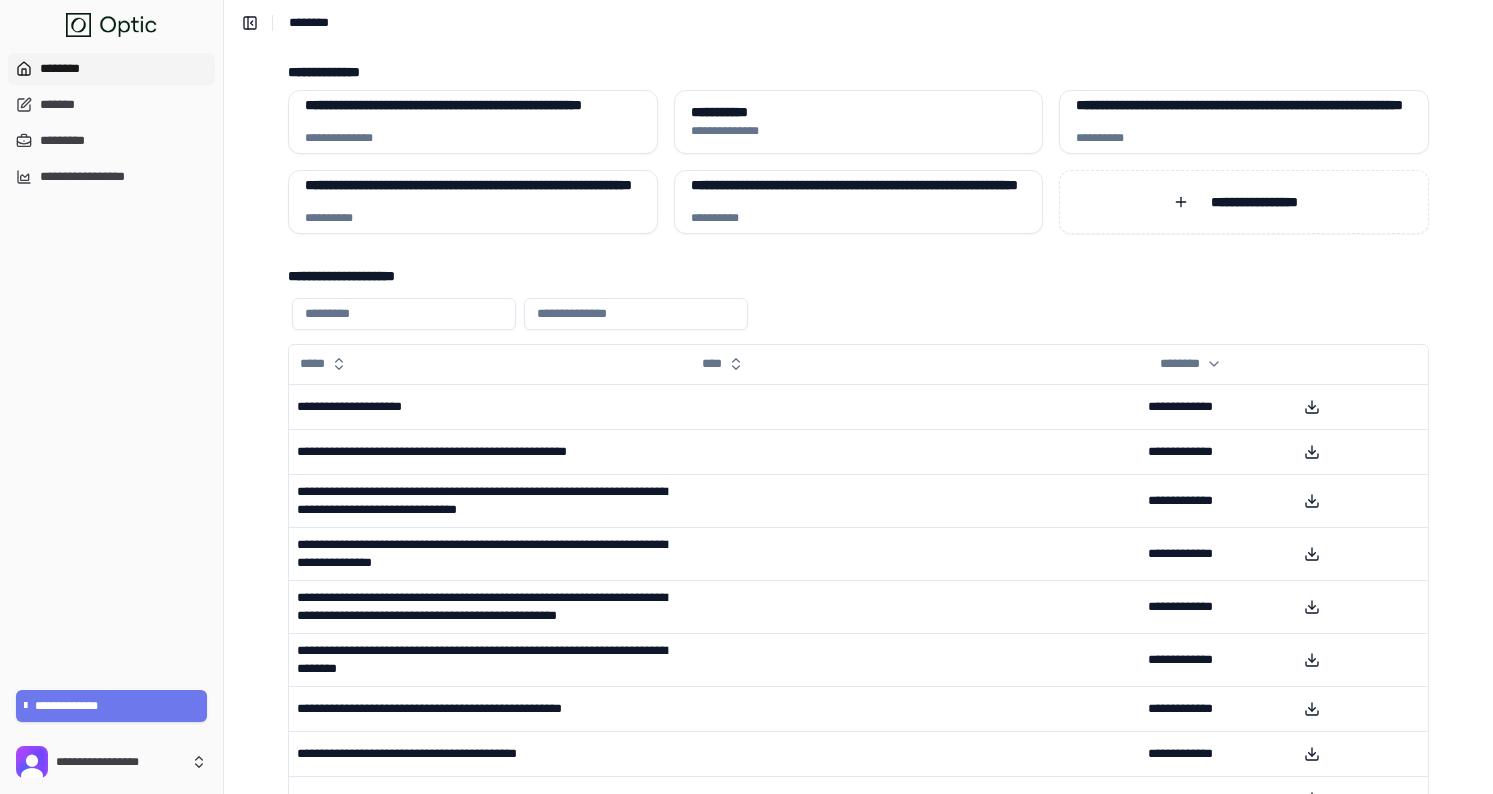 scroll, scrollTop: 0, scrollLeft: 0, axis: both 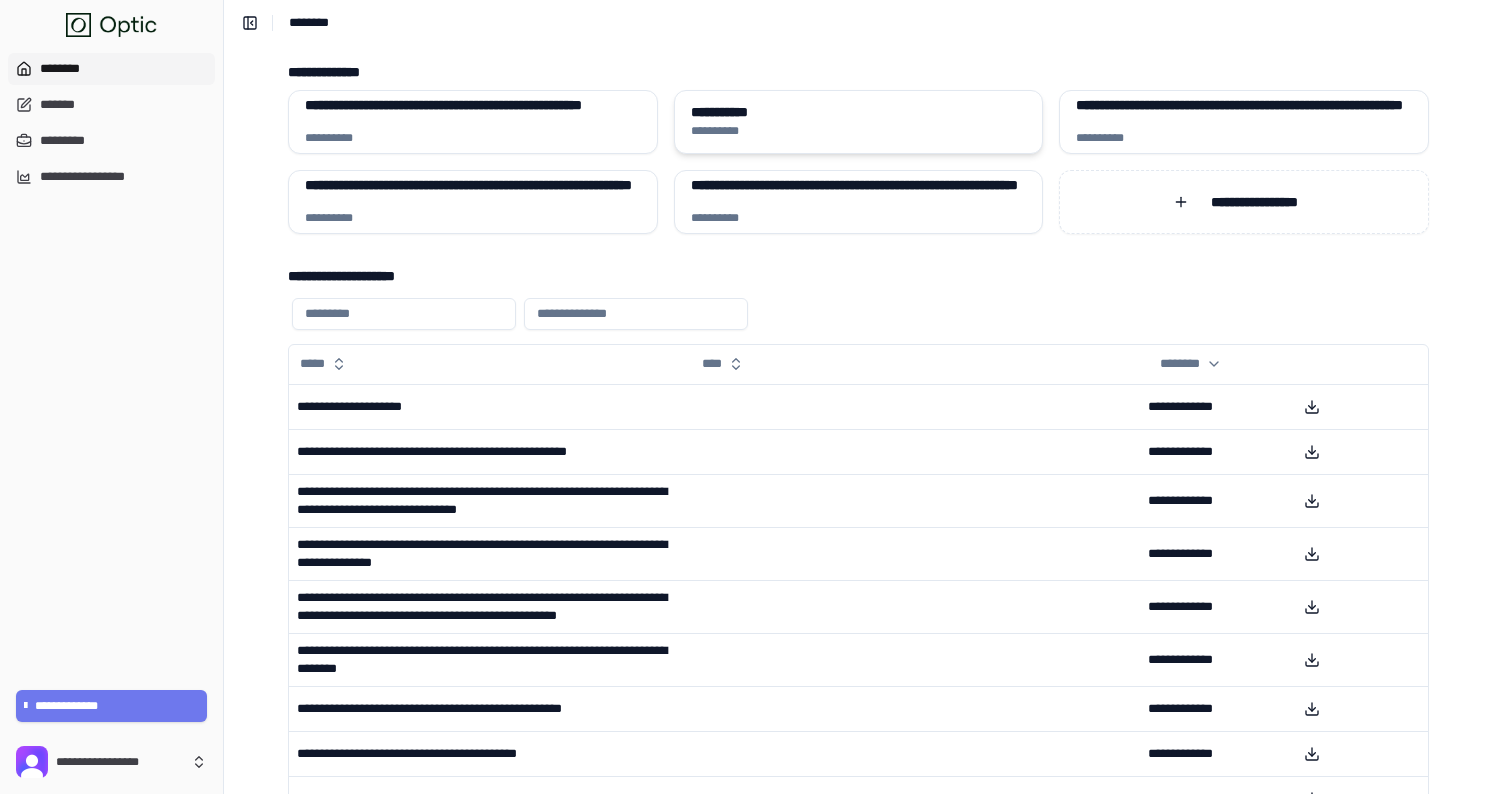 click on "**********" at bounding box center (859, 122) 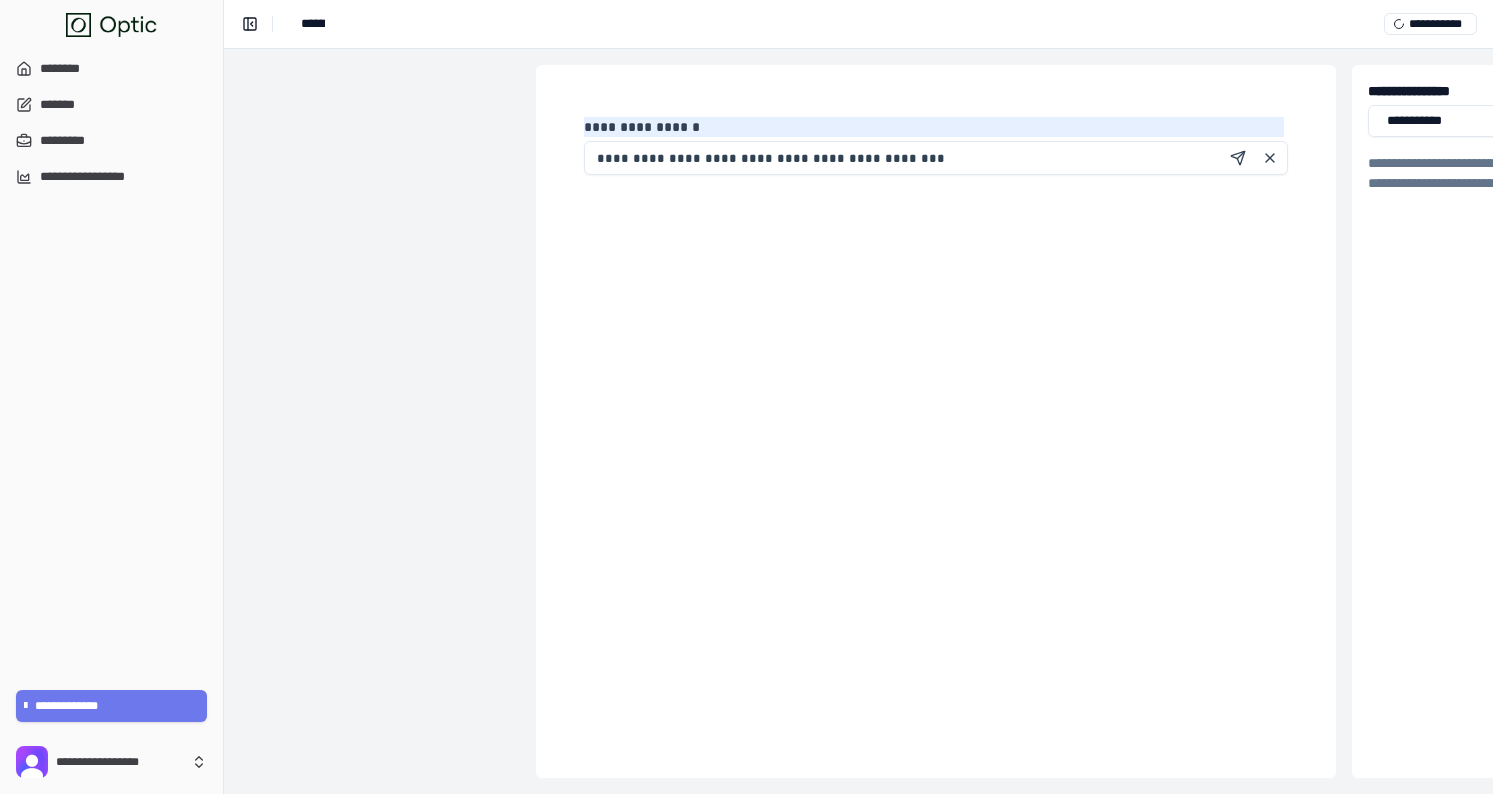 click on "**********" at bounding box center [858, 24] 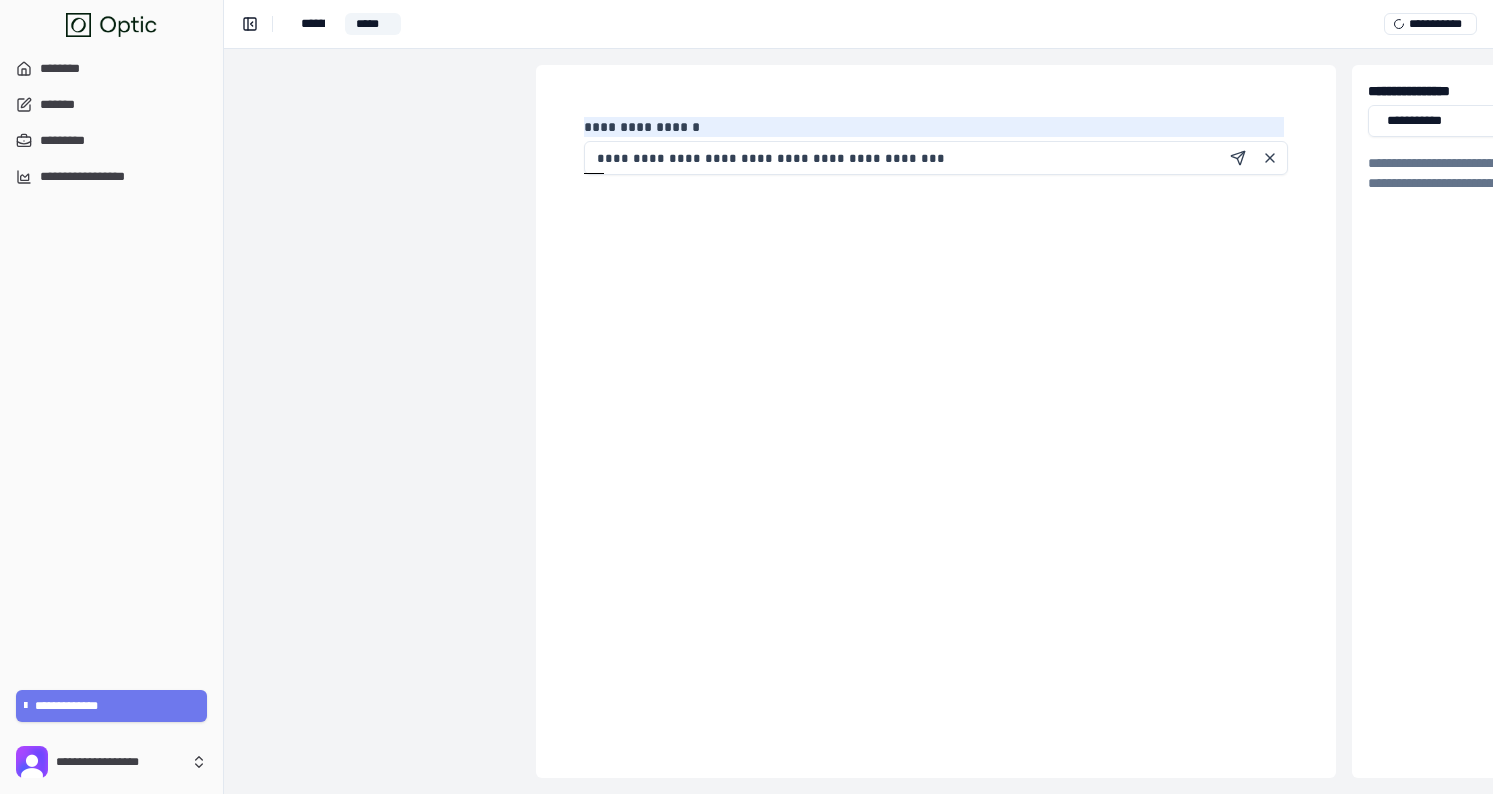 click on "**********" at bounding box center (936, 421) 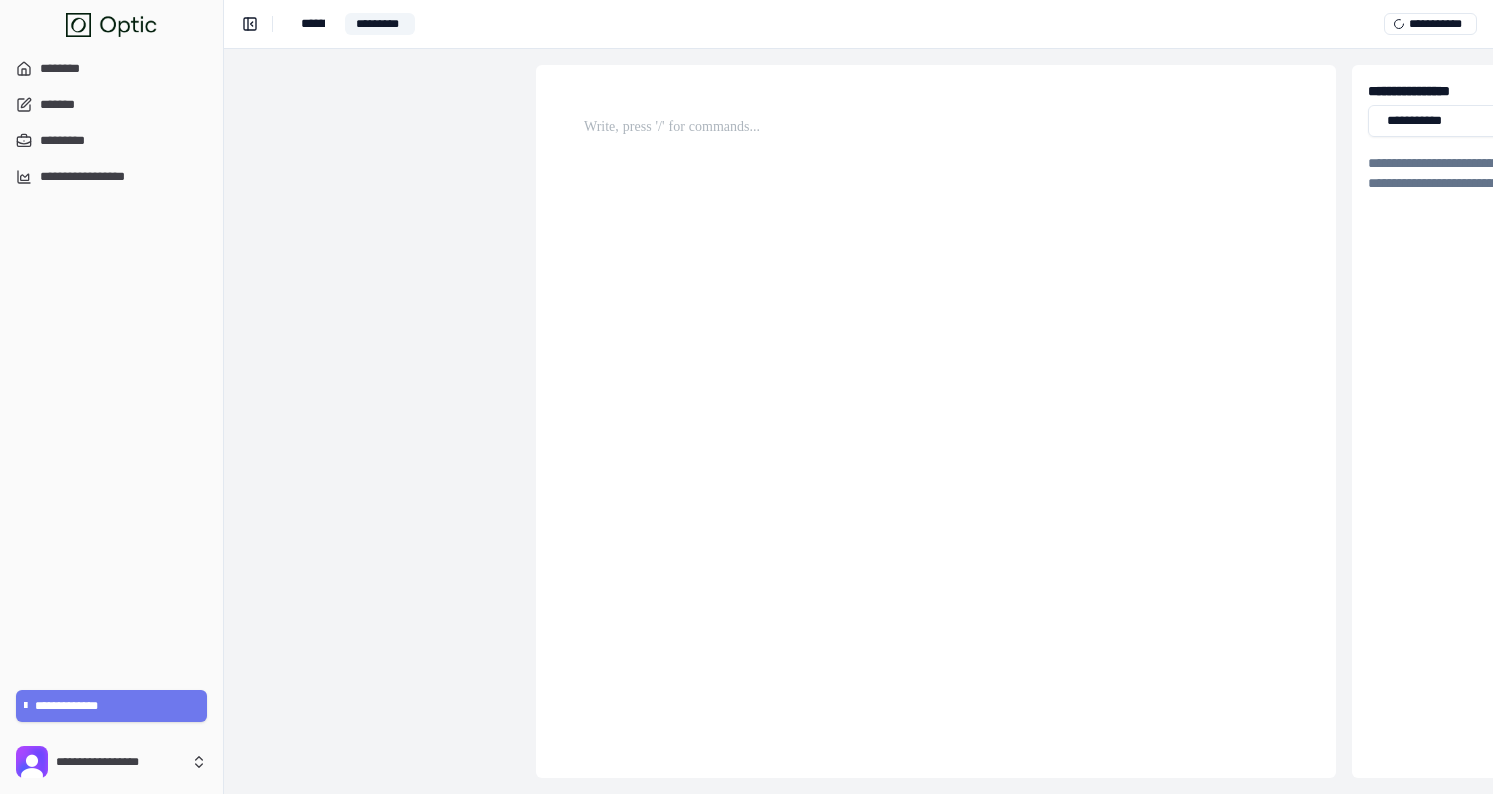 type 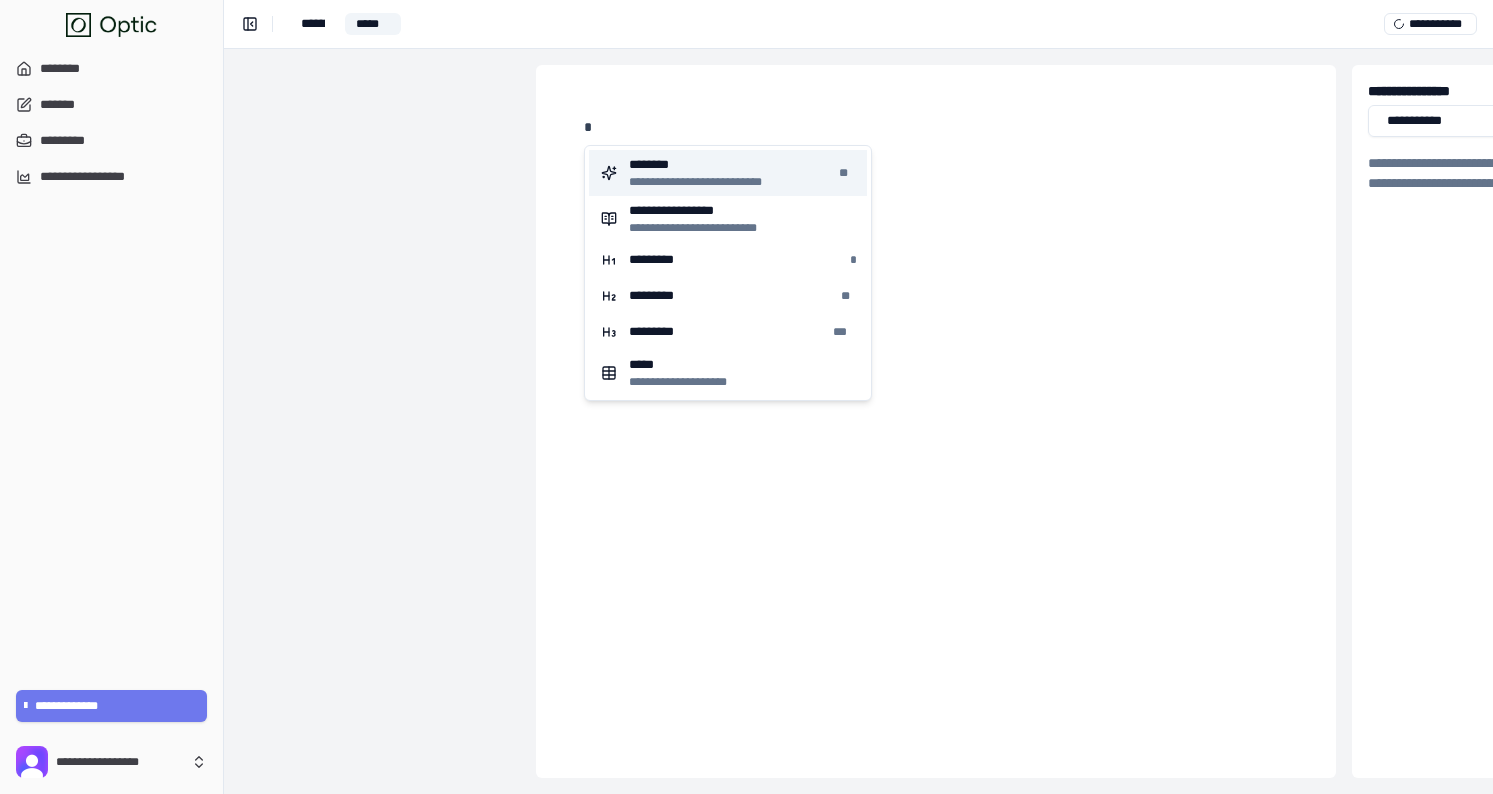 click on "********" at bounding box center [708, 165] 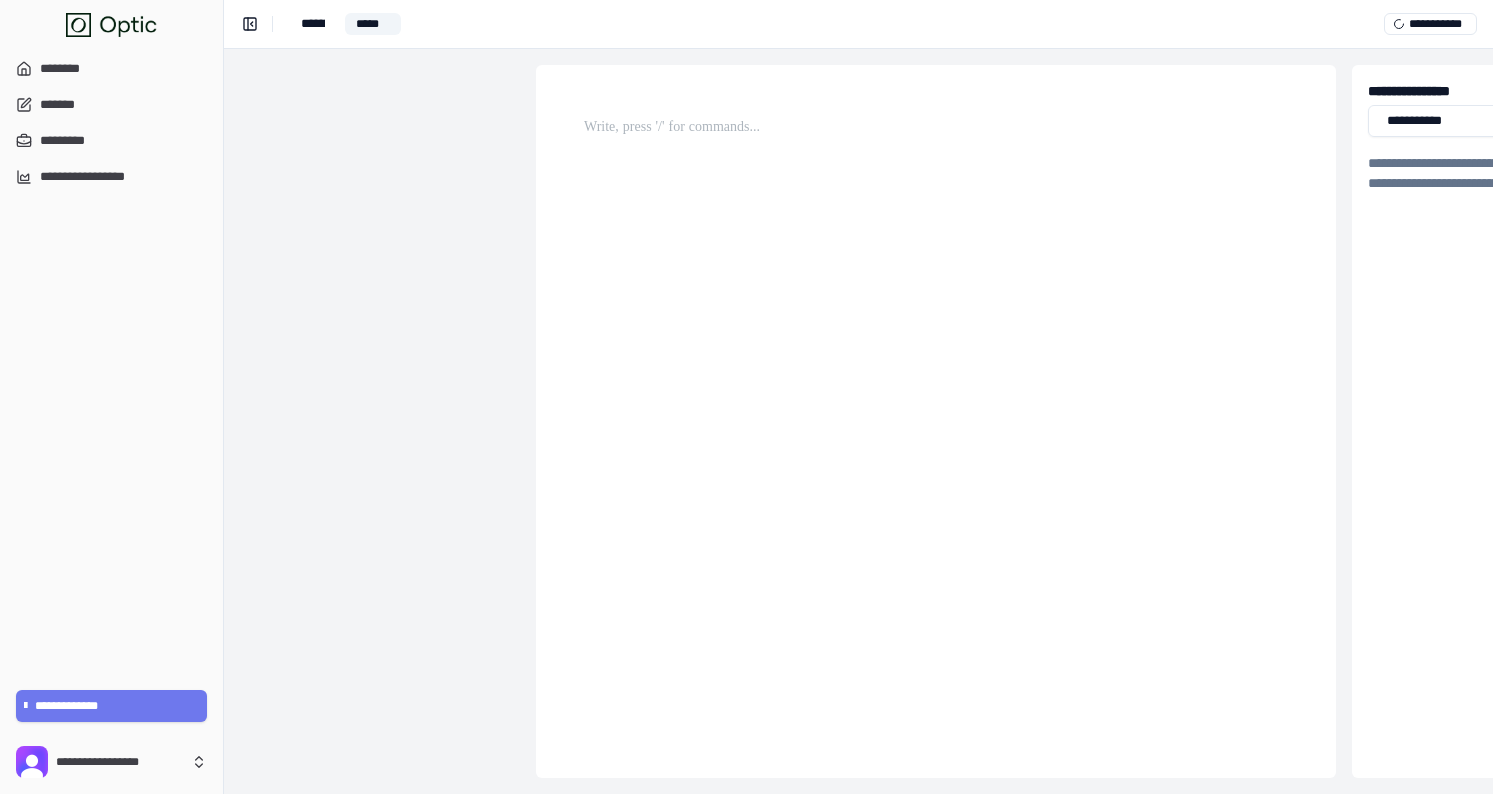 click at bounding box center (936, 421) 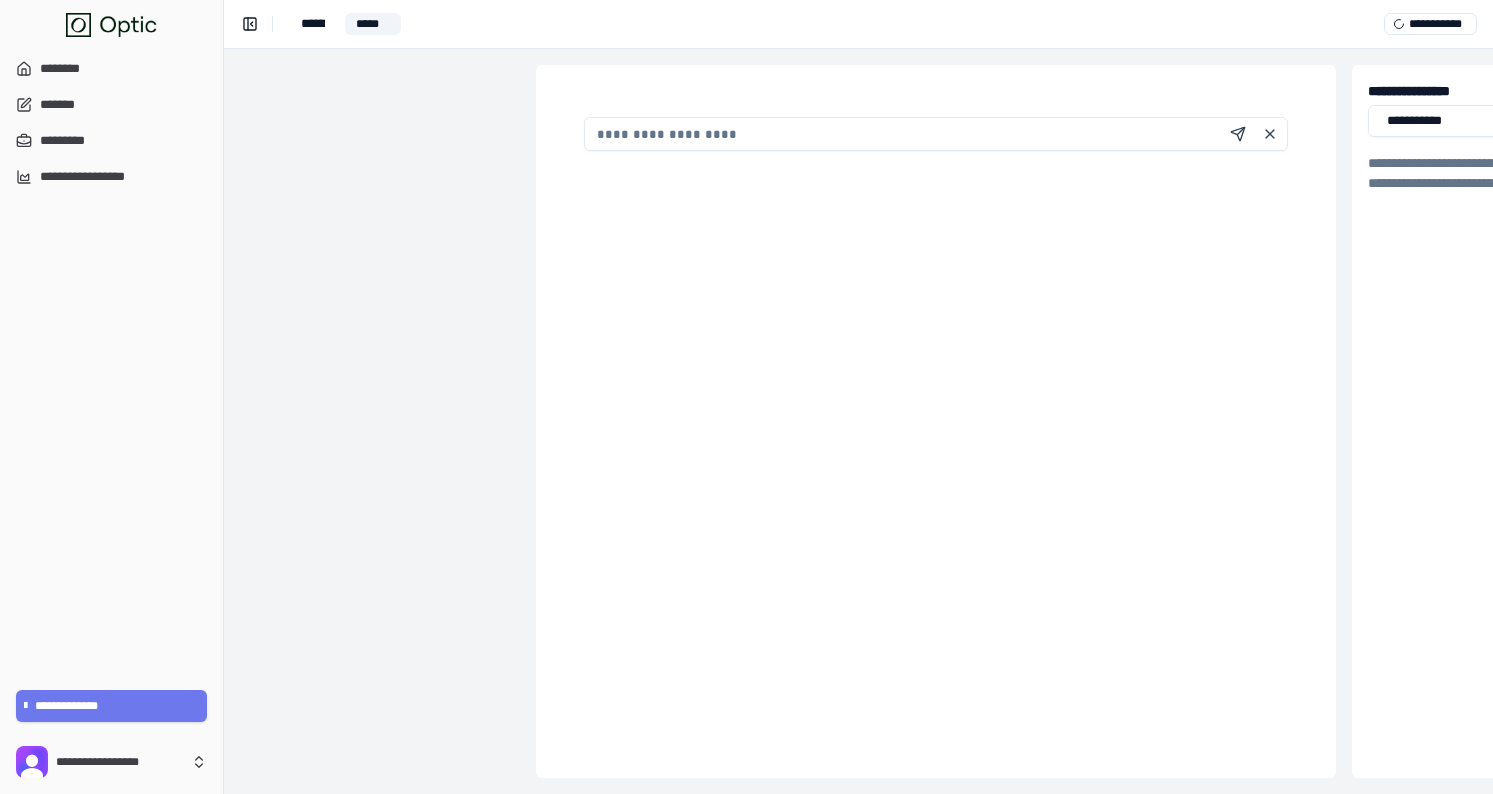 type on "*" 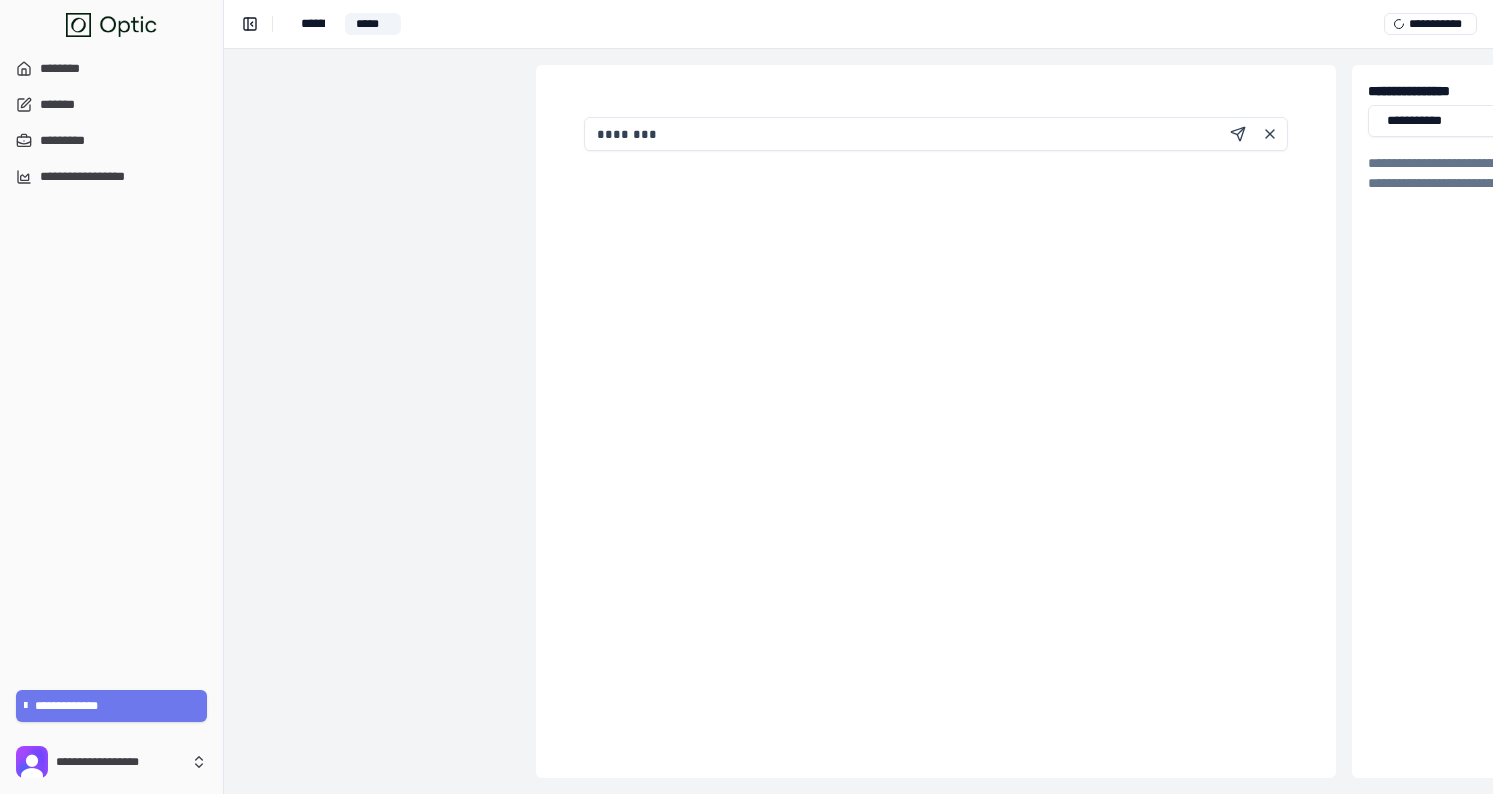 type on "********" 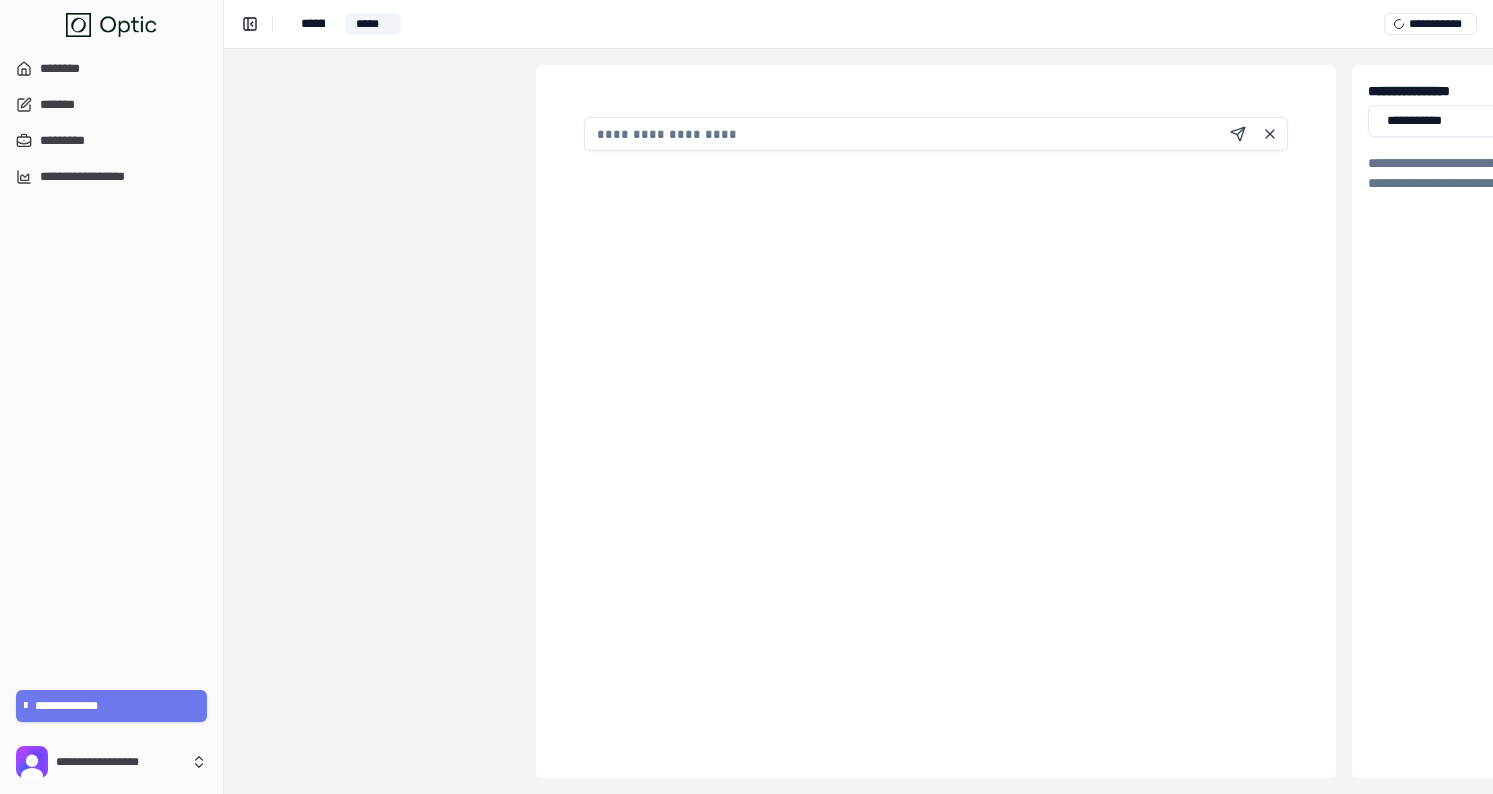 type 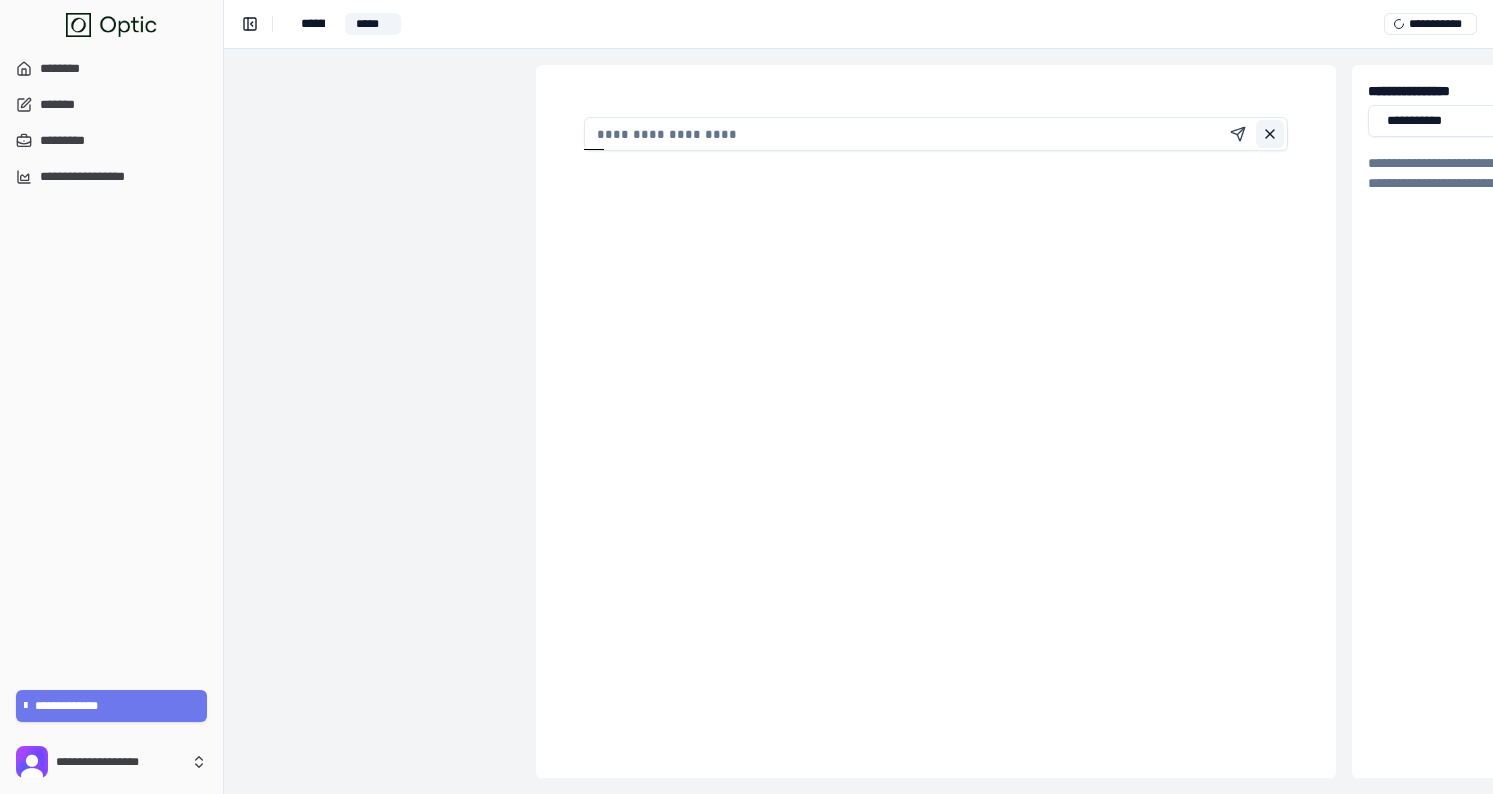 click at bounding box center [1270, 134] 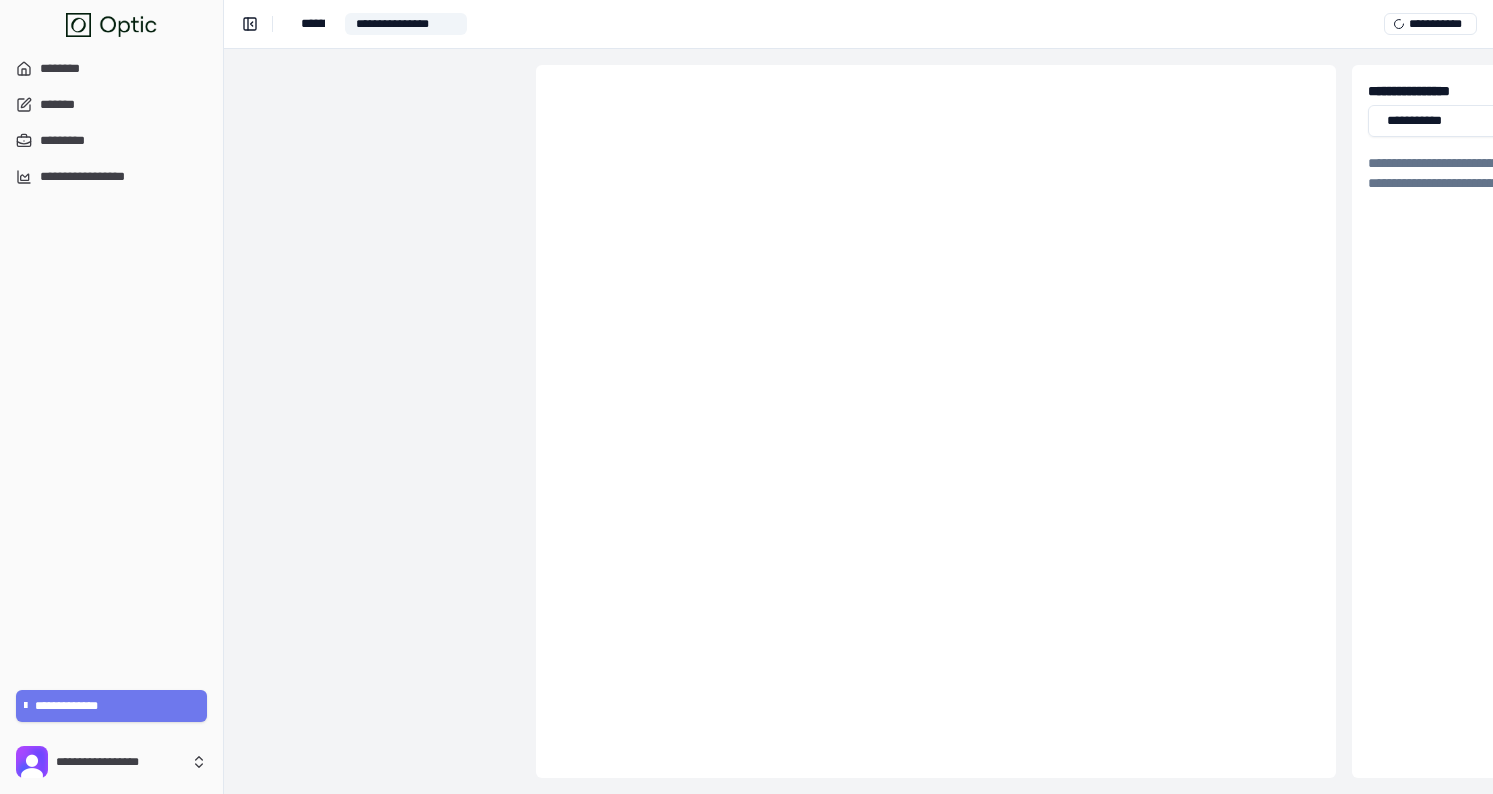 click at bounding box center [936, 421] 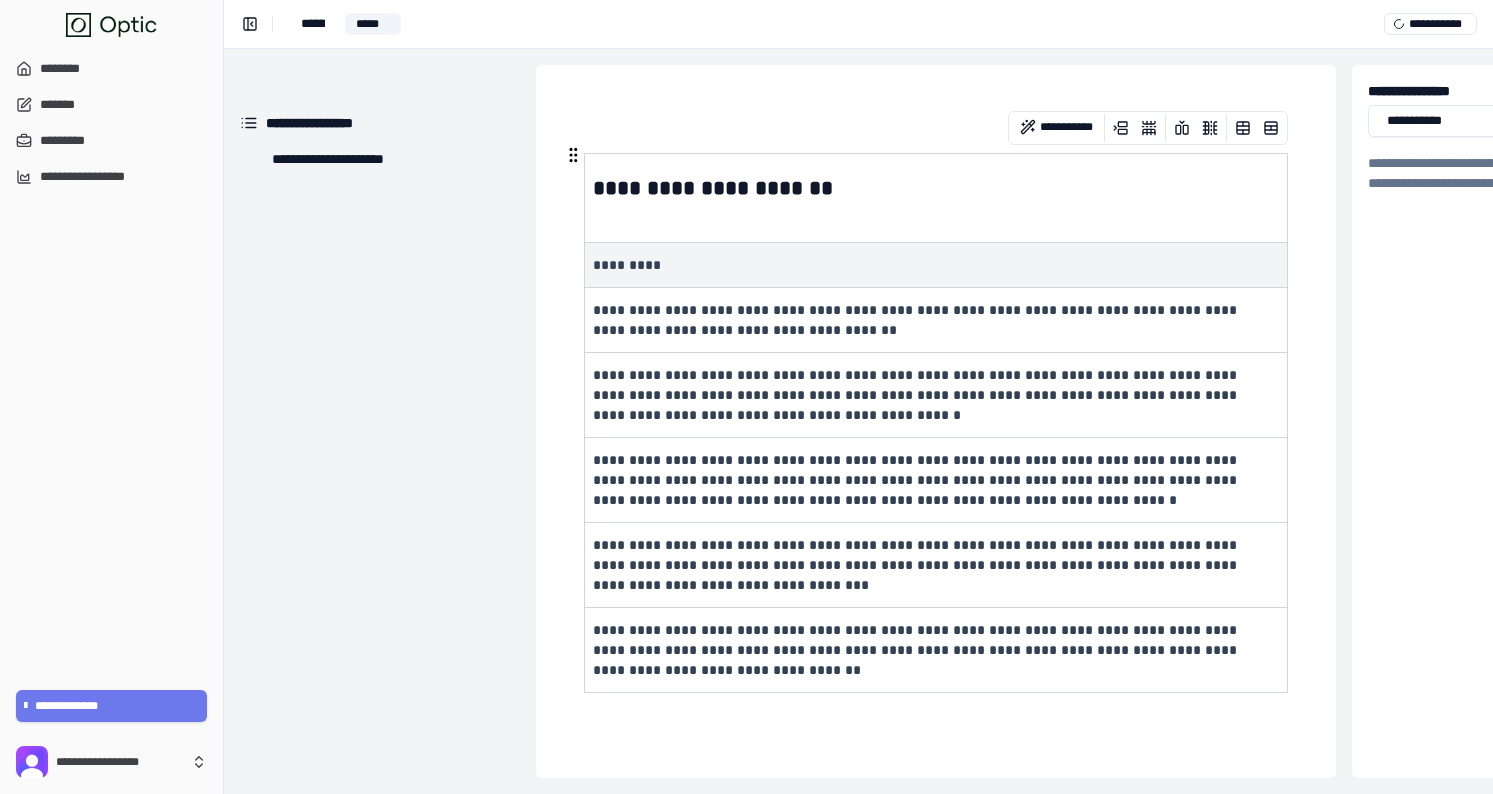 click on "*********" at bounding box center [936, 265] 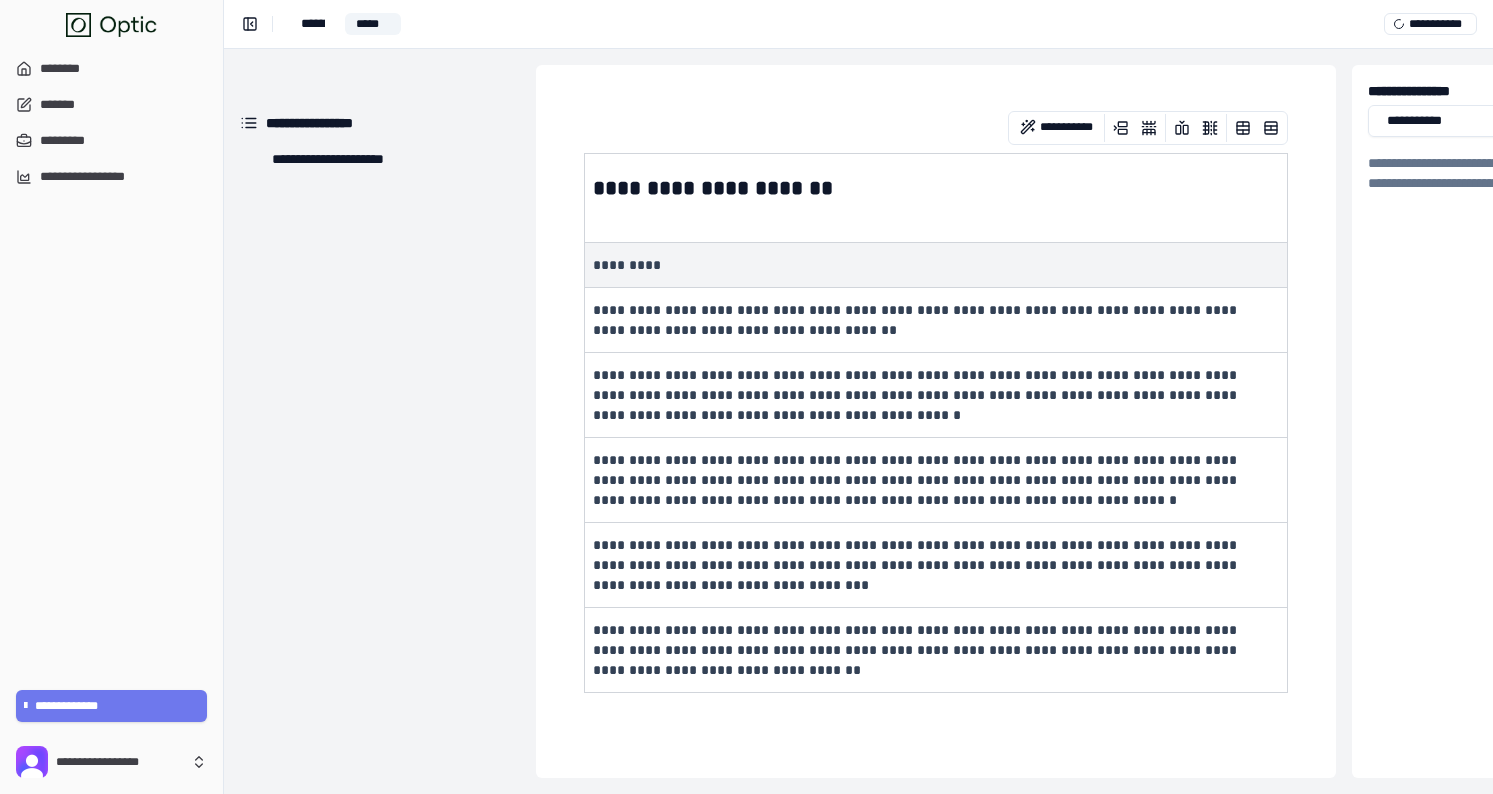 click on "**********" at bounding box center [936, 421] 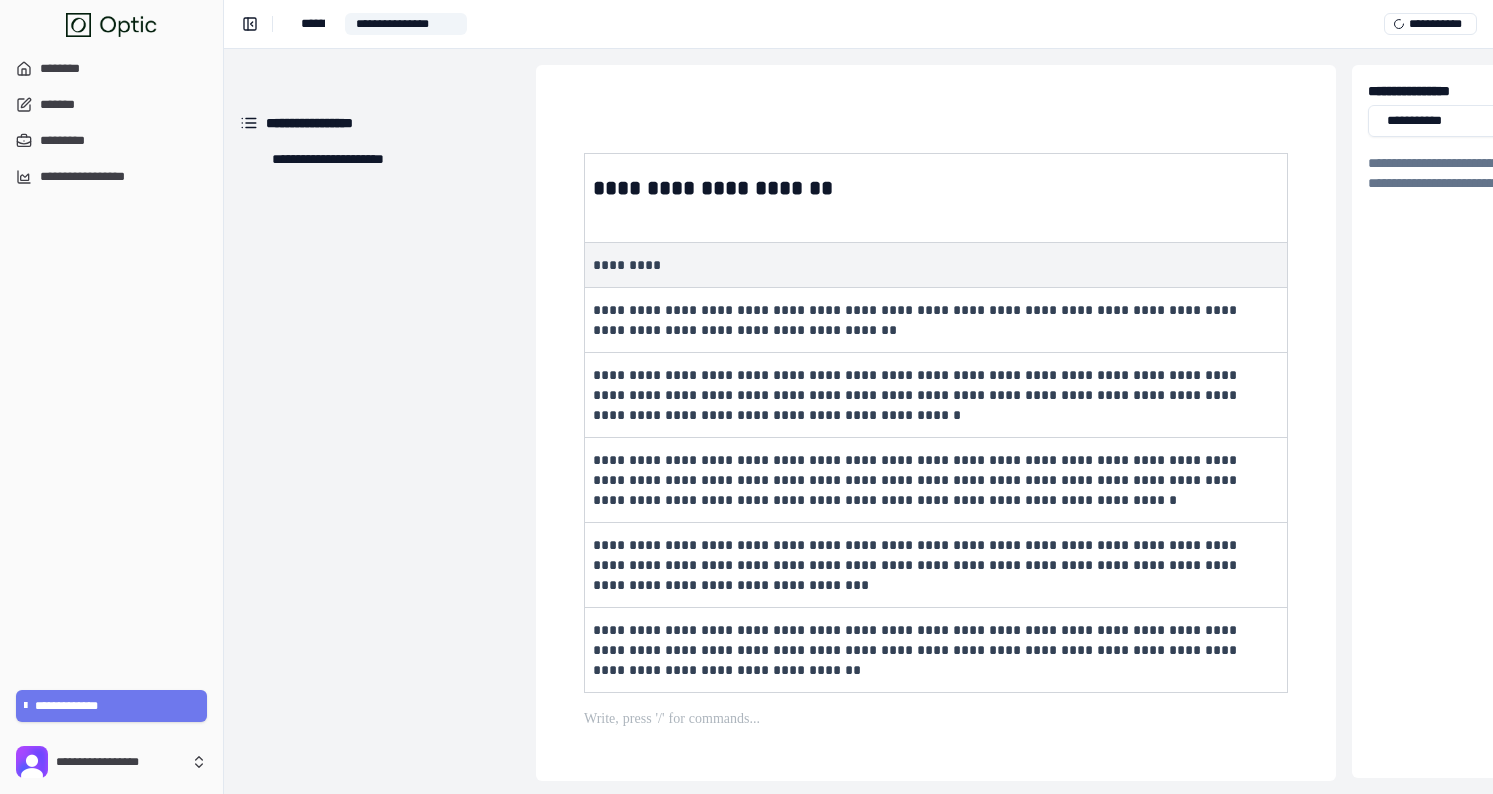 scroll, scrollTop: 9055, scrollLeft: 0, axis: vertical 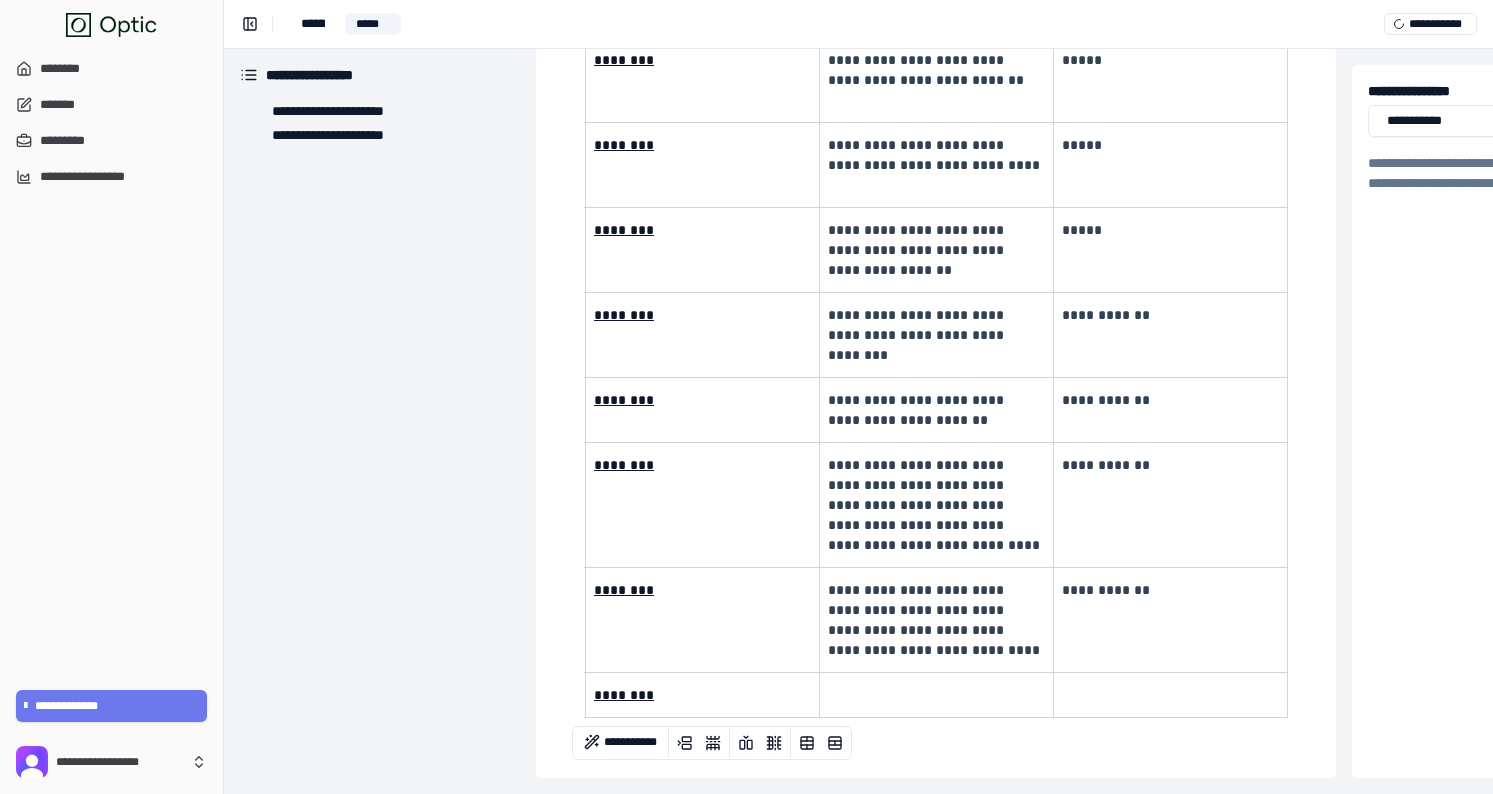 click on "**********" at bounding box center [1171, 505] 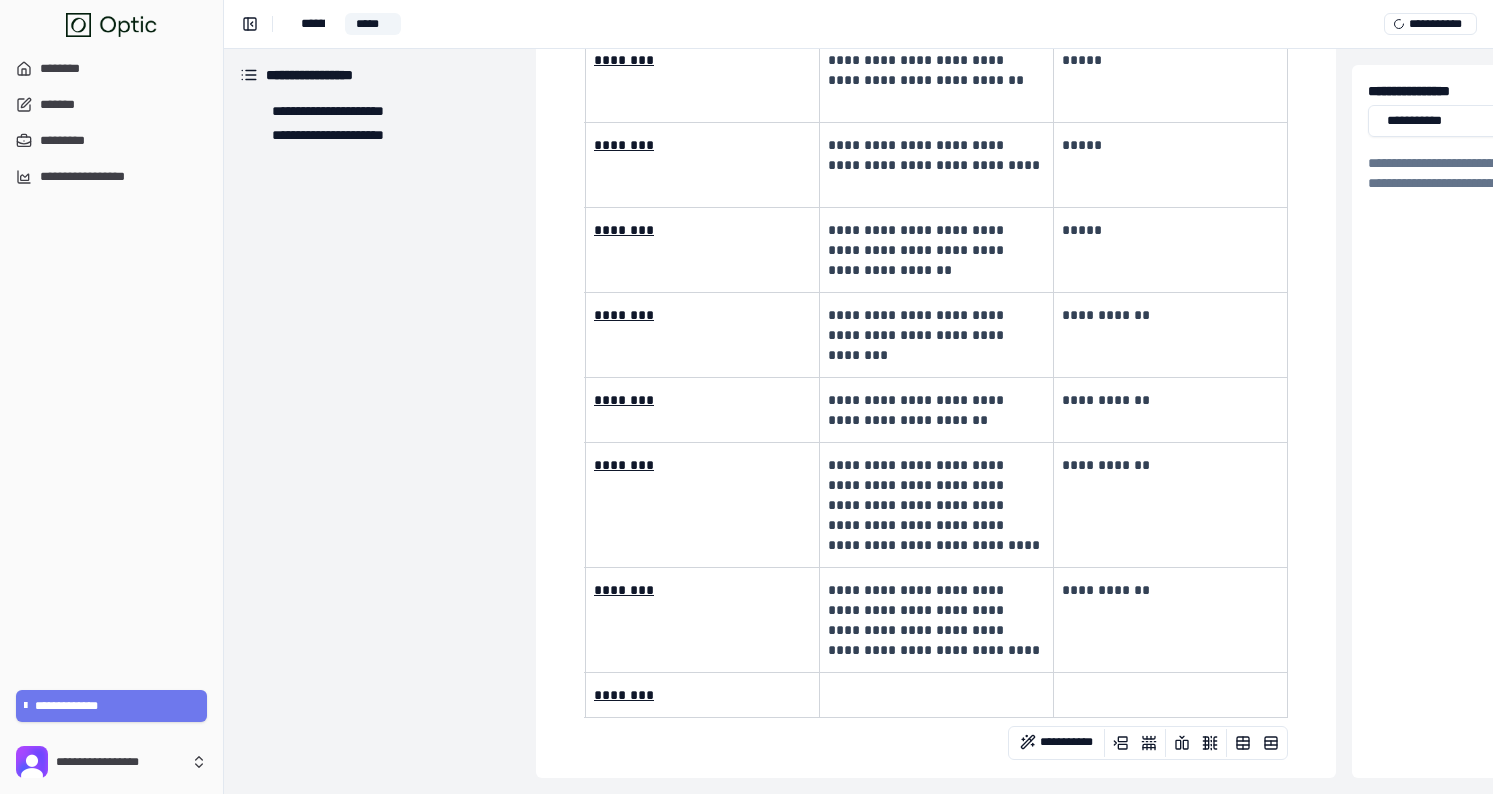 click on "**********" at bounding box center (1171, 505) 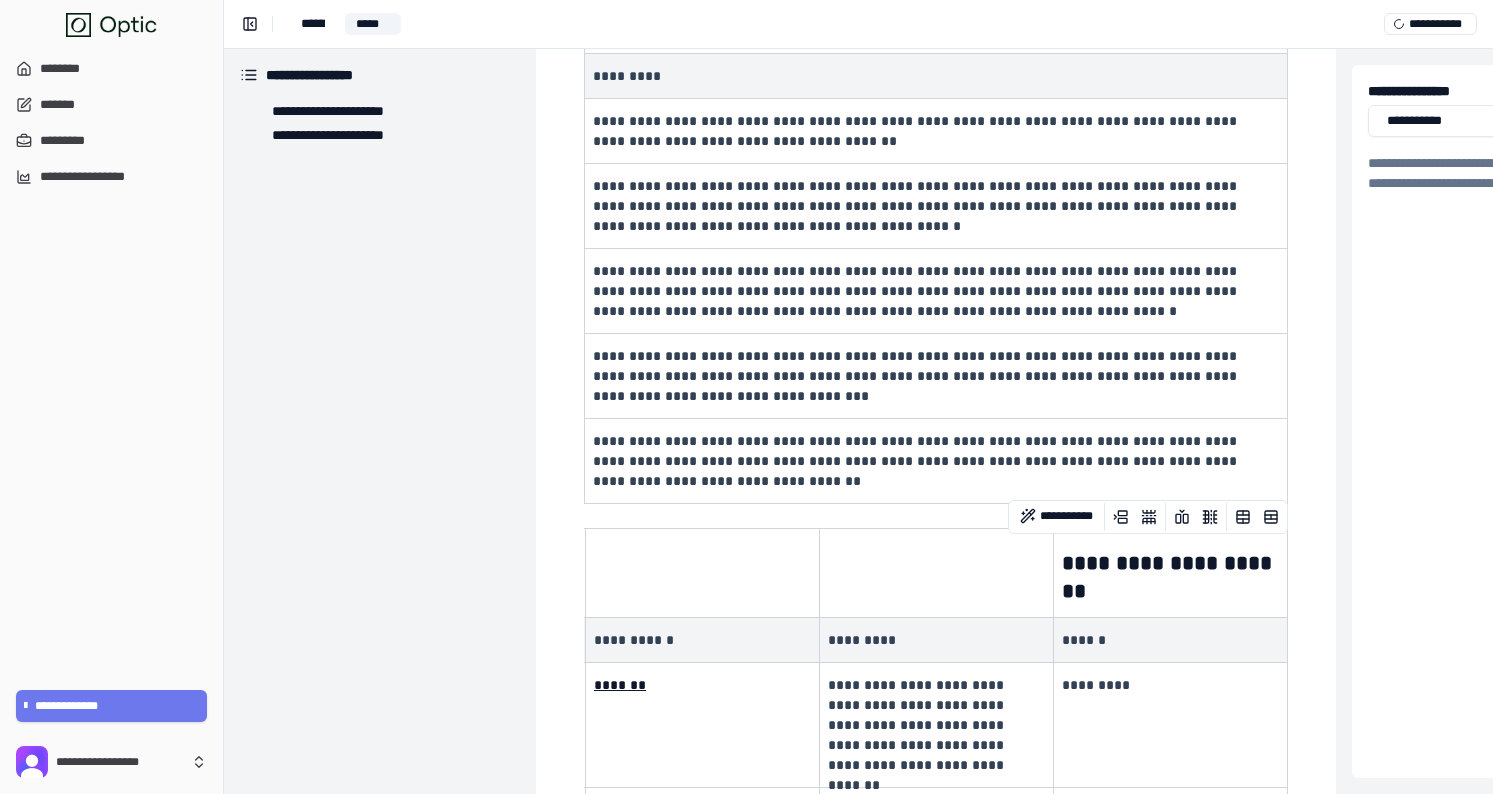 scroll, scrollTop: 129, scrollLeft: 0, axis: vertical 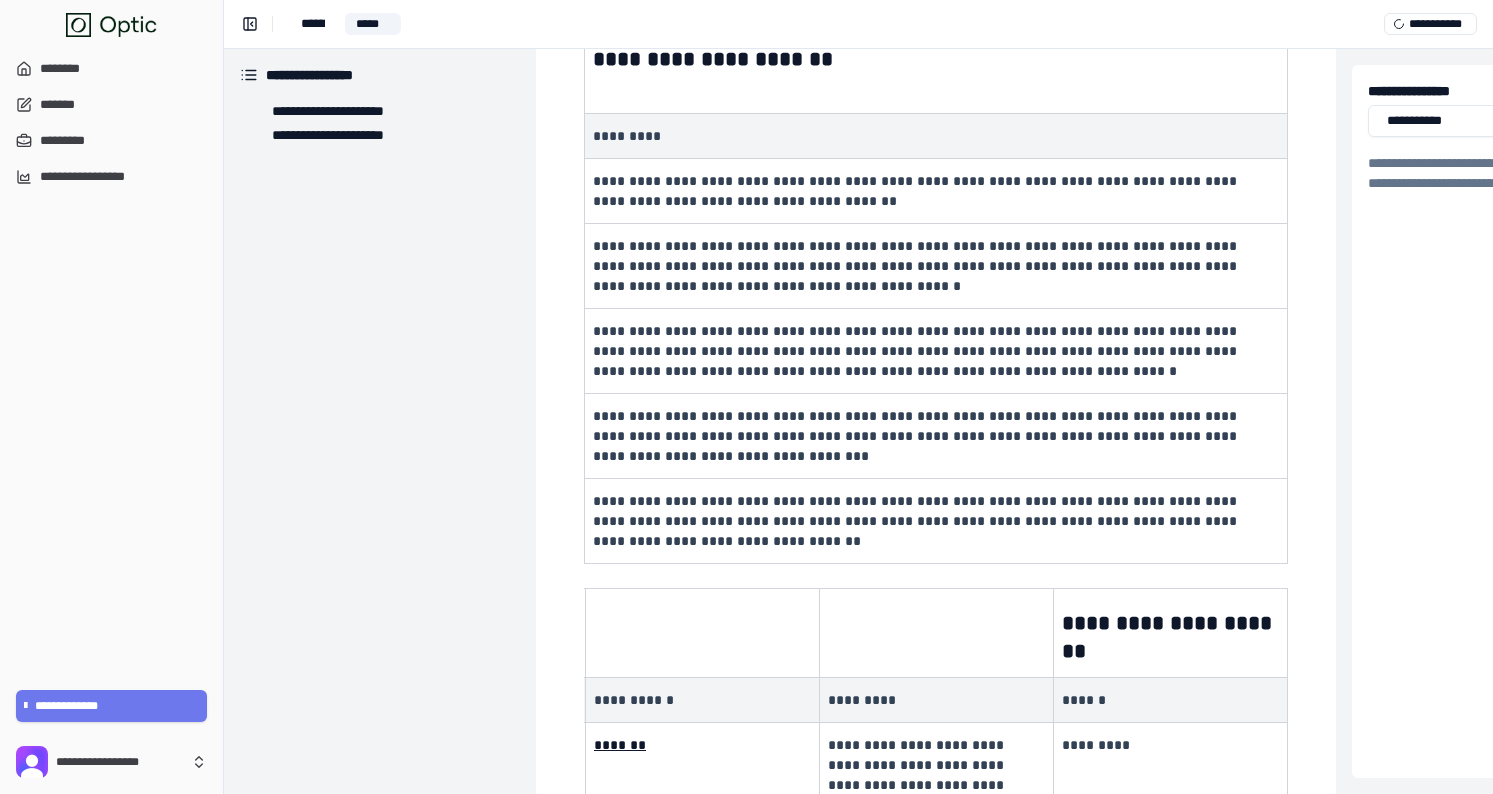 drag, startPoint x: 848, startPoint y: 569, endPoint x: 637, endPoint y: -68, distance: 671.0365 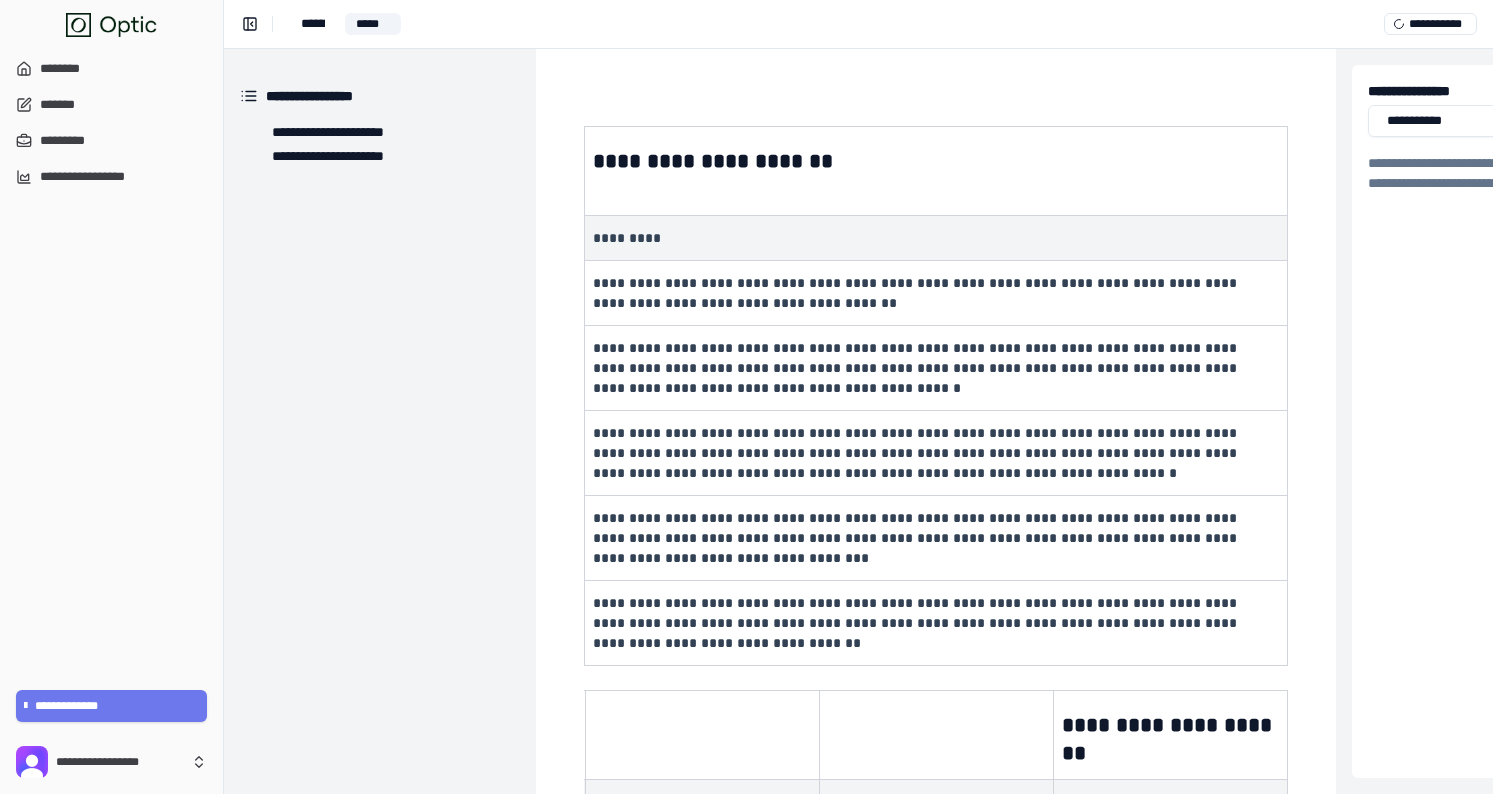scroll, scrollTop: 0, scrollLeft: 0, axis: both 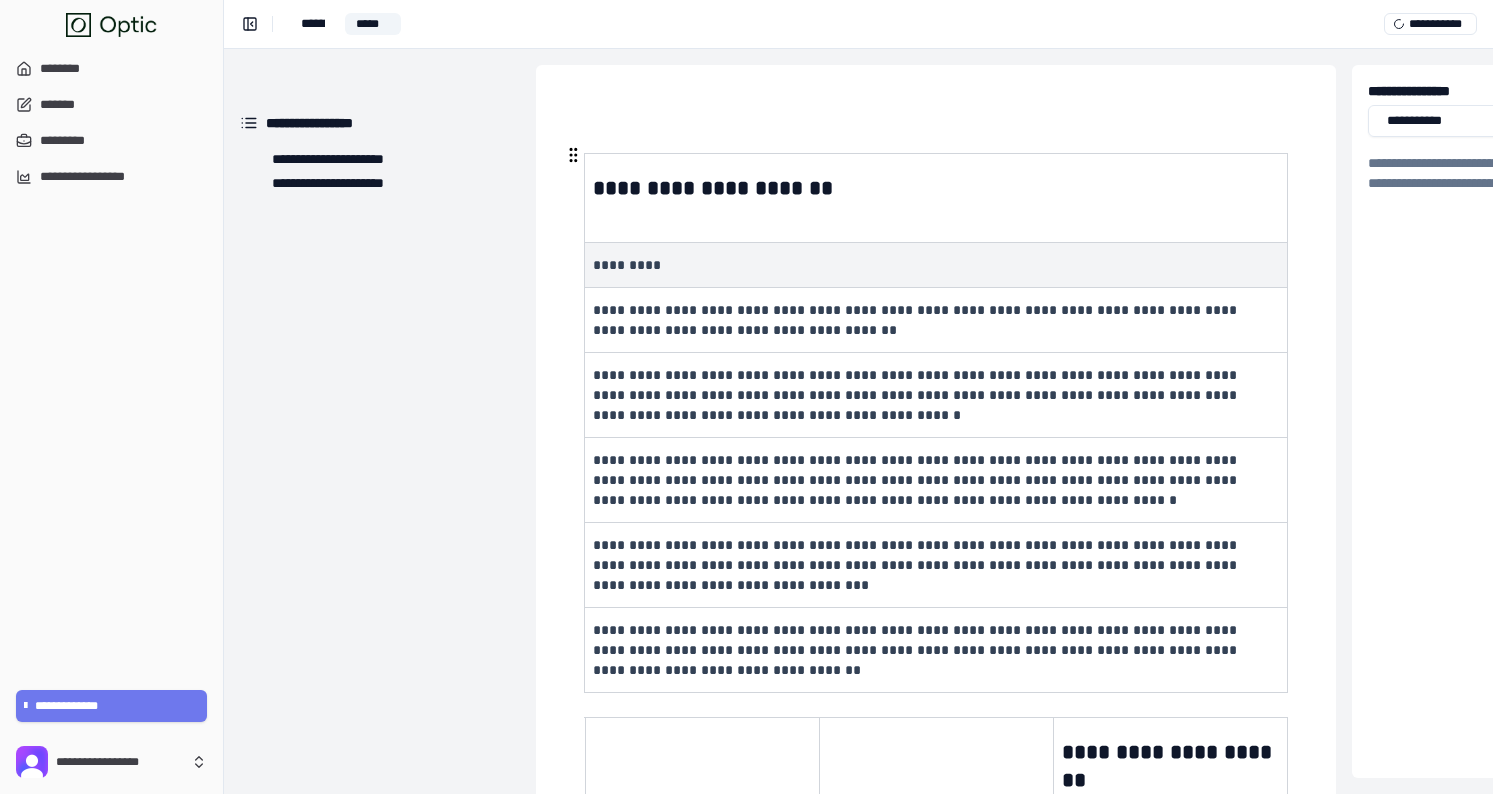 click on "**********" at bounding box center (936, 198) 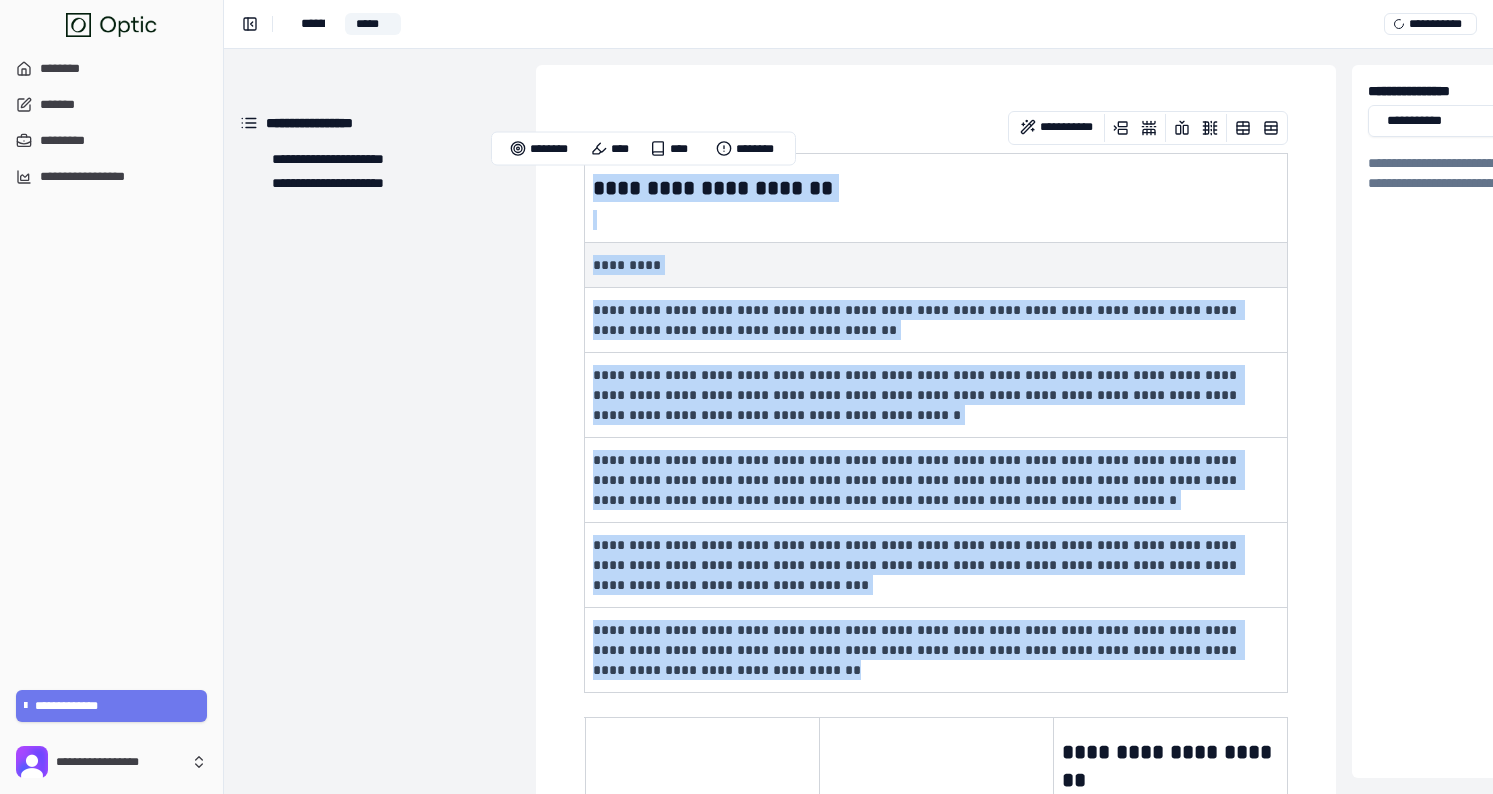 drag, startPoint x: 655, startPoint y: 701, endPoint x: 693, endPoint y: 666, distance: 51.662365 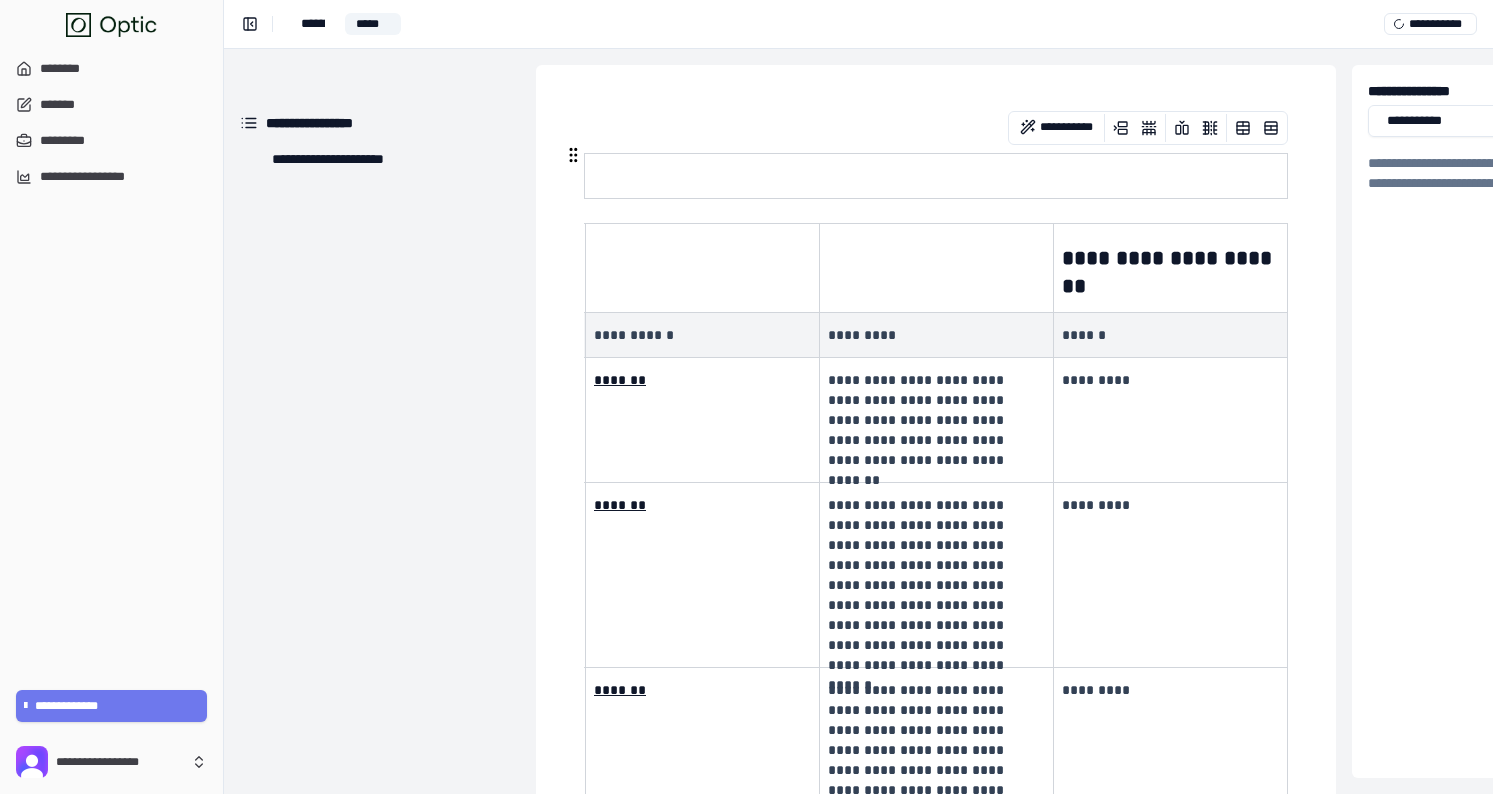 click at bounding box center [936, 176] 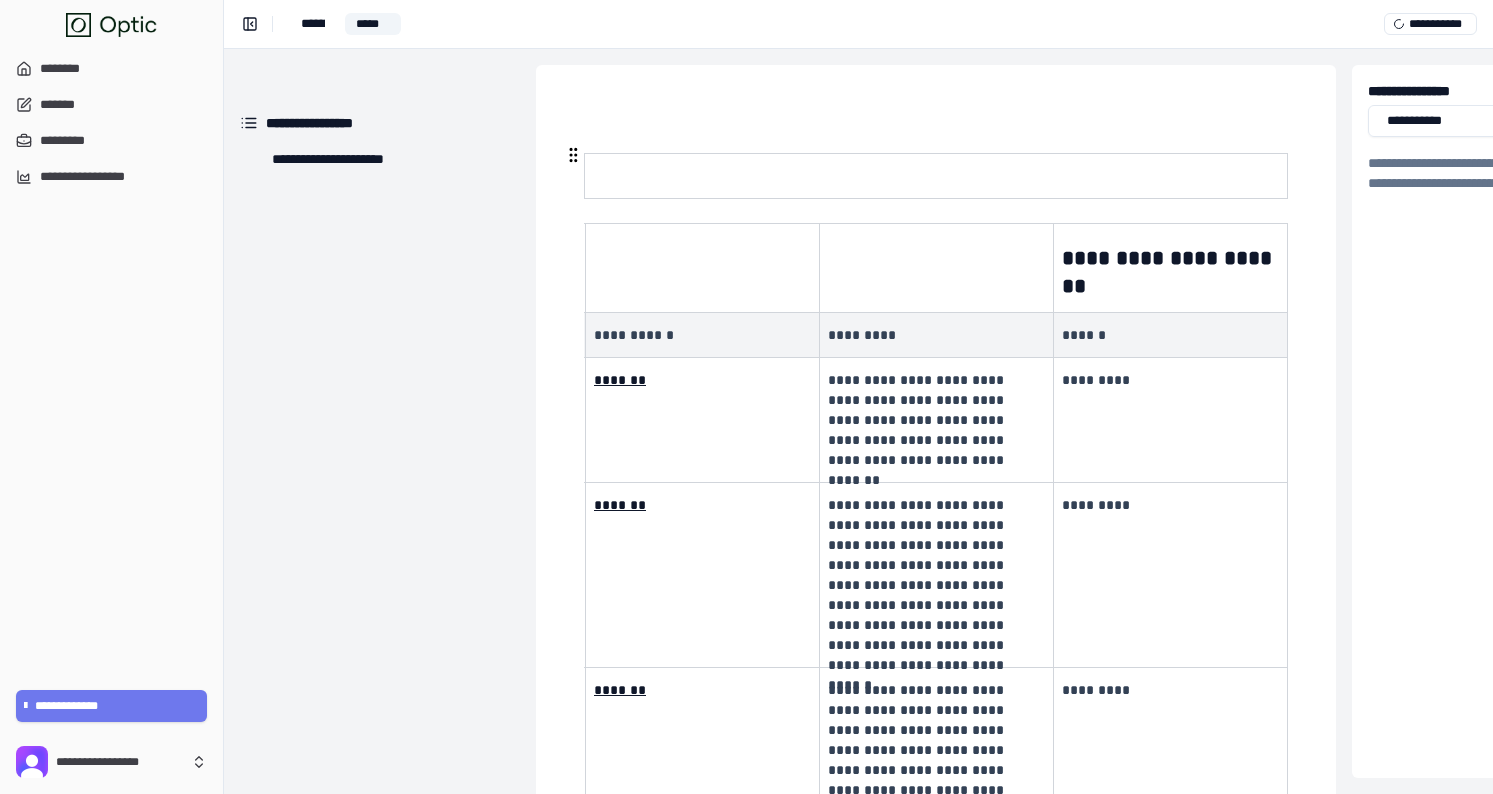 click at bounding box center [573, 155] 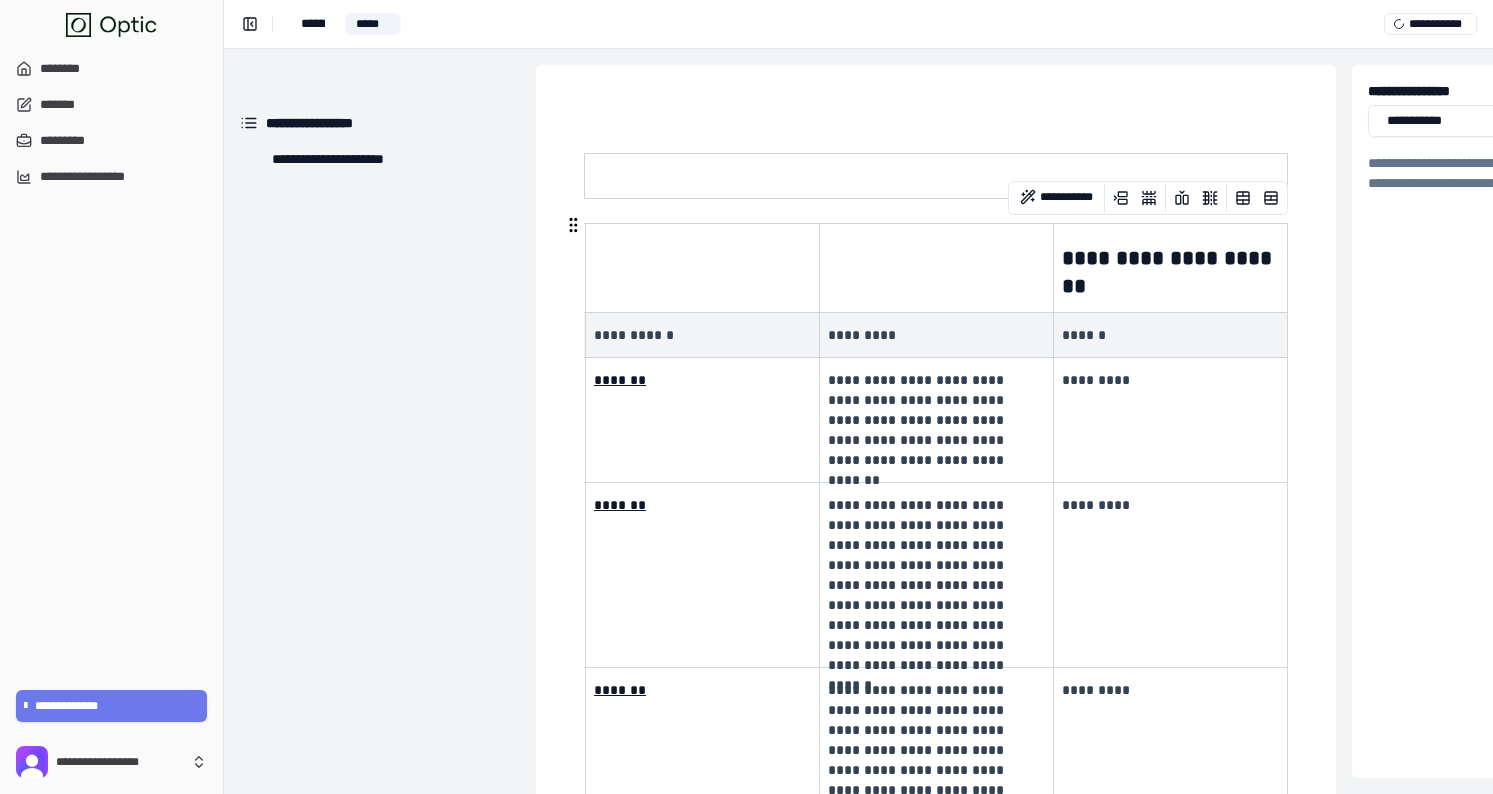 click on "**********" at bounding box center [936, 4794] 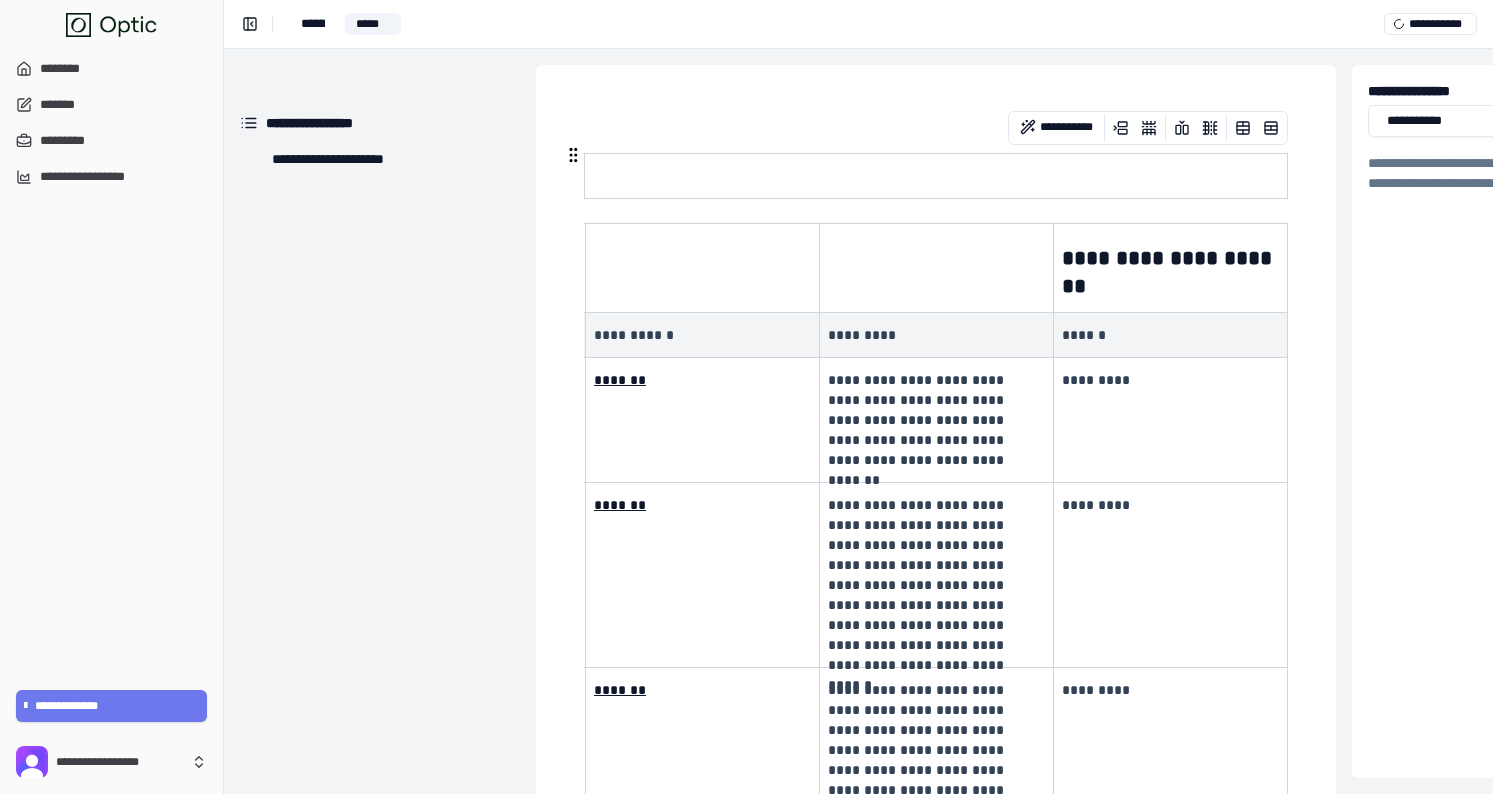 click at bounding box center [934, 176] 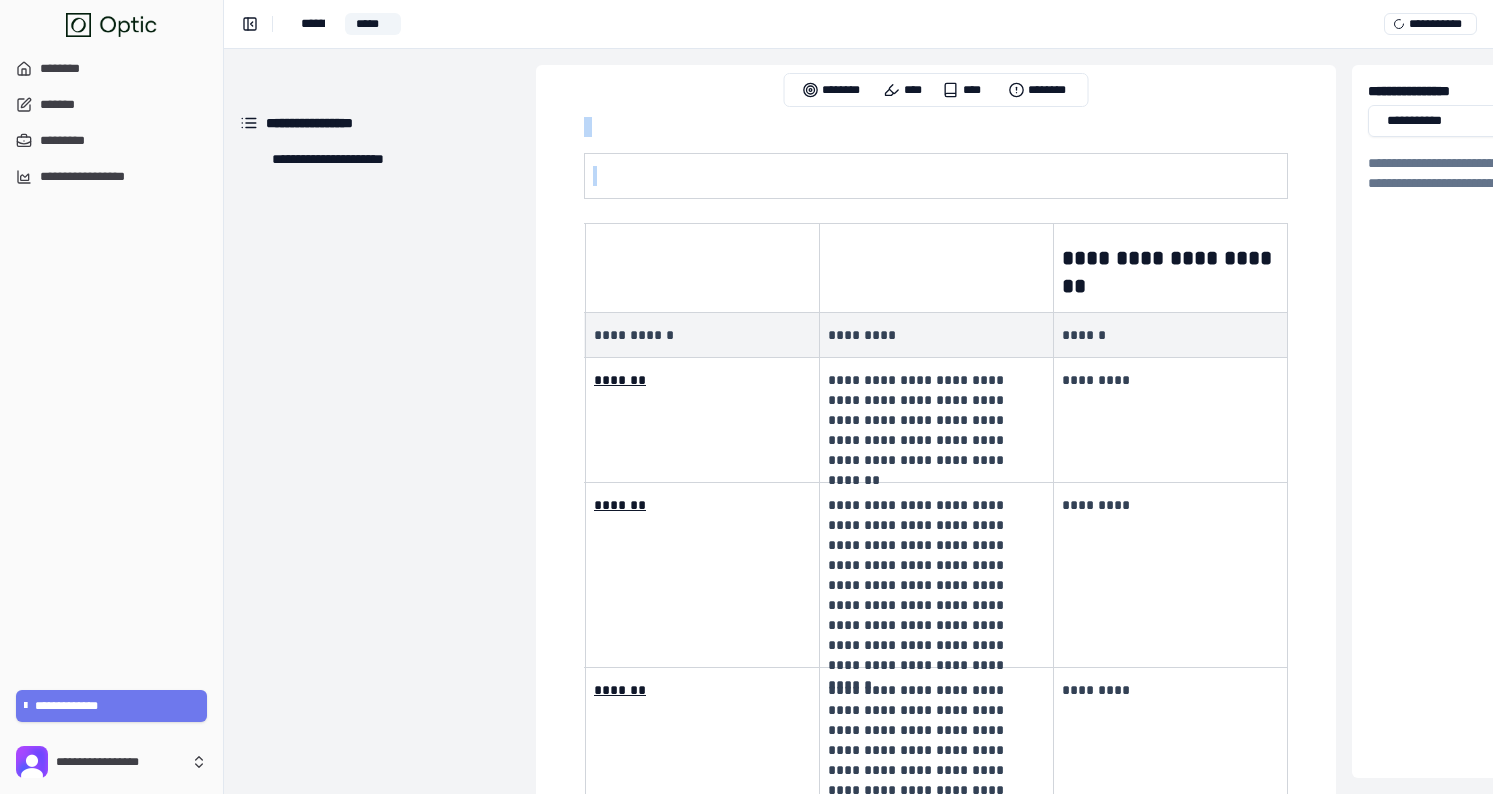 click at bounding box center [934, 176] 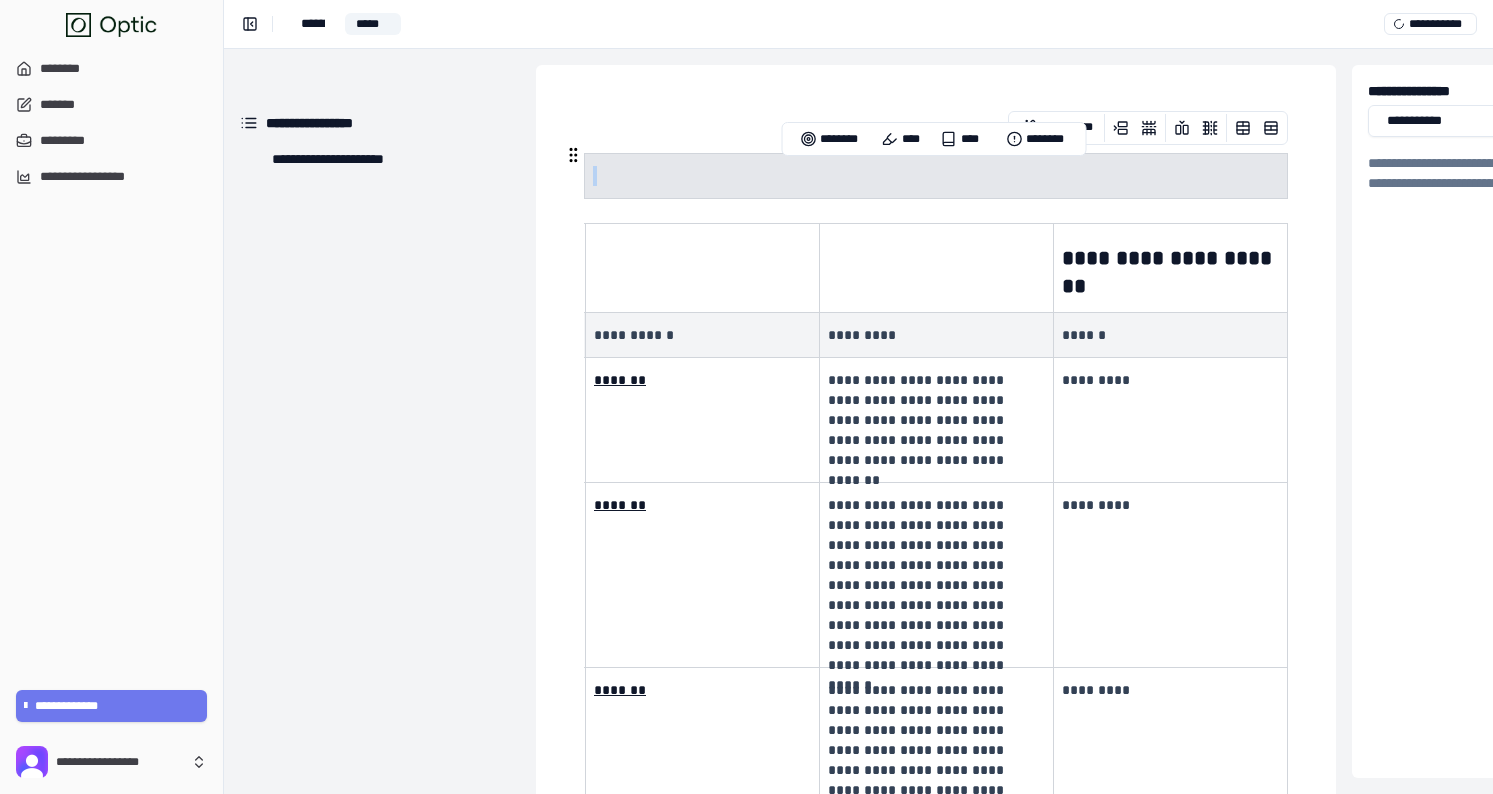 drag, startPoint x: 604, startPoint y: 166, endPoint x: 935, endPoint y: 203, distance: 333.06155 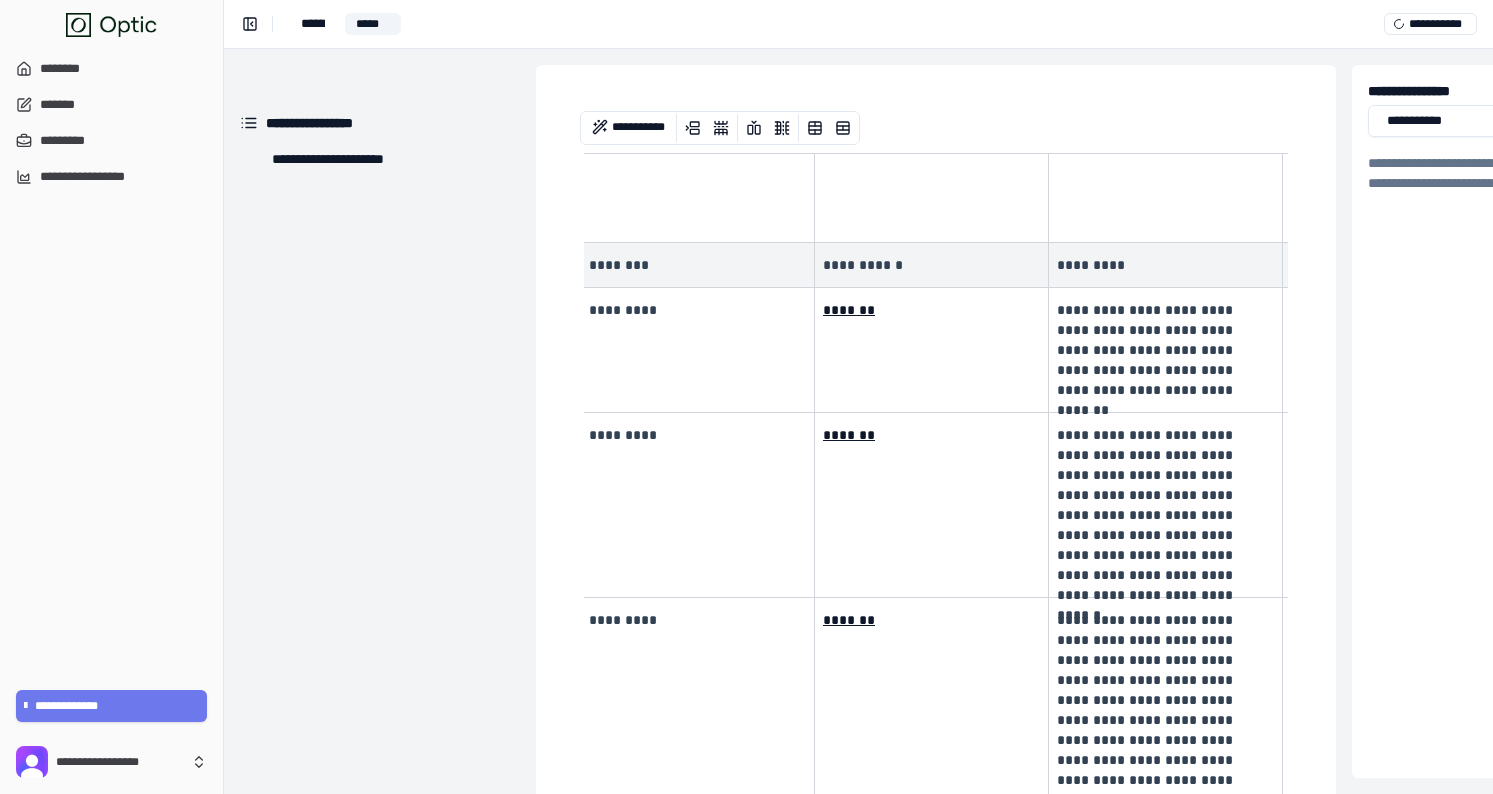 scroll, scrollTop: 0, scrollLeft: 0, axis: both 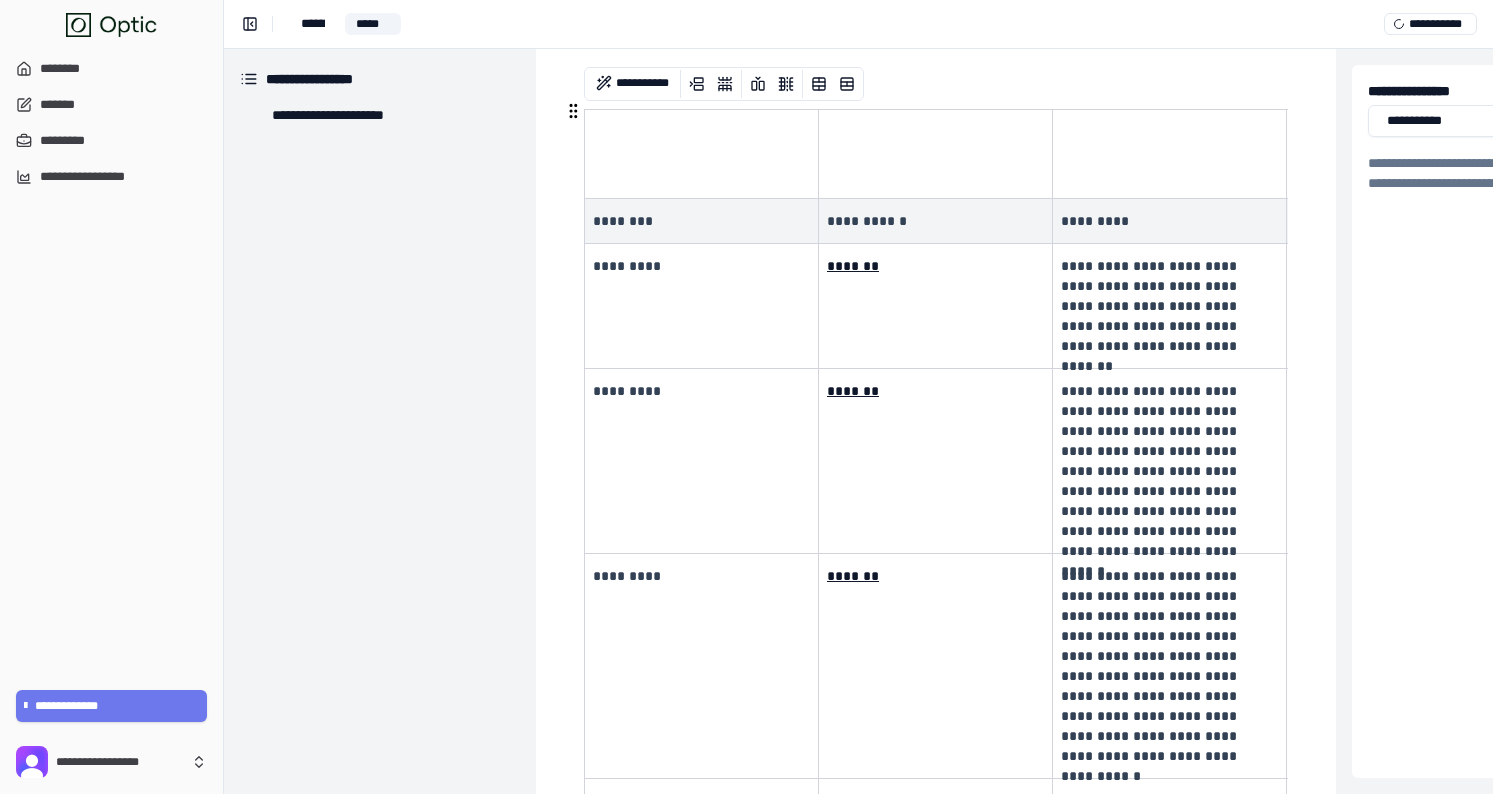 click at bounding box center [936, 154] 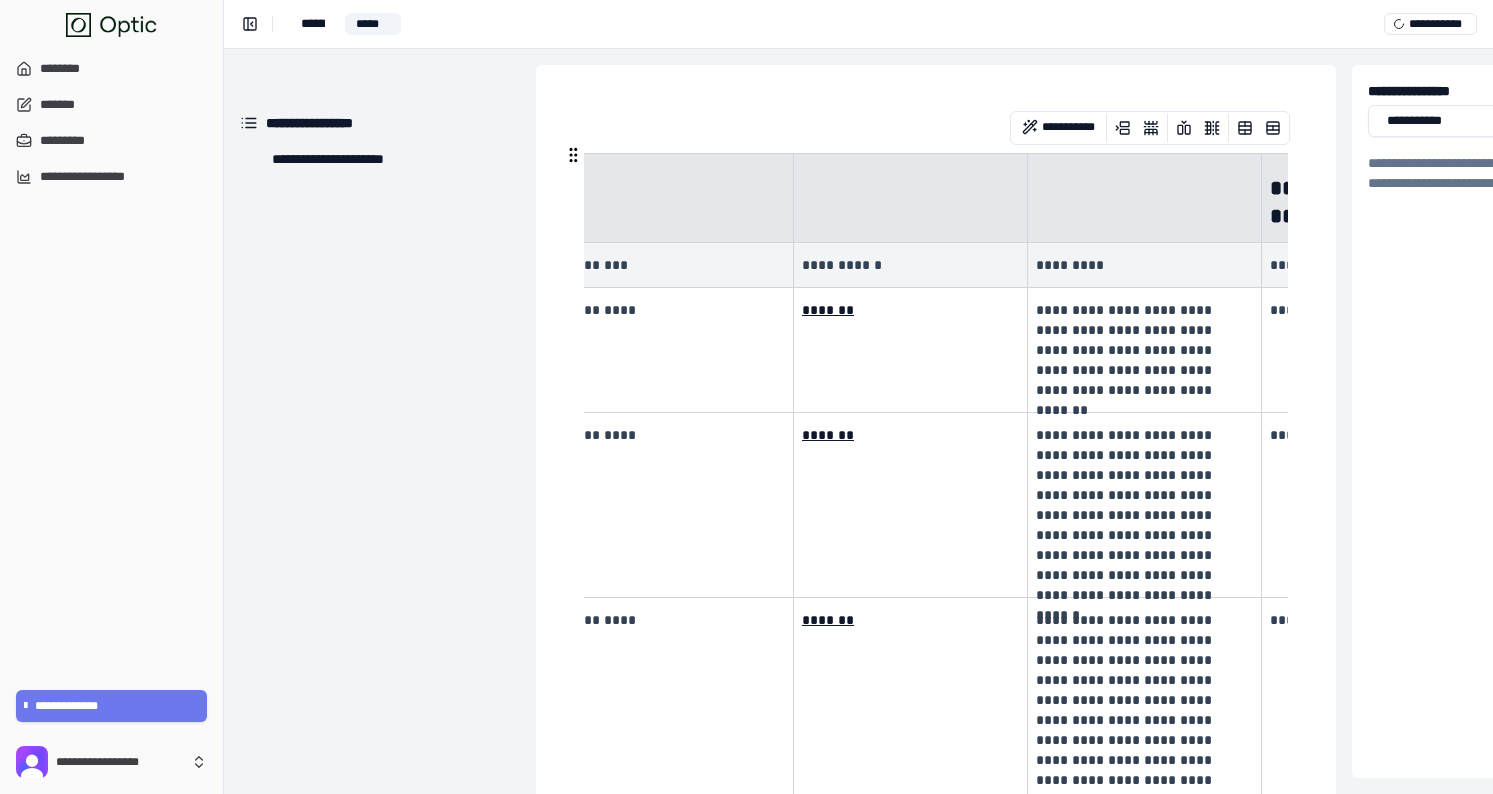 scroll, scrollTop: 0, scrollLeft: 0, axis: both 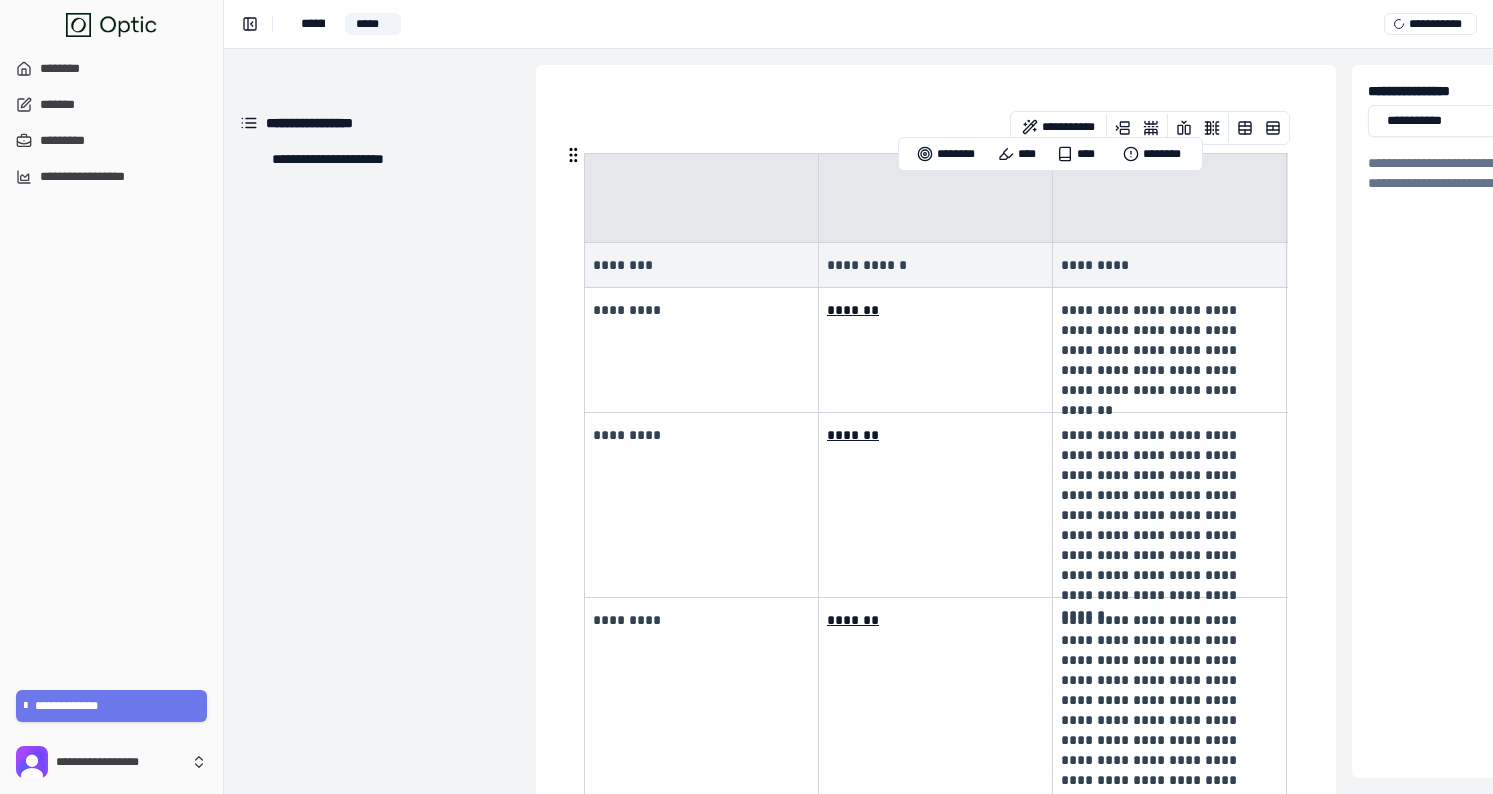 drag, startPoint x: 1258, startPoint y: 182, endPoint x: 566, endPoint y: 226, distance: 693.39746 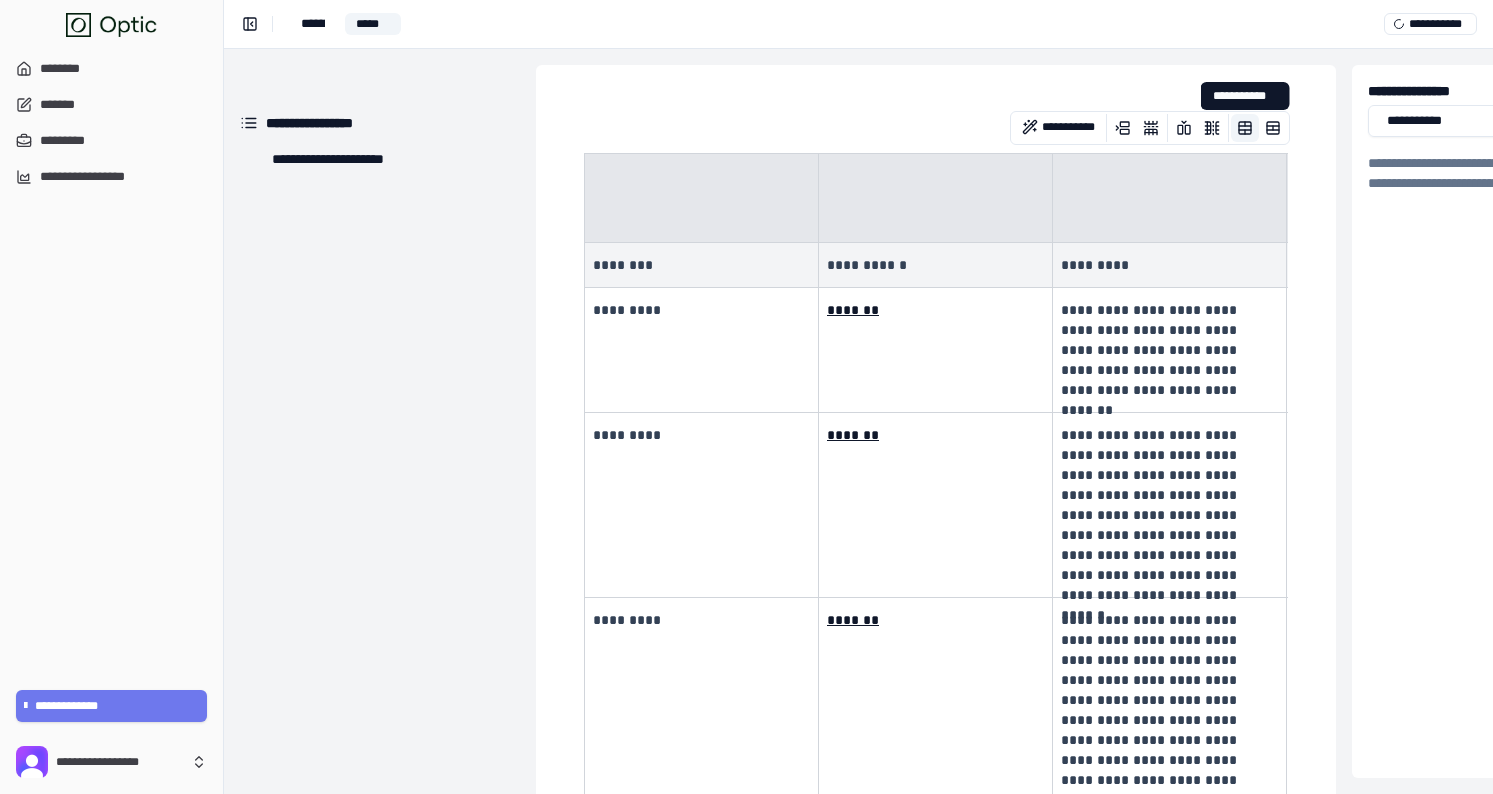 click at bounding box center (1245, 128) 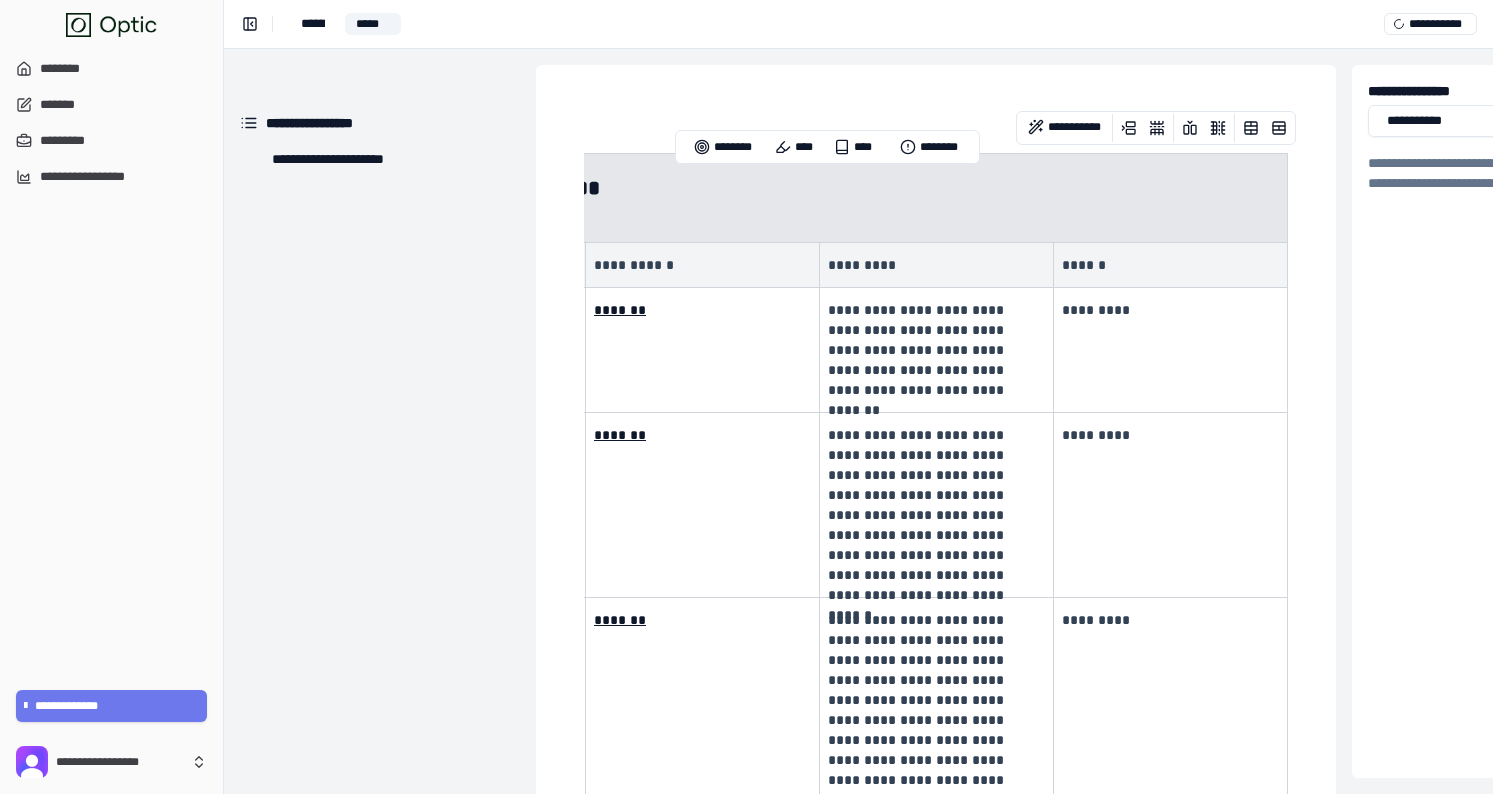 scroll, scrollTop: 0, scrollLeft: 0, axis: both 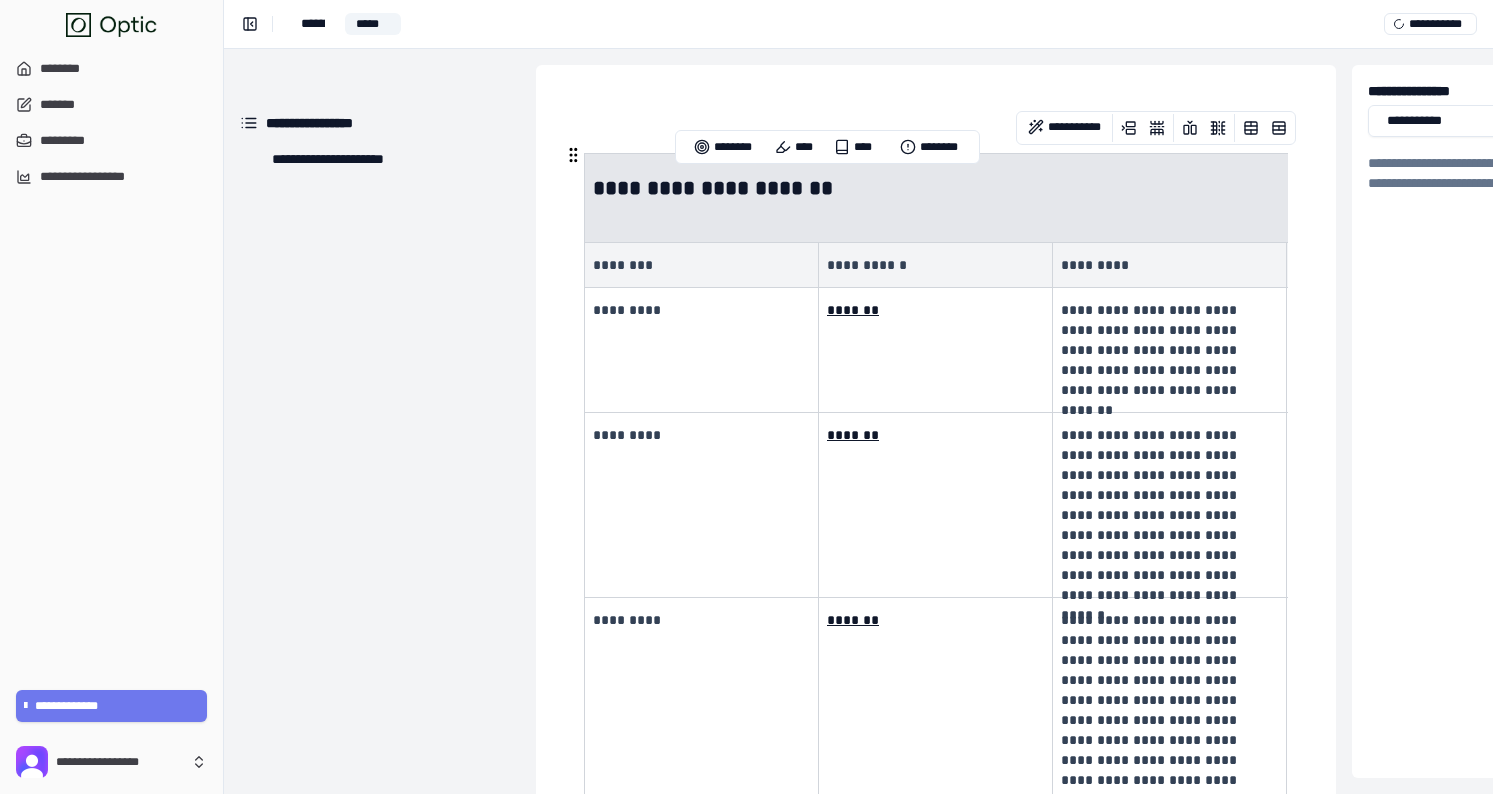 click on "*******" at bounding box center (936, 350) 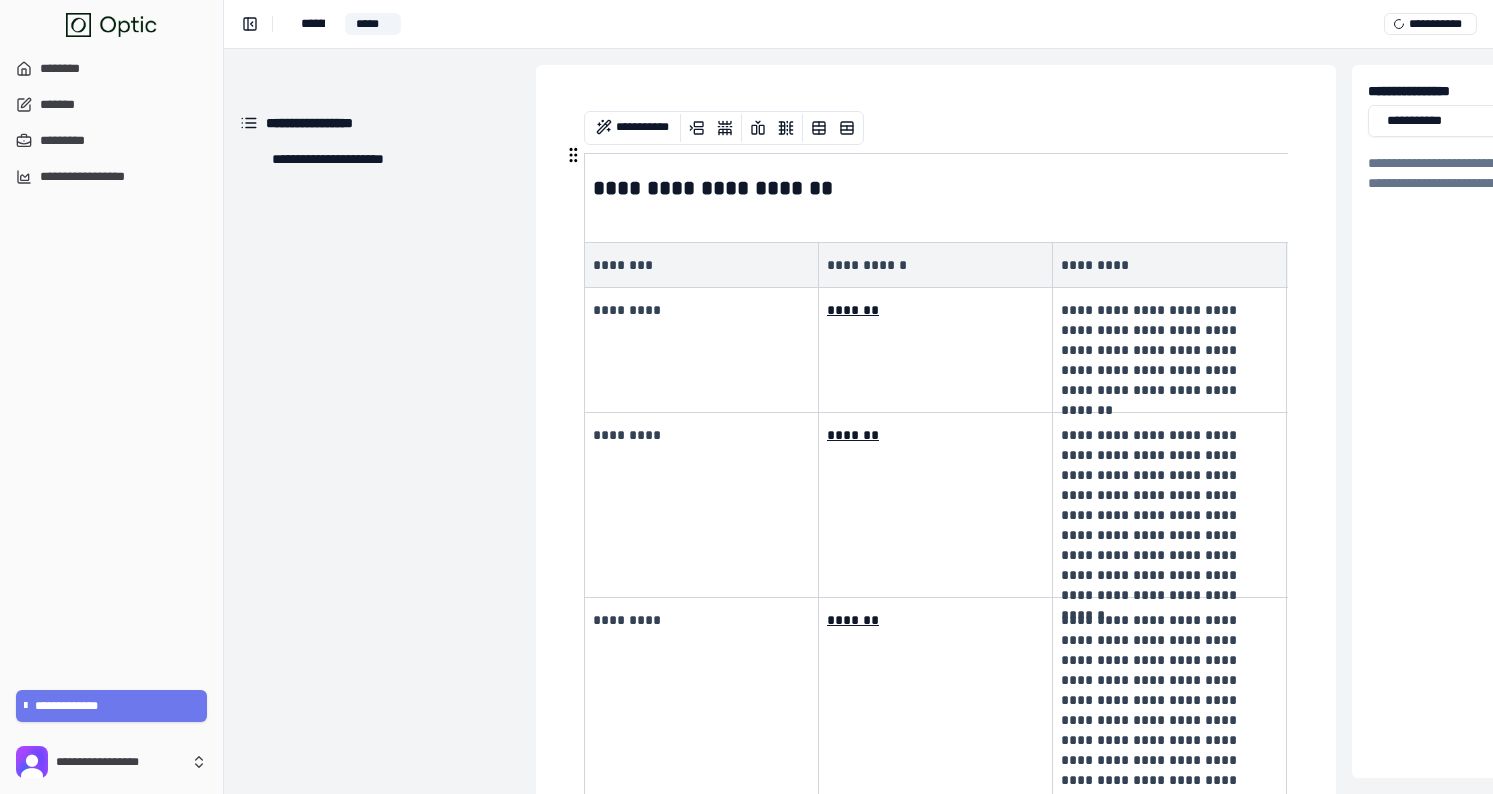 click on "*******" at bounding box center (853, 310) 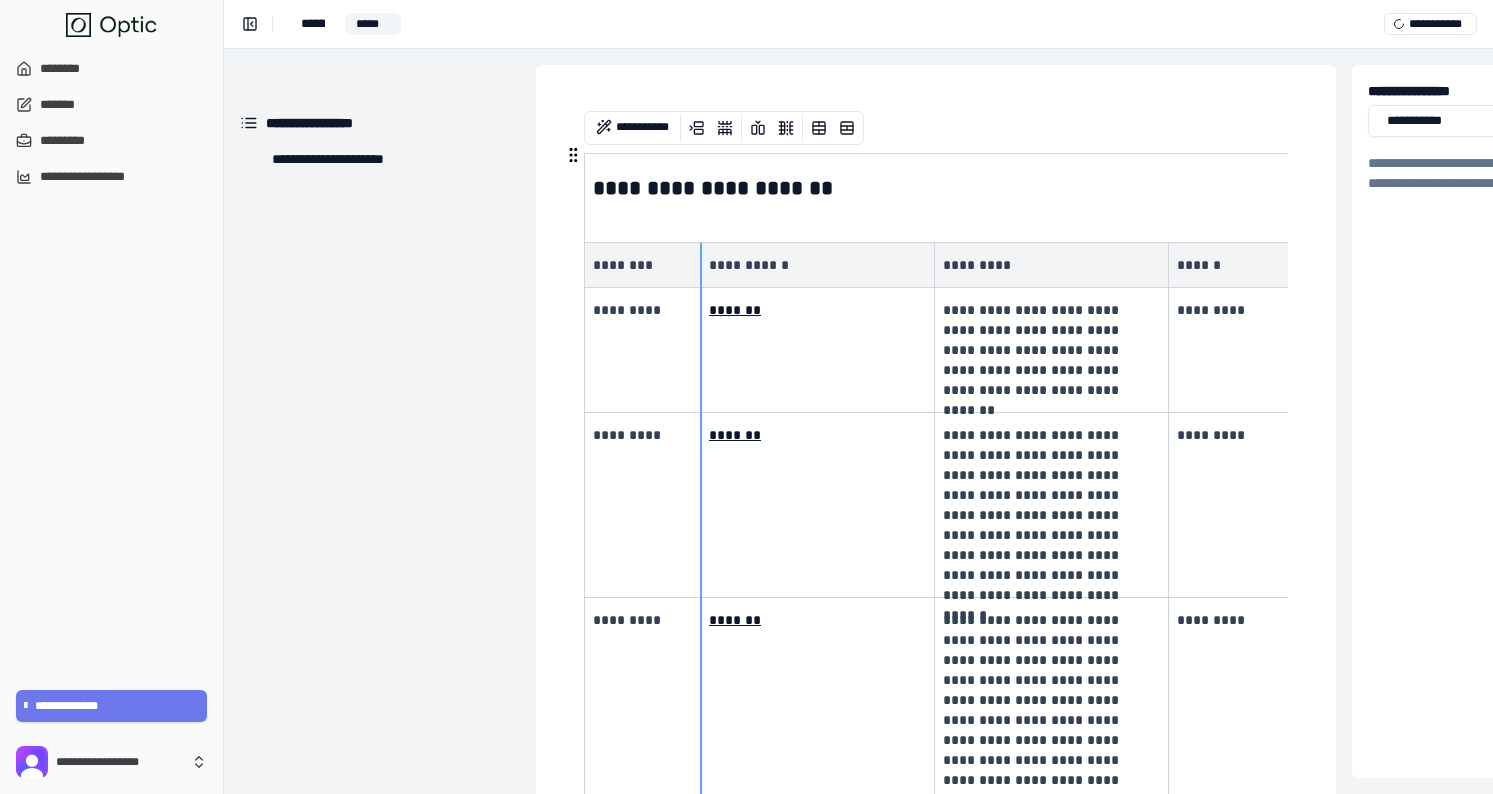drag, startPoint x: 817, startPoint y: 257, endPoint x: 699, endPoint y: 265, distance: 118.270874 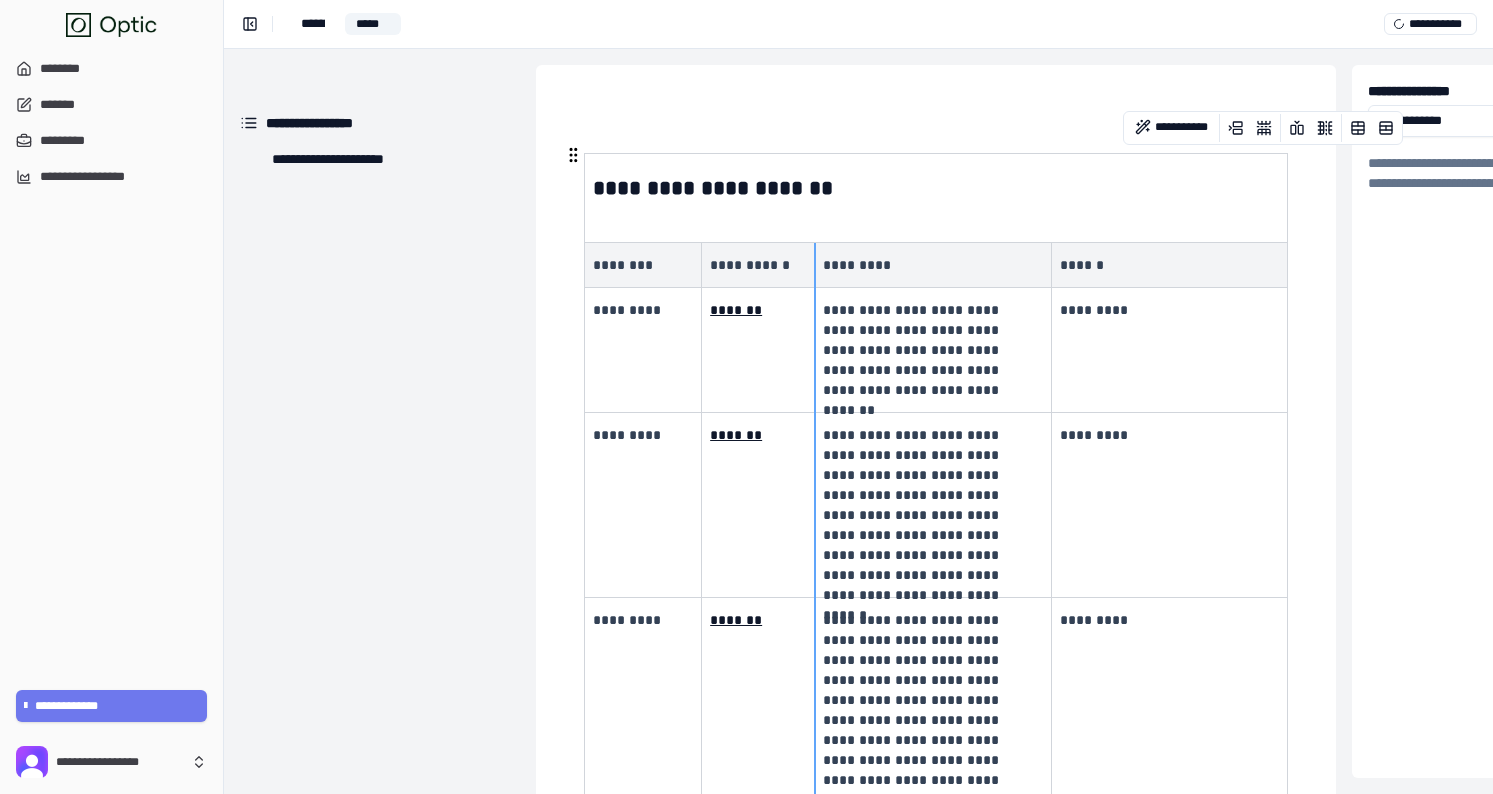 drag, startPoint x: 934, startPoint y: 257, endPoint x: 812, endPoint y: 277, distance: 123.62848 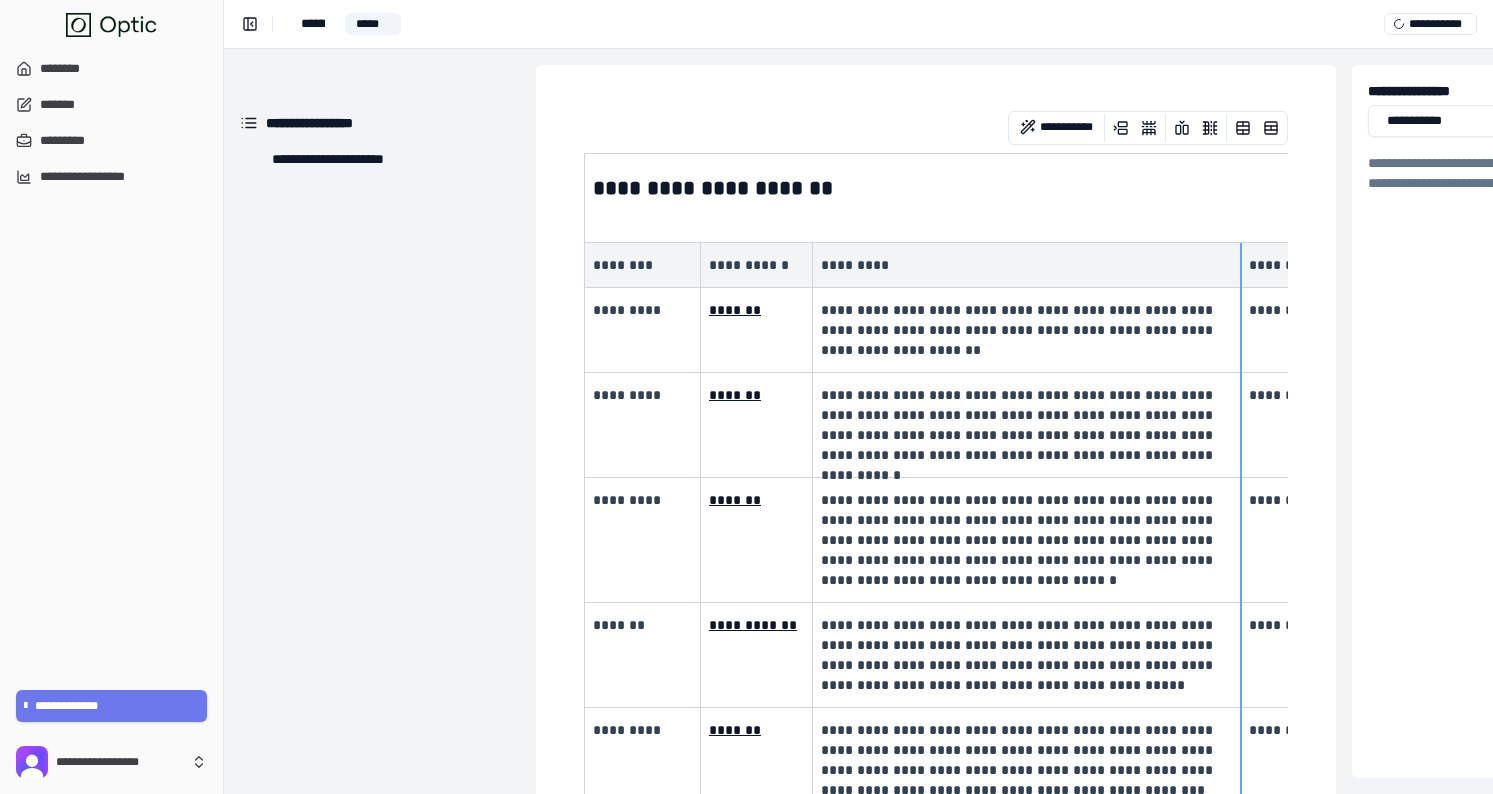 drag, startPoint x: 1050, startPoint y: 267, endPoint x: 1261, endPoint y: 269, distance: 211.00948 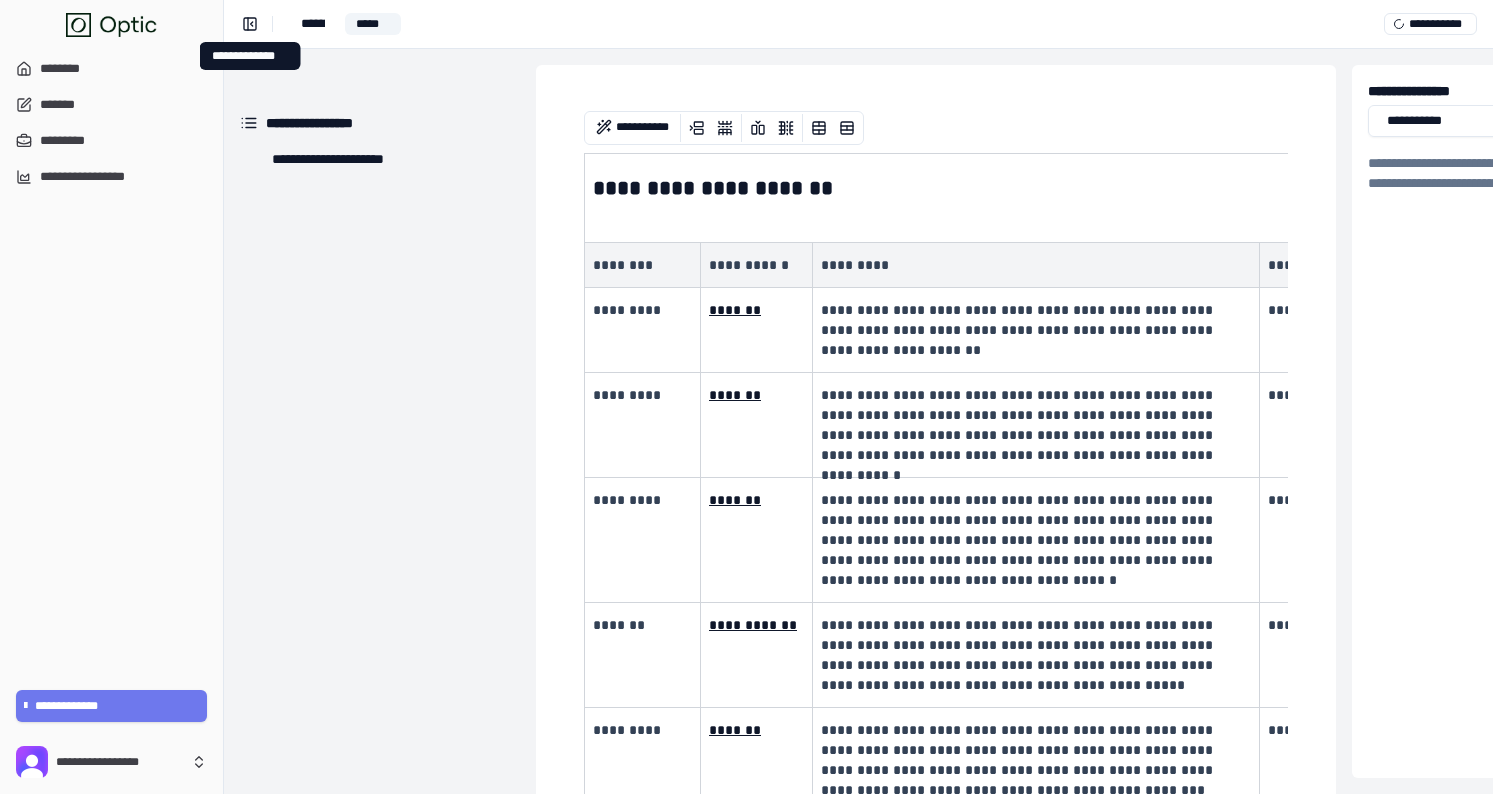 click on "**********" at bounding box center (858, 24) 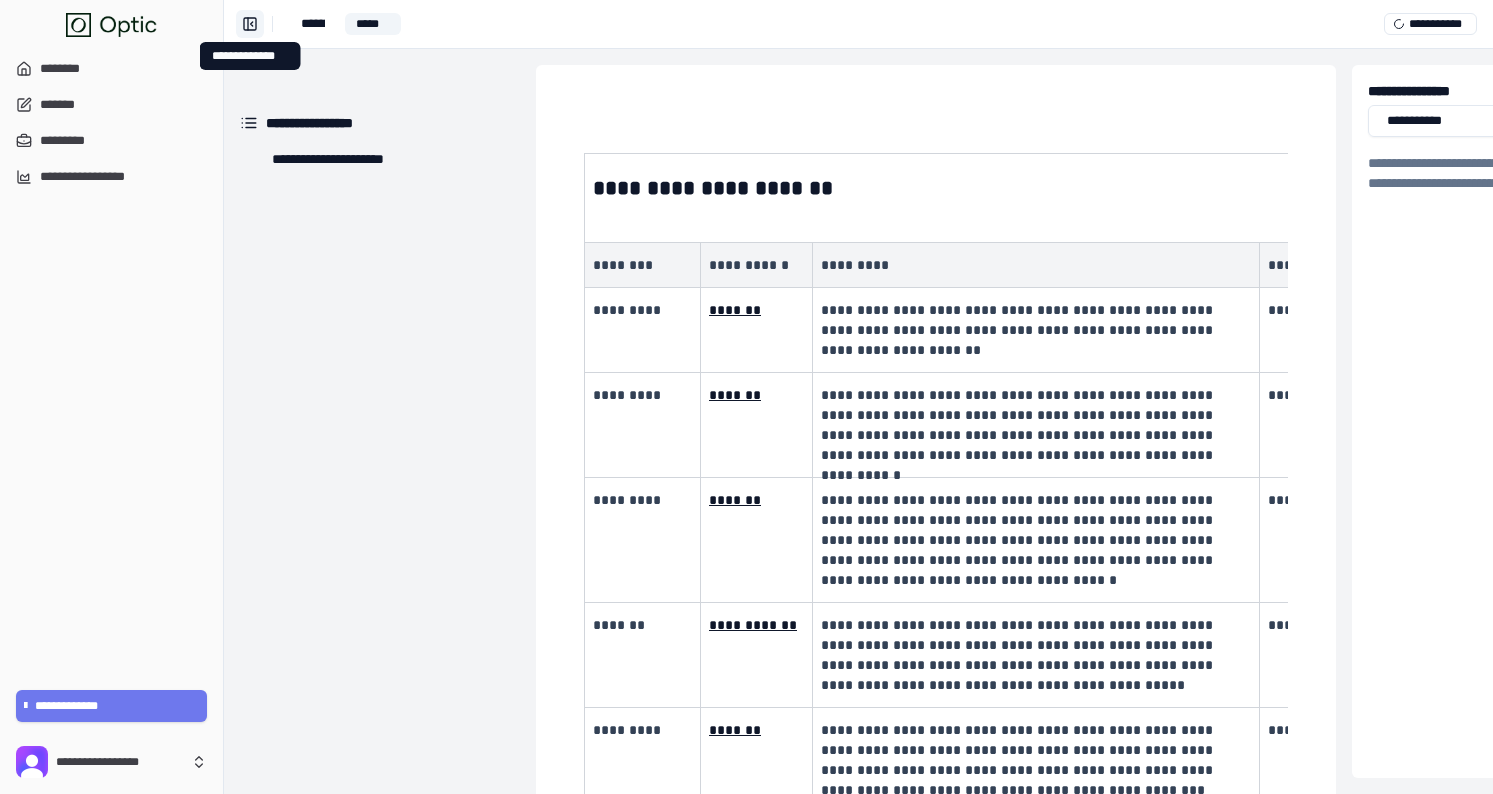 click on "**********" at bounding box center (250, 24) 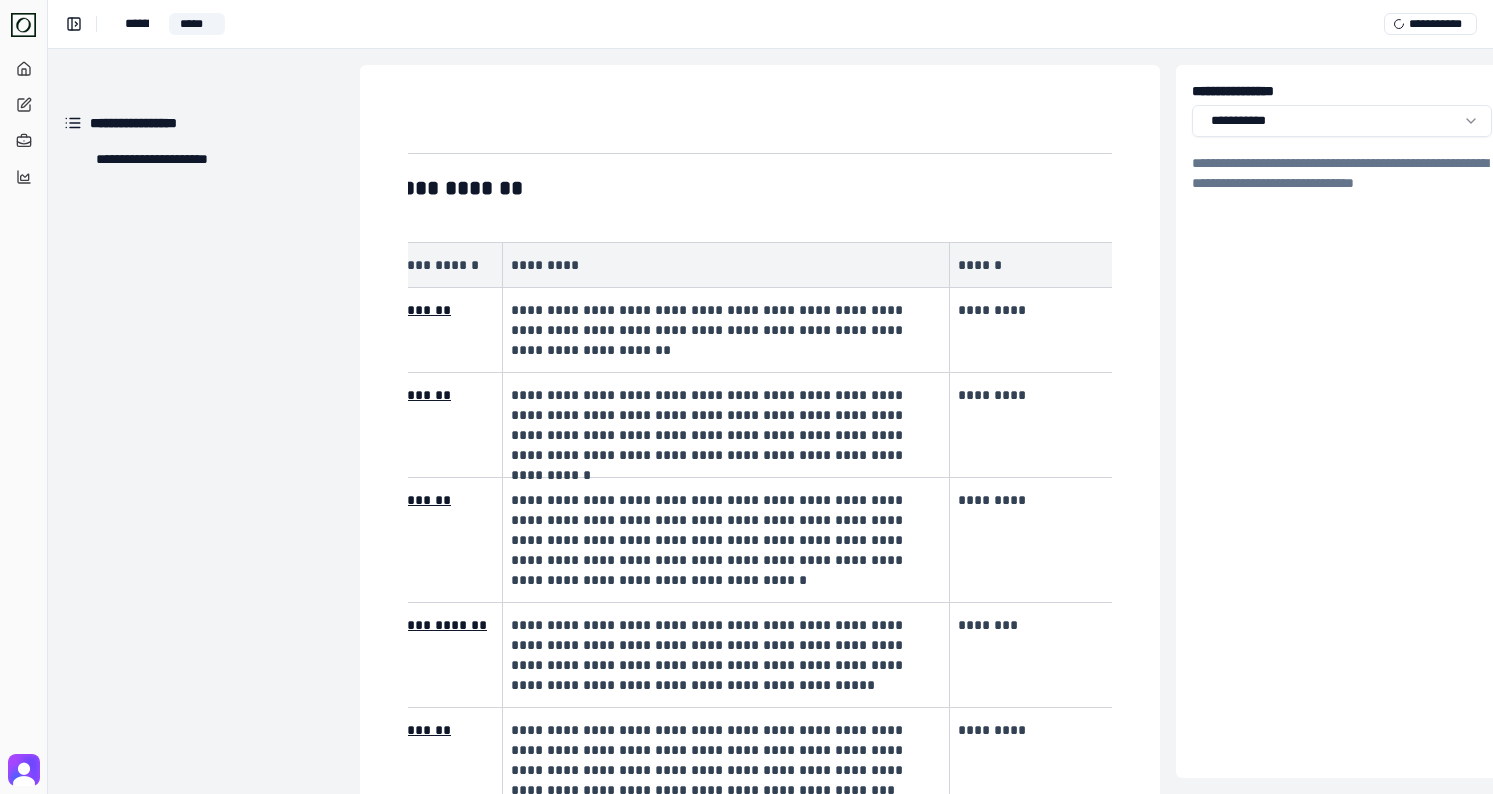 scroll, scrollTop: 0, scrollLeft: 206, axis: horizontal 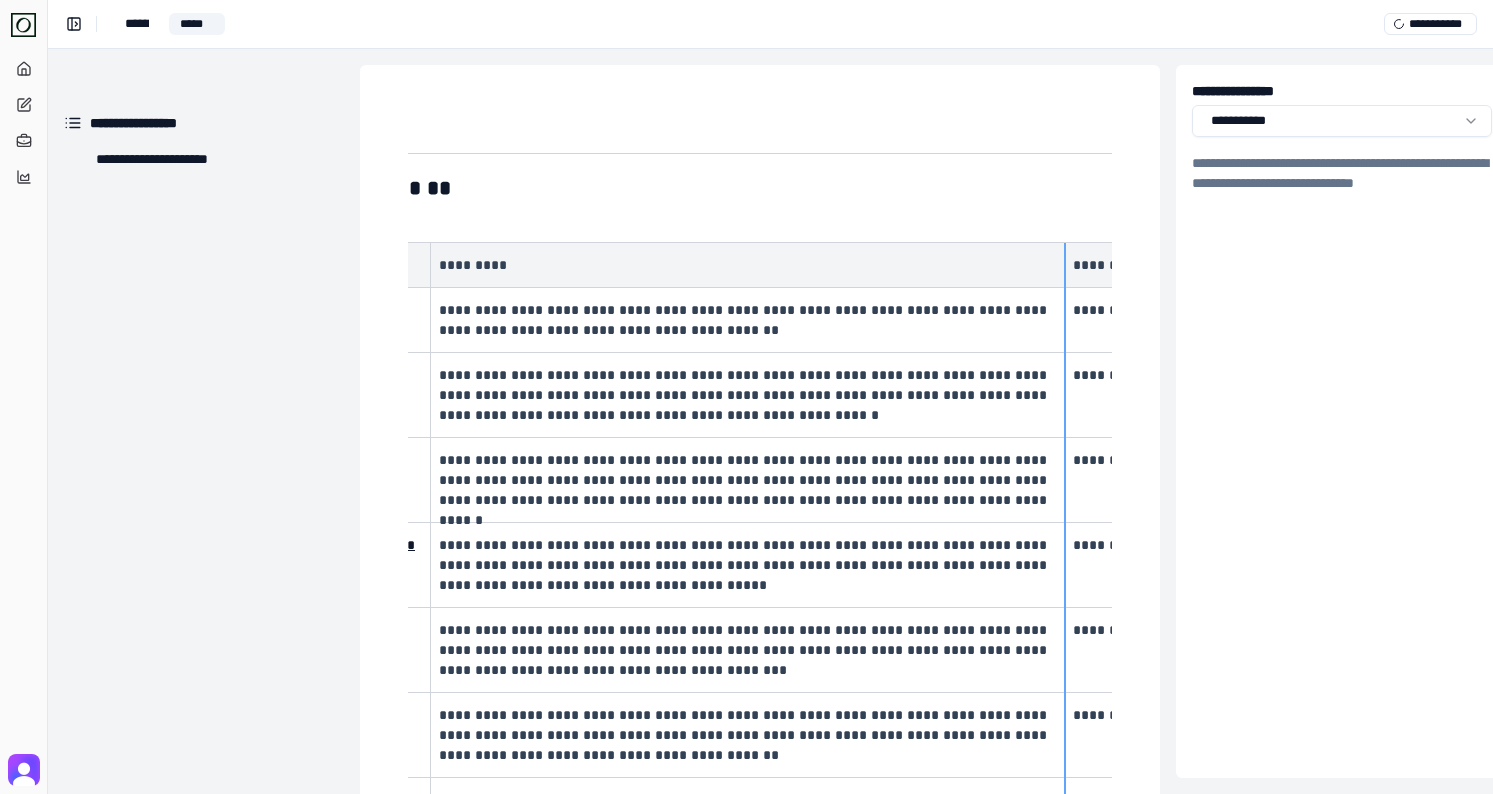 drag, startPoint x: 877, startPoint y: 272, endPoint x: 1056, endPoint y: 267, distance: 179.06982 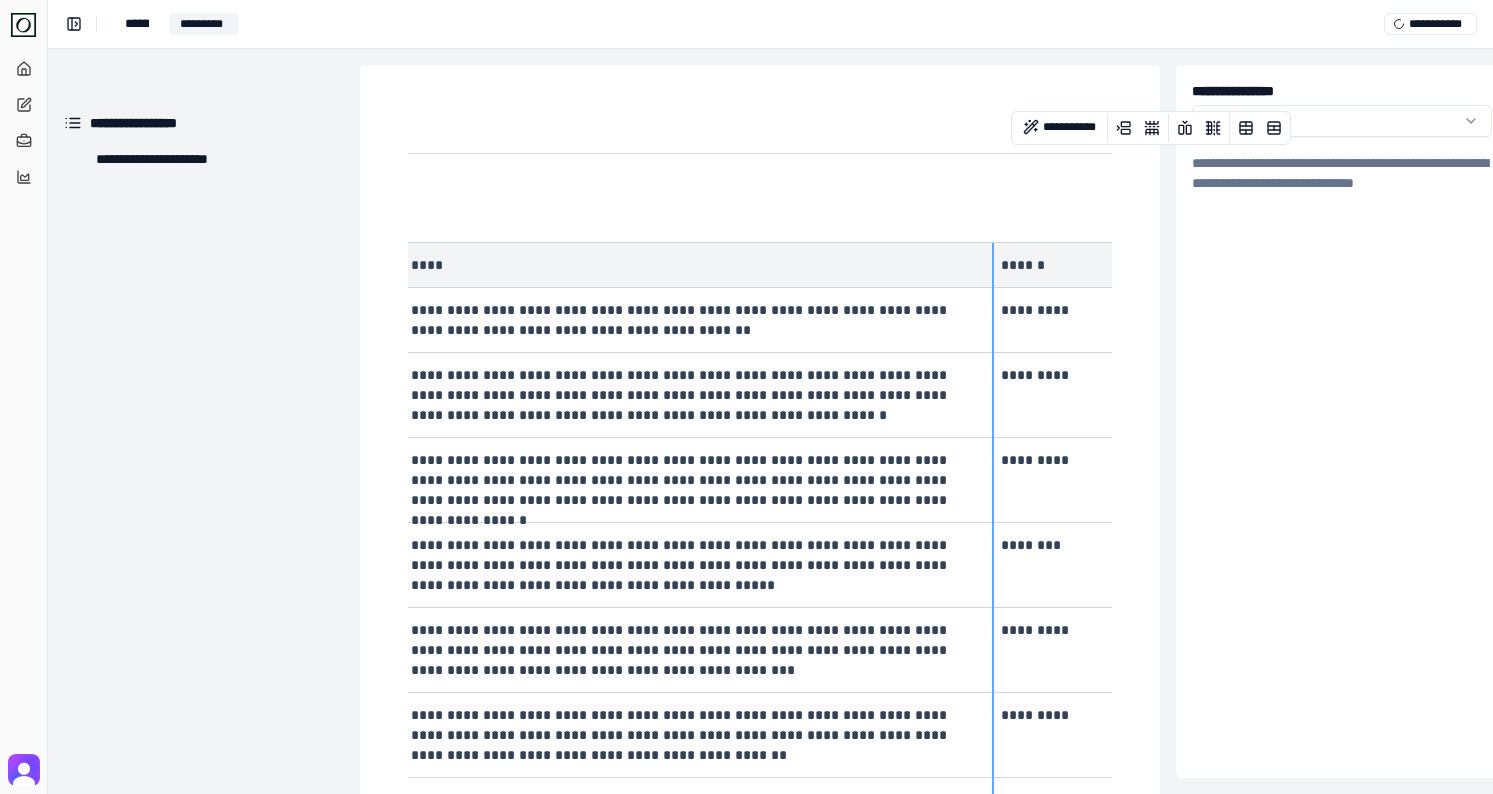 scroll, scrollTop: 0, scrollLeft: 385, axis: horizontal 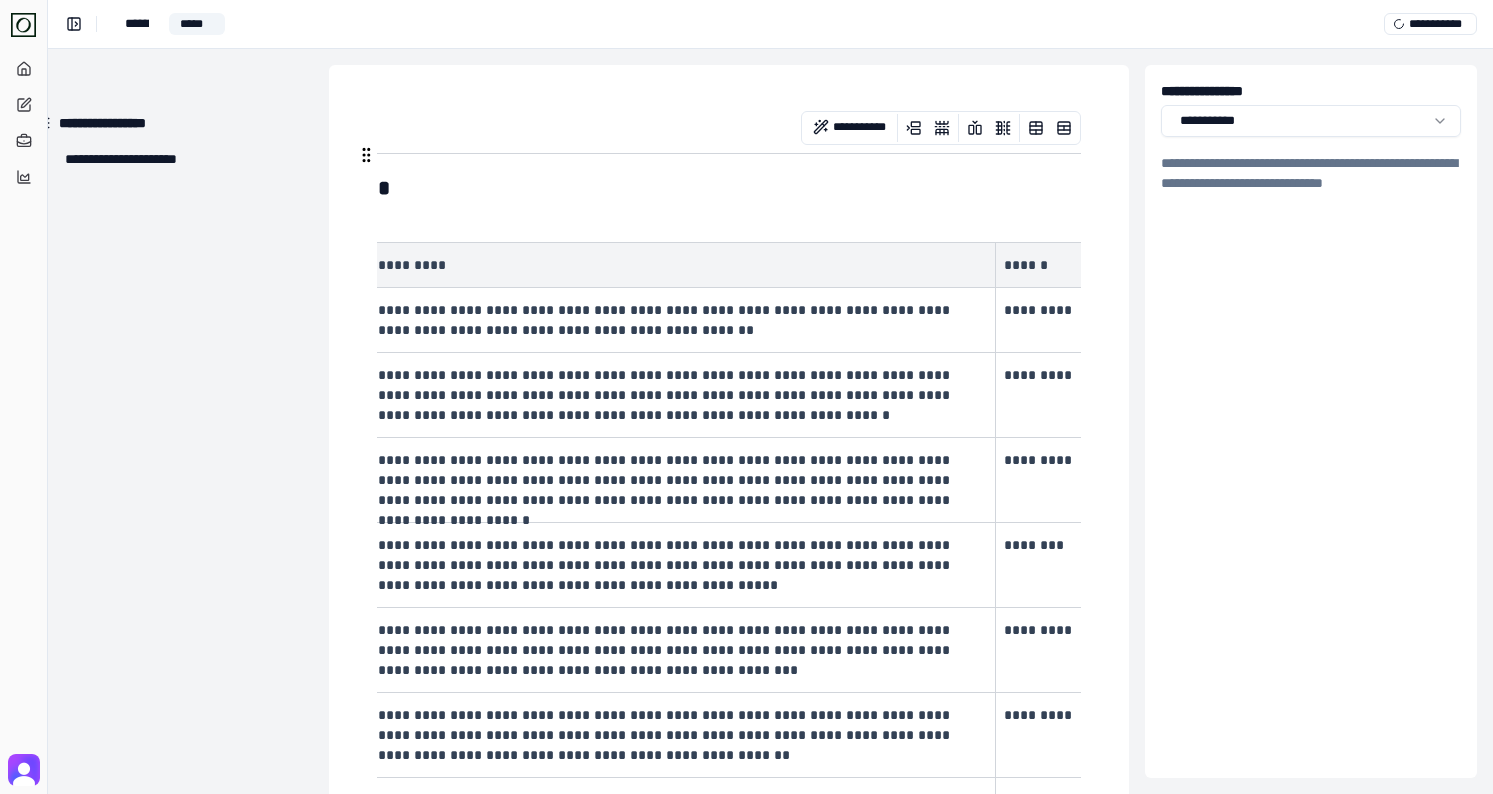 drag, startPoint x: 1078, startPoint y: 256, endPoint x: 1000, endPoint y: 281, distance: 81.908485 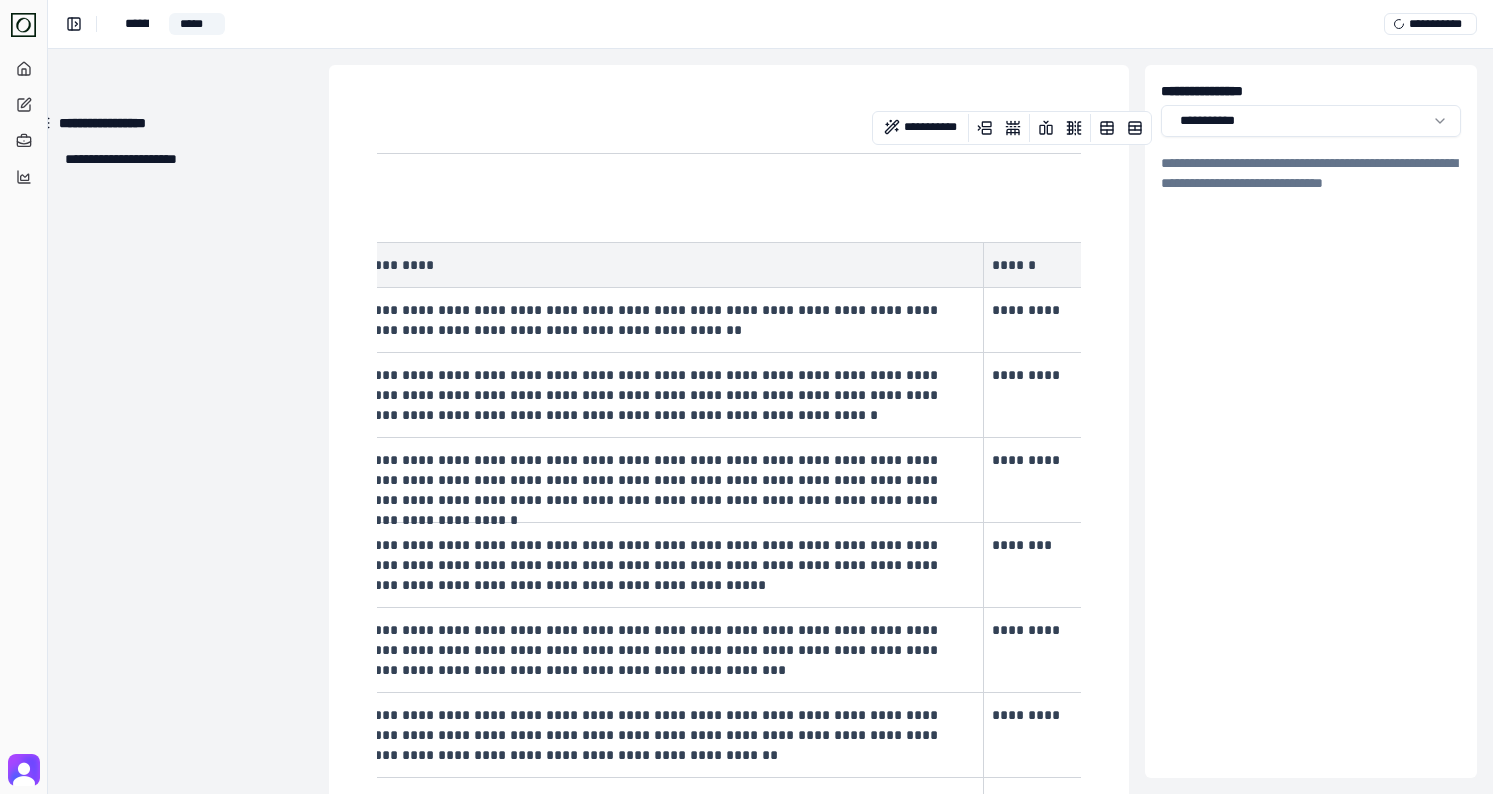 scroll, scrollTop: 0, scrollLeft: 307, axis: horizontal 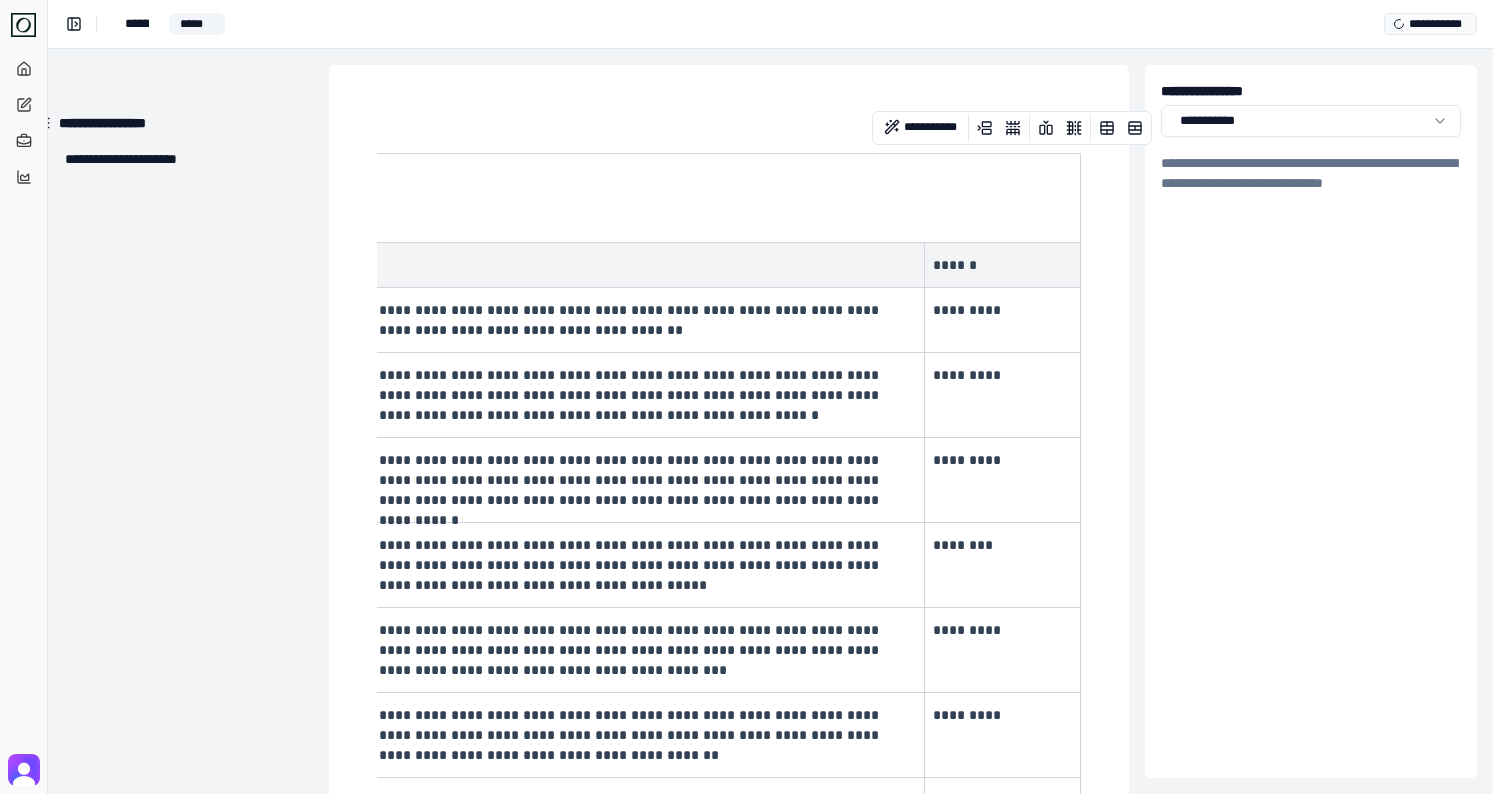 click on "**********" at bounding box center (1430, 24) 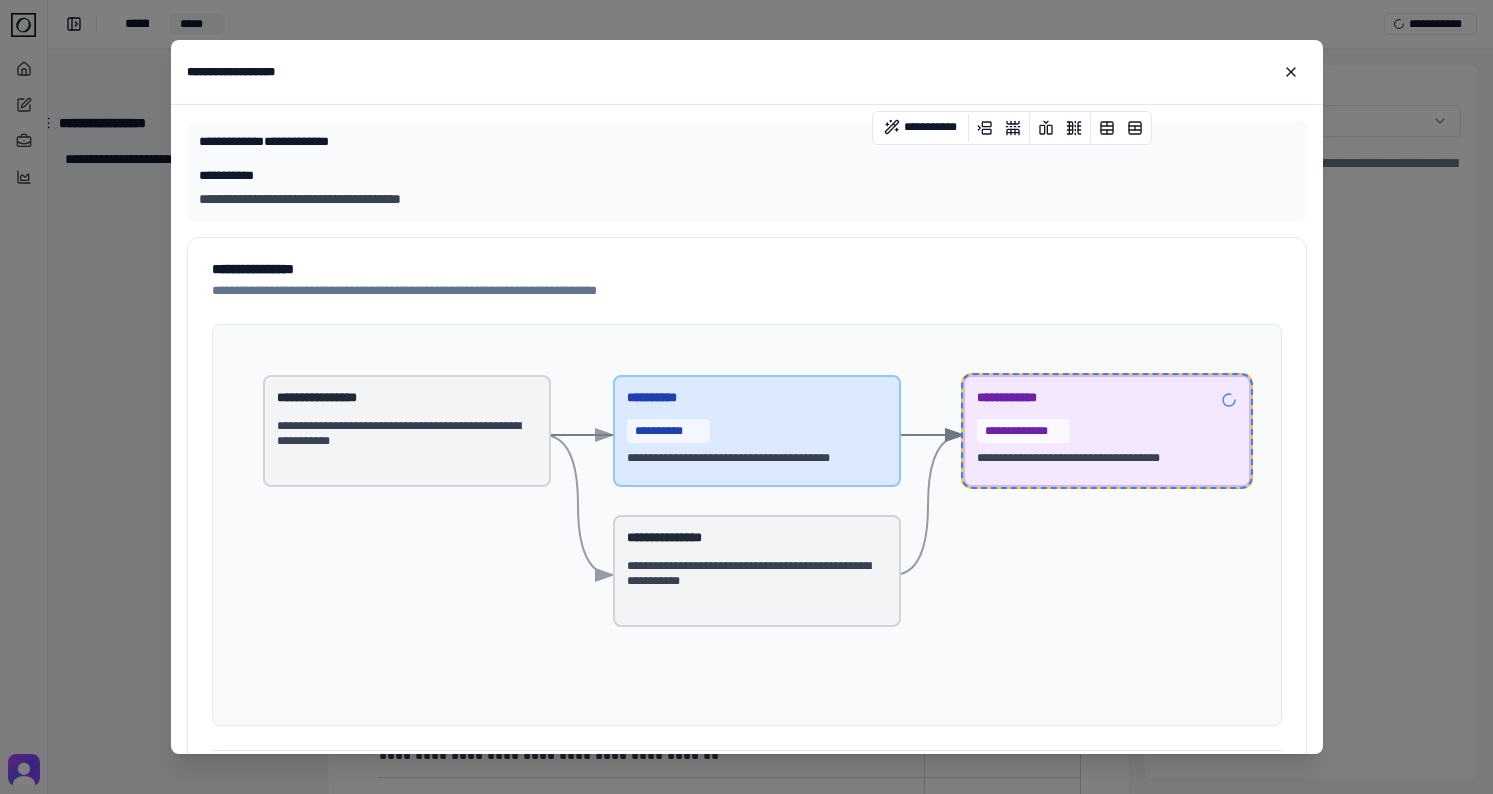 type 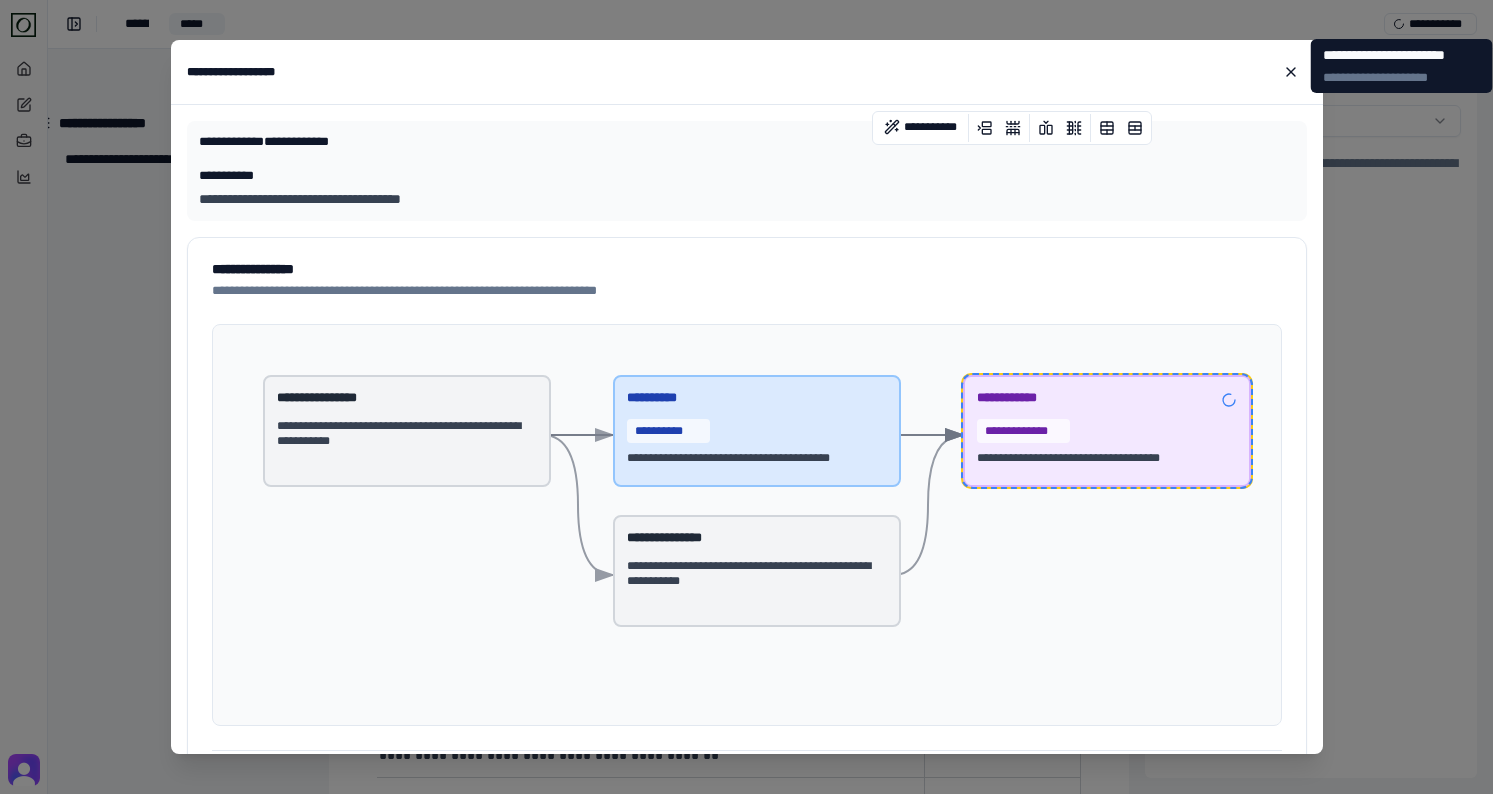 click on "**********" at bounding box center [757, 458] 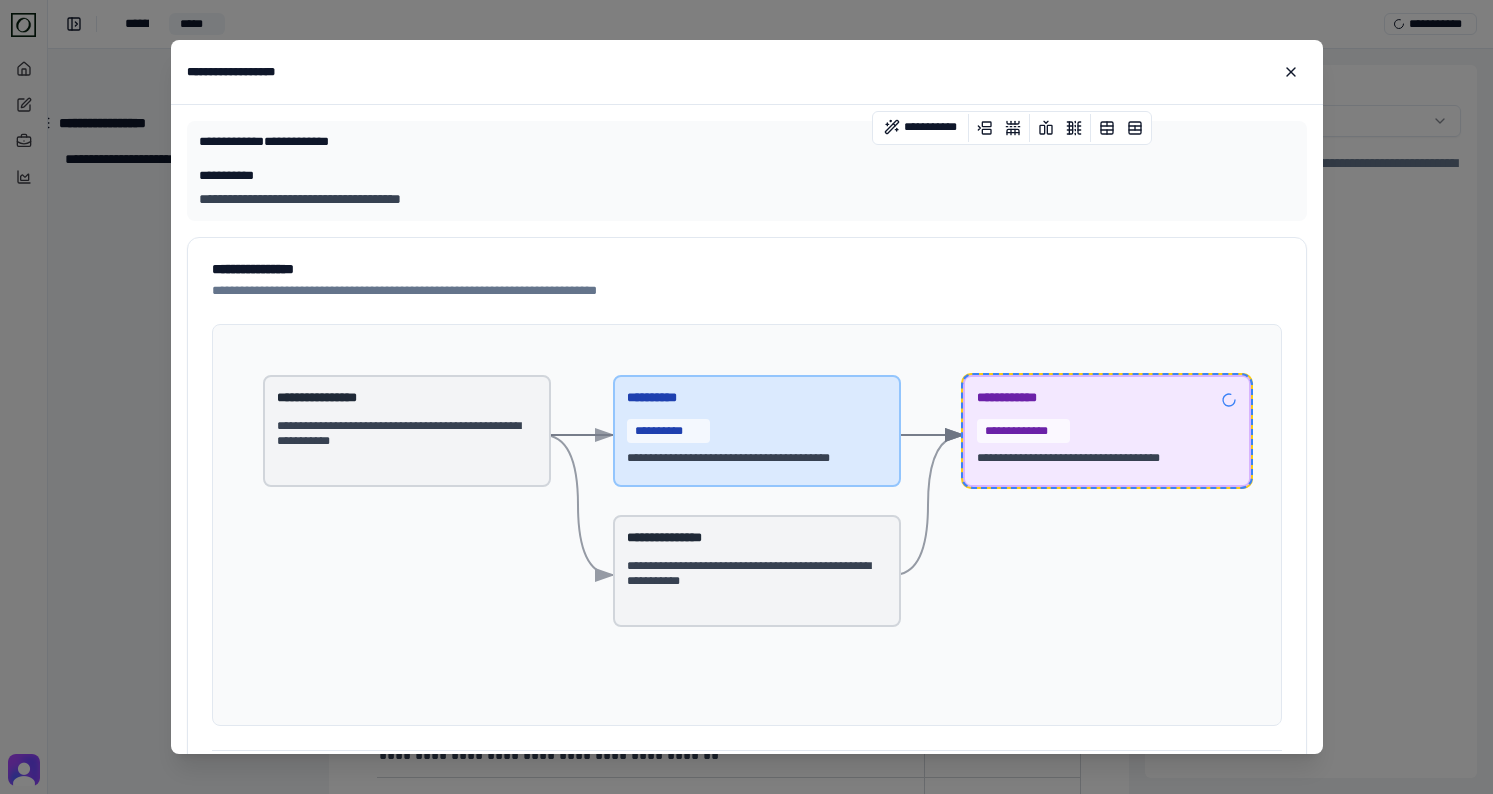 click on "**********" at bounding box center (757, 571) 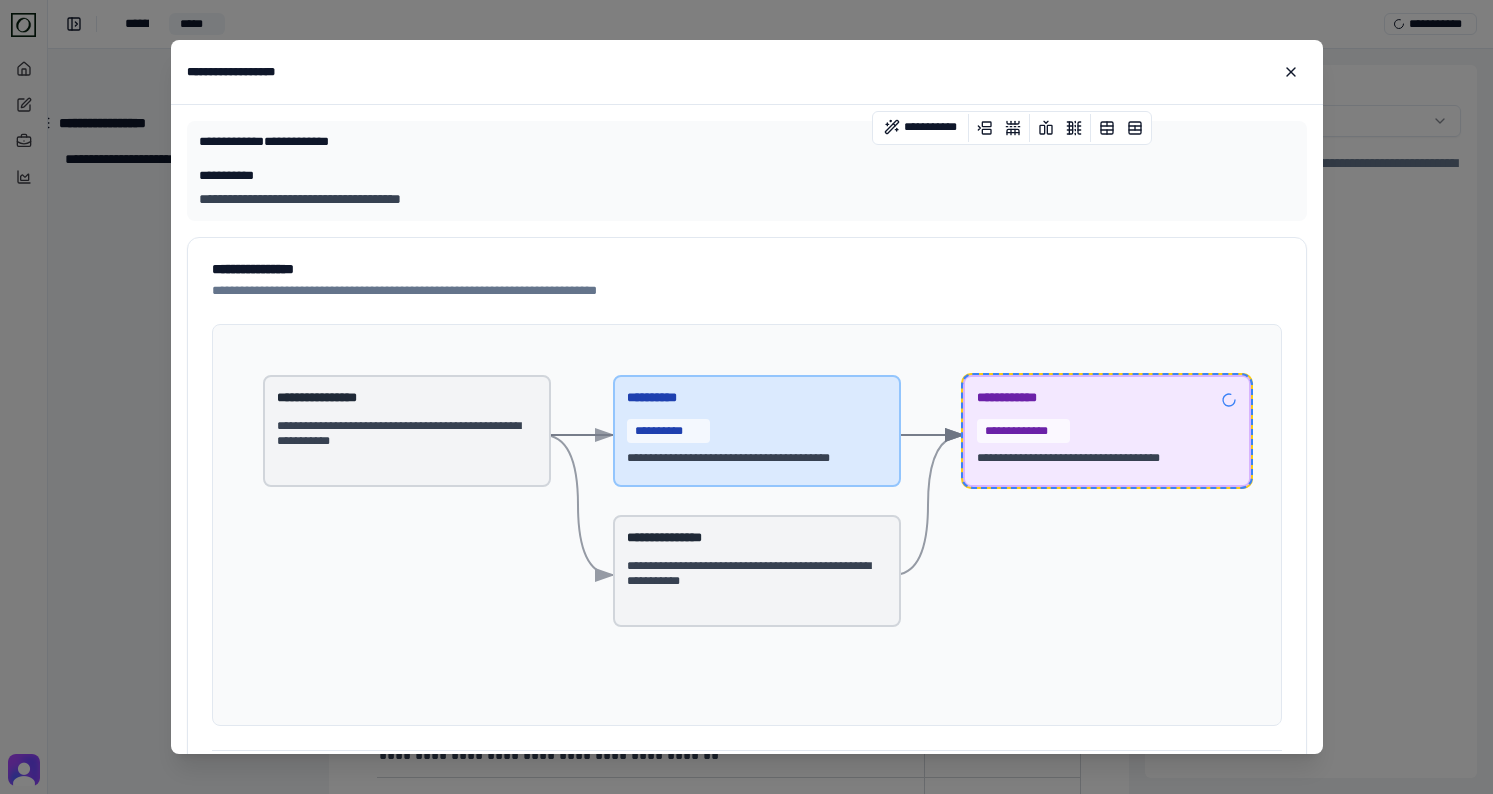 click on "**********" at bounding box center [747, 291] 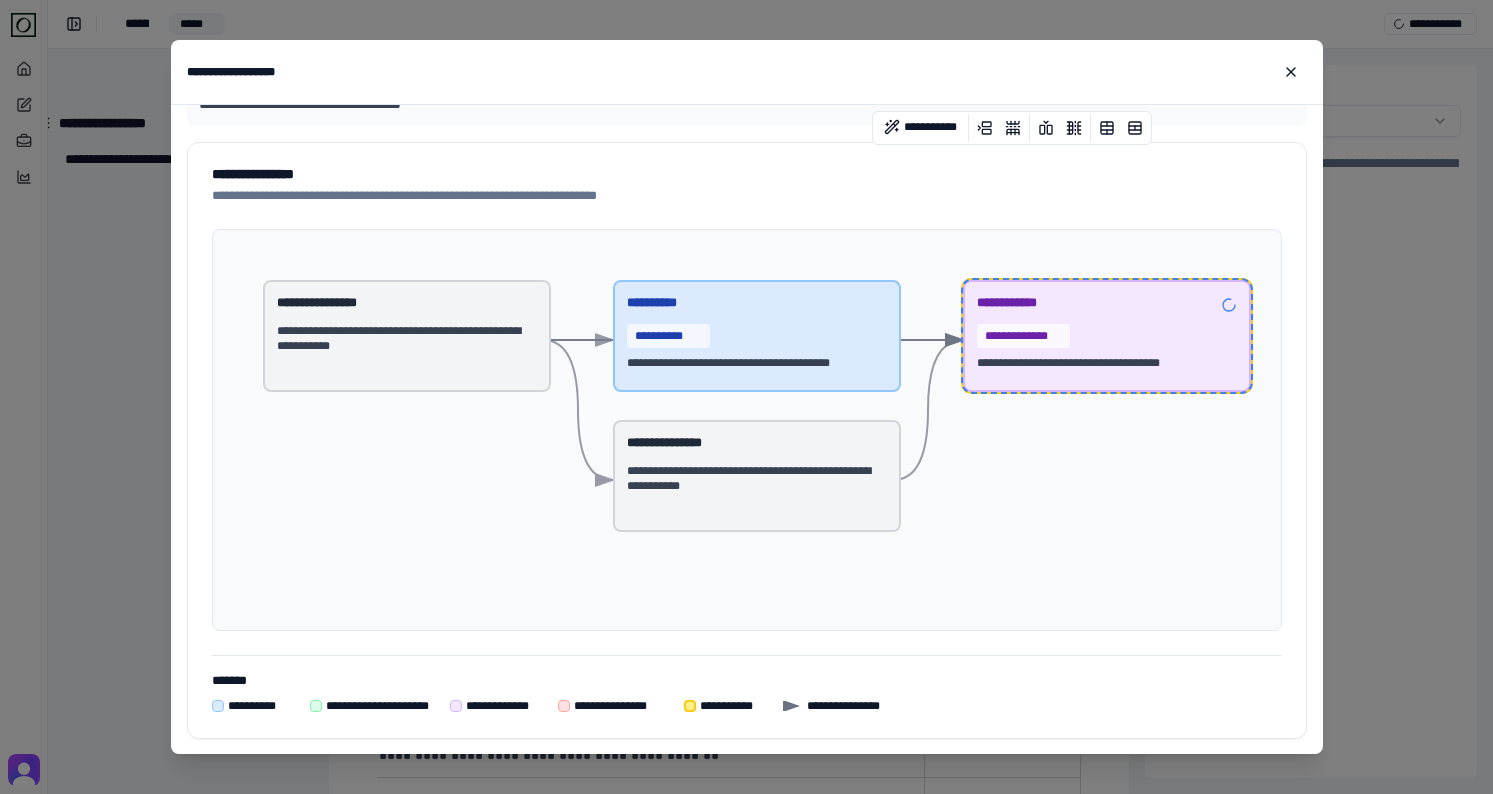 scroll, scrollTop: 0, scrollLeft: 0, axis: both 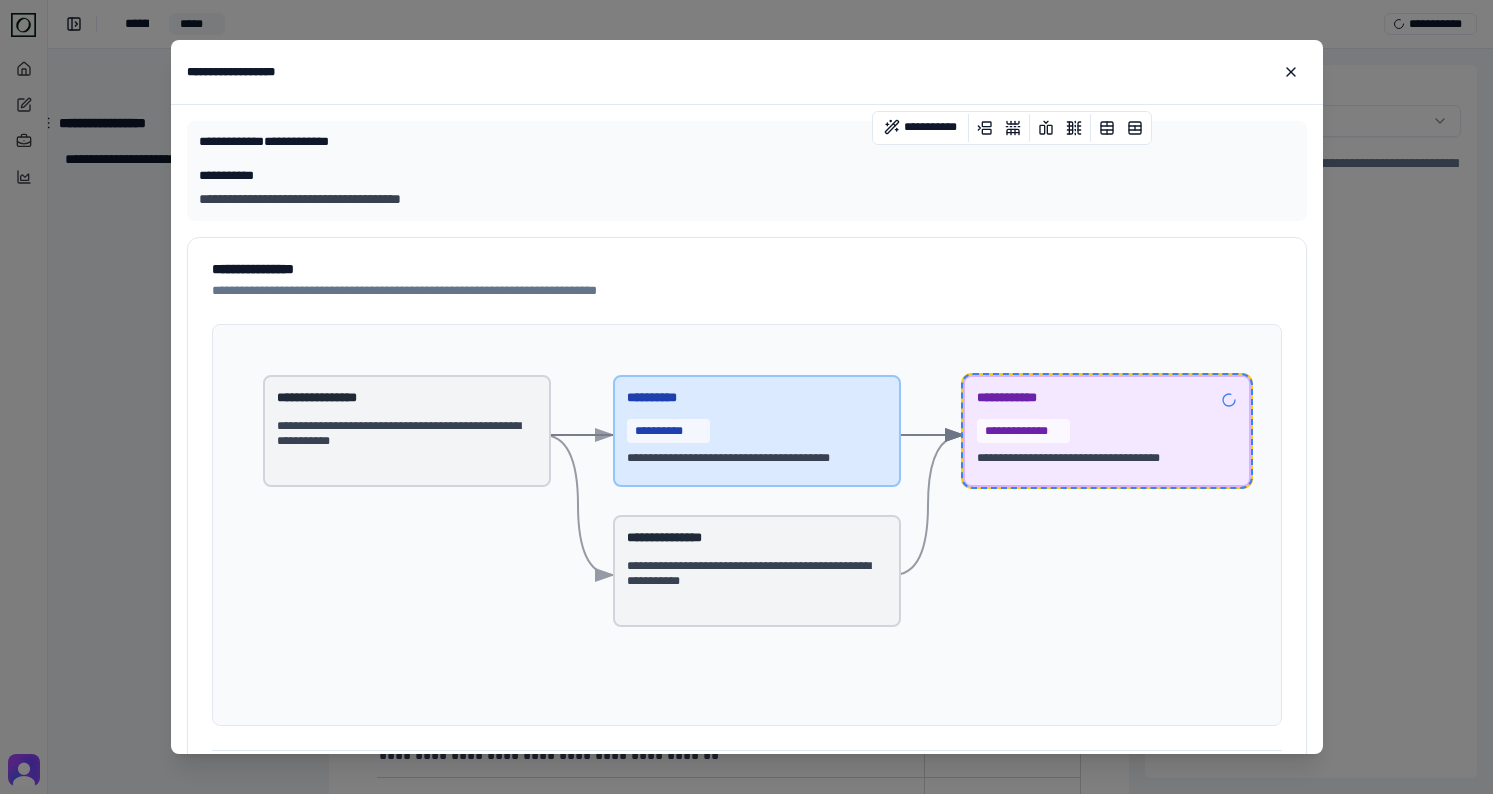 click on "**********" at bounding box center [747, 199] 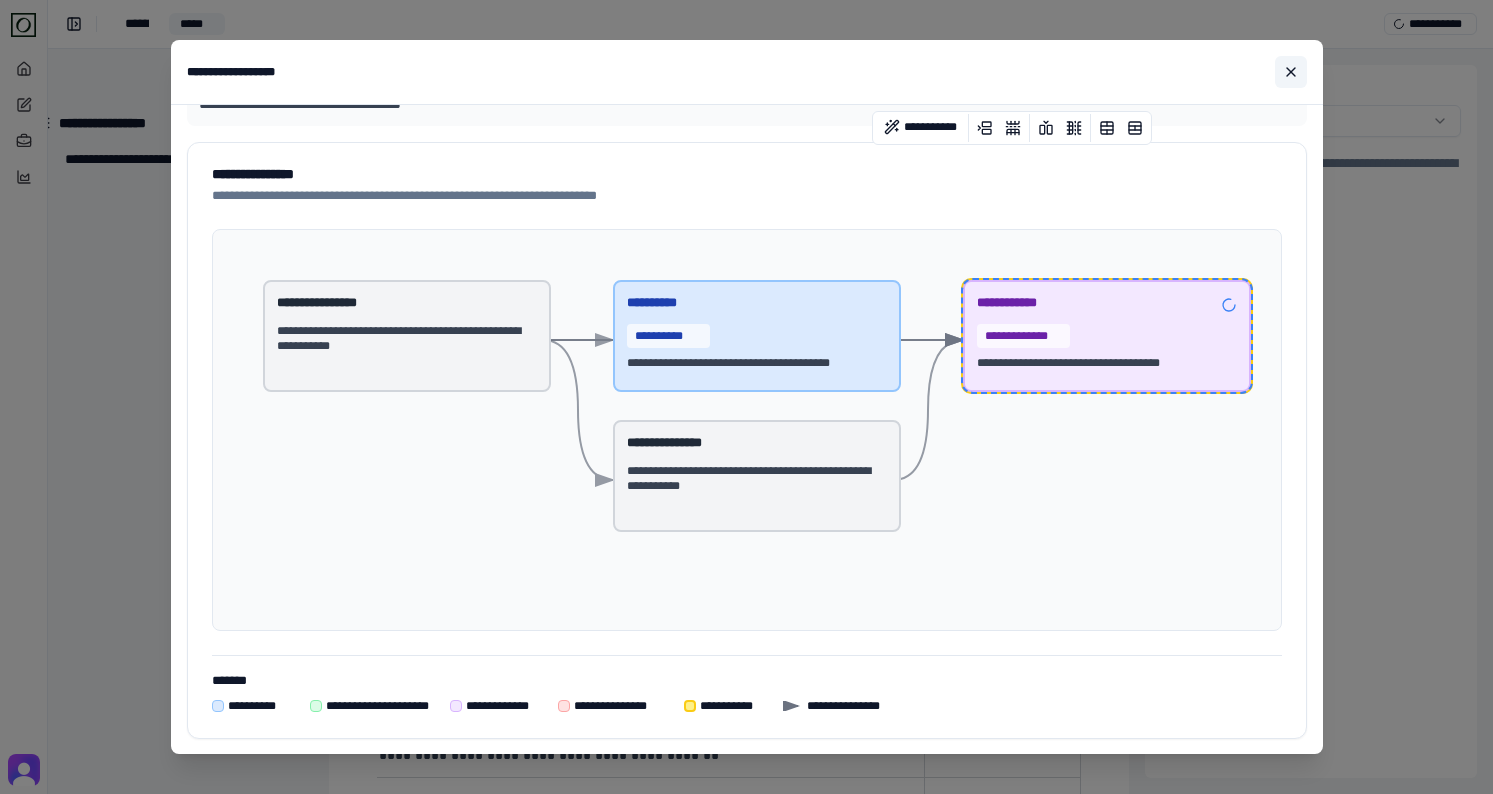 click at bounding box center [1291, 72] 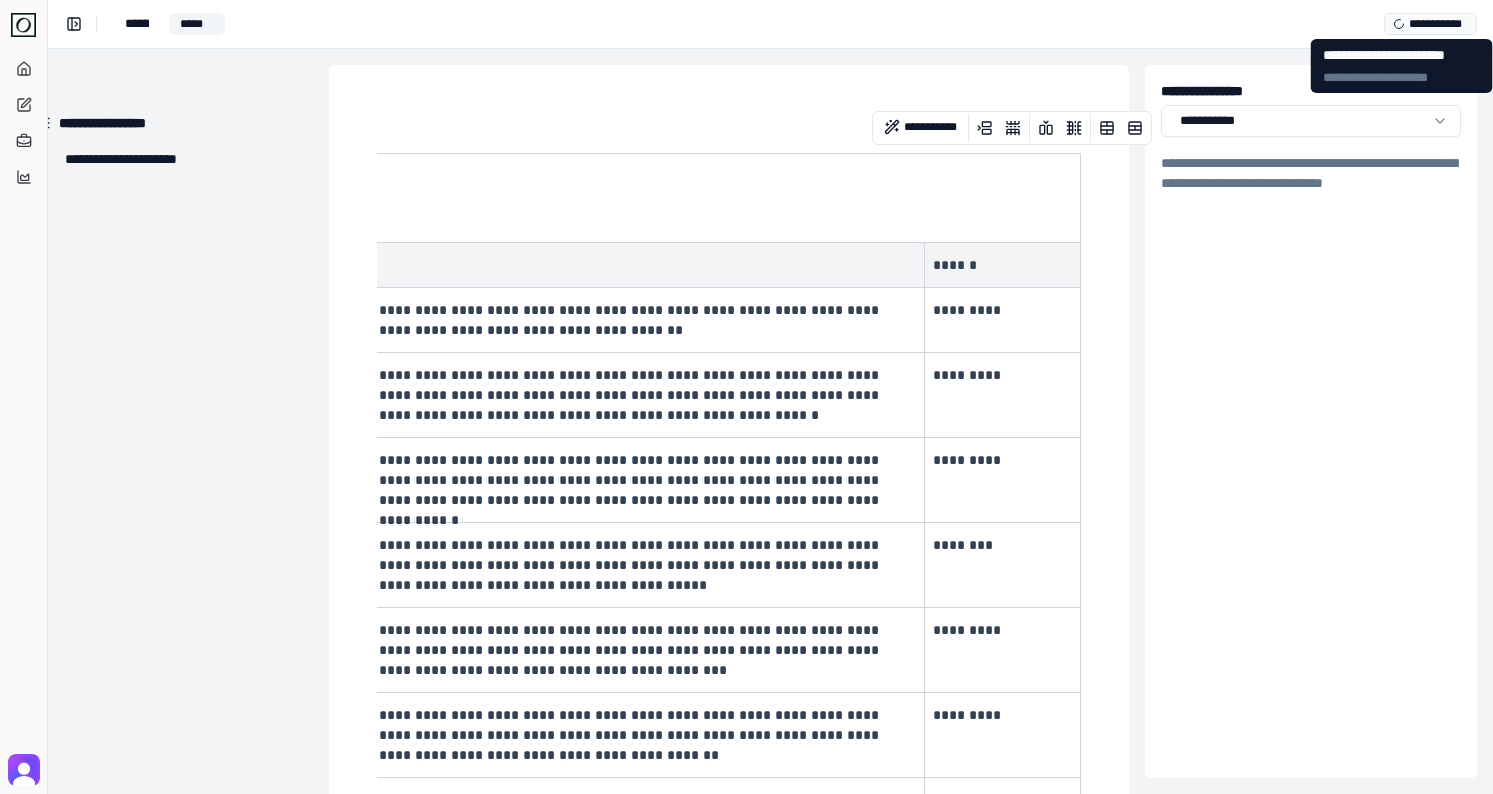 click on "**********" at bounding box center (1430, 24) 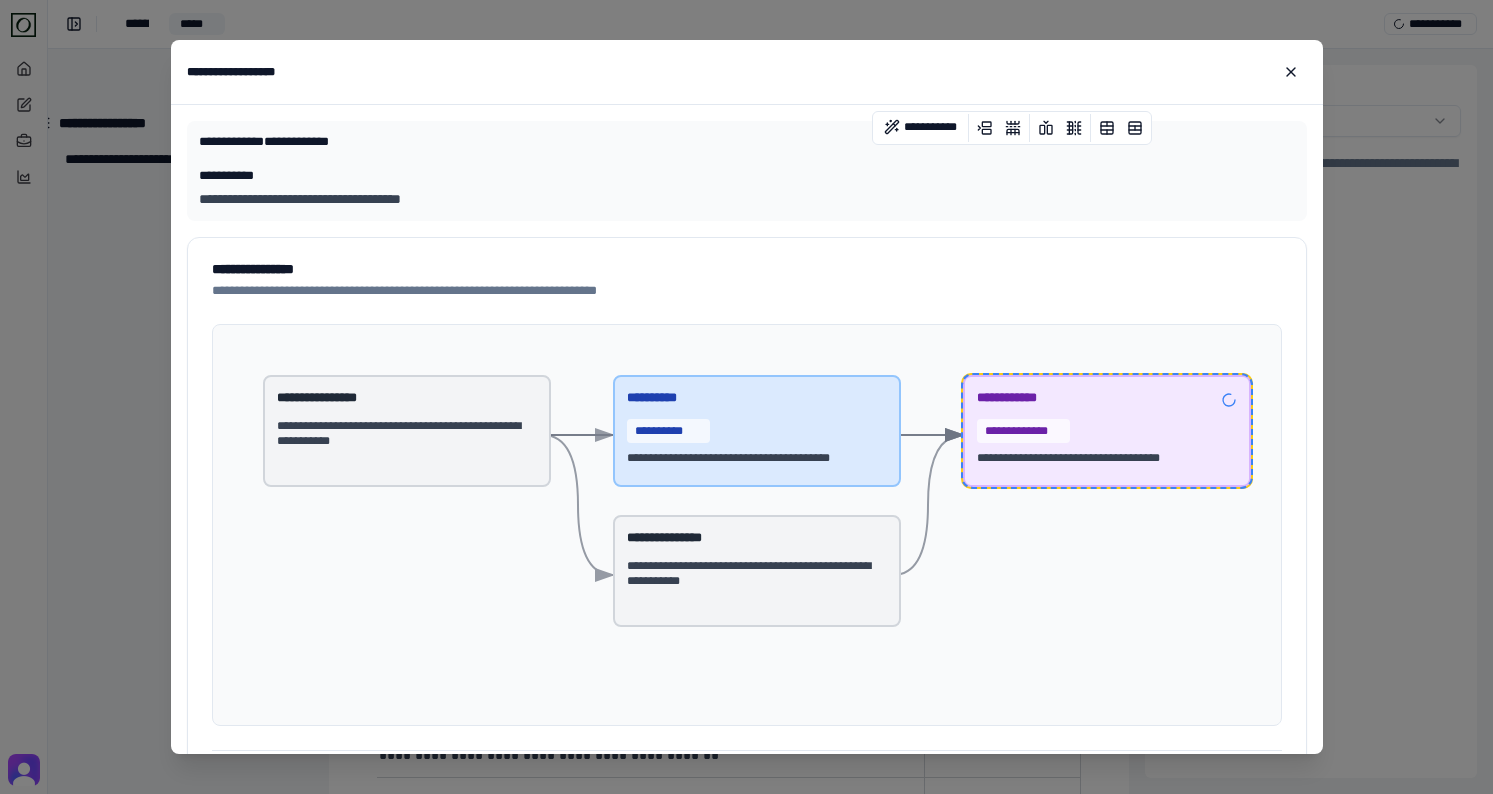click on "**********" at bounding box center [746, 397] 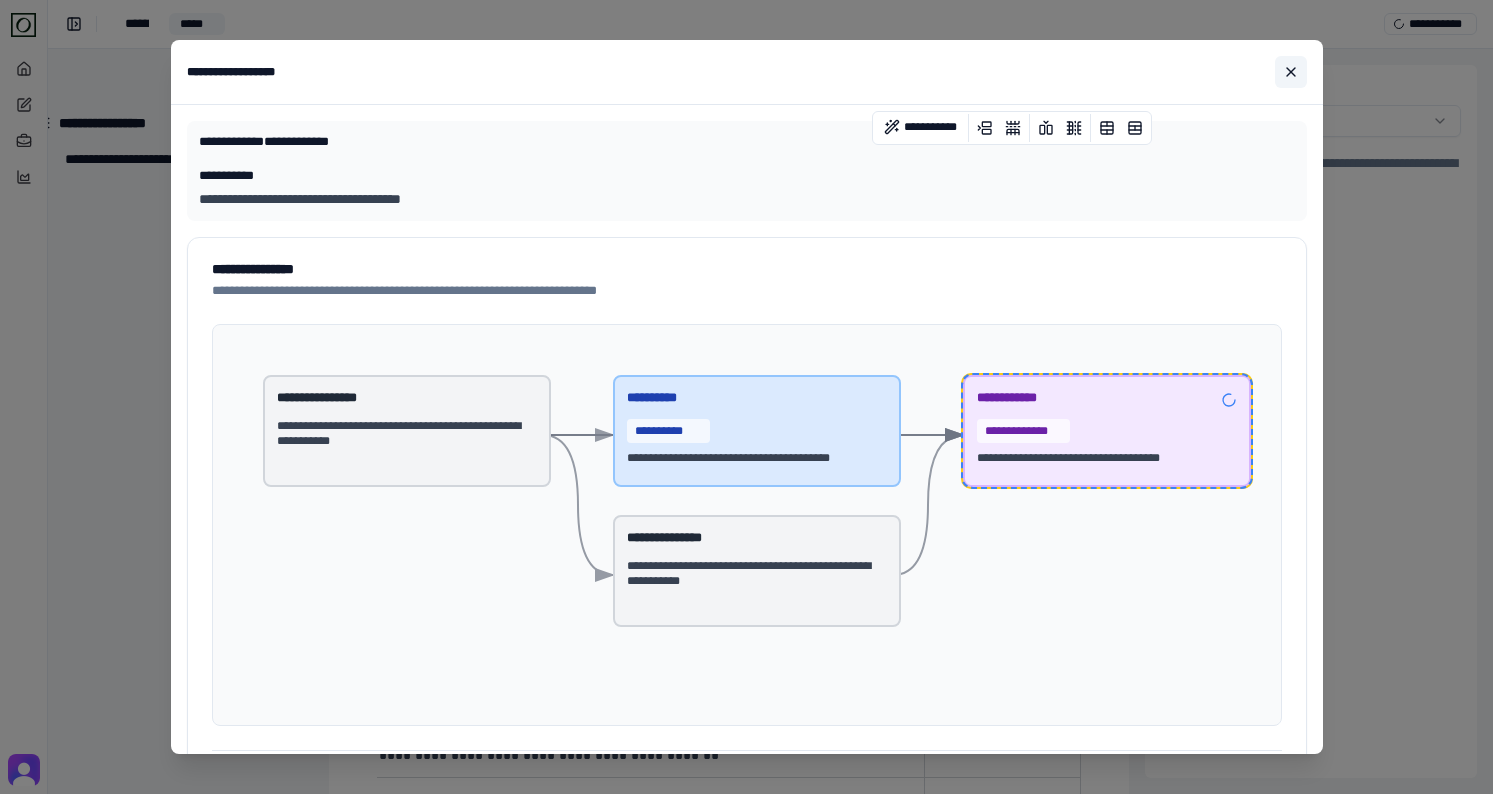 click at bounding box center (1291, 72) 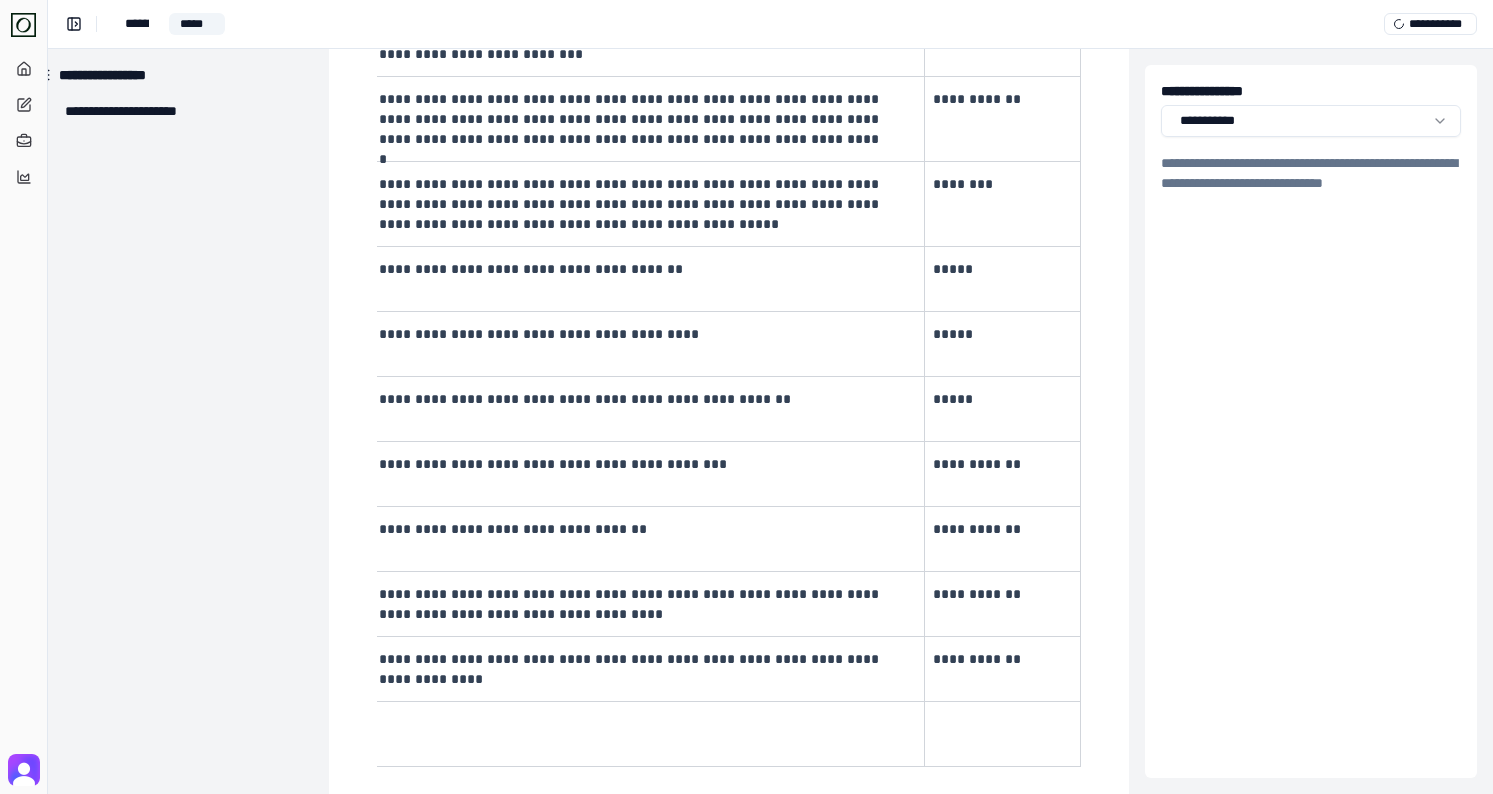 scroll, scrollTop: 4217, scrollLeft: 31, axis: both 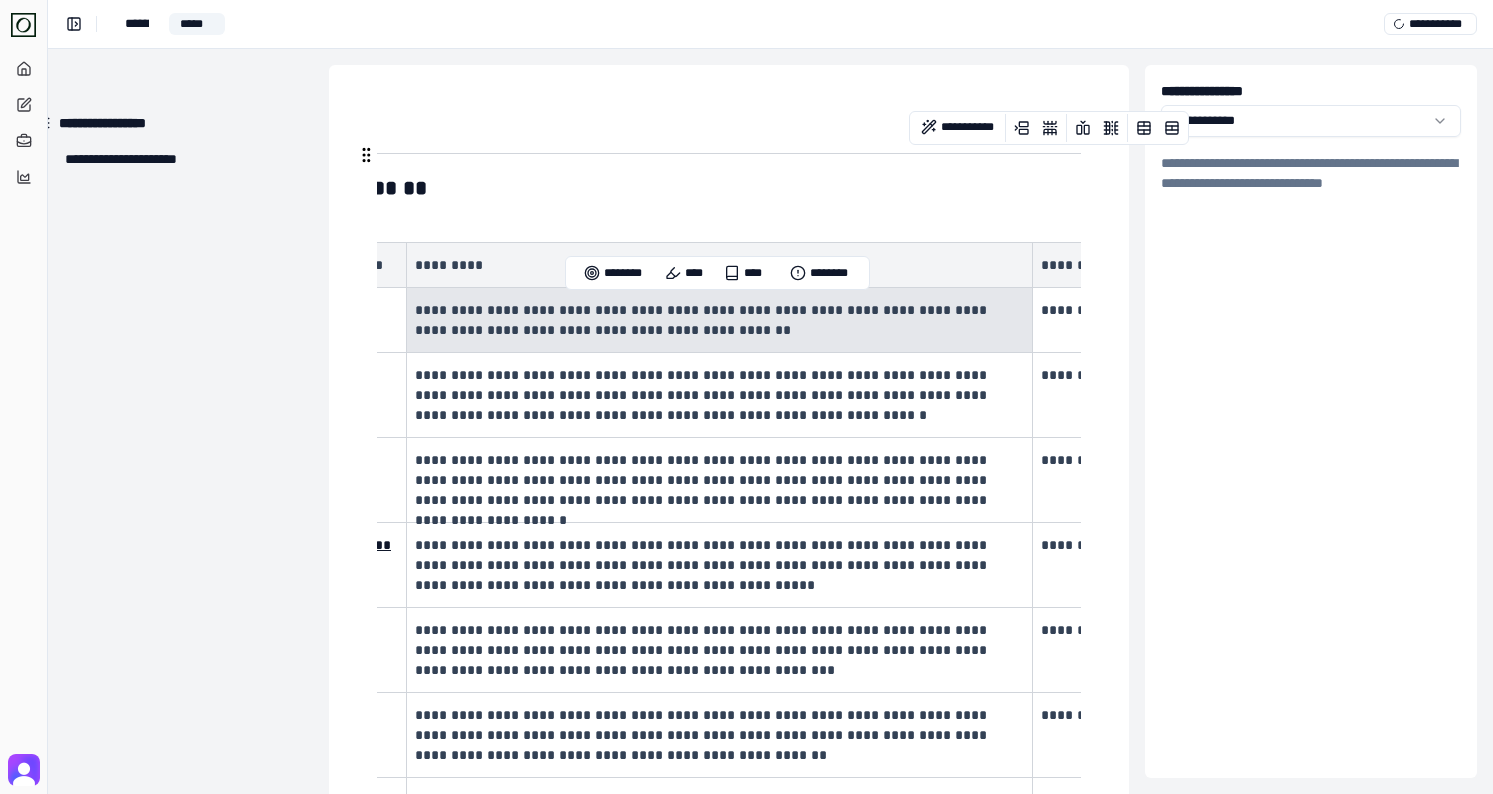 drag, startPoint x: 416, startPoint y: 310, endPoint x: 685, endPoint y: 330, distance: 269.74246 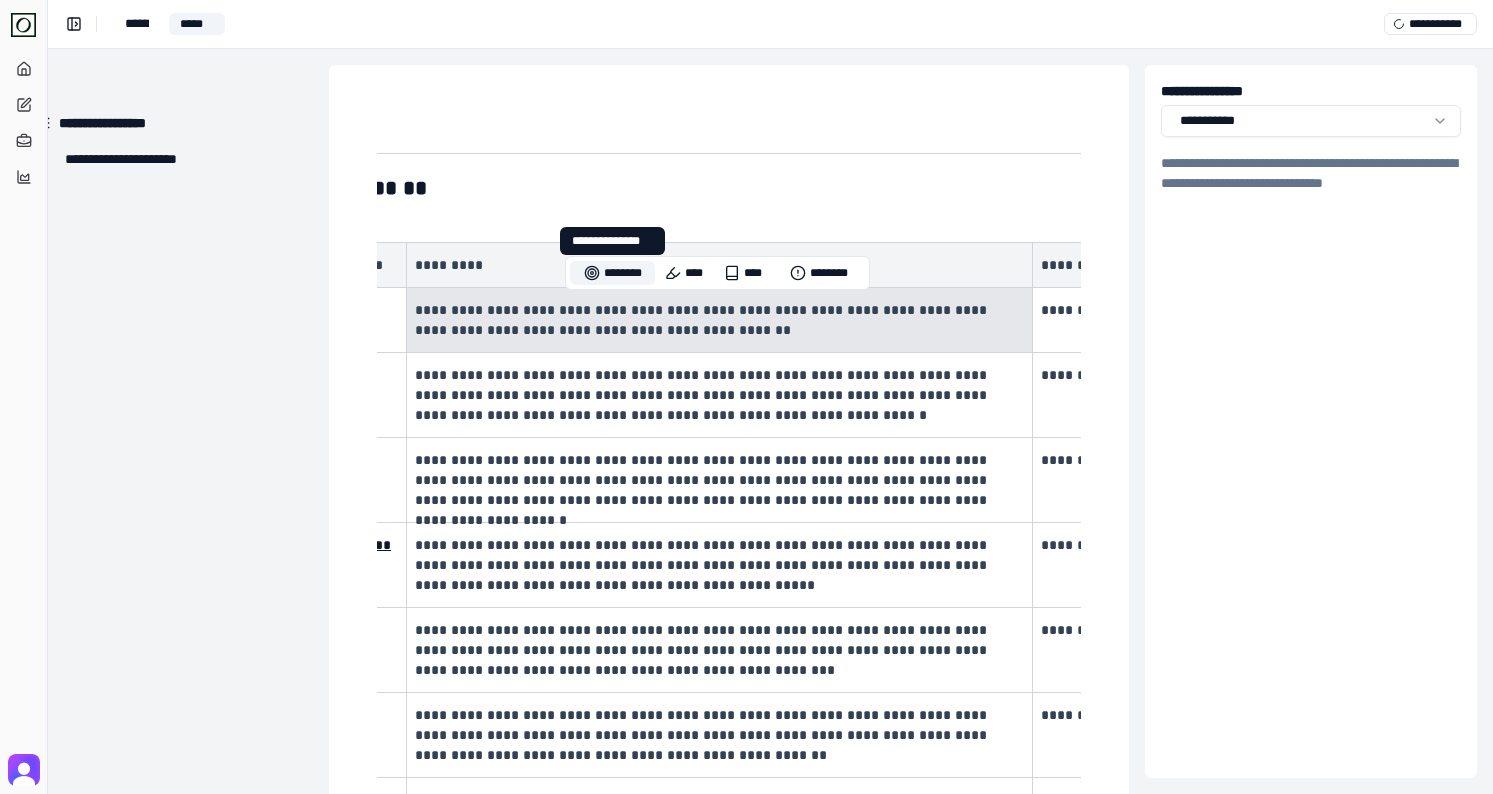 click on "********" at bounding box center [612, 273] 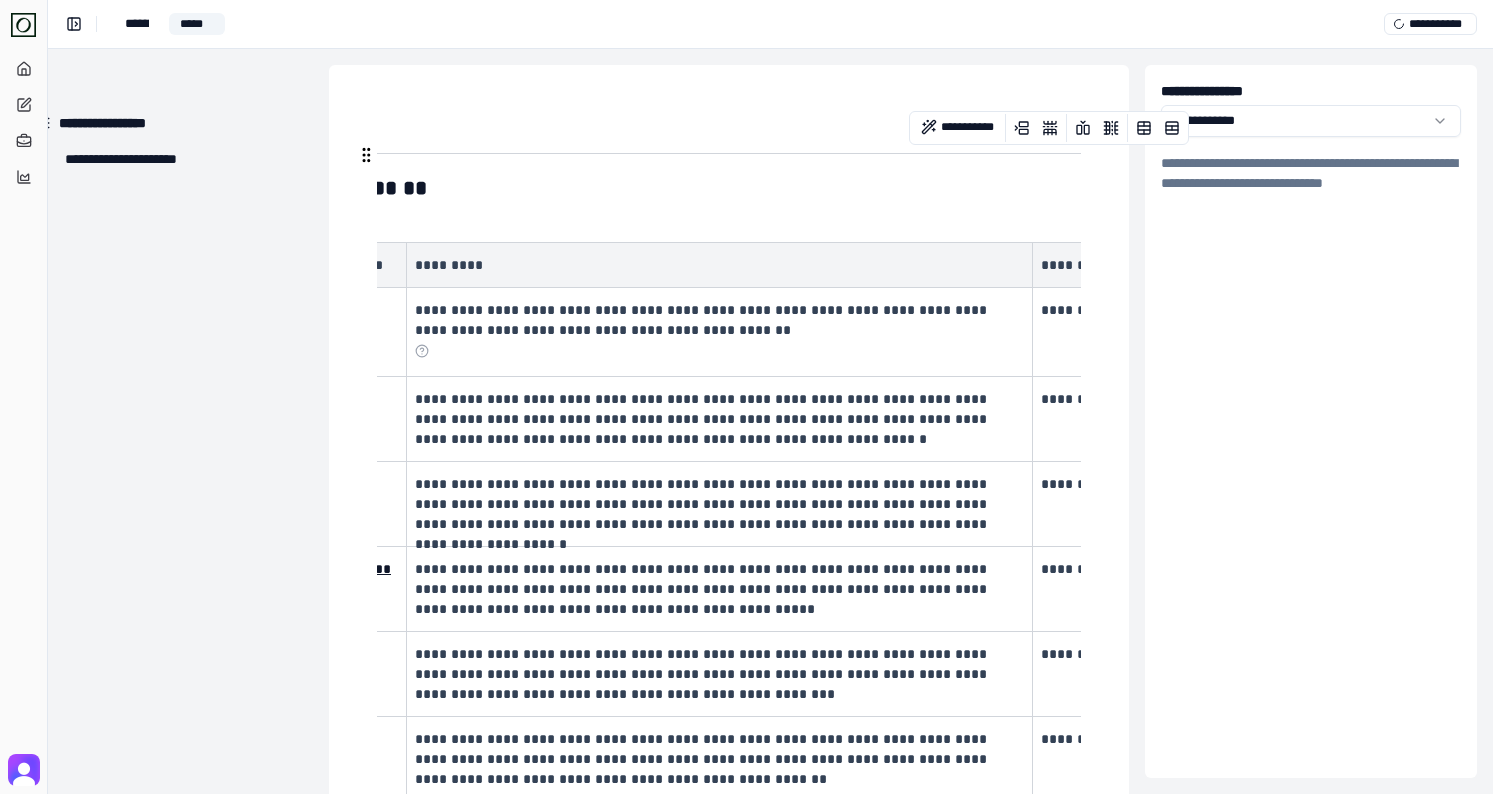 click on "**********" at bounding box center (717, 320) 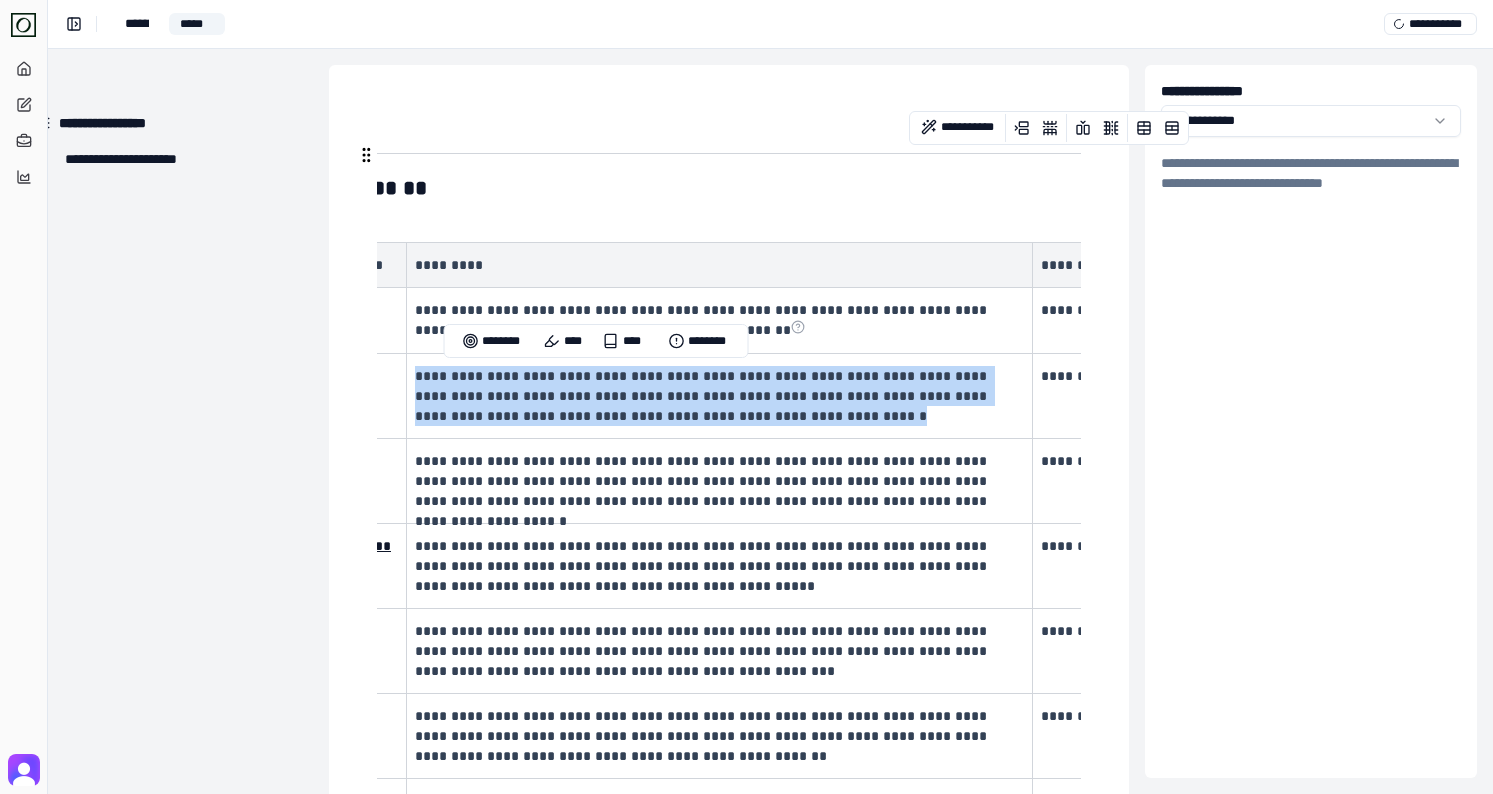 drag, startPoint x: 416, startPoint y: 379, endPoint x: 780, endPoint y: 414, distance: 365.67883 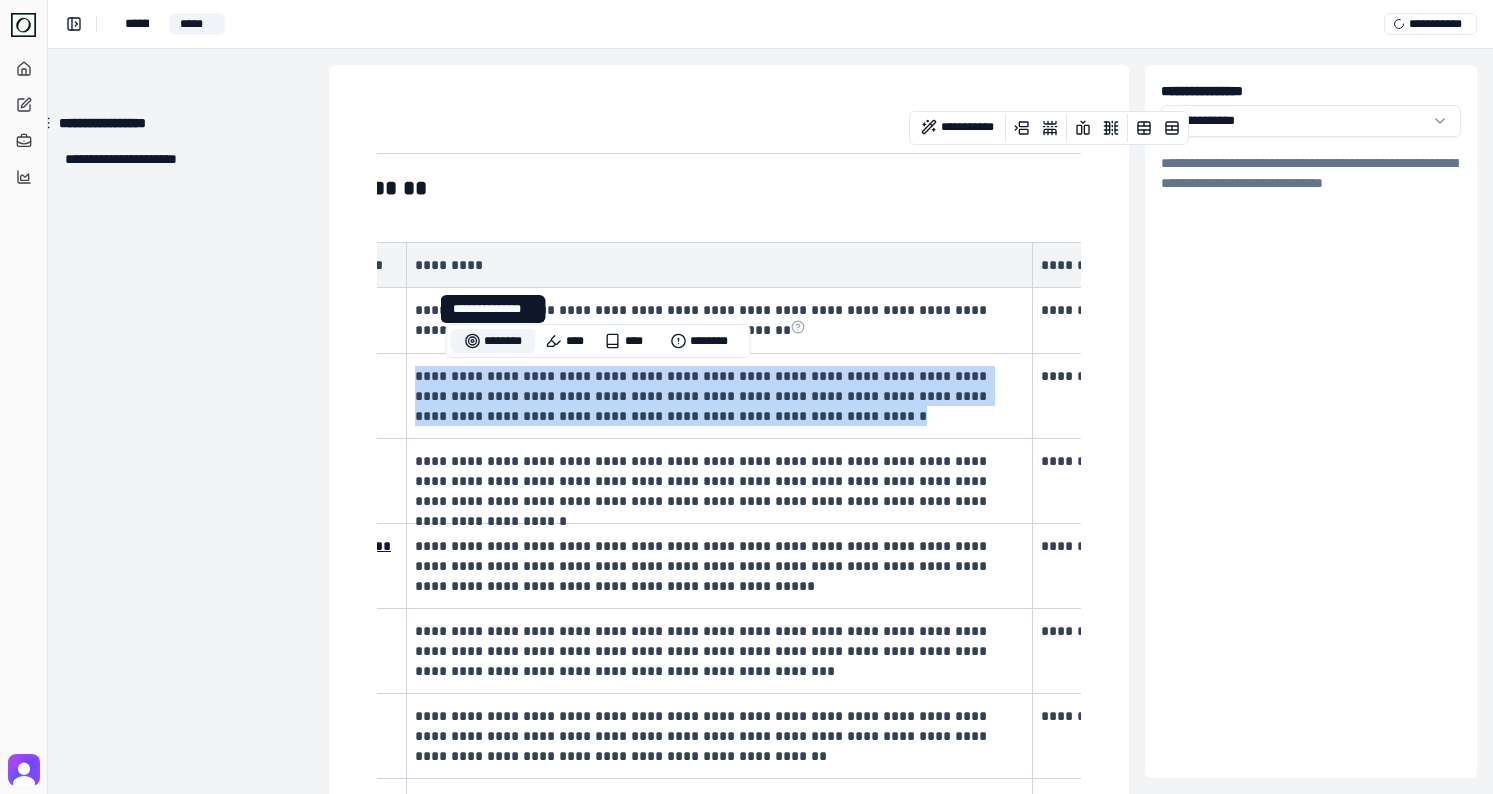 click on "********" at bounding box center (493, 341) 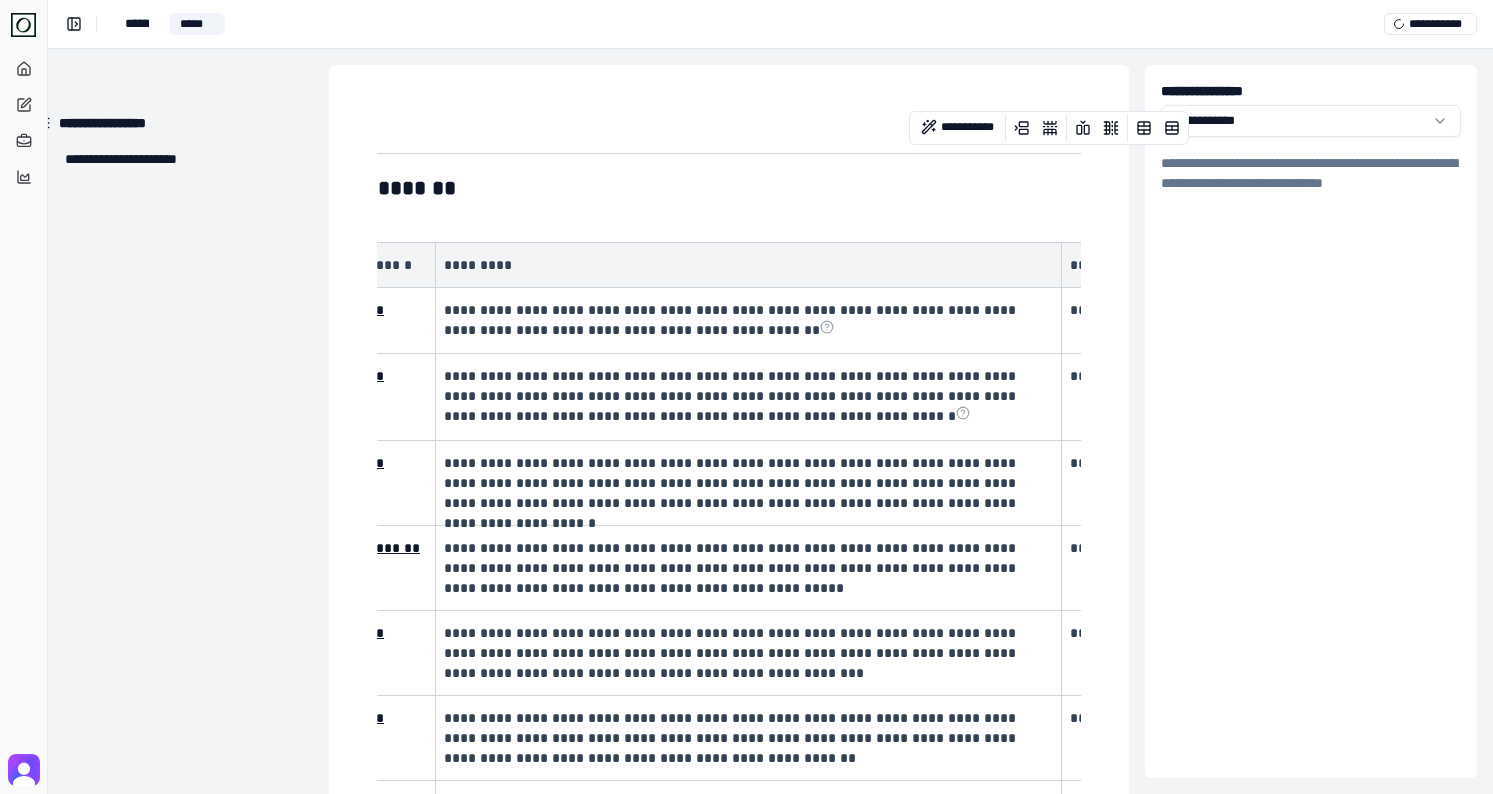 scroll, scrollTop: 0, scrollLeft: 176, axis: horizontal 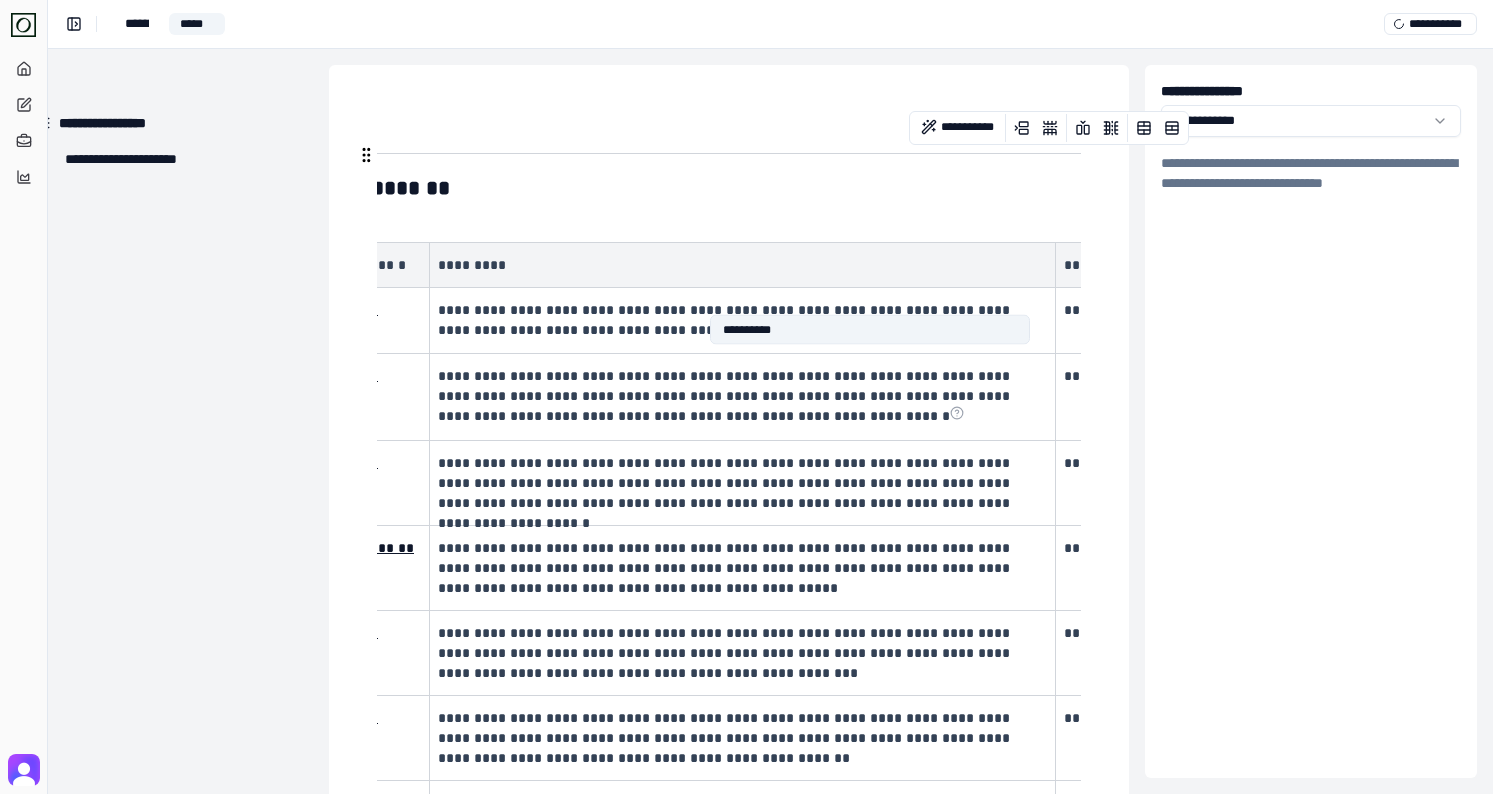 click on "**********" at bounding box center [740, 396] 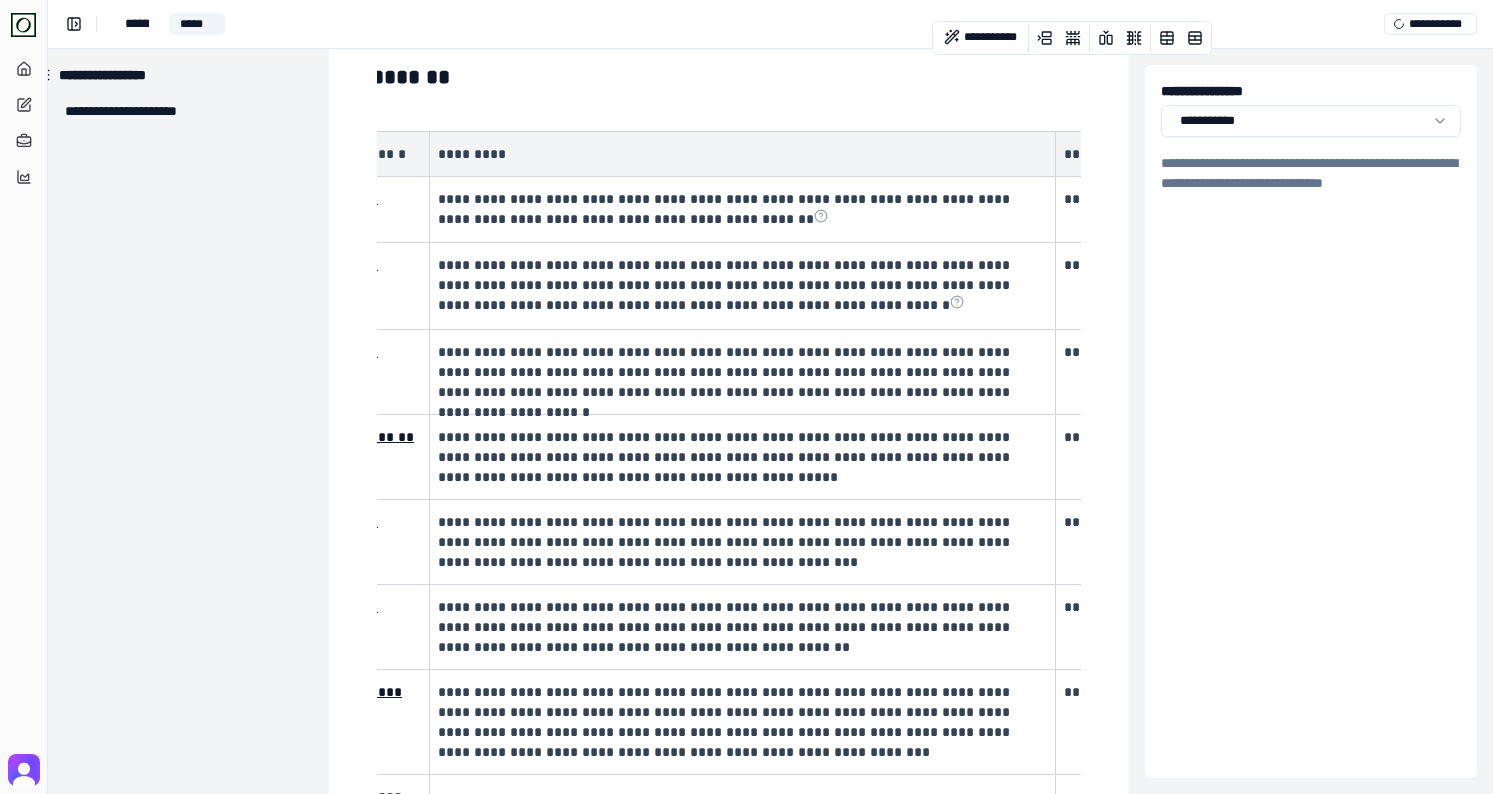 scroll, scrollTop: 118, scrollLeft: 31, axis: both 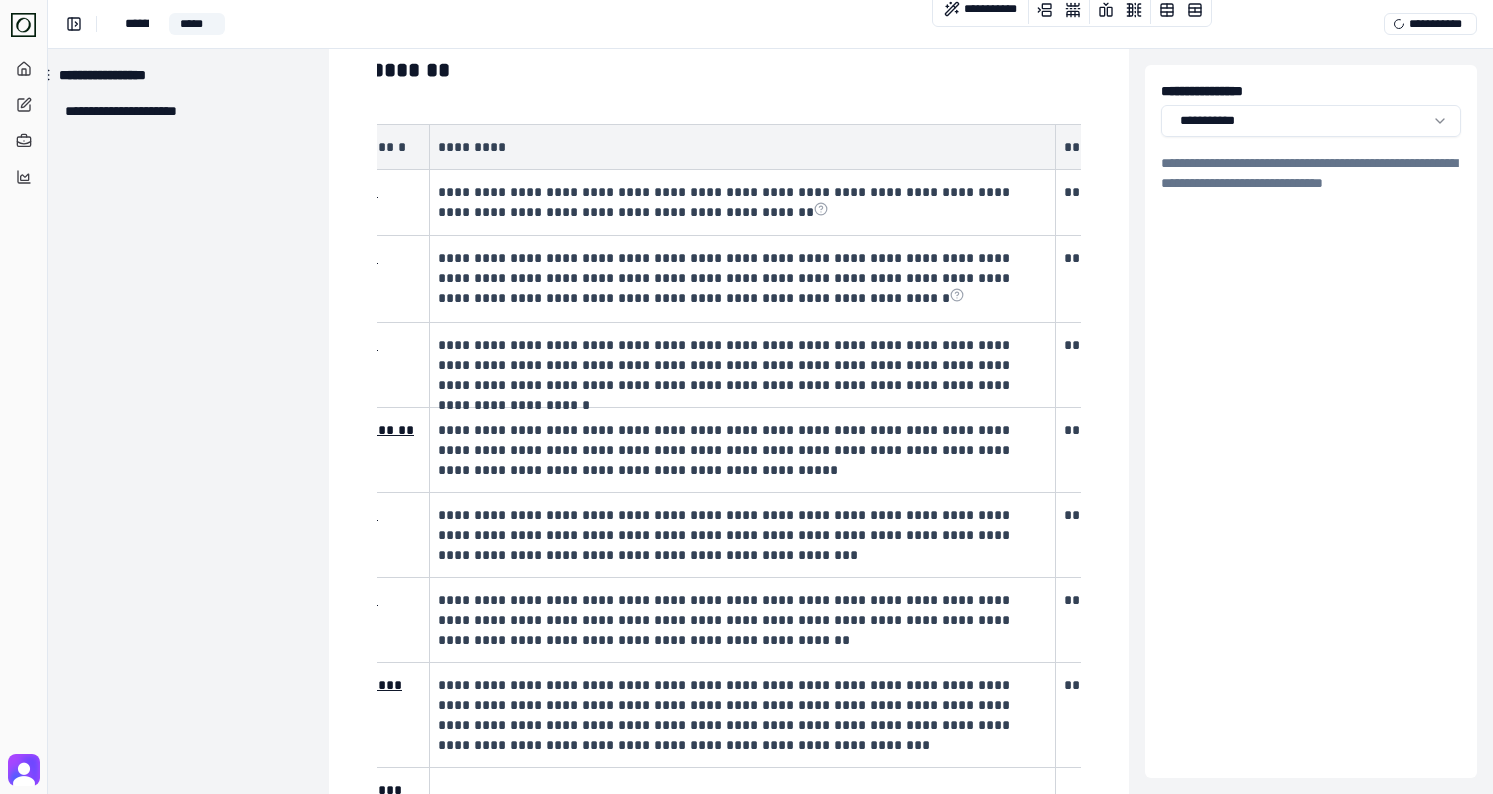click on "**********" at bounding box center (746, 397) 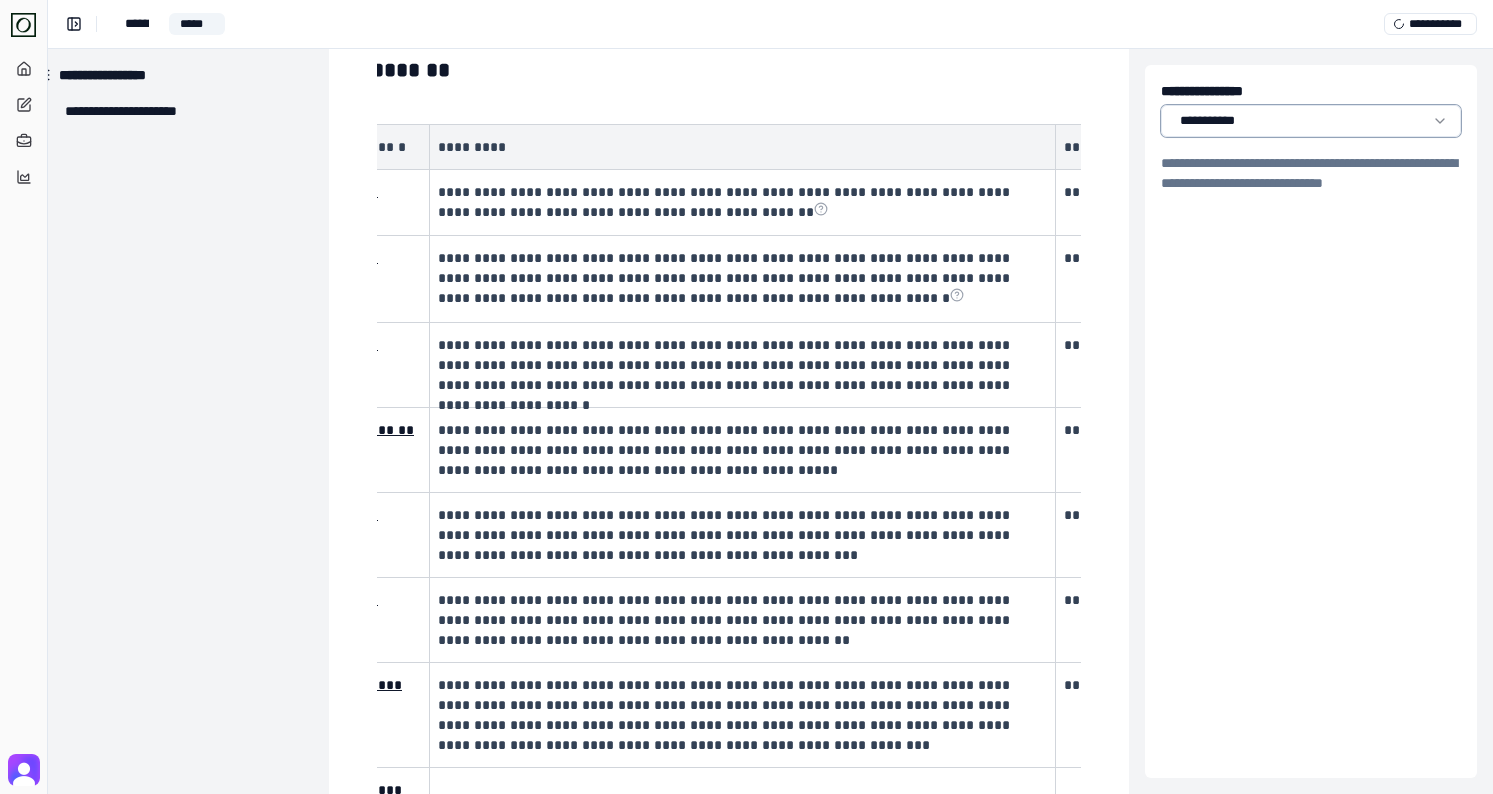 click on "**********" at bounding box center [746, 397] 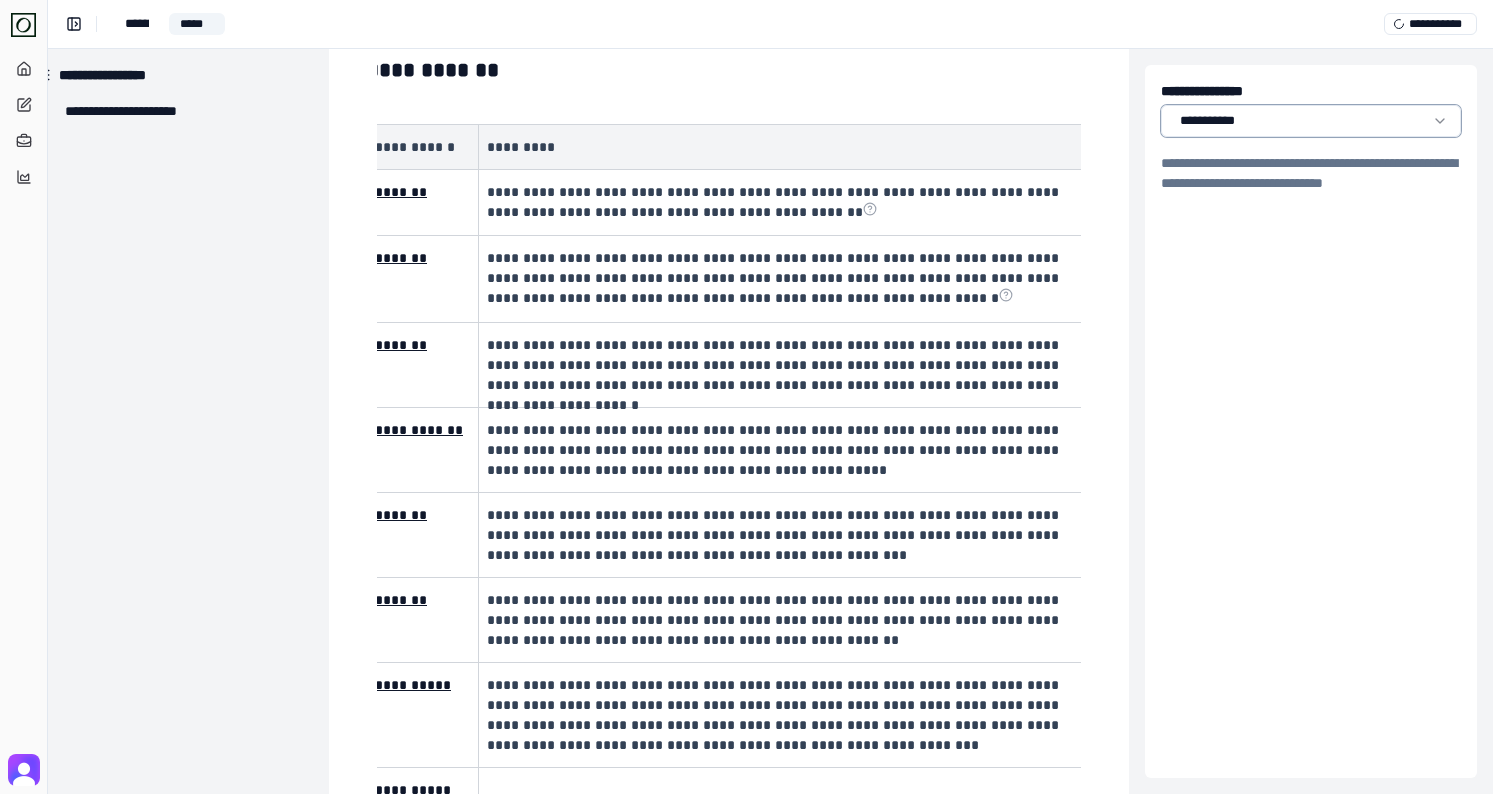 scroll, scrollTop: 0, scrollLeft: 125, axis: horizontal 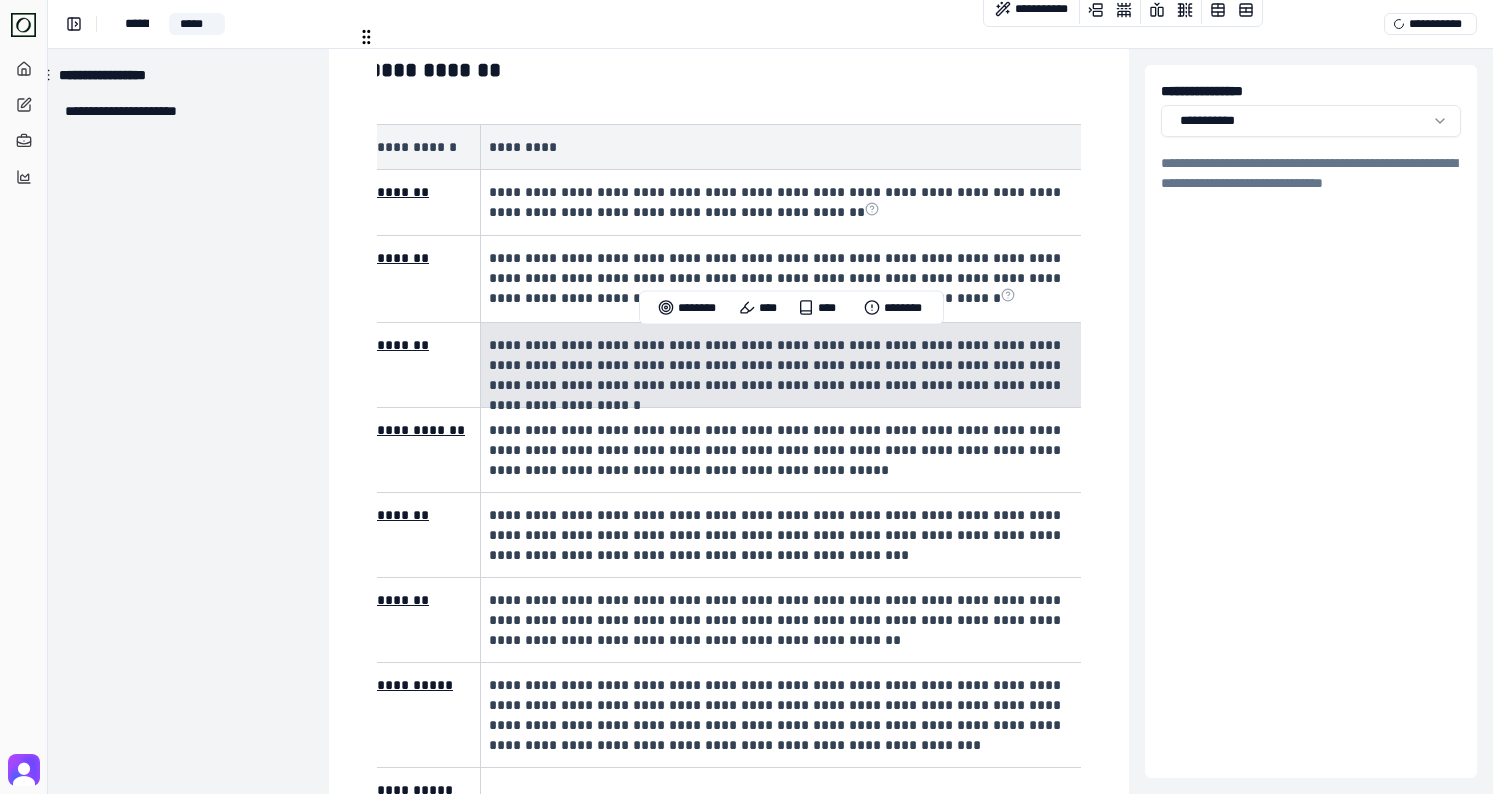 drag, startPoint x: 487, startPoint y: 344, endPoint x: 929, endPoint y: 360, distance: 442.2895 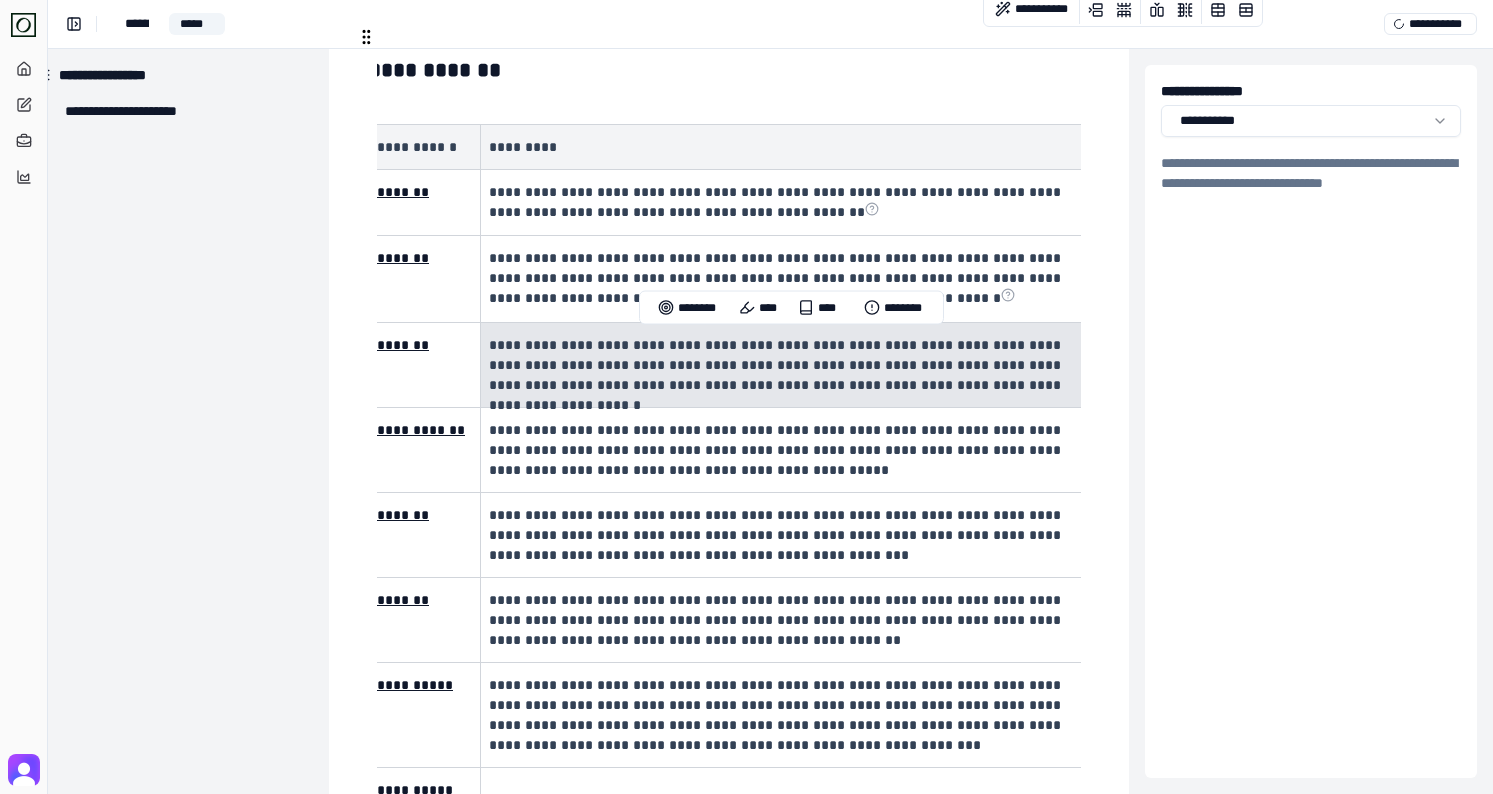 click on "**********" at bounding box center [794, 364] 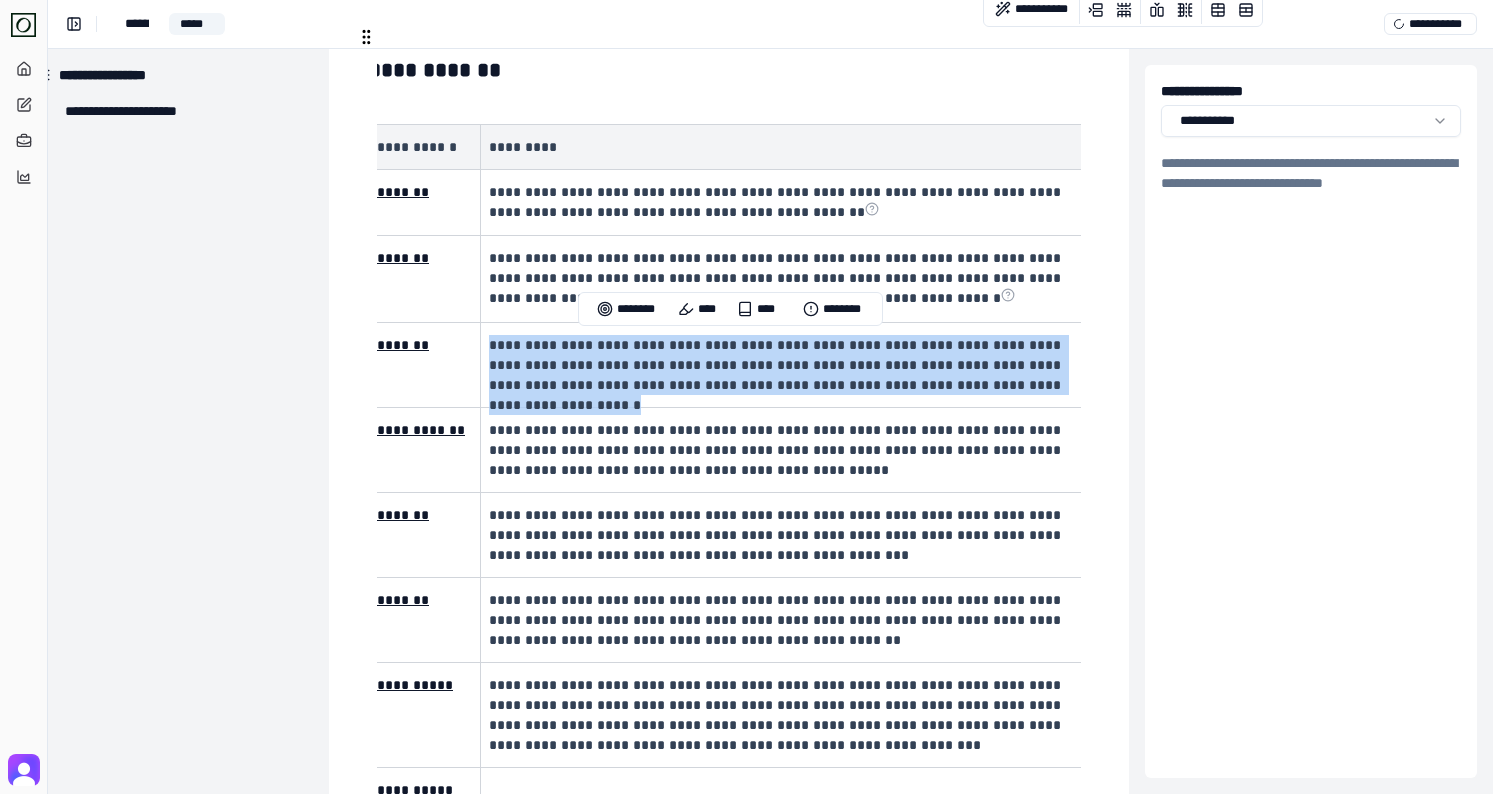 drag, startPoint x: 973, startPoint y: 383, endPoint x: 488, endPoint y: 340, distance: 486.90247 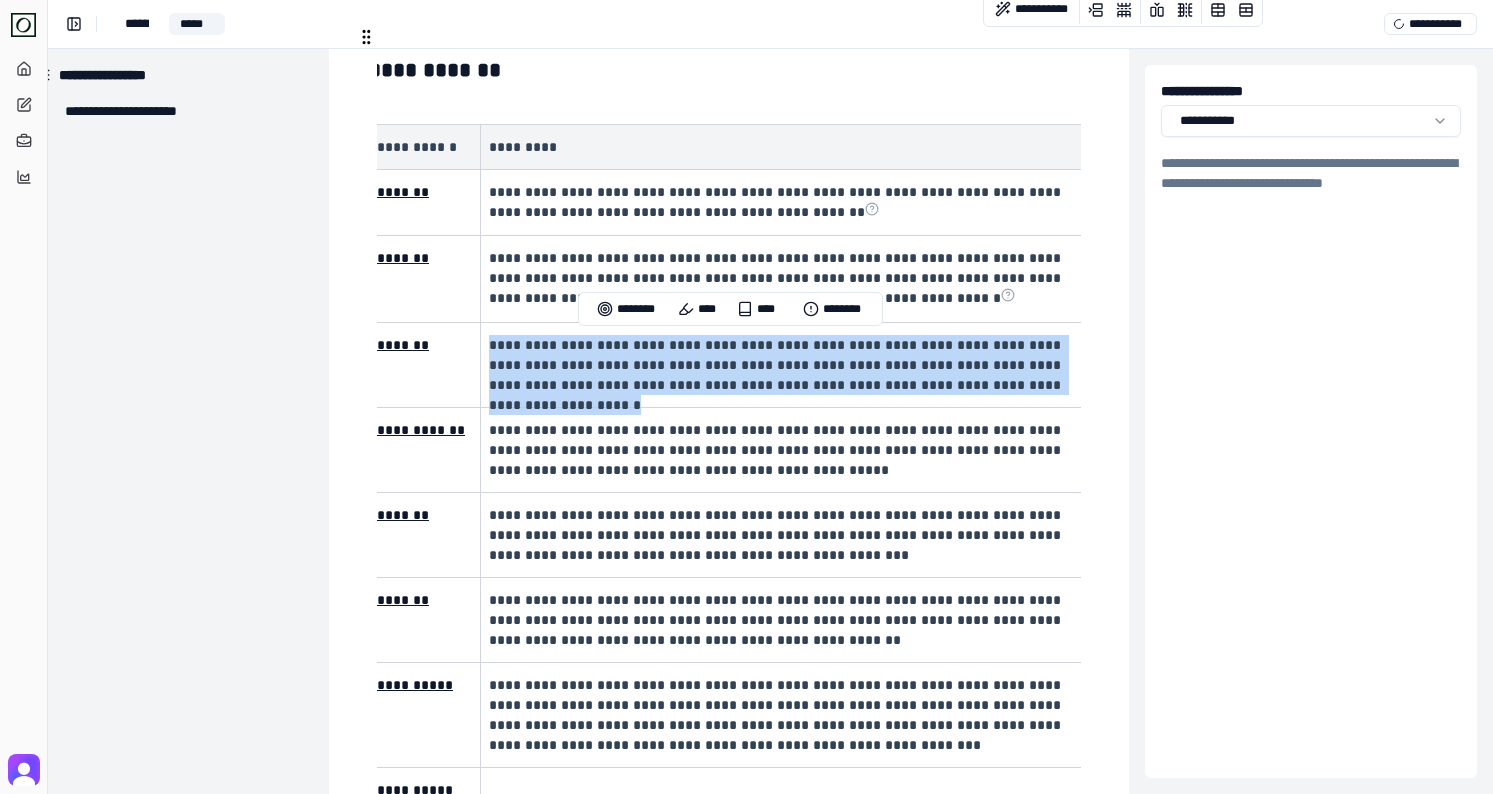 click on "**********" at bounding box center (794, 364) 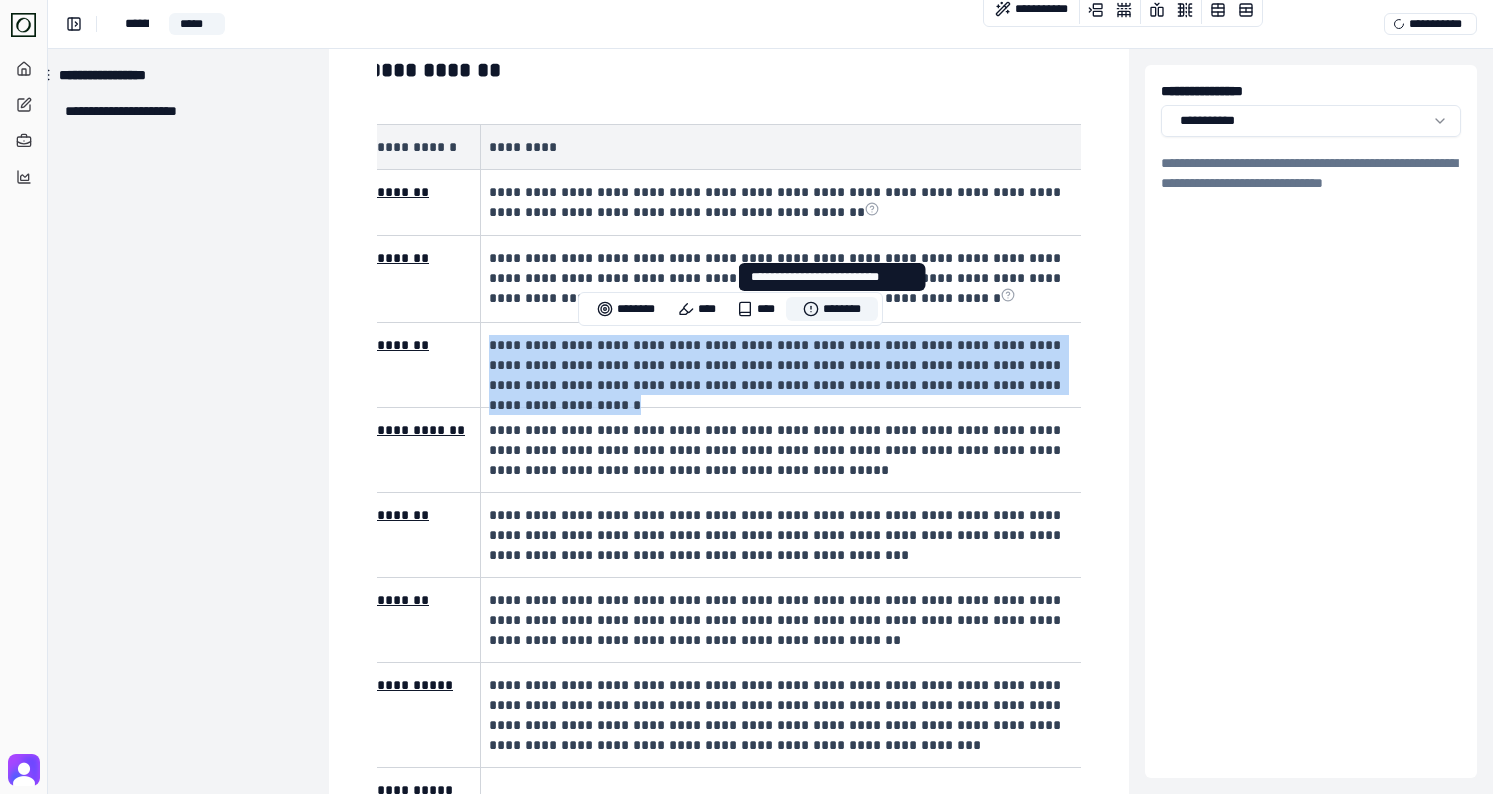 click on "********" at bounding box center [832, 309] 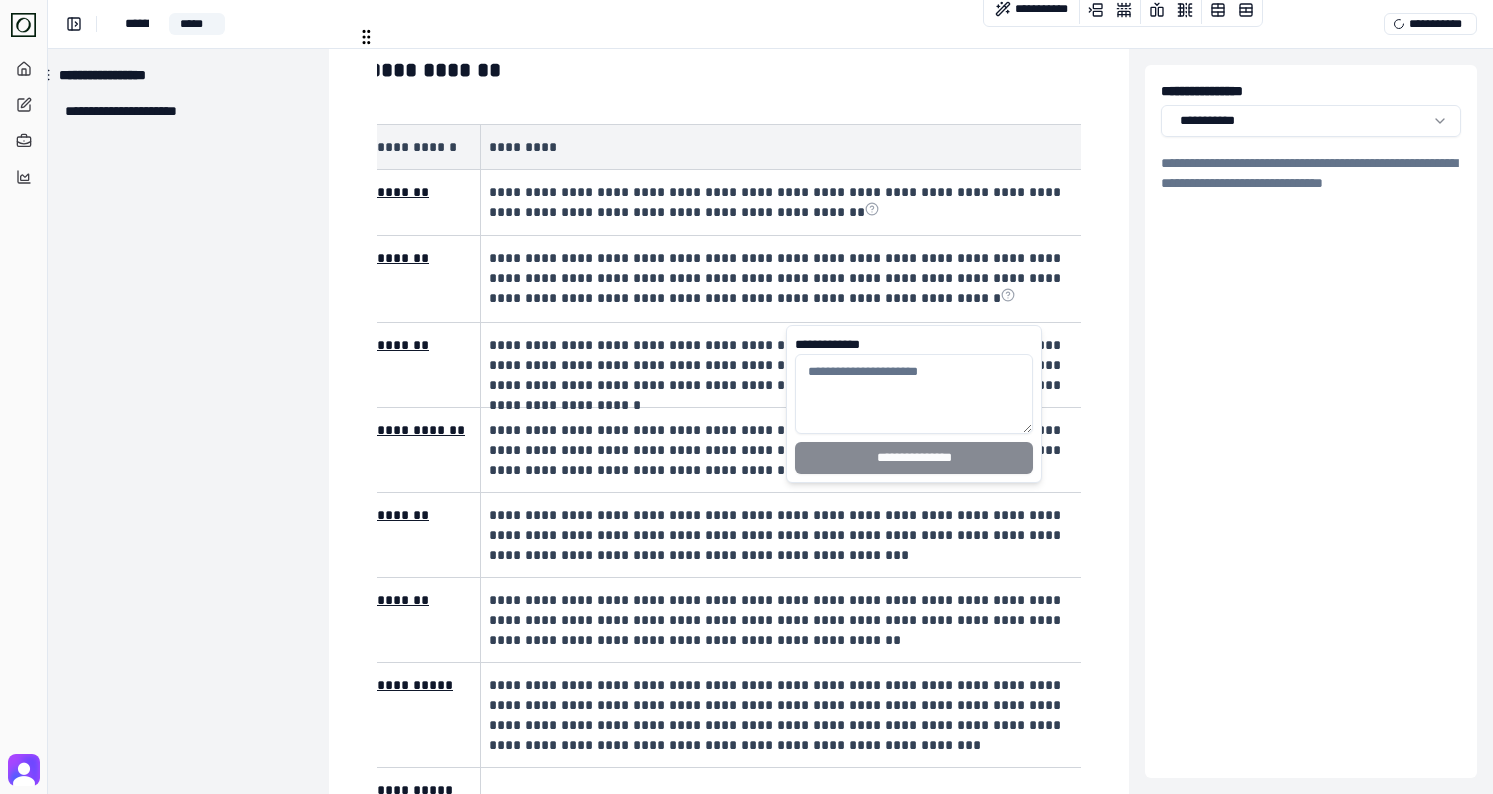 click on "**********" at bounding box center [791, 365] 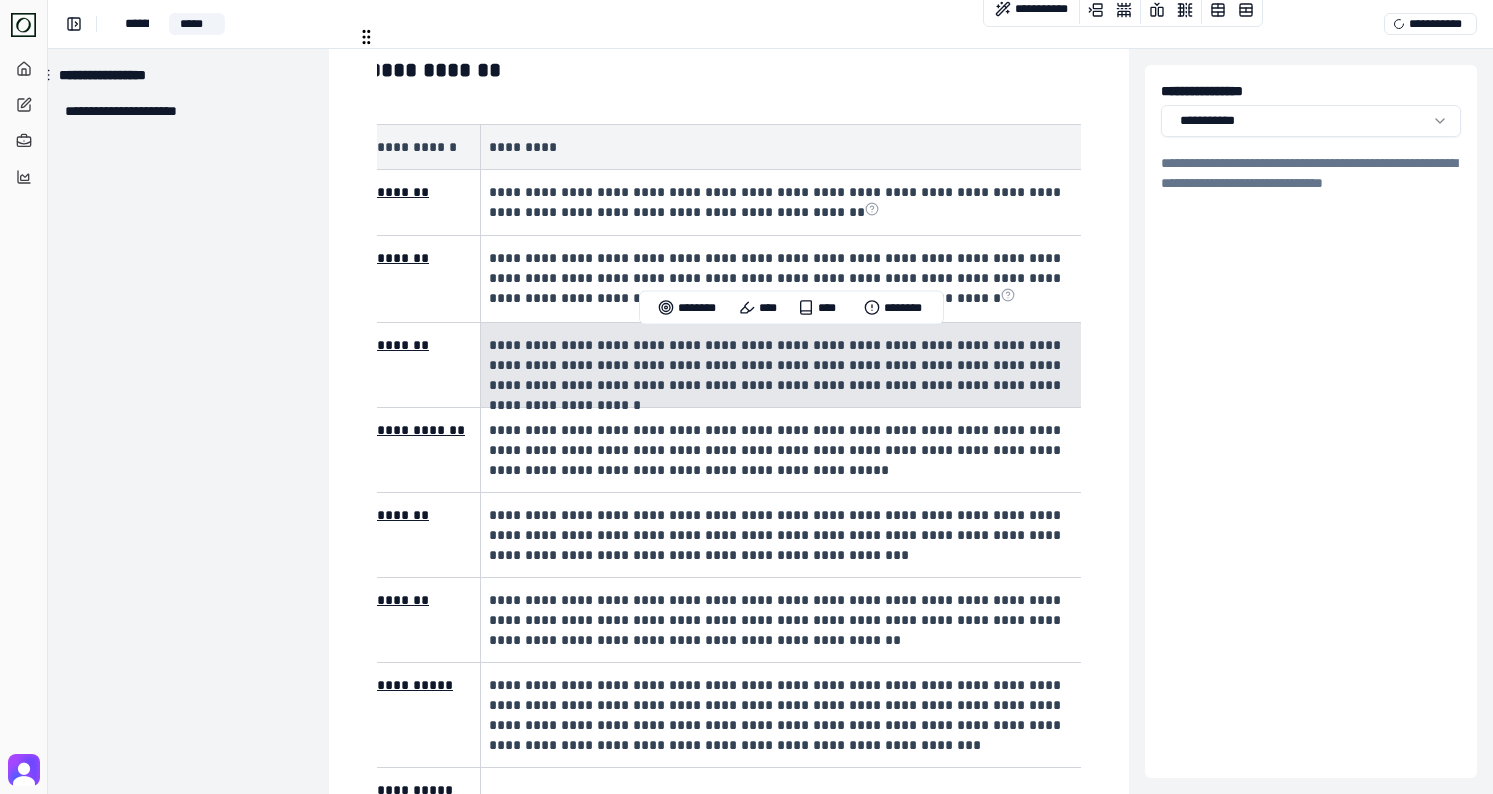 drag, startPoint x: 982, startPoint y: 384, endPoint x: 494, endPoint y: 343, distance: 489.7193 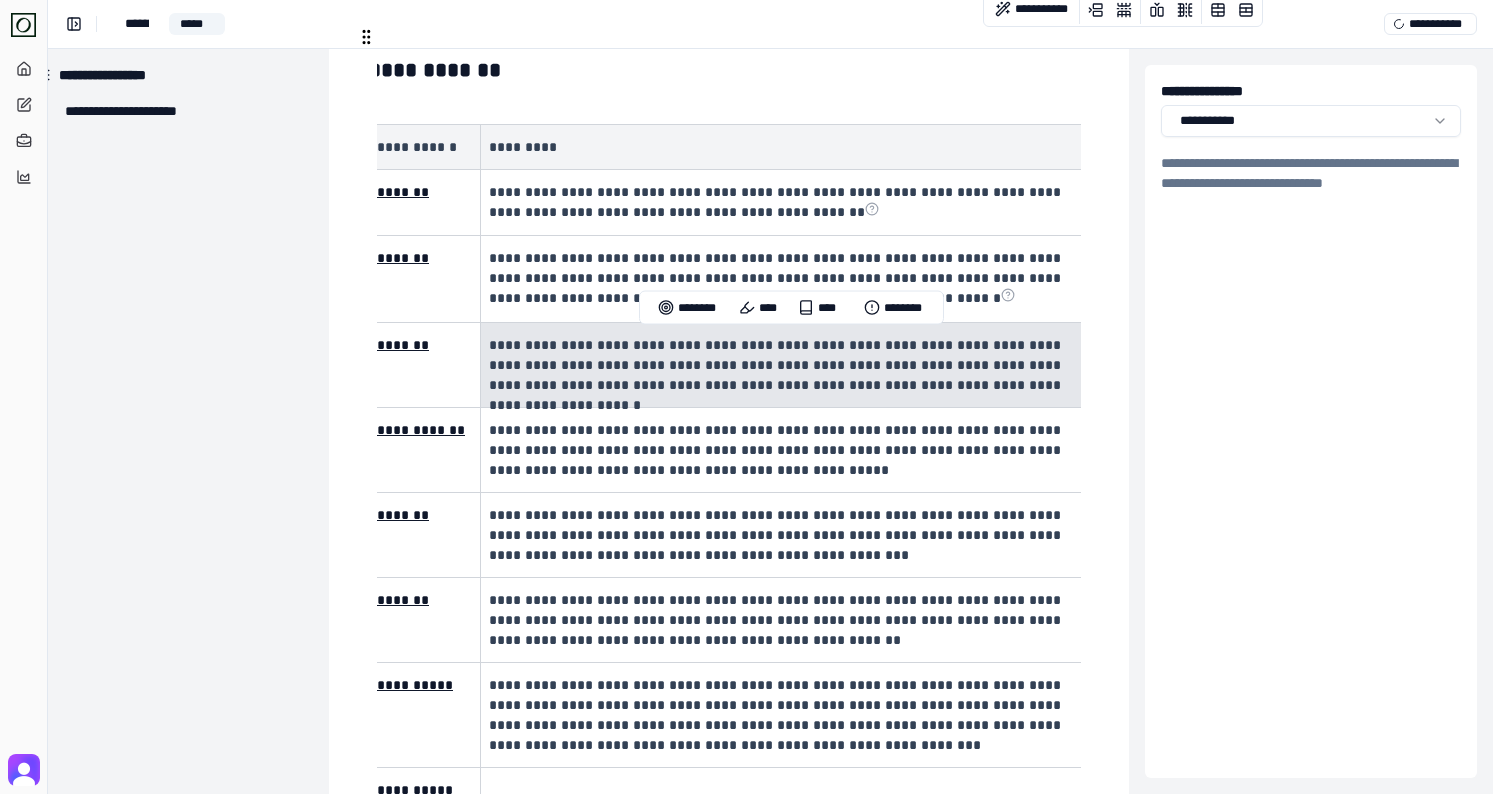 click on "**********" at bounding box center [791, 365] 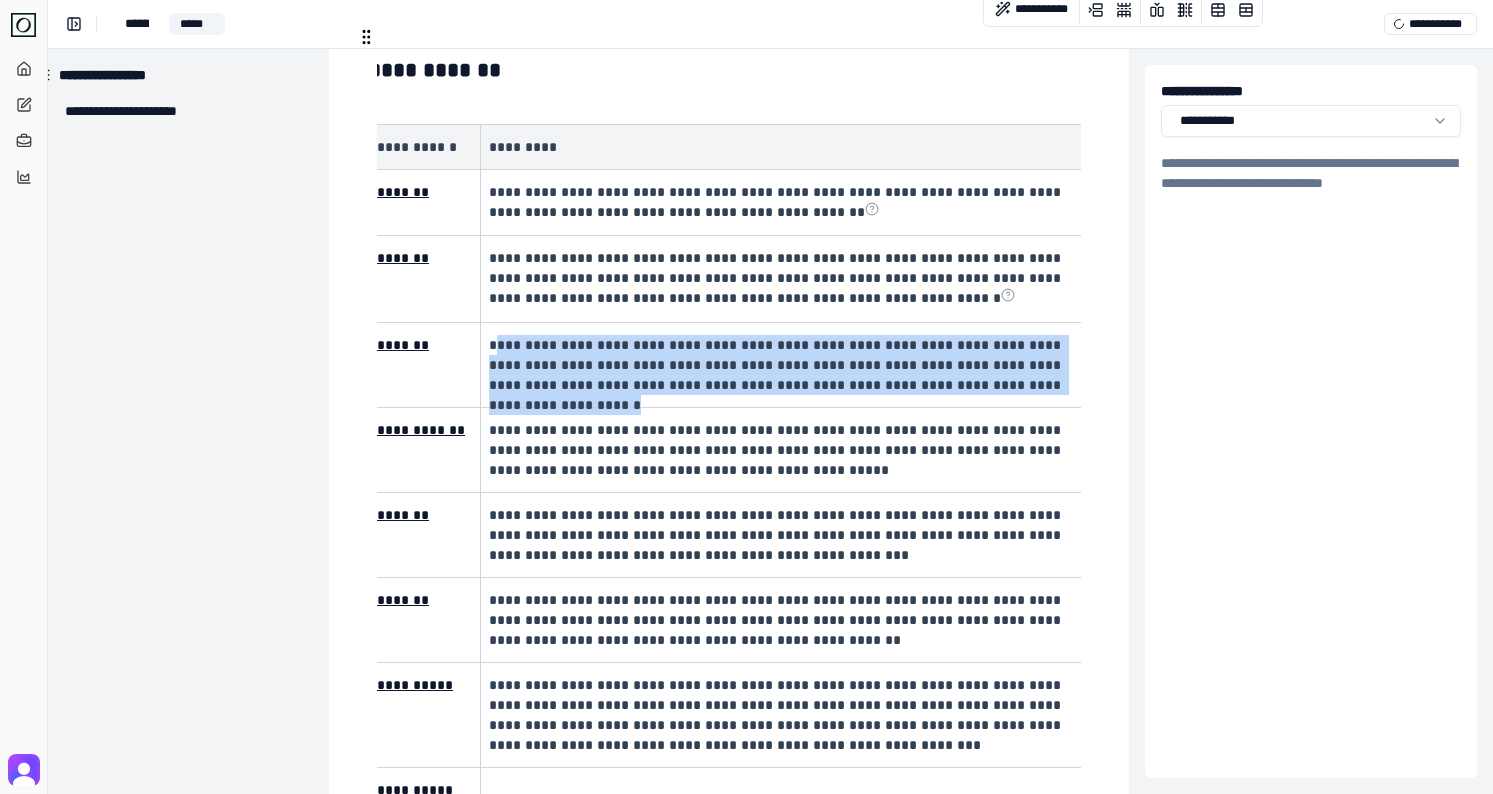 drag, startPoint x: 494, startPoint y: 343, endPoint x: 978, endPoint y: 386, distance: 485.90637 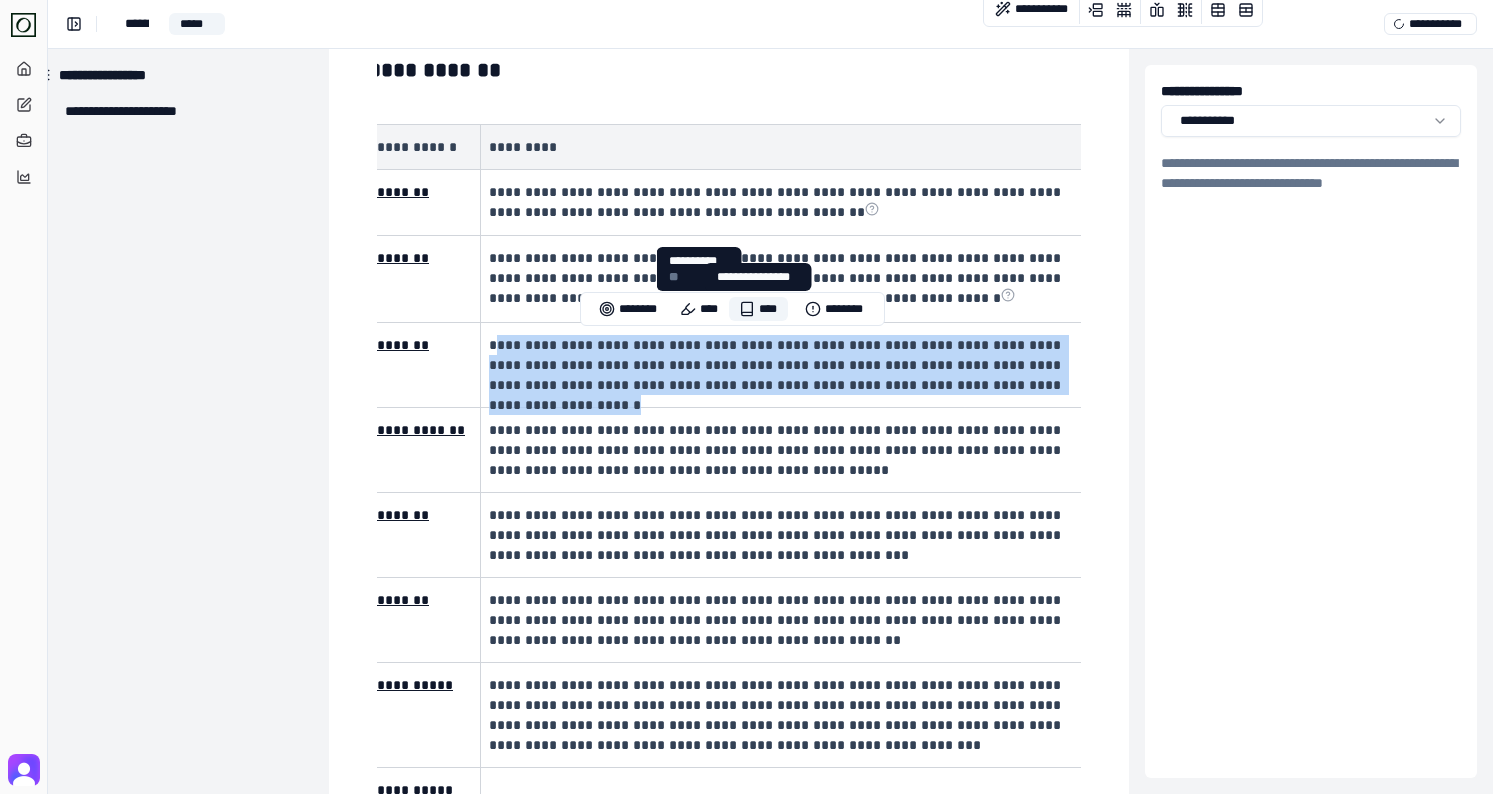 click on "****" at bounding box center (758, 309) 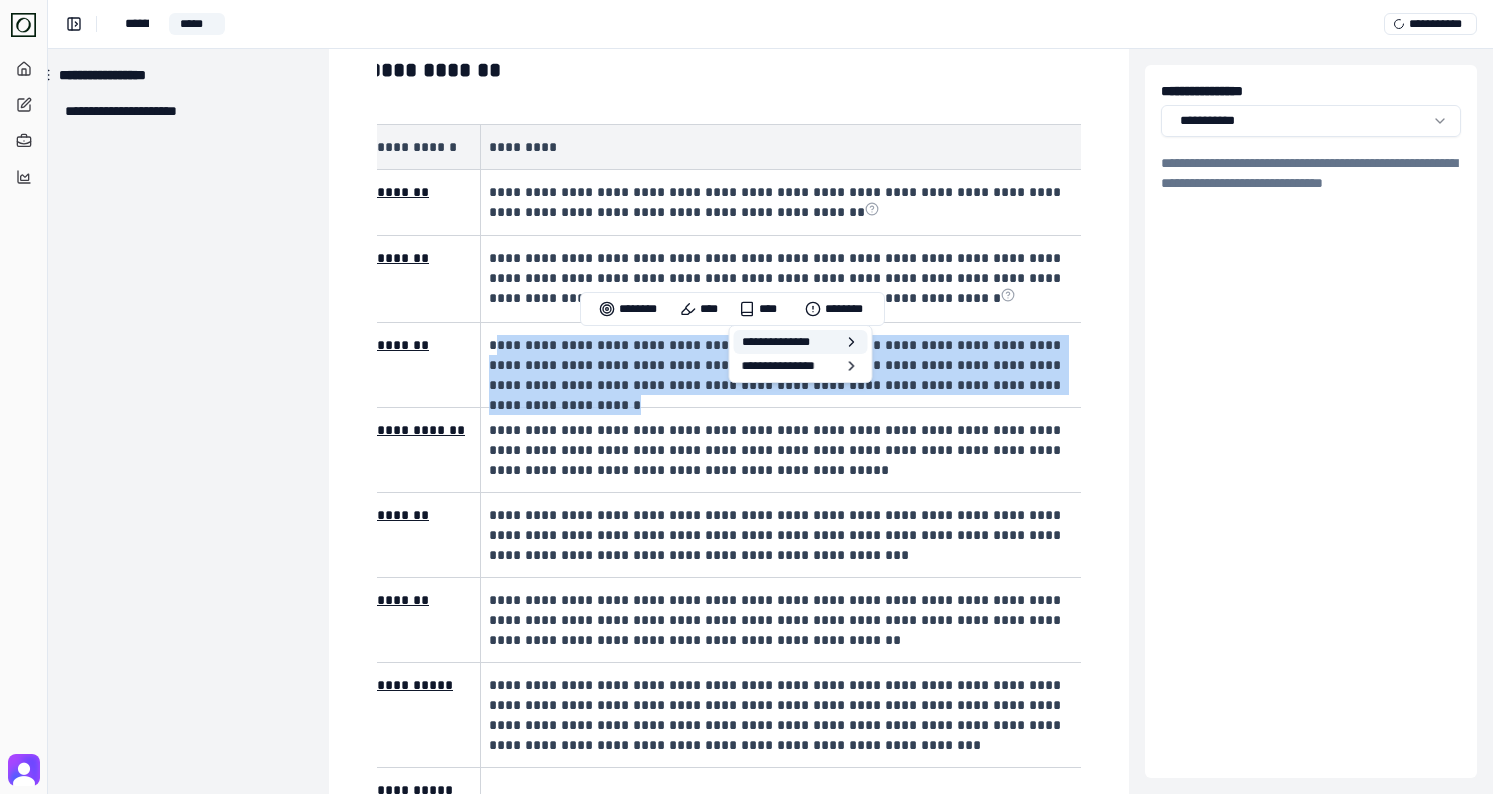 click on "**********" at bounding box center (801, 342) 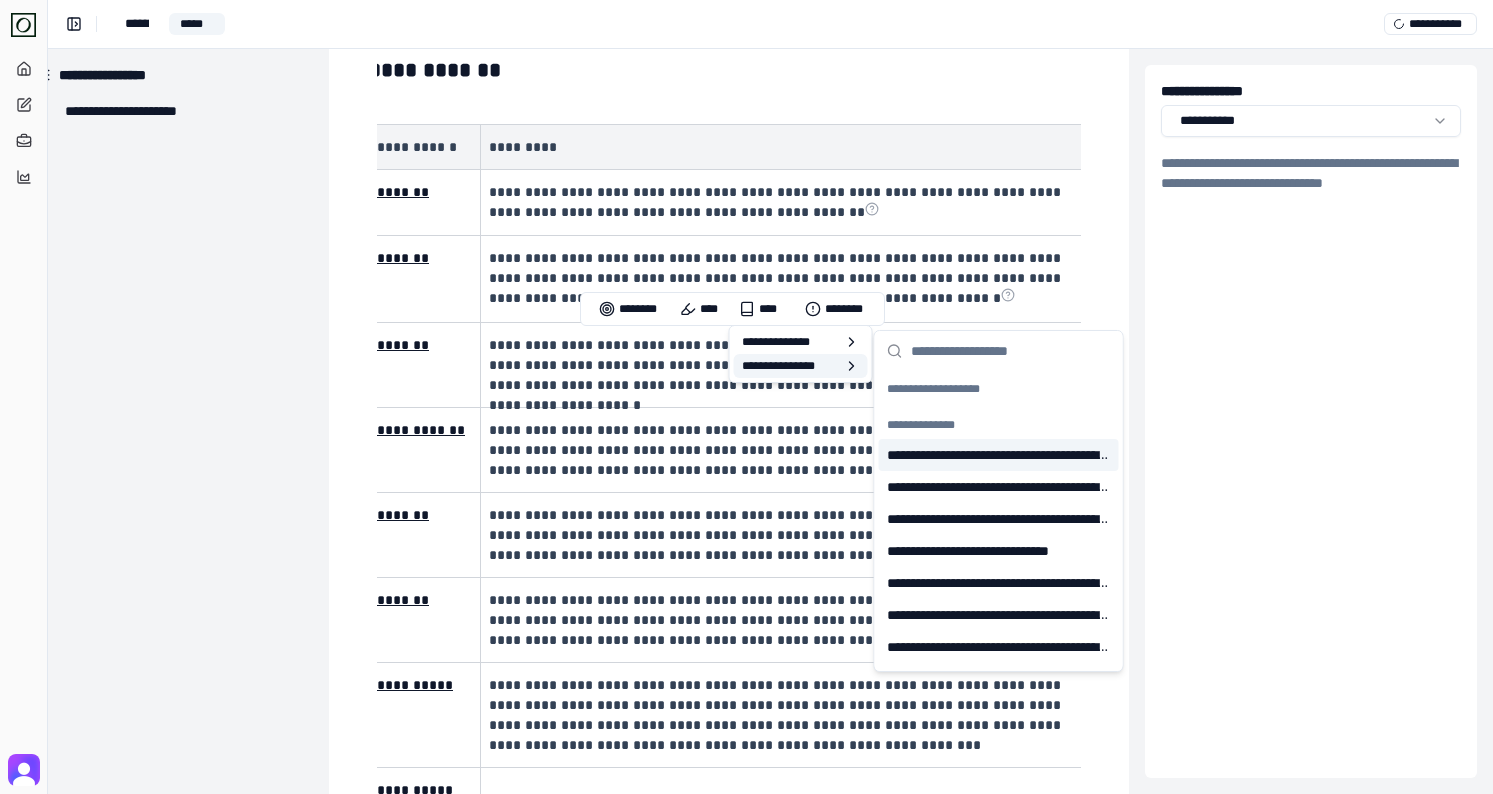 click on "**********" at bounding box center (801, 366) 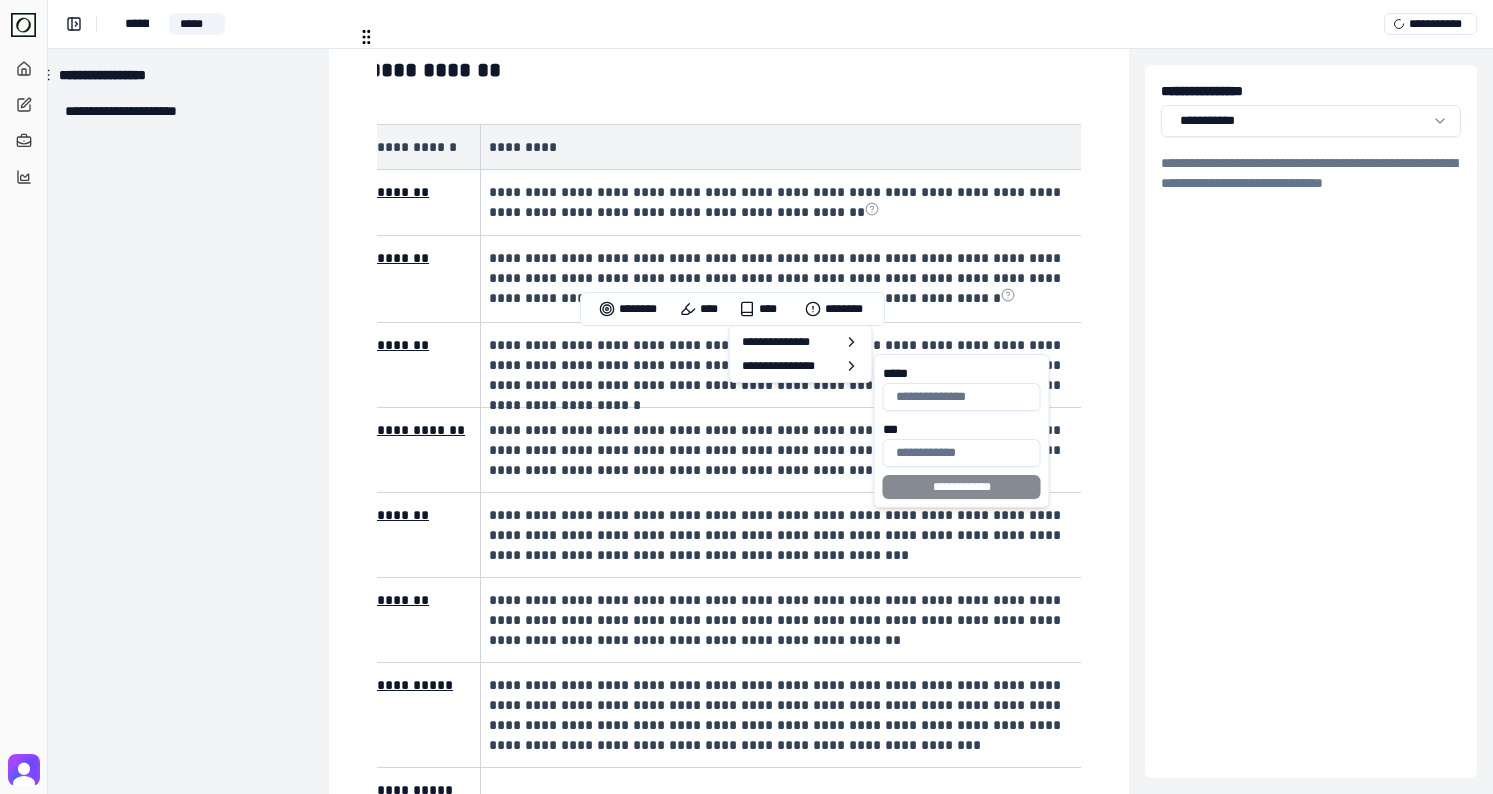 click on "**********" at bounding box center [791, 365] 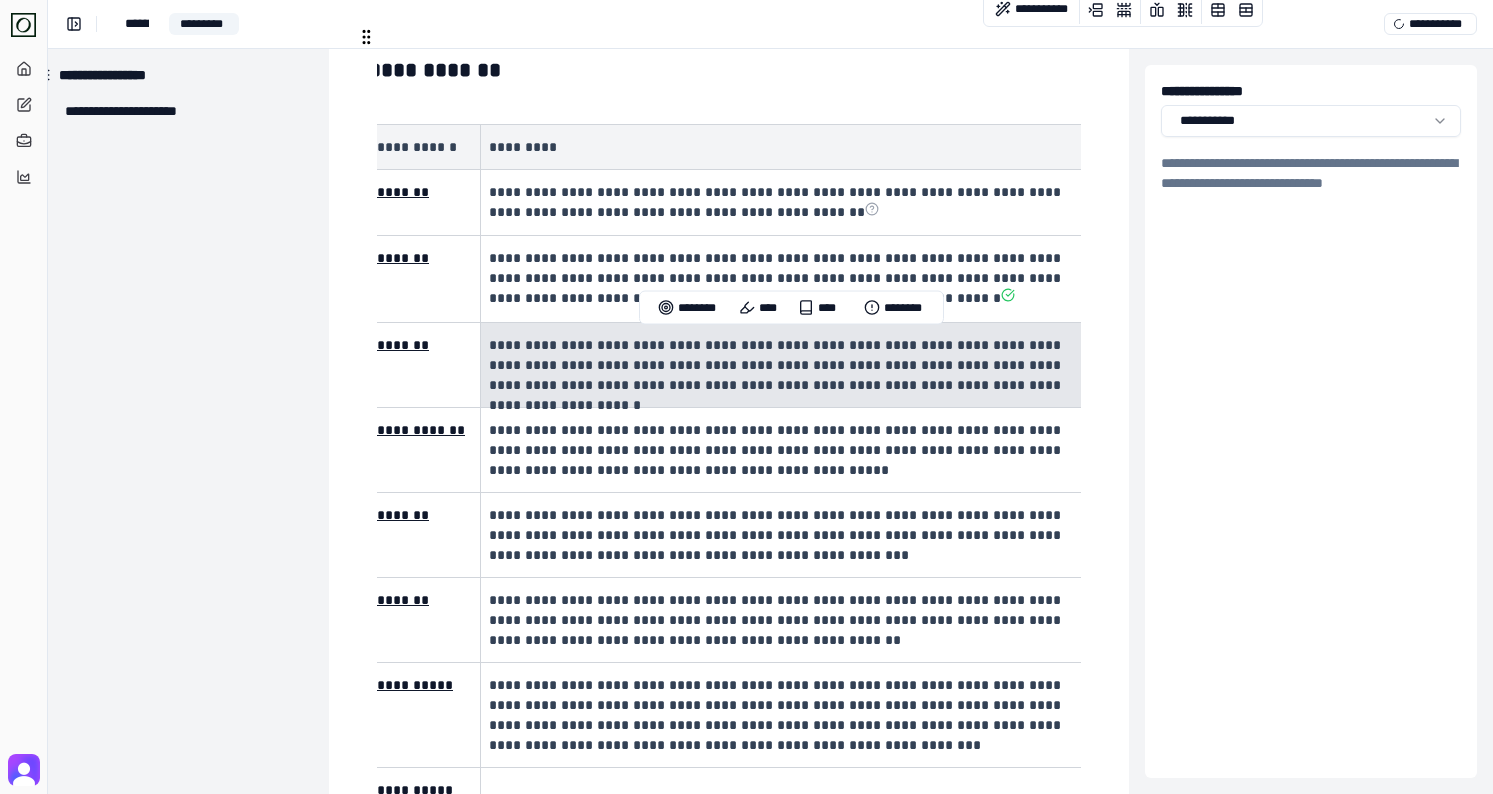 drag, startPoint x: 989, startPoint y: 387, endPoint x: 491, endPoint y: 347, distance: 499.60385 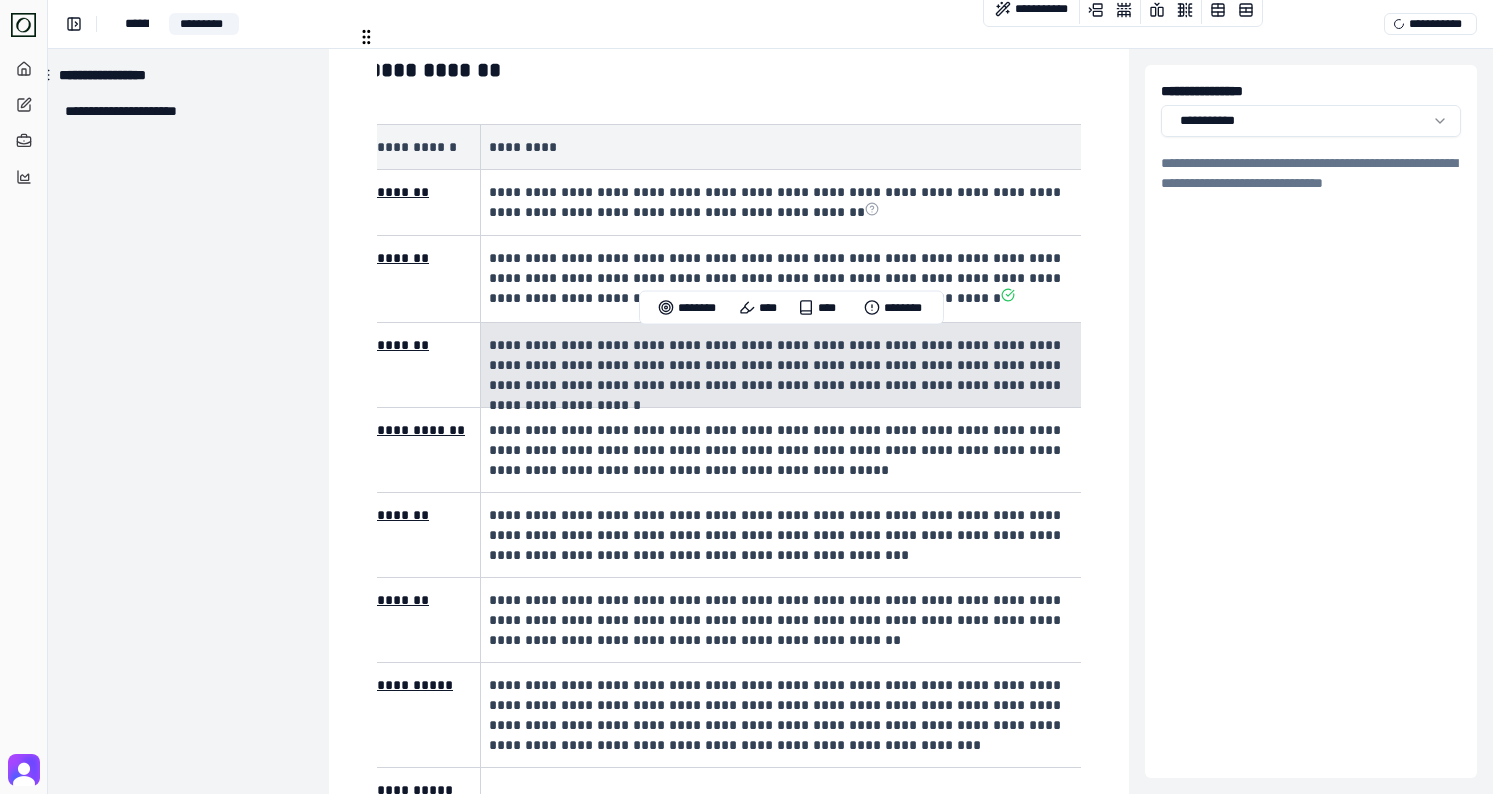 click on "**********" at bounding box center (791, 365) 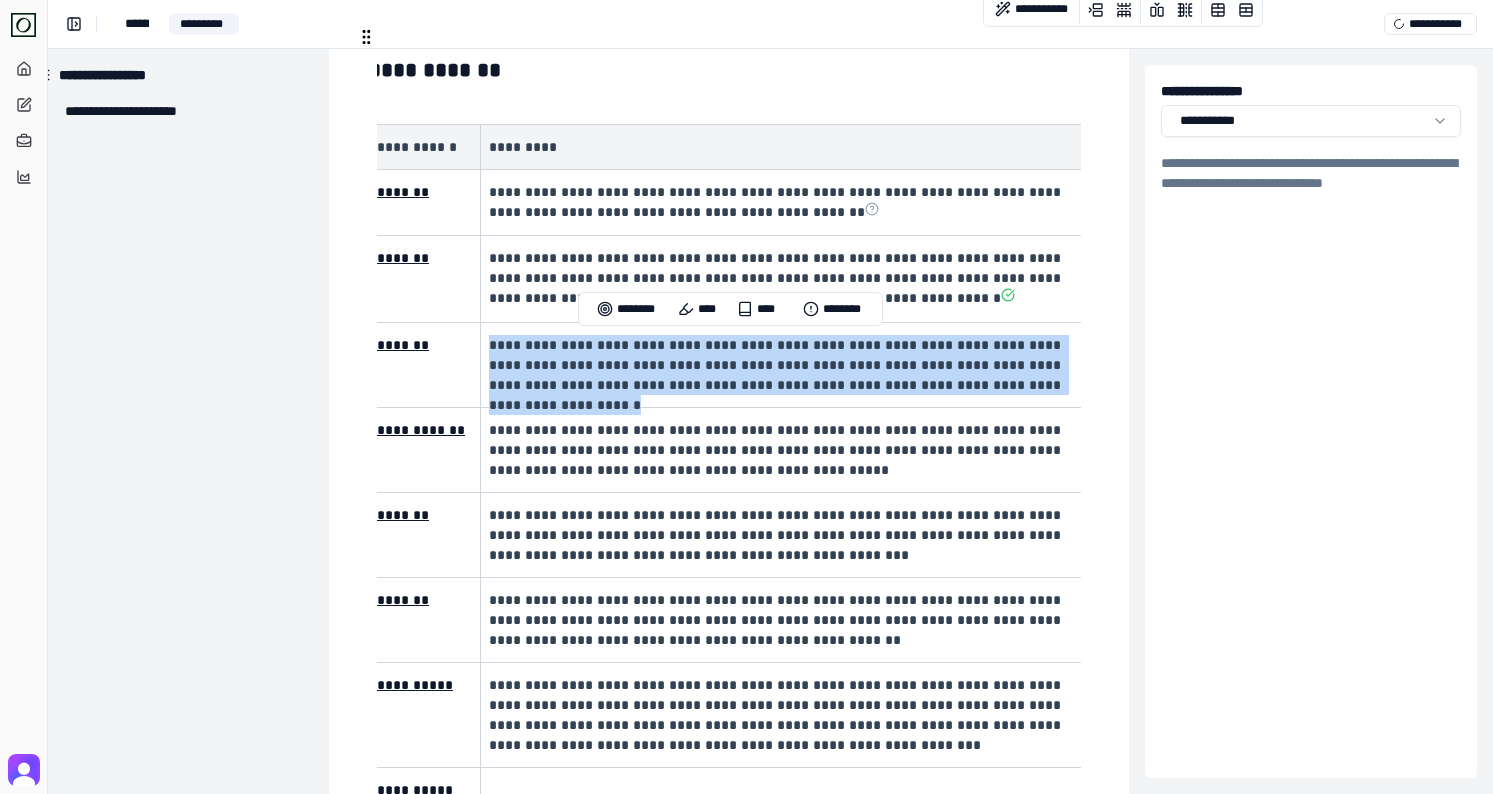 drag, startPoint x: 982, startPoint y: 382, endPoint x: 490, endPoint y: 343, distance: 493.5433 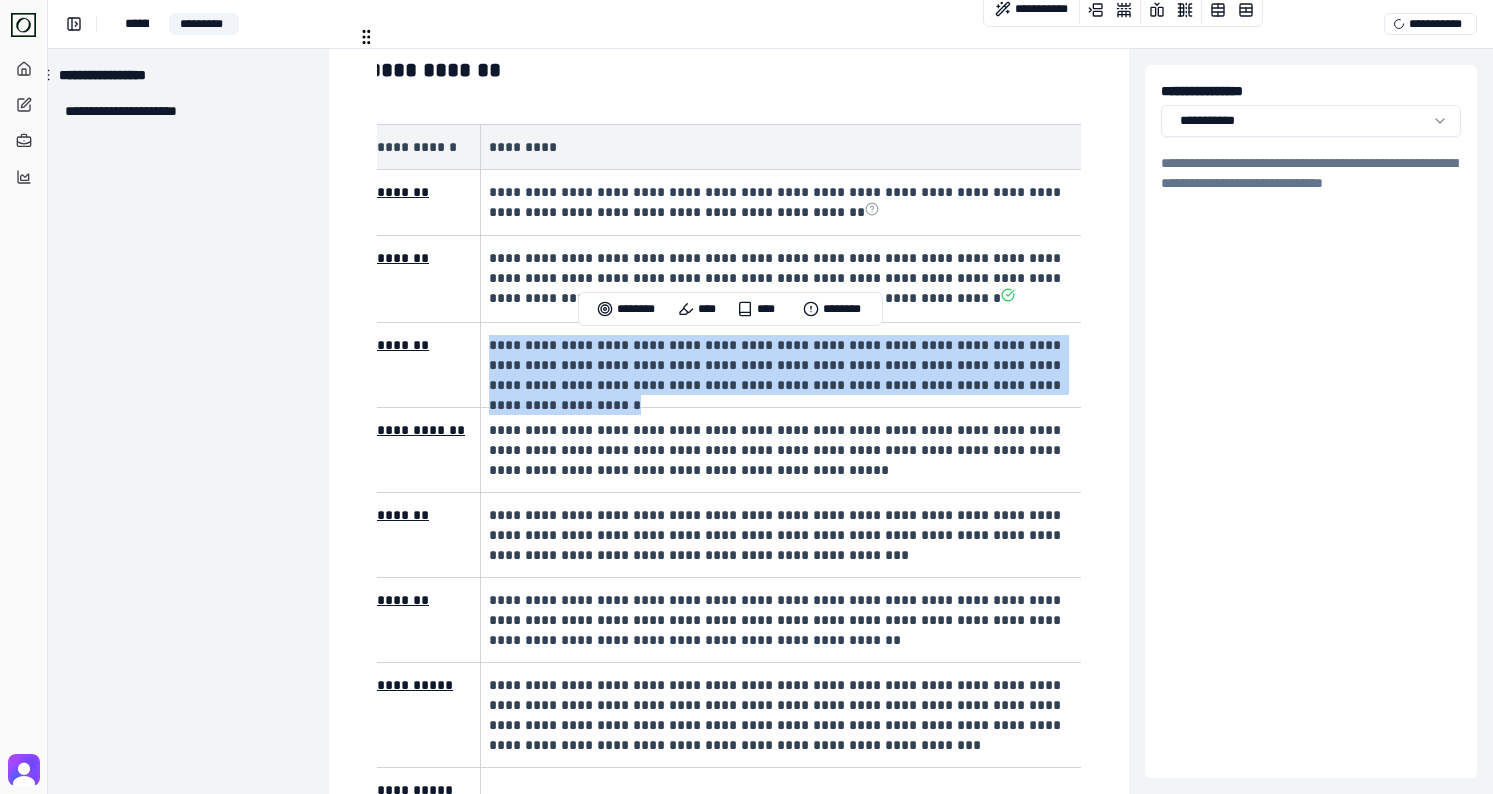 click on "**********" at bounding box center [791, 365] 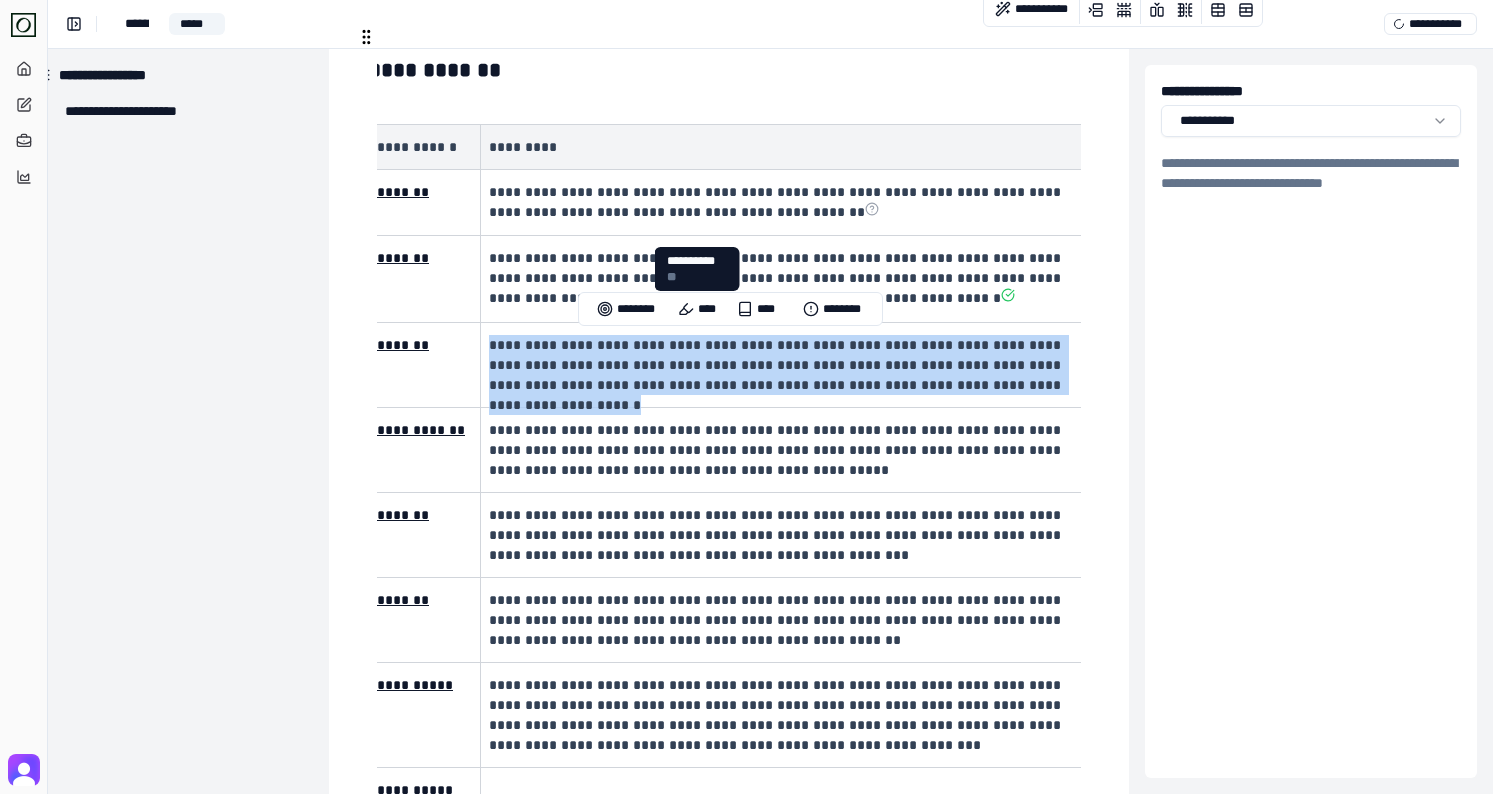 click on "**********" at bounding box center [791, 365] 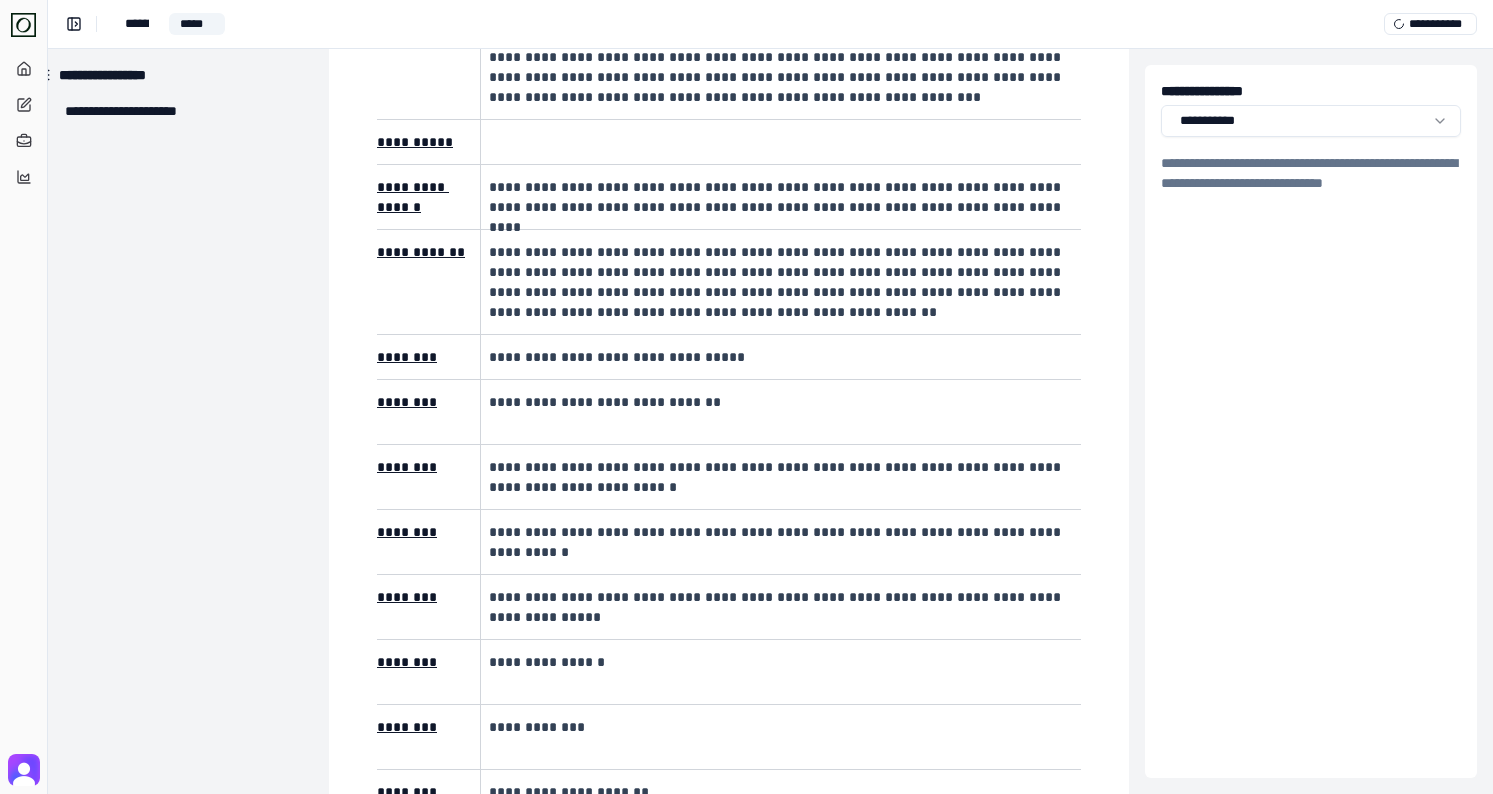scroll, scrollTop: 408, scrollLeft: 31, axis: both 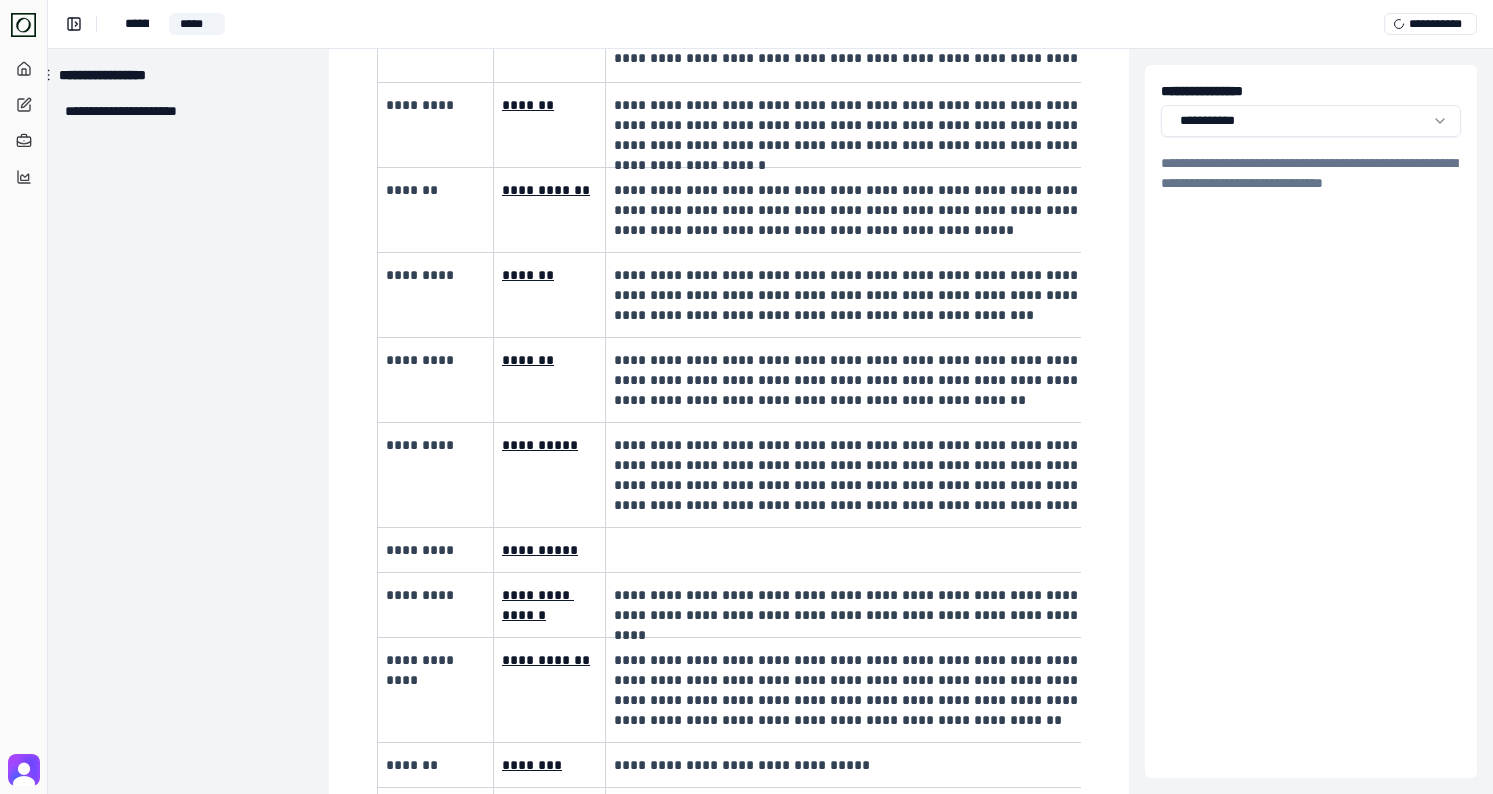 click at bounding box center (919, 549) 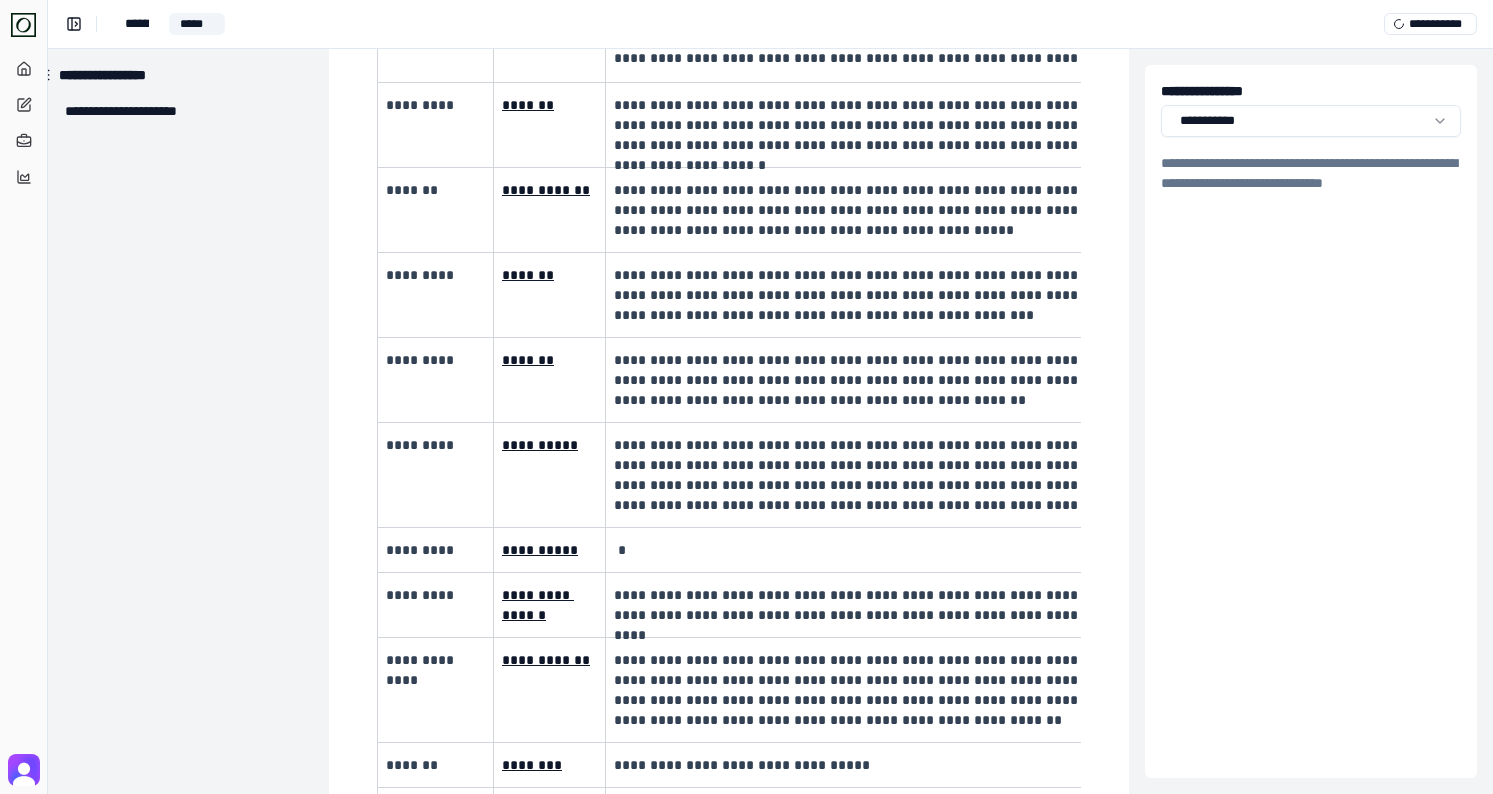 click on "*" at bounding box center (916, 550) 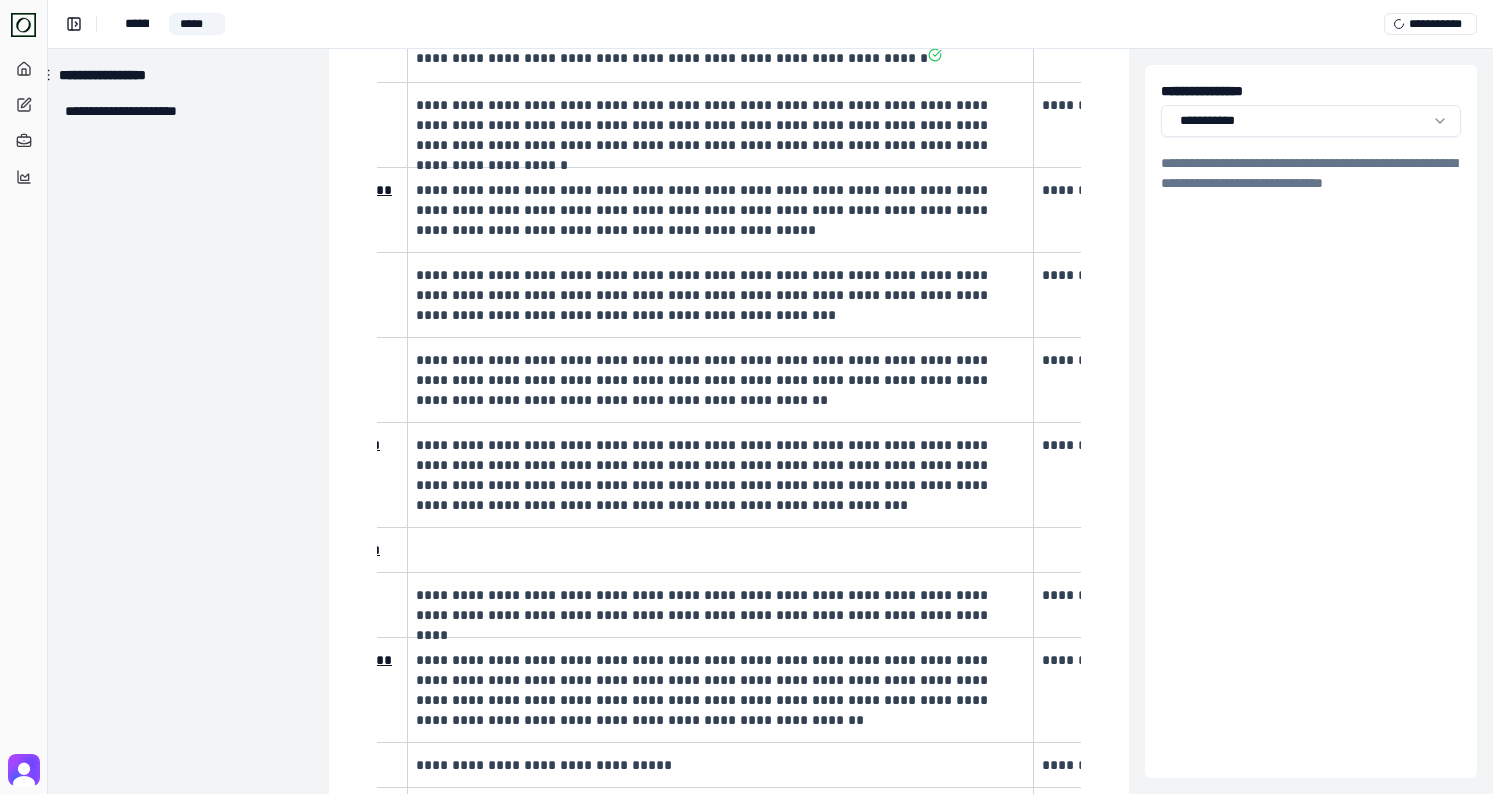 scroll, scrollTop: 0, scrollLeft: 216, axis: horizontal 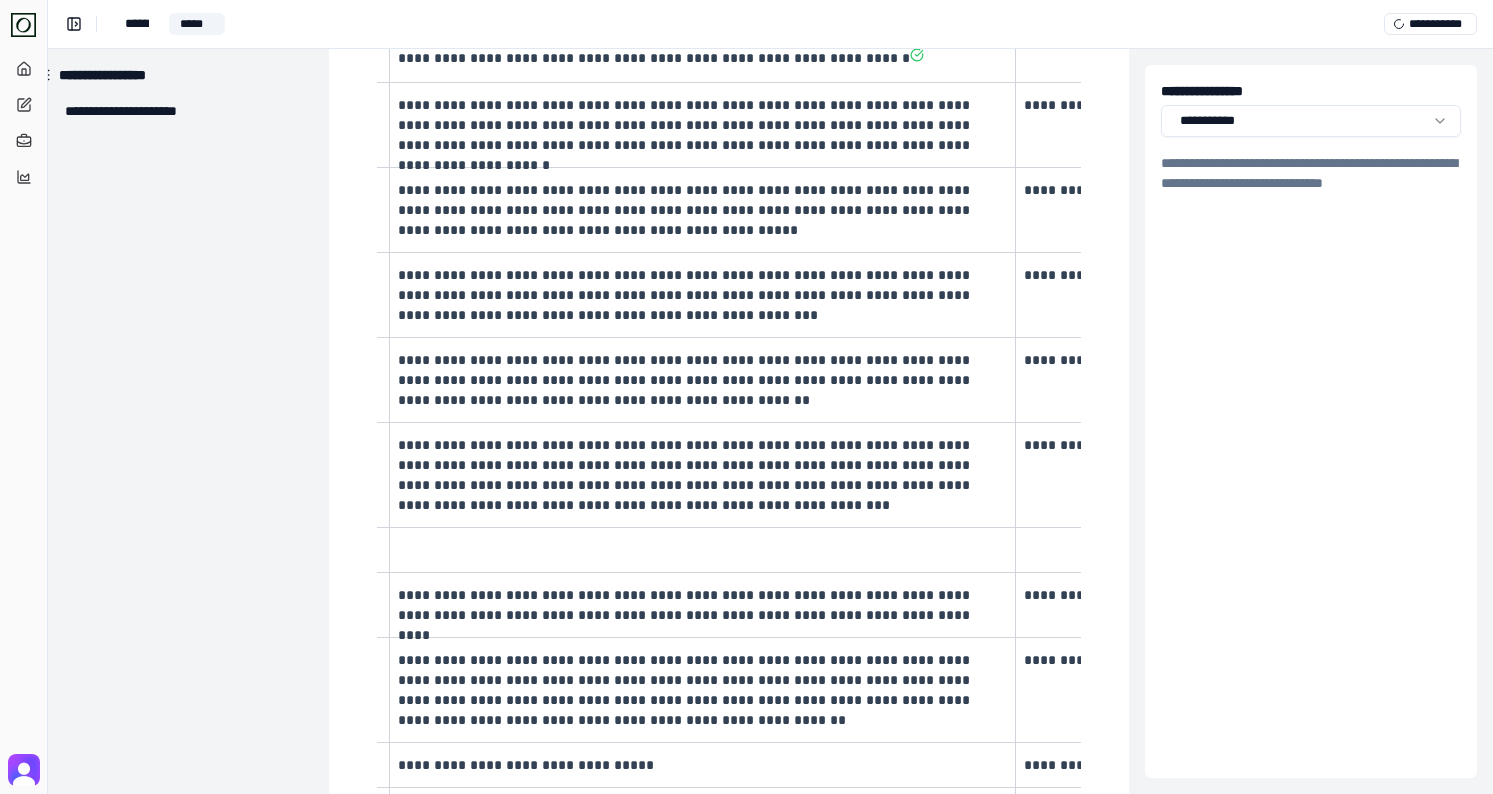 drag, startPoint x: 705, startPoint y: 560, endPoint x: 689, endPoint y: 555, distance: 16.763054 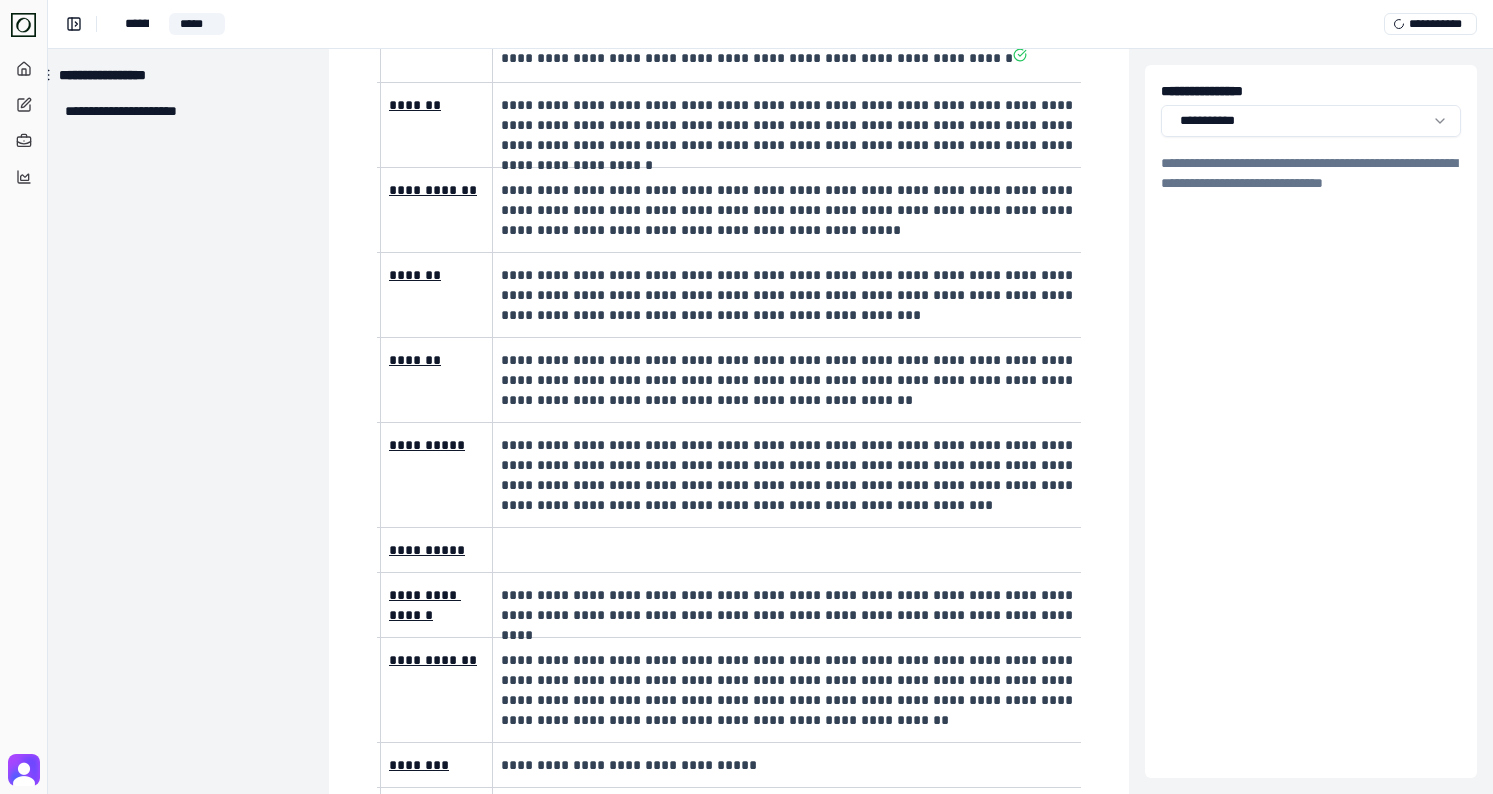 scroll, scrollTop: 0, scrollLeft: 0, axis: both 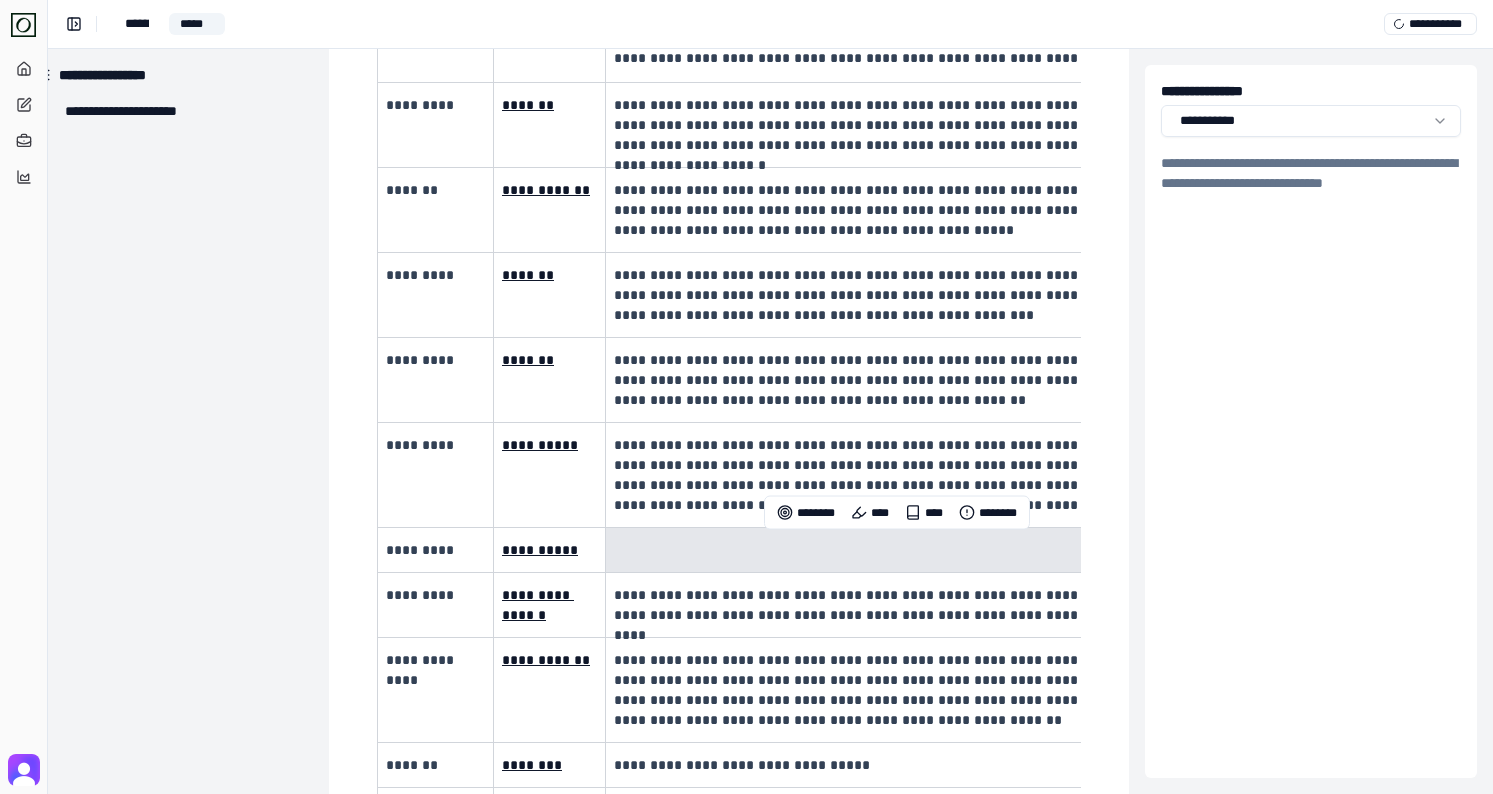 drag, startPoint x: 639, startPoint y: 550, endPoint x: 693, endPoint y: 548, distance: 54.037025 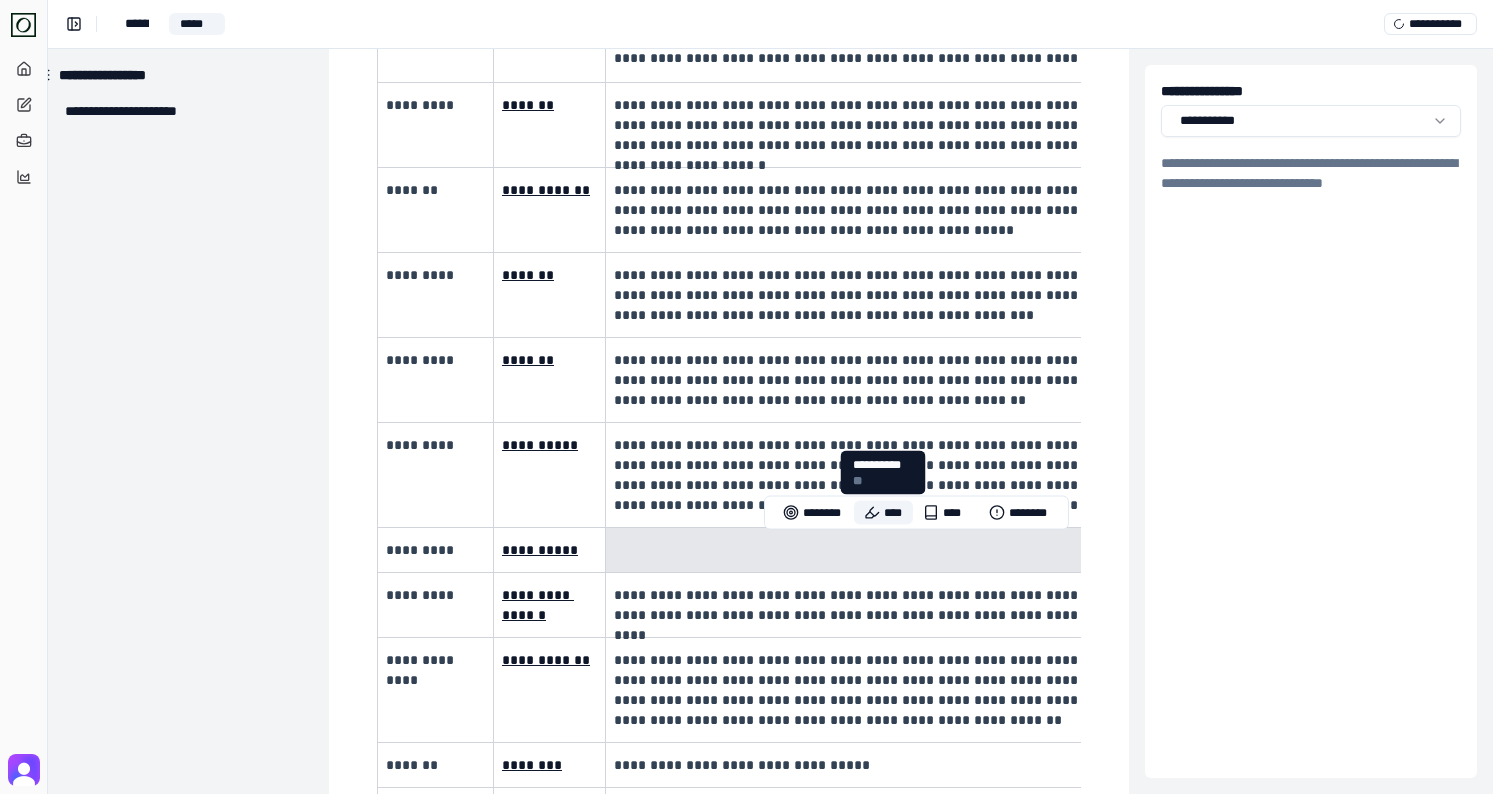 click on "****" at bounding box center [883, 513] 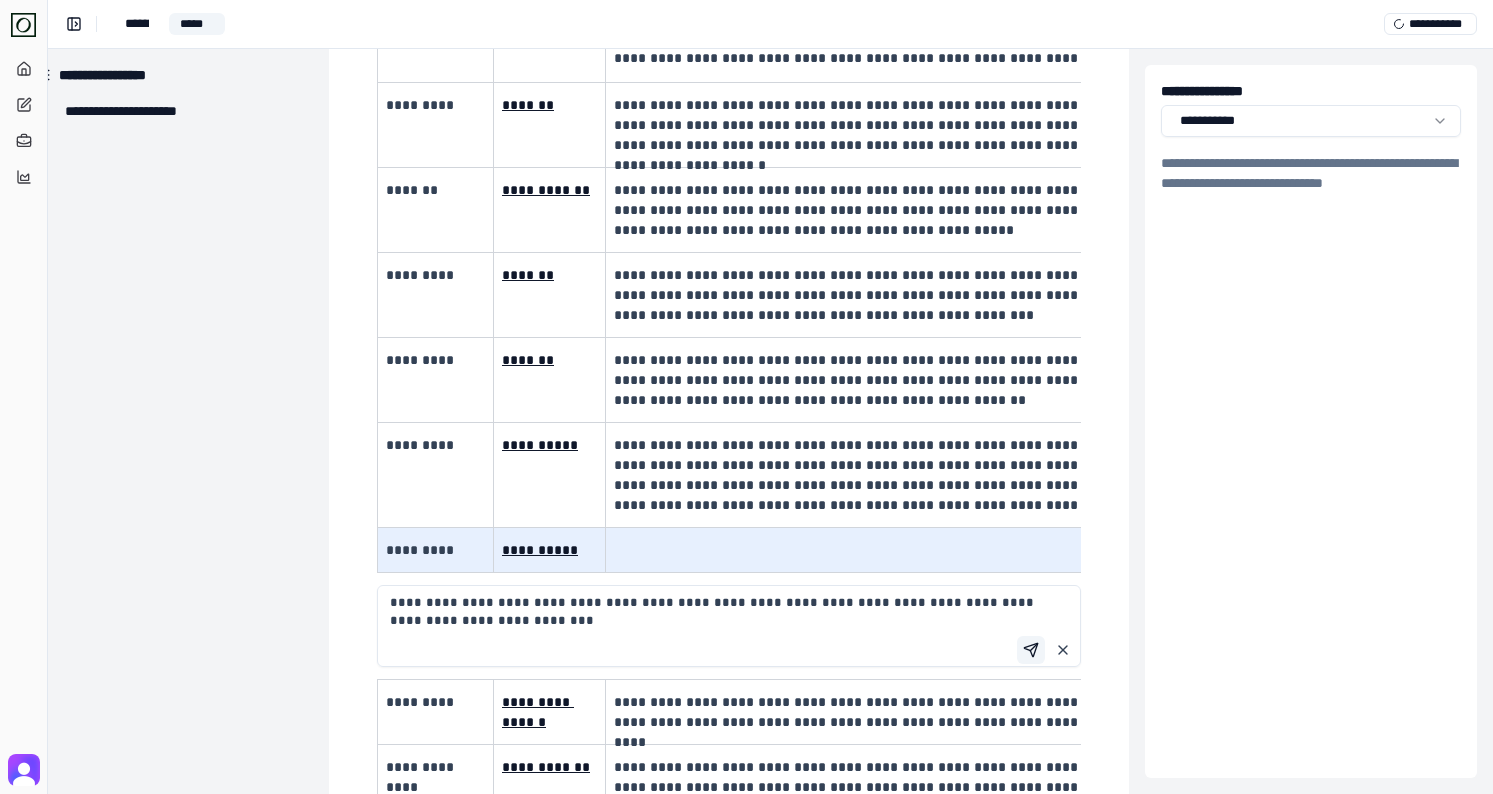 type on "**********" 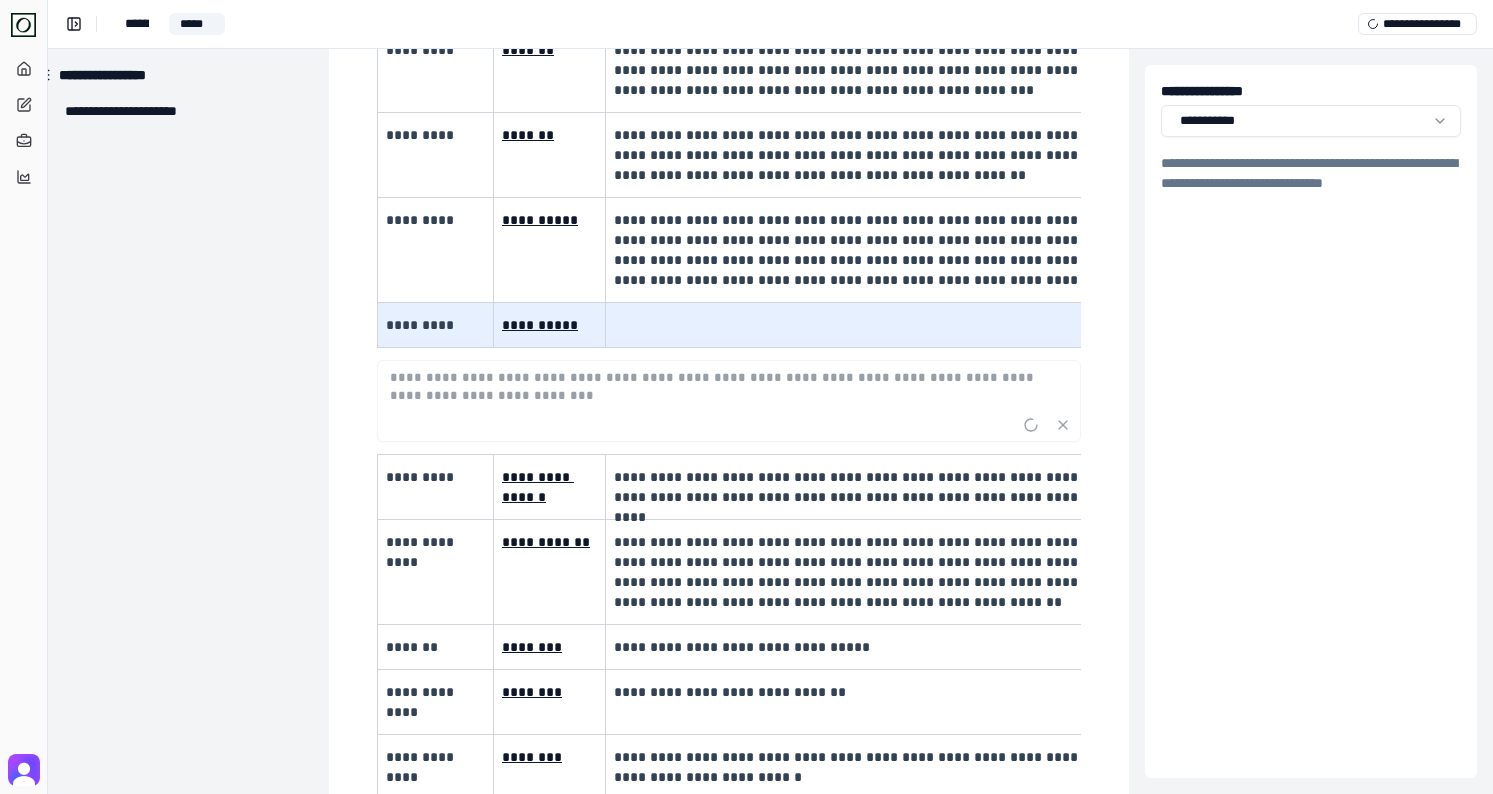 scroll, scrollTop: 579, scrollLeft: 31, axis: both 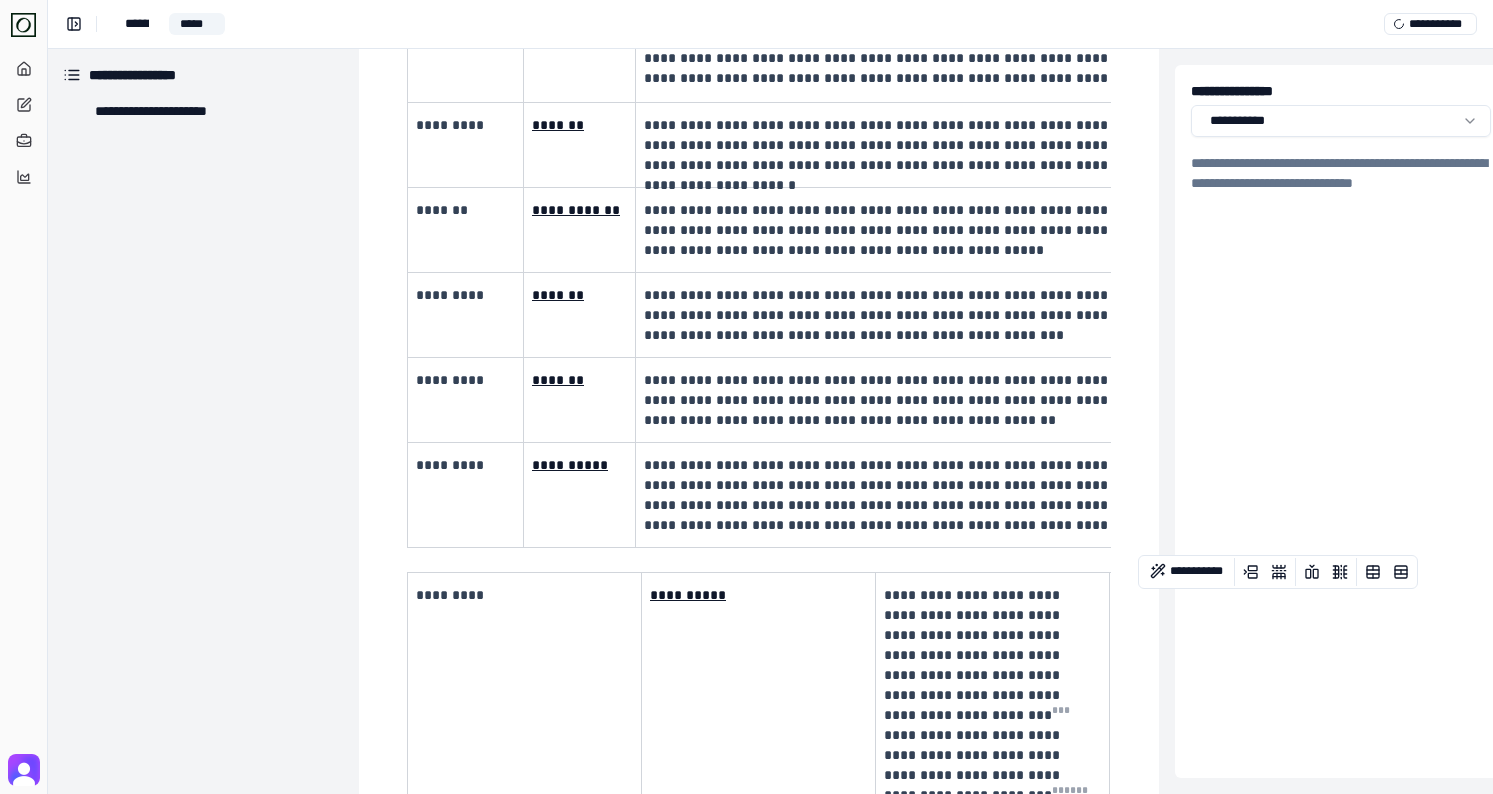 click on "**********" at bounding box center (946, 495) 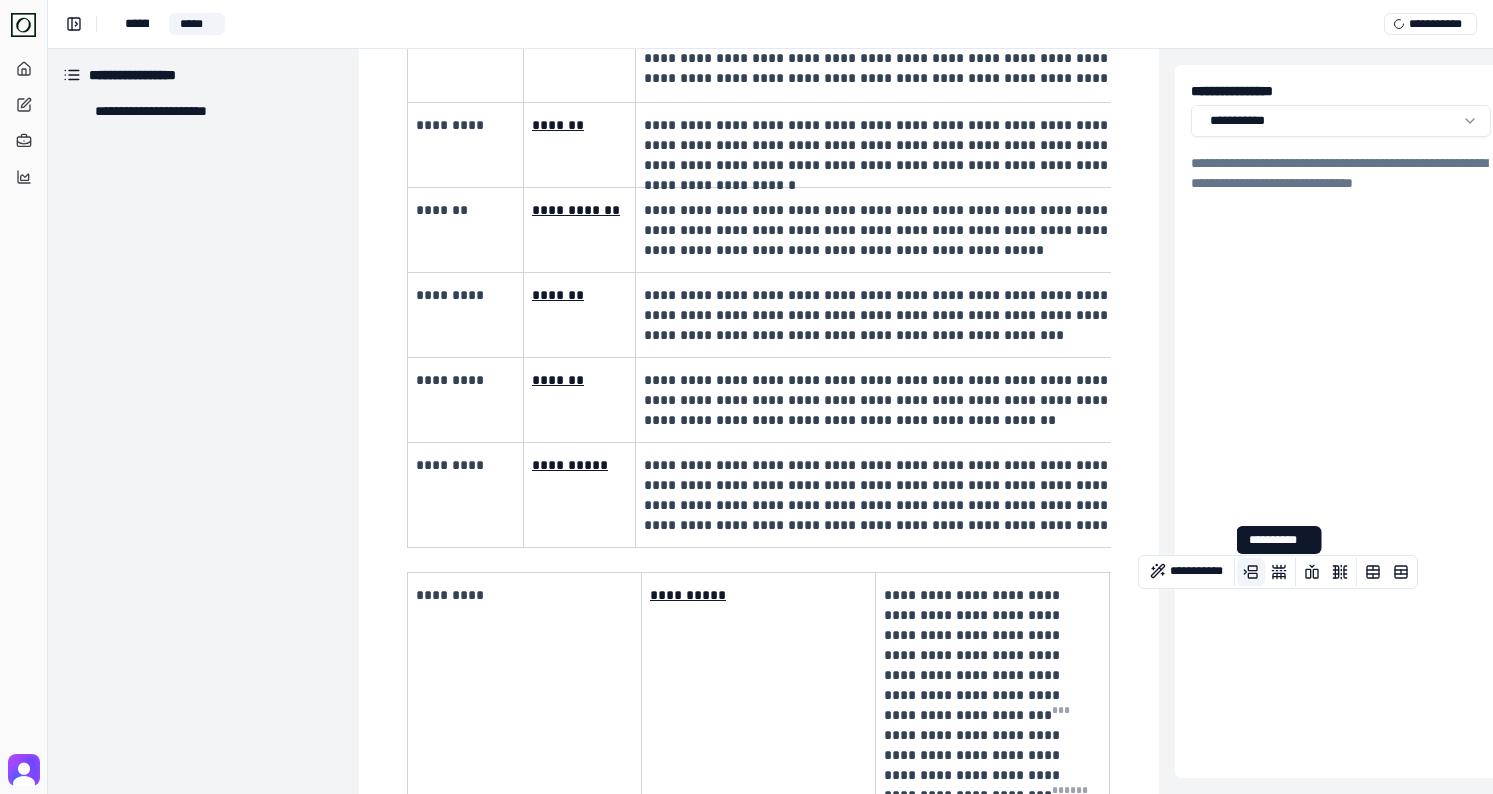 click at bounding box center (1251, 572) 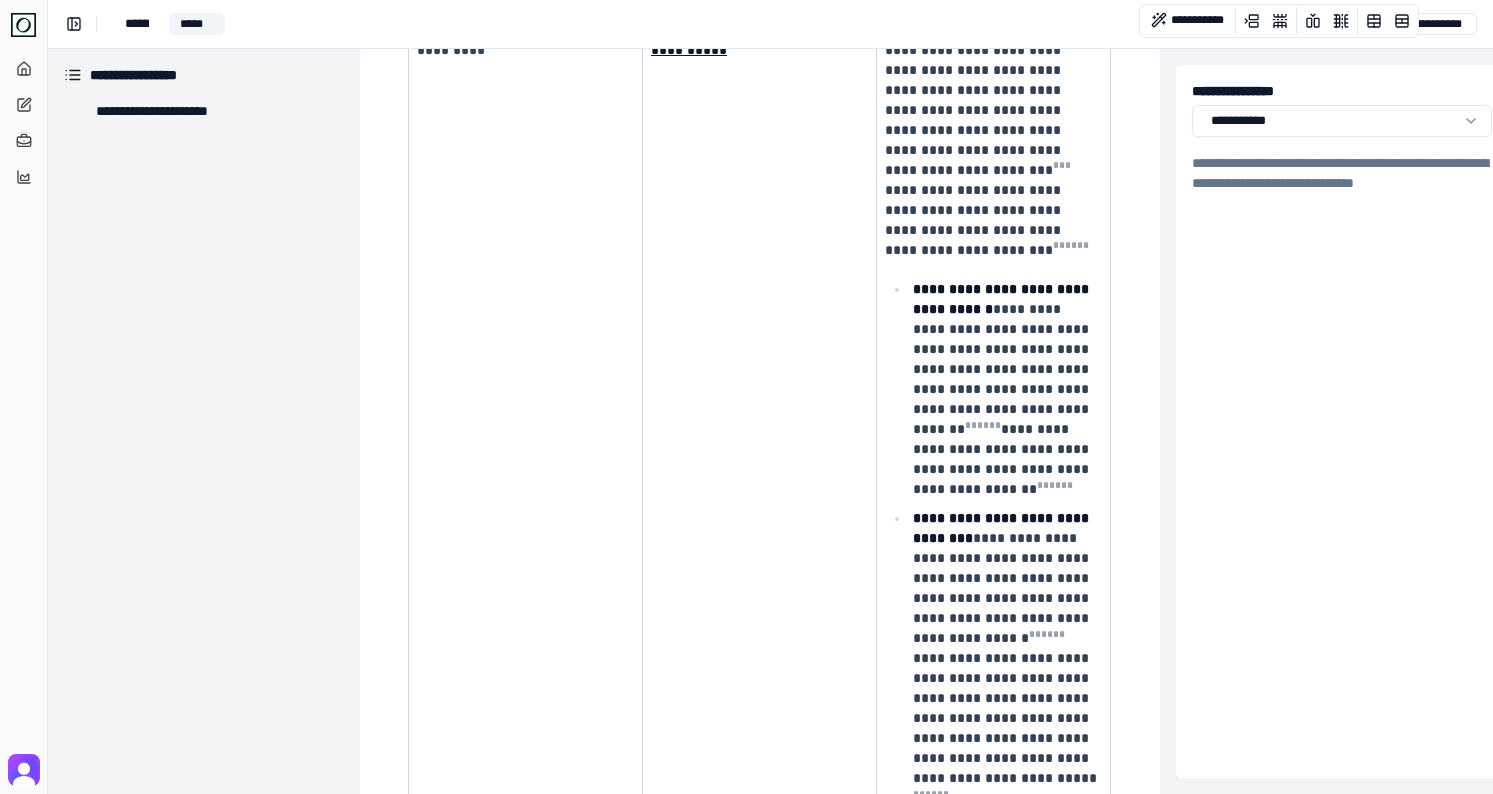 scroll, scrollTop: 939, scrollLeft: 0, axis: vertical 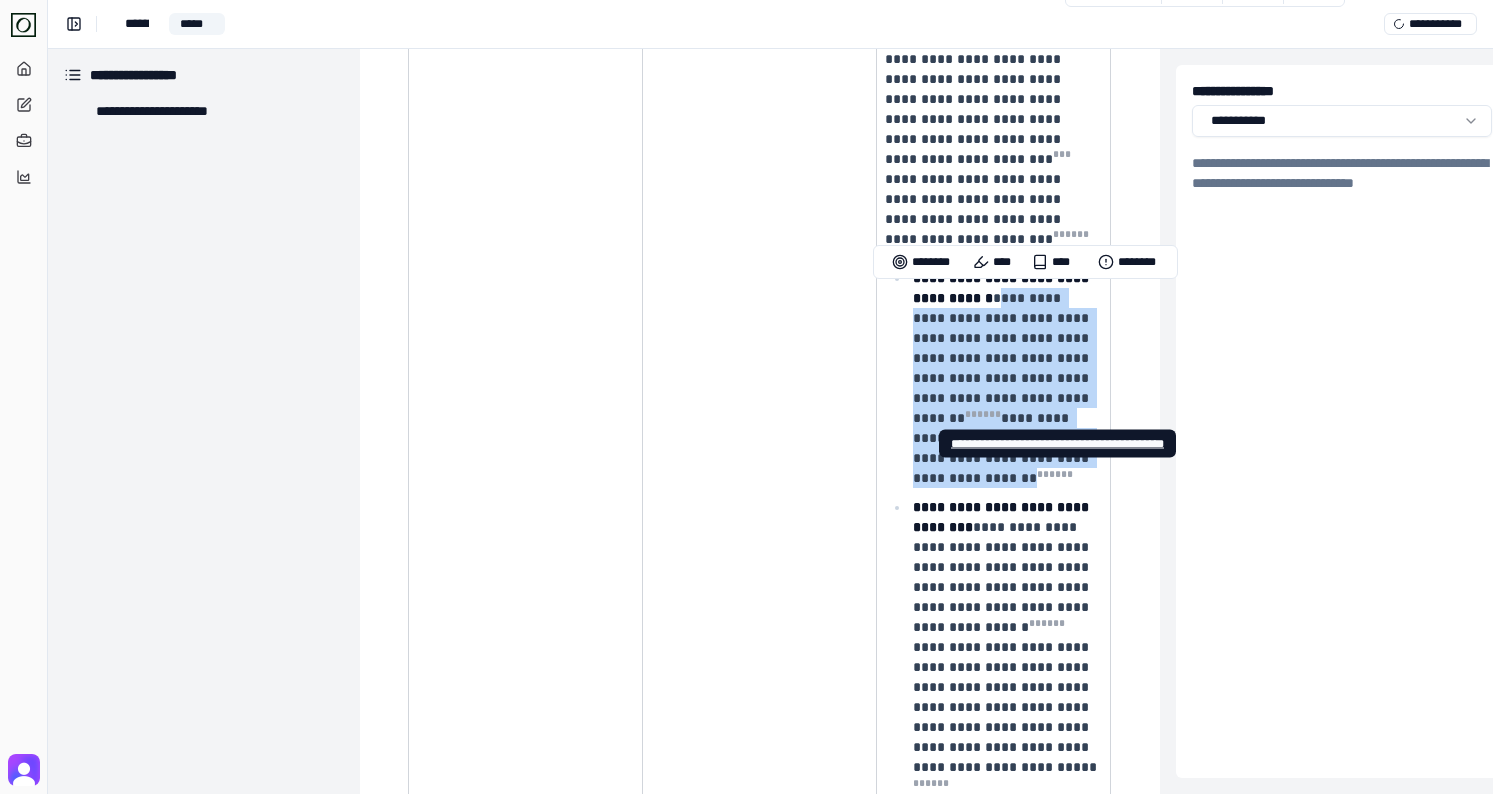 drag, startPoint x: 980, startPoint y: 297, endPoint x: 1068, endPoint y: 480, distance: 203.0591 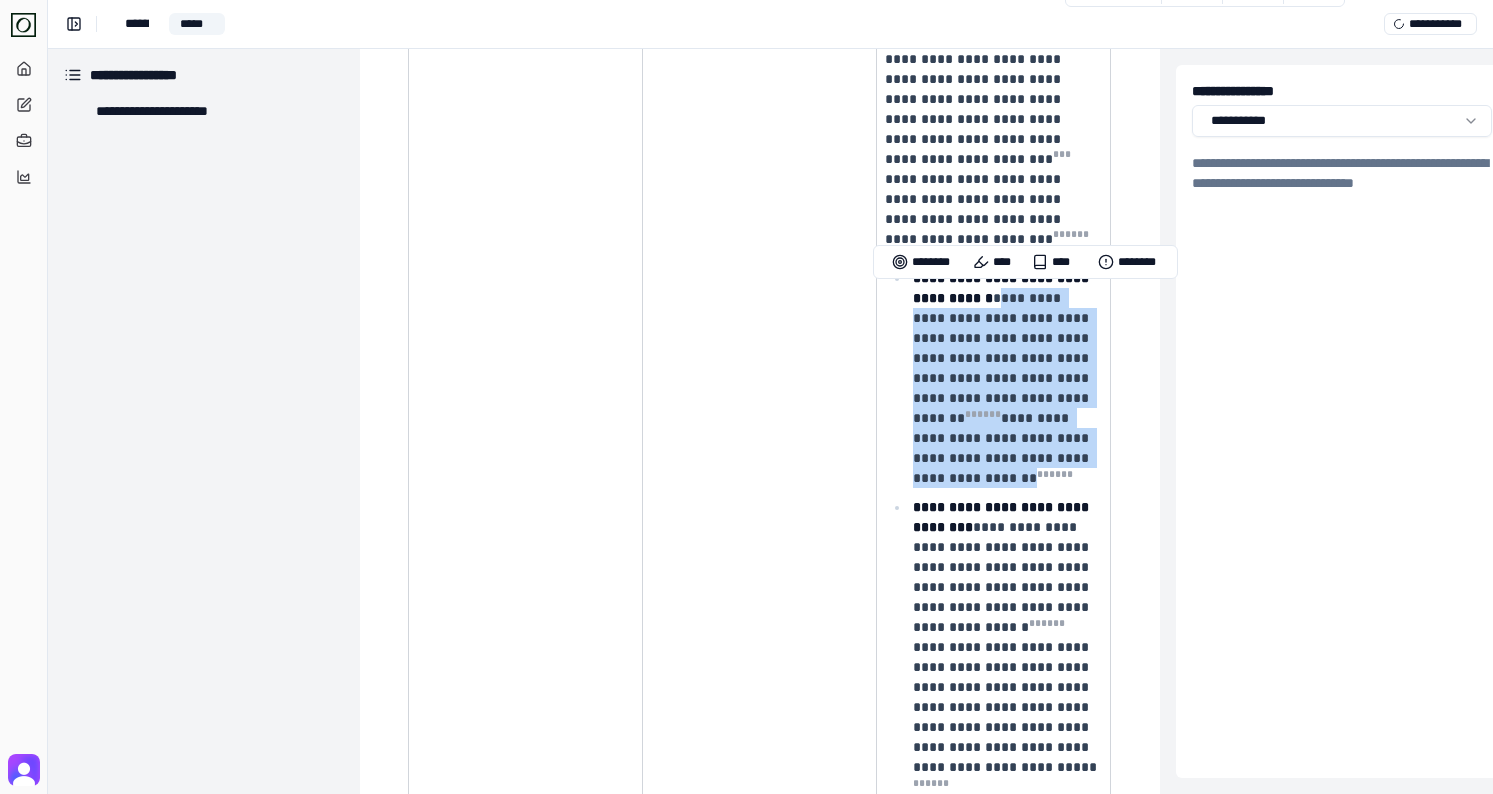 click on "**********" at bounding box center (1003, 388) 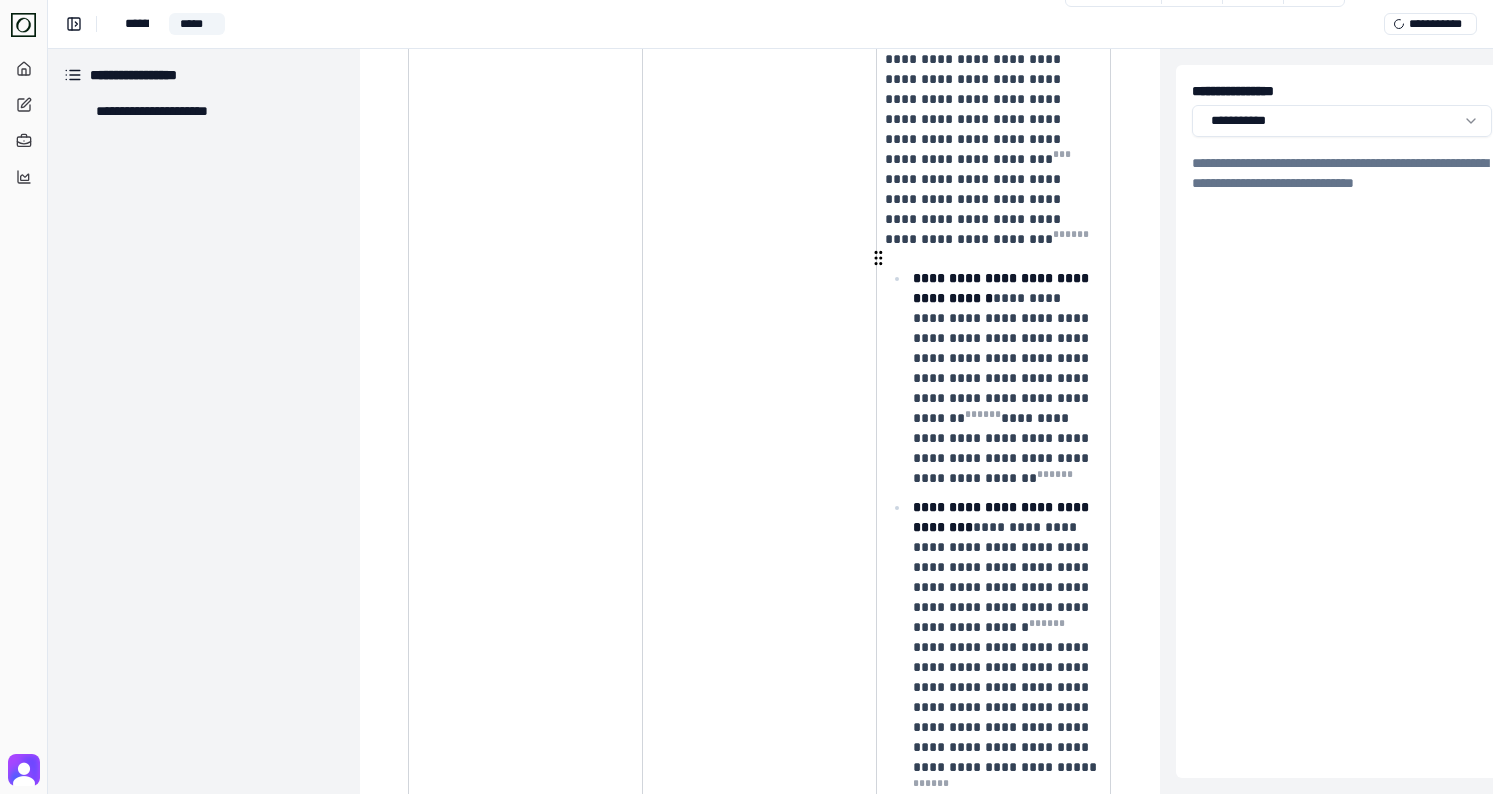 click on "**********" at bounding box center [1003, 288] 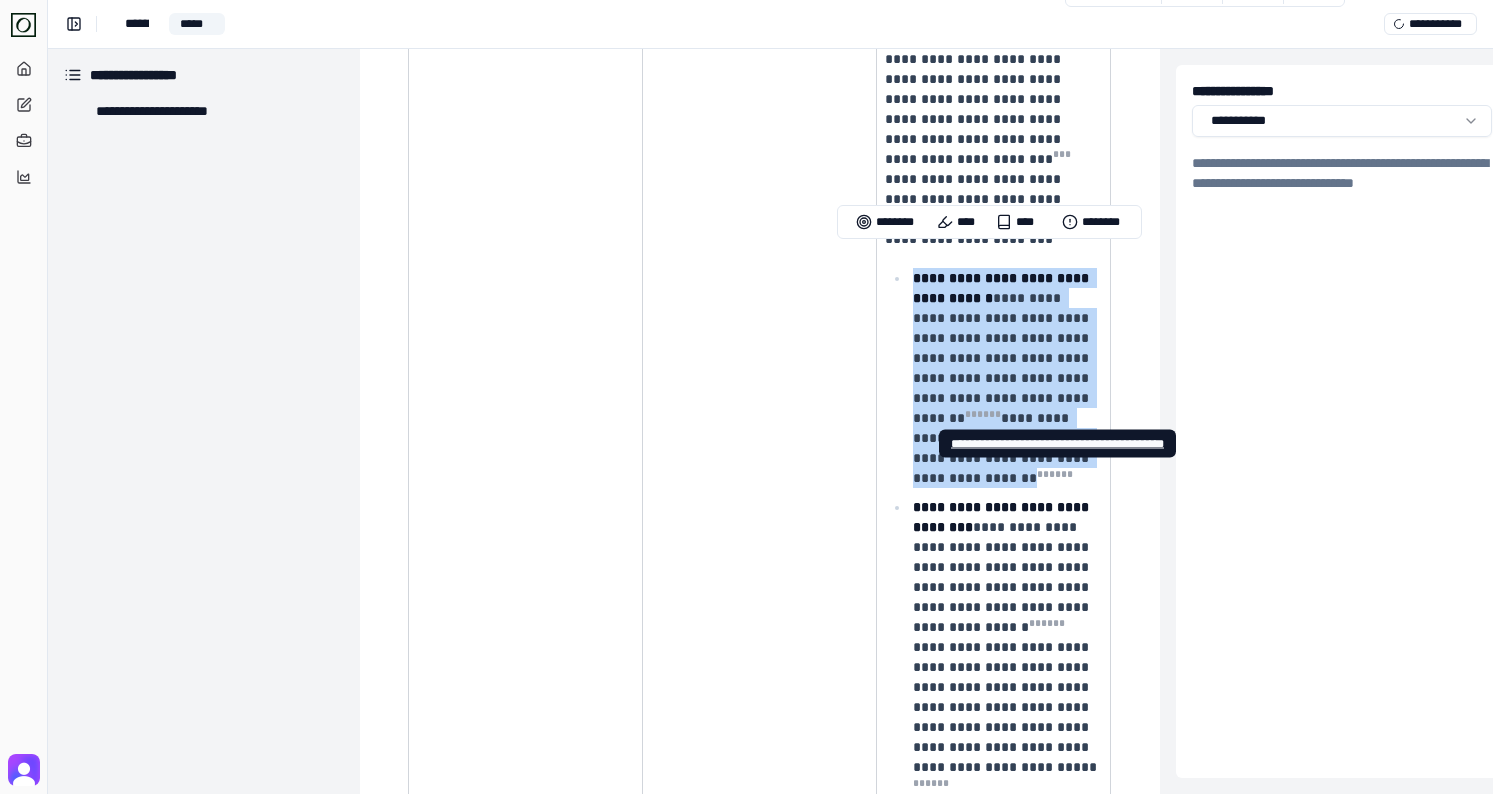 drag, startPoint x: 915, startPoint y: 258, endPoint x: 1069, endPoint y: 481, distance: 271.0074 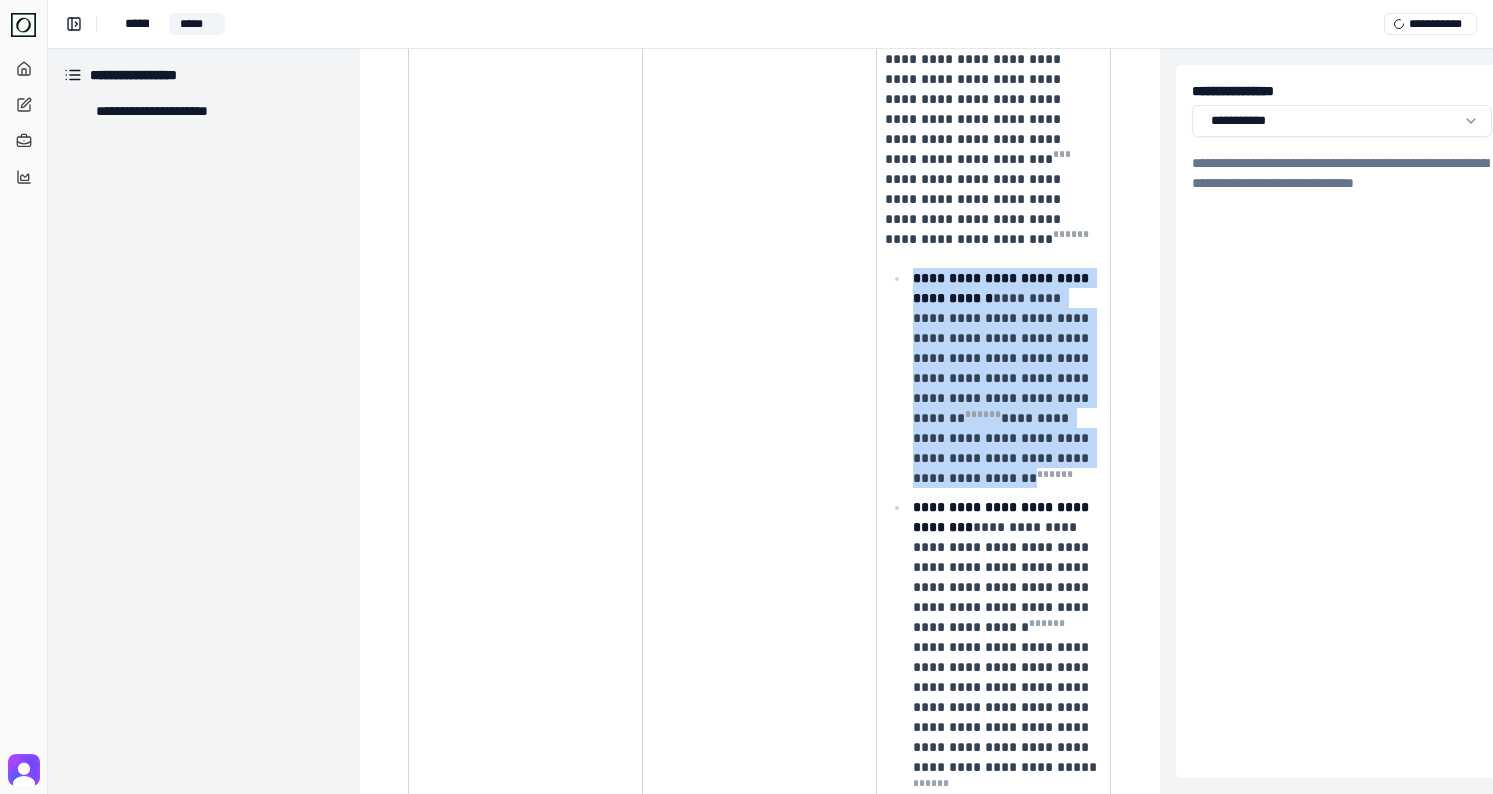 drag, startPoint x: 1069, startPoint y: 481, endPoint x: 1098, endPoint y: 479, distance: 29.068884 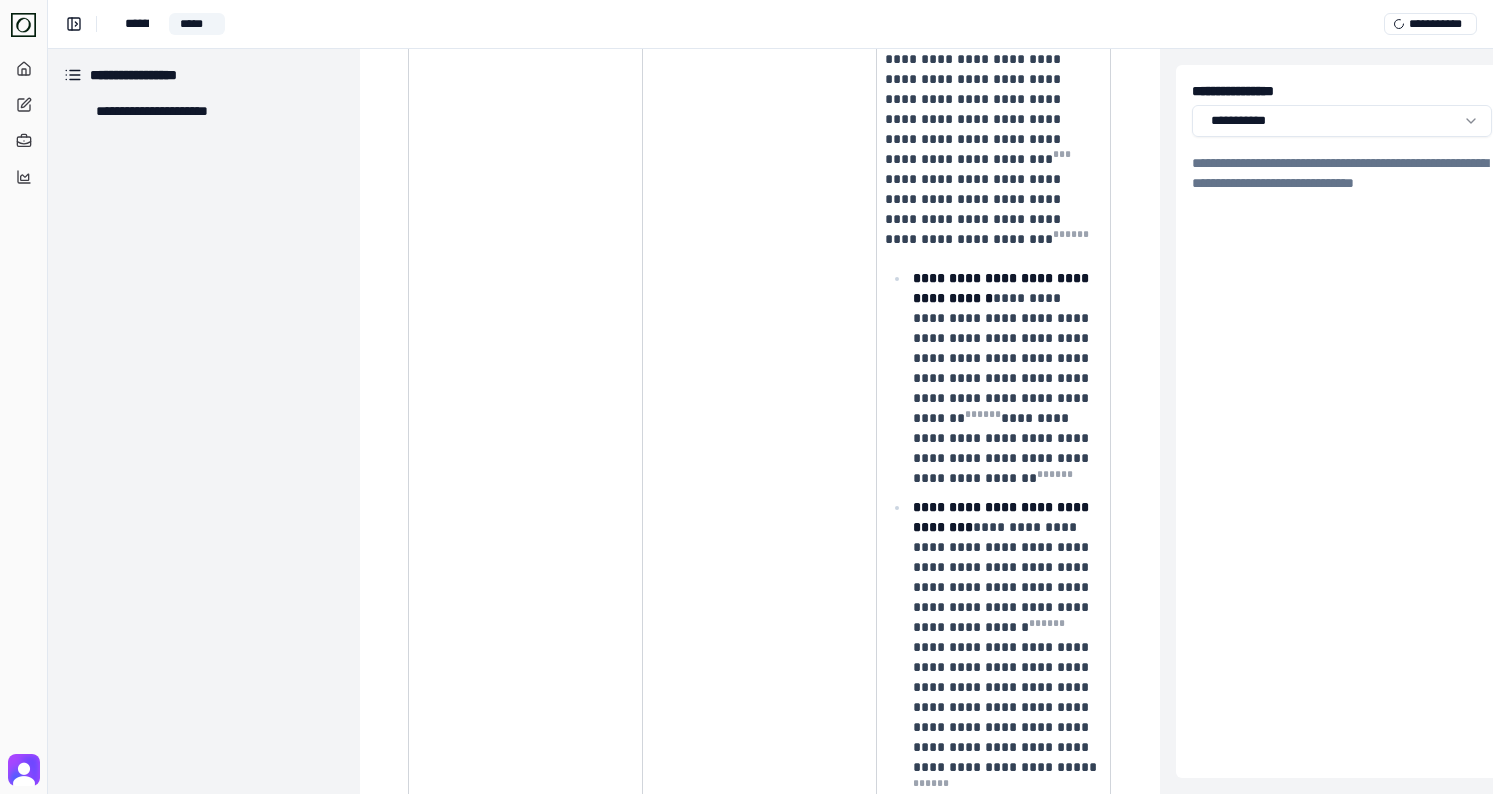 click on "**********" at bounding box center (1005, 377) 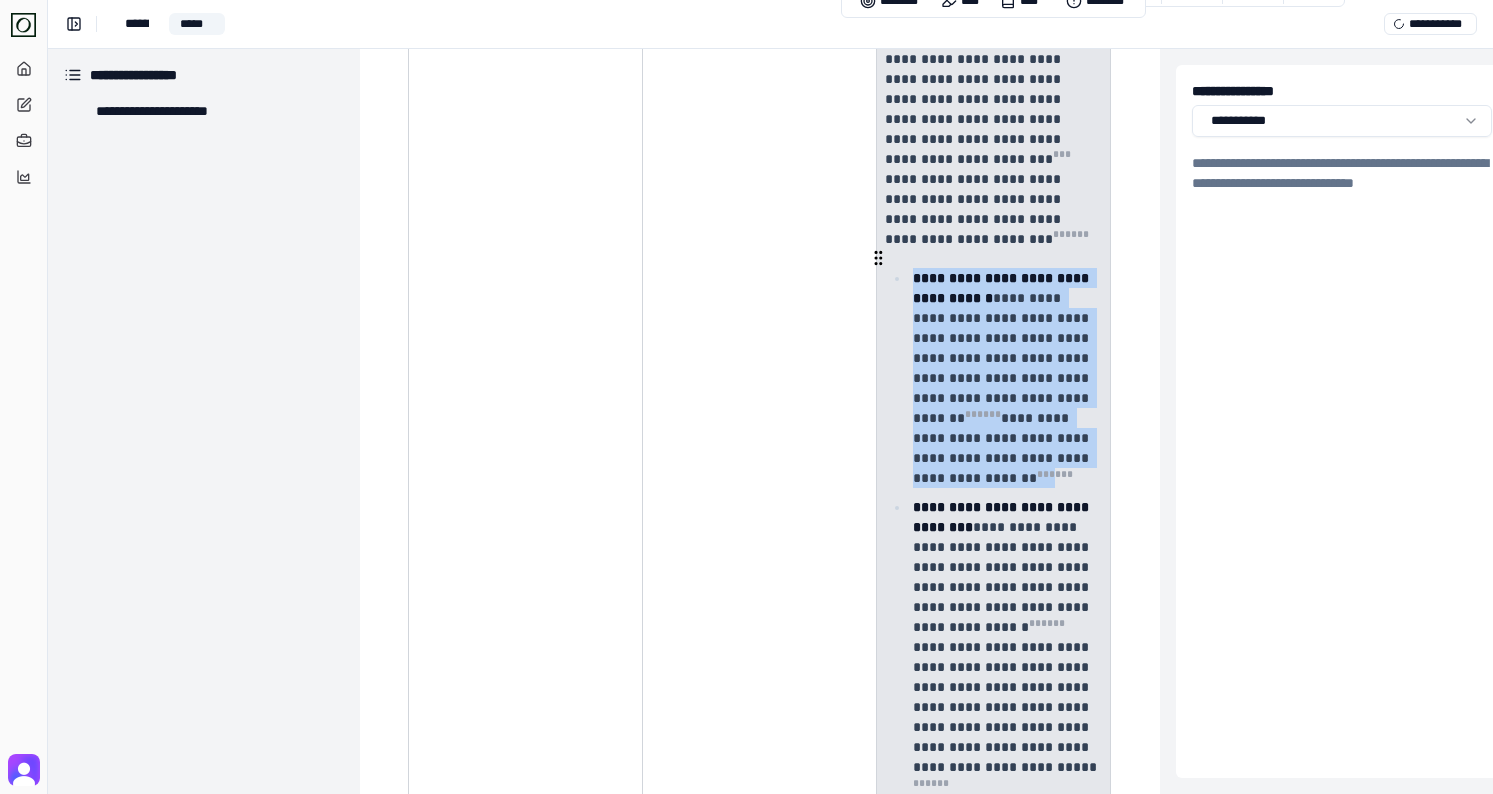 drag, startPoint x: 1098, startPoint y: 479, endPoint x: 909, endPoint y: 257, distance: 291.55618 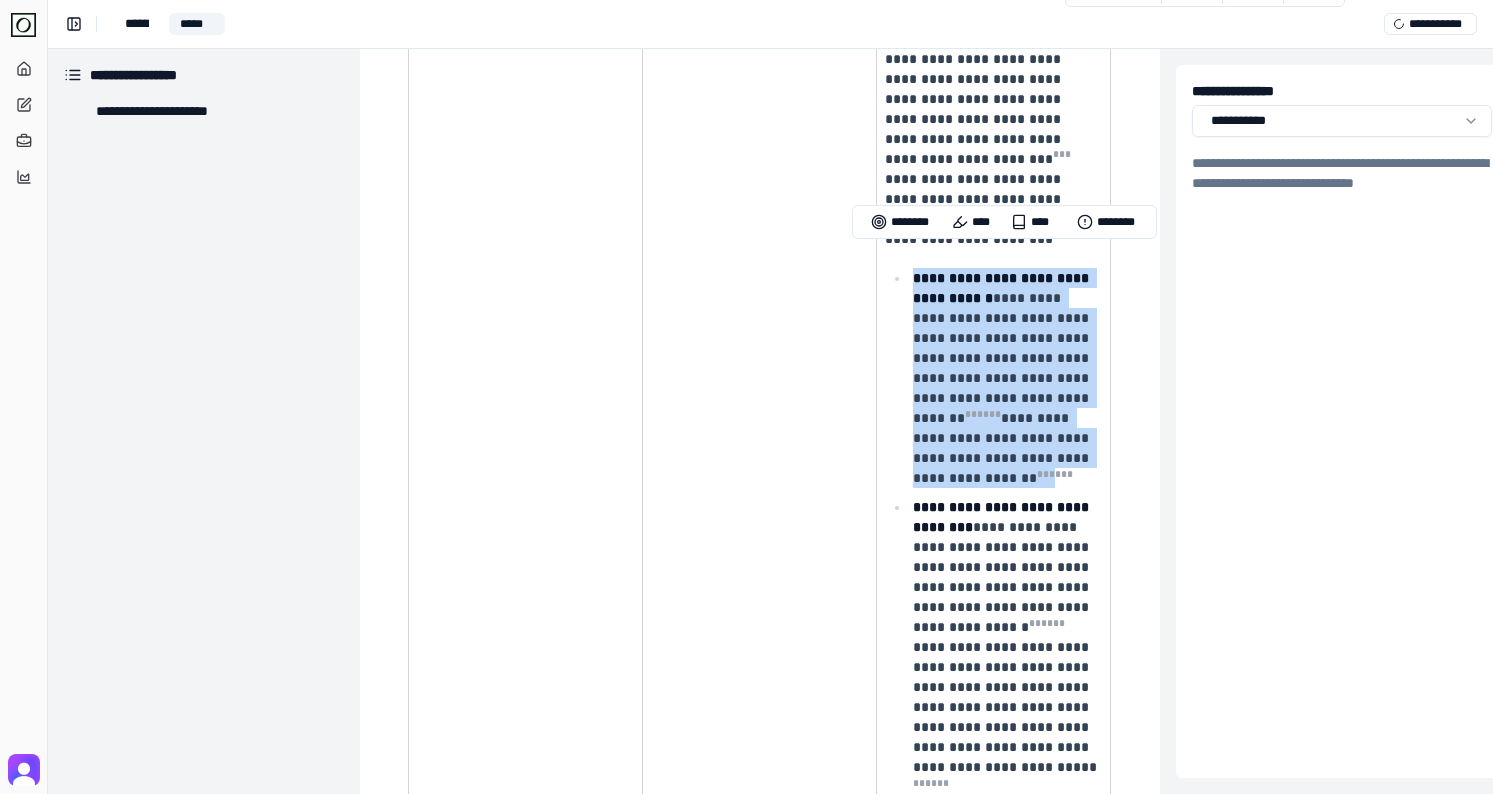 copy on "**********" 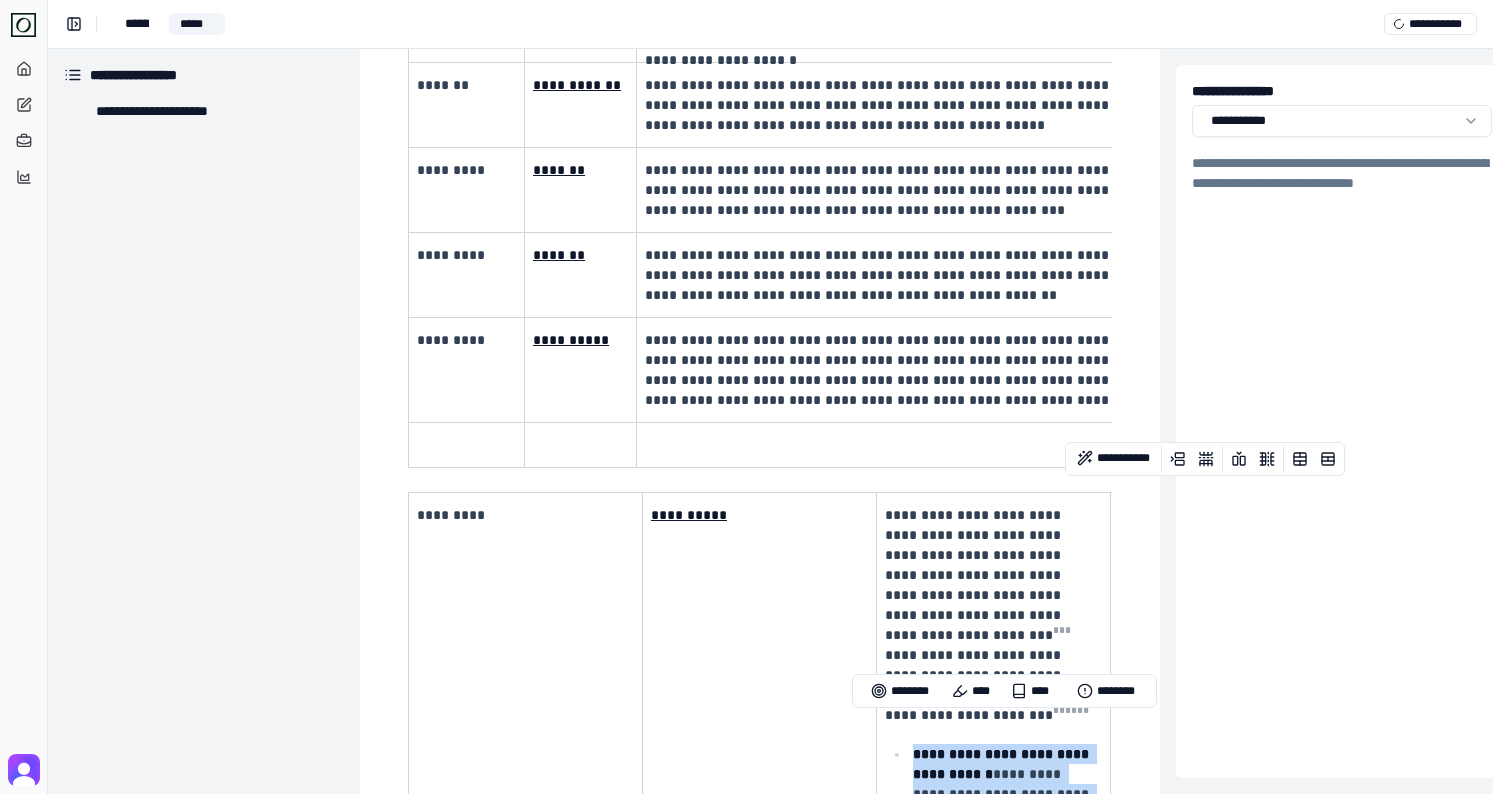 scroll, scrollTop: 424, scrollLeft: 0, axis: vertical 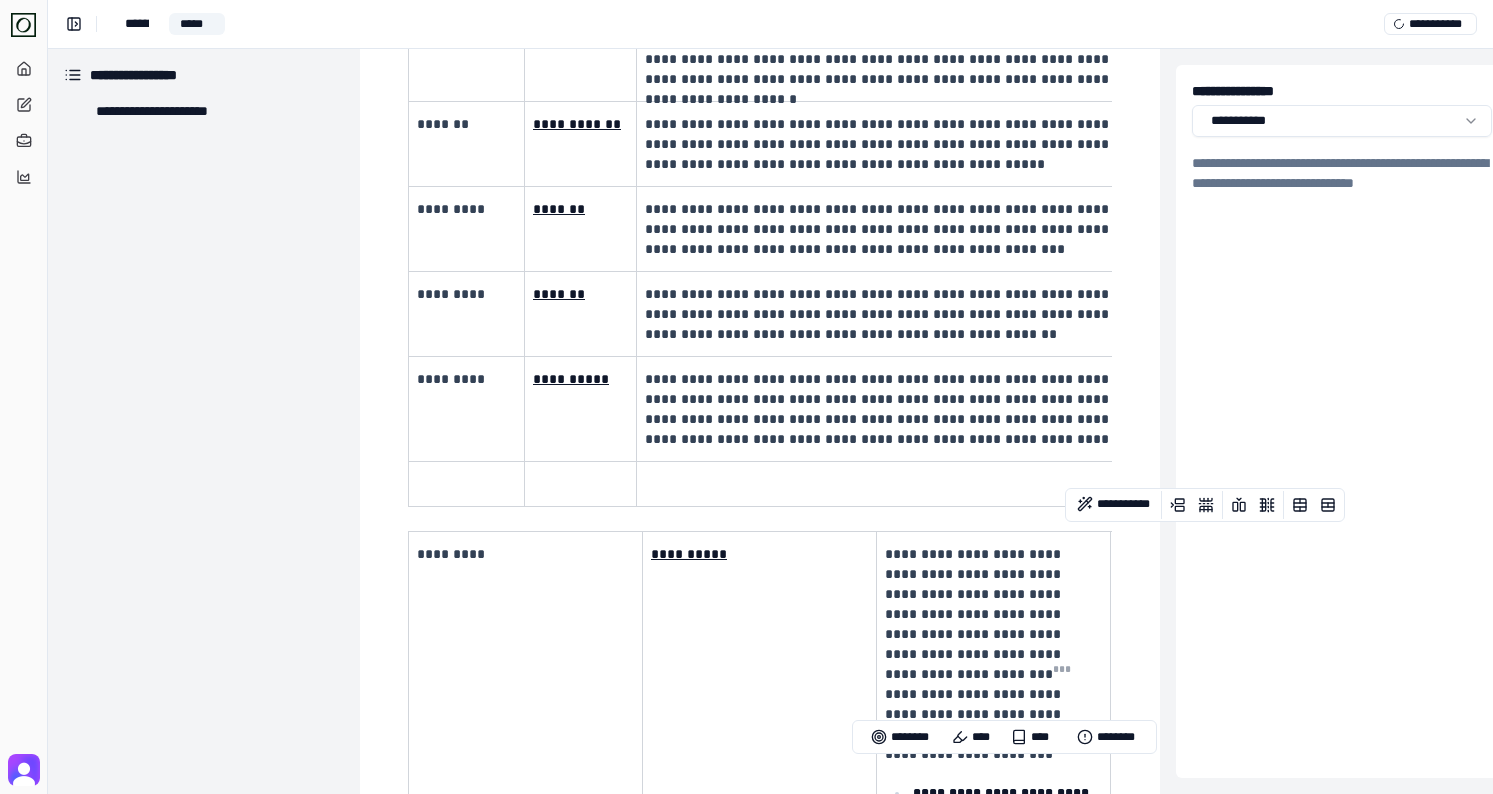 click at bounding box center (947, 484) 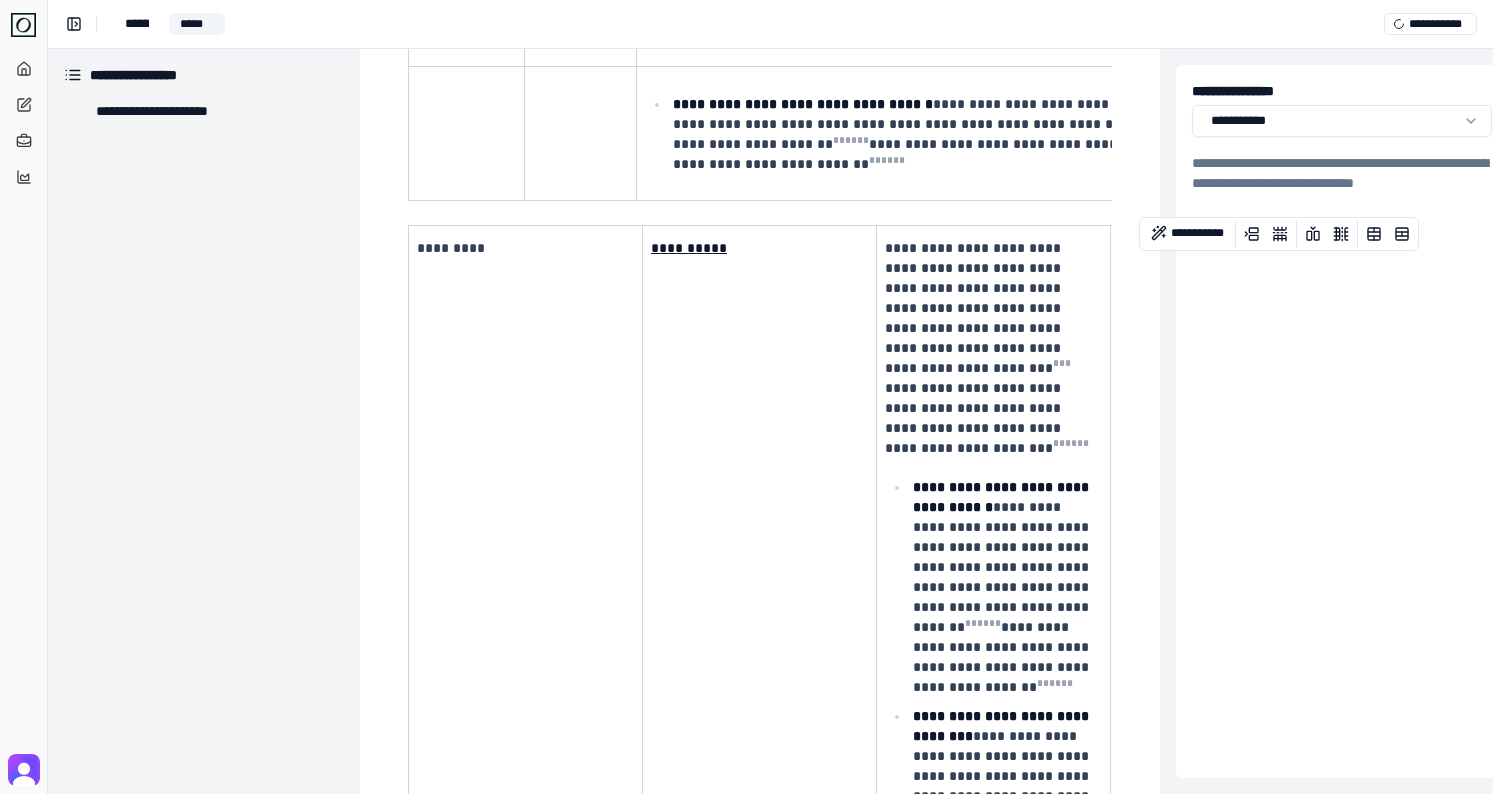 scroll, scrollTop: 810, scrollLeft: 0, axis: vertical 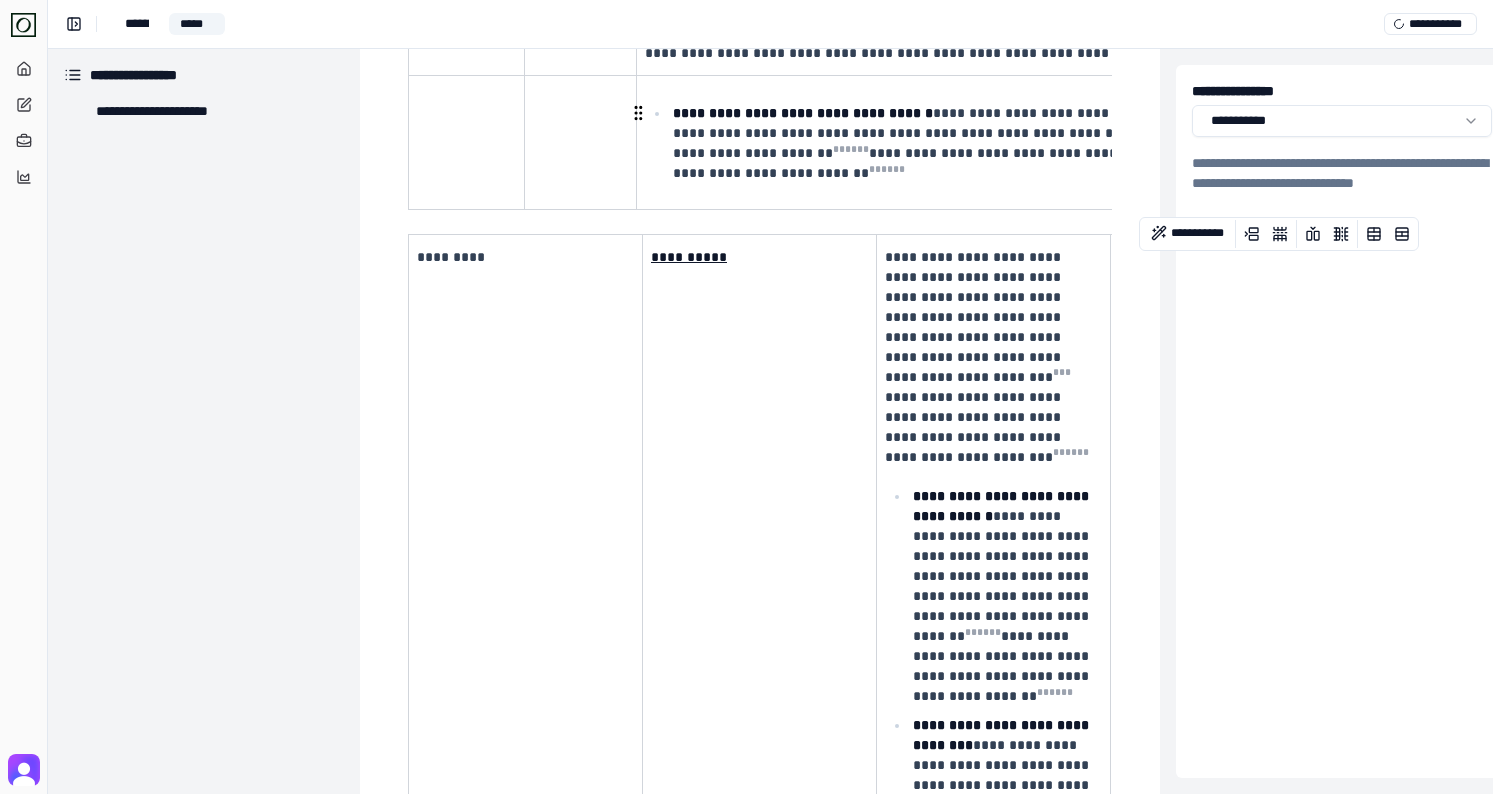 click on "**********" at bounding box center (803, 113) 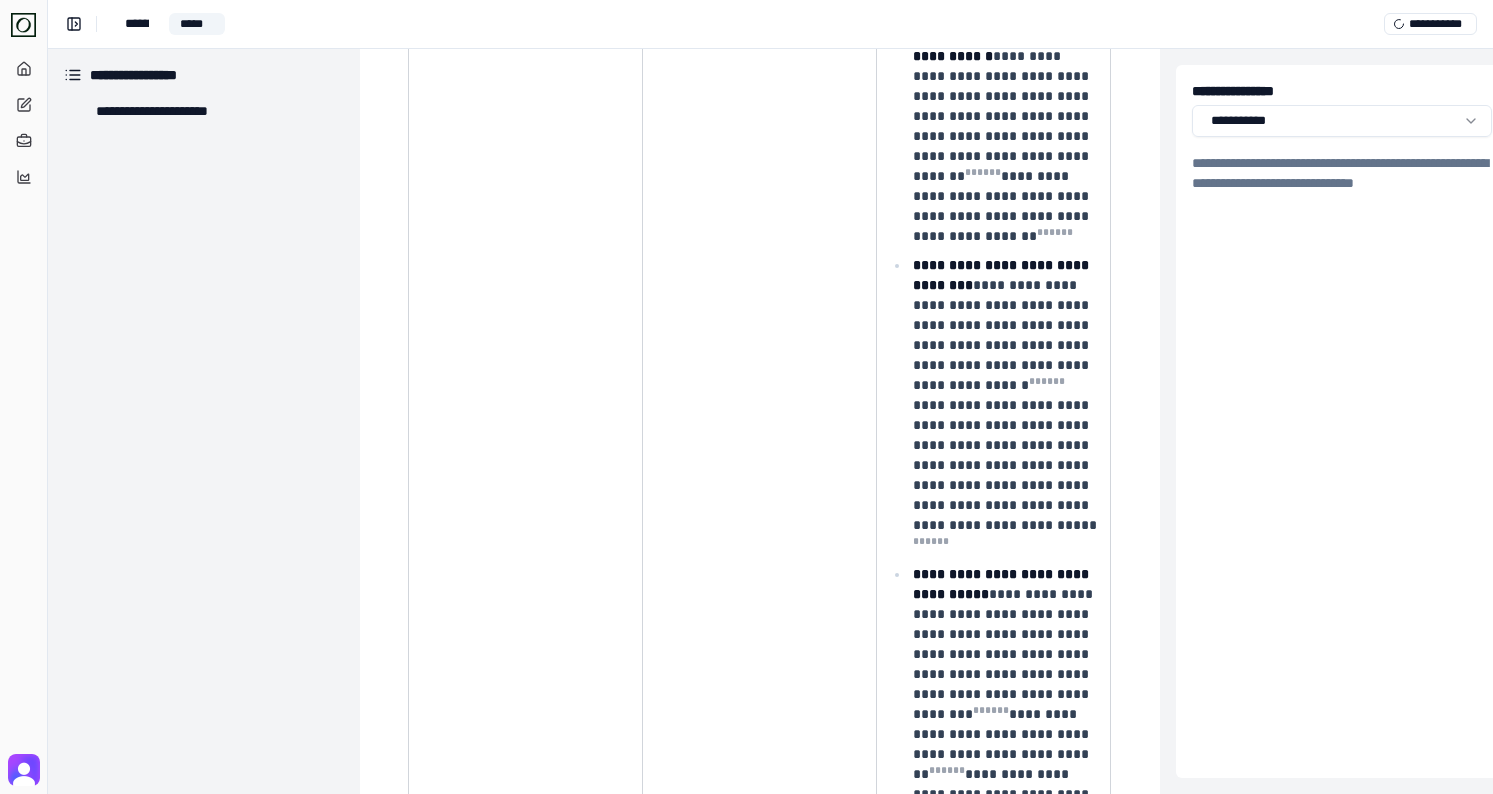 scroll, scrollTop: 1249, scrollLeft: 0, axis: vertical 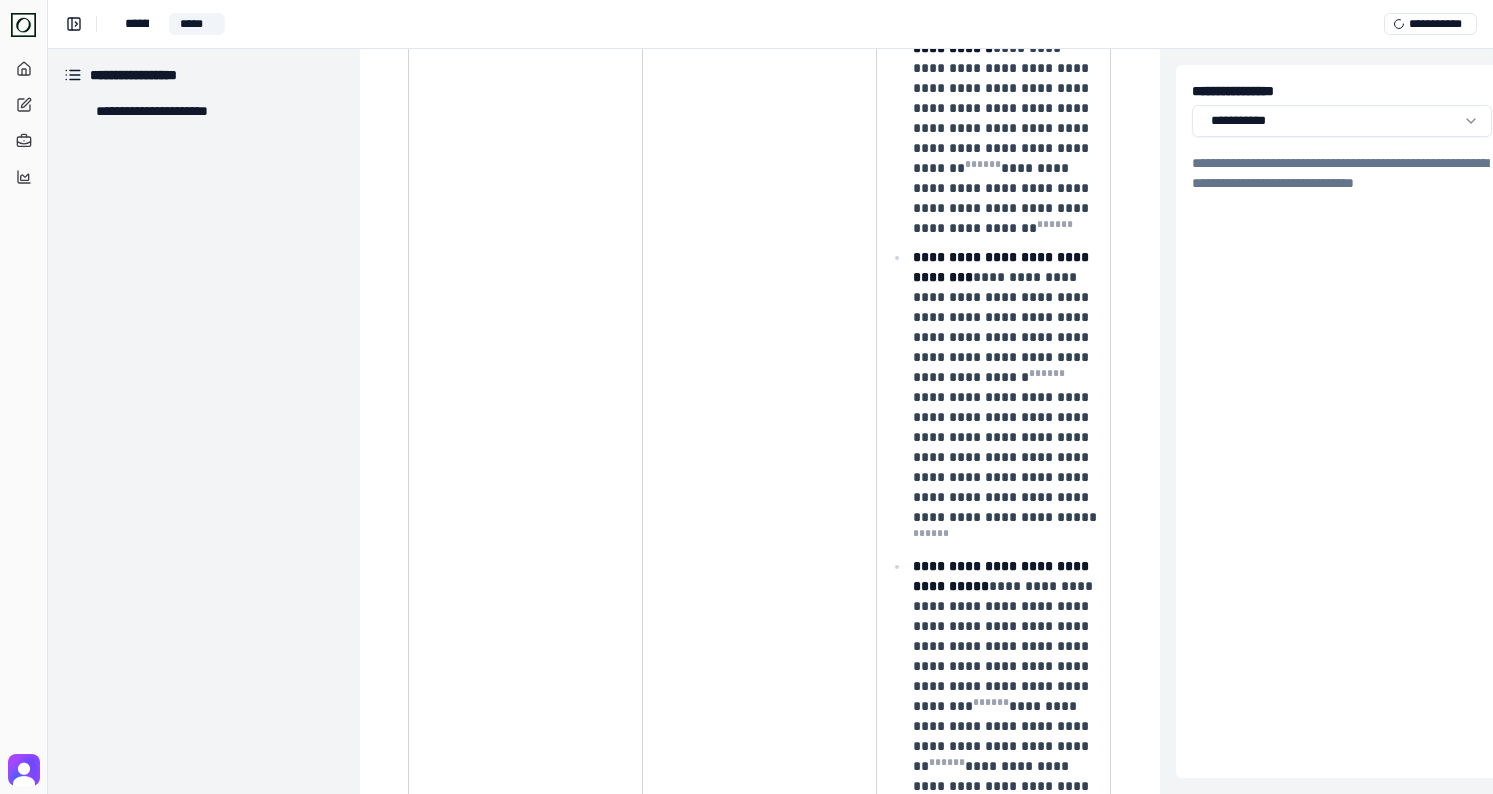 click on "**********" at bounding box center [1005, 397] 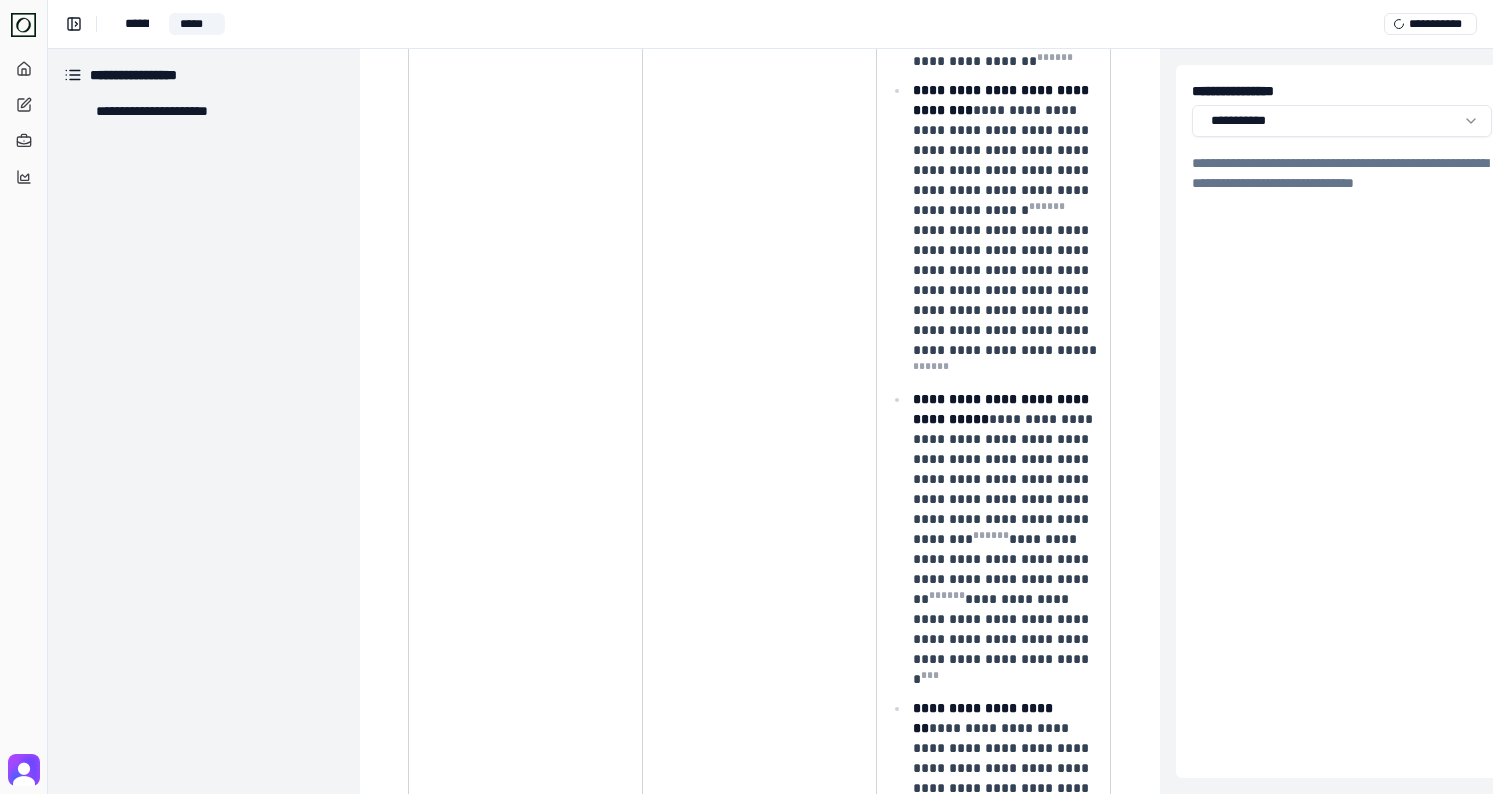 scroll, scrollTop: 1399, scrollLeft: 0, axis: vertical 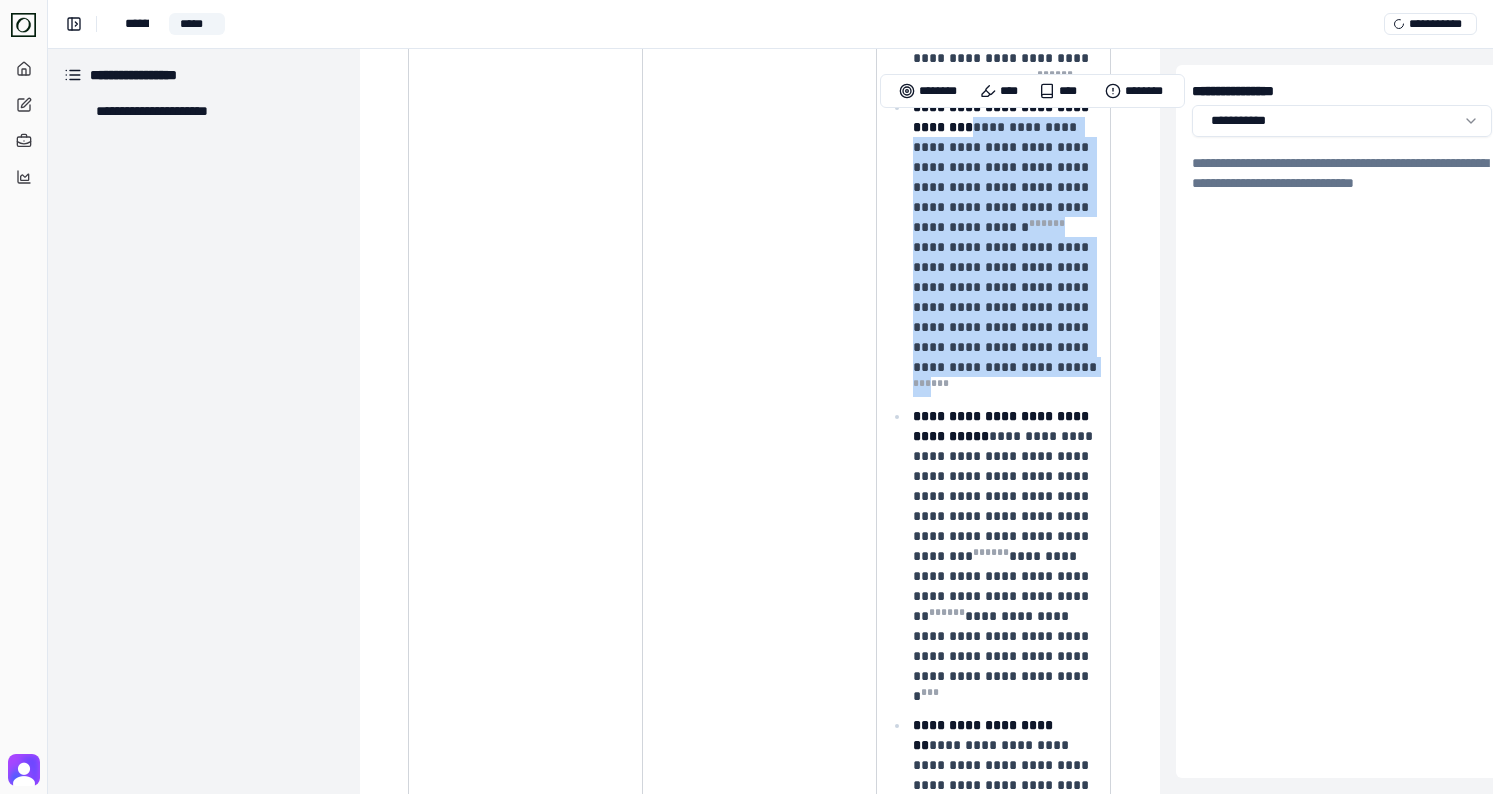drag, startPoint x: 982, startPoint y: 124, endPoint x: 1094, endPoint y: 364, distance: 264.84714 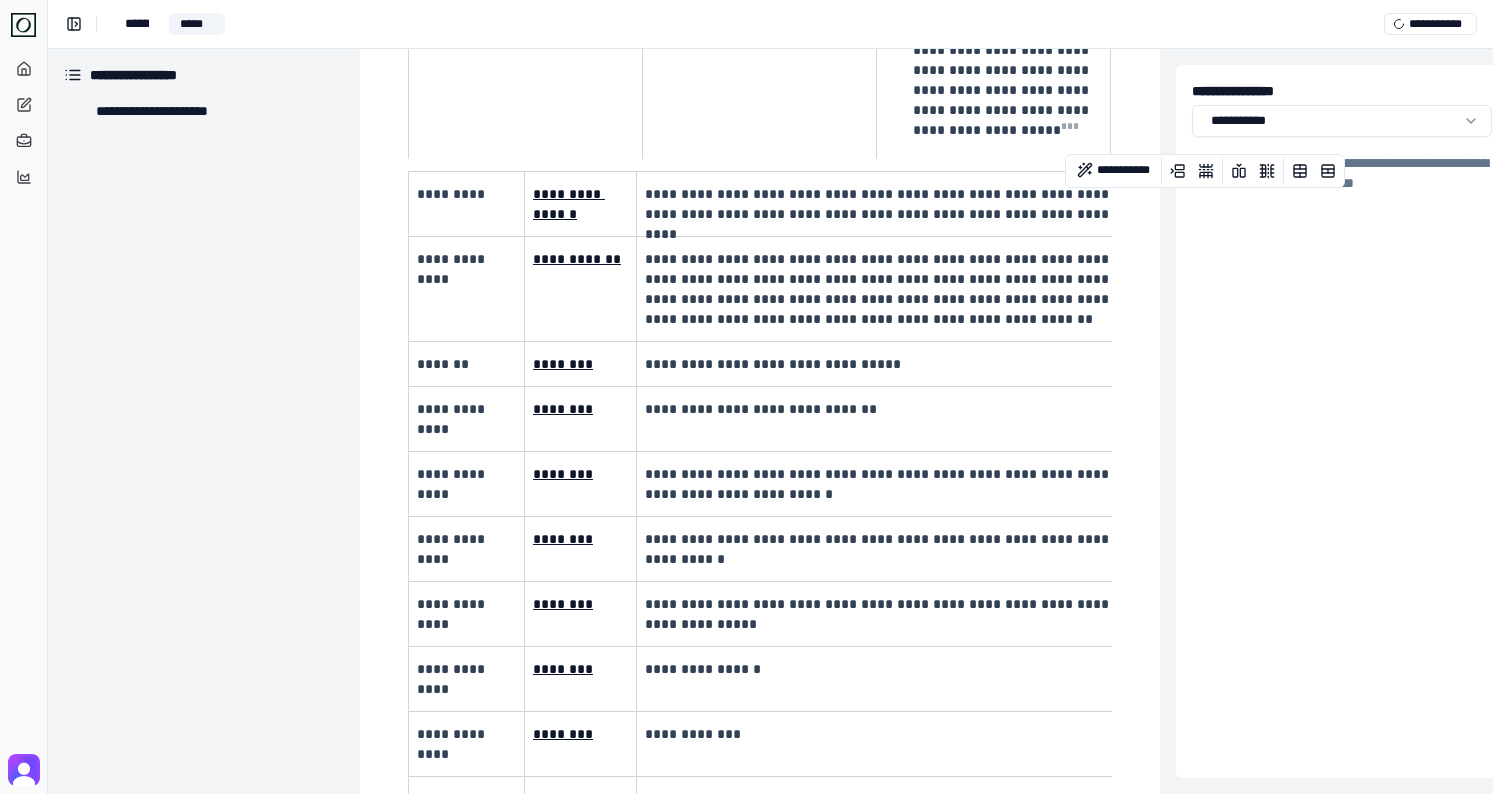 scroll, scrollTop: 2114, scrollLeft: 8, axis: both 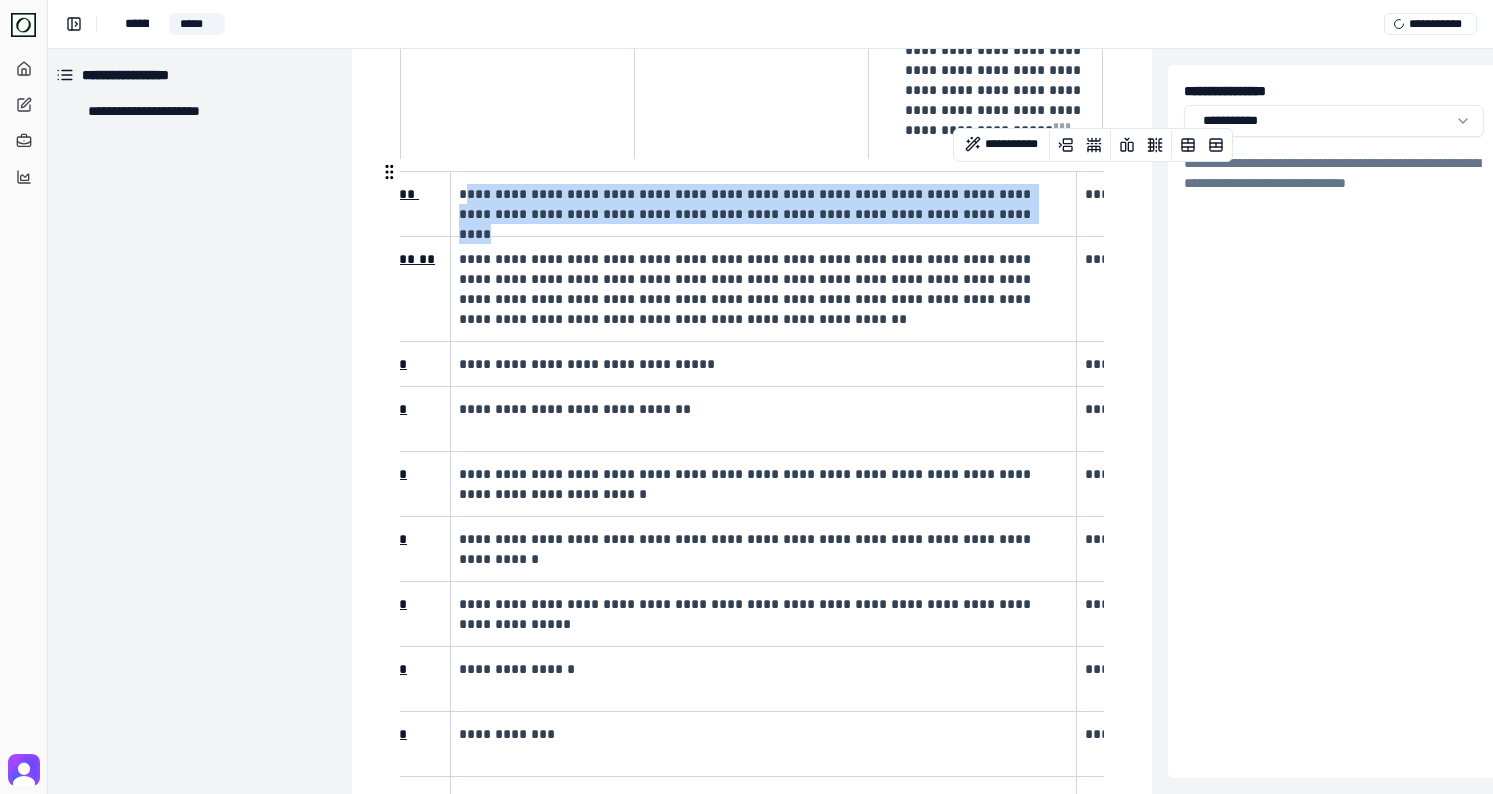 drag, startPoint x: 946, startPoint y: 213, endPoint x: 471, endPoint y: 197, distance: 475.2694 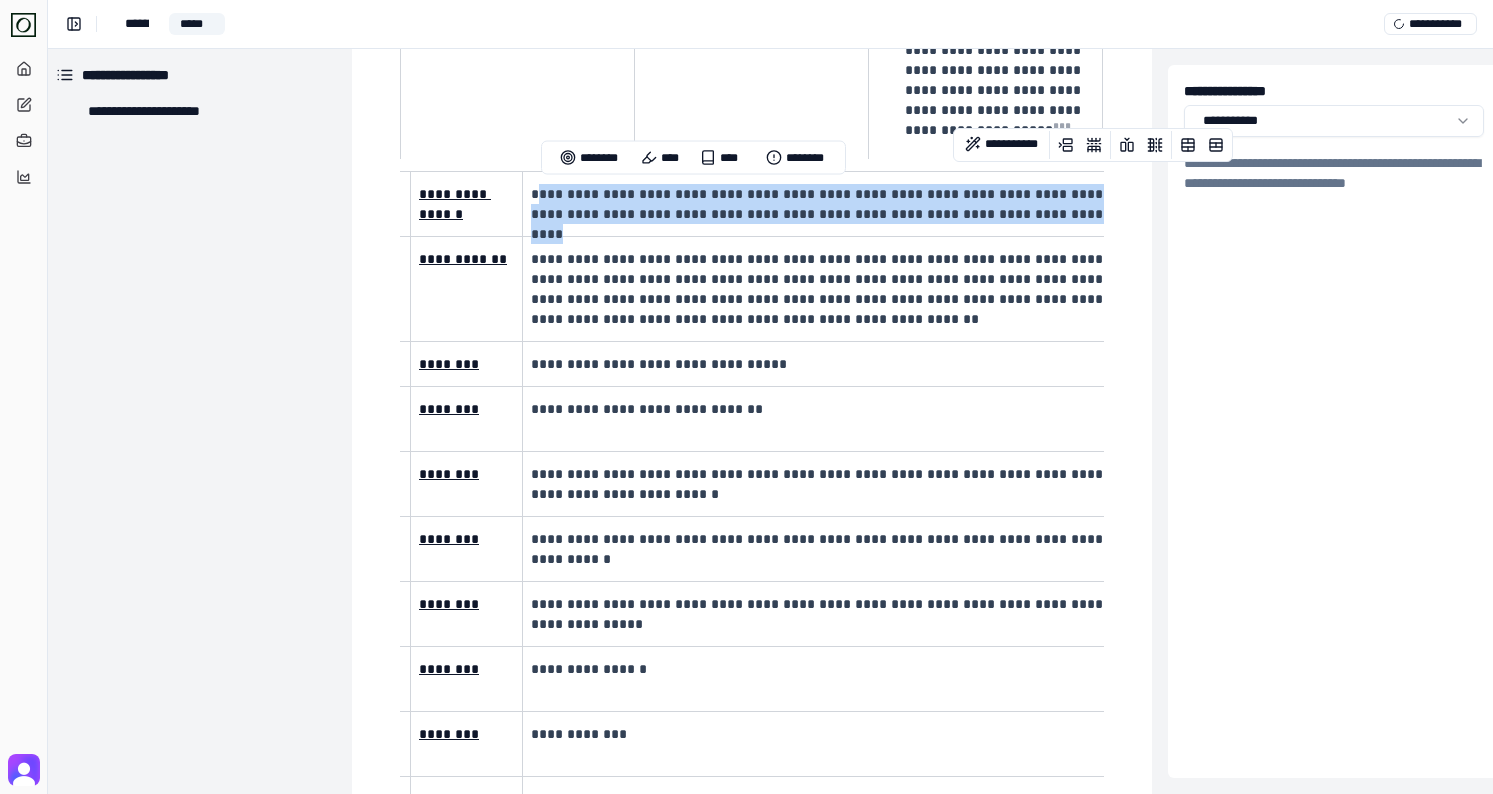 scroll, scrollTop: 0, scrollLeft: 107, axis: horizontal 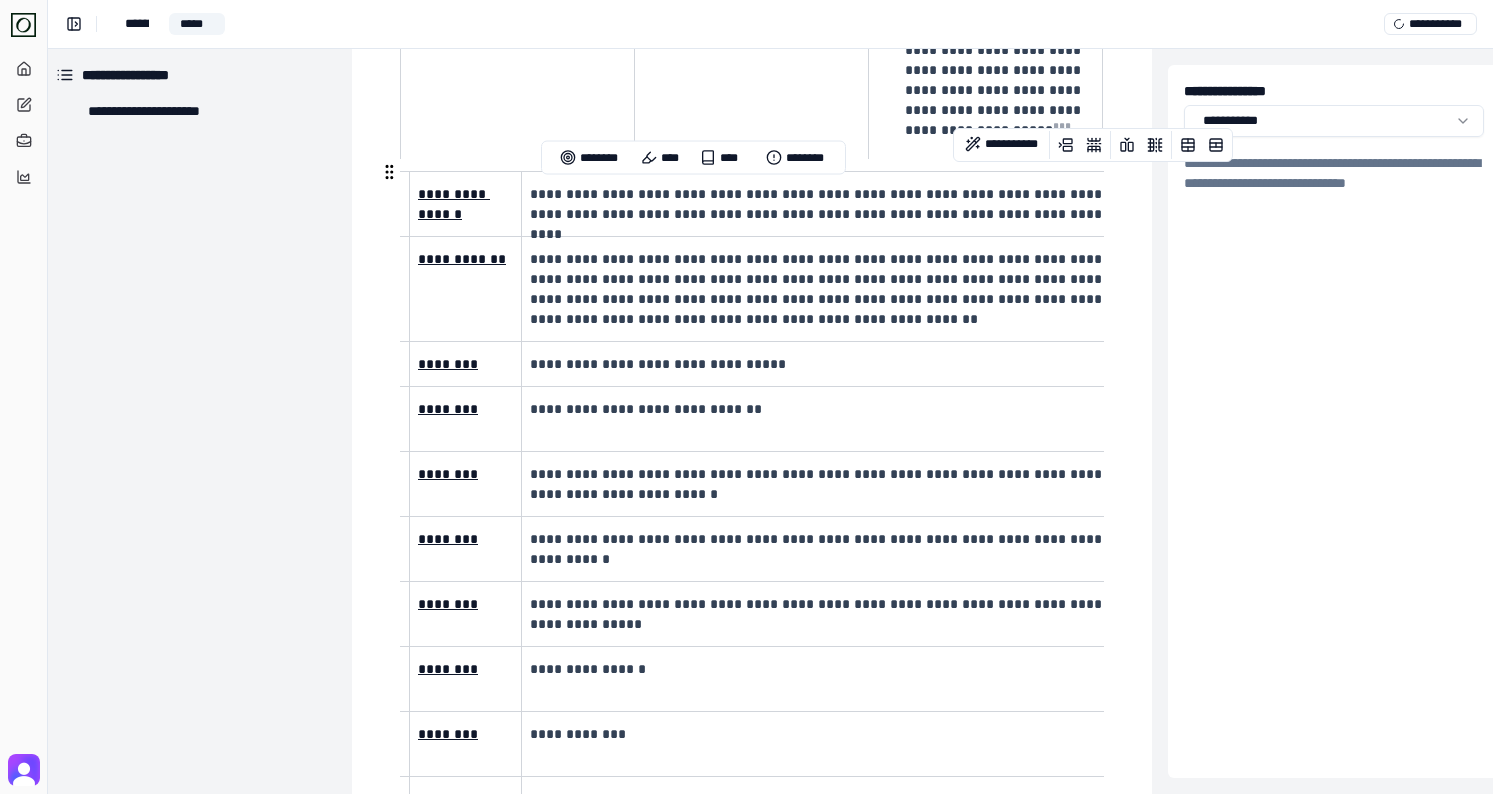 click on "**********" at bounding box center (832, 204) 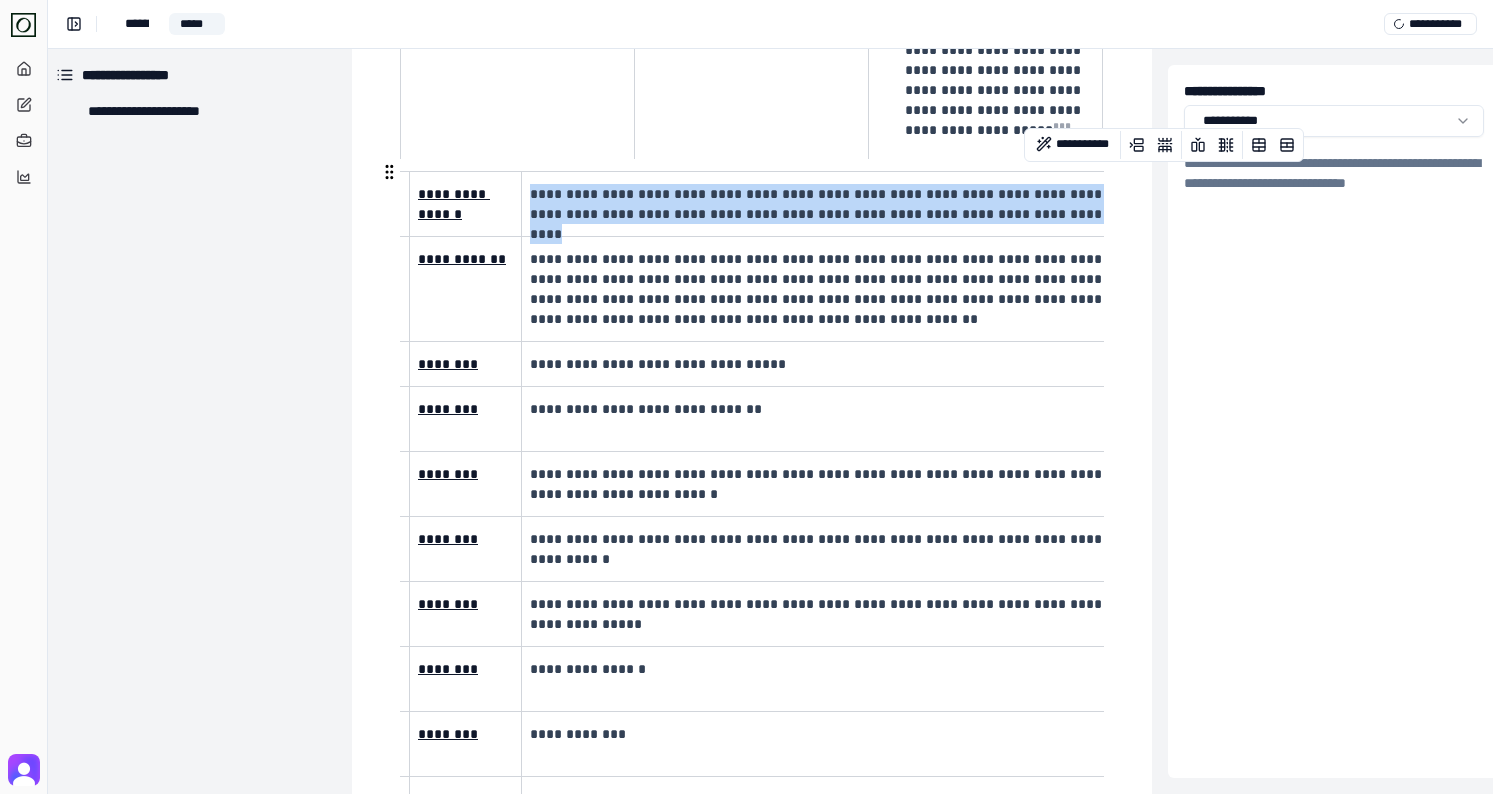 drag, startPoint x: 531, startPoint y: 190, endPoint x: 995, endPoint y: 211, distance: 464.47498 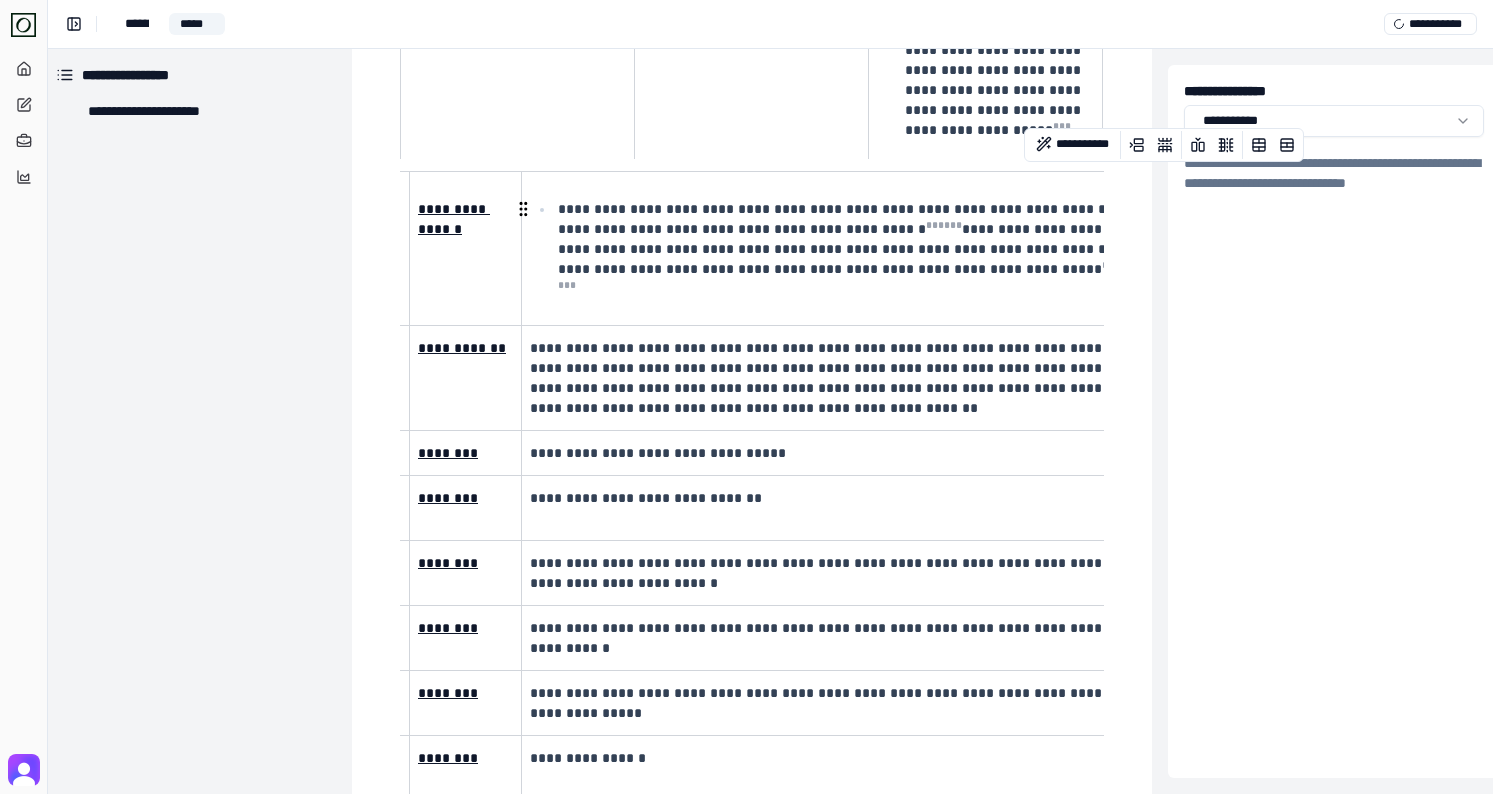 click on "**********" at bounding box center [846, 249] 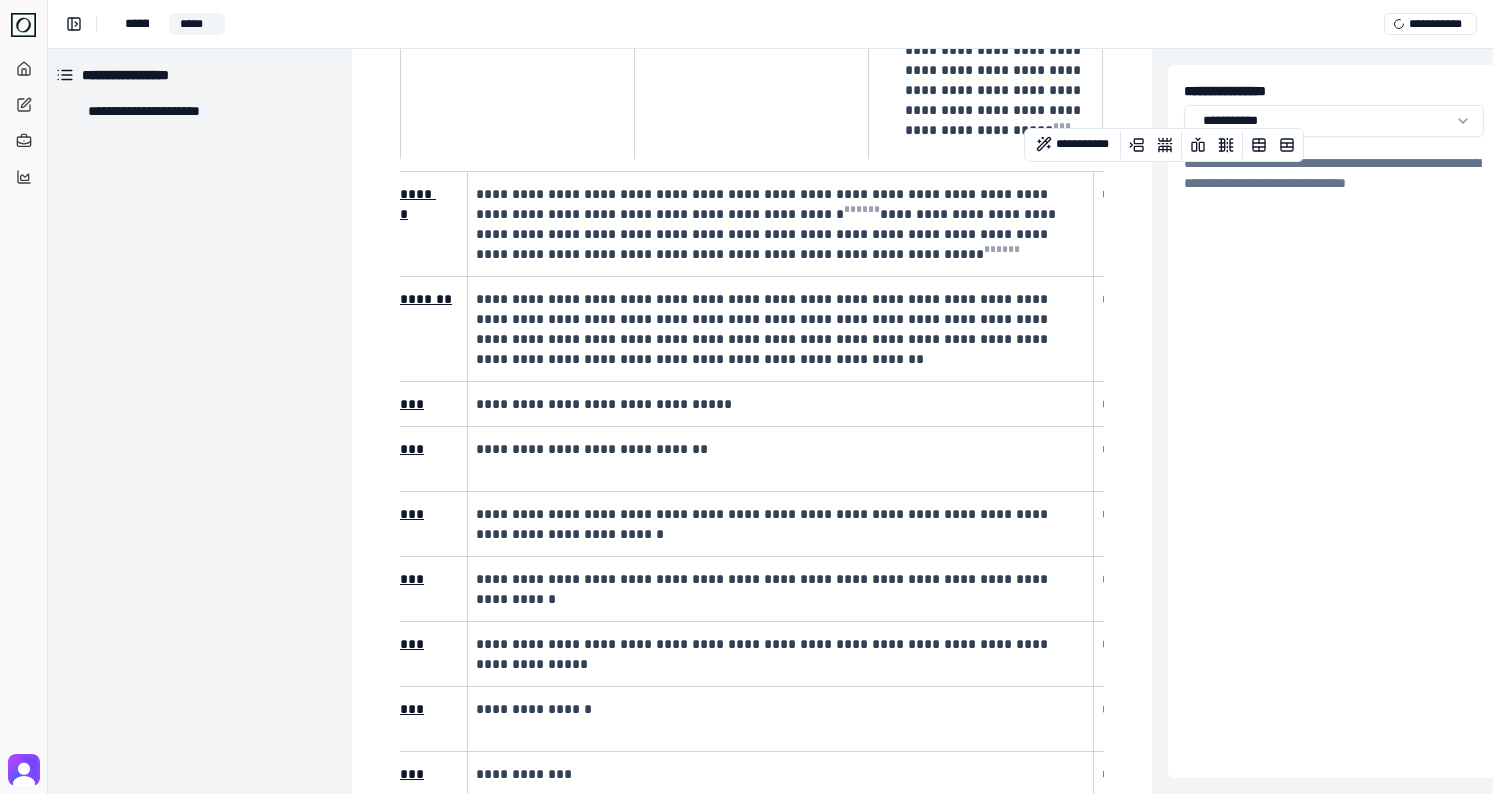 scroll, scrollTop: 0, scrollLeft: 165, axis: horizontal 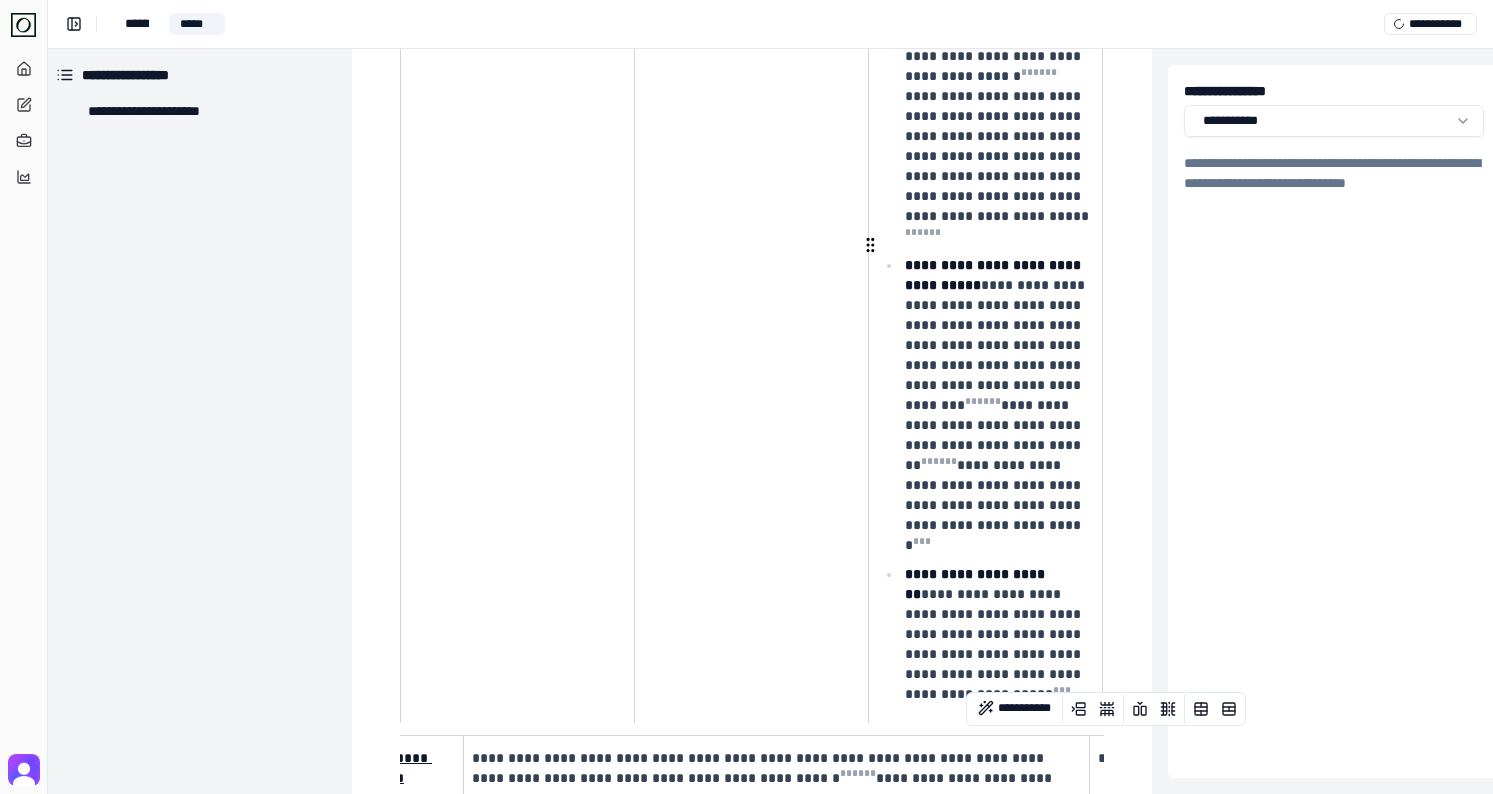 click on "**********" at bounding box center (997, 405) 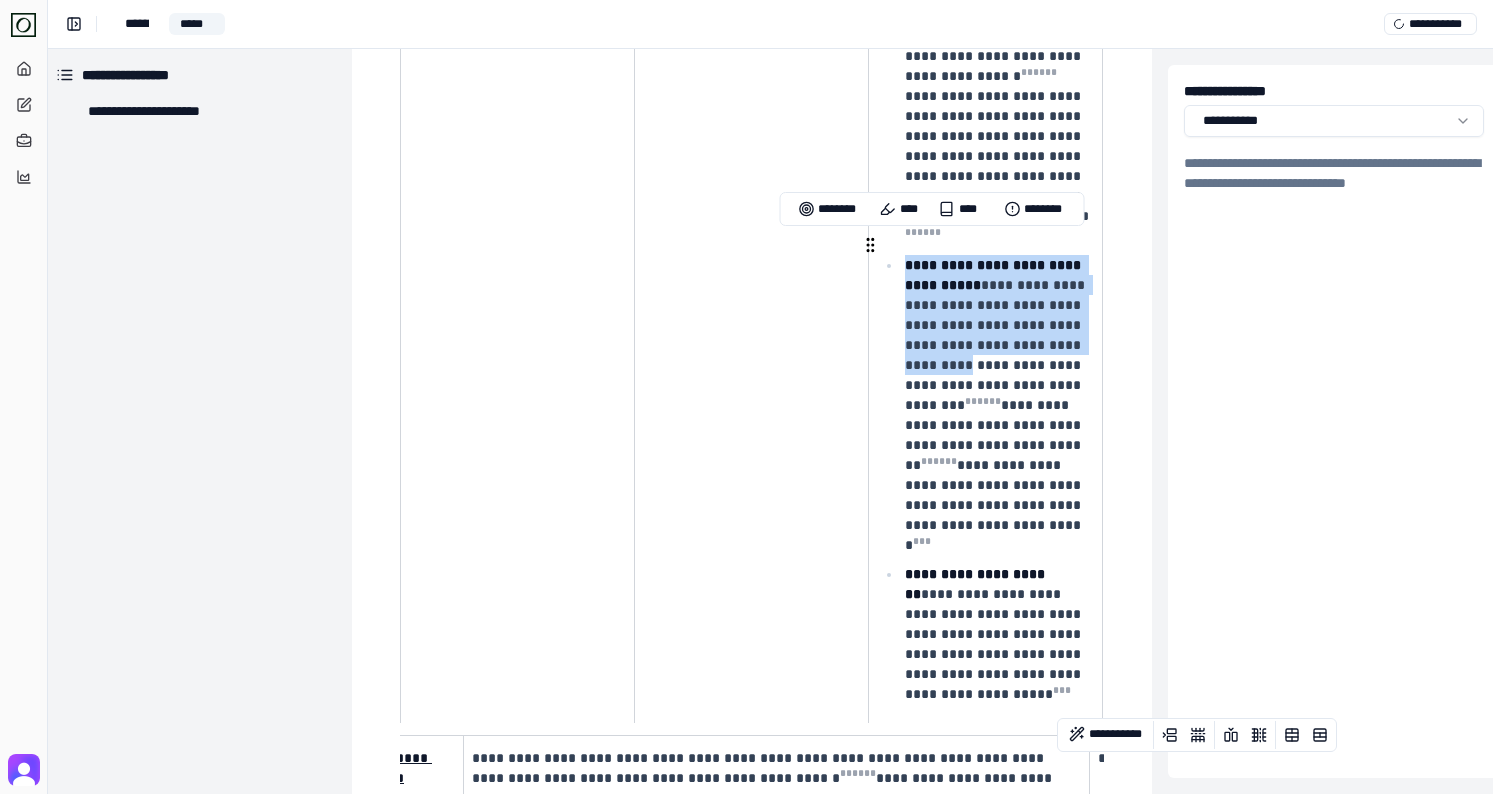 drag, startPoint x: 908, startPoint y: 242, endPoint x: 958, endPoint y: 343, distance: 112.698715 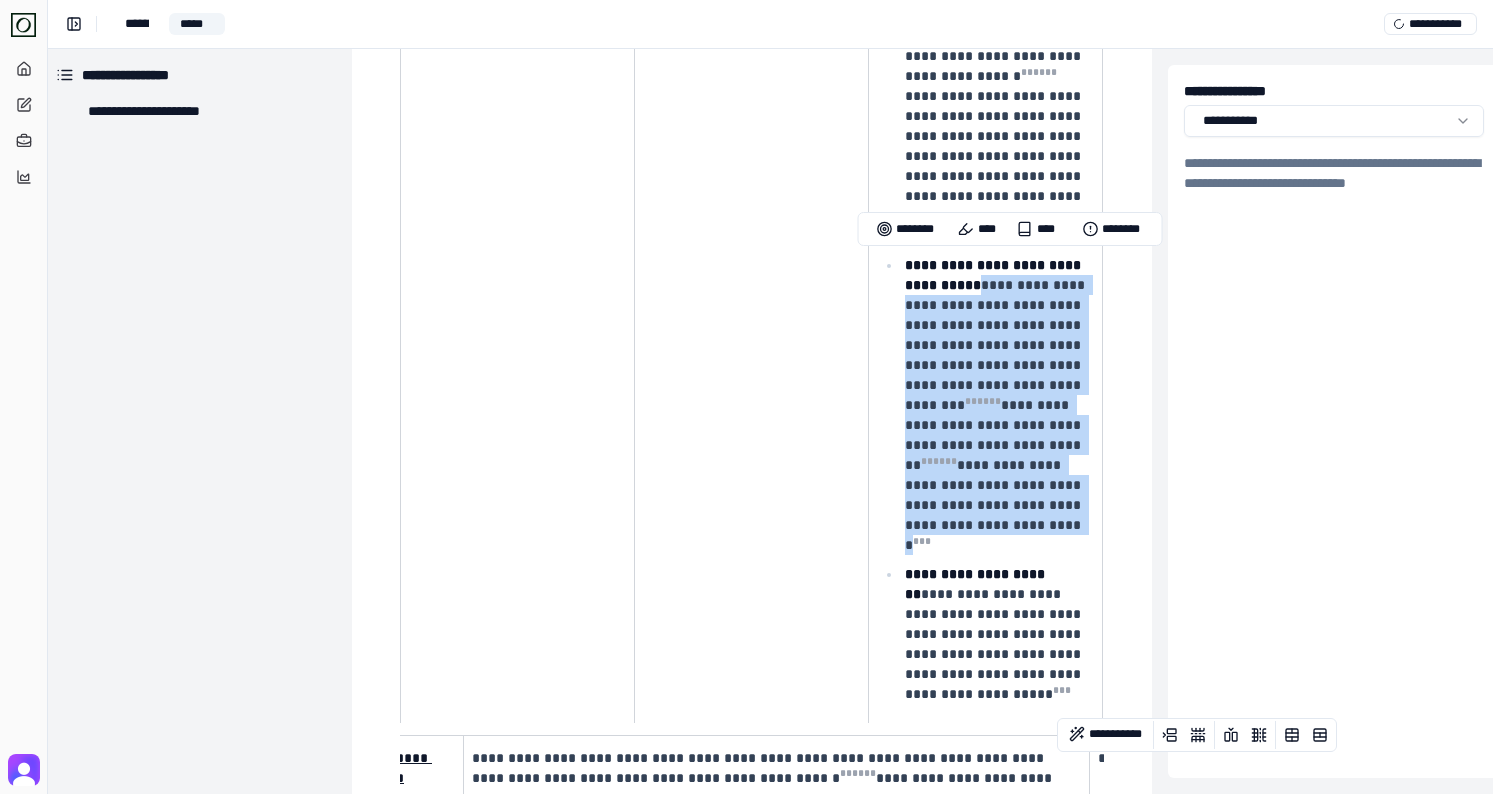 drag, startPoint x: 998, startPoint y: 267, endPoint x: 1029, endPoint y: 501, distance: 236.0445 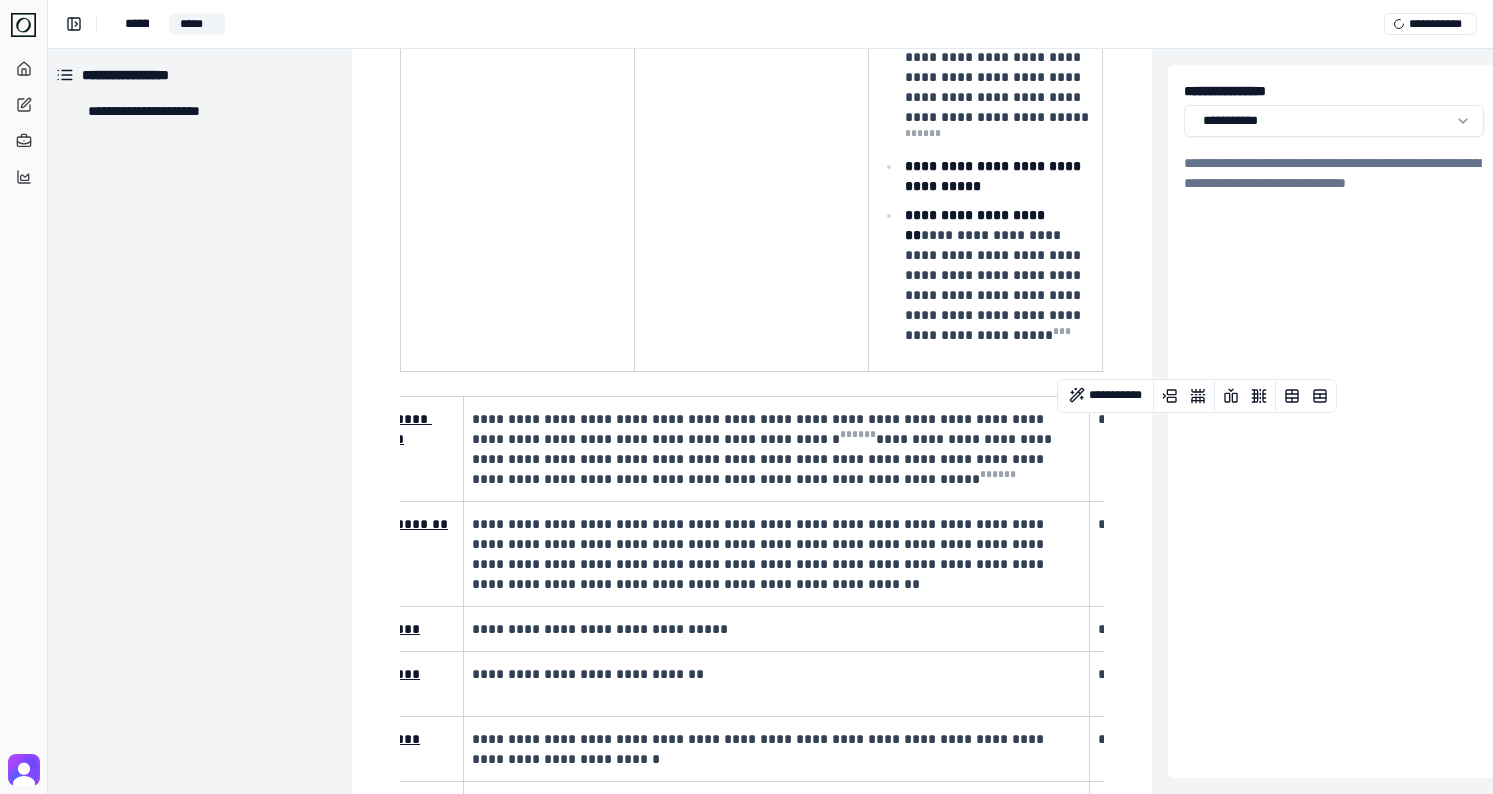 scroll, scrollTop: 1655, scrollLeft: 8, axis: both 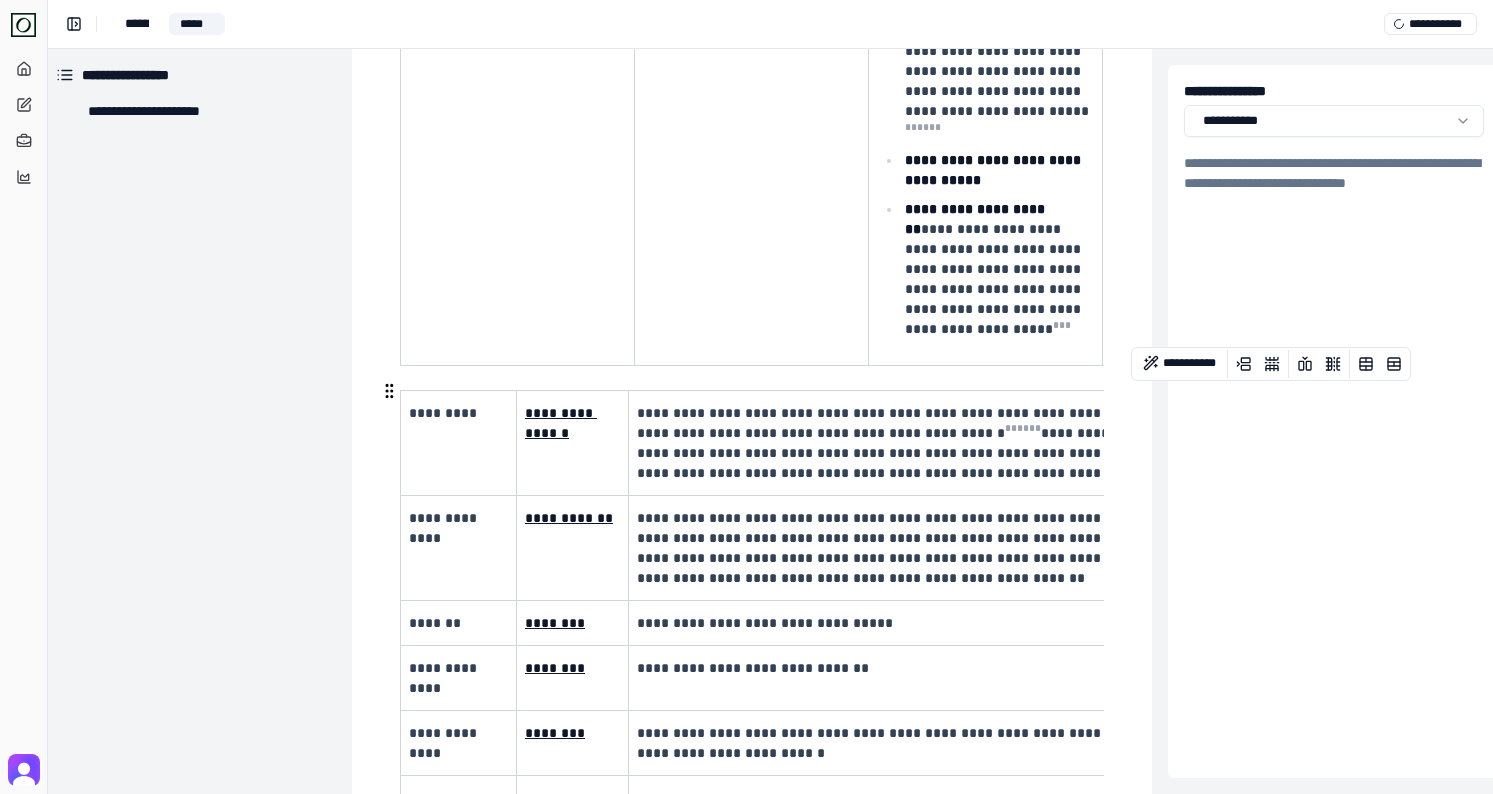 click on "**********" at bounding box center [939, 443] 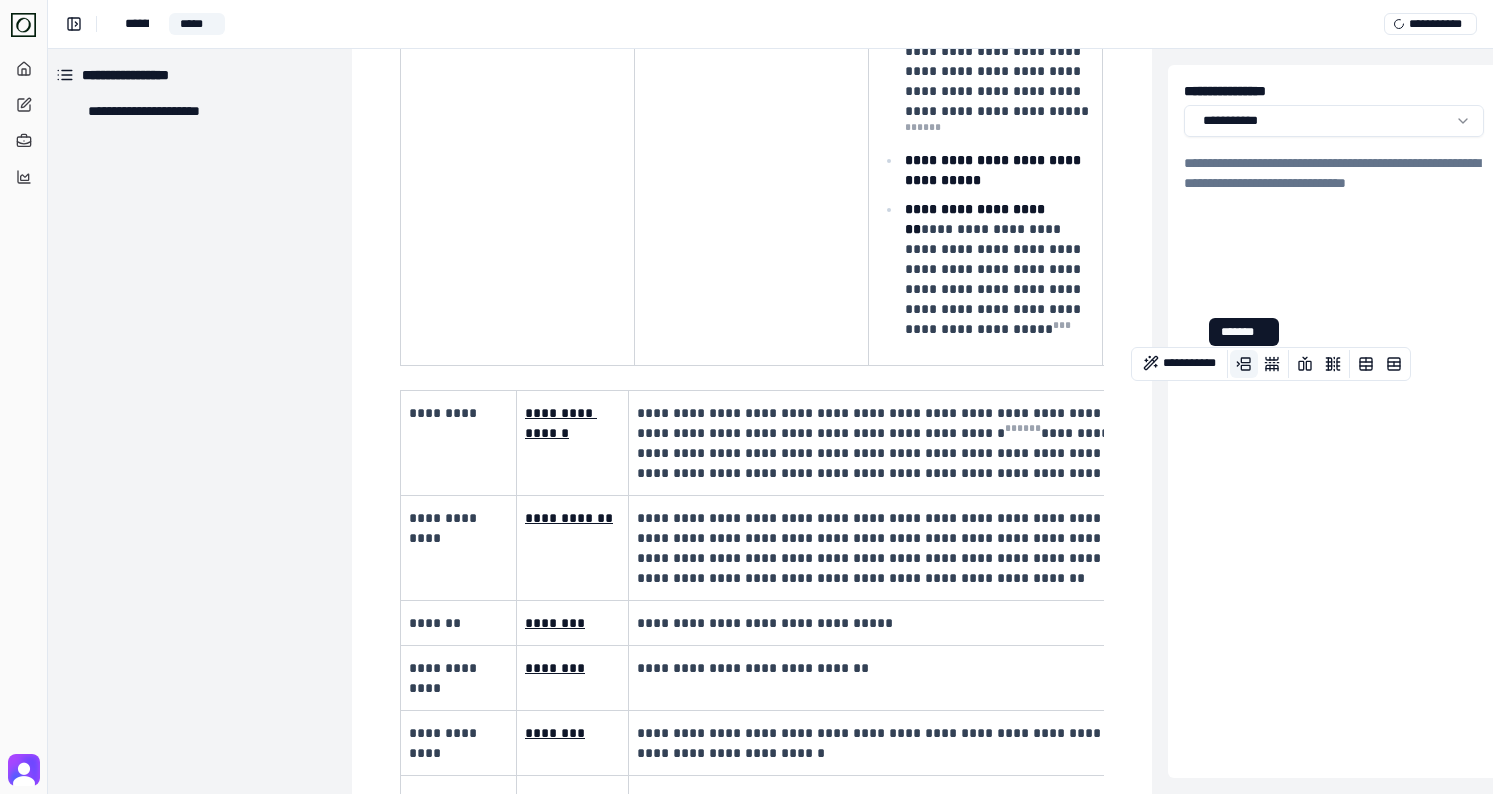 click at bounding box center (1244, 364) 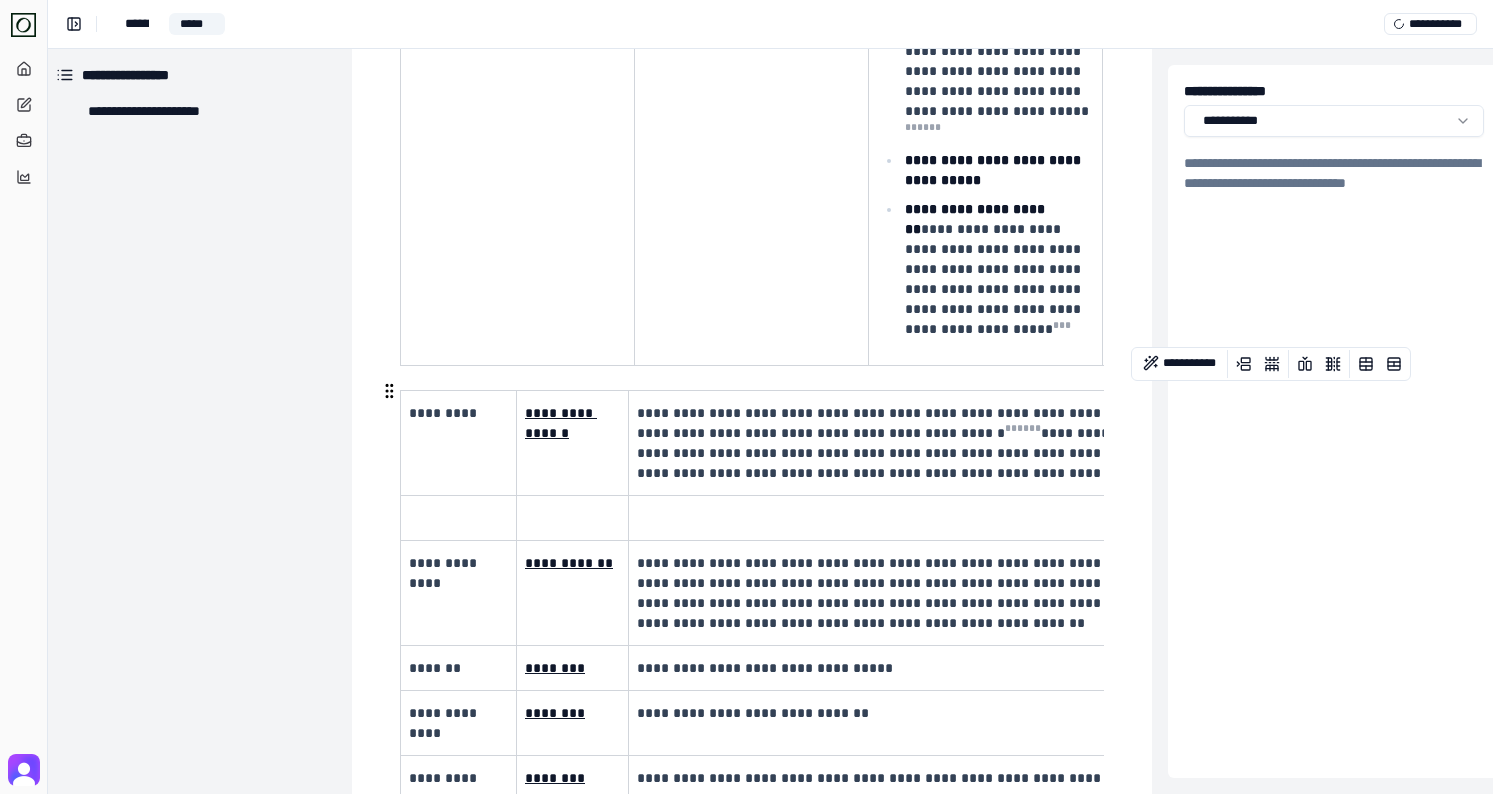 click at bounding box center [939, 518] 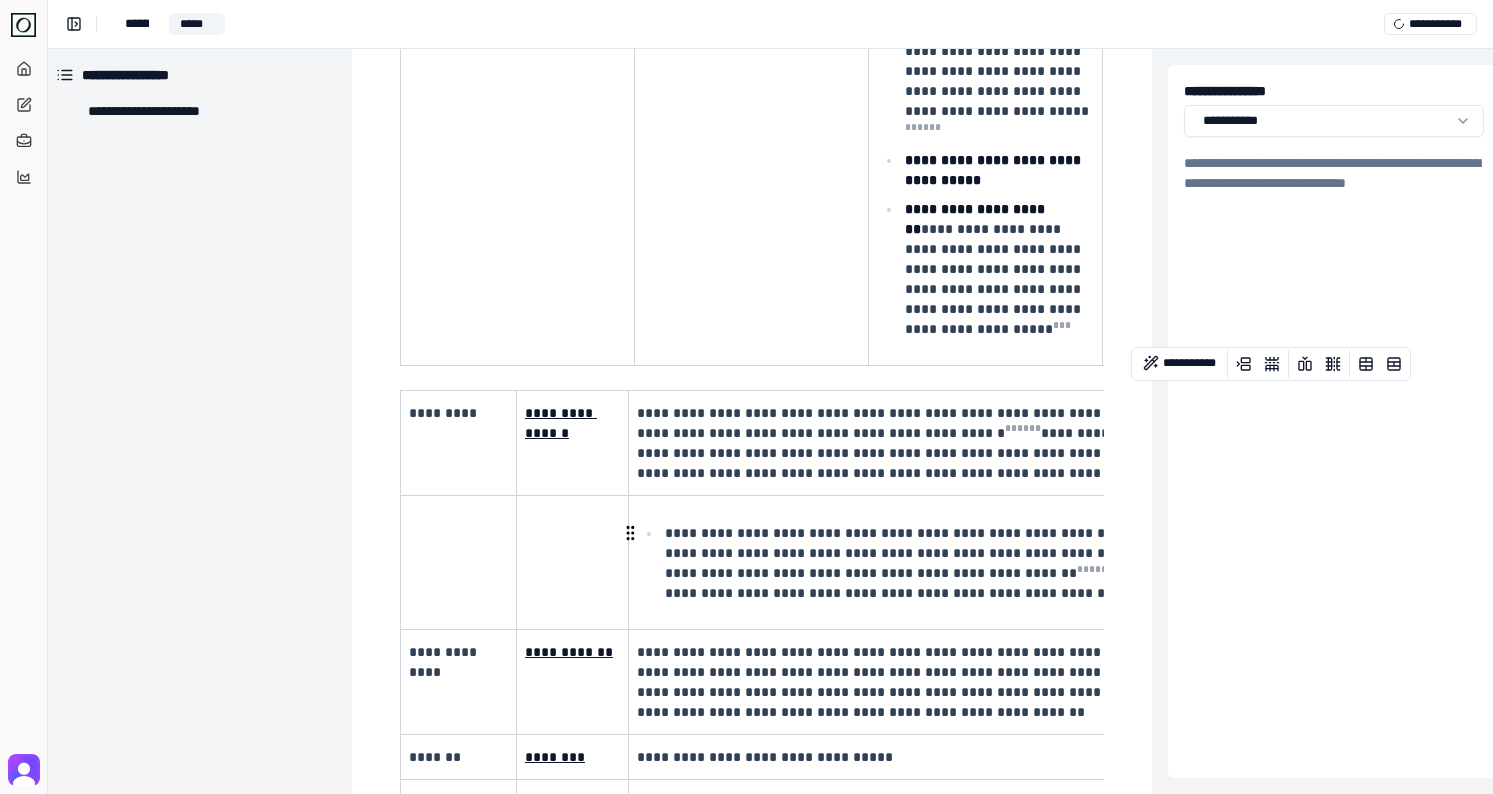 click on "**********" at bounding box center (941, 562) 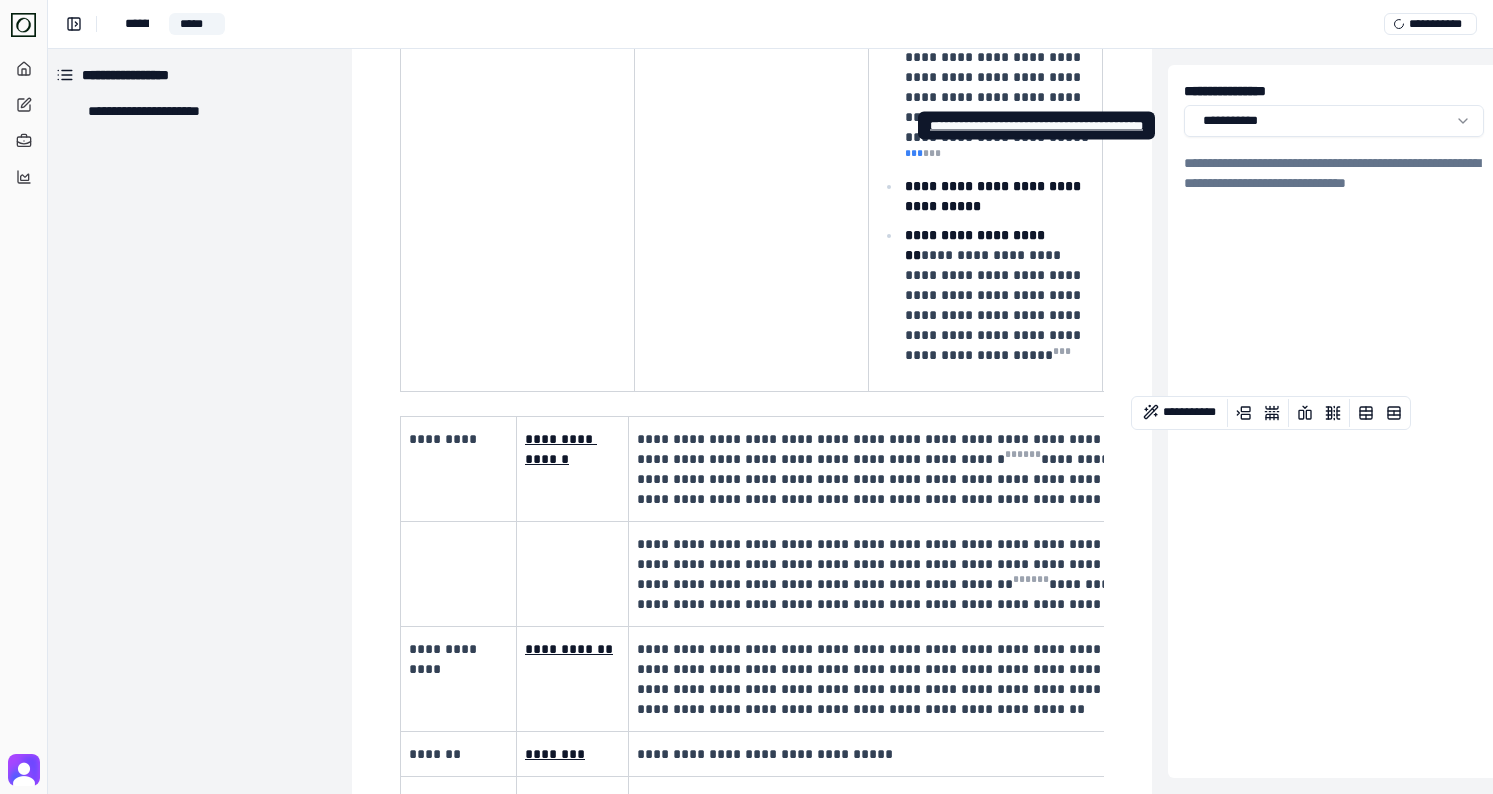 scroll, scrollTop: 1636, scrollLeft: 8, axis: both 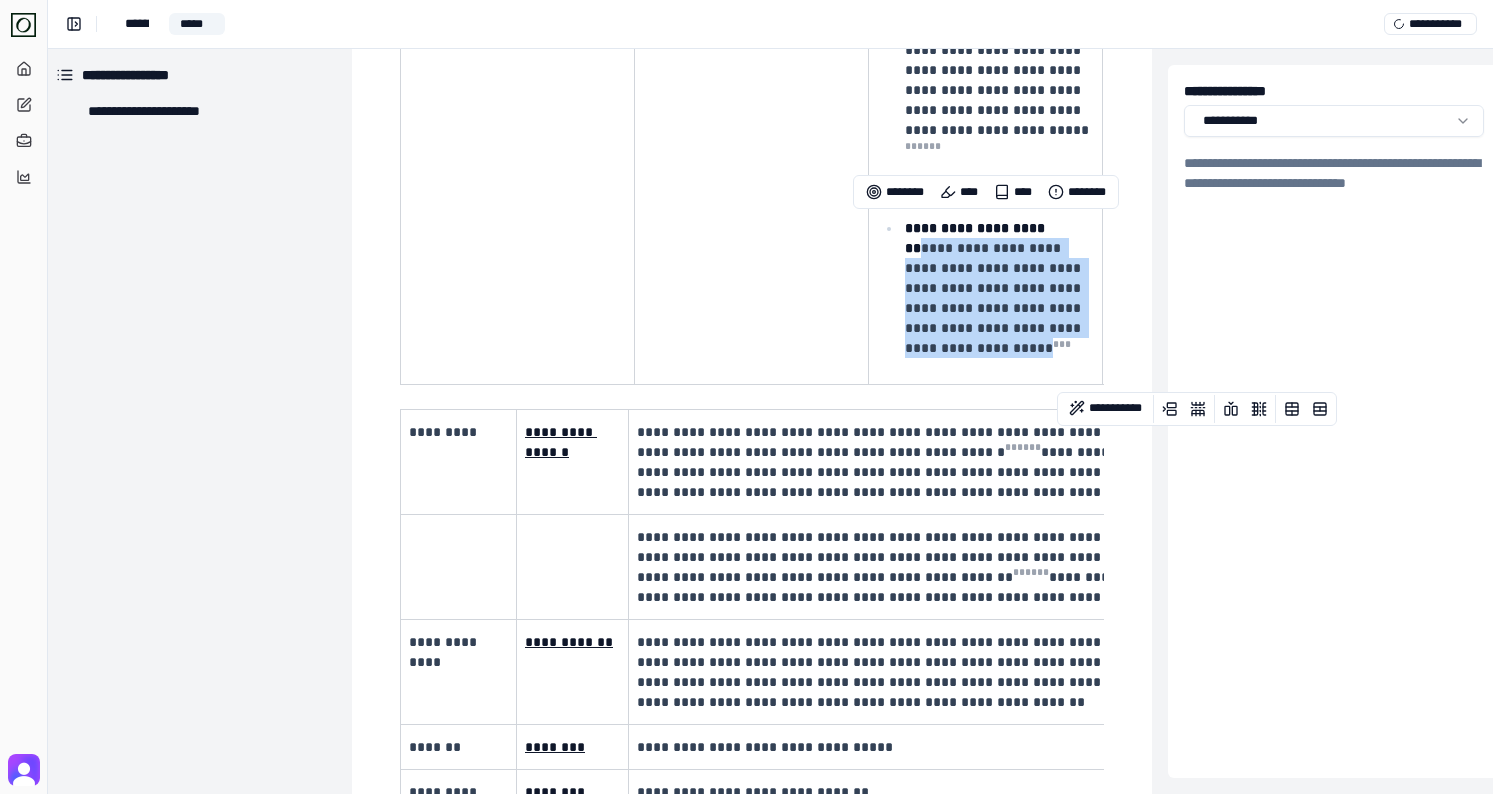 drag, startPoint x: 1004, startPoint y: 226, endPoint x: 1042, endPoint y: 354, distance: 133.52153 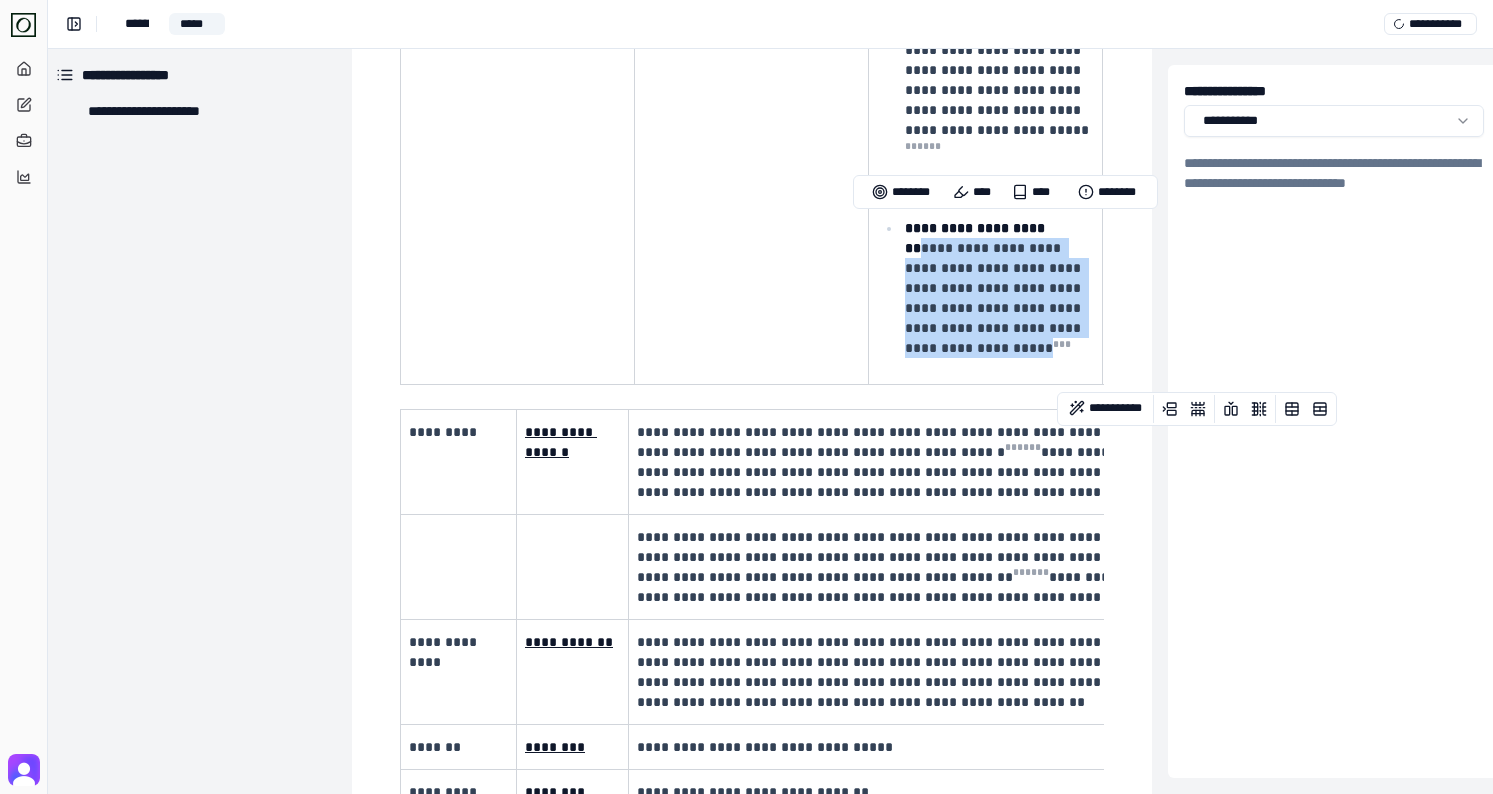 copy on "**********" 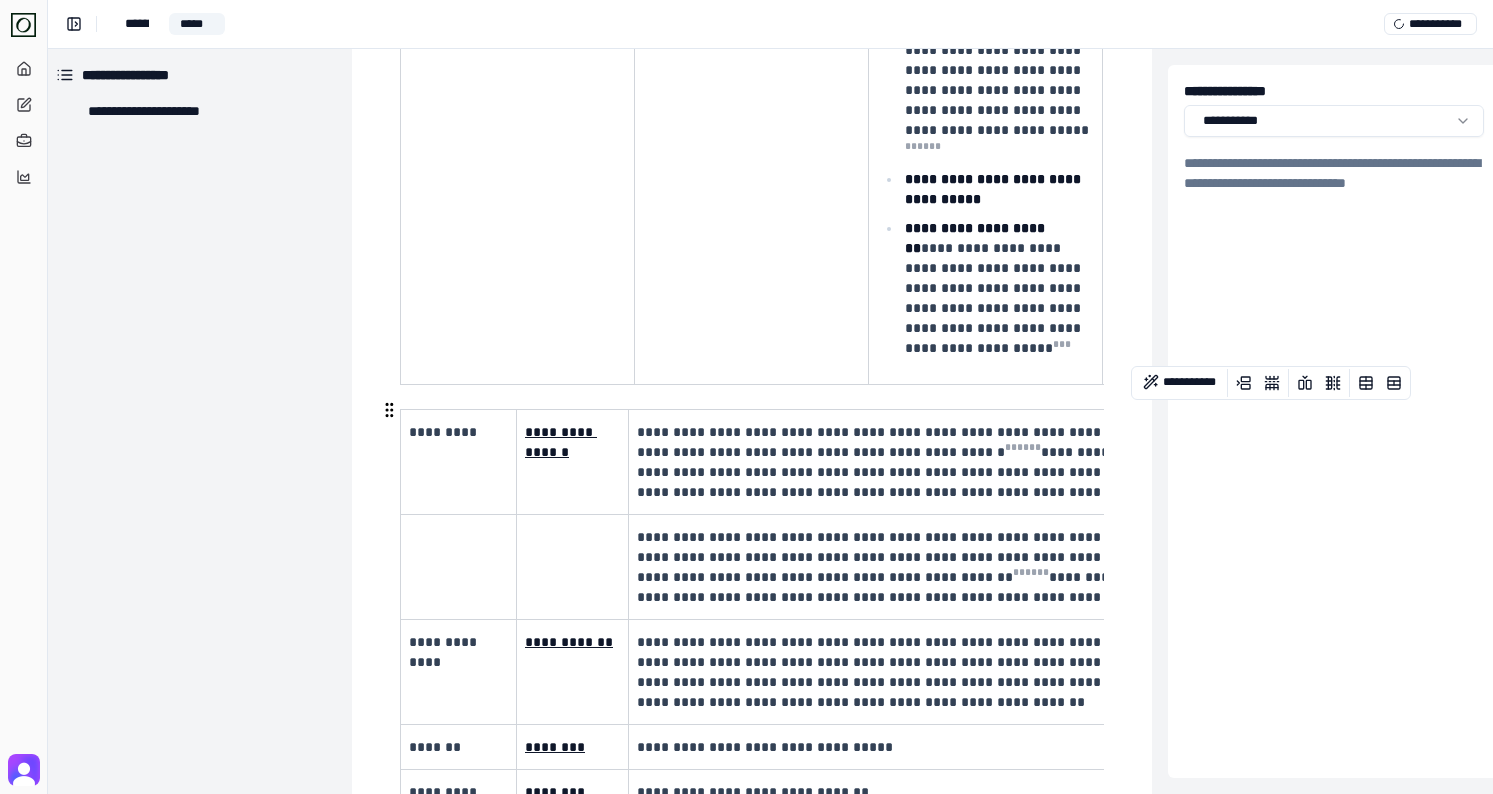 click on "**********" at bounding box center [939, 567] 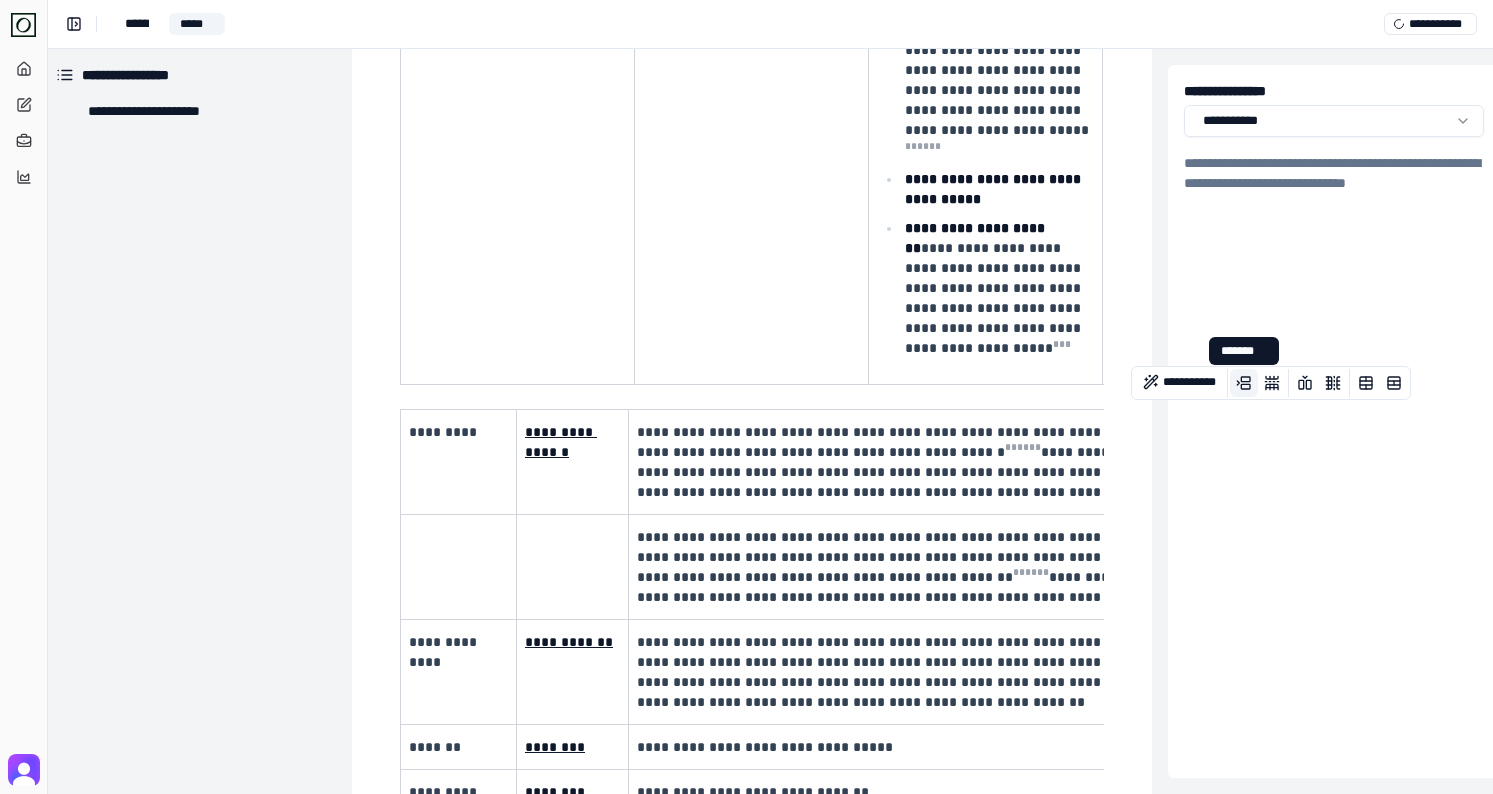 click at bounding box center (1244, 383) 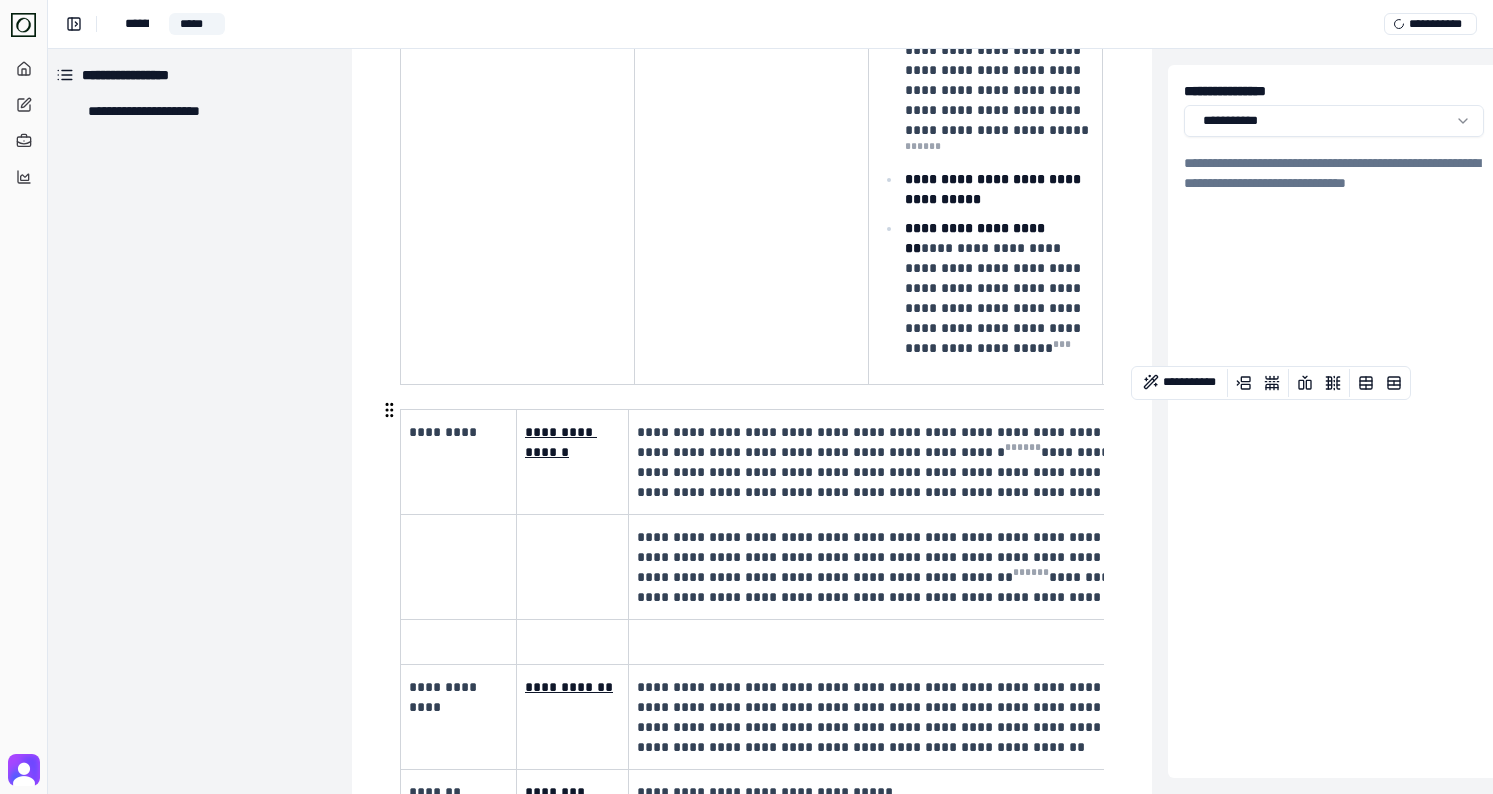 click at bounding box center (939, 642) 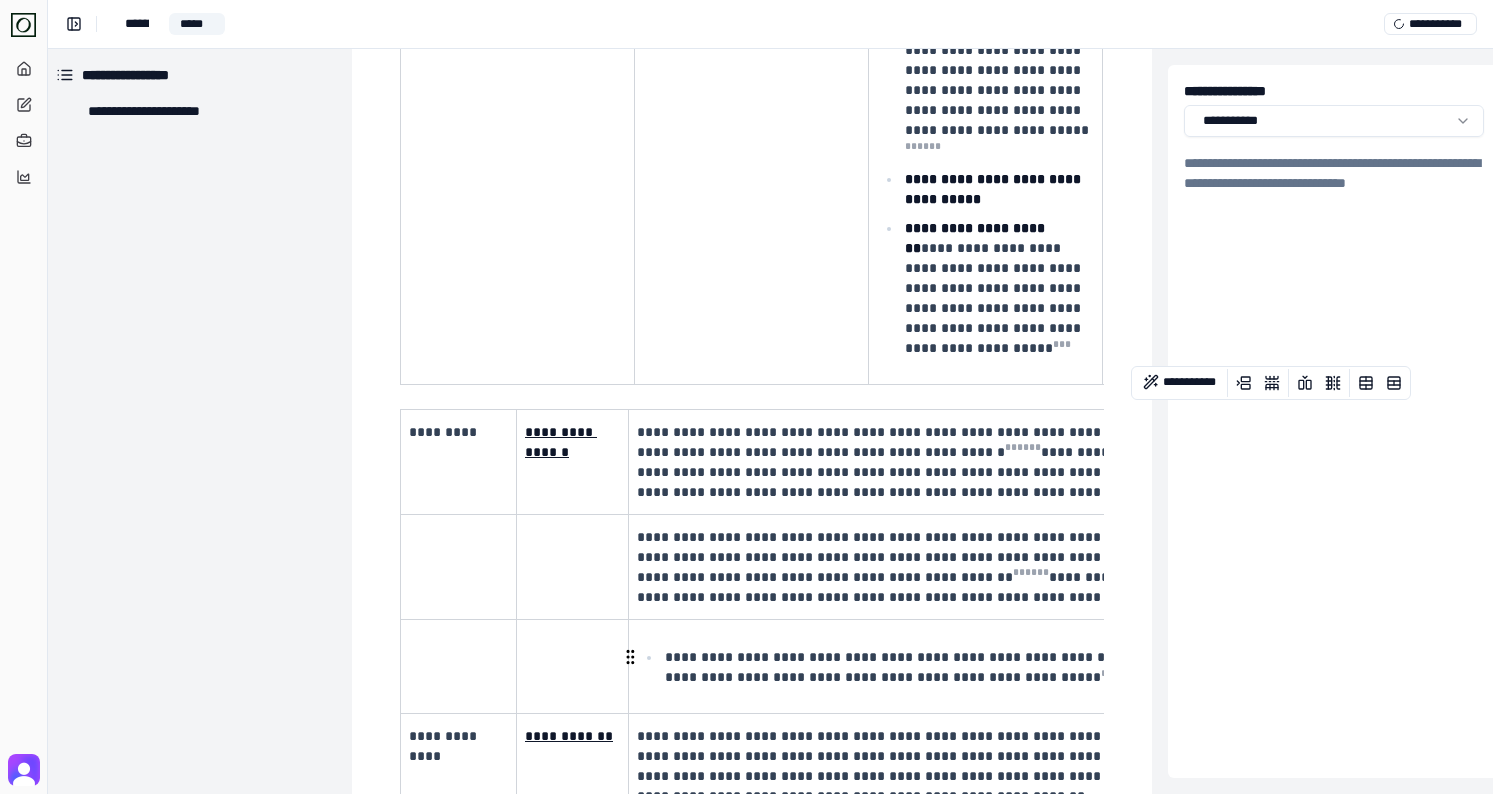 click on "**********" at bounding box center [953, 666] 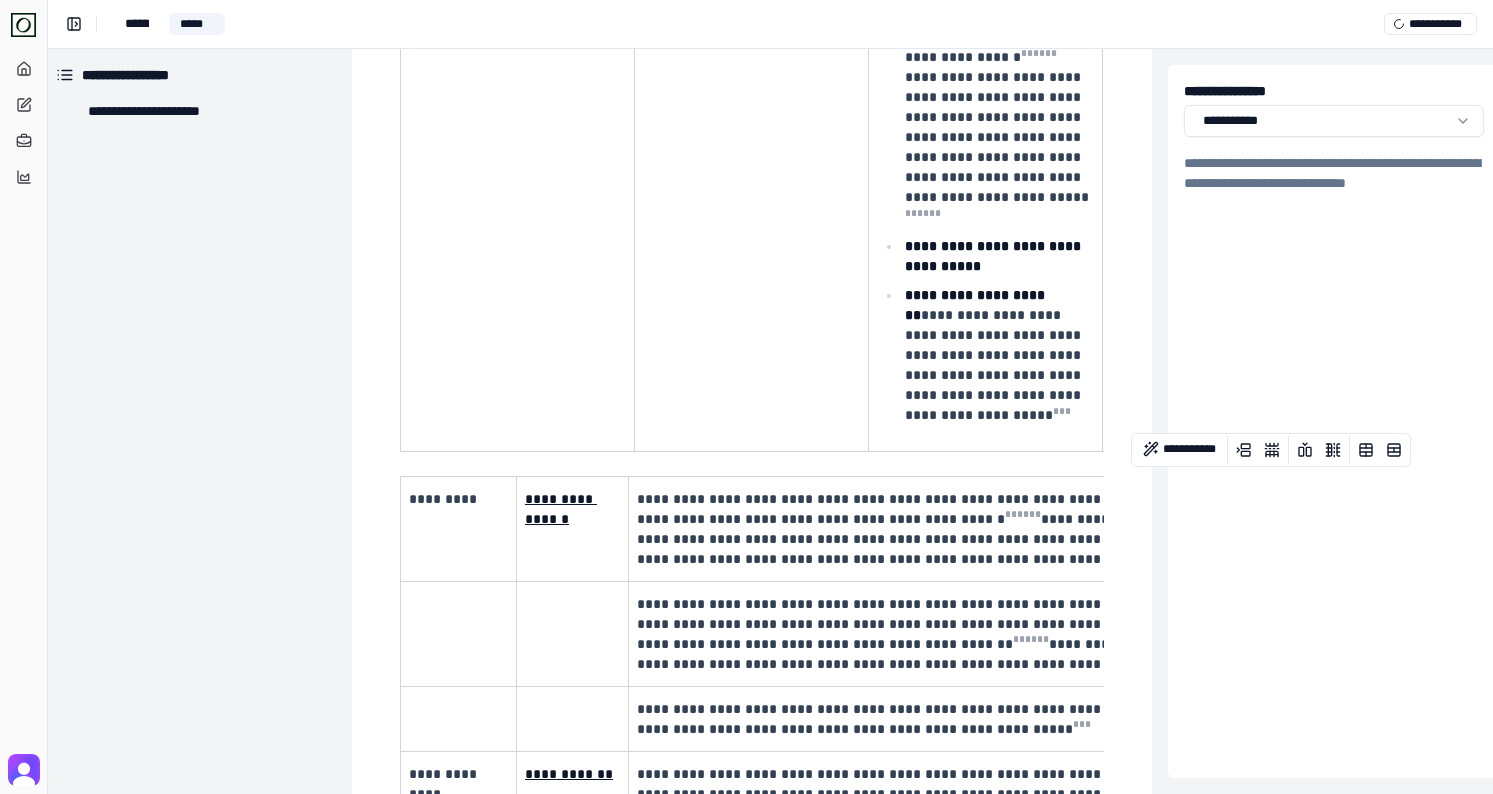 scroll, scrollTop: 1543, scrollLeft: 8, axis: both 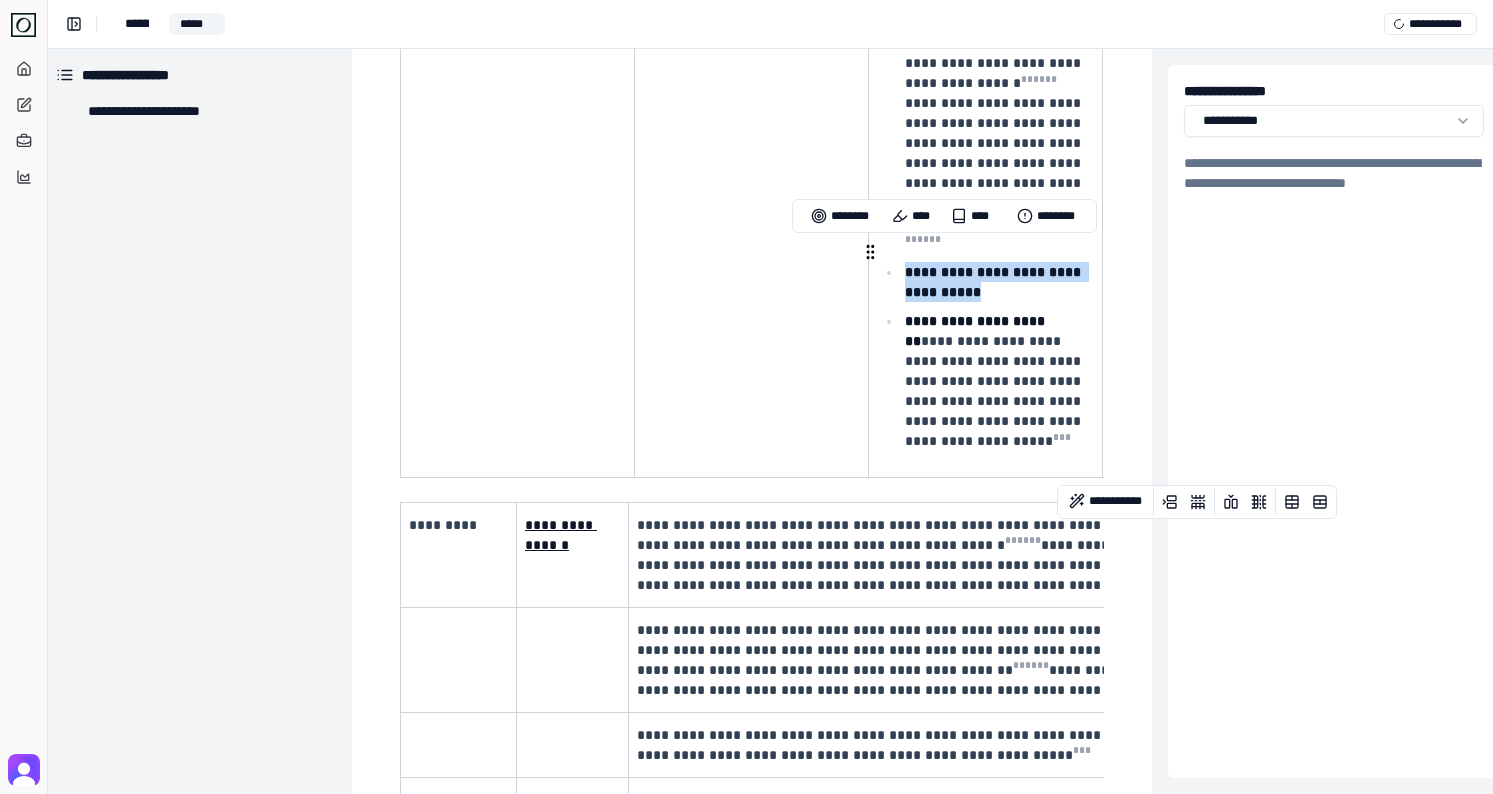 drag, startPoint x: 906, startPoint y: 250, endPoint x: 1000, endPoint y: 271, distance: 96.317184 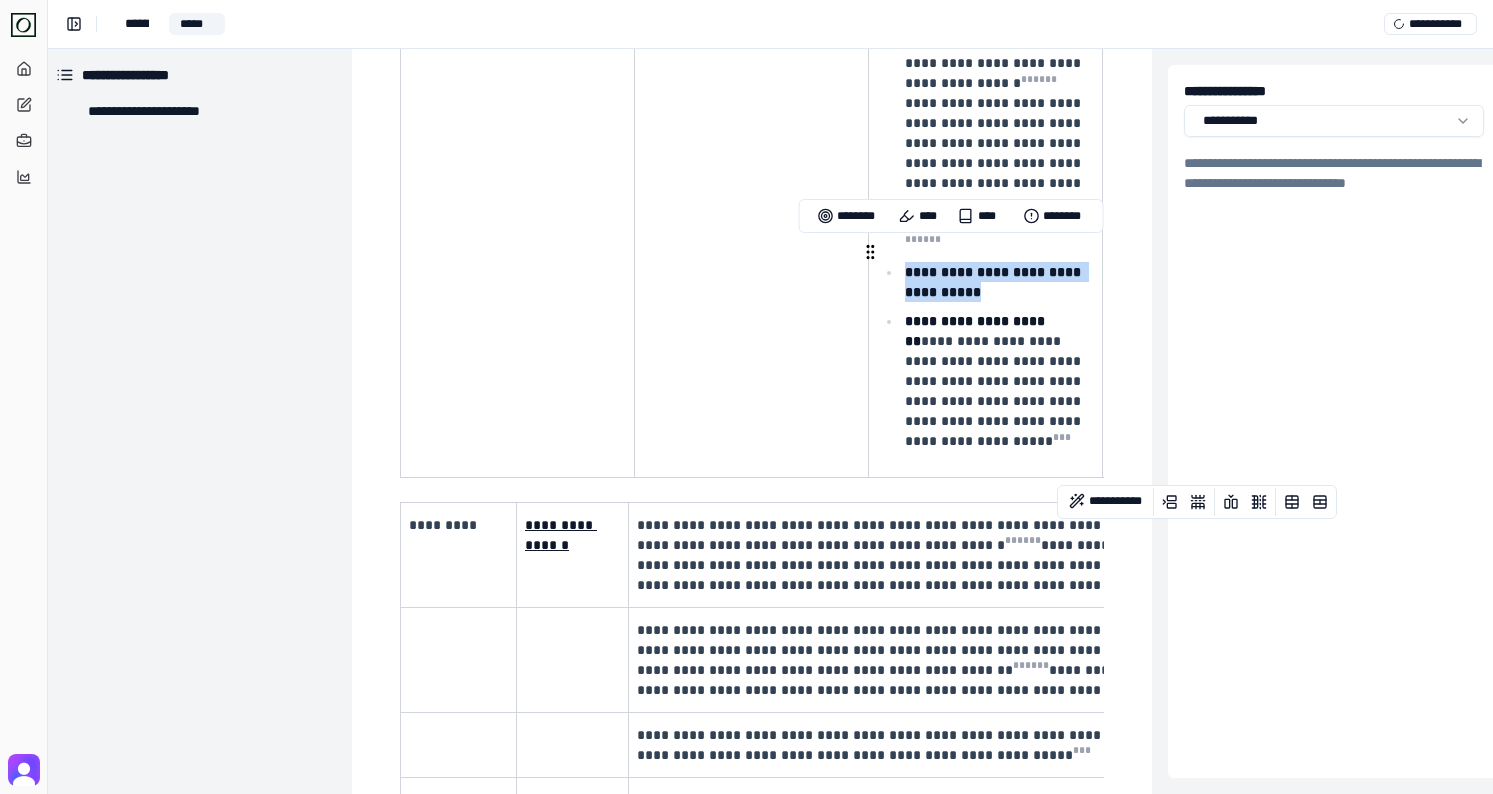 copy on "**********" 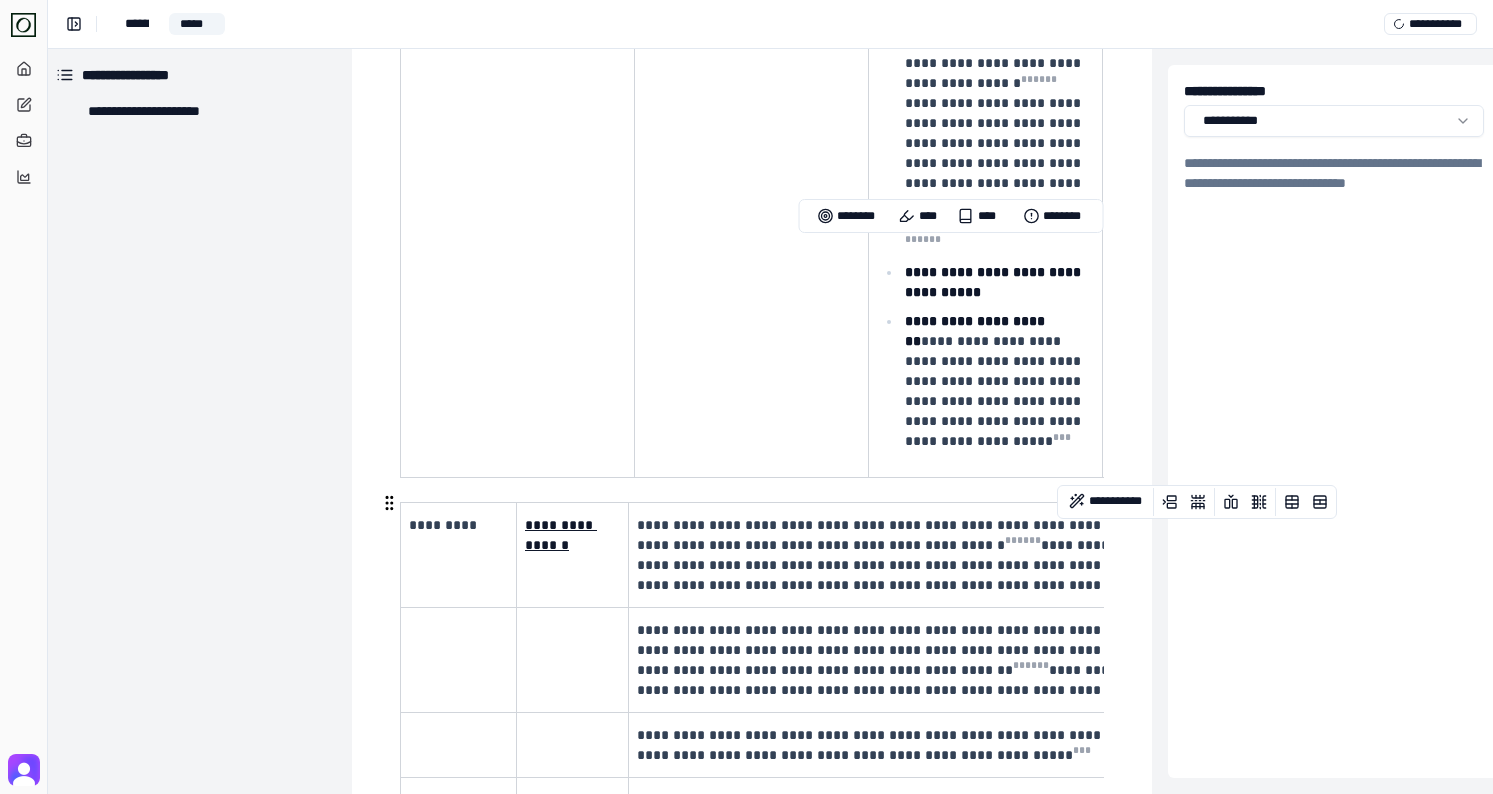 click at bounding box center (570, 630) 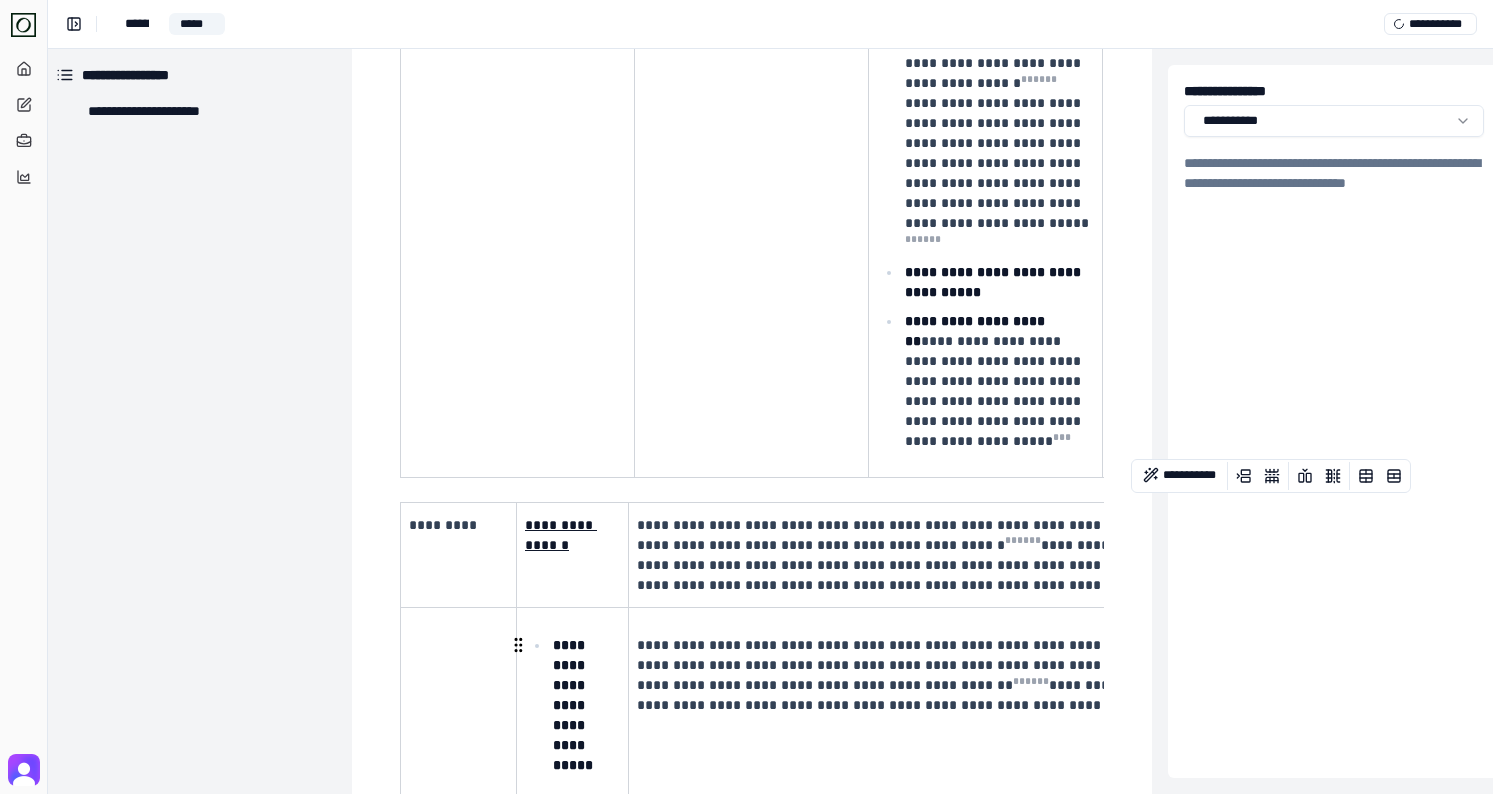 click on "**********" at bounding box center [572, 704] 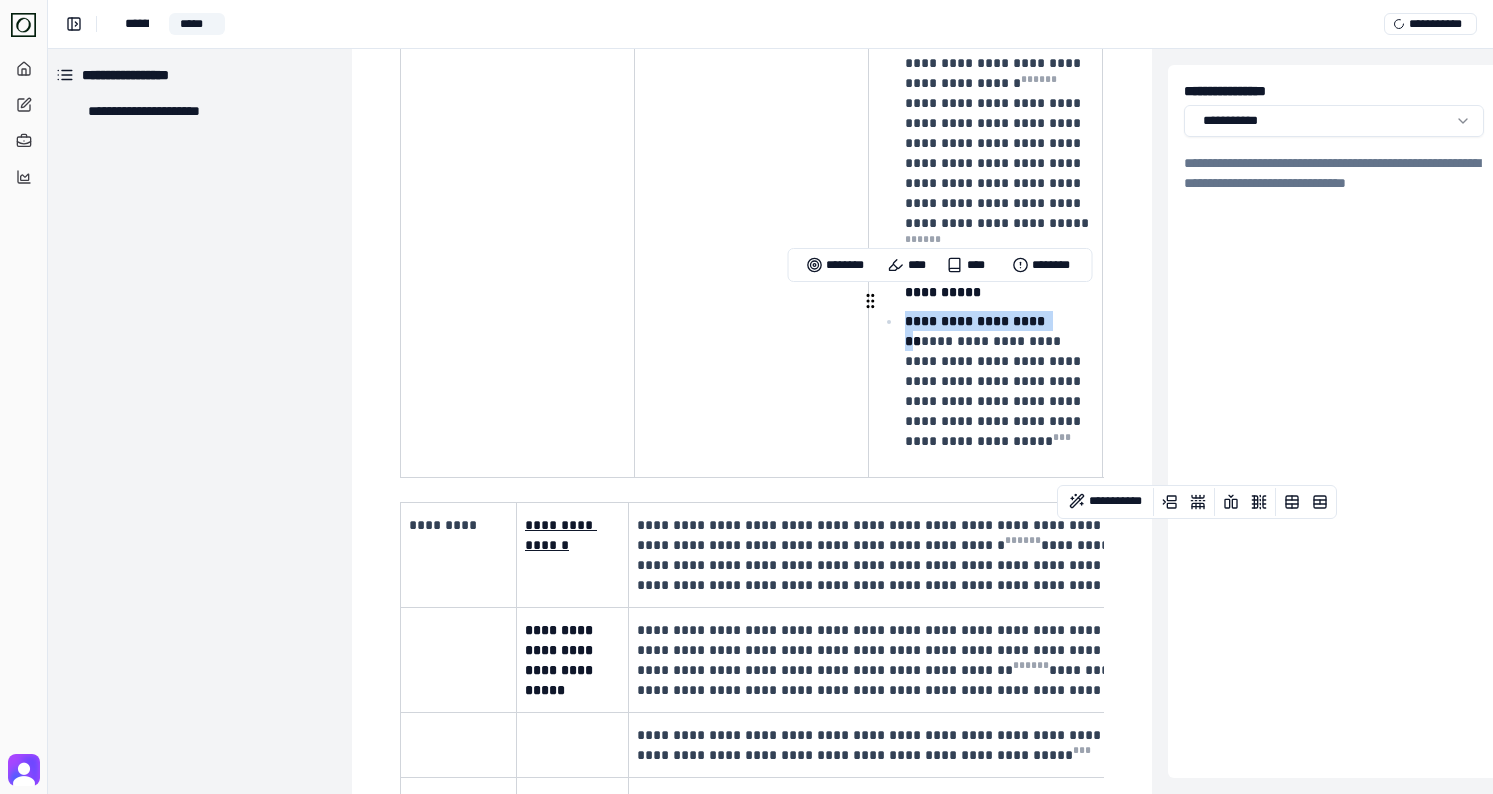 drag, startPoint x: 906, startPoint y: 298, endPoint x: 999, endPoint y: 322, distance: 96.04687 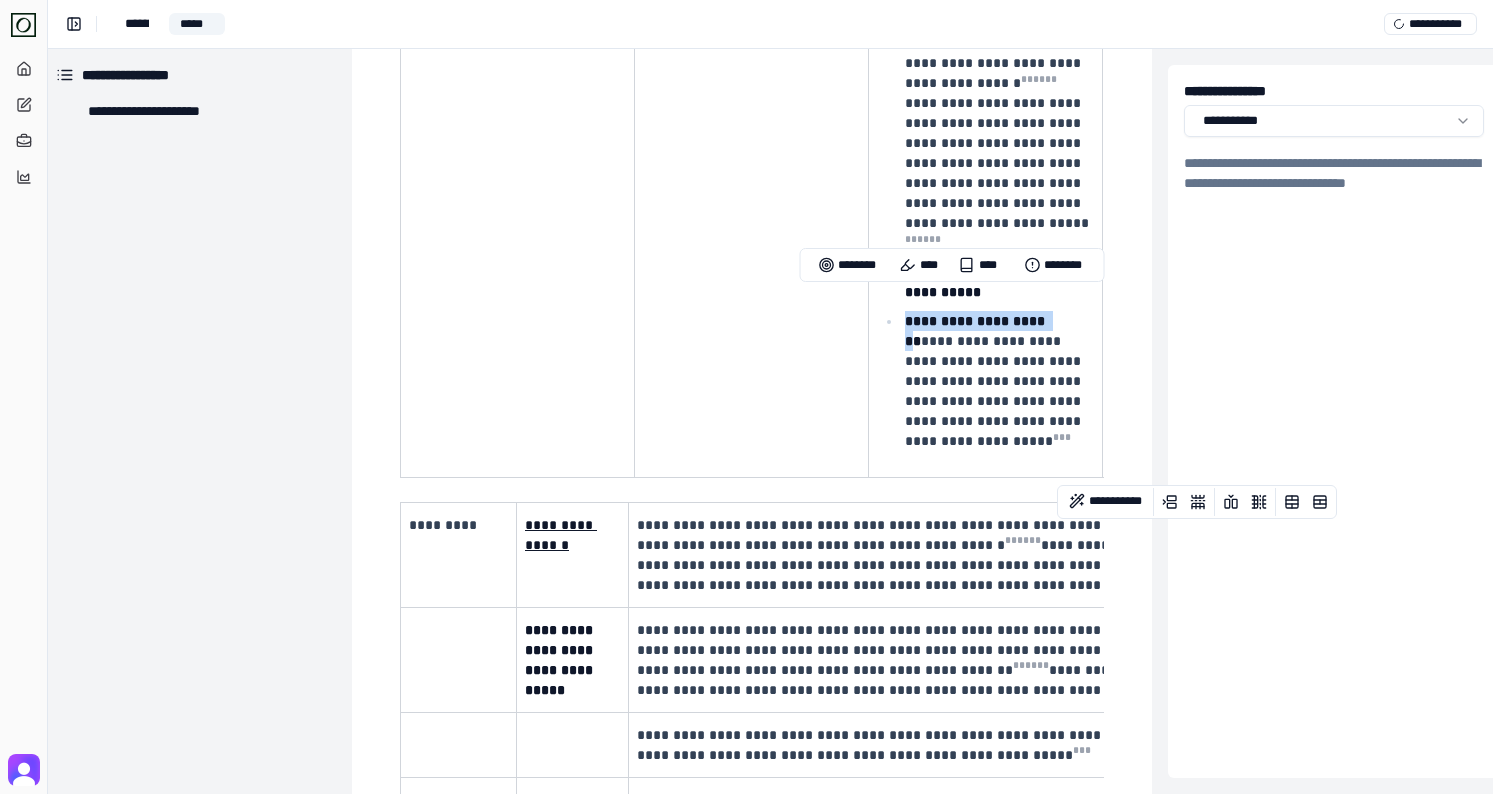 copy on "**********" 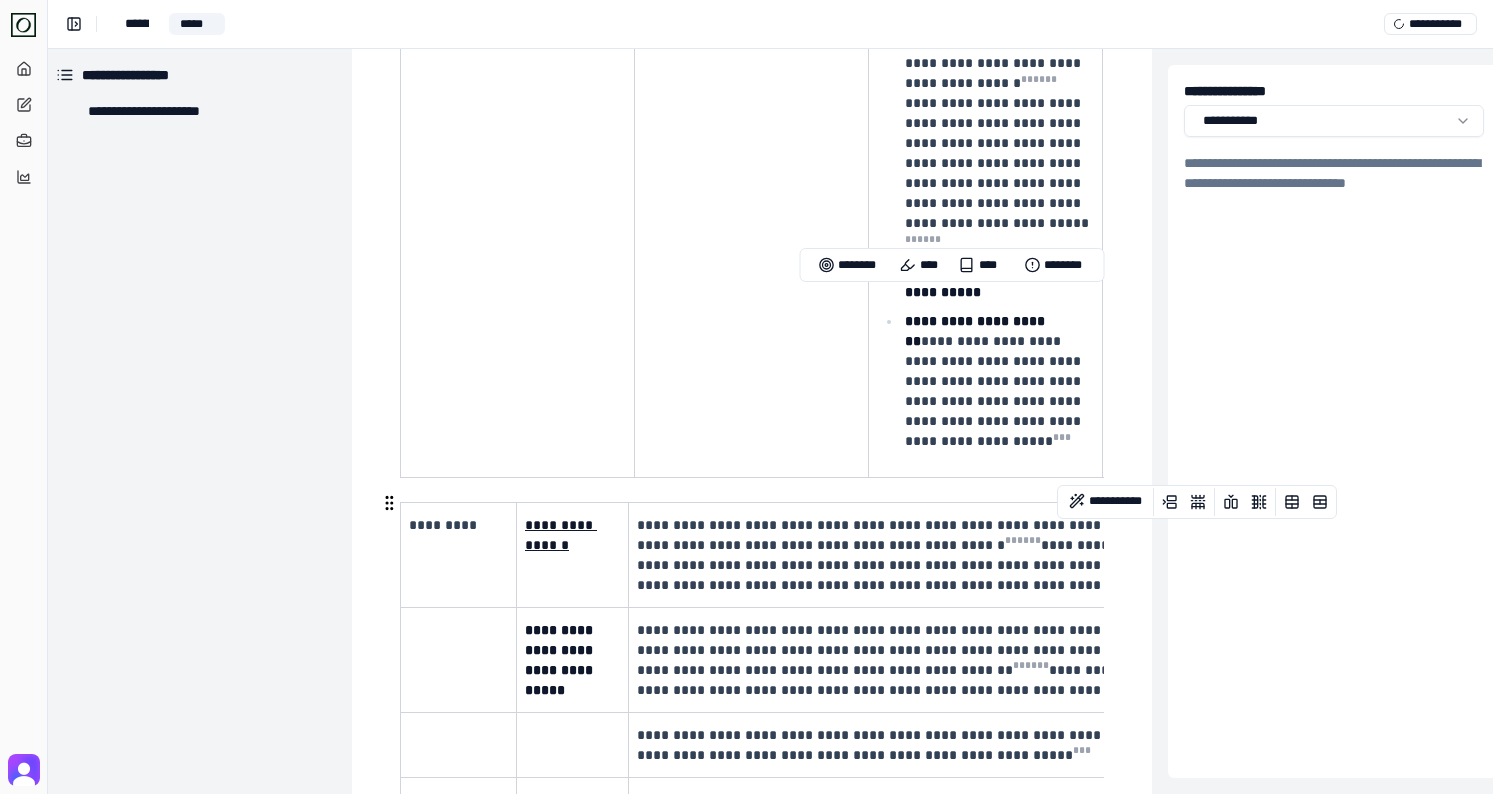 click at bounding box center [573, 744] 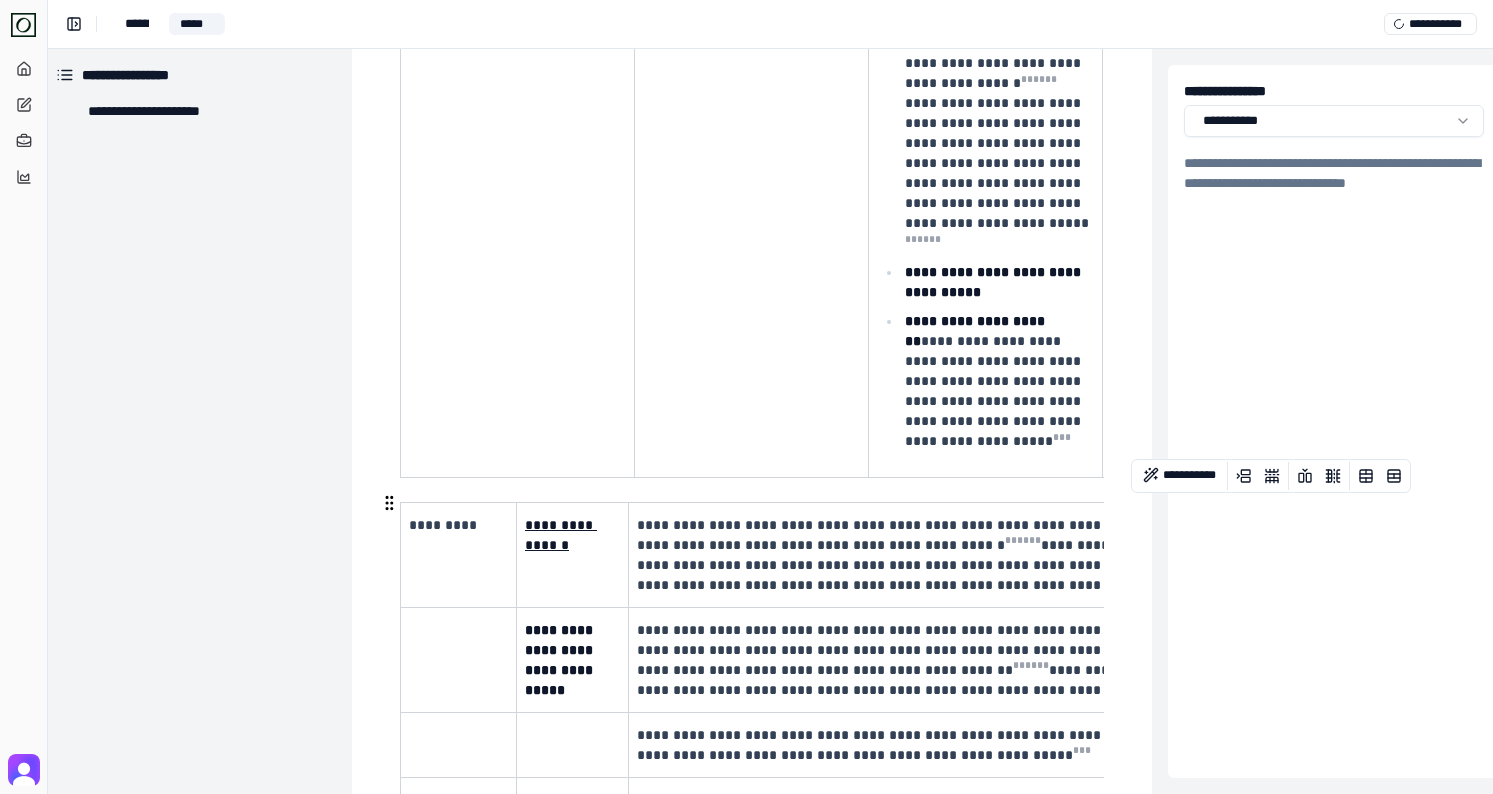 scroll, scrollTop: 1552, scrollLeft: 8, axis: both 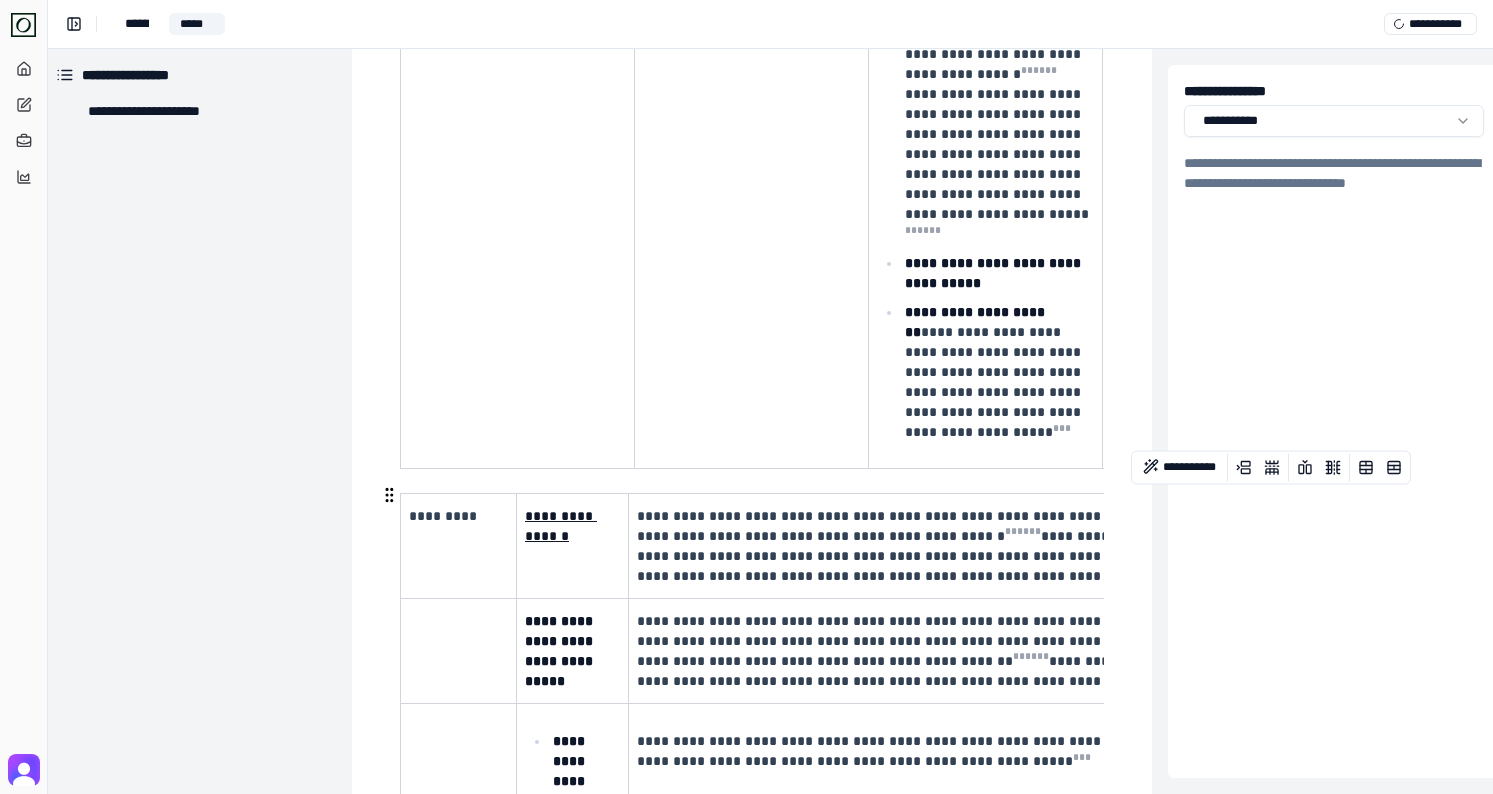 click on "**********" at bounding box center (575, 771) 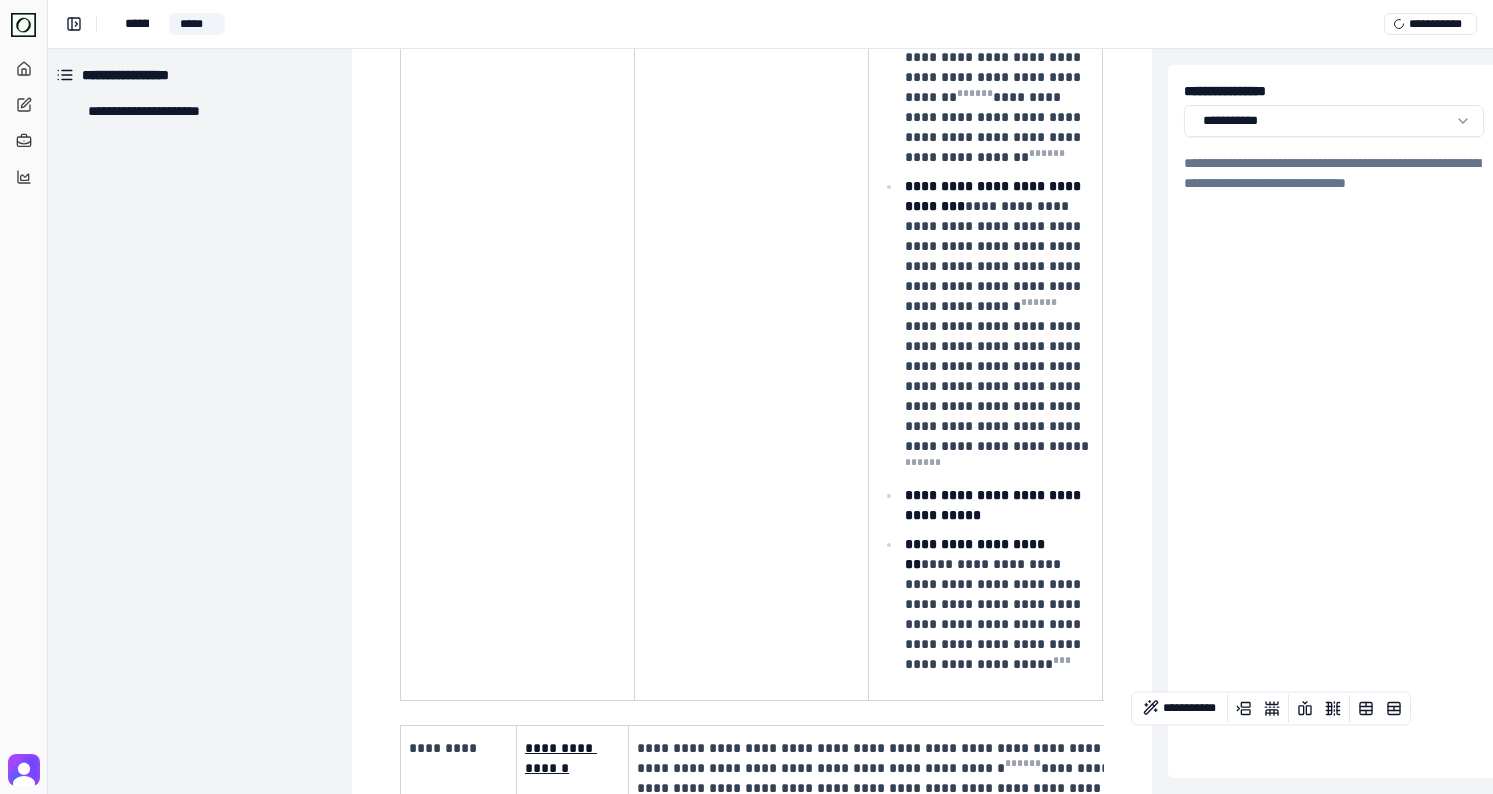 scroll, scrollTop: 1311, scrollLeft: 8, axis: both 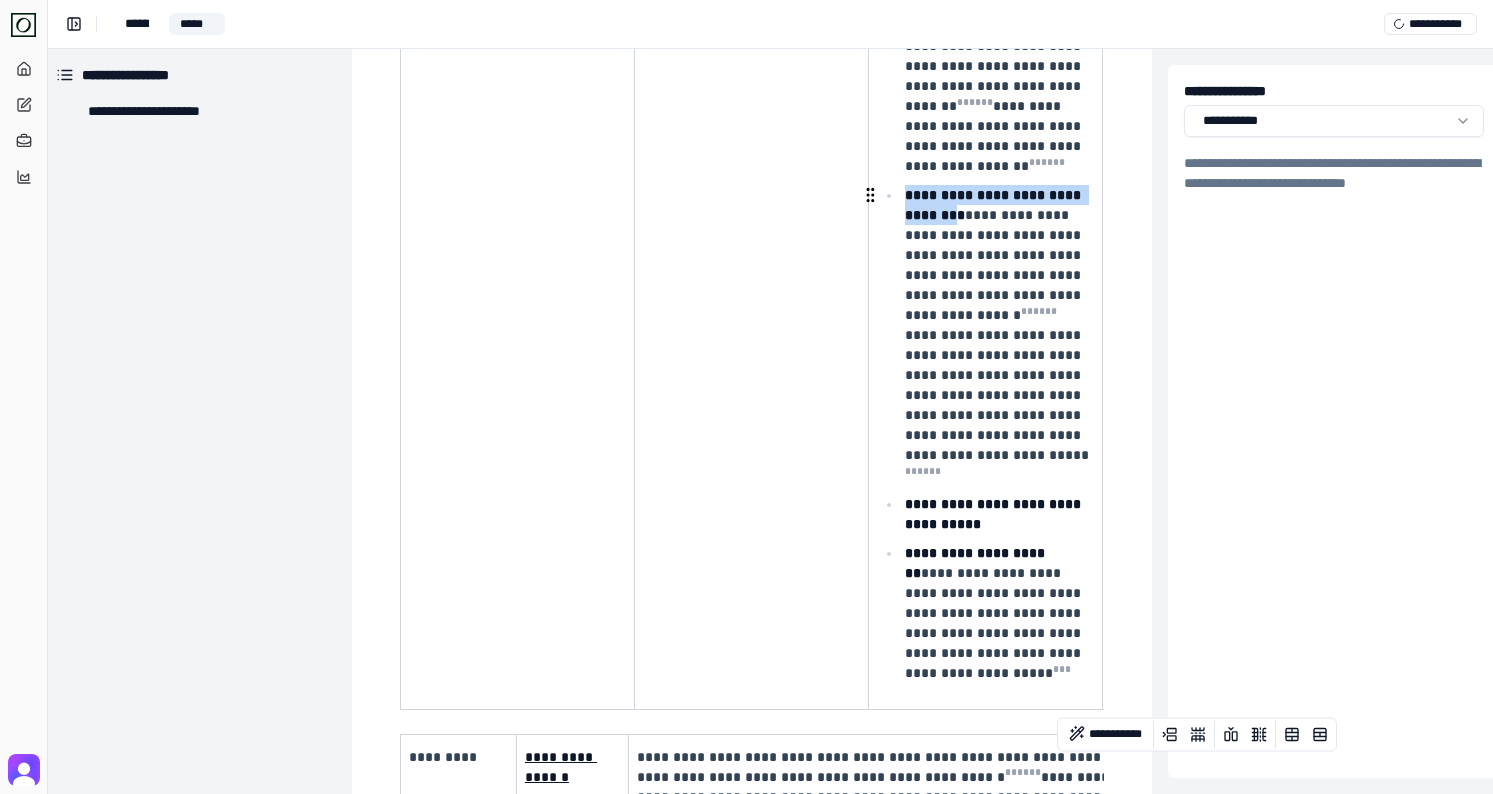 drag, startPoint x: 903, startPoint y: 196, endPoint x: 968, endPoint y: 214, distance: 67.44627 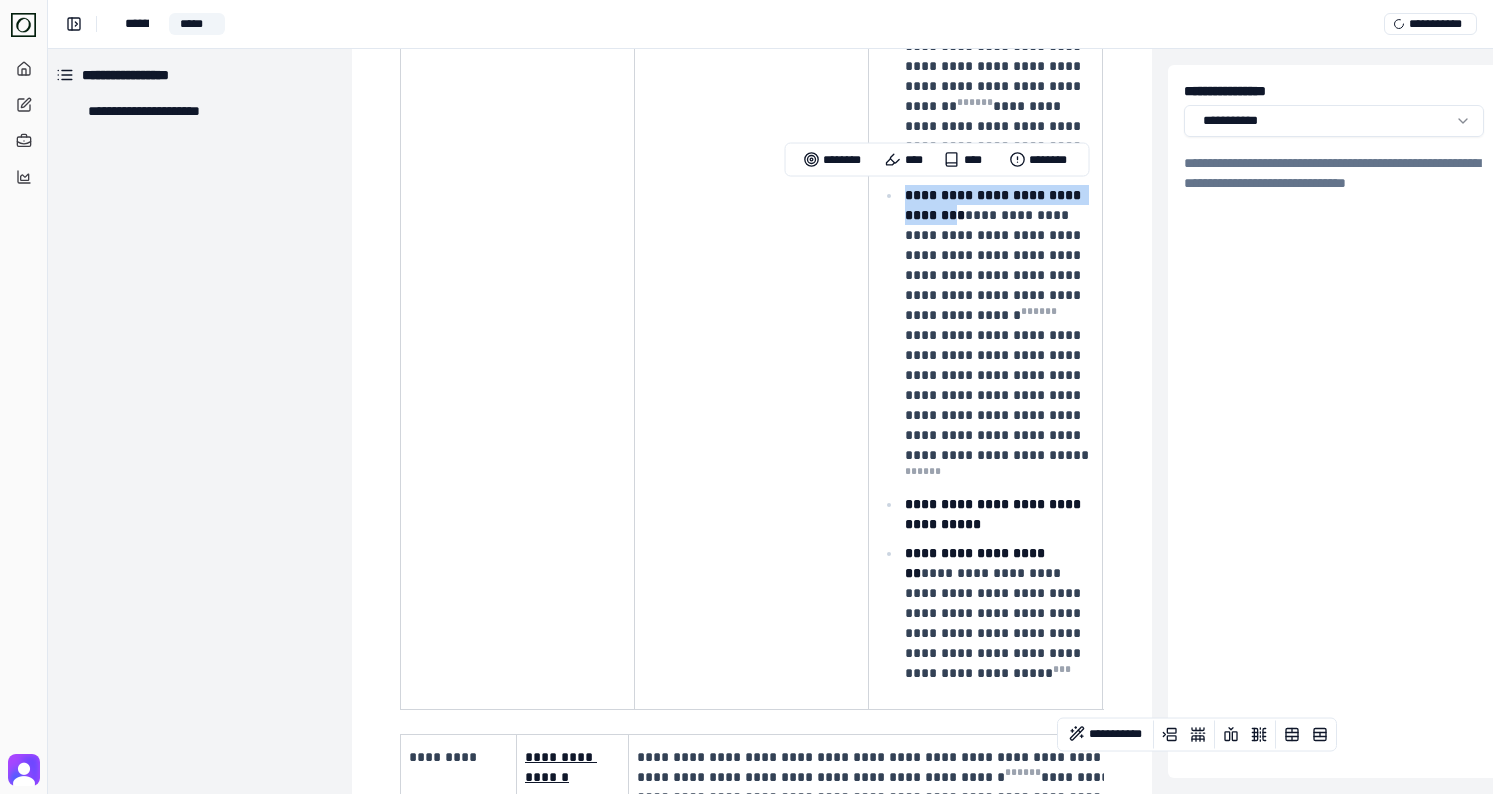 copy on "**********" 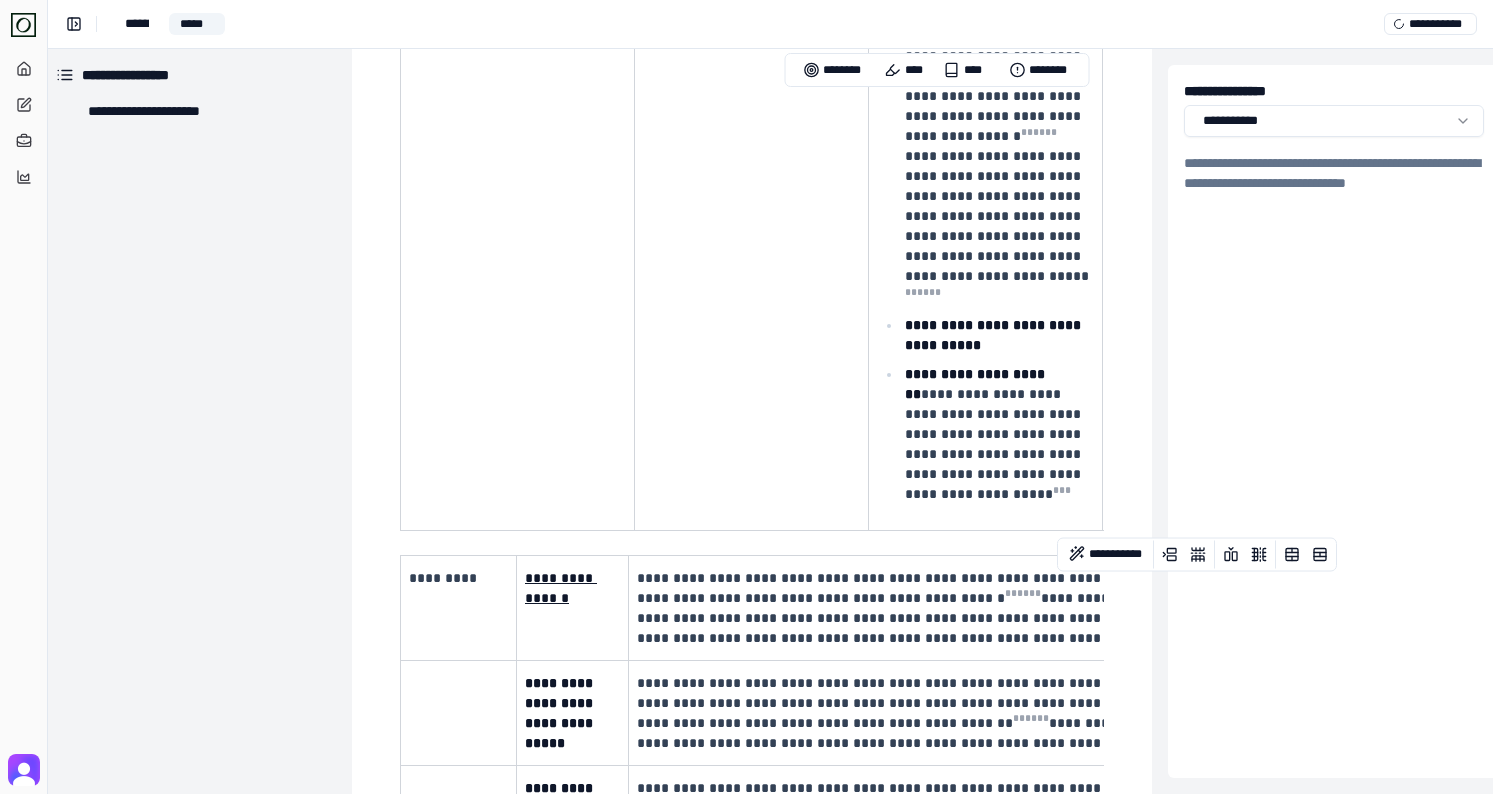 scroll, scrollTop: 1491, scrollLeft: 8, axis: both 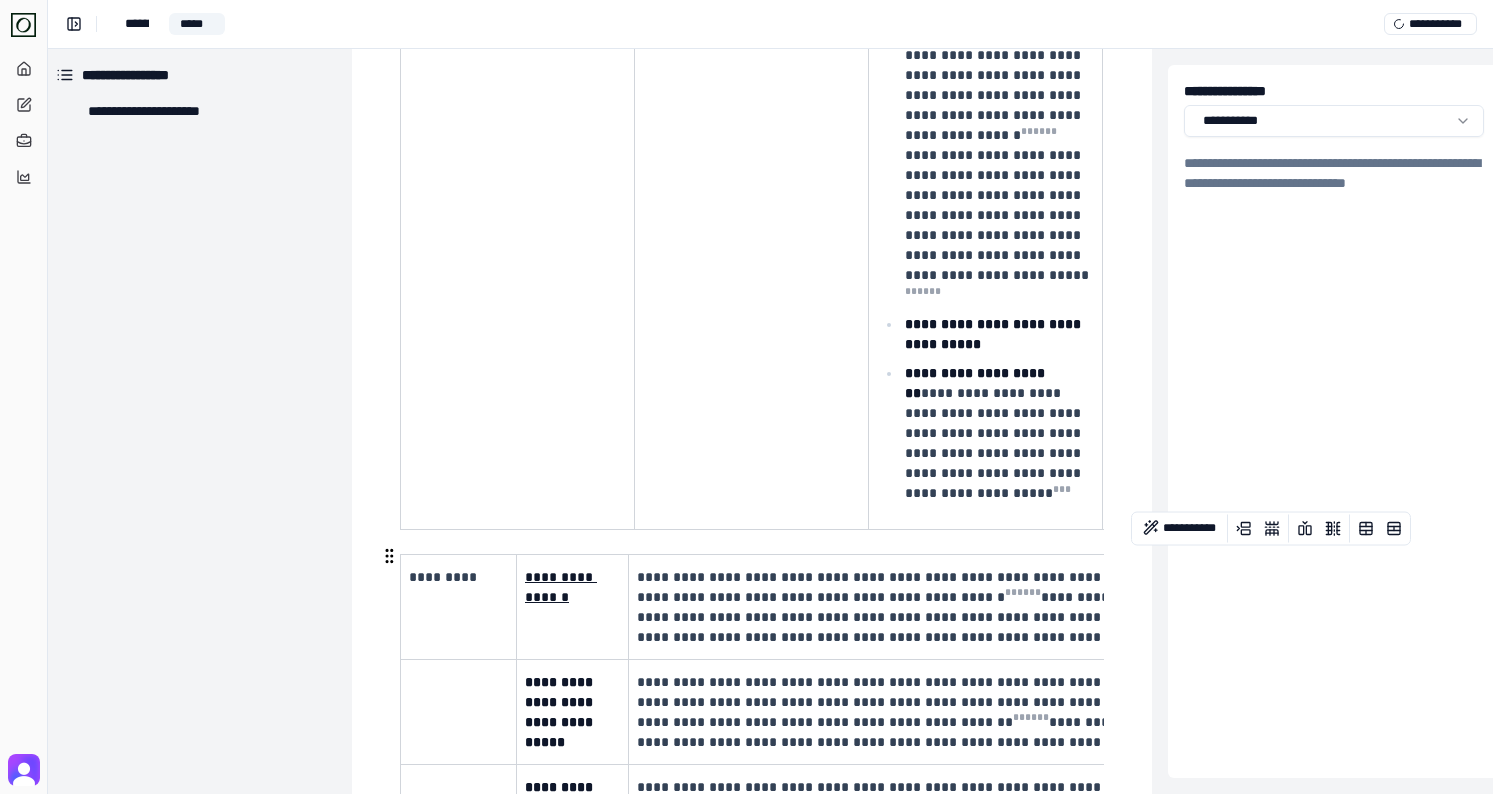 click on "**********" at bounding box center (573, 606) 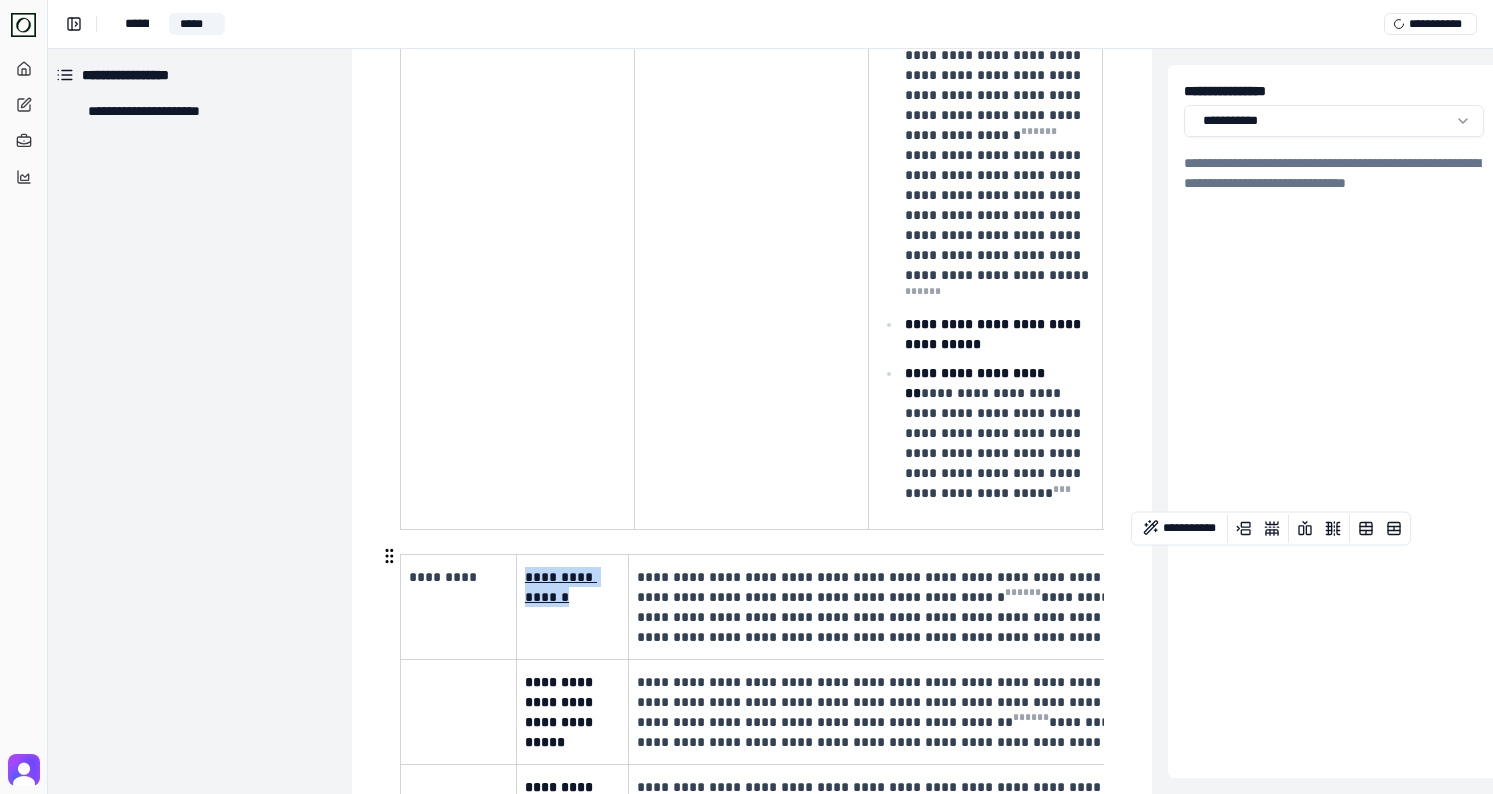 drag, startPoint x: 576, startPoint y: 630, endPoint x: 522, endPoint y: 573, distance: 78.51752 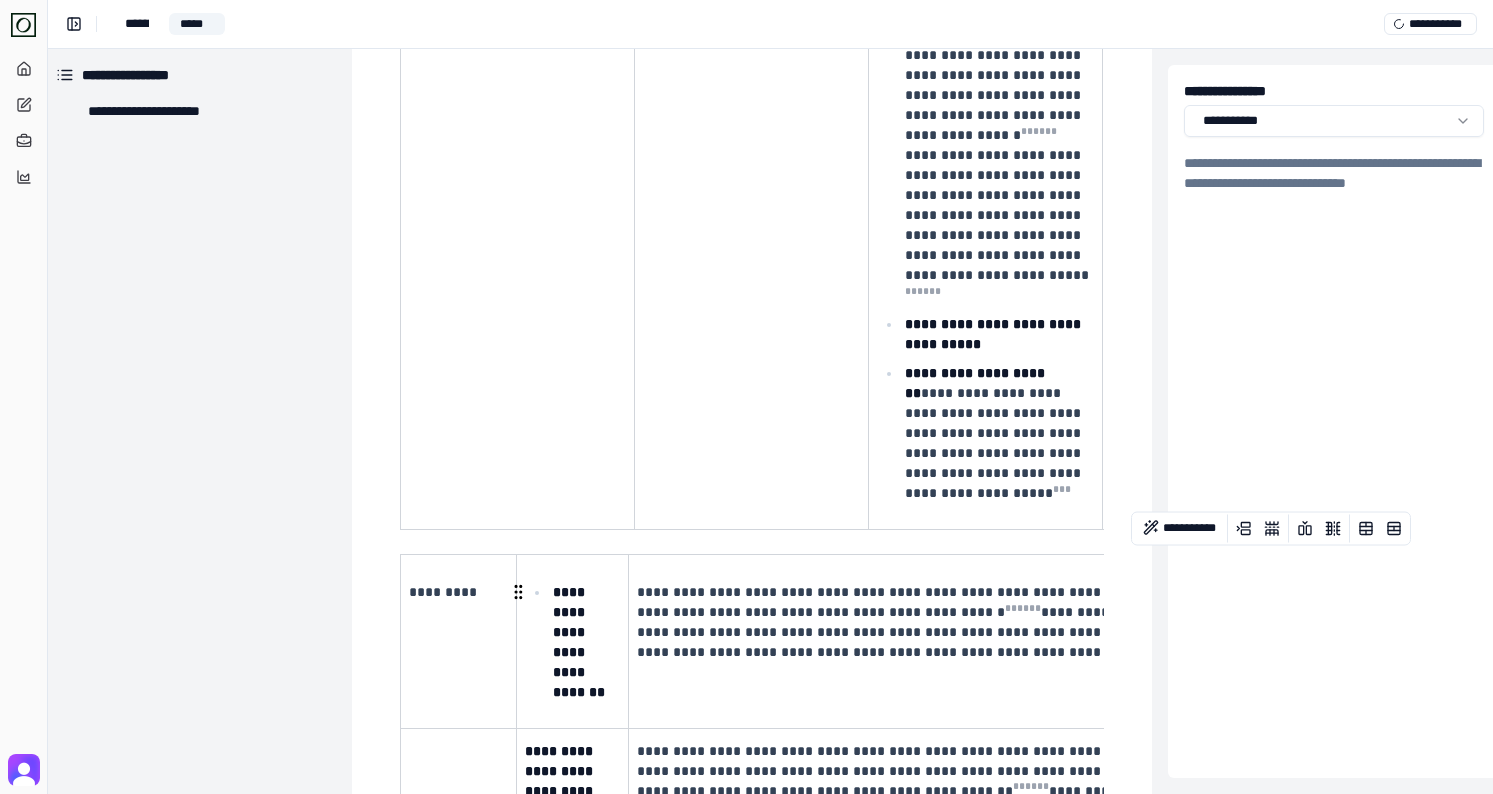 click on "**********" at bounding box center (584, 641) 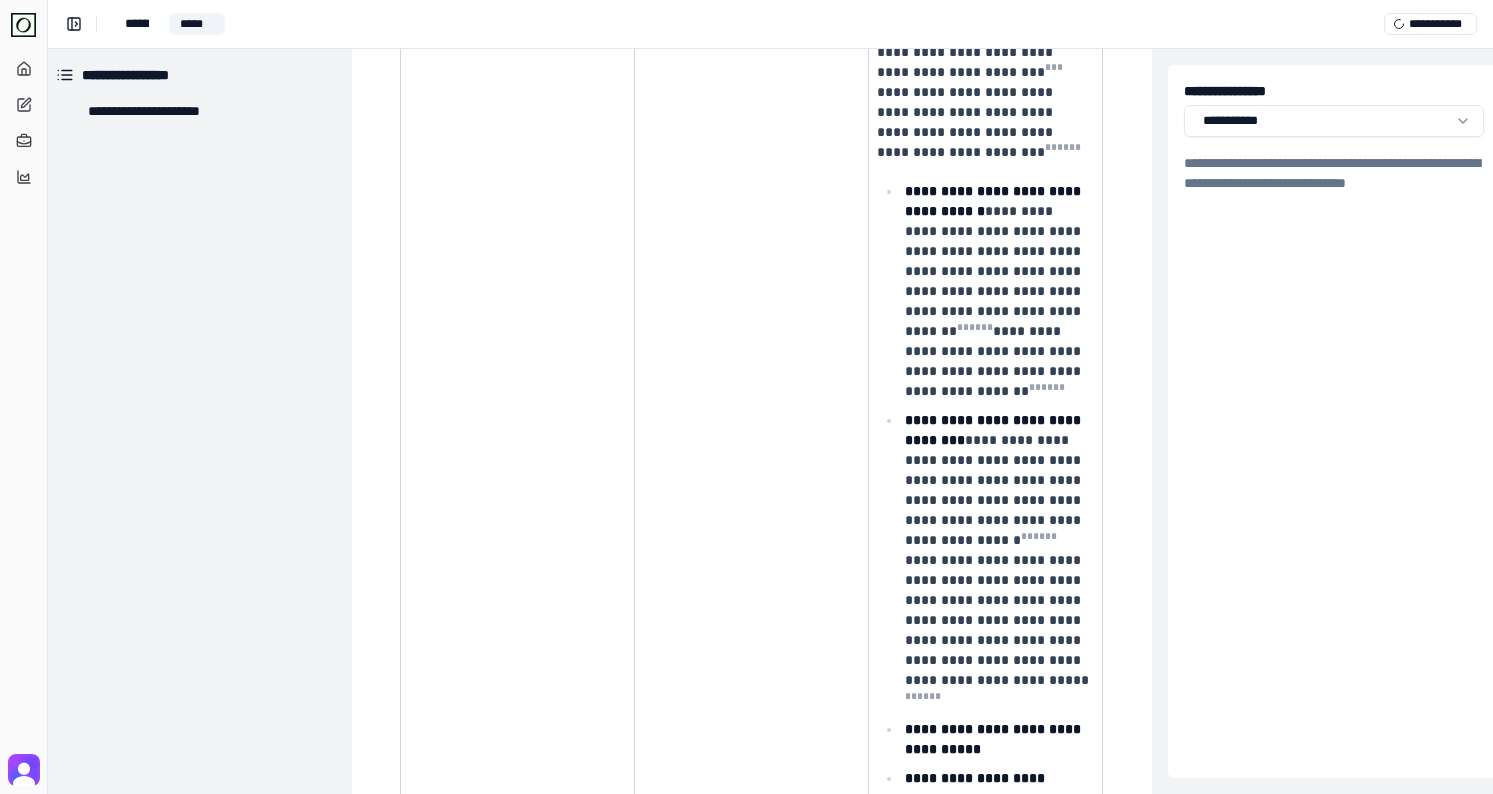 scroll, scrollTop: 1039, scrollLeft: 8, axis: both 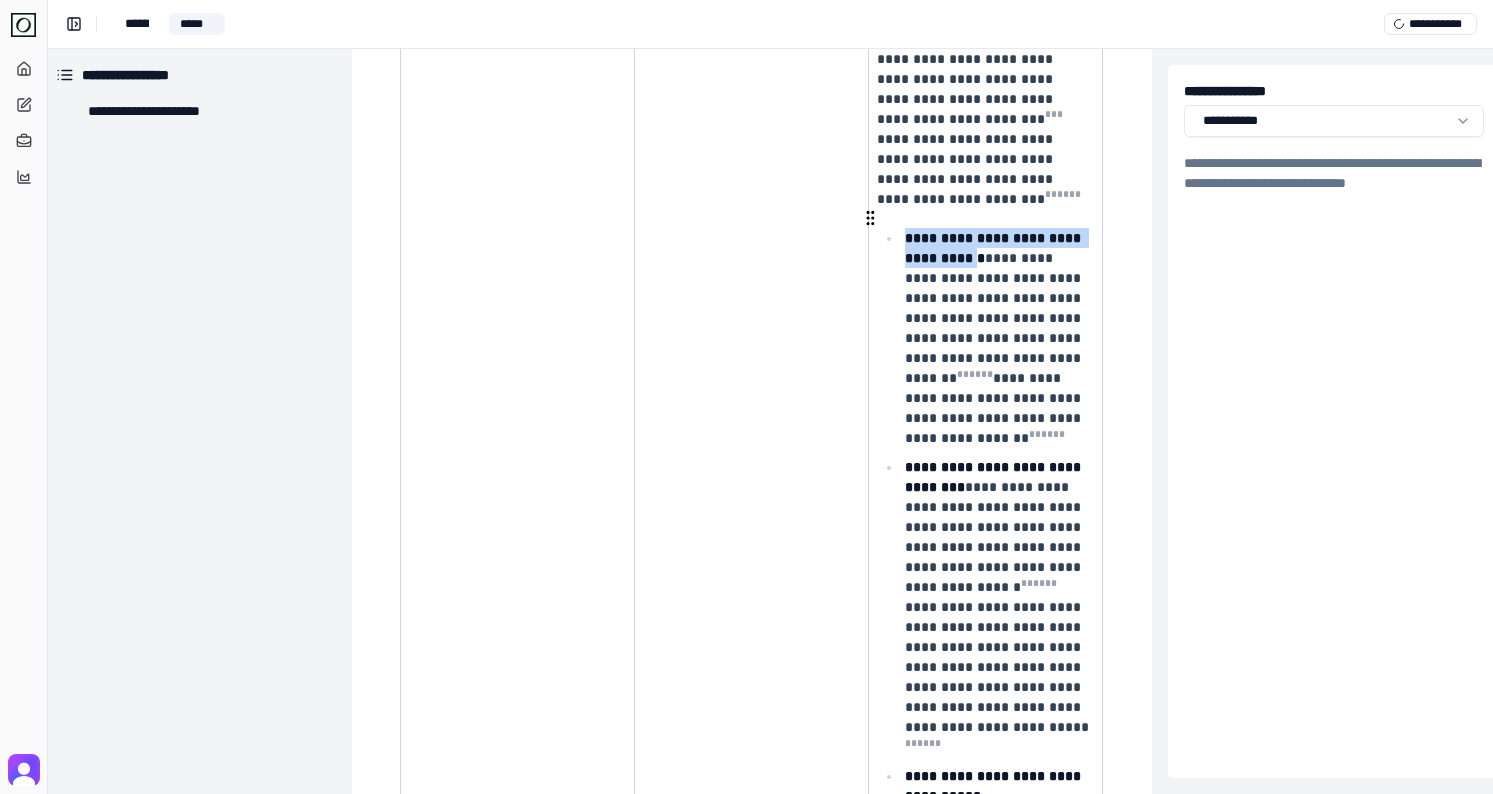 drag, startPoint x: 902, startPoint y: 217, endPoint x: 962, endPoint y: 257, distance: 72.11102 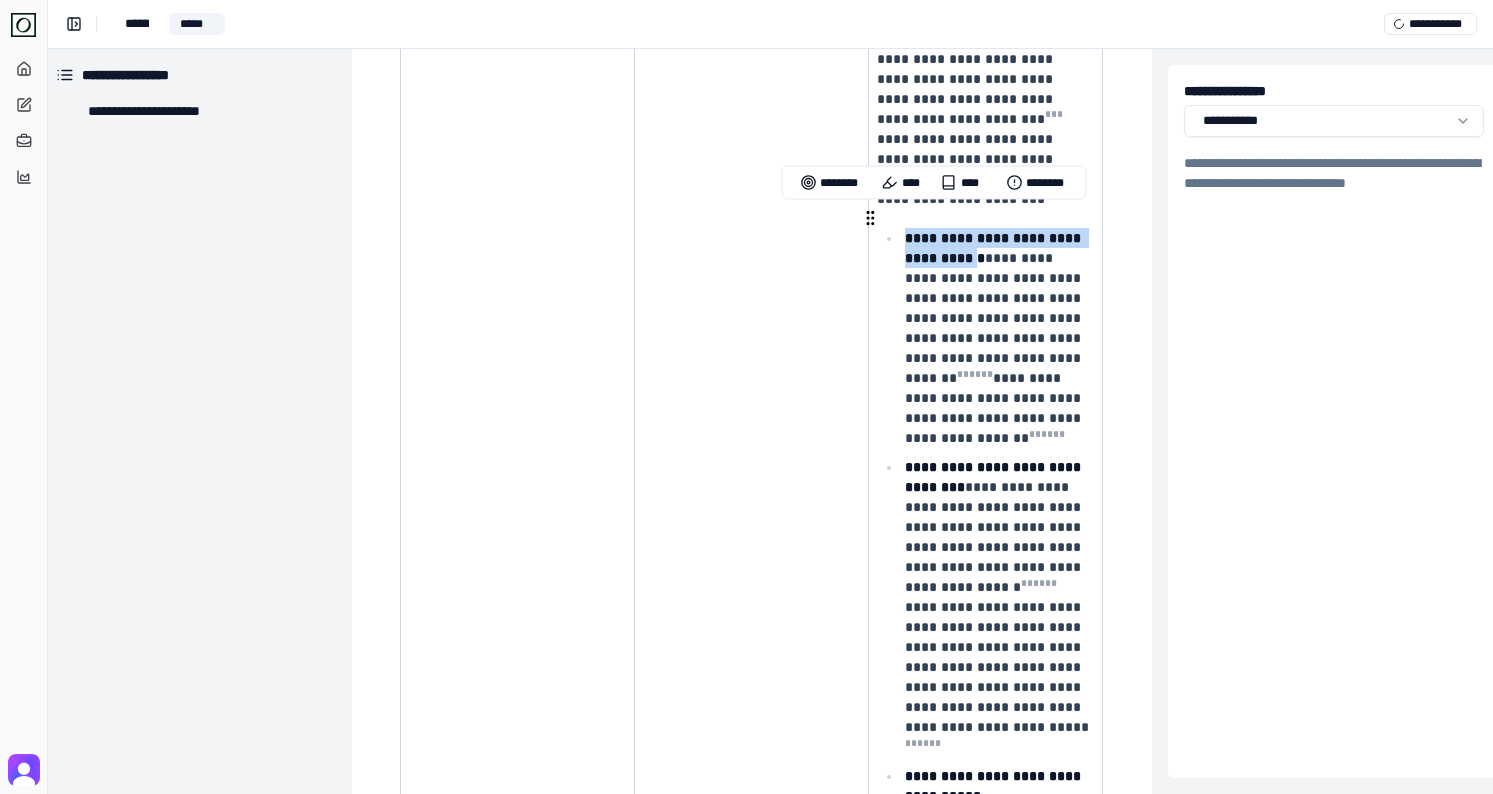 copy on "**********" 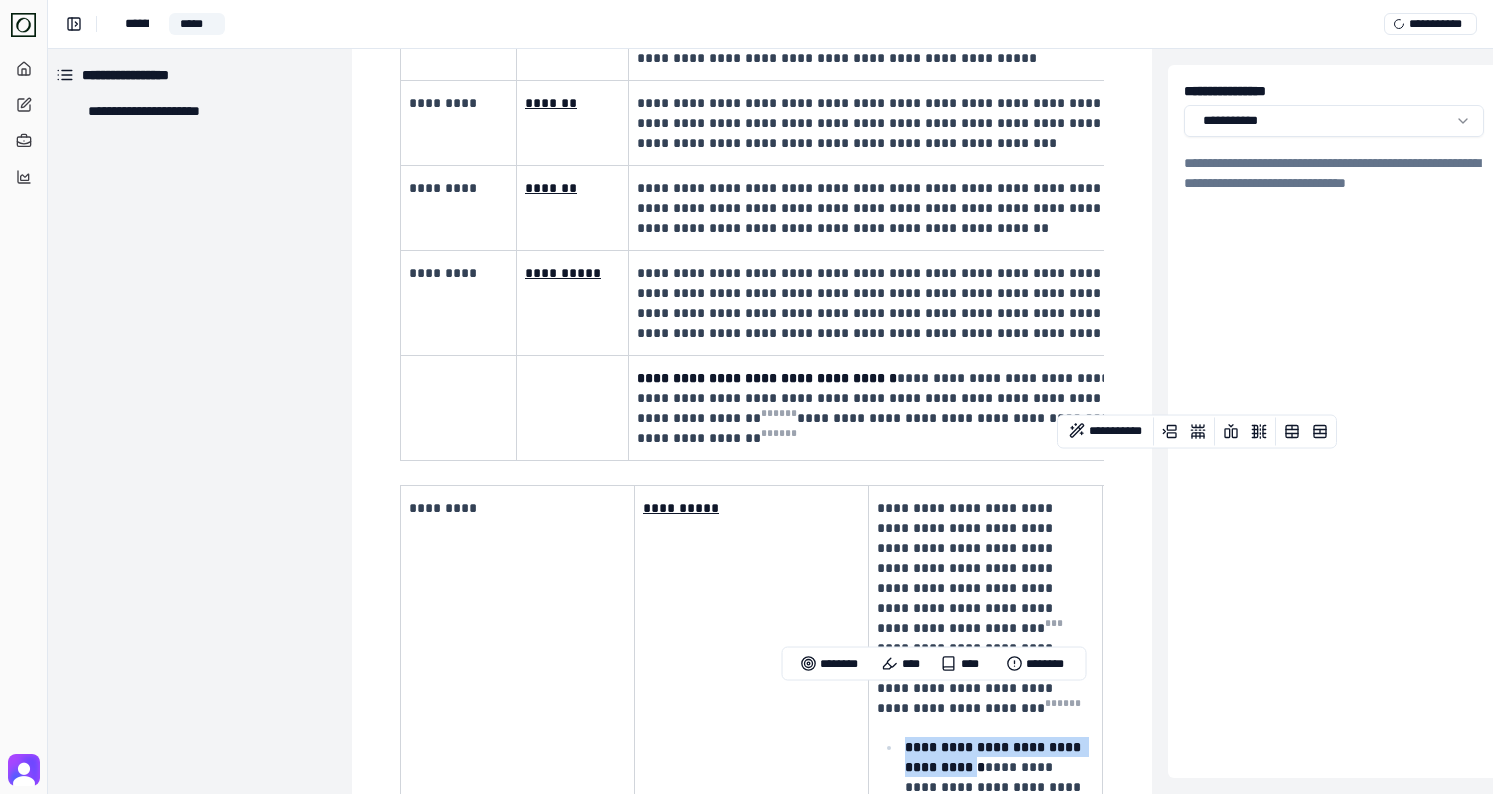 scroll, scrollTop: 513, scrollLeft: 8, axis: both 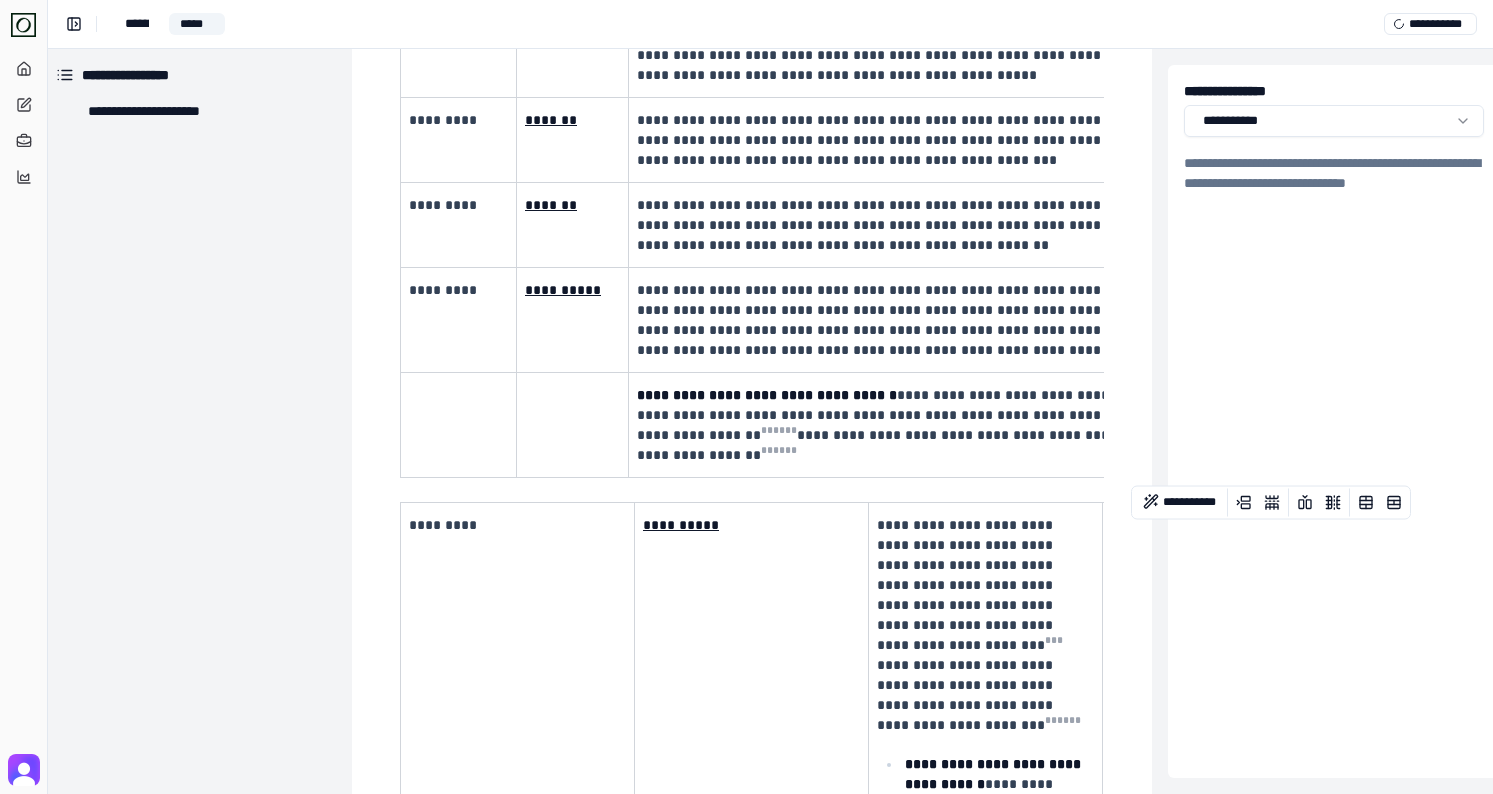 click at bounding box center [573, 424] 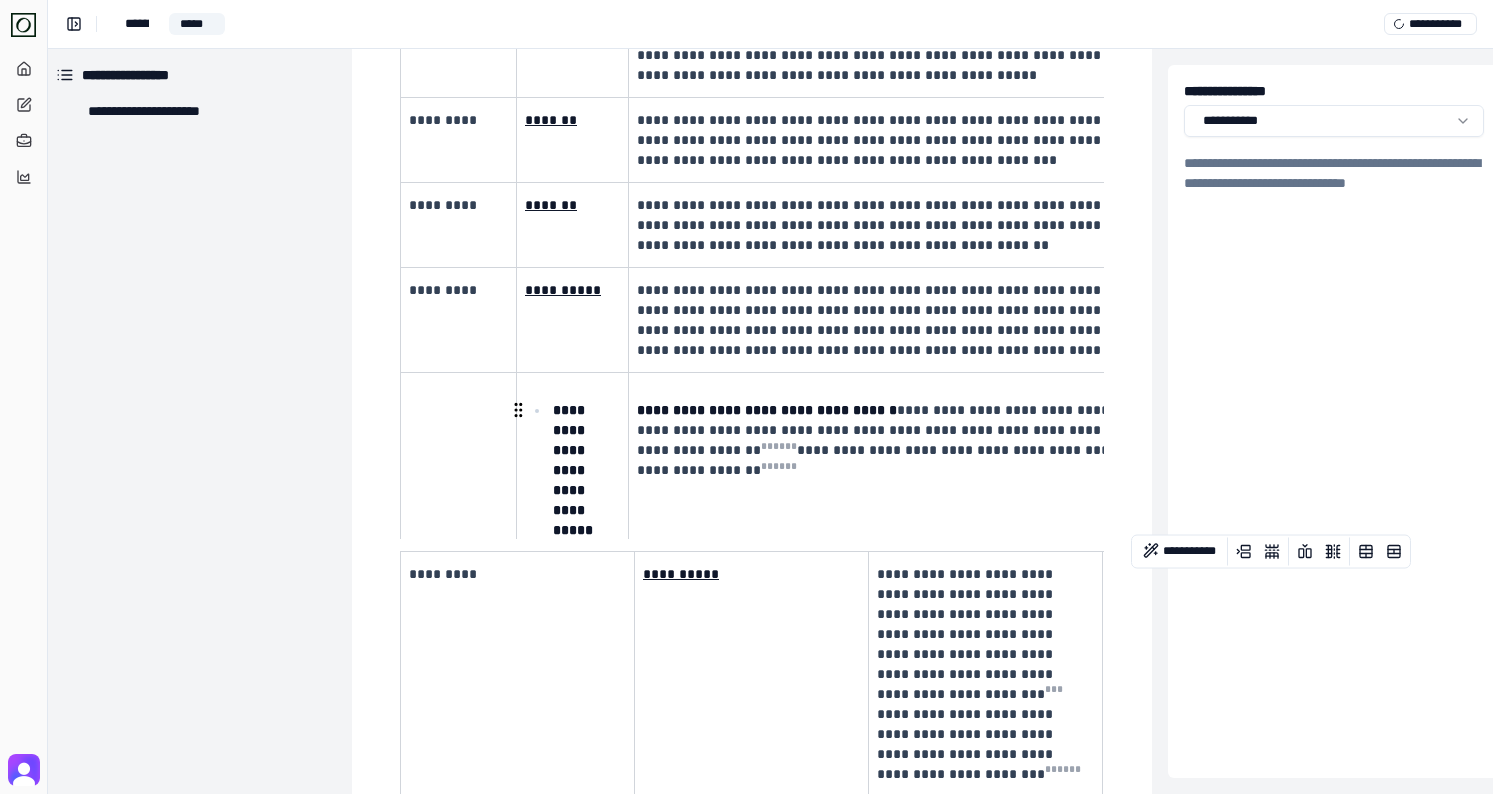 click on "**********" at bounding box center (572, 469) 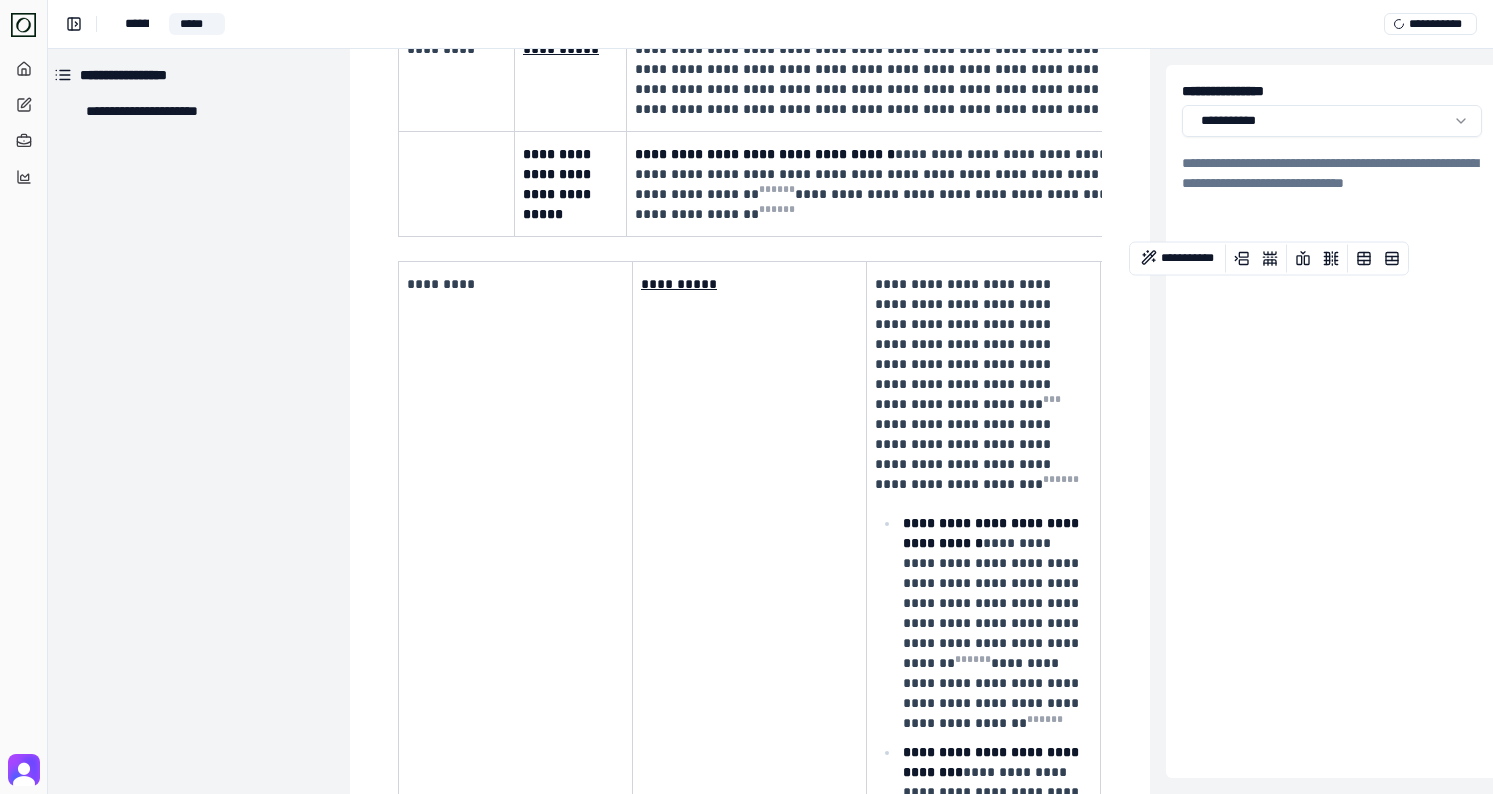 scroll, scrollTop: 757, scrollLeft: 10, axis: both 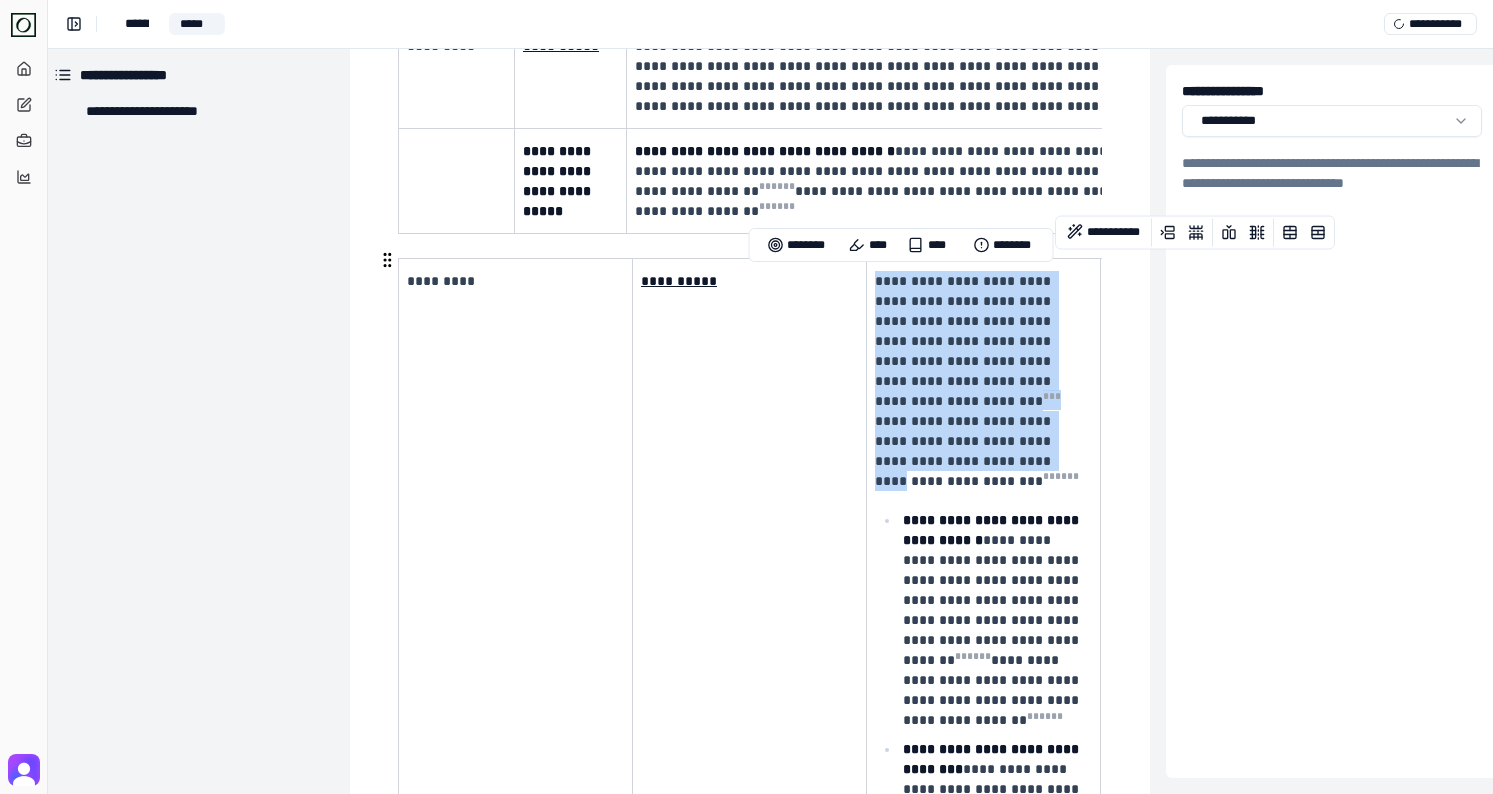 drag, startPoint x: 879, startPoint y: 276, endPoint x: 929, endPoint y: 461, distance: 191.63768 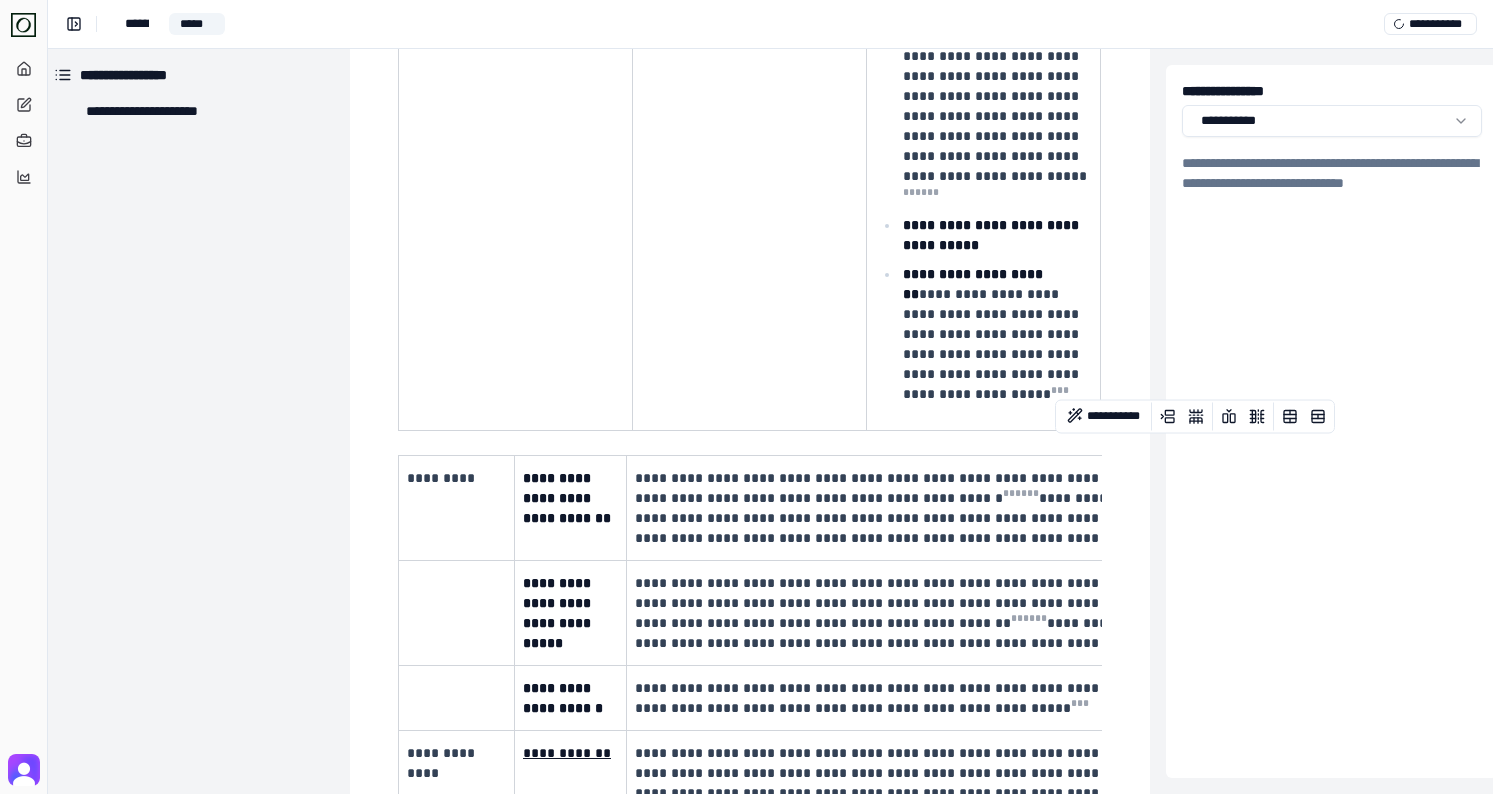 scroll, scrollTop: 1664, scrollLeft: 10, axis: both 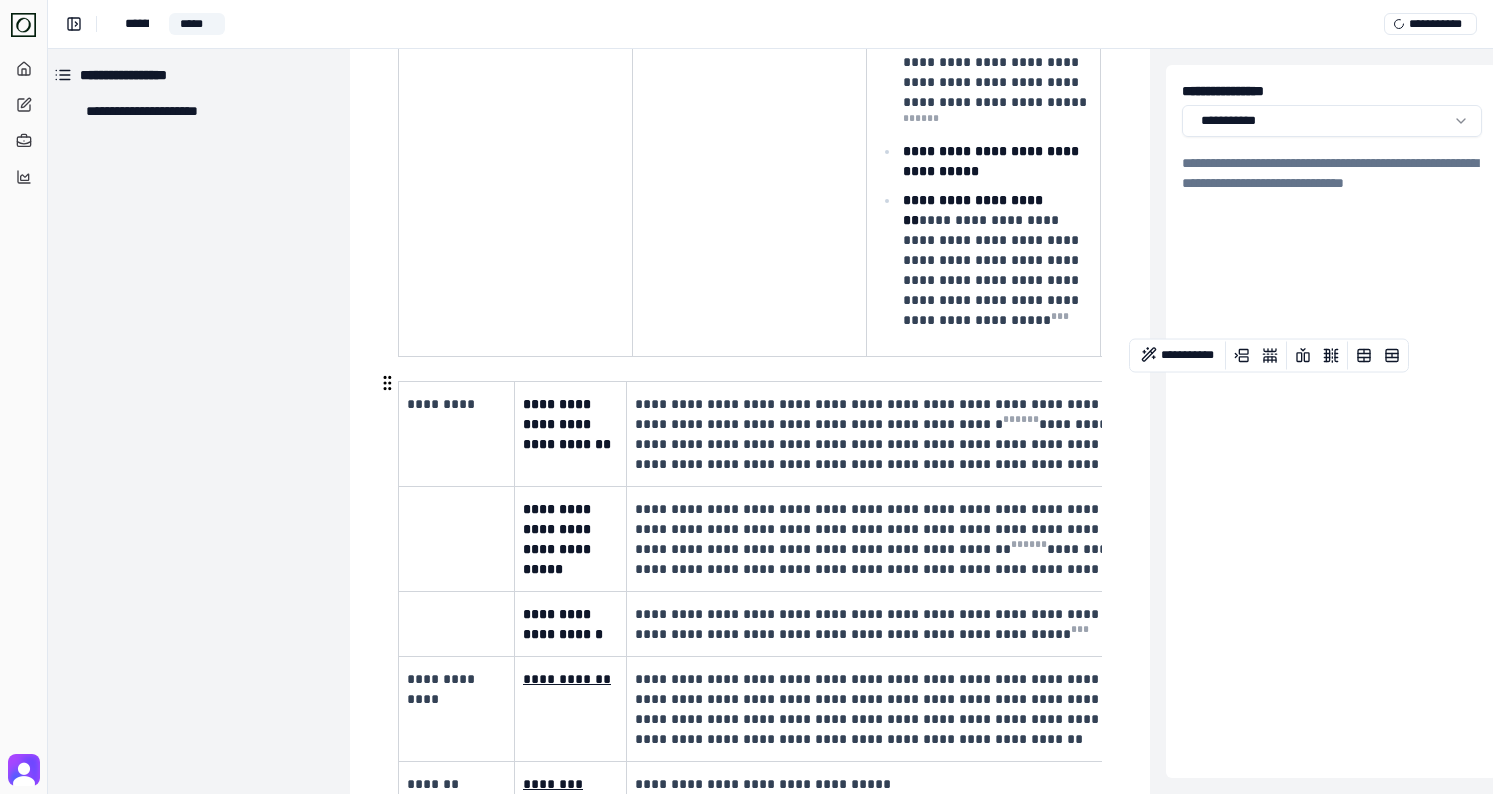 click on "**********" at bounding box center [927, 434] 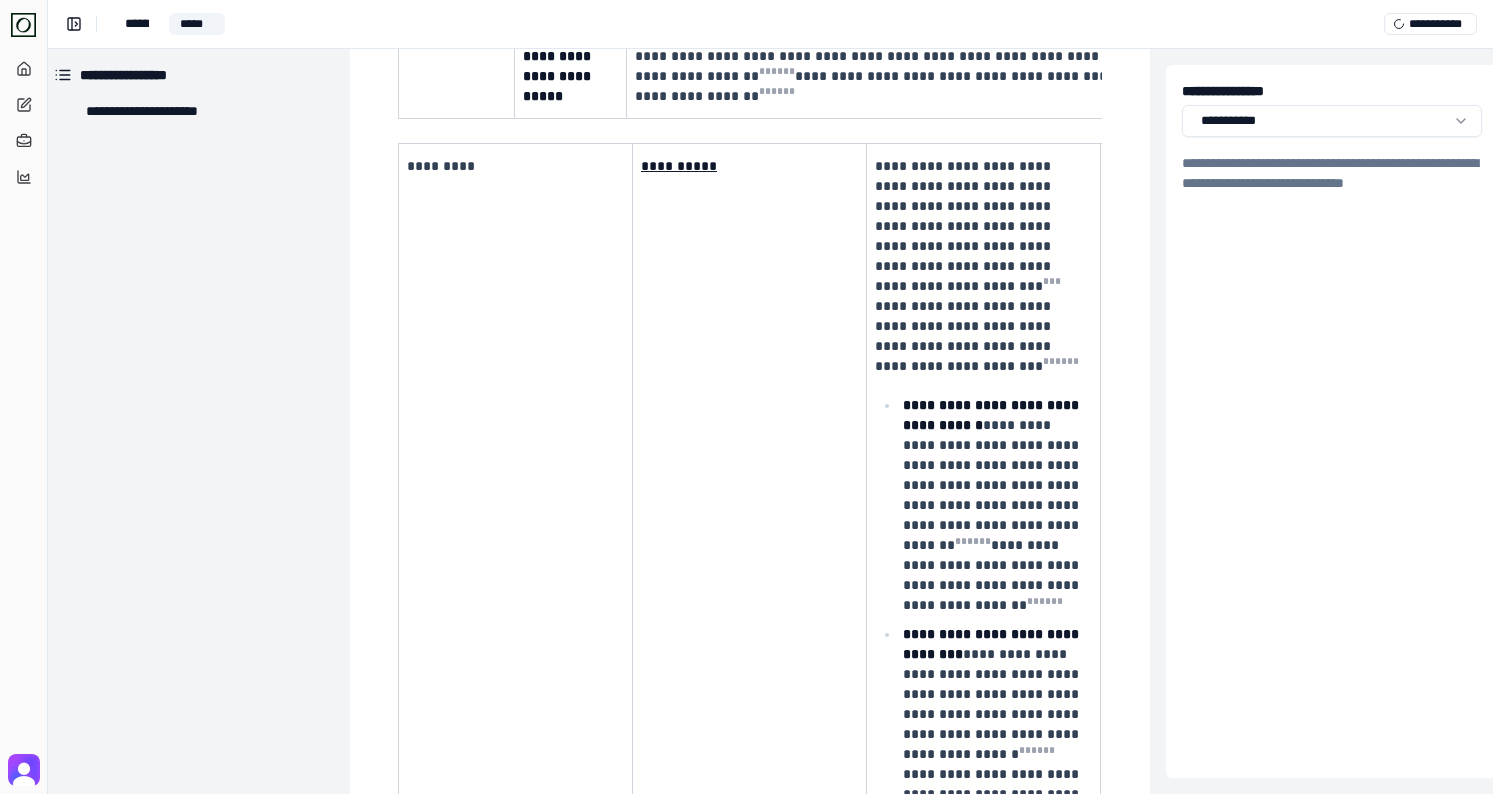 scroll, scrollTop: 867, scrollLeft: 10, axis: both 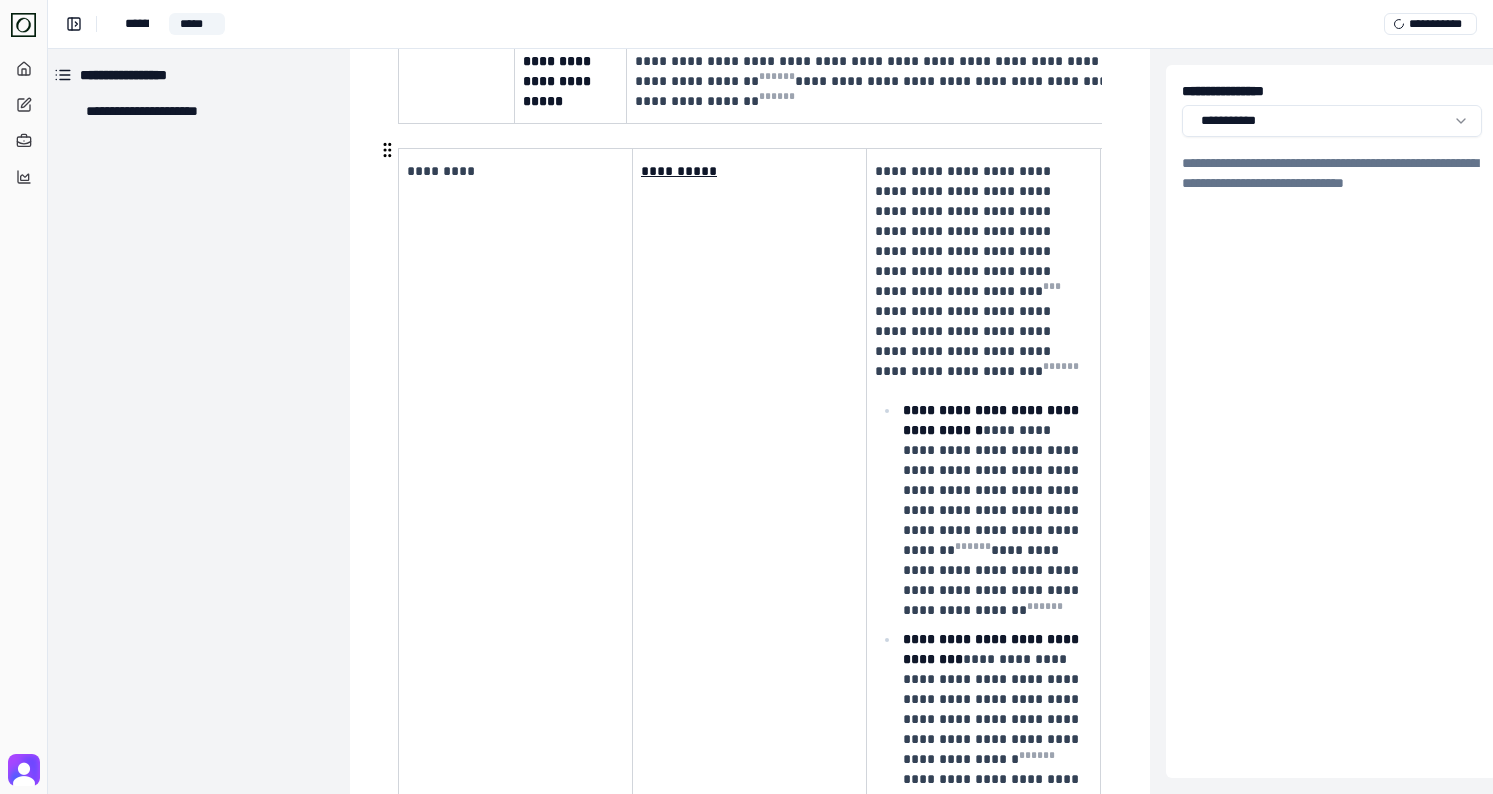 click on "**********" at bounding box center [984, 650] 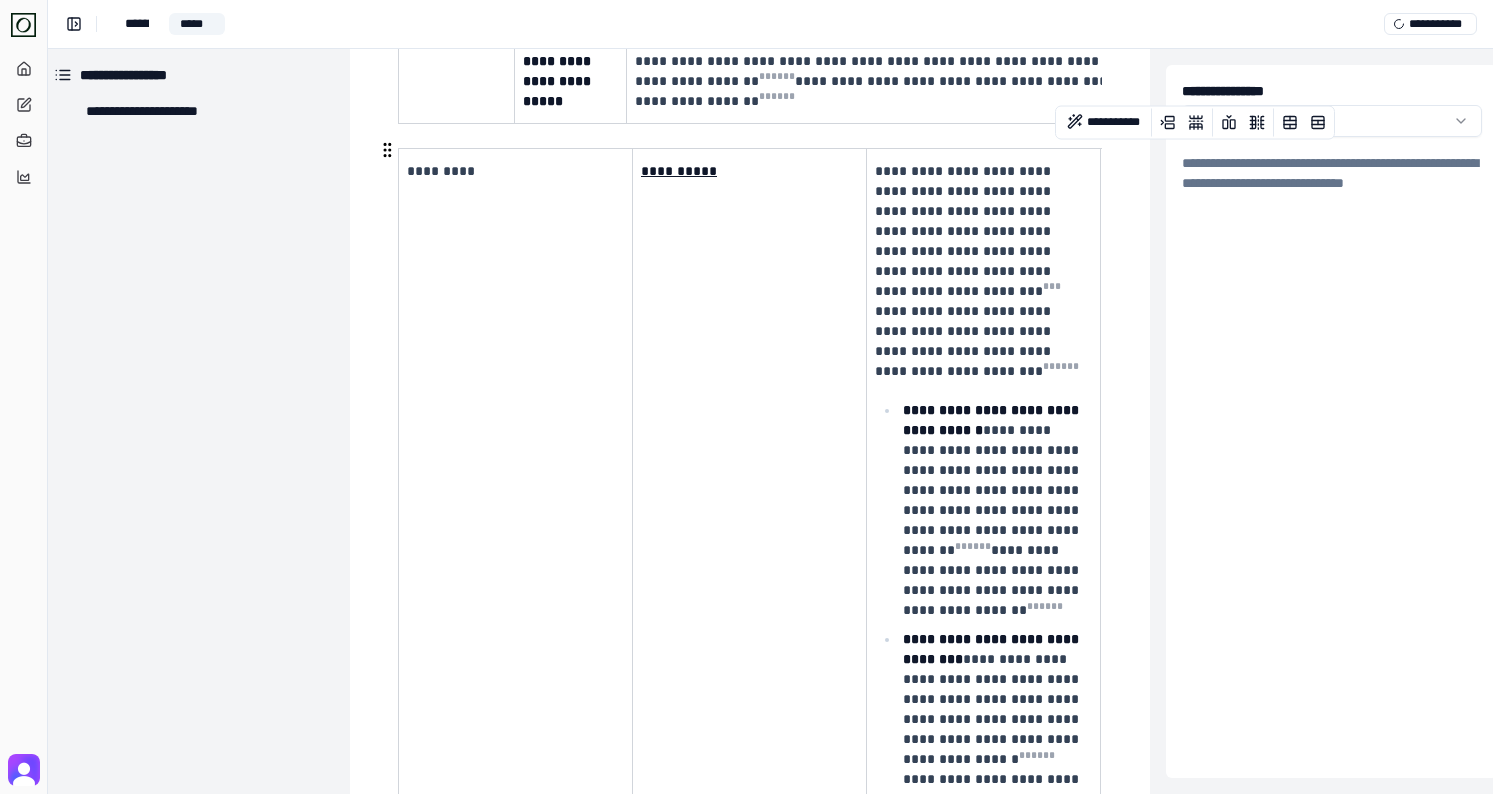 click at bounding box center (387, 150) 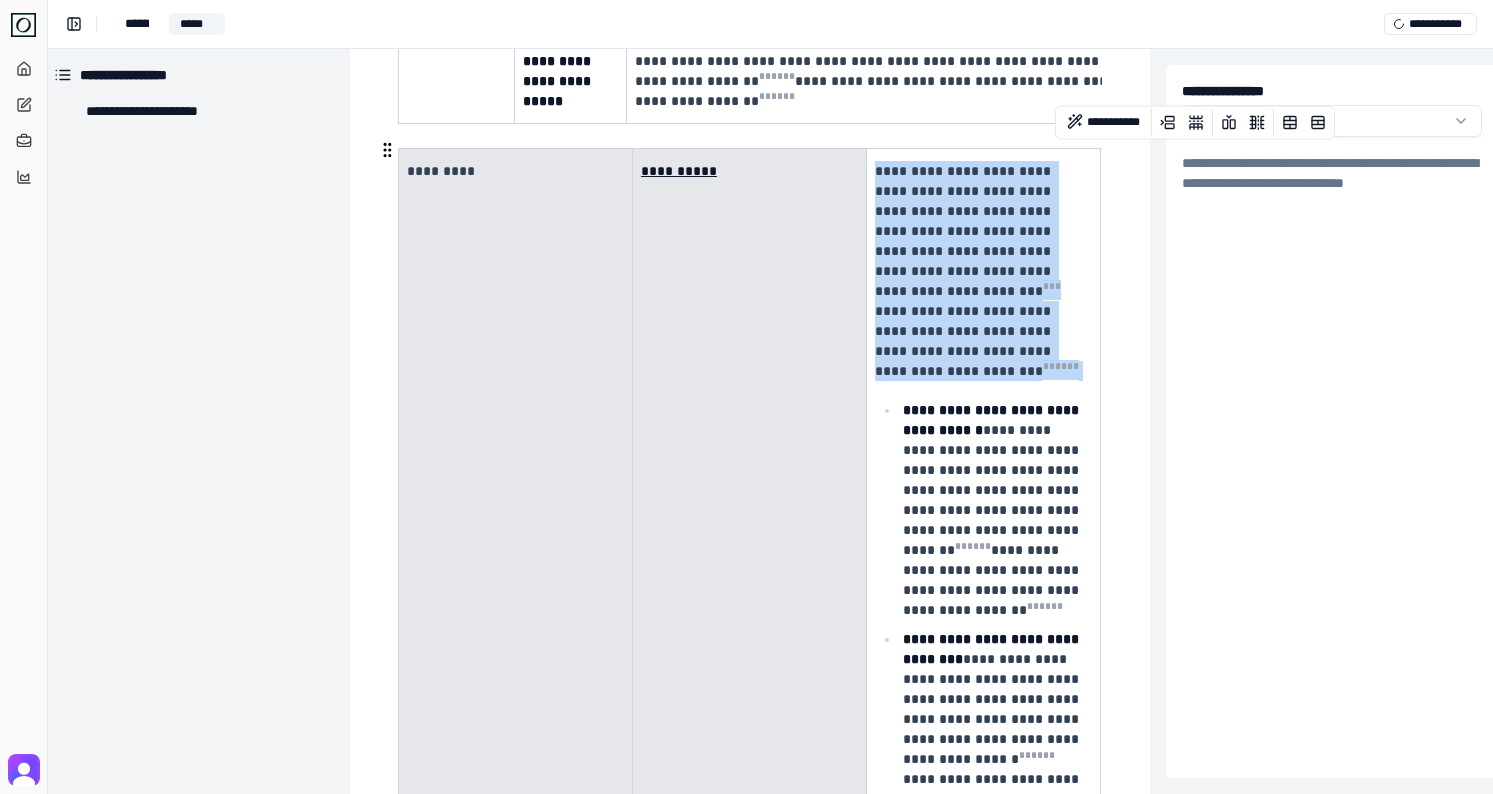 drag, startPoint x: 465, startPoint y: 194, endPoint x: 919, endPoint y: 213, distance: 454.3974 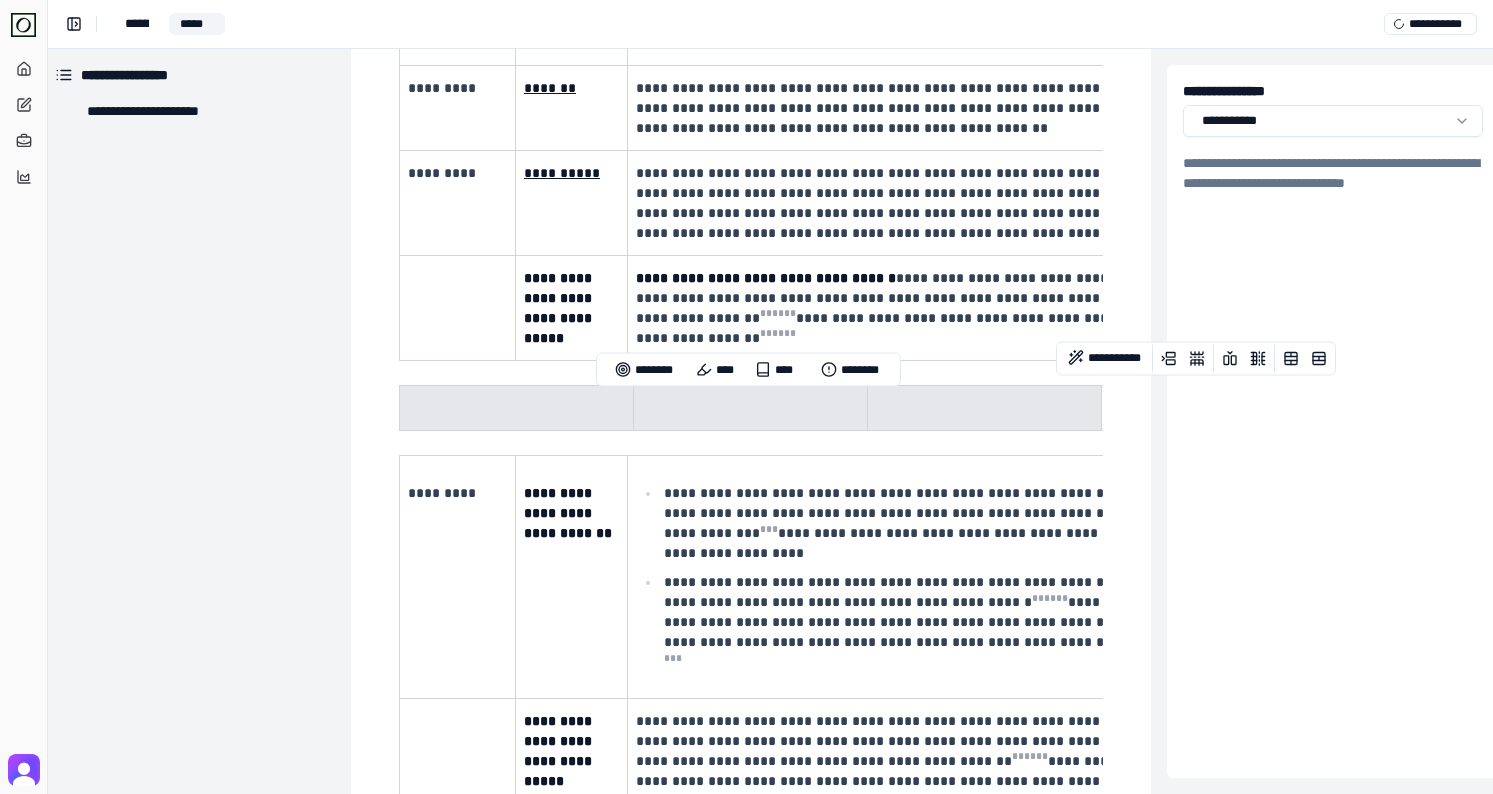 scroll, scrollTop: 628, scrollLeft: 9, axis: both 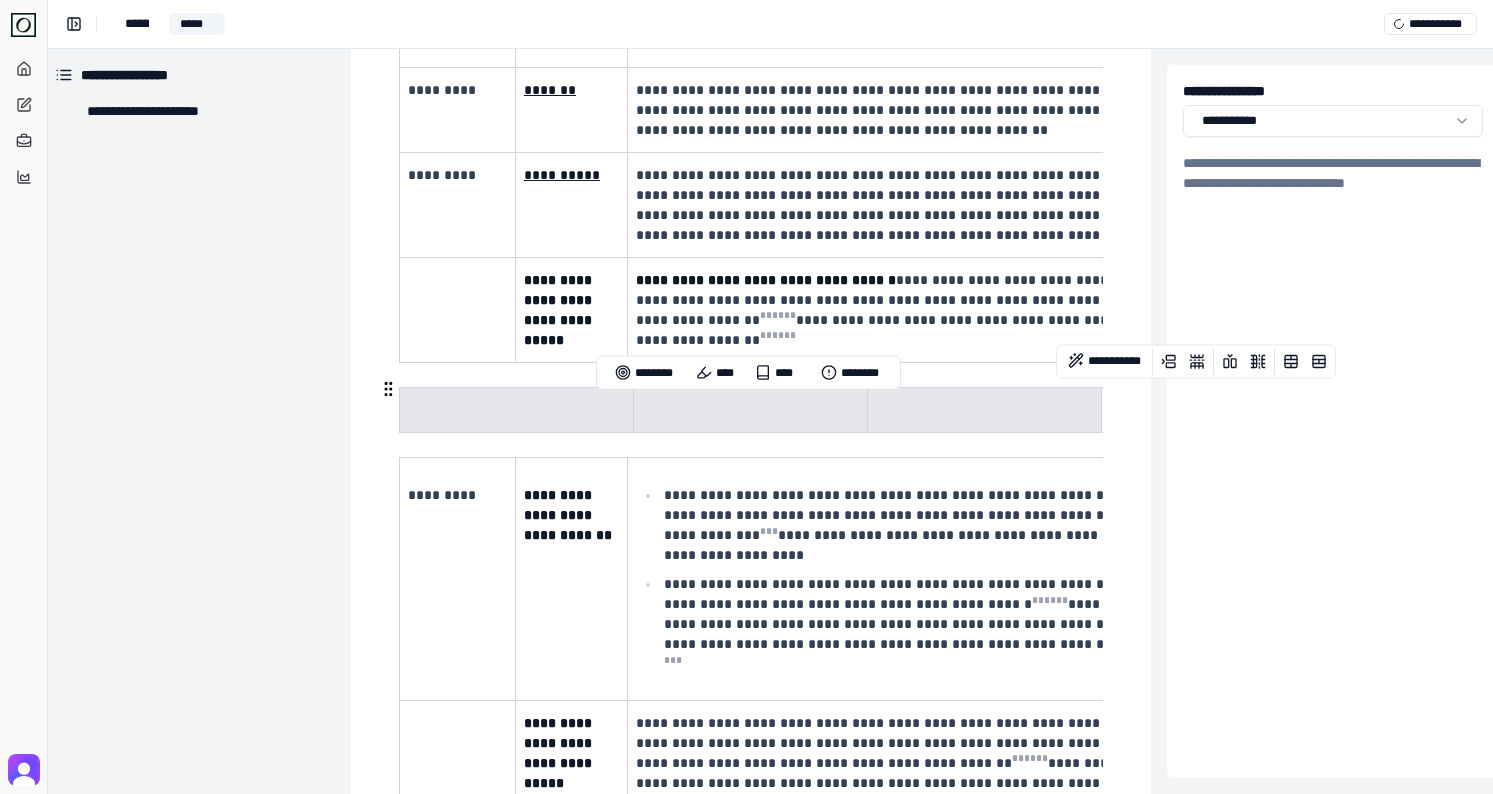 click at bounding box center [388, 389] 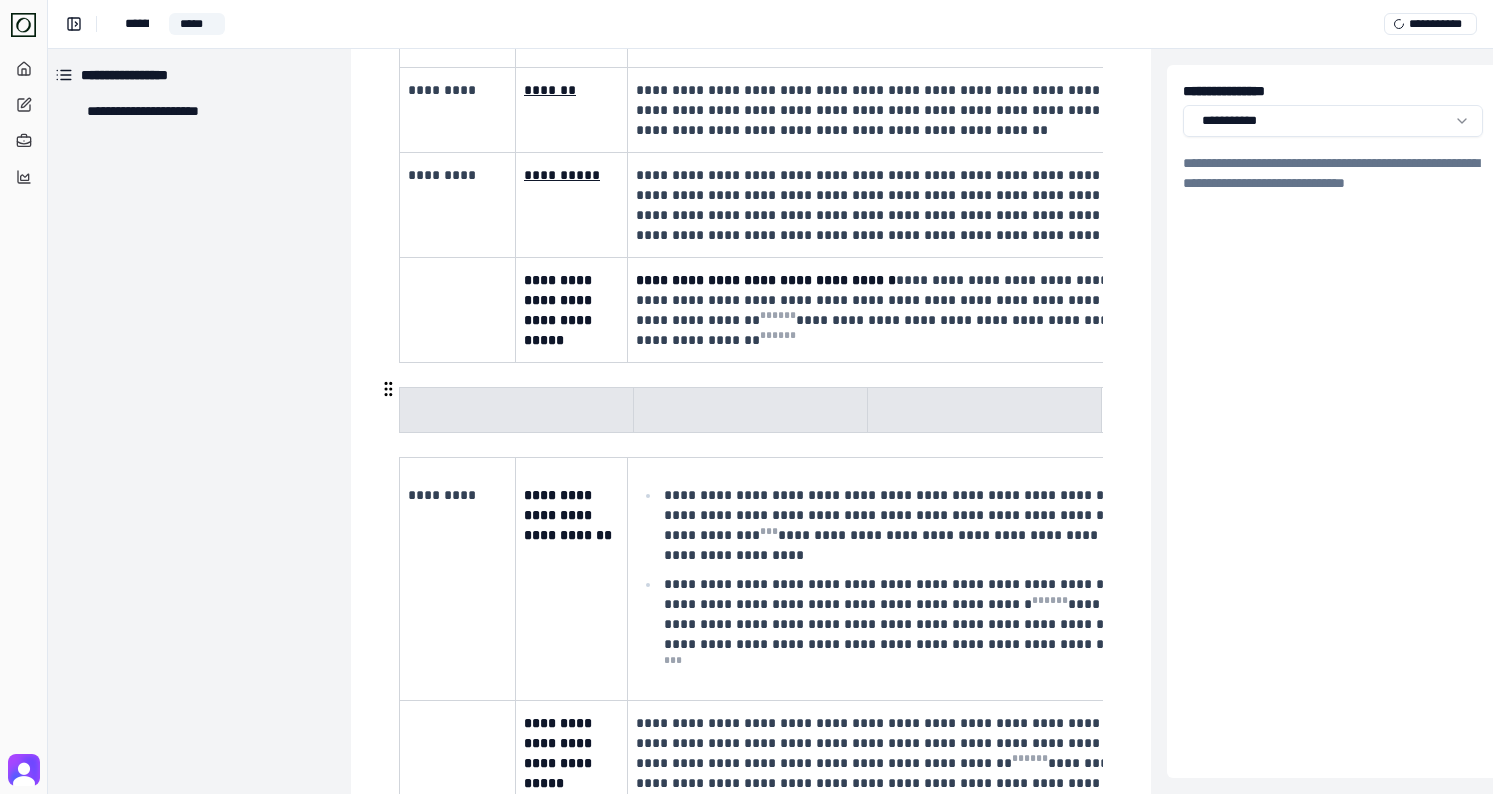 click at bounding box center (514, 410) 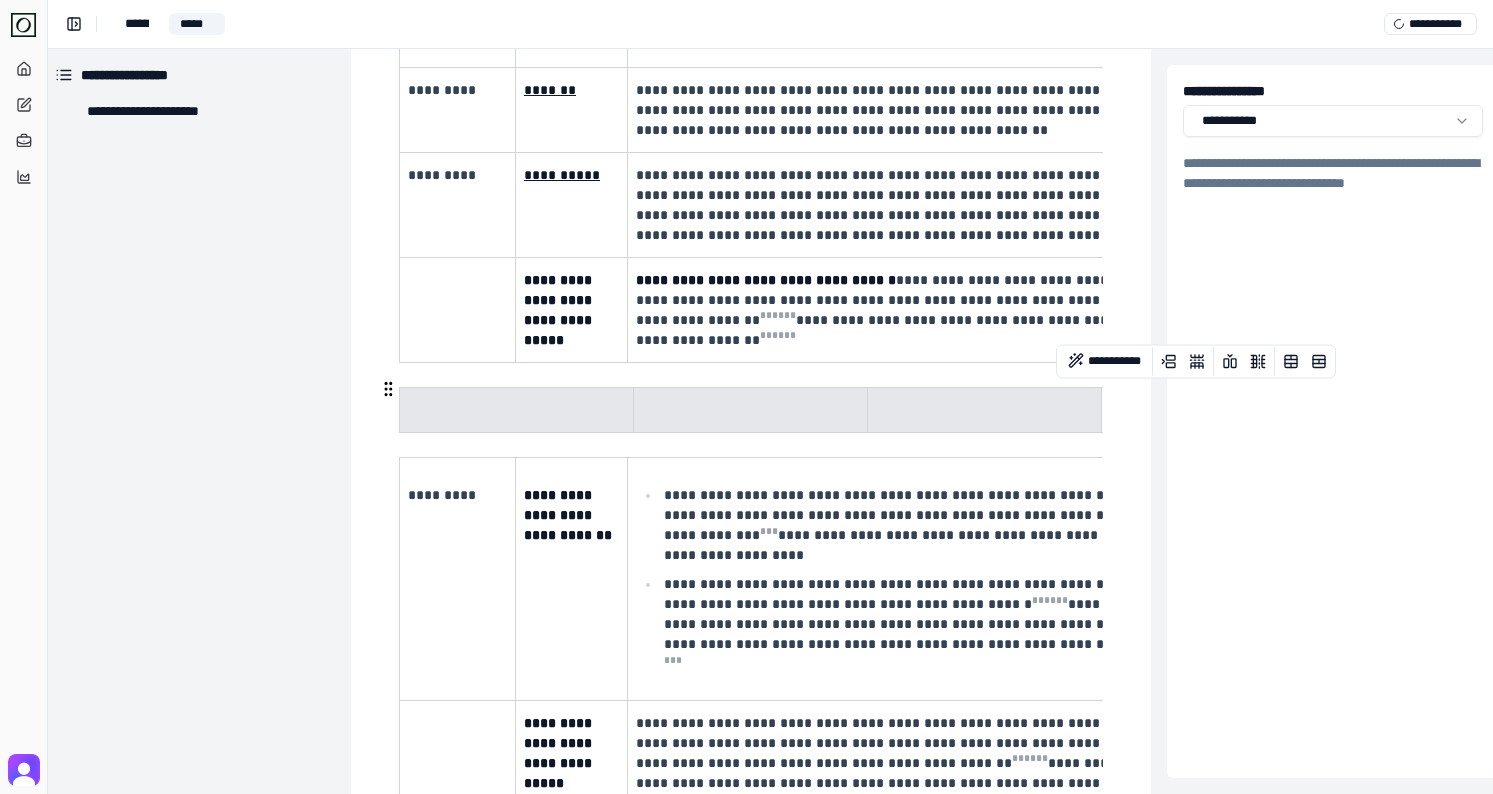 drag, startPoint x: 464, startPoint y: 408, endPoint x: 916, endPoint y: 414, distance: 452.03983 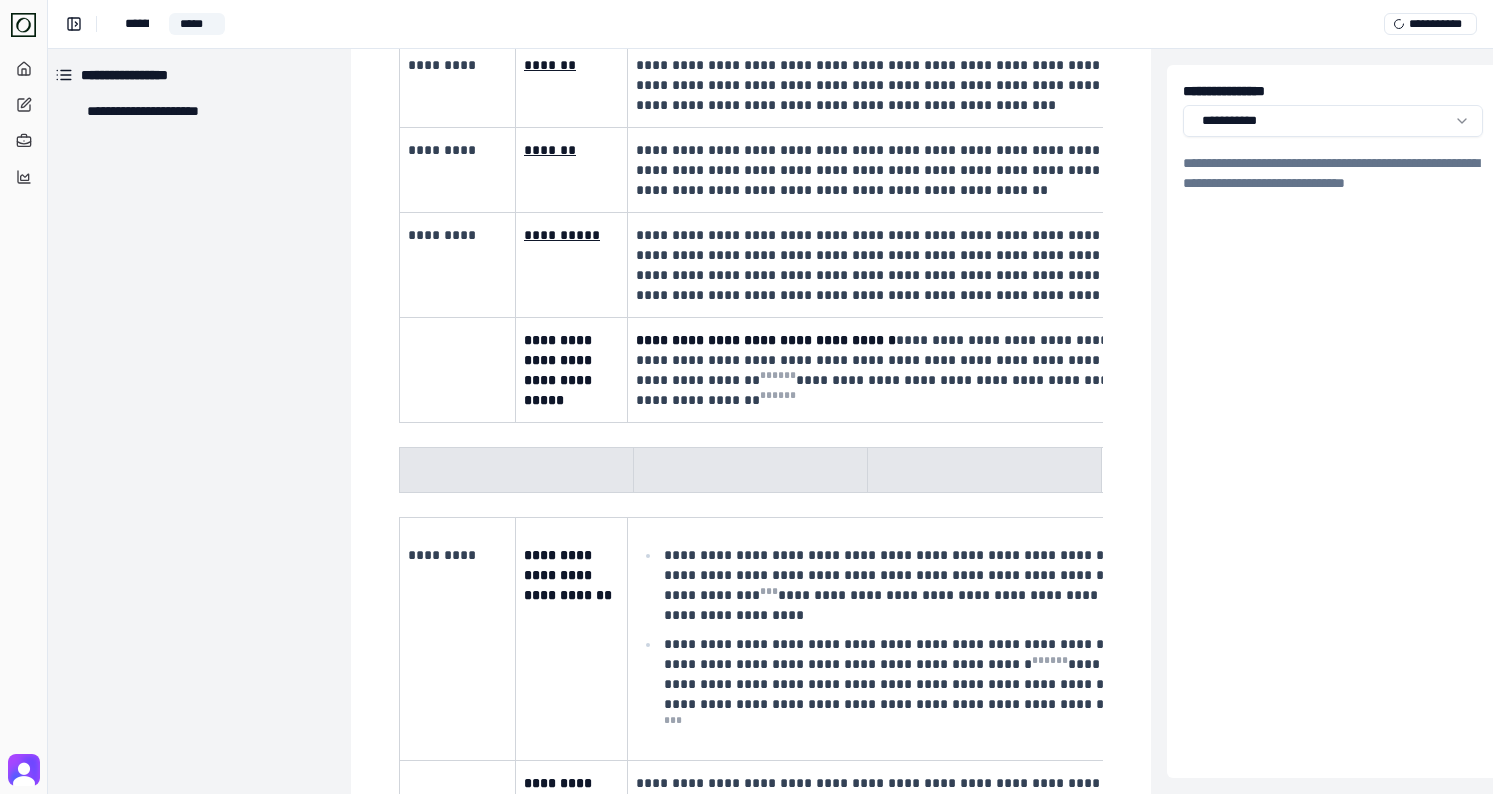 scroll, scrollTop: 568, scrollLeft: 10, axis: both 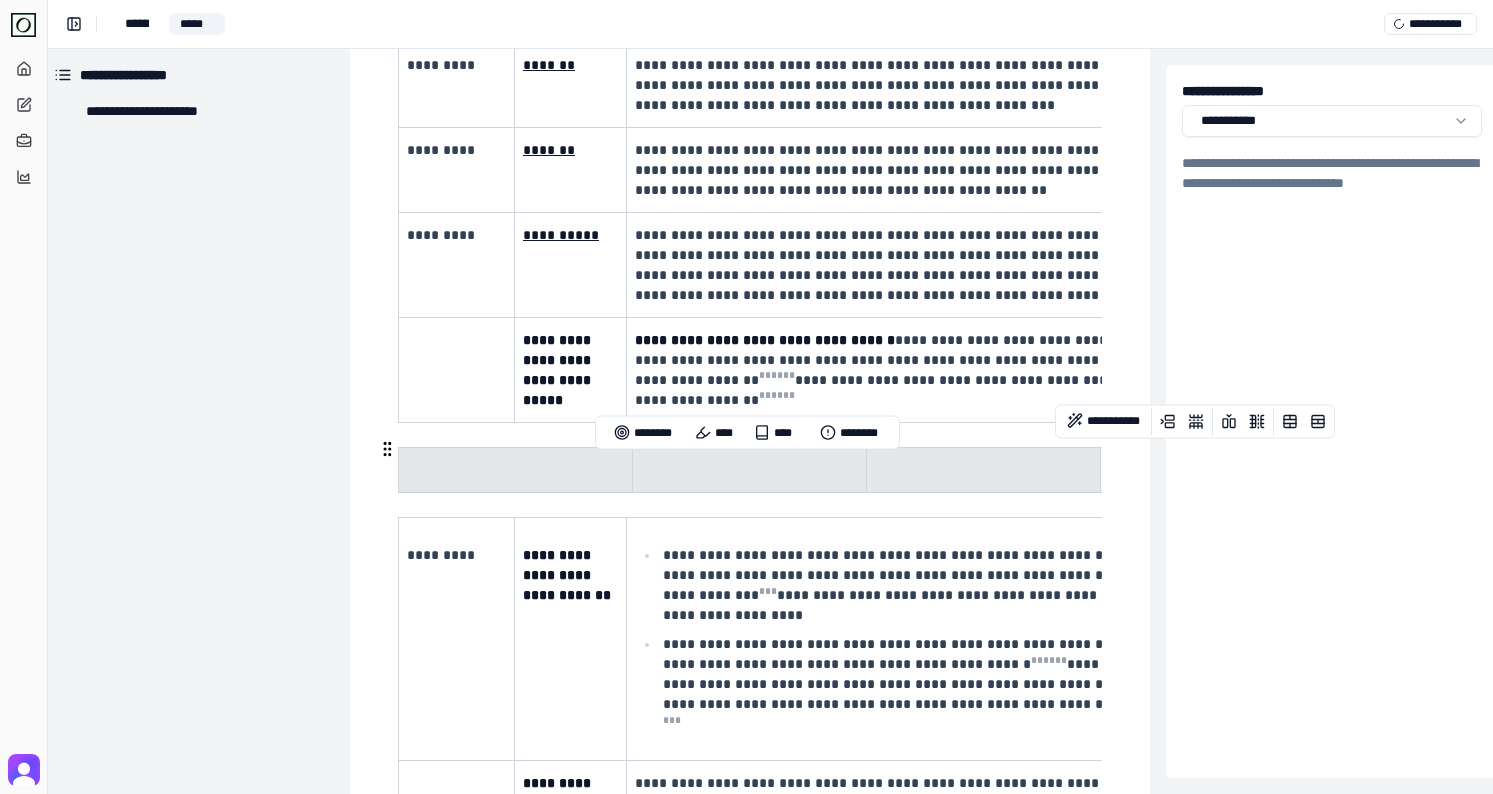 click at bounding box center (981, 470) 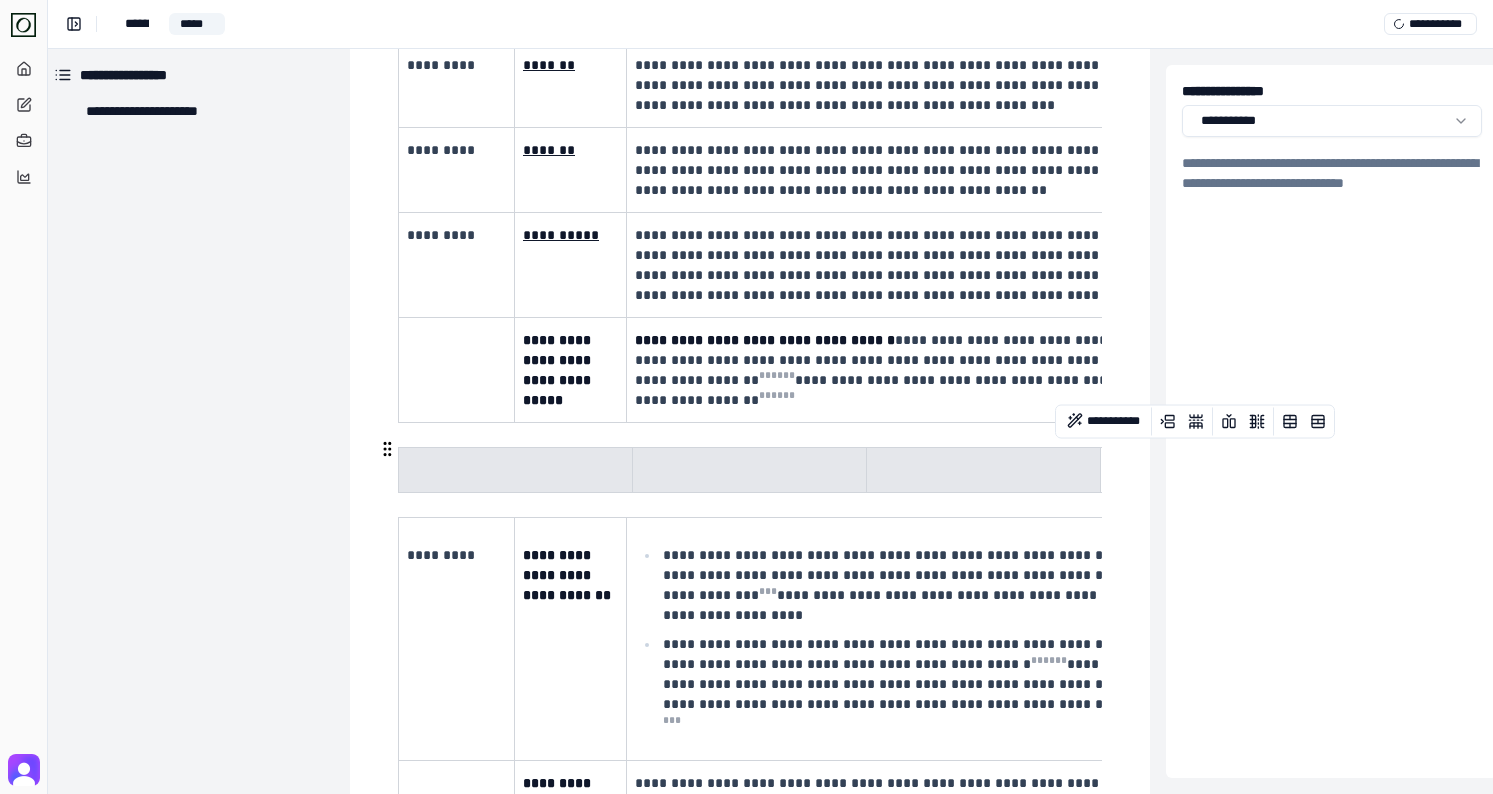 drag, startPoint x: 892, startPoint y: 463, endPoint x: 548, endPoint y: 478, distance: 344.32687 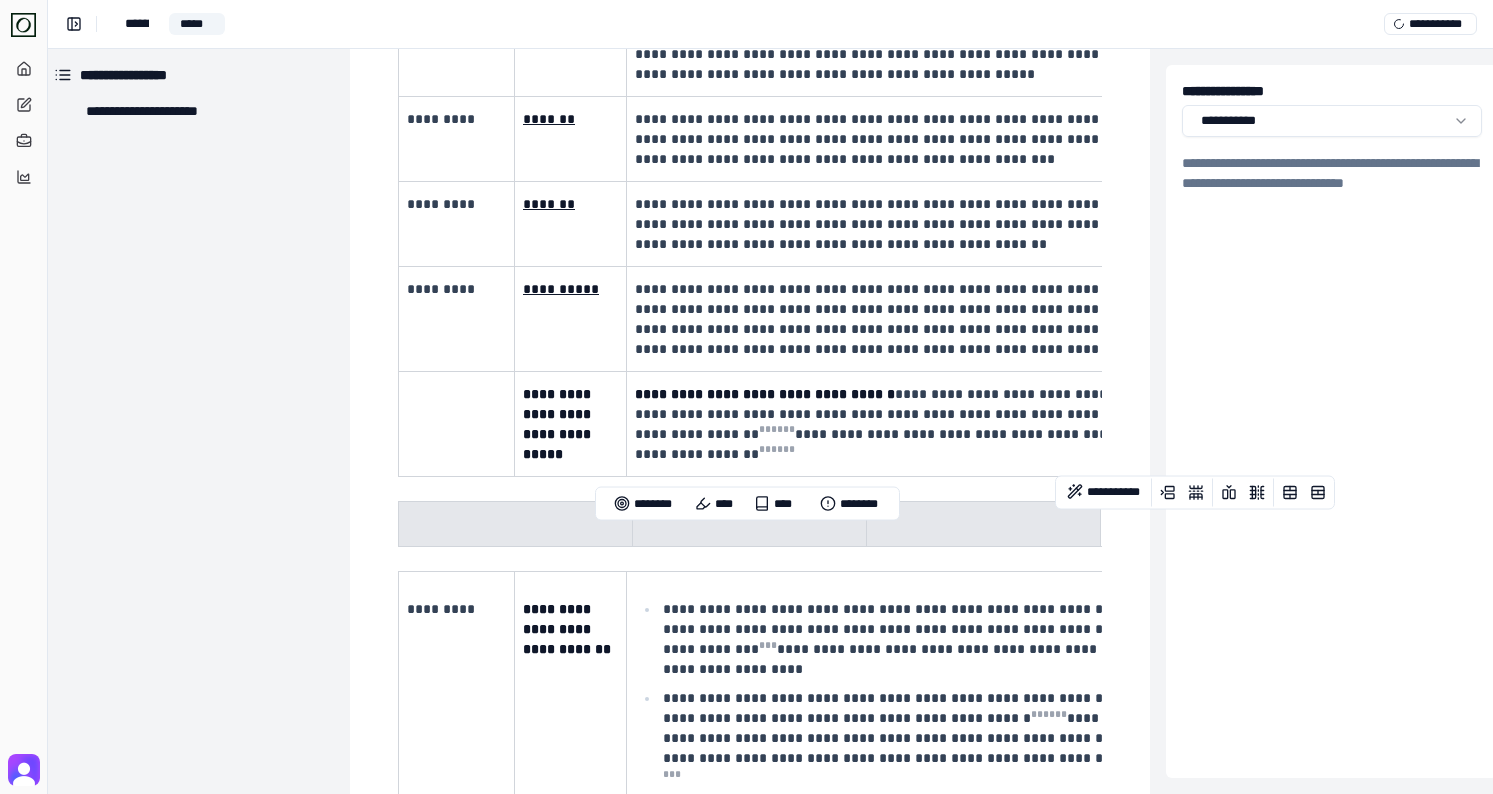 scroll, scrollTop: 497, scrollLeft: 10, axis: both 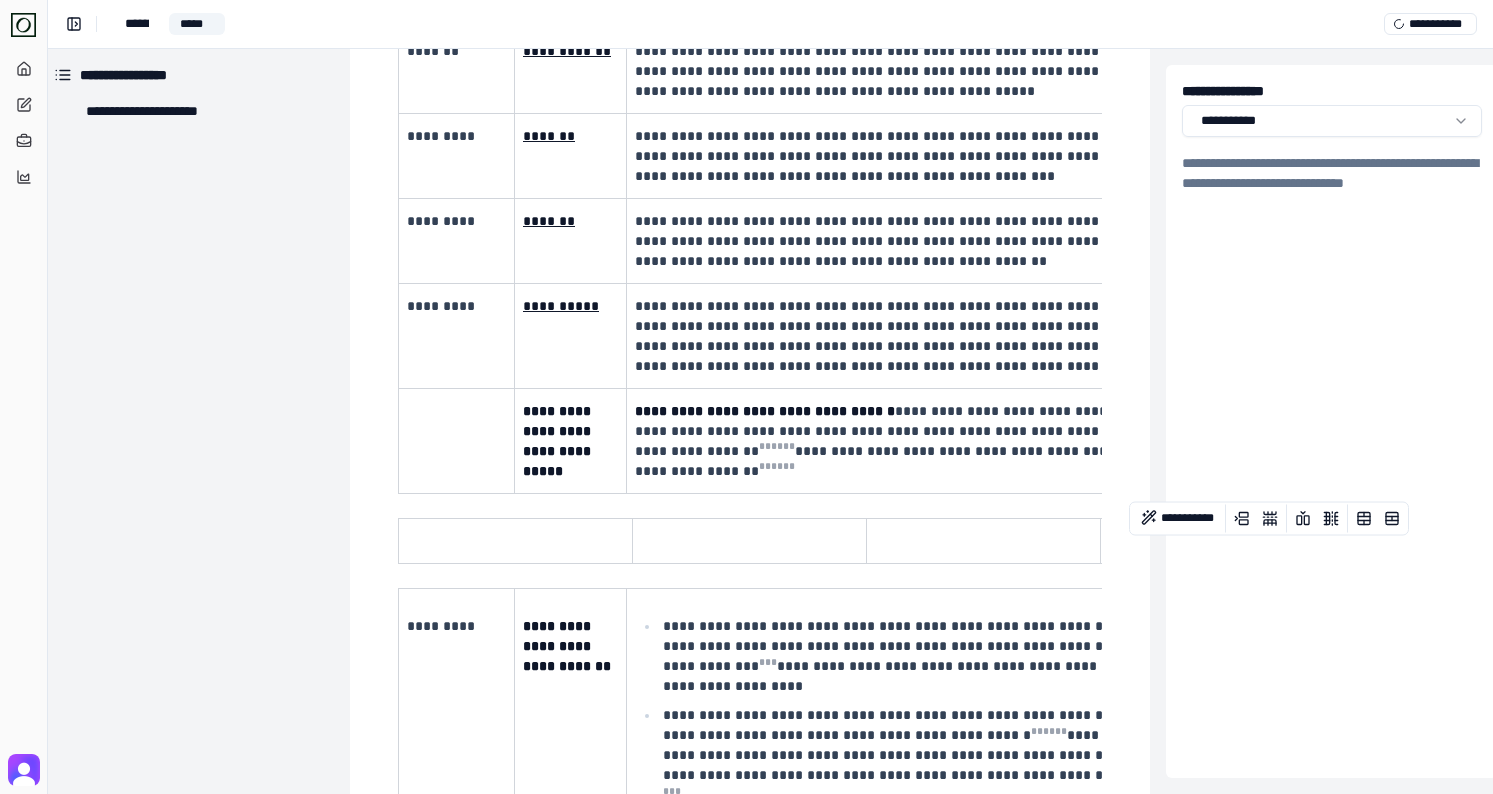 click on "*********" at bounding box center [454, 306] 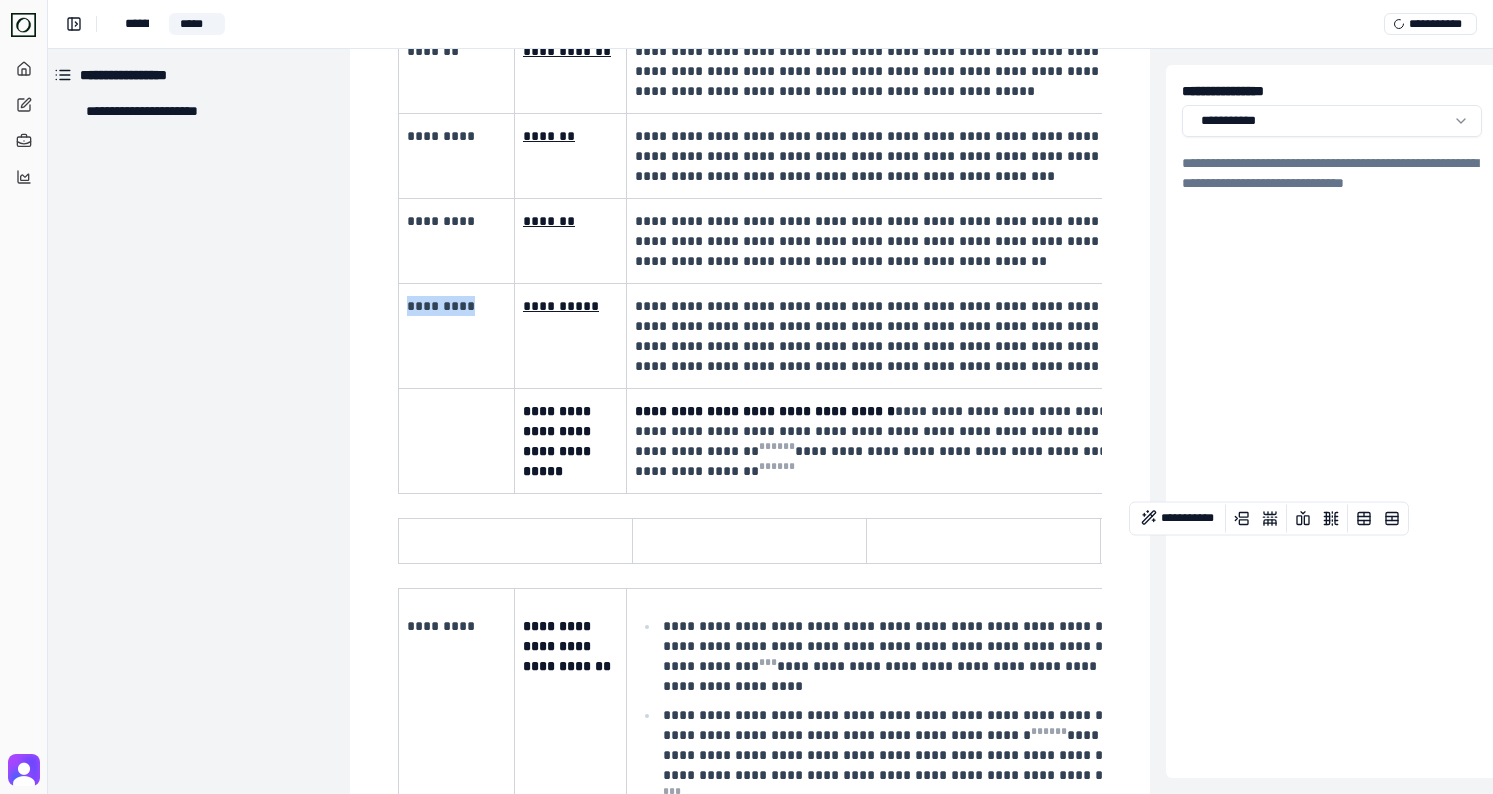 click on "*********" at bounding box center [454, 306] 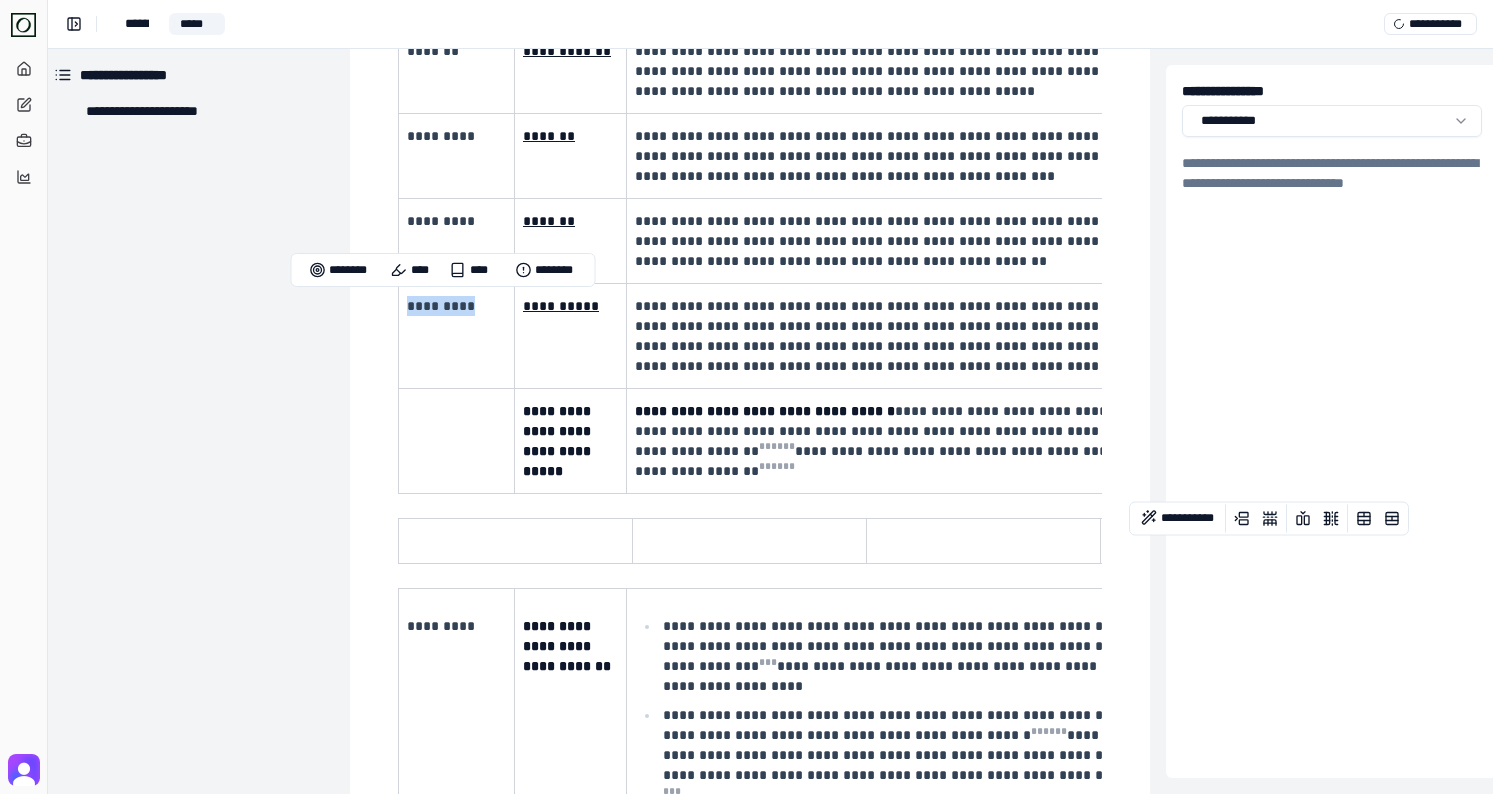 copy on "*********" 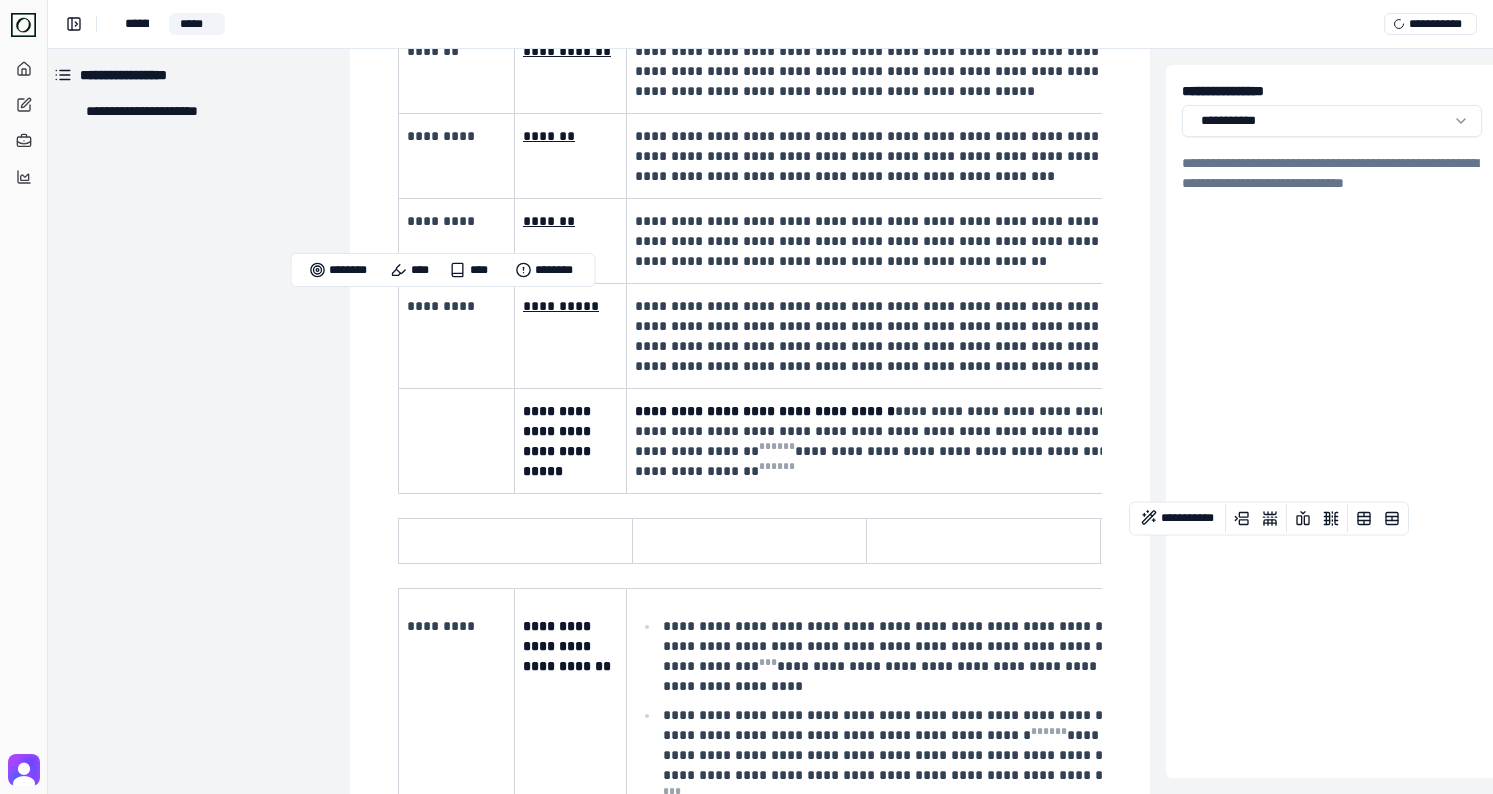 click at bounding box center [454, 411] 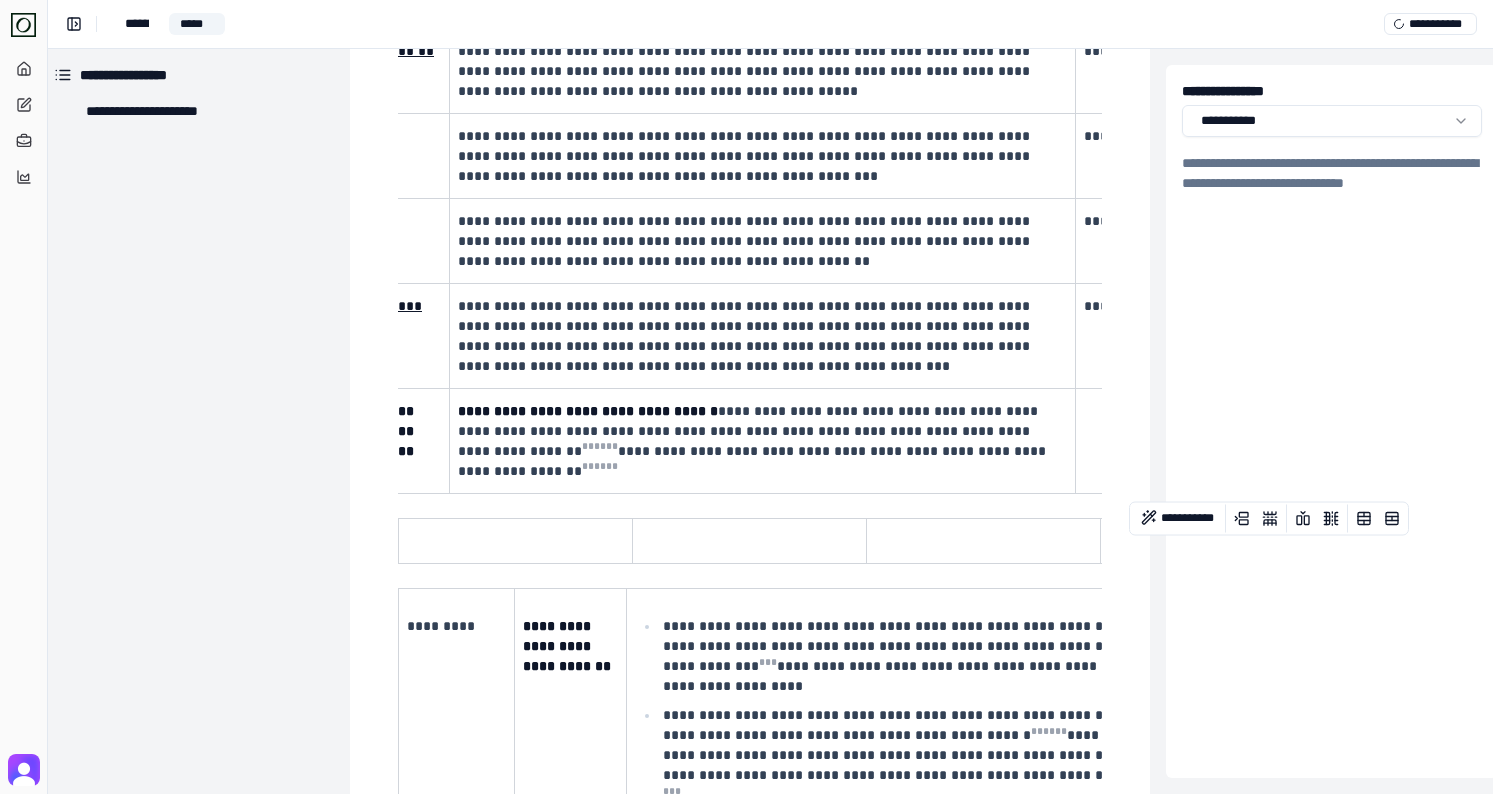 scroll, scrollTop: 0, scrollLeft: 219, axis: horizontal 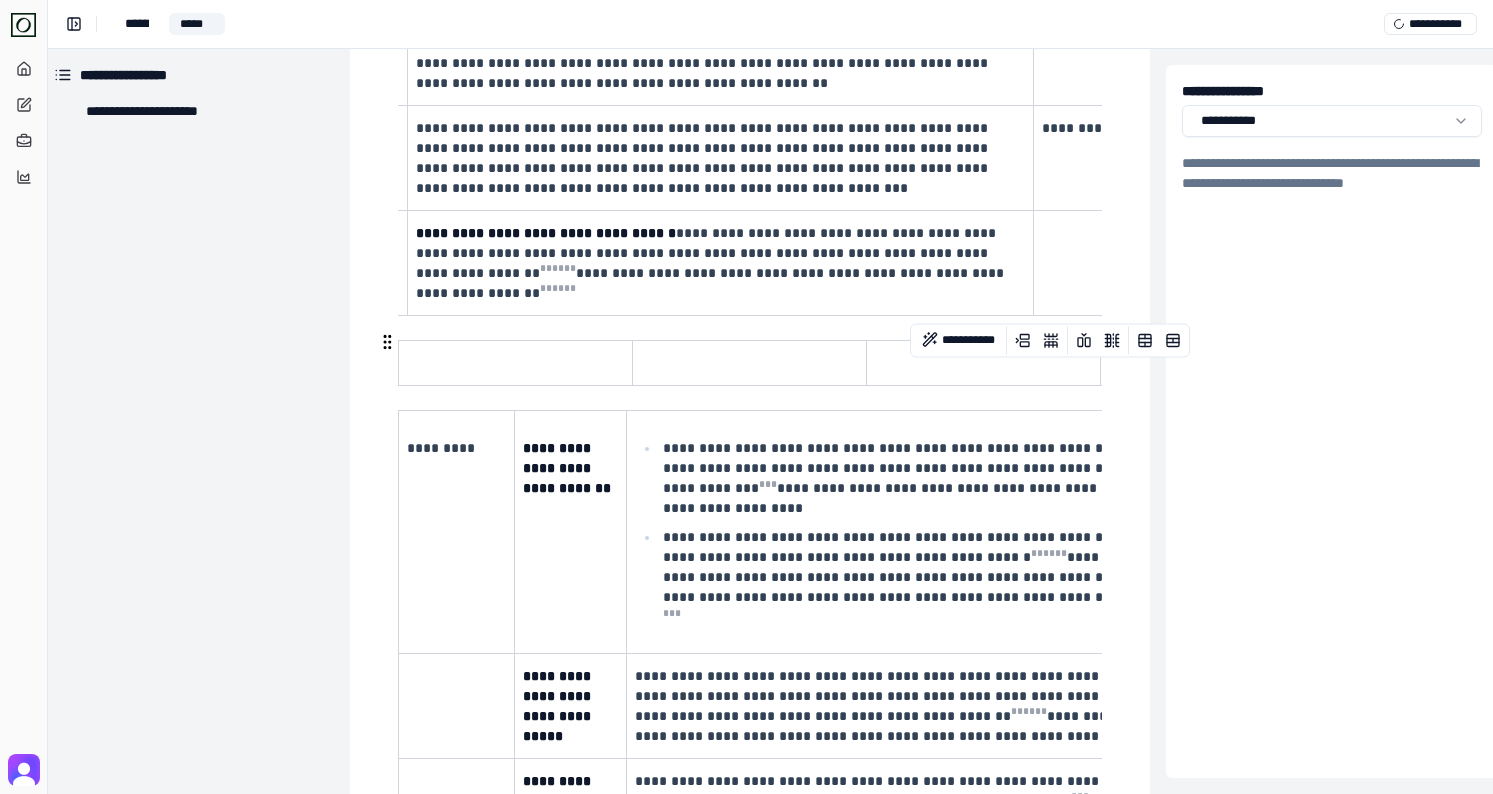 click at bounding box center (513, 363) 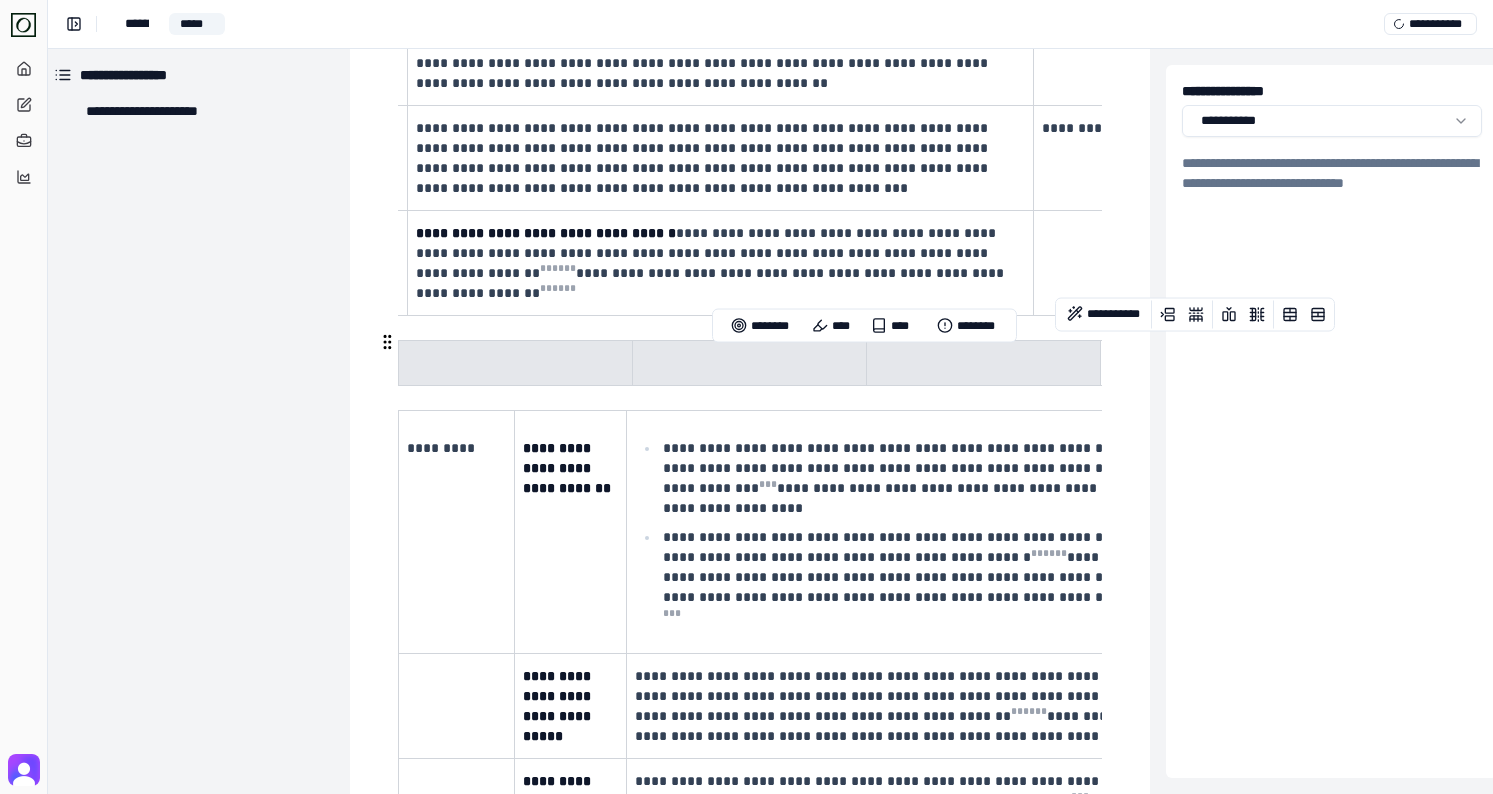drag, startPoint x: 953, startPoint y: 357, endPoint x: 488, endPoint y: 351, distance: 465.0387 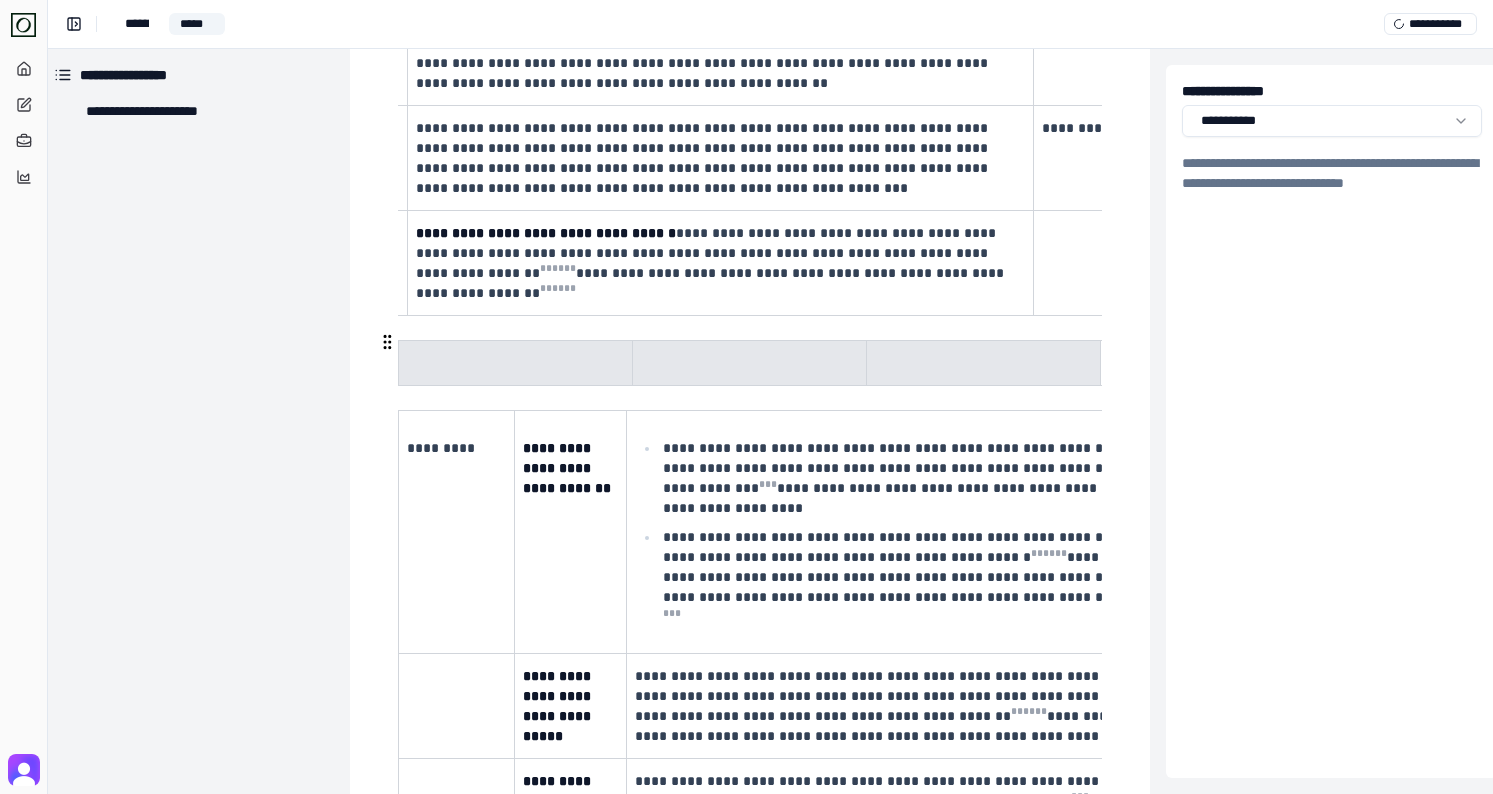 click at bounding box center [387, 342] 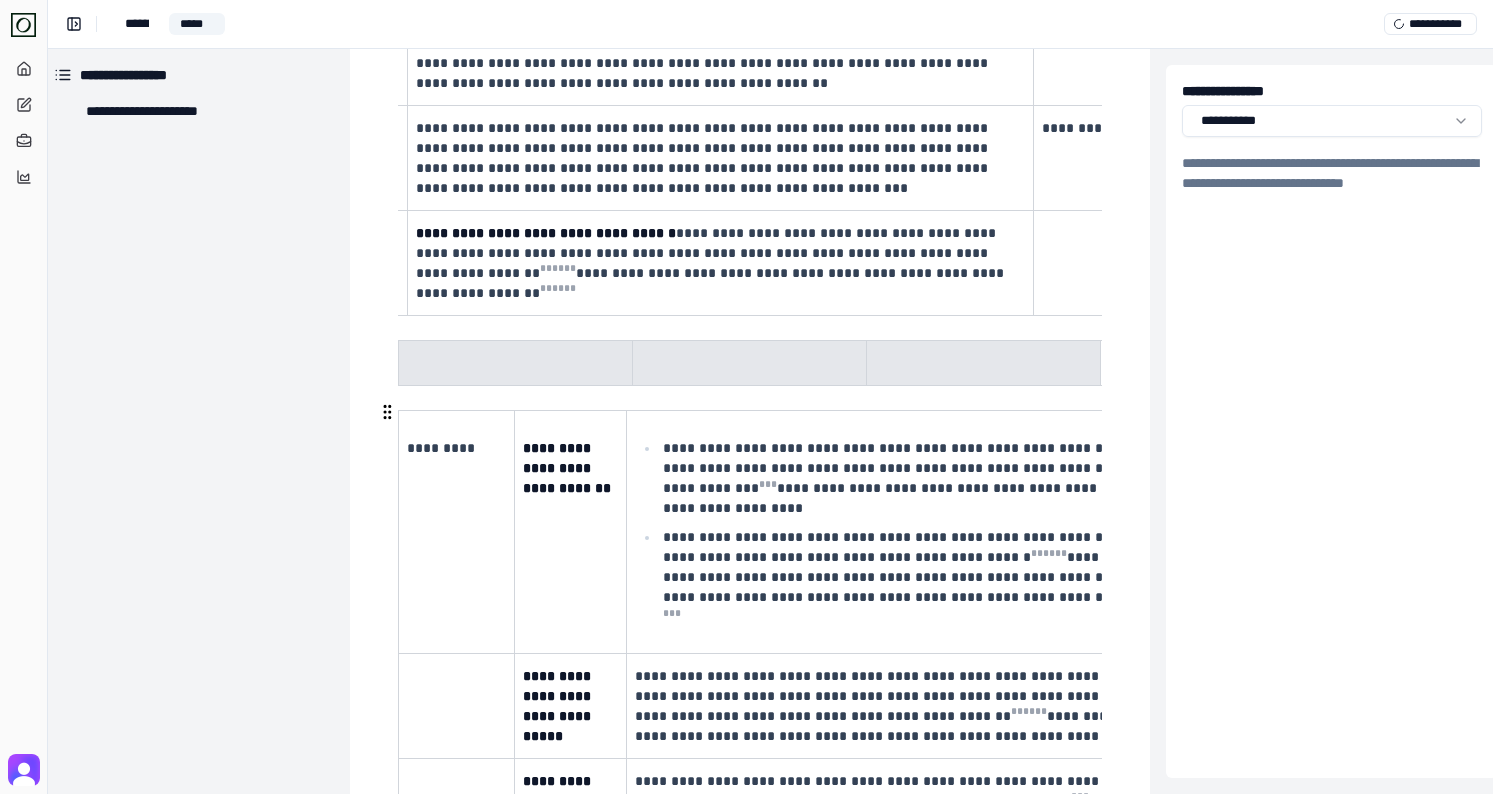 click on "**********" at bounding box center (750, 2588) 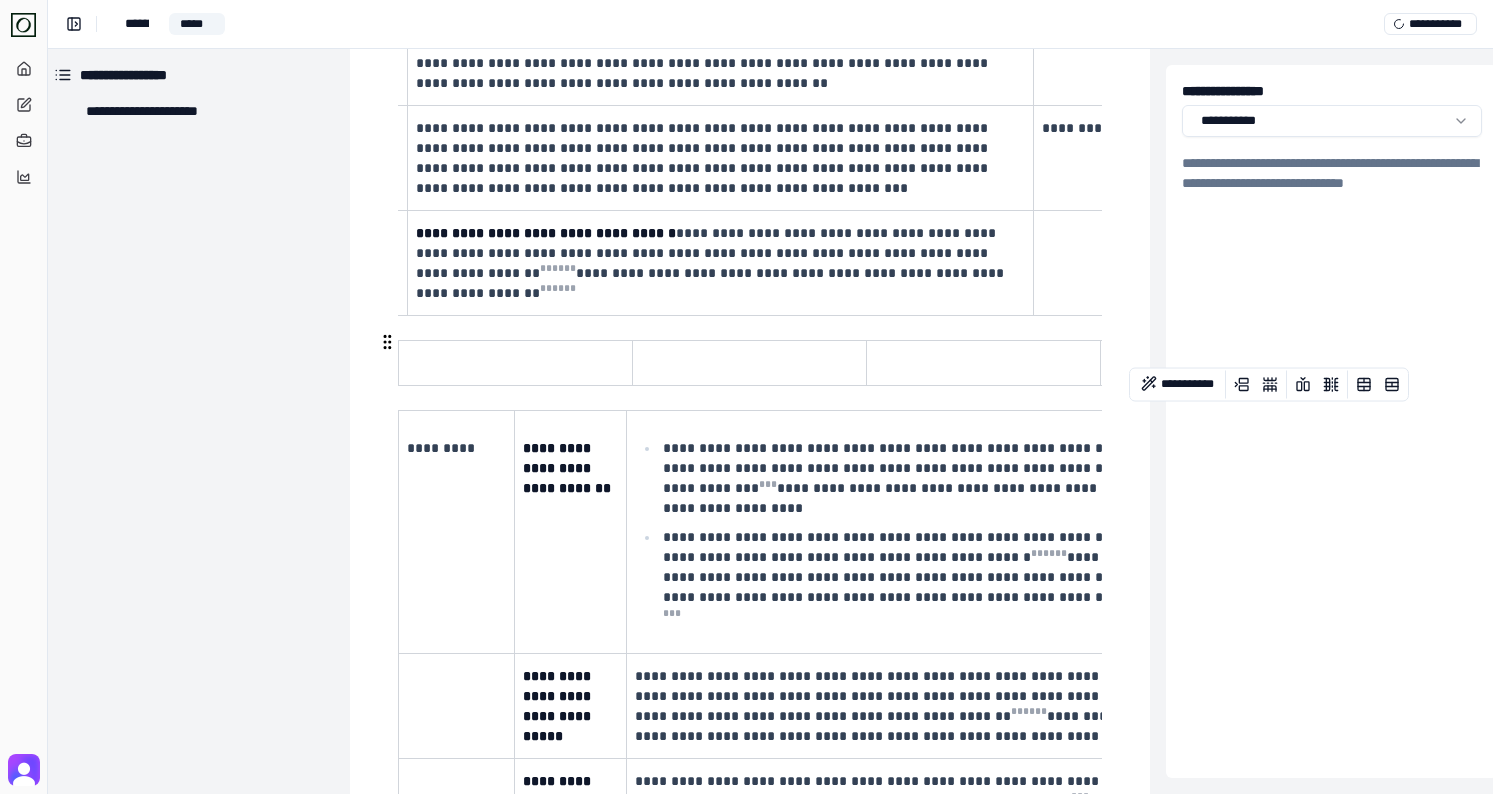 click at bounding box center [750, 363] 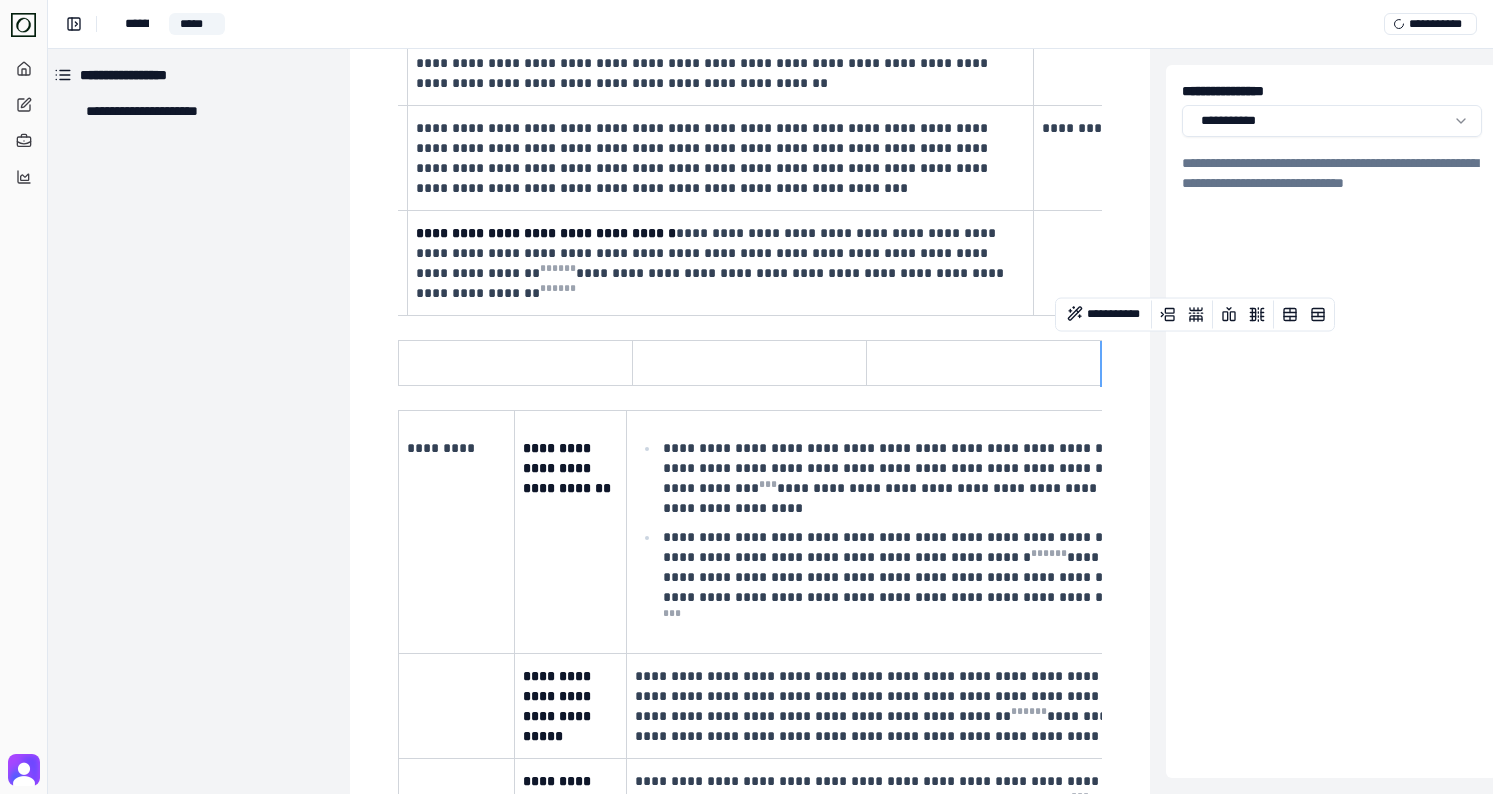 drag, startPoint x: 1123, startPoint y: 389, endPoint x: 1099, endPoint y: 363, distance: 35.383614 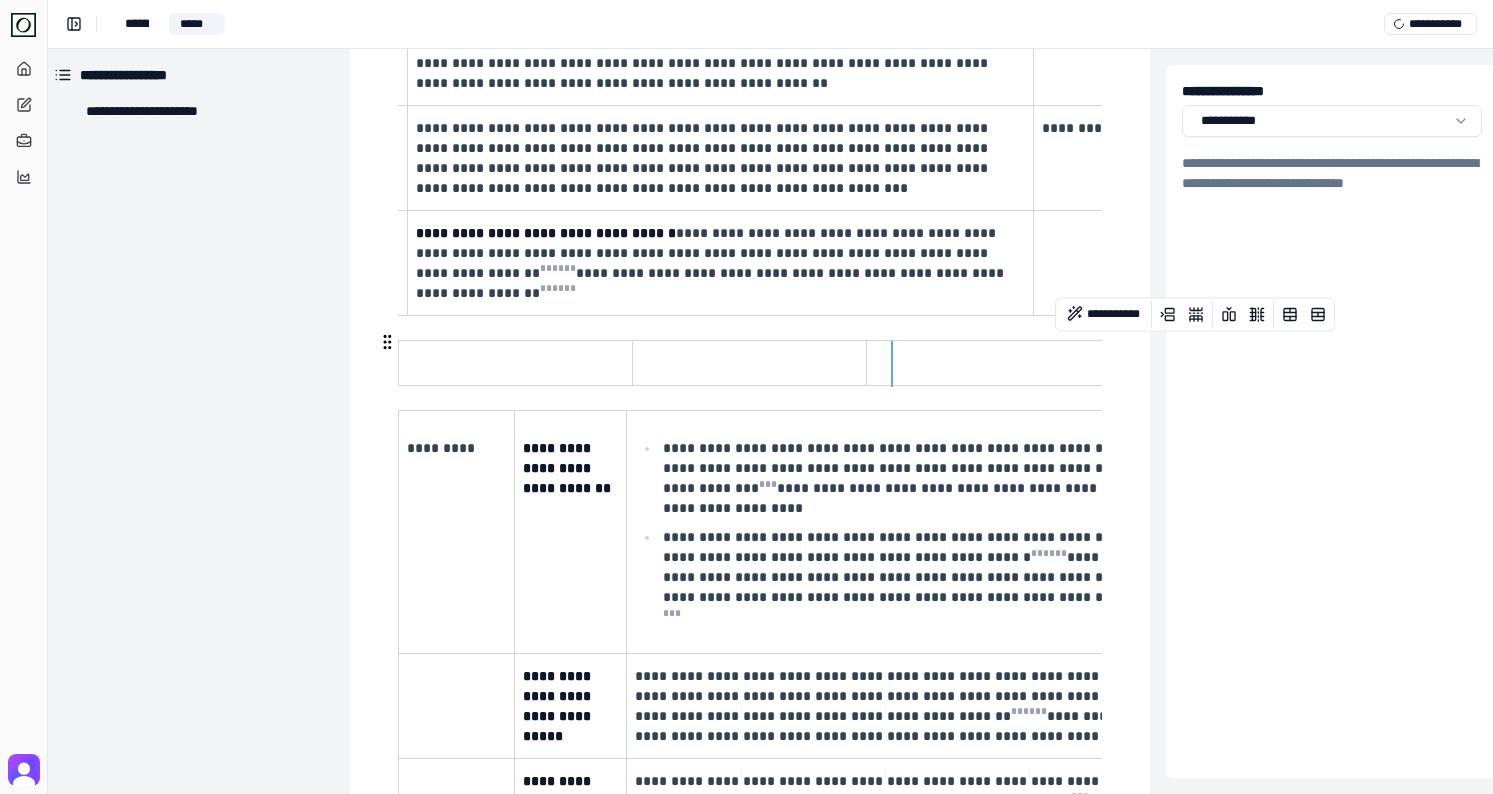 drag, startPoint x: 1099, startPoint y: 363, endPoint x: 826, endPoint y: 382, distance: 273.66037 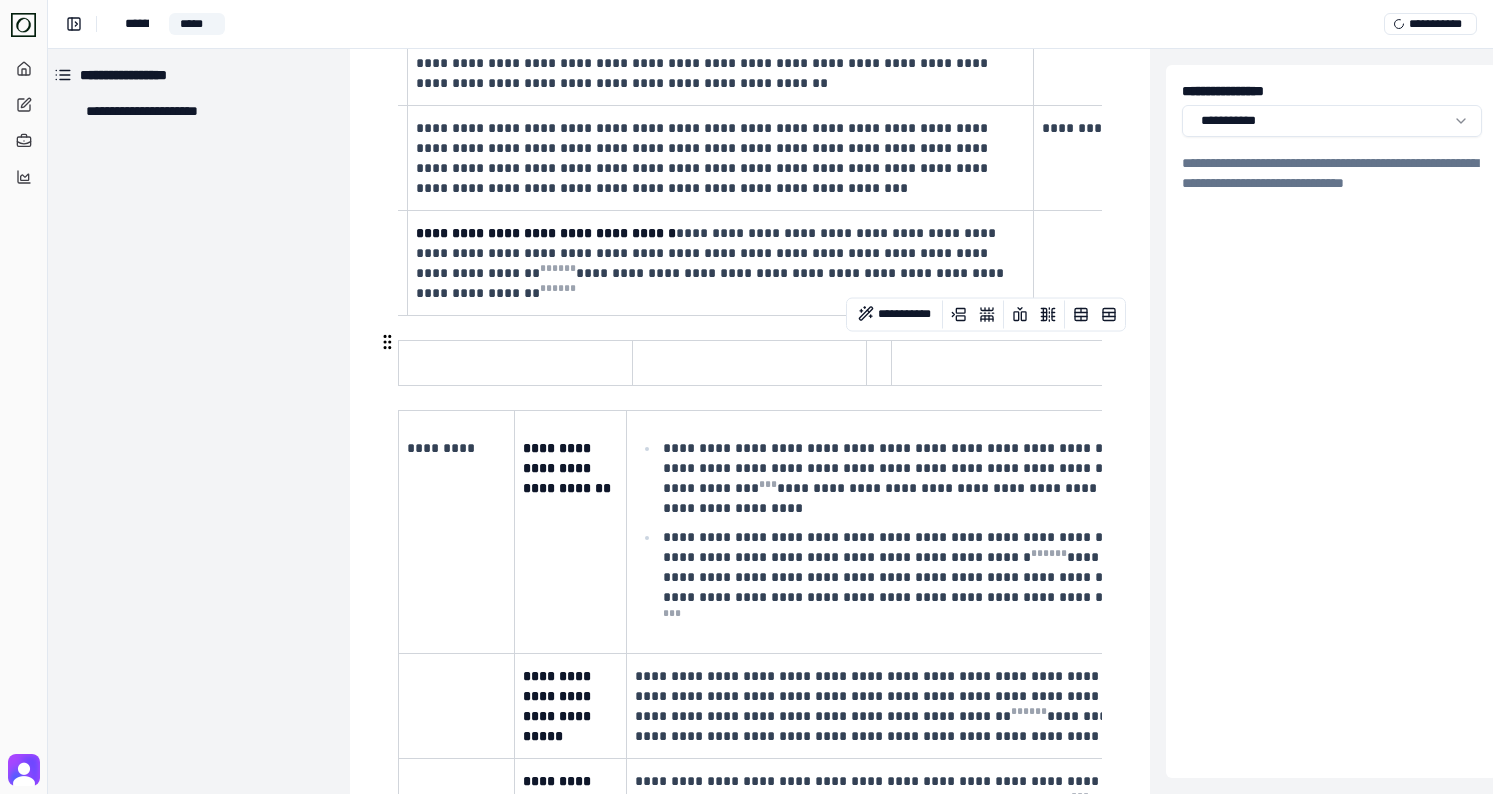 click at bounding box center [1009, 362] 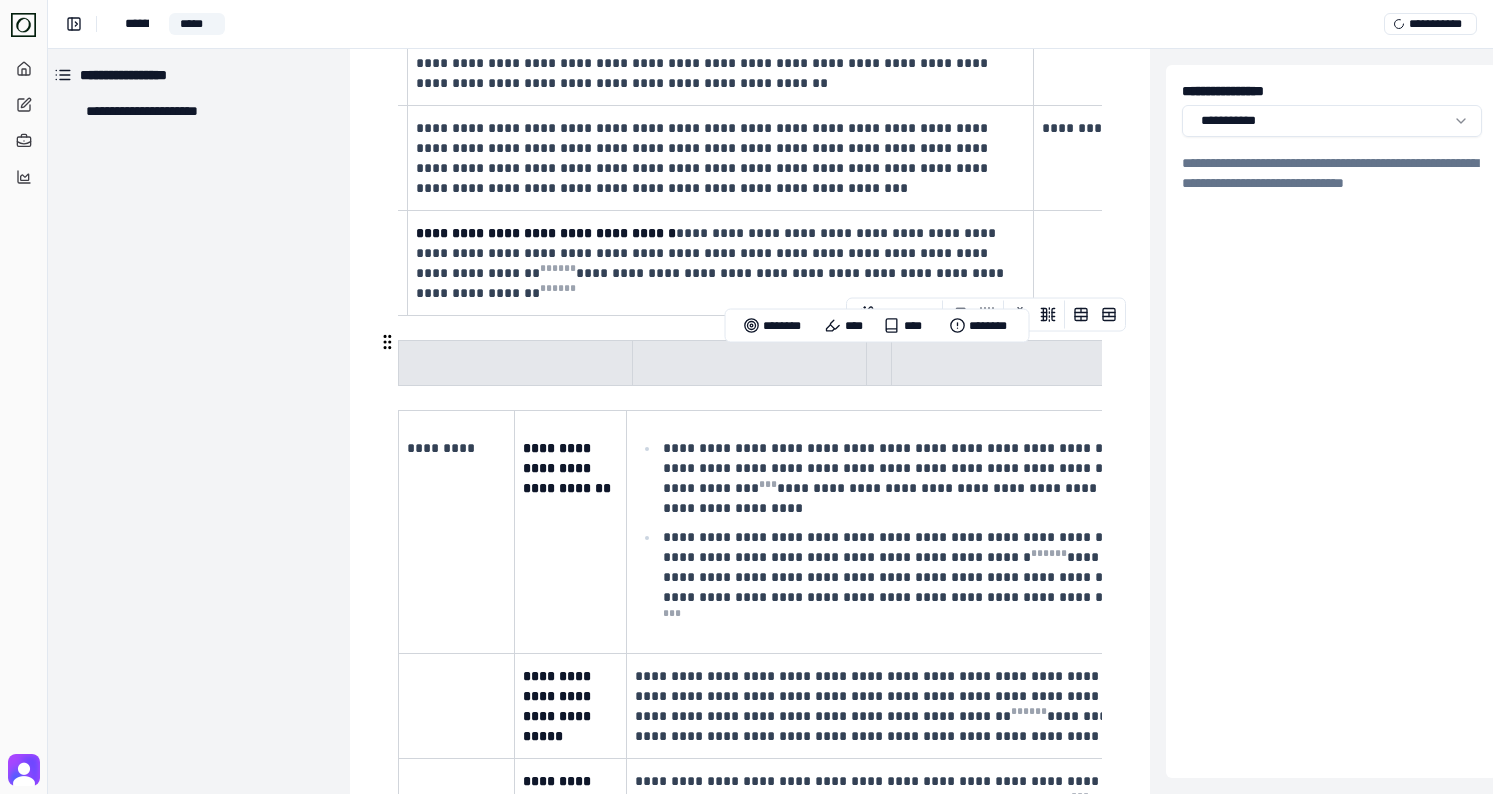 drag, startPoint x: 1018, startPoint y: 355, endPoint x: 603, endPoint y: 363, distance: 415.0771 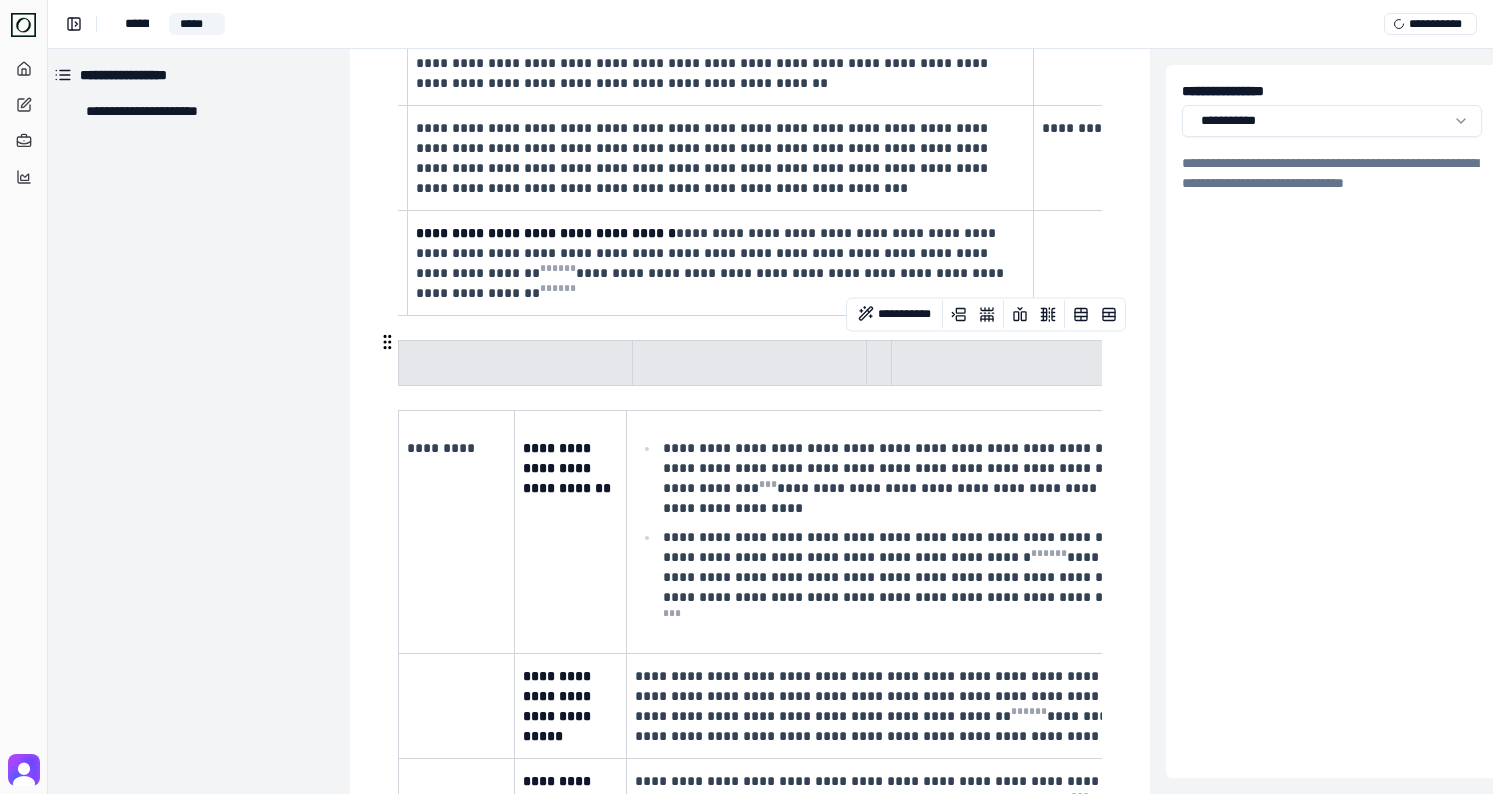 drag, startPoint x: 574, startPoint y: 364, endPoint x: 992, endPoint y: 359, distance: 418.0299 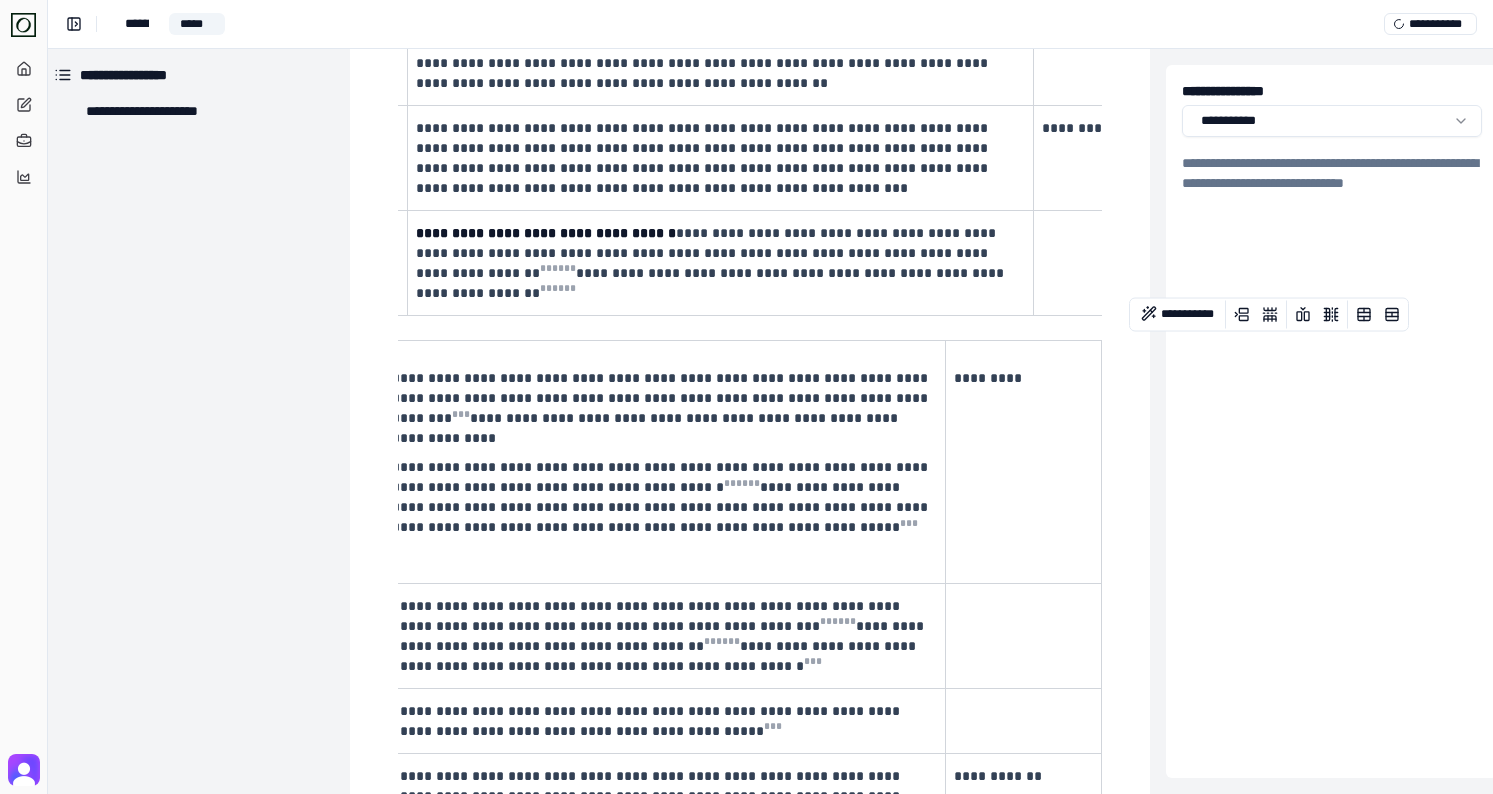 scroll, scrollTop: 0, scrollLeft: 0, axis: both 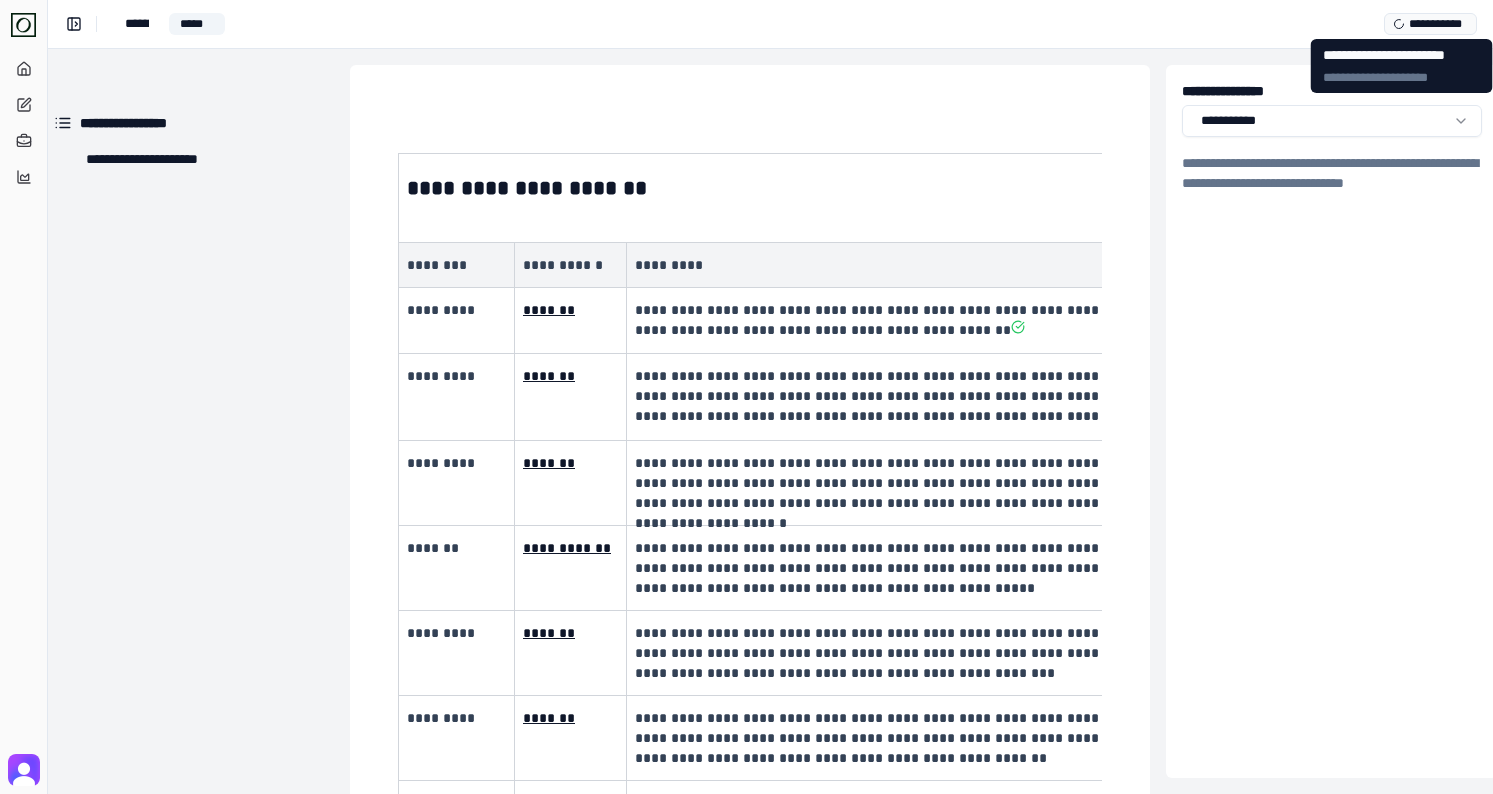 click on "**********" at bounding box center [1430, 24] 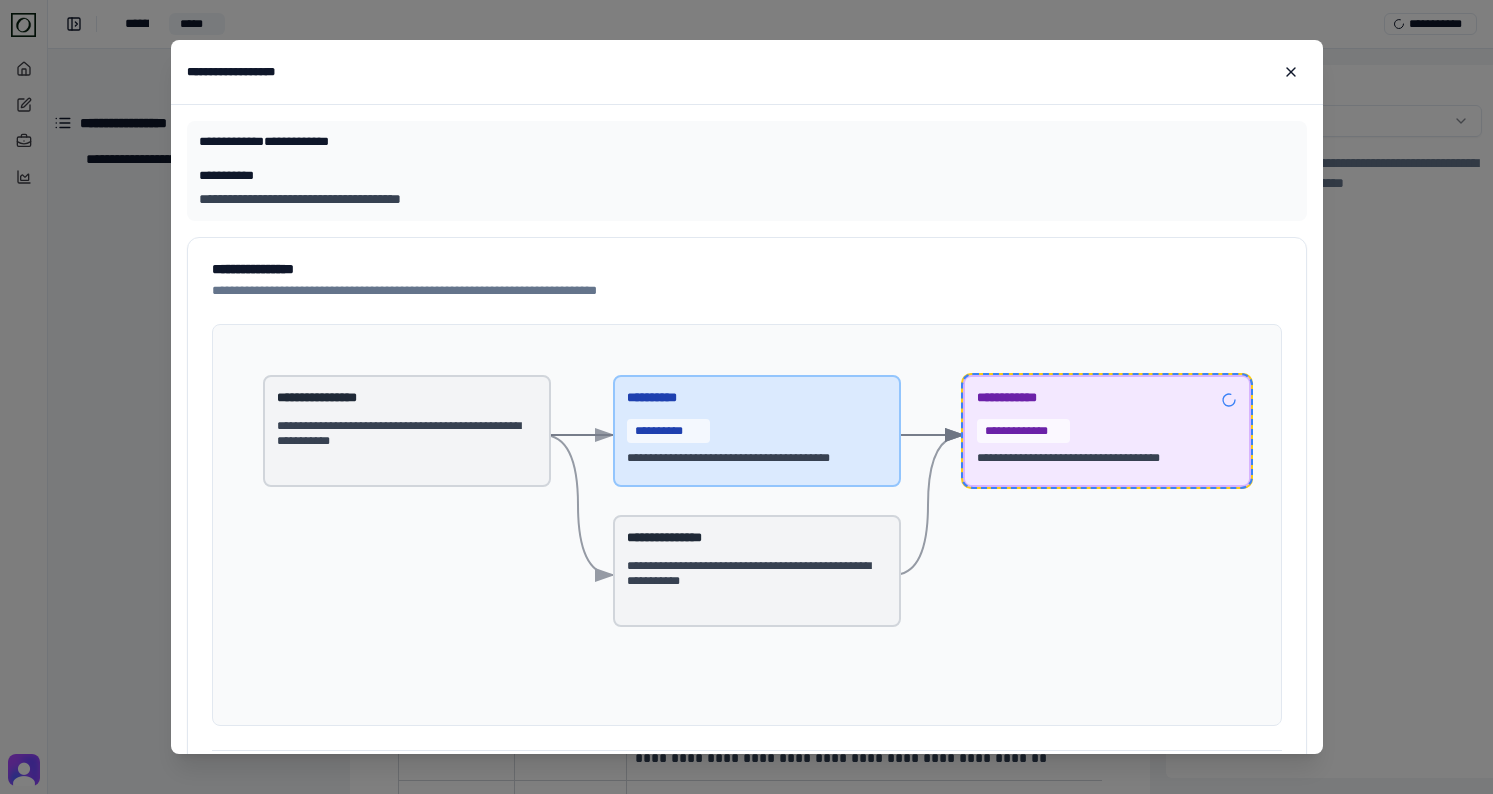 click on "**********" at bounding box center [746, 397] 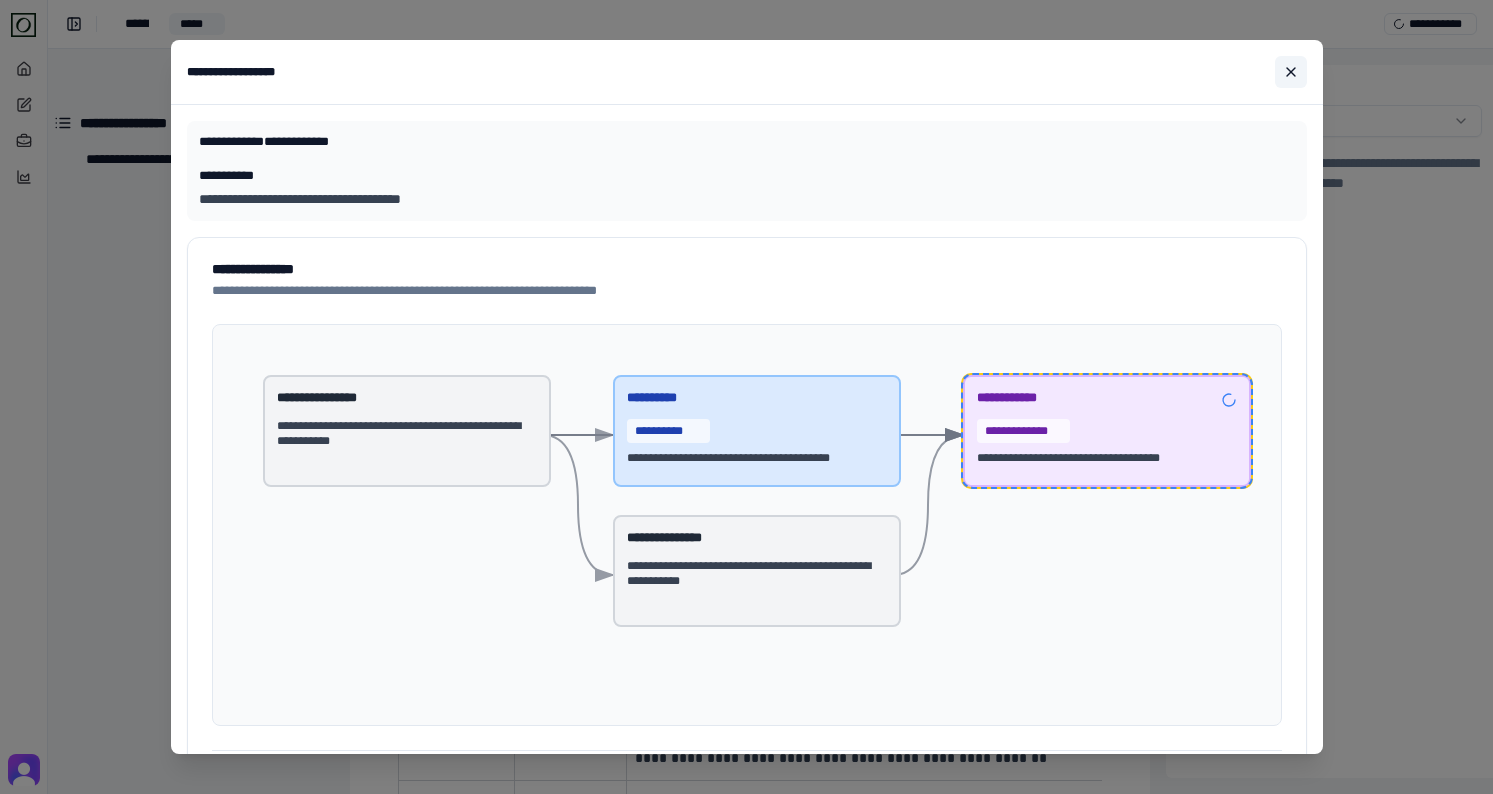 click at bounding box center (1291, 72) 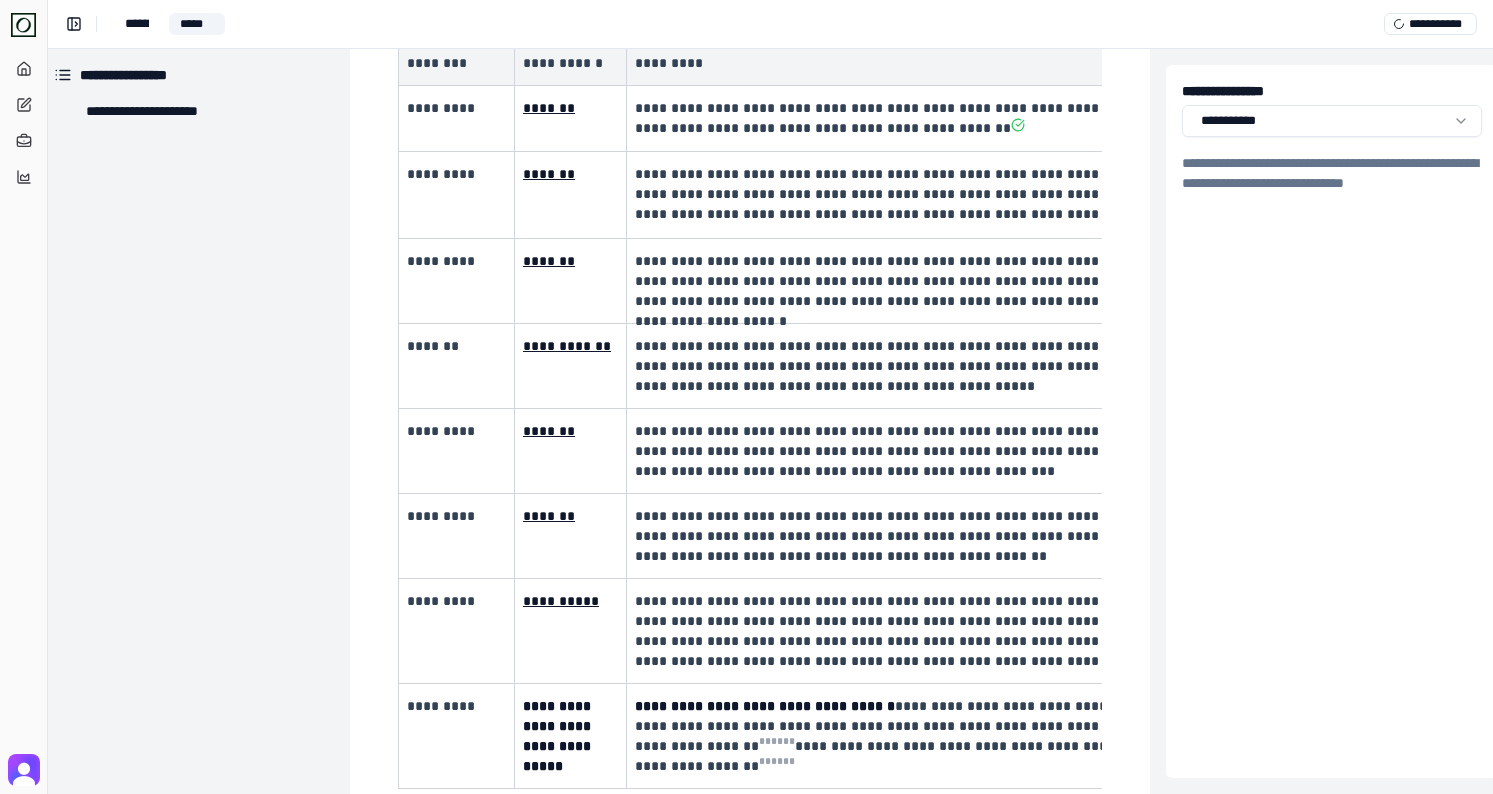 scroll, scrollTop: 419, scrollLeft: 10, axis: both 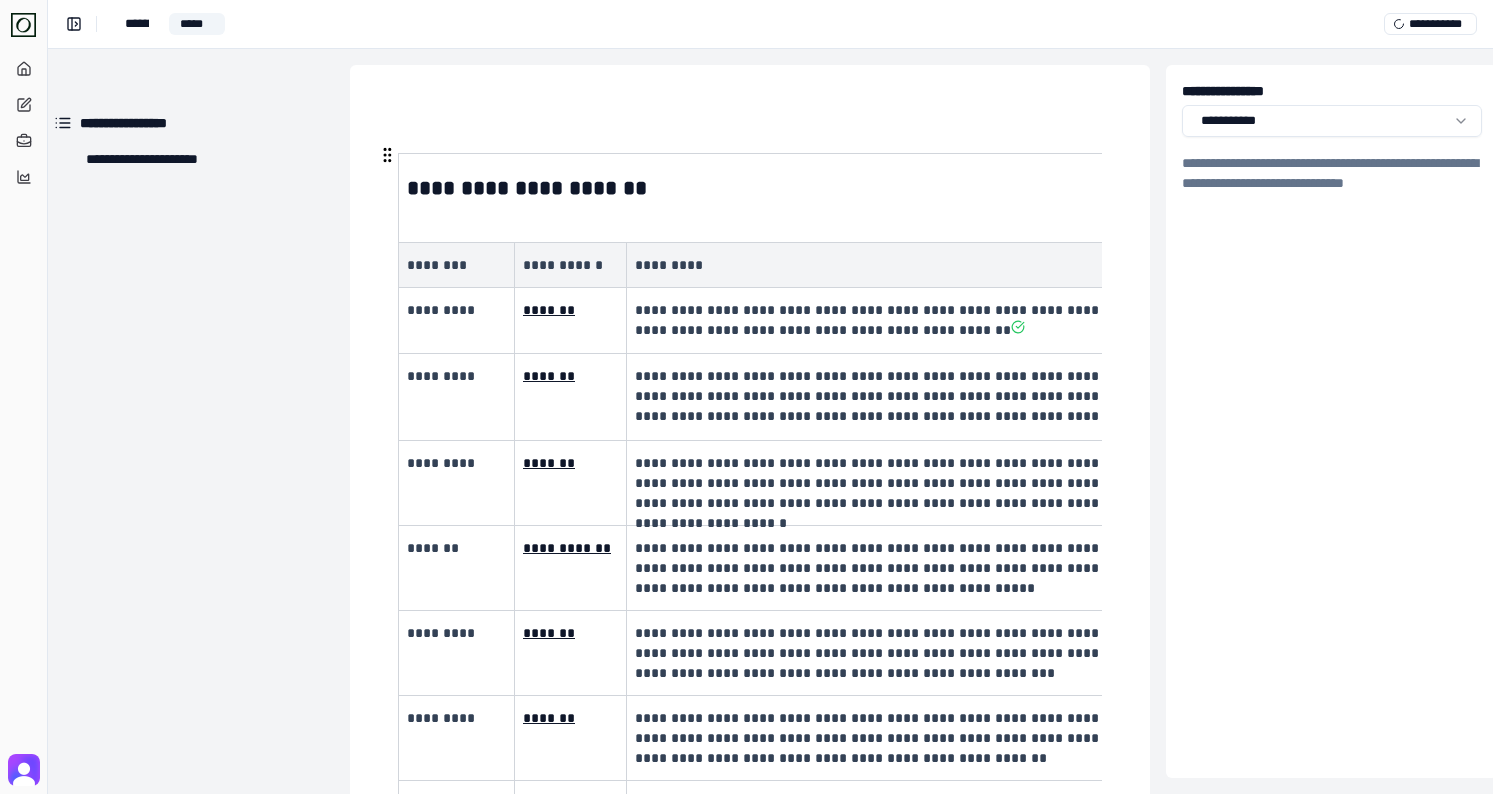 click on "********" at bounding box center (457, 265) 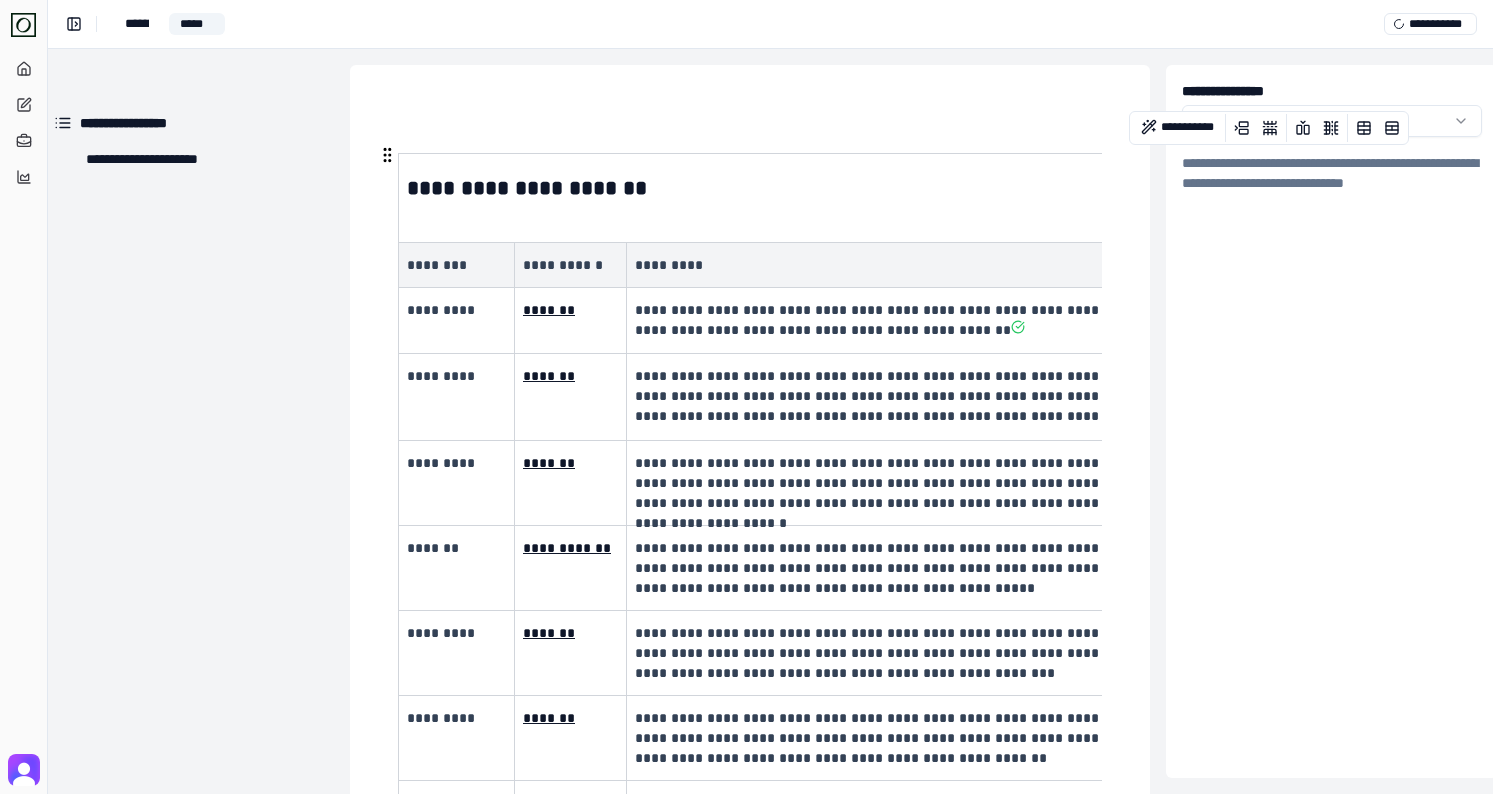 click at bounding box center [387, 155] 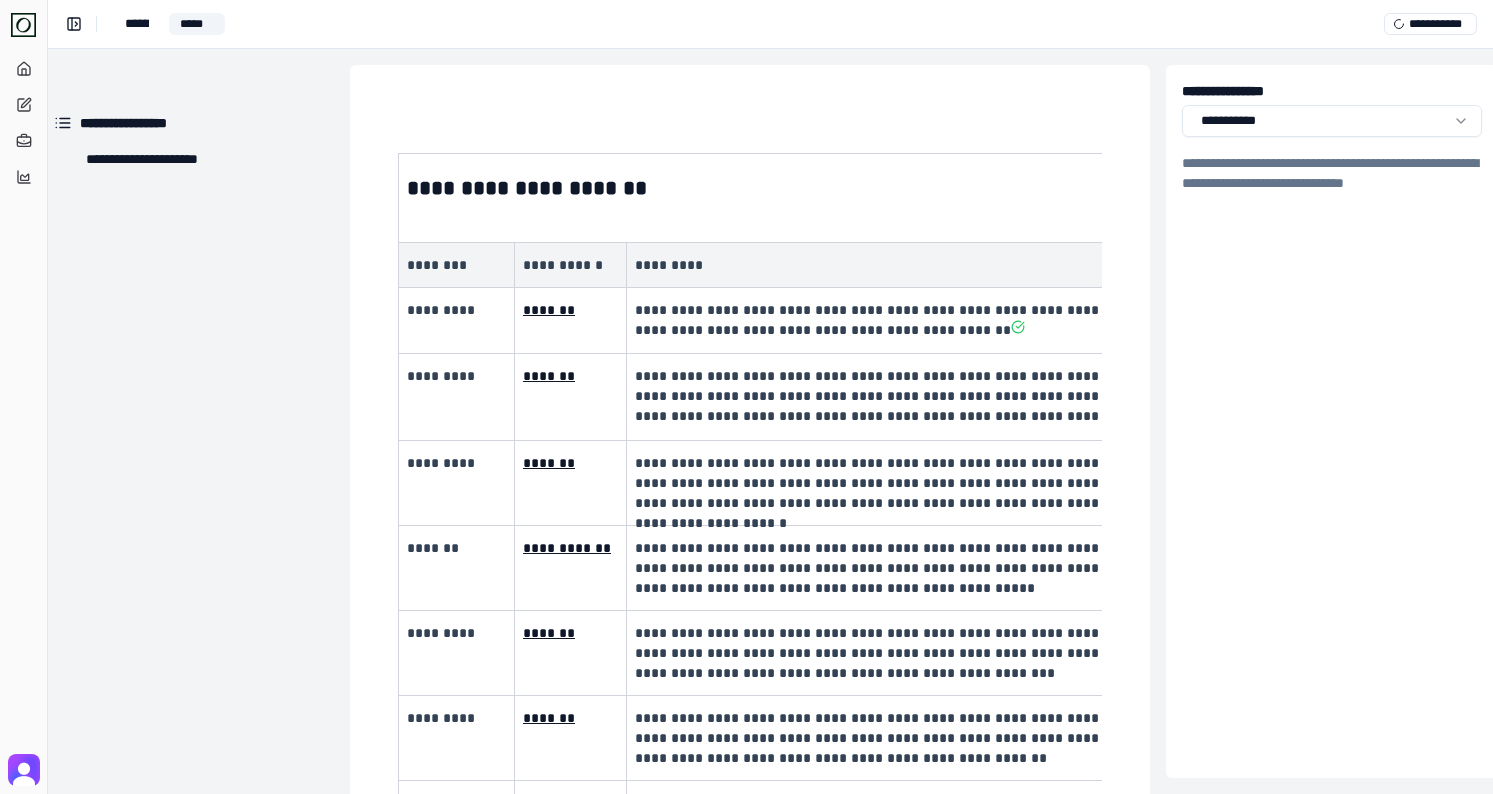 scroll, scrollTop: 0, scrollLeft: 307, axis: horizontal 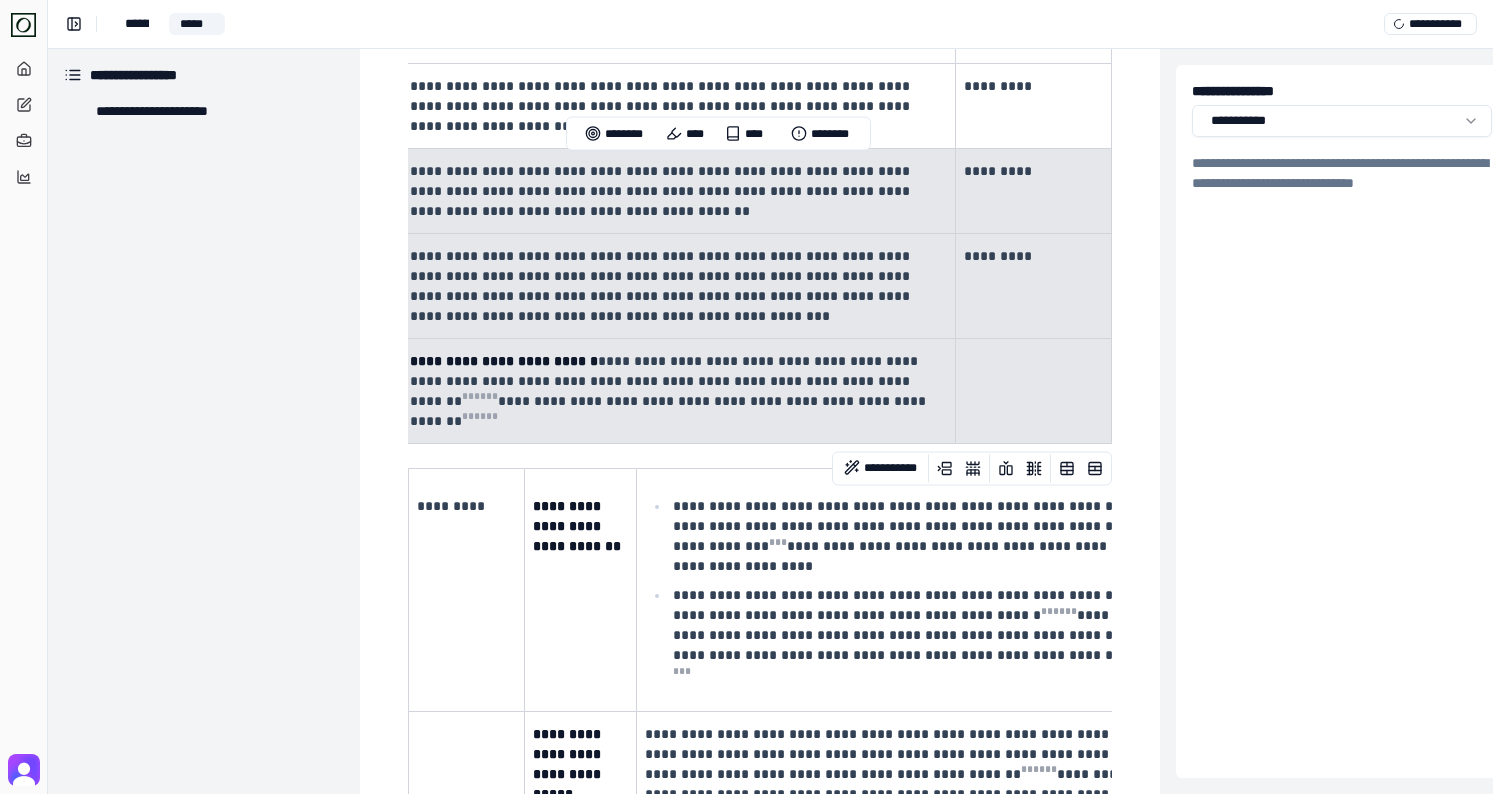 drag, startPoint x: 1010, startPoint y: 380, endPoint x: 485, endPoint y: 182, distance: 561.09625 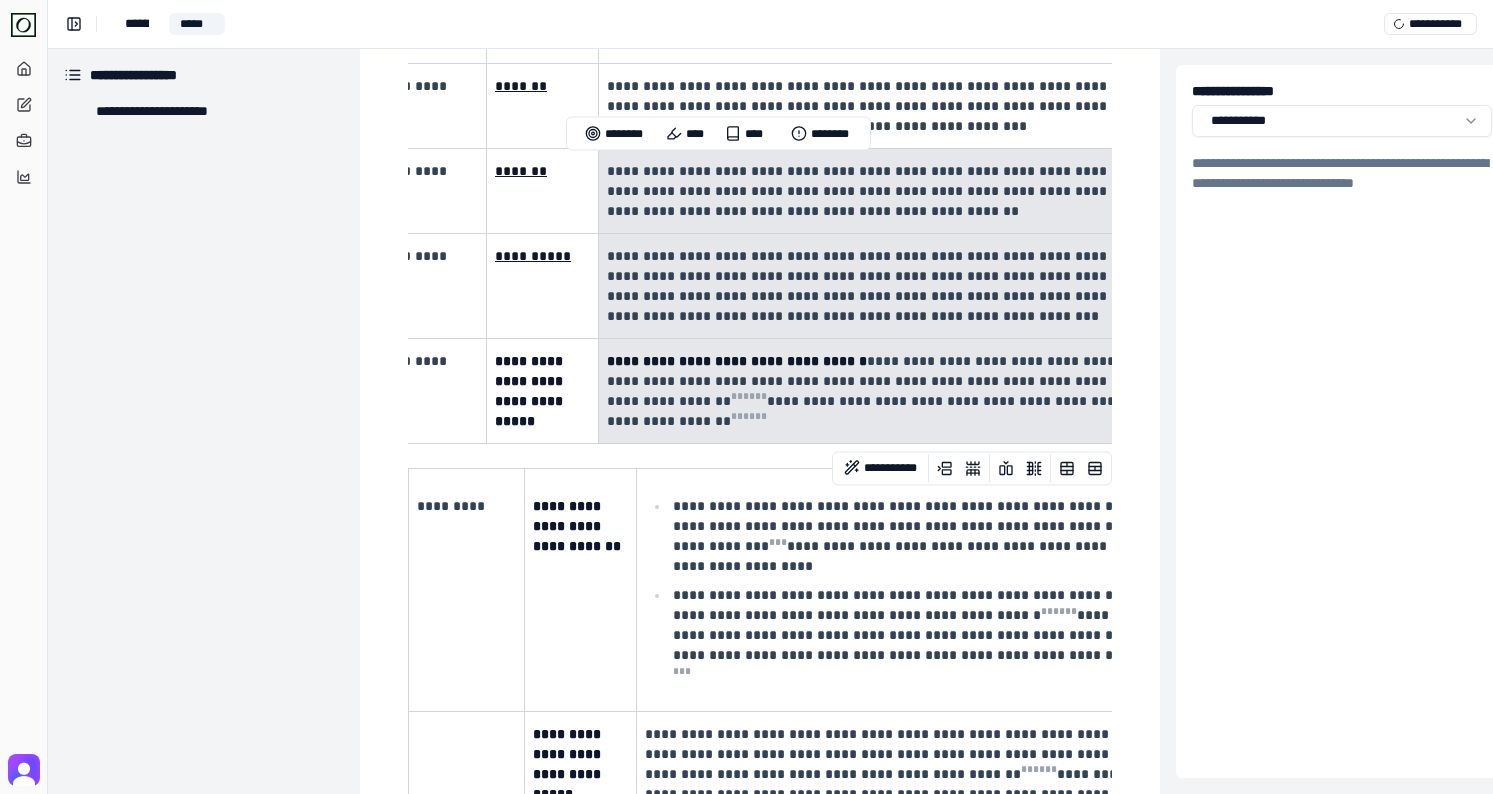 scroll, scrollTop: 0, scrollLeft: 0, axis: both 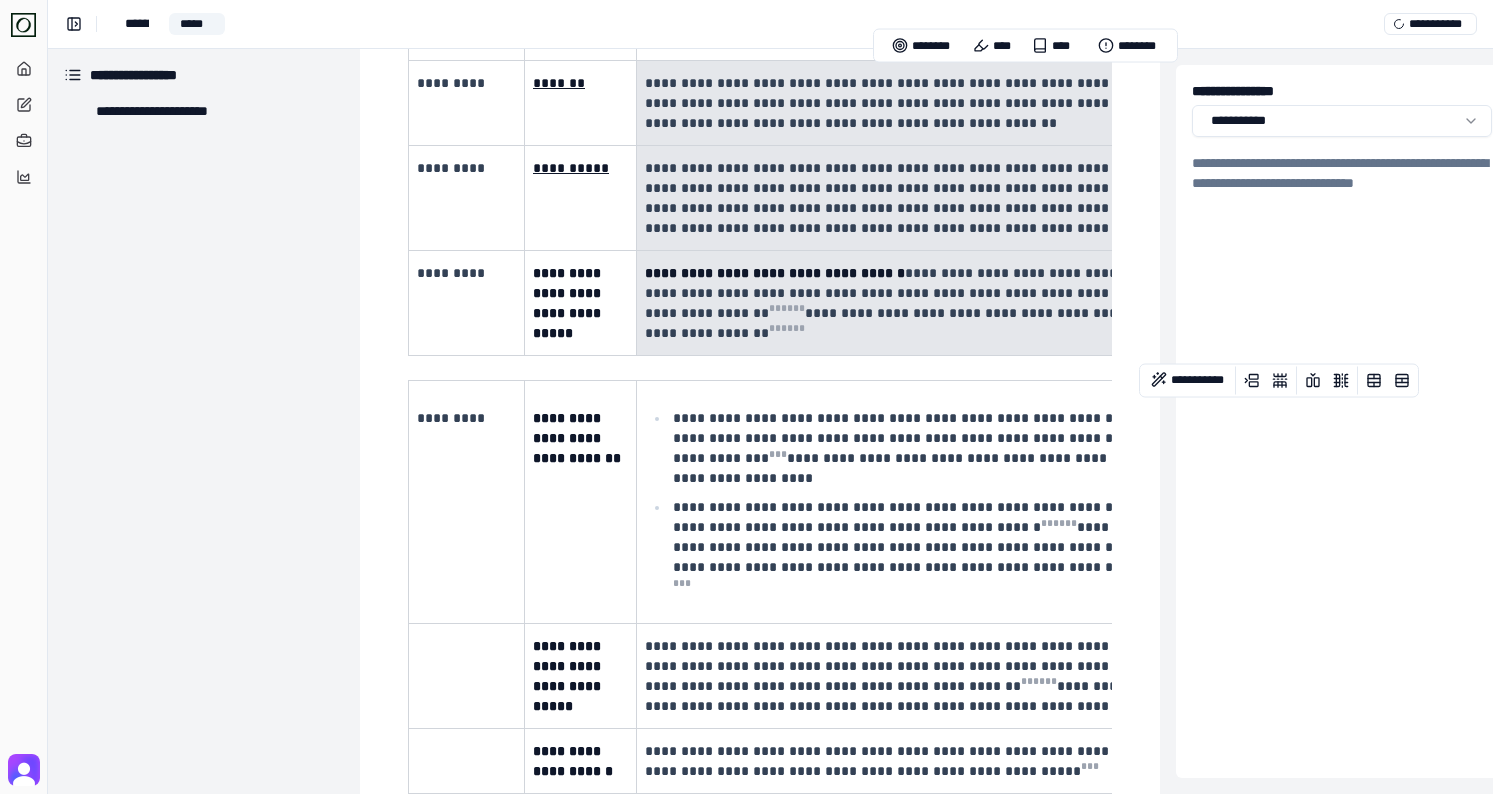 click on "**********" at bounding box center [947, 303] 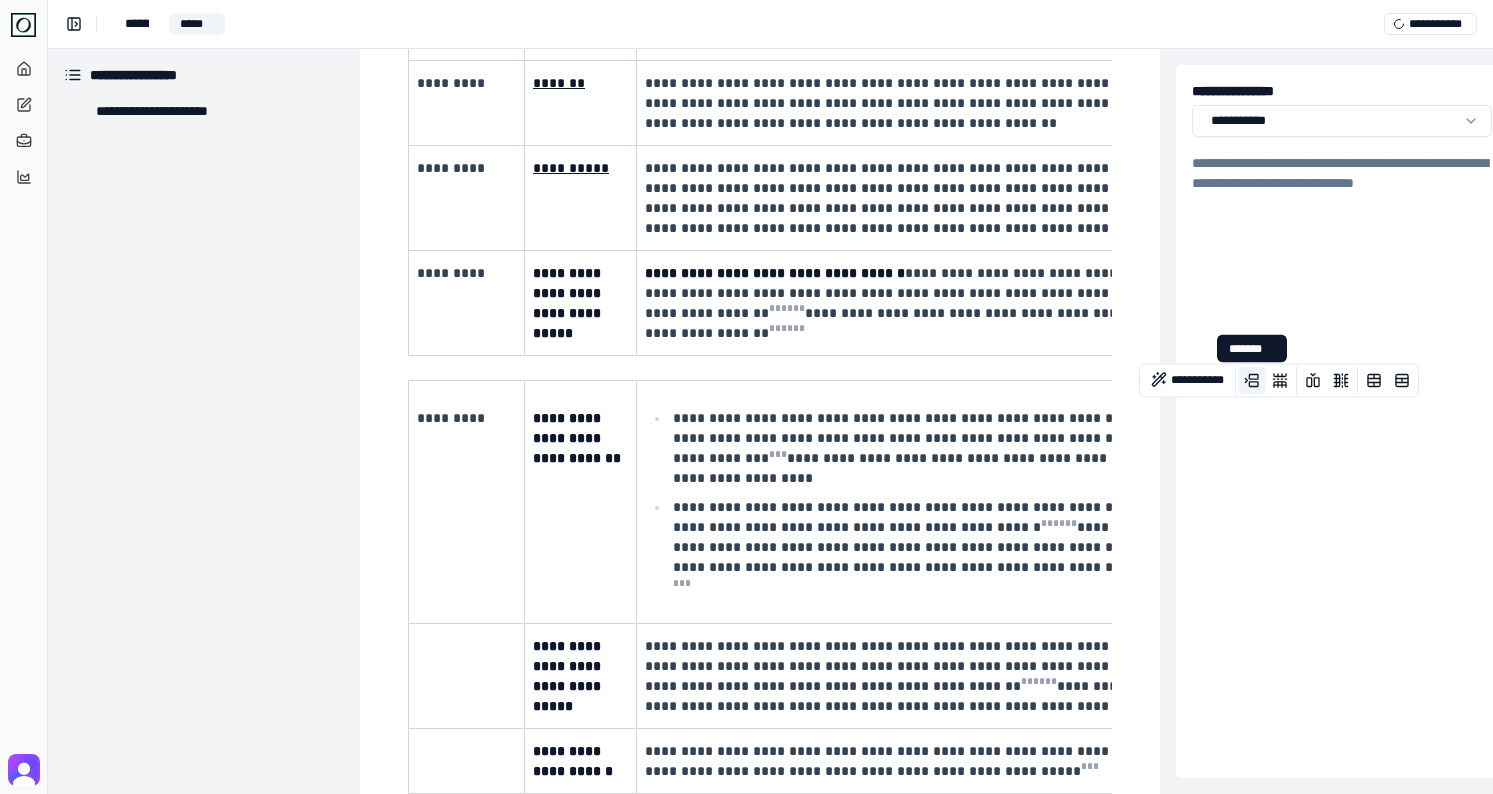 click at bounding box center (1252, 381) 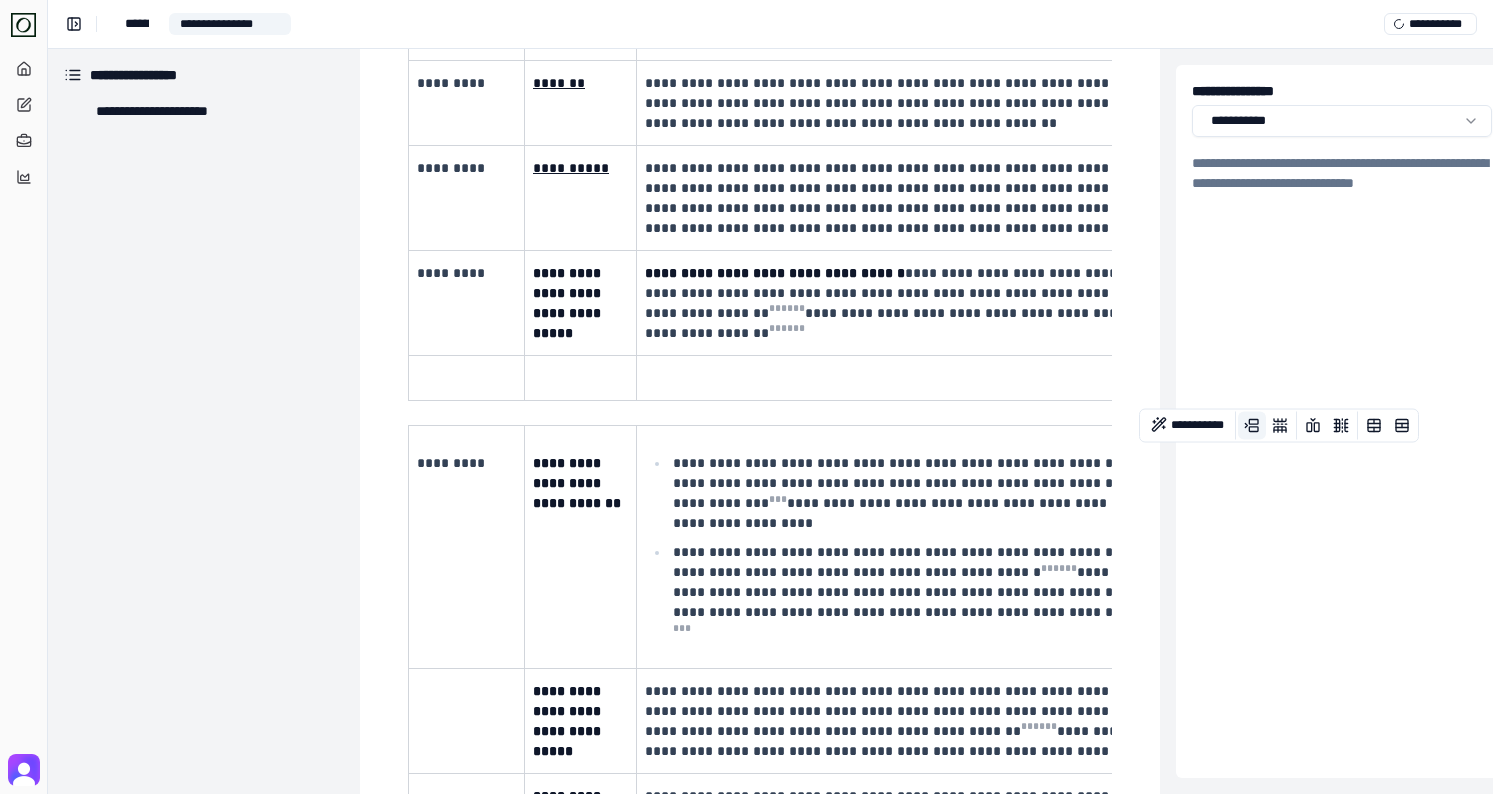 click on "**********" at bounding box center (1342, 421) 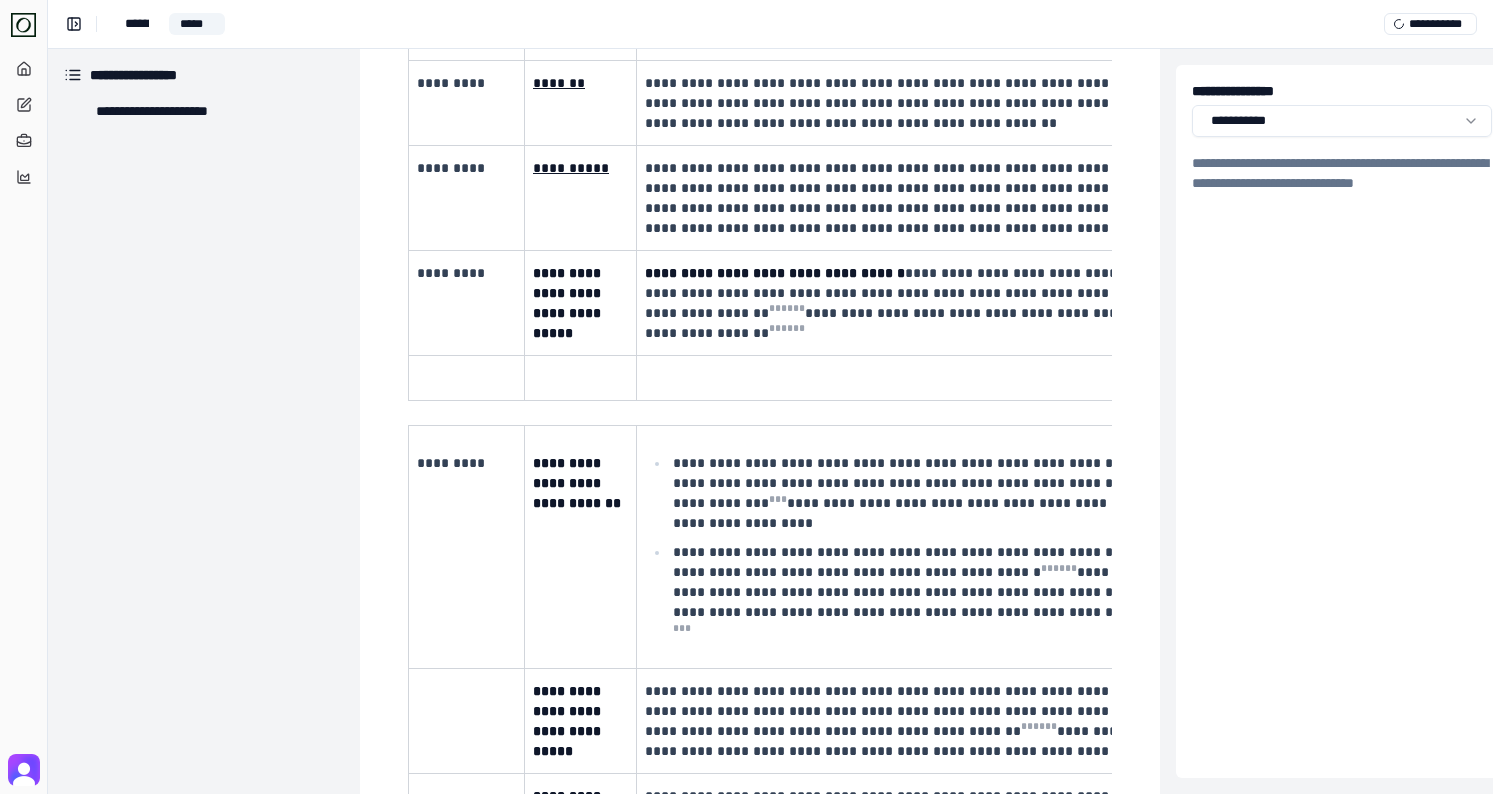 click at bounding box center [947, 378] 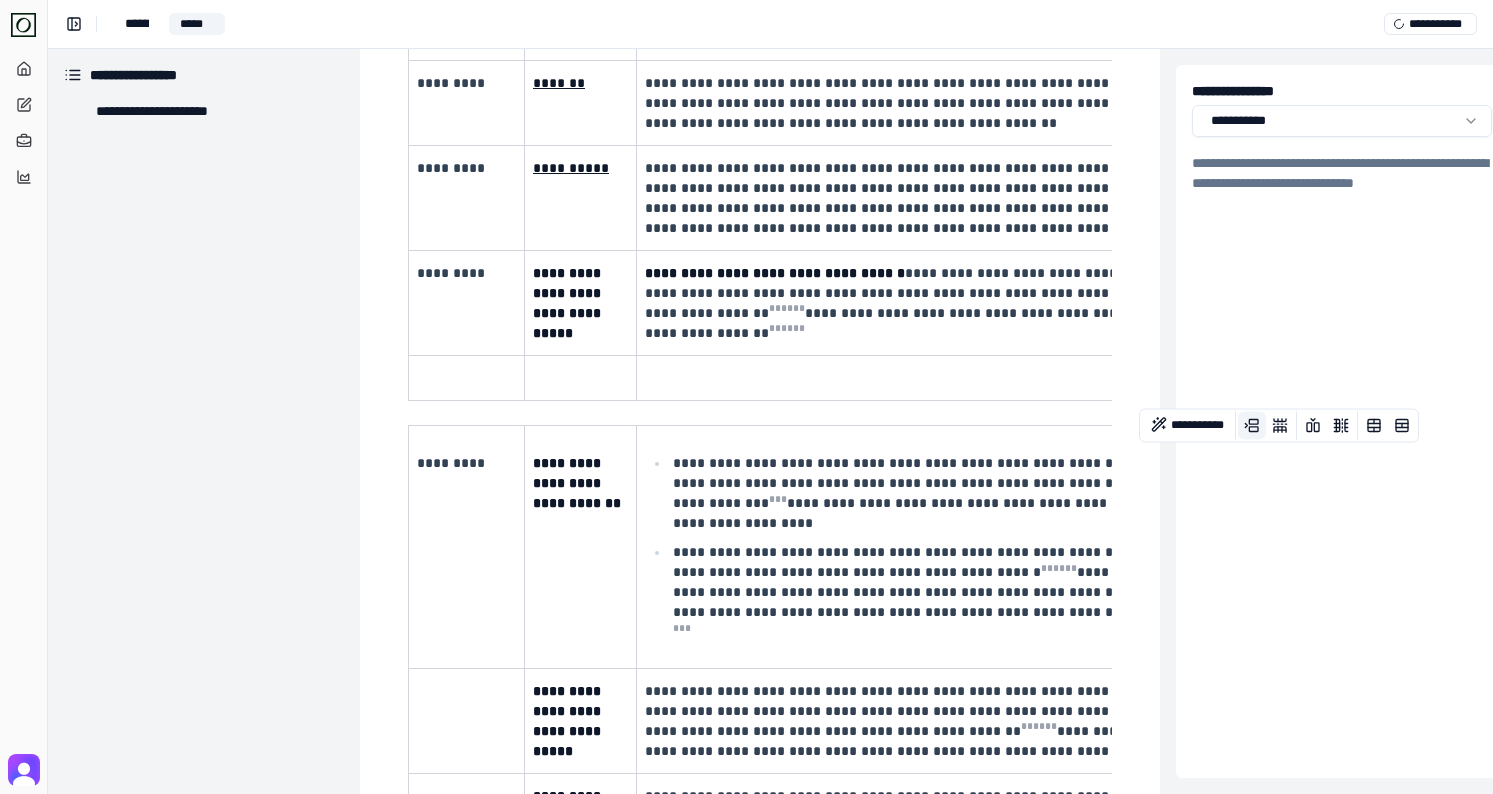 click at bounding box center [1252, 426] 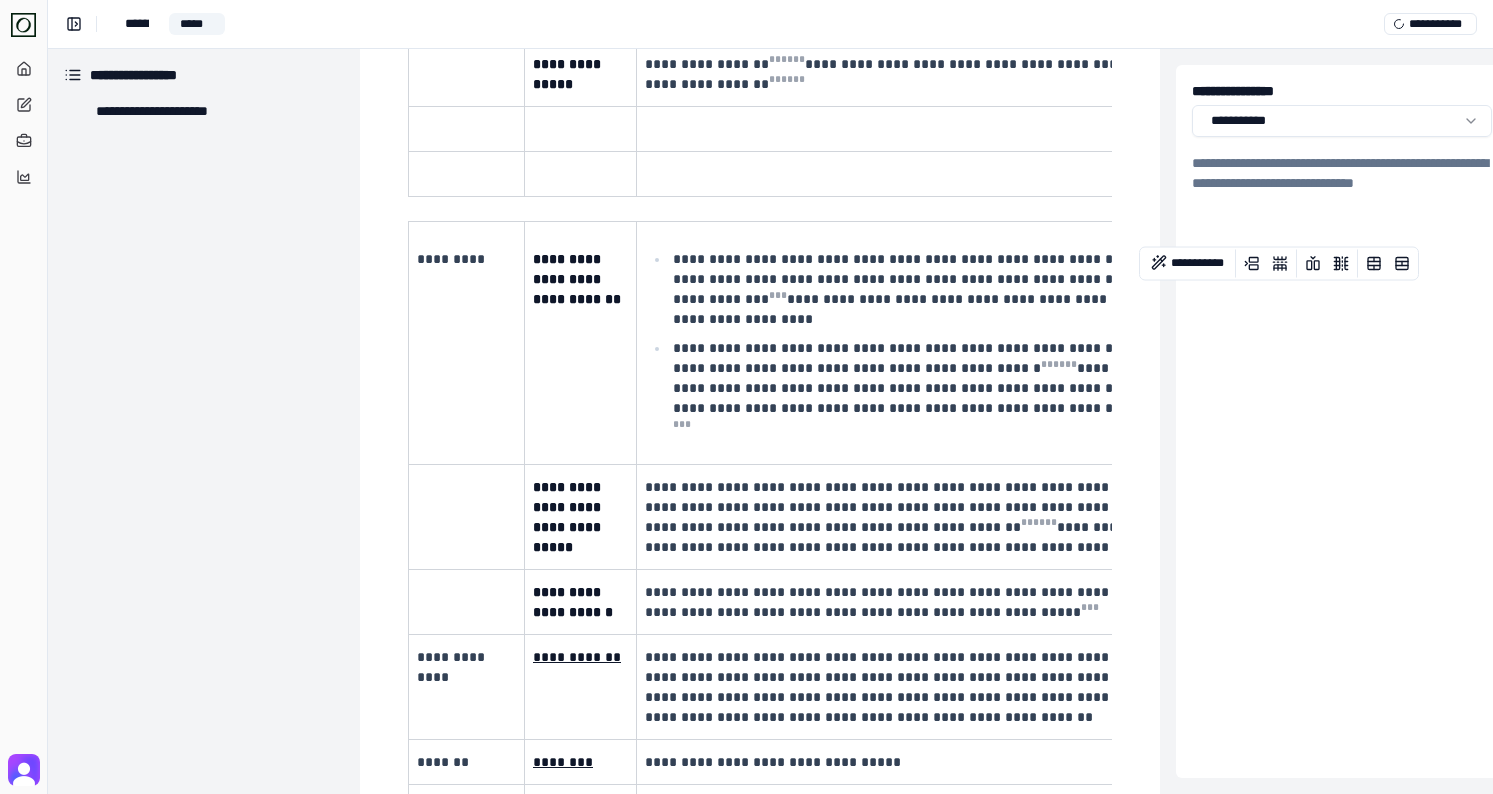 scroll, scrollTop: 821, scrollLeft: 0, axis: vertical 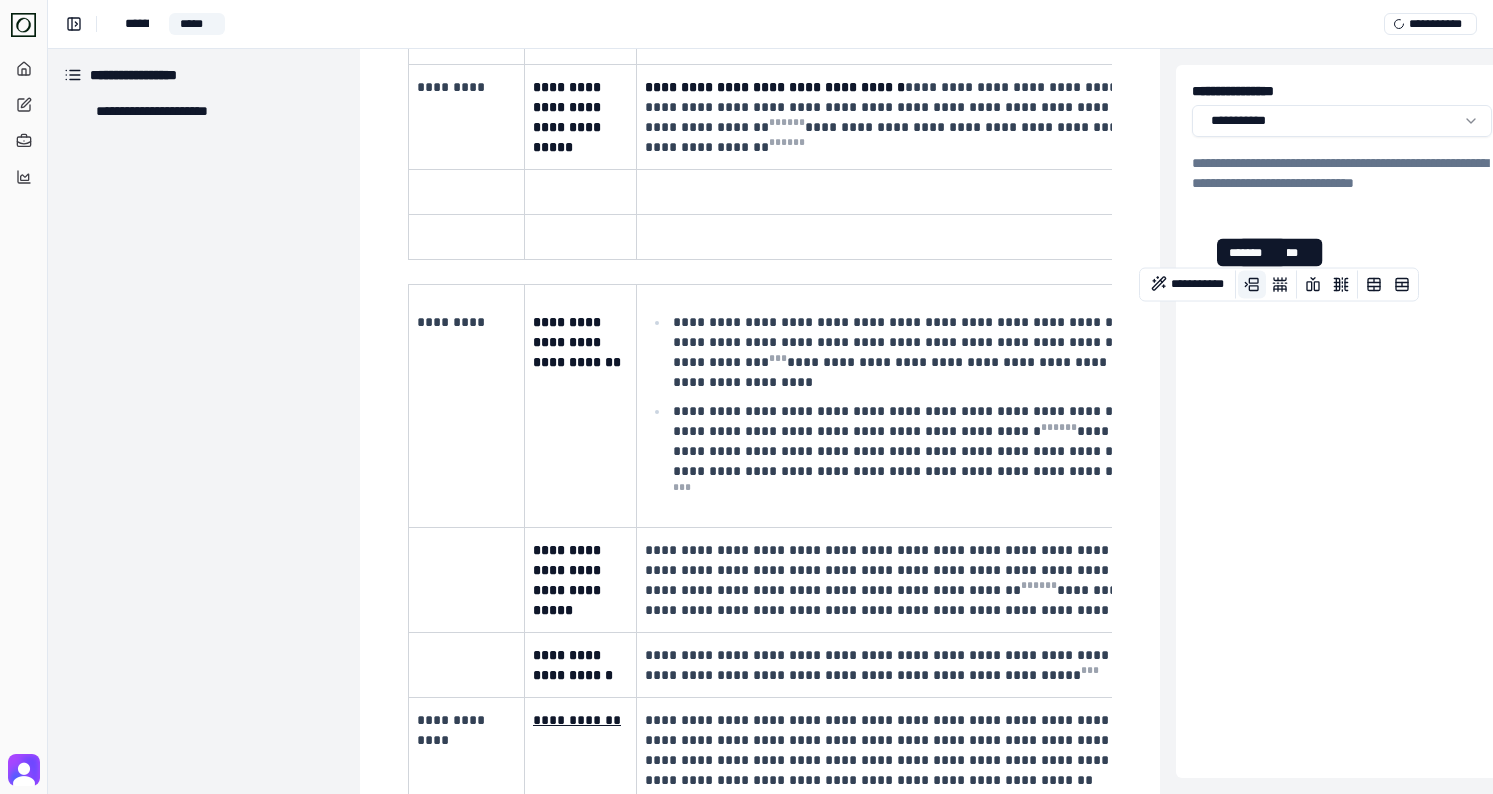 click at bounding box center [1252, 285] 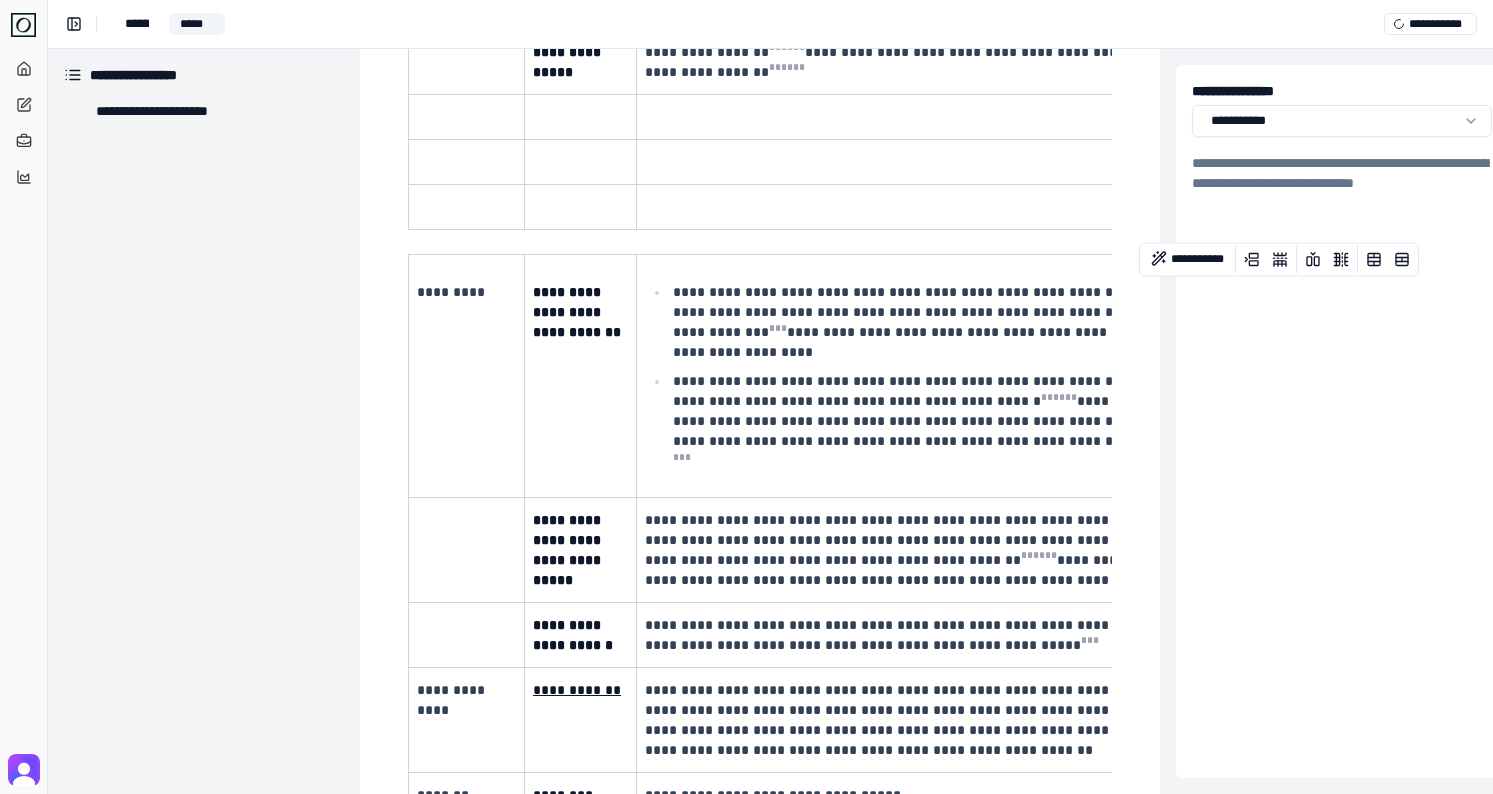 scroll, scrollTop: 889, scrollLeft: 0, axis: vertical 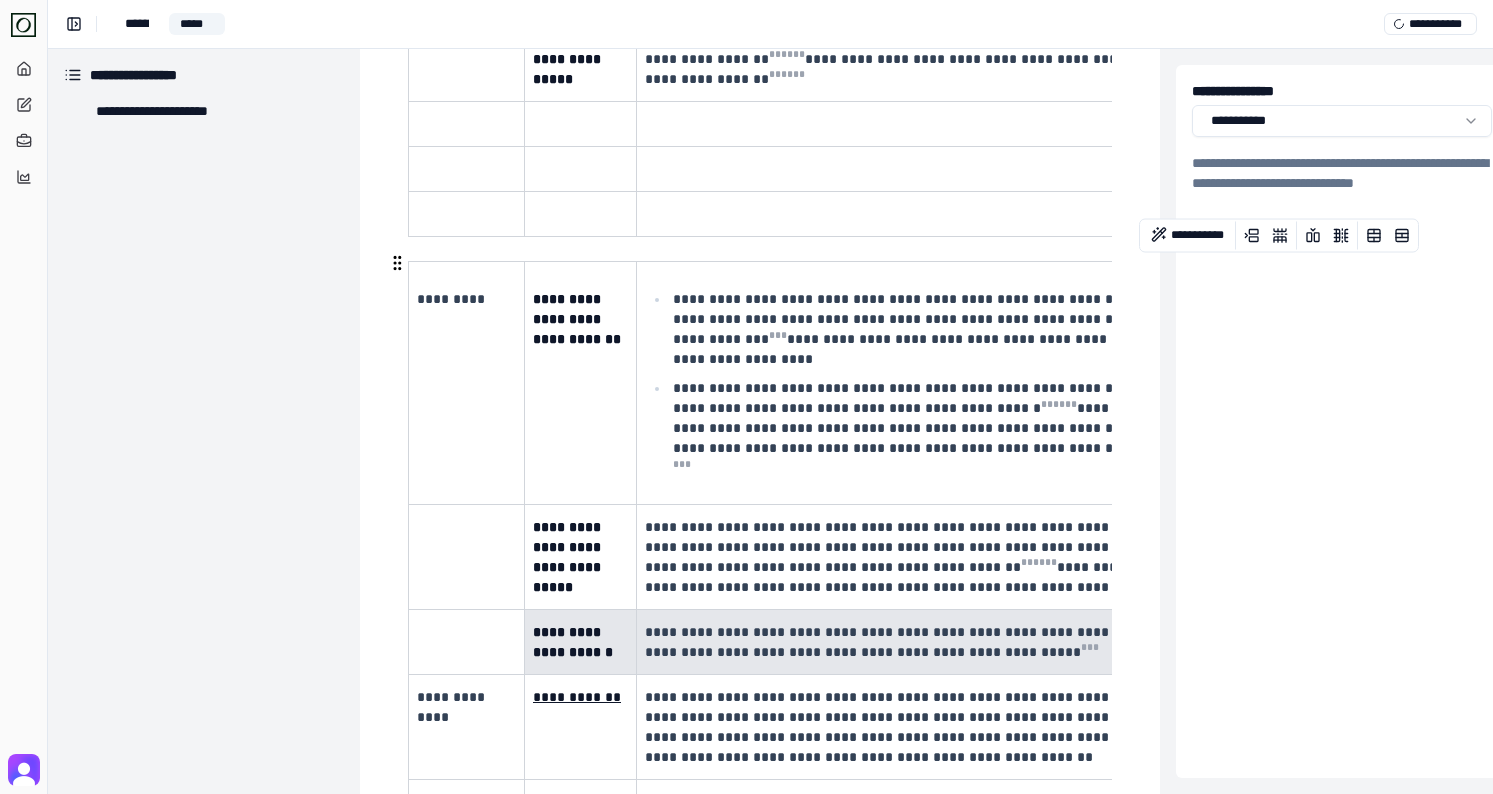 drag, startPoint x: 1049, startPoint y: 645, endPoint x: 551, endPoint y: 626, distance: 498.3623 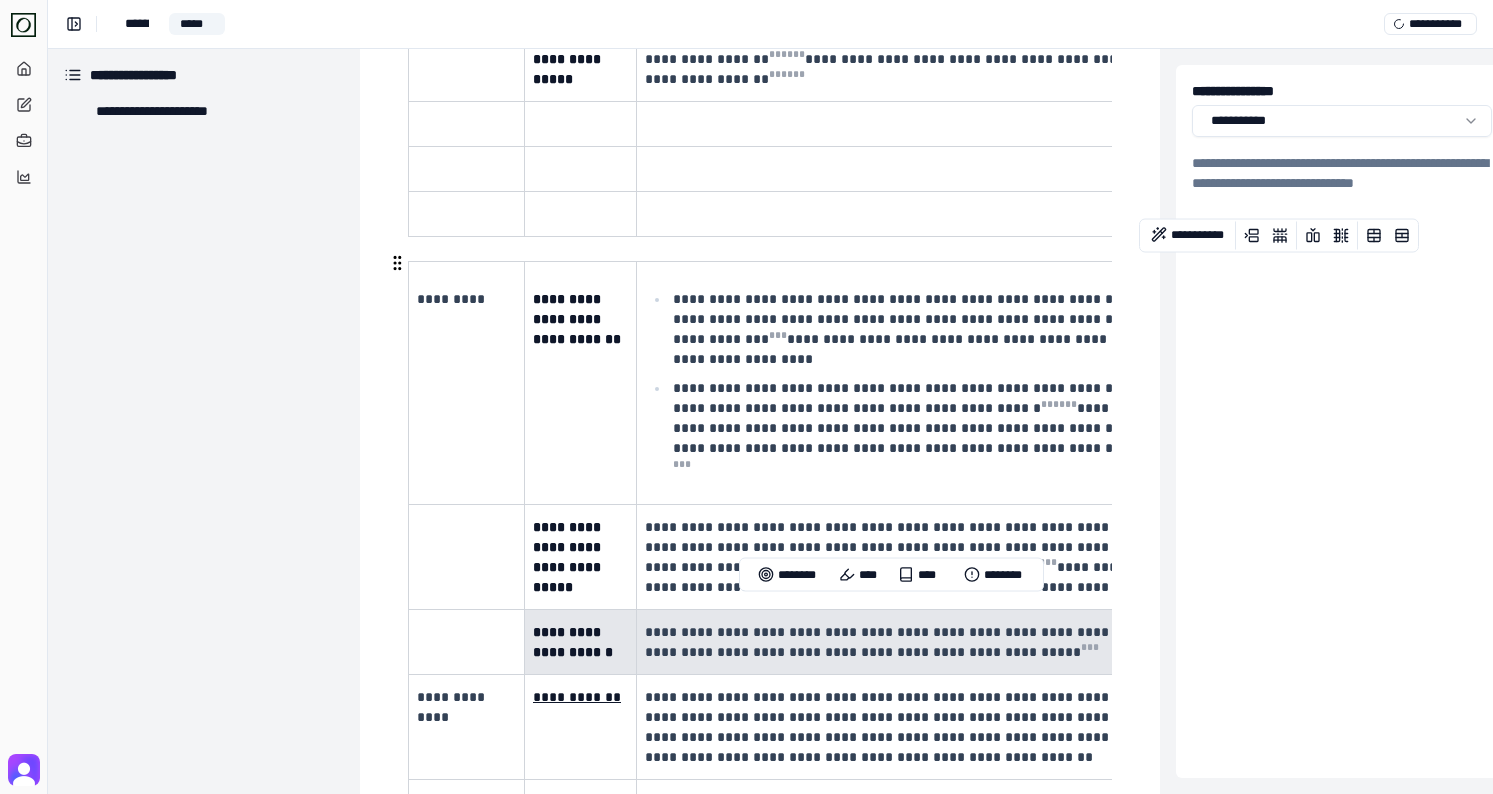 drag, startPoint x: 1020, startPoint y: 647, endPoint x: 551, endPoint y: 626, distance: 469.4699 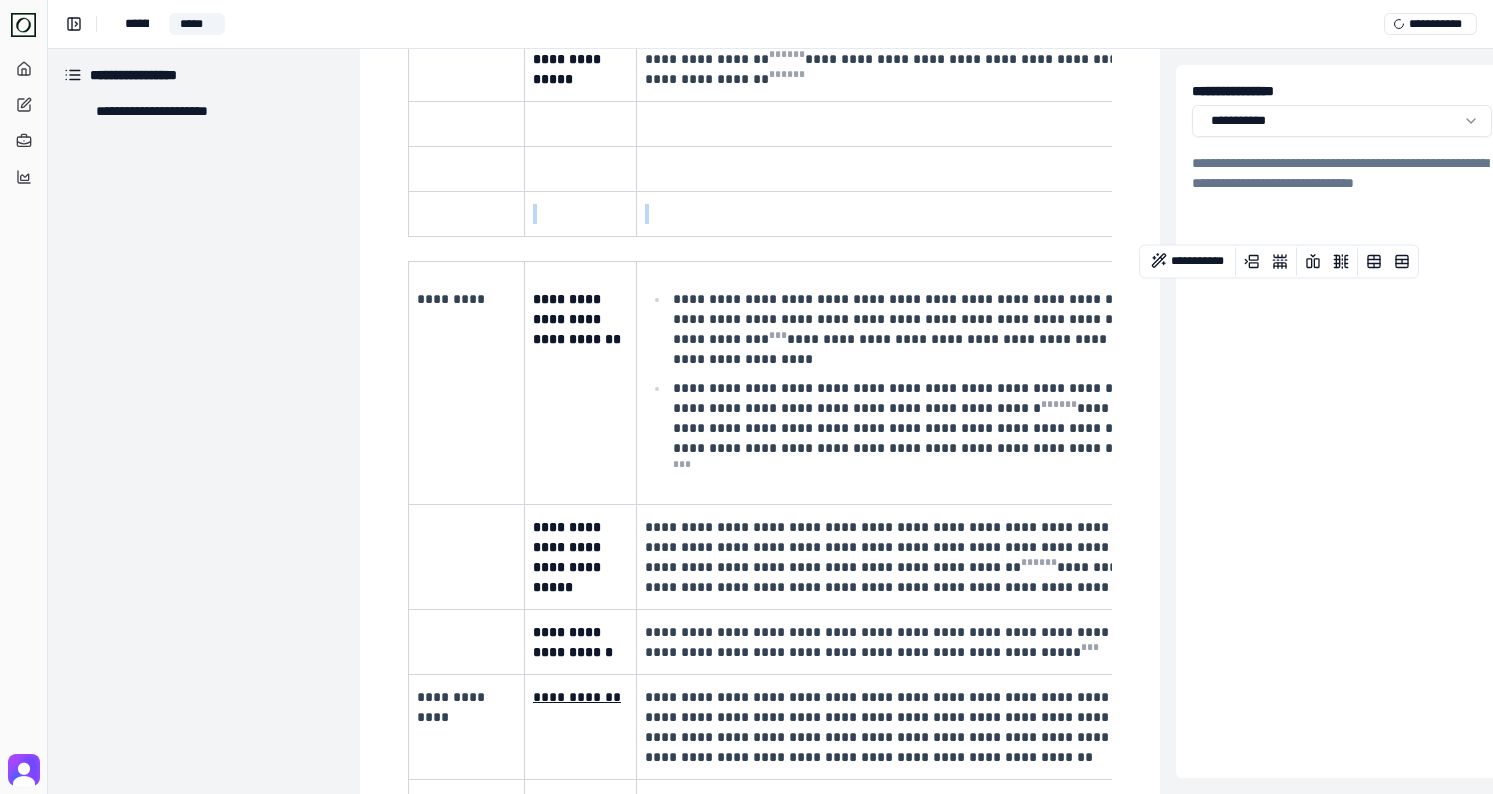 drag, startPoint x: 686, startPoint y: 213, endPoint x: 570, endPoint y: 213, distance: 116 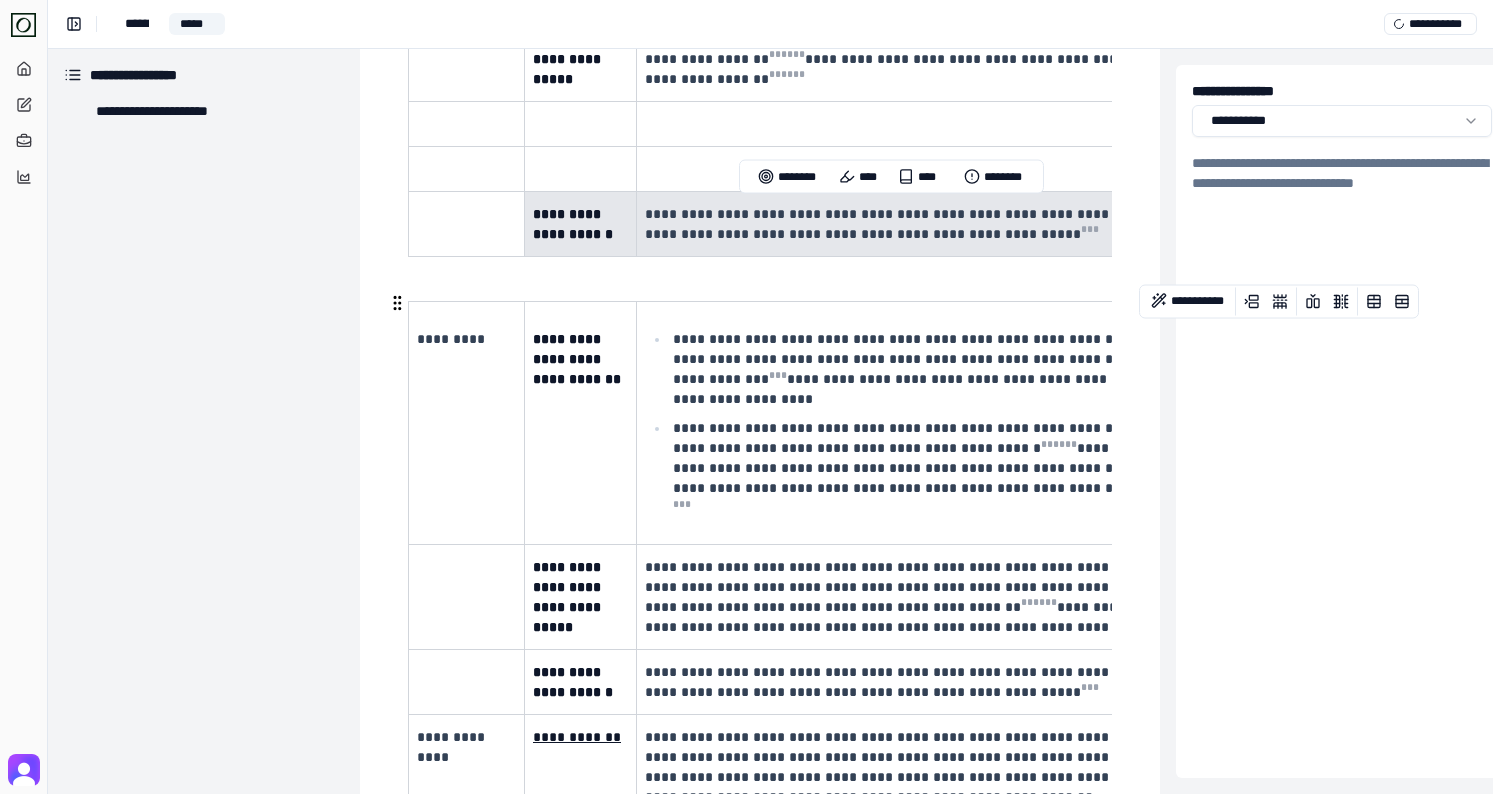 click on "**********" at bounding box center (947, 597) 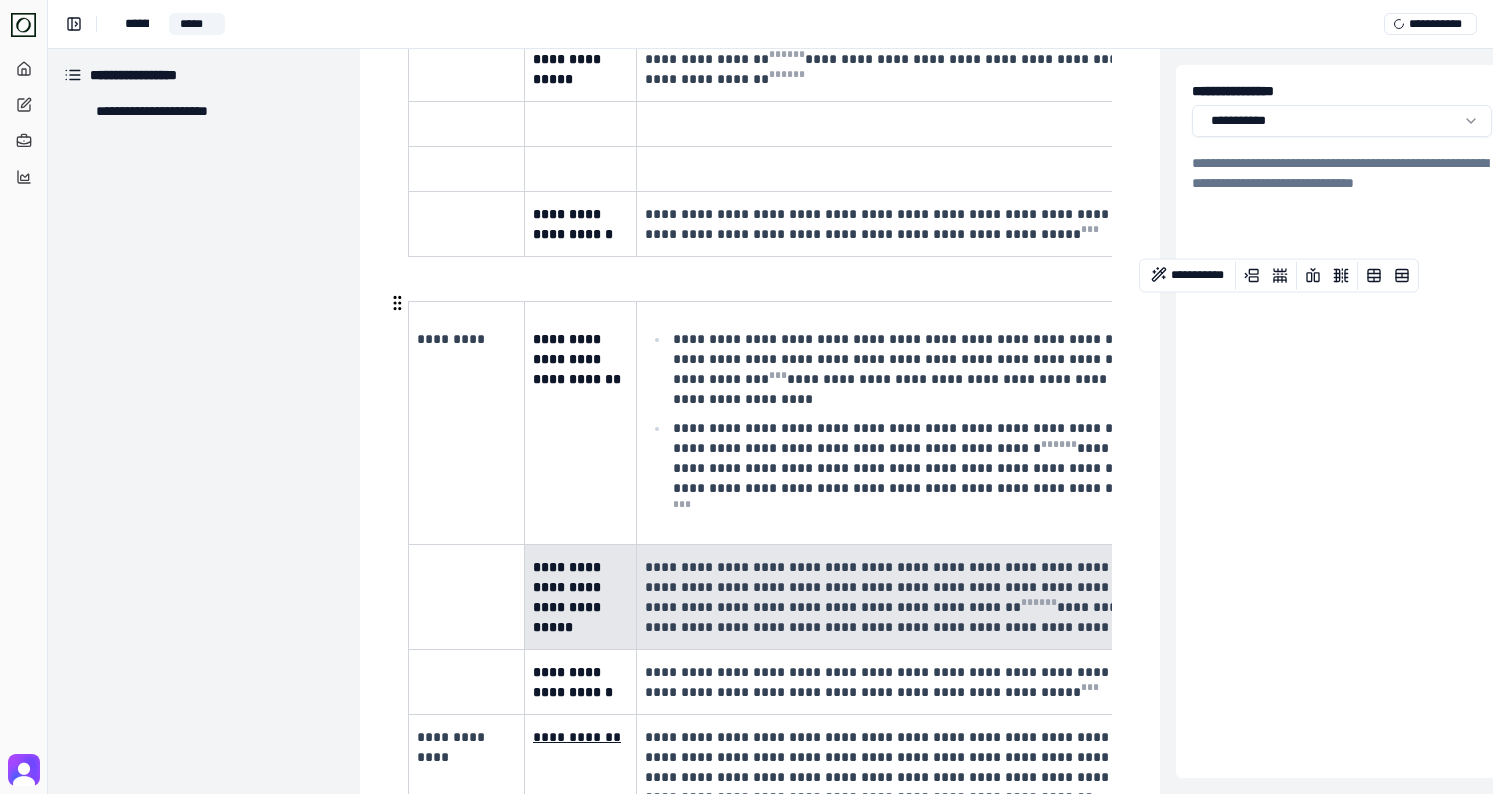 drag, startPoint x: 931, startPoint y: 605, endPoint x: 571, endPoint y: 557, distance: 363.1859 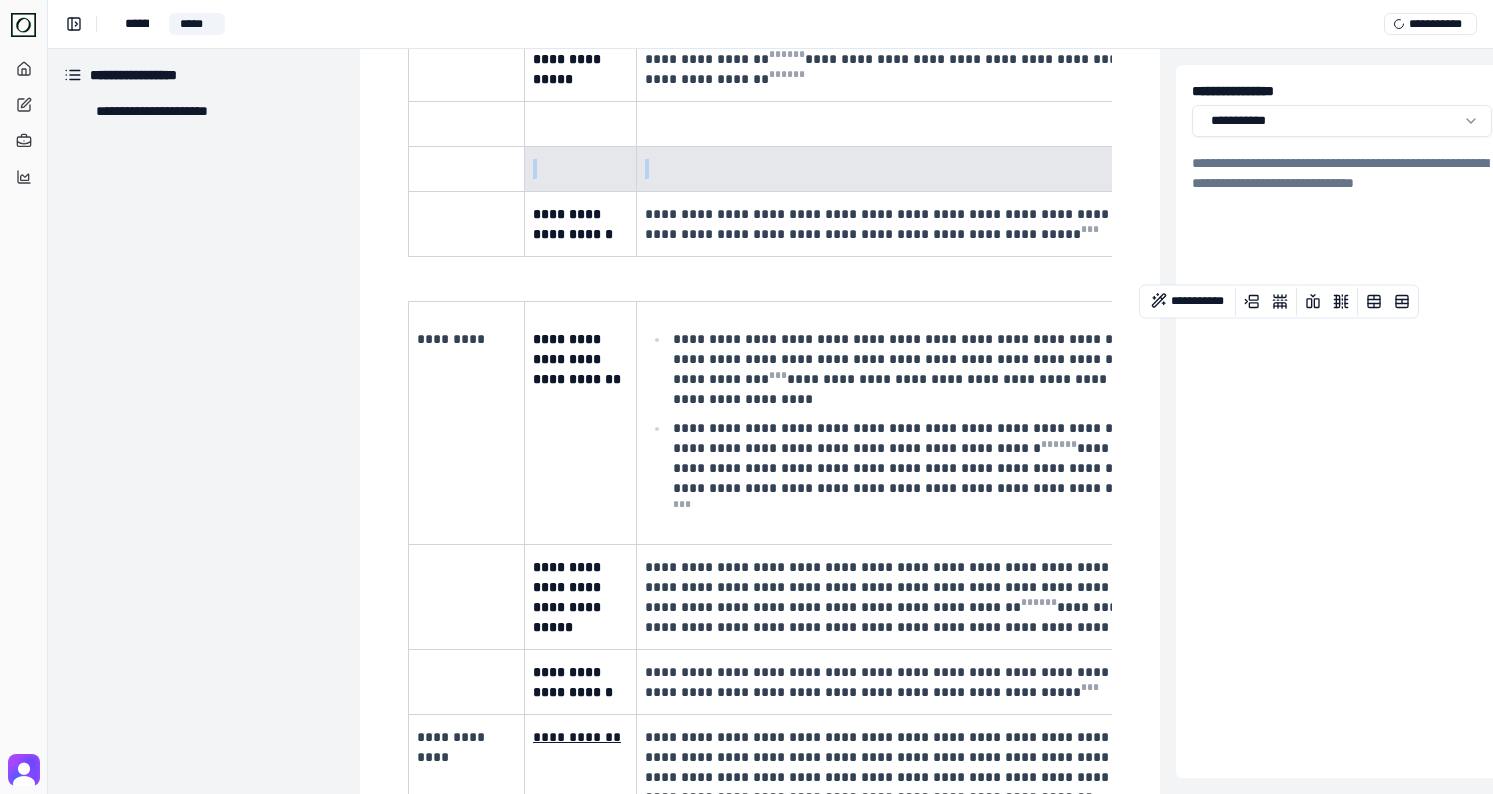 drag, startPoint x: 698, startPoint y: 181, endPoint x: 584, endPoint y: 175, distance: 114.15778 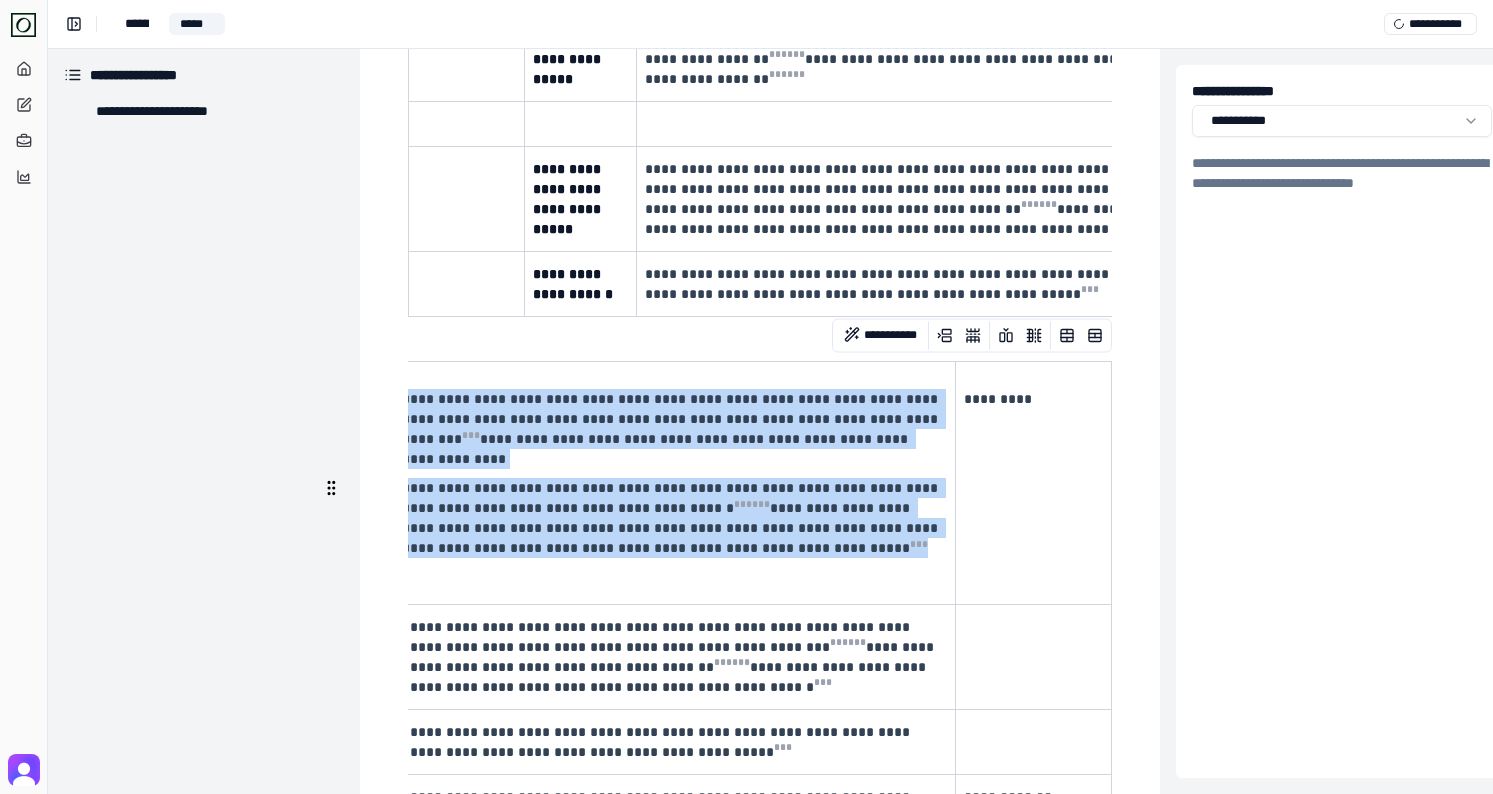 scroll, scrollTop: 0, scrollLeft: 0, axis: both 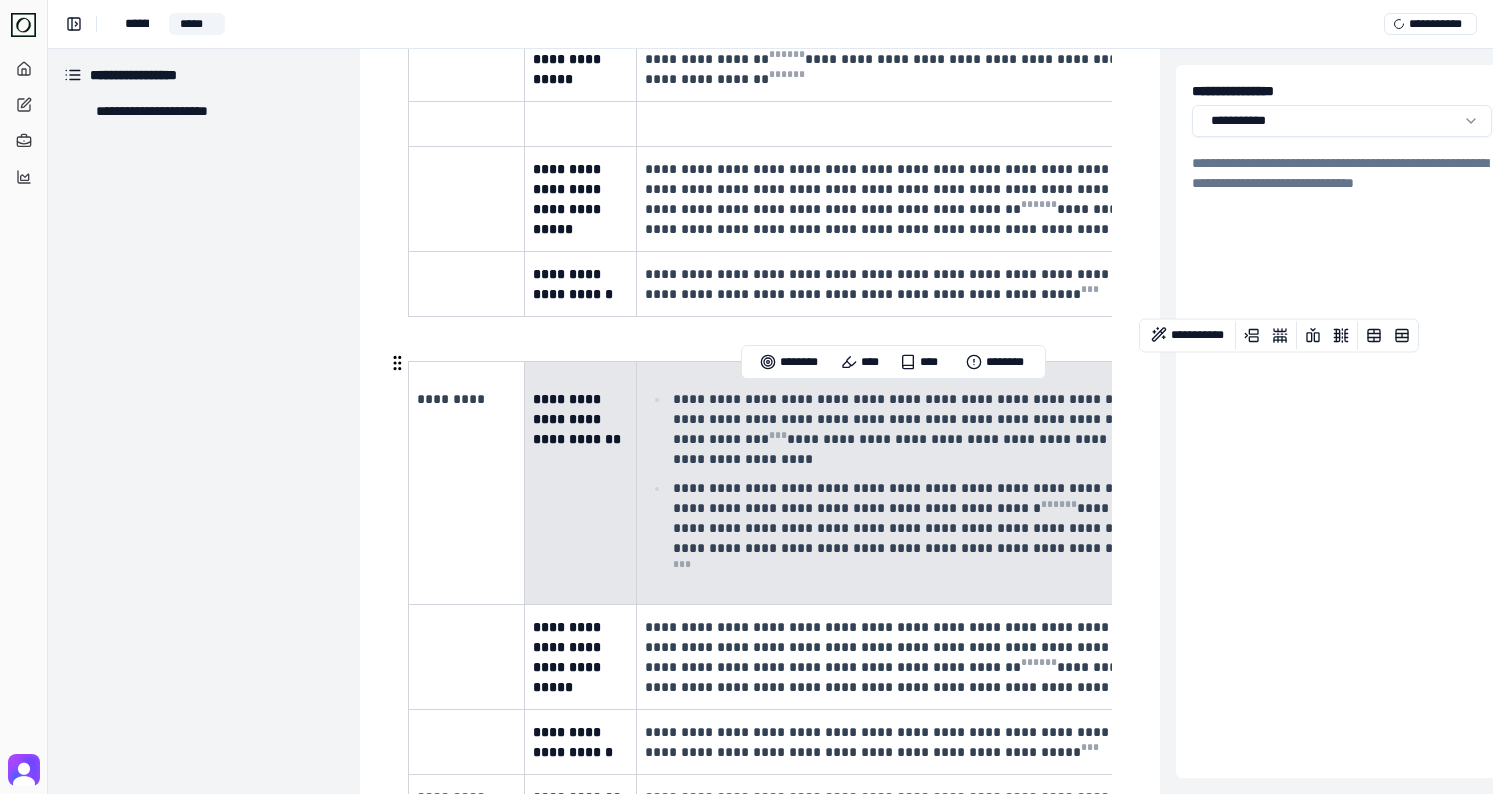 drag, startPoint x: 841, startPoint y: 548, endPoint x: 542, endPoint y: 407, distance: 330.57828 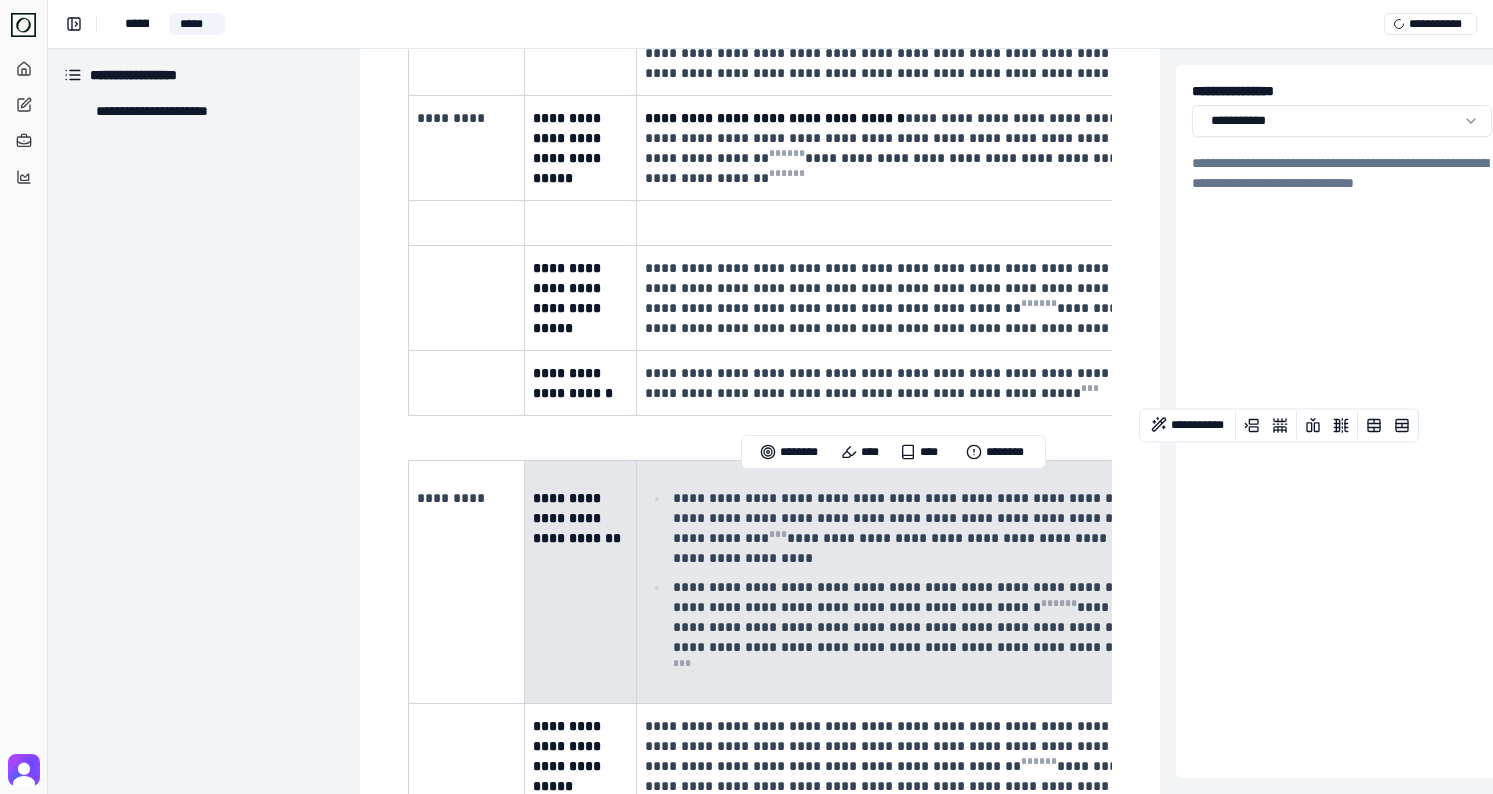 scroll, scrollTop: 790, scrollLeft: 0, axis: vertical 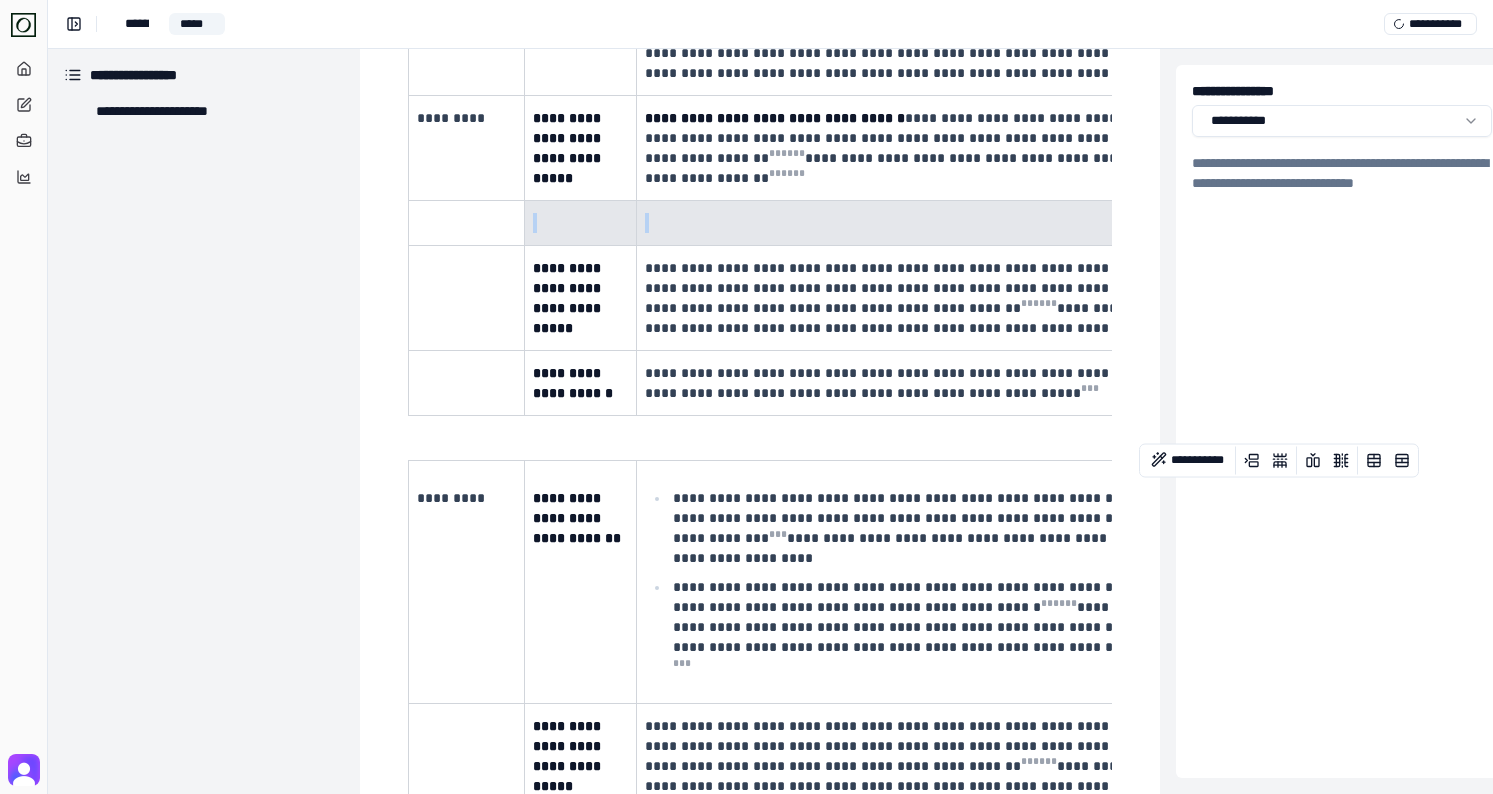 drag, startPoint x: 753, startPoint y: 217, endPoint x: 569, endPoint y: 232, distance: 184.6104 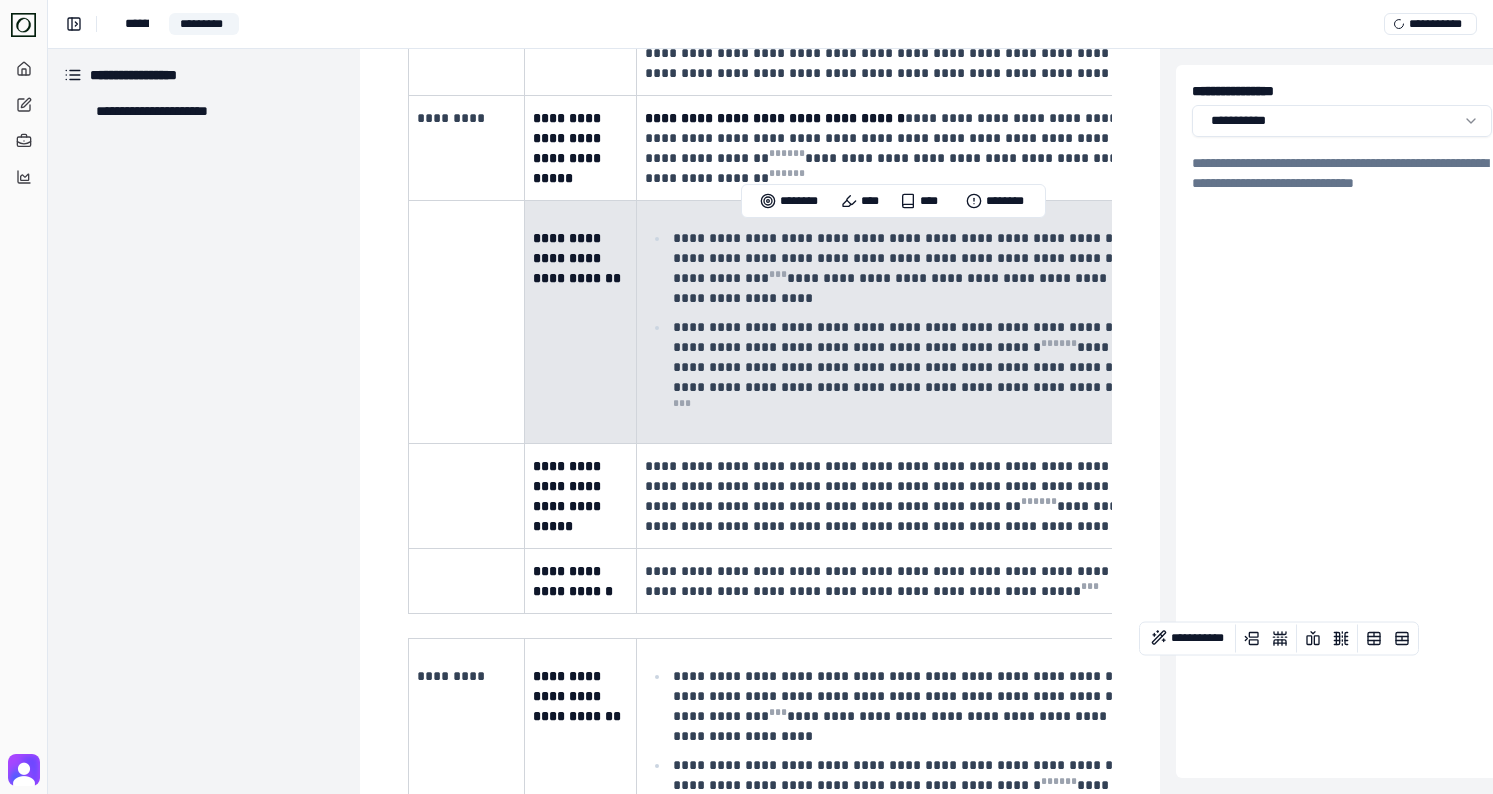 click on "**********" at bounding box center (949, 321) 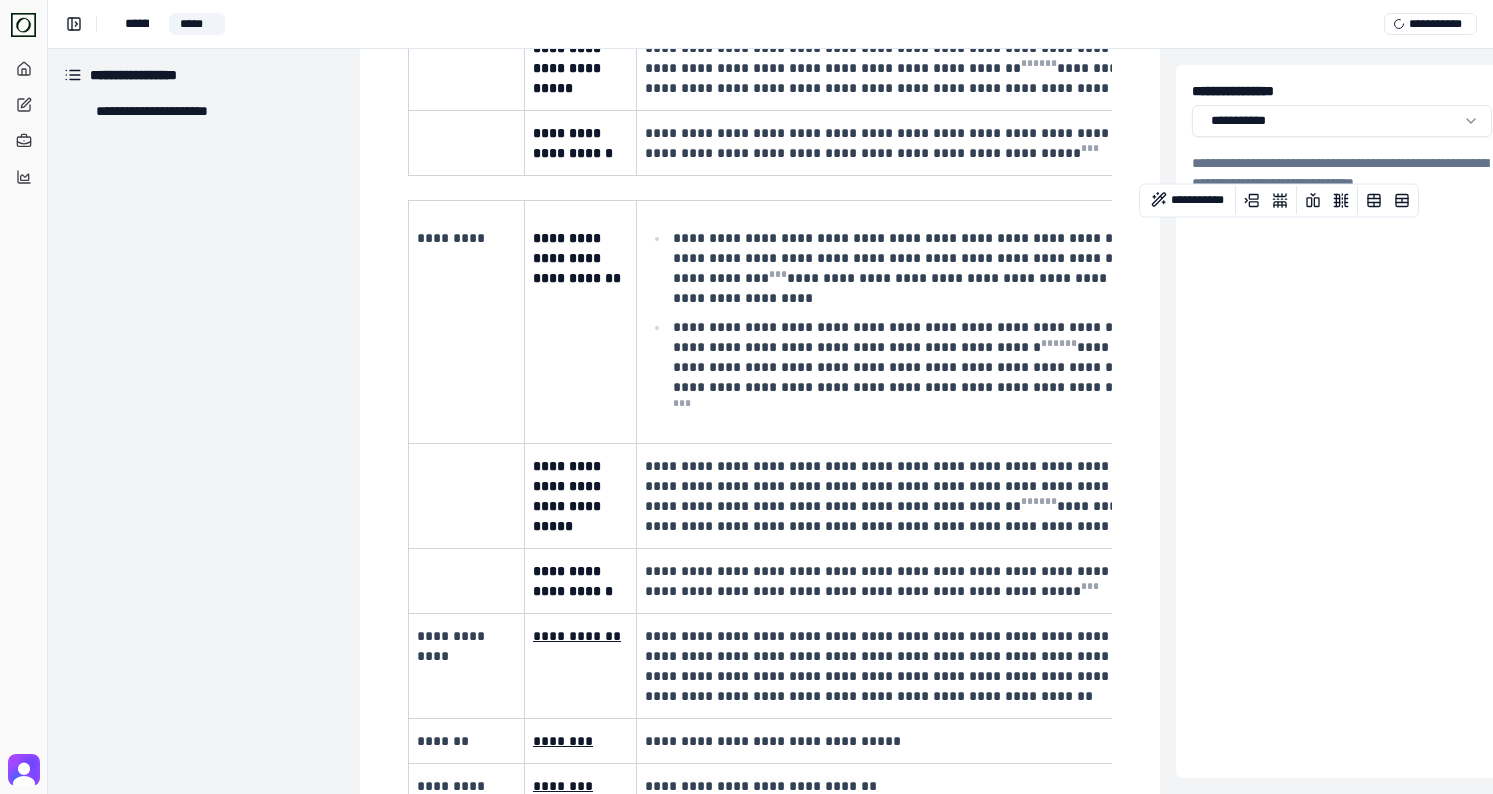 scroll, scrollTop: 1253, scrollLeft: 0, axis: vertical 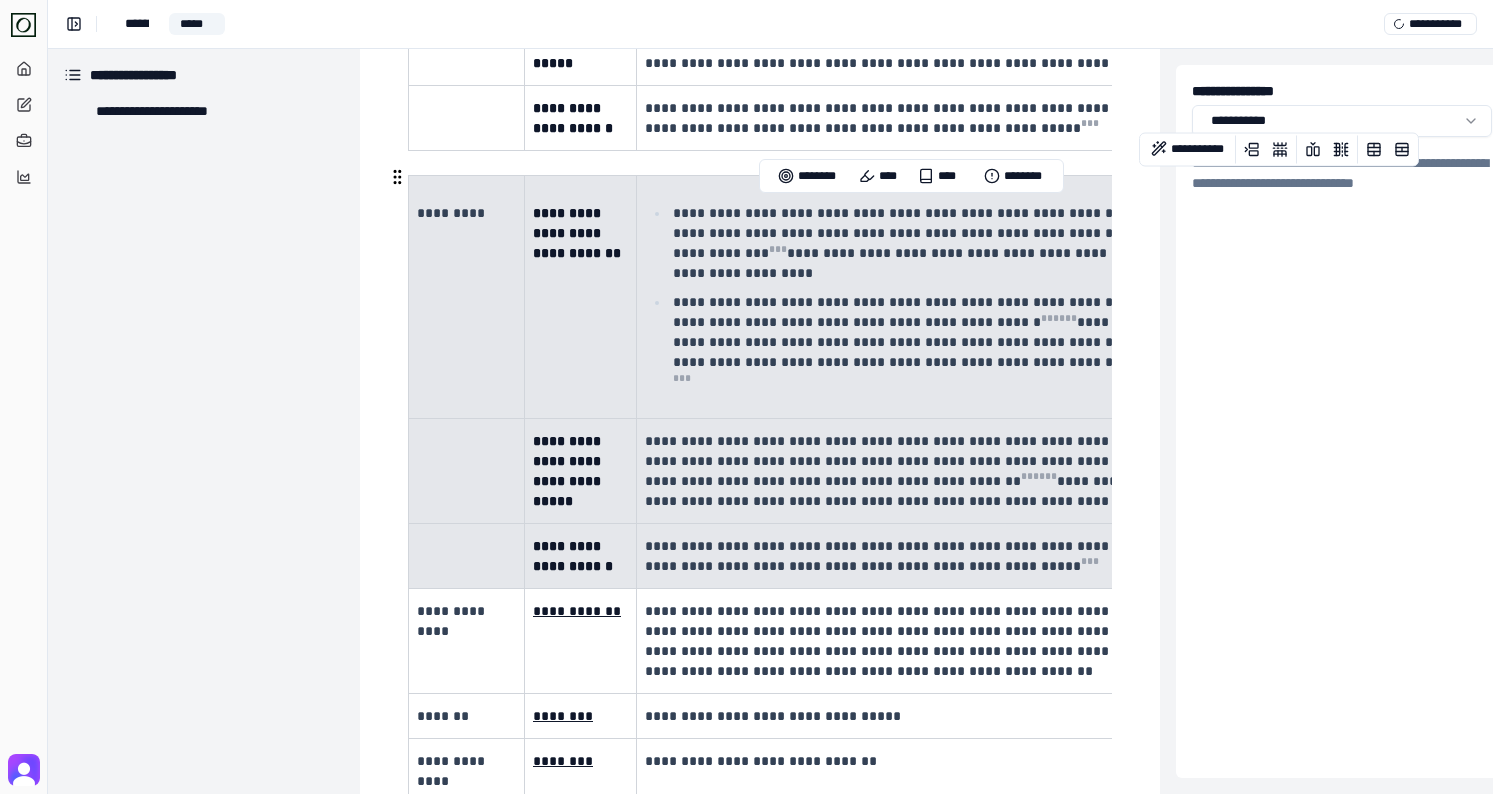 drag, startPoint x: 1070, startPoint y: 541, endPoint x: 477, endPoint y: 281, distance: 647.4944 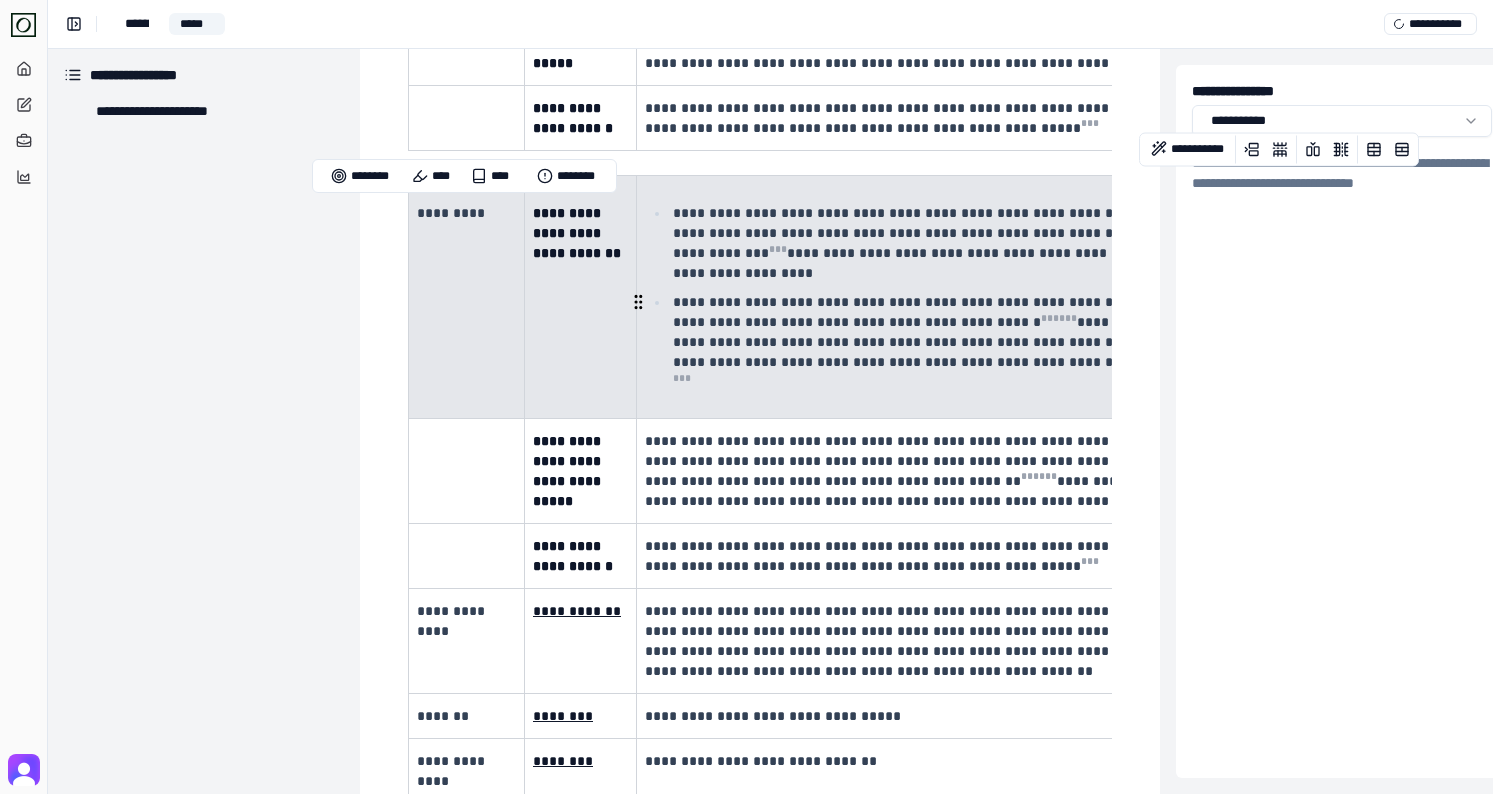 click on "**********" at bounding box center [961, 342] 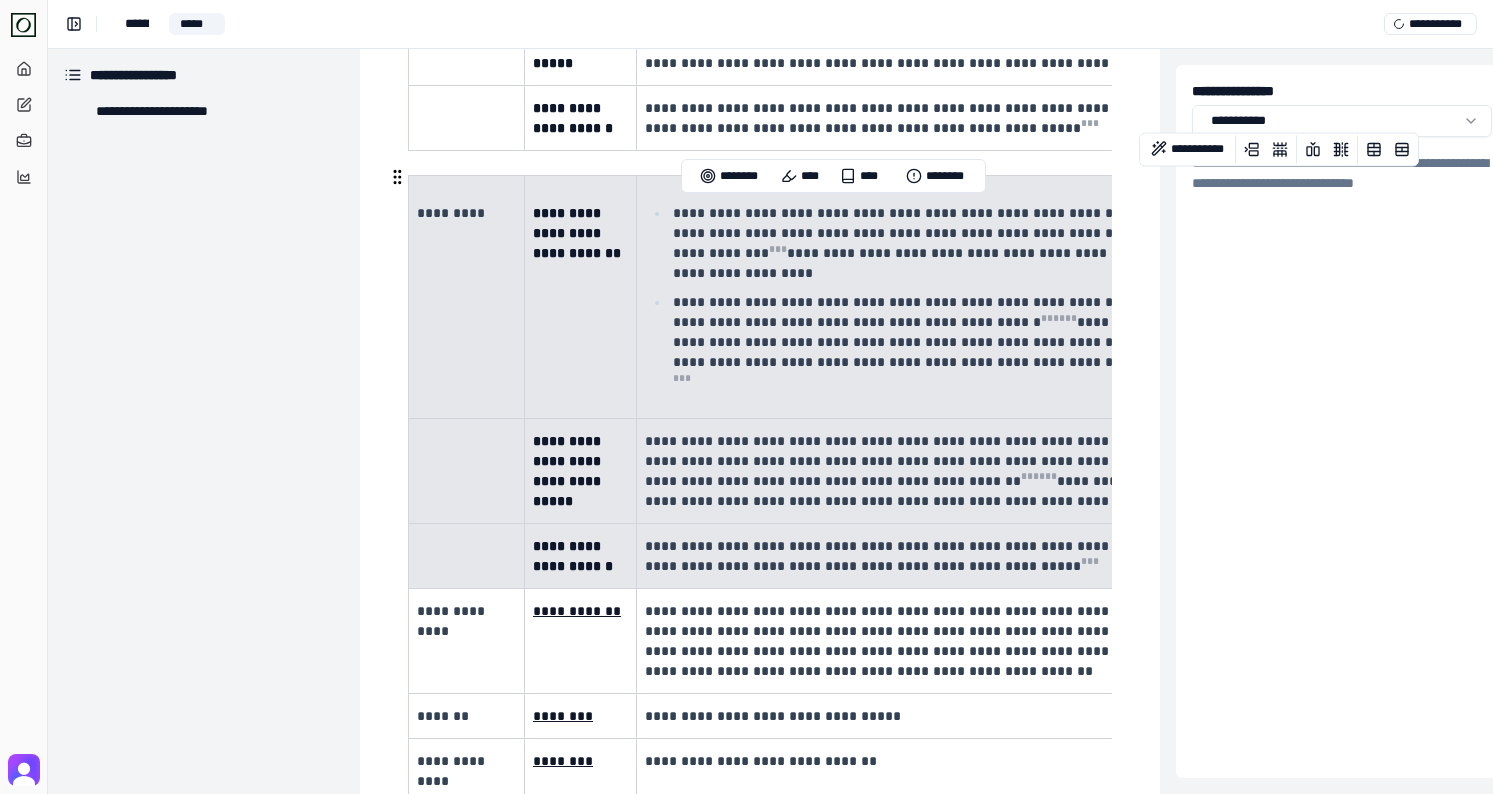drag, startPoint x: 1031, startPoint y: 544, endPoint x: 401, endPoint y: 263, distance: 689.8268 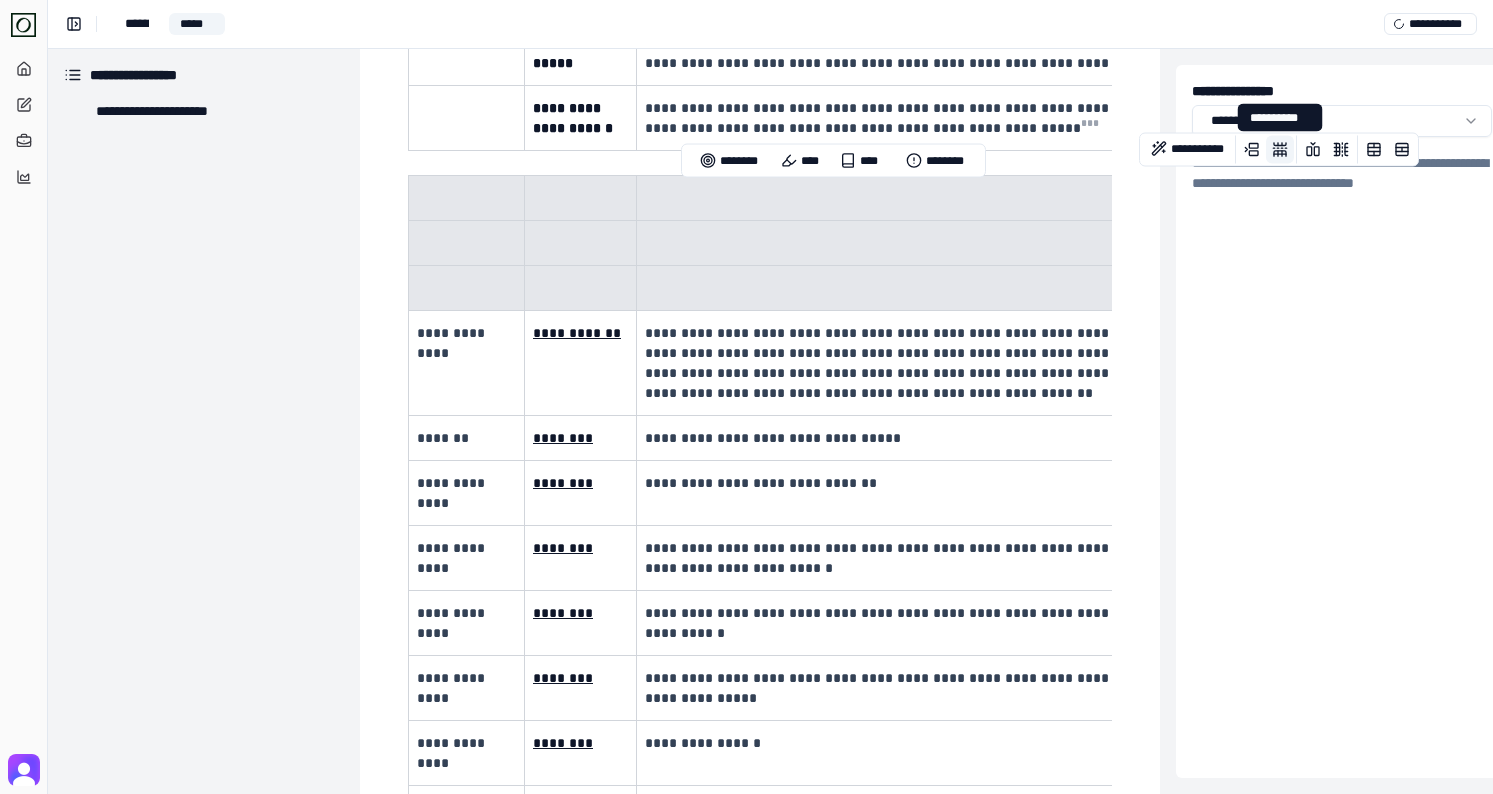click at bounding box center (1280, 150) 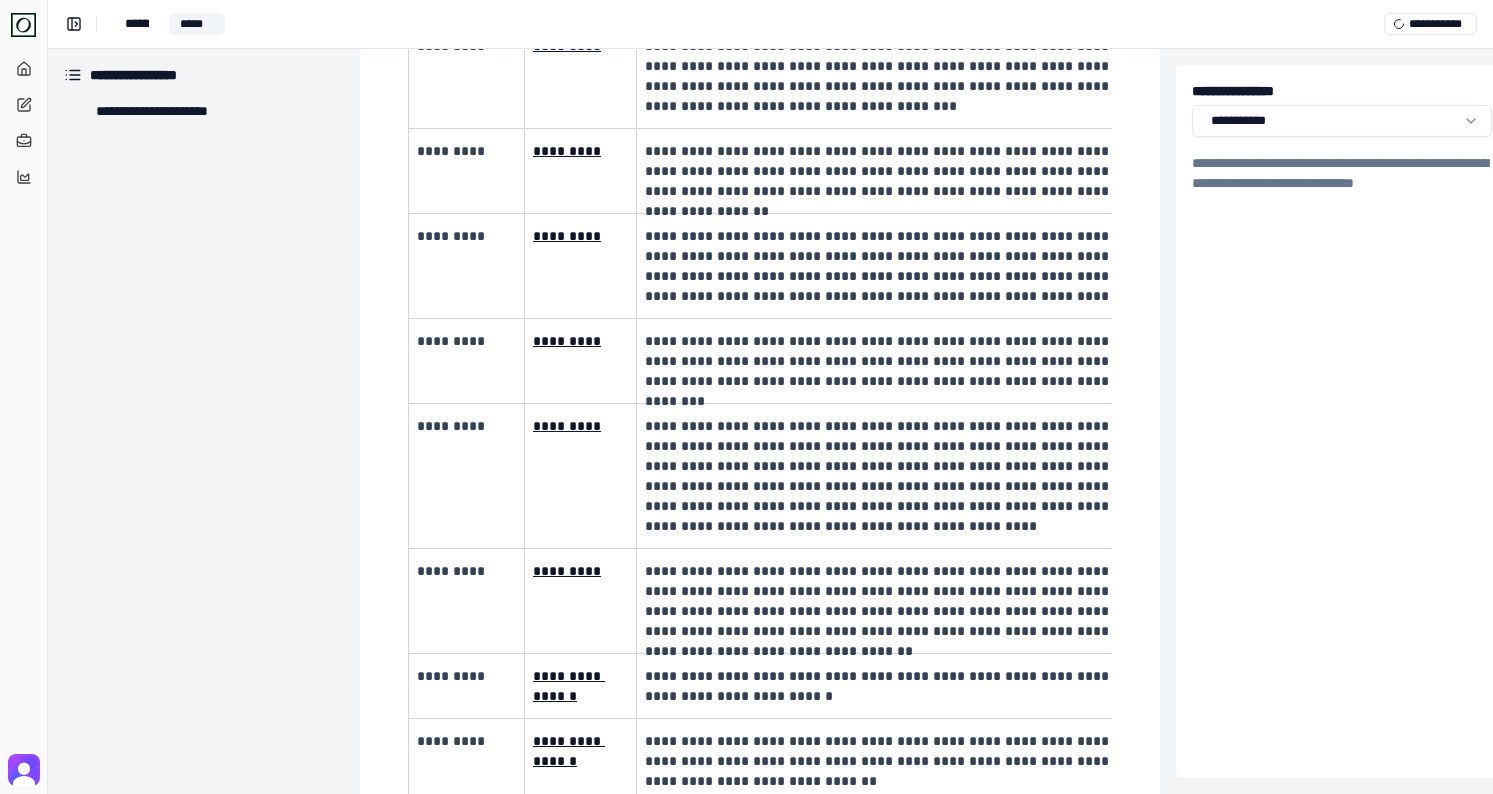 scroll, scrollTop: 2637, scrollLeft: 0, axis: vertical 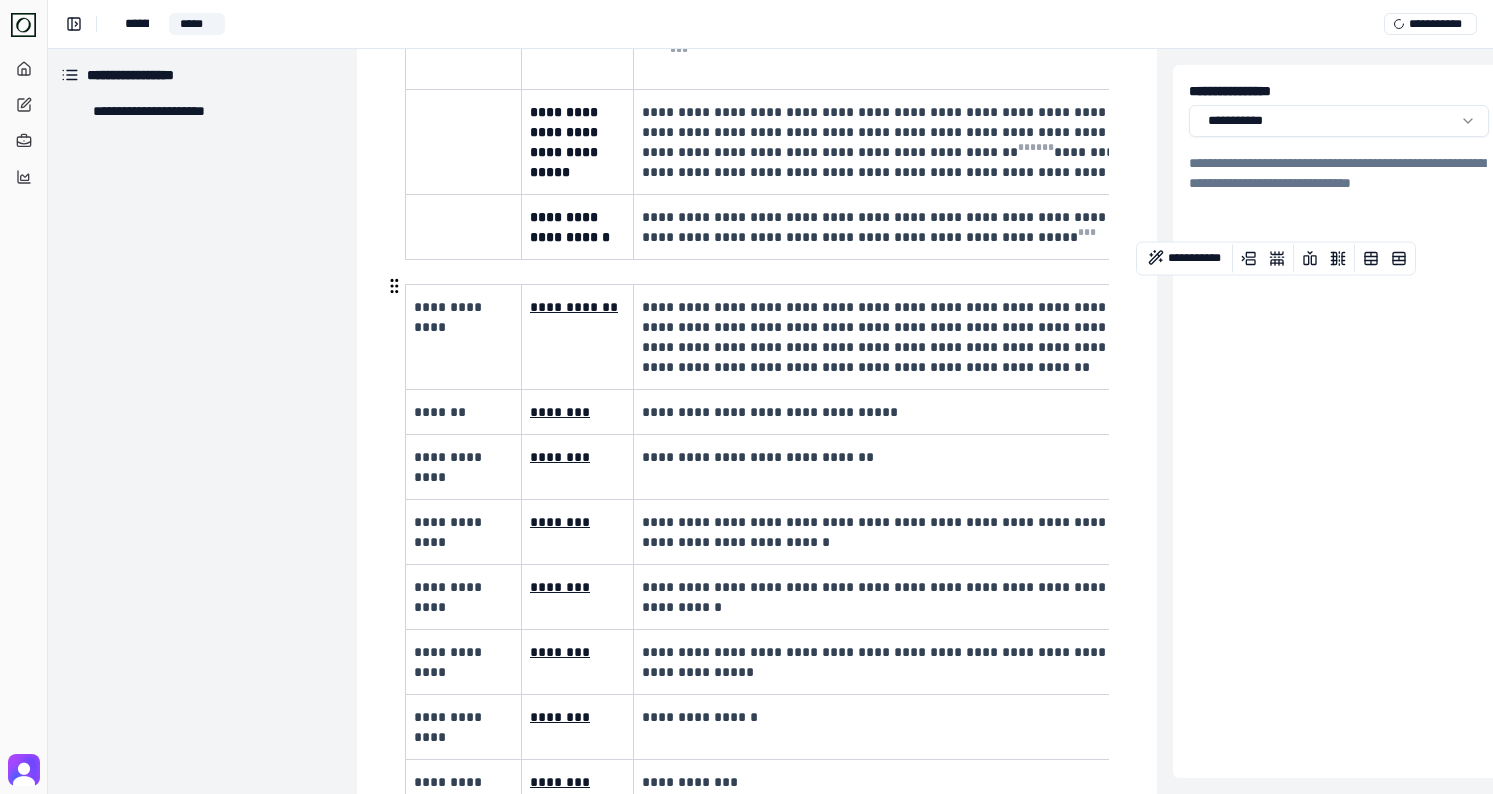 click on "*******" at bounding box center [461, 412] 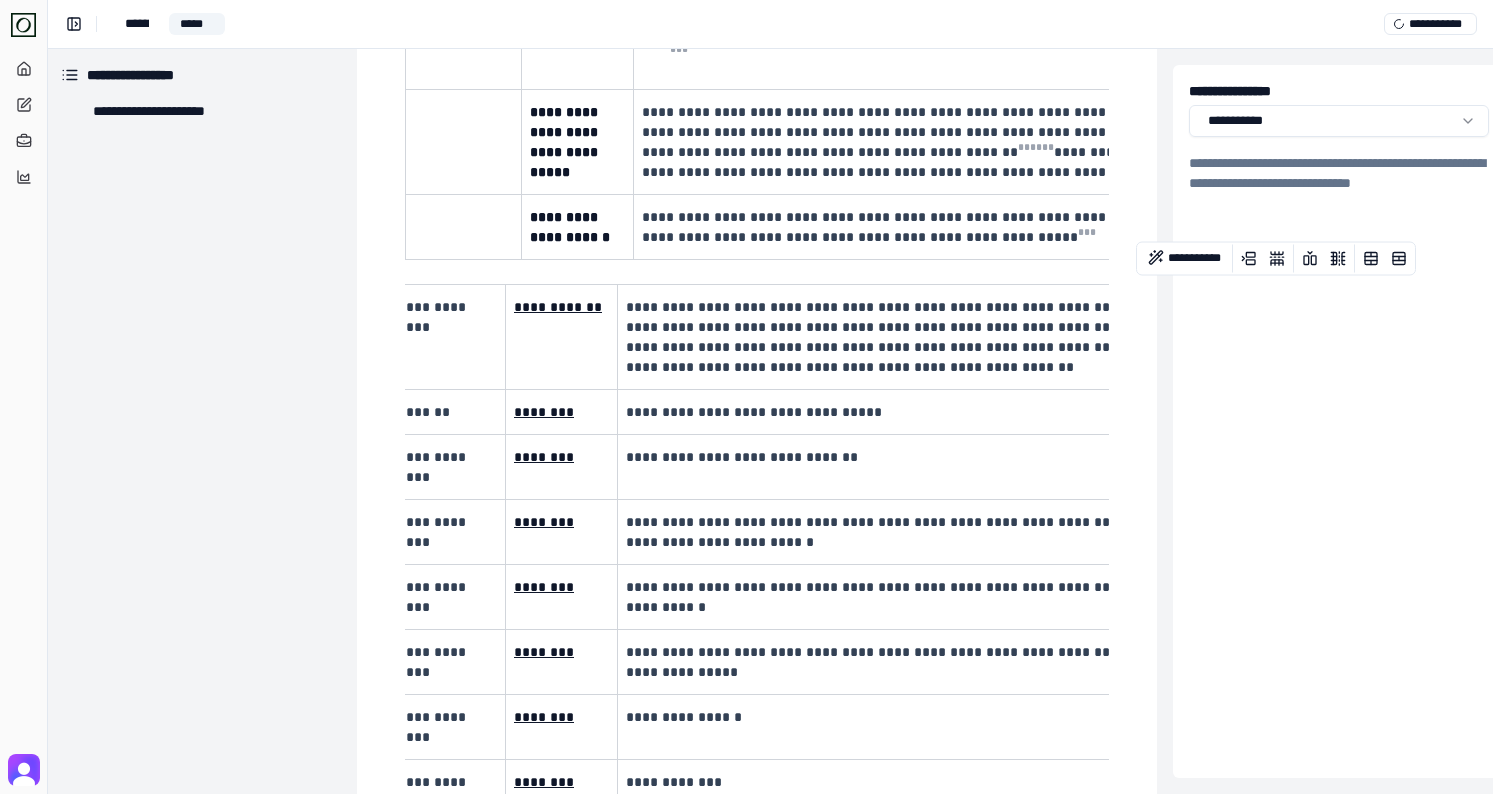 scroll, scrollTop: 0, scrollLeft: 0, axis: both 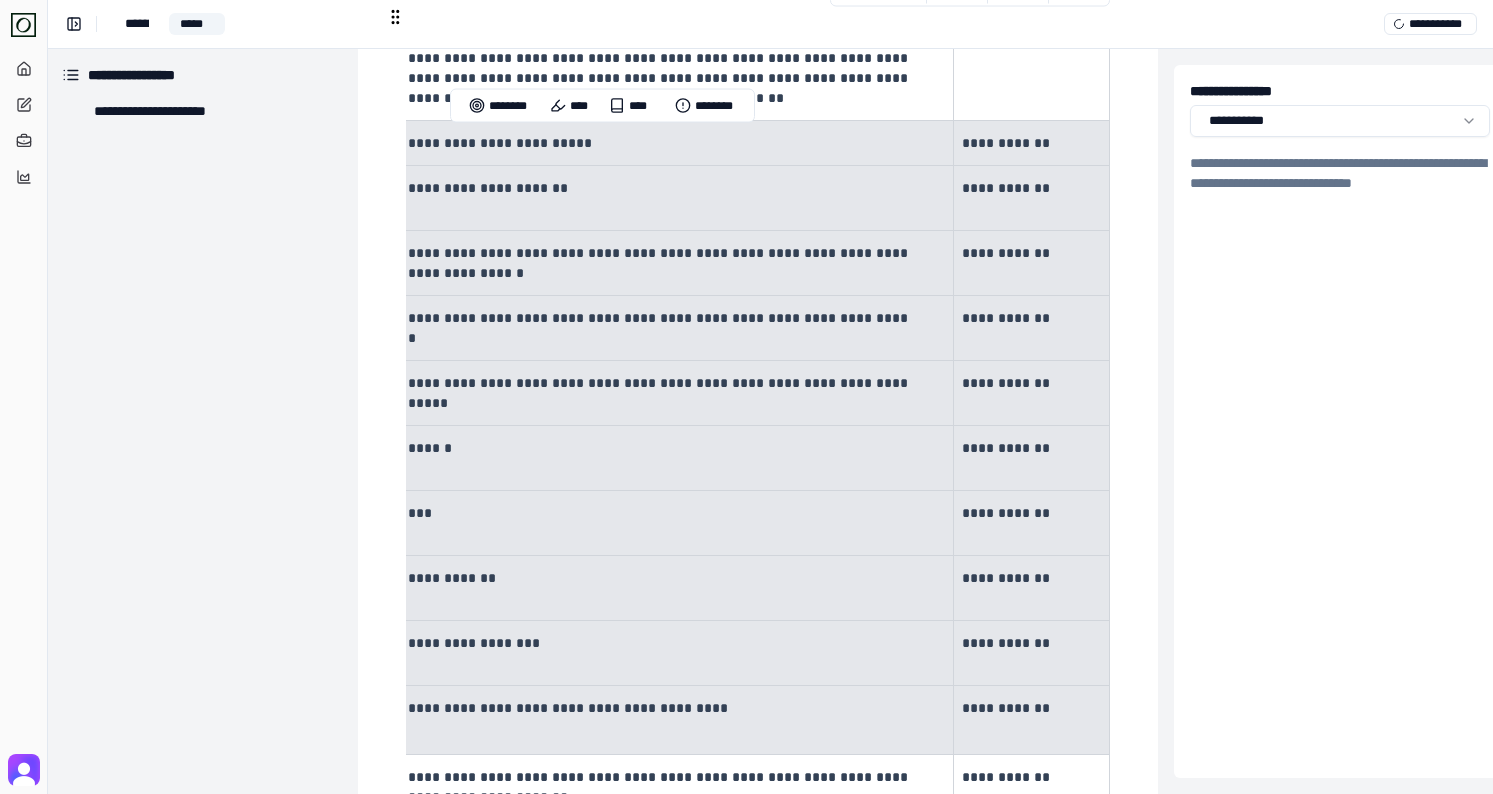 drag, startPoint x: 490, startPoint y: 148, endPoint x: 1031, endPoint y: 722, distance: 788.7693 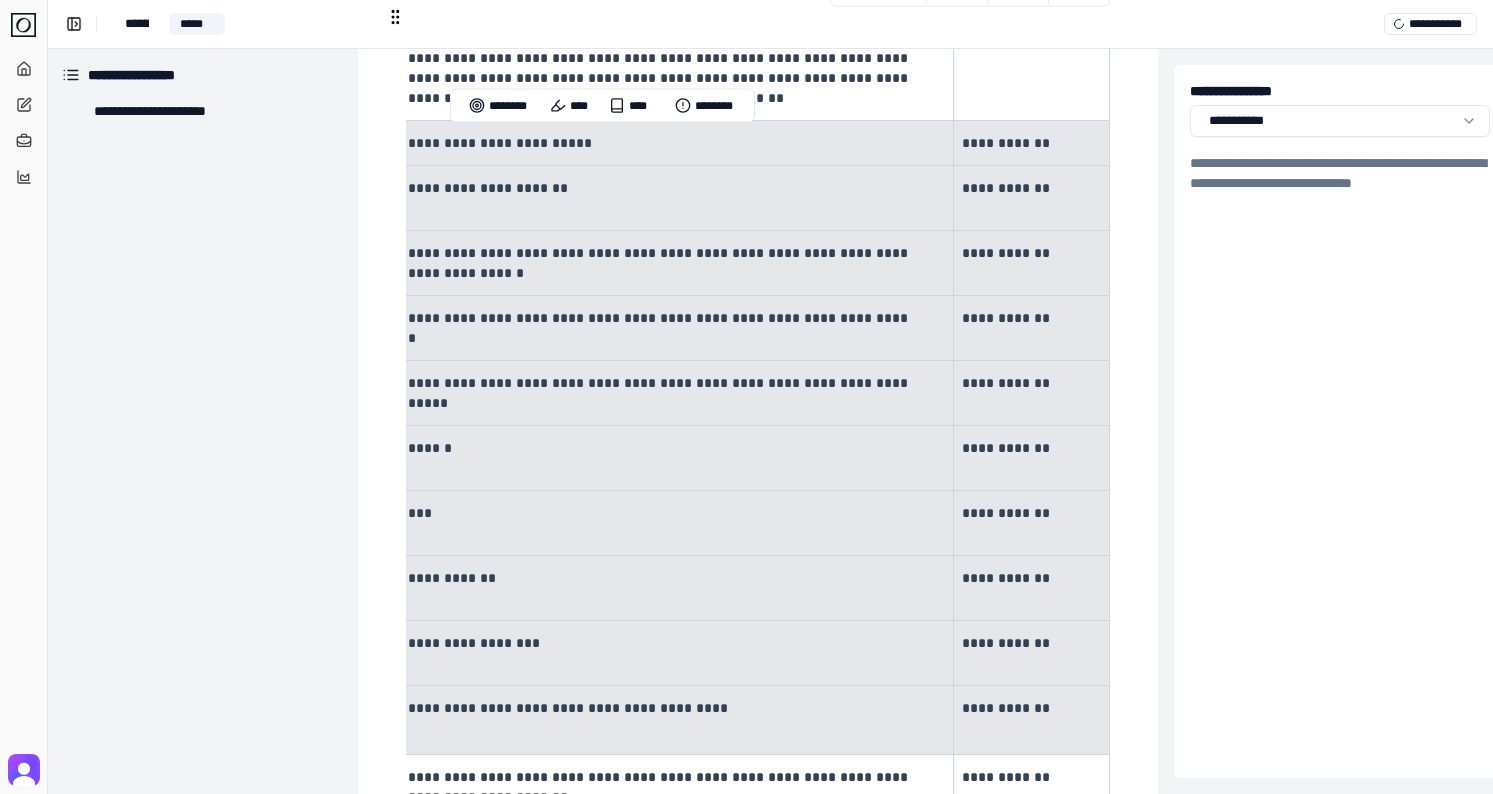 click on "**********" at bounding box center [605, 1986] 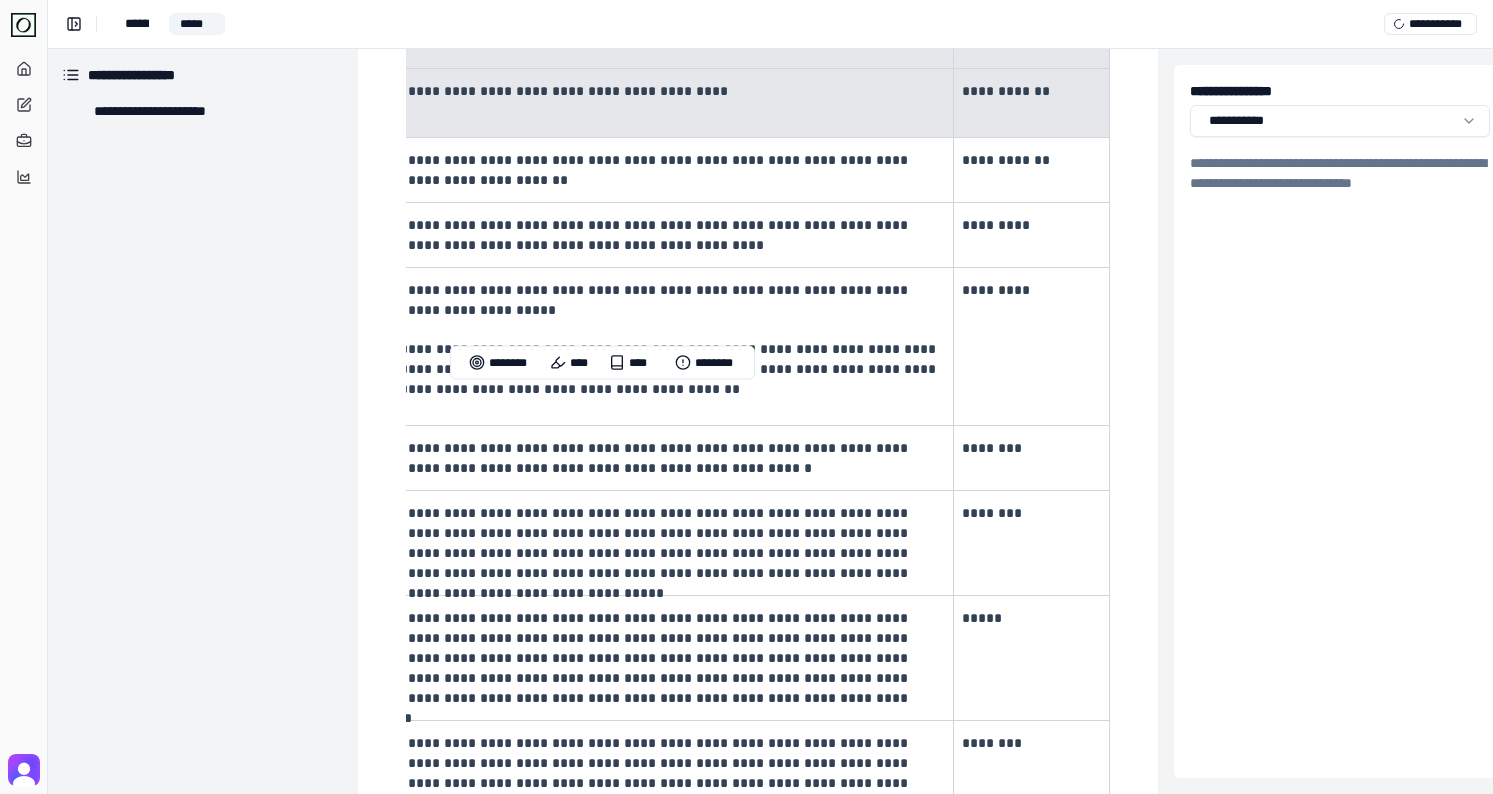 scroll, scrollTop: 2050, scrollLeft: 2, axis: both 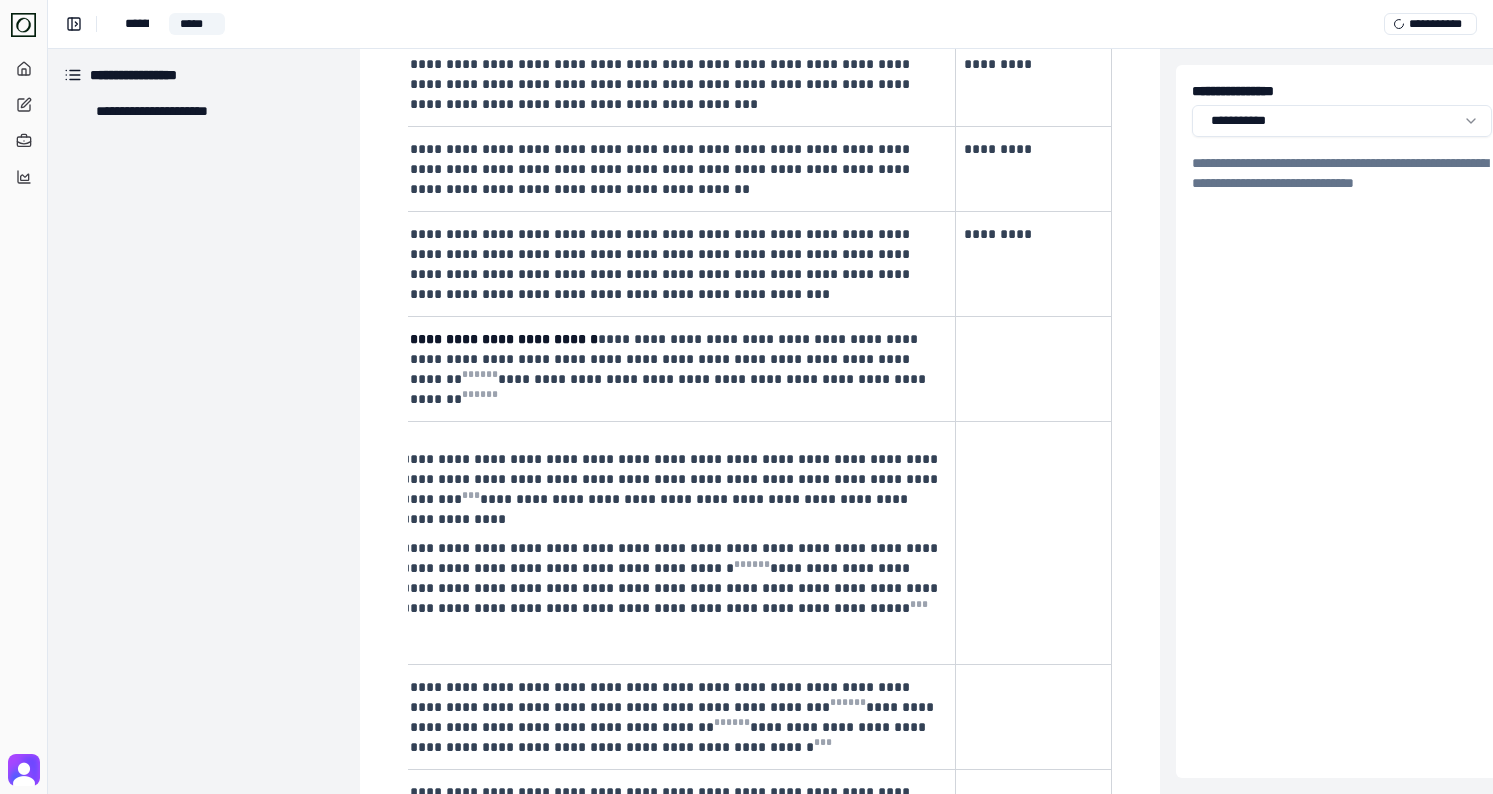 click on "**********" at bounding box center (643, 716) 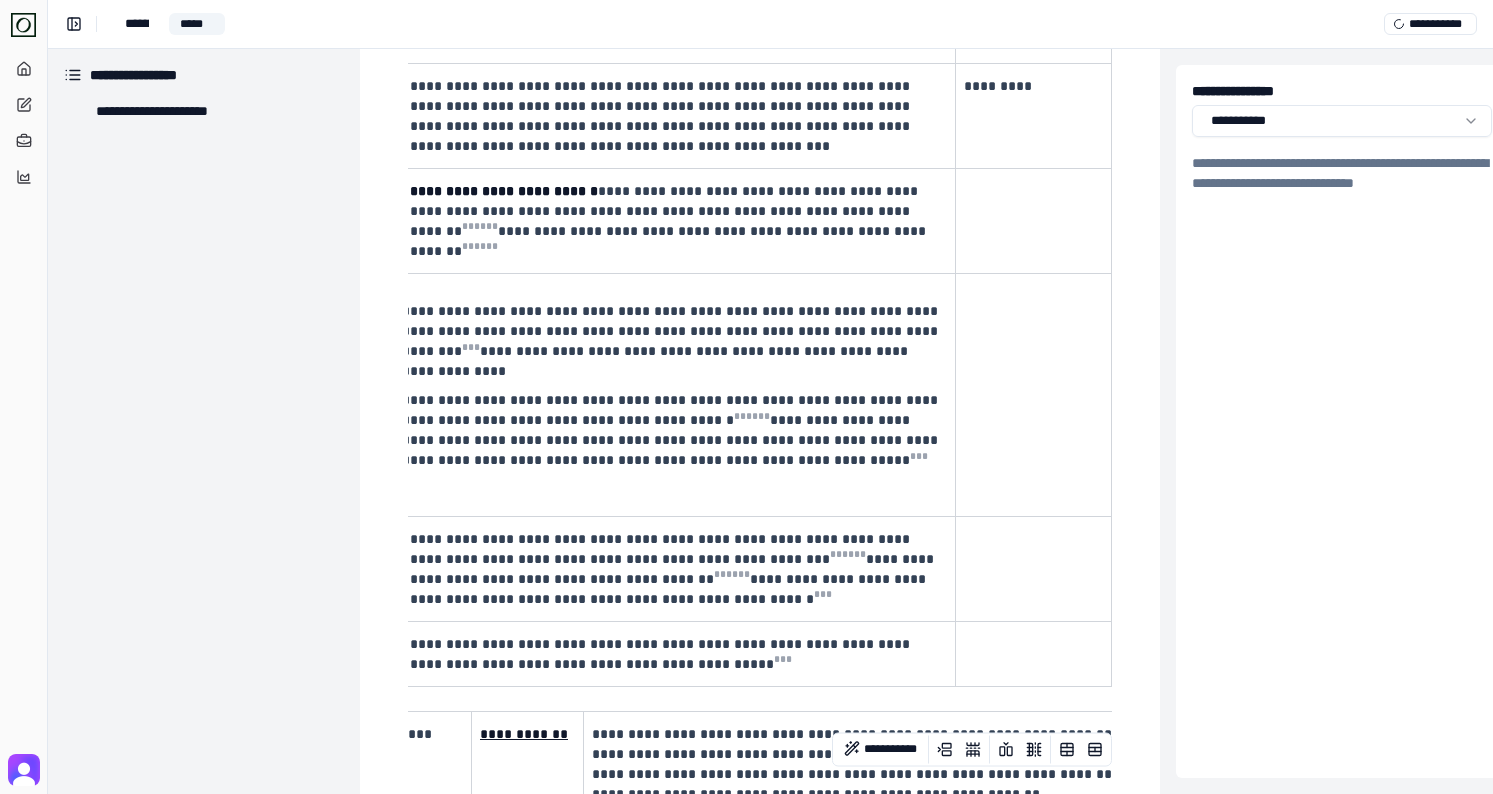 scroll, scrollTop: 722, scrollLeft: 0, axis: vertical 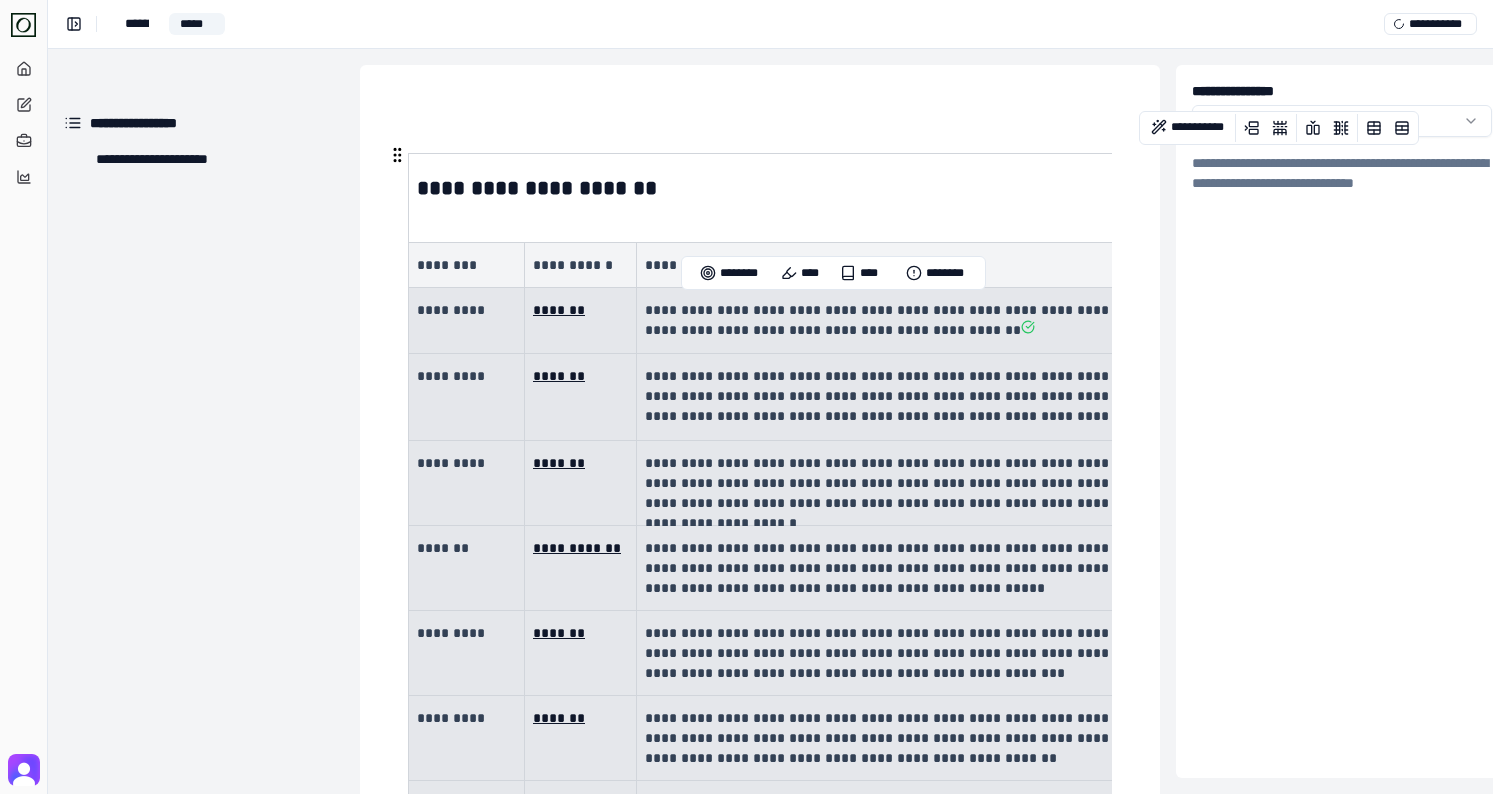 drag, startPoint x: 859, startPoint y: 641, endPoint x: 459, endPoint y: 291, distance: 531.50726 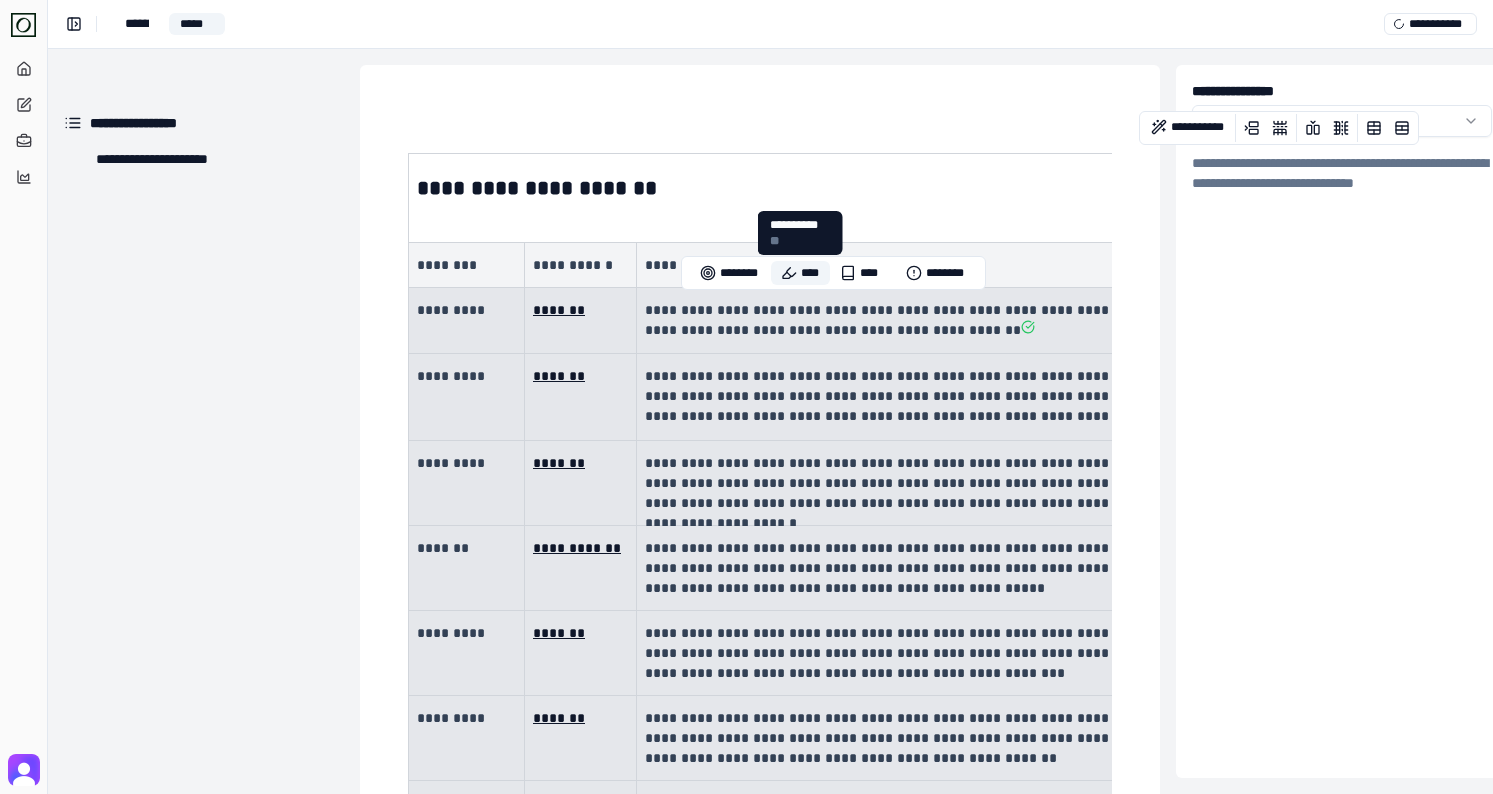 click on "****" at bounding box center (800, 273) 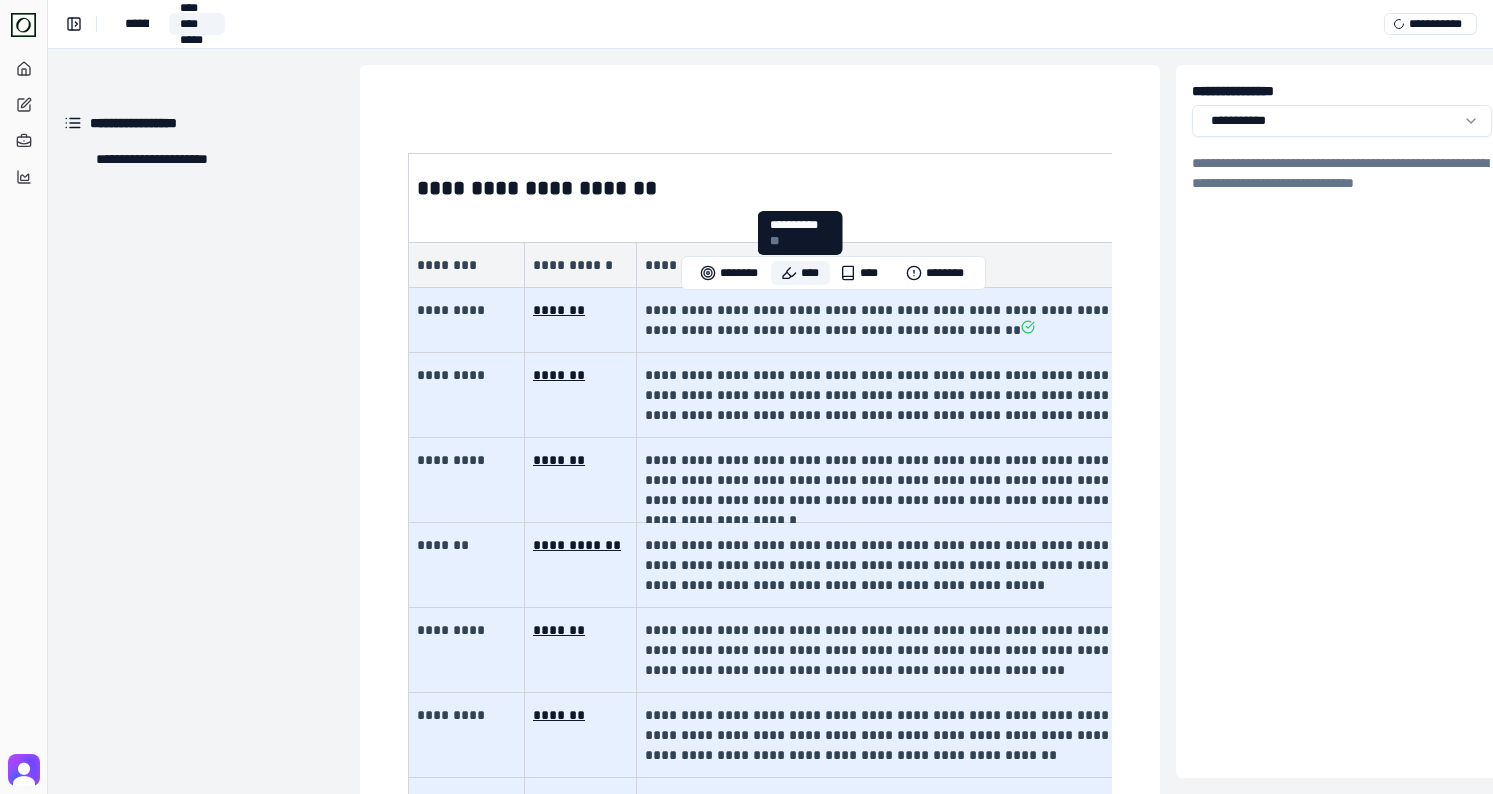 scroll, scrollTop: 1012, scrollLeft: 0, axis: vertical 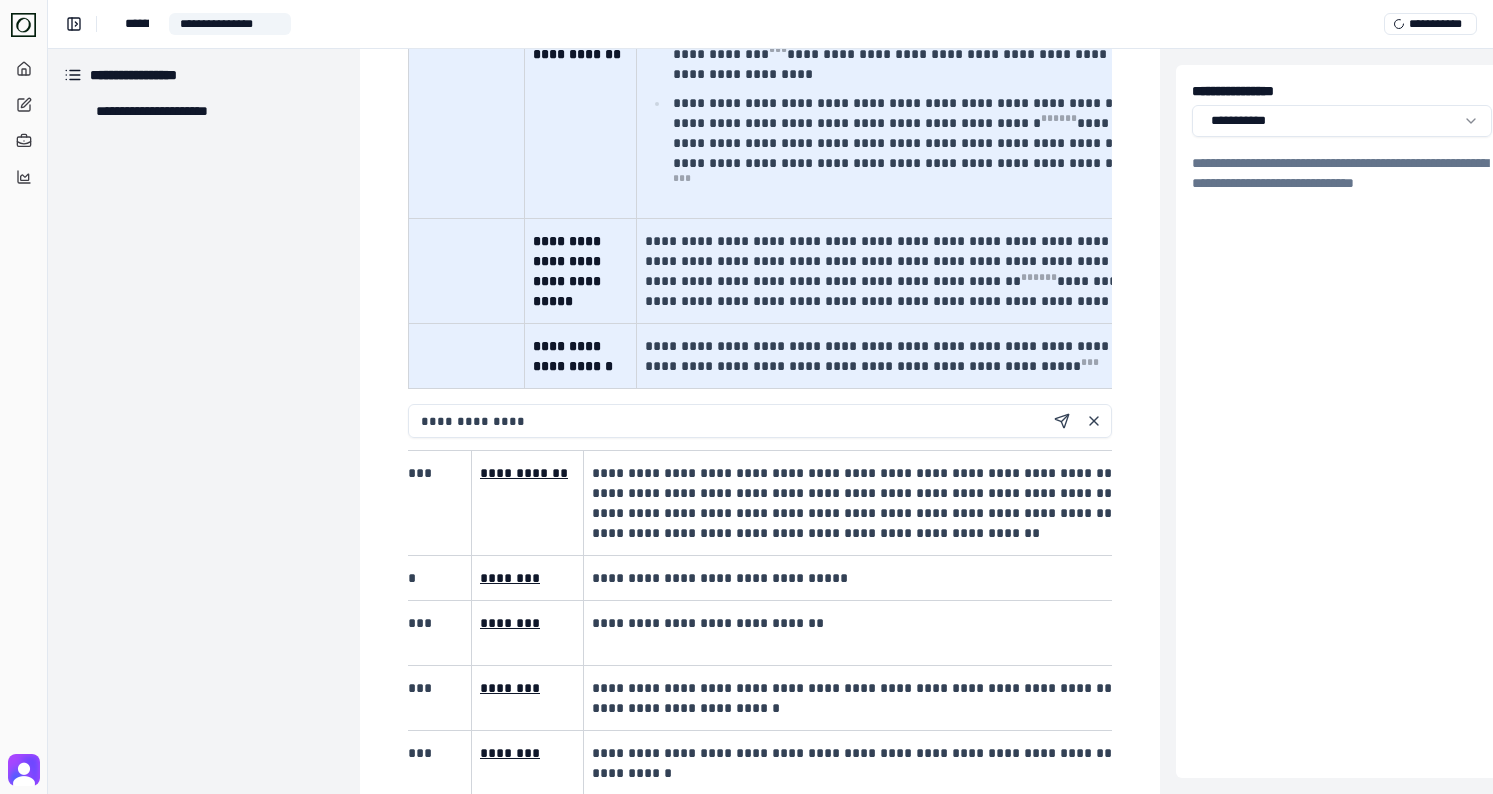 type on "**********" 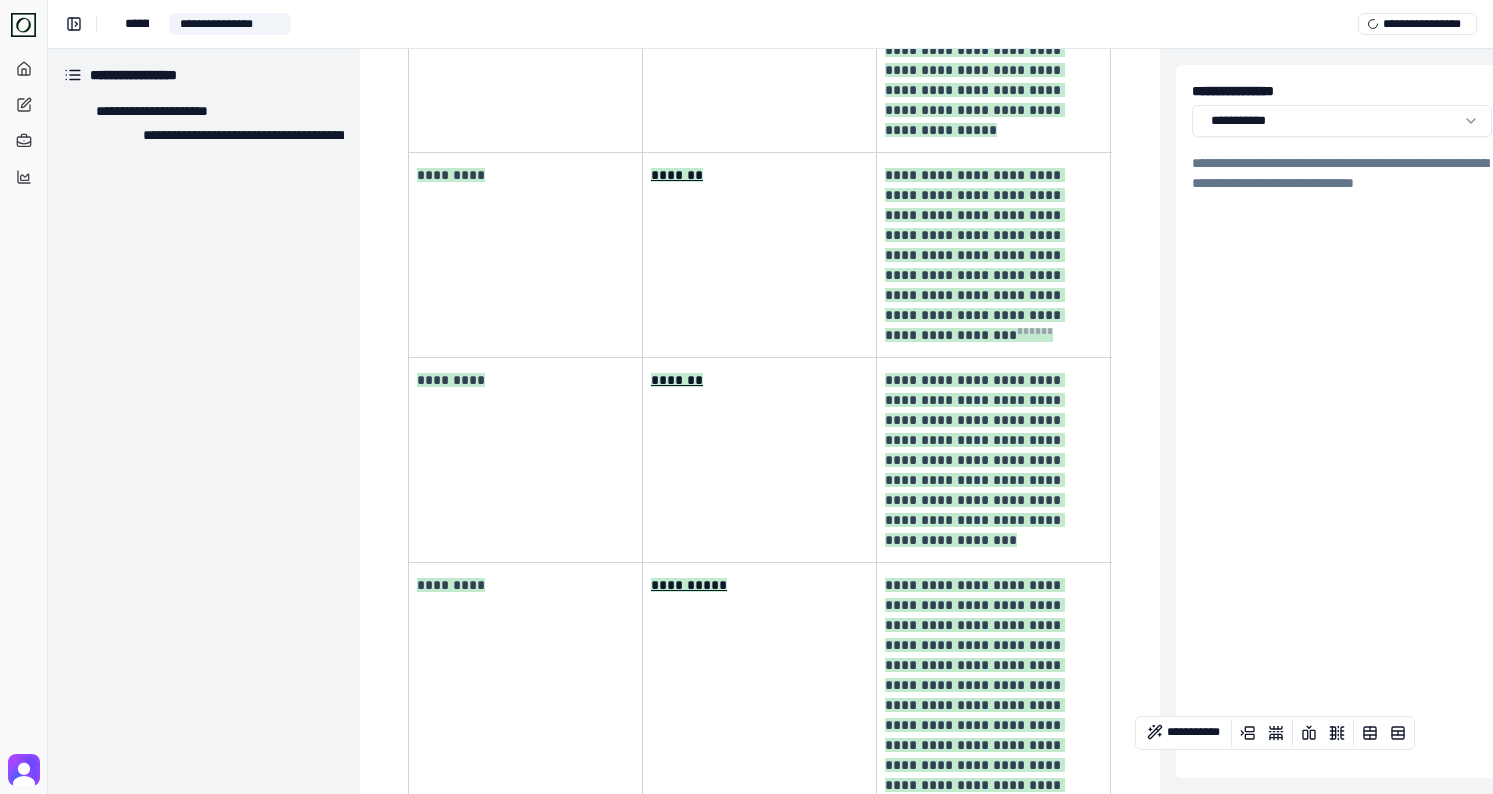 scroll, scrollTop: 0, scrollLeft: 4, axis: horizontal 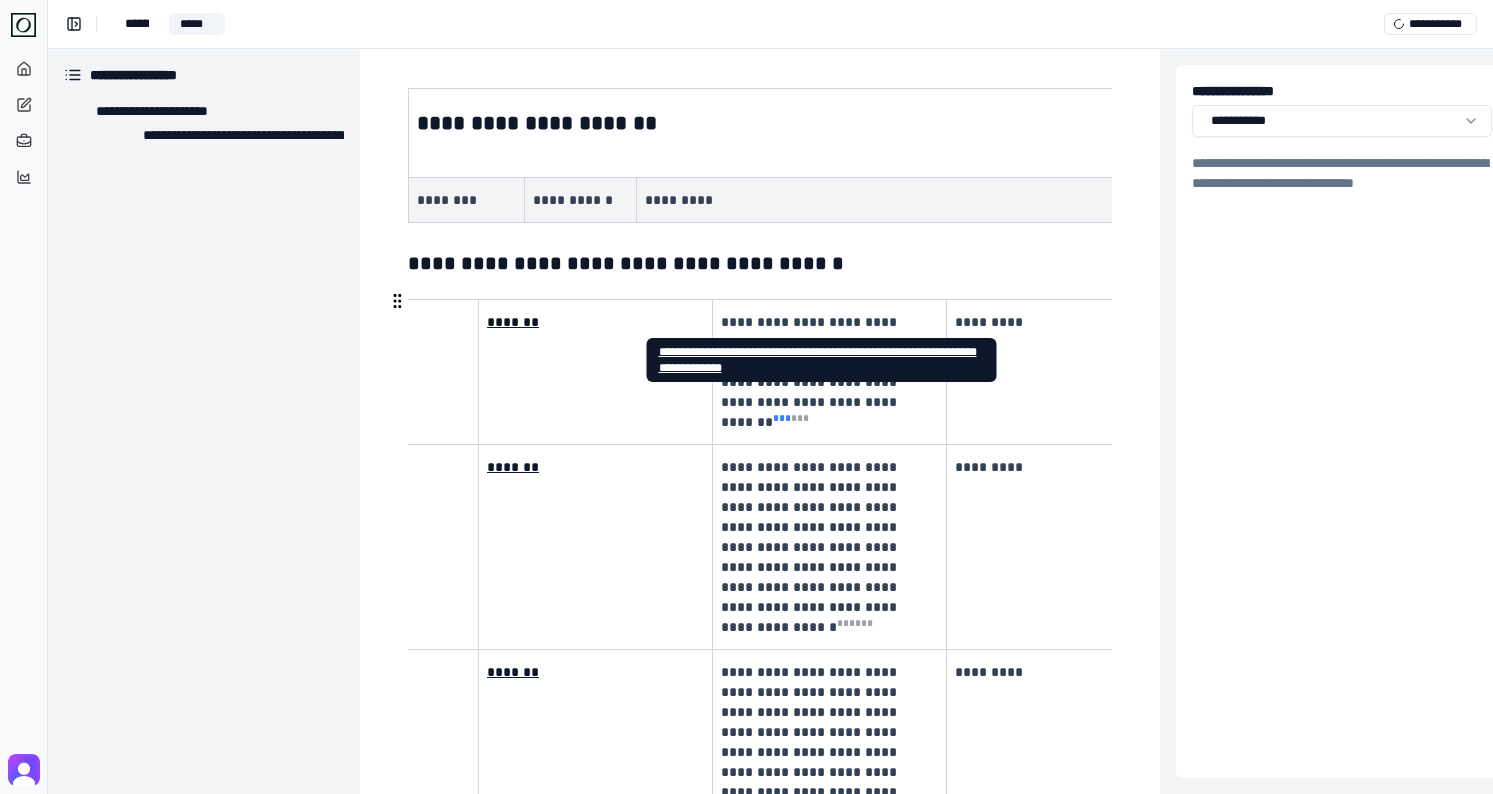 click on "* * *" at bounding box center [782, 418] 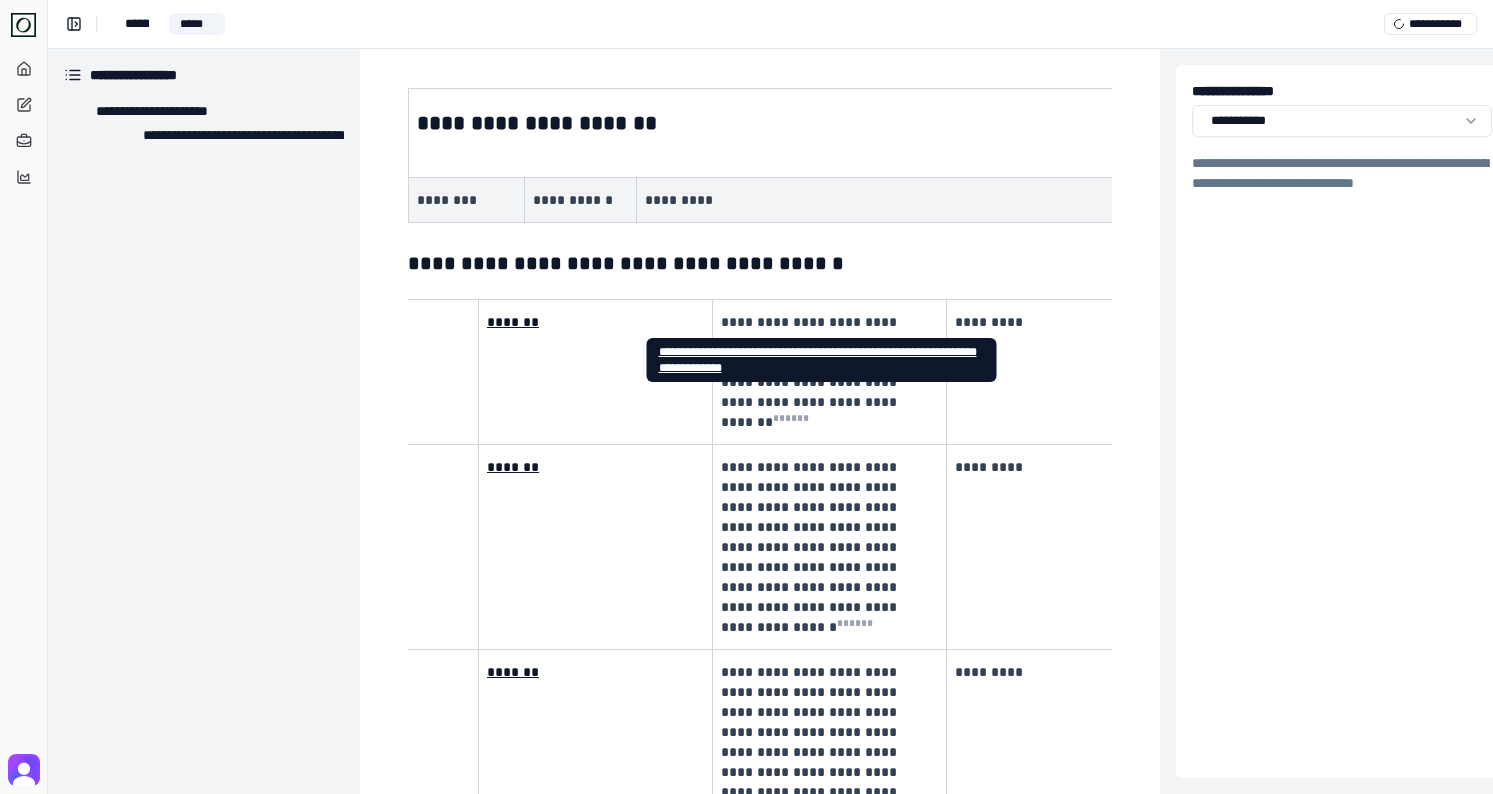 click on "**********" at bounding box center (818, 360) 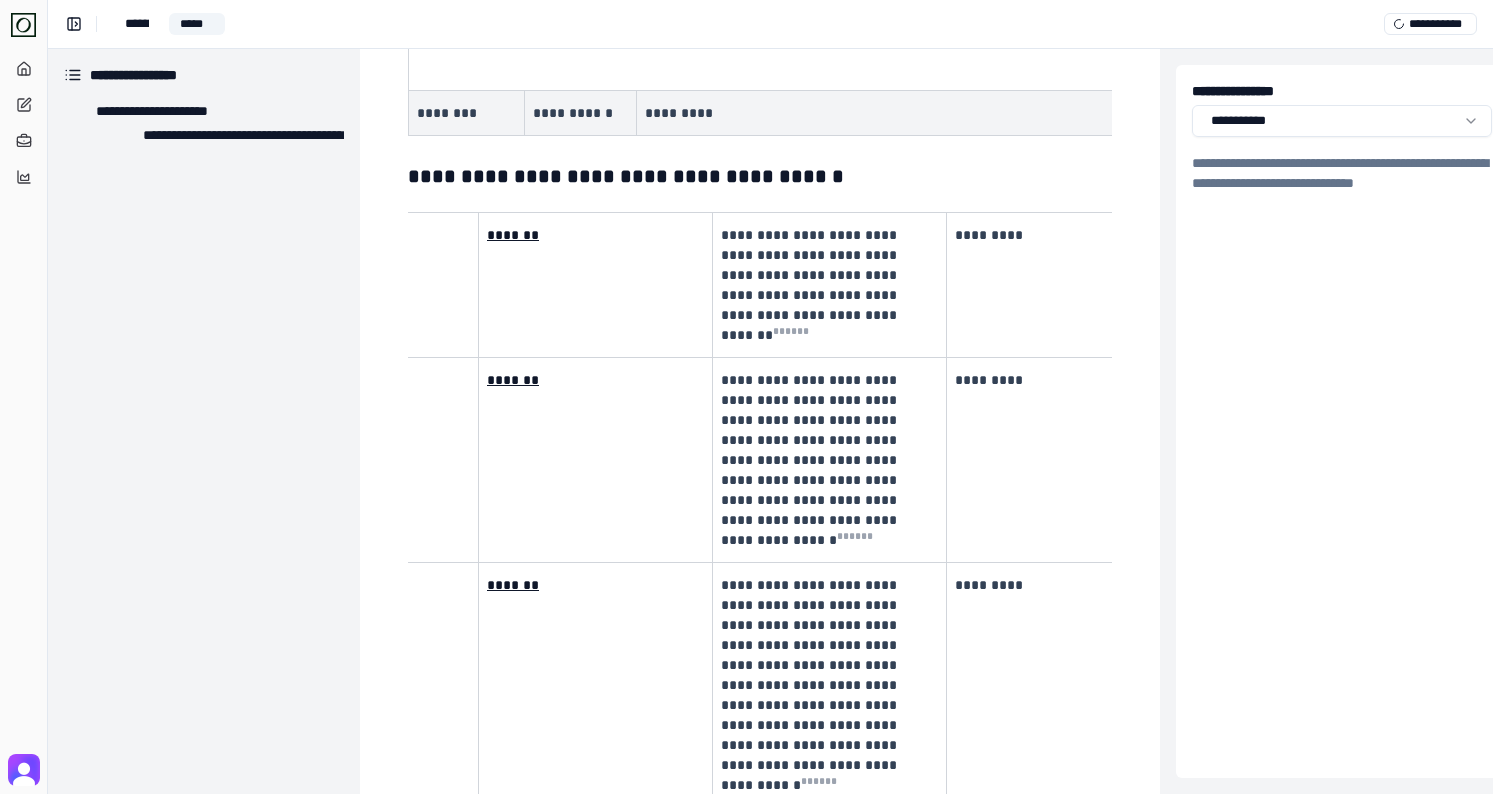 scroll, scrollTop: 160, scrollLeft: 0, axis: vertical 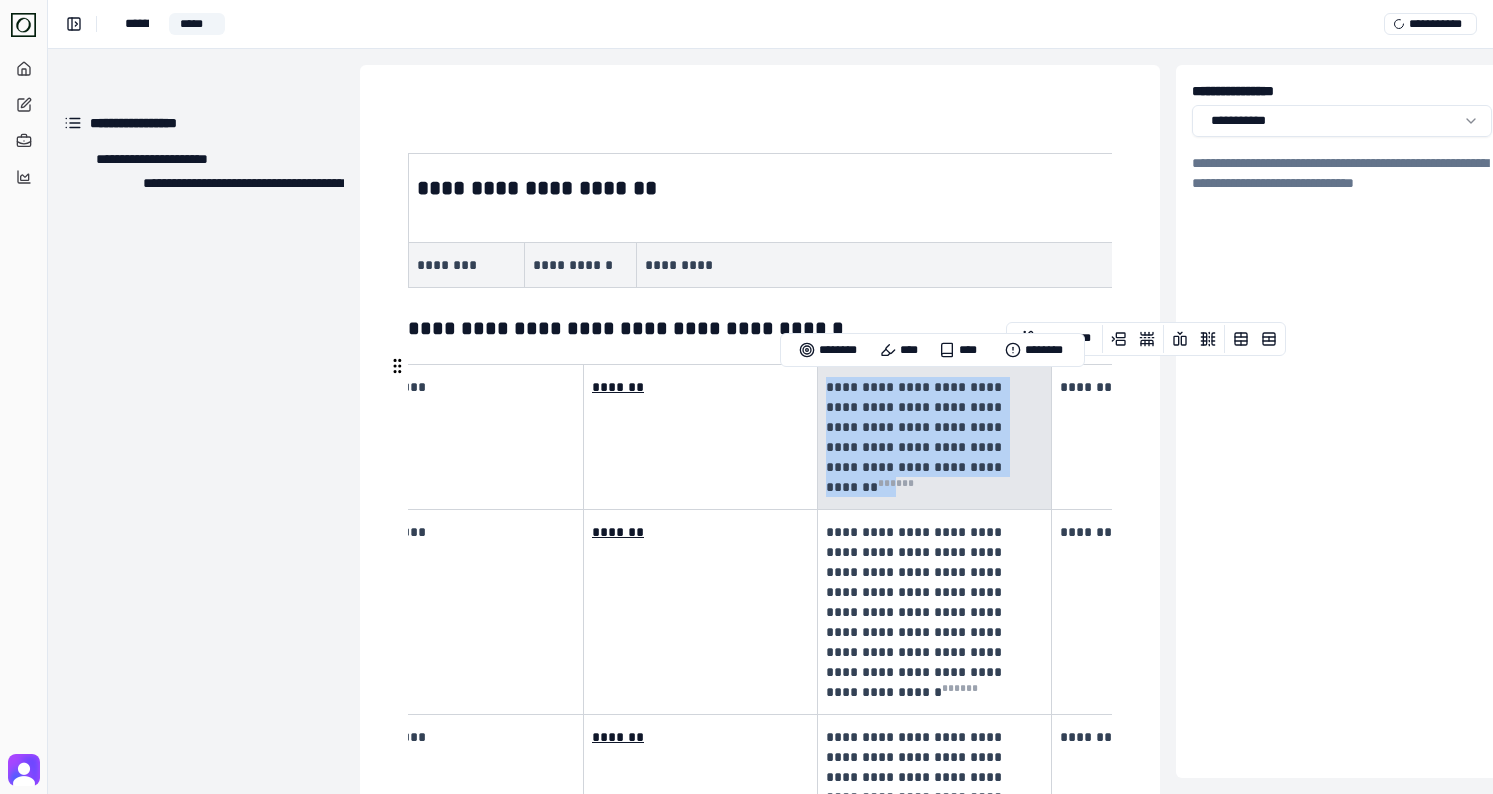 drag, startPoint x: 955, startPoint y: 467, endPoint x: 826, endPoint y: 383, distance: 153.9383 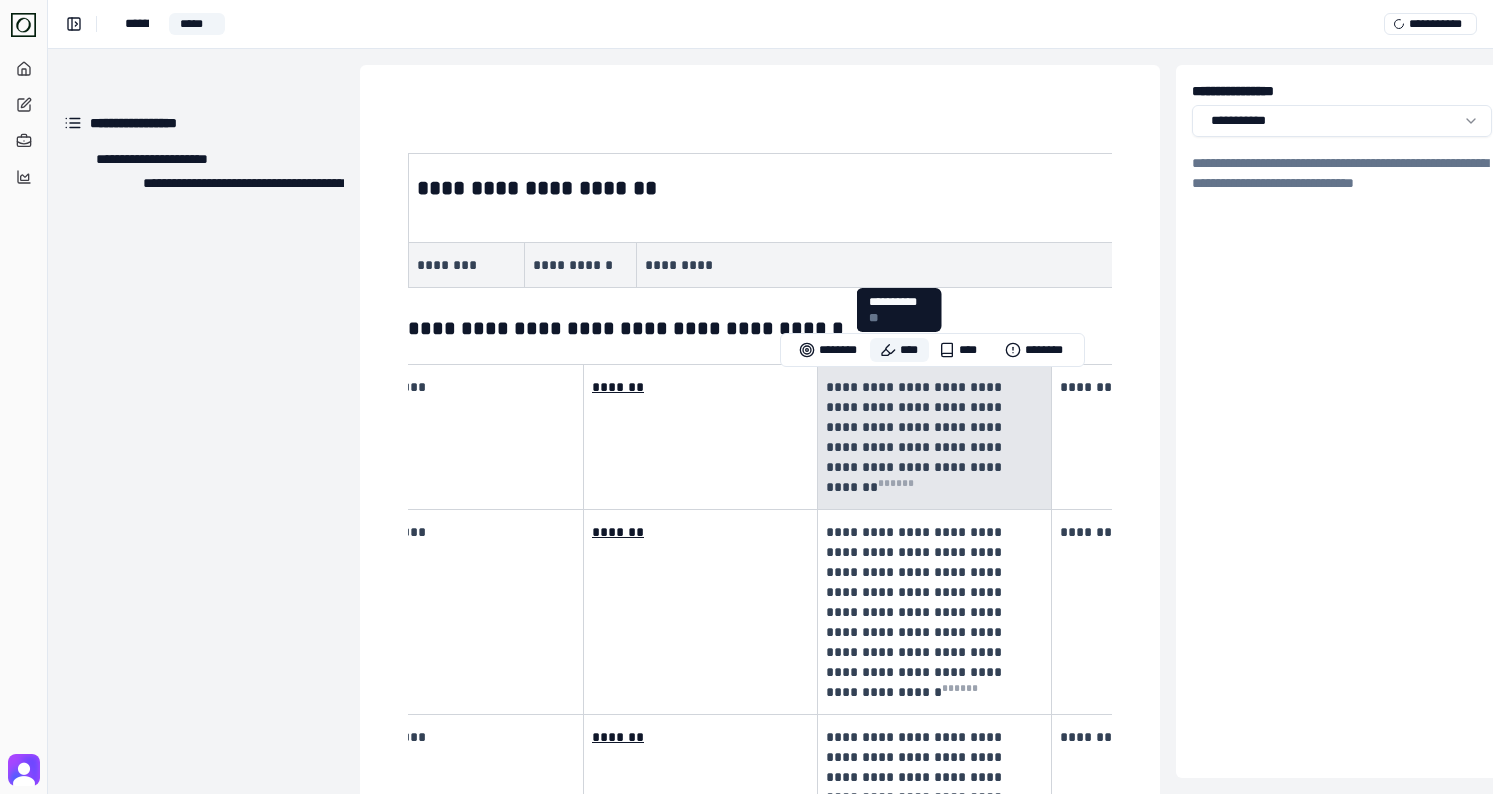 click on "****" at bounding box center [899, 350] 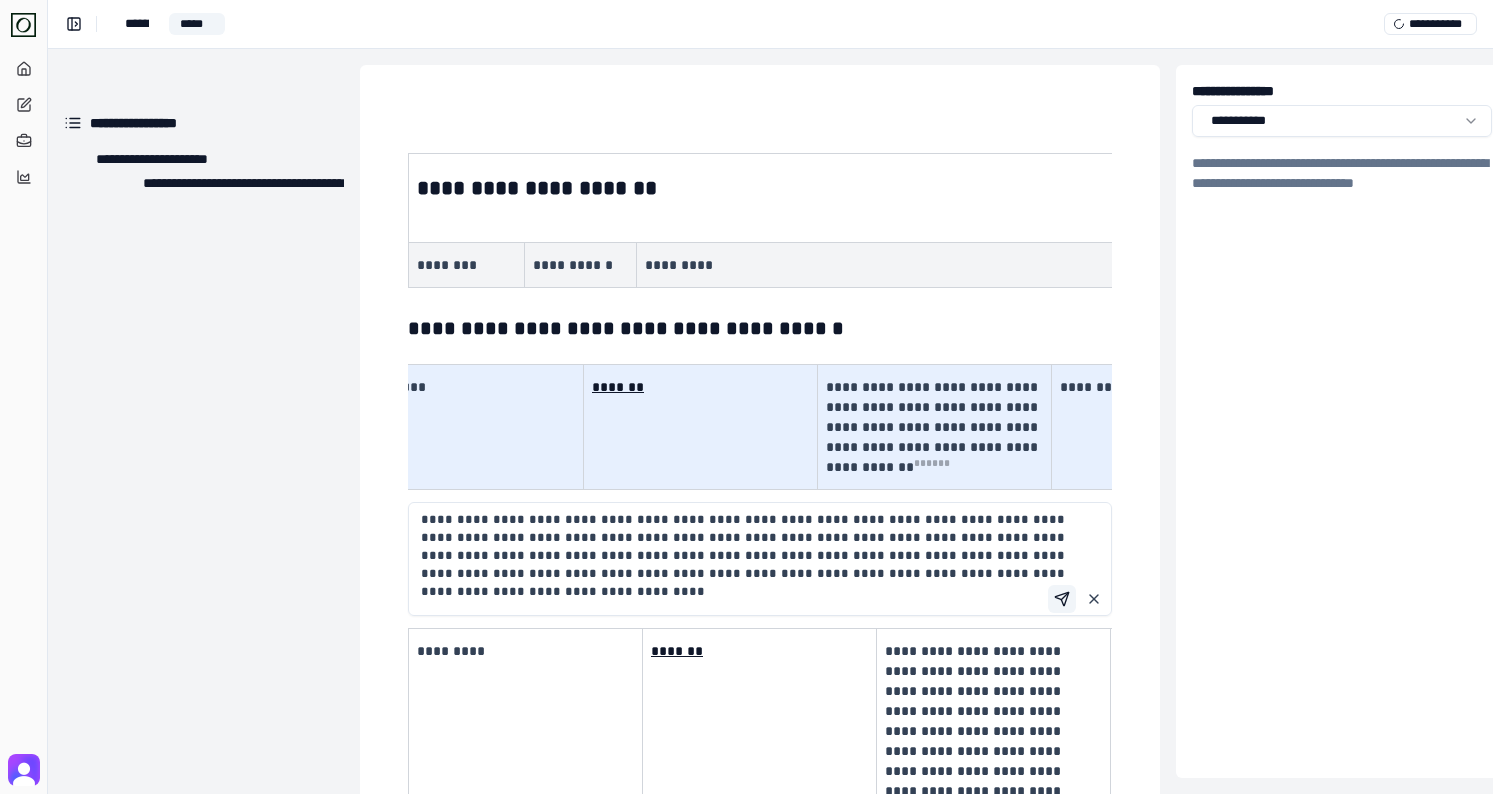 type on "**********" 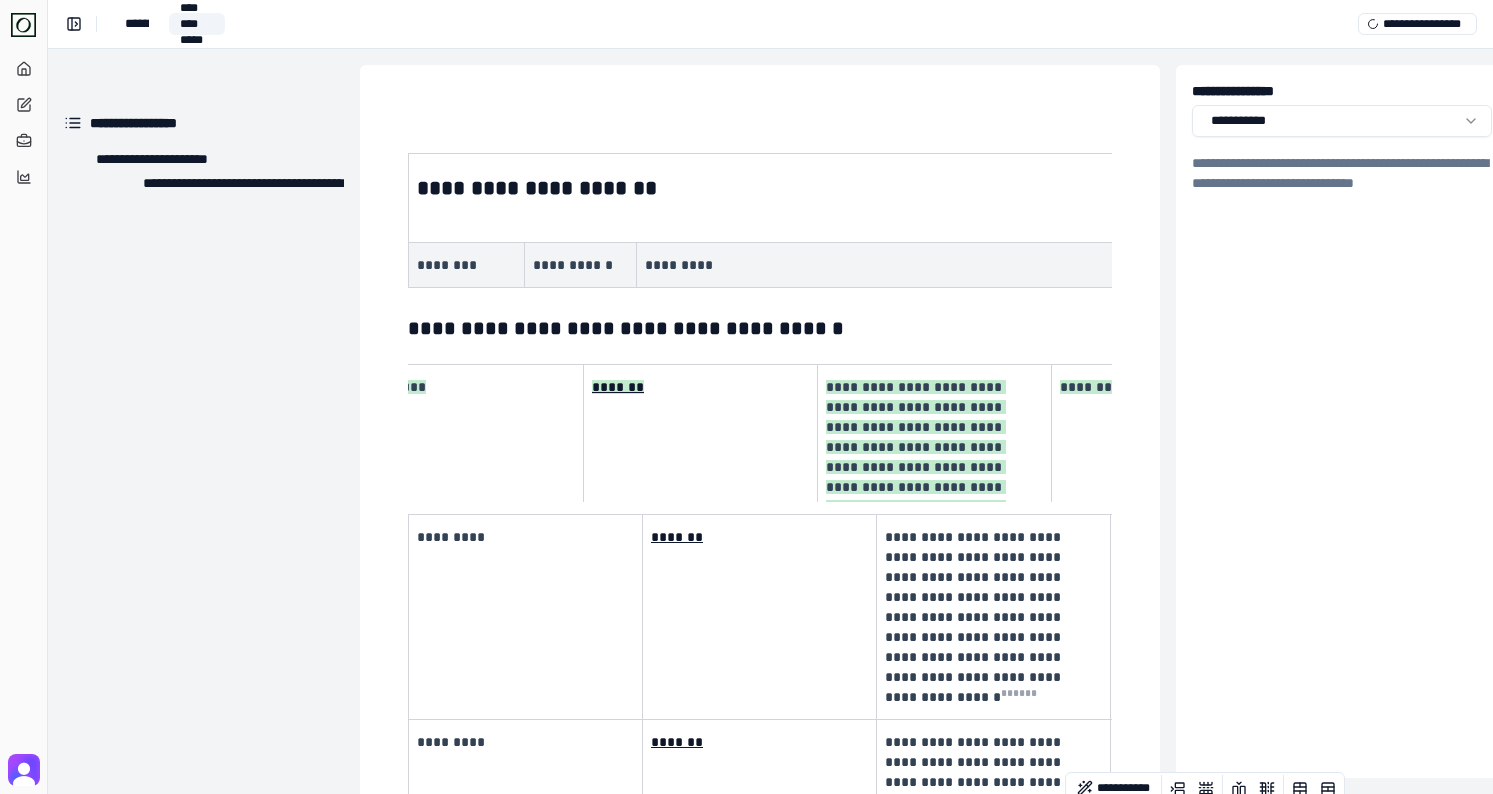 scroll, scrollTop: 56, scrollLeft: 0, axis: vertical 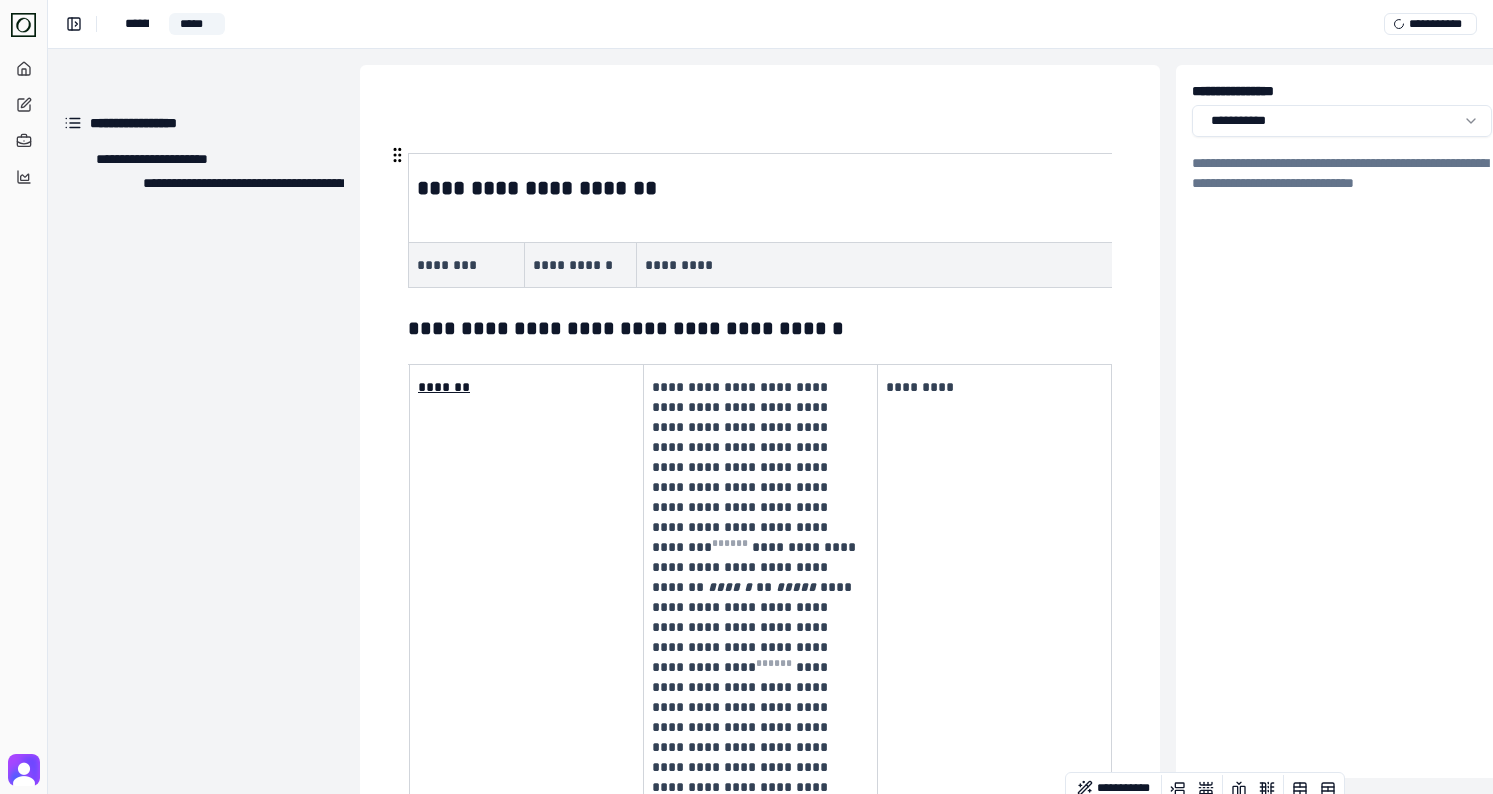 click on "**********" at bounding box center [581, 265] 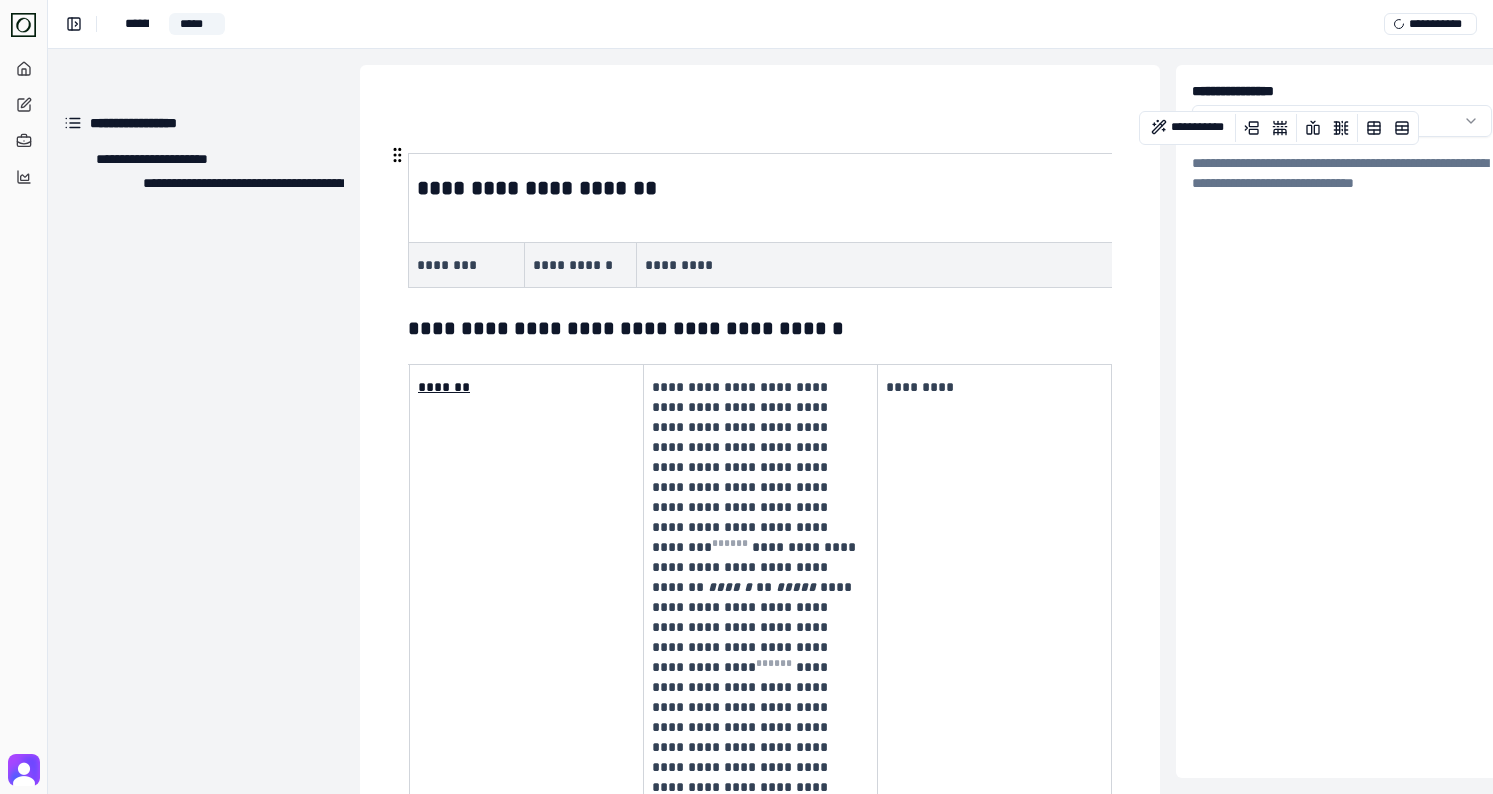 click on "*********" at bounding box center (947, 265) 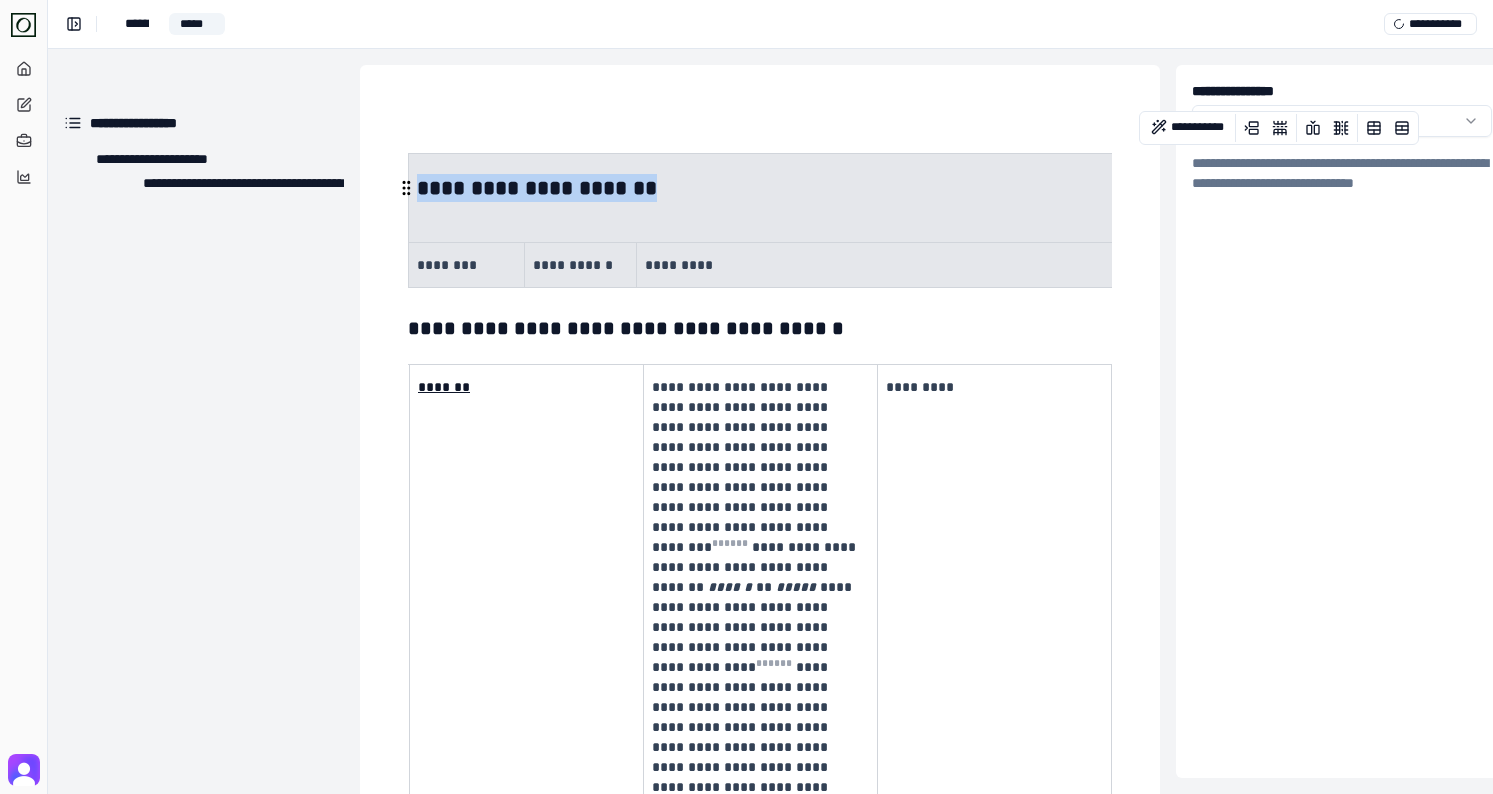 drag, startPoint x: 859, startPoint y: 255, endPoint x: 462, endPoint y: 148, distance: 411.16663 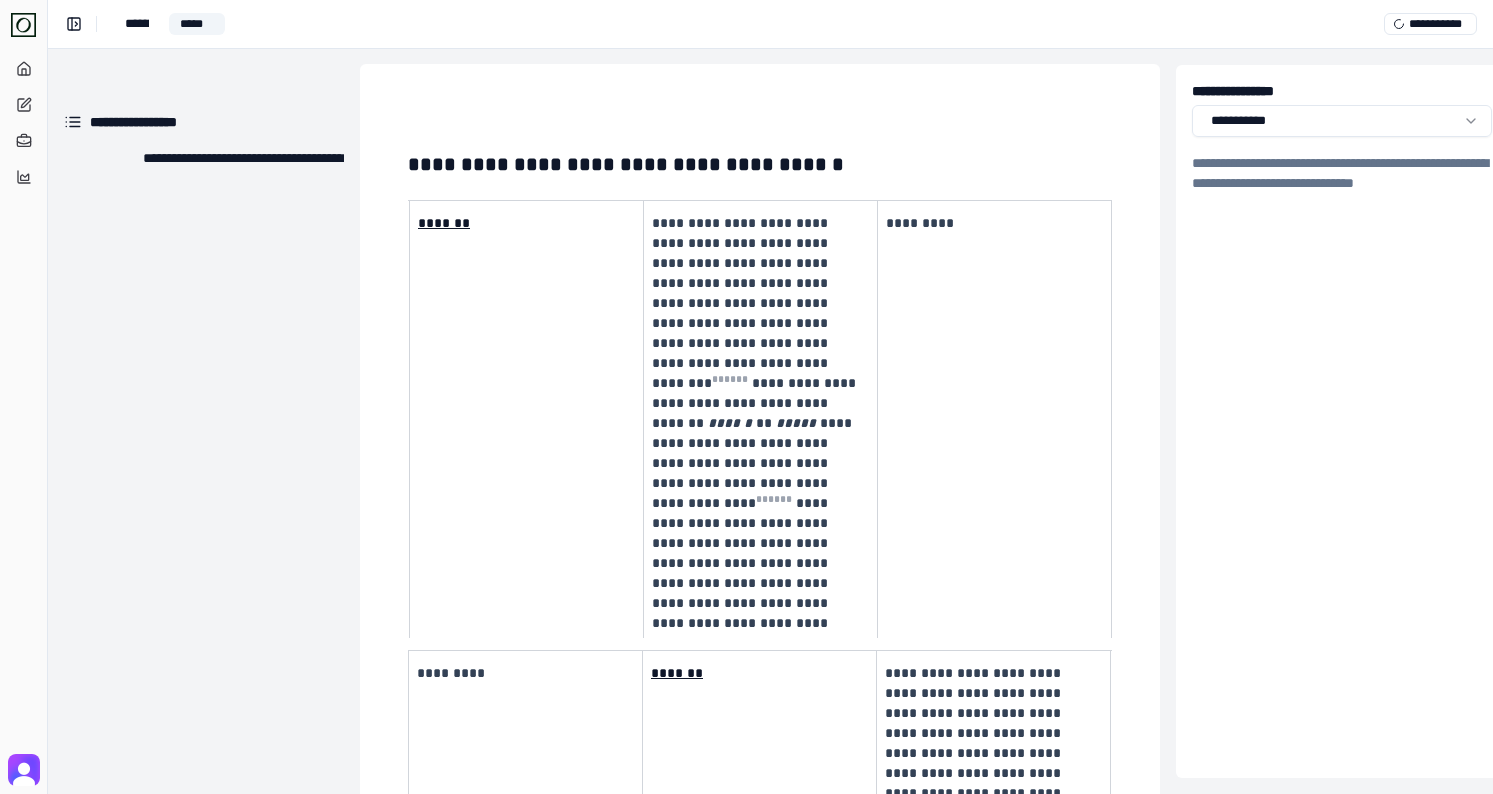 scroll, scrollTop: 1, scrollLeft: 31, axis: both 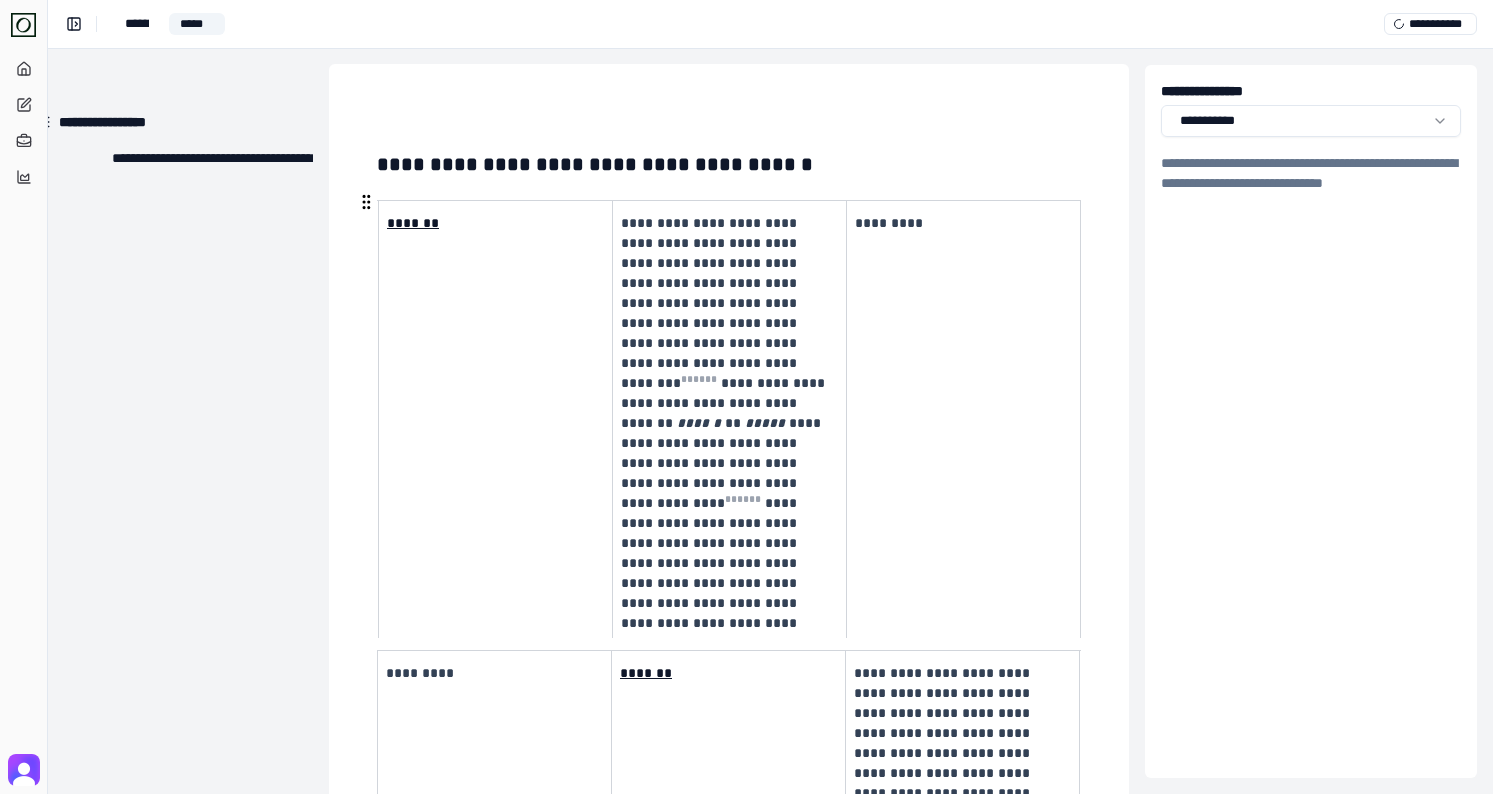 click on "*********" at bounding box center (964, 443) 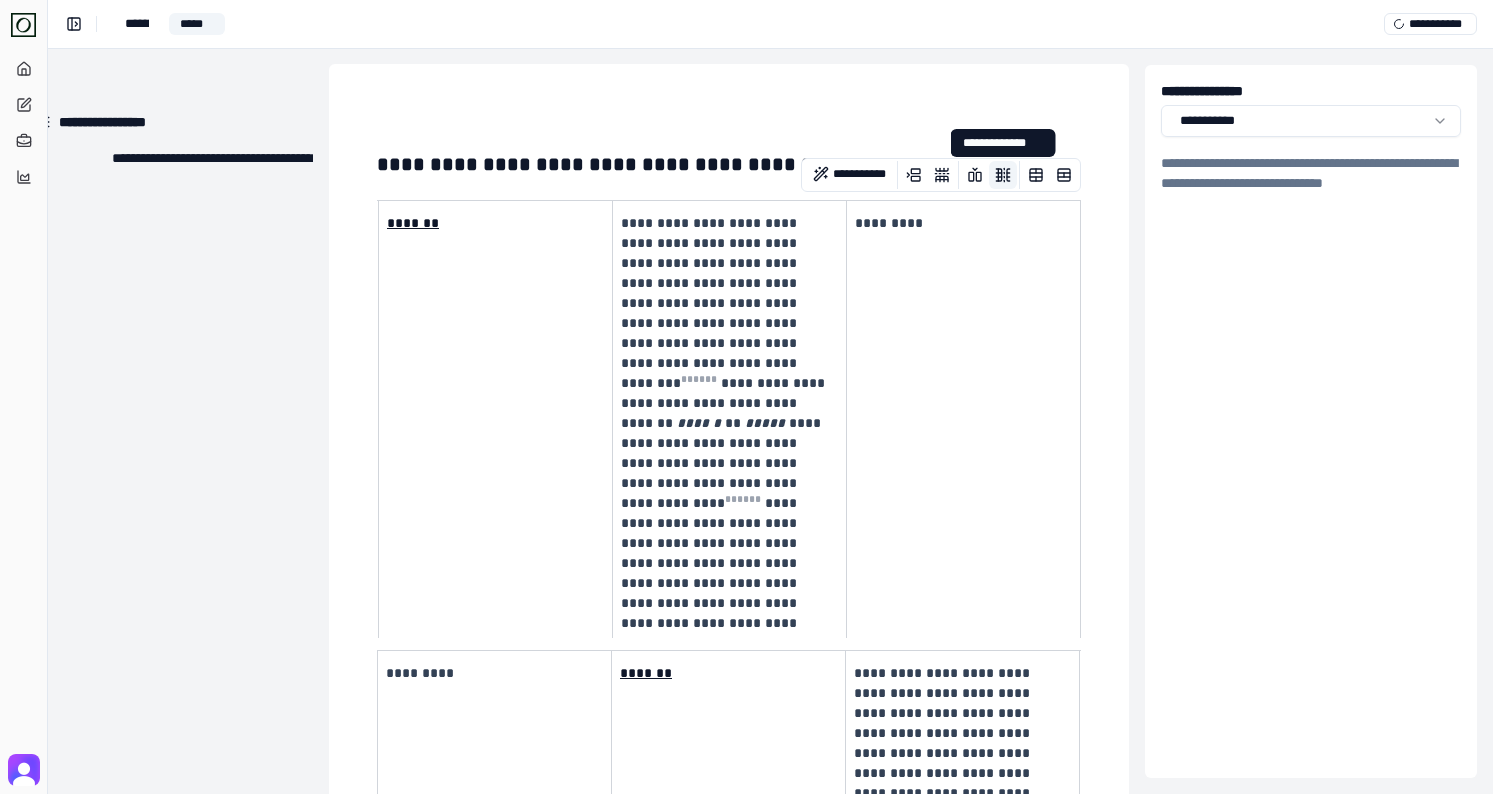 click at bounding box center (1003, 175) 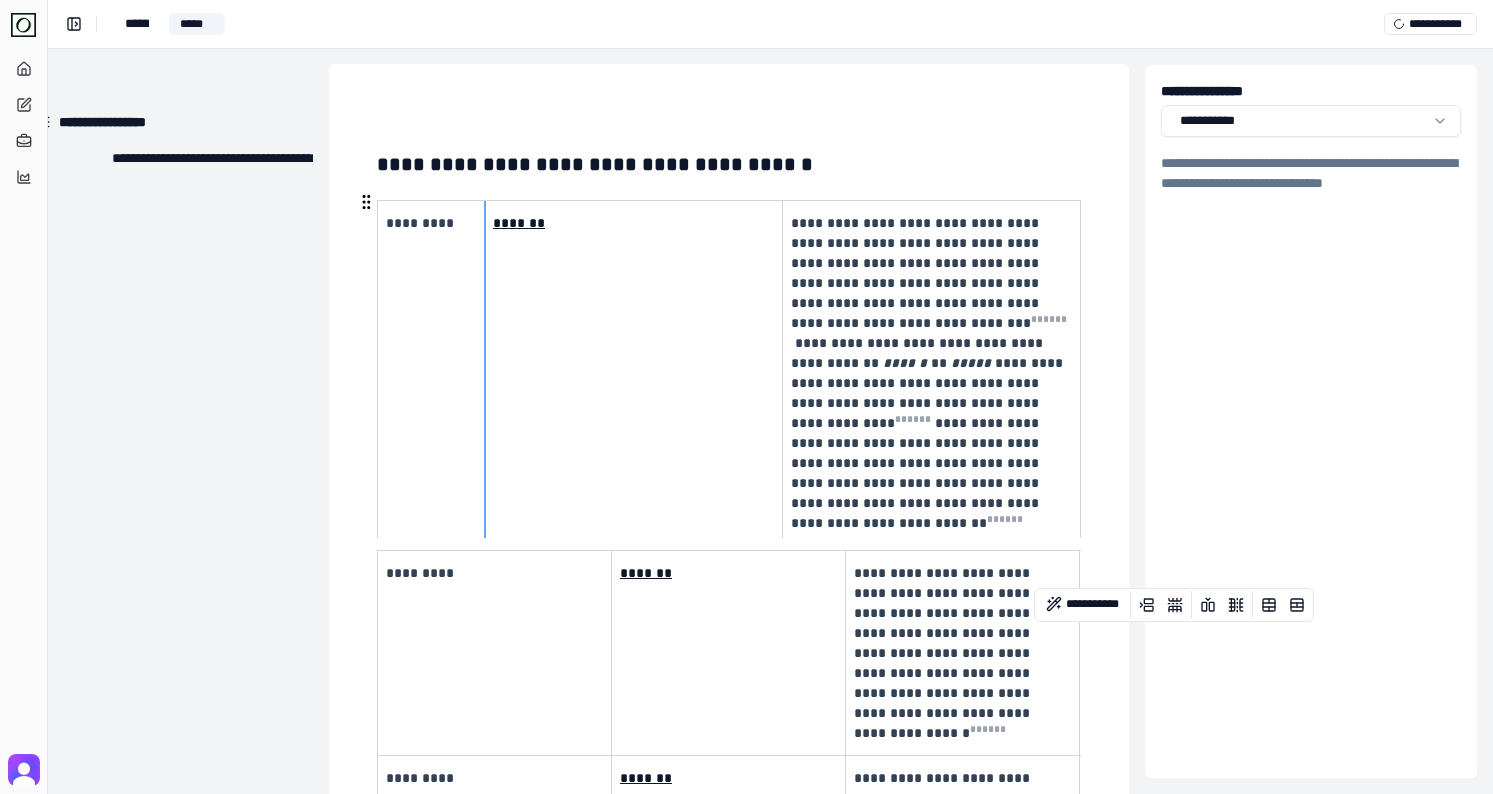 drag, startPoint x: 612, startPoint y: 246, endPoint x: 462, endPoint y: 255, distance: 150.26976 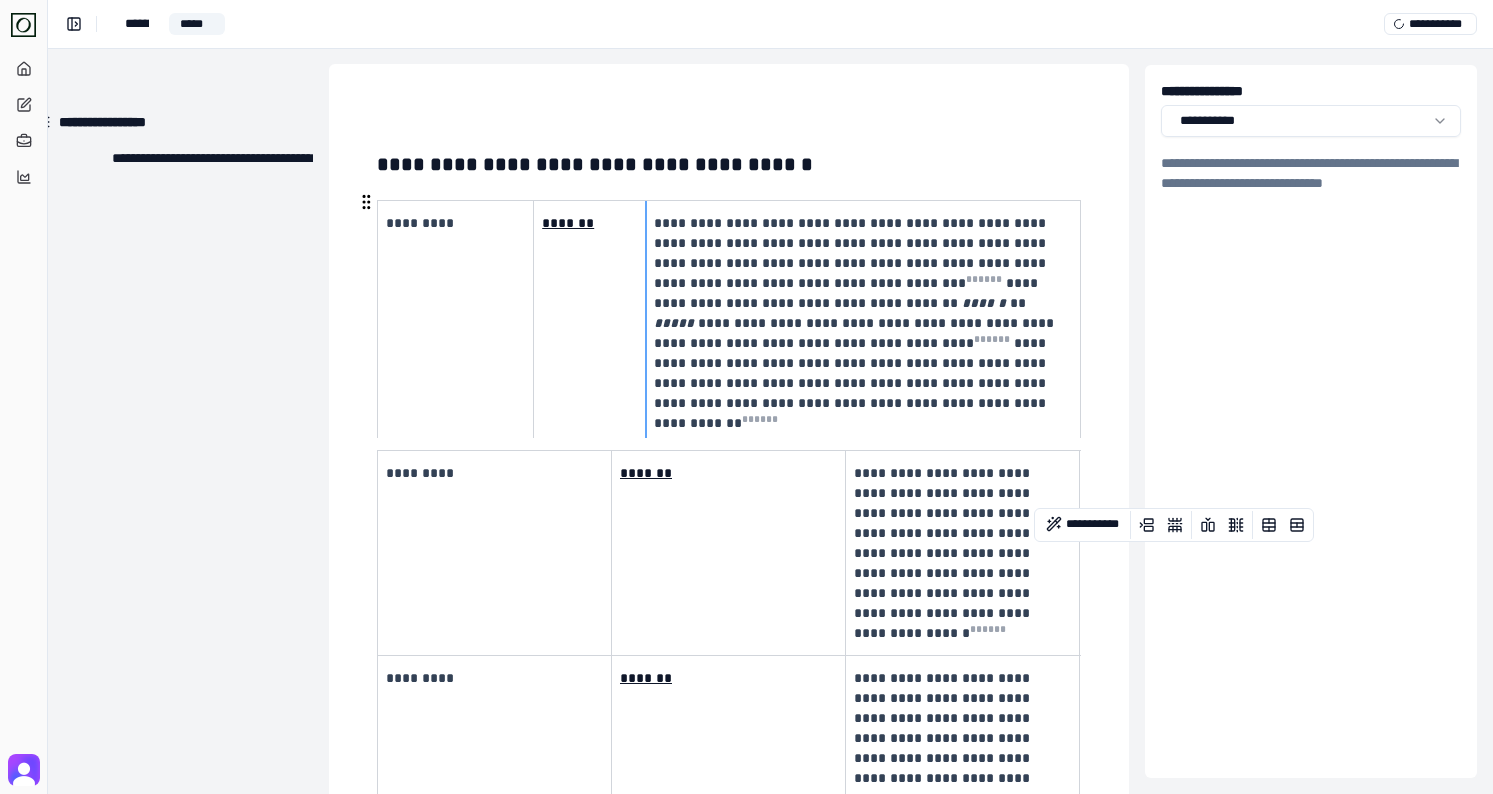 drag, startPoint x: 780, startPoint y: 232, endPoint x: 542, endPoint y: 271, distance: 241.17421 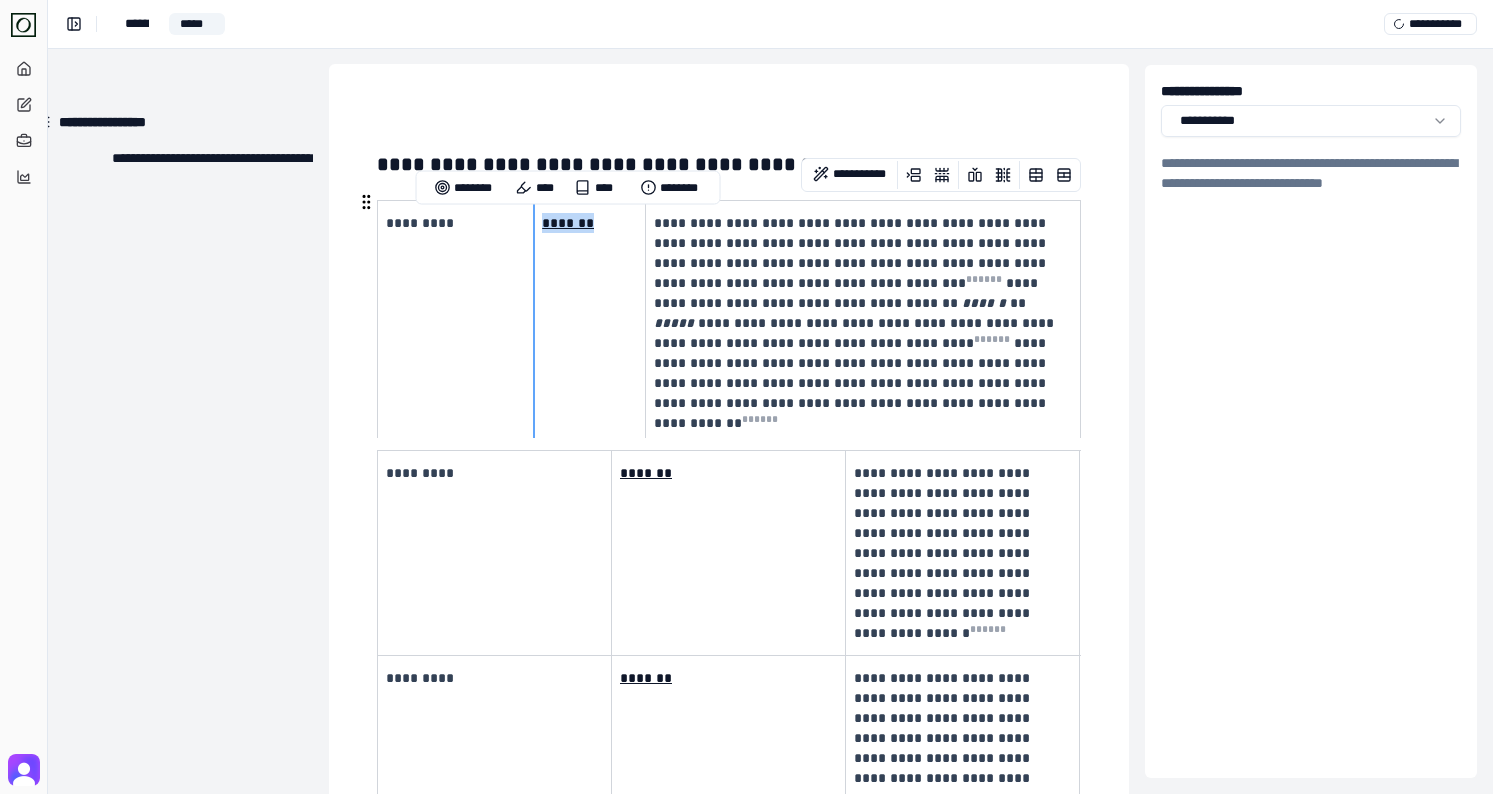 drag, startPoint x: 615, startPoint y: 223, endPoint x: 538, endPoint y: 222, distance: 77.00649 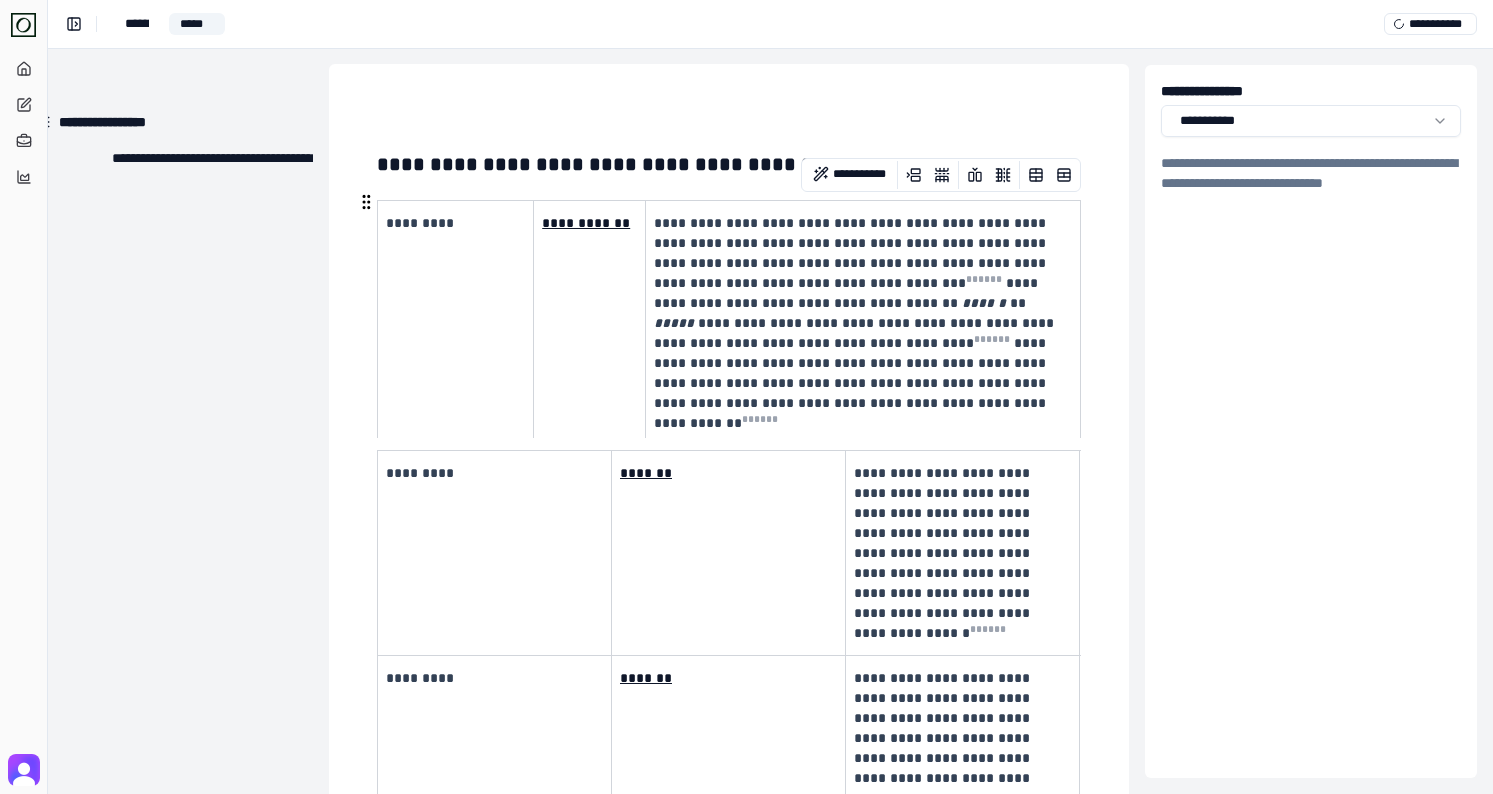 click on "**********" at bounding box center (586, 223) 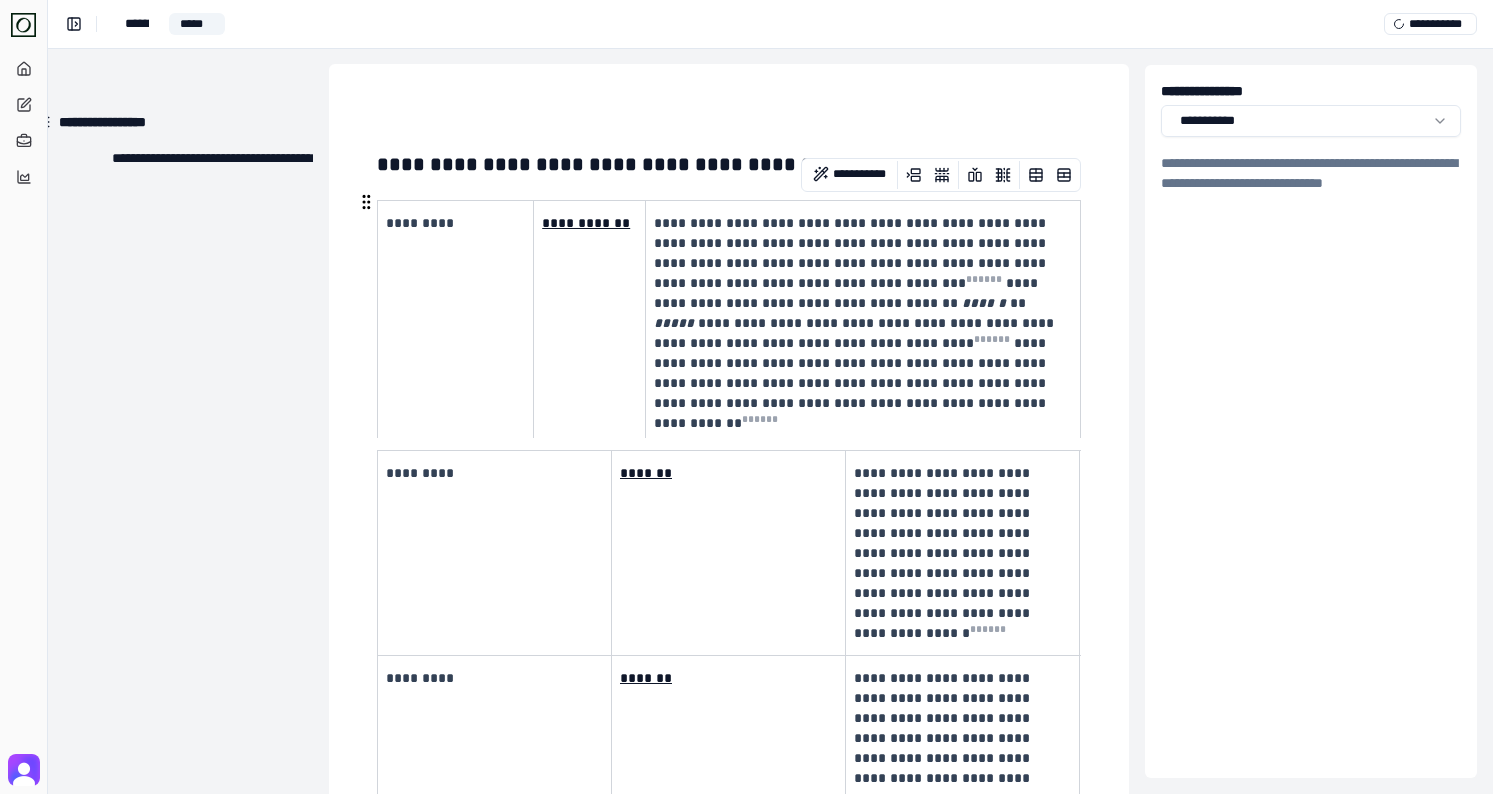 click on "**********" at bounding box center [852, 263] 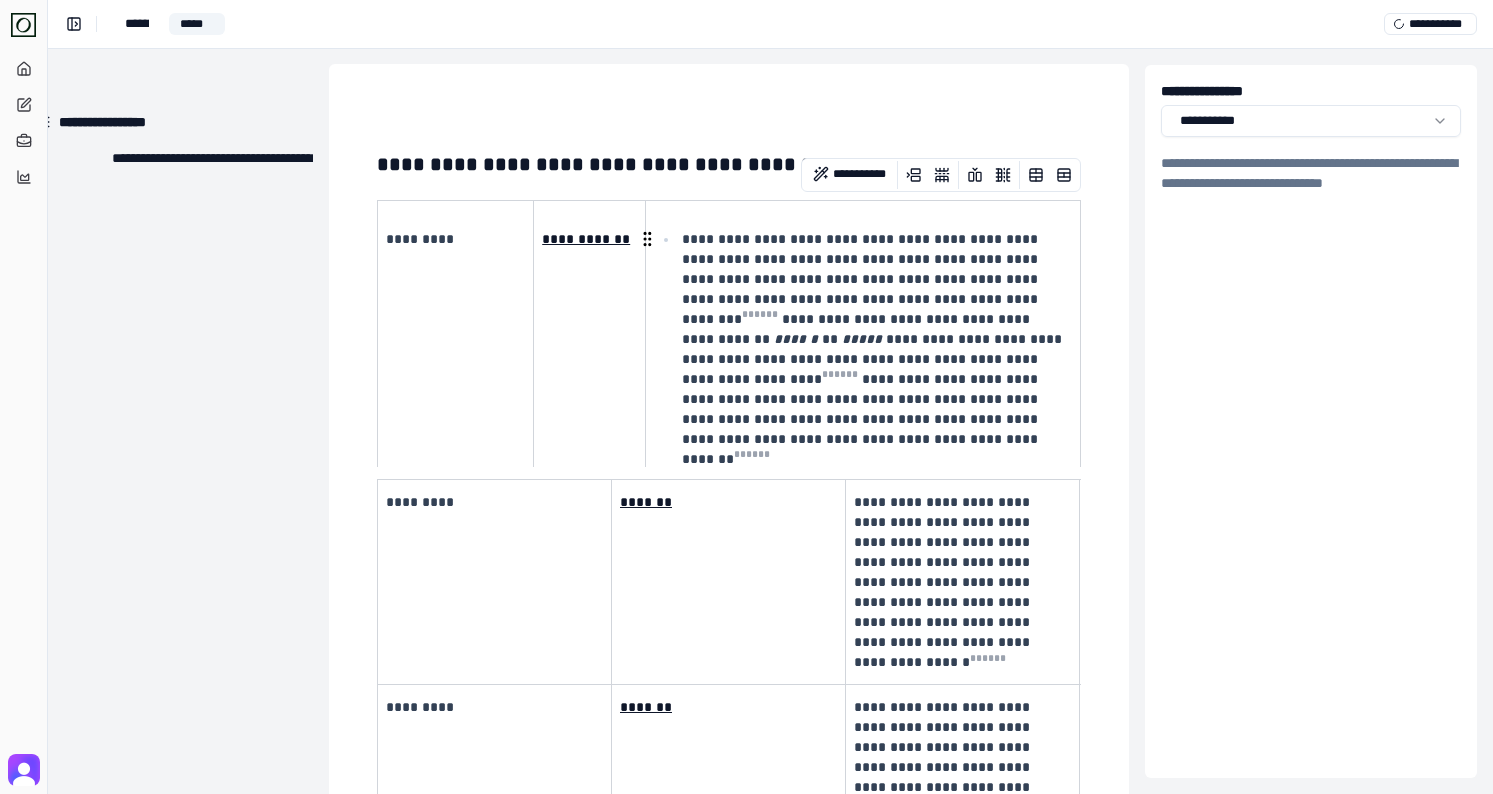 click on "**********" at bounding box center (875, 348) 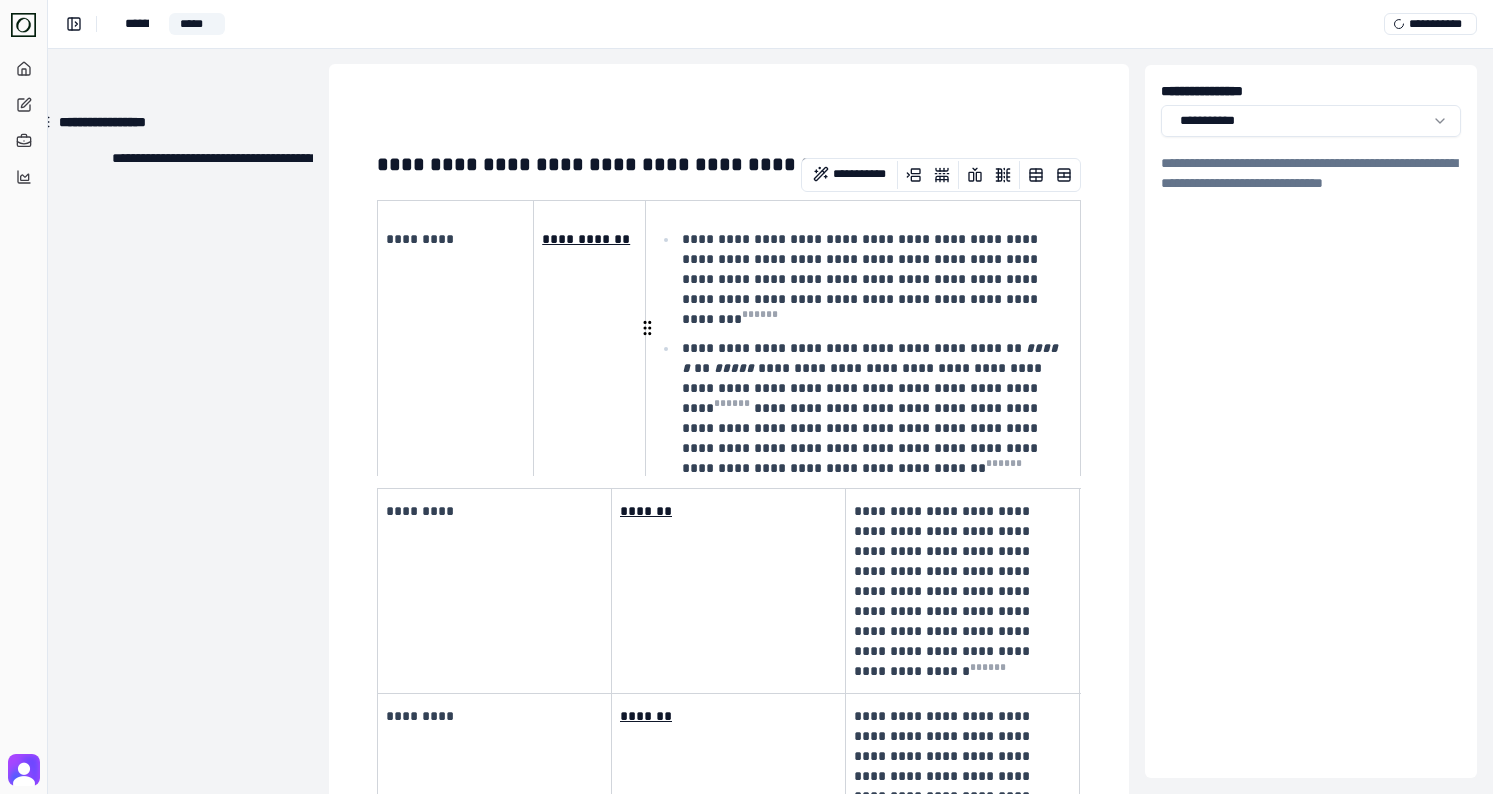 click on "**********" at bounding box center [864, 418] 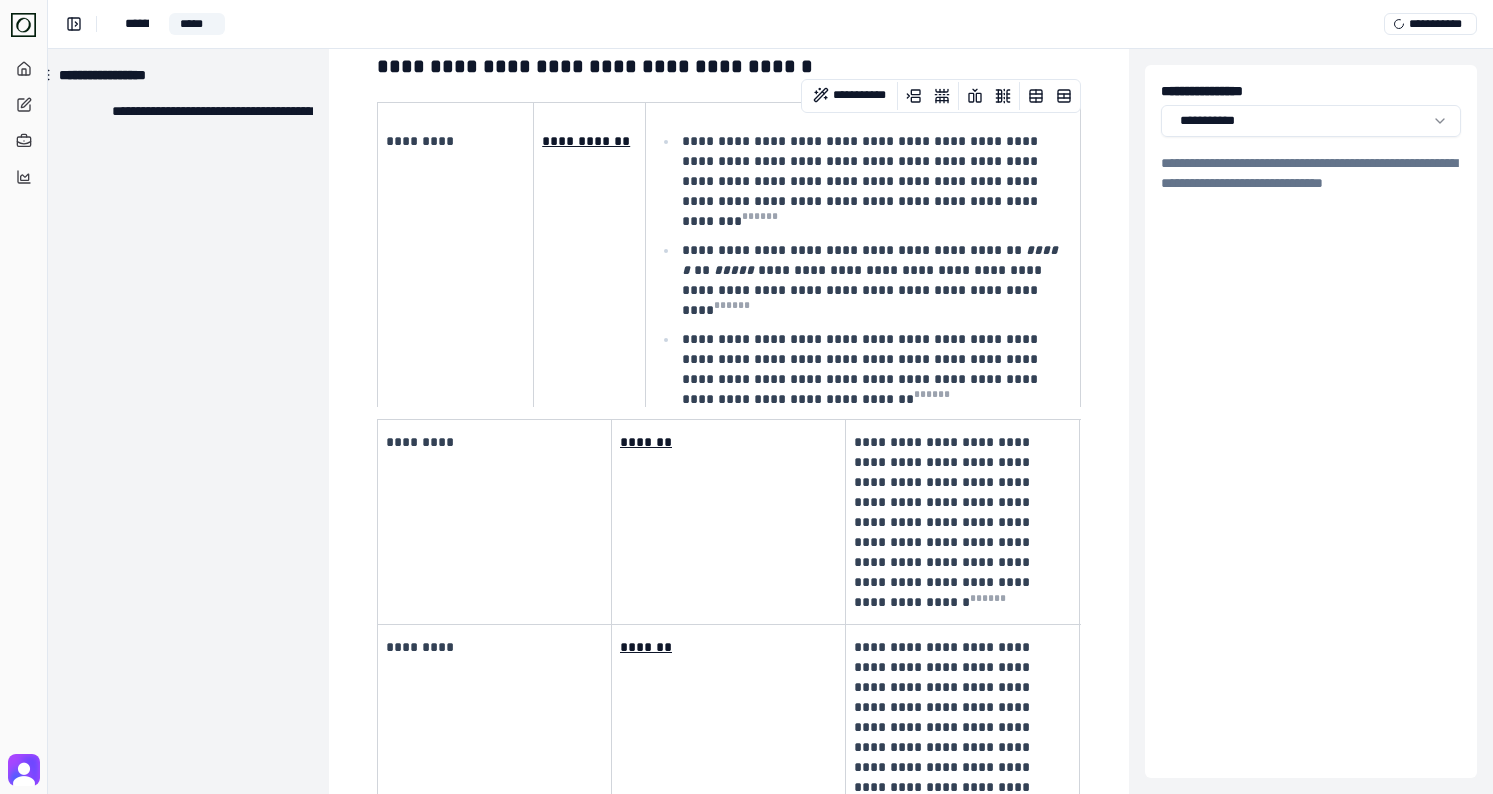 scroll, scrollTop: 100, scrollLeft: 31, axis: both 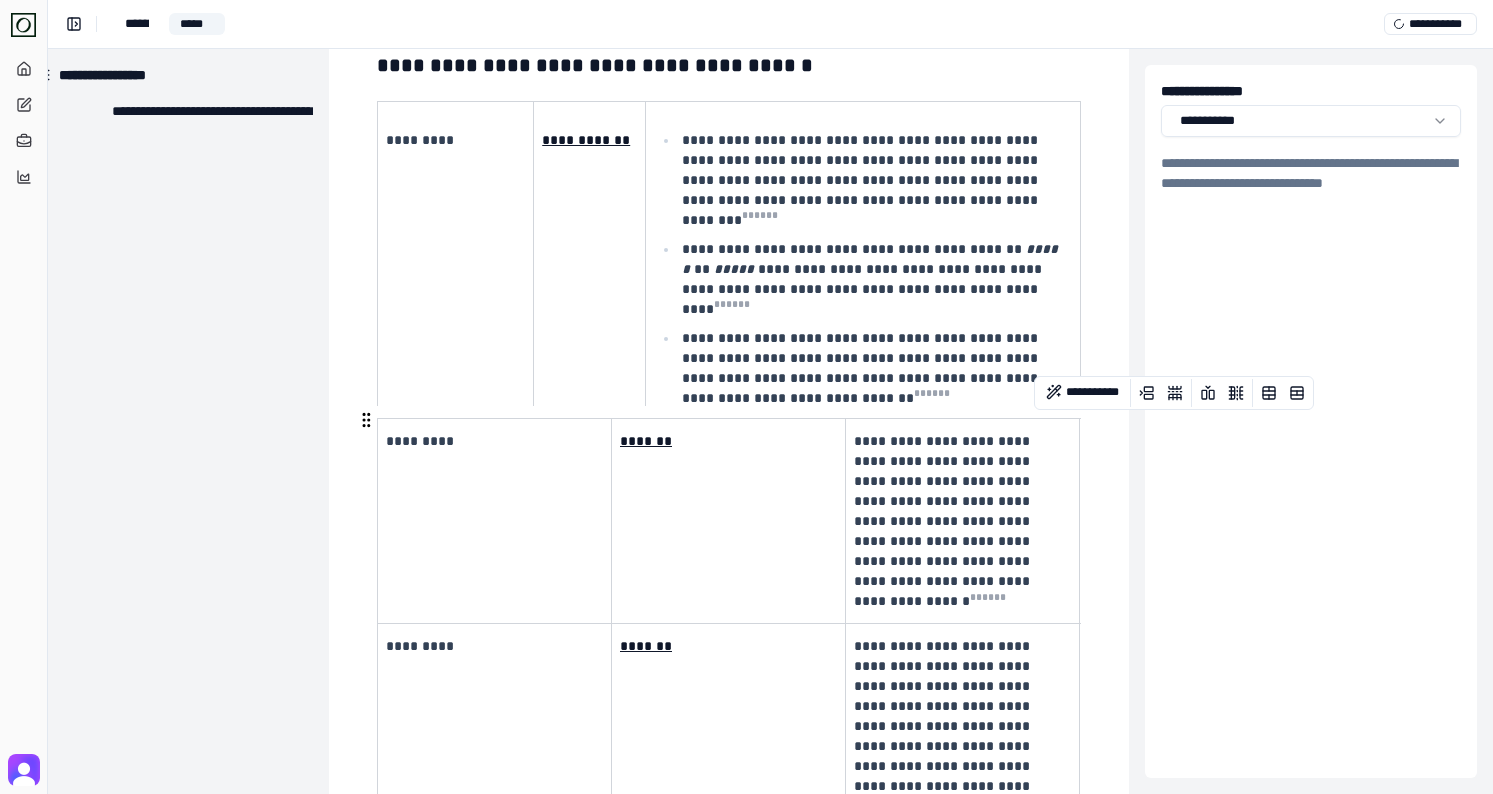 click on "**********" at bounding box center (729, 2022) 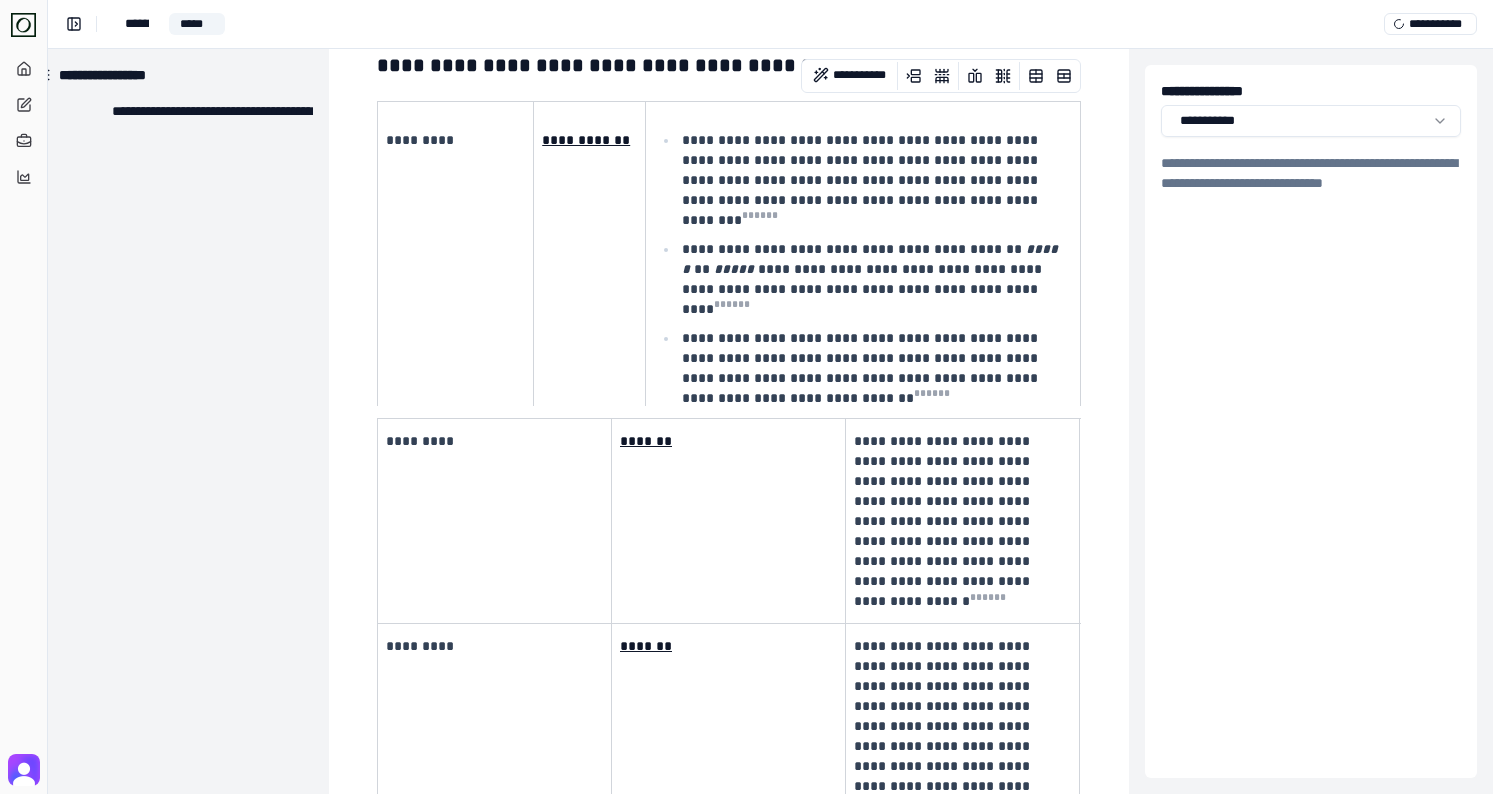 click on "**********" at bounding box center (862, 268) 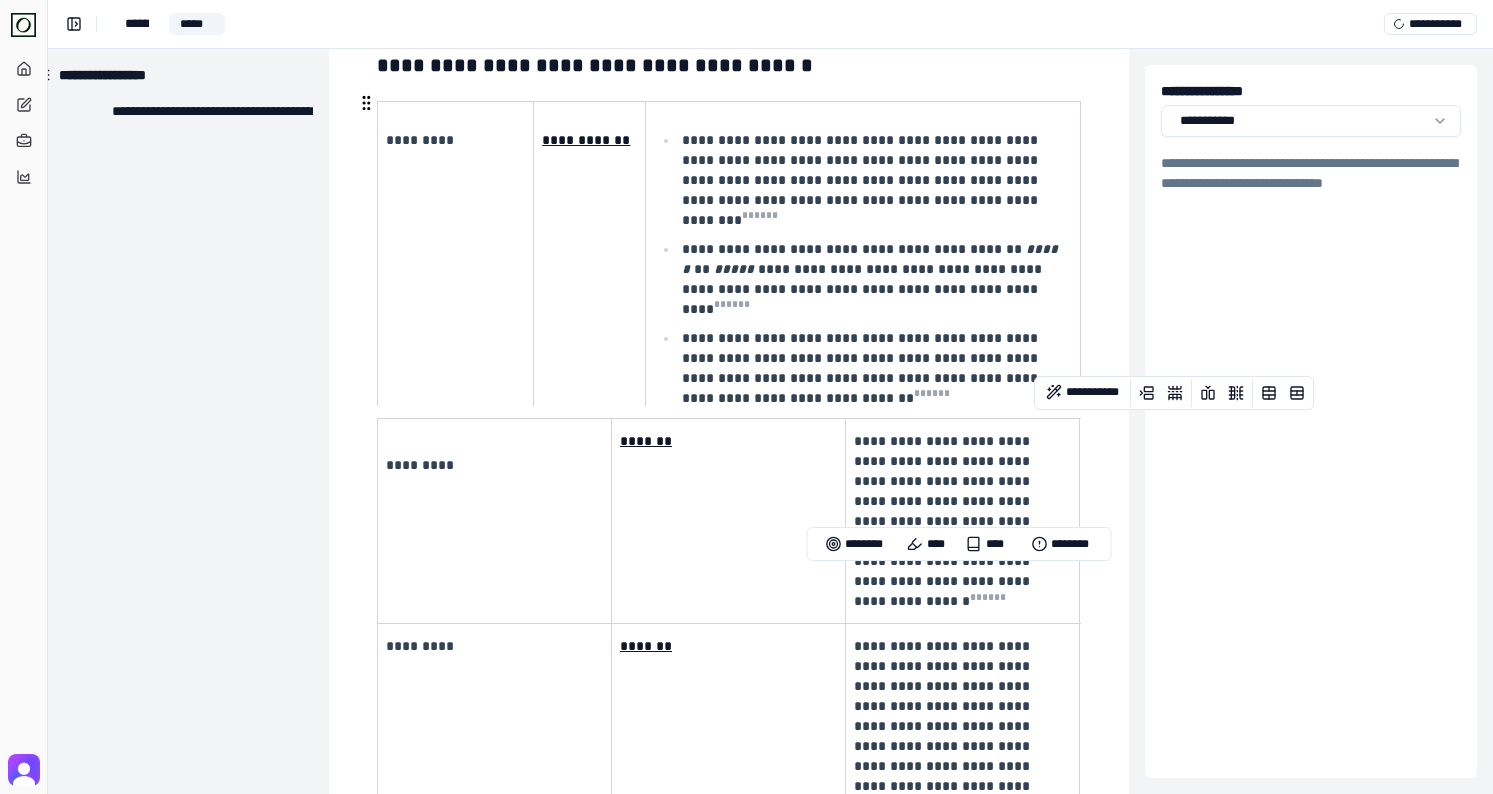 click on "**********" at bounding box center (729, 247) 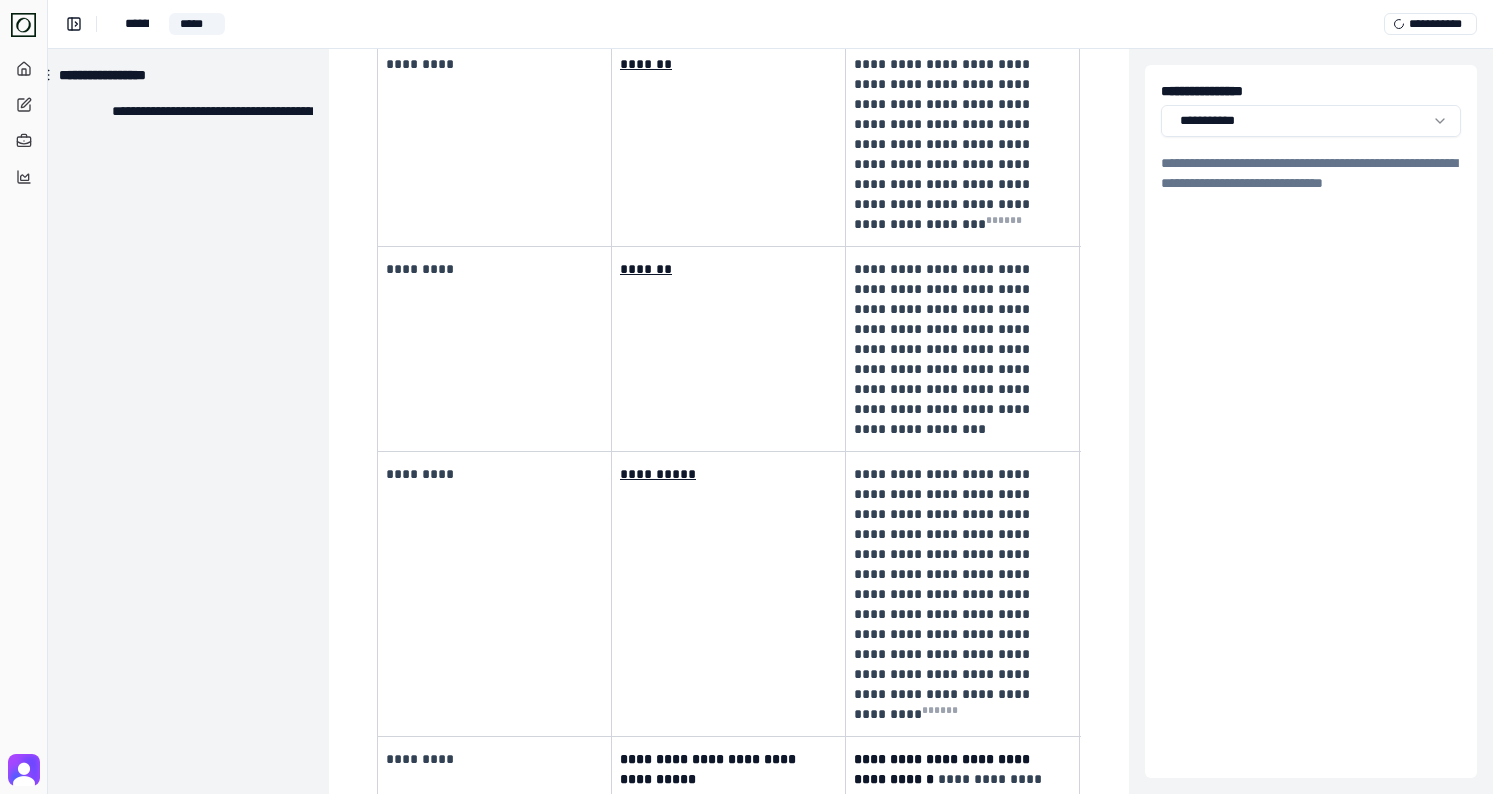 scroll, scrollTop: 0, scrollLeft: 31, axis: horizontal 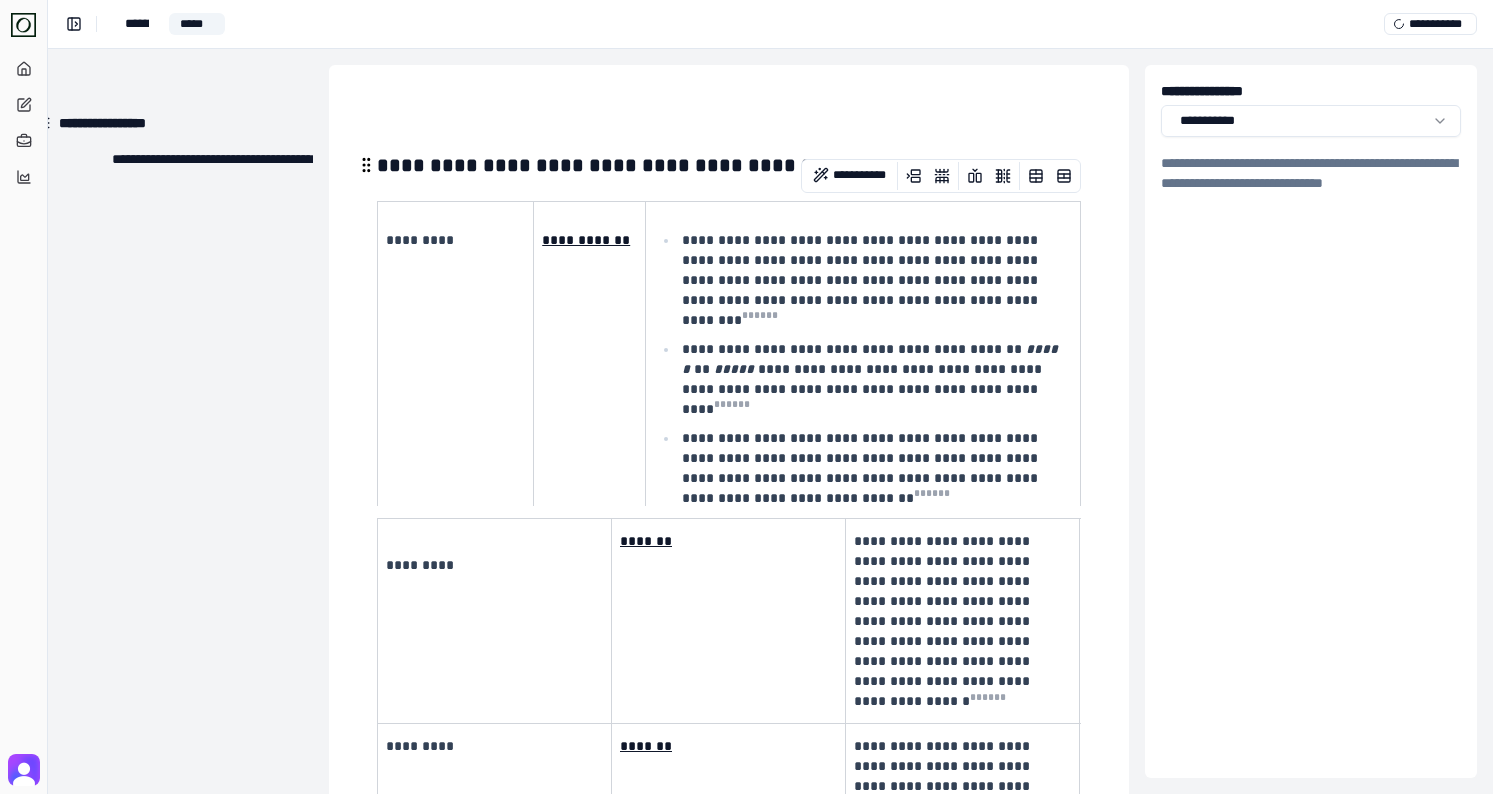click on "**********" at bounding box center [729, 165] 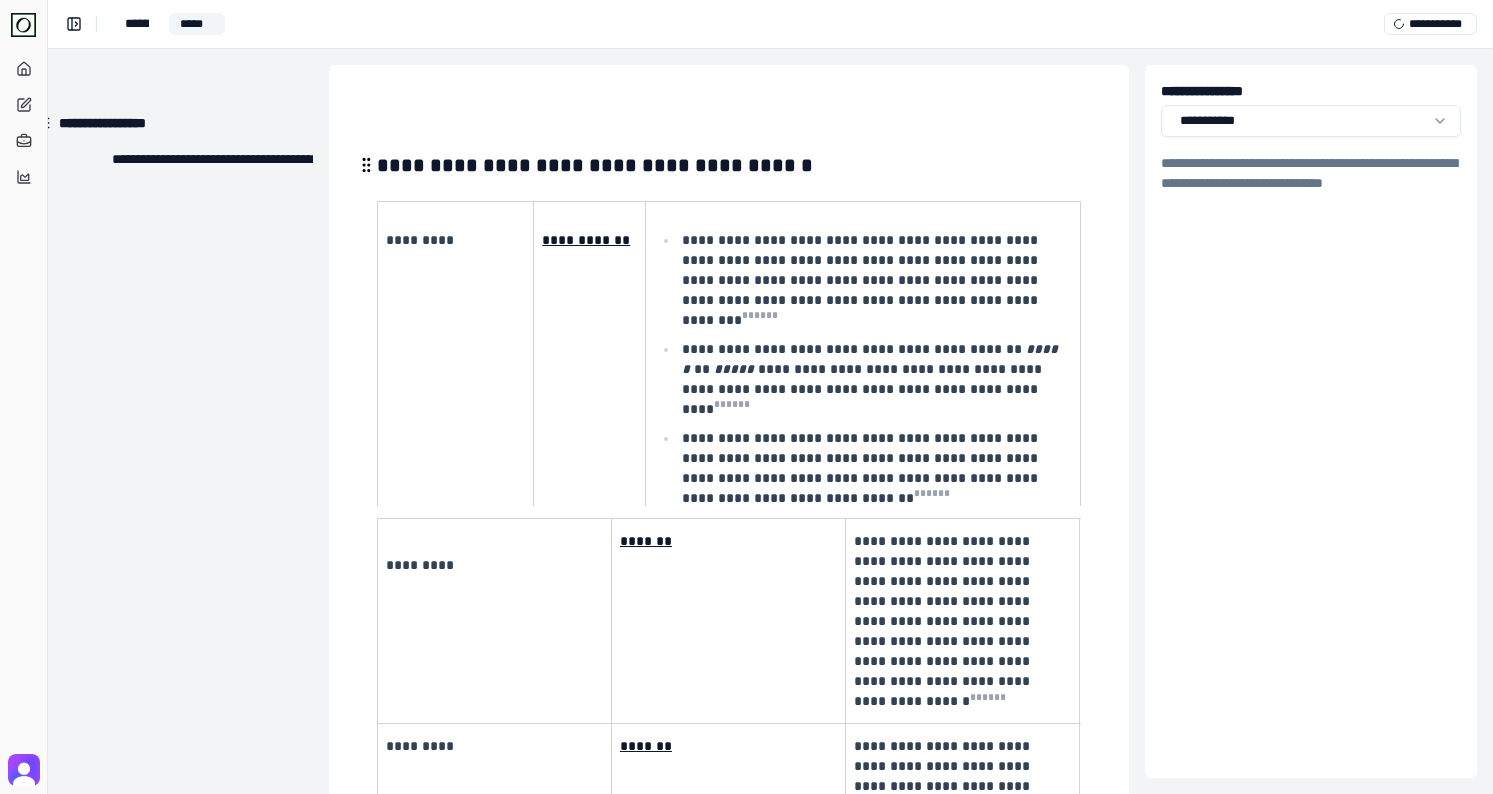 click on "**********" at bounding box center [729, 165] 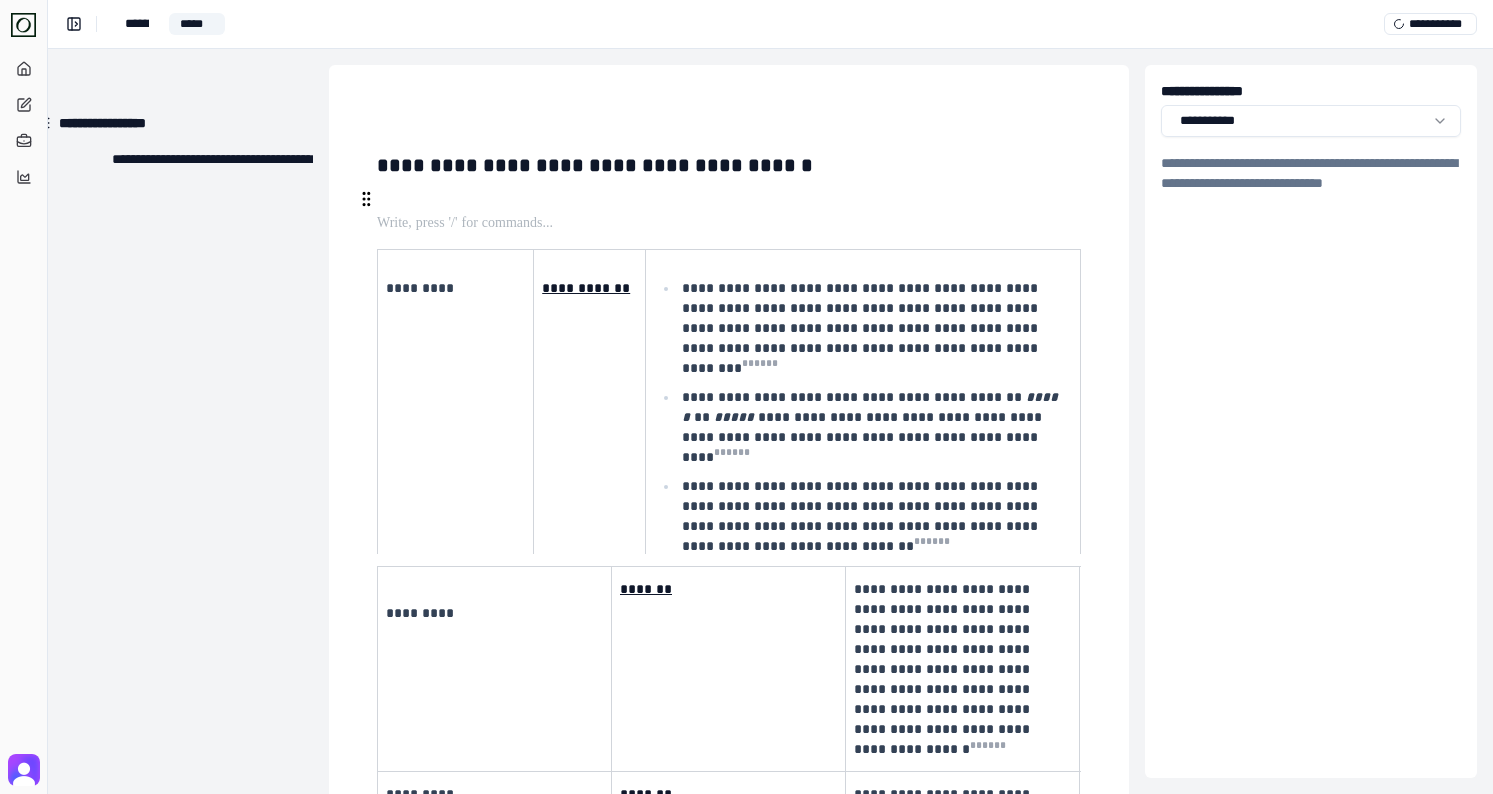 click at bounding box center (727, 199) 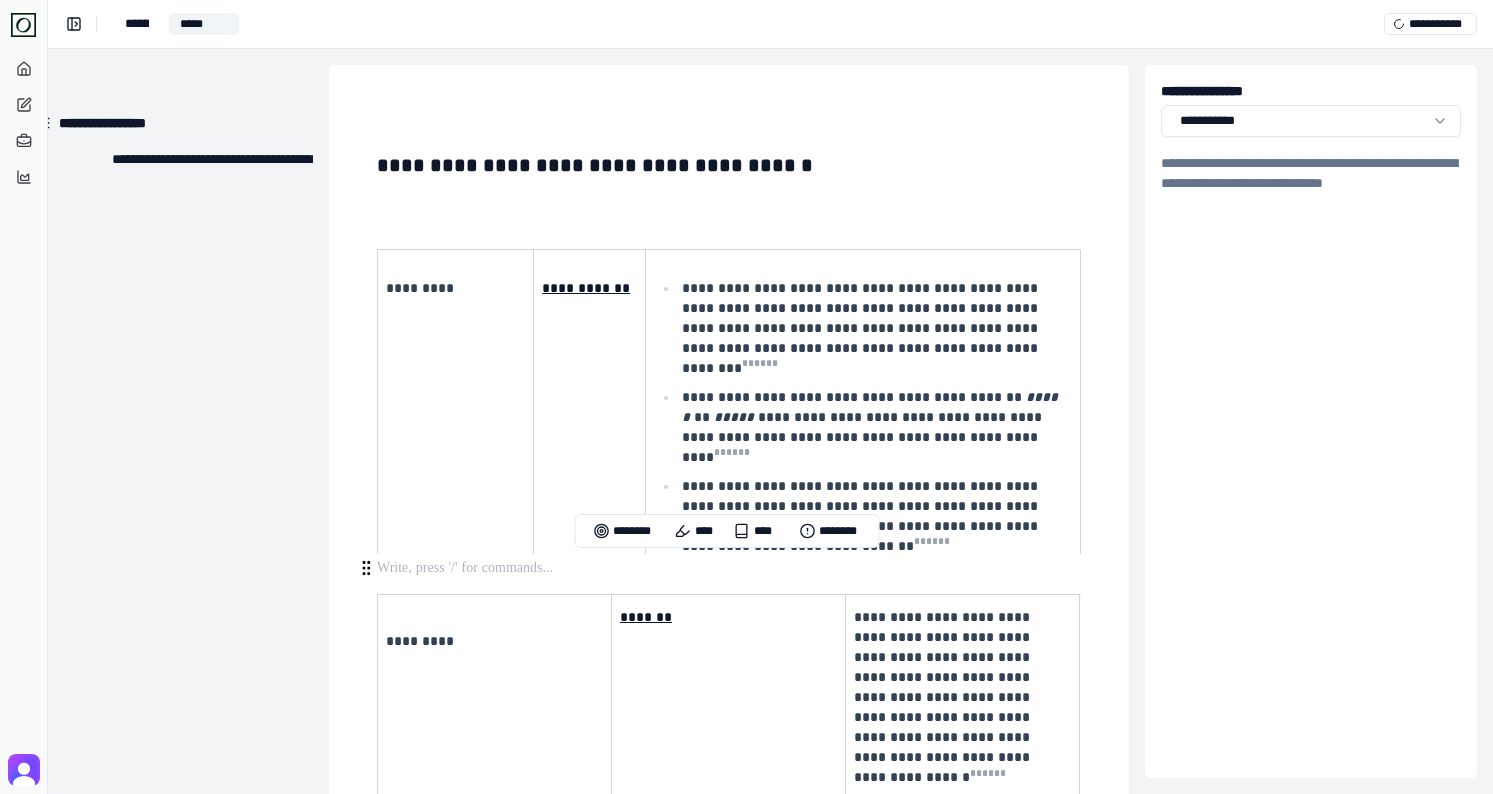 click at bounding box center (727, 568) 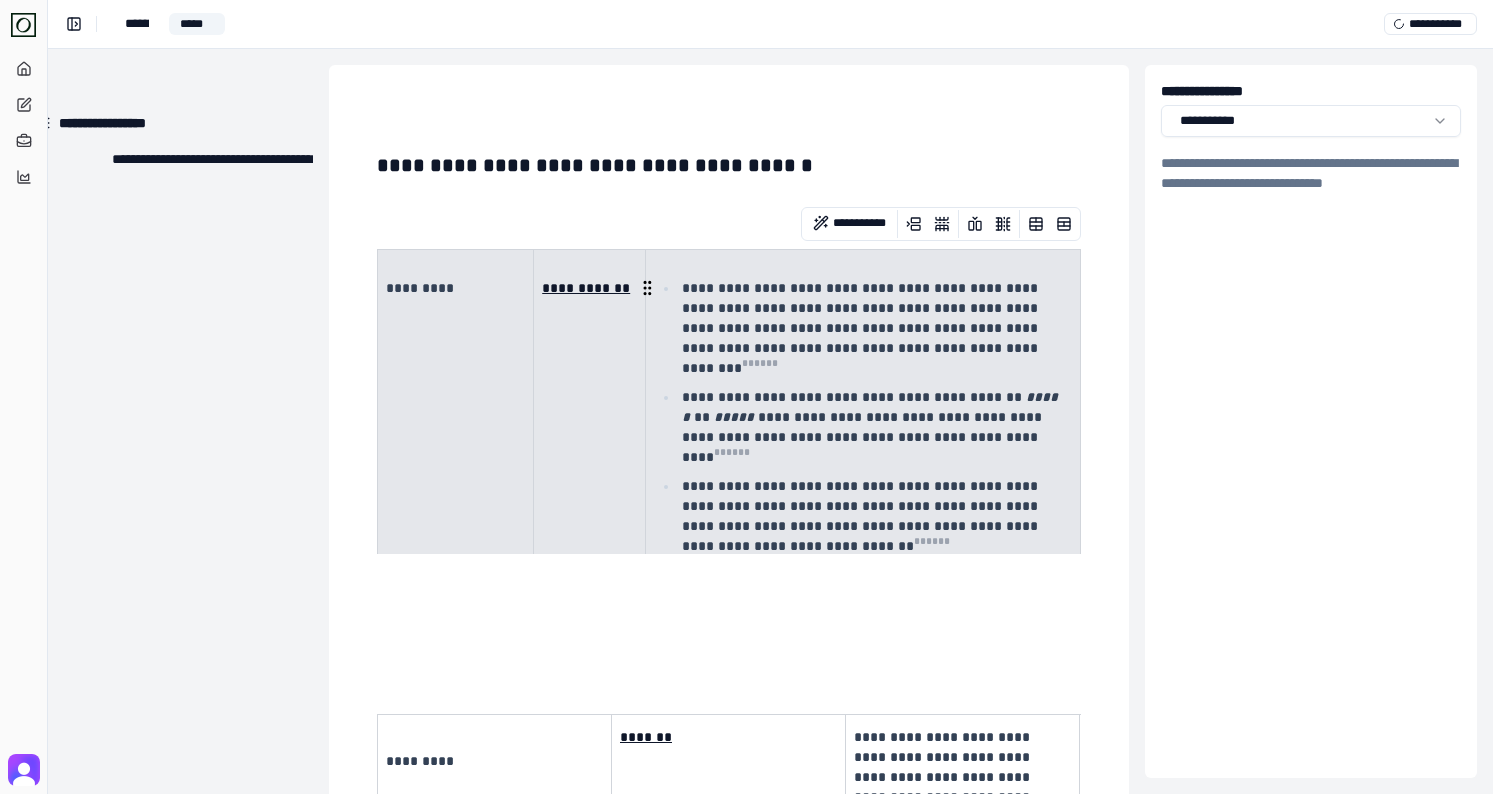 drag, startPoint x: 435, startPoint y: 272, endPoint x: 844, endPoint y: 278, distance: 409.044 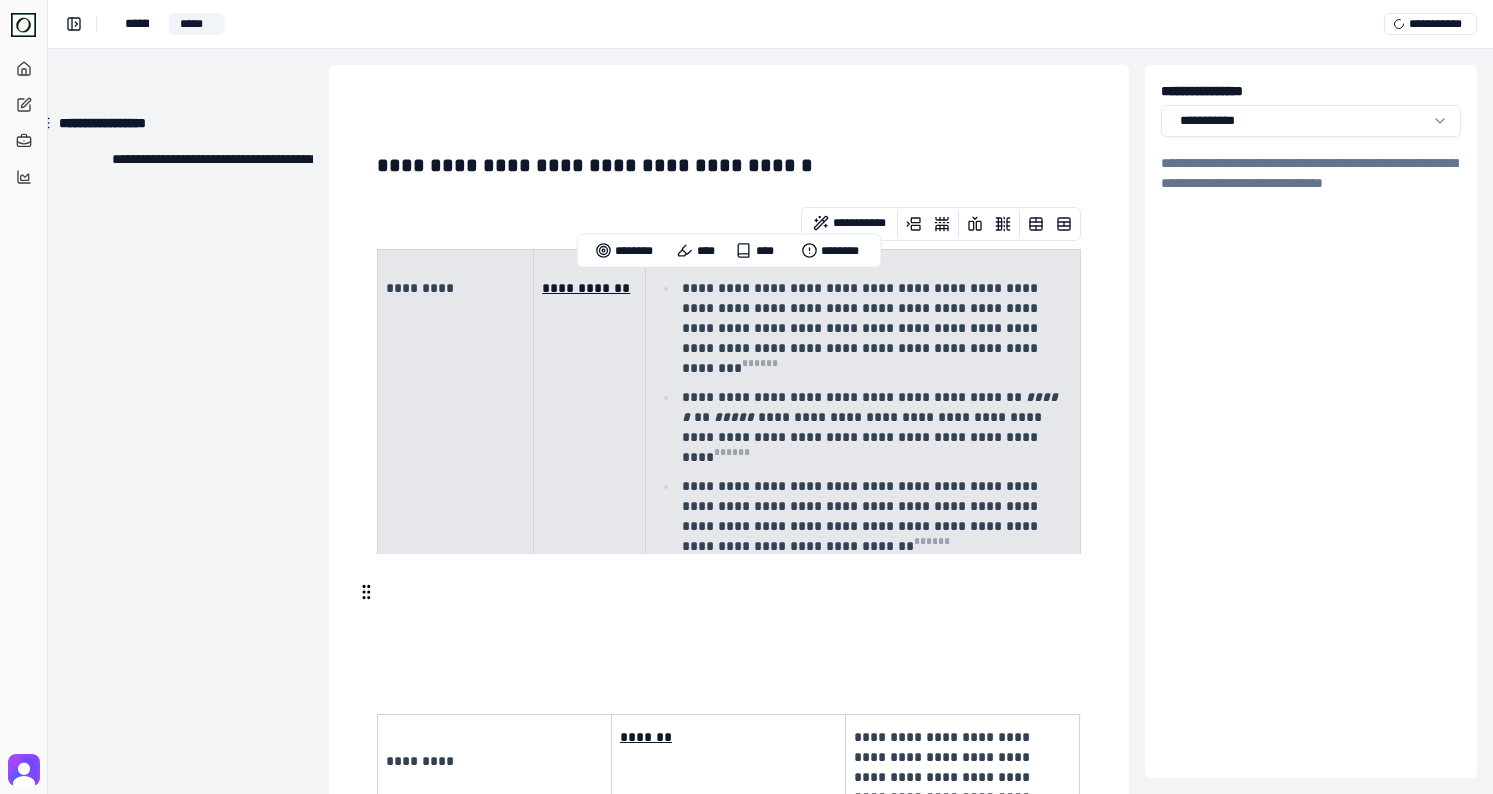click at bounding box center (727, 592) 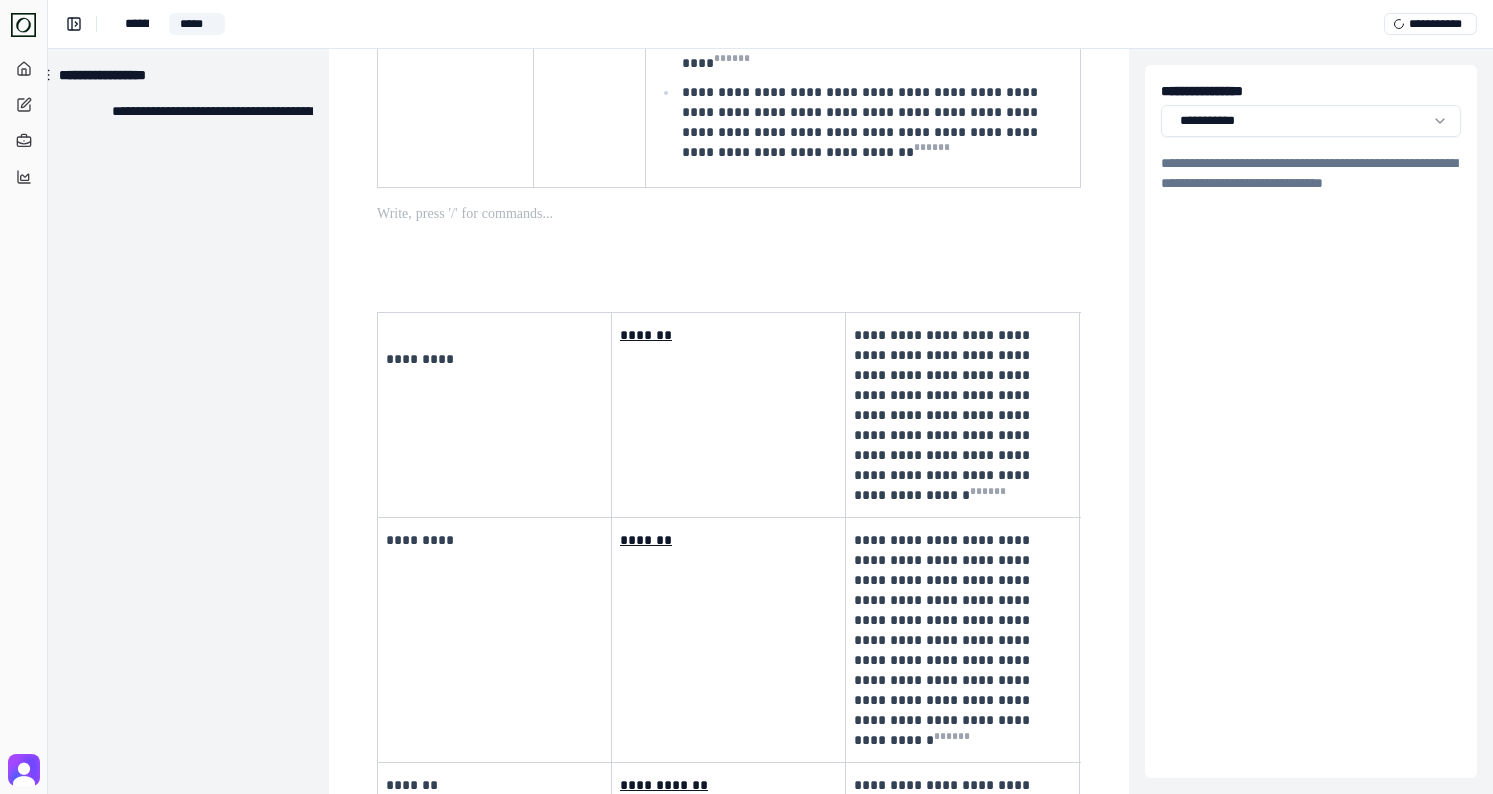 scroll, scrollTop: 766, scrollLeft: 31, axis: both 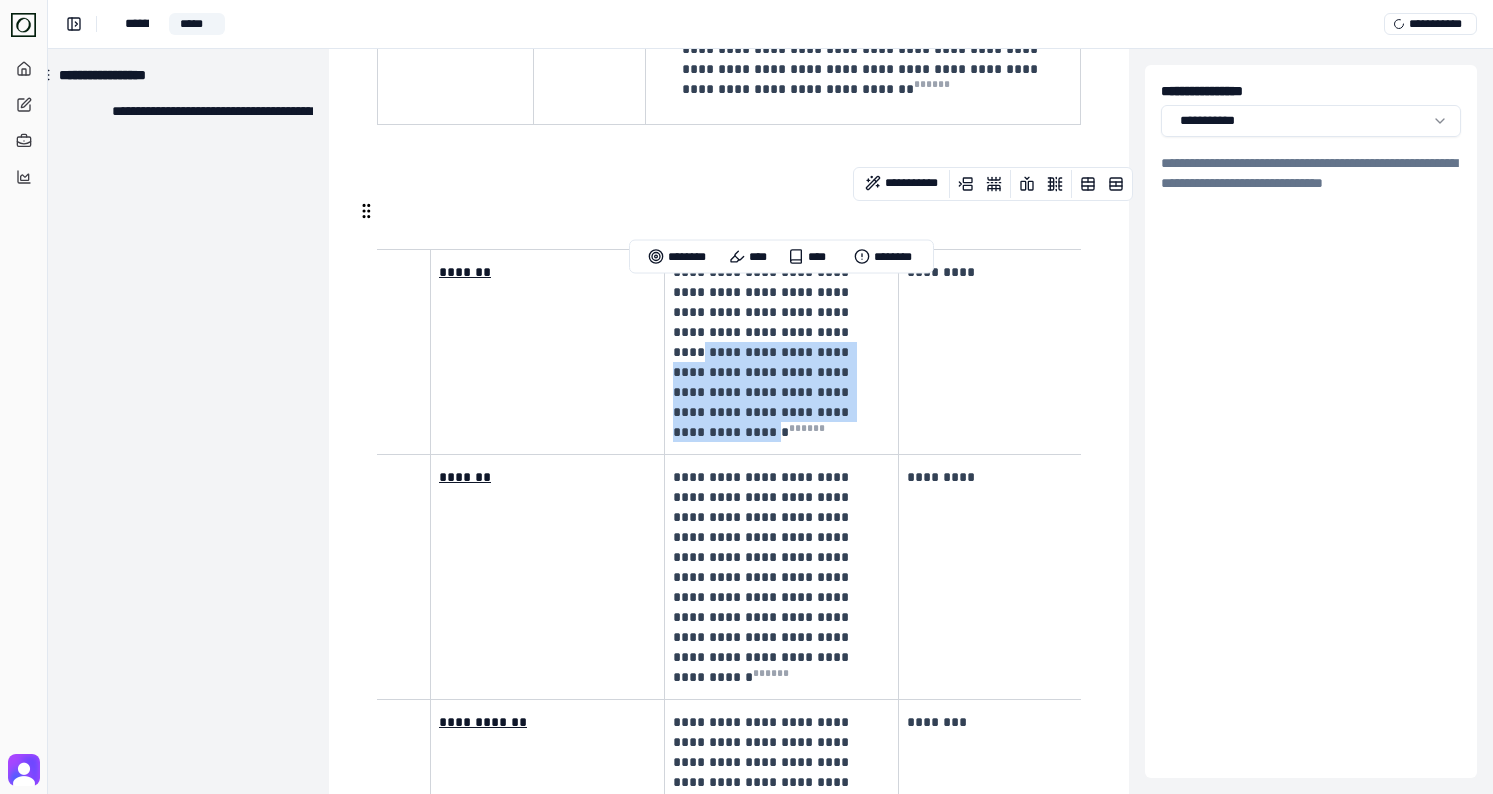 drag, startPoint x: 795, startPoint y: 298, endPoint x: 767, endPoint y: 369, distance: 76.321686 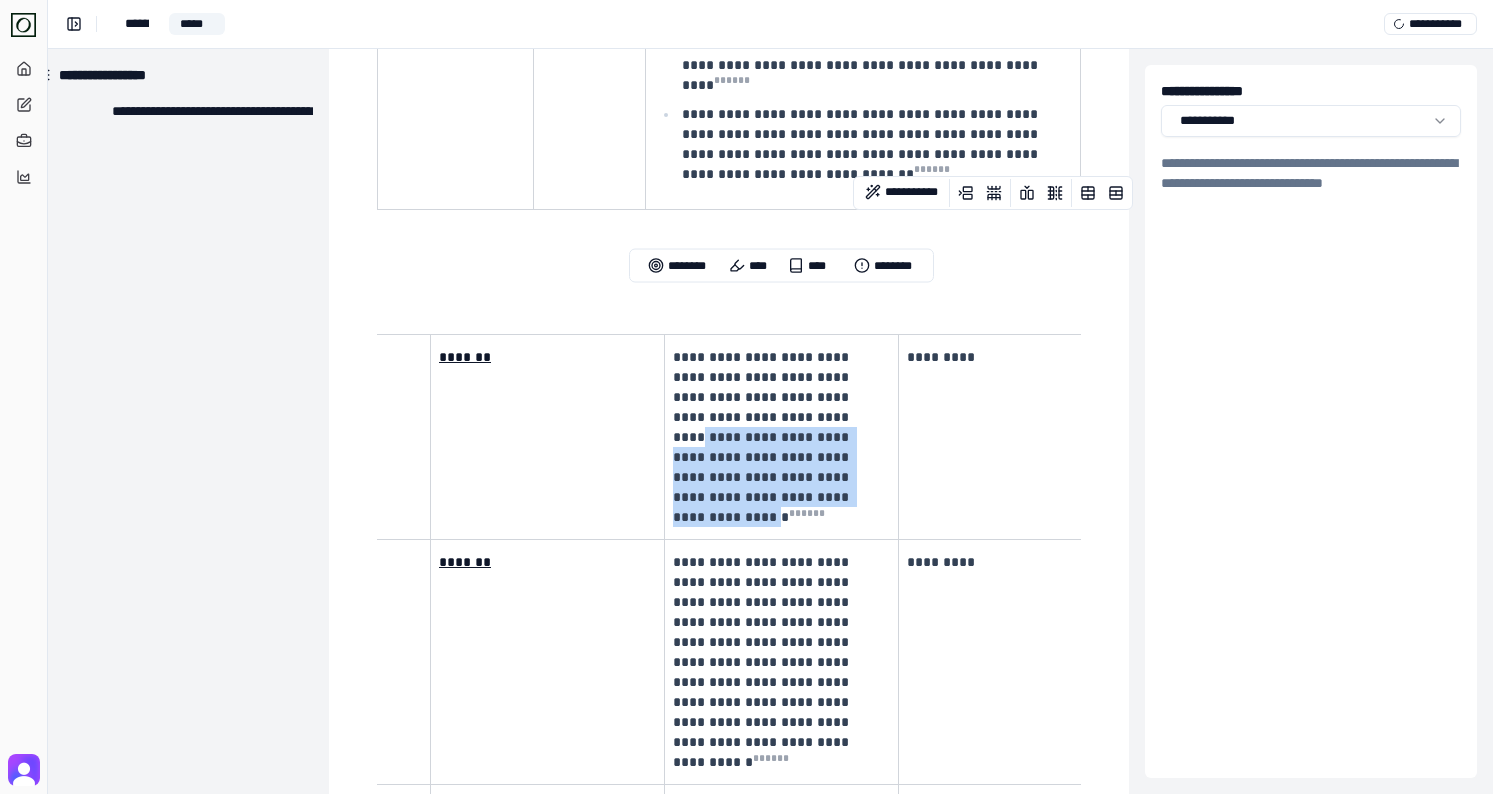 scroll, scrollTop: 705, scrollLeft: 31, axis: both 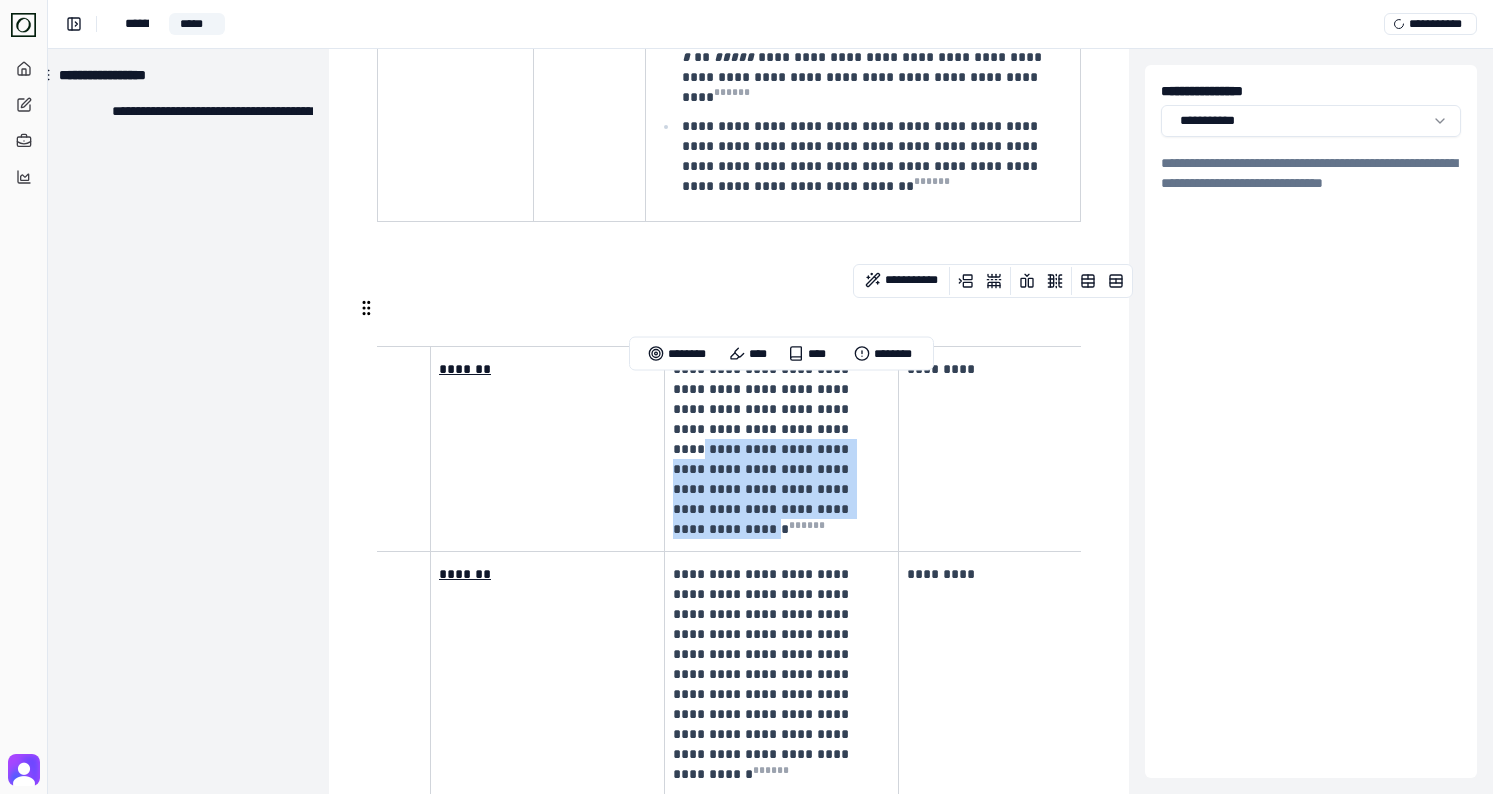 click on "**********" at bounding box center (779, 449) 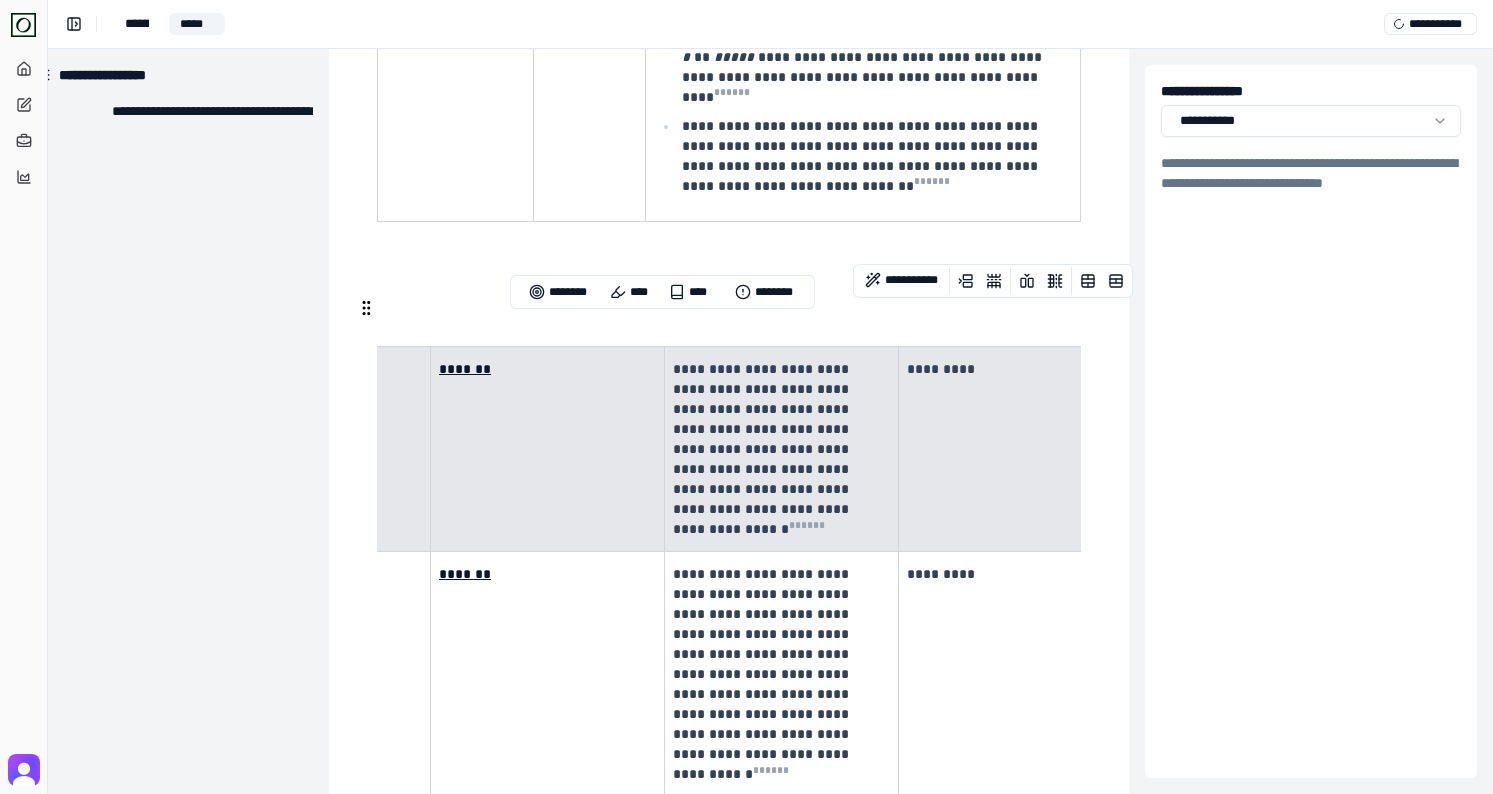 scroll, scrollTop: 0, scrollLeft: 0, axis: both 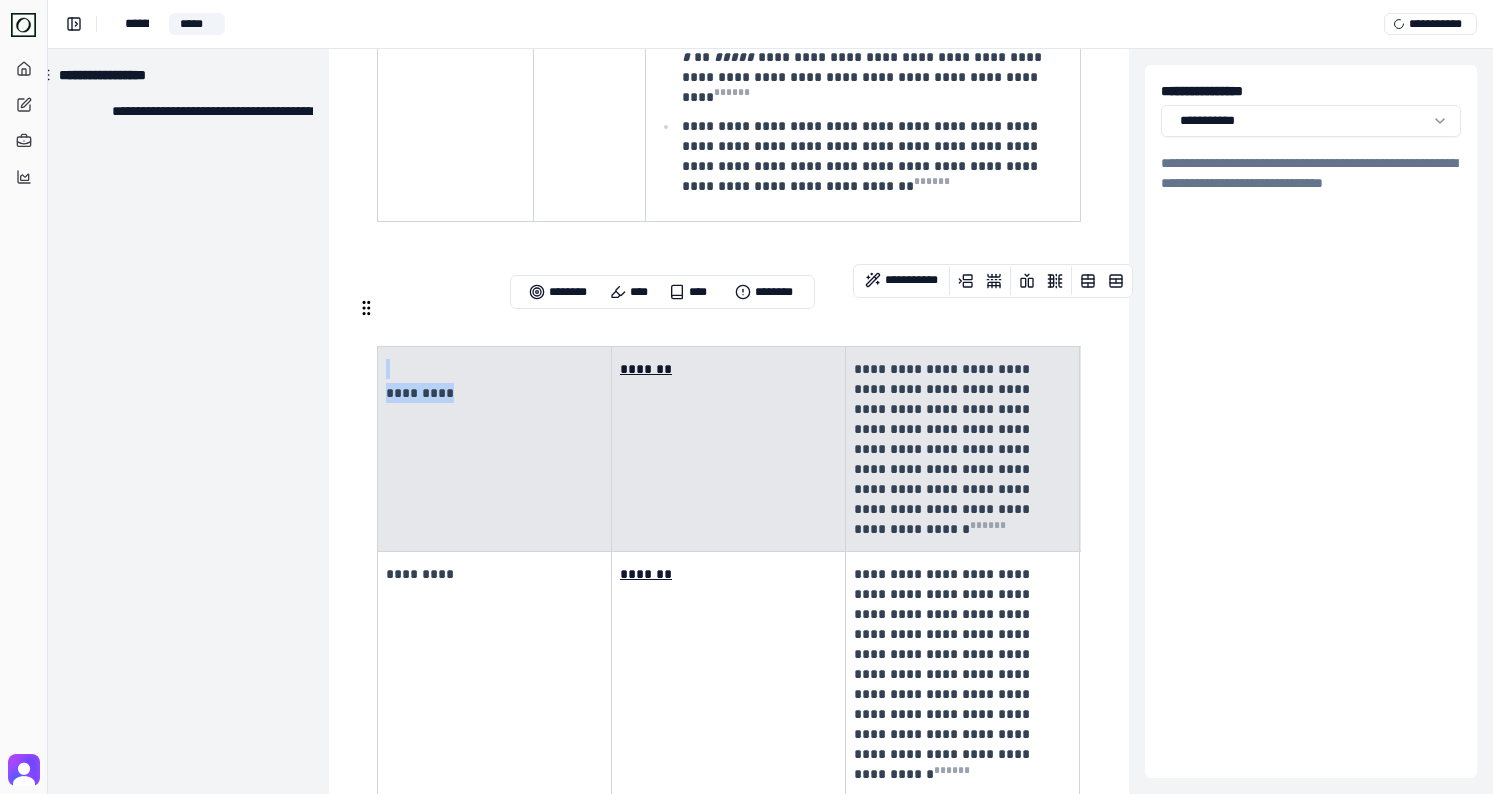 drag, startPoint x: 975, startPoint y: 399, endPoint x: 377, endPoint y: 389, distance: 598.0836 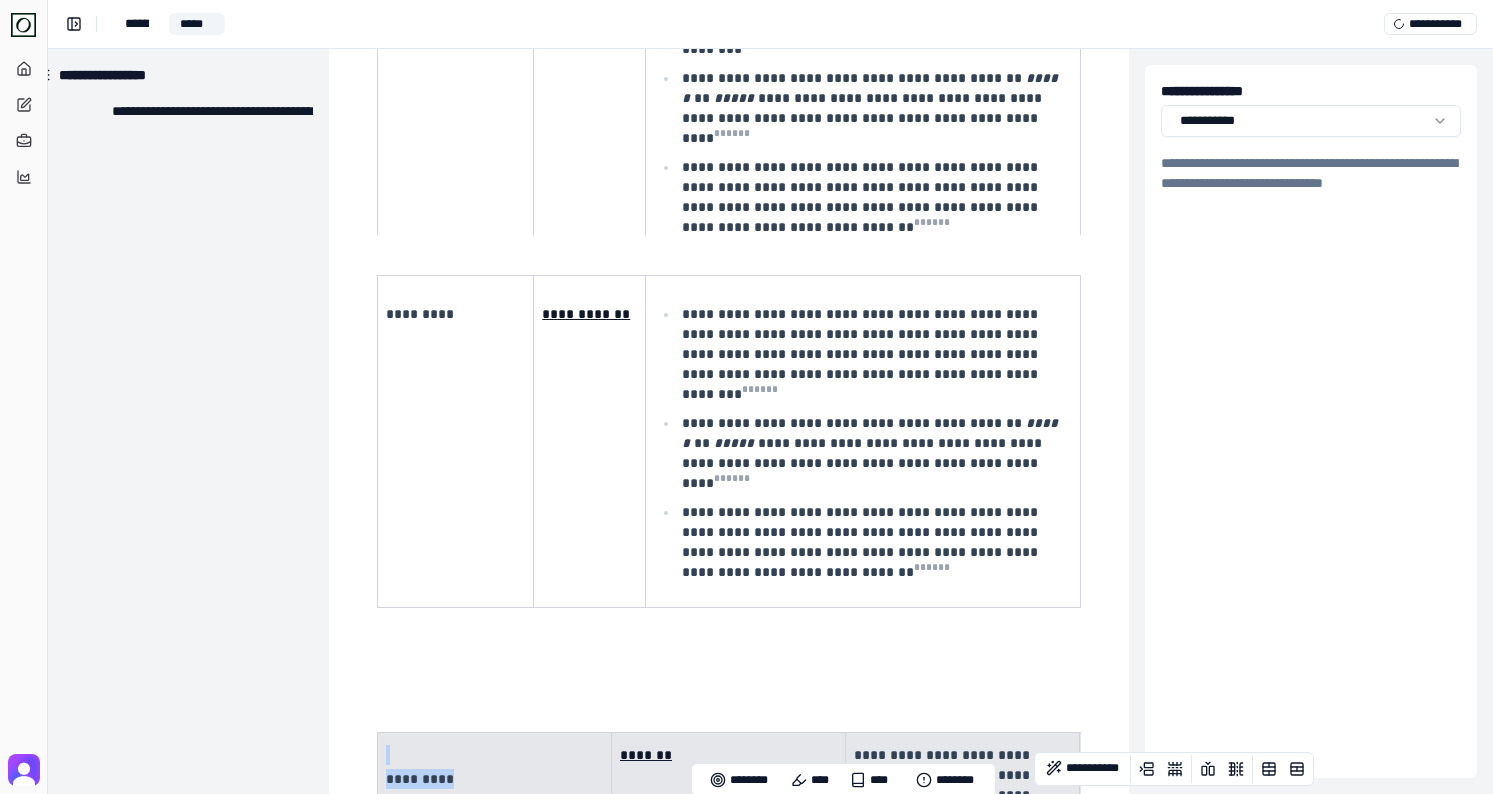scroll, scrollTop: 0, scrollLeft: 31, axis: horizontal 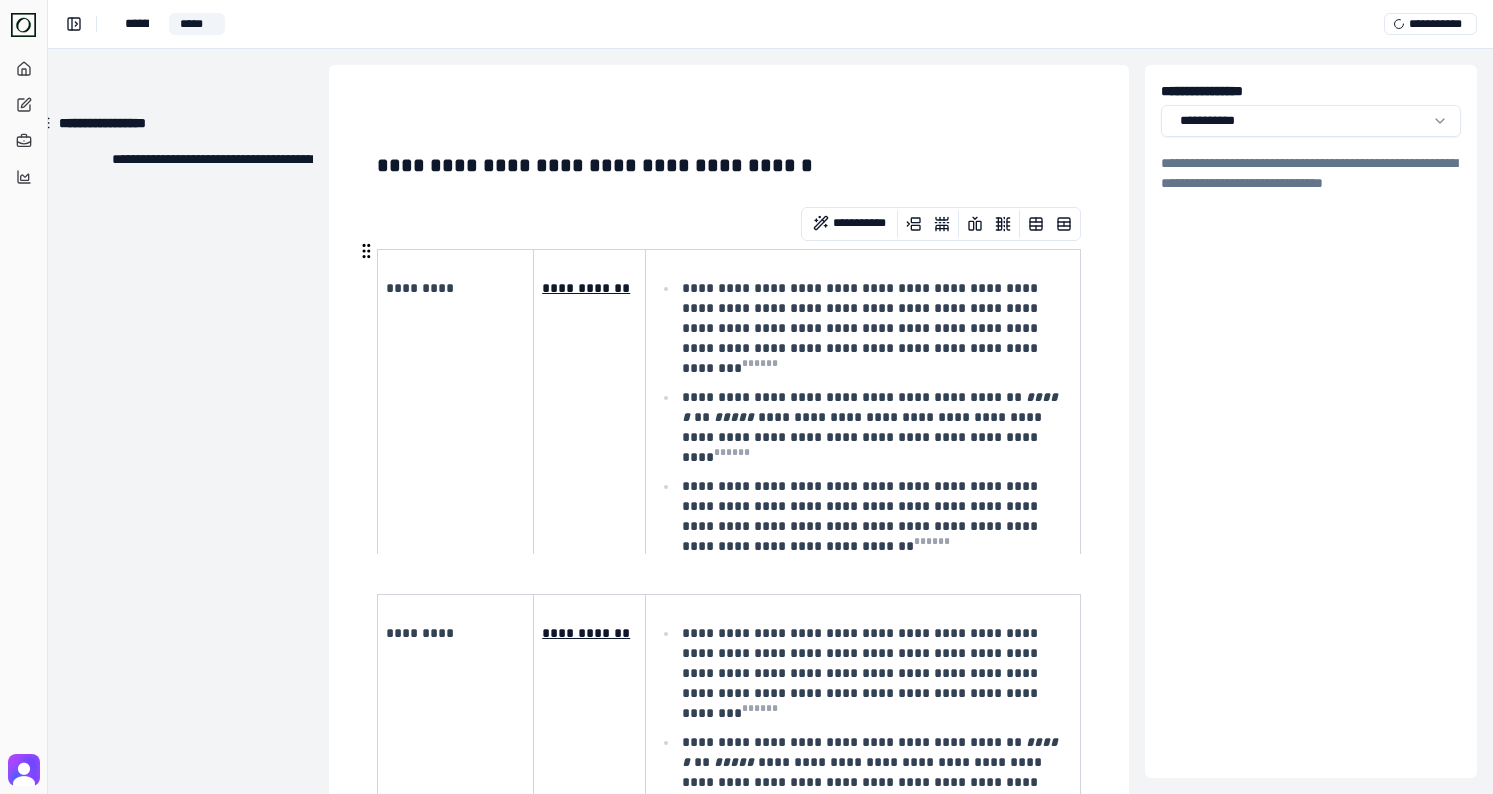 click on "**********" at bounding box center (864, 437) 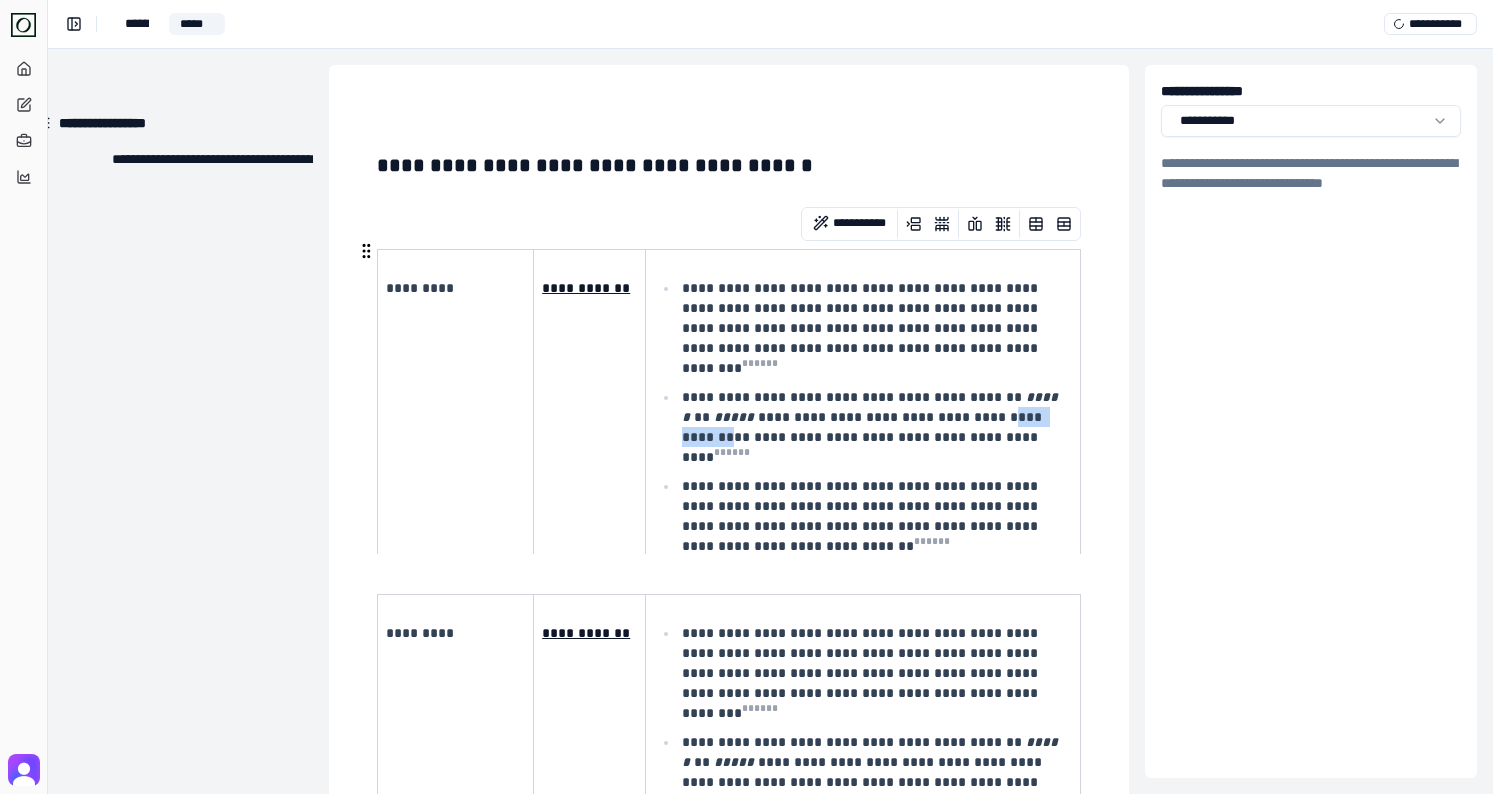click on "**********" at bounding box center [864, 437] 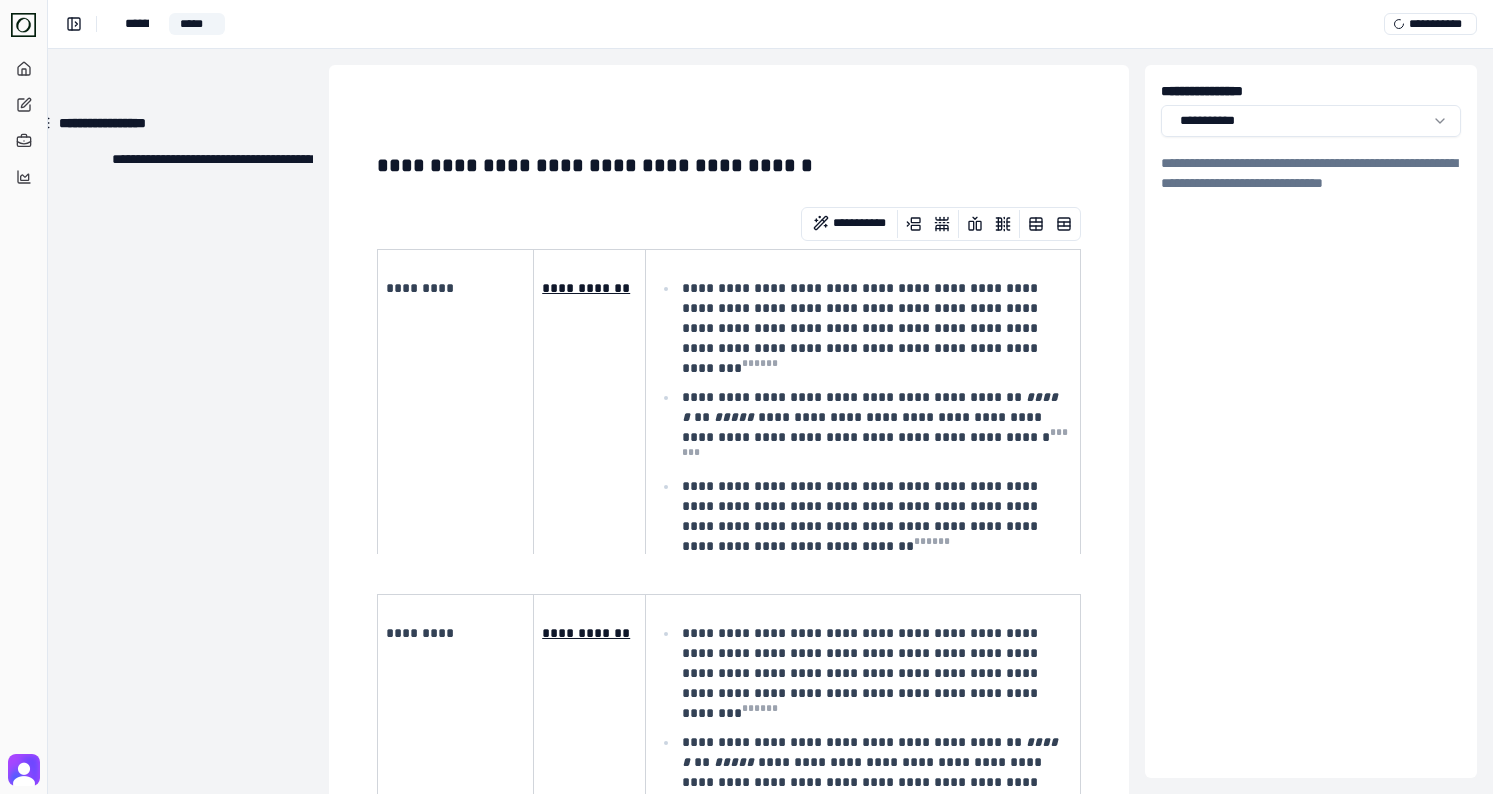 click on "**********" at bounding box center (875, 427) 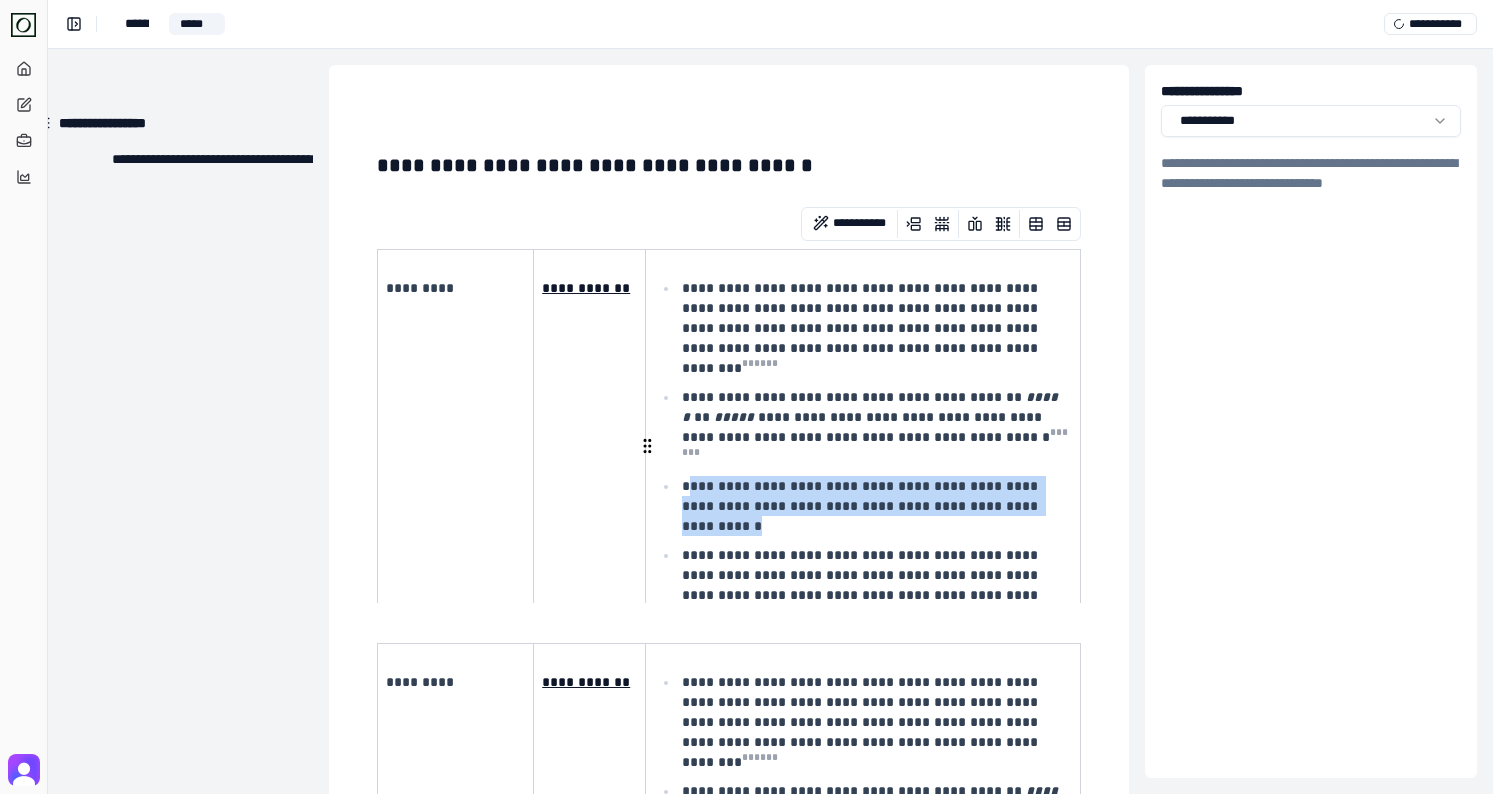 drag, startPoint x: 1048, startPoint y: 463, endPoint x: 687, endPoint y: 445, distance: 361.4485 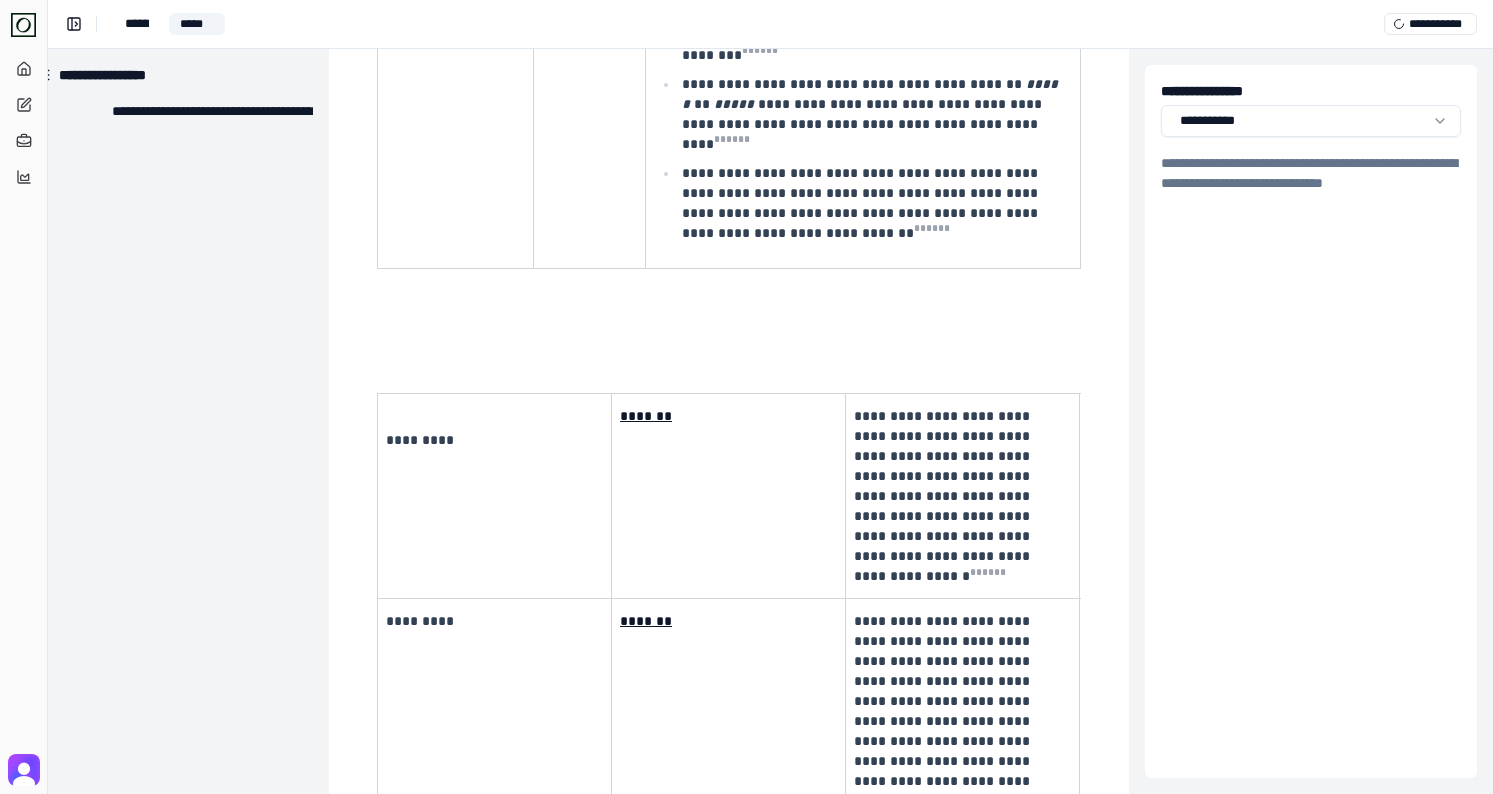scroll, scrollTop: 656, scrollLeft: 31, axis: both 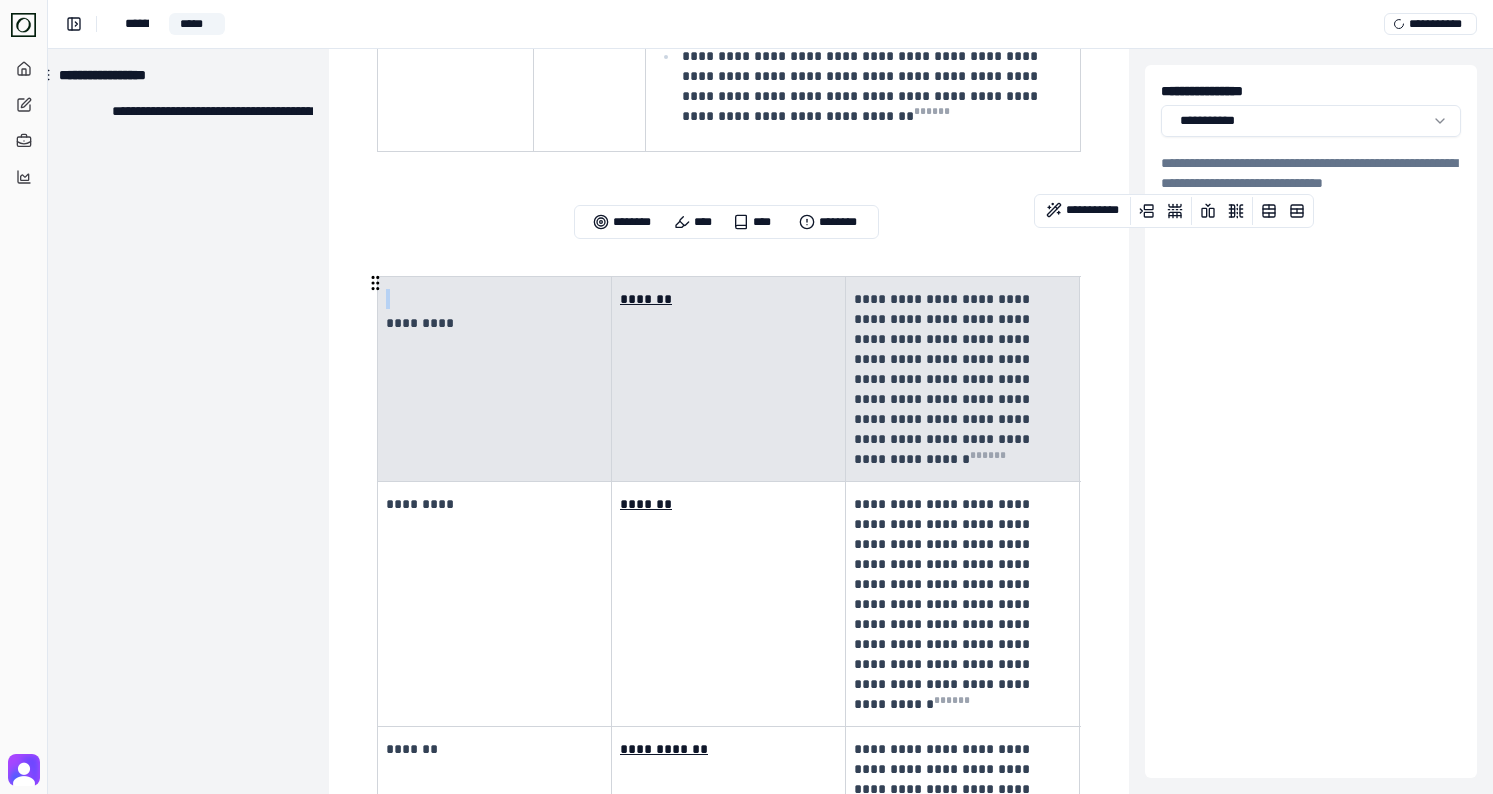drag, startPoint x: 1007, startPoint y: 403, endPoint x: 408, endPoint y: 282, distance: 611.099 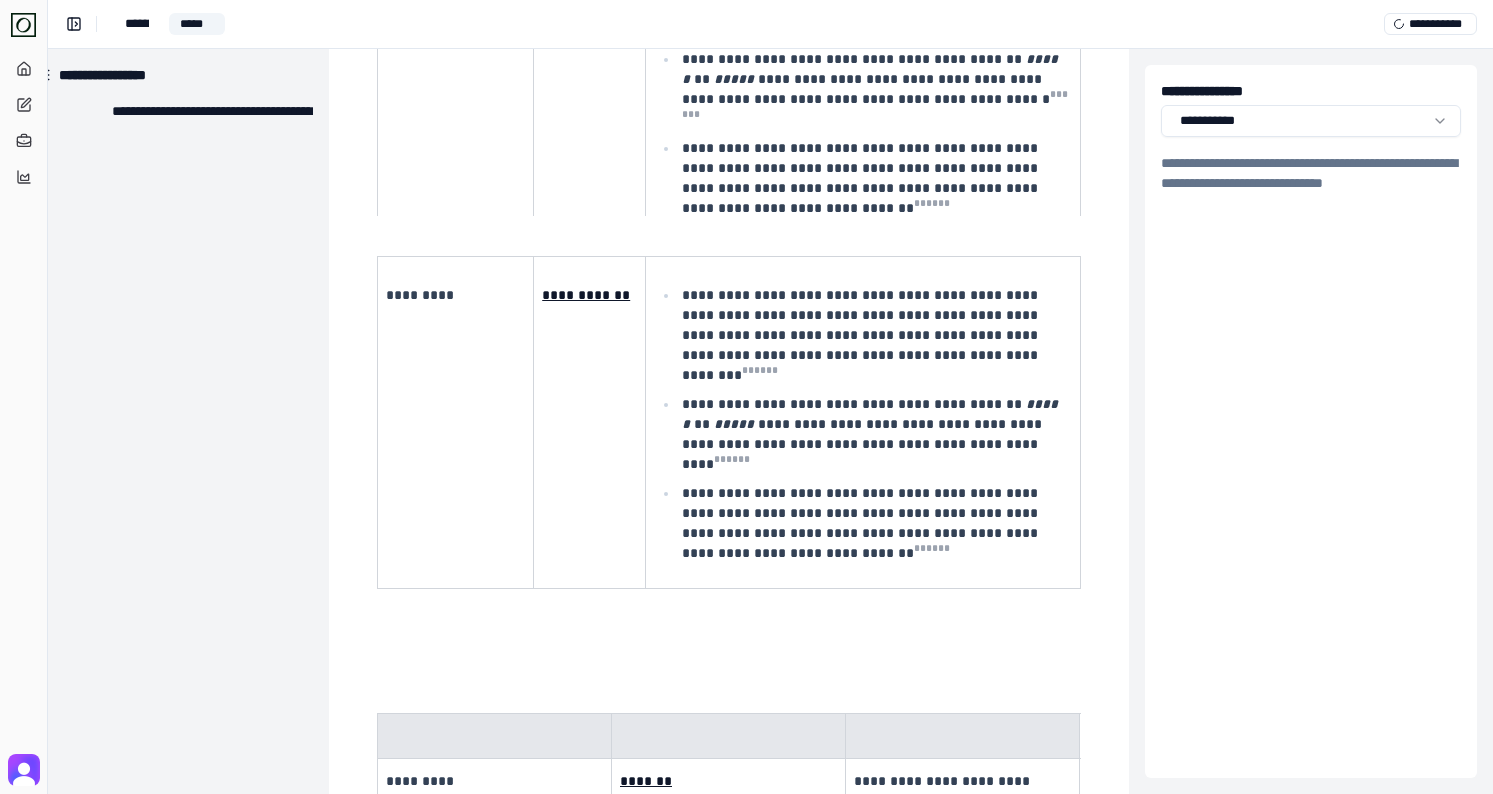 scroll, scrollTop: 366, scrollLeft: 31, axis: both 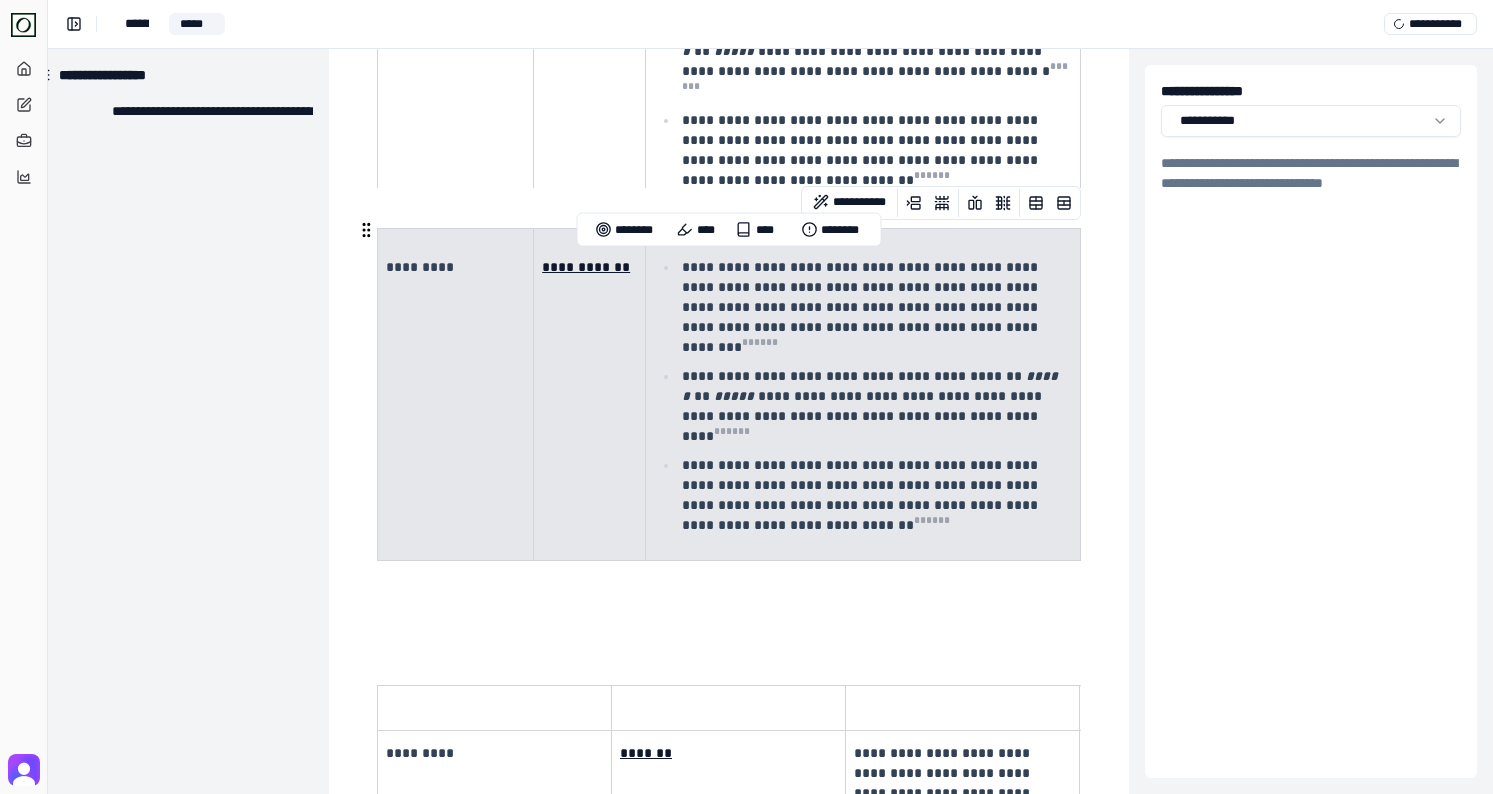 drag, startPoint x: 772, startPoint y: 515, endPoint x: 490, endPoint y: 371, distance: 316.63858 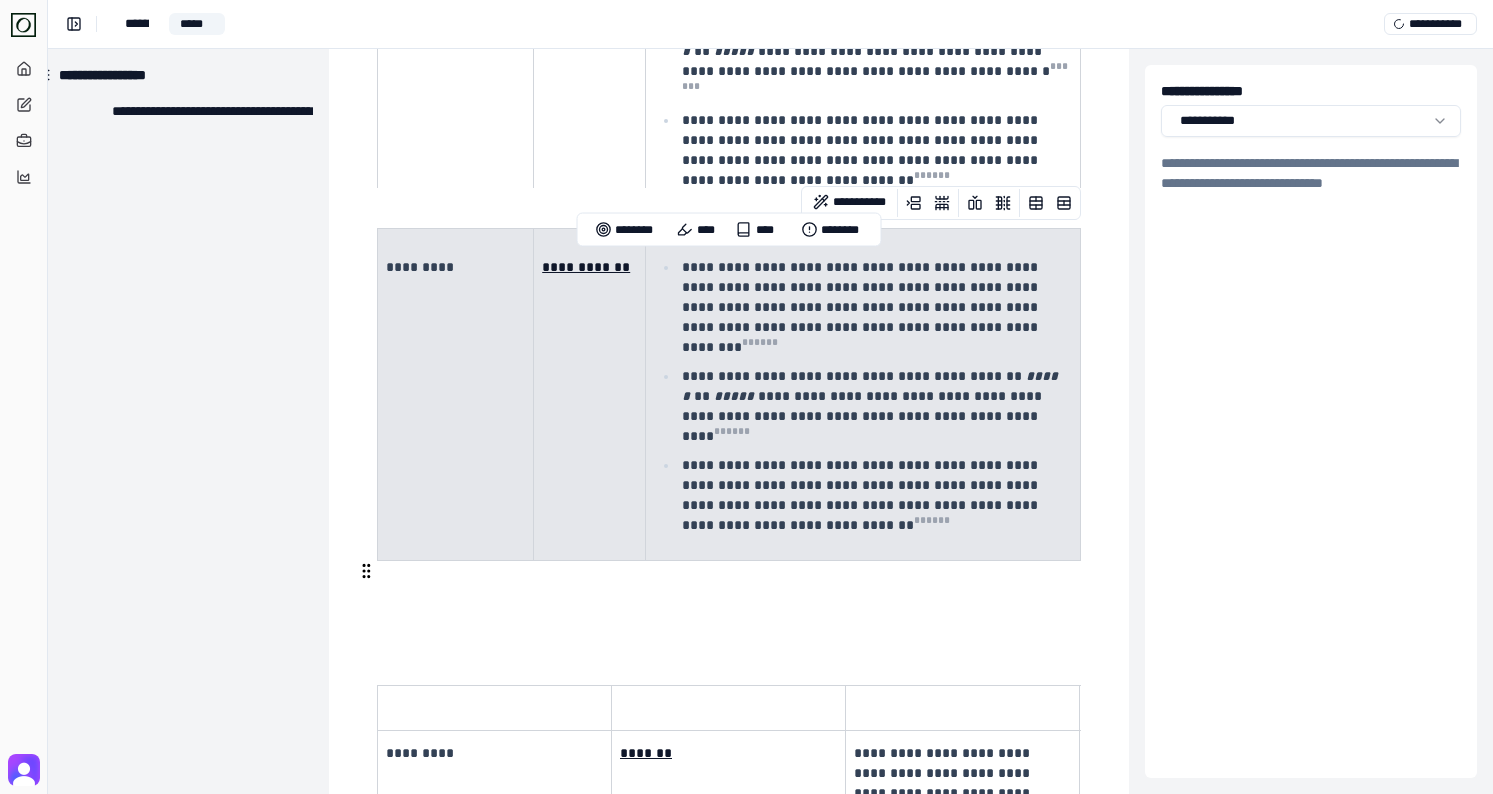 click at bounding box center [727, 611] 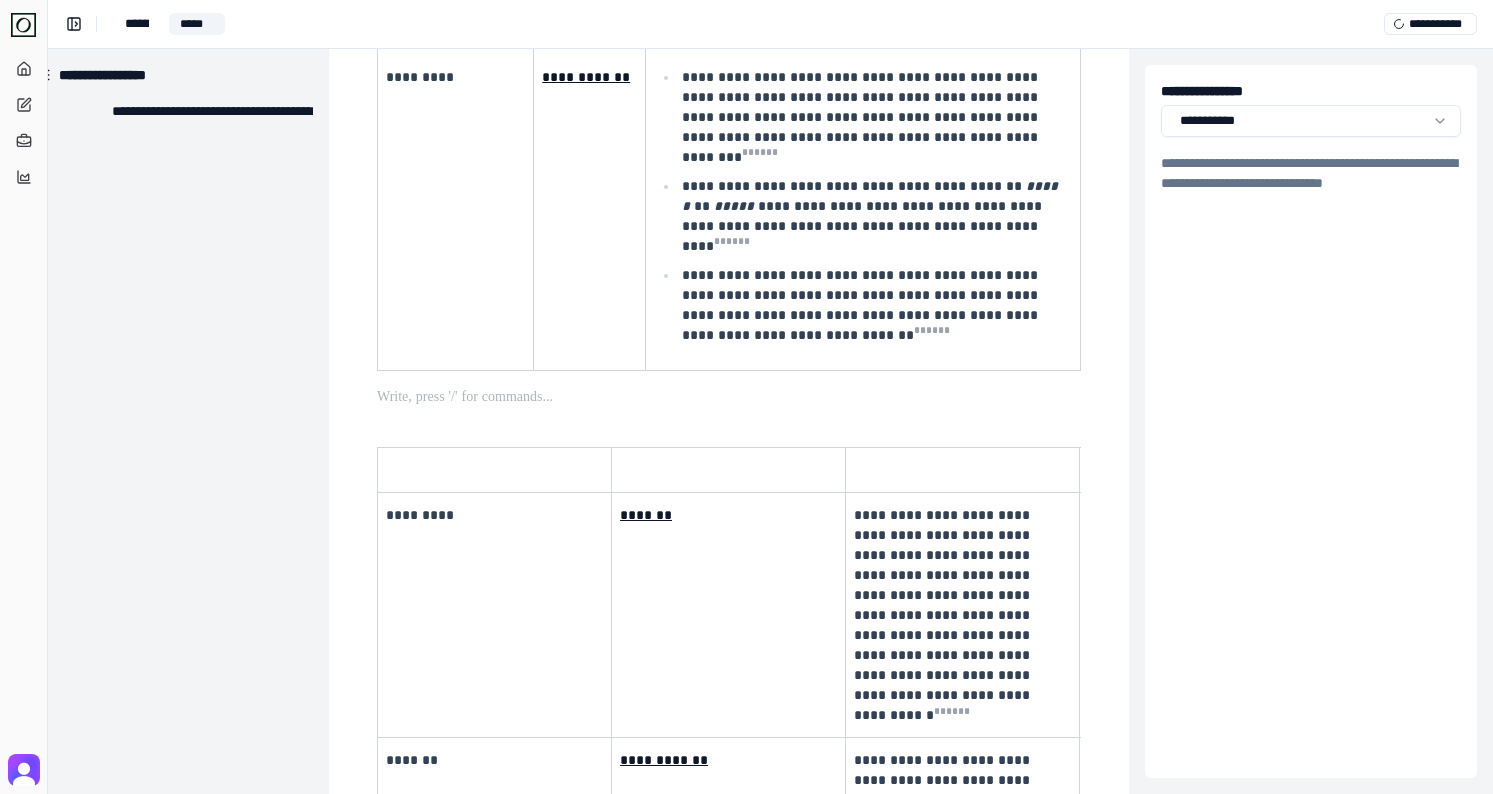 scroll, scrollTop: 945, scrollLeft: 31, axis: both 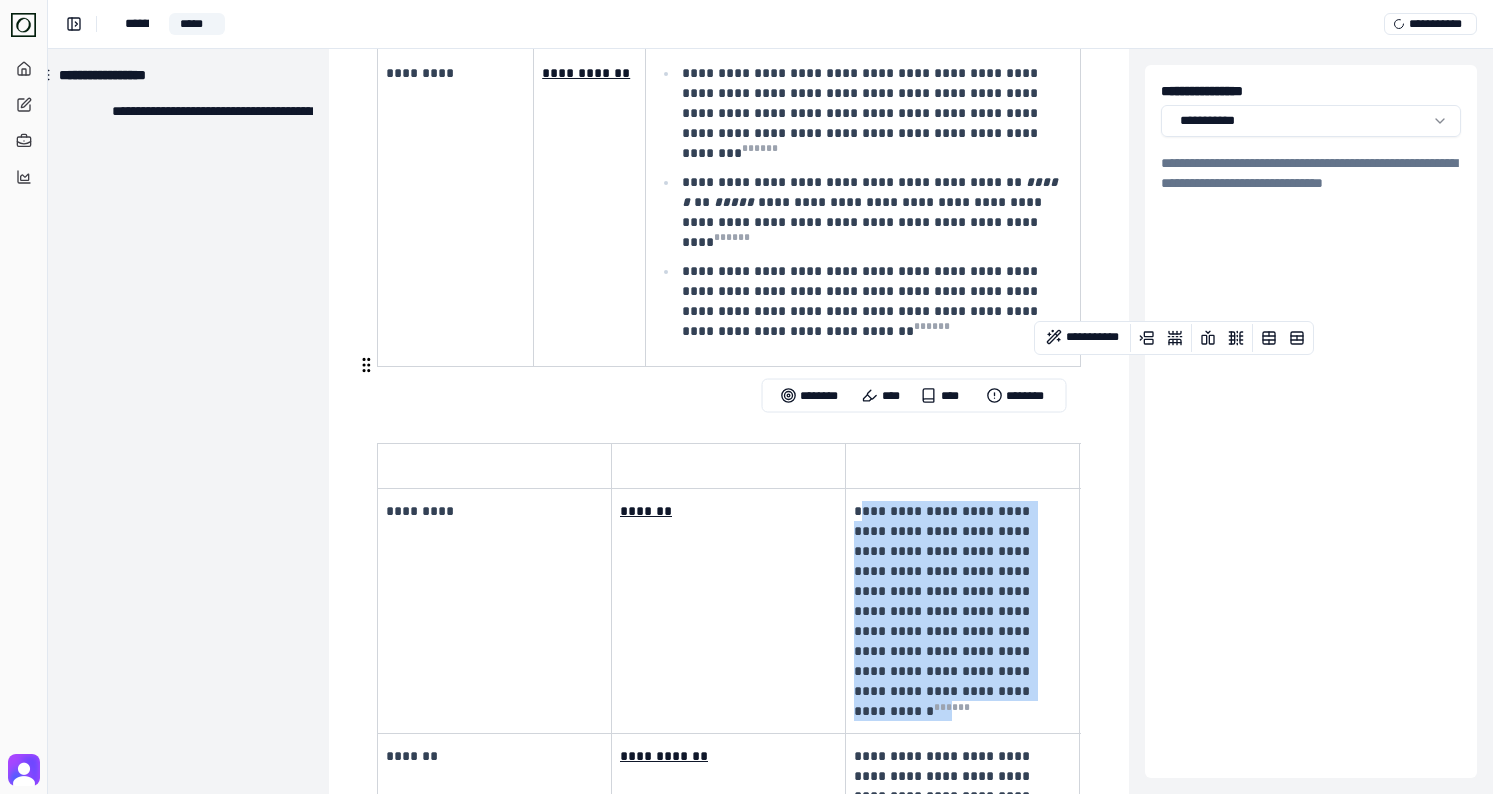 drag, startPoint x: 996, startPoint y: 605, endPoint x: 856, endPoint y: 424, distance: 228.82526 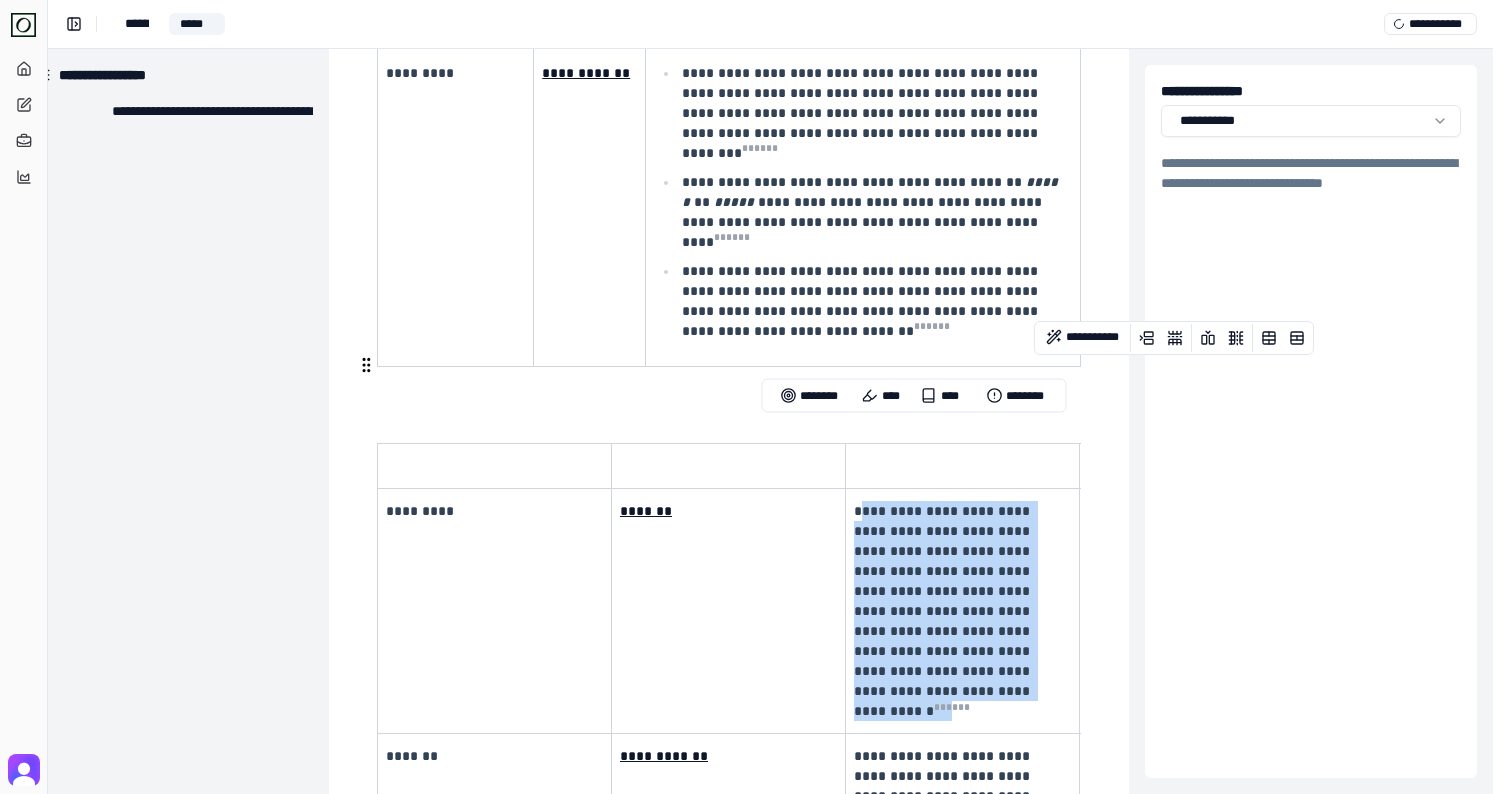 drag, startPoint x: 856, startPoint y: 428, endPoint x: 1004, endPoint y: 614, distance: 237.69728 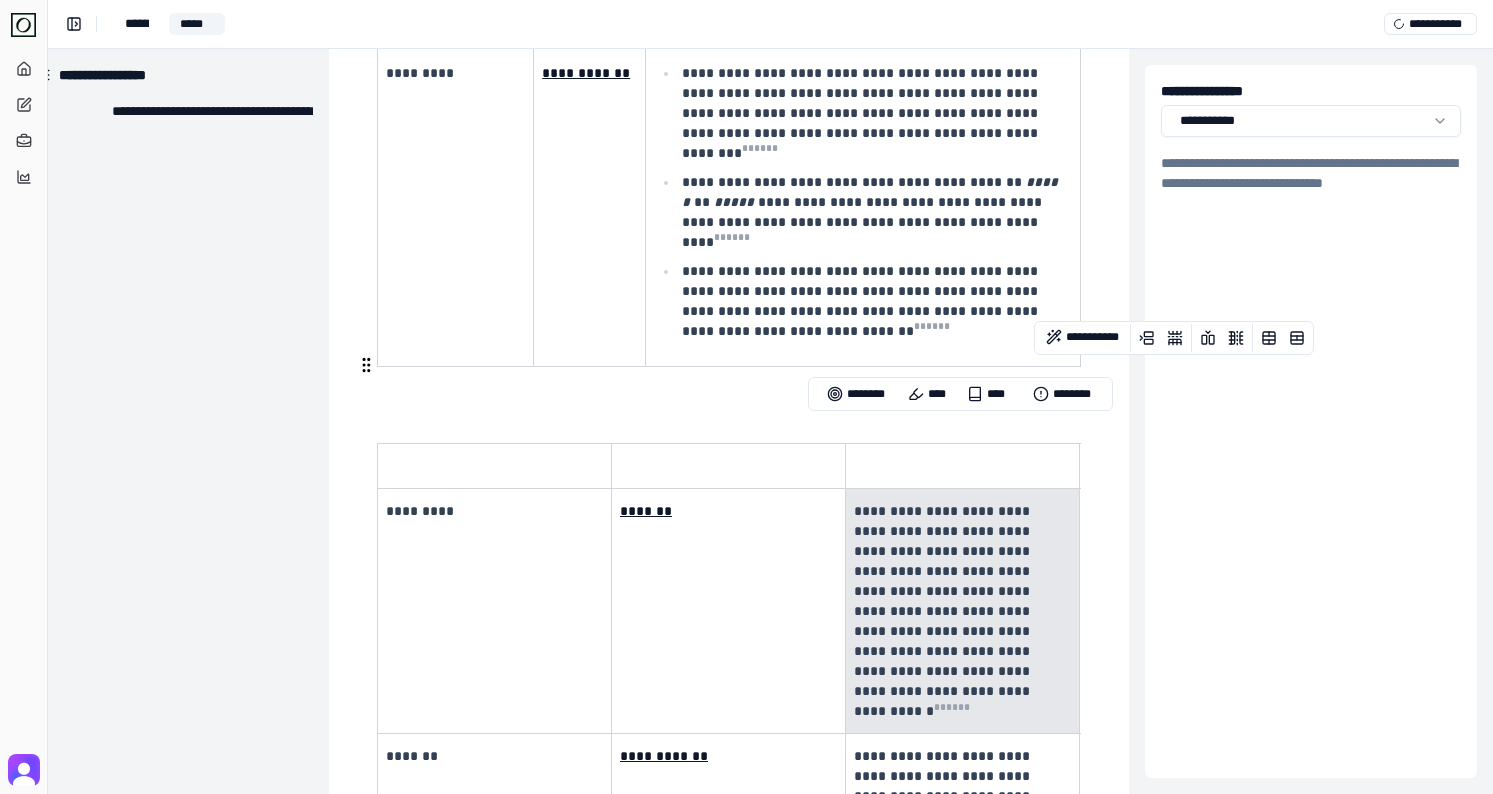 drag, startPoint x: 1004, startPoint y: 614, endPoint x: 855, endPoint y: 424, distance: 241.456 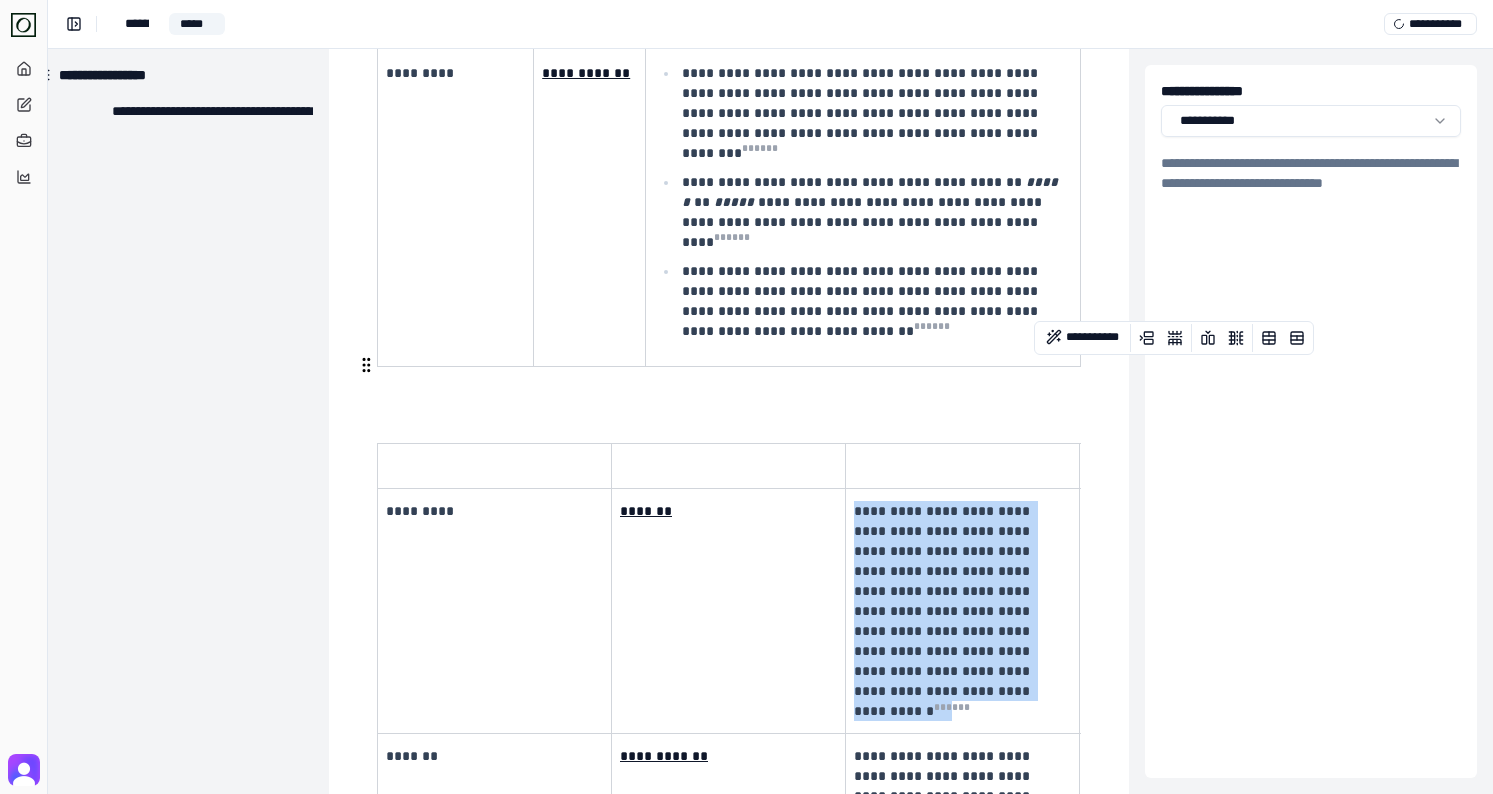 drag, startPoint x: 854, startPoint y: 430, endPoint x: 974, endPoint y: 610, distance: 216.33308 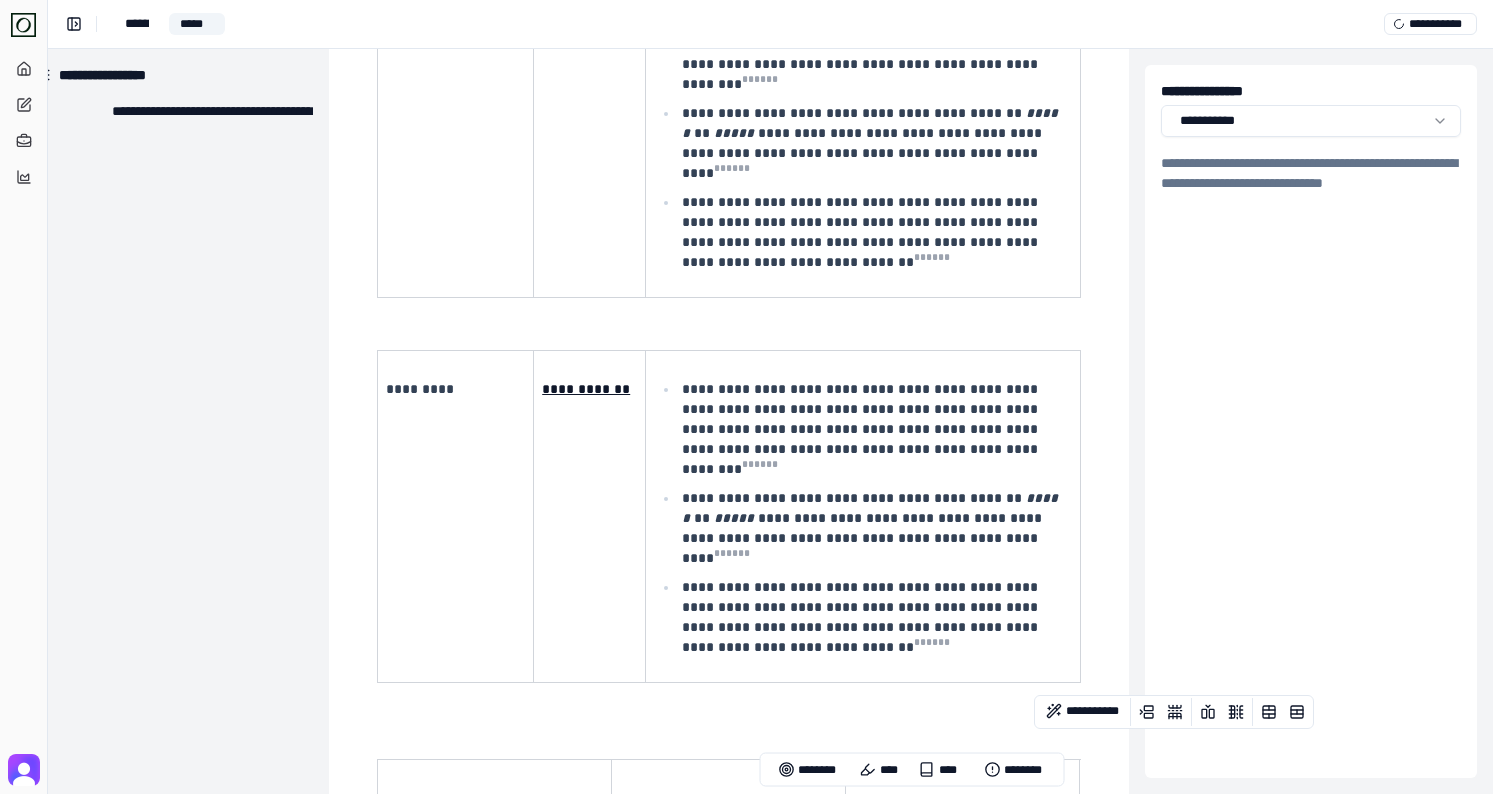scroll, scrollTop: 630, scrollLeft: 31, axis: both 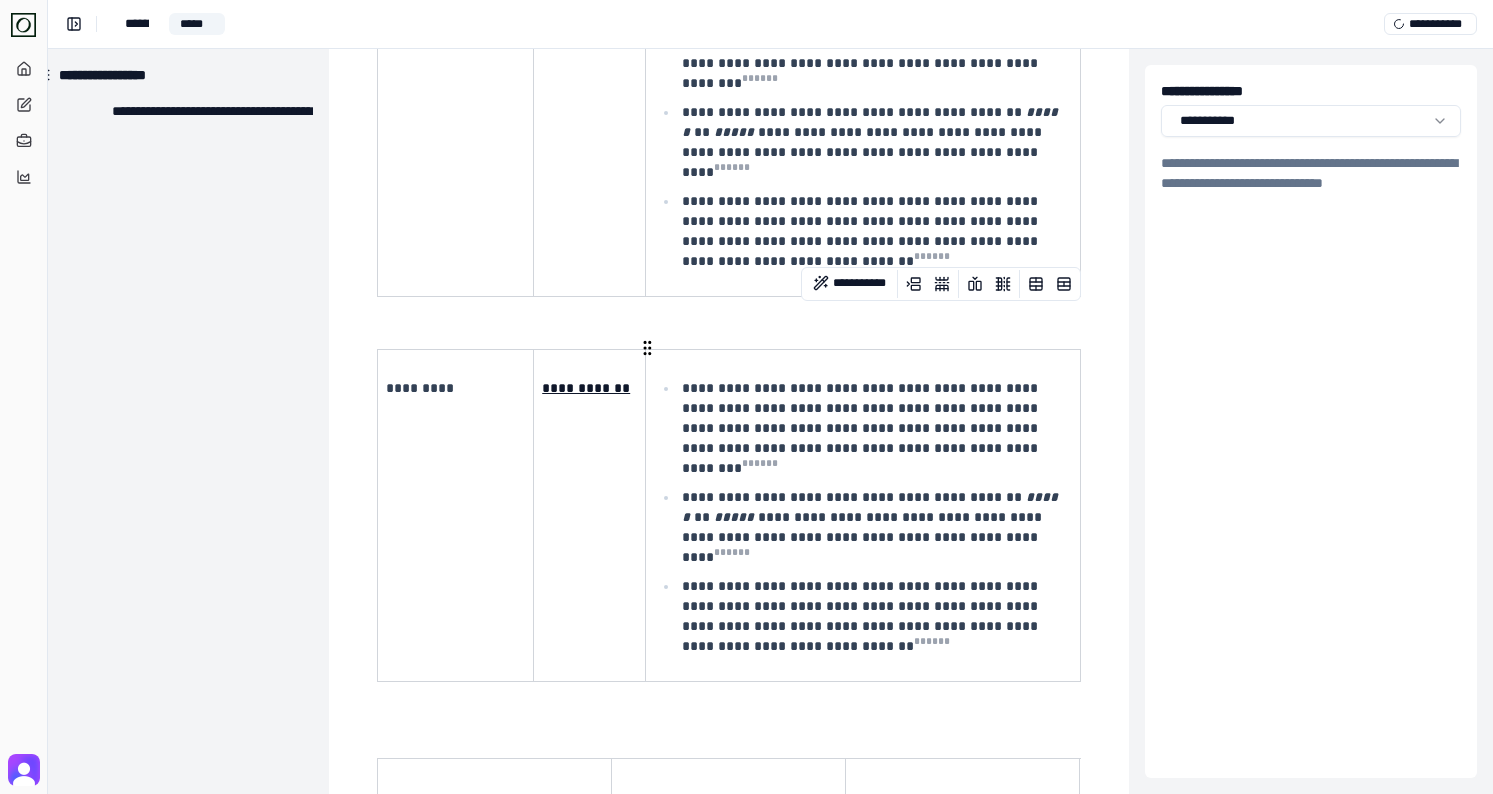 click on "**********" at bounding box center [590, 516] 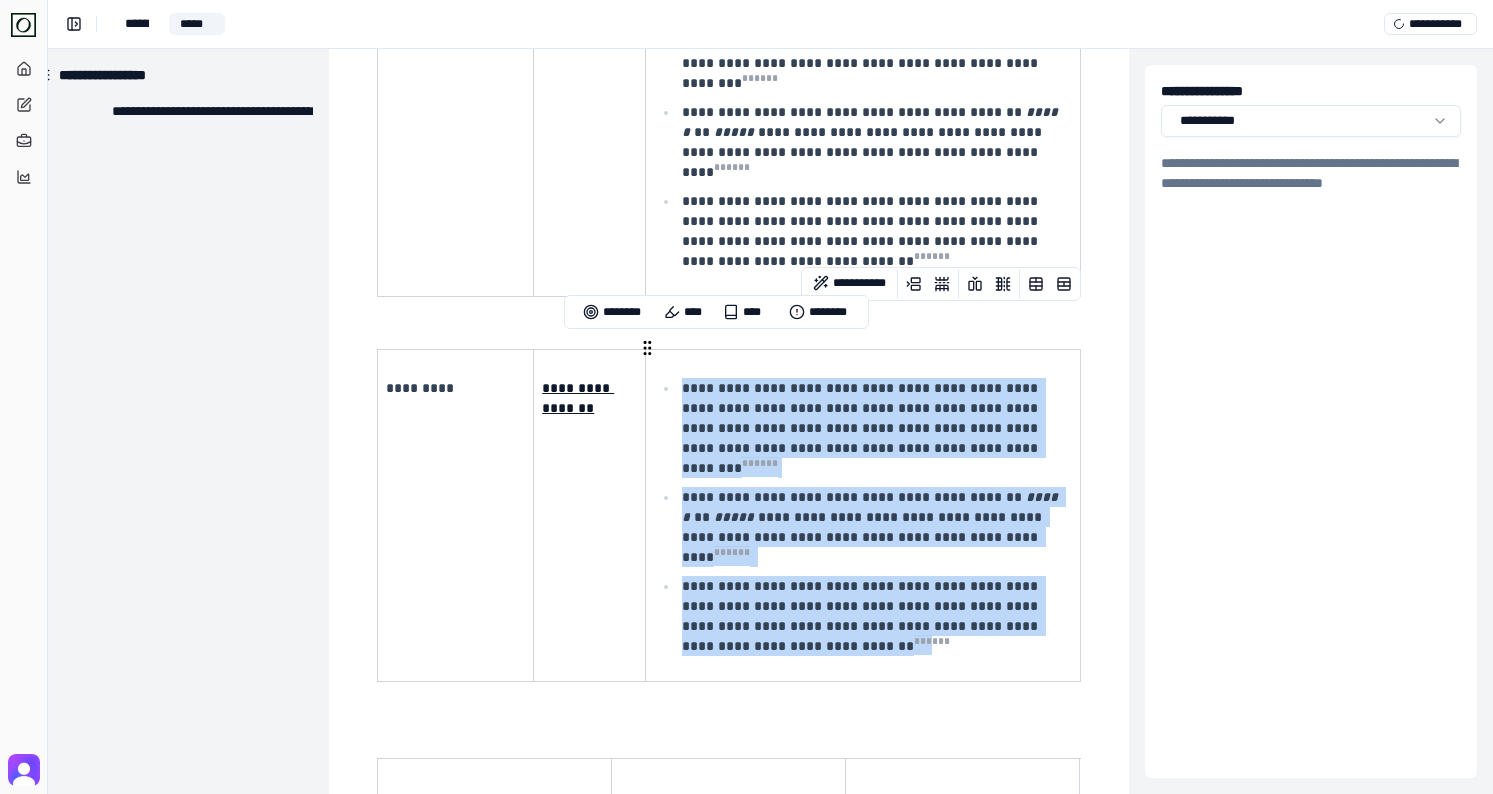 drag, startPoint x: 772, startPoint y: 563, endPoint x: 683, endPoint y: 338, distance: 241.96281 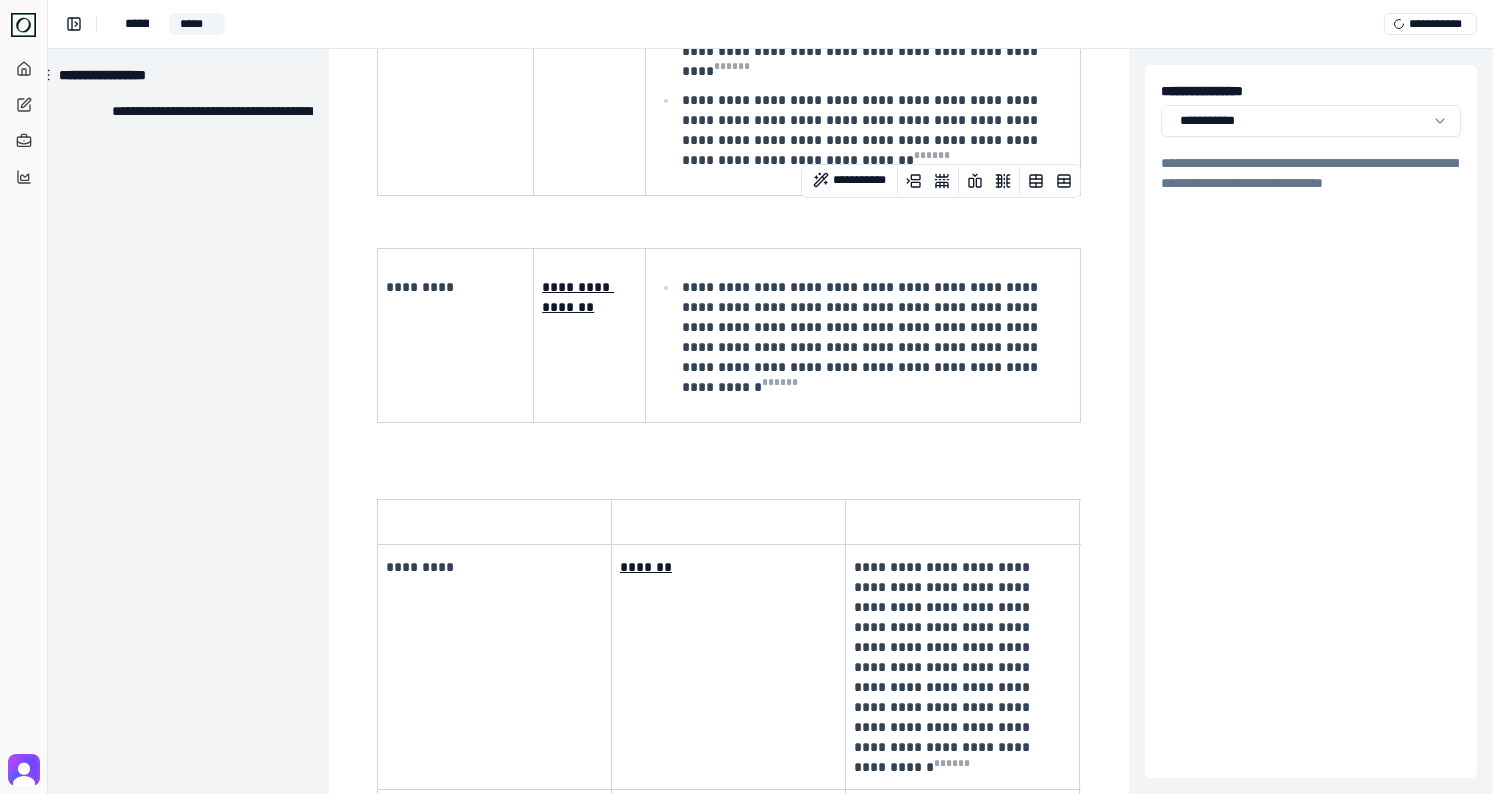 scroll, scrollTop: 733, scrollLeft: 31, axis: both 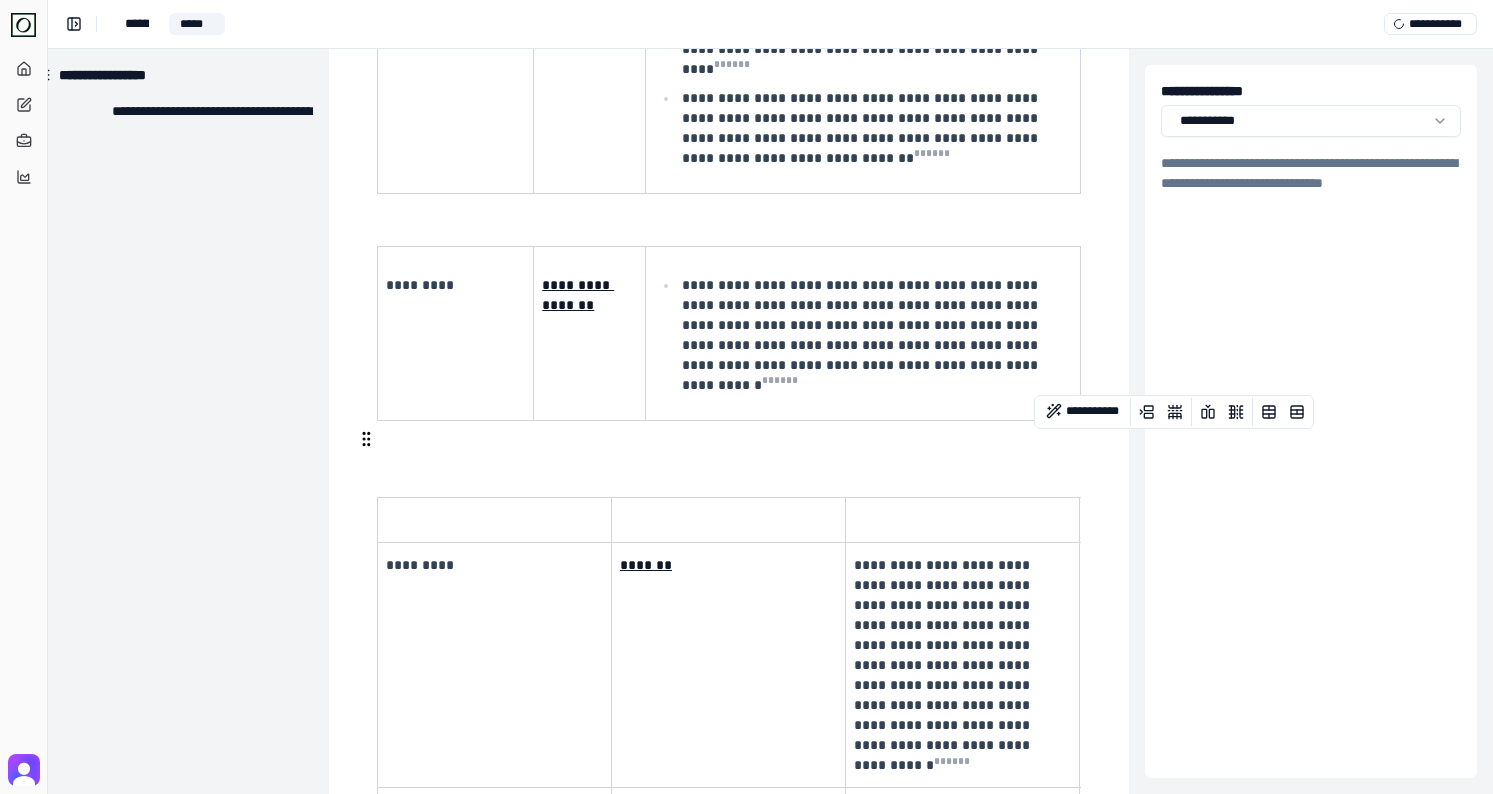 click on "**********" at bounding box center (960, 665) 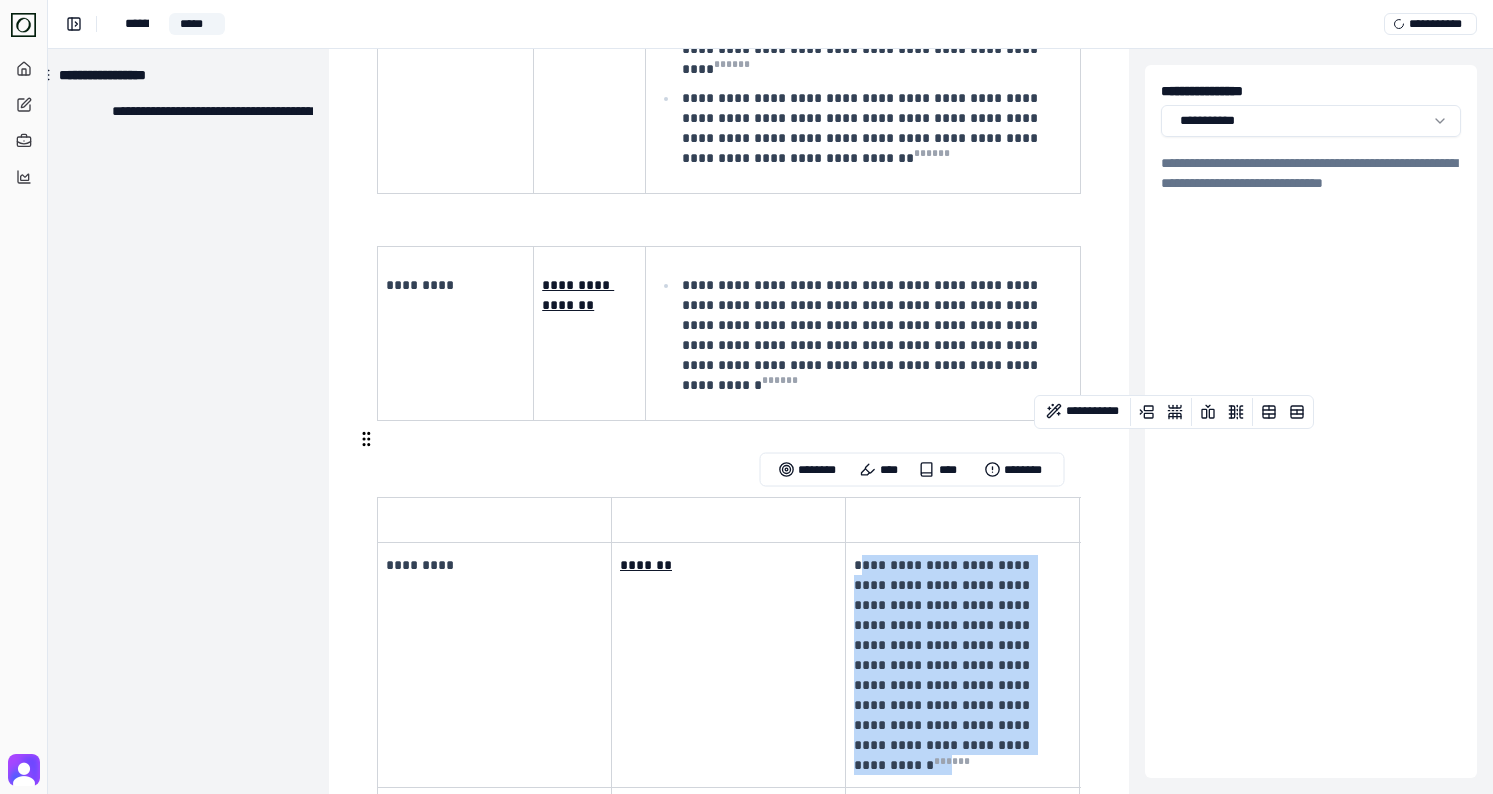 drag, startPoint x: 984, startPoint y: 685, endPoint x: 856, endPoint y: 504, distance: 221.68672 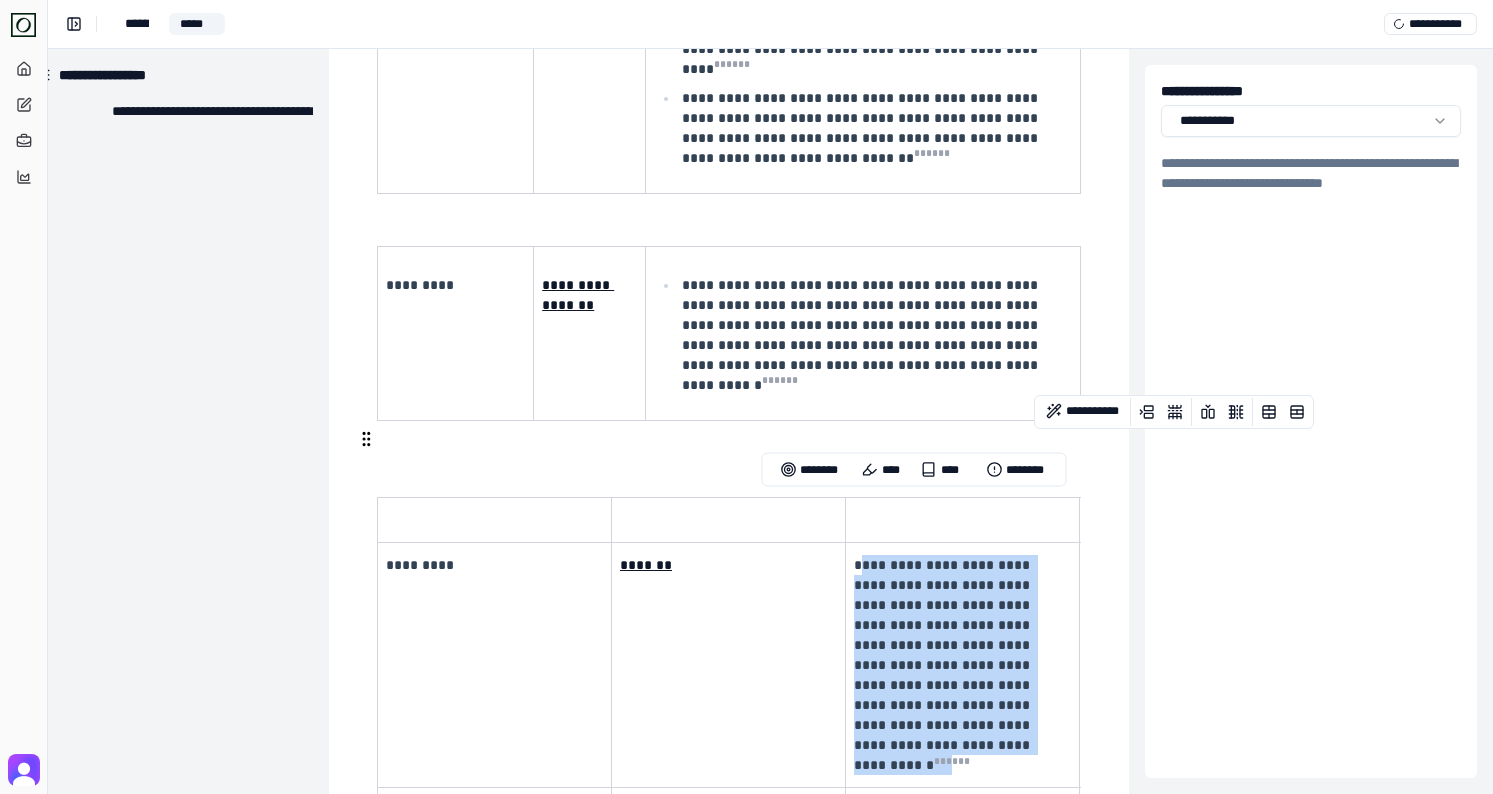 click on "**********" at bounding box center [944, 665] 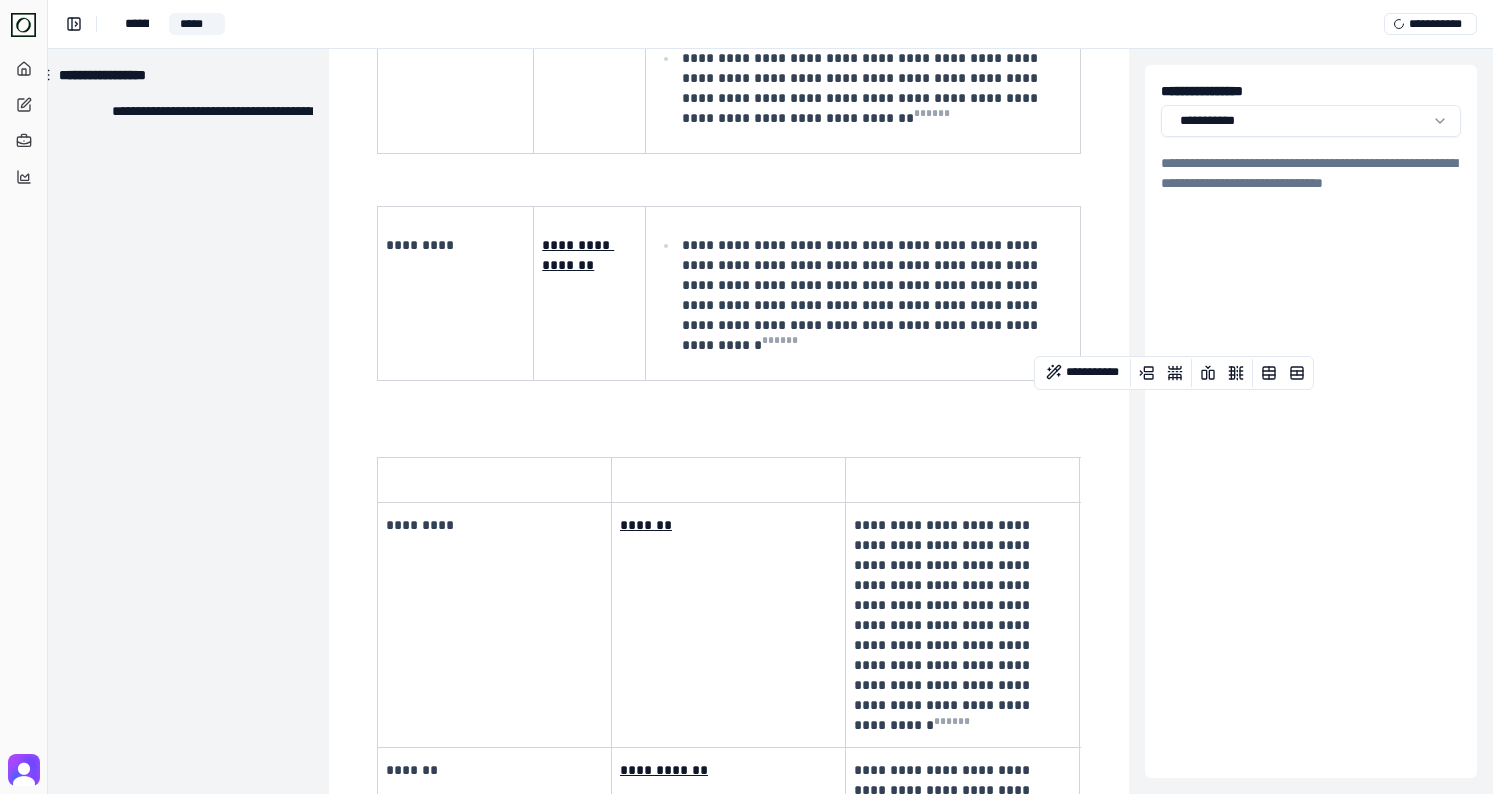 scroll, scrollTop: 772, scrollLeft: 31, axis: both 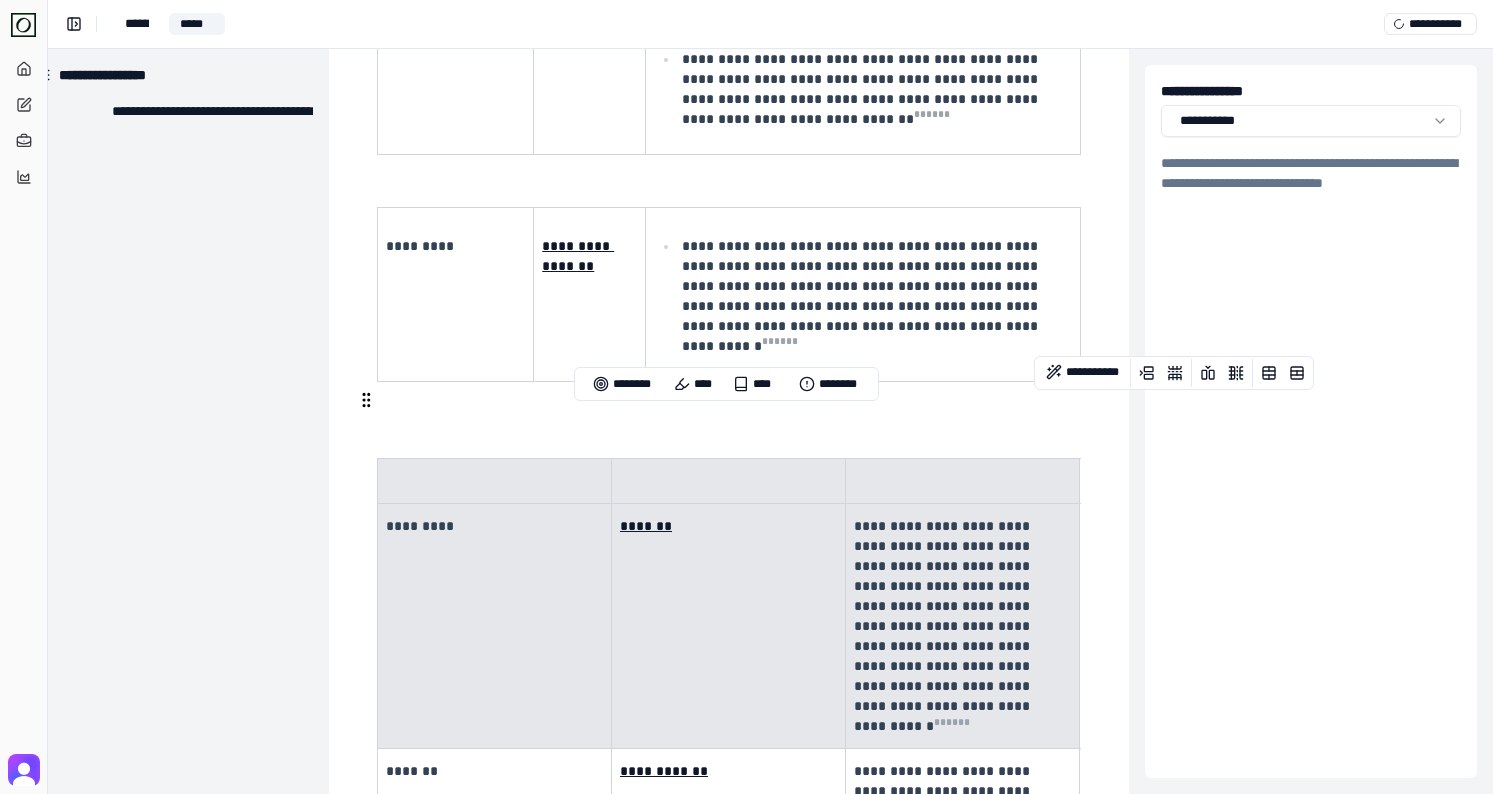 drag, startPoint x: 1024, startPoint y: 638, endPoint x: 472, endPoint y: 414, distance: 595.7181 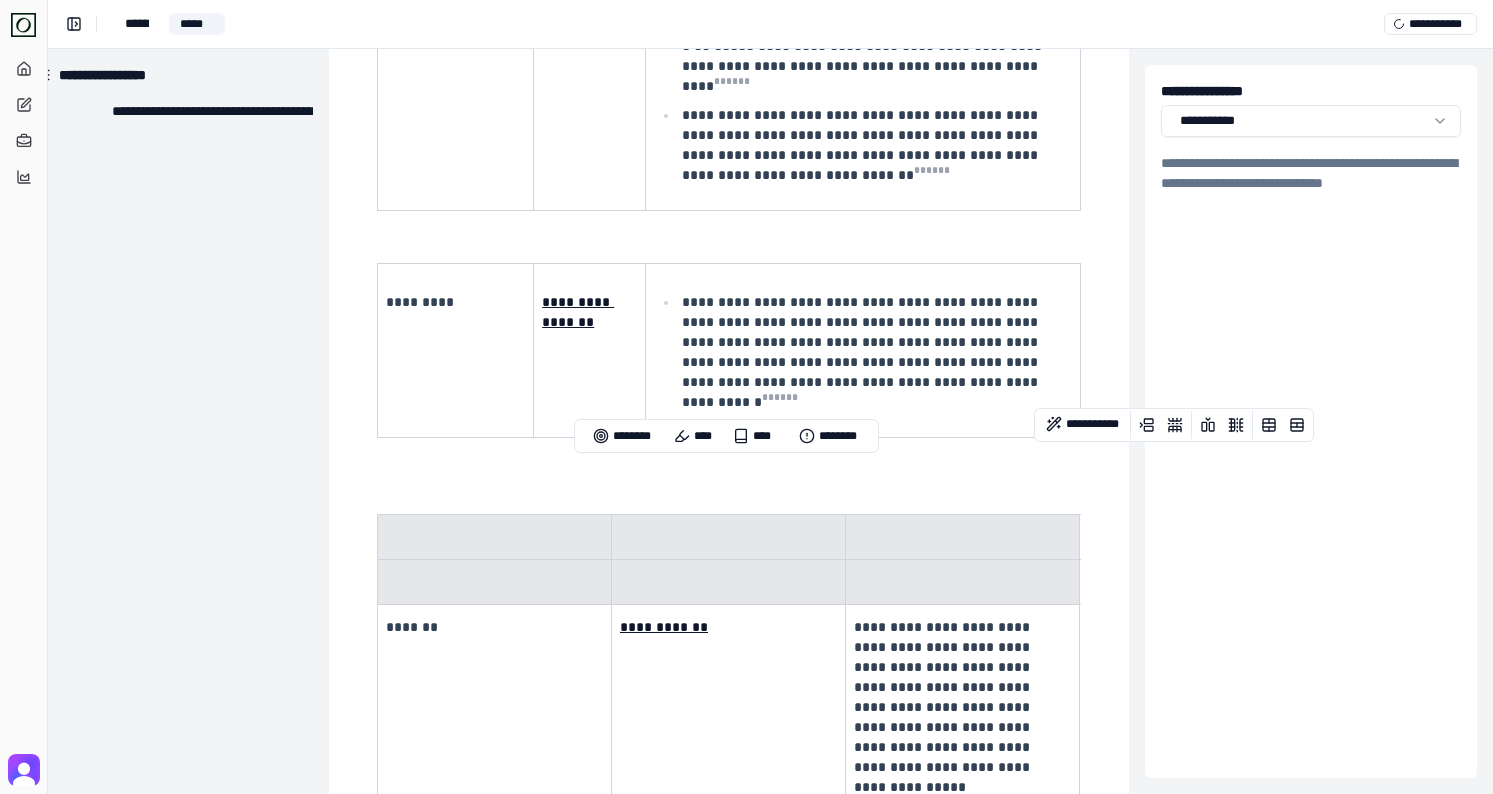 scroll, scrollTop: 700, scrollLeft: 31, axis: both 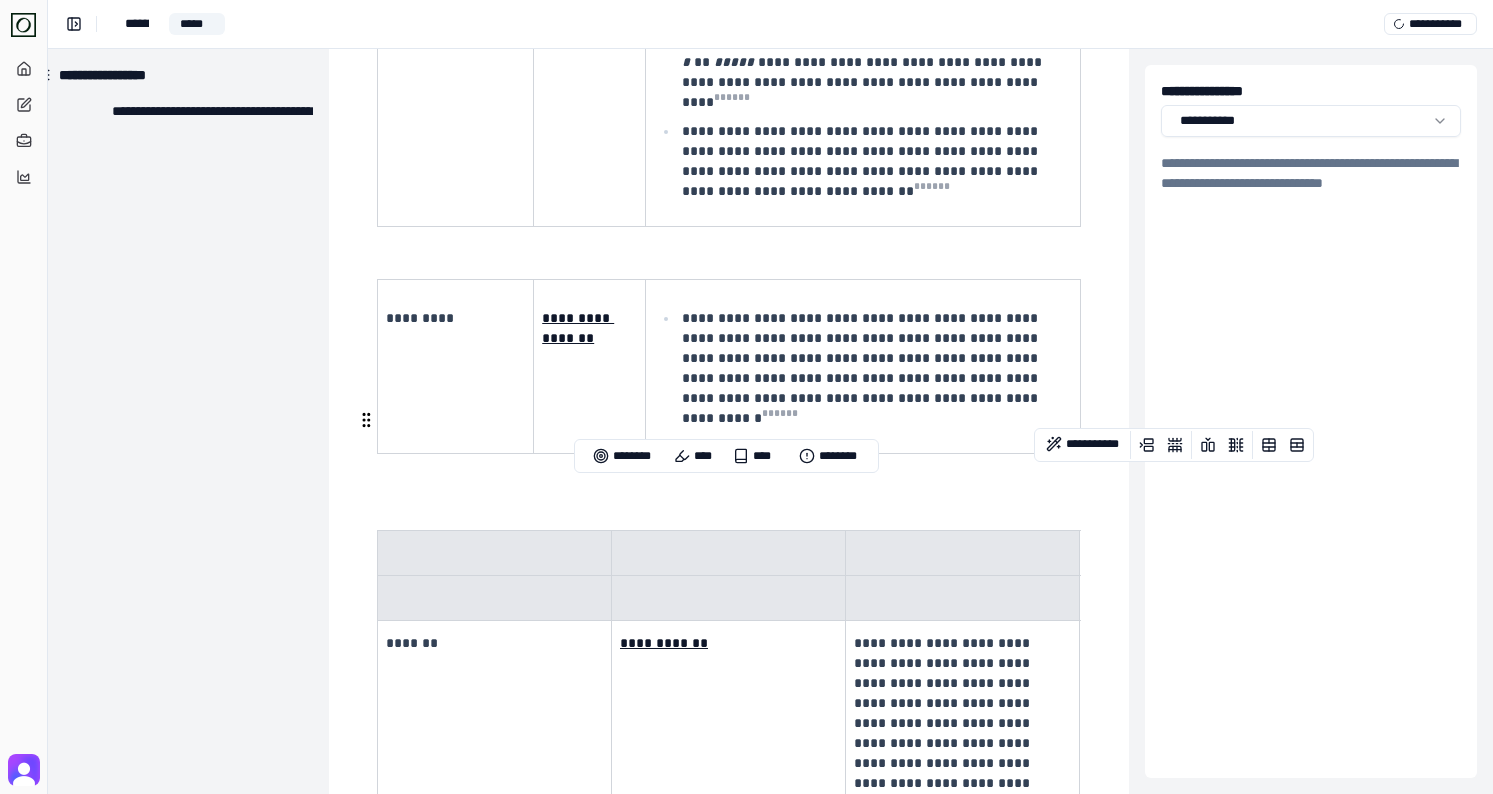 click at bounding box center (727, 480) 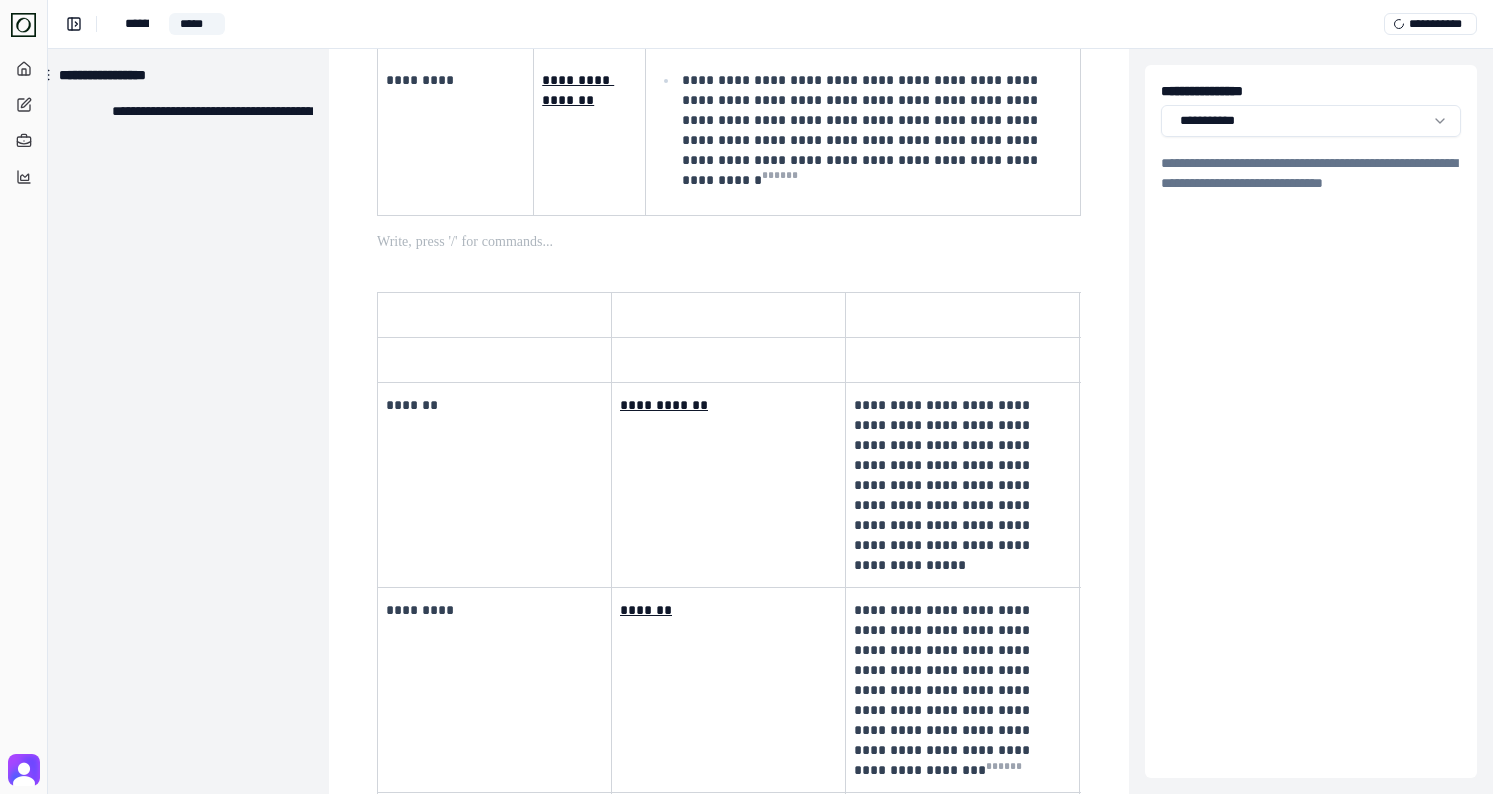 scroll, scrollTop: 939, scrollLeft: 31, axis: both 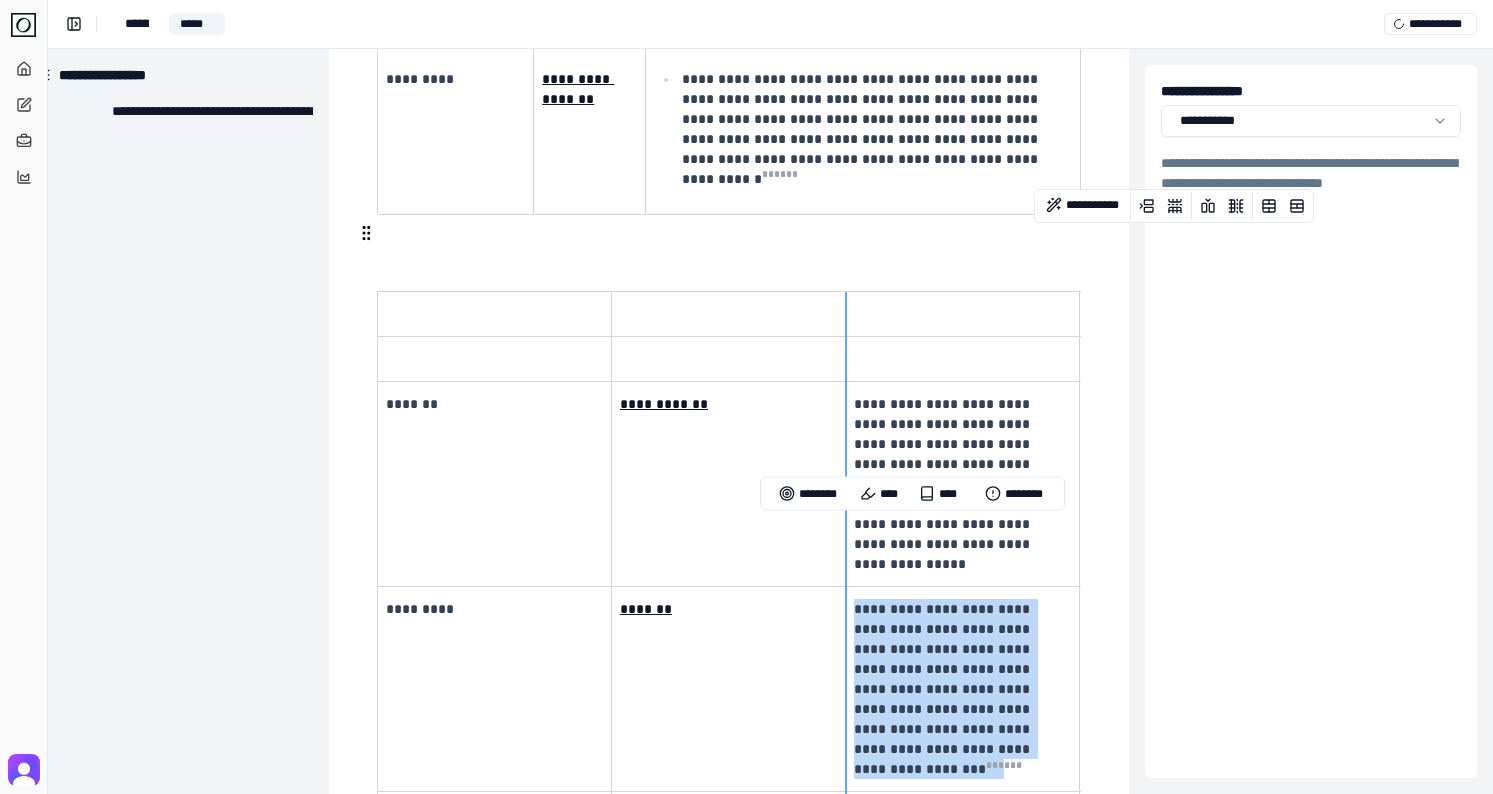 drag, startPoint x: 996, startPoint y: 664, endPoint x: 850, endPoint y: 530, distance: 198.17165 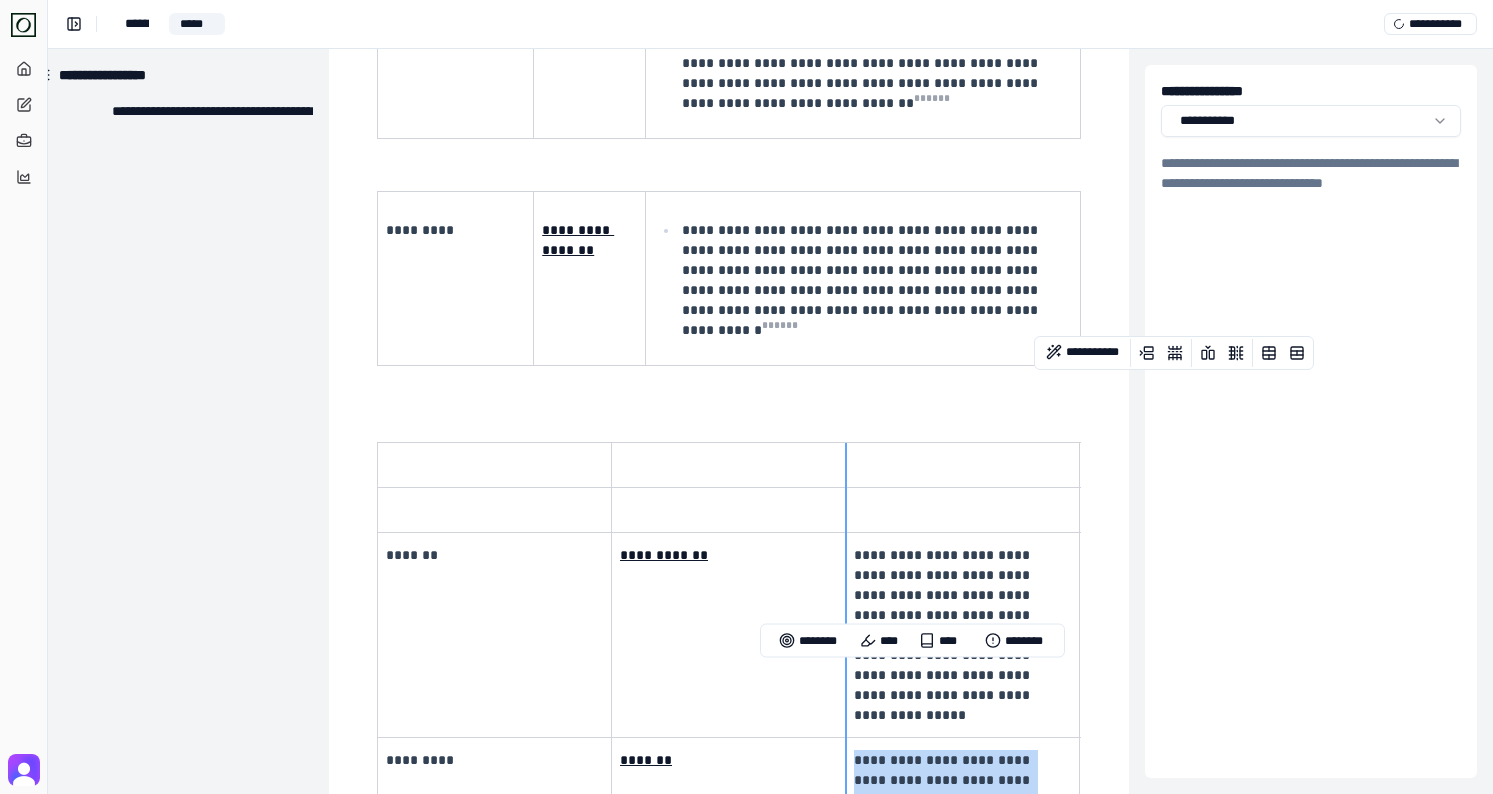 scroll, scrollTop: 778, scrollLeft: 31, axis: both 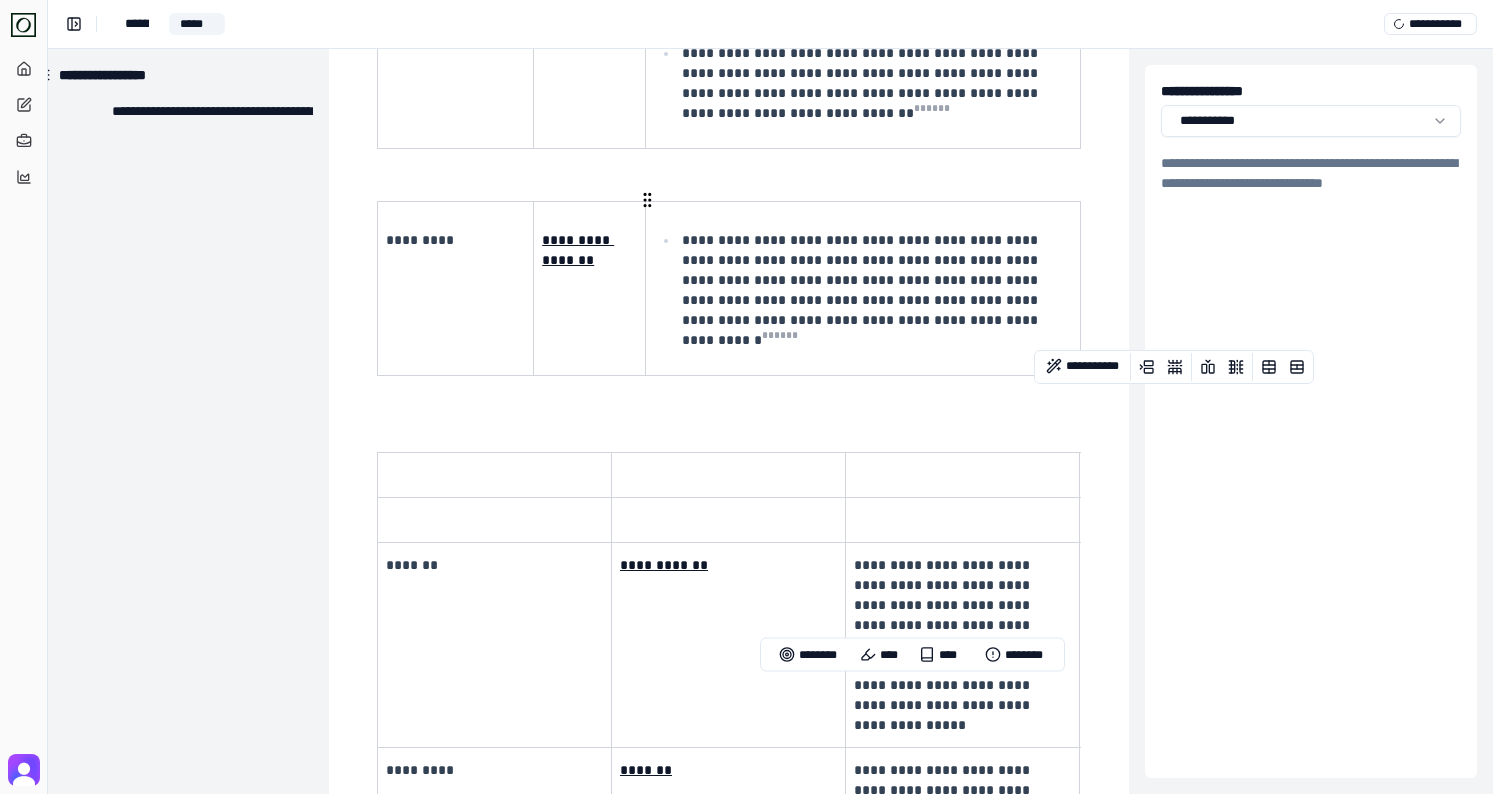 click on "**********" at bounding box center (875, 290) 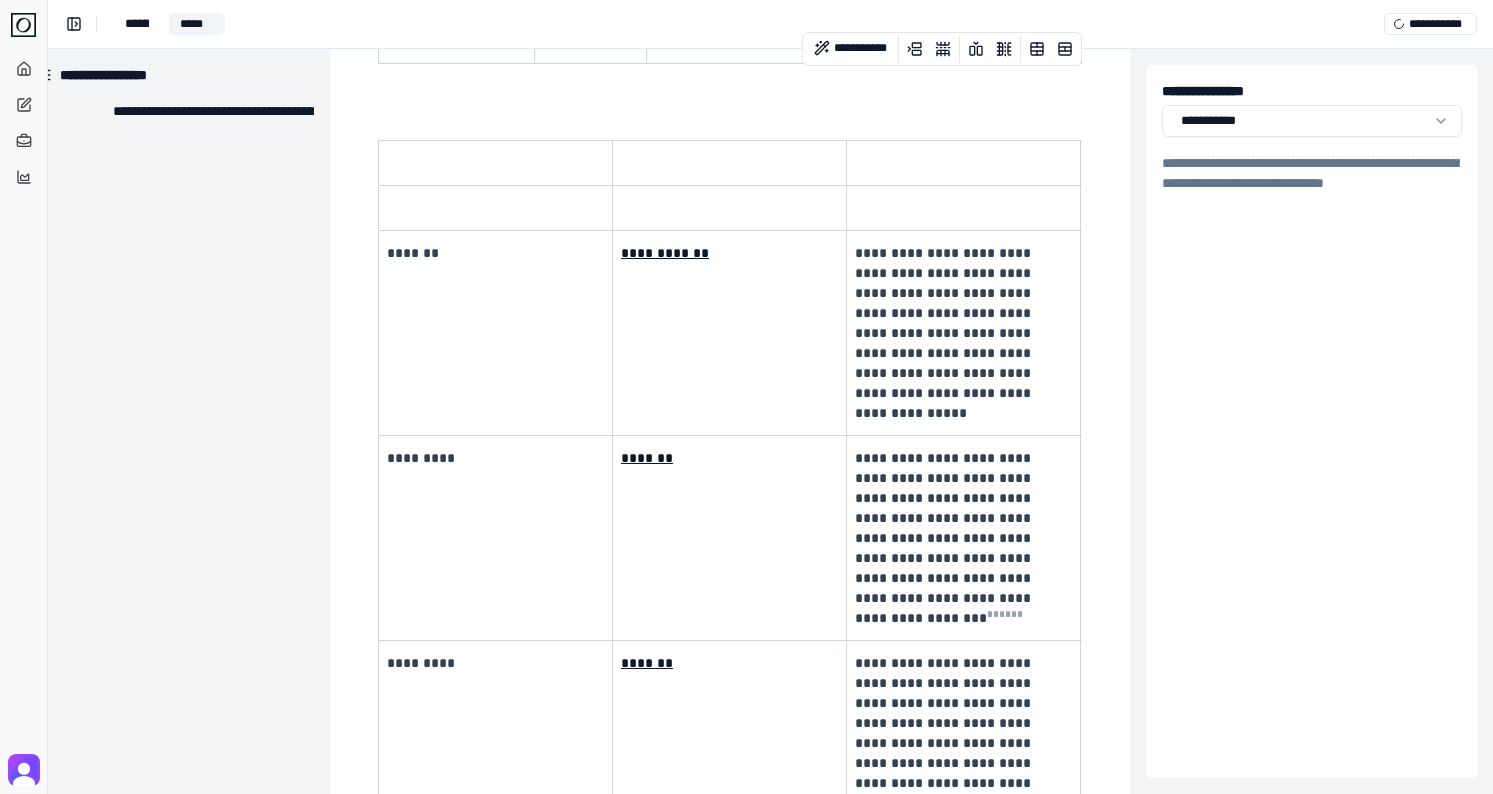 scroll, scrollTop: 1201, scrollLeft: 30, axis: both 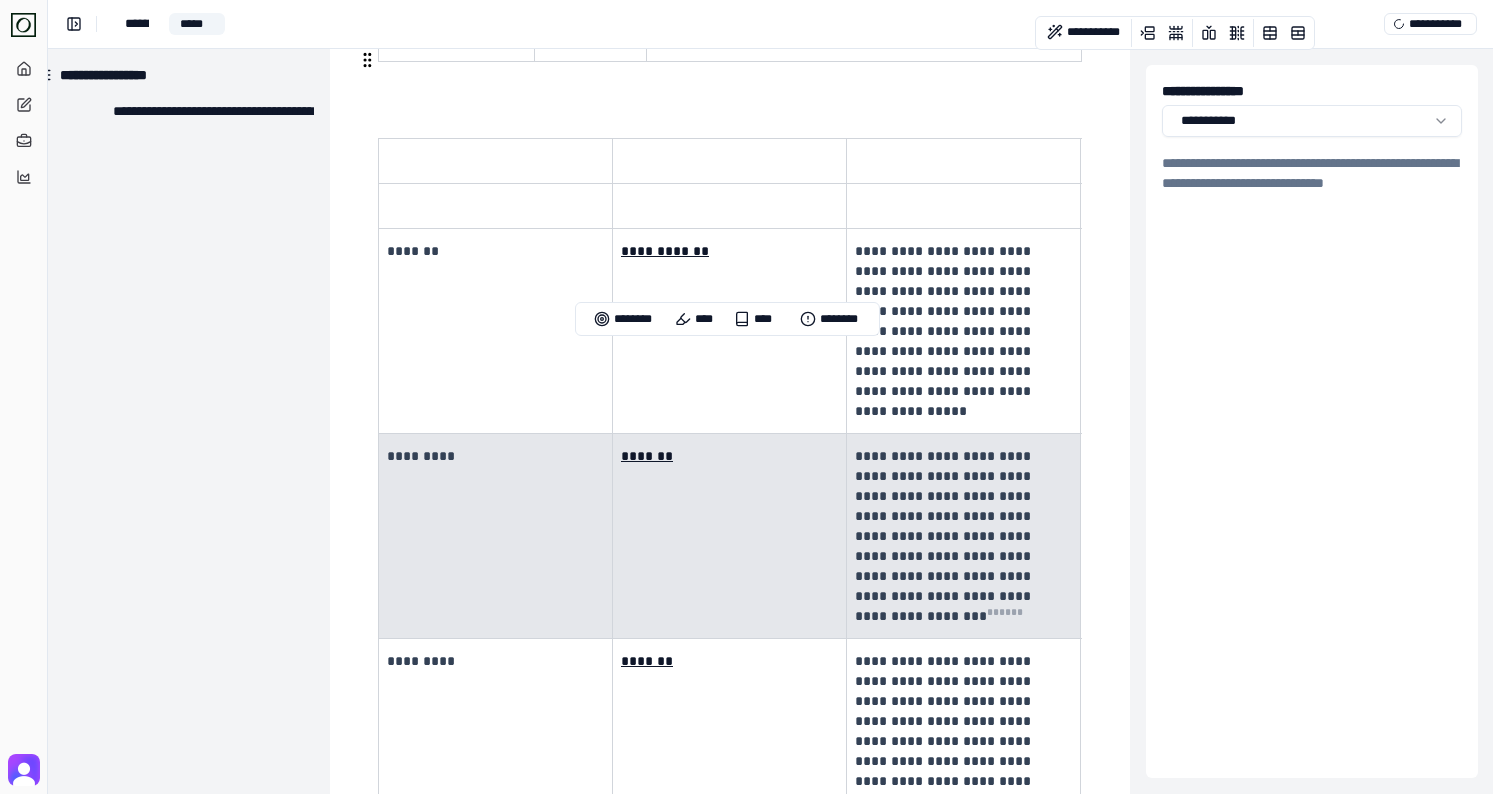 drag, startPoint x: 1031, startPoint y: 487, endPoint x: 545, endPoint y: 374, distance: 498.96393 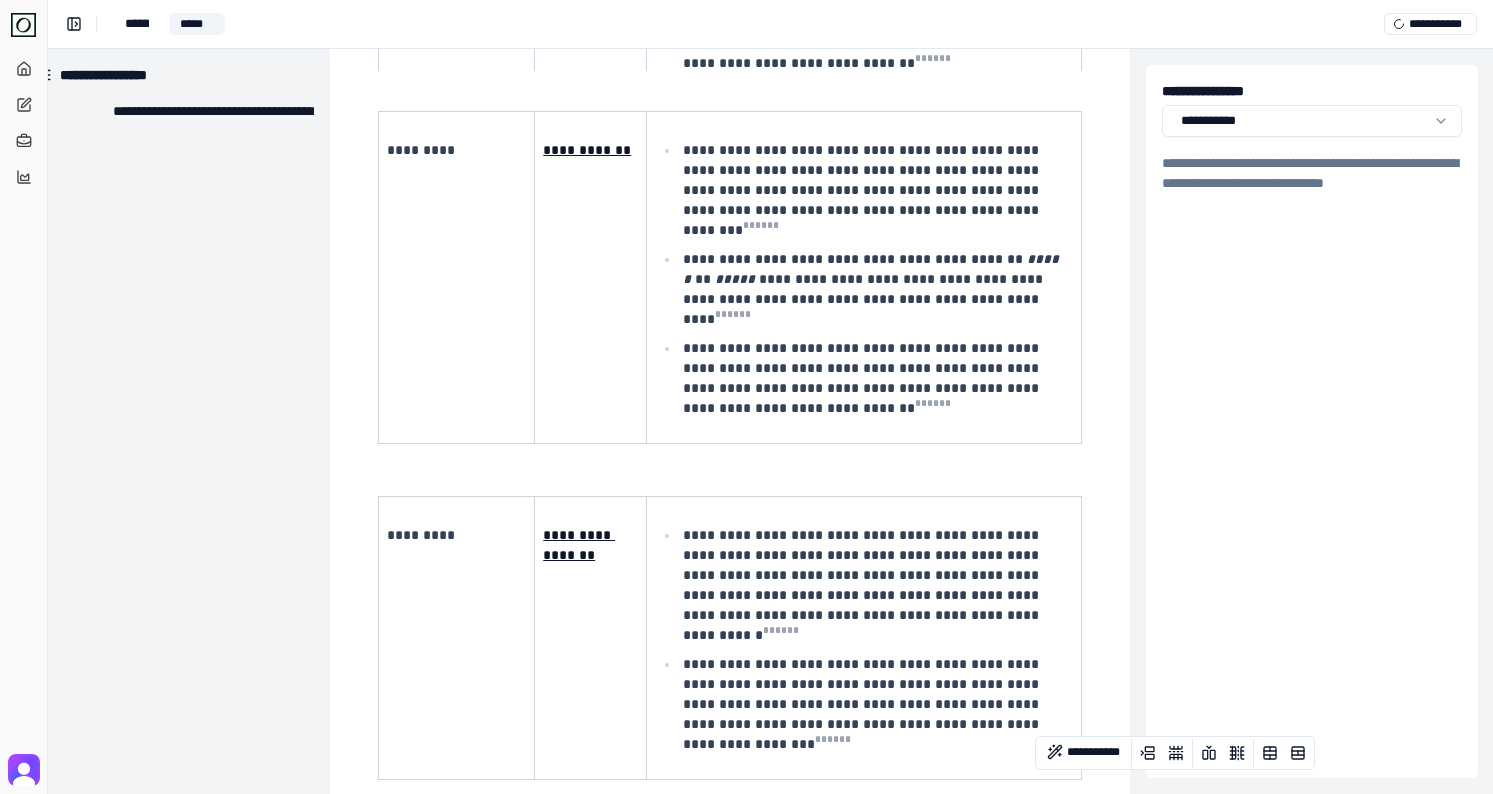 scroll, scrollTop: 481, scrollLeft: 30, axis: both 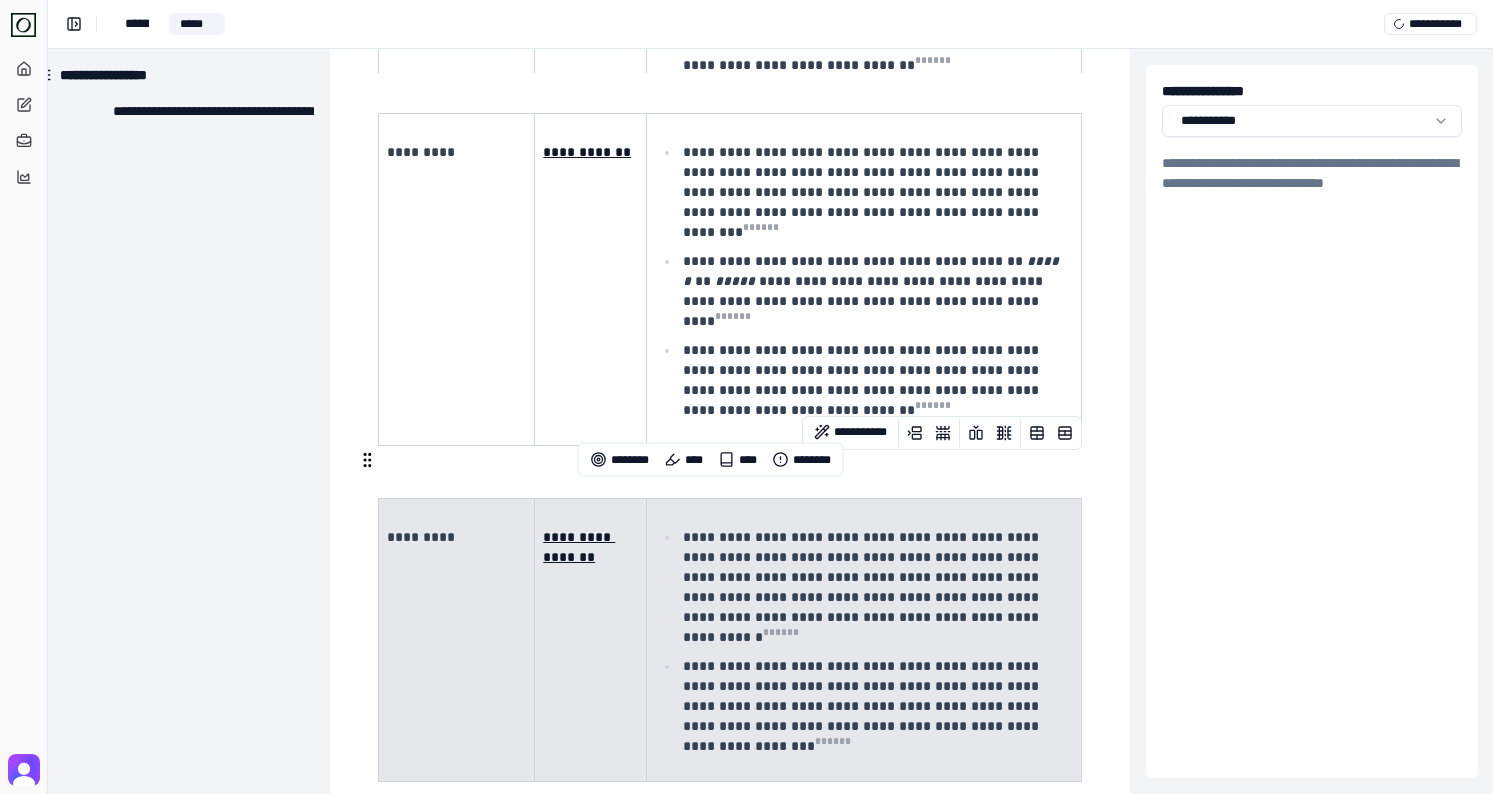 drag, startPoint x: 1043, startPoint y: 669, endPoint x: 480, endPoint y: 549, distance: 575.6466 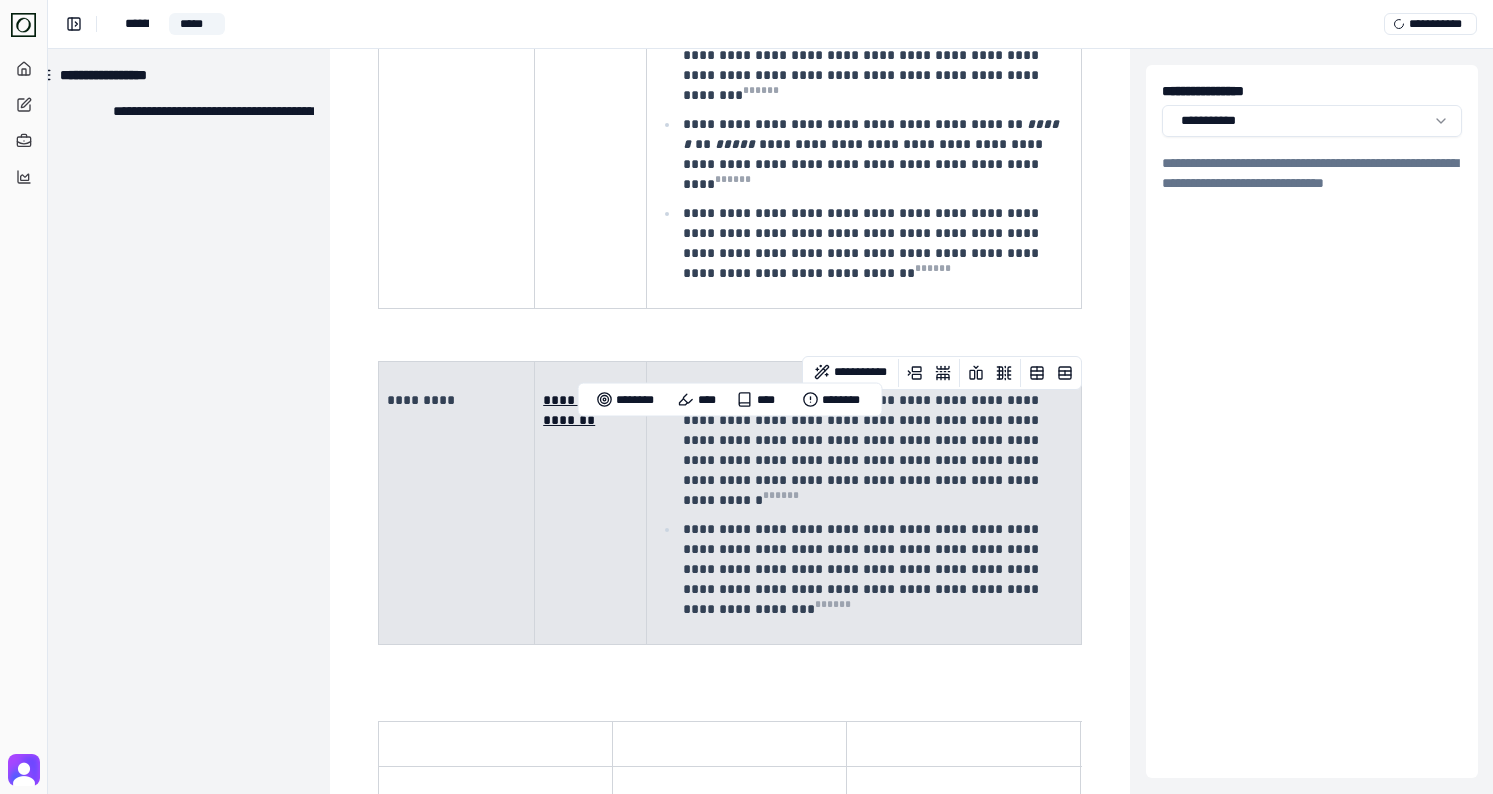 scroll, scrollTop: 622, scrollLeft: 29, axis: both 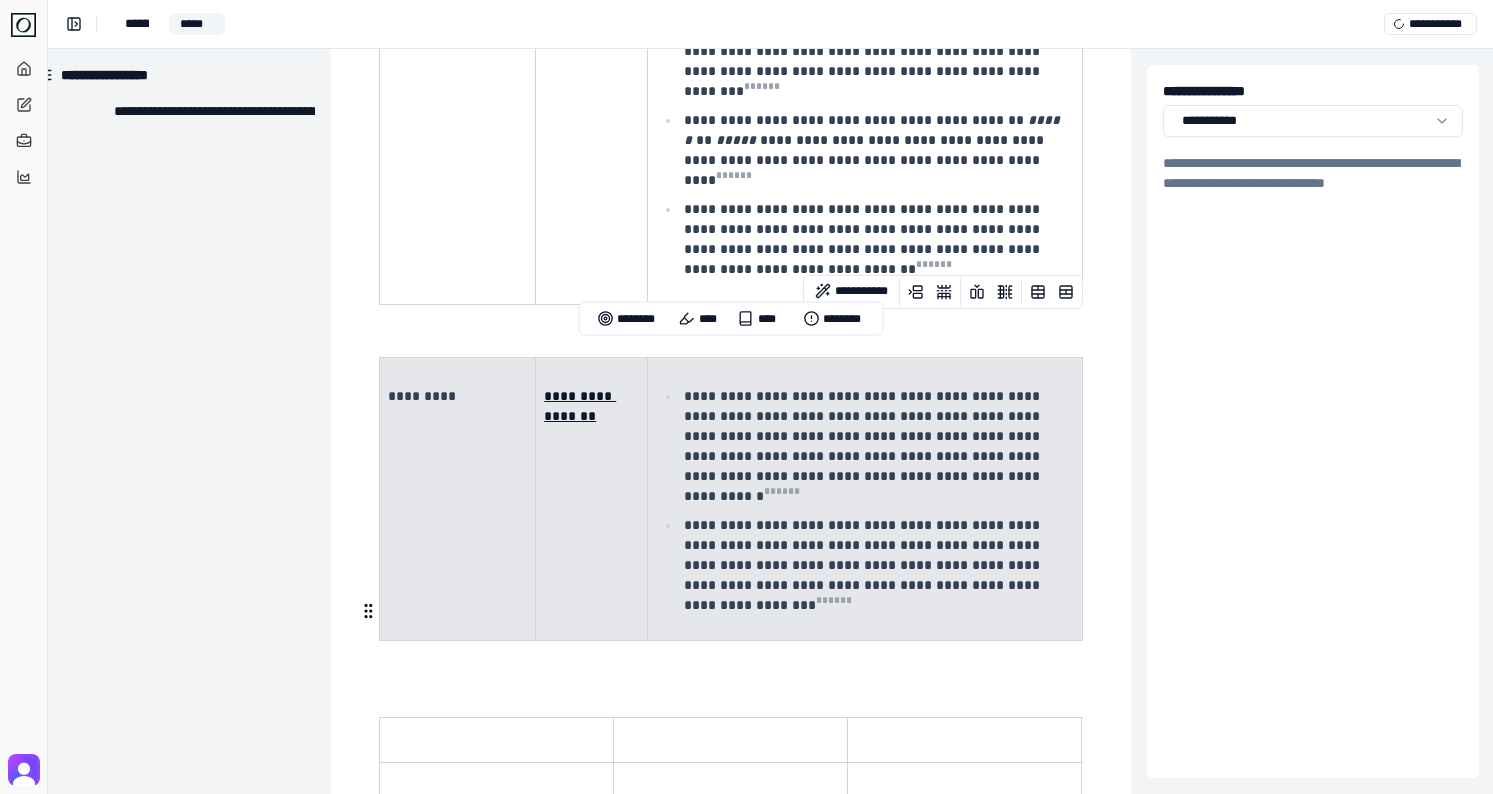 click at bounding box center [729, 691] 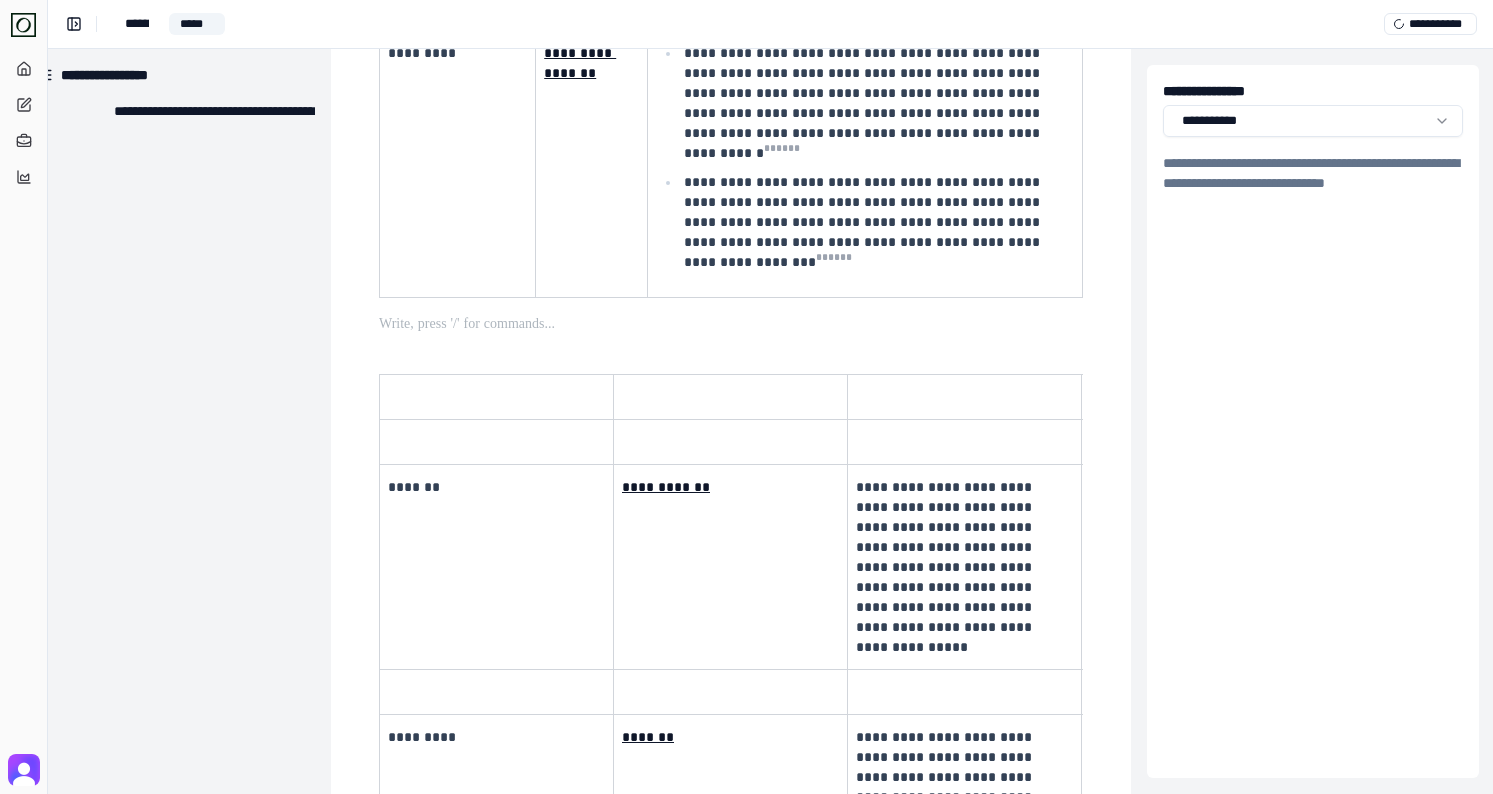 scroll, scrollTop: 1493, scrollLeft: 29, axis: both 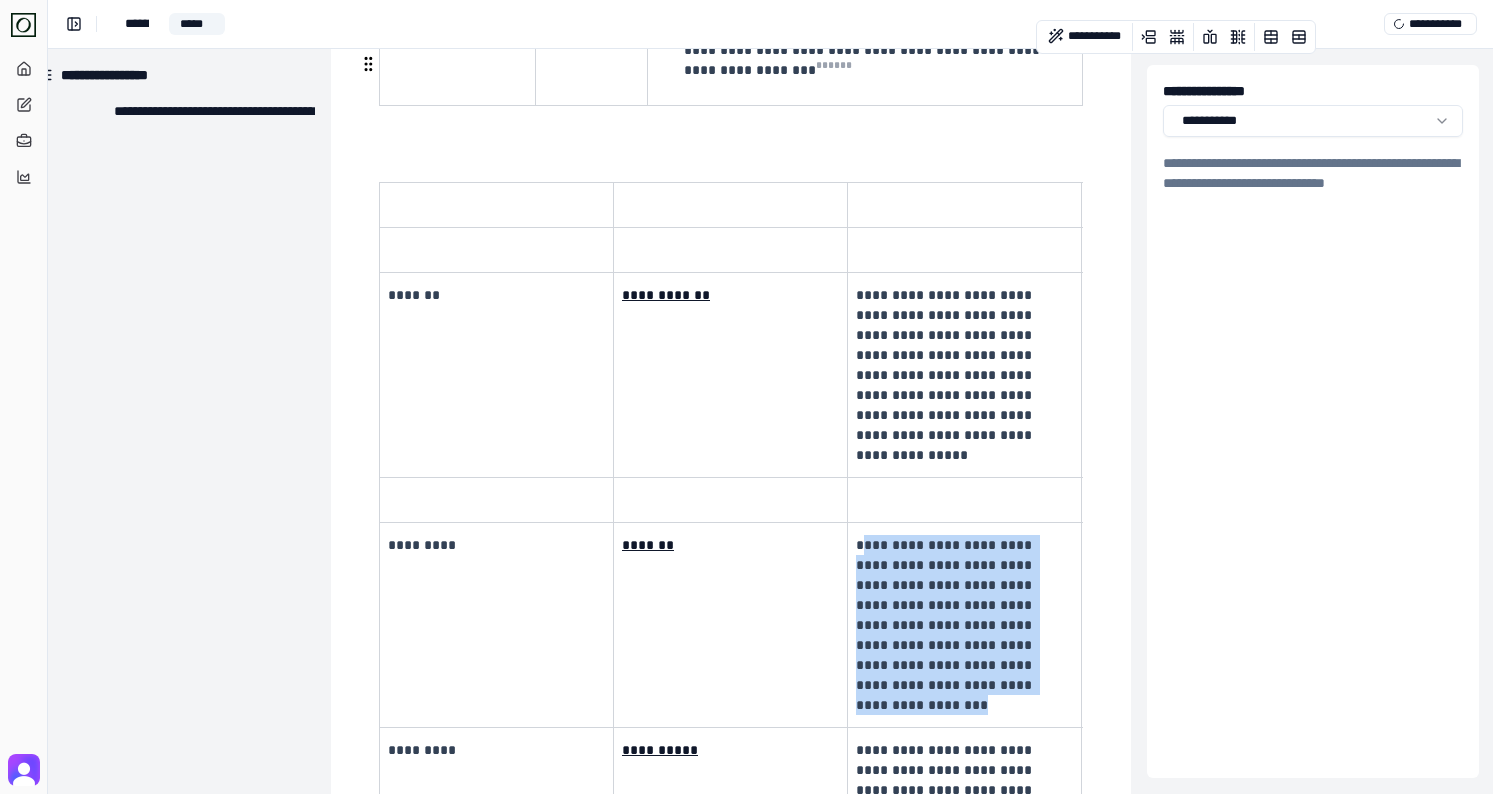 drag, startPoint x: 967, startPoint y: 554, endPoint x: 861, endPoint y: 403, distance: 184.4912 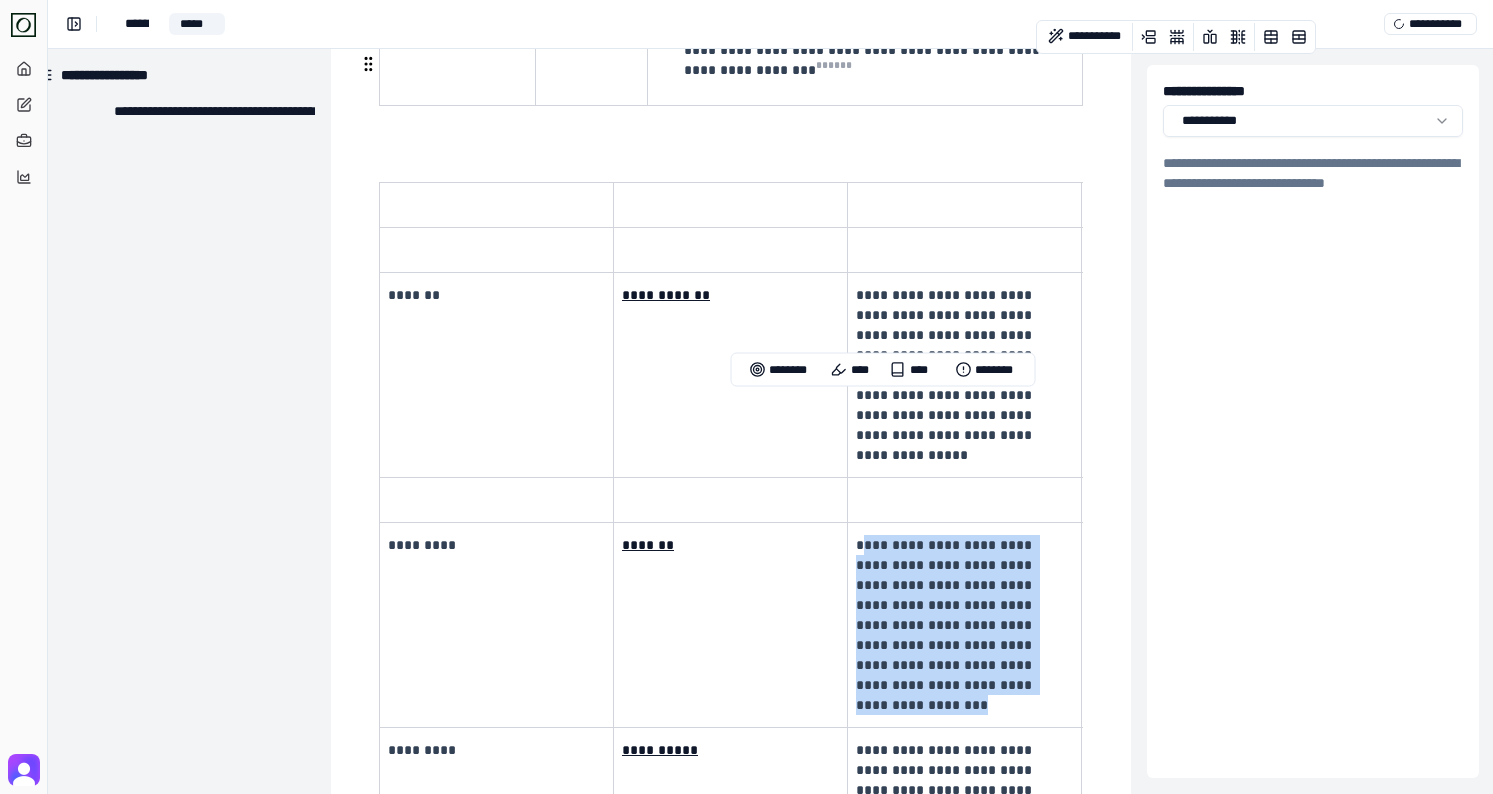 click on "**********" at bounding box center (946, 625) 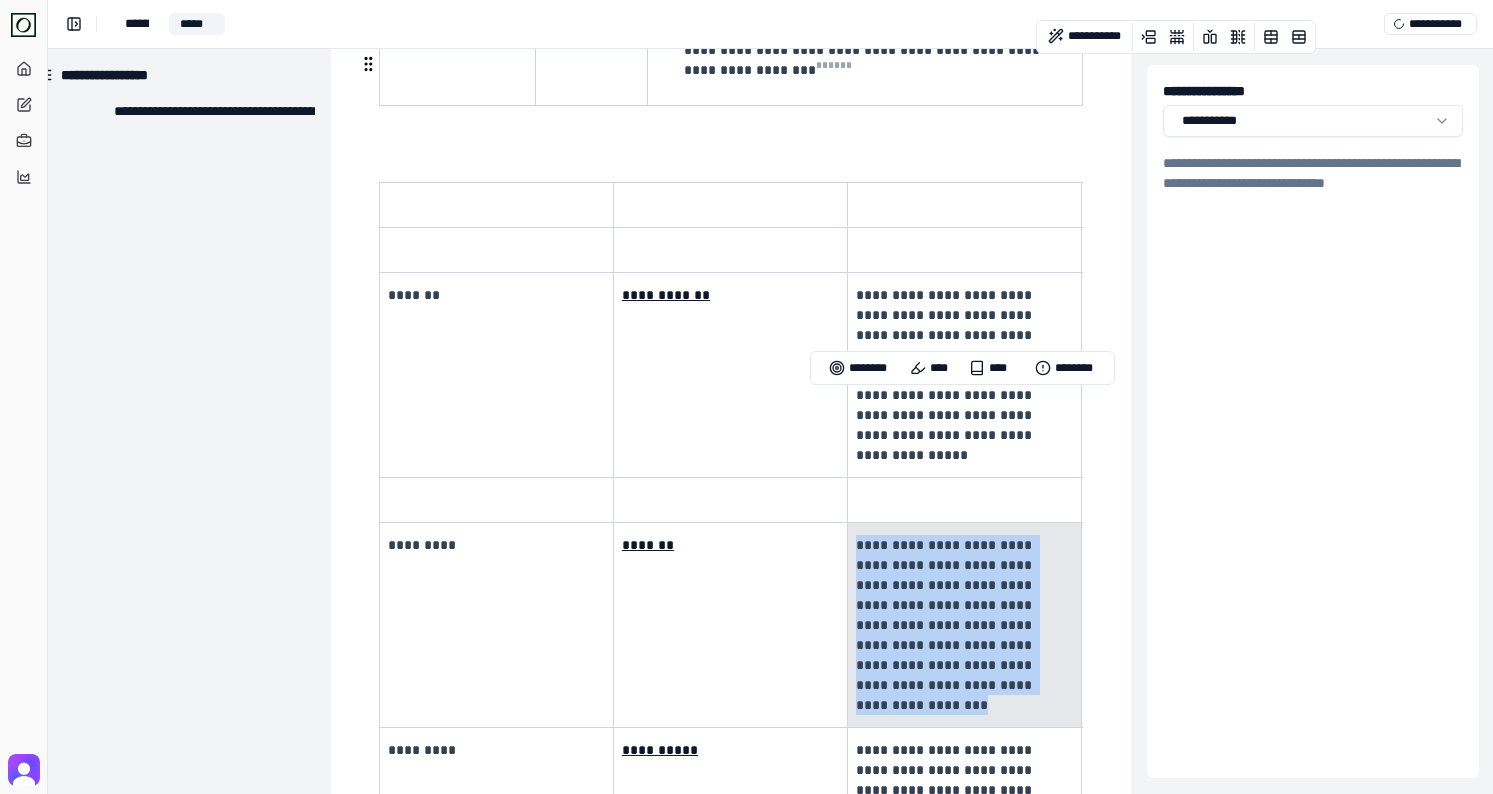 drag, startPoint x: 856, startPoint y: 401, endPoint x: 917, endPoint y: 546, distance: 157.30861 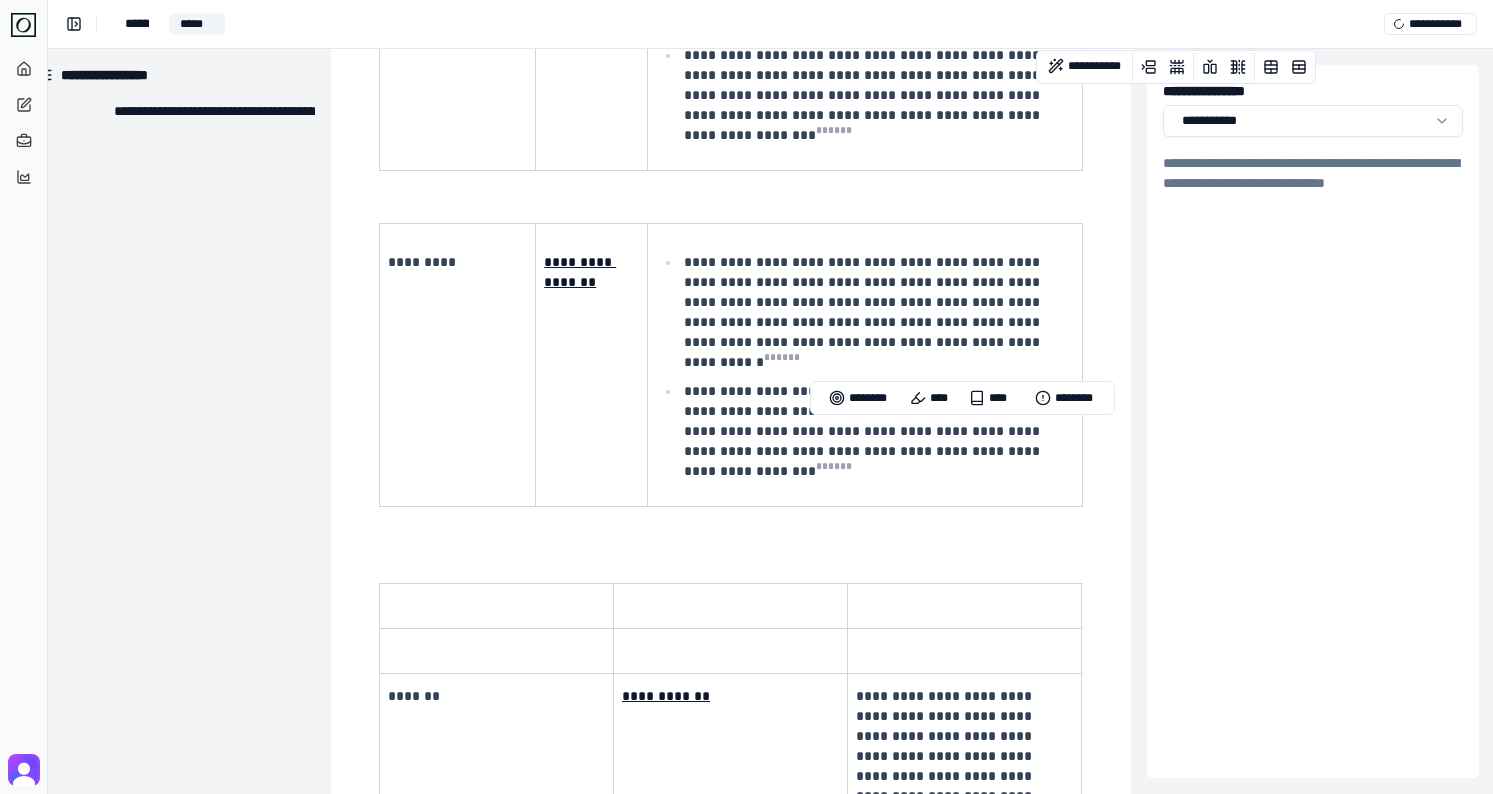 scroll, scrollTop: 900, scrollLeft: 29, axis: both 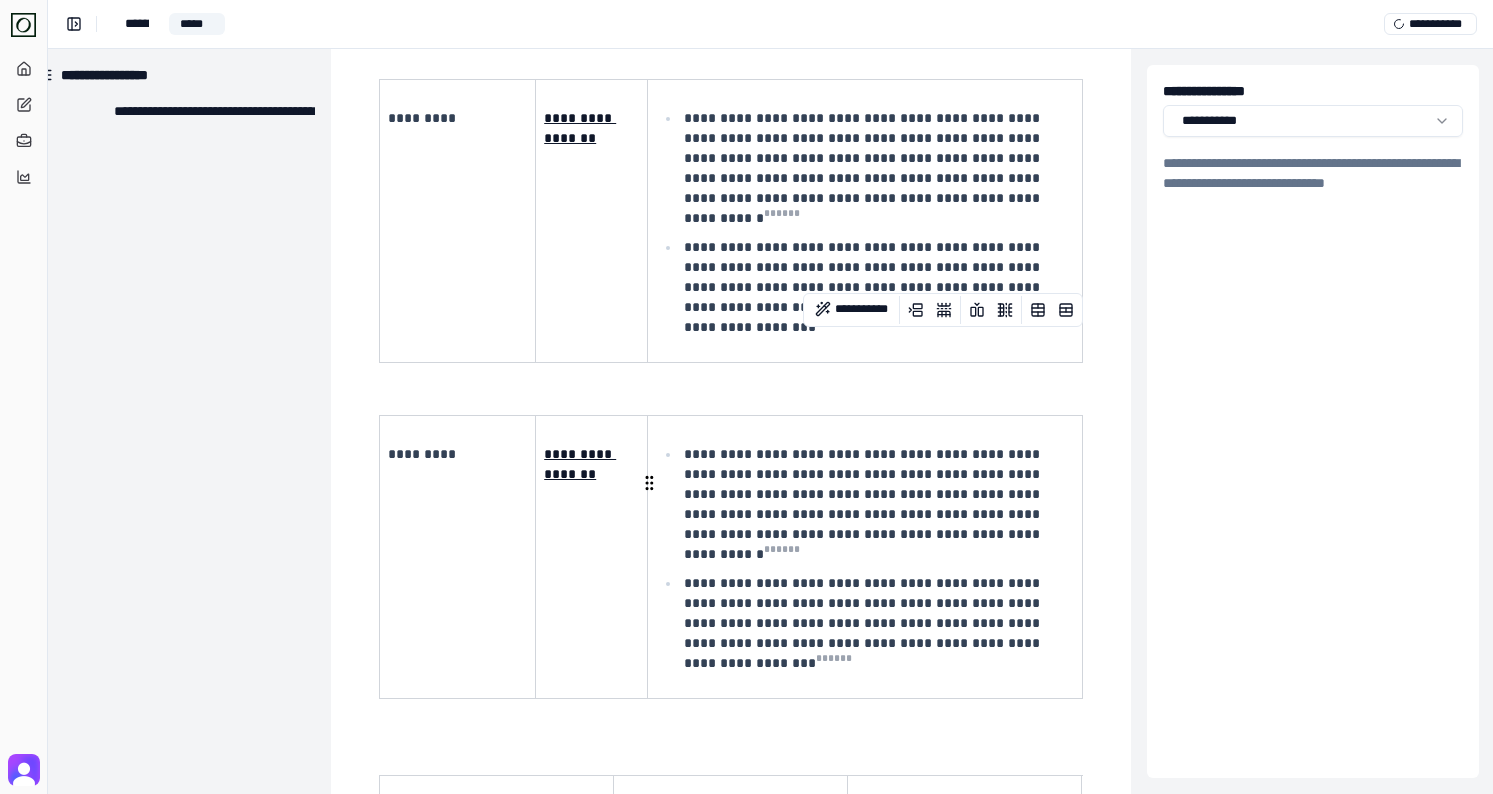 click on "**********" at bounding box center [864, 623] 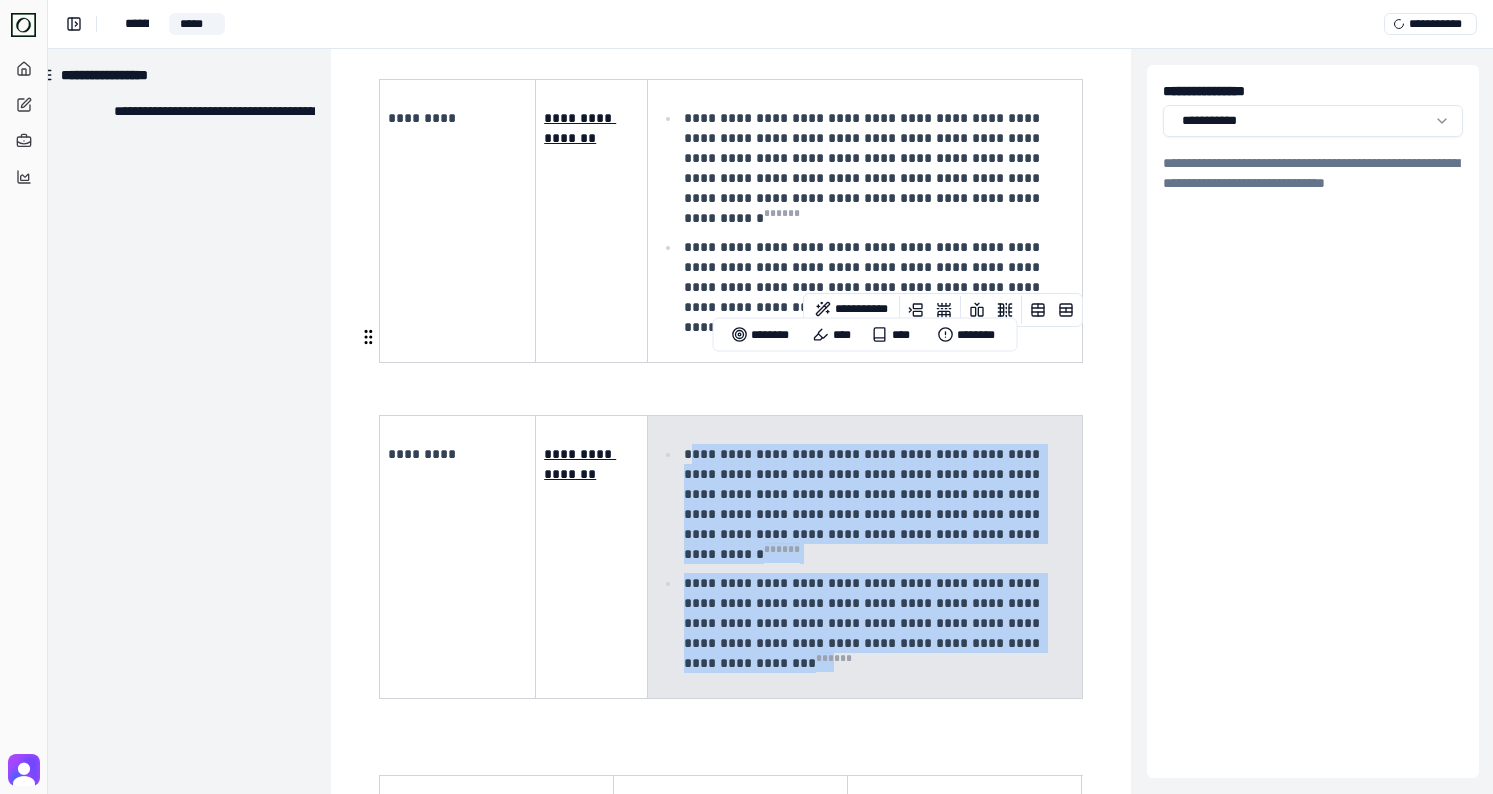 drag, startPoint x: 1043, startPoint y: 540, endPoint x: 686, endPoint y: 364, distance: 398.02637 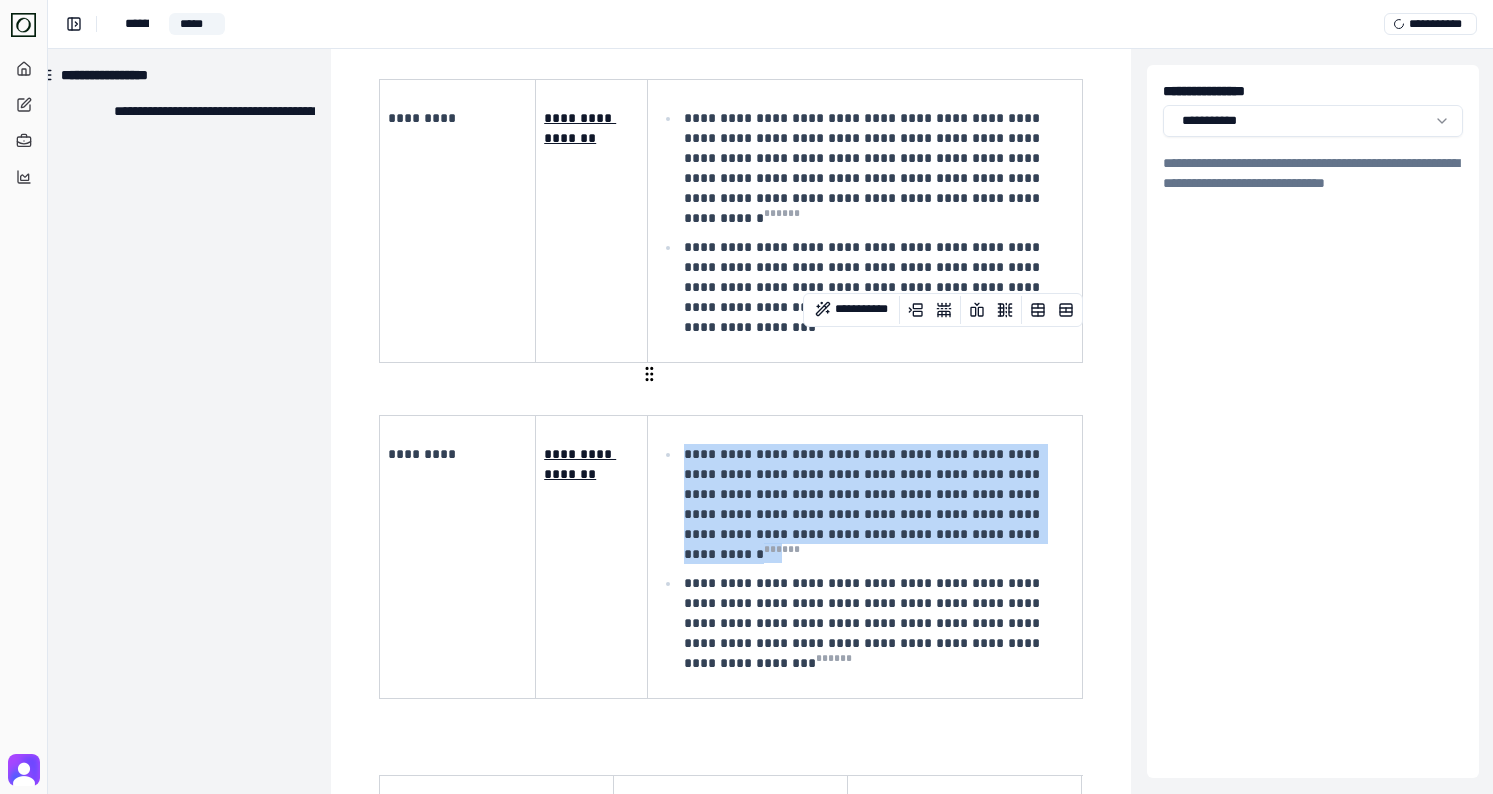 drag, startPoint x: 683, startPoint y: 373, endPoint x: 921, endPoint y: 451, distance: 250.45558 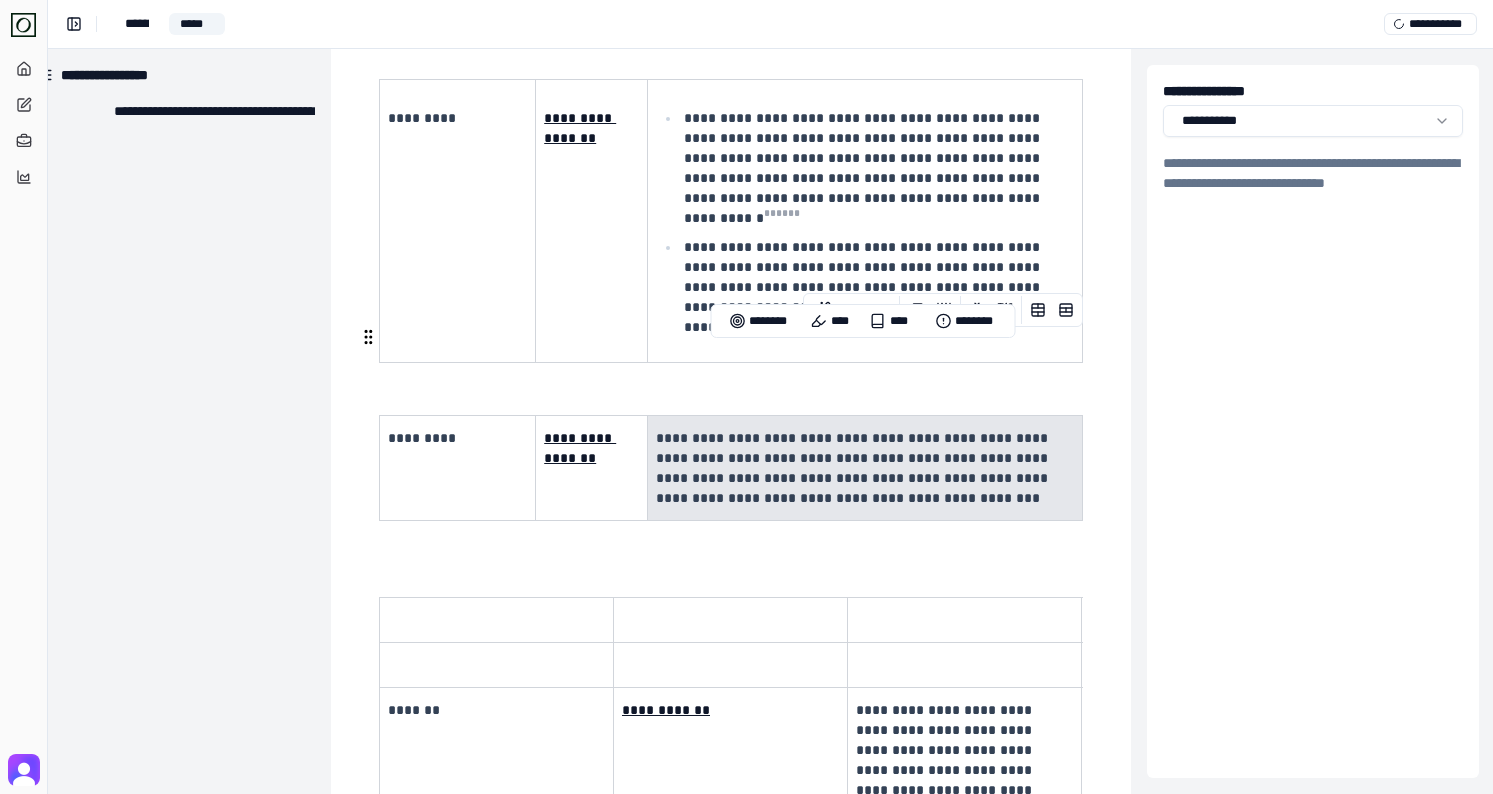 click on "**********" at bounding box center (863, 468) 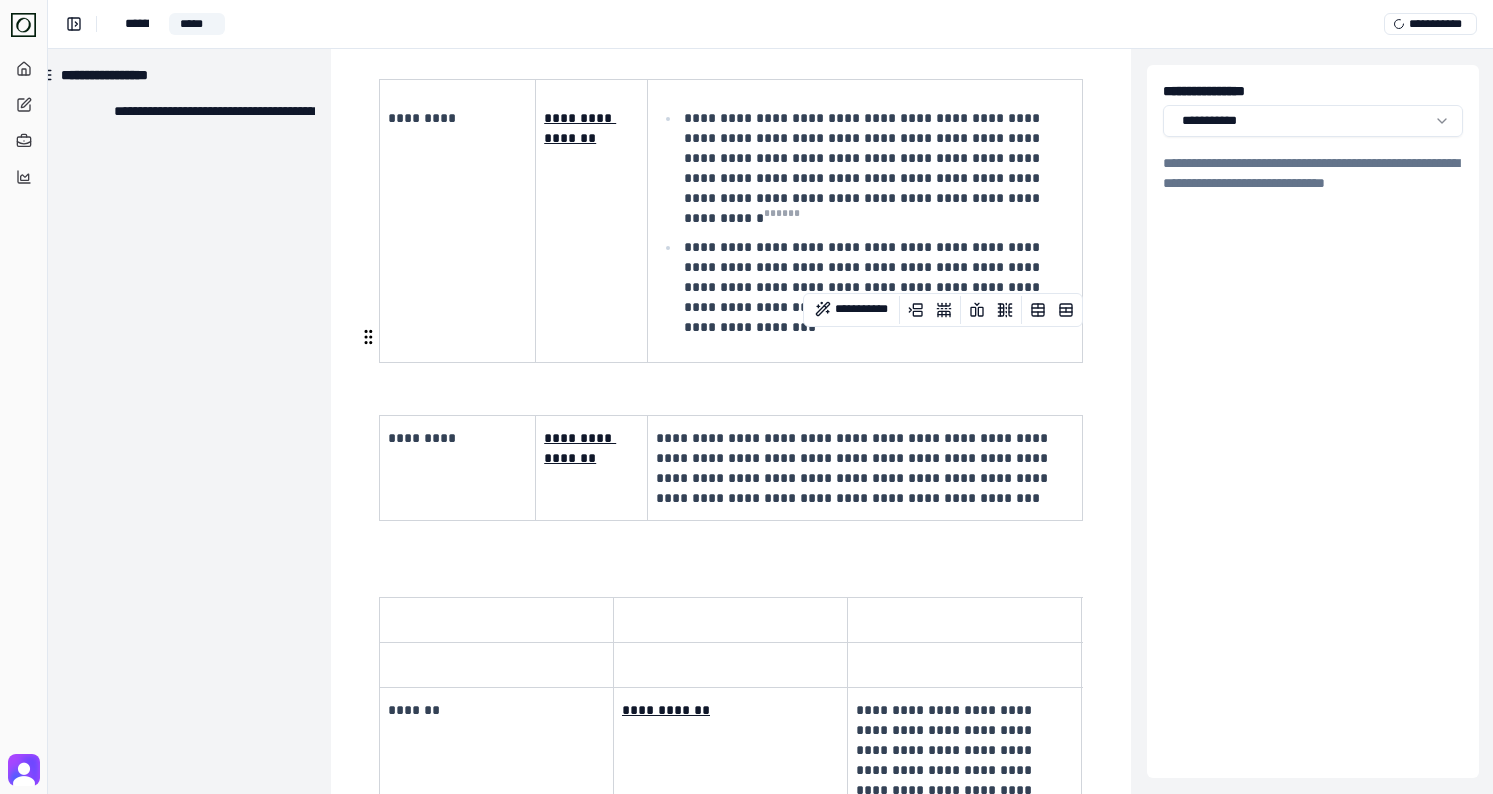 click on "**********" at bounding box center (854, 468) 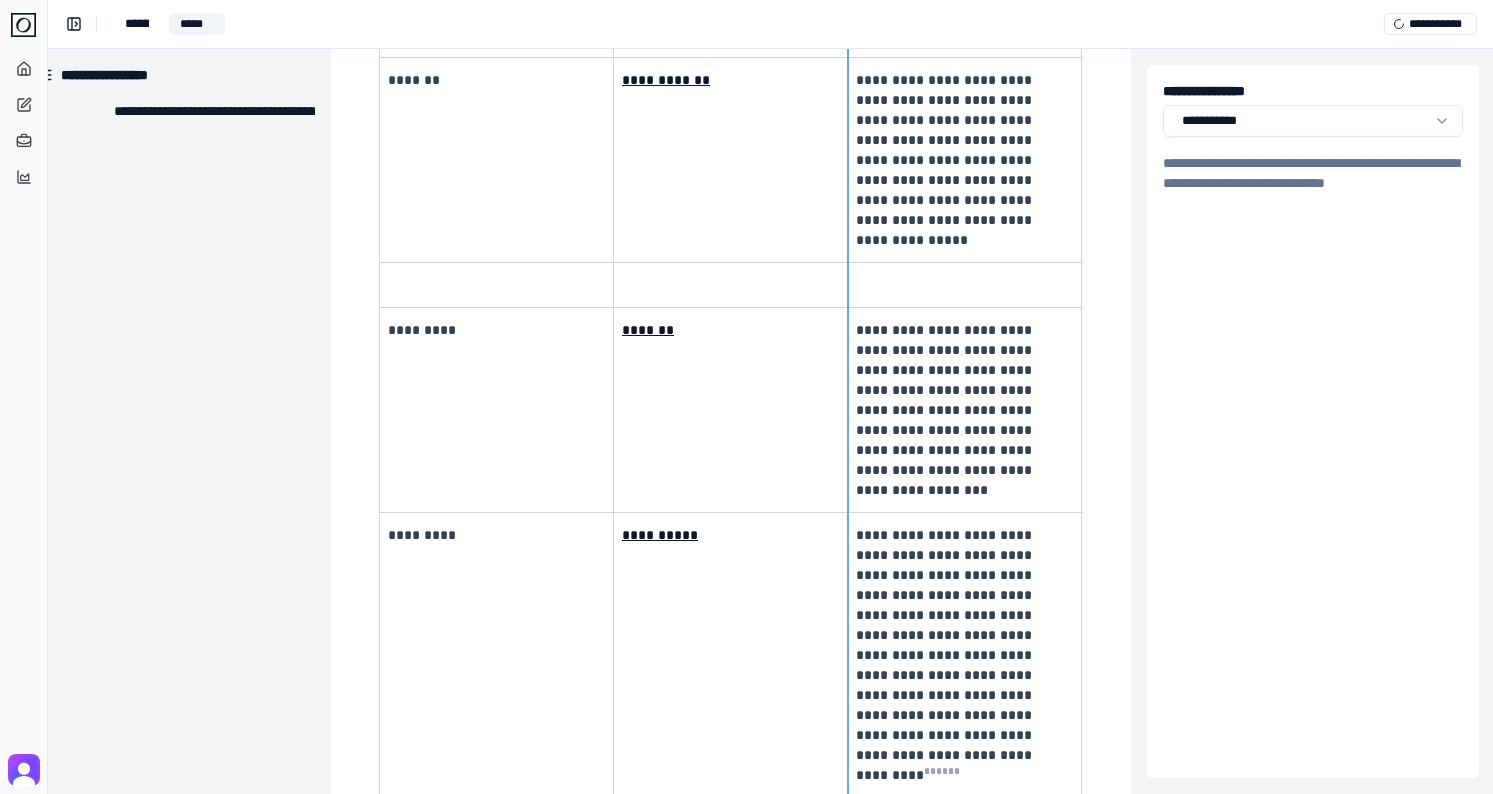 scroll, scrollTop: 1577, scrollLeft: 29, axis: both 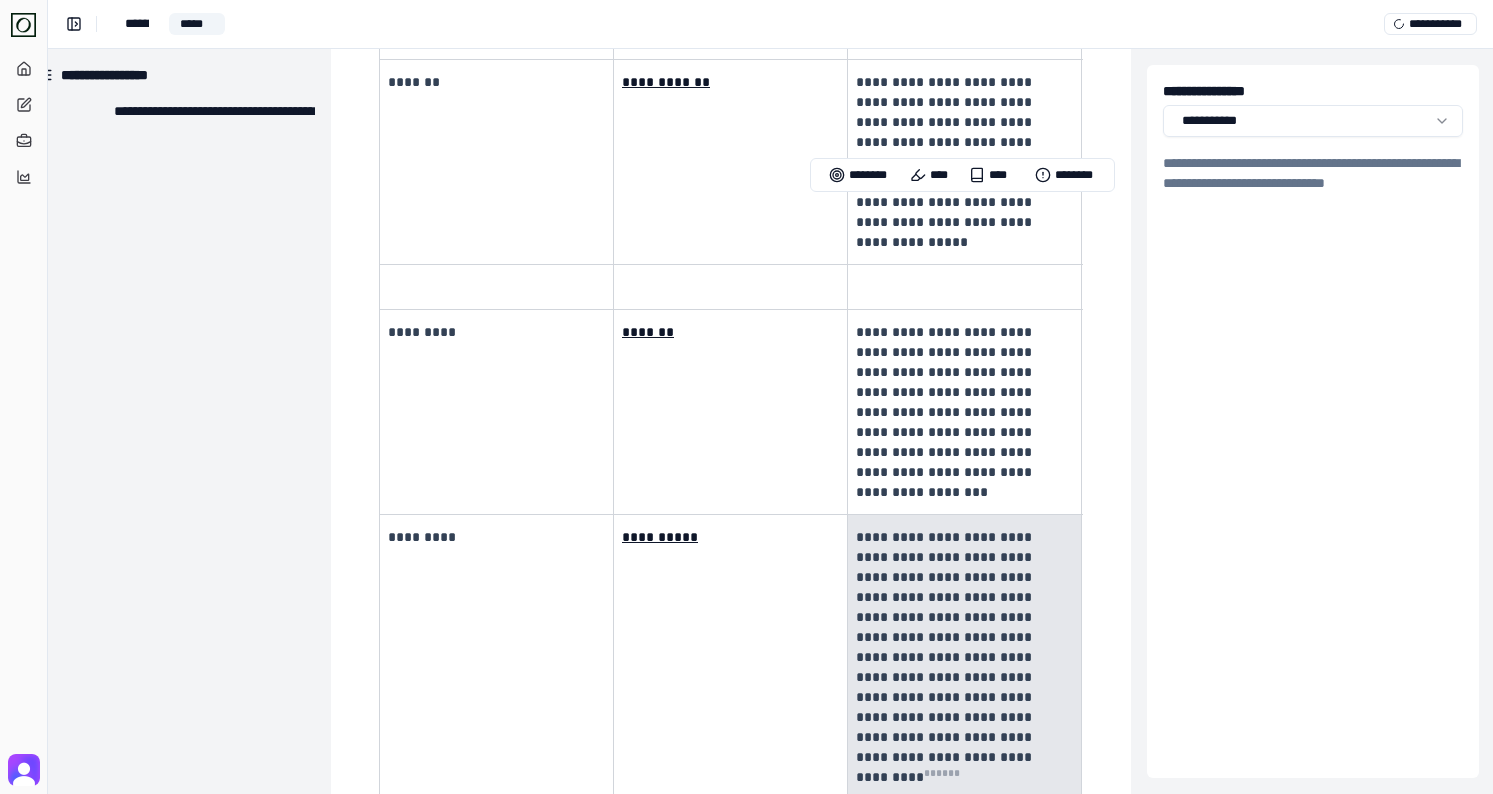 drag, startPoint x: 1058, startPoint y: 594, endPoint x: 870, endPoint y: 389, distance: 278.15283 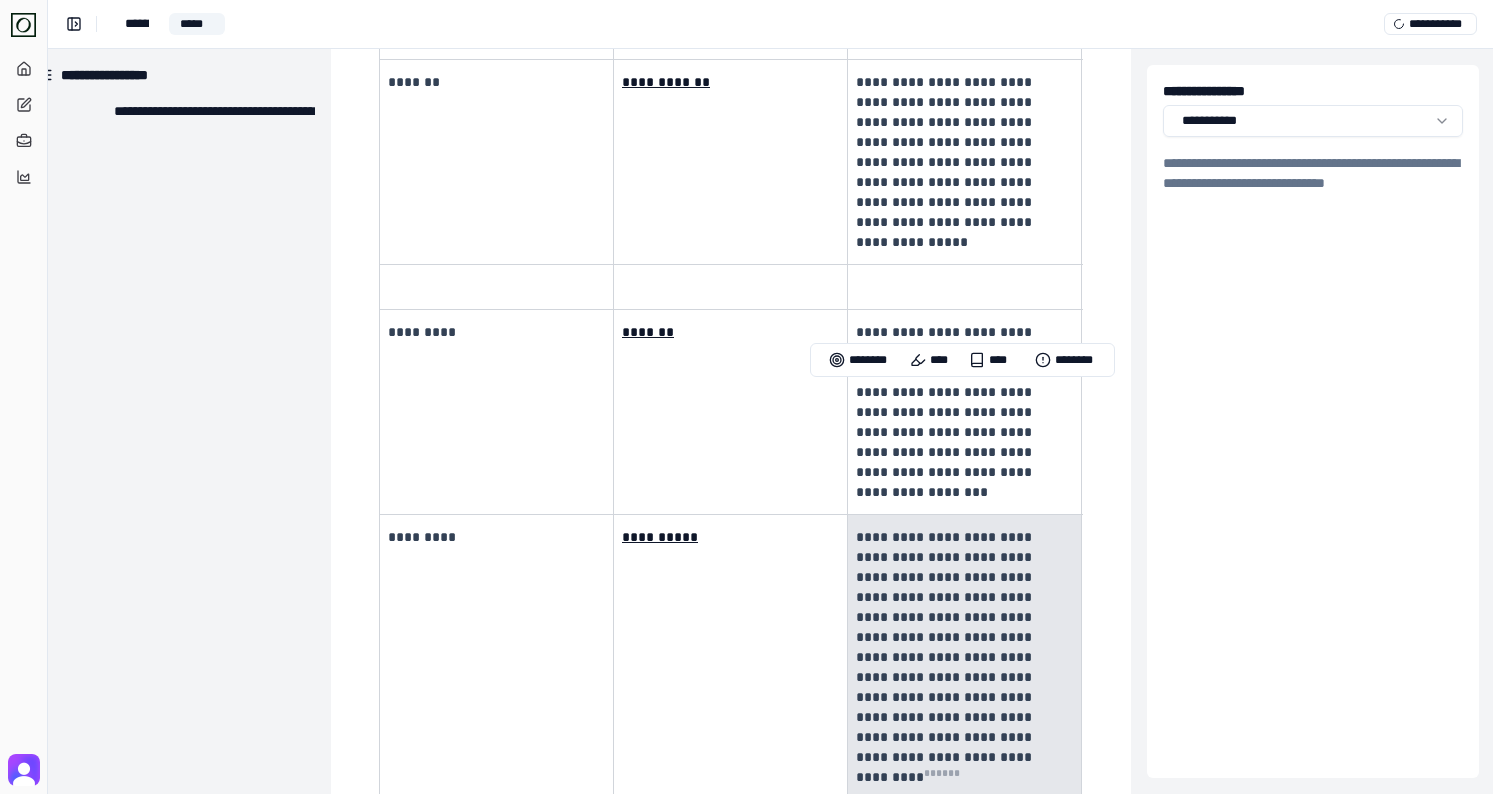 click on "**********" at bounding box center (946, 657) 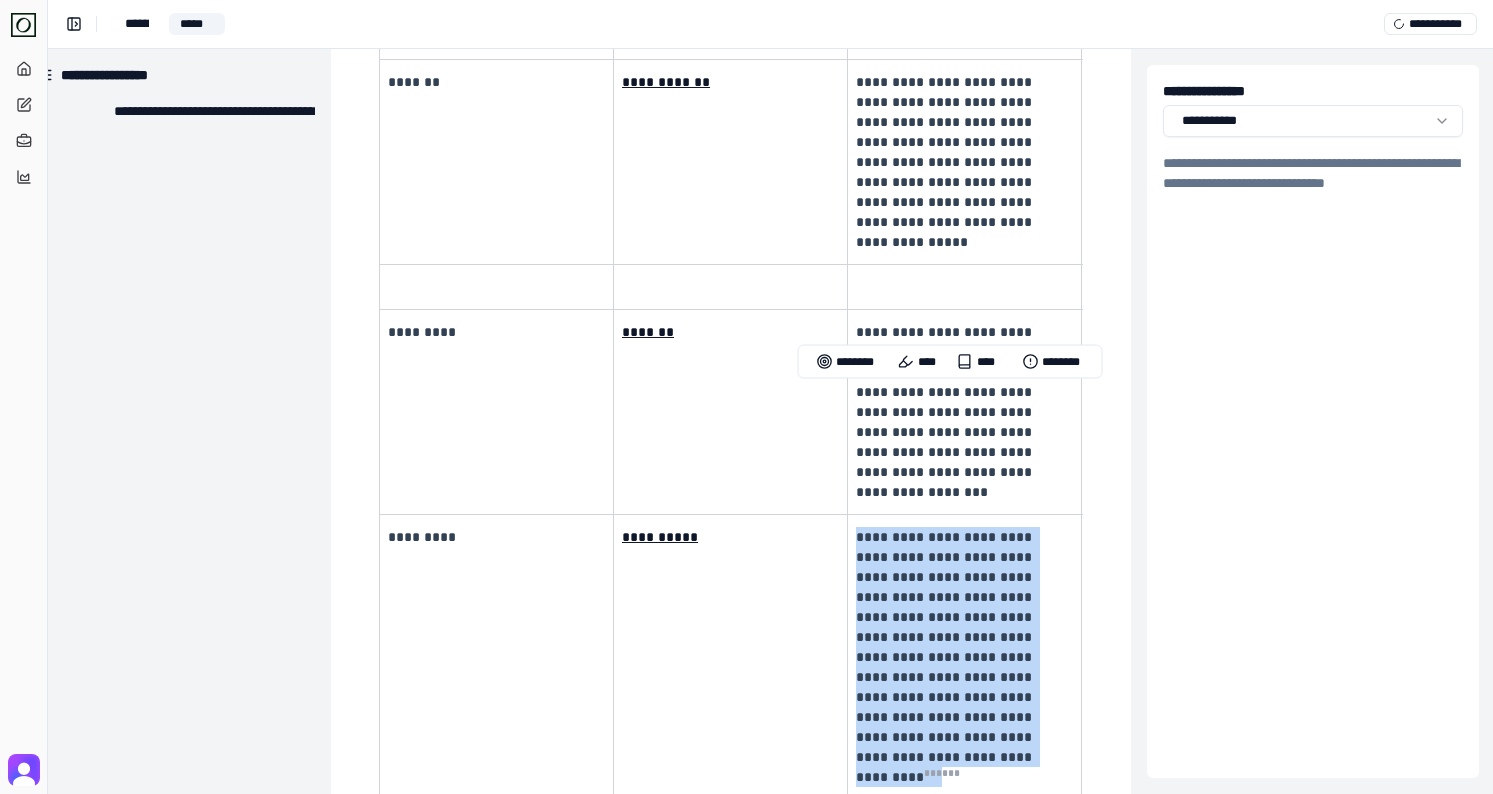 drag, startPoint x: 859, startPoint y: 395, endPoint x: 1052, endPoint y: 593, distance: 276.50134 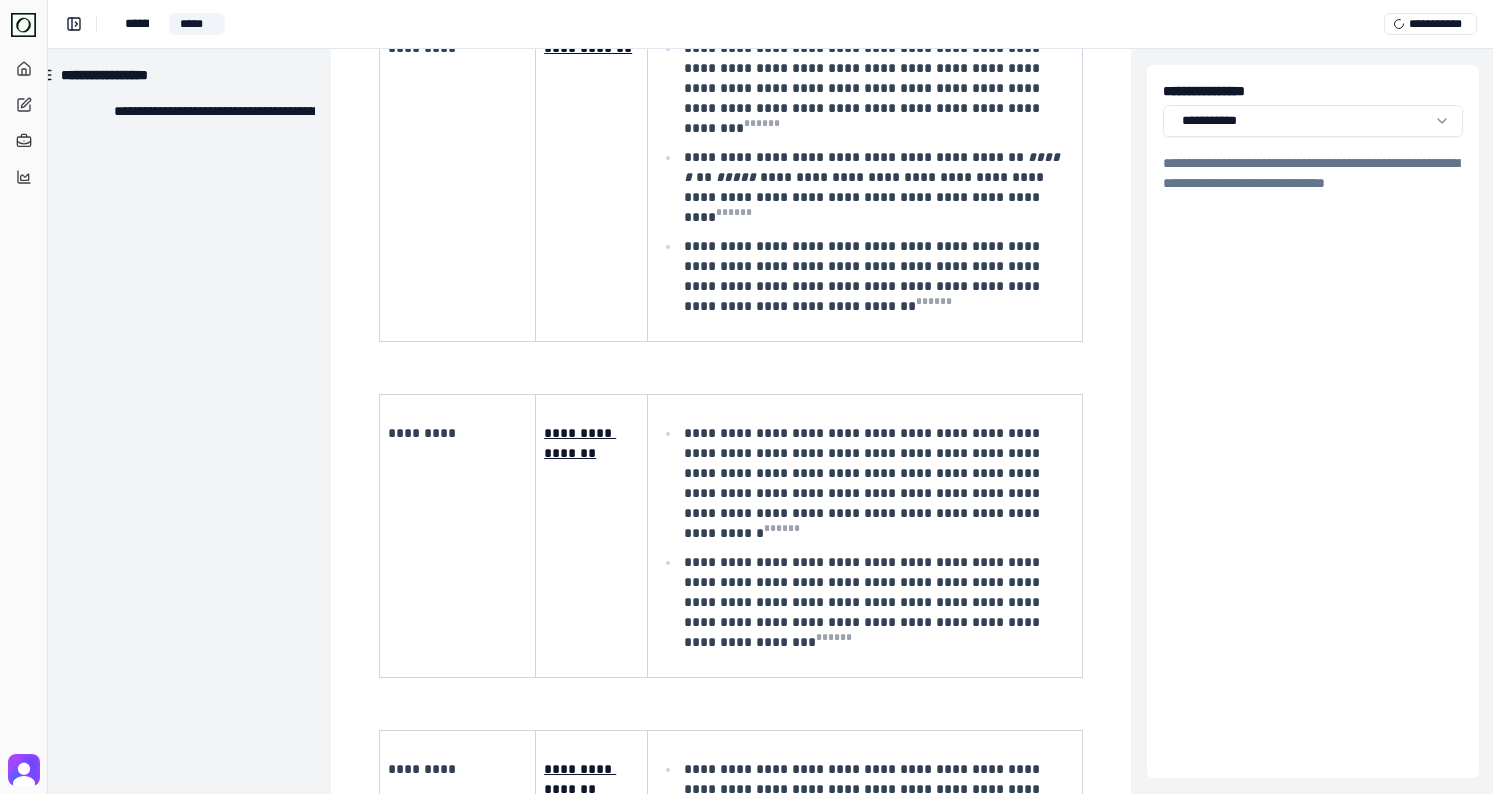 scroll, scrollTop: 585, scrollLeft: 26, axis: both 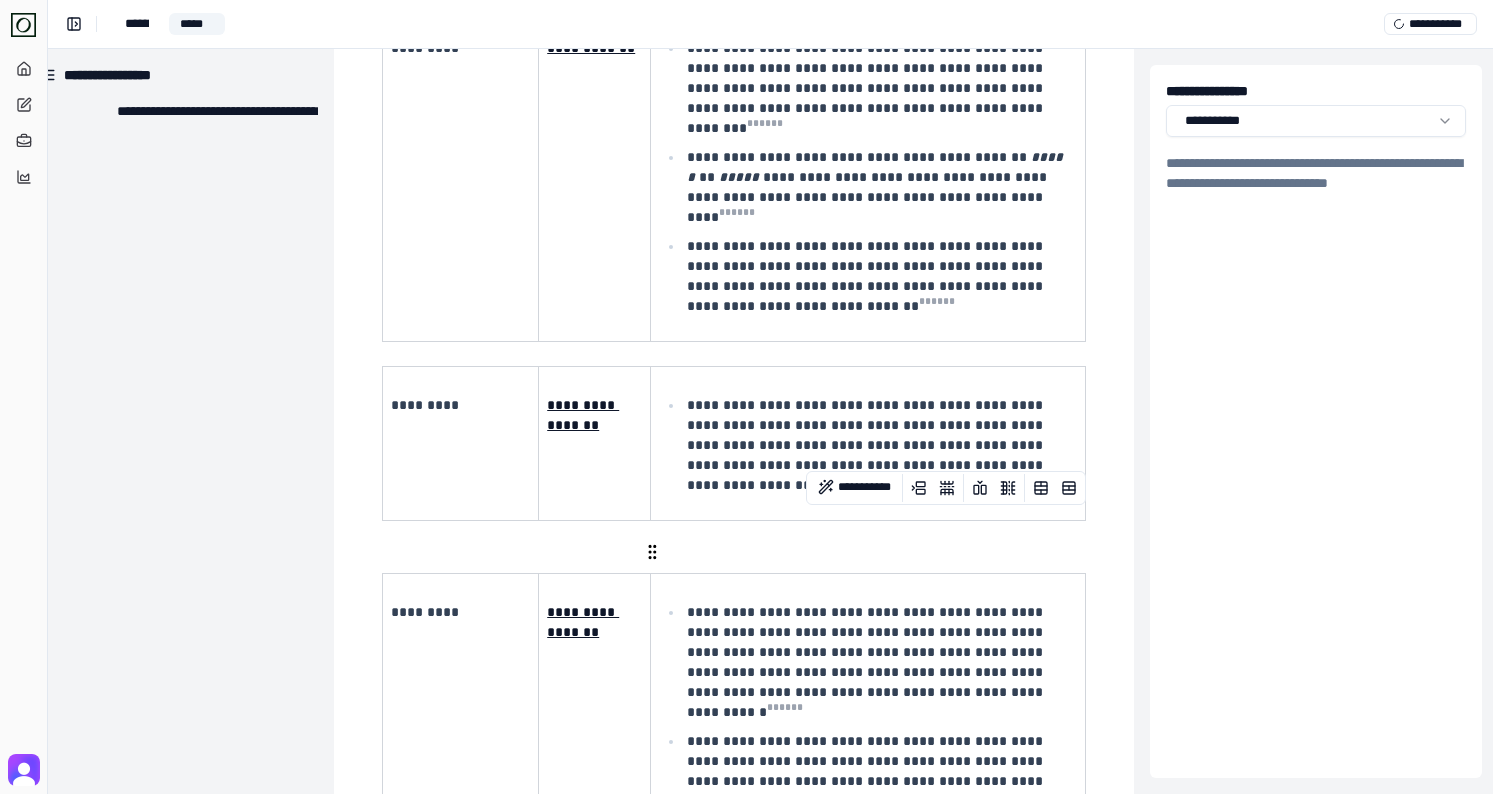 click on "**********" at bounding box center [880, 661] 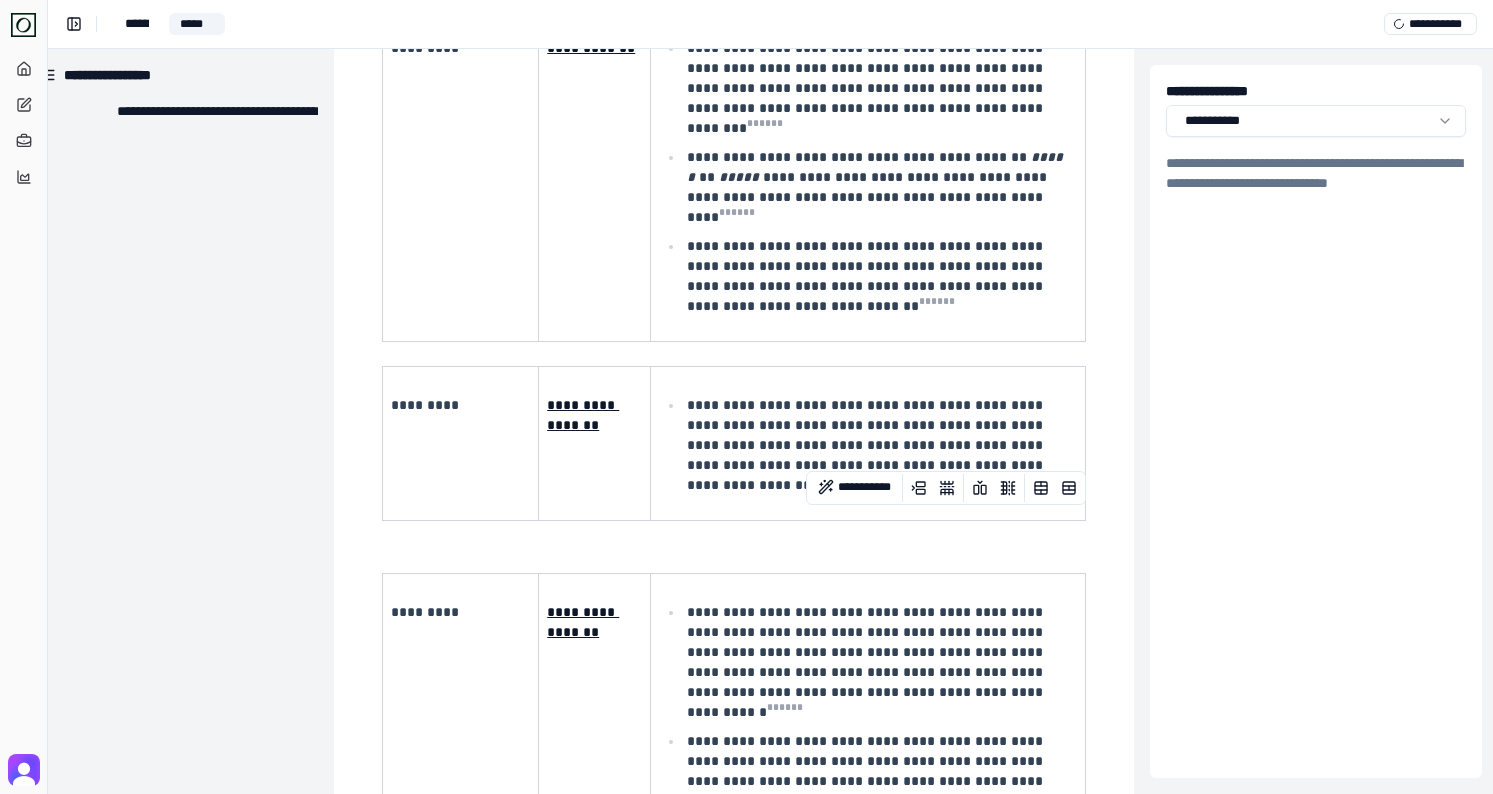 click on "**********" at bounding box center [880, 781] 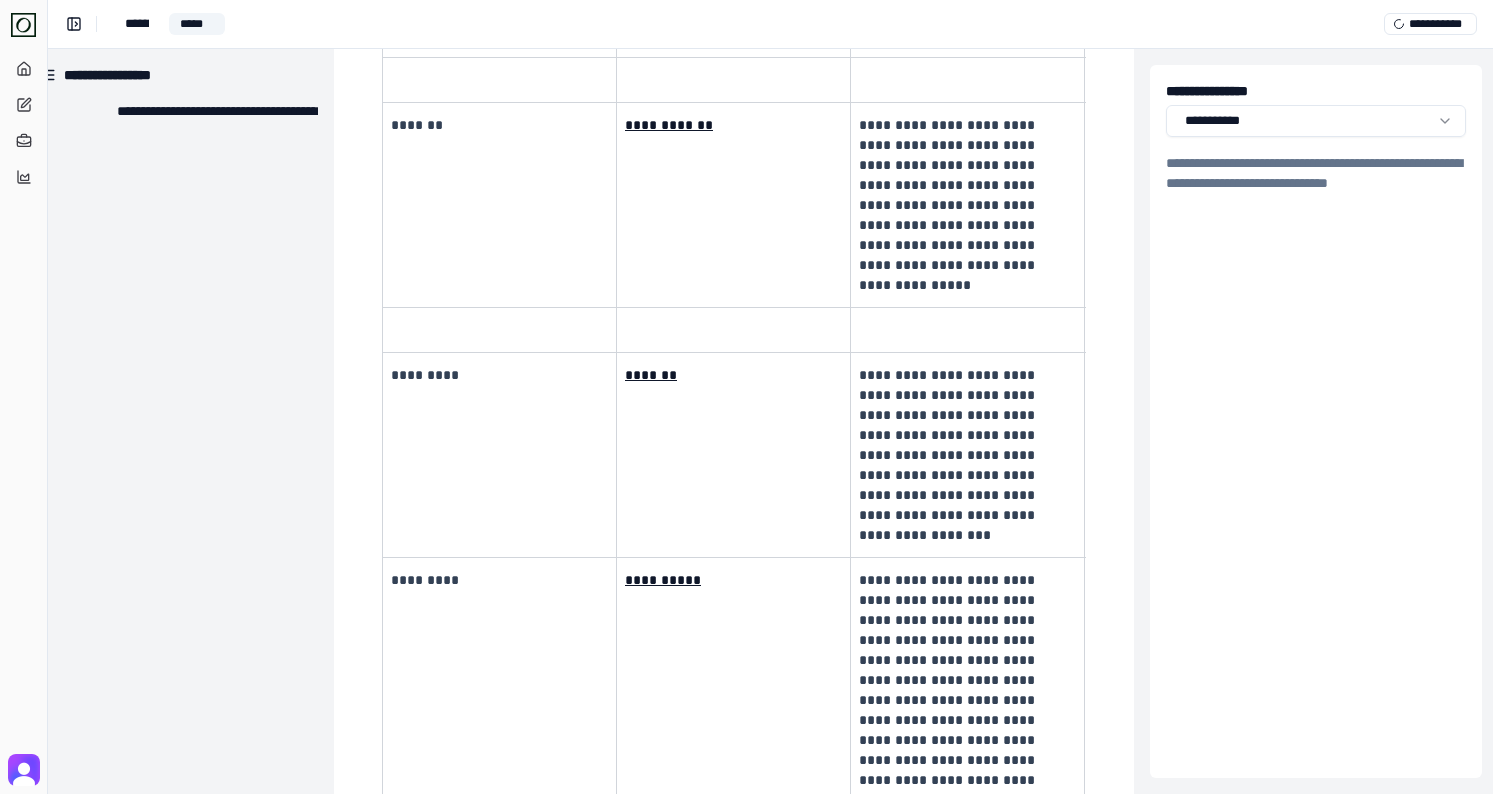 scroll, scrollTop: 1713, scrollLeft: 22, axis: both 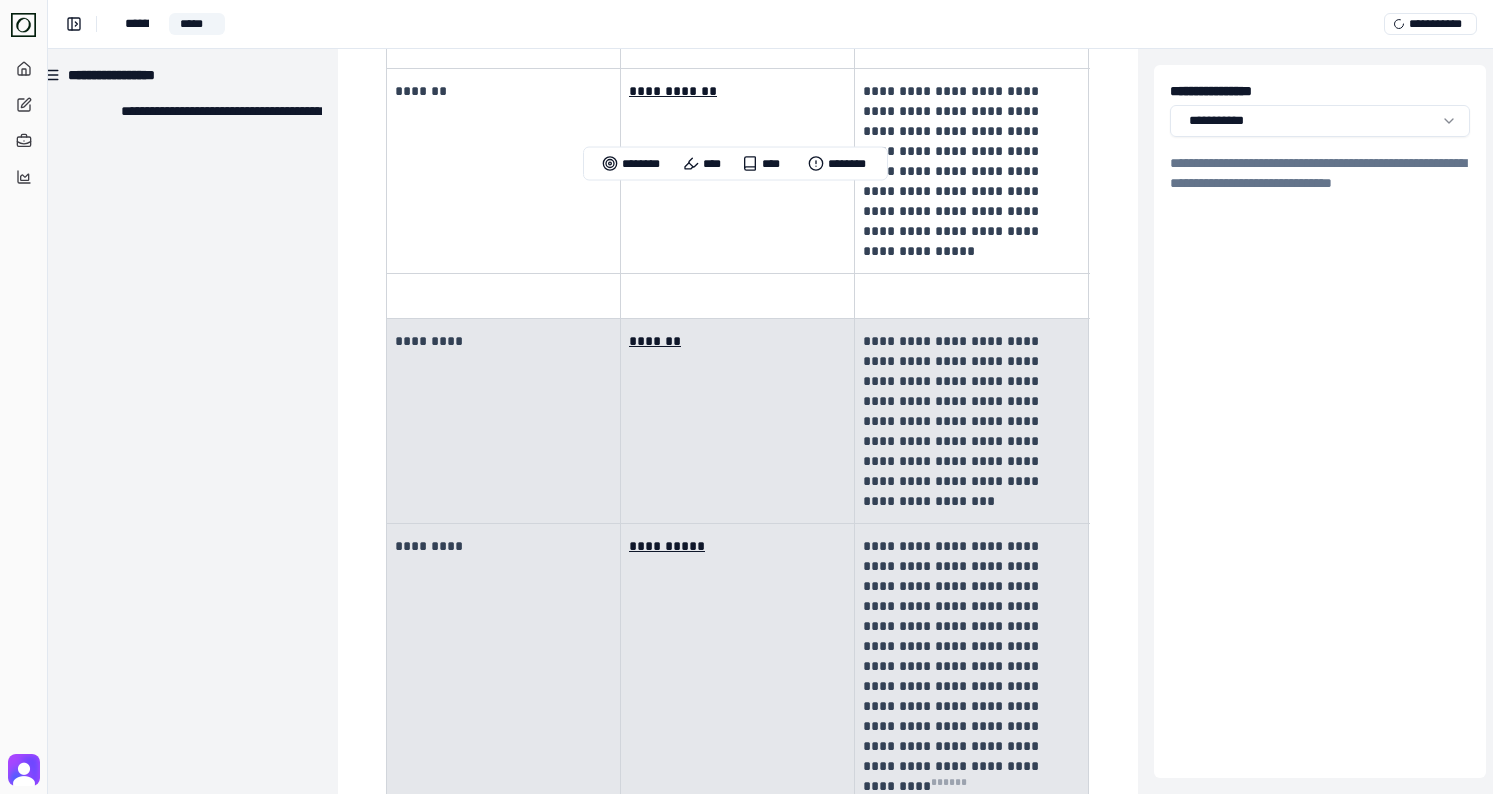 drag, startPoint x: 1059, startPoint y: 575, endPoint x: 453, endPoint y: 326, distance: 655.1618 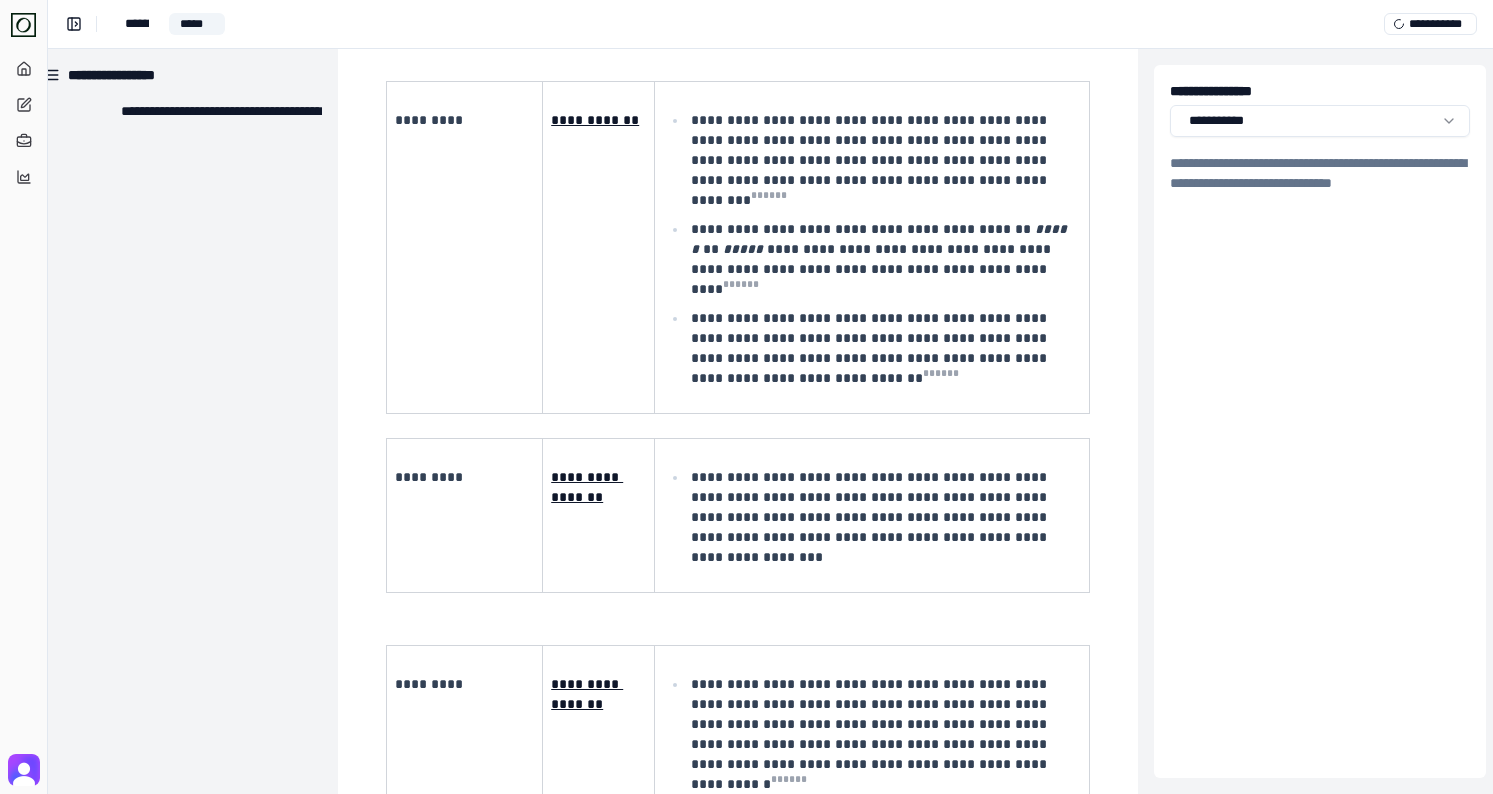 scroll, scrollTop: 519, scrollLeft: 22, axis: both 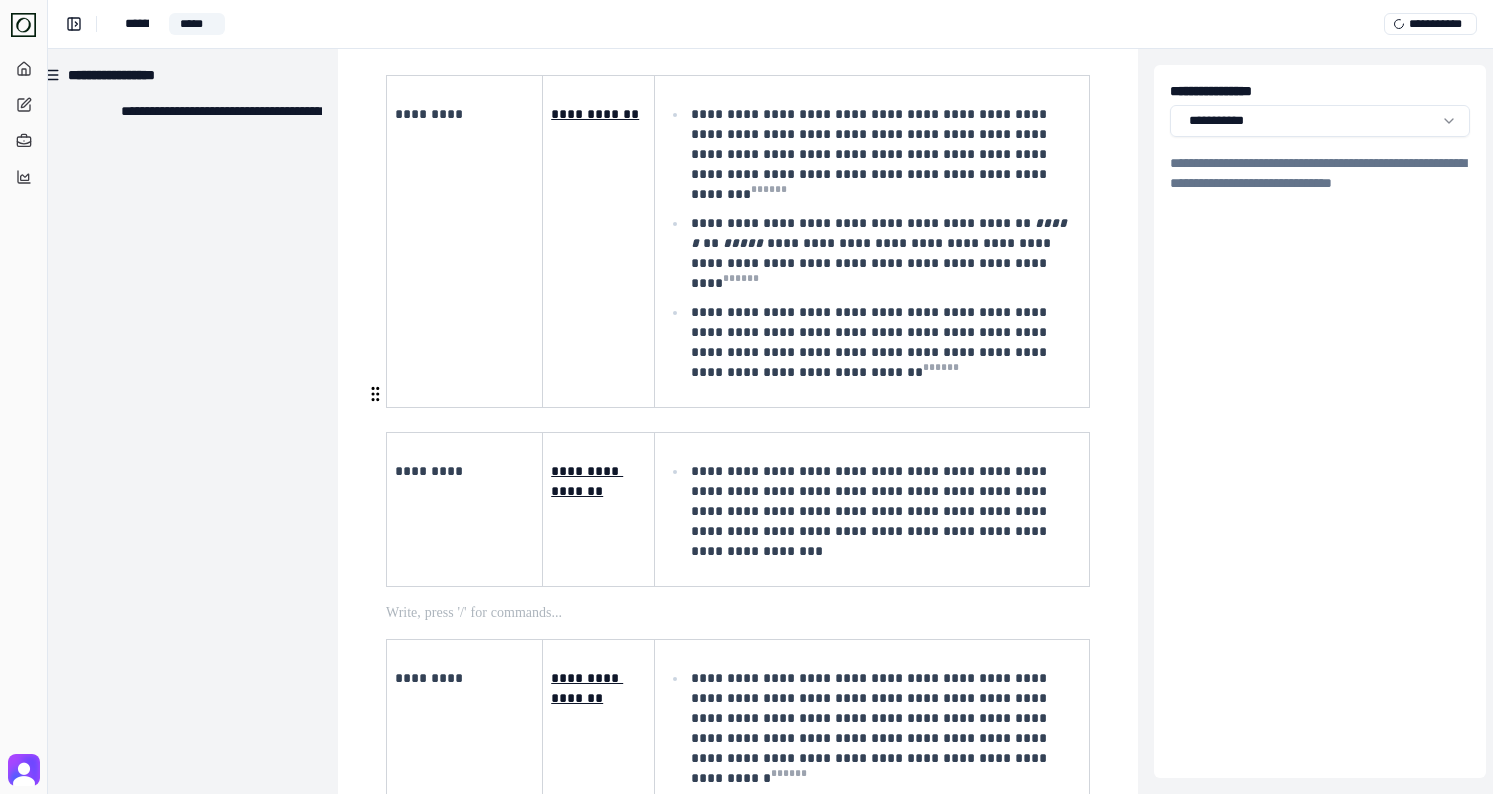 click on "**********" at bounding box center (738, 3417) 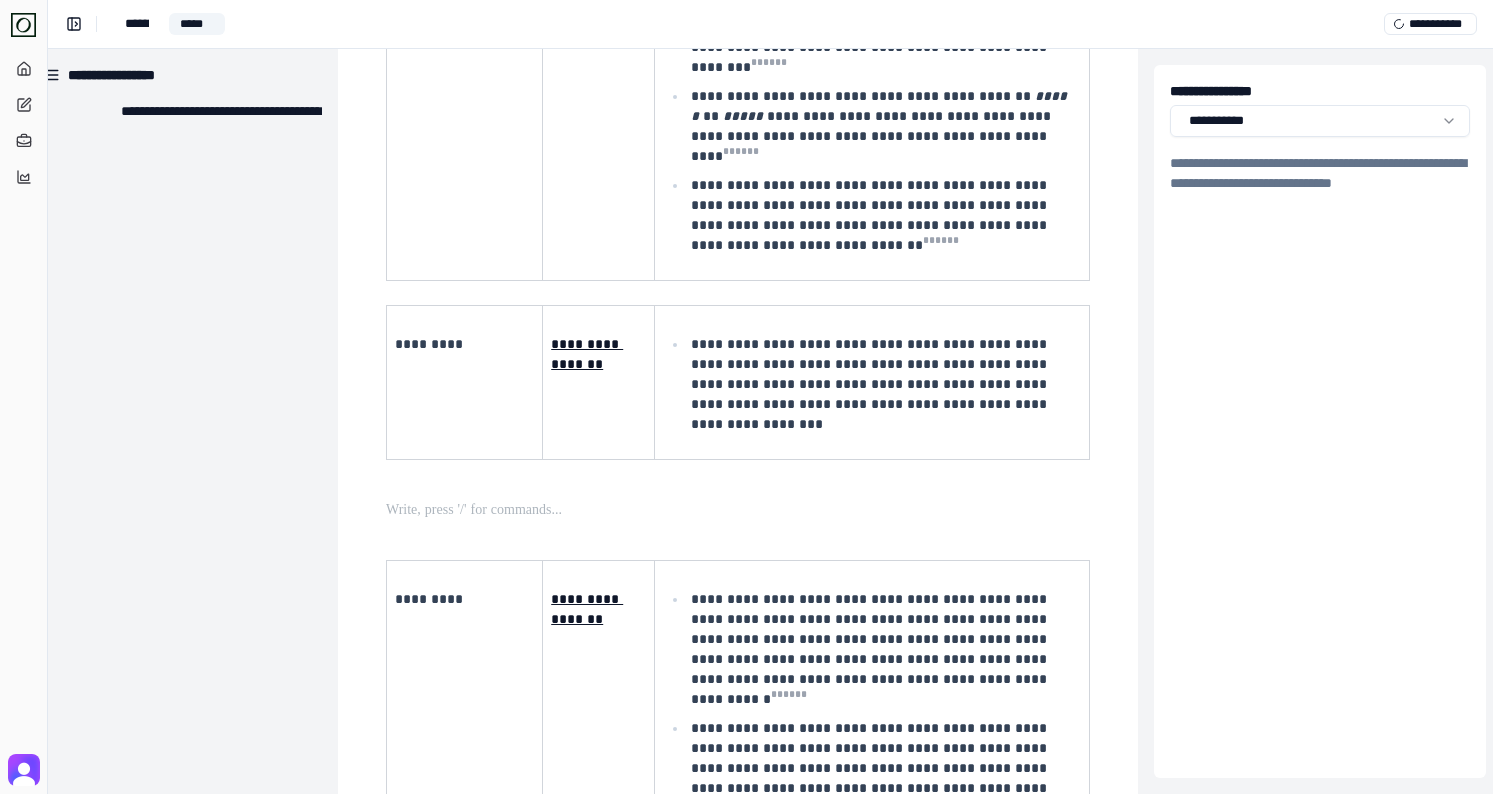 scroll, scrollTop: 647, scrollLeft: 22, axis: both 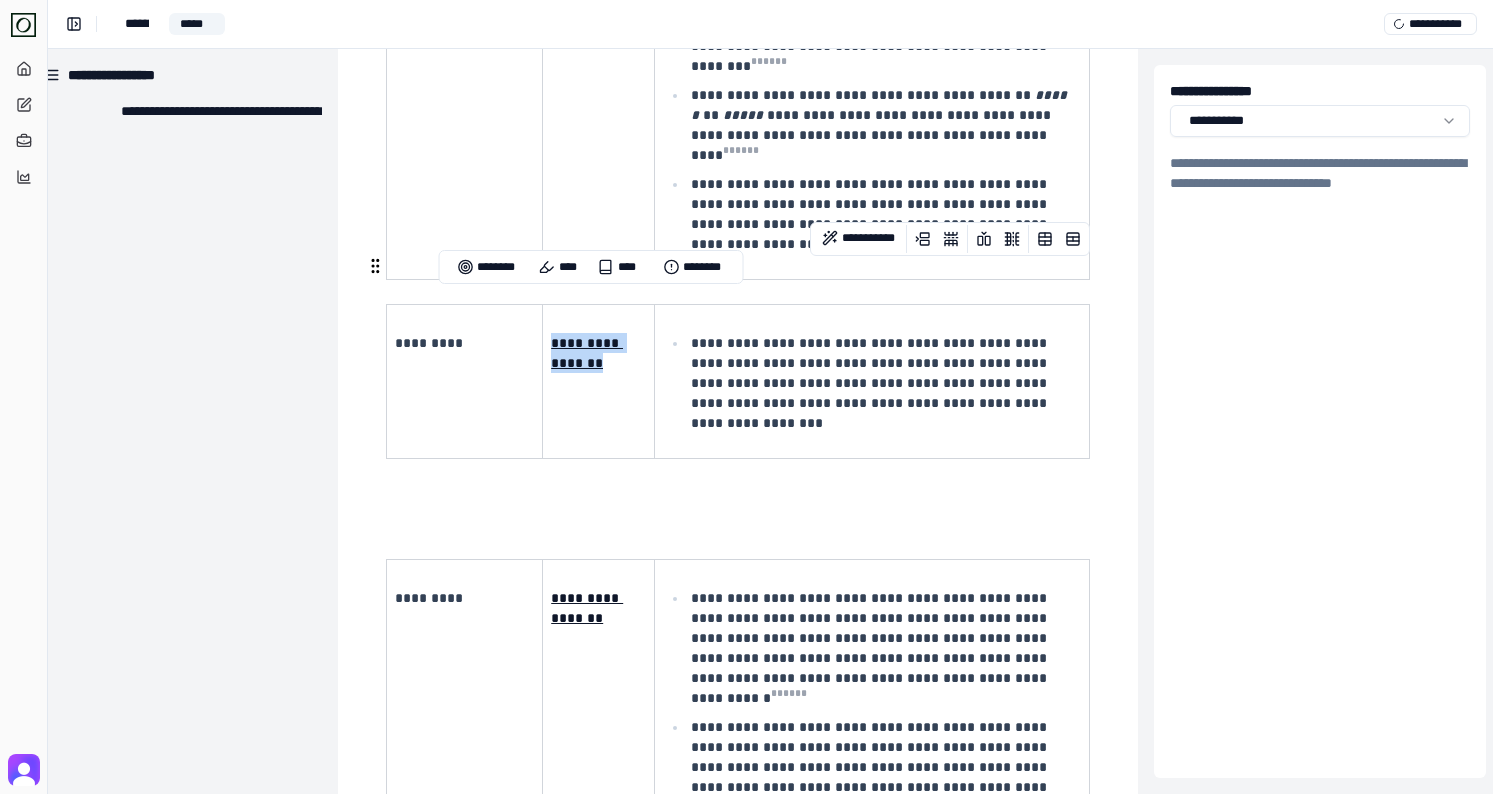 drag, startPoint x: 630, startPoint y: 332, endPoint x: 550, endPoint y: 302, distance: 85.44004 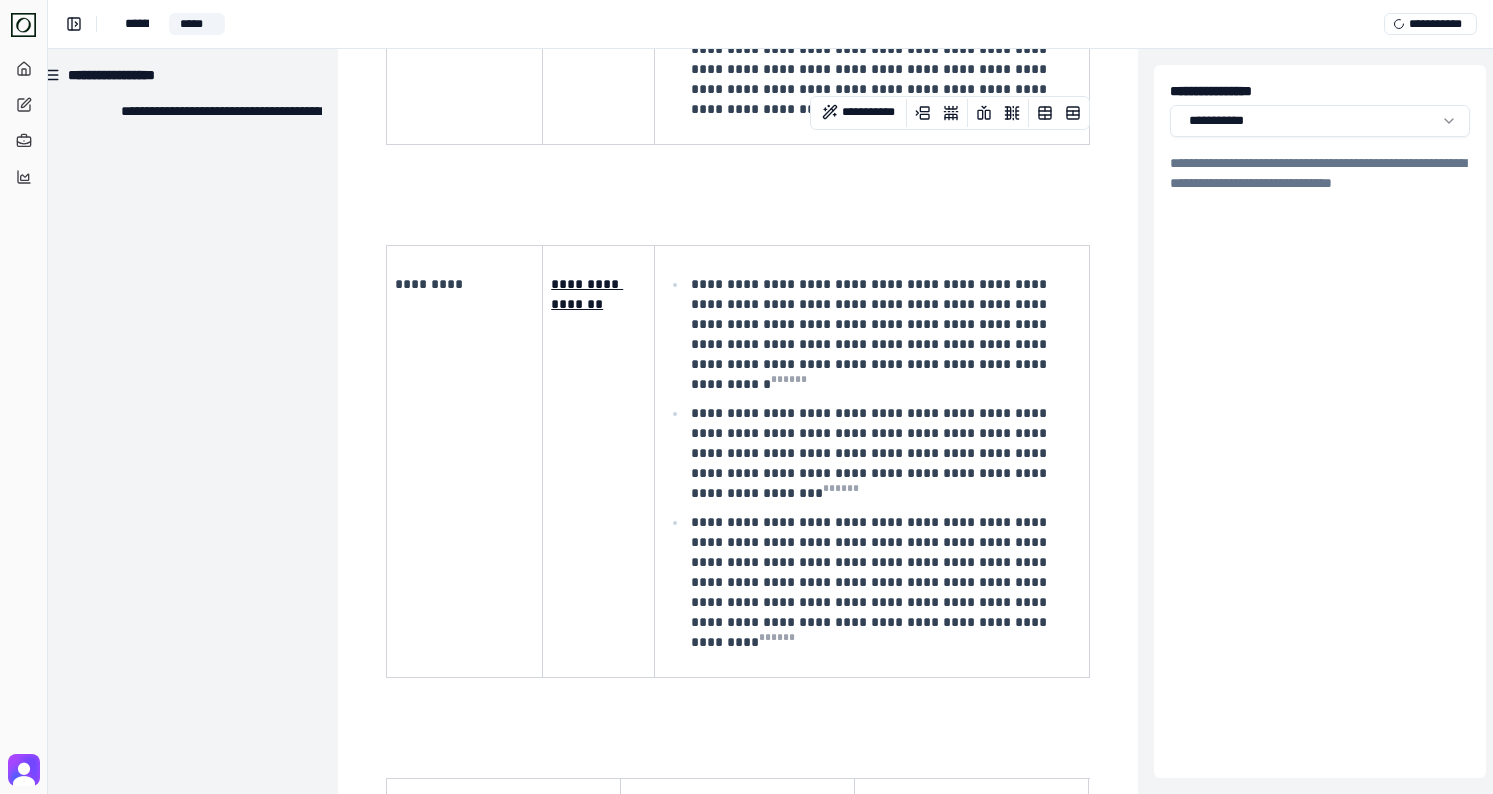 scroll, scrollTop: 952, scrollLeft: 22, axis: both 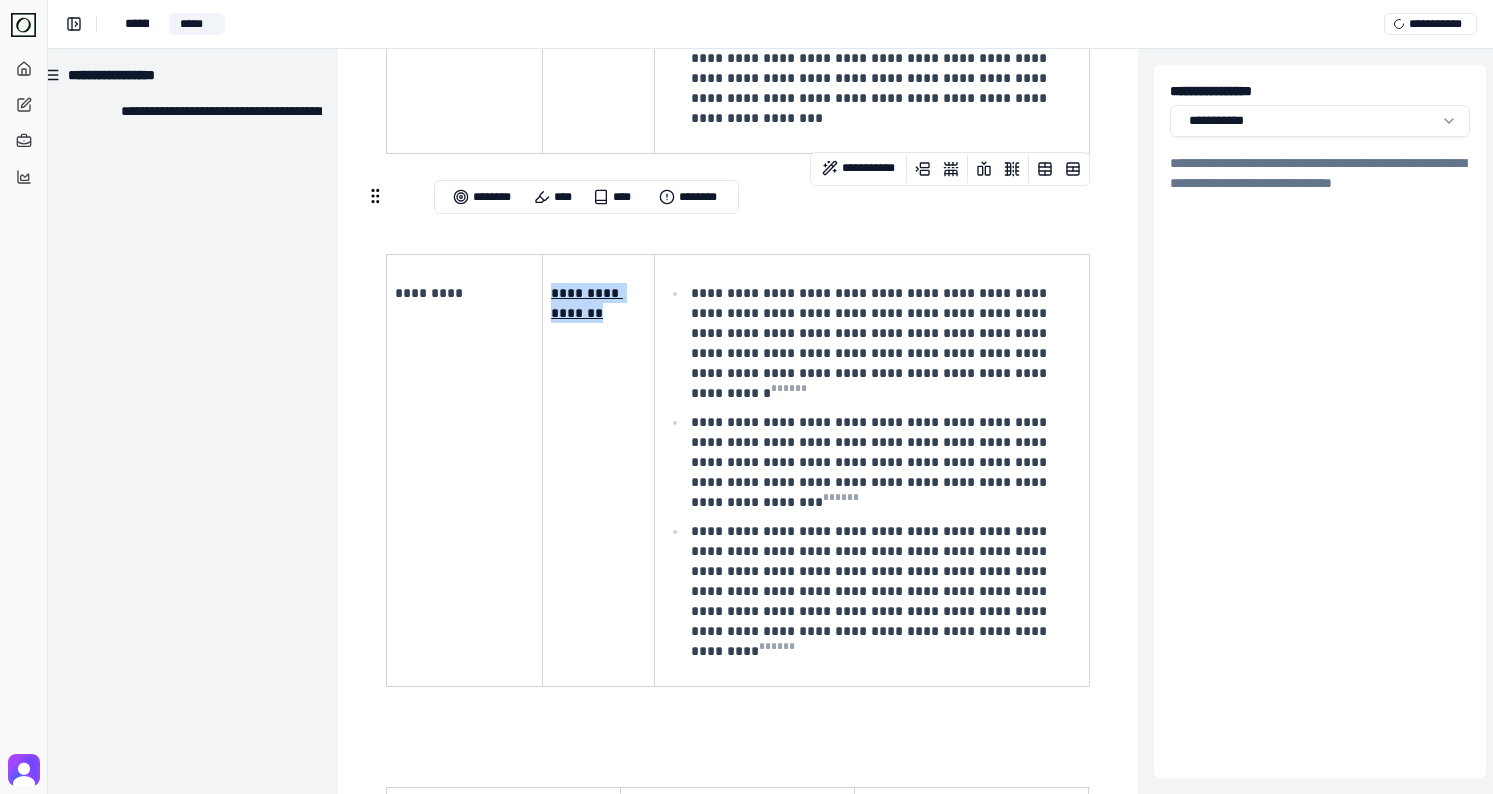 drag, startPoint x: 628, startPoint y: 257, endPoint x: 548, endPoint y: 227, distance: 85.44004 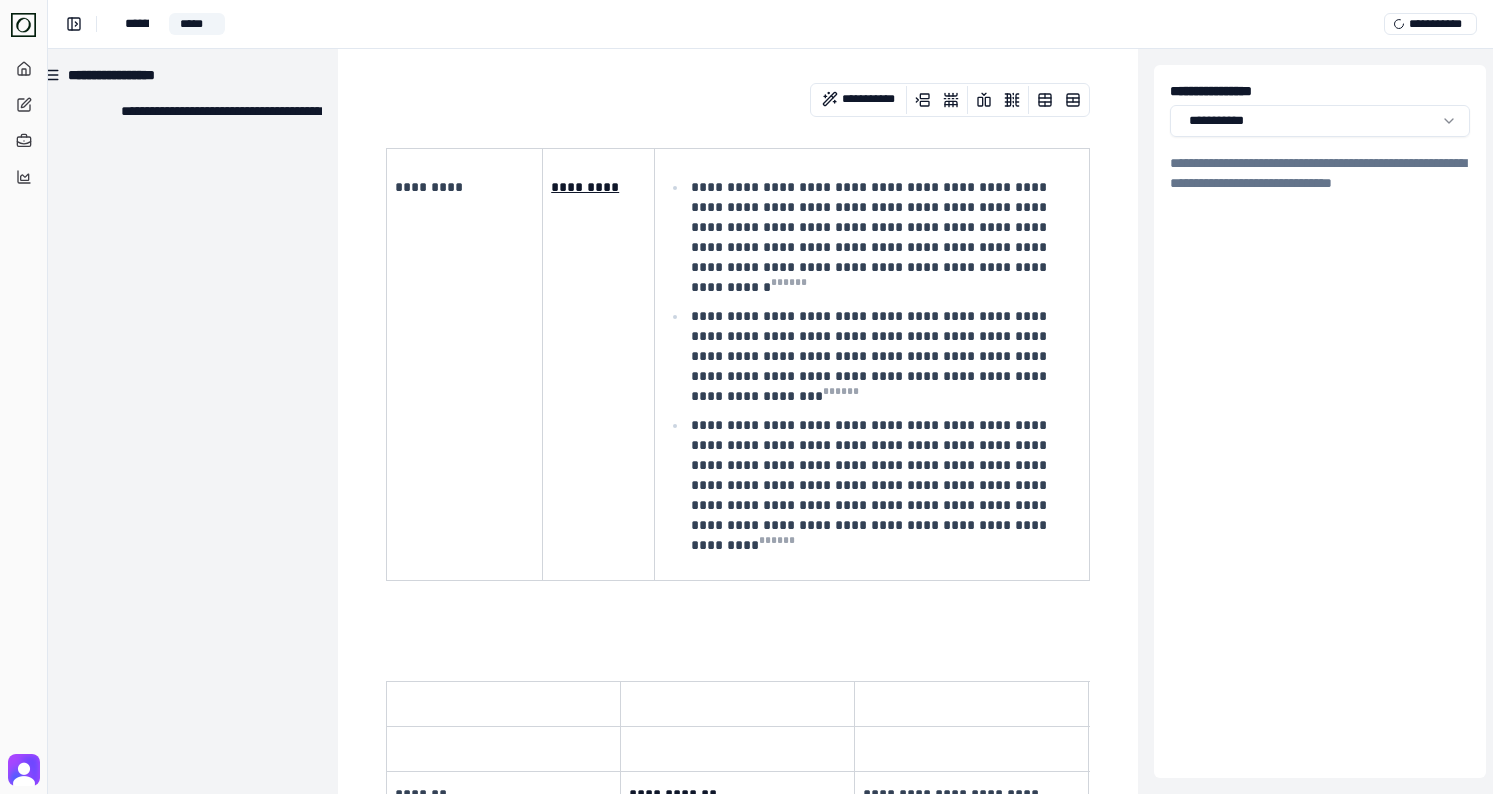 scroll, scrollTop: 1068, scrollLeft: 22, axis: both 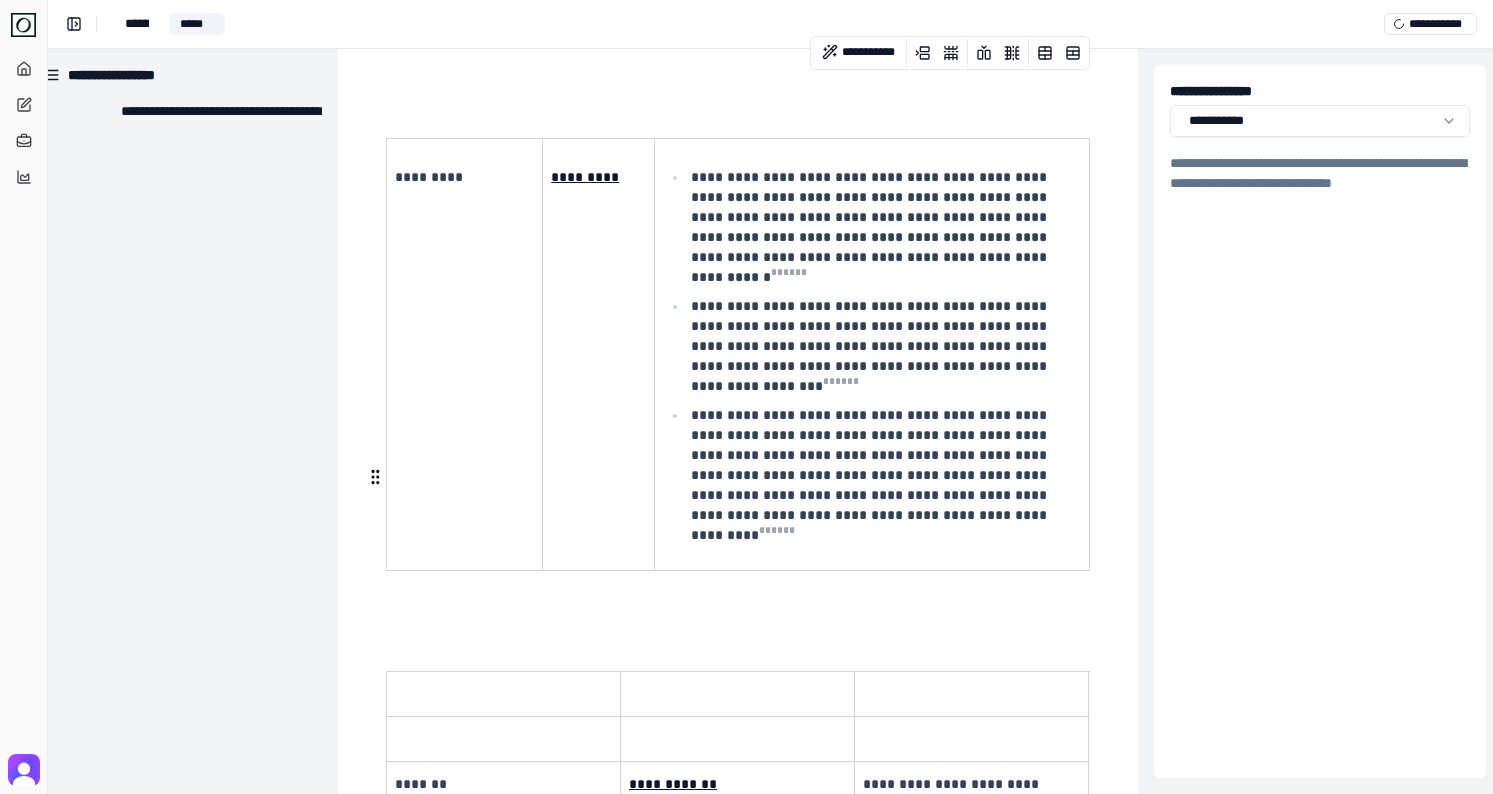 click at bounding box center (736, 597) 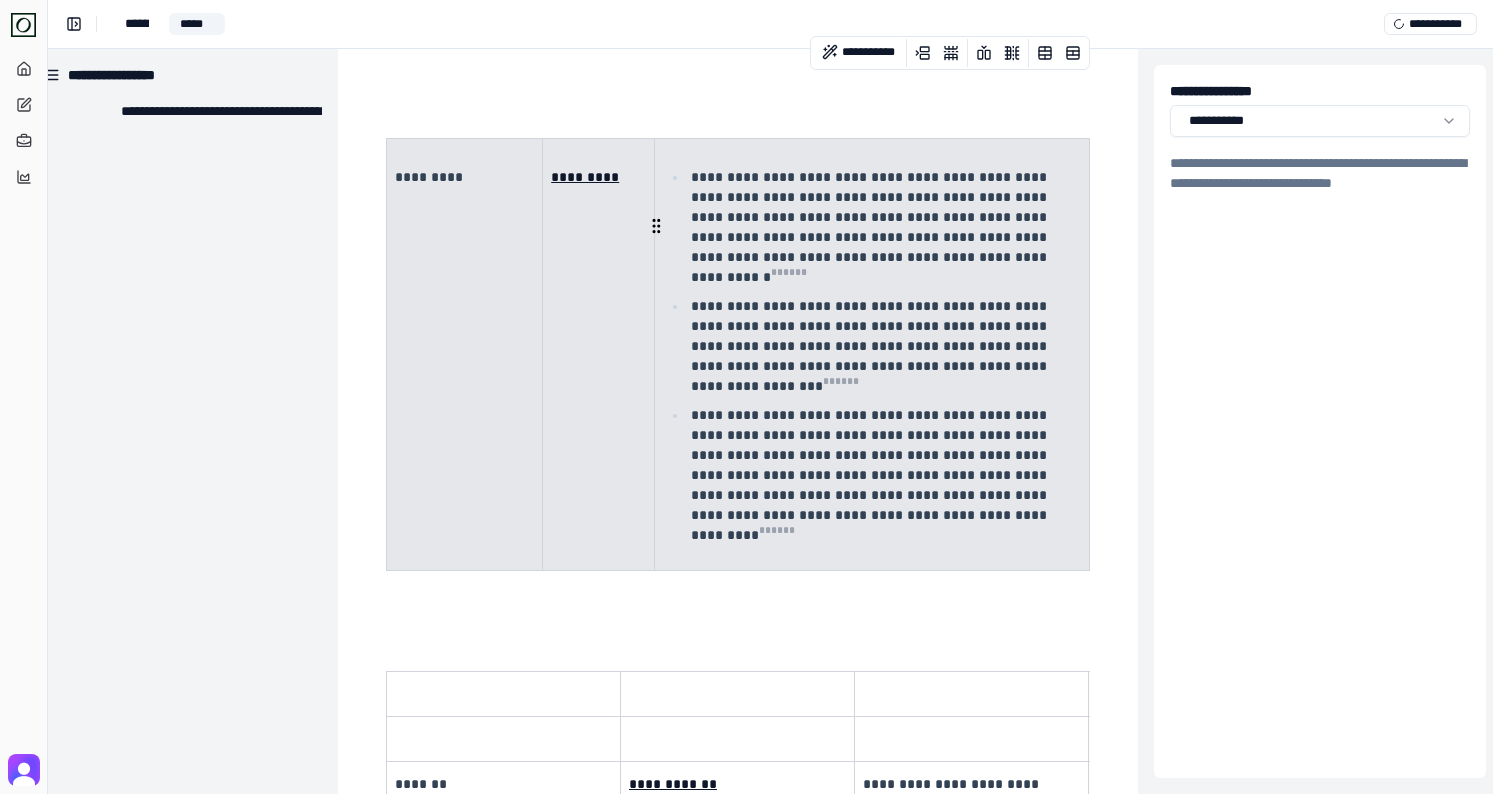 drag, startPoint x: 472, startPoint y: 210, endPoint x: 827, endPoint y: 263, distance: 358.93454 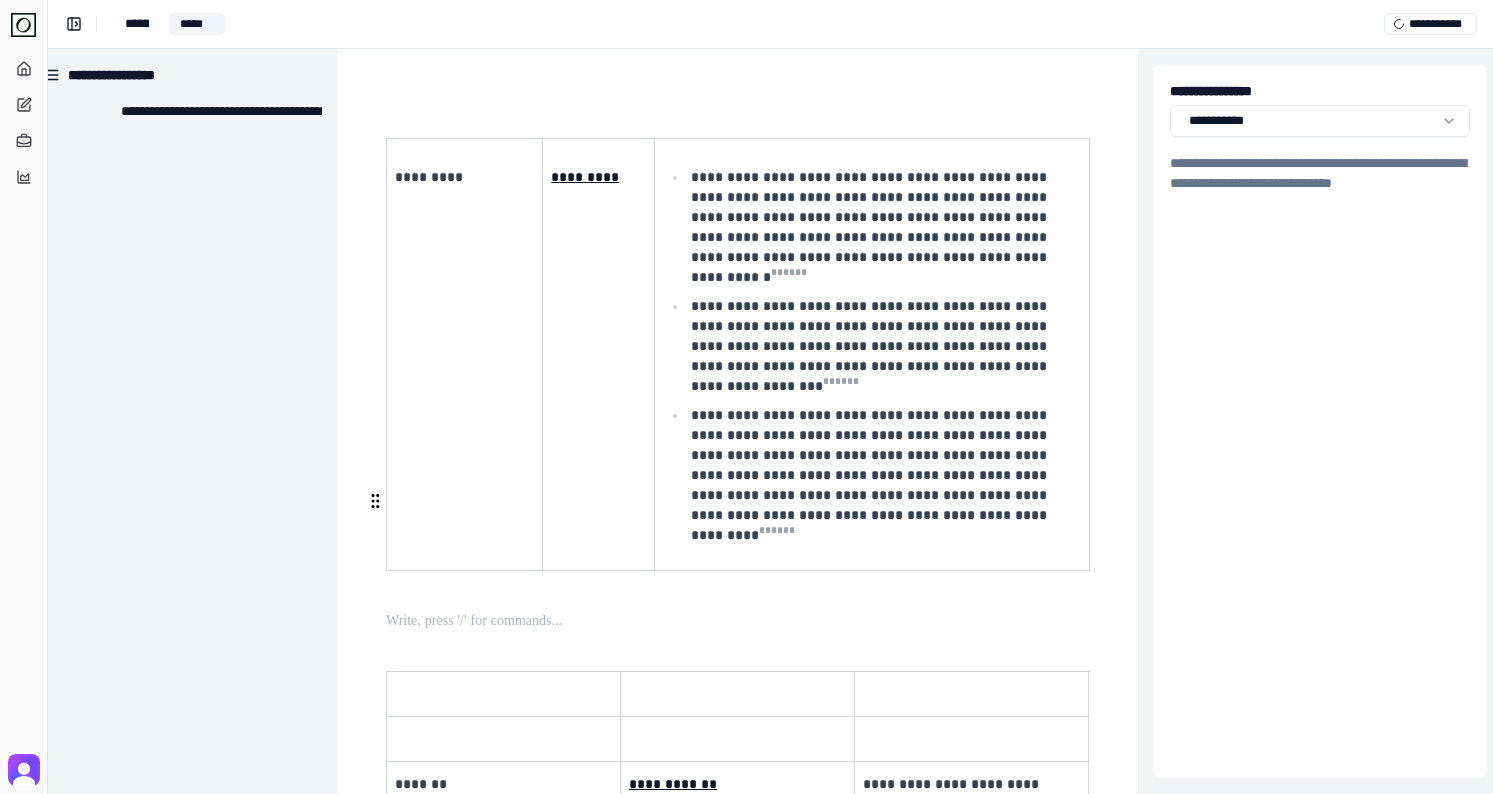 click at bounding box center (736, 621) 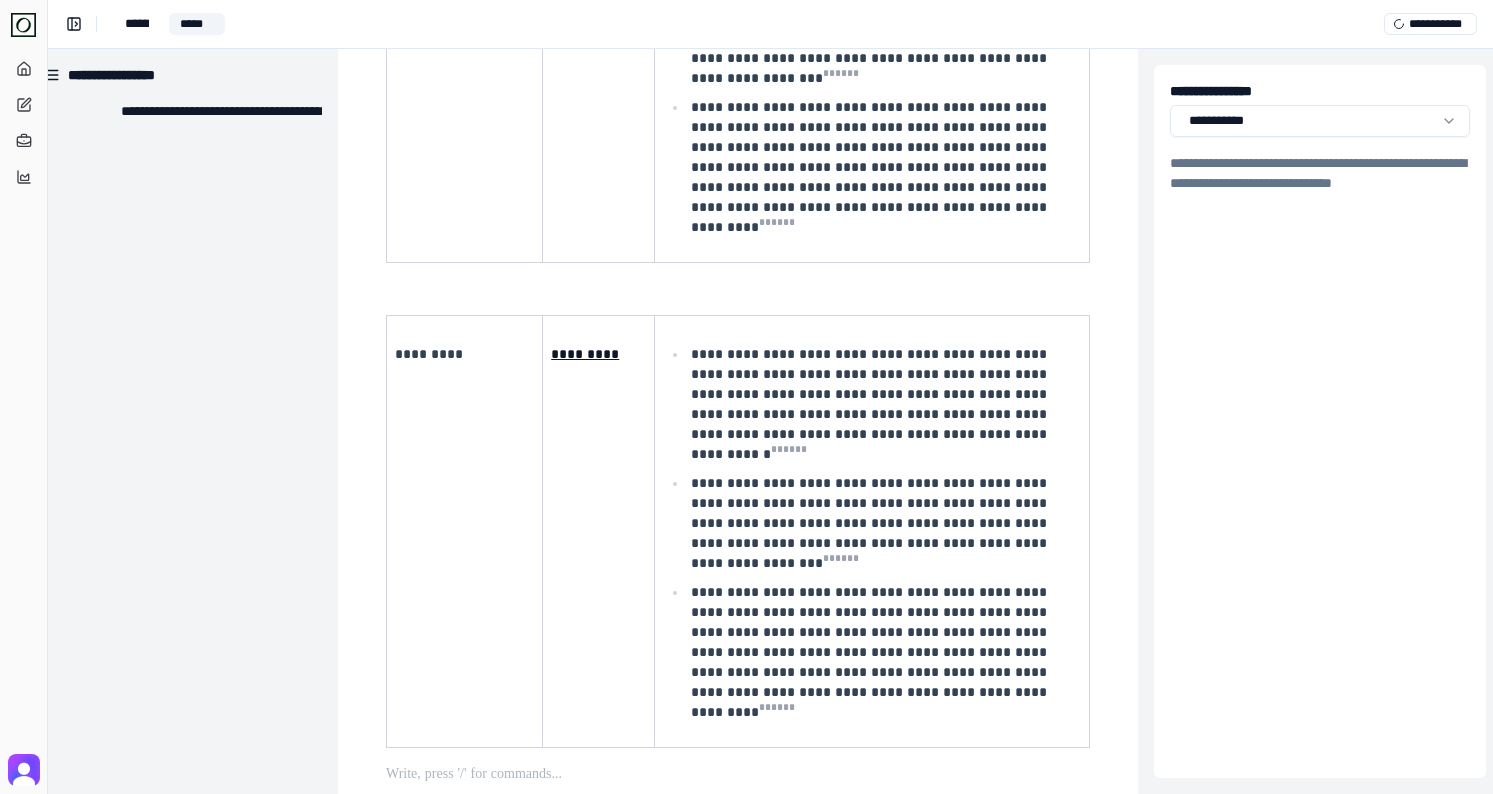 scroll, scrollTop: 1391, scrollLeft: 22, axis: both 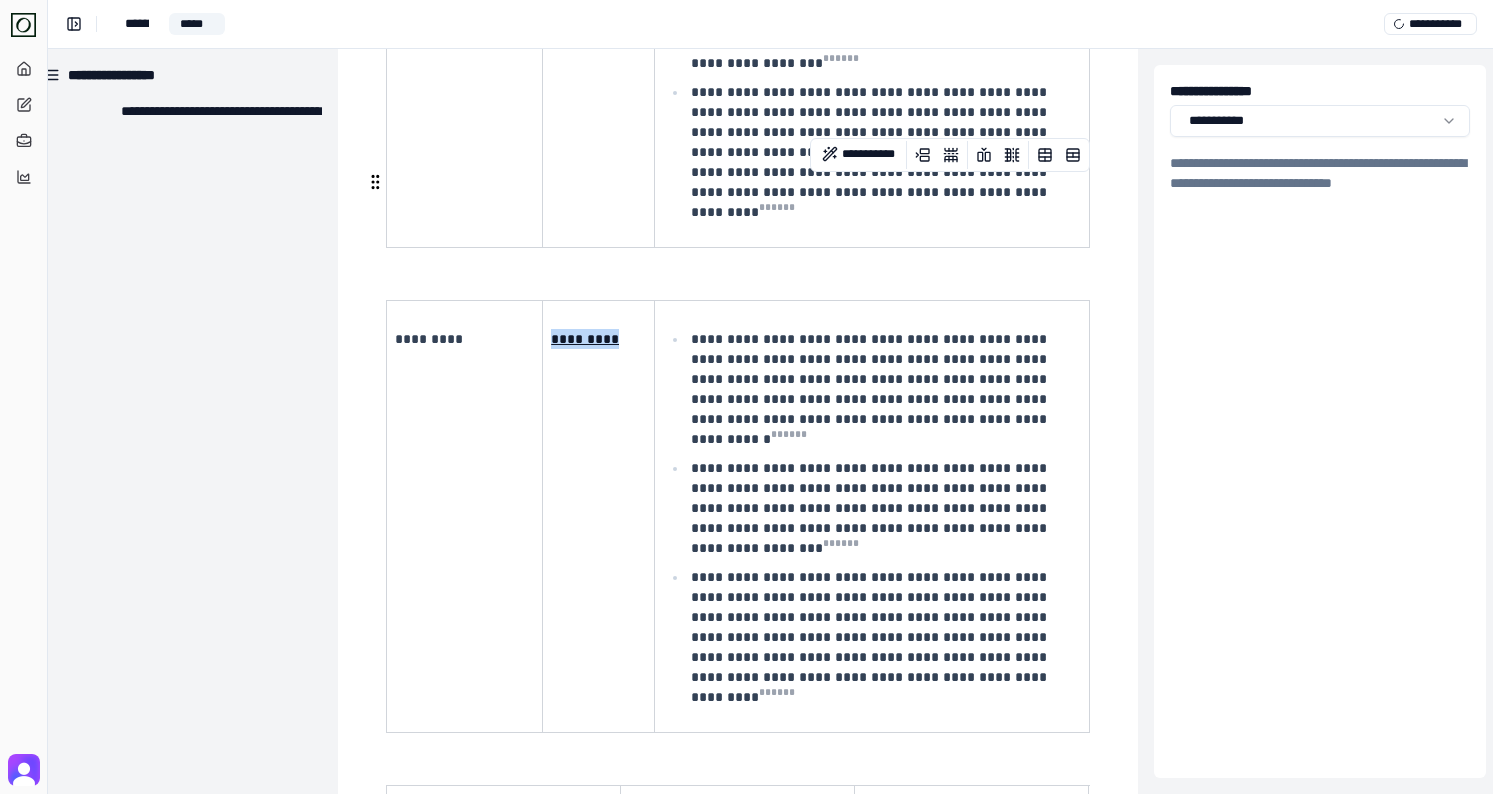 drag, startPoint x: 626, startPoint y: 263, endPoint x: 552, endPoint y: 206, distance: 93.40771 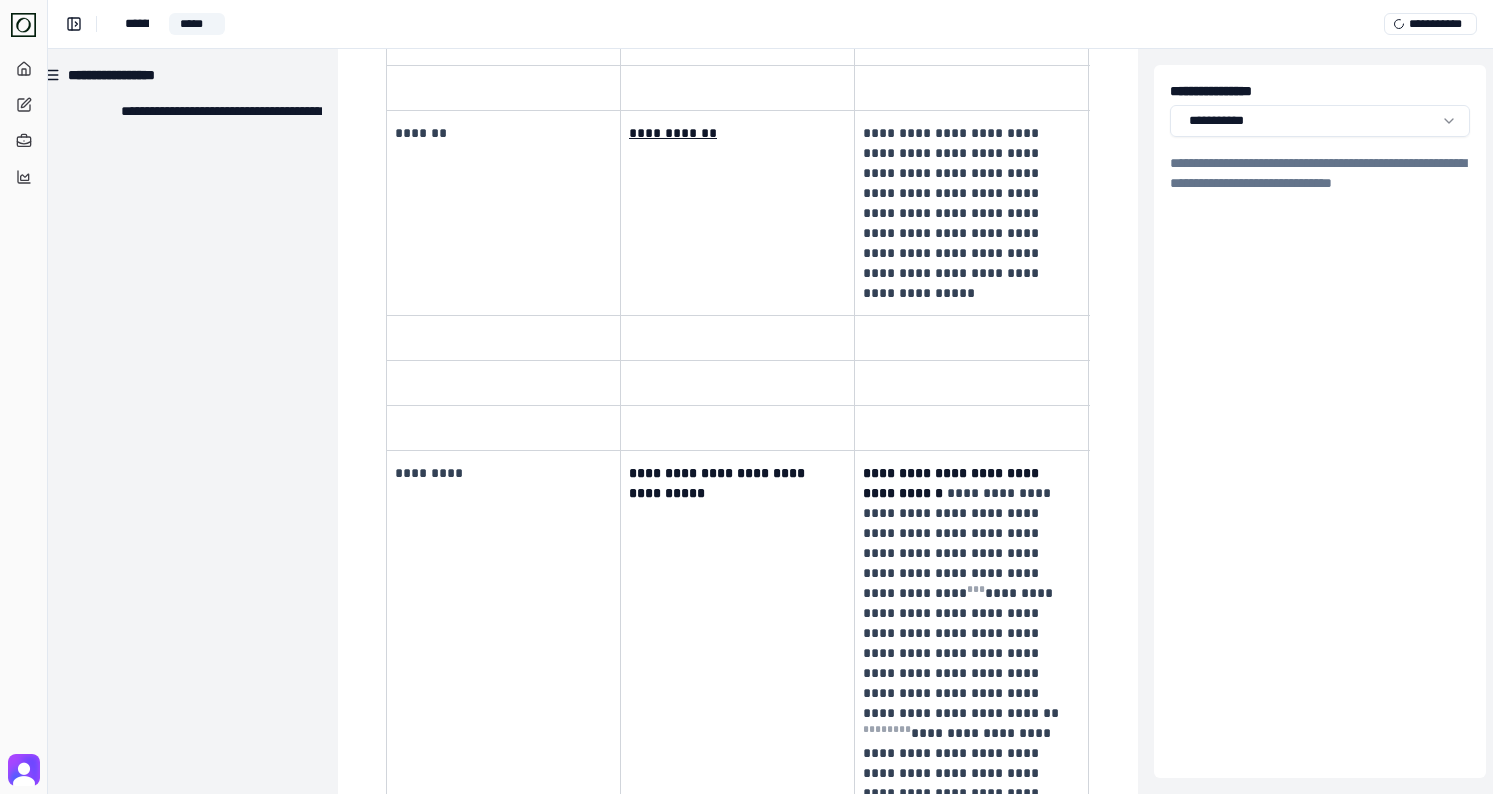 scroll, scrollTop: 2133, scrollLeft: 22, axis: both 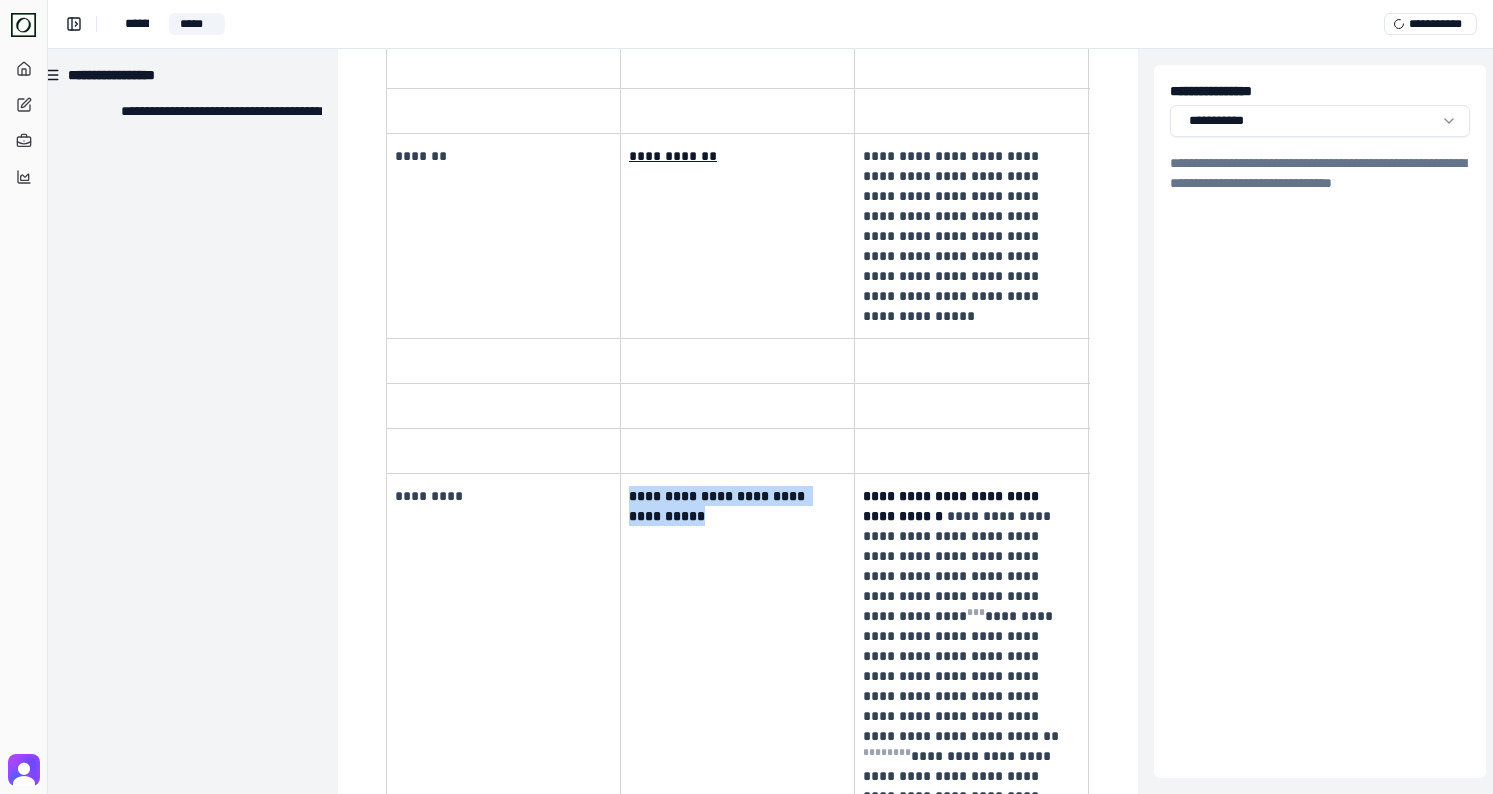 drag, startPoint x: 722, startPoint y: 340, endPoint x: 629, endPoint y: 299, distance: 101.636604 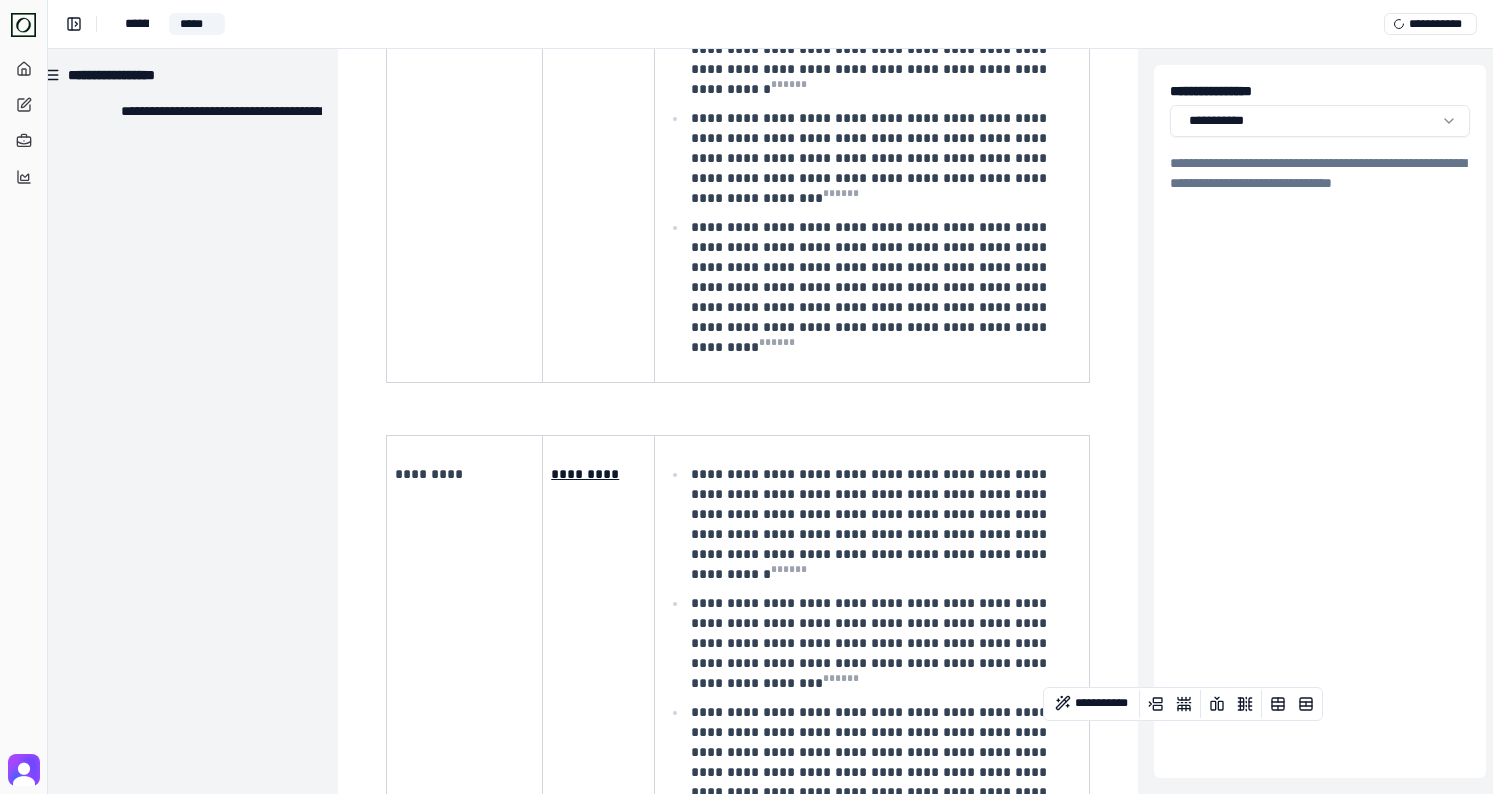 scroll, scrollTop: 1249, scrollLeft: 30, axis: both 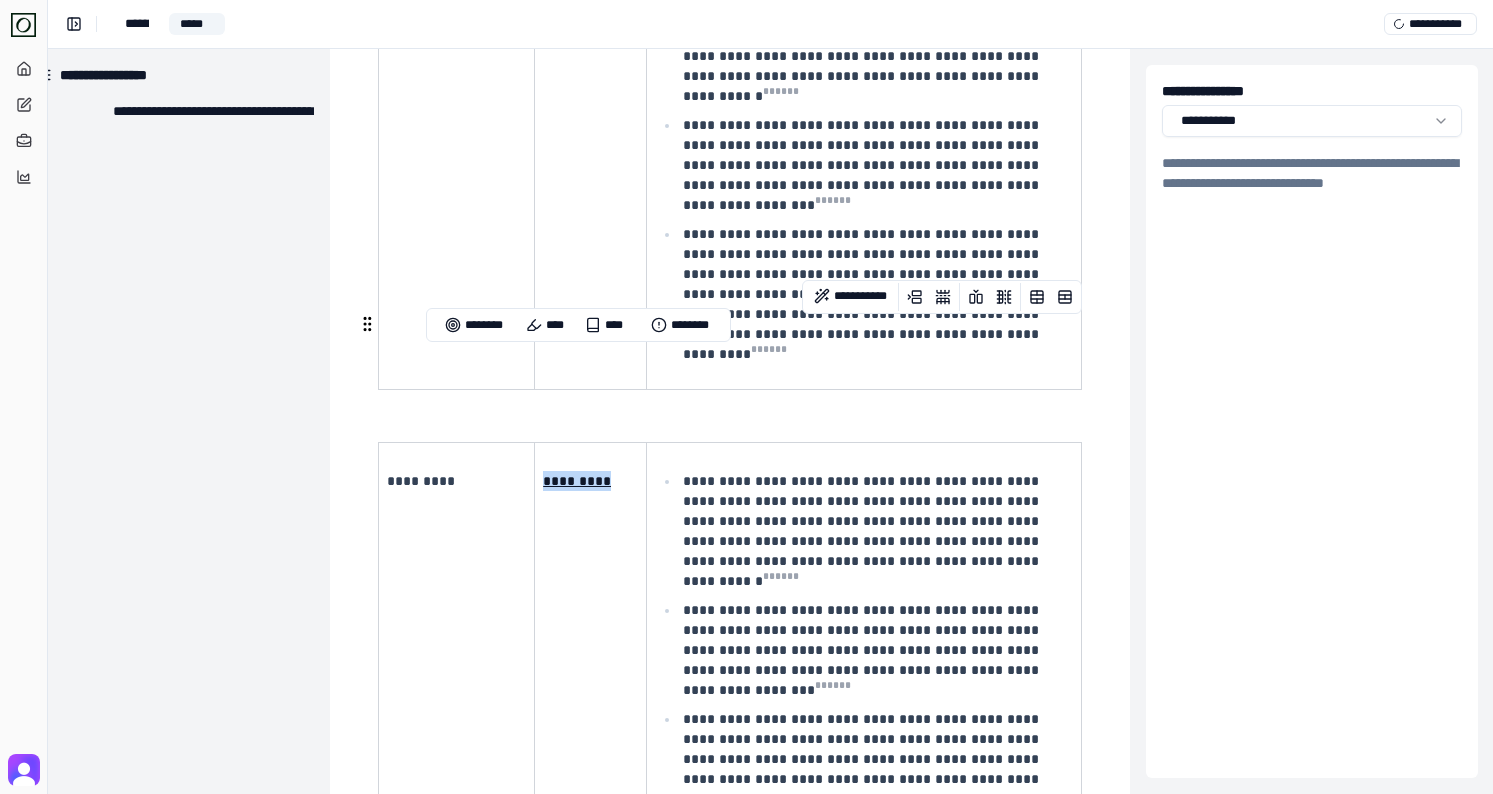 drag, startPoint x: 626, startPoint y: 371, endPoint x: 544, endPoint y: 363, distance: 82.38932 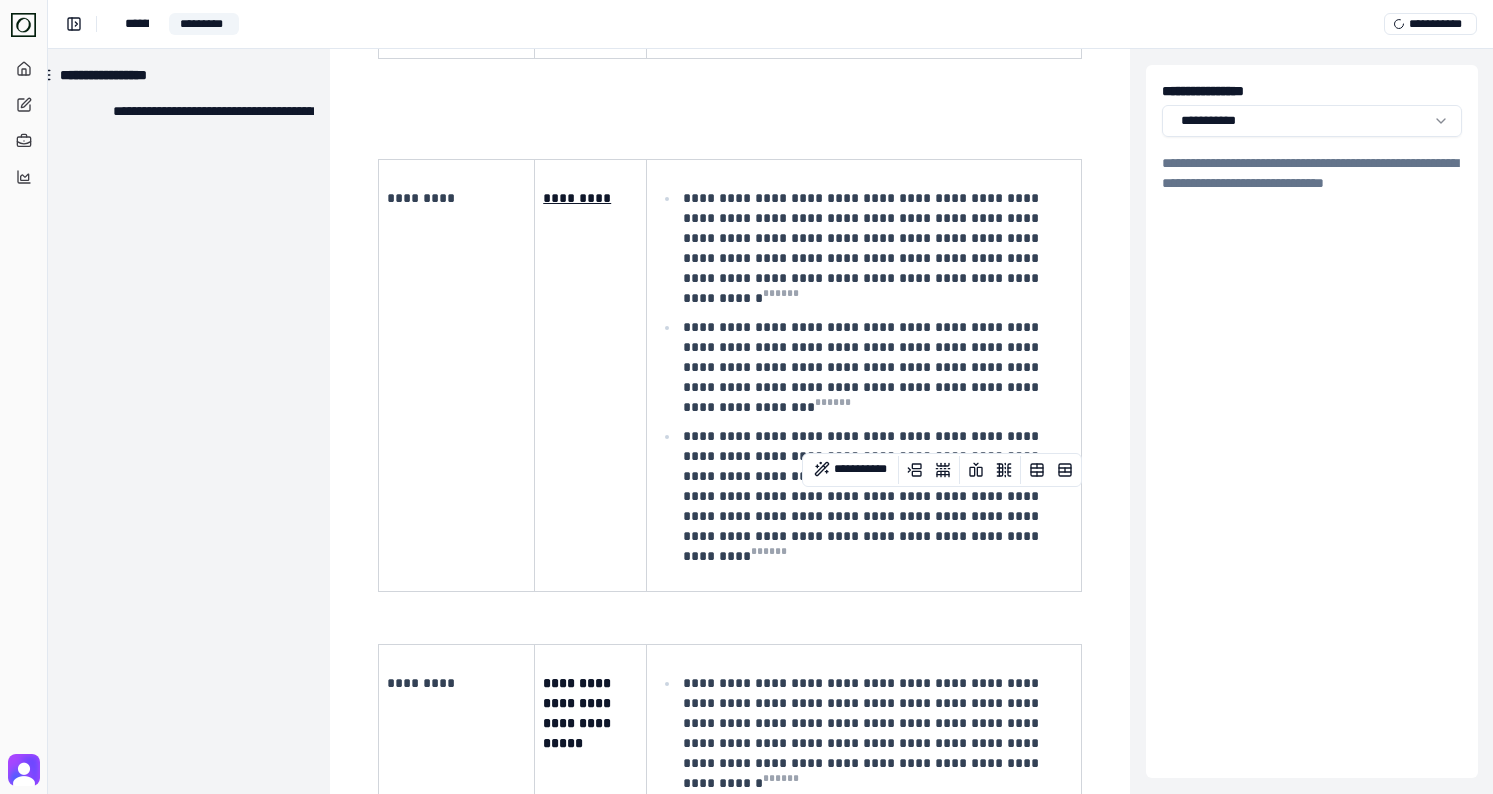 scroll, scrollTop: 1045, scrollLeft: 30, axis: both 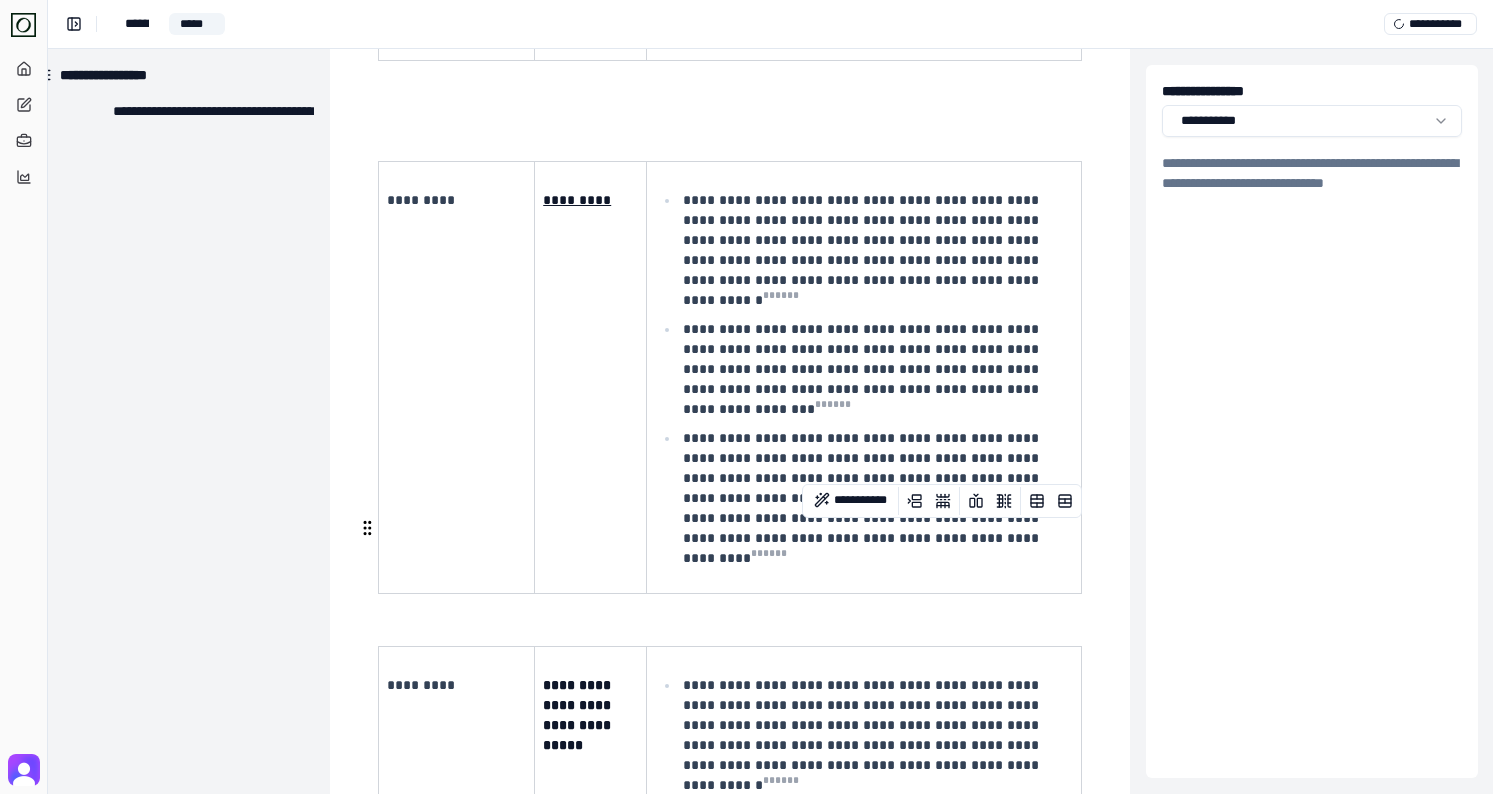 click on "**********" at bounding box center (591, 863) 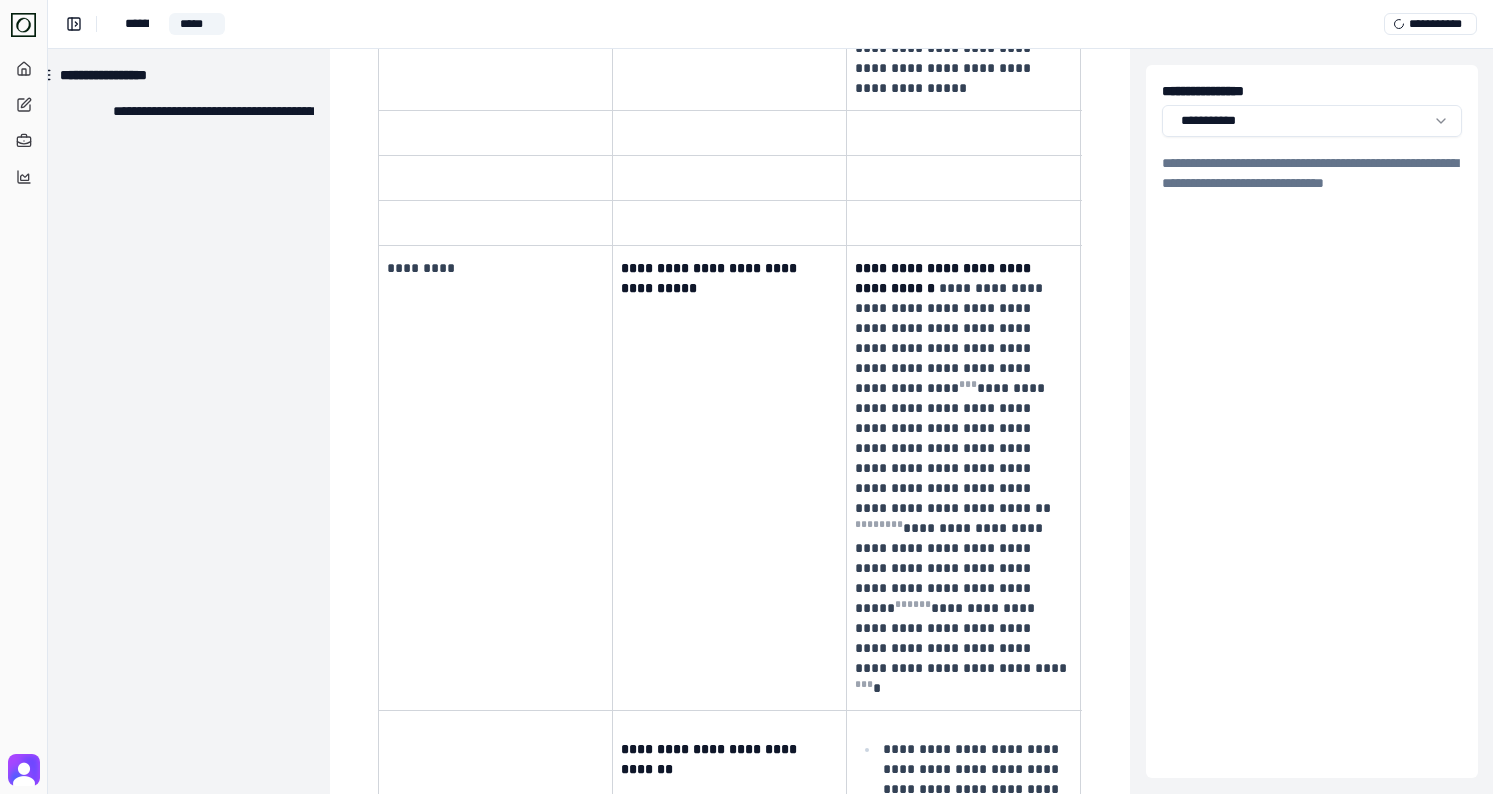 scroll, scrollTop: 2064, scrollLeft: 30, axis: both 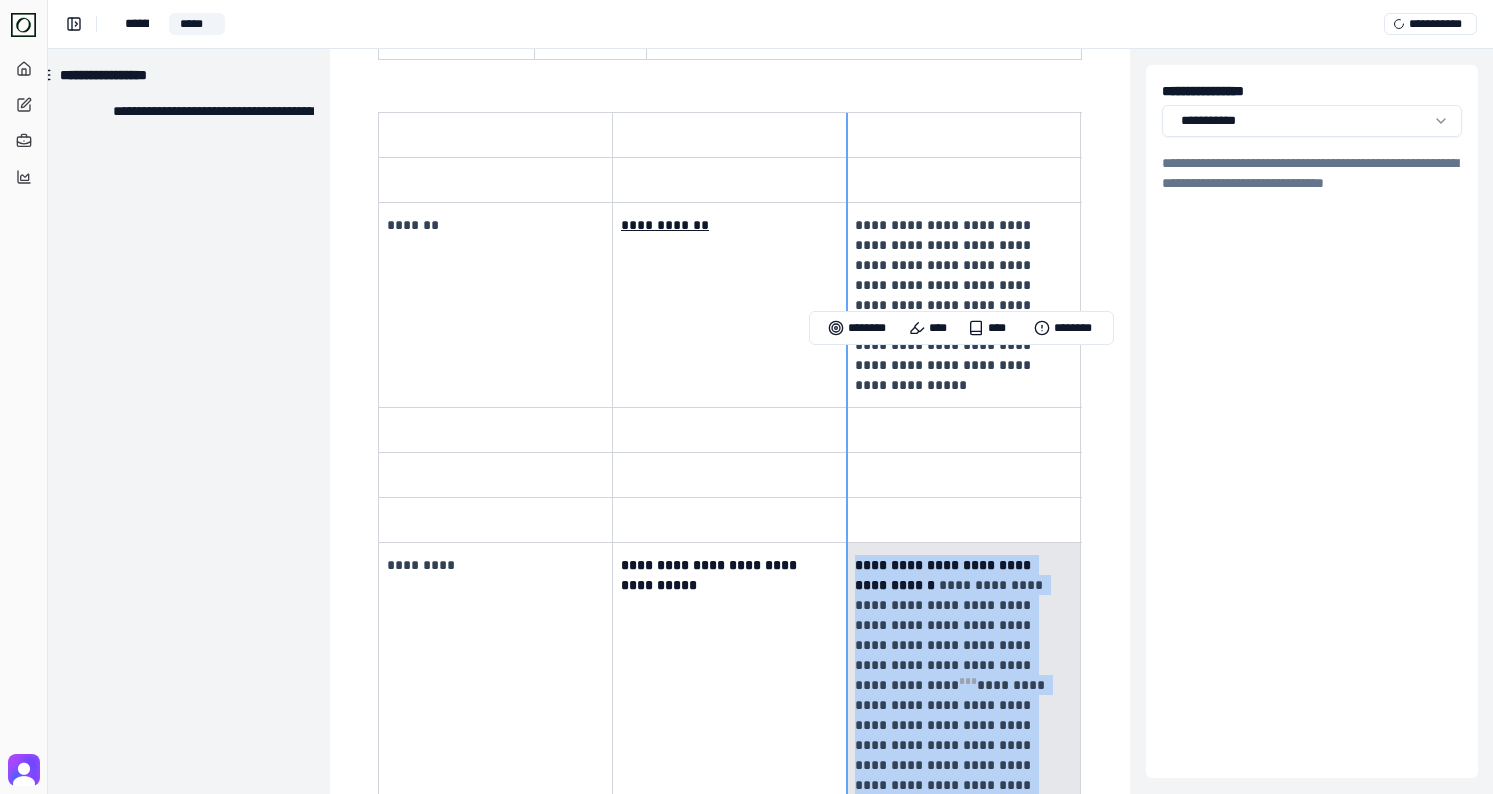 drag, startPoint x: 1067, startPoint y: 708, endPoint x: 849, endPoint y: 363, distance: 408.10416 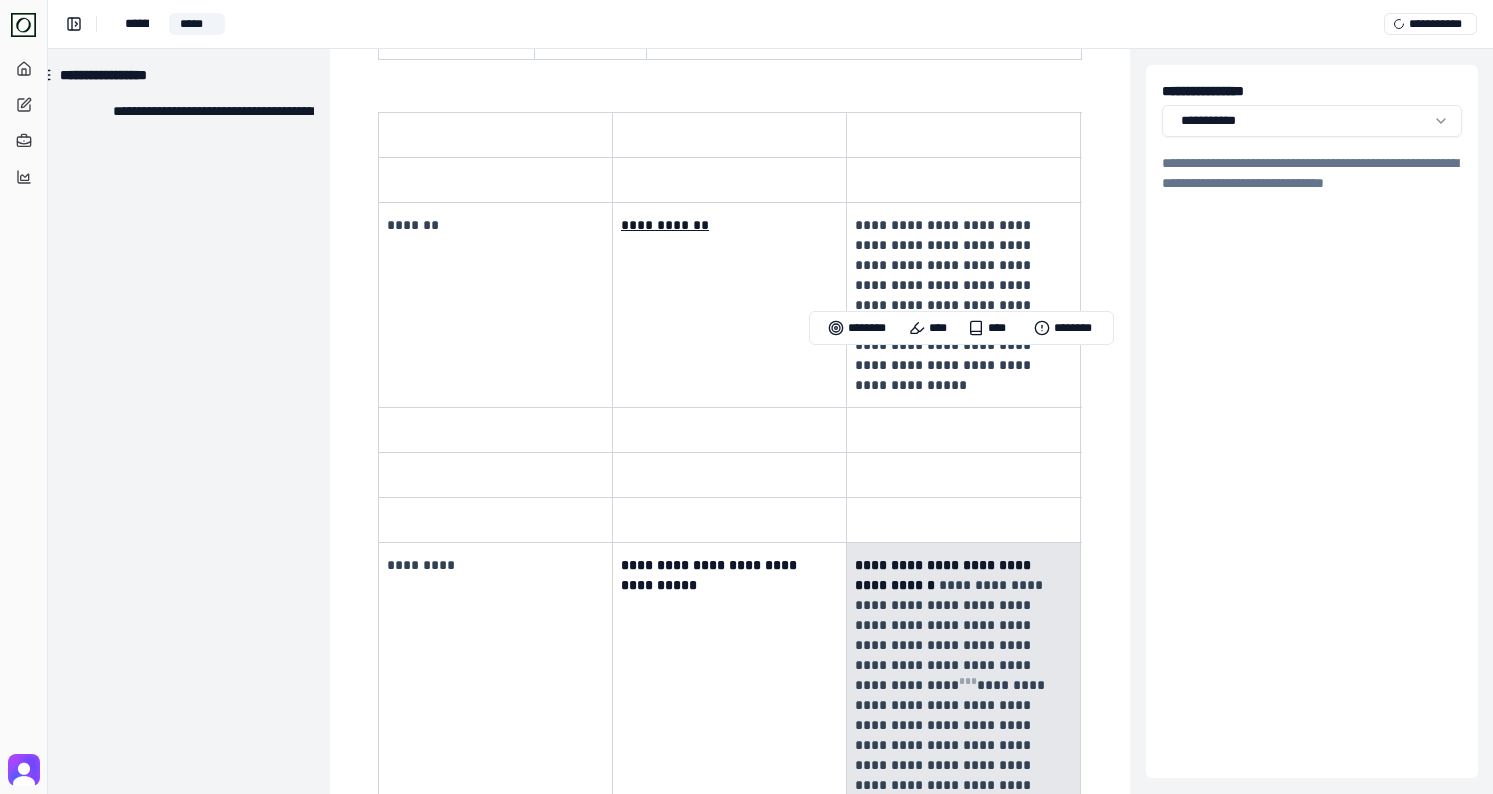 click on "**********" at bounding box center (964, 775) 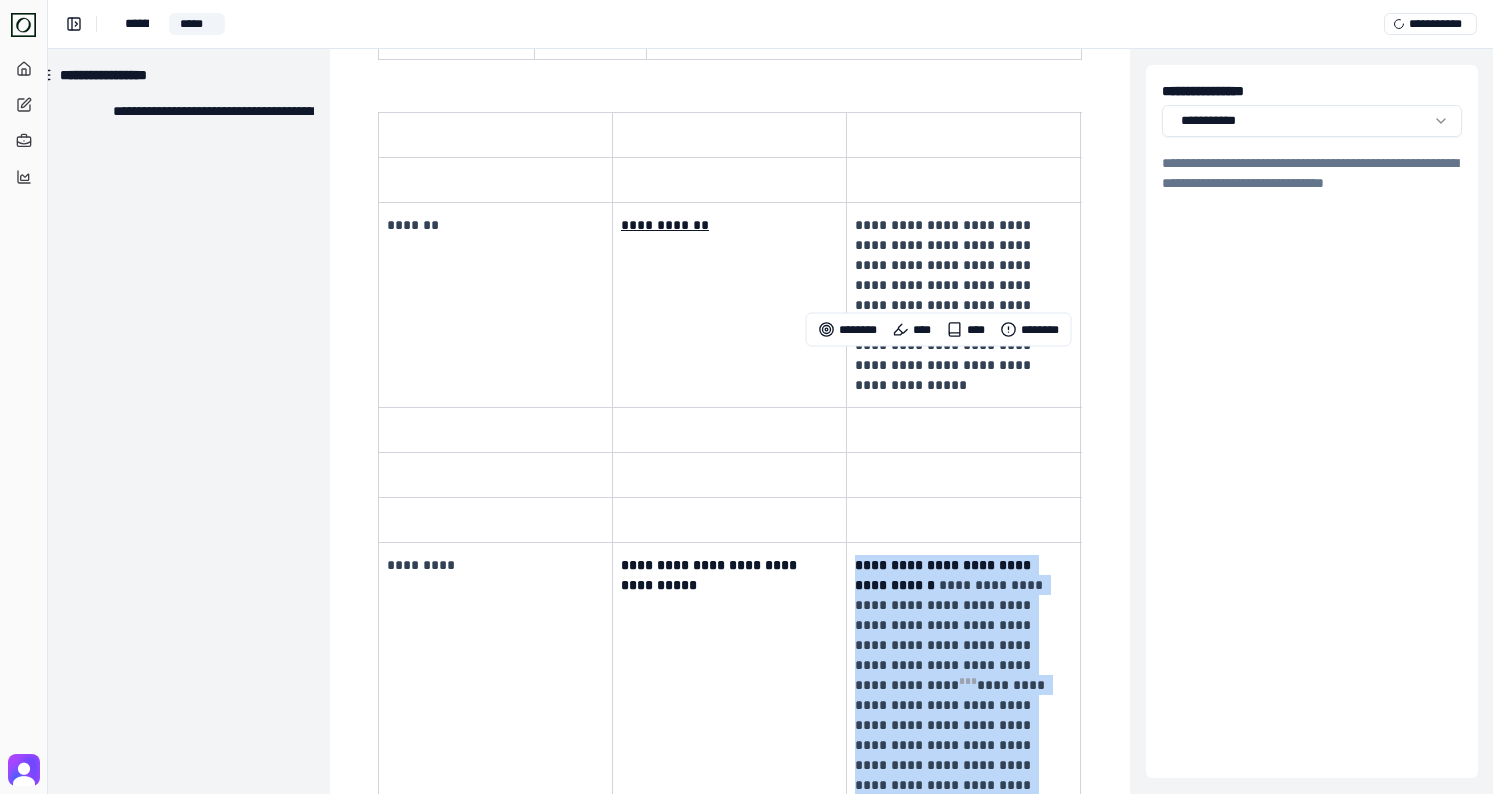 drag, startPoint x: 854, startPoint y: 363, endPoint x: 1067, endPoint y: 709, distance: 406.30655 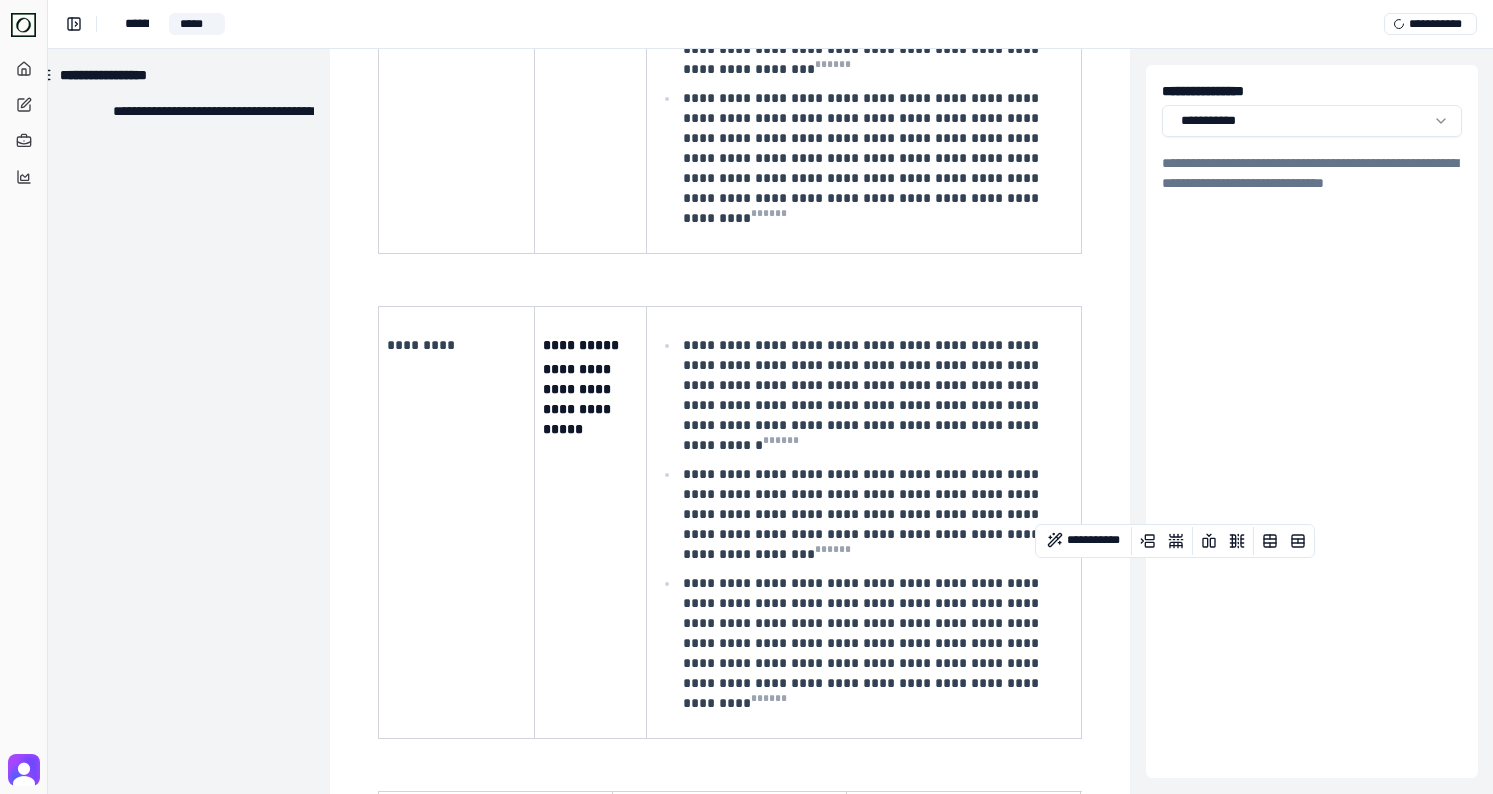 scroll, scrollTop: 1246, scrollLeft: 30, axis: both 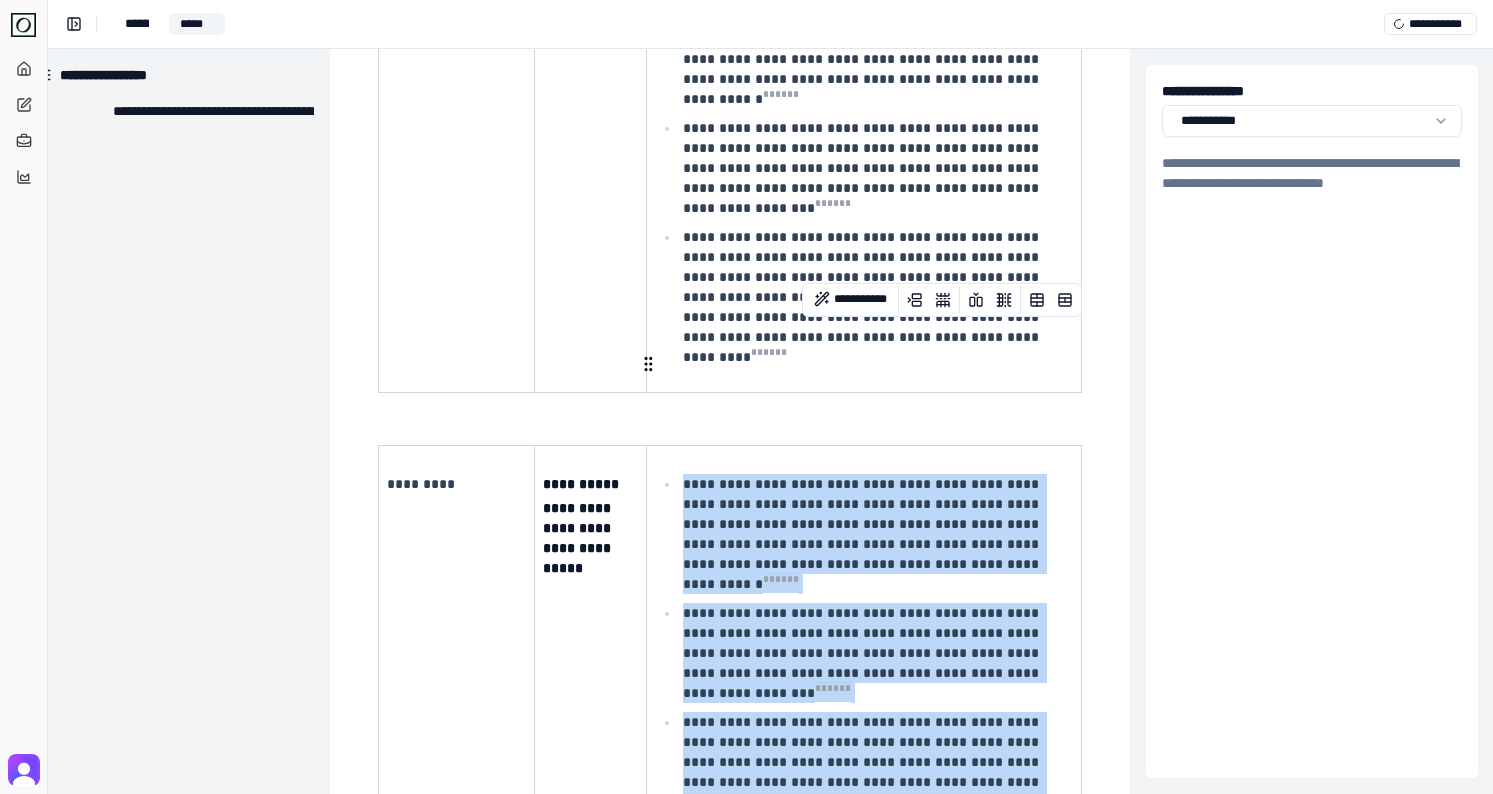 drag, startPoint x: 1028, startPoint y: 664, endPoint x: 683, endPoint y: 359, distance: 460.48886 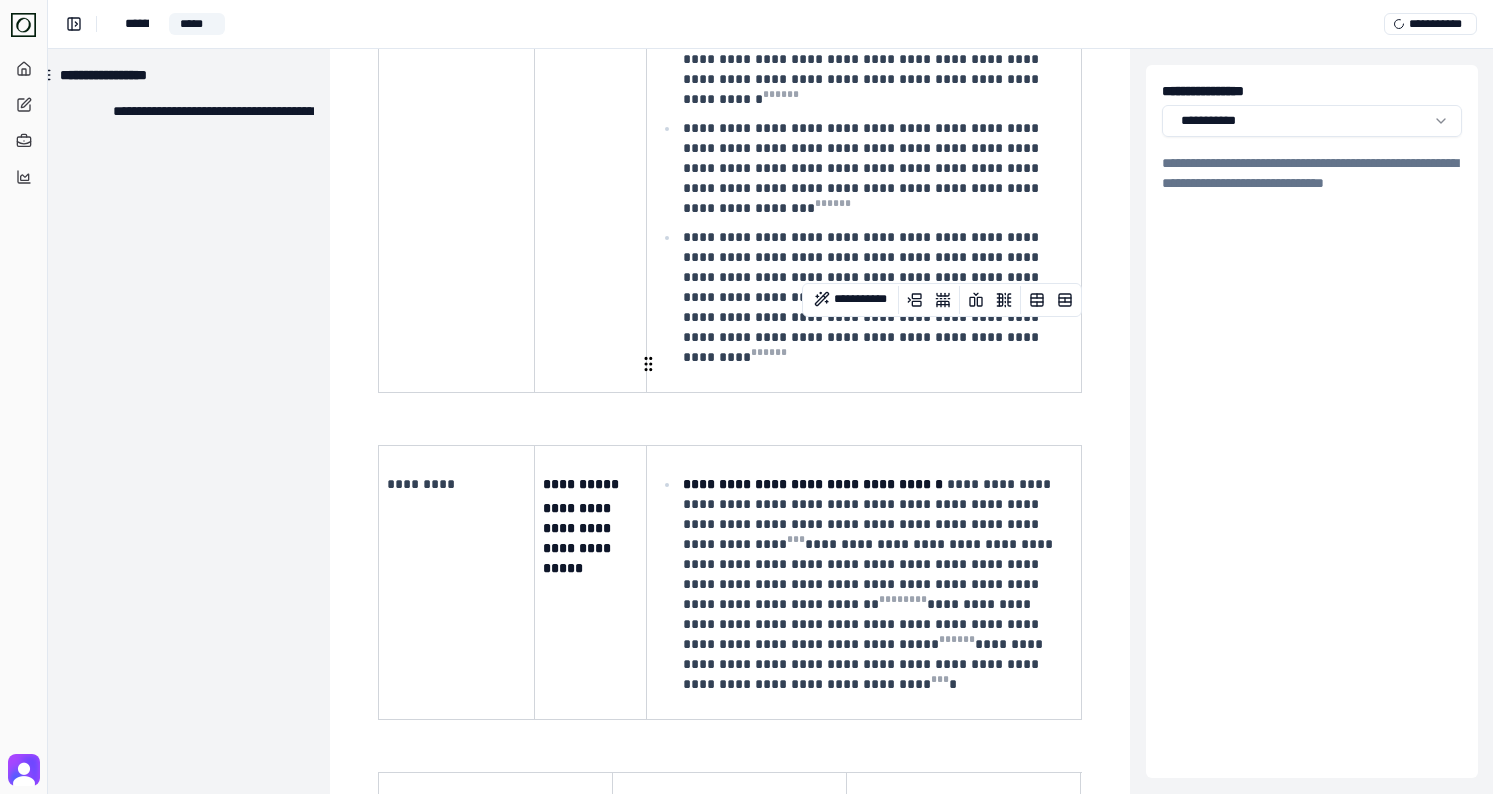 click on "**********" at bounding box center [870, 584] 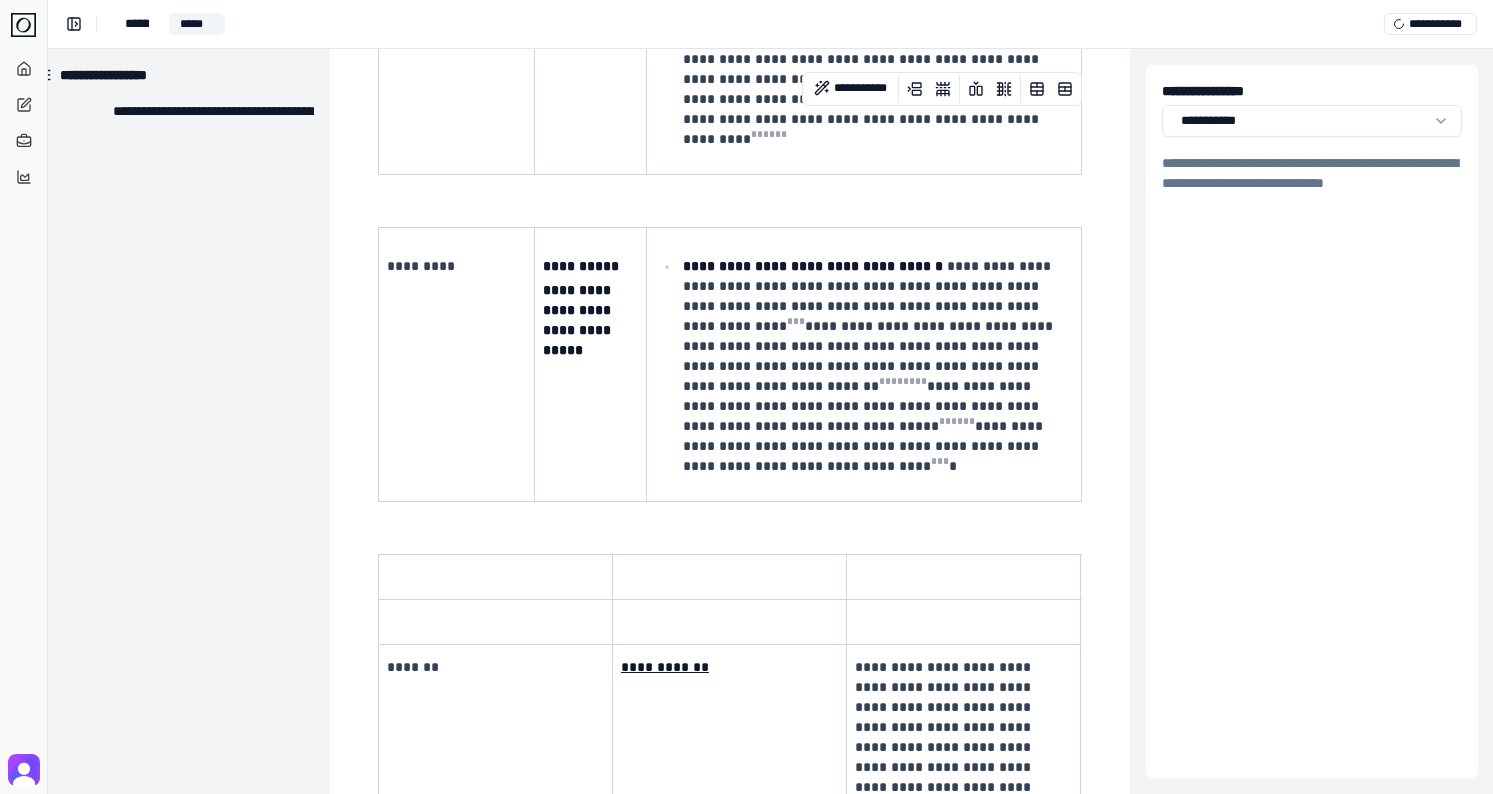 scroll, scrollTop: 1428, scrollLeft: 30, axis: both 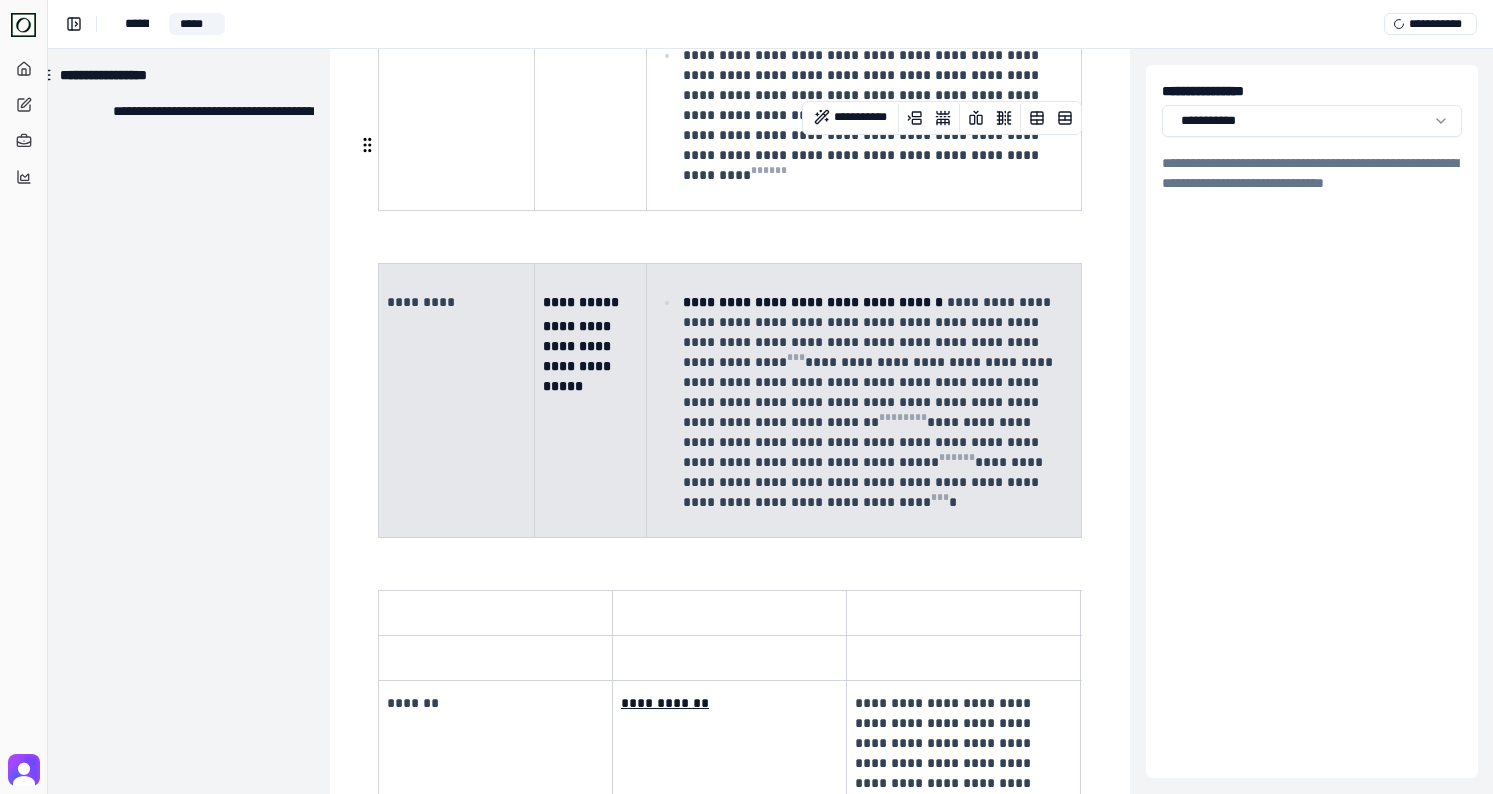 drag, startPoint x: 965, startPoint y: 378, endPoint x: 407, endPoint y: 192, distance: 588.18365 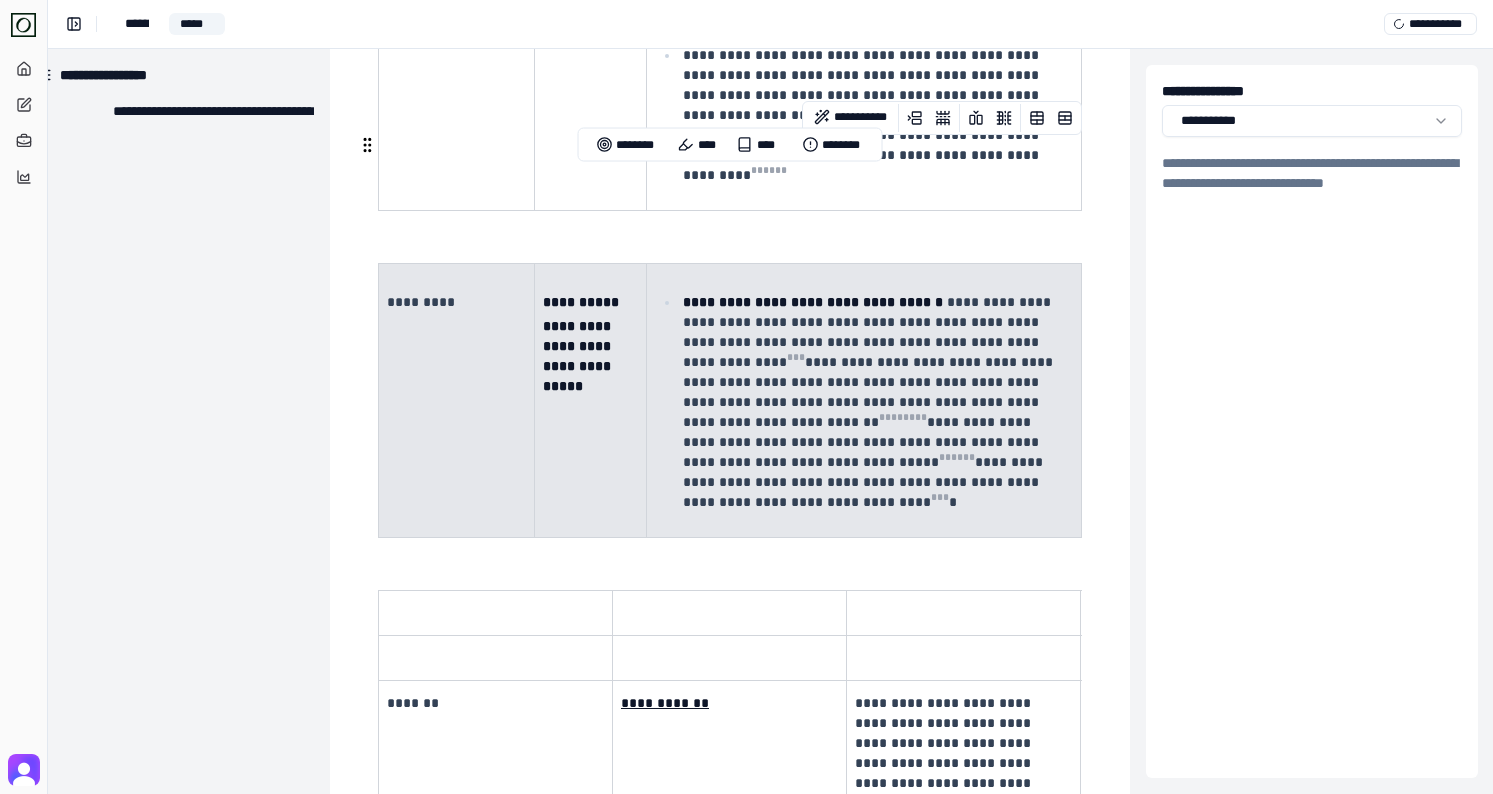 click at bounding box center (728, 564) 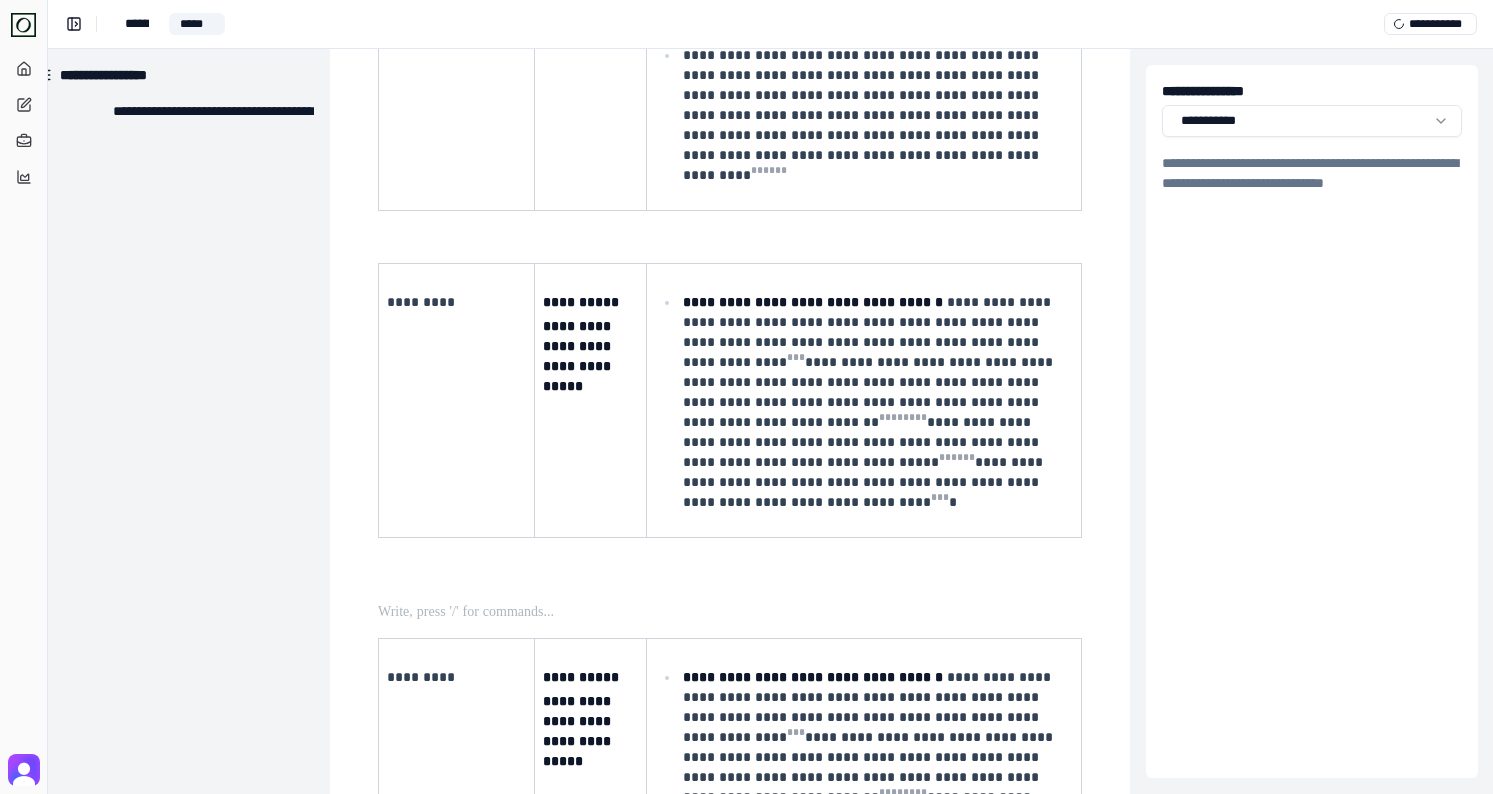 click on "**********" at bounding box center (730, 2859) 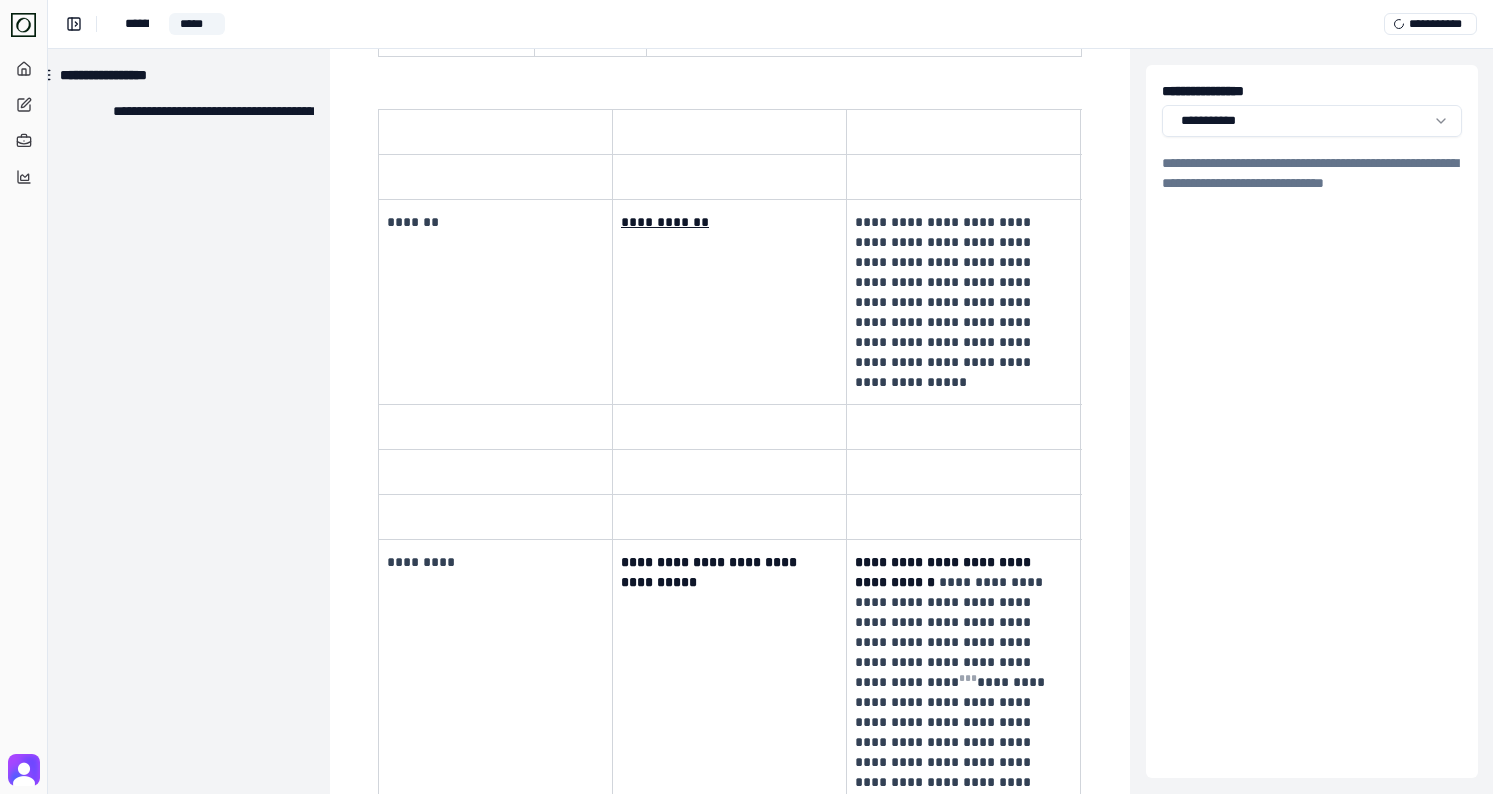 scroll, scrollTop: 2265, scrollLeft: 30, axis: both 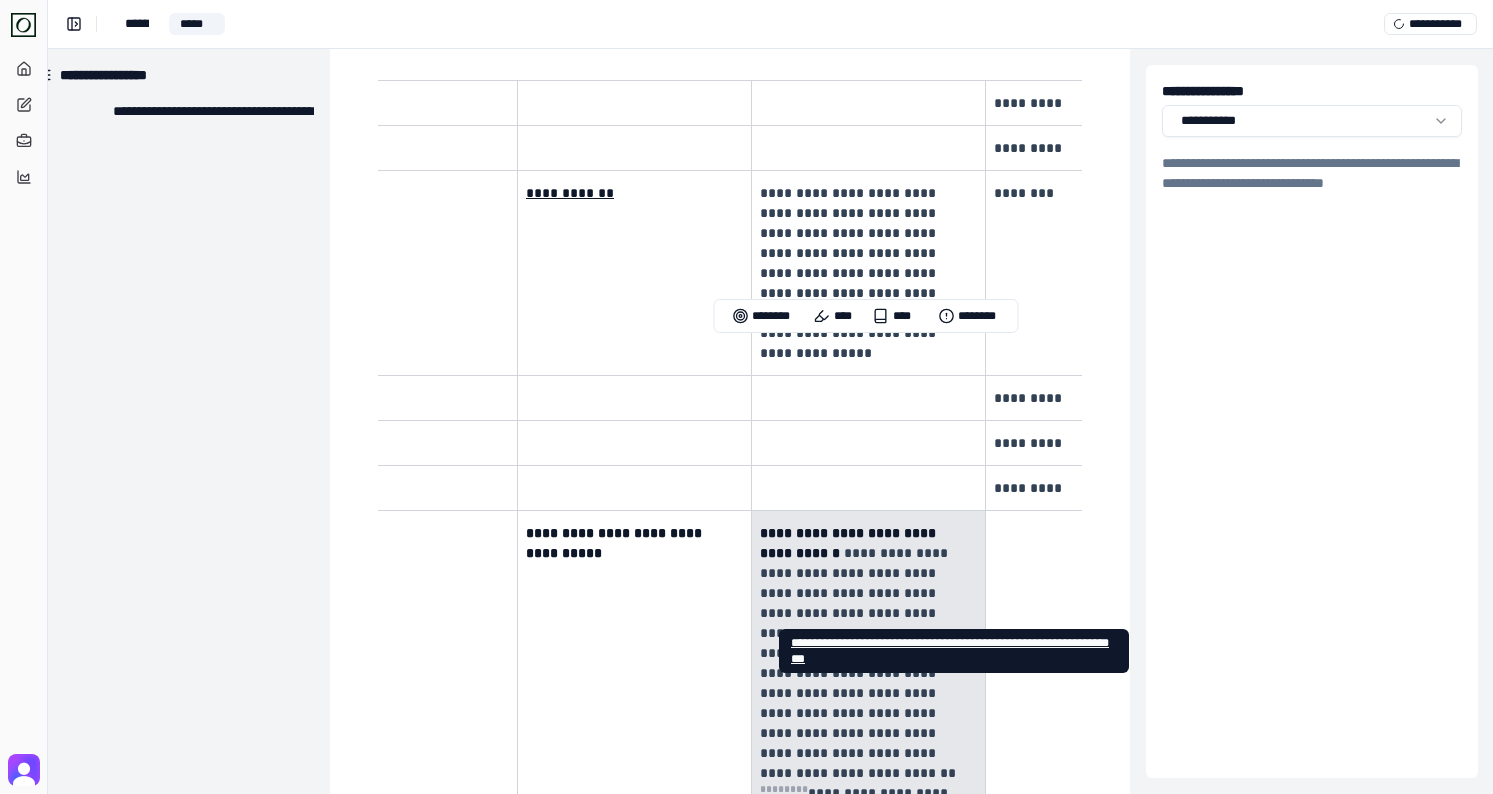 drag, startPoint x: 857, startPoint y: 347, endPoint x: 962, endPoint y: 685, distance: 353.93362 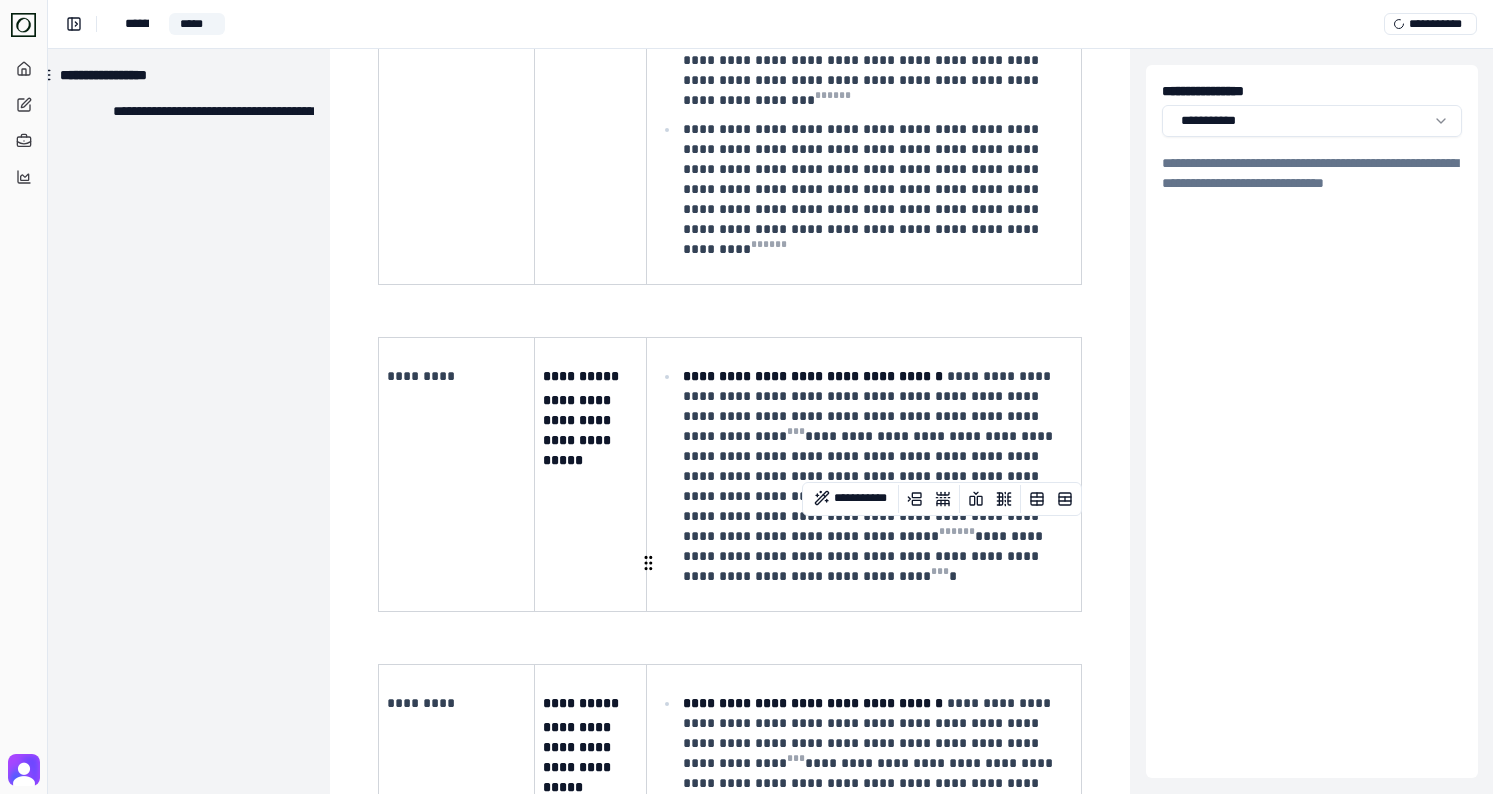 click on "**********" at bounding box center [870, 803] 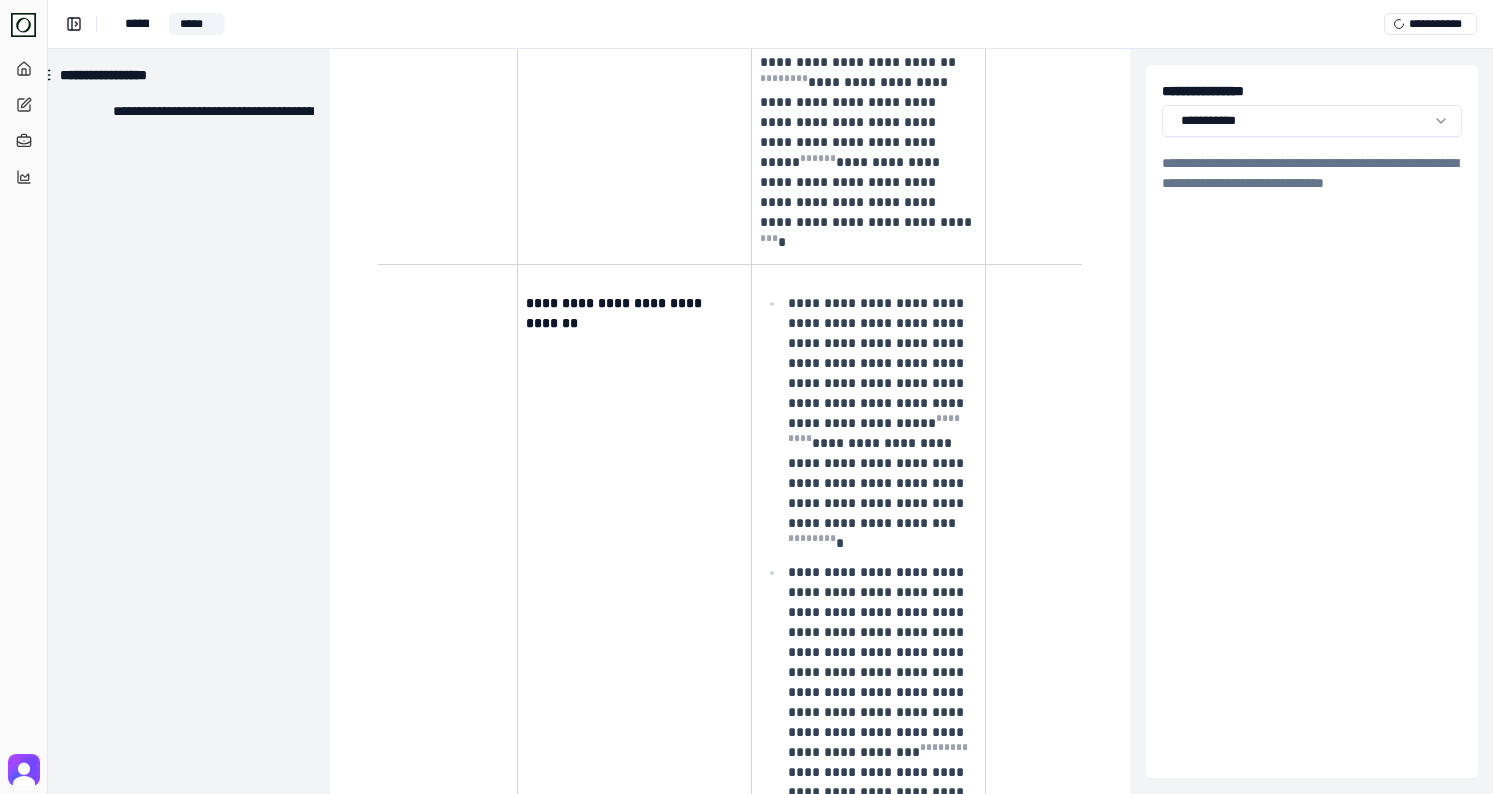 scroll, scrollTop: 2966, scrollLeft: 30, axis: both 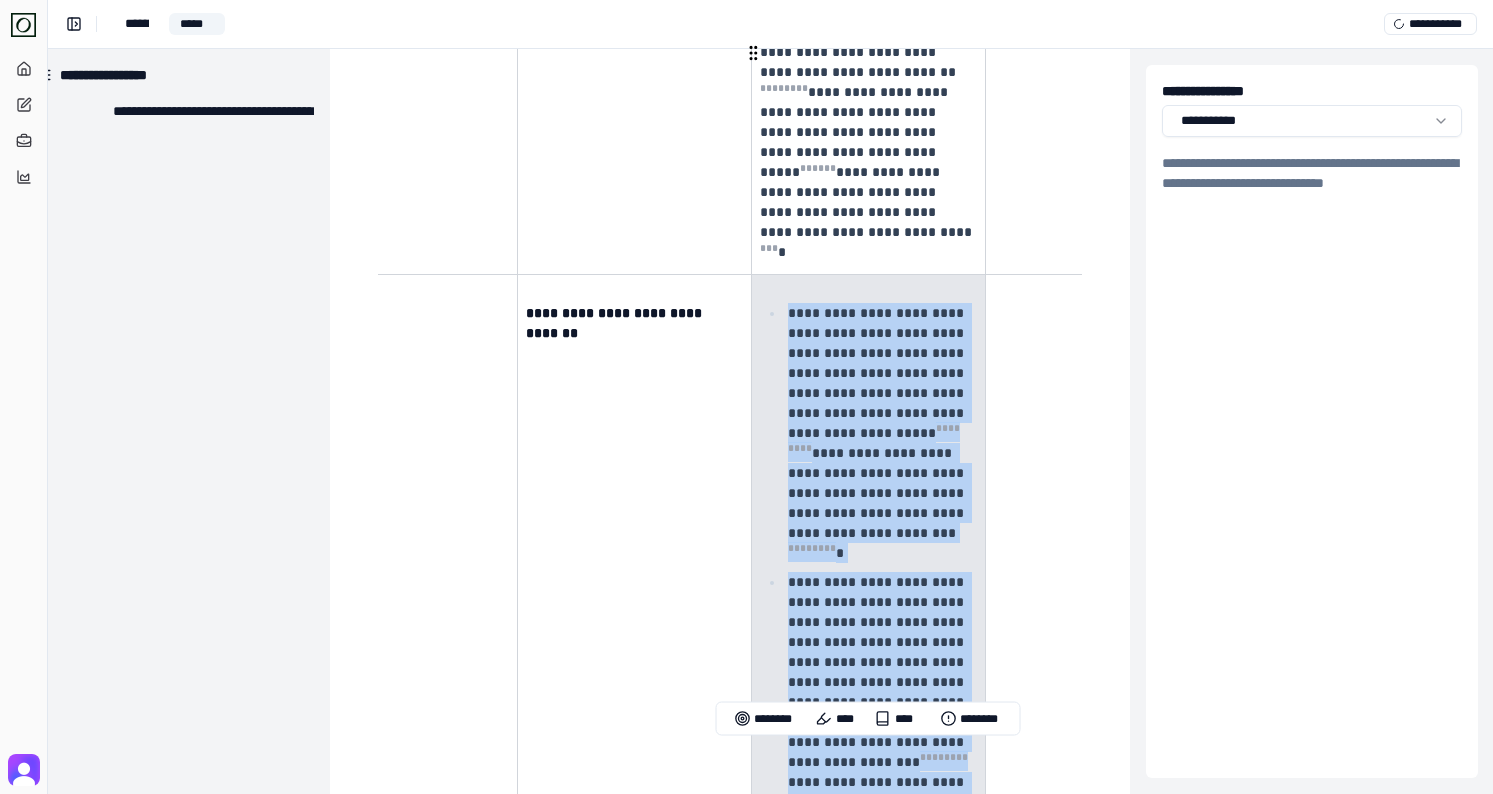 drag, startPoint x: 949, startPoint y: 680, endPoint x: 787, endPoint y: 50, distance: 650.4952 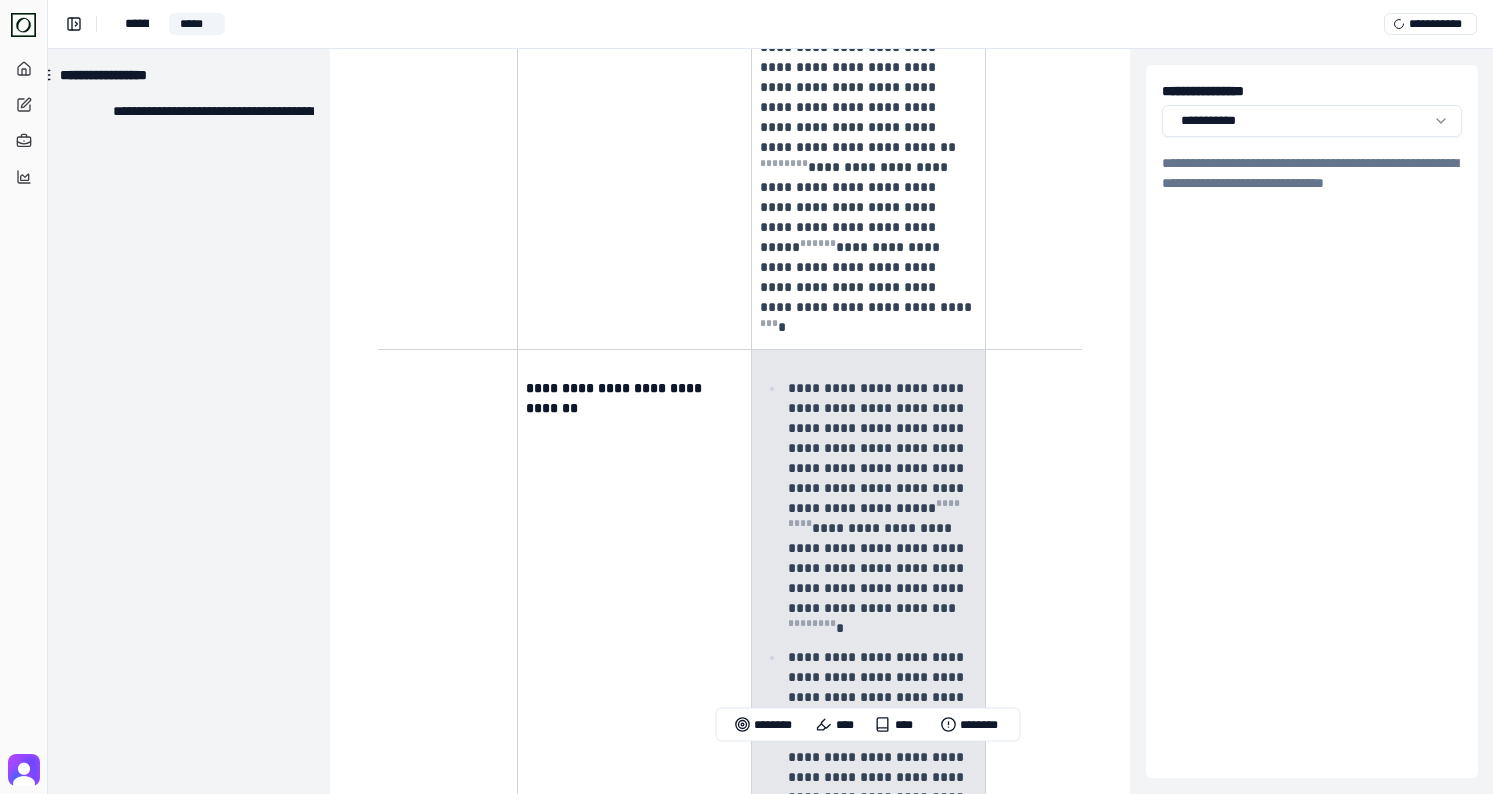 scroll, scrollTop: 2887, scrollLeft: 30, axis: both 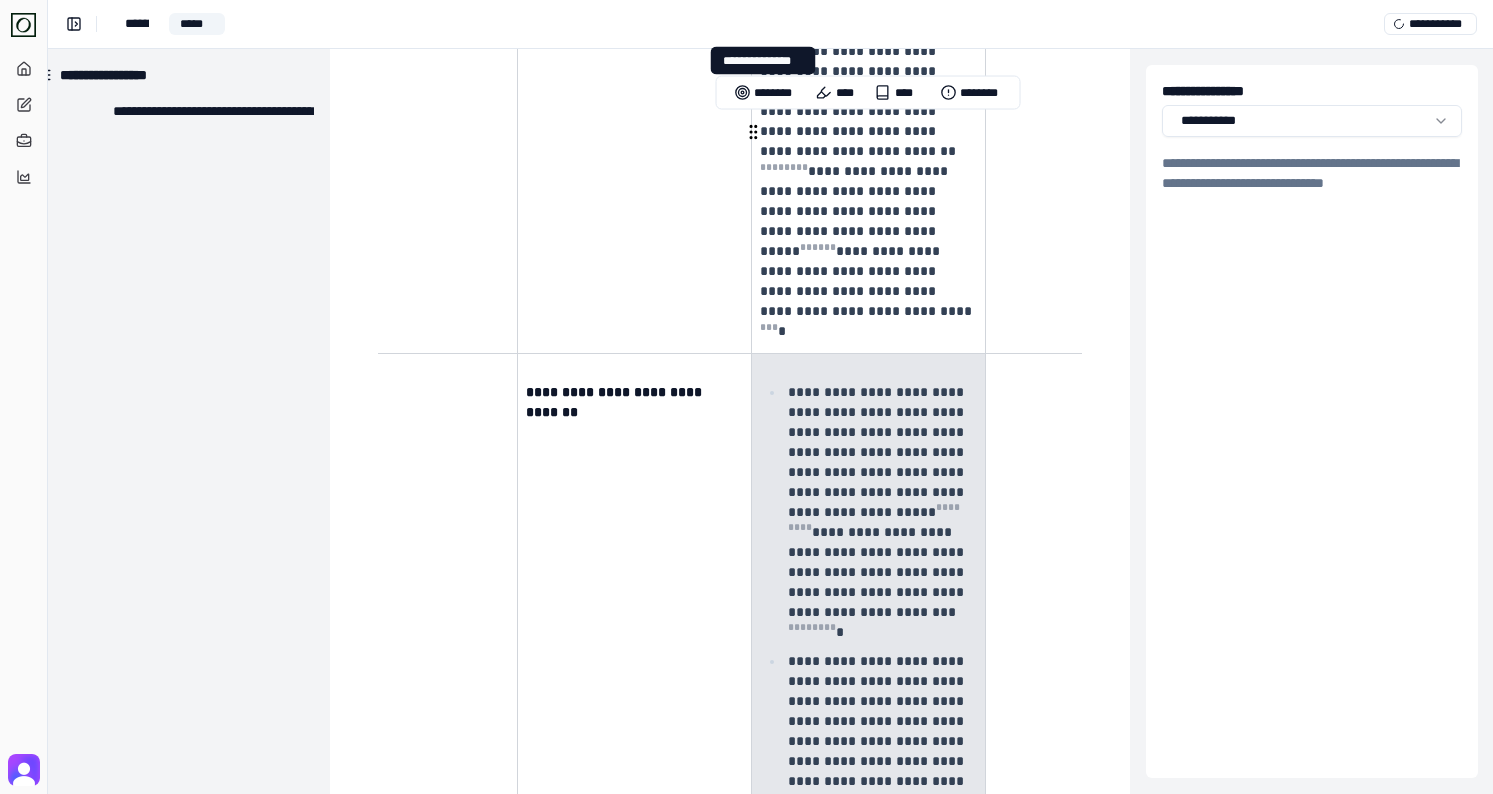 click on "**********" at bounding box center [878, 512] 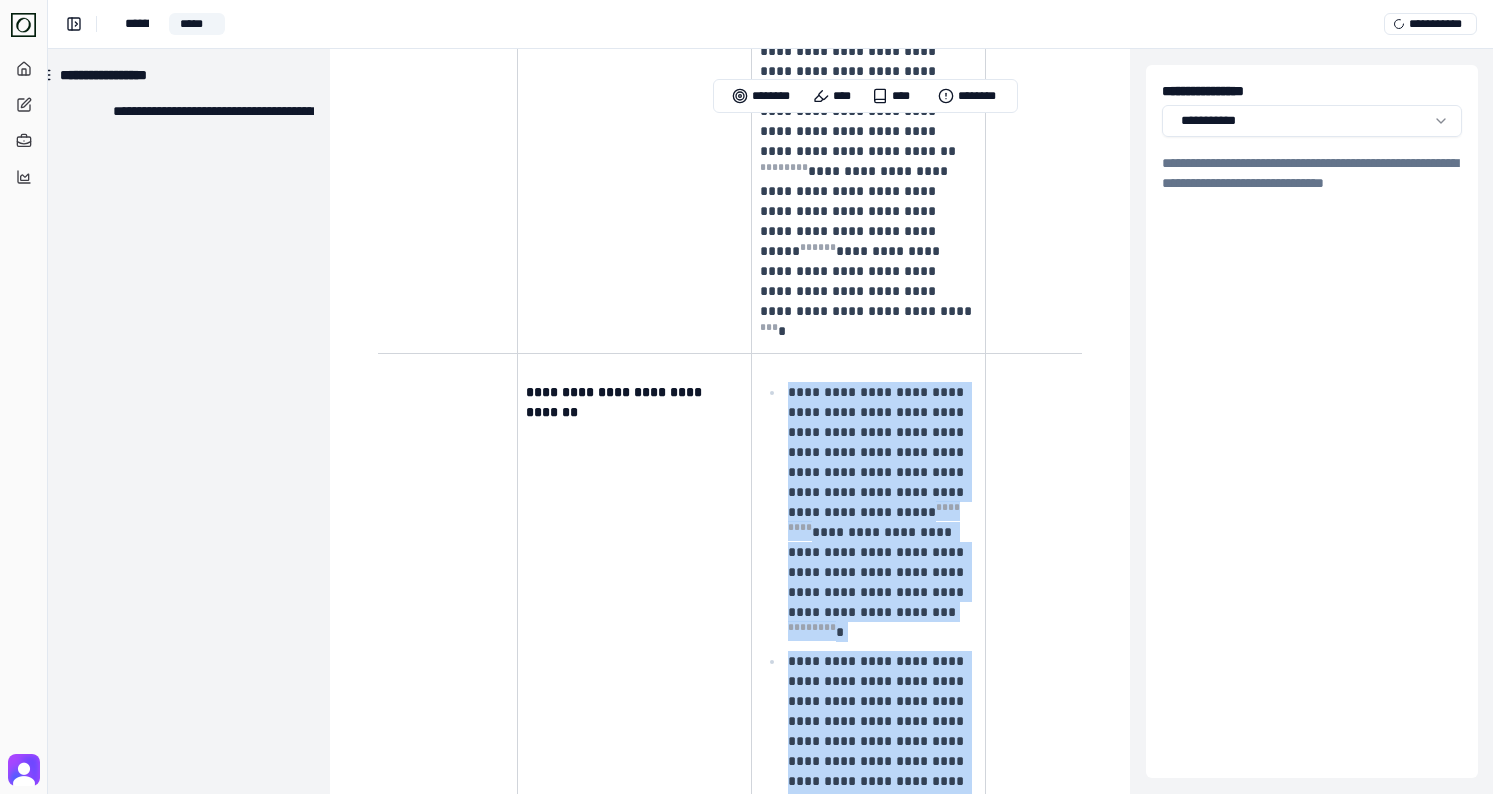 drag, startPoint x: 789, startPoint y: 128, endPoint x: 954, endPoint y: 760, distance: 653.1837 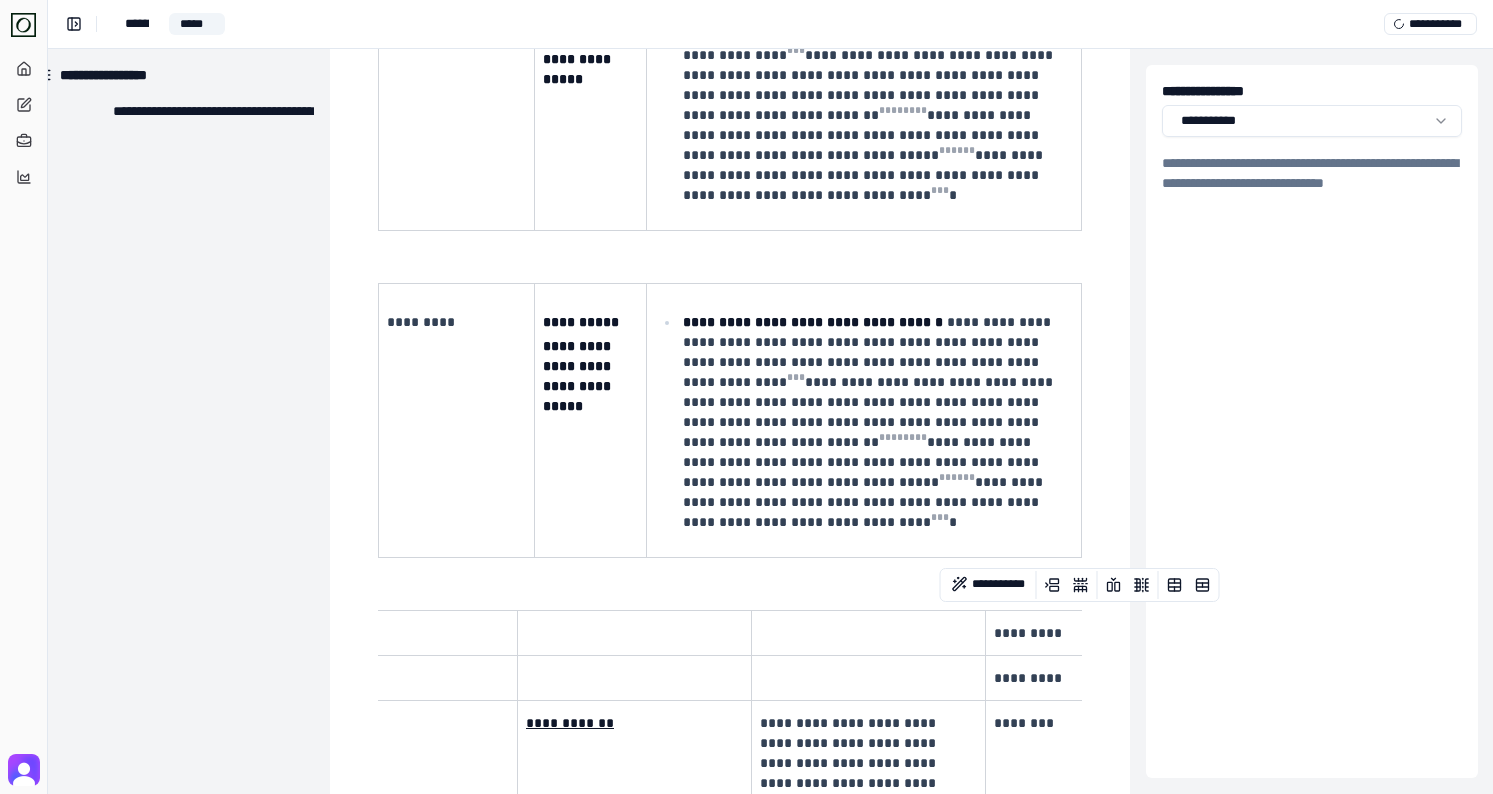scroll, scrollTop: 1575, scrollLeft: 30, axis: both 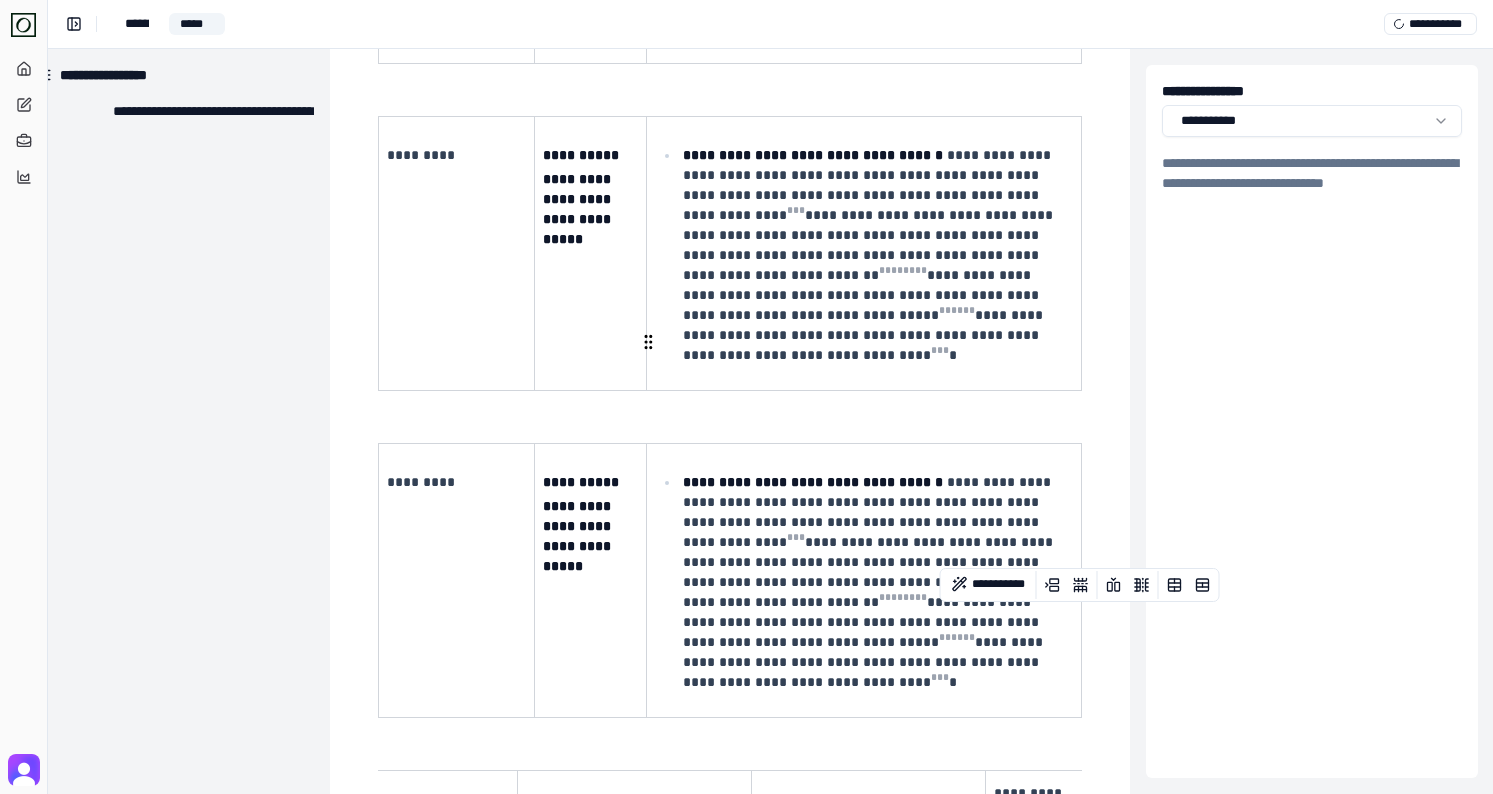 click on "**********" at bounding box center [870, 582] 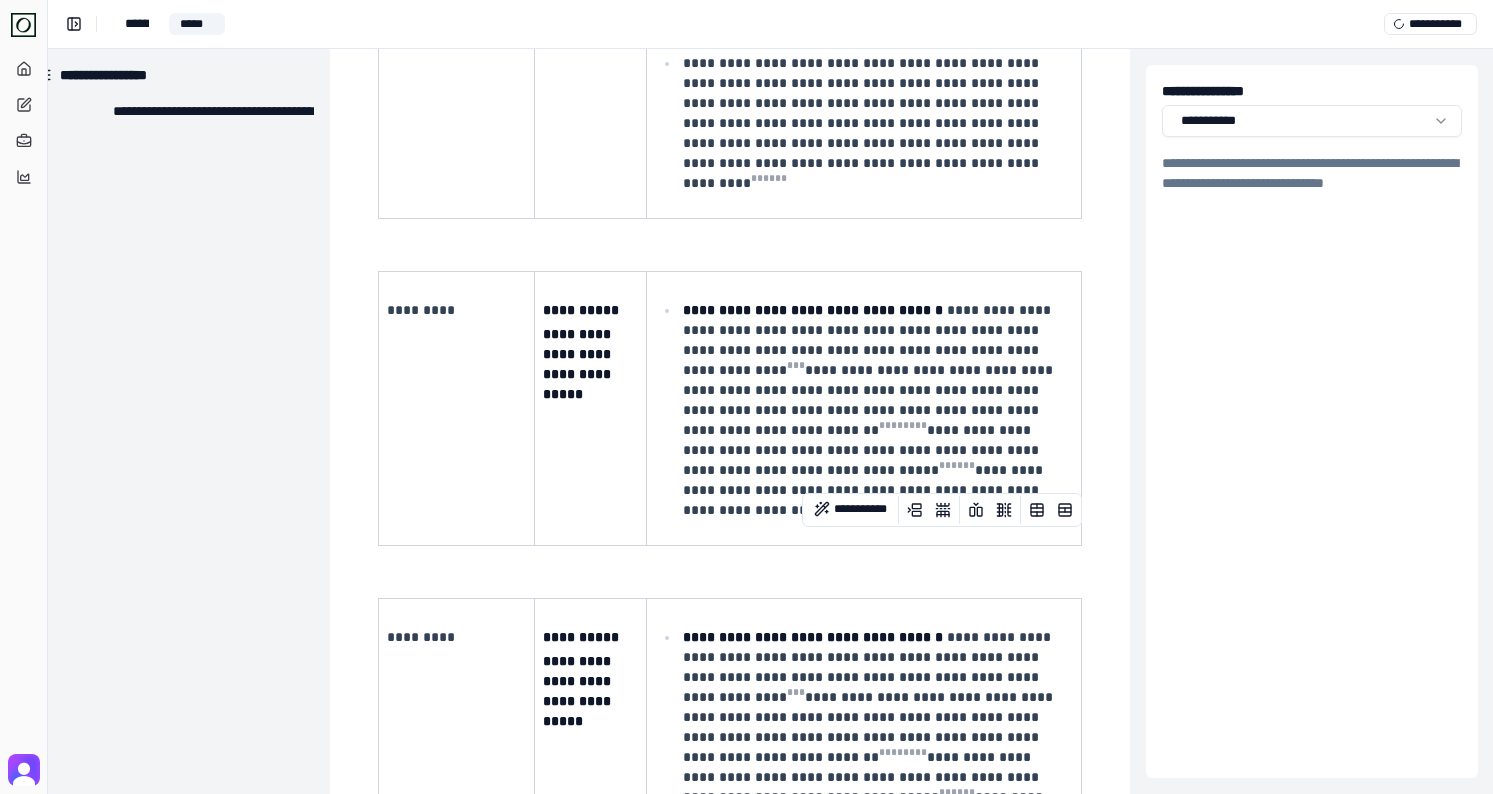 scroll, scrollTop: 1540, scrollLeft: 30, axis: both 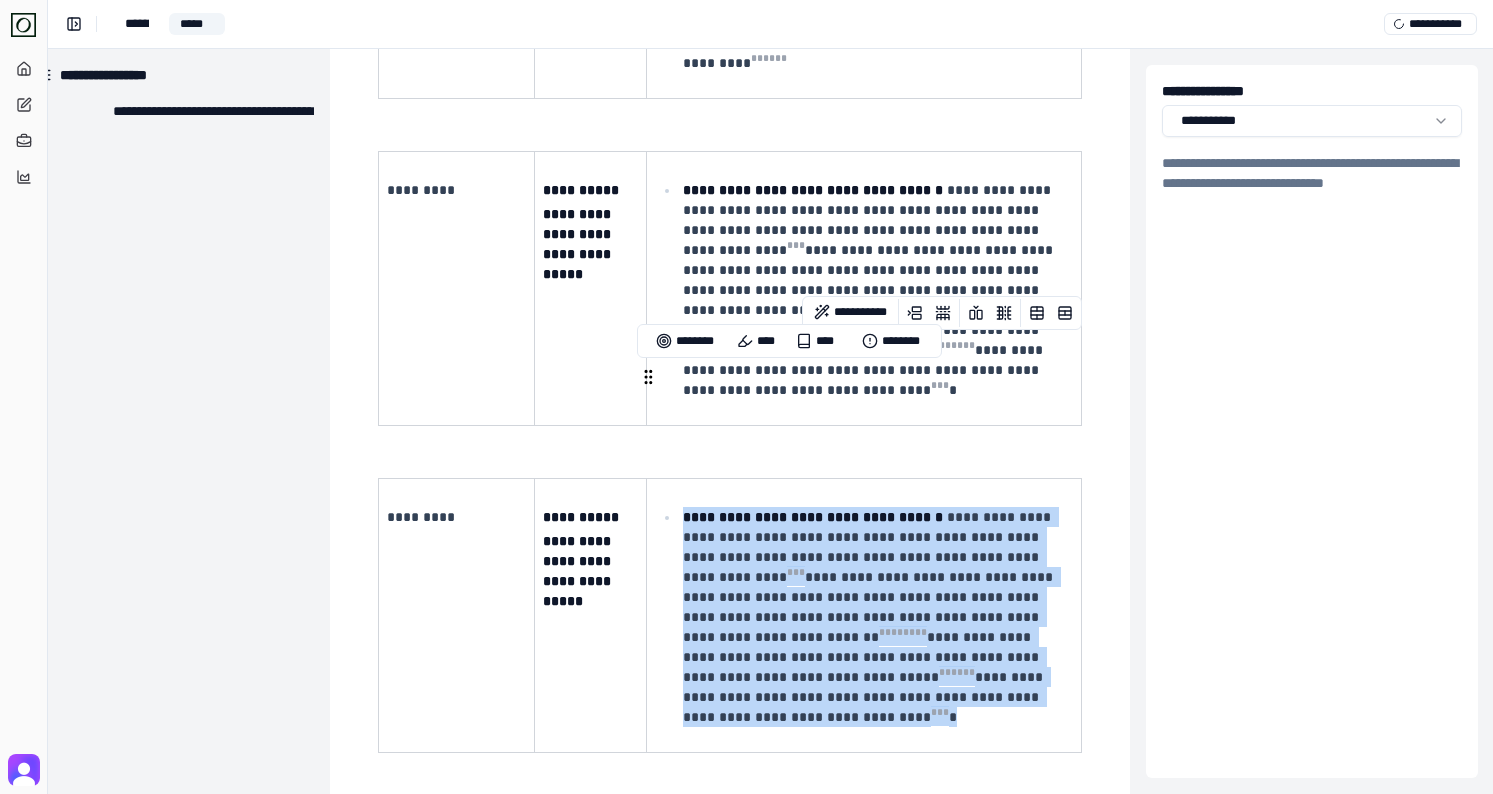 drag, startPoint x: 914, startPoint y: 563, endPoint x: 685, endPoint y: 375, distance: 296.28534 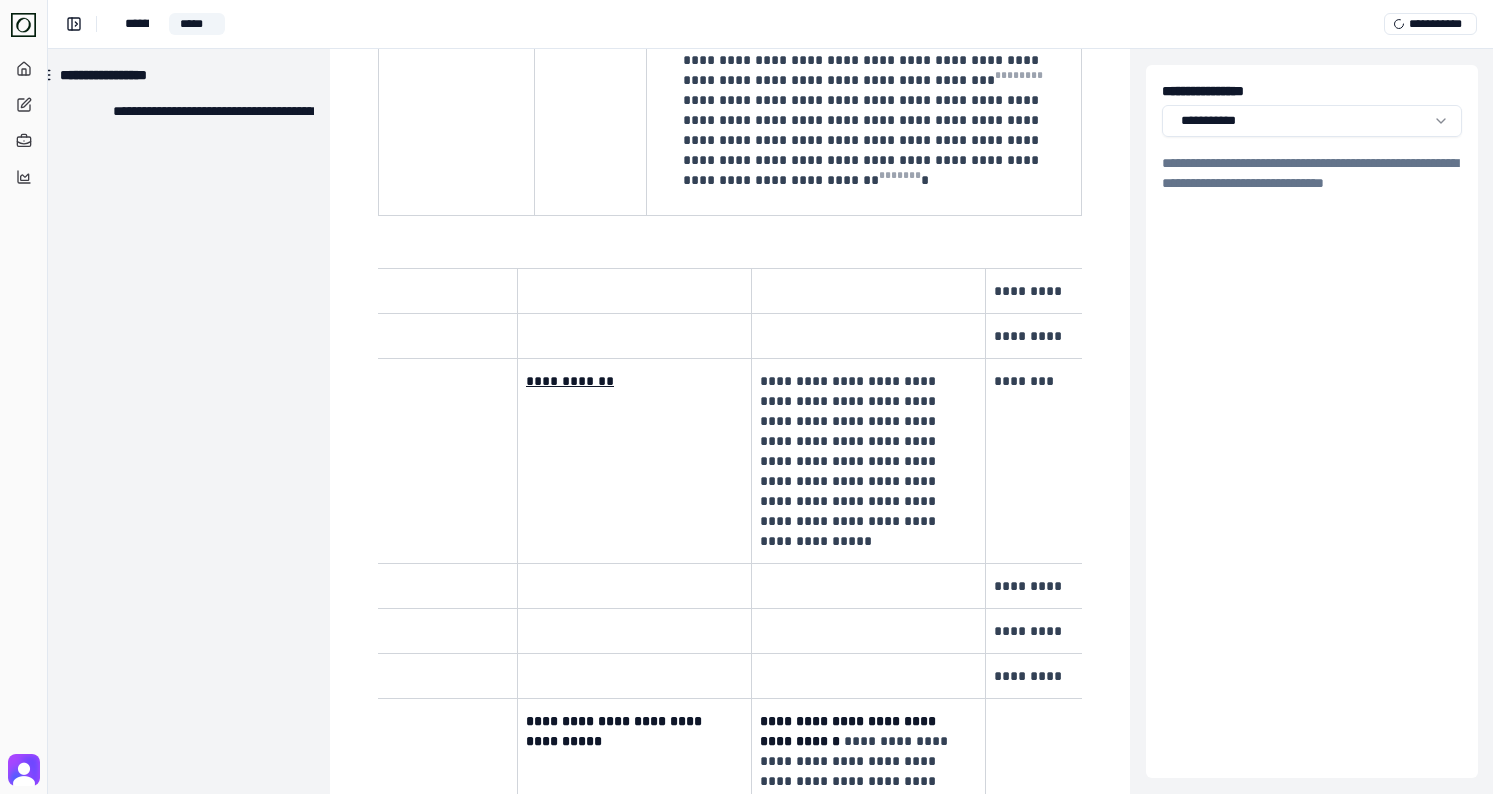 scroll, scrollTop: 2810, scrollLeft: 30, axis: both 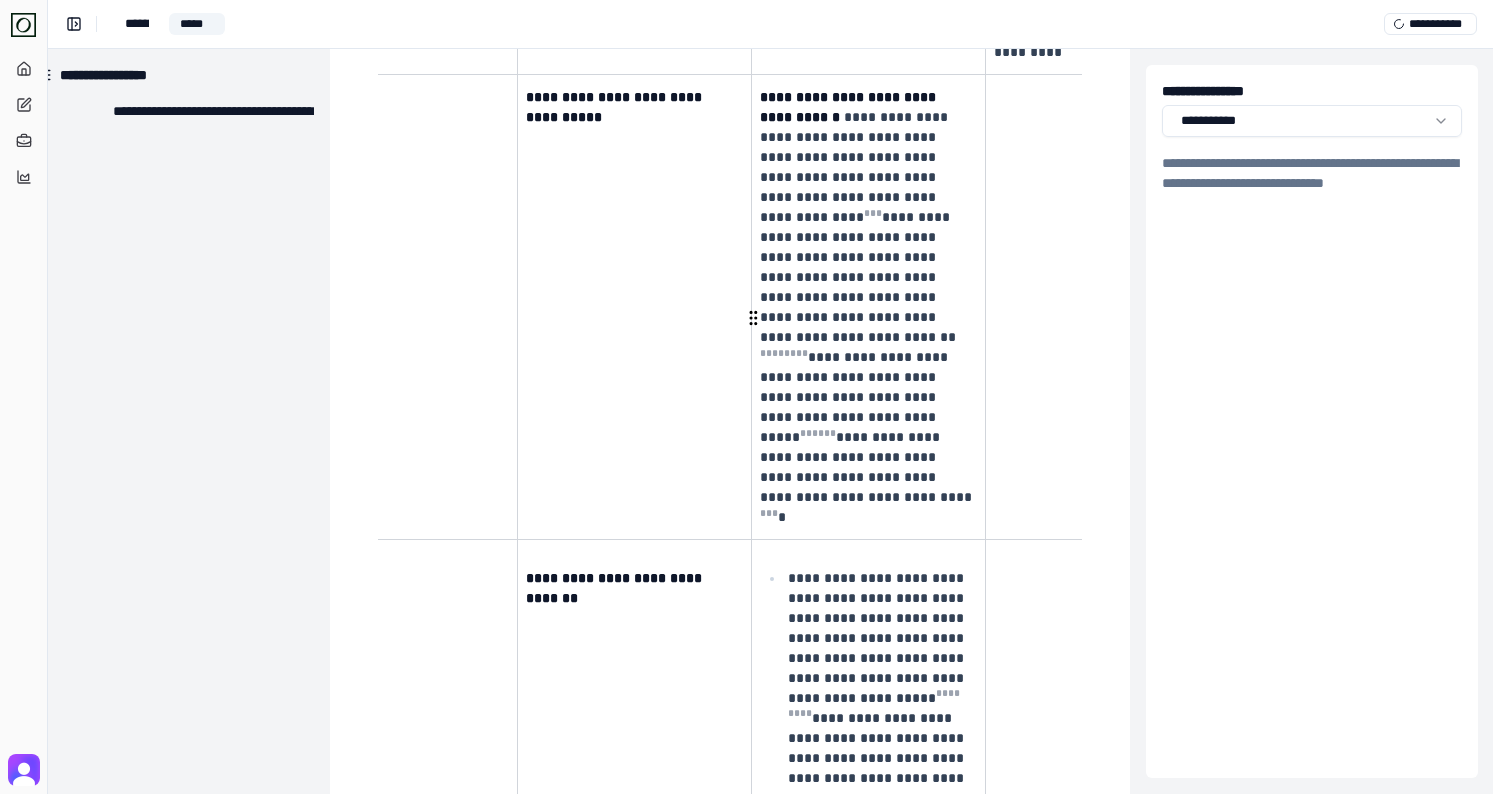 click on "**********" at bounding box center (616, 588) 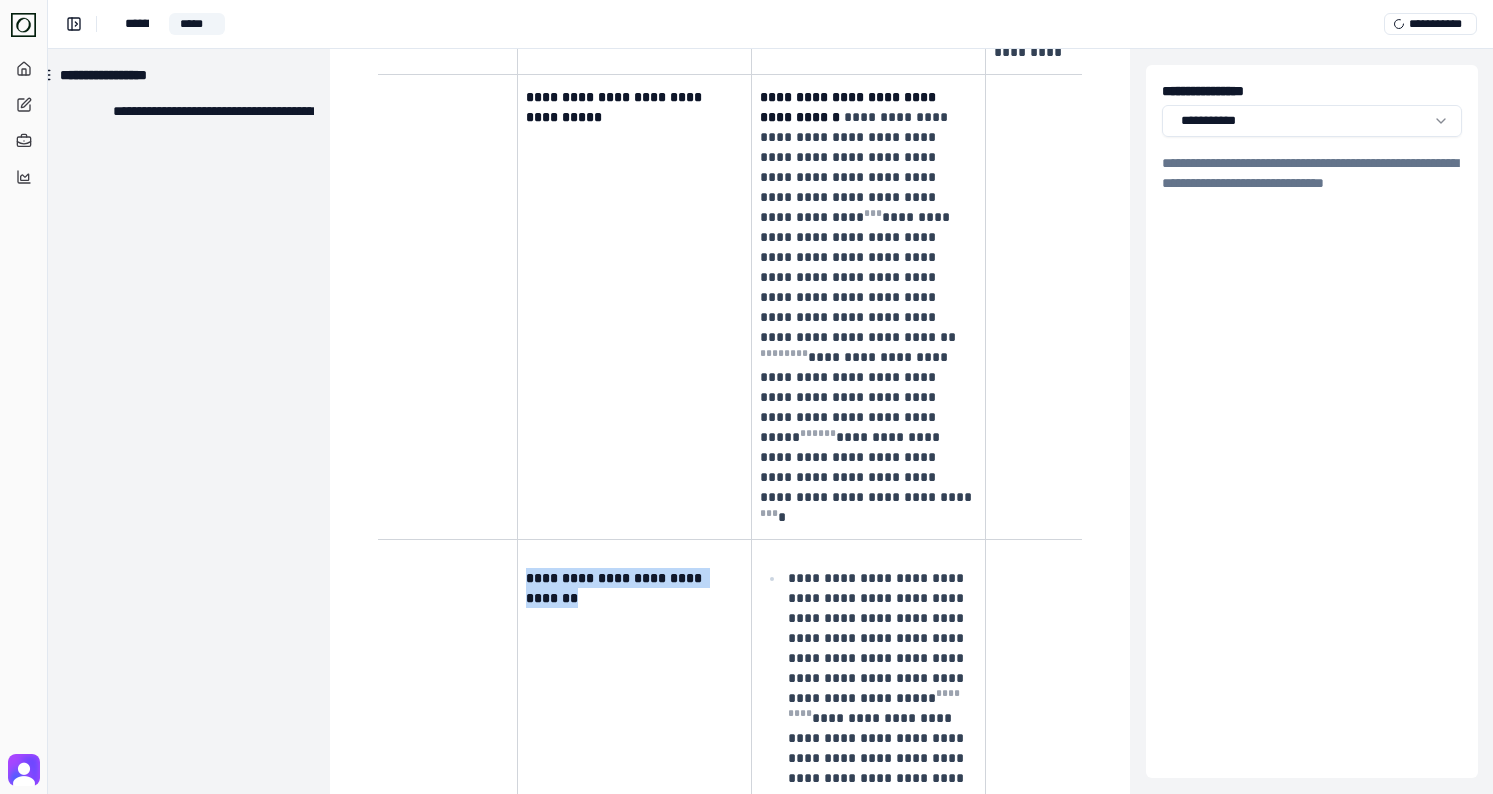 drag, startPoint x: 736, startPoint y: 322, endPoint x: 528, endPoint y: 322, distance: 208 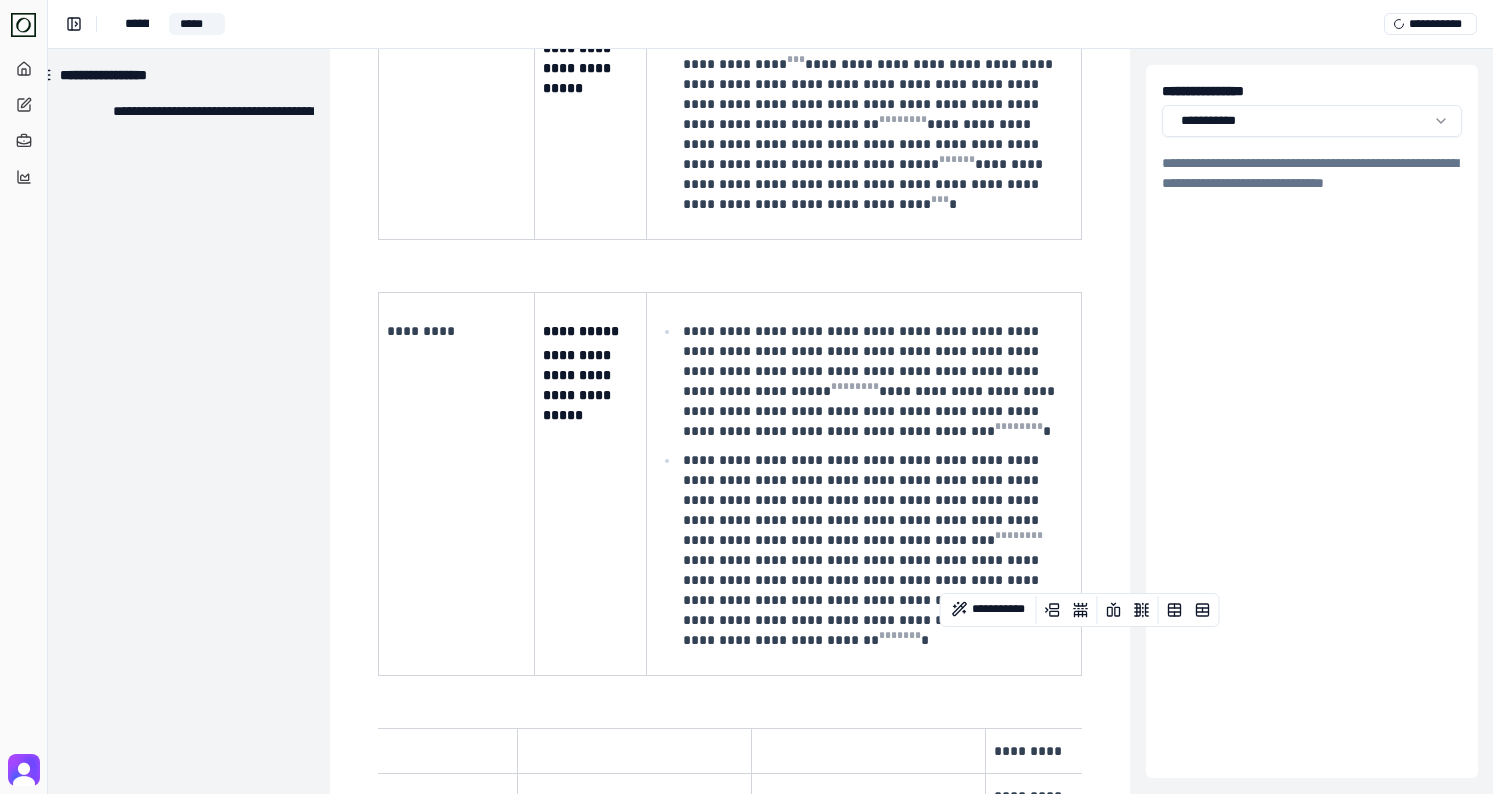 scroll, scrollTop: 1587, scrollLeft: 30, axis: both 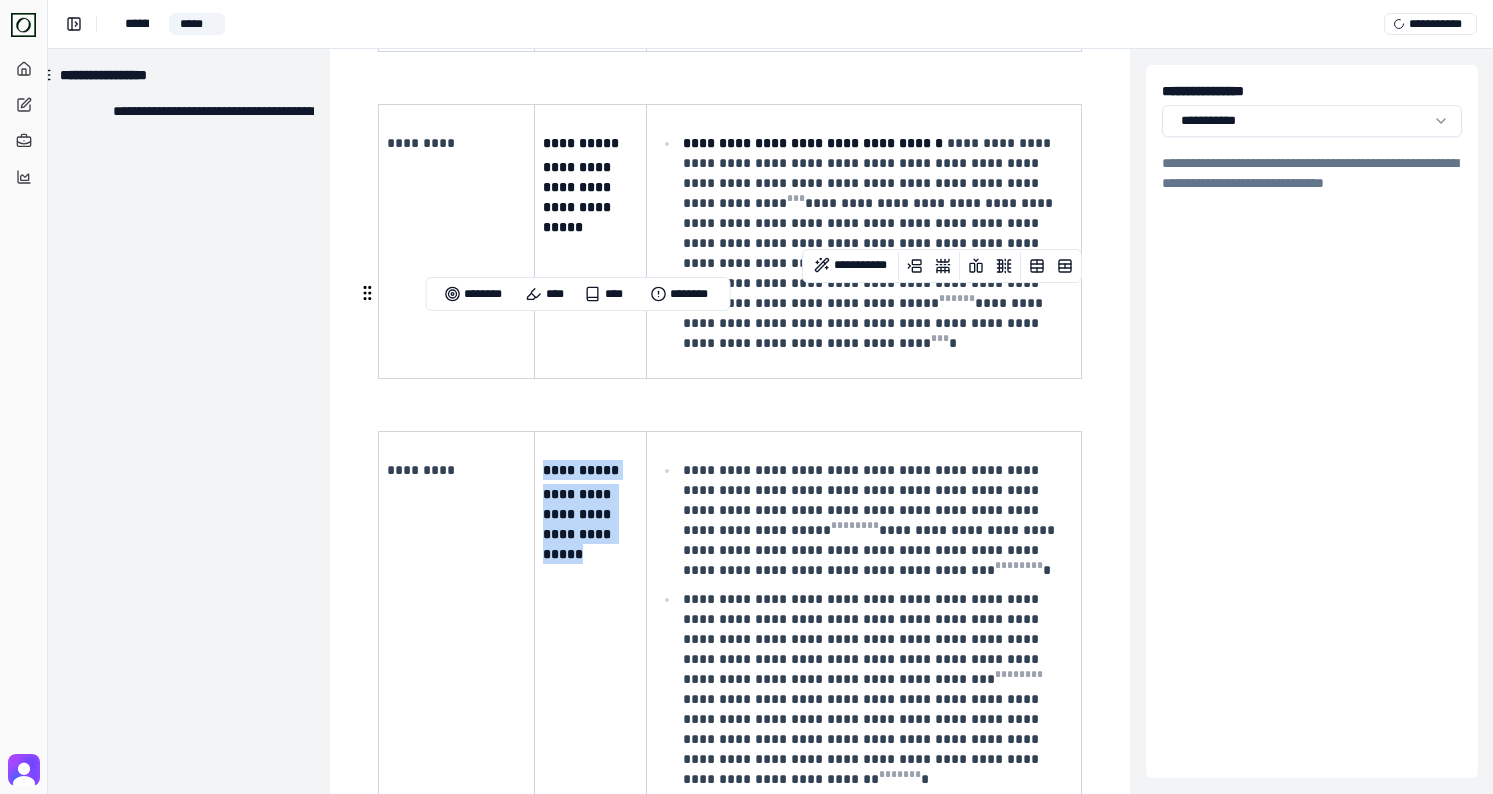 drag, startPoint x: 617, startPoint y: 416, endPoint x: 546, endPoint y: 319, distance: 120.20815 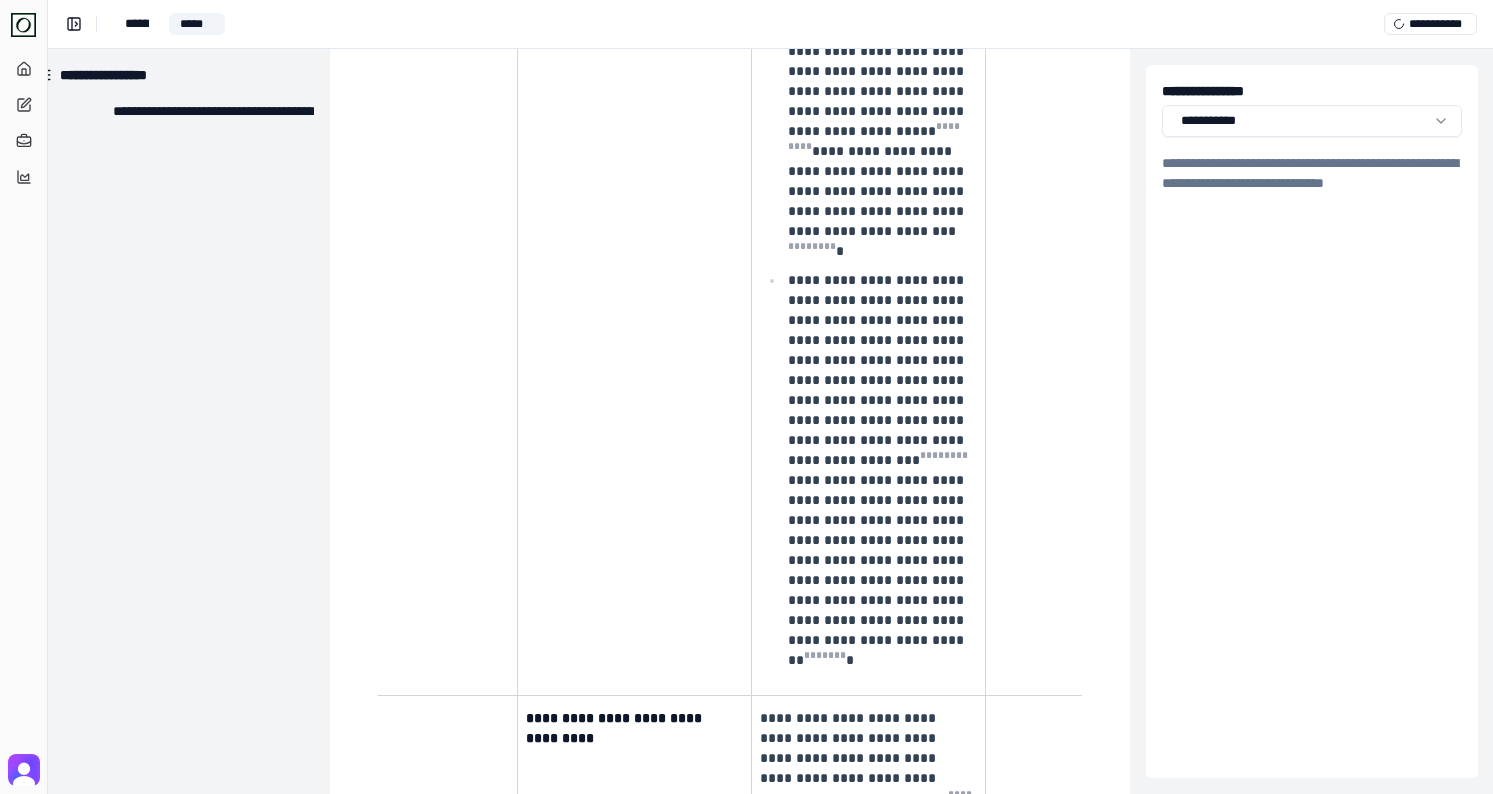 scroll, scrollTop: 3486, scrollLeft: 30, axis: both 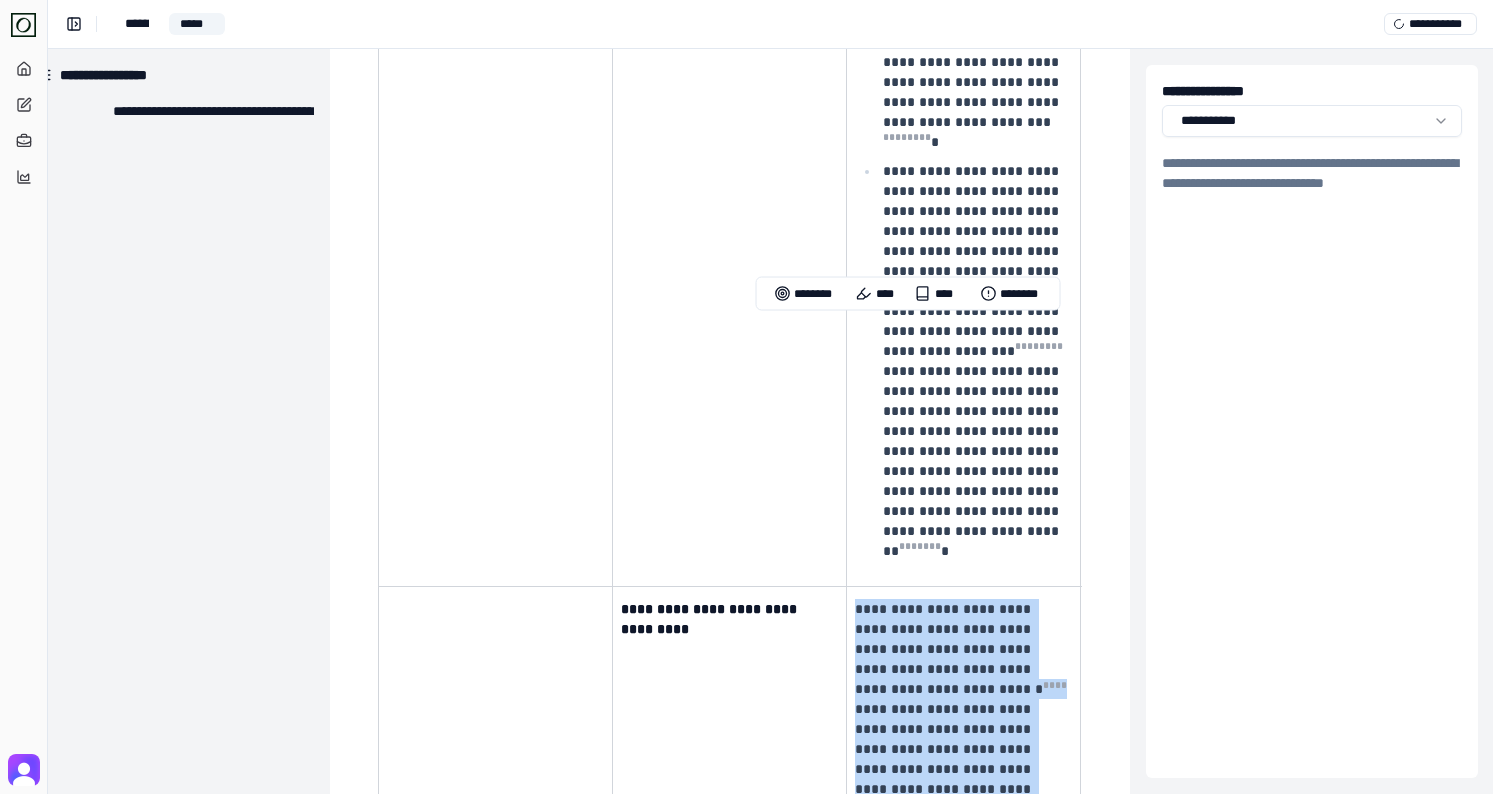 drag, startPoint x: 976, startPoint y: 611, endPoint x: 860, endPoint y: 316, distance: 316.9874 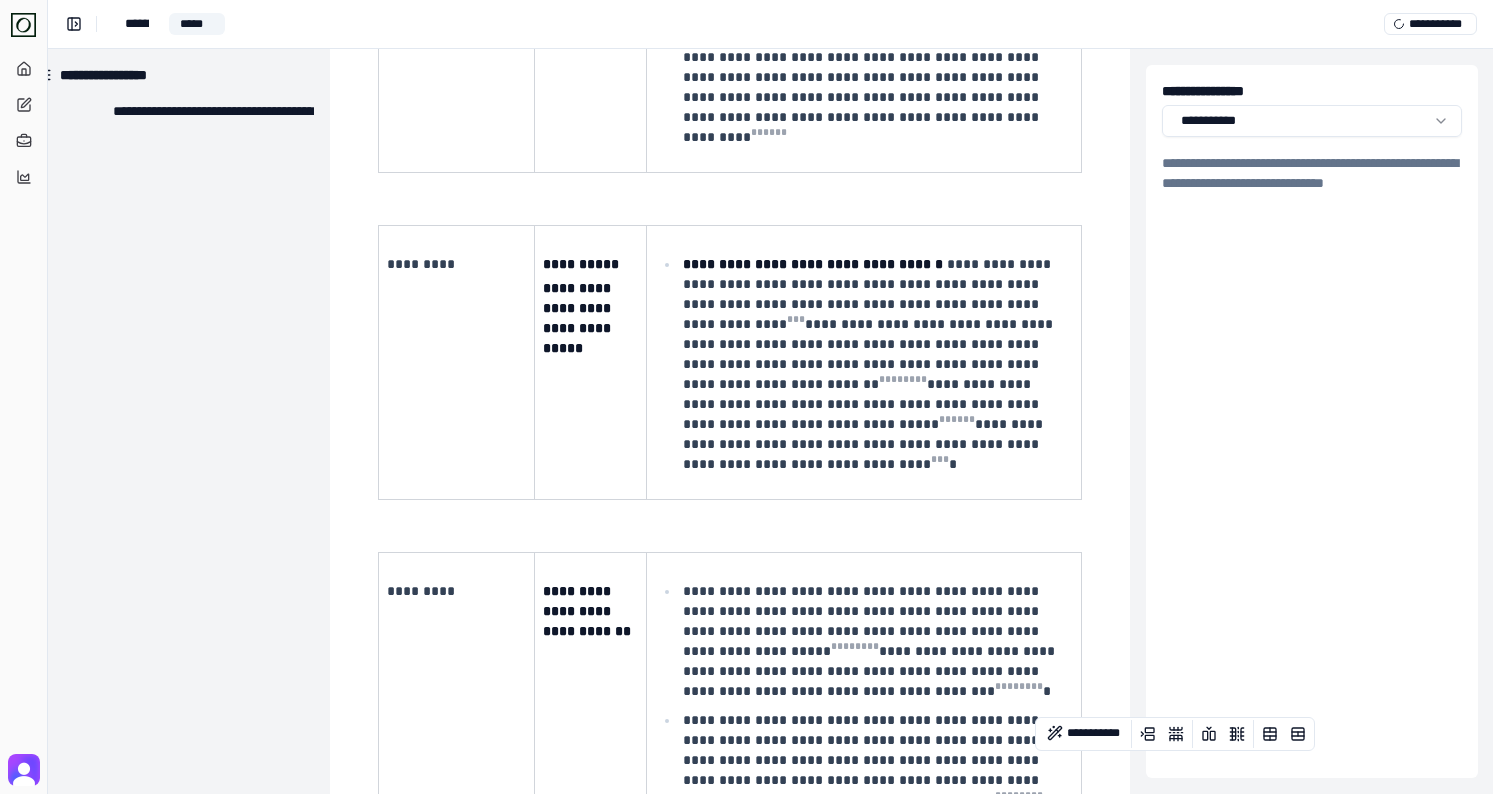 scroll, scrollTop: 1354, scrollLeft: 30, axis: both 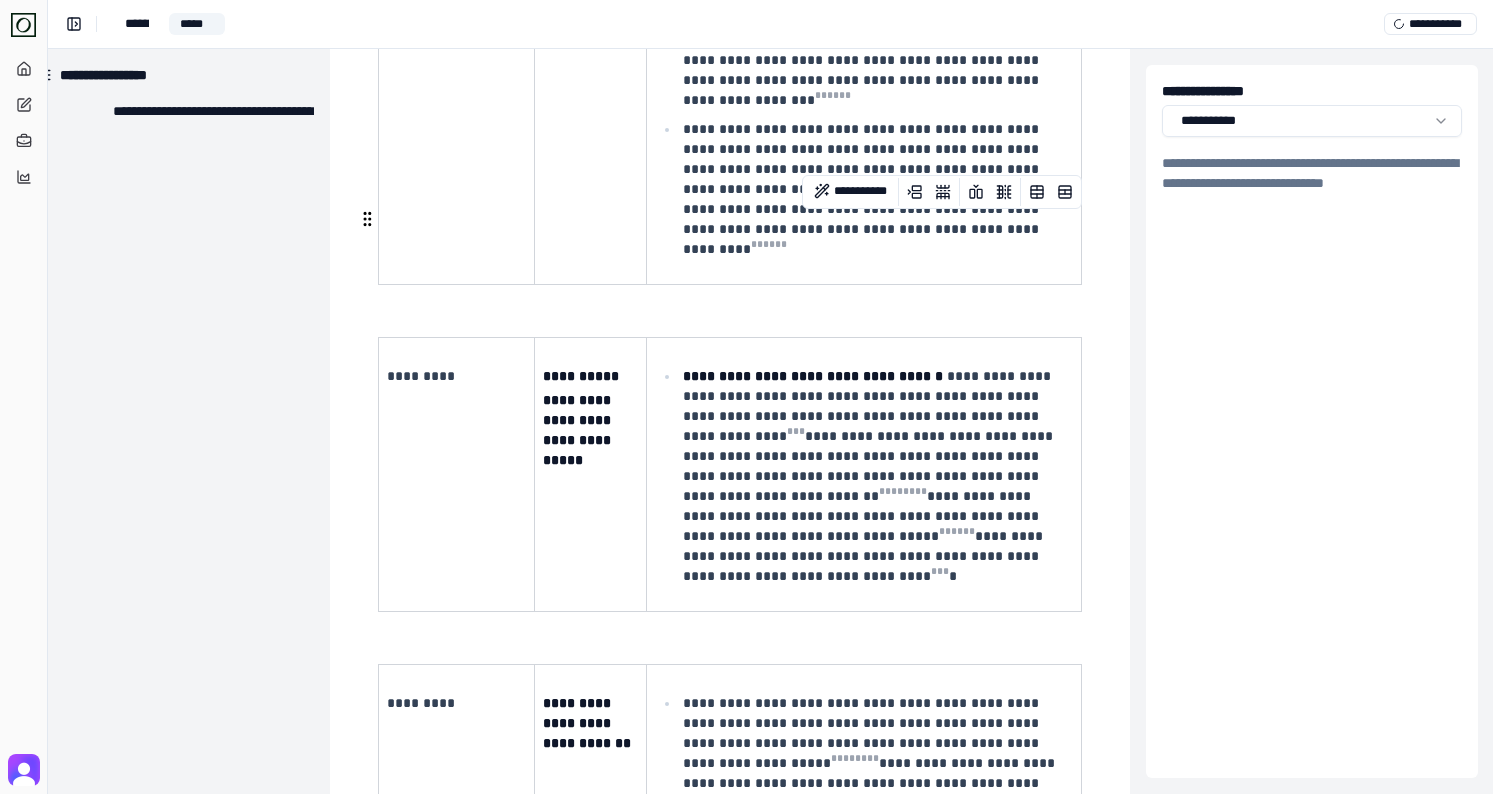 click on "**********" at bounding box center (863, 475) 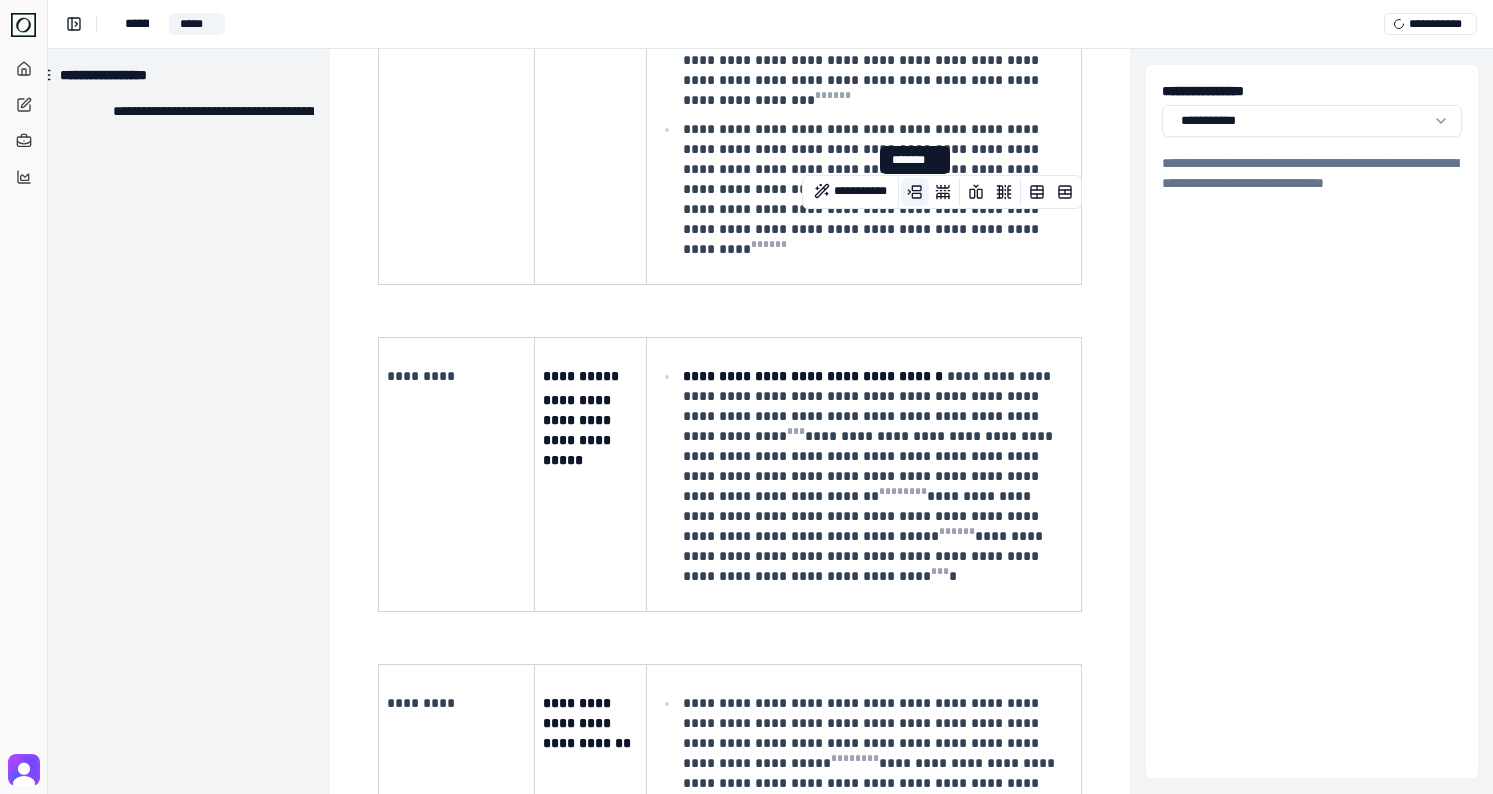 click at bounding box center [915, 192] 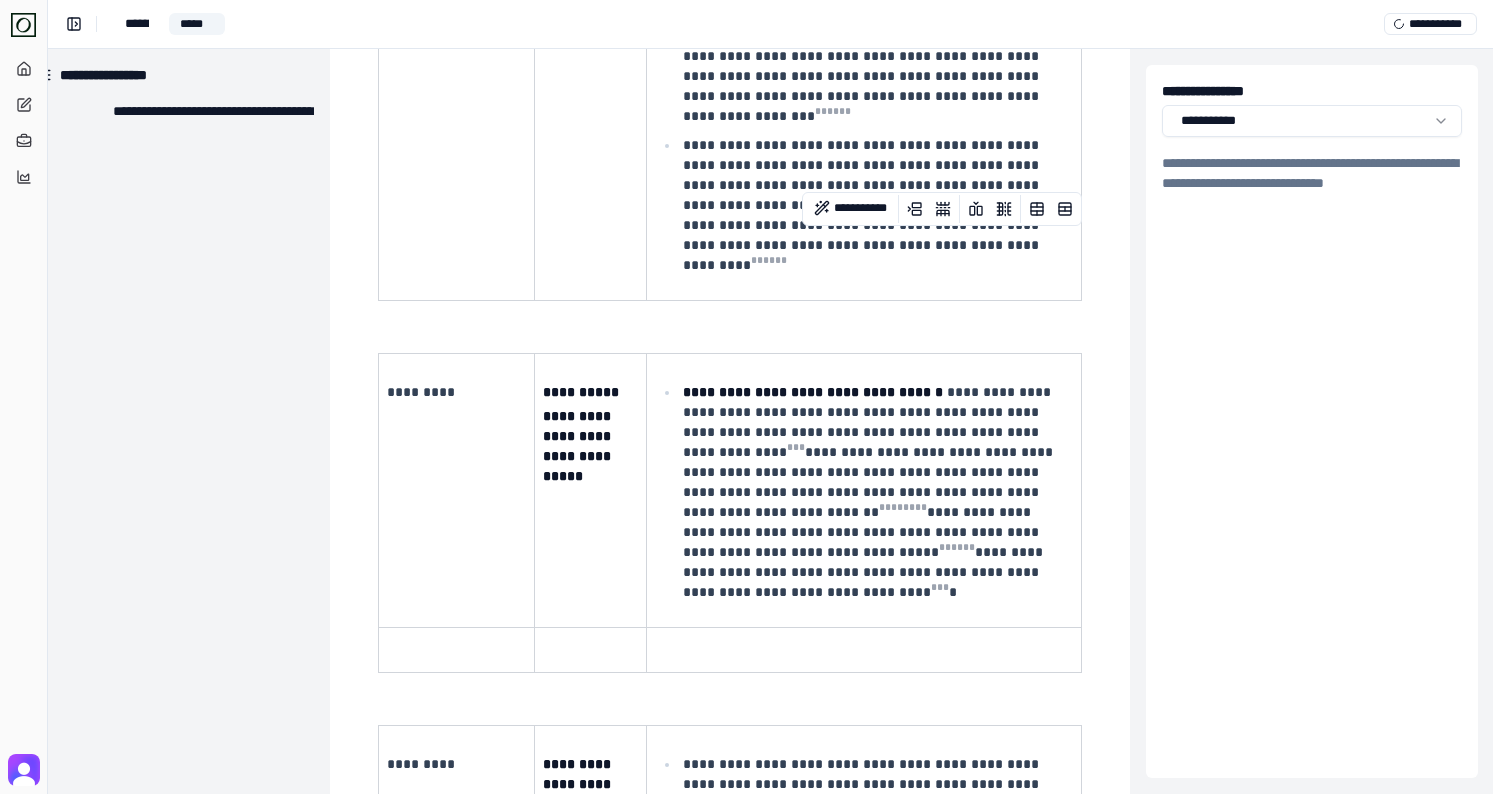 scroll, scrollTop: 1335, scrollLeft: 30, axis: both 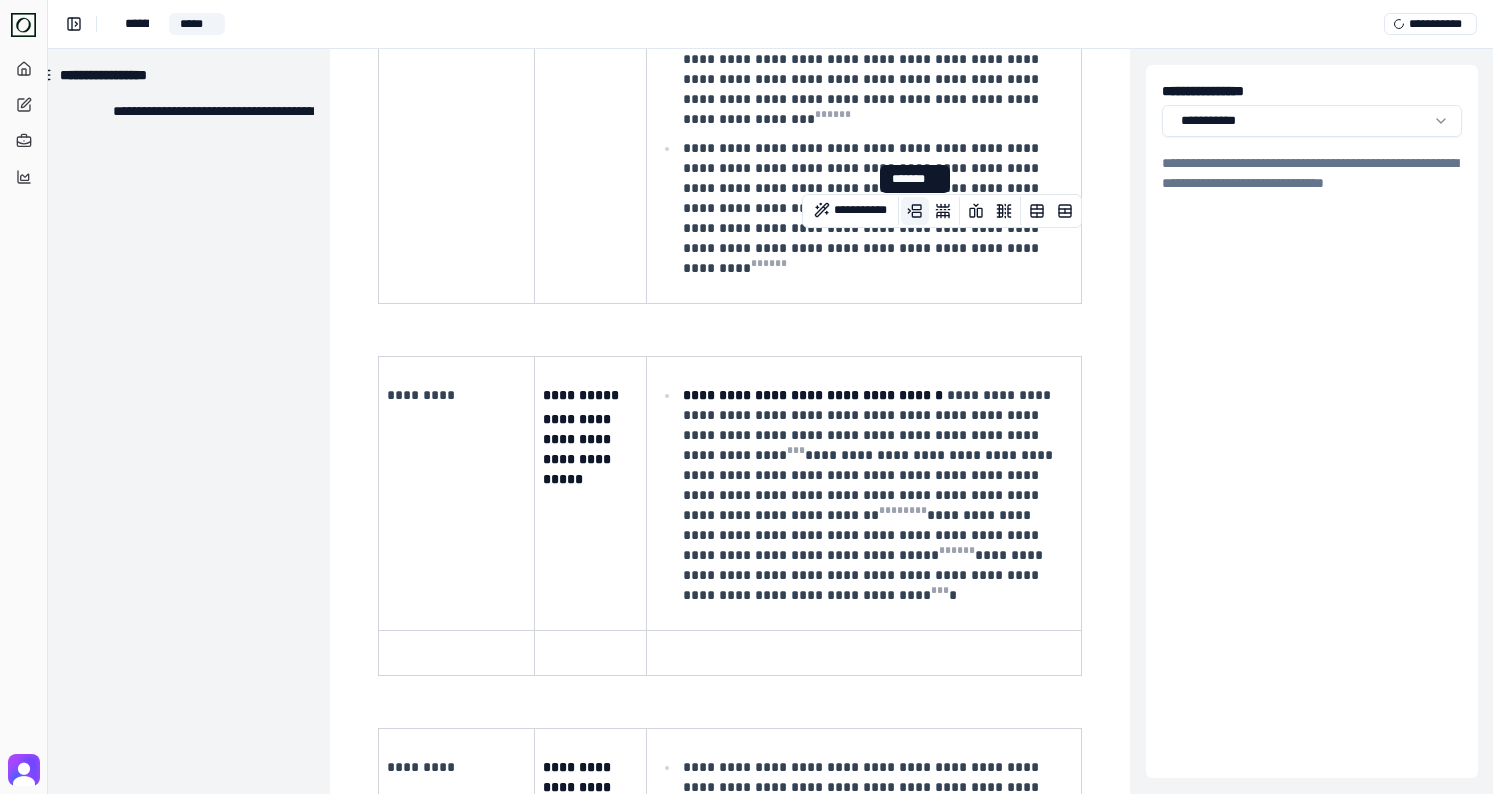 click at bounding box center (915, 211) 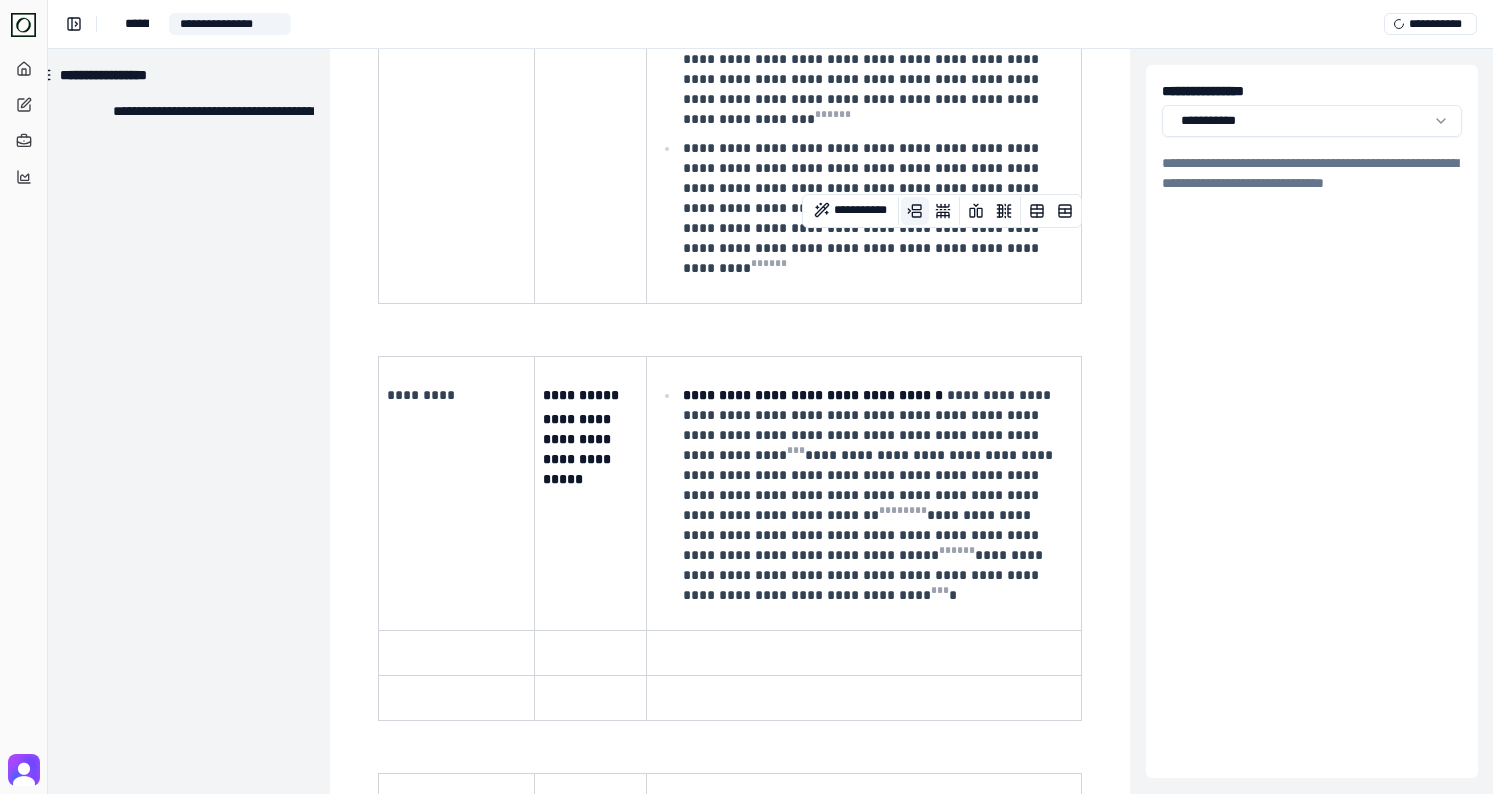 click at bounding box center (915, 211) 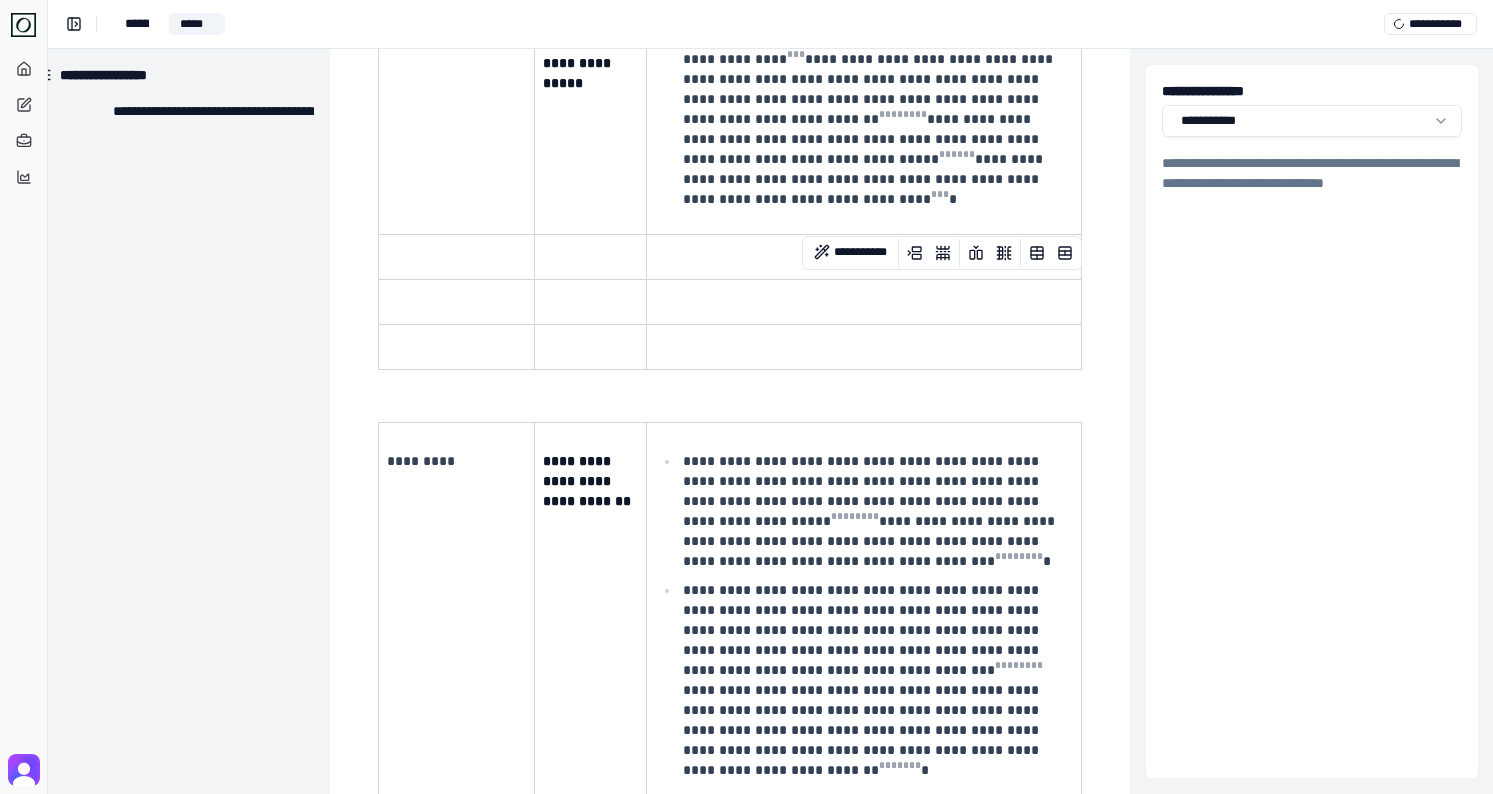 scroll, scrollTop: 1743, scrollLeft: 30, axis: both 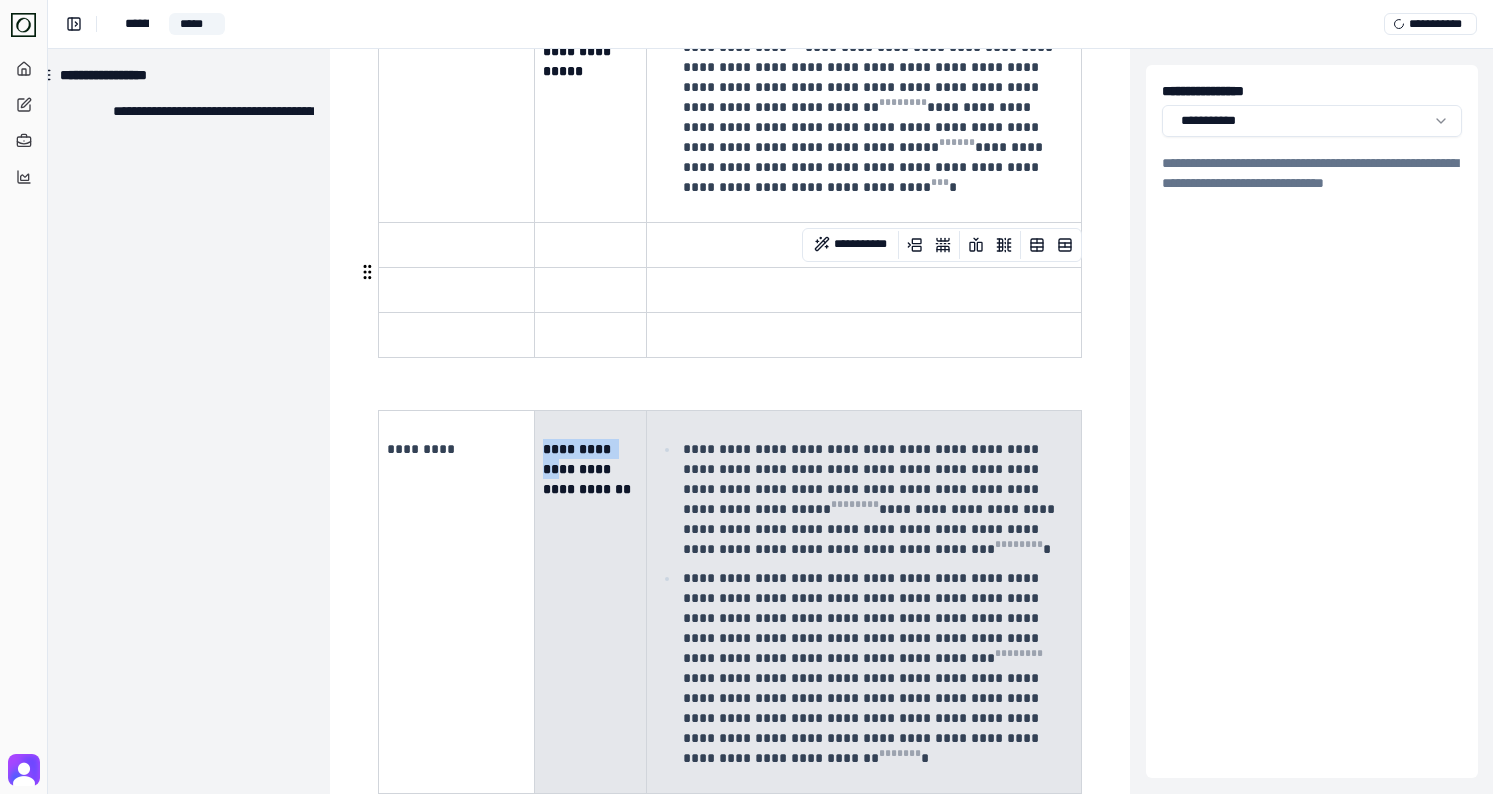 drag, startPoint x: 887, startPoint y: 605, endPoint x: 543, endPoint y: 323, distance: 444.81458 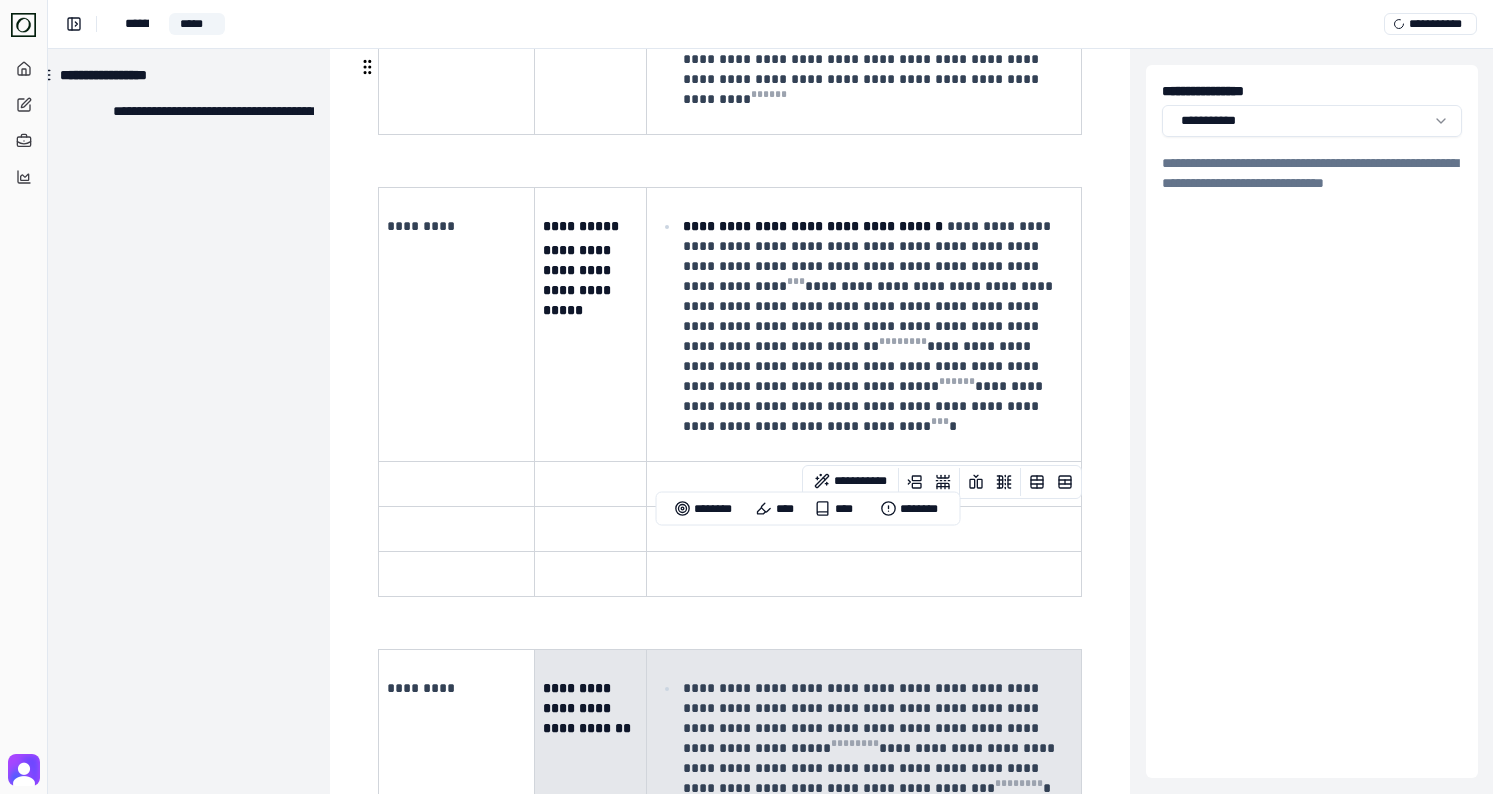 scroll, scrollTop: 1503, scrollLeft: 30, axis: both 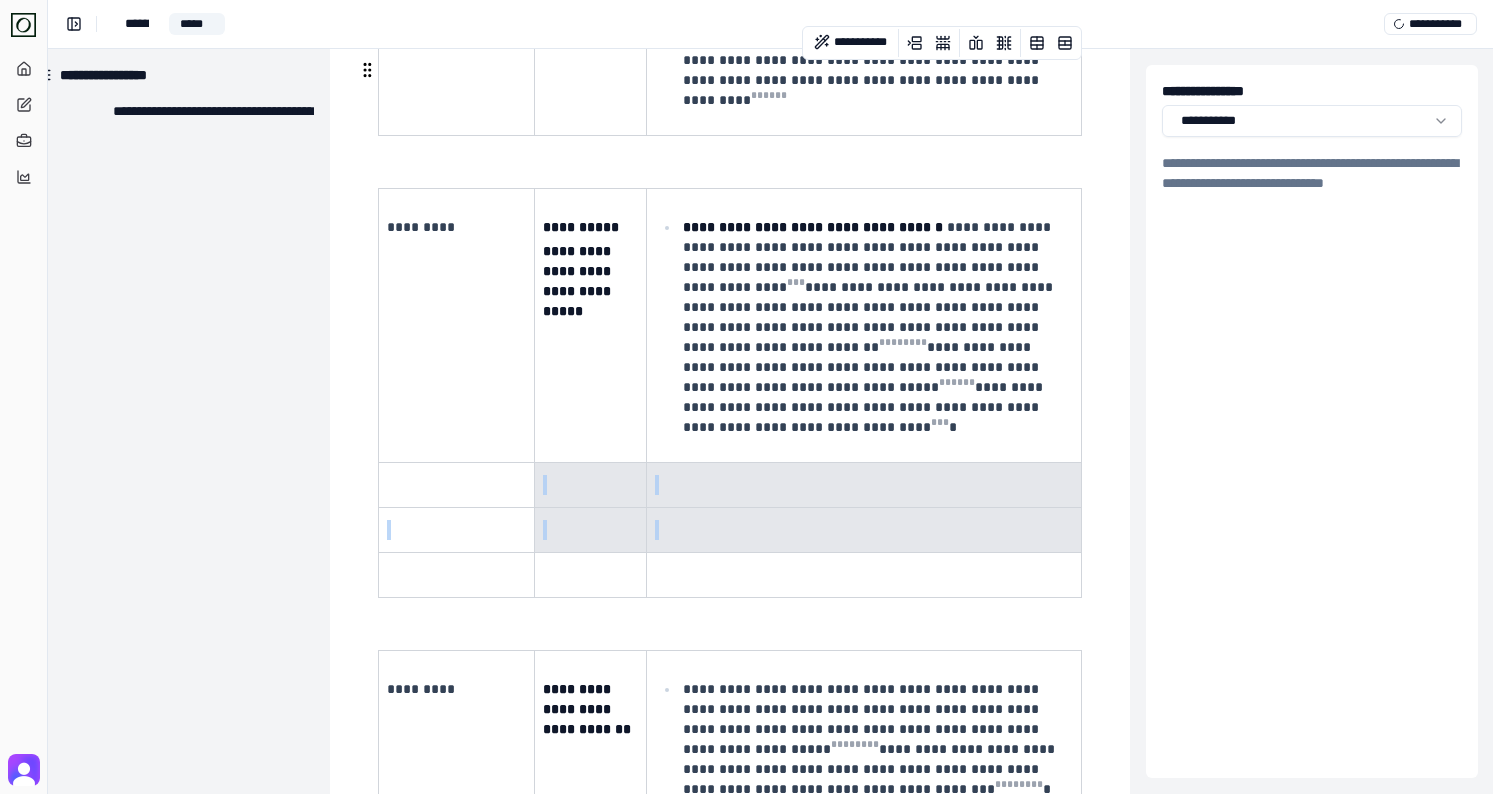 drag, startPoint x: 595, startPoint y: 324, endPoint x: 678, endPoint y: 391, distance: 106.66771 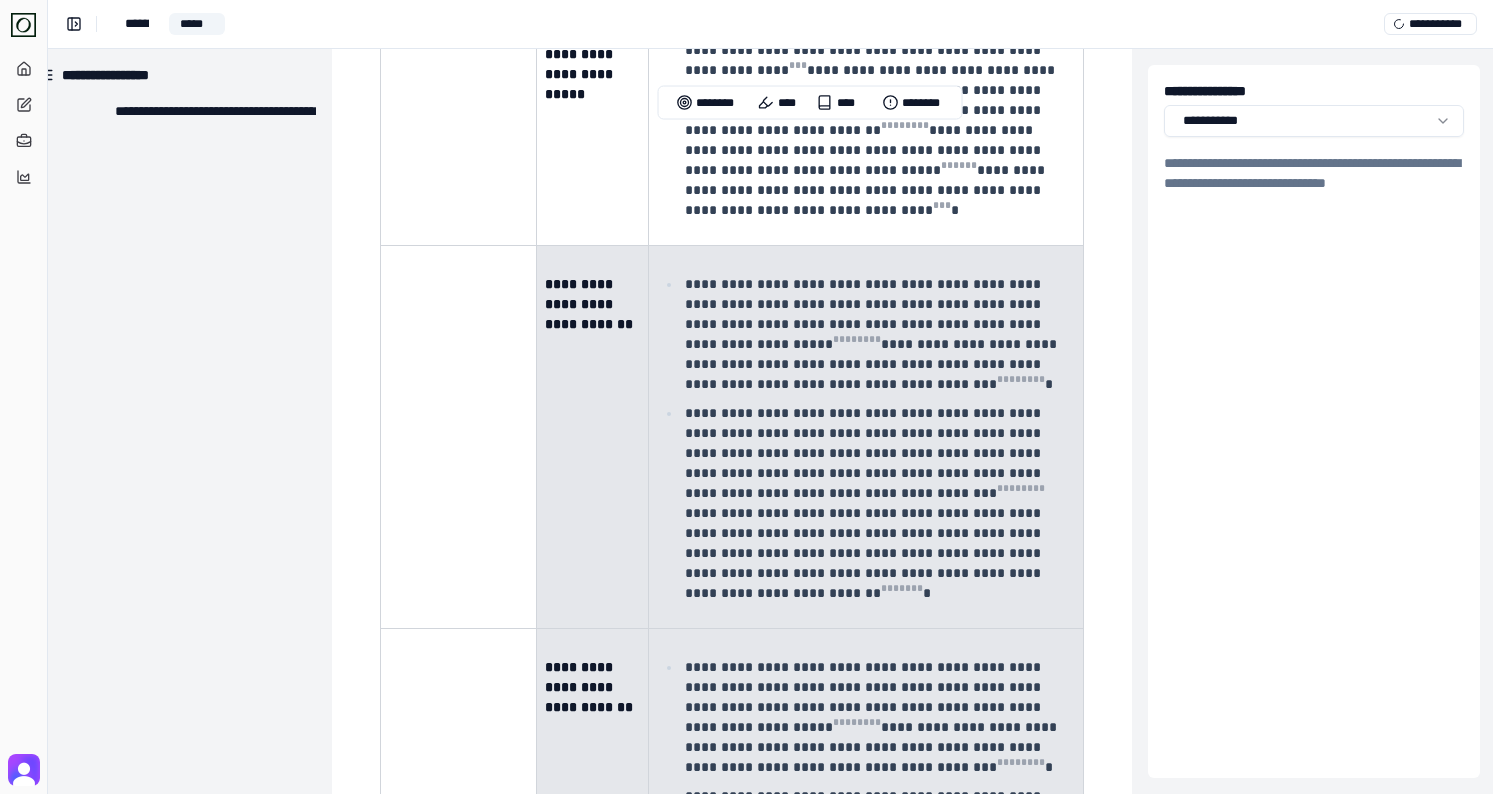 scroll, scrollTop: 1725, scrollLeft: 28, axis: both 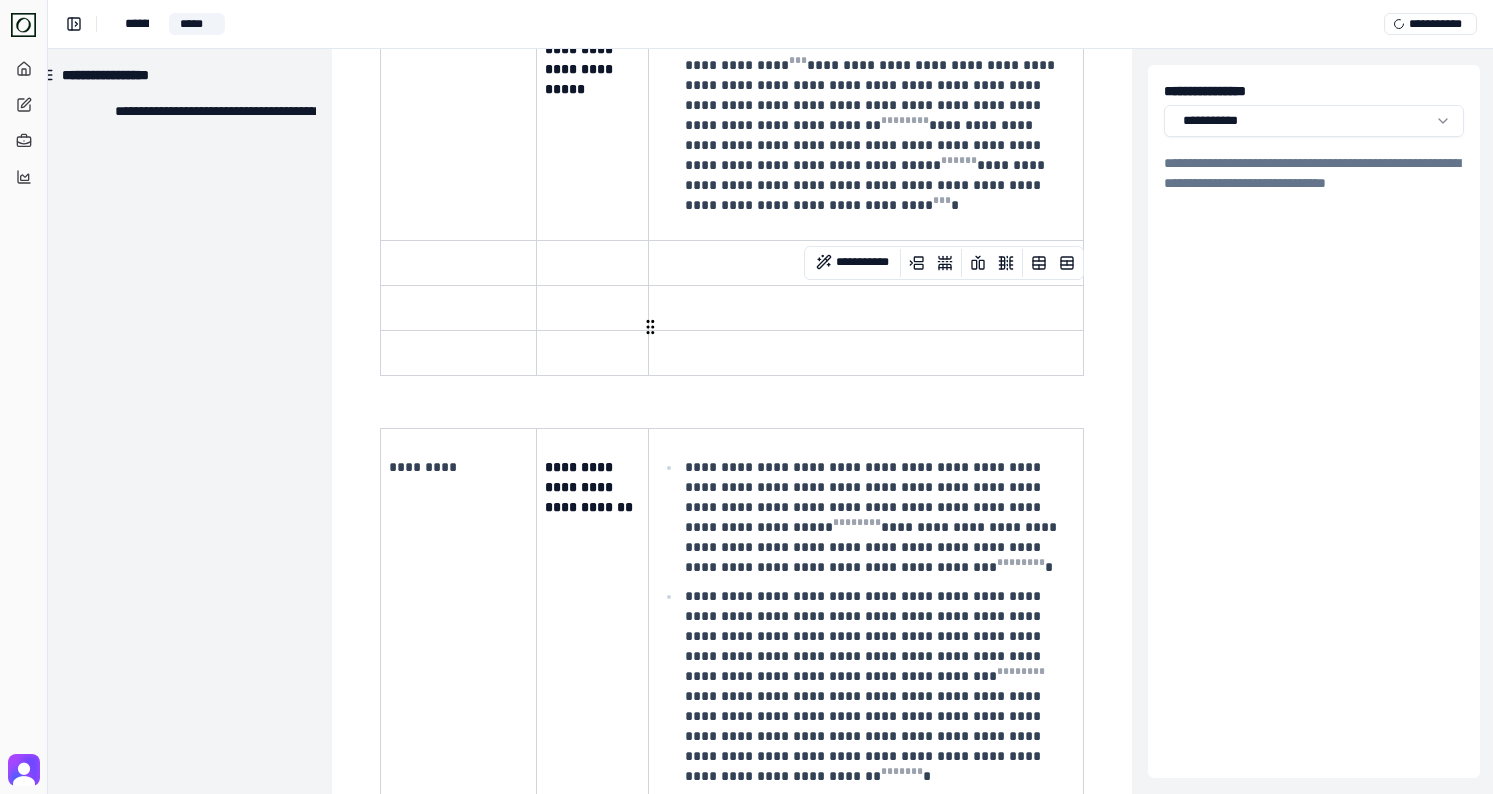 click on "**********" at bounding box center [866, 620] 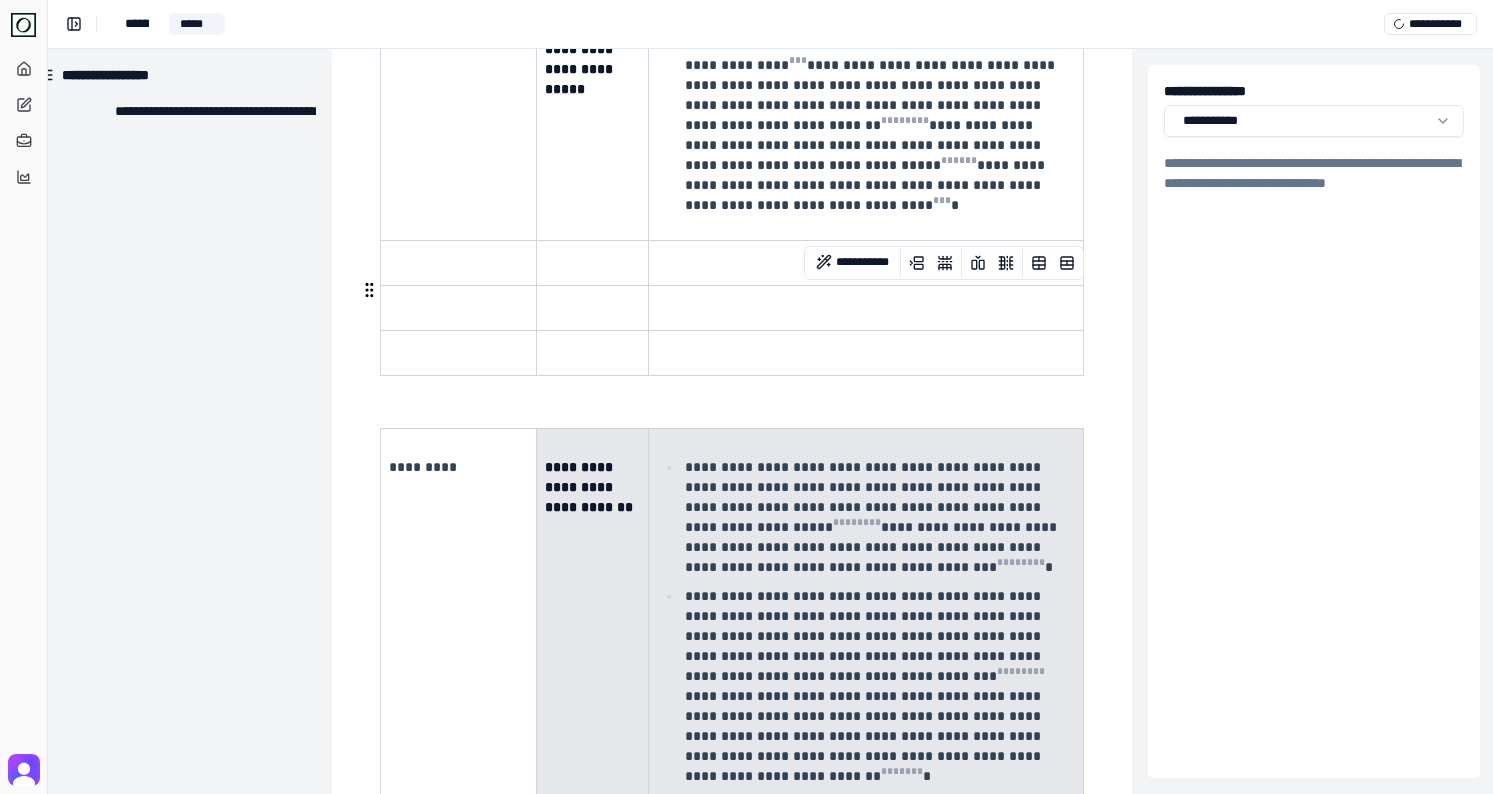 drag, startPoint x: 863, startPoint y: 621, endPoint x: 563, endPoint y: 339, distance: 411.7329 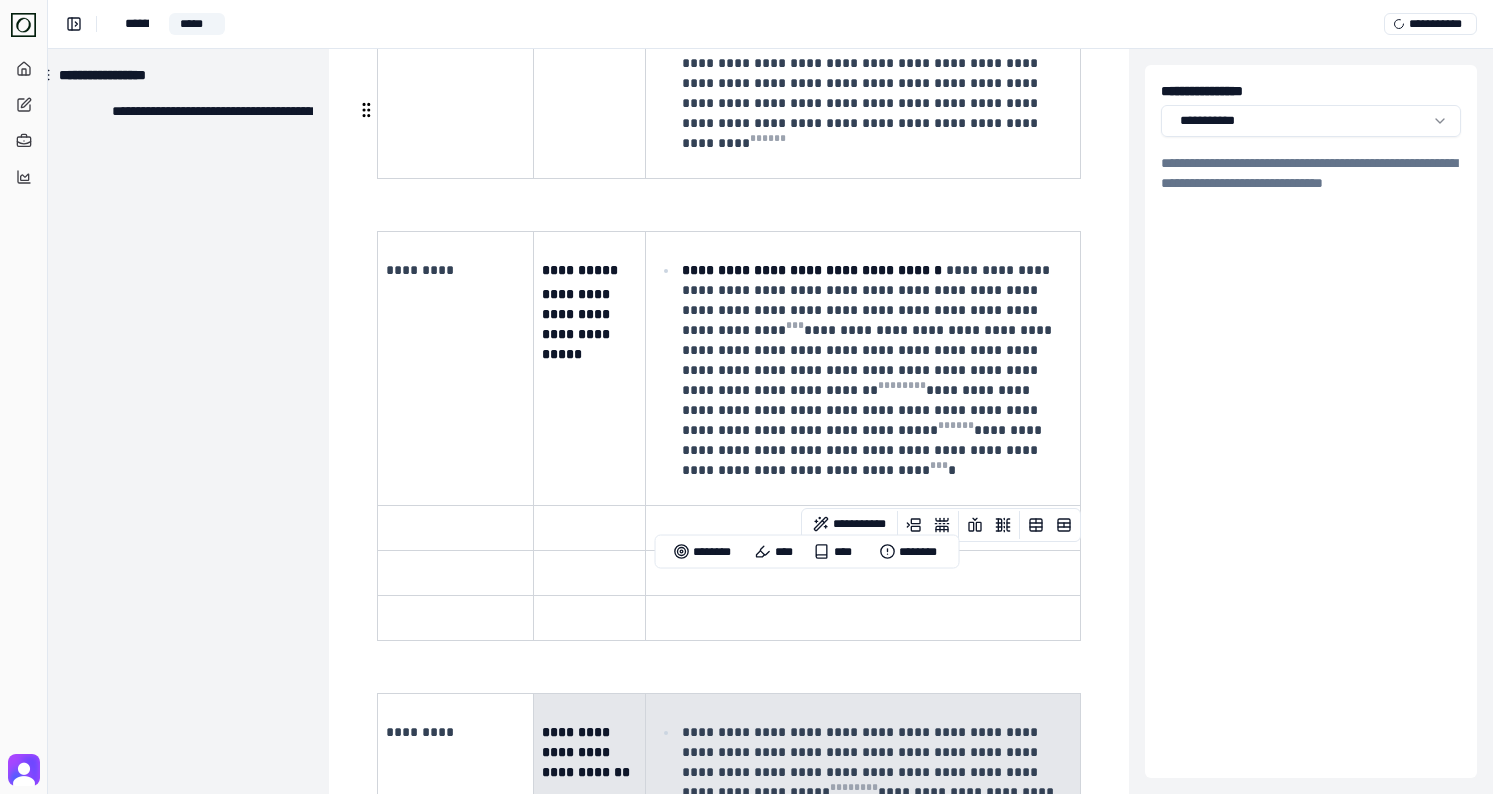 scroll, scrollTop: 1459, scrollLeft: 31, axis: both 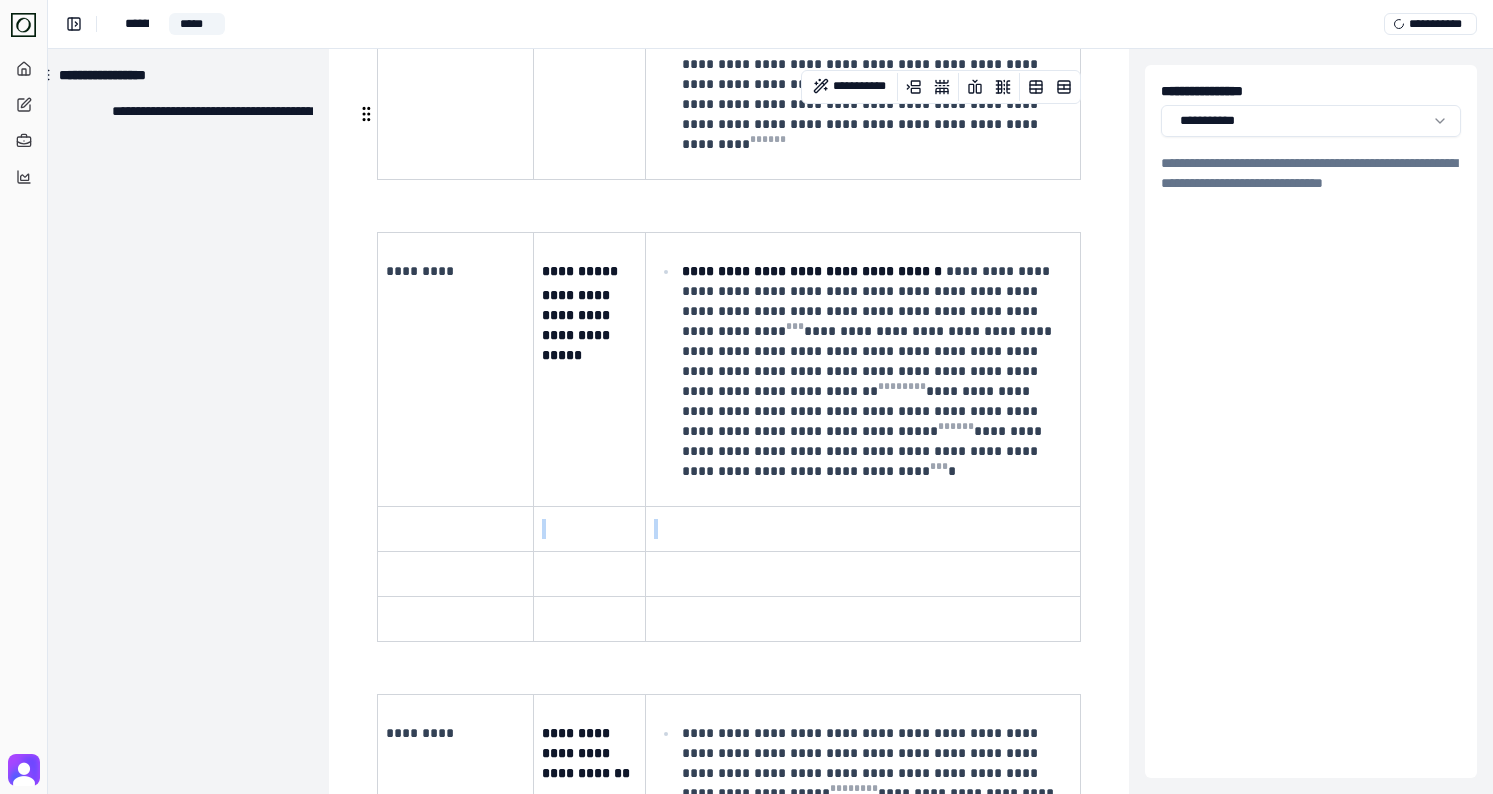 drag, startPoint x: 686, startPoint y: 382, endPoint x: 609, endPoint y: 382, distance: 77 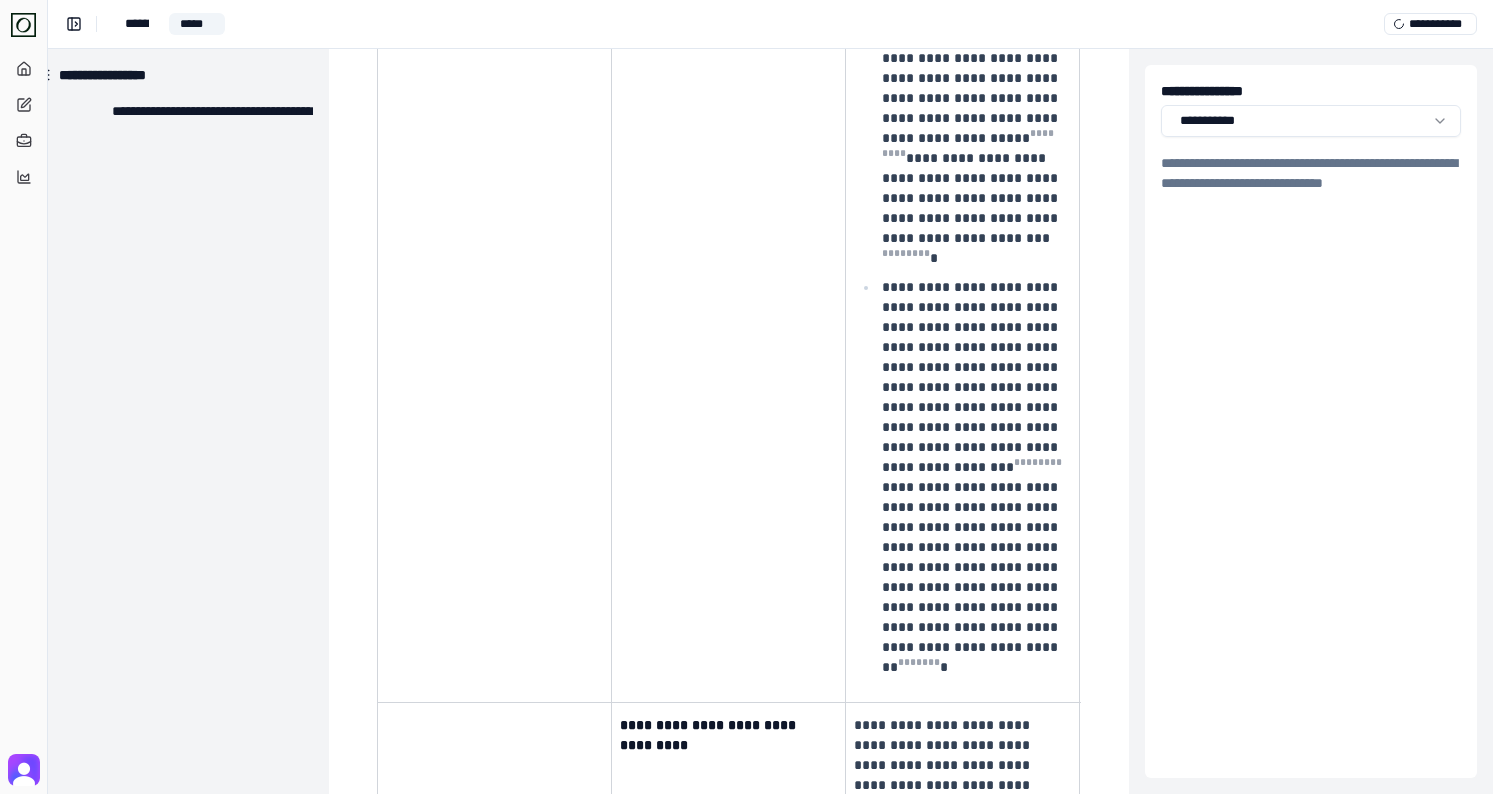 scroll, scrollTop: 3859, scrollLeft: 31, axis: both 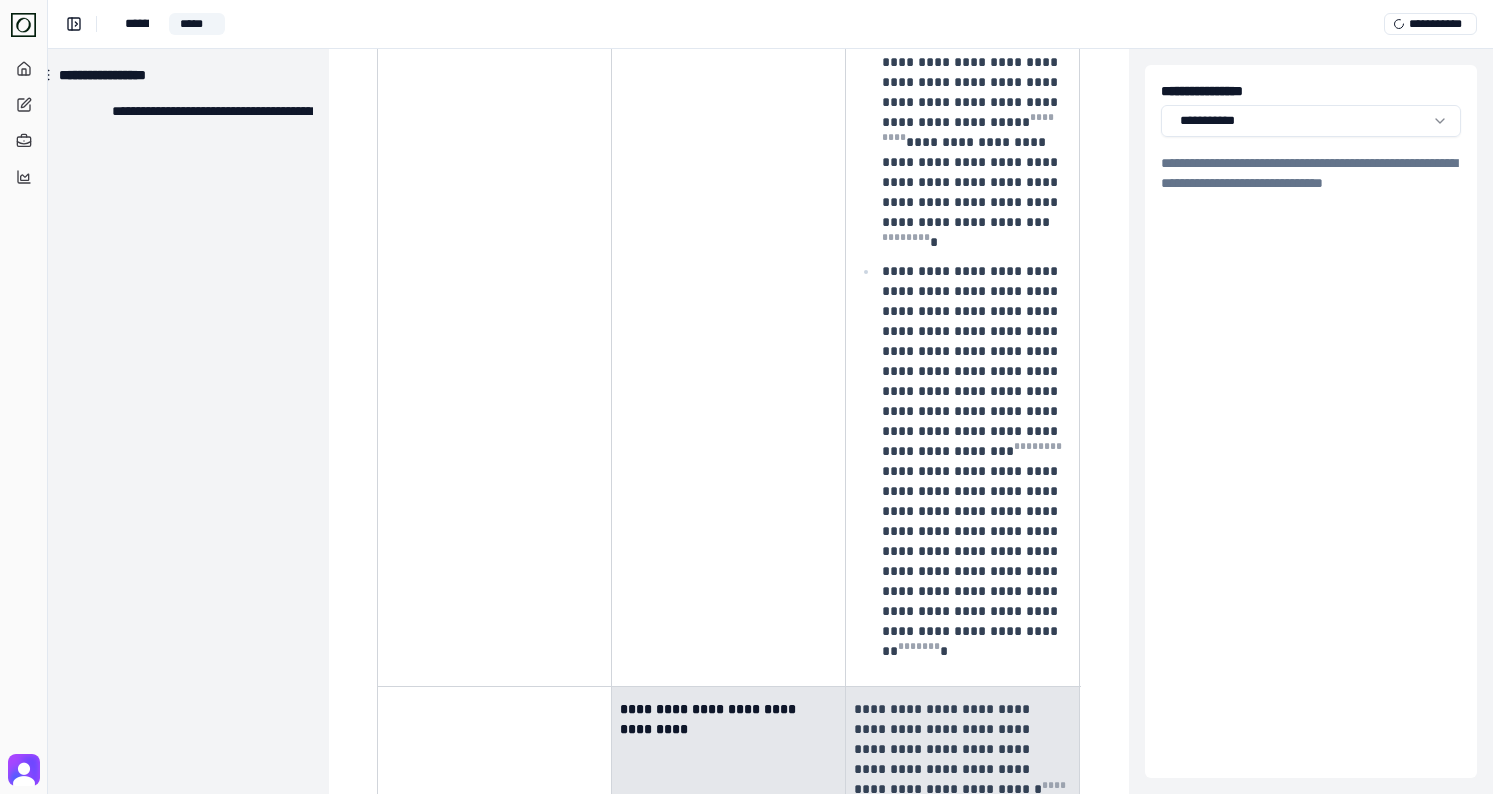 drag, startPoint x: 675, startPoint y: 477, endPoint x: 896, endPoint y: 744, distance: 346.59775 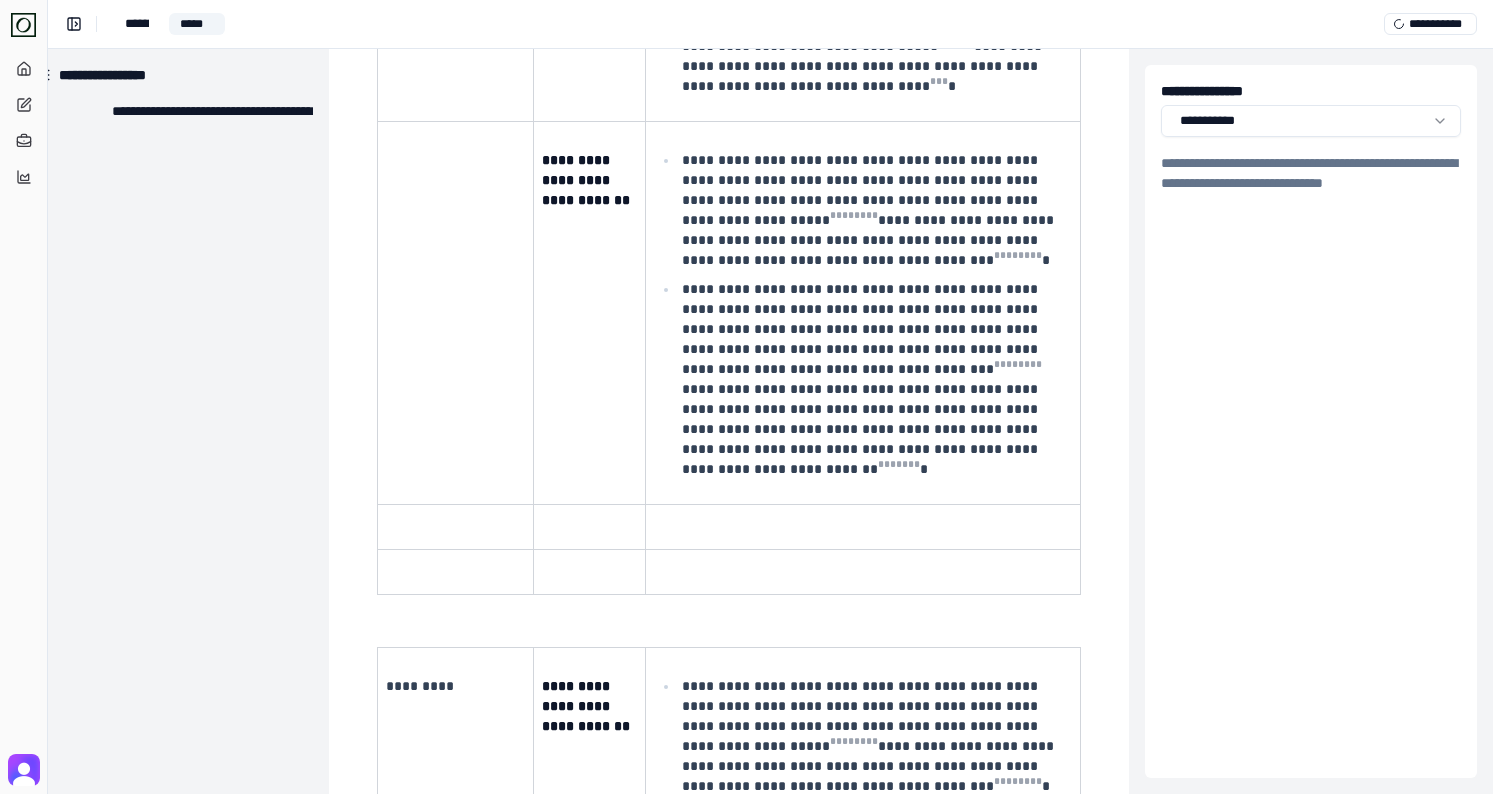 scroll, scrollTop: 1842, scrollLeft: 31, axis: both 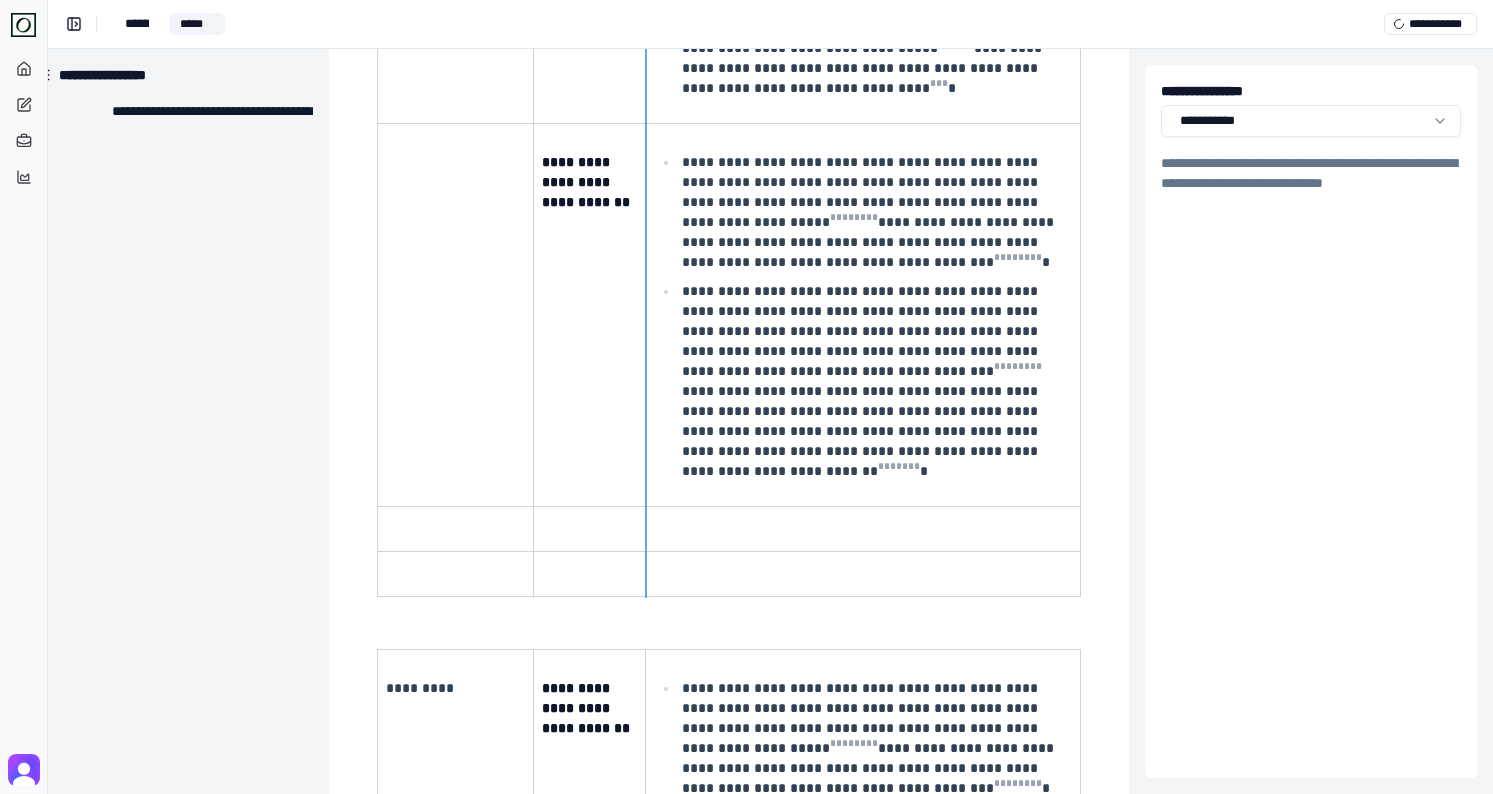 click at bounding box center (590, 529) 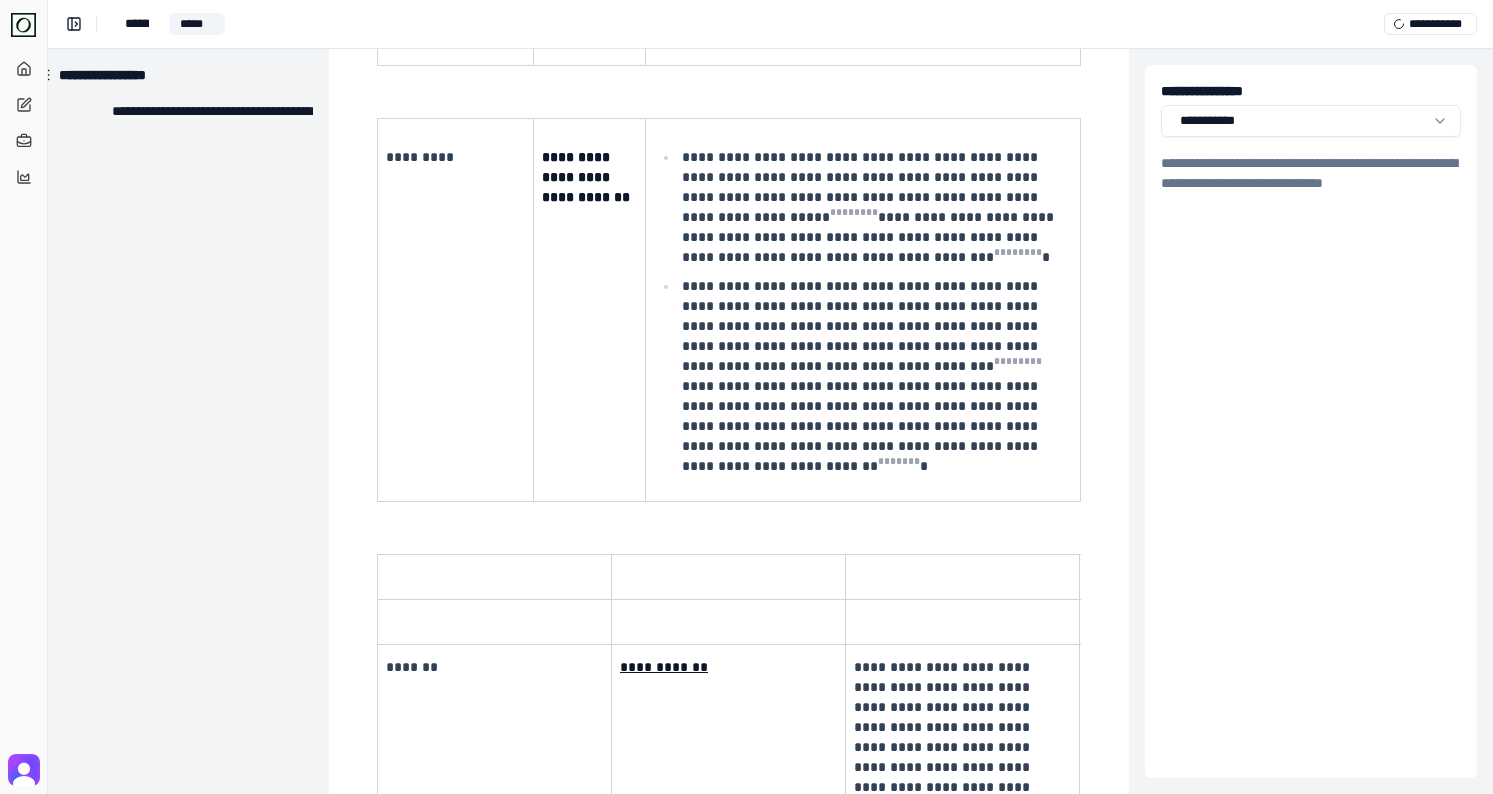scroll, scrollTop: 2542, scrollLeft: 31, axis: both 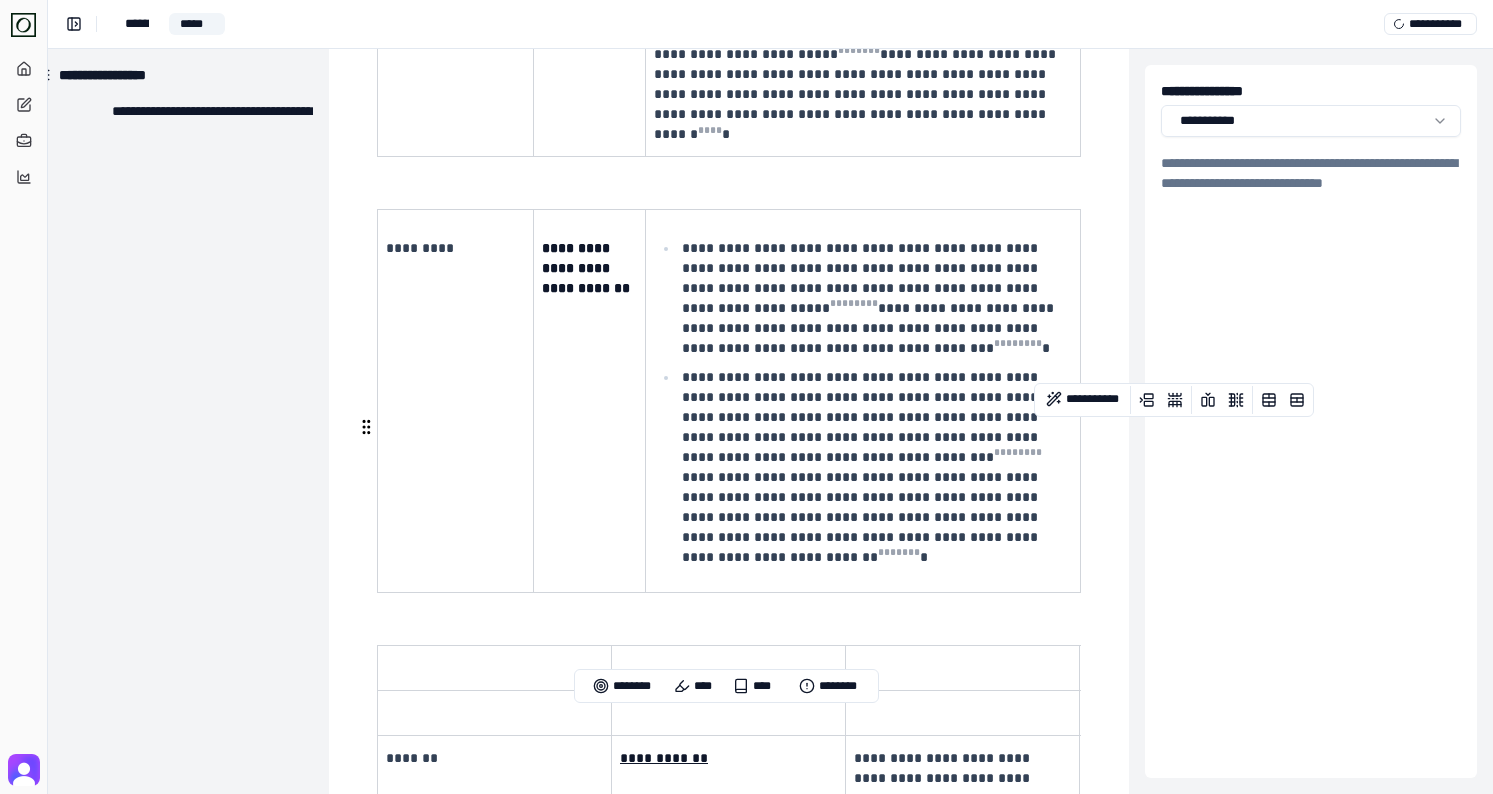 drag, startPoint x: 1002, startPoint y: 598, endPoint x: 460, endPoint y: 731, distance: 558.0798 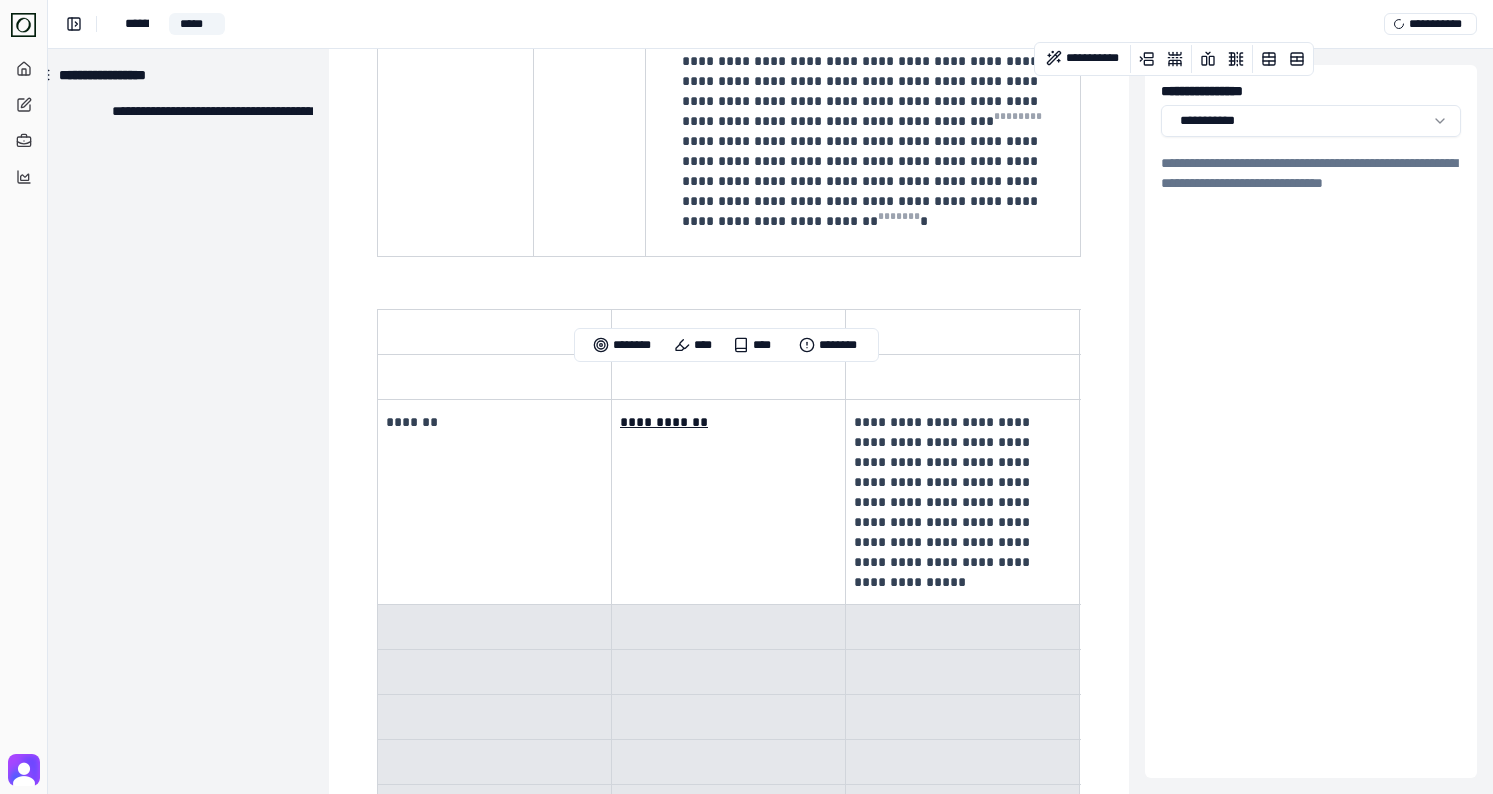 scroll, scrollTop: 2853, scrollLeft: 31, axis: both 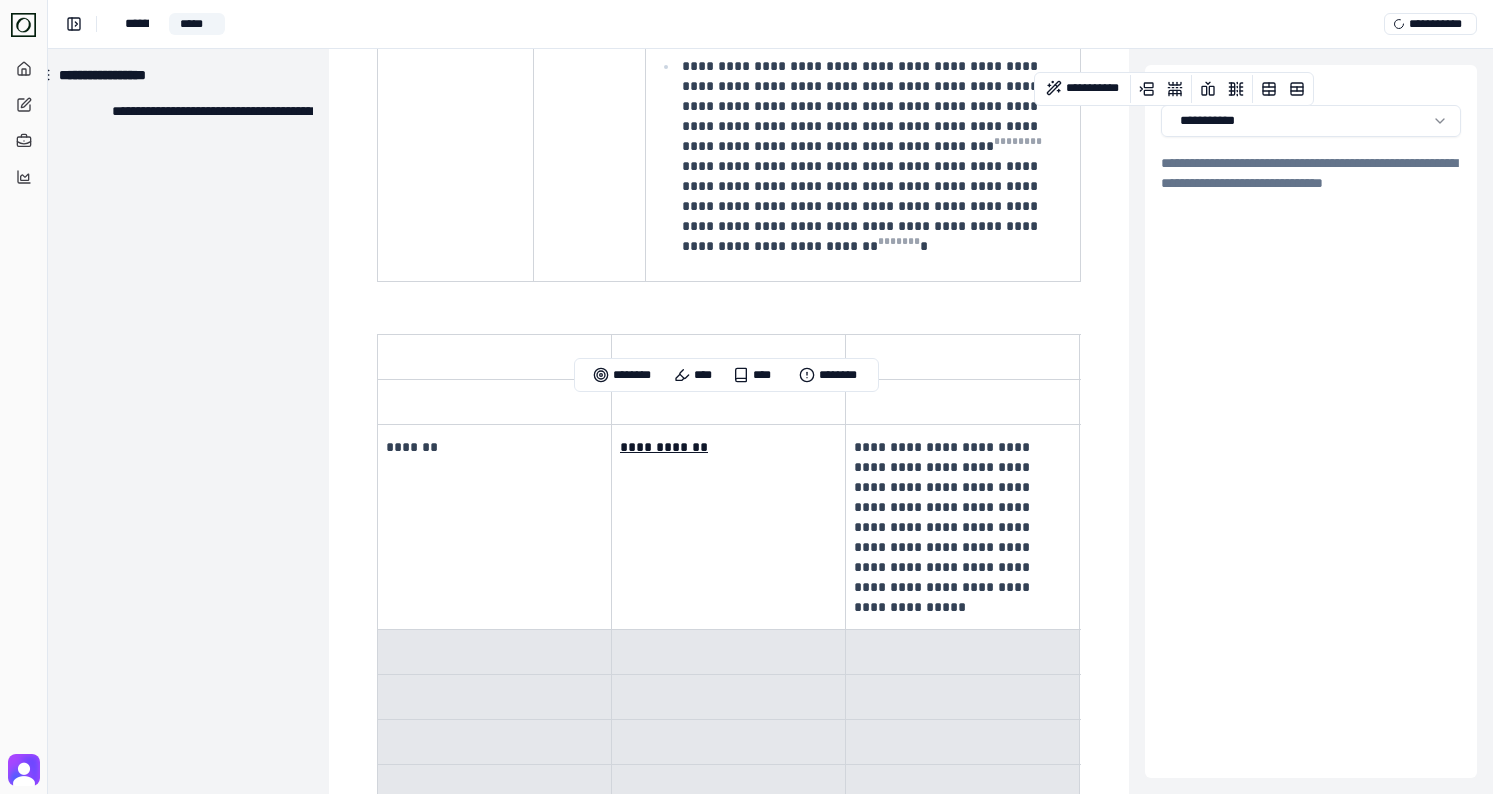 click at bounding box center (963, 922) 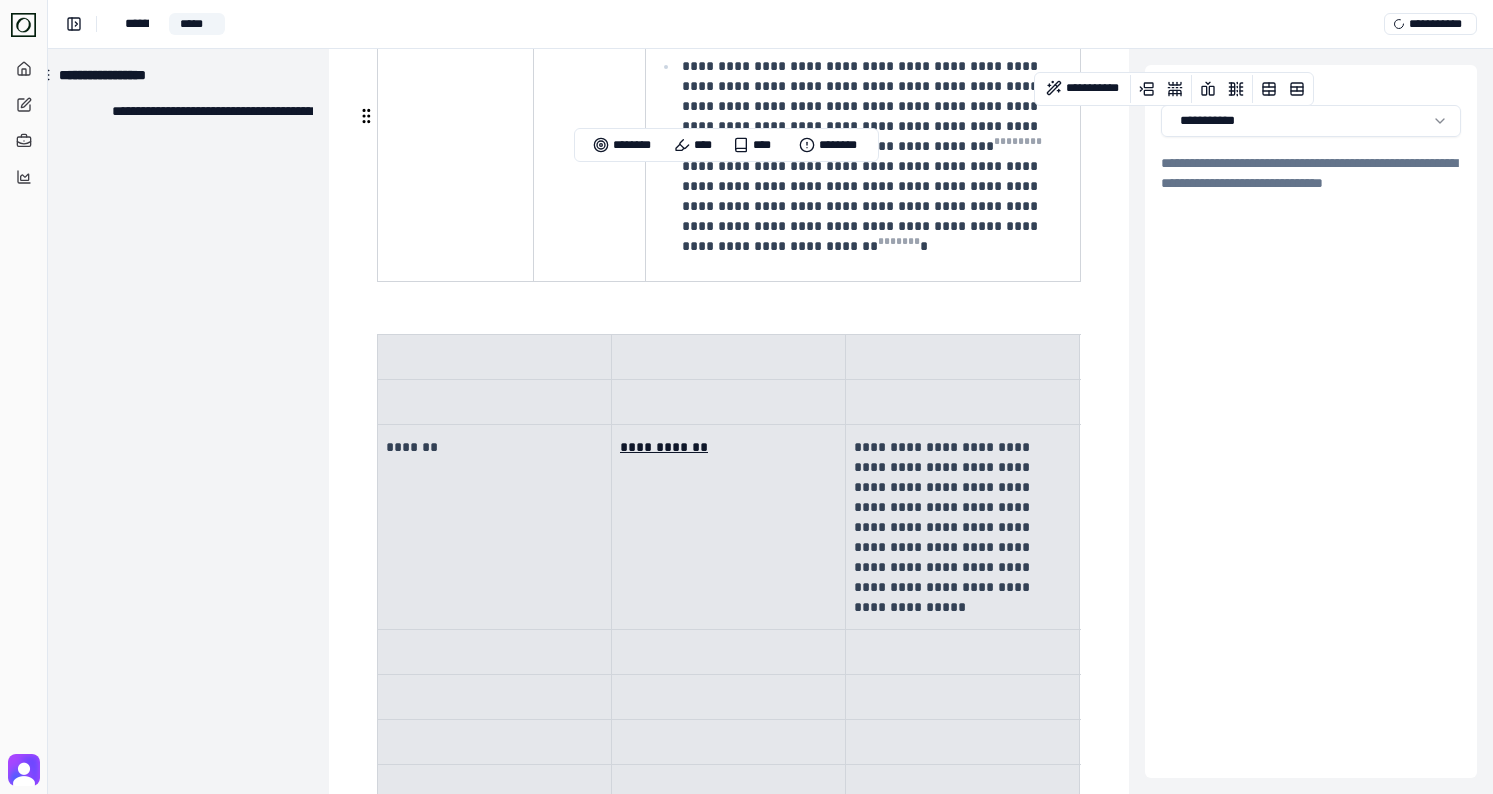 drag, startPoint x: 1013, startPoint y: 687, endPoint x: 472, endPoint y: 145, distance: 765.797 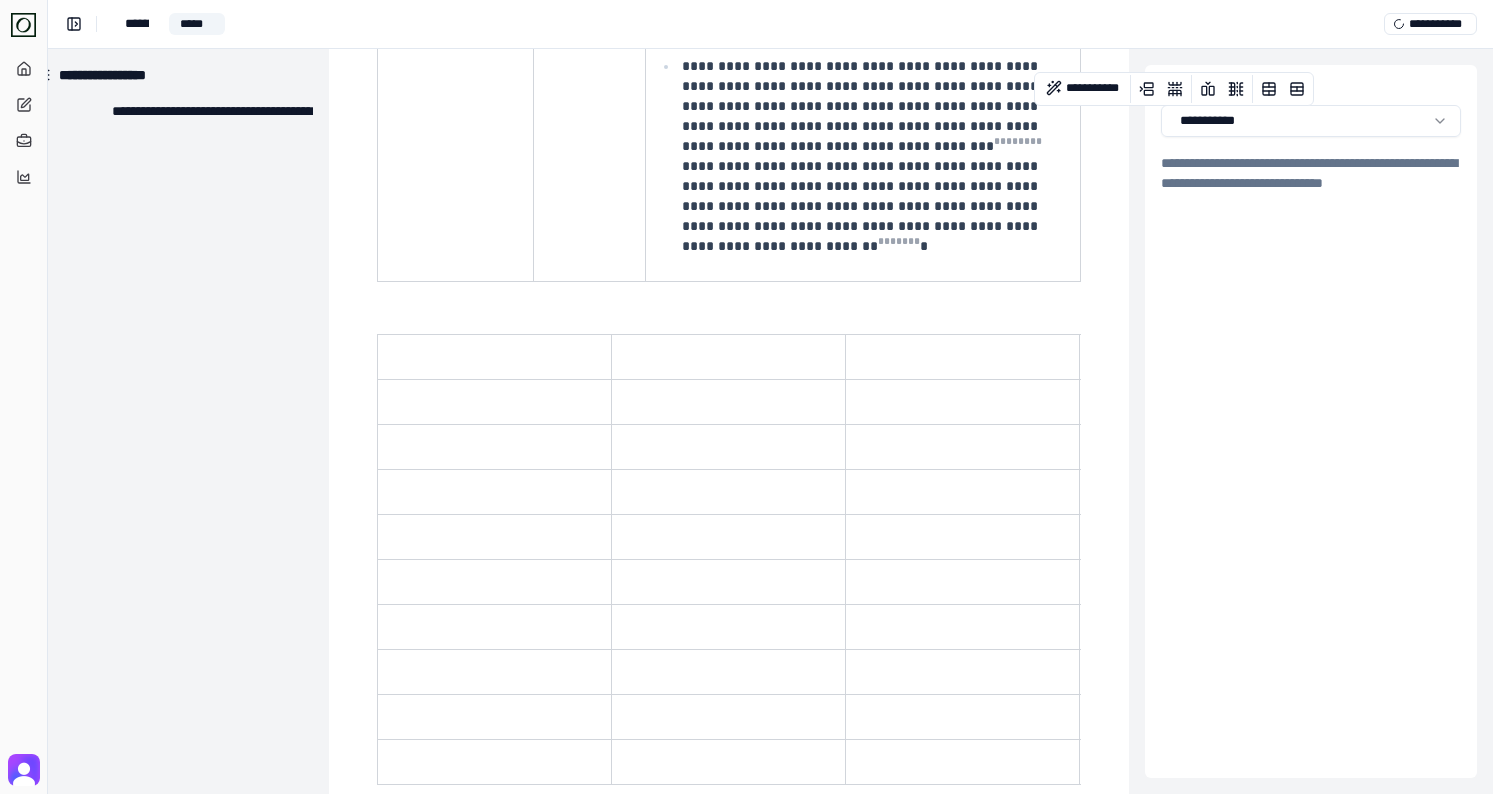 click on "**********" at bounding box center [729, 1012] 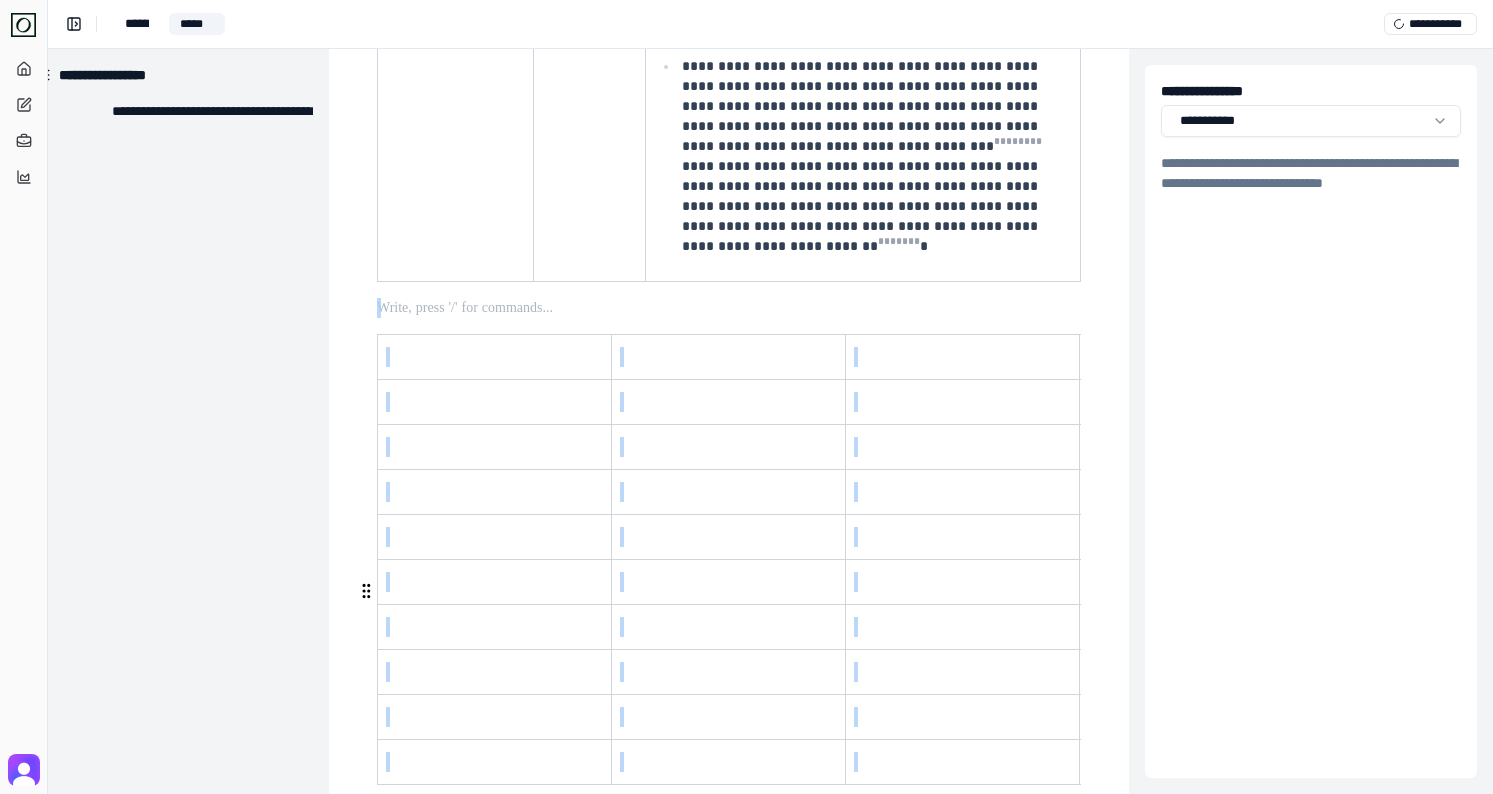 drag, startPoint x: 425, startPoint y: 92, endPoint x: 557, endPoint y: 580, distance: 505.53732 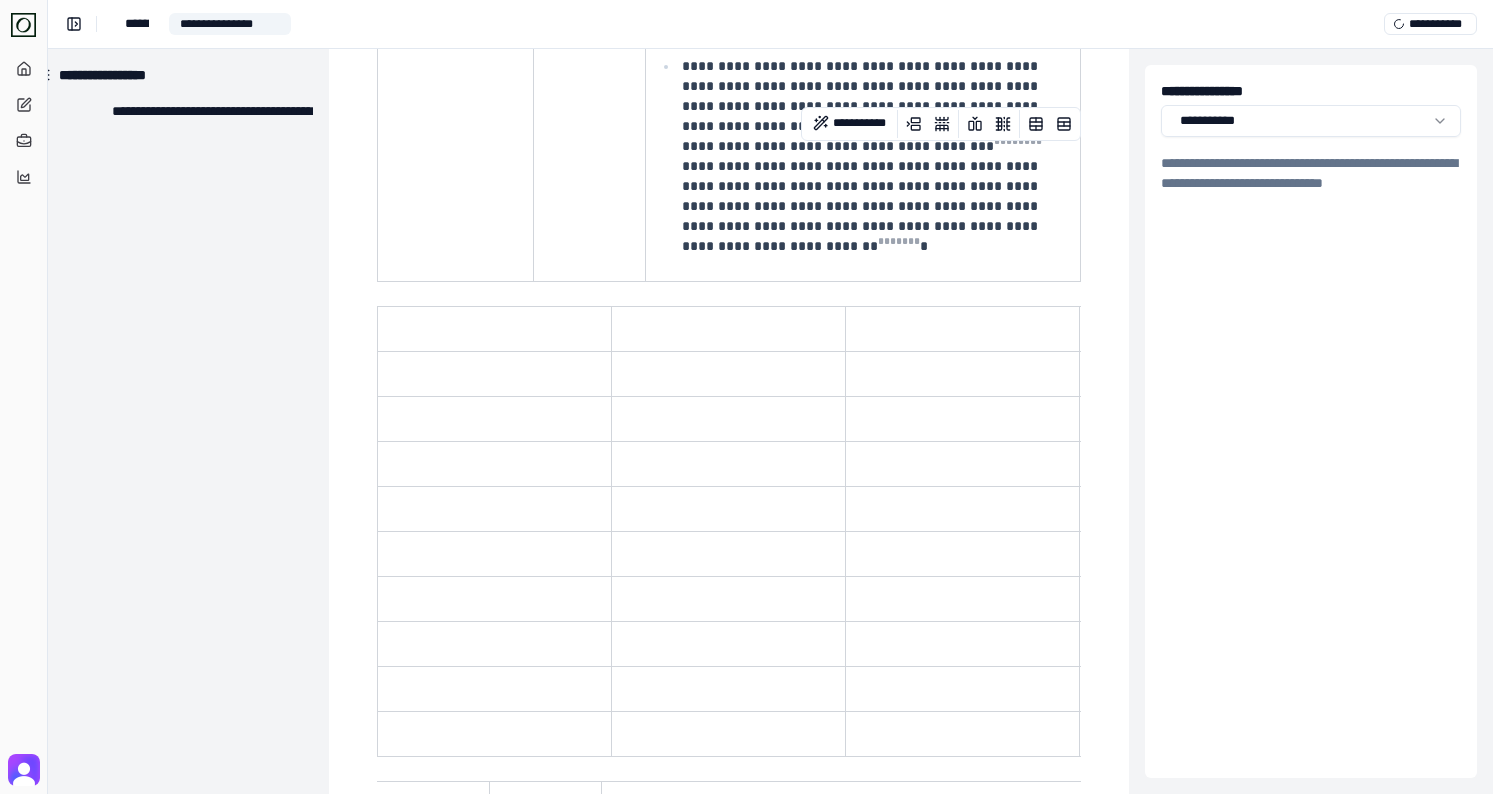 scroll, scrollTop: 2816, scrollLeft: 31, axis: both 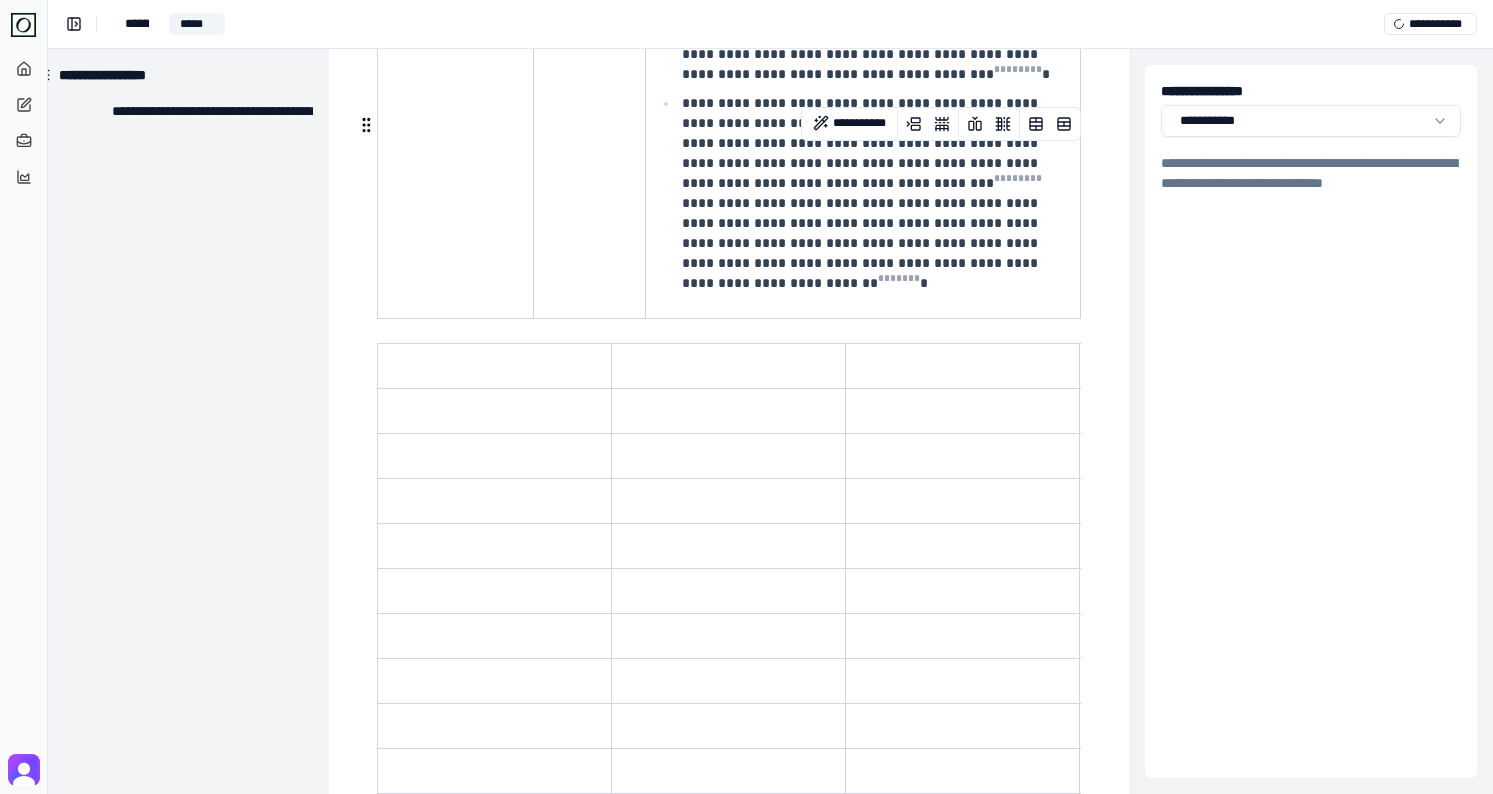 click on "********* ********* ******** ********* ********* *********" at bounding box center [729, 568] 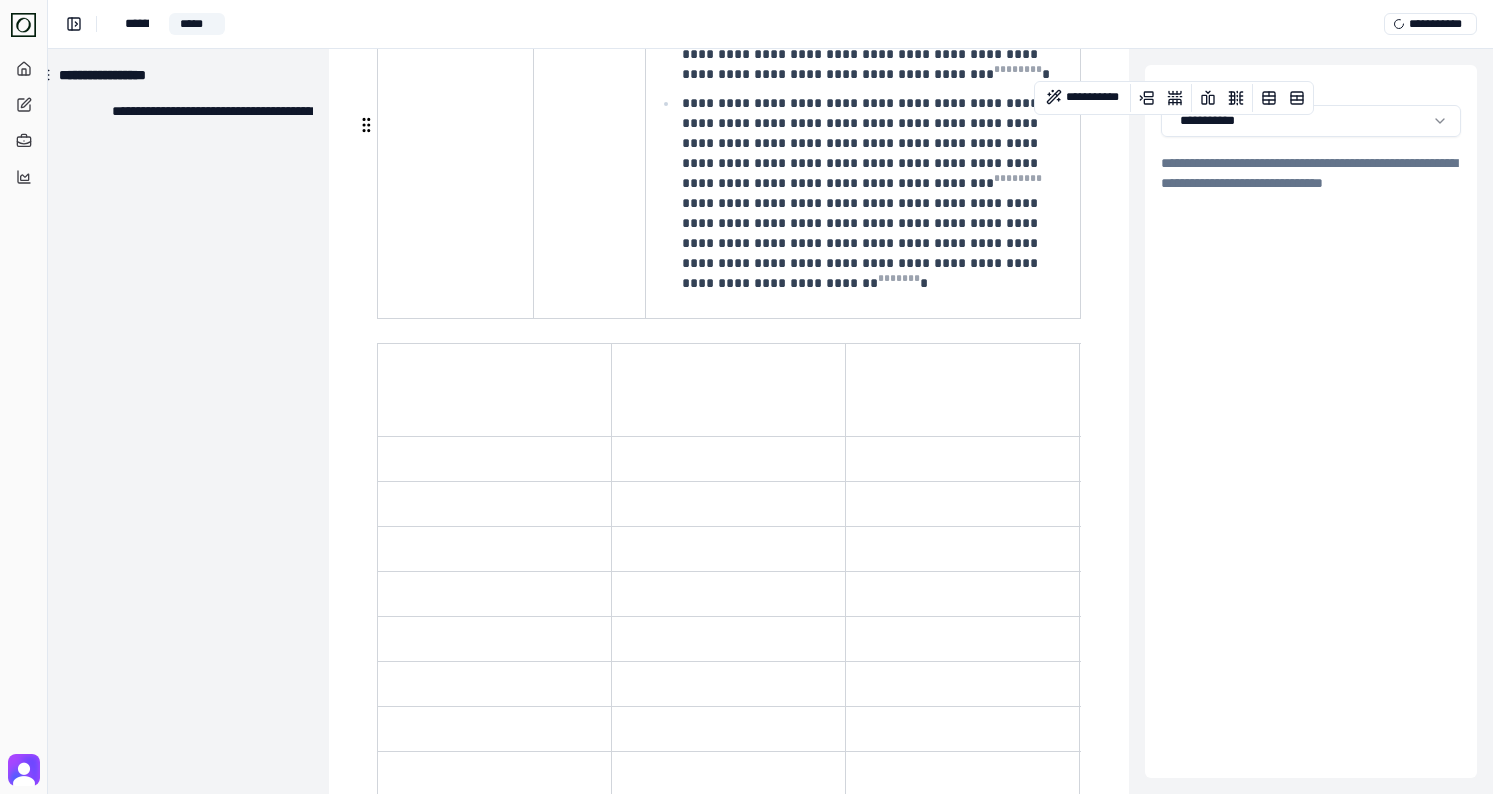 drag, startPoint x: 1098, startPoint y: 626, endPoint x: 595, endPoint y: 300, distance: 599.4039 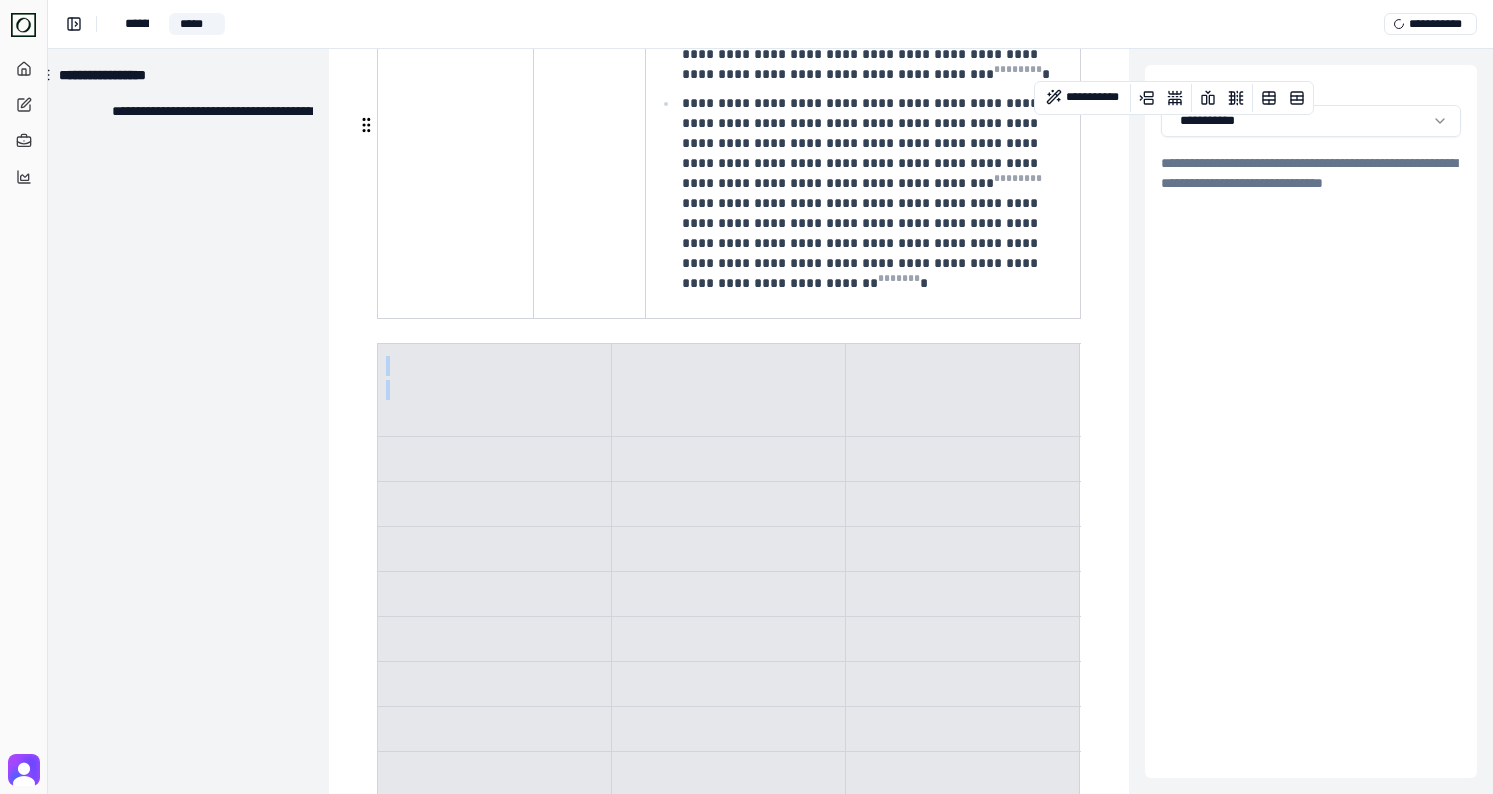 drag, startPoint x: 994, startPoint y: 606, endPoint x: 427, endPoint y: 113, distance: 751.3574 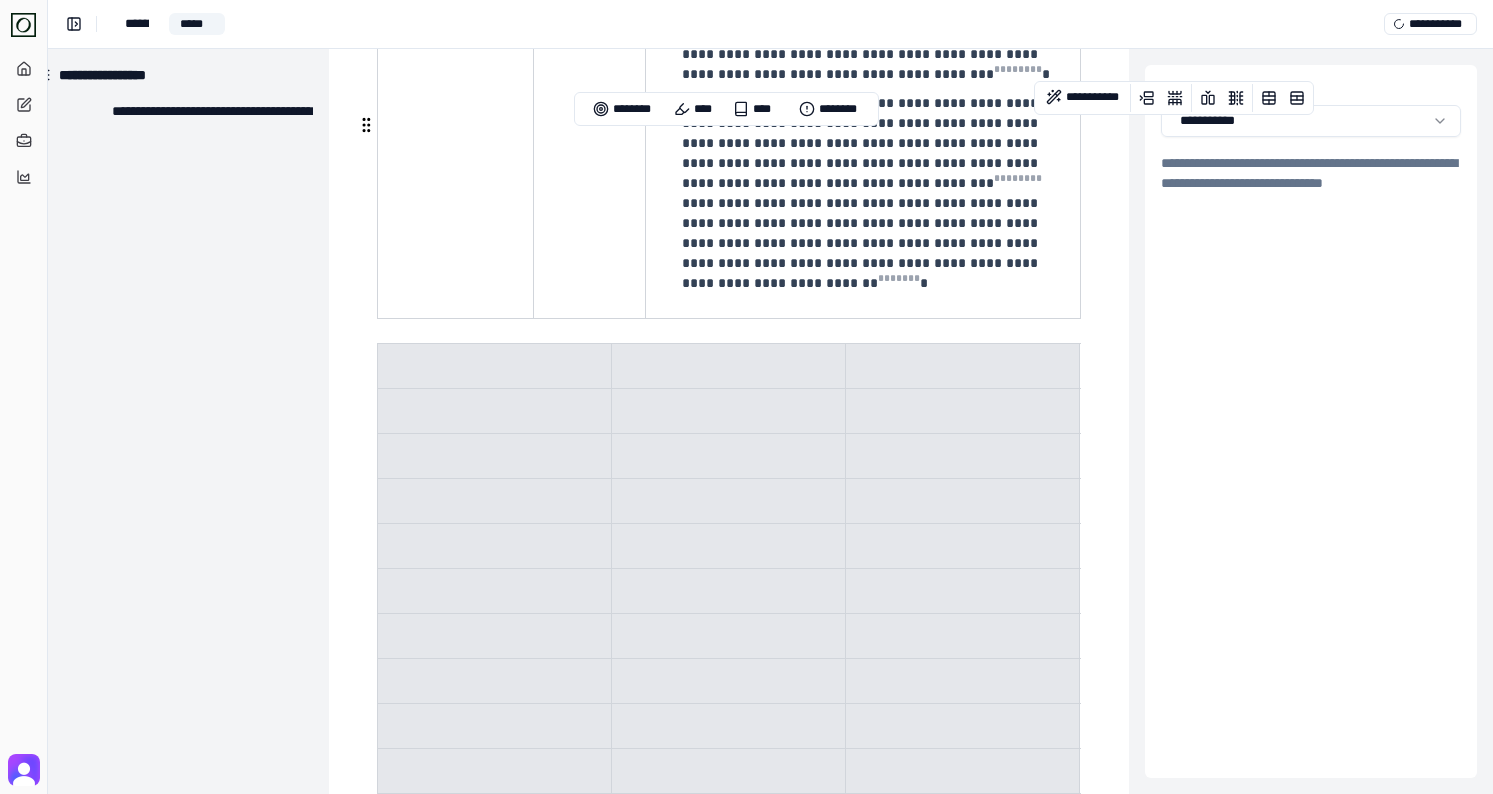 click at bounding box center (366, 125) 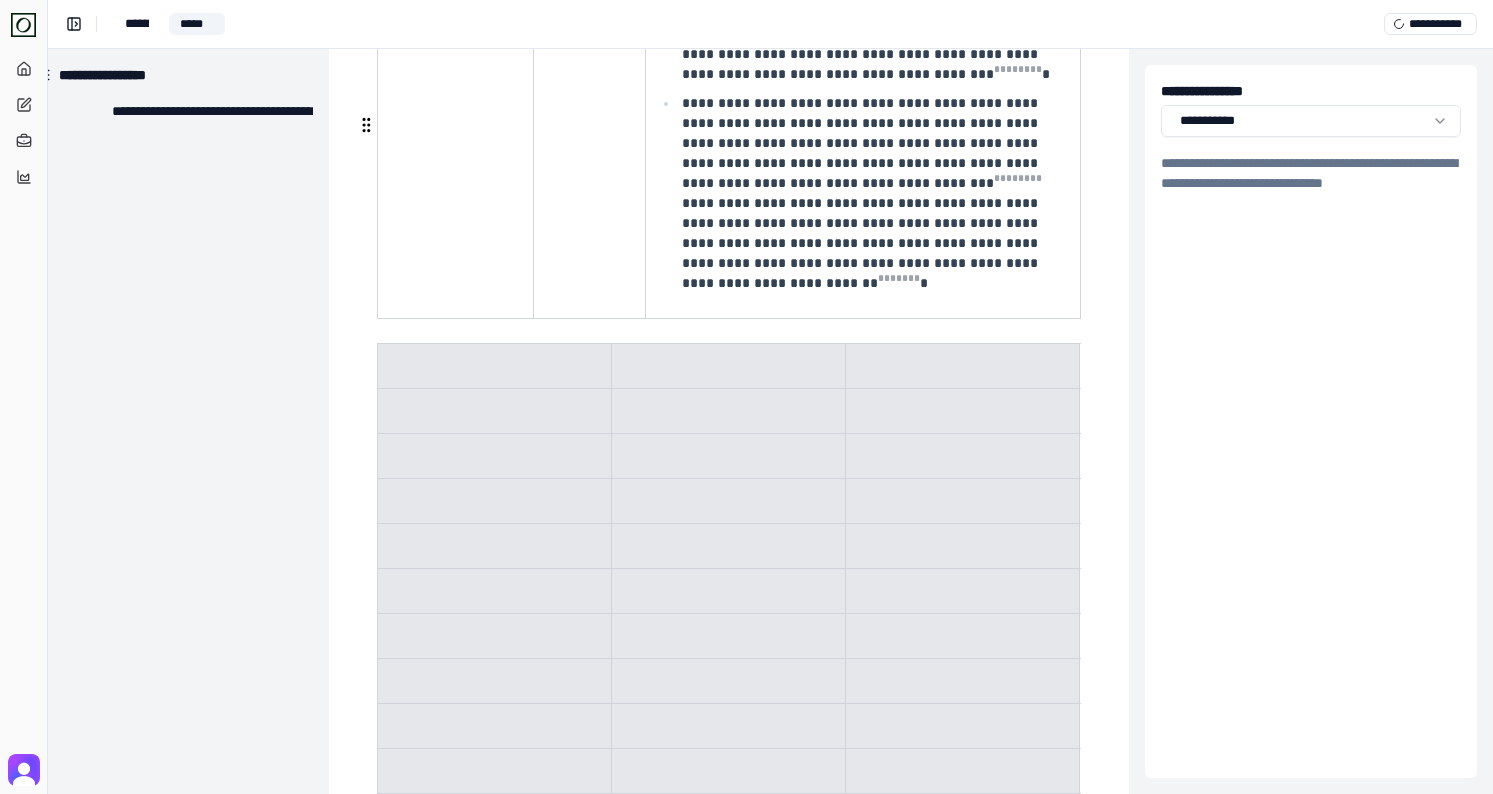 click on "********* ********* ******** ********* ********* *********" at bounding box center (729, 568) 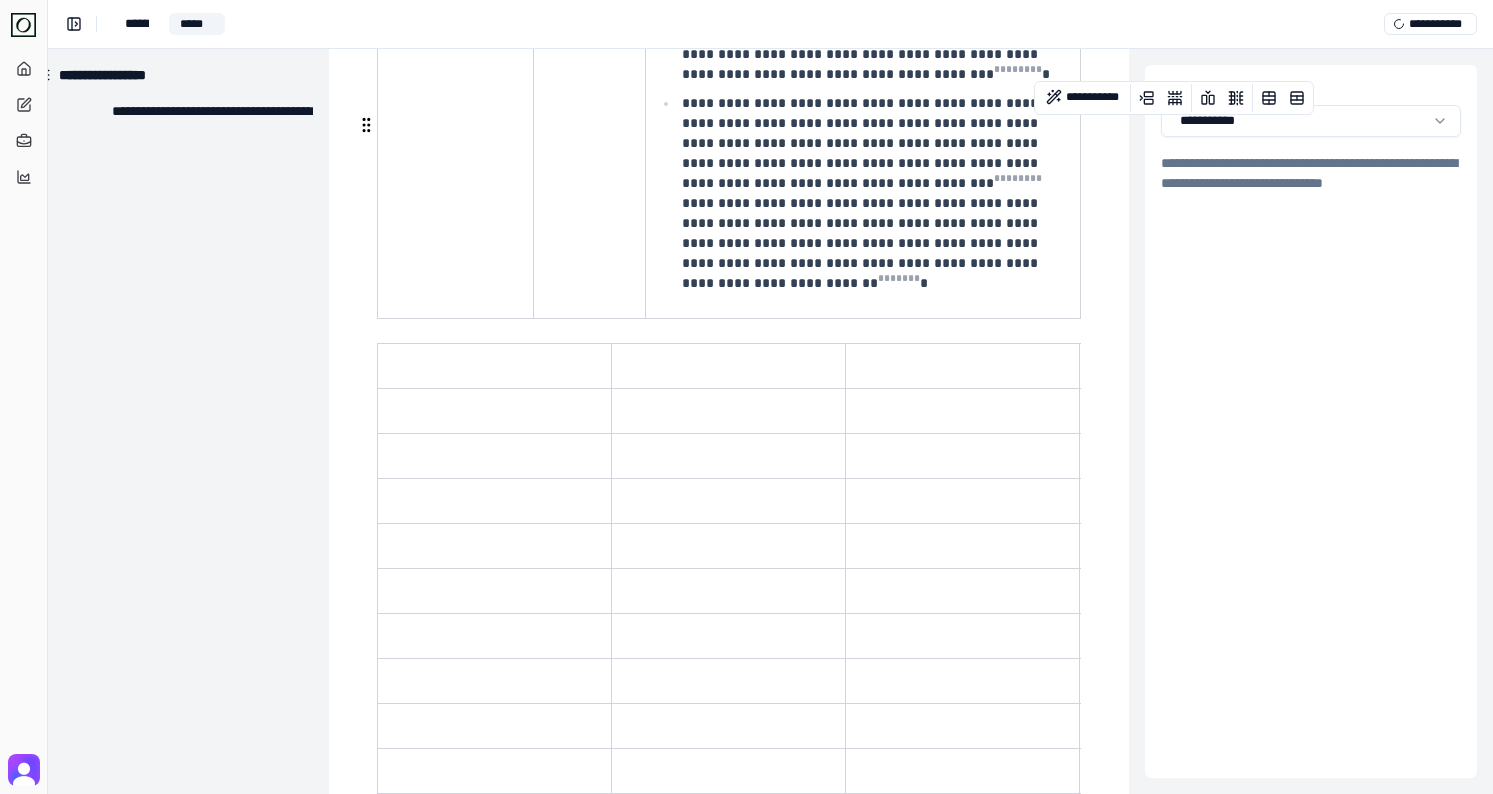 drag, startPoint x: 415, startPoint y: 108, endPoint x: 468, endPoint y: 510, distance: 405.47873 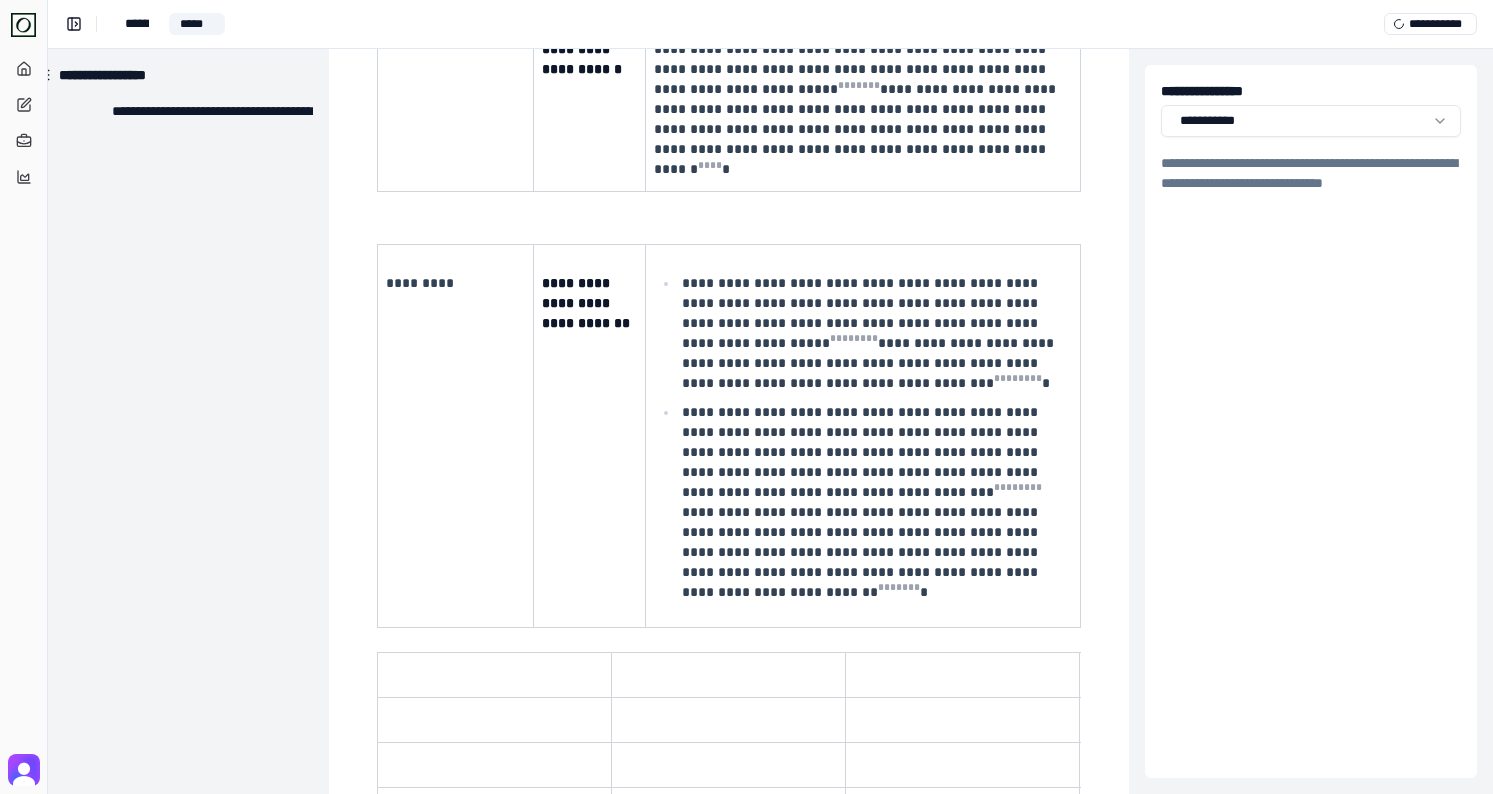 scroll, scrollTop: 2642, scrollLeft: 31, axis: both 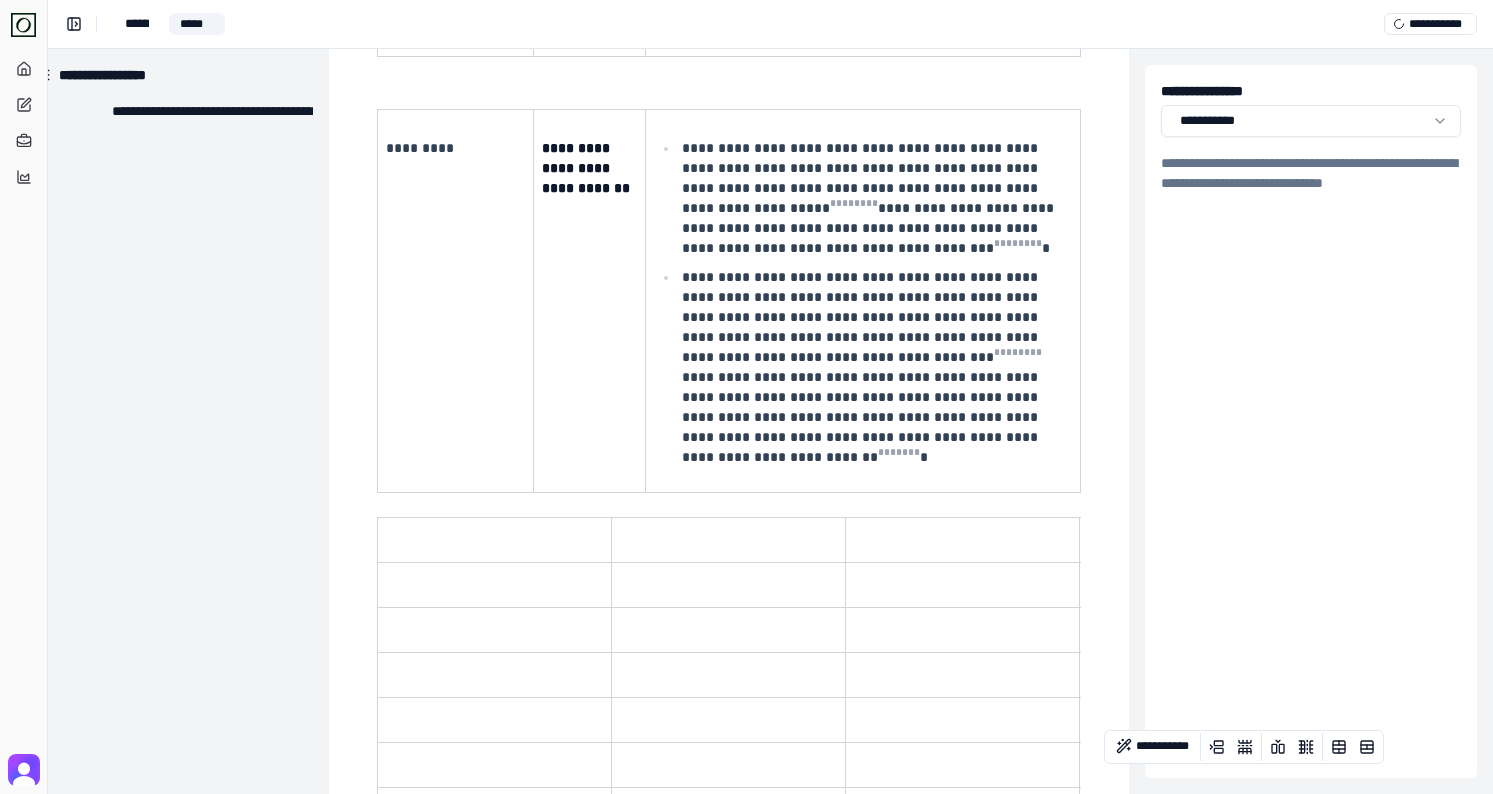 click on "********* ********* ******** ********* ********* *********" at bounding box center (729, 742) 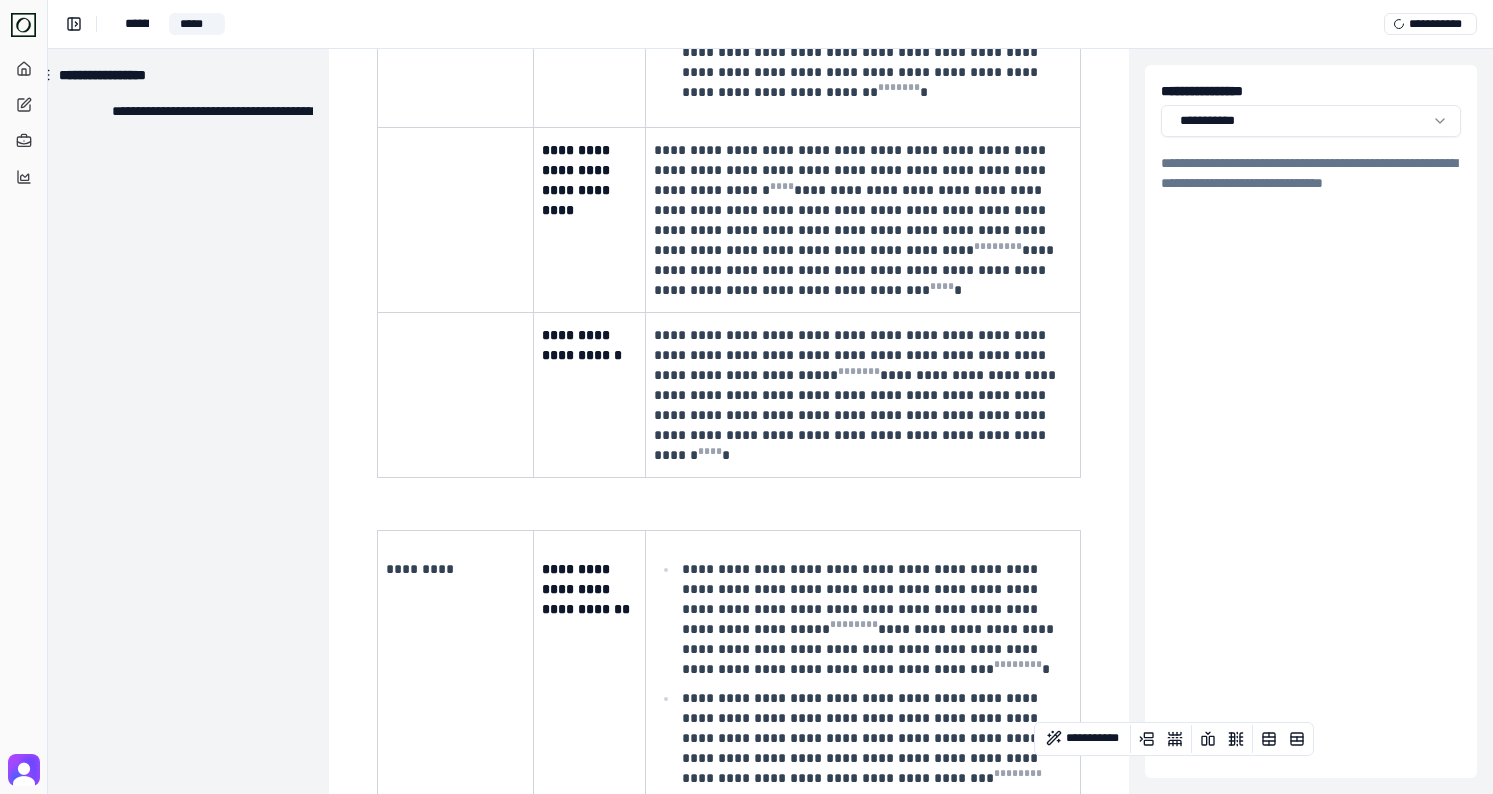 scroll, scrollTop: 2146, scrollLeft: 31, axis: both 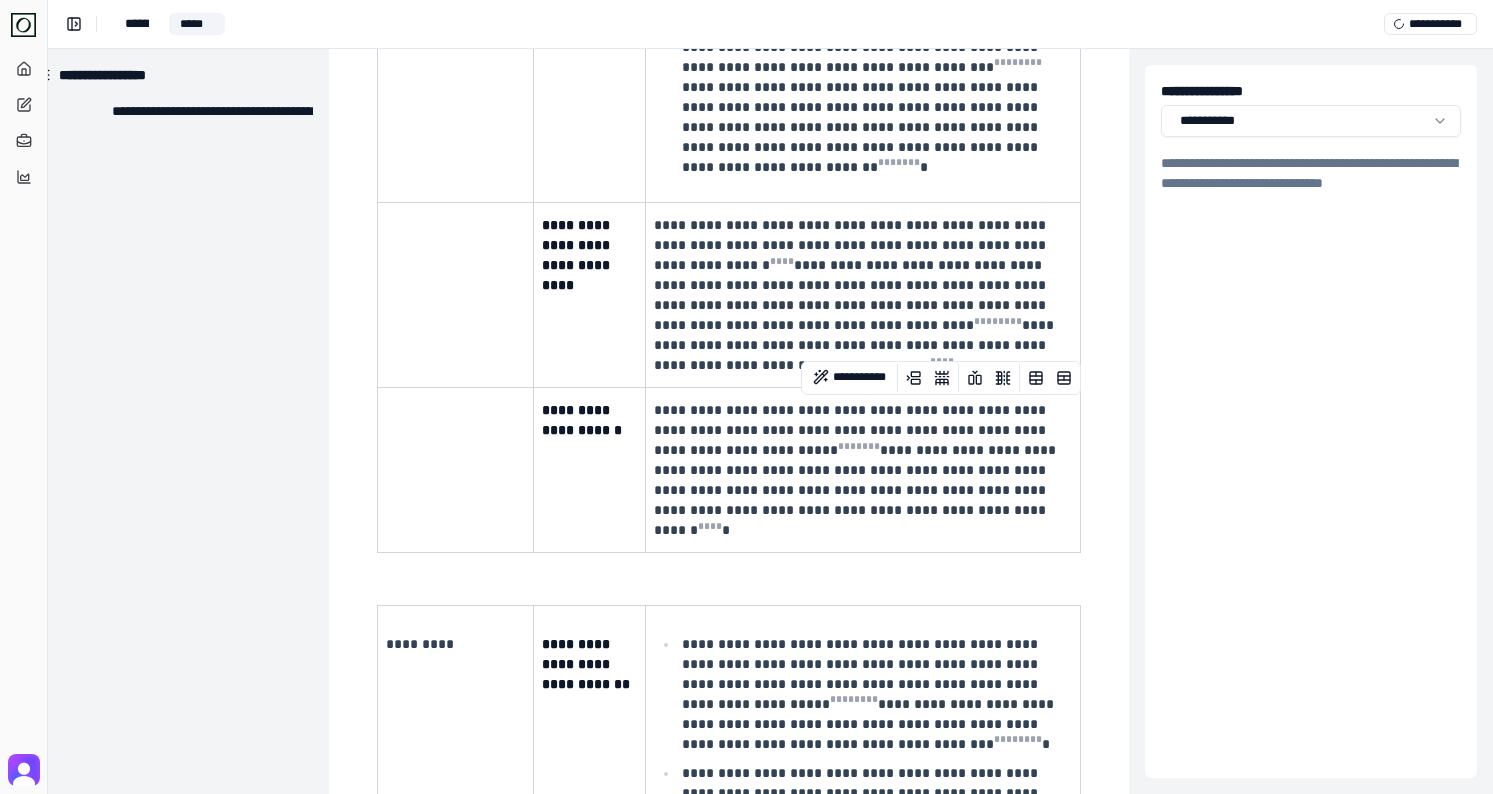 click on "**********" at bounding box center [729, 49] 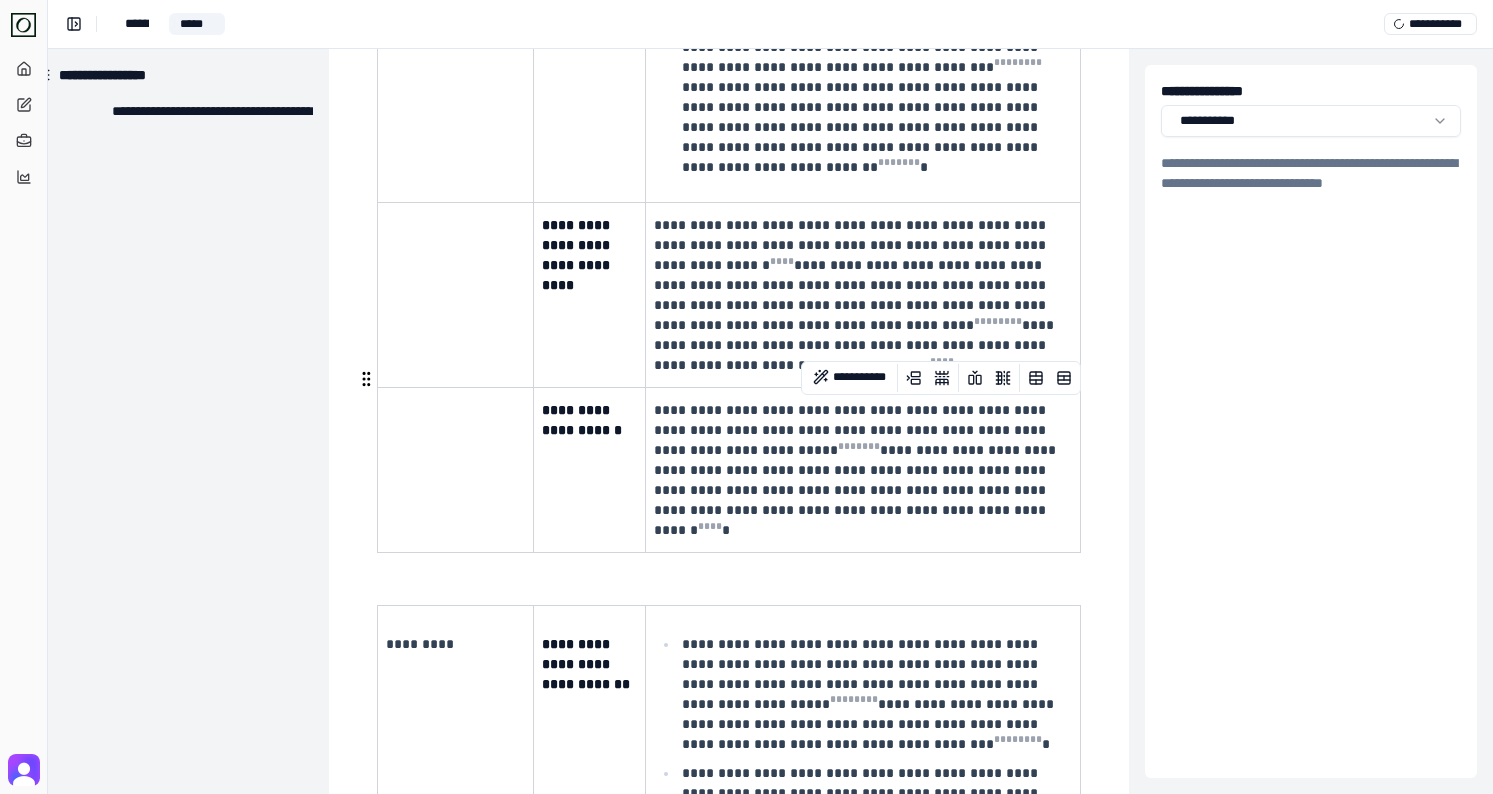 click at bounding box center (727, 579) 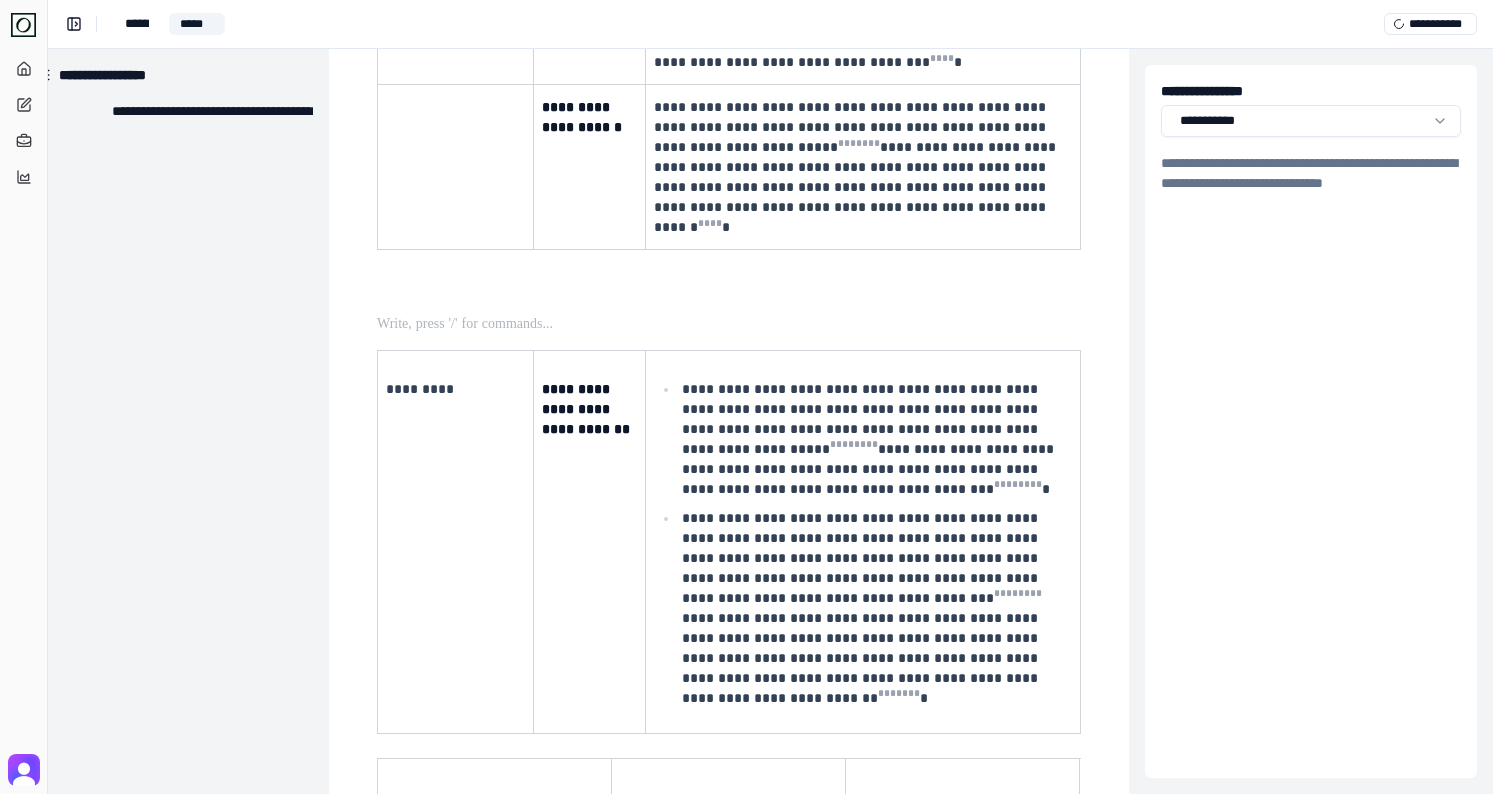scroll, scrollTop: 2473, scrollLeft: 31, axis: both 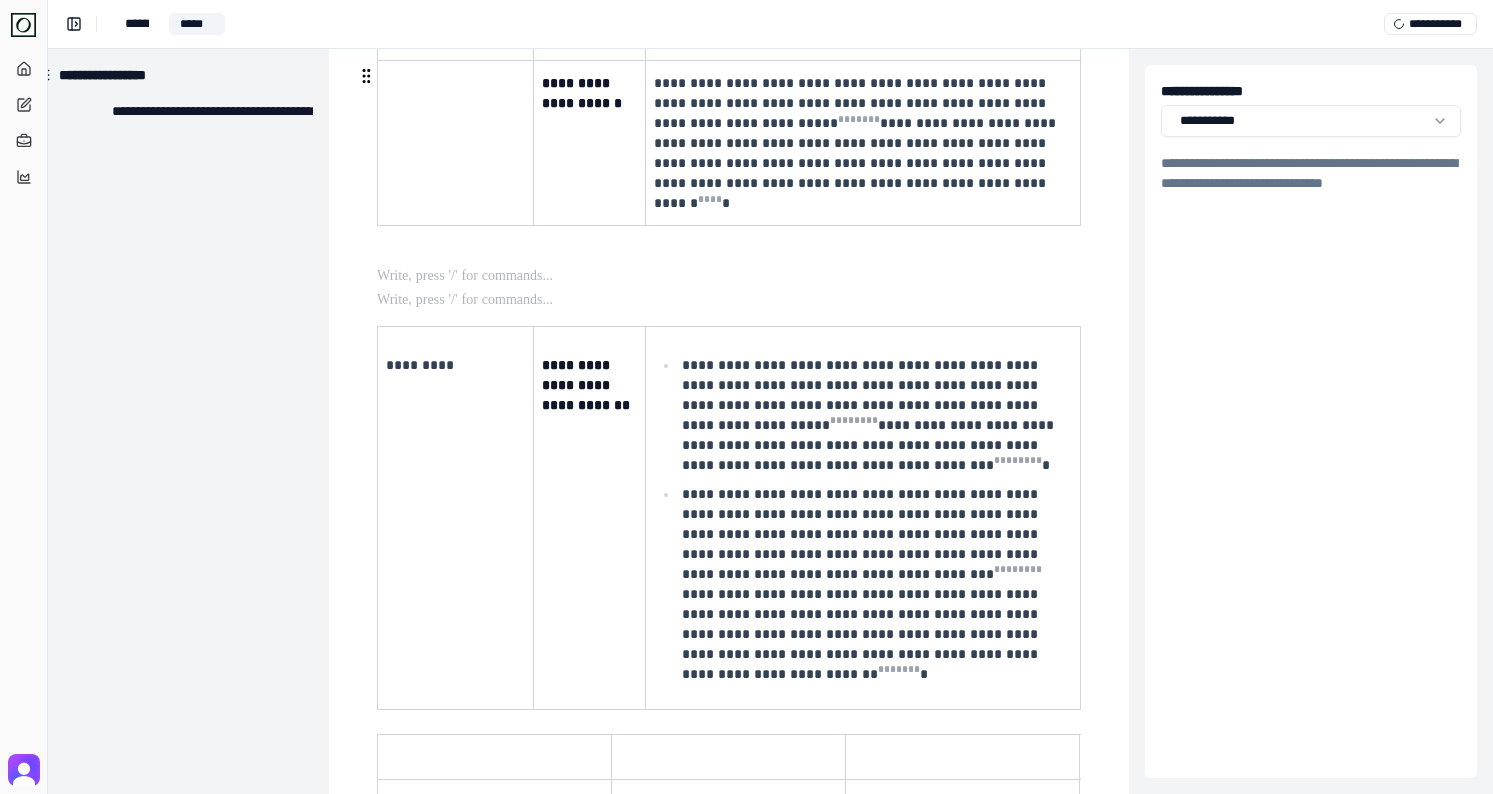 drag, startPoint x: 365, startPoint y: 99, endPoint x: 365, endPoint y: 72, distance: 27 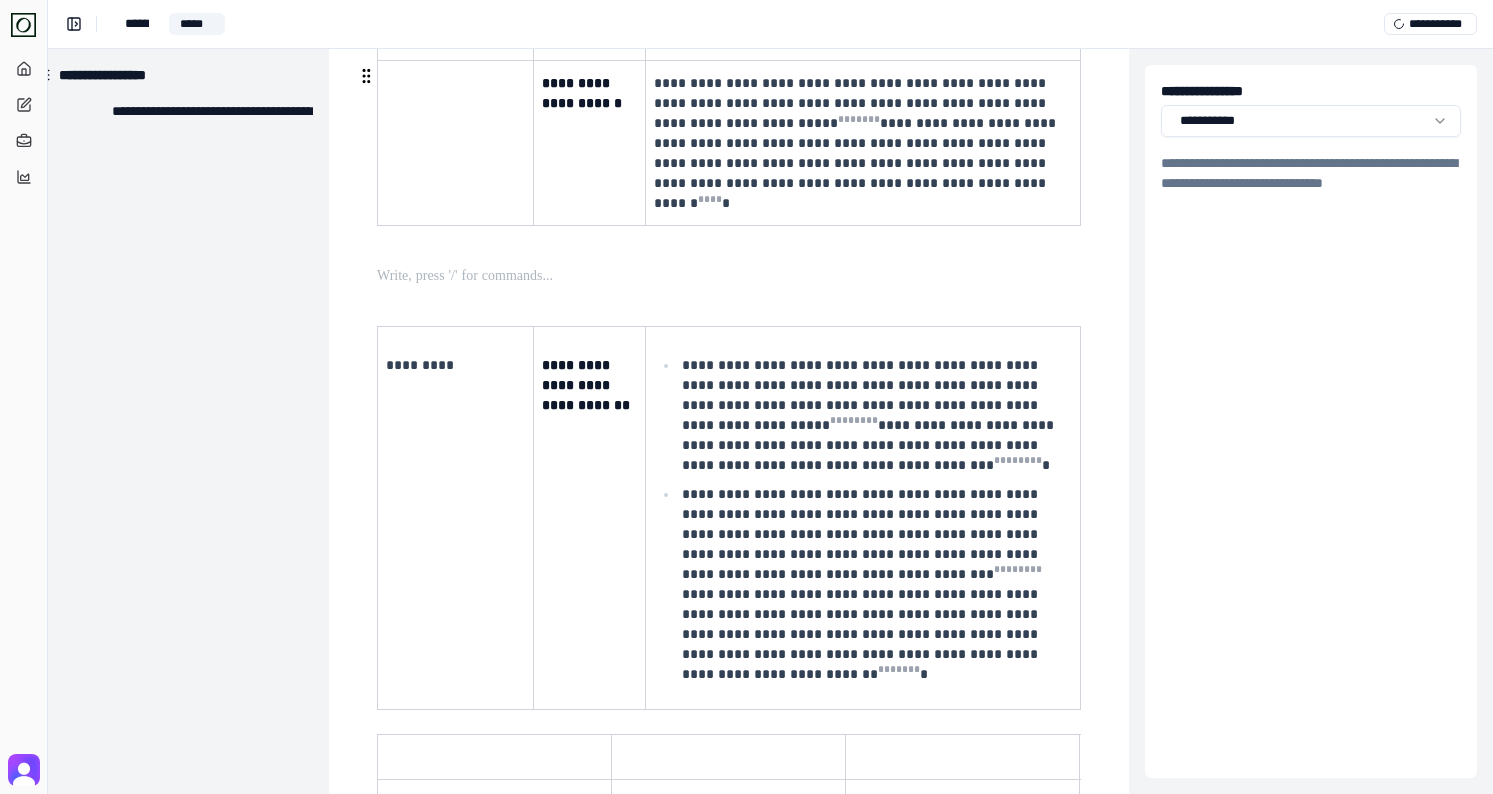 click at bounding box center [727, 276] 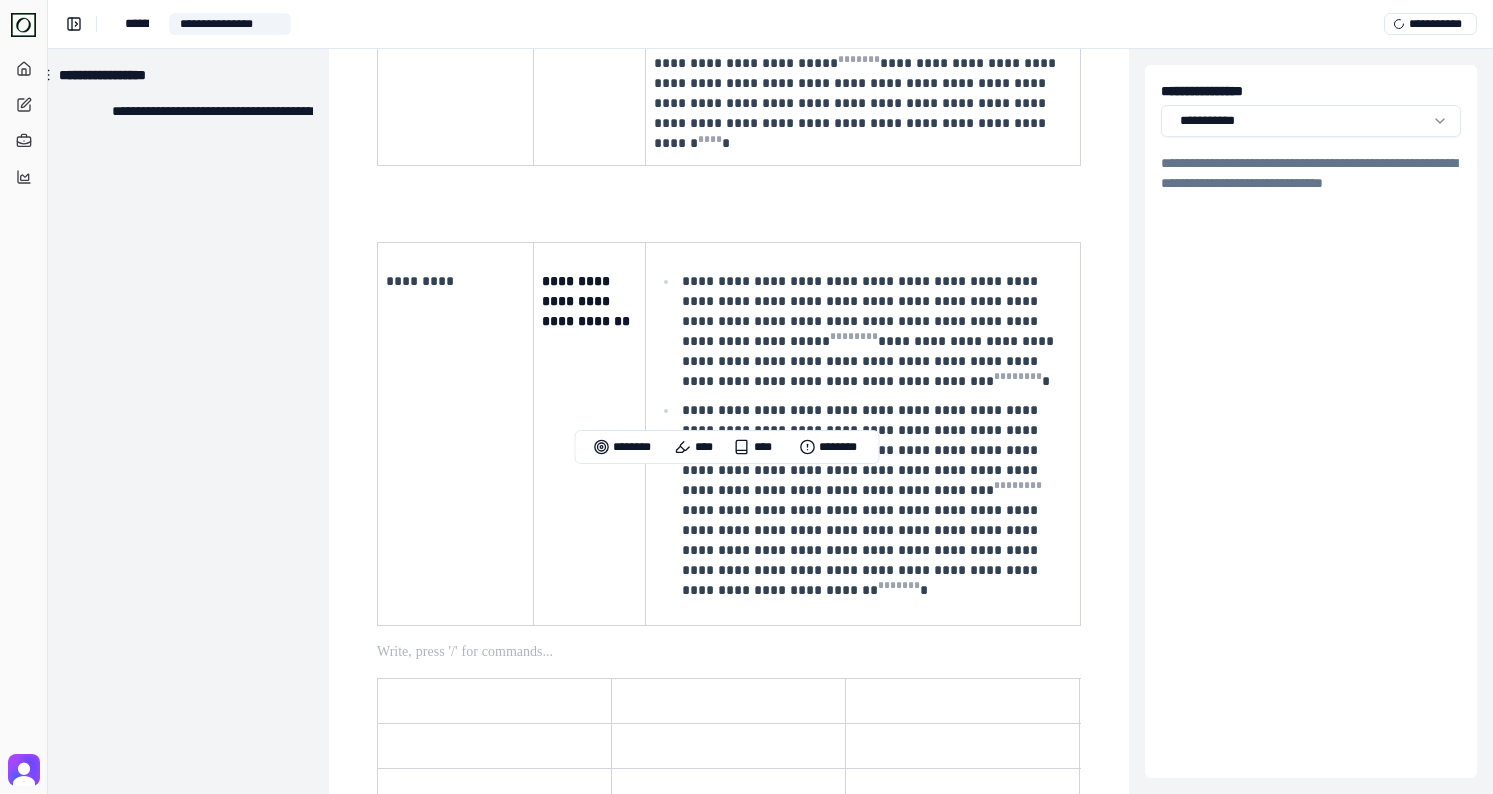 scroll, scrollTop: 2535, scrollLeft: 31, axis: both 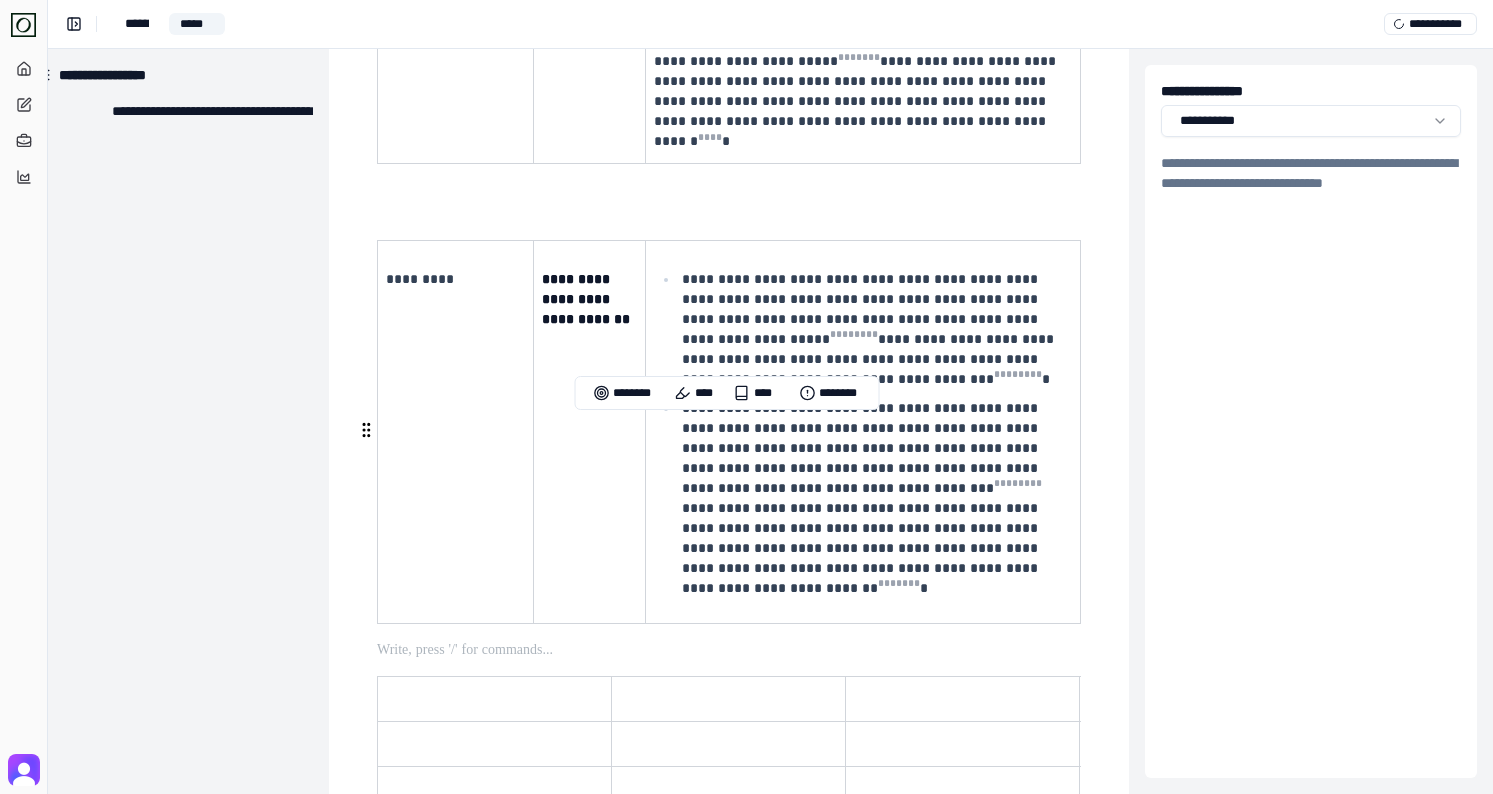 click at bounding box center (727, 650) 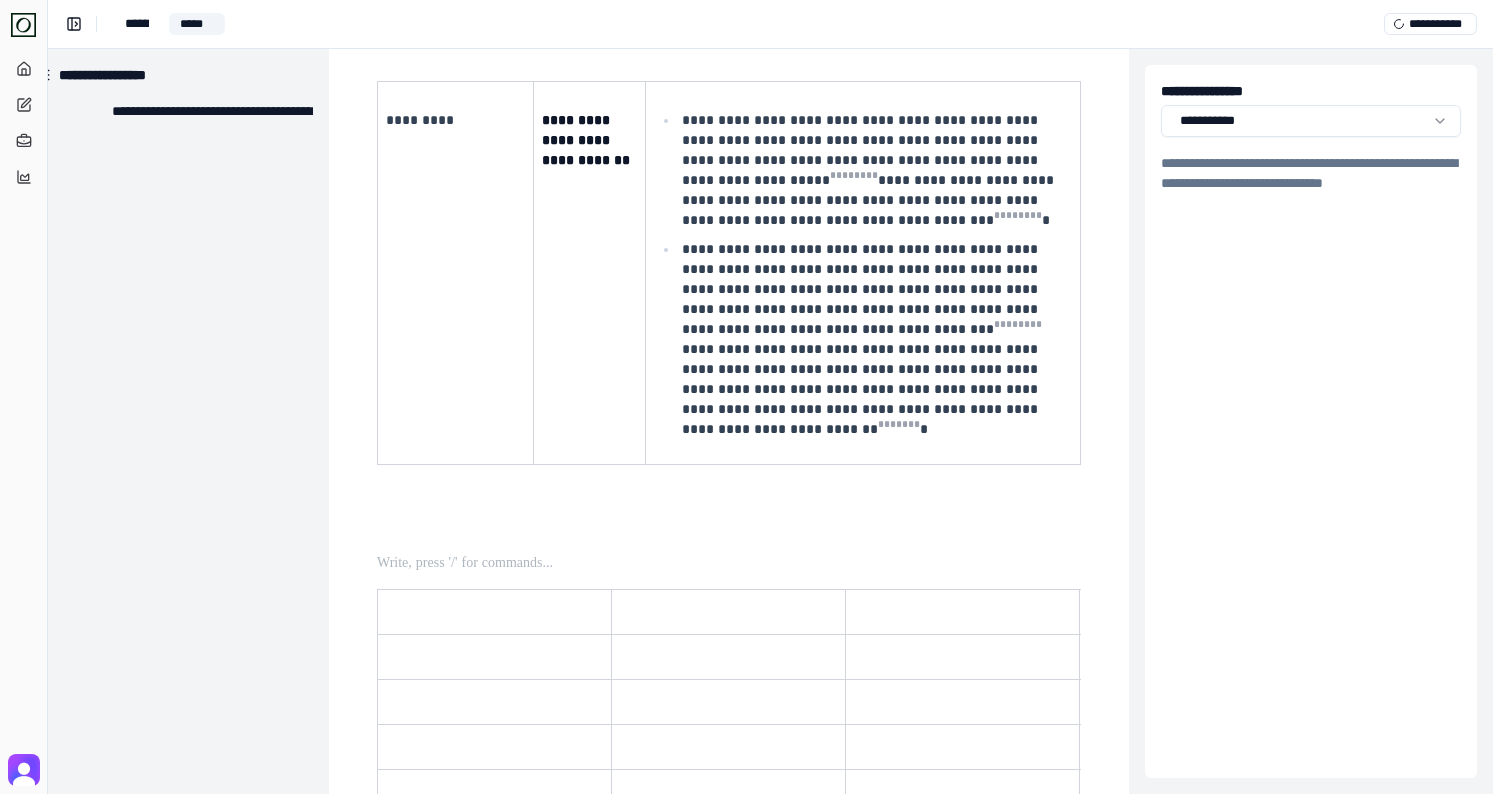 scroll, scrollTop: 2702, scrollLeft: 31, axis: both 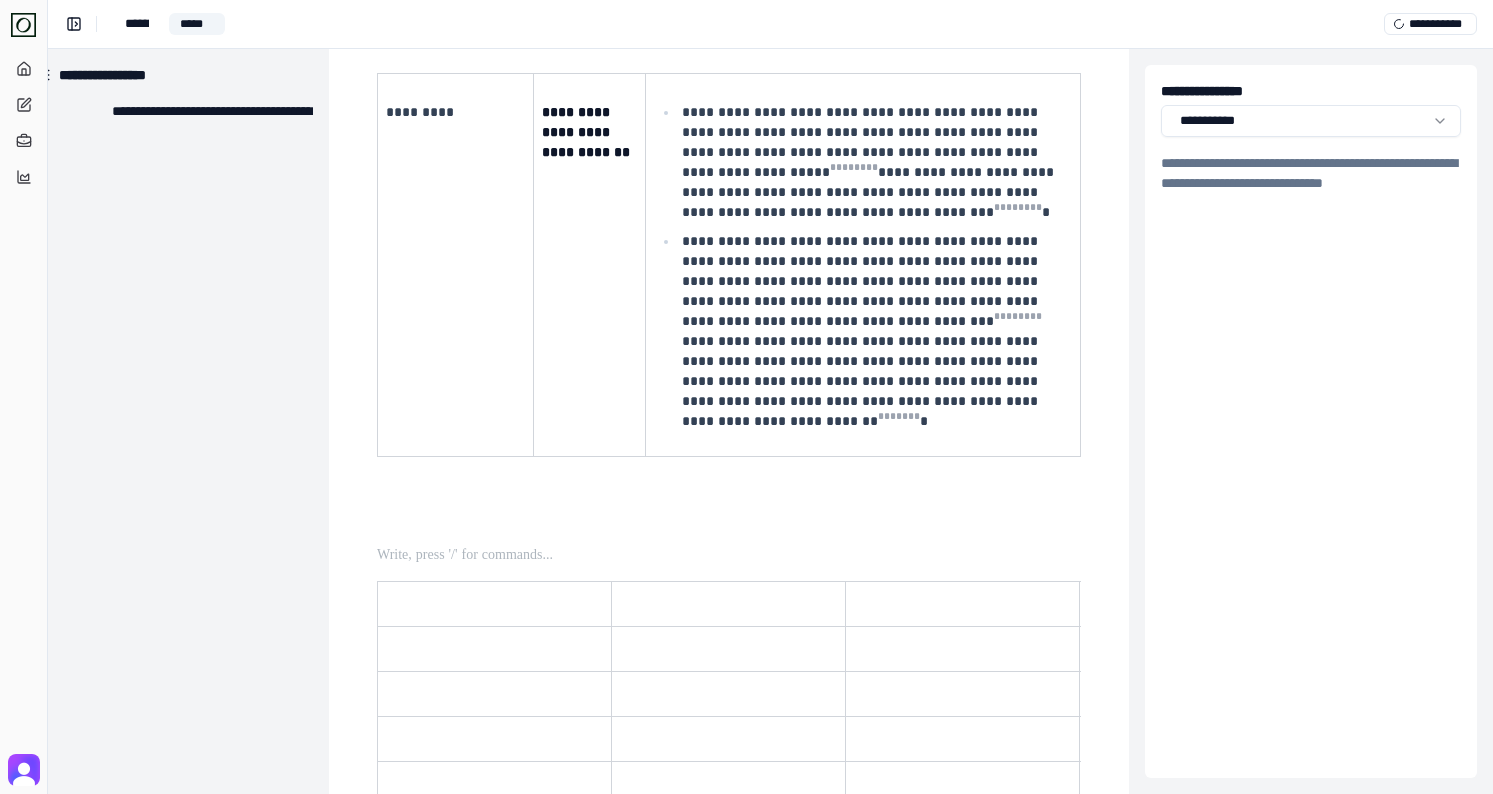 click on "**********" at bounding box center (729, 1227) 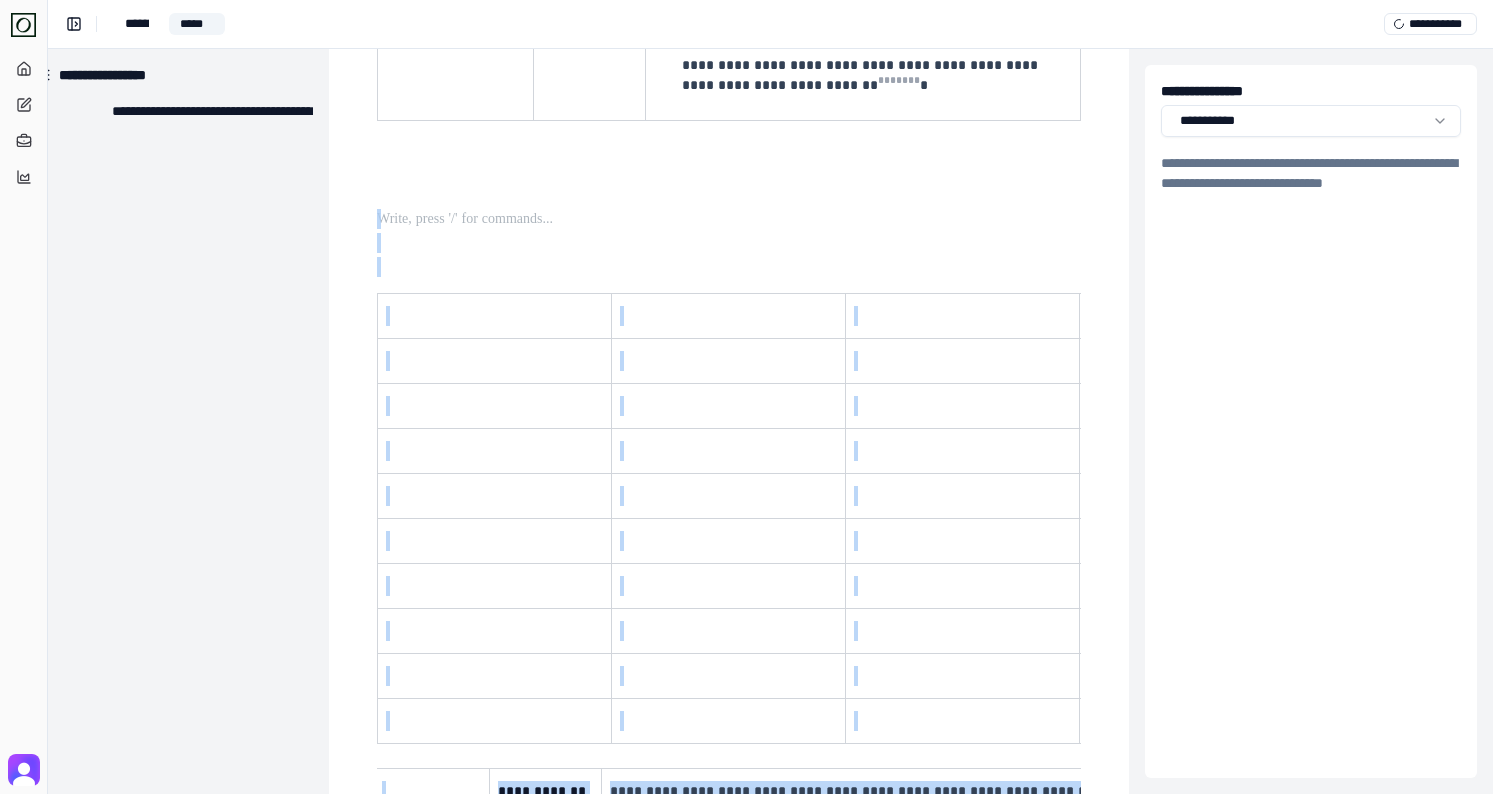scroll, scrollTop: 3216, scrollLeft: 31, axis: both 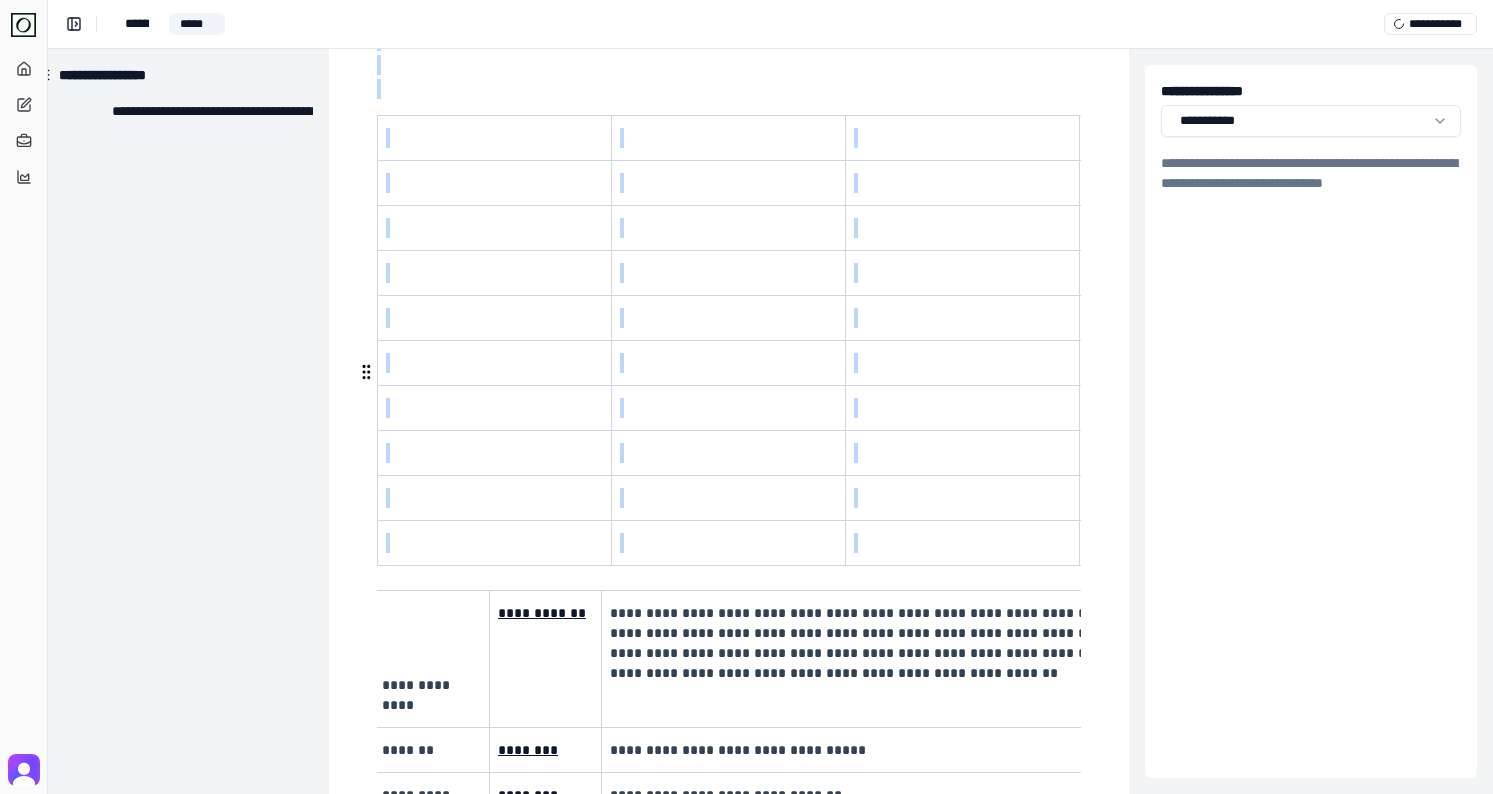 drag, startPoint x: 502, startPoint y: 92, endPoint x: 469, endPoint y: 362, distance: 272.0092 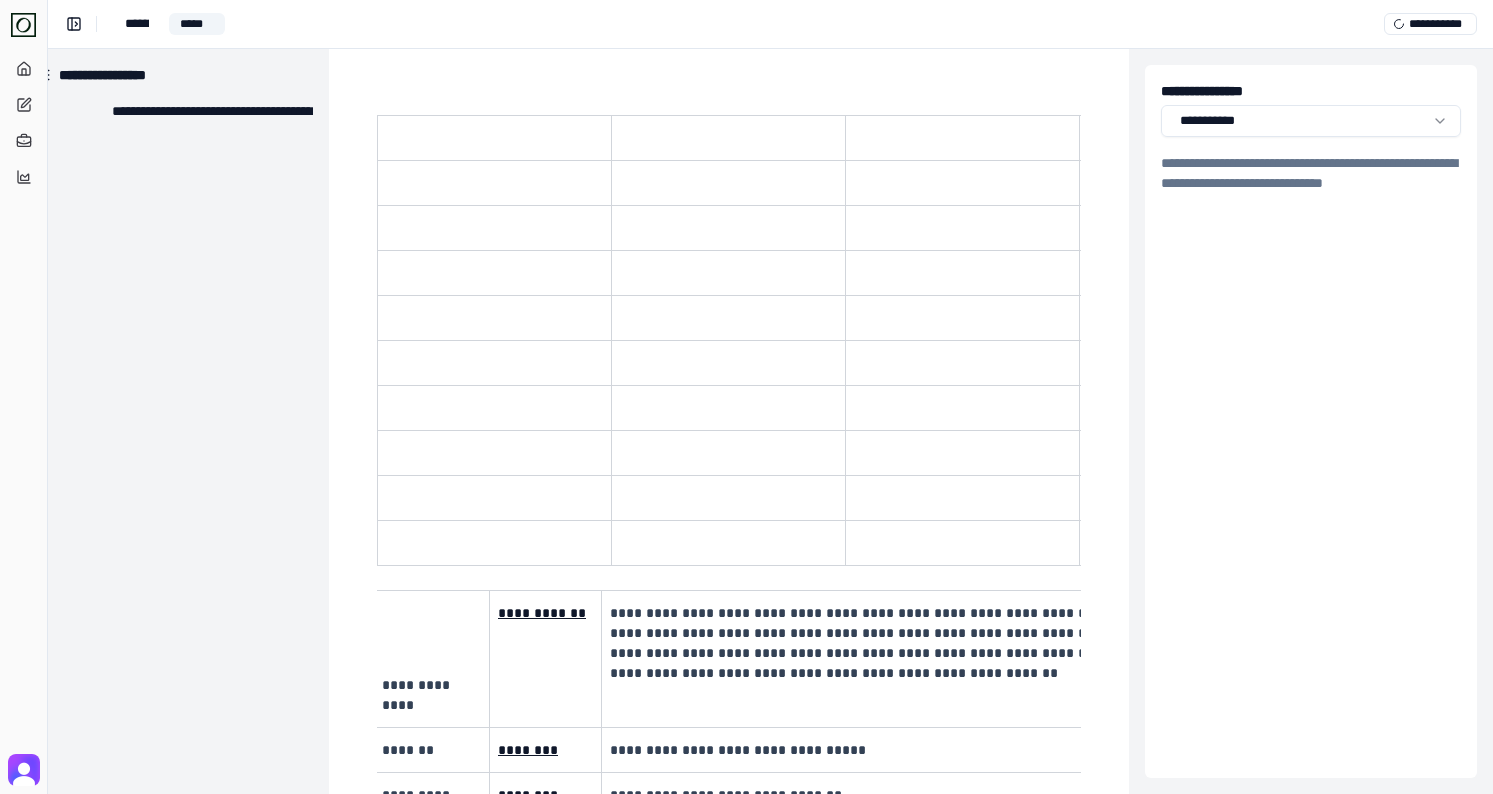 click on "********* ********* ******** ********* ********* *********" at bounding box center (729, 340) 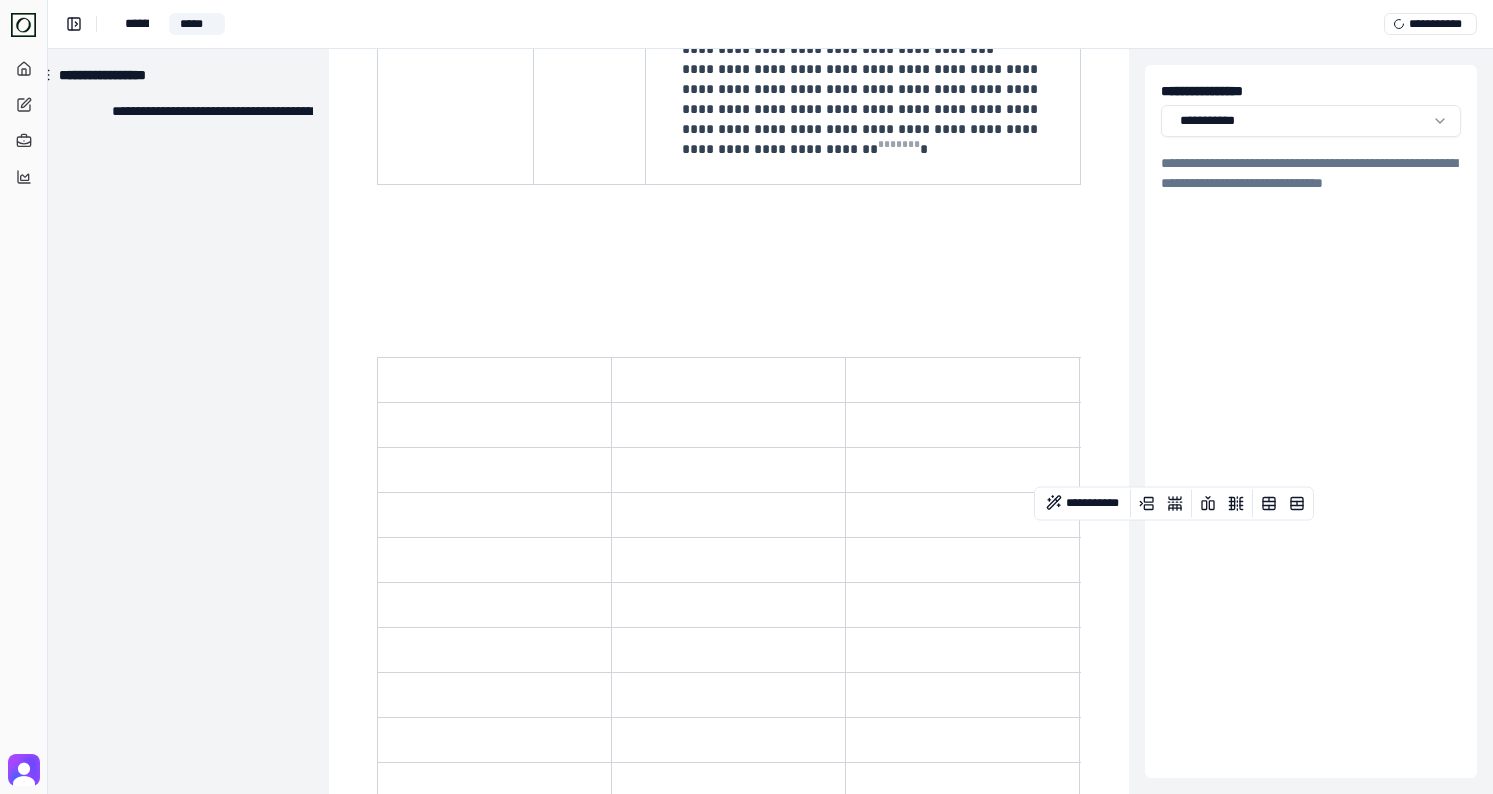 scroll, scrollTop: 2650, scrollLeft: 31, axis: both 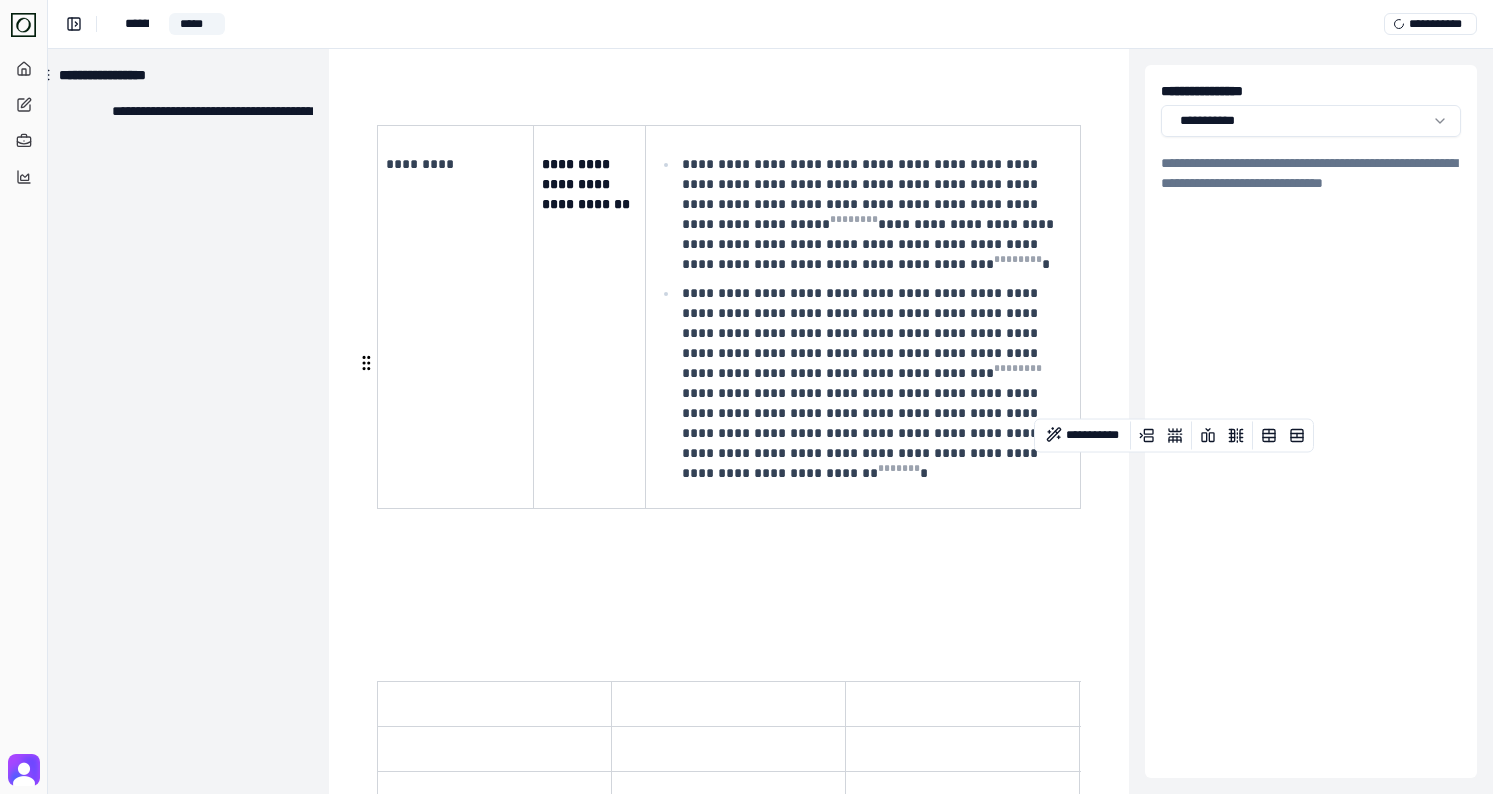 click at bounding box center [366, 363] 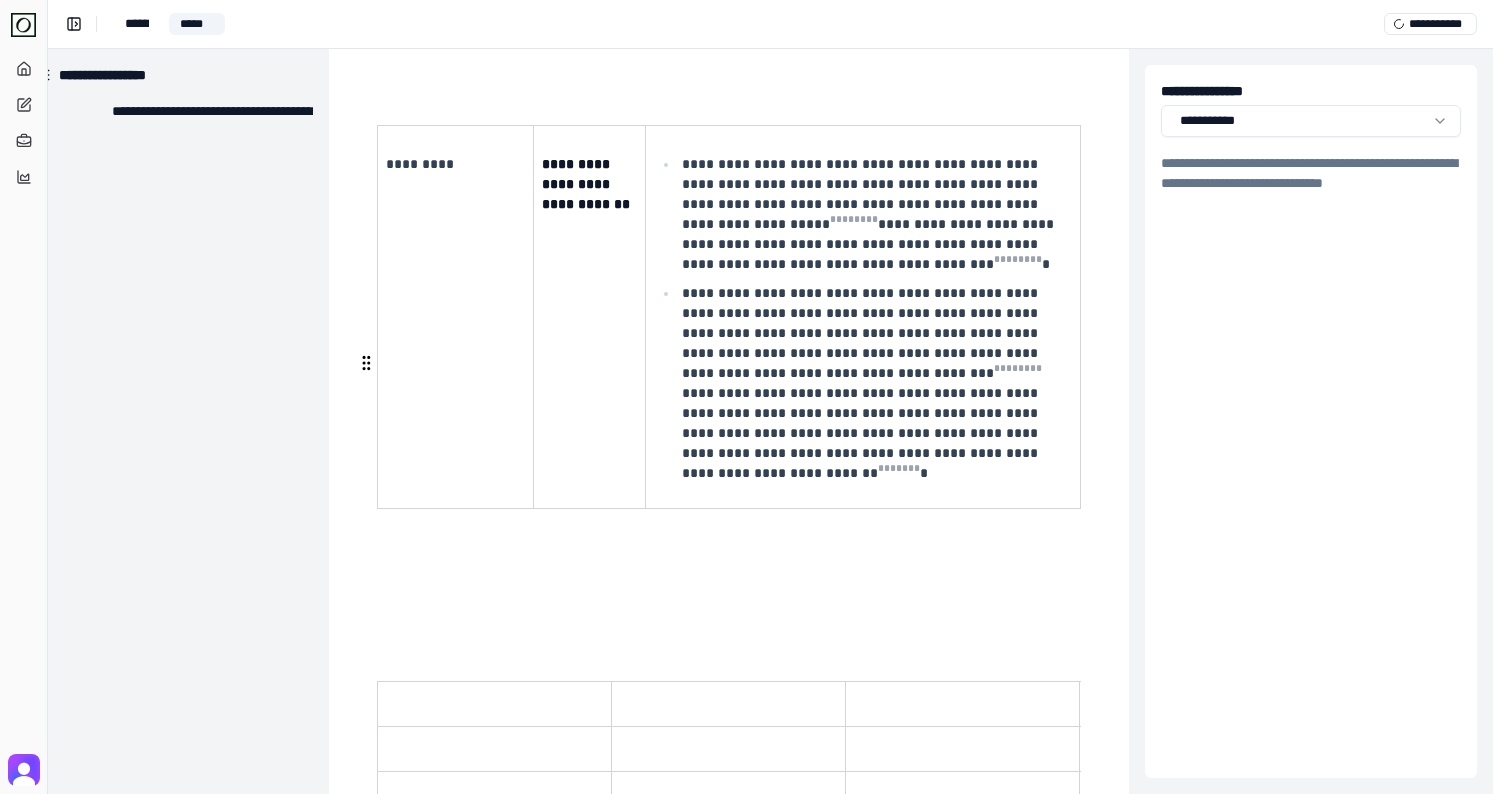 click at bounding box center [727, 583] 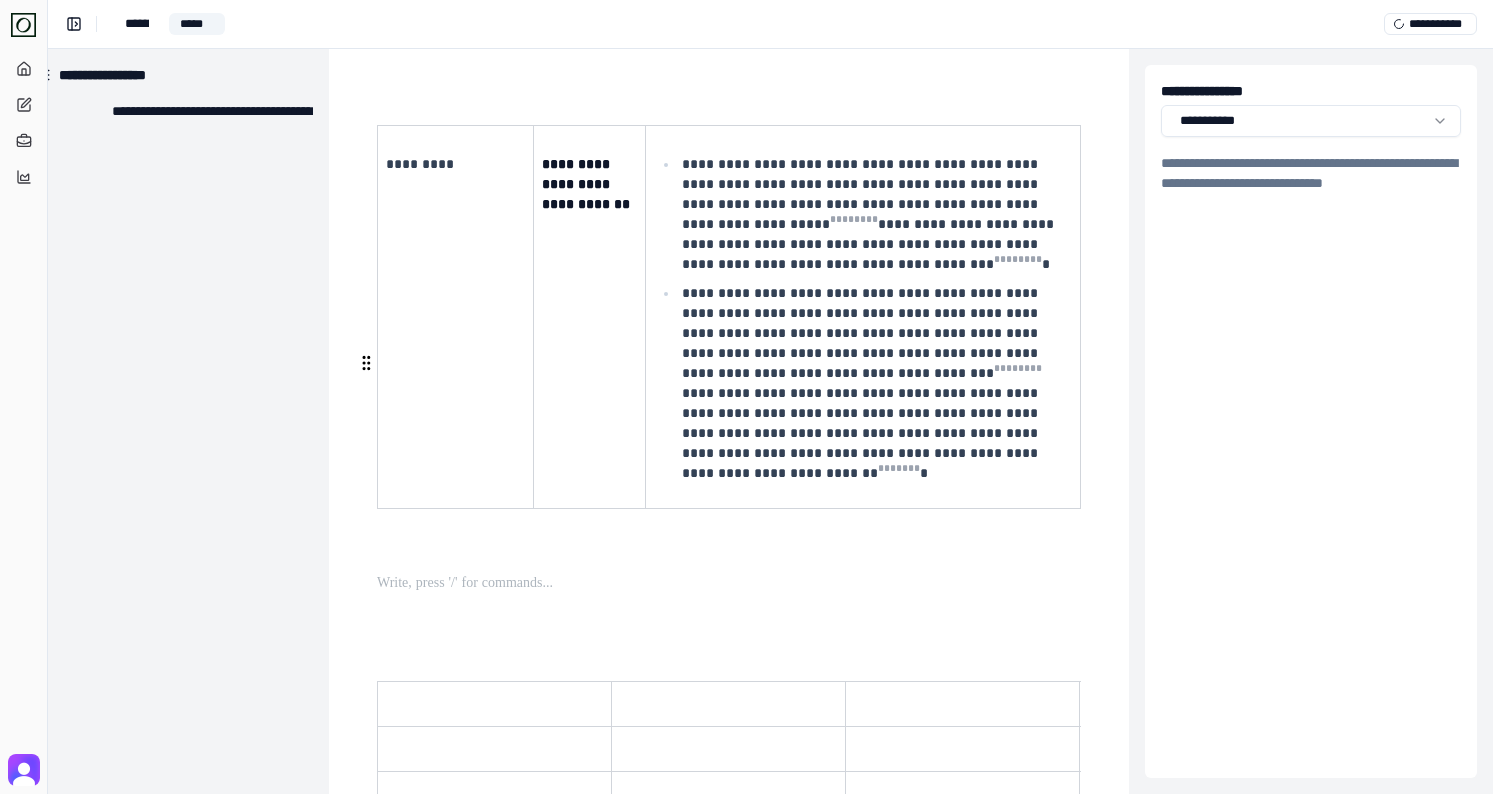 click at bounding box center [366, 363] 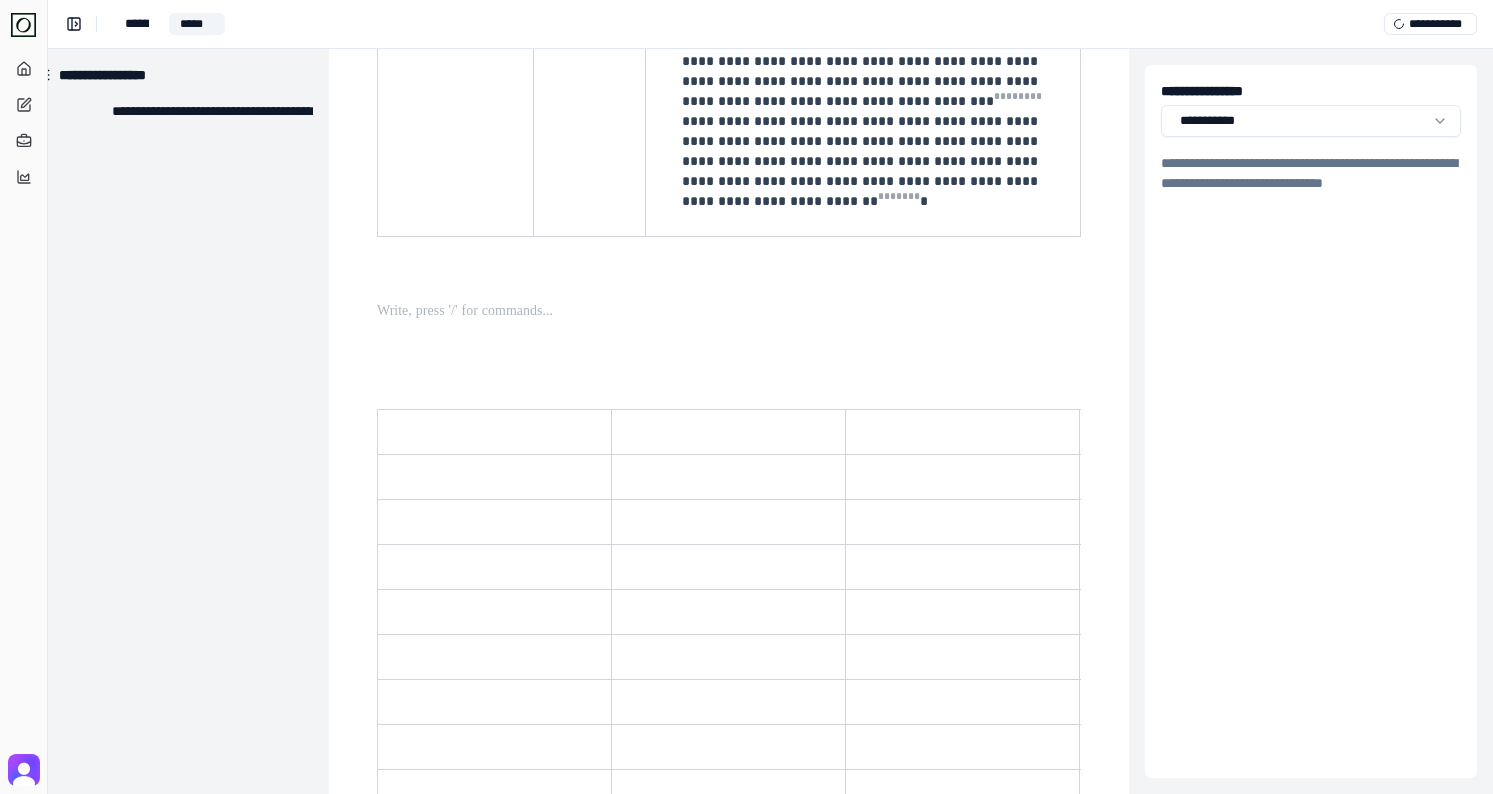 scroll, scrollTop: 2954, scrollLeft: 31, axis: both 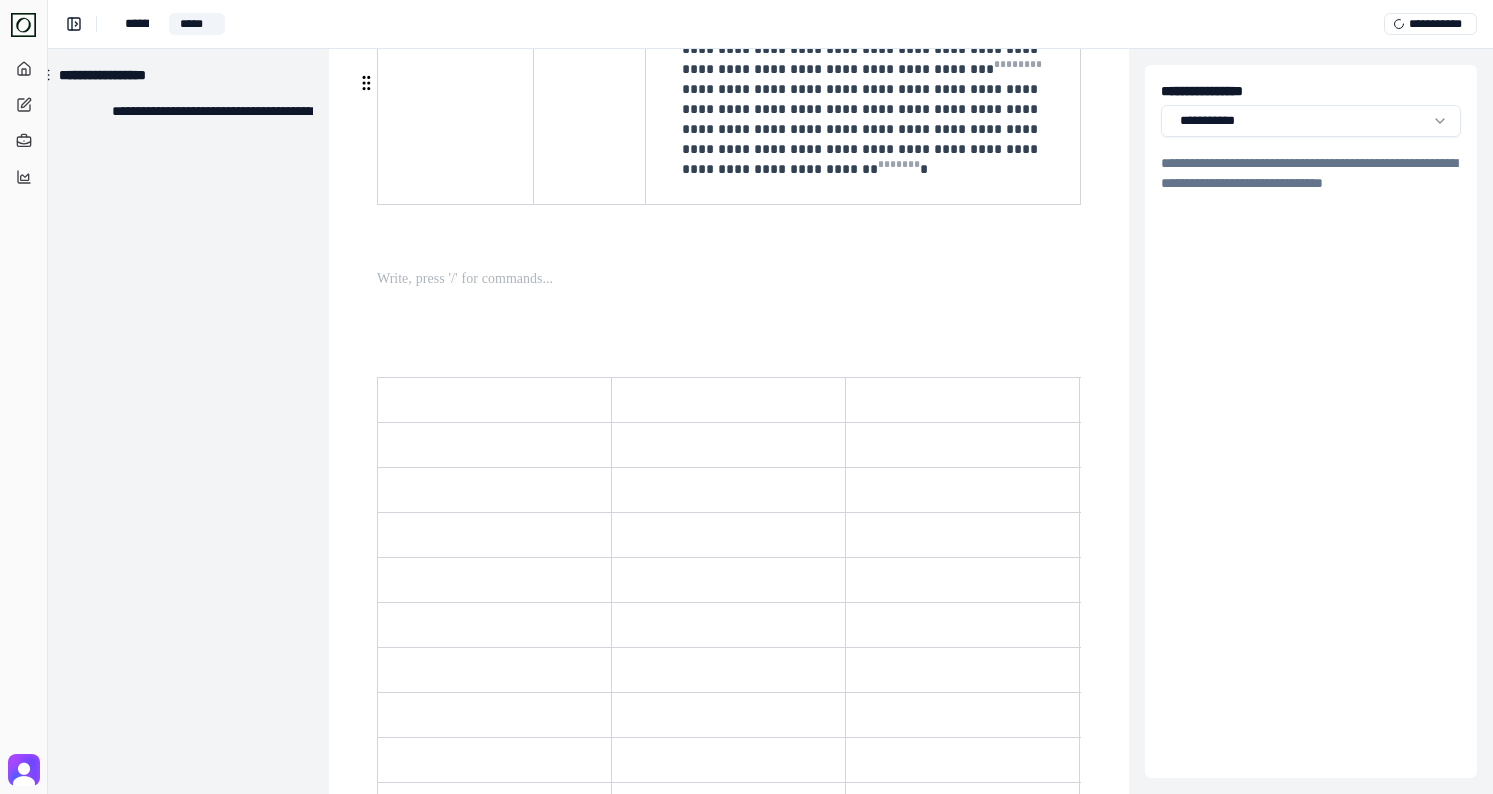 click at bounding box center [366, 83] 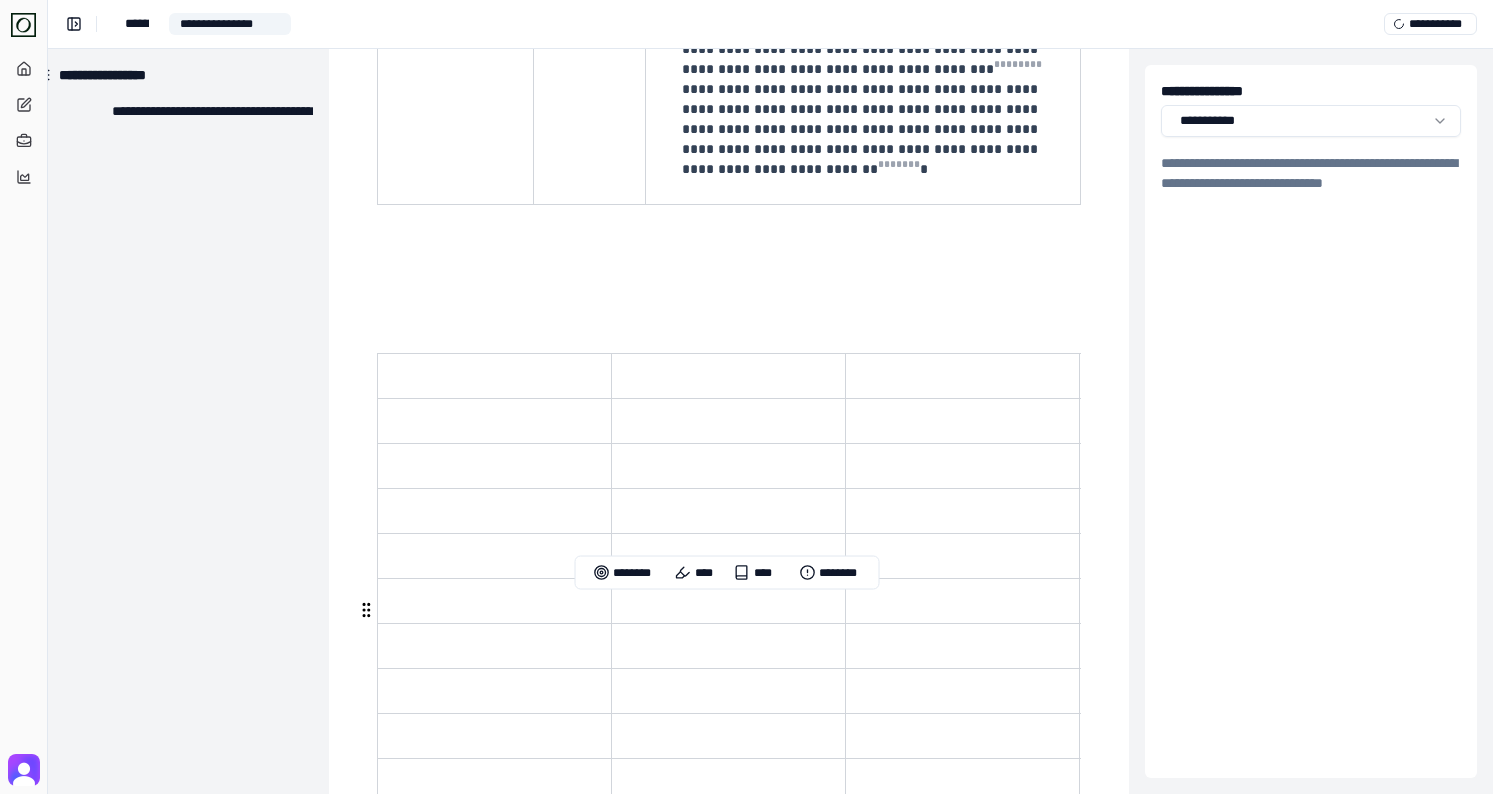 click at bounding box center (727, 830) 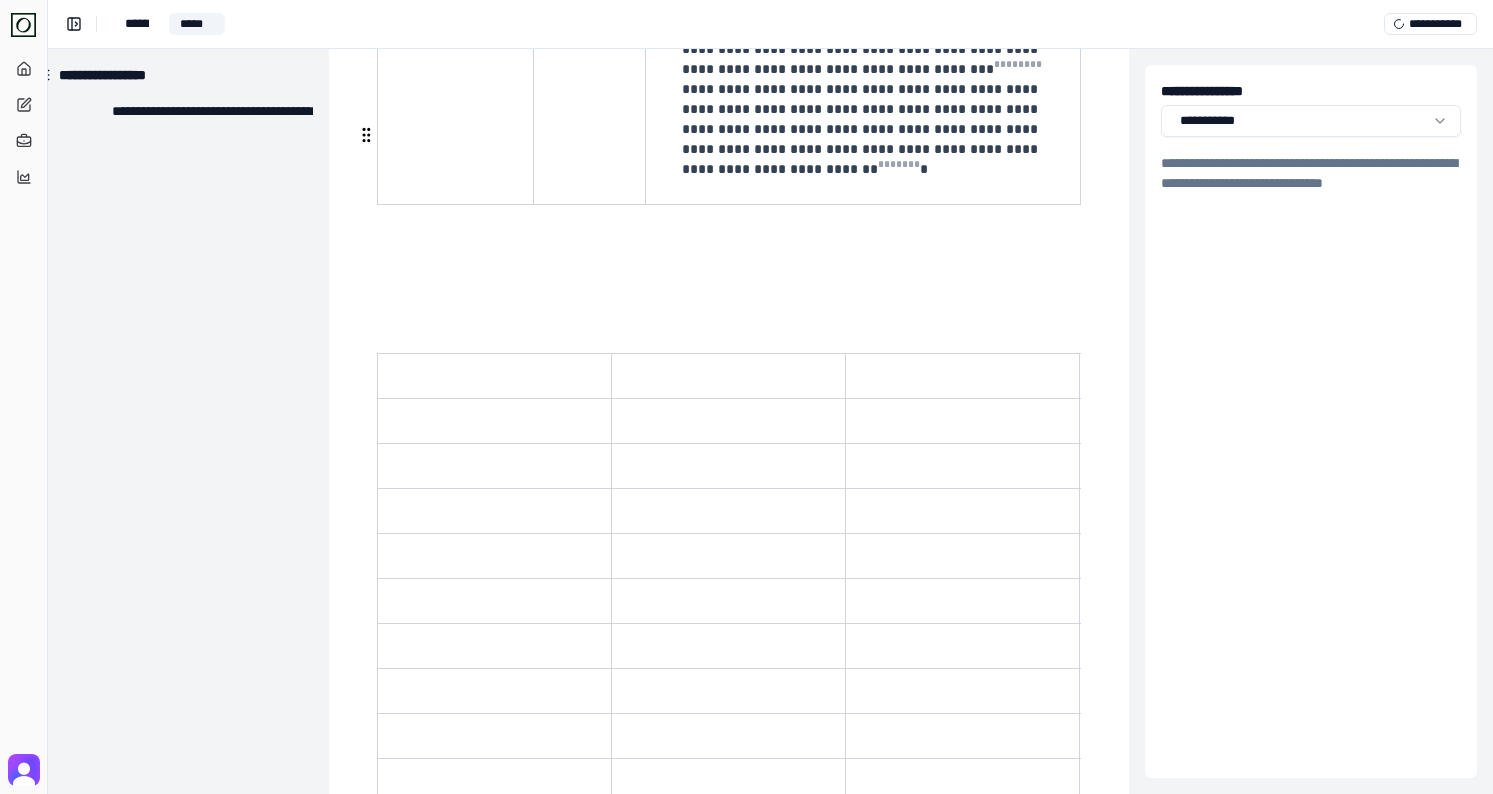 click at bounding box center (727, 854) 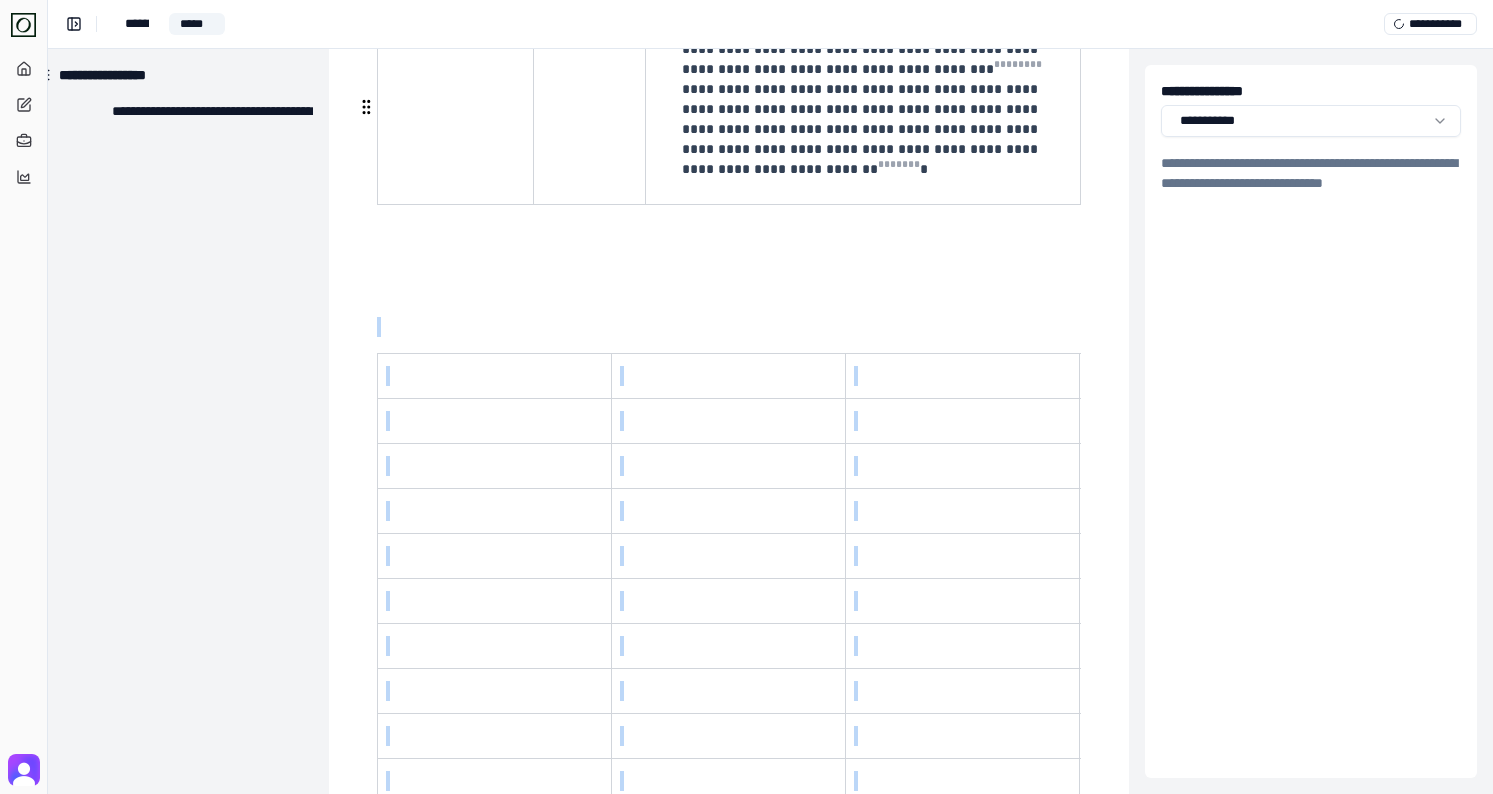 drag, startPoint x: 484, startPoint y: 620, endPoint x: 396, endPoint y: 101, distance: 526.40765 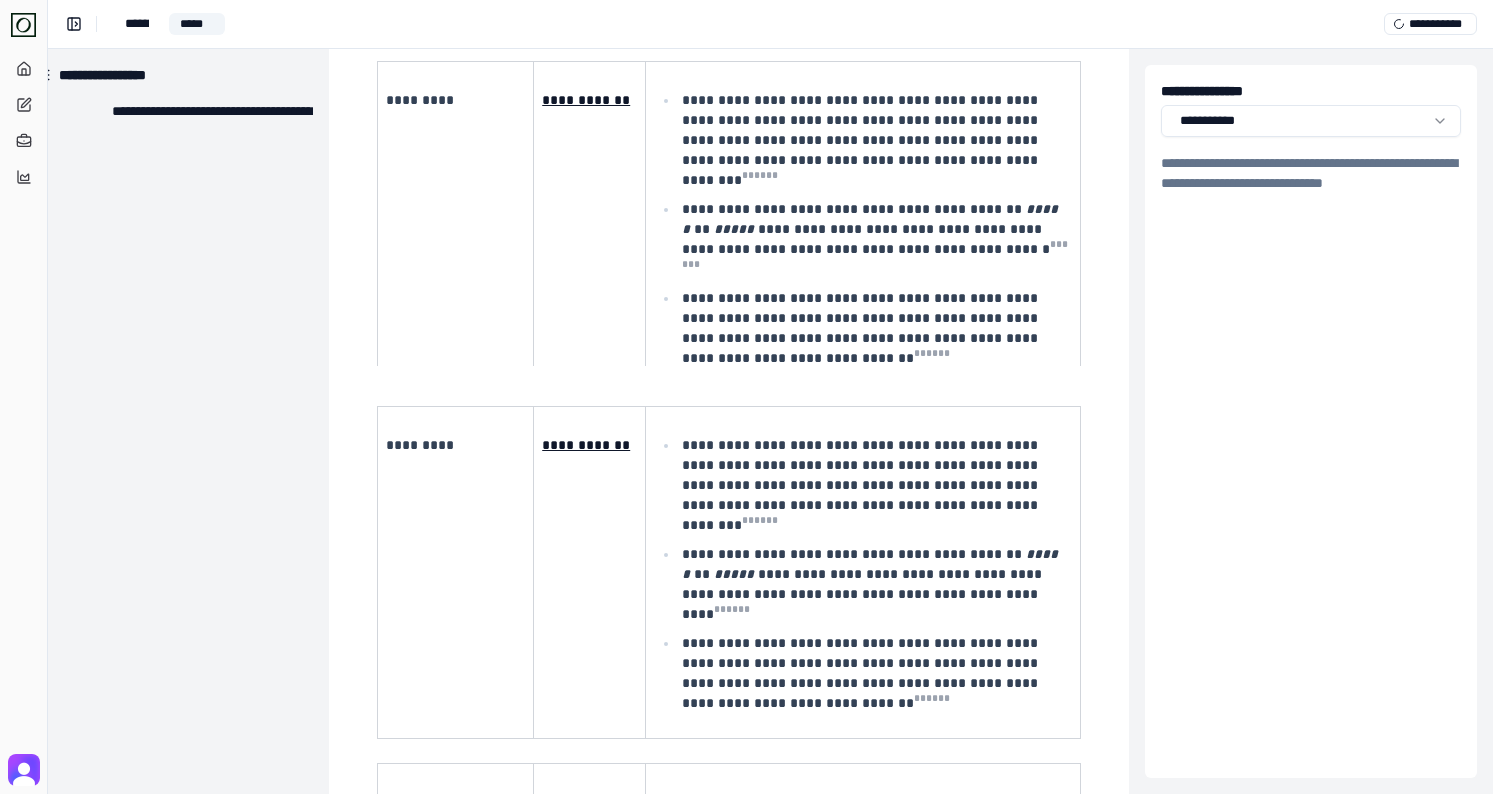 scroll, scrollTop: 182, scrollLeft: 31, axis: both 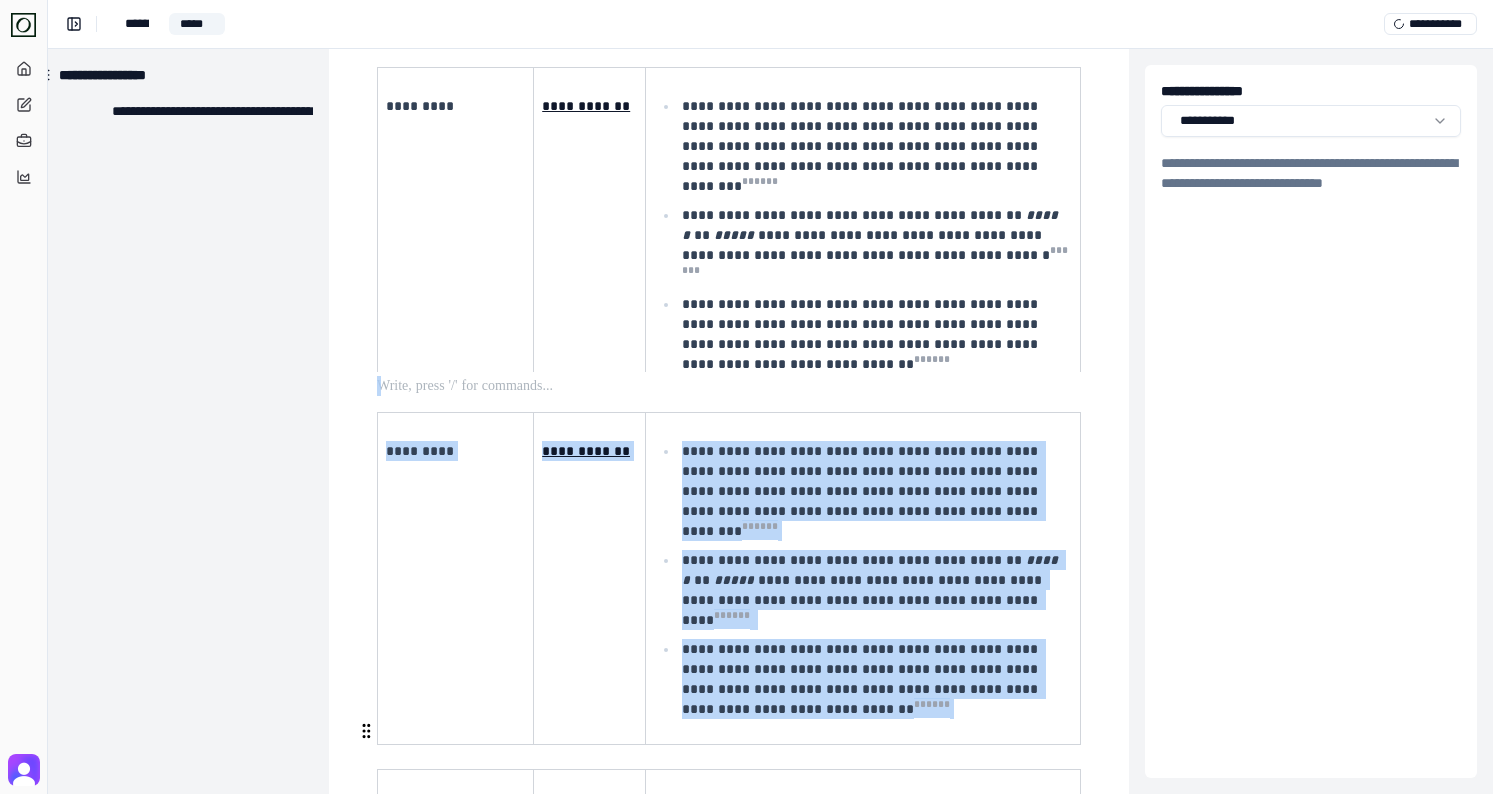 drag, startPoint x: 503, startPoint y: 392, endPoint x: 683, endPoint y: 717, distance: 371.51715 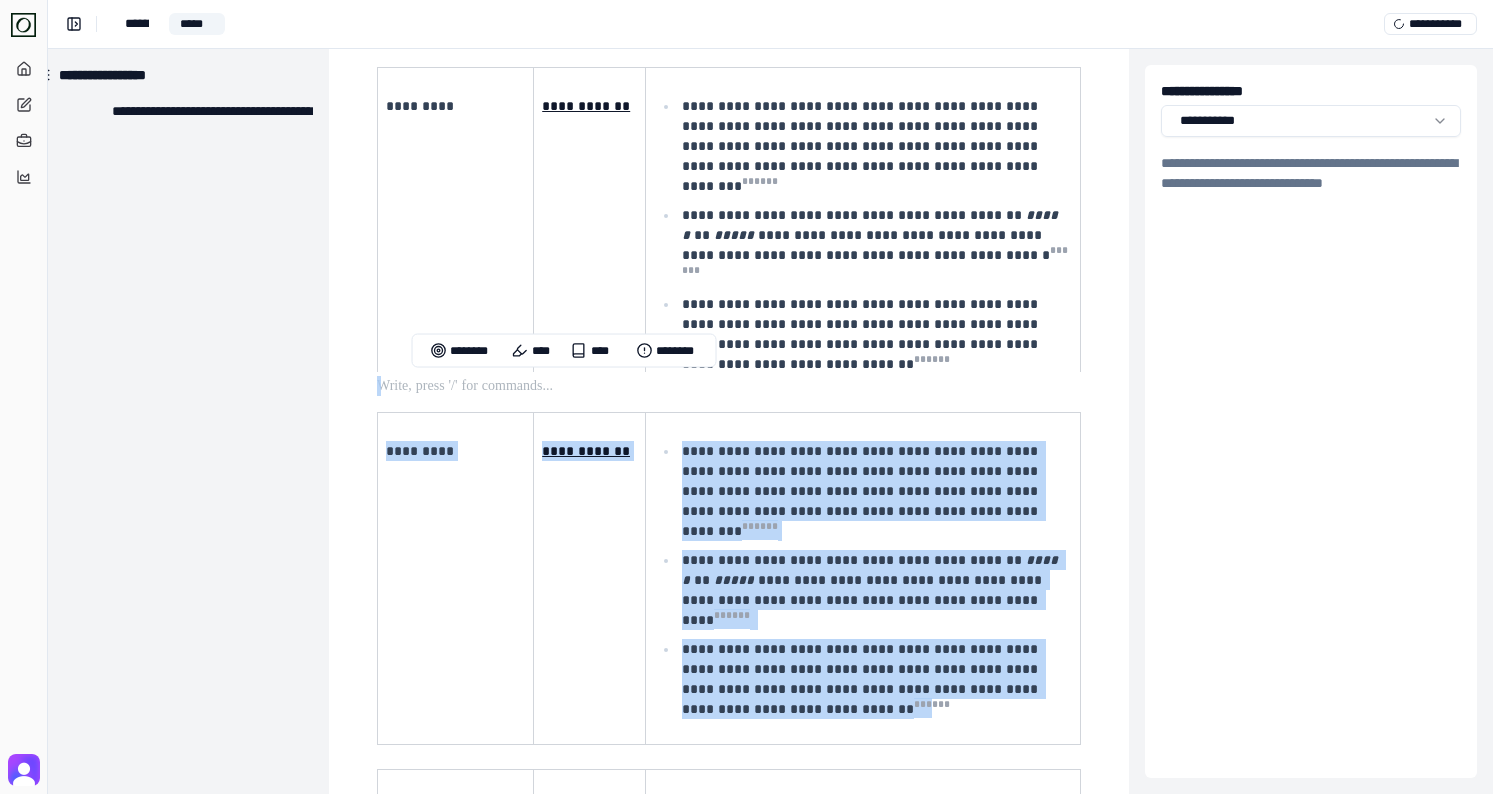 click at bounding box center [727, 386] 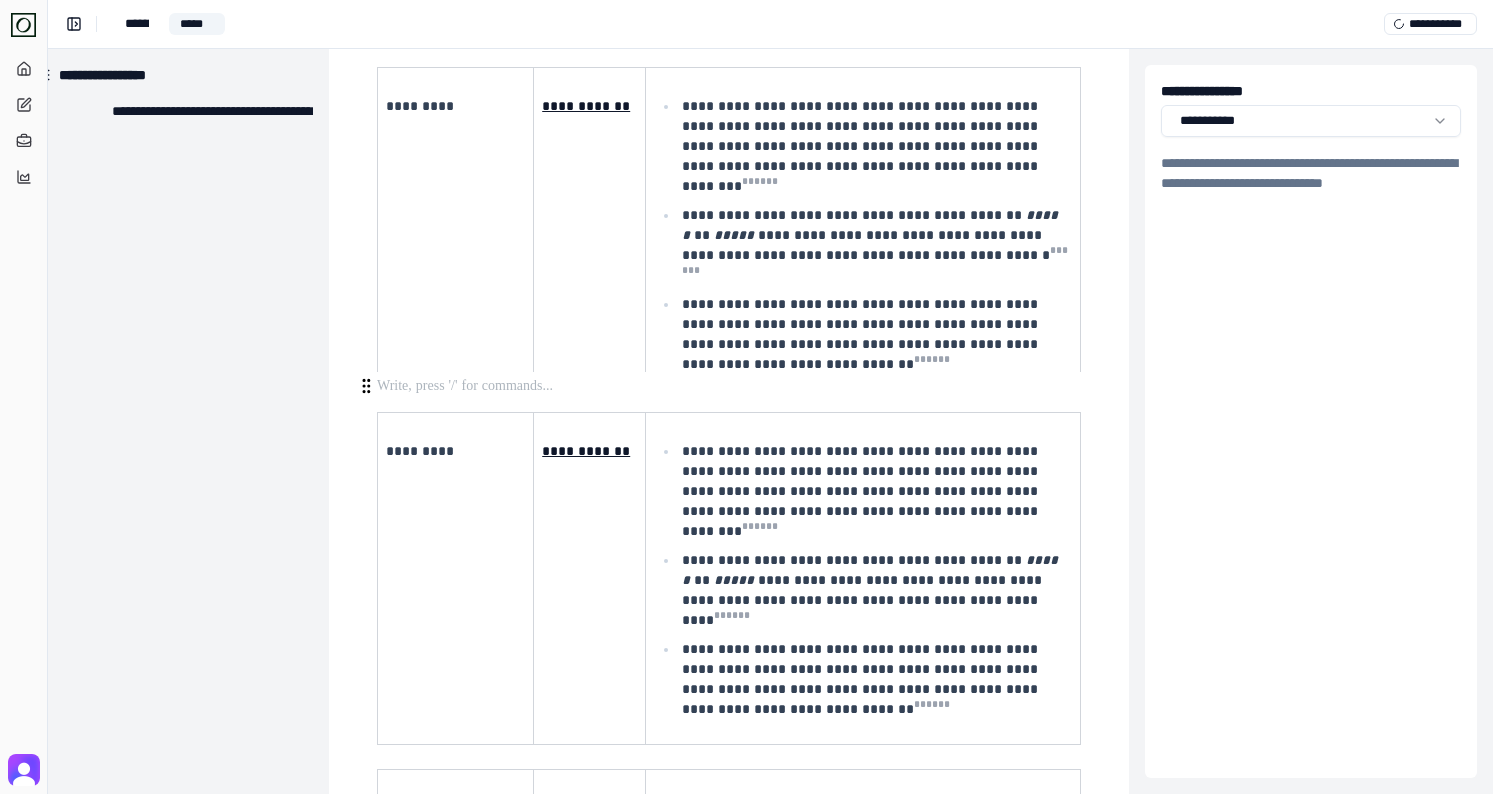 click at bounding box center [727, 386] 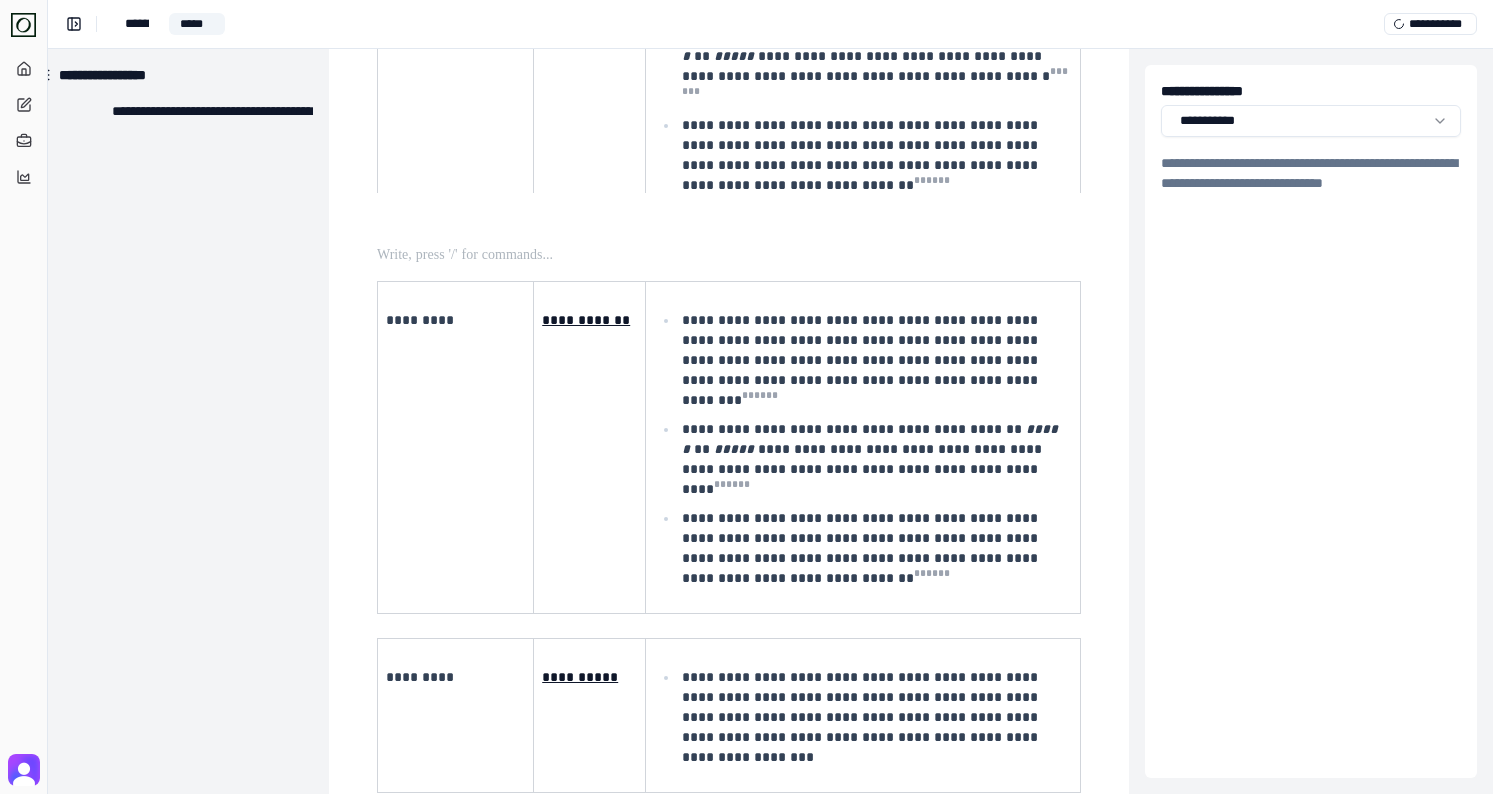 scroll, scrollTop: 367, scrollLeft: 31, axis: both 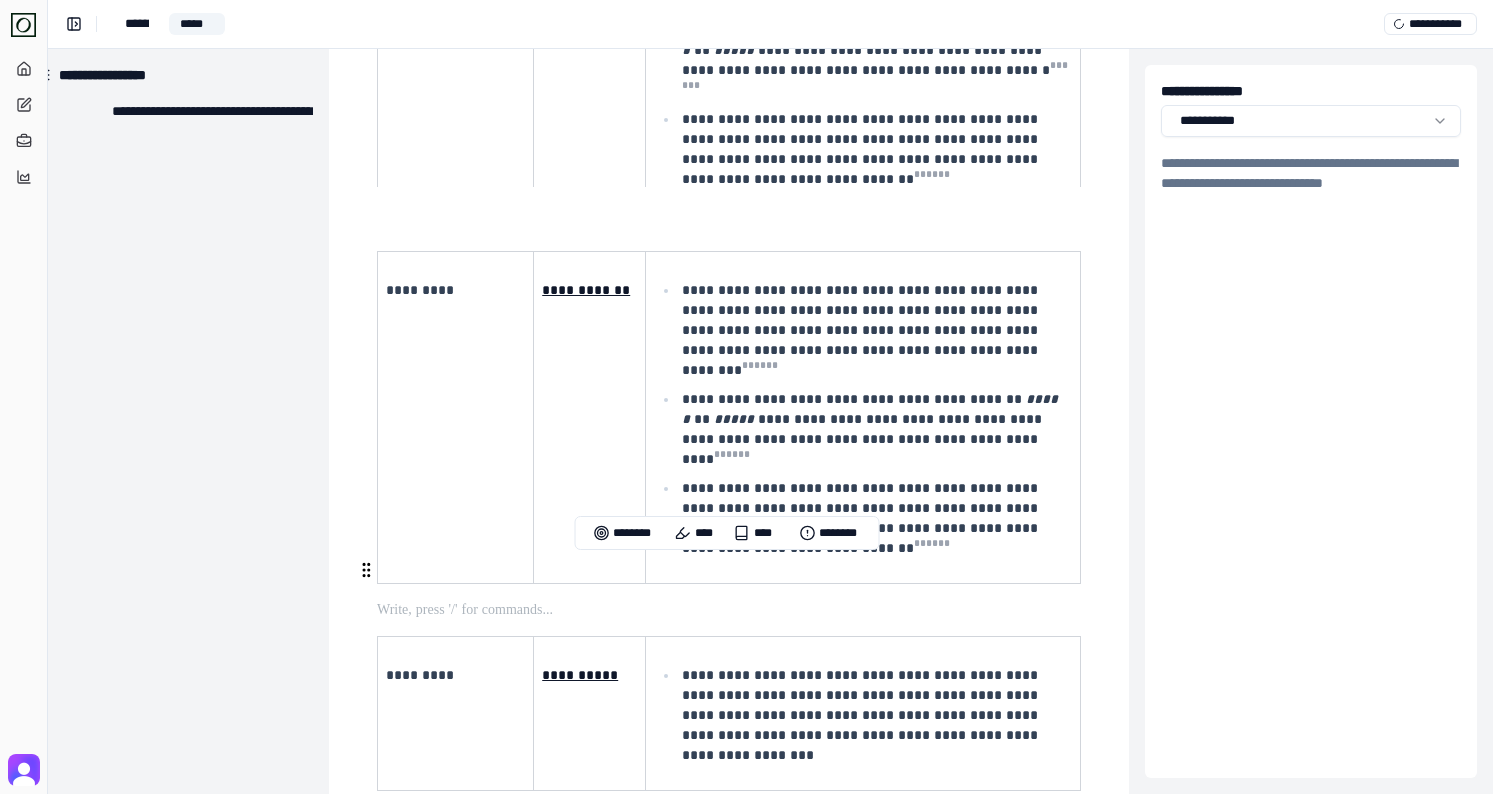 click at bounding box center (727, 610) 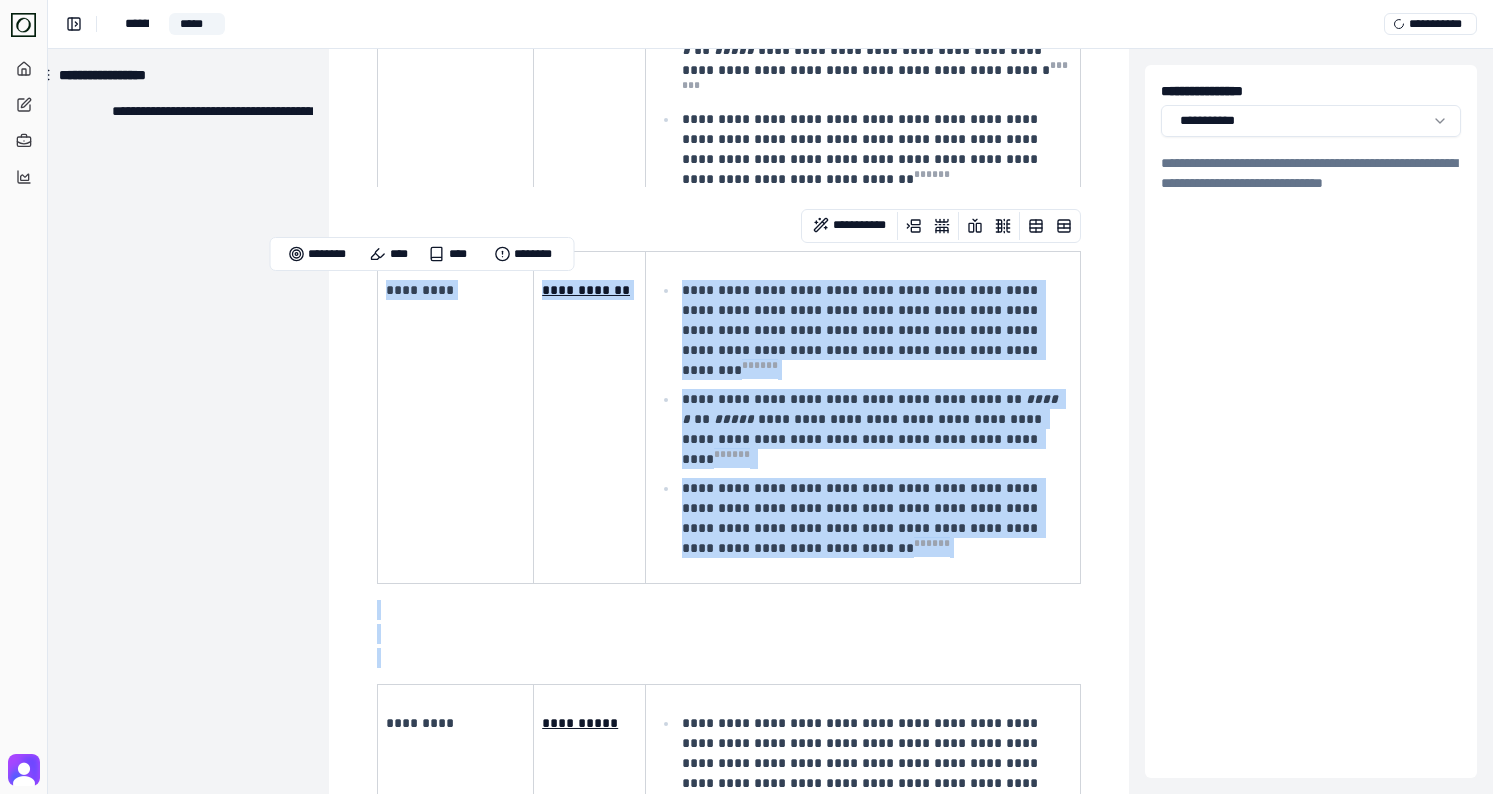 drag, startPoint x: 523, startPoint y: 606, endPoint x: 425, endPoint y: 236, distance: 382.75842 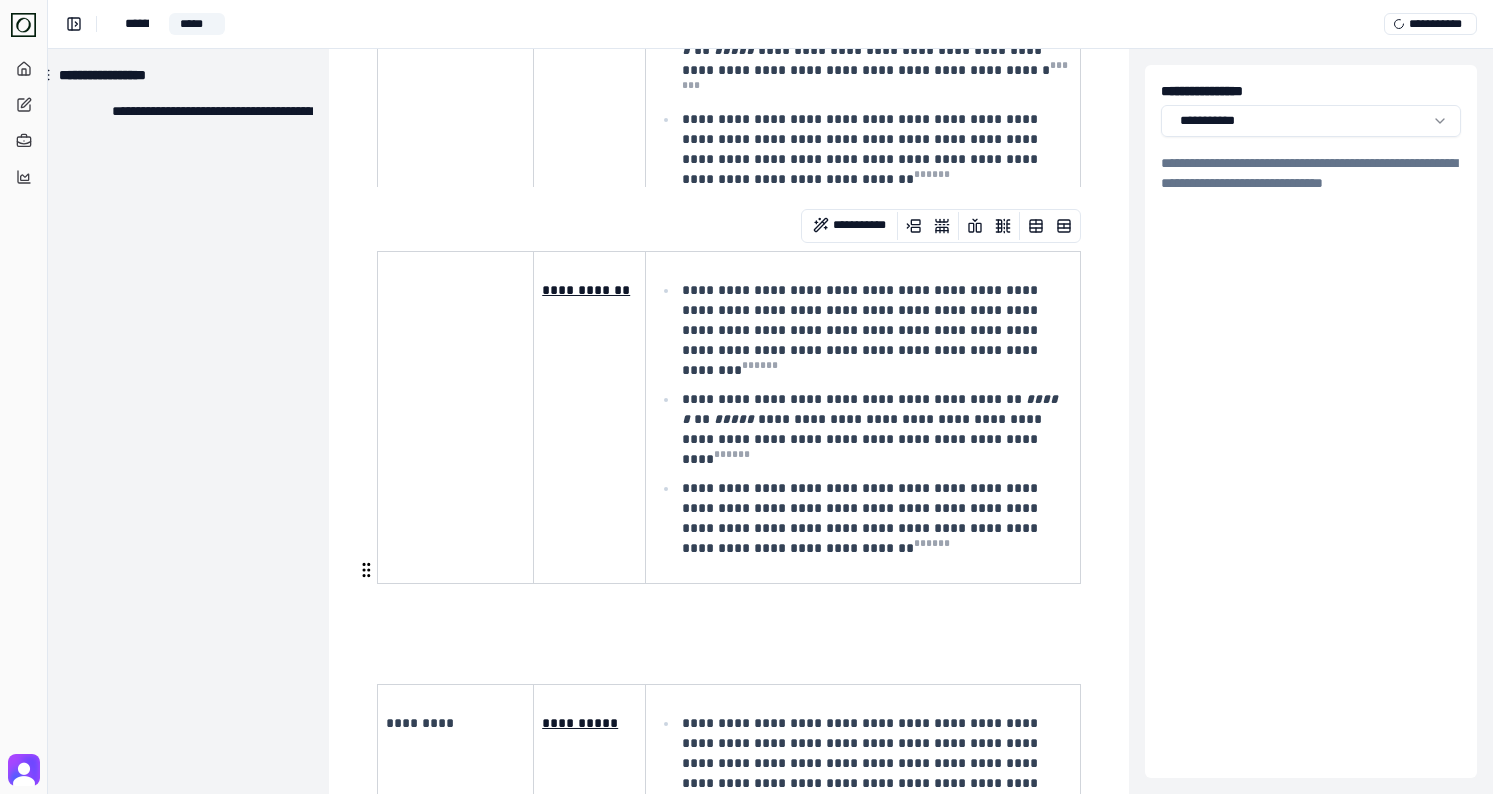 click at bounding box center (727, 610) 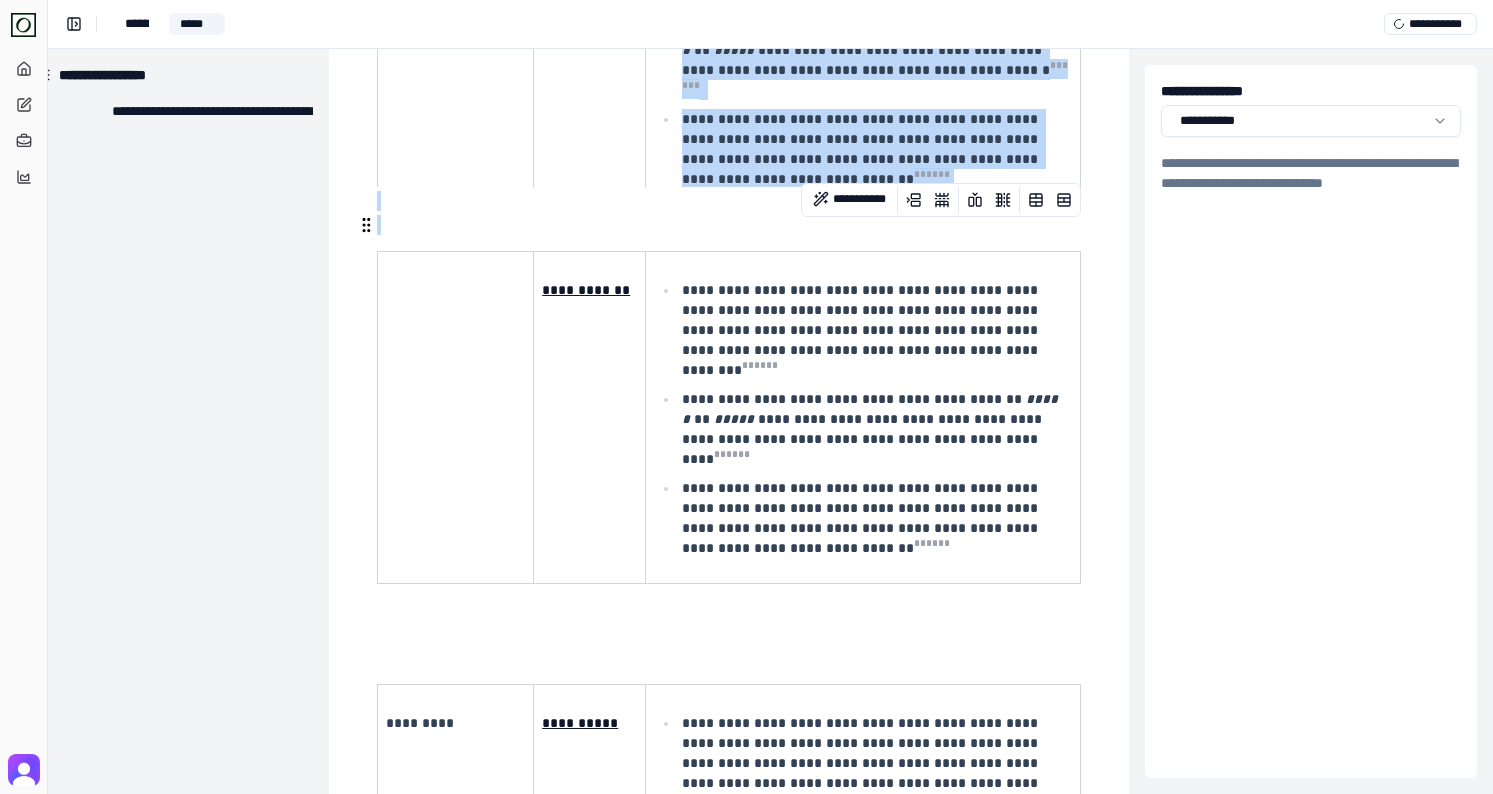 drag, startPoint x: 503, startPoint y: 574, endPoint x: 474, endPoint y: 230, distance: 345.2202 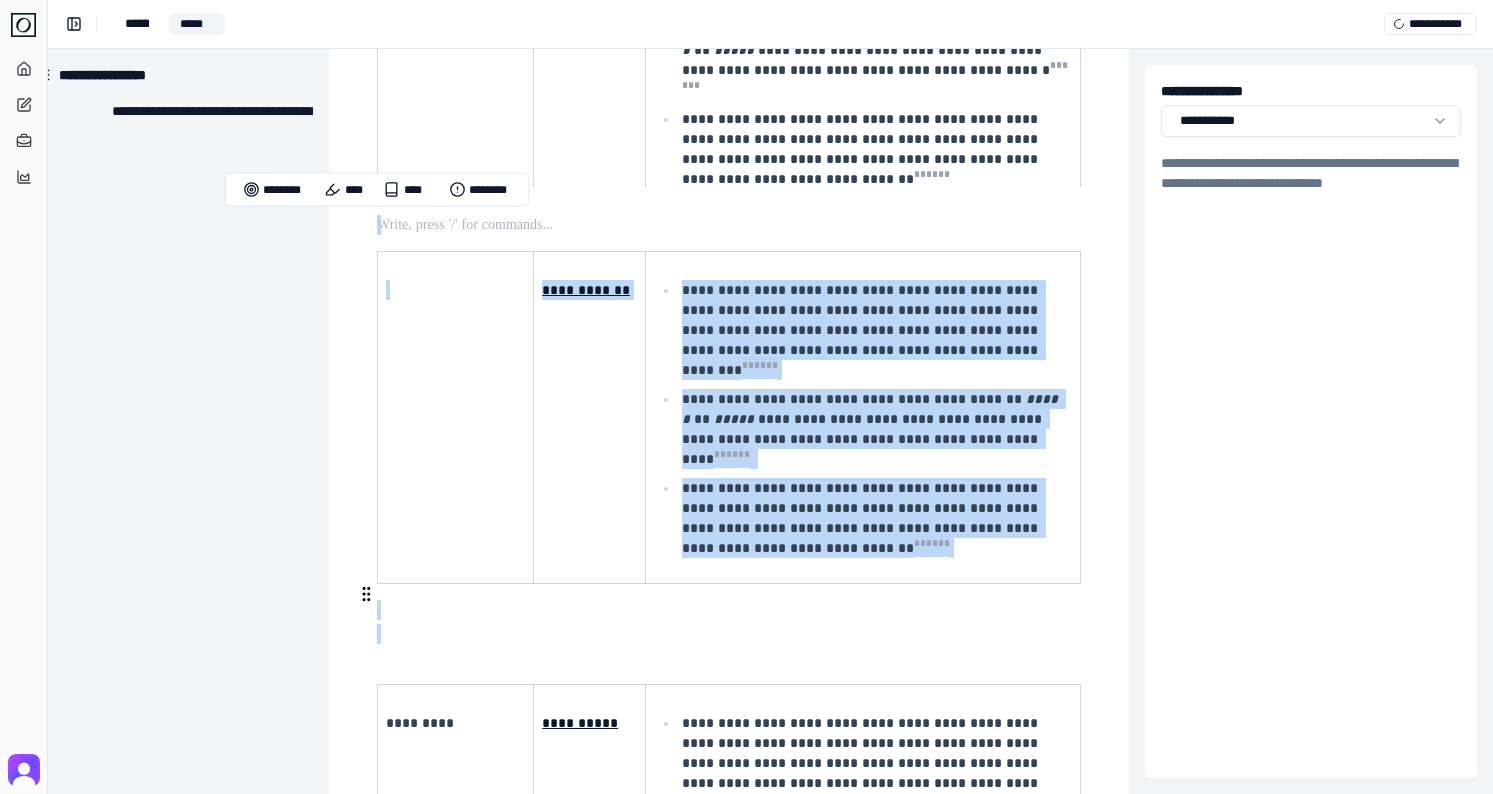 drag, startPoint x: 484, startPoint y: 228, endPoint x: 512, endPoint y: 589, distance: 362.08426 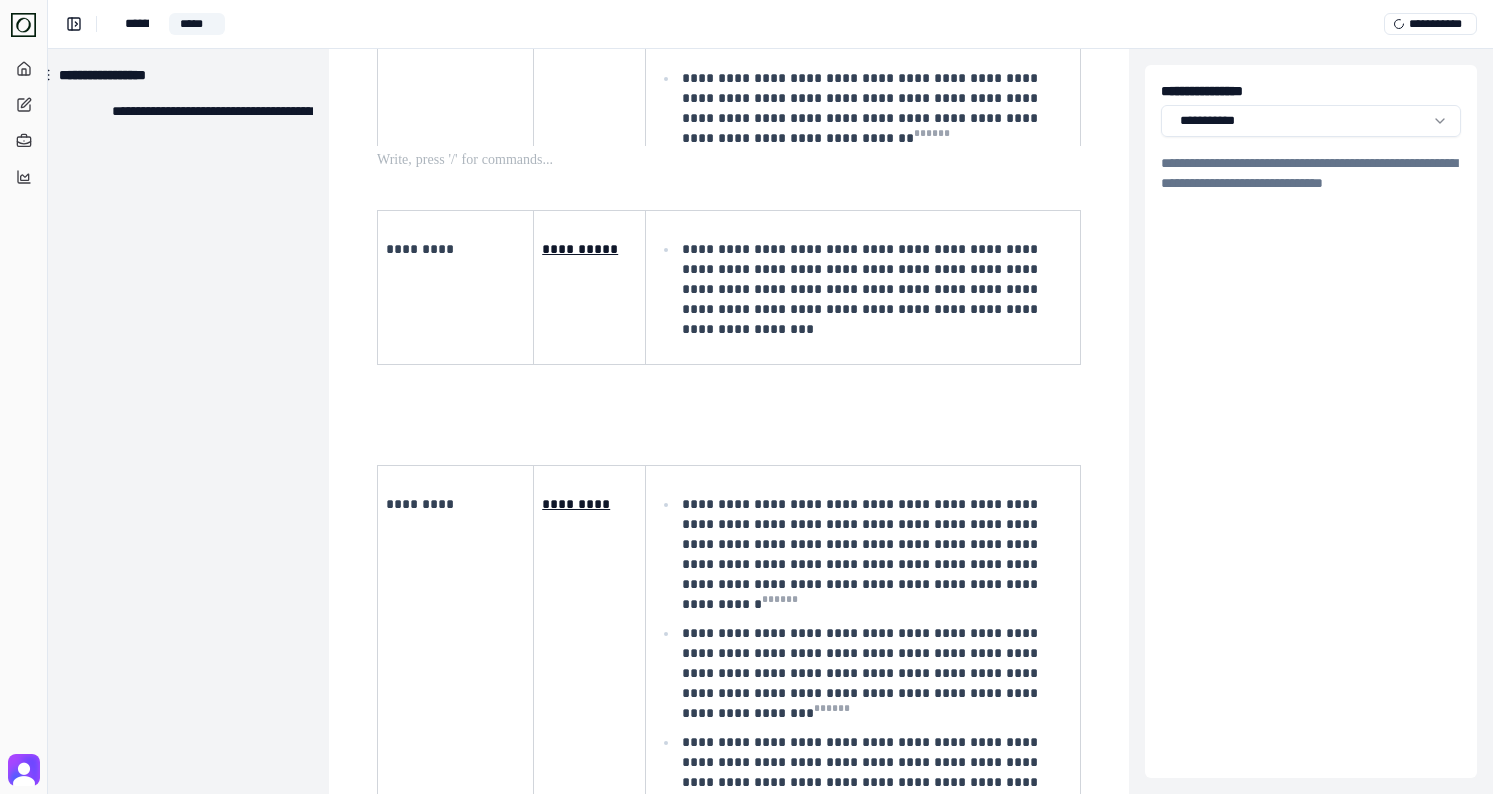 scroll, scrollTop: 429, scrollLeft: 31, axis: both 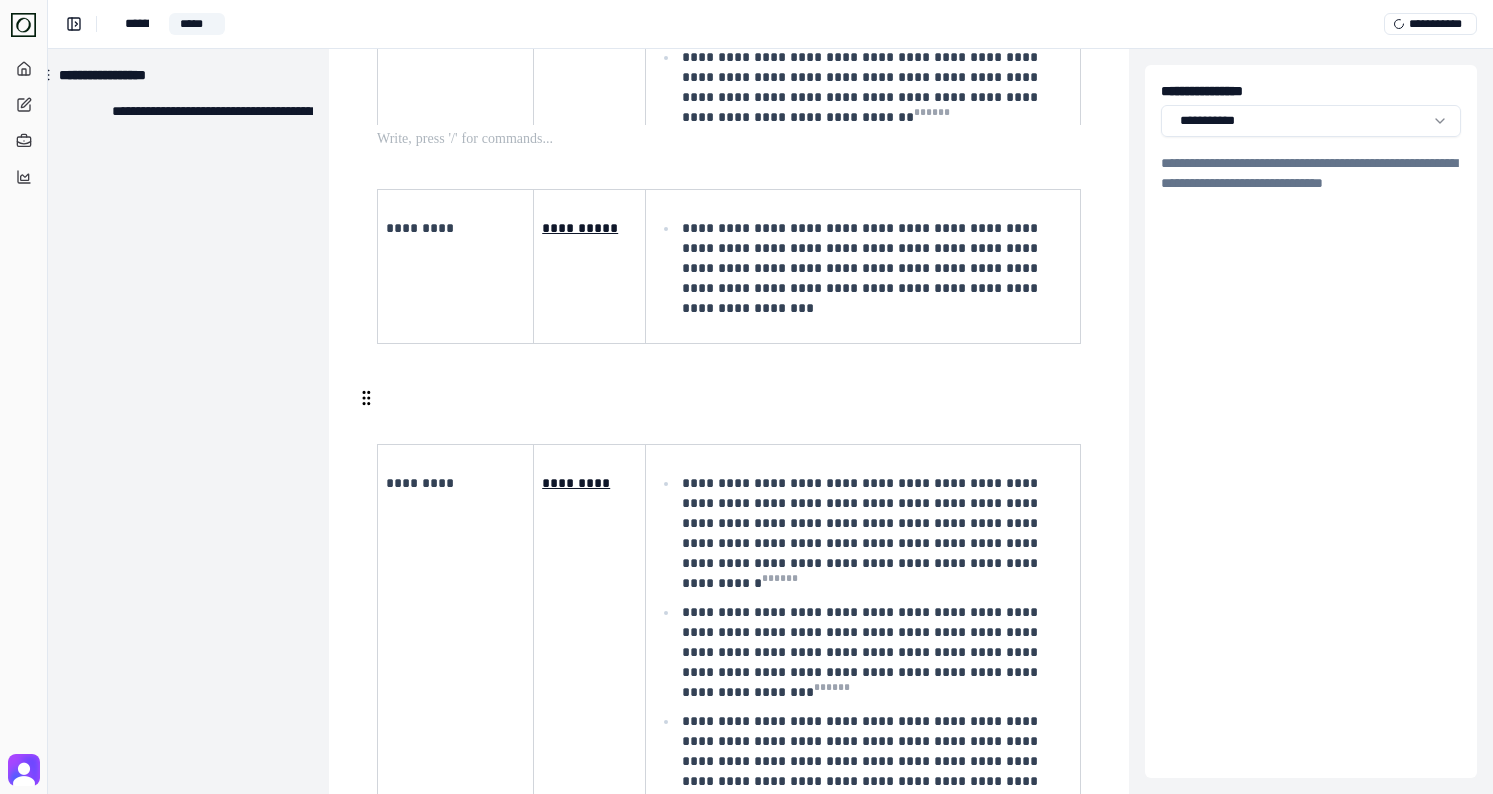 click at bounding box center (727, 418) 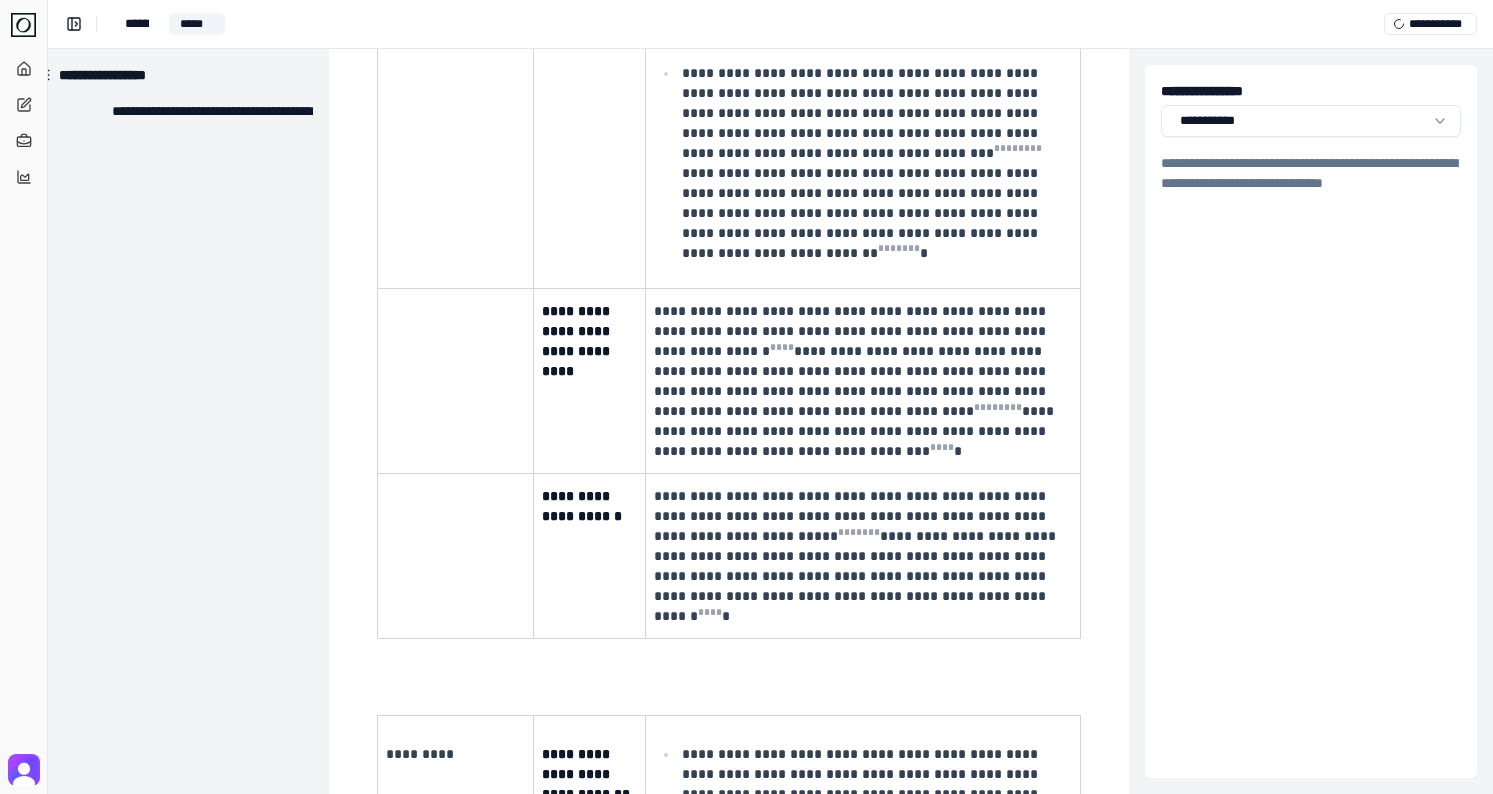 scroll, scrollTop: 2057, scrollLeft: 31, axis: both 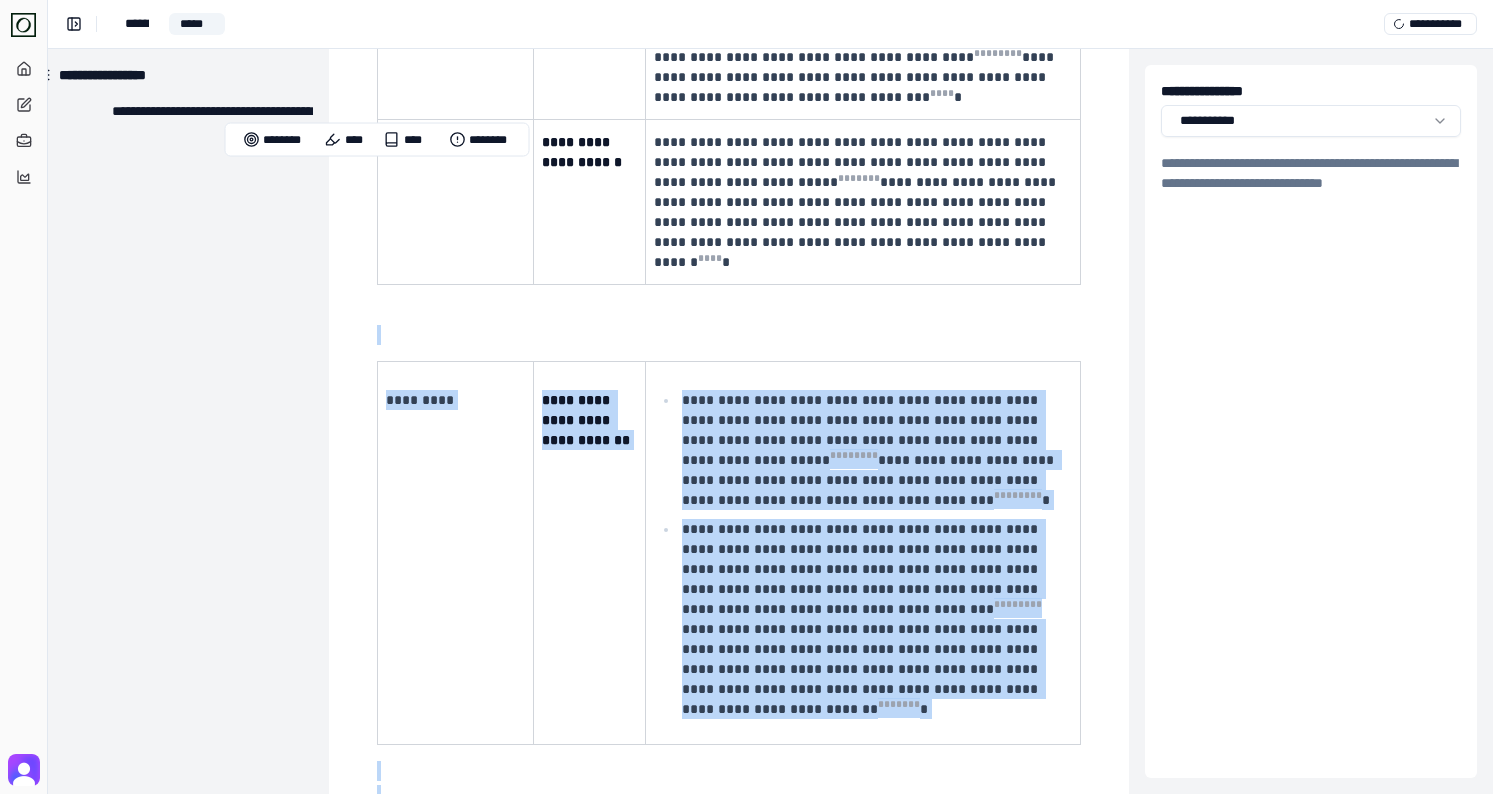 drag, startPoint x: 624, startPoint y: 668, endPoint x: 452, endPoint y: 178, distance: 519.3111 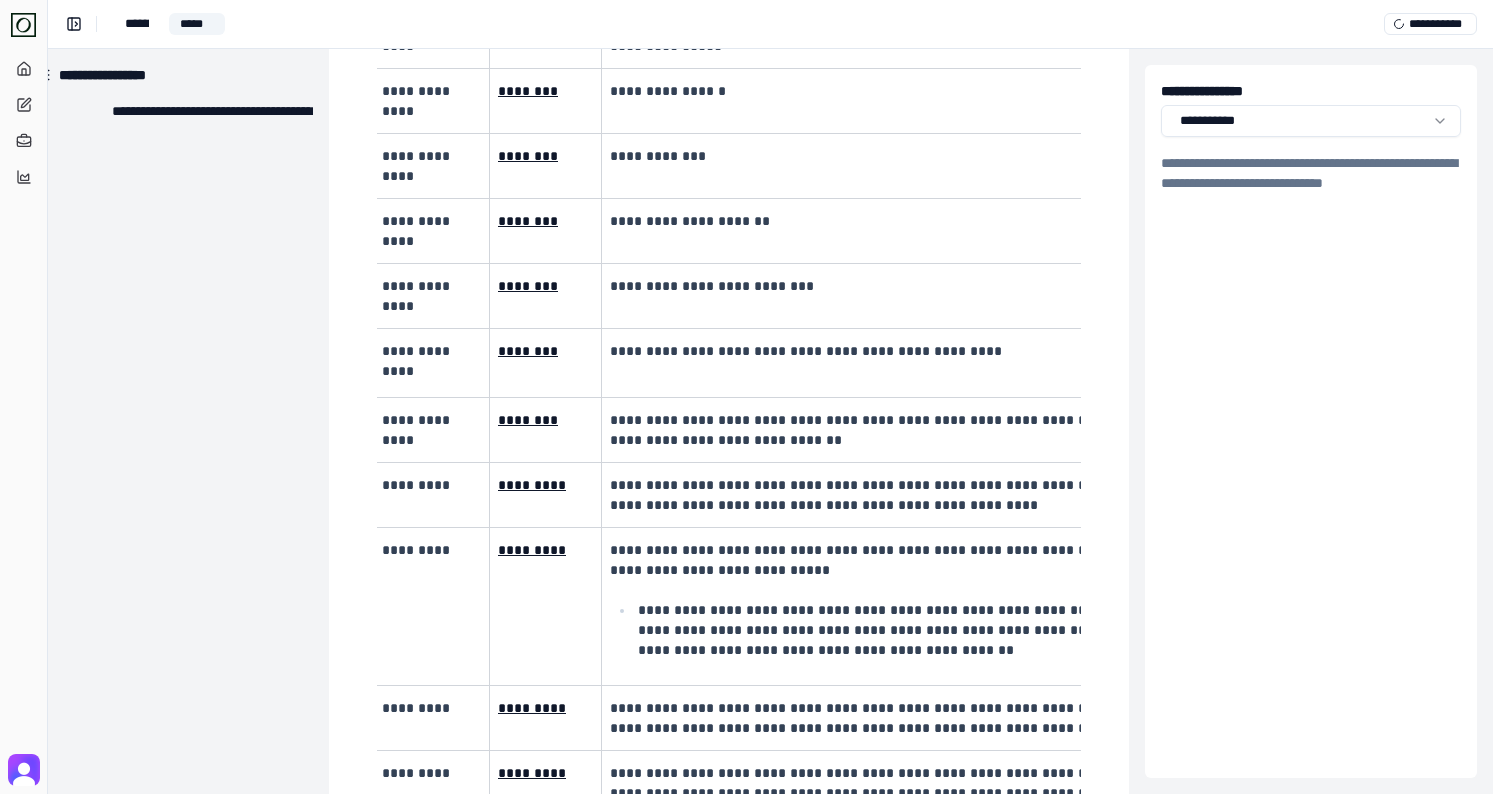 scroll, scrollTop: 3002, scrollLeft: 31, axis: both 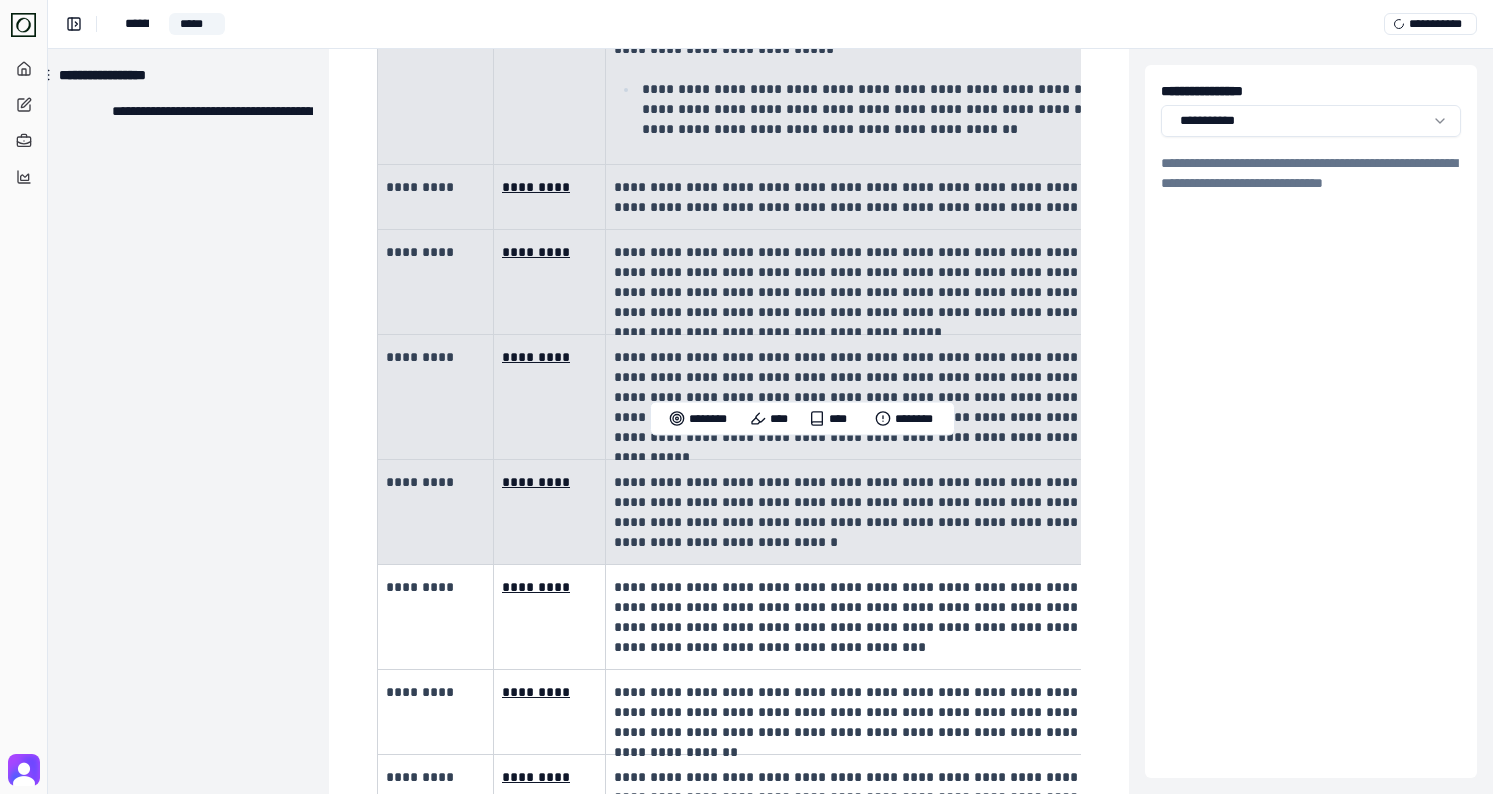 drag, startPoint x: 454, startPoint y: 219, endPoint x: 952, endPoint y: 347, distance: 514.1867 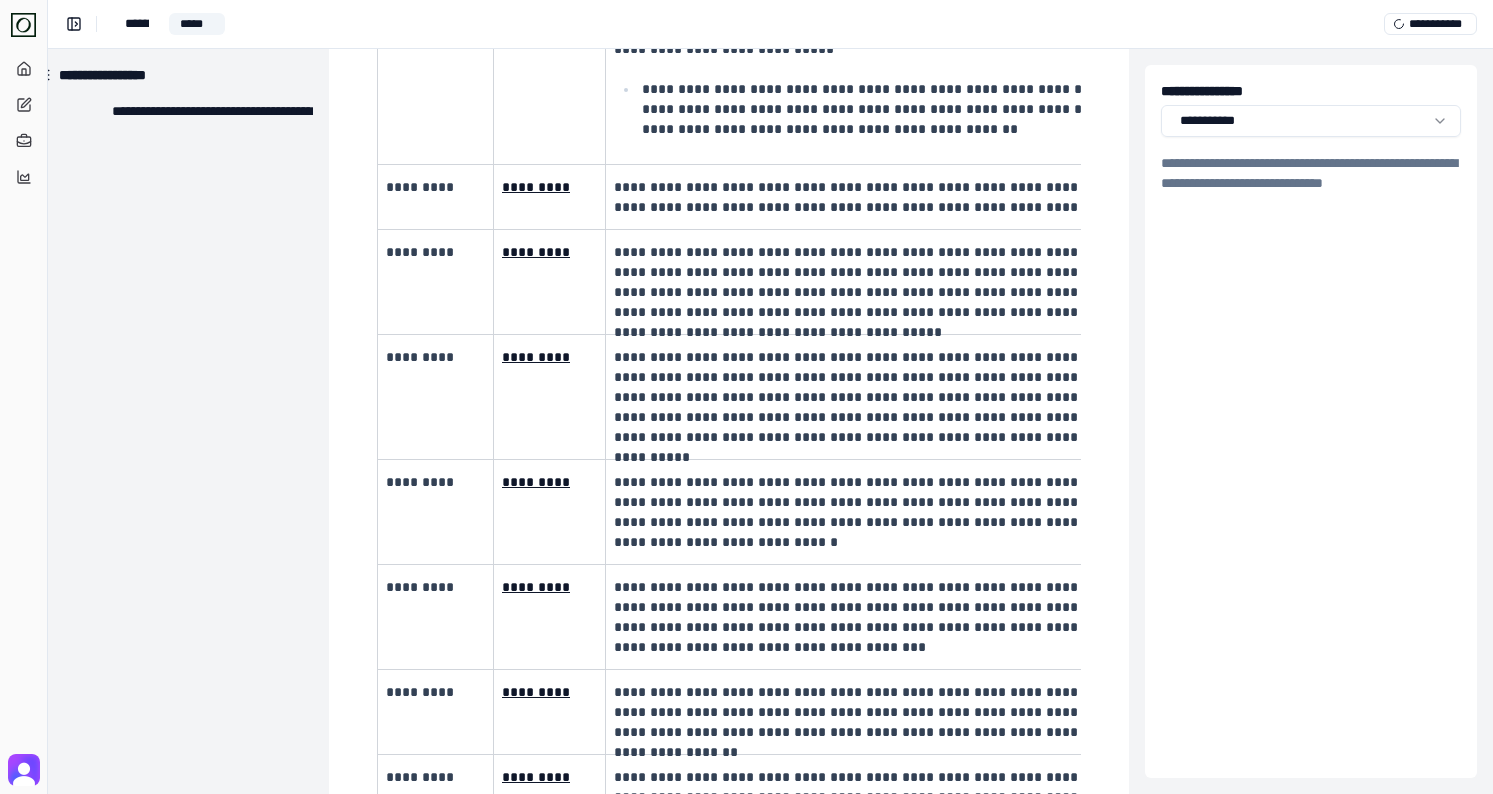 click on "**********" at bounding box center (916, 712) 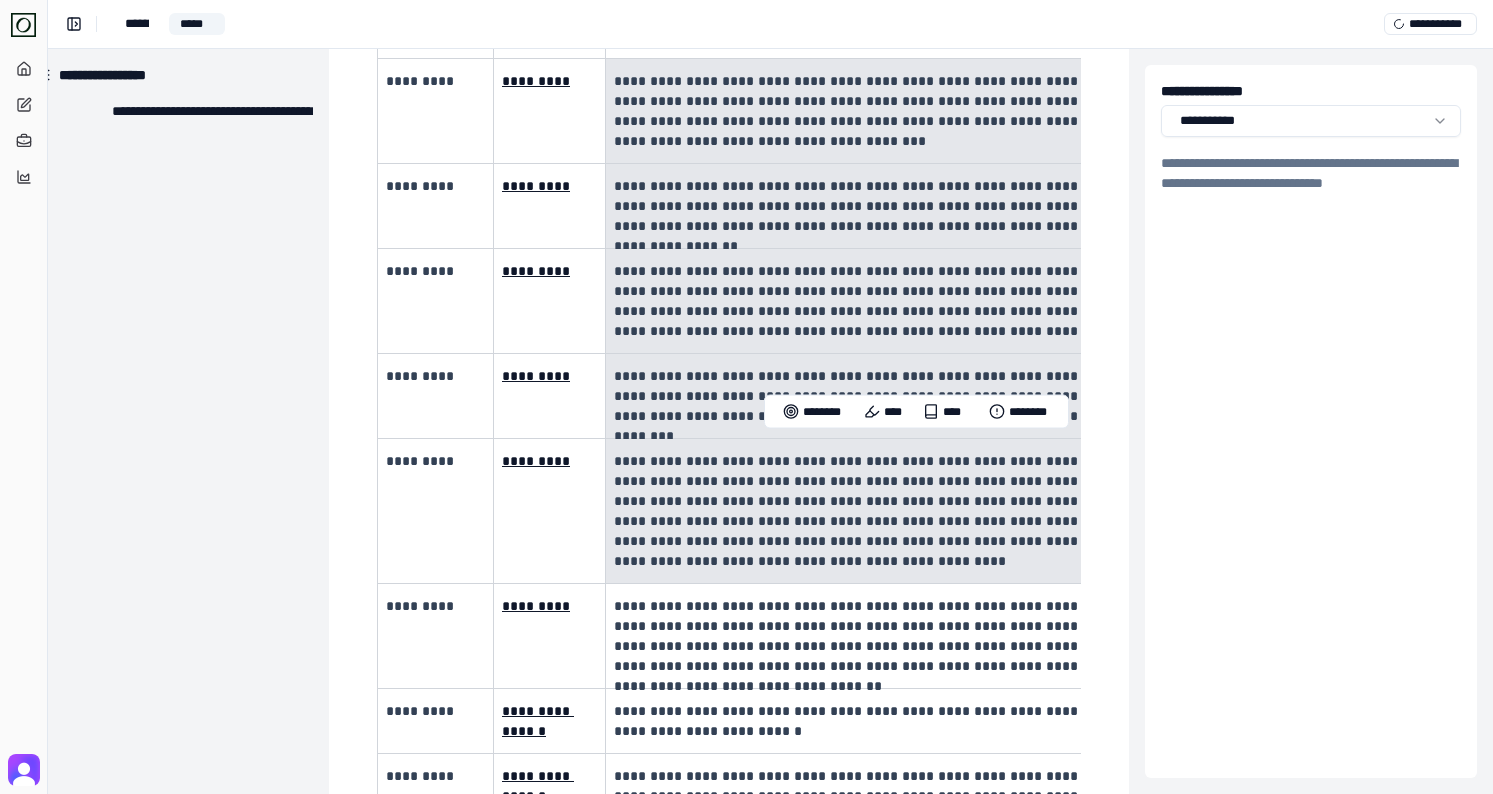 scroll, scrollTop: 4011, scrollLeft: 31, axis: both 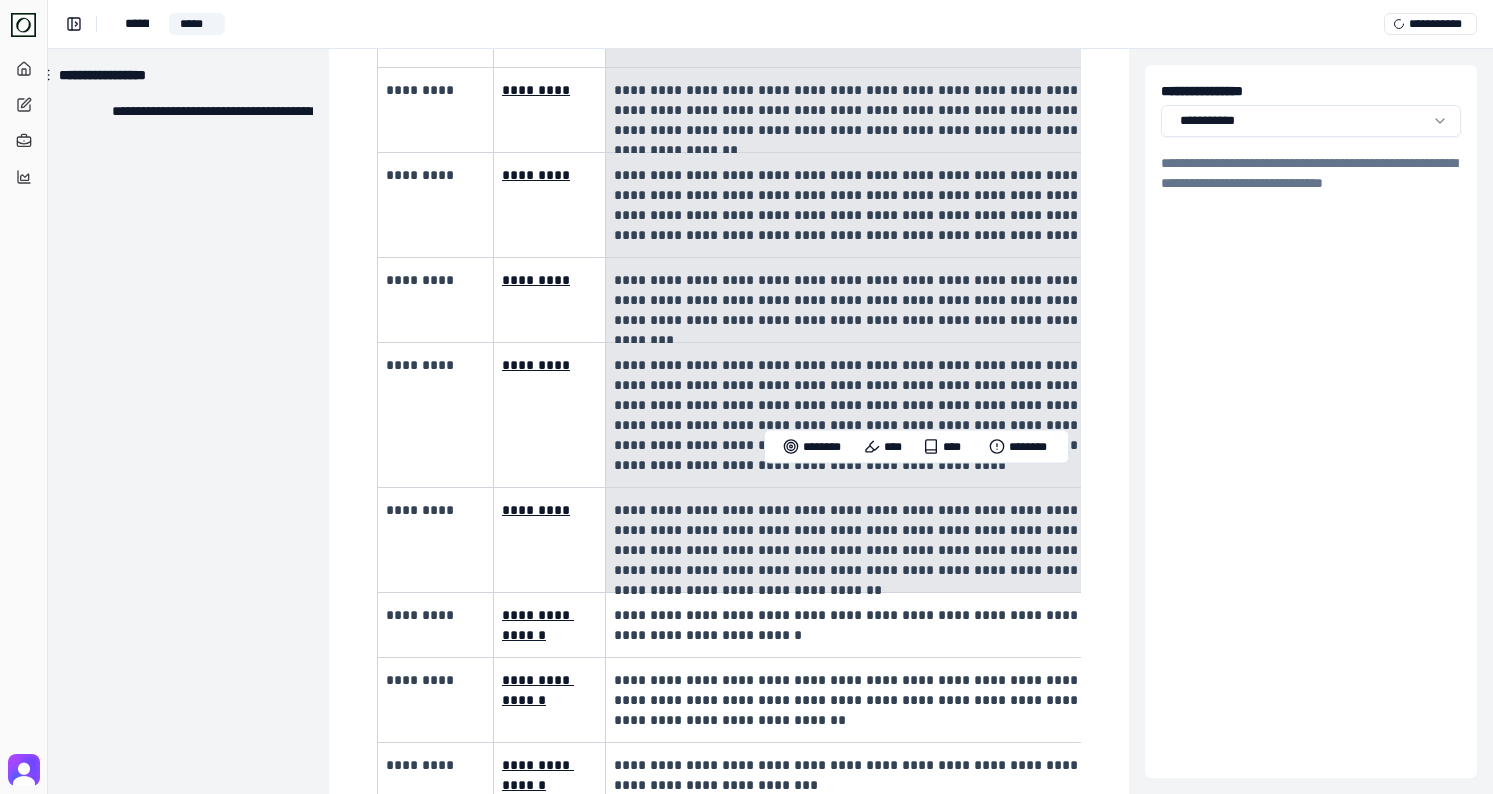 drag, startPoint x: 631, startPoint y: 431, endPoint x: 740, endPoint y: 374, distance: 123.00407 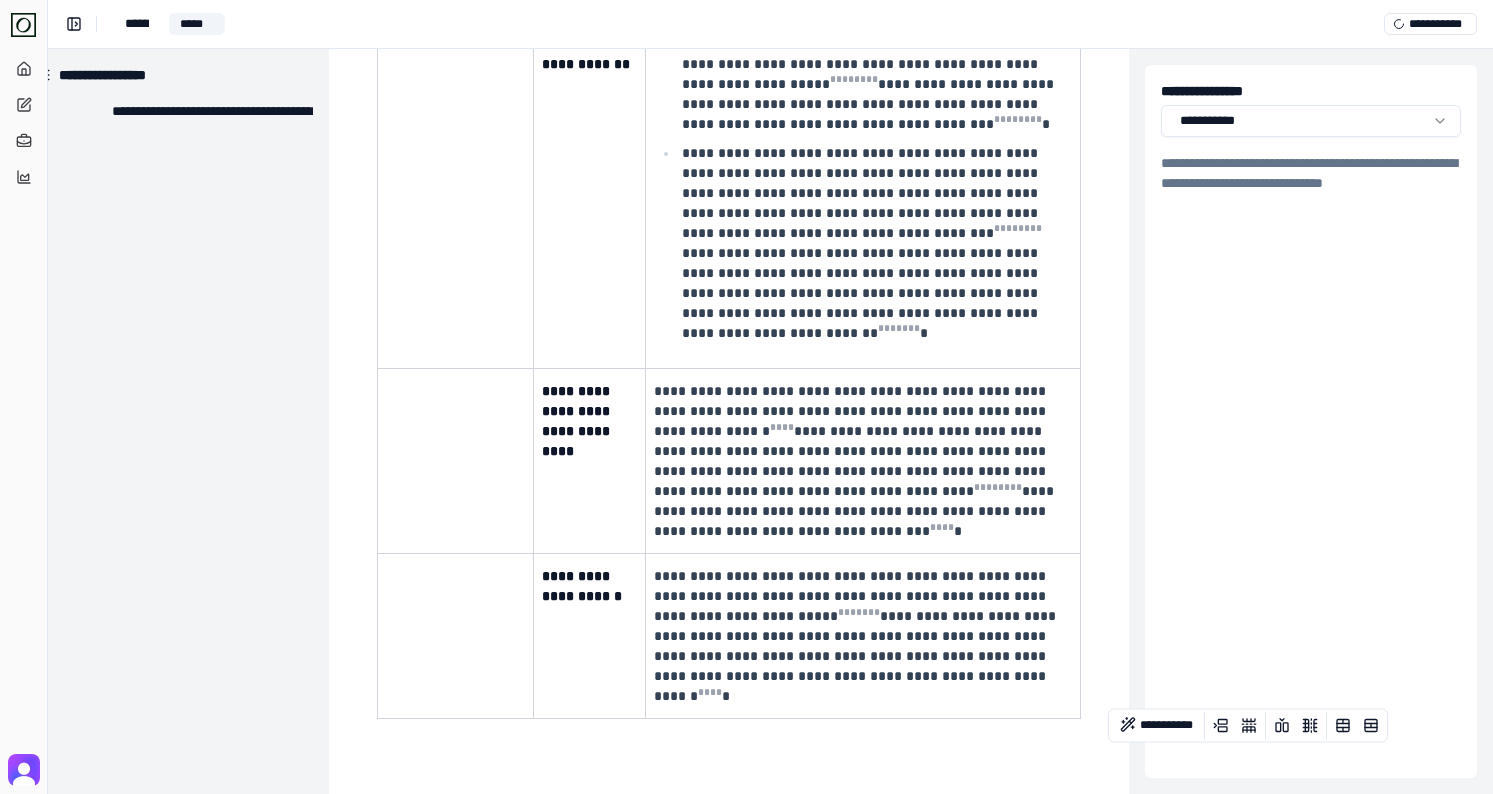 scroll, scrollTop: 1634, scrollLeft: 31, axis: both 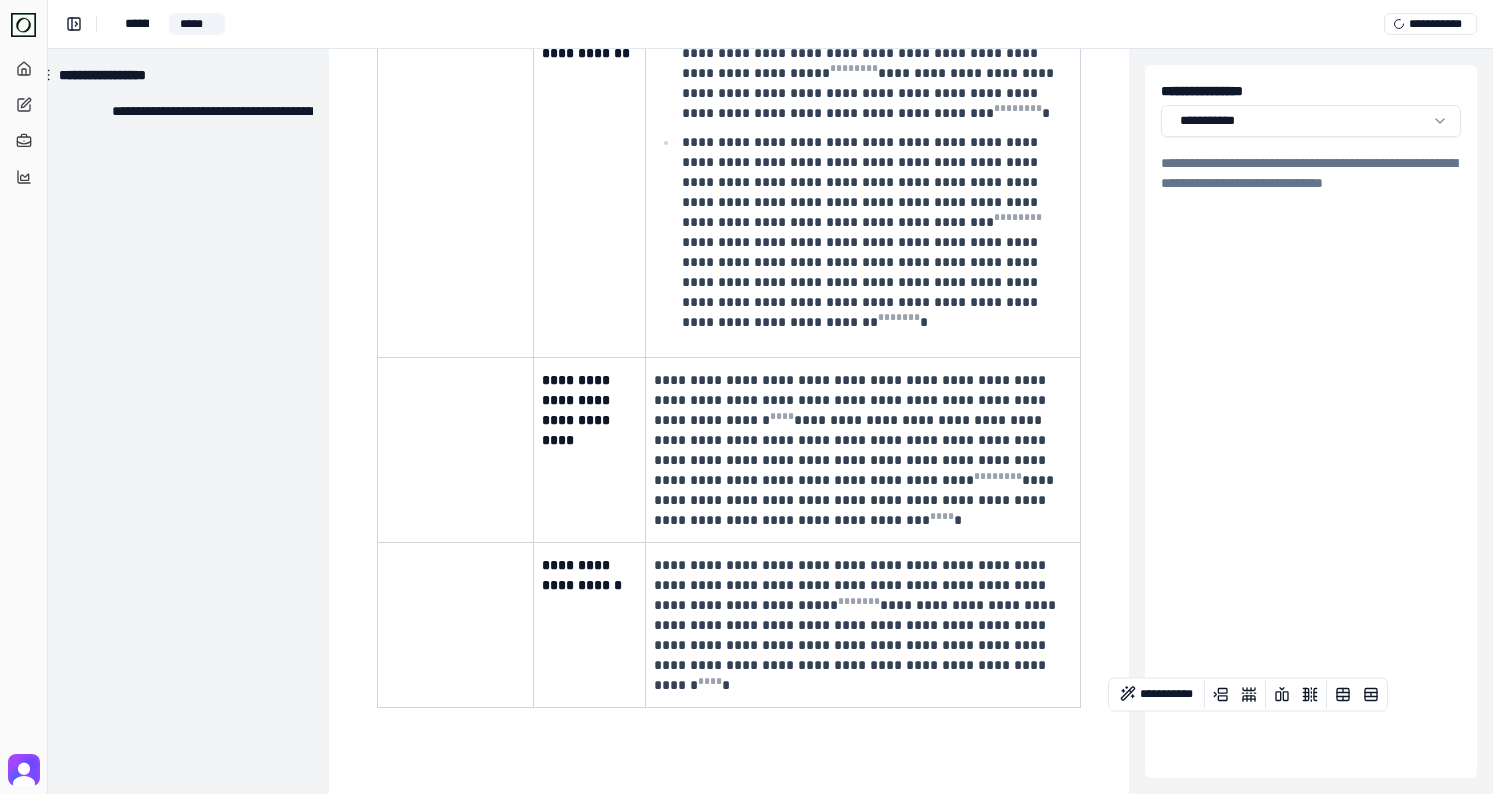 click on "**********" at bounding box center [861, 625] 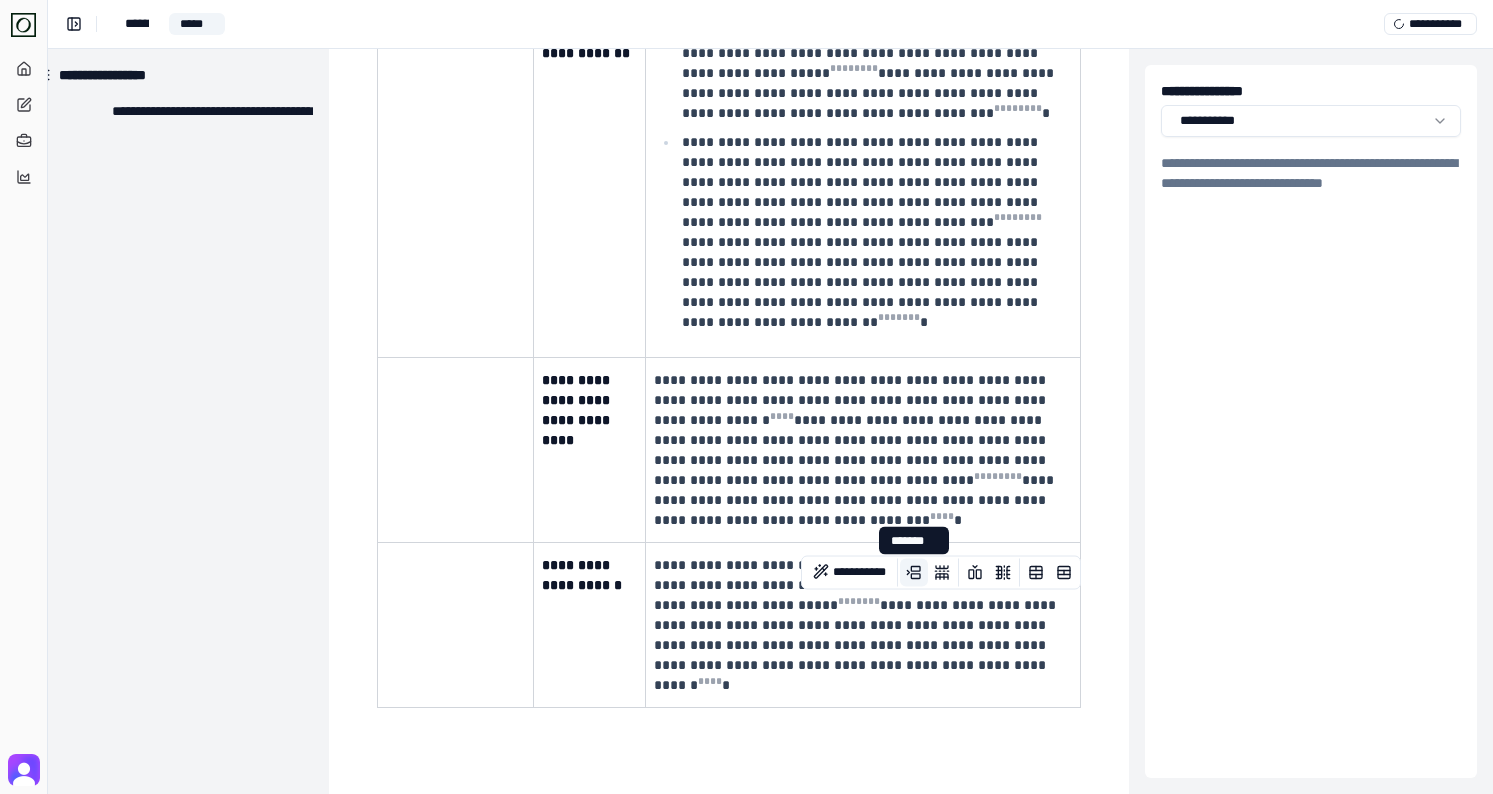 click at bounding box center (914, 573) 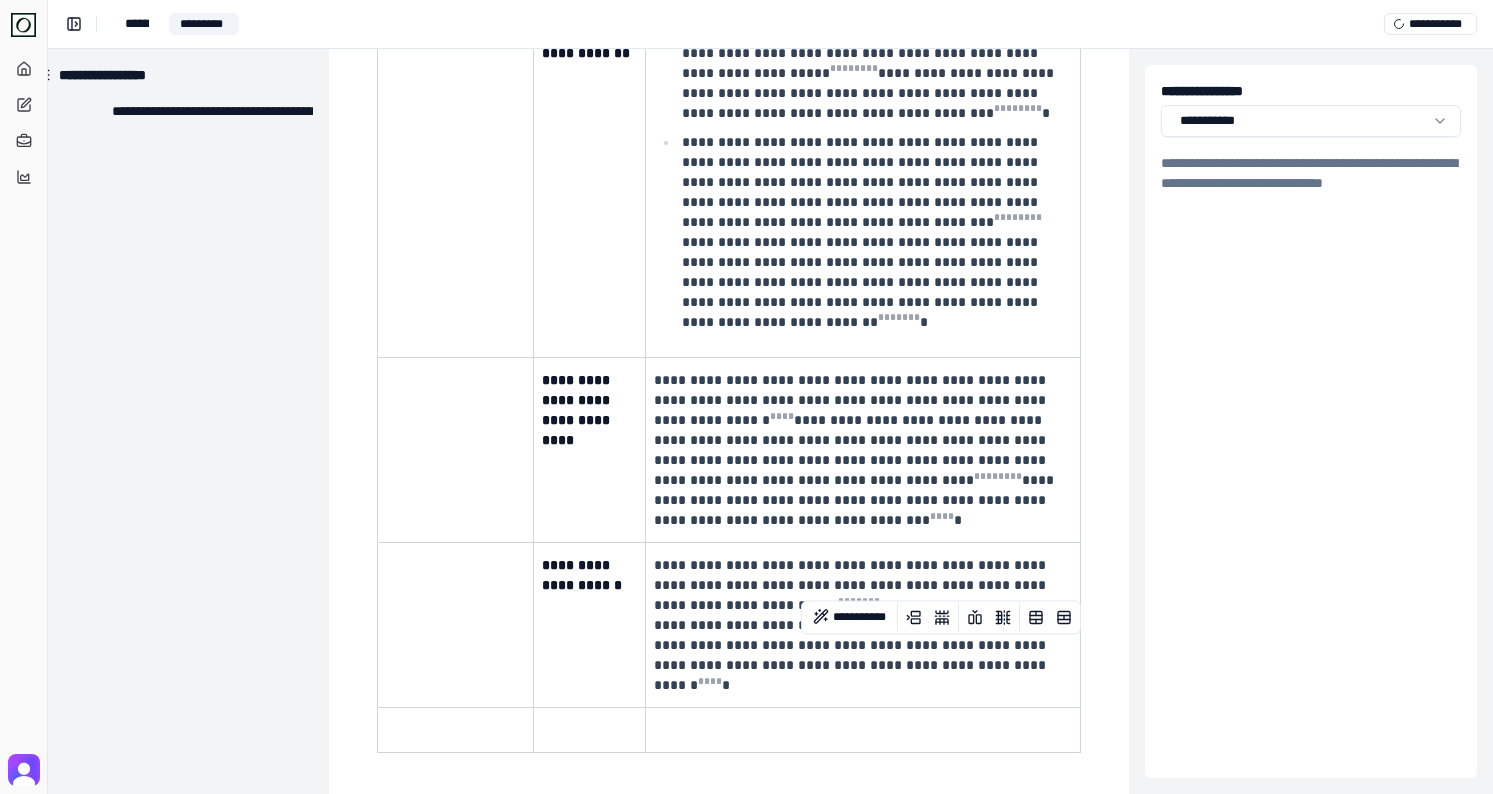 click at bounding box center [861, 730] 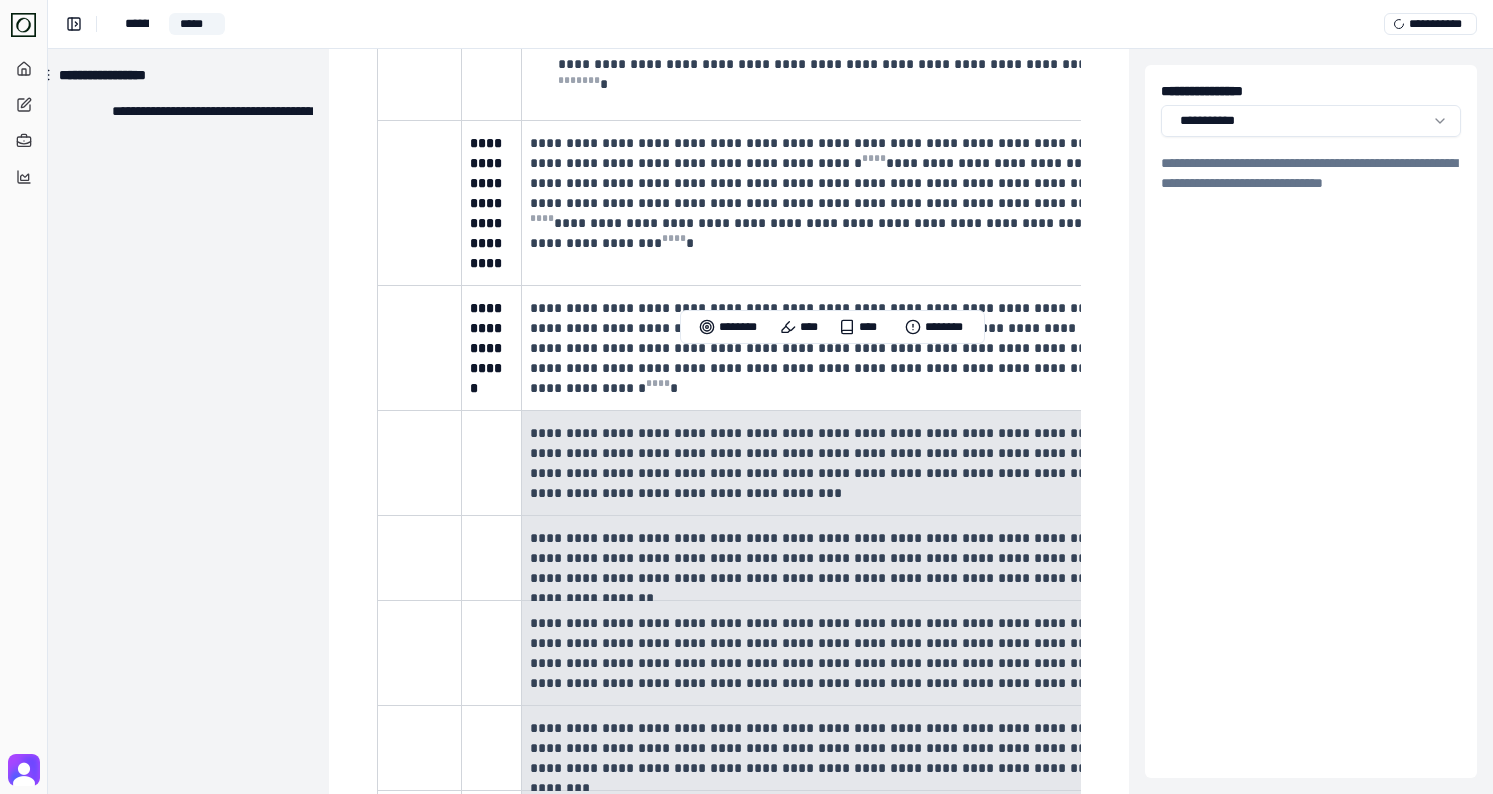 scroll, scrollTop: 1778, scrollLeft: 31, axis: both 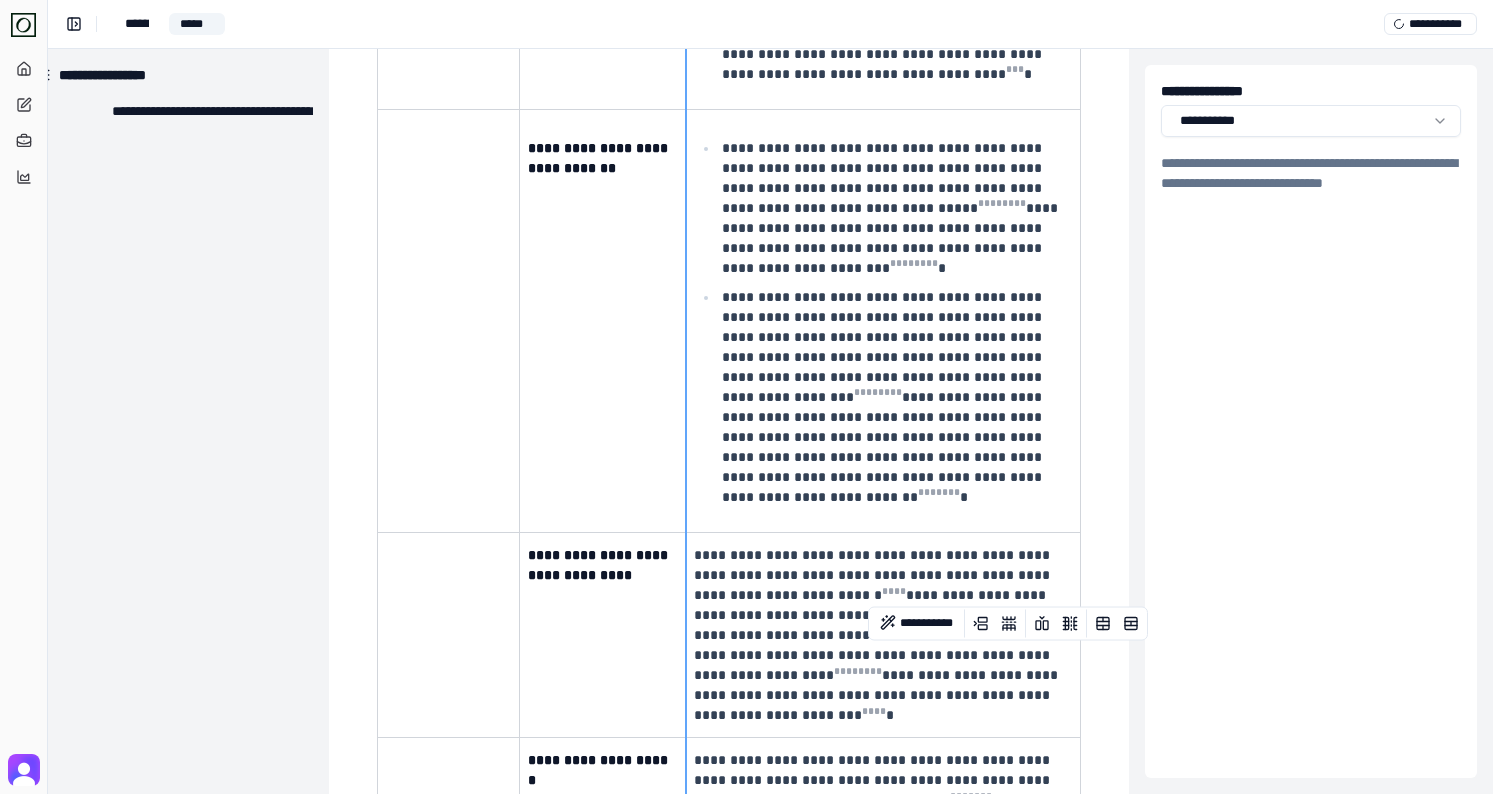 drag, startPoint x: 522, startPoint y: 276, endPoint x: 560, endPoint y: 276, distance: 38 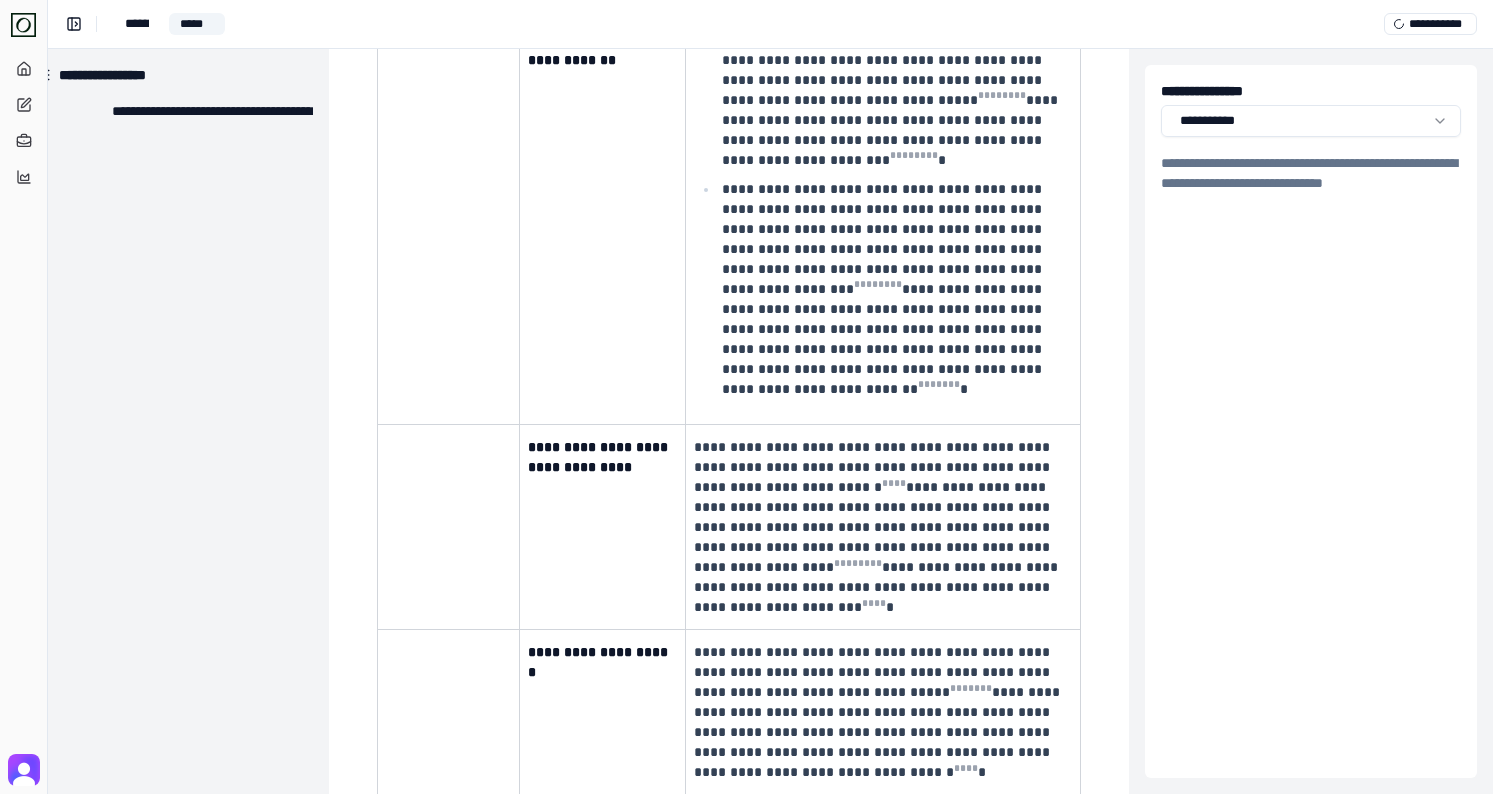 scroll, scrollTop: 1708, scrollLeft: 31, axis: both 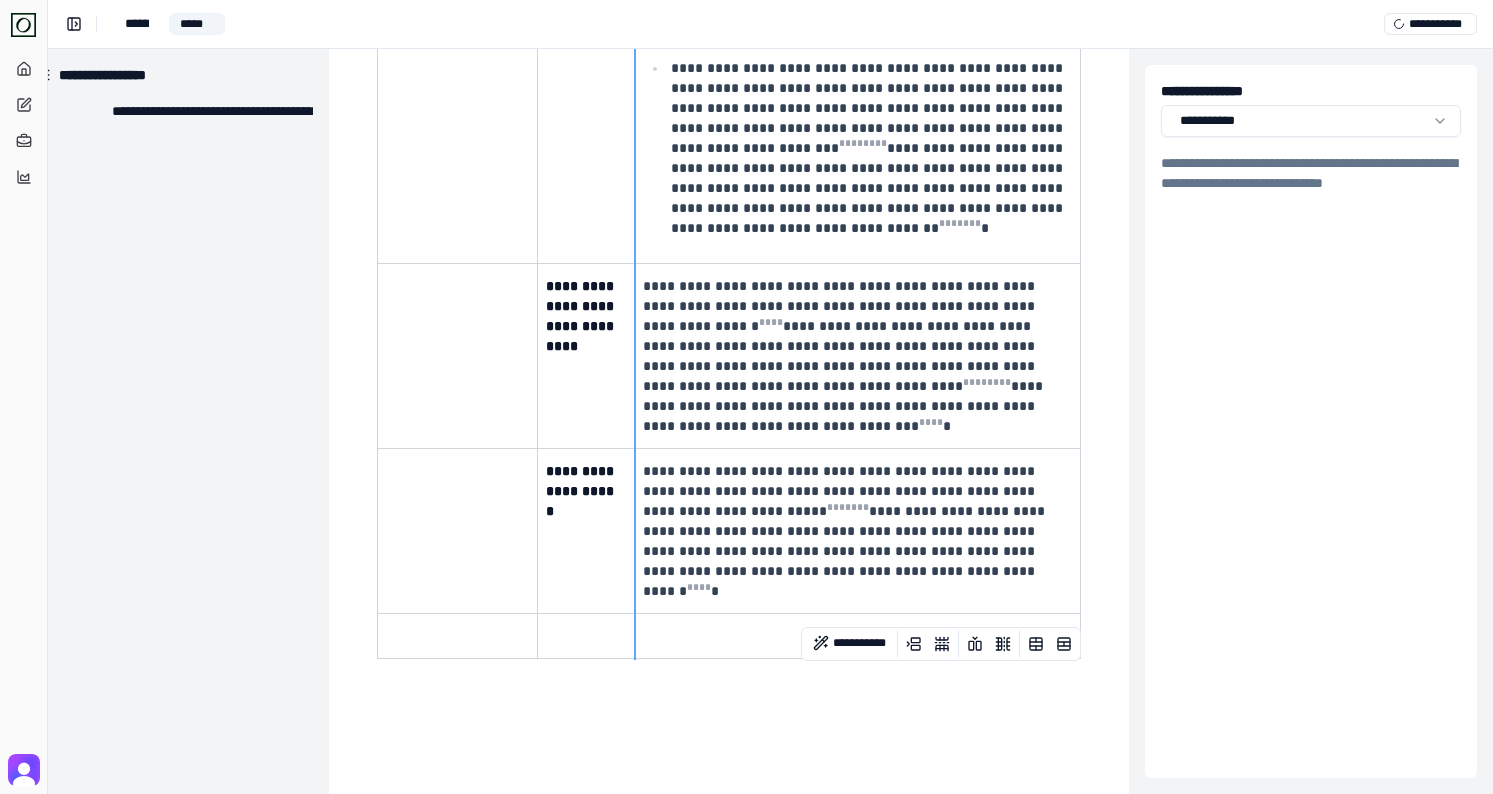 drag, startPoint x: 681, startPoint y: 369, endPoint x: 634, endPoint y: 382, distance: 48.76474 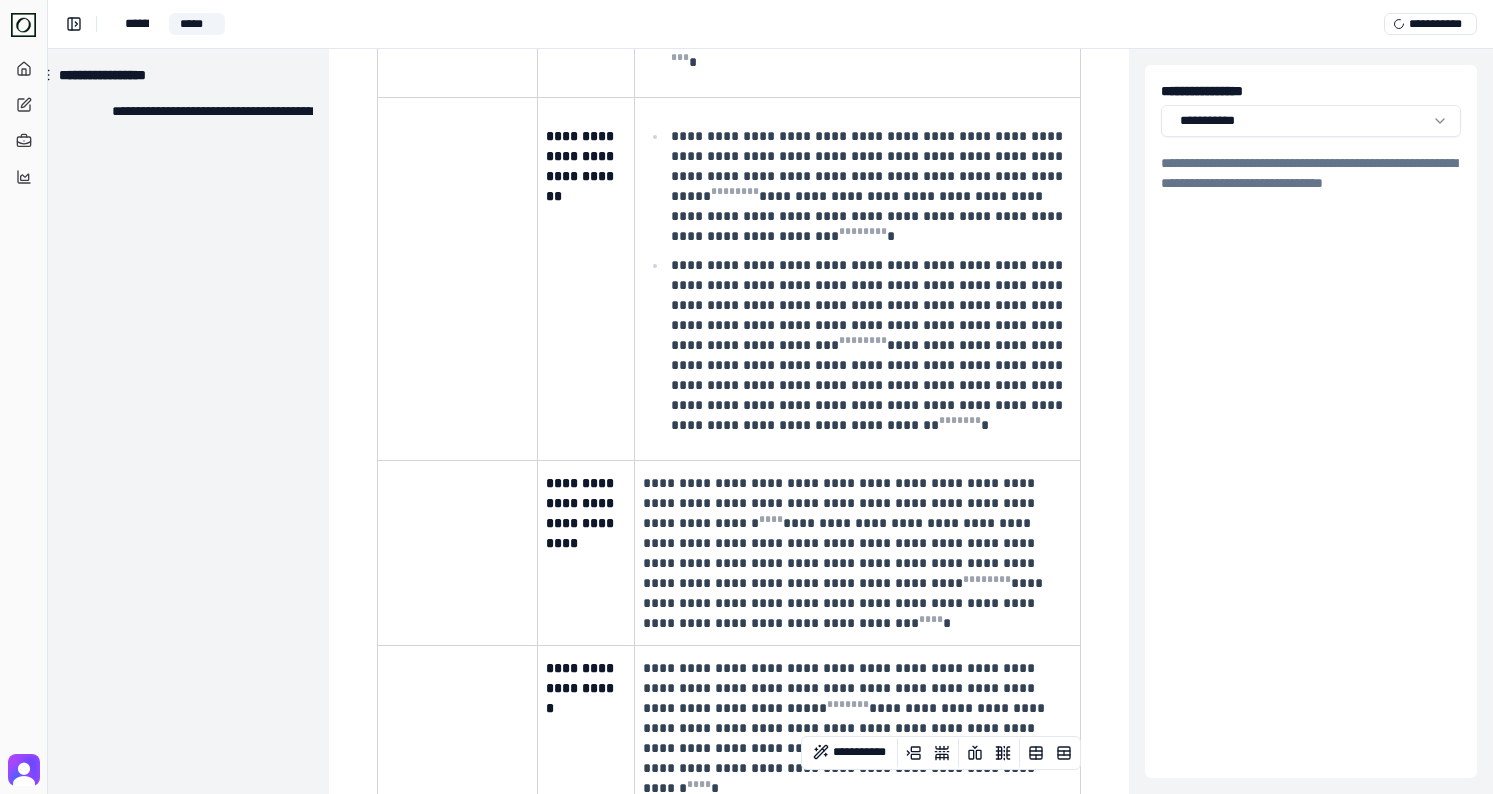 scroll, scrollTop: 1499, scrollLeft: 31, axis: both 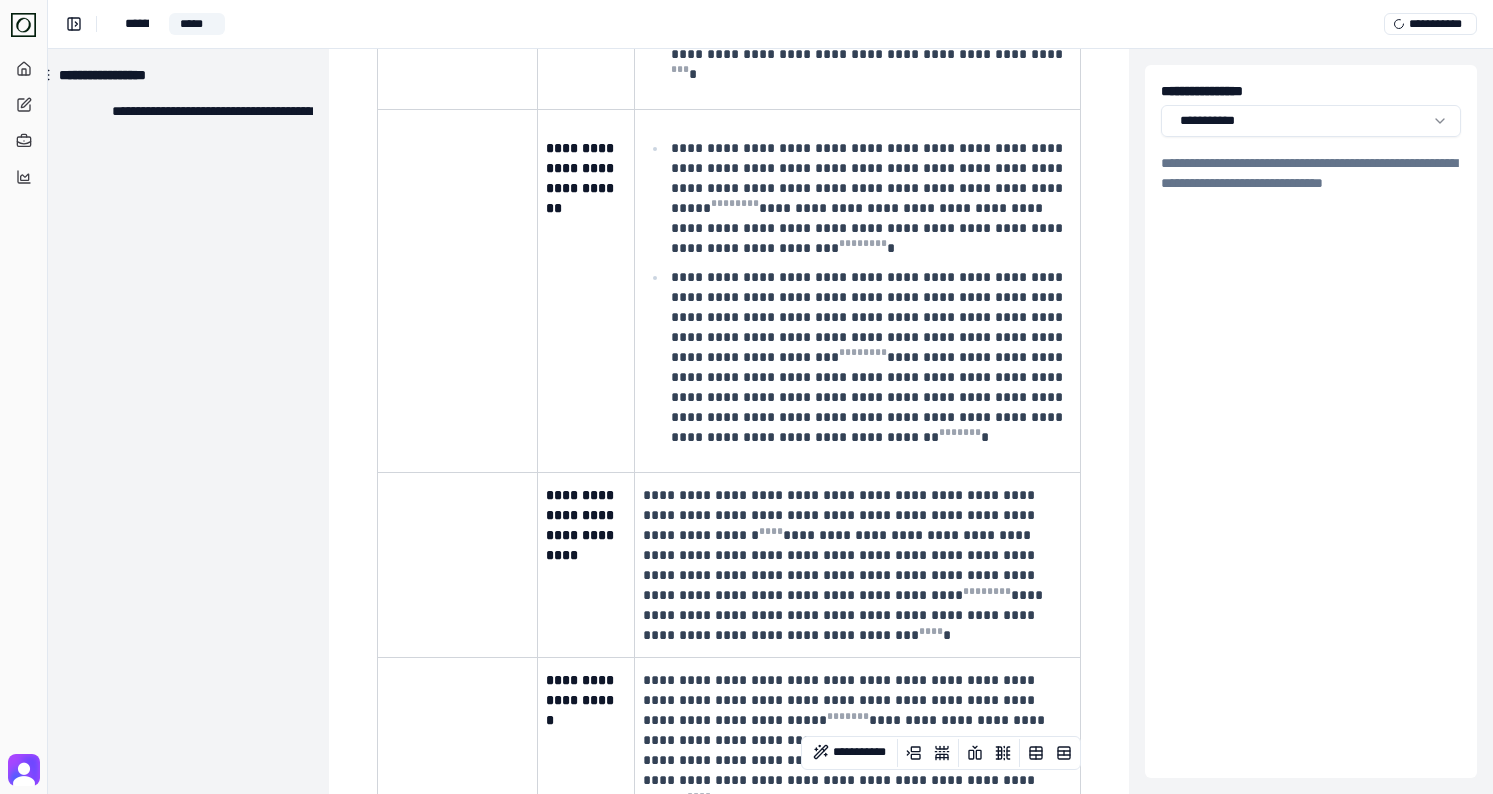 click at bounding box center (855, 845) 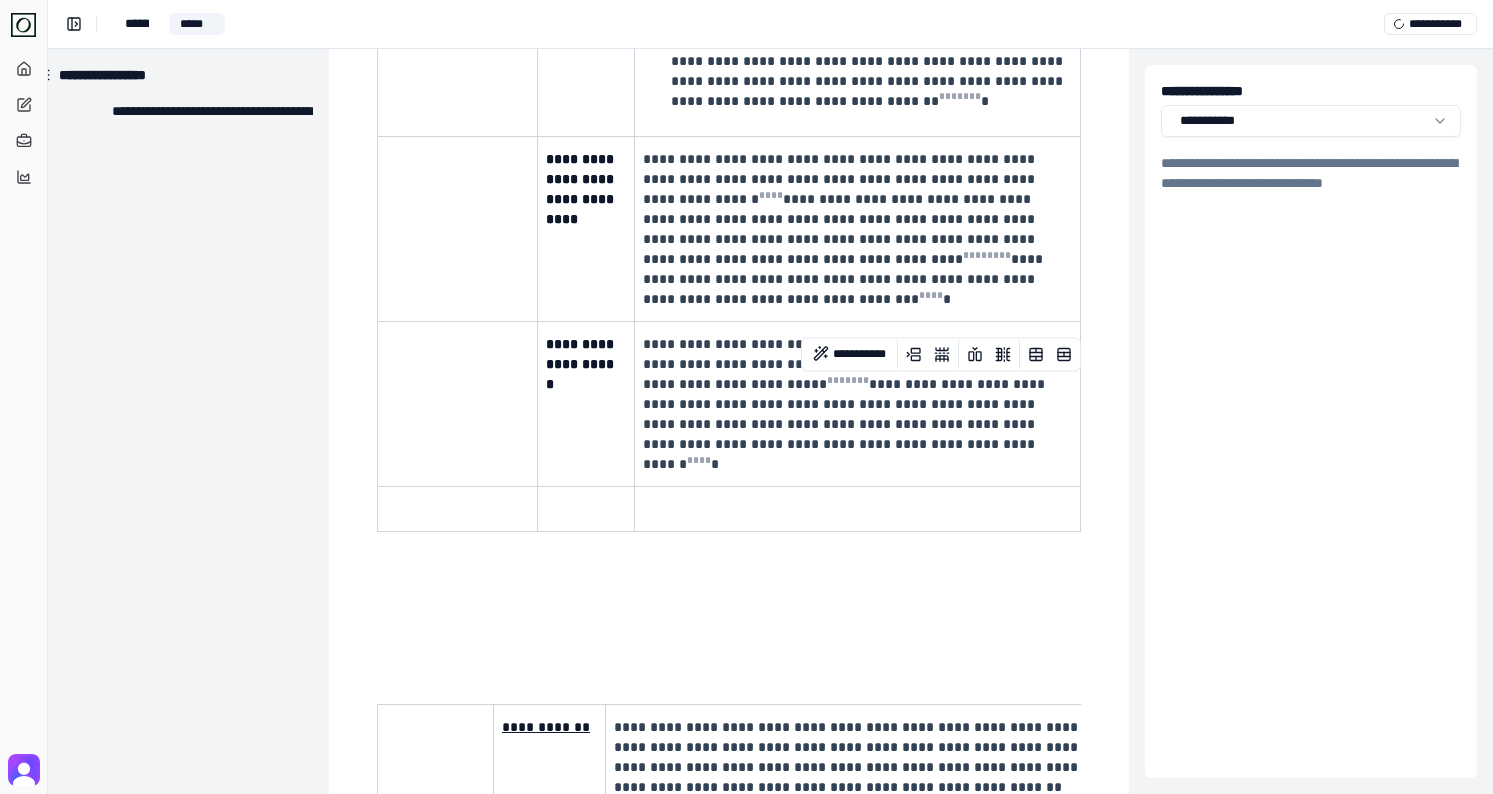 scroll, scrollTop: 1794, scrollLeft: 31, axis: both 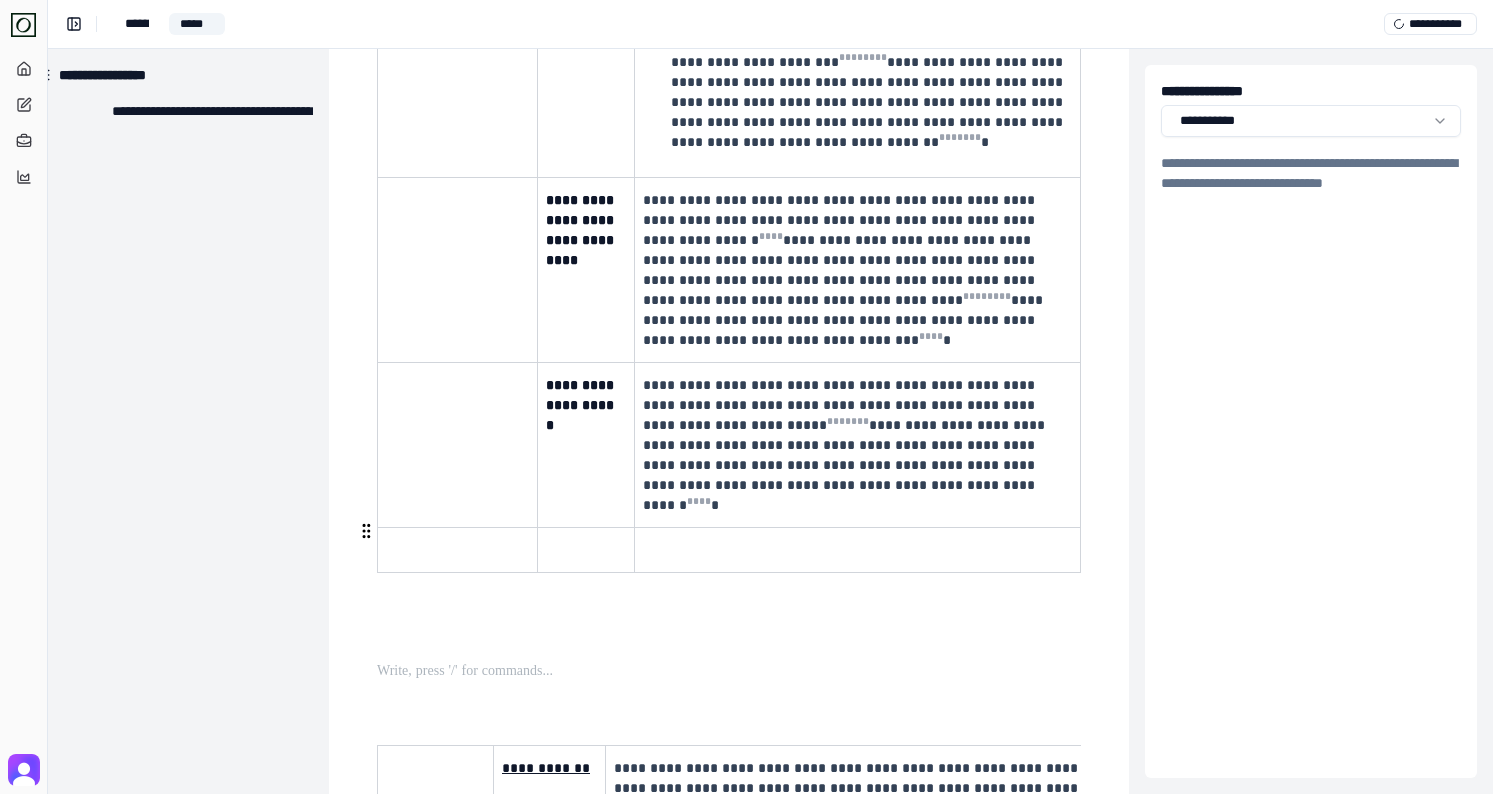 click at bounding box center [727, 671] 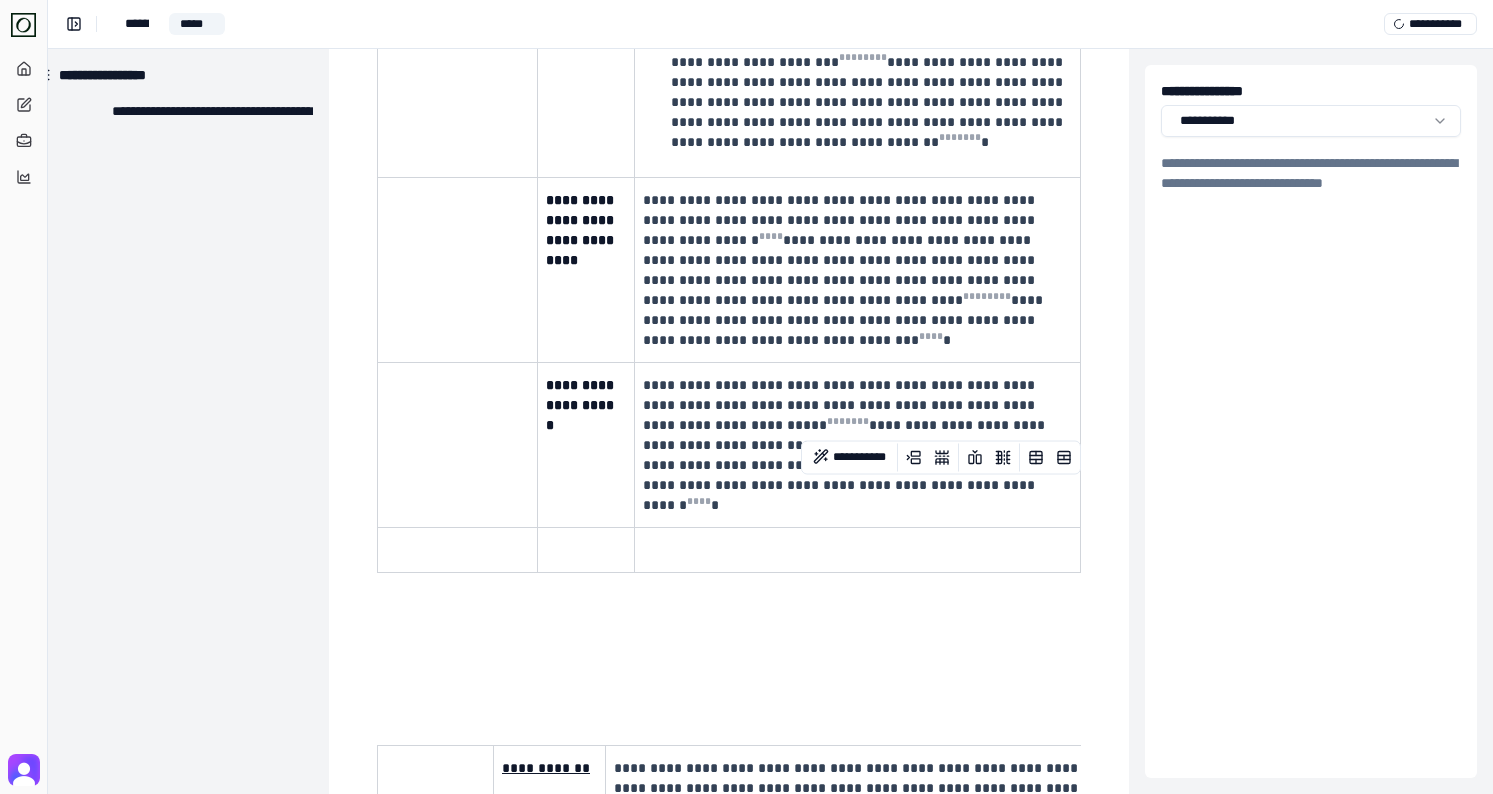 click on "**********" at bounding box center [858, 445] 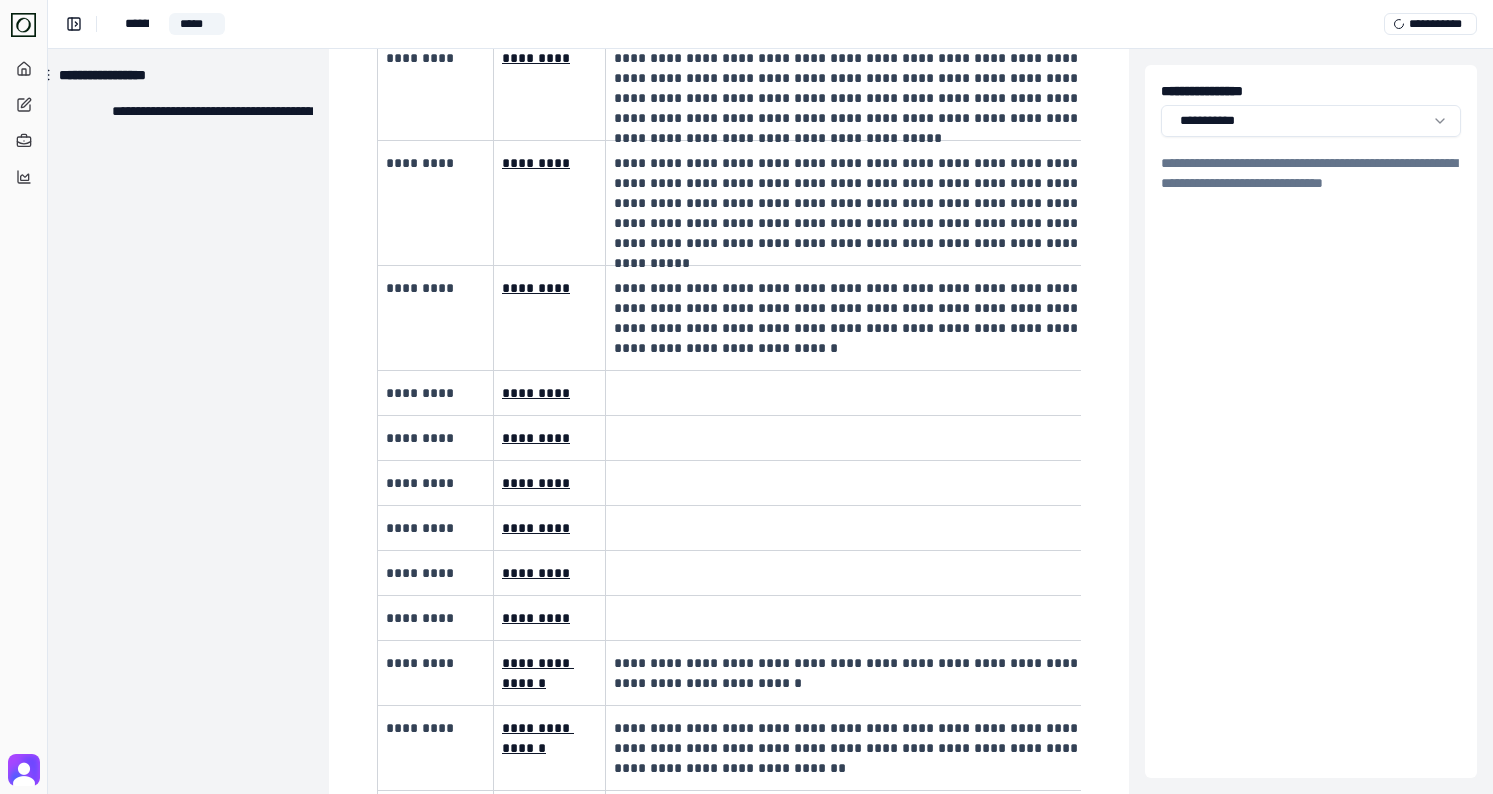 scroll, scrollTop: 3669, scrollLeft: 31, axis: both 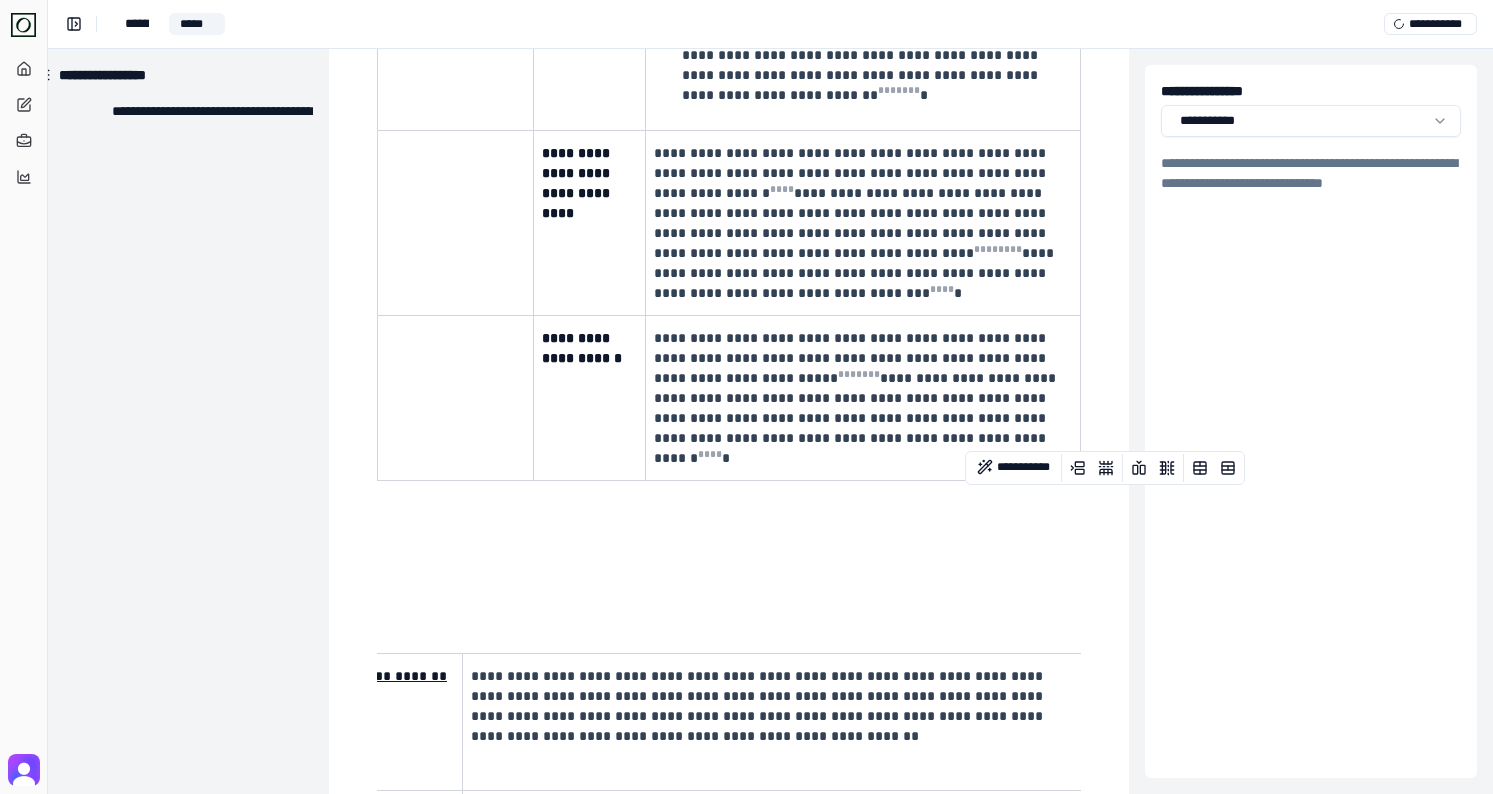 click on "**********" at bounding box center [861, 398] 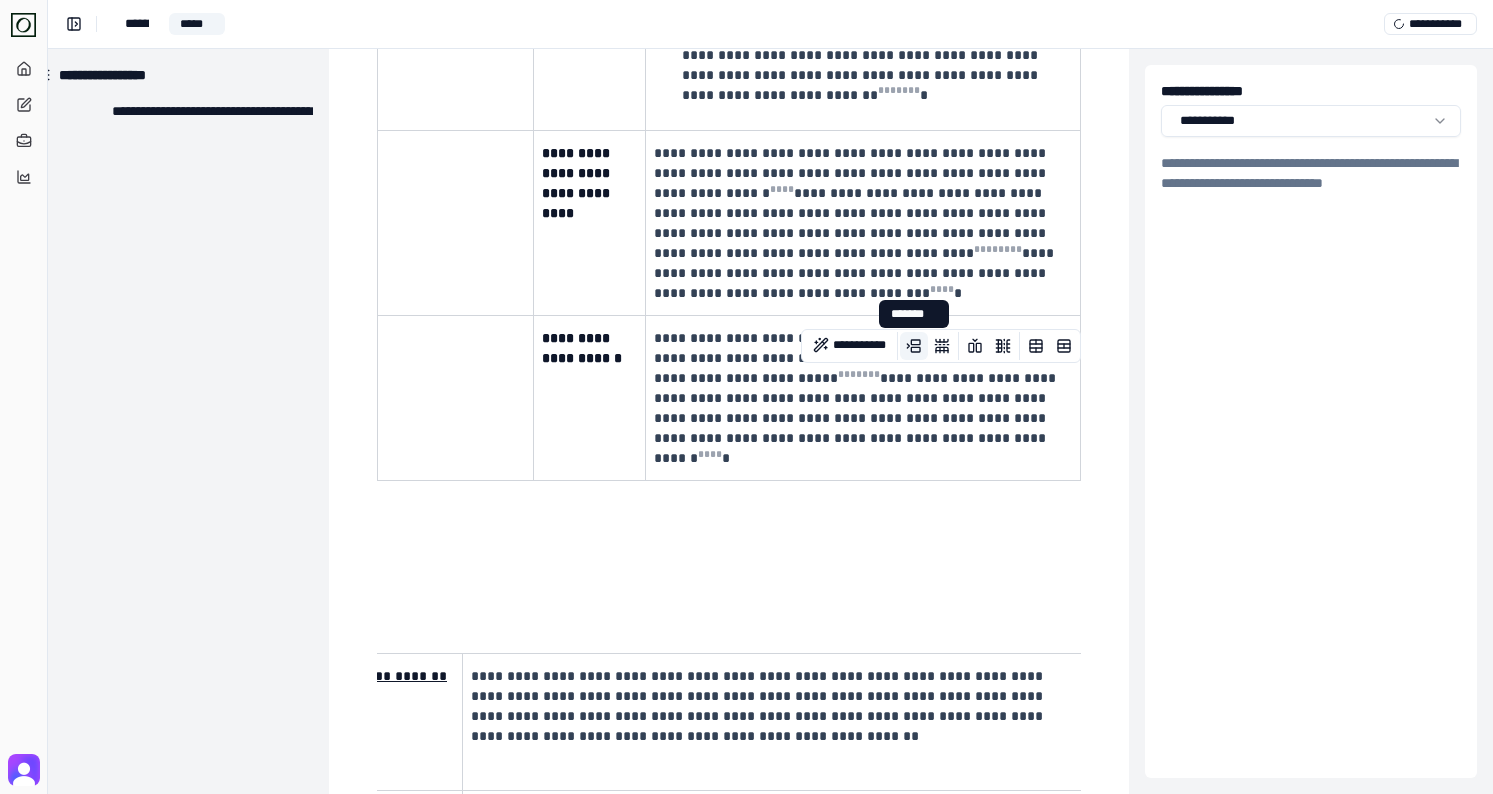 click at bounding box center (914, 346) 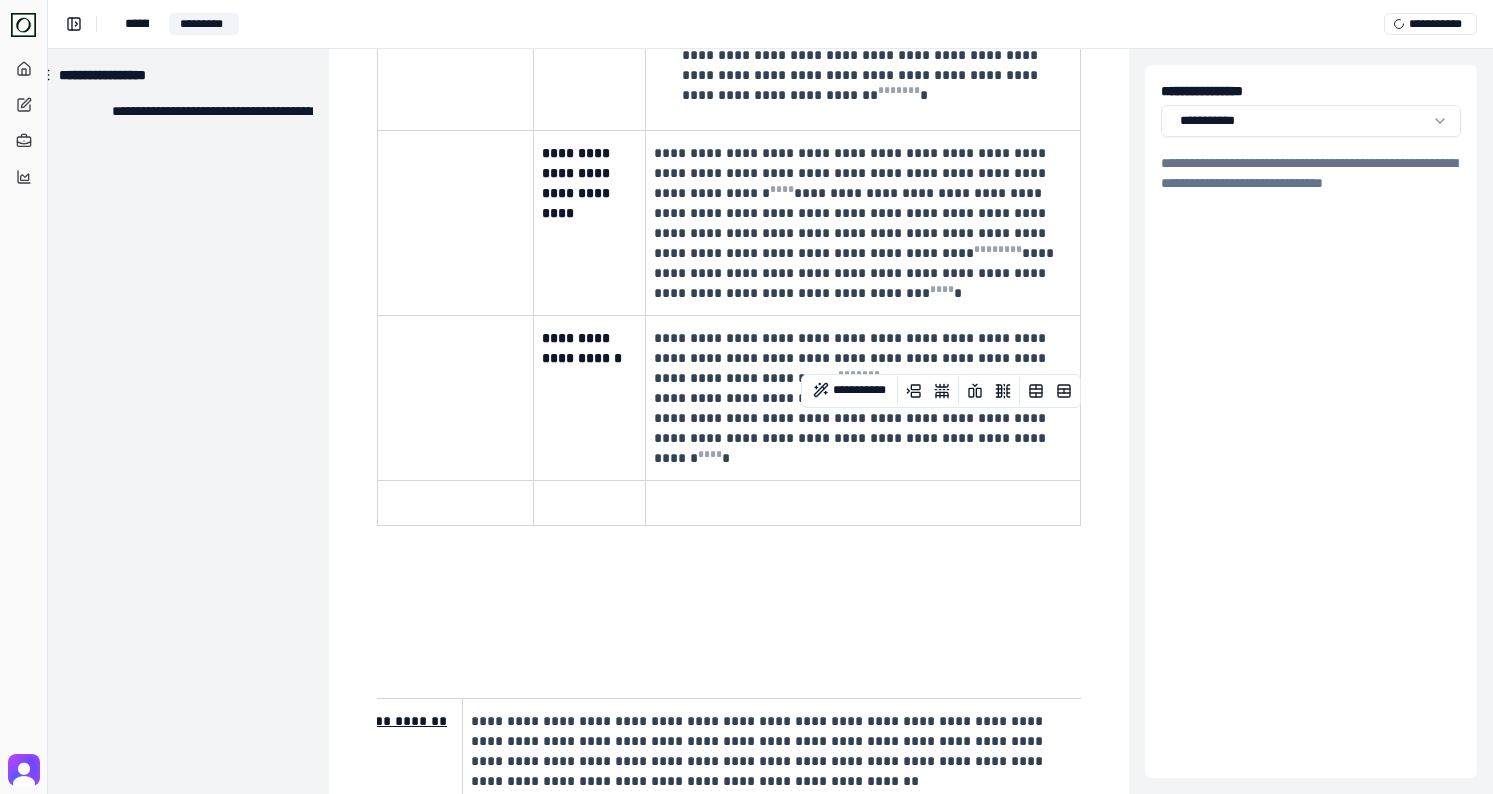 click at bounding box center (861, 503) 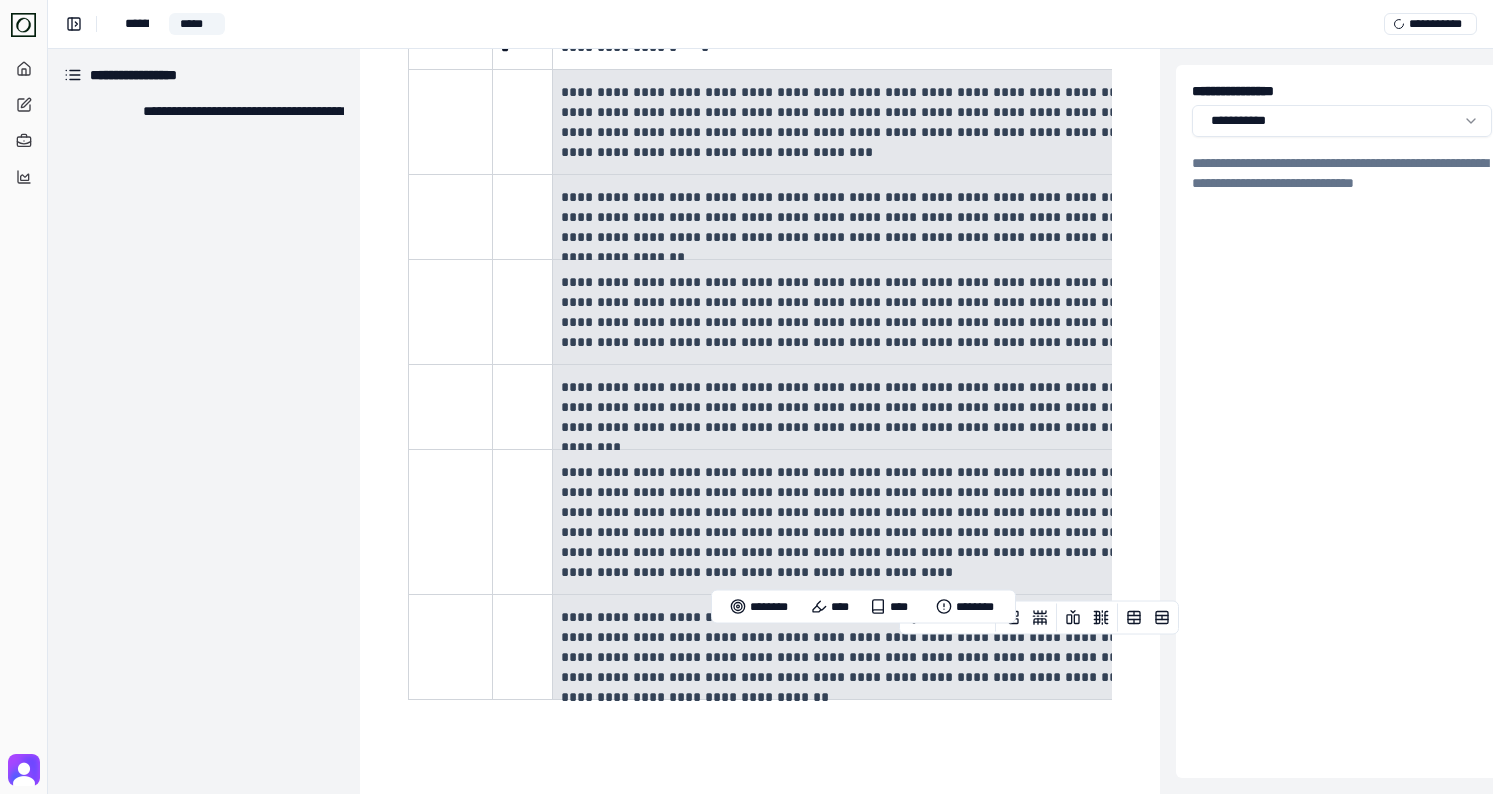 scroll, scrollTop: 2110, scrollLeft: 0, axis: vertical 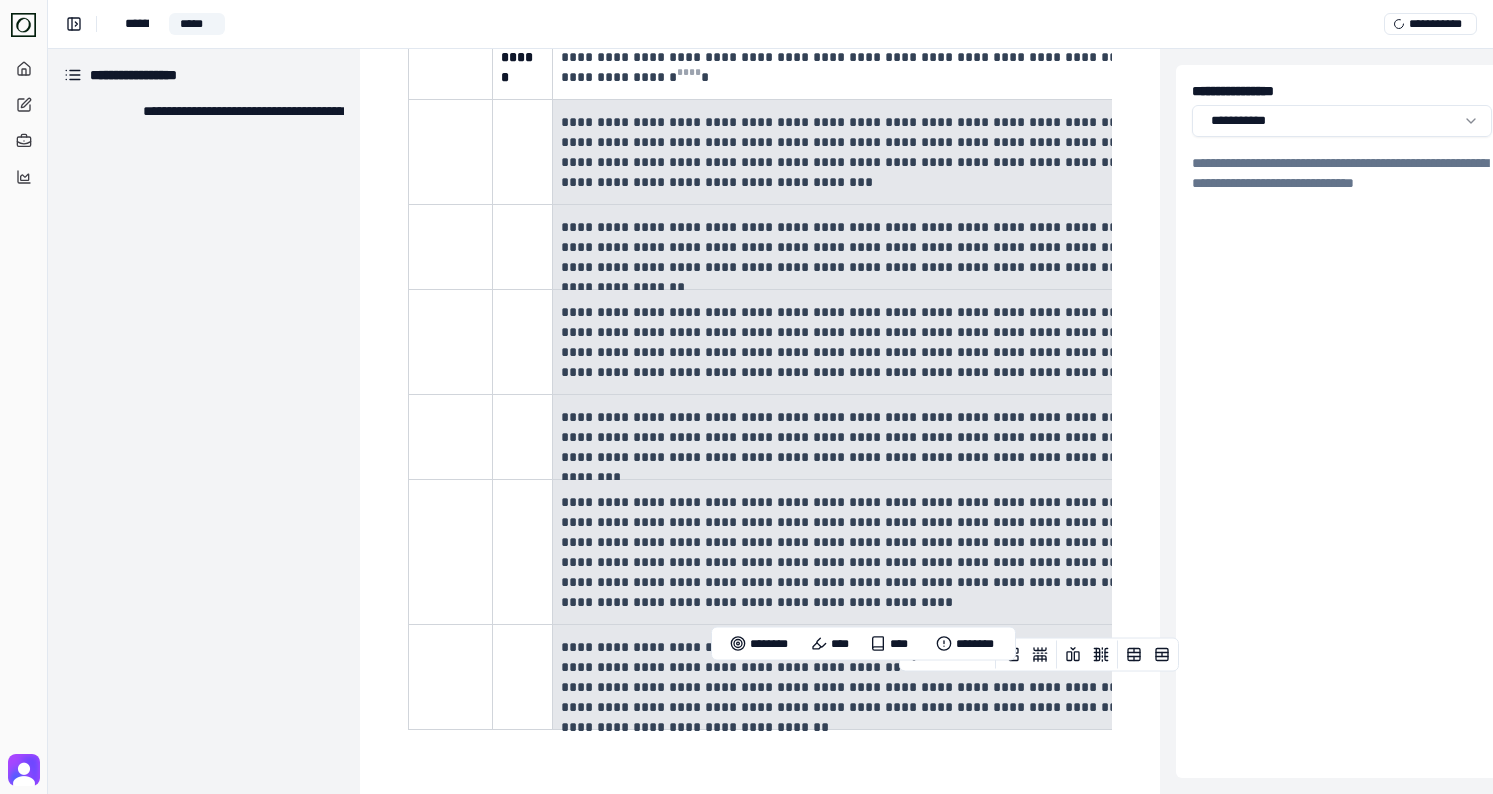 click on "**********" at bounding box center (863, 437) 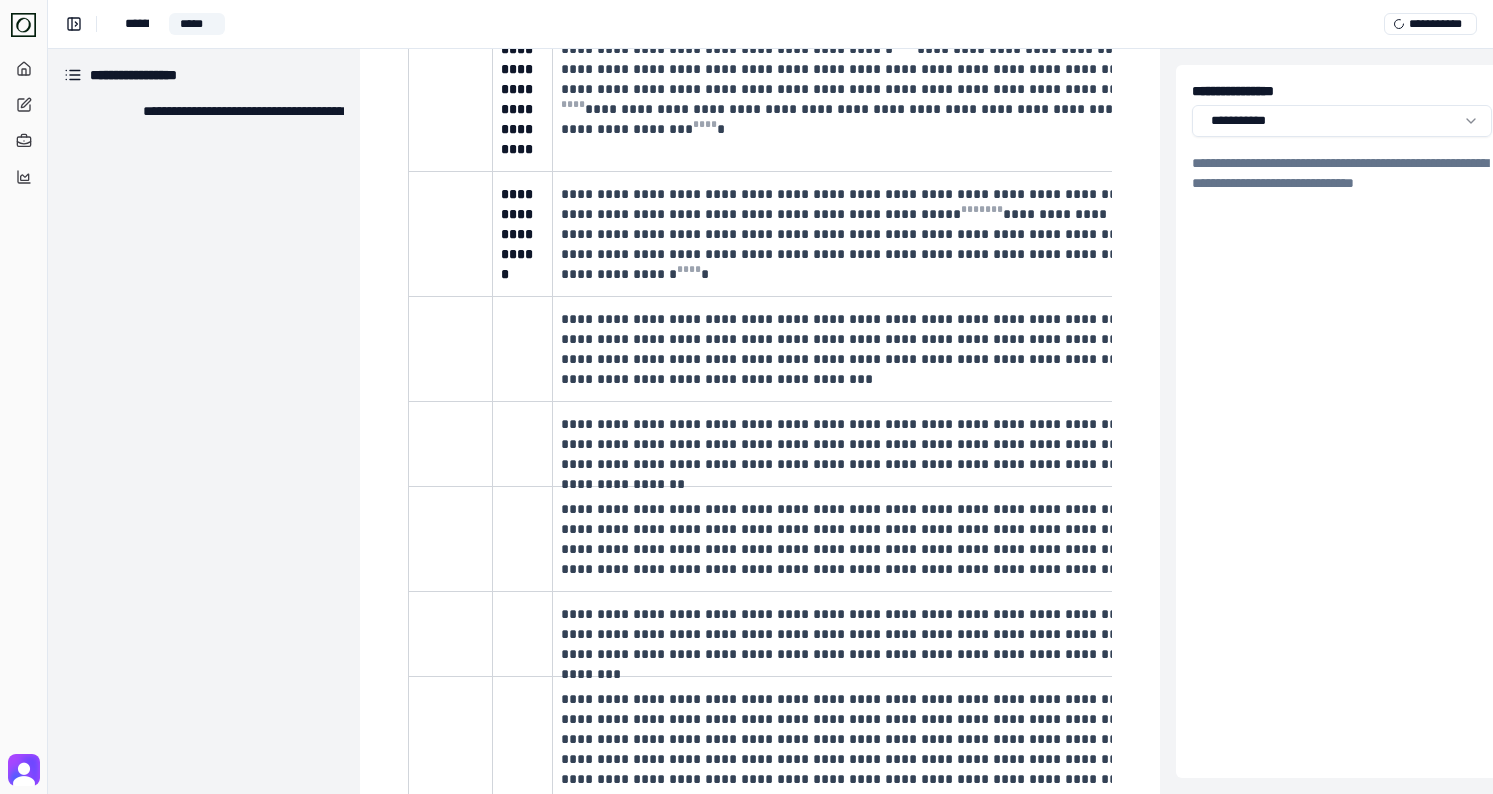 scroll, scrollTop: 1699, scrollLeft: 0, axis: vertical 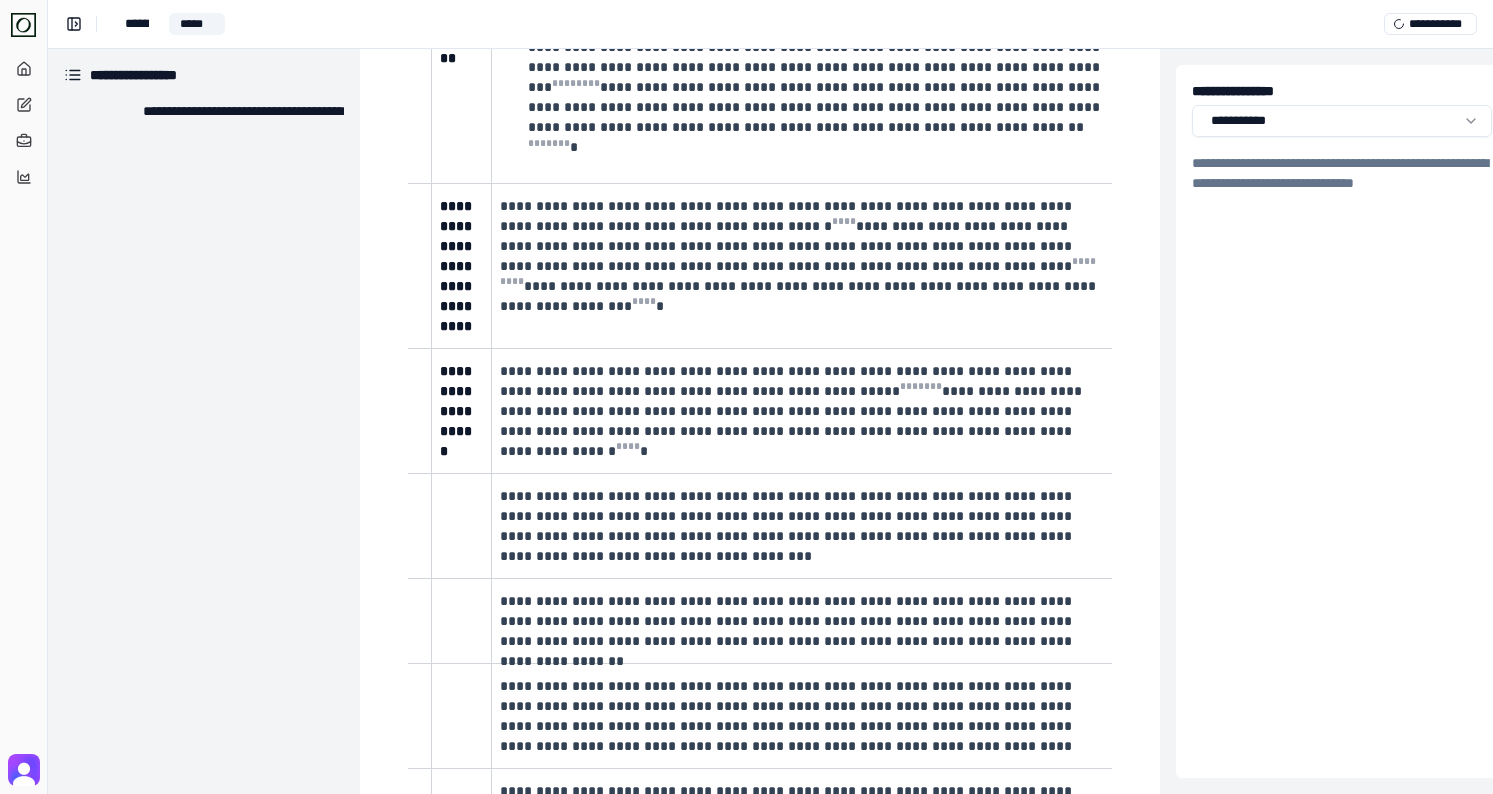 click on "**********" at bounding box center (802, 526) 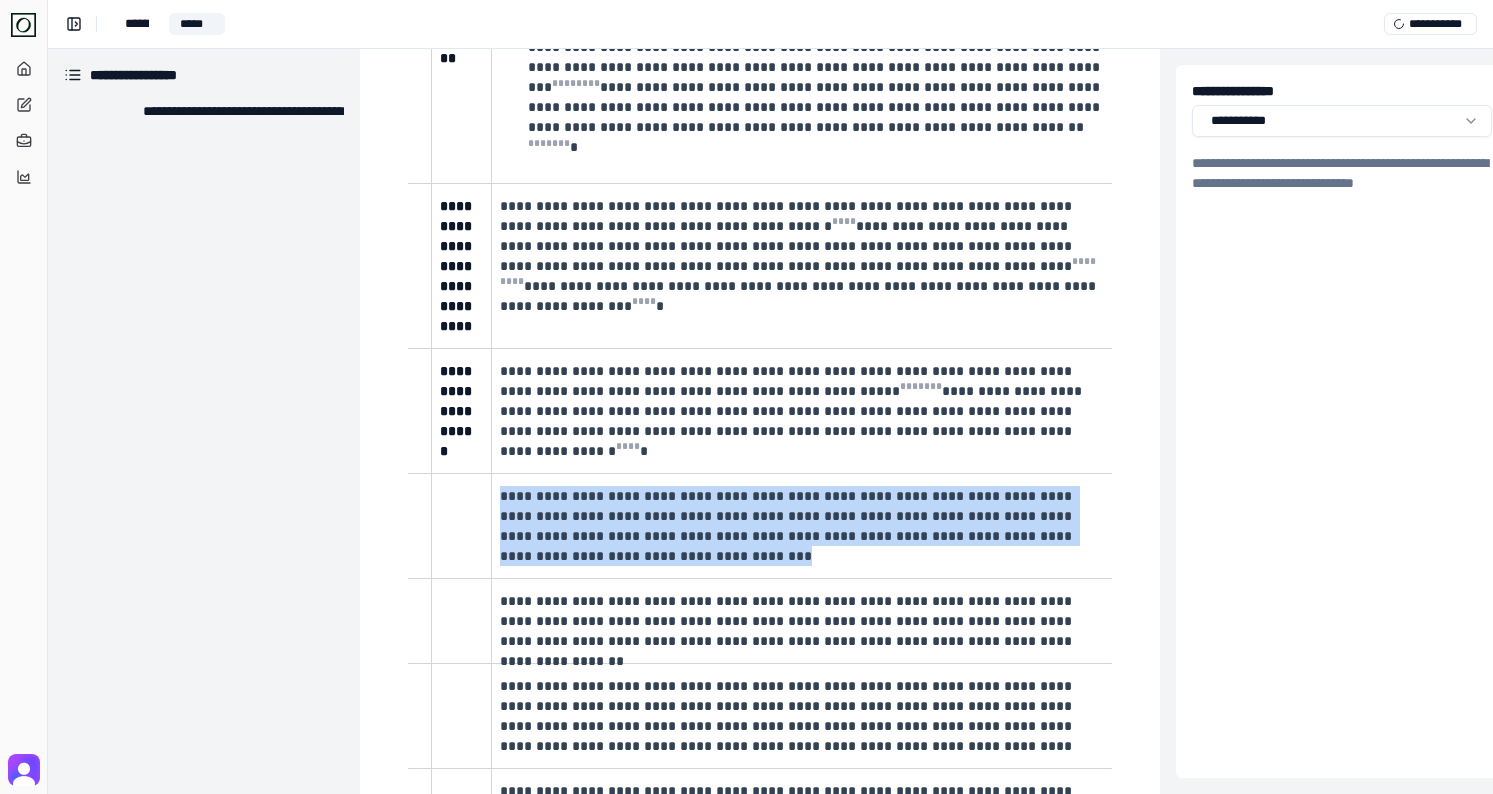 drag, startPoint x: 616, startPoint y: 455, endPoint x: 499, endPoint y: 391, distance: 133.36041 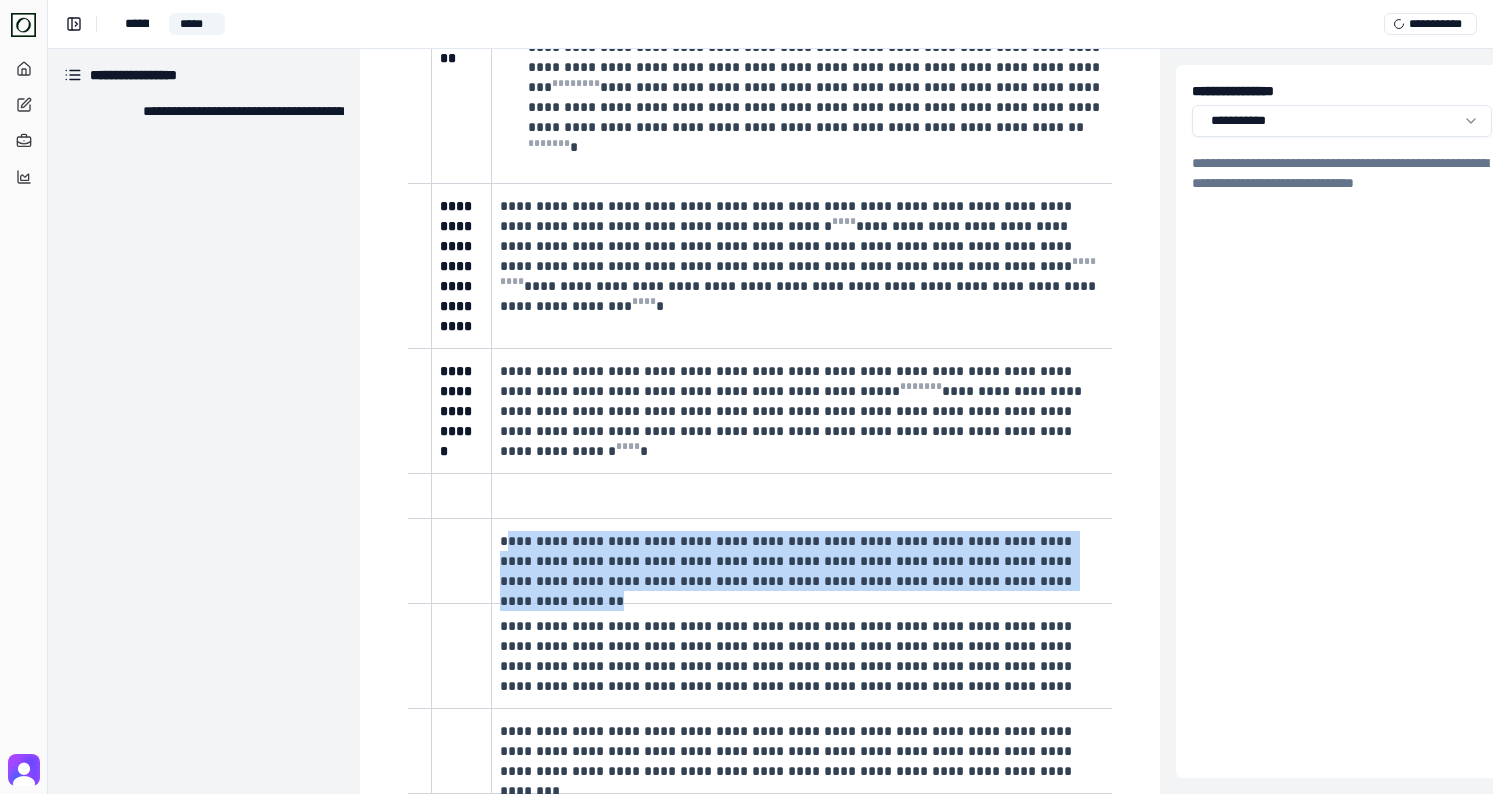drag, startPoint x: 507, startPoint y: 434, endPoint x: 995, endPoint y: 479, distance: 490.0704 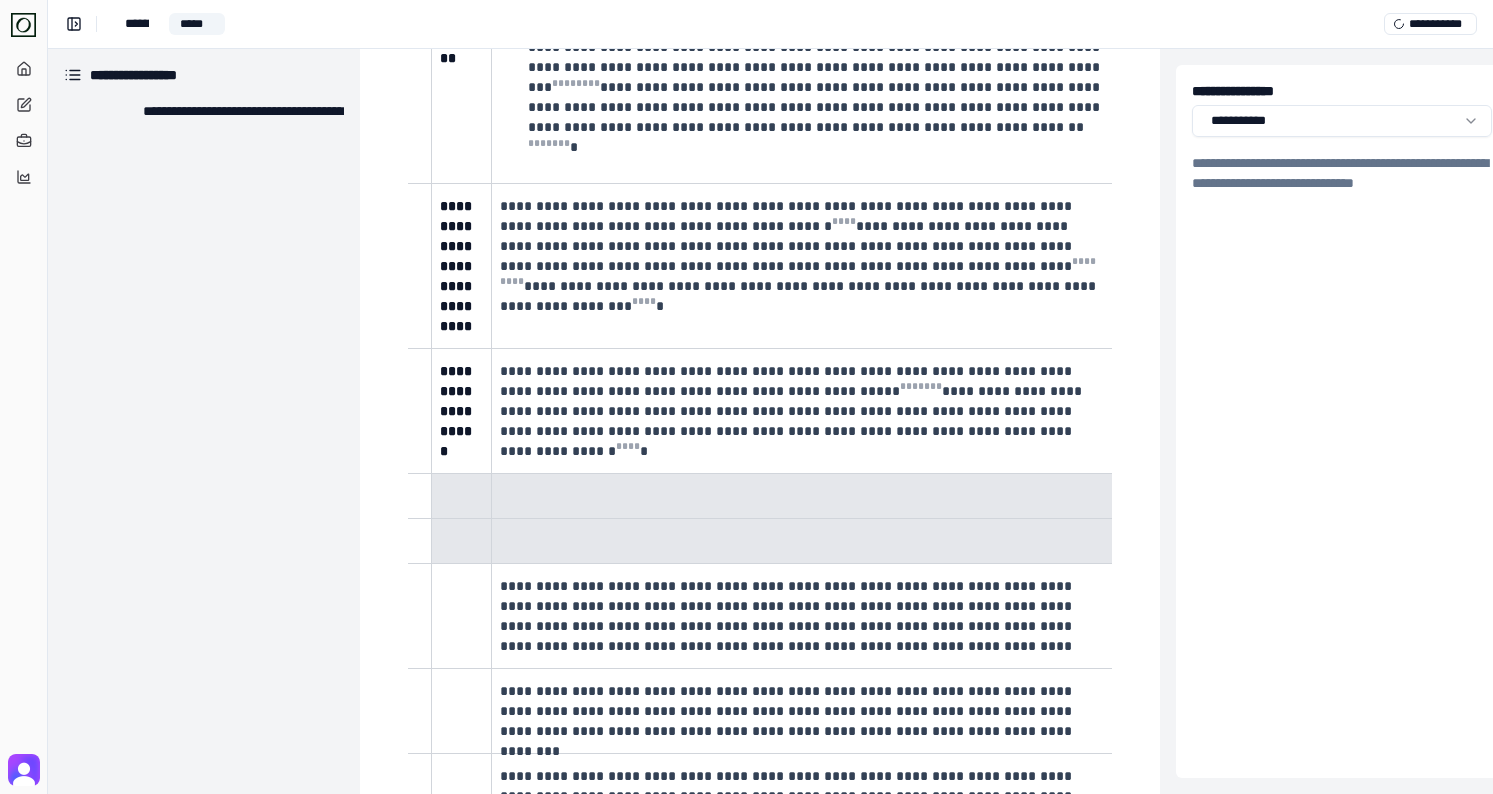 drag, startPoint x: 686, startPoint y: 442, endPoint x: 437, endPoint y: 384, distance: 255.6658 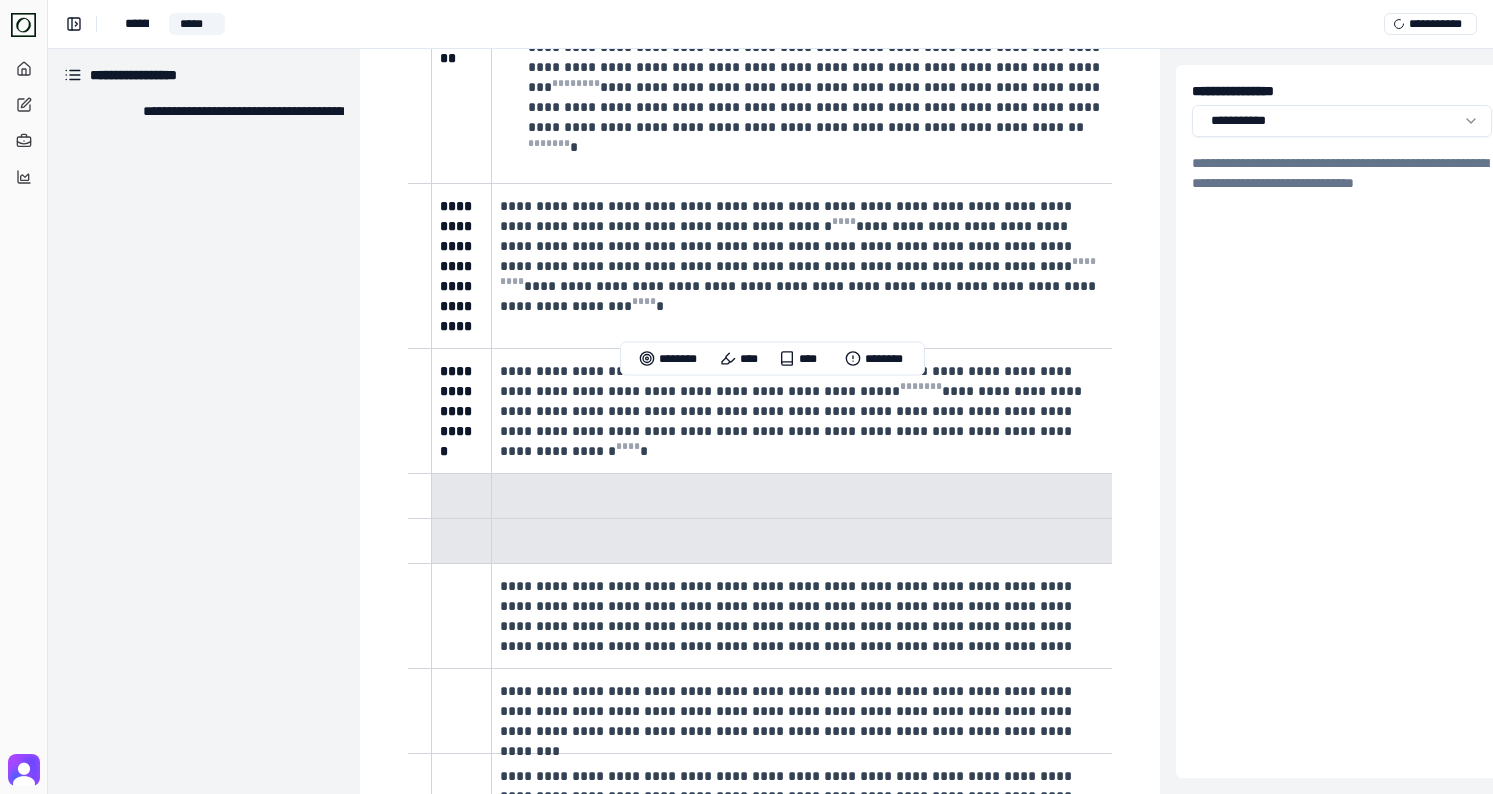 scroll, scrollTop: 0, scrollLeft: 0, axis: both 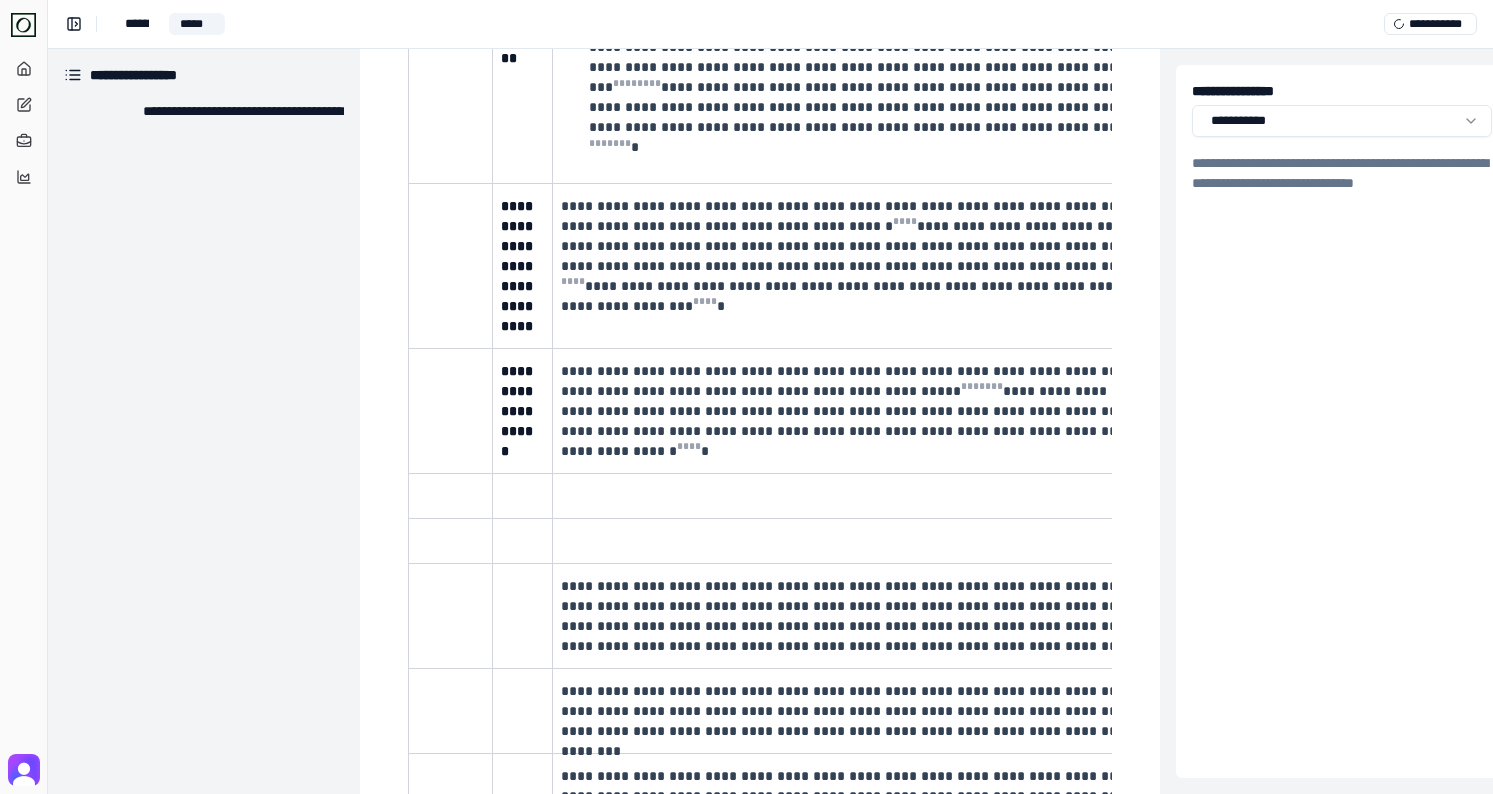 click at bounding box center [866, 540] 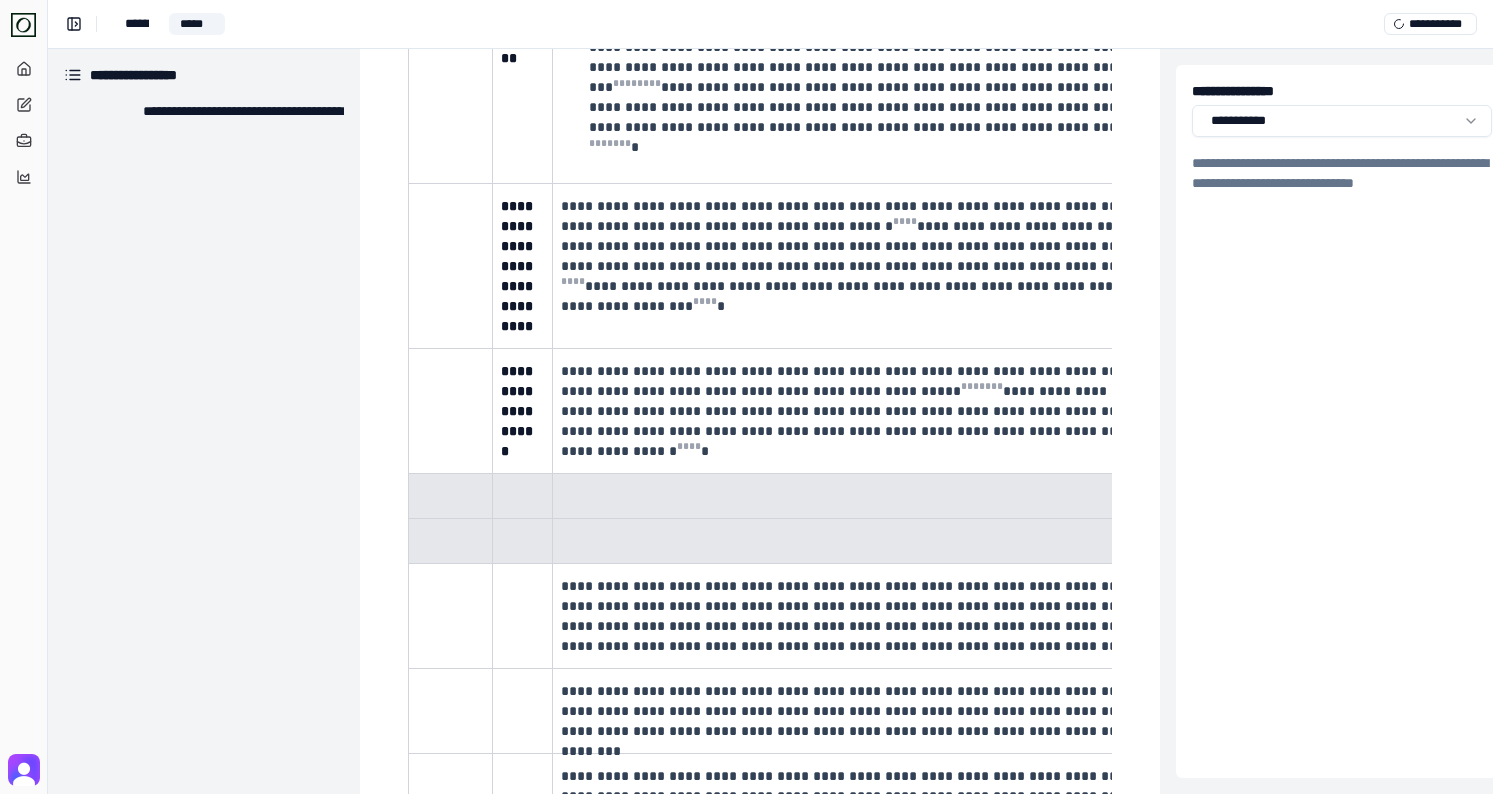 drag, startPoint x: 839, startPoint y: 434, endPoint x: 444, endPoint y: 391, distance: 397.33362 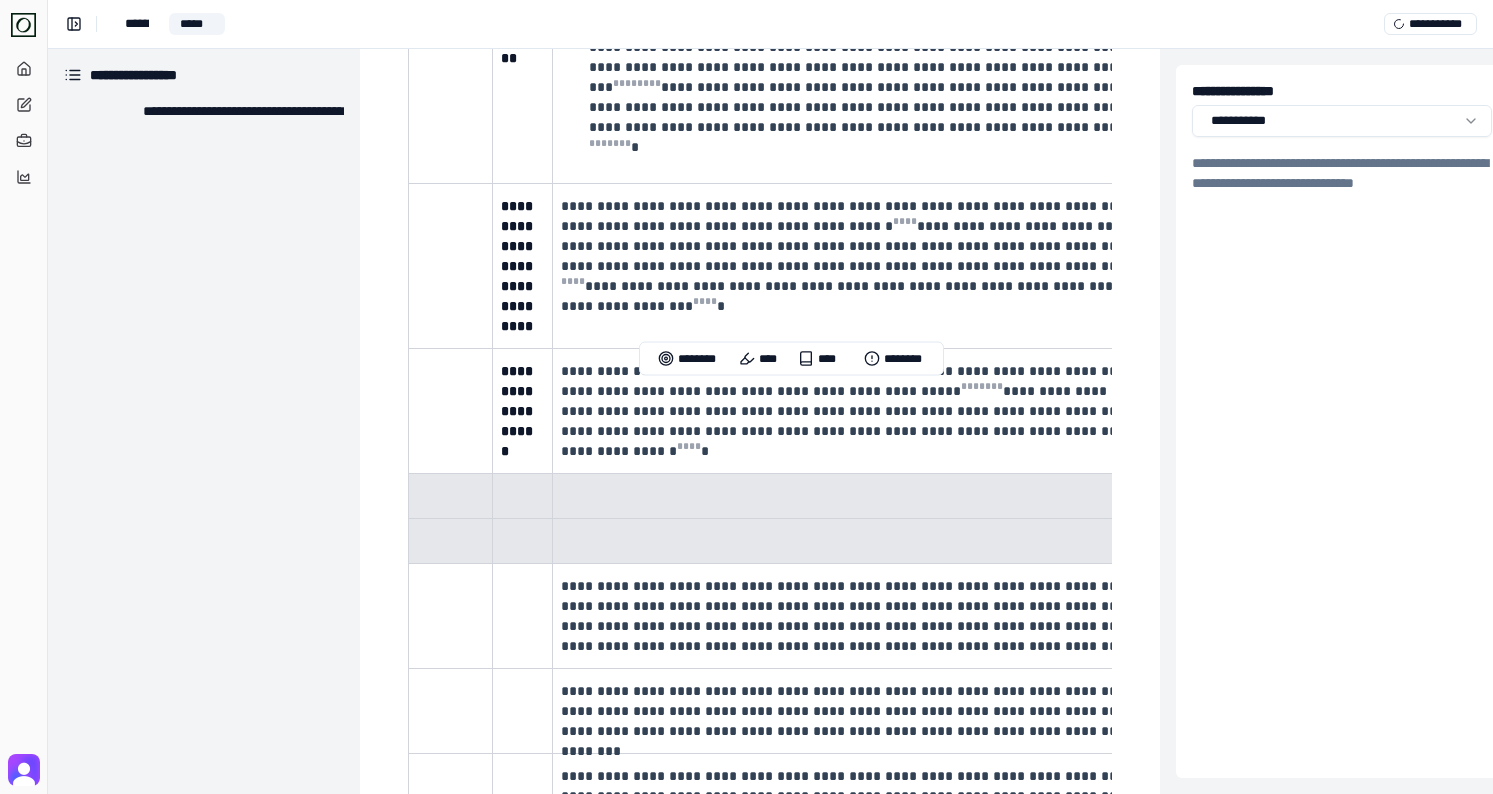 scroll, scrollTop: 0, scrollLeft: 67, axis: horizontal 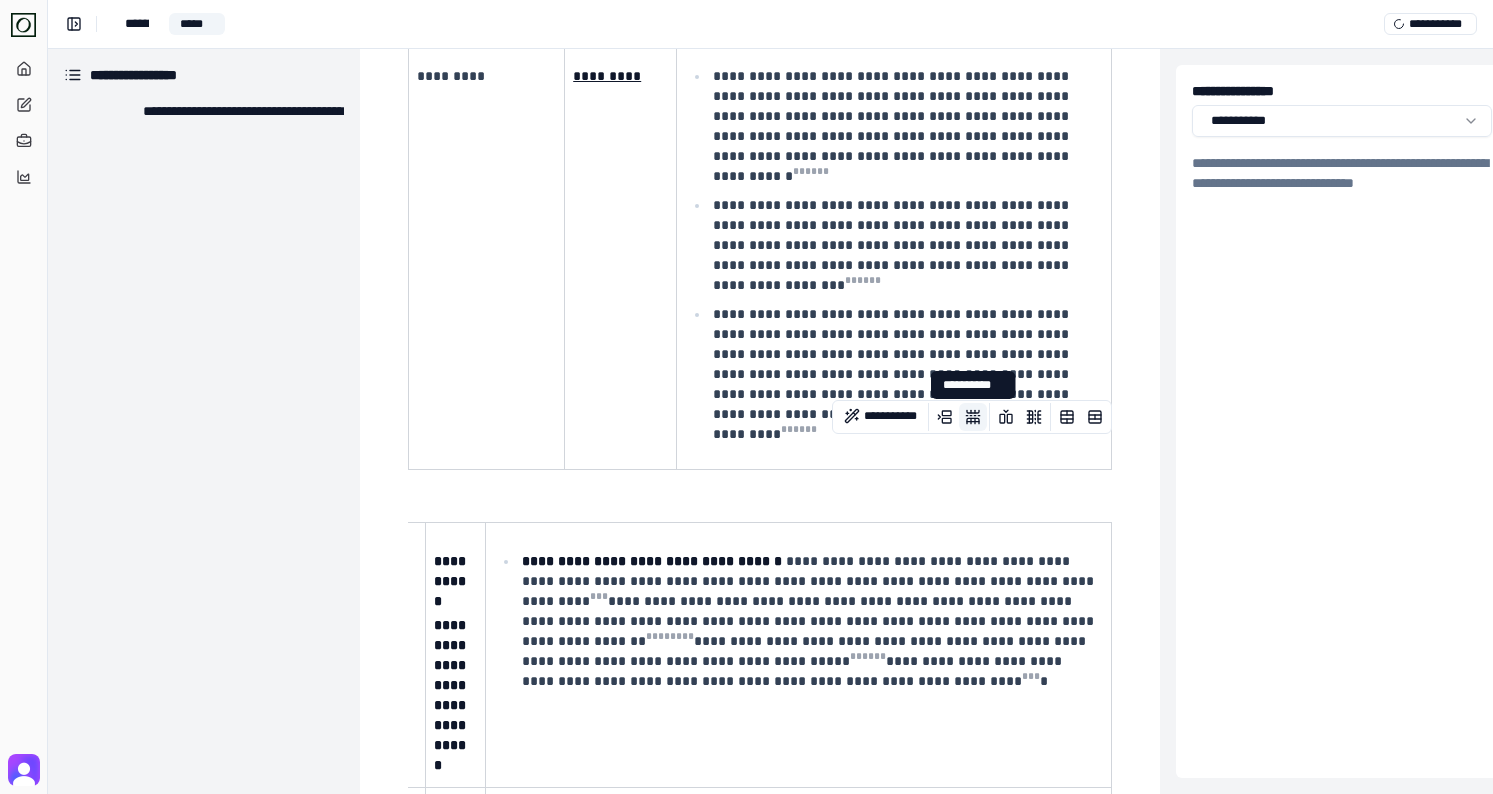 click at bounding box center [973, 417] 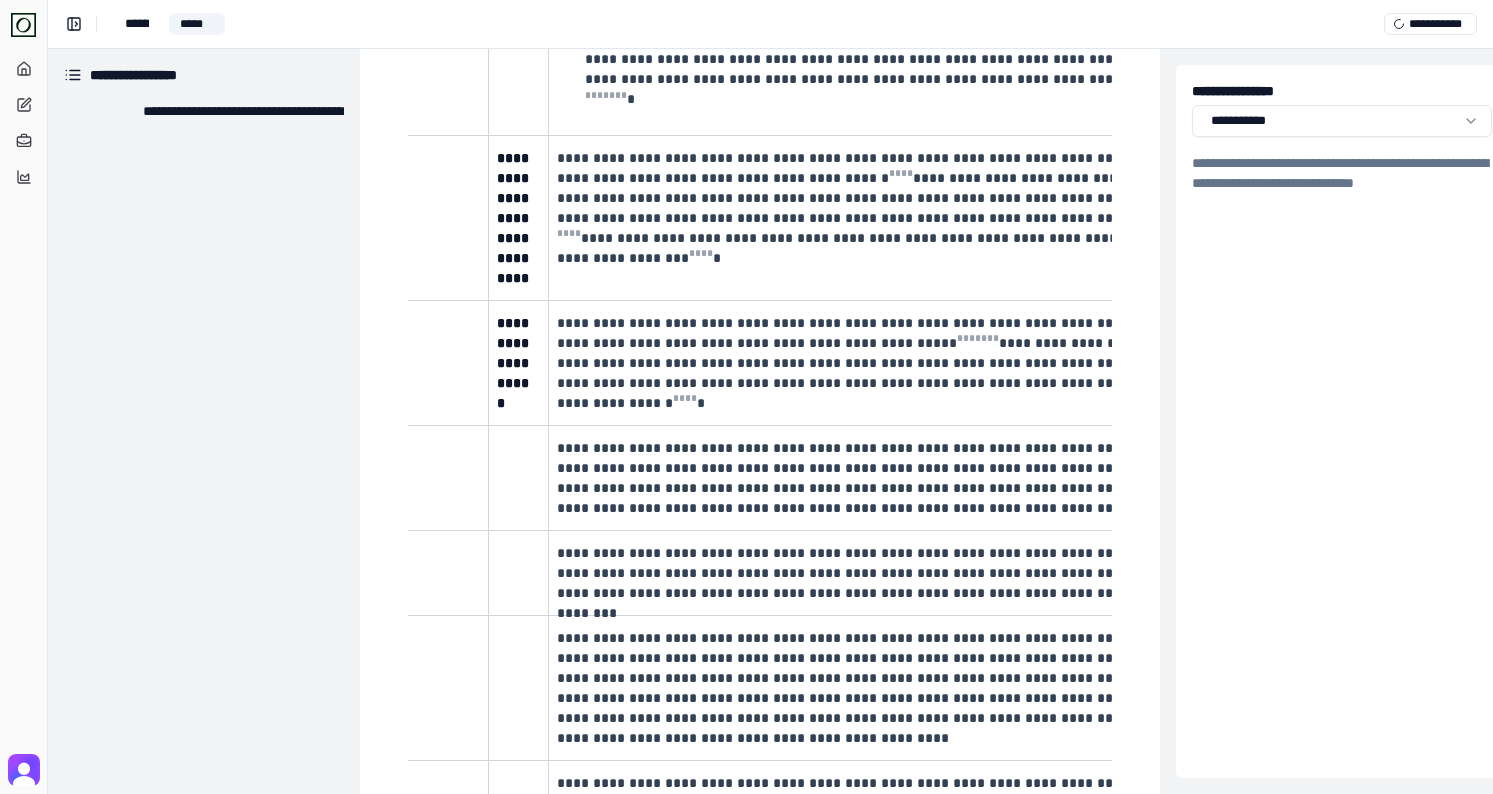 scroll, scrollTop: 1759, scrollLeft: 0, axis: vertical 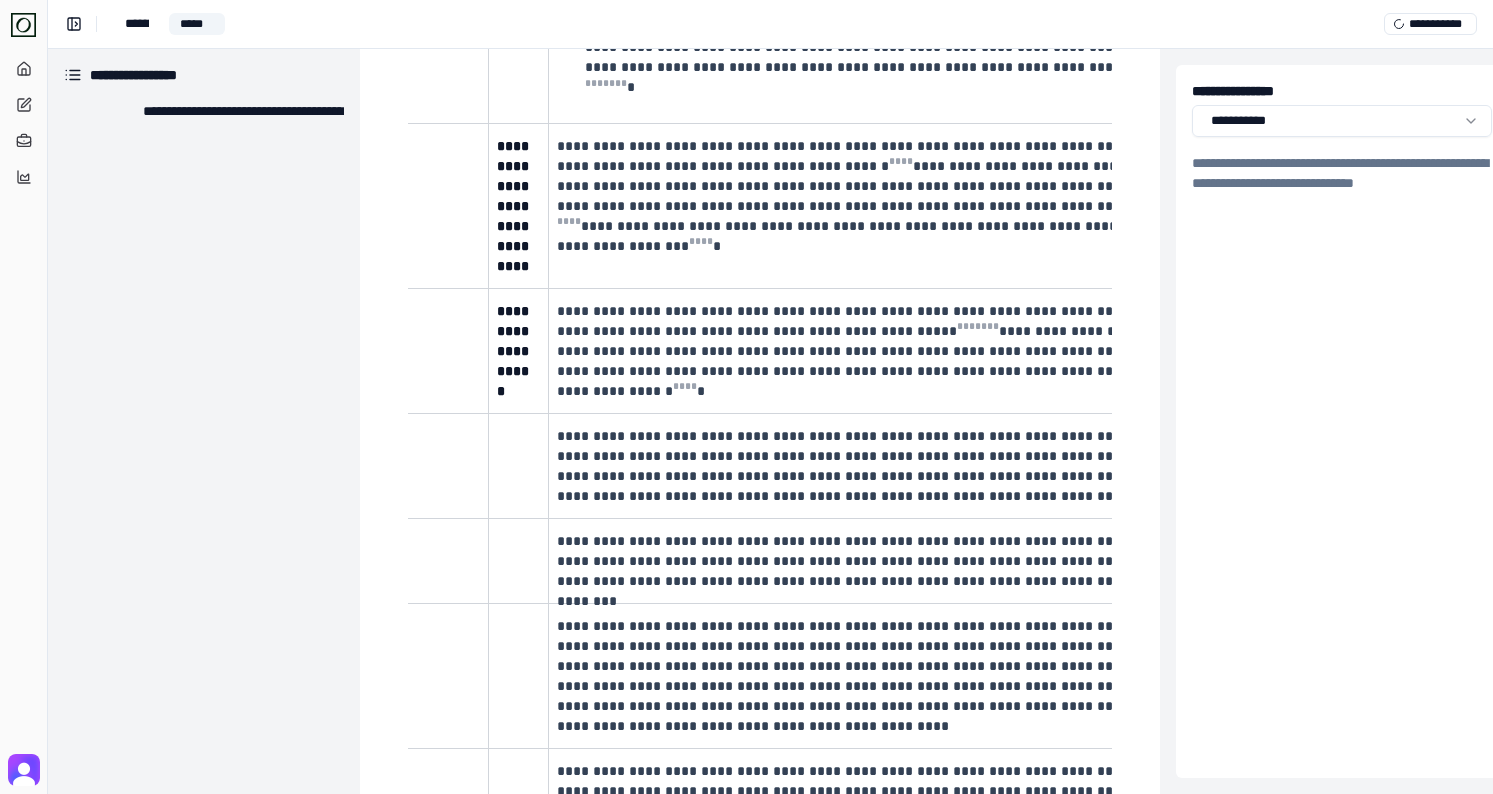 click at bounding box center [516, 436] 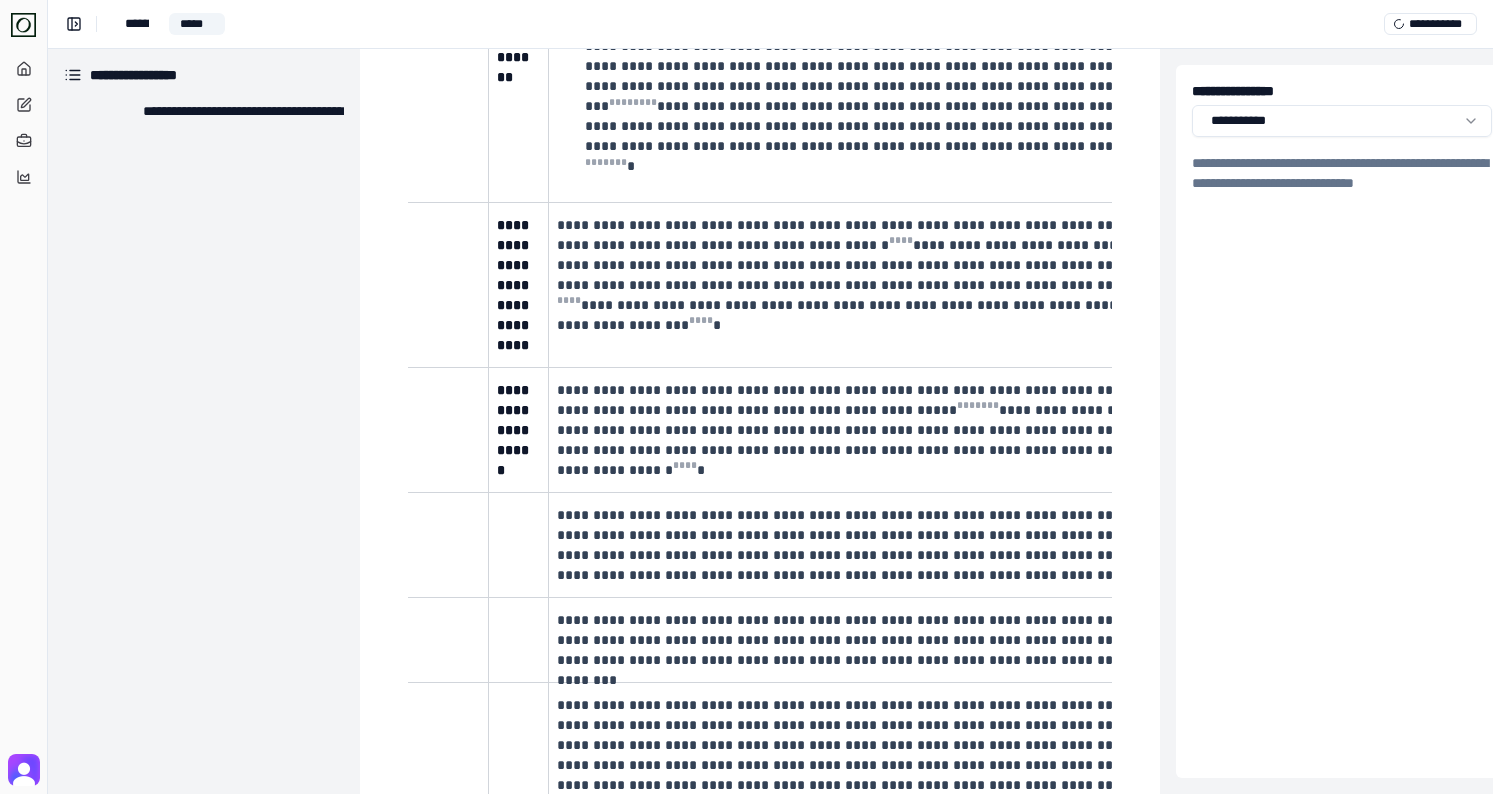 scroll, scrollTop: 1662, scrollLeft: 0, axis: vertical 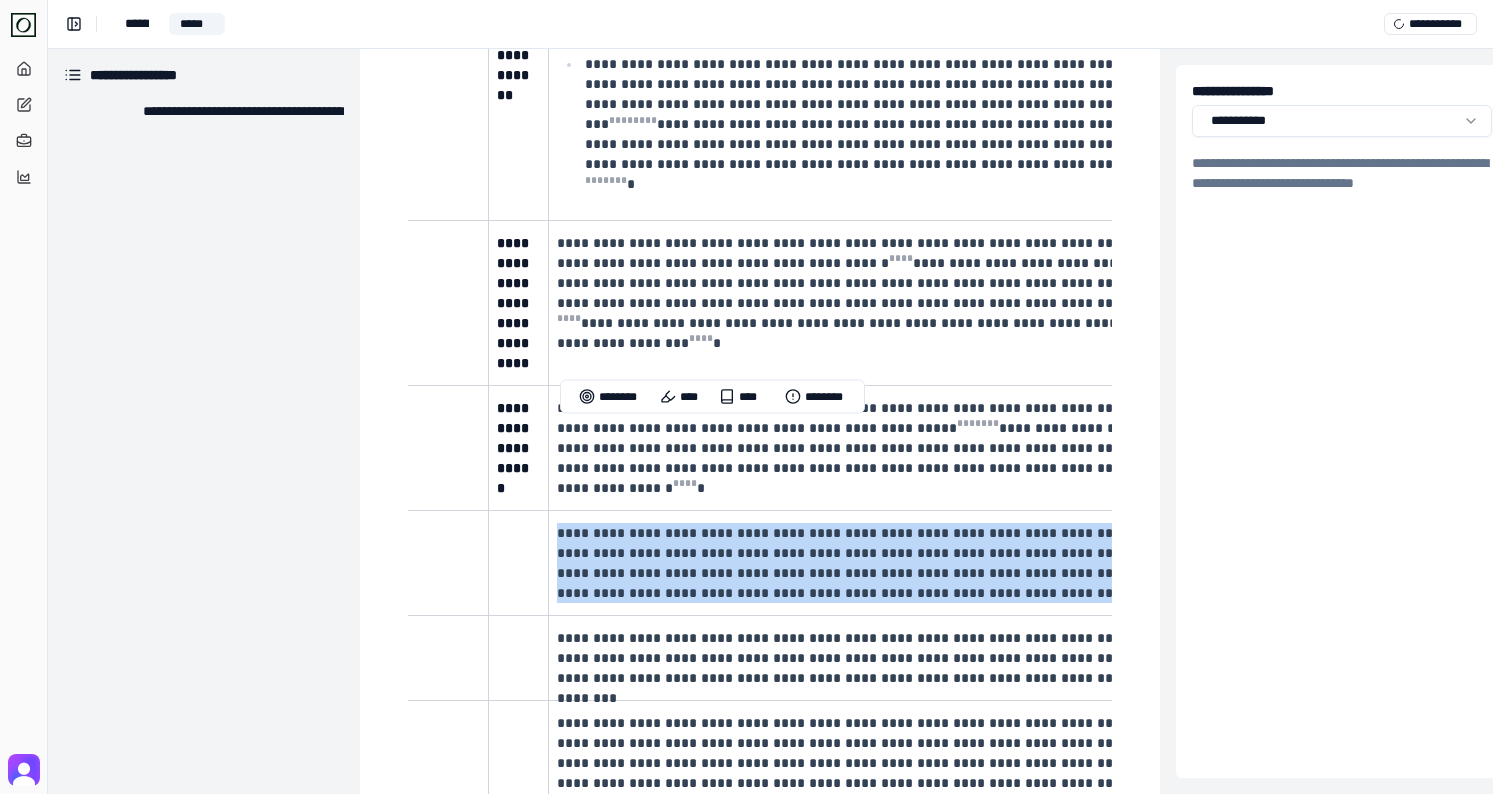 drag, startPoint x: 892, startPoint y: 497, endPoint x: 561, endPoint y: 419, distance: 340.06616 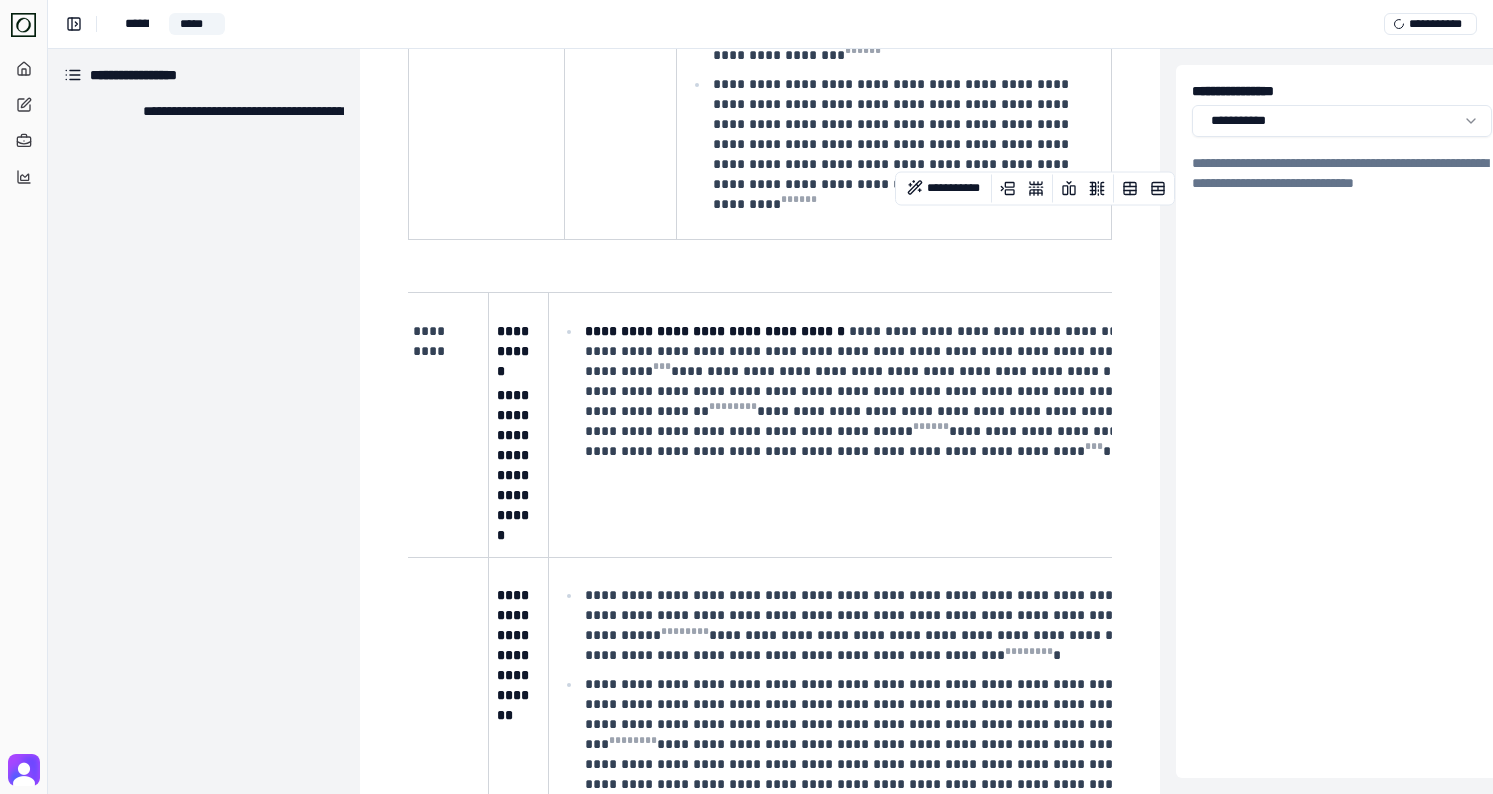 scroll, scrollTop: 1040, scrollLeft: 0, axis: vertical 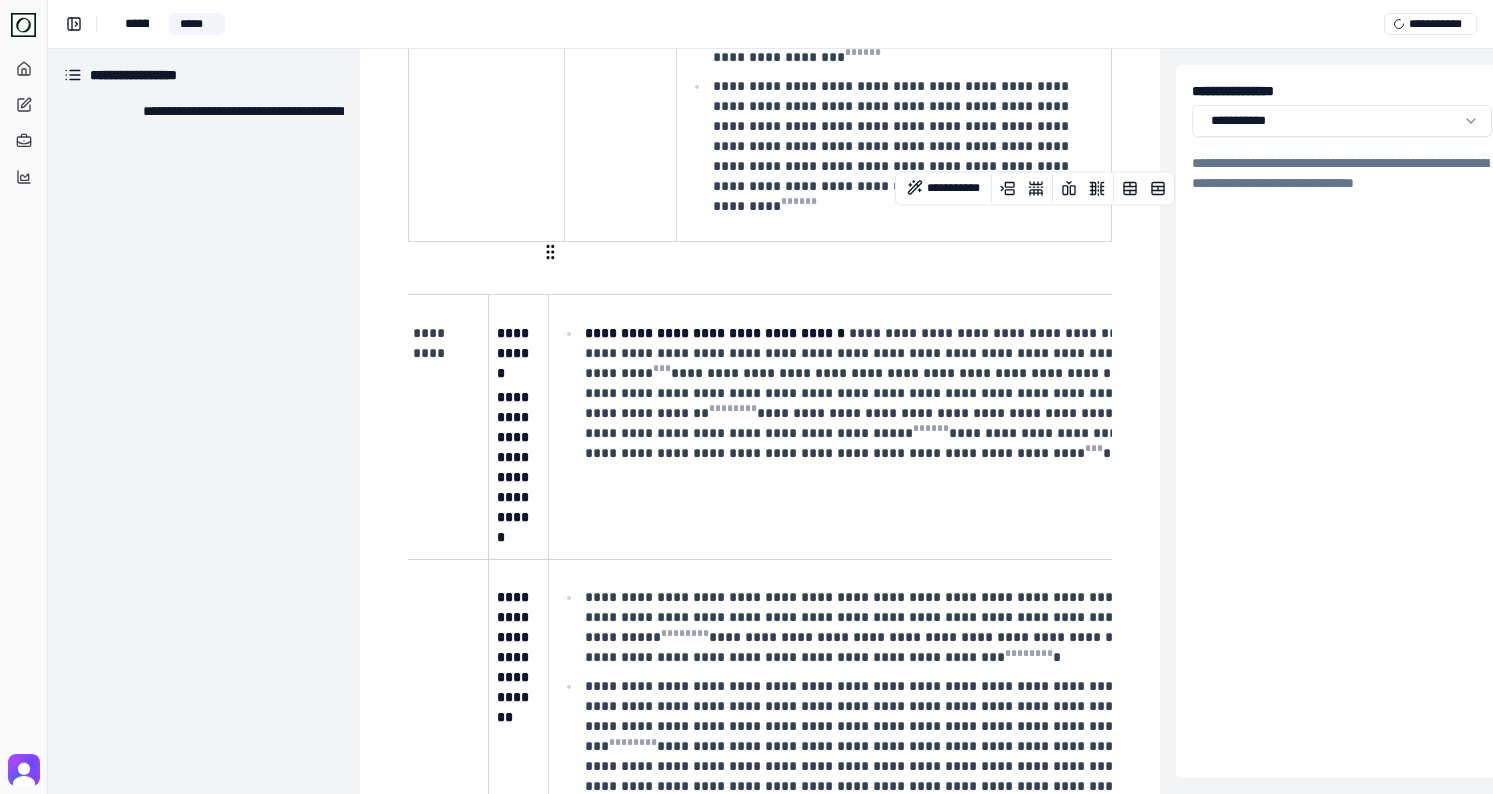 click on "**********" at bounding box center [873, 393] 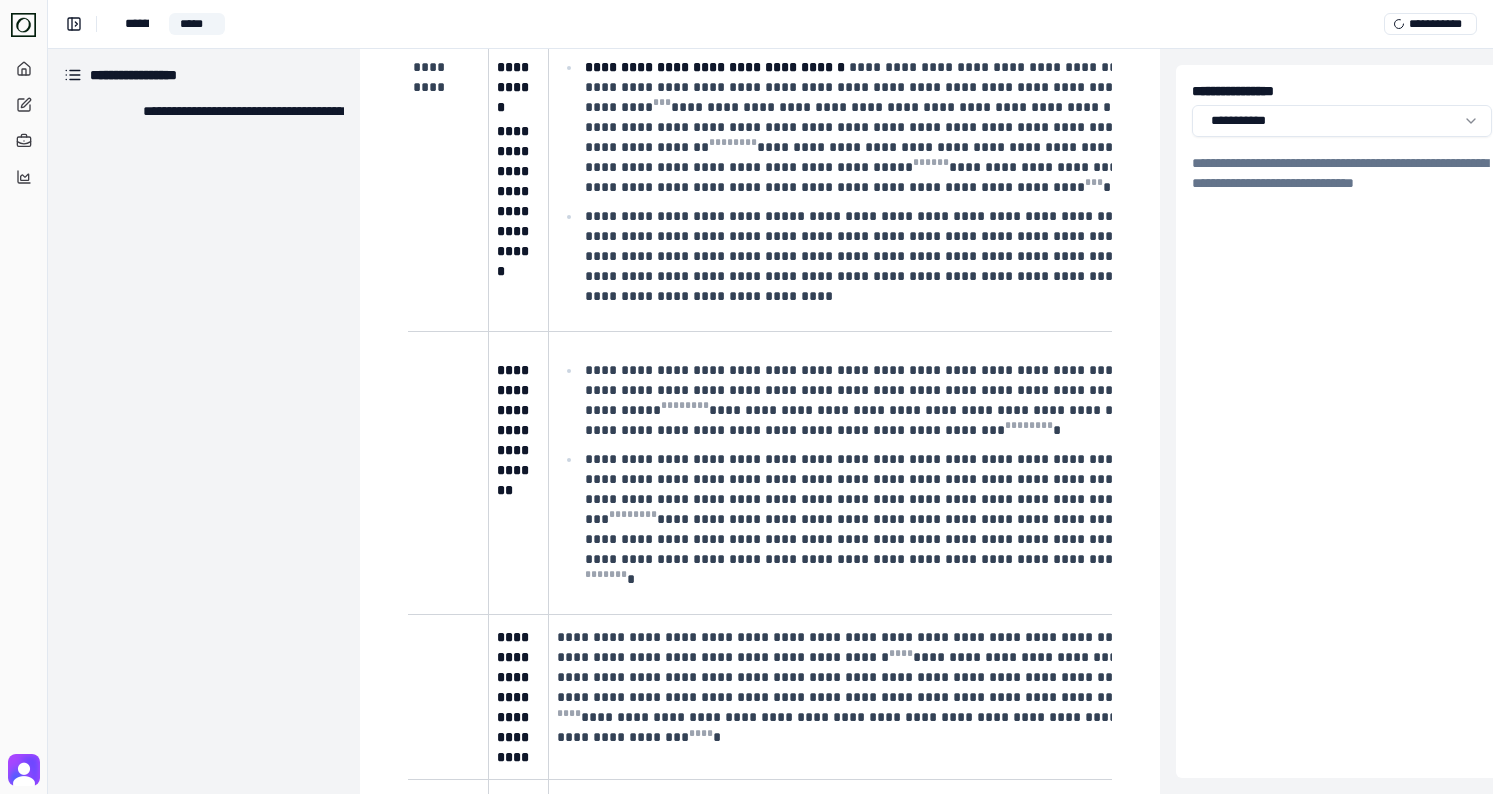 scroll, scrollTop: 1151, scrollLeft: 0, axis: vertical 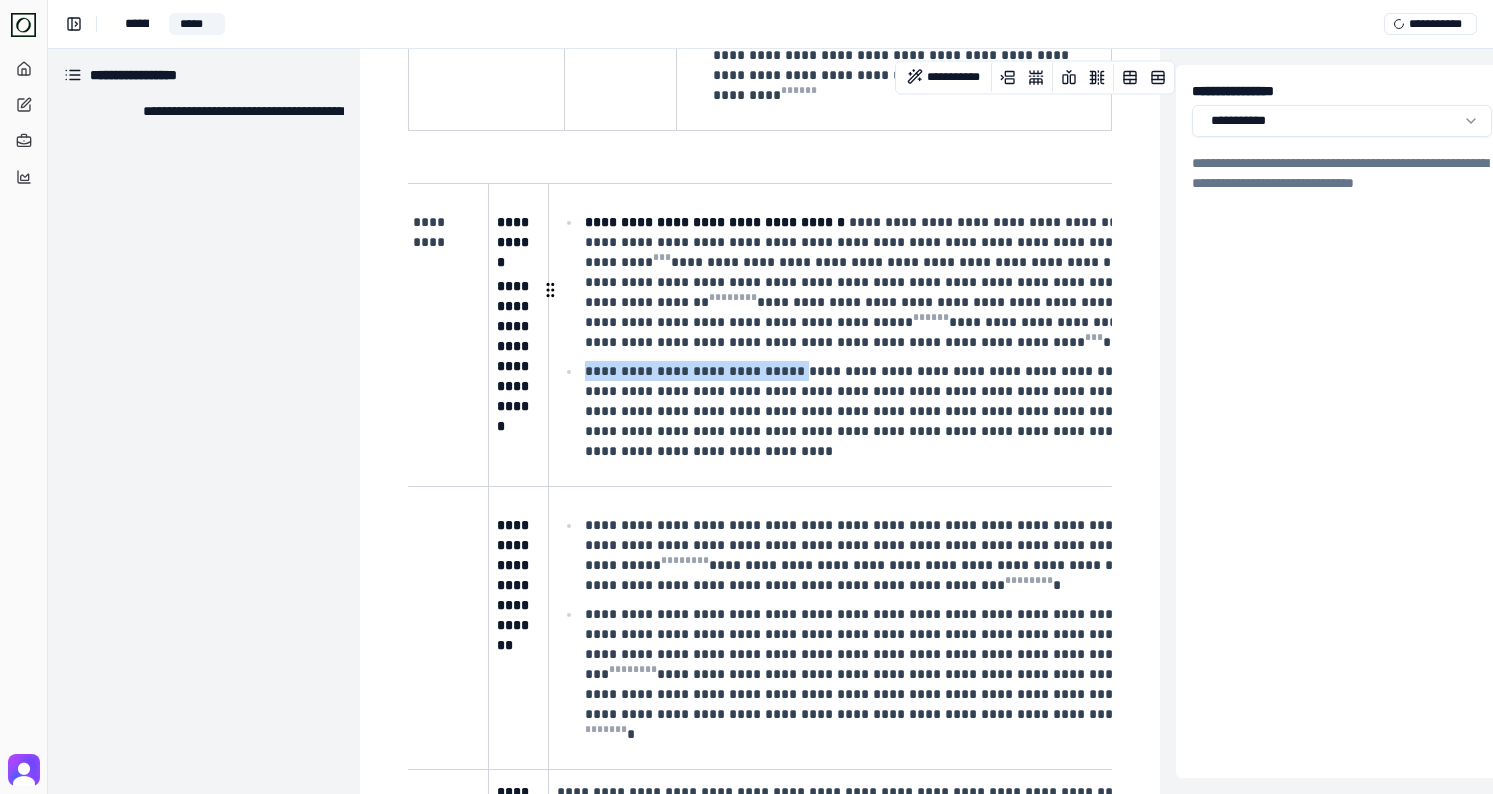drag, startPoint x: 780, startPoint y: 290, endPoint x: 585, endPoint y: 288, distance: 195.01025 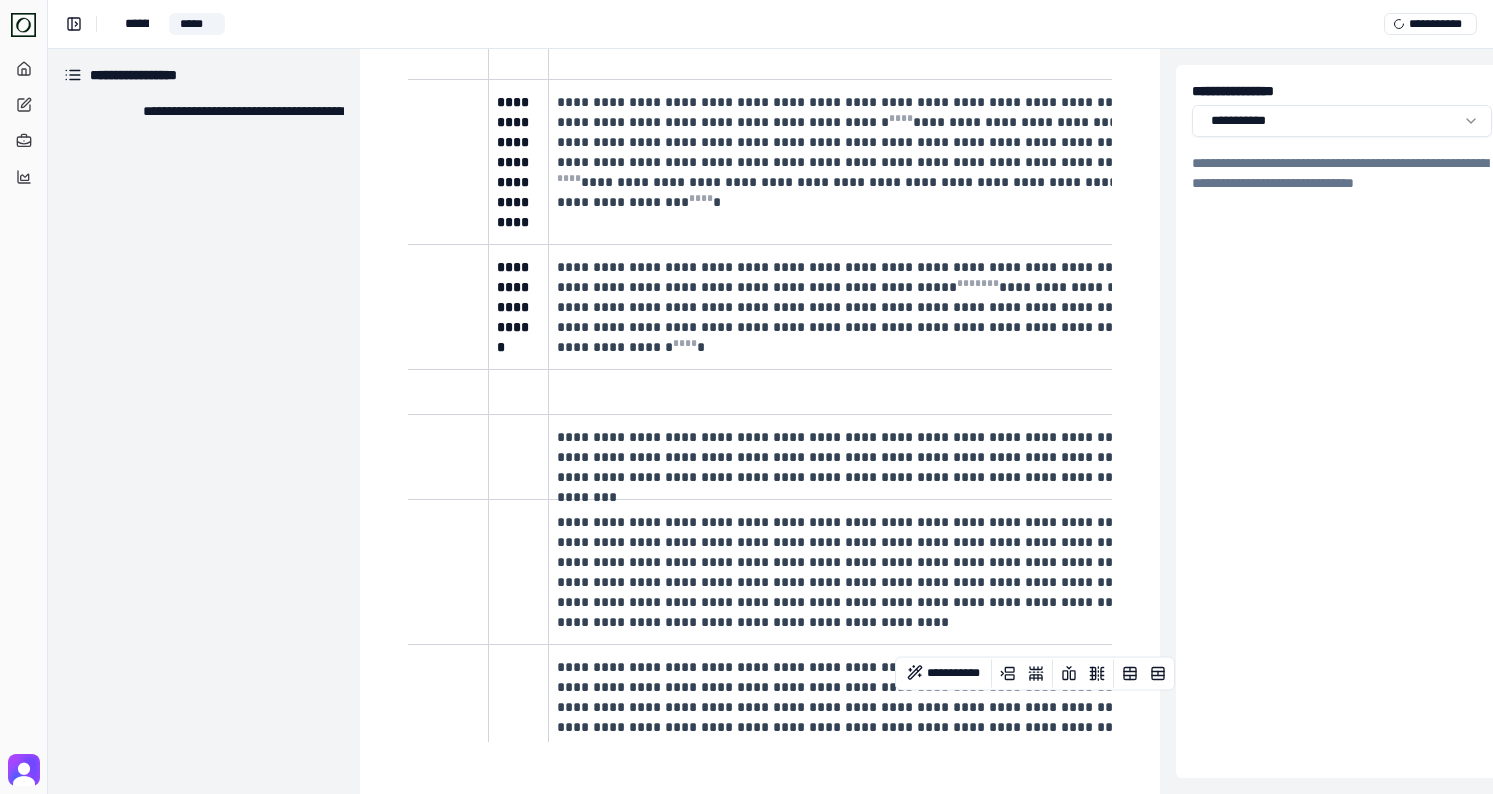 scroll, scrollTop: 1837, scrollLeft: 0, axis: vertical 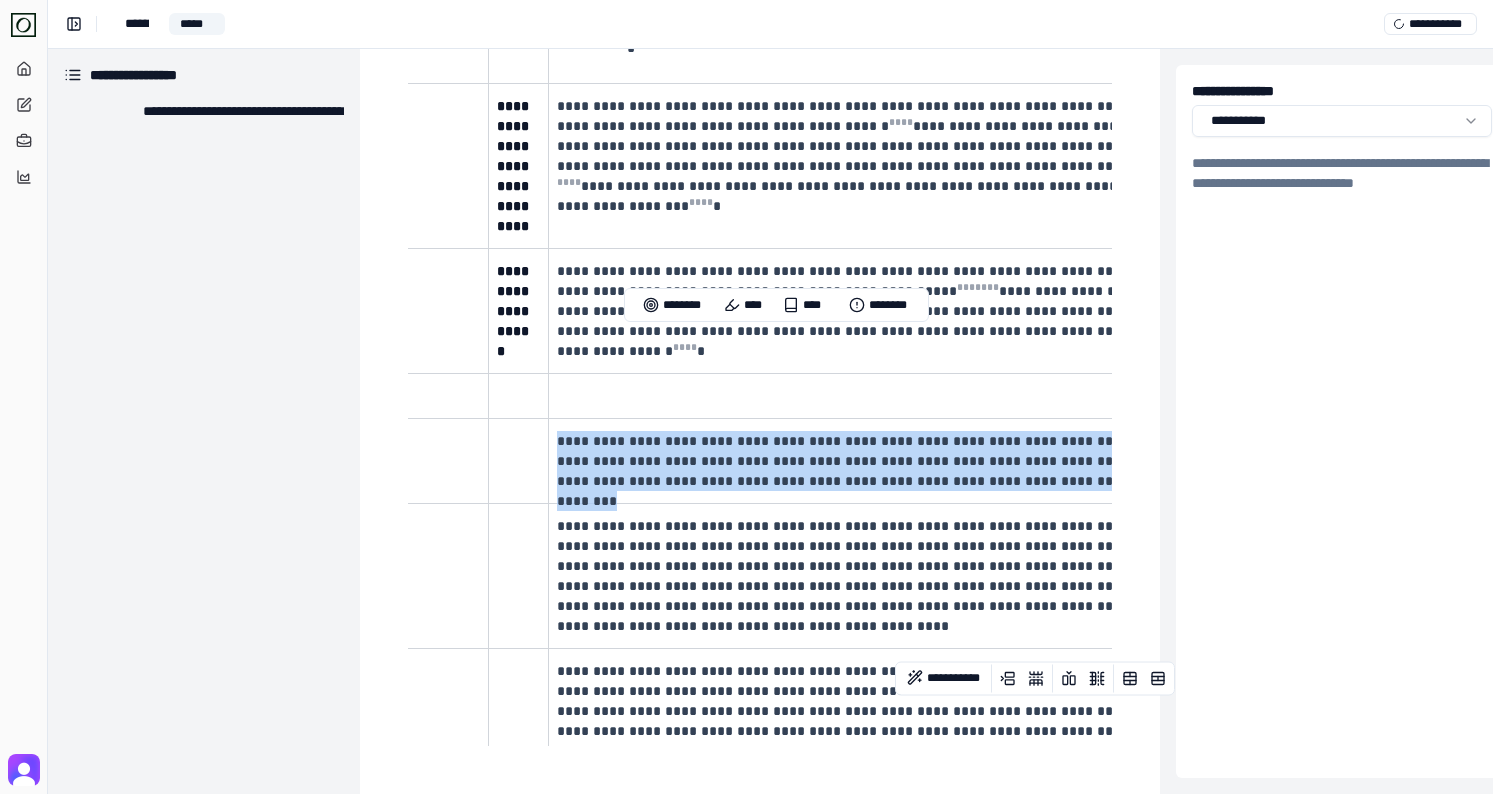 drag, startPoint x: 1003, startPoint y: 383, endPoint x: 560, endPoint y: 342, distance: 444.89325 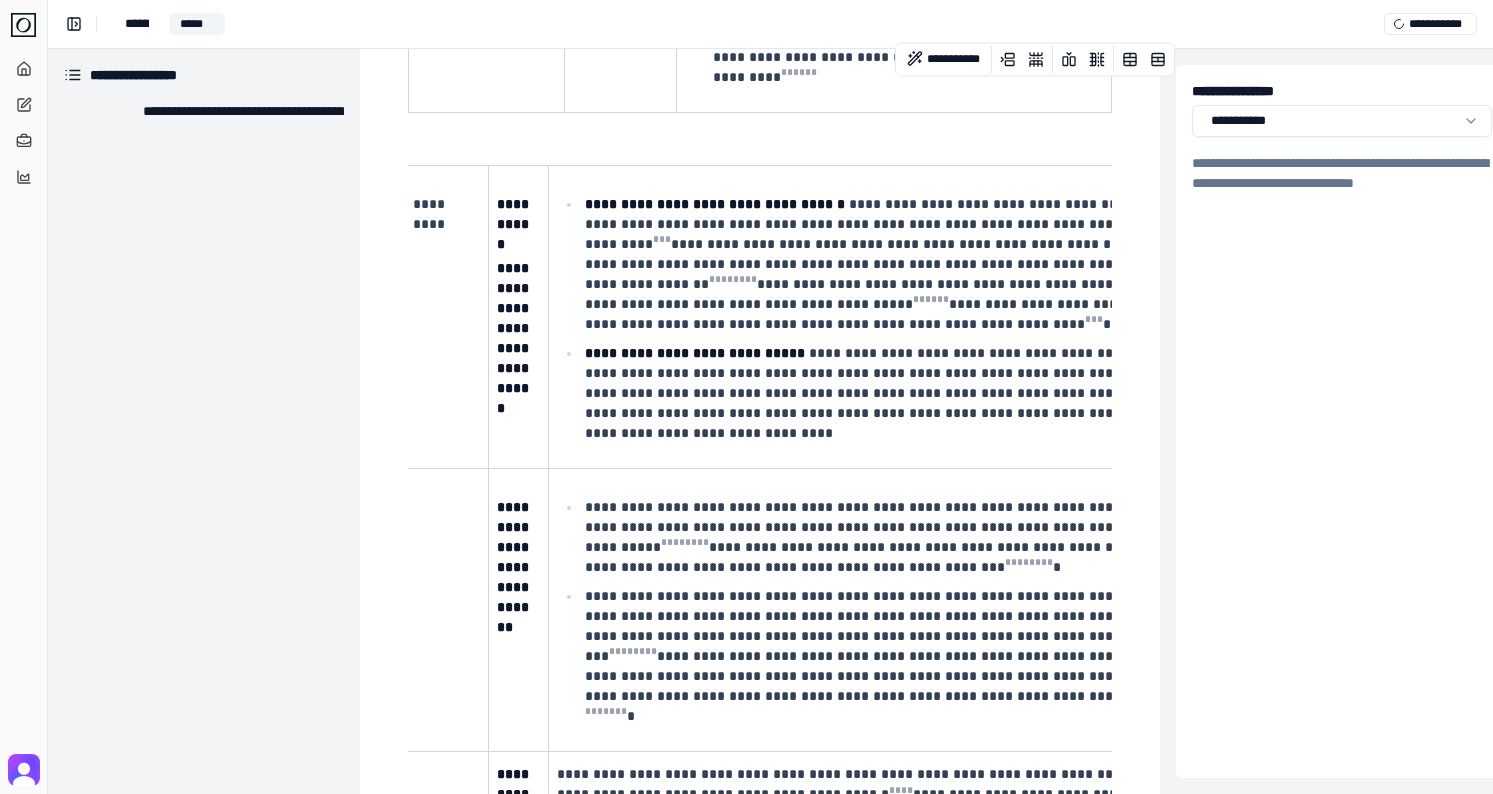 scroll, scrollTop: 1136, scrollLeft: 0, axis: vertical 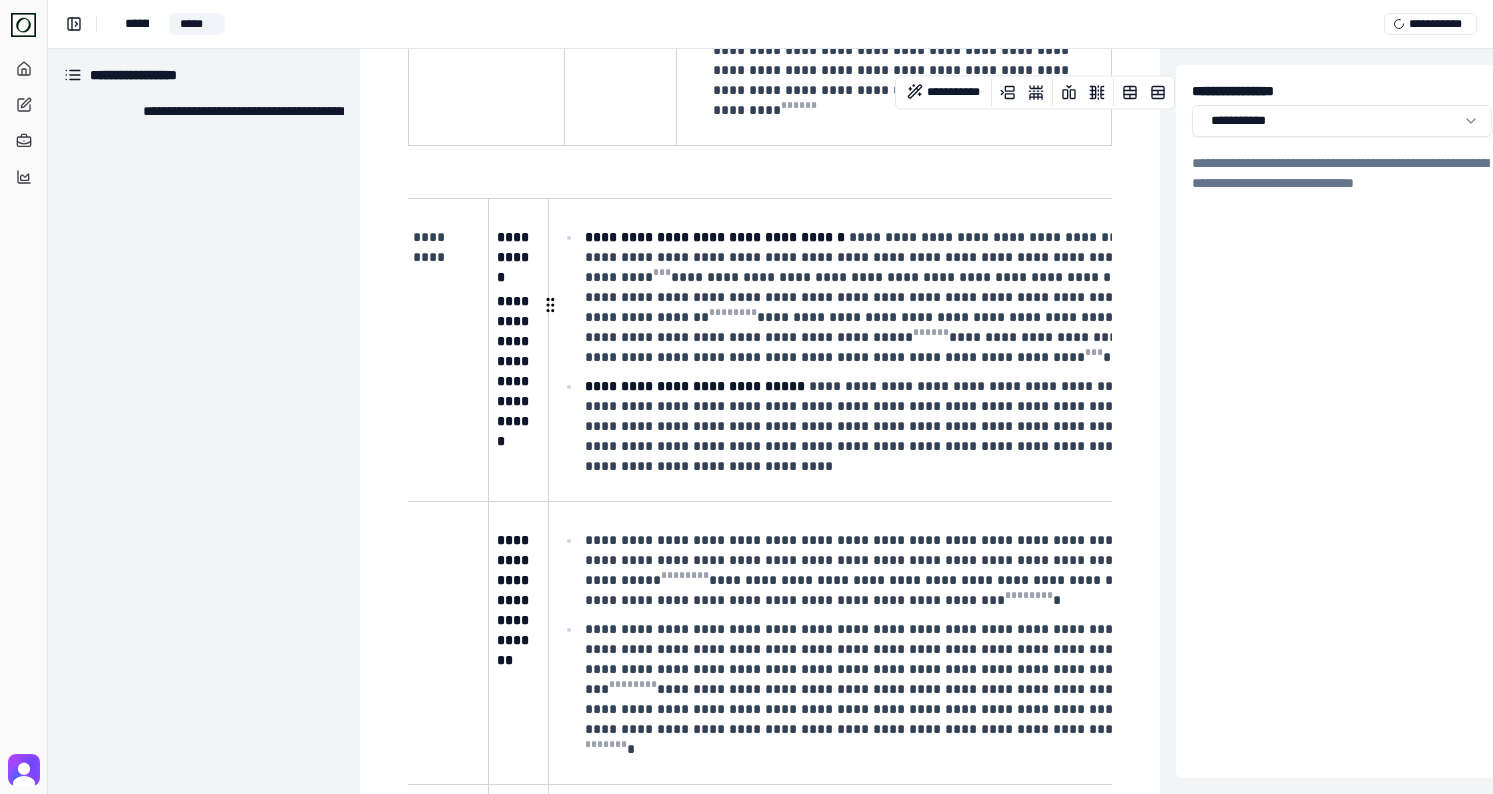 click on "**********" at bounding box center [873, 426] 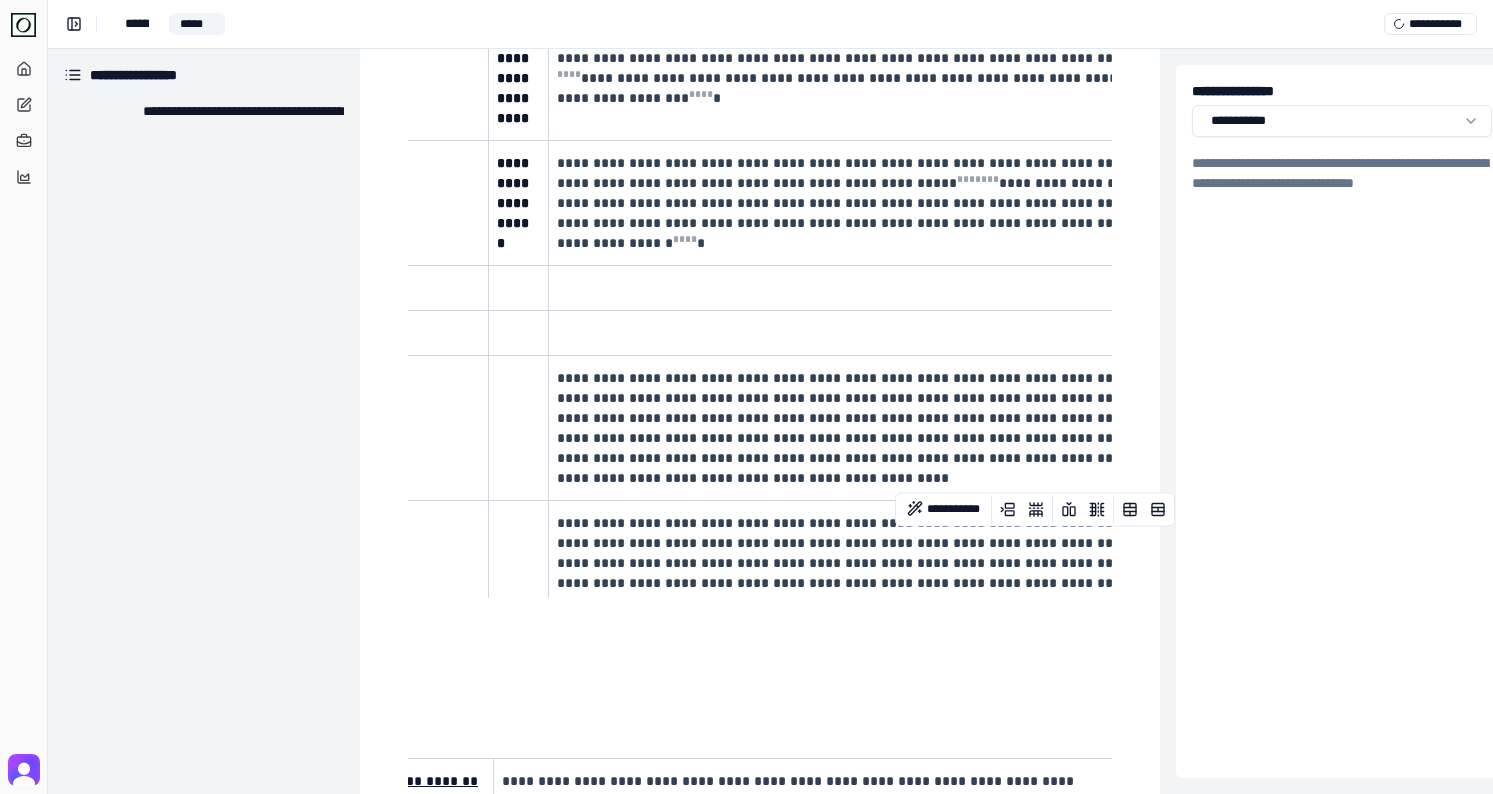 scroll, scrollTop: 1989, scrollLeft: 0, axis: vertical 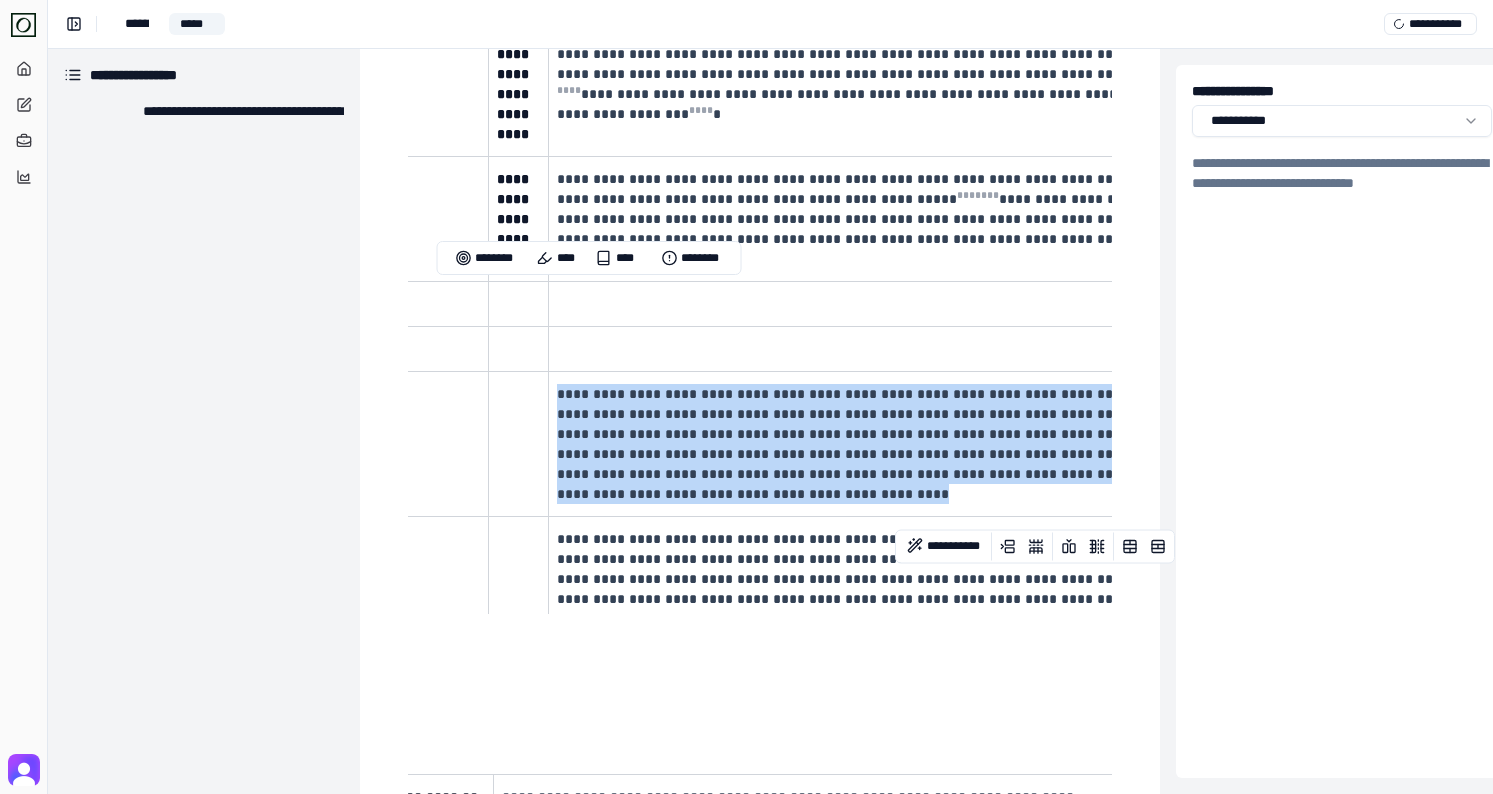 drag, startPoint x: 630, startPoint y: 403, endPoint x: 554, endPoint y: 296, distance: 131.24405 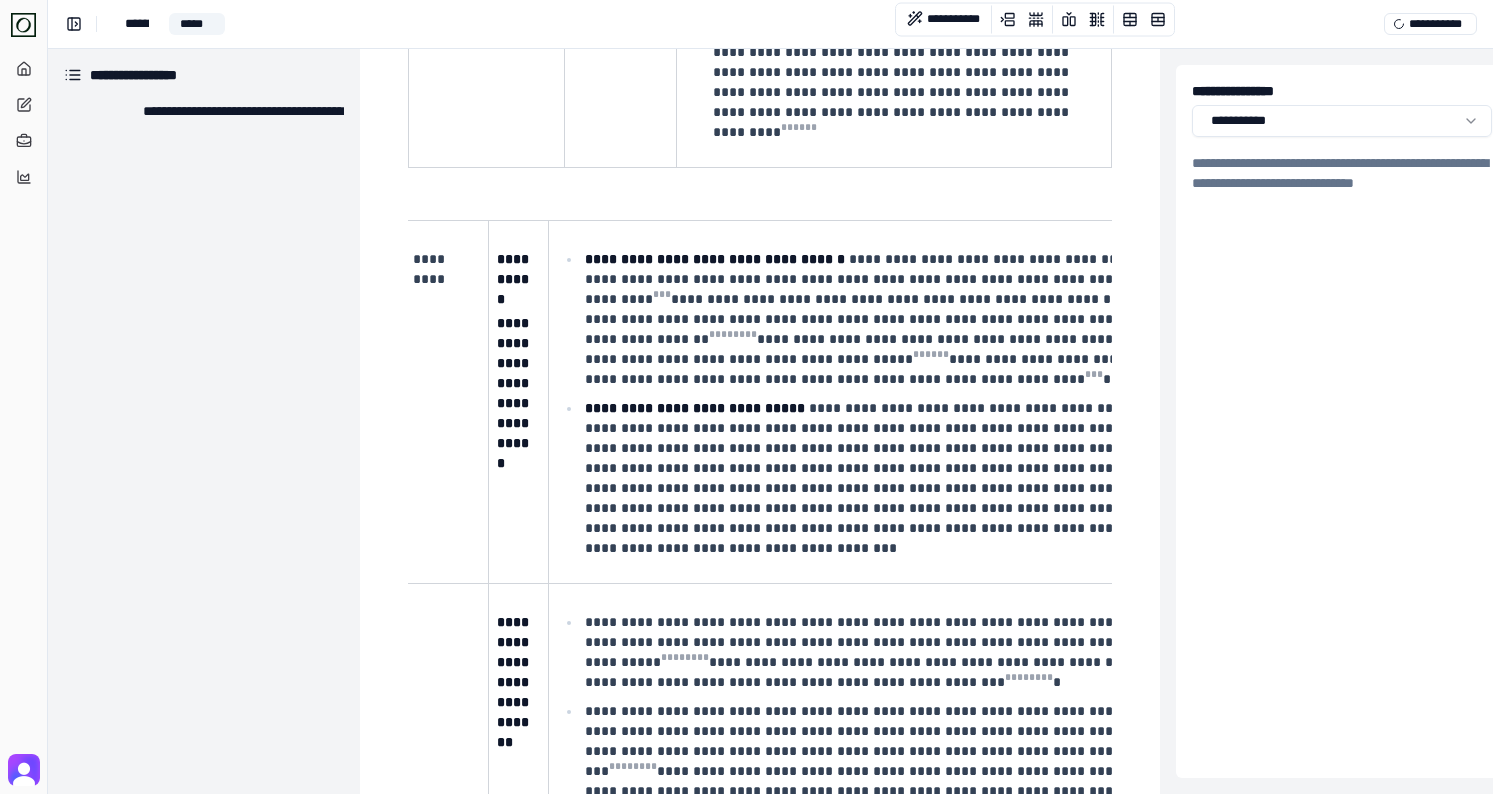 scroll, scrollTop: 1104, scrollLeft: 0, axis: vertical 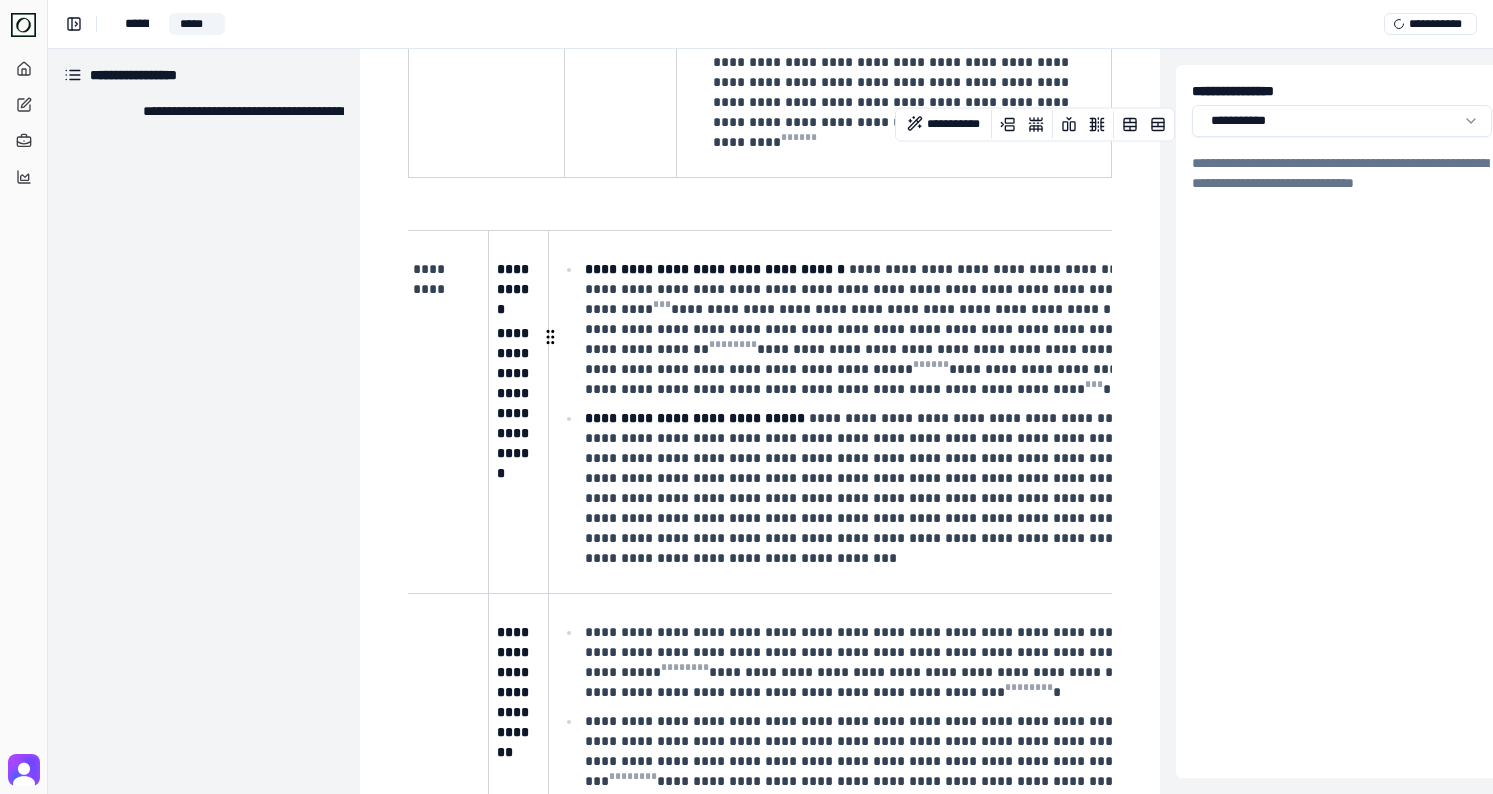 click on "**********" at bounding box center [873, 488] 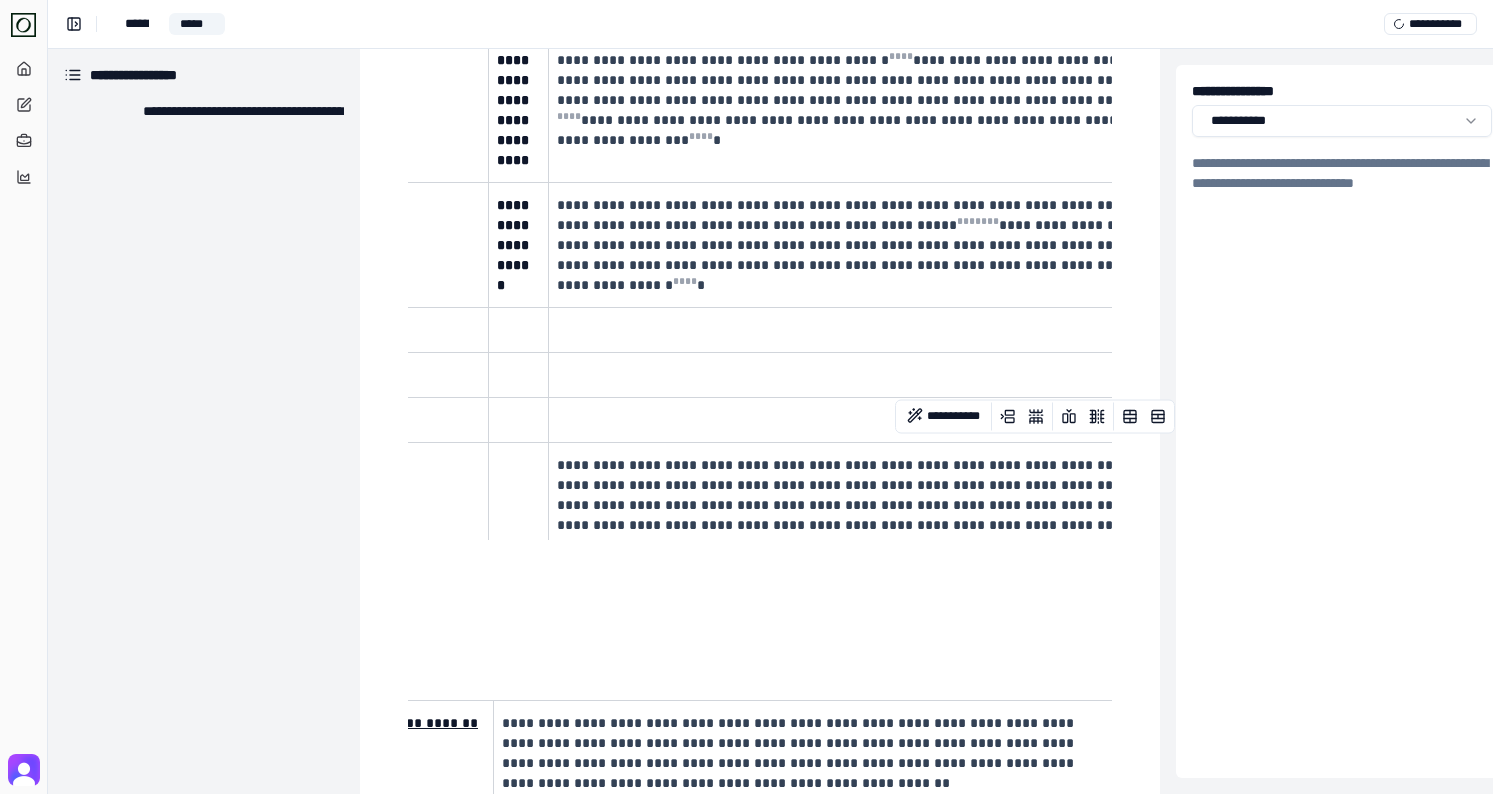 scroll, scrollTop: 2078, scrollLeft: 0, axis: vertical 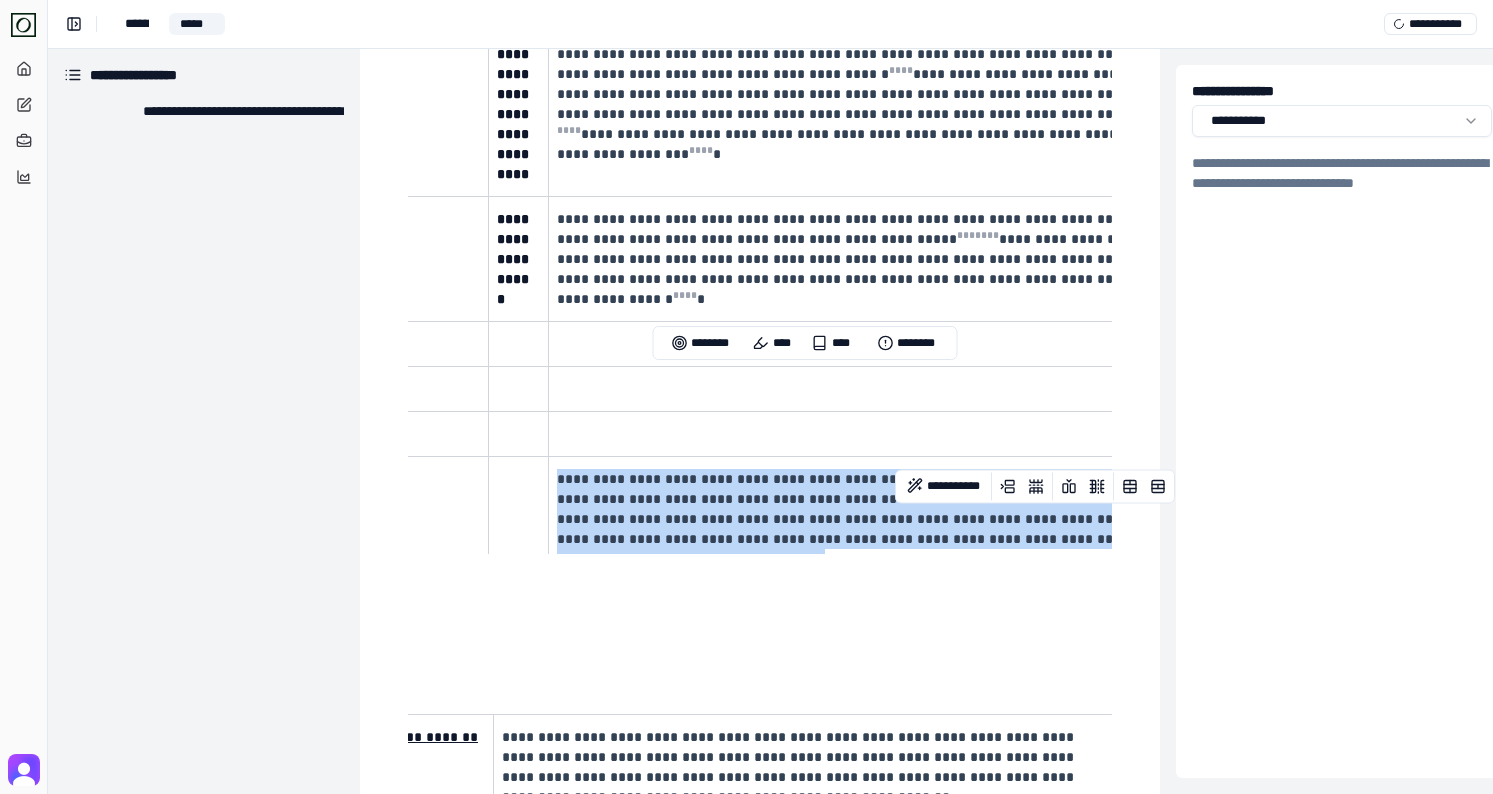 drag, startPoint x: 558, startPoint y: 377, endPoint x: 1090, endPoint y: 436, distance: 535.2616 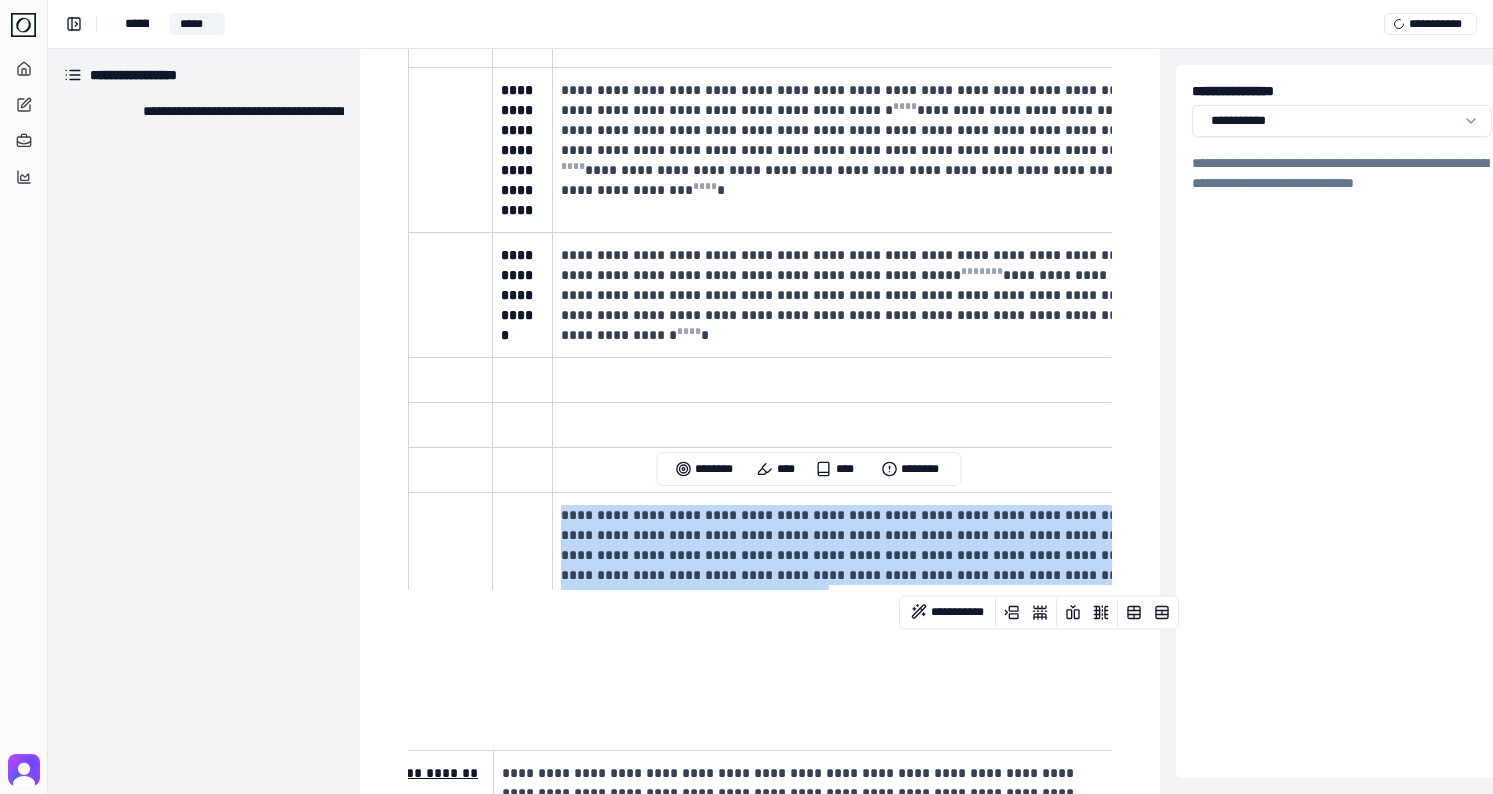 scroll, scrollTop: 2059, scrollLeft: 0, axis: vertical 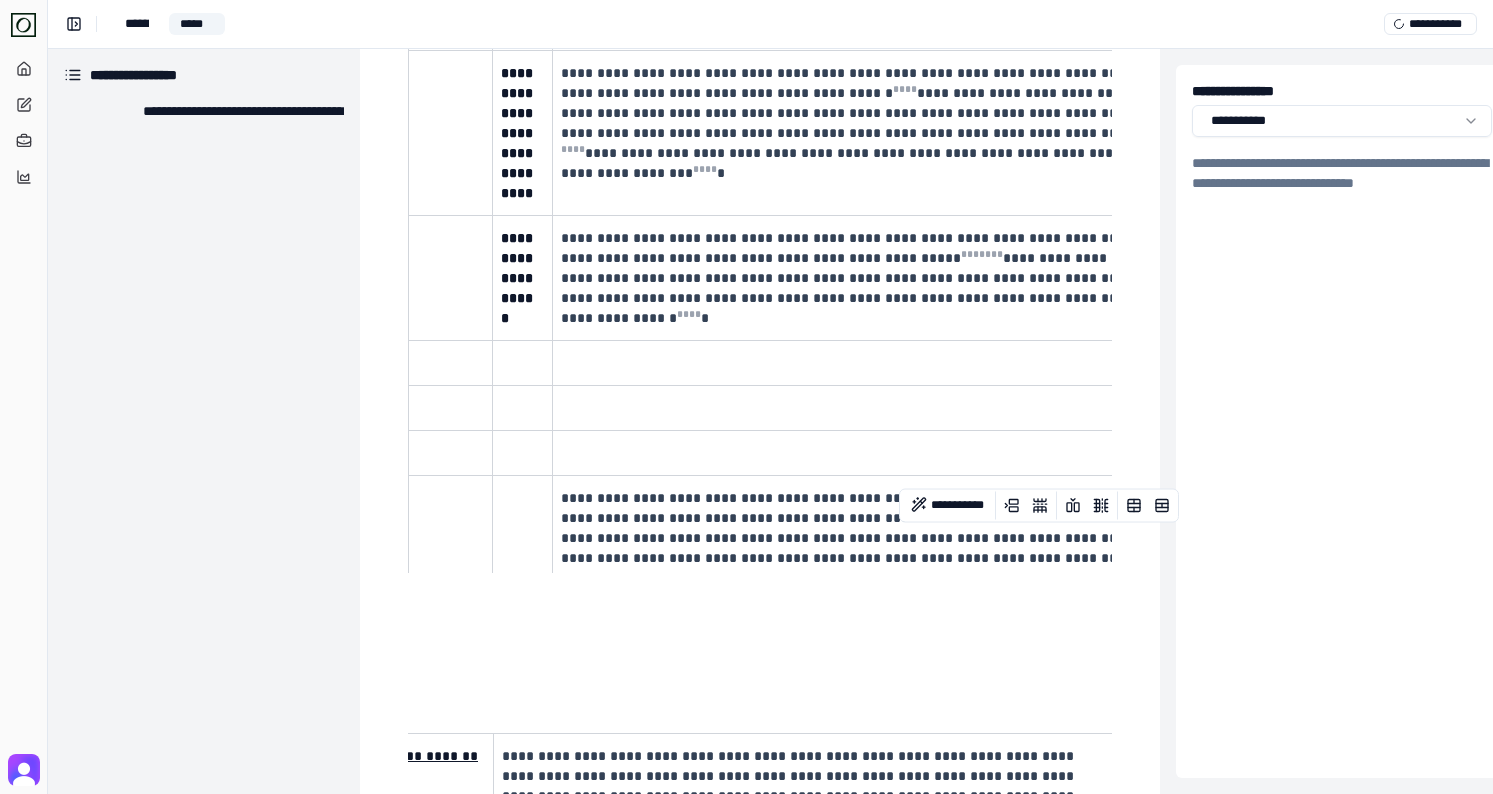 click at bounding box center [520, 363] 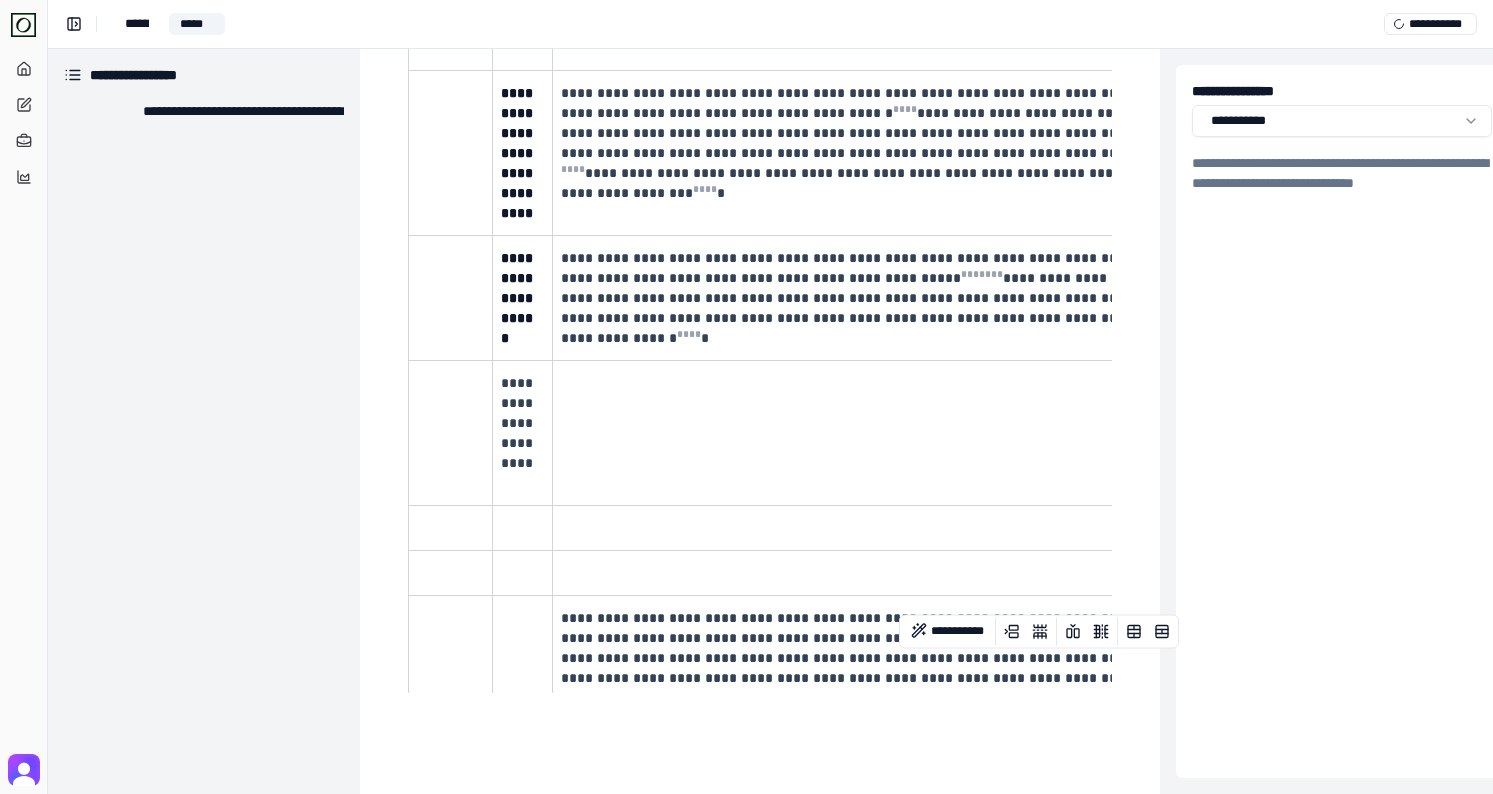 scroll, scrollTop: 2033, scrollLeft: 0, axis: vertical 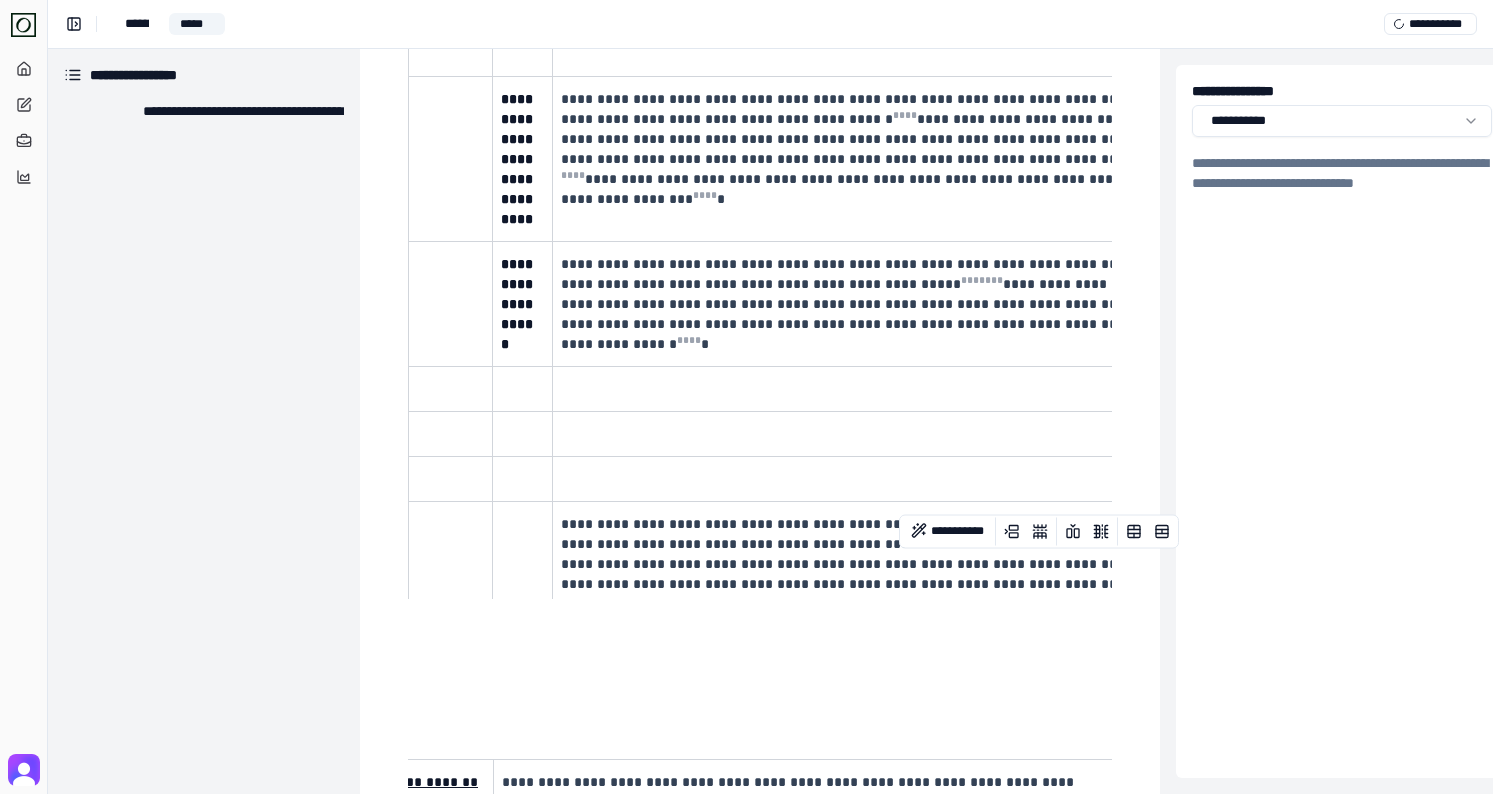 click on "**********" at bounding box center (854, 304) 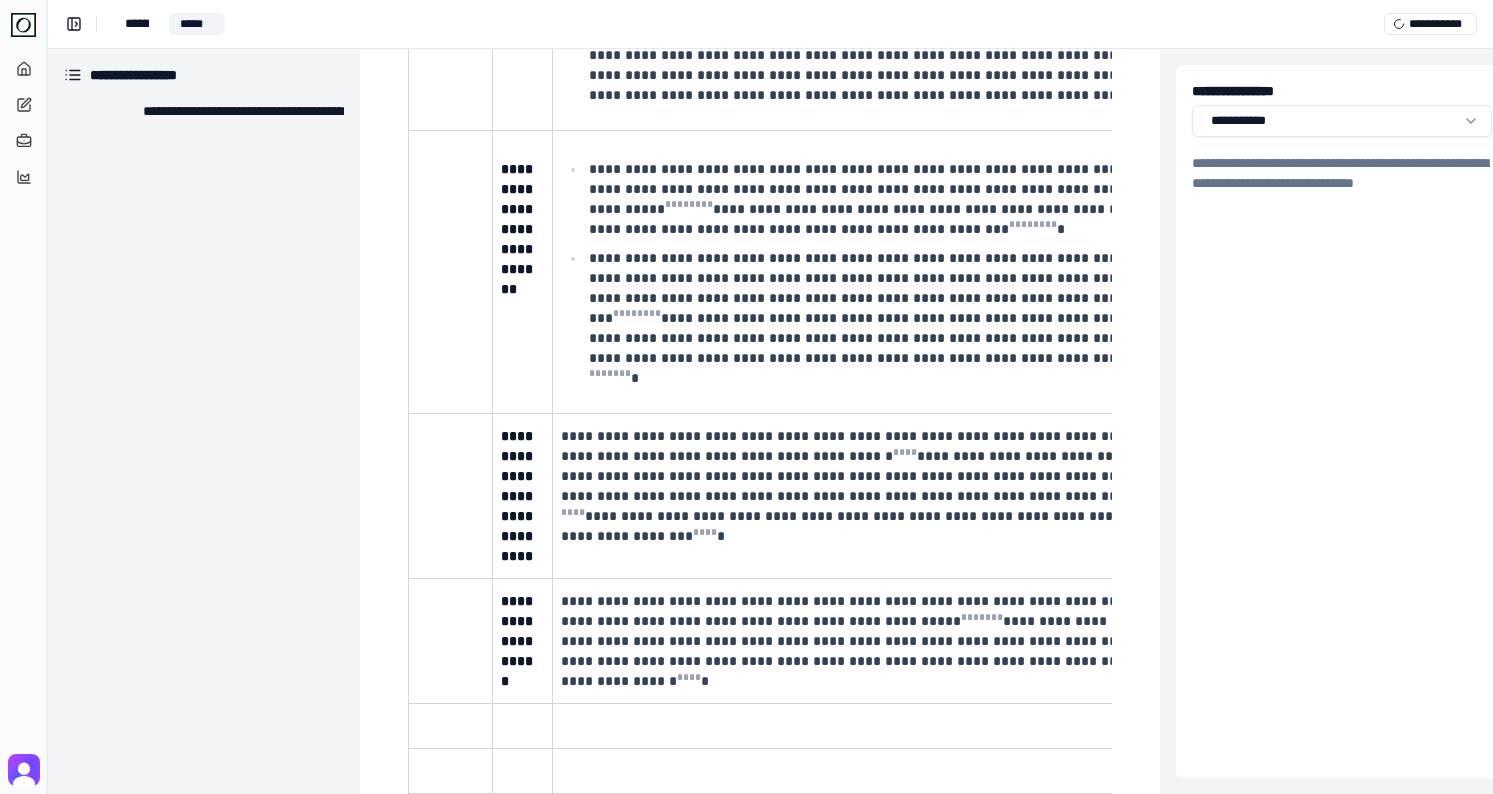 scroll, scrollTop: 1696, scrollLeft: 3, axis: both 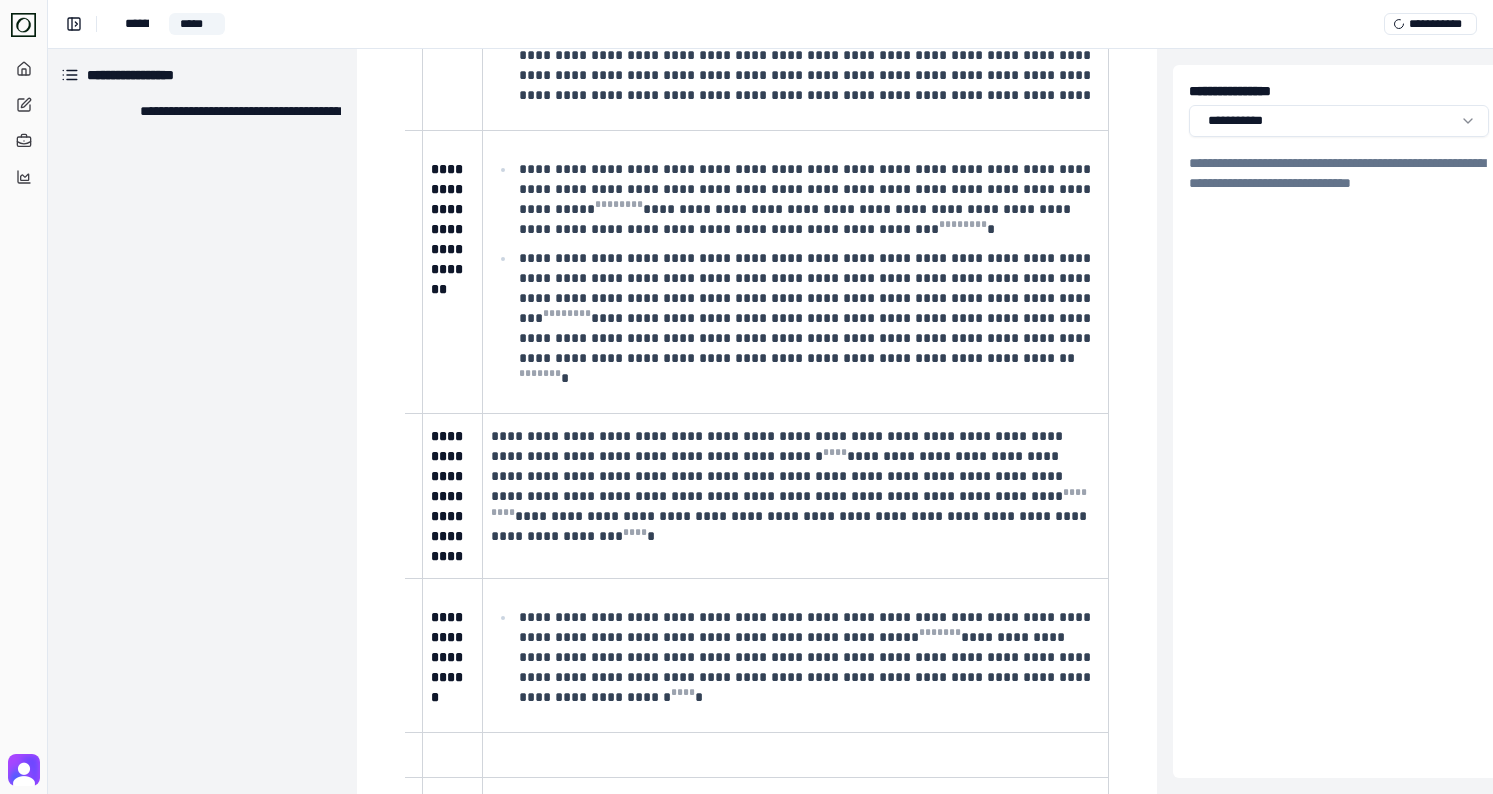 click on "**********" at bounding box center [807, 657] 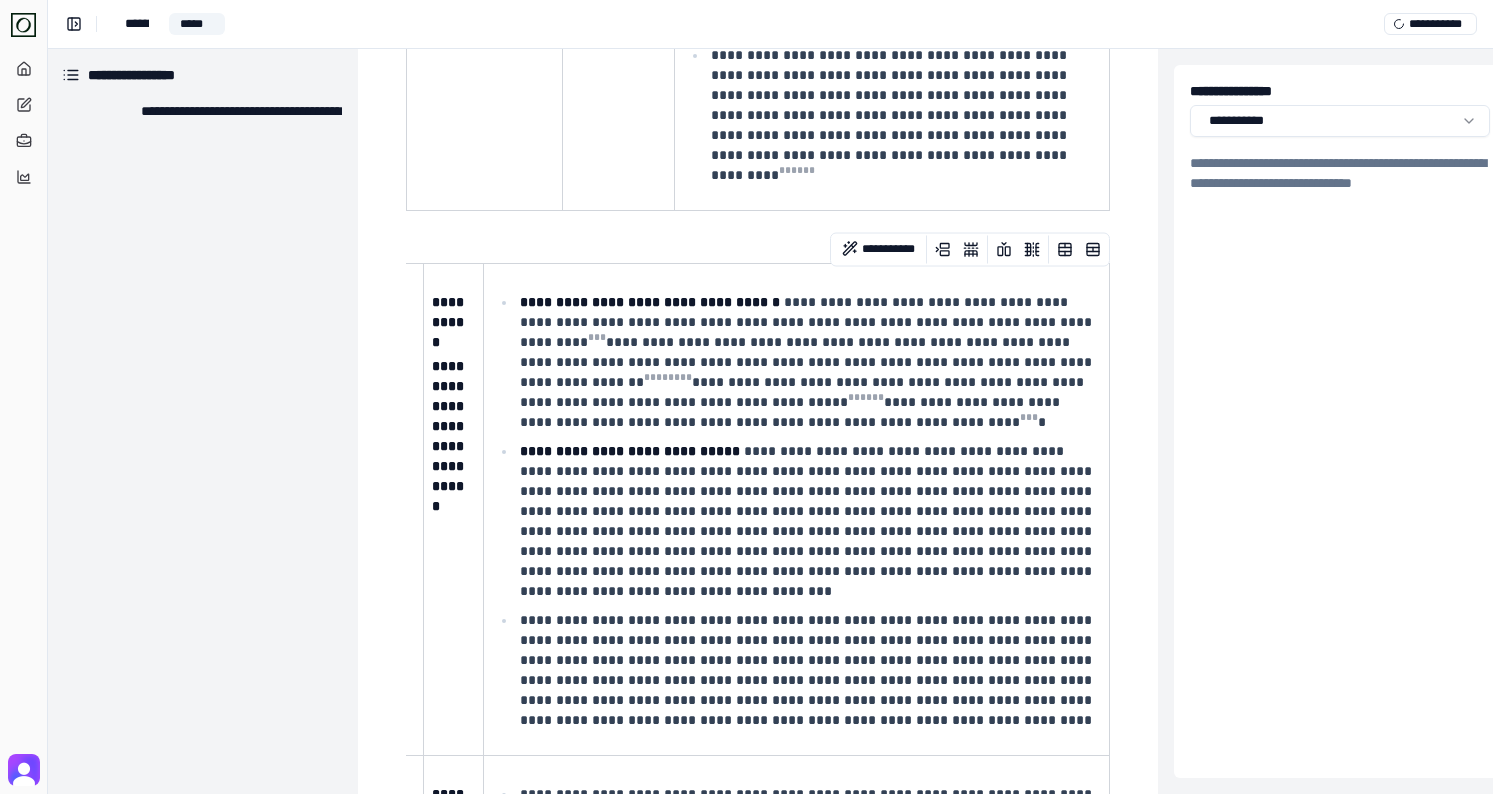 scroll, scrollTop: 979, scrollLeft: 2, axis: both 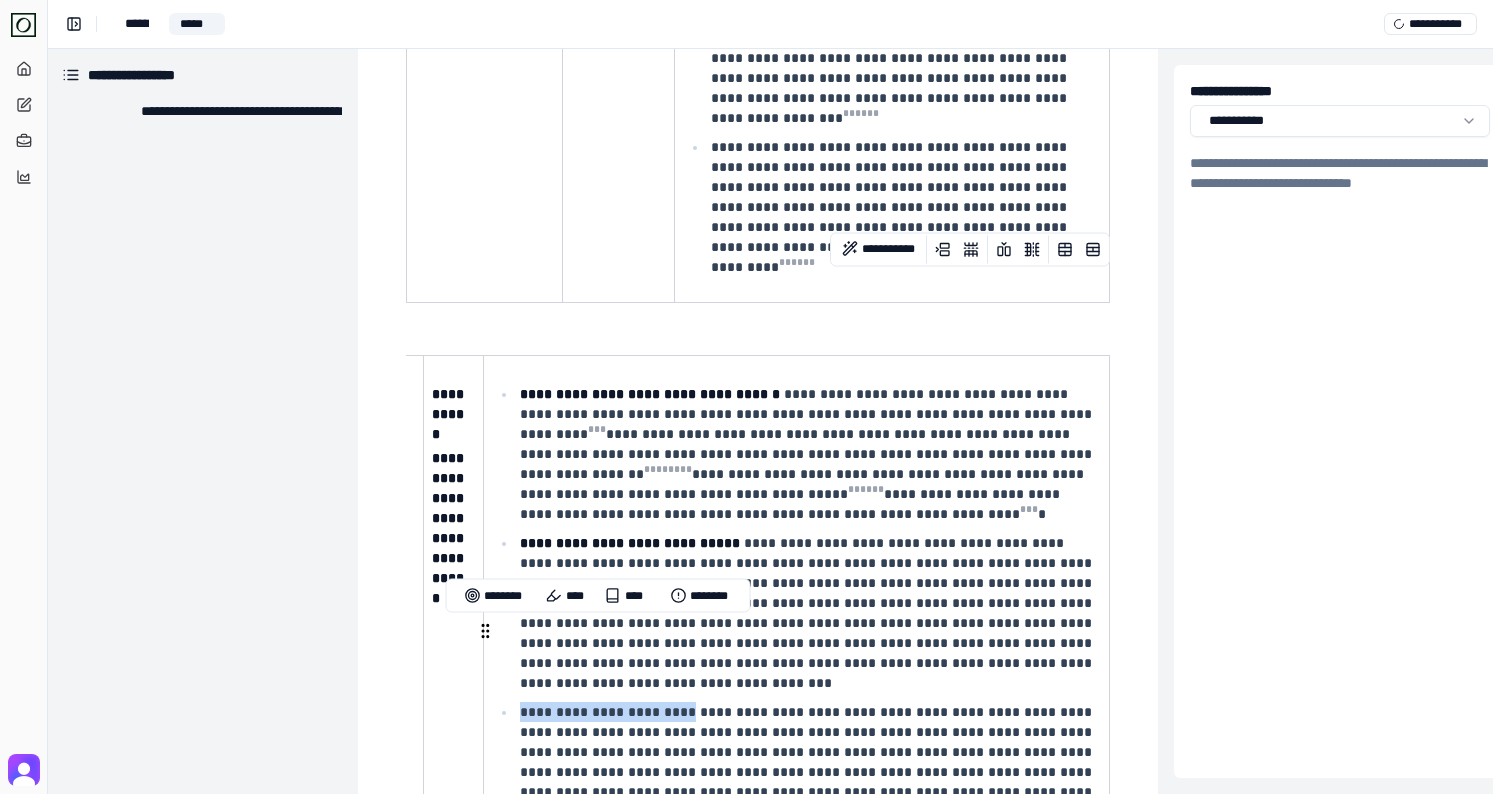 drag, startPoint x: 677, startPoint y: 633, endPoint x: 496, endPoint y: 628, distance: 181.06905 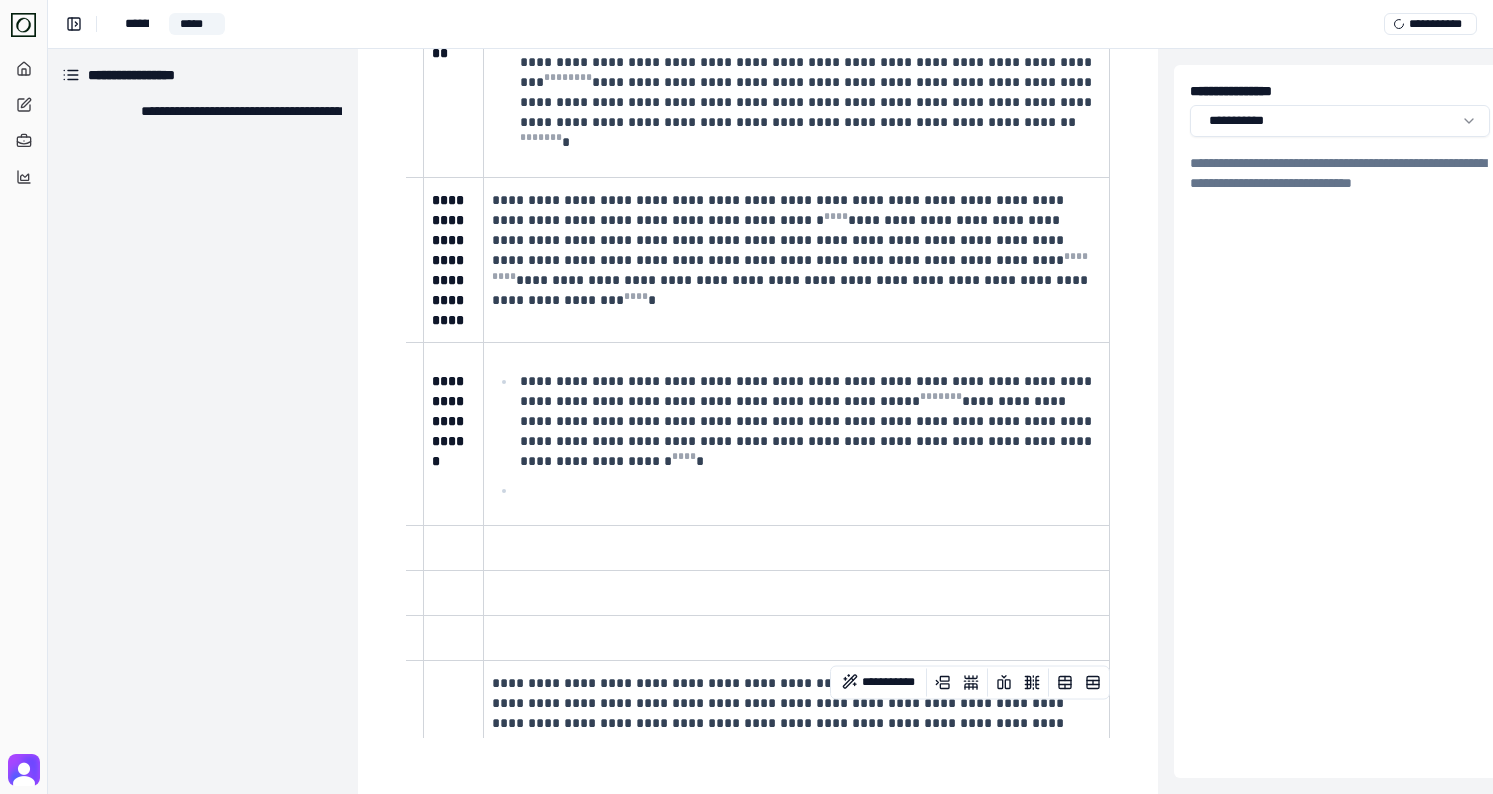 scroll, scrollTop: 1949, scrollLeft: 2, axis: both 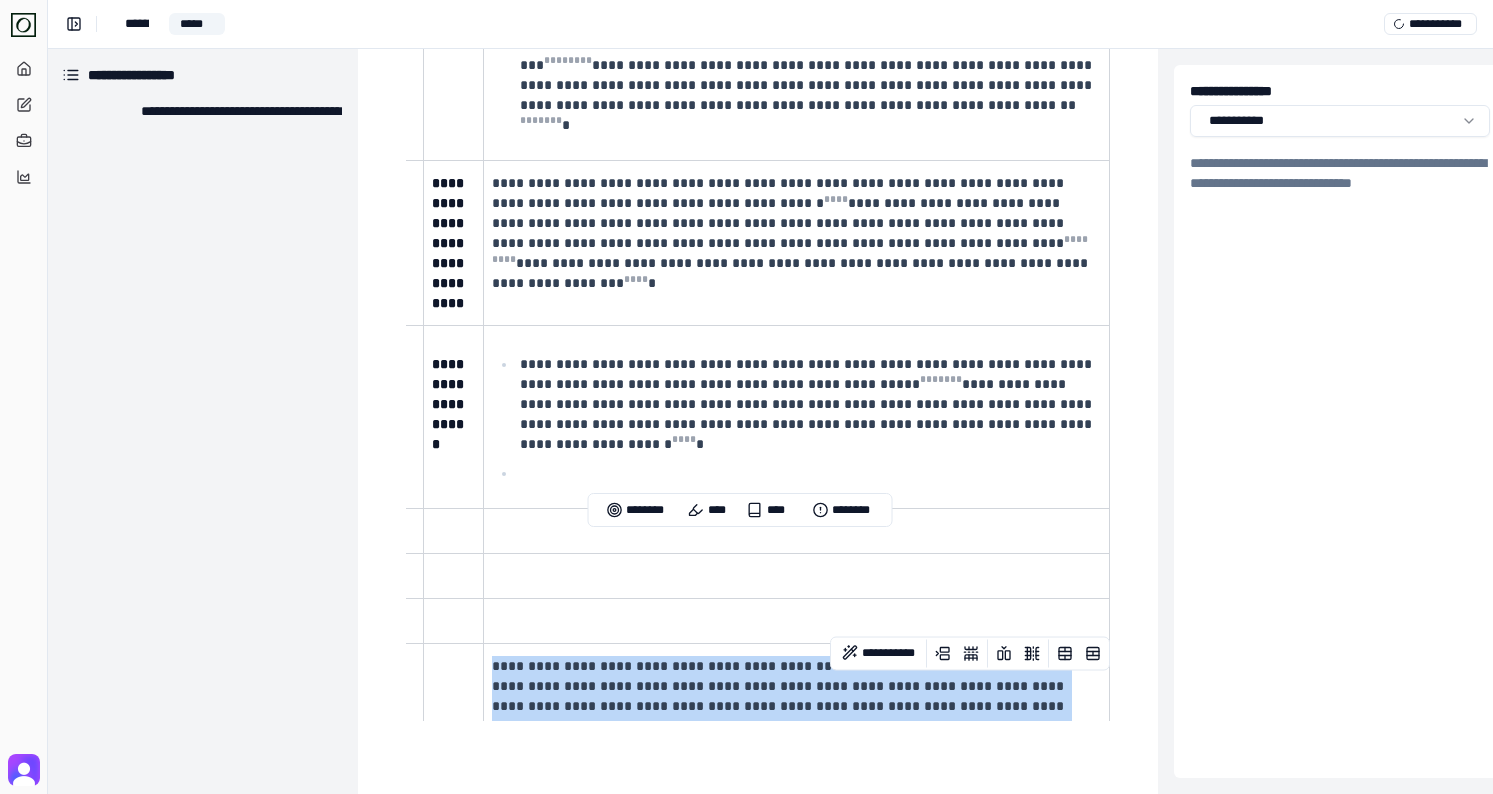 drag, startPoint x: 1019, startPoint y: 599, endPoint x: 491, endPoint y: 550, distance: 530.2688 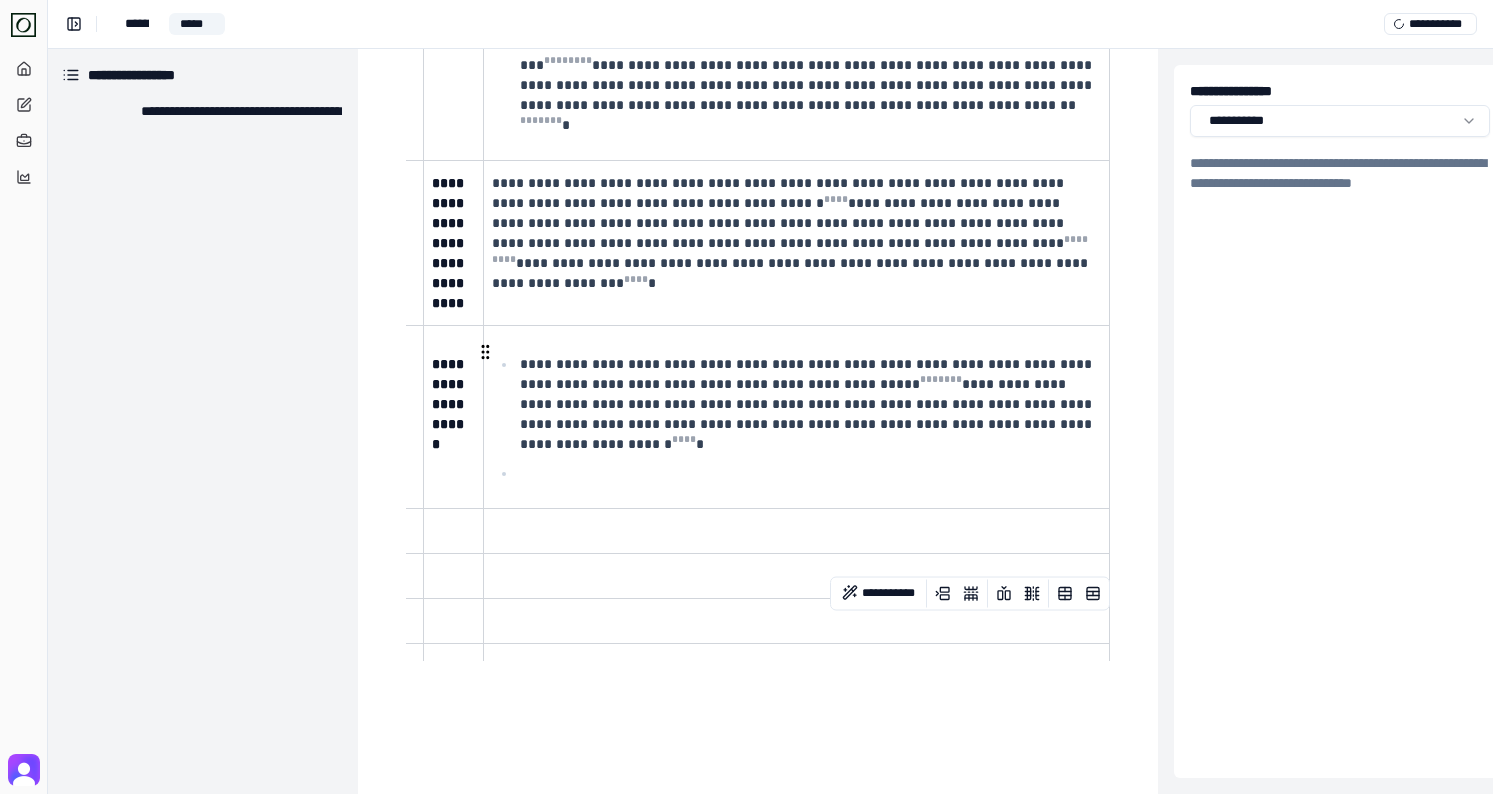 click at bounding box center [808, 473] 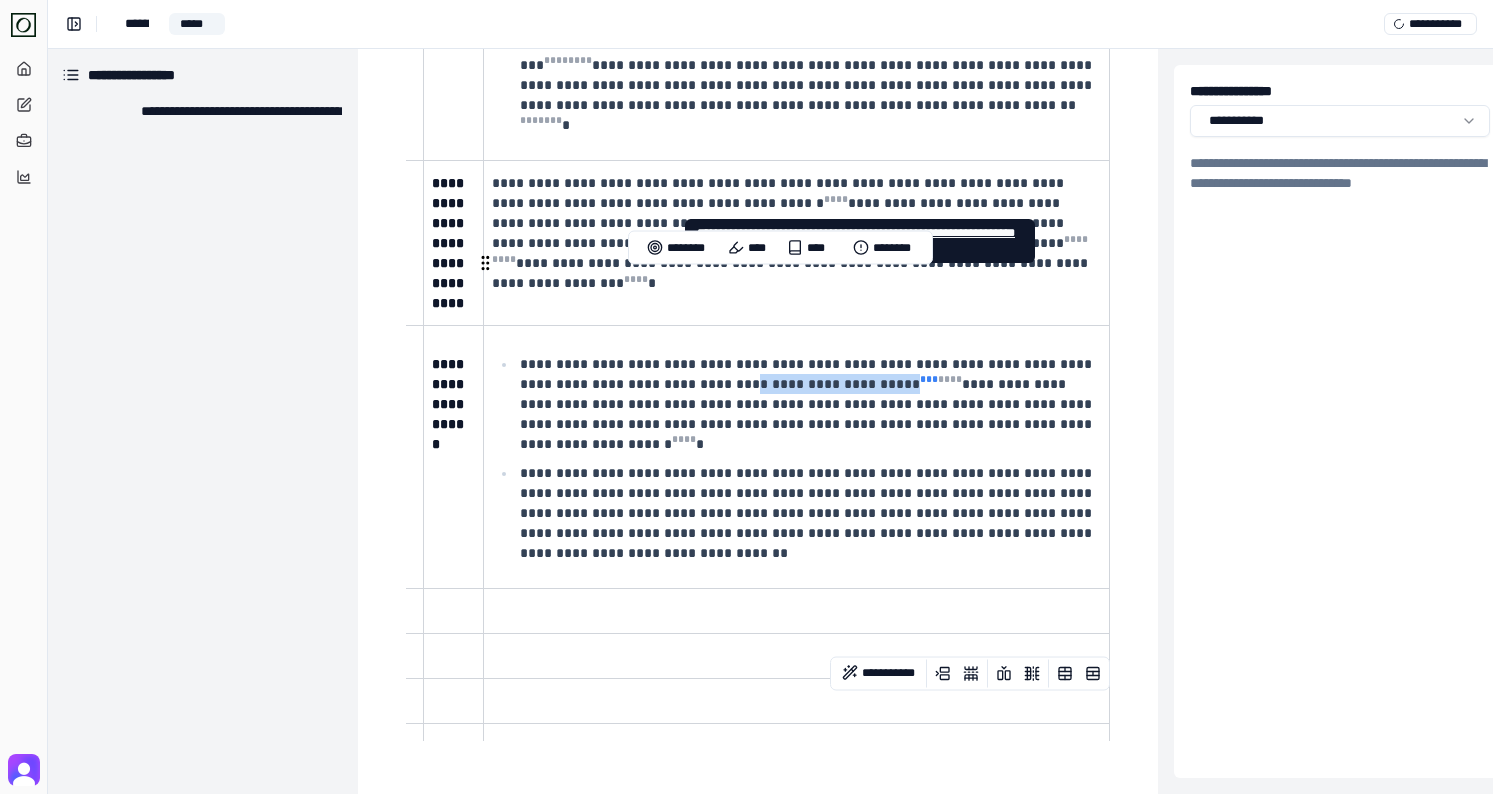 drag, startPoint x: 709, startPoint y: 286, endPoint x: 853, endPoint y: 281, distance: 144.08678 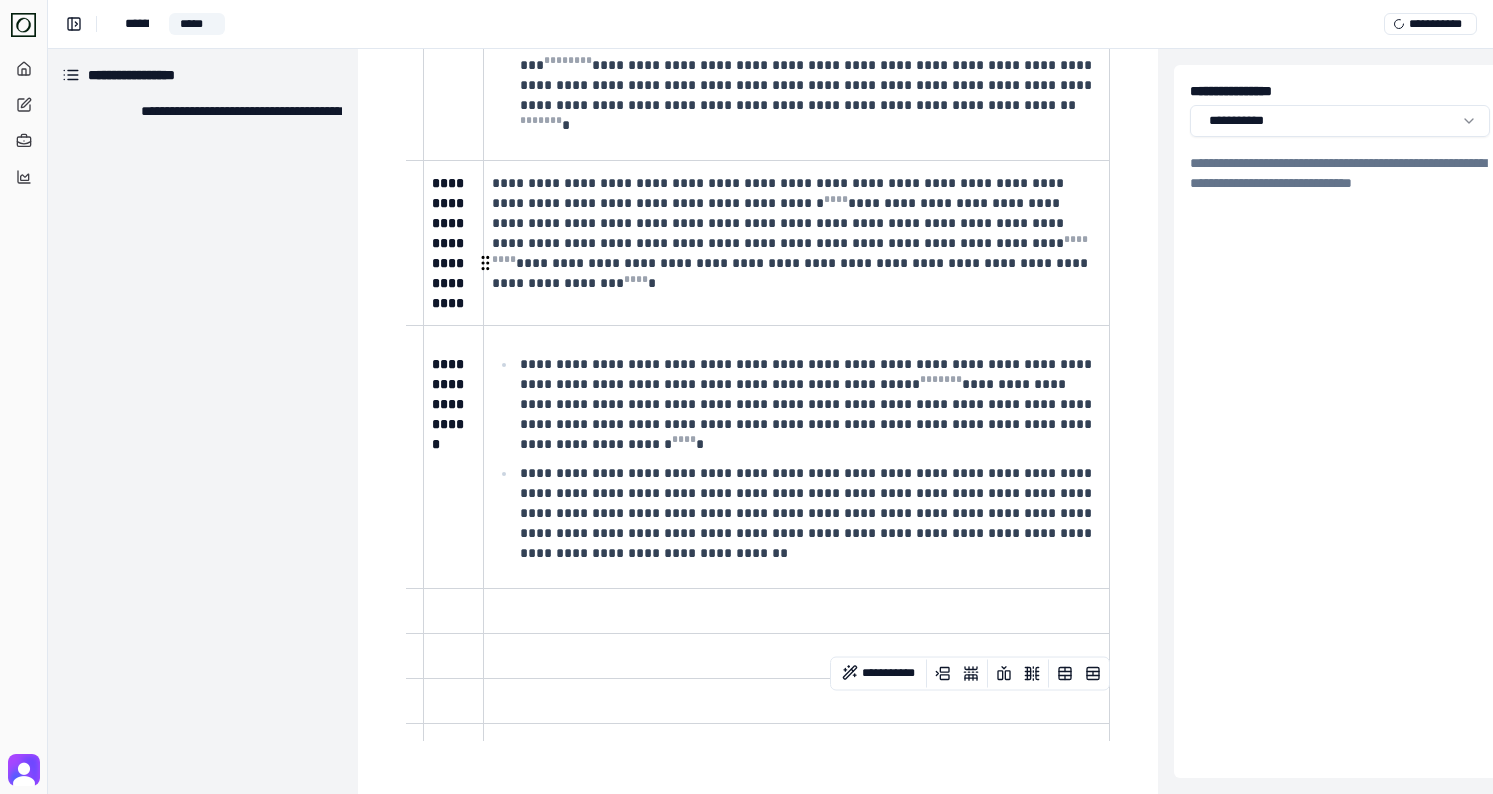 click on "**********" at bounding box center [808, 404] 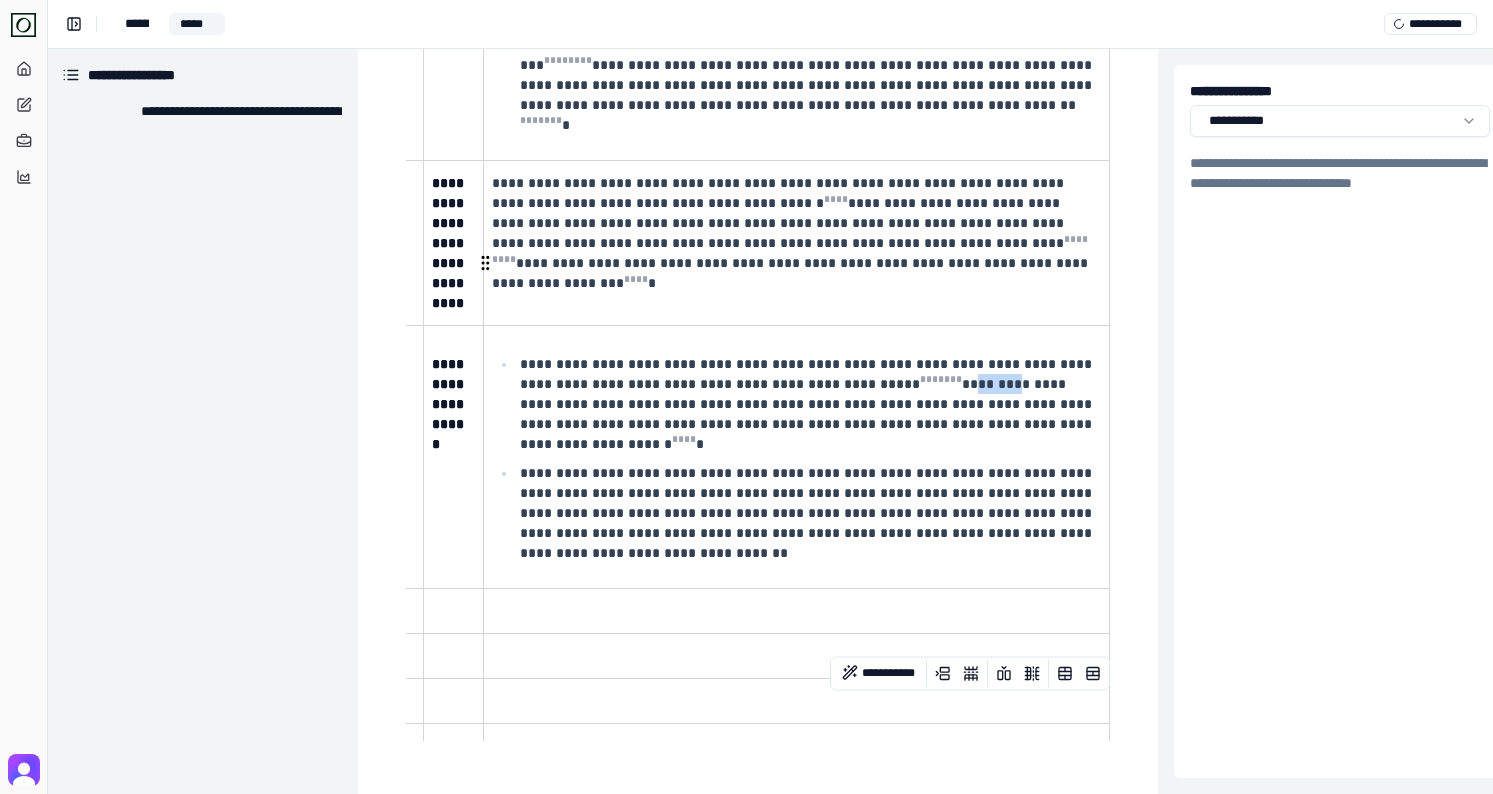 click on "**********" at bounding box center (808, 404) 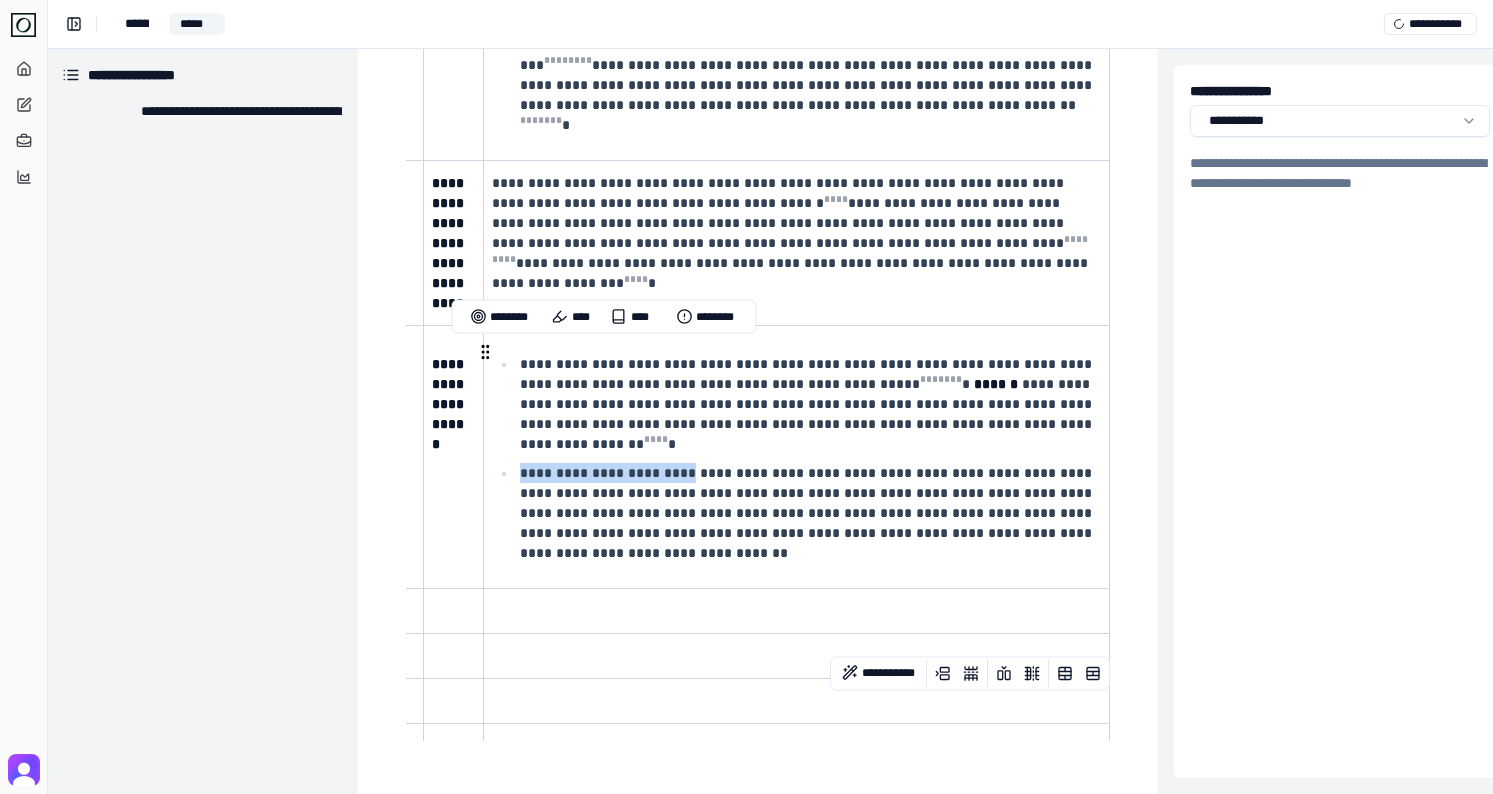 drag, startPoint x: 523, startPoint y: 354, endPoint x: 689, endPoint y: 350, distance: 166.04819 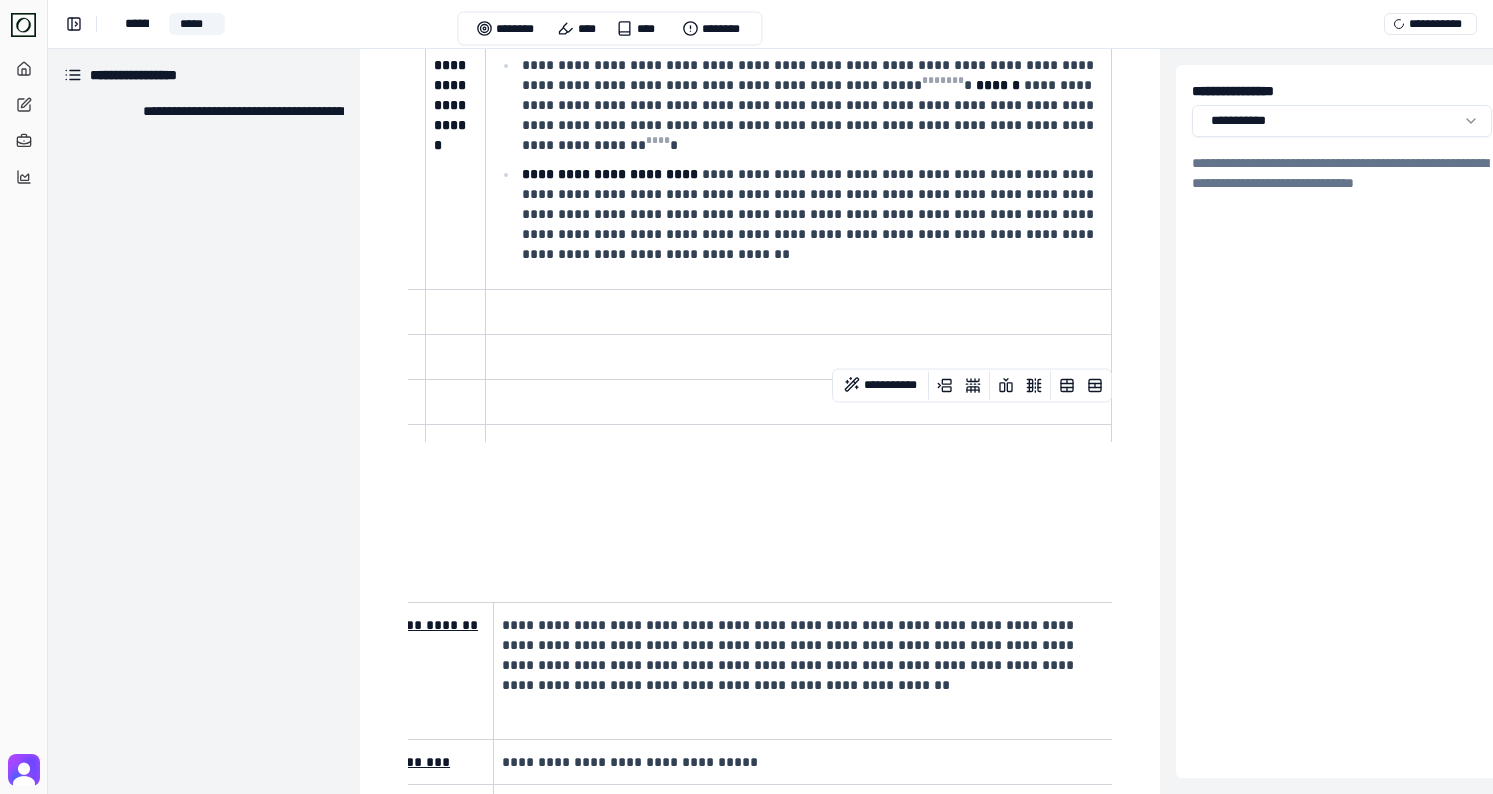 scroll, scrollTop: 2228, scrollLeft: 0, axis: vertical 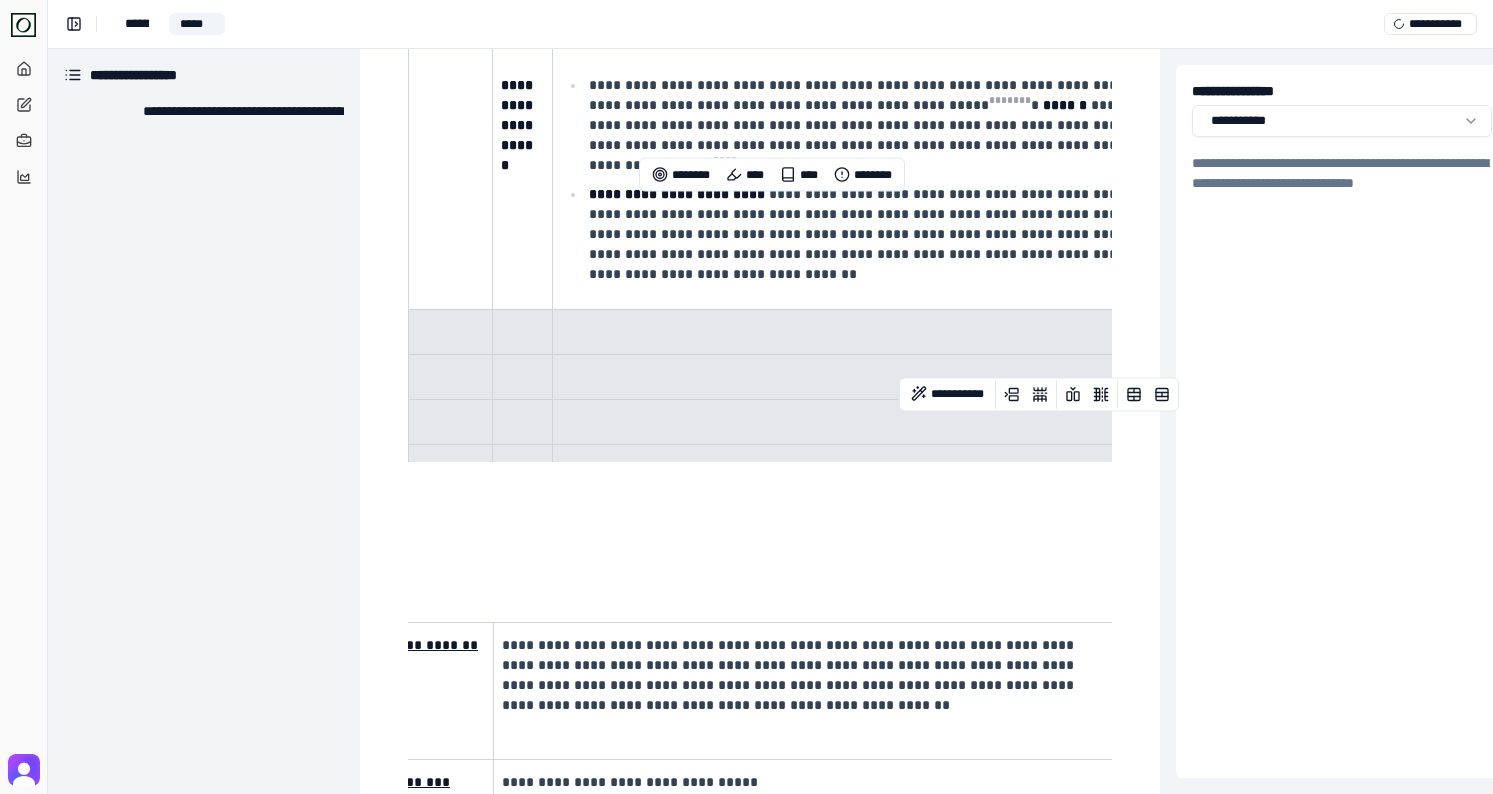 drag, startPoint x: 444, startPoint y: 216, endPoint x: 642, endPoint y: 350, distance: 239.08157 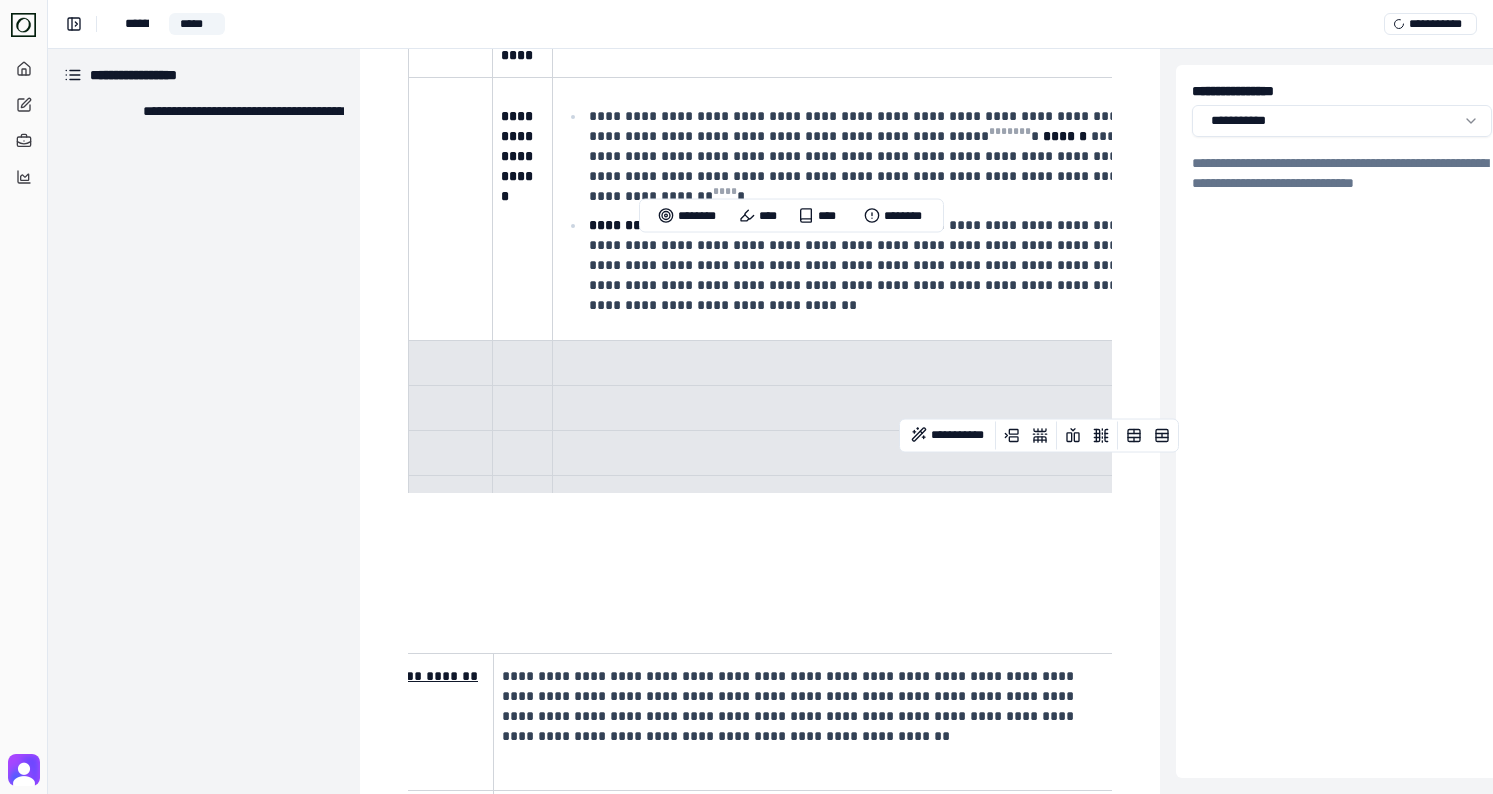 scroll, scrollTop: 2175, scrollLeft: 0, axis: vertical 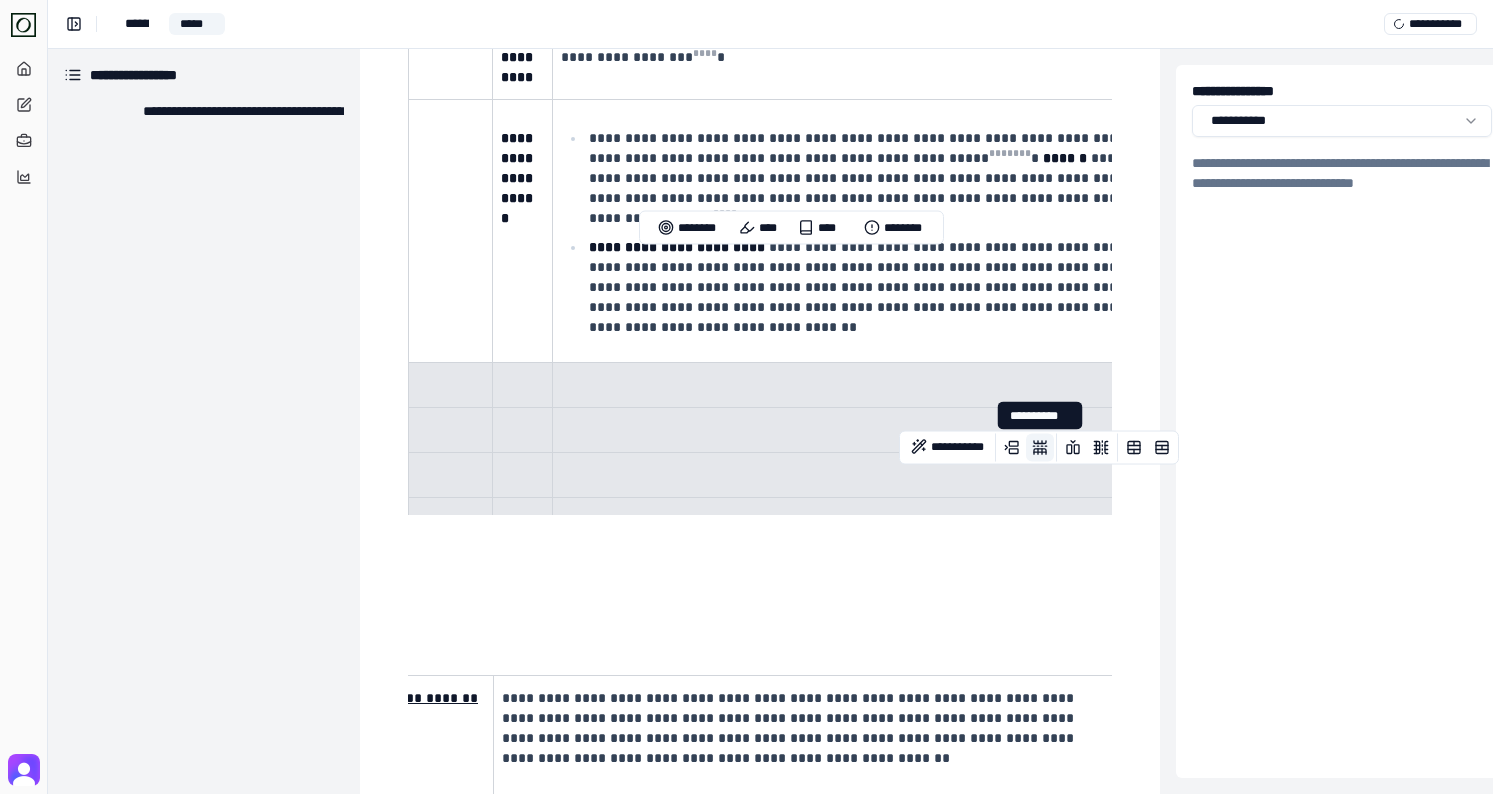 click at bounding box center [1040, 448] 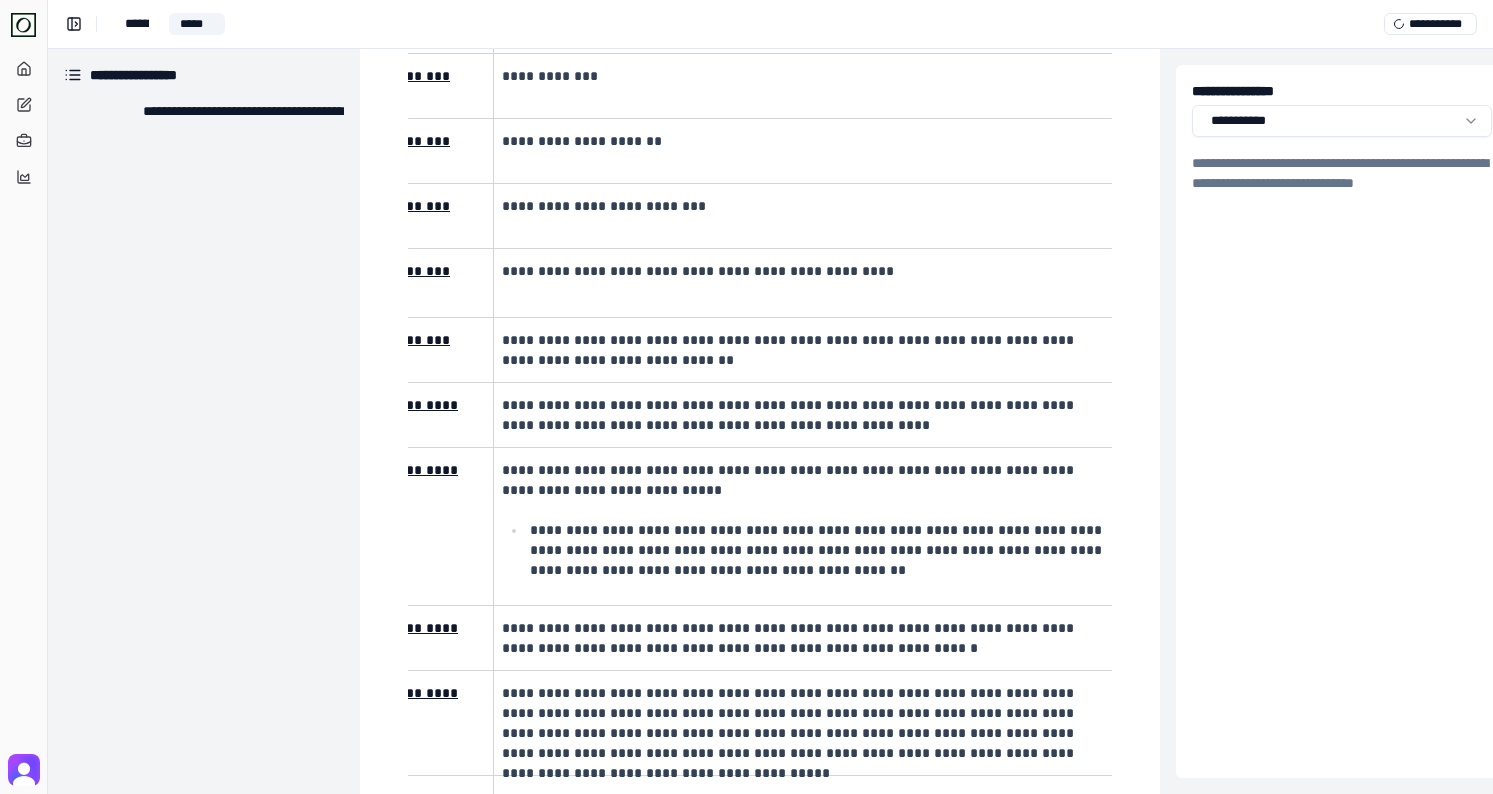 scroll, scrollTop: 3285, scrollLeft: 0, axis: vertical 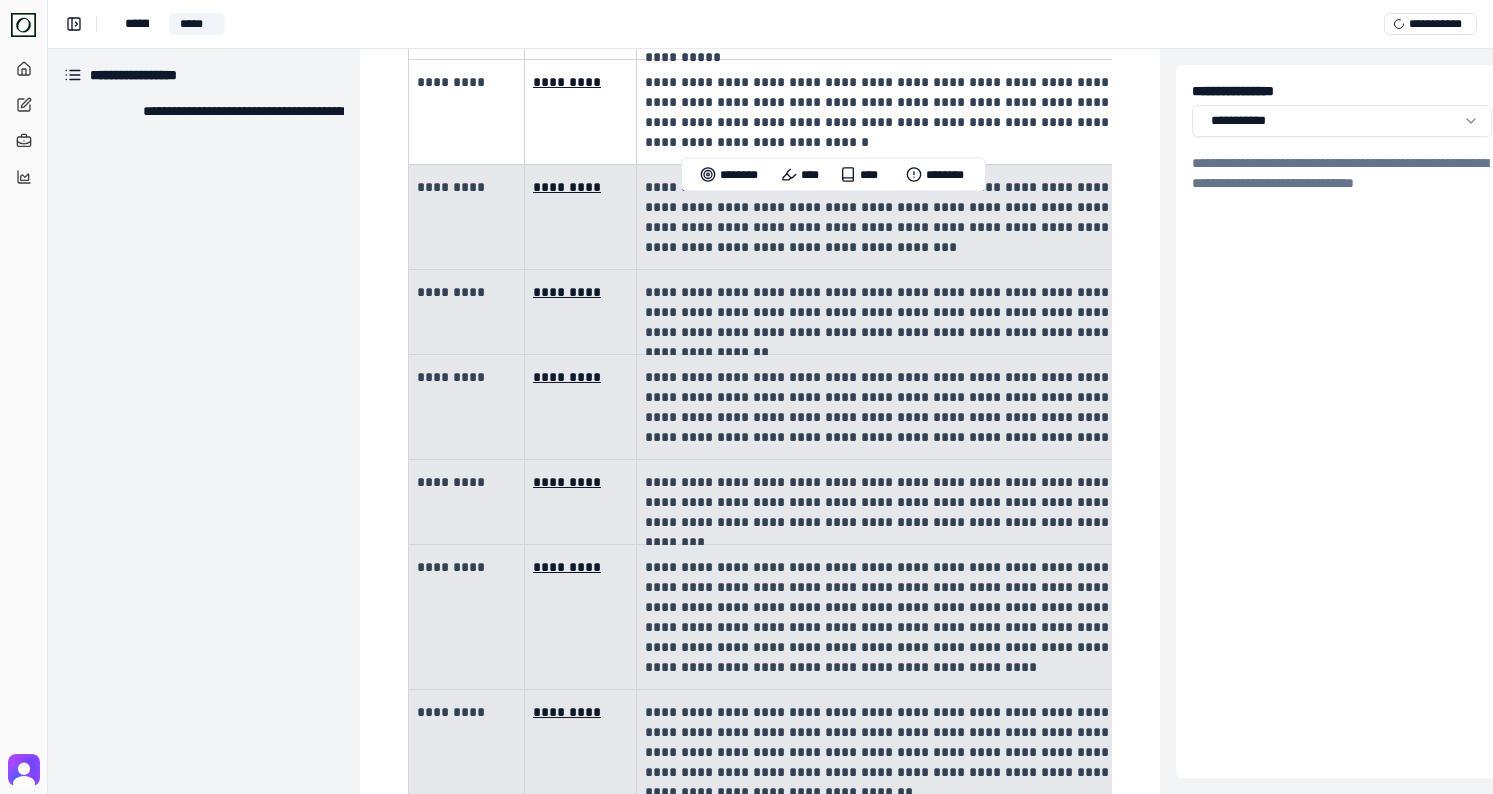 drag, startPoint x: 920, startPoint y: 701, endPoint x: 445, endPoint y: 142, distance: 733.55707 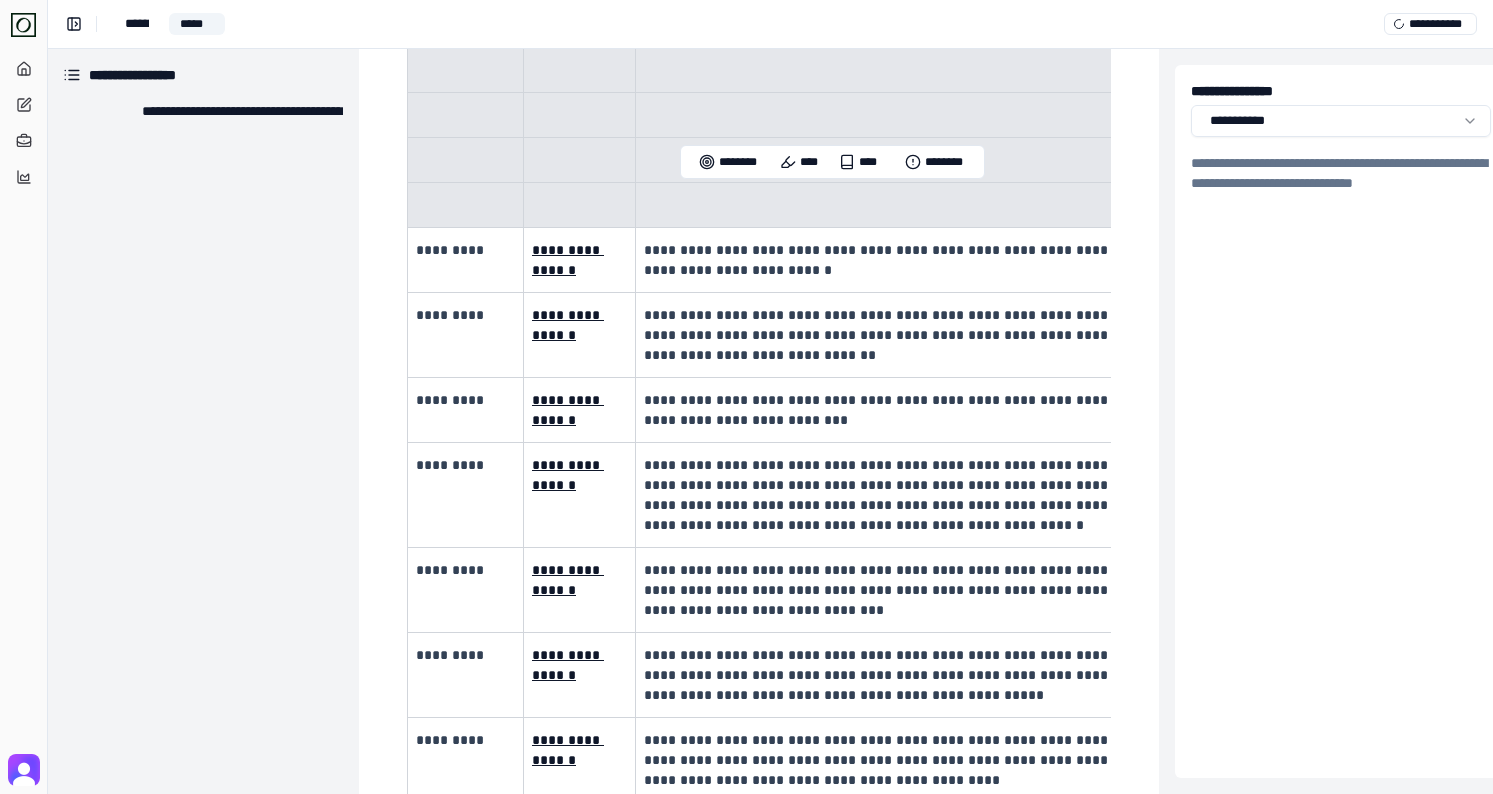 scroll, scrollTop: 4170, scrollLeft: 1, axis: both 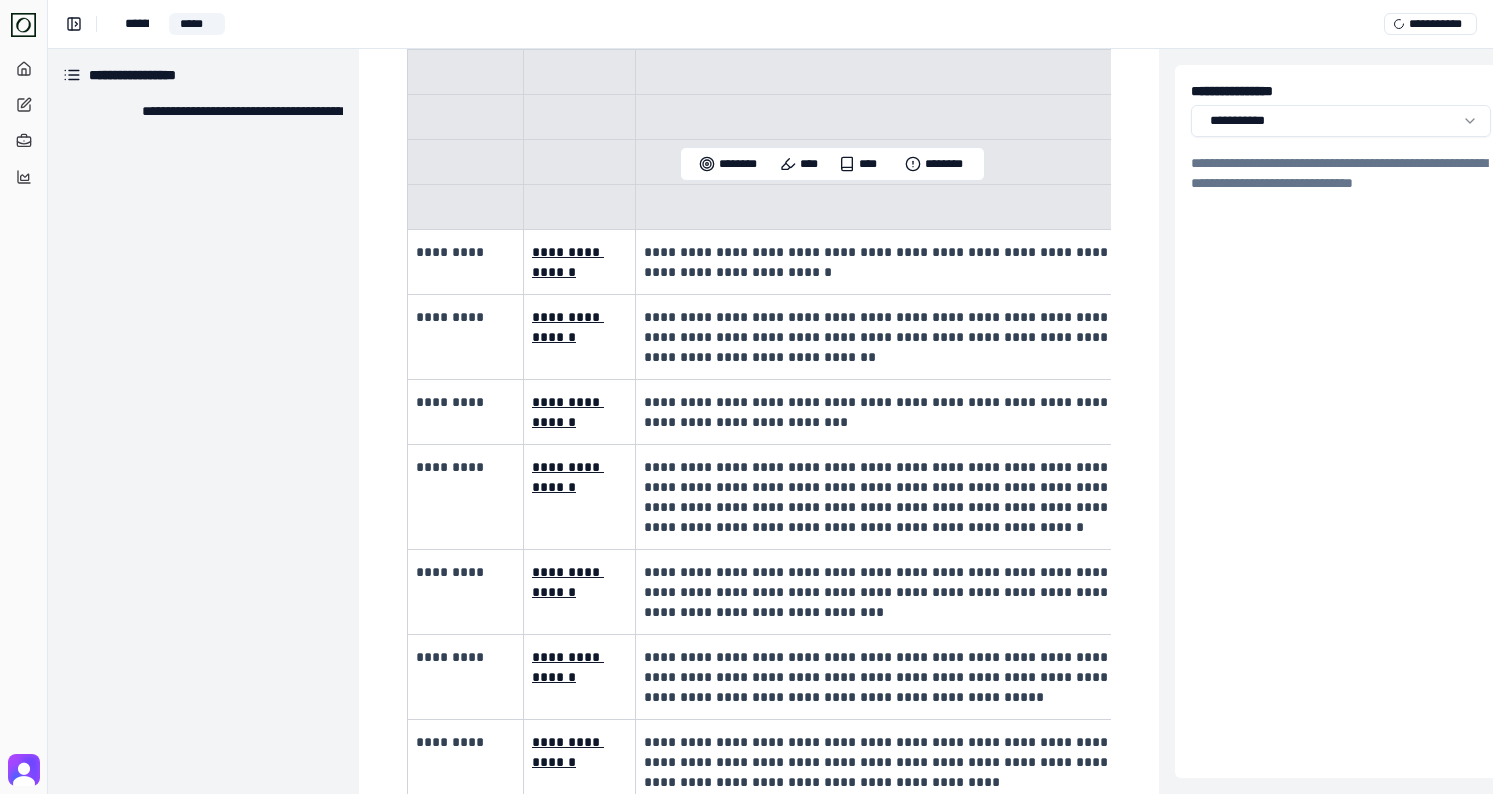 click on "**********" at bounding box center [946, 337] 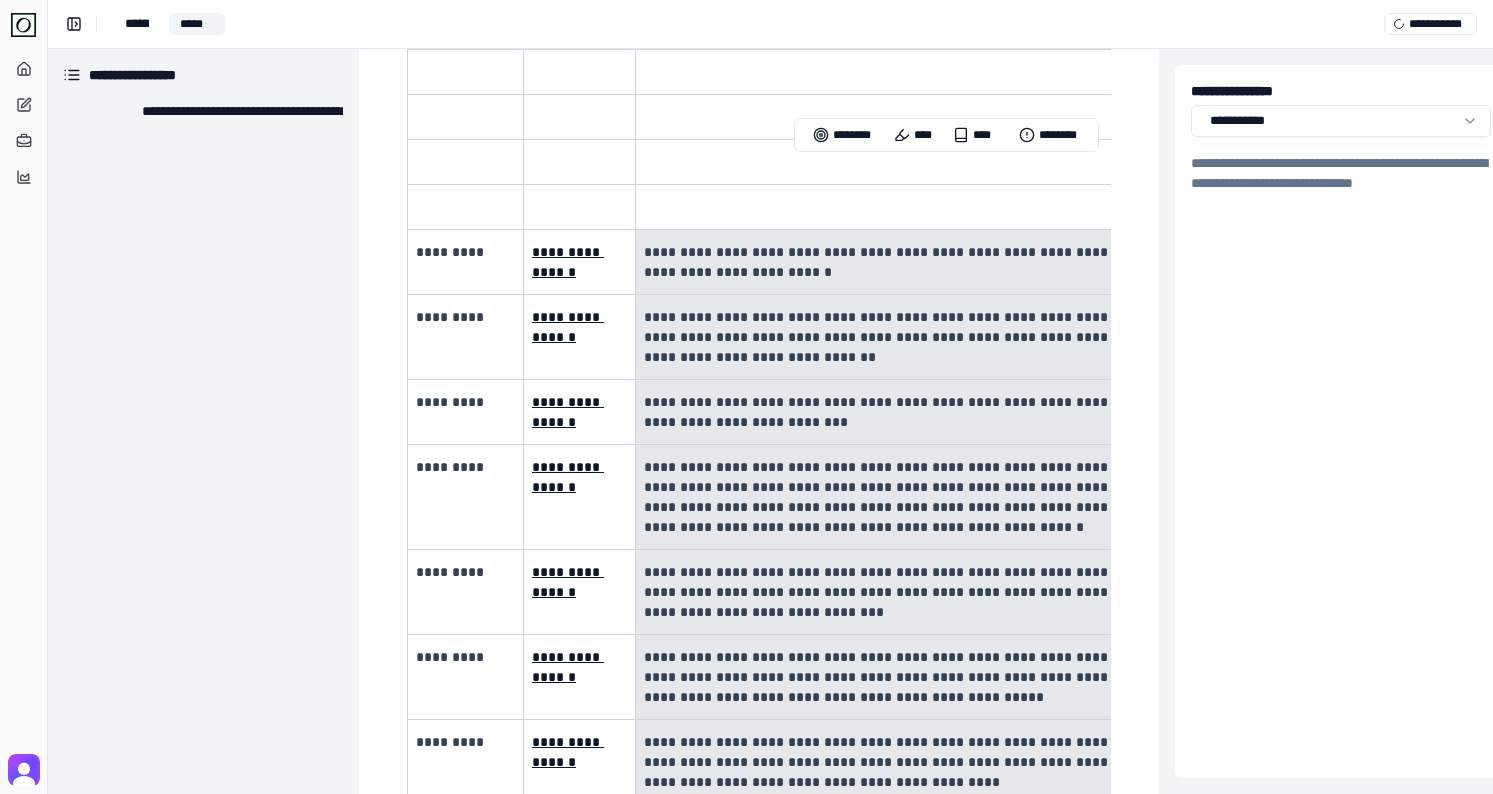 drag, startPoint x: 652, startPoint y: 165, endPoint x: 825, endPoint y: 712, distance: 573.7055 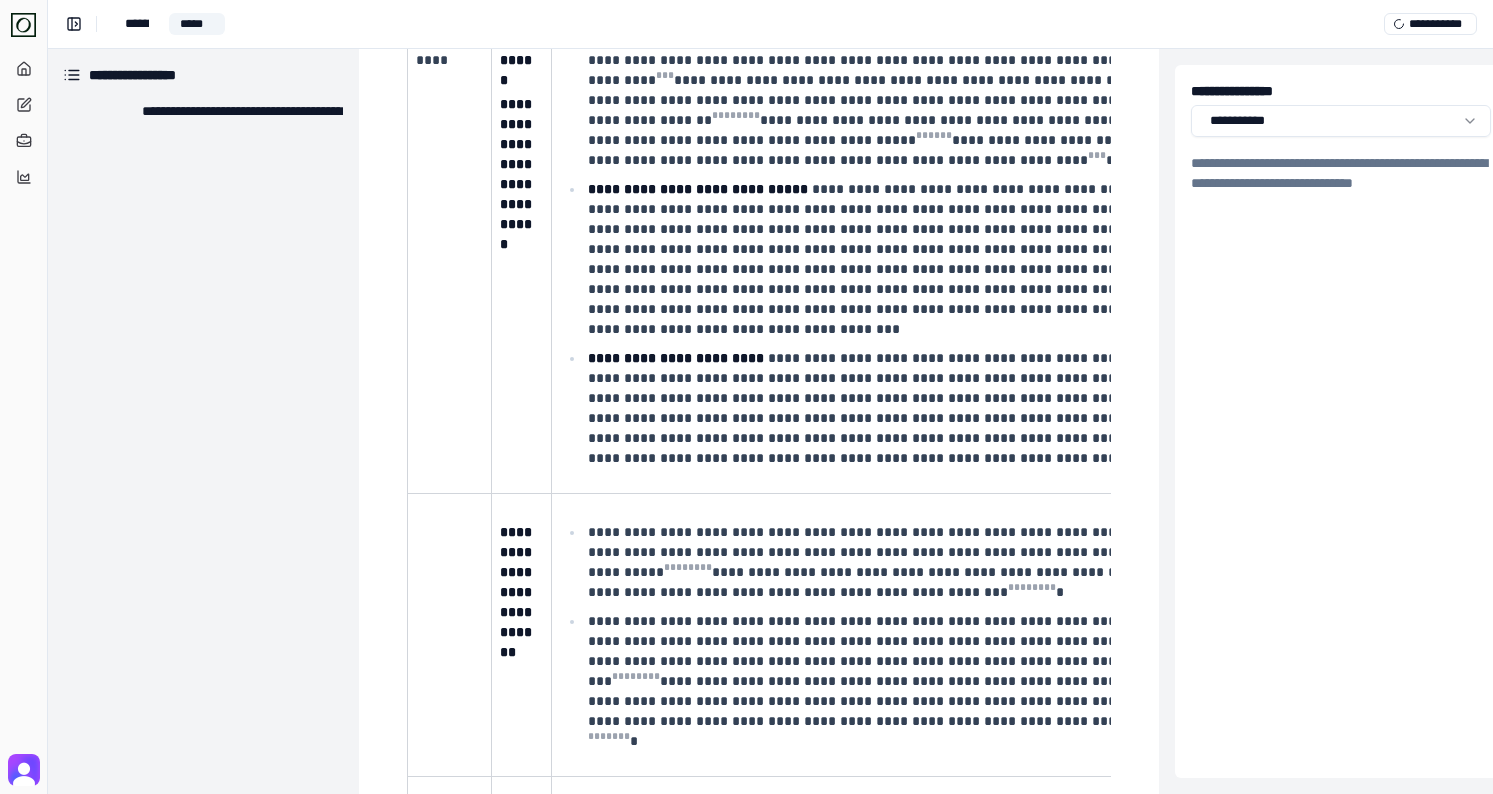 scroll, scrollTop: 1361, scrollLeft: 1, axis: both 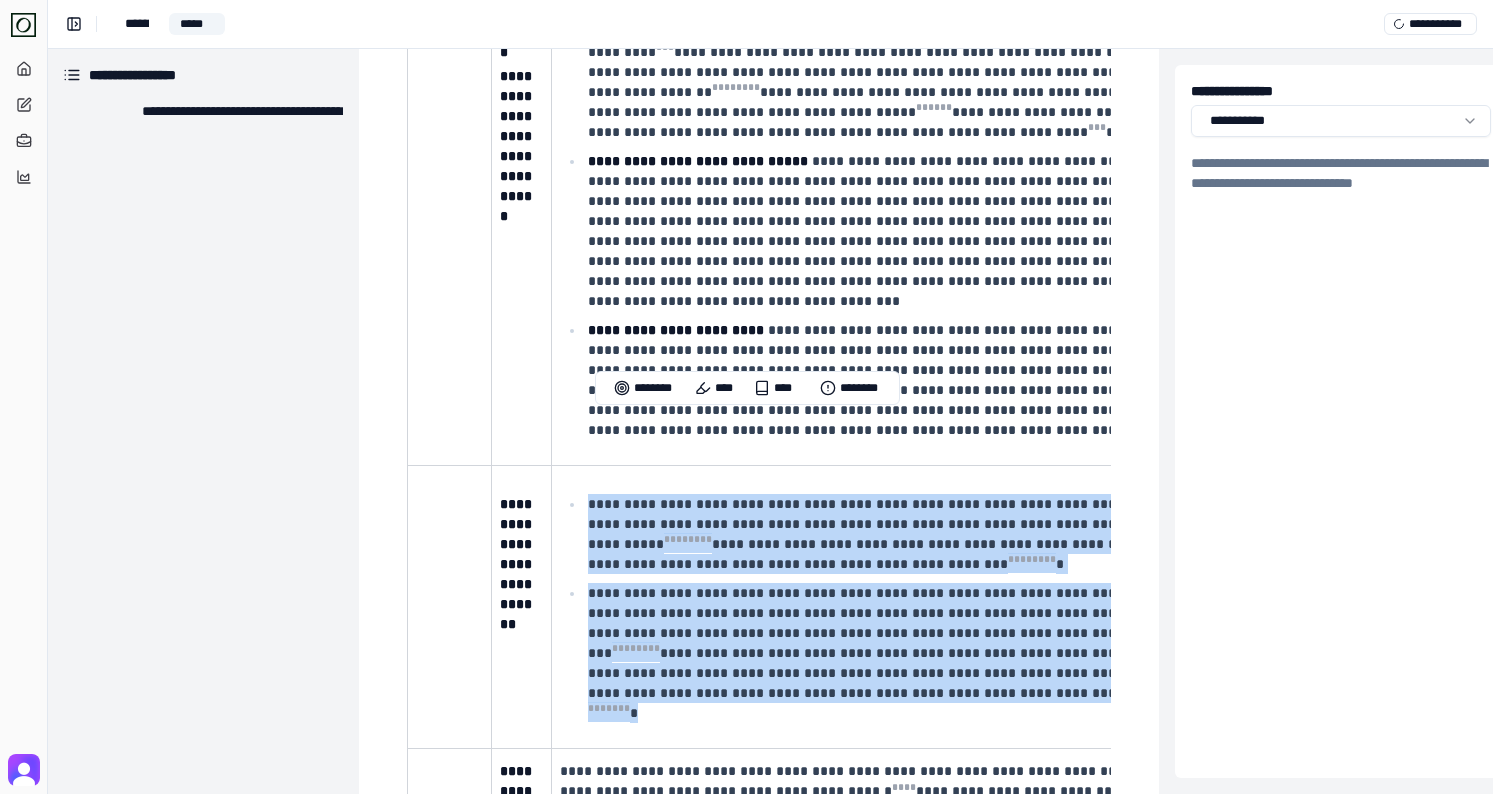 drag, startPoint x: 926, startPoint y: 607, endPoint x: 574, endPoint y: 406, distance: 405.34552 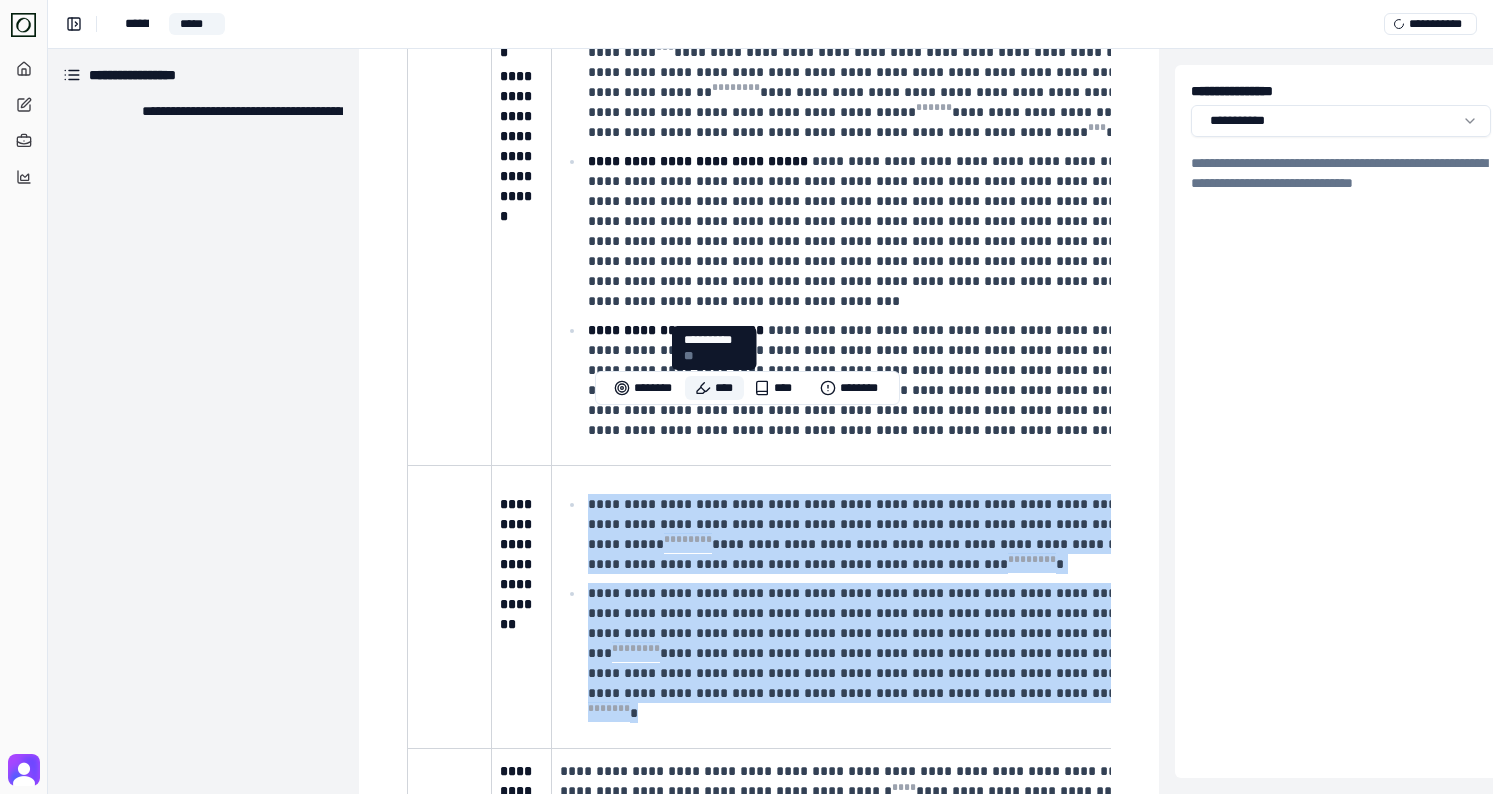 click on "****" at bounding box center (714, 388) 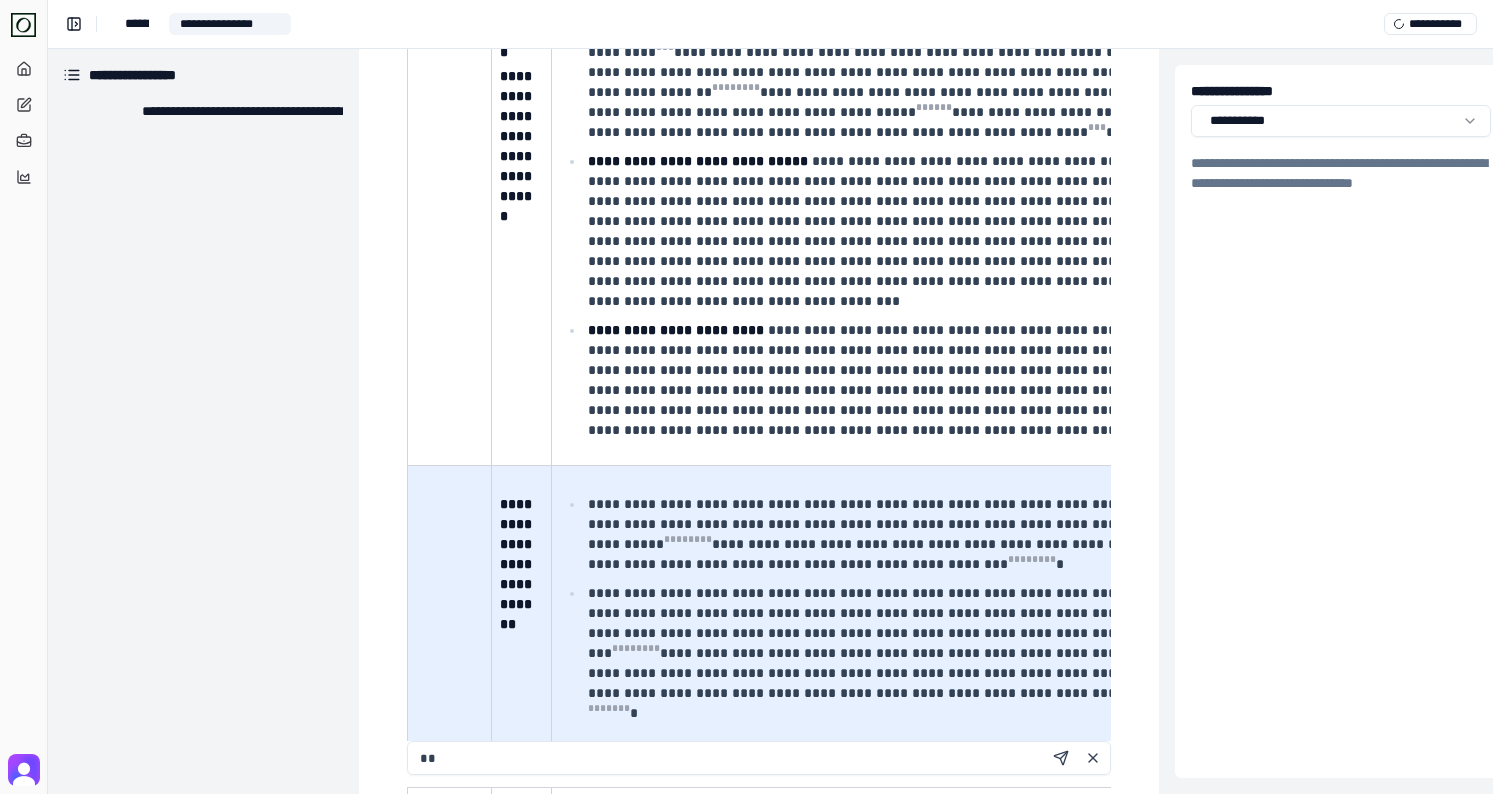 type on "*" 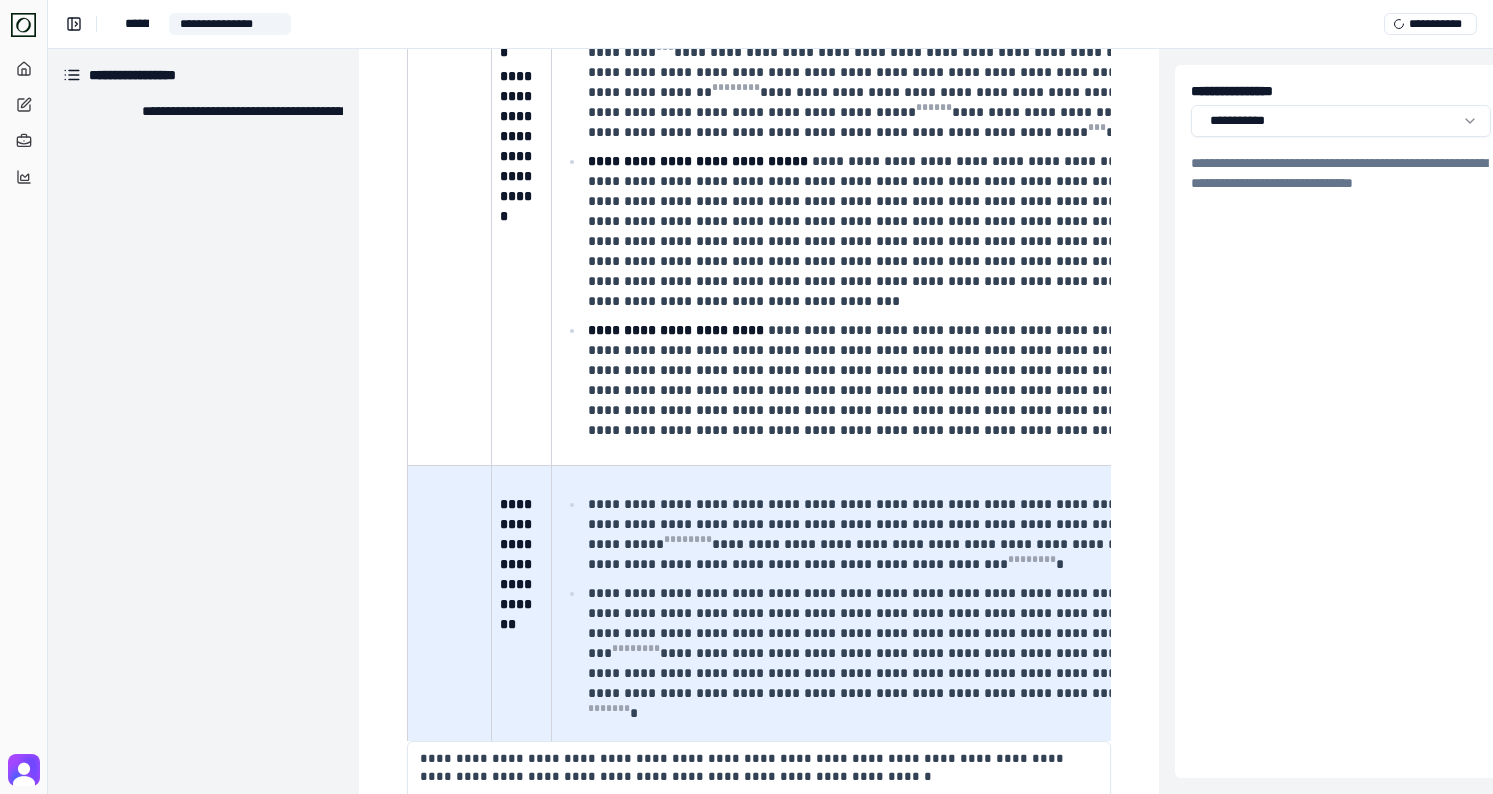 scroll, scrollTop: 190, scrollLeft: 0, axis: vertical 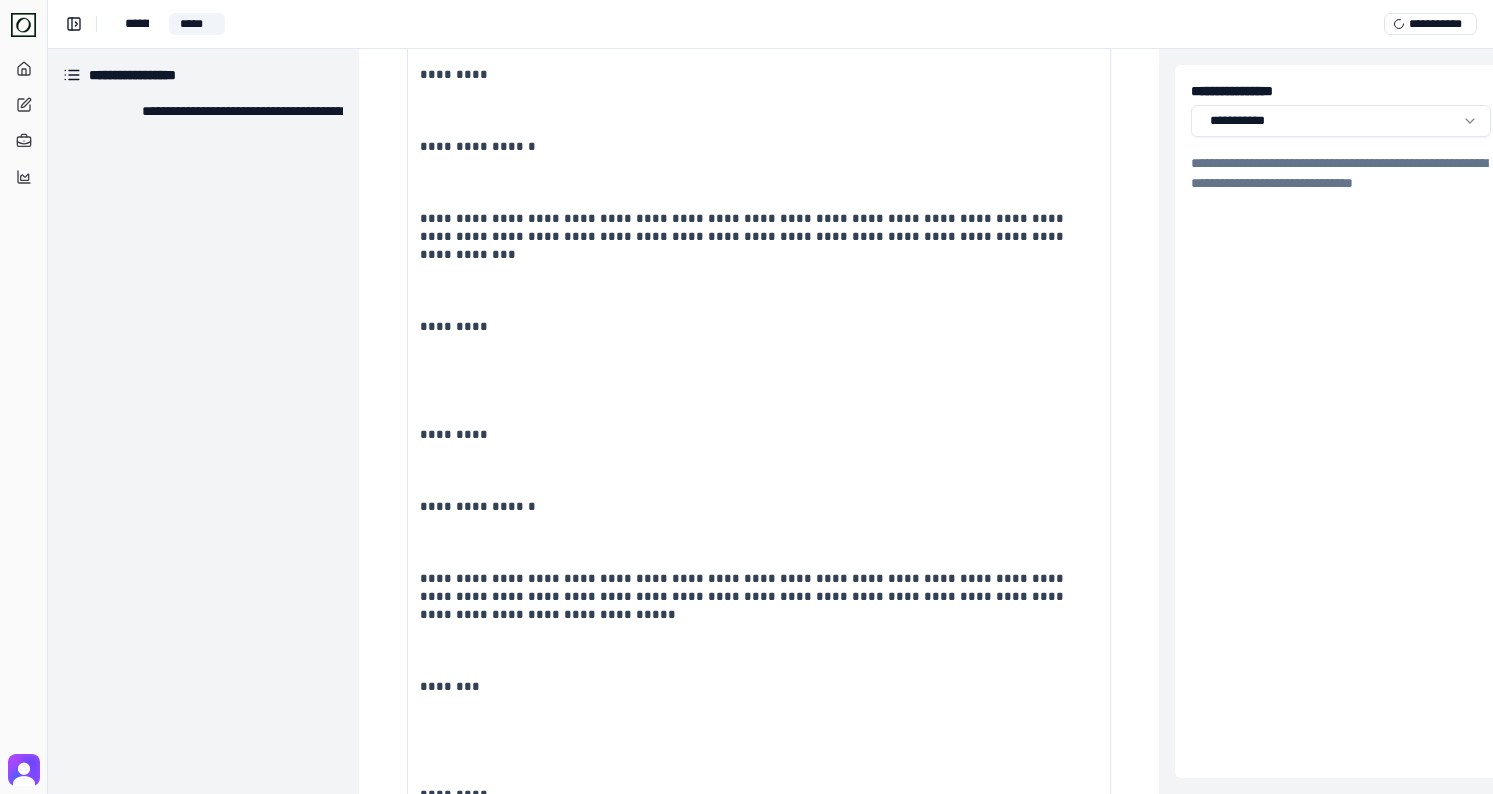 type on "**********" 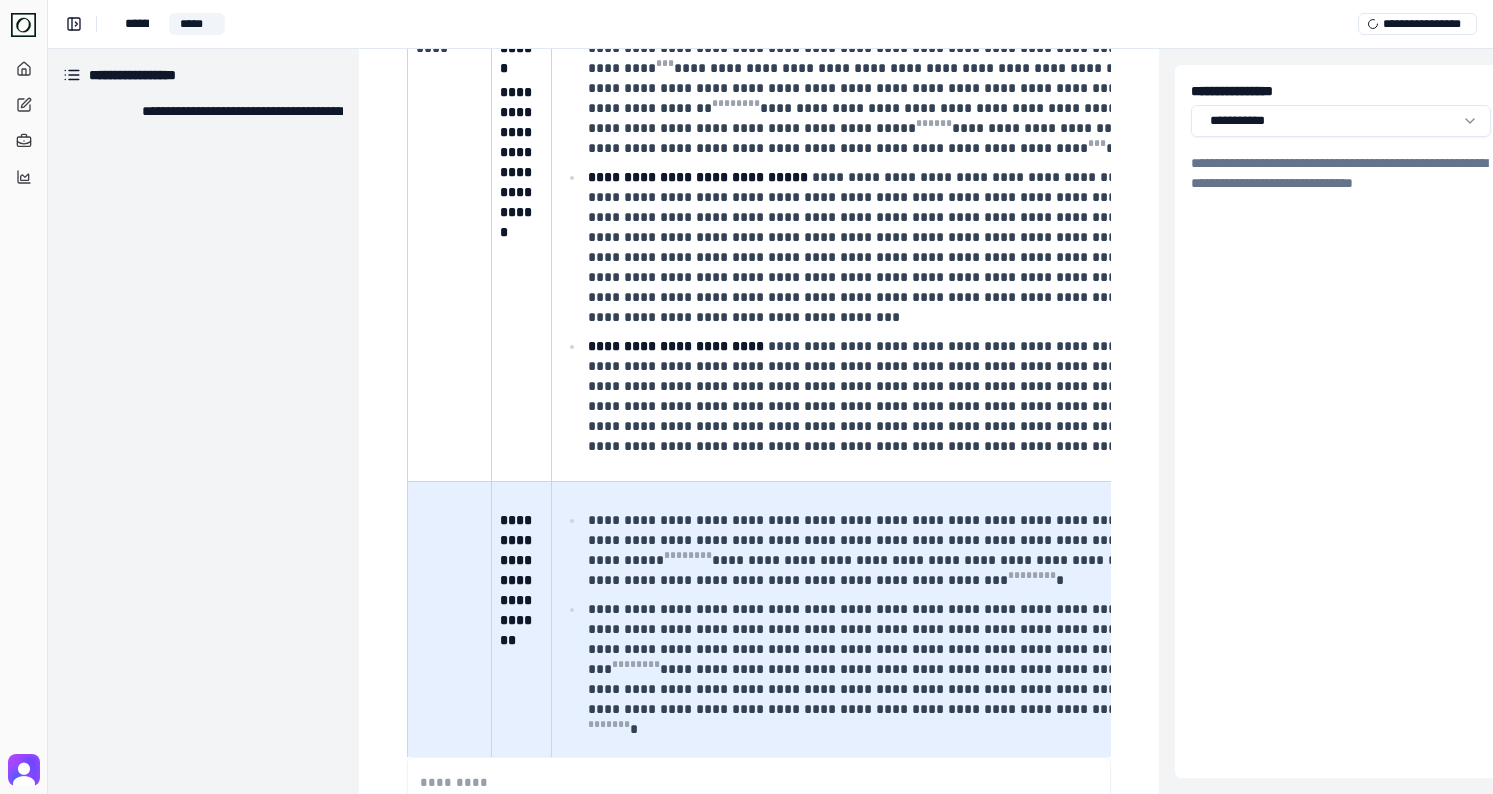scroll, scrollTop: 1279, scrollLeft: 1, axis: both 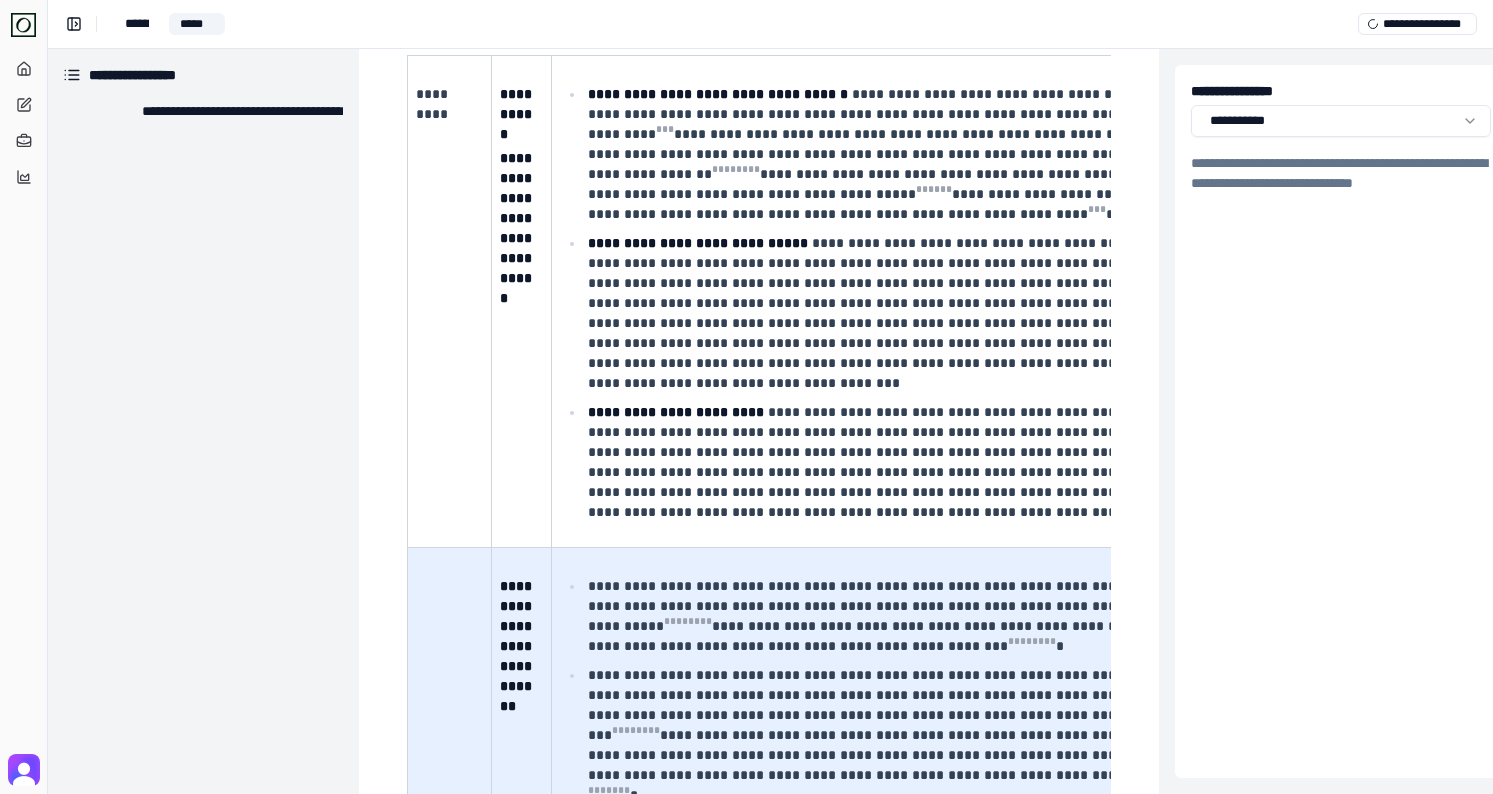click on "**********" at bounding box center [865, 302] 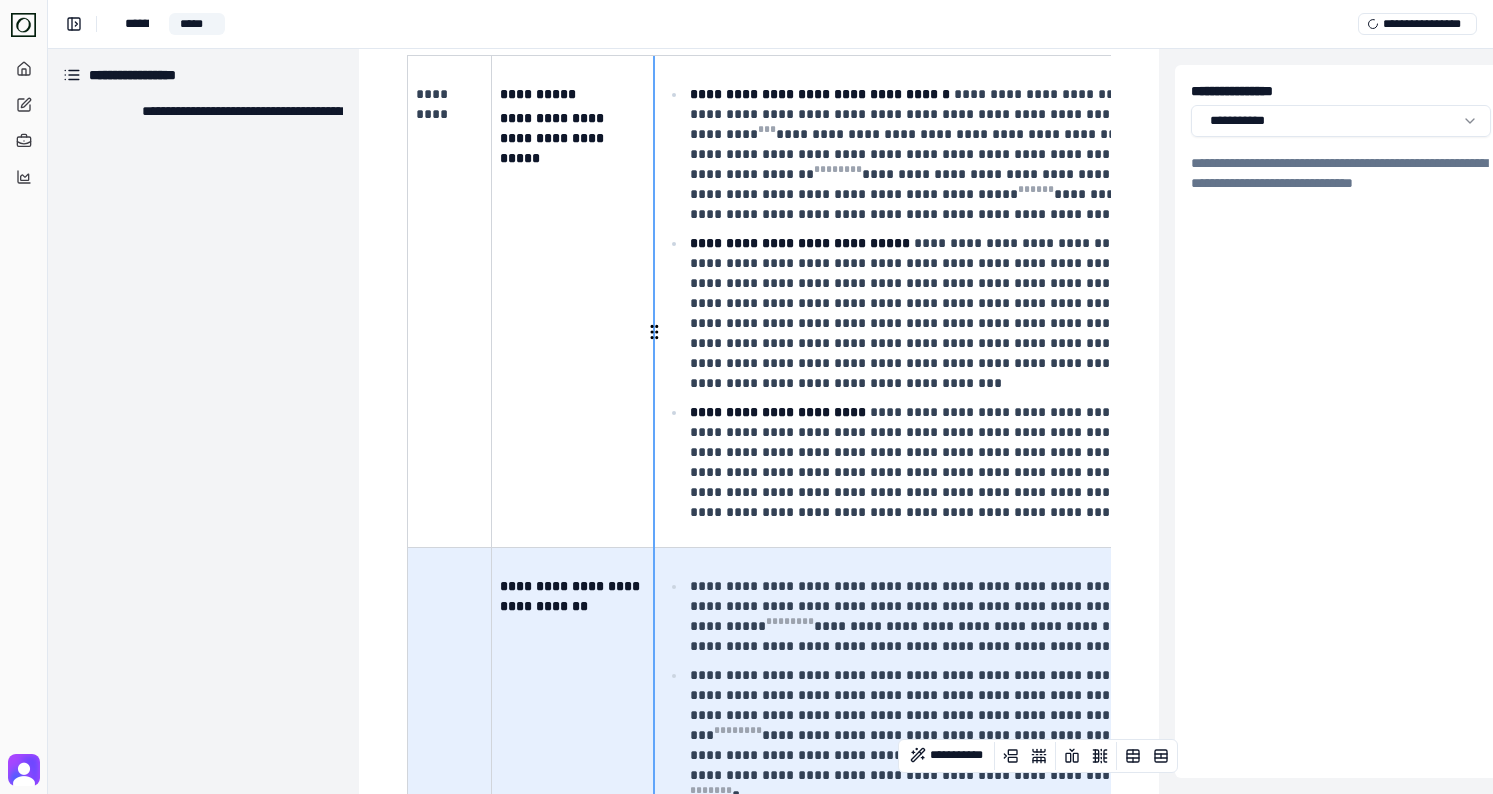drag, startPoint x: 552, startPoint y: 431, endPoint x: 654, endPoint y: 424, distance: 102.239914 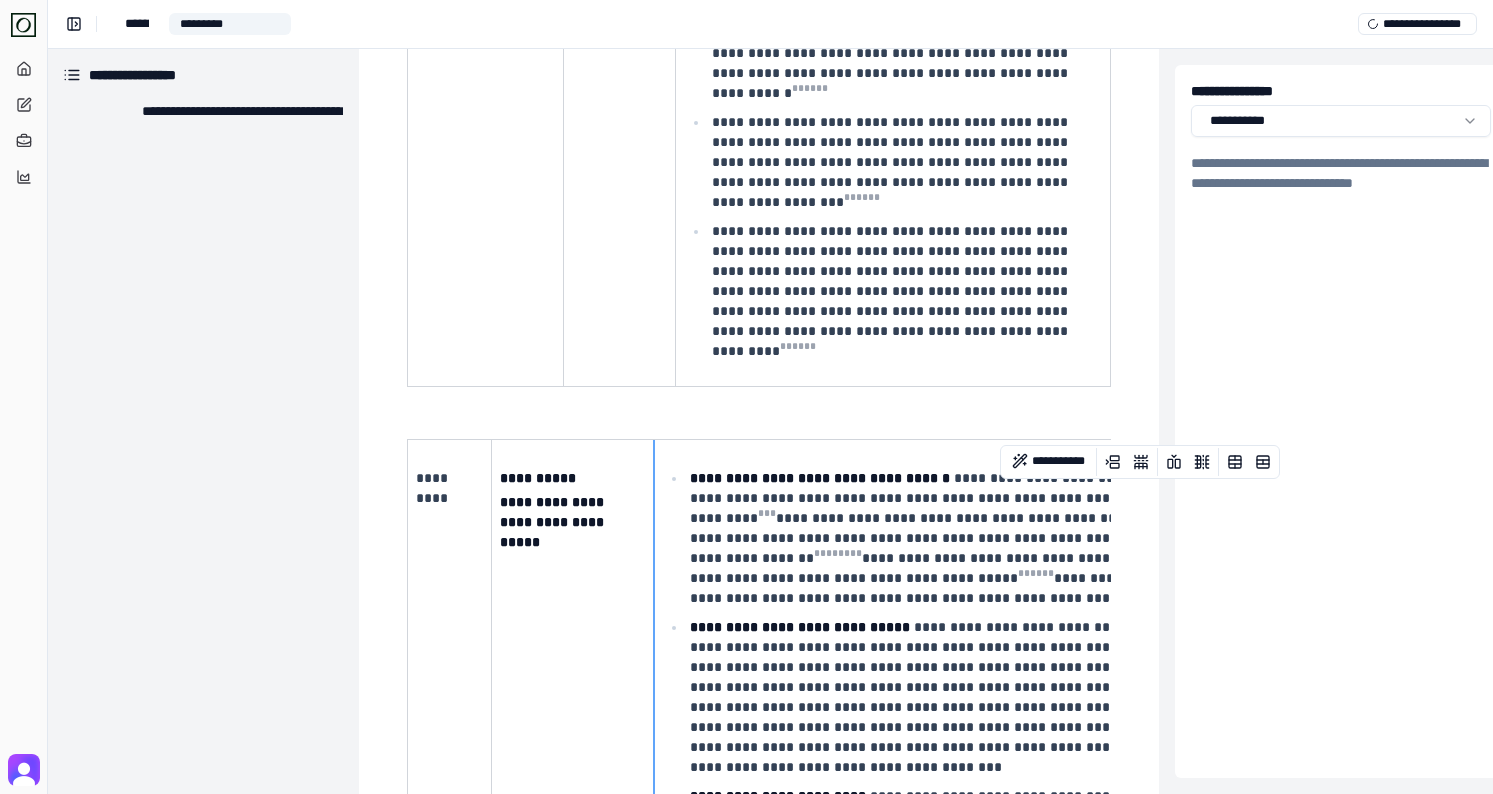 scroll, scrollTop: 767, scrollLeft: 1, axis: both 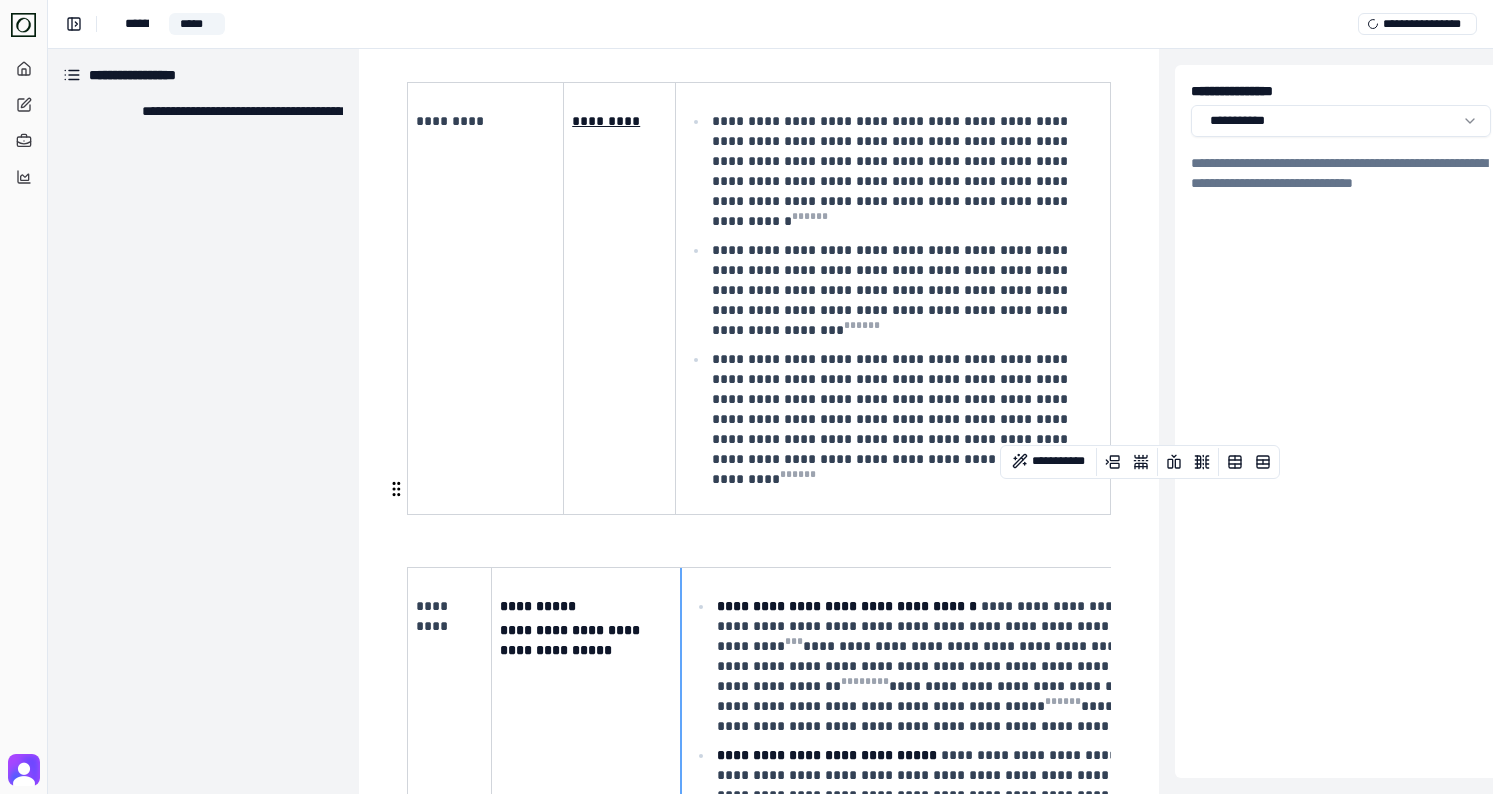 drag, startPoint x: 650, startPoint y: 503, endPoint x: 677, endPoint y: 495, distance: 28.160255 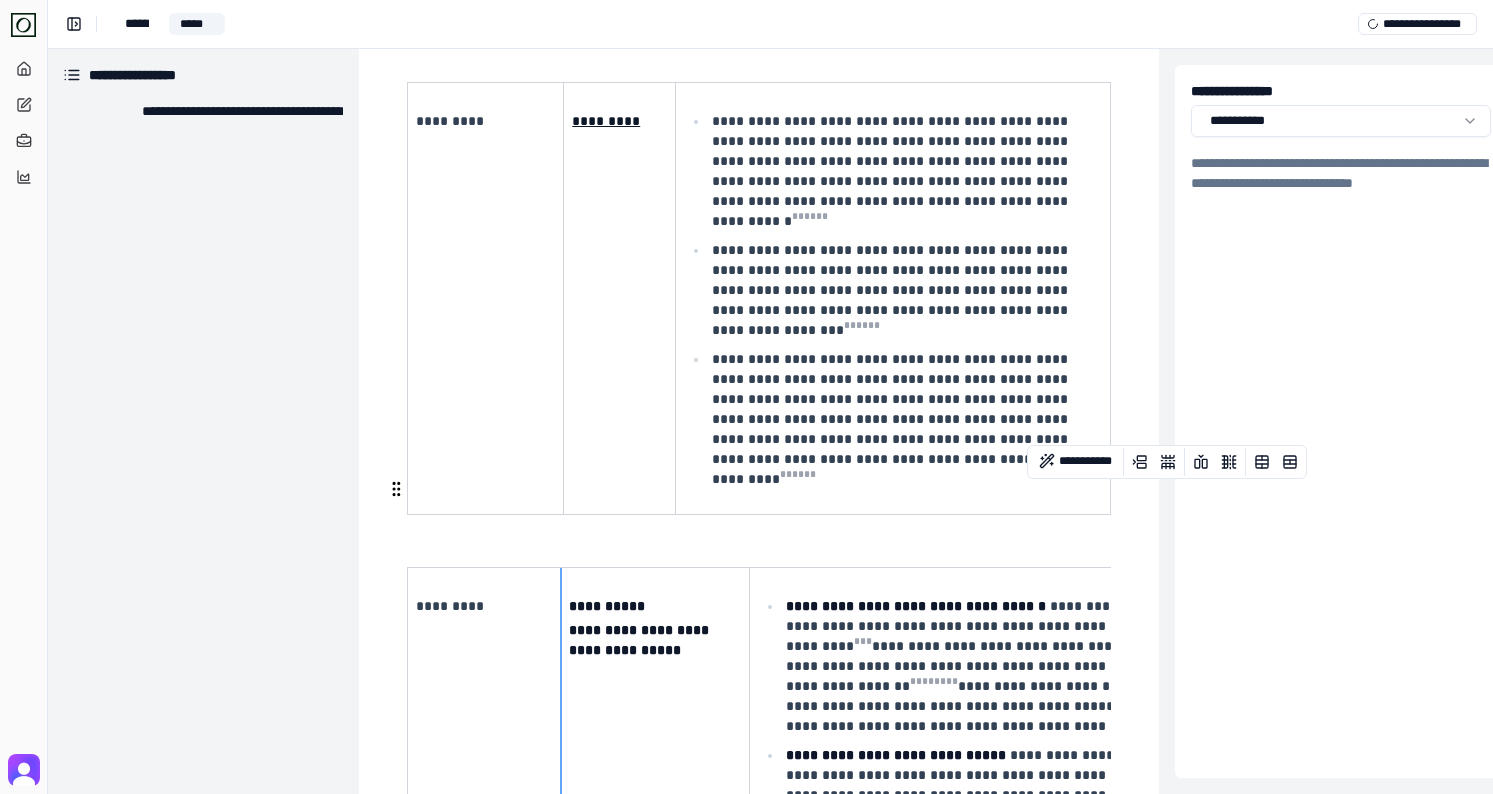drag, startPoint x: 489, startPoint y: 530, endPoint x: 558, endPoint y: 509, distance: 72.12489 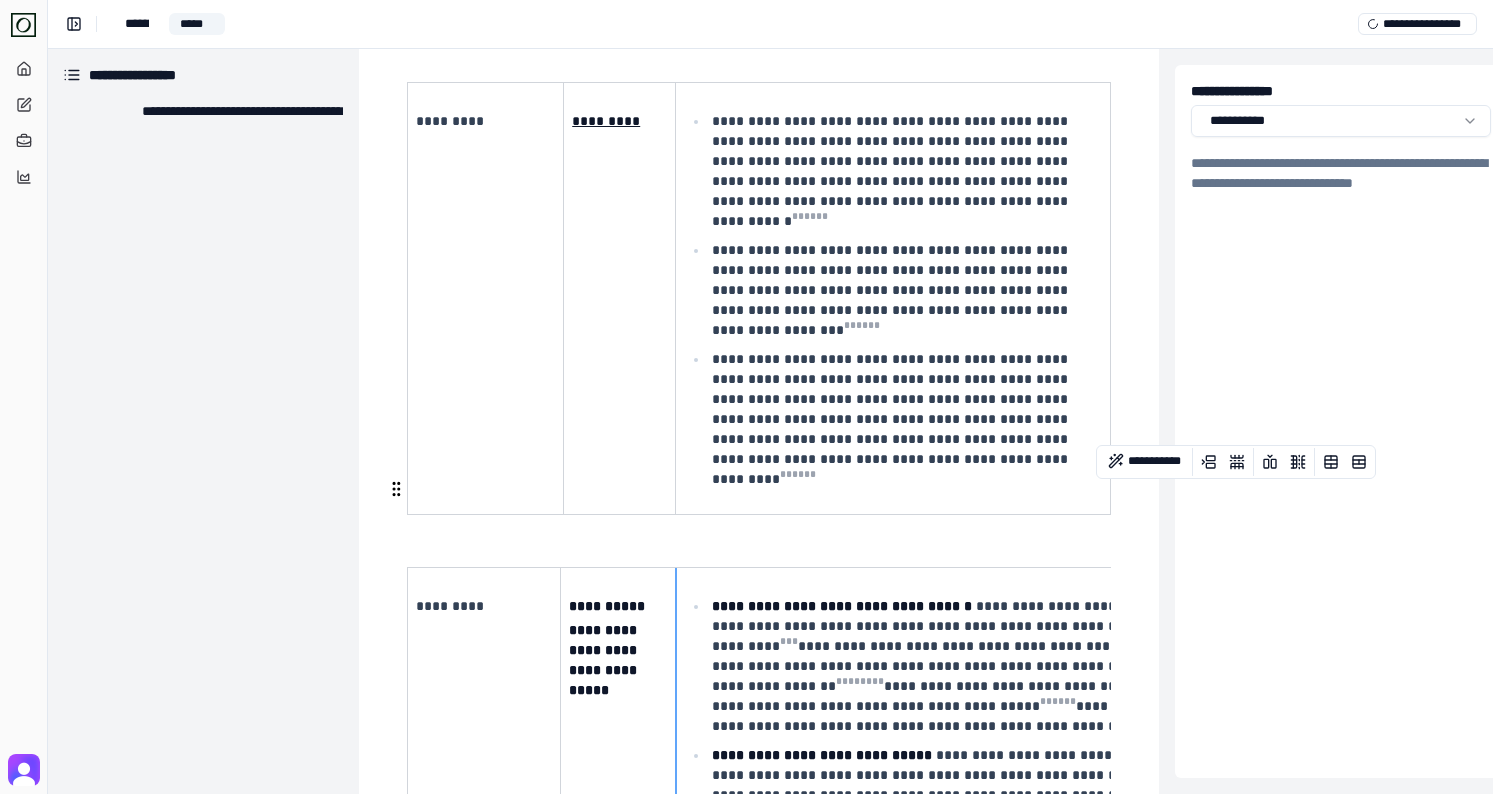 drag, startPoint x: 746, startPoint y: 499, endPoint x: 672, endPoint y: 492, distance: 74.330345 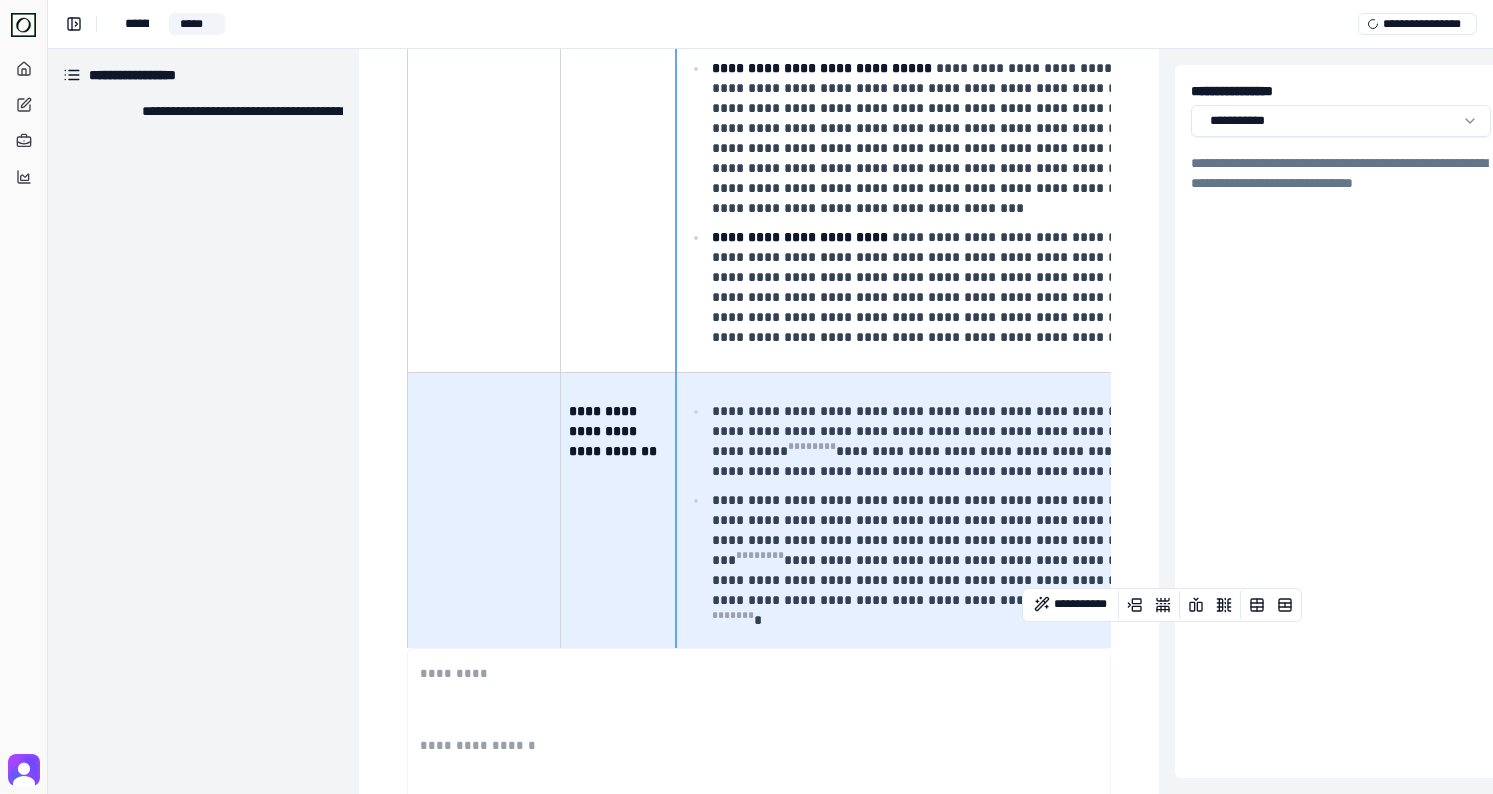 scroll, scrollTop: 1560, scrollLeft: 1, axis: both 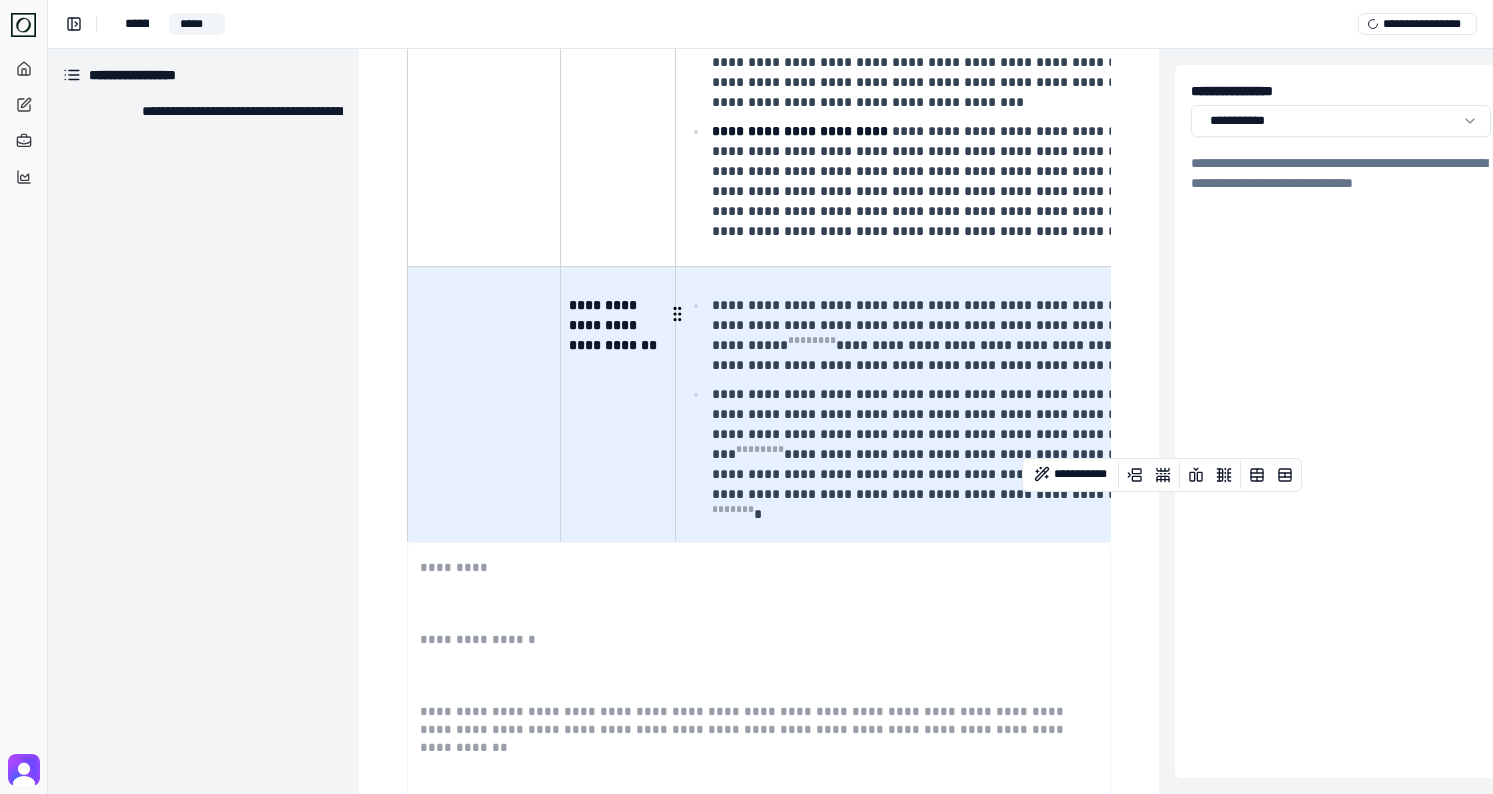 click on "**********" at bounding box center [998, 454] 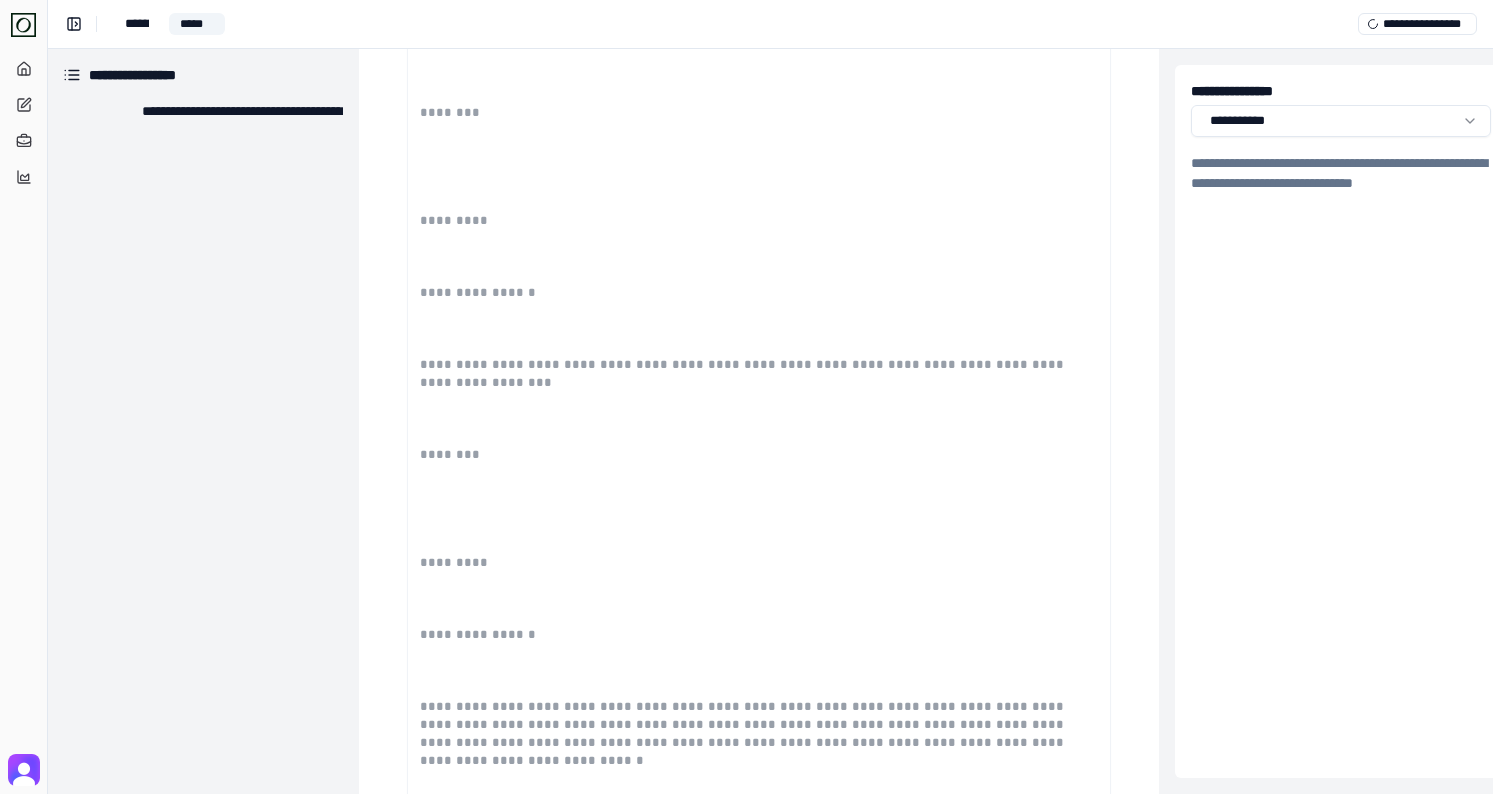 scroll, scrollTop: 2319, scrollLeft: 1, axis: both 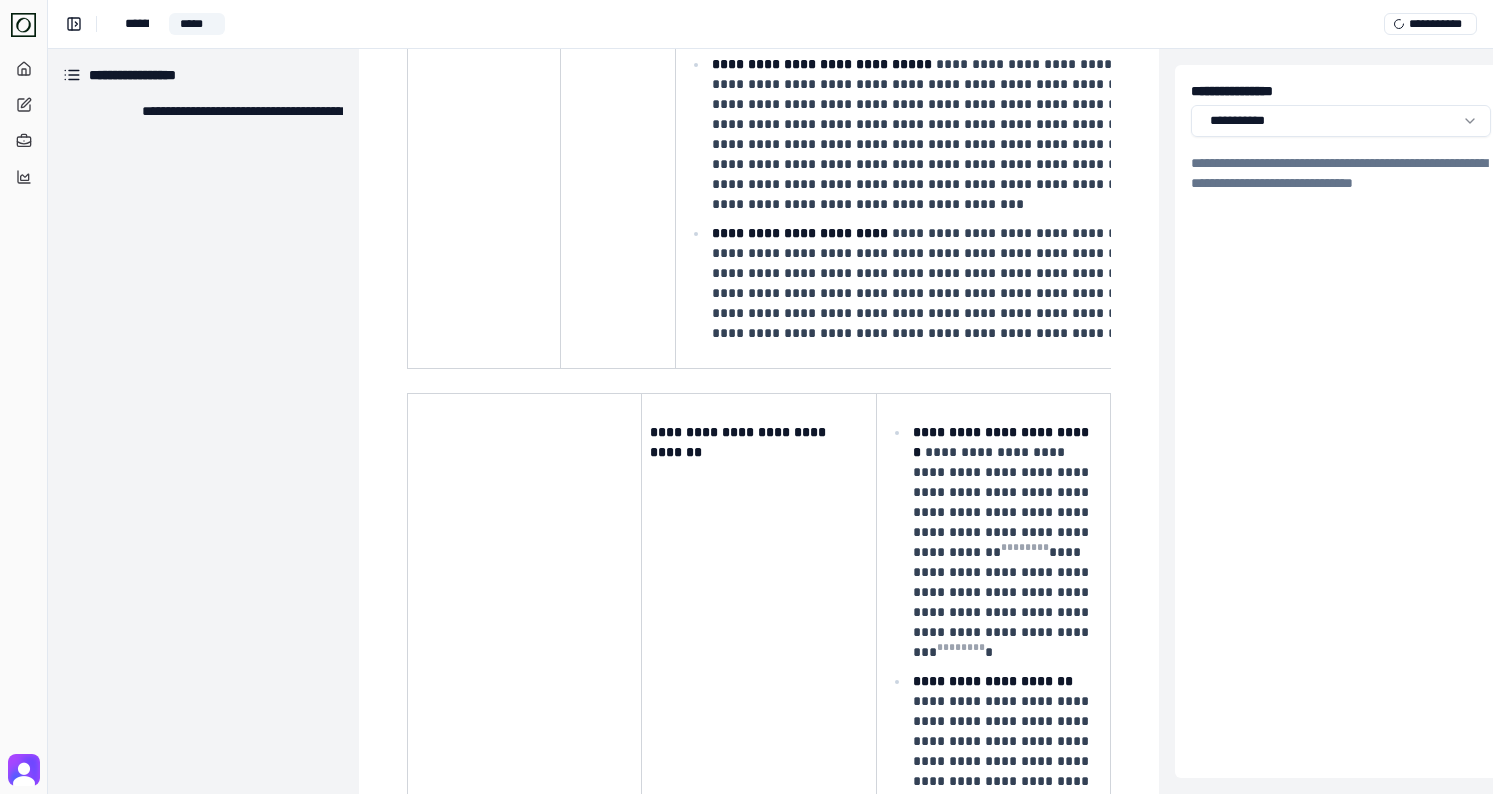 click on "**********" at bounding box center (989, 123) 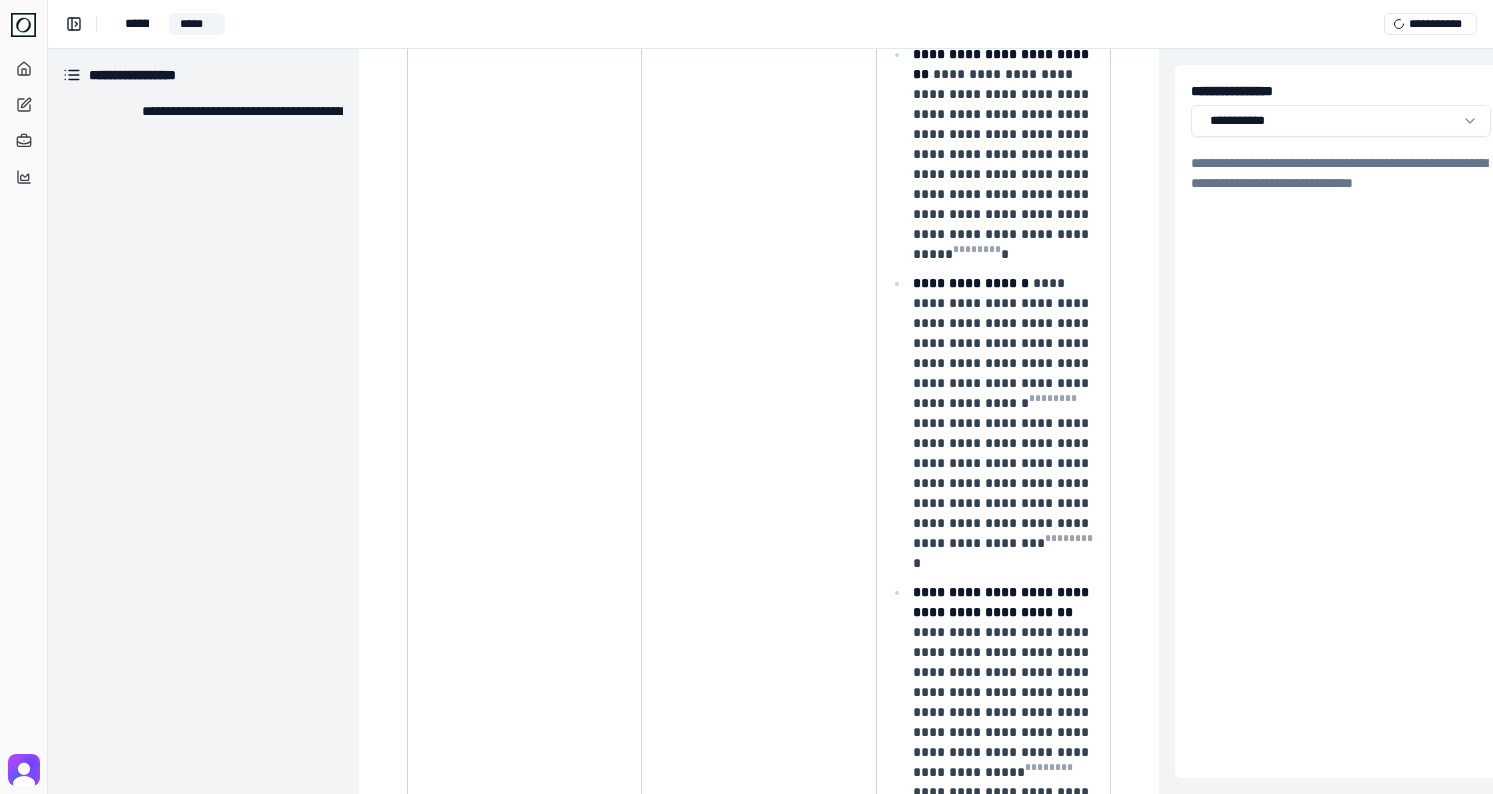 scroll, scrollTop: 2376, scrollLeft: 1, axis: both 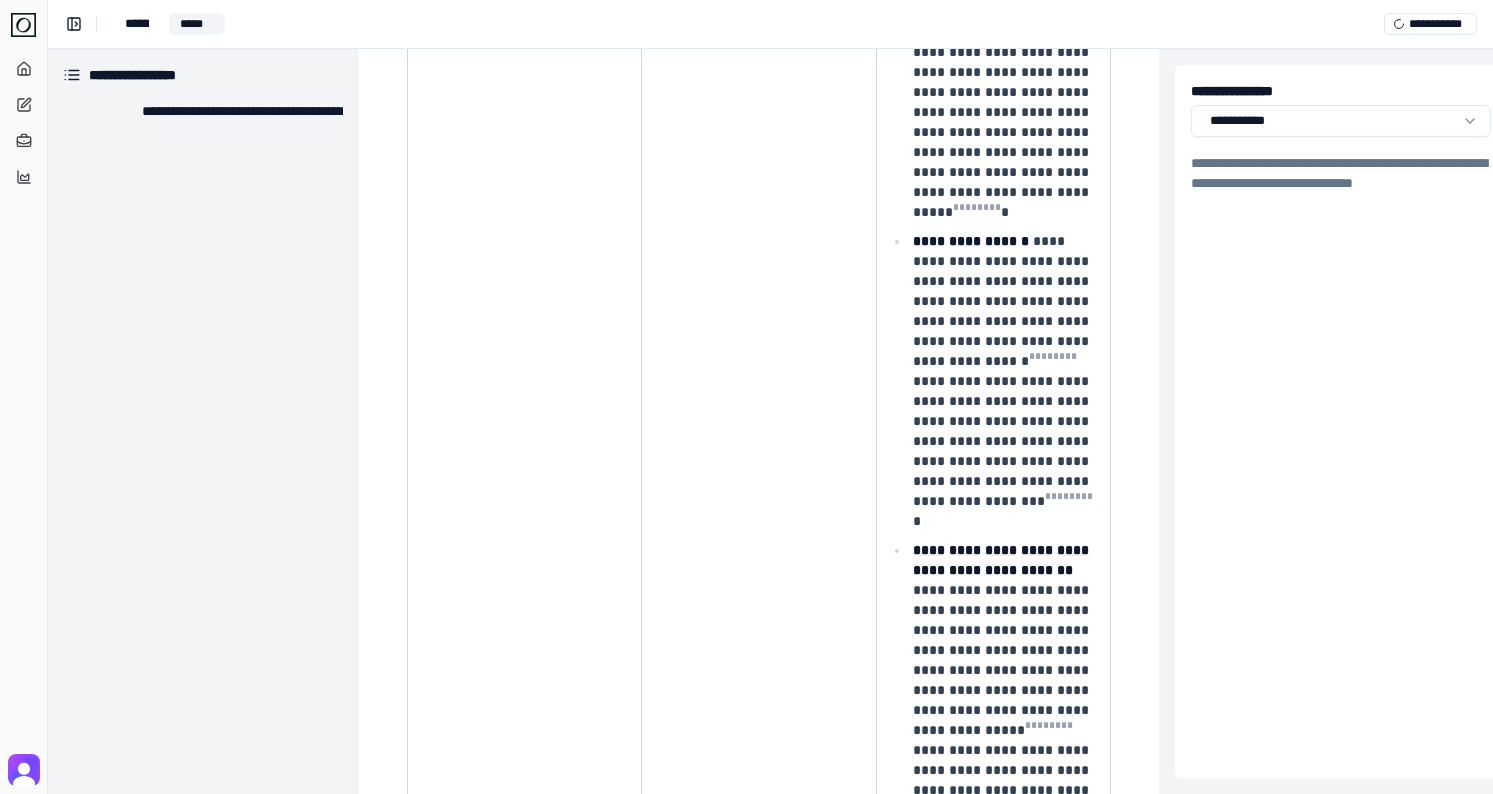 drag, startPoint x: 357, startPoint y: 188, endPoint x: 233, endPoint y: 190, distance: 124.01613 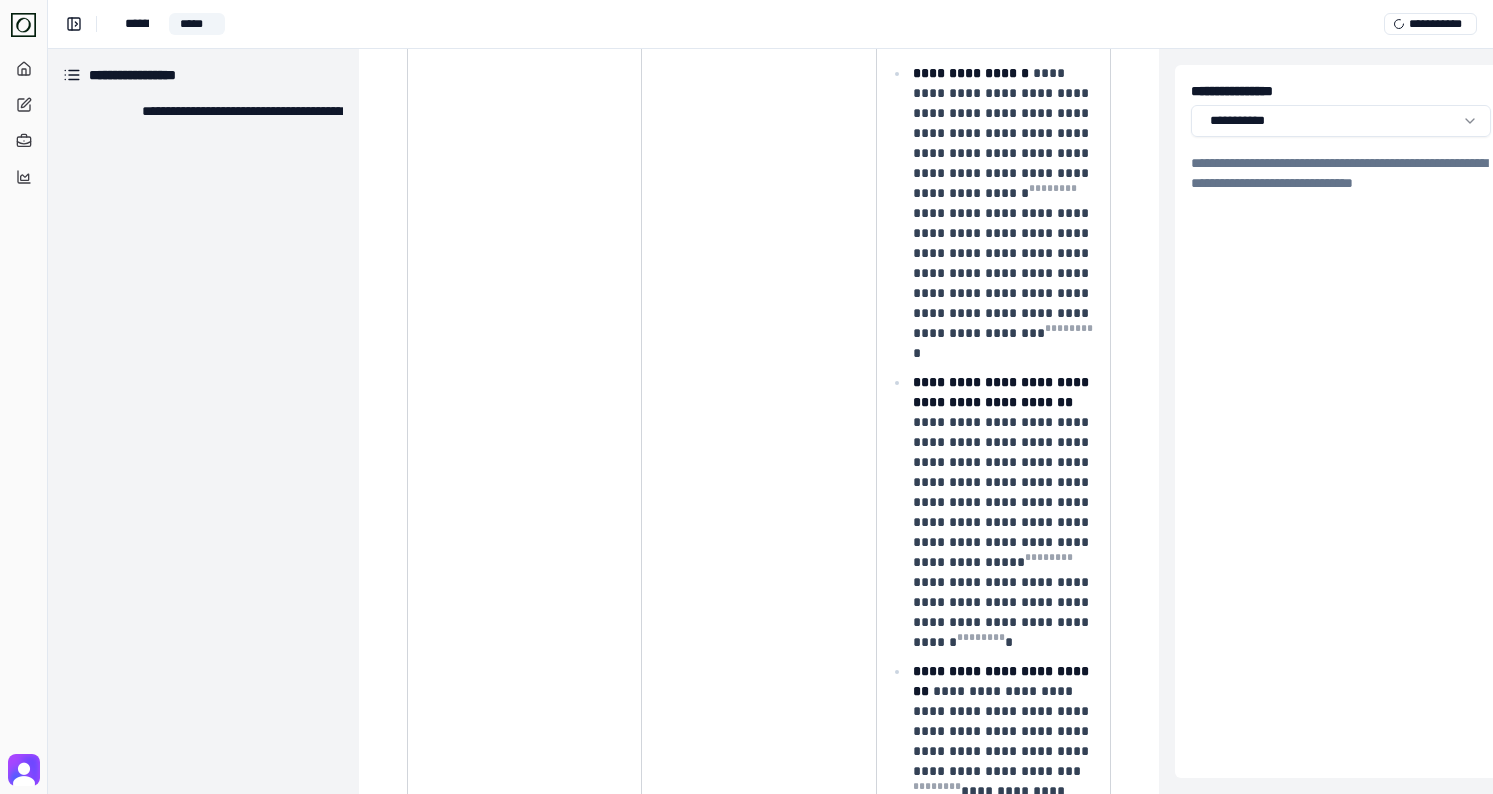 scroll, scrollTop: 2656, scrollLeft: 1, axis: both 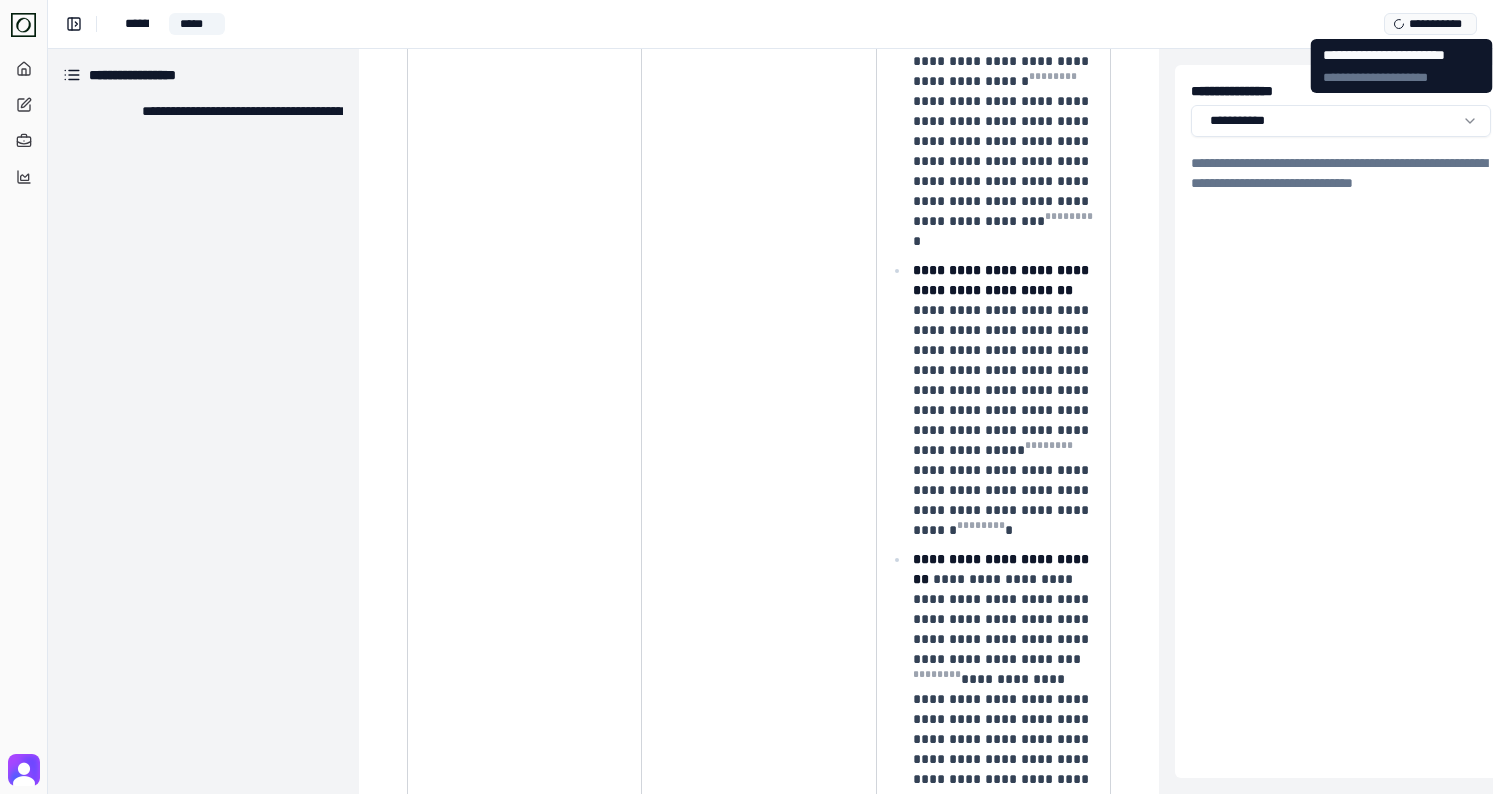 click on "**********" at bounding box center [1430, 24] 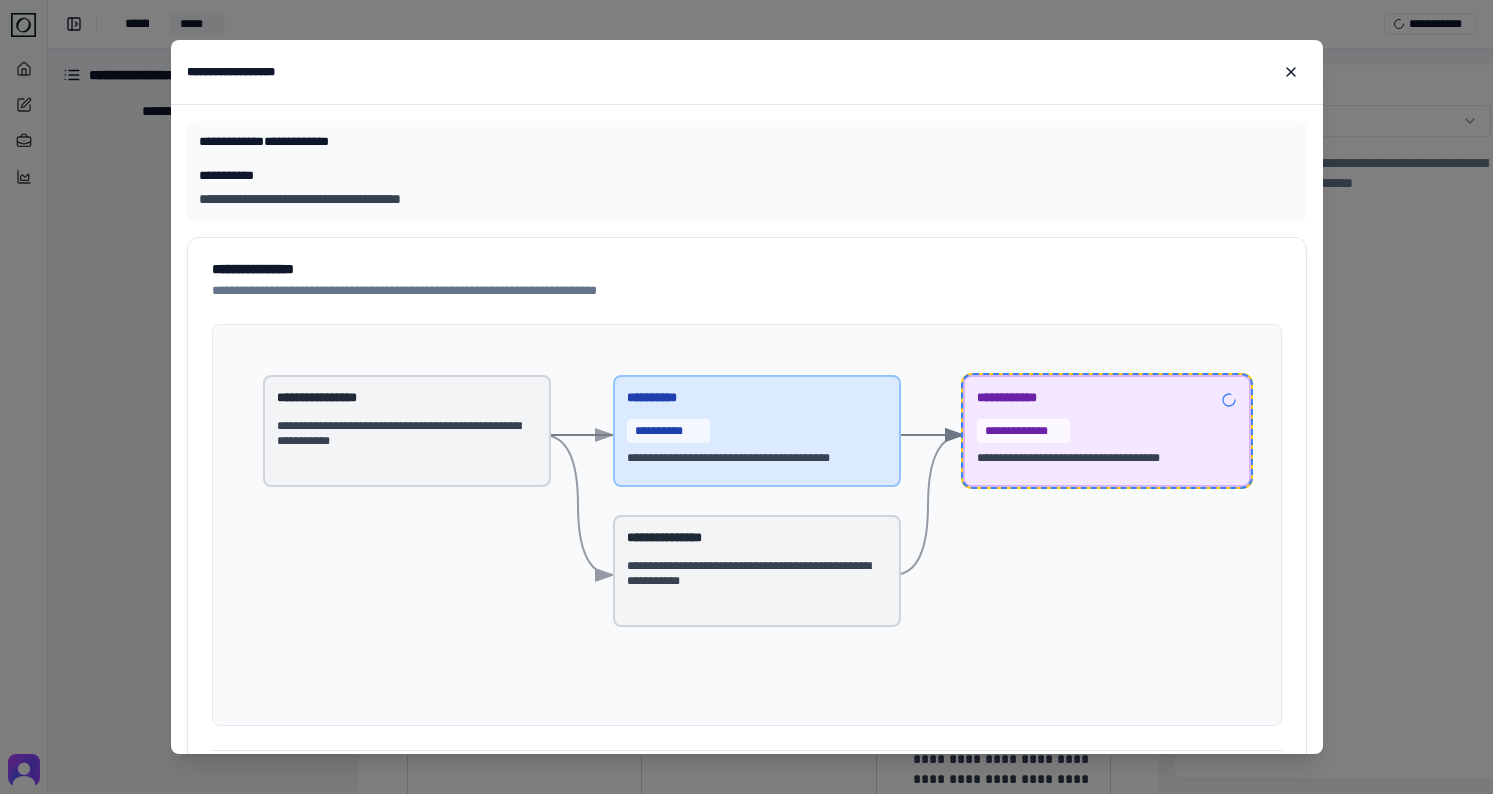 scroll, scrollTop: 95, scrollLeft: 0, axis: vertical 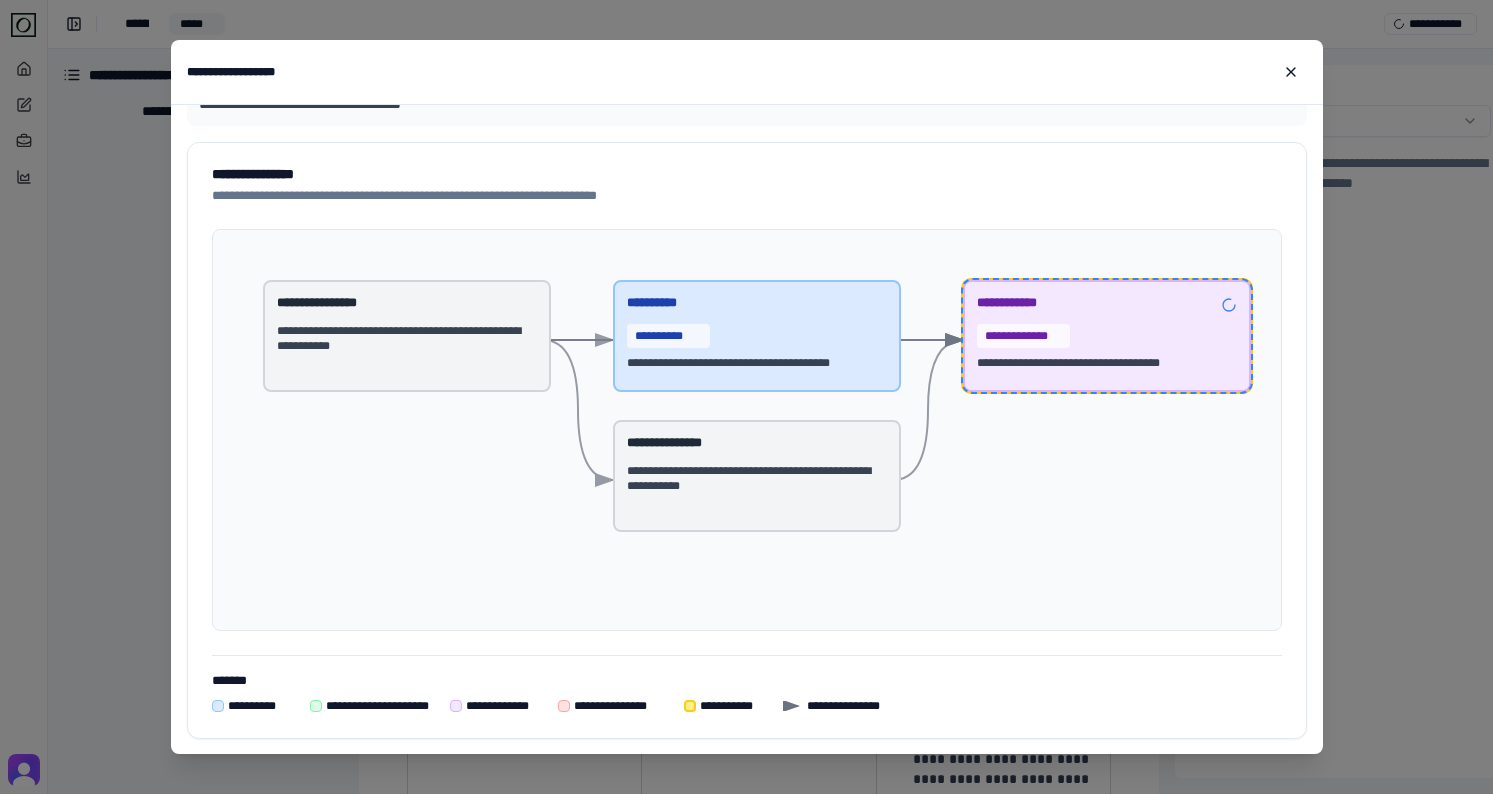 click 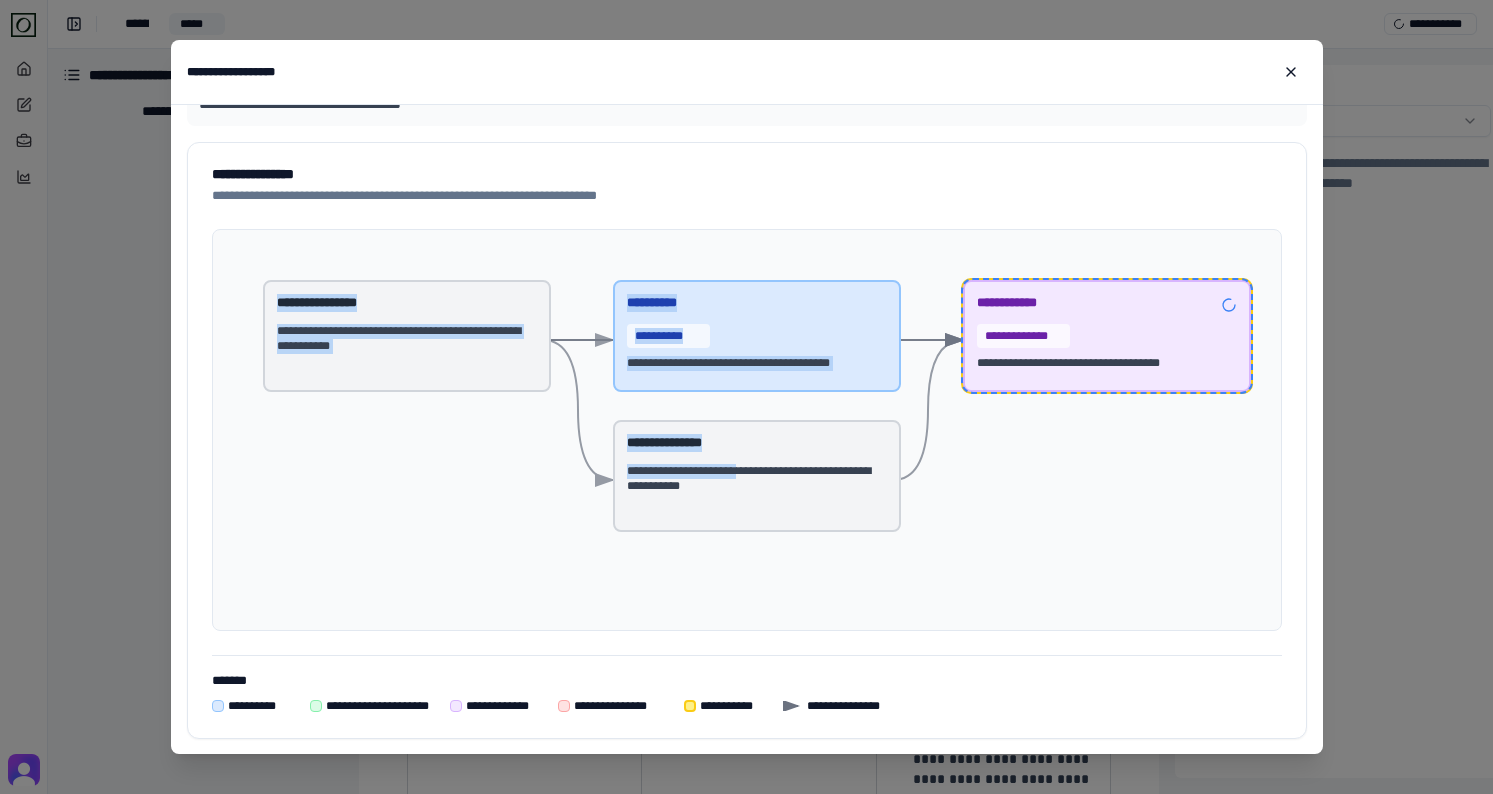 drag, startPoint x: 748, startPoint y: 471, endPoint x: 875, endPoint y: 546, distance: 147.49237 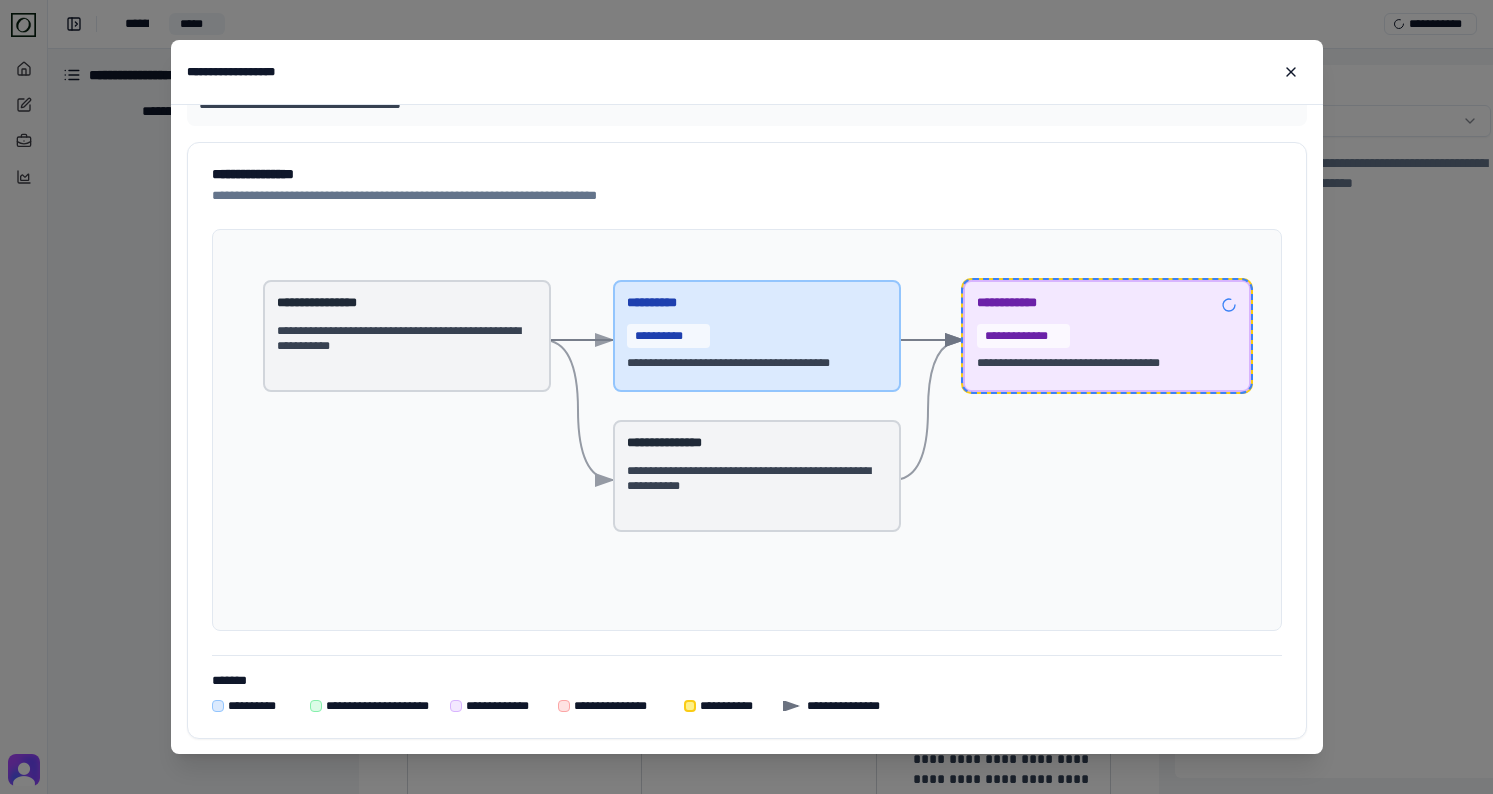 click on "**********" at bounding box center (747, 430) 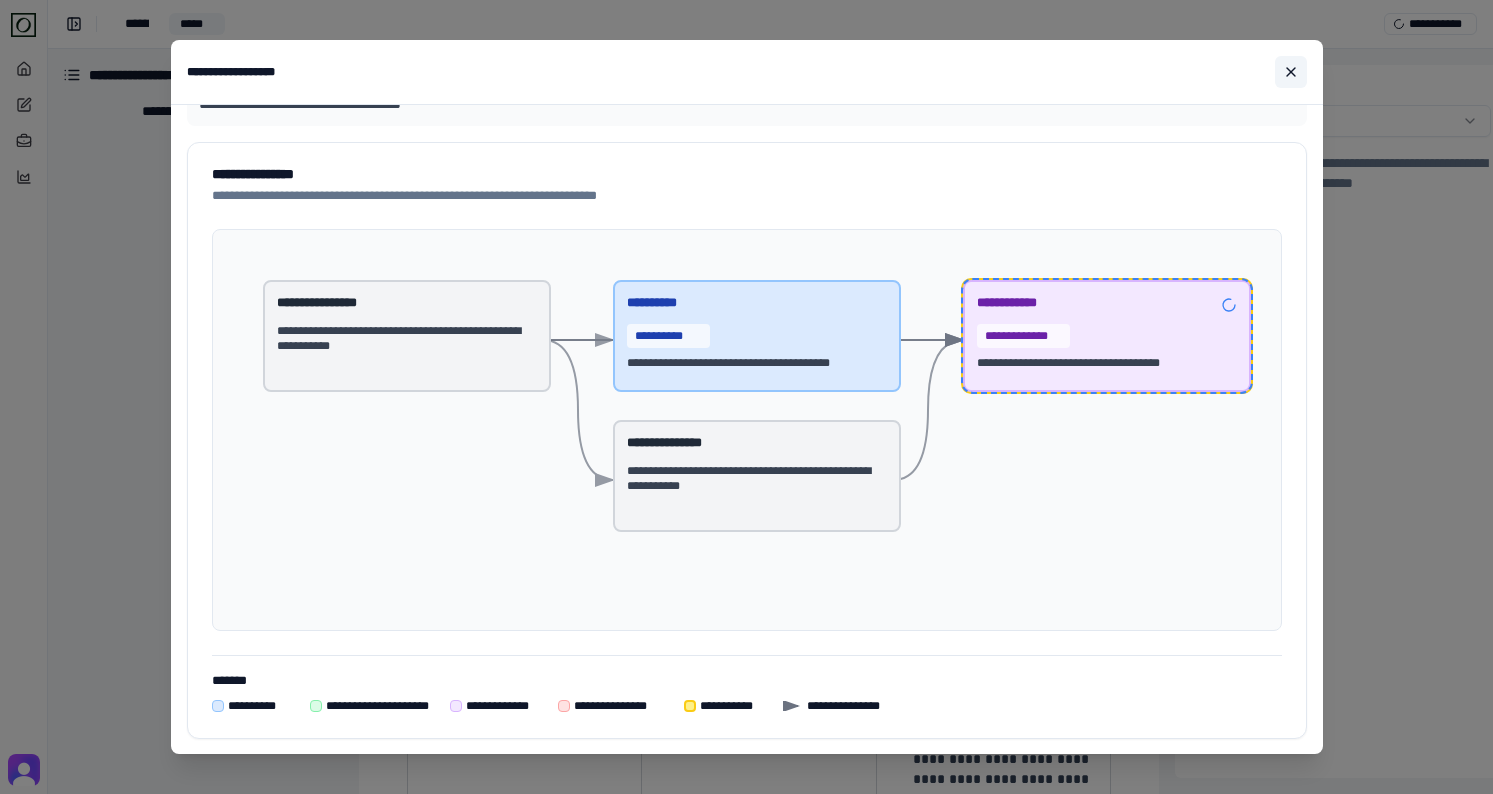 click at bounding box center (1291, 72) 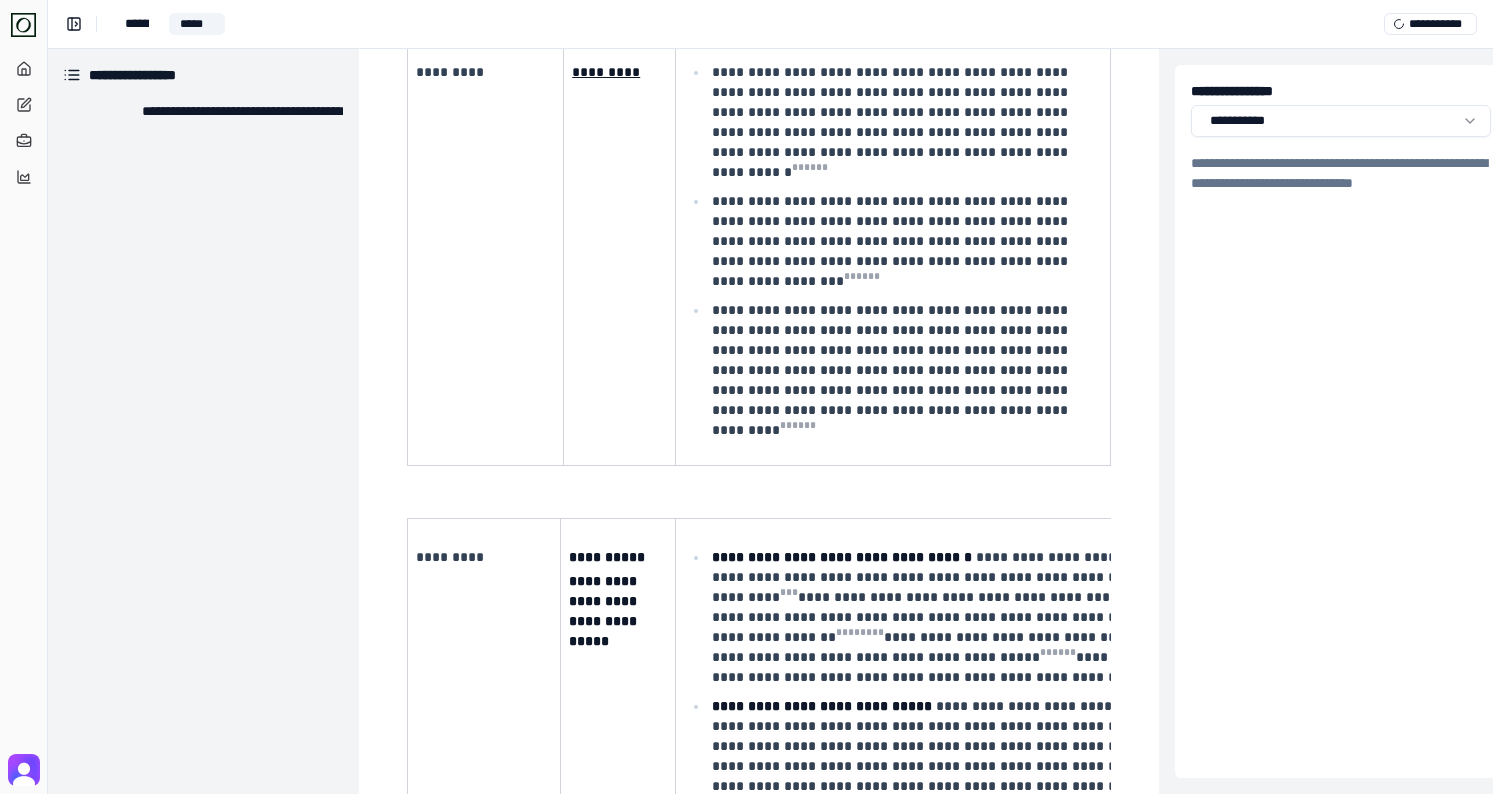 scroll, scrollTop: 830, scrollLeft: 1, axis: both 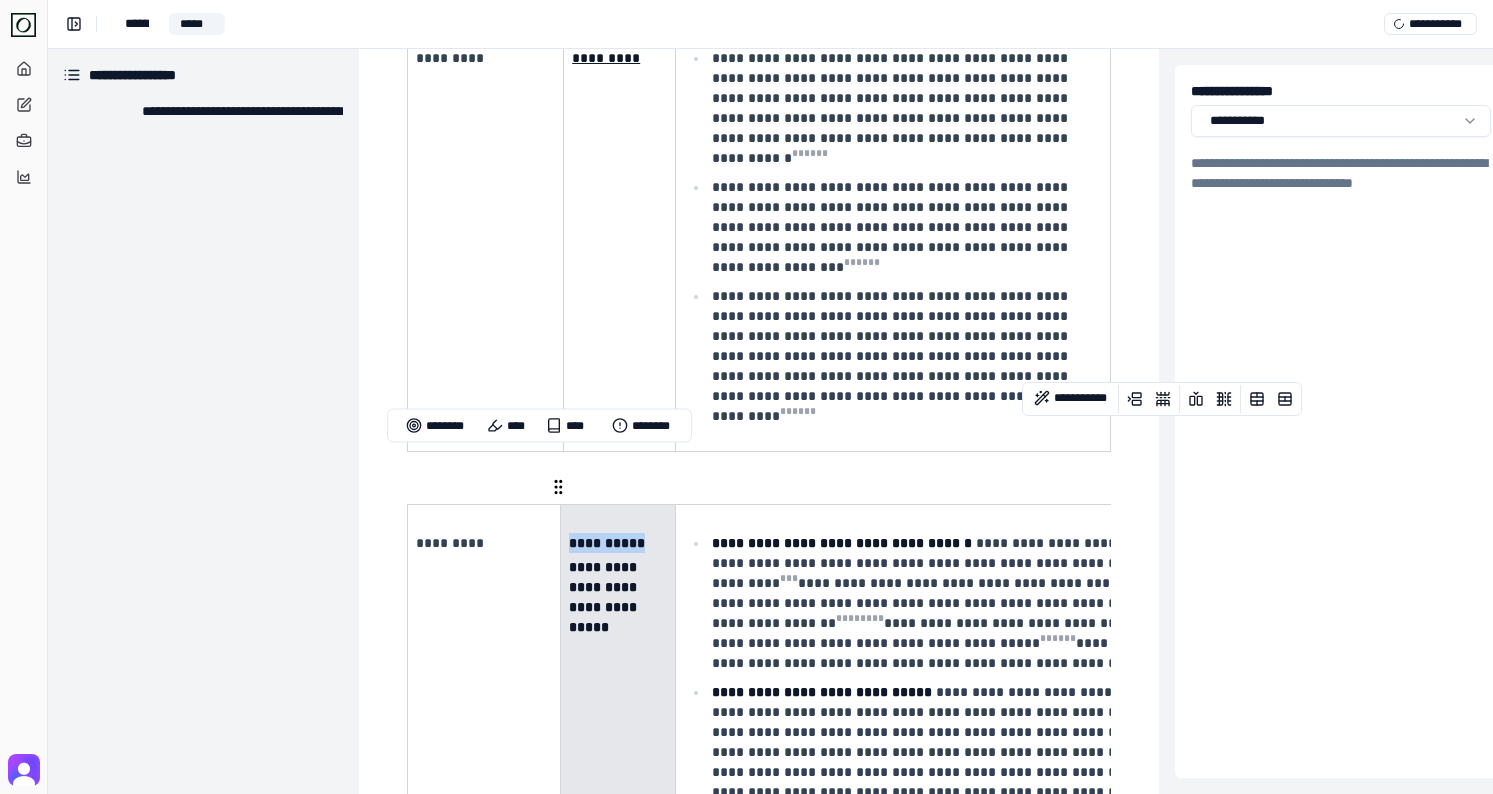 drag, startPoint x: 642, startPoint y: 534, endPoint x: 575, endPoint y: 485, distance: 83.00603 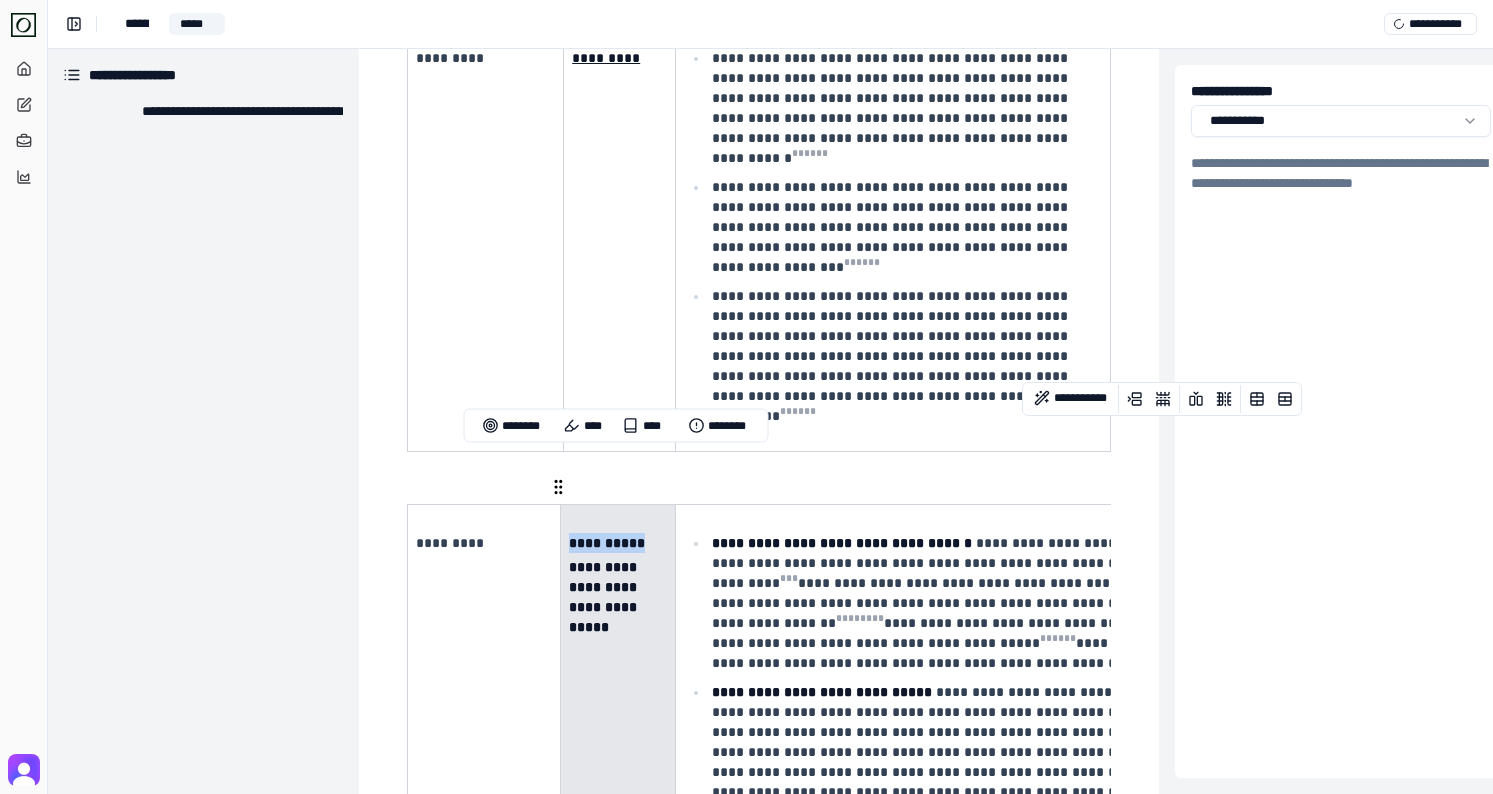 click on "**********" at bounding box center (605, 597) 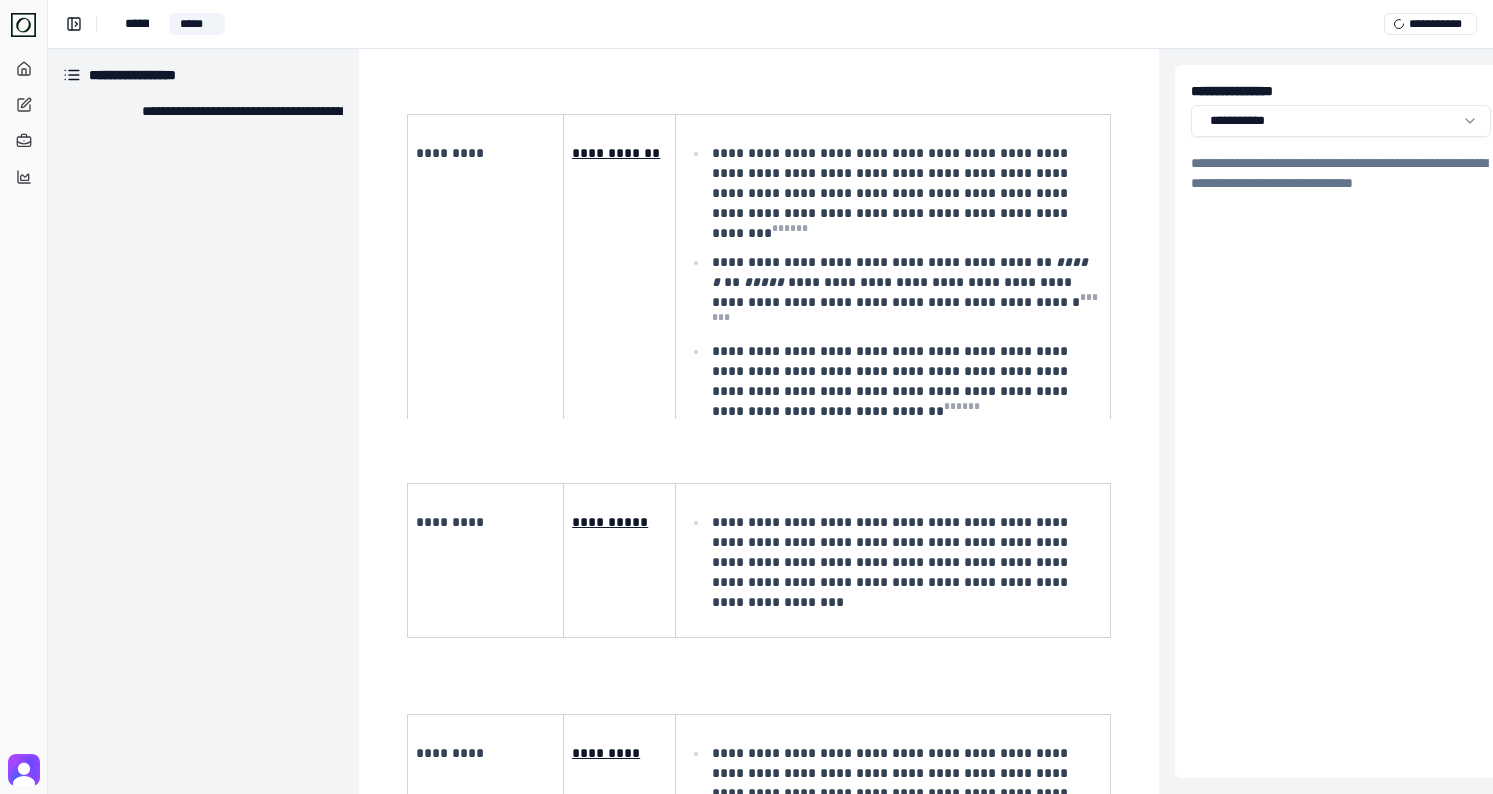 scroll, scrollTop: 0, scrollLeft: 1, axis: horizontal 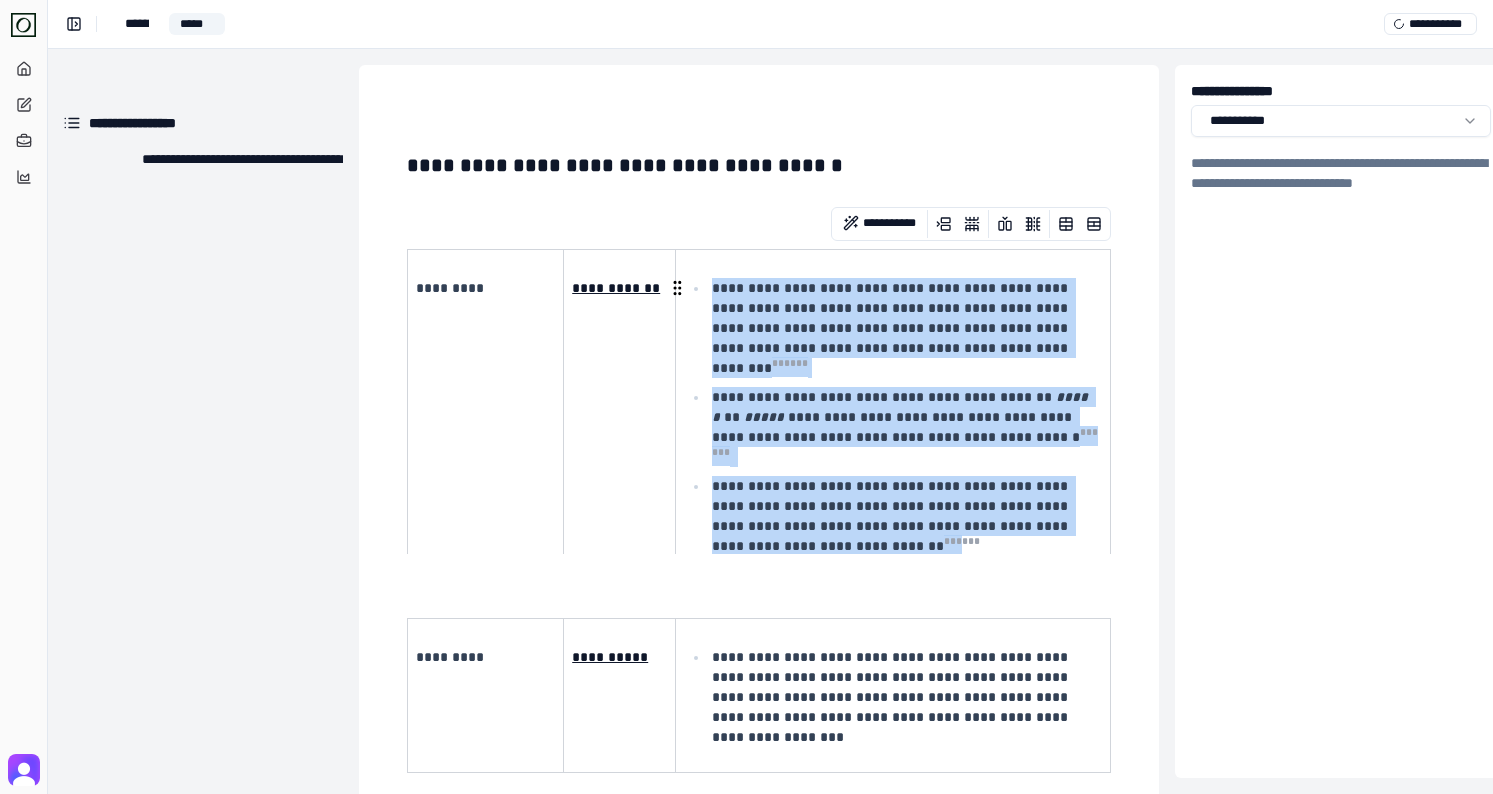 drag, startPoint x: 797, startPoint y: 507, endPoint x: 703, endPoint y: 282, distance: 243.84627 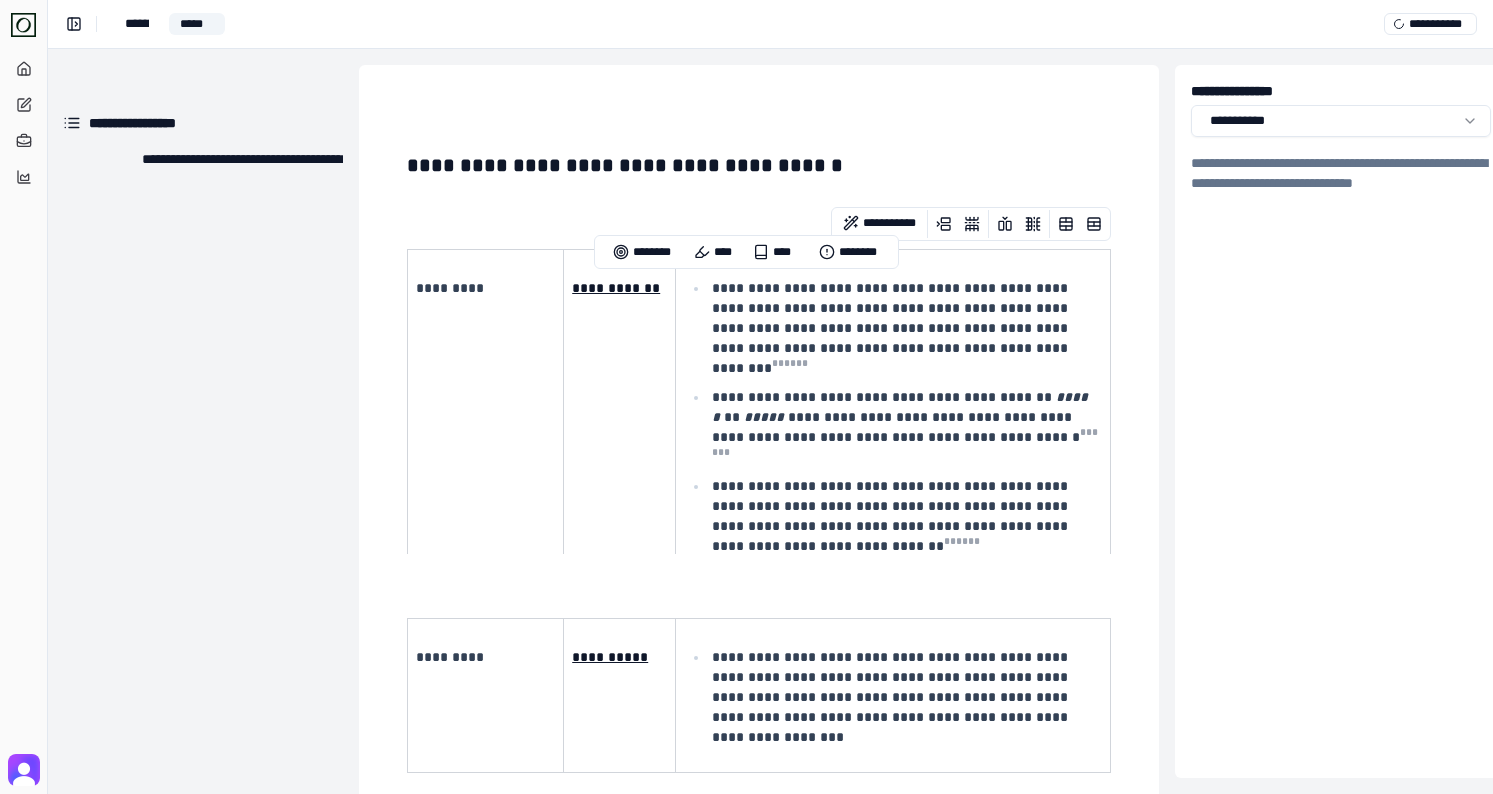 click on "**********" at bounding box center [759, 3888] 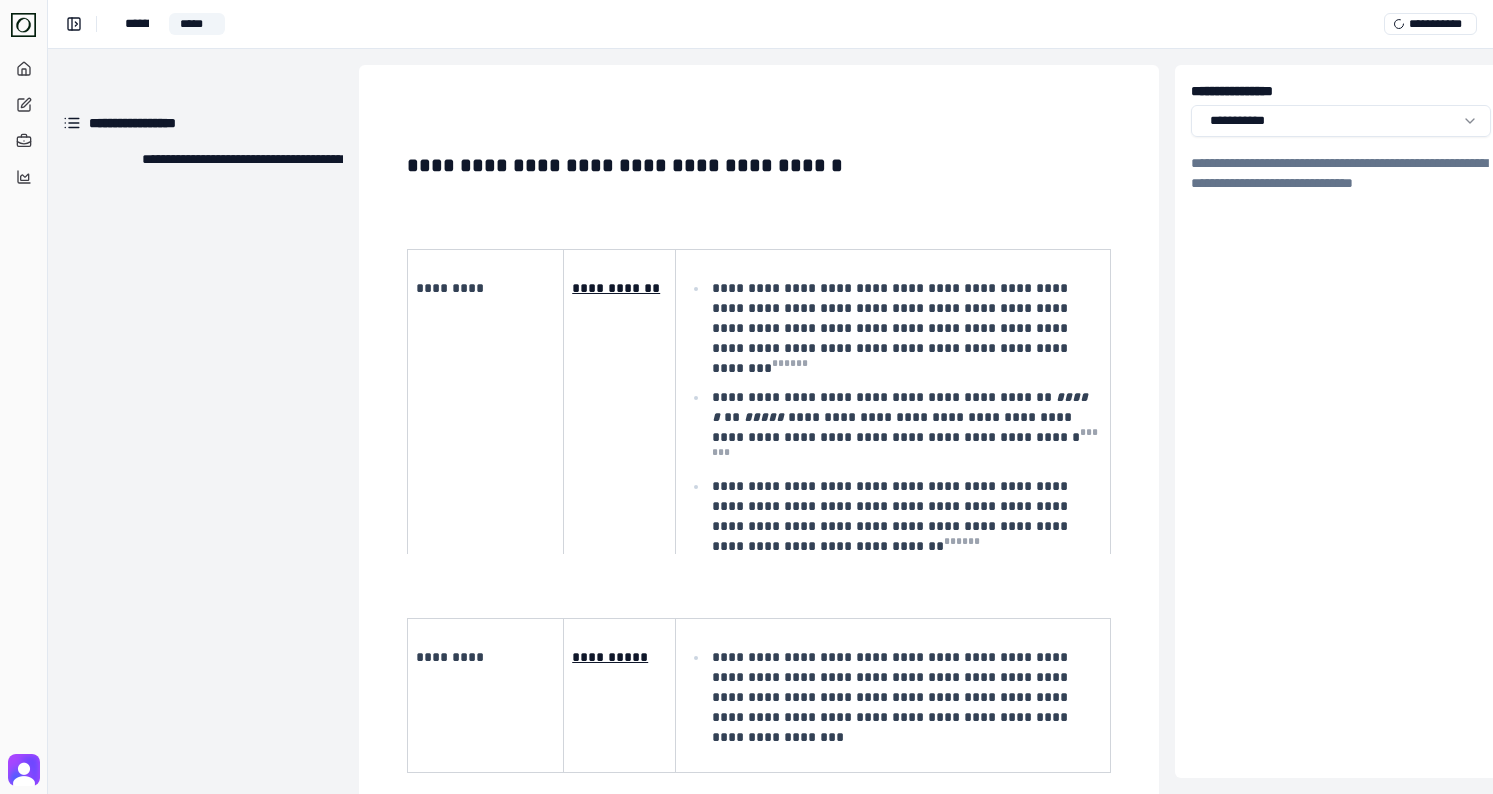 click on "**********" at bounding box center [759, 165] 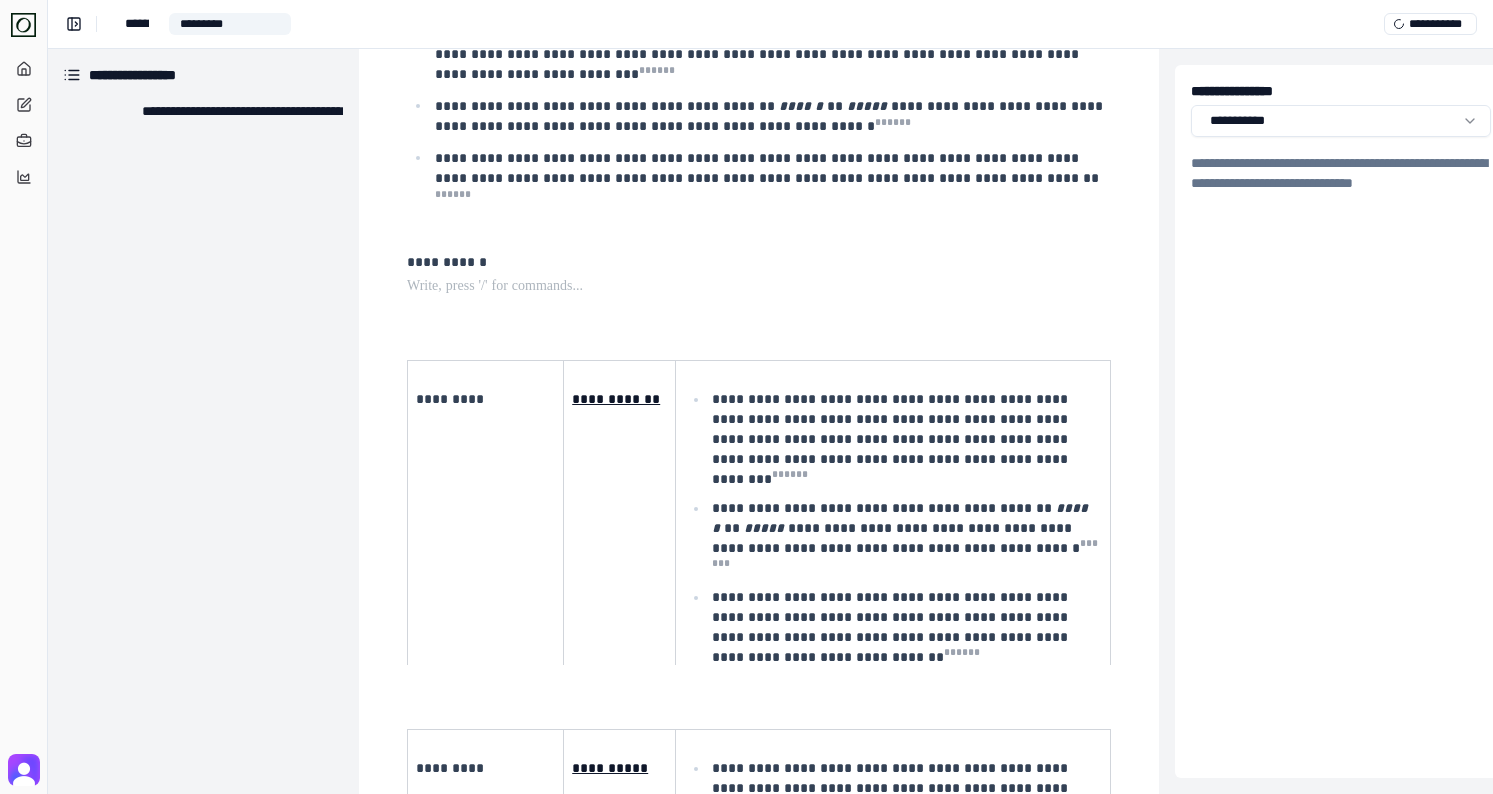 scroll, scrollTop: 524, scrollLeft: 1, axis: both 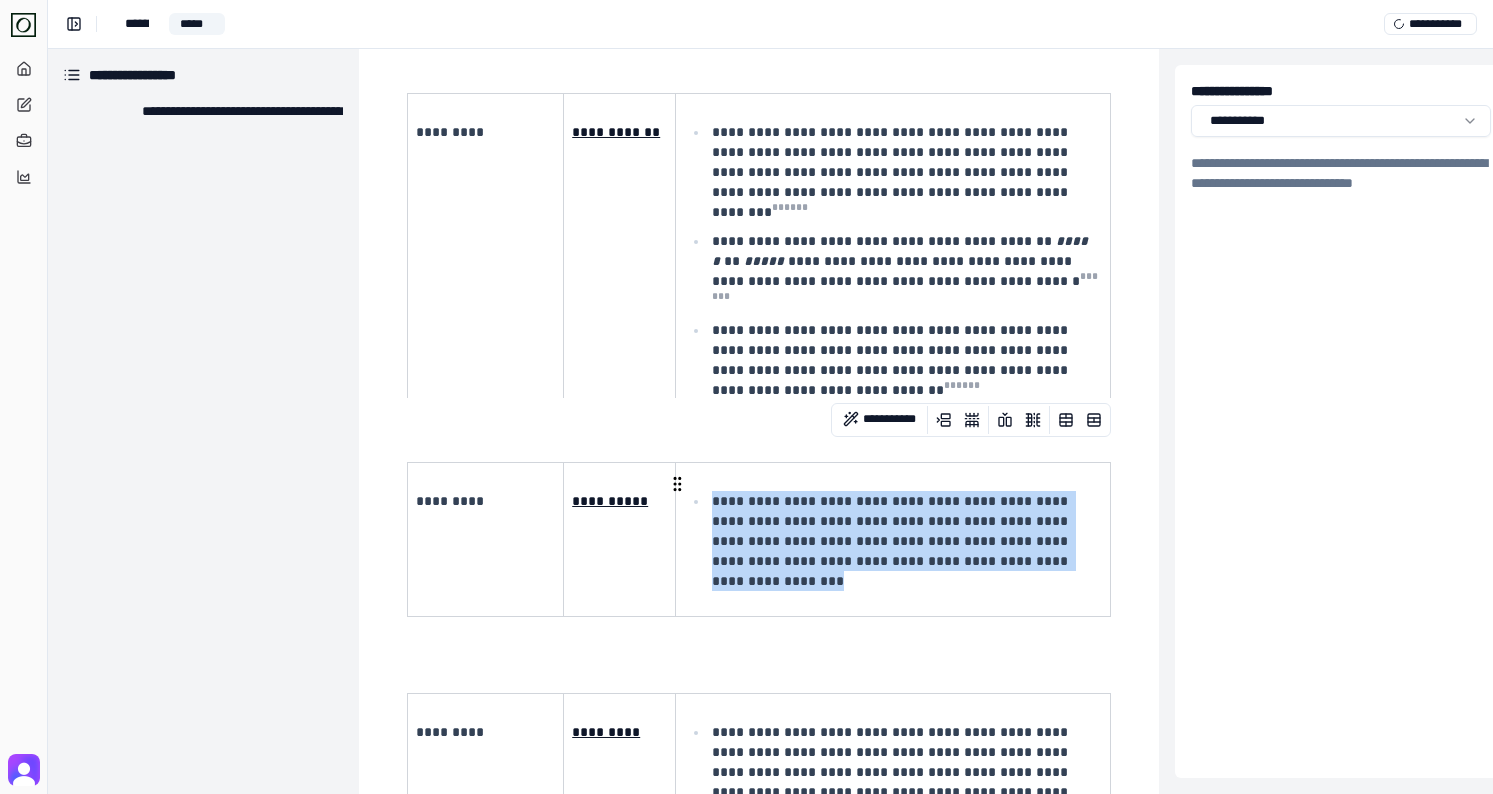 drag, startPoint x: 1055, startPoint y: 555, endPoint x: 713, endPoint y: 473, distance: 351.69305 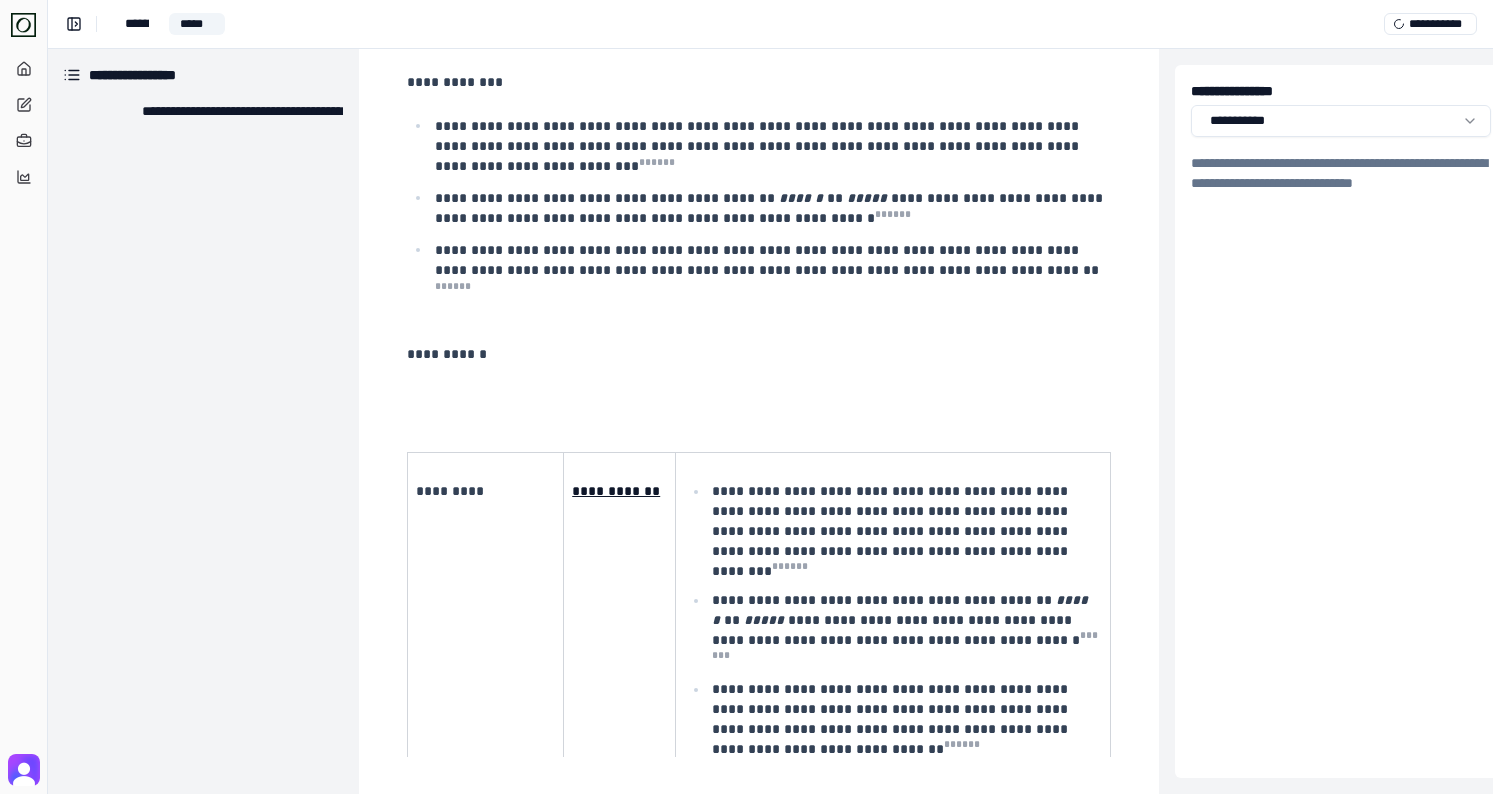 scroll, scrollTop: 0, scrollLeft: 1, axis: horizontal 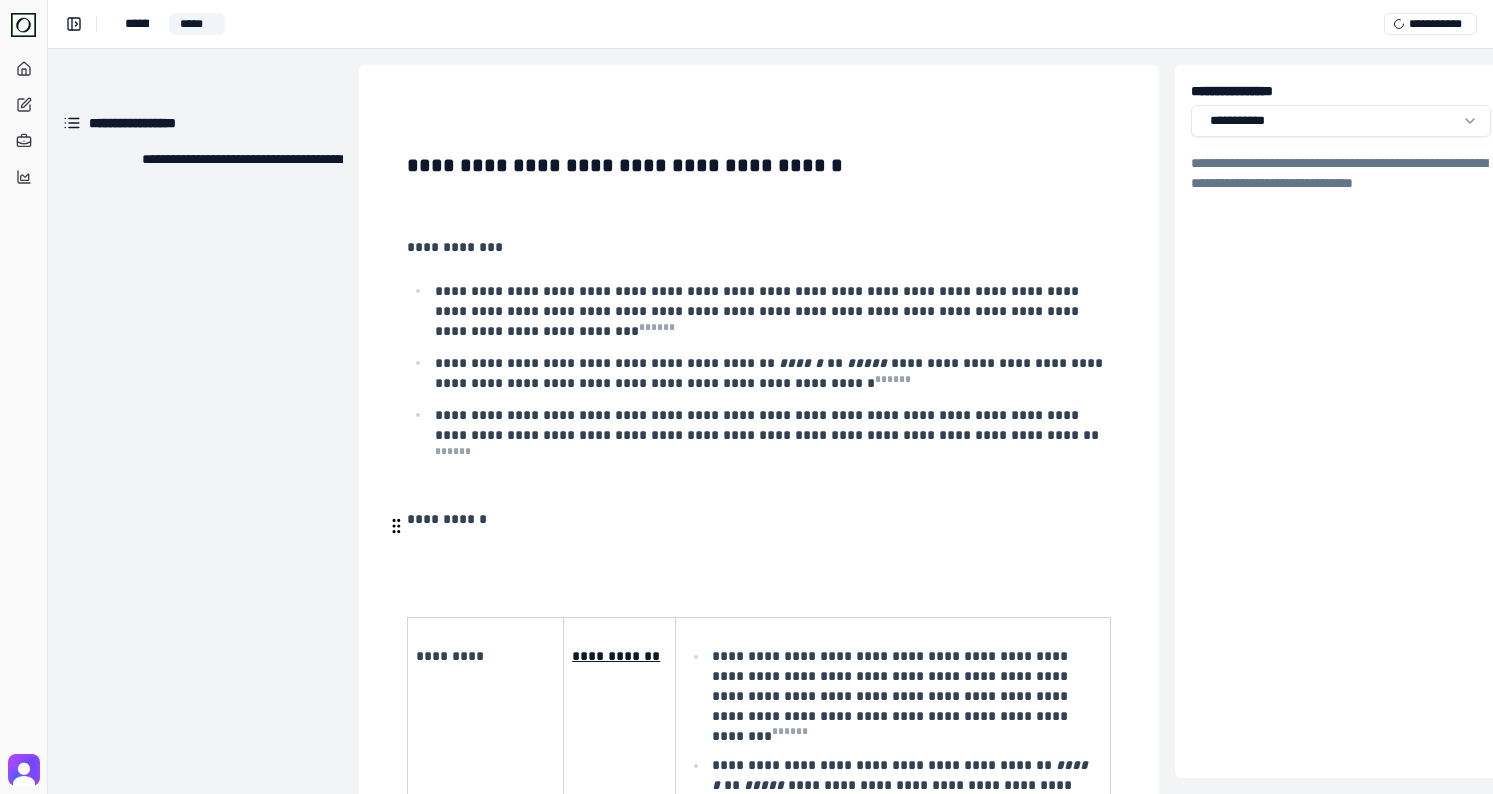 click at bounding box center [757, 543] 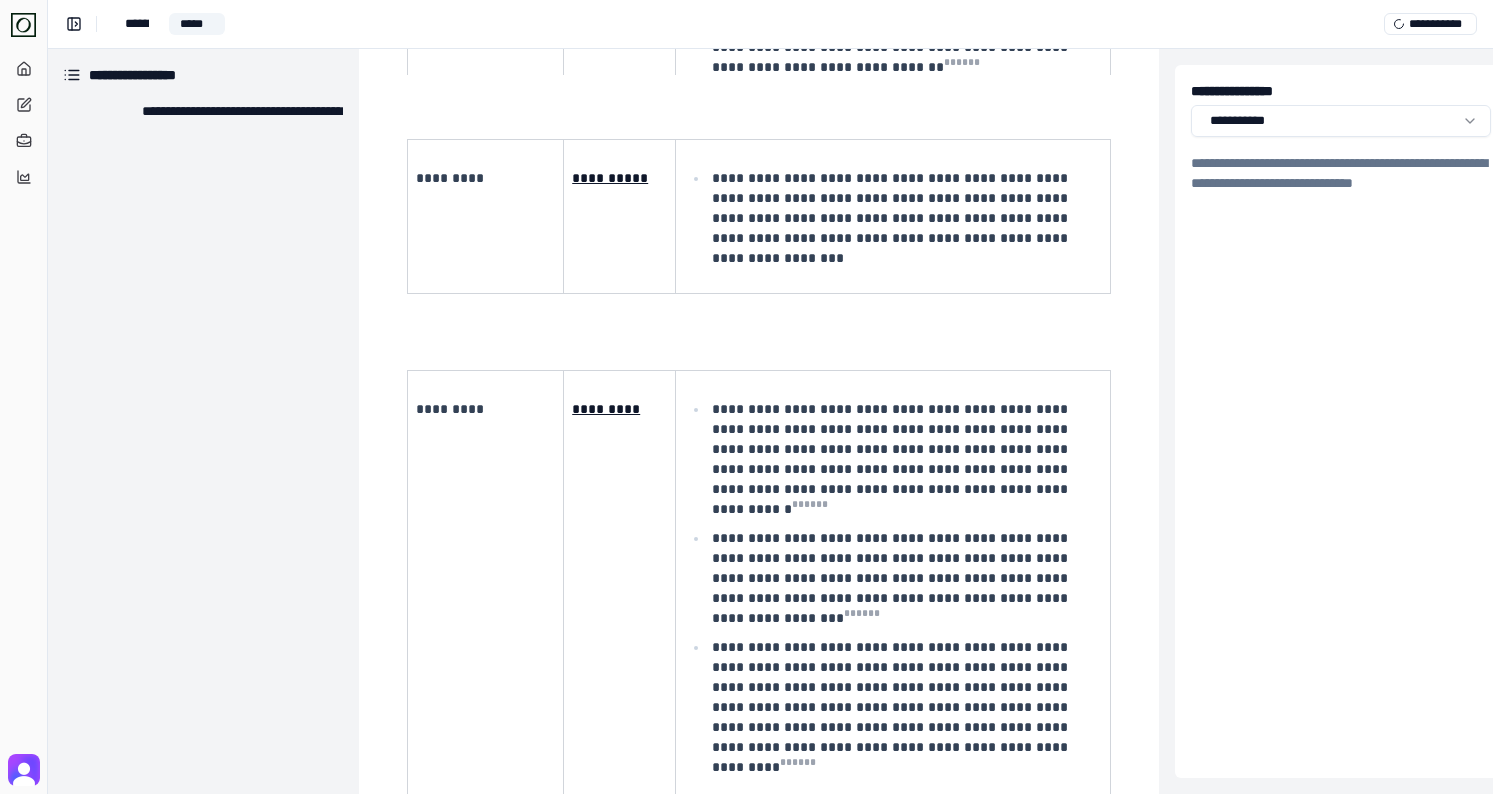 scroll, scrollTop: 924, scrollLeft: 1, axis: both 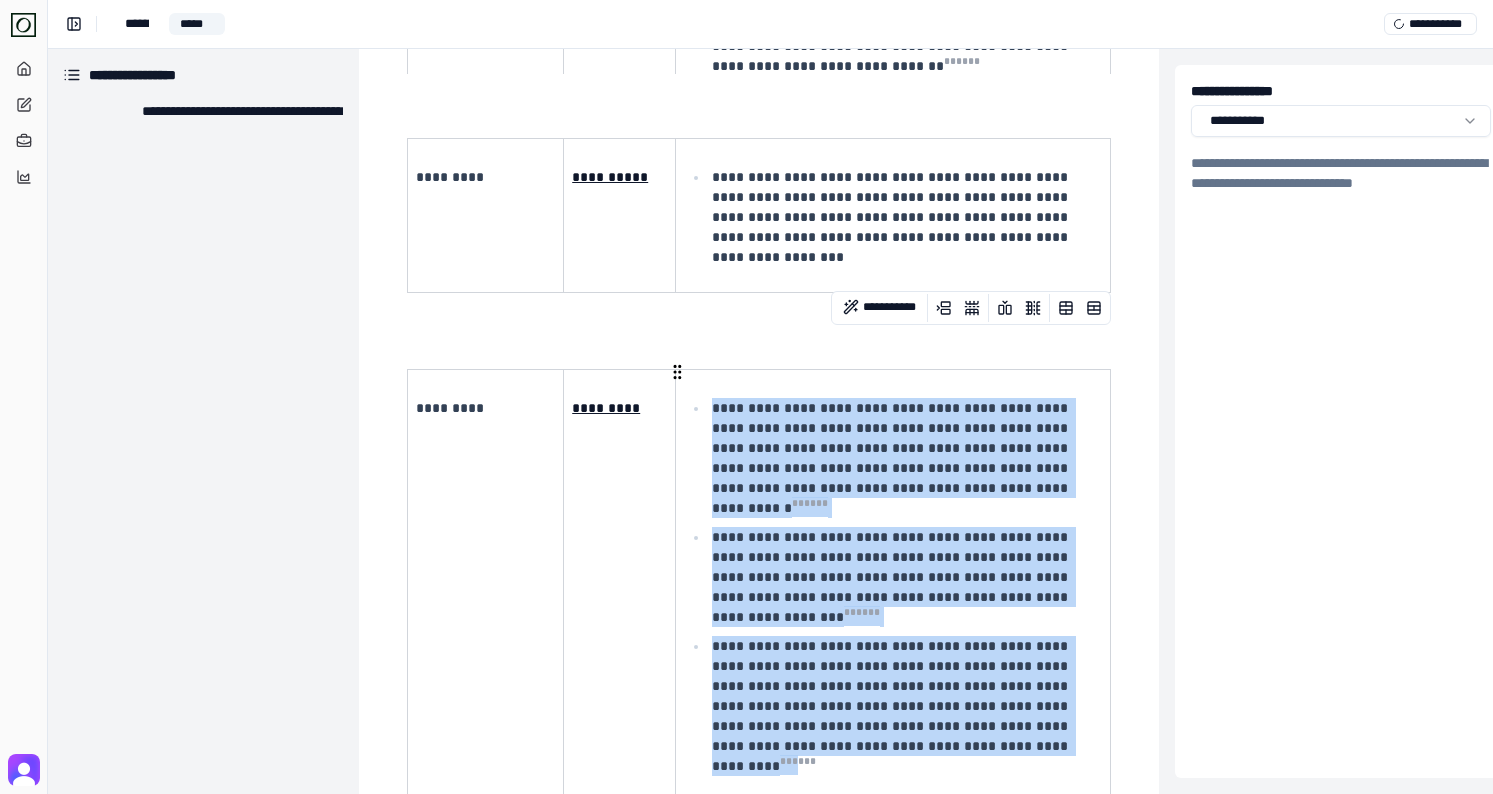 drag, startPoint x: 1079, startPoint y: 670, endPoint x: 696, endPoint y: 370, distance: 486.50693 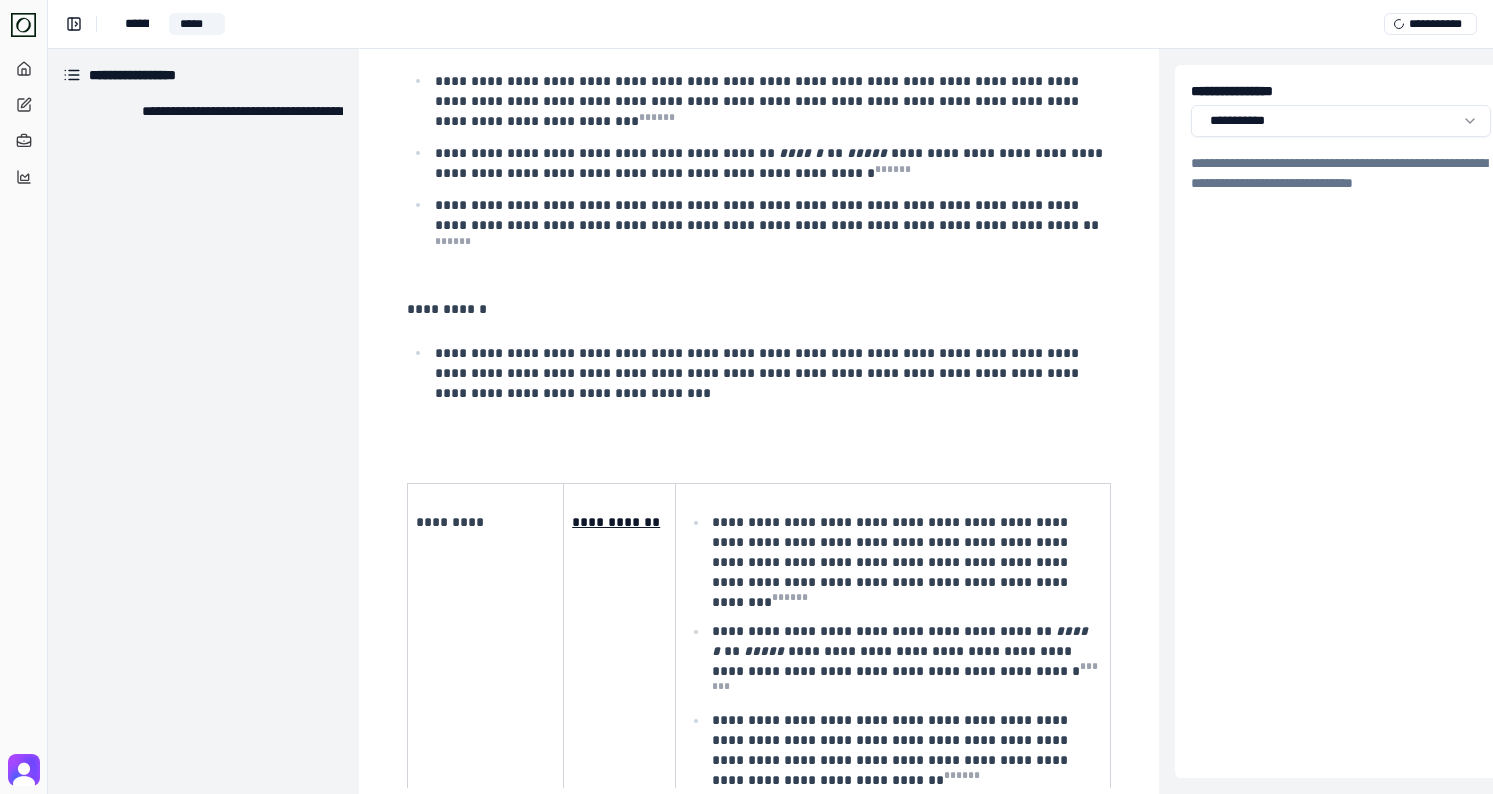 scroll, scrollTop: 197, scrollLeft: 1, axis: both 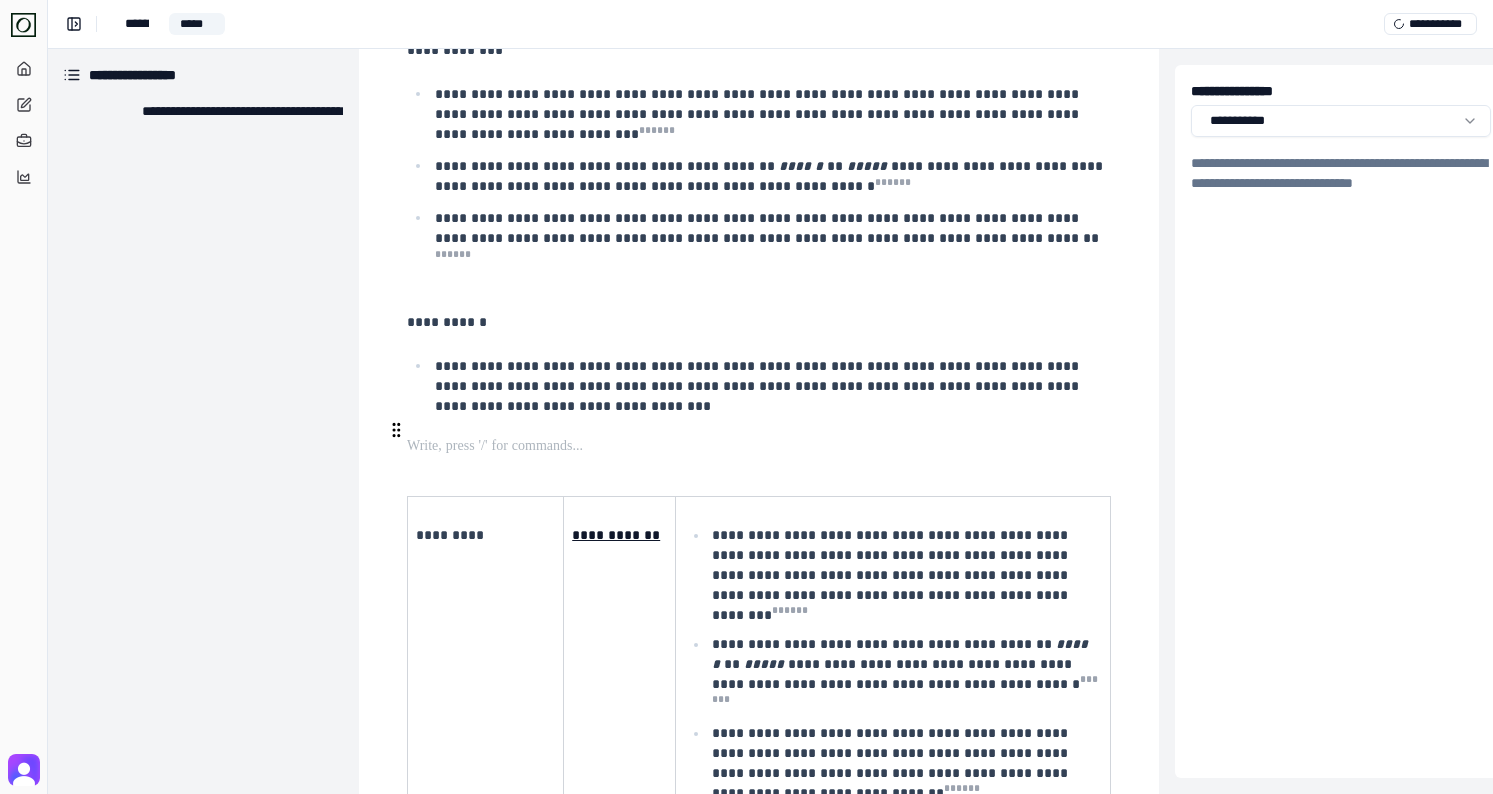 click at bounding box center [757, 446] 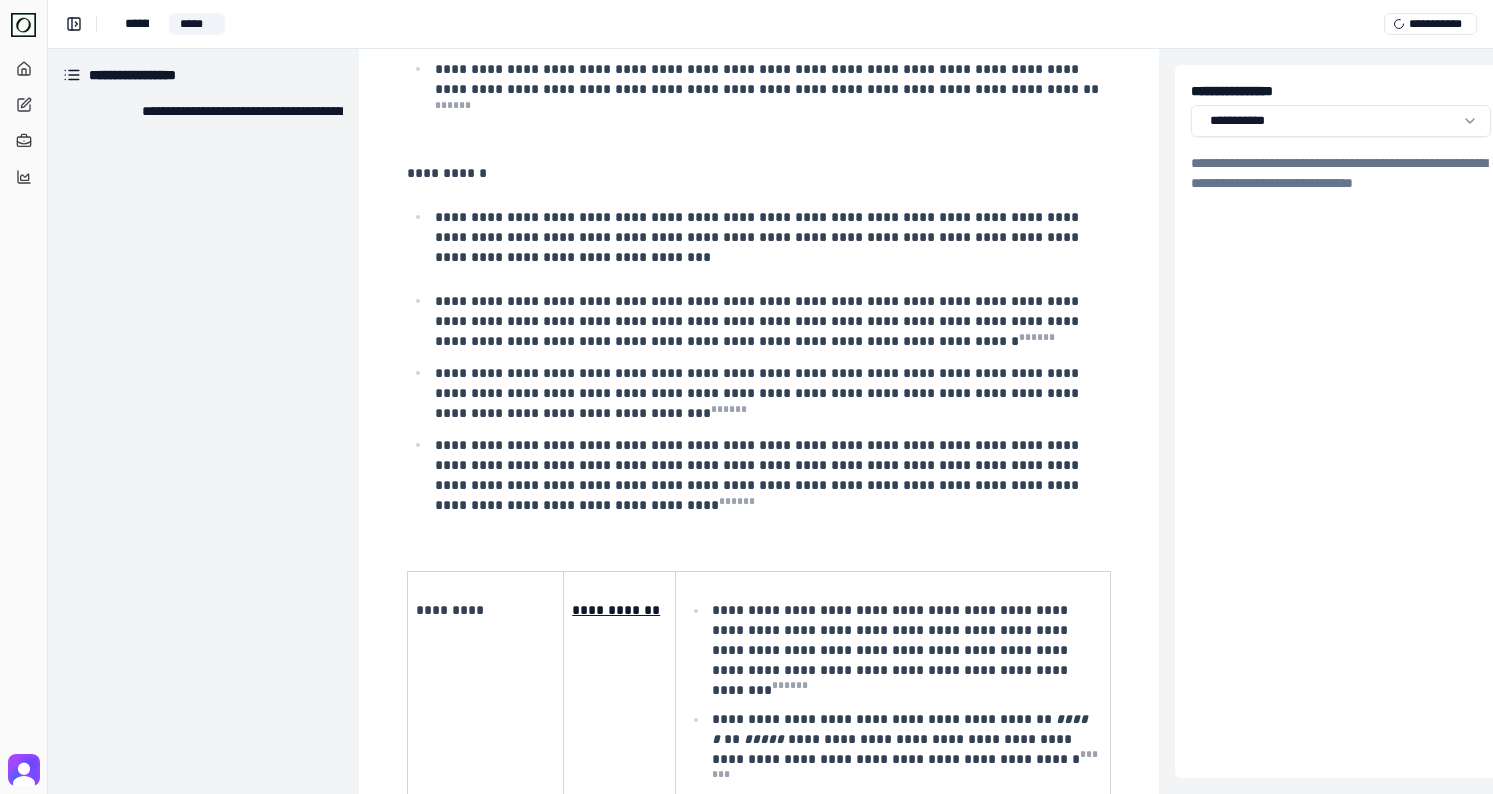 scroll, scrollTop: 256, scrollLeft: 1, axis: both 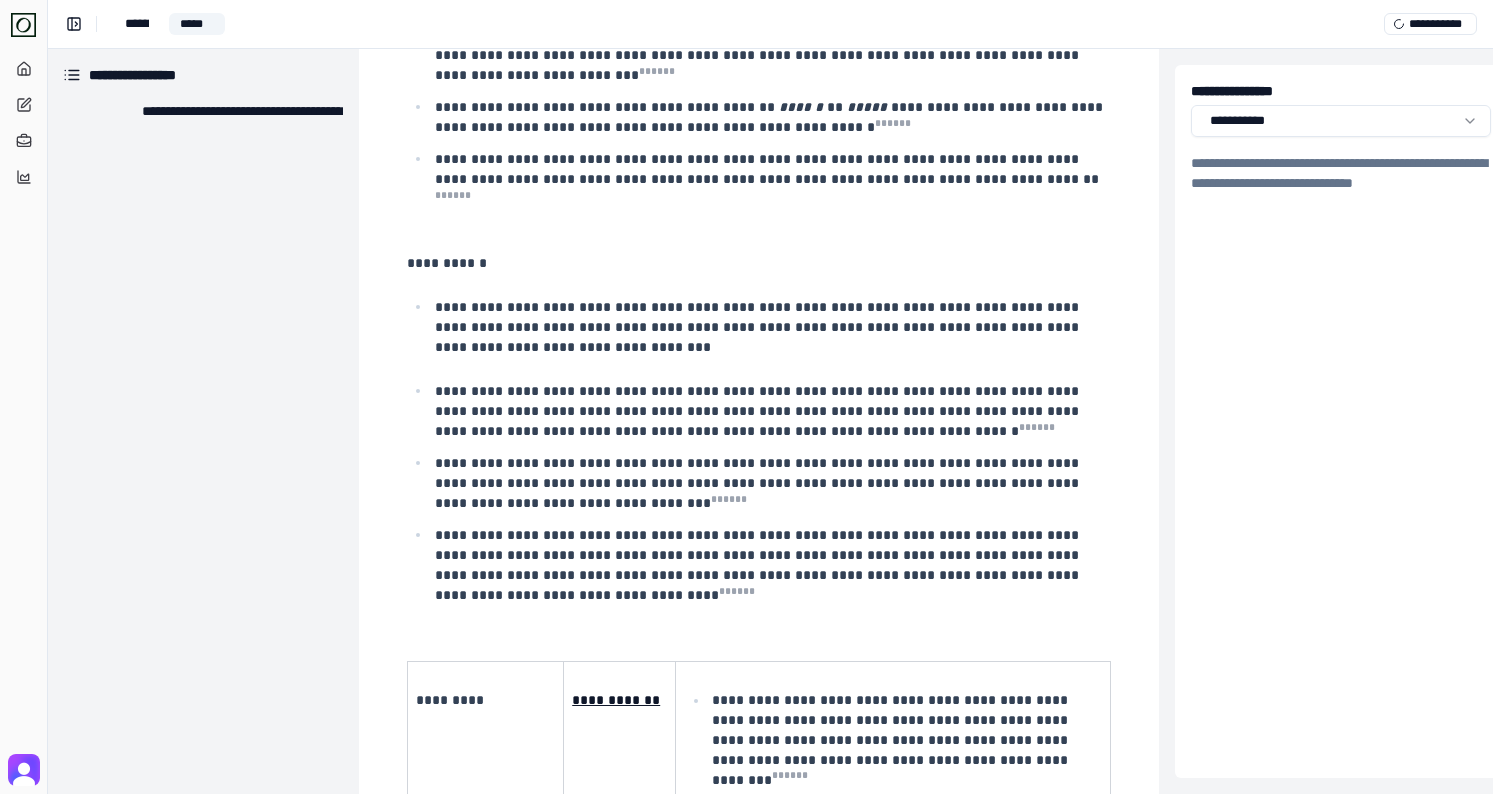 click on "**********" at bounding box center [759, 3966] 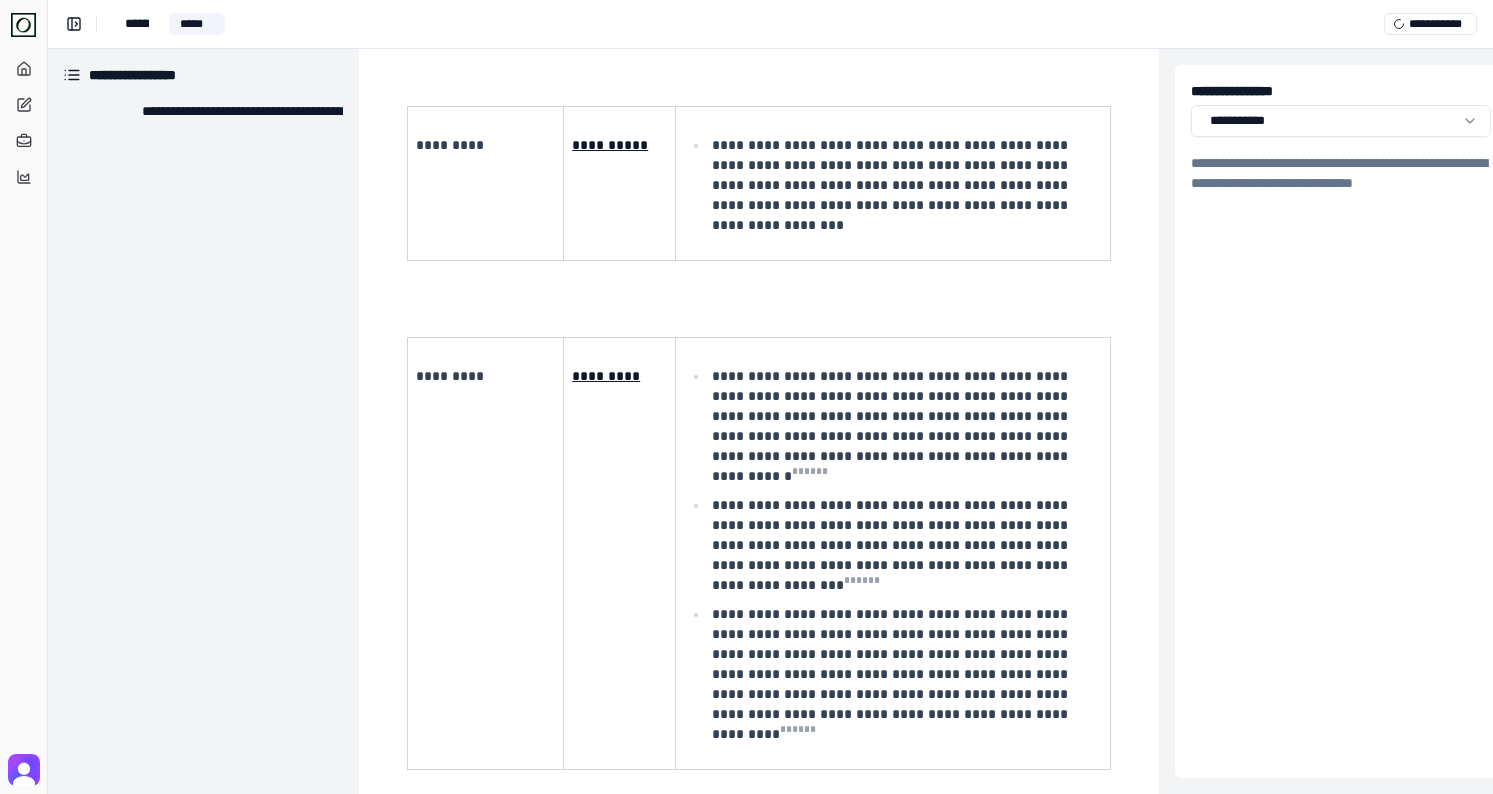 scroll, scrollTop: 1137, scrollLeft: 1, axis: both 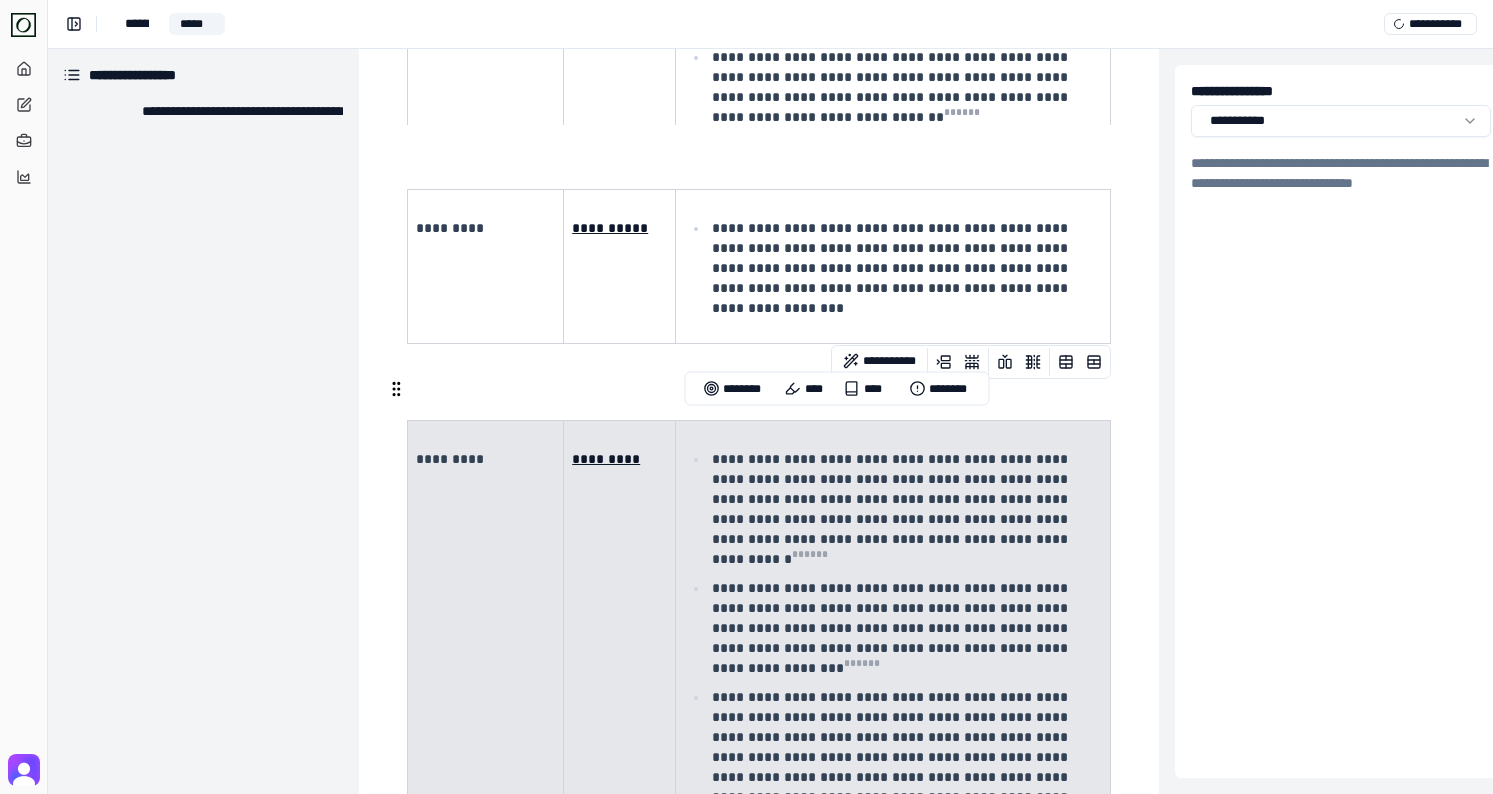 drag, startPoint x: 1066, startPoint y: 727, endPoint x: 429, endPoint y: 421, distance: 706.6859 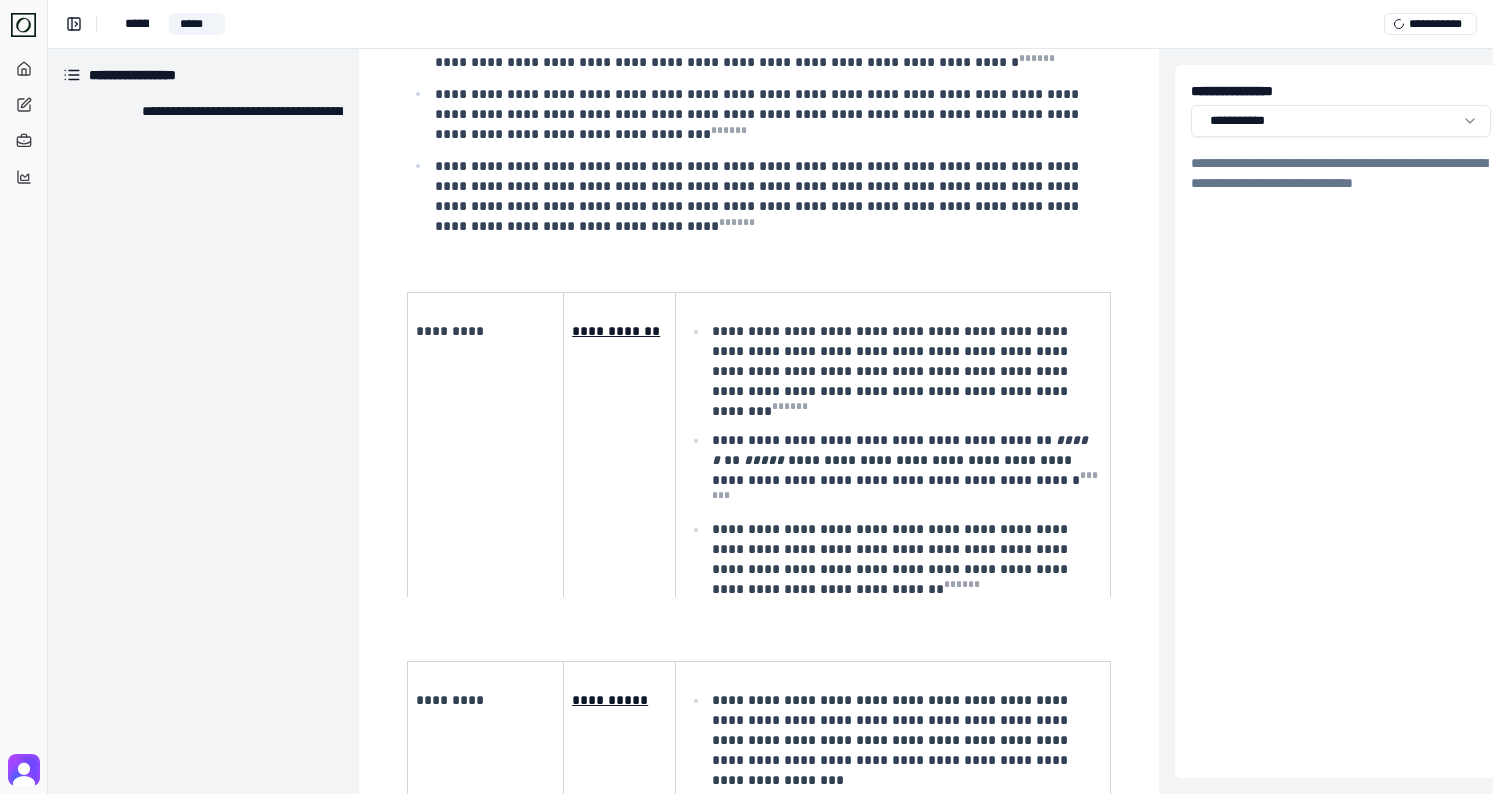 scroll, scrollTop: 704, scrollLeft: 1, axis: both 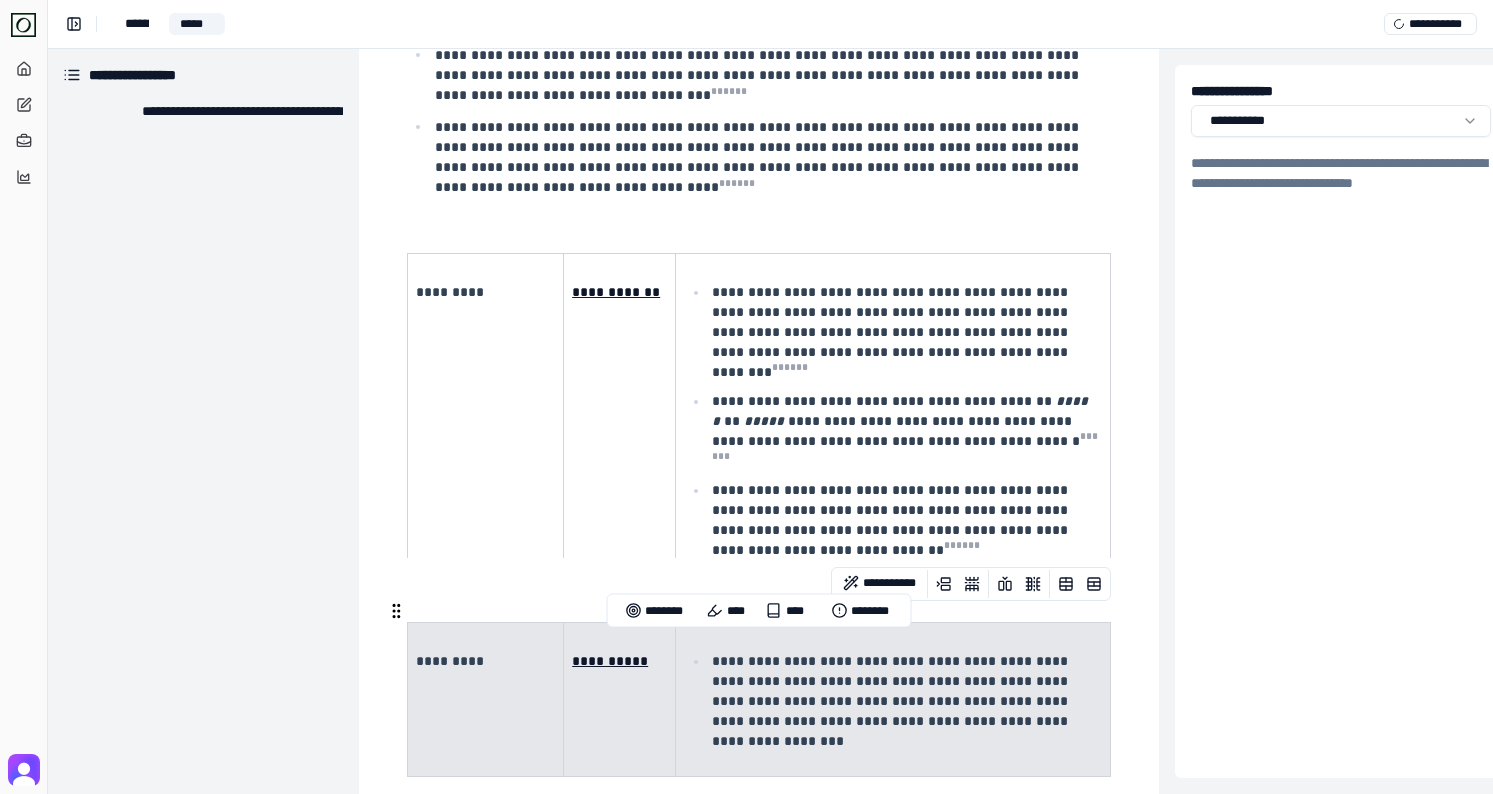 drag, startPoint x: 1081, startPoint y: 690, endPoint x: 542, endPoint y: 615, distance: 544.193 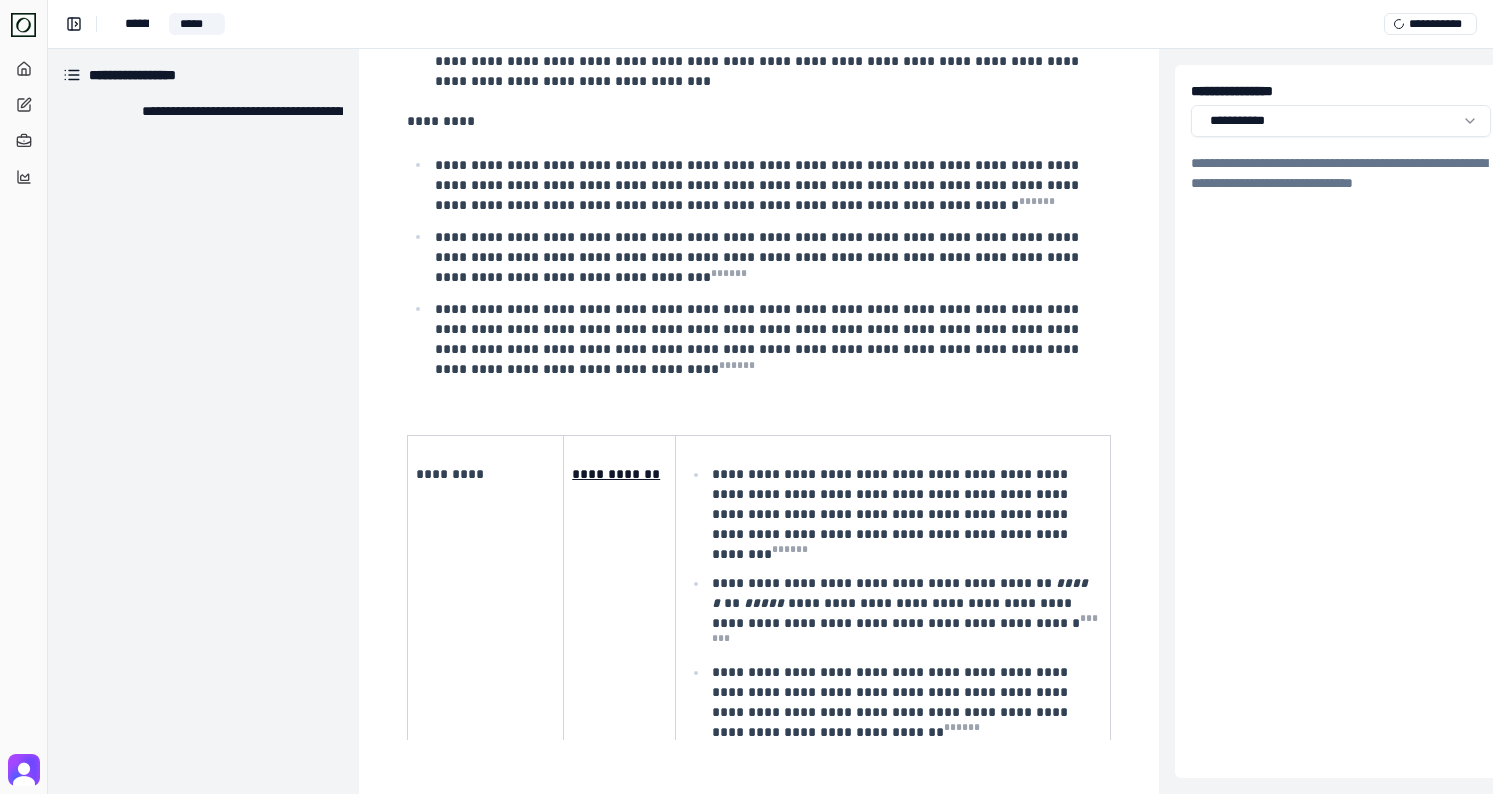scroll, scrollTop: 496, scrollLeft: 1, axis: both 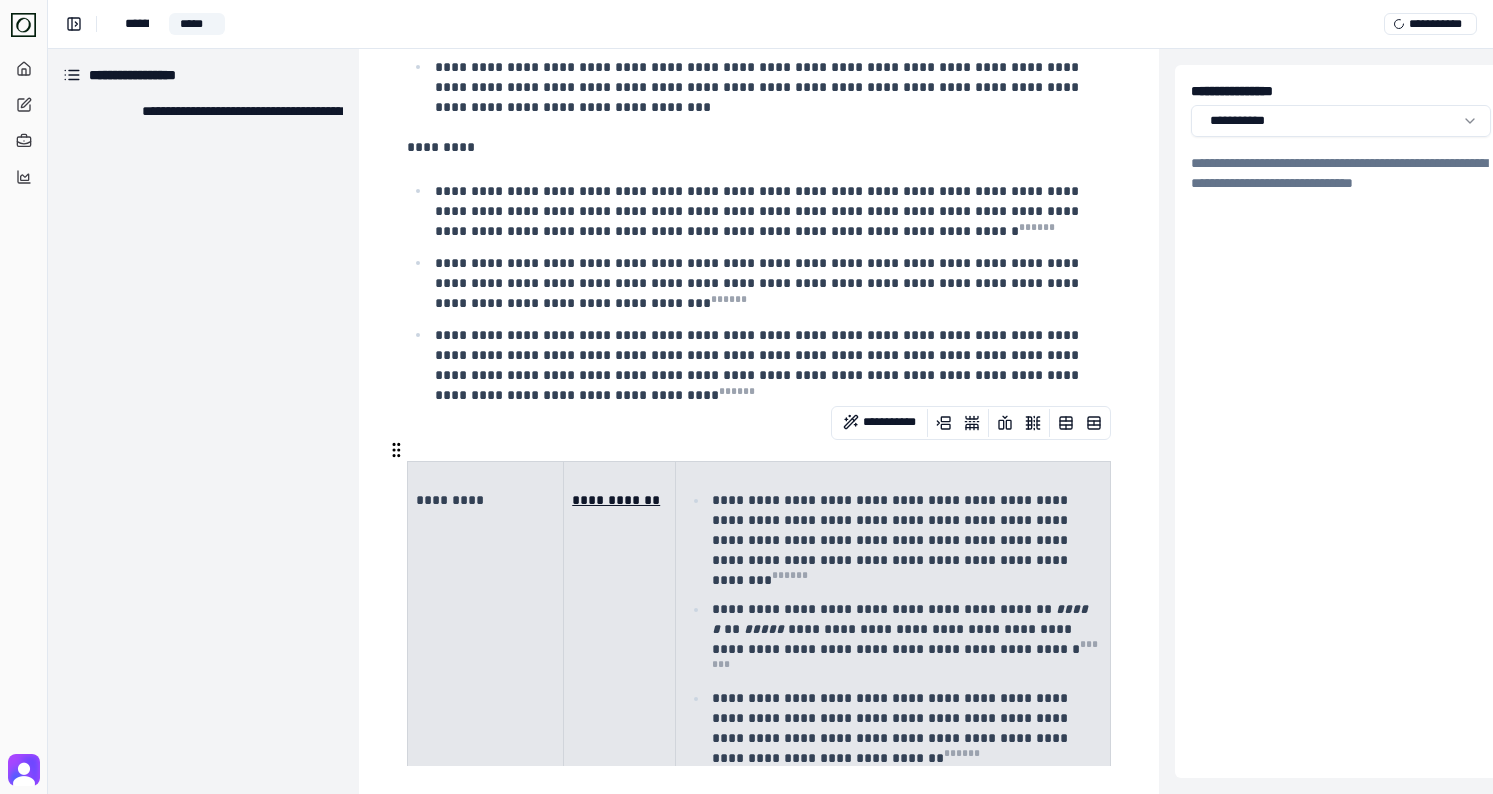 drag, startPoint x: 899, startPoint y: 718, endPoint x: 510, endPoint y: 566, distance: 417.64218 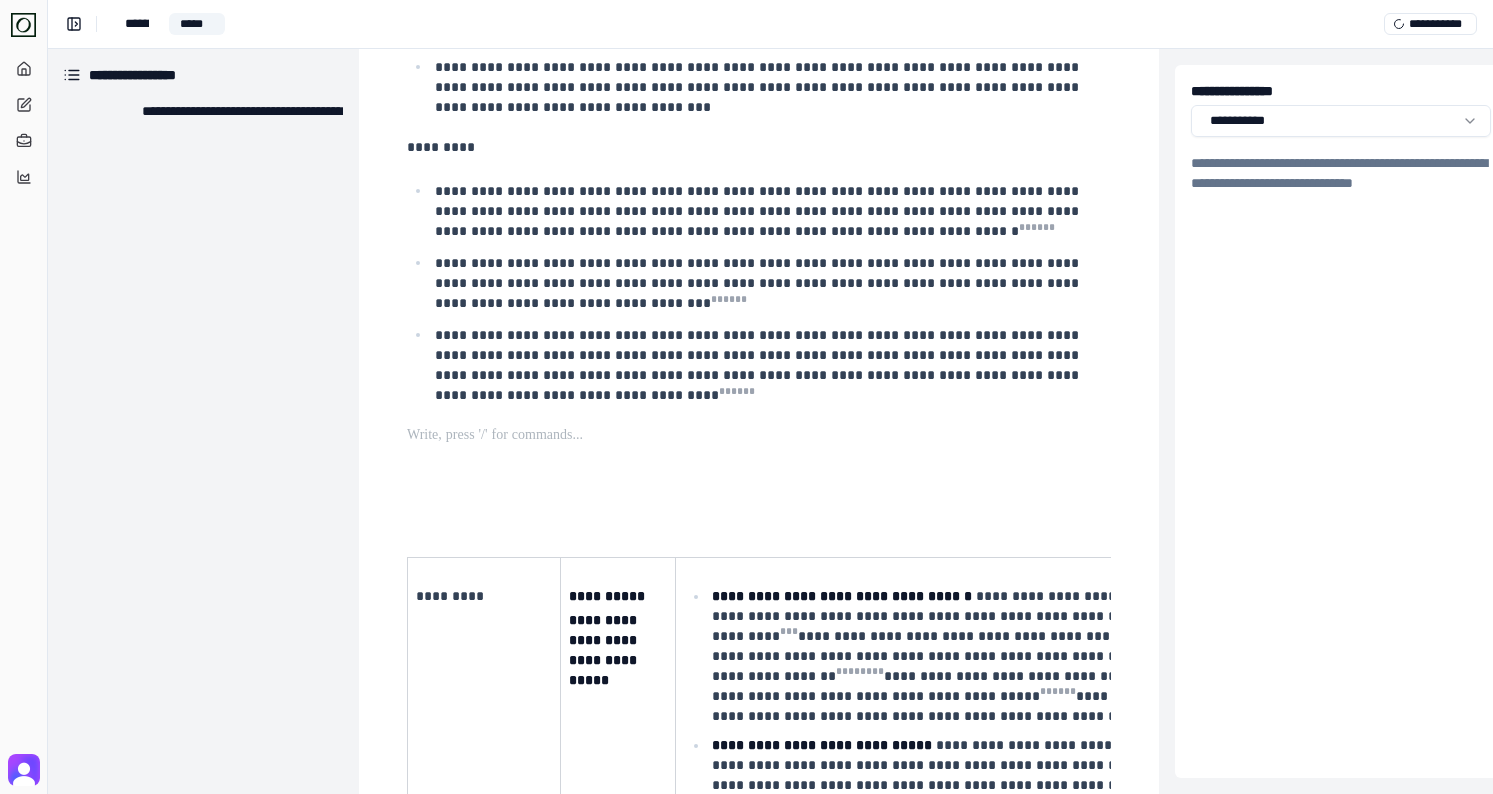 click on "**********" at bounding box center [759, 3251] 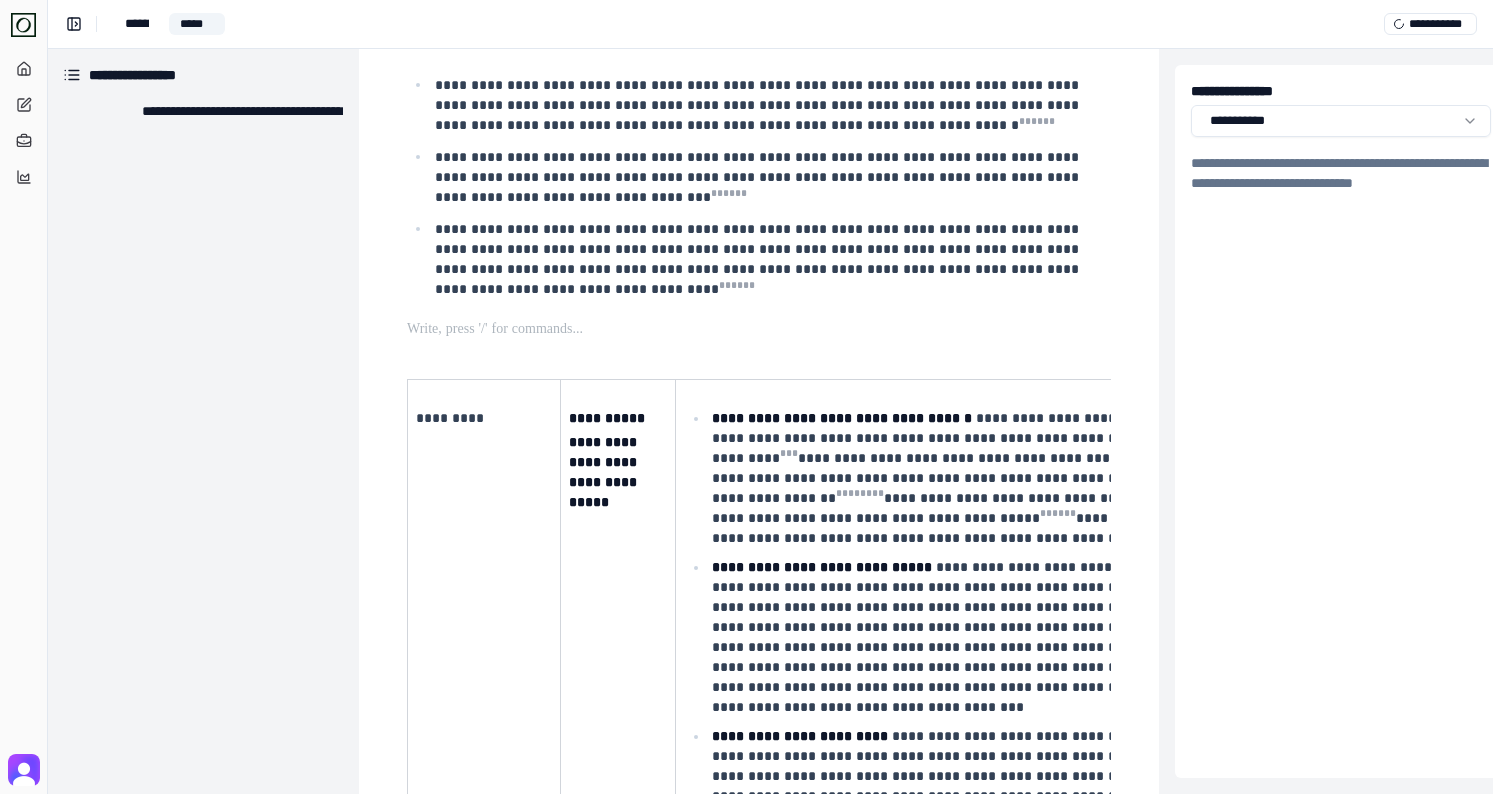scroll, scrollTop: 604, scrollLeft: 1, axis: both 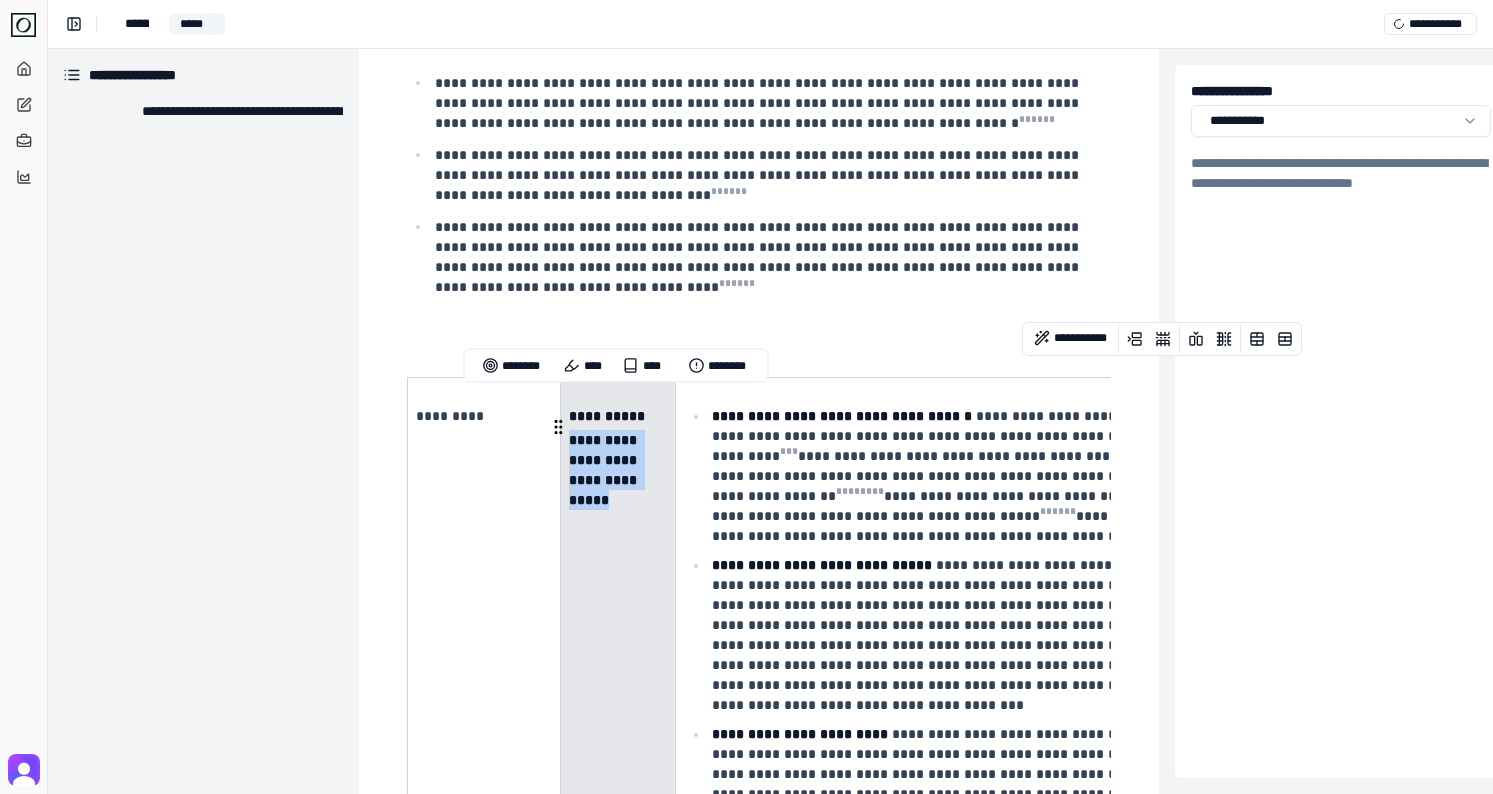 drag, startPoint x: 641, startPoint y: 467, endPoint x: 567, endPoint y: 427, distance: 84.118965 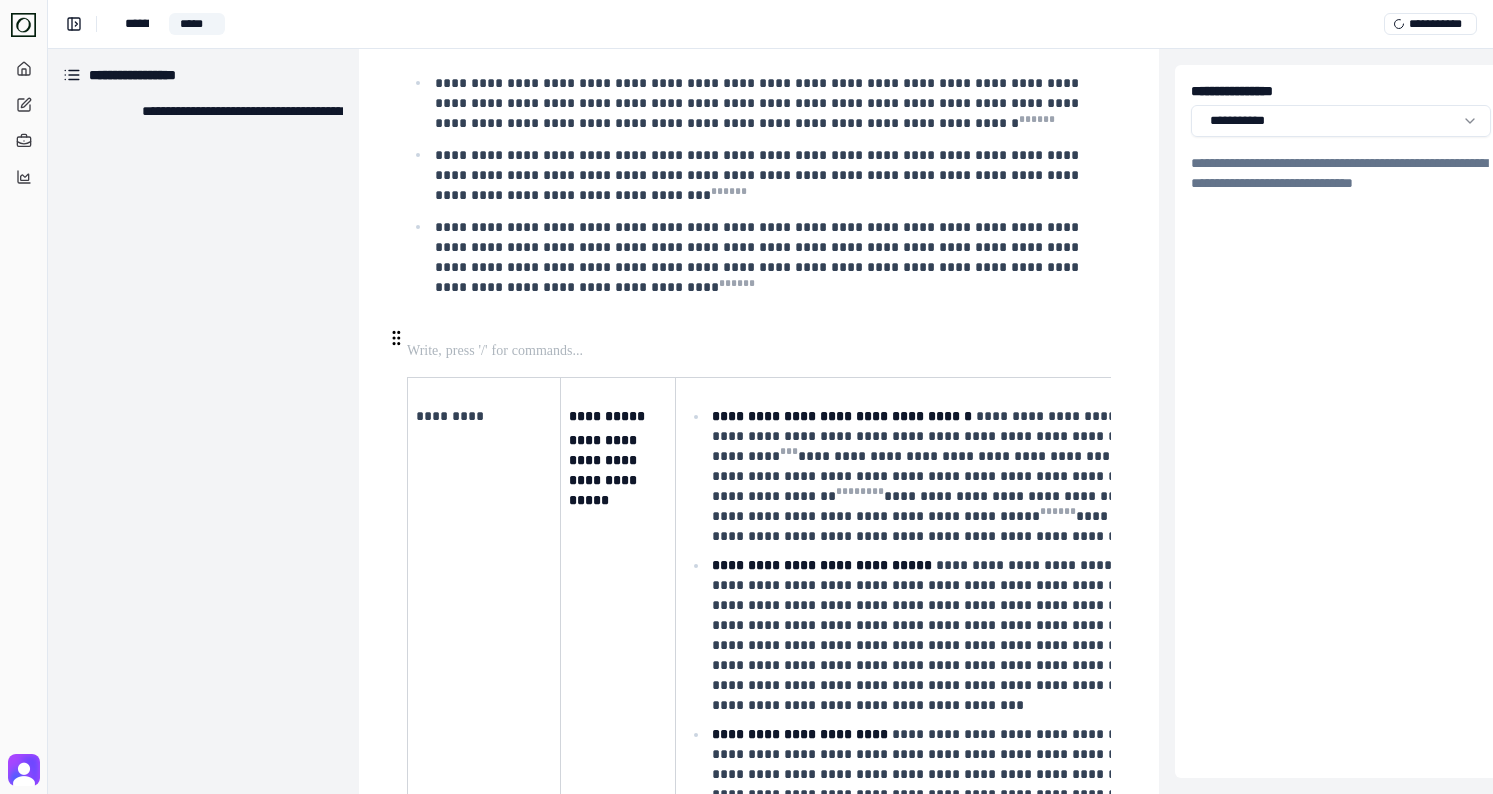 click at bounding box center [757, 351] 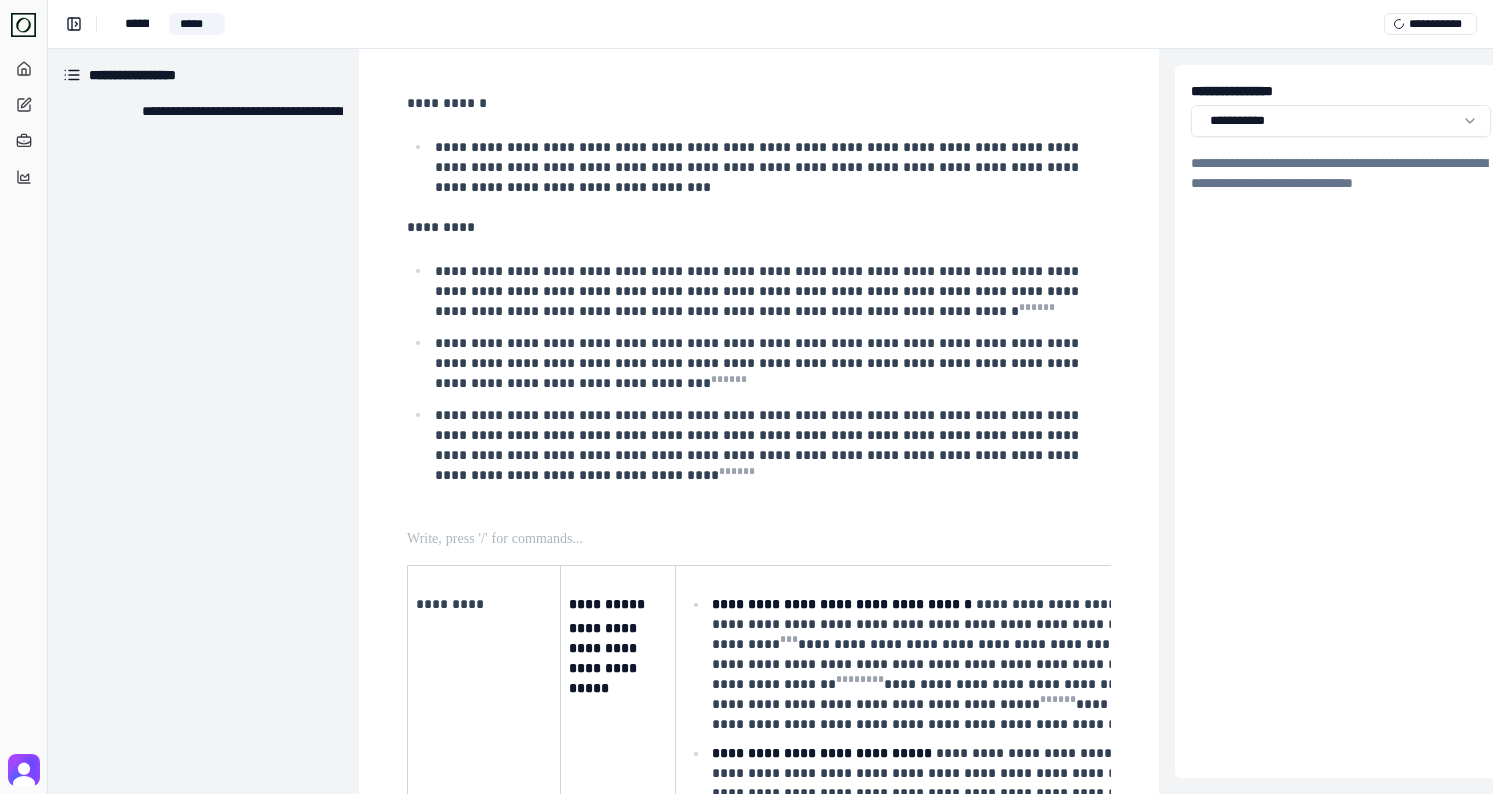 scroll, scrollTop: 385, scrollLeft: 1, axis: both 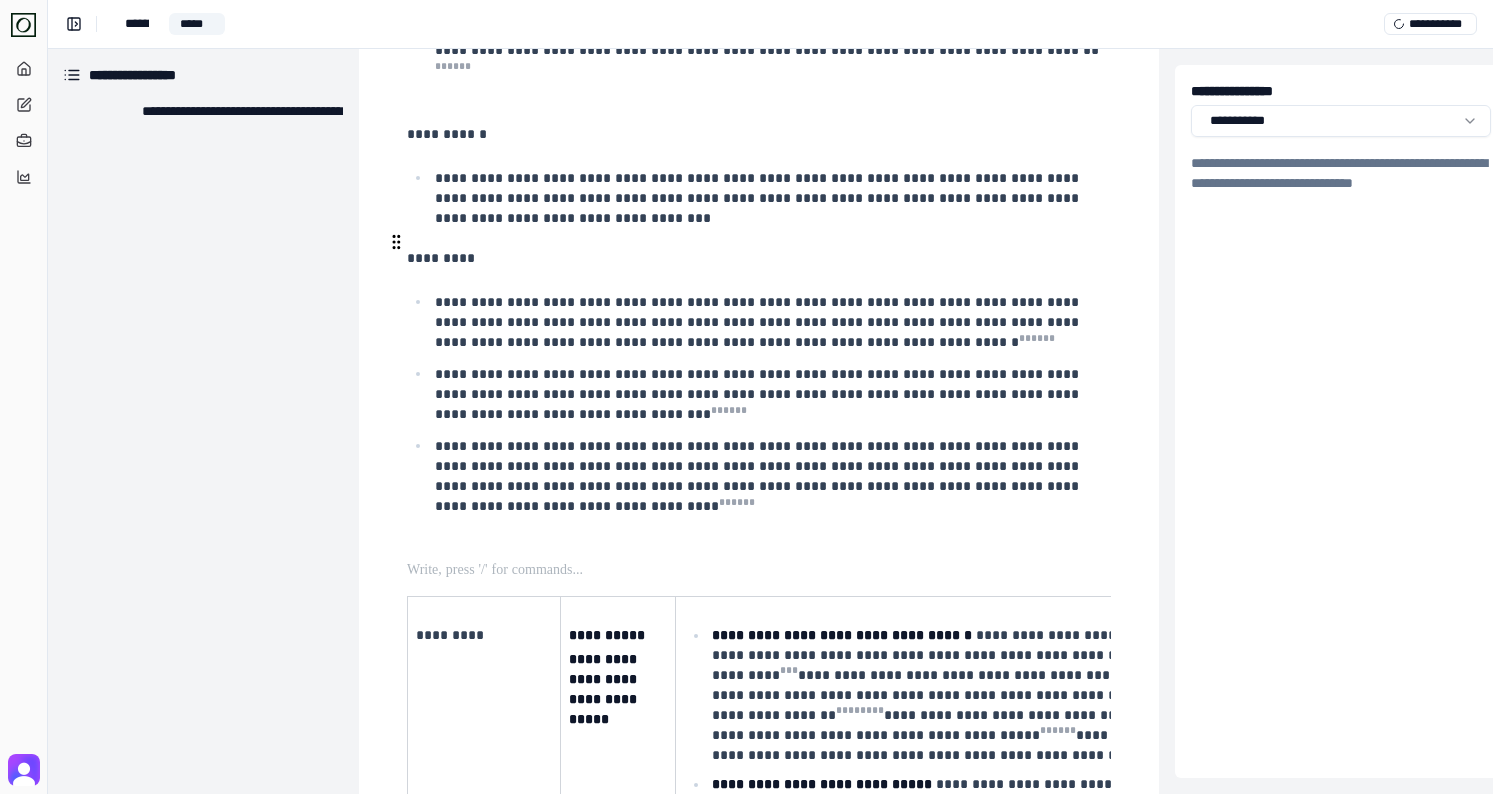 click on "*********" at bounding box center (757, 258) 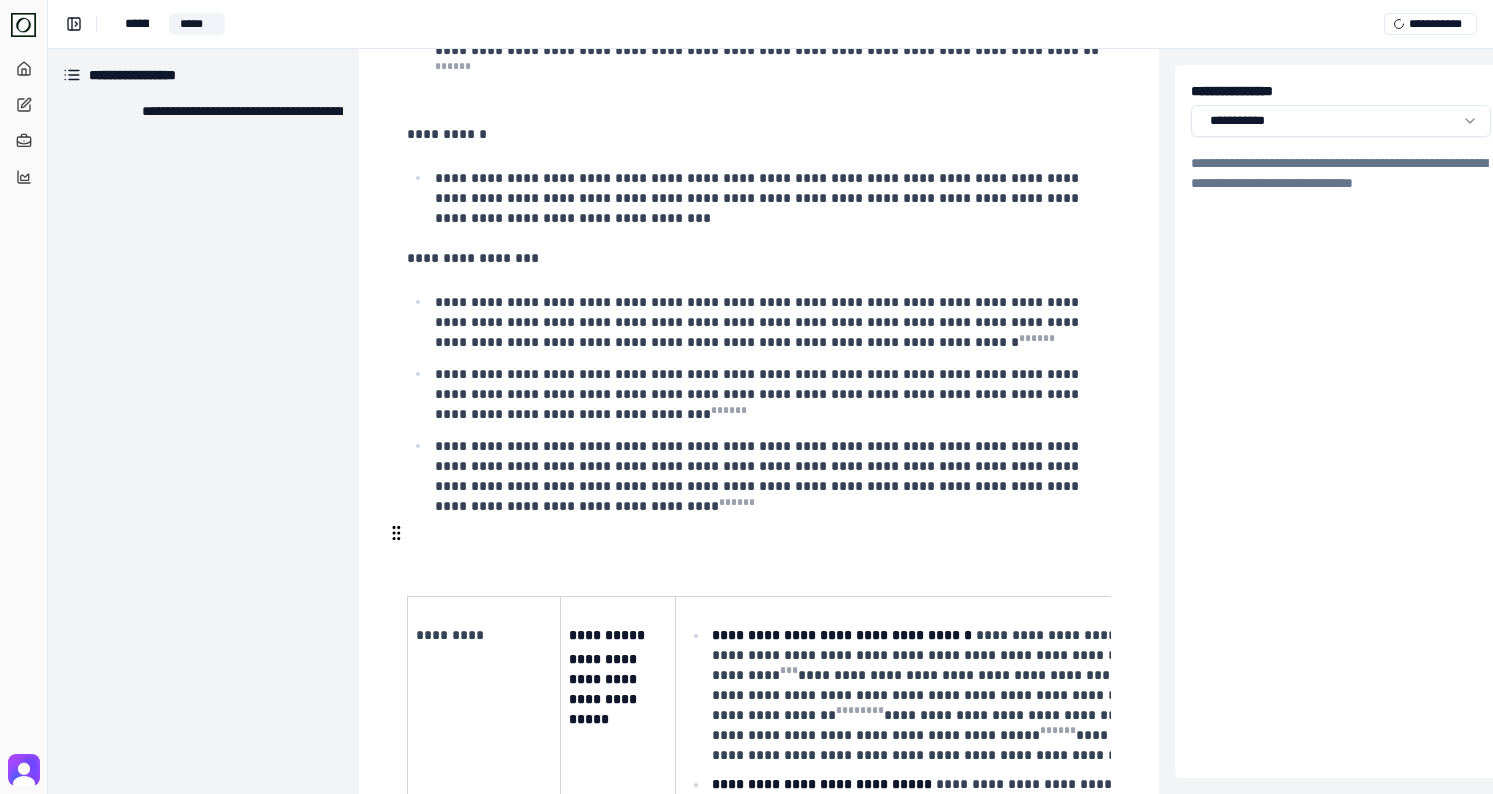 click at bounding box center [757, 546] 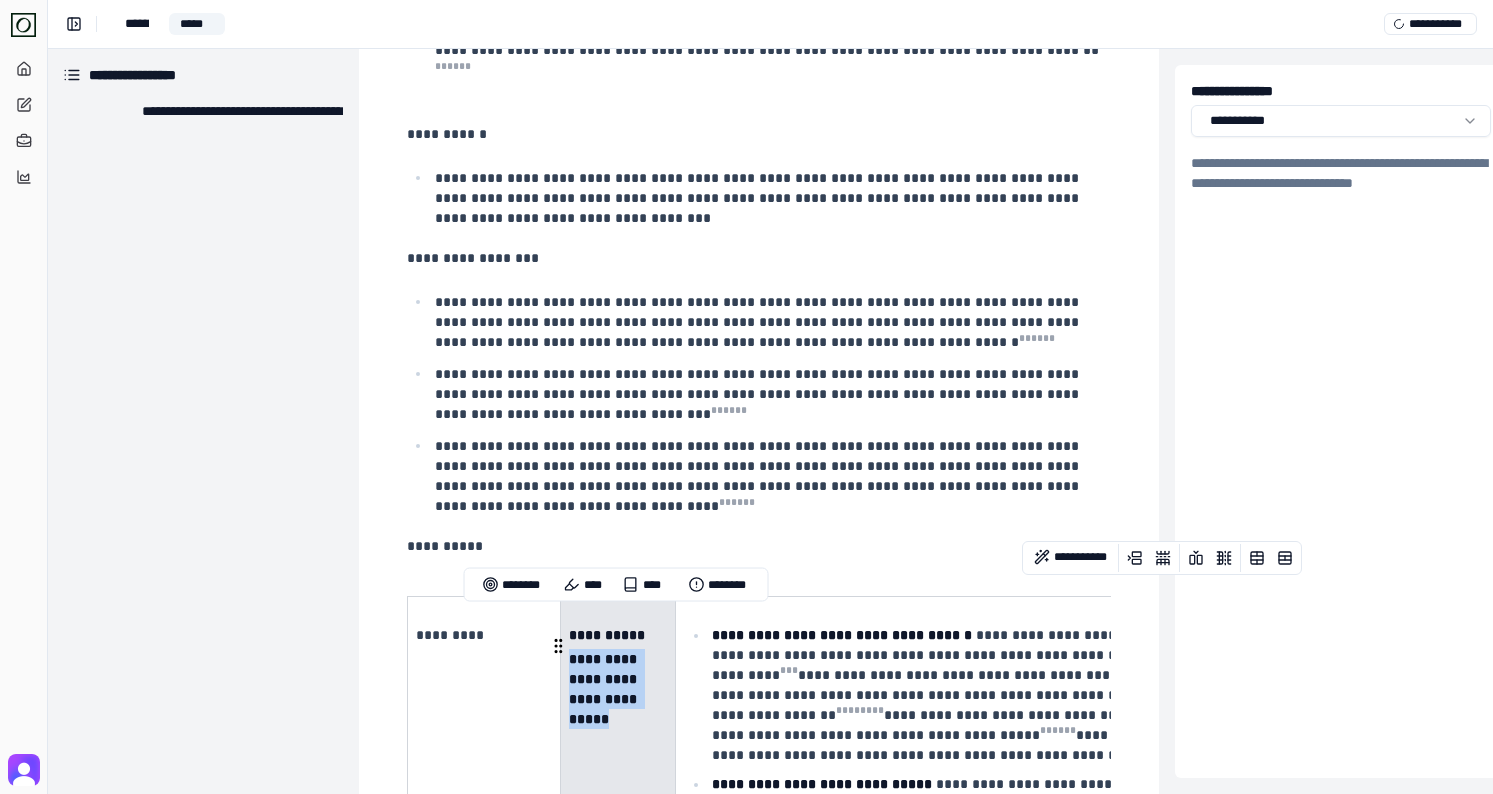 drag, startPoint x: 642, startPoint y: 691, endPoint x: 569, endPoint y: 647, distance: 85.23497 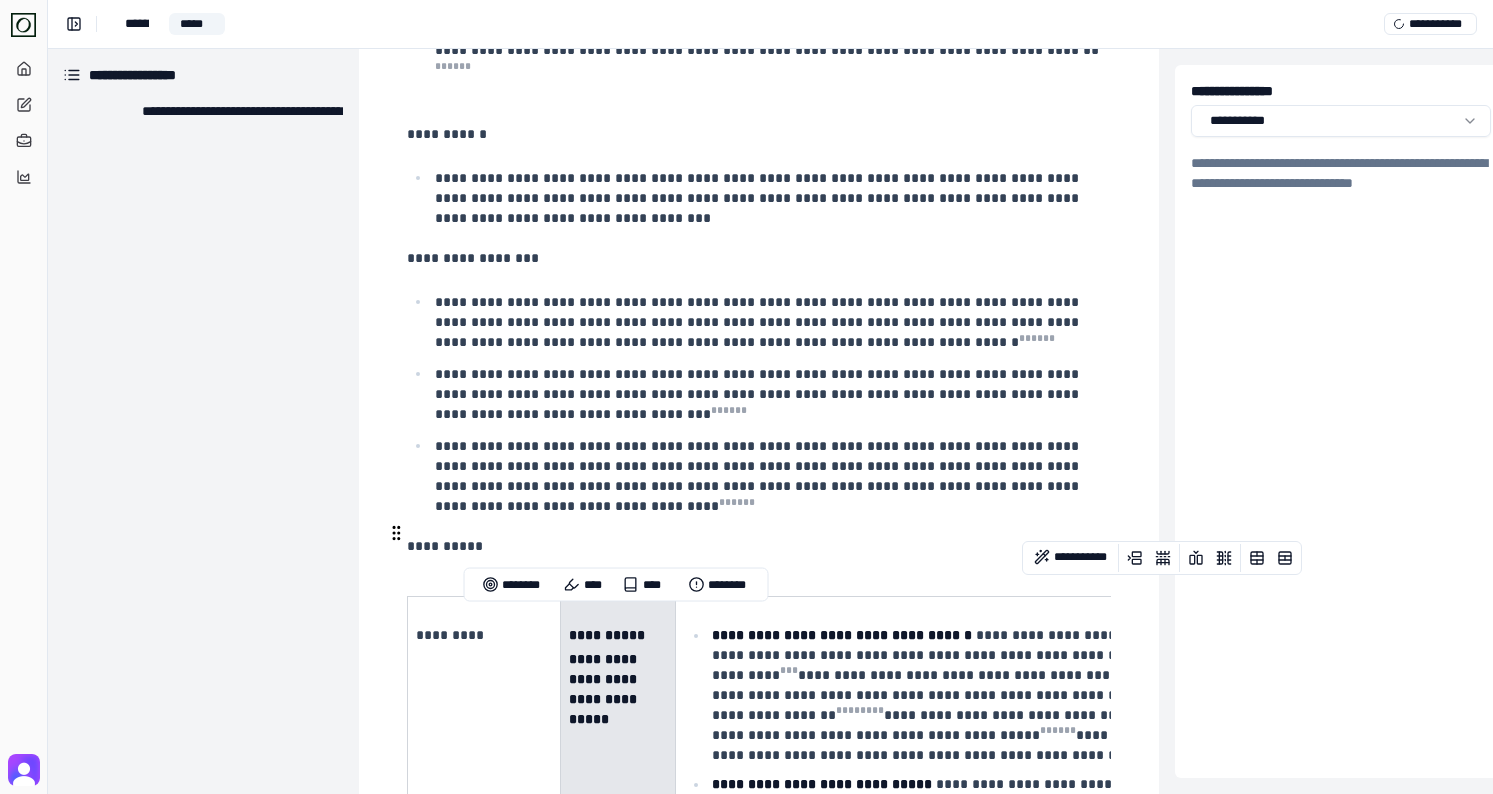 click on "**********" at bounding box center (757, 546) 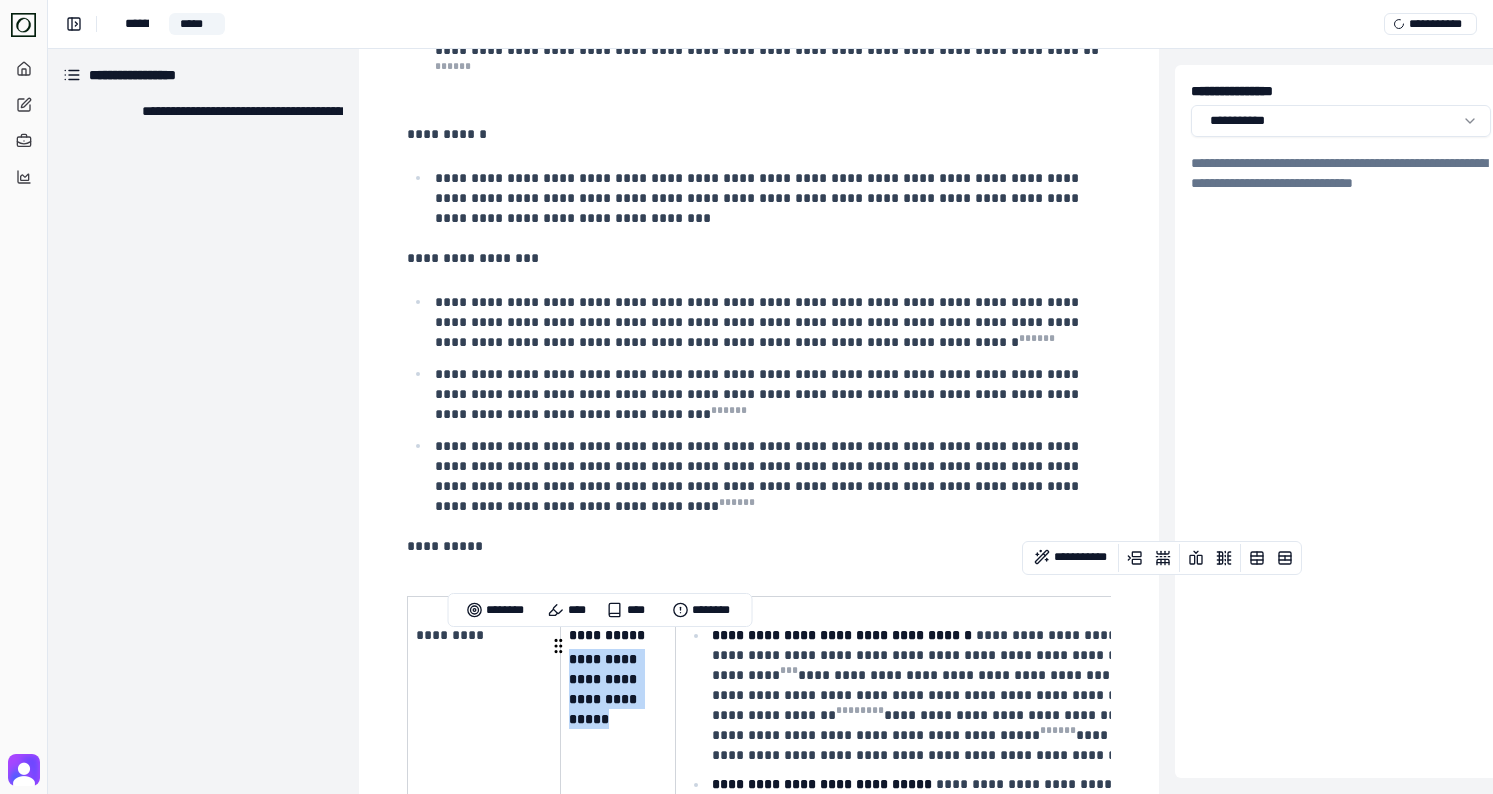 drag, startPoint x: 644, startPoint y: 684, endPoint x: 570, endPoint y: 646, distance: 83.18654 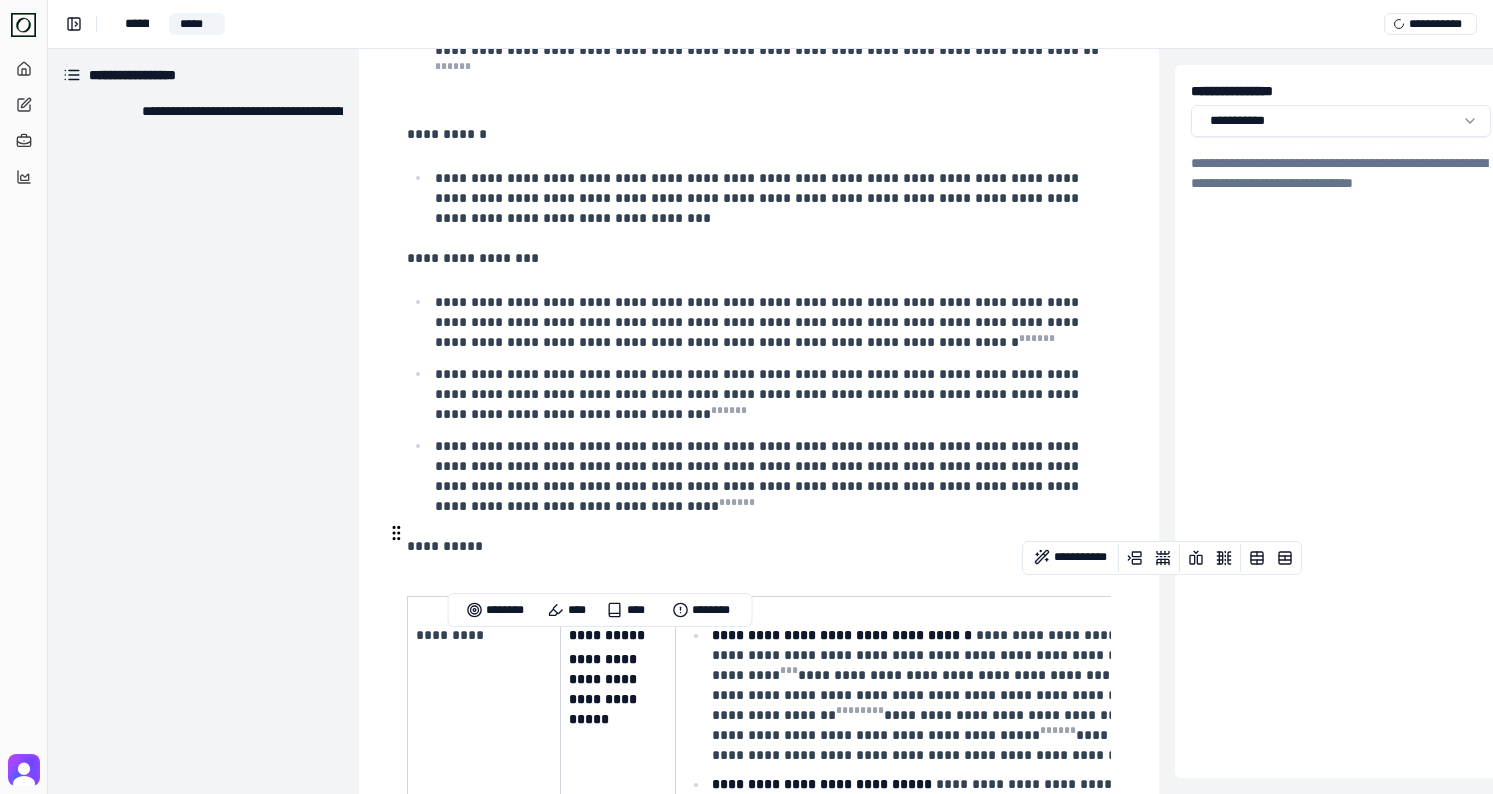 click on "**********" at bounding box center (757, 546) 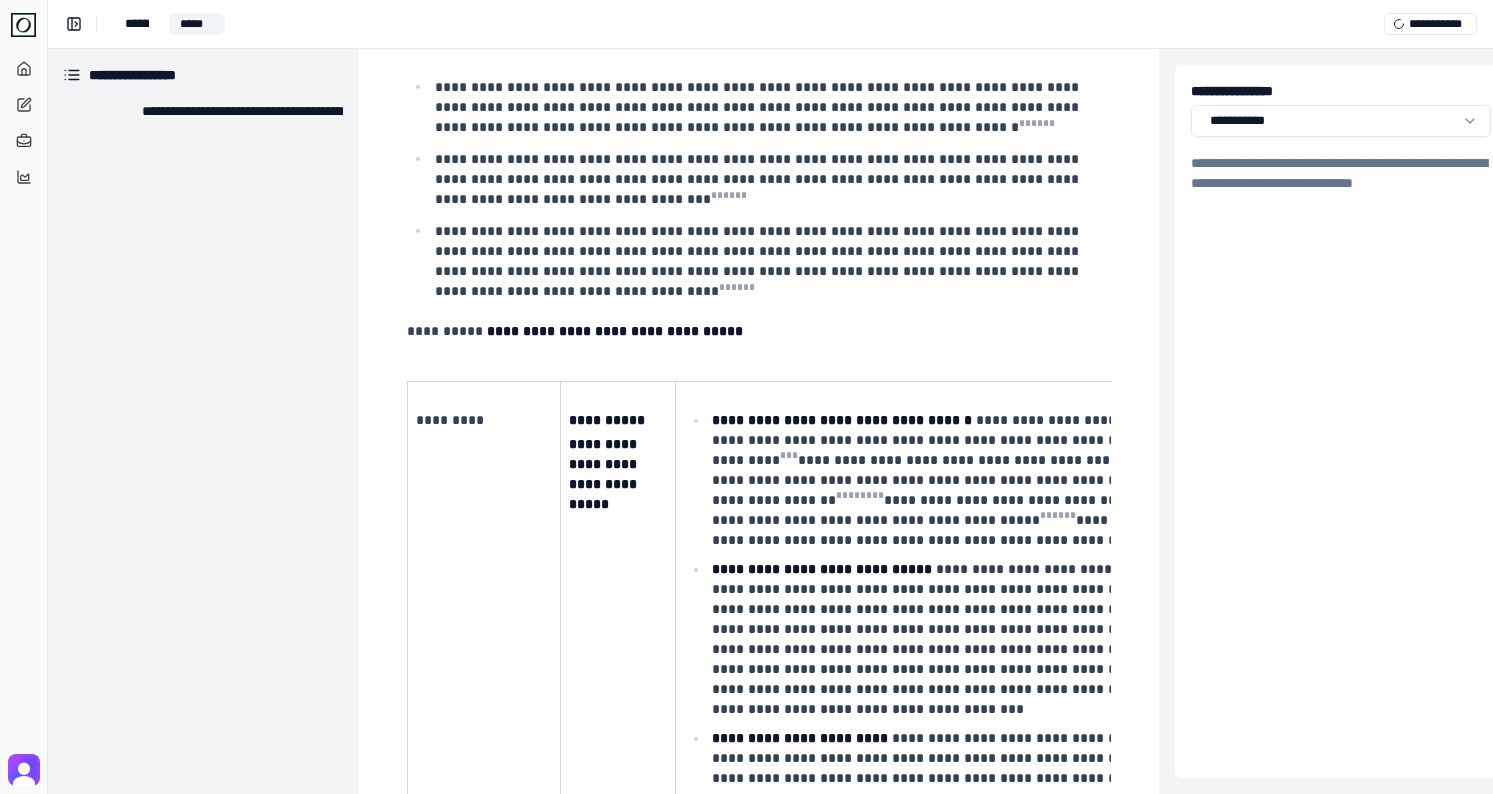 scroll, scrollTop: 766, scrollLeft: 1, axis: both 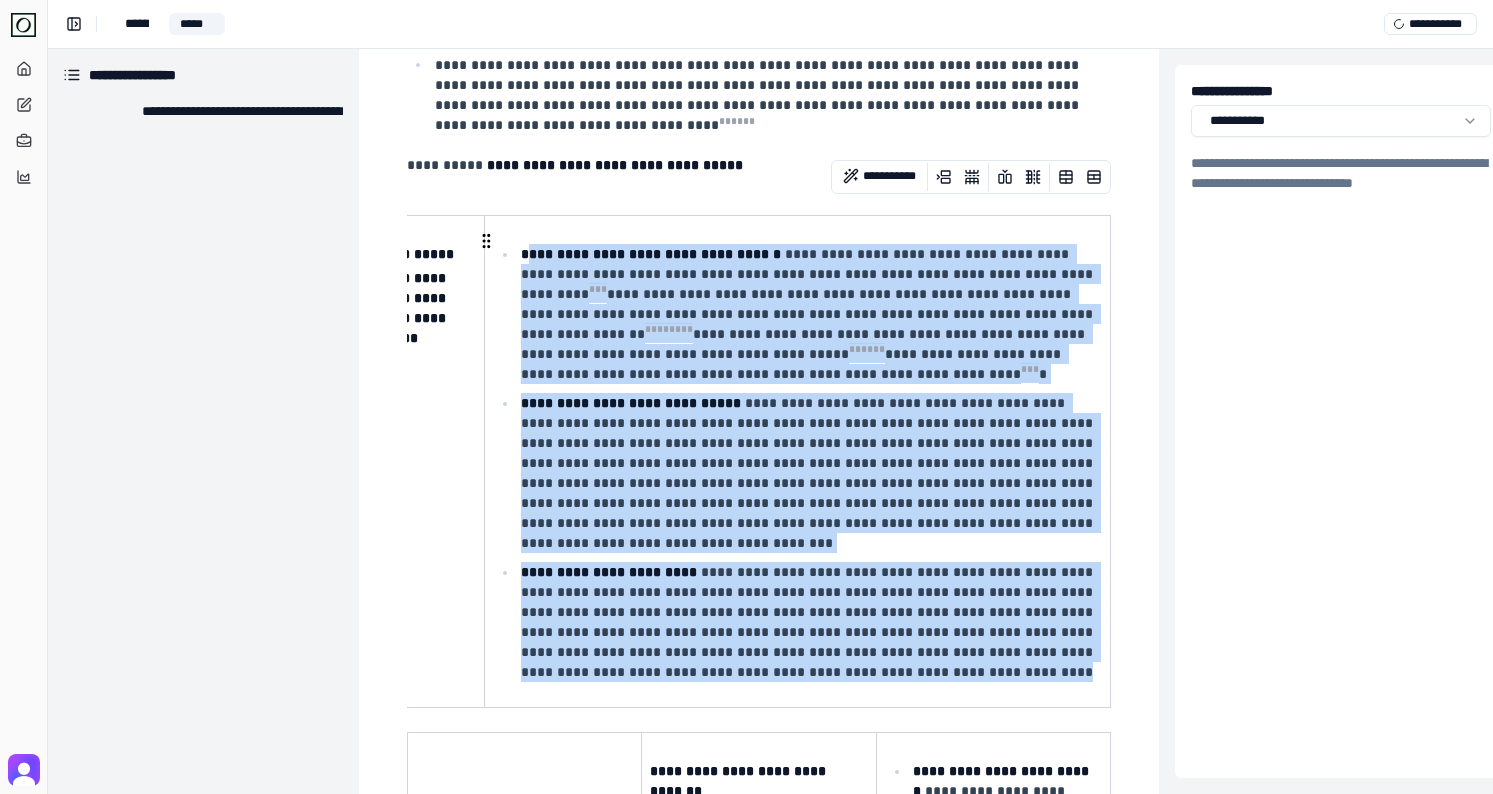 drag, startPoint x: 982, startPoint y: 660, endPoint x: 526, endPoint y: 231, distance: 626.0807 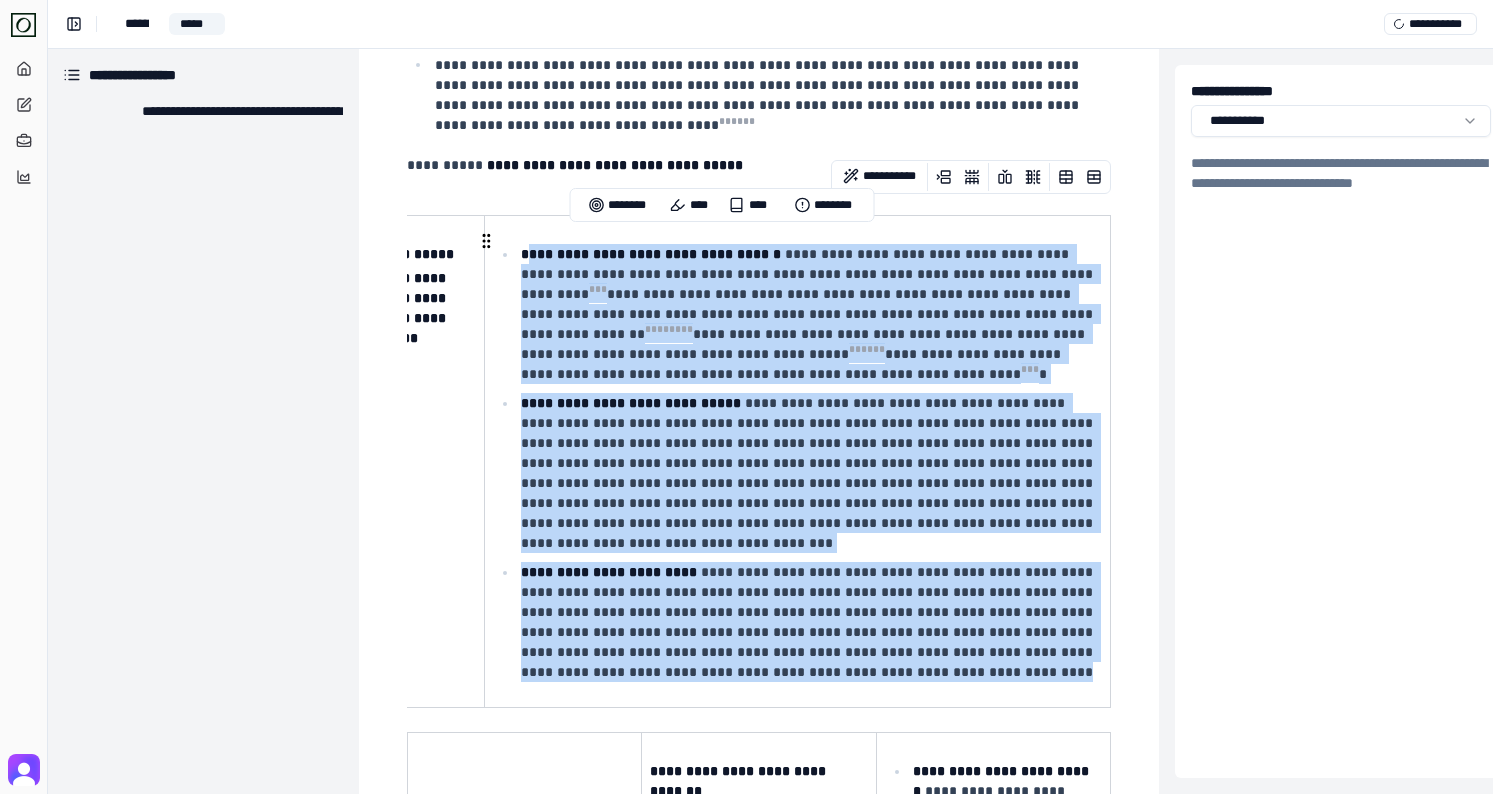 click on "**********" at bounding box center [651, 254] 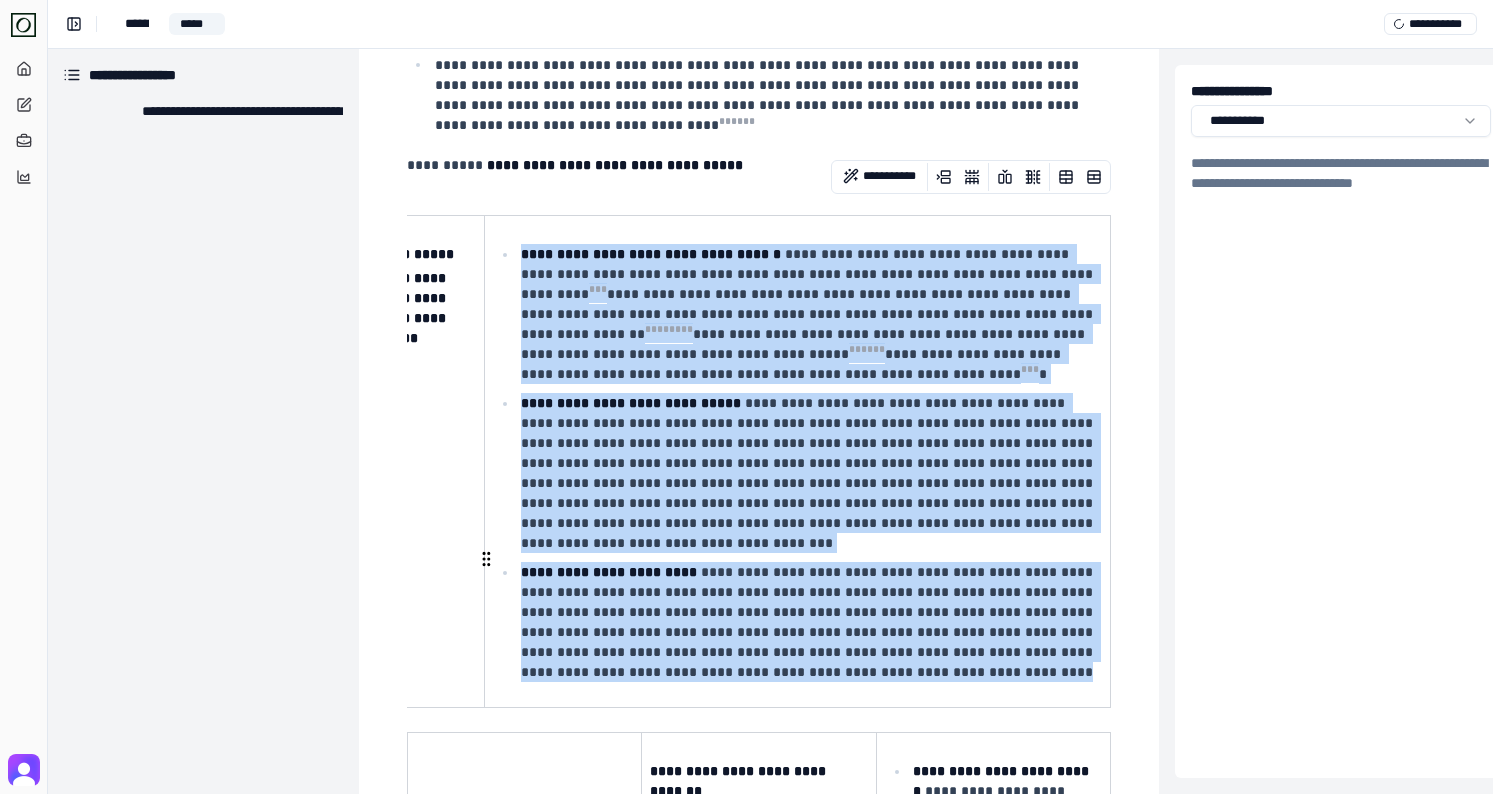 drag, startPoint x: 523, startPoint y: 237, endPoint x: 955, endPoint y: 651, distance: 598.3477 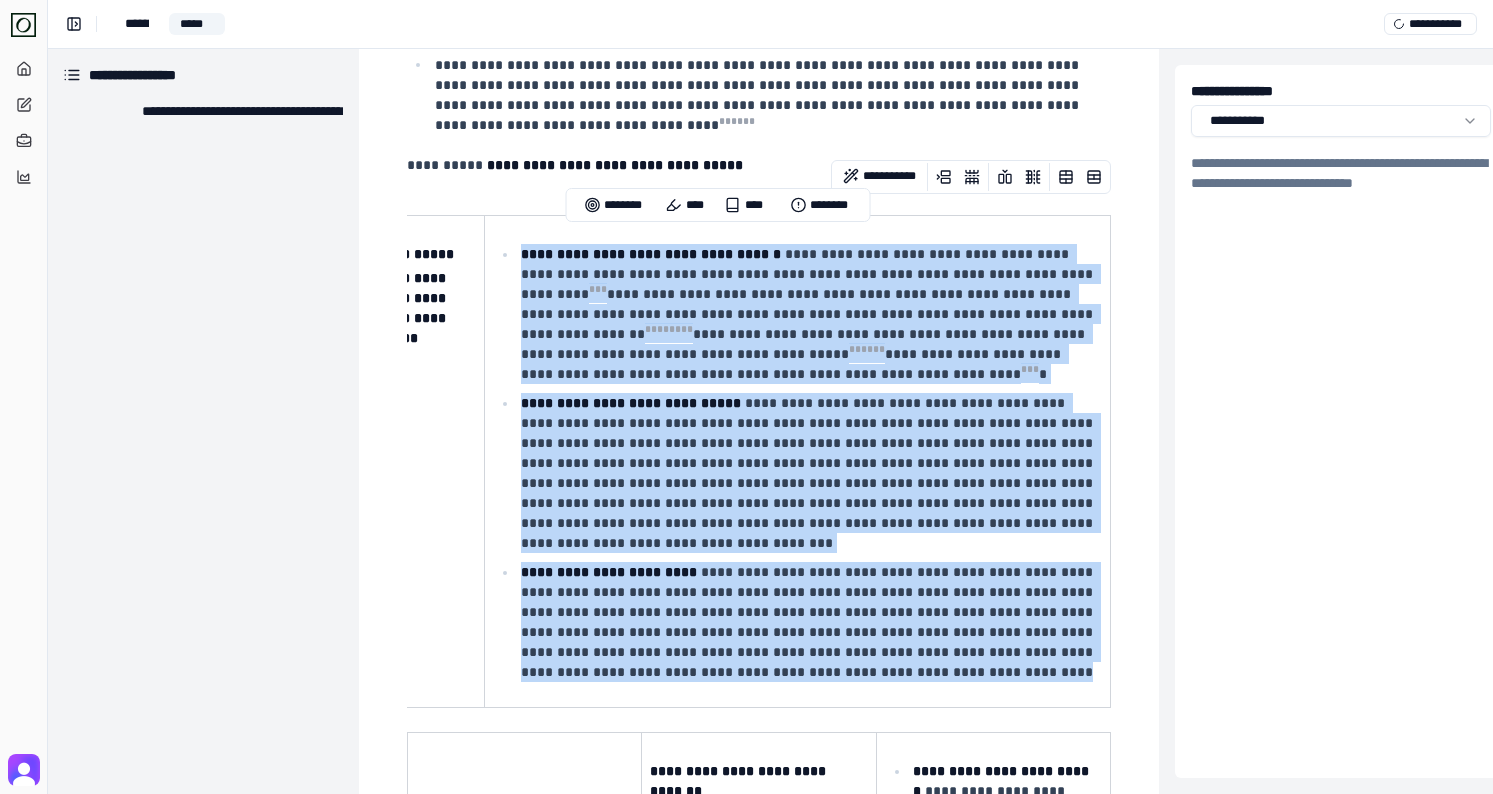 scroll, scrollTop: 0, scrollLeft: 0, axis: both 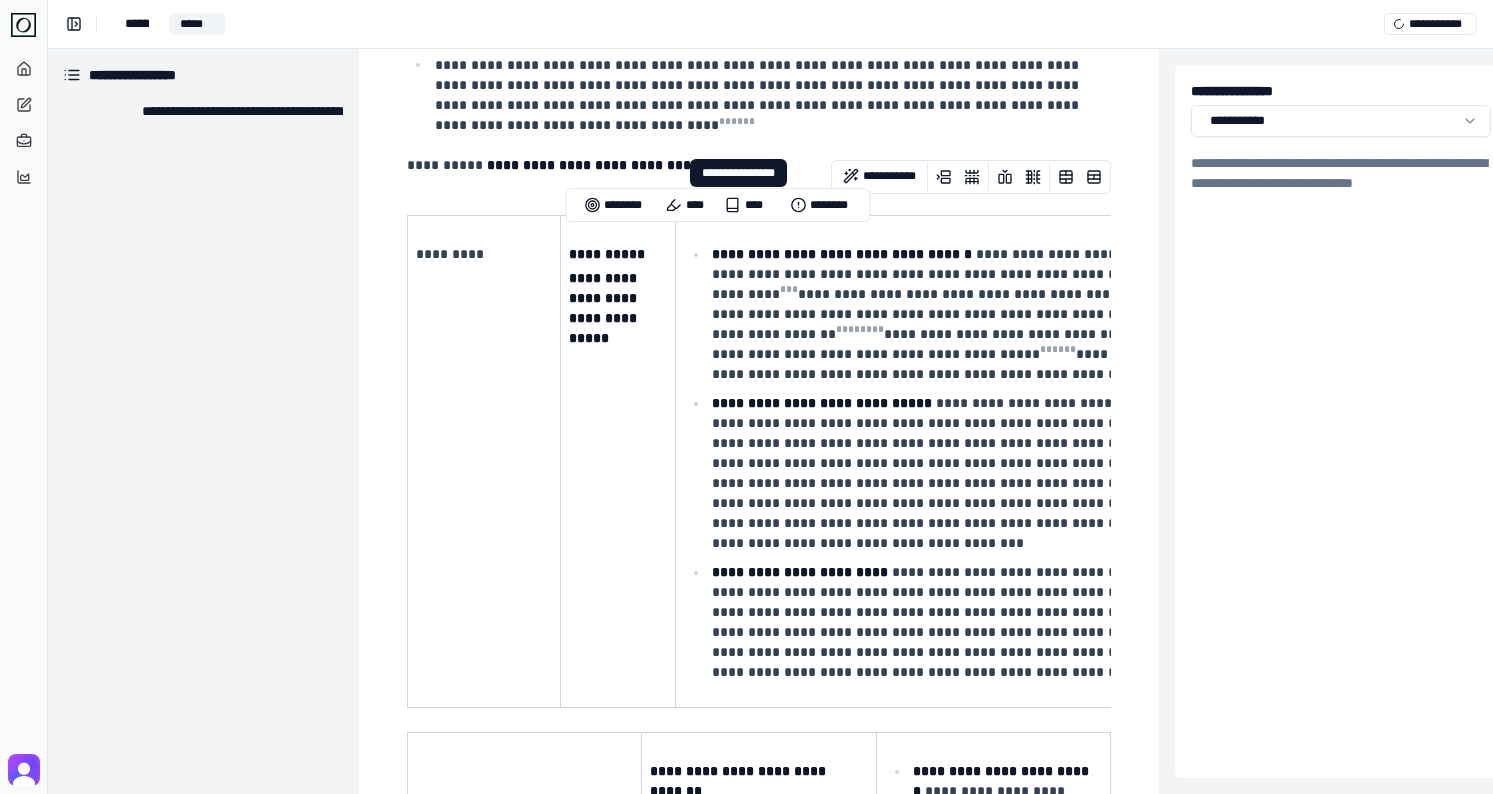 click at bounding box center (757, 189) 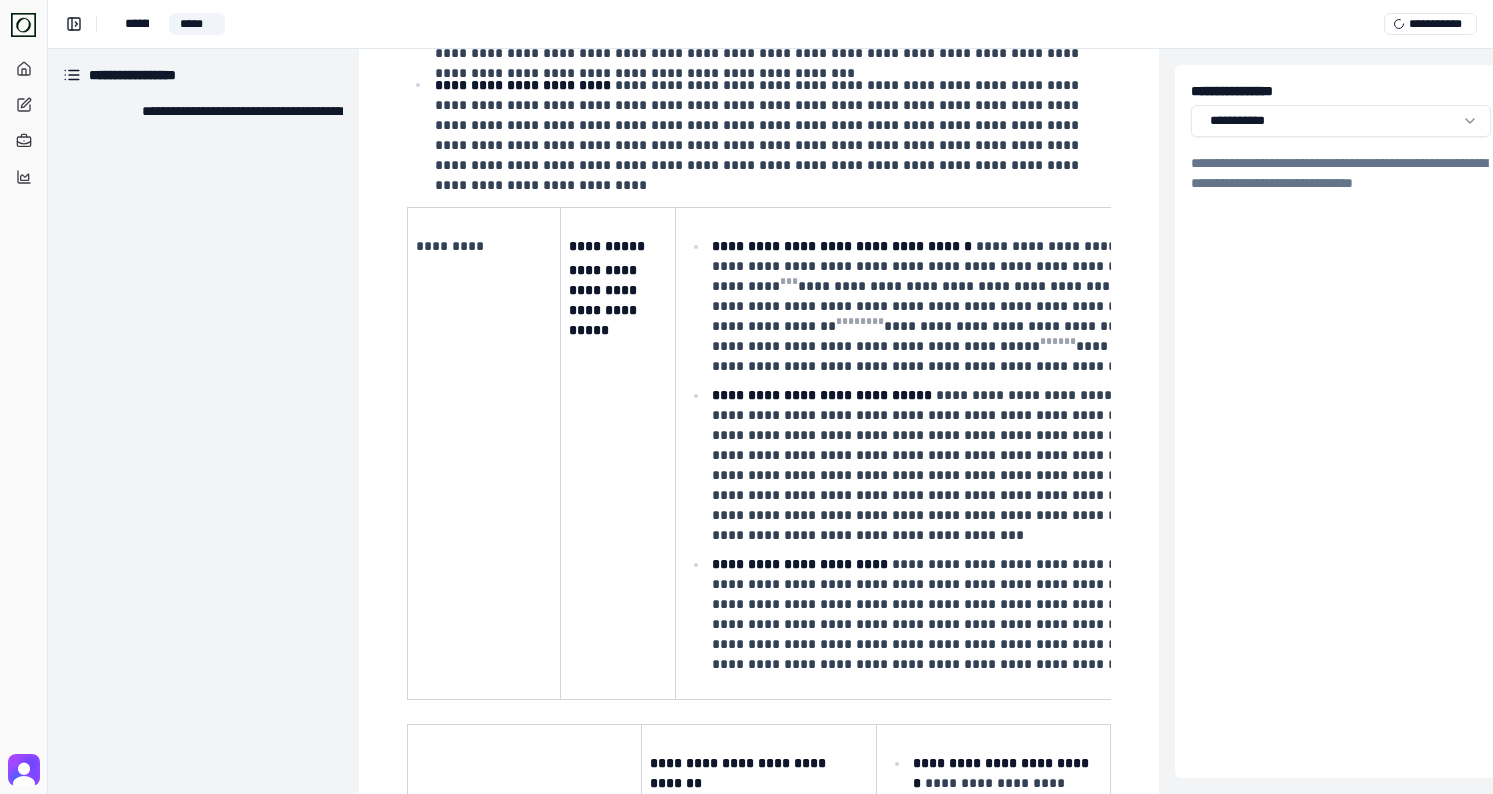 scroll, scrollTop: 1176, scrollLeft: 1, axis: both 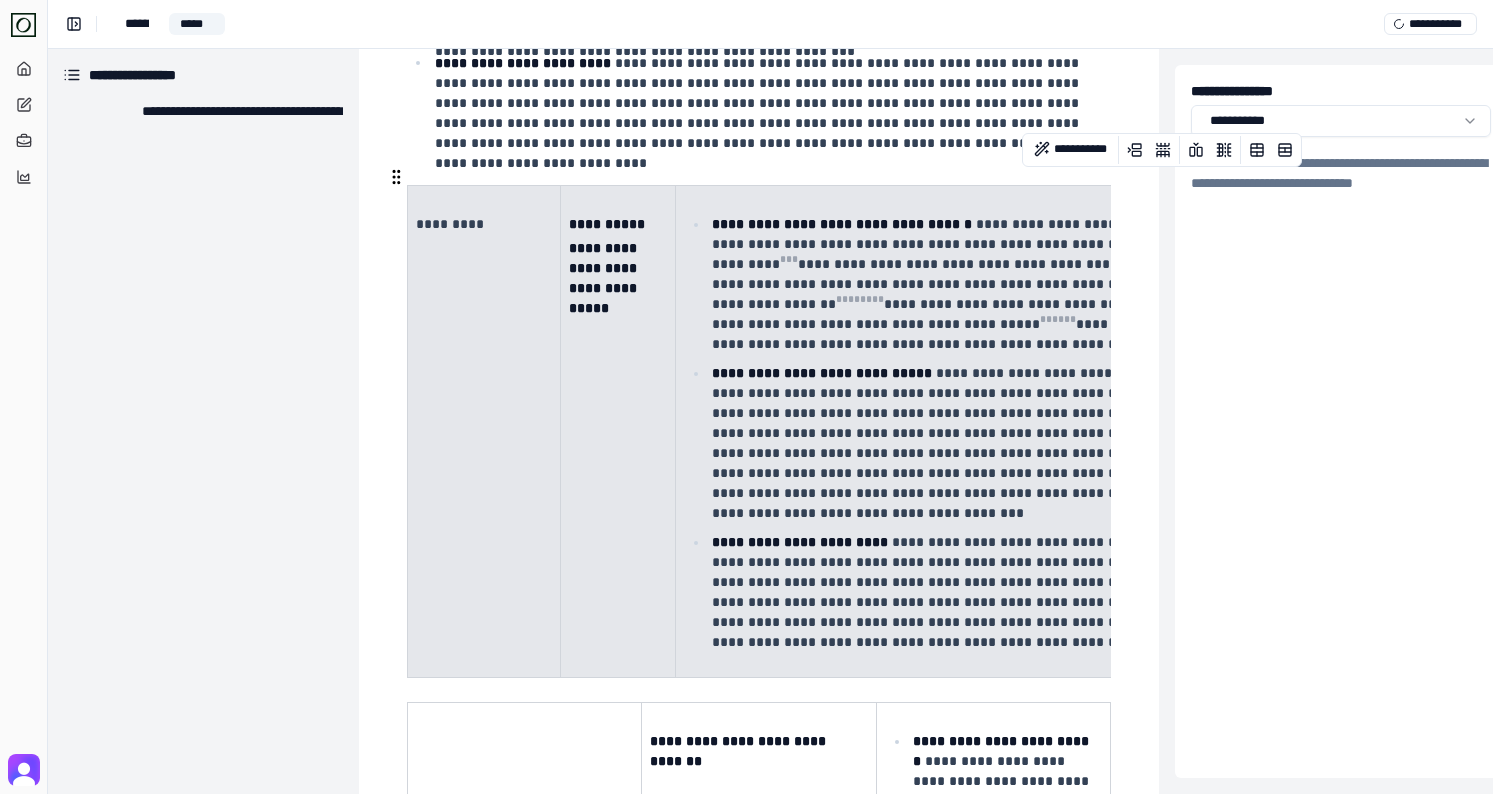 drag, startPoint x: 942, startPoint y: 611, endPoint x: 360, endPoint y: 296, distance: 661.77716 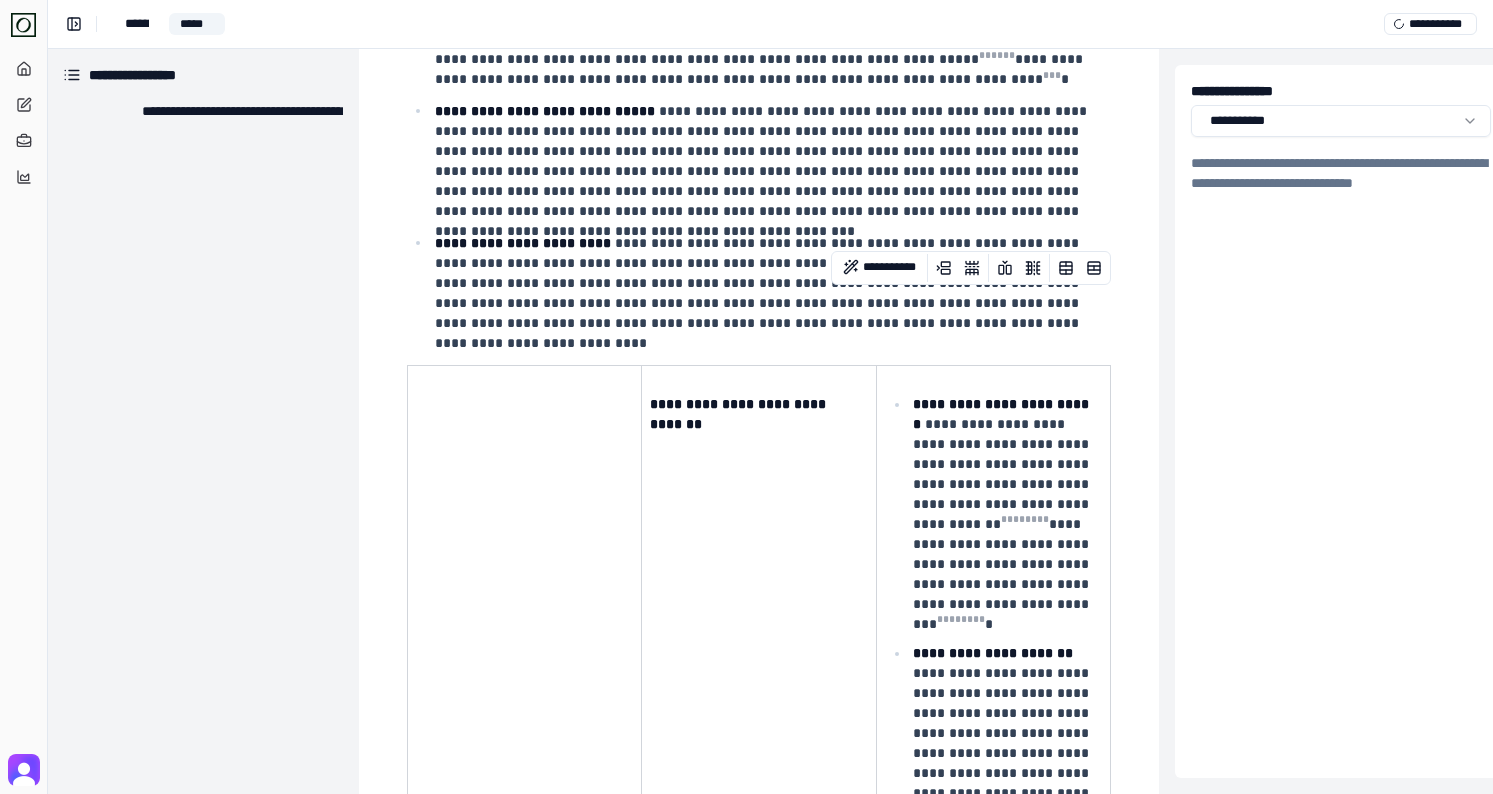 scroll, scrollTop: 863, scrollLeft: 1, axis: both 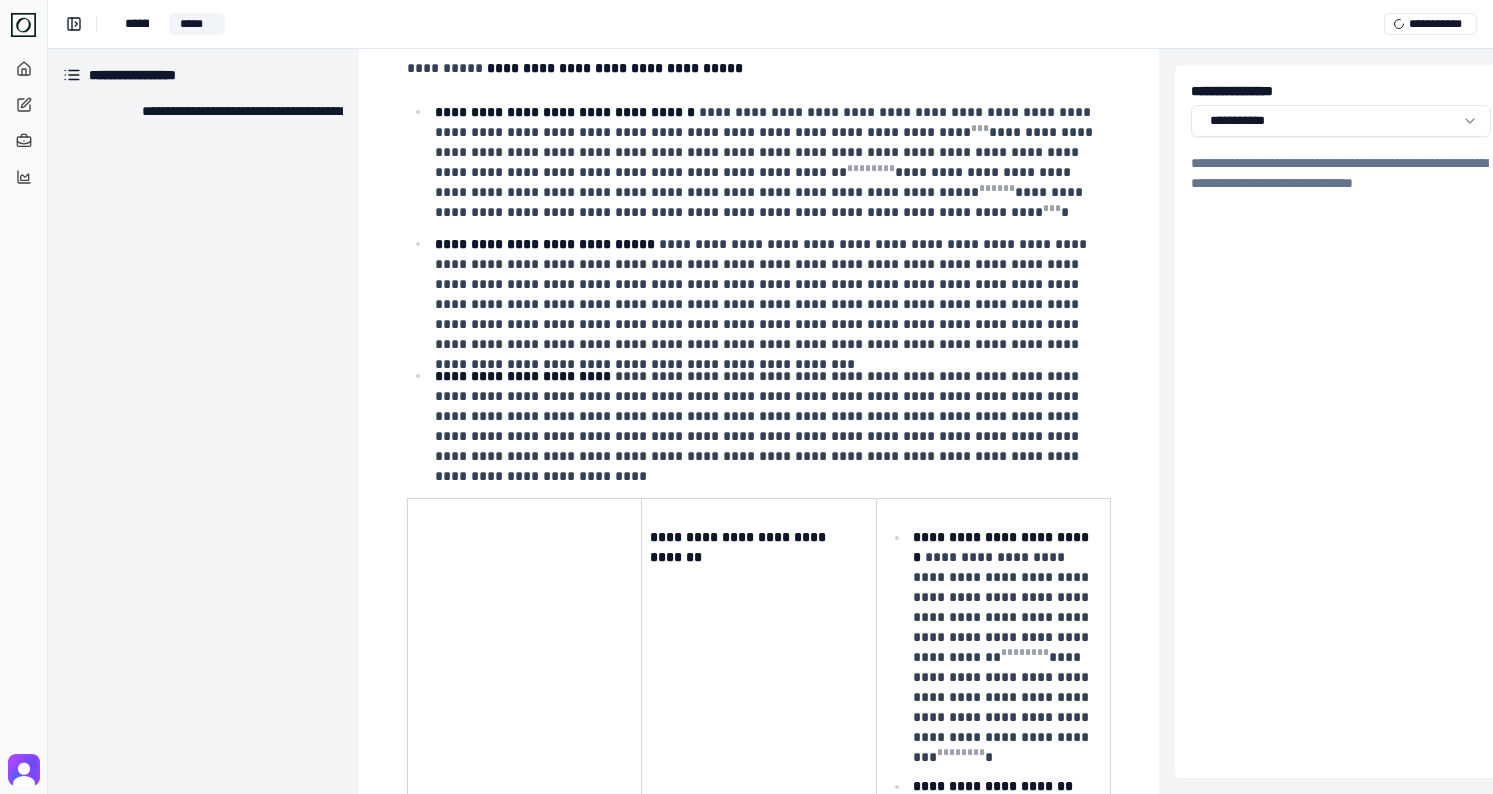 click on "**********" at bounding box center (771, 416) 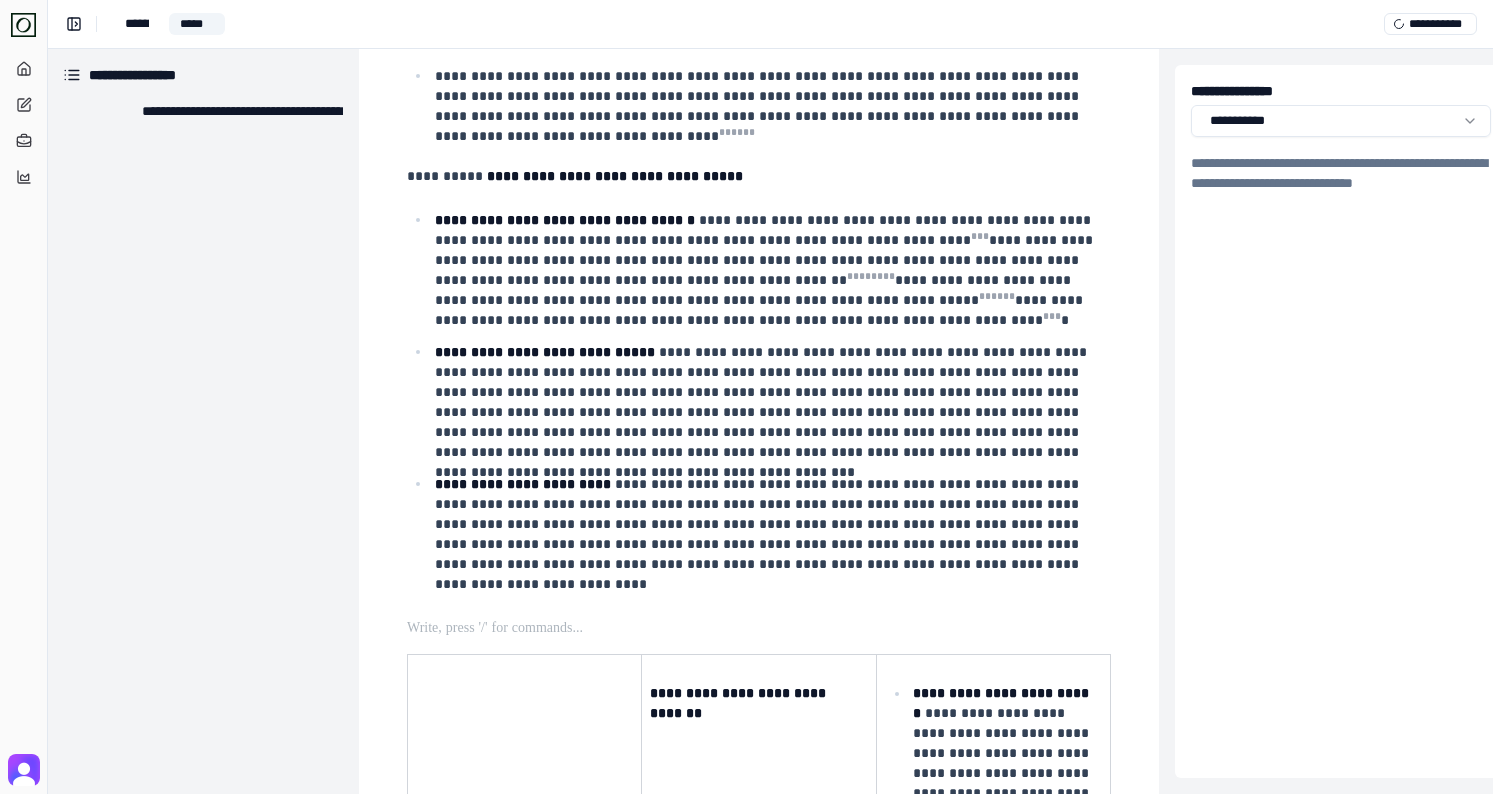 scroll, scrollTop: 682, scrollLeft: 1, axis: both 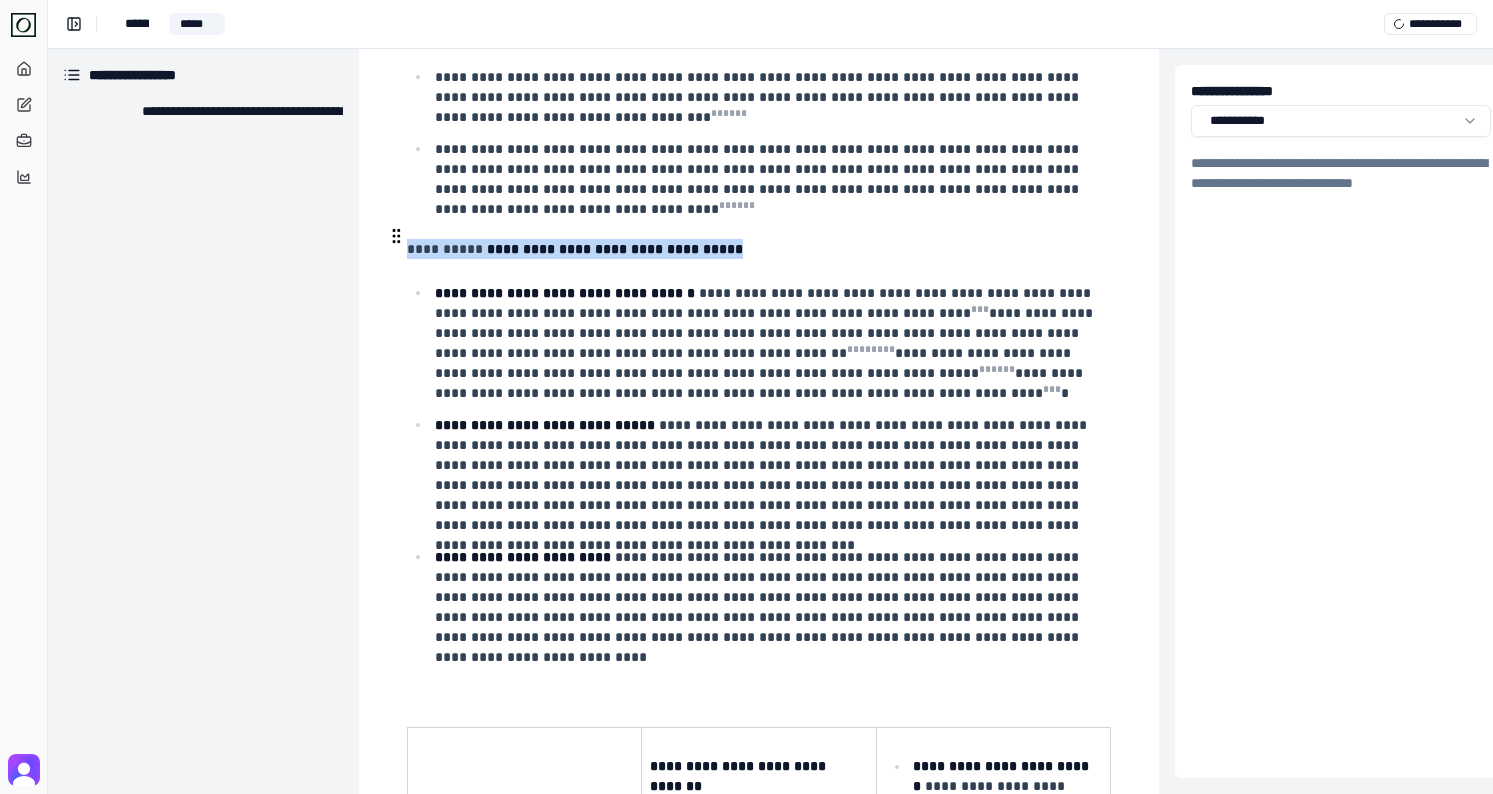 drag, startPoint x: 770, startPoint y: 228, endPoint x: 398, endPoint y: 235, distance: 372.06586 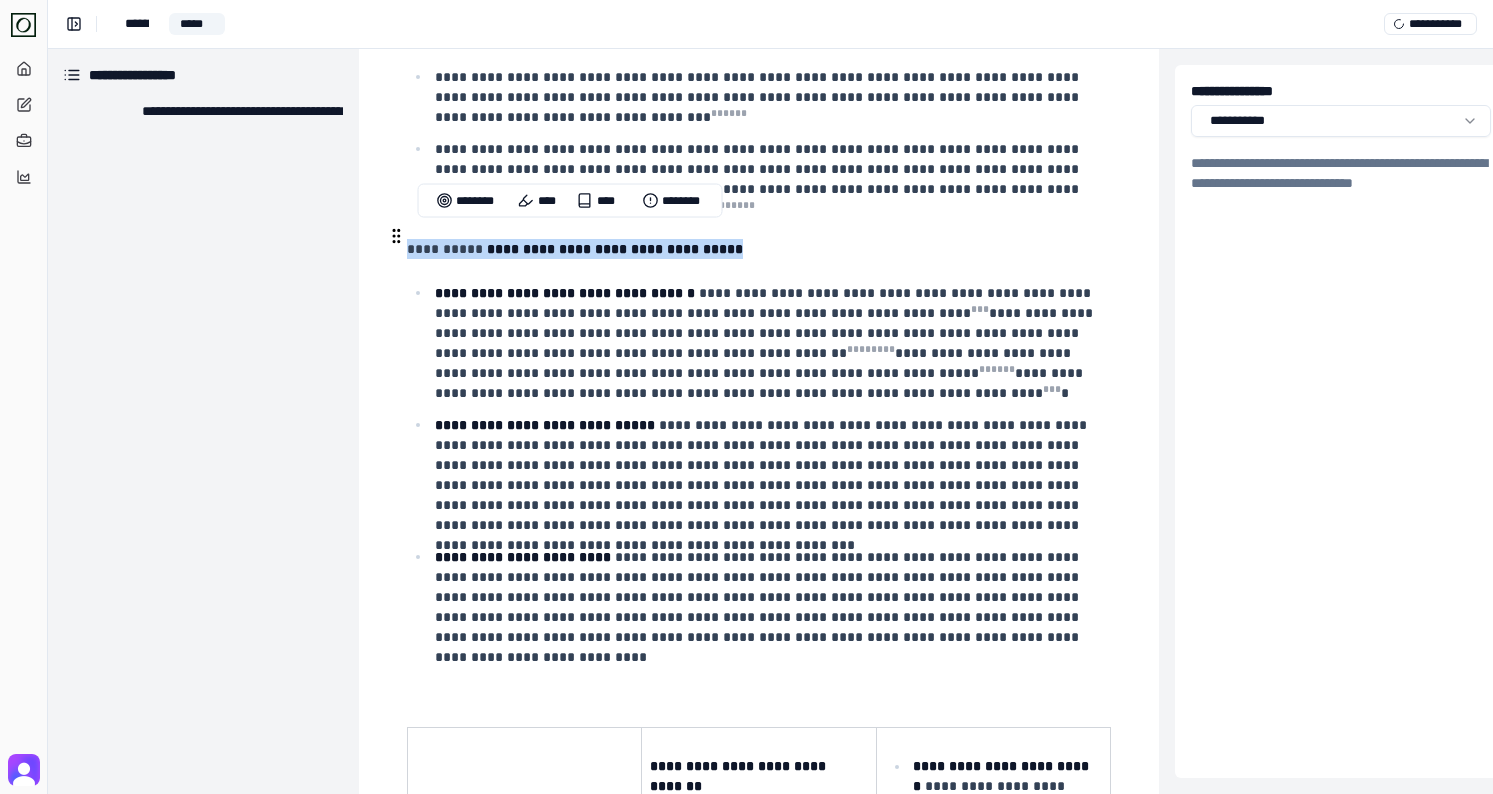 click at bounding box center [396, 236] 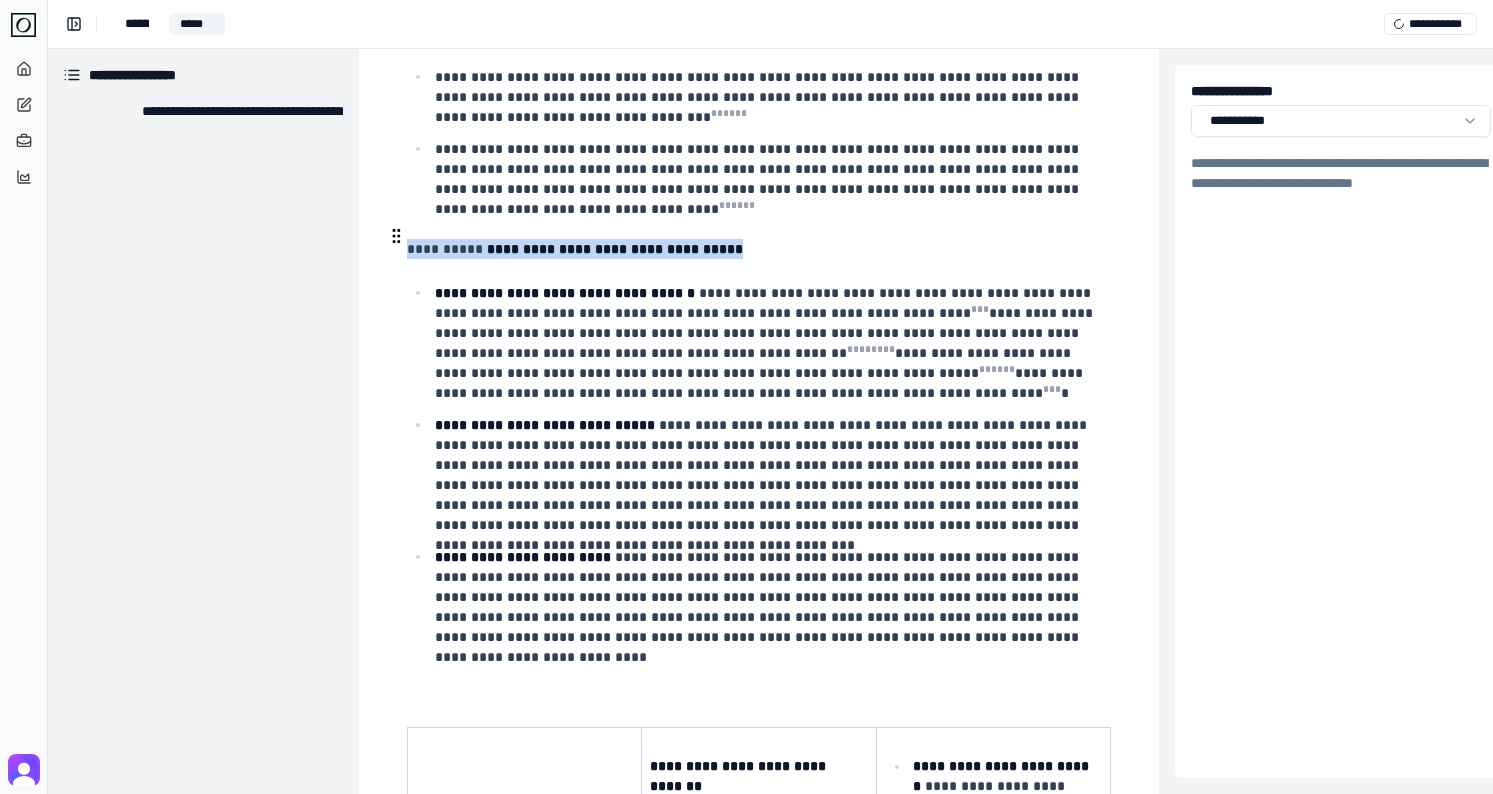 click on "**********" at bounding box center (757, 249) 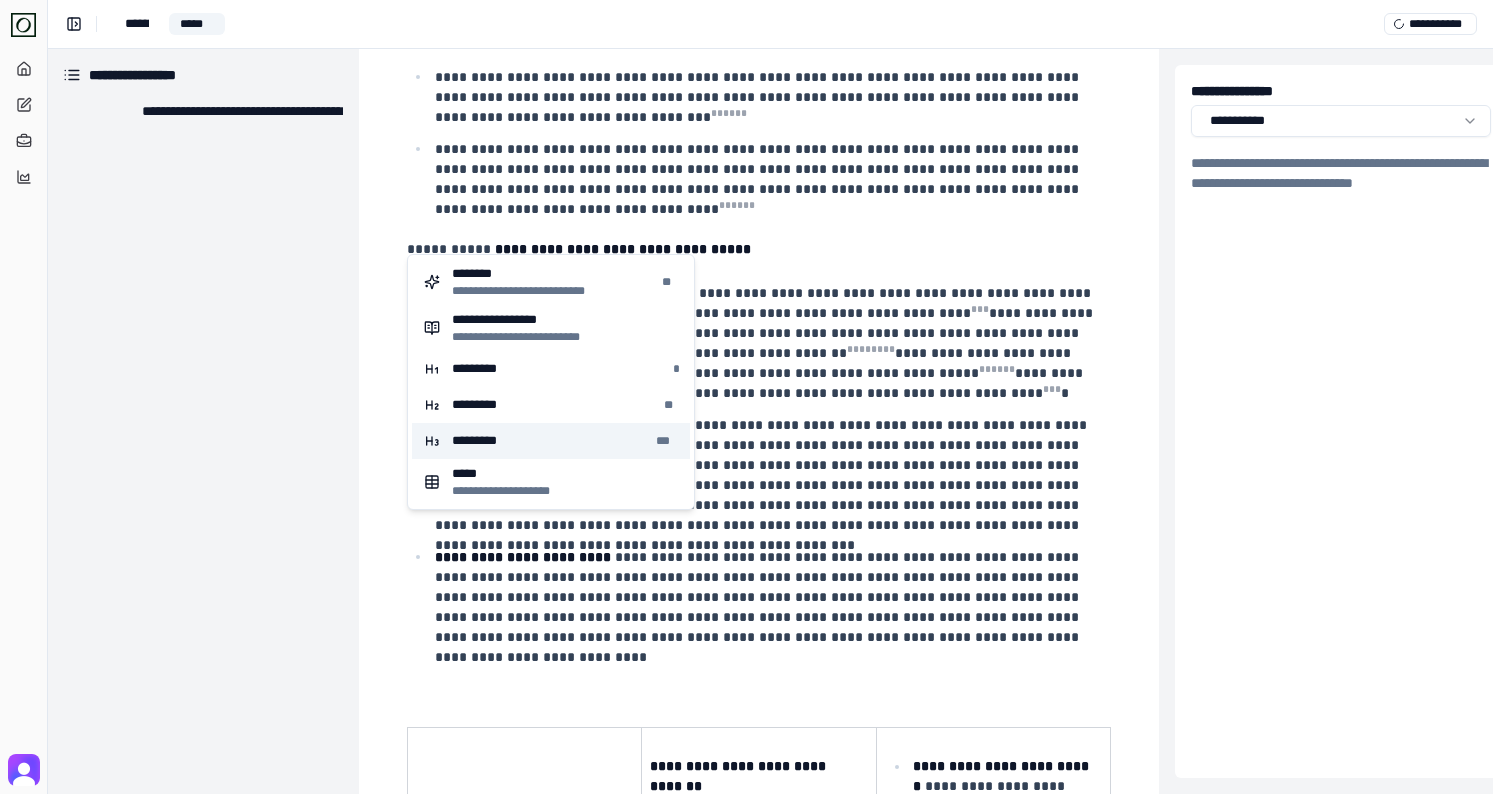 click on "********* ***" at bounding box center (551, 441) 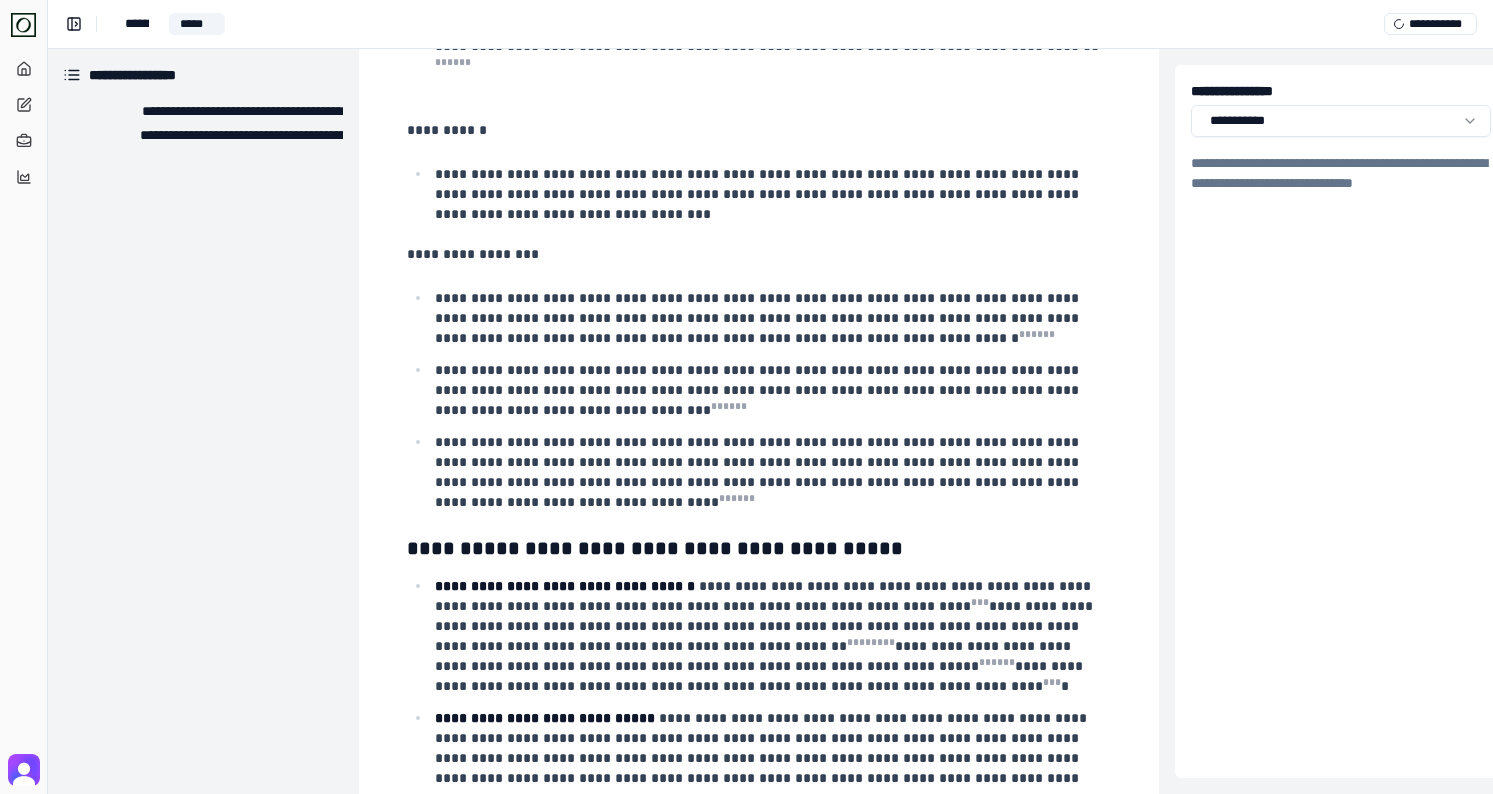 scroll, scrollTop: 355, scrollLeft: 1, axis: both 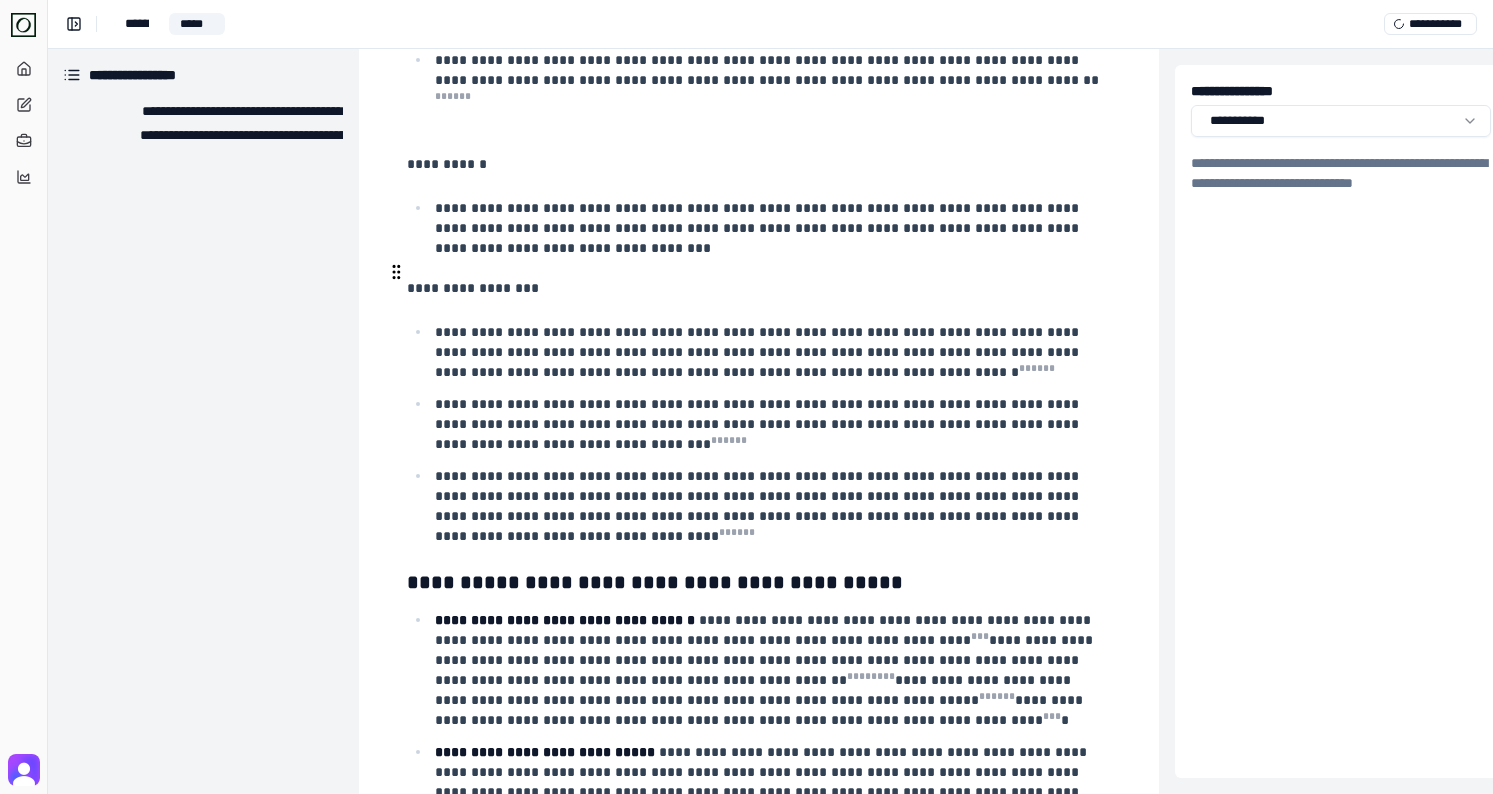 click on "**********" at bounding box center (757, 288) 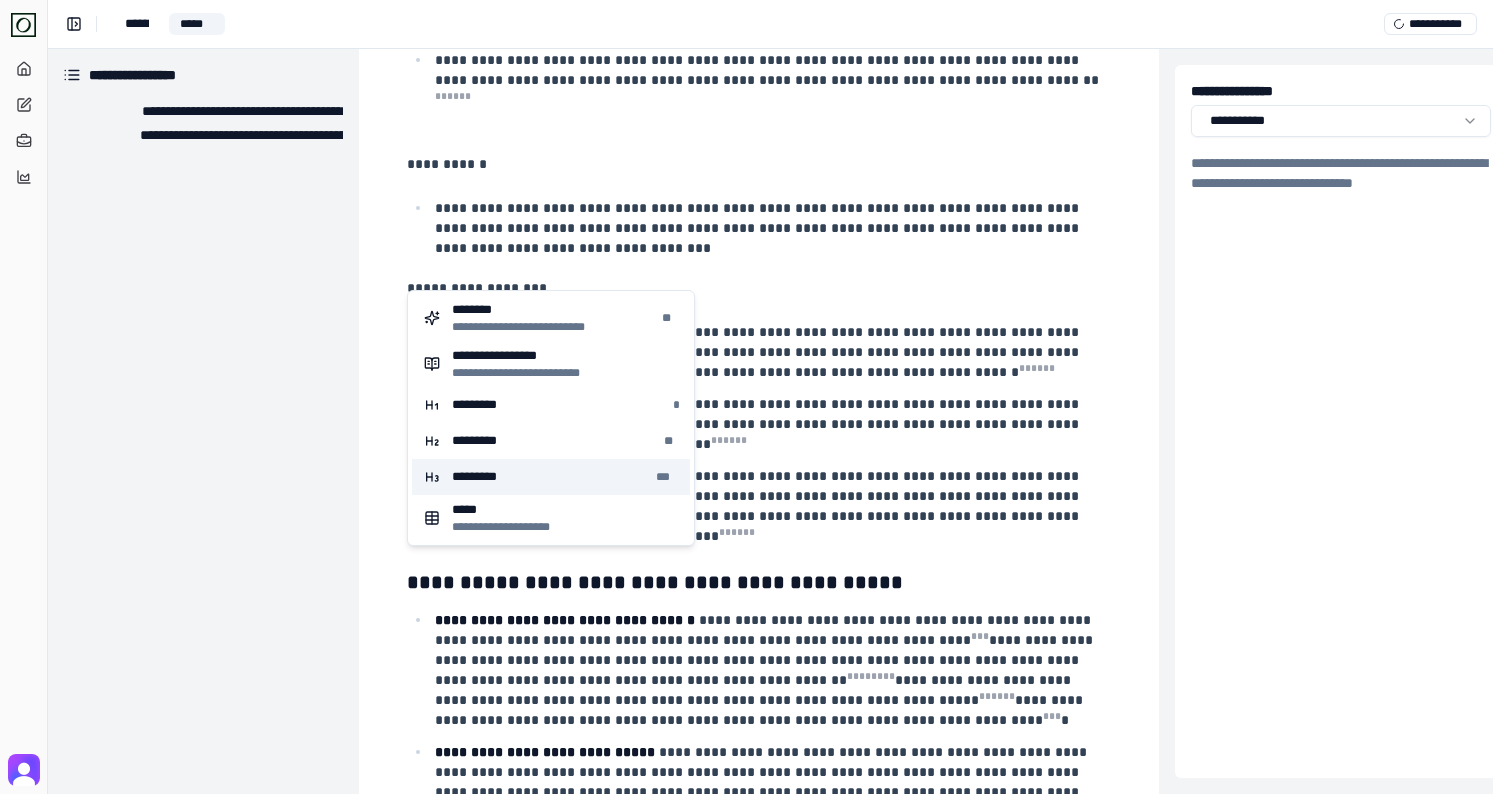 click on "*********" at bounding box center (483, 477) 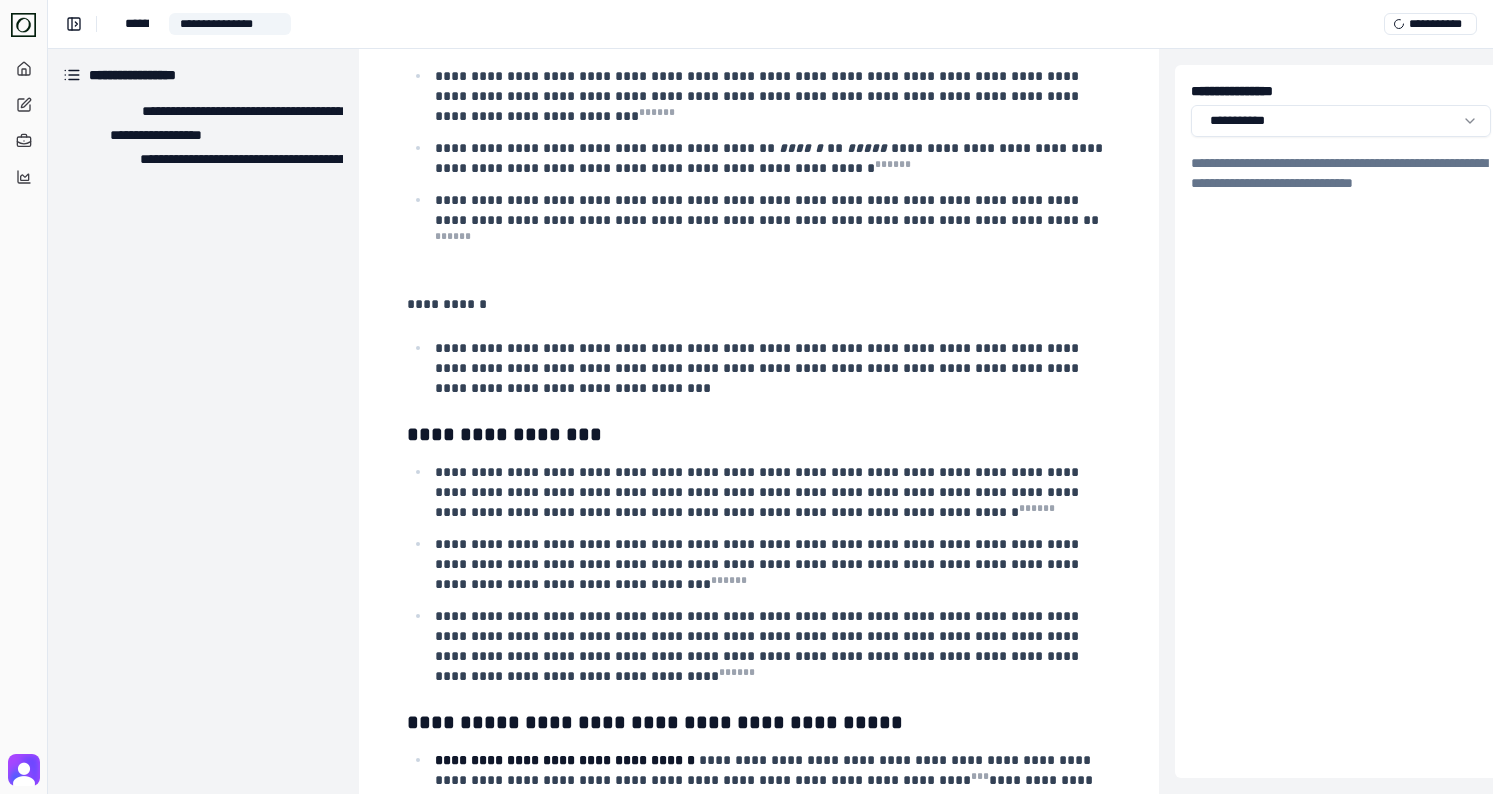 scroll, scrollTop: 148, scrollLeft: 1, axis: both 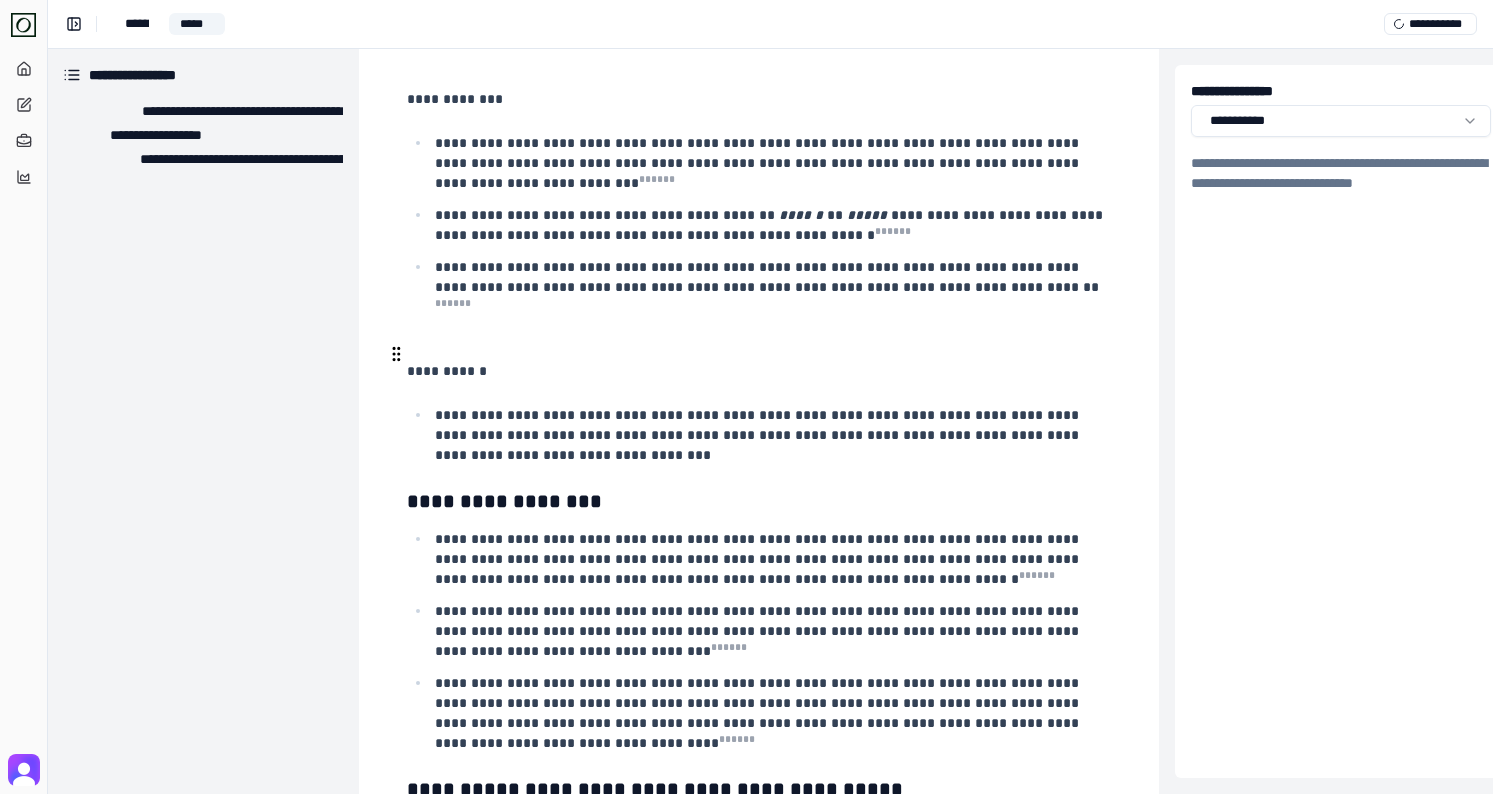 click on "**********" at bounding box center (757, 371) 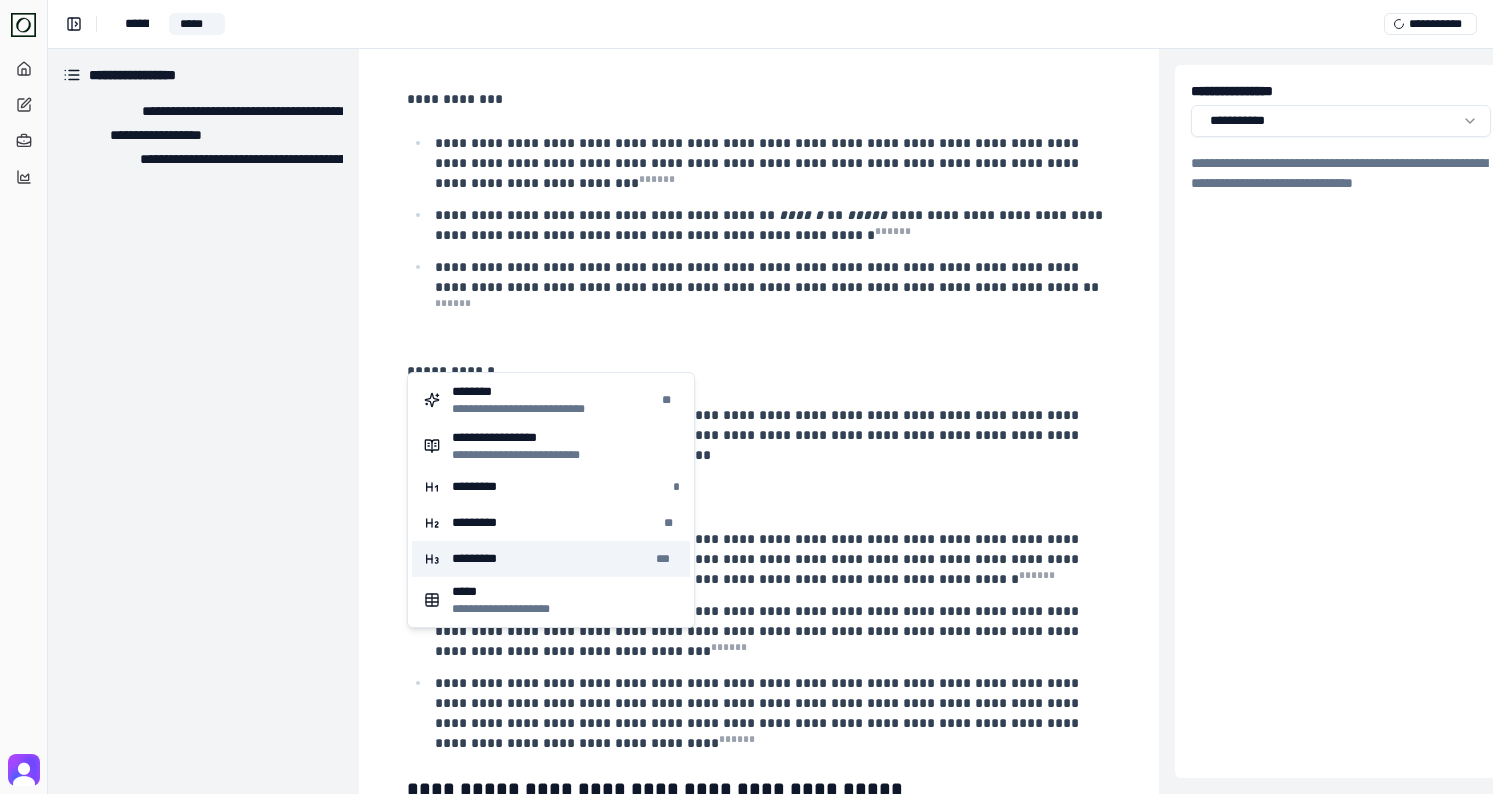 click on "*********" at bounding box center [483, 559] 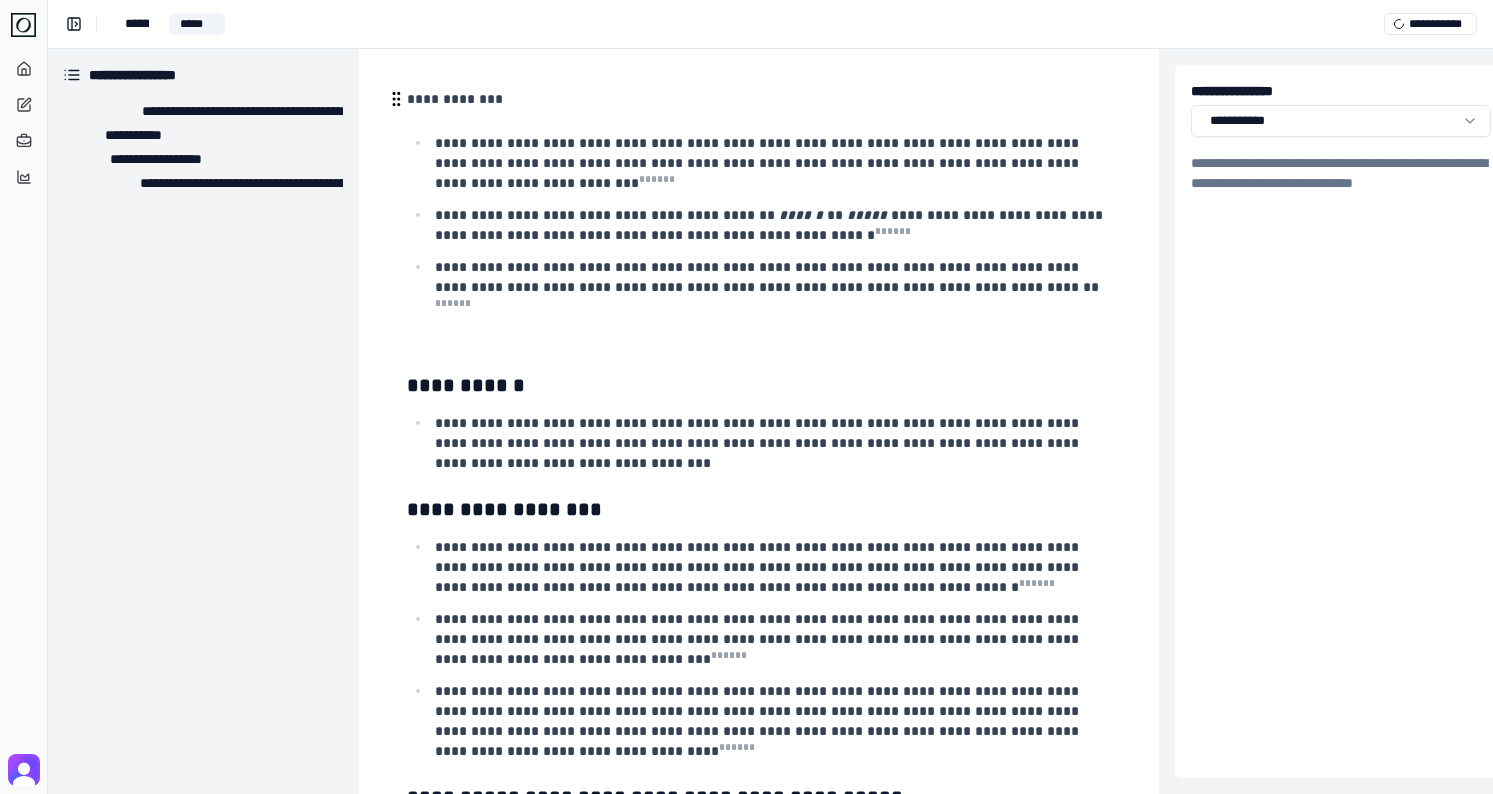 click on "**********" at bounding box center (455, 99) 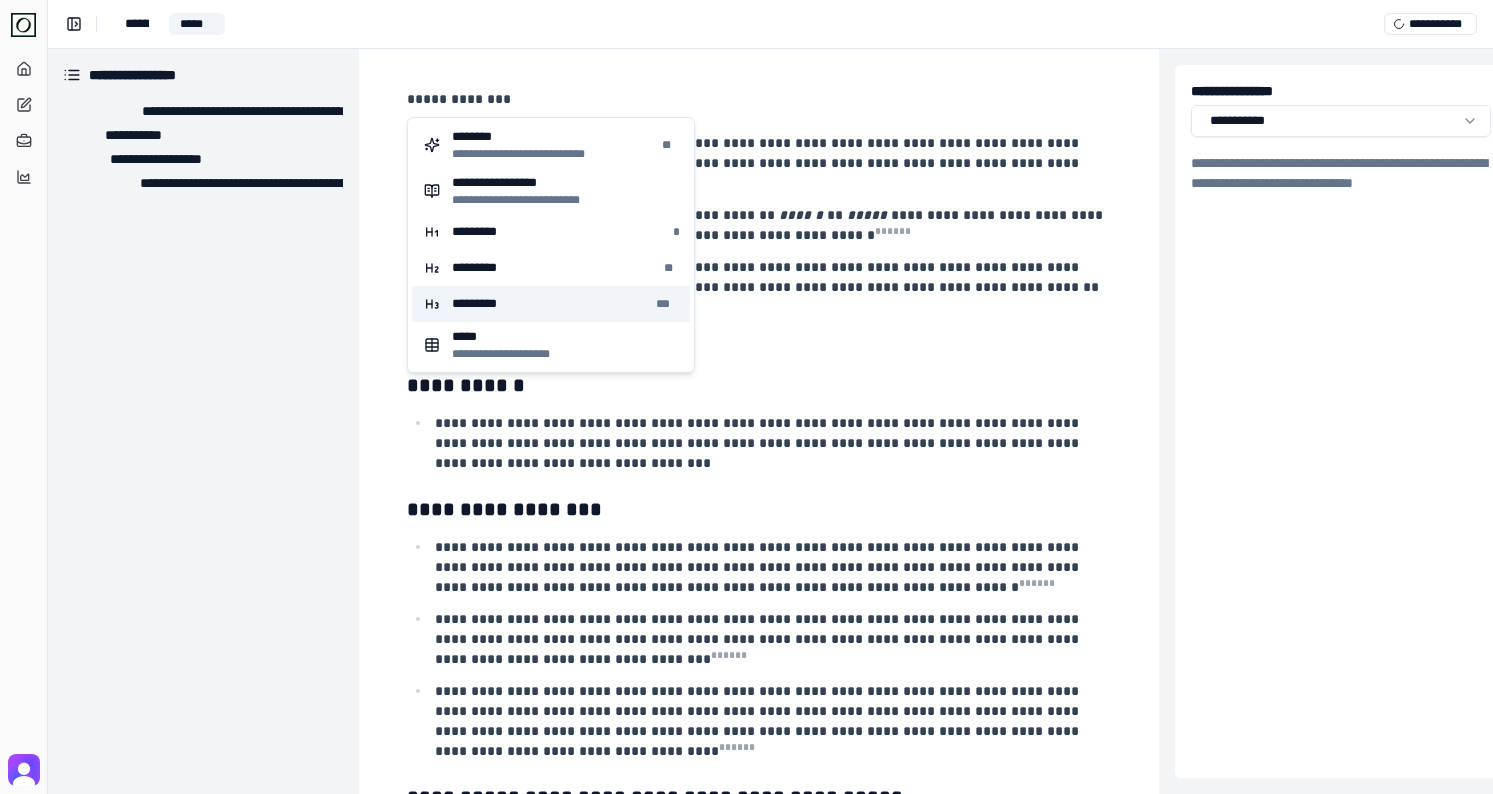 click on "********* ***" at bounding box center (551, 304) 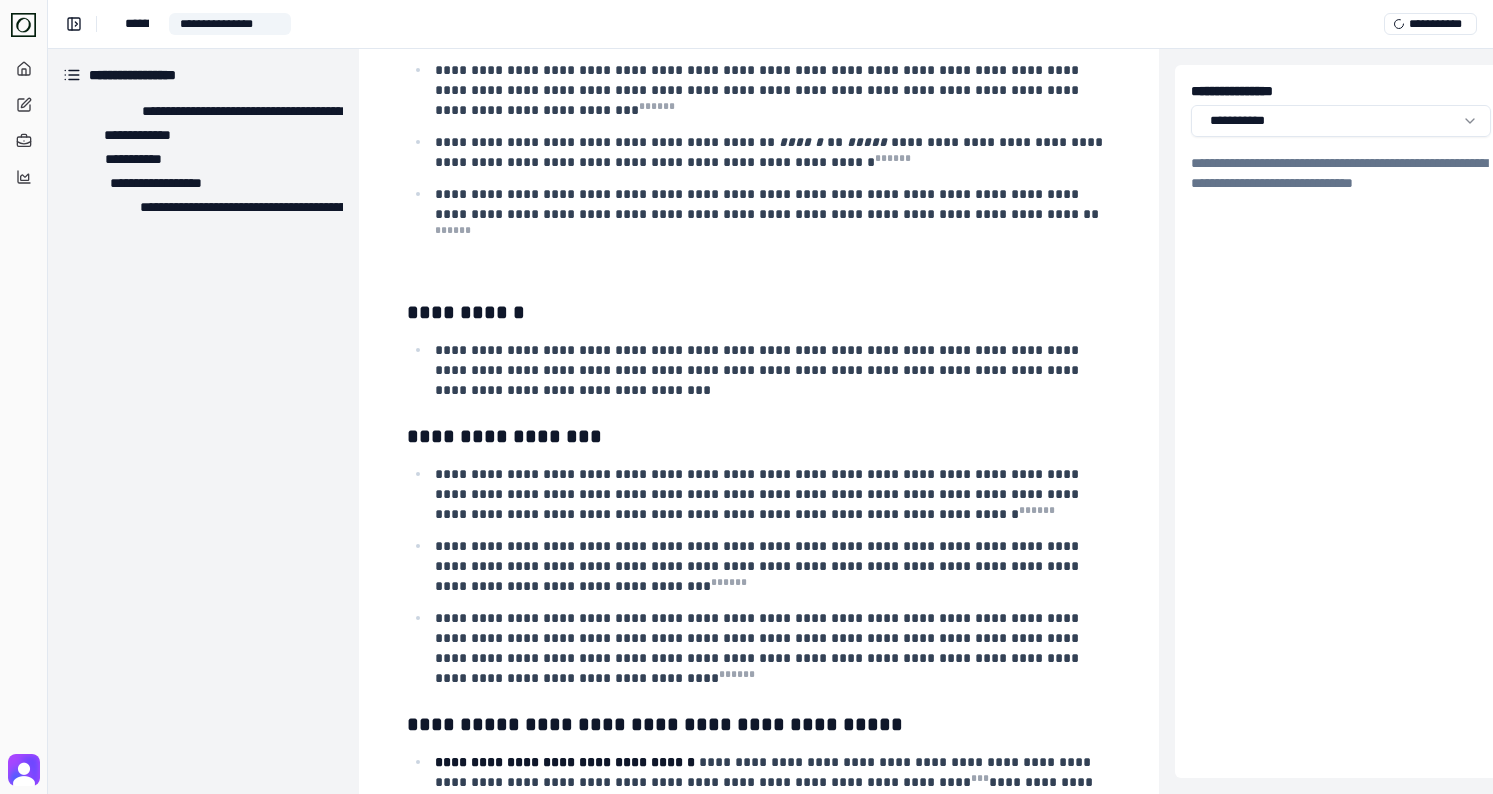 scroll, scrollTop: 234, scrollLeft: 1, axis: both 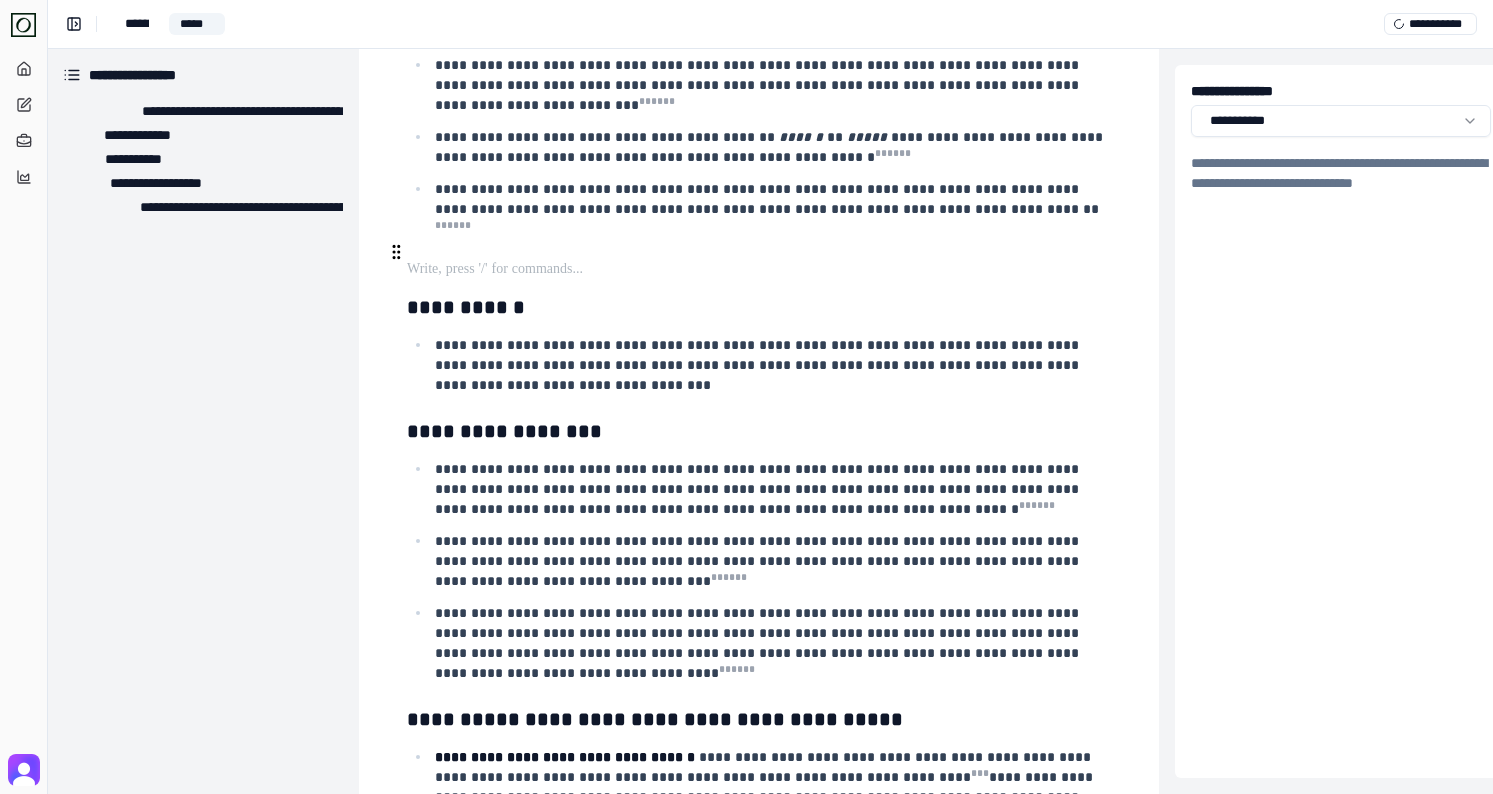 click at bounding box center [757, 269] 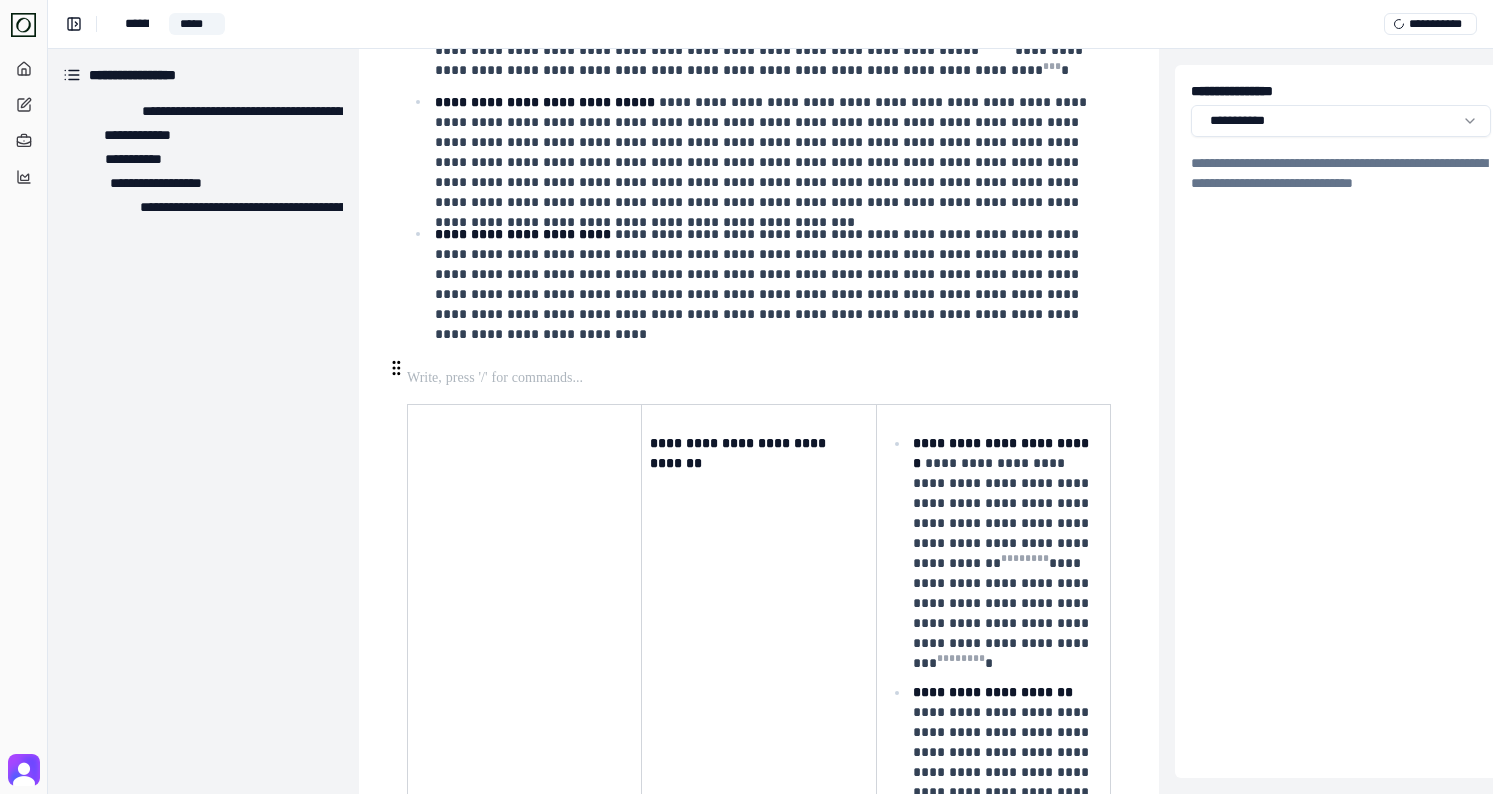 click at bounding box center [757, 378] 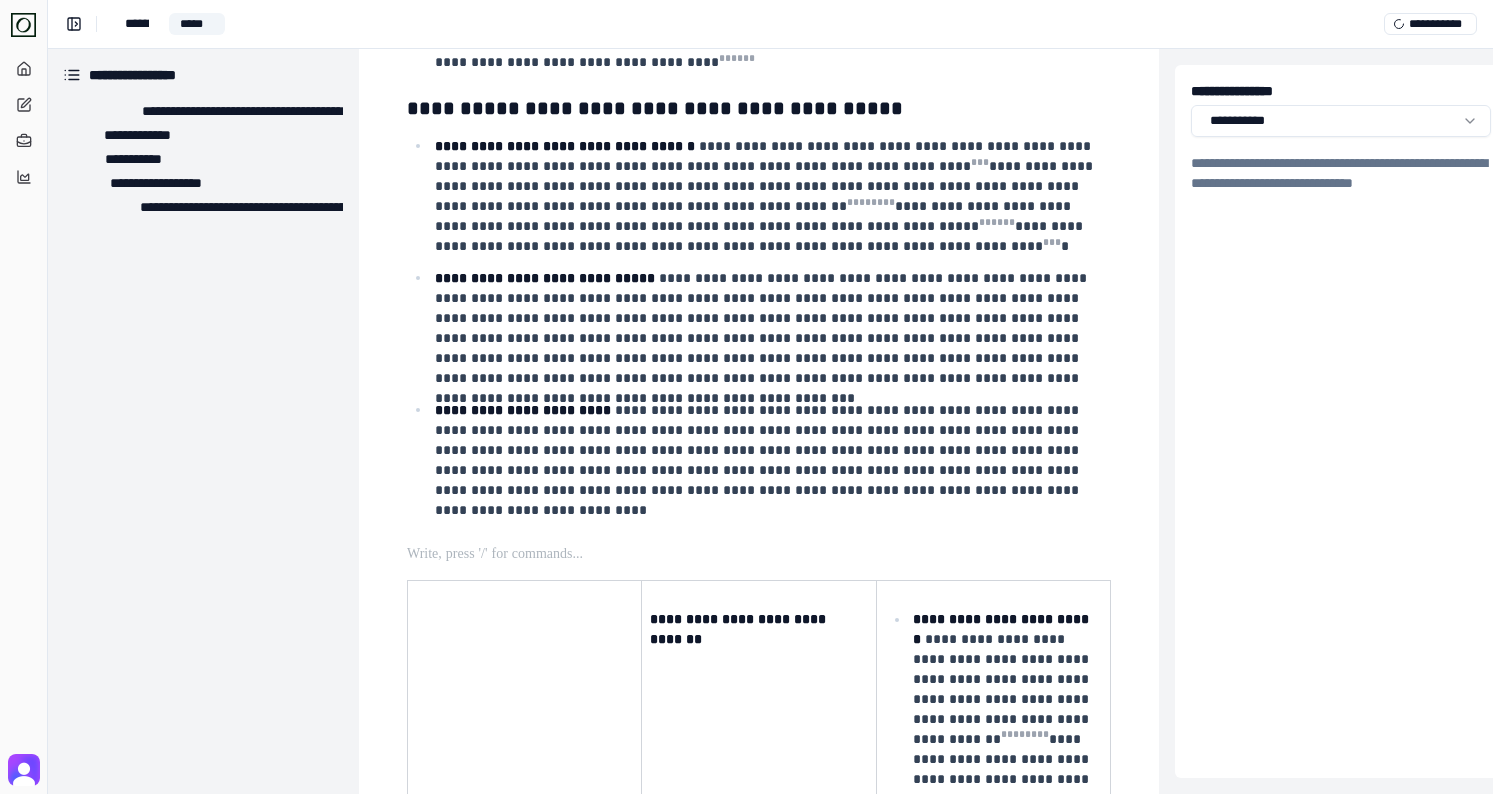 scroll, scrollTop: 595, scrollLeft: 1, axis: both 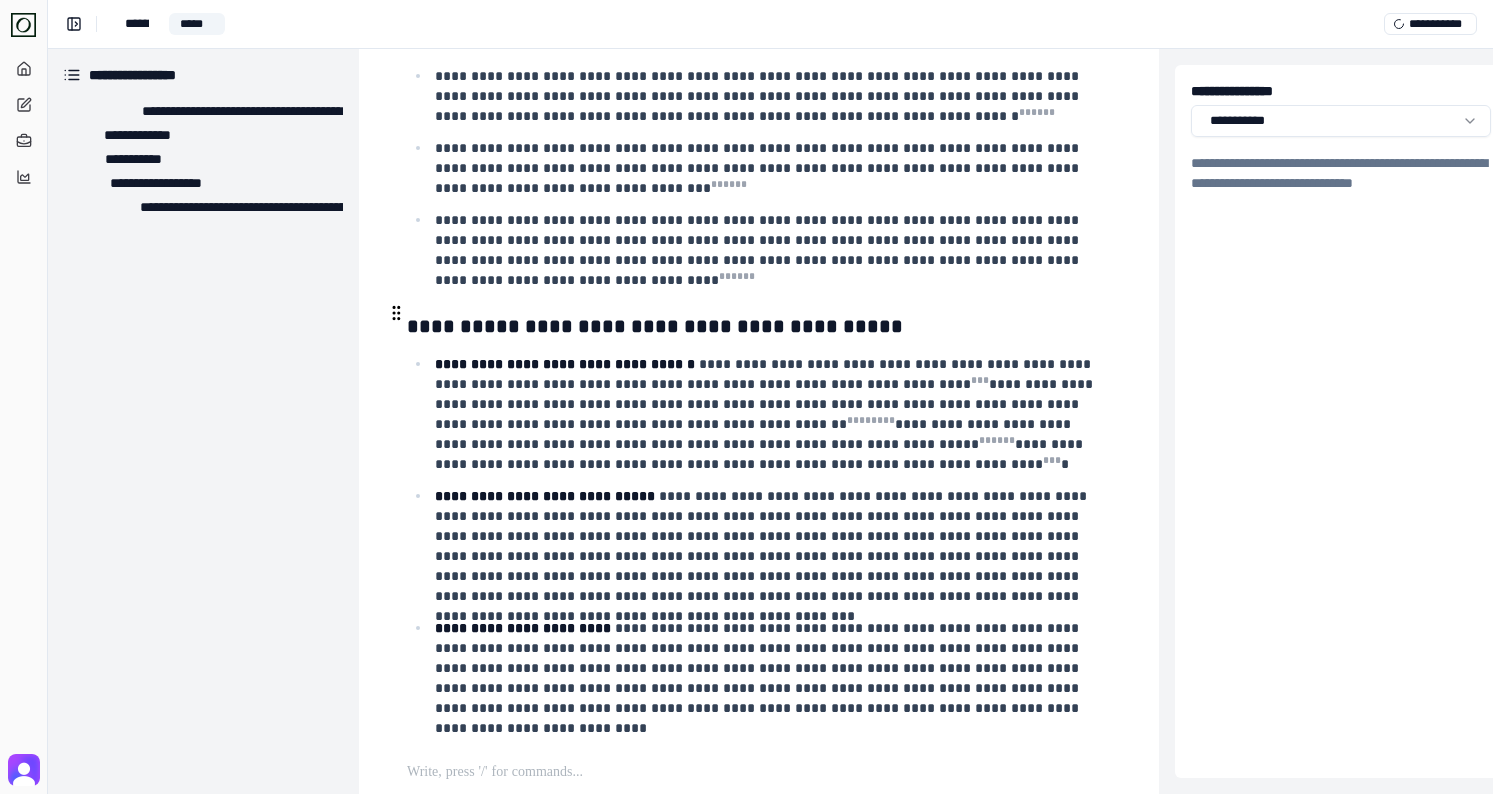click on "**********" at bounding box center [759, 326] 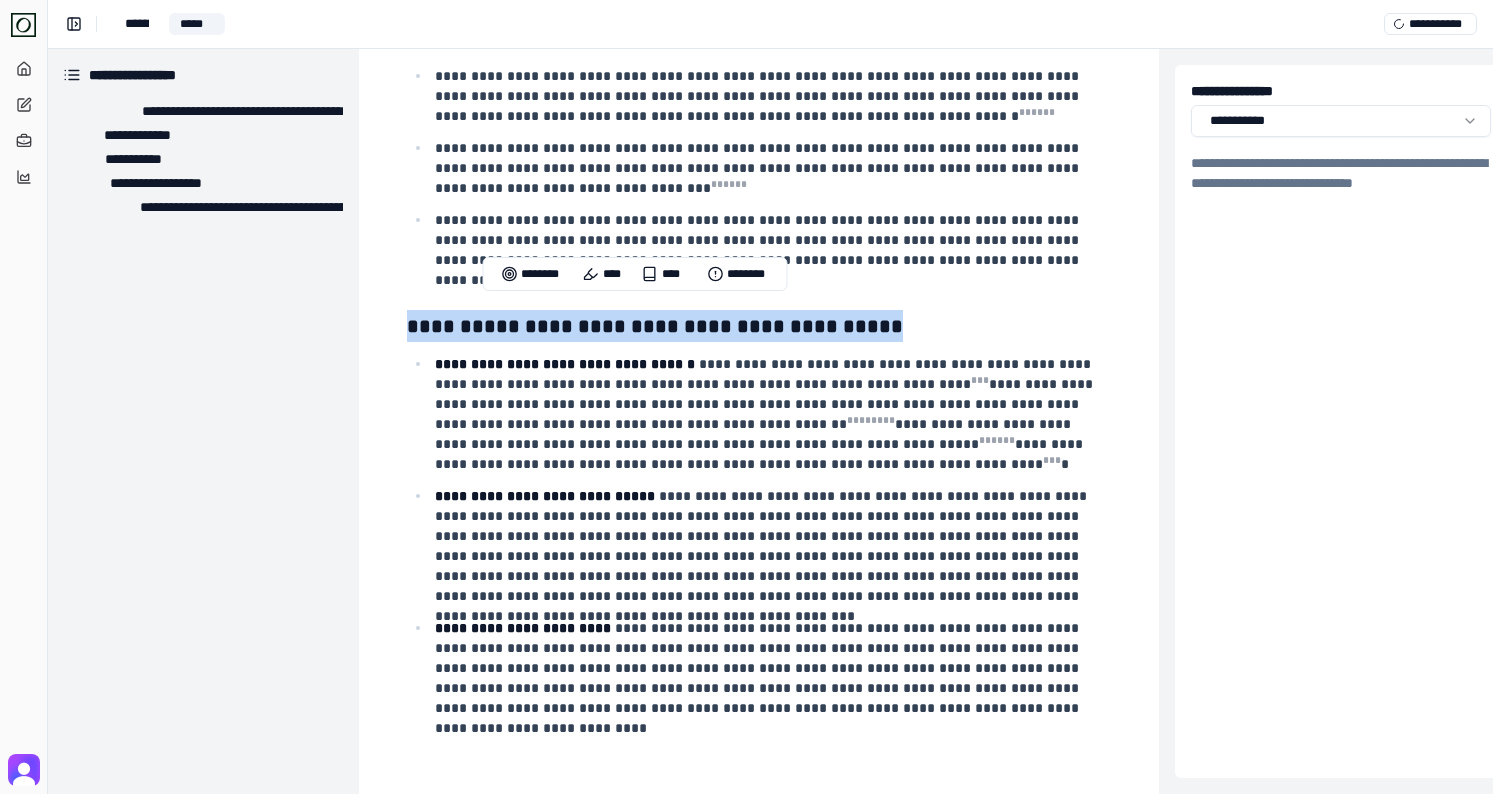 drag, startPoint x: 885, startPoint y: 307, endPoint x: 358, endPoint y: 290, distance: 527.2741 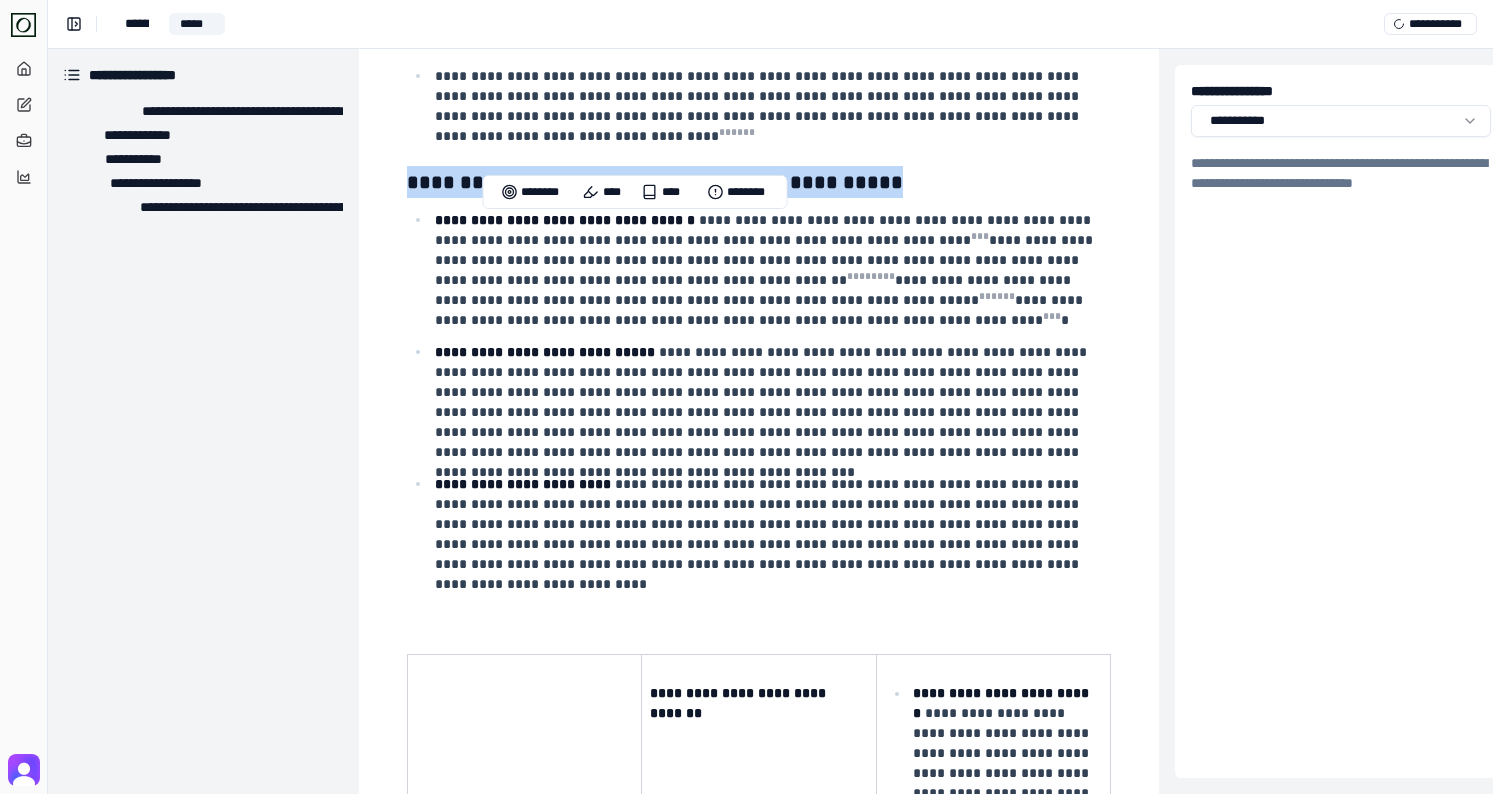 scroll, scrollTop: 846, scrollLeft: 1, axis: both 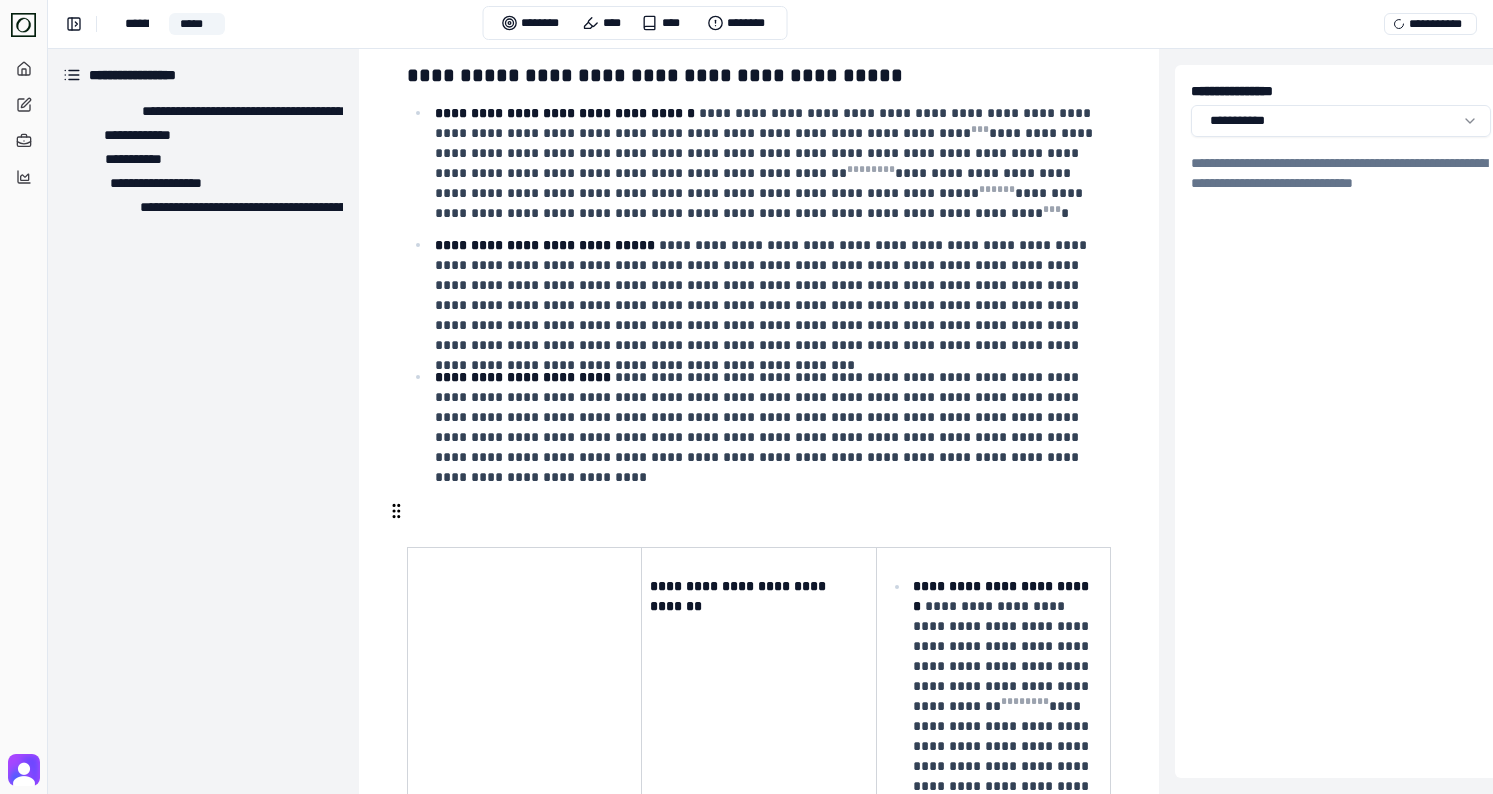 click at bounding box center [757, 521] 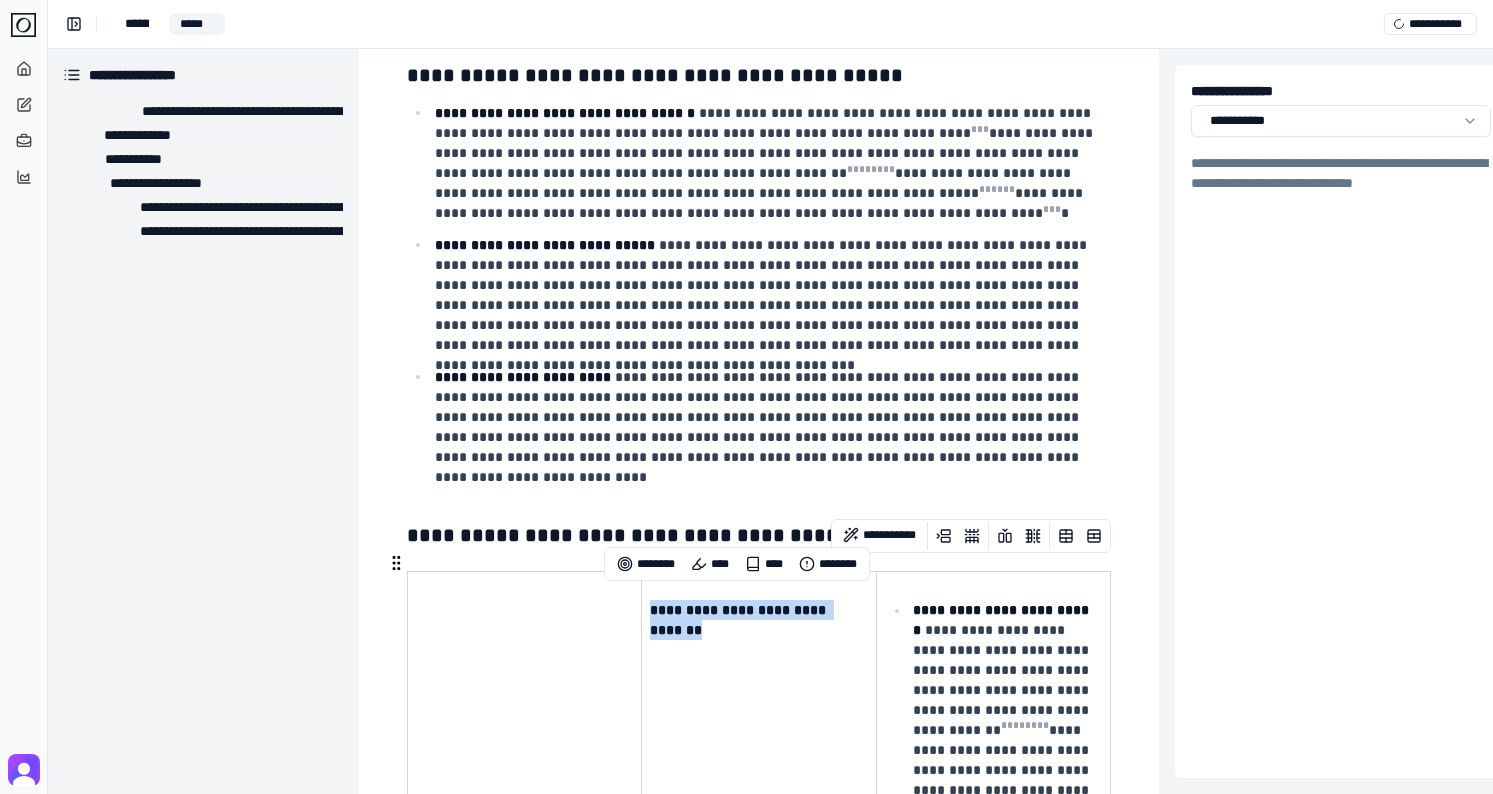drag, startPoint x: 862, startPoint y: 597, endPoint x: 650, endPoint y: 602, distance: 212.05896 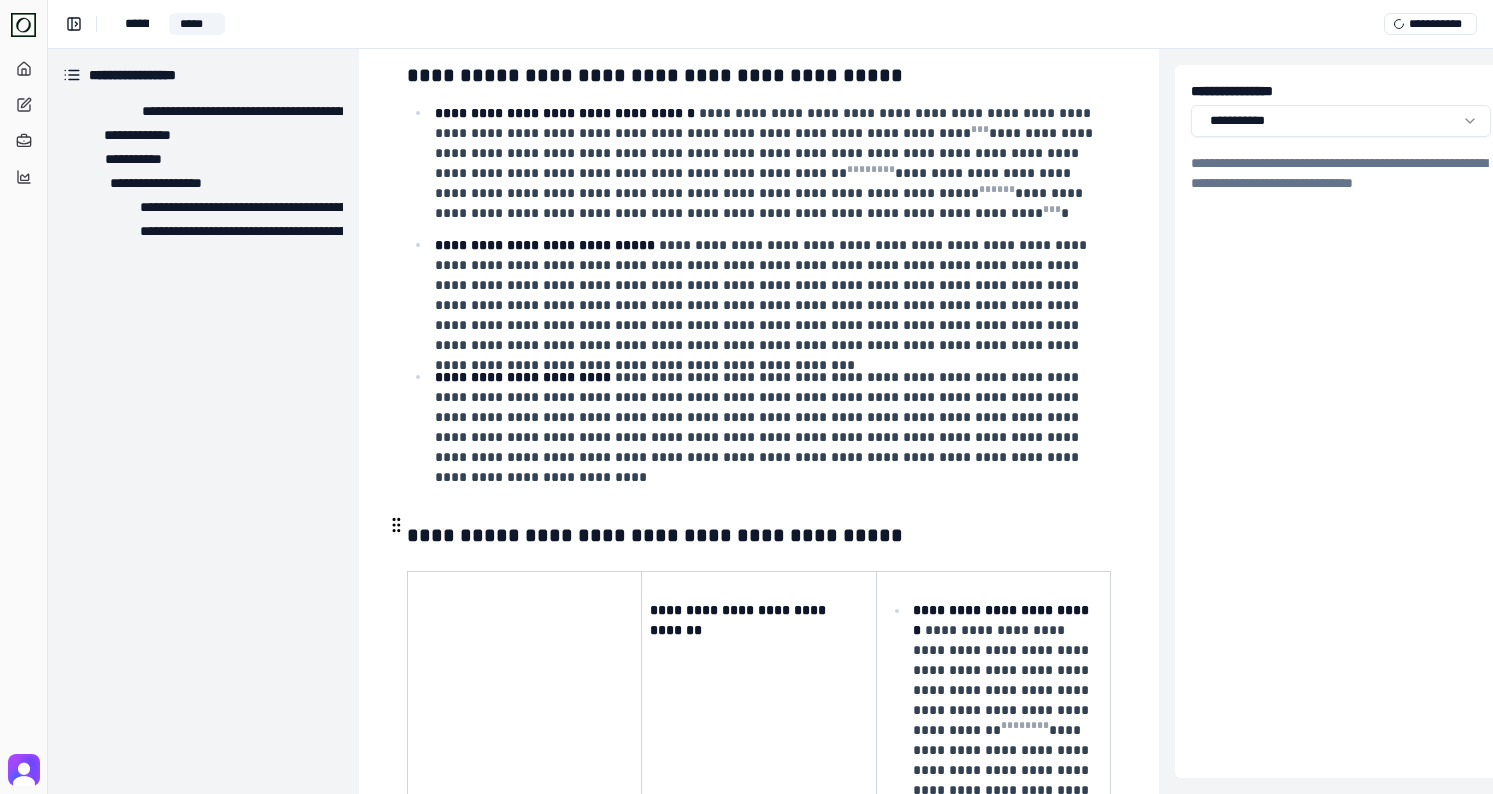 click on "**********" at bounding box center (759, 535) 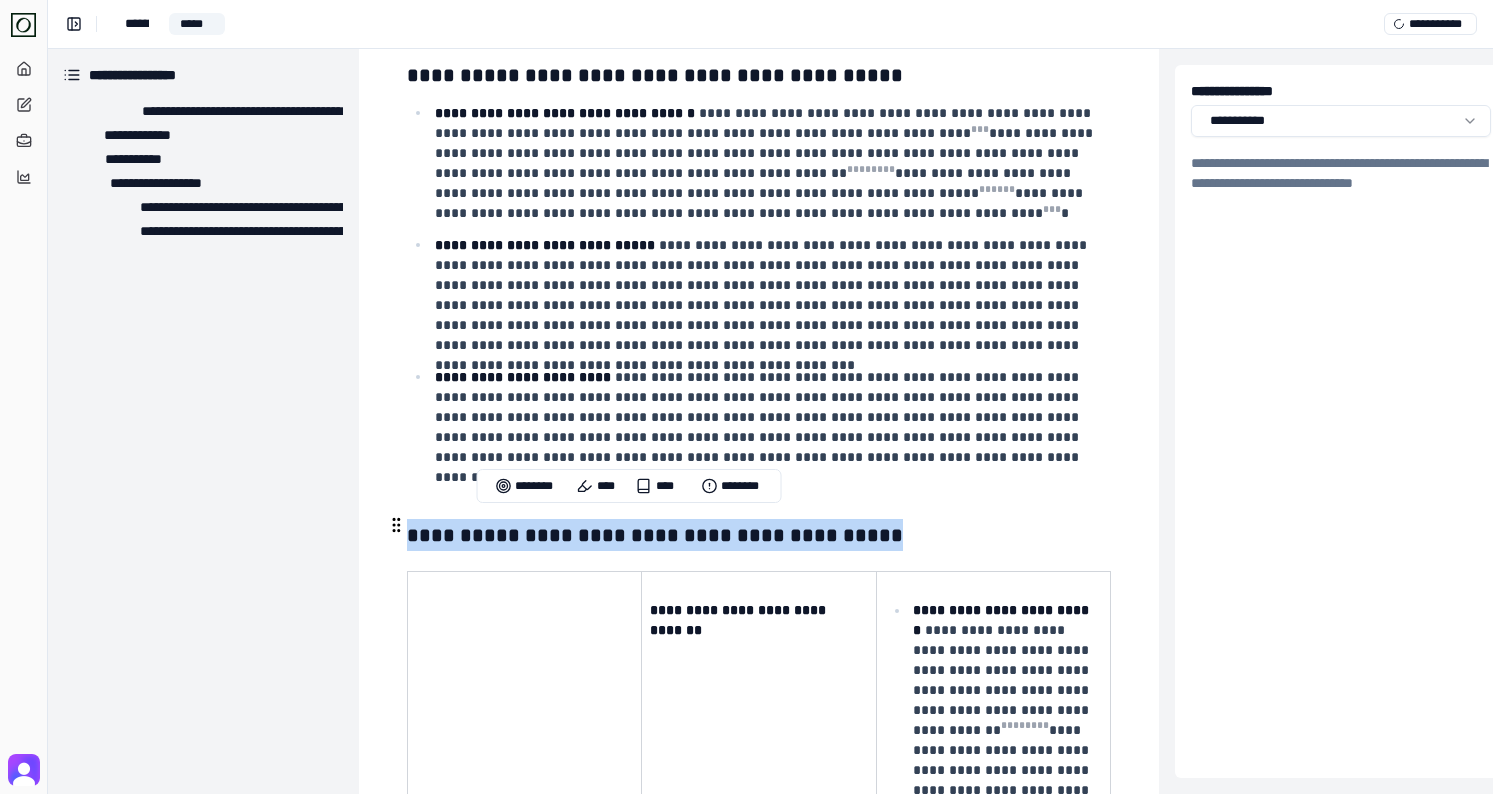 drag, startPoint x: 410, startPoint y: 521, endPoint x: 862, endPoint y: 517, distance: 452.0177 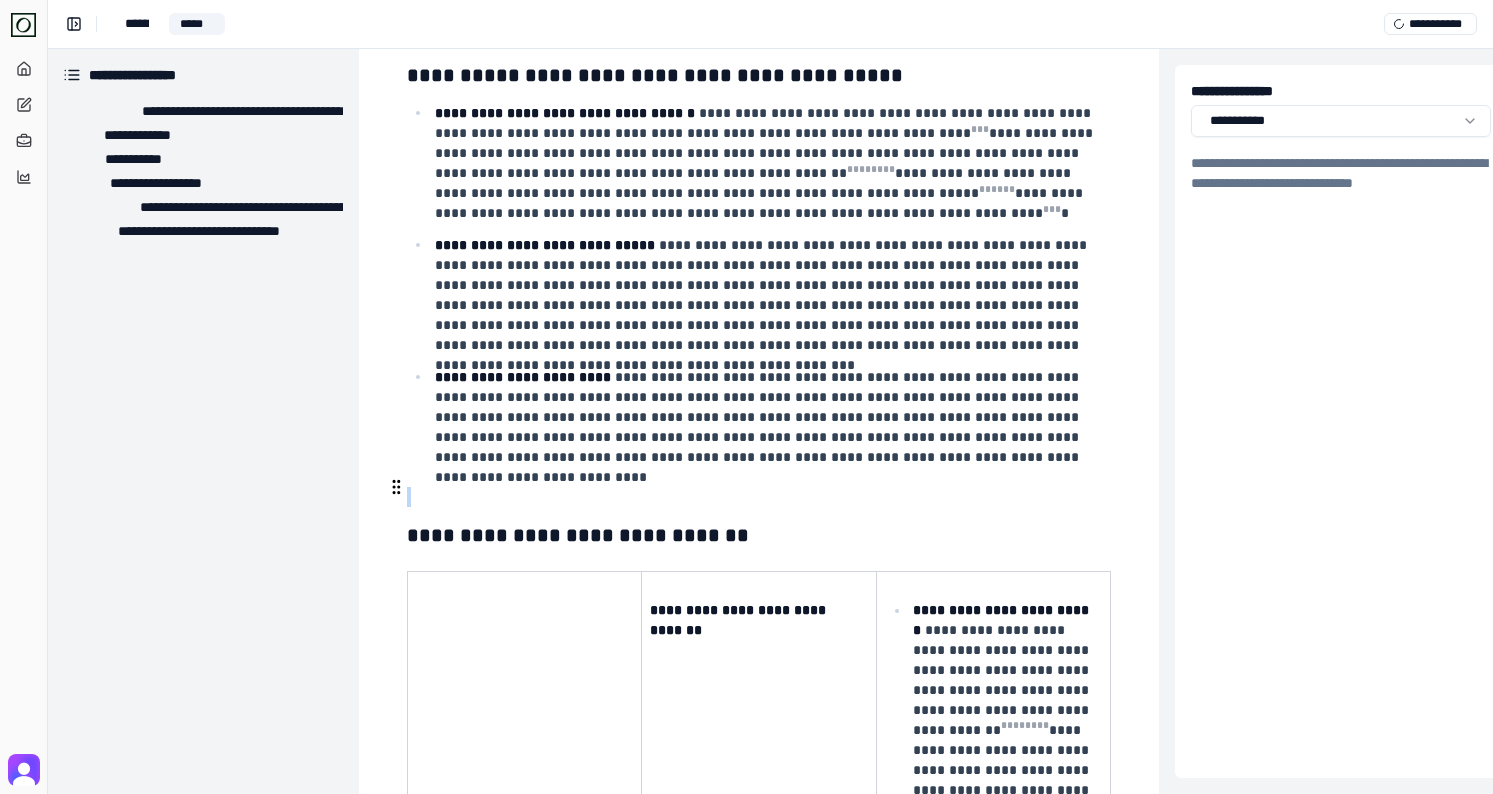 click on "**********" at bounding box center (759, 2825) 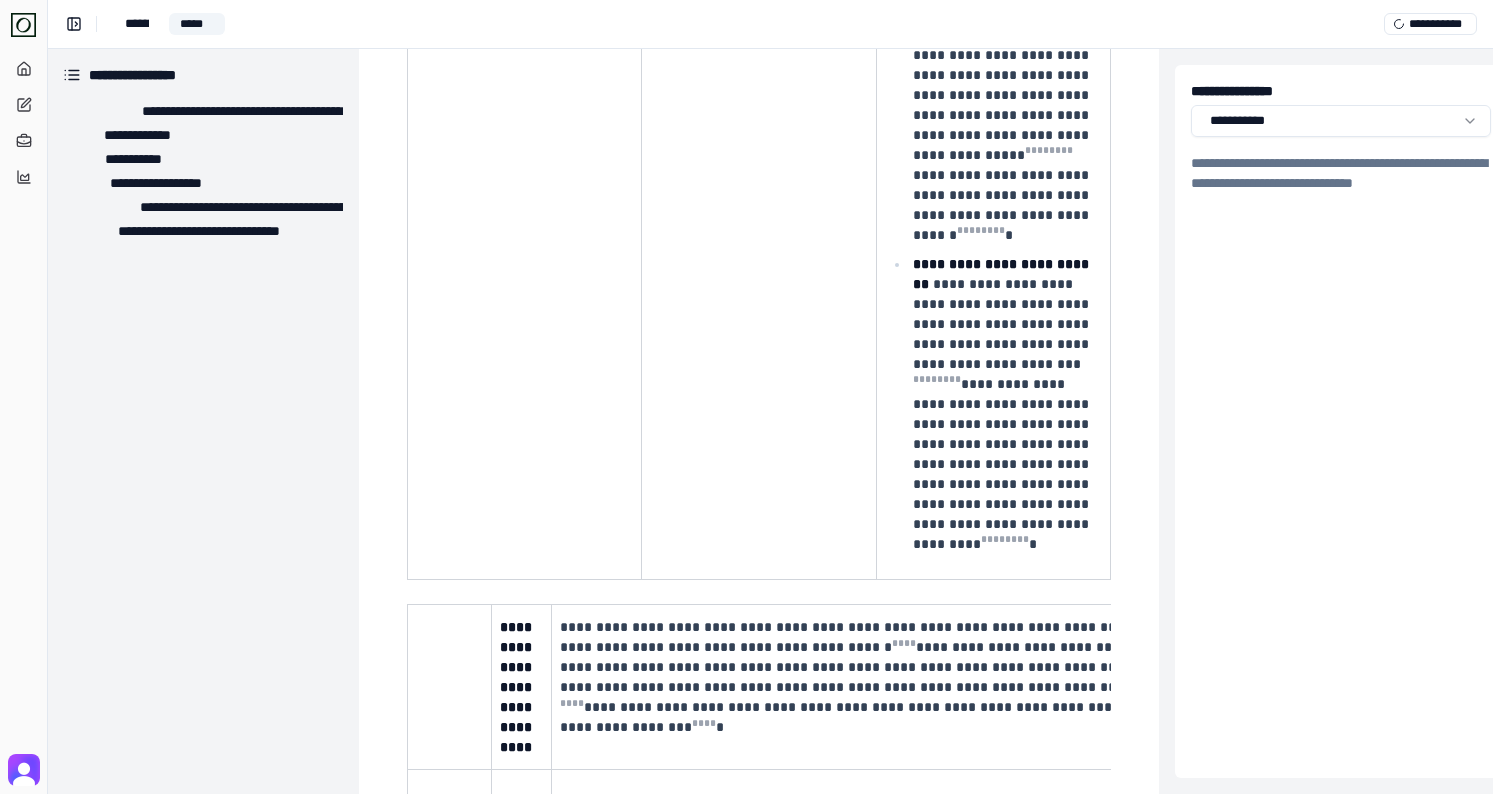 scroll, scrollTop: 2484, scrollLeft: 2, axis: both 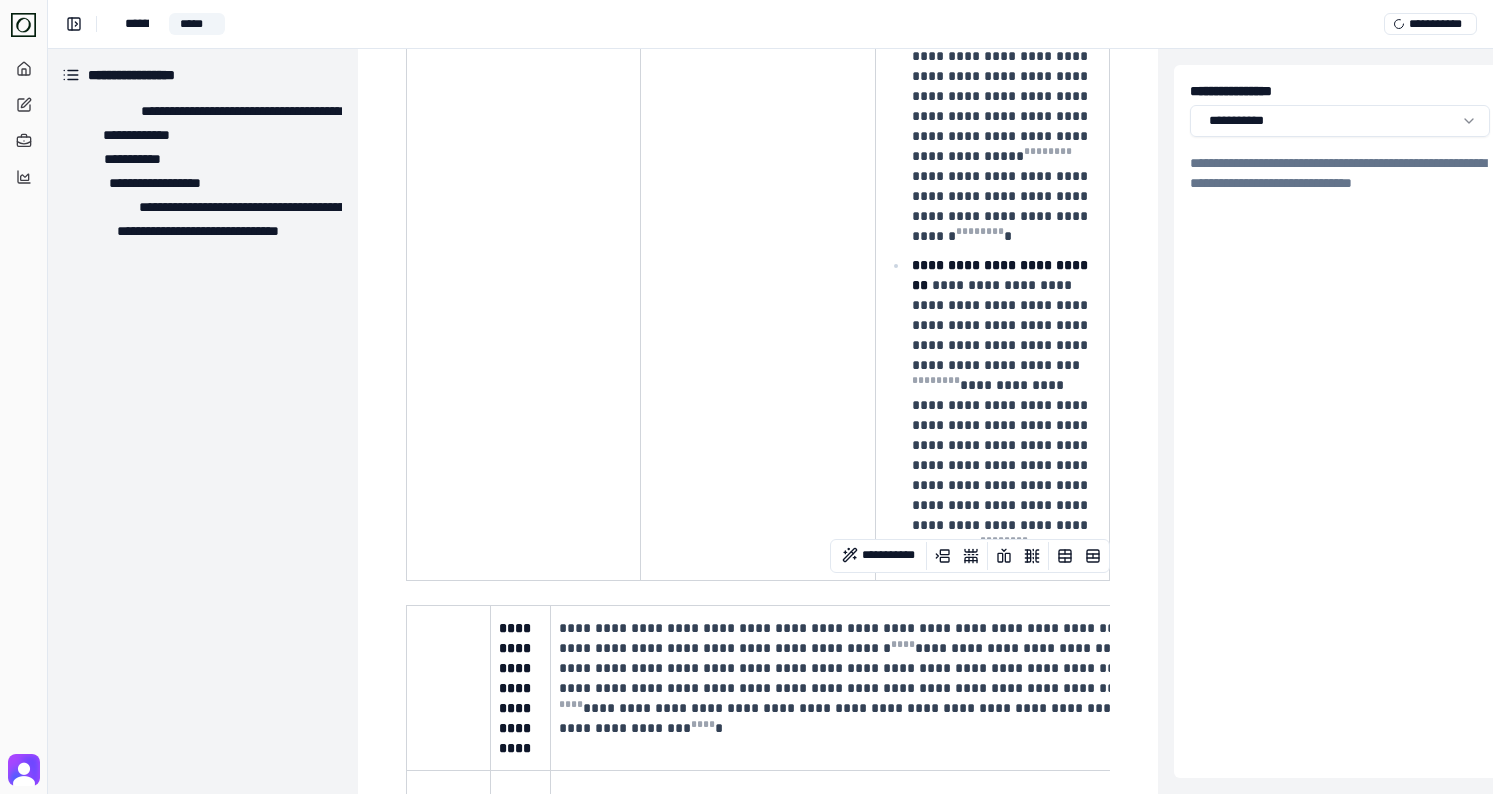 click on "**********" at bounding box center (1004, 405) 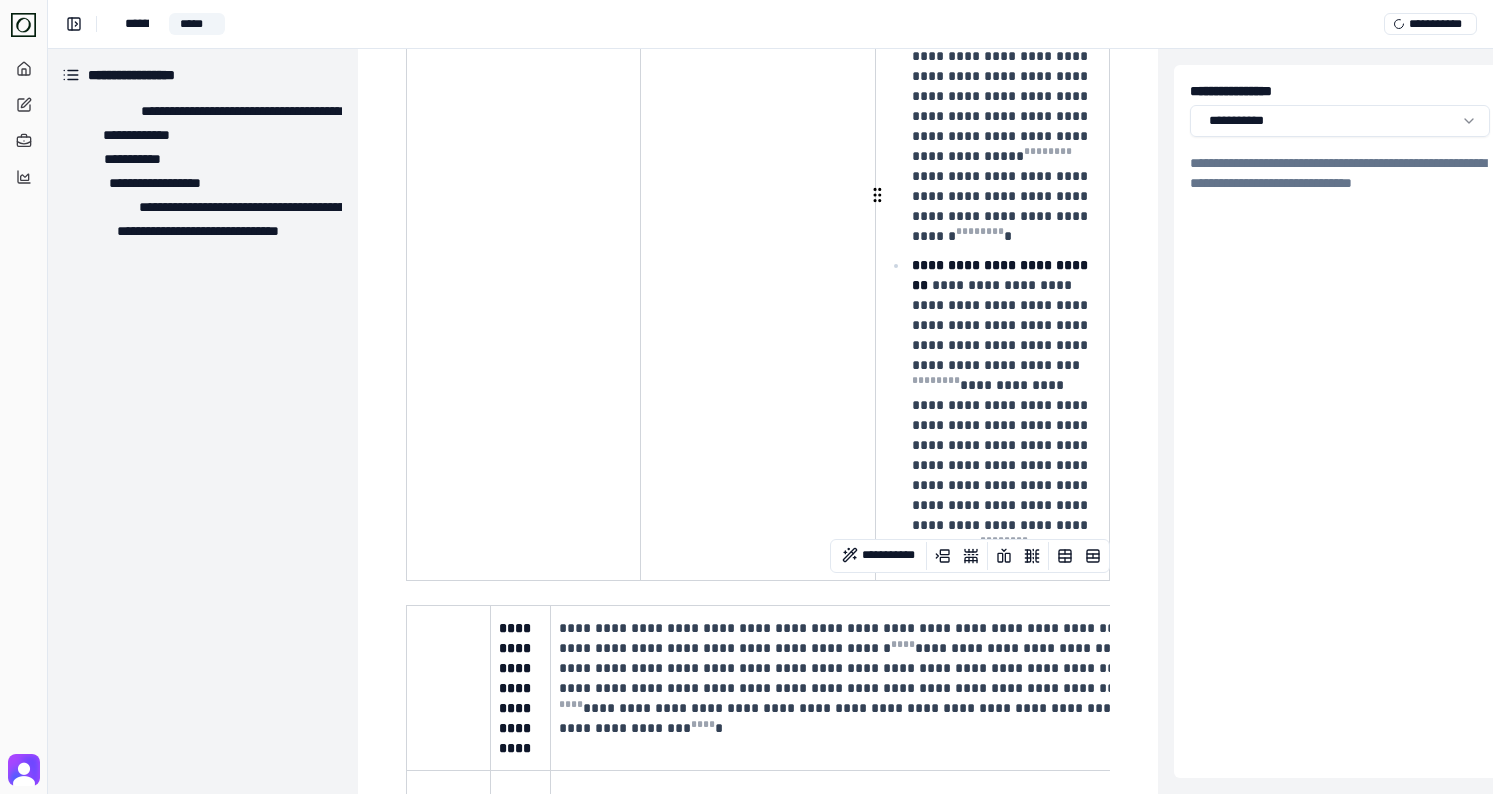 click on "**********" at bounding box center [1002, 415] 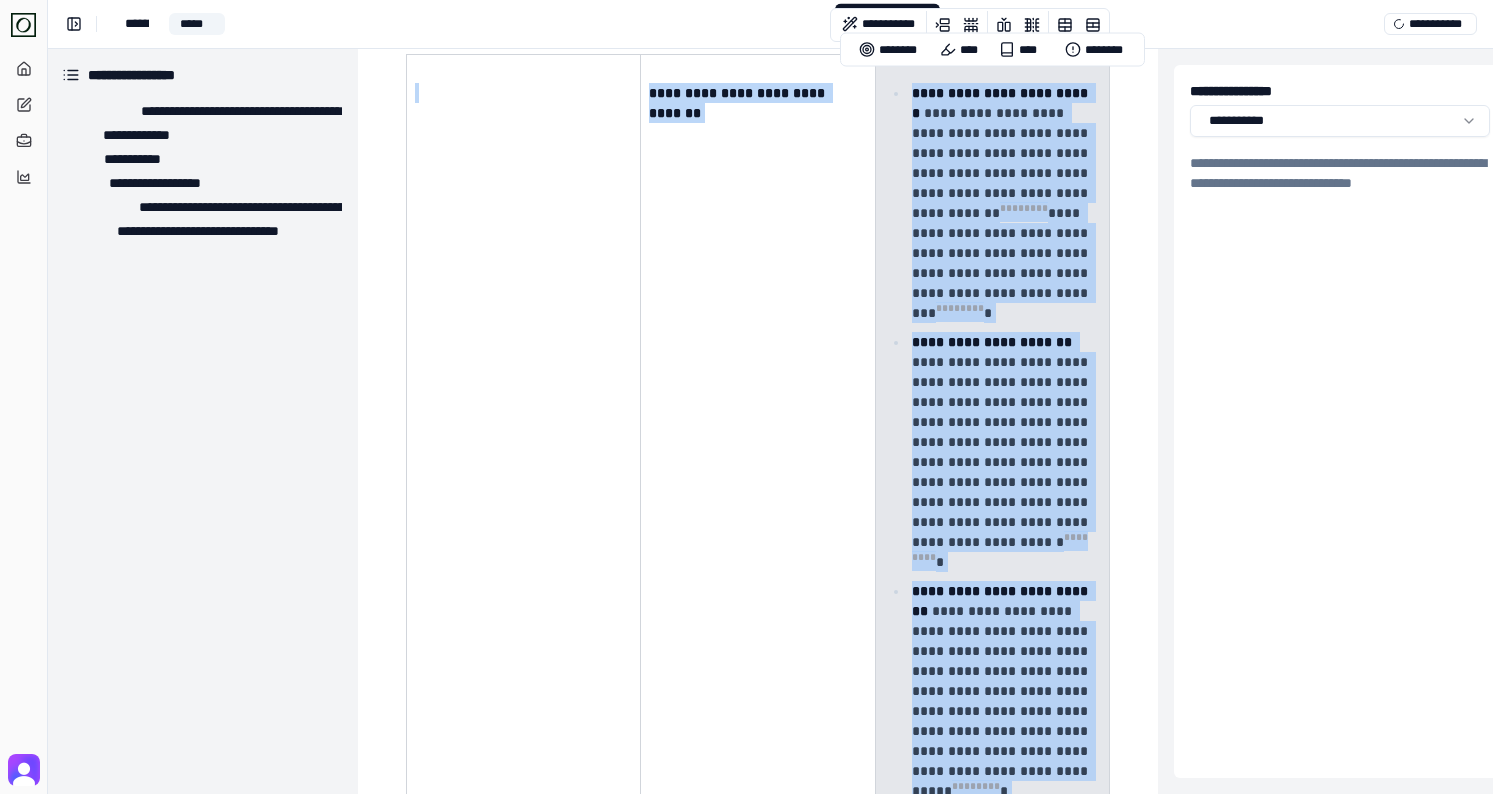 scroll, scrollTop: 1325, scrollLeft: 2, axis: both 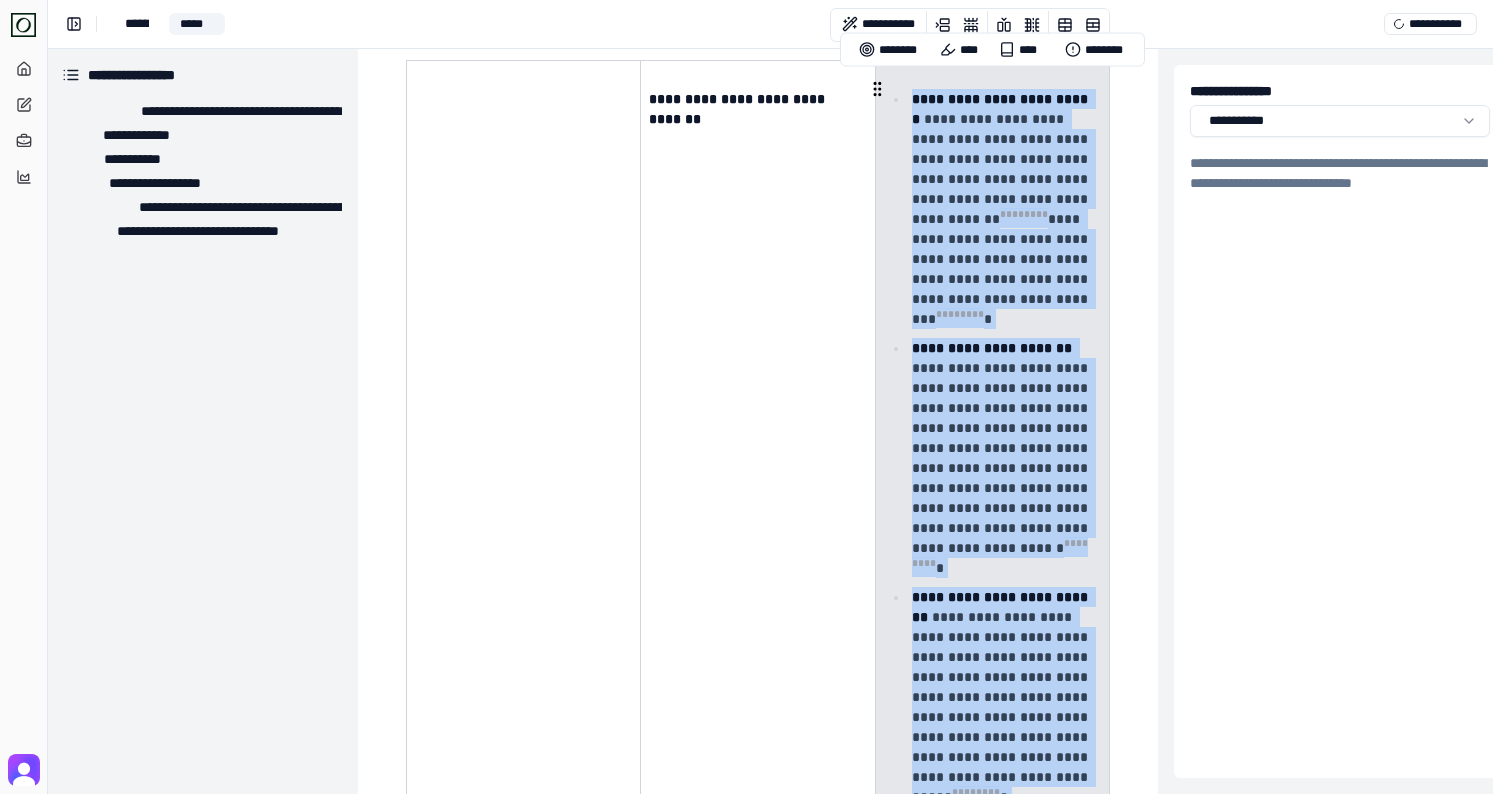 drag, startPoint x: 987, startPoint y: 488, endPoint x: 915, endPoint y: 89, distance: 405.4442 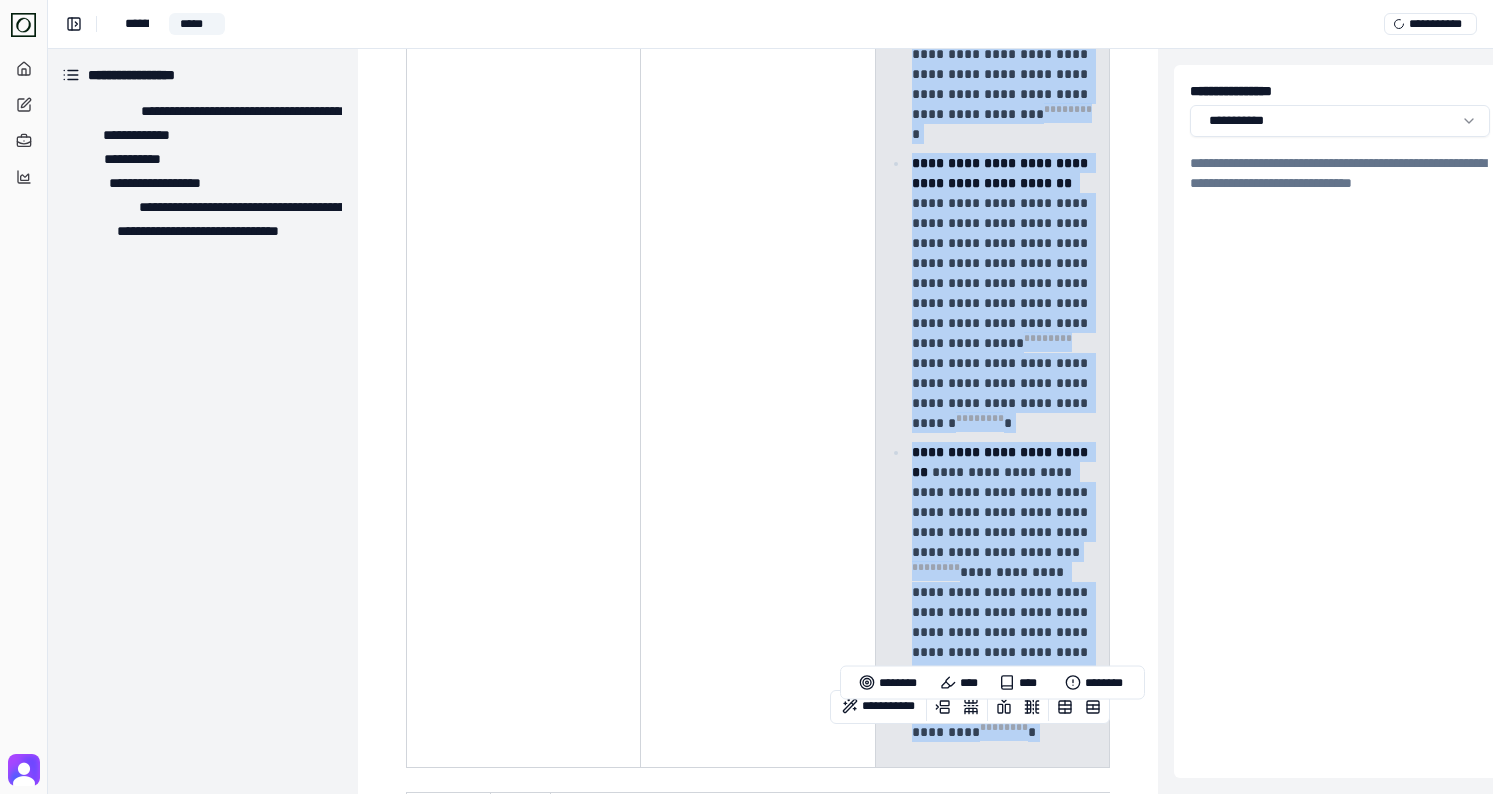 scroll, scrollTop: 2365, scrollLeft: 2, axis: both 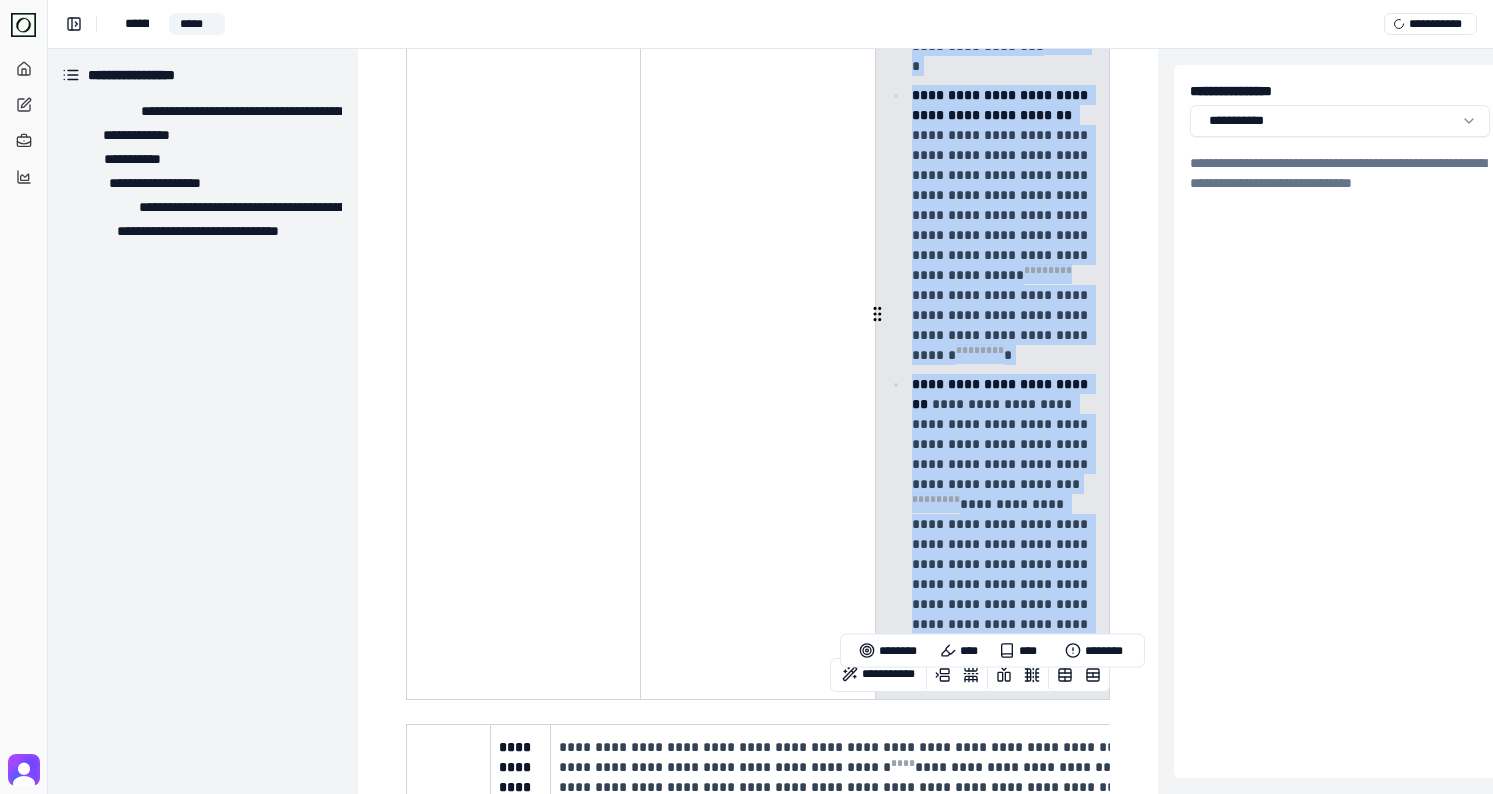 drag, startPoint x: 915, startPoint y: 89, endPoint x: 976, endPoint y: 608, distance: 522.5725 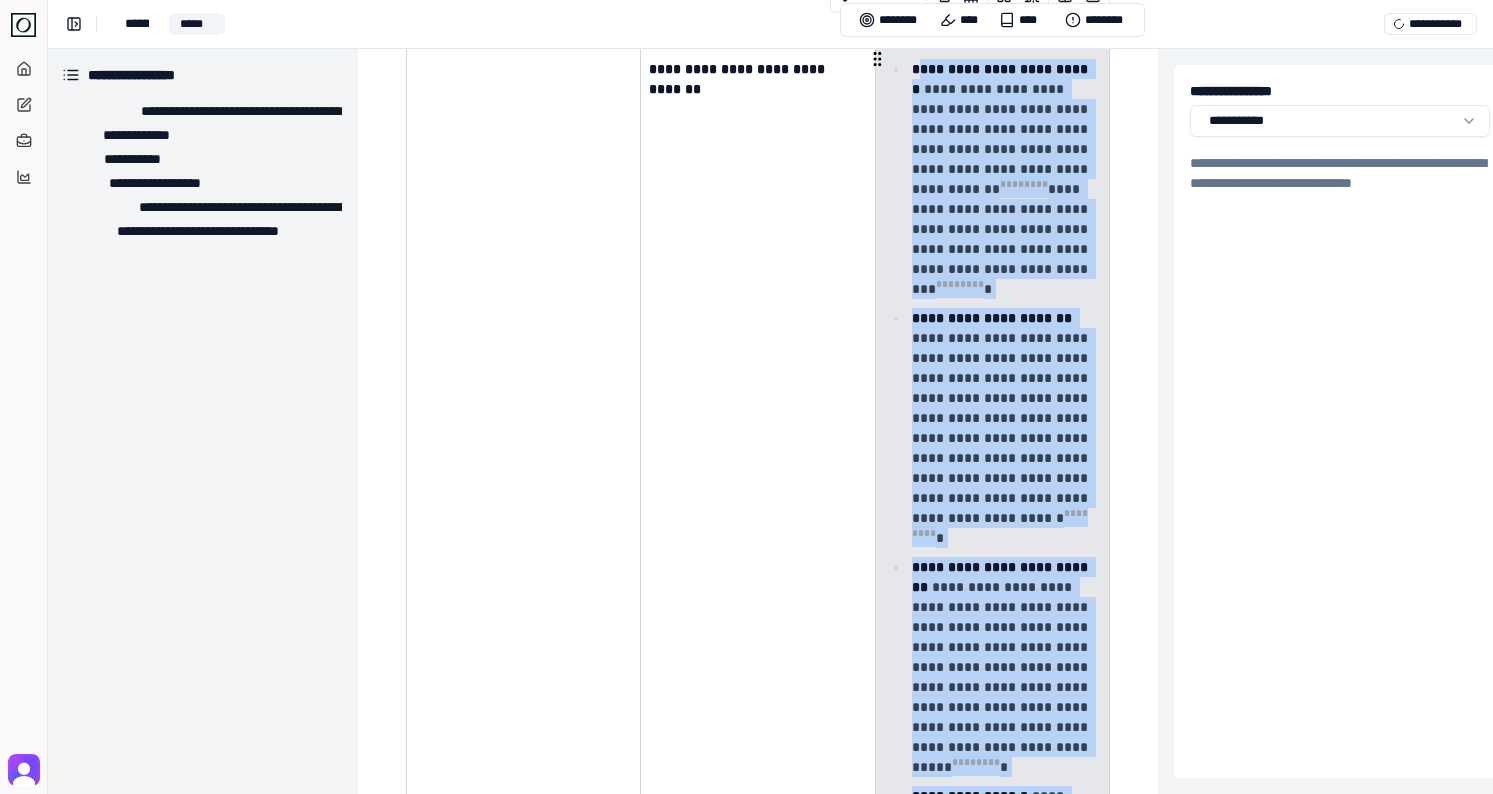 scroll, scrollTop: 1354, scrollLeft: 2, axis: both 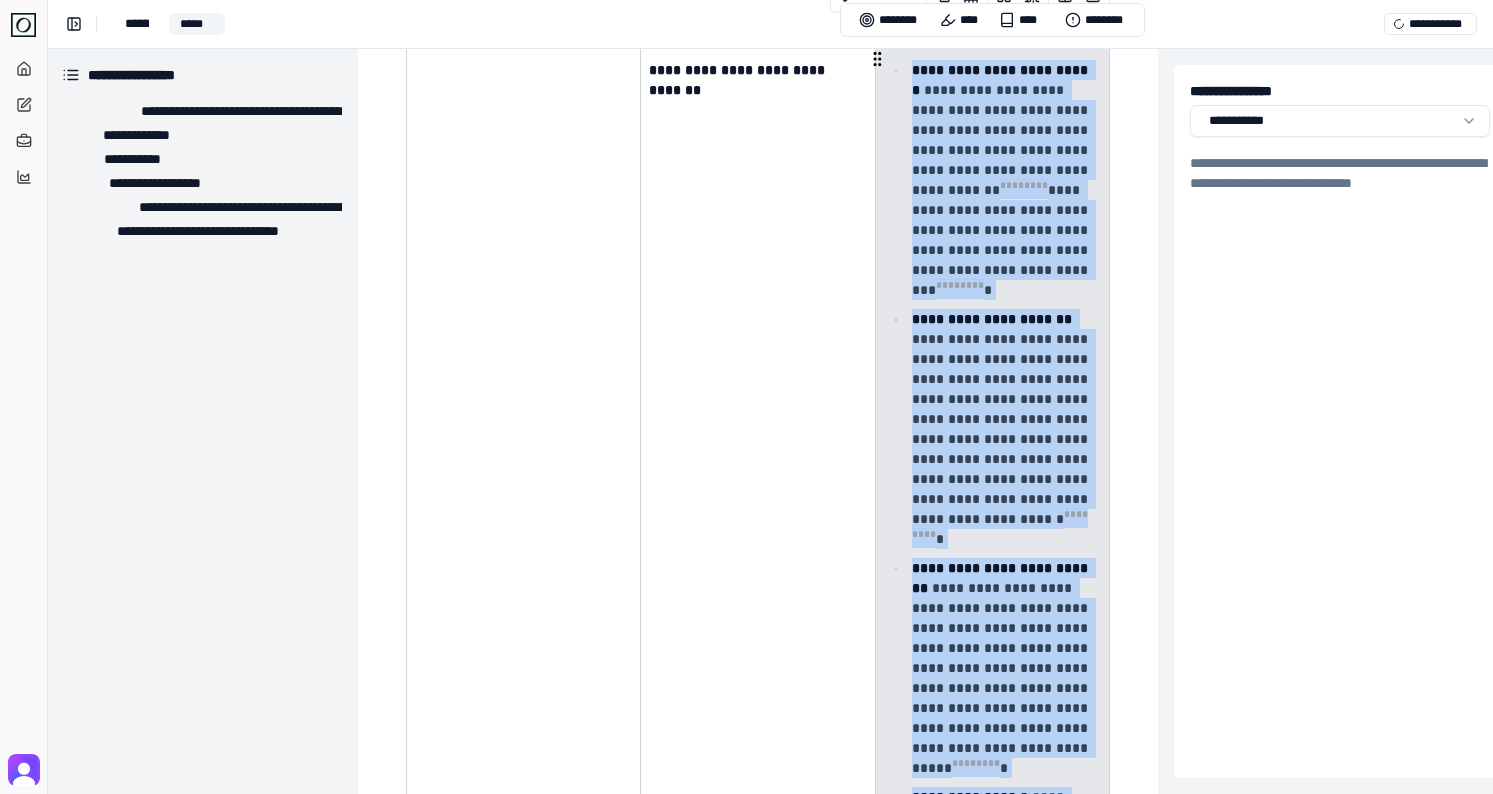 drag, startPoint x: 967, startPoint y: 612, endPoint x: 913, endPoint y: 66, distance: 548.6638 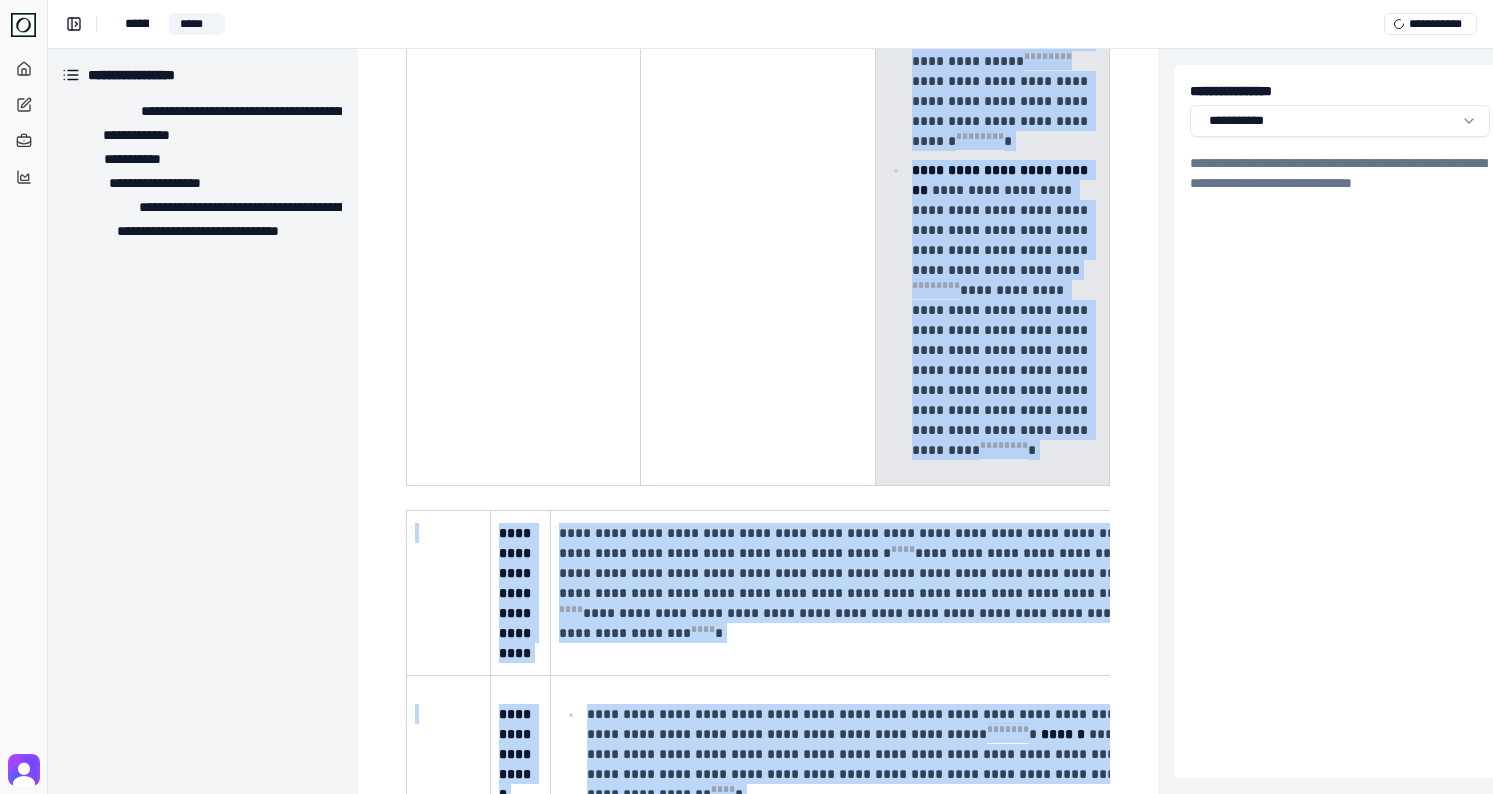 scroll, scrollTop: 2624, scrollLeft: 2, axis: both 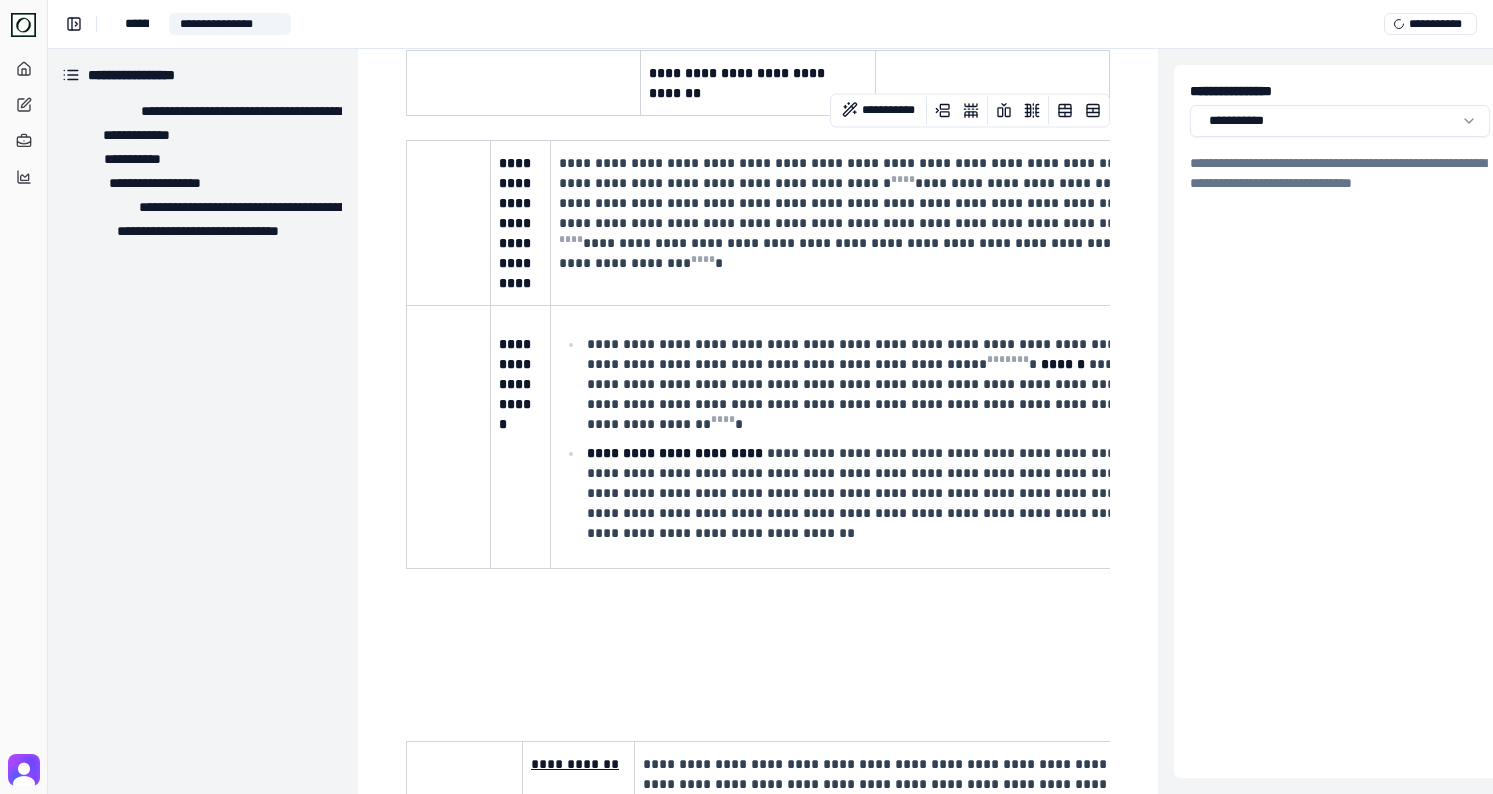 drag, startPoint x: 912, startPoint y: 59, endPoint x: 994, endPoint y: 365, distance: 316.79648 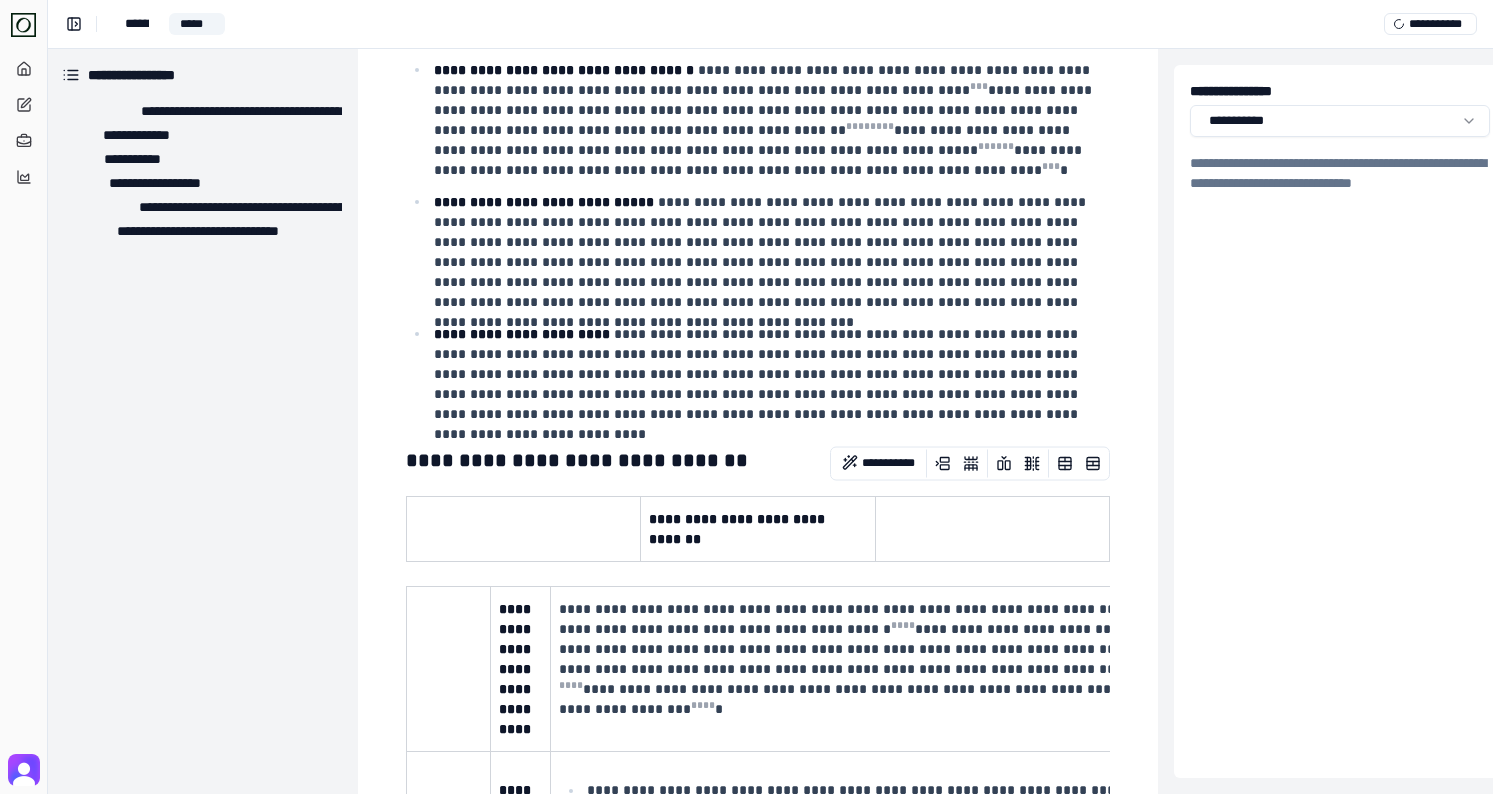 scroll, scrollTop: 890, scrollLeft: 2, axis: both 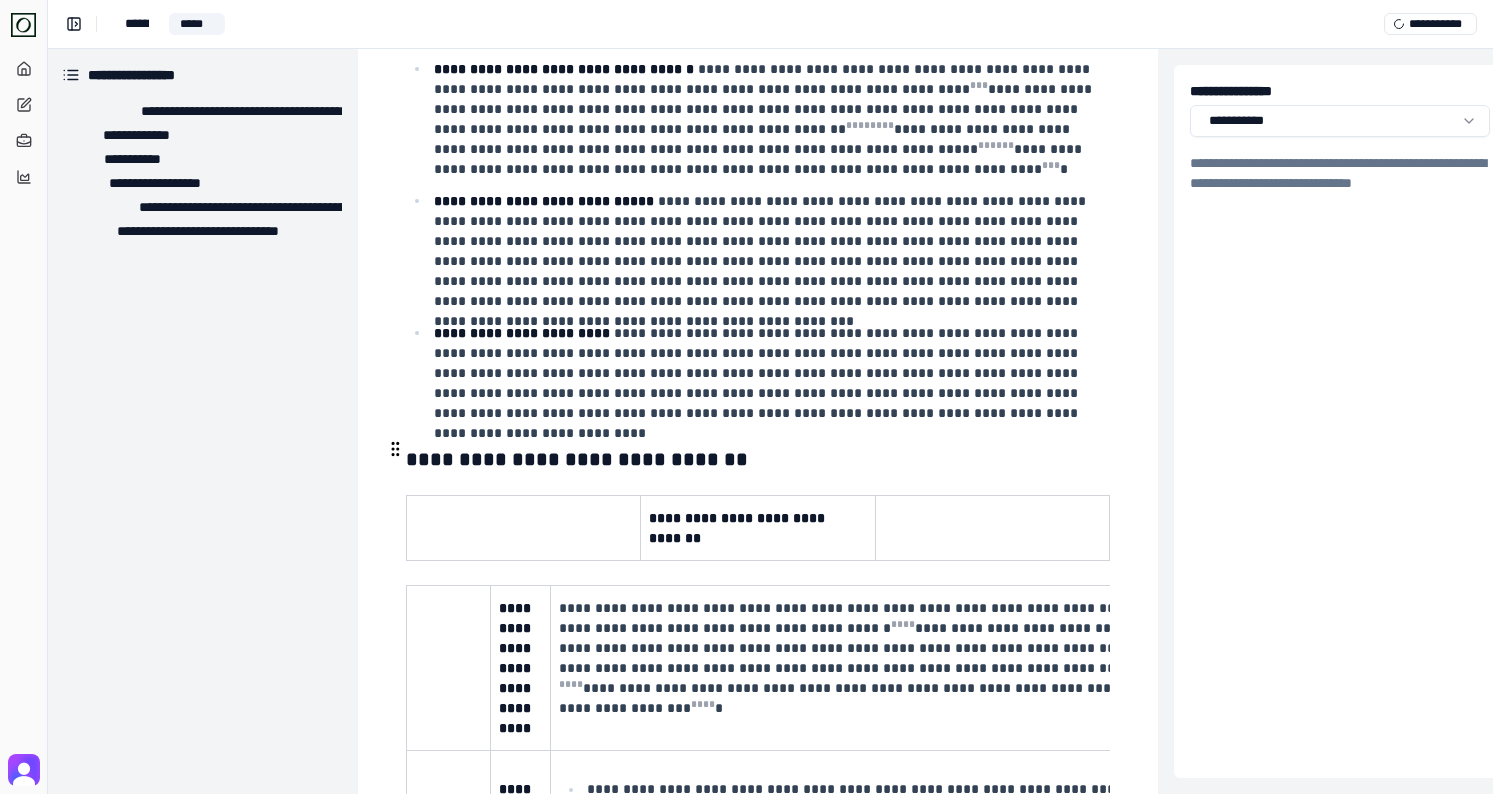 click on "**********" at bounding box center (758, 459) 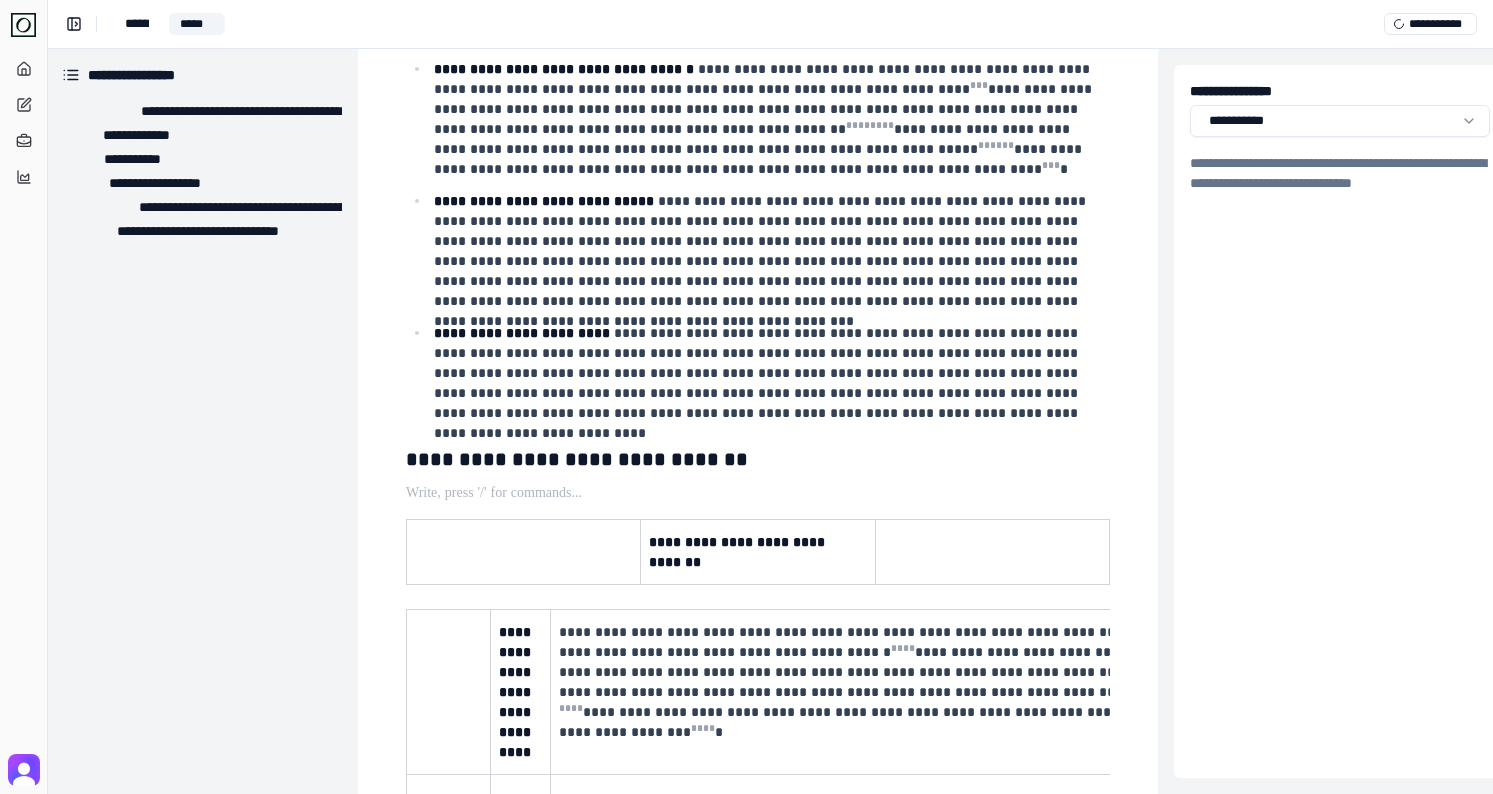 scroll, scrollTop: 1185, scrollLeft: 2, axis: both 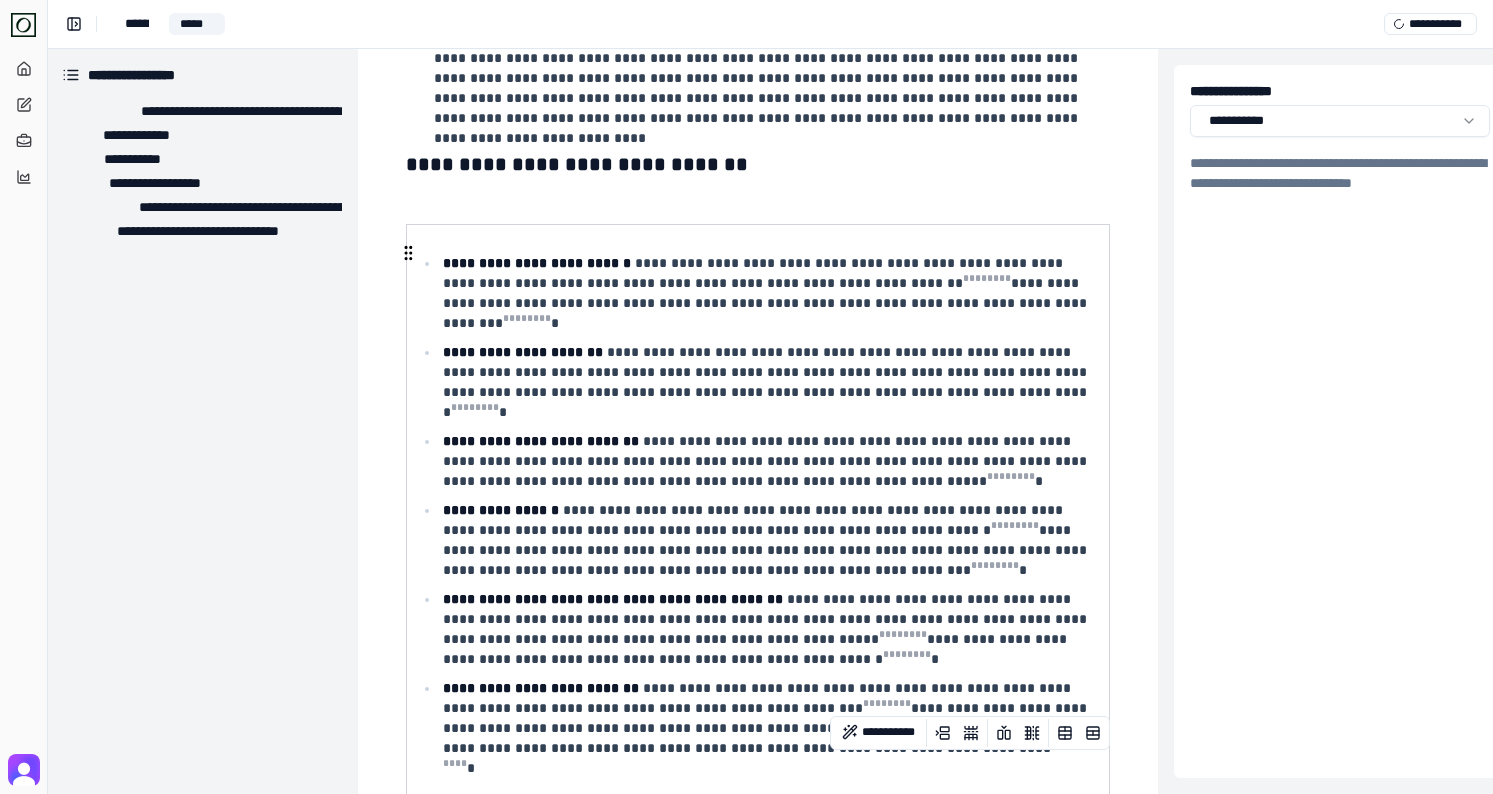 click on "**********" at bounding box center (537, 263) 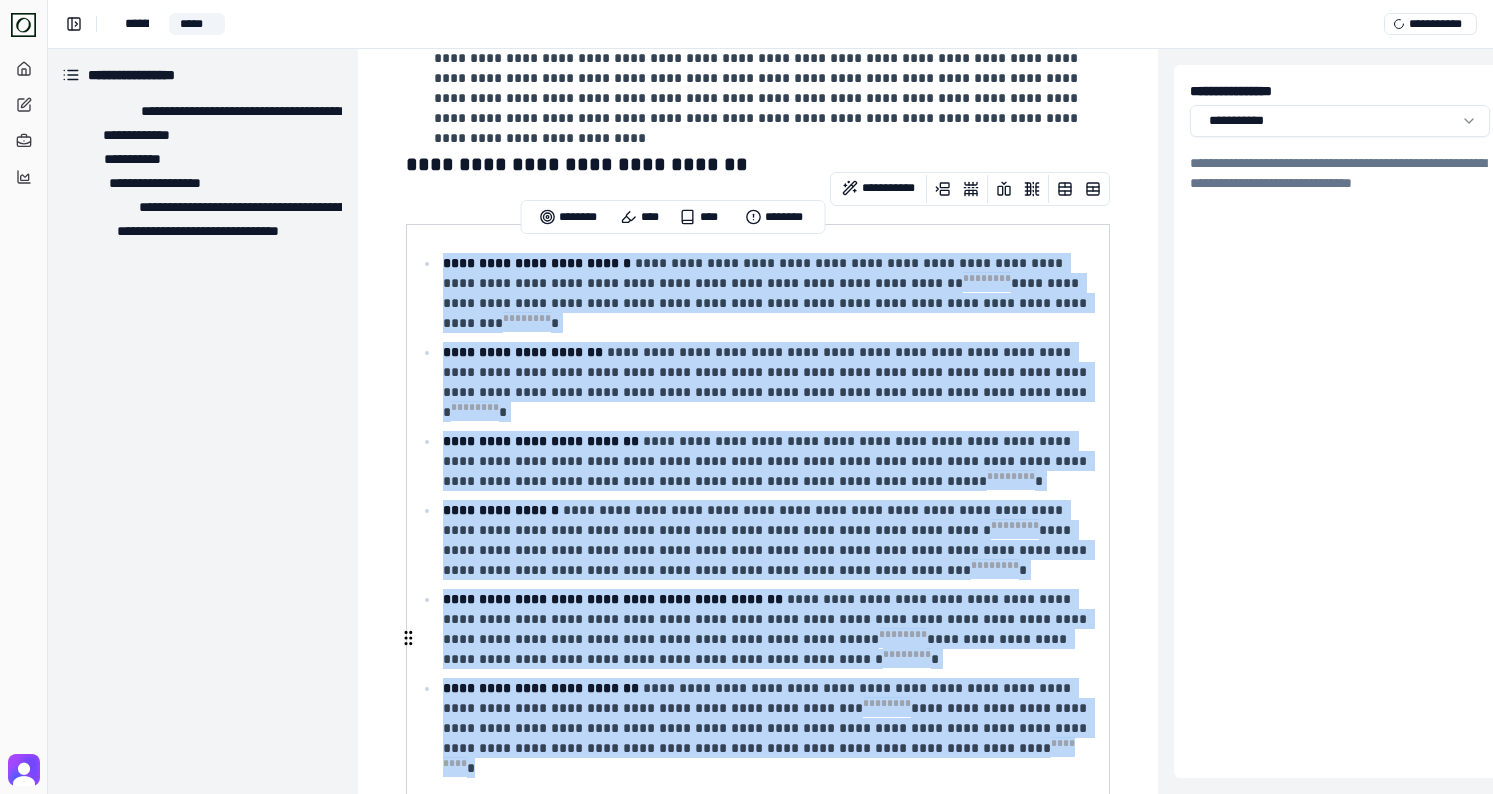drag, startPoint x: 439, startPoint y: 251, endPoint x: 977, endPoint y: 698, distance: 699.46625 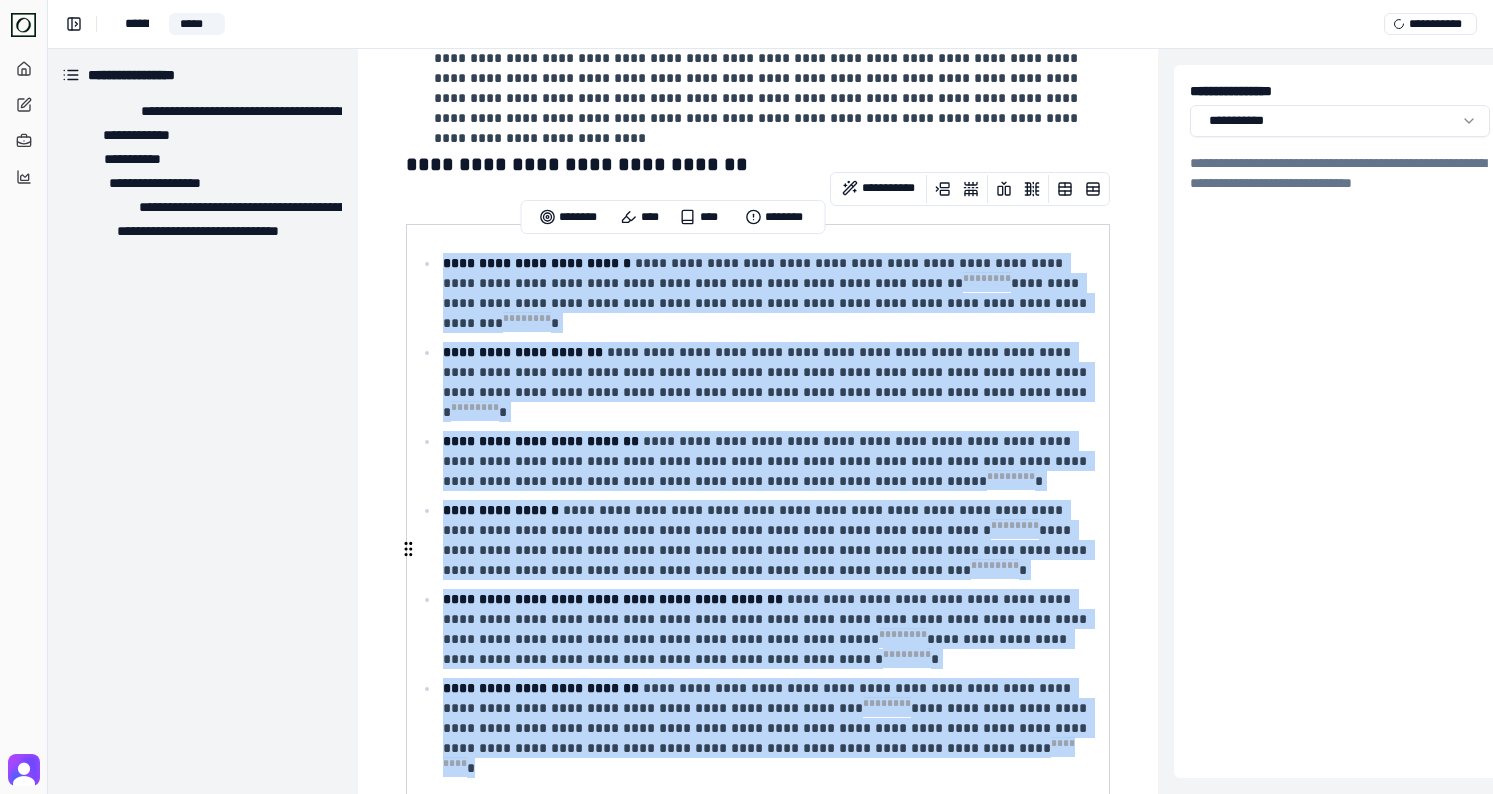 click on "**********" at bounding box center [767, 629] 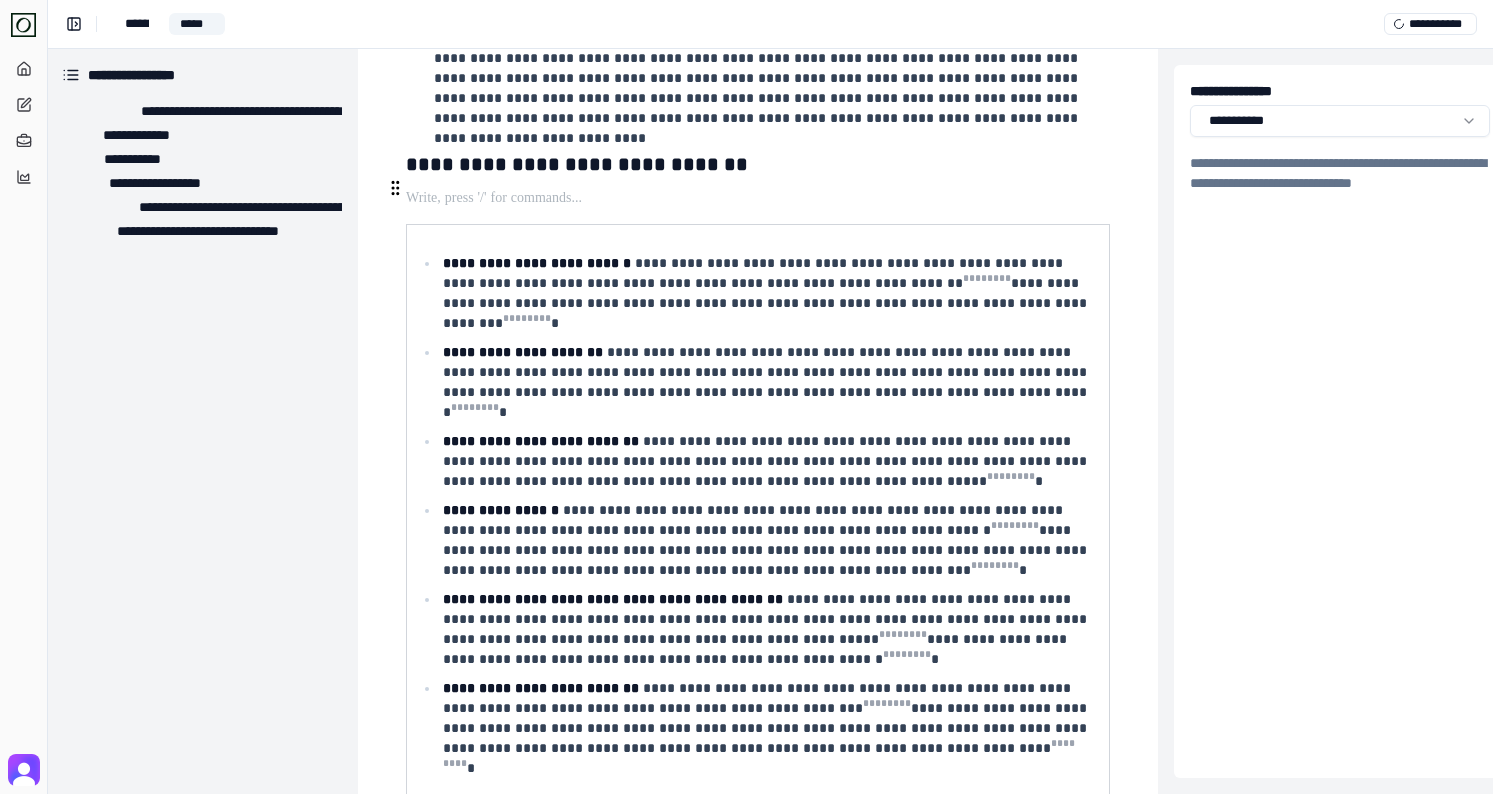 click at bounding box center (756, 198) 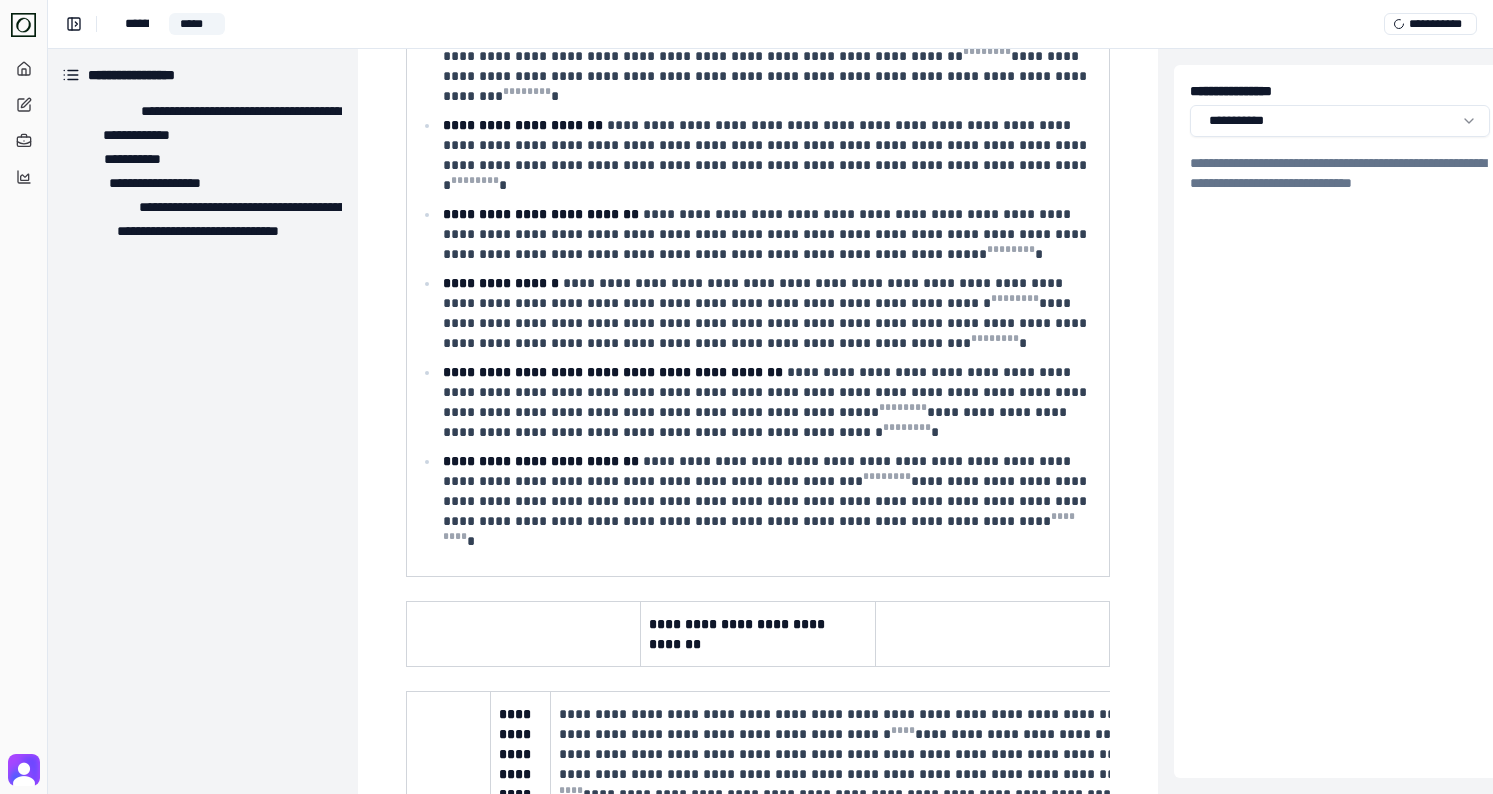 scroll, scrollTop: 1554, scrollLeft: 2, axis: both 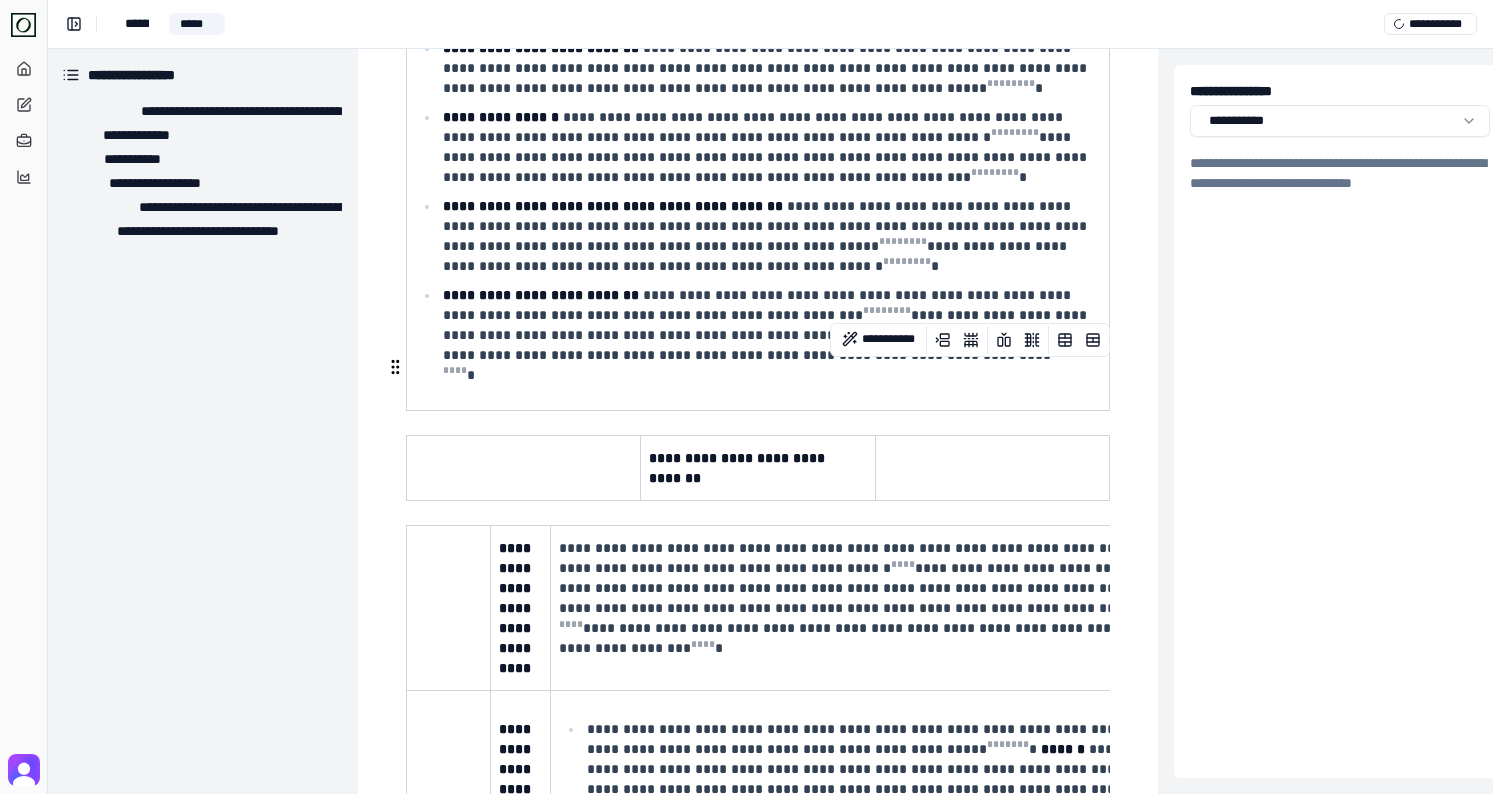drag, startPoint x: 692, startPoint y: 422, endPoint x: 431, endPoint y: 353, distance: 269.96667 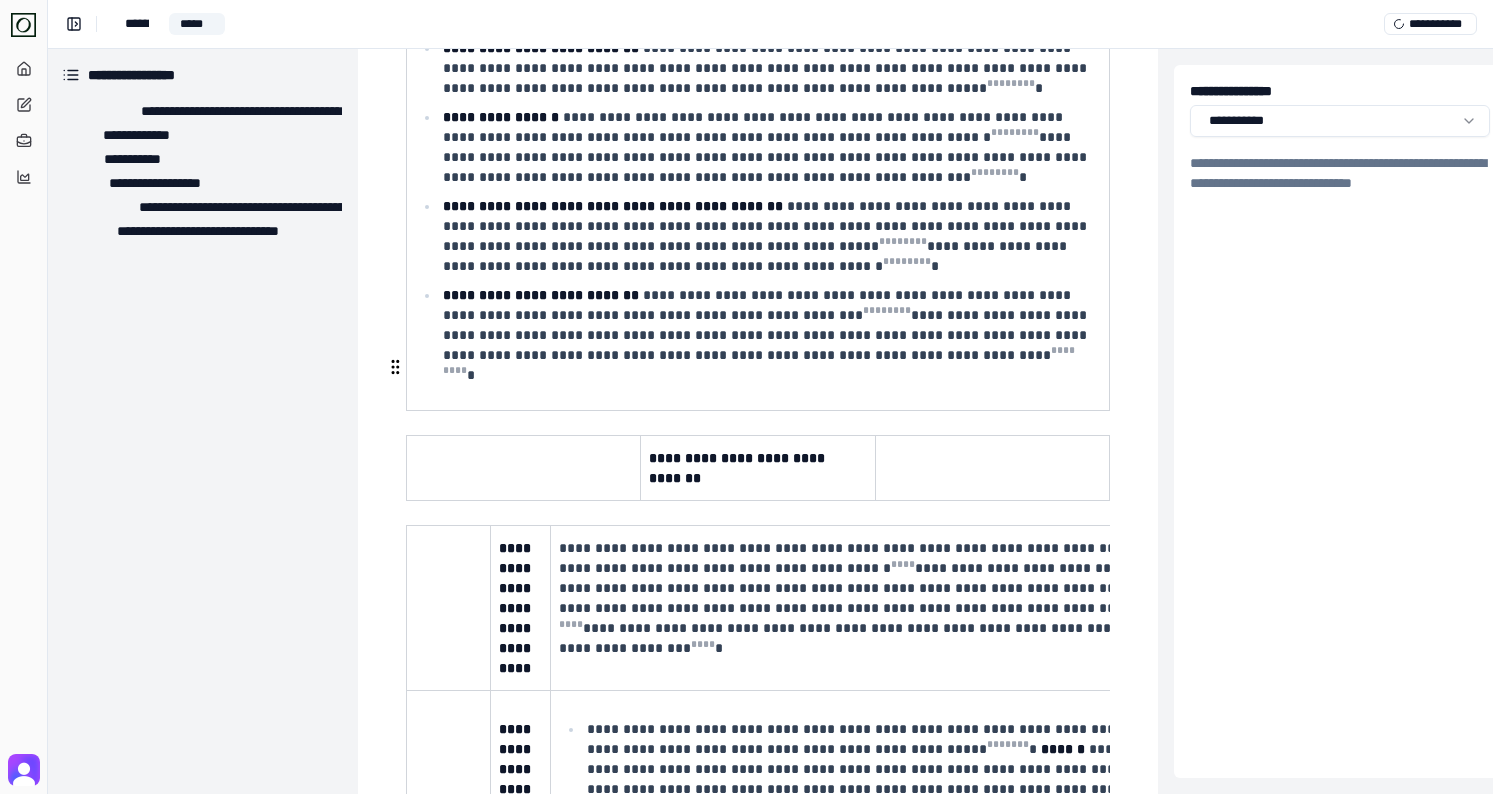 click at bounding box center (395, 367) 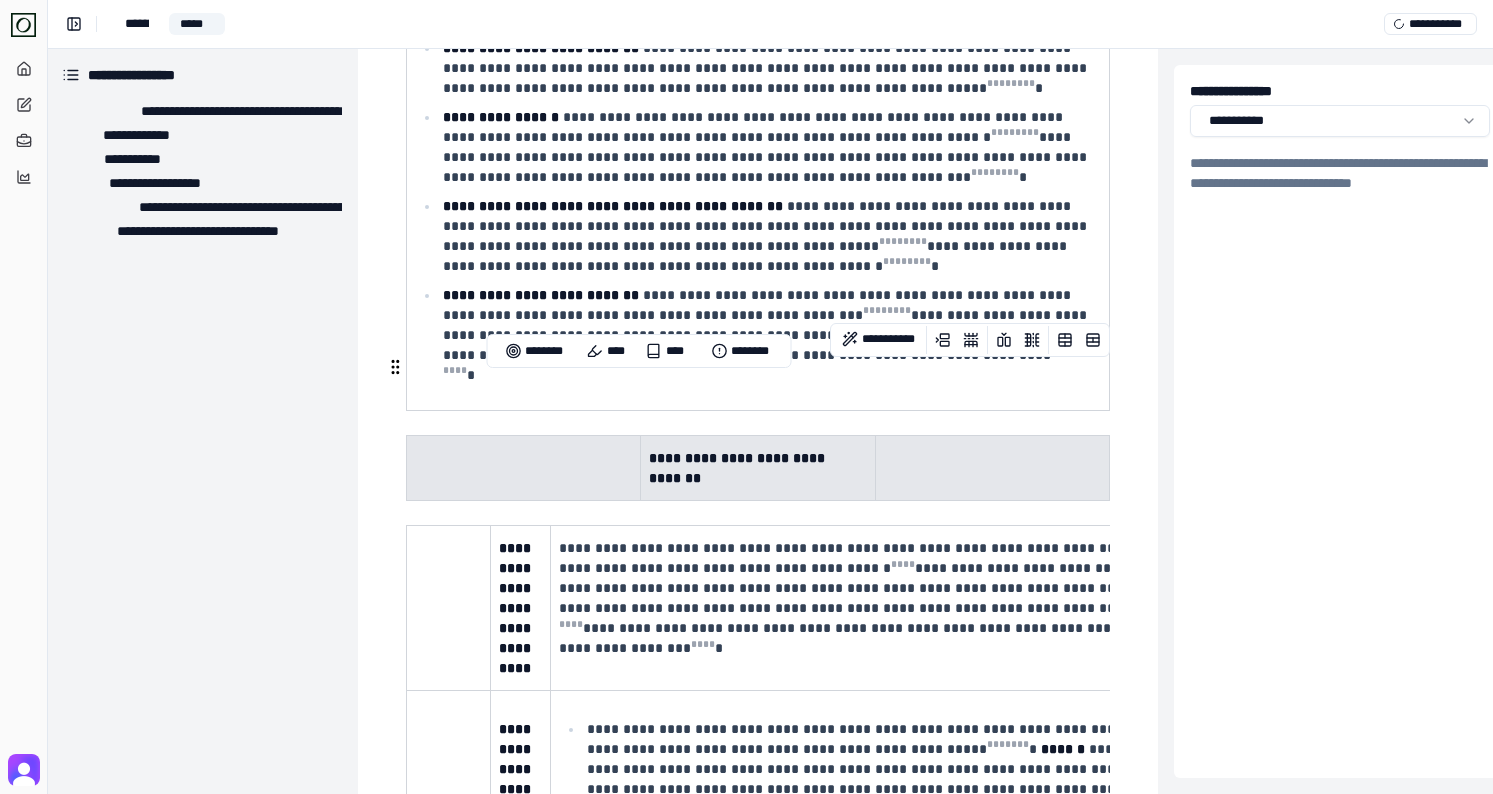 drag, startPoint x: 455, startPoint y: 392, endPoint x: 928, endPoint y: 381, distance: 473.1279 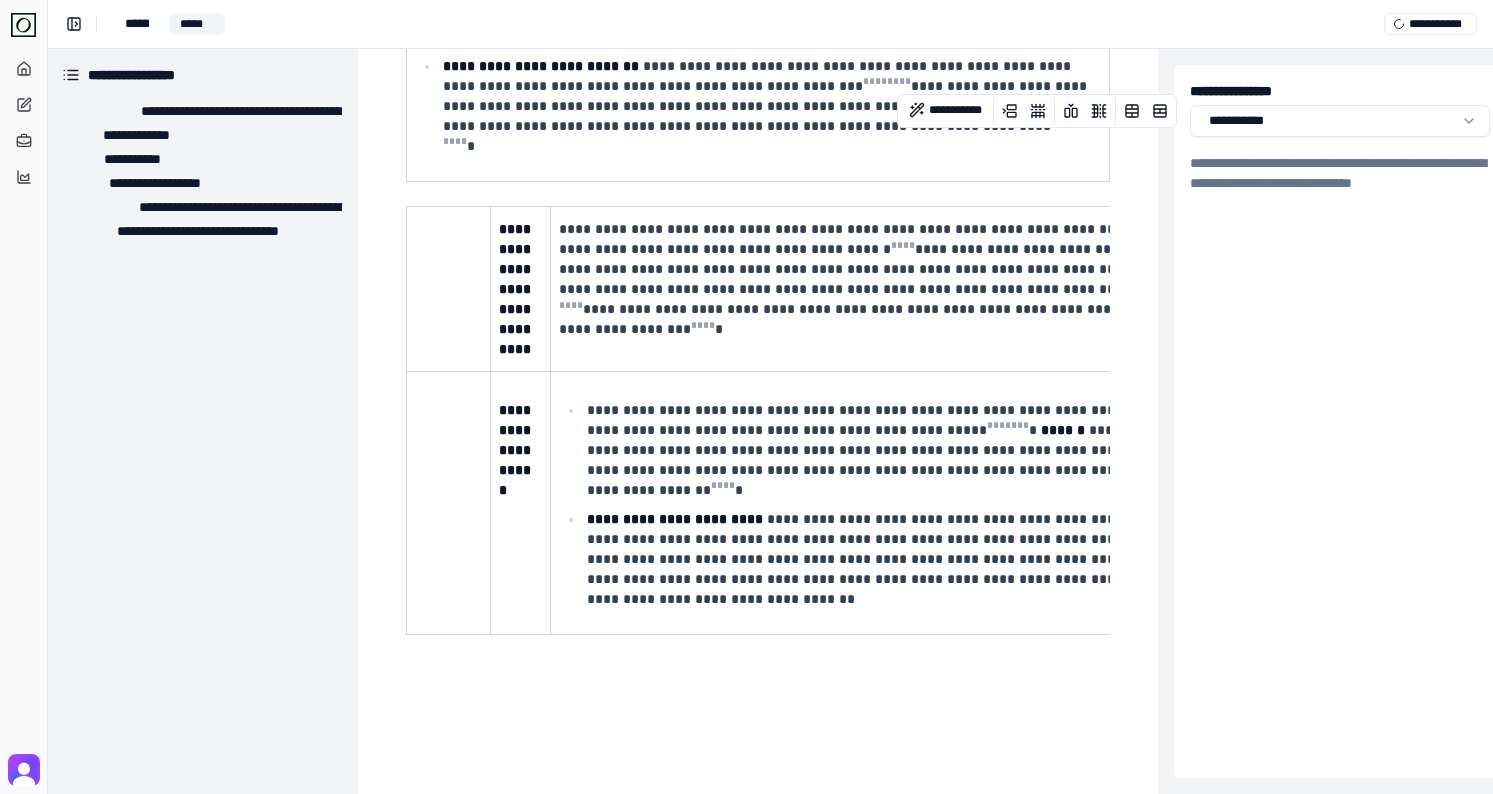 scroll, scrollTop: 1753, scrollLeft: 2, axis: both 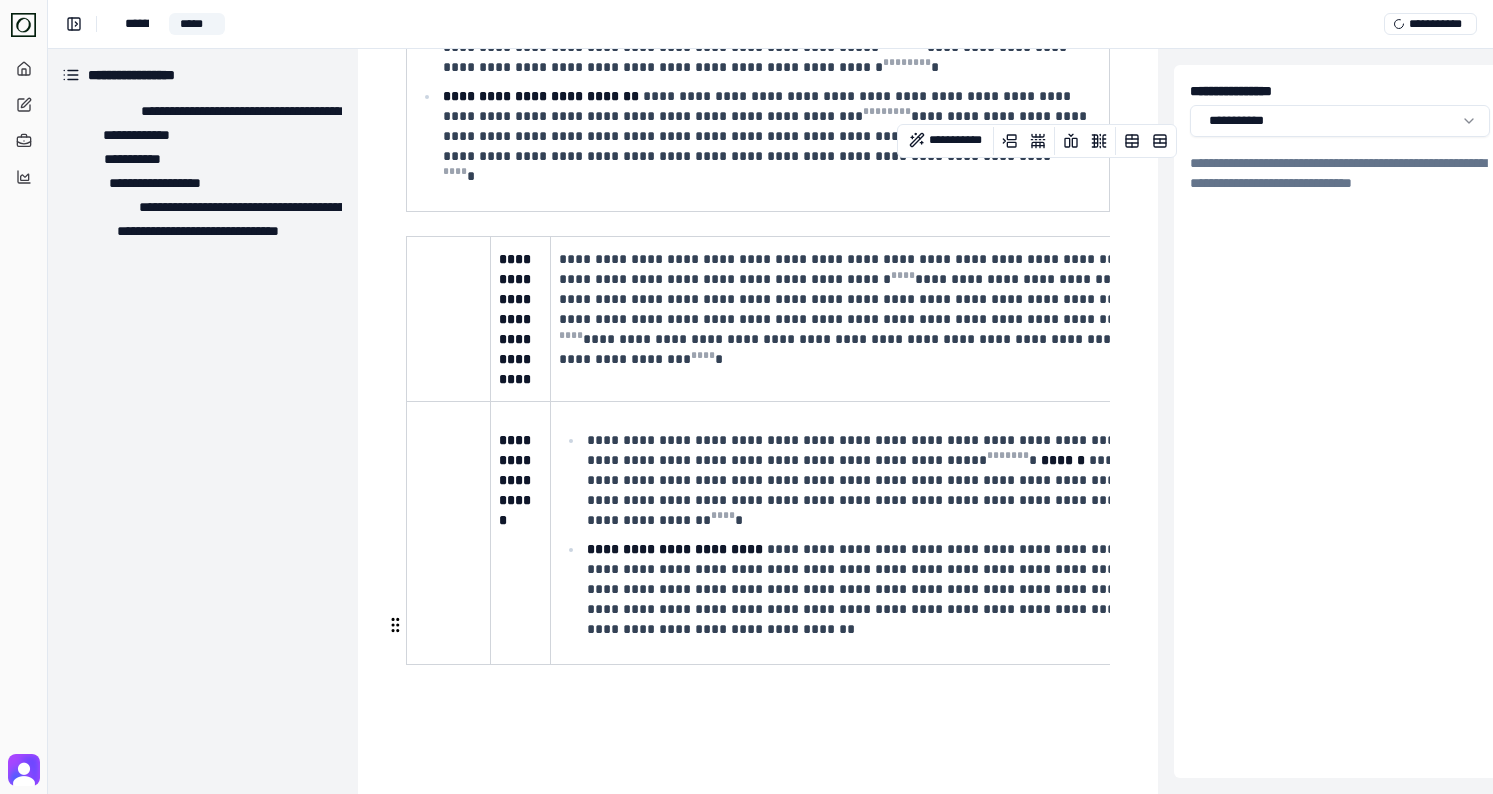 click at bounding box center [756, 715] 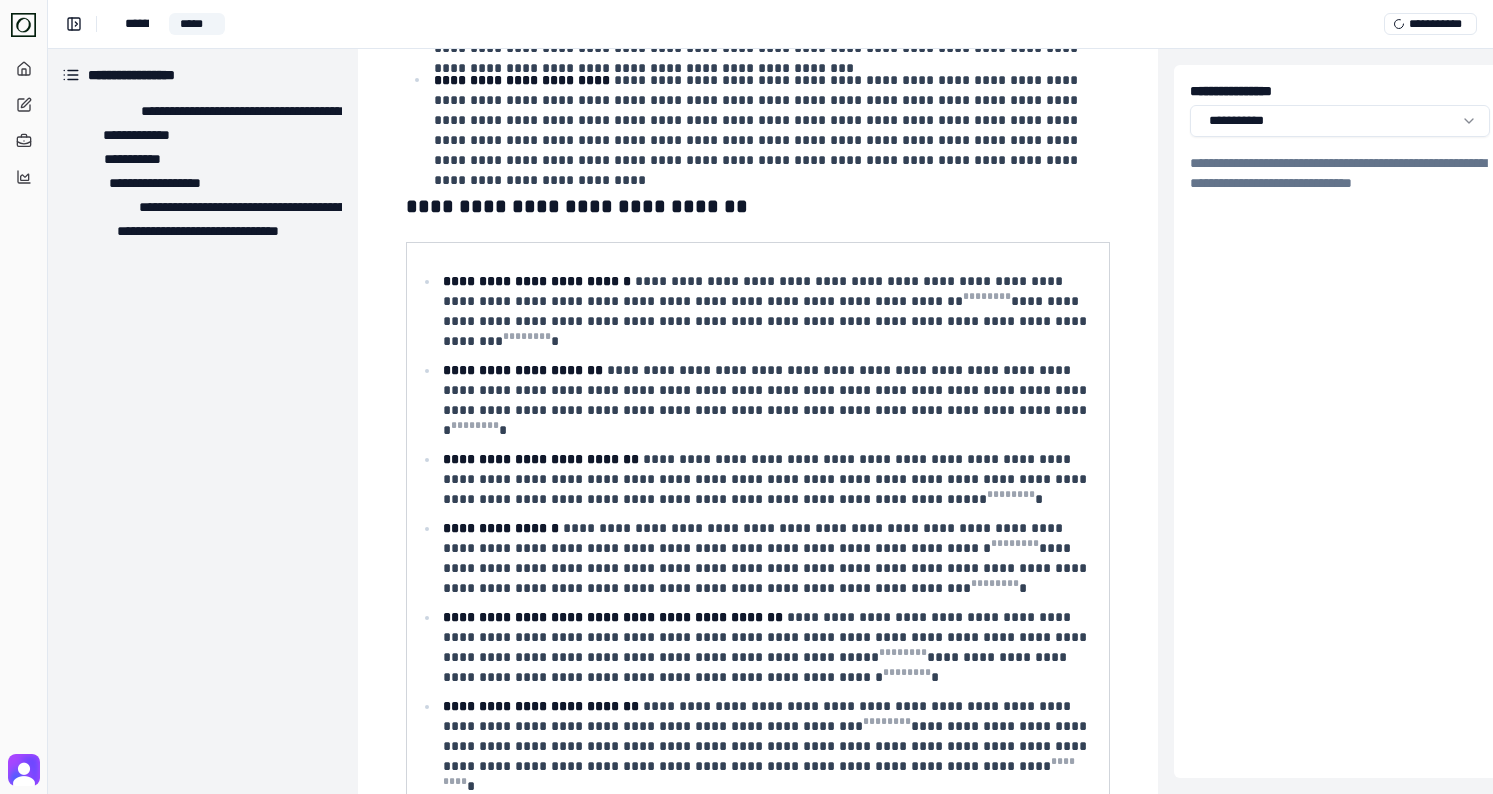 scroll, scrollTop: 1241, scrollLeft: 2, axis: both 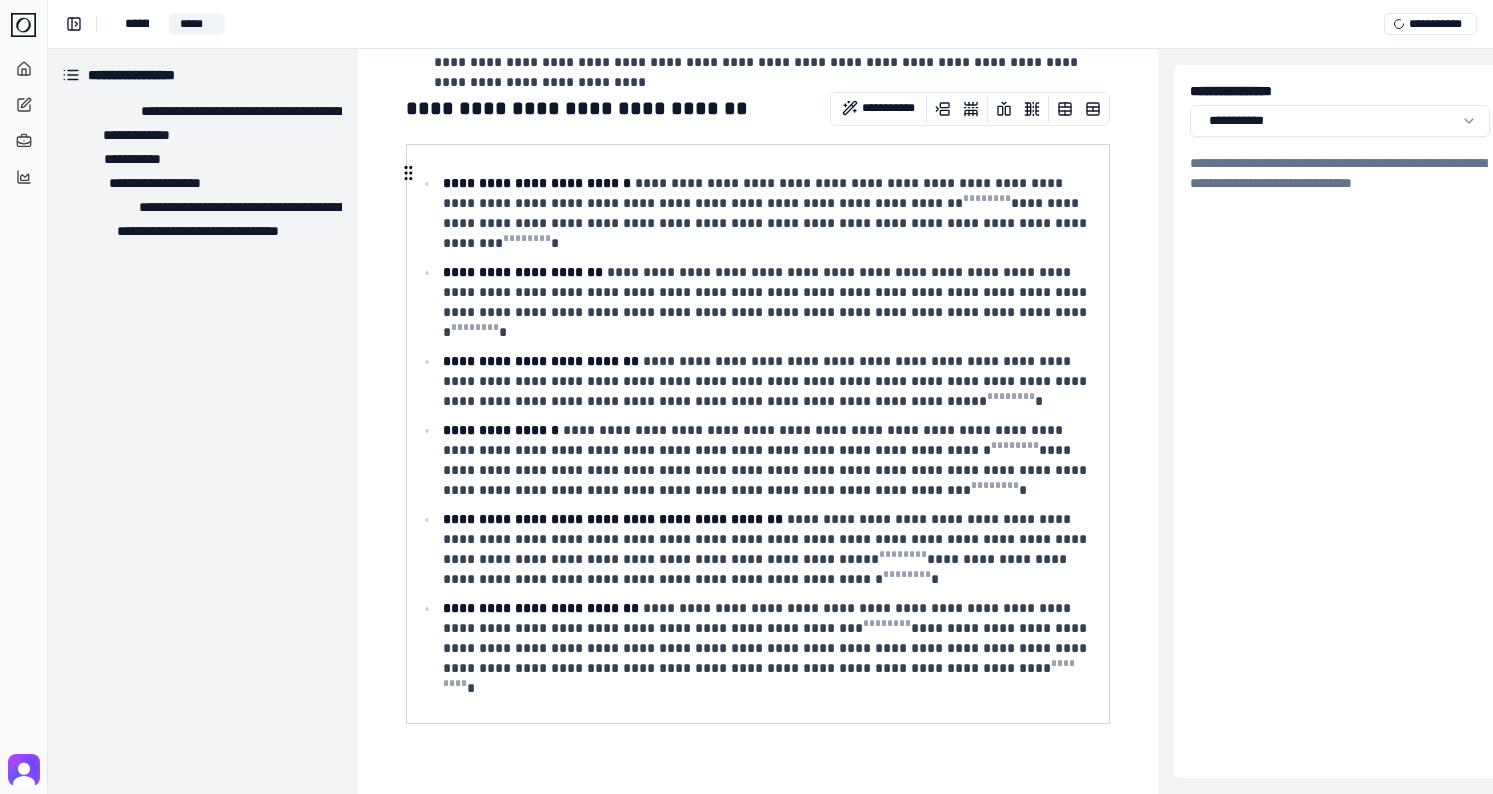 click on "**********" at bounding box center (767, 213) 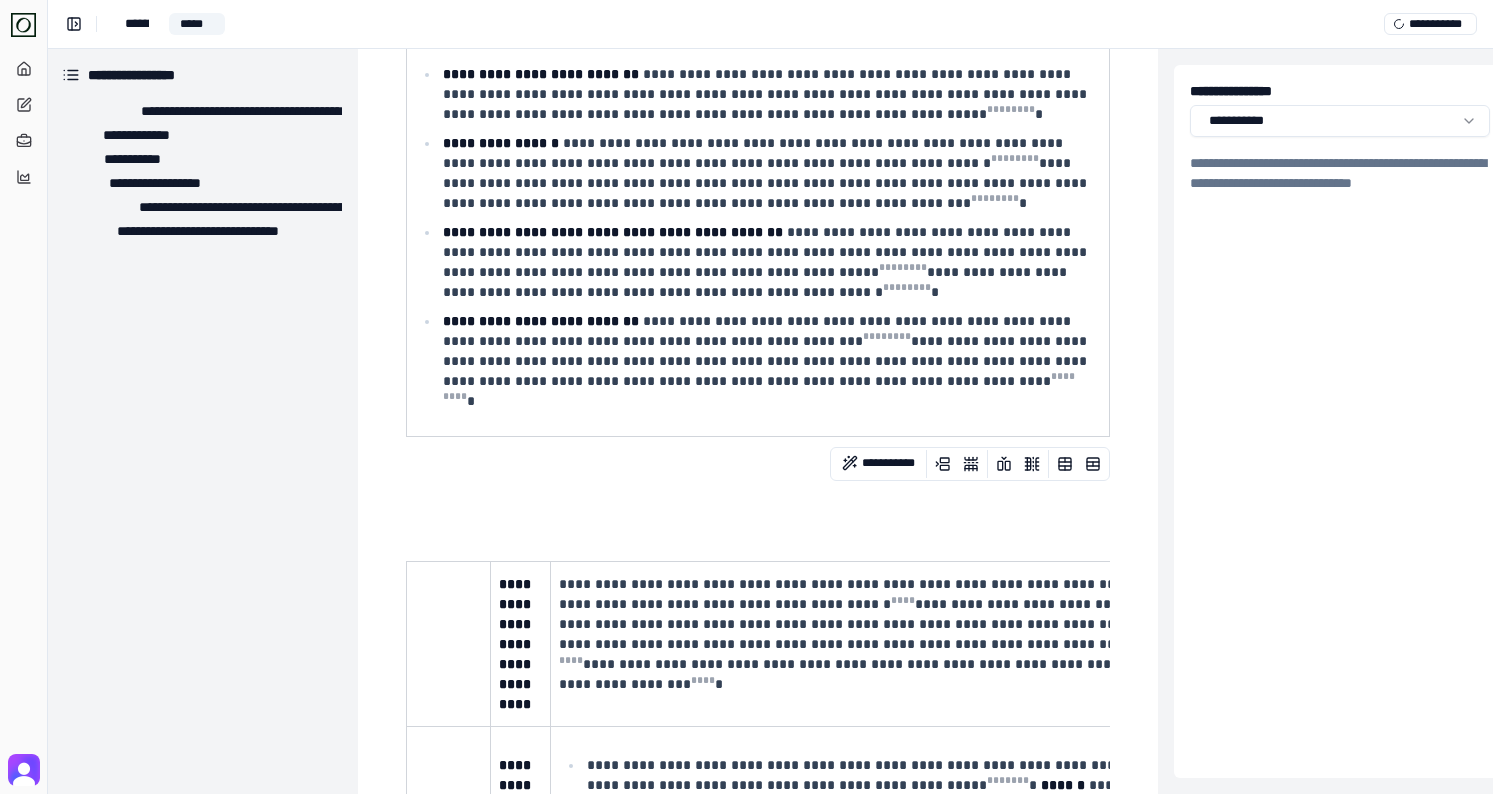 scroll, scrollTop: 1531, scrollLeft: 2, axis: both 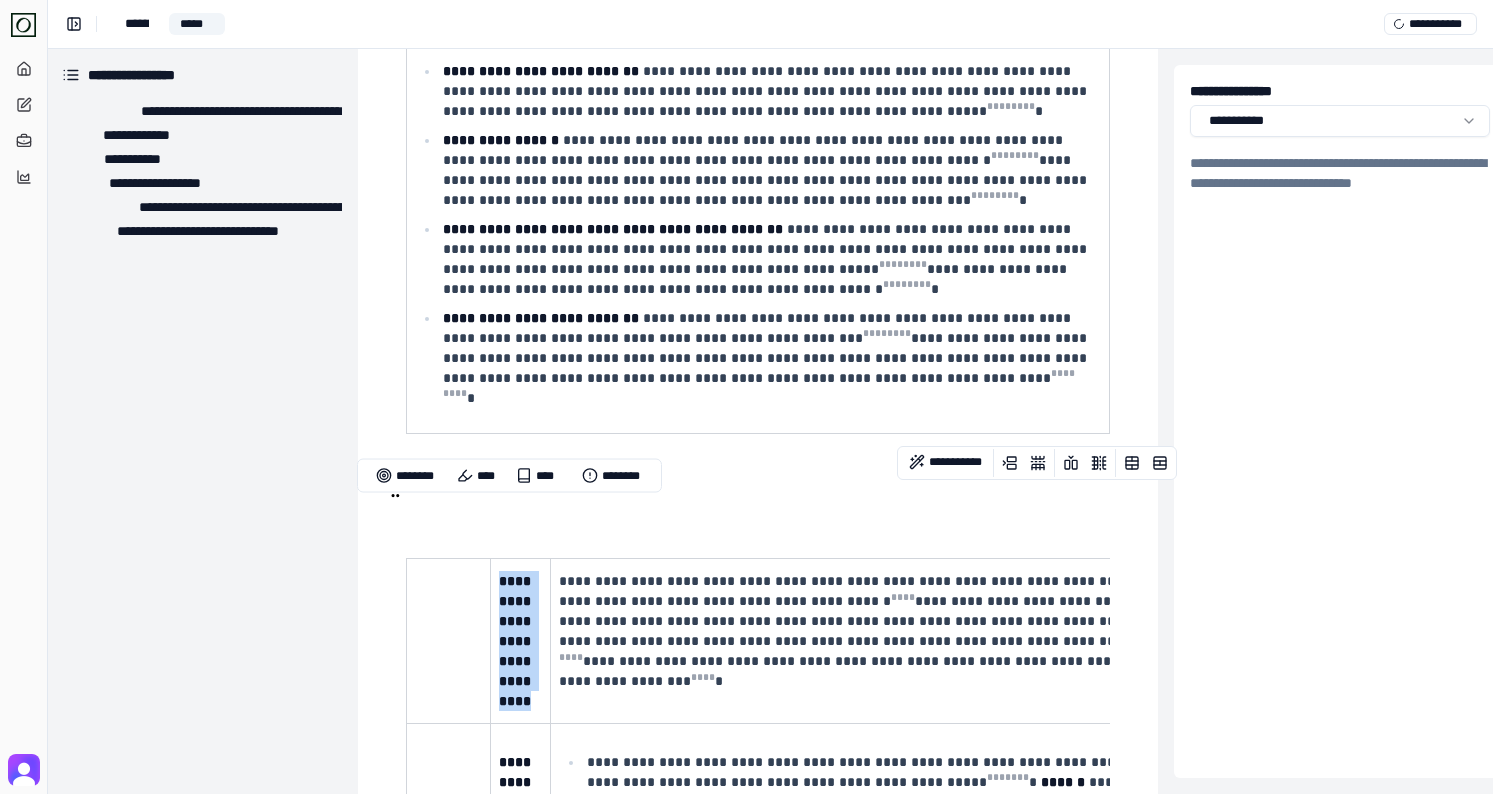 drag, startPoint x: 531, startPoint y: 627, endPoint x: 500, endPoint y: 511, distance: 120.070816 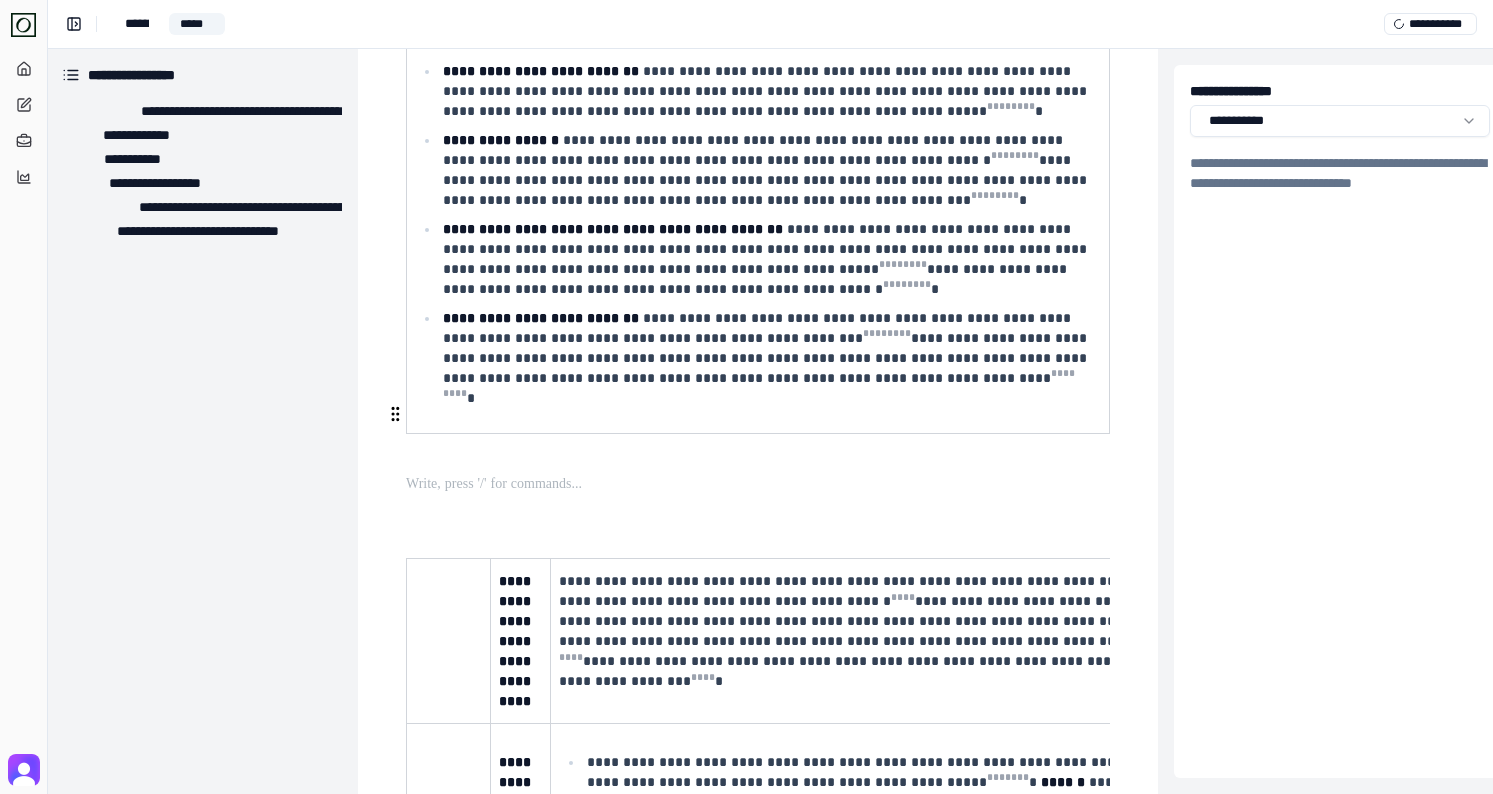 click at bounding box center (756, 484) 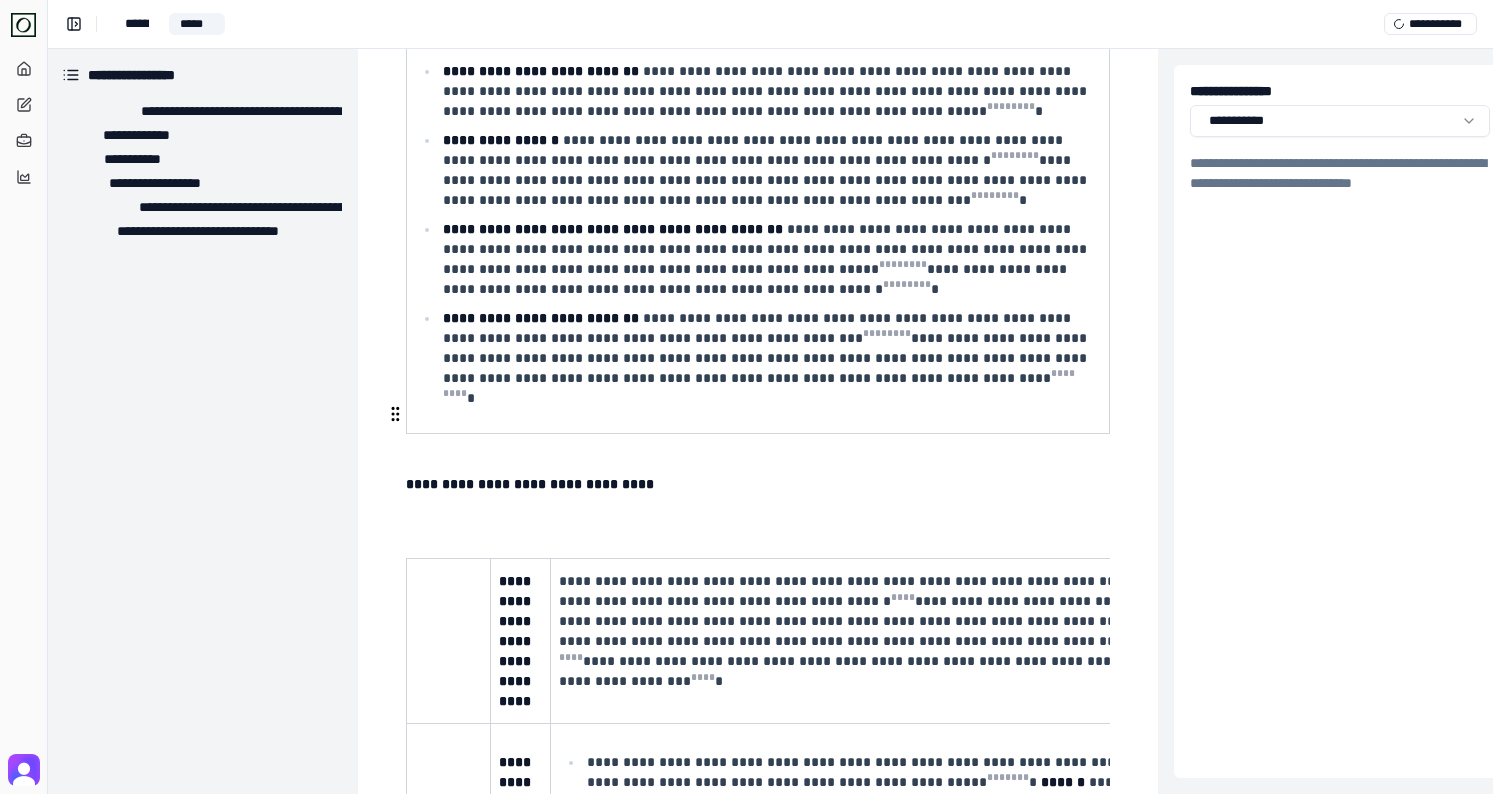 click on "**********" at bounding box center [530, 484] 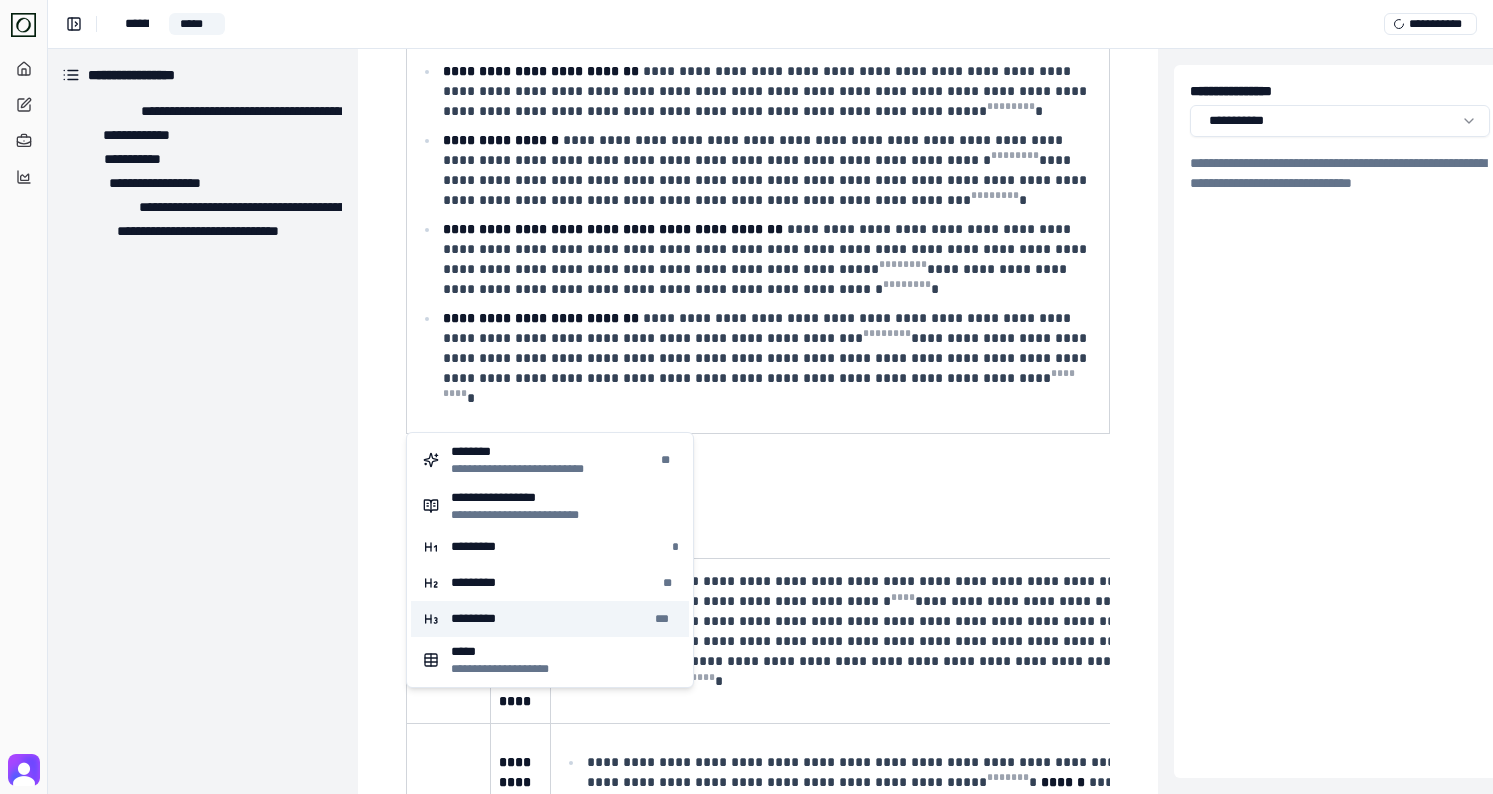 click on "*********" at bounding box center [482, 619] 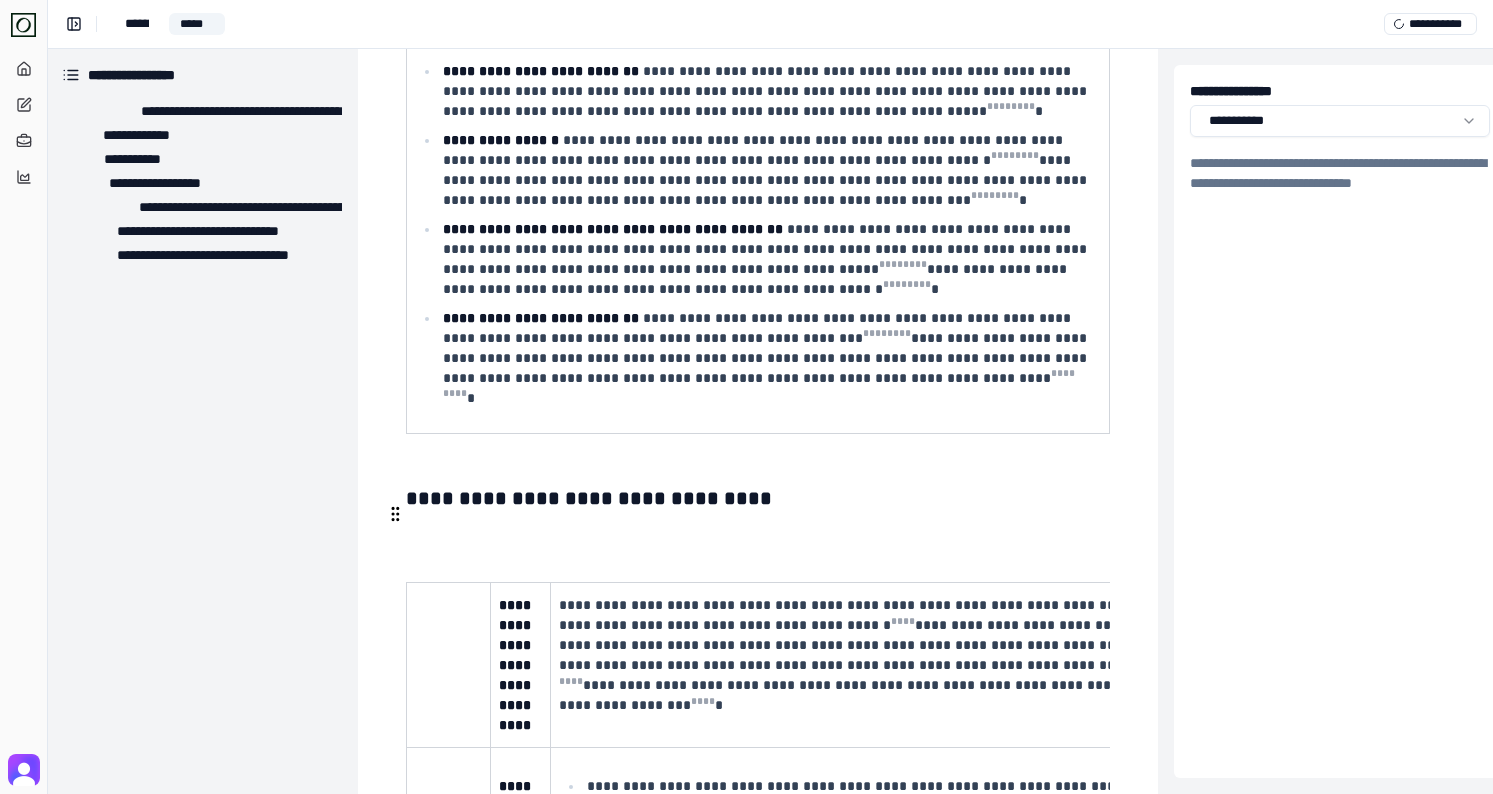 scroll, scrollTop: 1571, scrollLeft: 2, axis: both 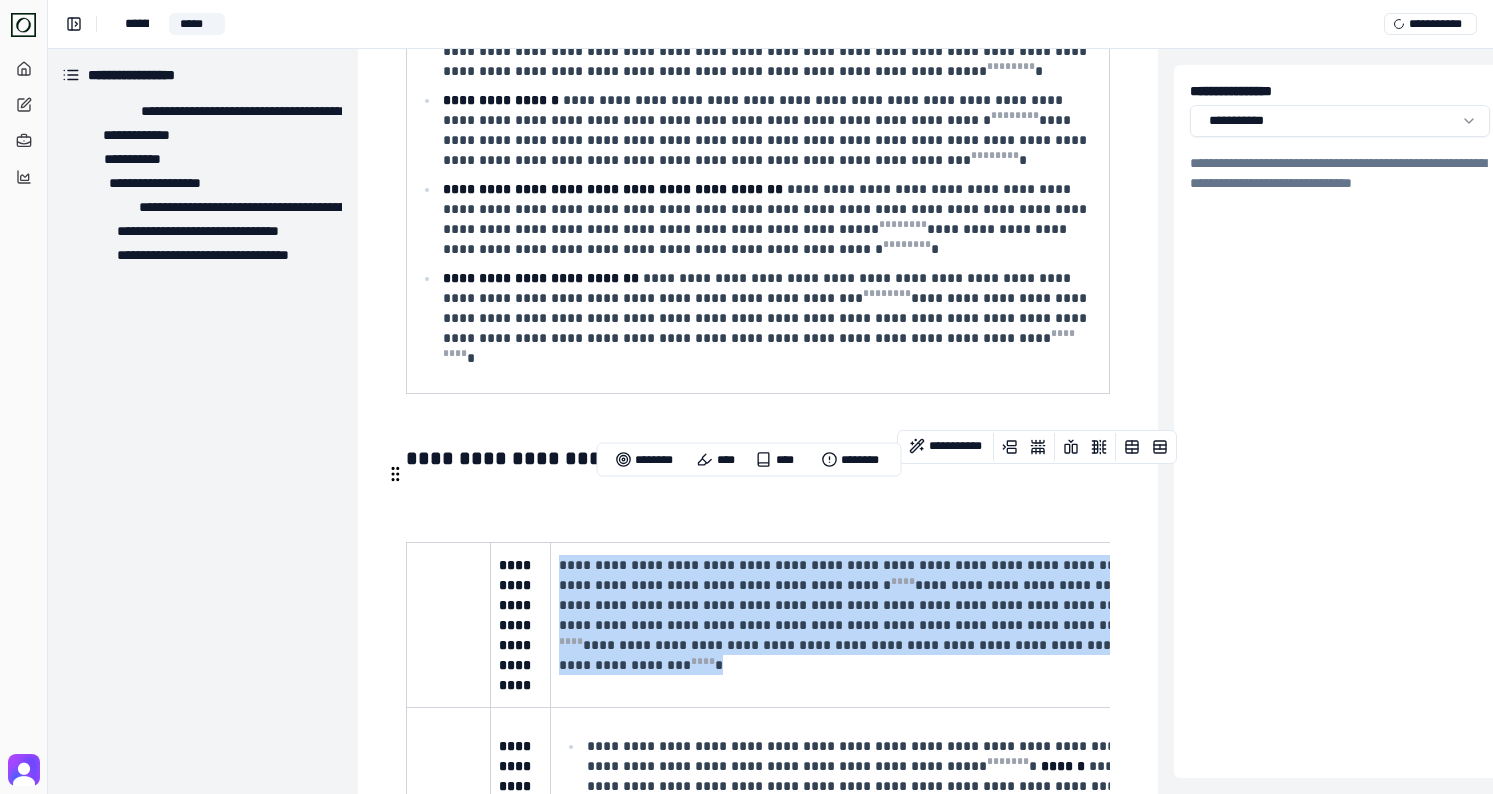 drag, startPoint x: 933, startPoint y: 583, endPoint x: 562, endPoint y: 489, distance: 382.72314 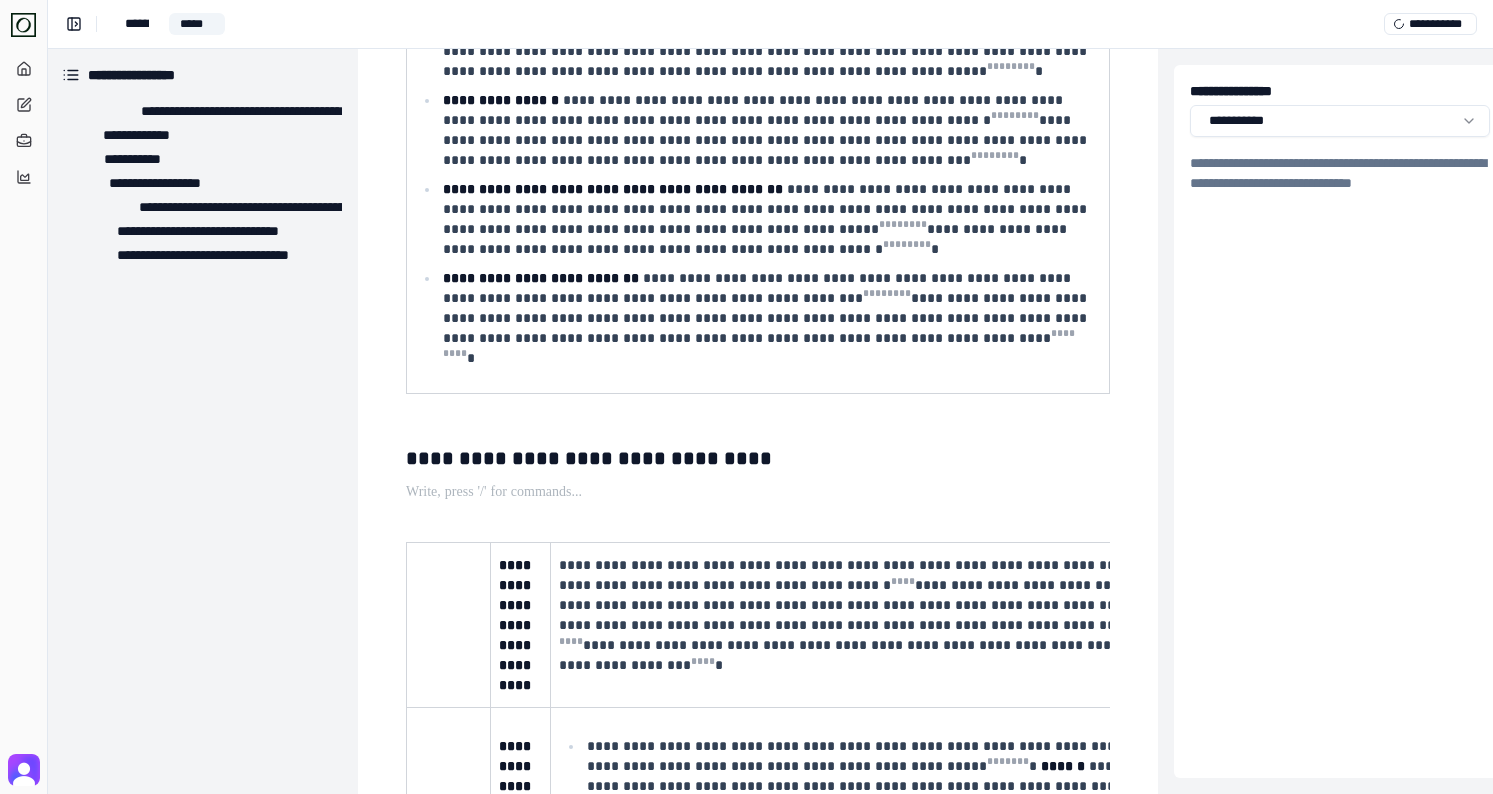 click on "**********" at bounding box center (758, 1596) 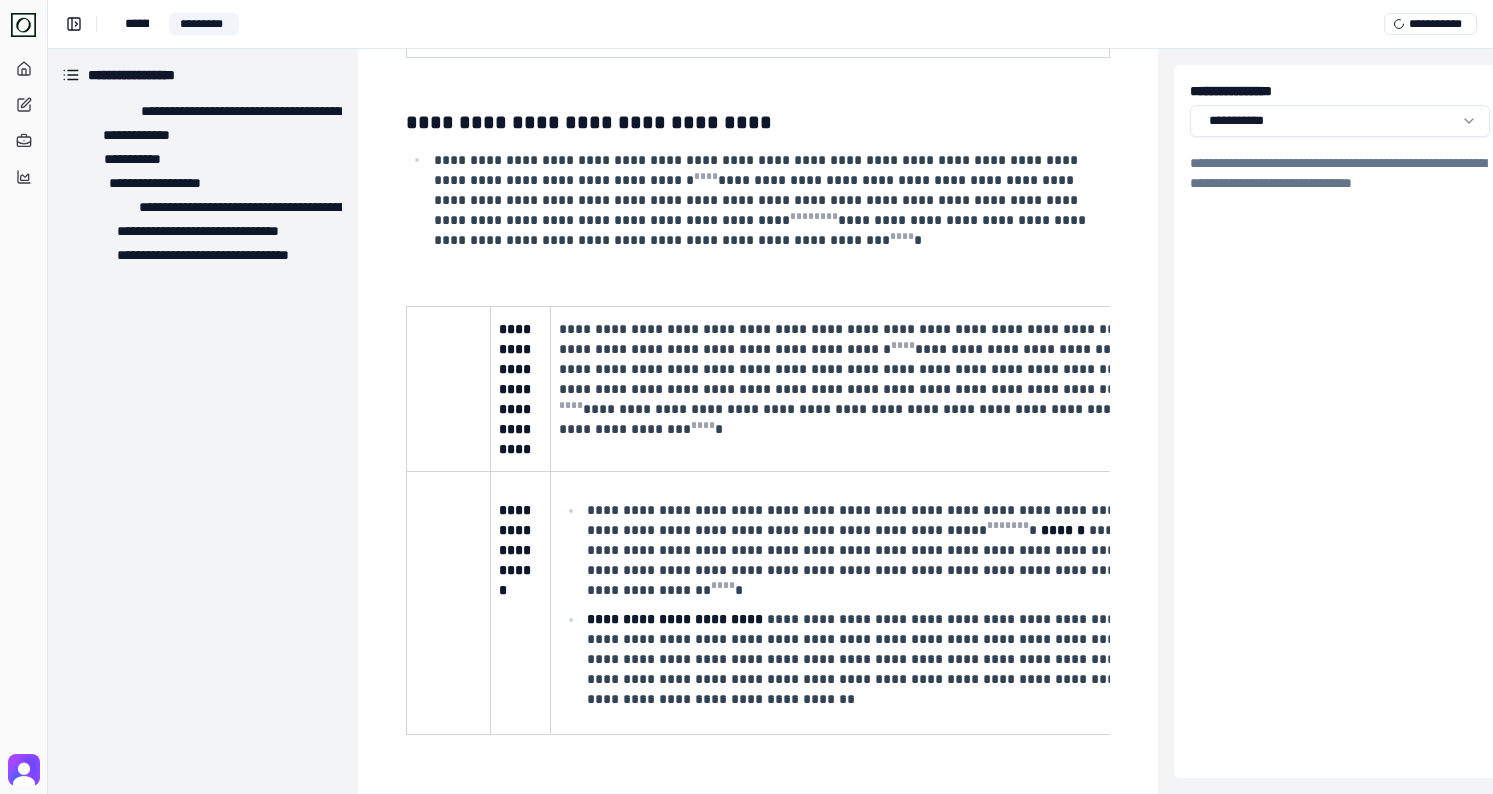 scroll, scrollTop: 2000, scrollLeft: 2, axis: both 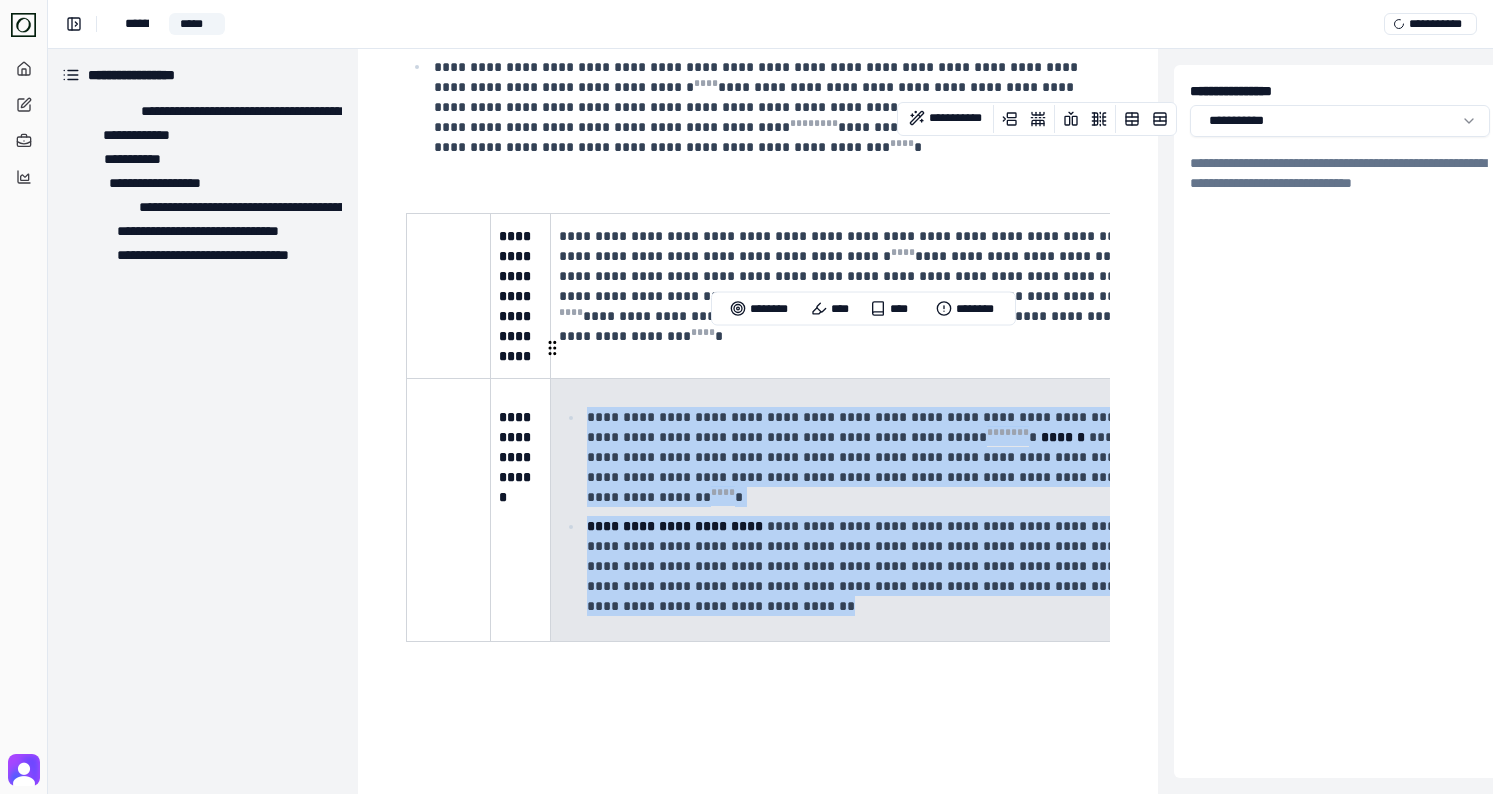 drag, startPoint x: 652, startPoint y: 520, endPoint x: 586, endPoint y: 350, distance: 182.36227 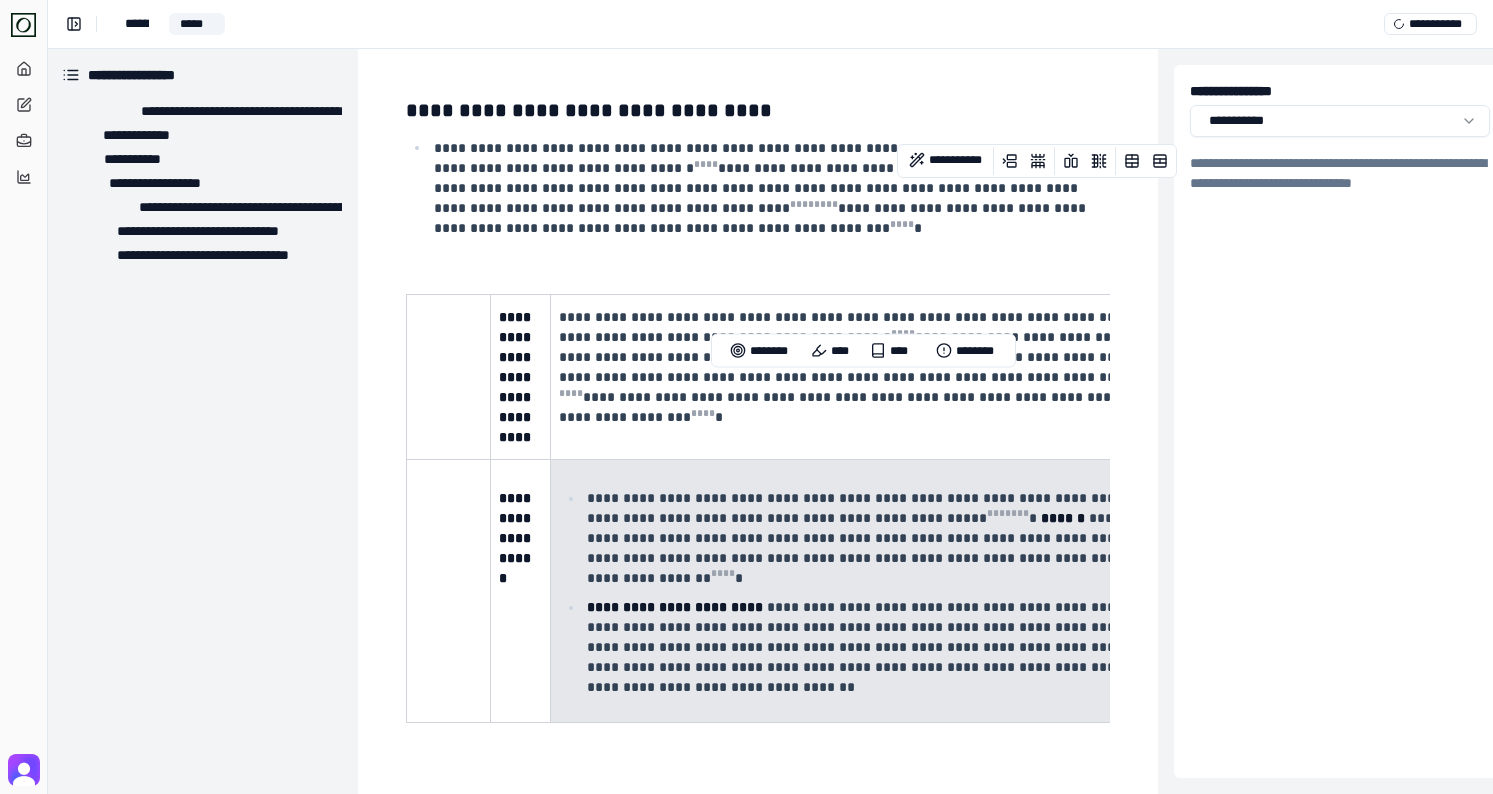 scroll, scrollTop: 1913, scrollLeft: 2, axis: both 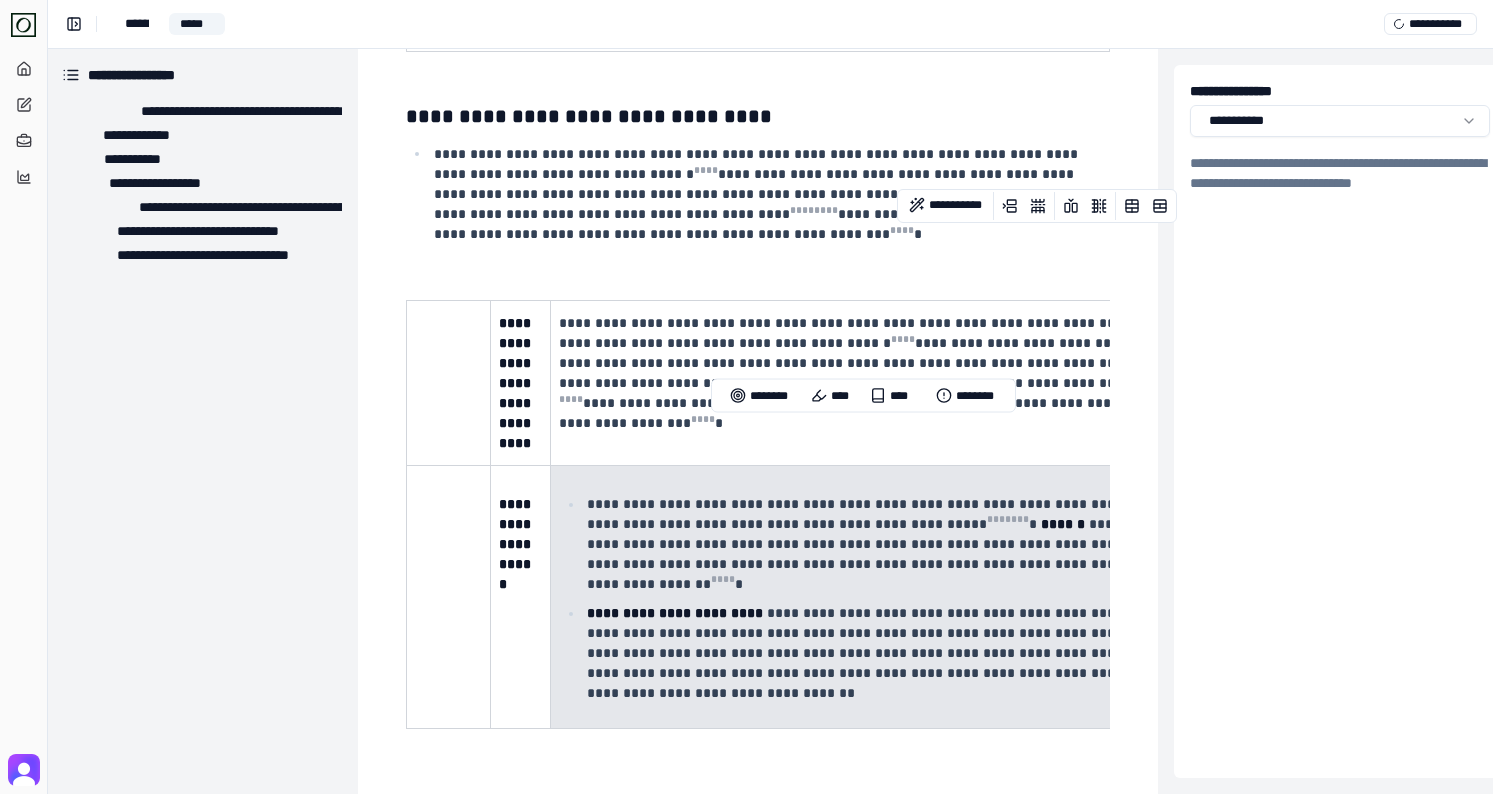click on "**********" at bounding box center [758, 1304] 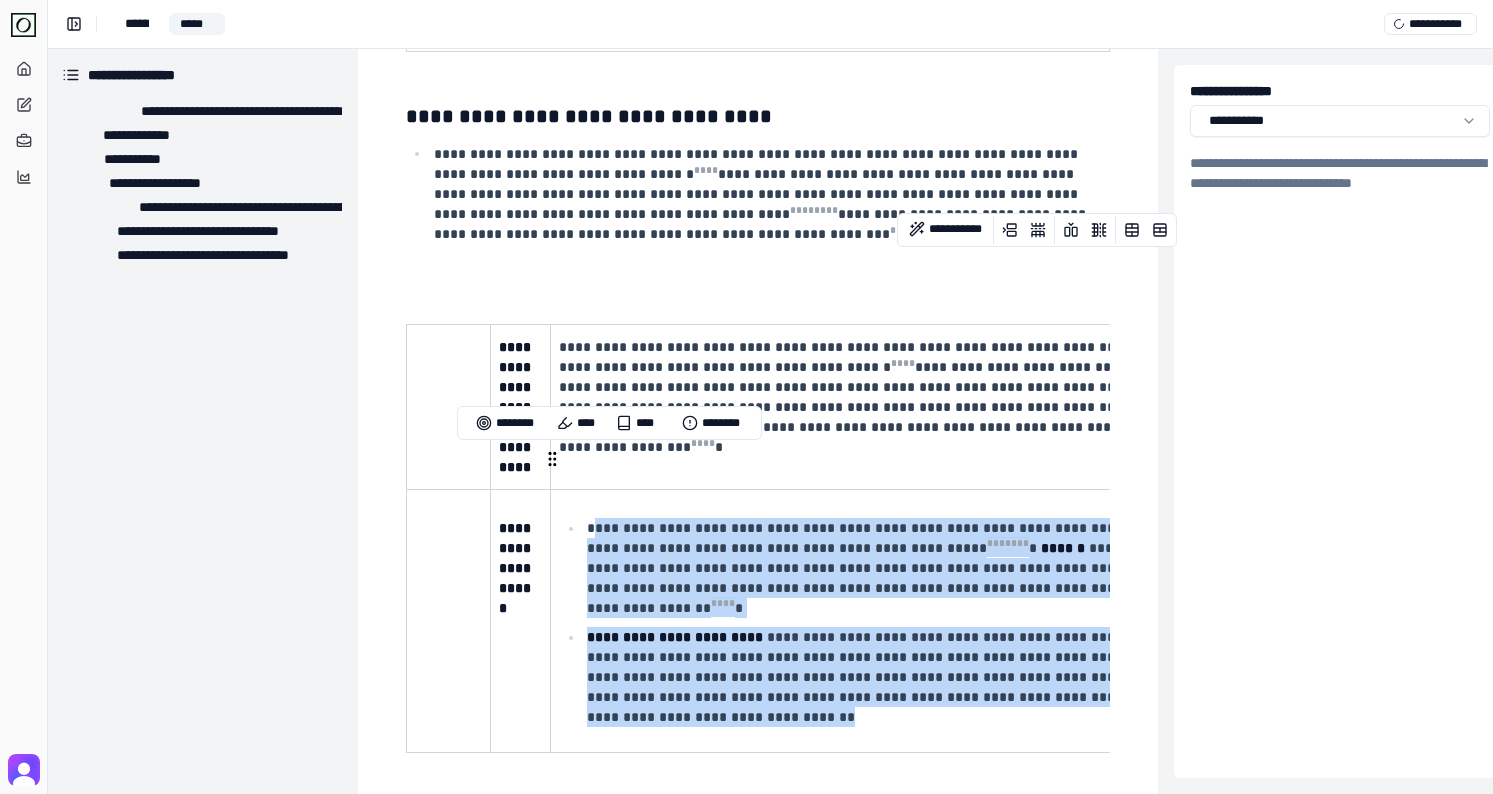 drag, startPoint x: 664, startPoint y: 642, endPoint x: 592, endPoint y: 454, distance: 201.31567 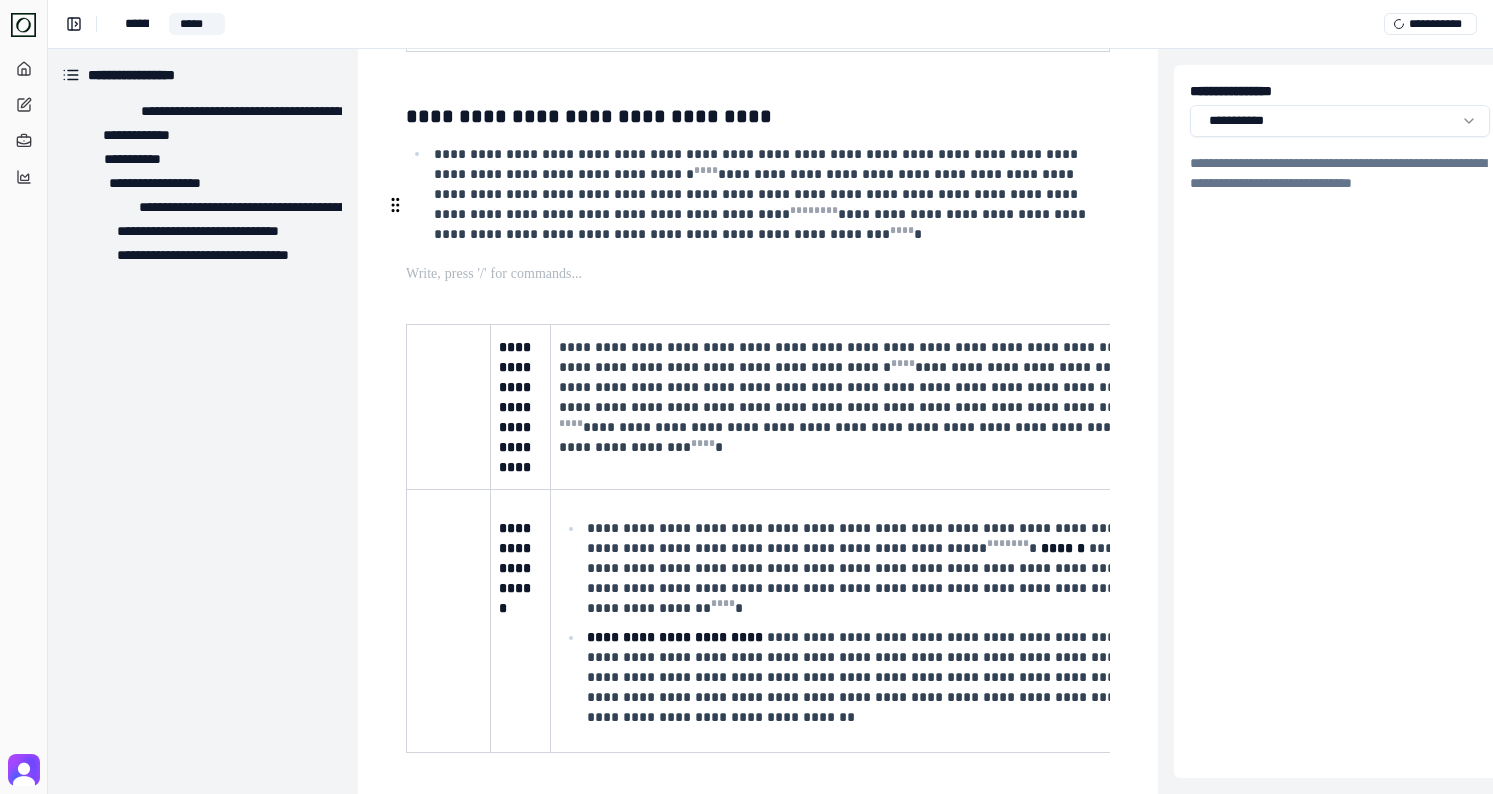 click at bounding box center (756, 274) 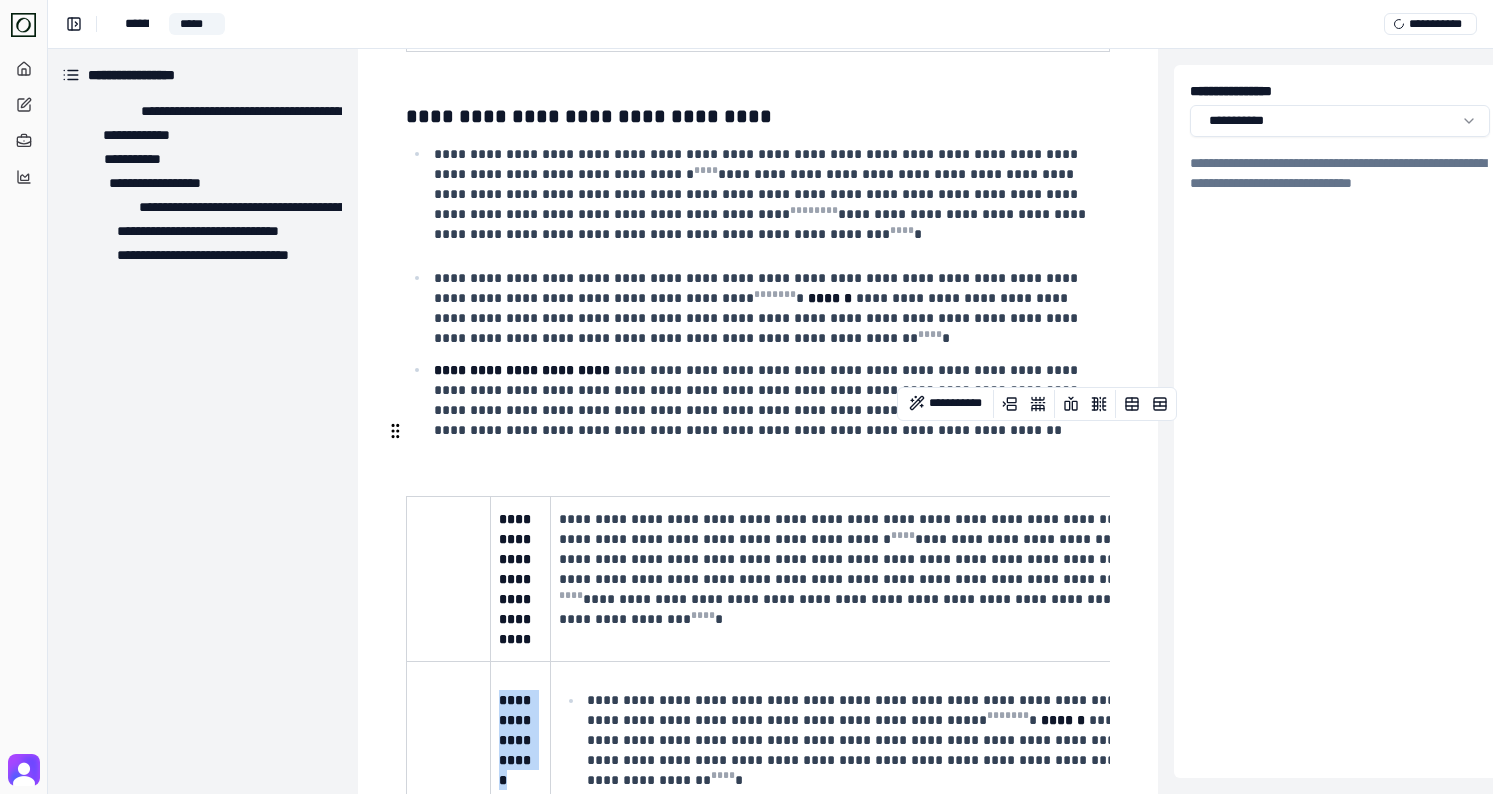 drag, startPoint x: 529, startPoint y: 715, endPoint x: 499, endPoint y: 630, distance: 90.13878 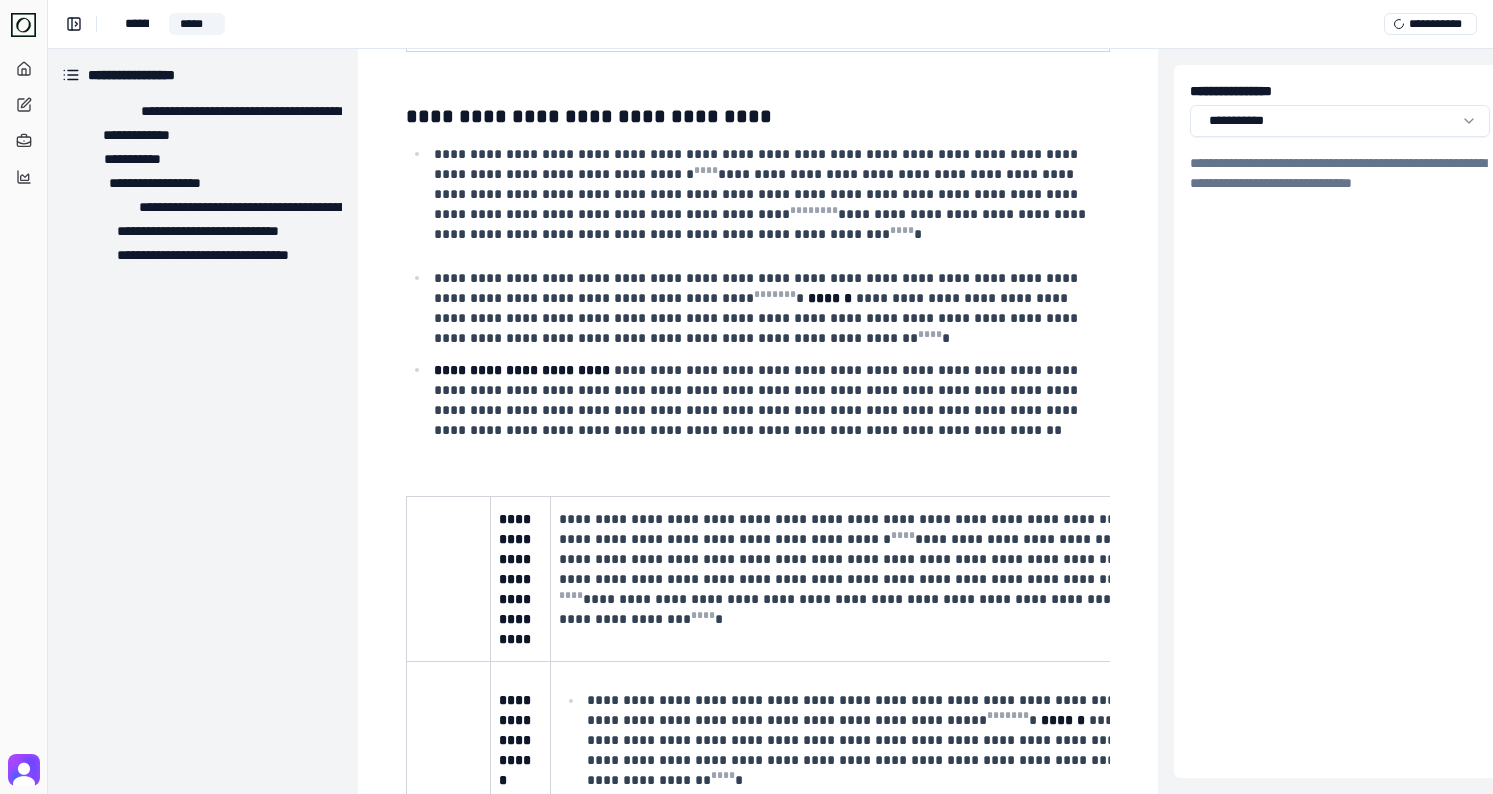 click on "**********" at bounding box center [758, 1402] 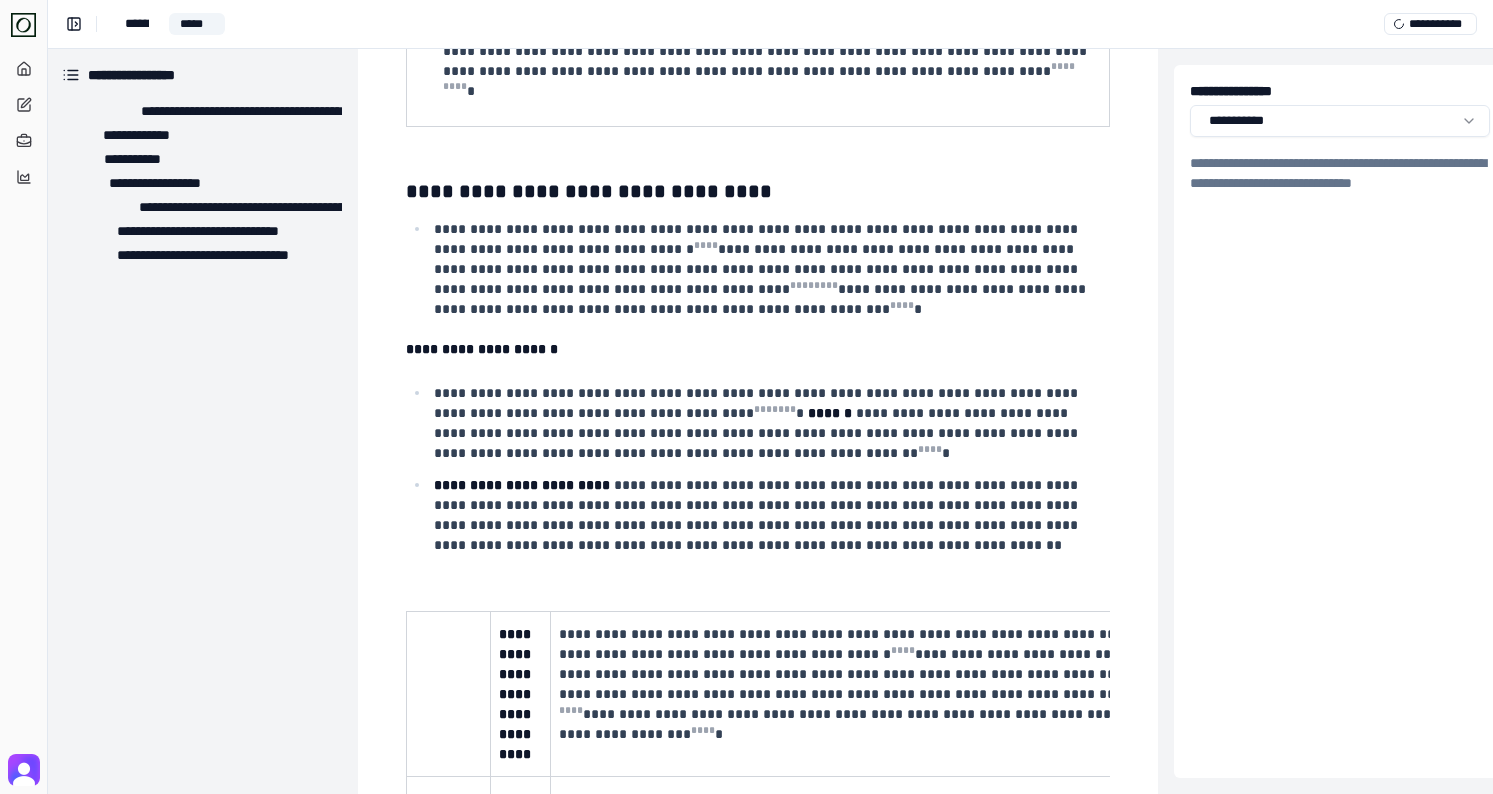 scroll, scrollTop: 1834, scrollLeft: 2, axis: both 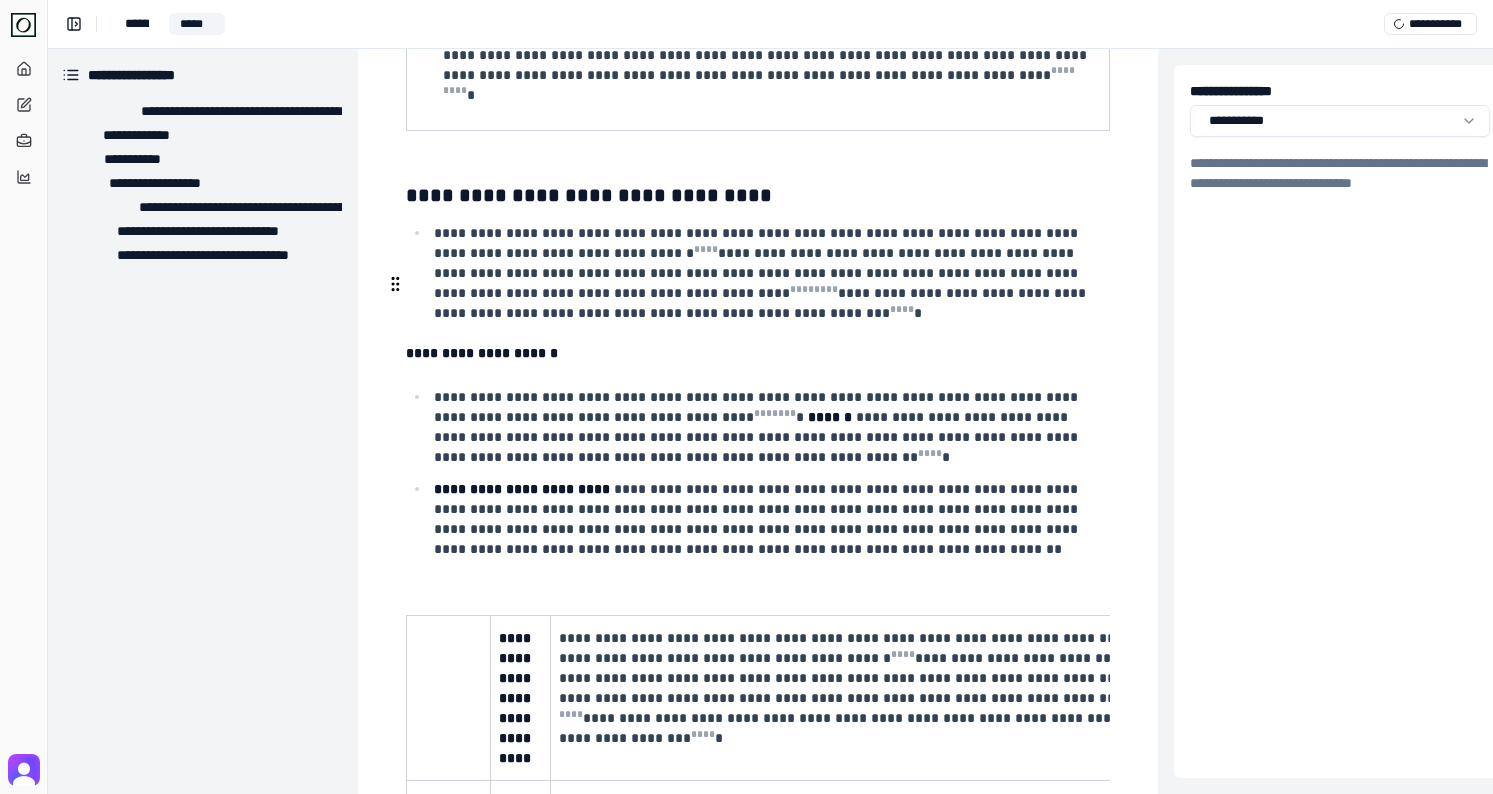click on "**********" at bounding box center [758, 1501] 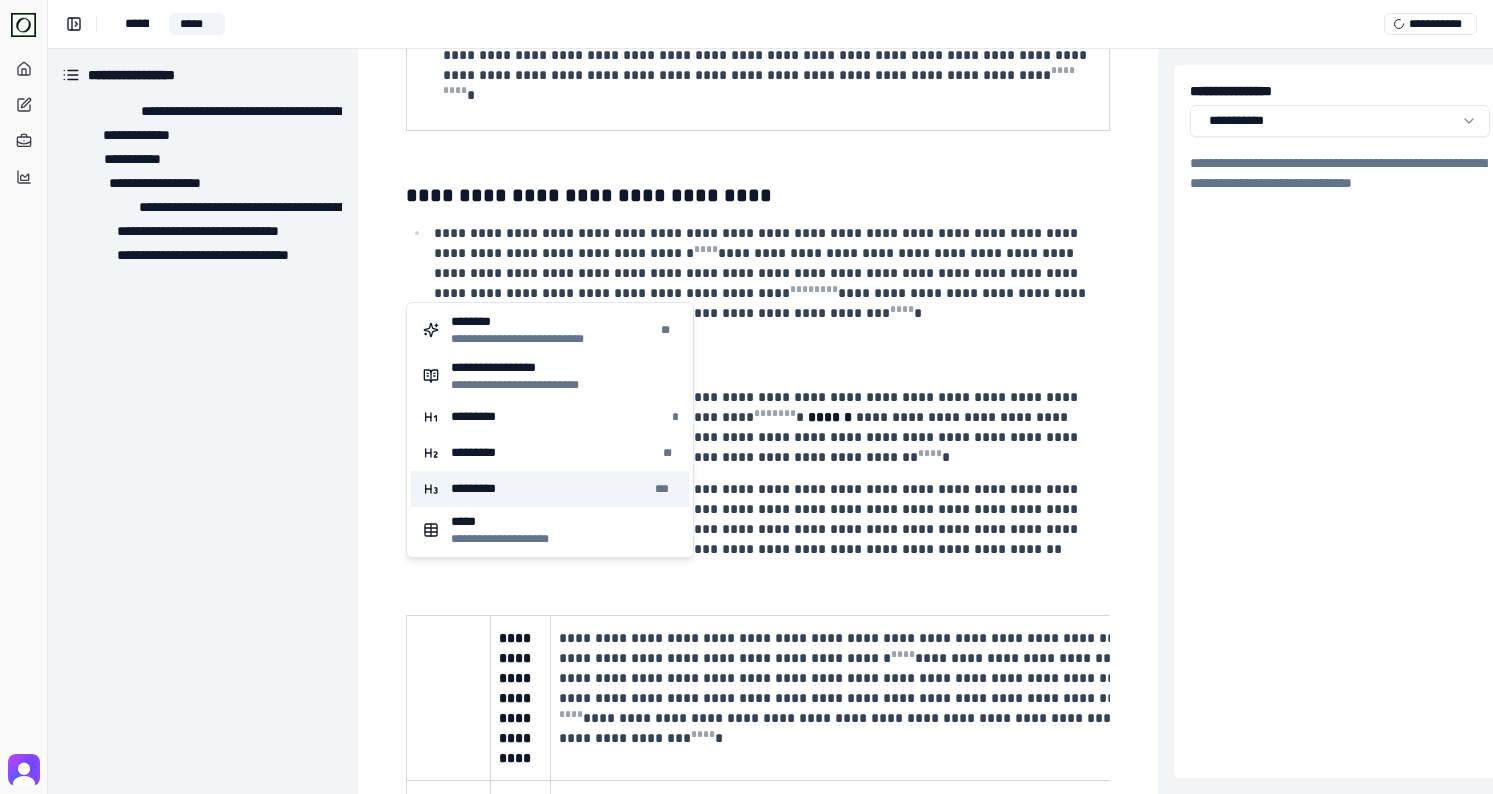 click on "********* ***" at bounding box center (550, 489) 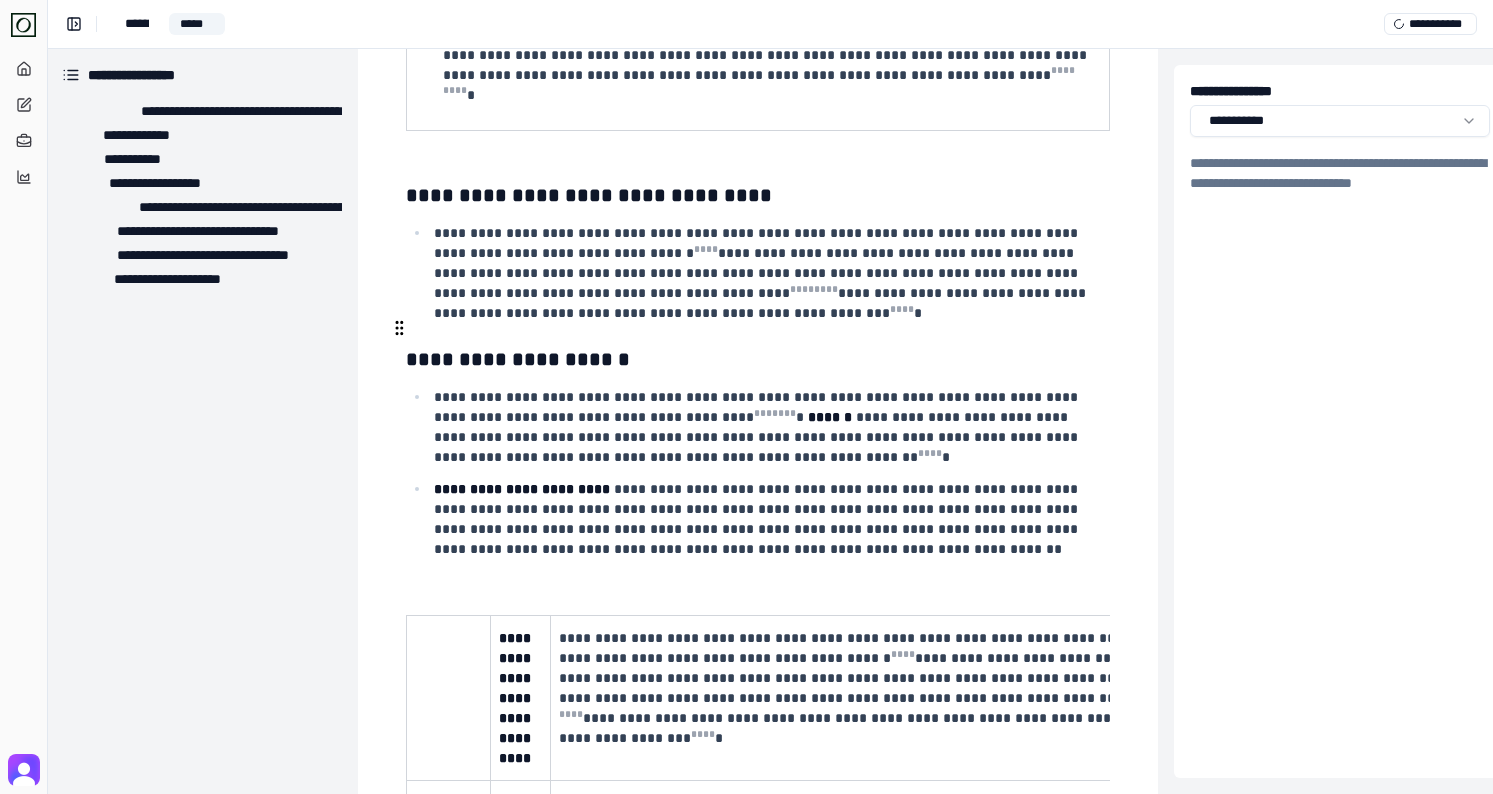 click on "**********" at bounding box center [758, 407] 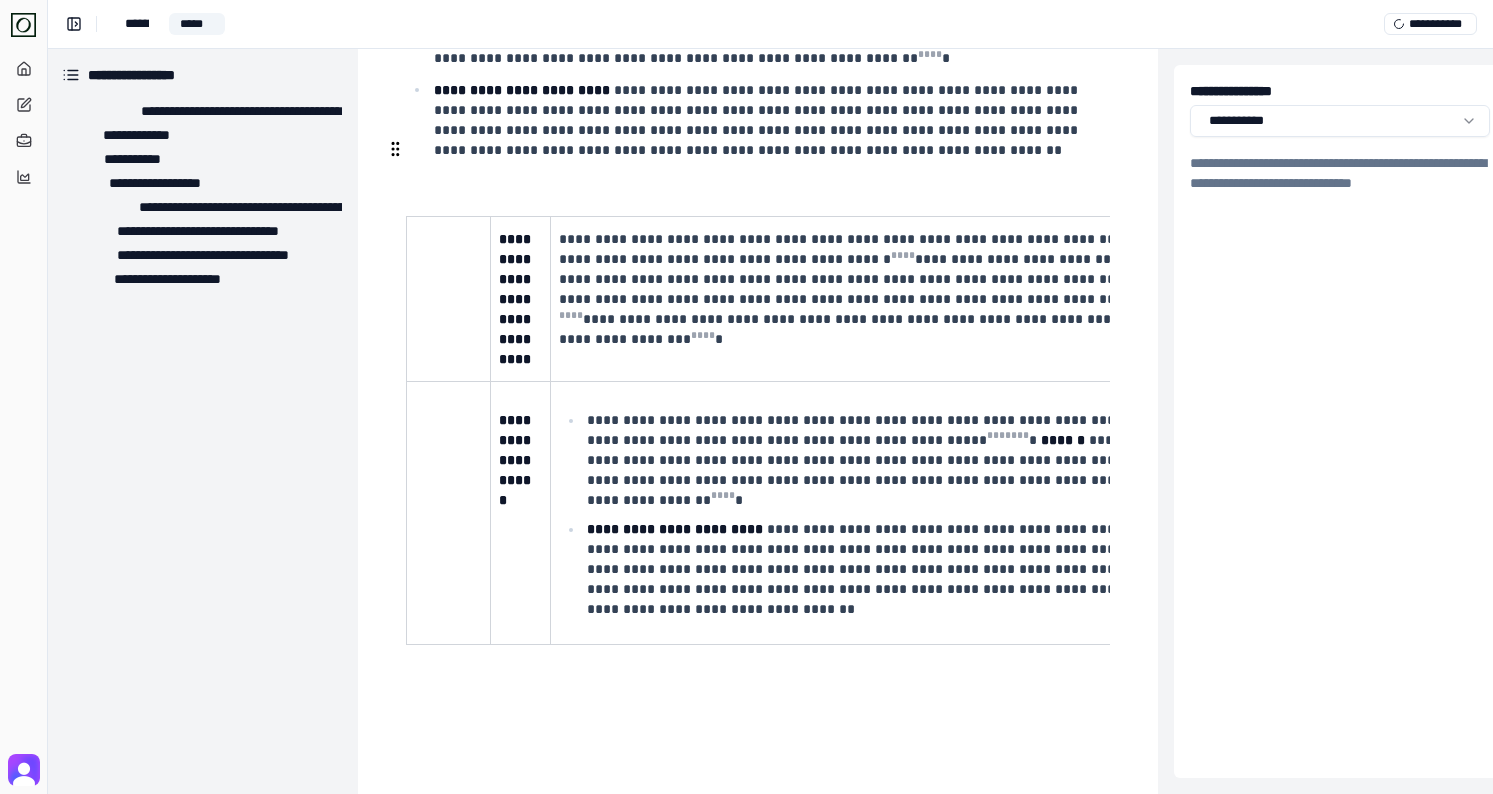 scroll, scrollTop: 2235, scrollLeft: 2, axis: both 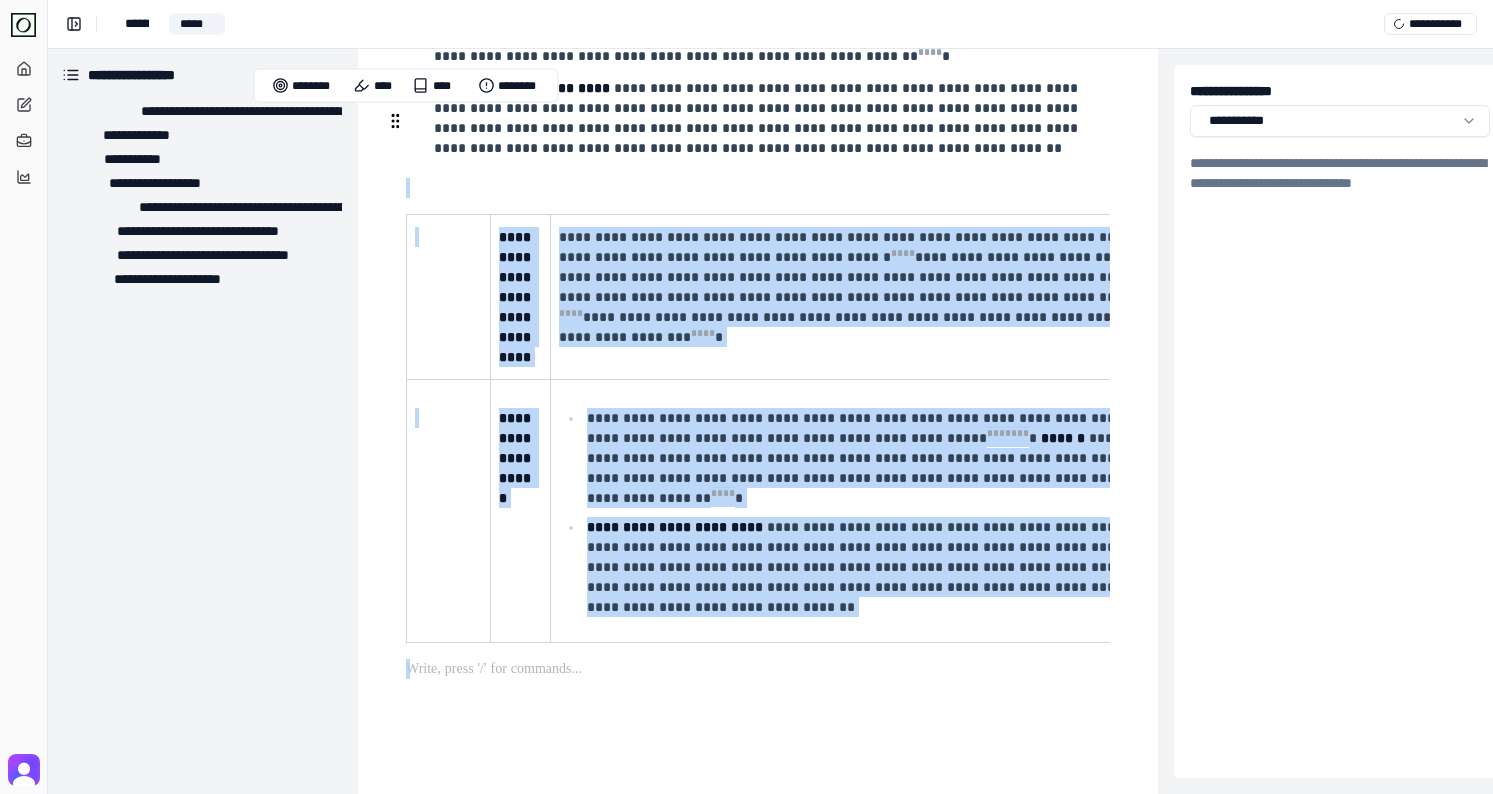 drag, startPoint x: 818, startPoint y: 588, endPoint x: 409, endPoint y: 128, distance: 615.5331 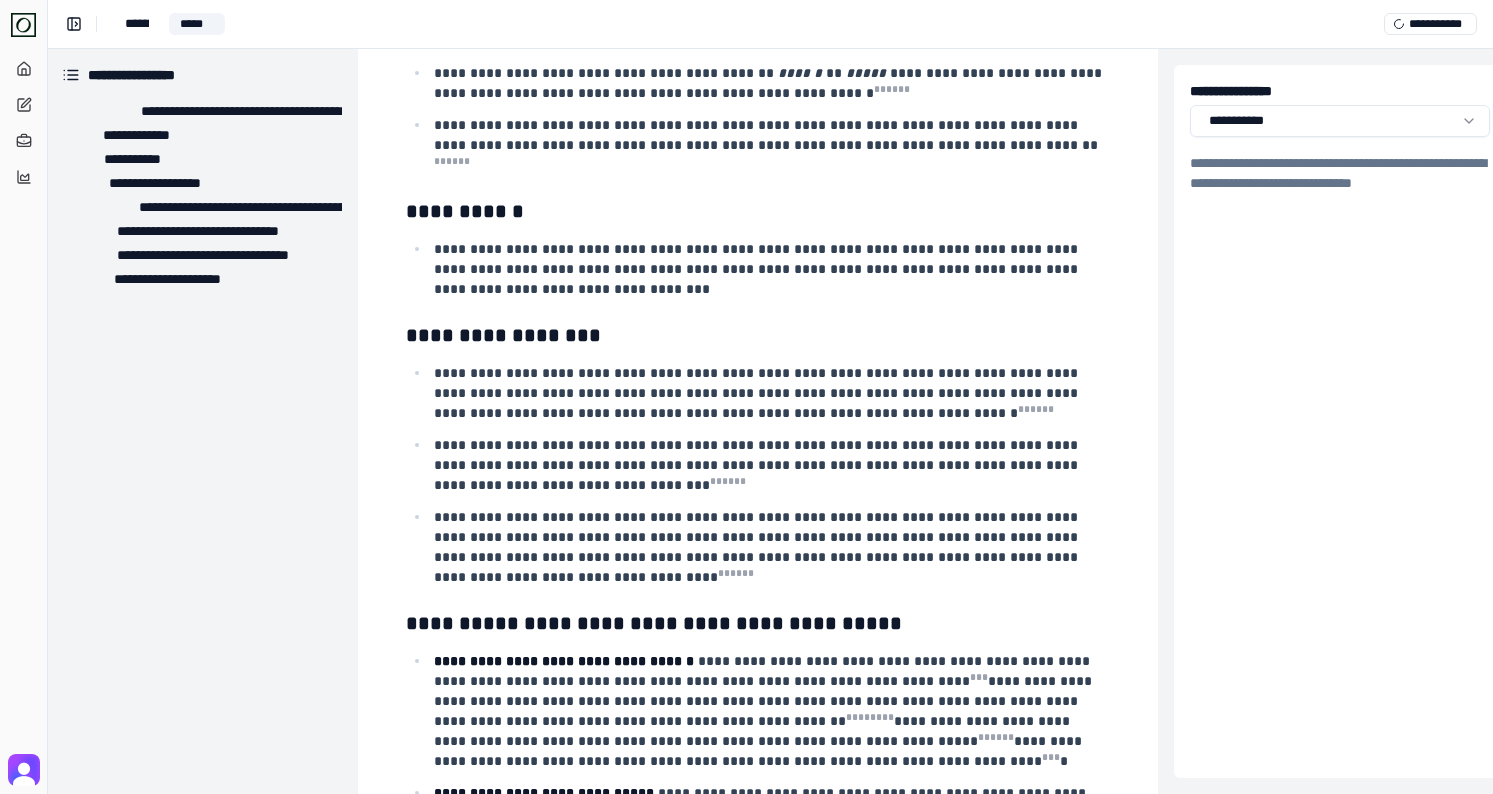 scroll, scrollTop: 0, scrollLeft: 2, axis: horizontal 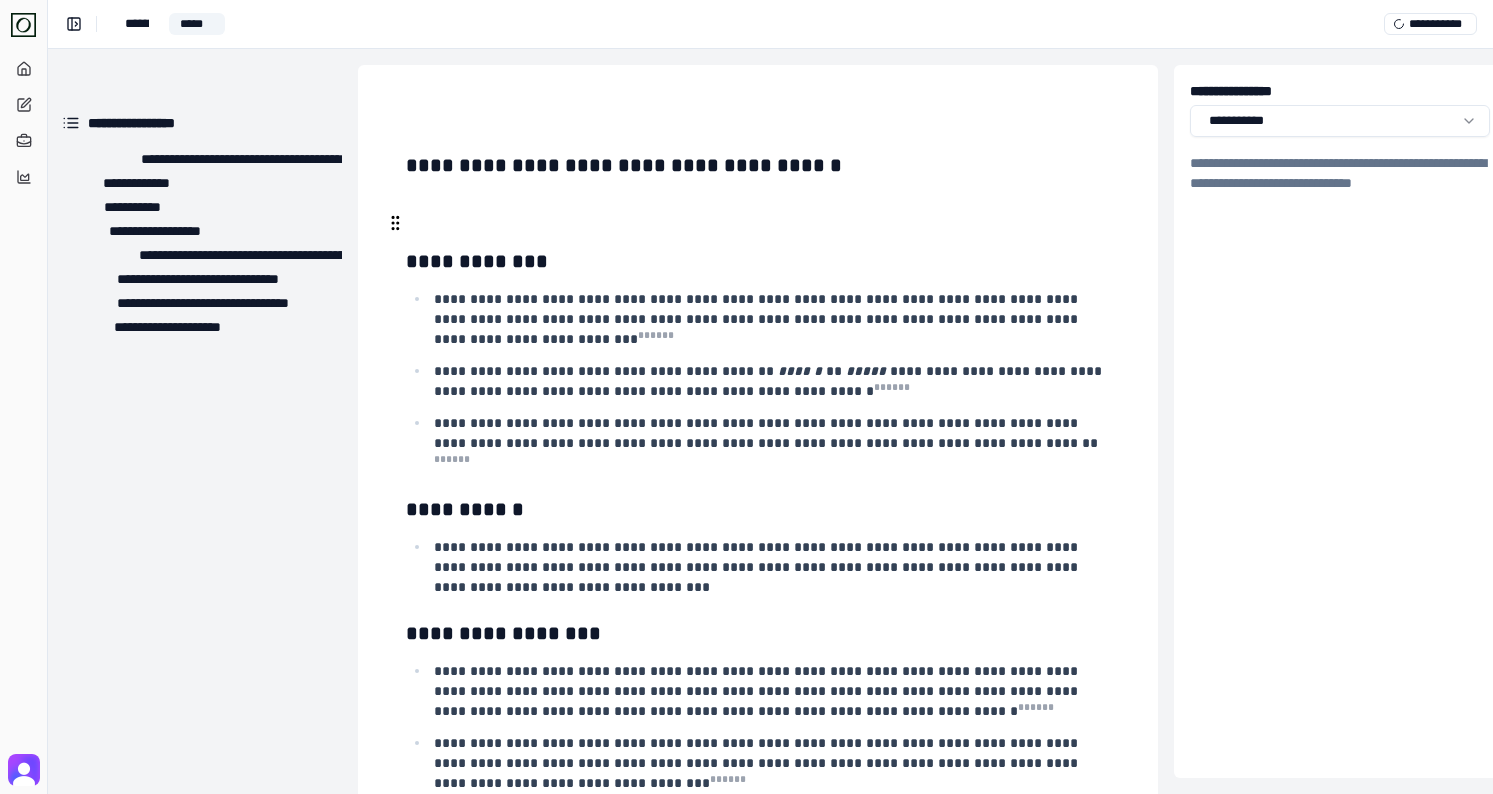 click at bounding box center [756, 223] 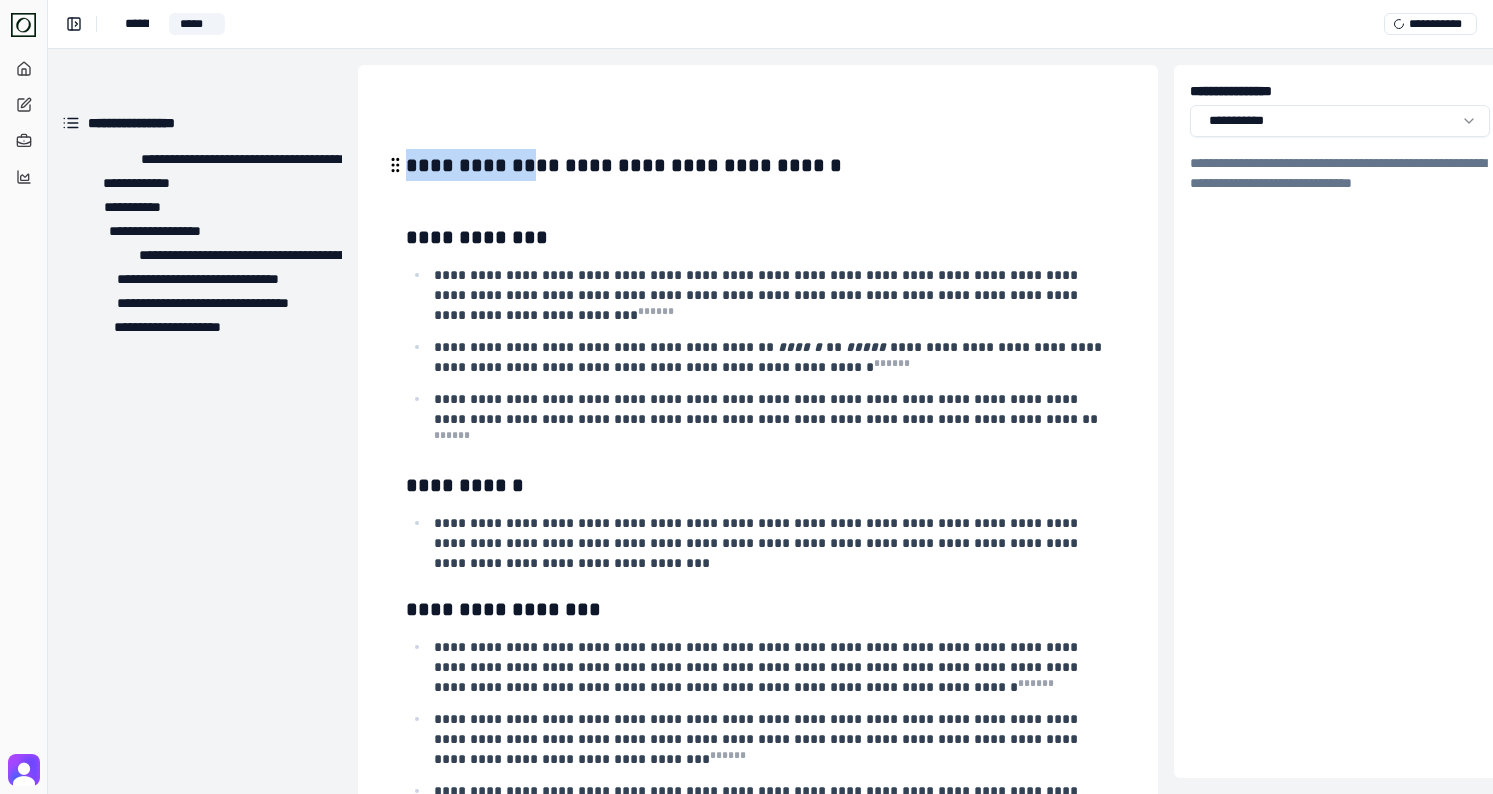 drag, startPoint x: 521, startPoint y: 162, endPoint x: 384, endPoint y: 155, distance: 137.17871 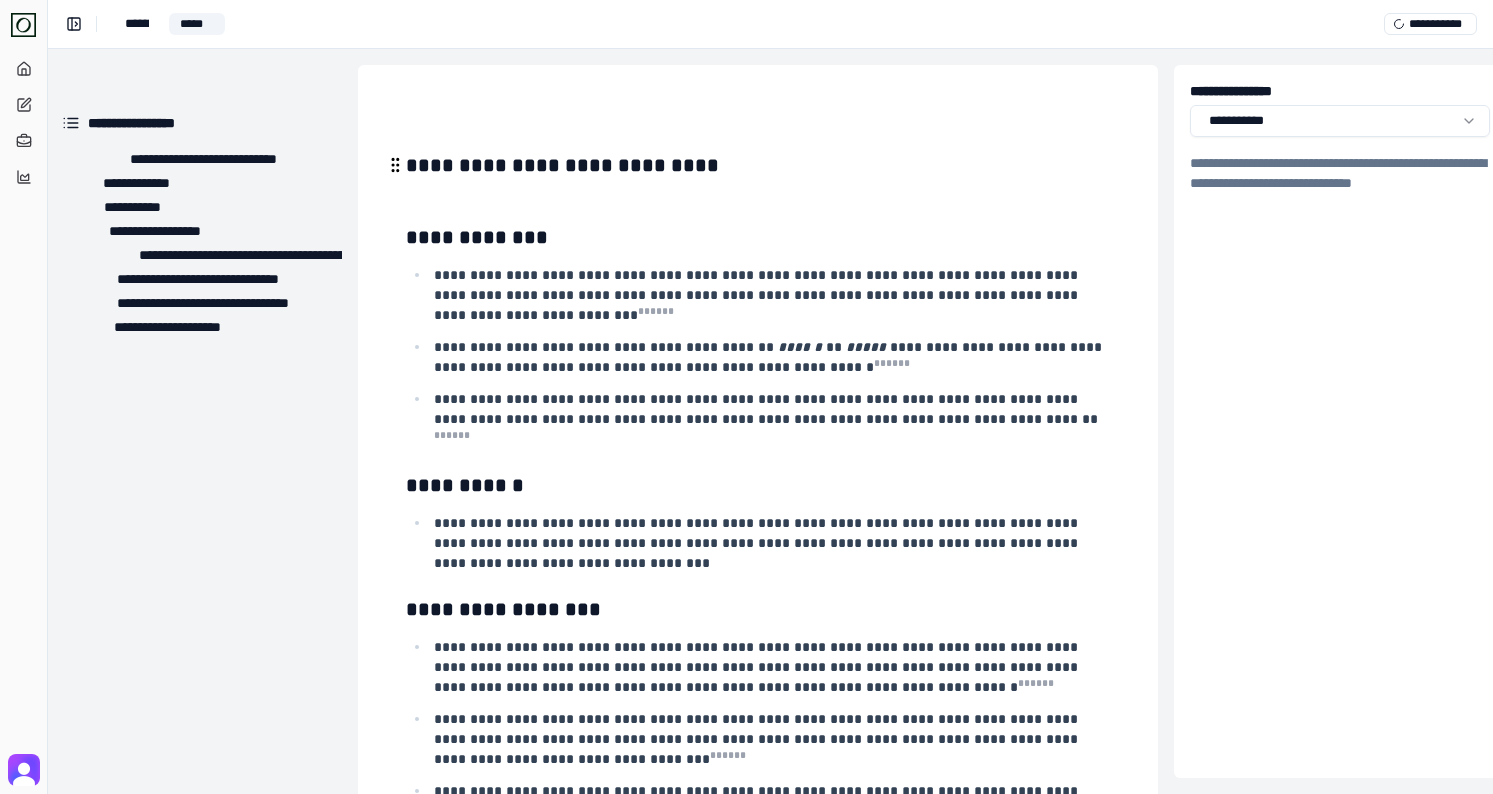 click on "**********" at bounding box center (758, 165) 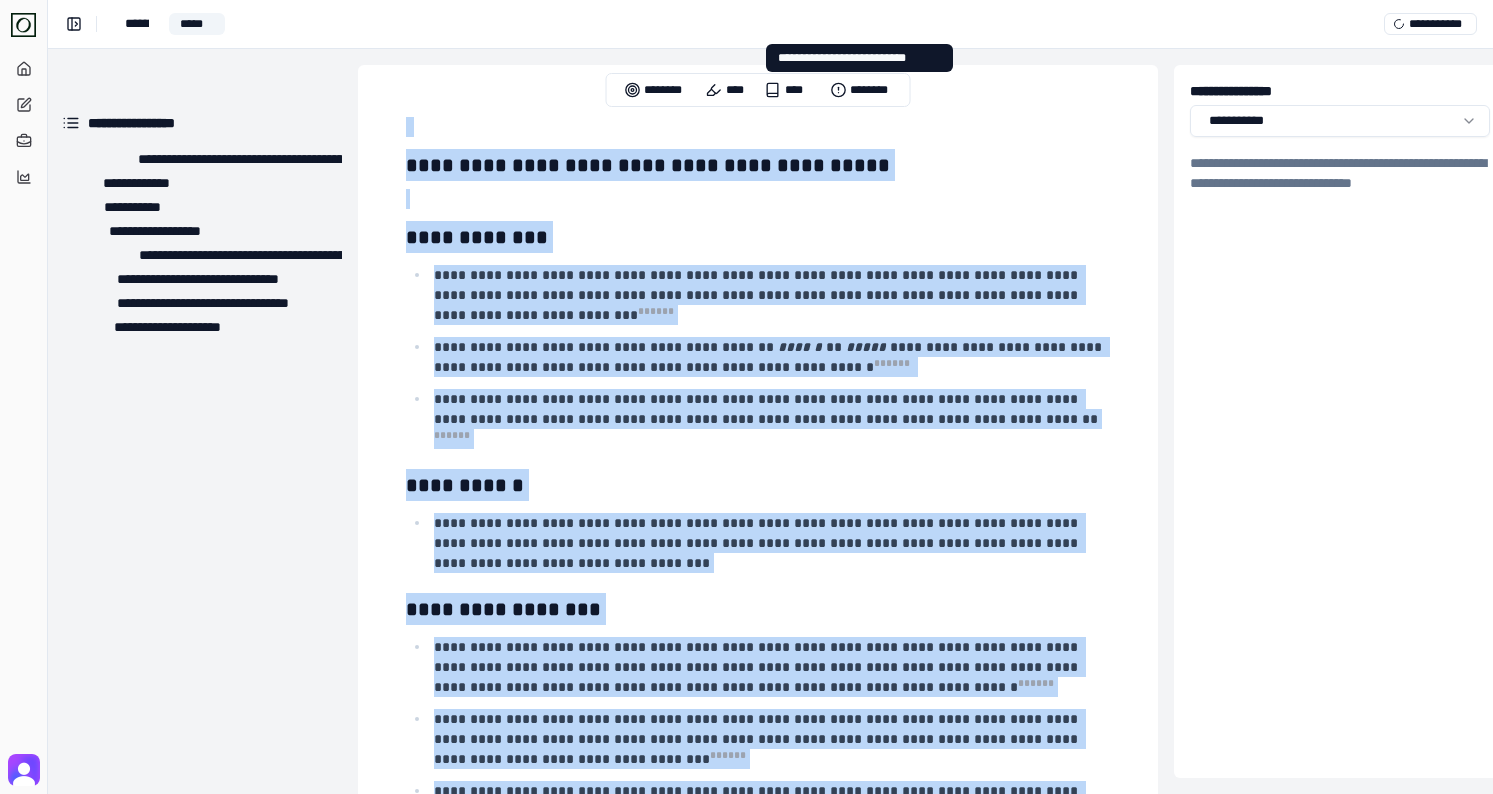 click on "**********" at bounding box center (758, 3082) 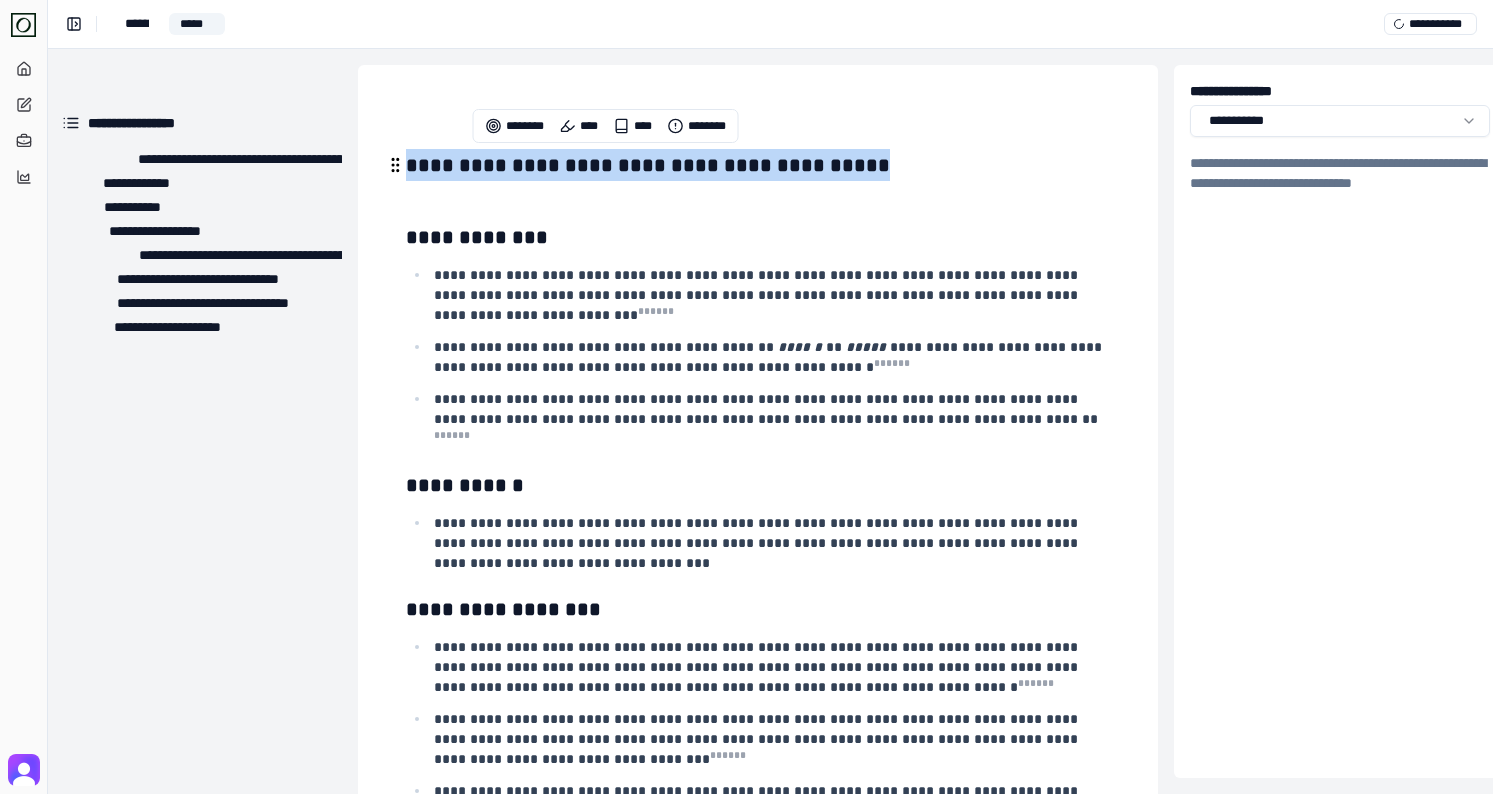 drag, startPoint x: 850, startPoint y: 170, endPoint x: 401, endPoint y: 170, distance: 449 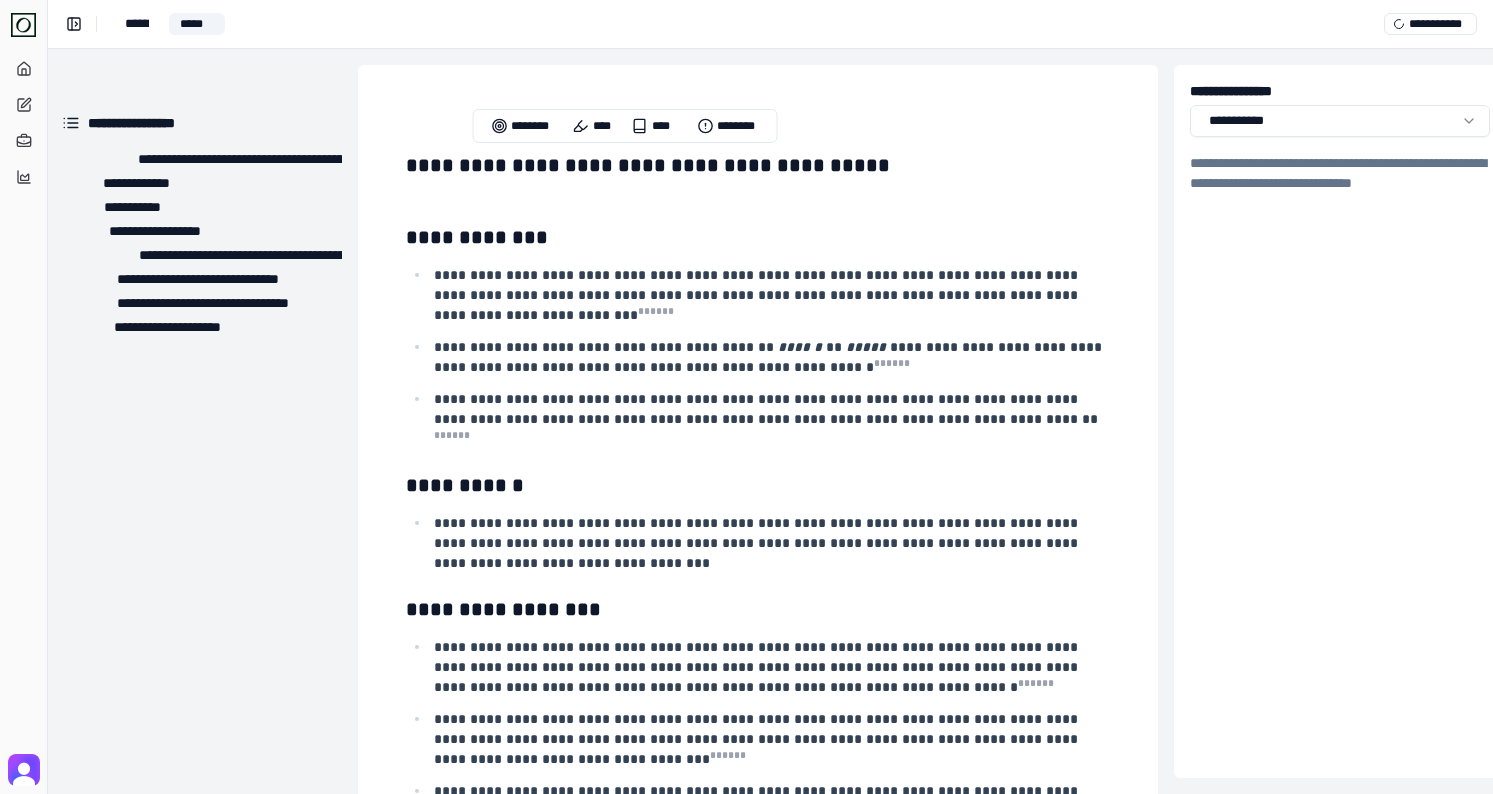 click on "*********" at bounding box center [137, 24] 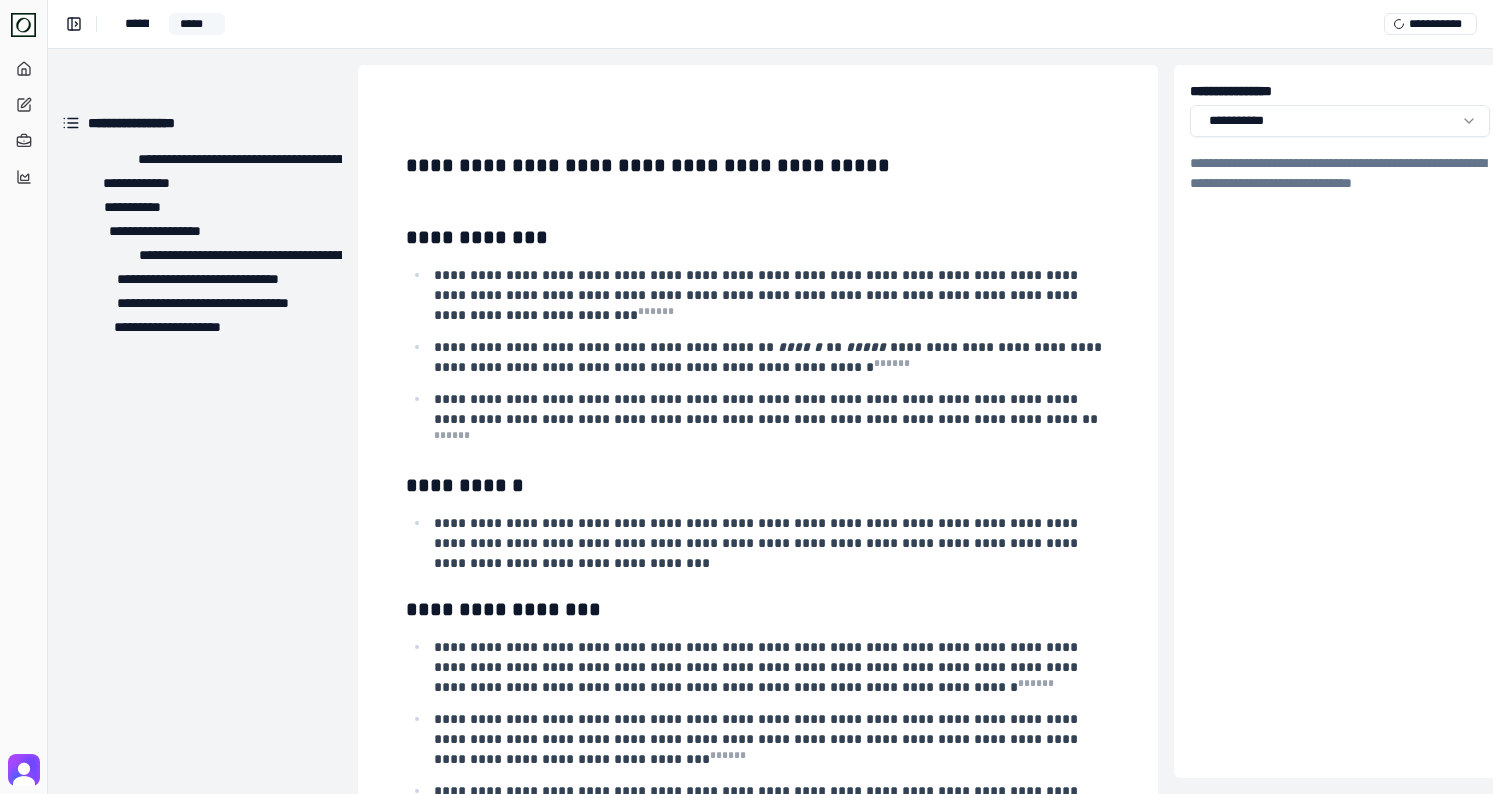paste on "**********" 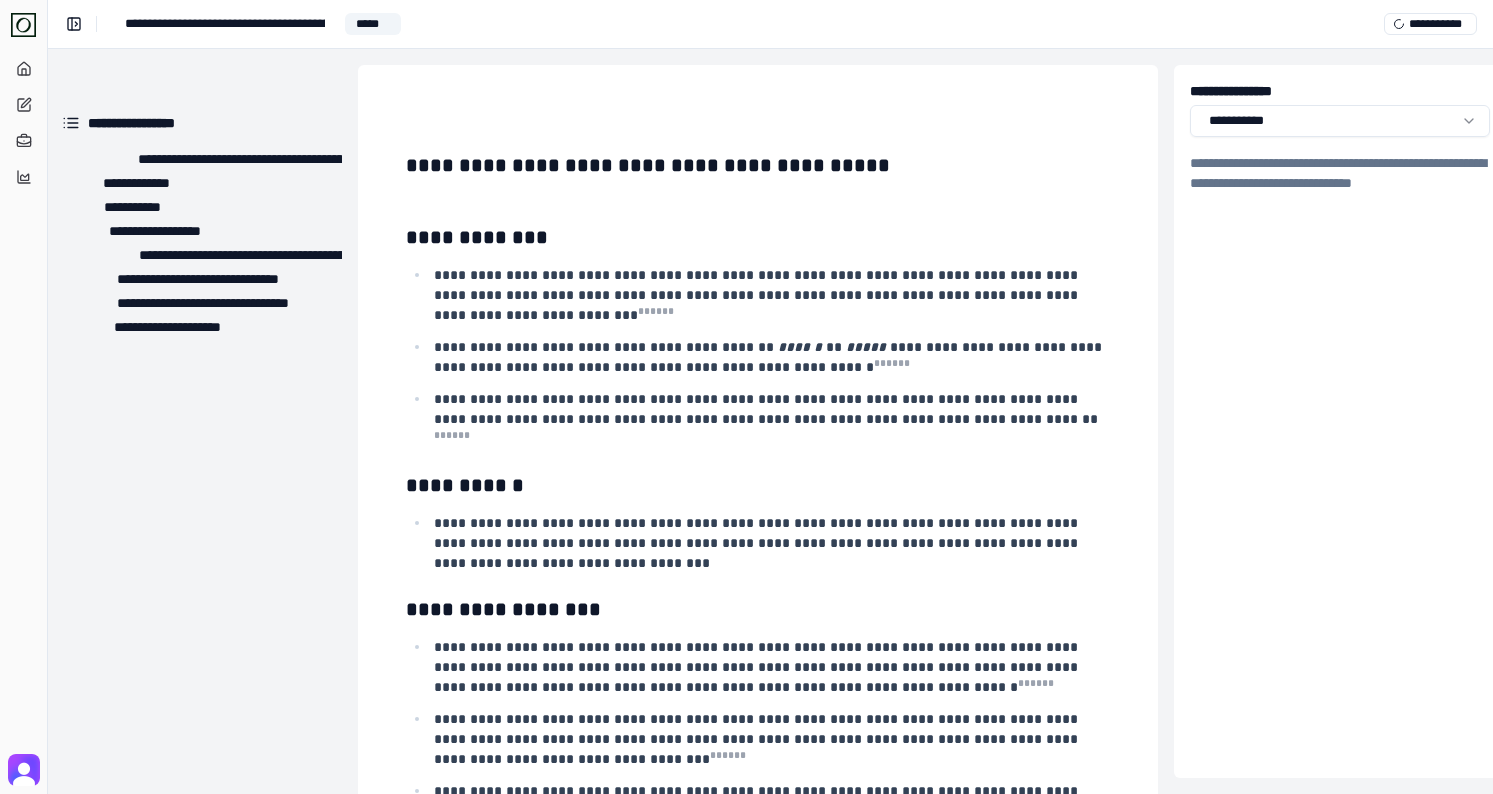 click on "**********" at bounding box center [225, 24] 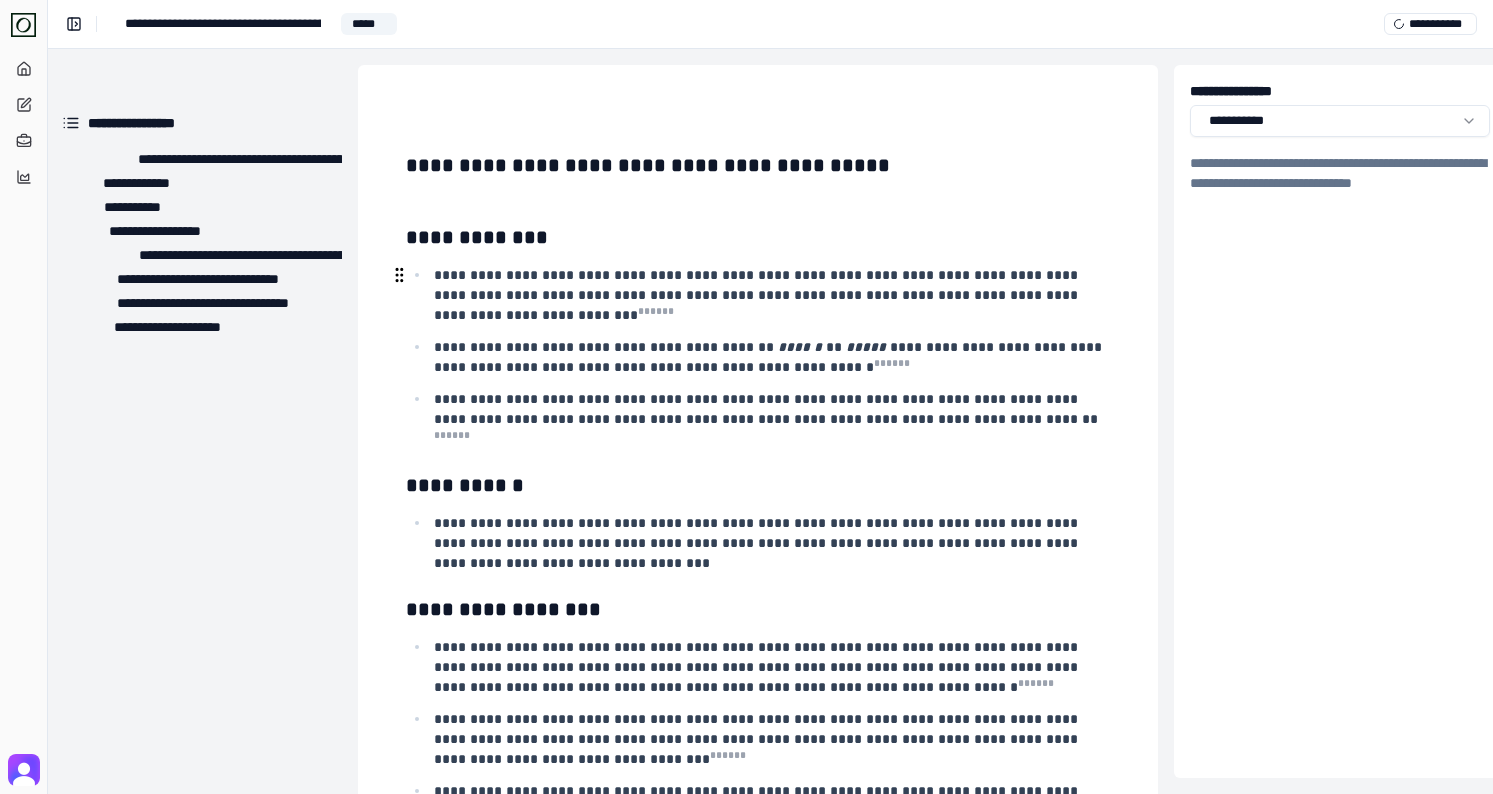 type on "**********" 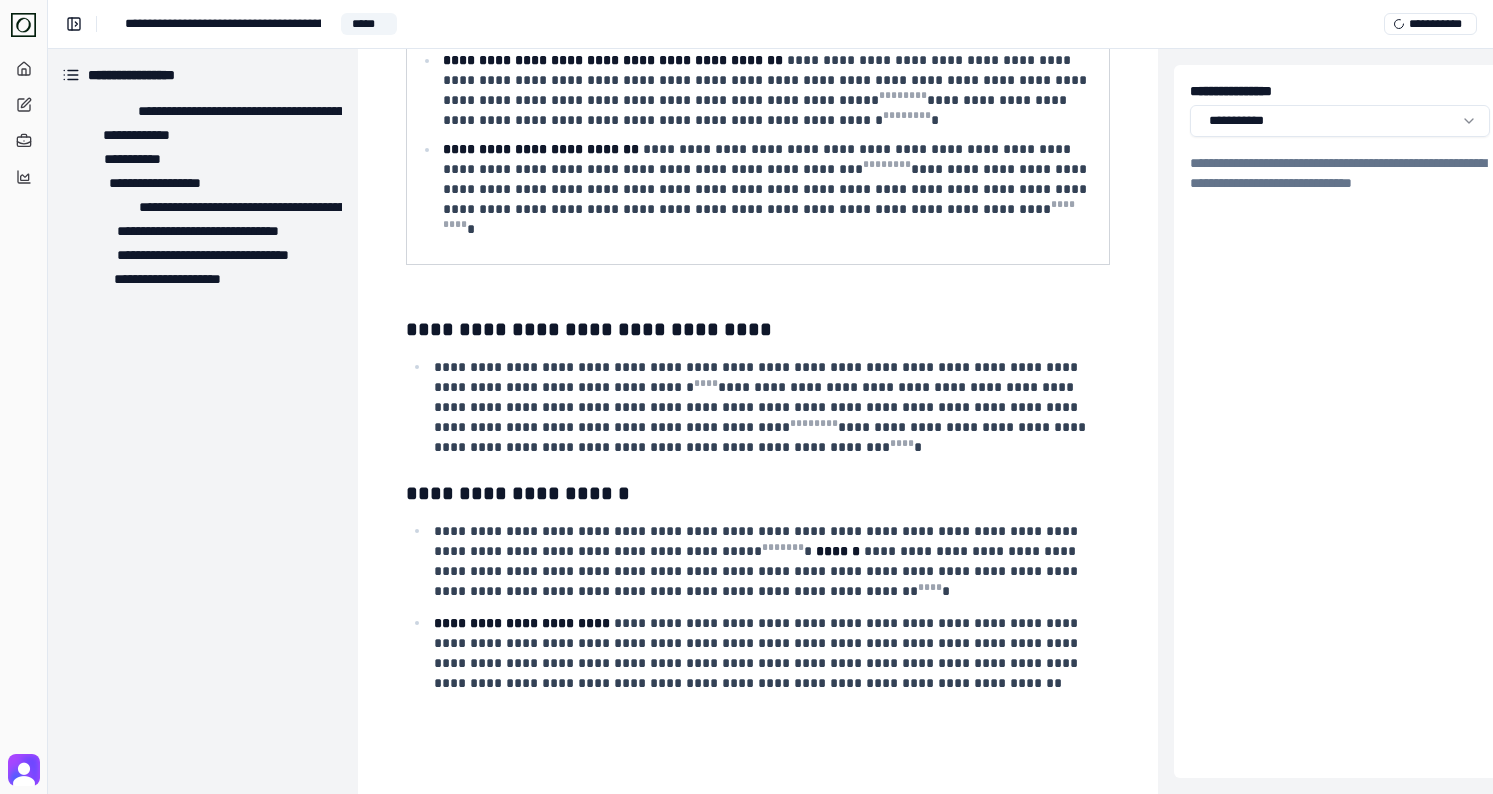 scroll, scrollTop: 1688, scrollLeft: 2, axis: both 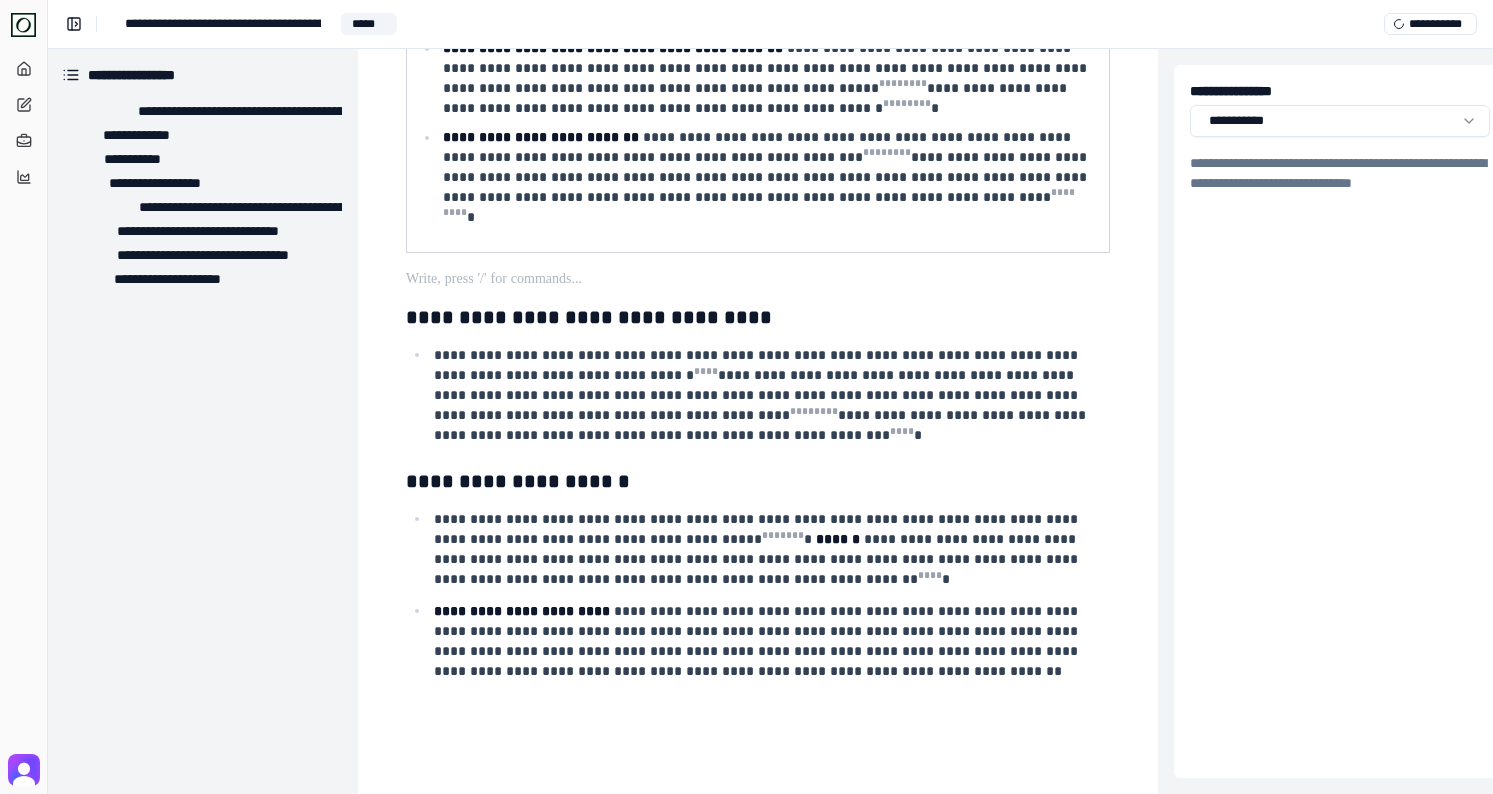 click at bounding box center (756, 279) 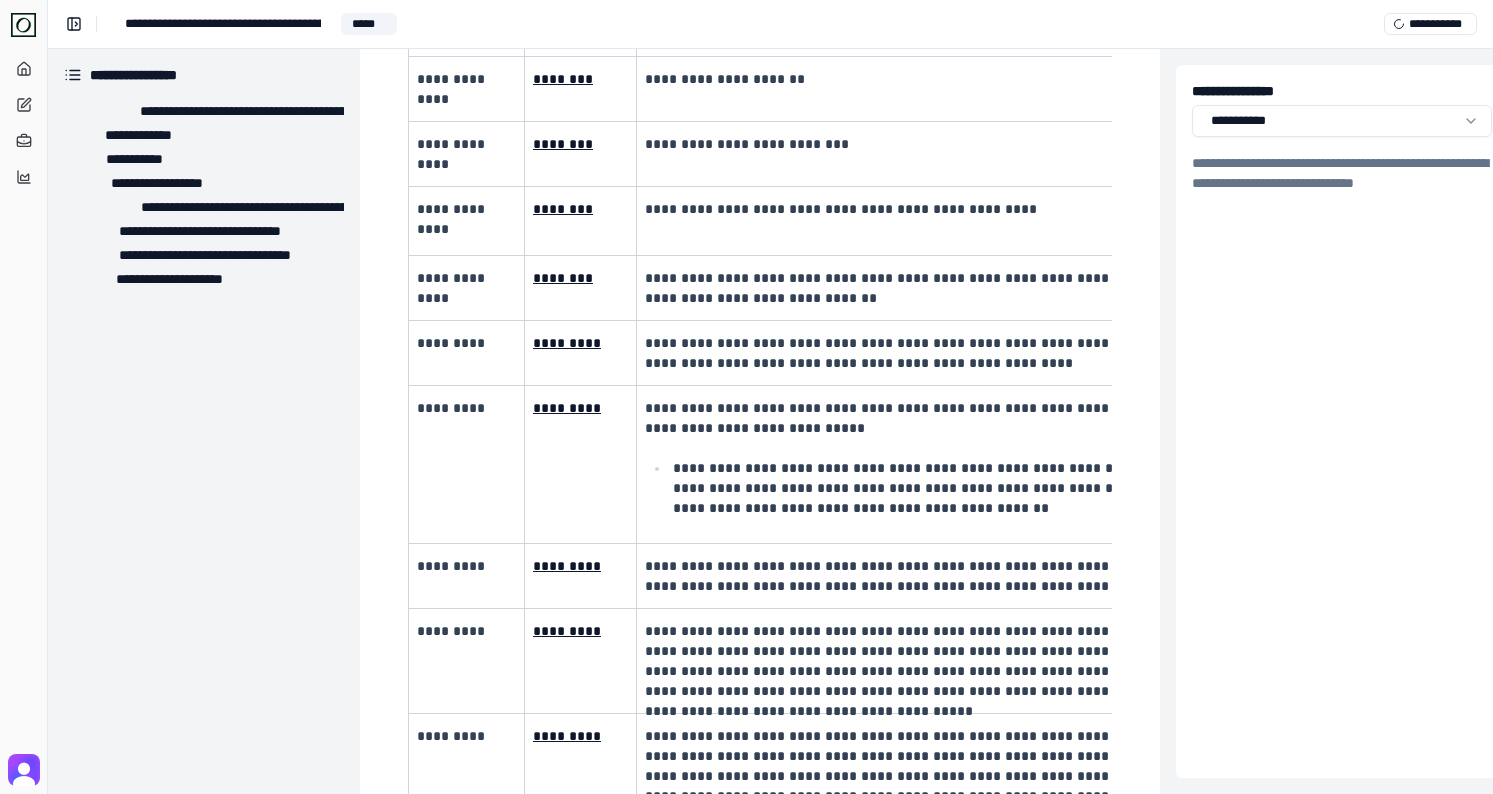 scroll, scrollTop: 3061, scrollLeft: 7, axis: both 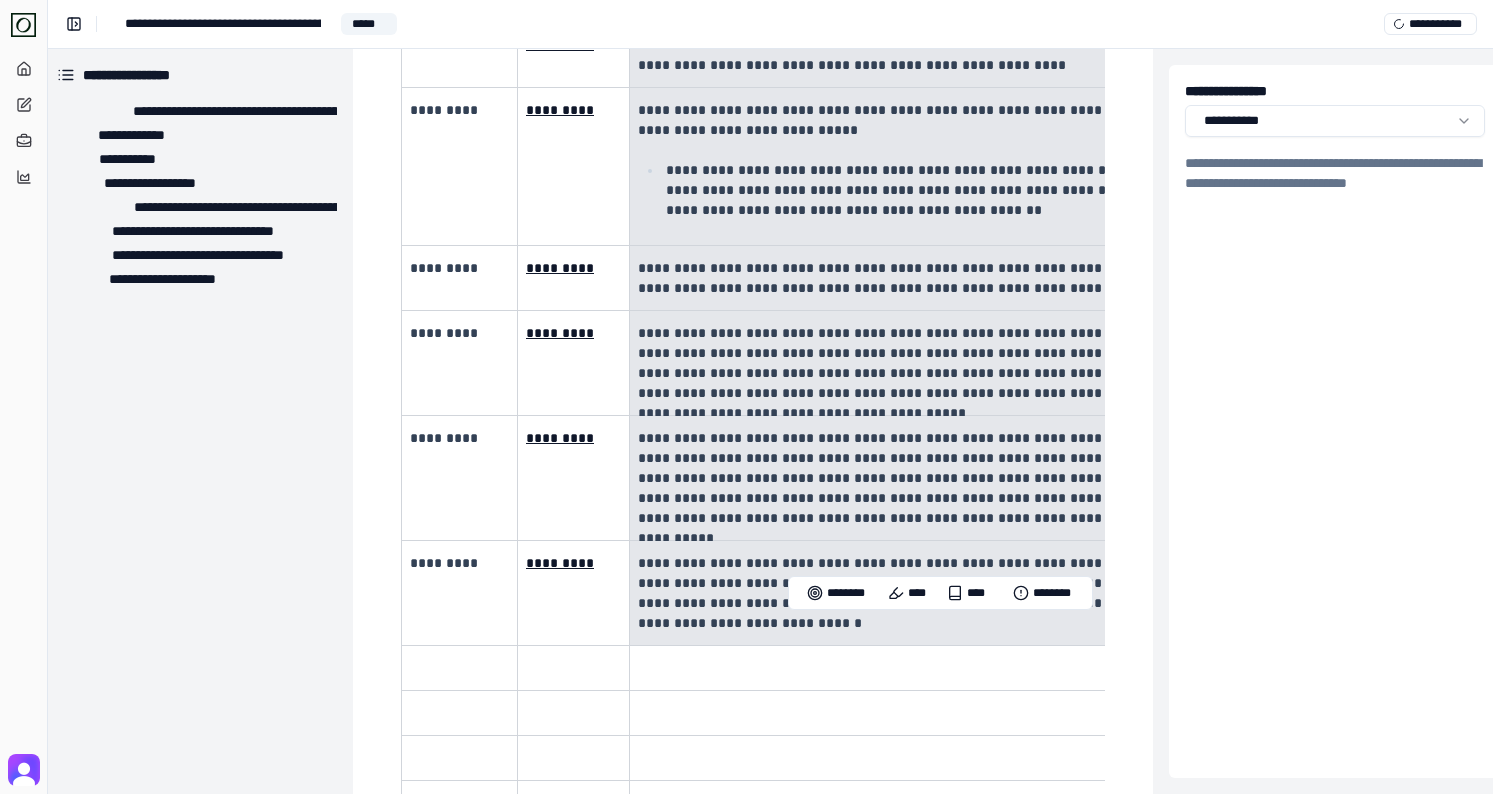 drag, startPoint x: 661, startPoint y: 274, endPoint x: 770, endPoint y: 530, distance: 278.2391 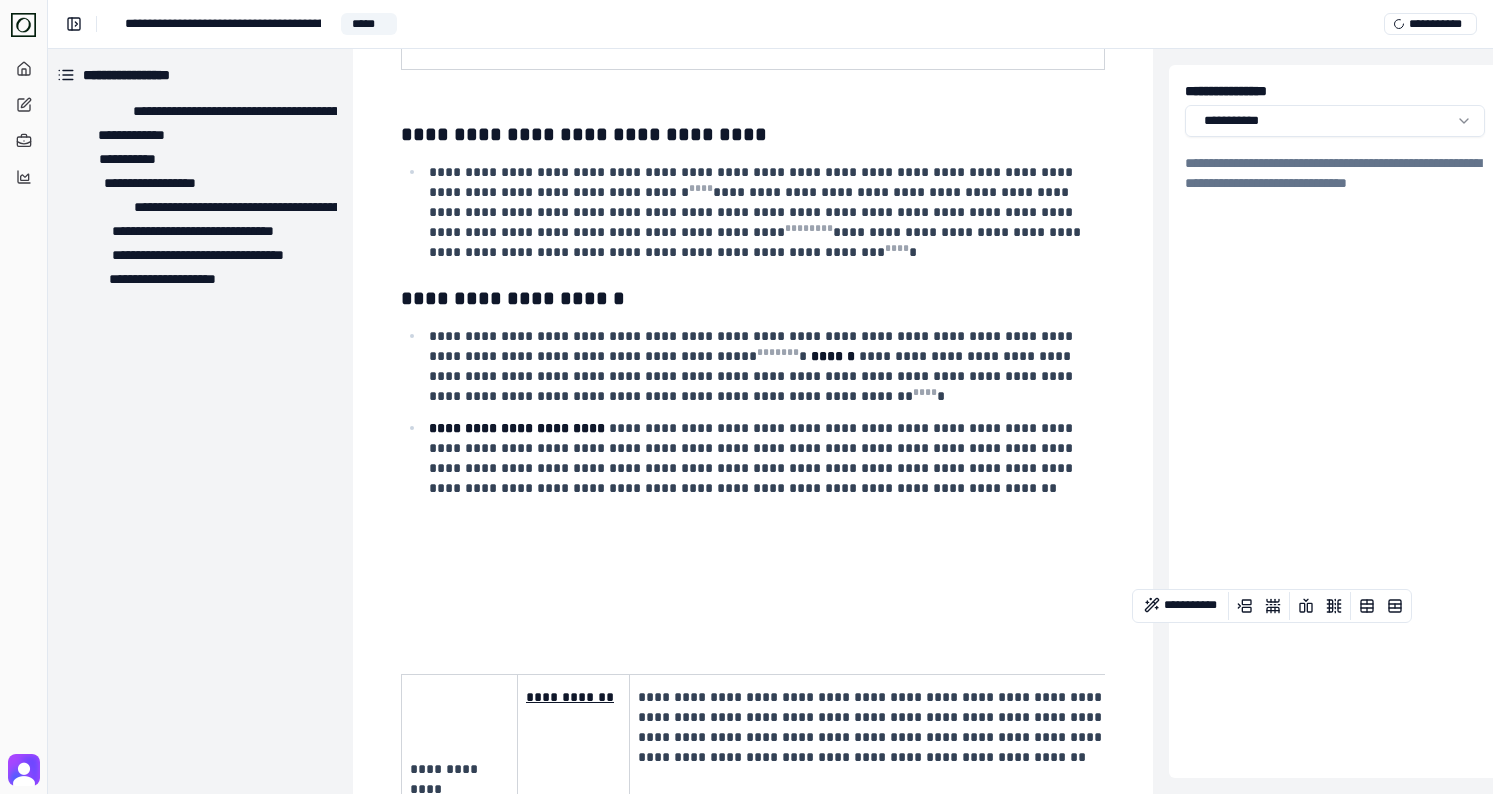 scroll, scrollTop: 1801, scrollLeft: 7, axis: both 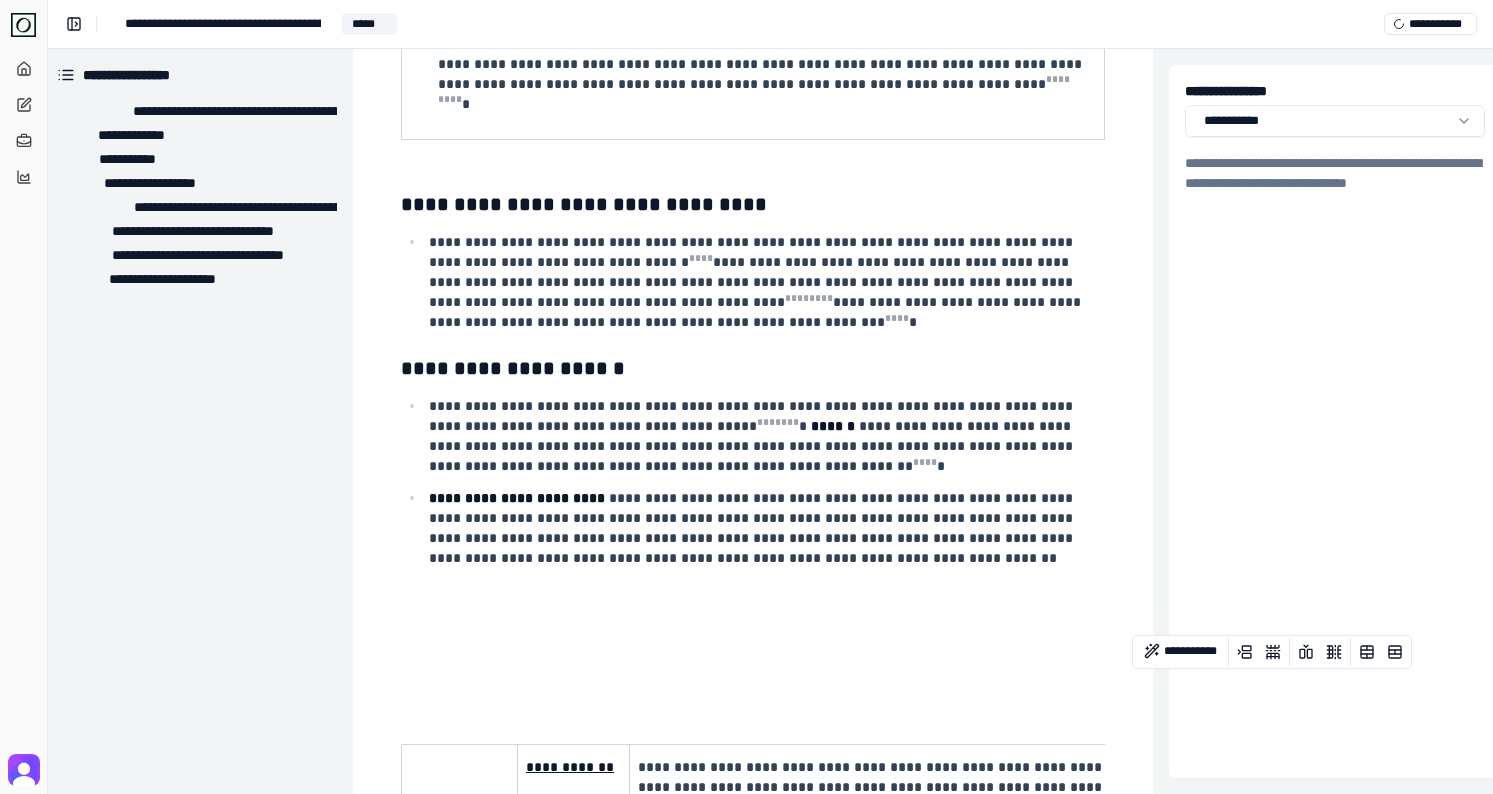 click on "**********" at bounding box center [753, 1105] 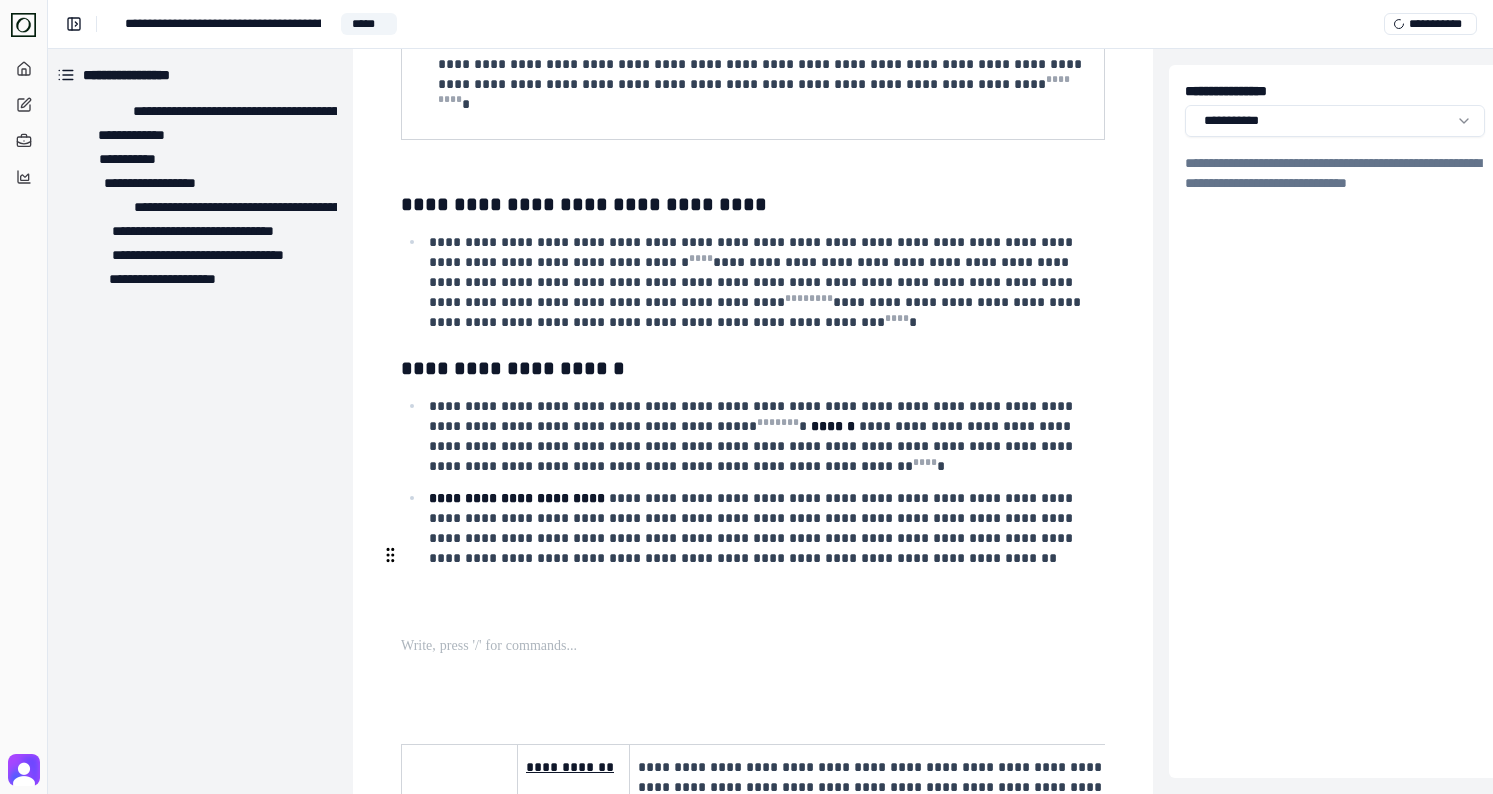click on "**********" at bounding box center (753, 1105) 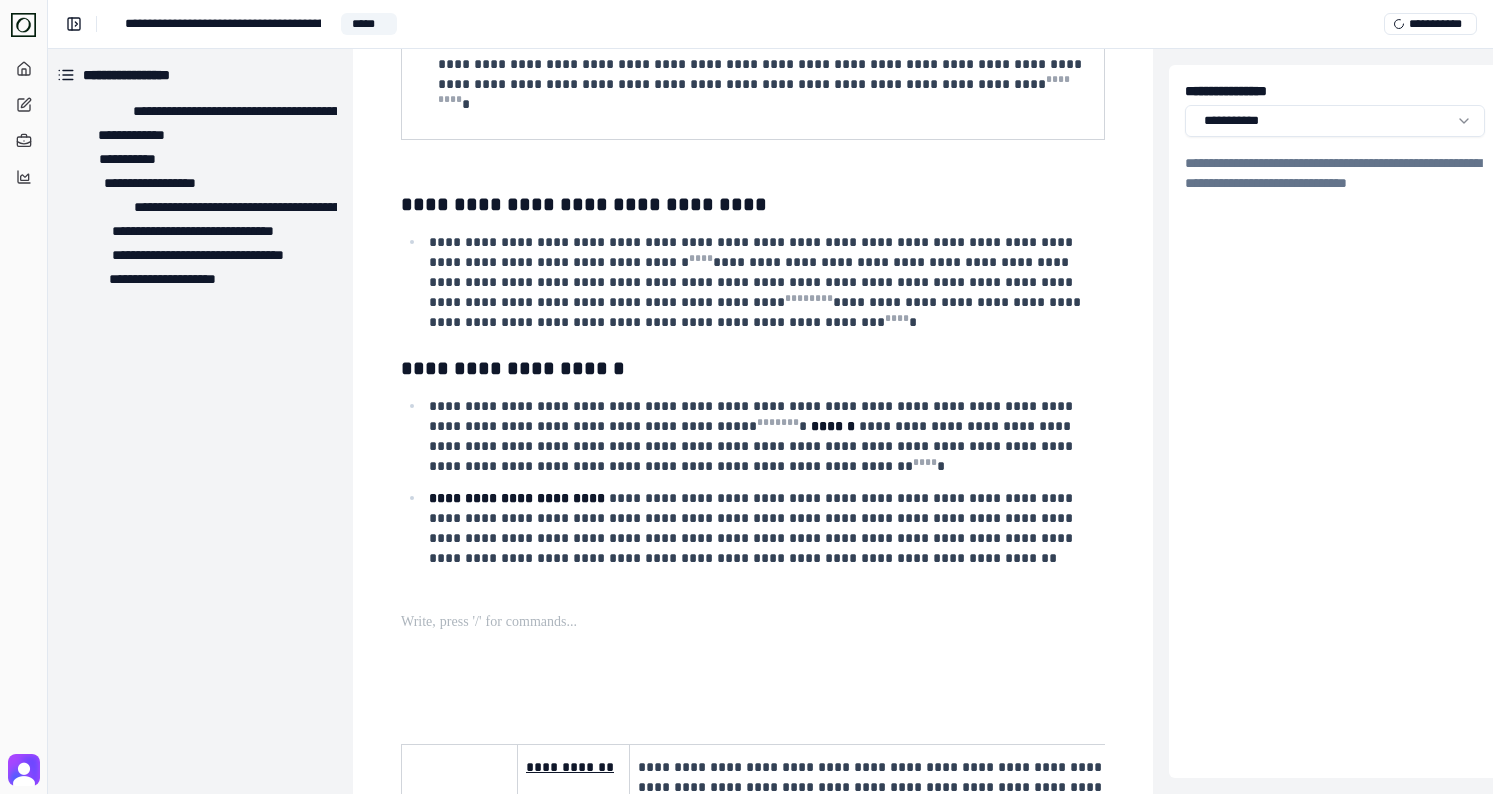 scroll, scrollTop: 1758, scrollLeft: 7, axis: both 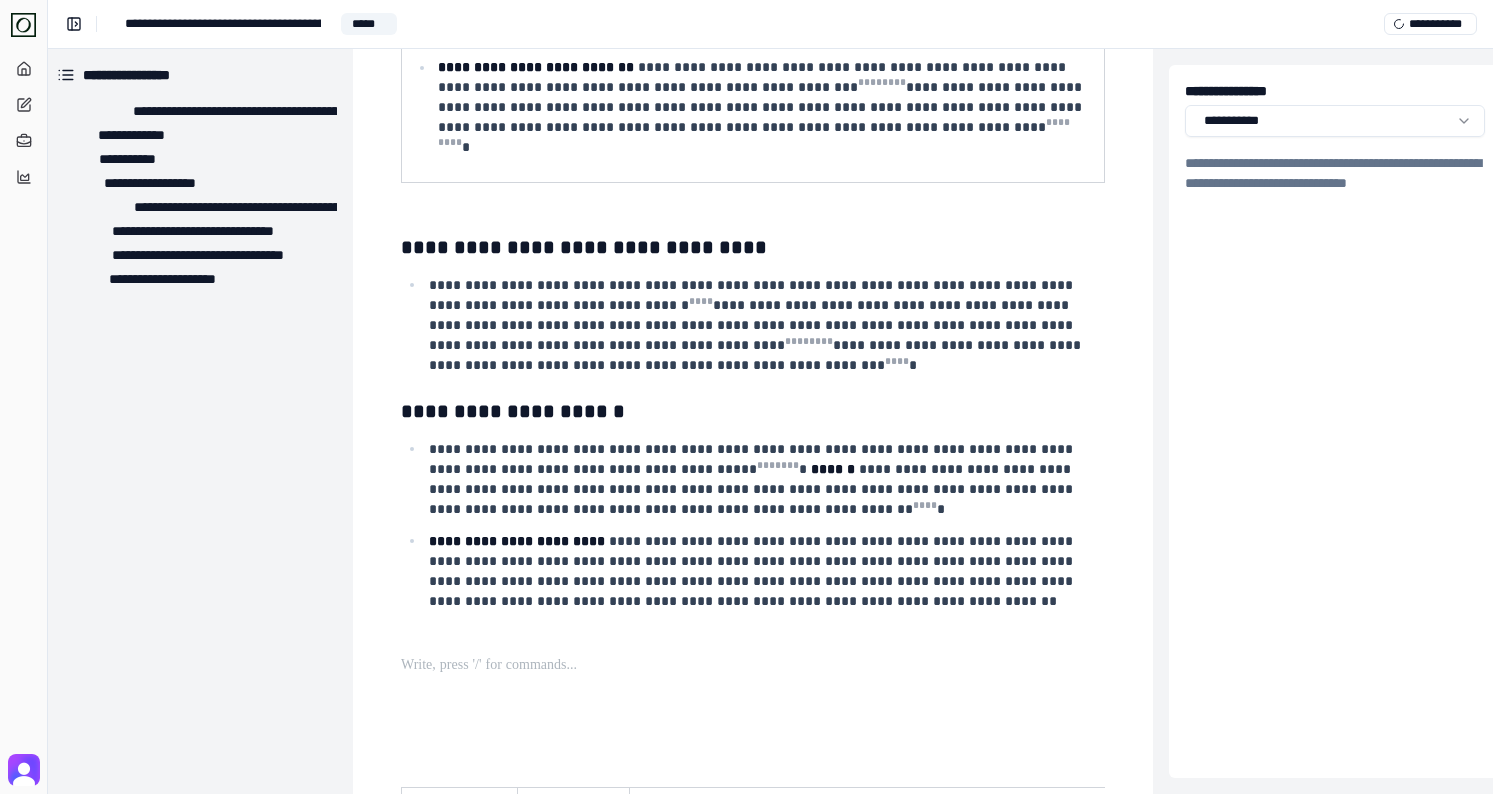 click on "**********" at bounding box center [753, 1148] 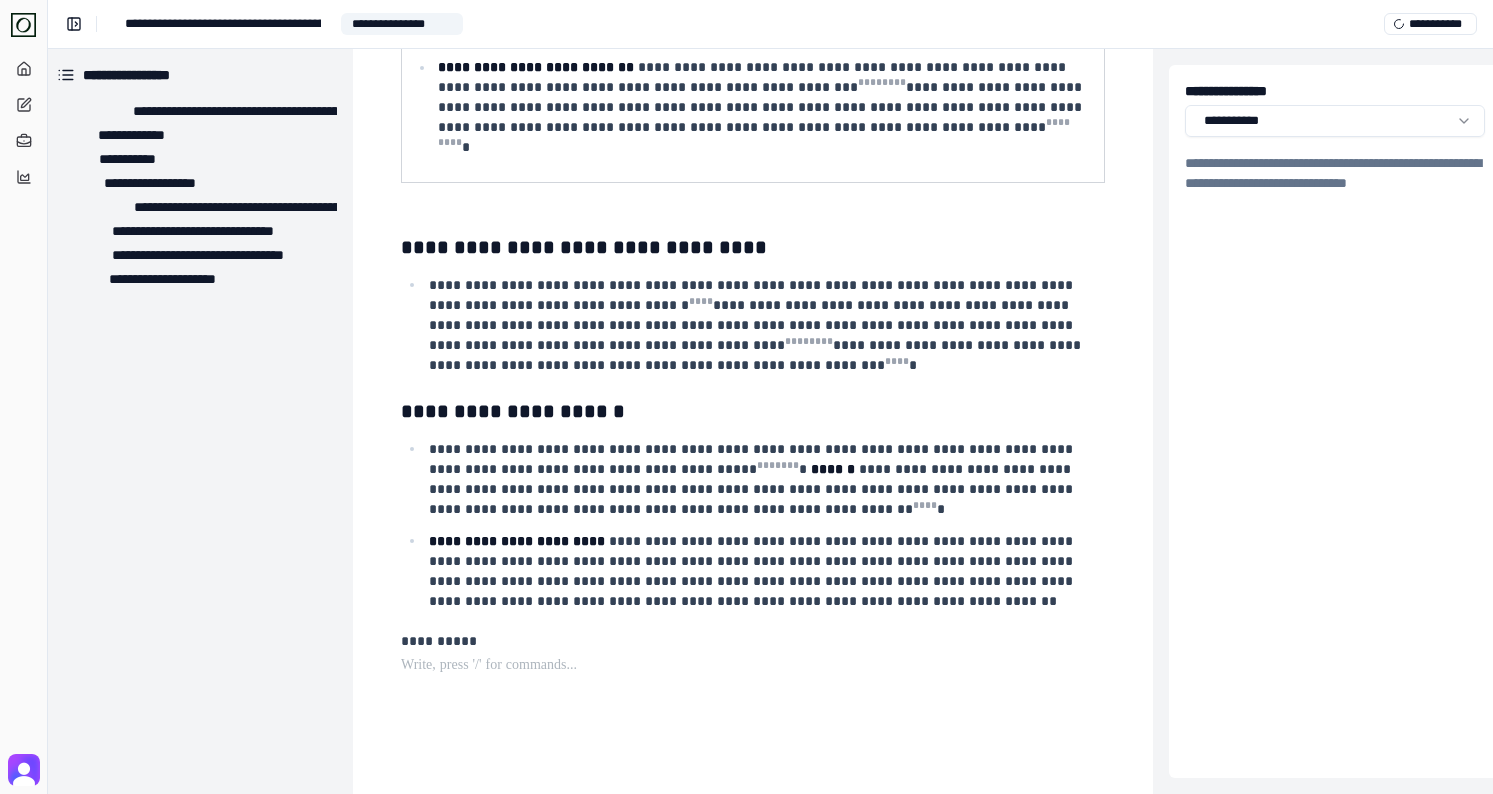 scroll, scrollTop: 2251, scrollLeft: 7, axis: both 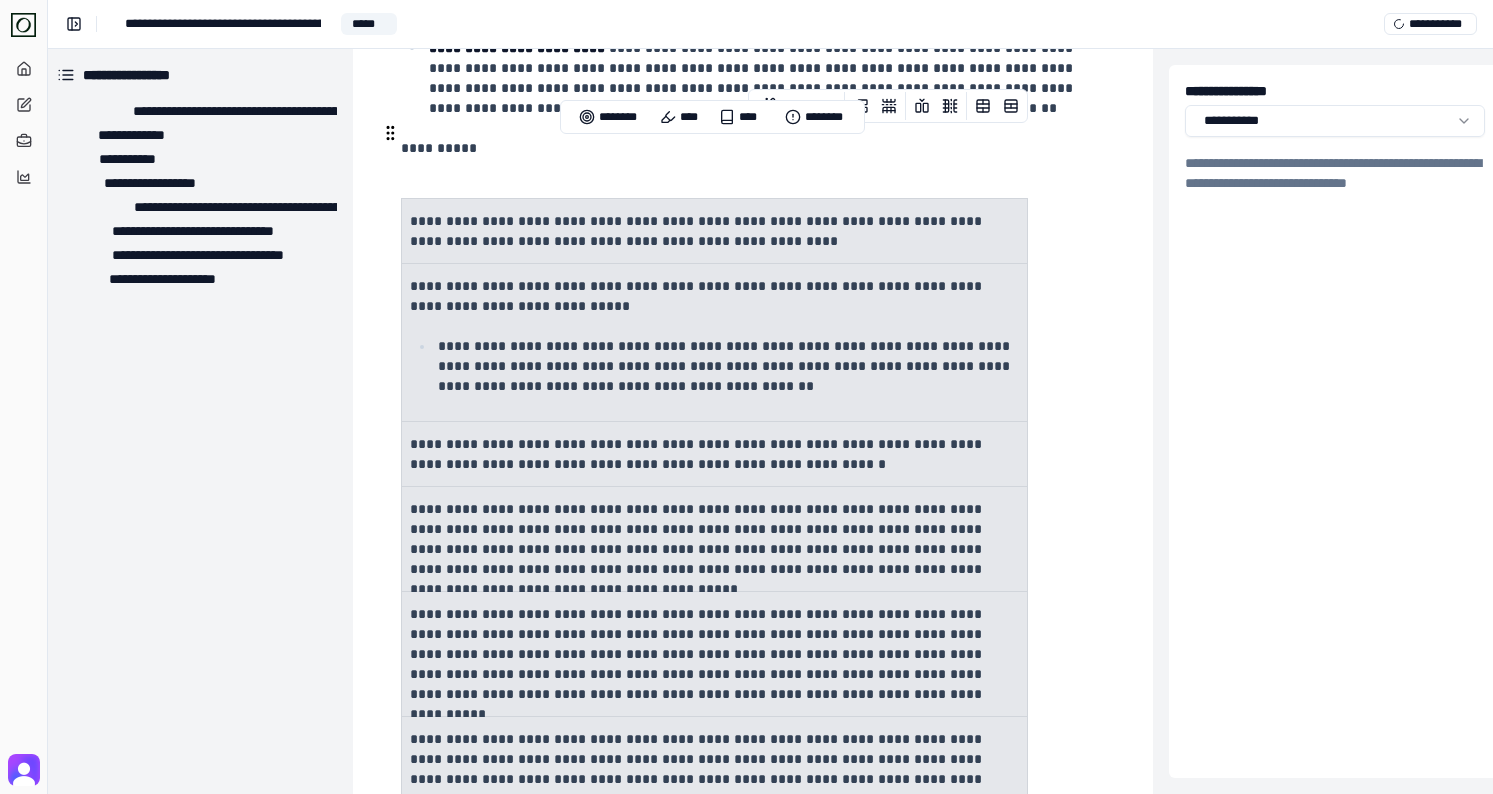 drag, startPoint x: 414, startPoint y: 153, endPoint x: 525, endPoint y: 743, distance: 600.3507 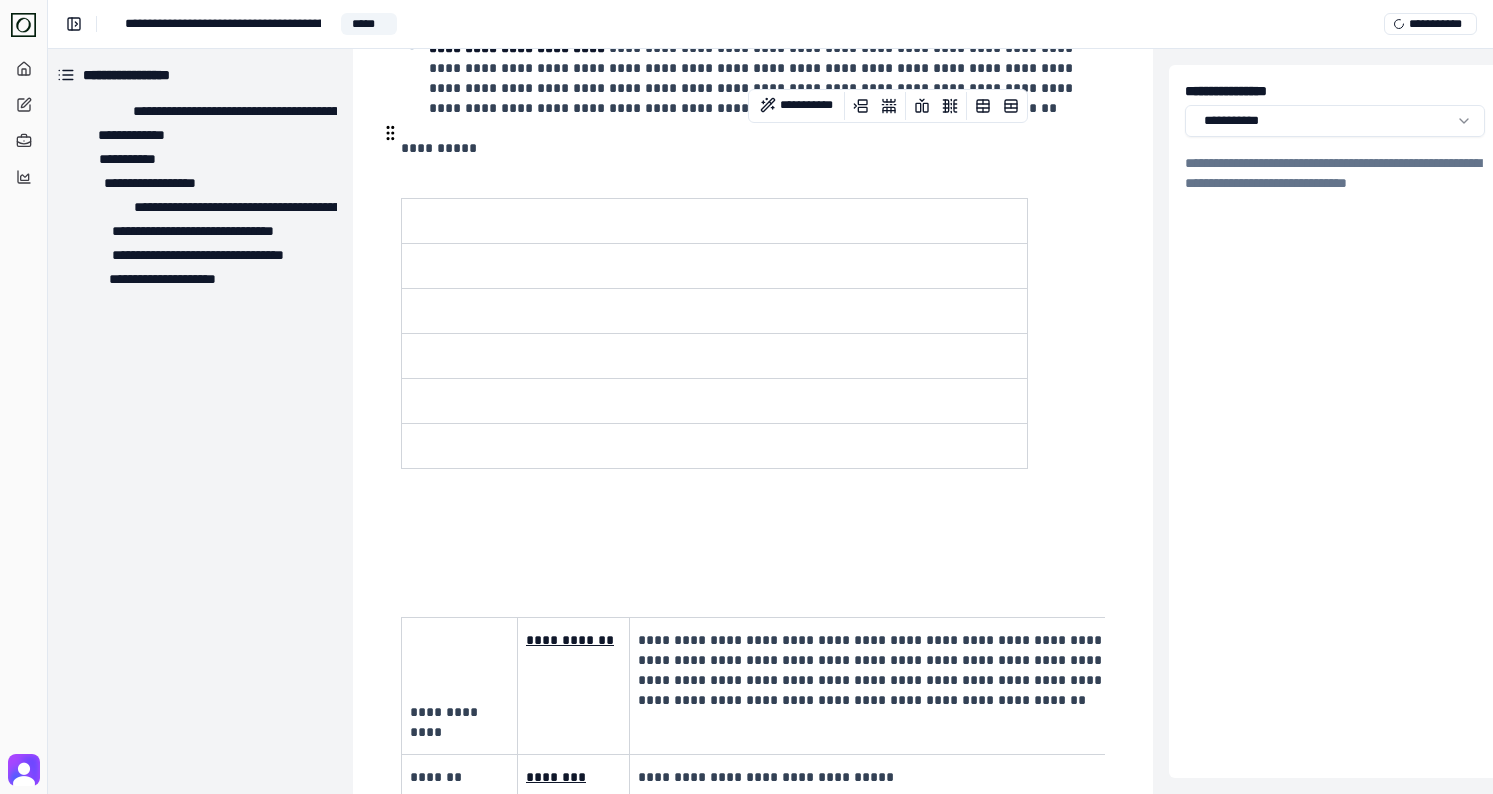 click at bounding box center (753, 333) 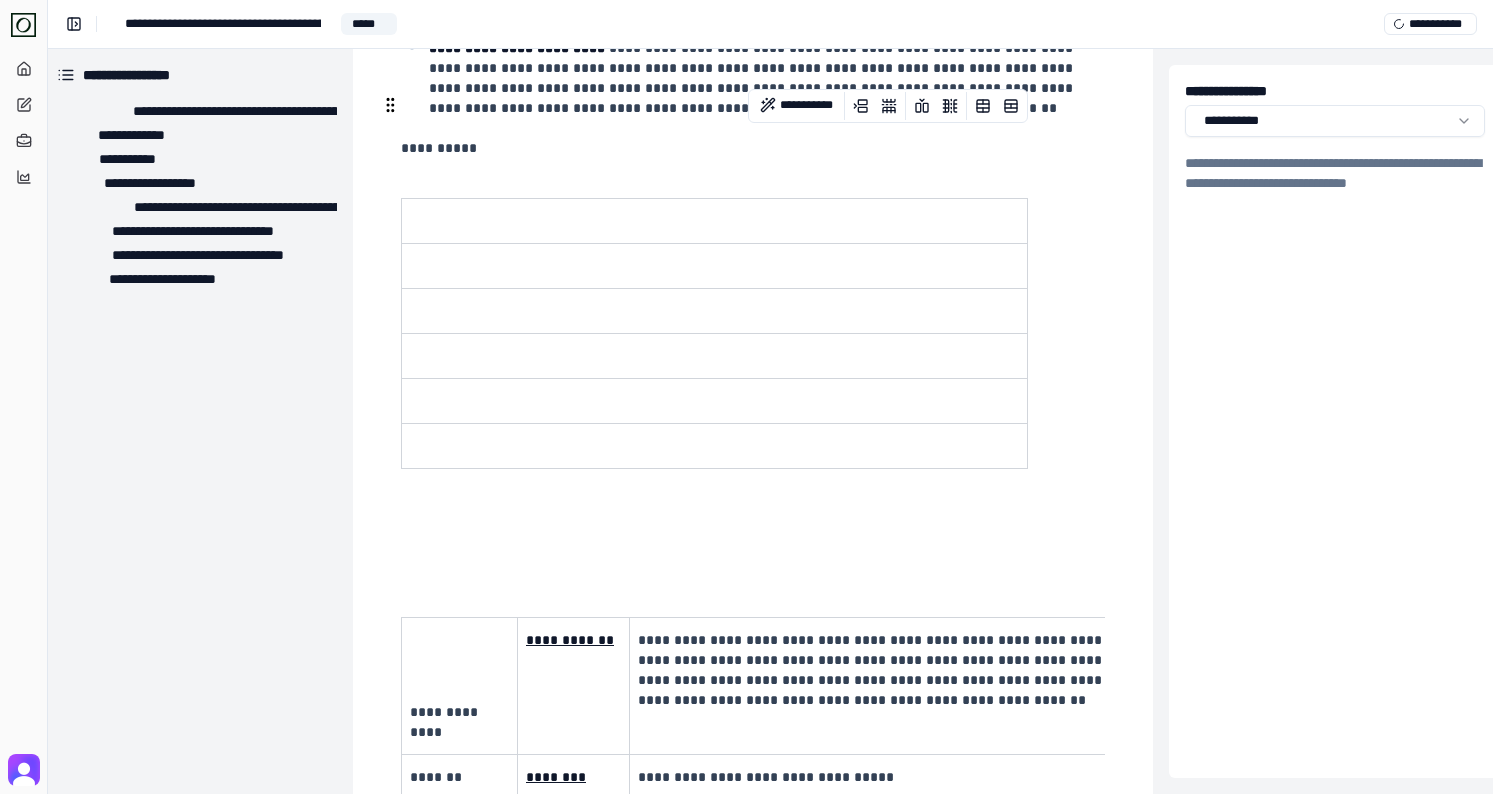 click at bounding box center (751, 172) 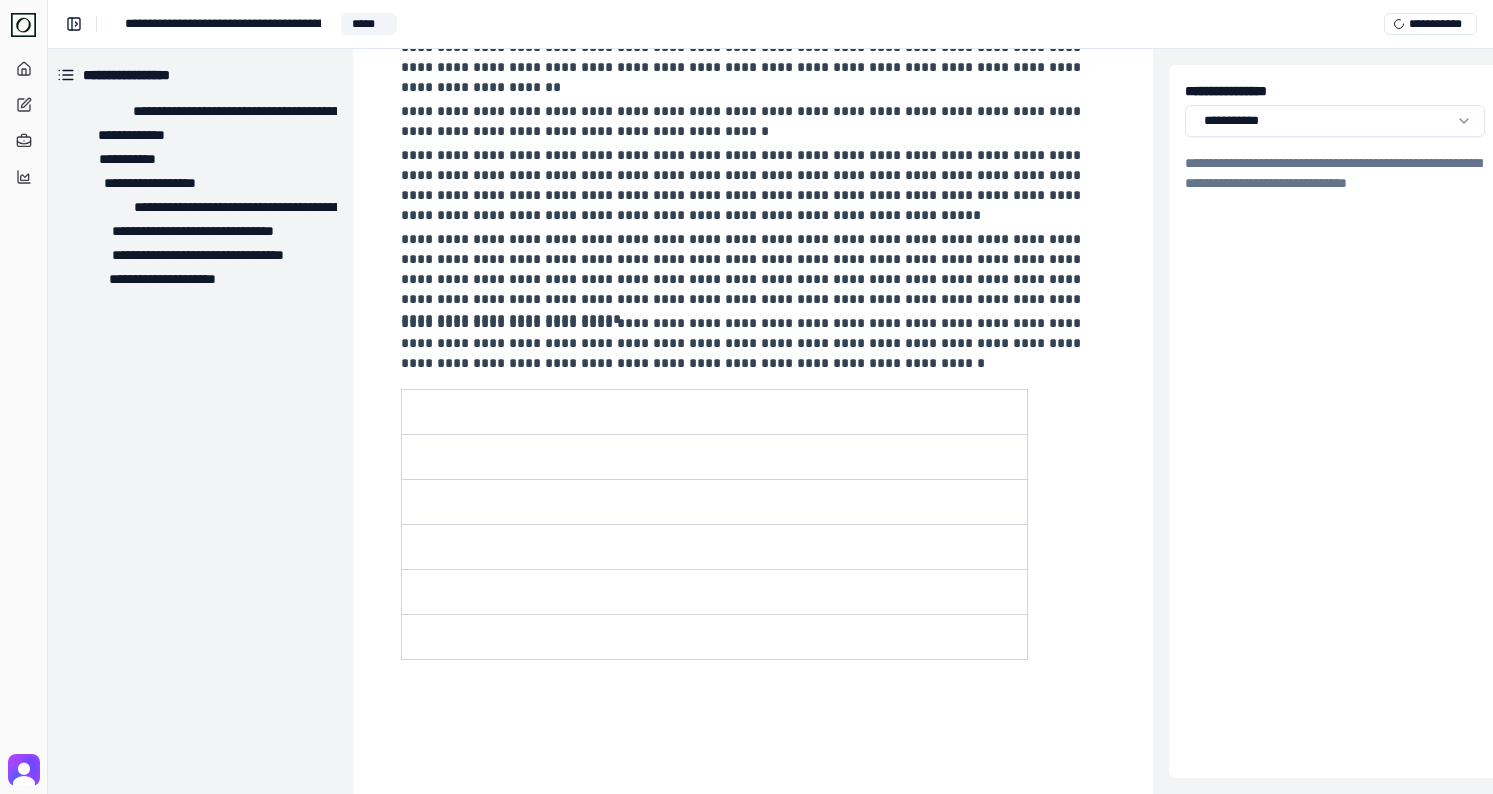 scroll, scrollTop: 2446, scrollLeft: 7, axis: both 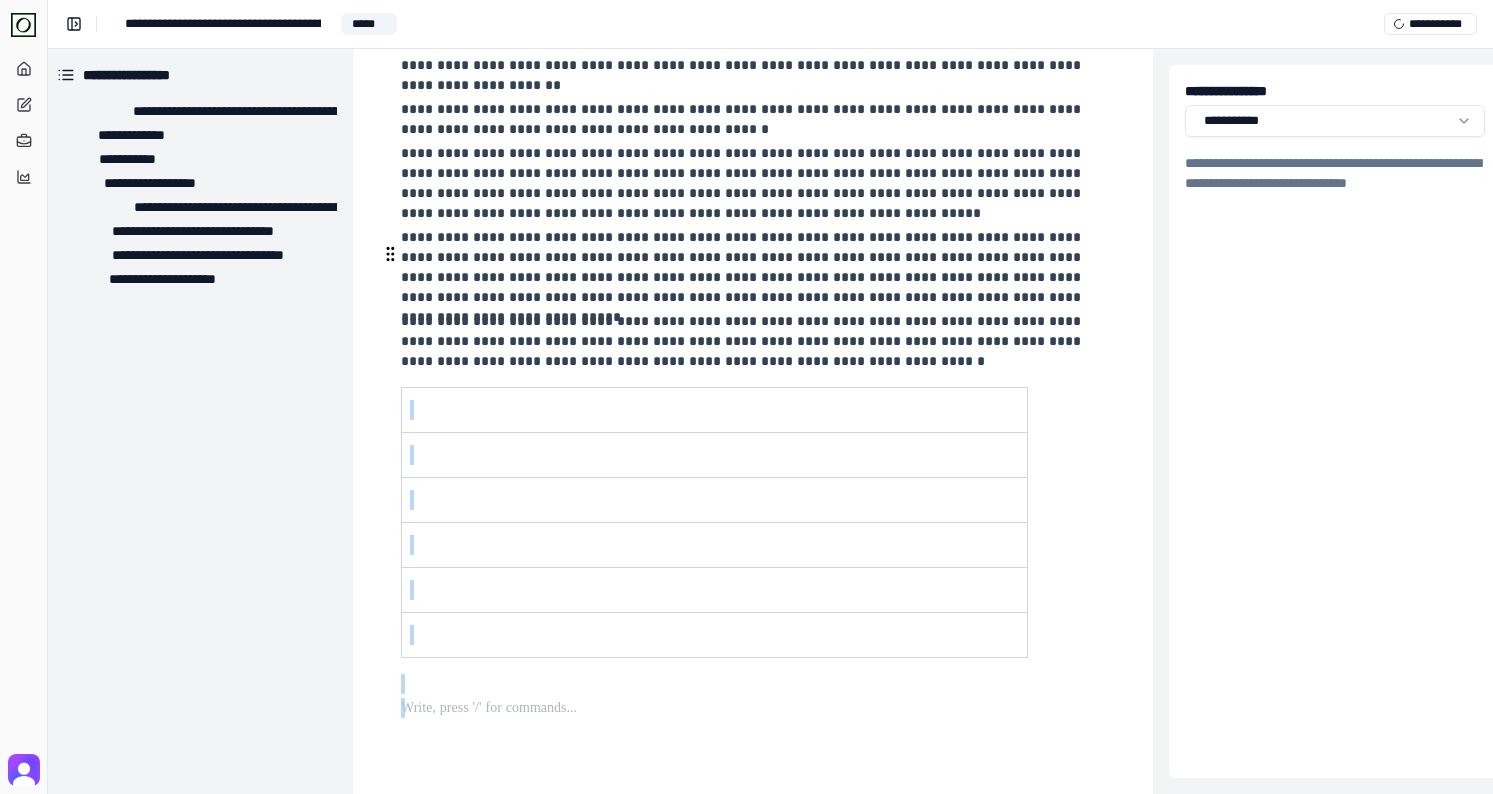 drag, startPoint x: 552, startPoint y: 650, endPoint x: 897, endPoint y: 296, distance: 494.3086 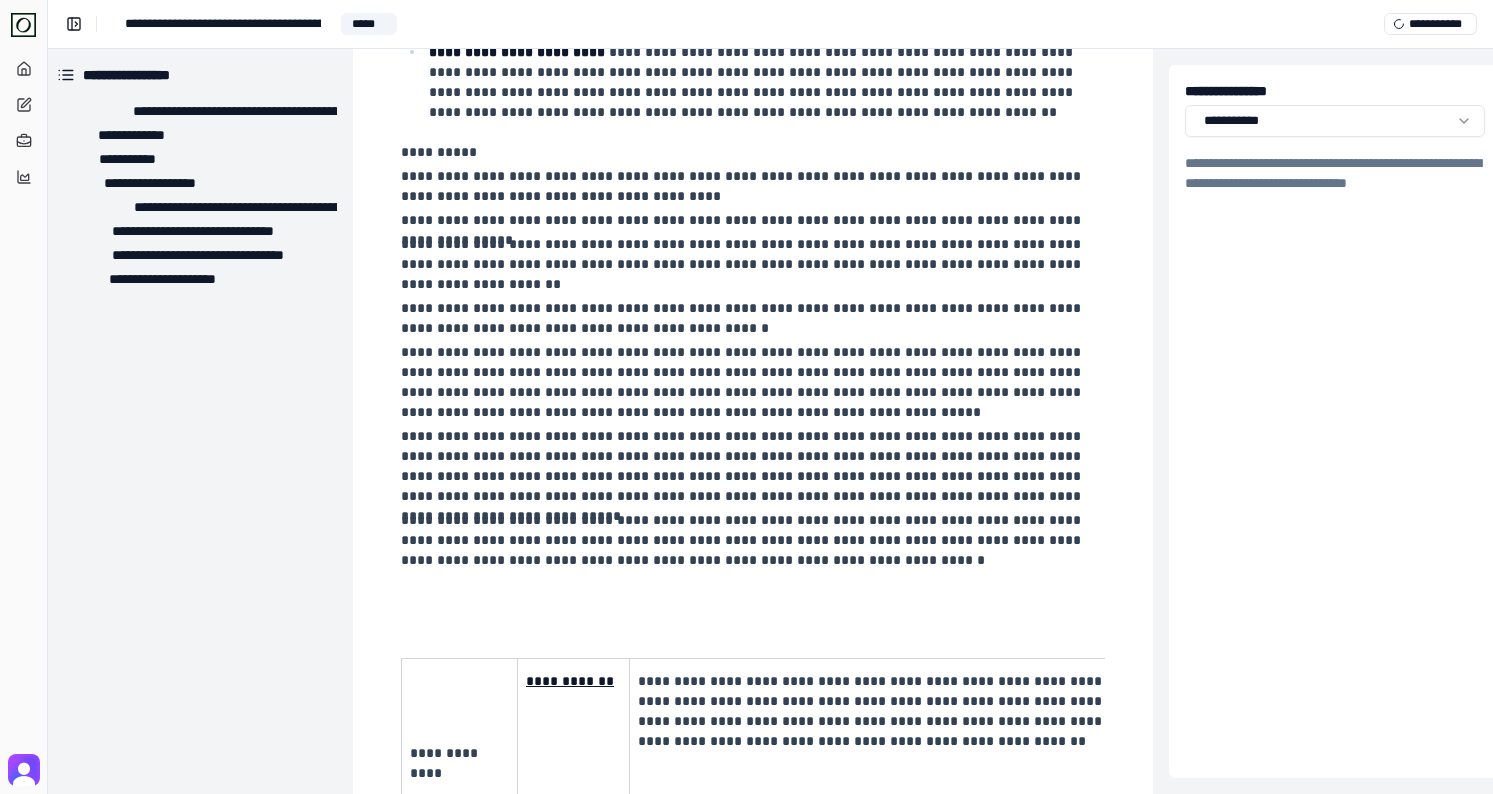 scroll, scrollTop: 2218, scrollLeft: 7, axis: both 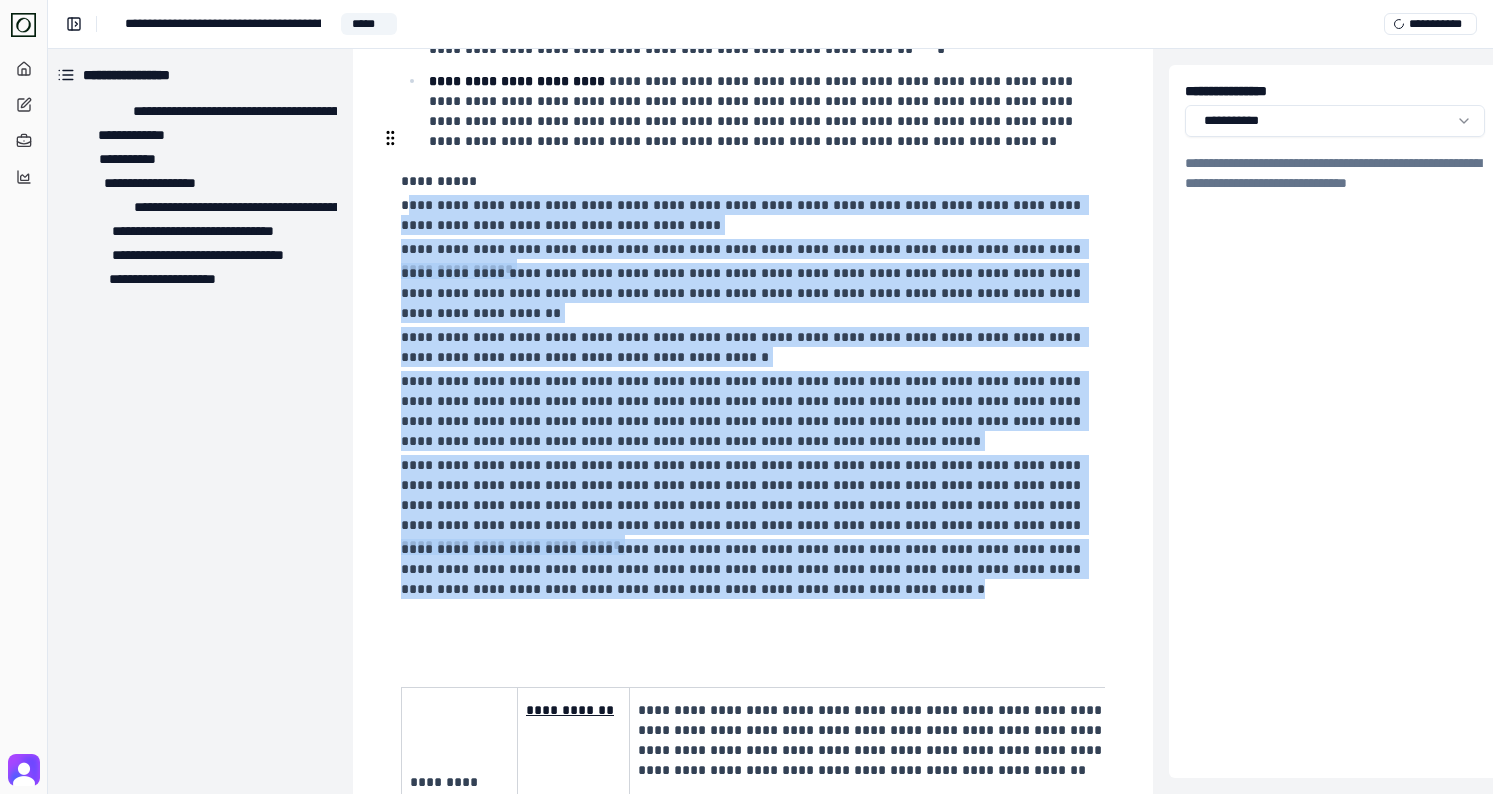 drag, startPoint x: 907, startPoint y: 522, endPoint x: 405, endPoint y: 134, distance: 634.4667 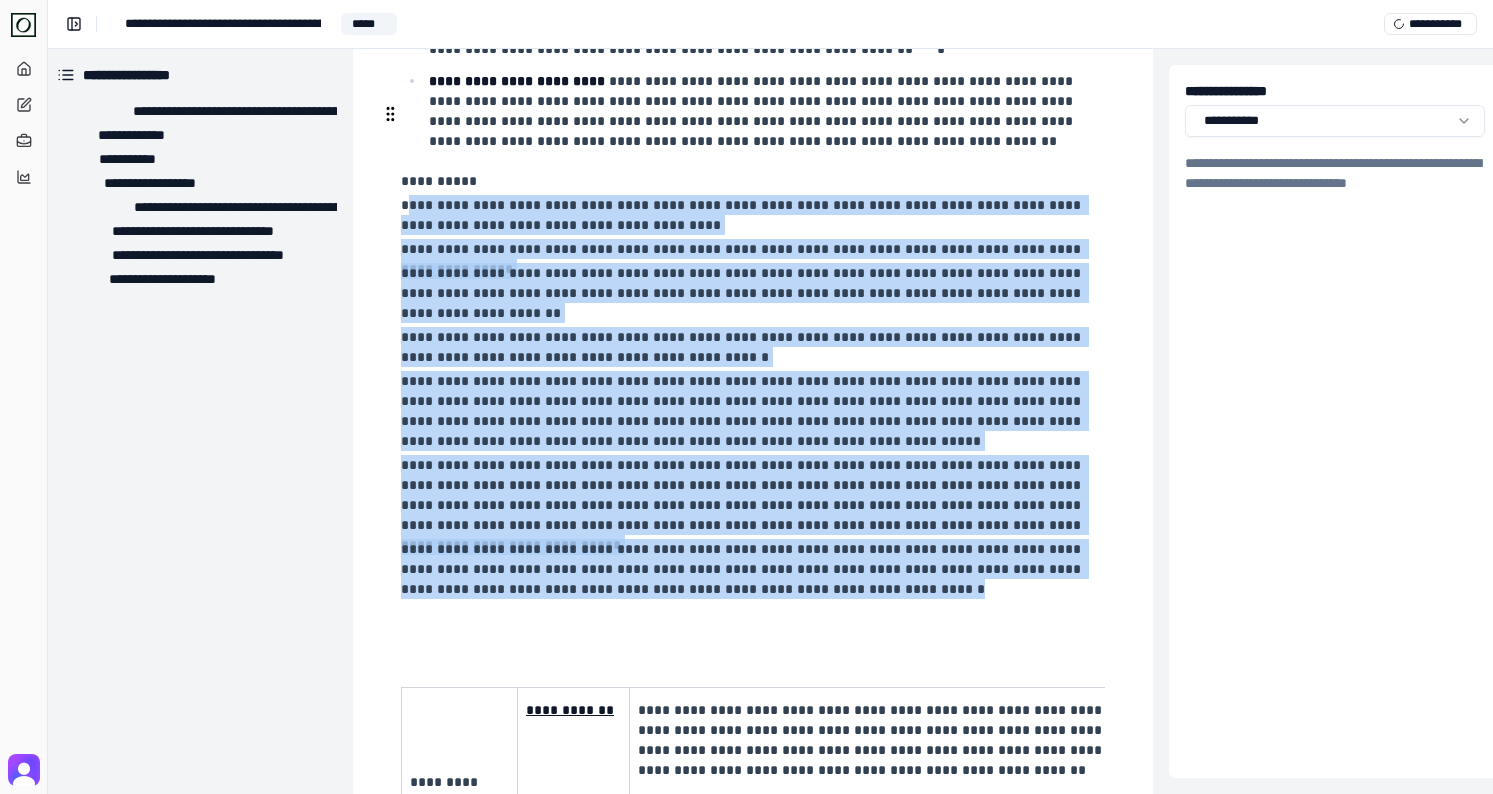 click at bounding box center (390, 114) 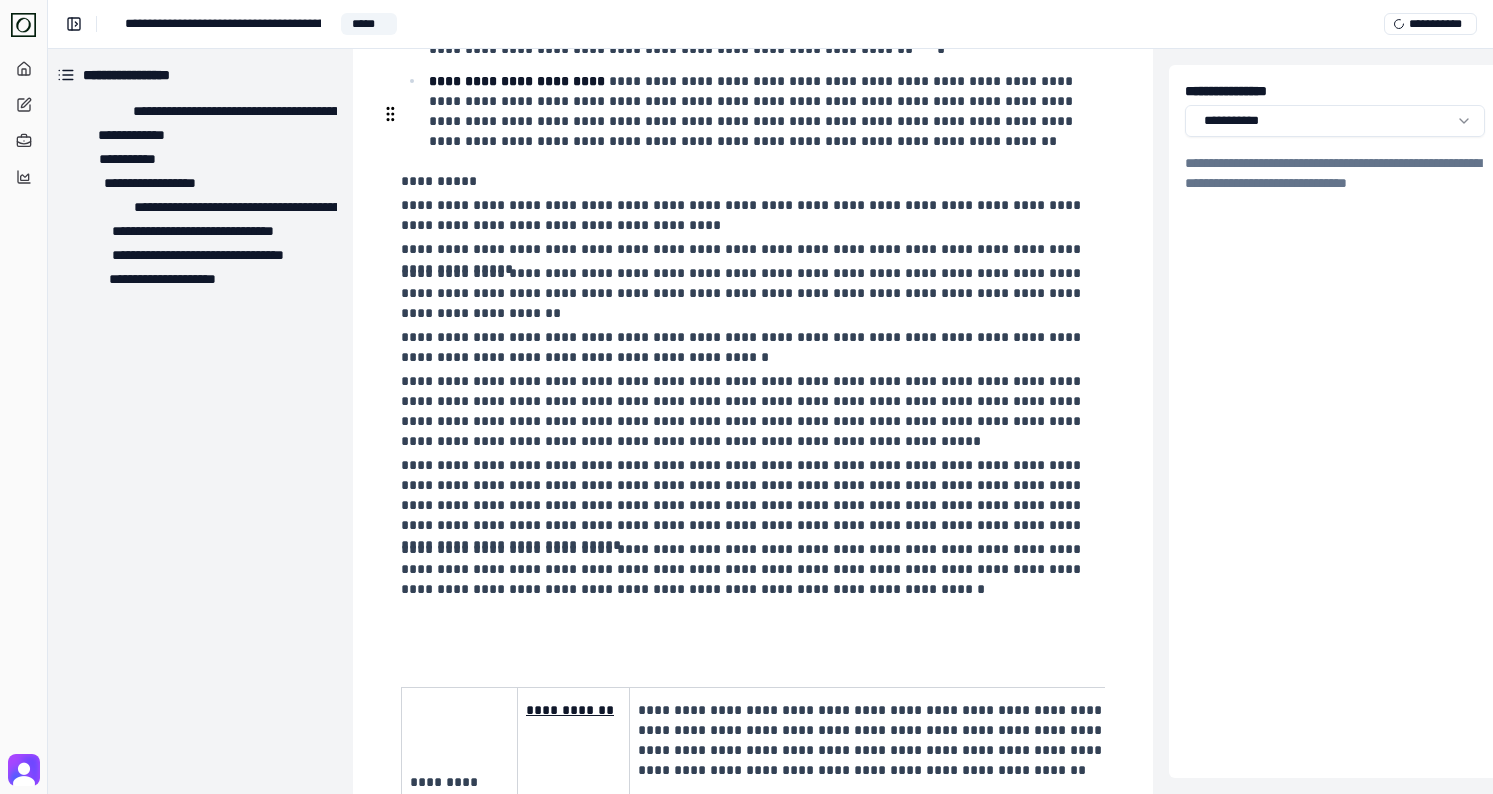 click on "**********" at bounding box center (751, 181) 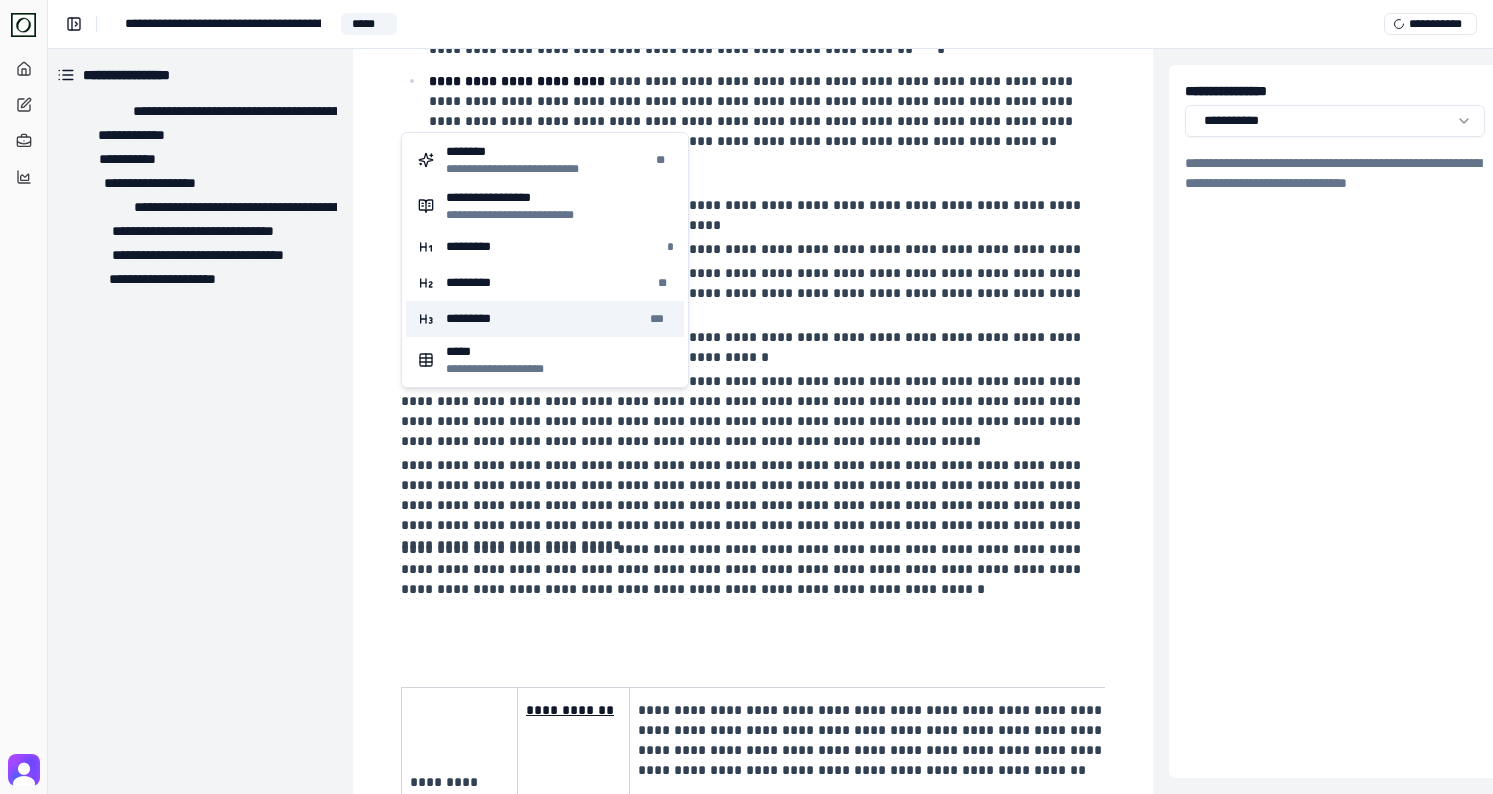 click on "********* ***" at bounding box center (545, 319) 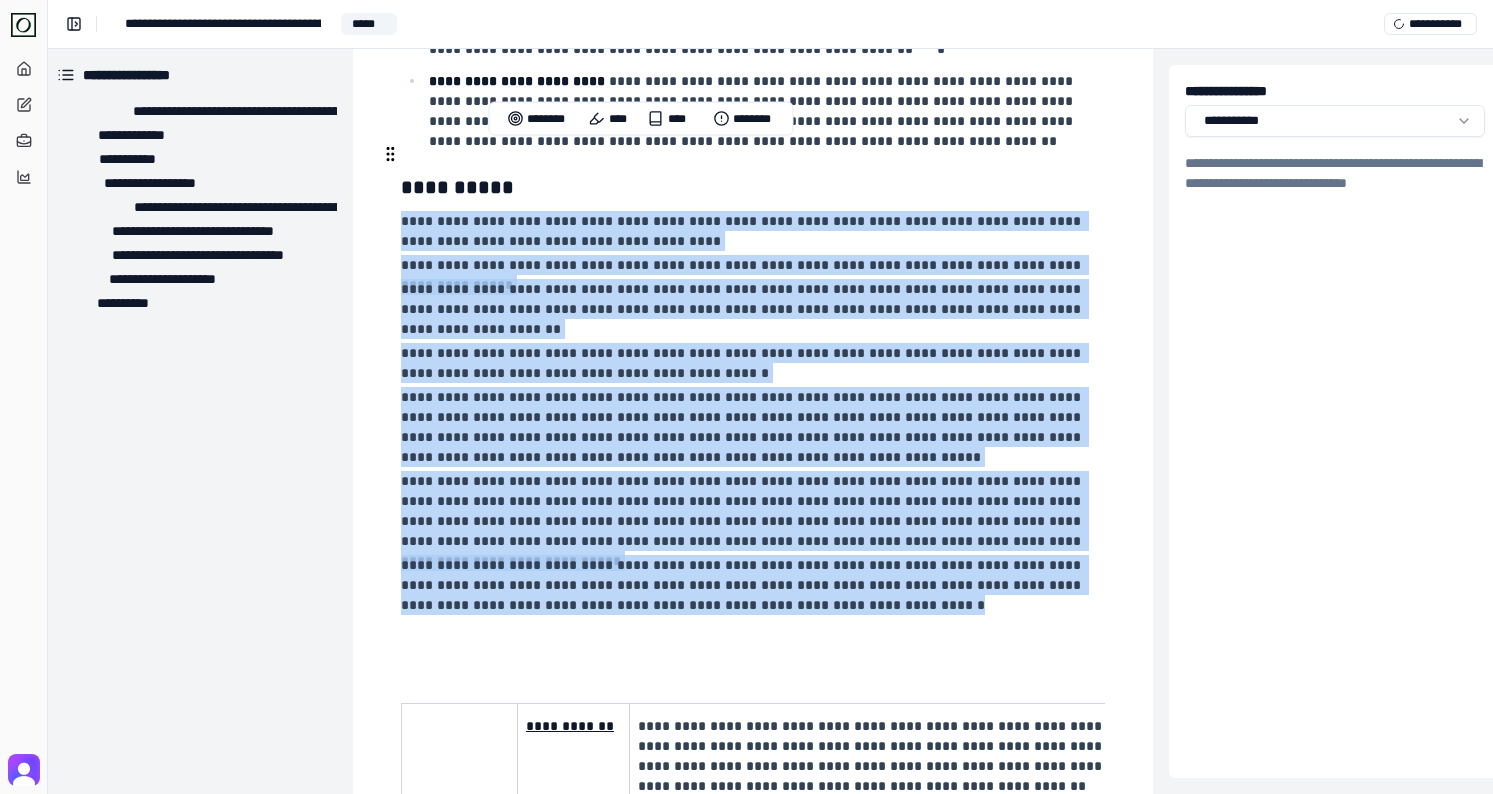 drag, startPoint x: 895, startPoint y: 539, endPoint x: 404, endPoint y: 158, distance: 621.4837 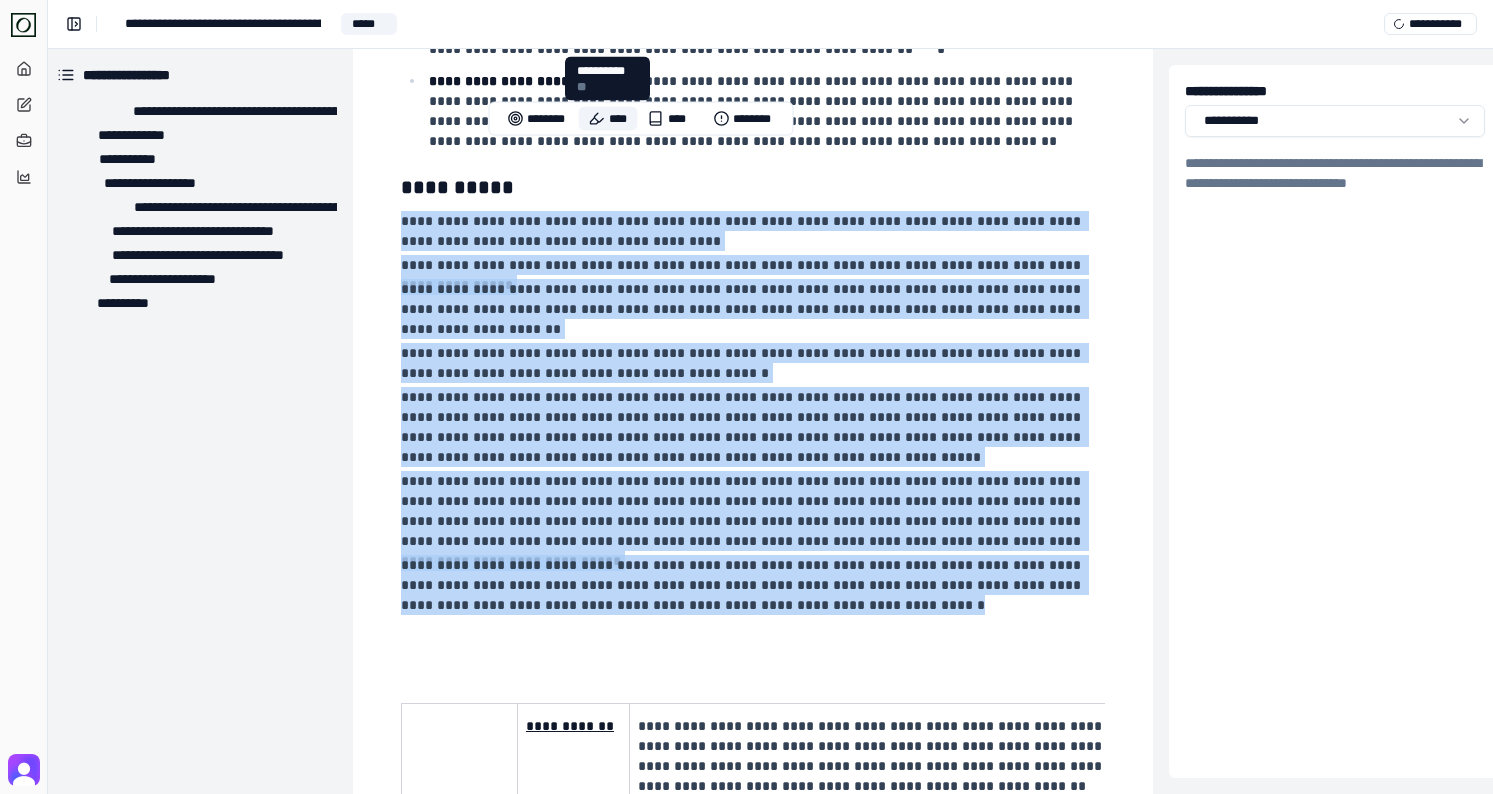 click on "****" at bounding box center (608, 119) 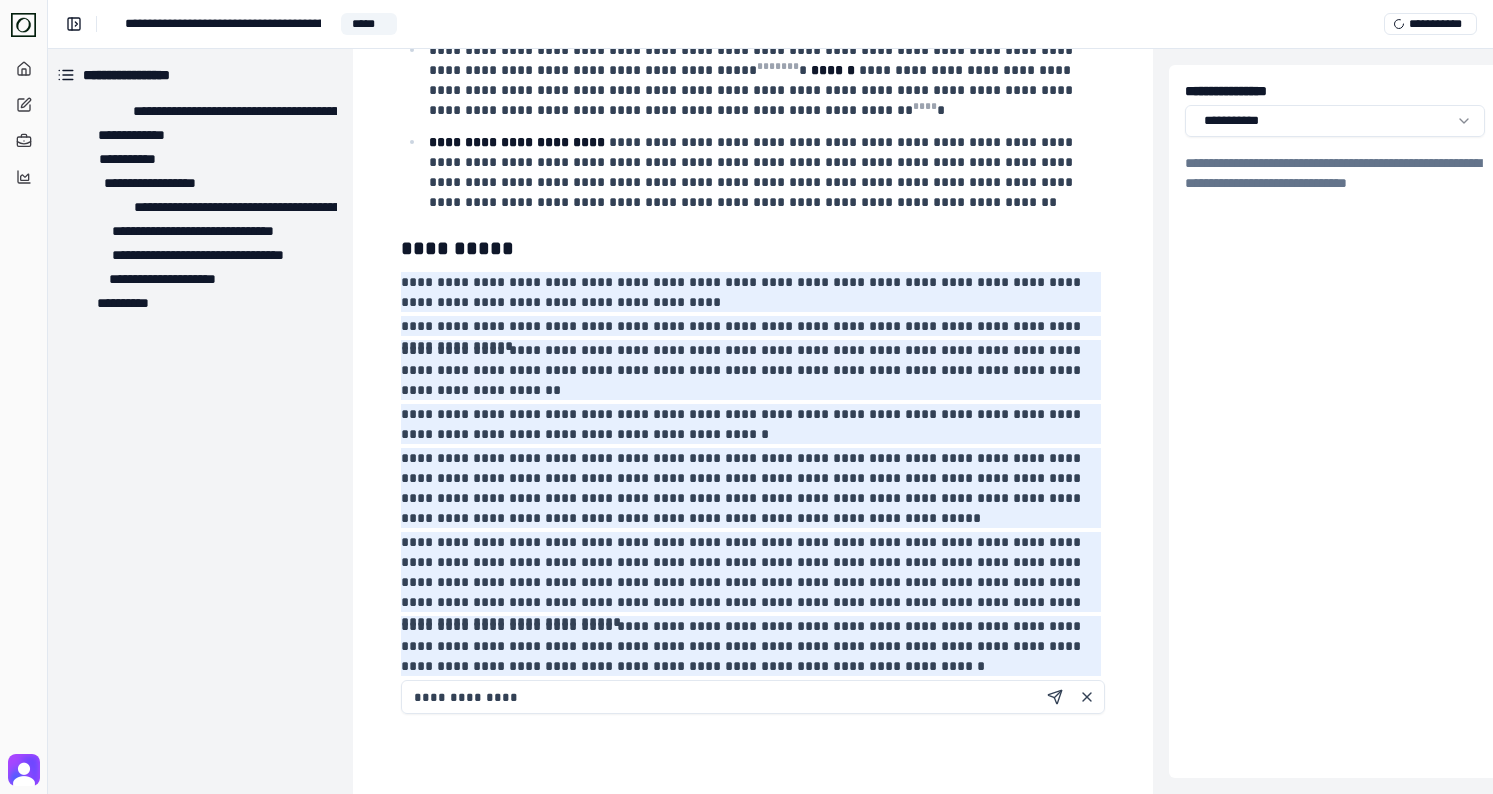 scroll, scrollTop: 2223, scrollLeft: 7, axis: both 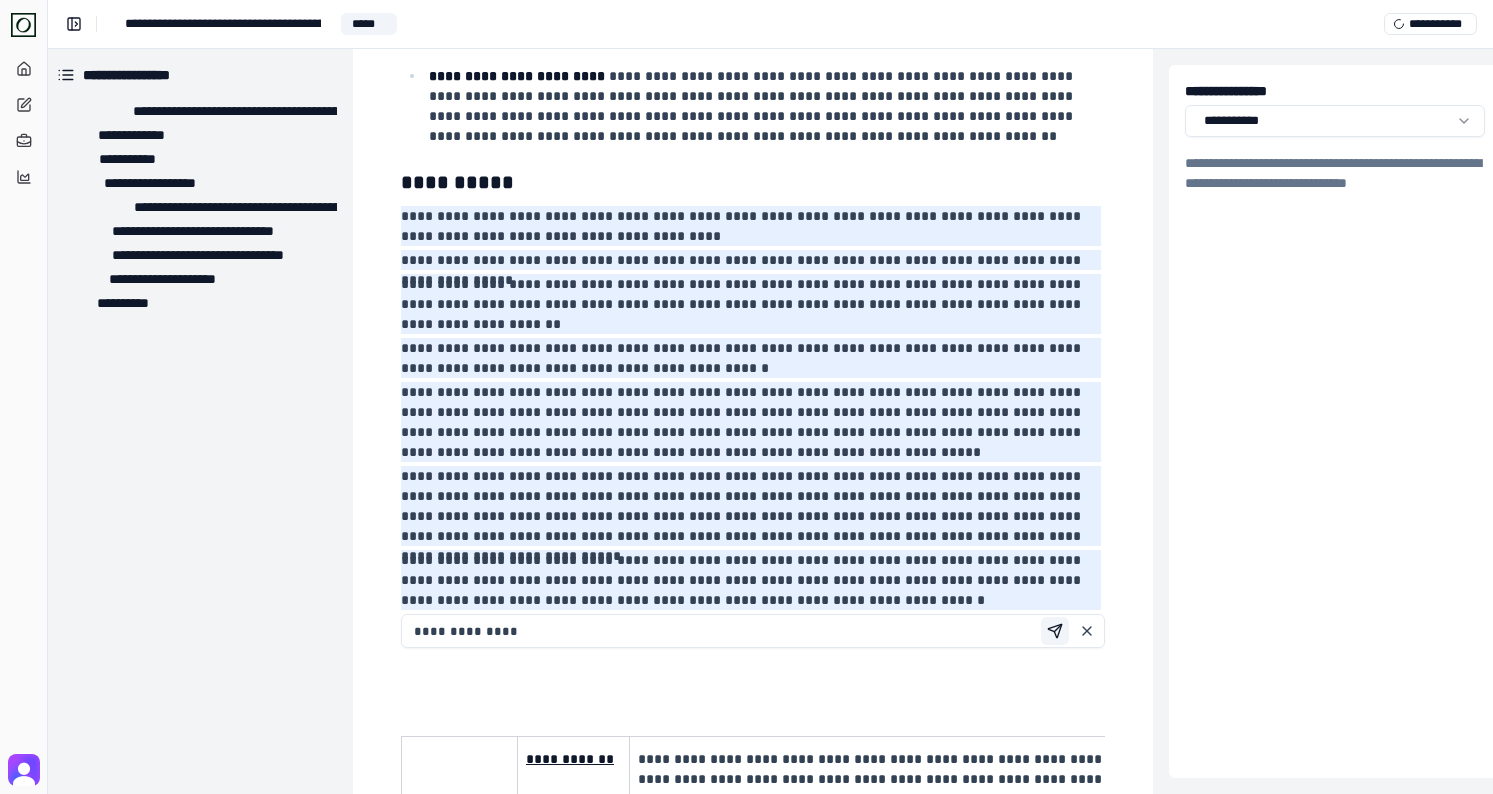 type on "**********" 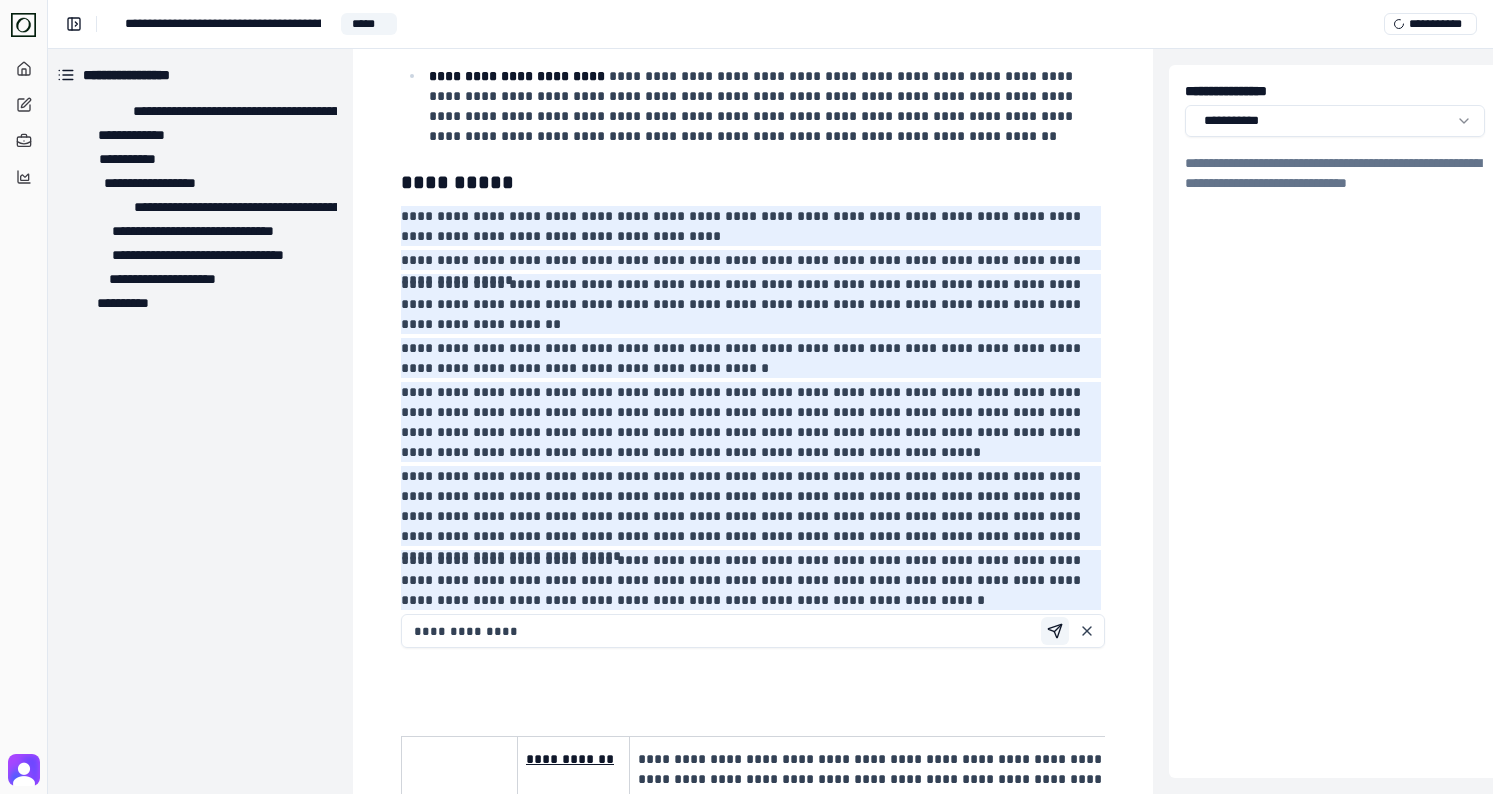 click at bounding box center [1055, 631] 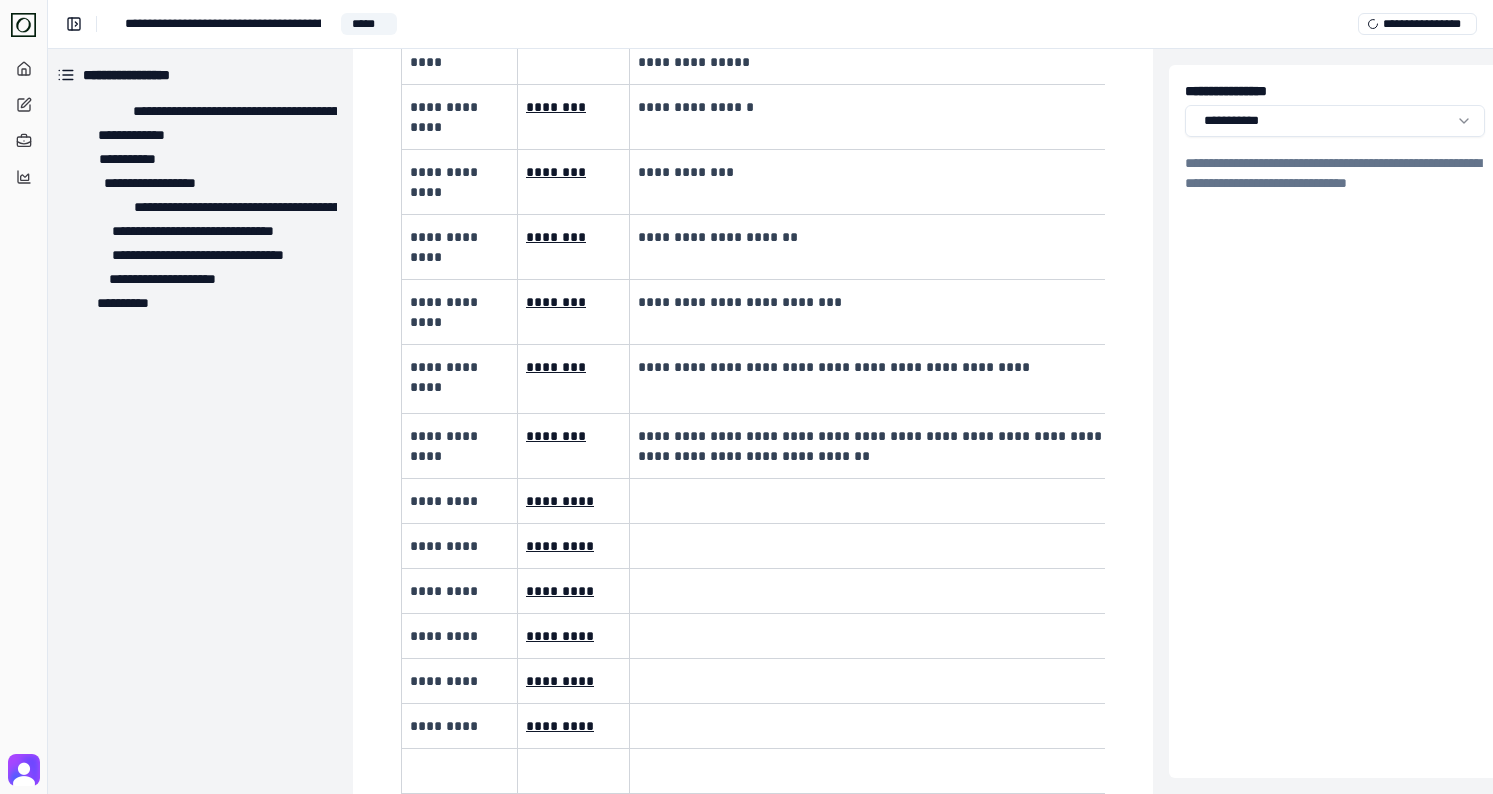 scroll, scrollTop: 3287, scrollLeft: 7, axis: both 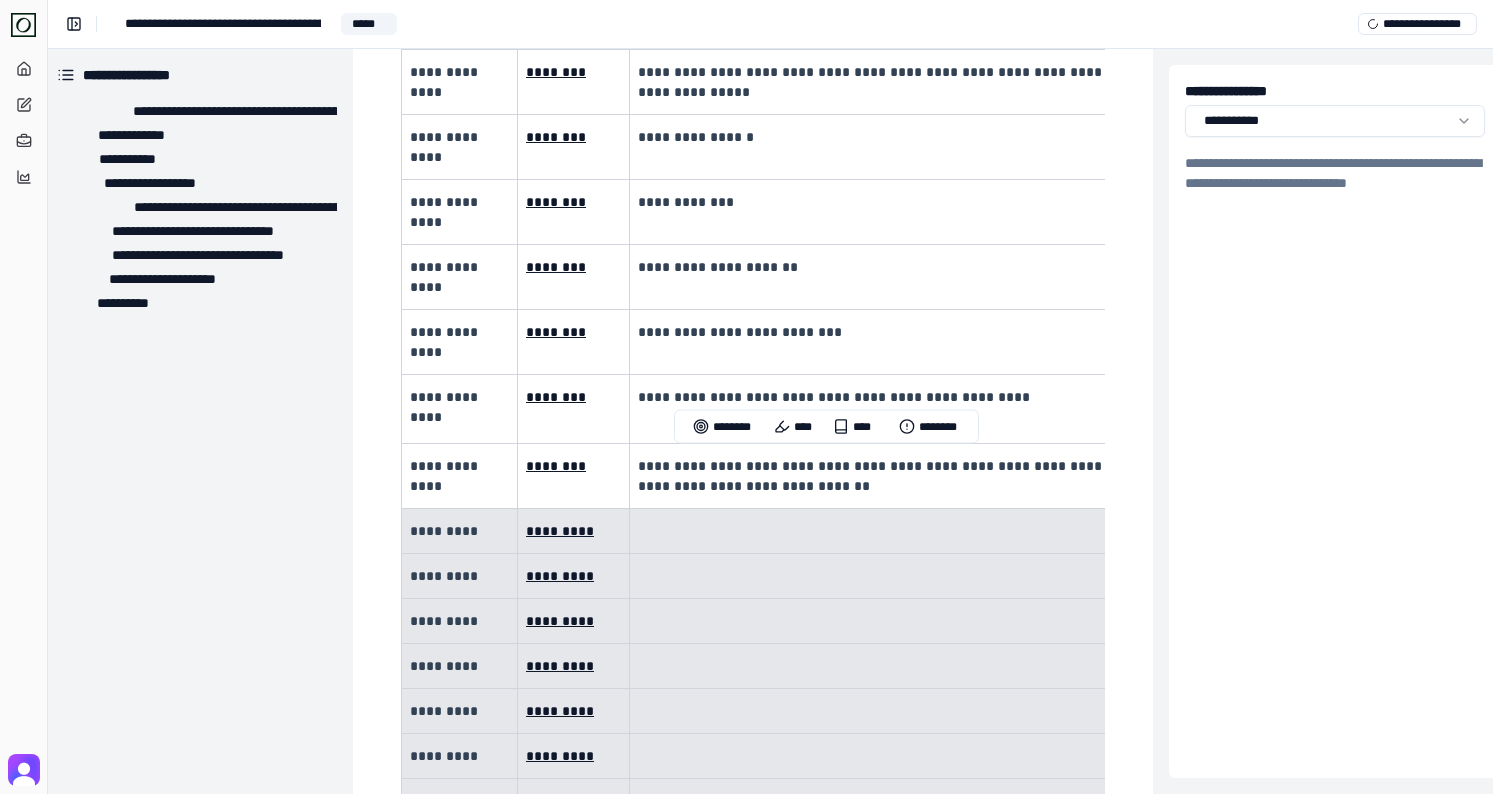 drag, startPoint x: 458, startPoint y: 465, endPoint x: 743, endPoint y: 766, distance: 414.519 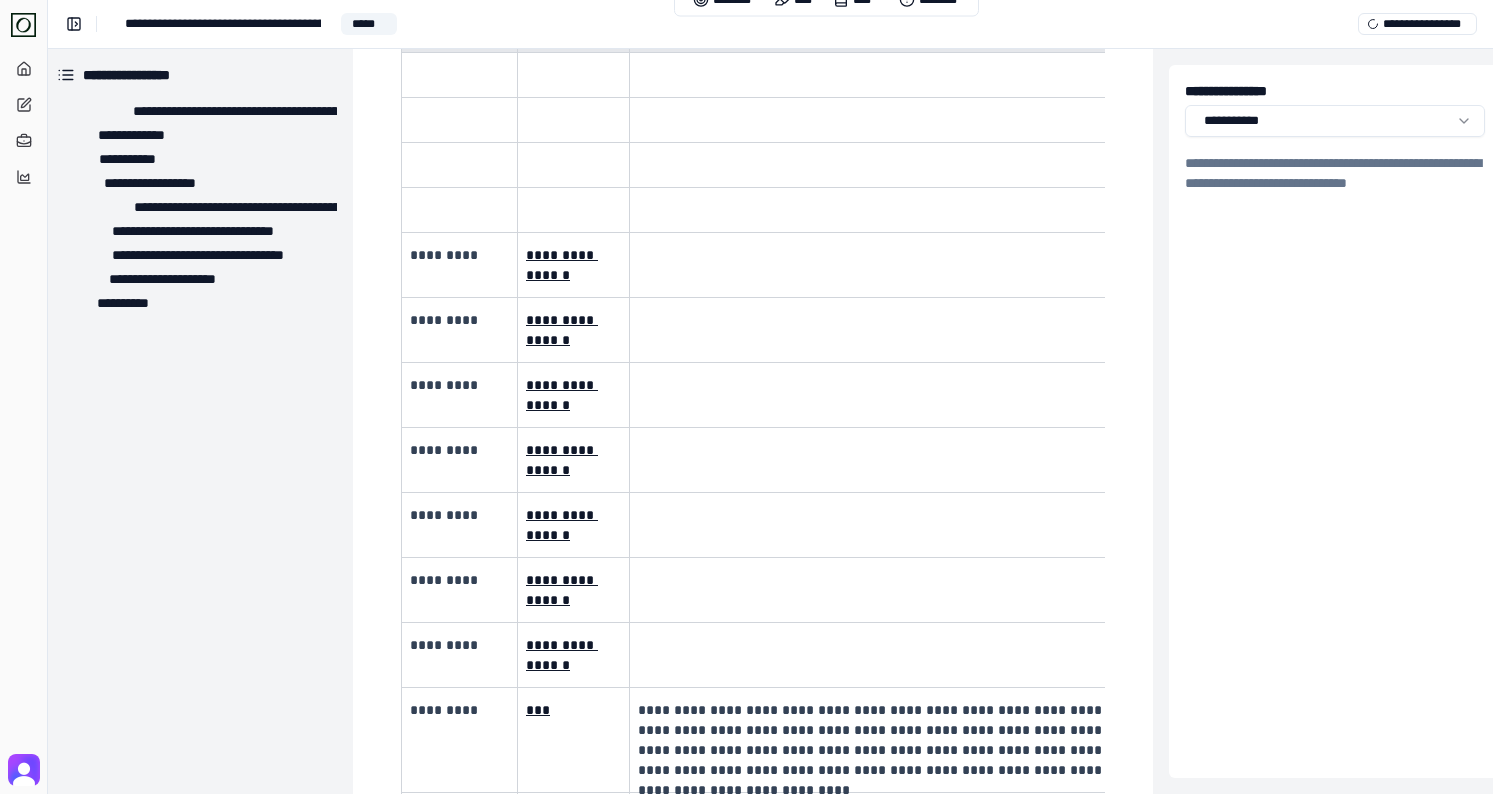 scroll, scrollTop: 4139, scrollLeft: 7, axis: both 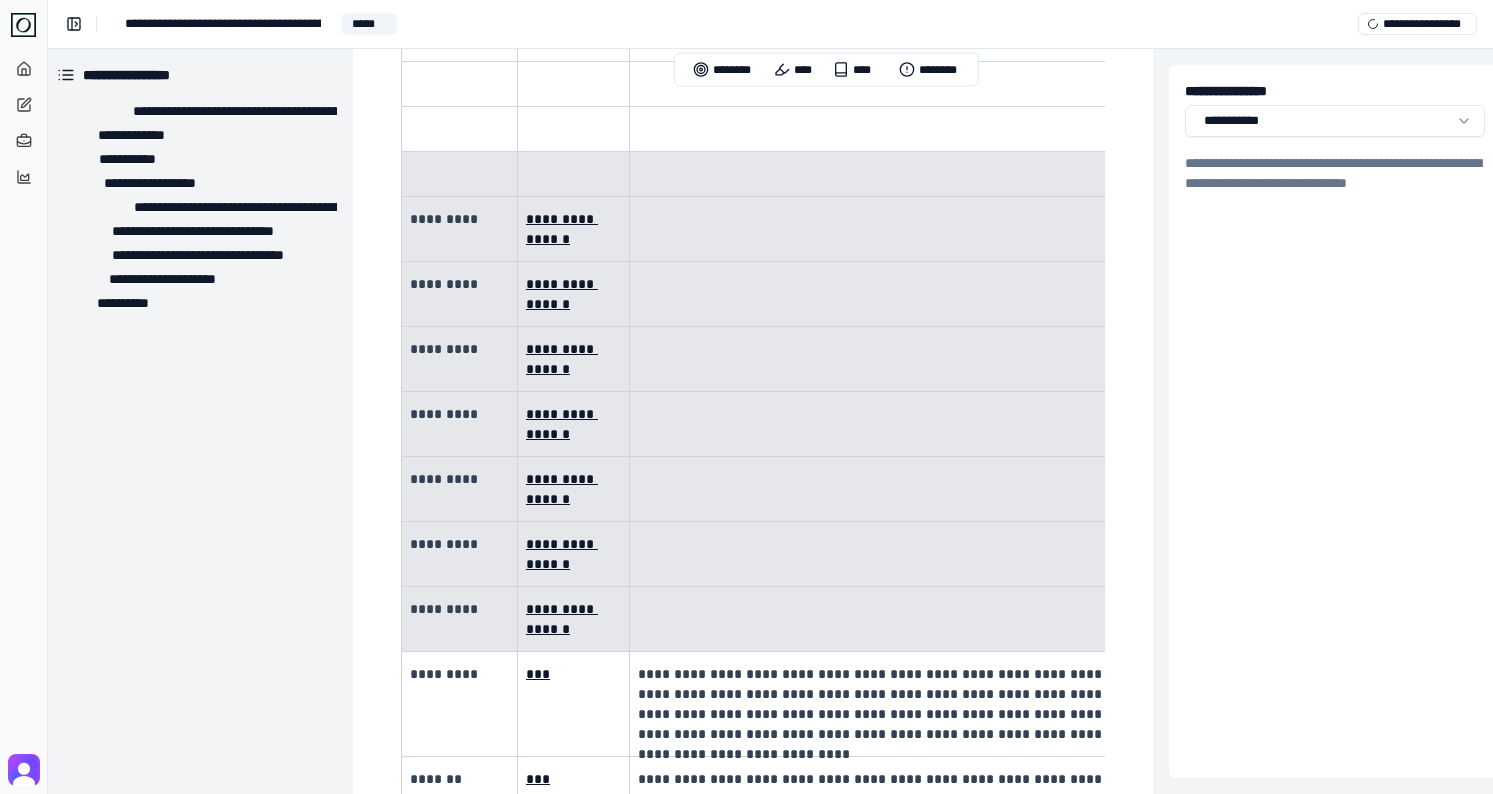 drag, startPoint x: 469, startPoint y: 106, endPoint x: 829, endPoint y: 531, distance: 556.97845 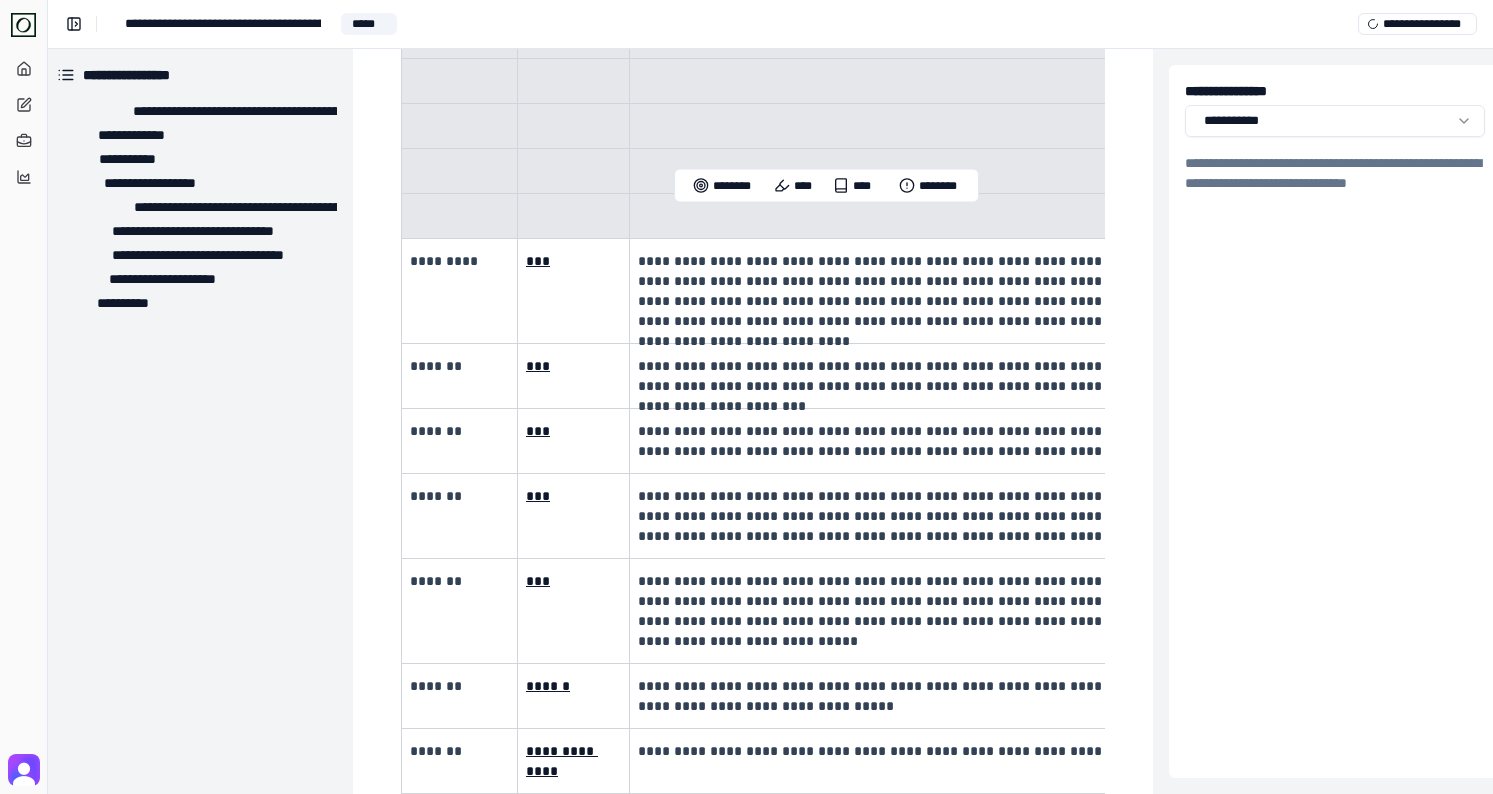 scroll, scrollTop: 4393, scrollLeft: 7, axis: both 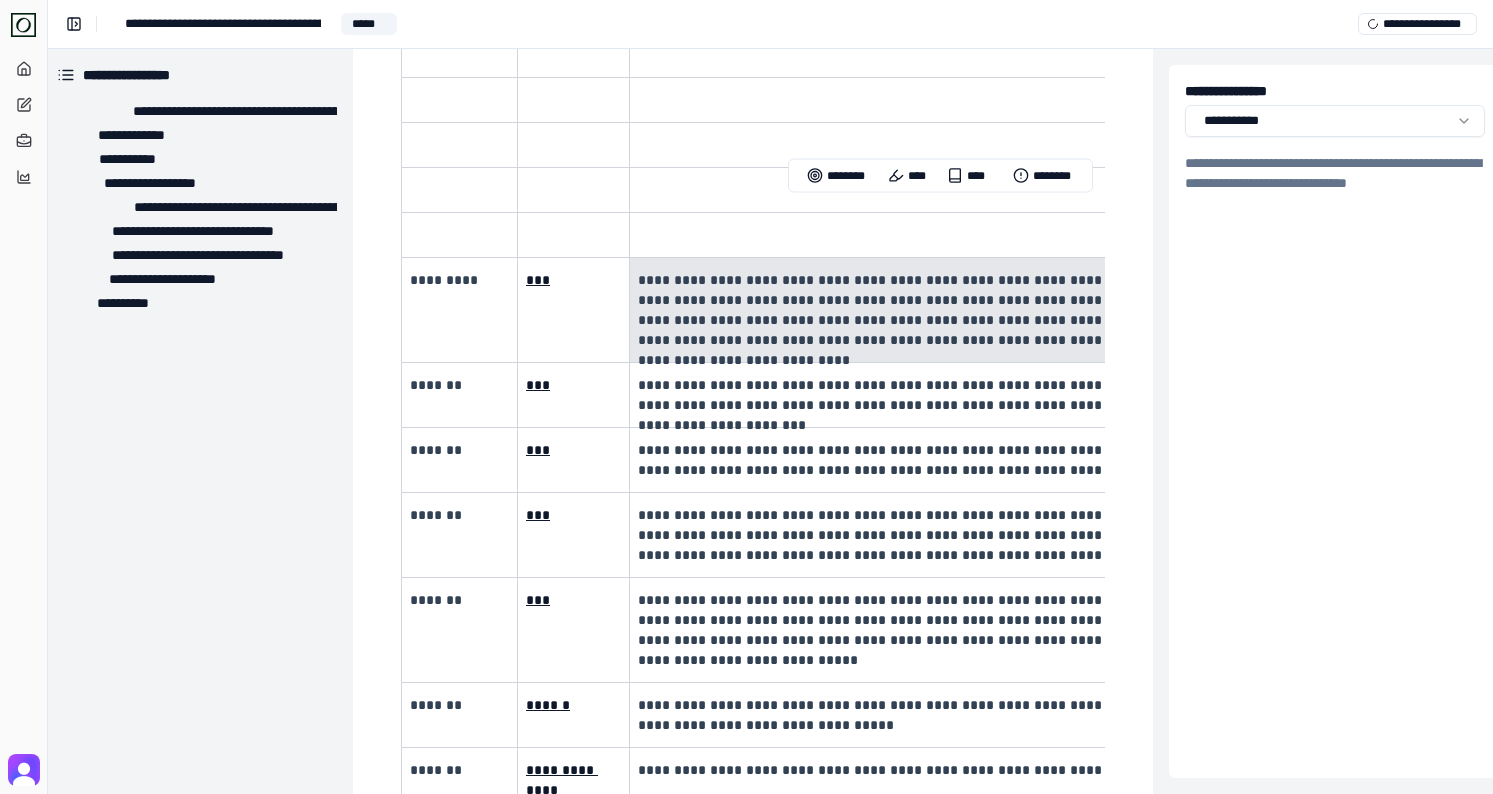 drag, startPoint x: 904, startPoint y: 279, endPoint x: 643, endPoint y: 209, distance: 270.22397 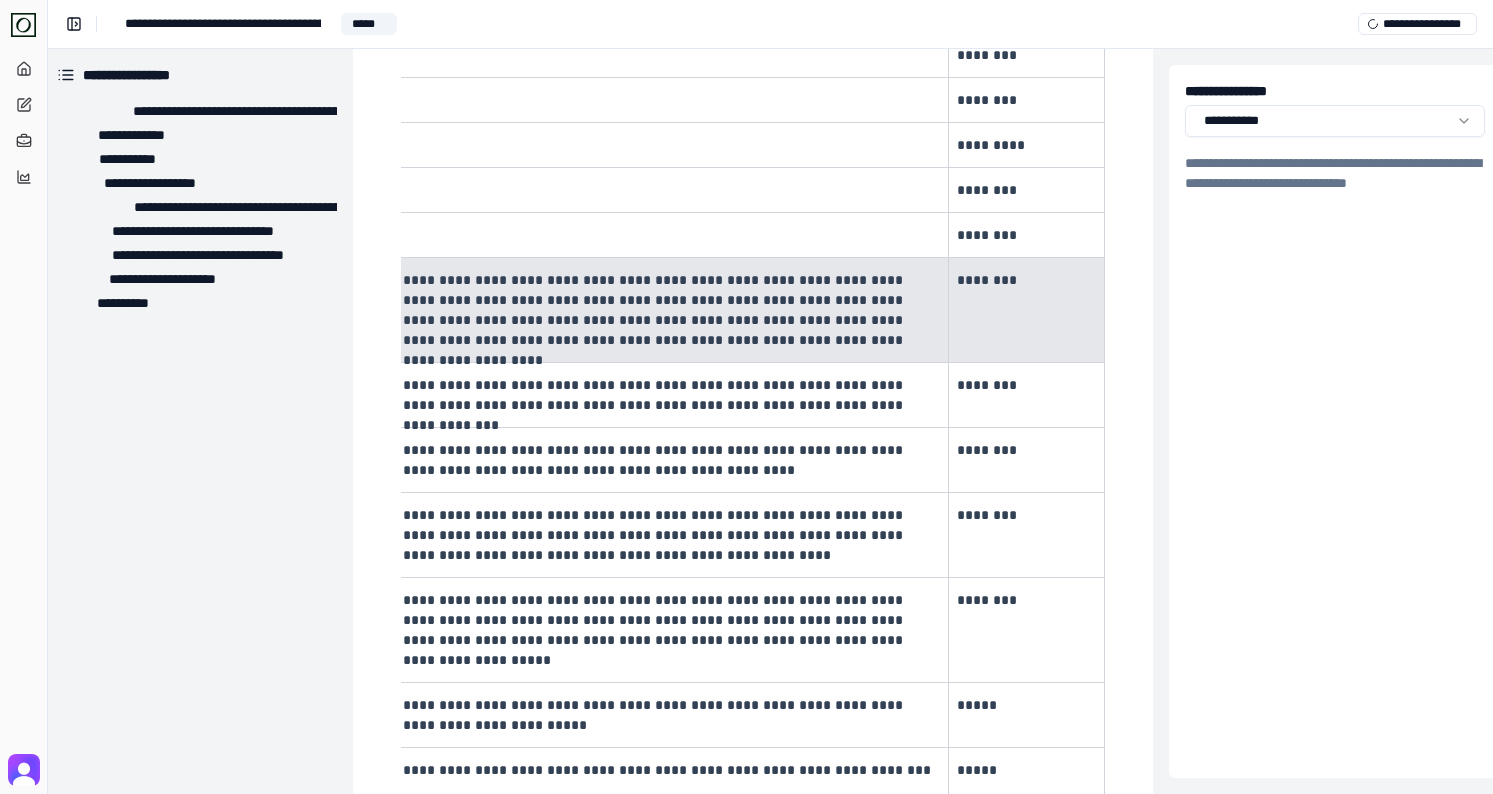 scroll, scrollTop: 0, scrollLeft: 307, axis: horizontal 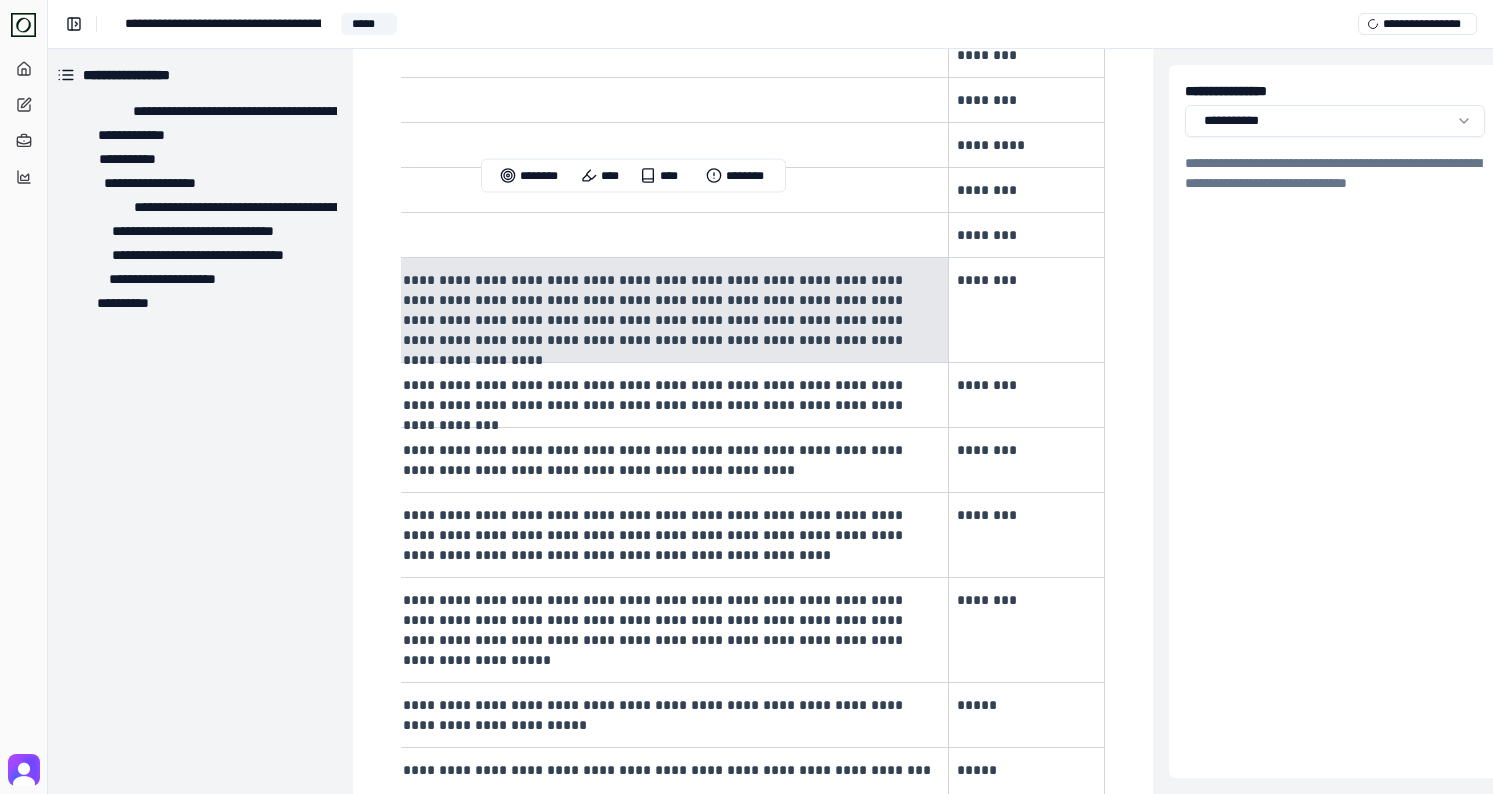 drag, startPoint x: 640, startPoint y: 212, endPoint x: 879, endPoint y: 268, distance: 245.473 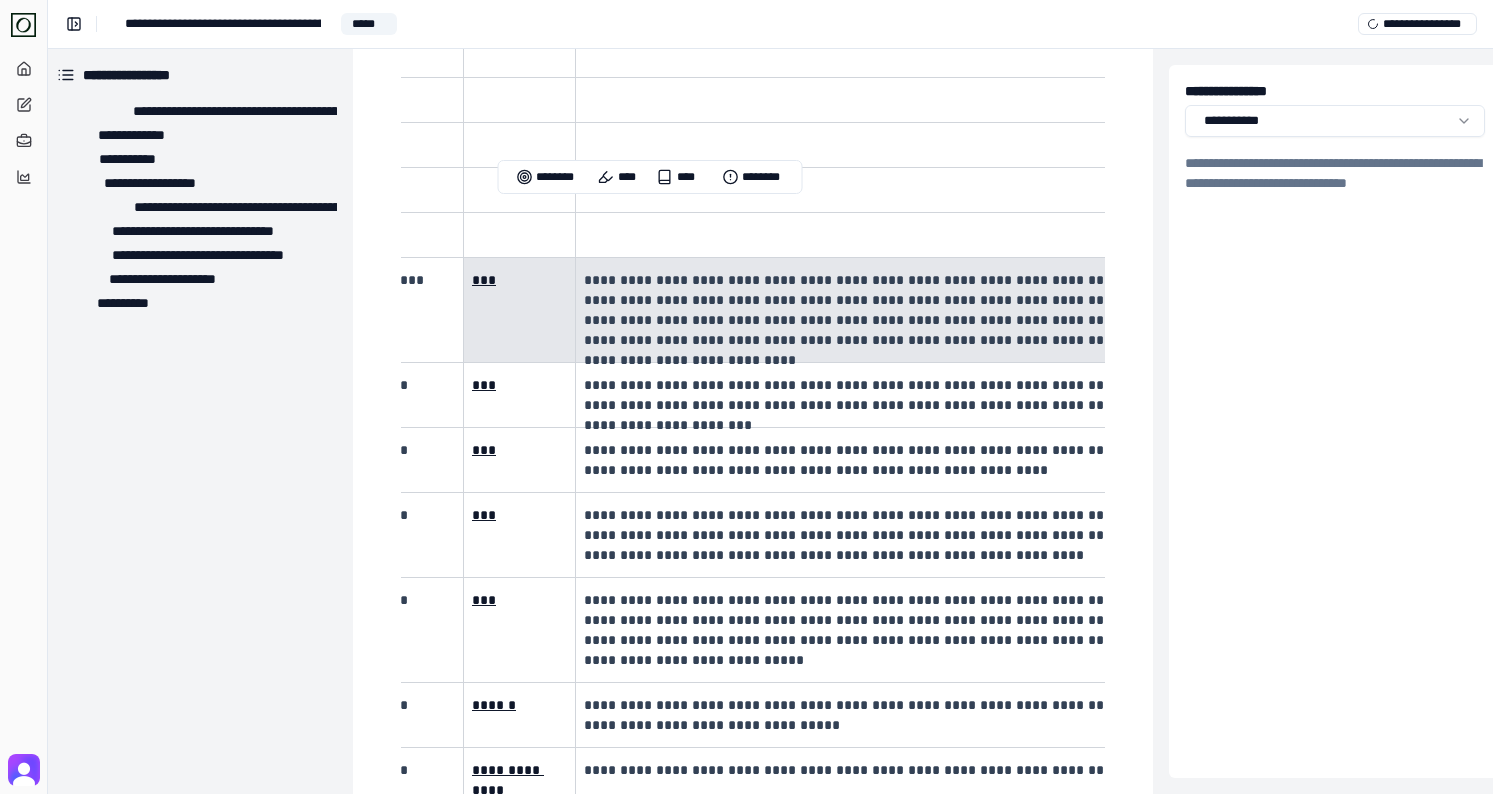 scroll, scrollTop: 0, scrollLeft: 0, axis: both 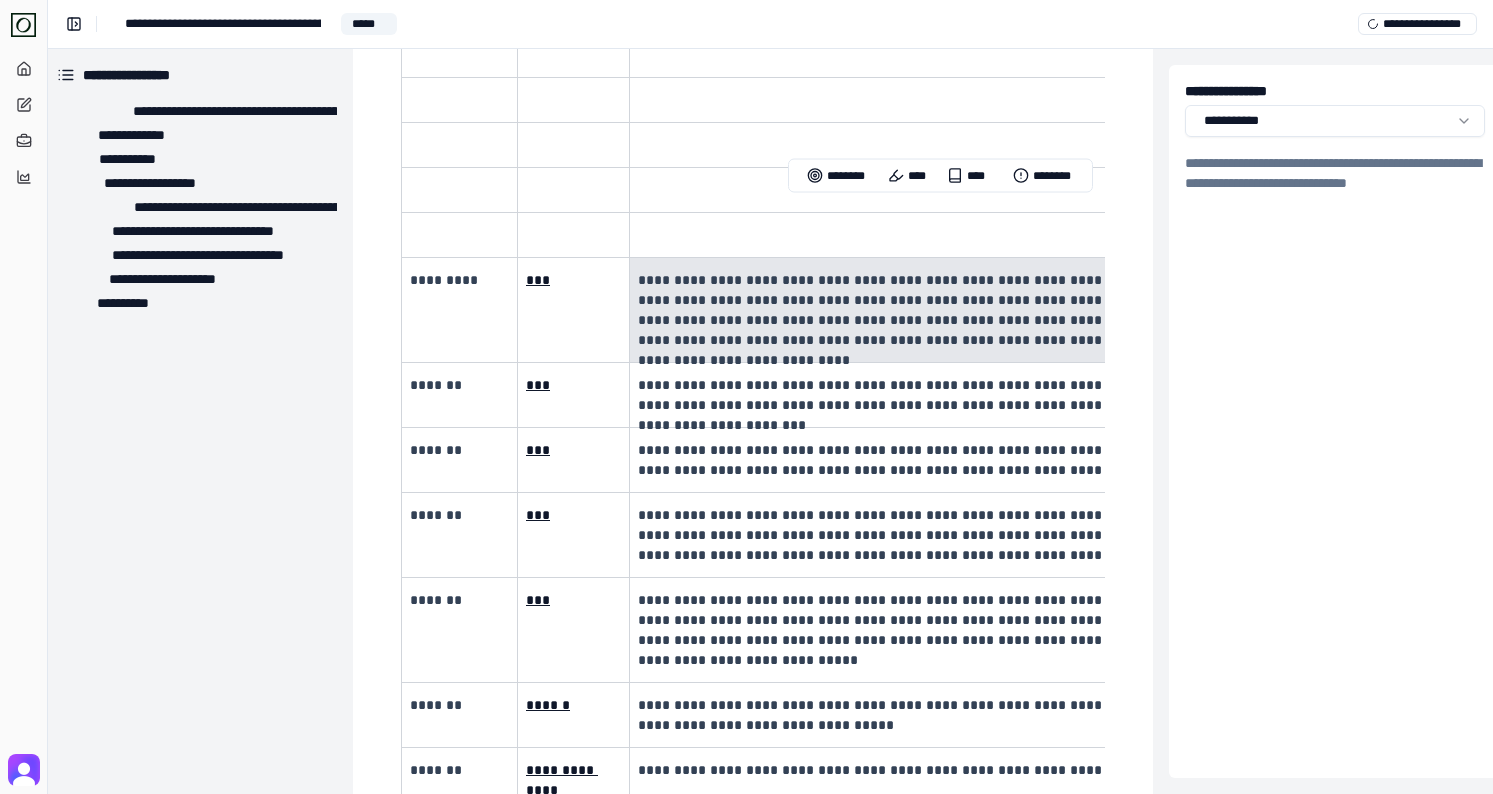 drag, startPoint x: 891, startPoint y: 273, endPoint x: 650, endPoint y: 220, distance: 246.75899 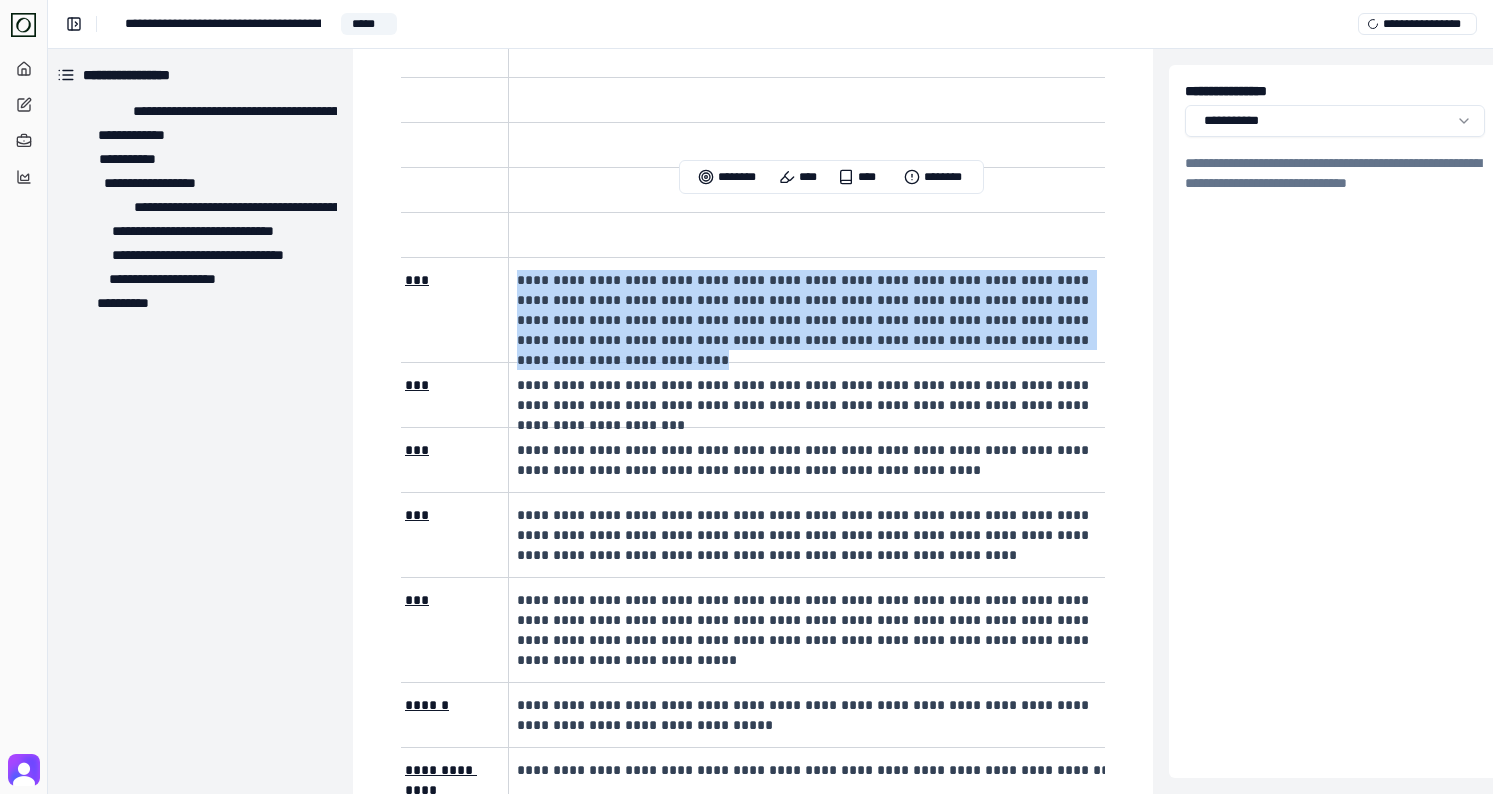 scroll, scrollTop: 0, scrollLeft: 137, axis: horizontal 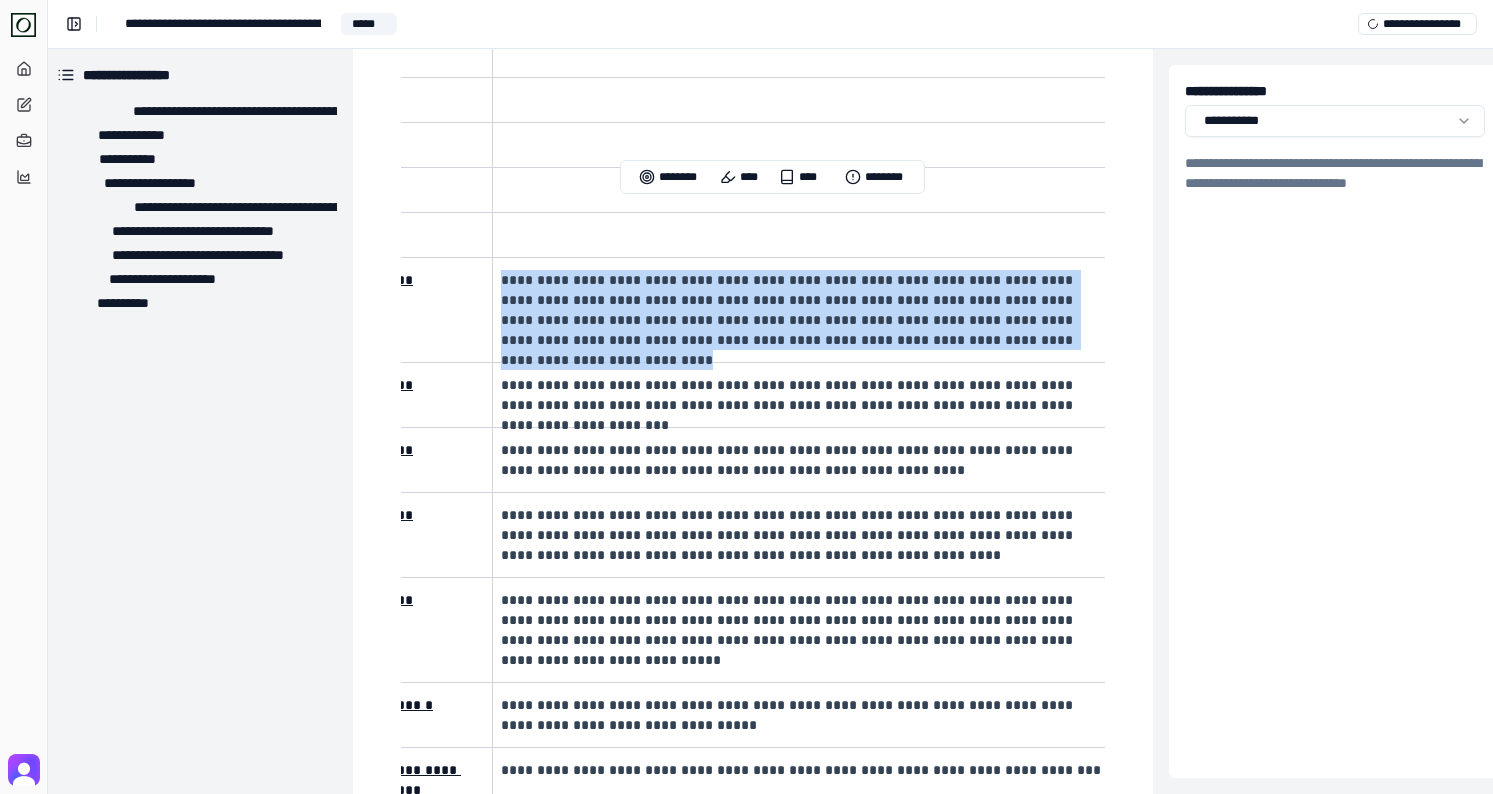 drag, startPoint x: 641, startPoint y: 213, endPoint x: 1062, endPoint y: 268, distance: 424.57742 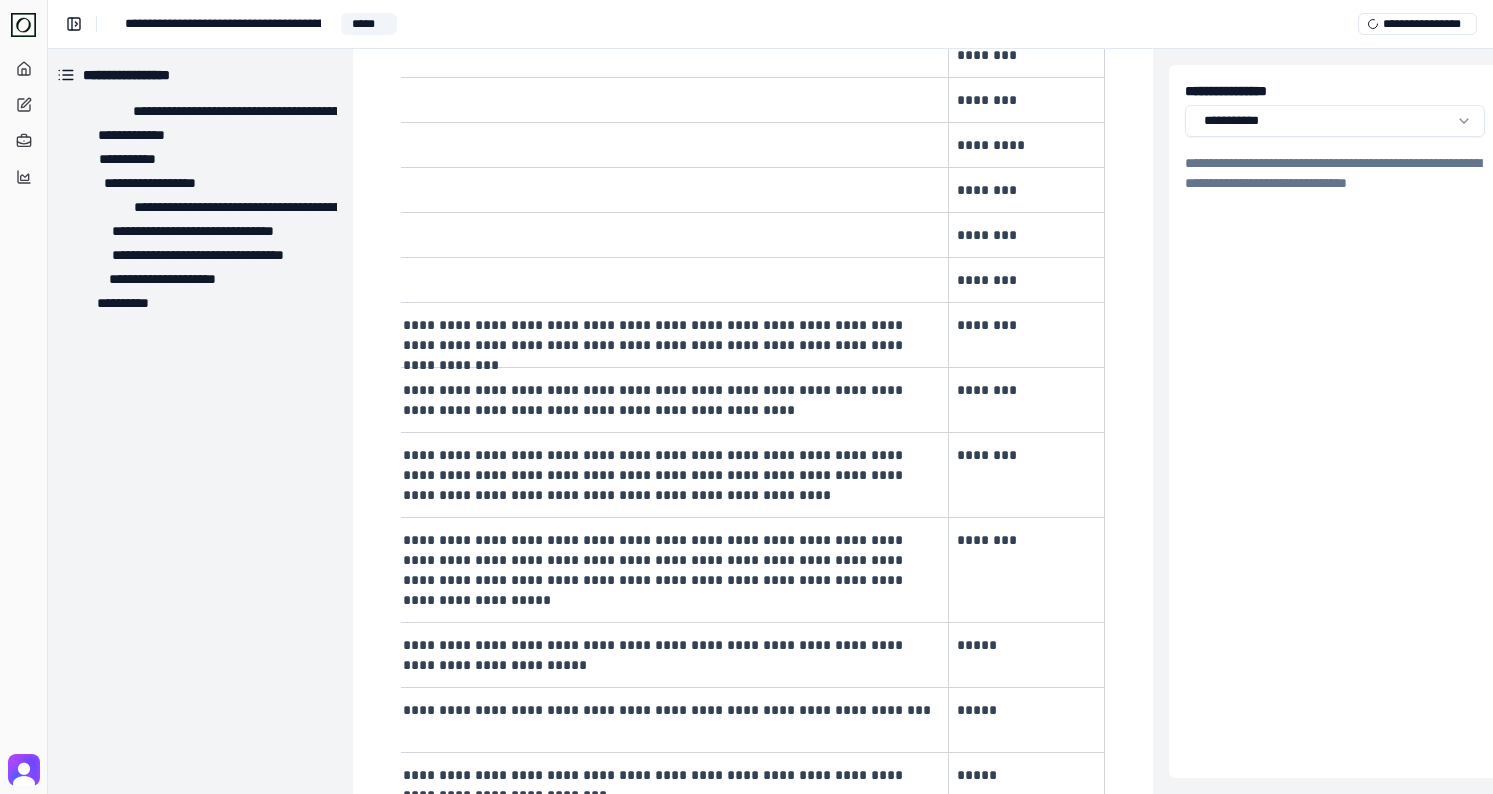 scroll, scrollTop: 0, scrollLeft: 0, axis: both 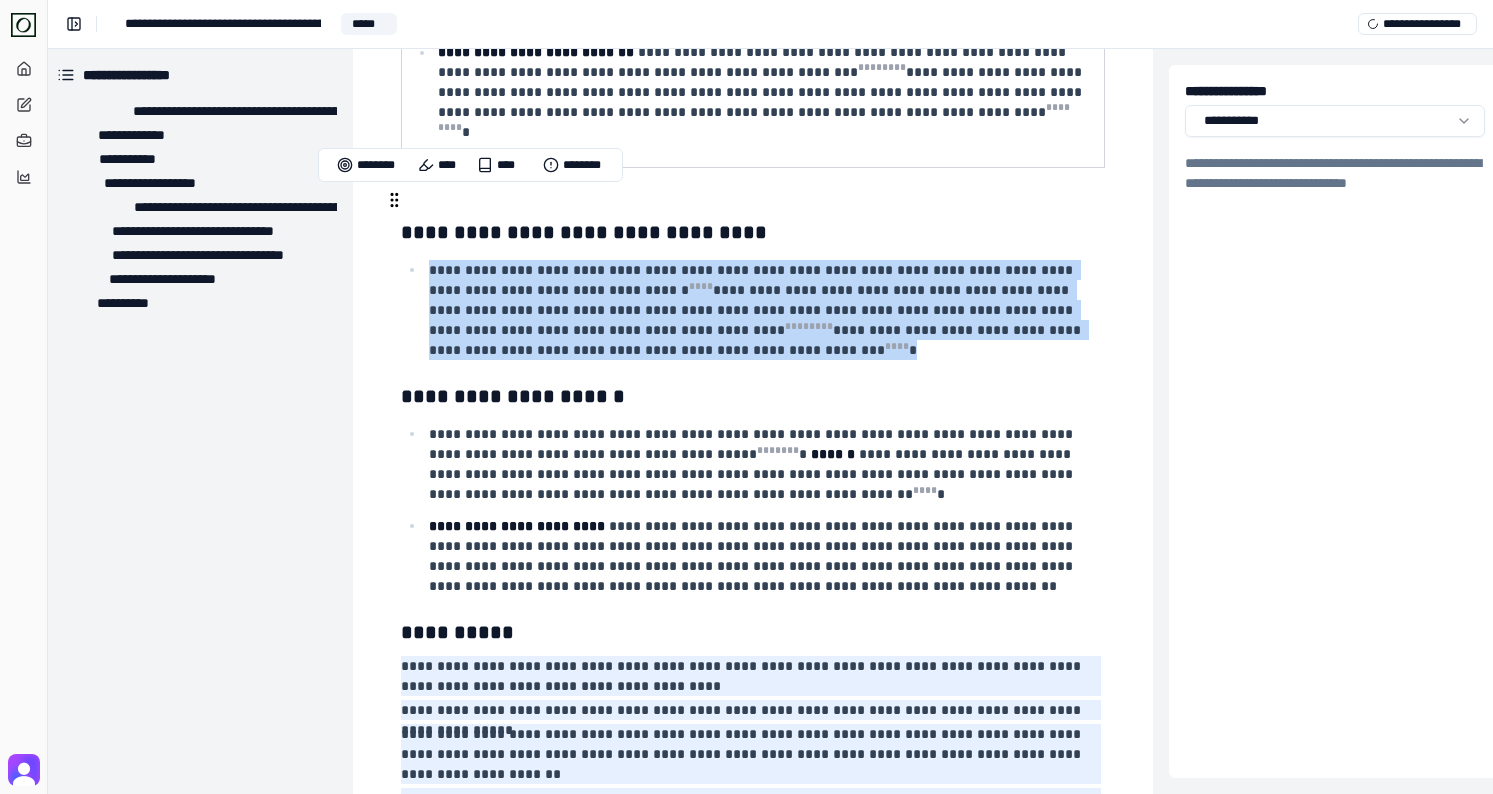 drag, startPoint x: 513, startPoint y: 271, endPoint x: 430, endPoint y: 194, distance: 113.216606 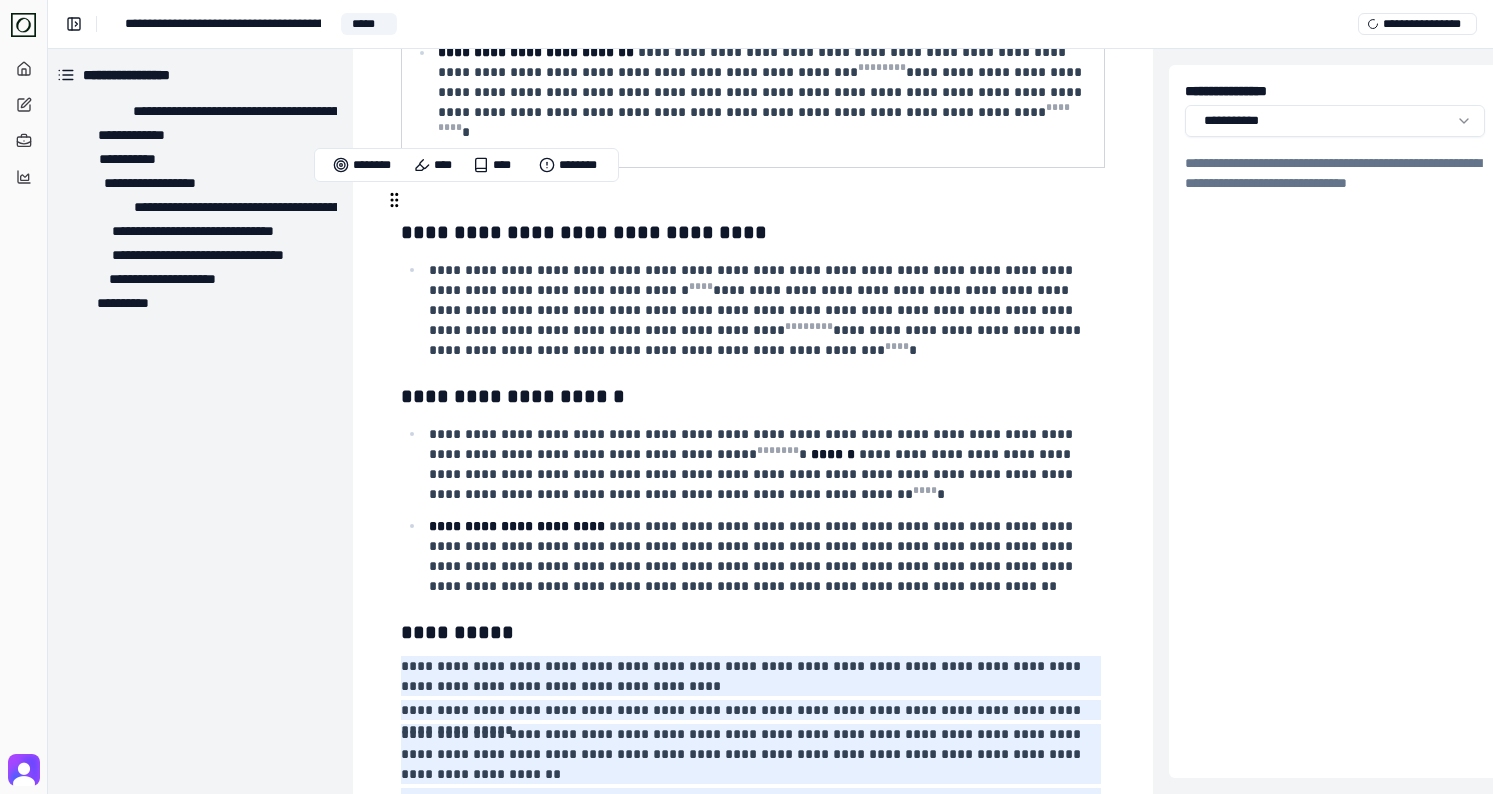 click on "**********" at bounding box center [765, 310] 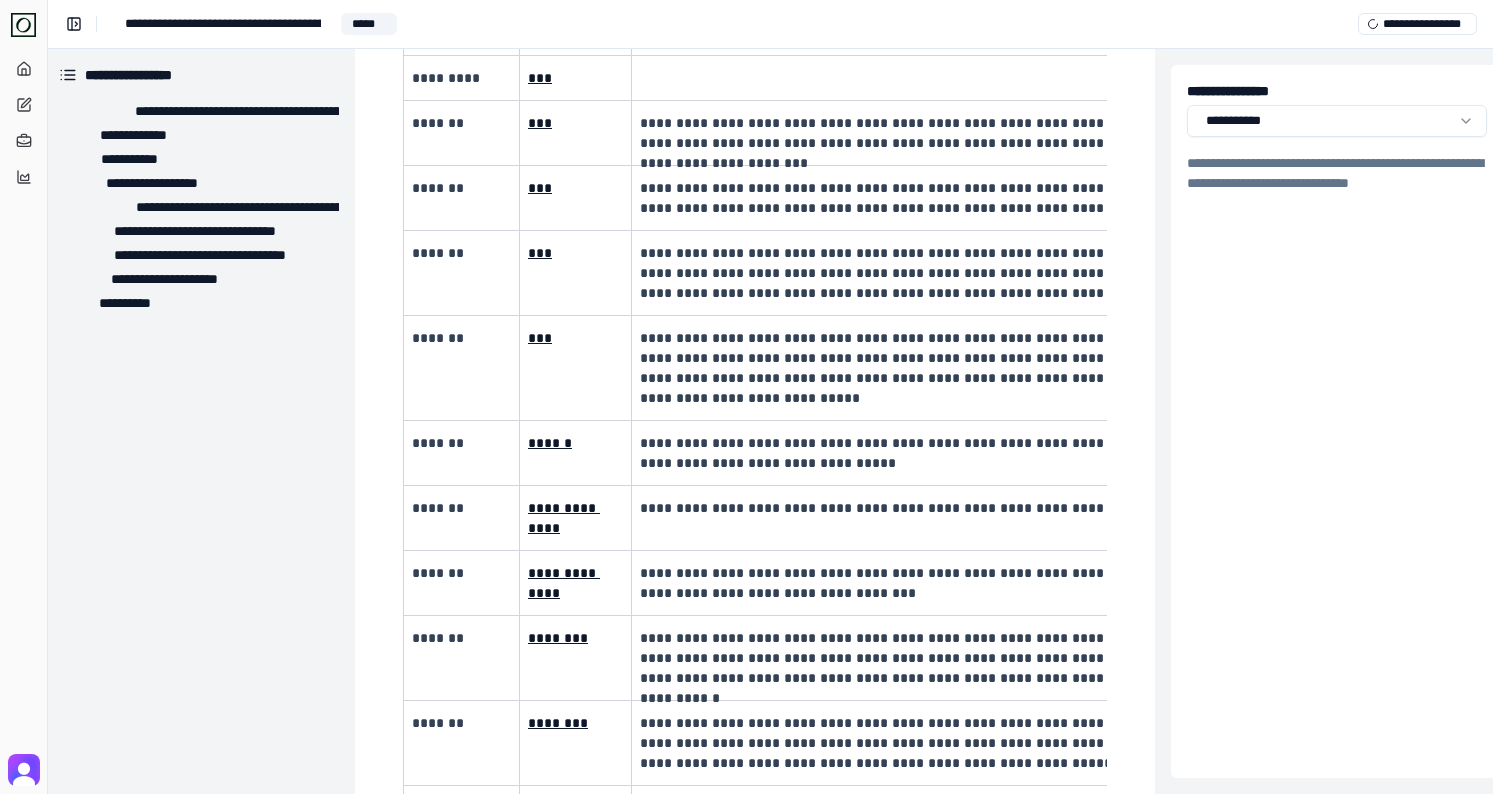 scroll, scrollTop: 4526, scrollLeft: 5, axis: both 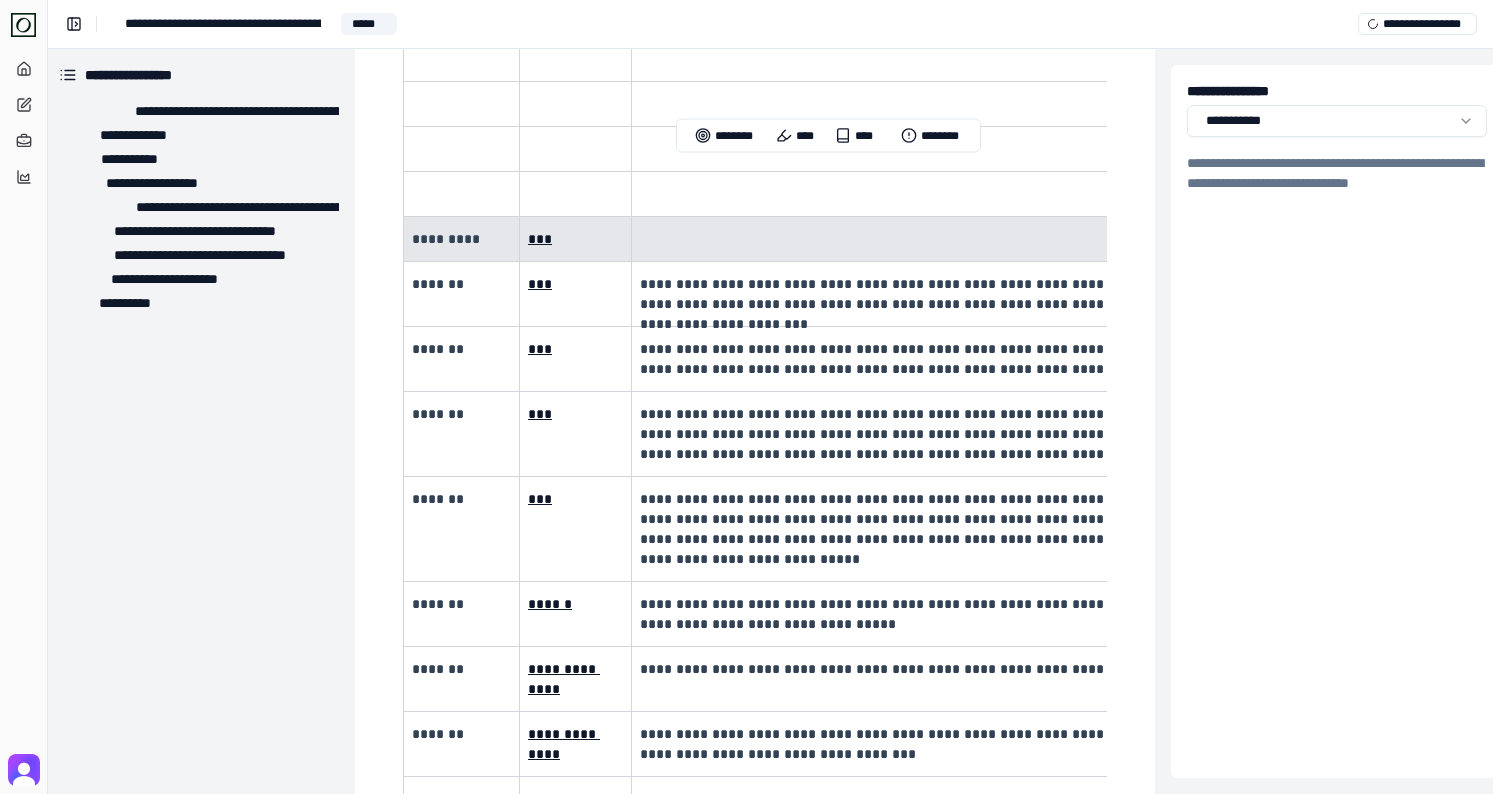 drag, startPoint x: 678, startPoint y: 189, endPoint x: 493, endPoint y: 185, distance: 185.04324 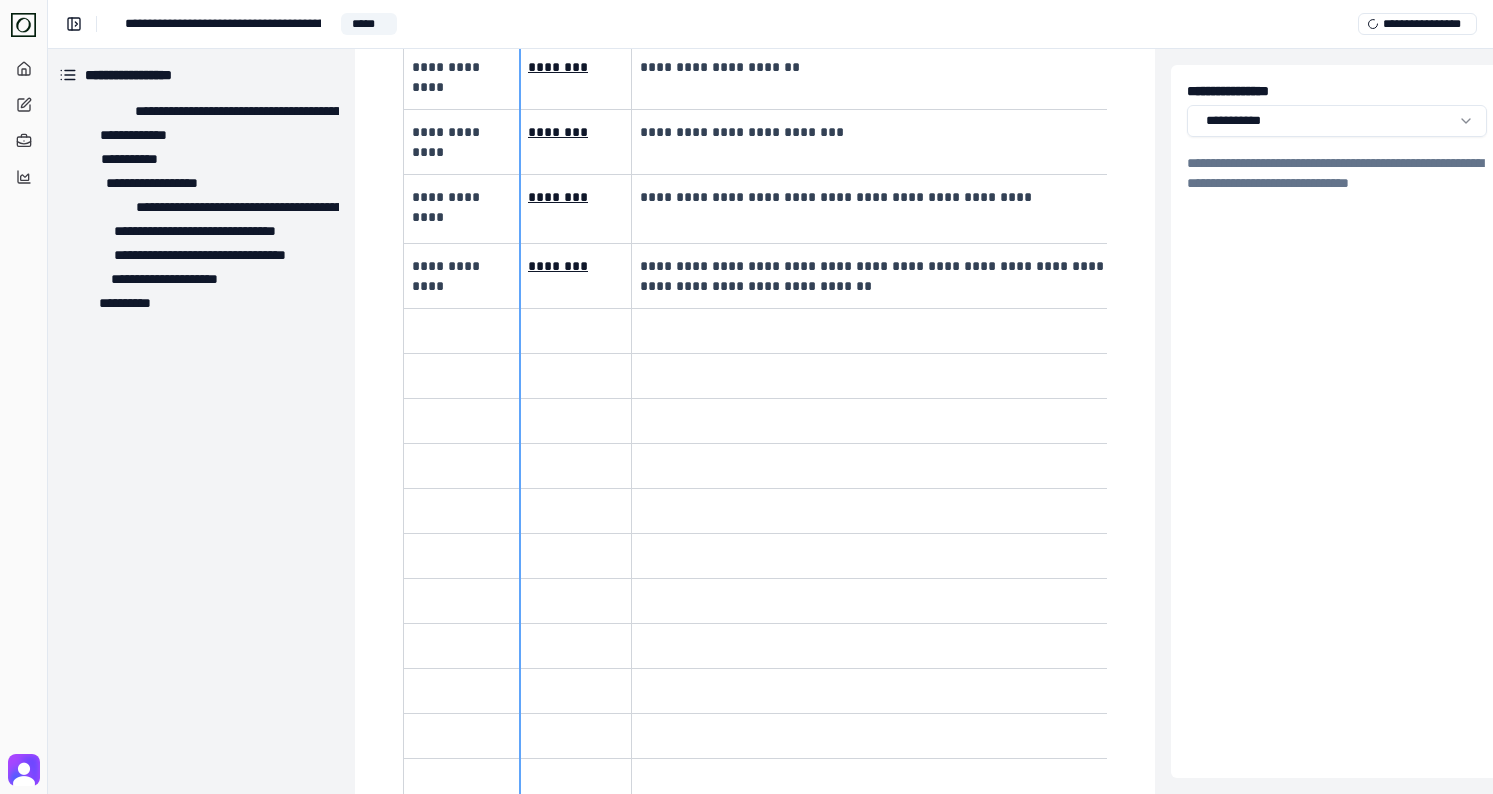 scroll, scrollTop: 3635, scrollLeft: 5, axis: both 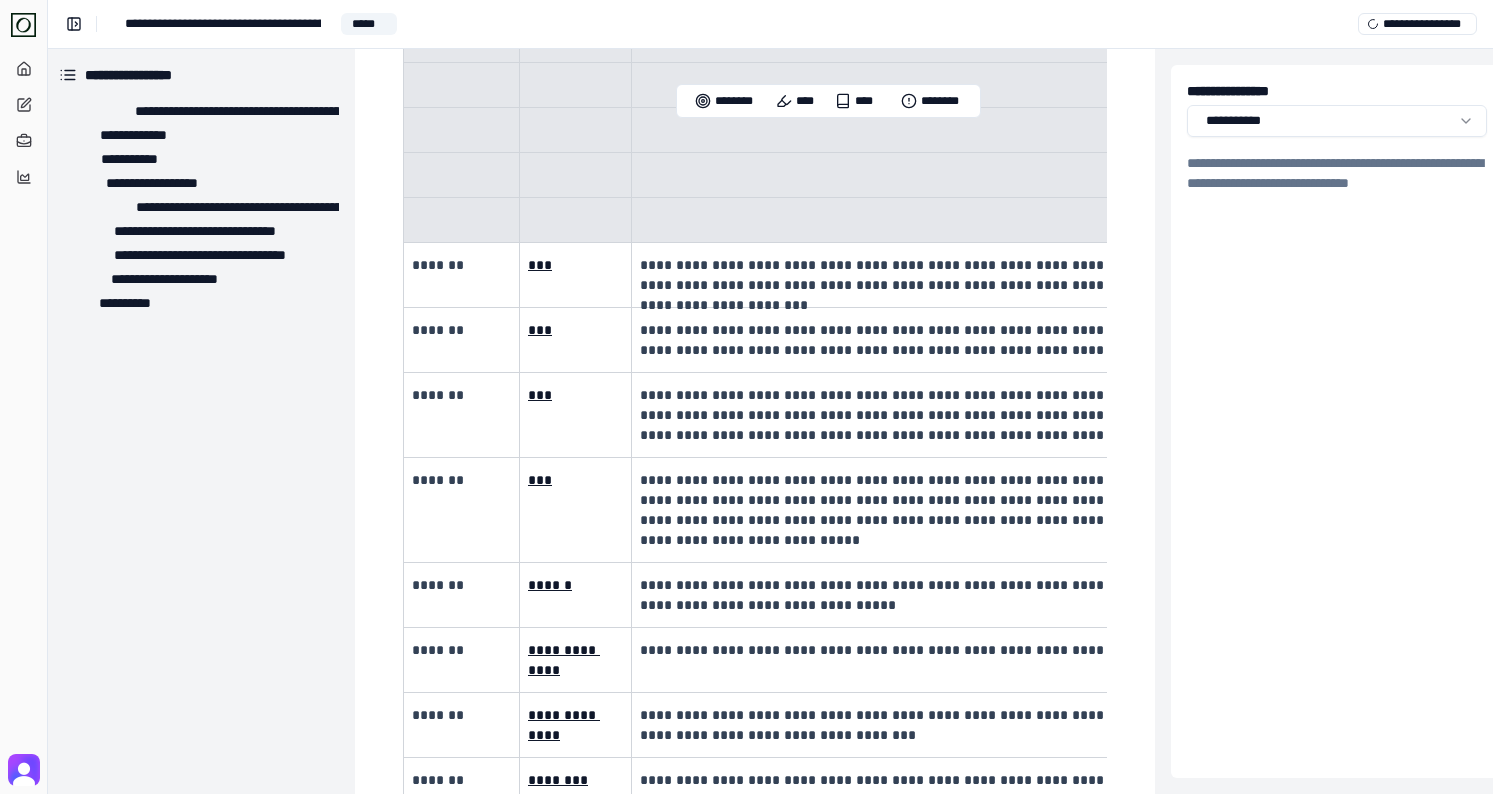 drag, startPoint x: 490, startPoint y: 214, endPoint x: 800, endPoint y: 153, distance: 315.9446 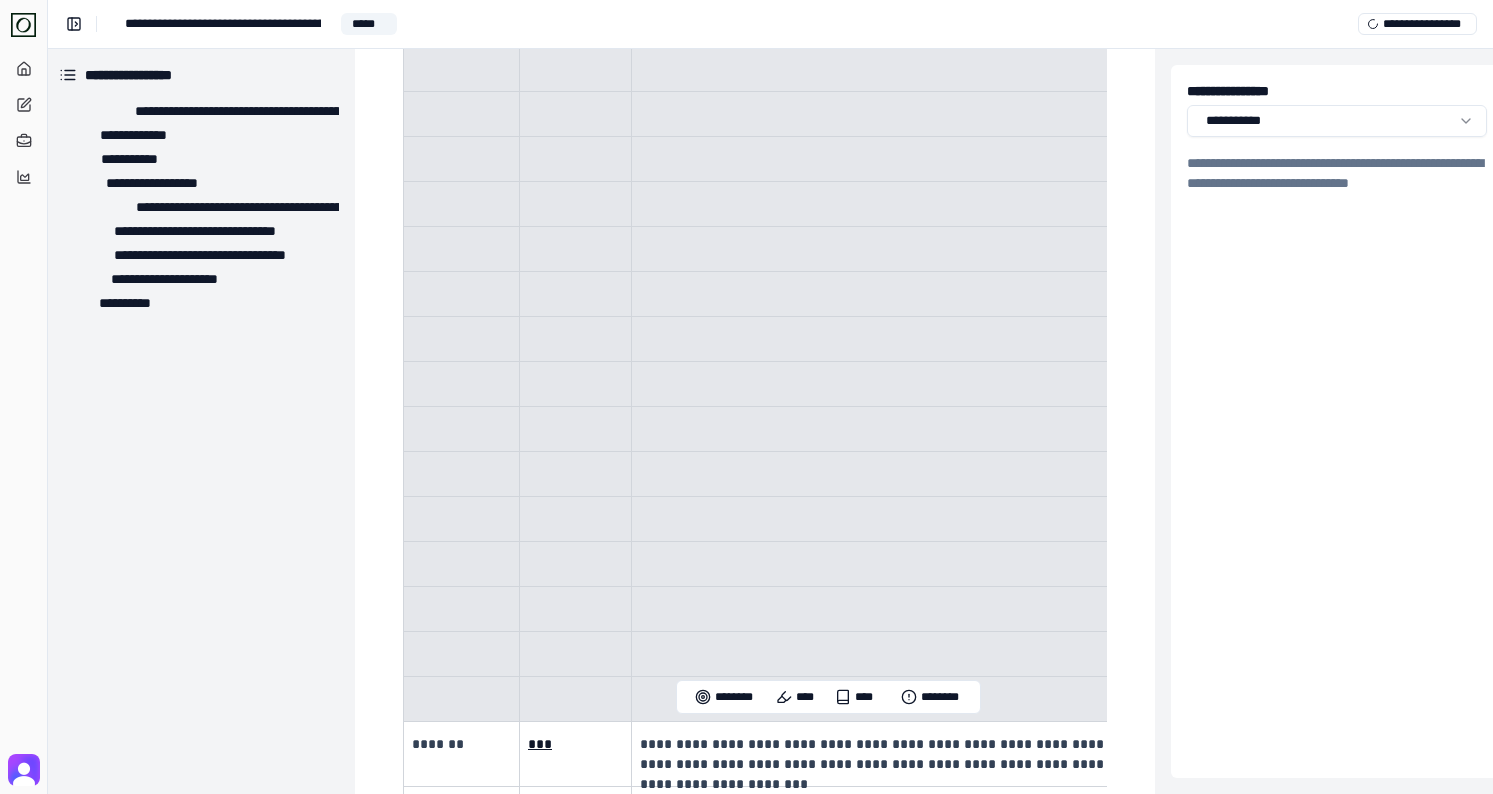 scroll, scrollTop: 4021, scrollLeft: 5, axis: both 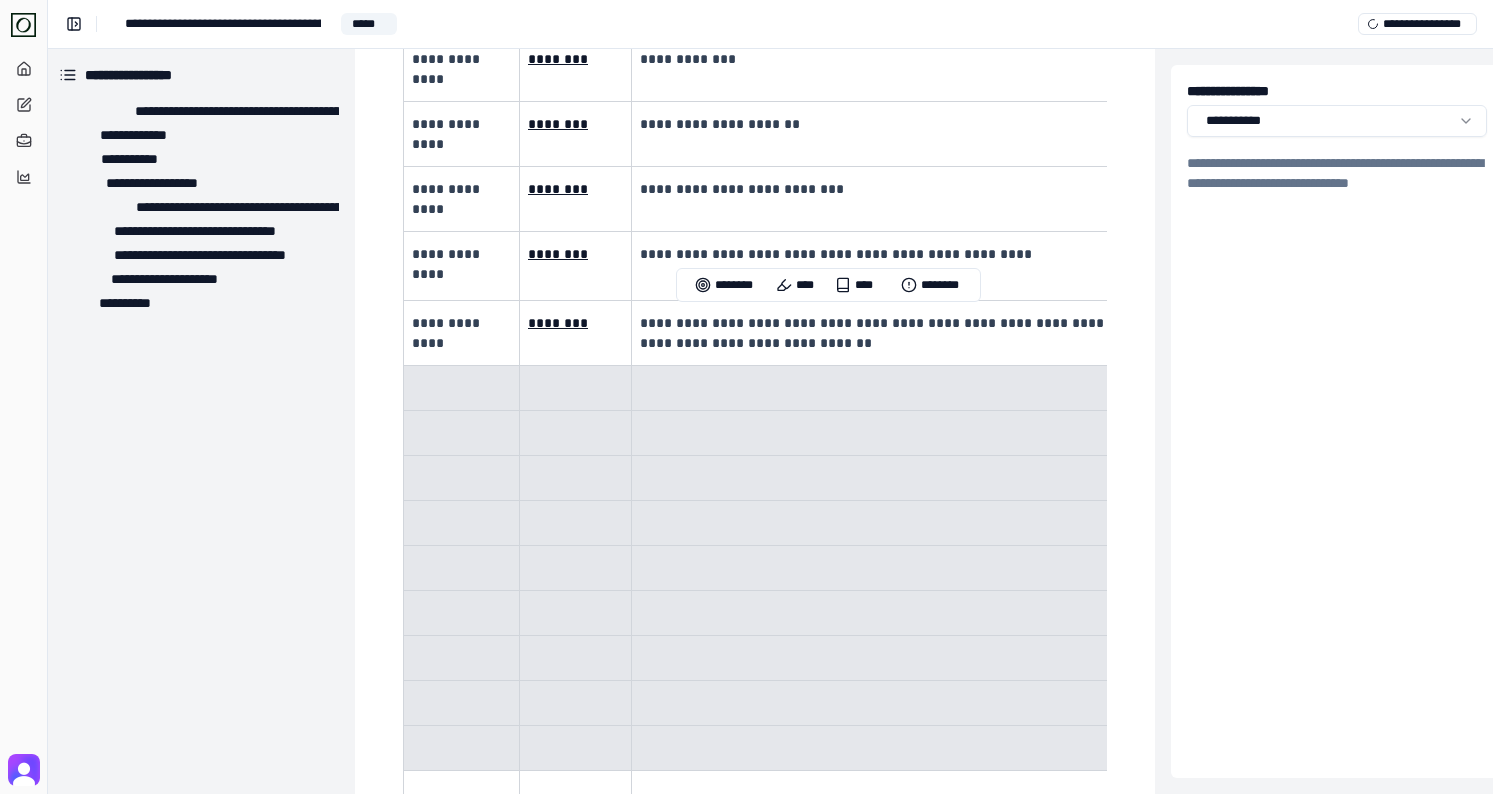 drag, startPoint x: 453, startPoint y: 319, endPoint x: 709, endPoint y: 540, distance: 338.1967 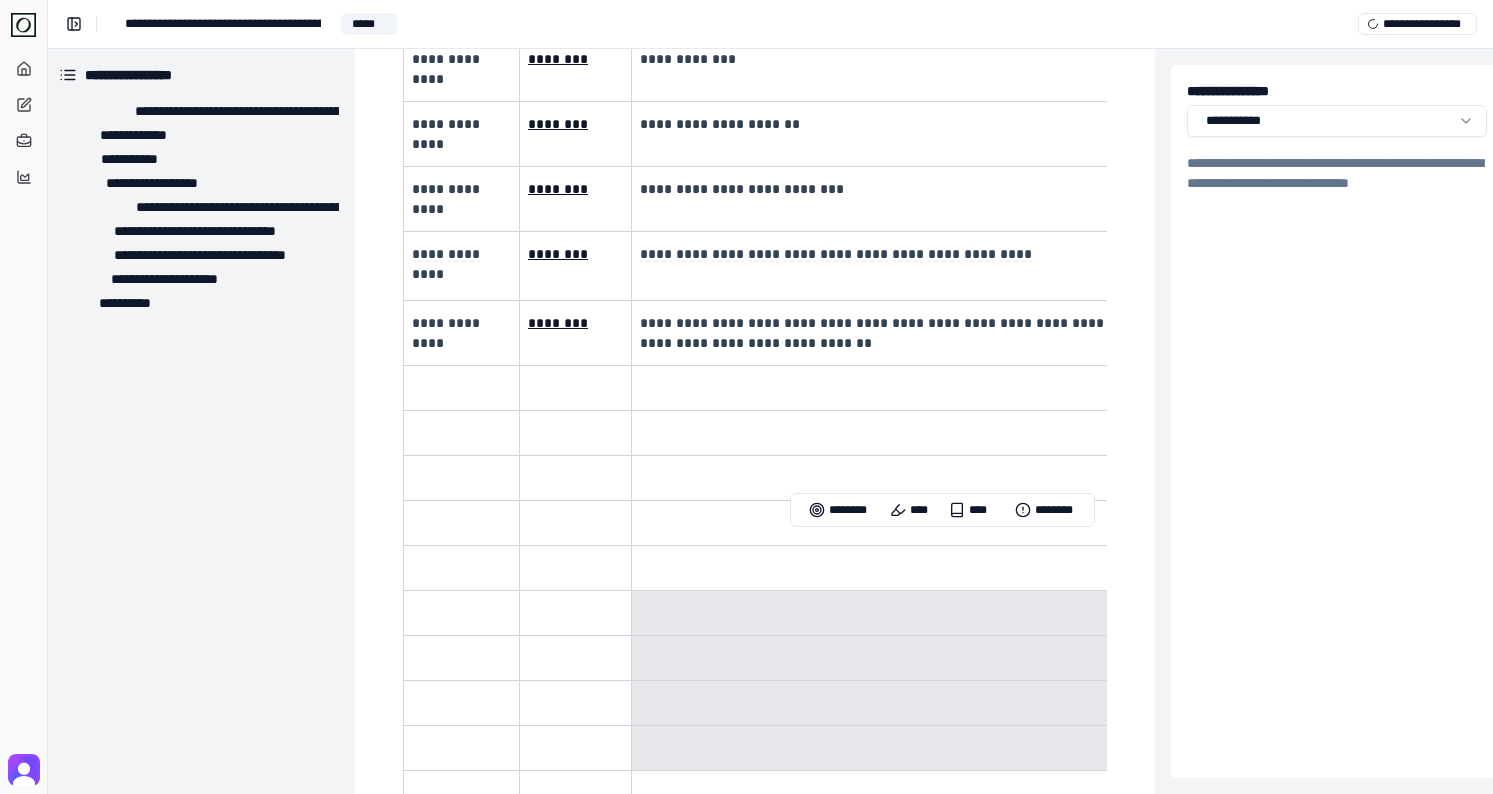 click at bounding box center [942, 613] 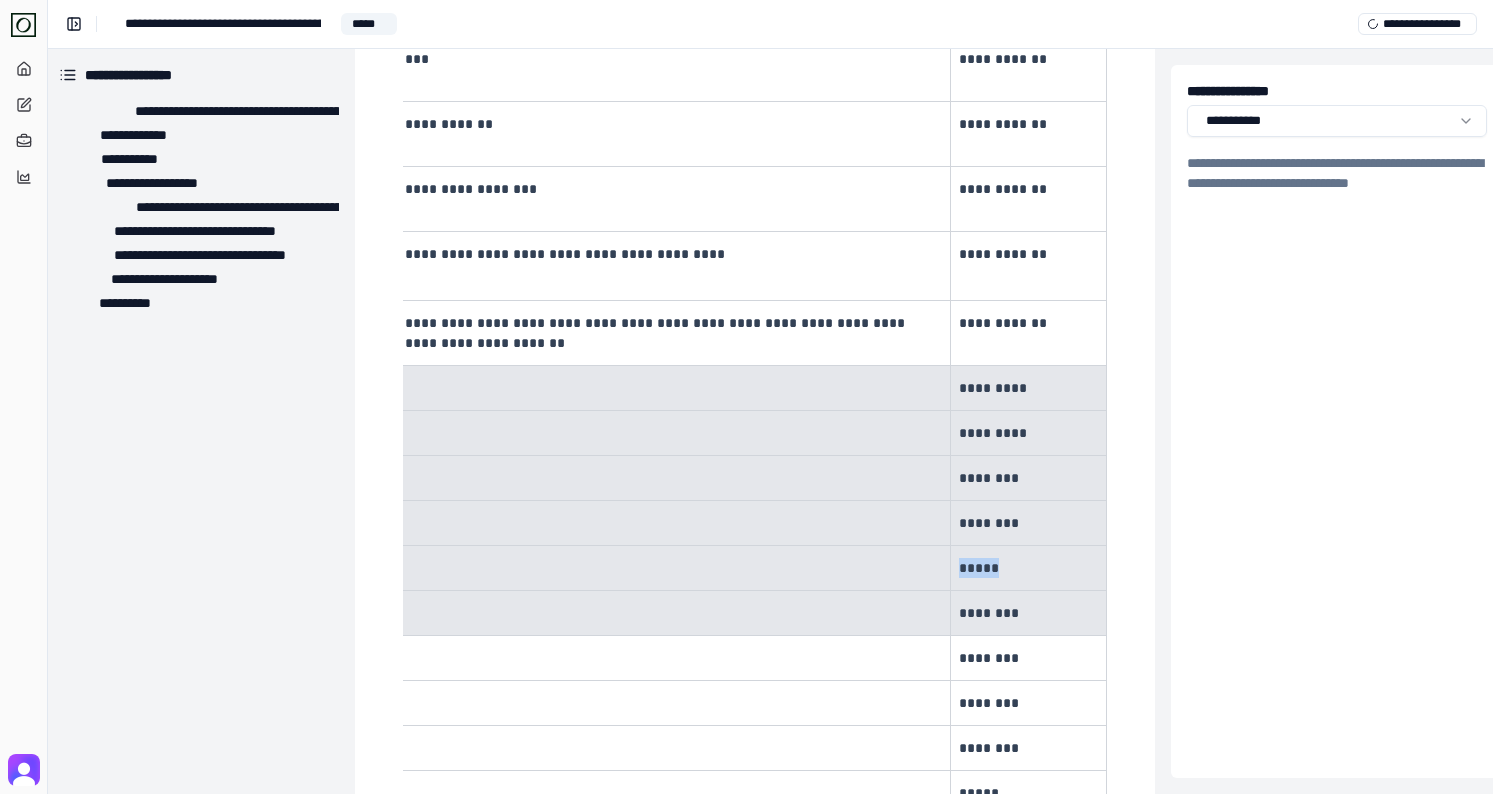 scroll, scrollTop: 0, scrollLeft: 307, axis: horizontal 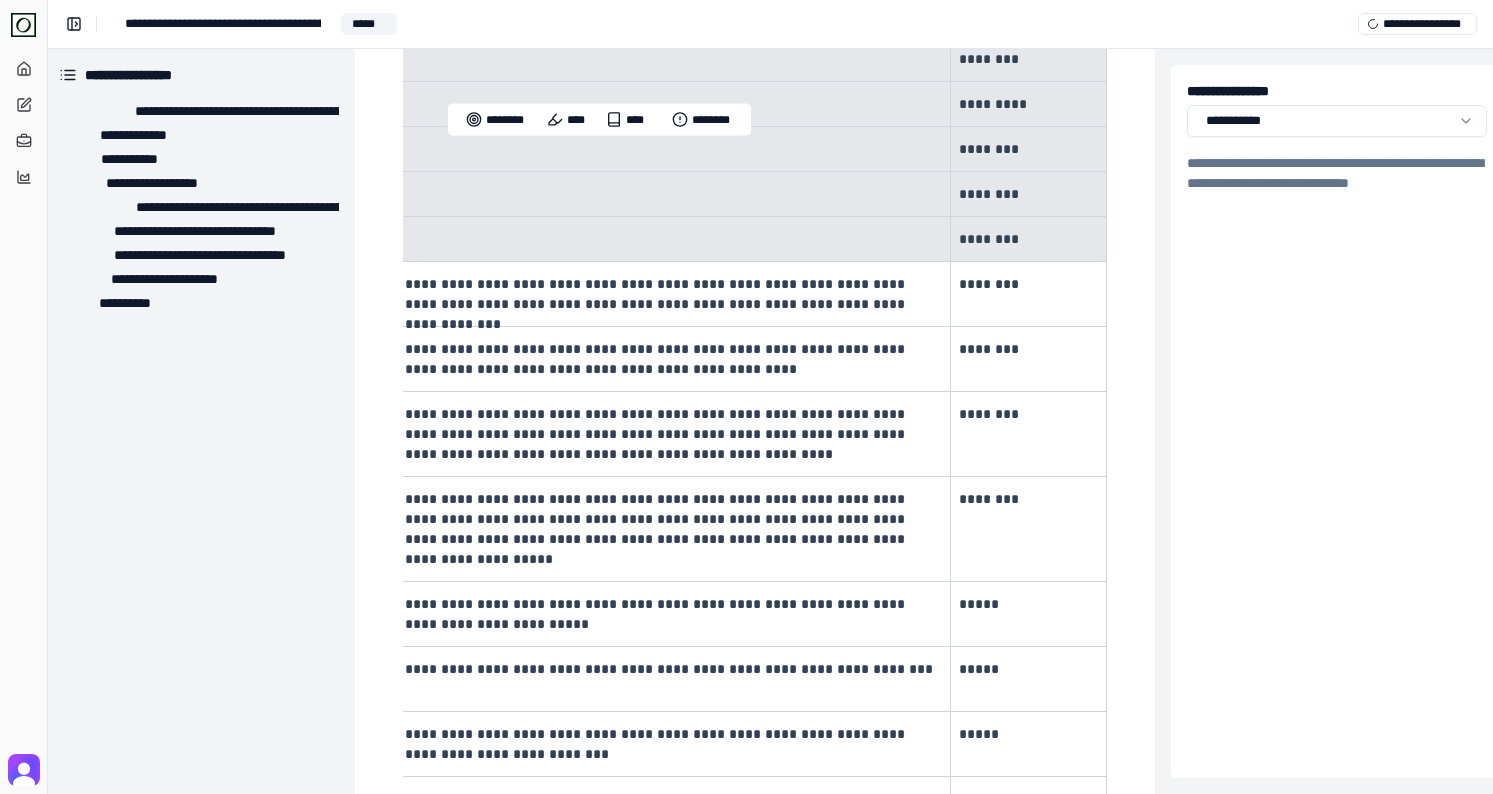drag, startPoint x: 467, startPoint y: 331, endPoint x: 1020, endPoint y: 167, distance: 576.80585 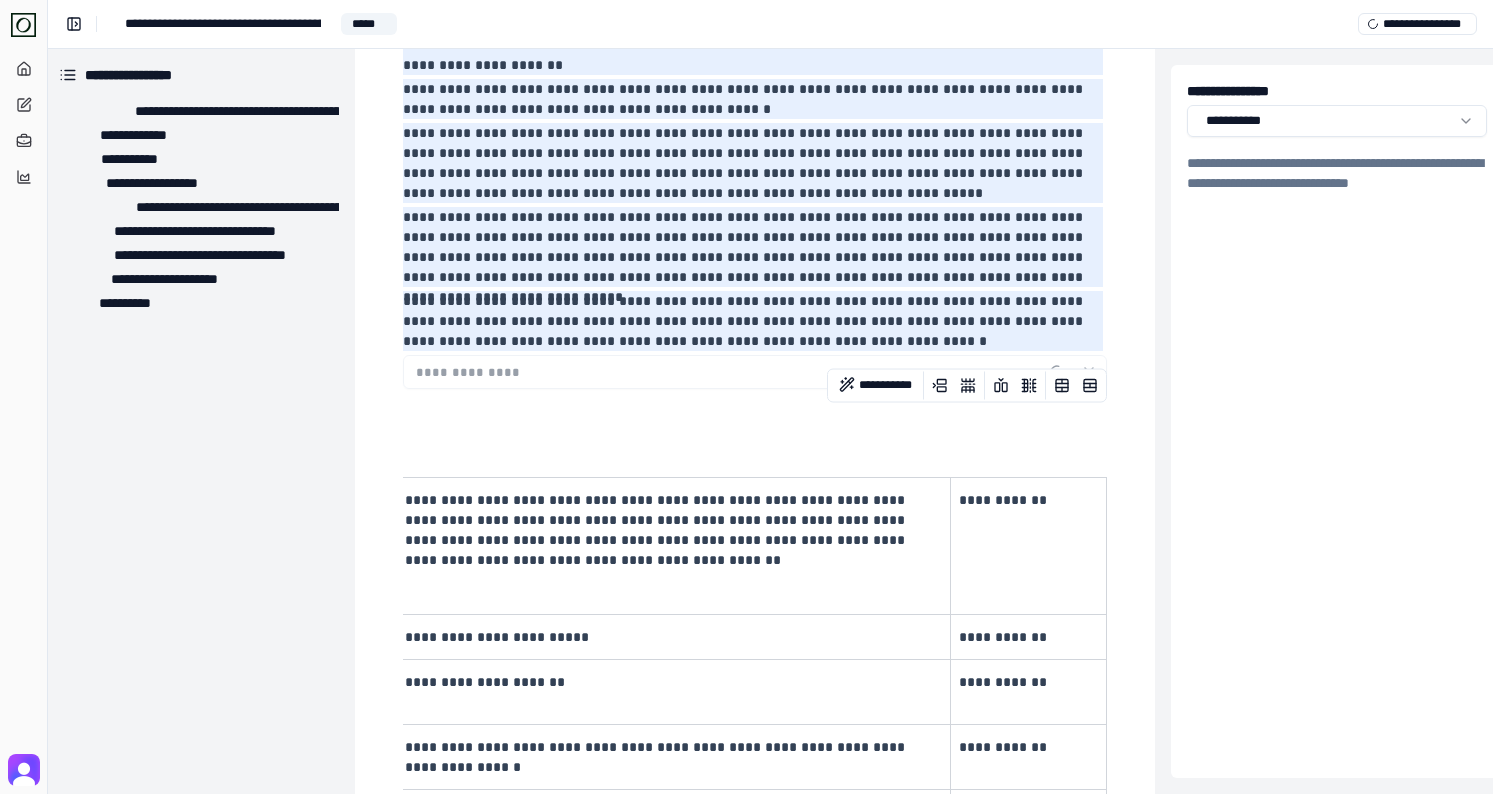 scroll, scrollTop: 2550, scrollLeft: 5, axis: both 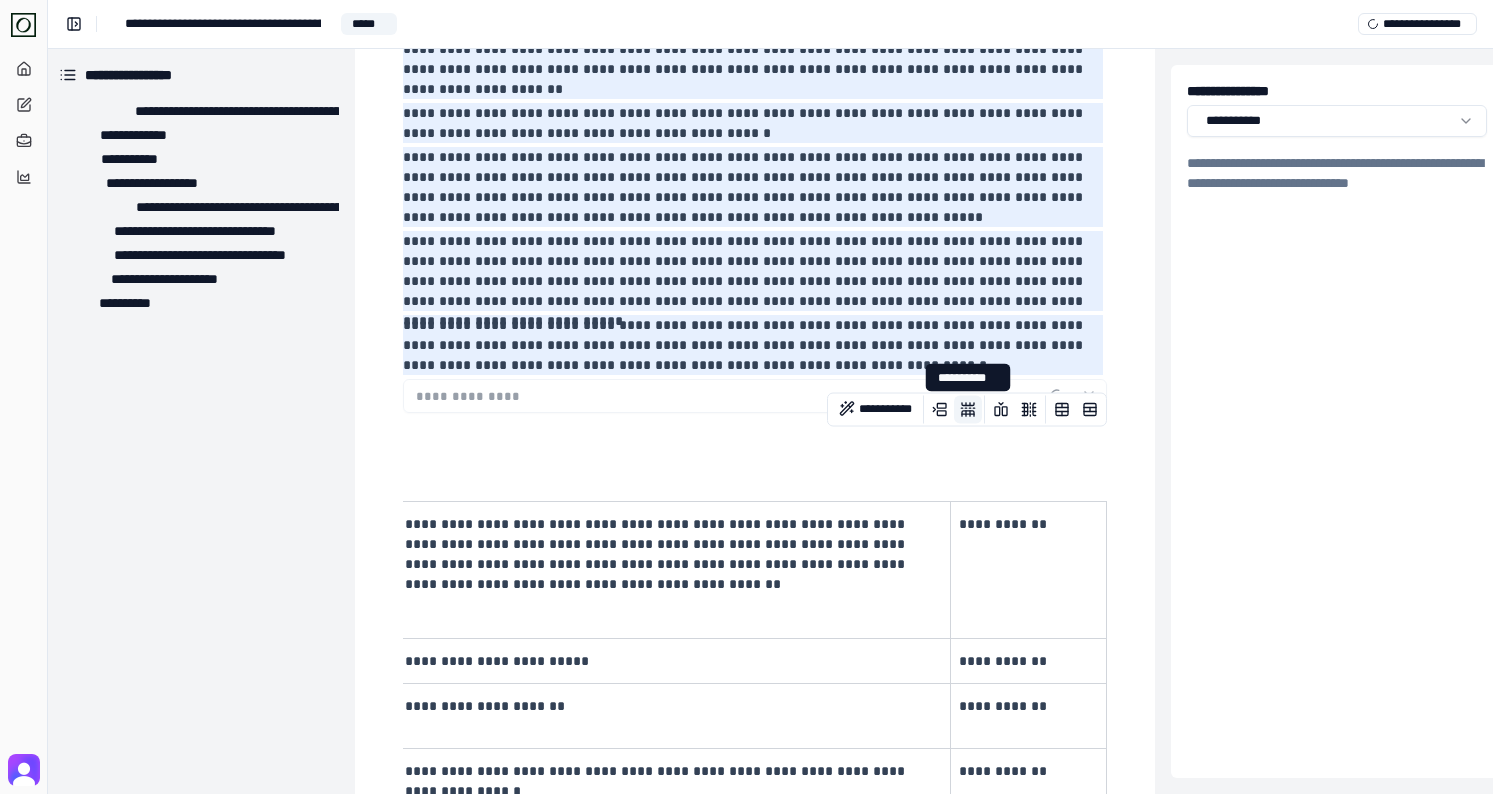 click at bounding box center (968, 410) 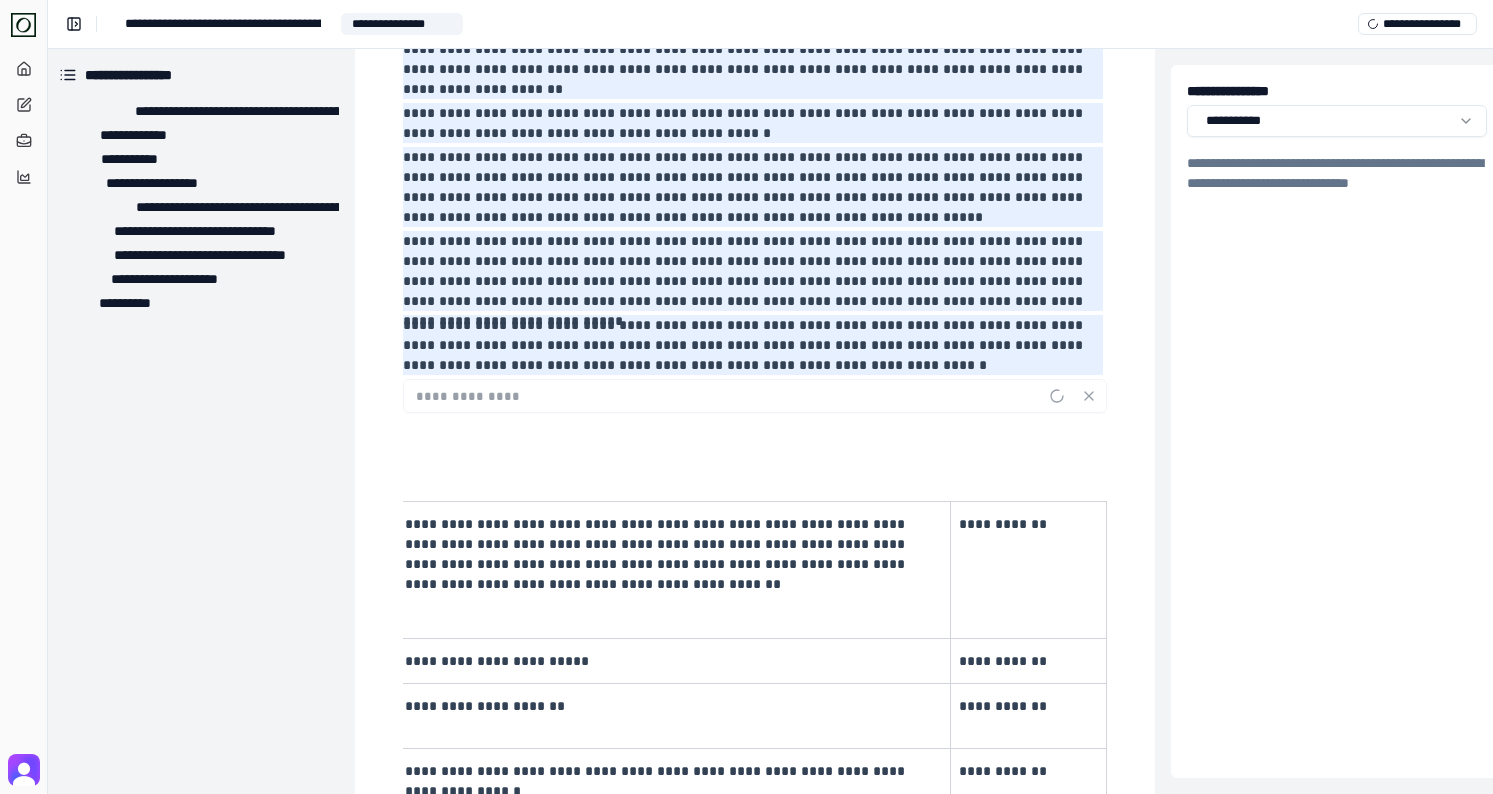 scroll, scrollTop: 0, scrollLeft: 4, axis: horizontal 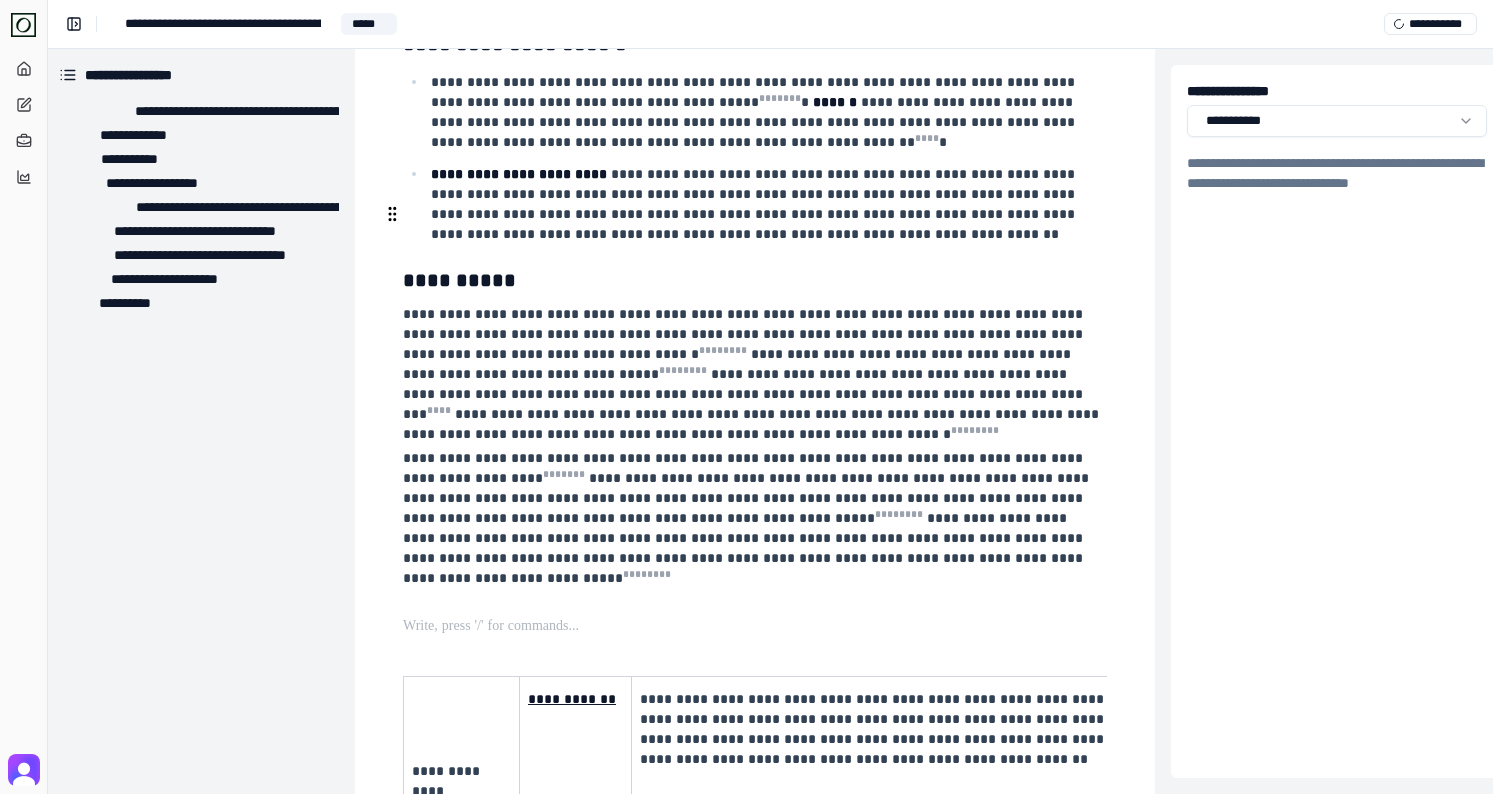 click on "**********" at bounding box center (755, 280) 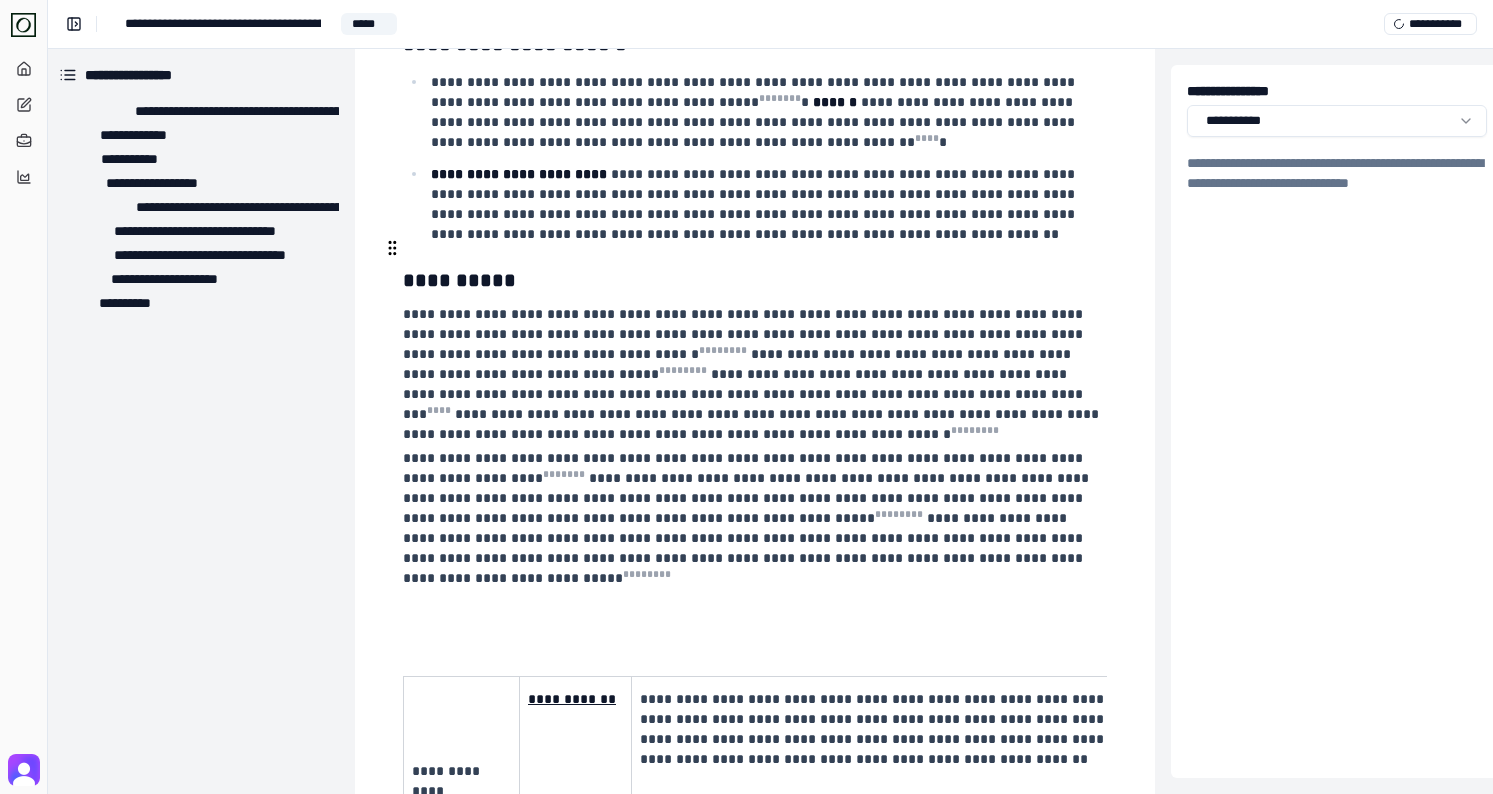 click on "**********" at bounding box center [753, 374] 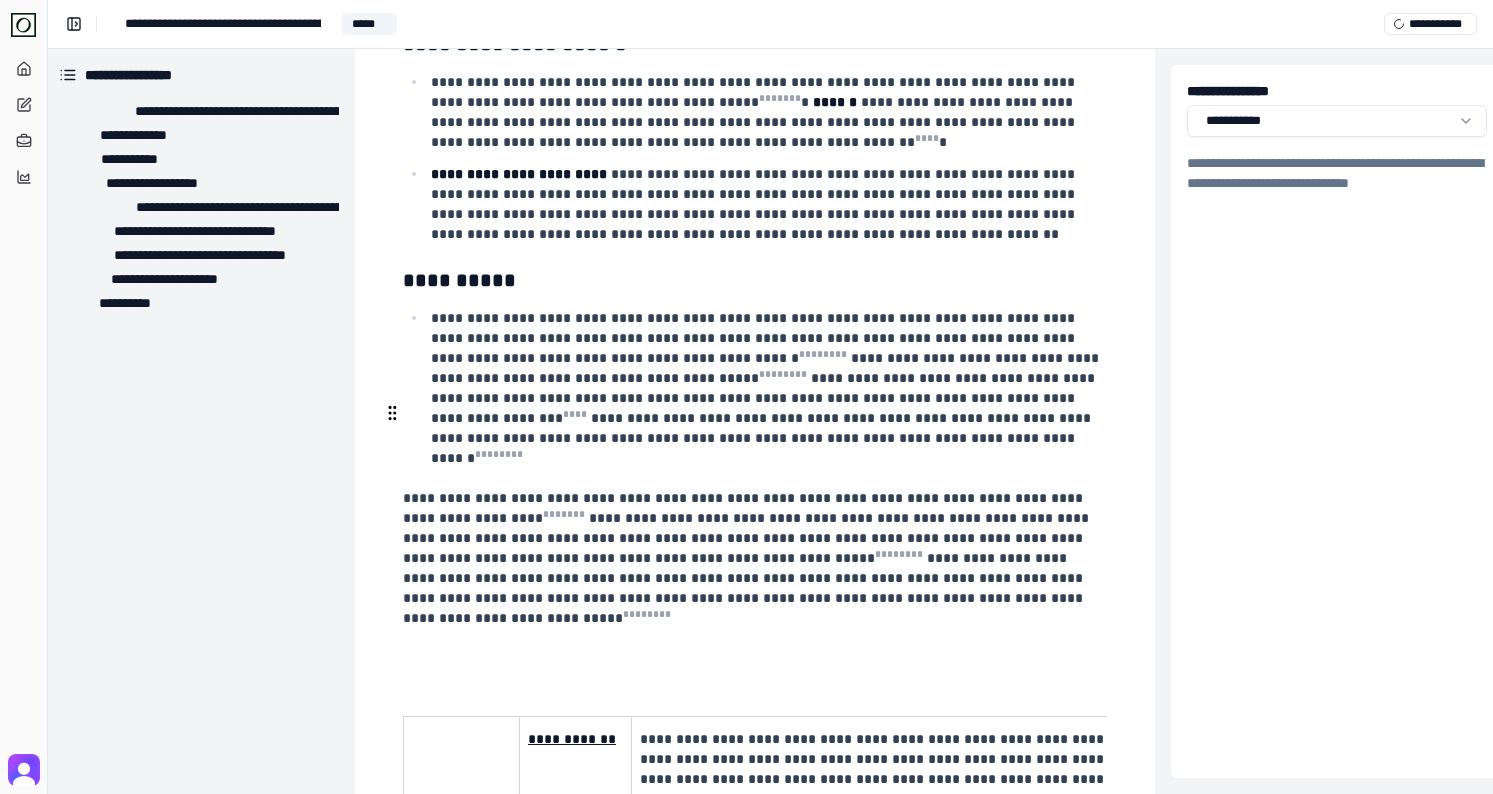 click at bounding box center (392, 413) 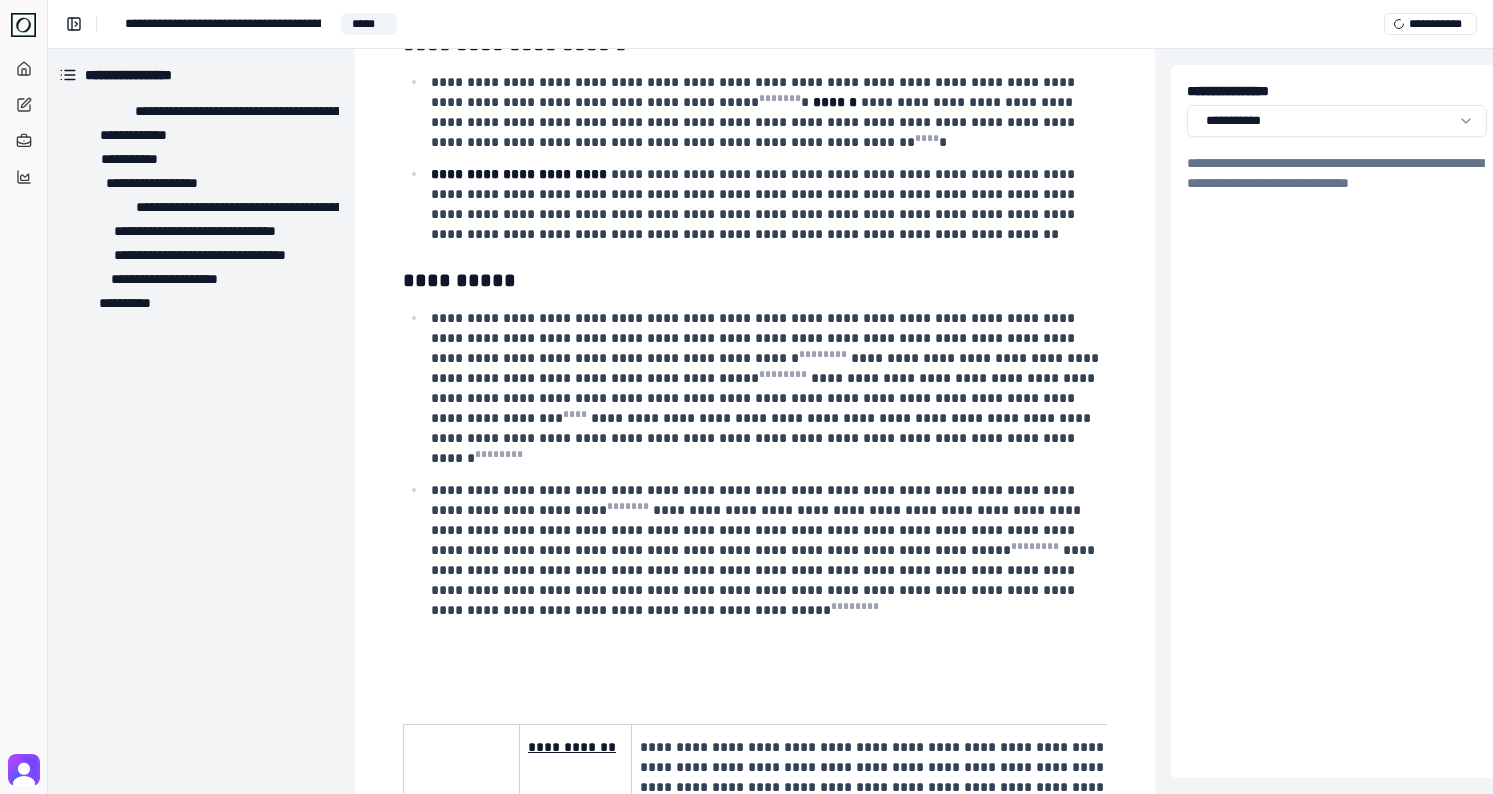 click at bounding box center [753, 674] 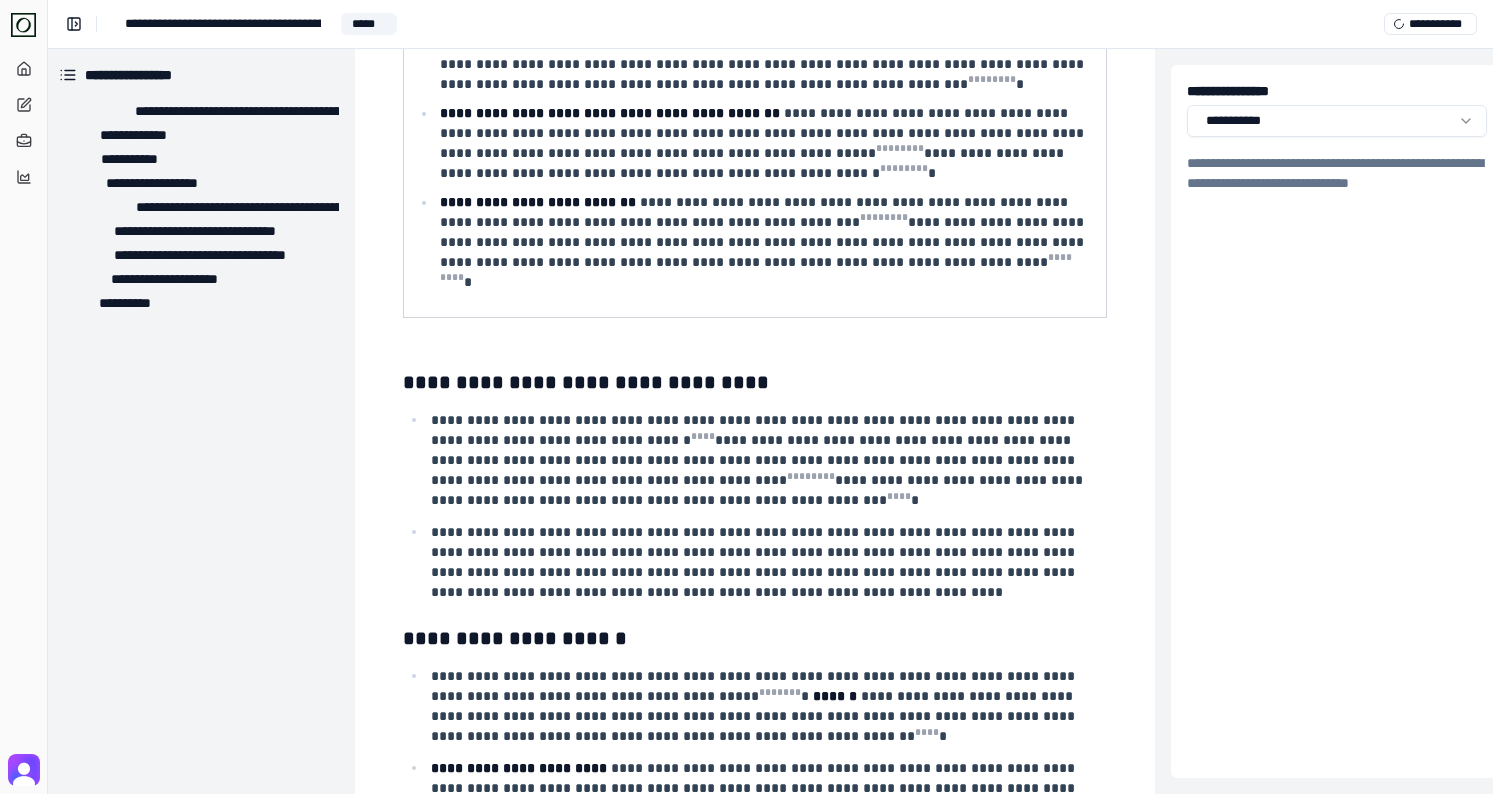 scroll, scrollTop: 1626, scrollLeft: 5, axis: both 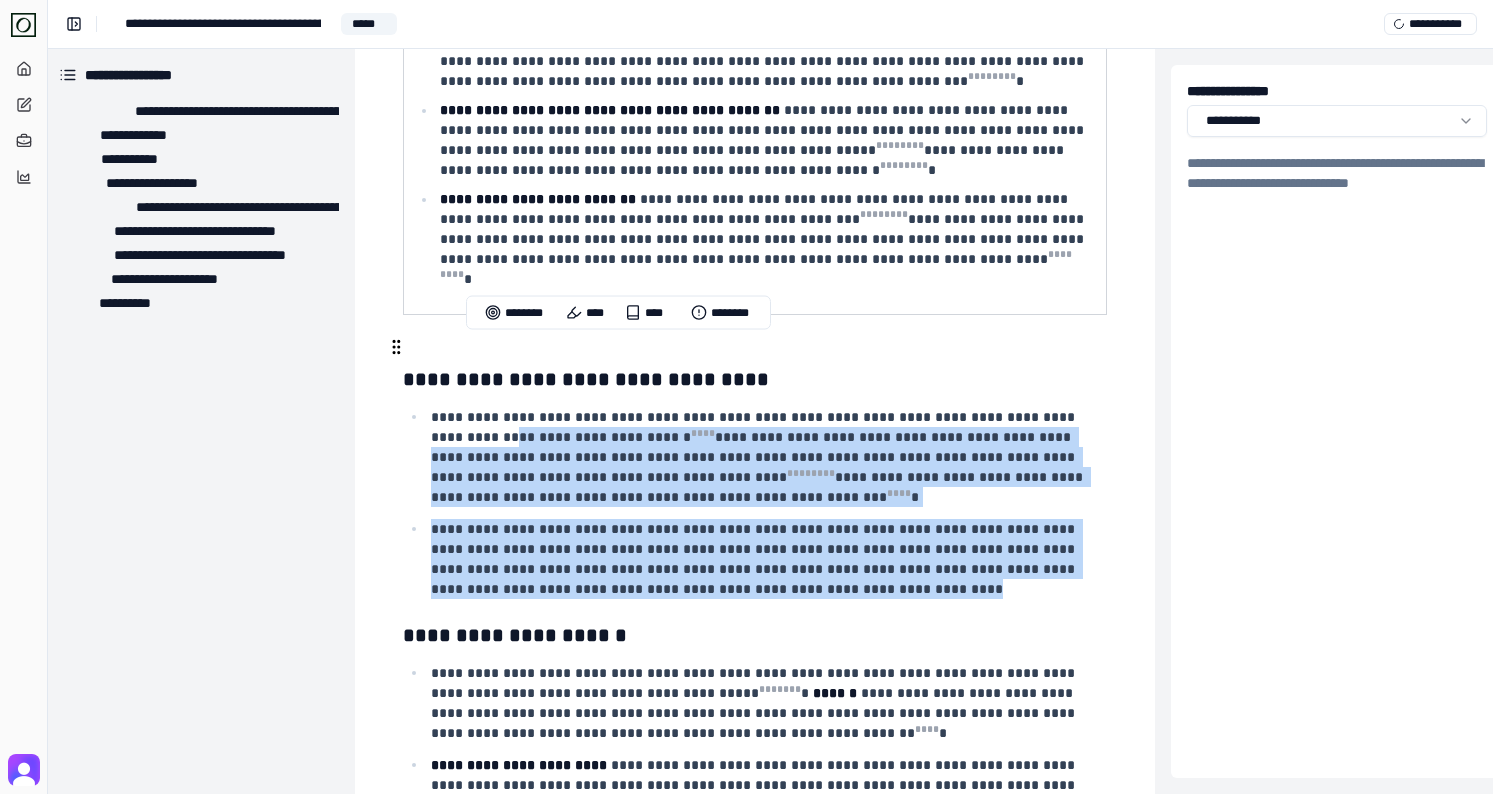 drag, startPoint x: 836, startPoint y: 526, endPoint x: 461, endPoint y: 360, distance: 410.09875 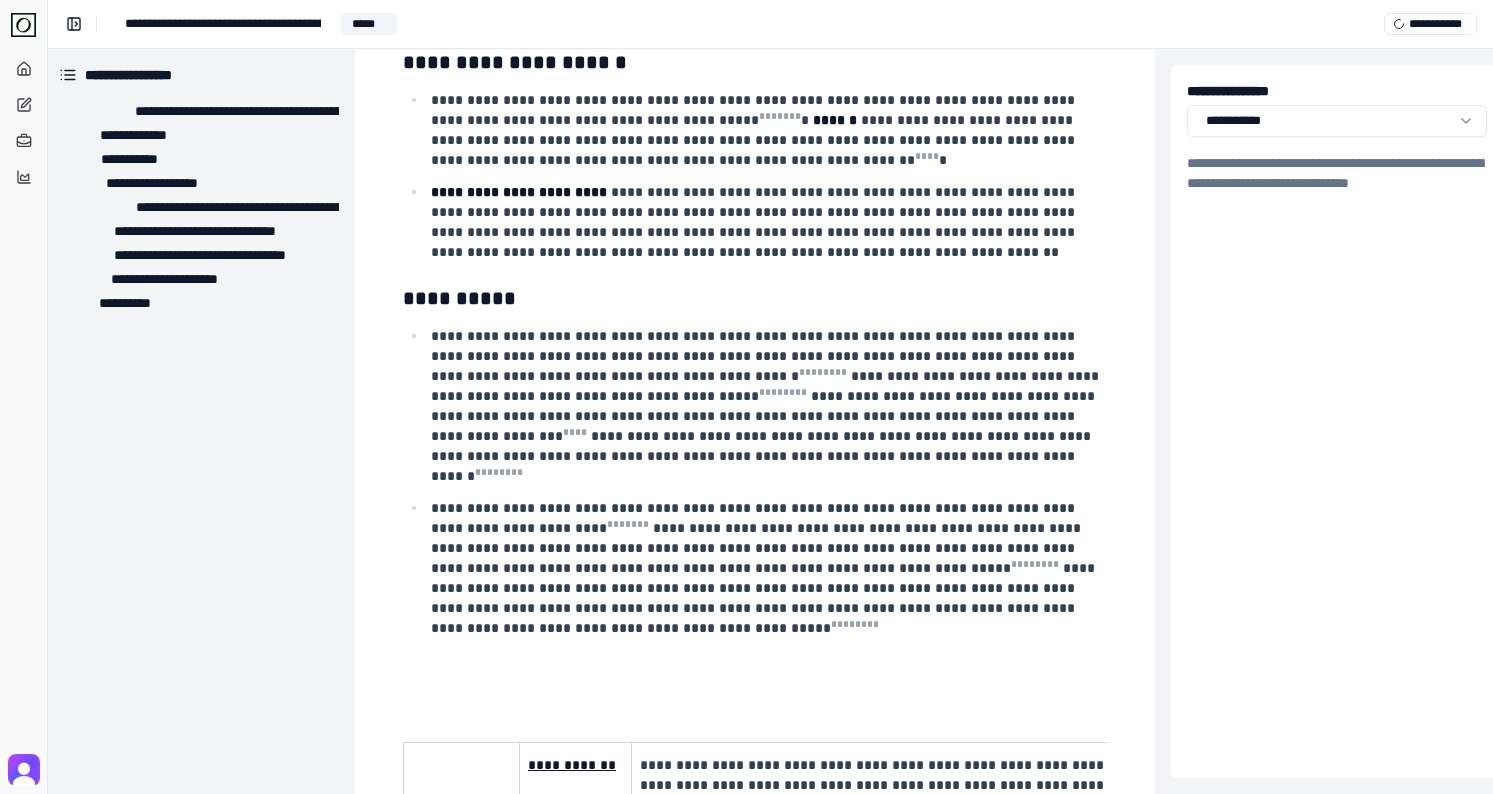 scroll, scrollTop: 2171, scrollLeft: 5, axis: both 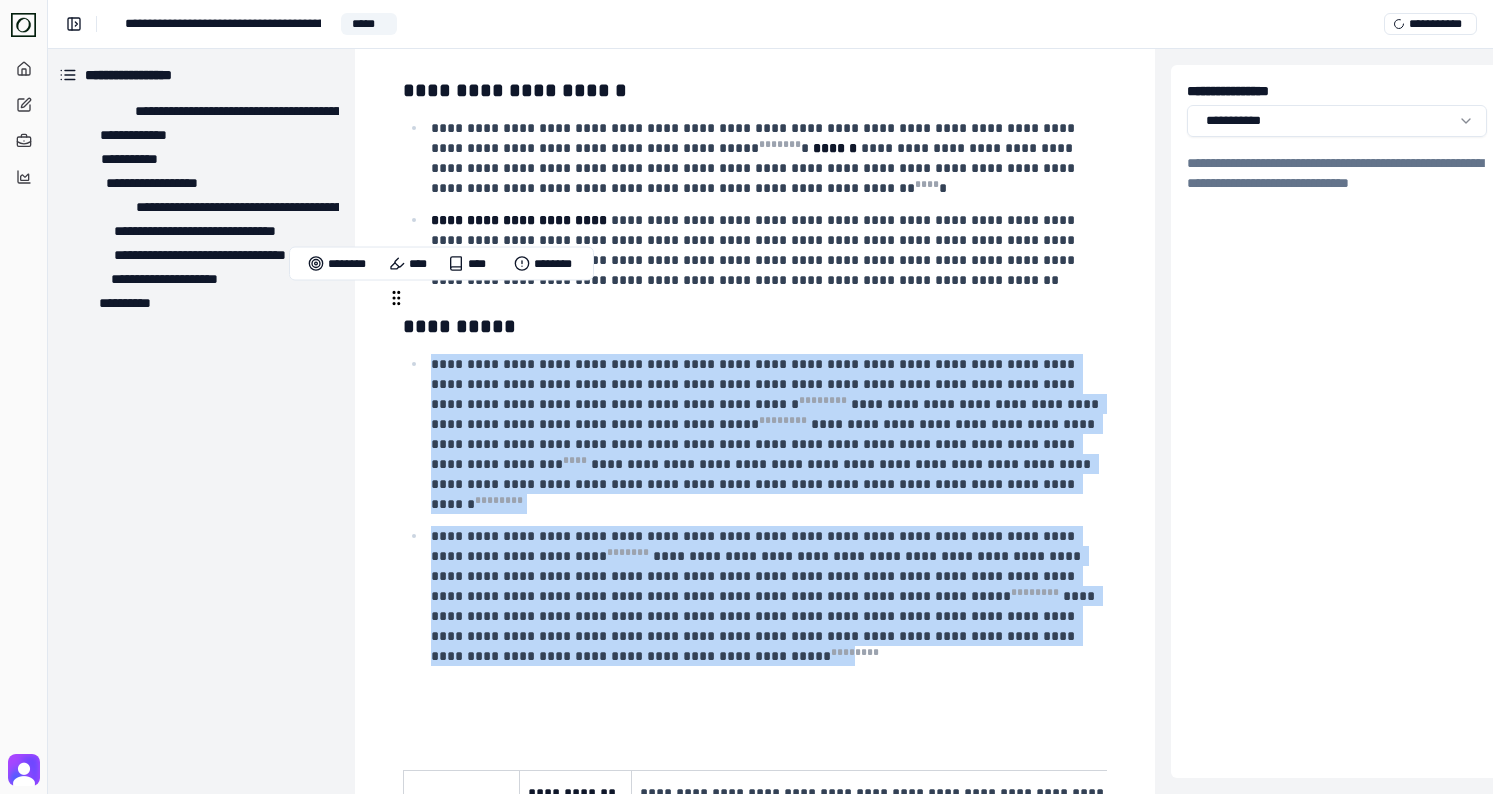 drag, startPoint x: 482, startPoint y: 569, endPoint x: 429, endPoint y: 295, distance: 279.07883 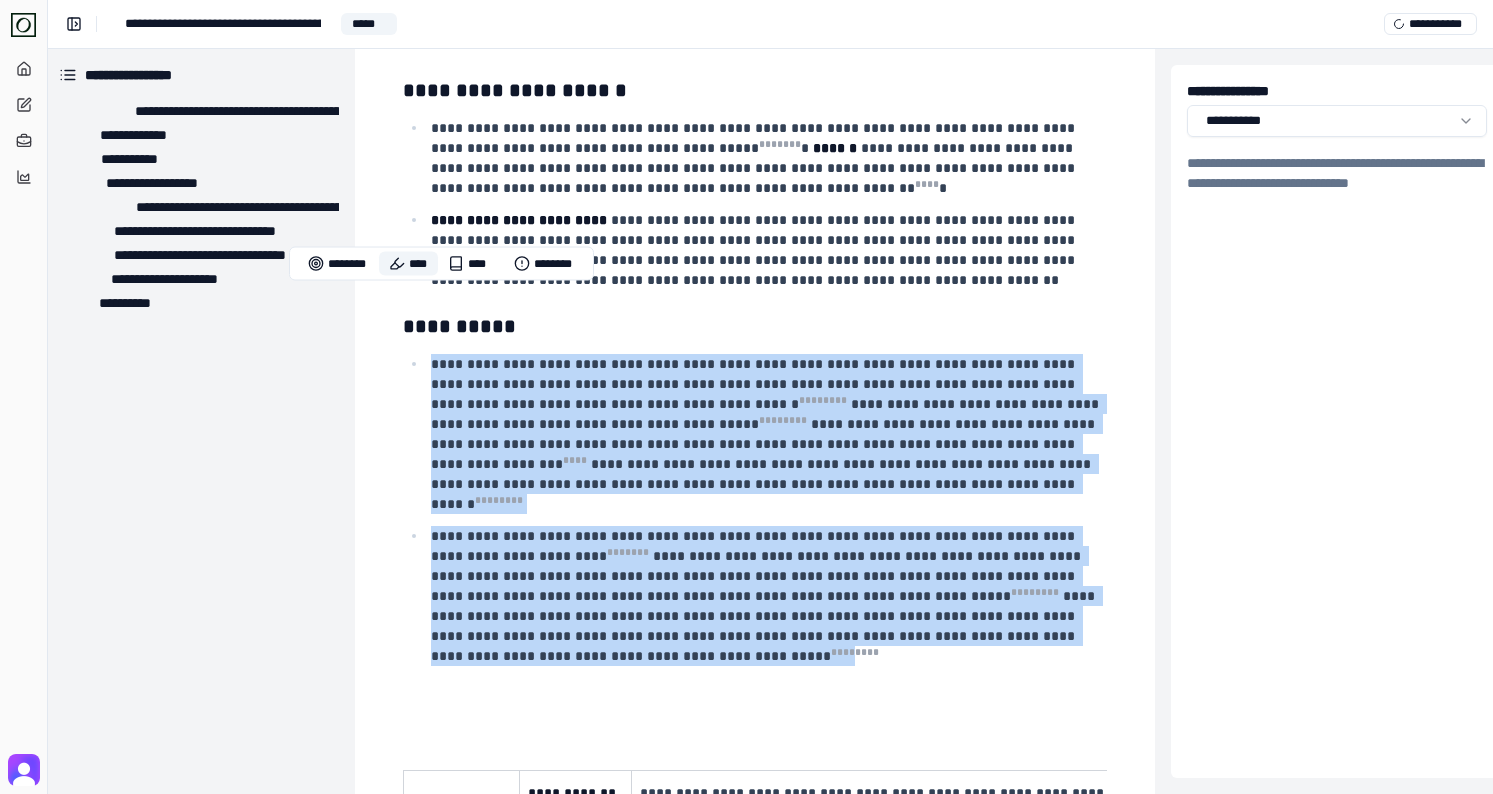 click on "****" at bounding box center [408, 264] 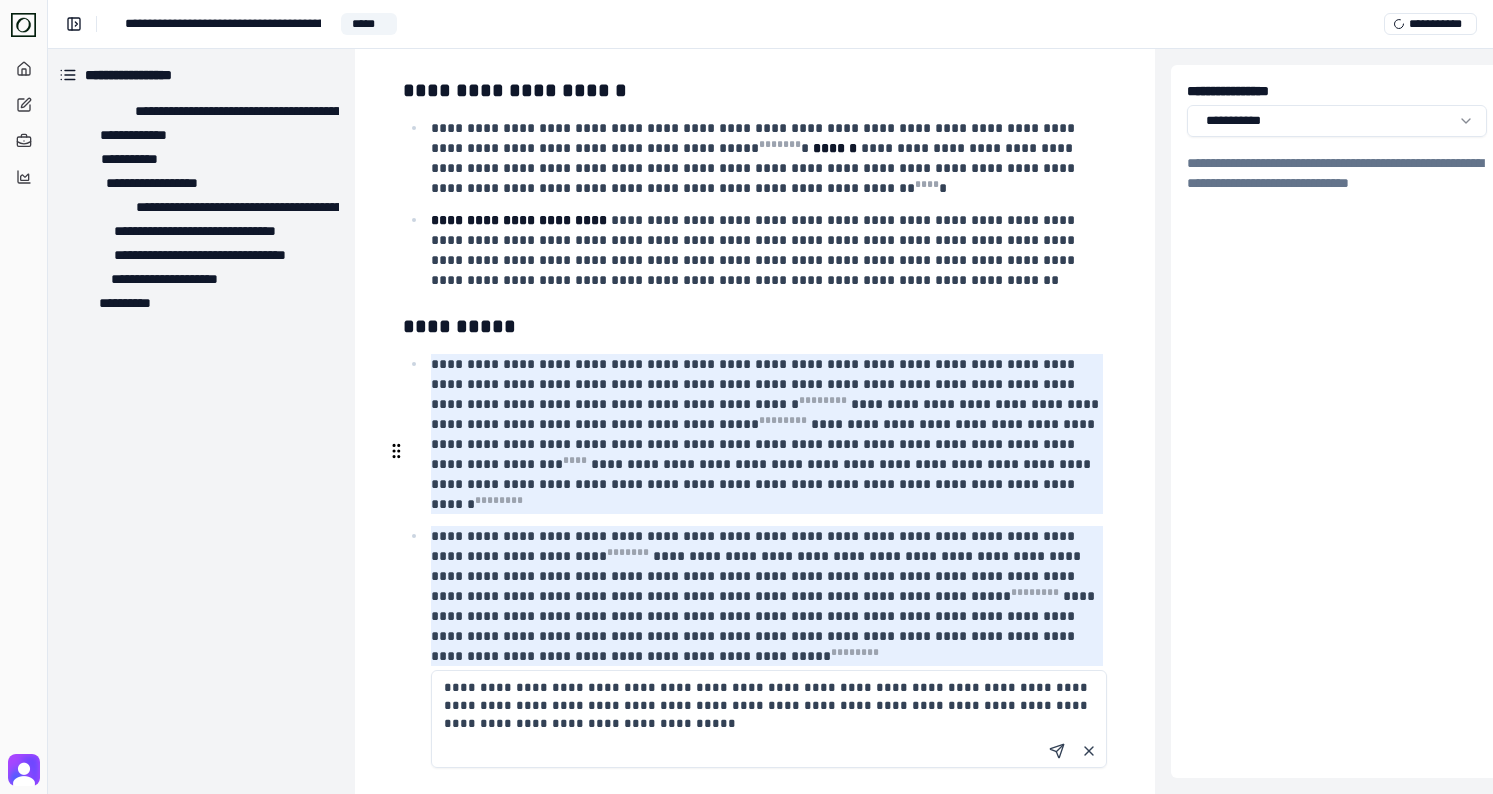 drag, startPoint x: 1049, startPoint y: 643, endPoint x: 942, endPoint y: 619, distance: 109.65856 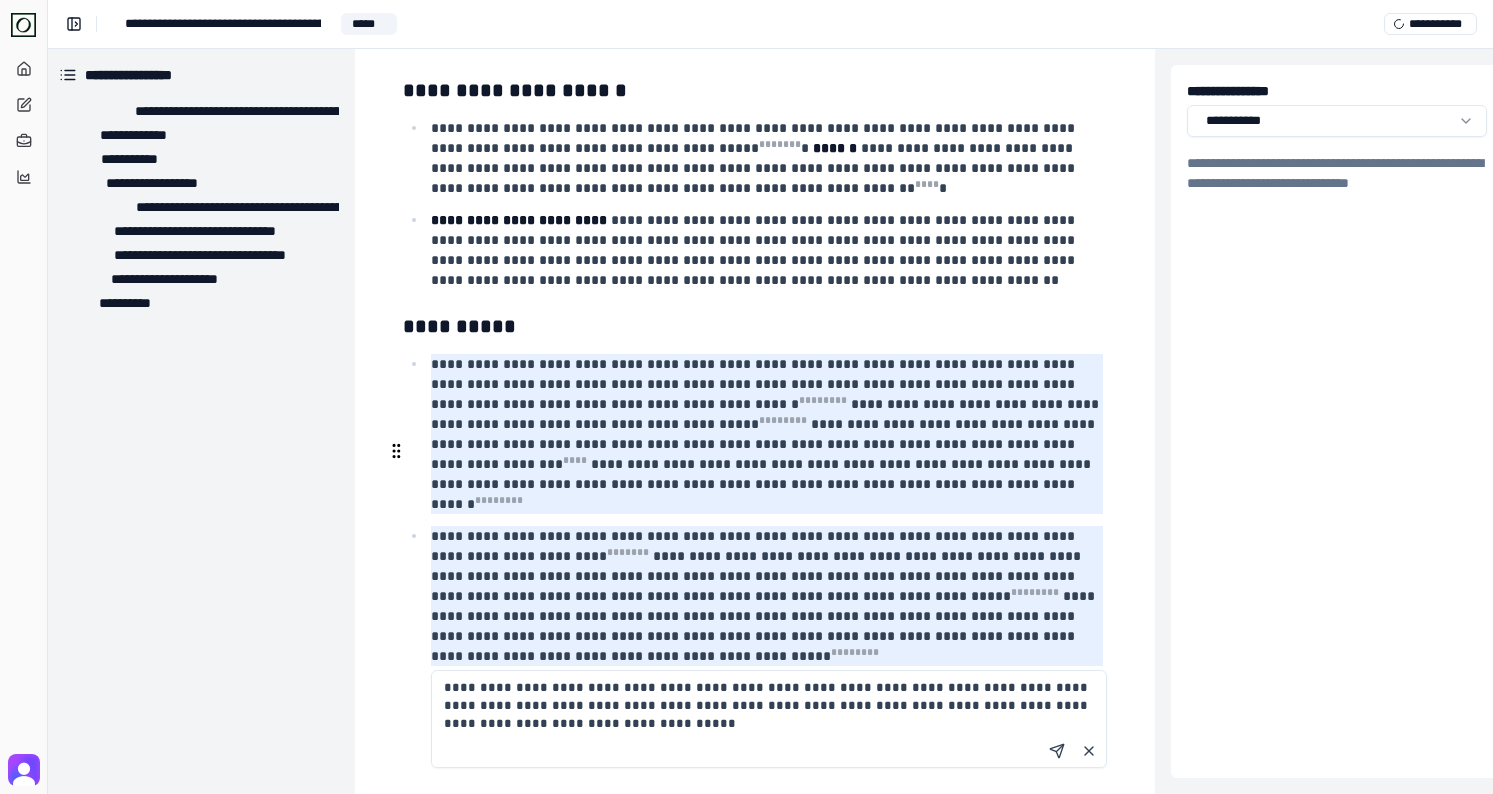 click on "**********" at bounding box center (769, 719) 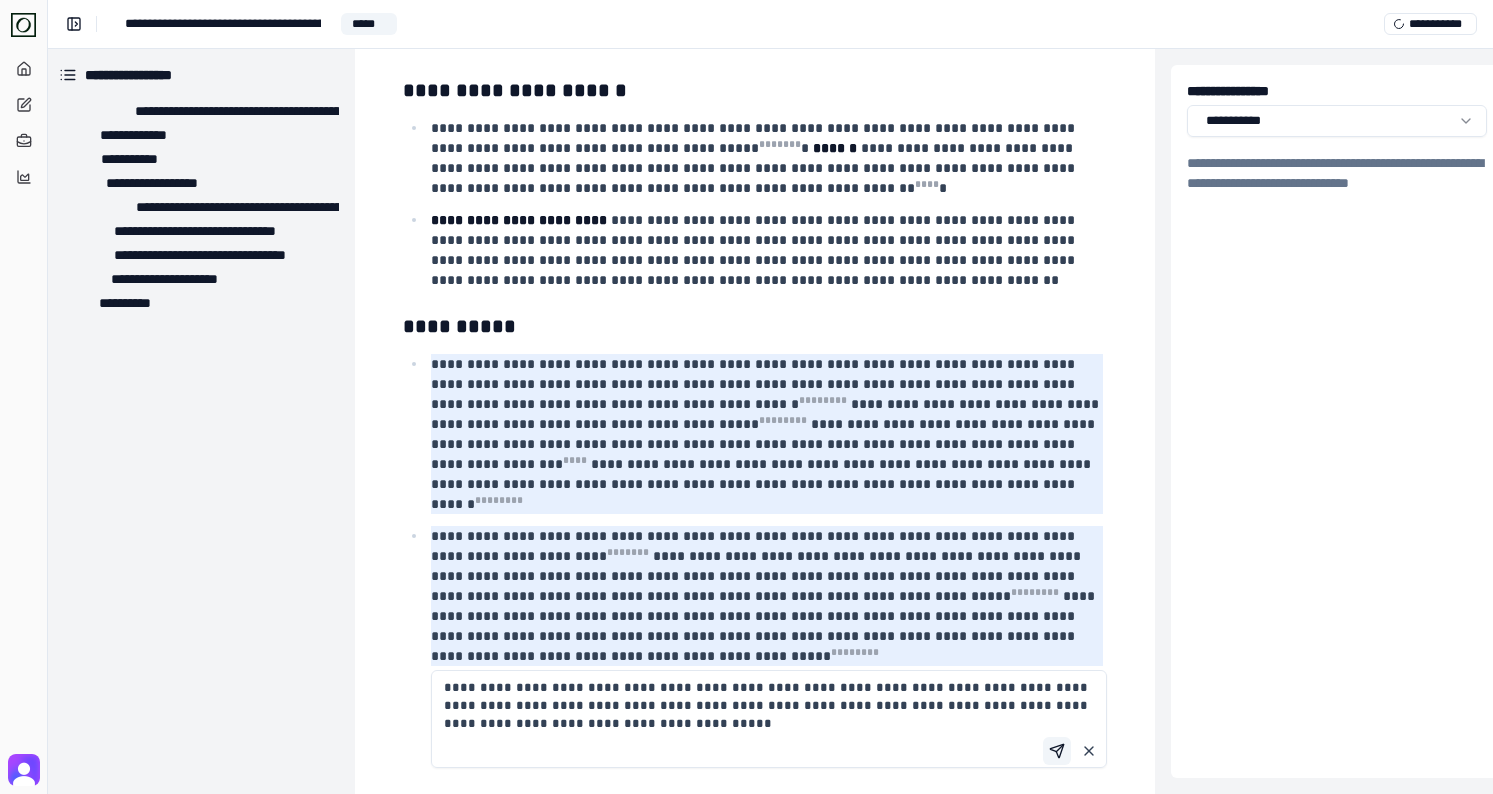 type on "**********" 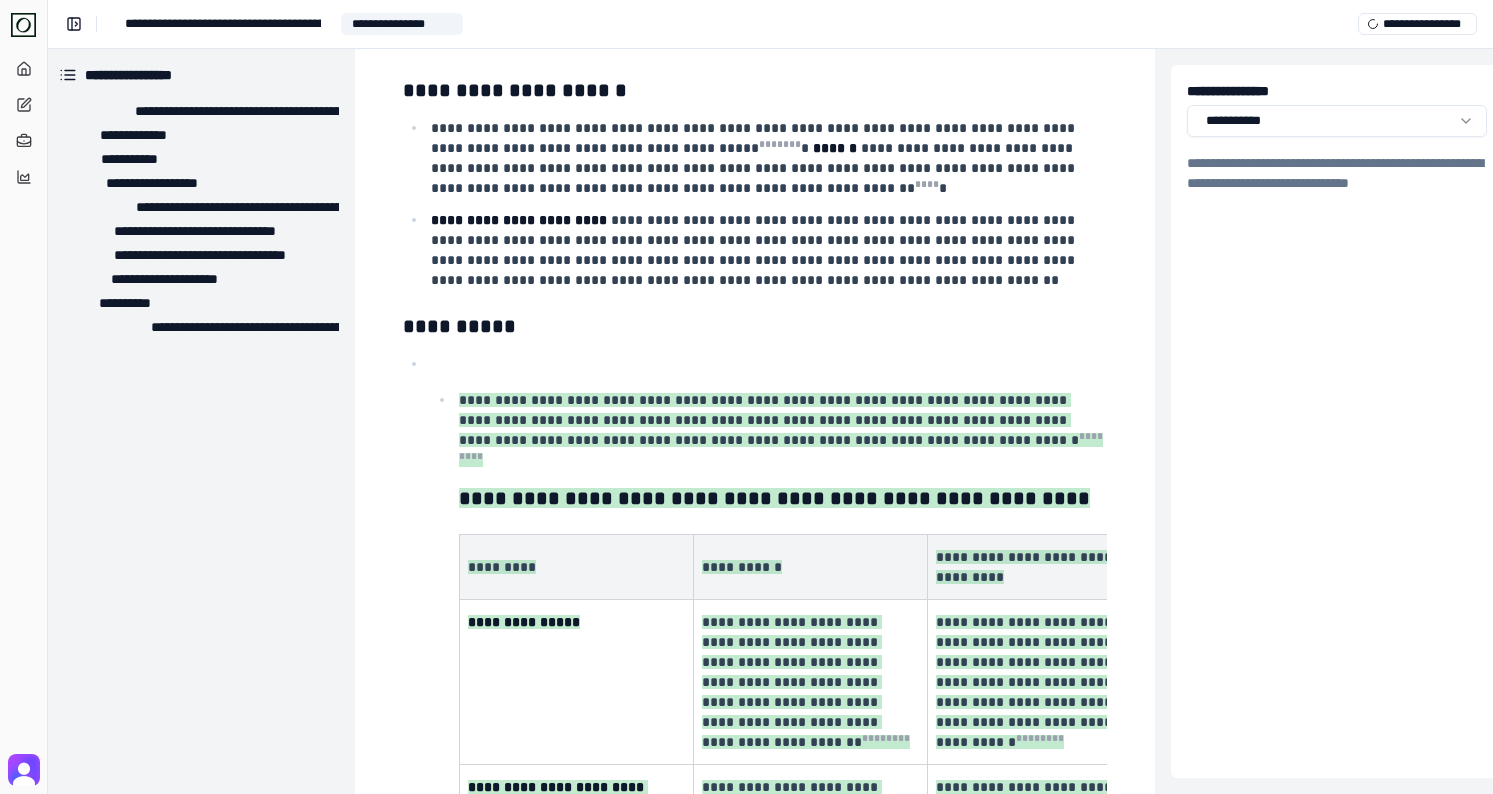 scroll, scrollTop: 2463, scrollLeft: 5, axis: both 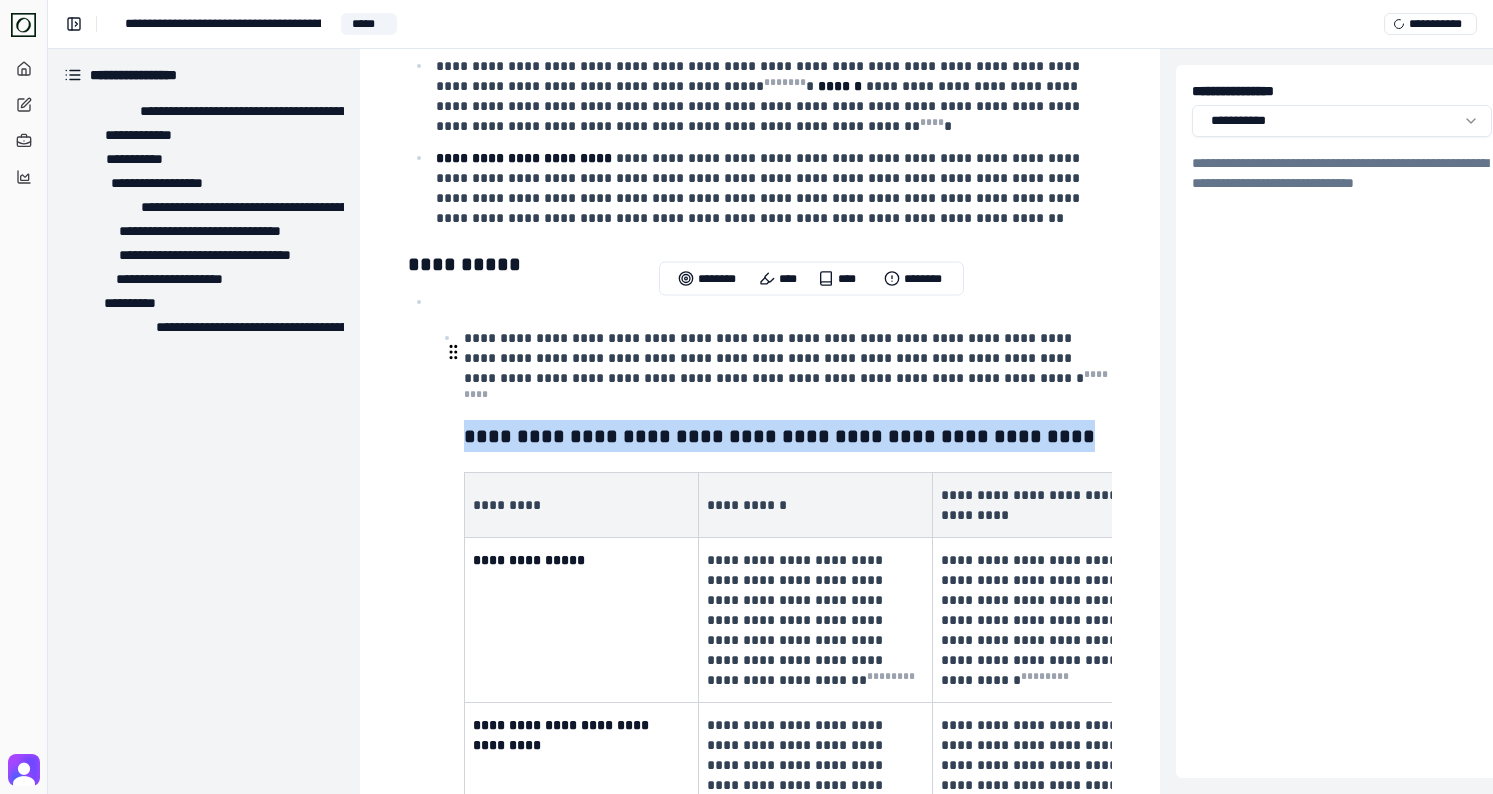 drag, startPoint x: 1055, startPoint y: 357, endPoint x: 465, endPoint y: 343, distance: 590.1661 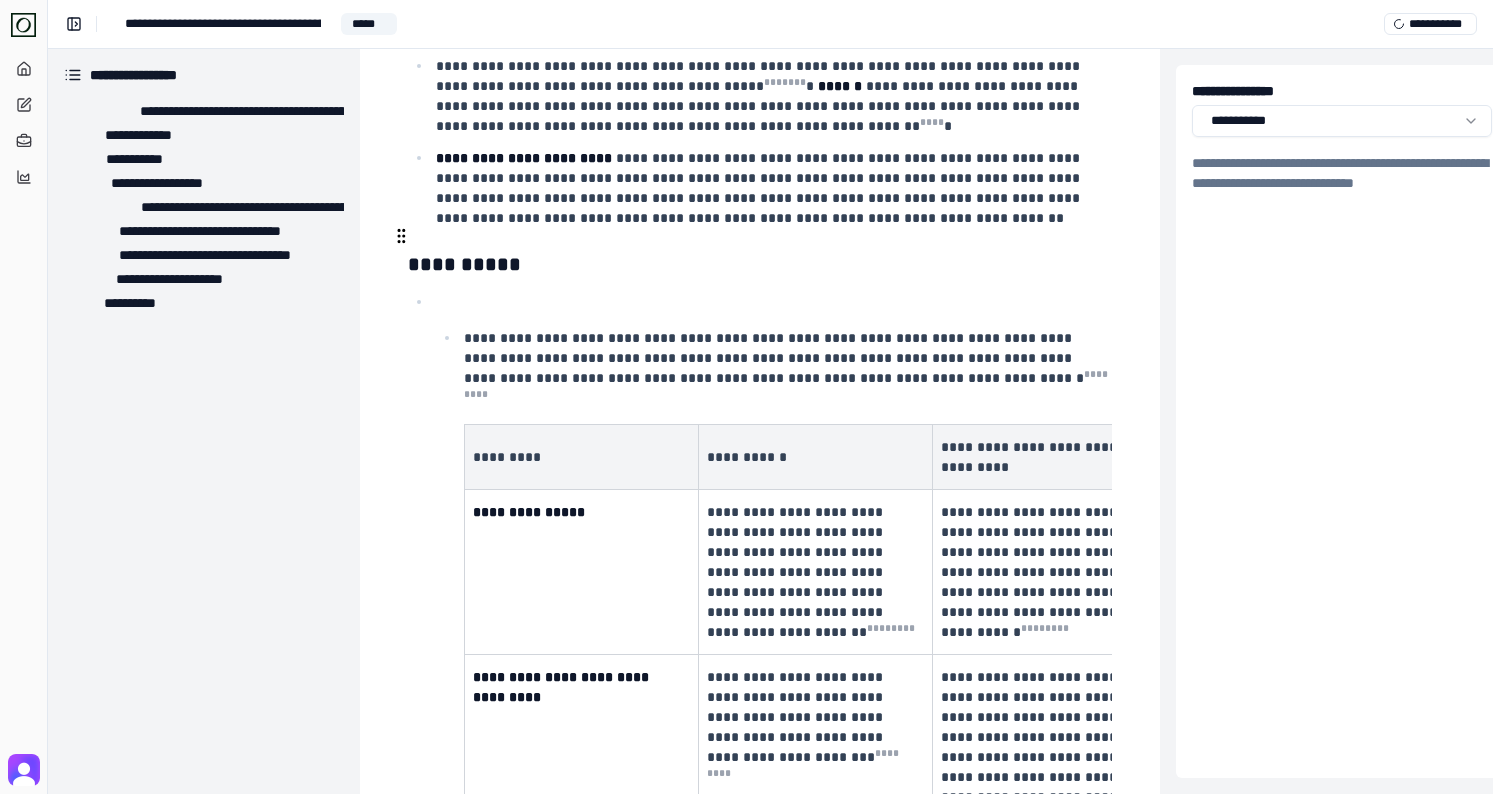 click on "**********" at bounding box center [772, 652] 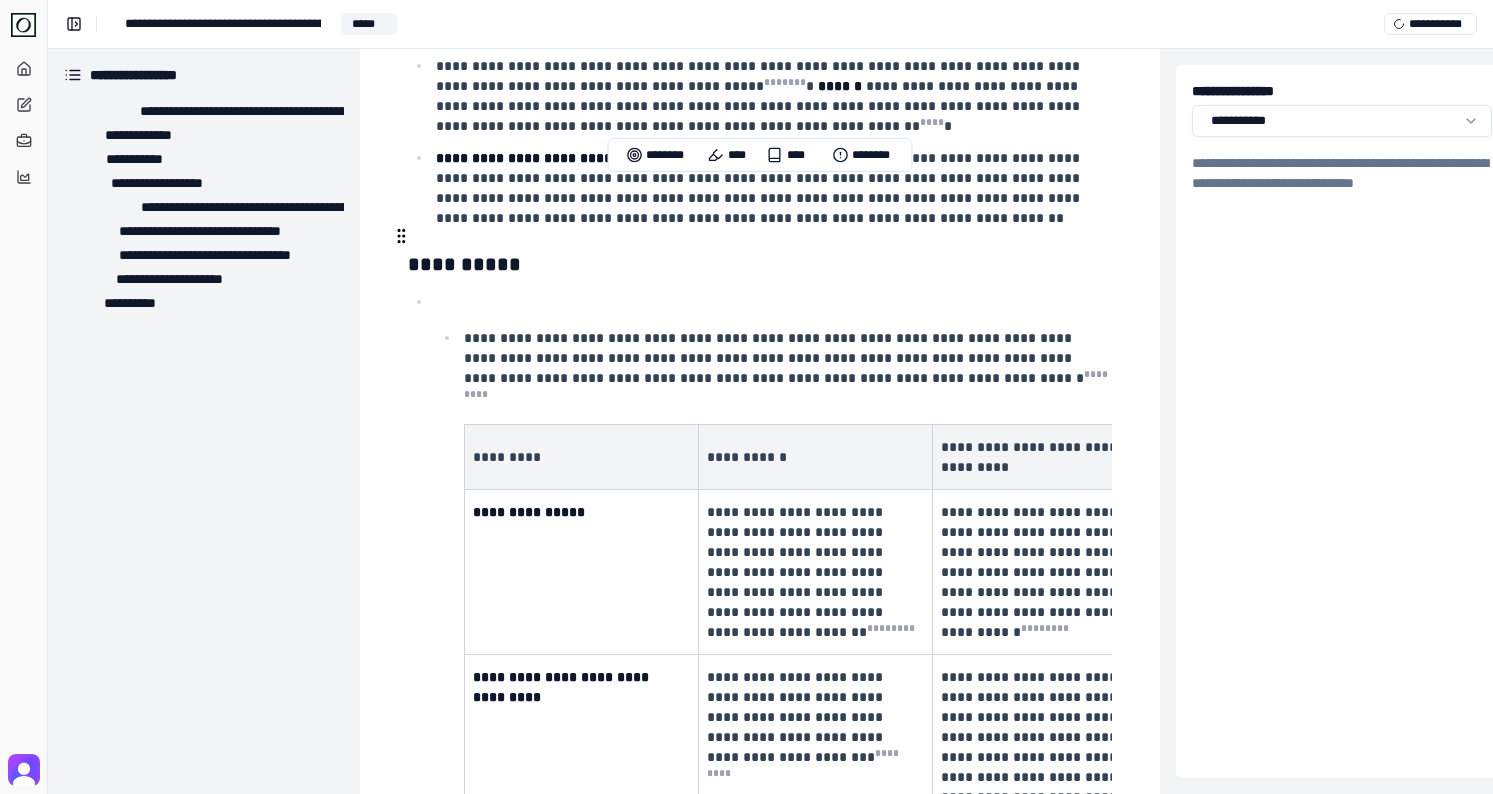 click on "**********" at bounding box center (772, 652) 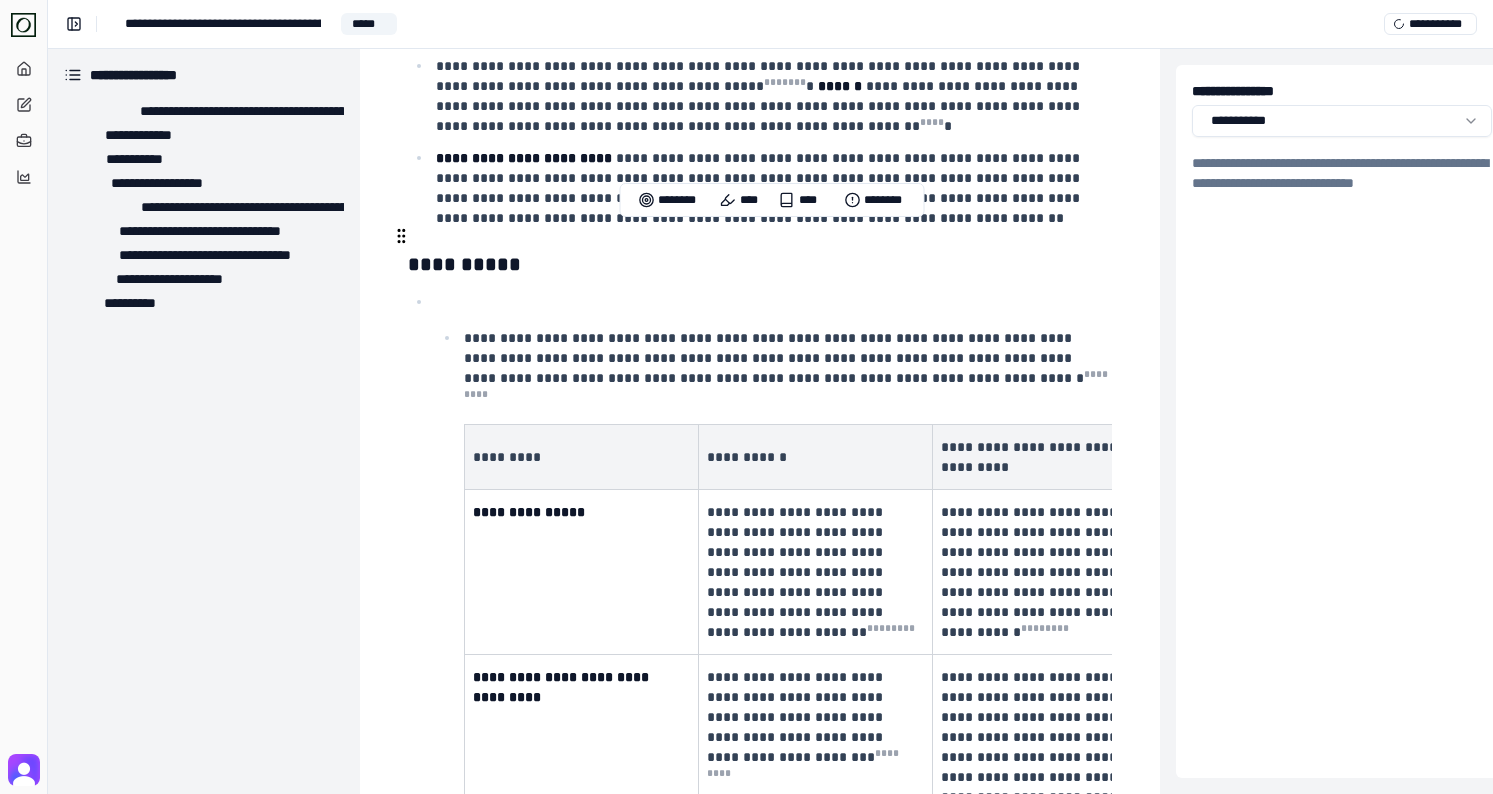 click at bounding box center (772, 302) 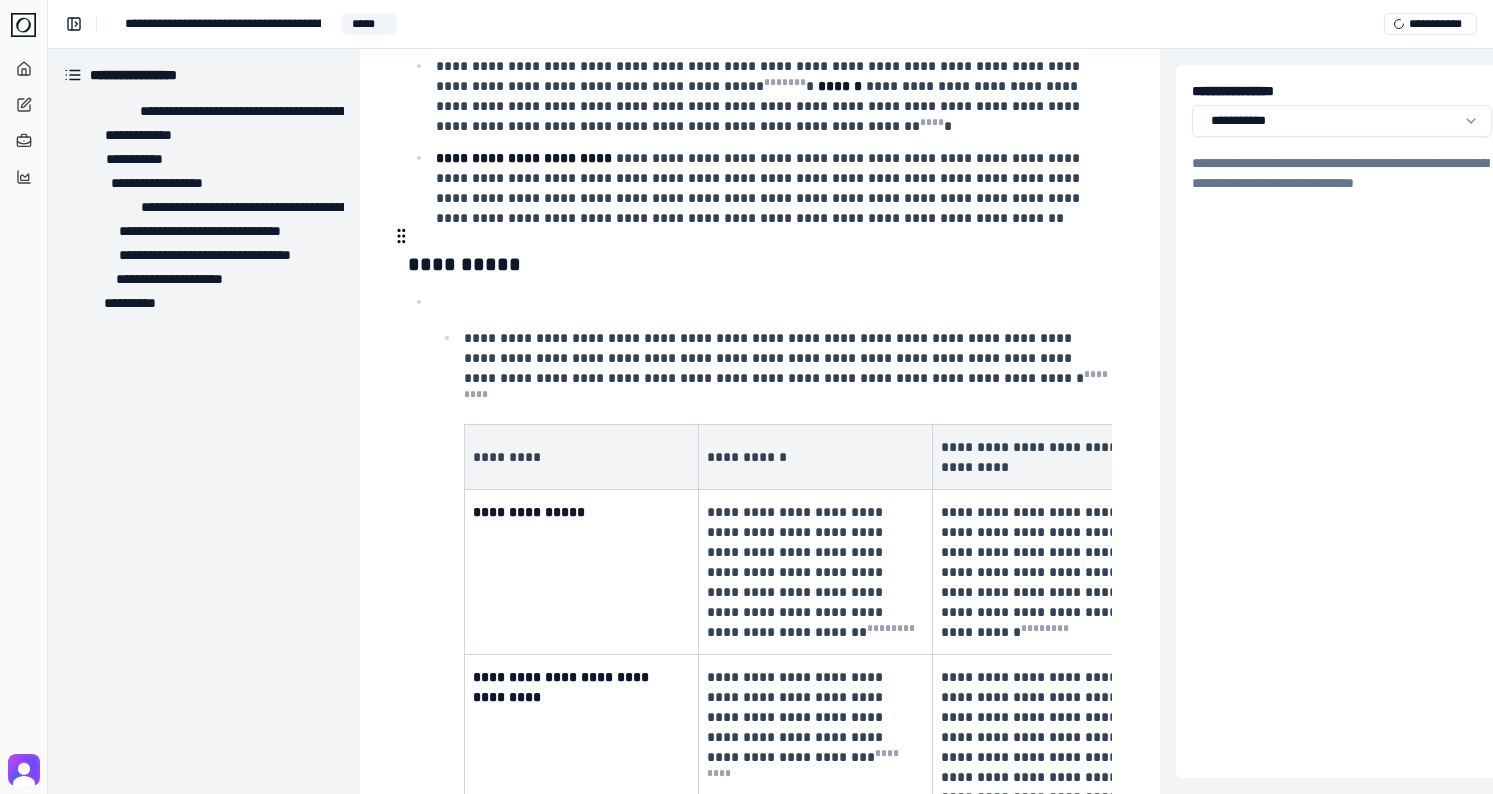 click at bounding box center [401, 236] 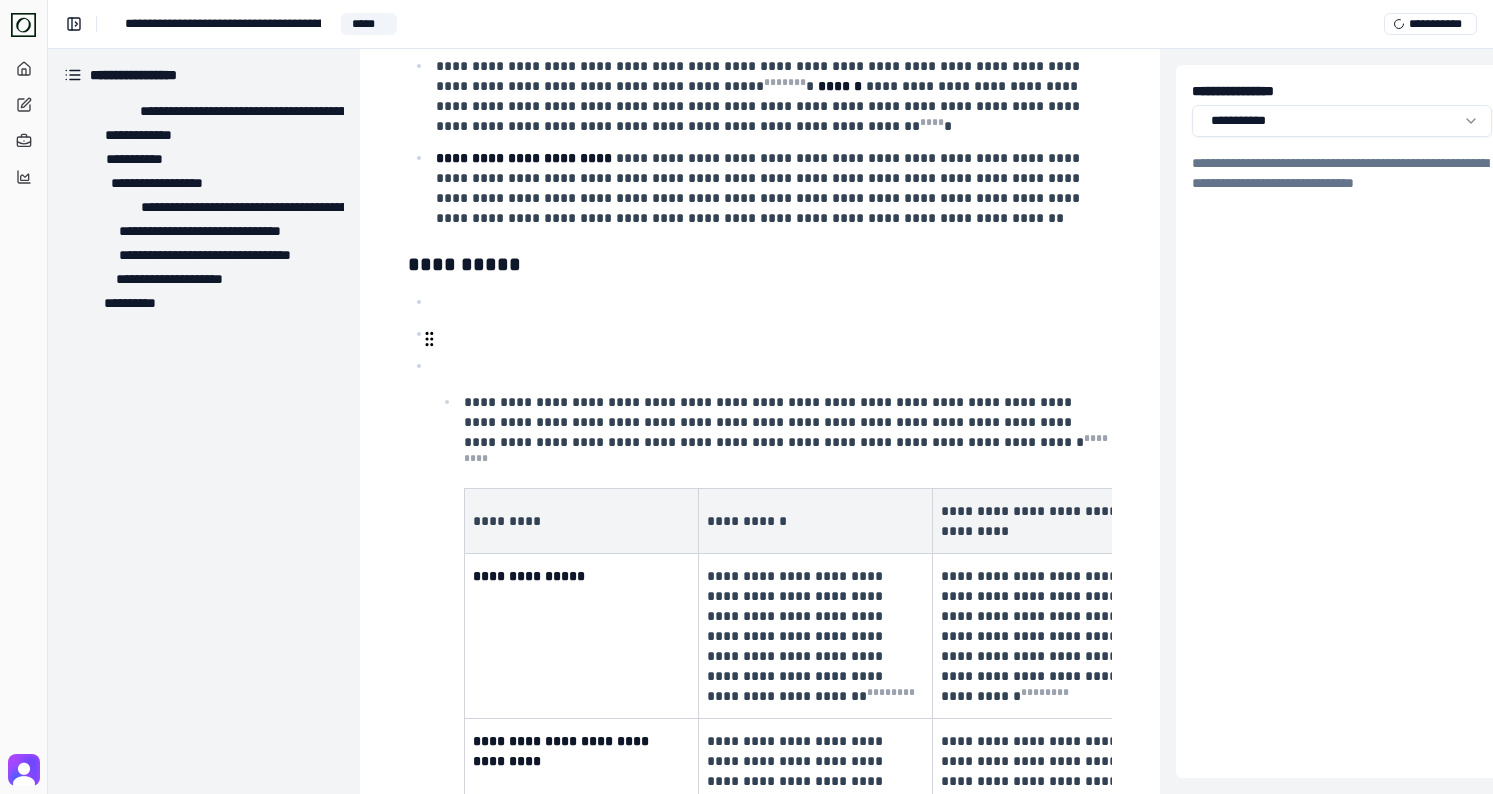 click on "**********" at bounding box center (786, 432) 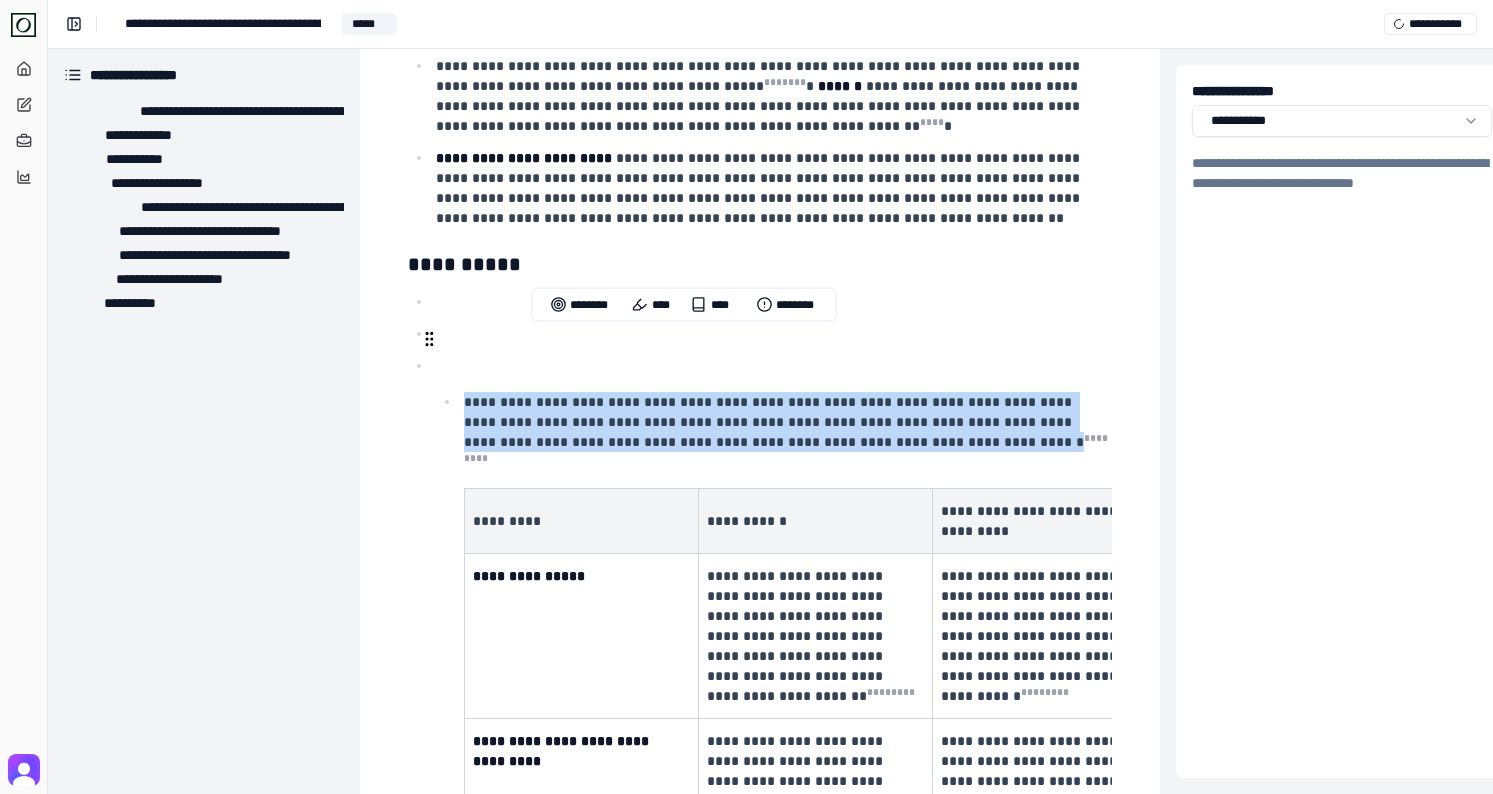 drag, startPoint x: 460, startPoint y: 338, endPoint x: 902, endPoint y: 381, distance: 444.0867 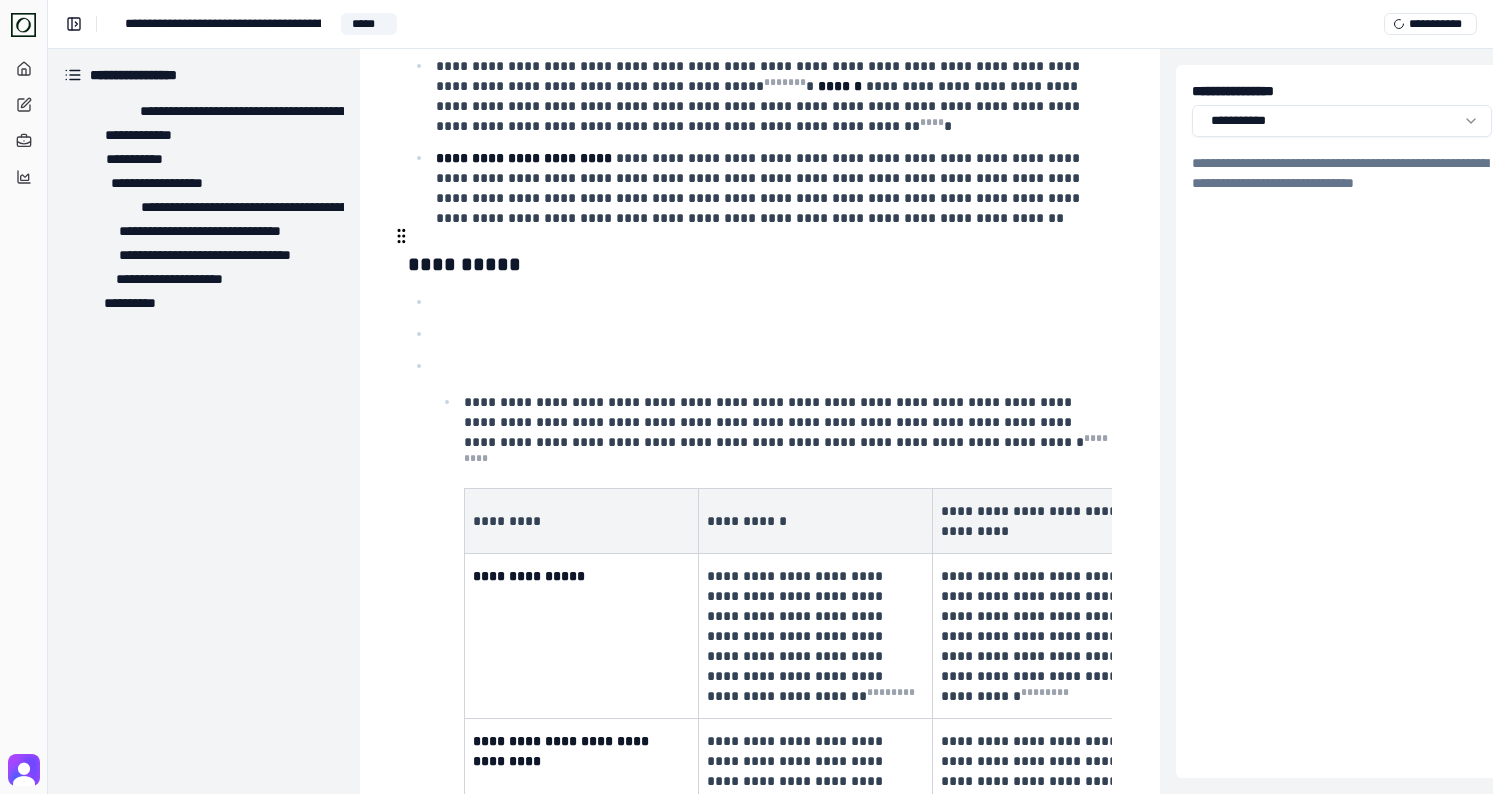 click at bounding box center [772, 302] 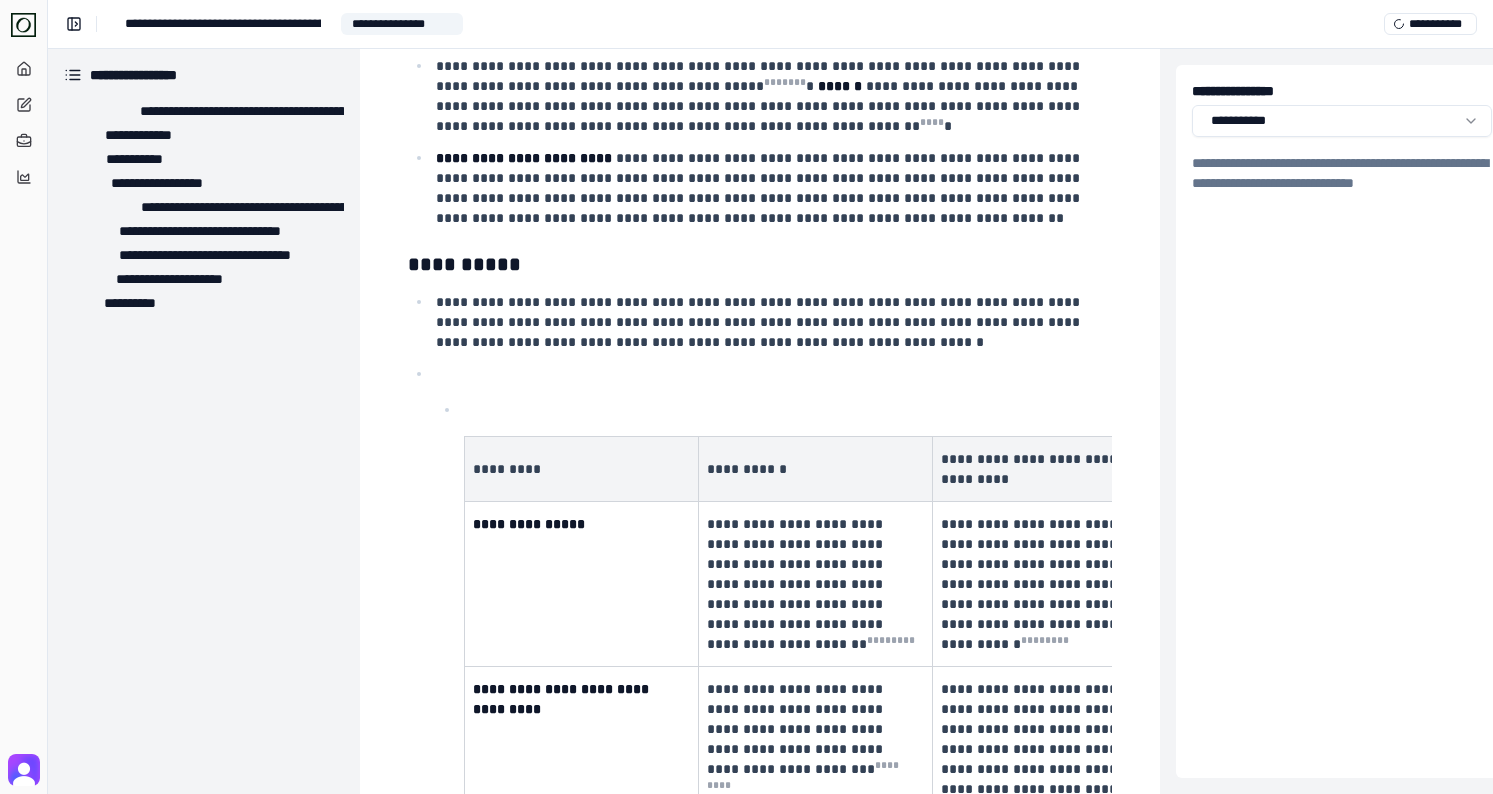 drag, startPoint x: 978, startPoint y: 418, endPoint x: 492, endPoint y: 298, distance: 500.59564 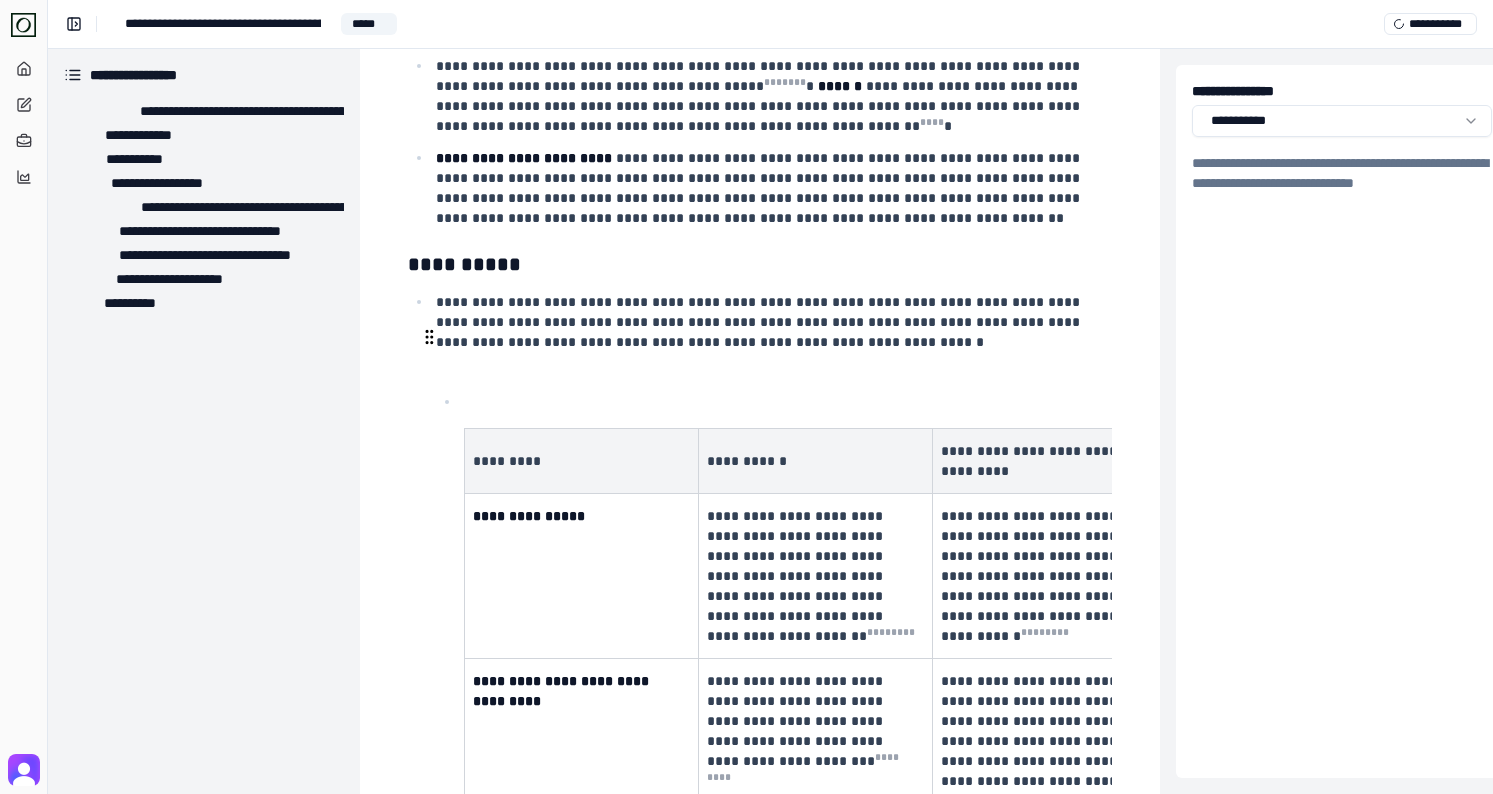click at bounding box center (786, 402) 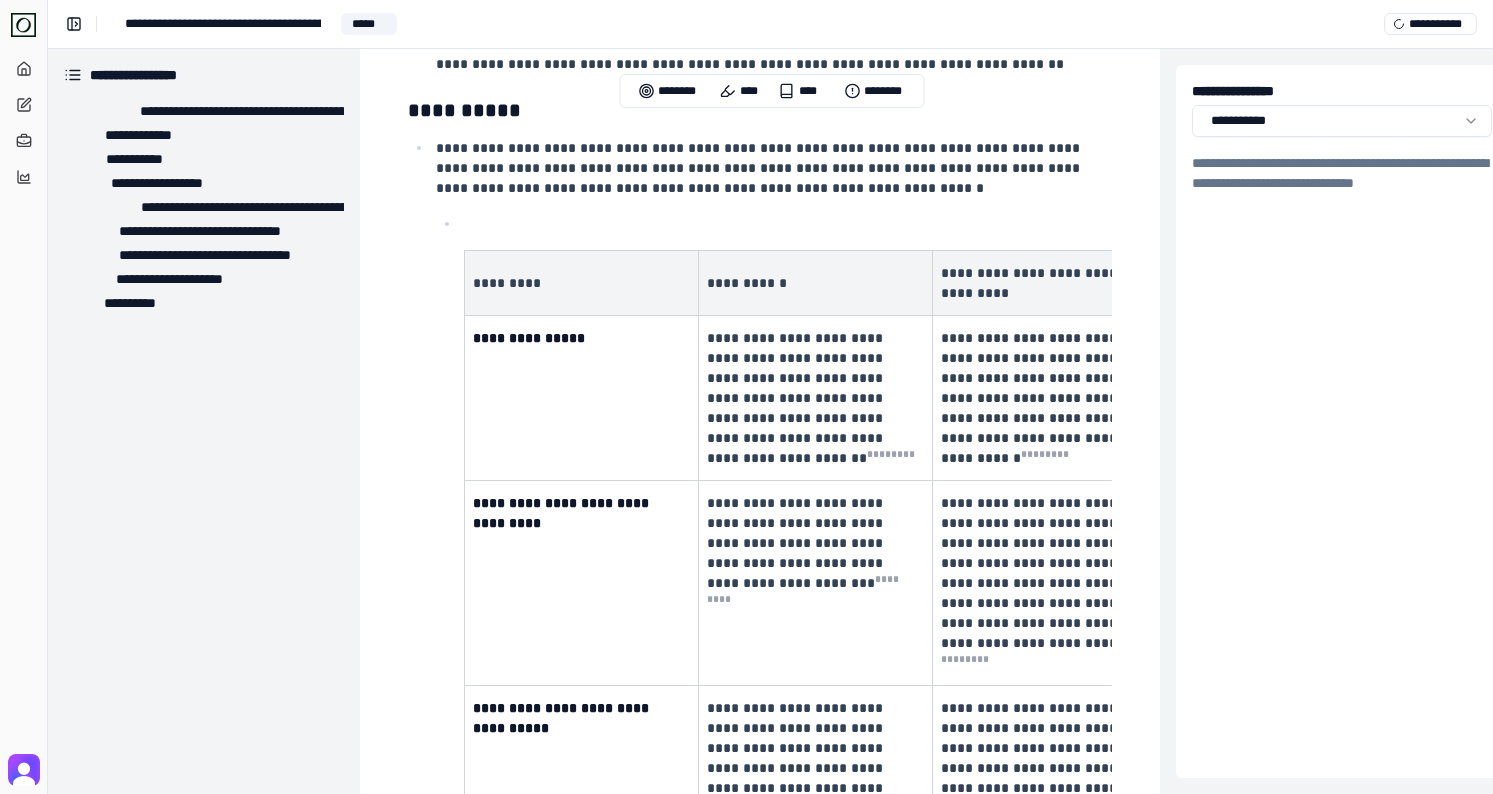scroll, scrollTop: 2398, scrollLeft: 0, axis: vertical 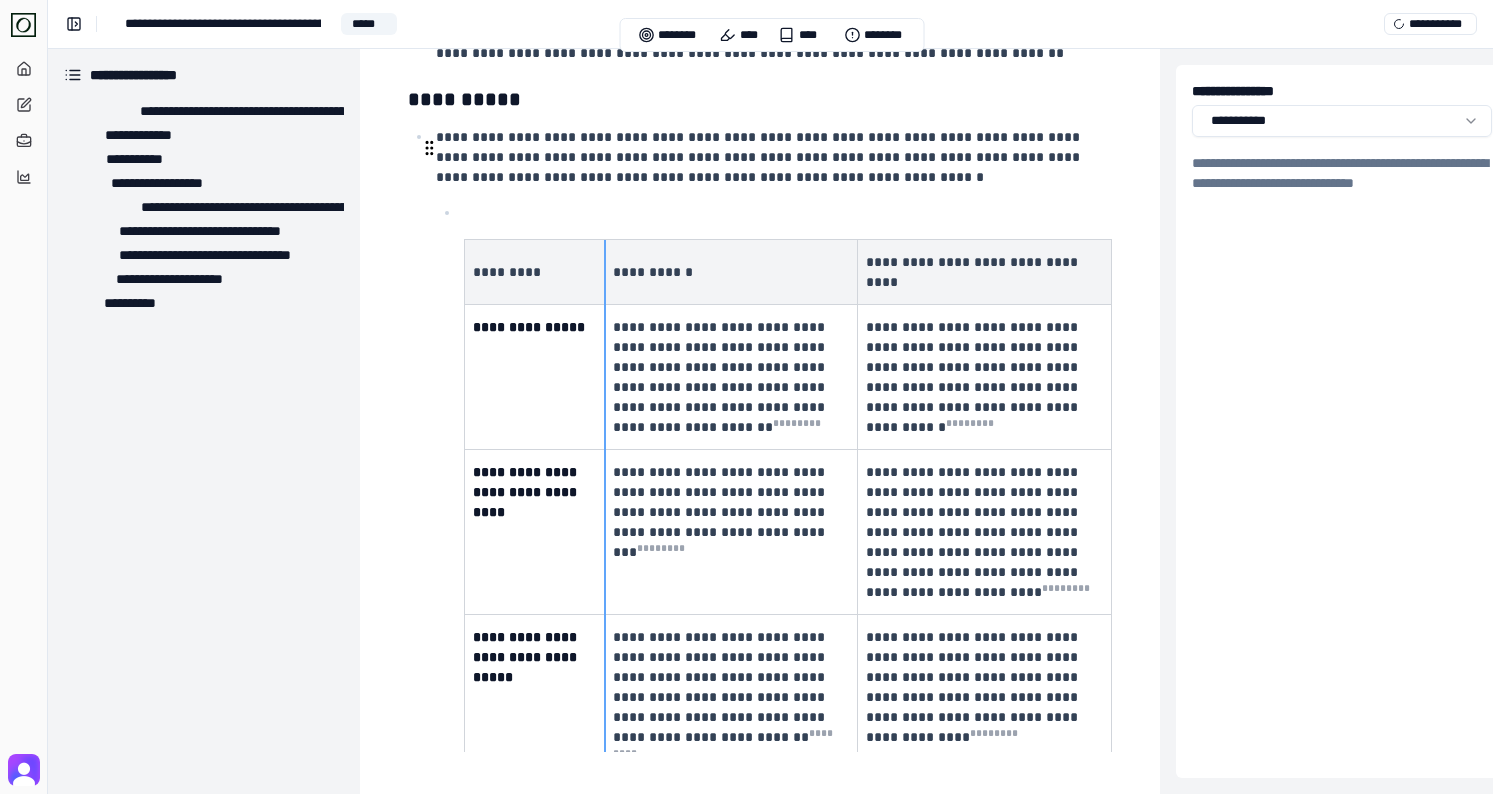 drag, startPoint x: 697, startPoint y: 200, endPoint x: 592, endPoint y: 218, distance: 106.531685 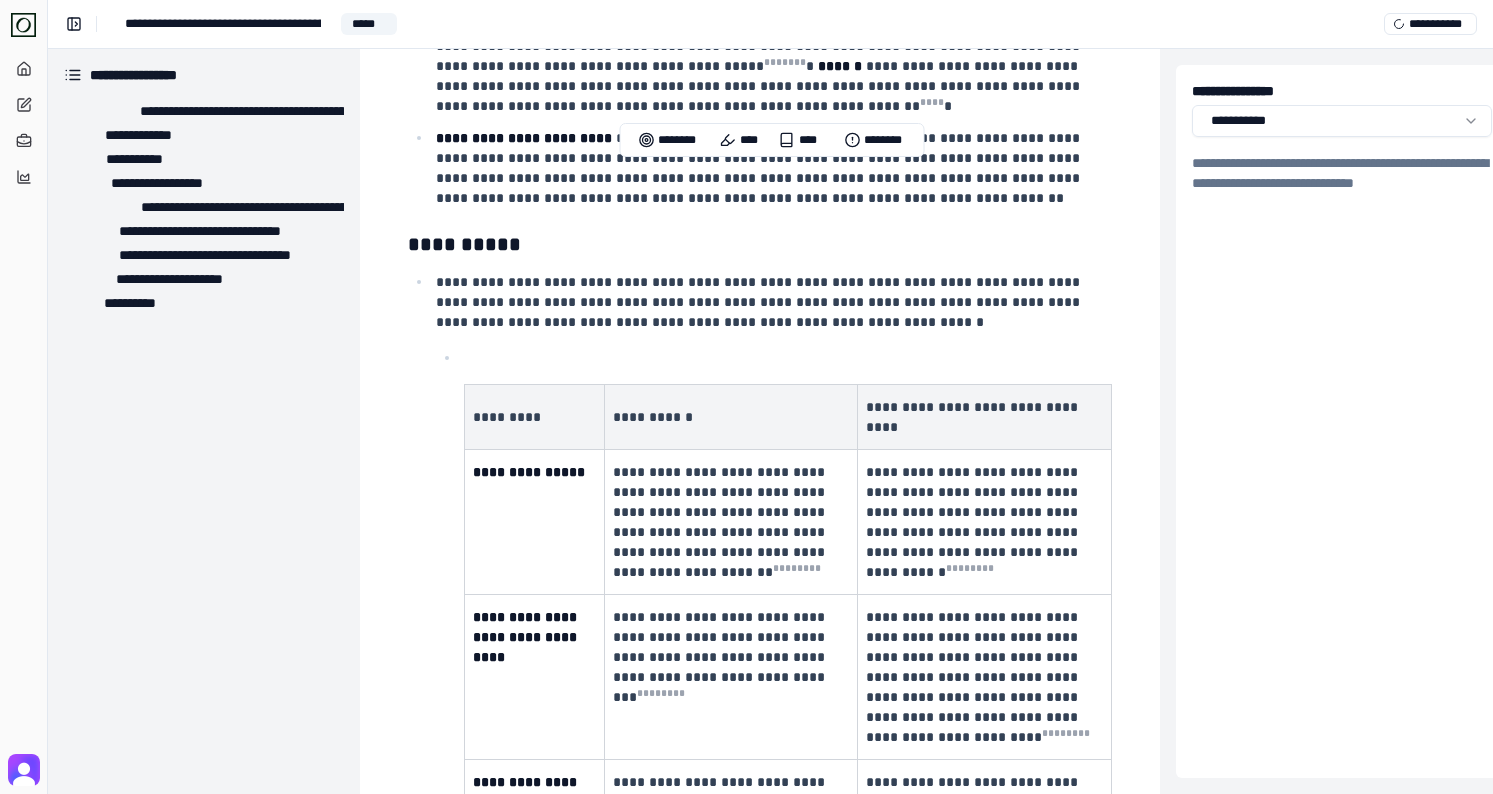scroll, scrollTop: 2250, scrollLeft: 0, axis: vertical 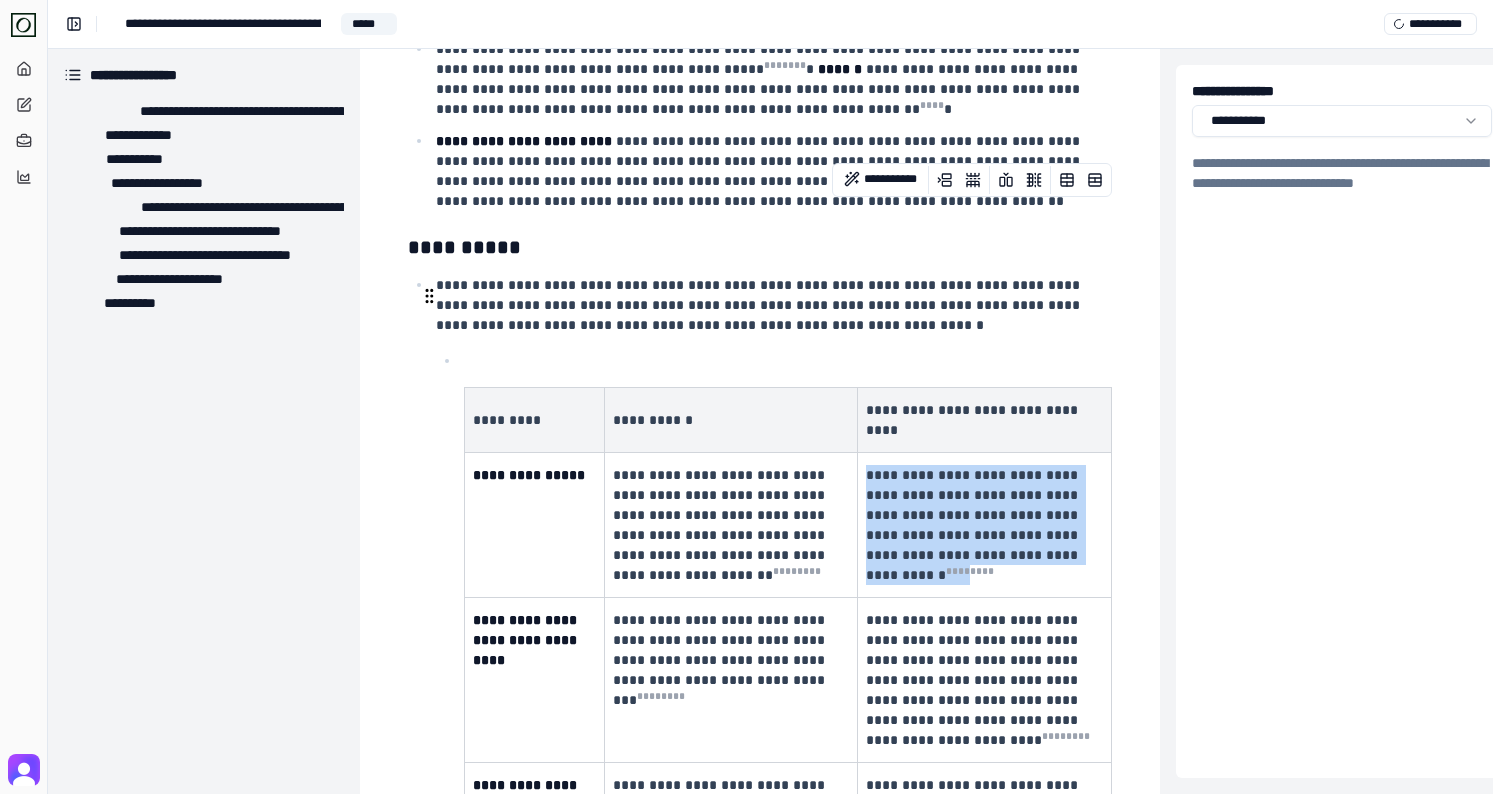 drag, startPoint x: 957, startPoint y: 488, endPoint x: 868, endPoint y: 390, distance: 132.38202 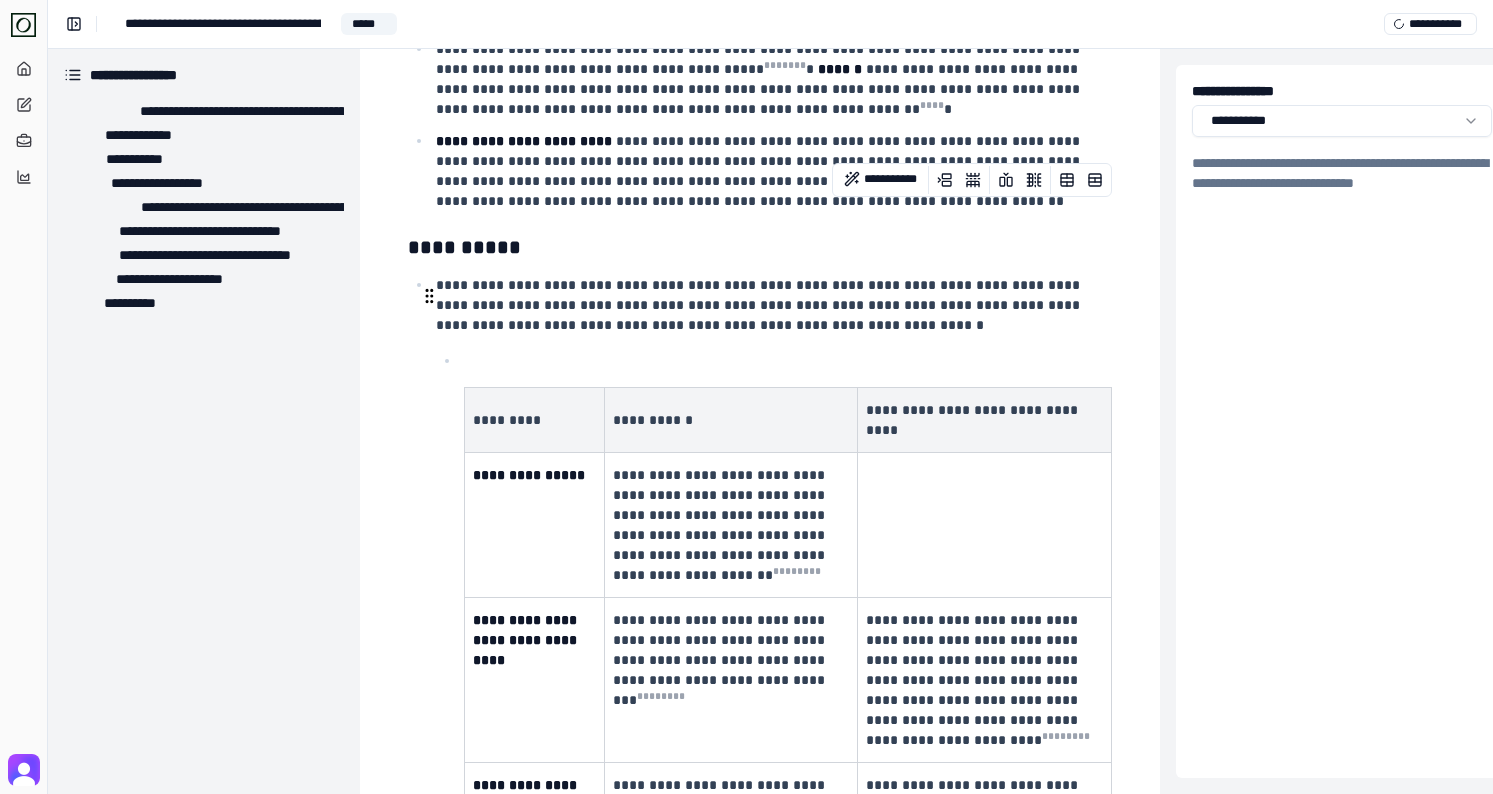 click at bounding box center [786, 361] 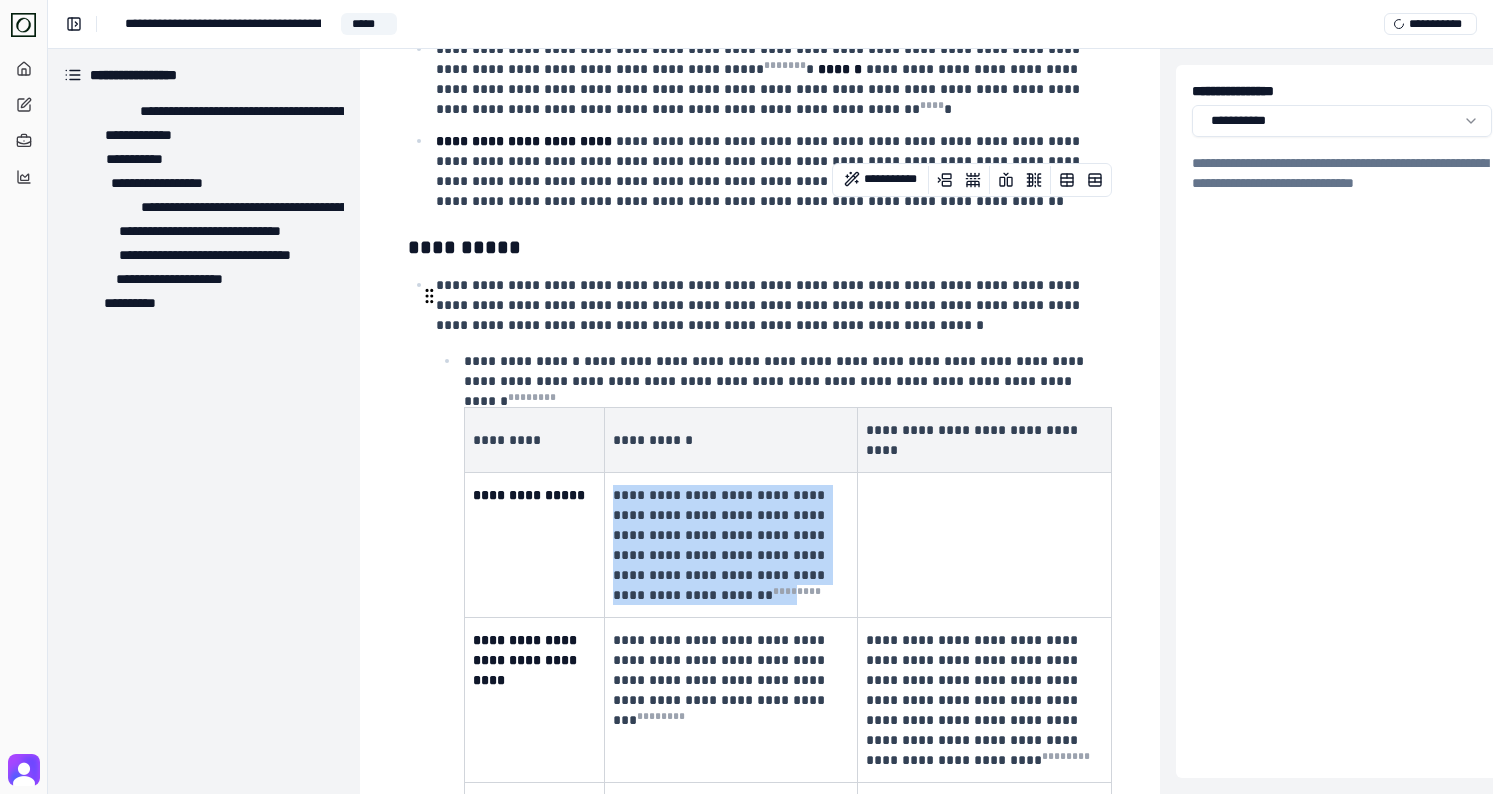 drag, startPoint x: 788, startPoint y: 507, endPoint x: 616, endPoint y: 404, distance: 200.48192 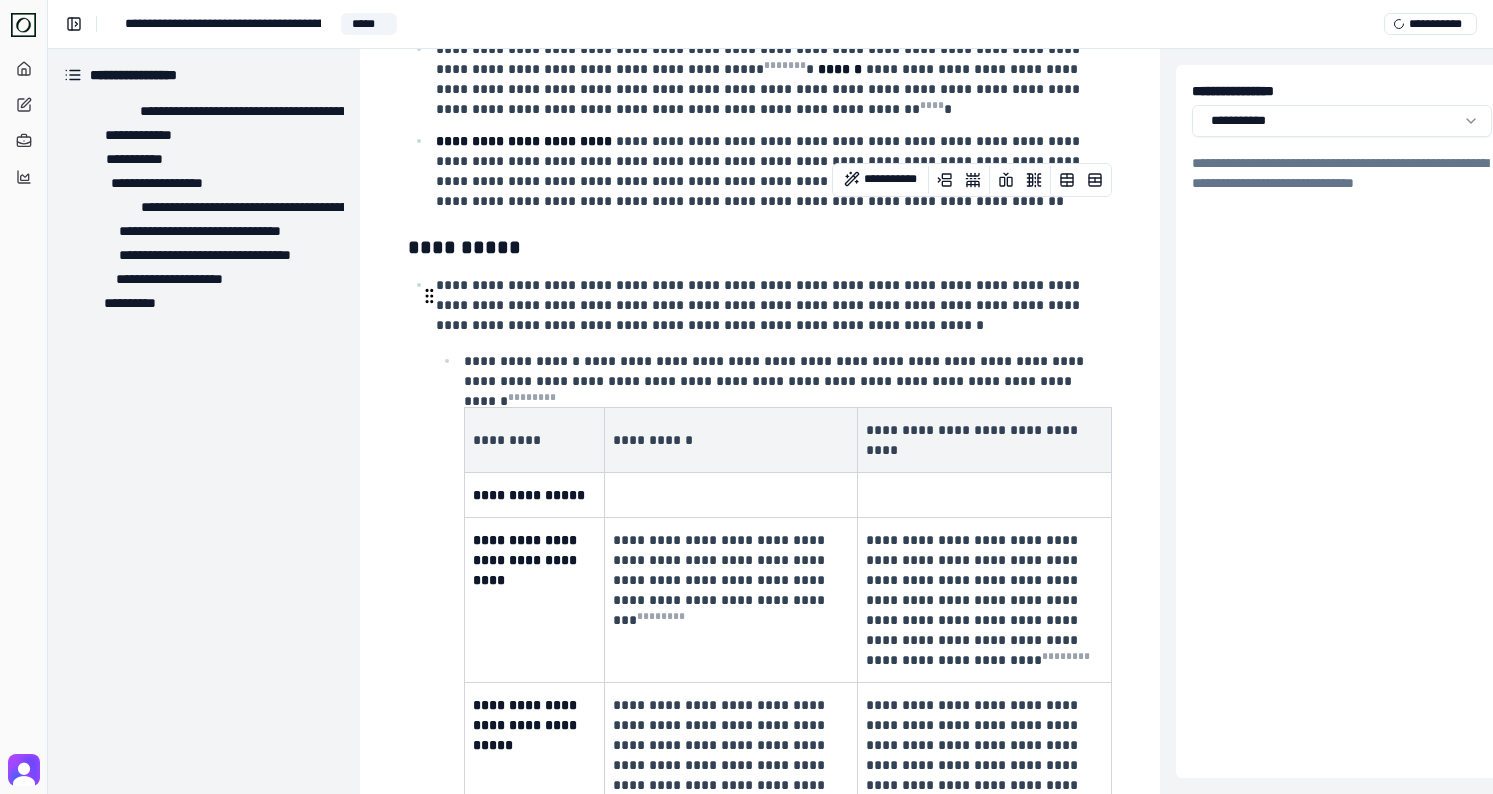 click on "**********" at bounding box center (776, 381) 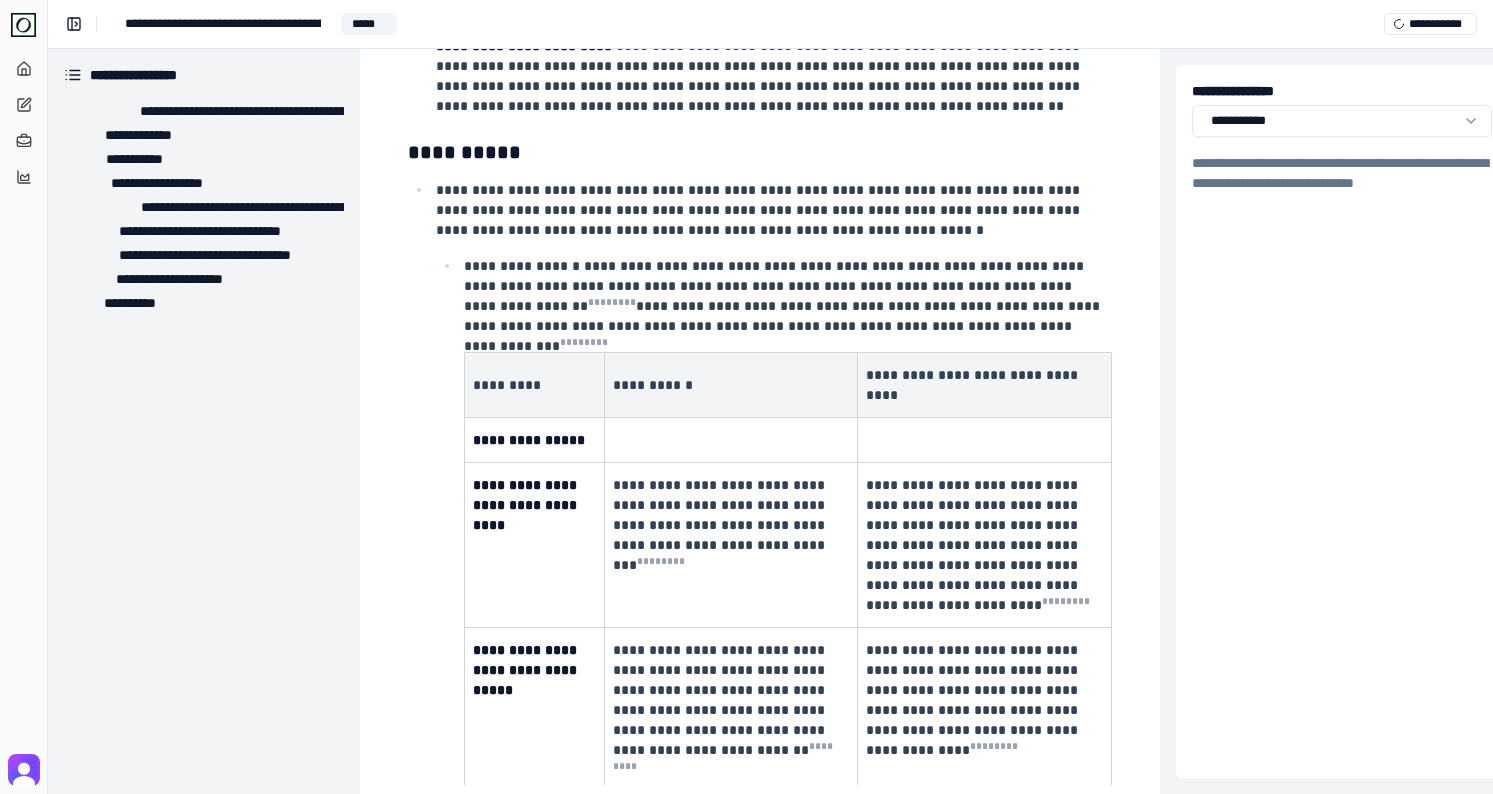 scroll, scrollTop: 2350, scrollLeft: 0, axis: vertical 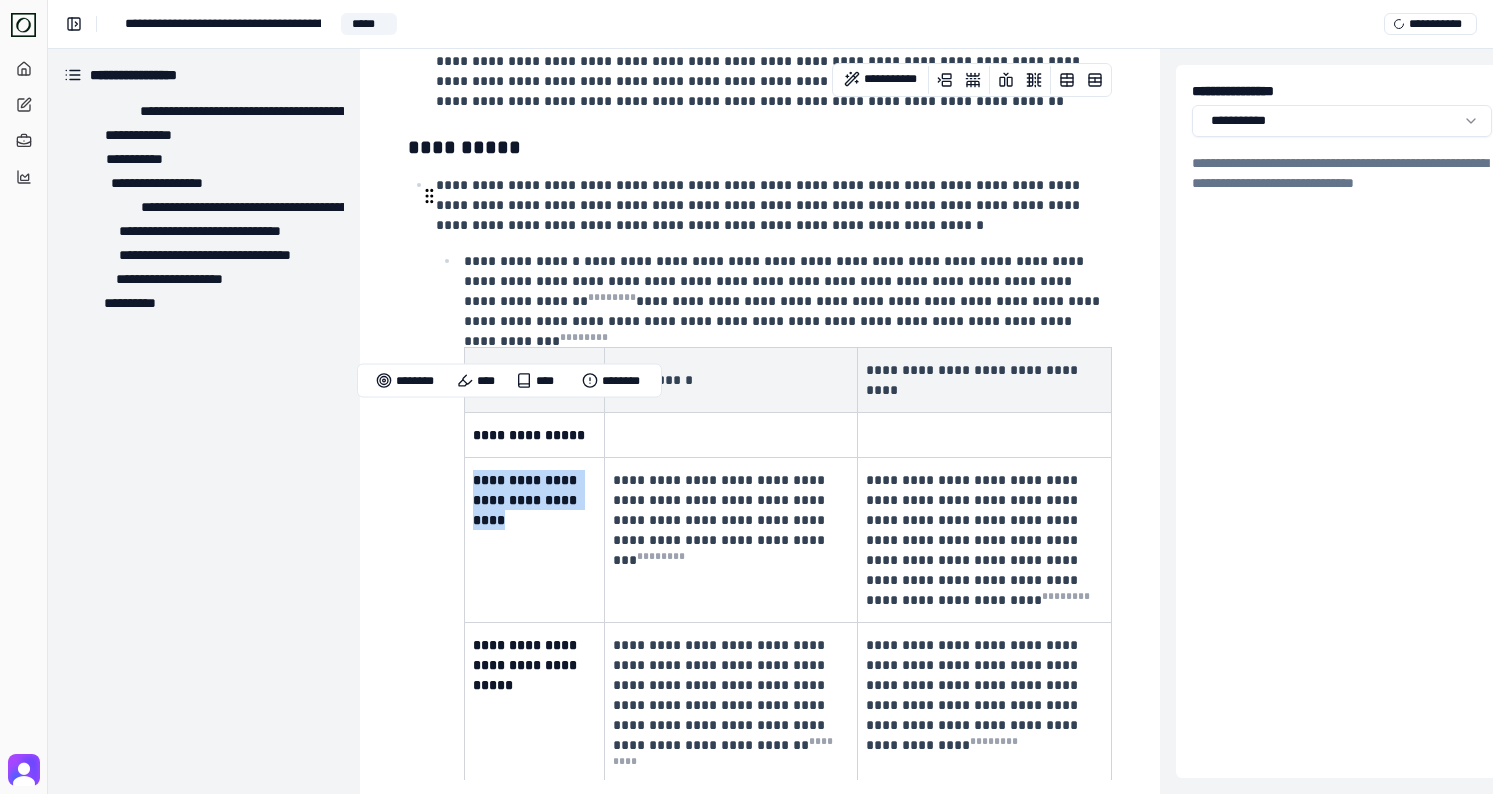 drag, startPoint x: 560, startPoint y: 465, endPoint x: 474, endPoint y: 415, distance: 99.47864 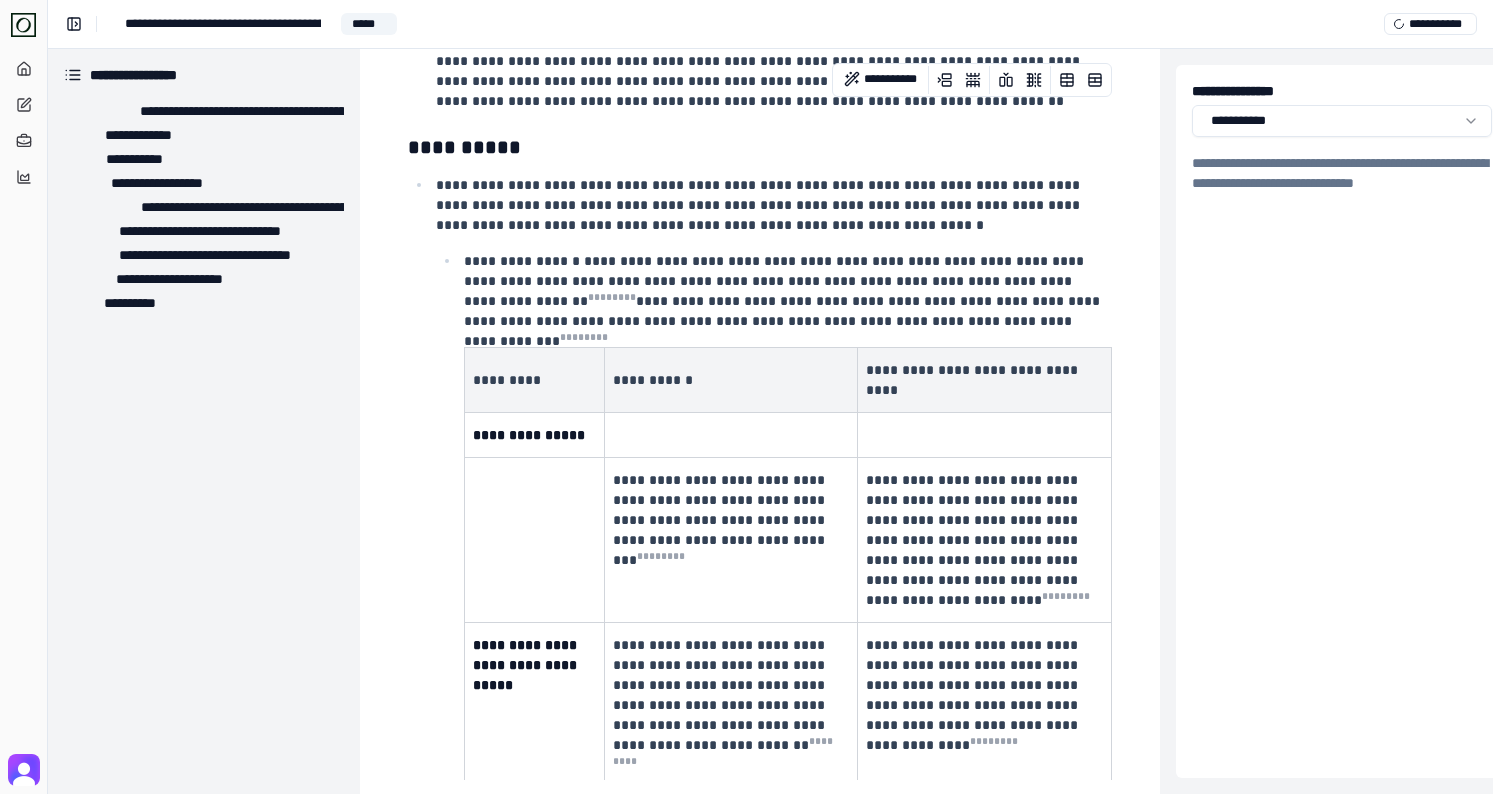 click on "**********" at bounding box center (786, 291) 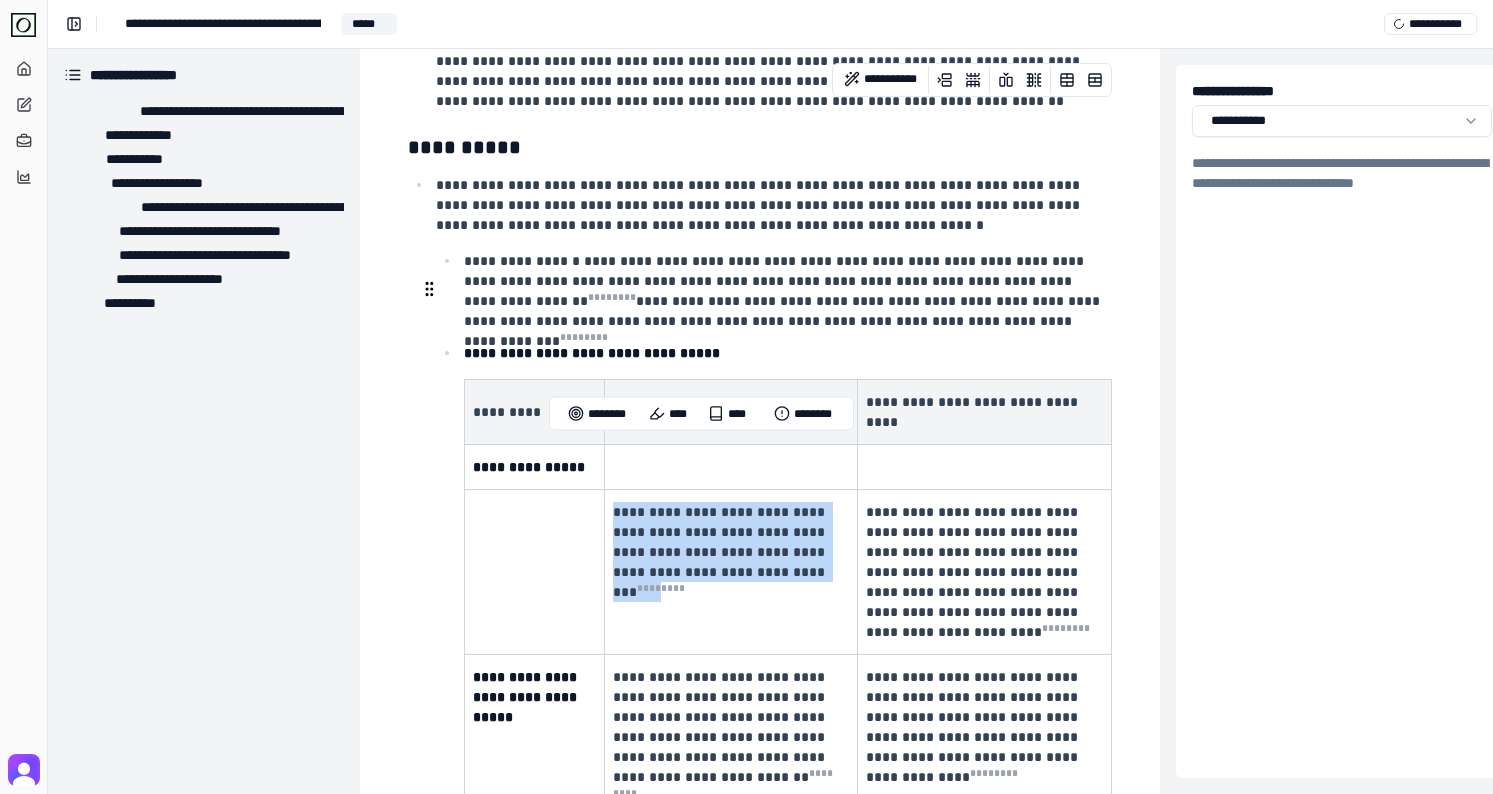 drag, startPoint x: 610, startPoint y: 450, endPoint x: 832, endPoint y: 507, distance: 229.20079 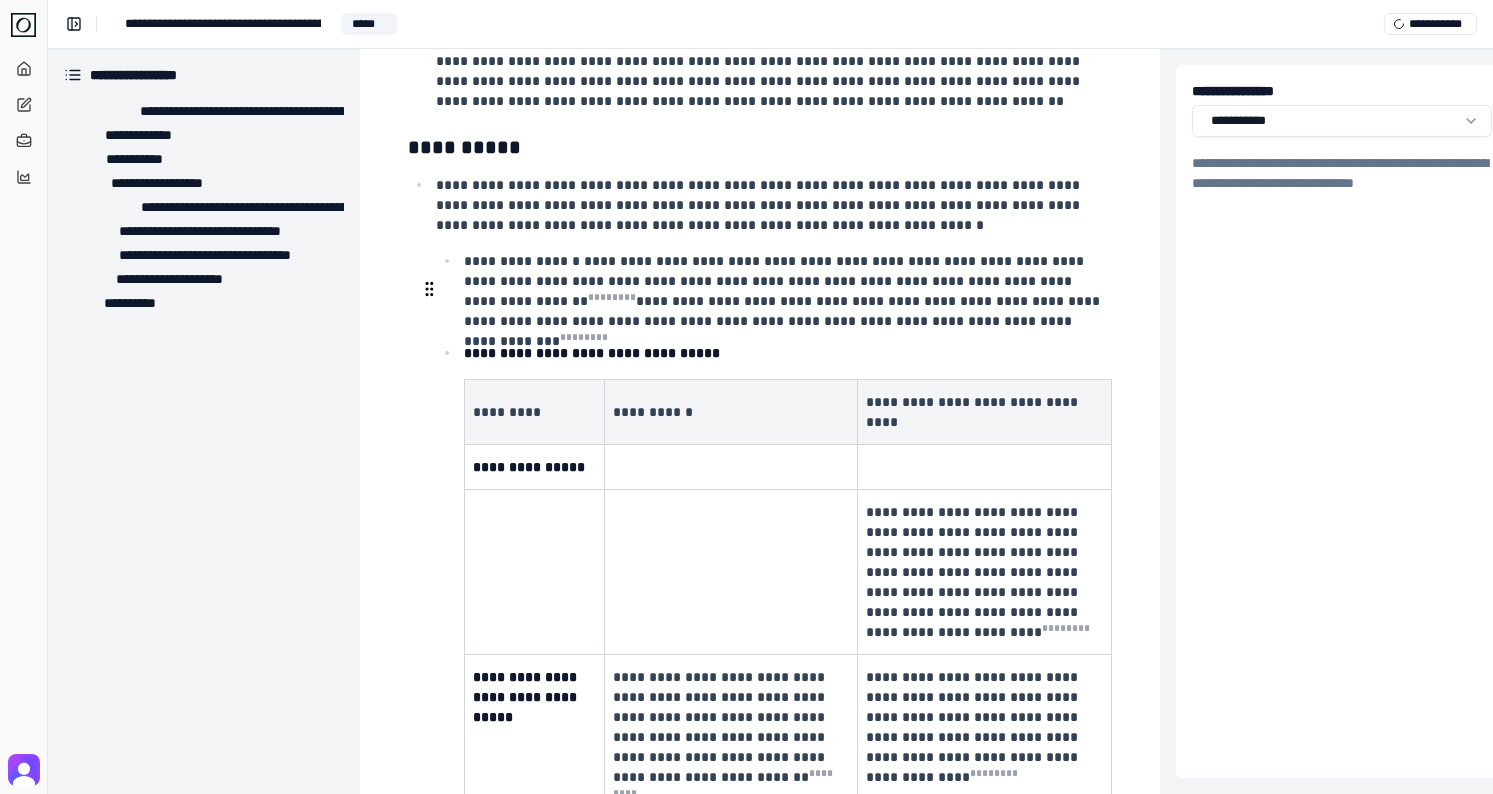 click on "**********" at bounding box center [786, 353] 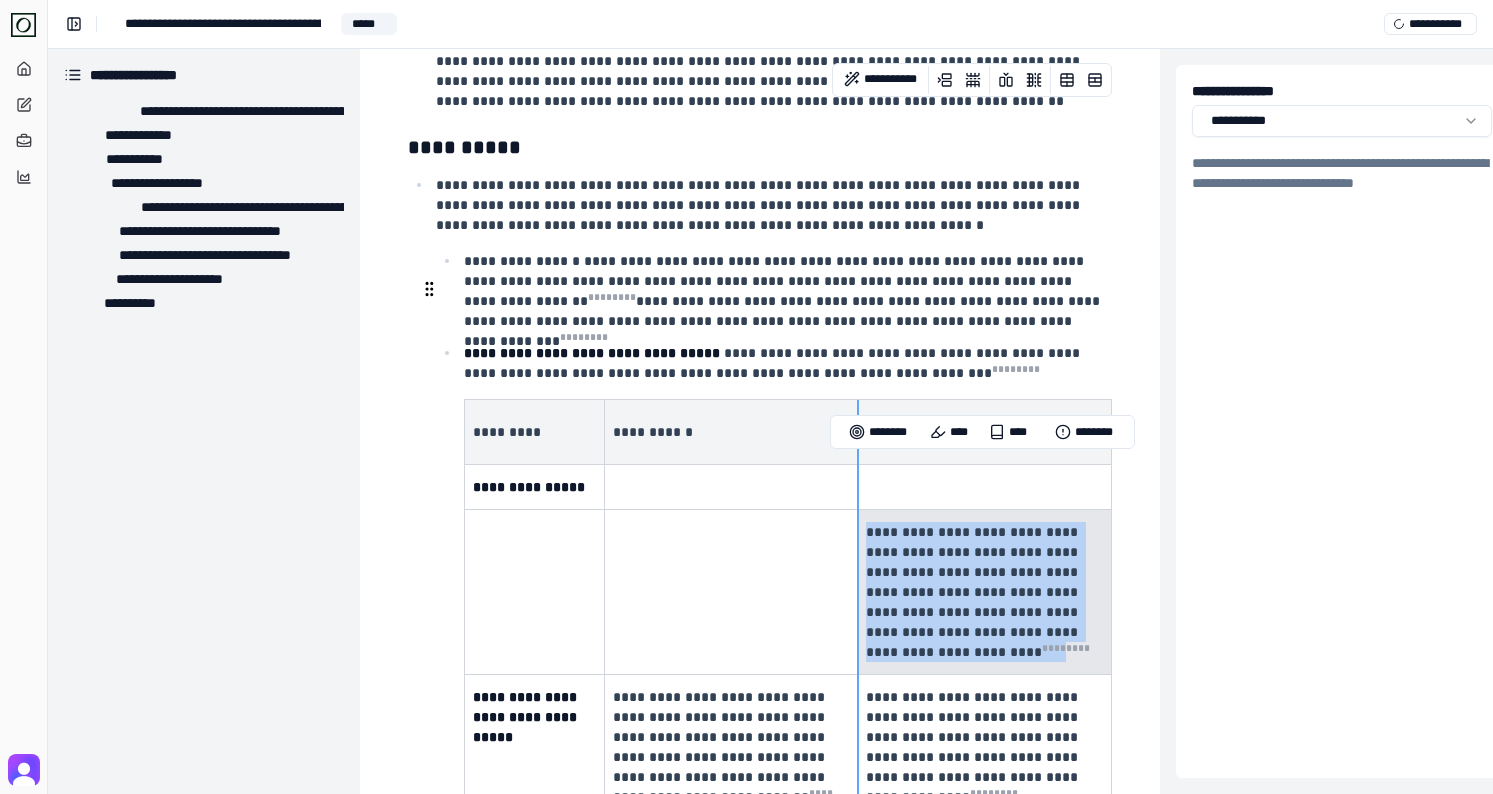 drag, startPoint x: 1078, startPoint y: 587, endPoint x: 862, endPoint y: 467, distance: 247.09512 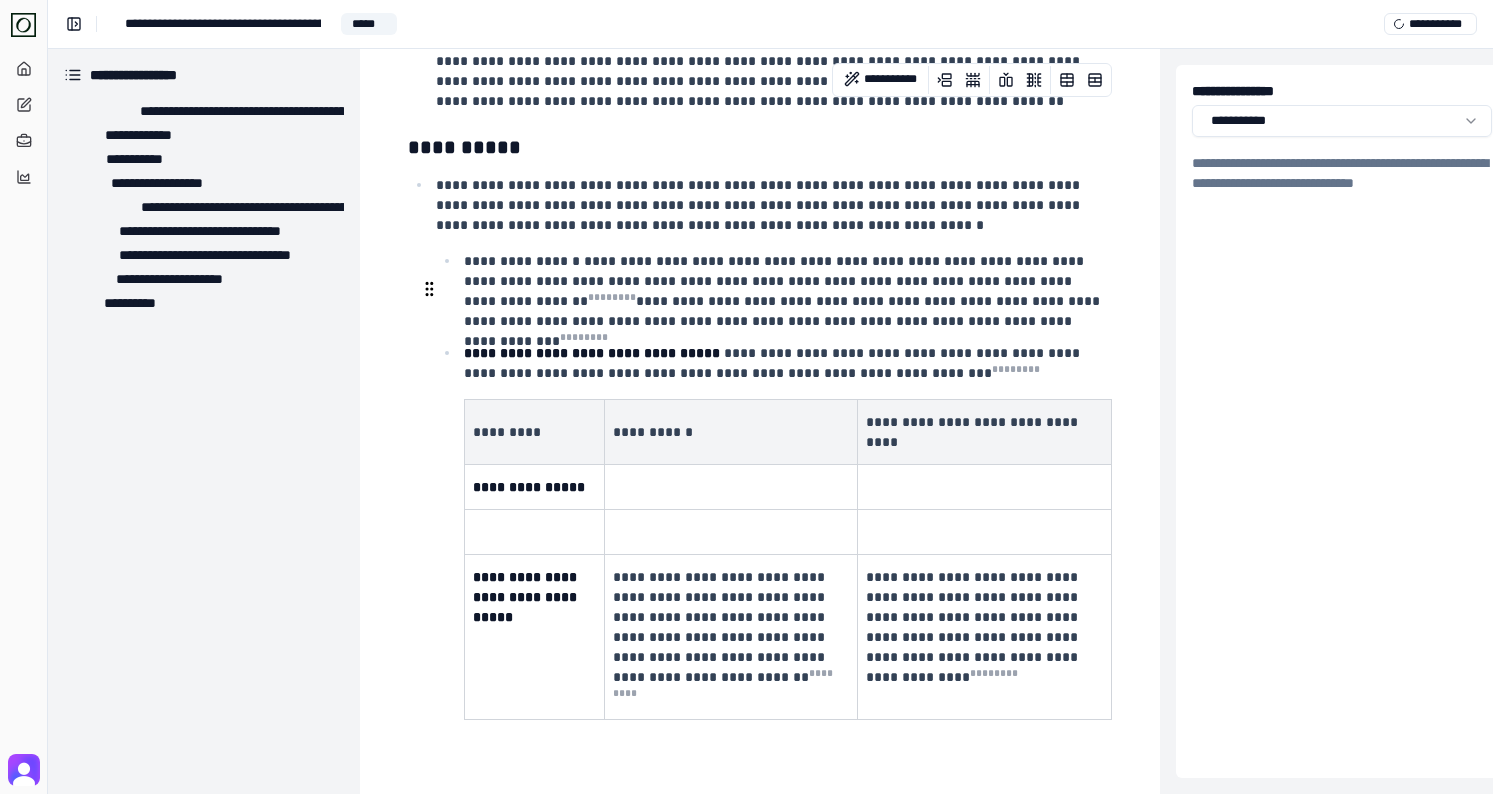 click on "**********" at bounding box center (786, 363) 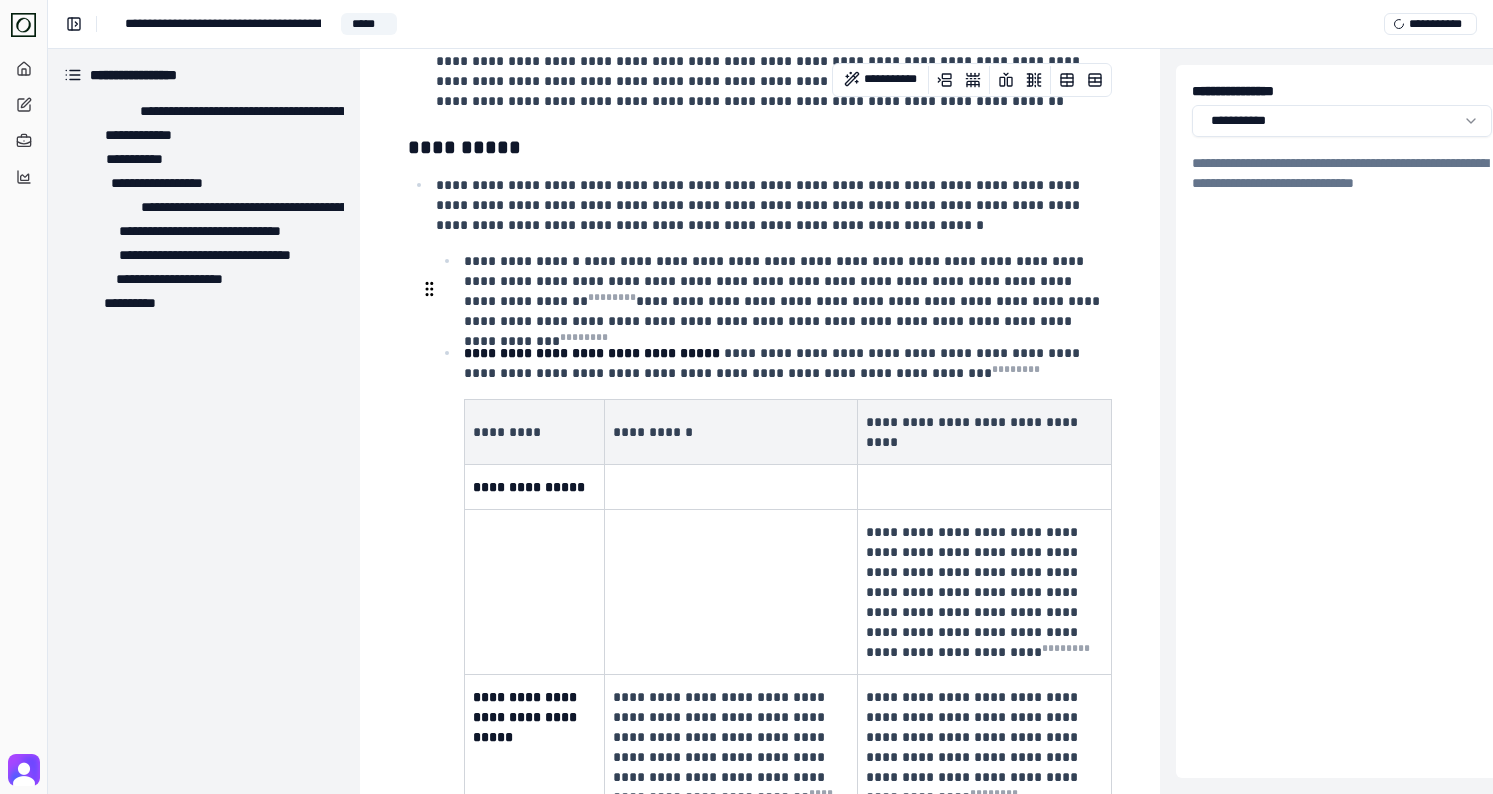 click on "**********" at bounding box center [978, 592] 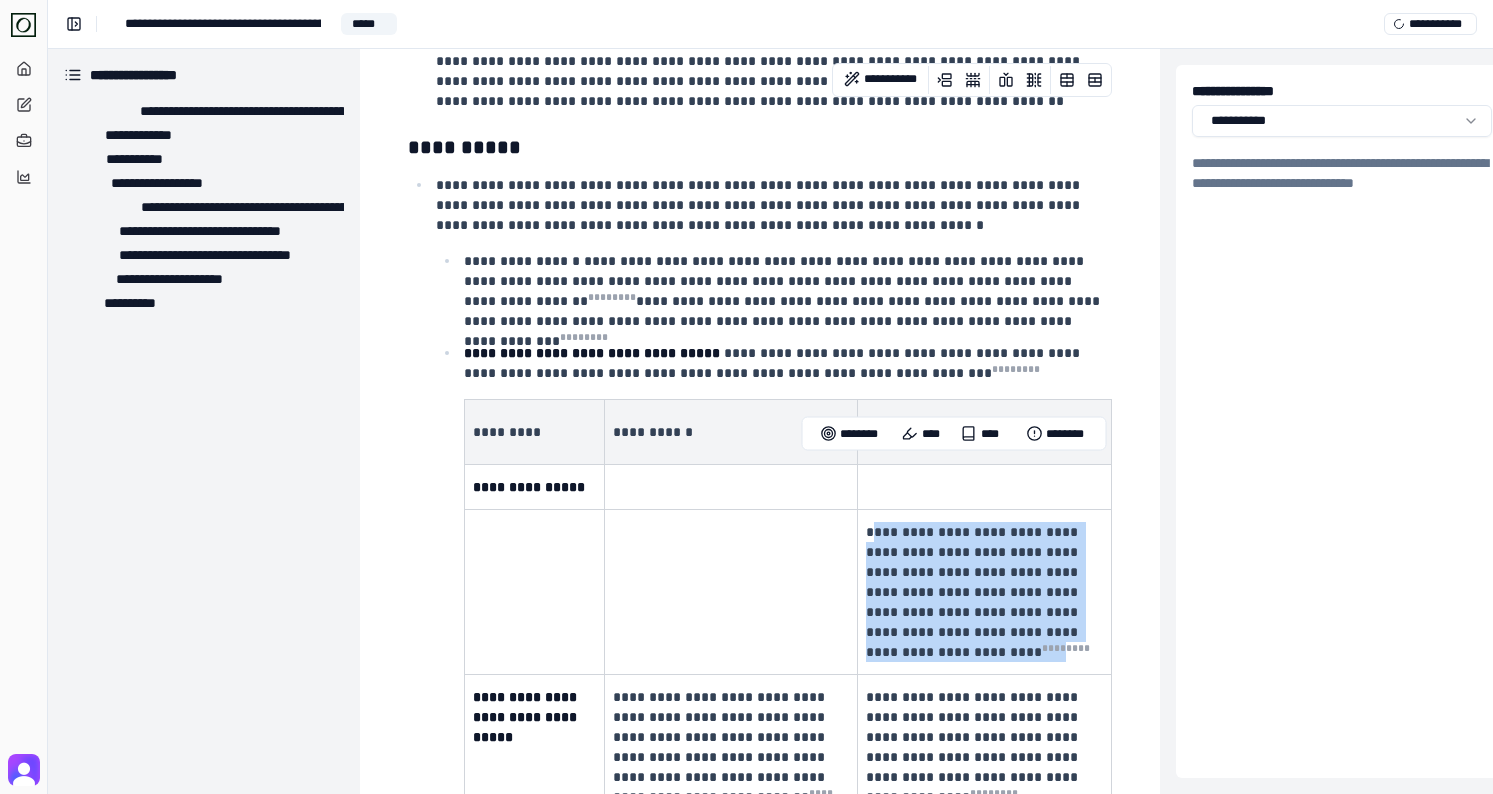drag, startPoint x: 872, startPoint y: 470, endPoint x: 1072, endPoint y: 582, distance: 229.22478 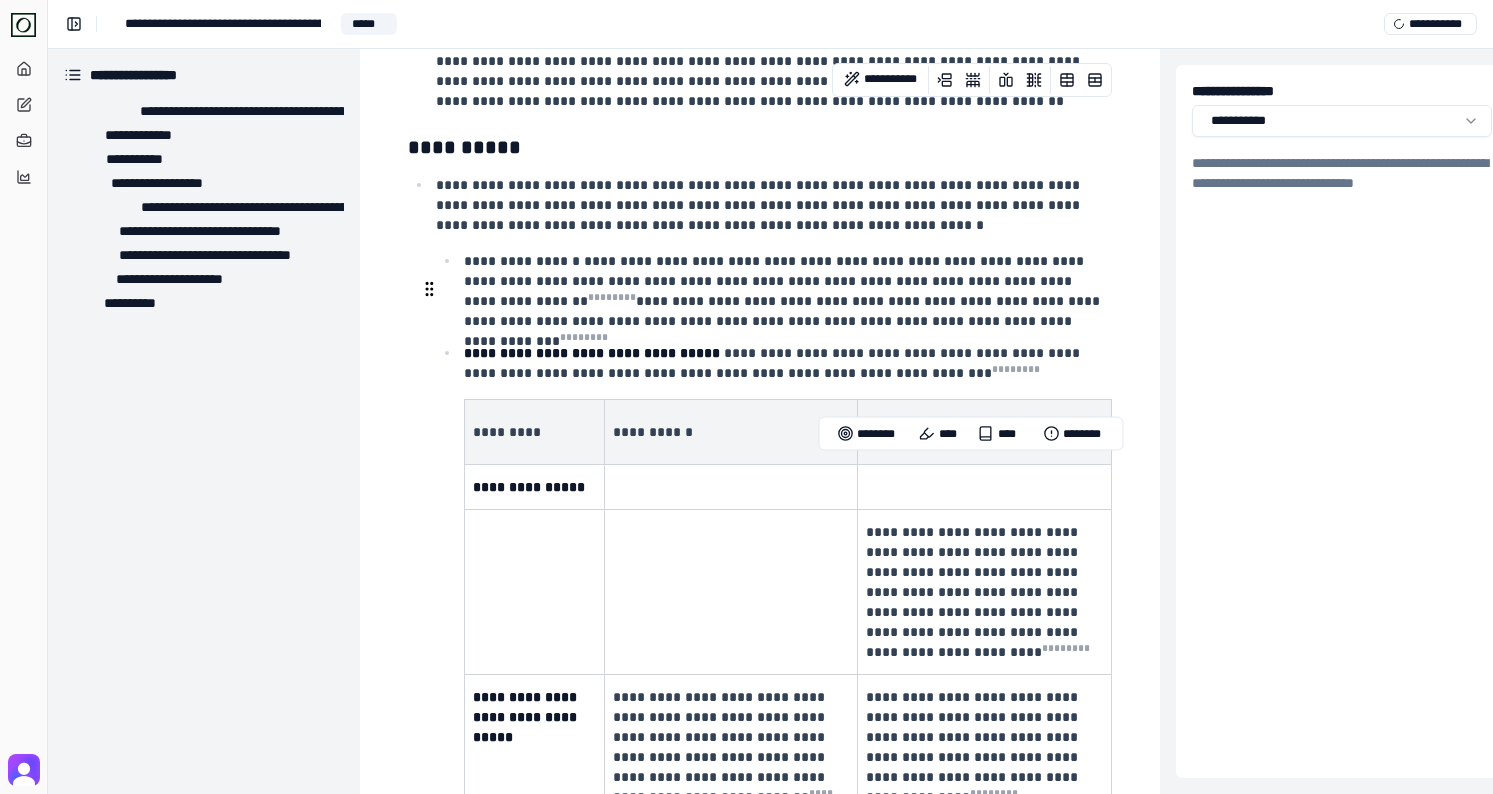 click on "**********" at bounding box center [786, 363] 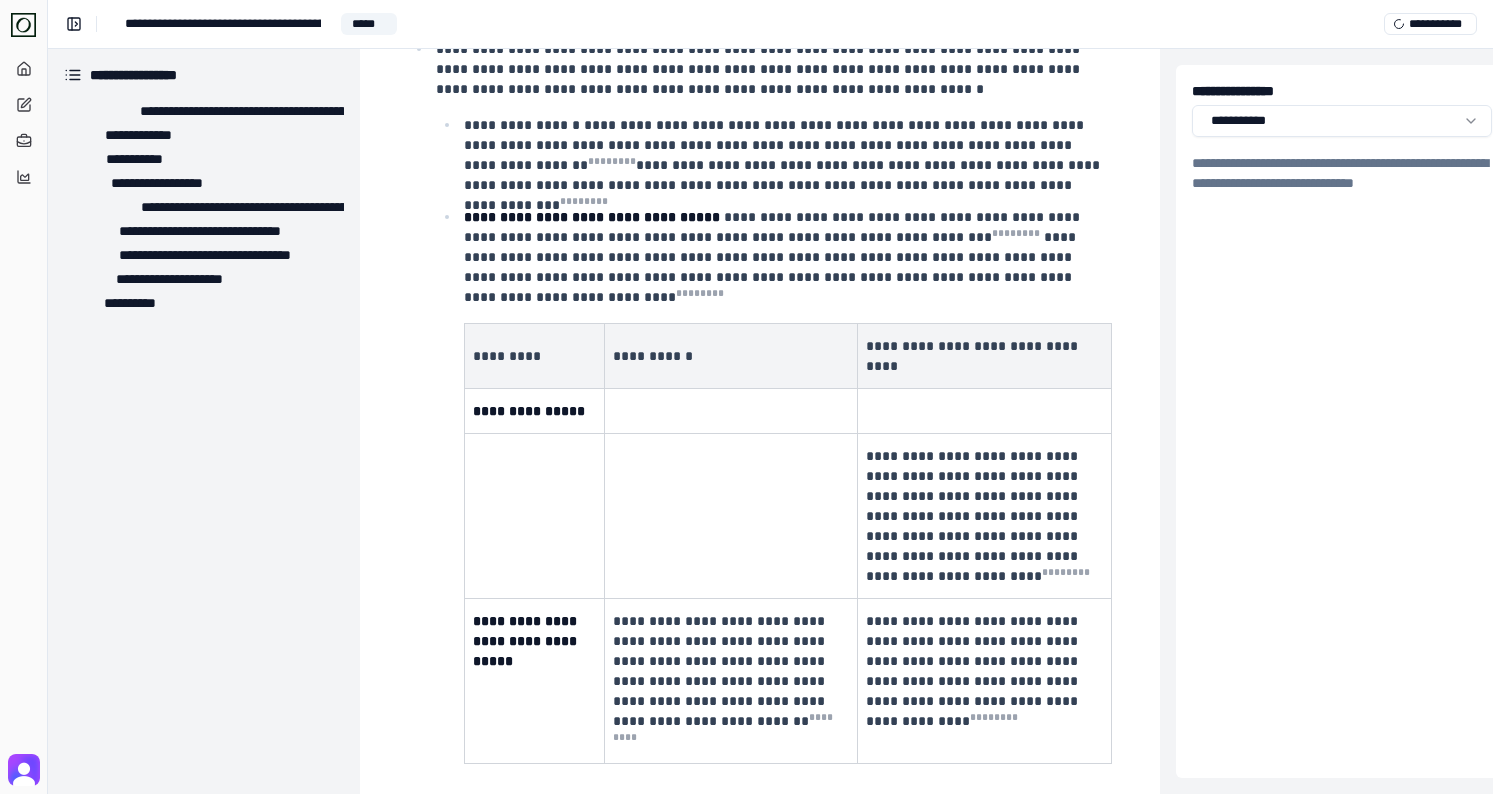 scroll, scrollTop: 2493, scrollLeft: 0, axis: vertical 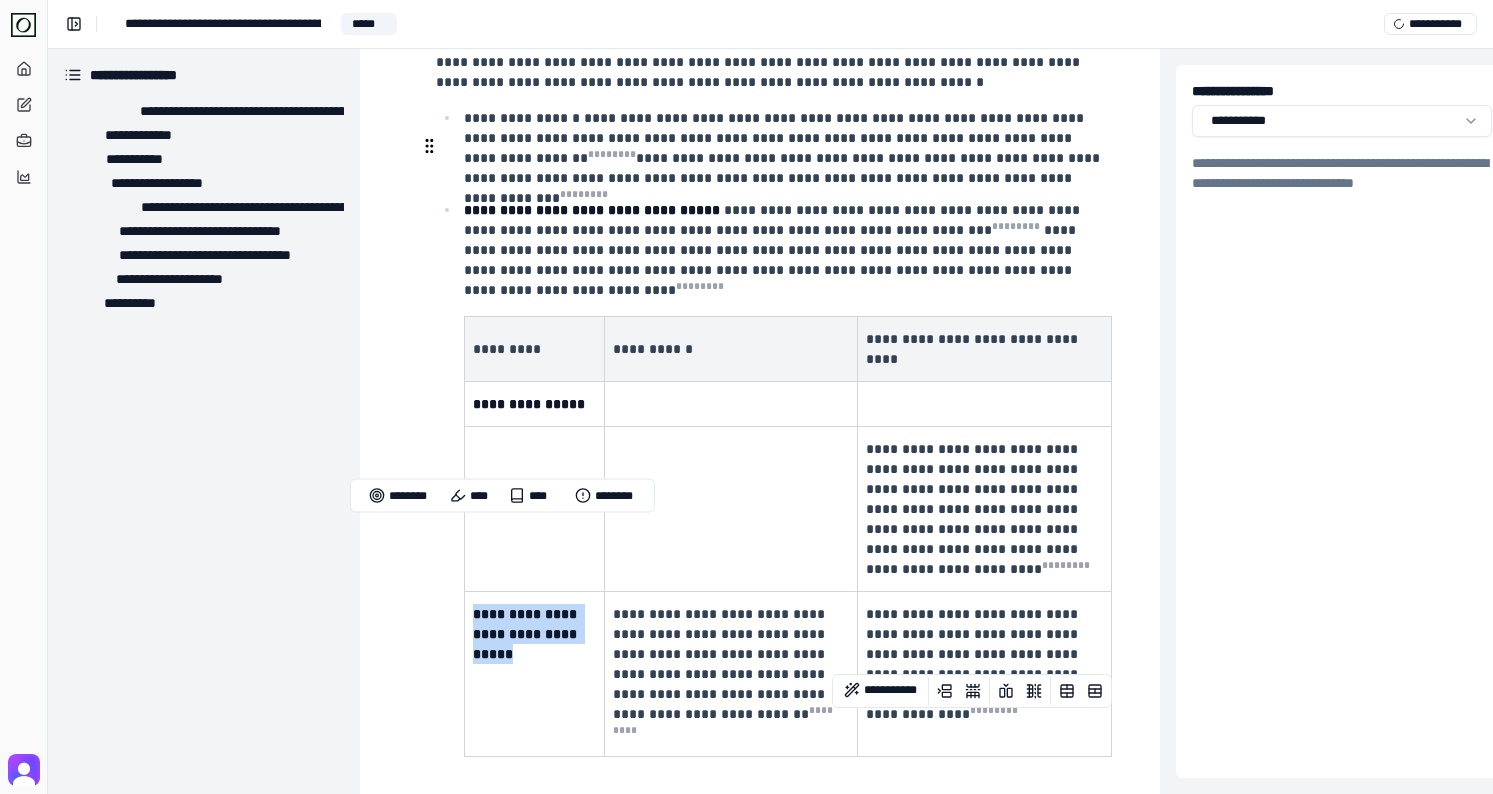 drag, startPoint x: 541, startPoint y: 566, endPoint x: 474, endPoint y: 523, distance: 79.61156 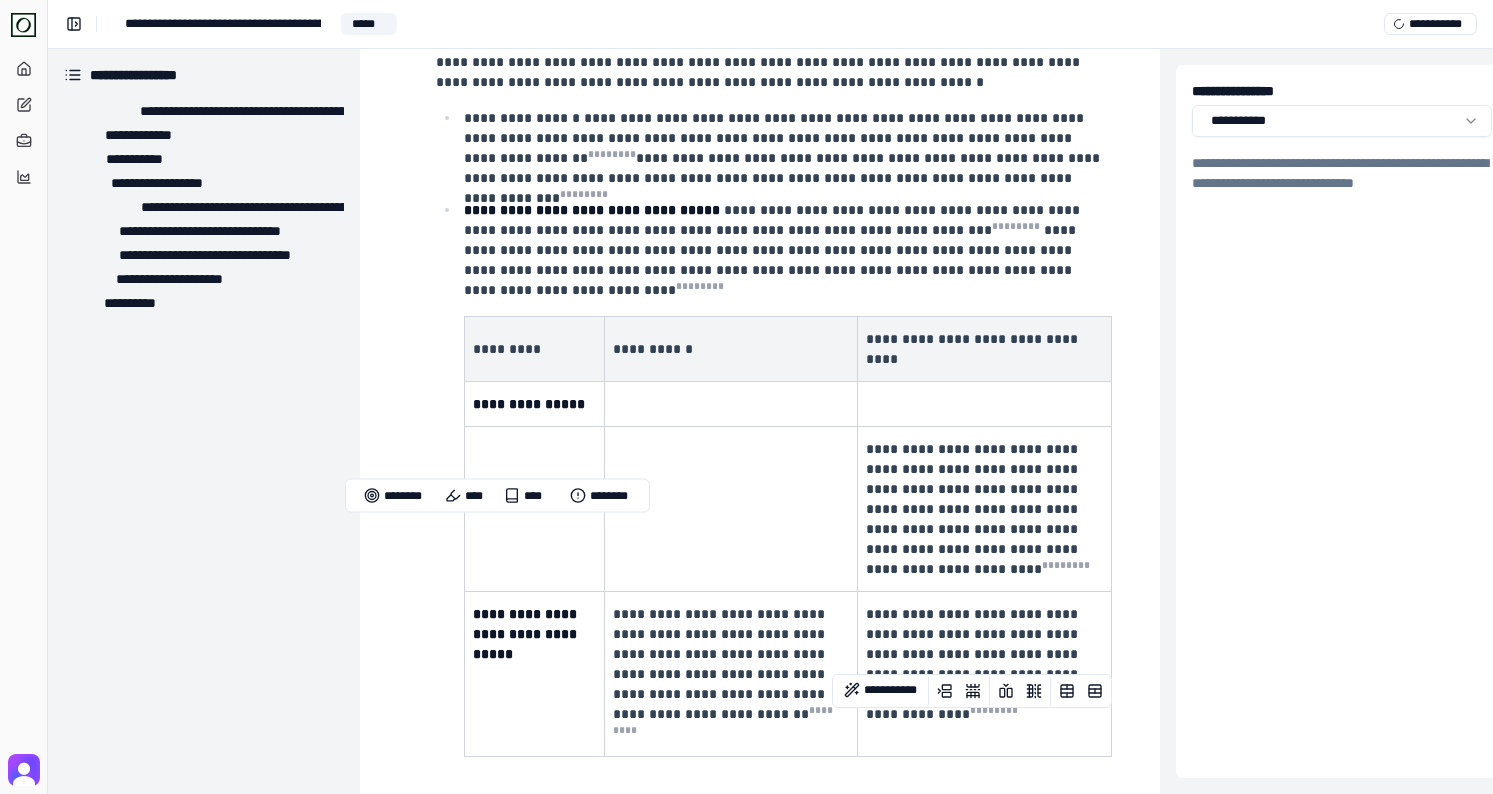 click on "**********" at bounding box center [786, 250] 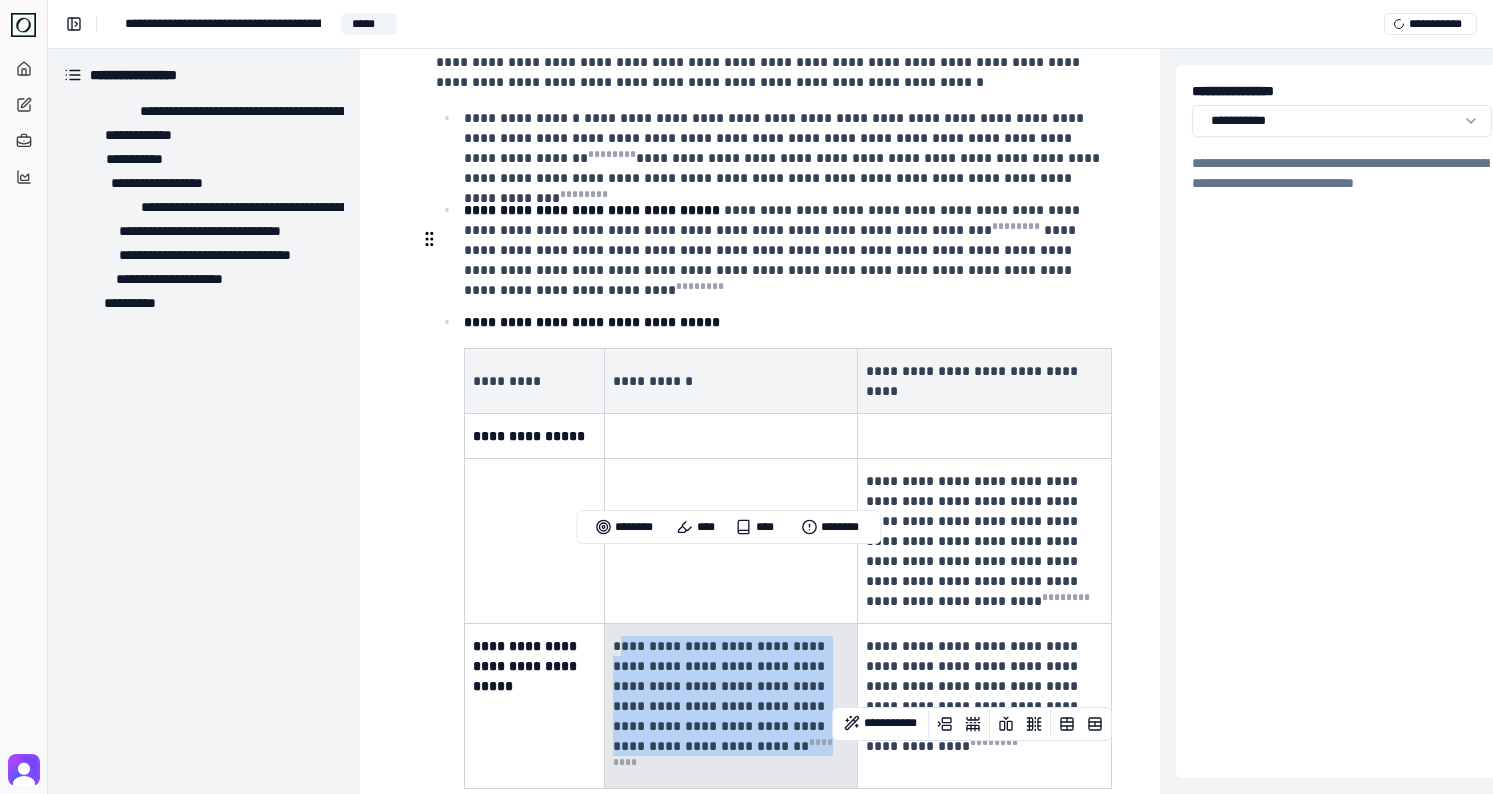 drag, startPoint x: 789, startPoint y: 669, endPoint x: 619, endPoint y: 565, distance: 199.28874 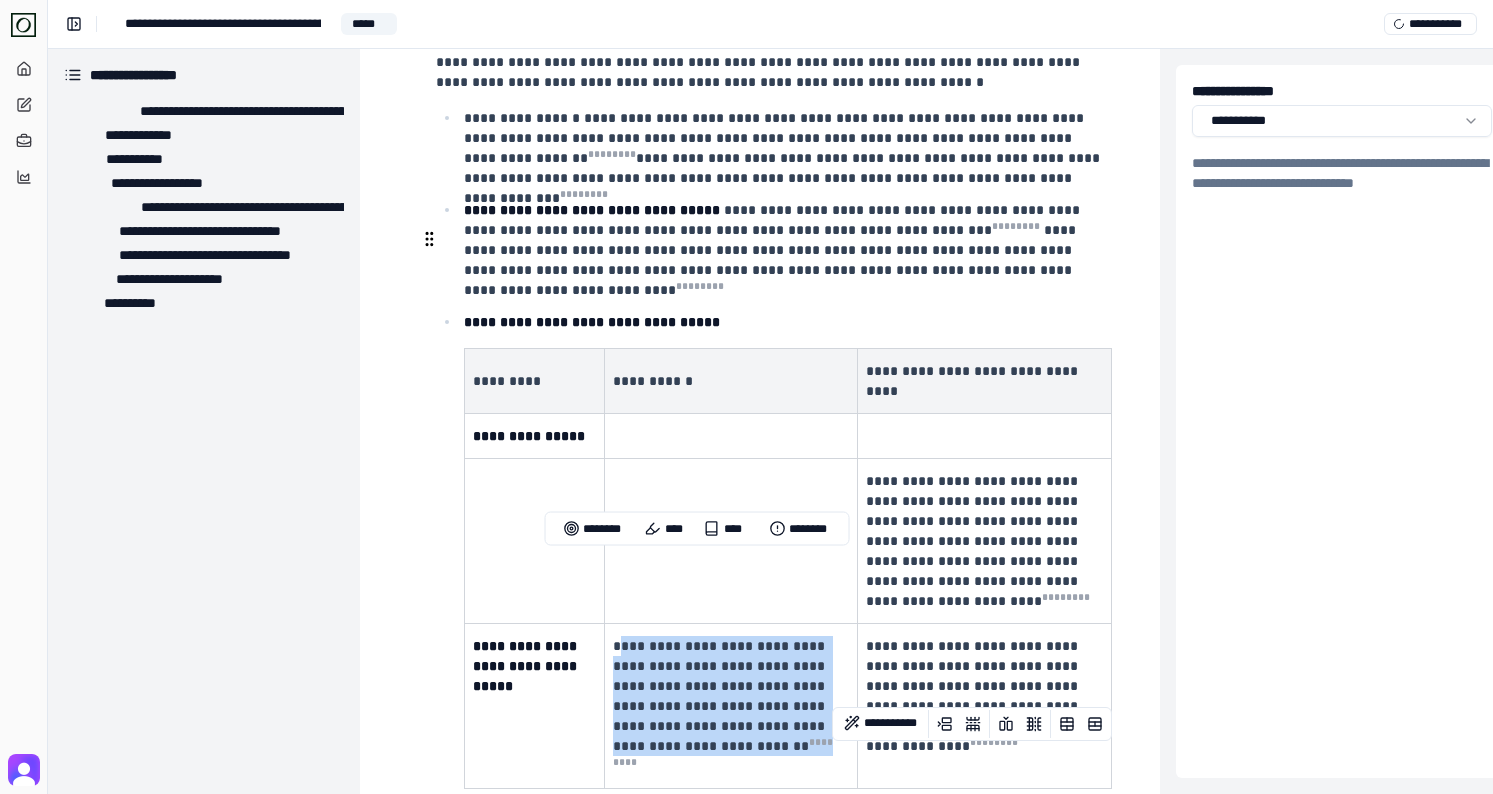drag, startPoint x: 622, startPoint y: 564, endPoint x: 786, endPoint y: 661, distance: 190.53871 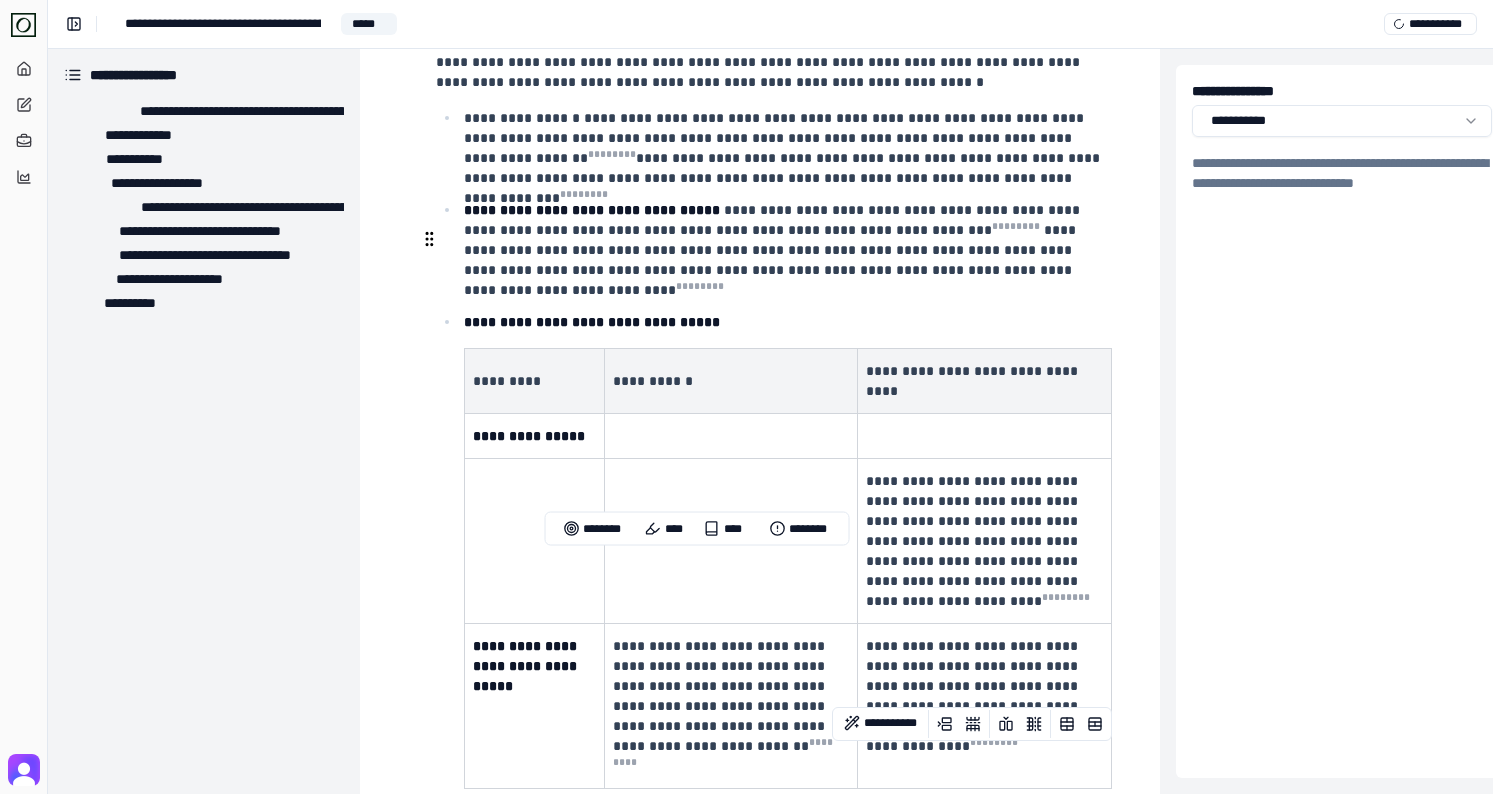 click on "**********" at bounding box center [786, 322] 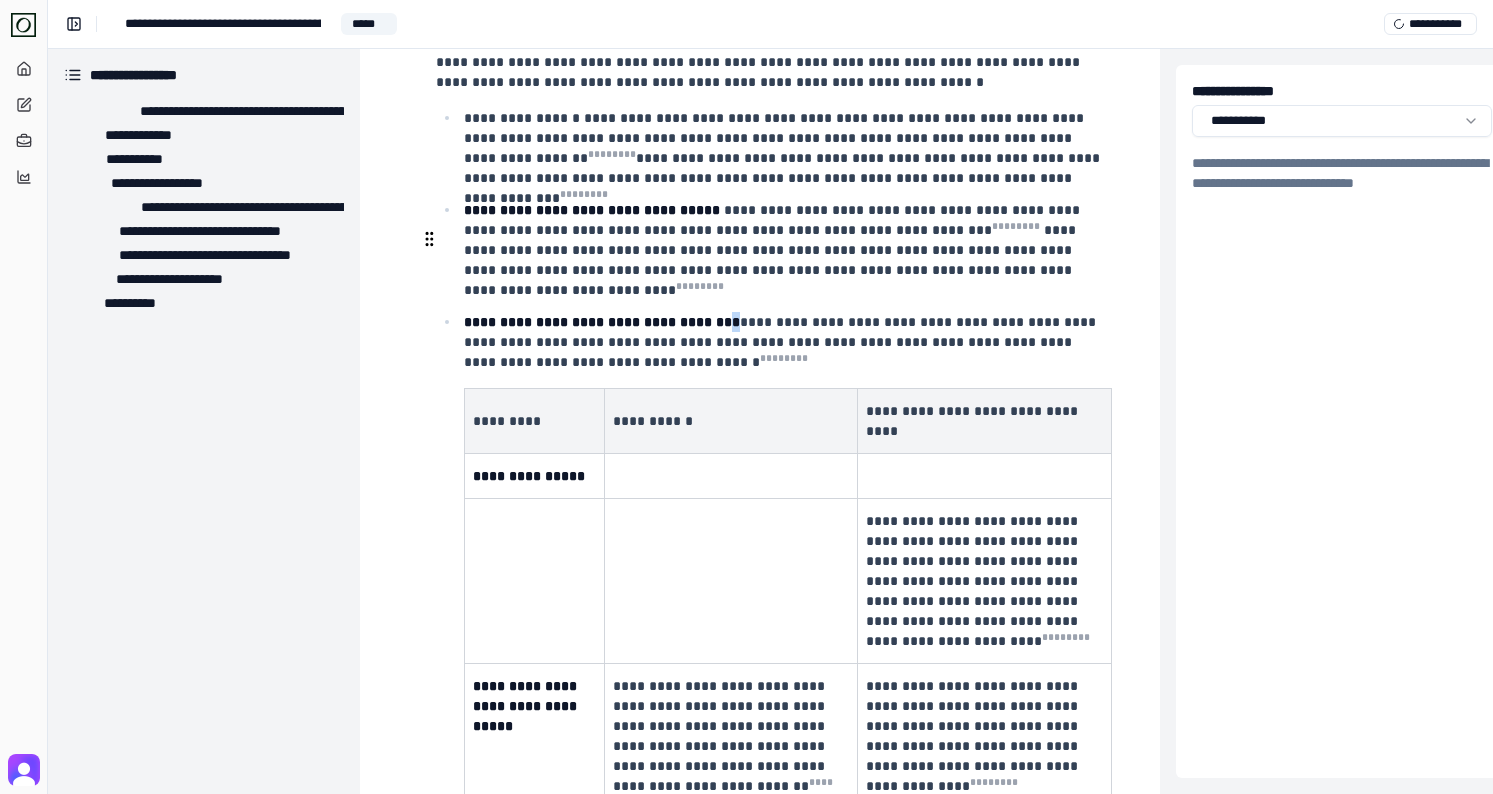 click on "**********" at bounding box center [786, 342] 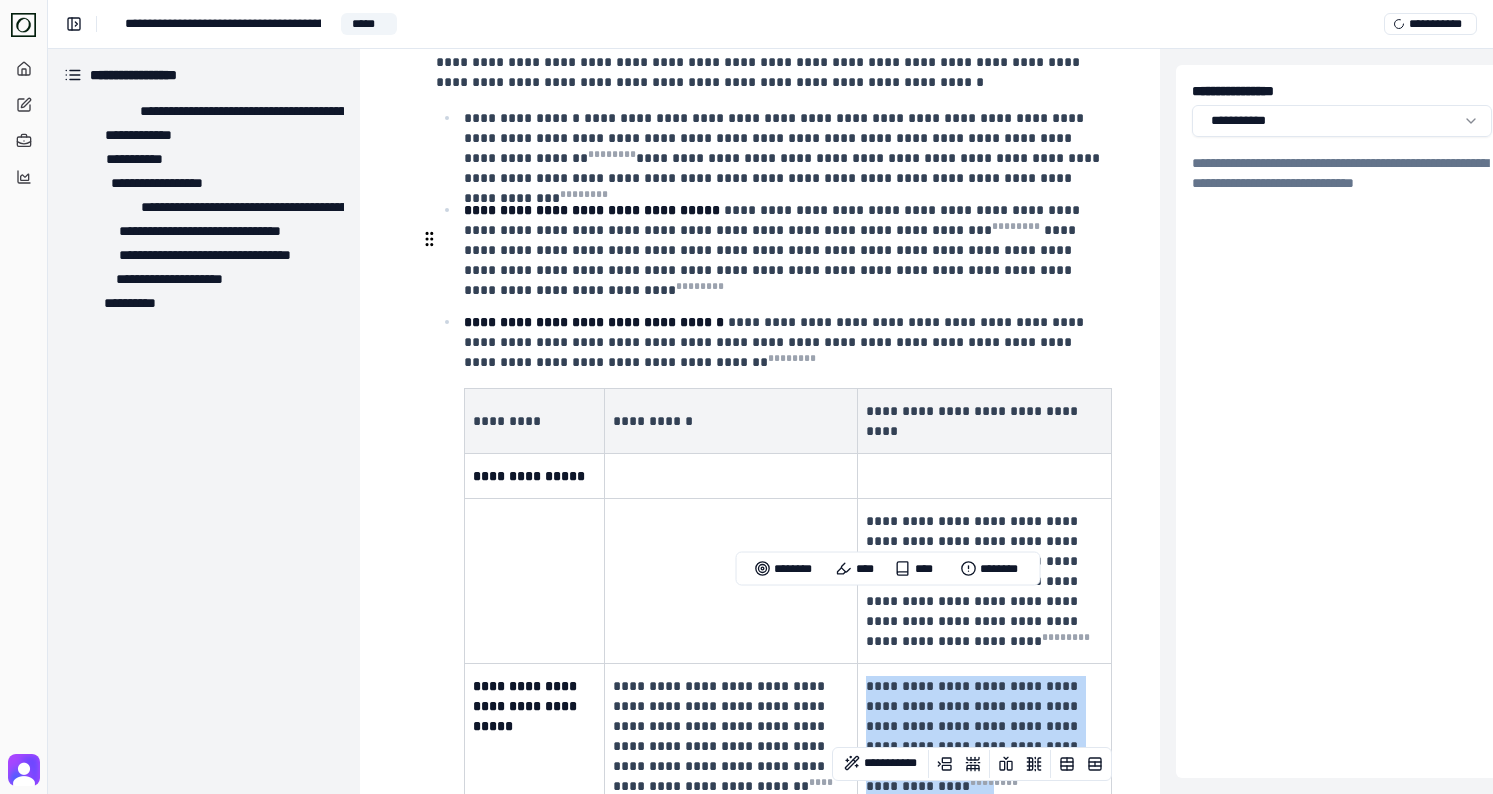 drag, startPoint x: 941, startPoint y: 701, endPoint x: 870, endPoint y: 604, distance: 120.20815 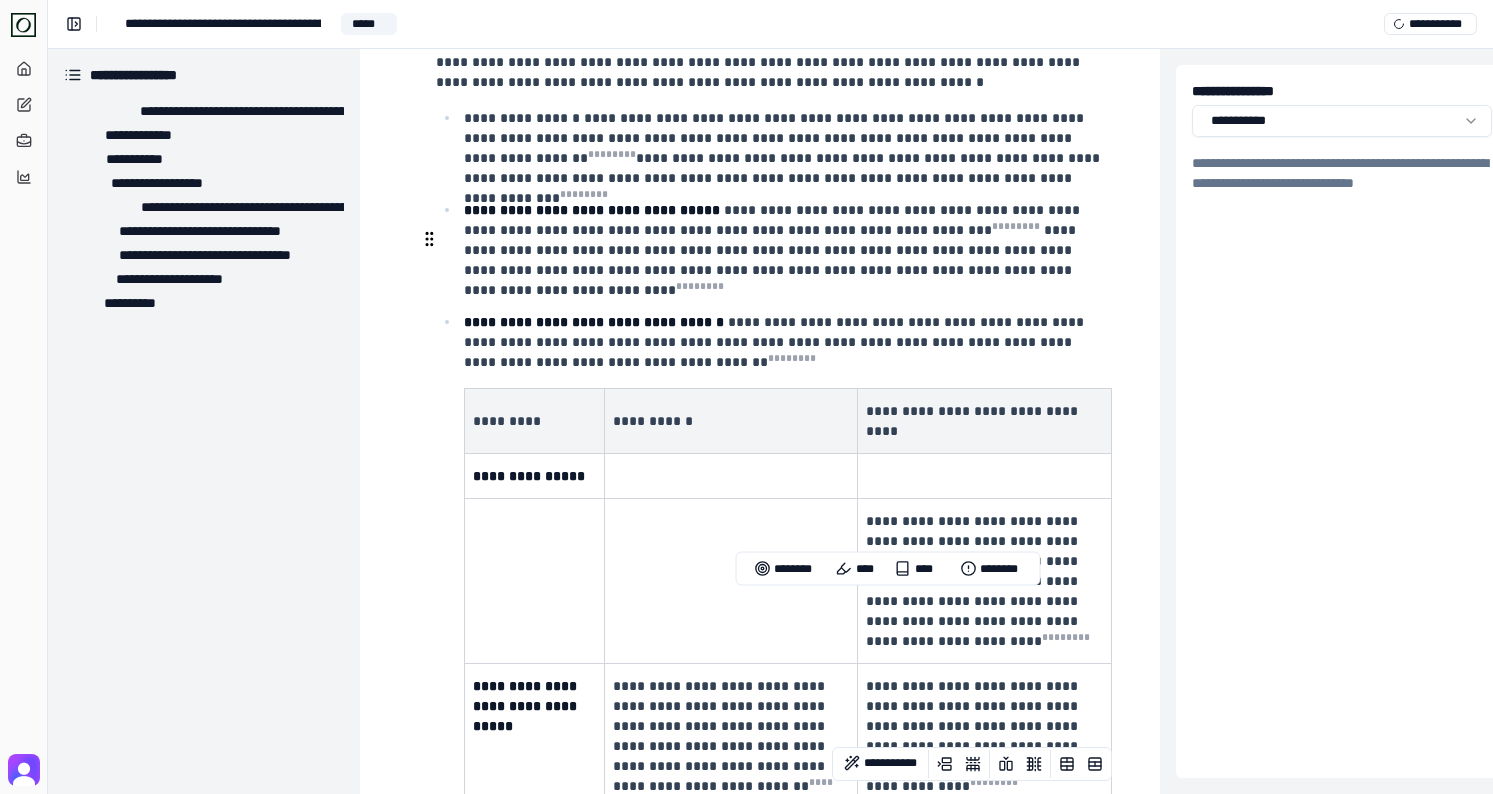 click on "**********" at bounding box center [786, 342] 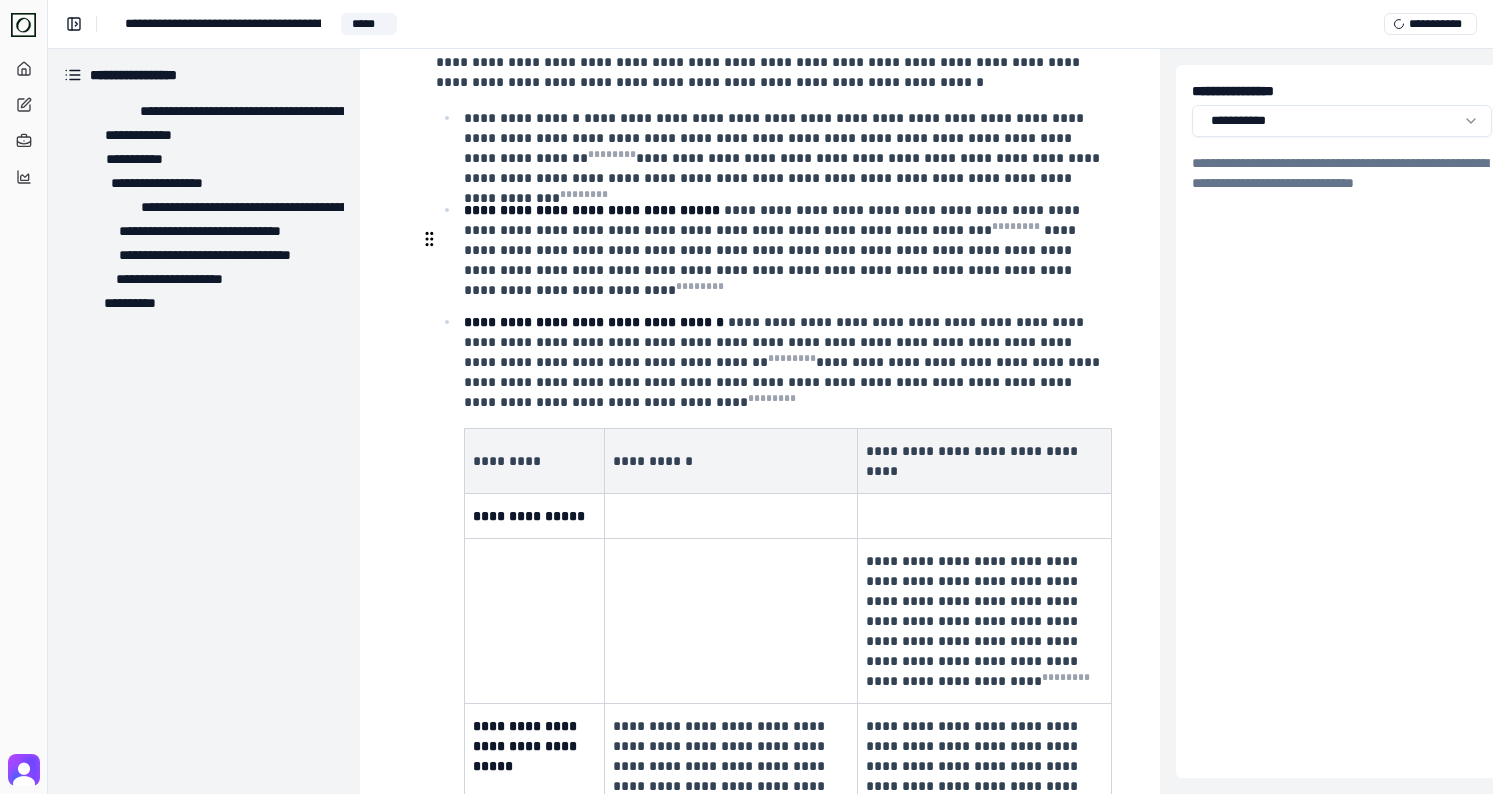 click on "**********" at bounding box center [974, 776] 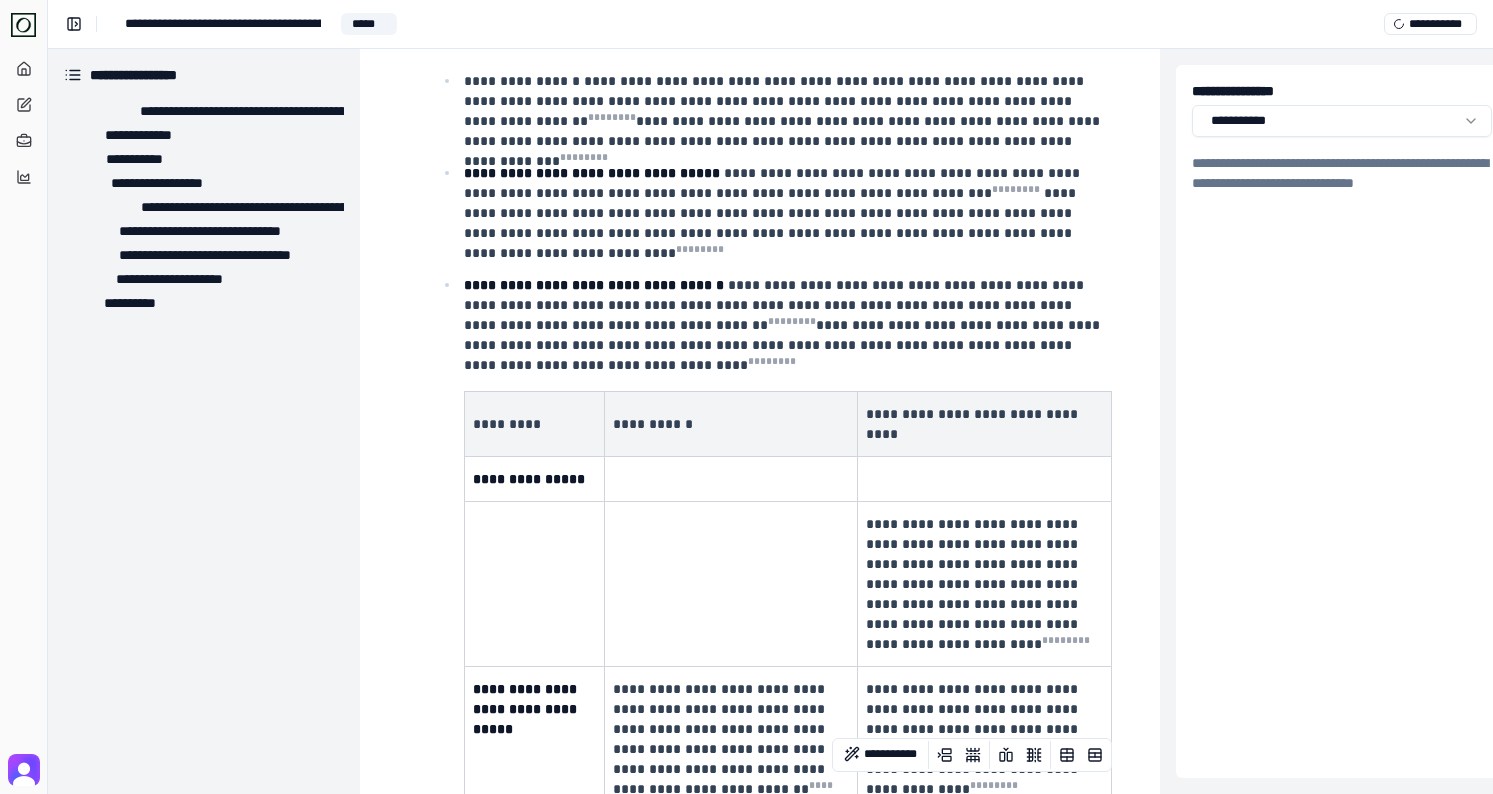 scroll, scrollTop: 2550, scrollLeft: 0, axis: vertical 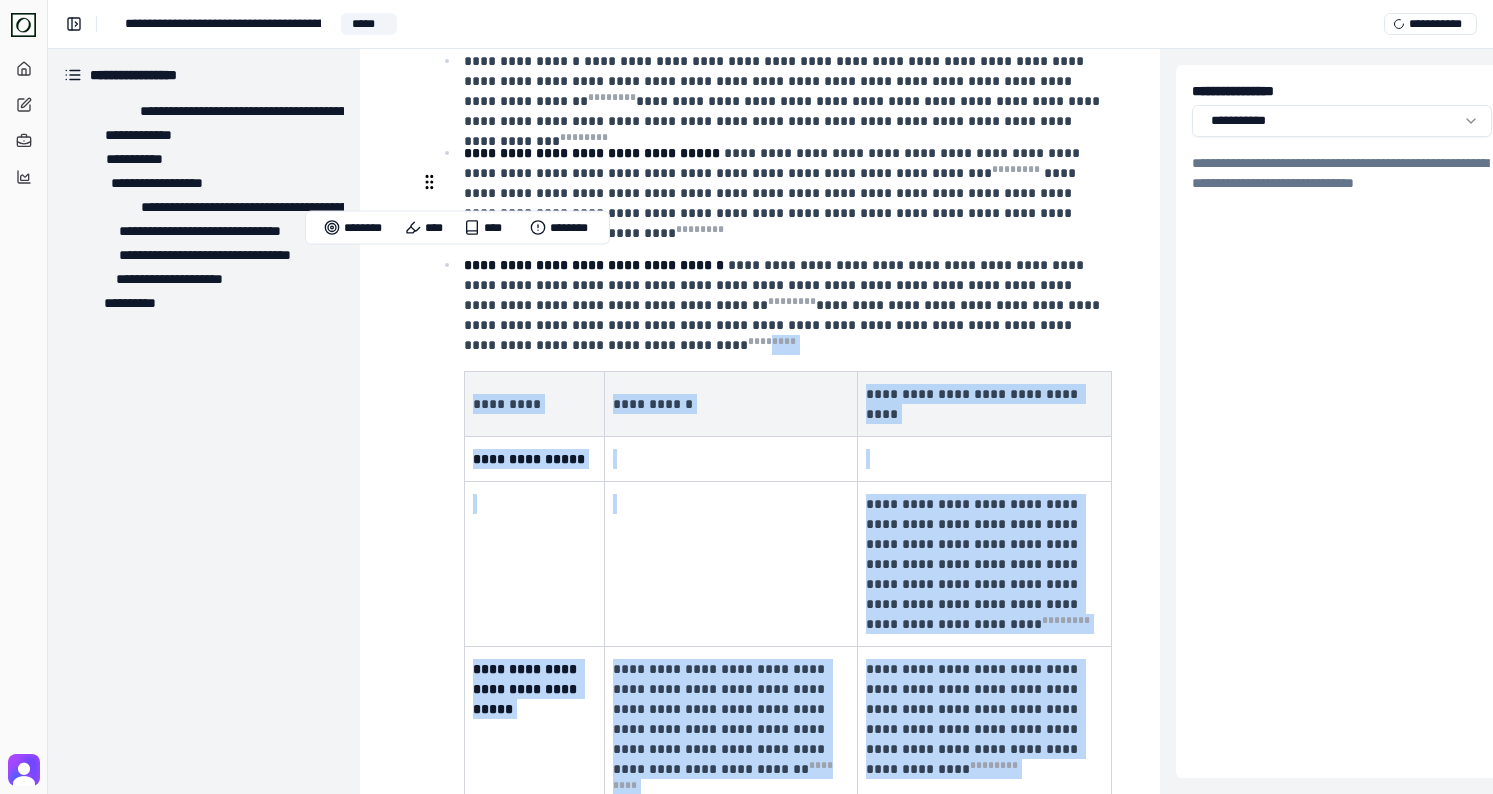 drag, startPoint x: 804, startPoint y: 749, endPoint x: 531, endPoint y: 264, distance: 556.5555 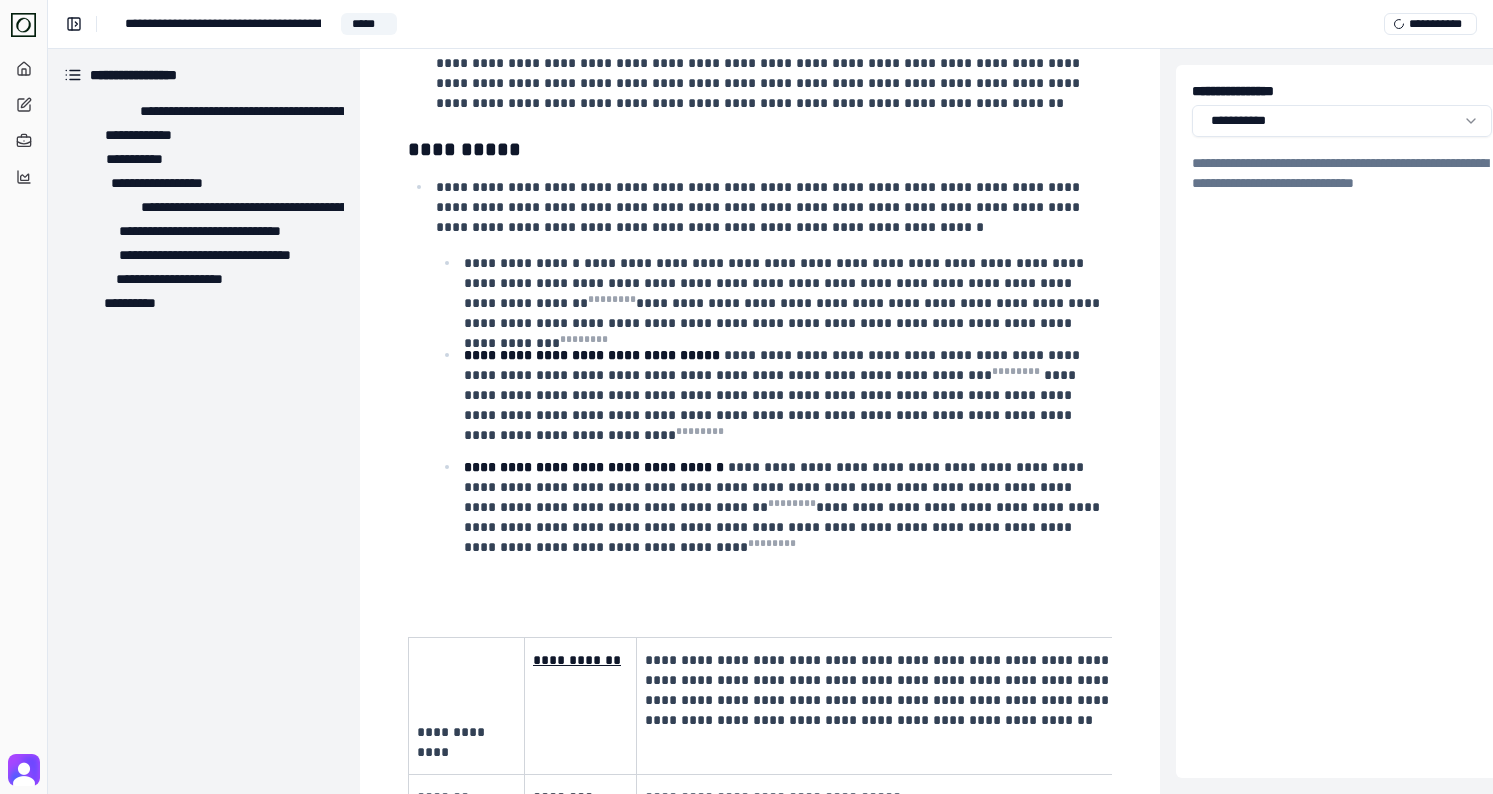 scroll, scrollTop: 2343, scrollLeft: 0, axis: vertical 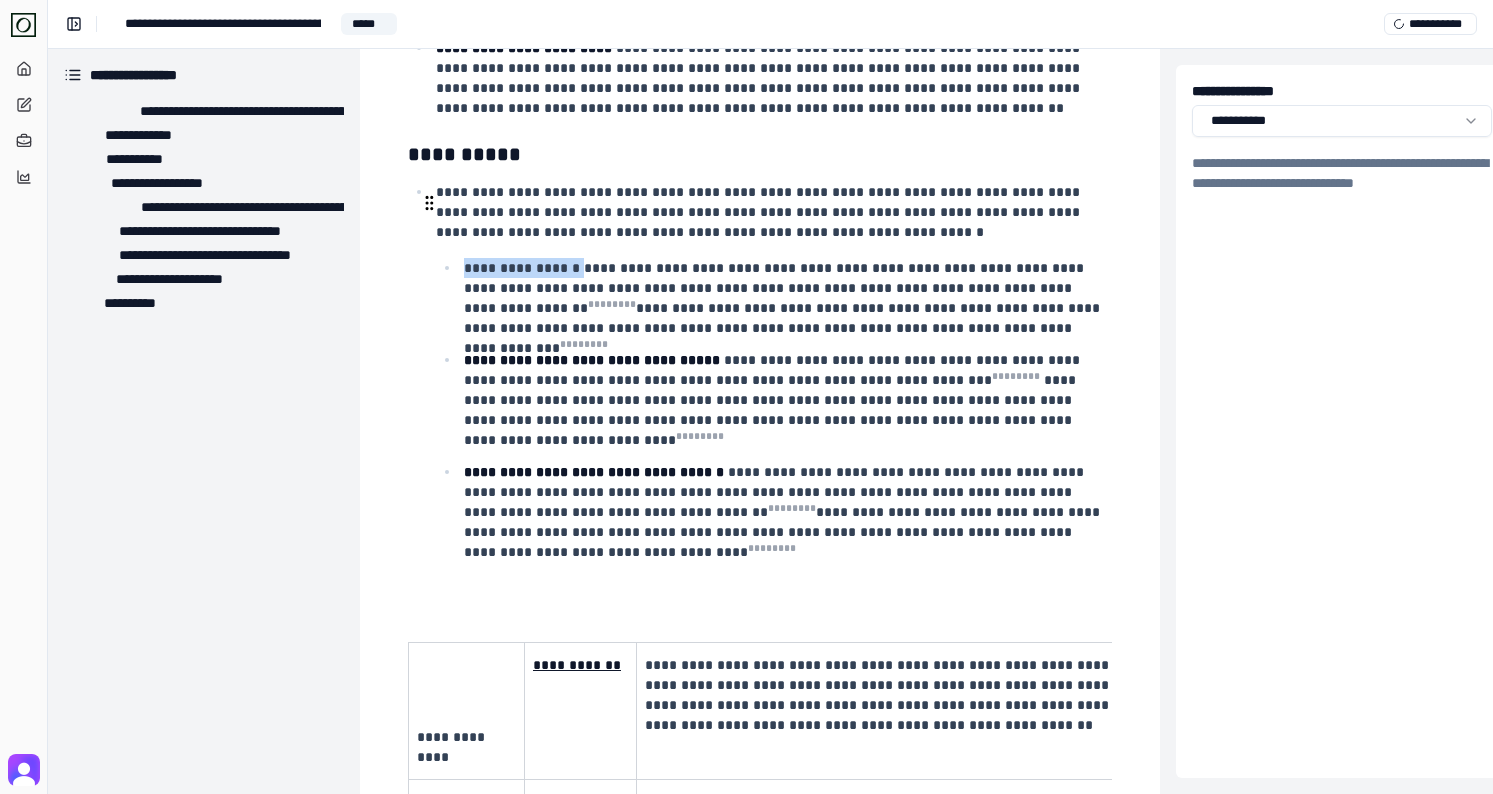 drag, startPoint x: 587, startPoint y: 204, endPoint x: 463, endPoint y: 209, distance: 124.10077 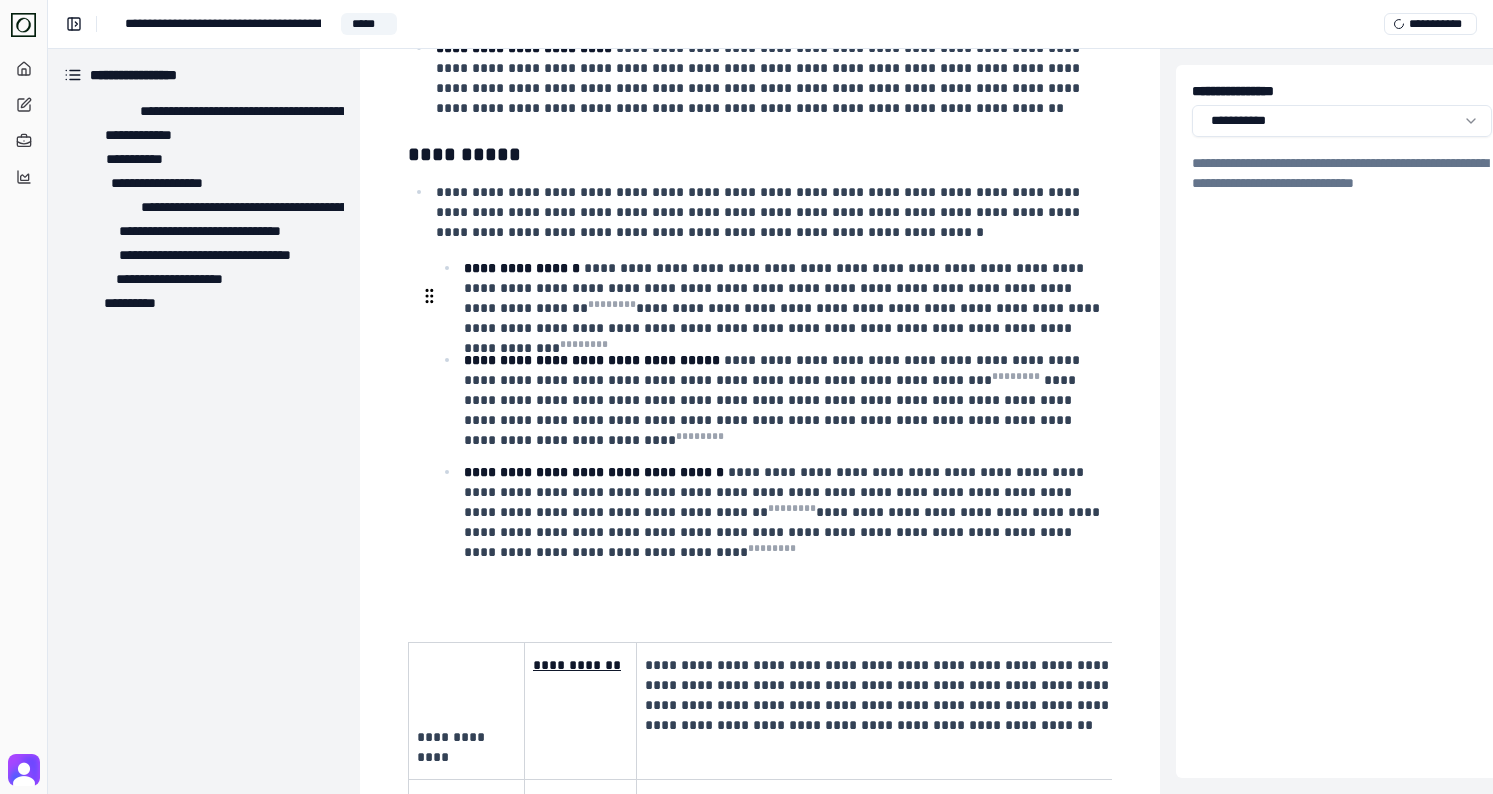 click on "**********" at bounding box center (594, 360) 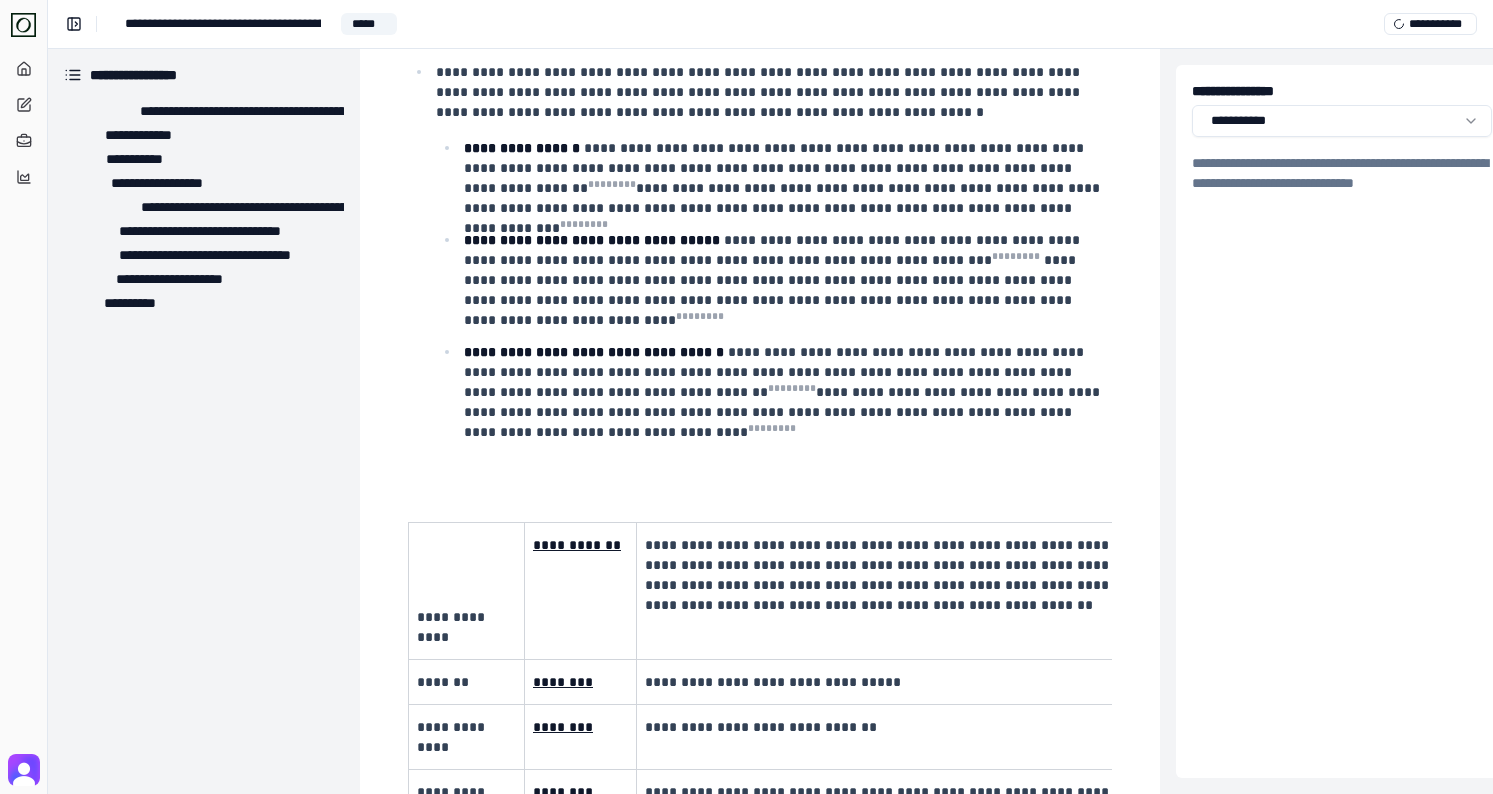scroll, scrollTop: 2483, scrollLeft: 0, axis: vertical 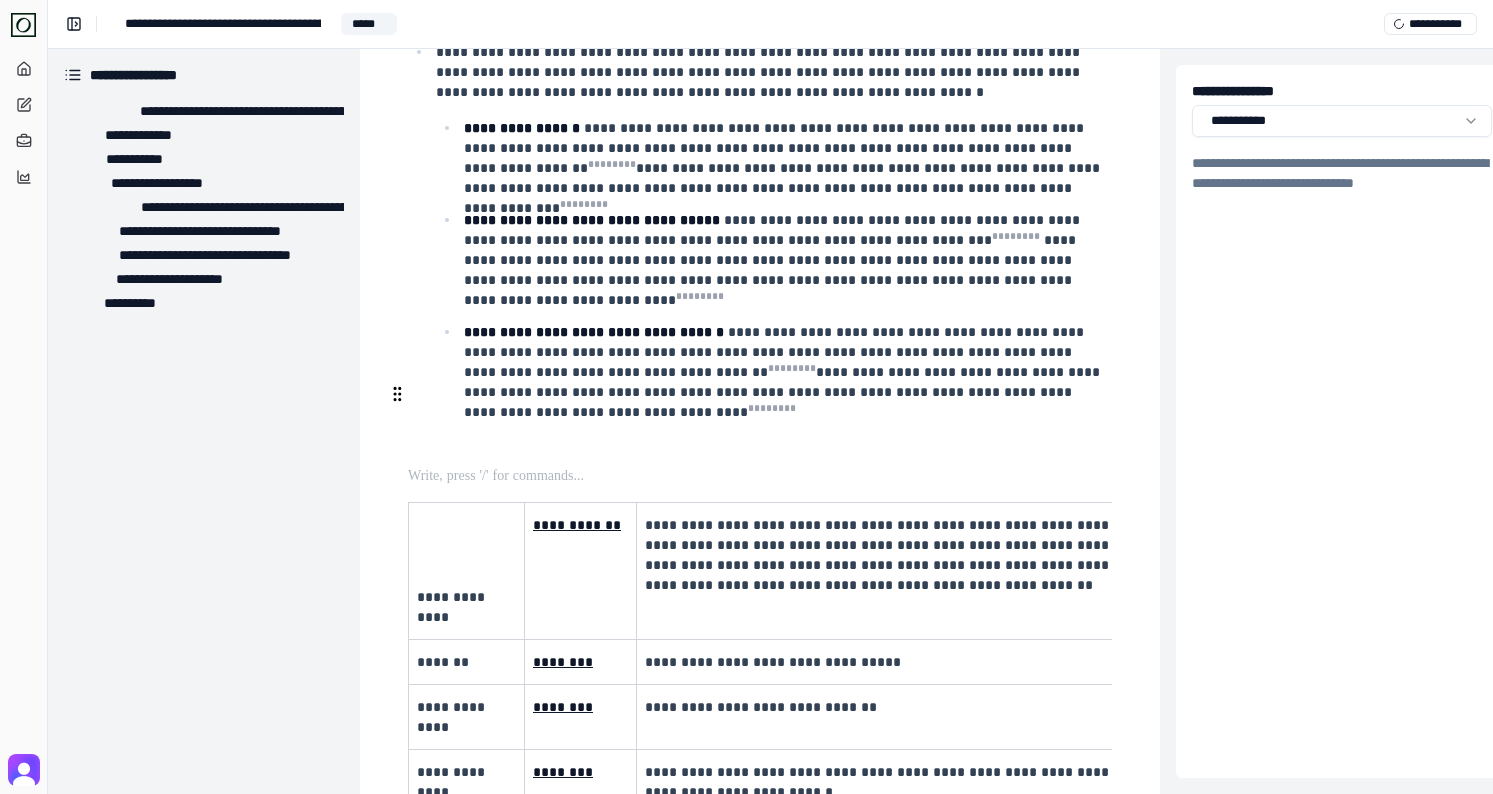 click at bounding box center [758, 476] 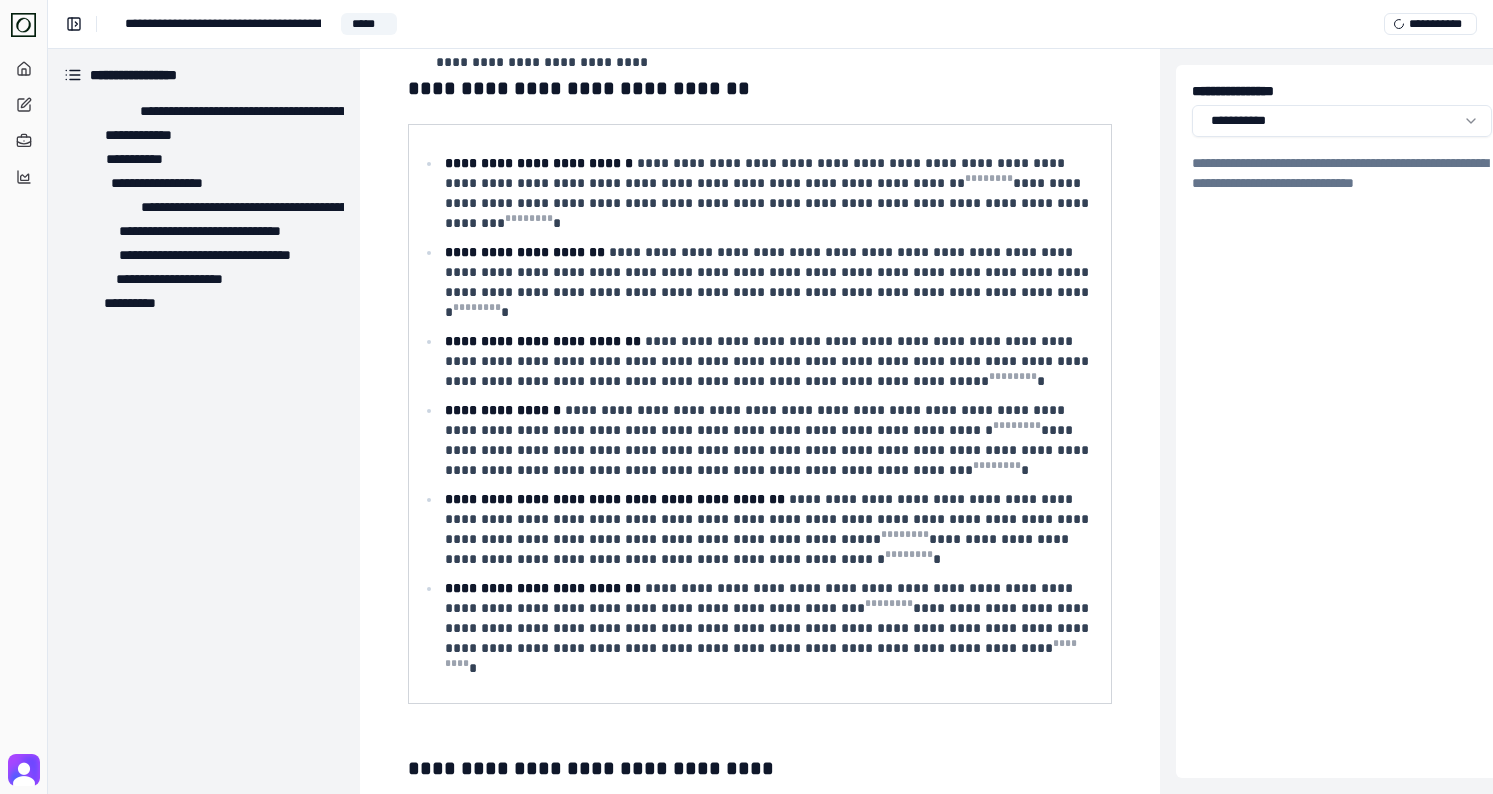 scroll, scrollTop: 1188, scrollLeft: 0, axis: vertical 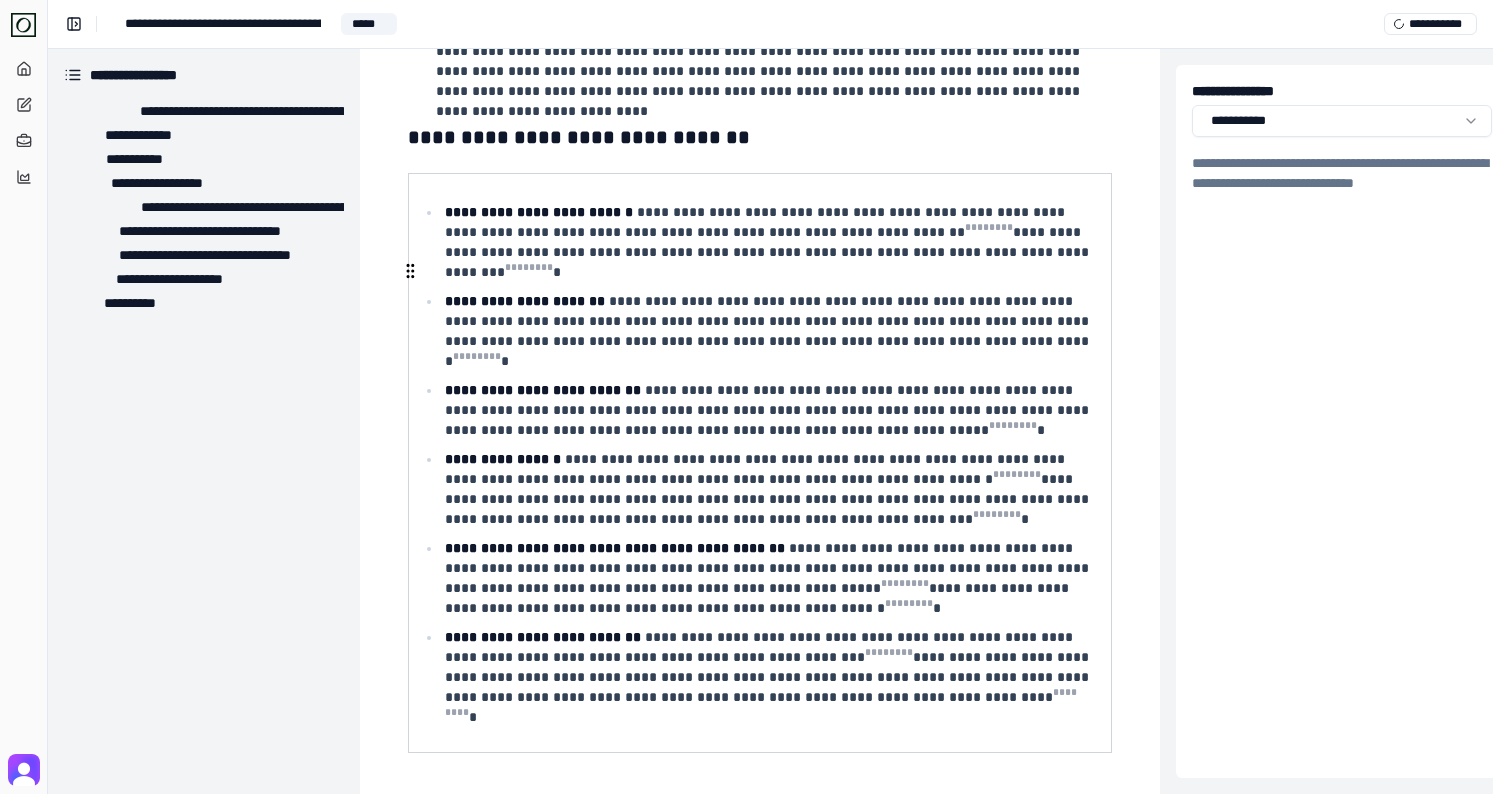 click on "**********" at bounding box center [772, 331] 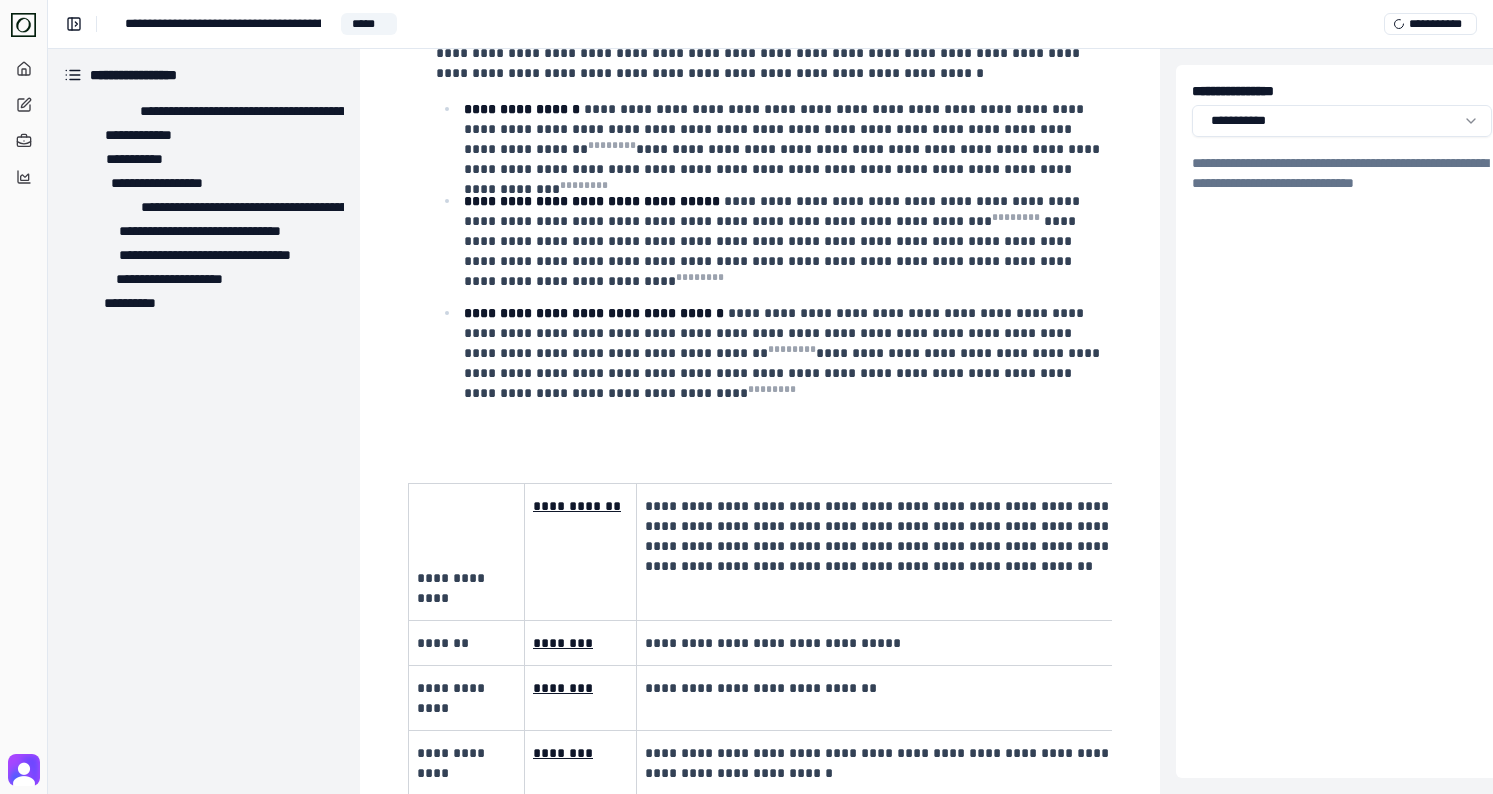 scroll, scrollTop: 2510, scrollLeft: 0, axis: vertical 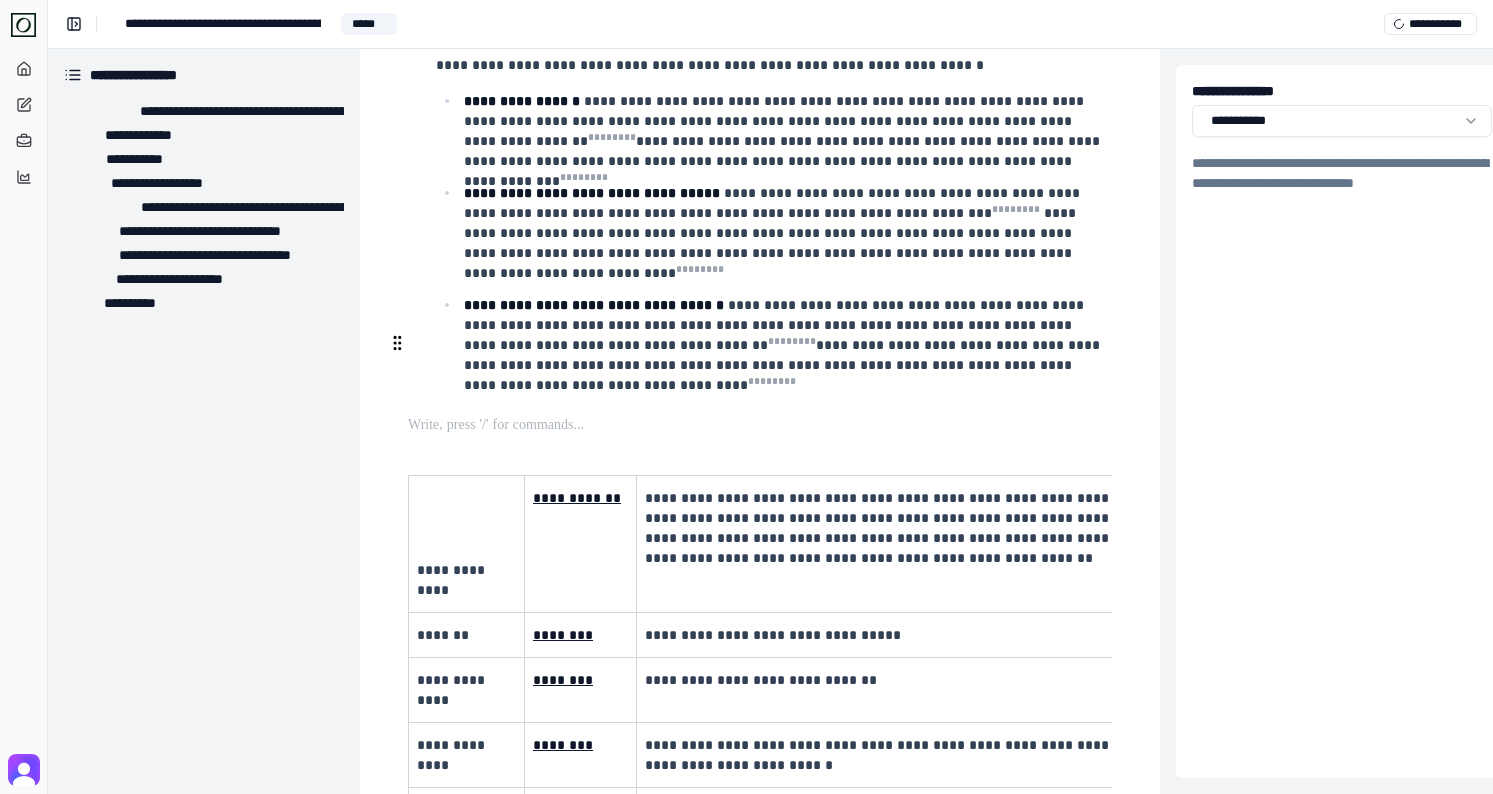 click at bounding box center (758, 425) 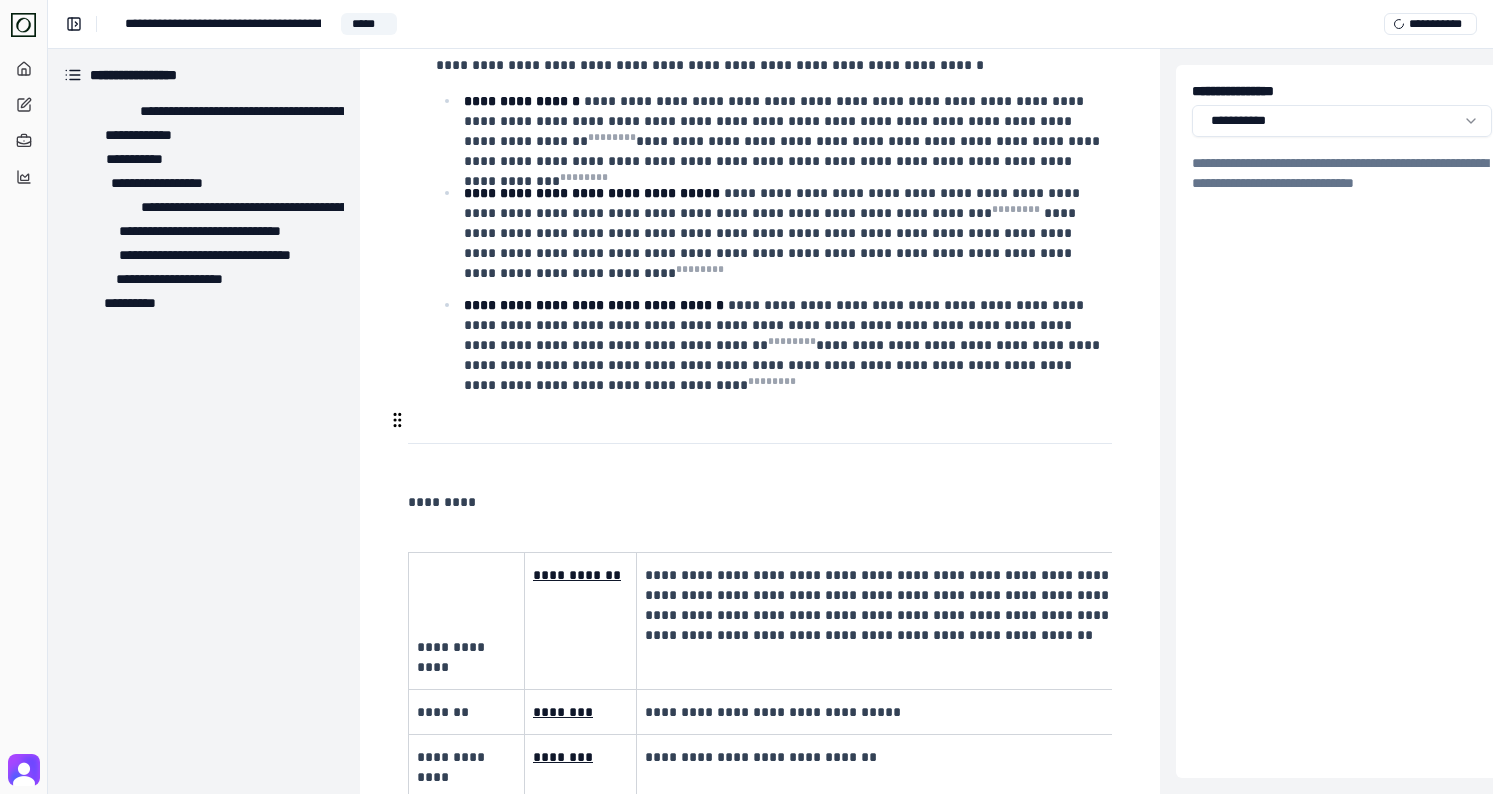 click on "*********" at bounding box center (758, 502) 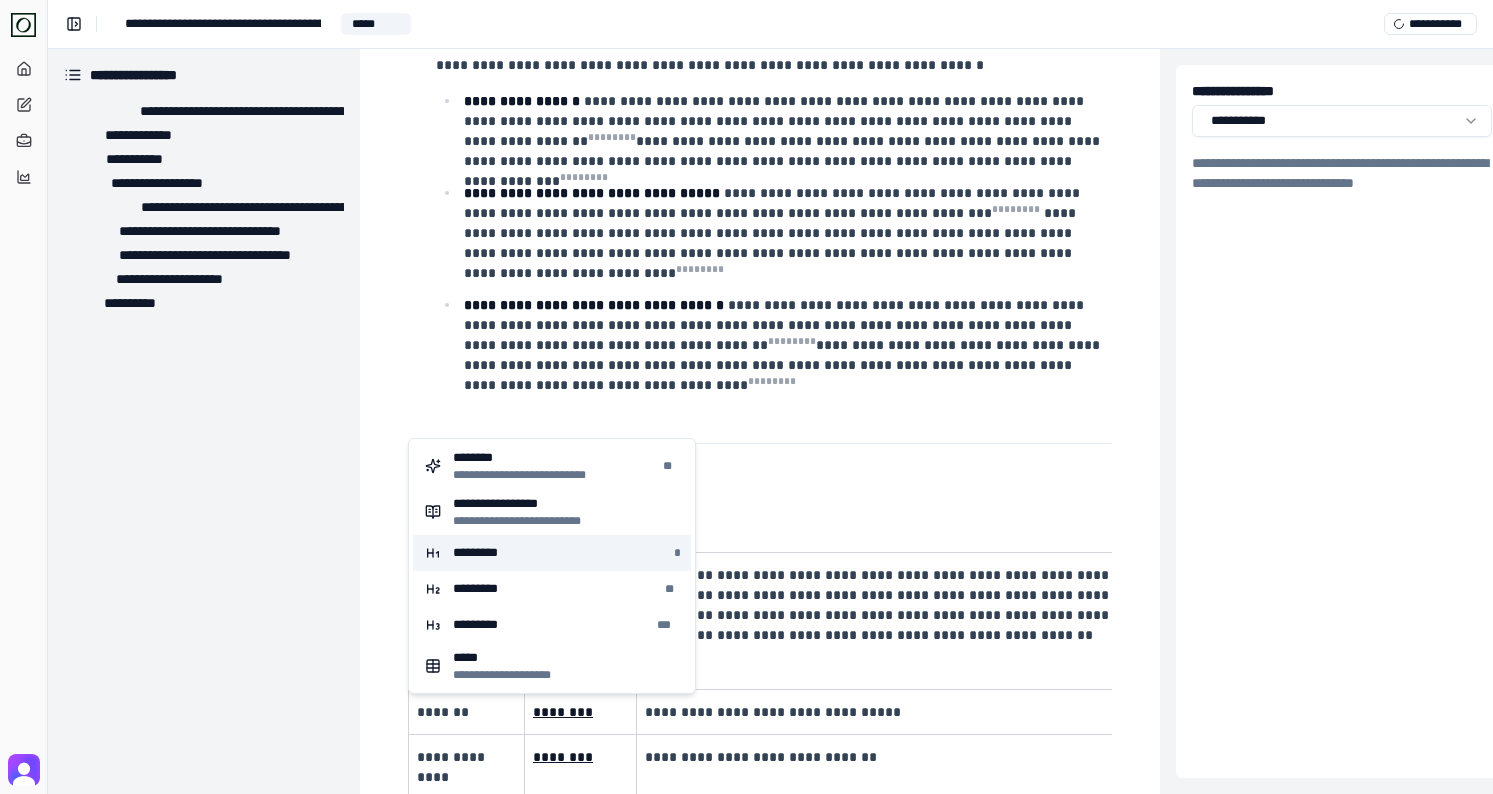 click on "********* *" at bounding box center [552, 553] 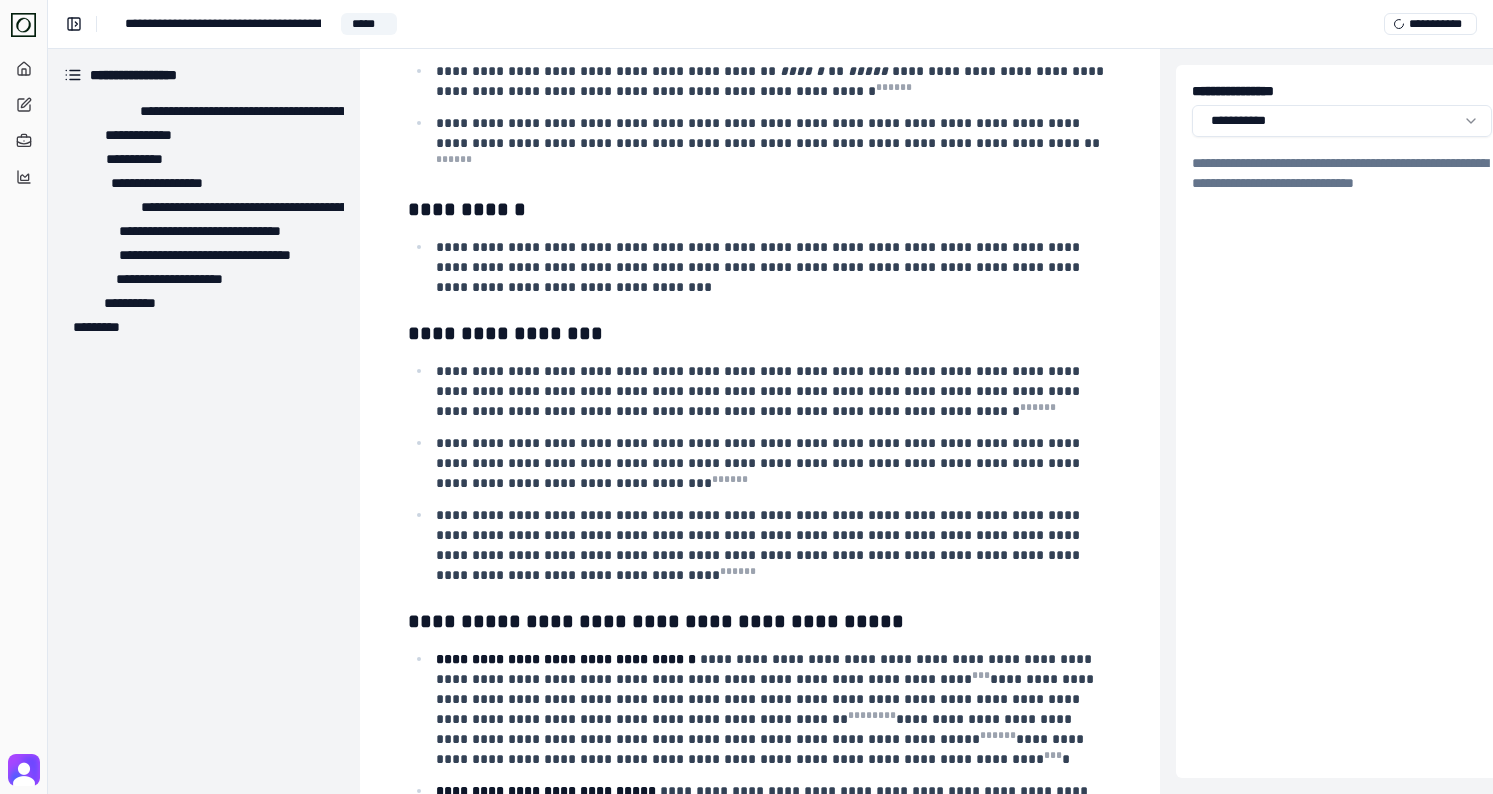 scroll, scrollTop: 0, scrollLeft: 0, axis: both 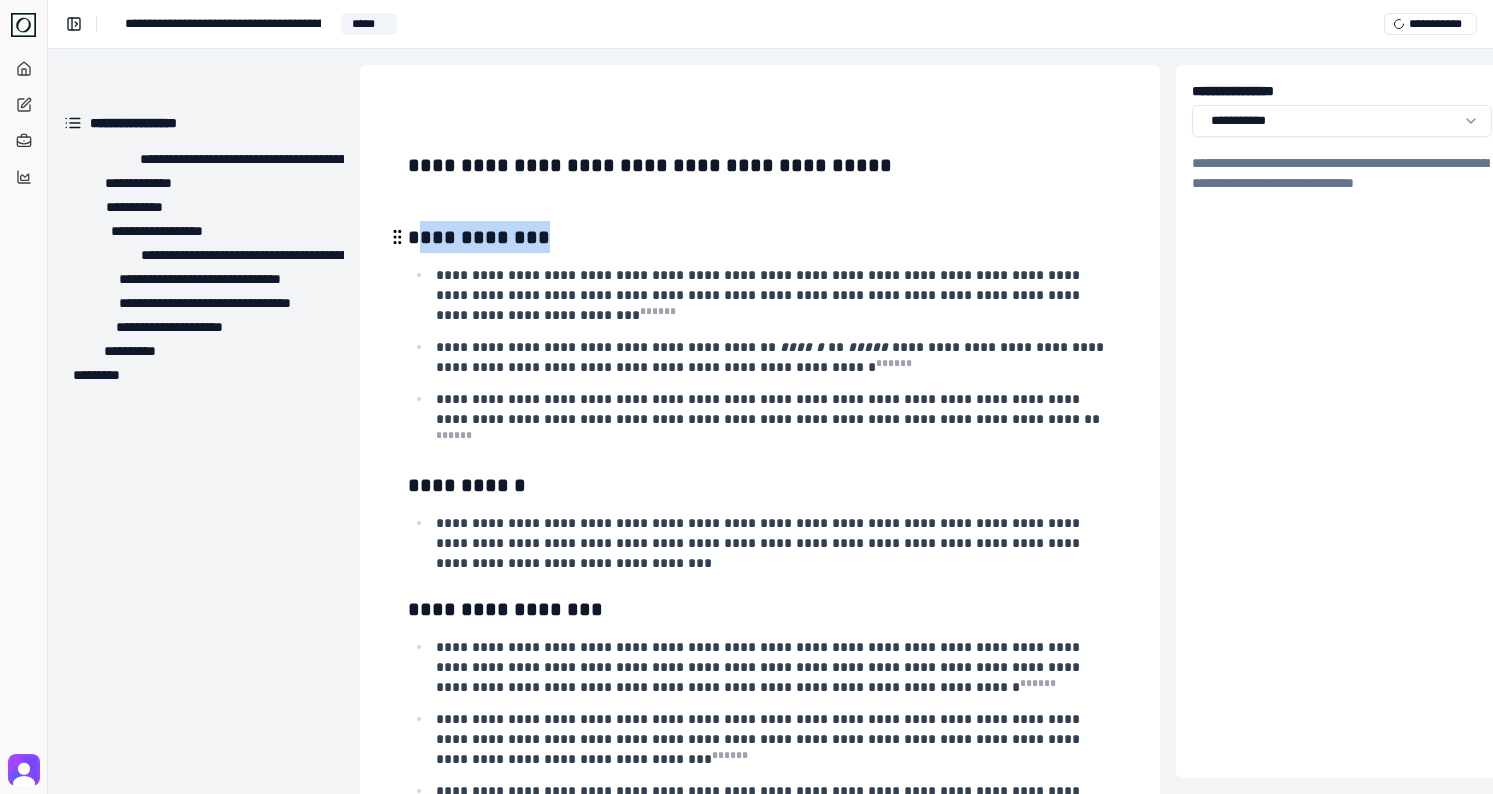 drag, startPoint x: 411, startPoint y: 237, endPoint x: 599, endPoint y: 225, distance: 188.38258 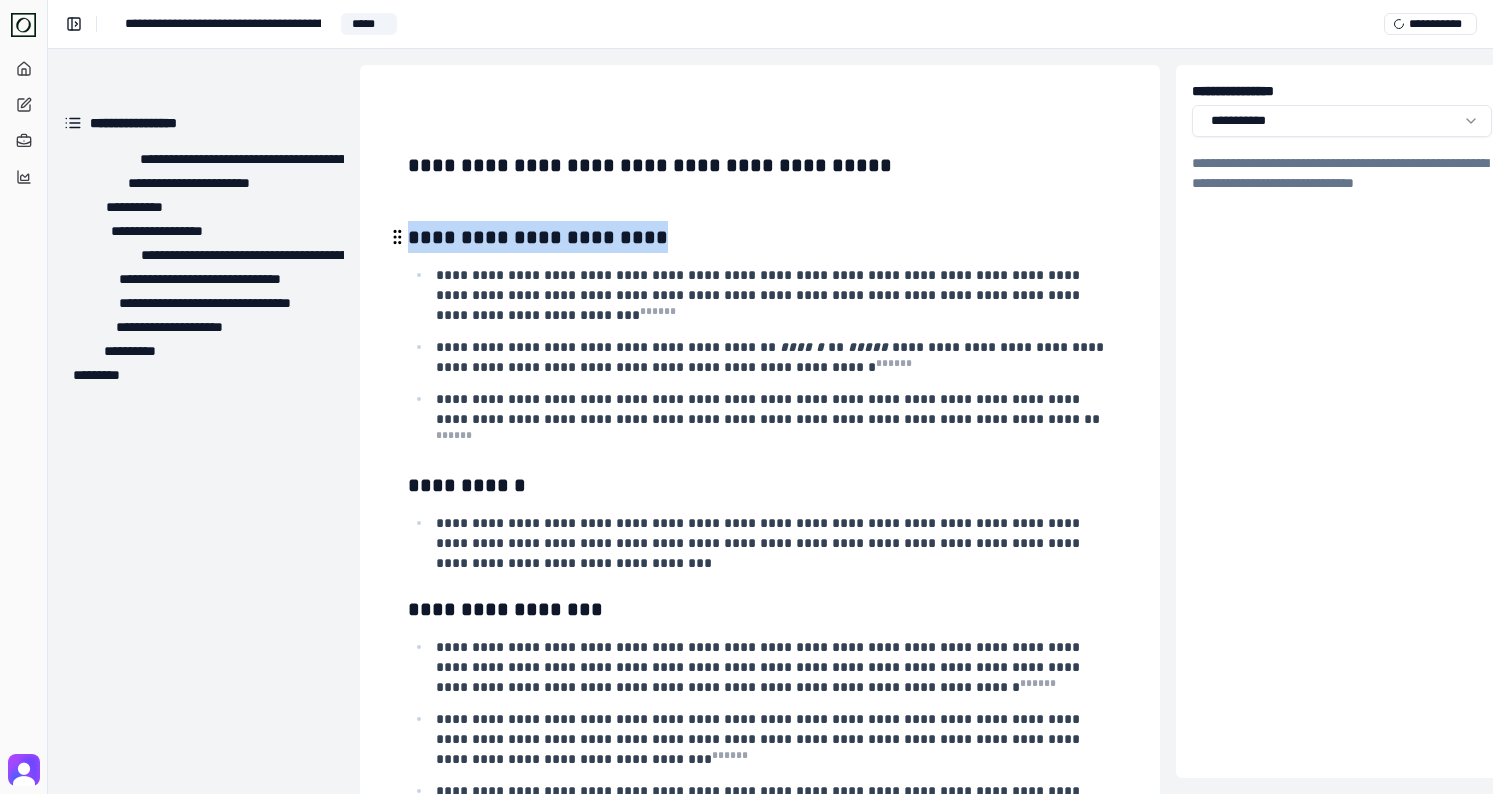 drag, startPoint x: 695, startPoint y: 239, endPoint x: 410, endPoint y: 250, distance: 285.2122 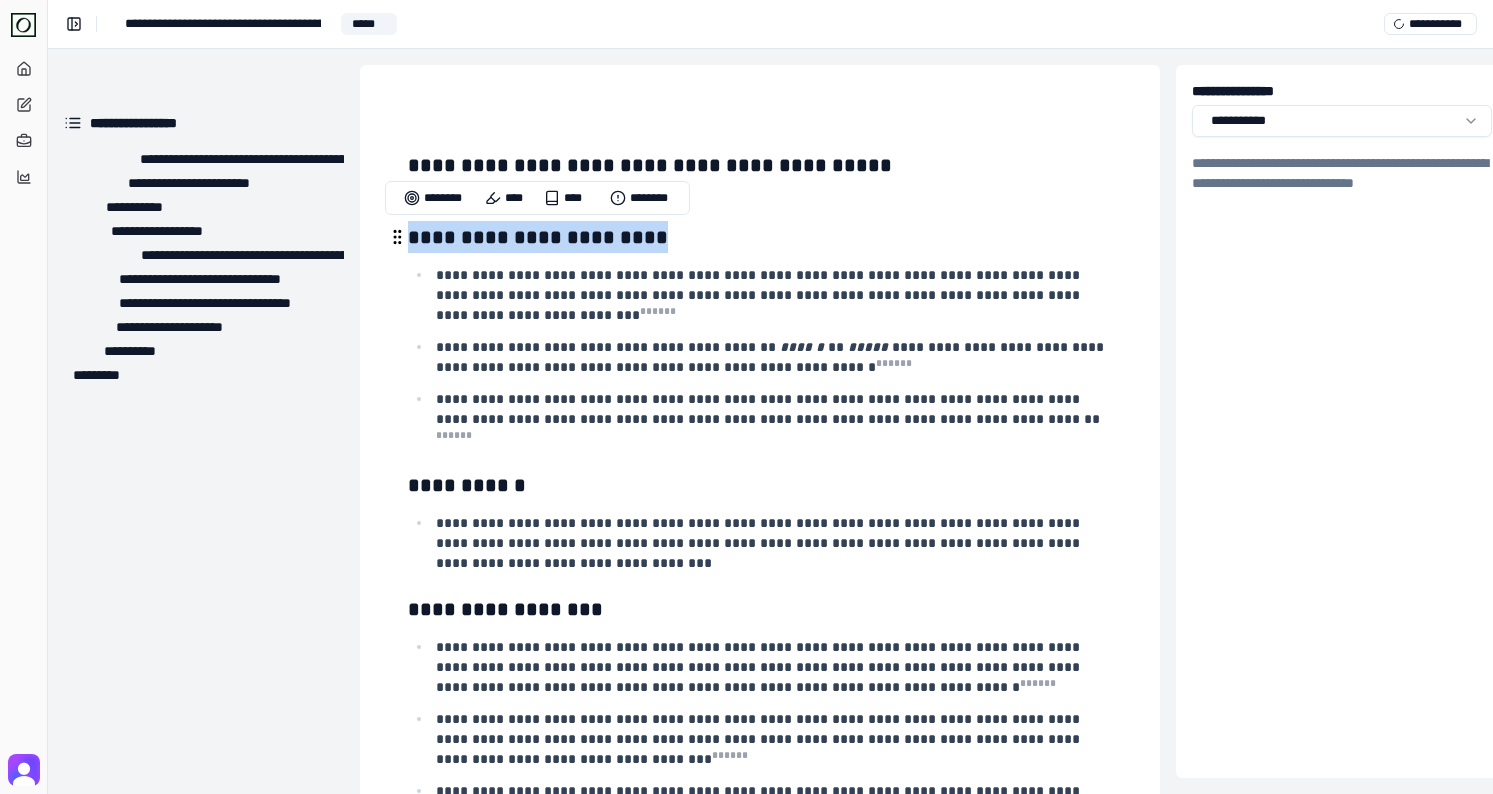 click on "**********" at bounding box center (538, 237) 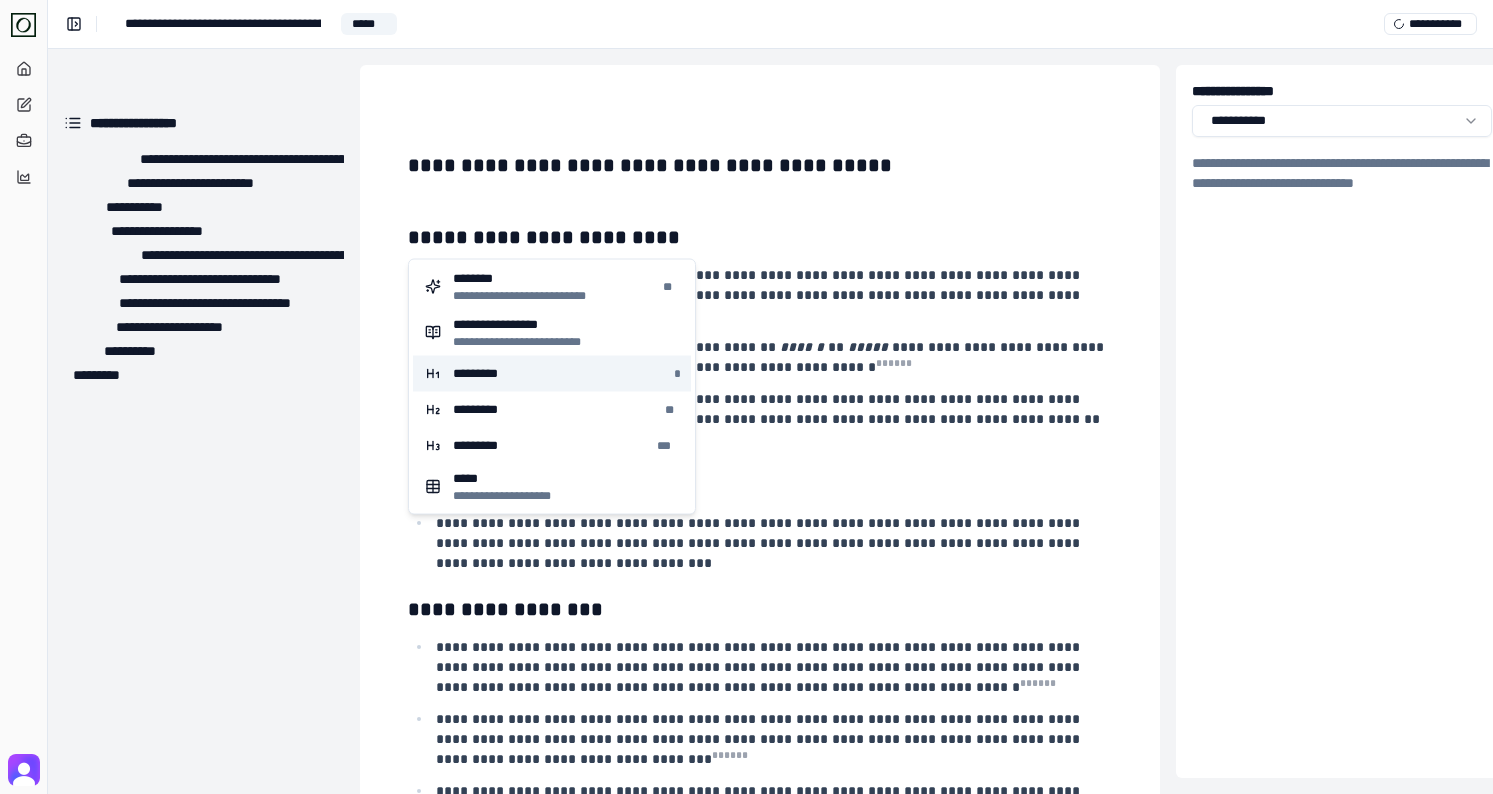 click on "********* *" at bounding box center (552, 374) 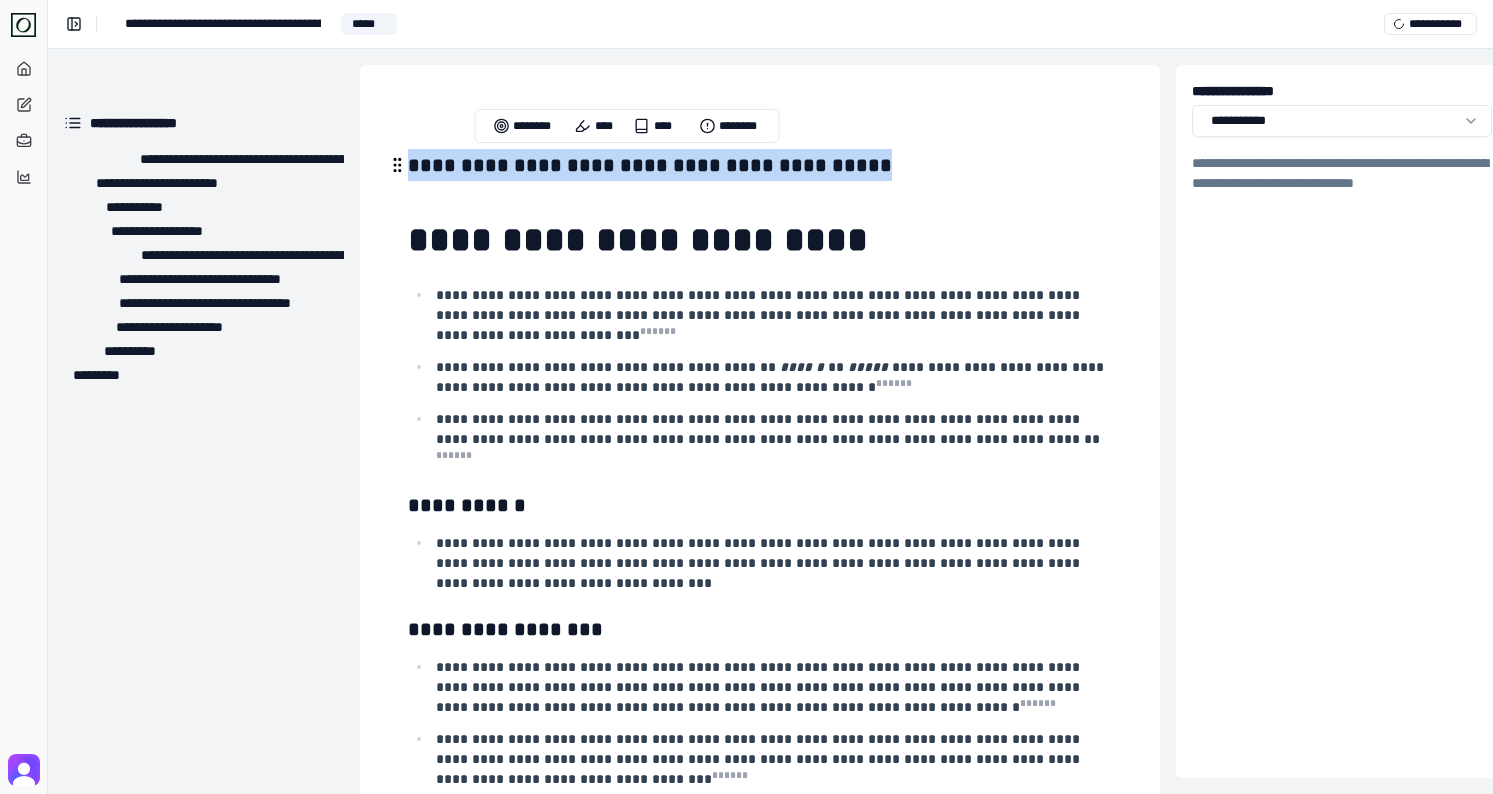 drag, startPoint x: 858, startPoint y: 165, endPoint x: 413, endPoint y: 177, distance: 445.16177 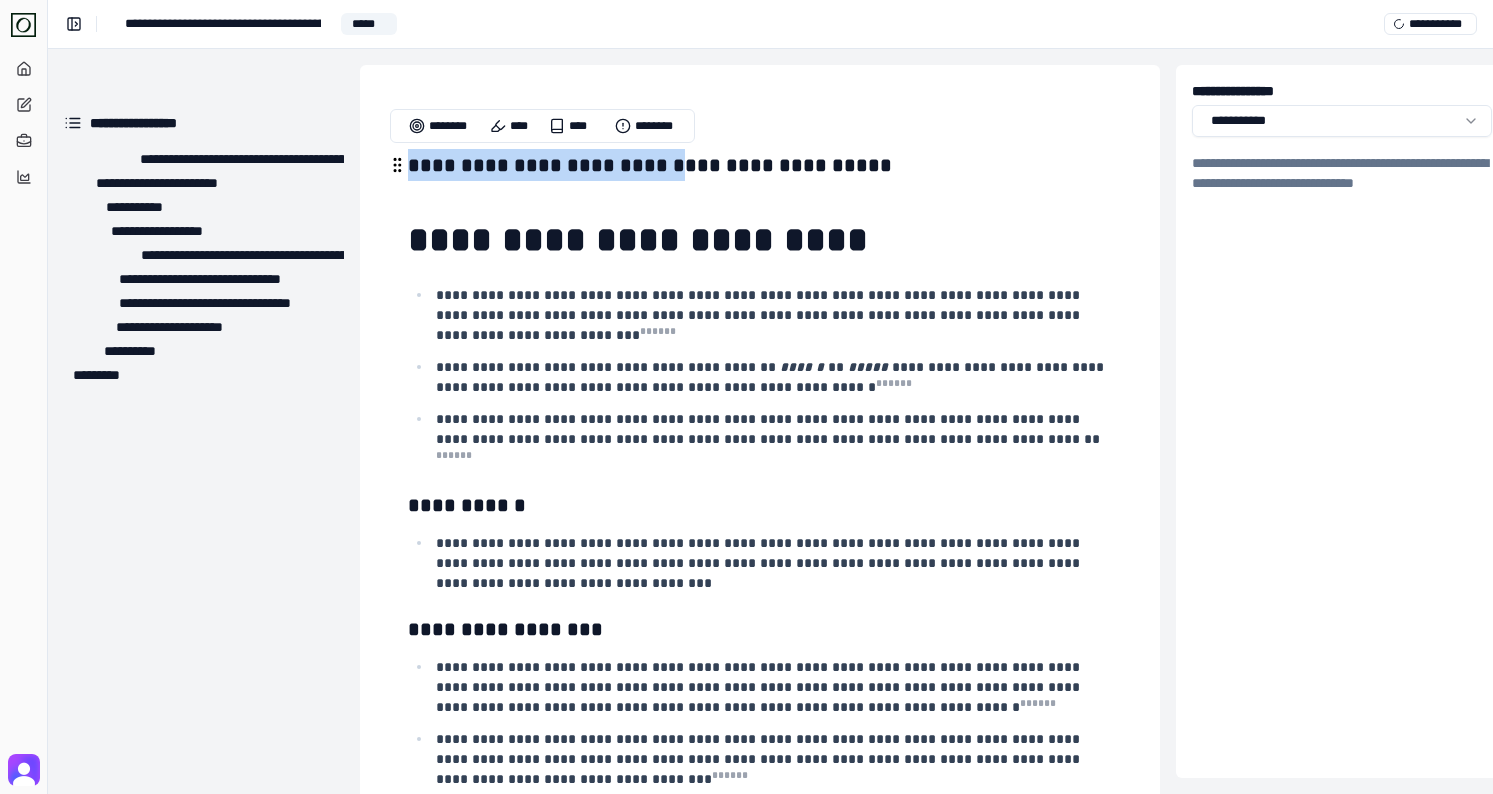 drag, startPoint x: 678, startPoint y: 167, endPoint x: 400, endPoint y: 166, distance: 278.0018 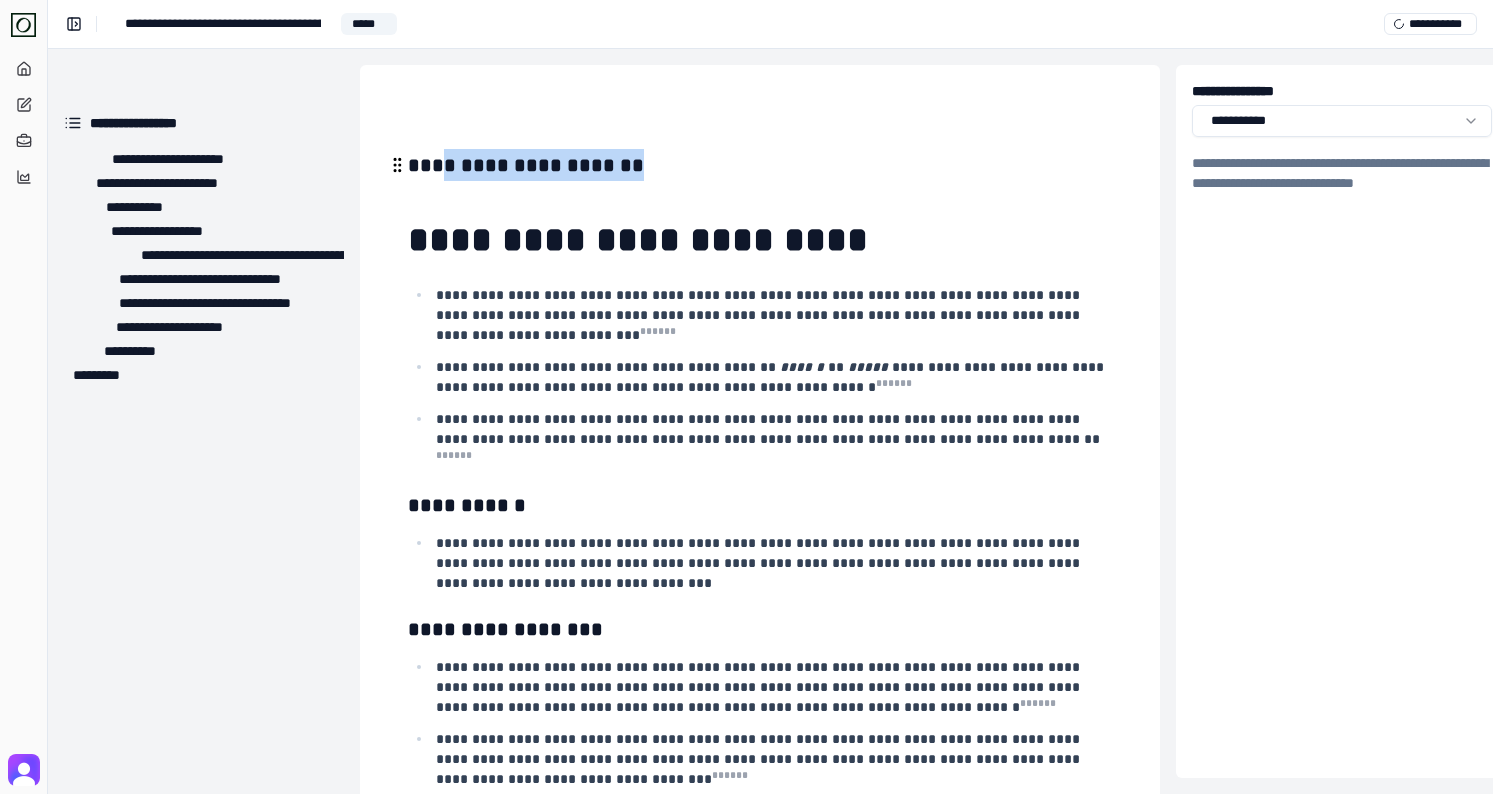 drag, startPoint x: 437, startPoint y: 165, endPoint x: 627, endPoint y: 150, distance: 190.59119 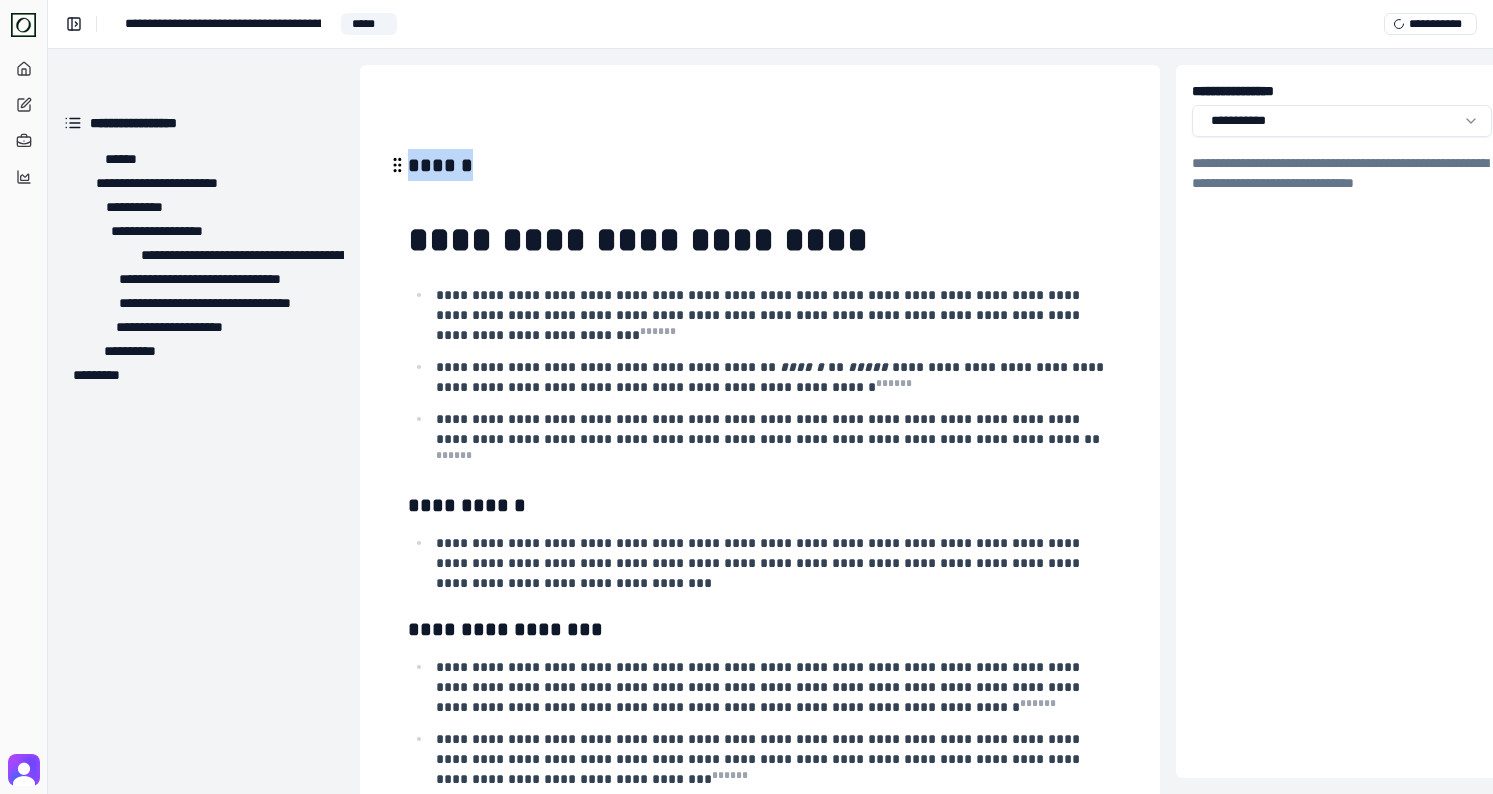 drag, startPoint x: 487, startPoint y: 162, endPoint x: 396, endPoint y: 162, distance: 91 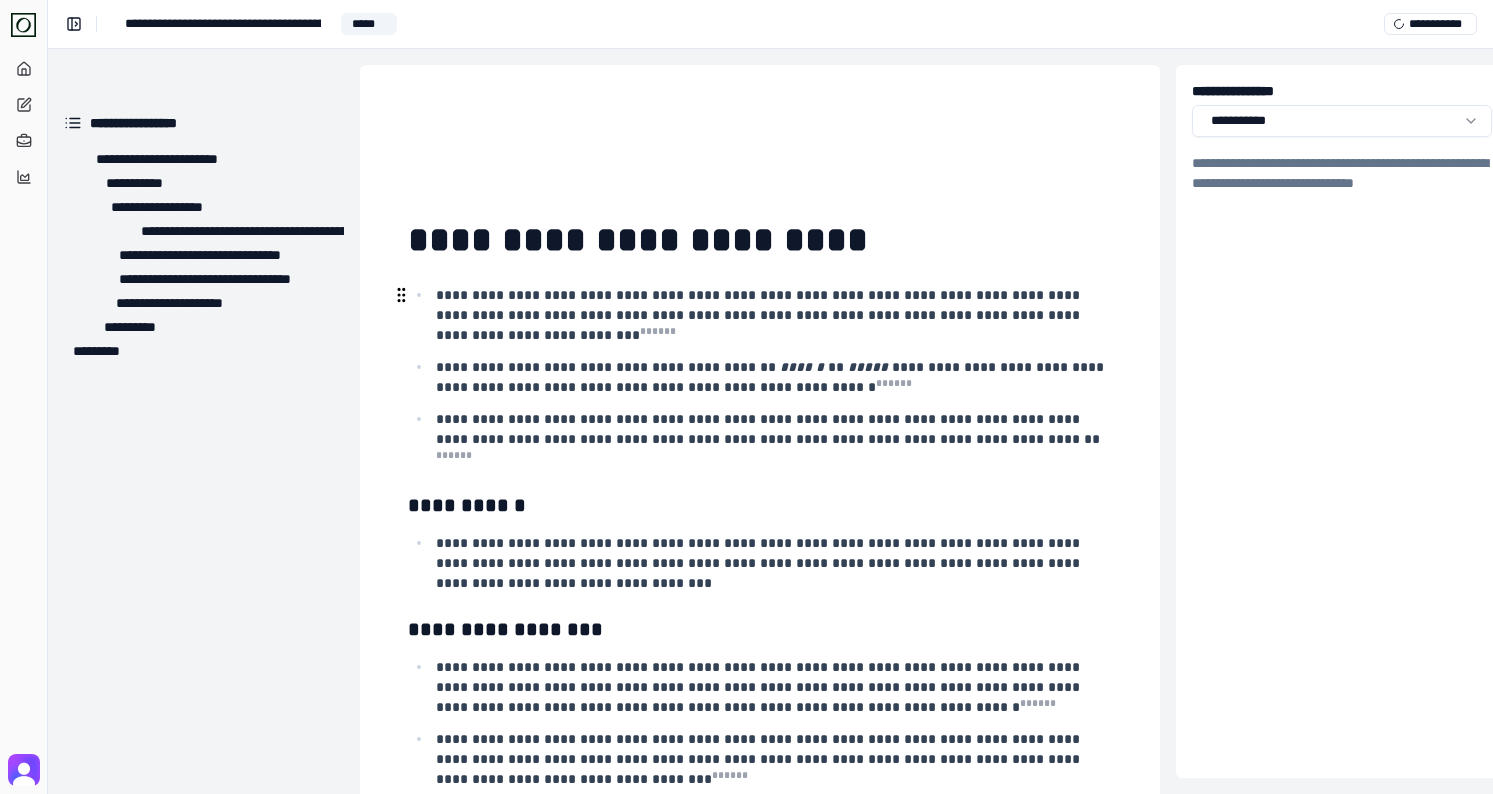 click on "**********" at bounding box center [760, 315] 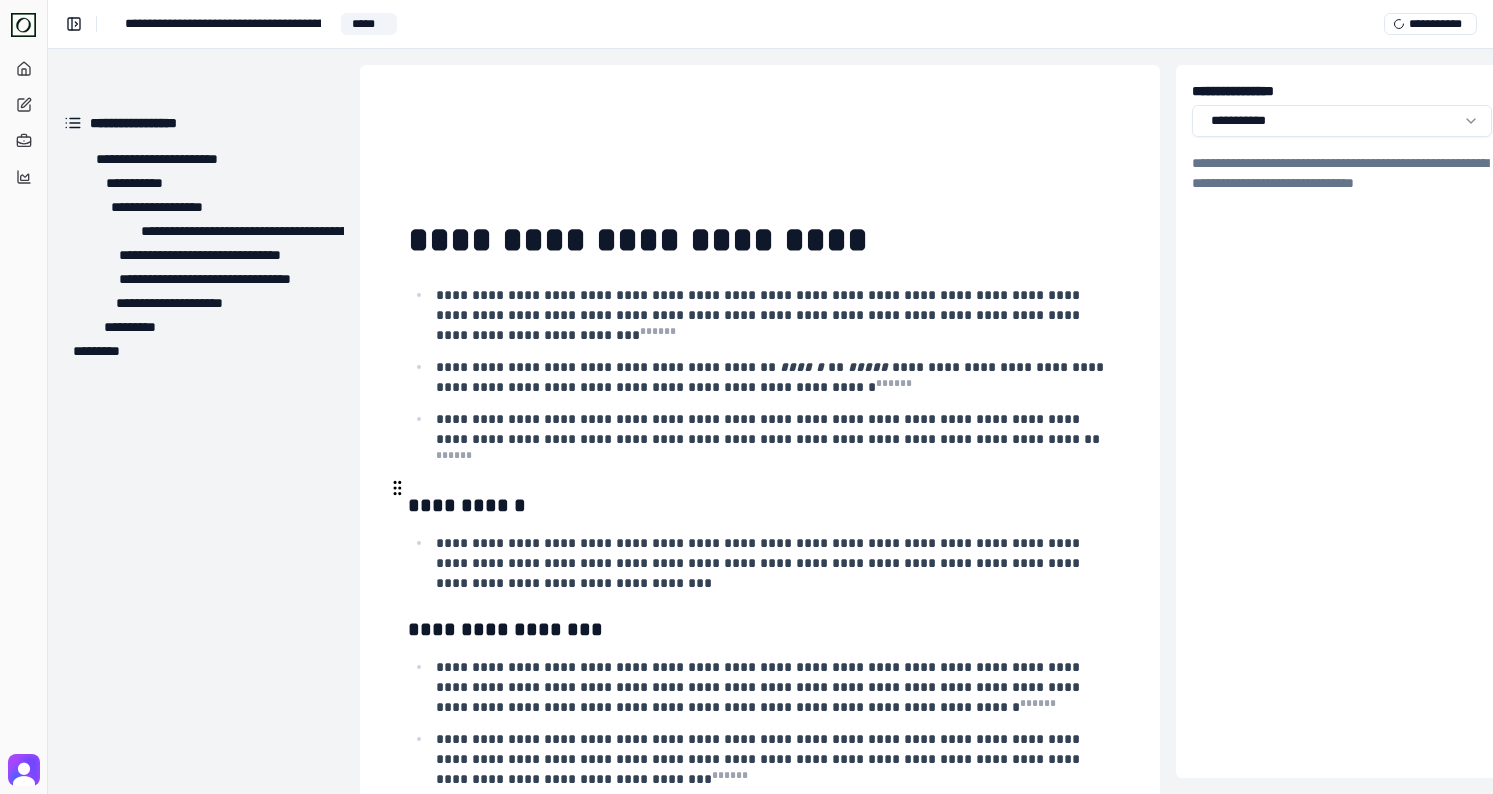 click on "**********" at bounding box center [760, 505] 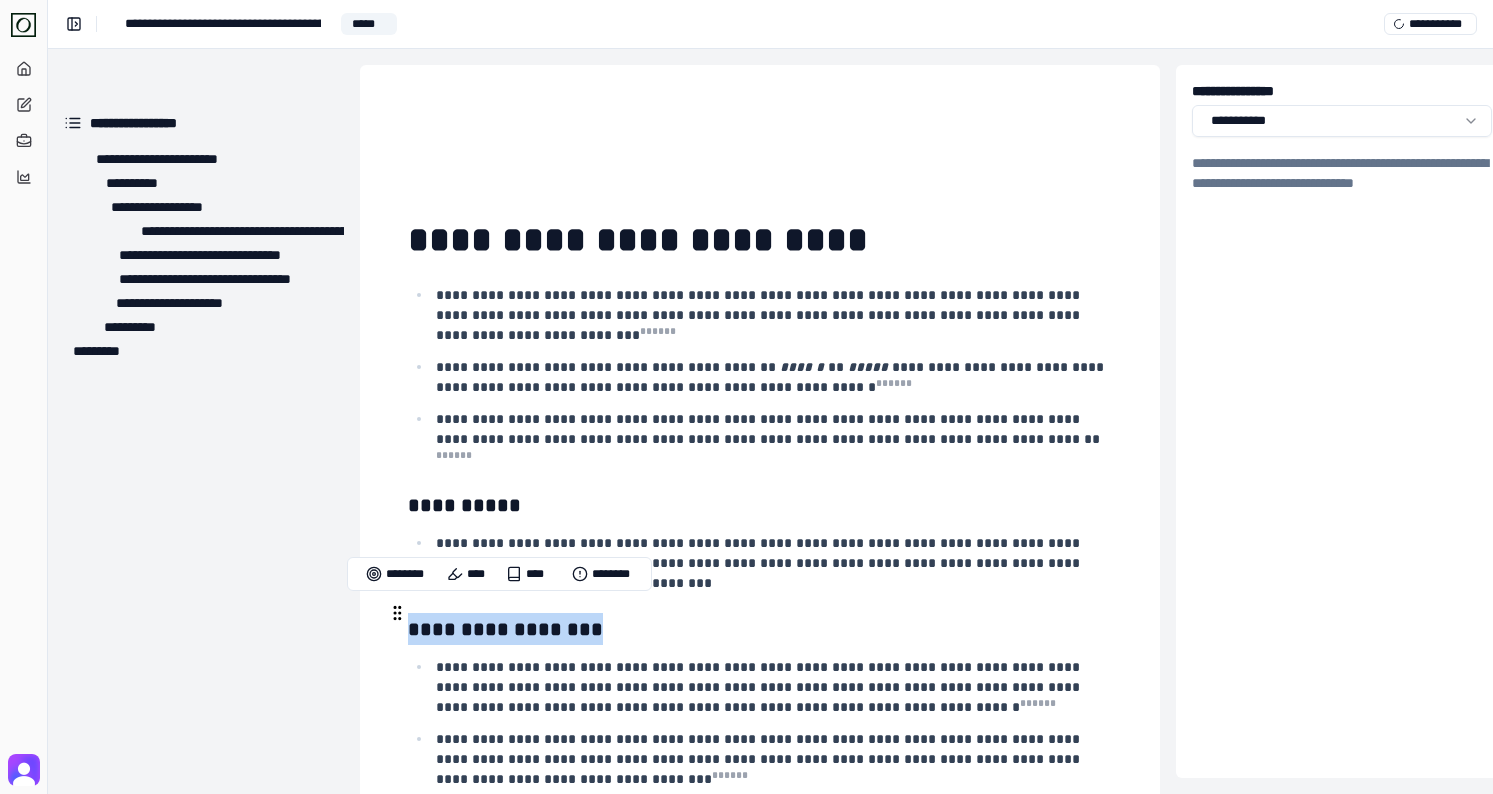 drag, startPoint x: 585, startPoint y: 616, endPoint x: 412, endPoint y: 615, distance: 173.00288 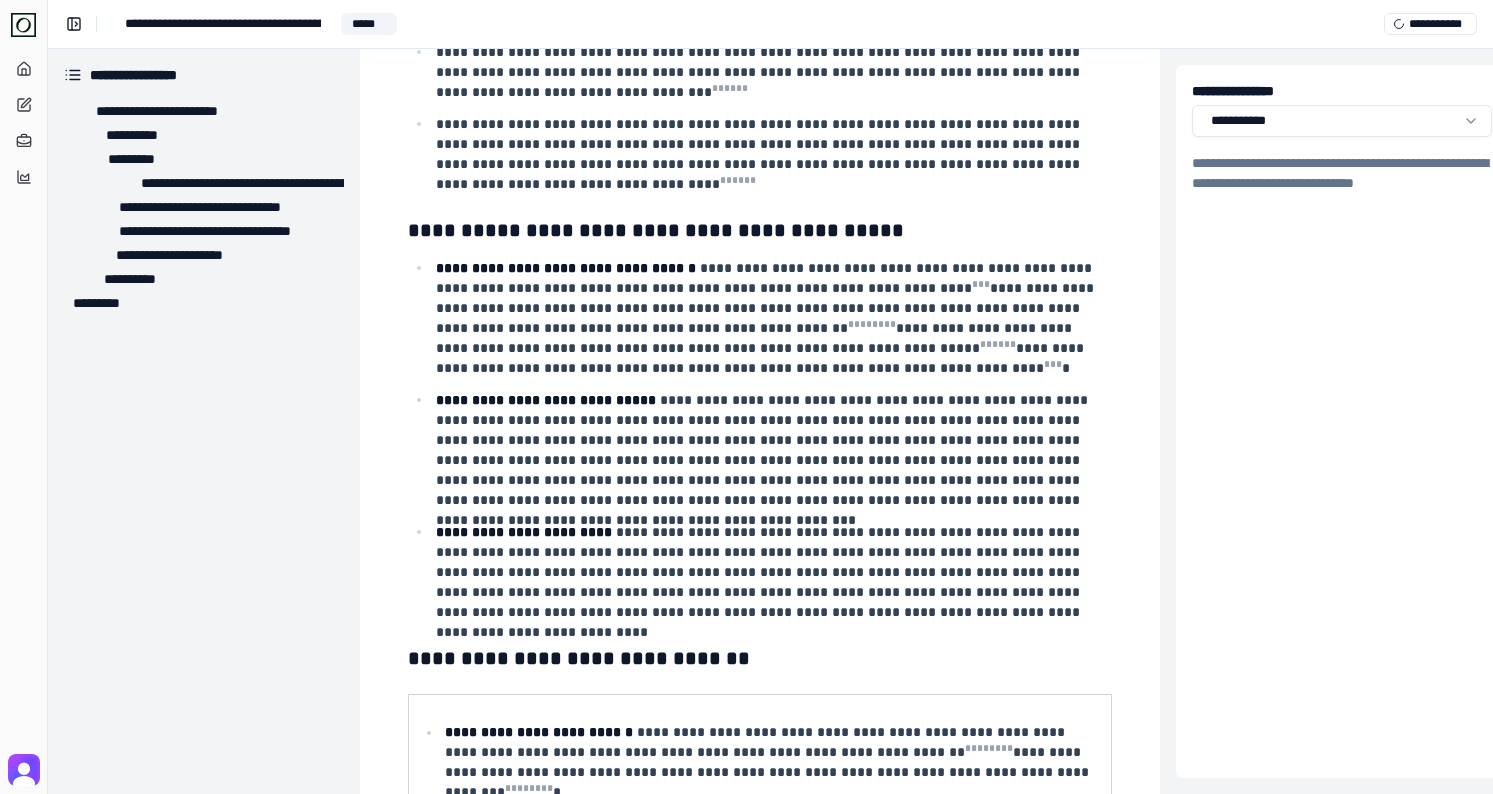 scroll, scrollTop: 707, scrollLeft: 0, axis: vertical 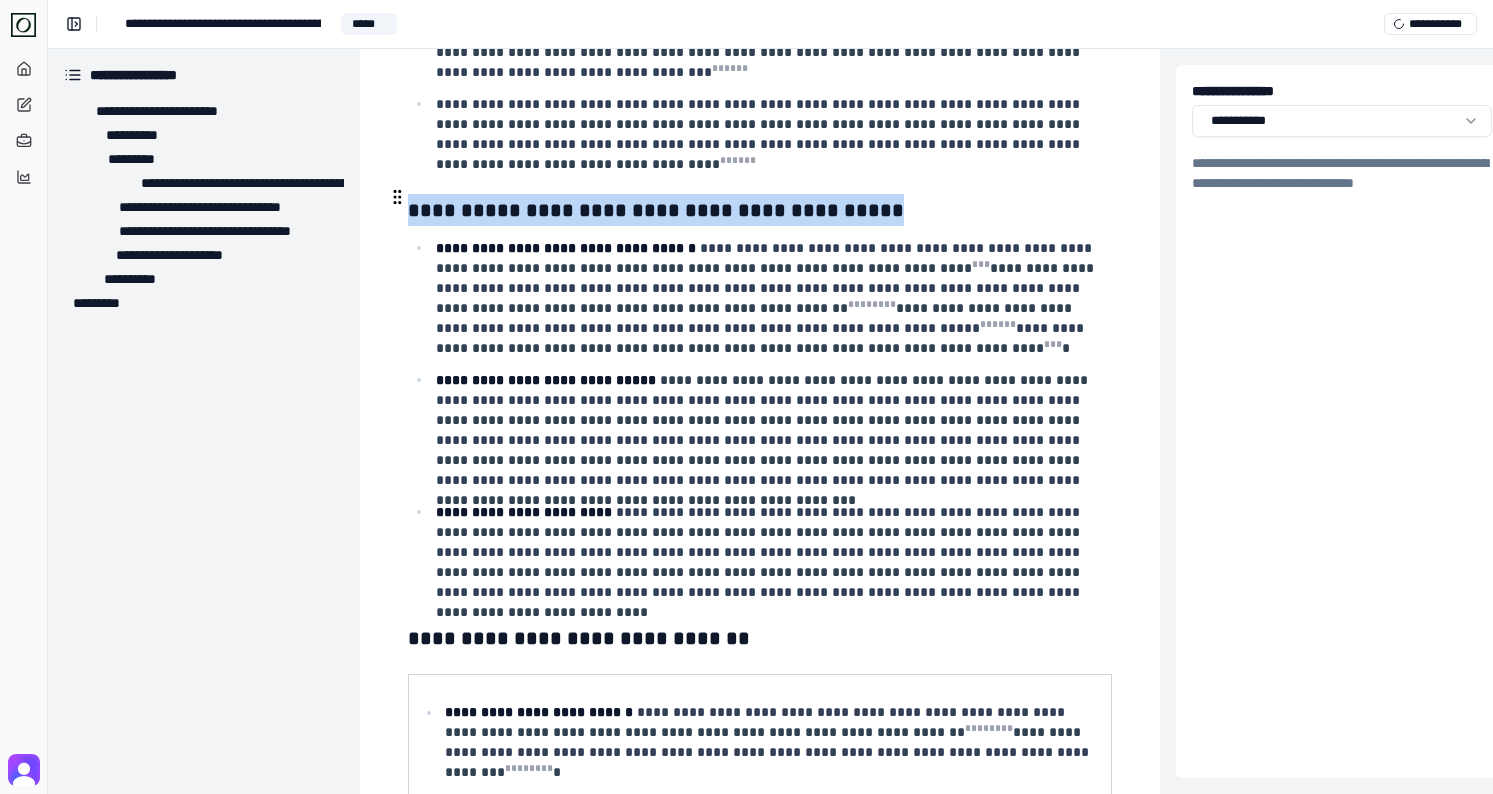 drag, startPoint x: 875, startPoint y: 199, endPoint x: 408, endPoint y: 205, distance: 467.03854 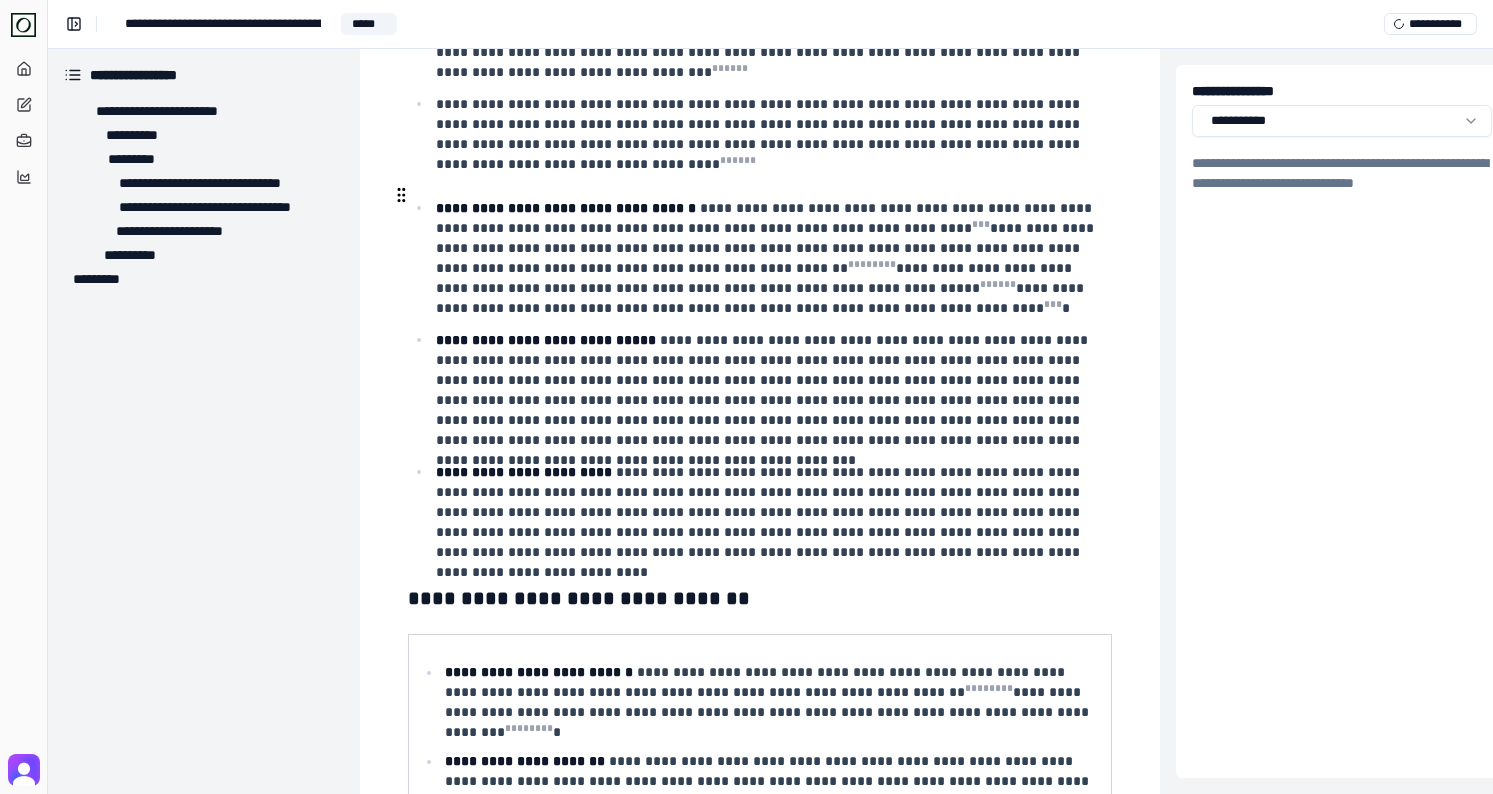 click on "**********" at bounding box center (760, 1909) 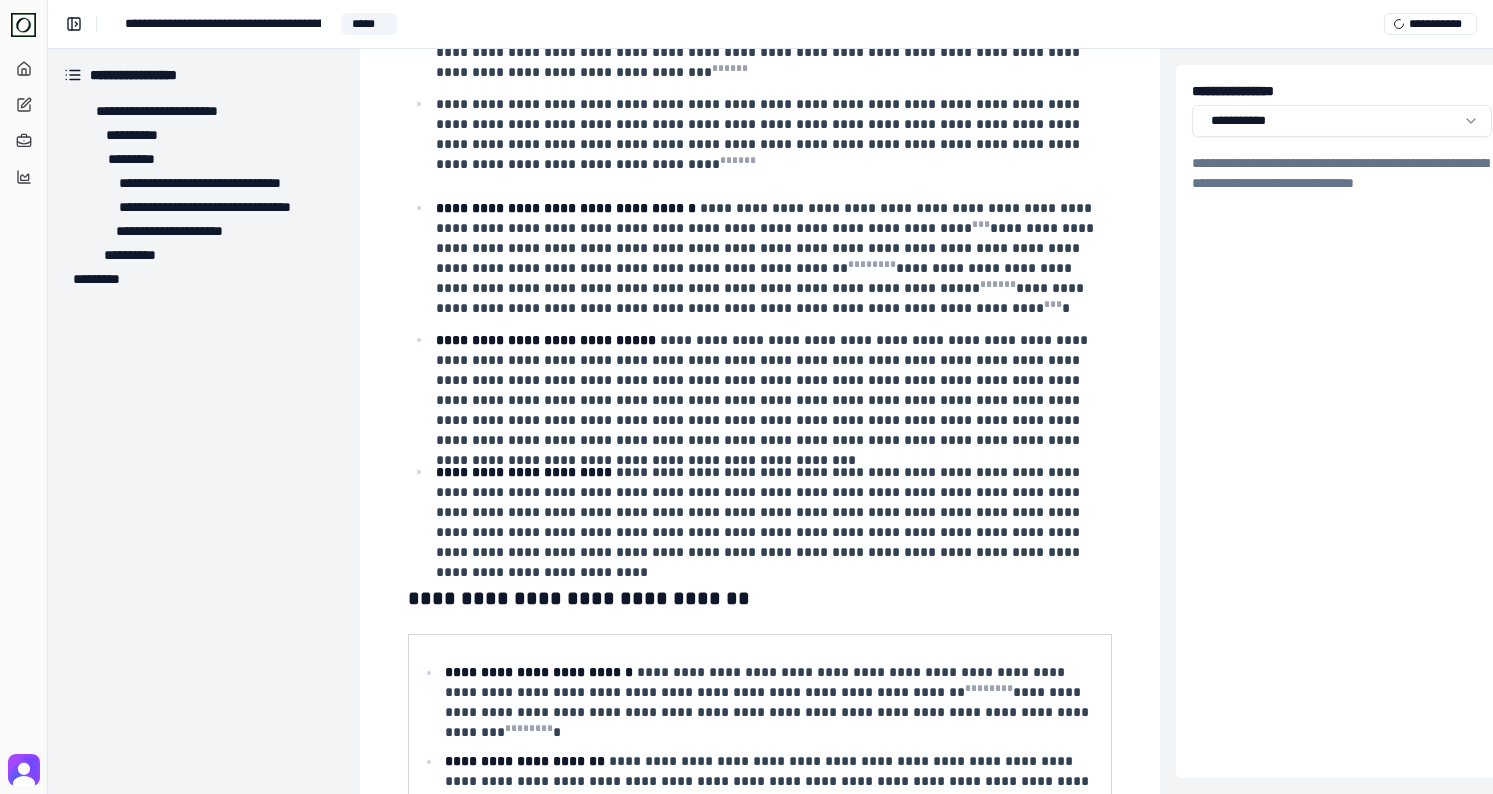 click on "**********" at bounding box center (760, 1909) 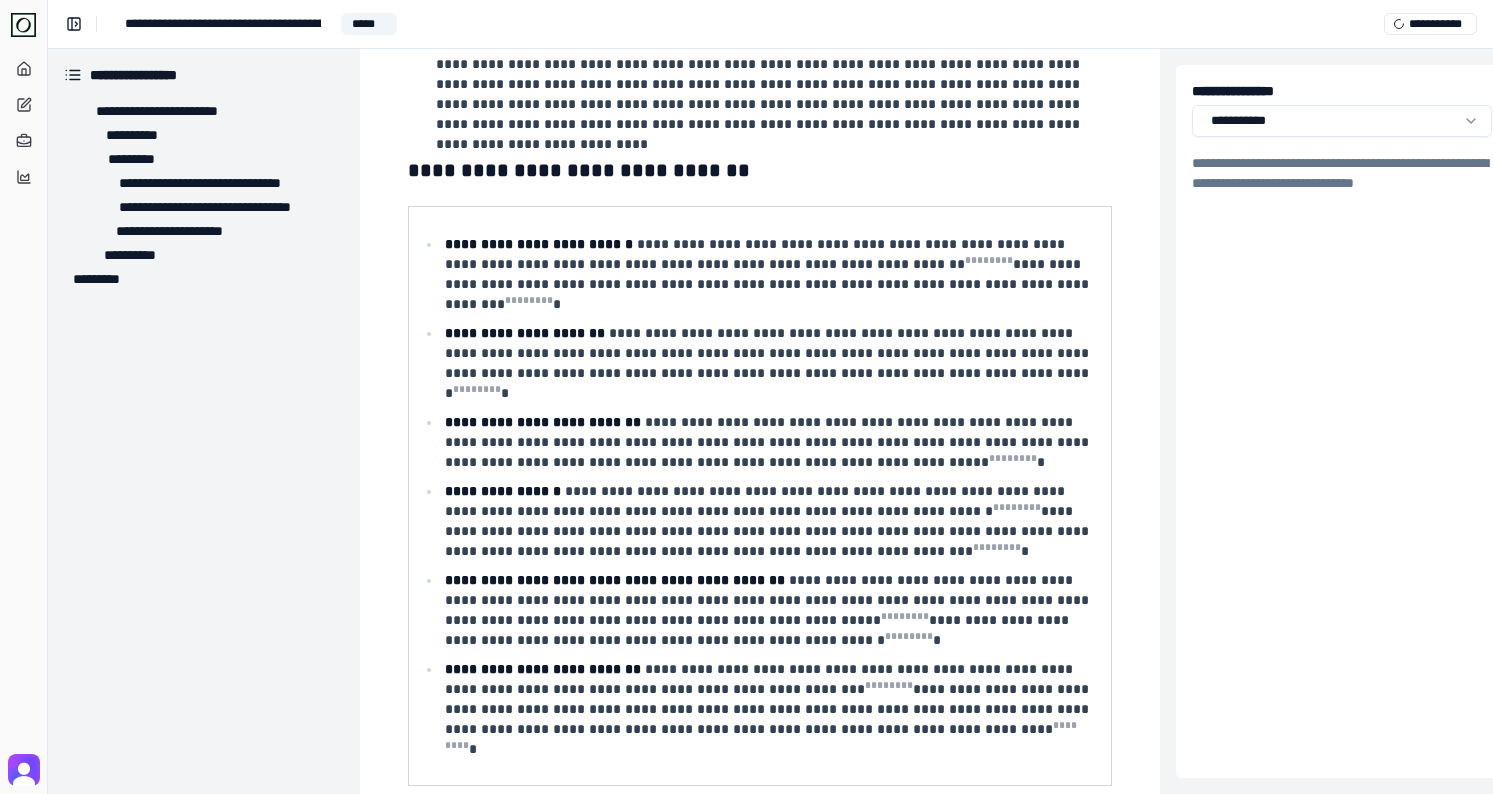 scroll, scrollTop: 1149, scrollLeft: 0, axis: vertical 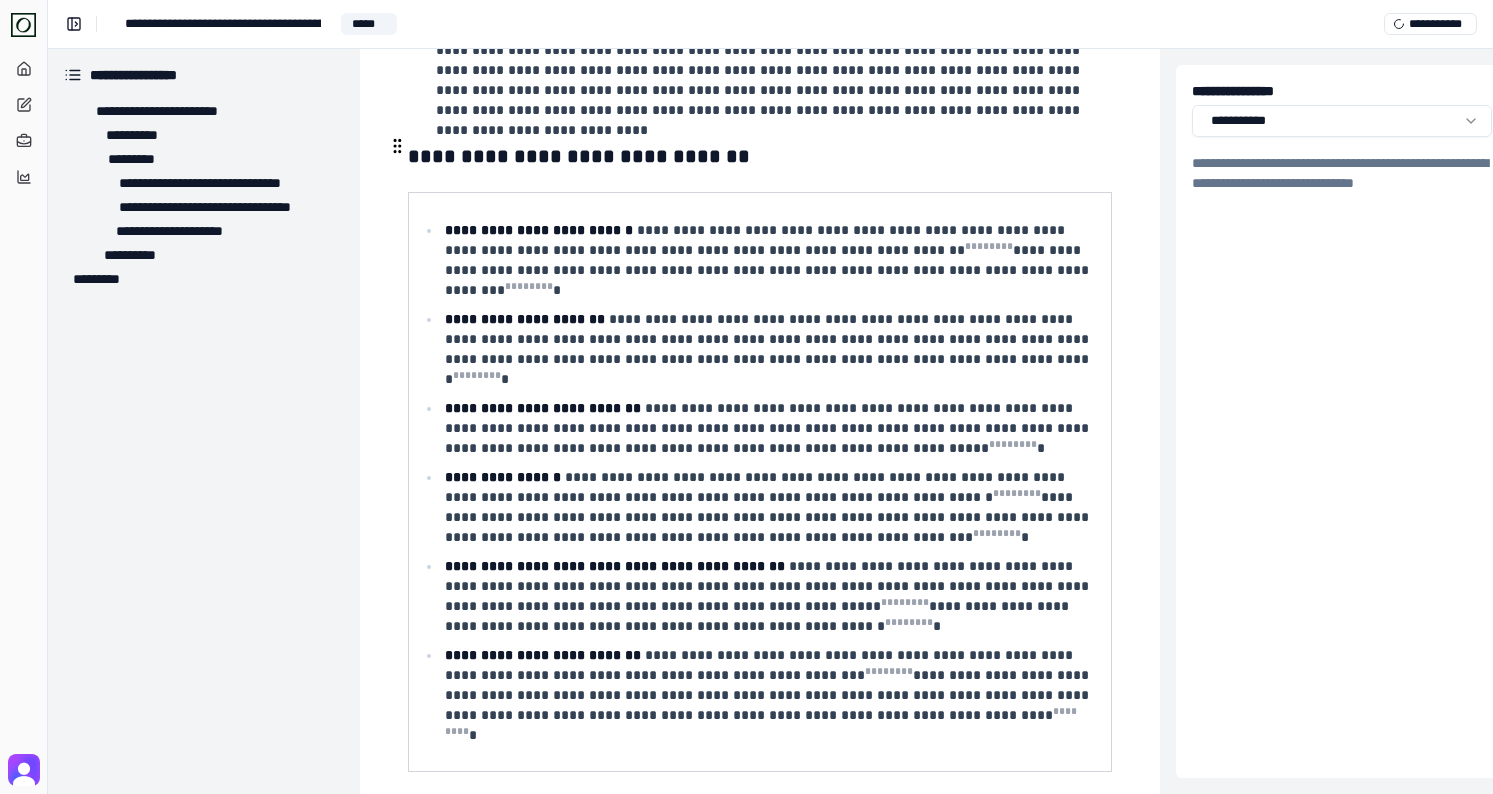 click on "**********" at bounding box center (579, 156) 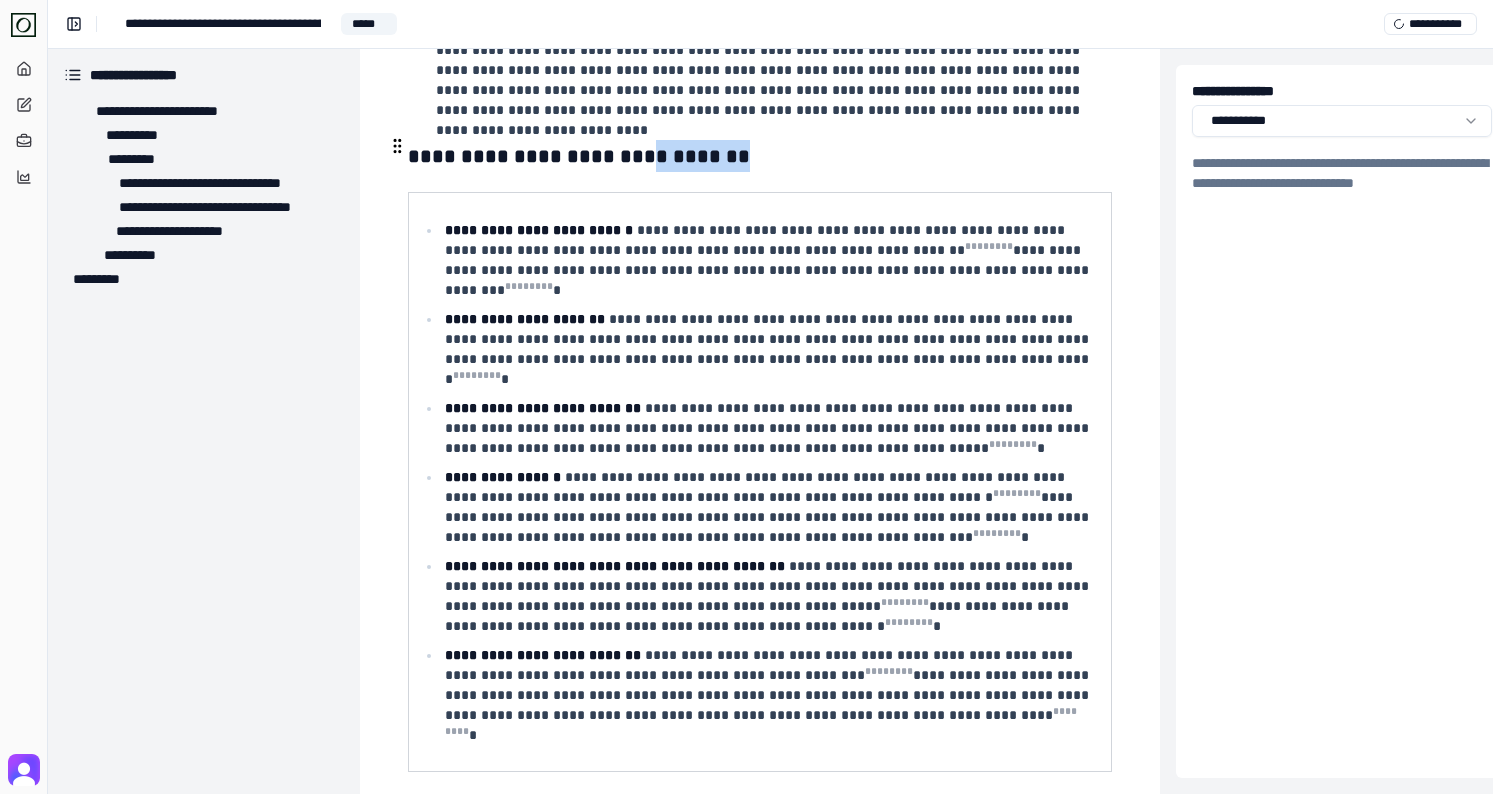 click on "**********" at bounding box center [579, 156] 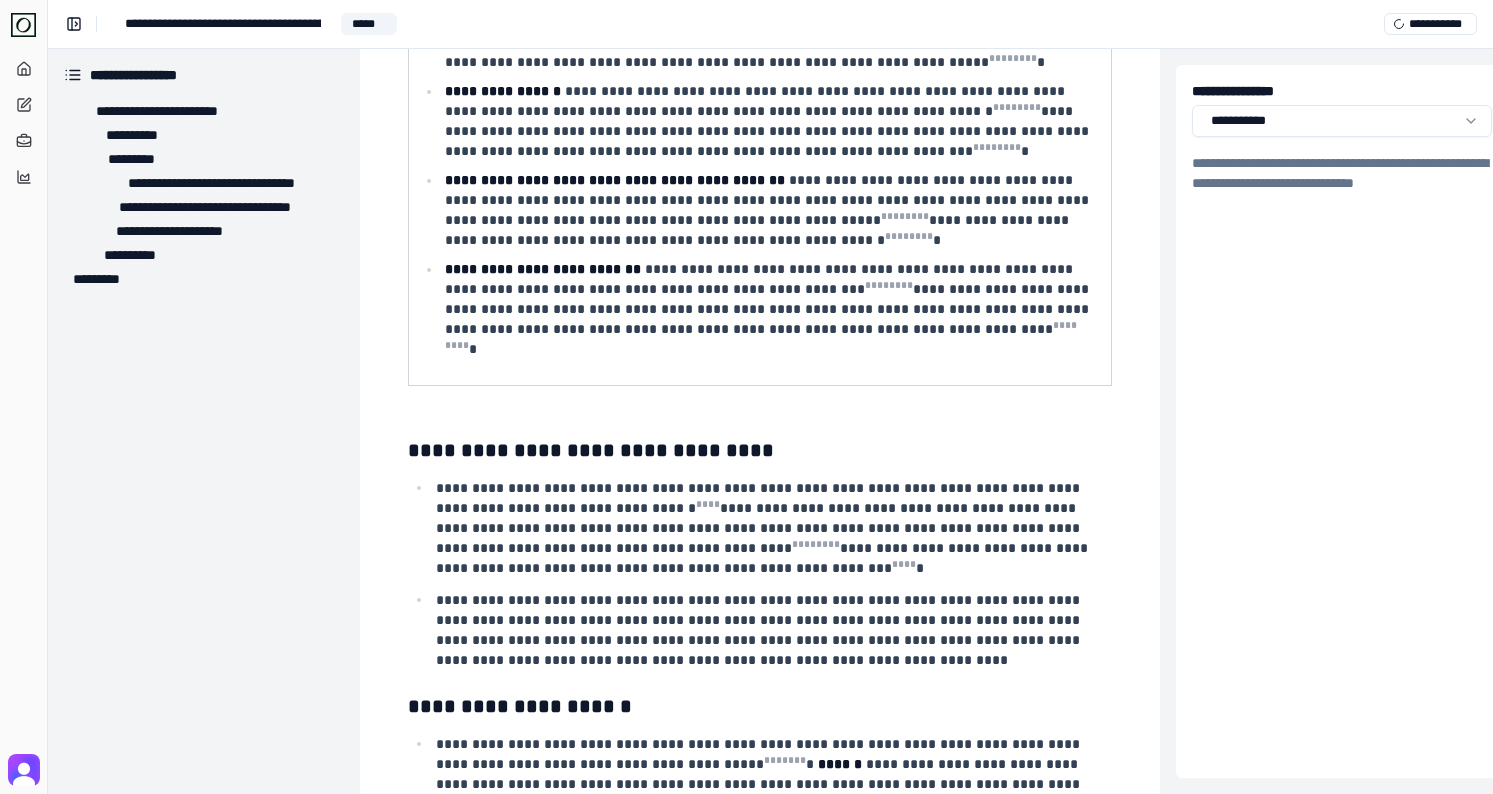scroll, scrollTop: 1541, scrollLeft: 0, axis: vertical 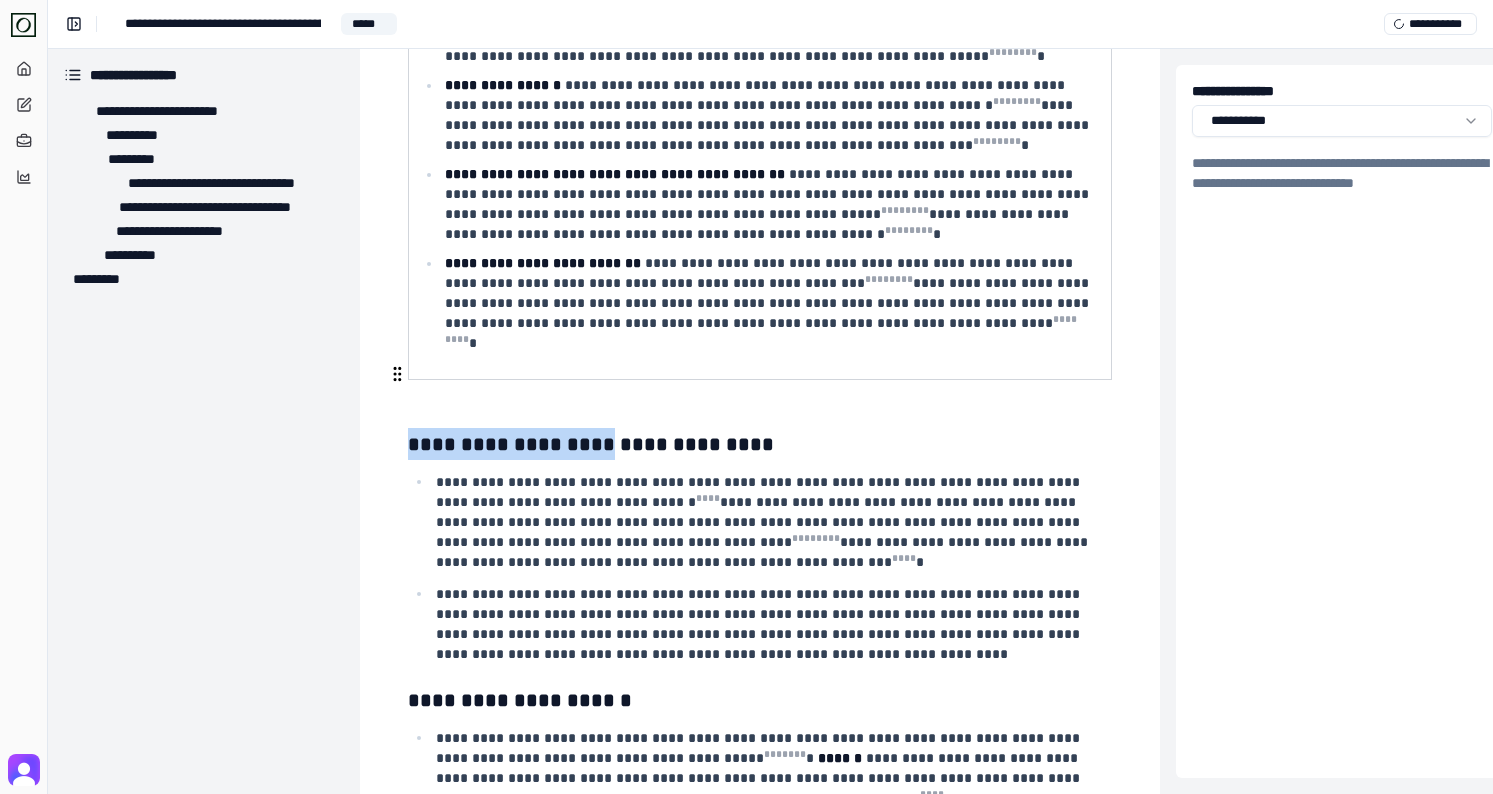 drag, startPoint x: 597, startPoint y: 375, endPoint x: 409, endPoint y: 369, distance: 188.09572 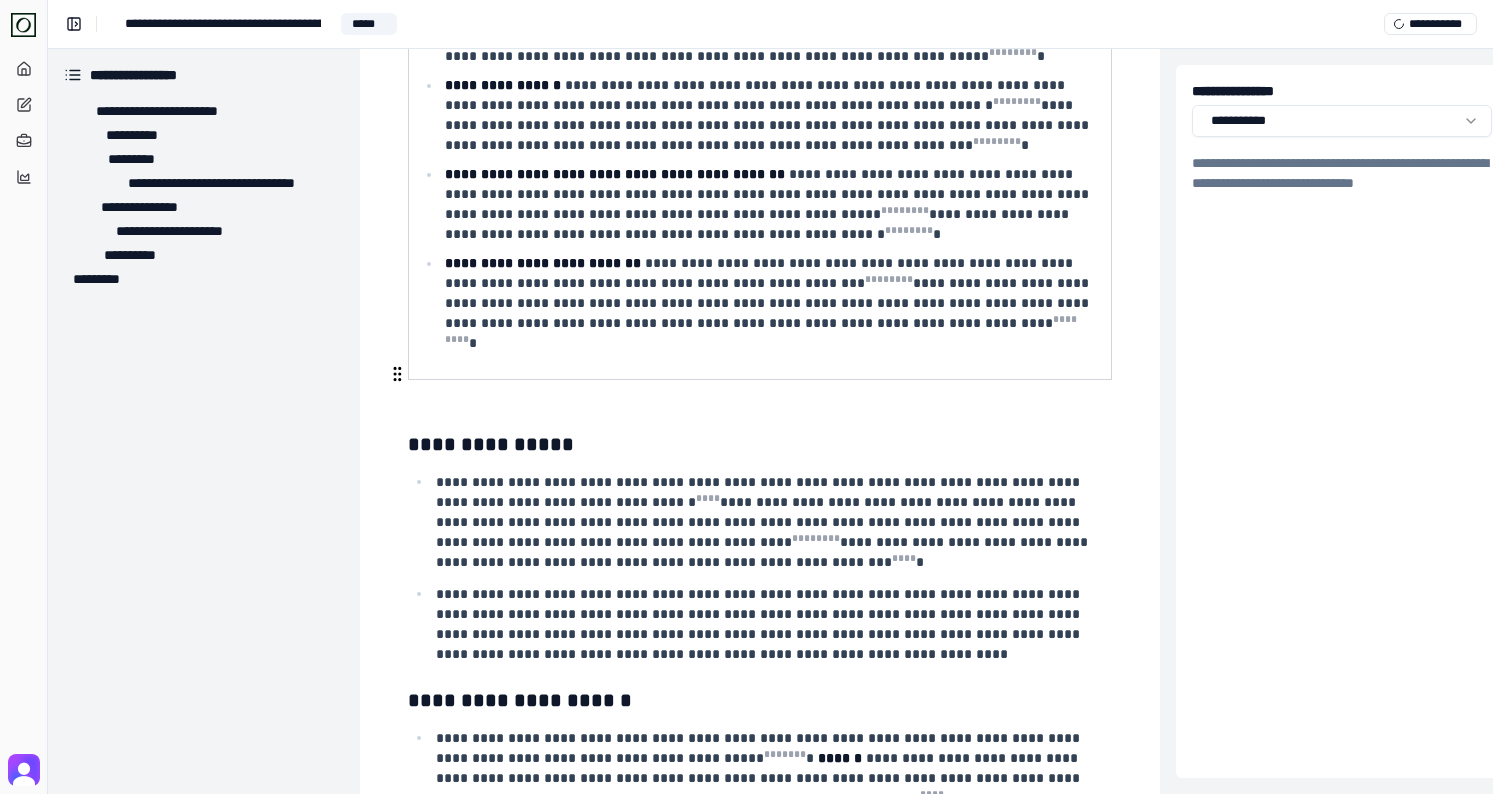click on "**********" at bounding box center (491, 444) 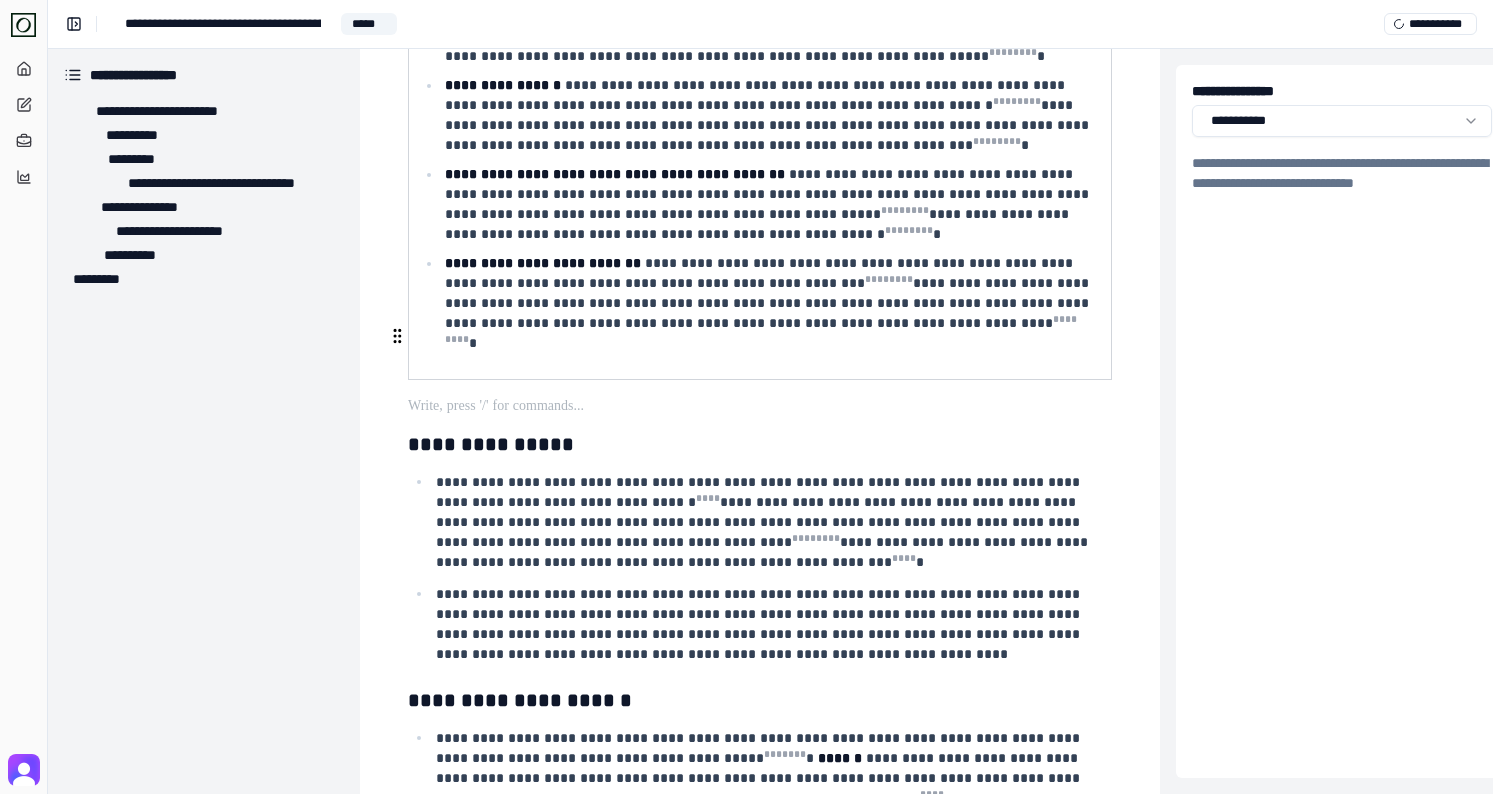 click at bounding box center (758, 406) 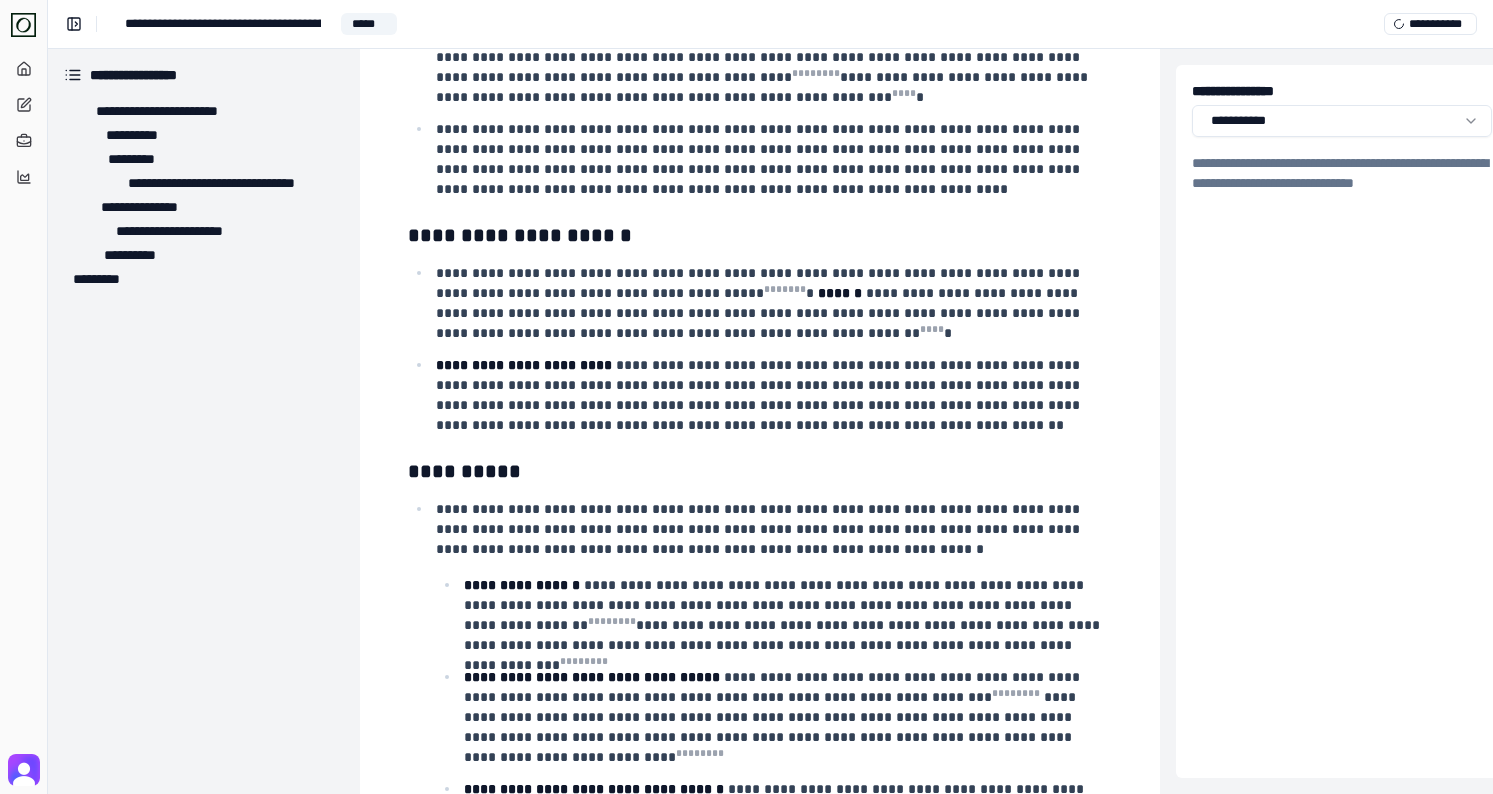 scroll, scrollTop: 2007, scrollLeft: 0, axis: vertical 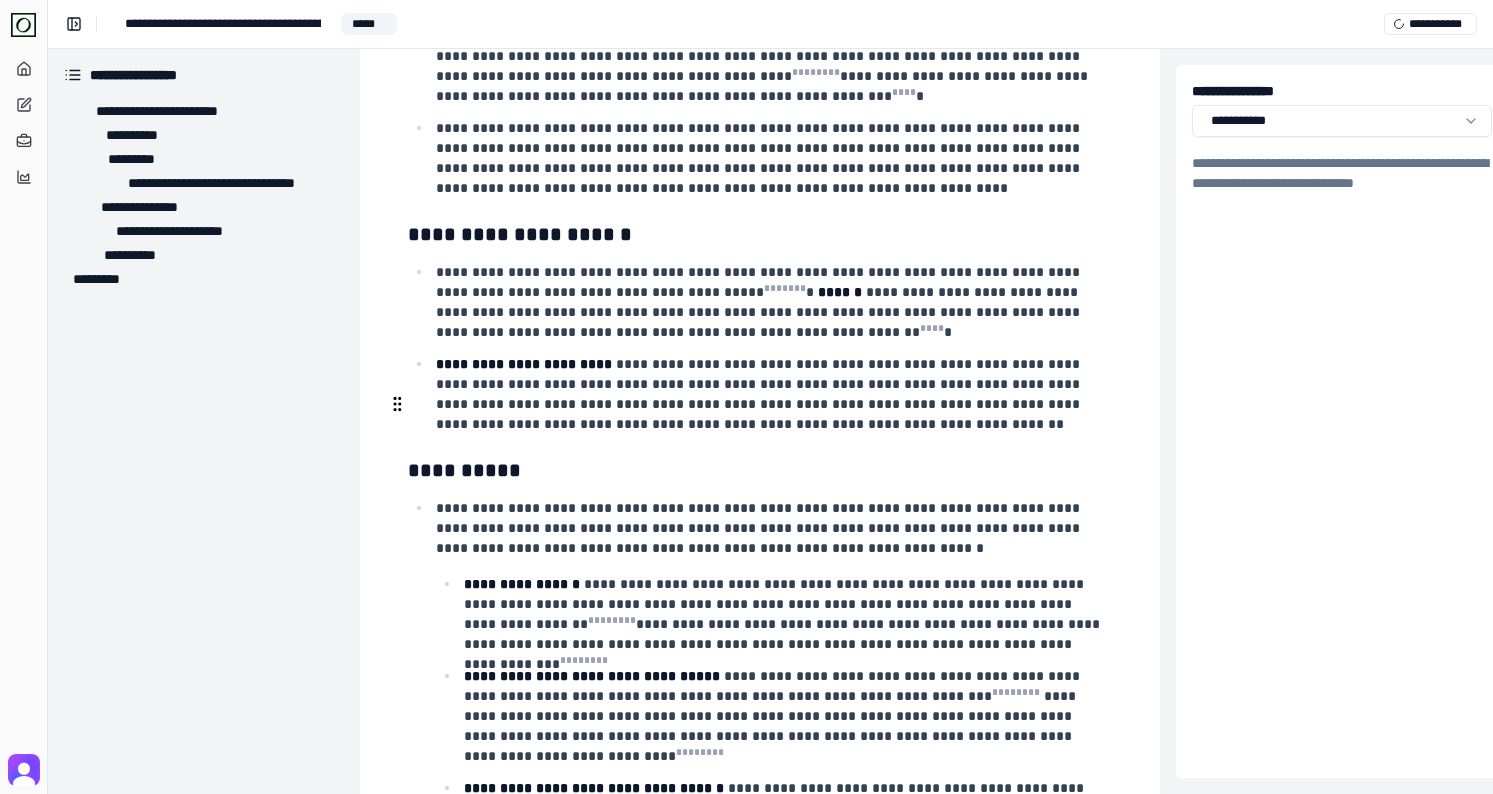 click on "**********" at bounding box center [760, 470] 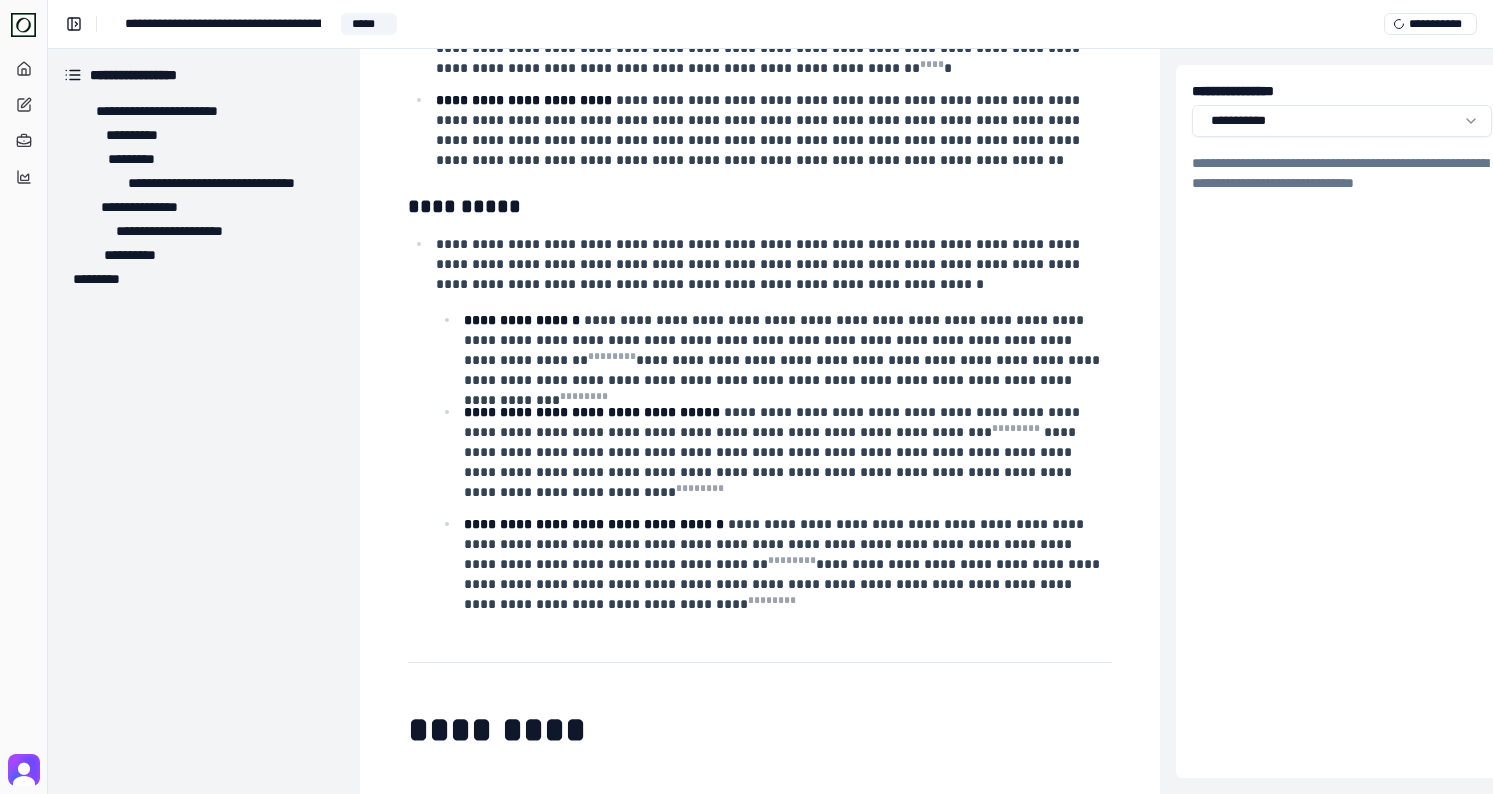 scroll, scrollTop: 2156, scrollLeft: 0, axis: vertical 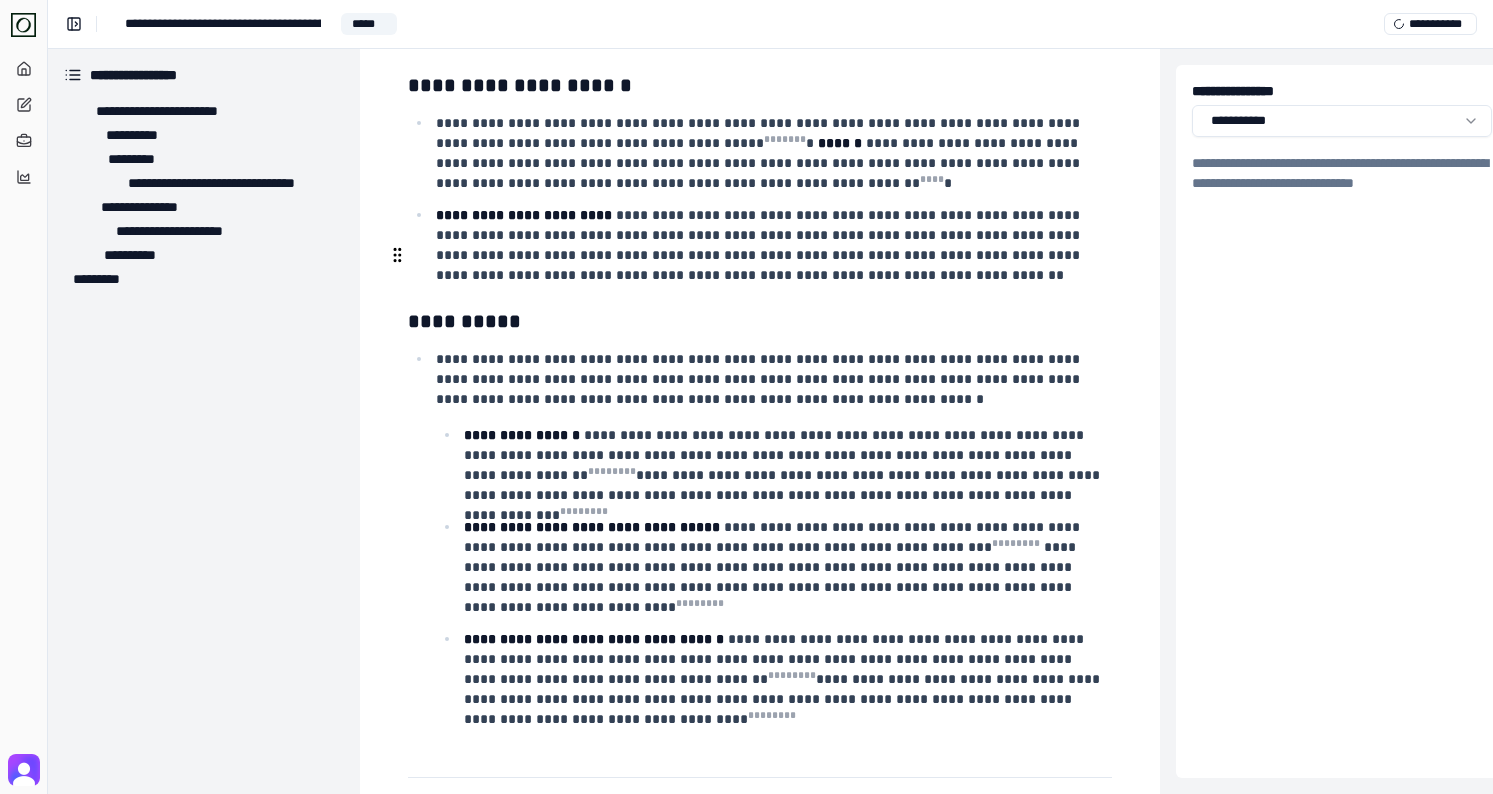 click on "**********" at bounding box center (760, 321) 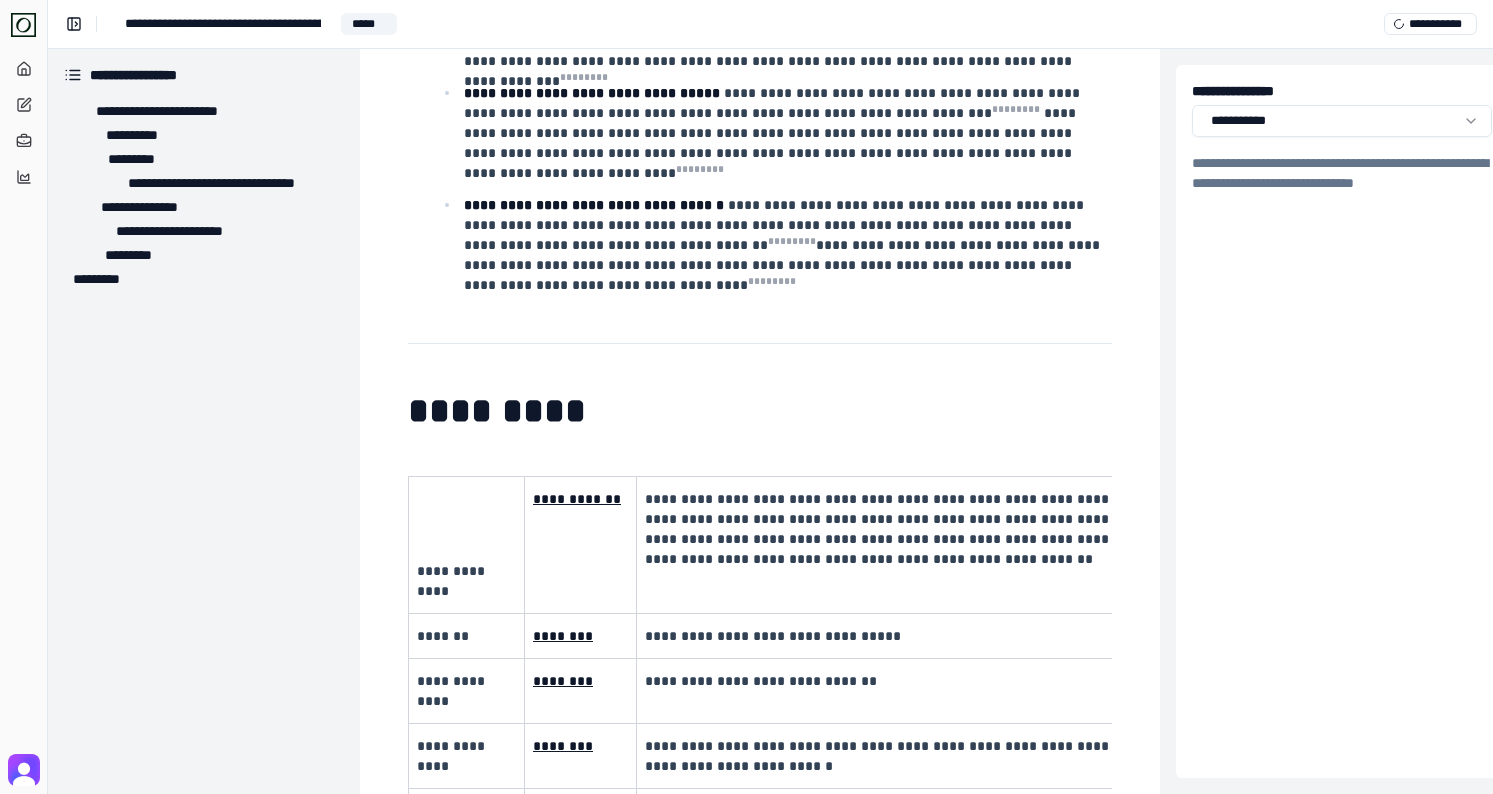 scroll, scrollTop: 2575, scrollLeft: 0, axis: vertical 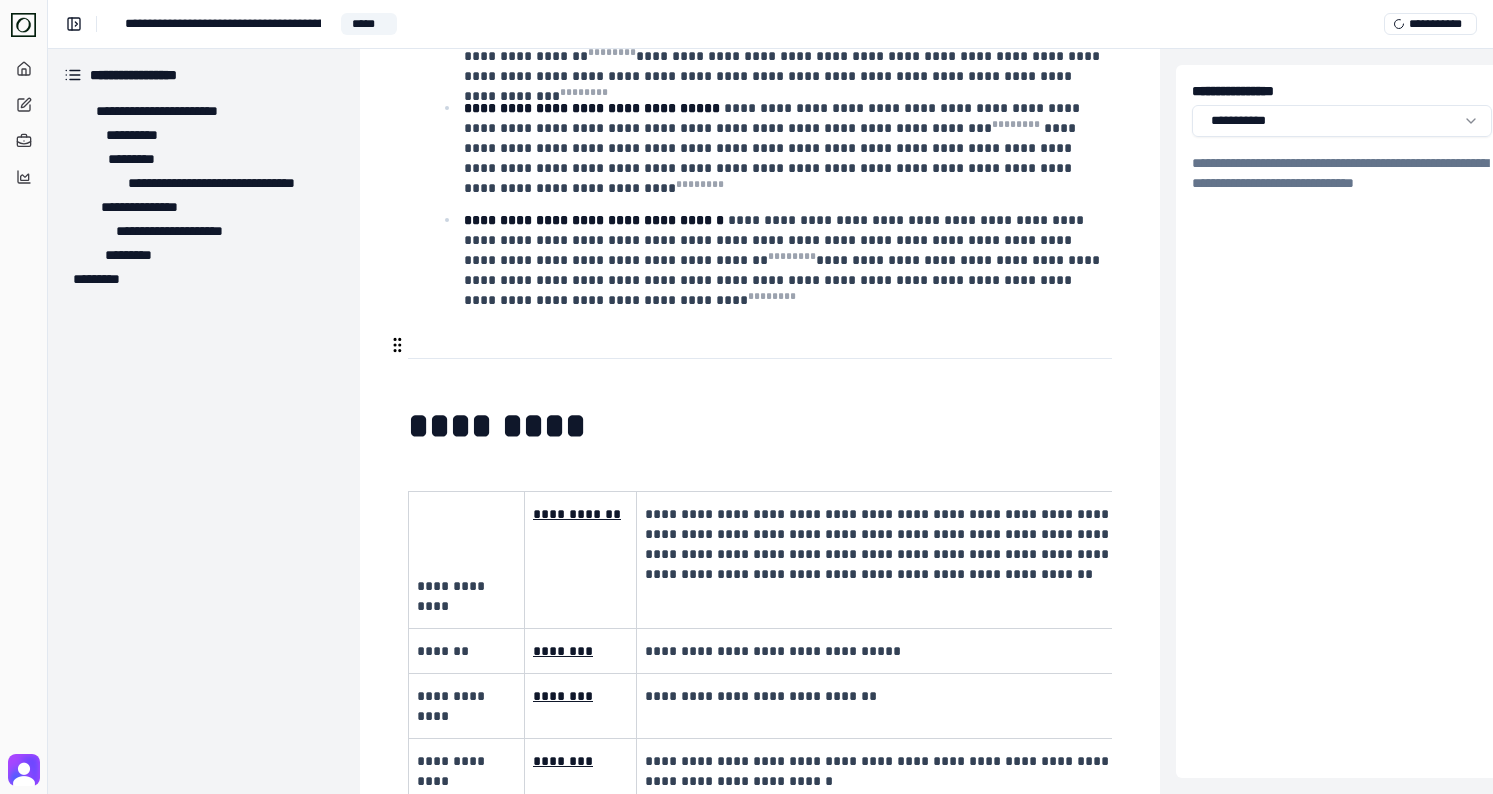 click on "**********" at bounding box center [760, 41] 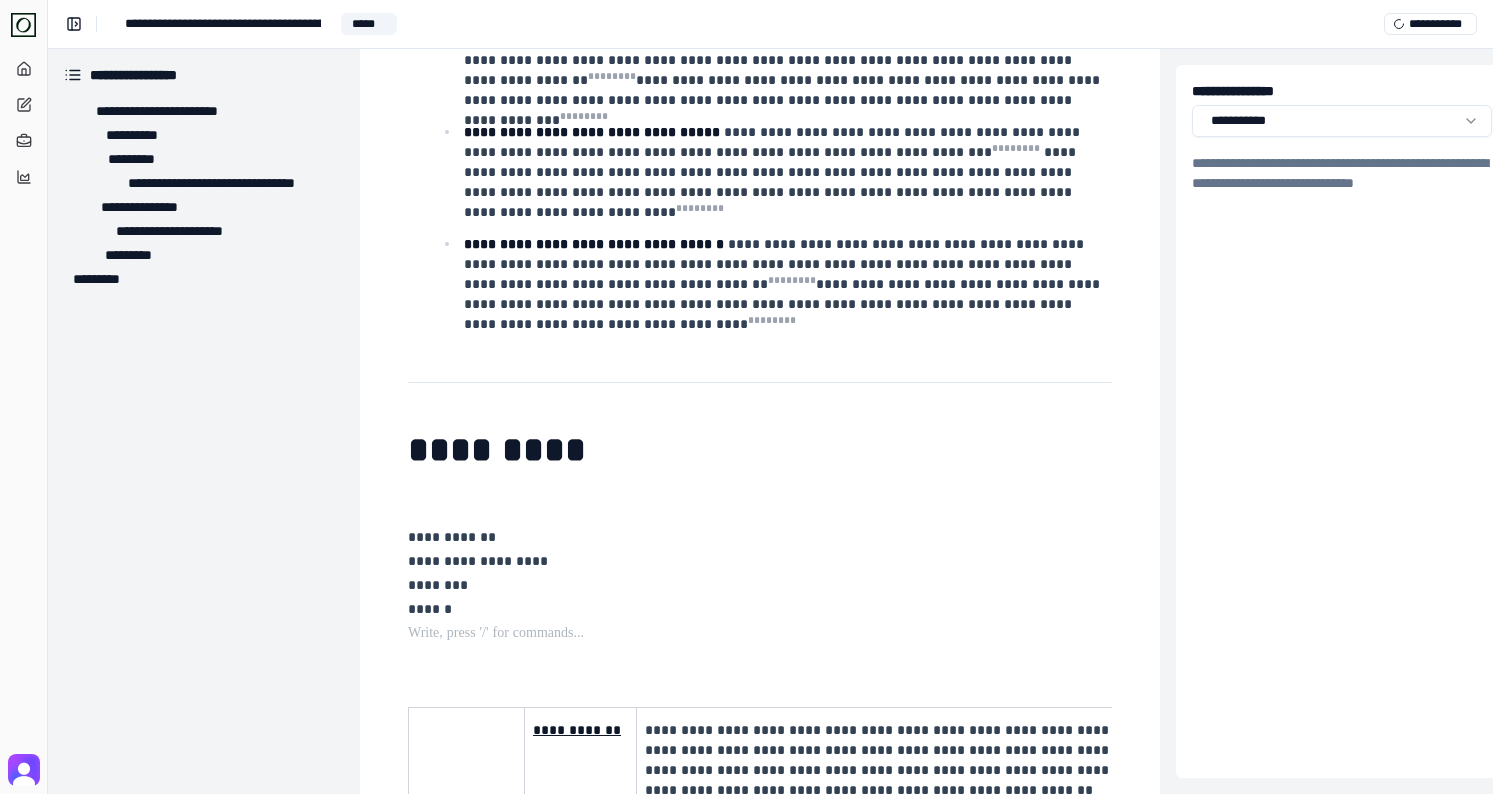 scroll, scrollTop: 2550, scrollLeft: 0, axis: vertical 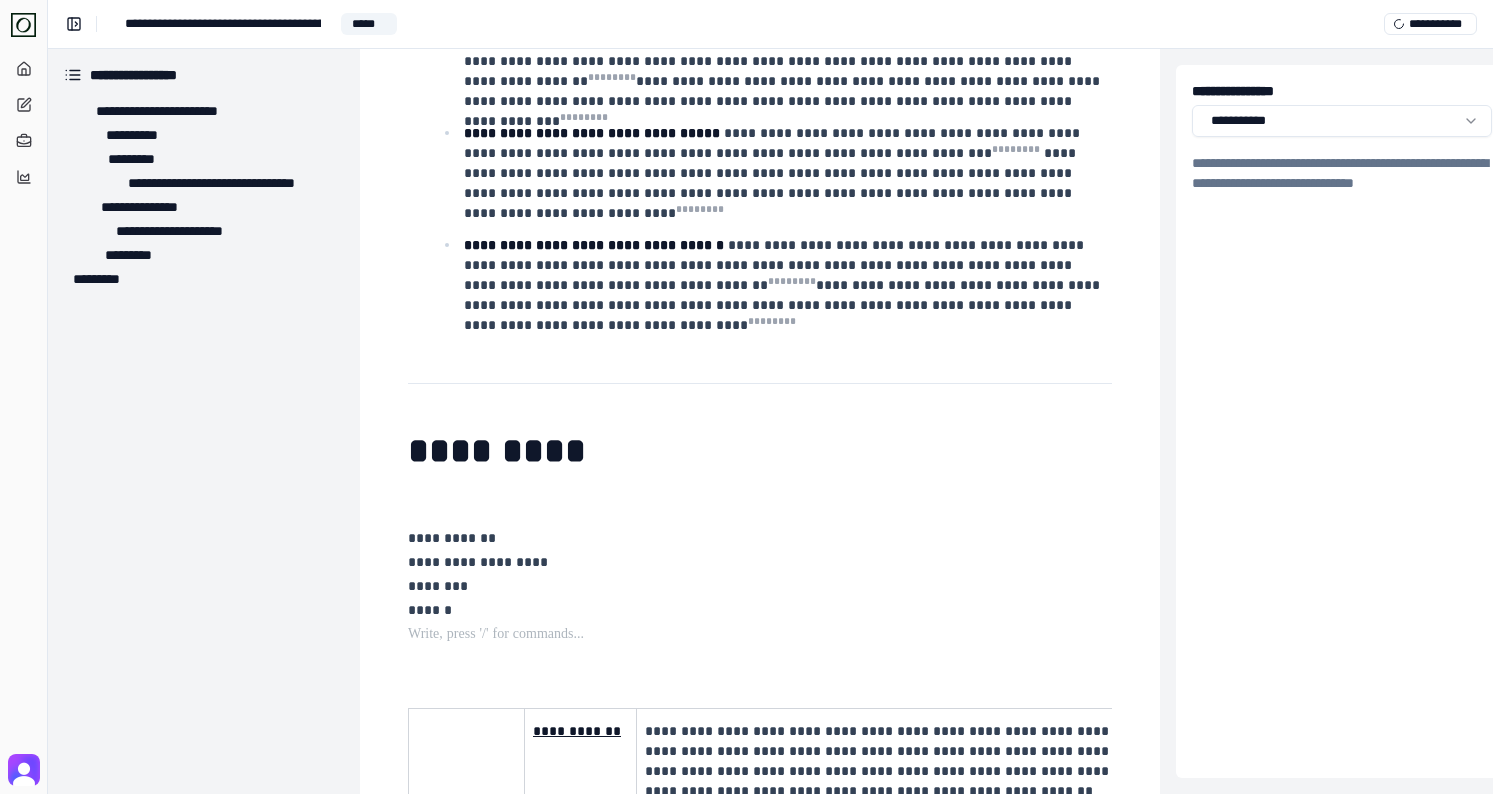 click on "**********" at bounding box center [760, 162] 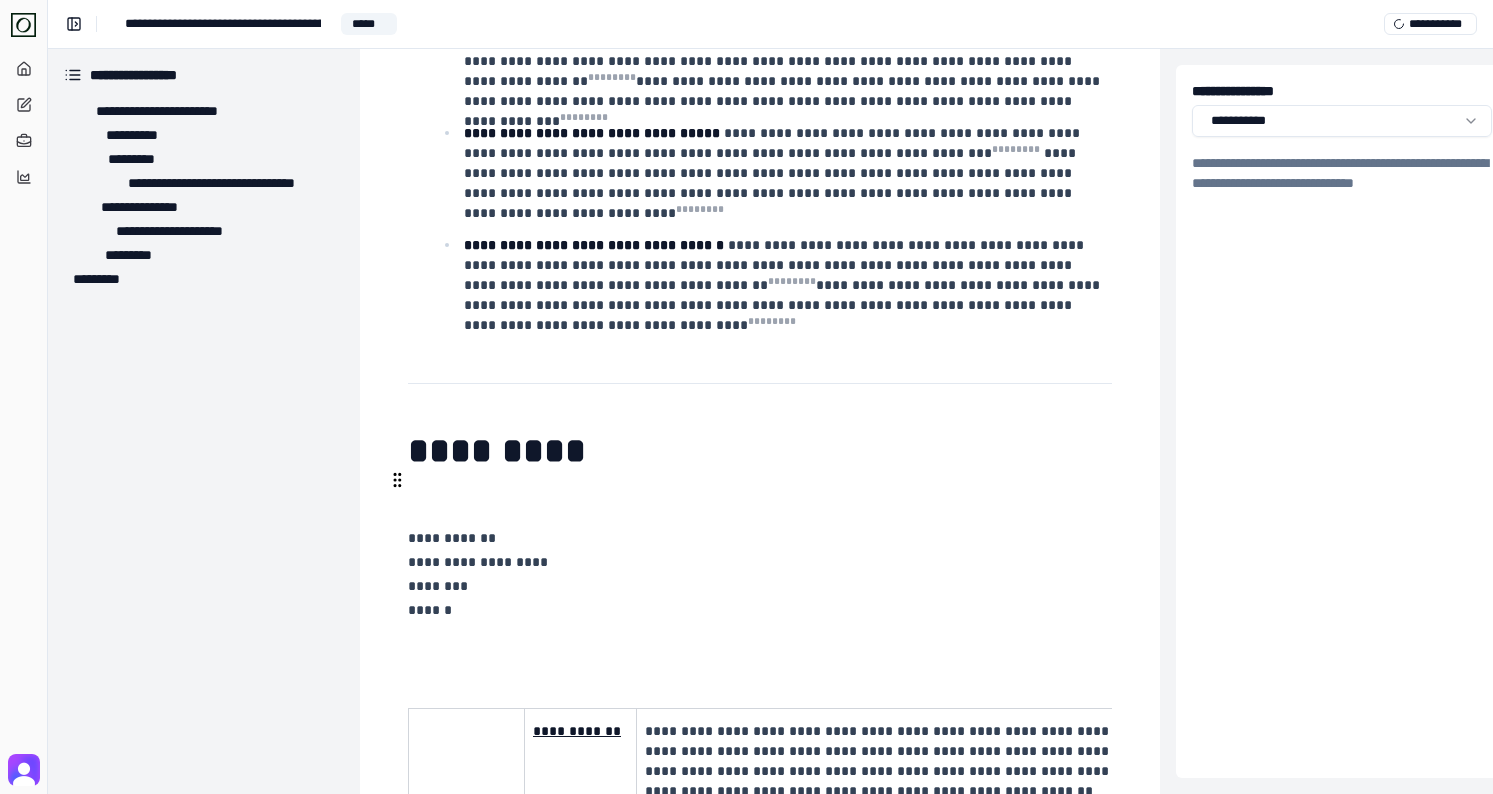 click on "**********" at bounding box center [758, 562] 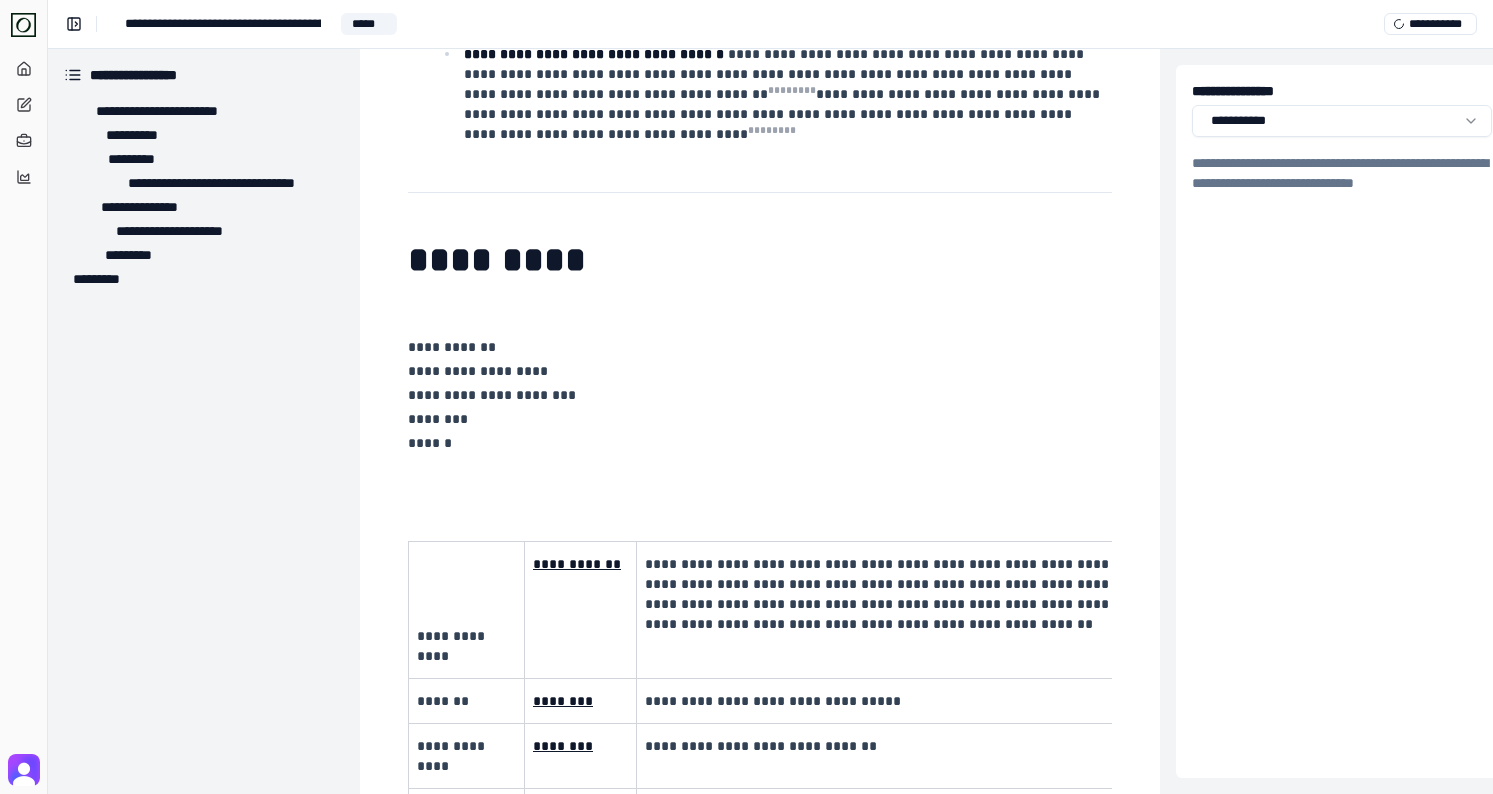 scroll, scrollTop: 2744, scrollLeft: 0, axis: vertical 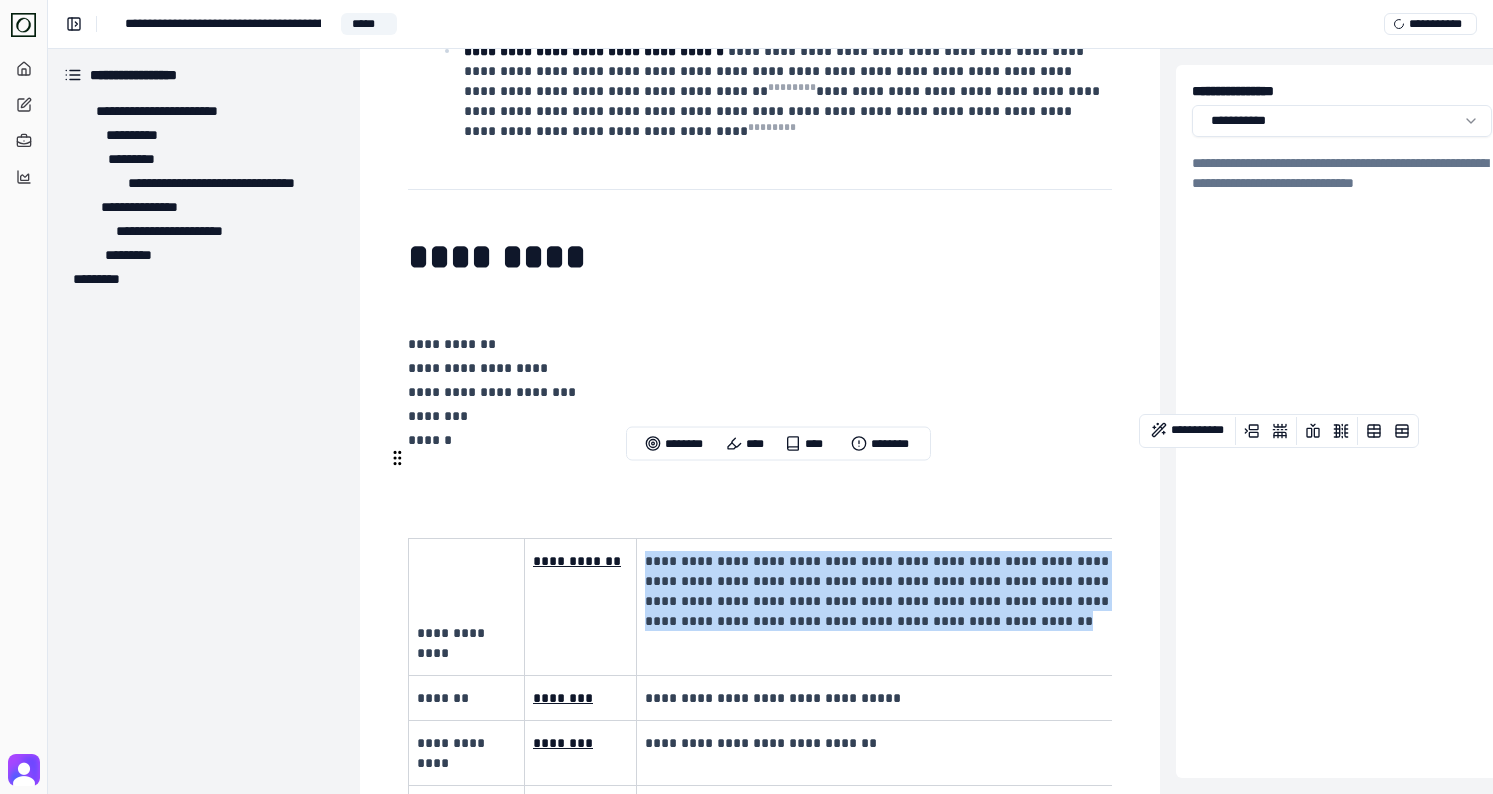 drag, startPoint x: 943, startPoint y: 541, endPoint x: 649, endPoint y: 481, distance: 300.06 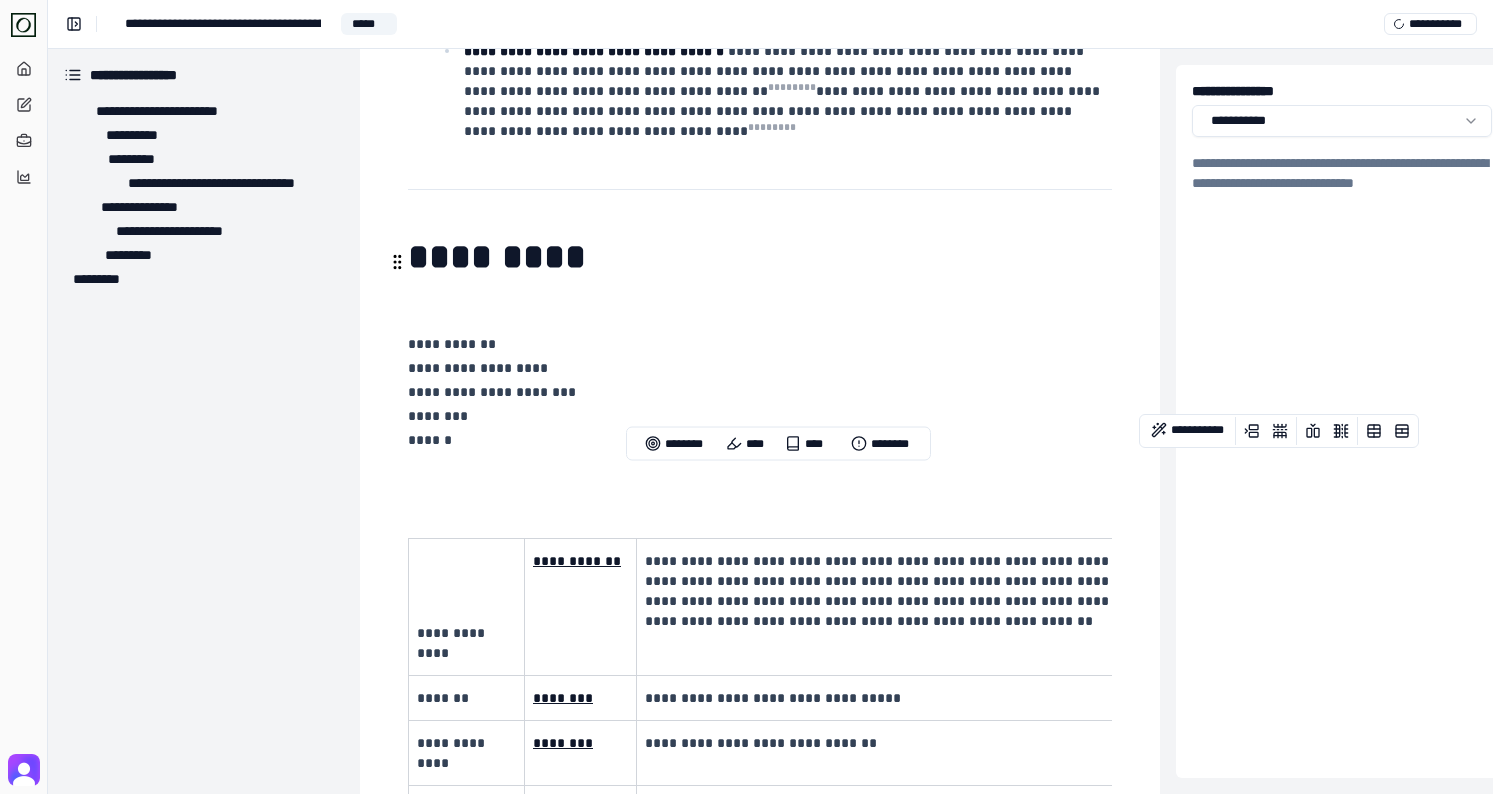 click on "**********" at bounding box center (758, 344) 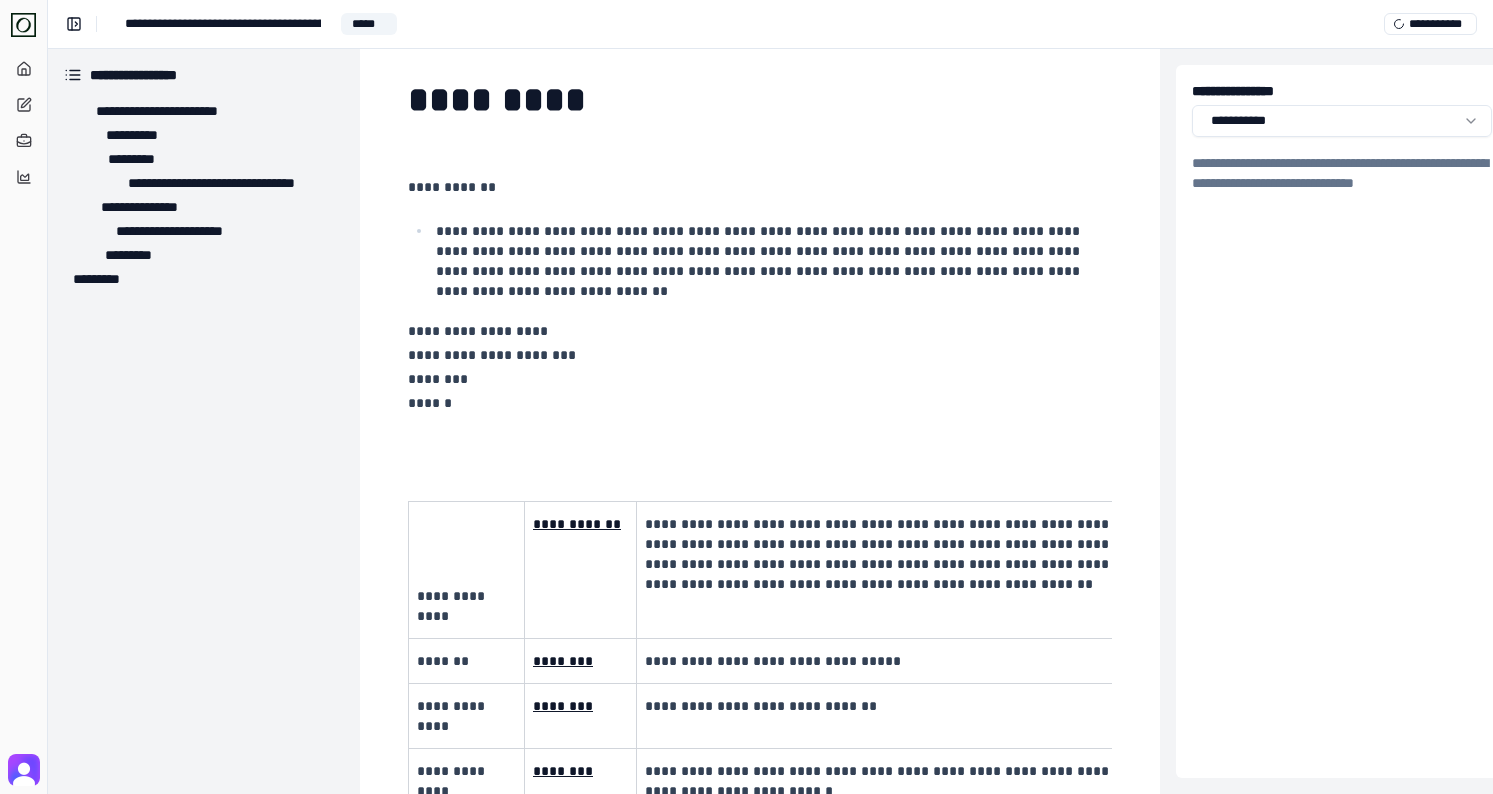 scroll, scrollTop: 2920, scrollLeft: 0, axis: vertical 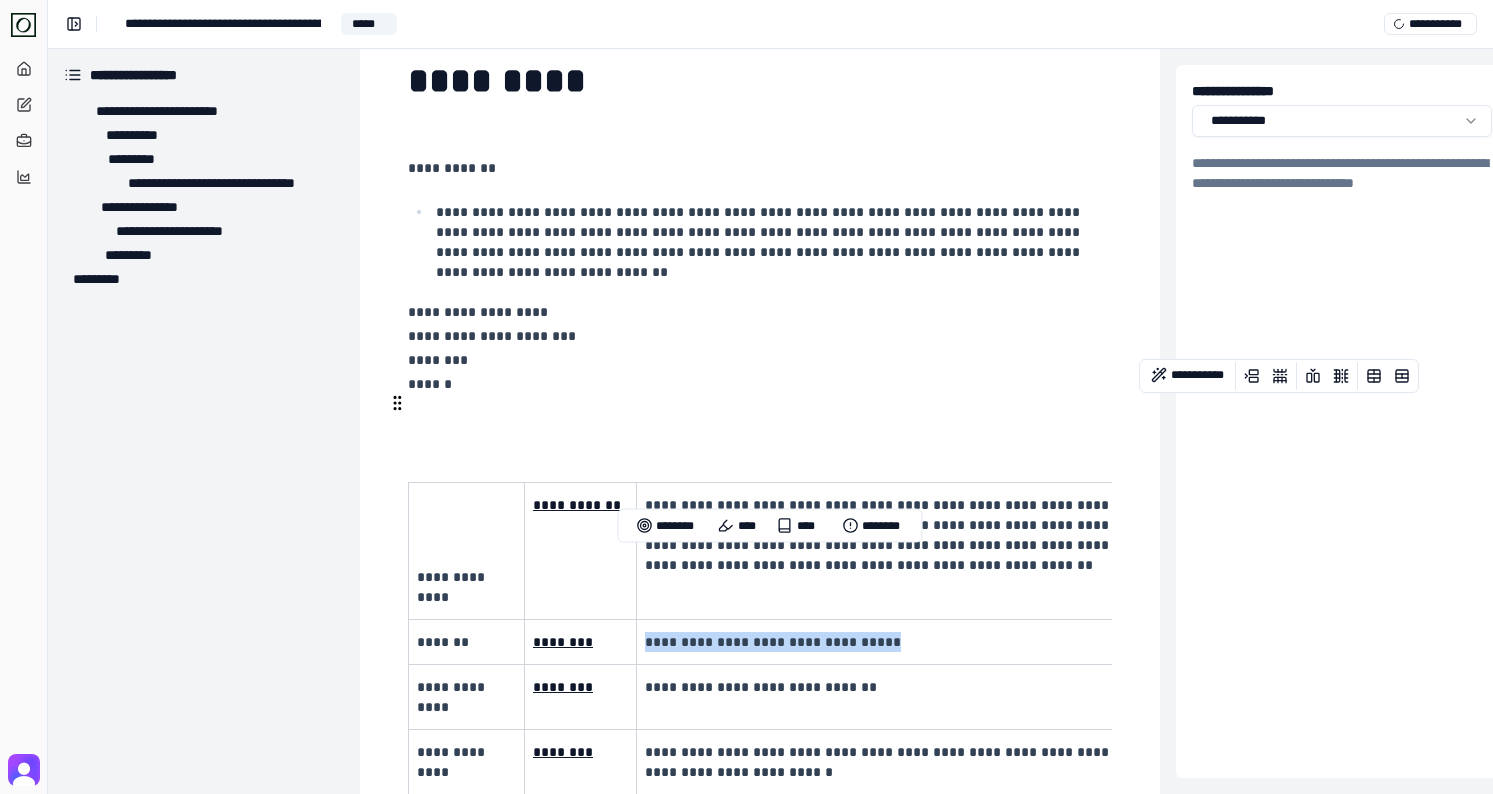 drag, startPoint x: 646, startPoint y: 561, endPoint x: 924, endPoint y: 558, distance: 278.01617 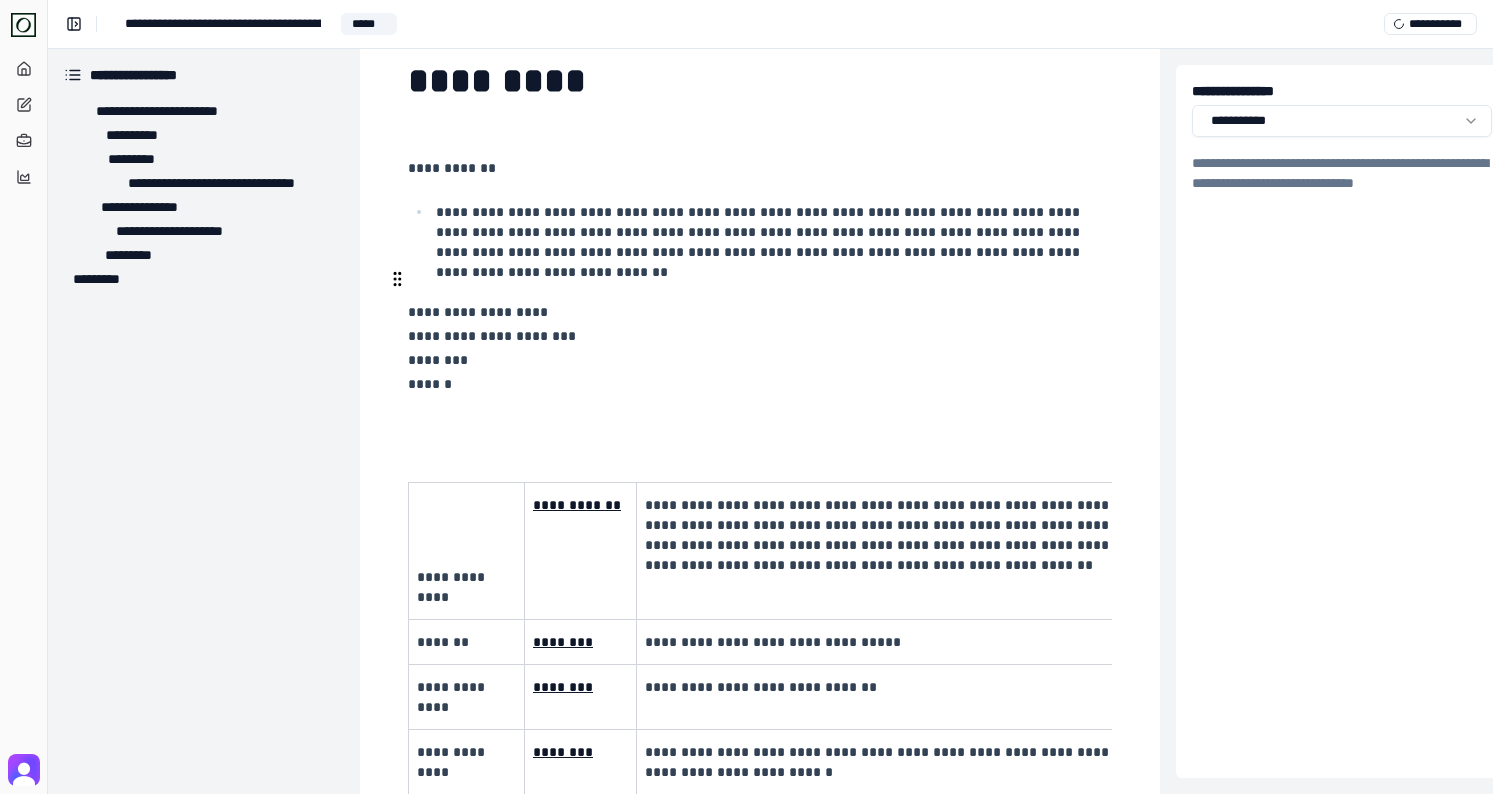 click on "********" at bounding box center (758, 360) 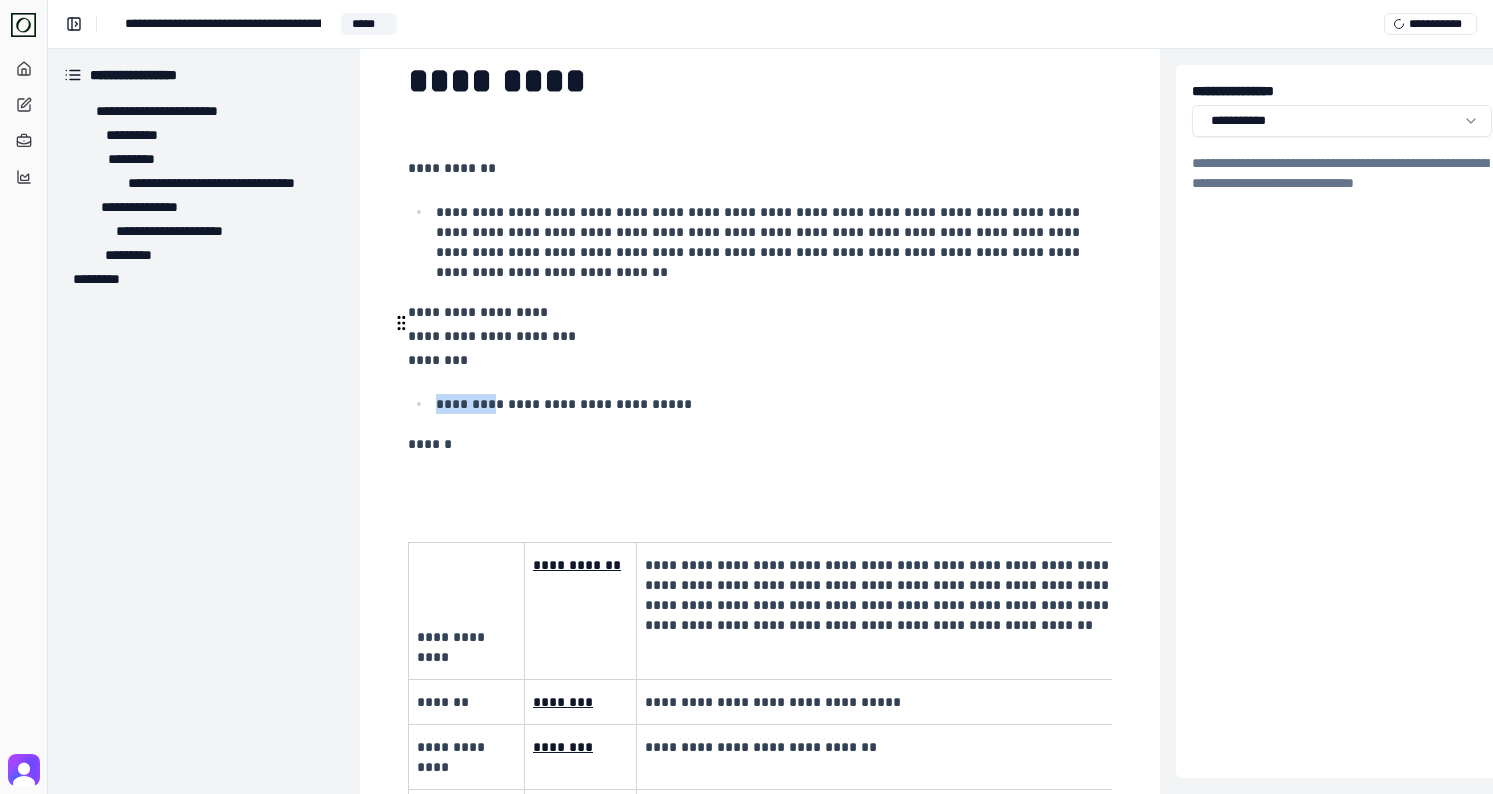 drag, startPoint x: 499, startPoint y: 327, endPoint x: 427, endPoint y: 324, distance: 72.06247 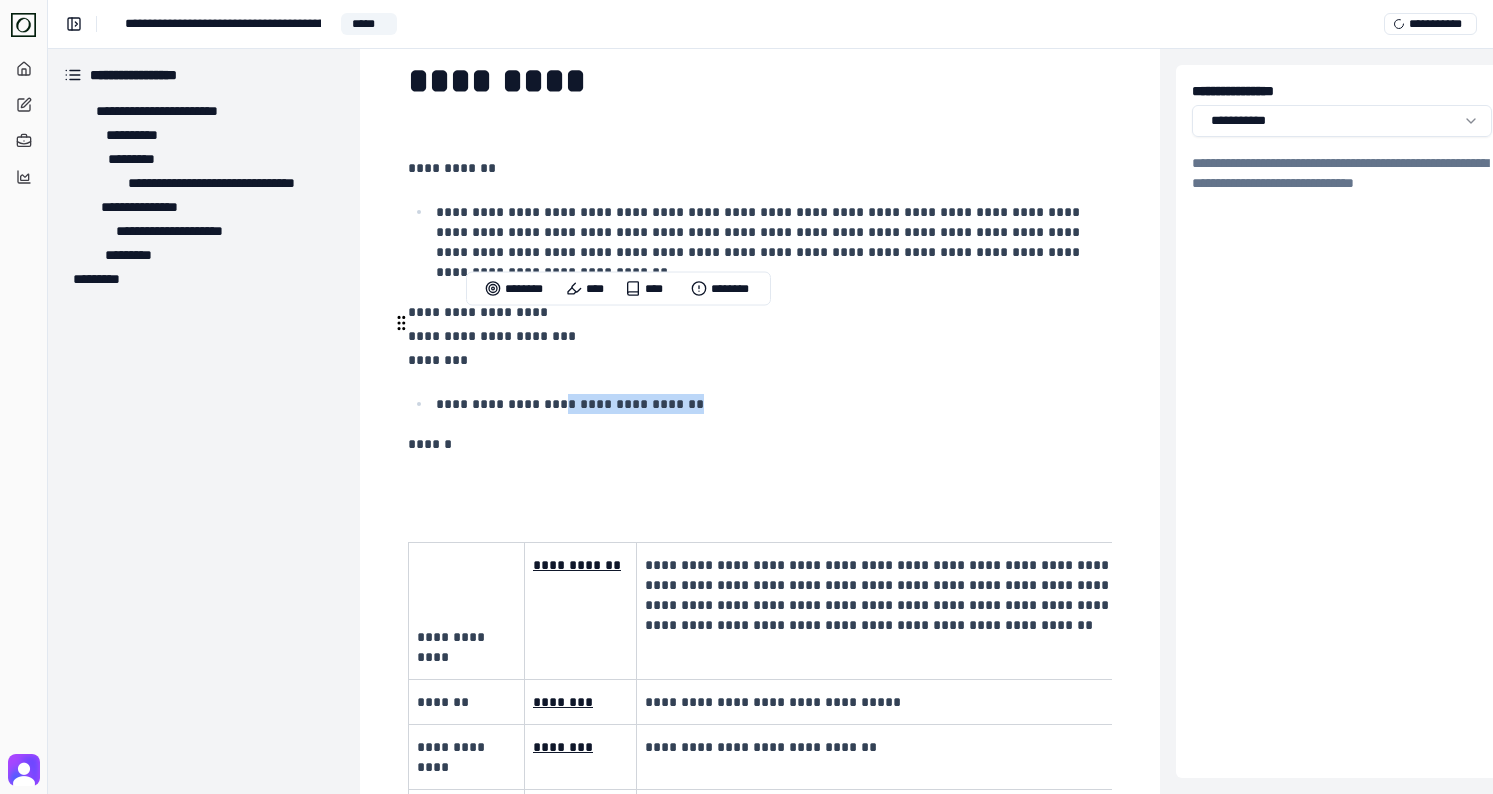 drag, startPoint x: 710, startPoint y: 320, endPoint x: 558, endPoint y: 323, distance: 152.0296 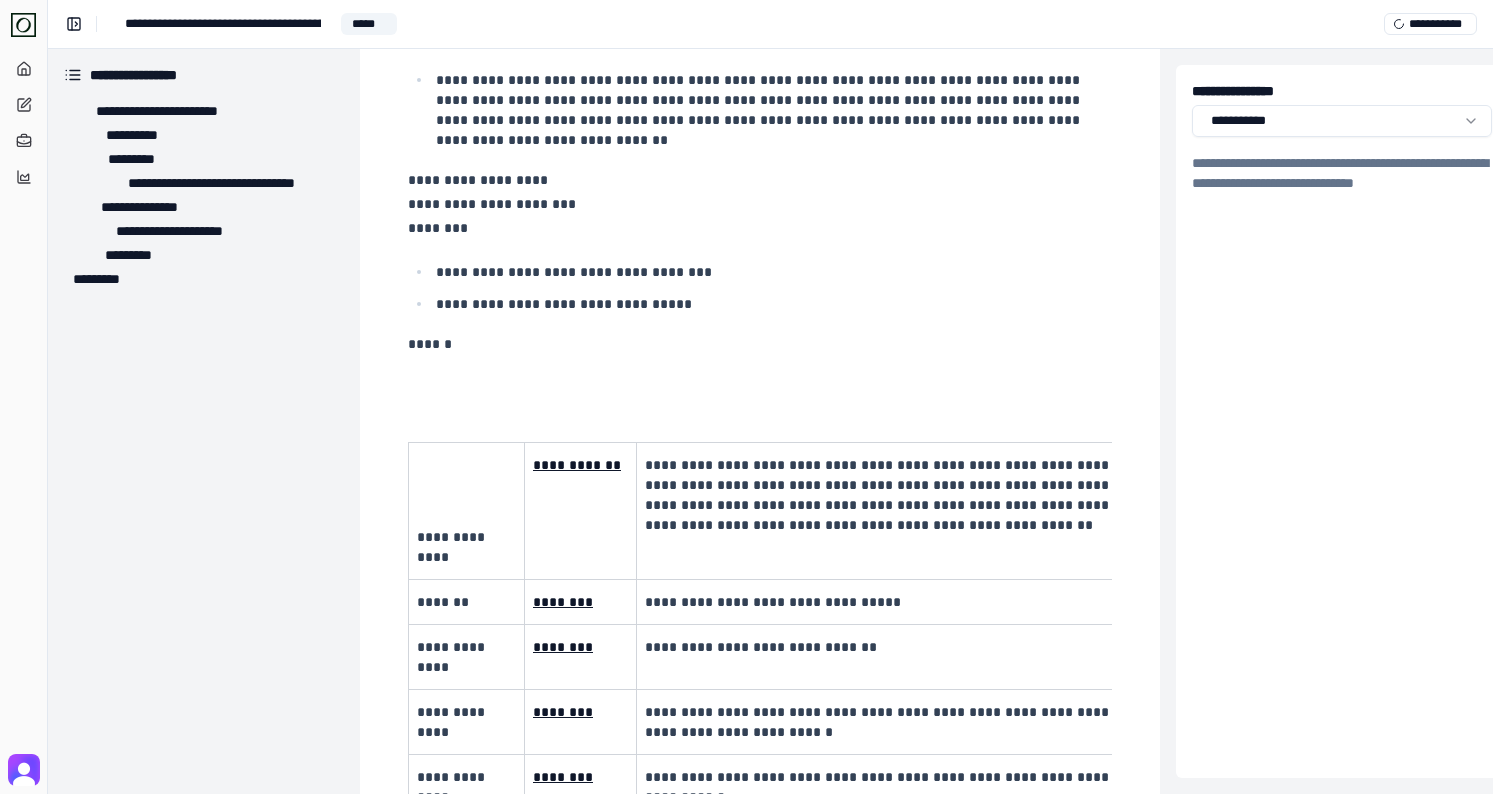 scroll, scrollTop: 3054, scrollLeft: 0, axis: vertical 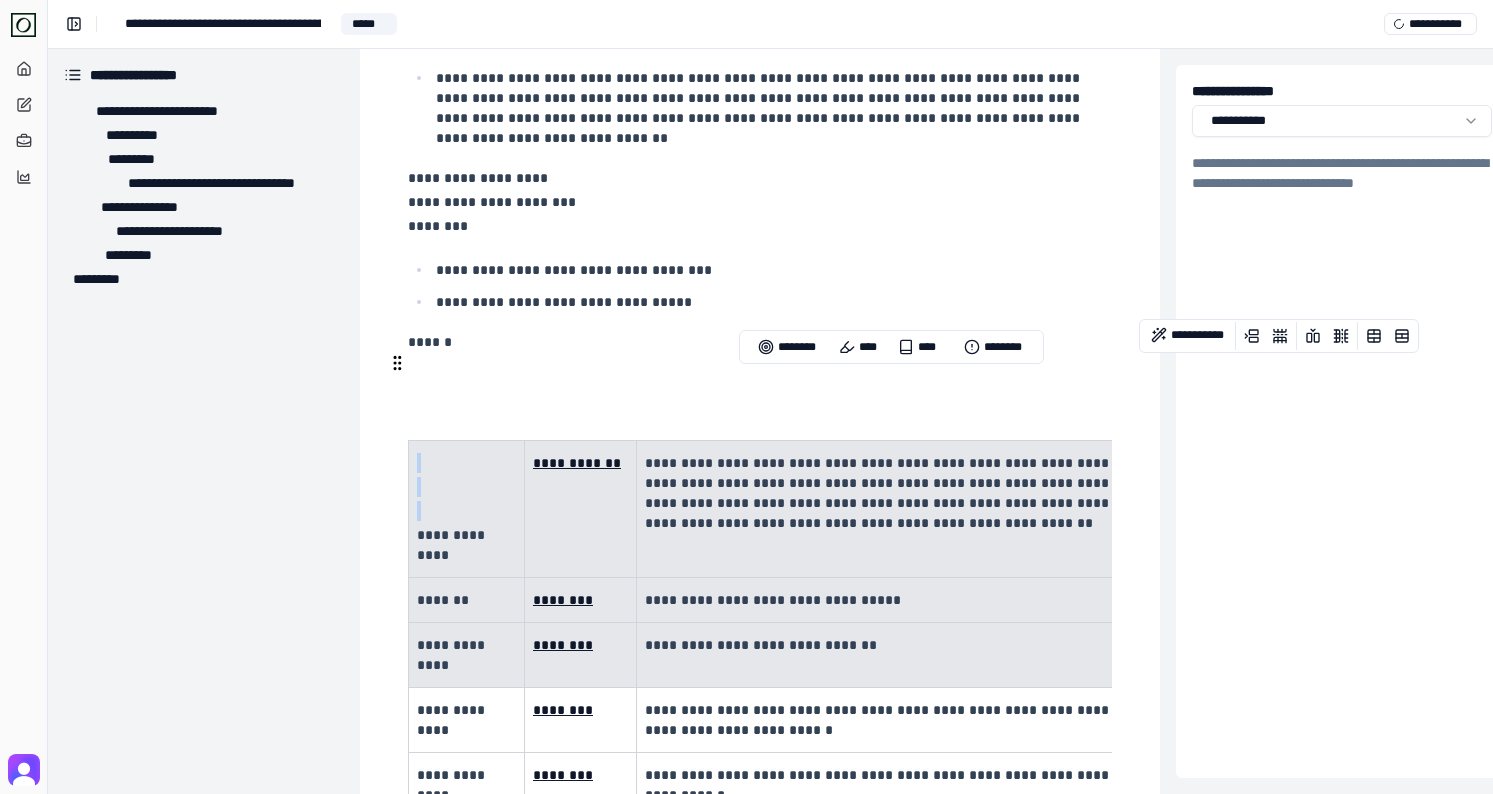drag, startPoint x: 909, startPoint y: 547, endPoint x: 471, endPoint y: 400, distance: 462.00974 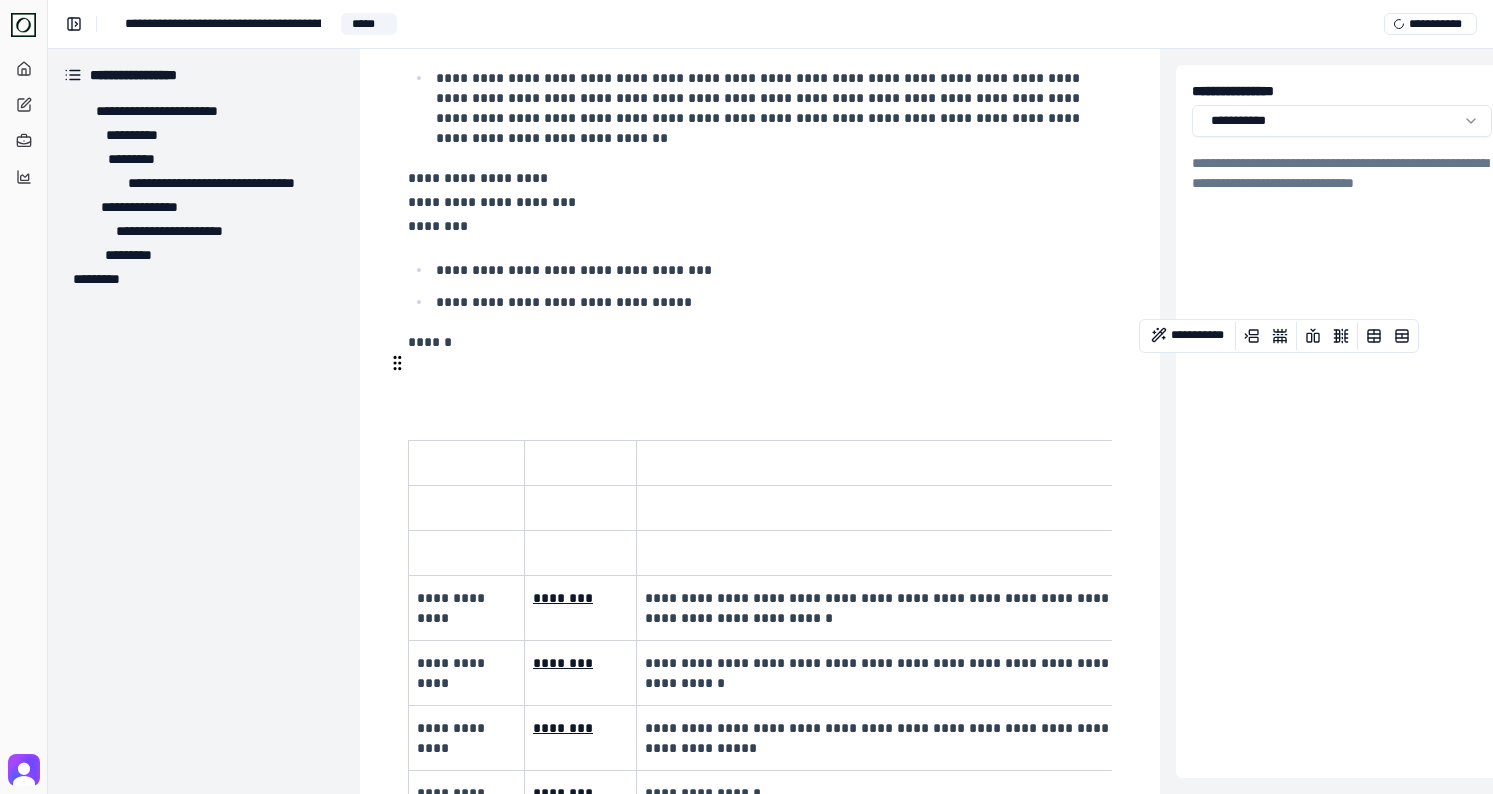 click on "**********" at bounding box center (947, 608) 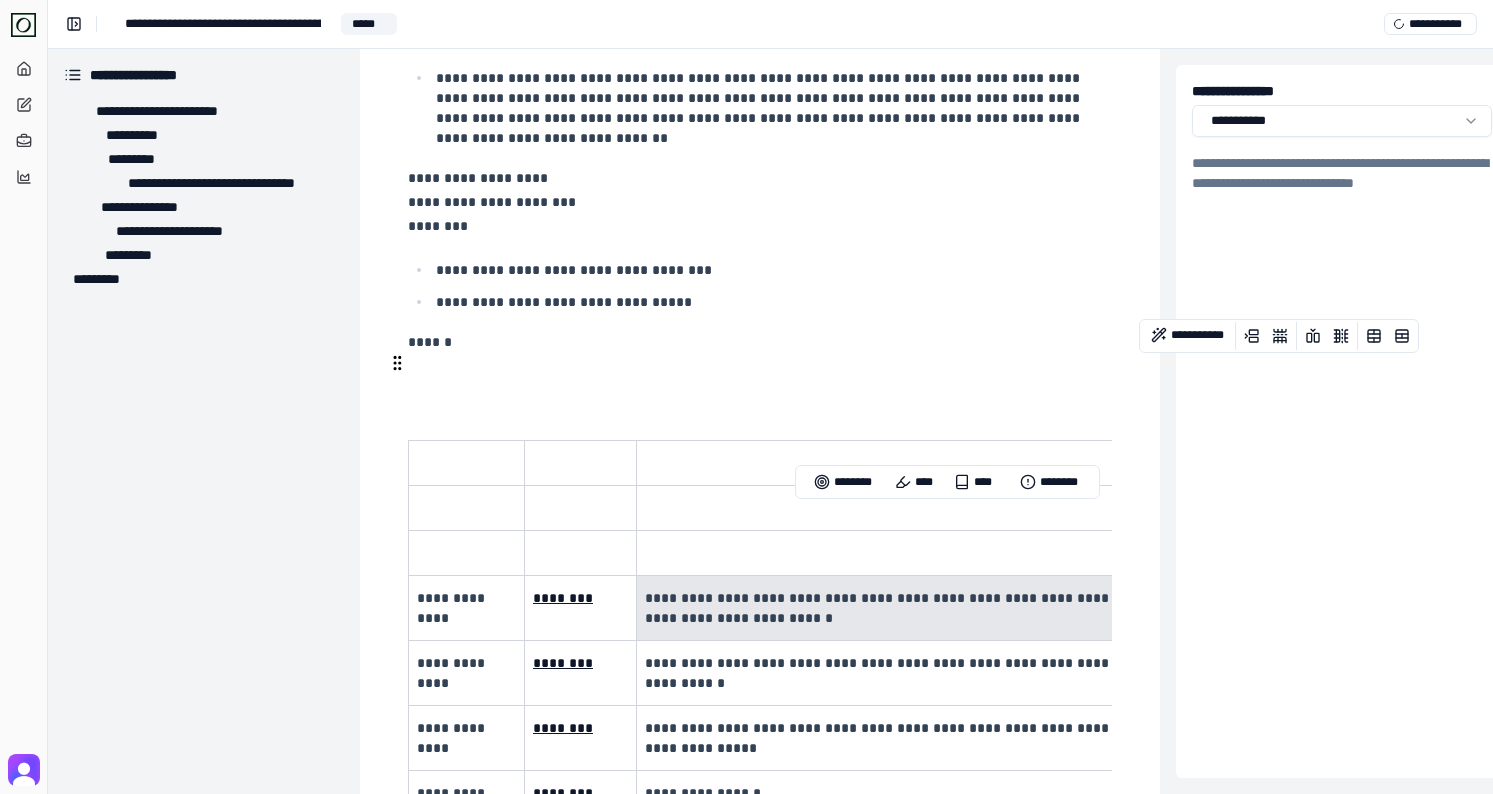 drag, startPoint x: 781, startPoint y: 539, endPoint x: 648, endPoint y: 515, distance: 135.14807 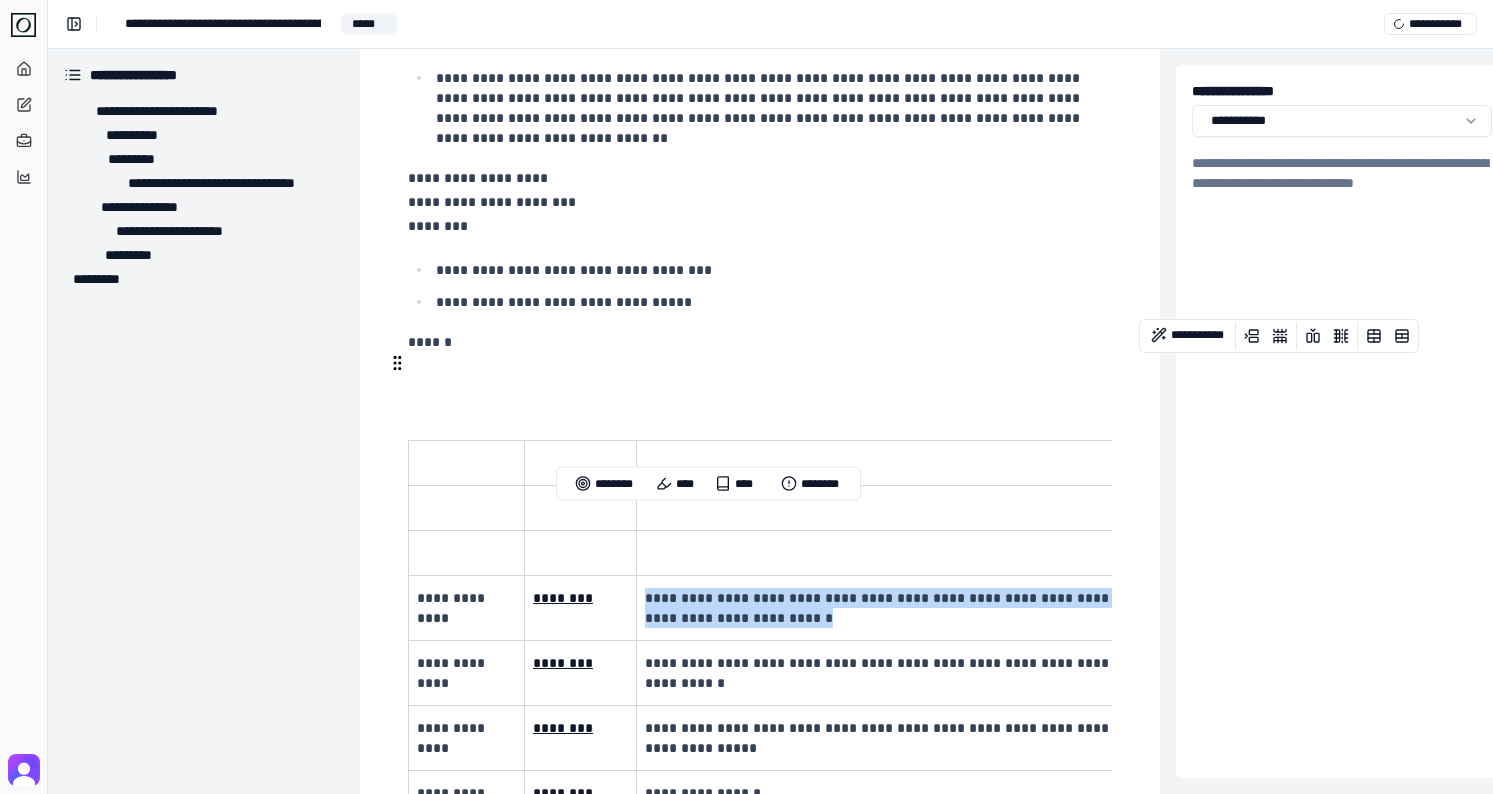 drag, startPoint x: 774, startPoint y: 533, endPoint x: 647, endPoint y: 521, distance: 127.56567 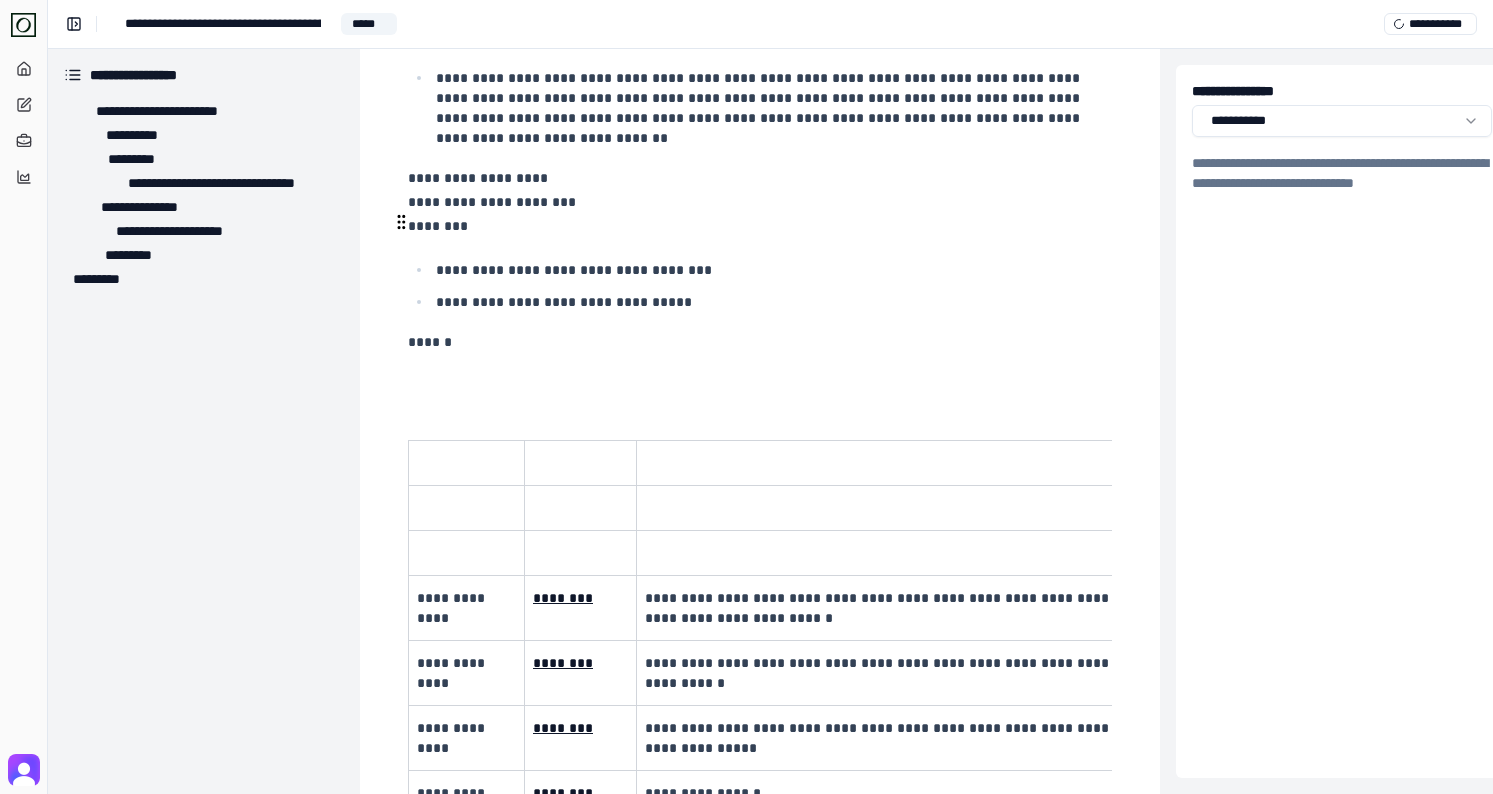 click on "**********" at bounding box center (772, 302) 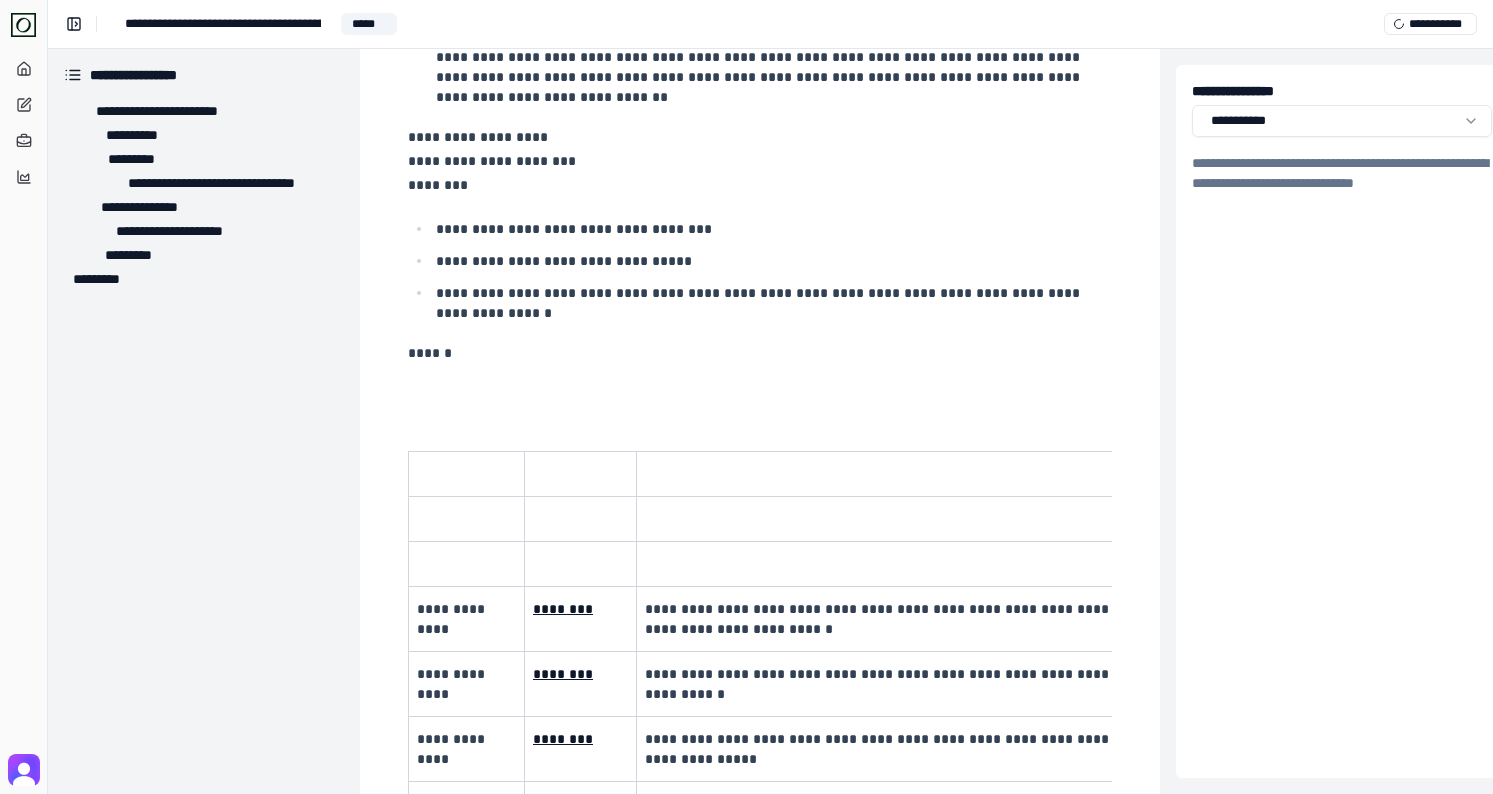 scroll, scrollTop: 3101, scrollLeft: 0, axis: vertical 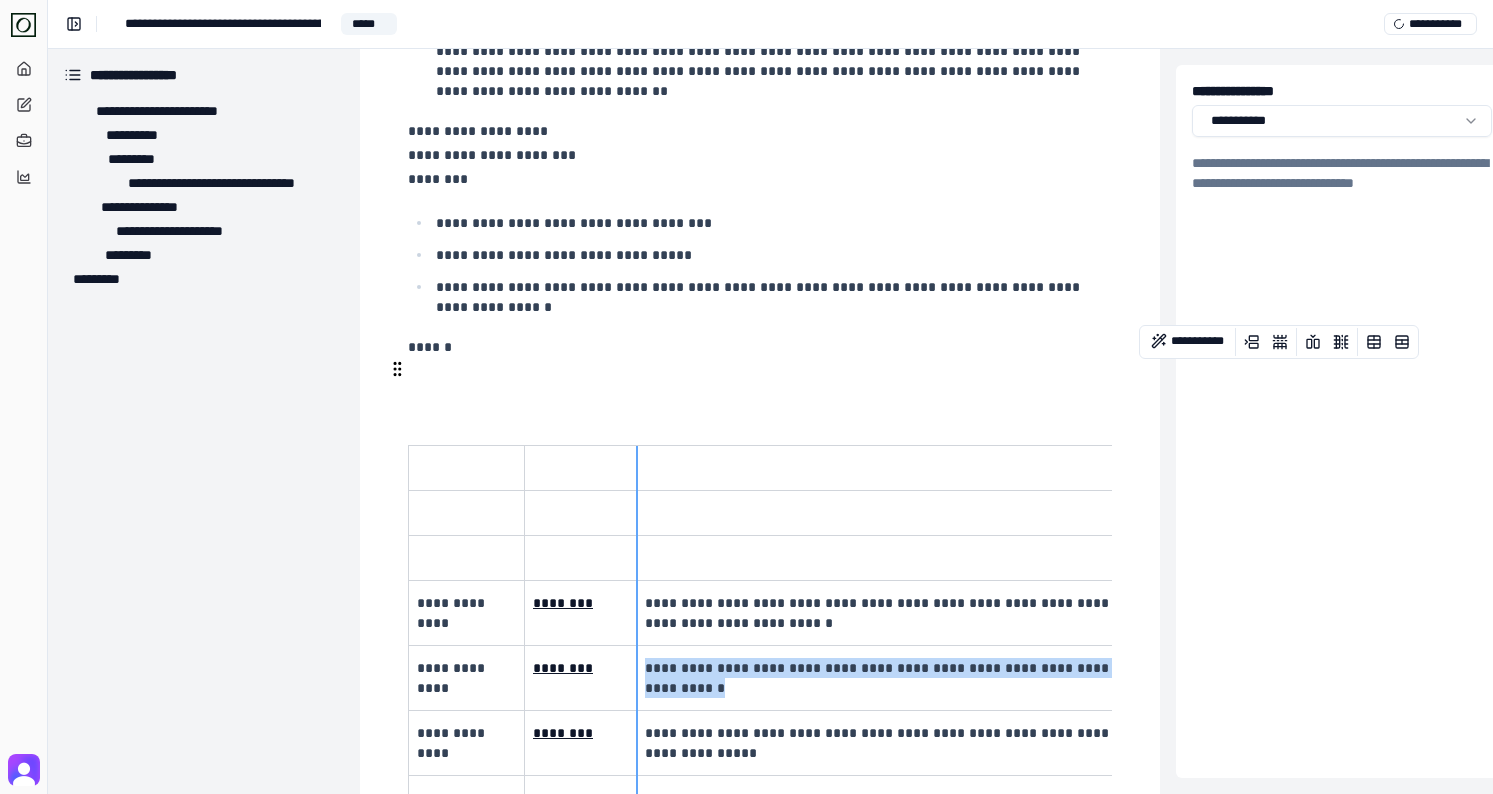 drag, startPoint x: 734, startPoint y: 623, endPoint x: 638, endPoint y: 587, distance: 102.528046 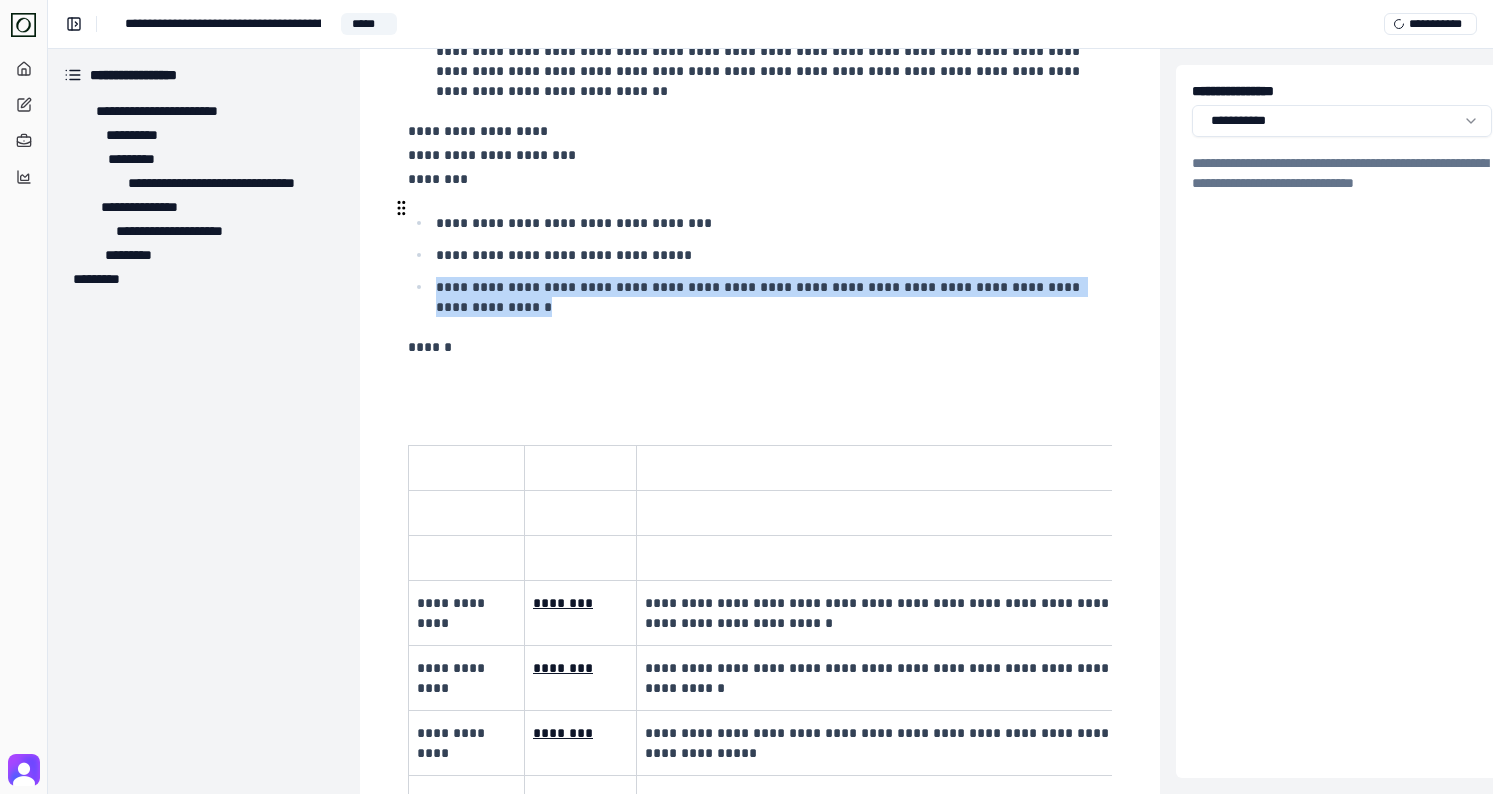 drag, startPoint x: 531, startPoint y: 221, endPoint x: 424, endPoint y: 203, distance: 108.503456 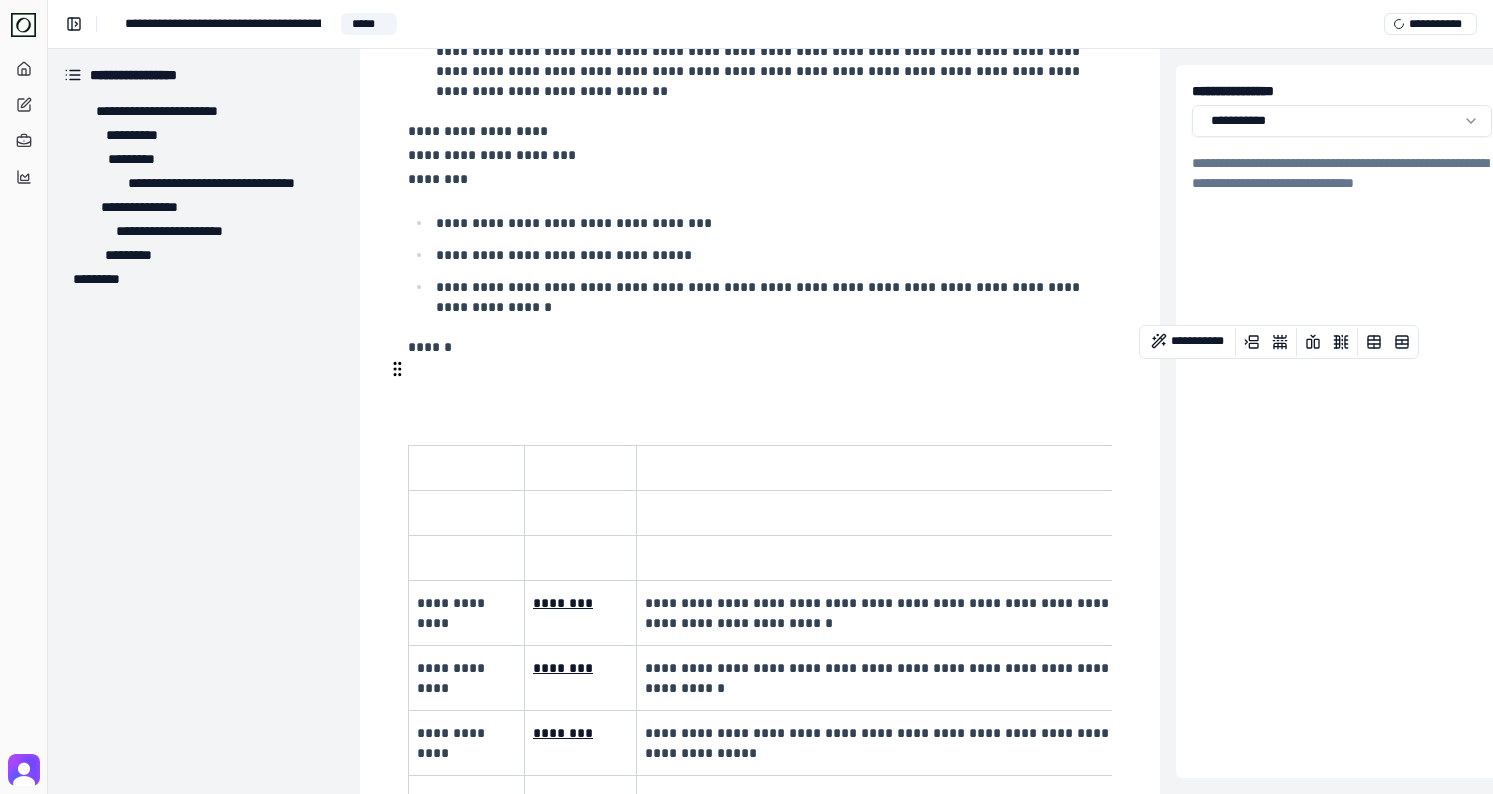 click on "**********" at bounding box center (950, 612) 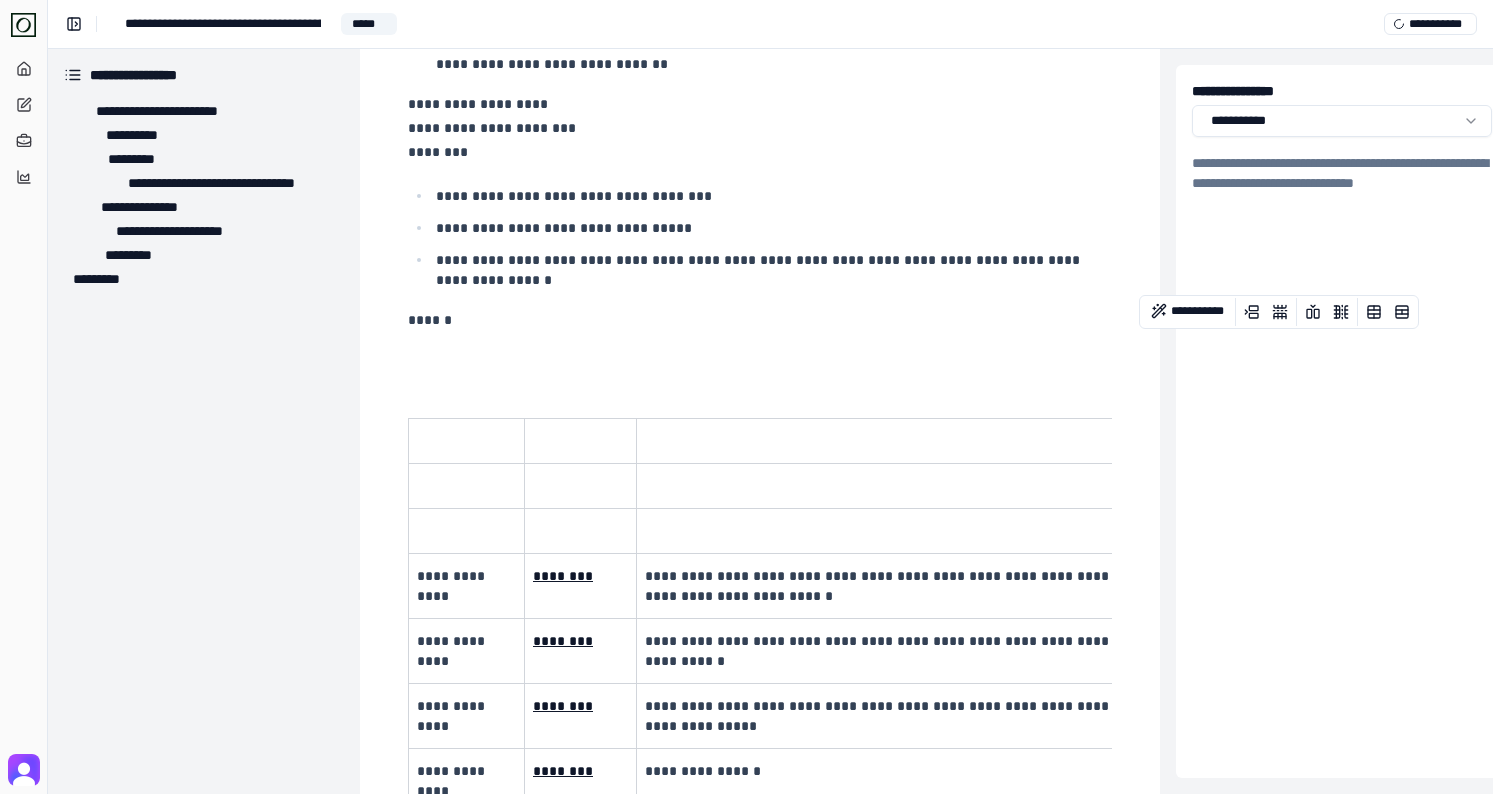 scroll, scrollTop: 3131, scrollLeft: 0, axis: vertical 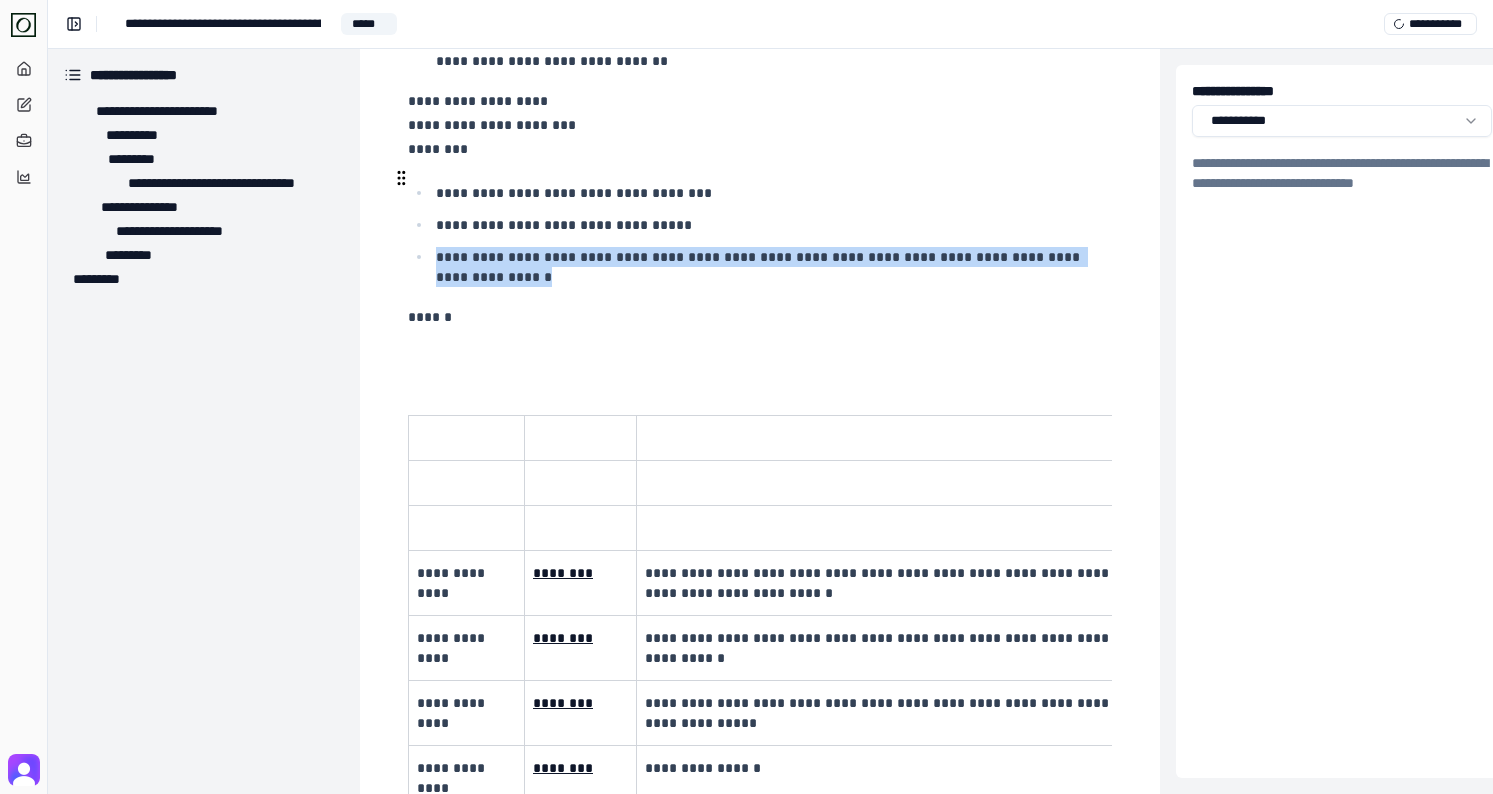 drag, startPoint x: 505, startPoint y: 198, endPoint x: 436, endPoint y: 179, distance: 71.568146 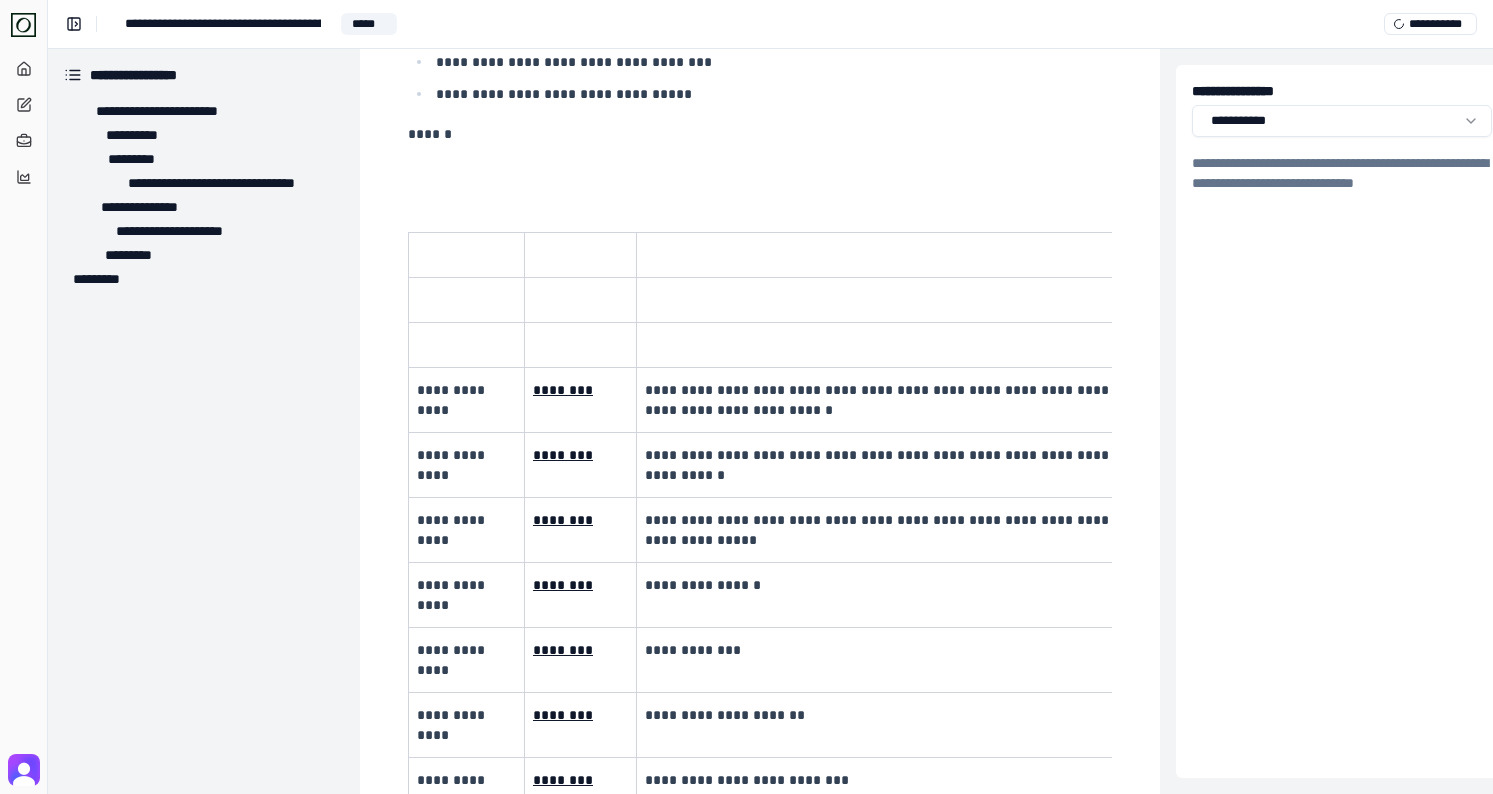 scroll, scrollTop: 3294, scrollLeft: 0, axis: vertical 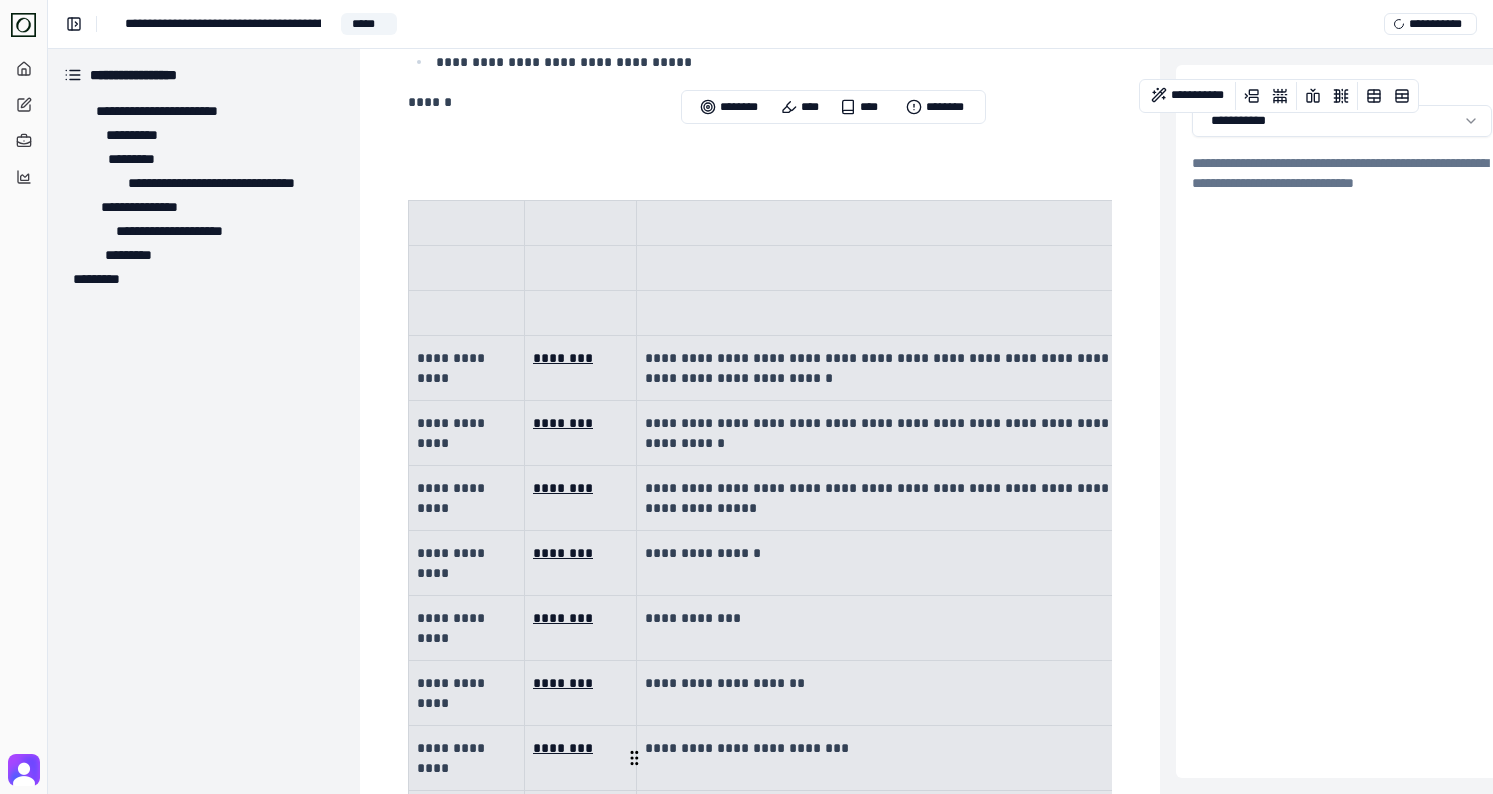 drag, startPoint x: 463, startPoint y: 137, endPoint x: 858, endPoint y: 751, distance: 730.0829 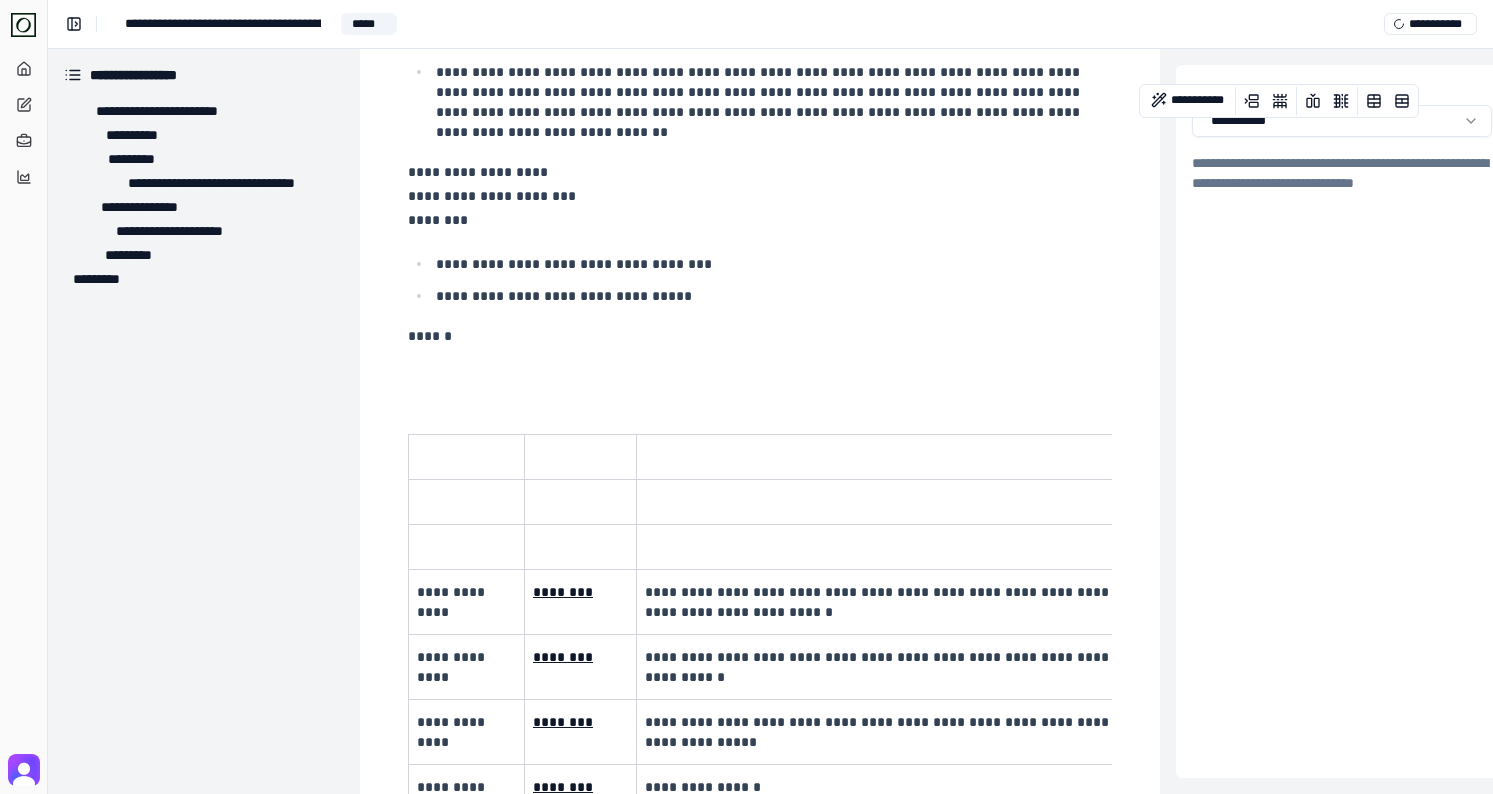 scroll, scrollTop: 2942, scrollLeft: 0, axis: vertical 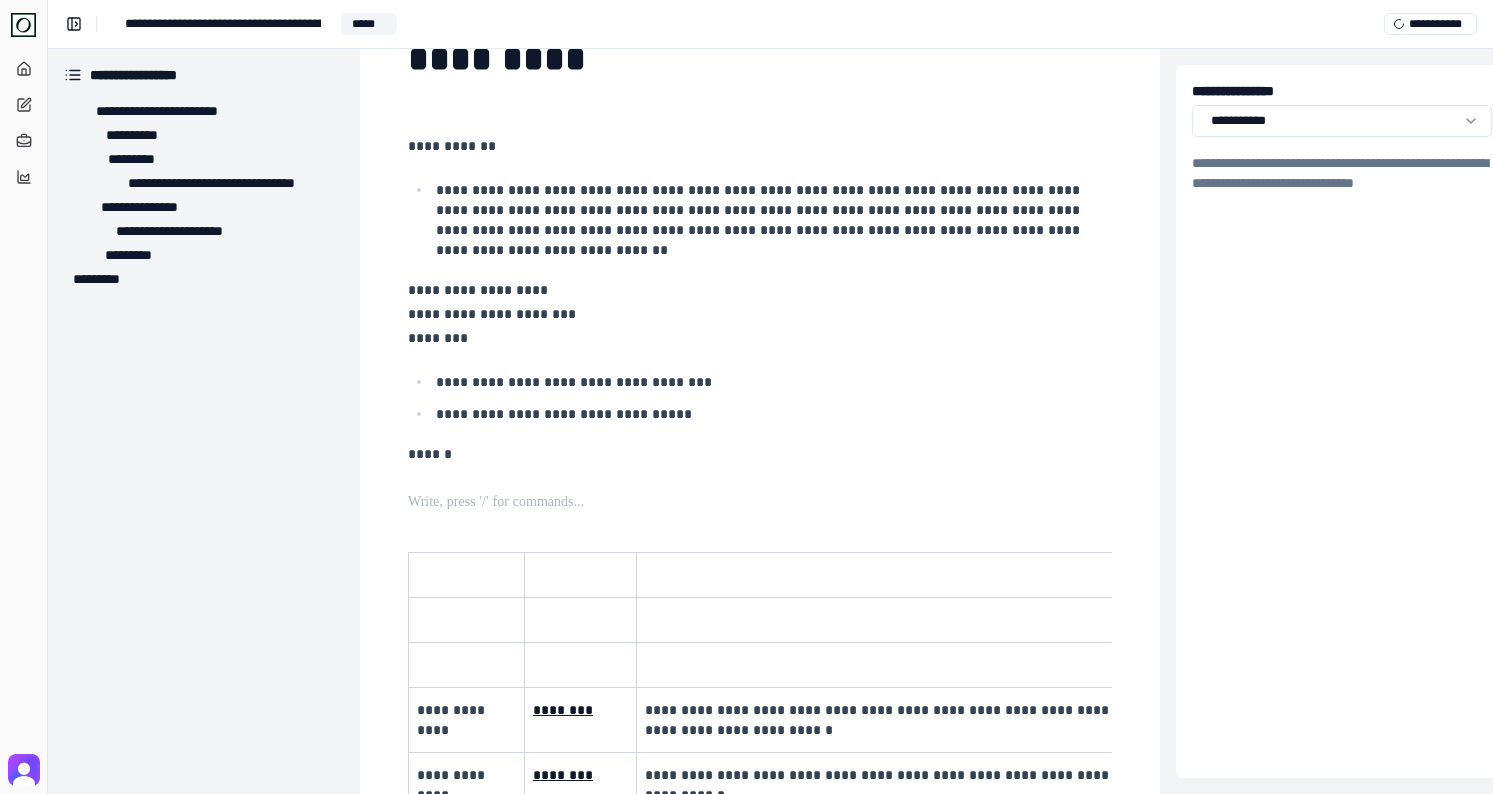 click on "**********" at bounding box center [760, -168] 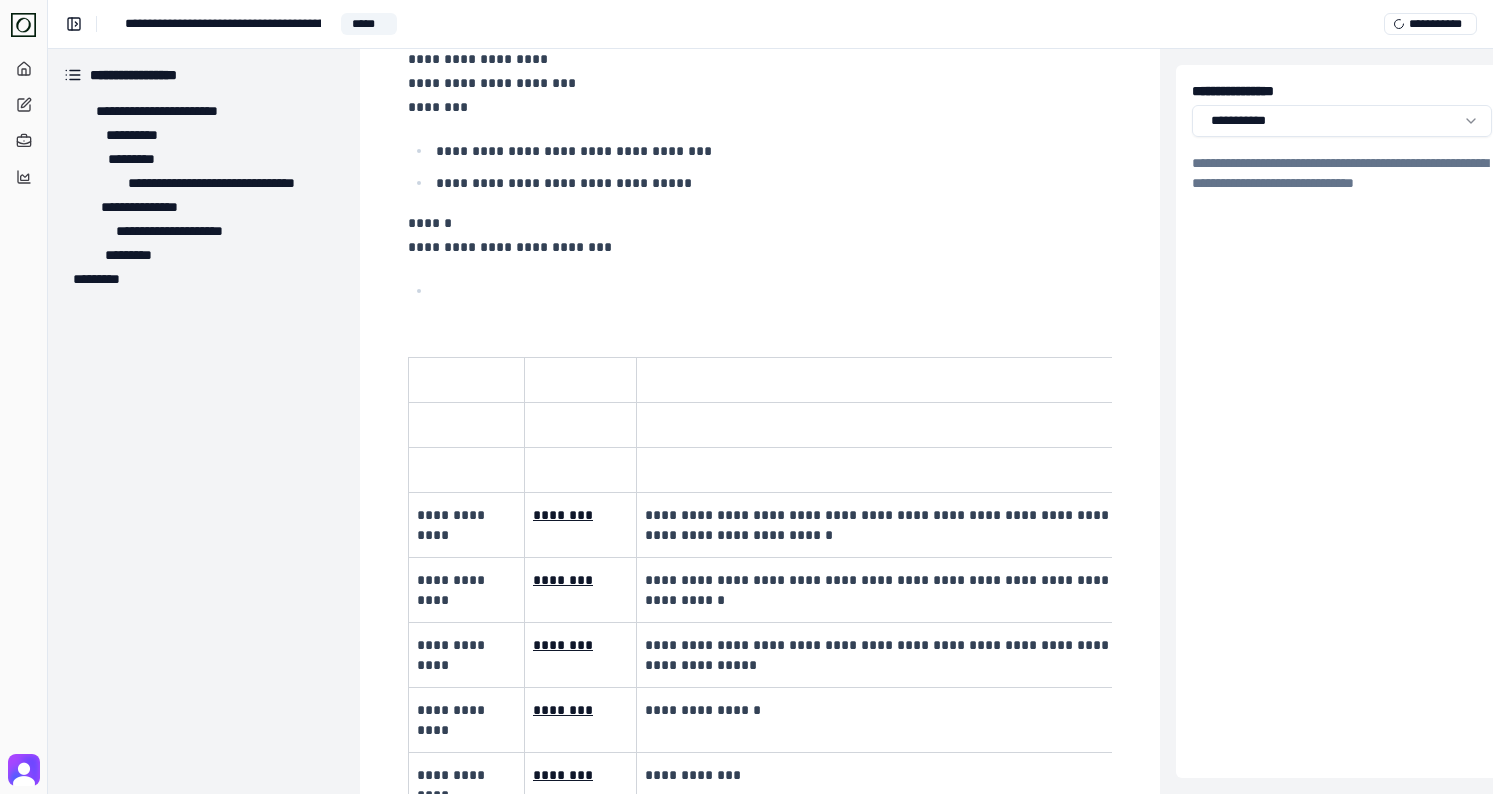 scroll, scrollTop: 3185, scrollLeft: 0, axis: vertical 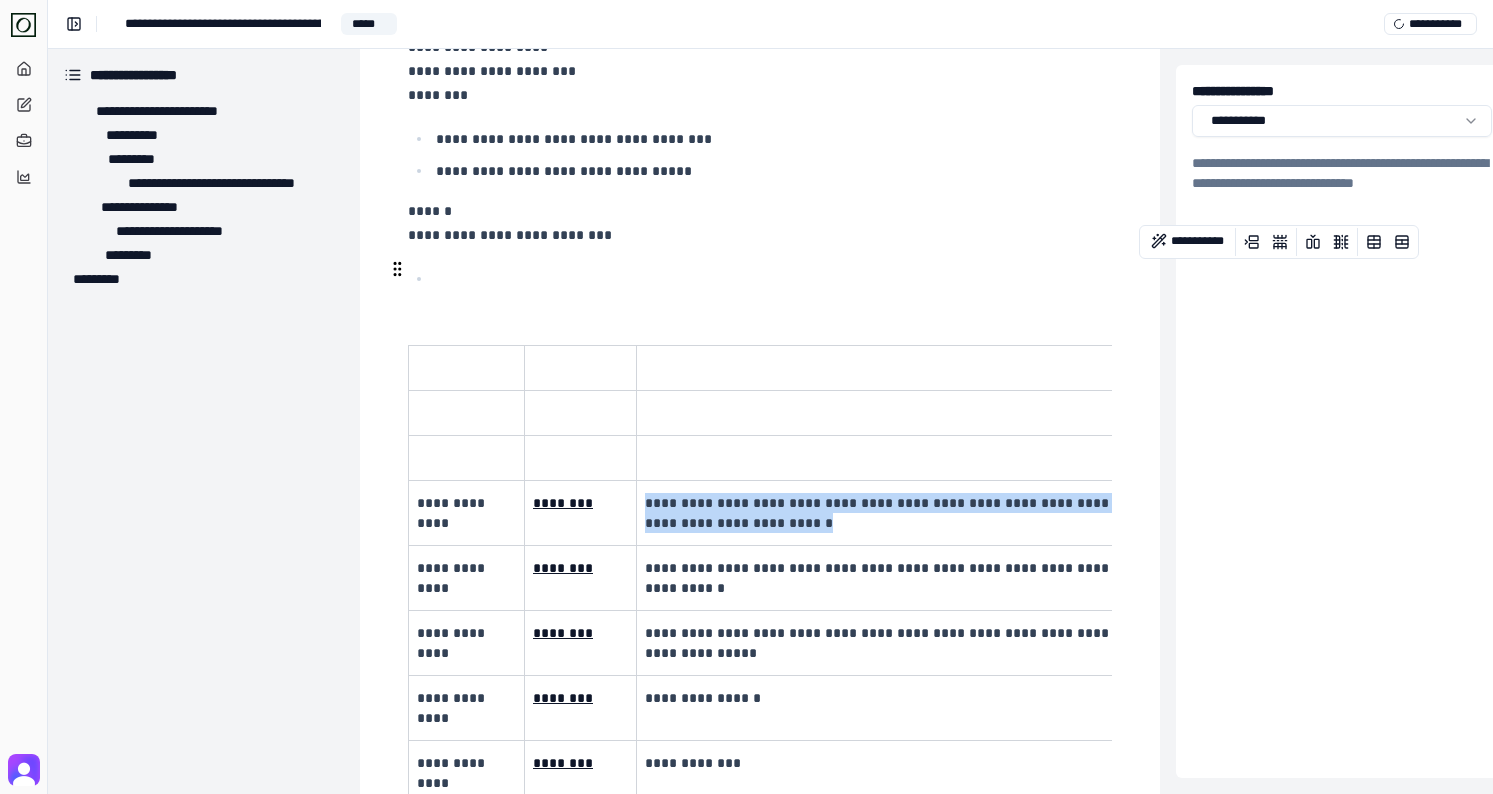 drag, startPoint x: 649, startPoint y: 424, endPoint x: 765, endPoint y: 441, distance: 117.239075 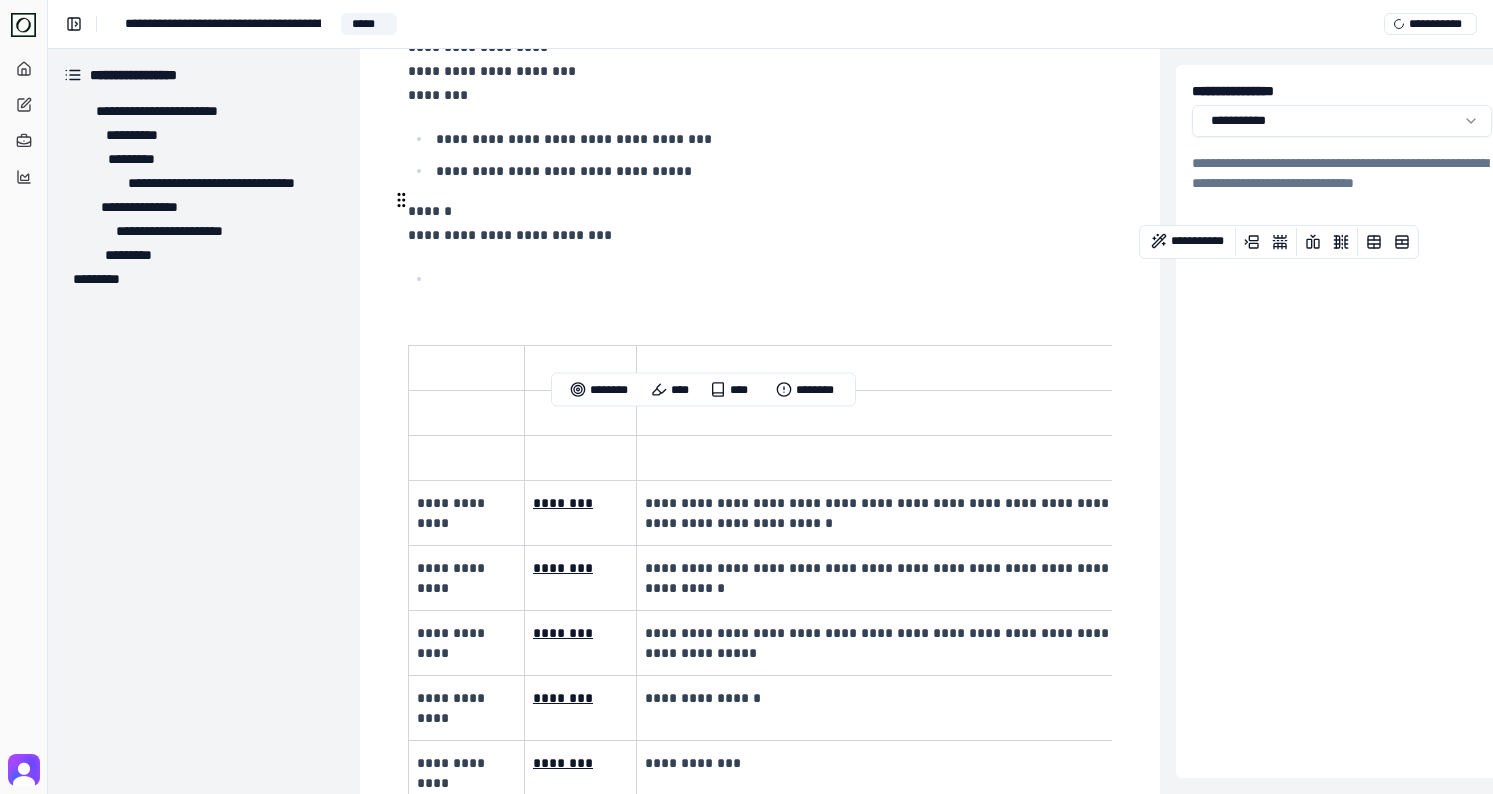 click at bounding box center [772, 277] 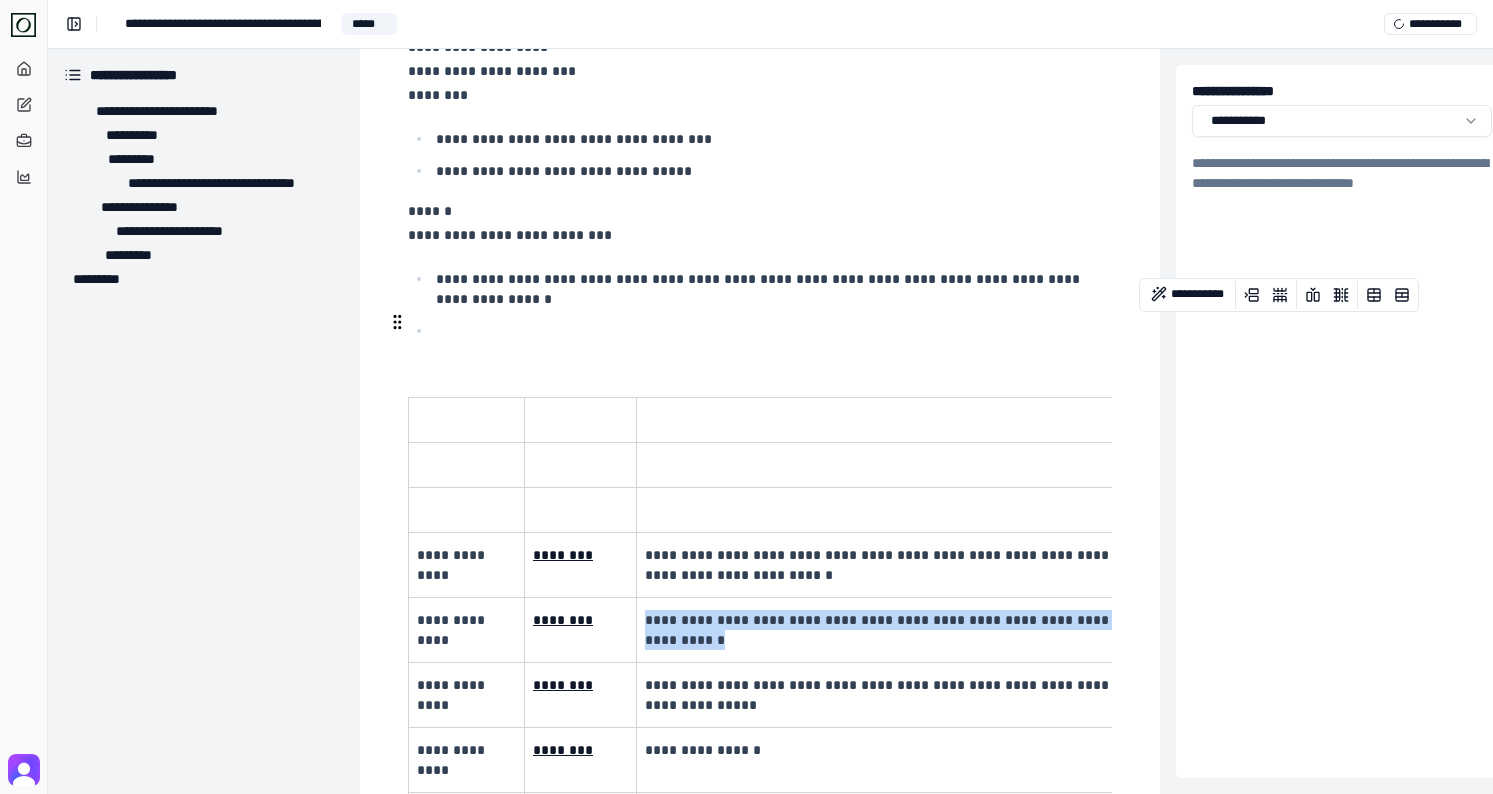 drag, startPoint x: 735, startPoint y: 564, endPoint x: 645, endPoint y: 544, distance: 92.19544 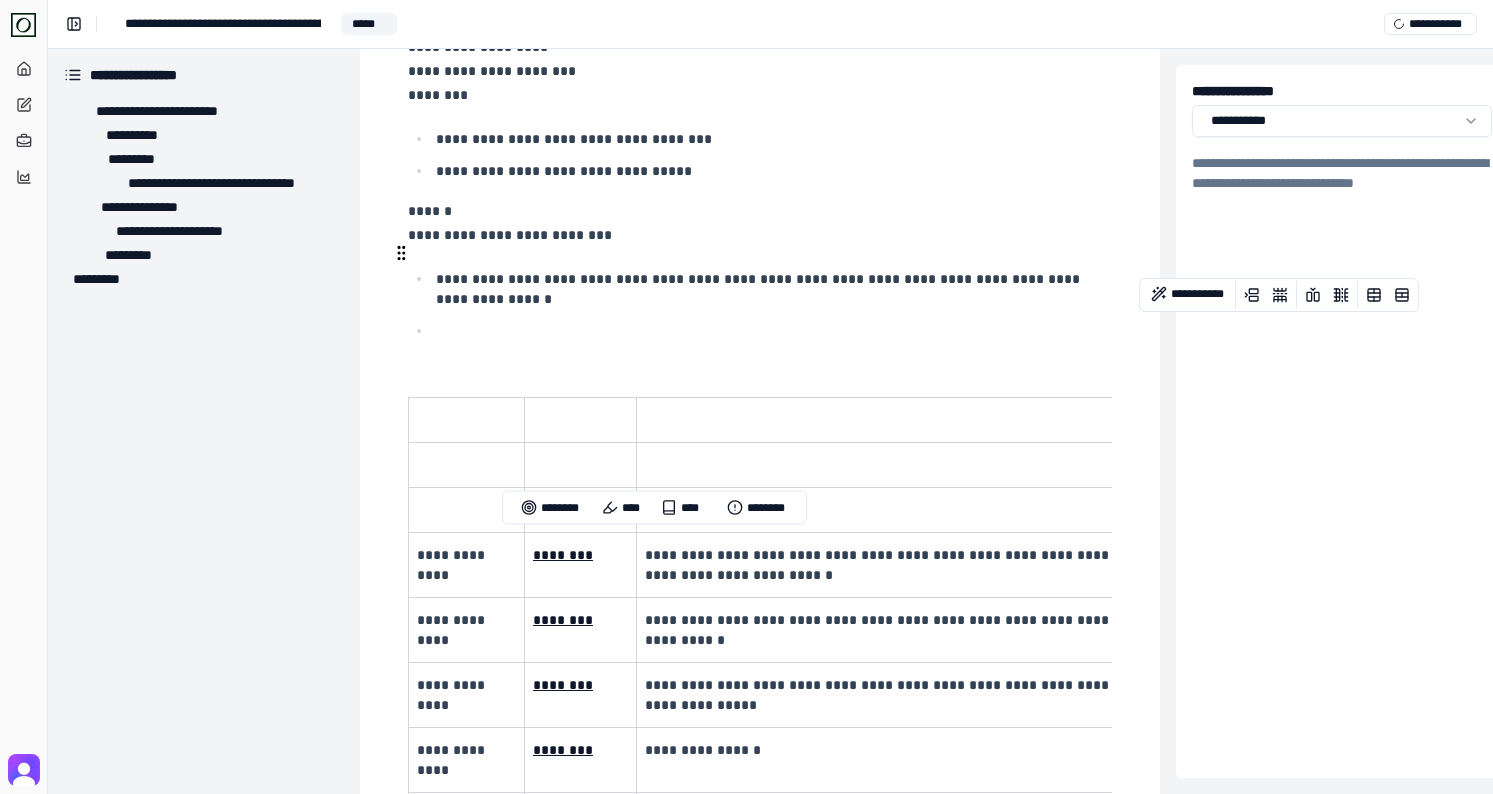 click at bounding box center [772, 331] 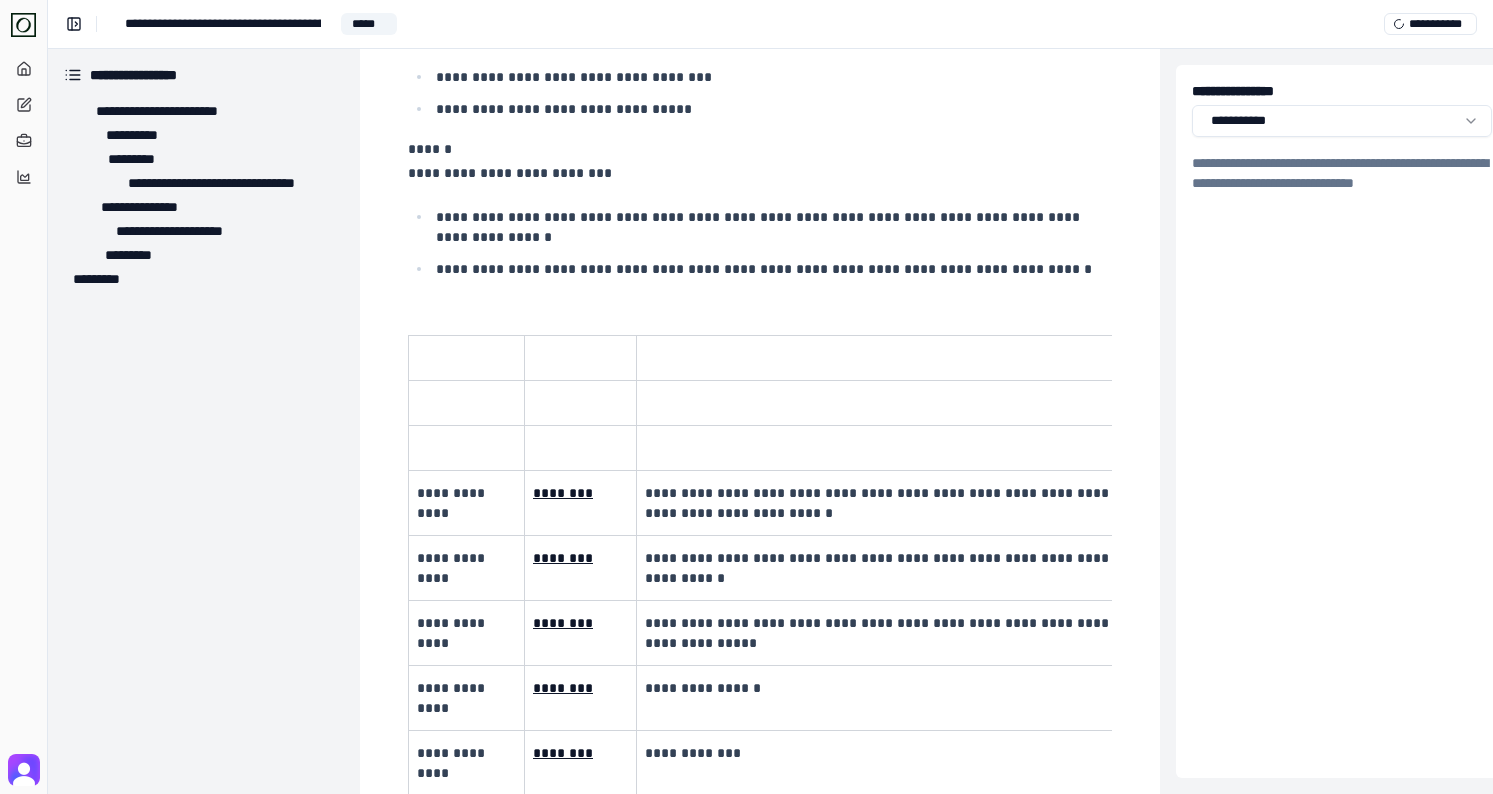 scroll, scrollTop: 3249, scrollLeft: 0, axis: vertical 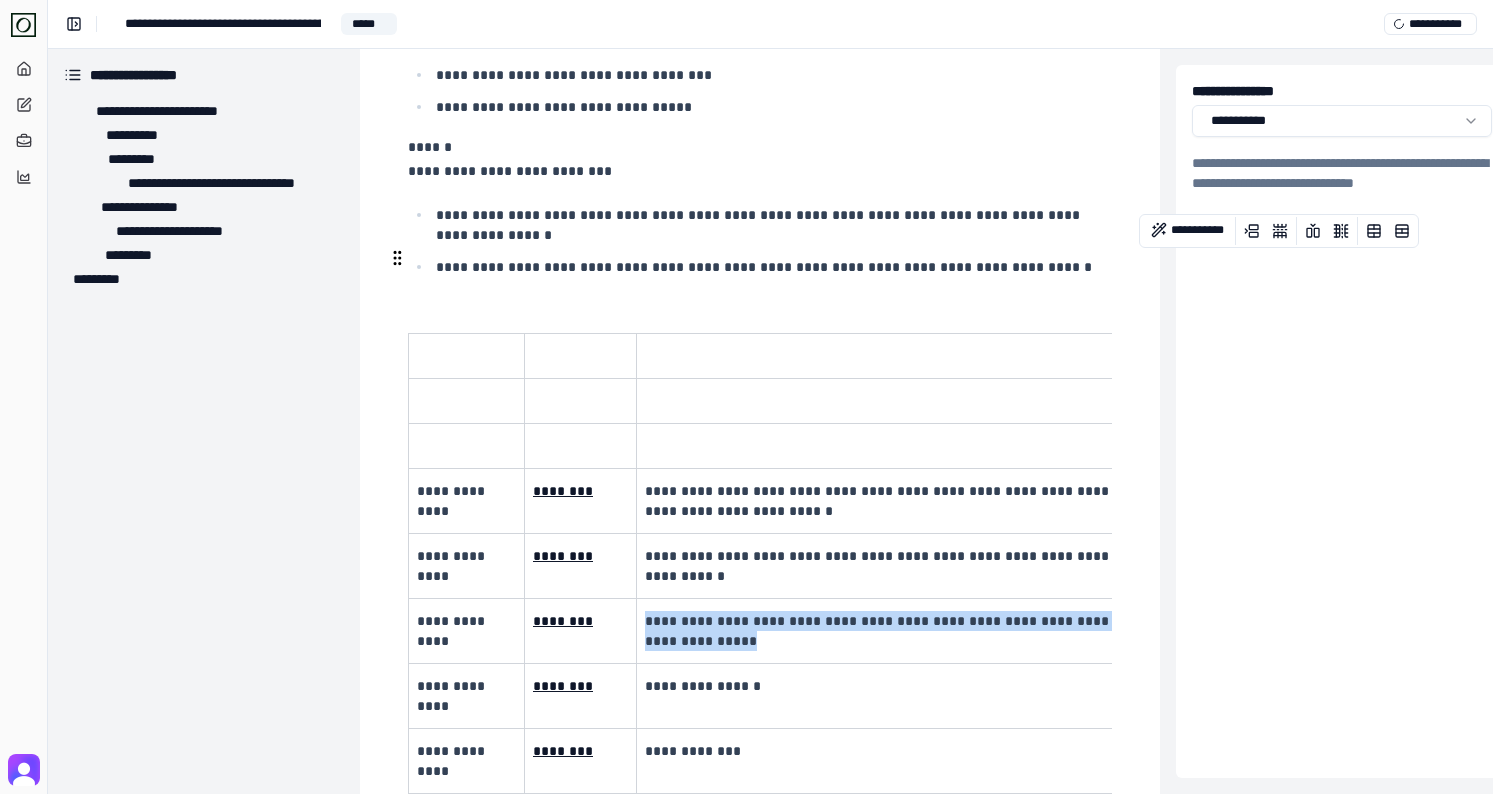 drag, startPoint x: 713, startPoint y: 572, endPoint x: 645, endPoint y: 545, distance: 73.1642 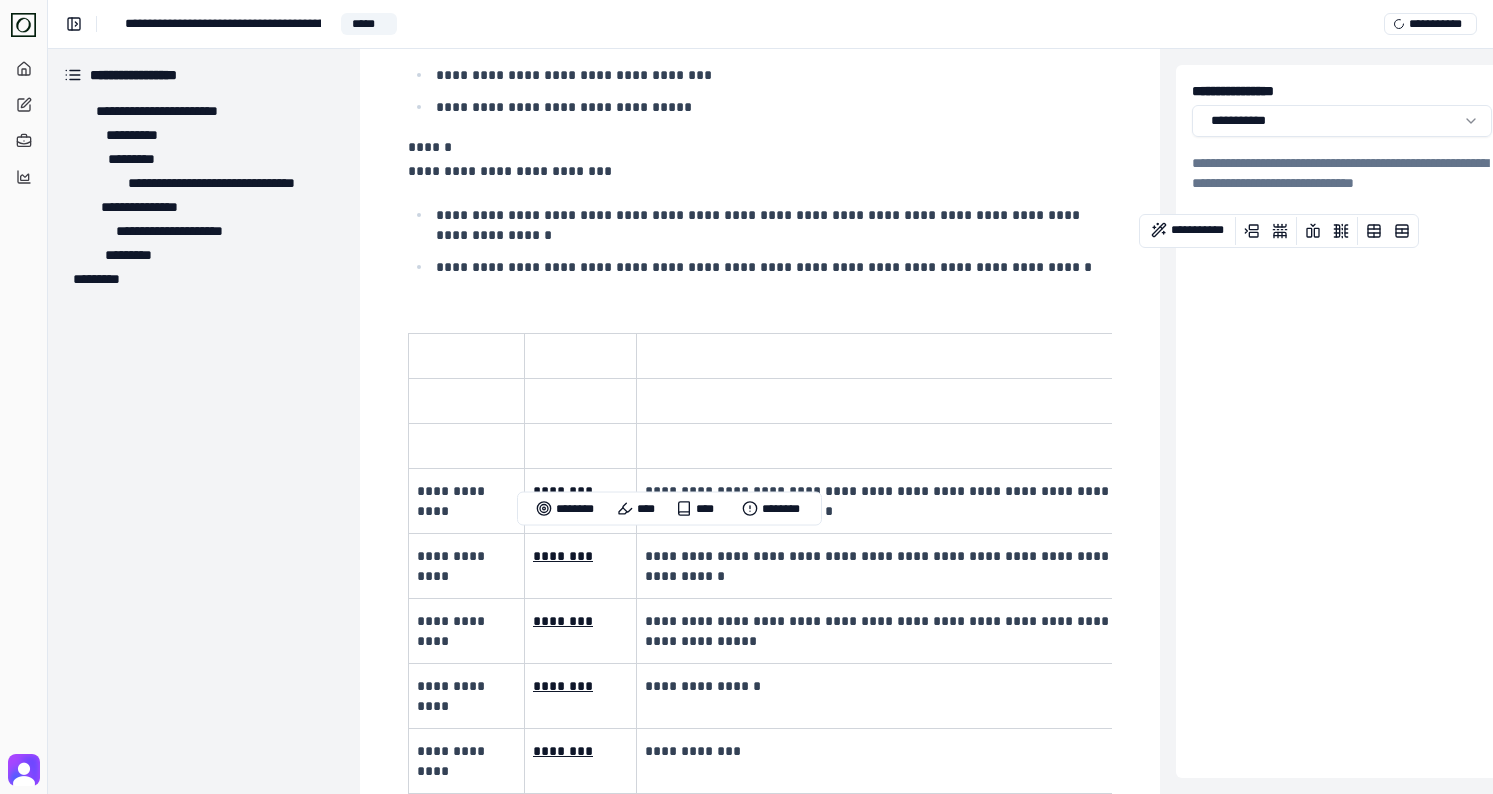 click at bounding box center [758, 307] 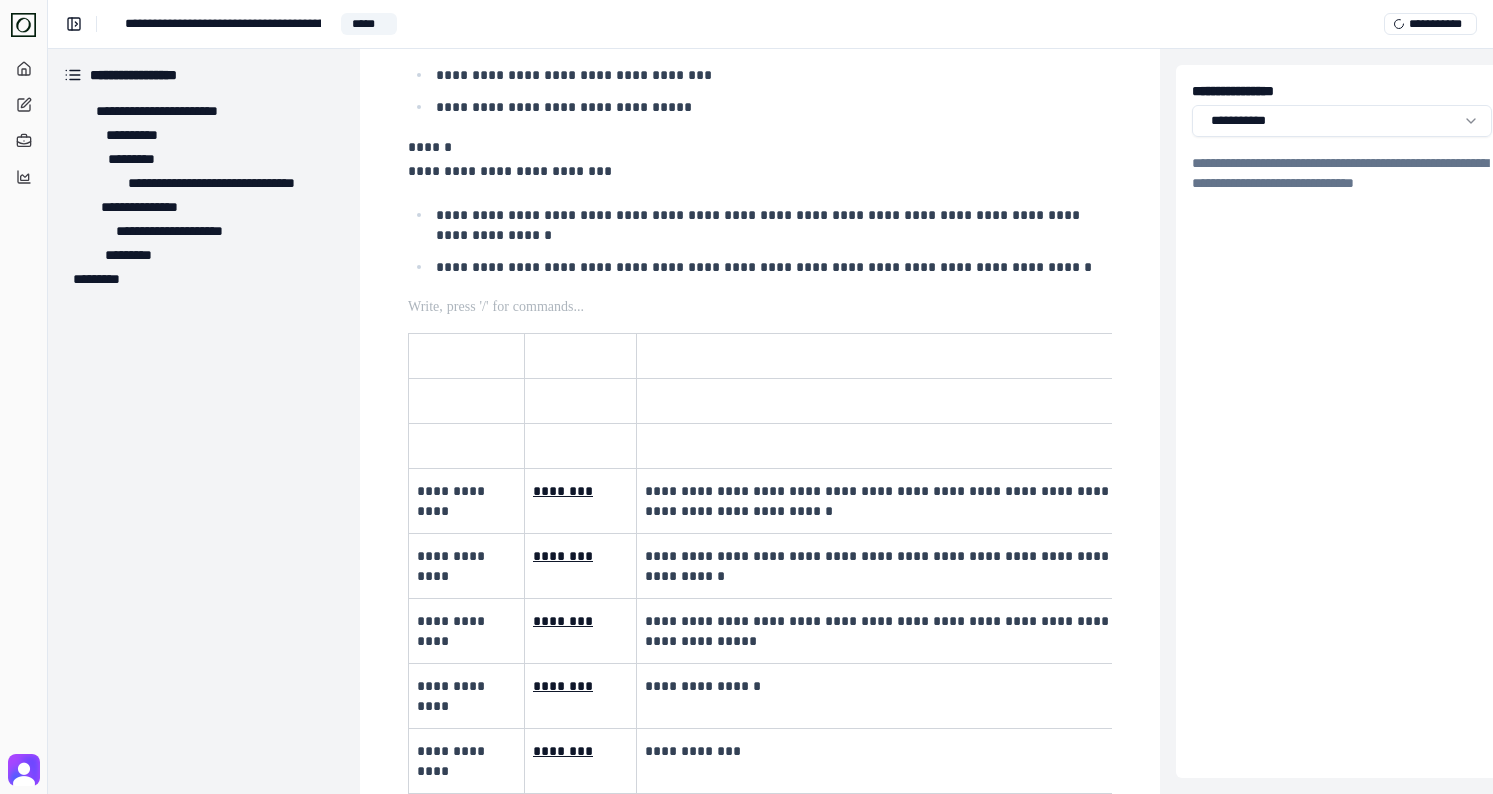 click on "**********" at bounding box center (772, 267) 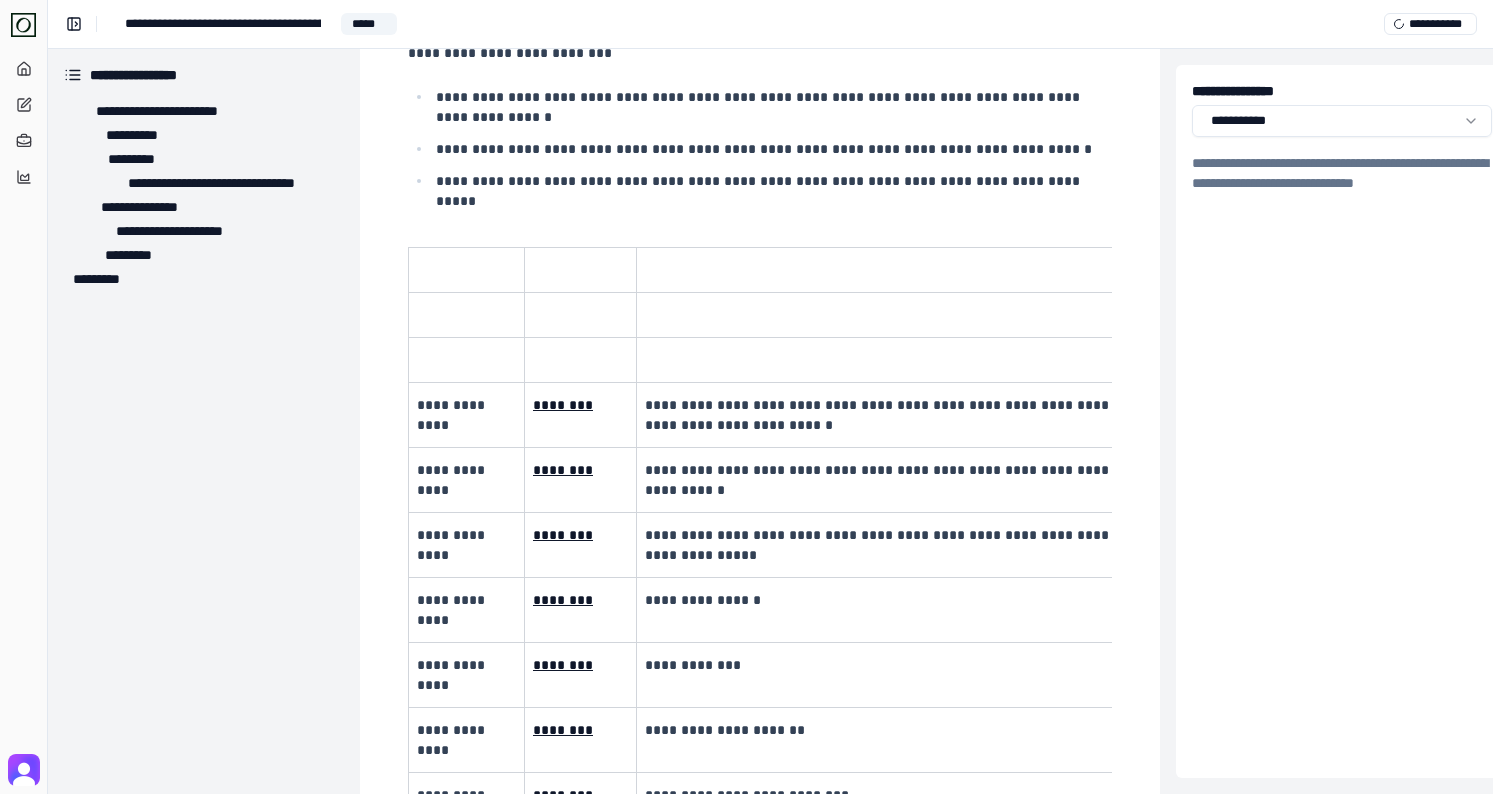 scroll, scrollTop: 3377, scrollLeft: 0, axis: vertical 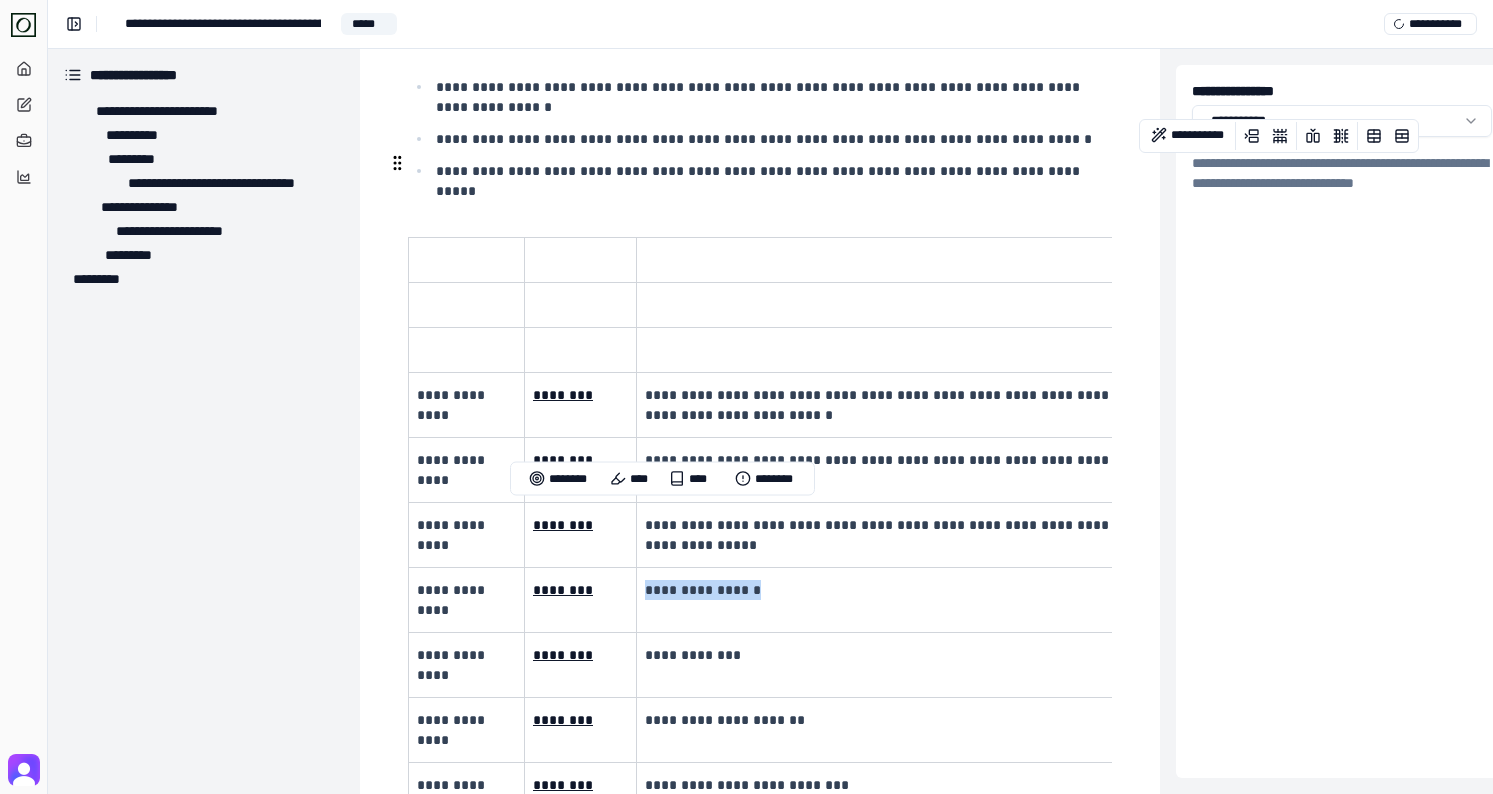 drag, startPoint x: 746, startPoint y: 514, endPoint x: 644, endPoint y: 511, distance: 102.044106 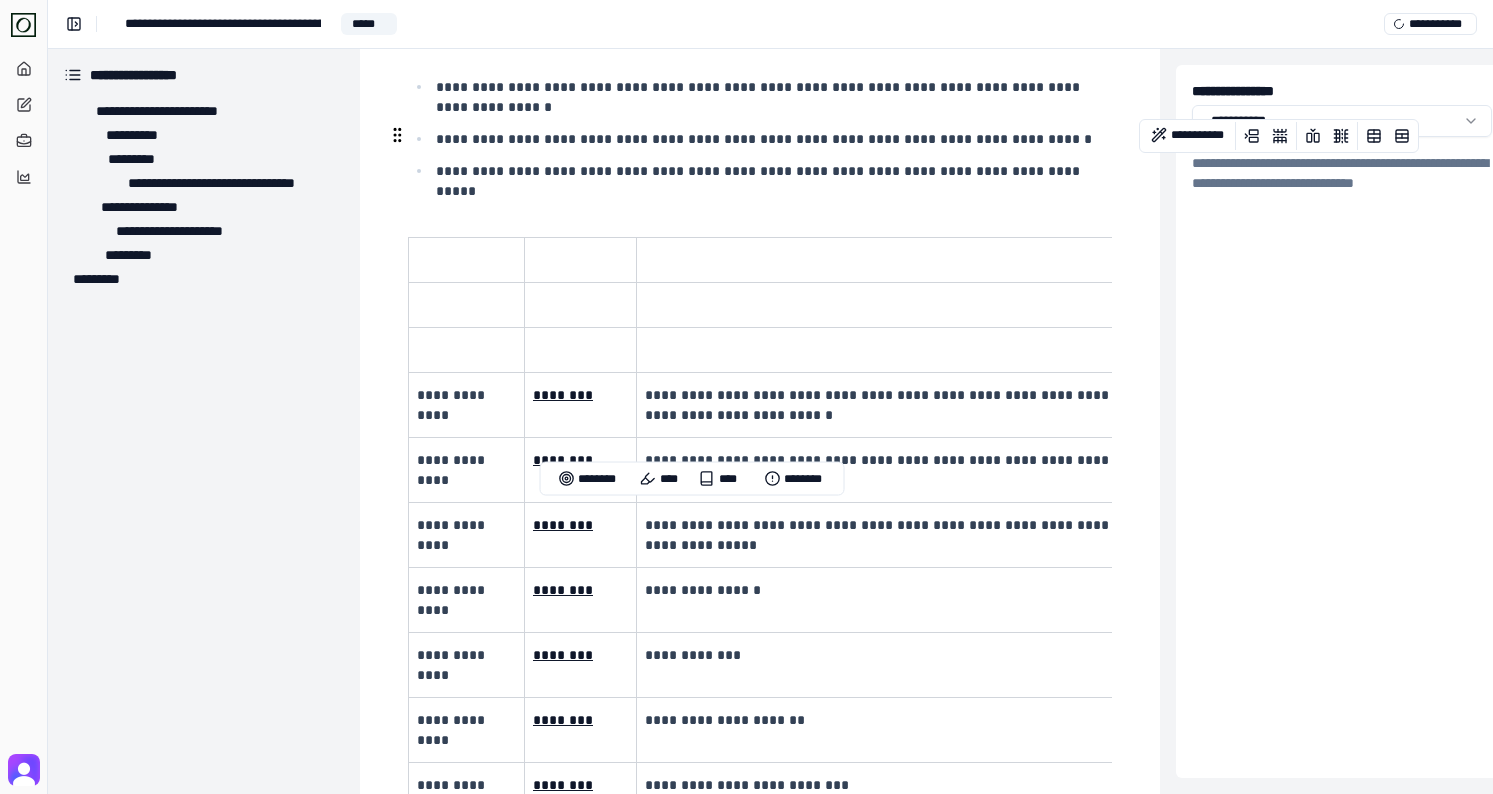 click on "**********" at bounding box center [760, -543] 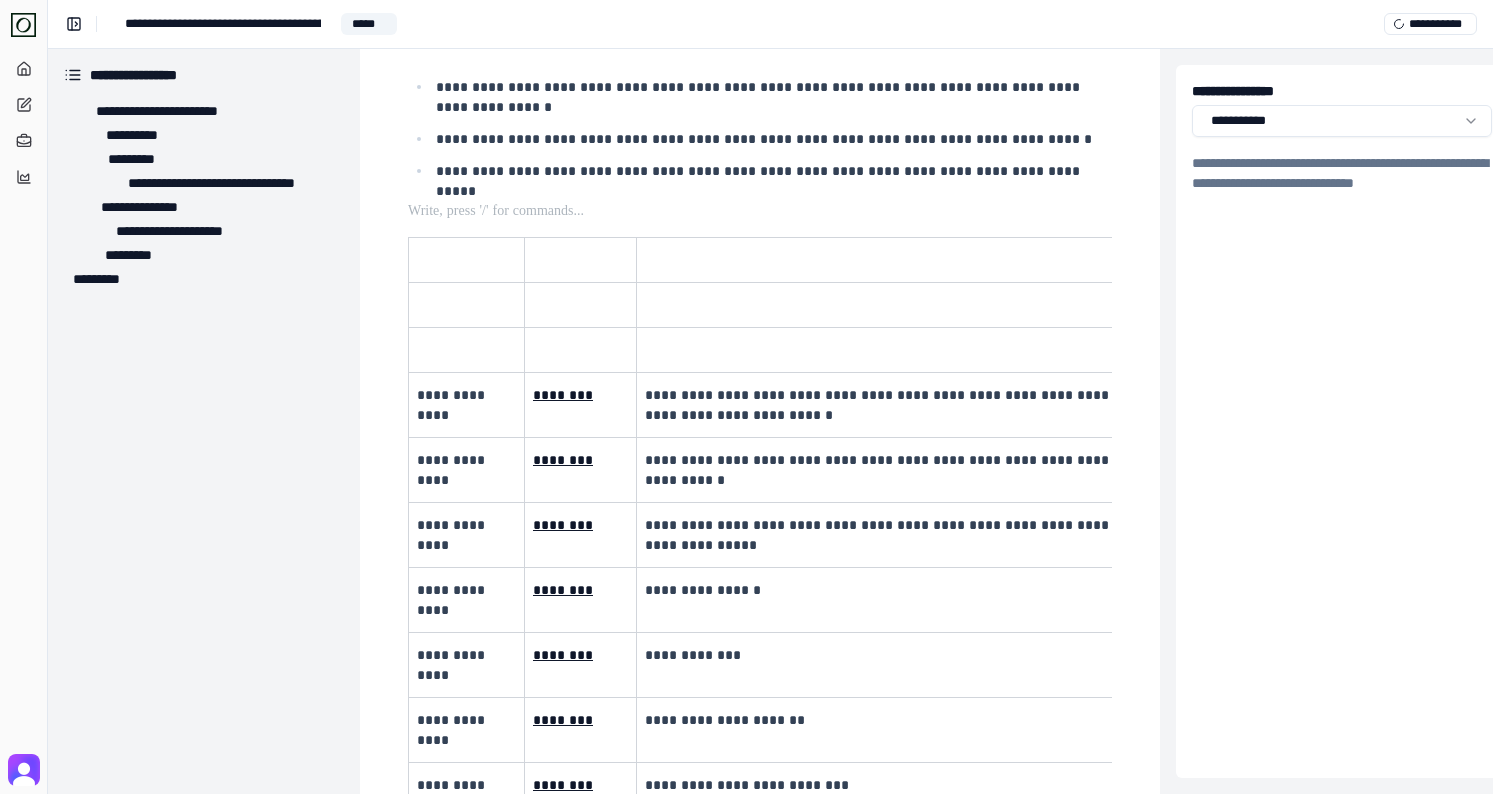 click on "**********" at bounding box center [772, 171] 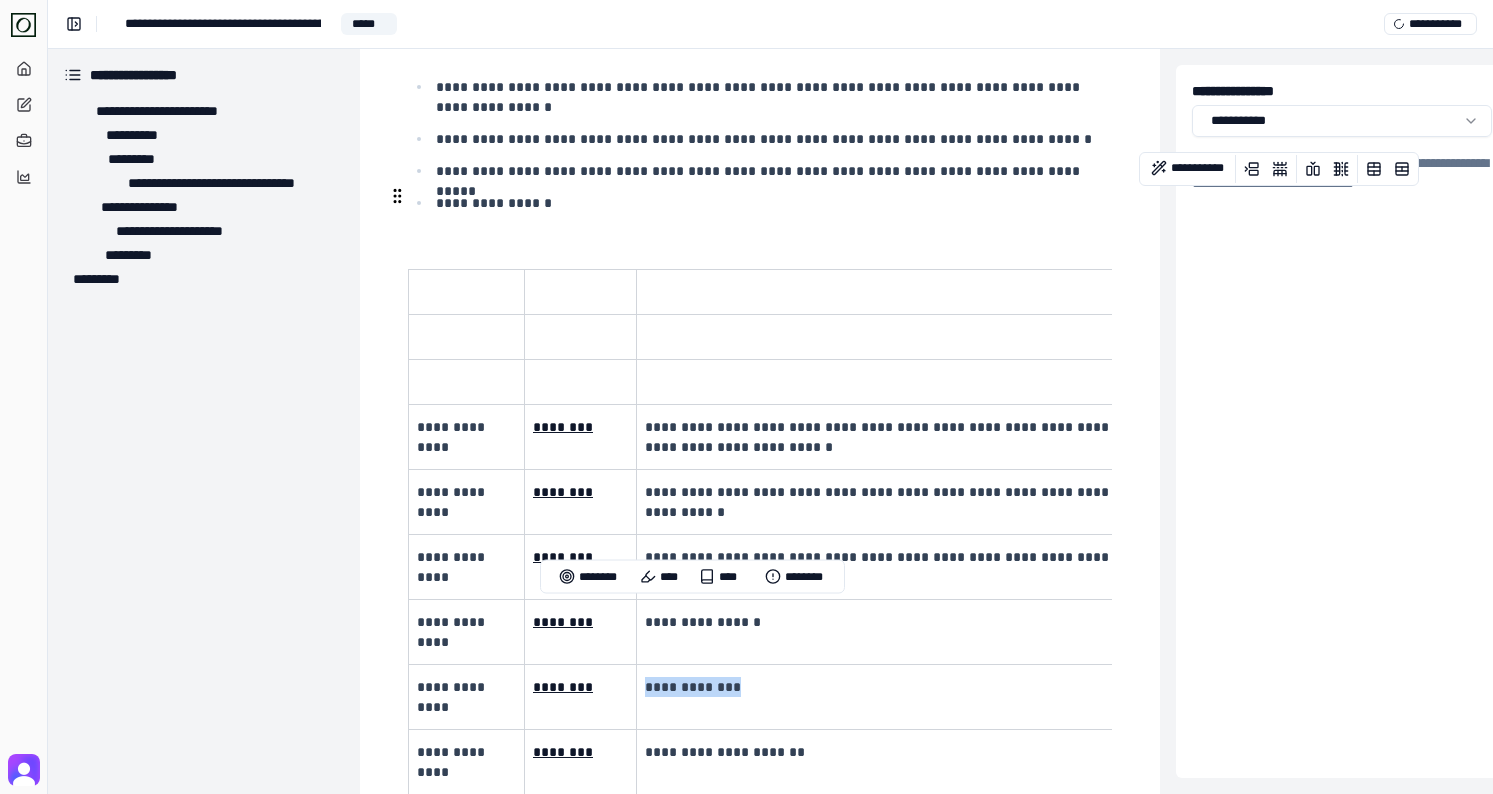 drag, startPoint x: 784, startPoint y: 602, endPoint x: 646, endPoint y: 615, distance: 138.61096 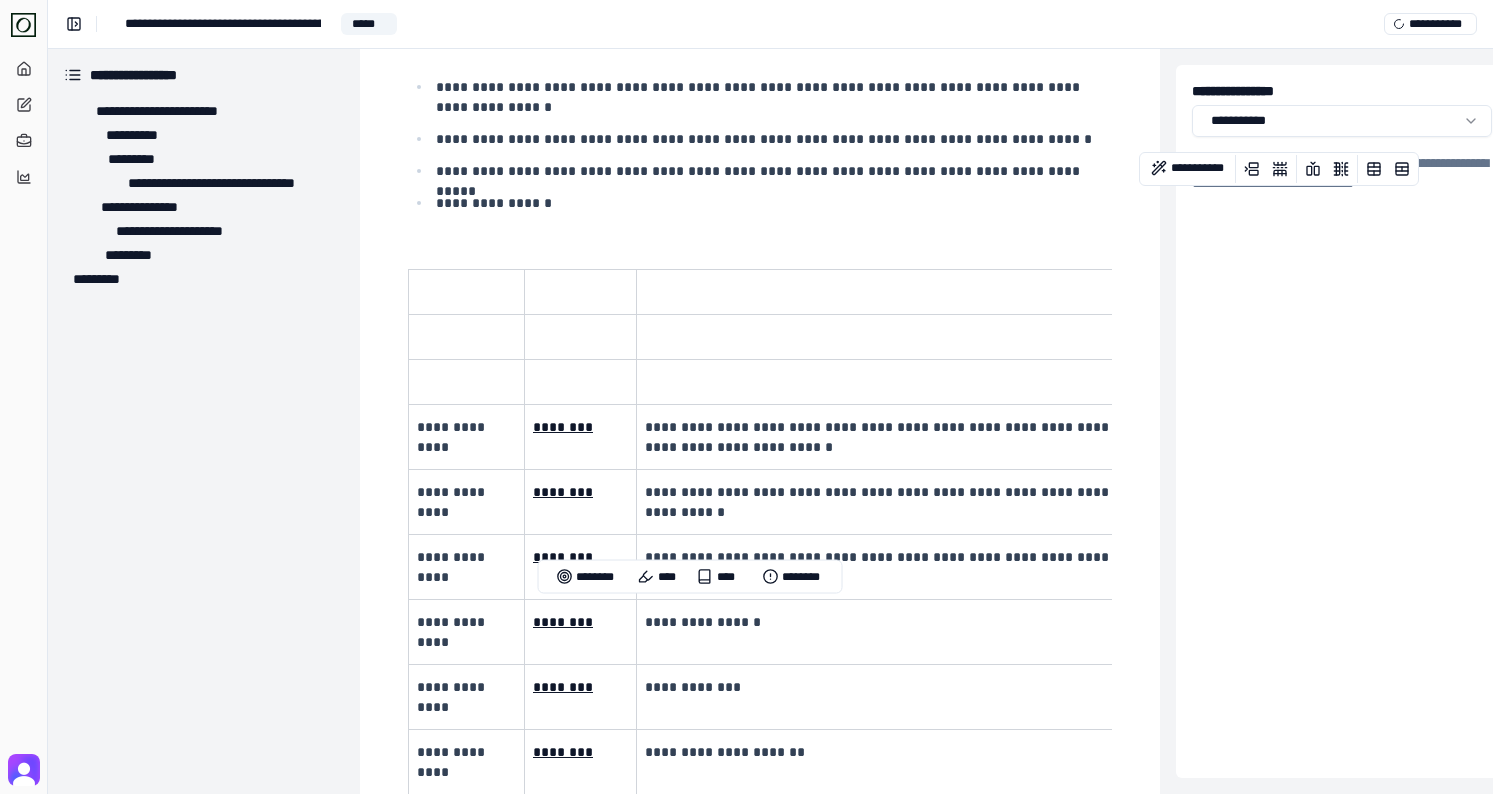 click on "**********" at bounding box center [772, 203] 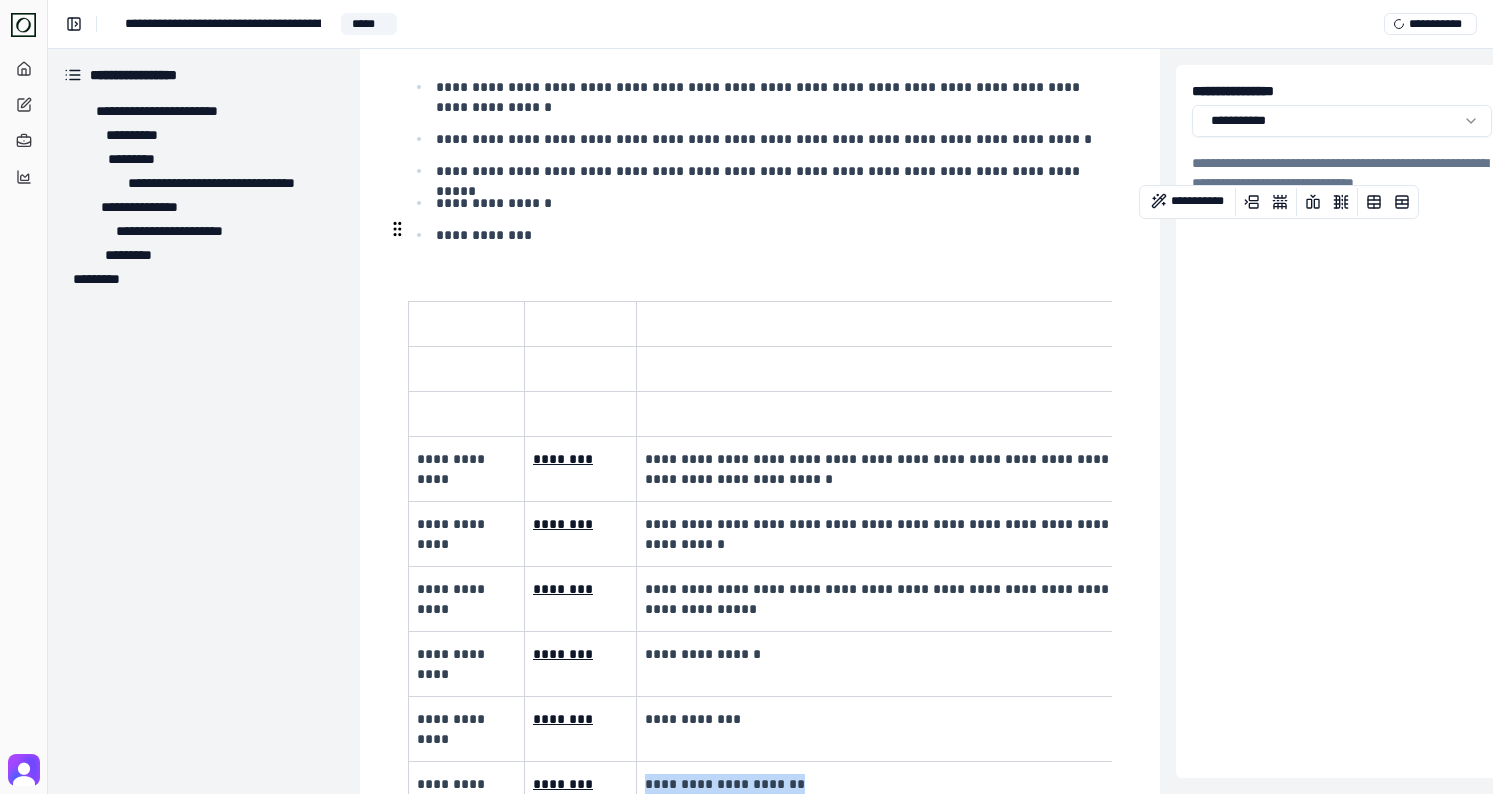 drag, startPoint x: 828, startPoint y: 709, endPoint x: 643, endPoint y: 713, distance: 185.04324 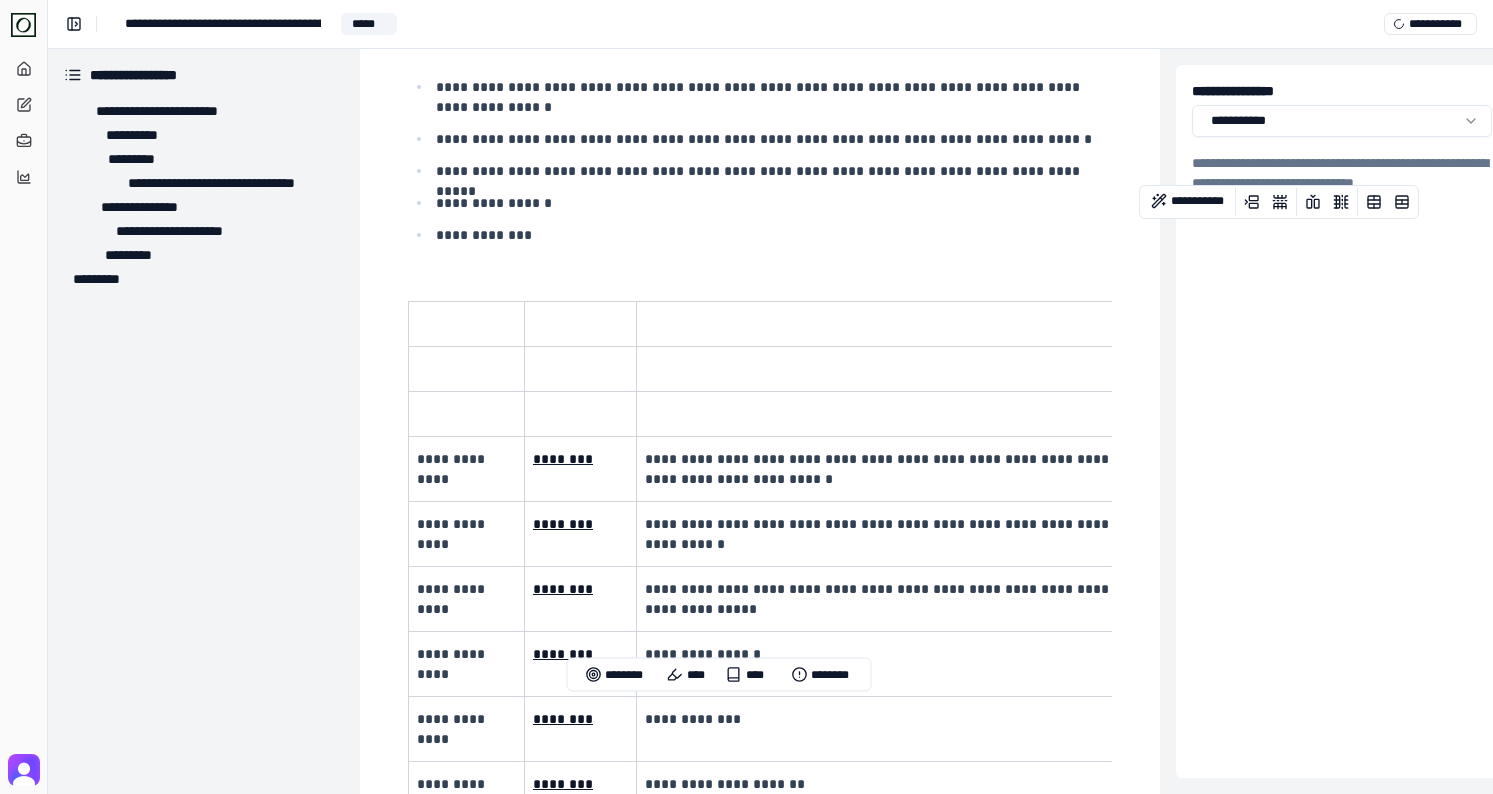 click on "**********" at bounding box center (772, 235) 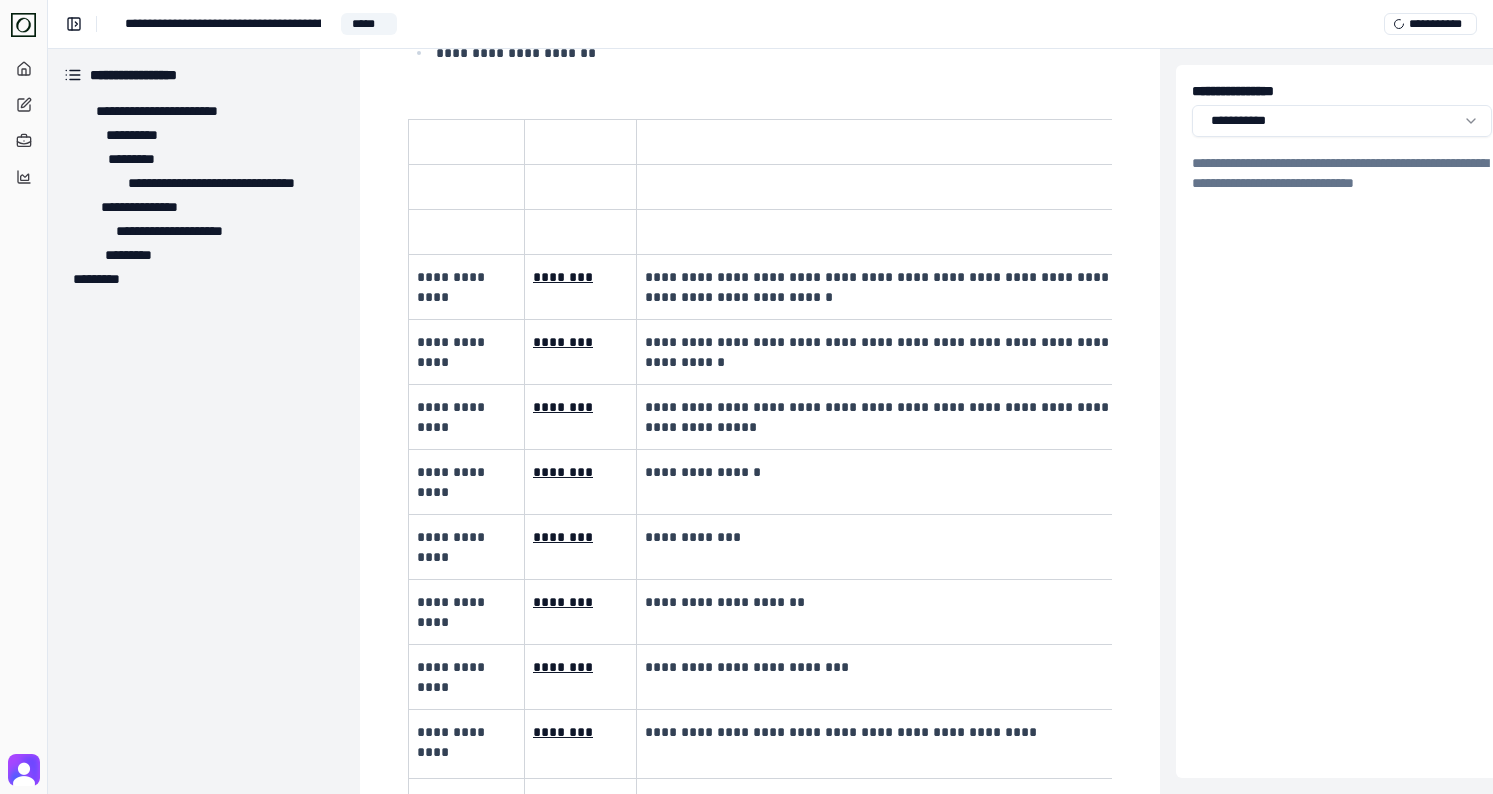 scroll, scrollTop: 3605, scrollLeft: 0, axis: vertical 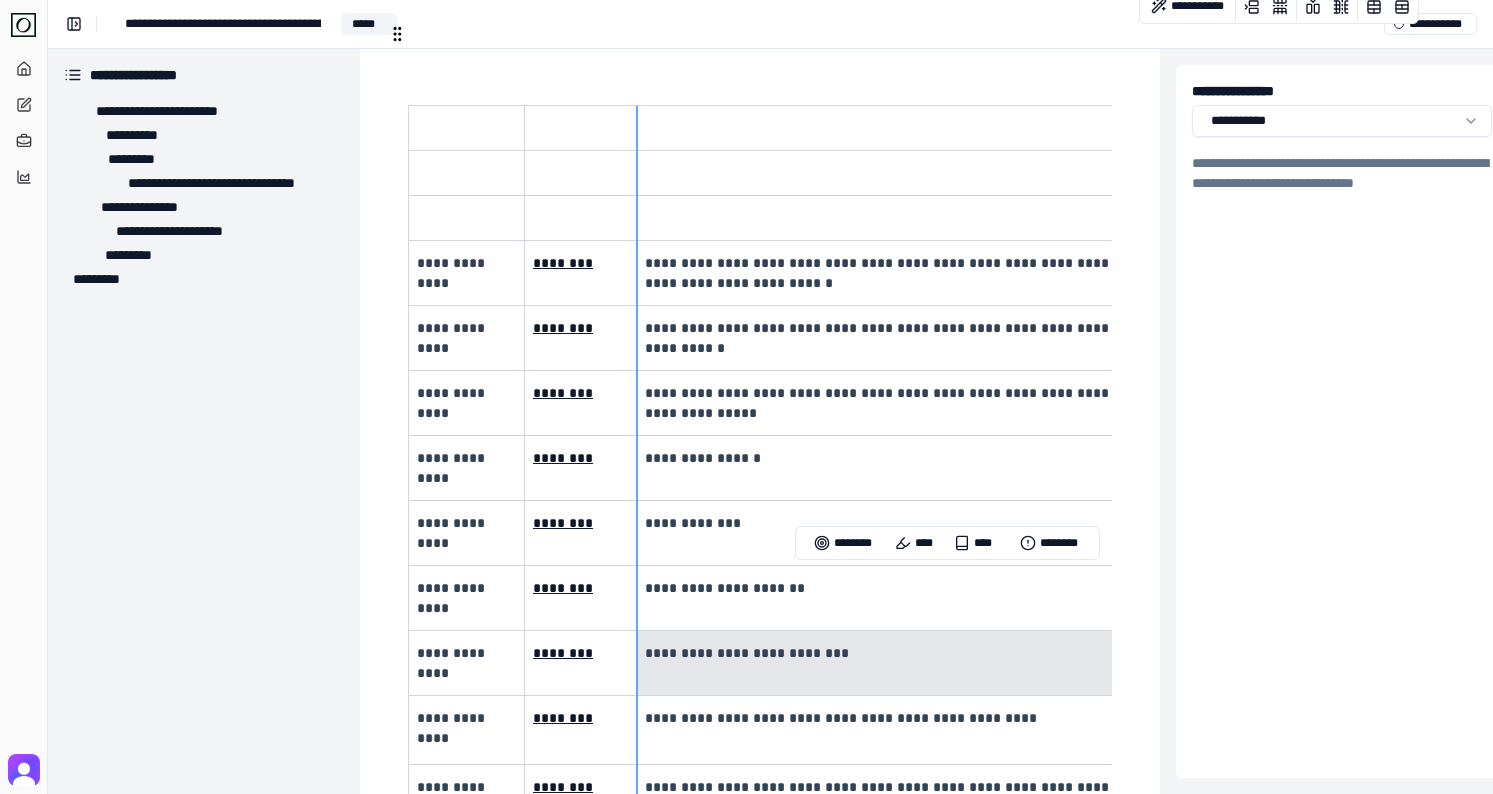 drag, startPoint x: 827, startPoint y: 583, endPoint x: 641, endPoint y: 581, distance: 186.01076 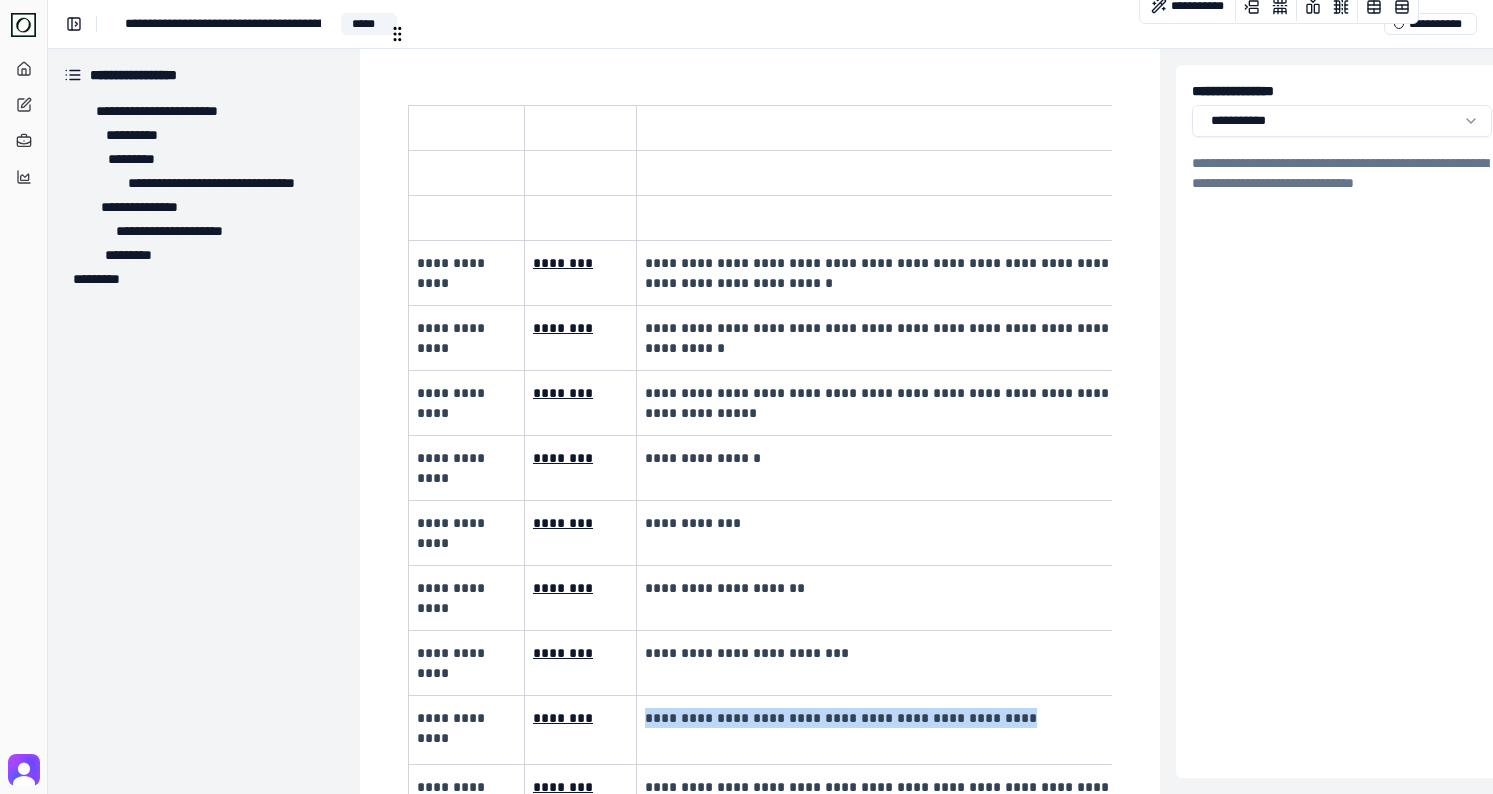 drag, startPoint x: 999, startPoint y: 643, endPoint x: 644, endPoint y: 643, distance: 355 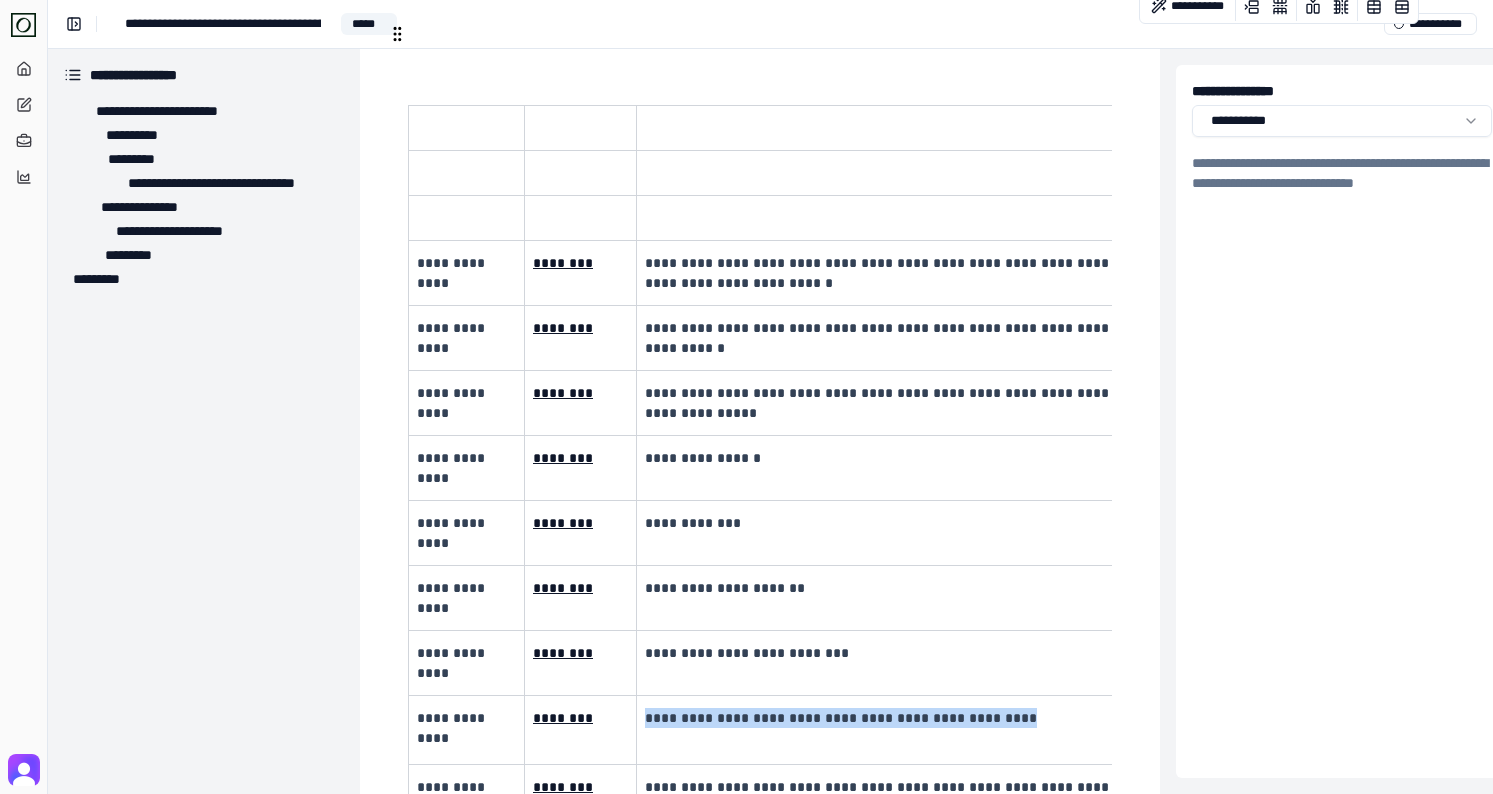 click on "**********" at bounding box center (947, 718) 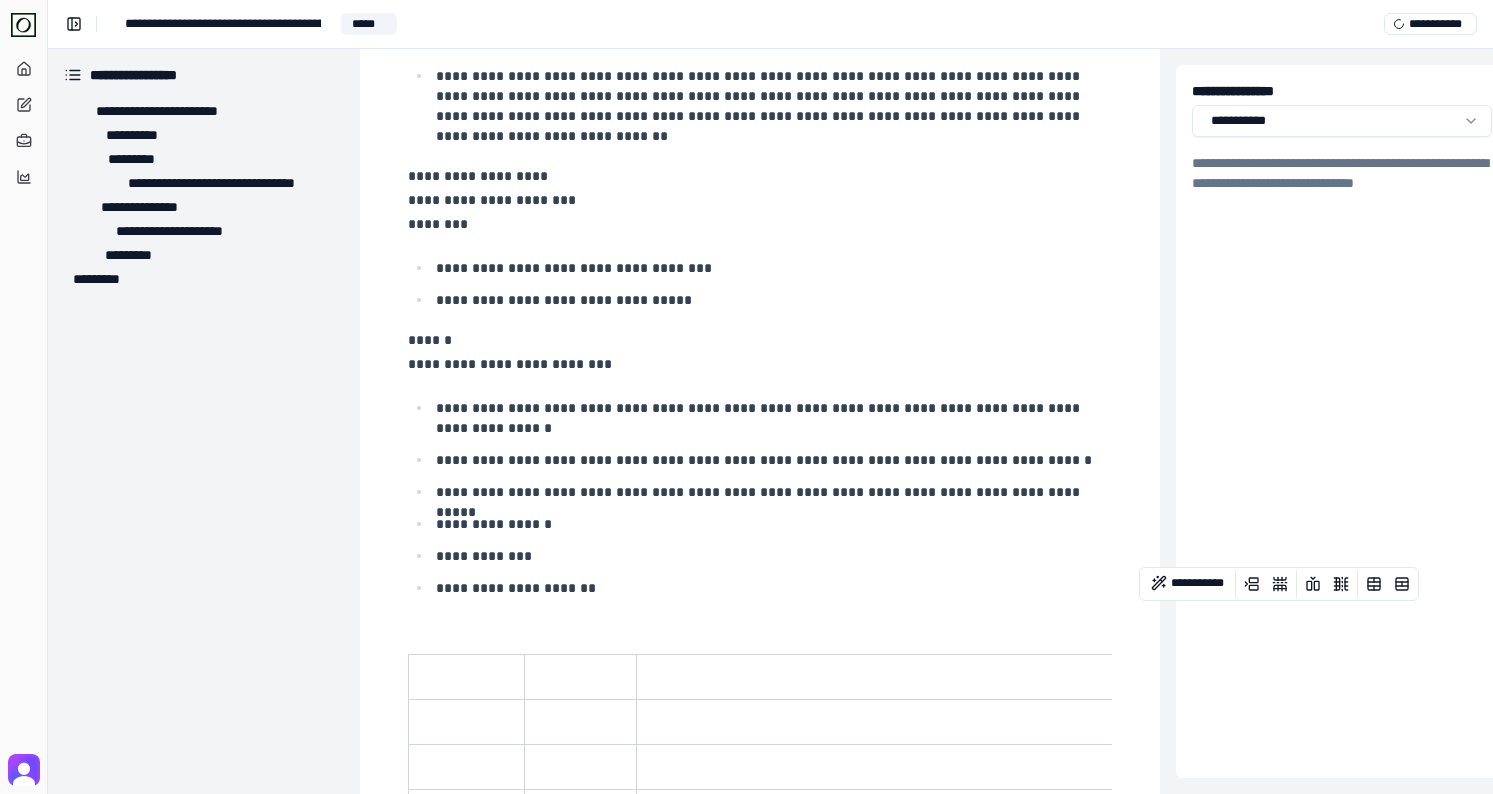 scroll, scrollTop: 3028, scrollLeft: 0, axis: vertical 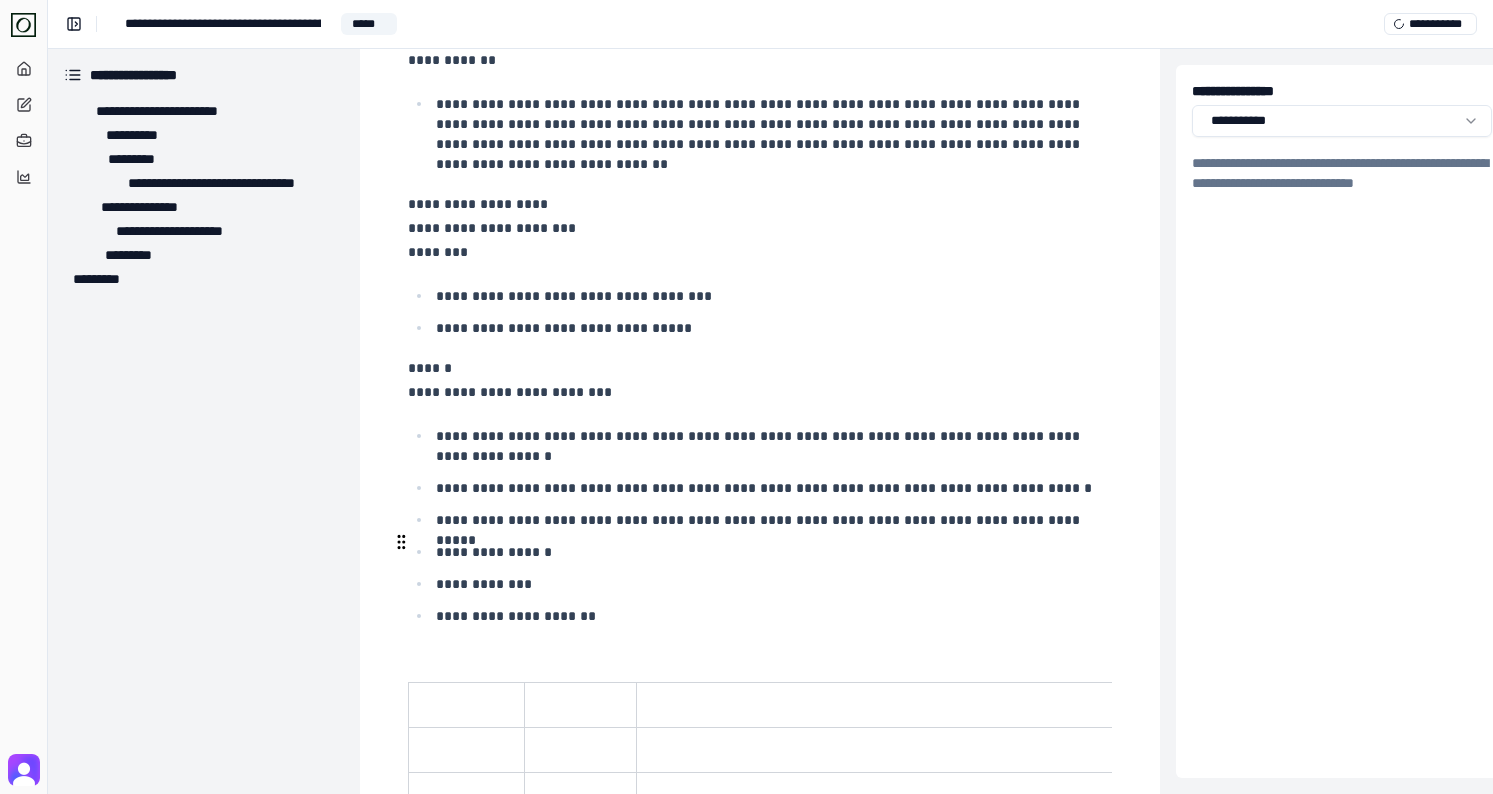 click on "**********" at bounding box center [772, 616] 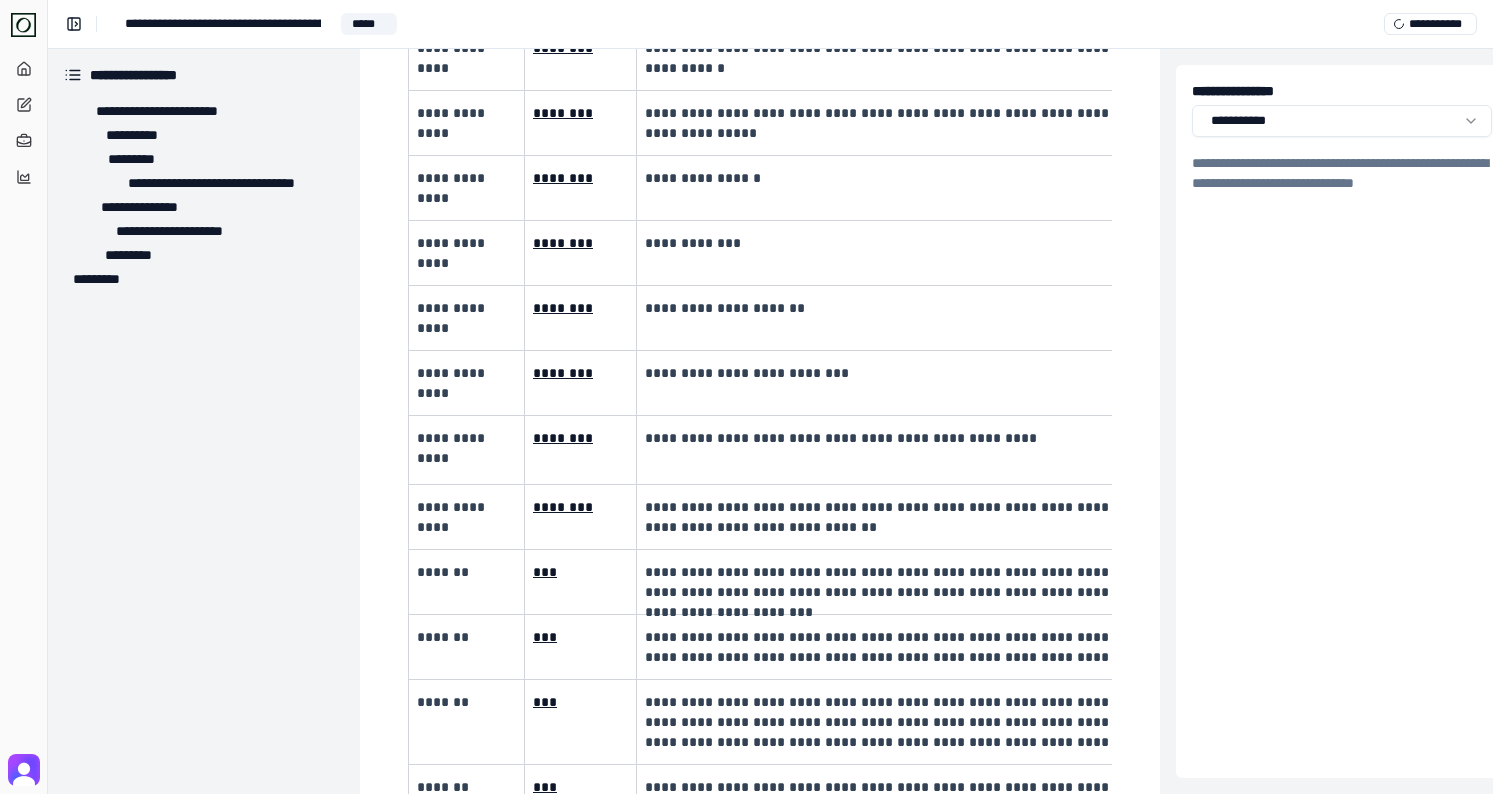 scroll, scrollTop: 3923, scrollLeft: 0, axis: vertical 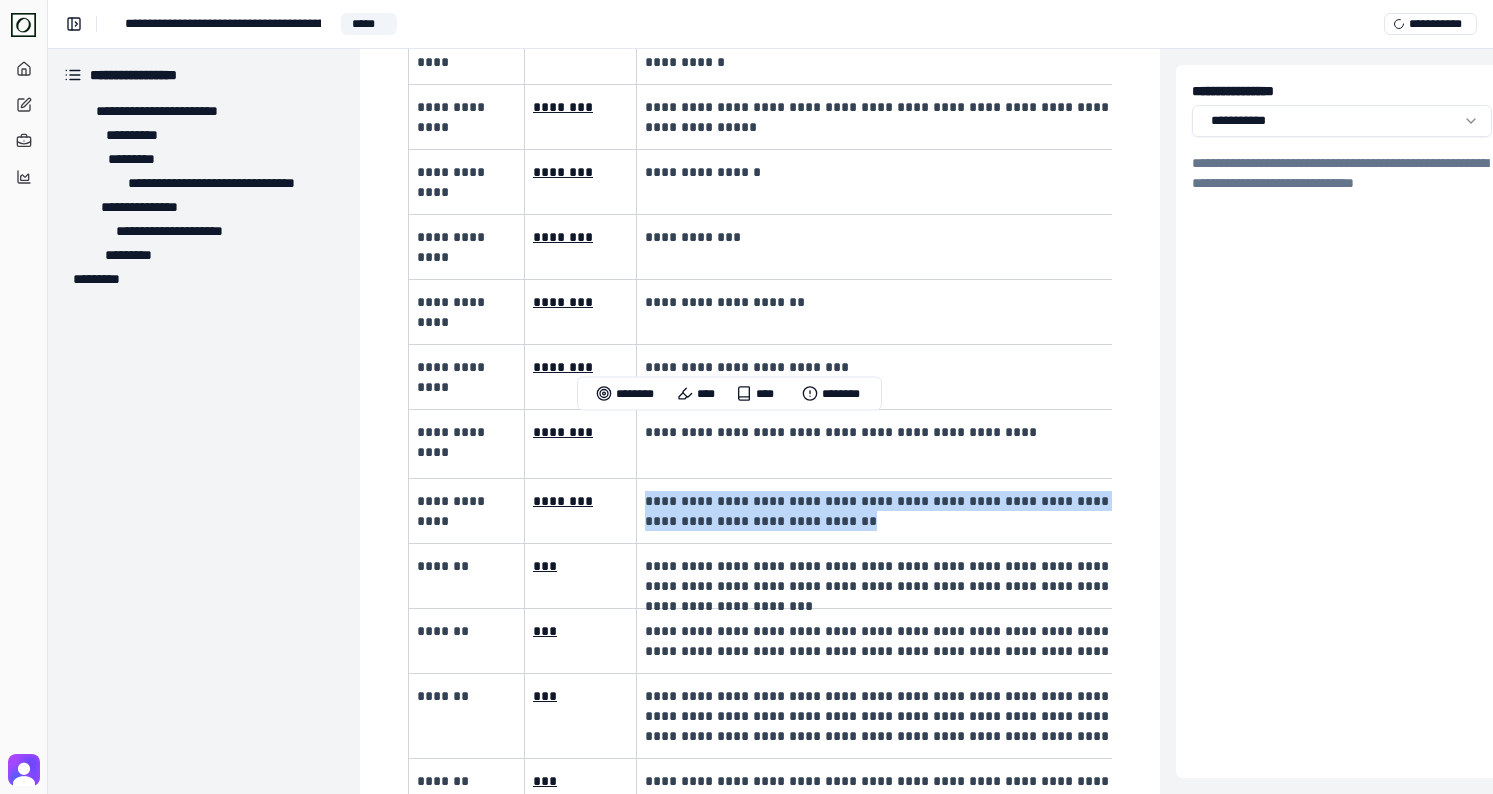 drag, startPoint x: 818, startPoint y: 449, endPoint x: 648, endPoint y: 429, distance: 171.17242 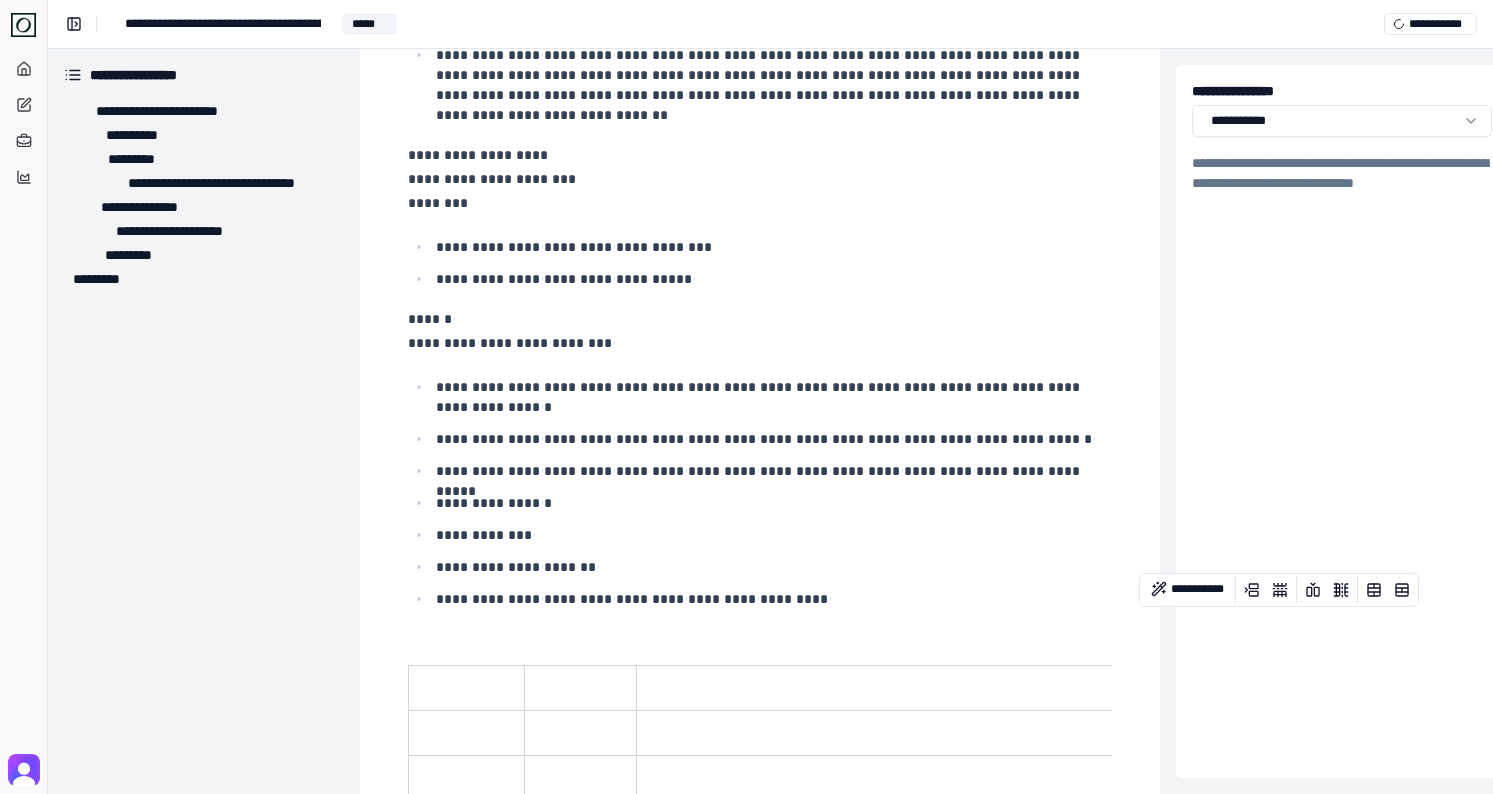 scroll, scrollTop: 3078, scrollLeft: 0, axis: vertical 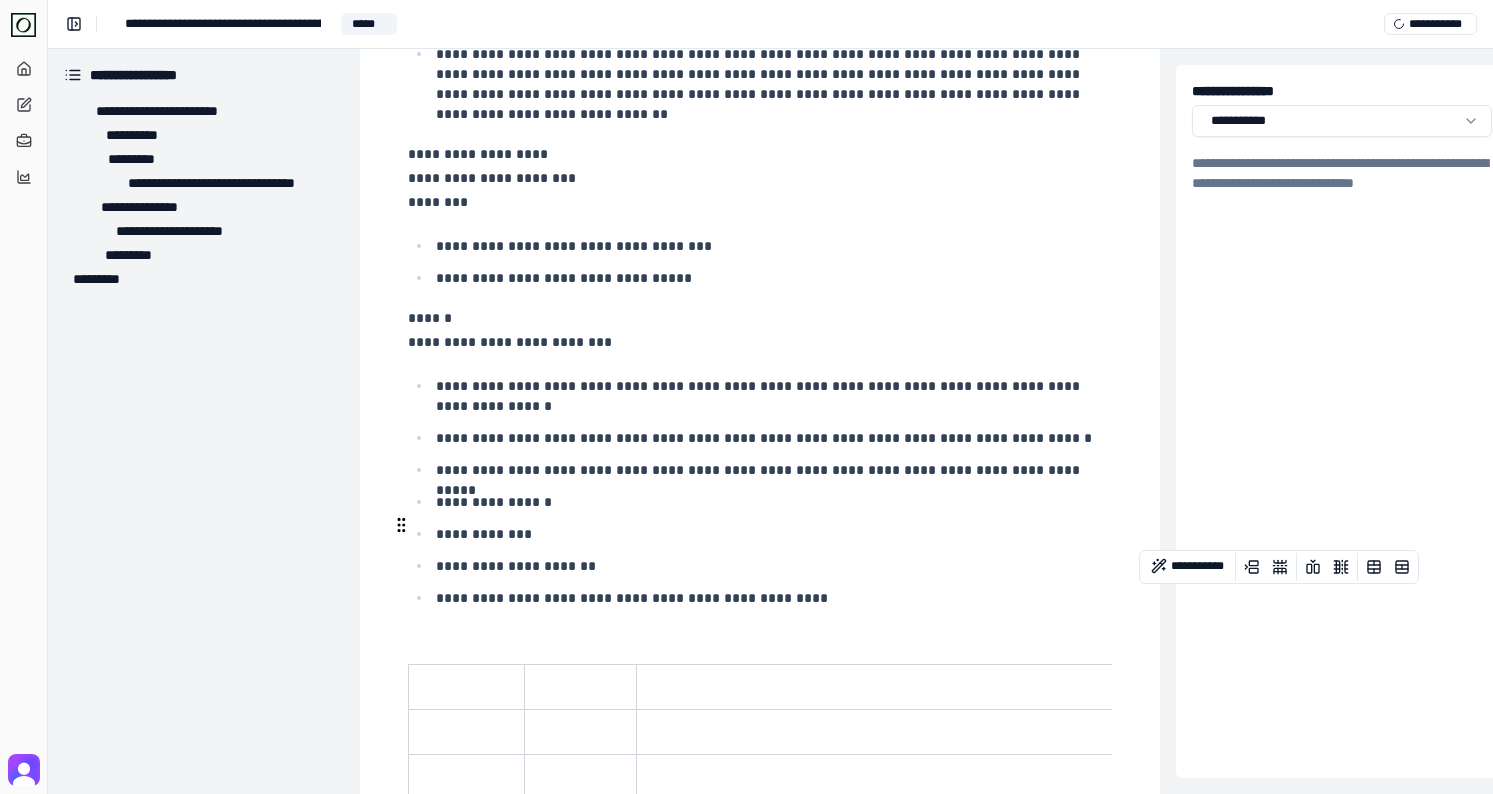 click on "**********" at bounding box center [772, 598] 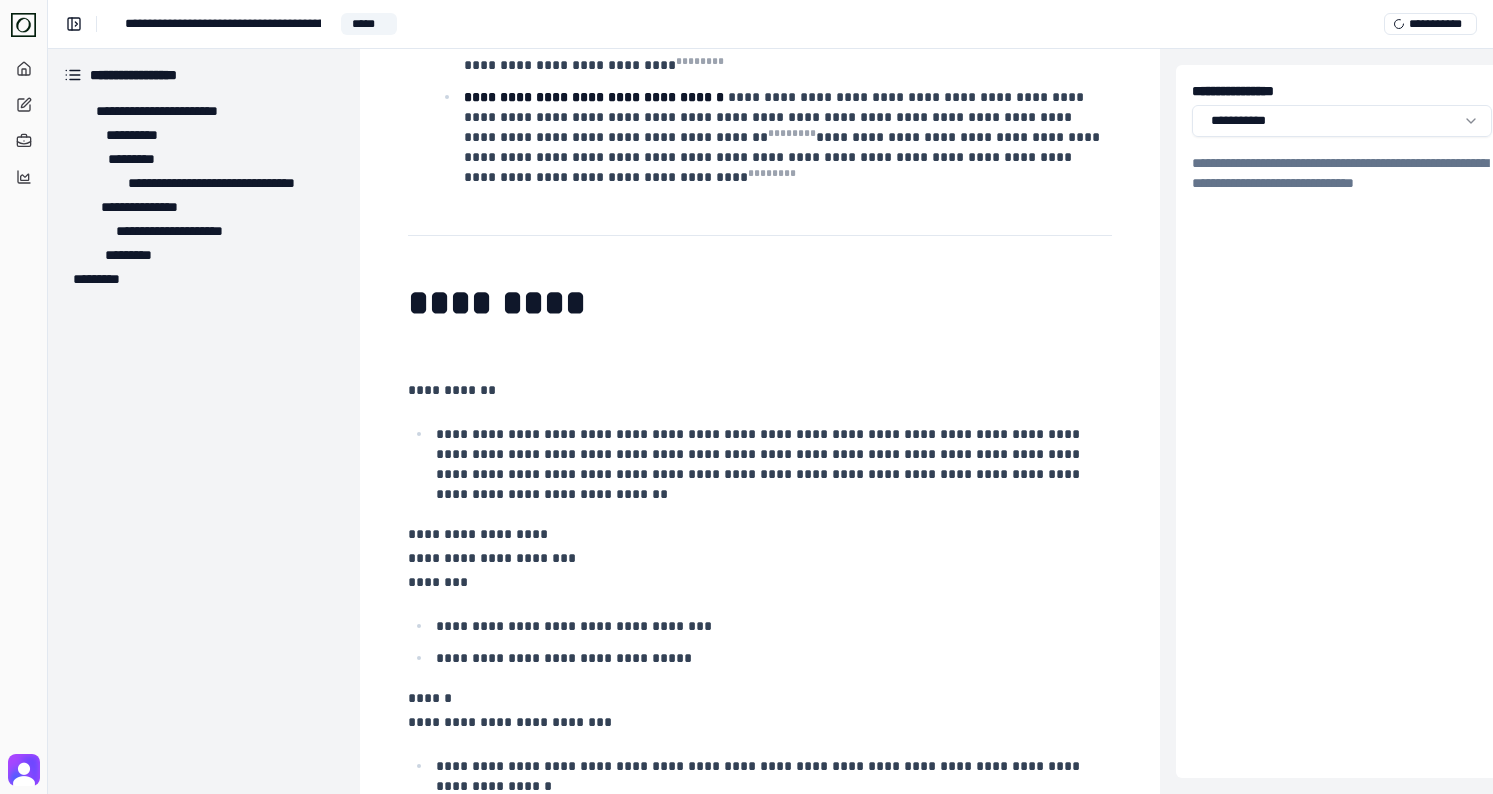 scroll, scrollTop: 2707, scrollLeft: 0, axis: vertical 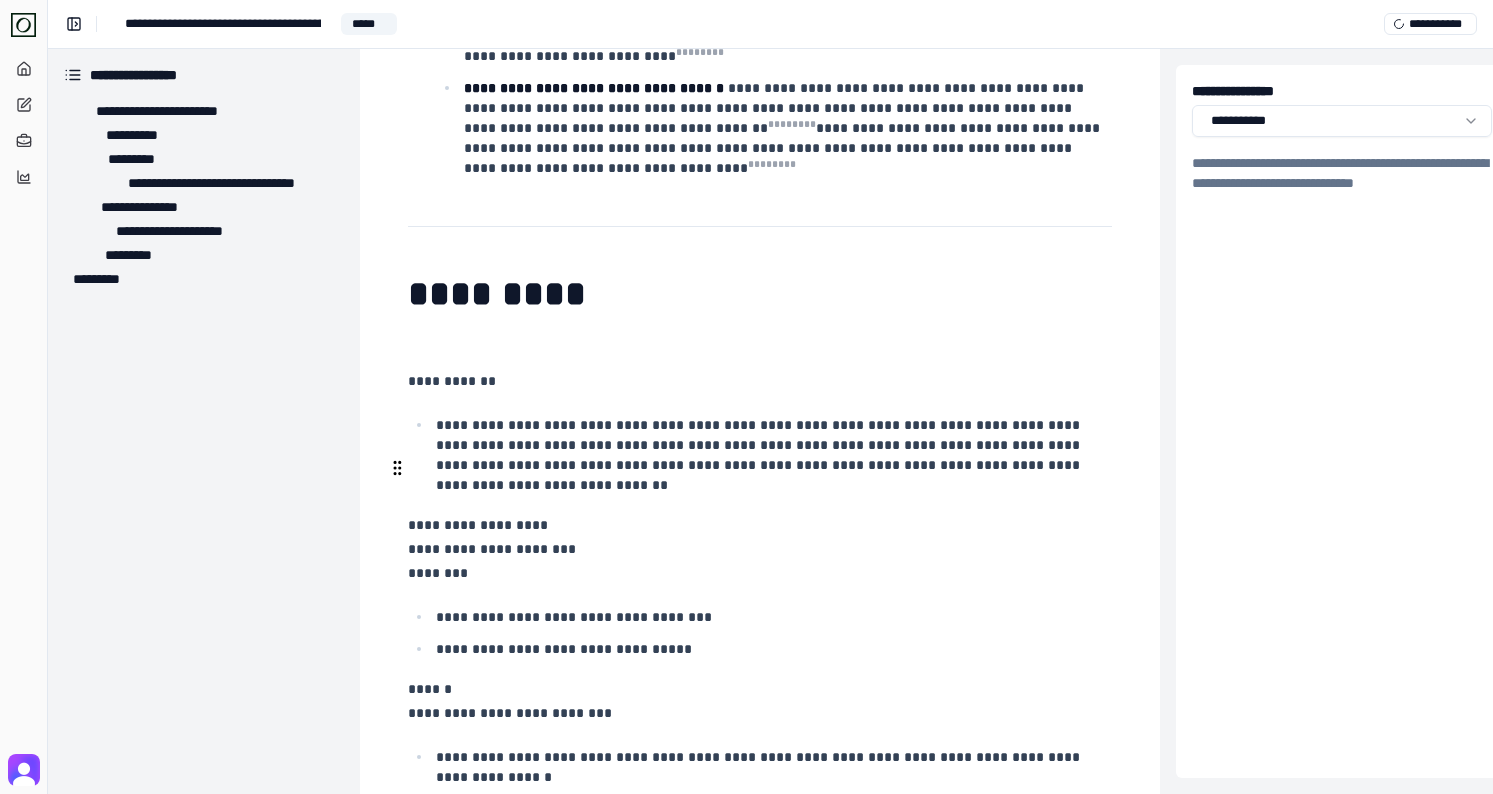 click on "**********" at bounding box center [758, 549] 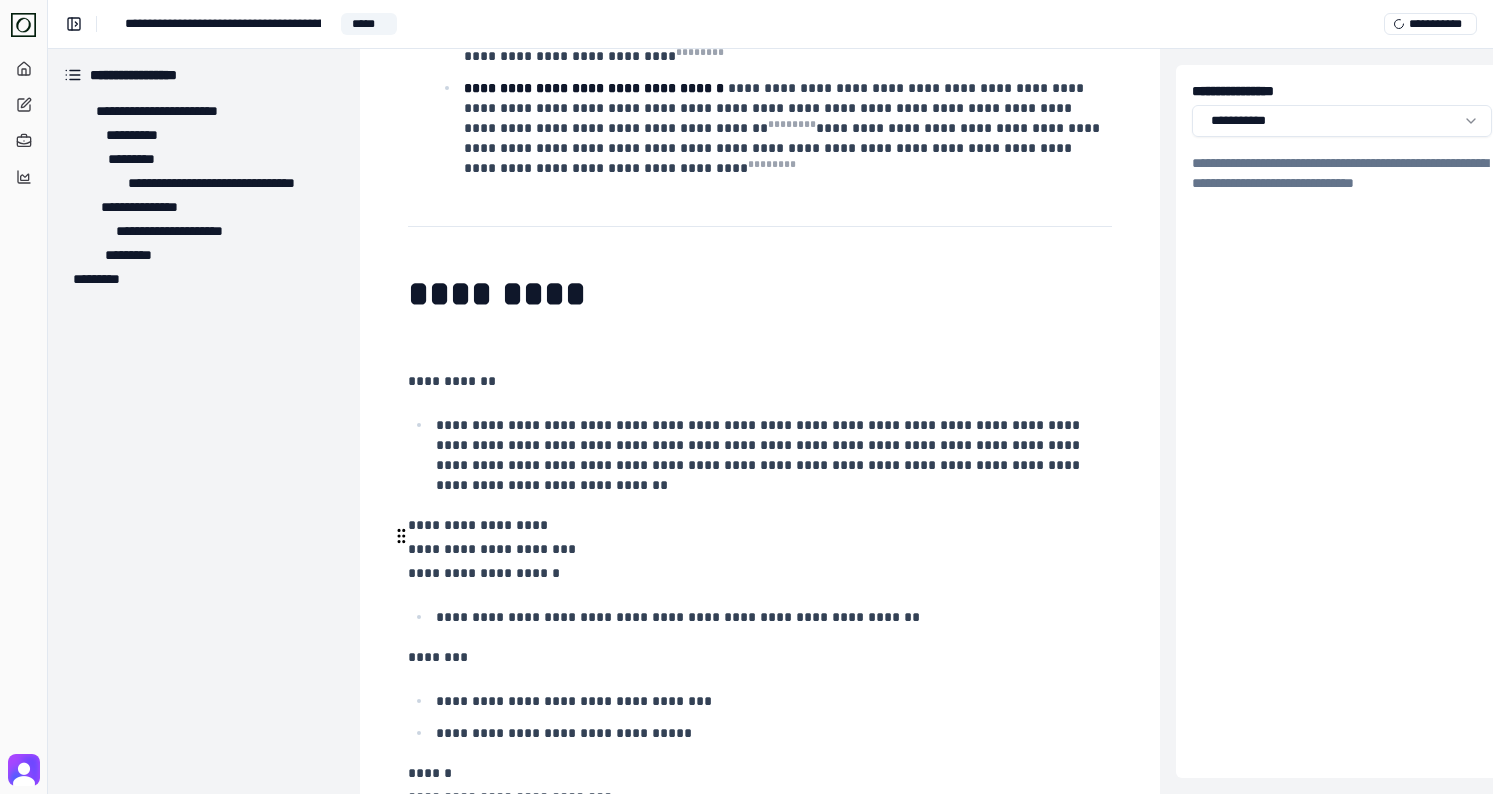 click on "**********" at bounding box center (760, 615) 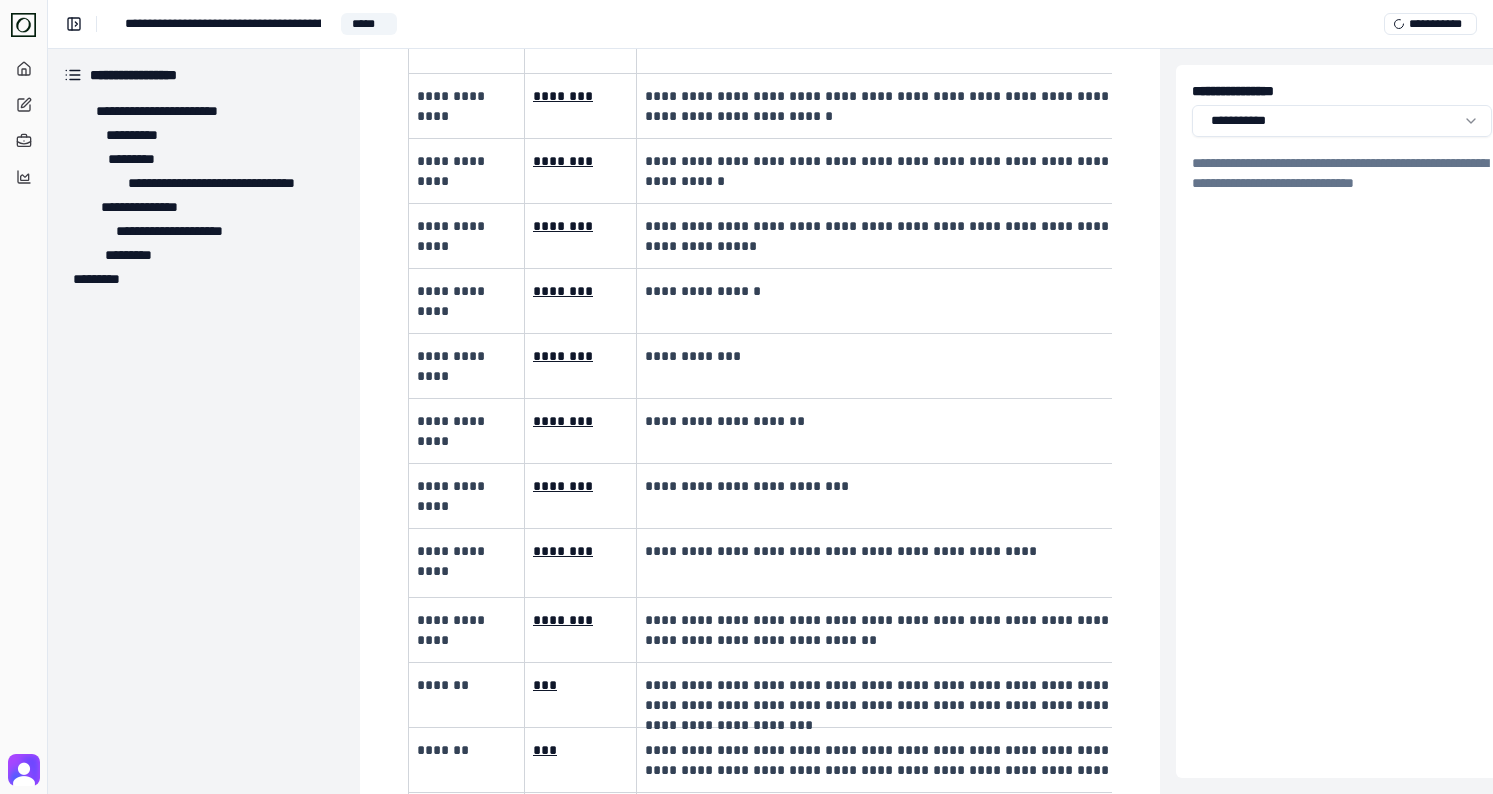 scroll, scrollTop: 3962, scrollLeft: 0, axis: vertical 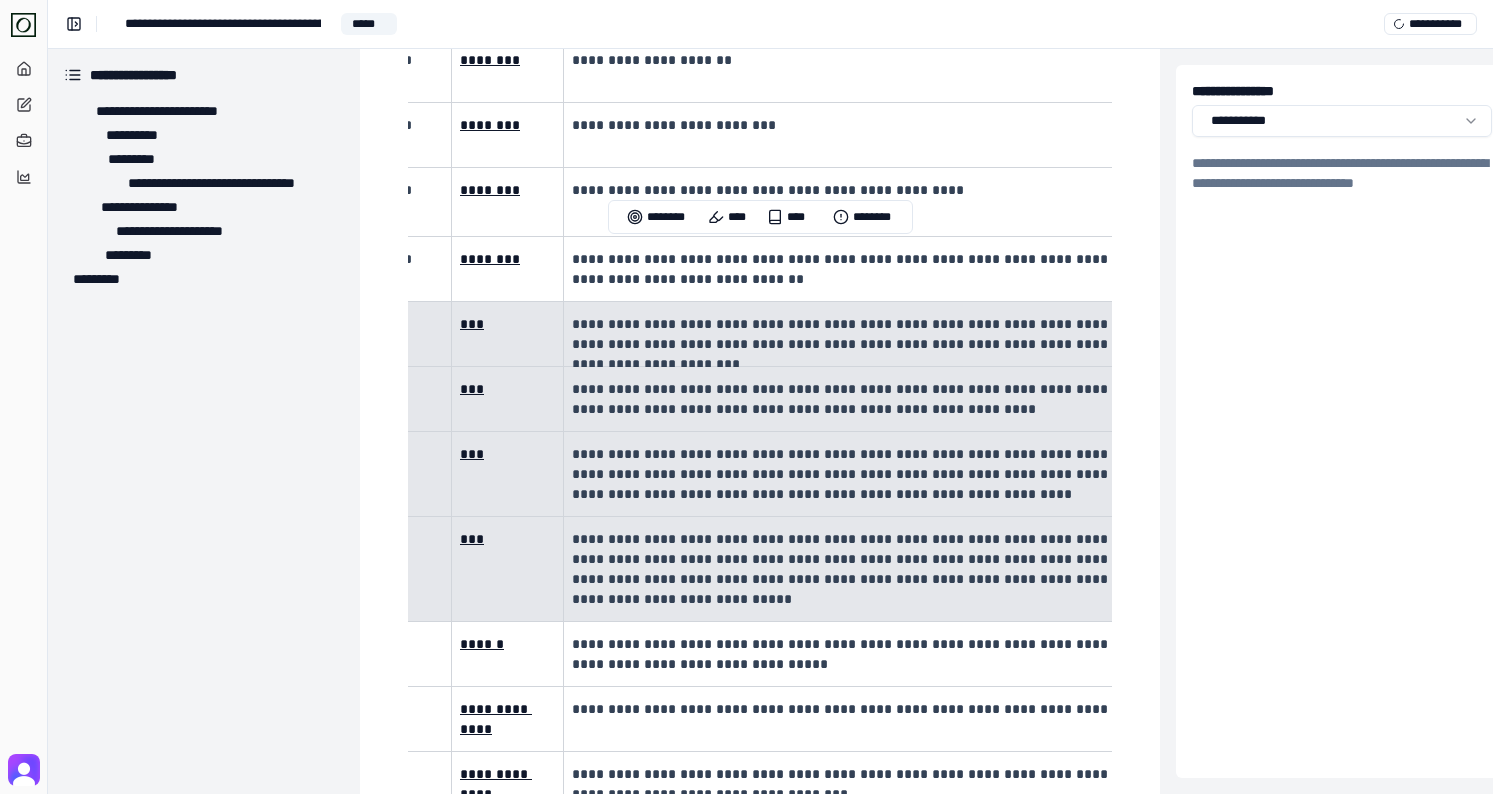 drag, startPoint x: 786, startPoint y: 526, endPoint x: 433, endPoint y: 248, distance: 449.32504 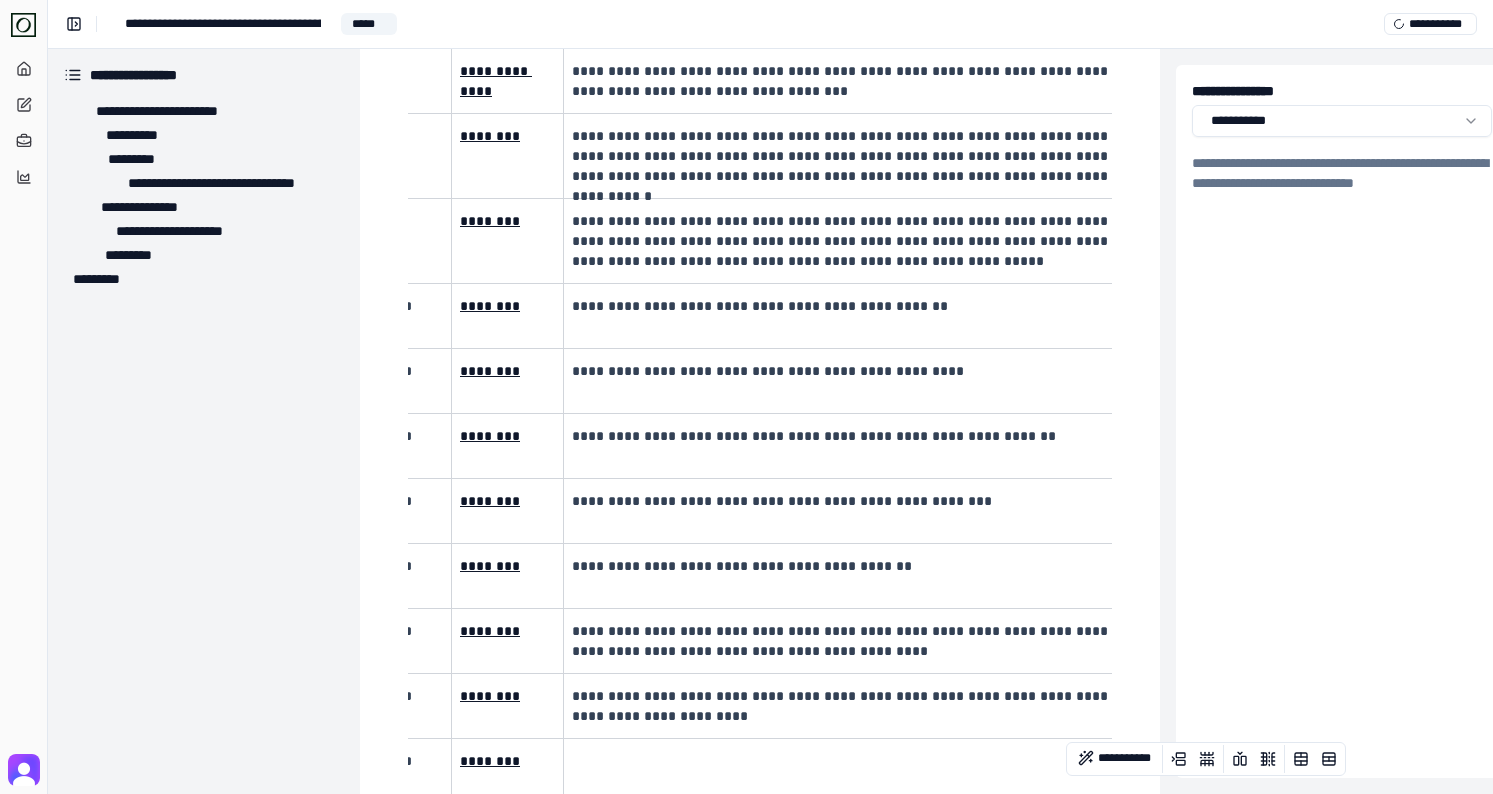 scroll, scrollTop: 4880, scrollLeft: 0, axis: vertical 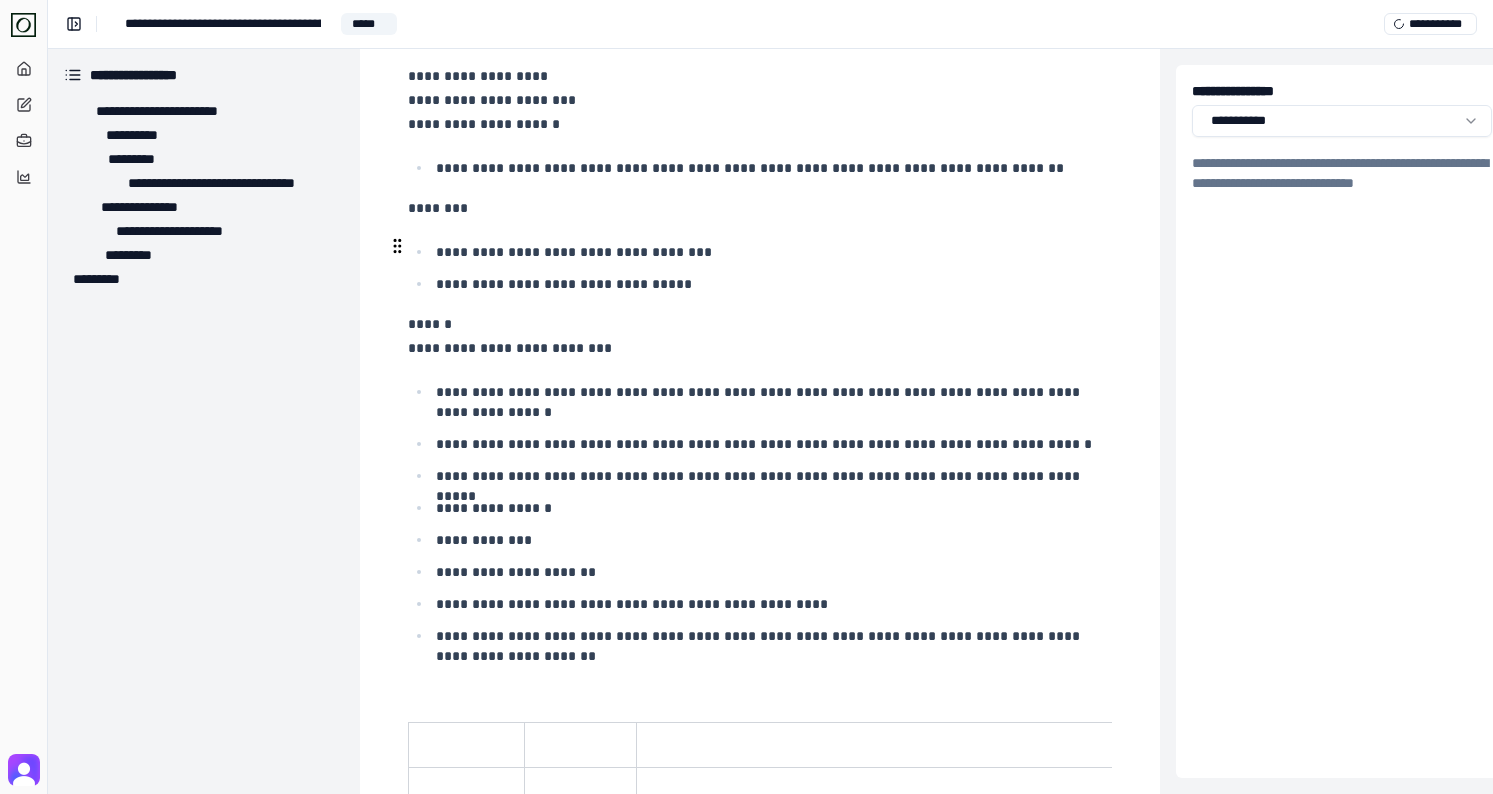 click on "******" at bounding box center [758, 324] 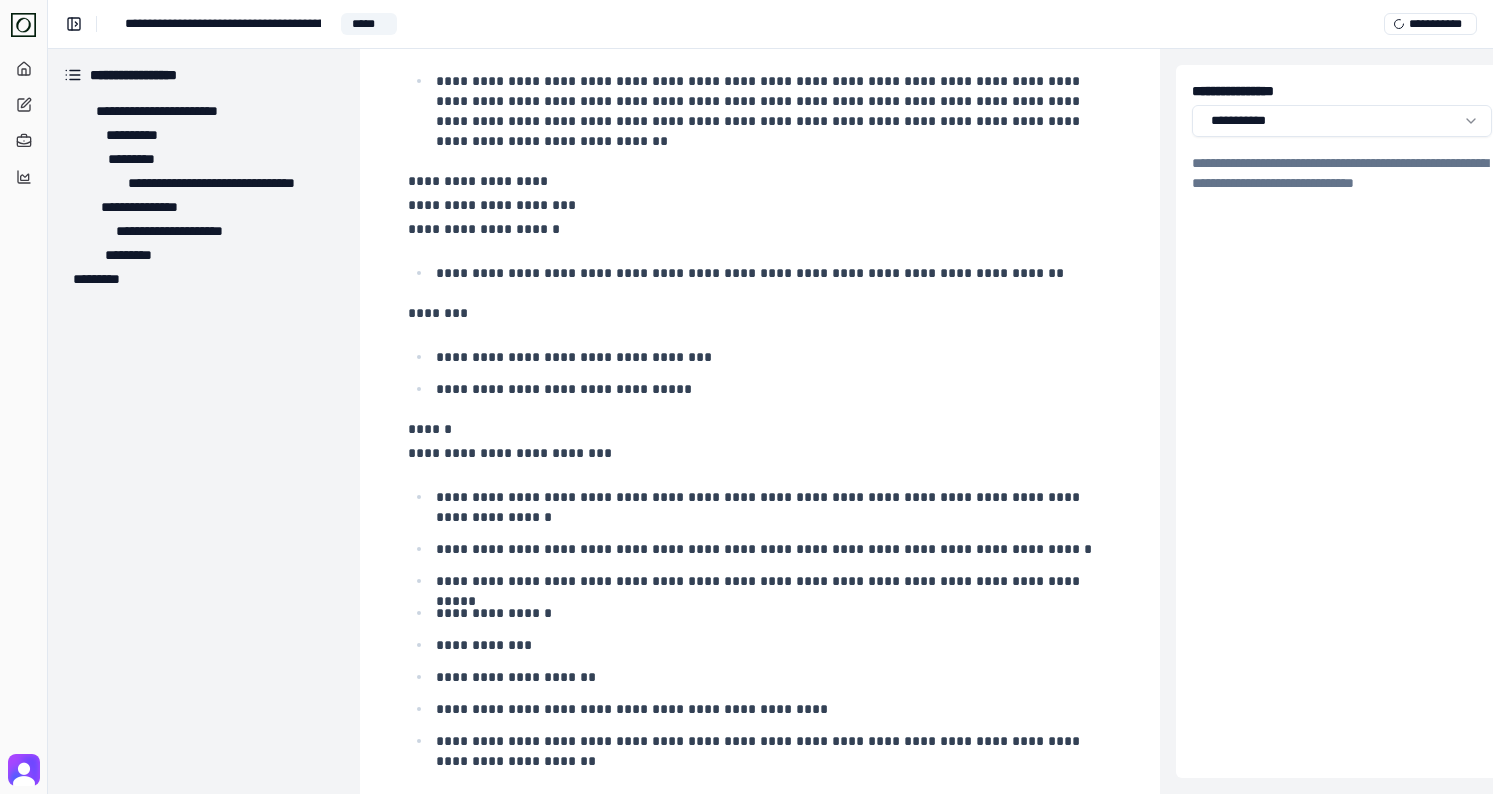 scroll, scrollTop: 3027, scrollLeft: 0, axis: vertical 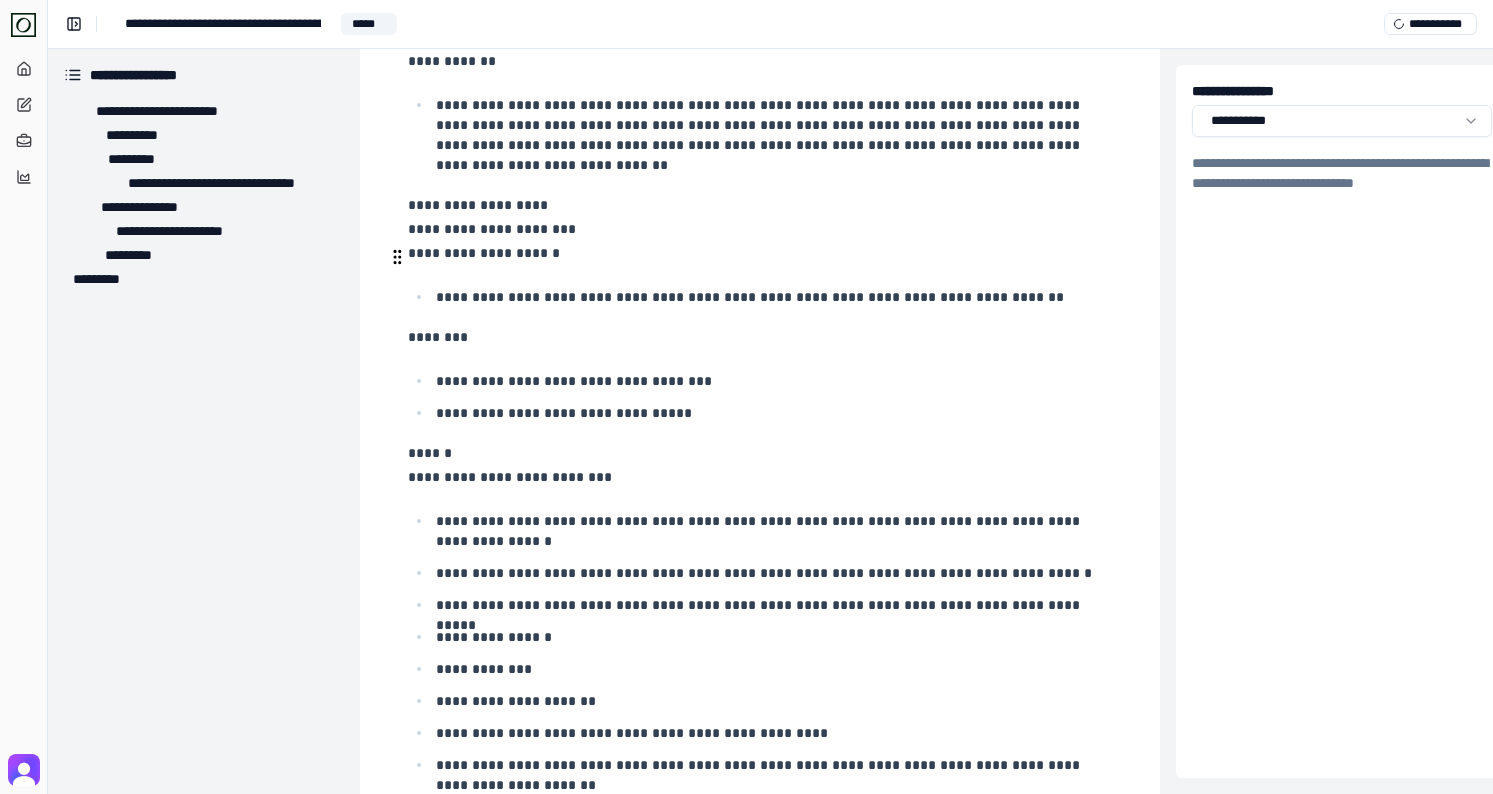 click at bounding box center [397, 257] 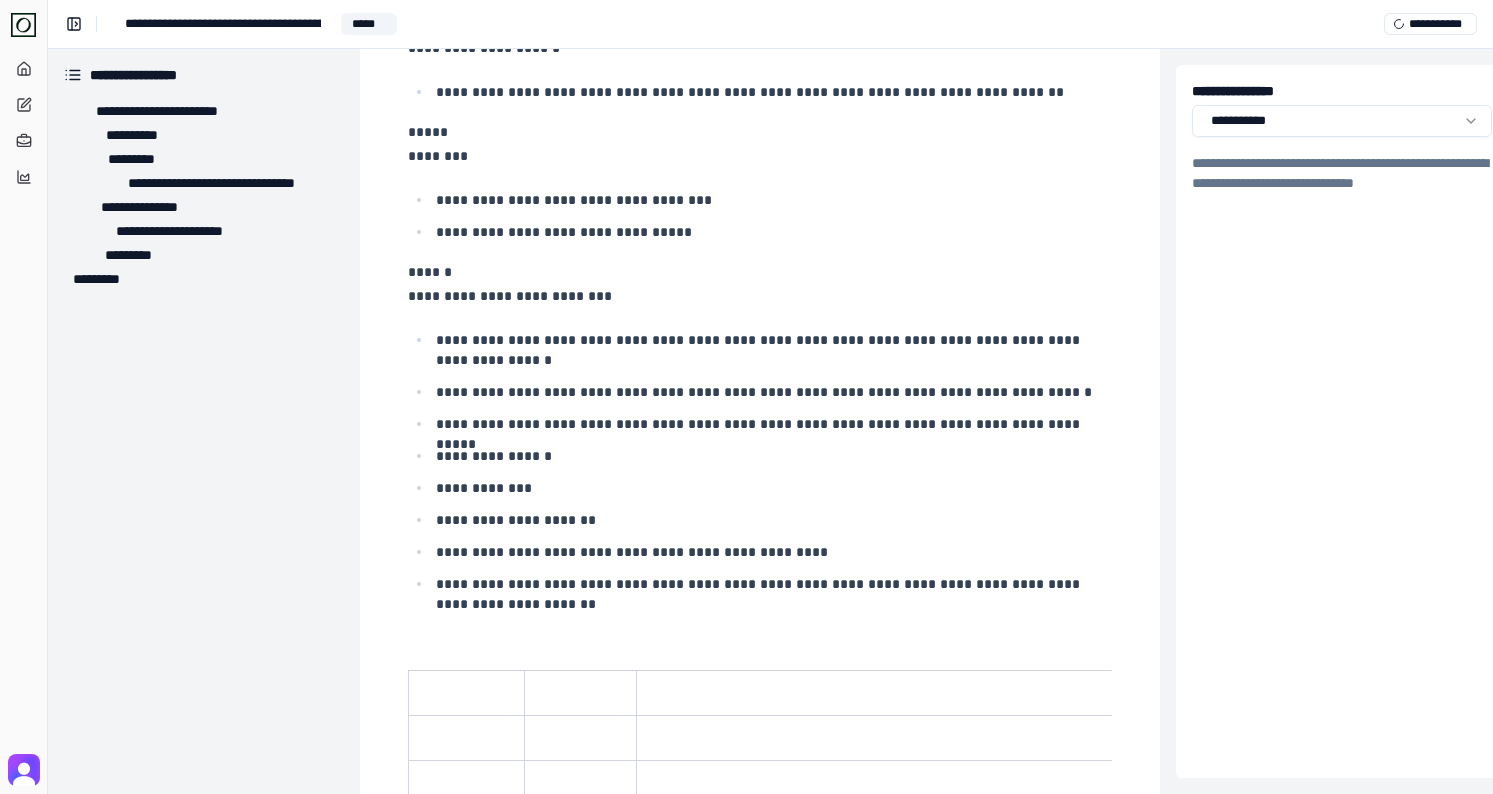 scroll, scrollTop: 3619, scrollLeft: 0, axis: vertical 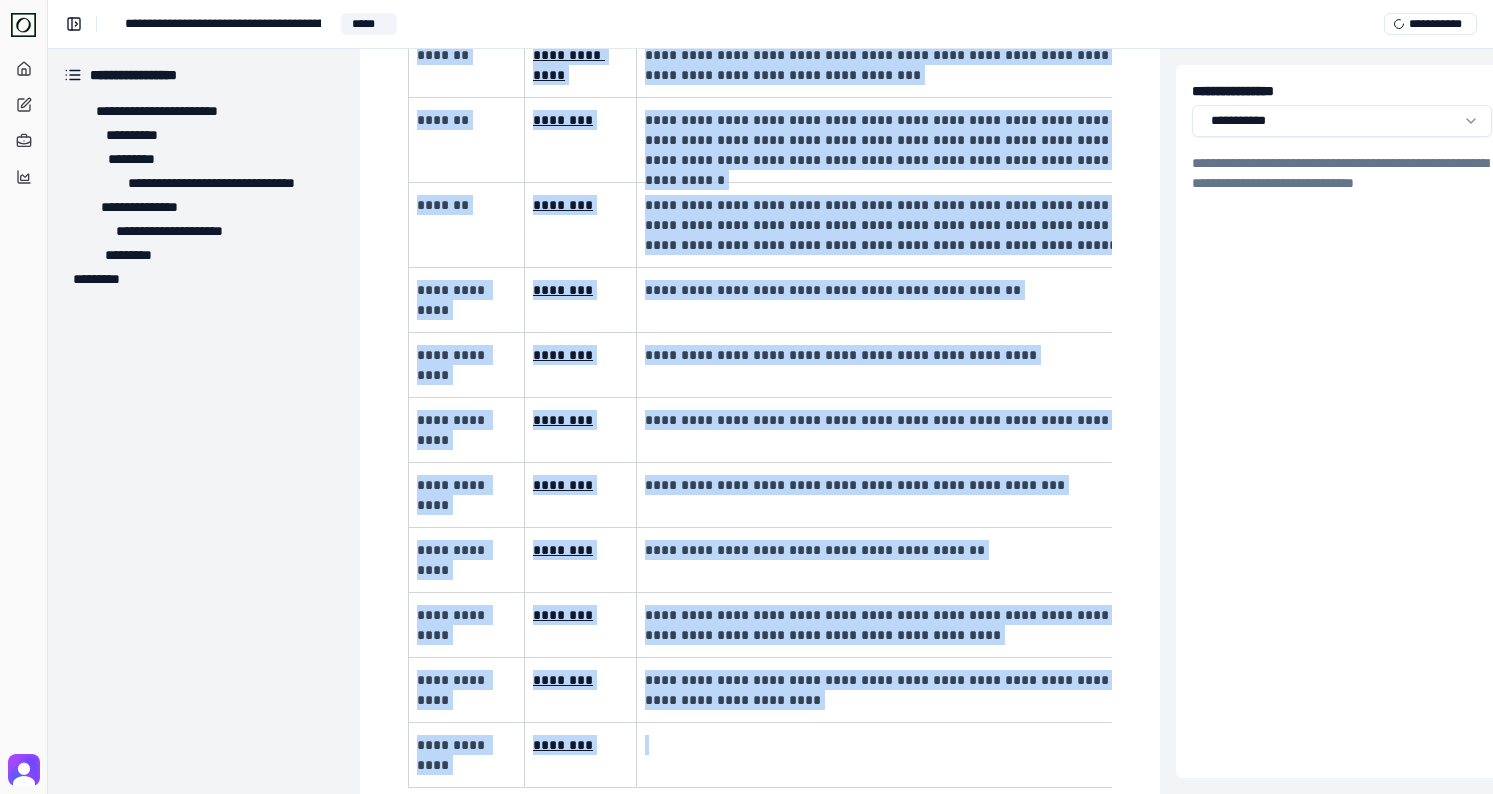 drag, startPoint x: 421, startPoint y: 178, endPoint x: 818, endPoint y: 707, distance: 661.4 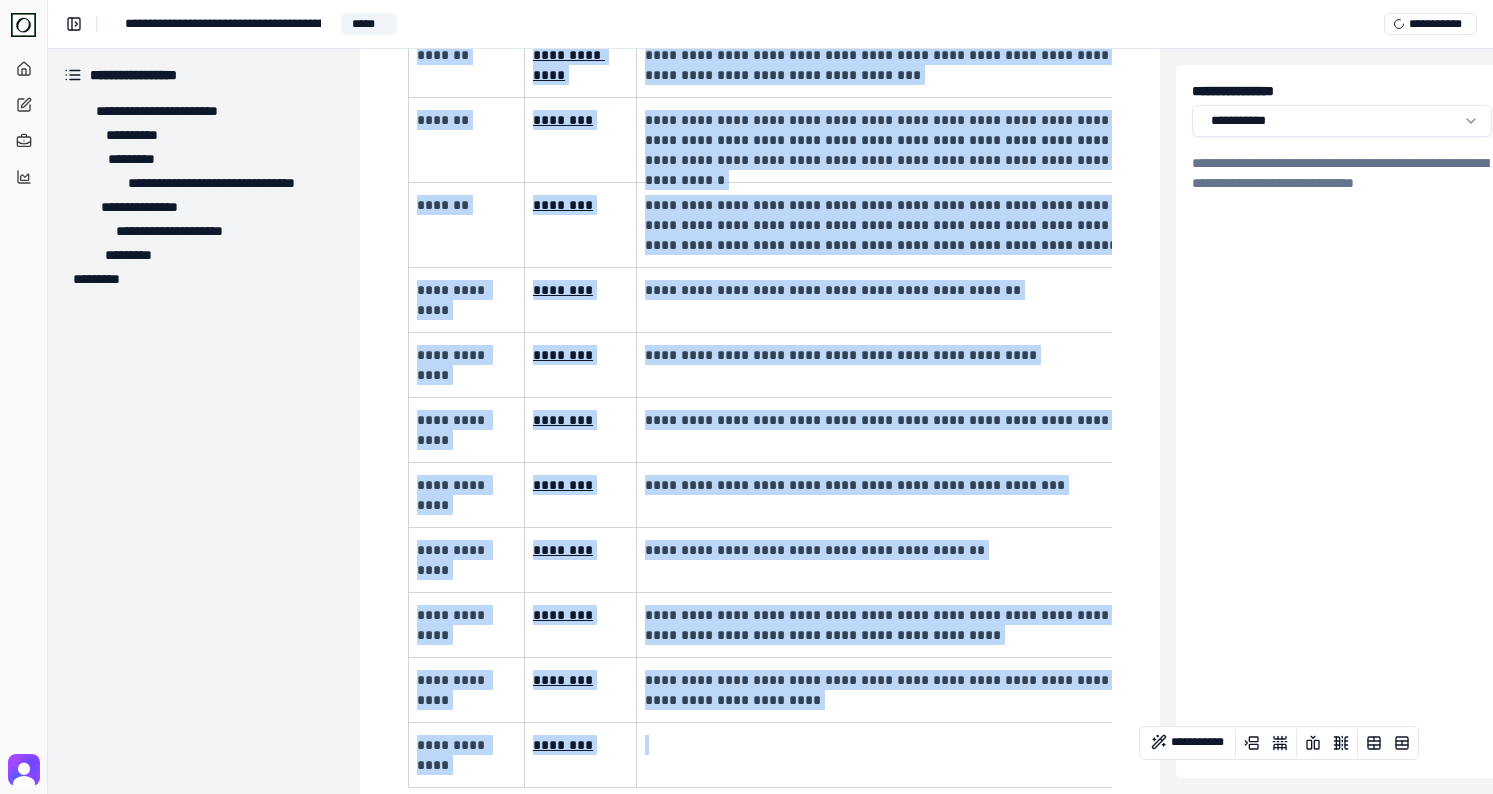 drag, startPoint x: 814, startPoint y: 749, endPoint x: 883, endPoint y: 677, distance: 99.724625 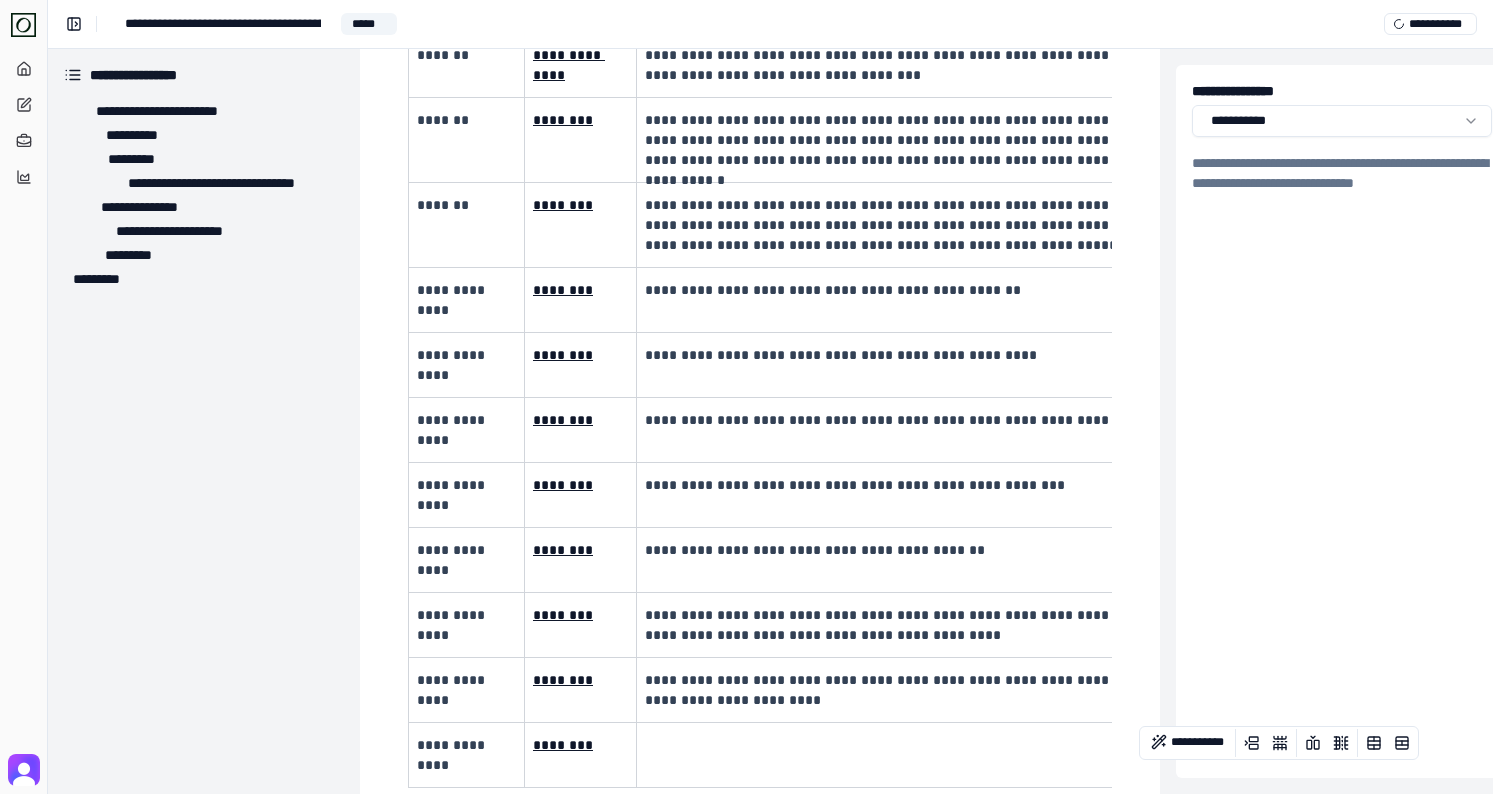scroll, scrollTop: 0, scrollLeft: 307, axis: horizontal 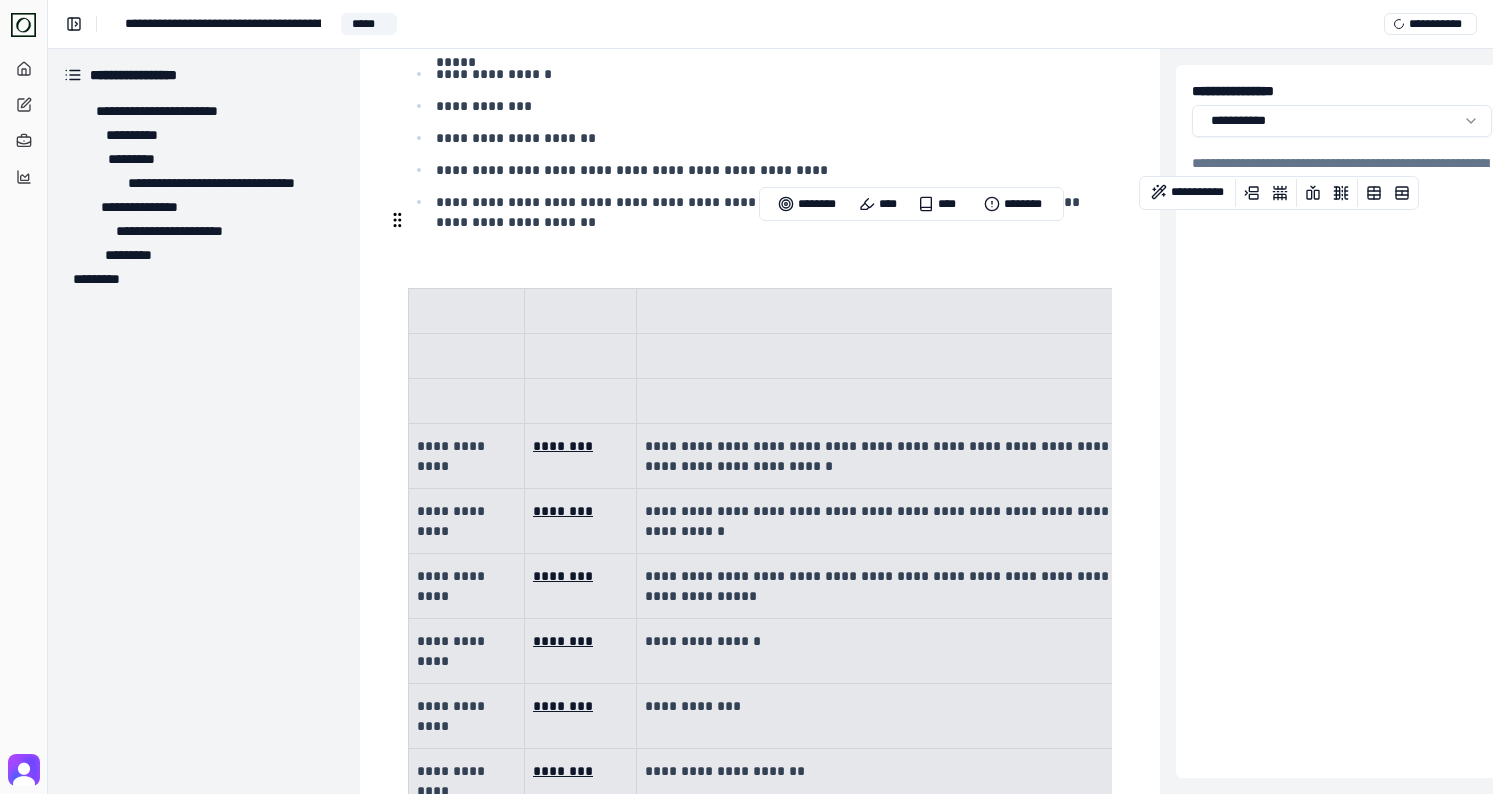 drag, startPoint x: 1006, startPoint y: 684, endPoint x: 477, endPoint y: 246, distance: 686.7933 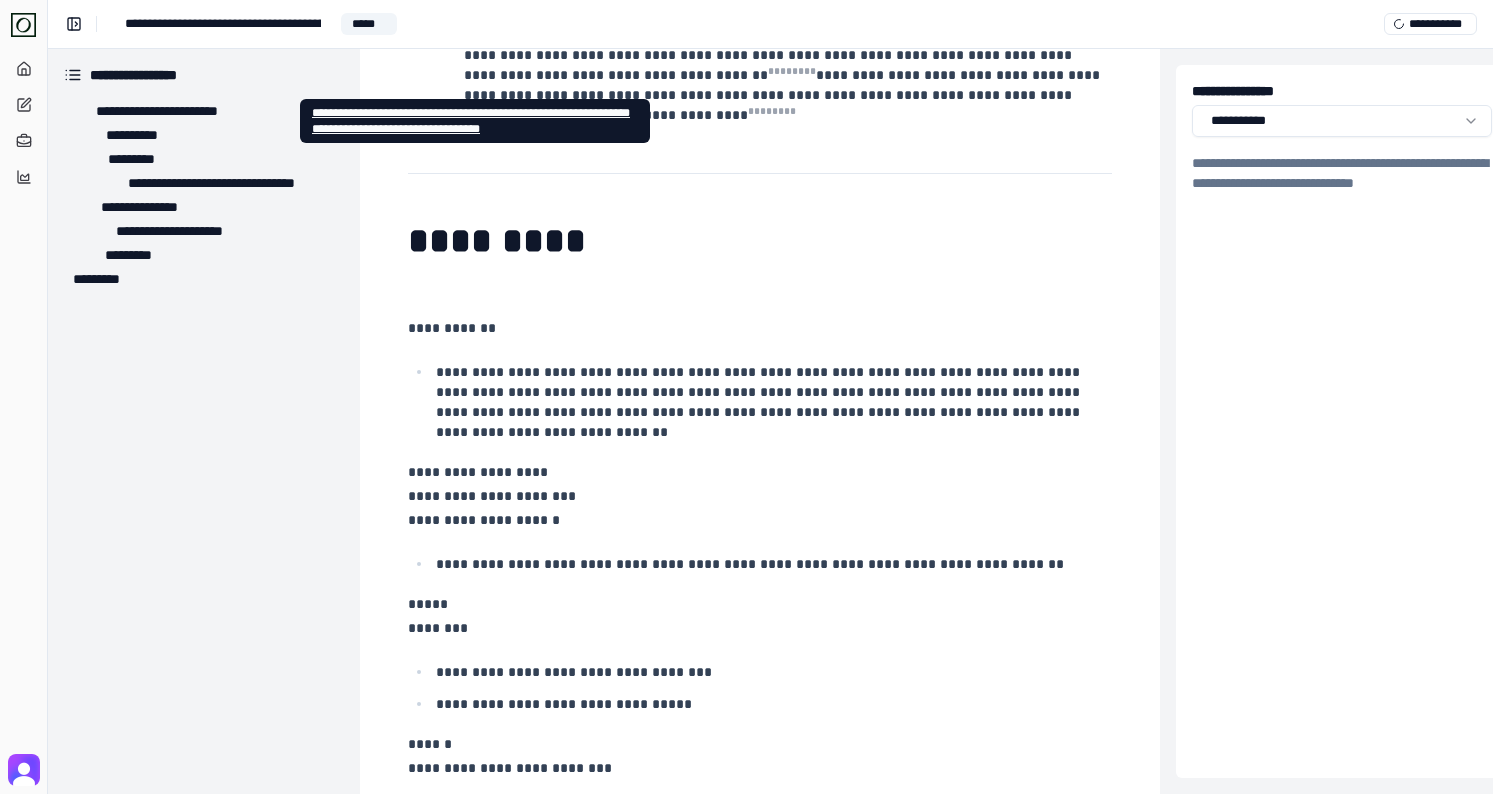 scroll, scrollTop: 2914, scrollLeft: 0, axis: vertical 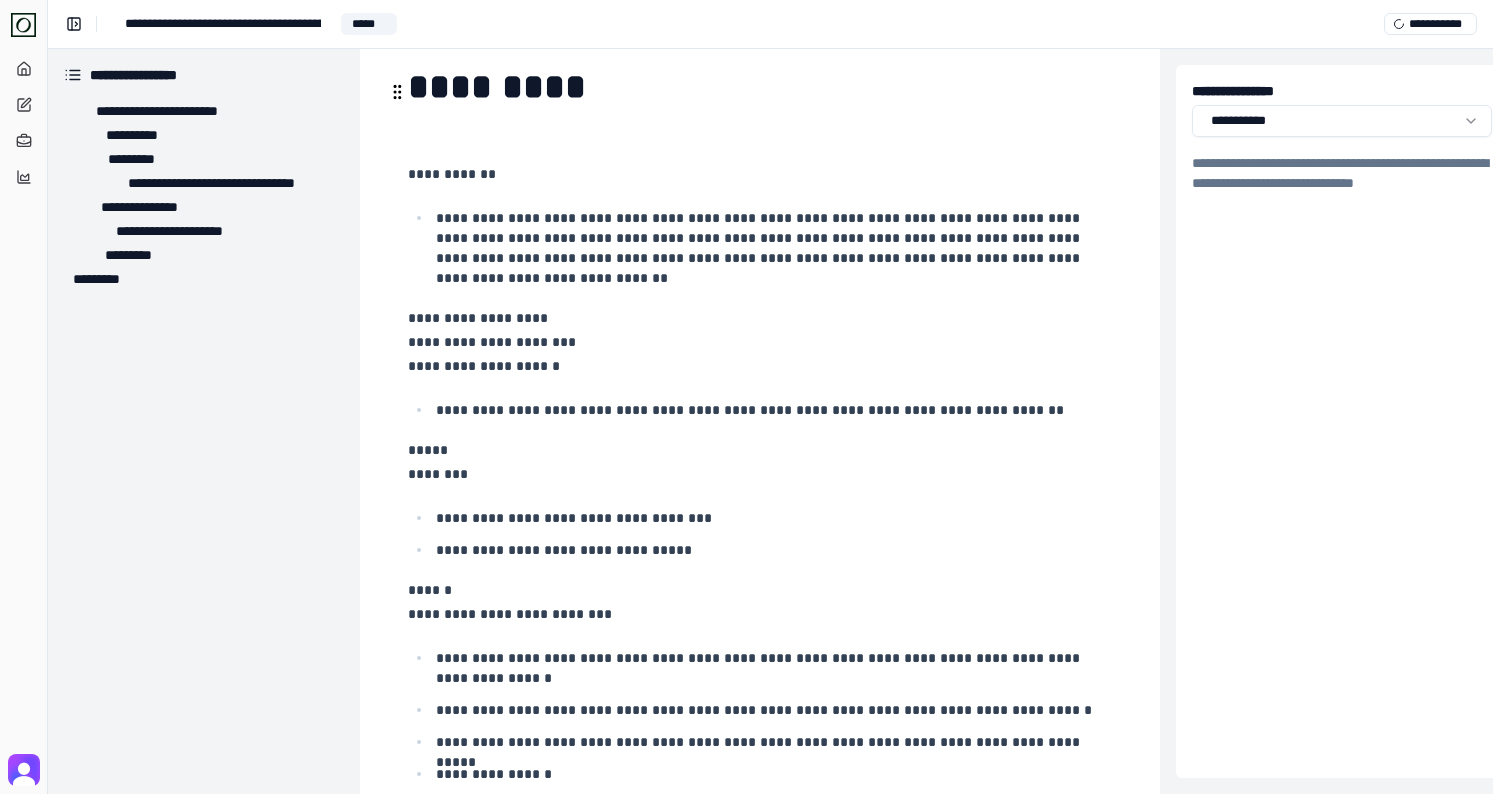 click on "**********" at bounding box center [760, -913] 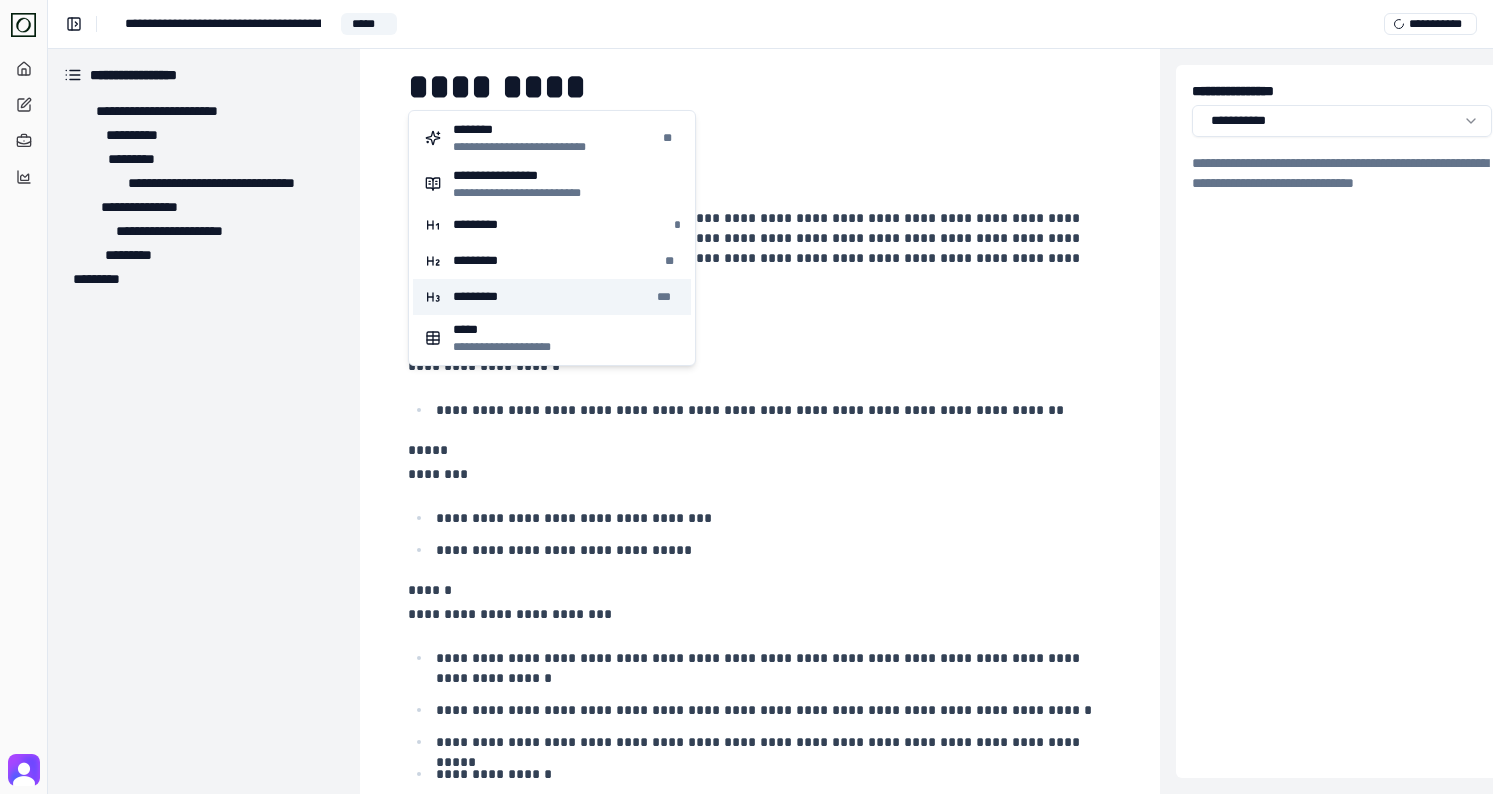 click on "*********" at bounding box center (484, 297) 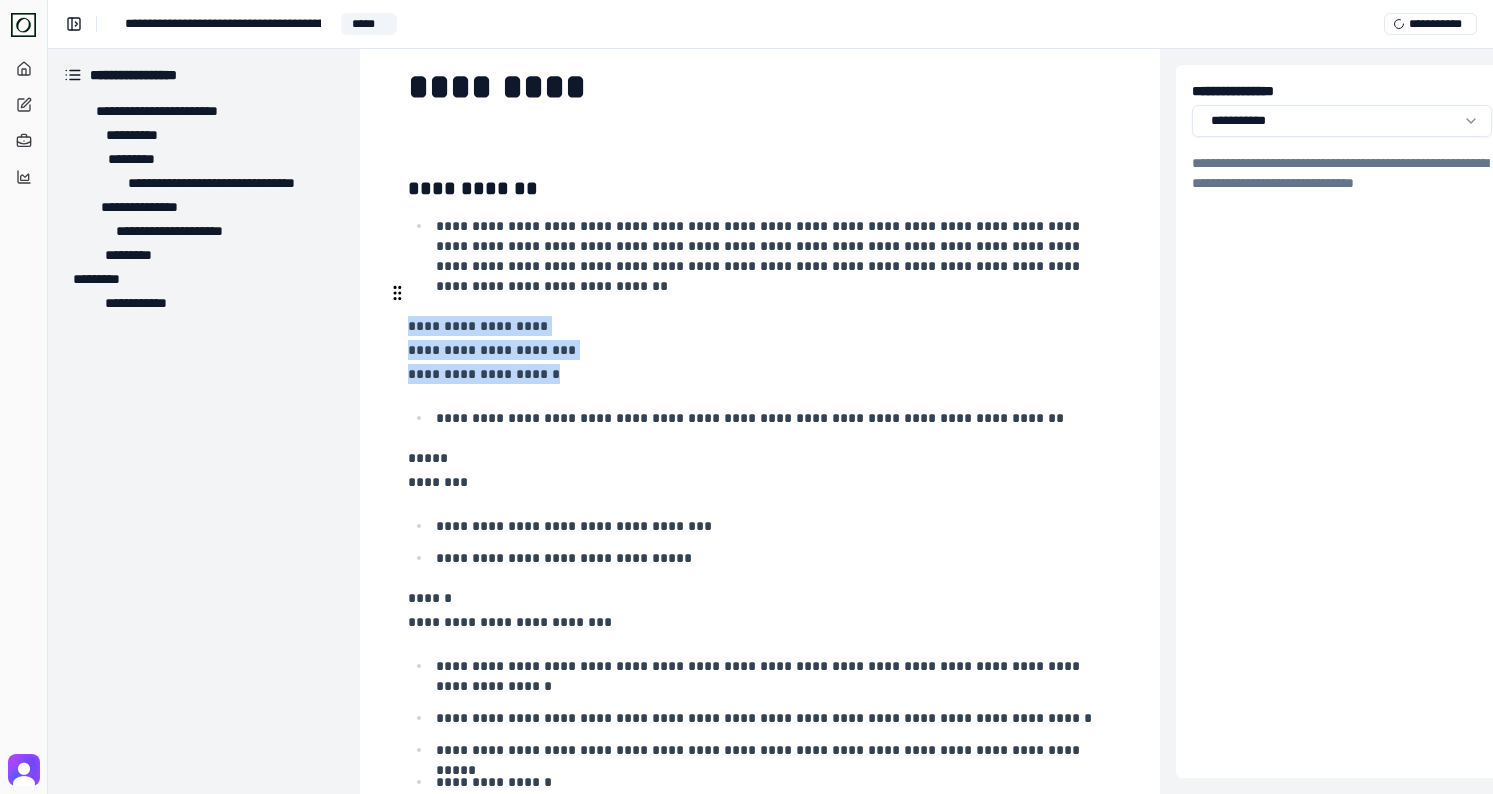 drag, startPoint x: 411, startPoint y: 244, endPoint x: 555, endPoint y: 291, distance: 151.47607 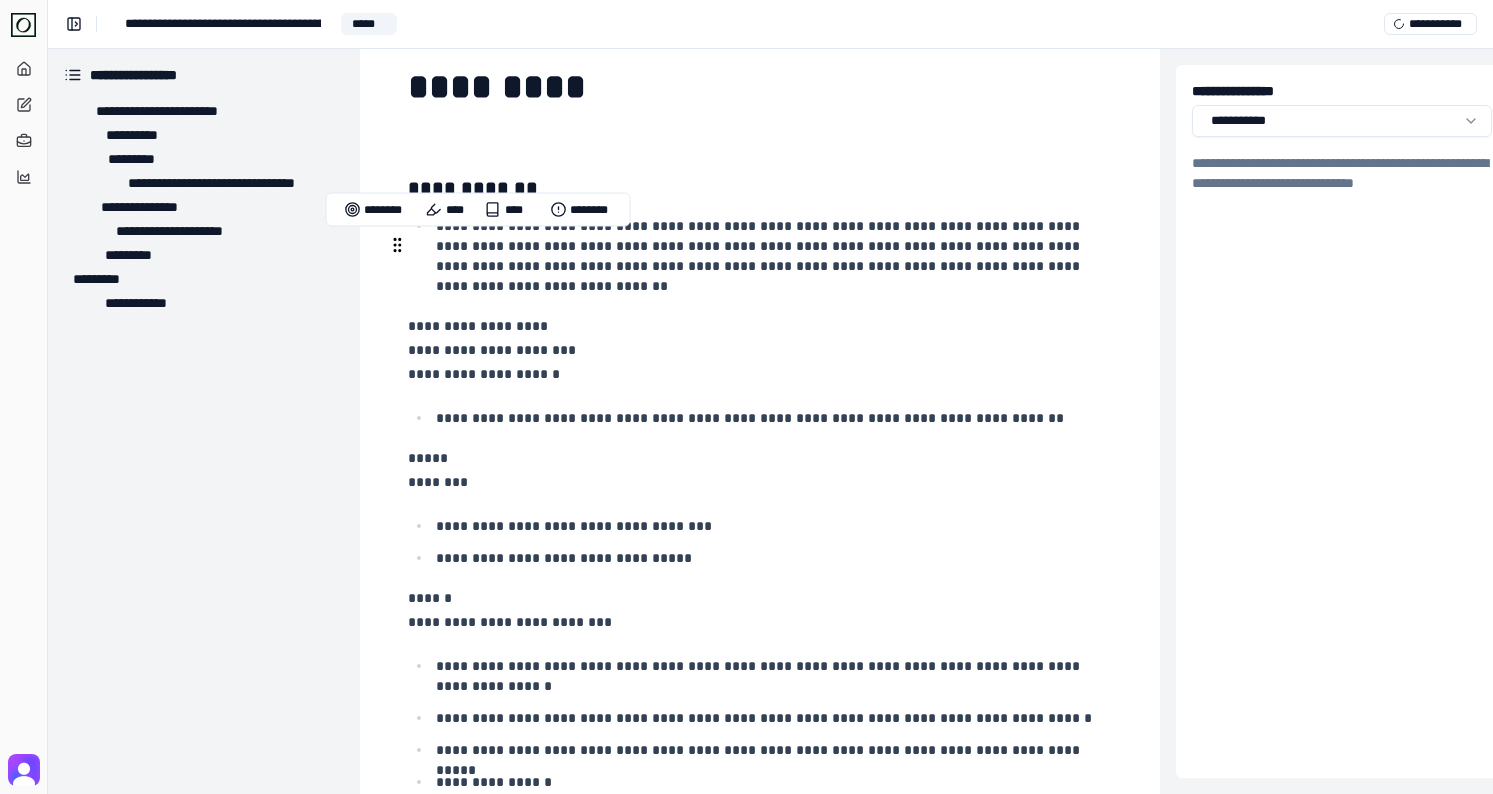 click on "**********" at bounding box center (758, 326) 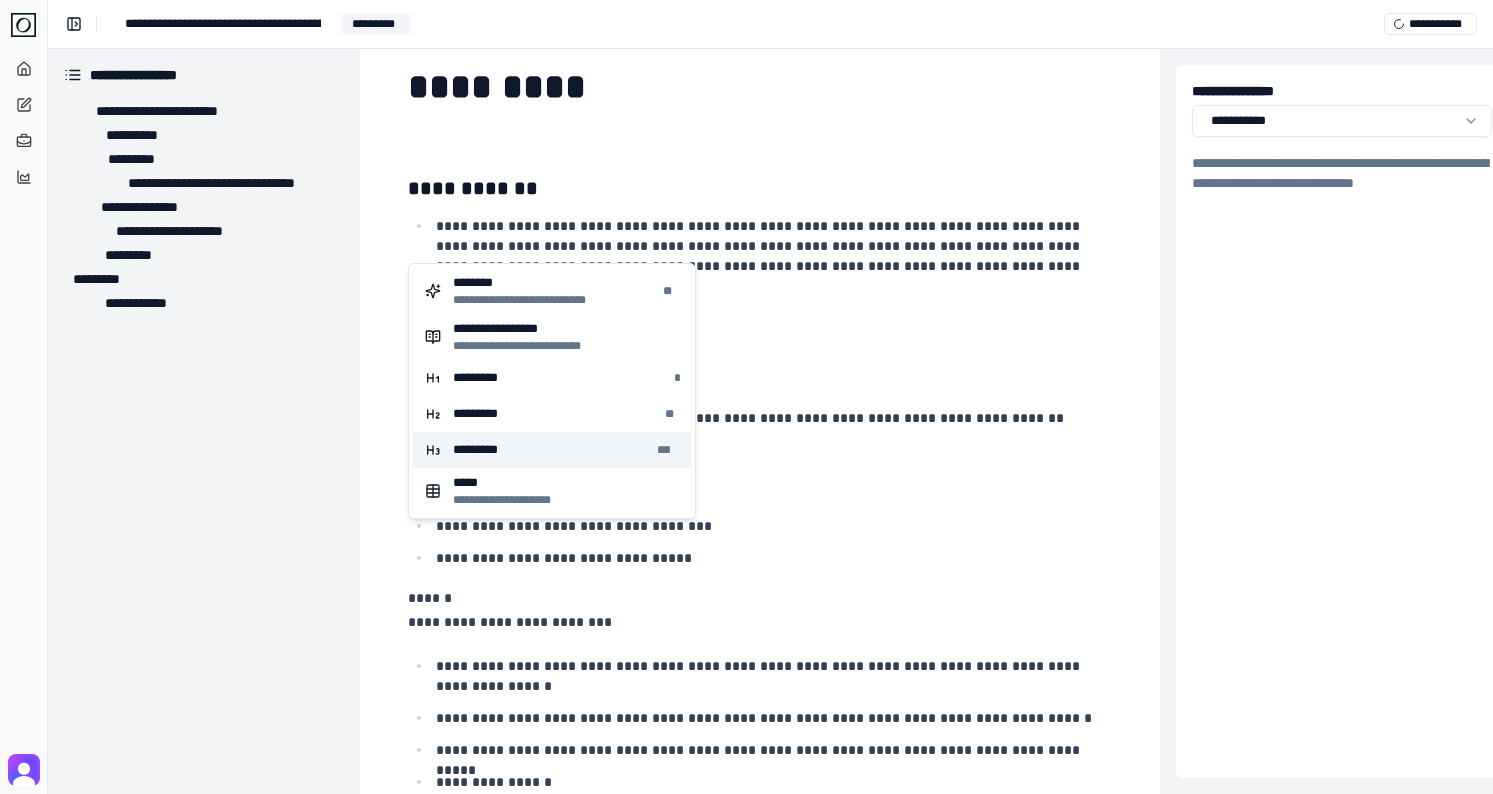click on "********* ***" at bounding box center [552, 450] 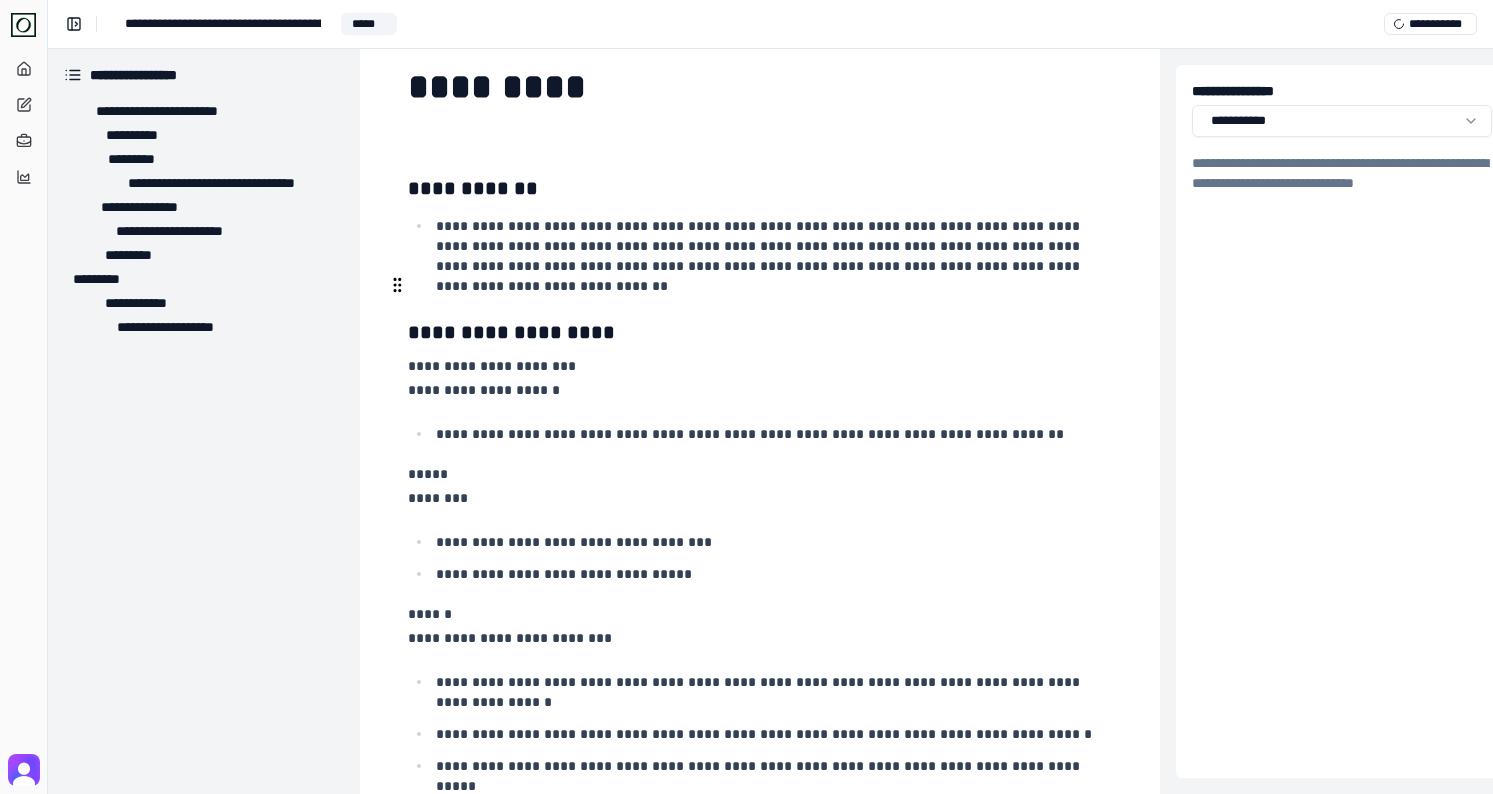 click on "**********" at bounding box center (758, 366) 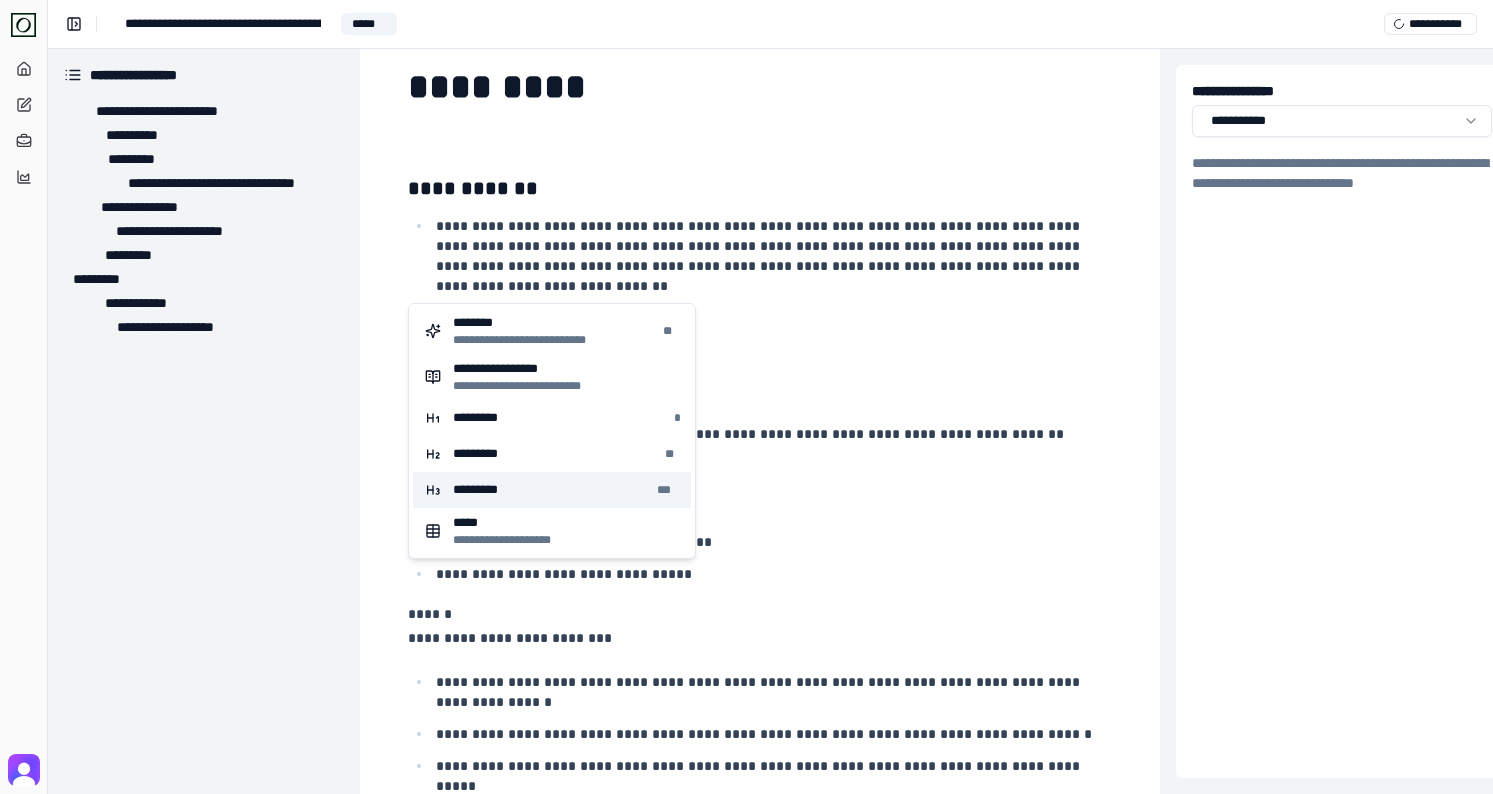 click on "*********" at bounding box center (484, 490) 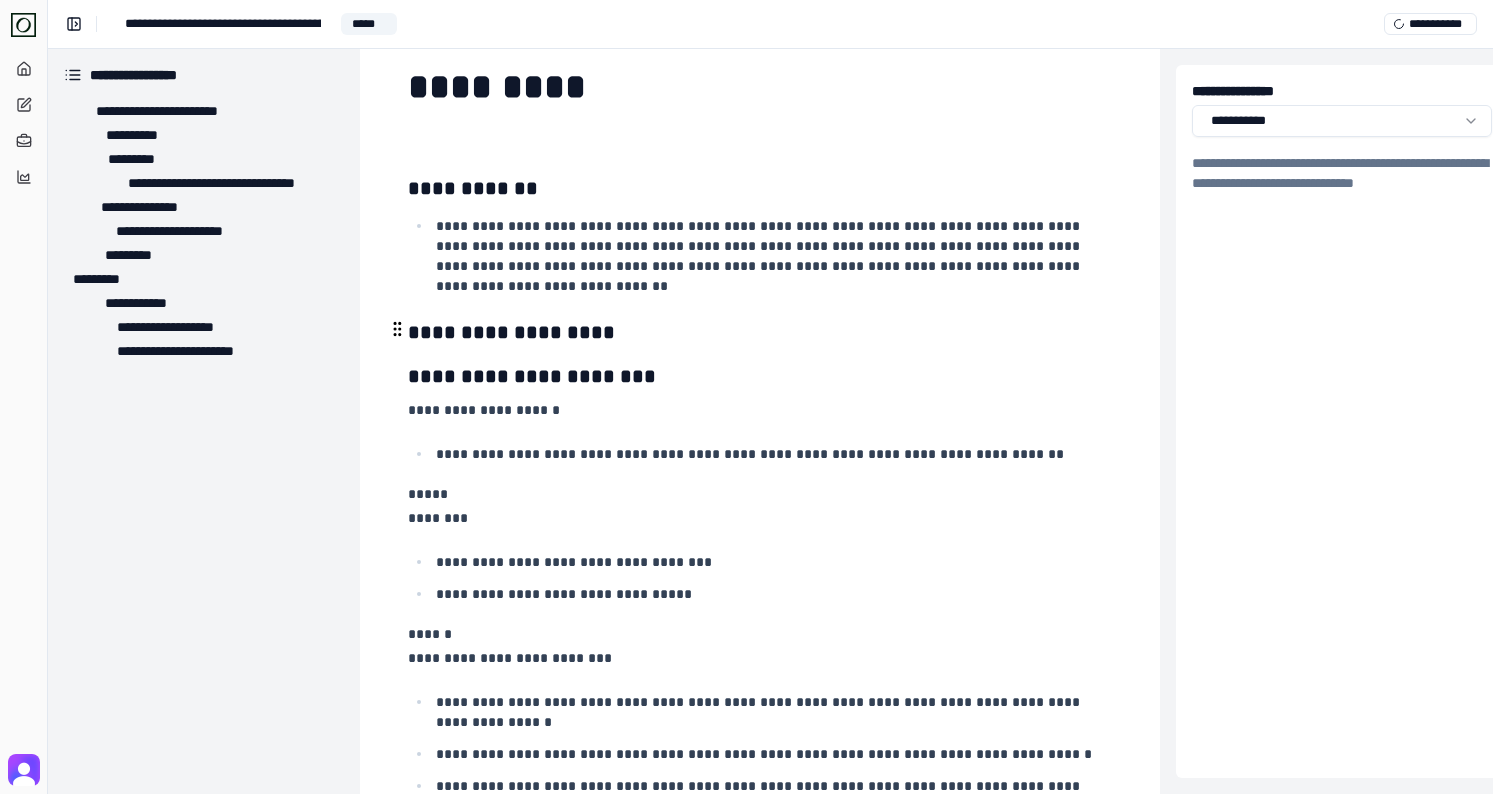 click on "**********" at bounding box center (758, 410) 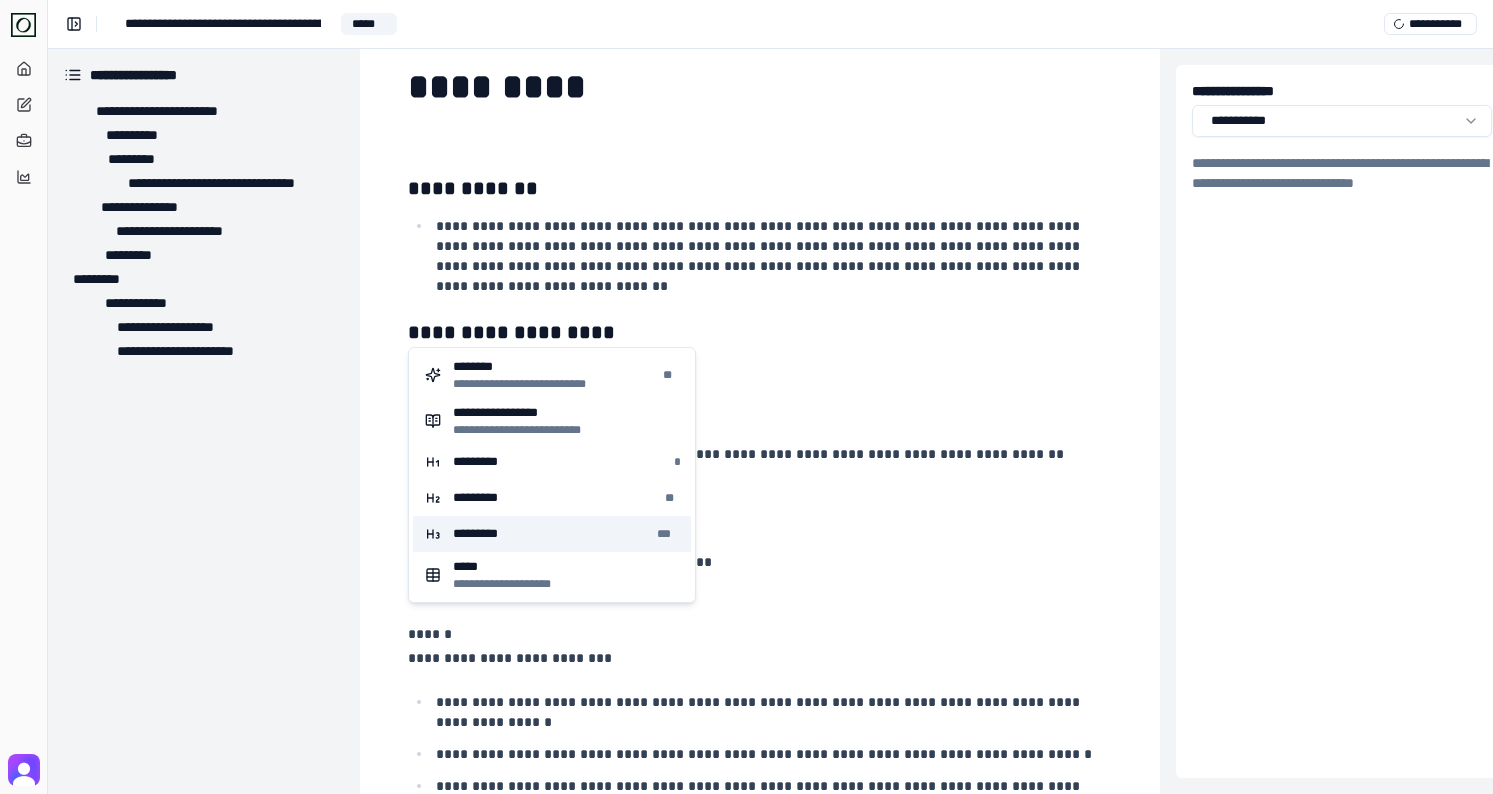click on "*********" at bounding box center (484, 534) 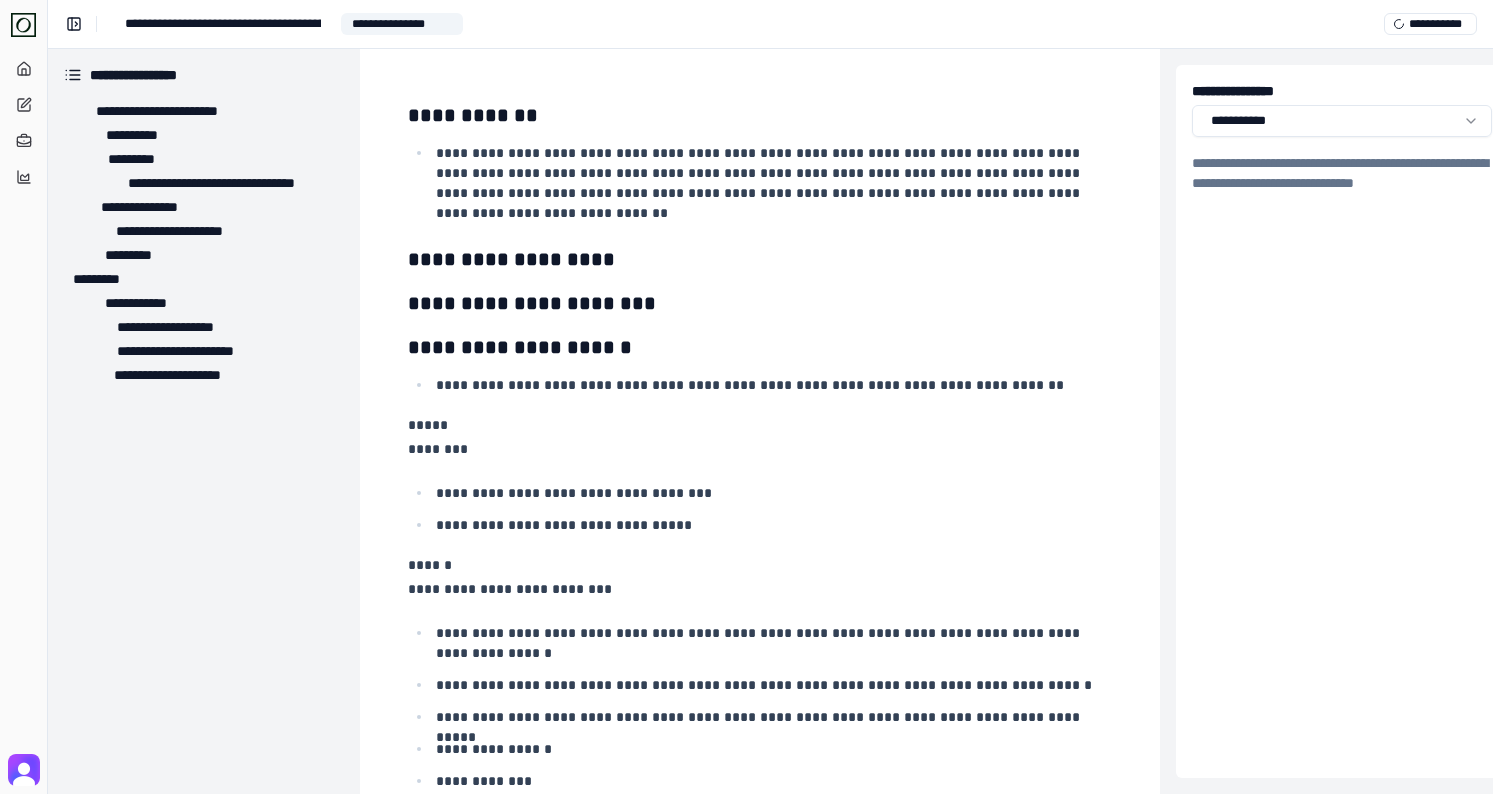 scroll, scrollTop: 2988, scrollLeft: 0, axis: vertical 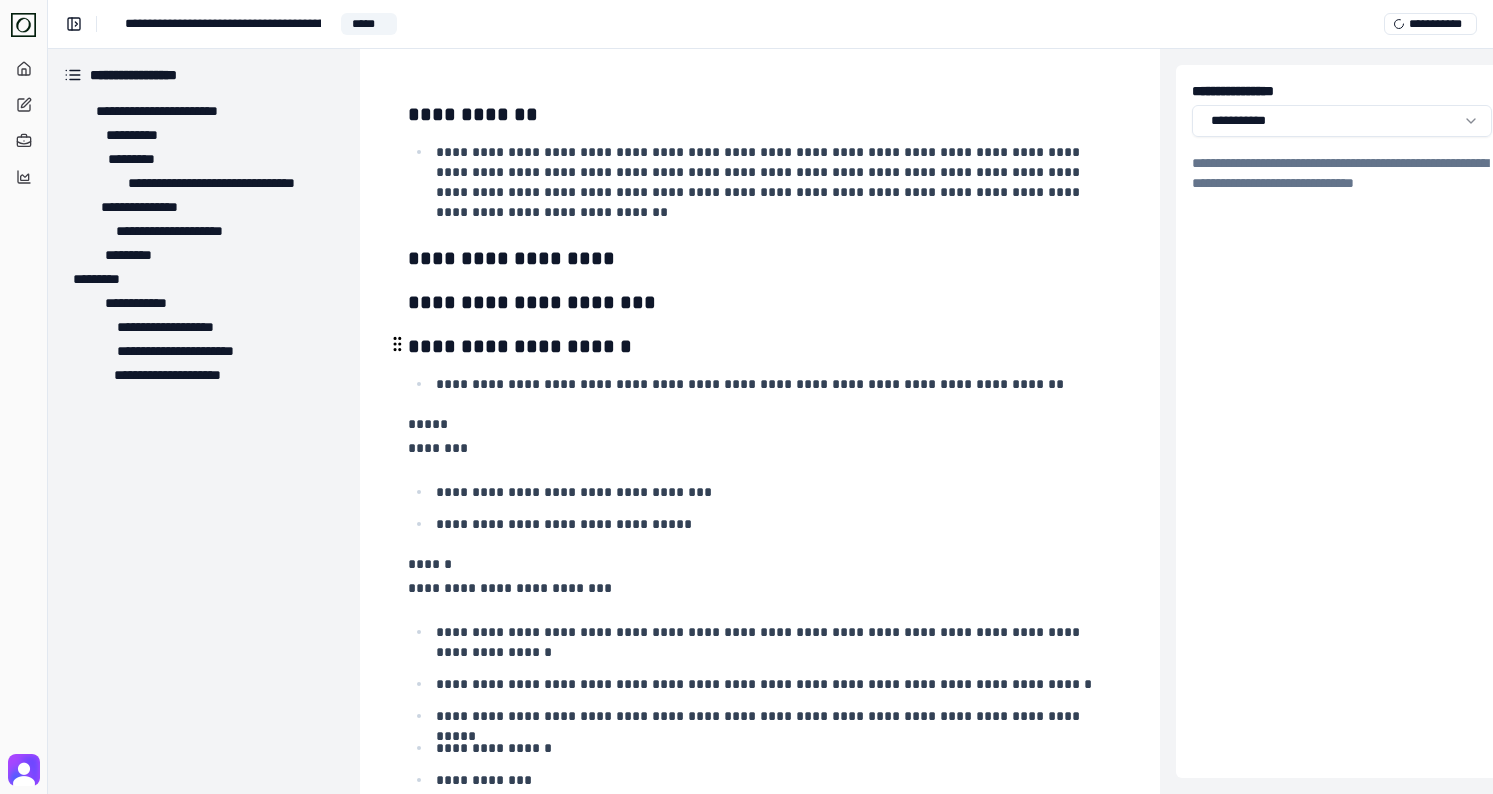 click on "*****" at bounding box center (758, 424) 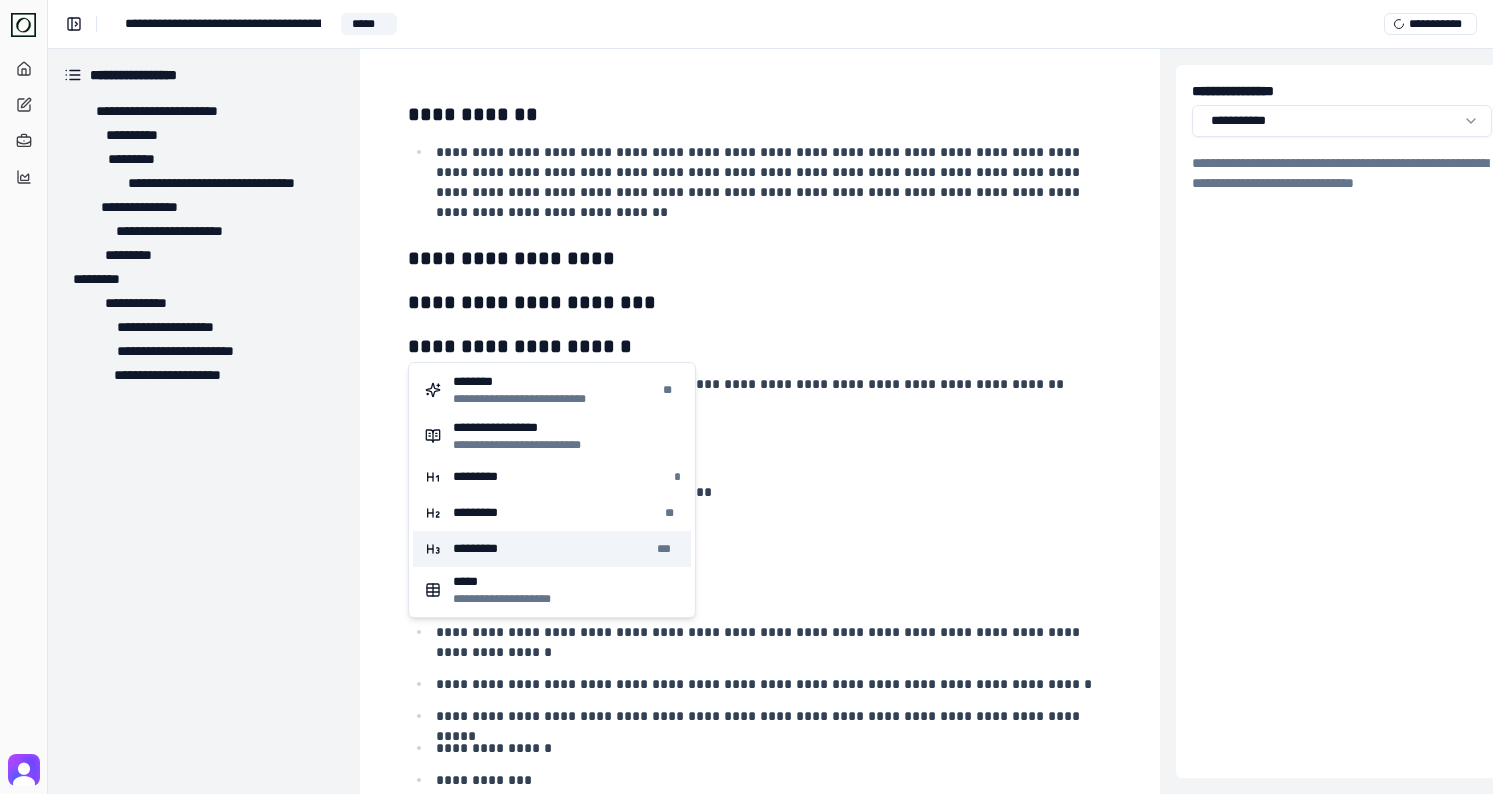 click on "*********" at bounding box center (484, 549) 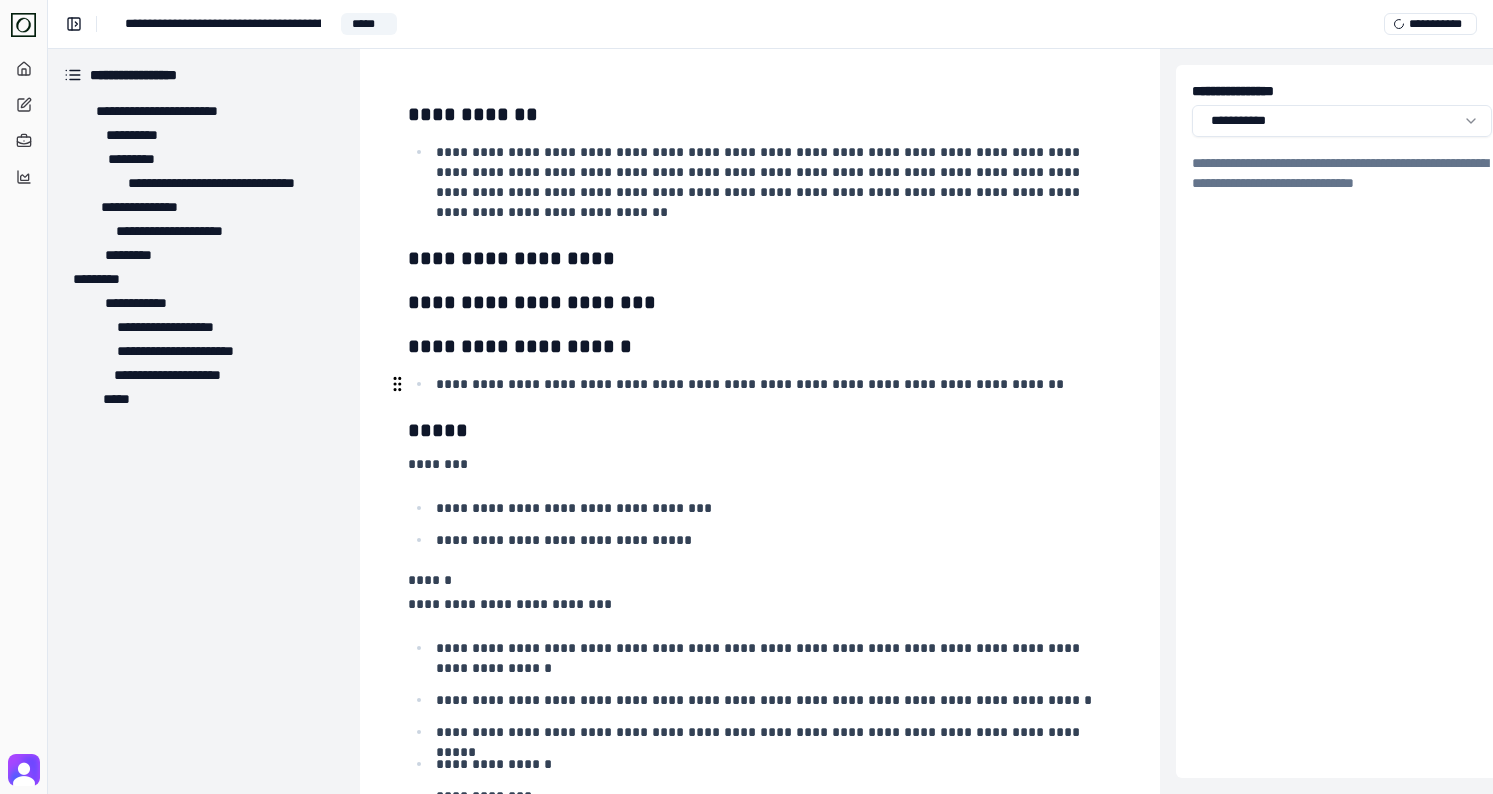 click on "********" at bounding box center (758, 464) 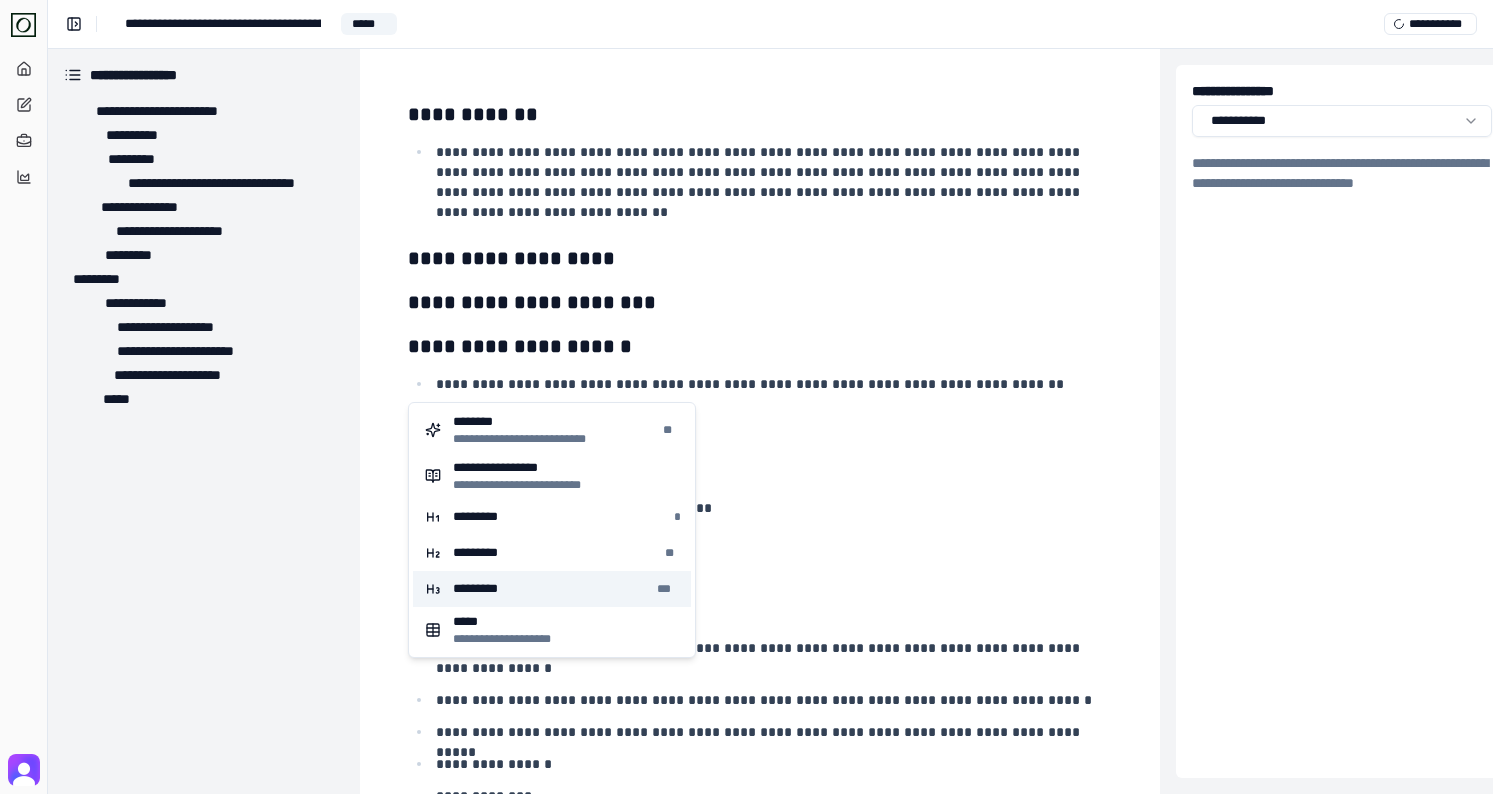 click on "*********" at bounding box center (484, 589) 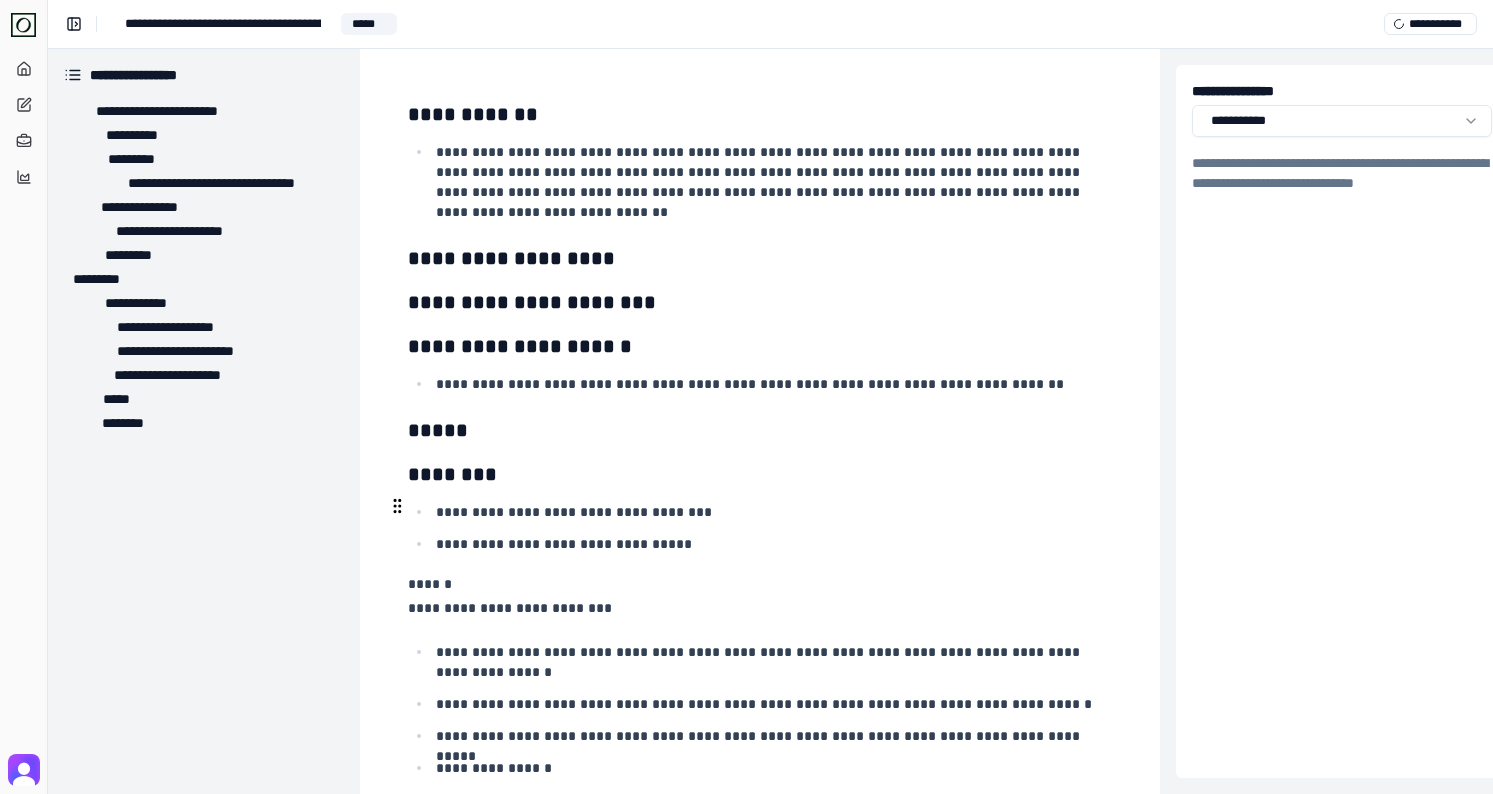 click on "******" at bounding box center [758, 584] 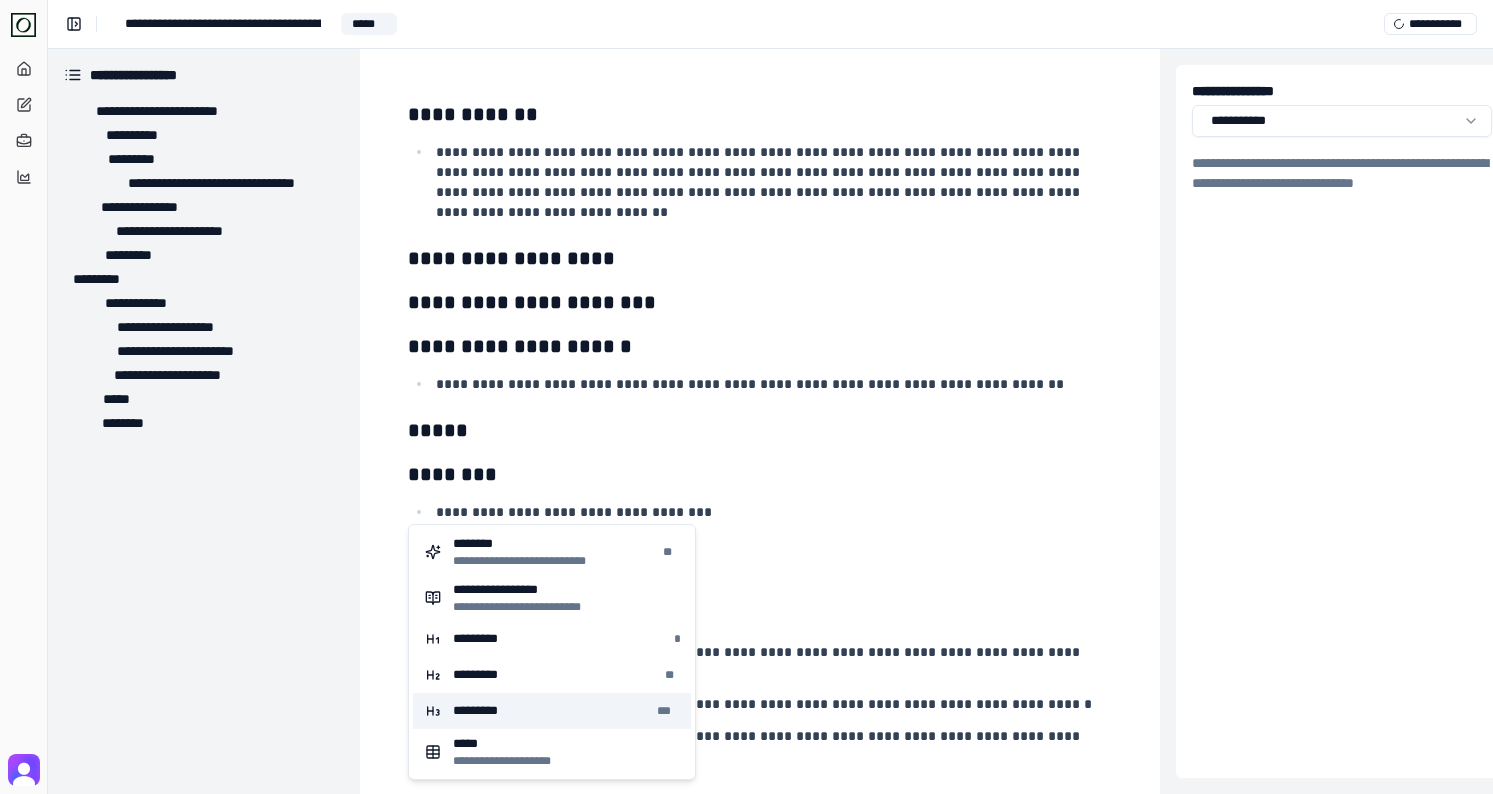 click on "*********" at bounding box center [484, 711] 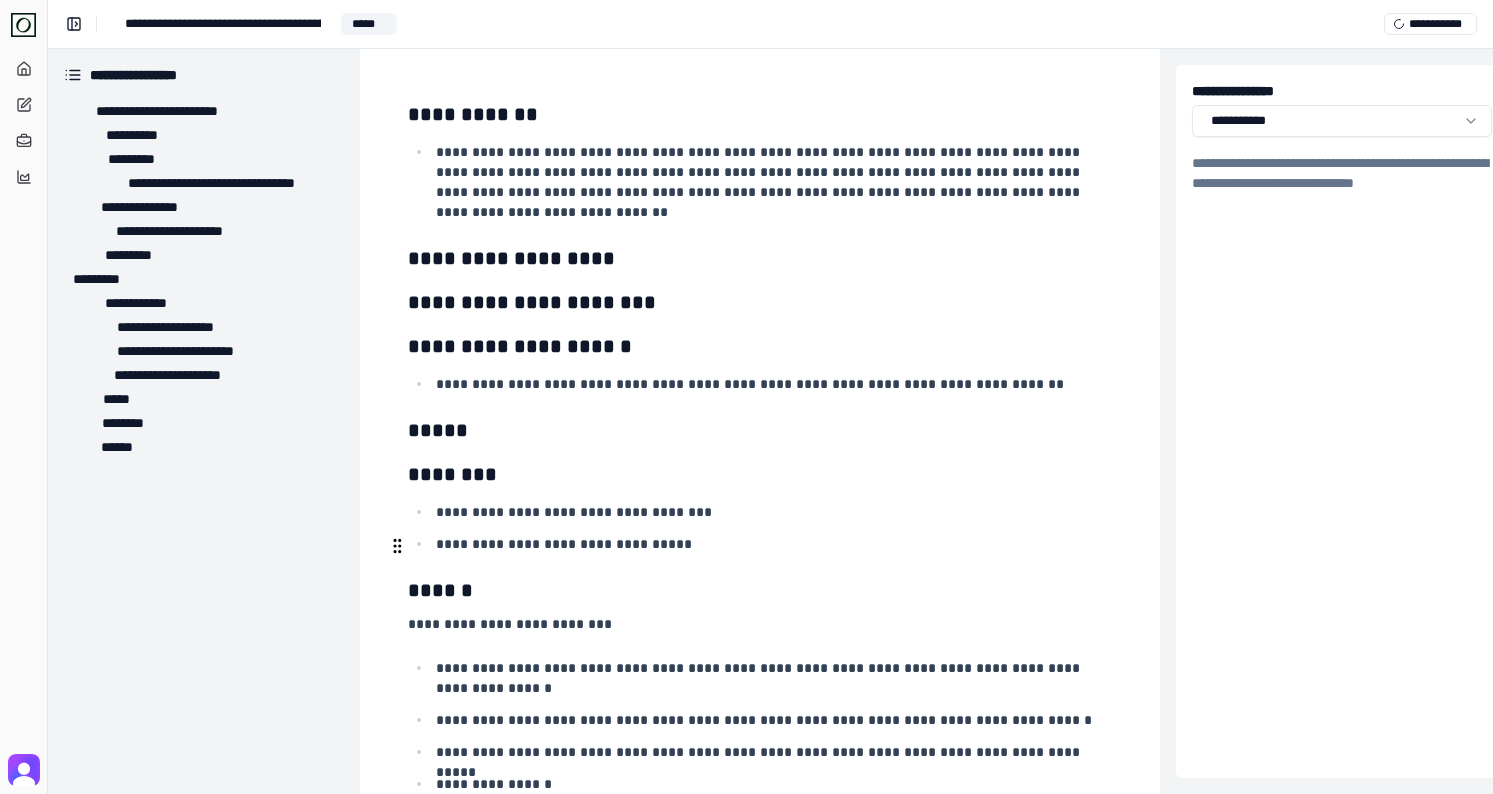click on "**********" at bounding box center (758, 624) 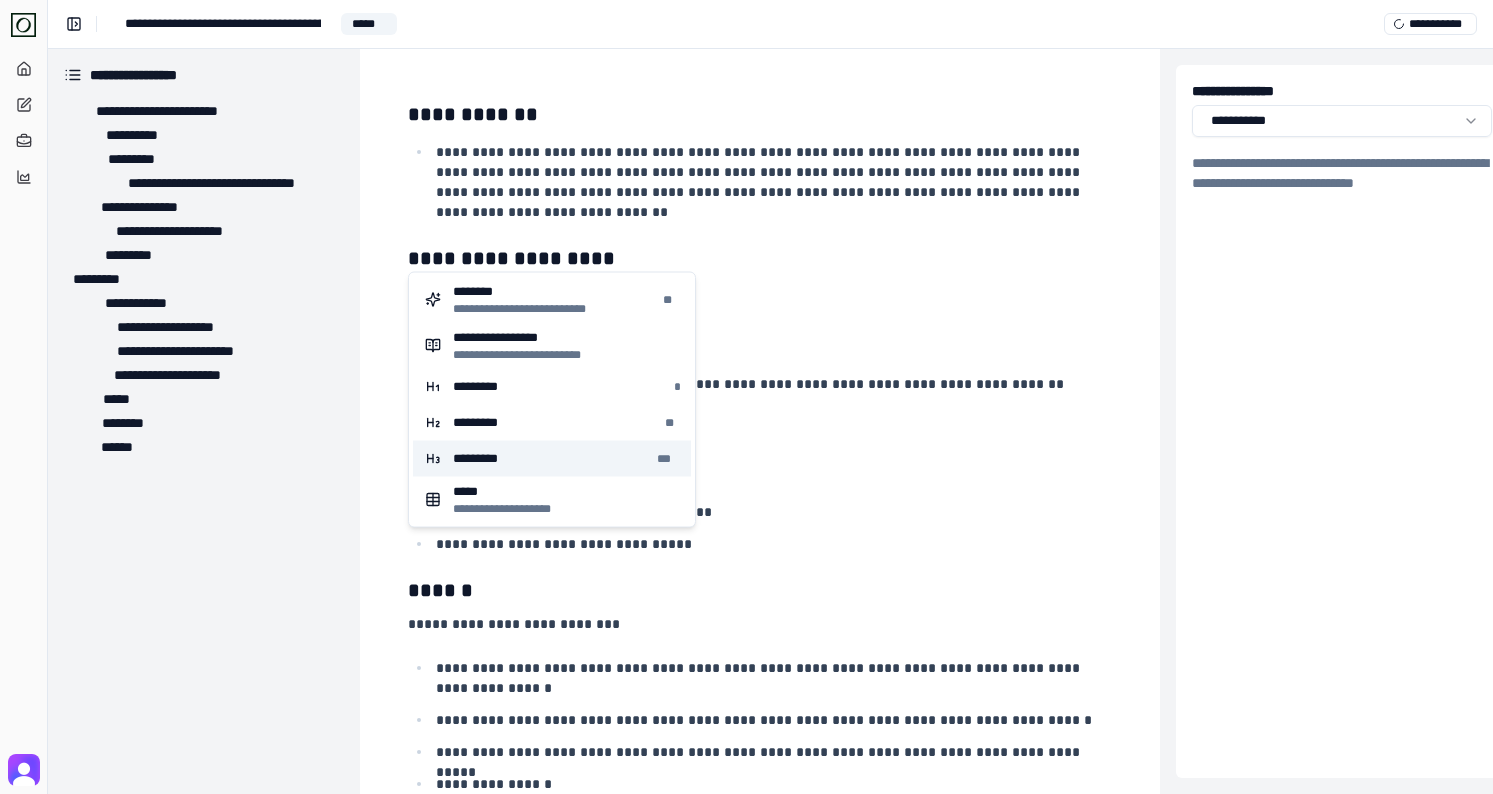 click on "********* ***" at bounding box center [552, 459] 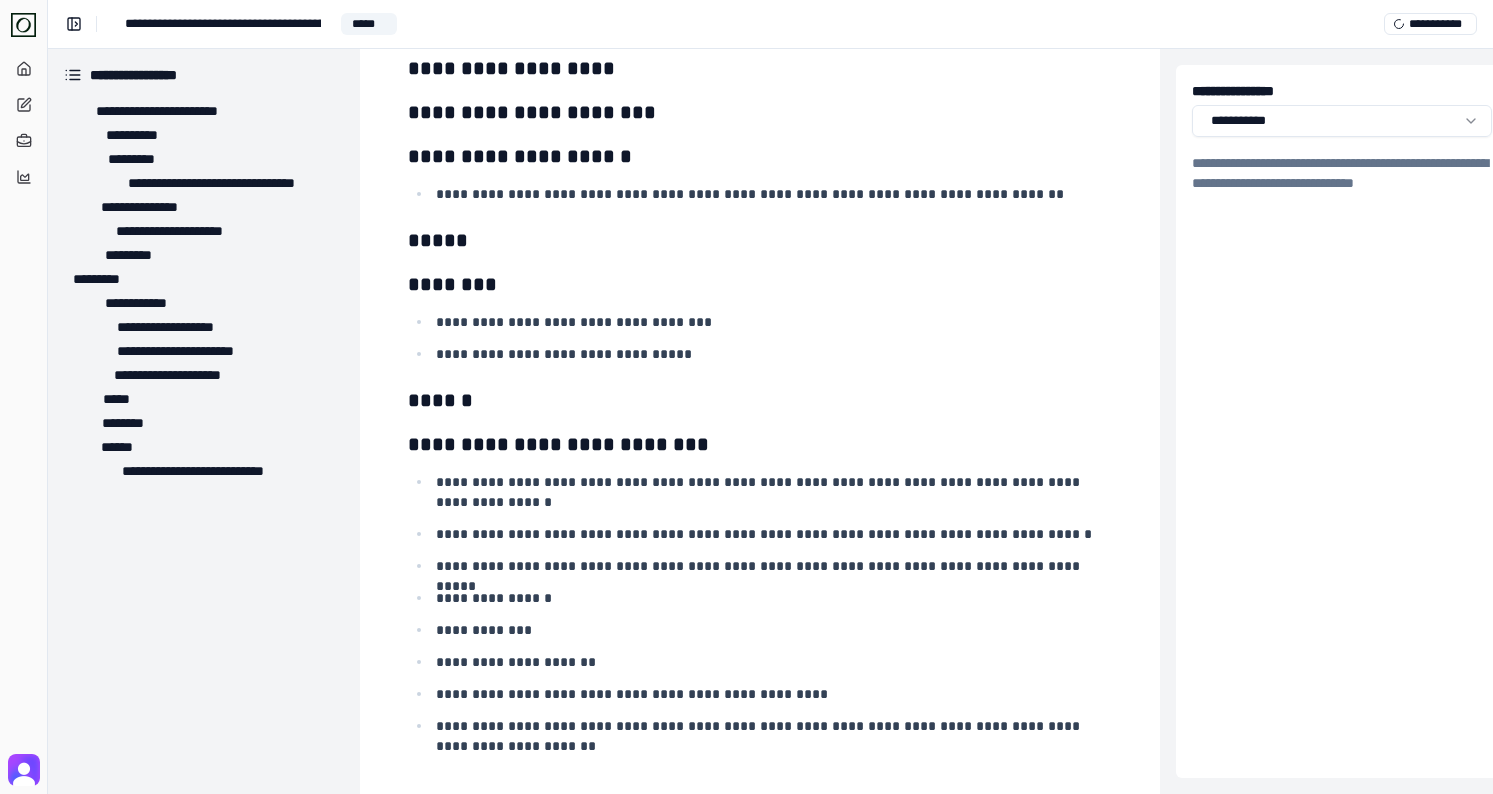 scroll, scrollTop: 3150, scrollLeft: 0, axis: vertical 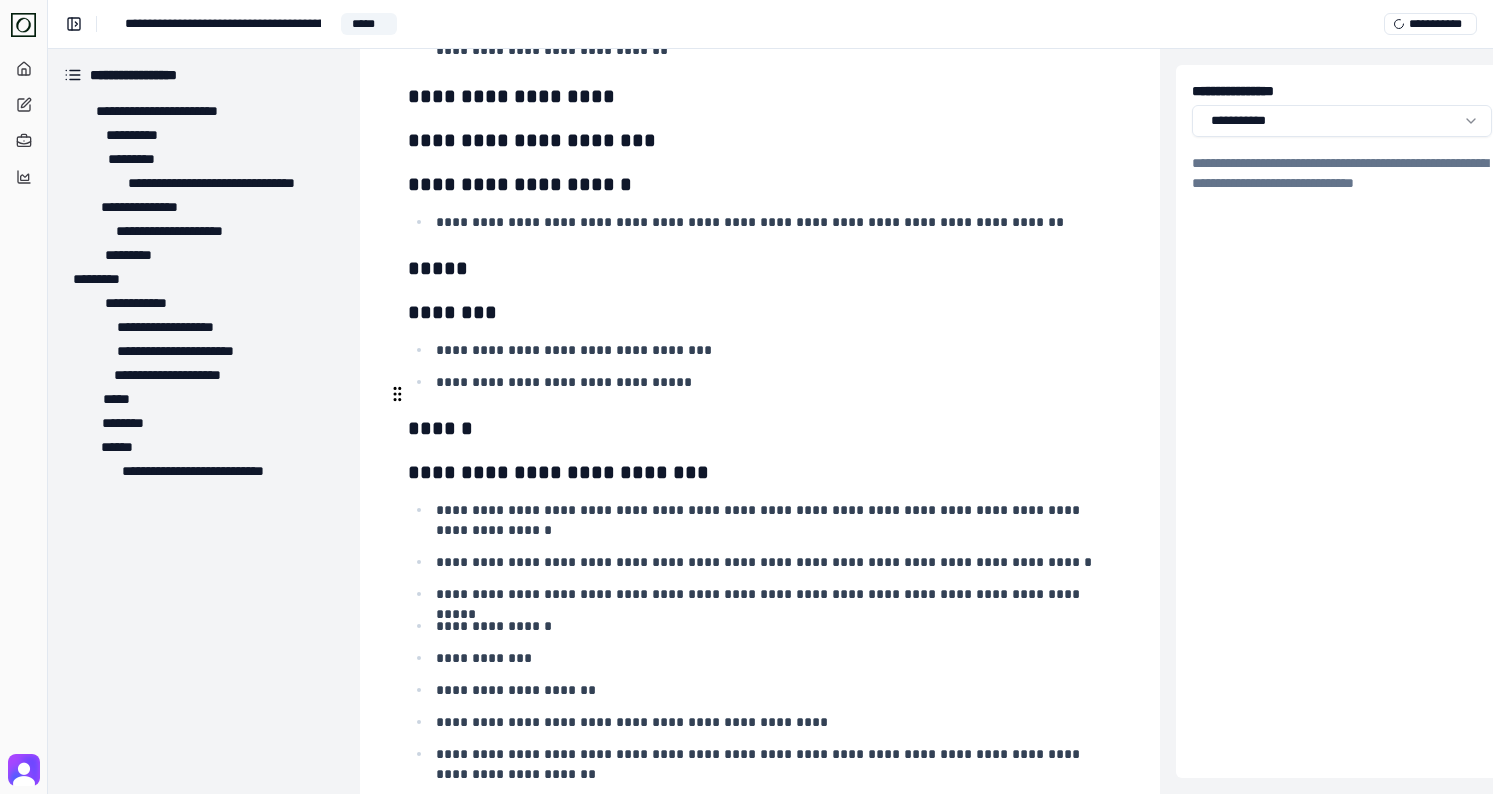 click on "**********" at bounding box center [760, 472] 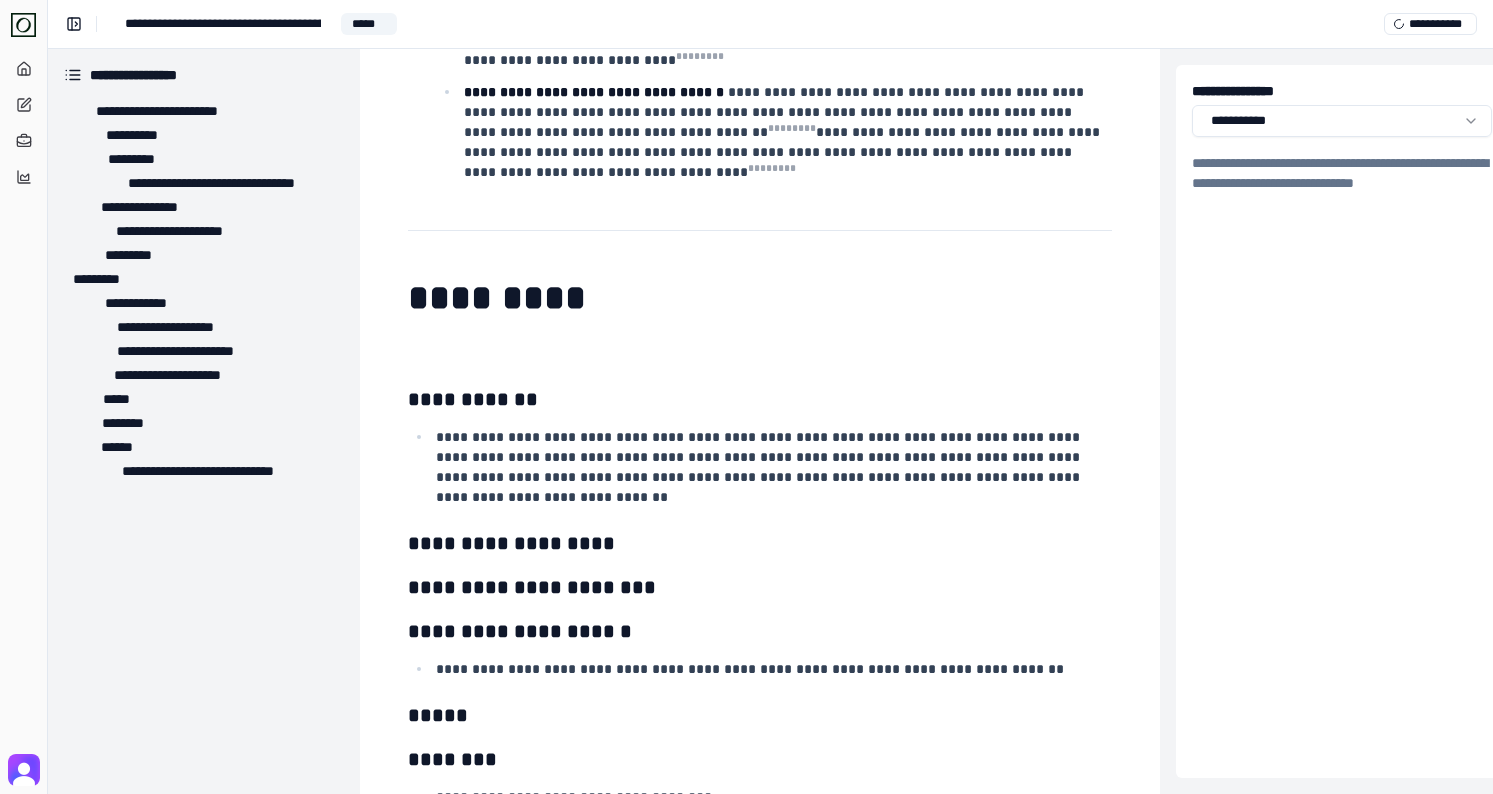 scroll, scrollTop: 2703, scrollLeft: 3, axis: both 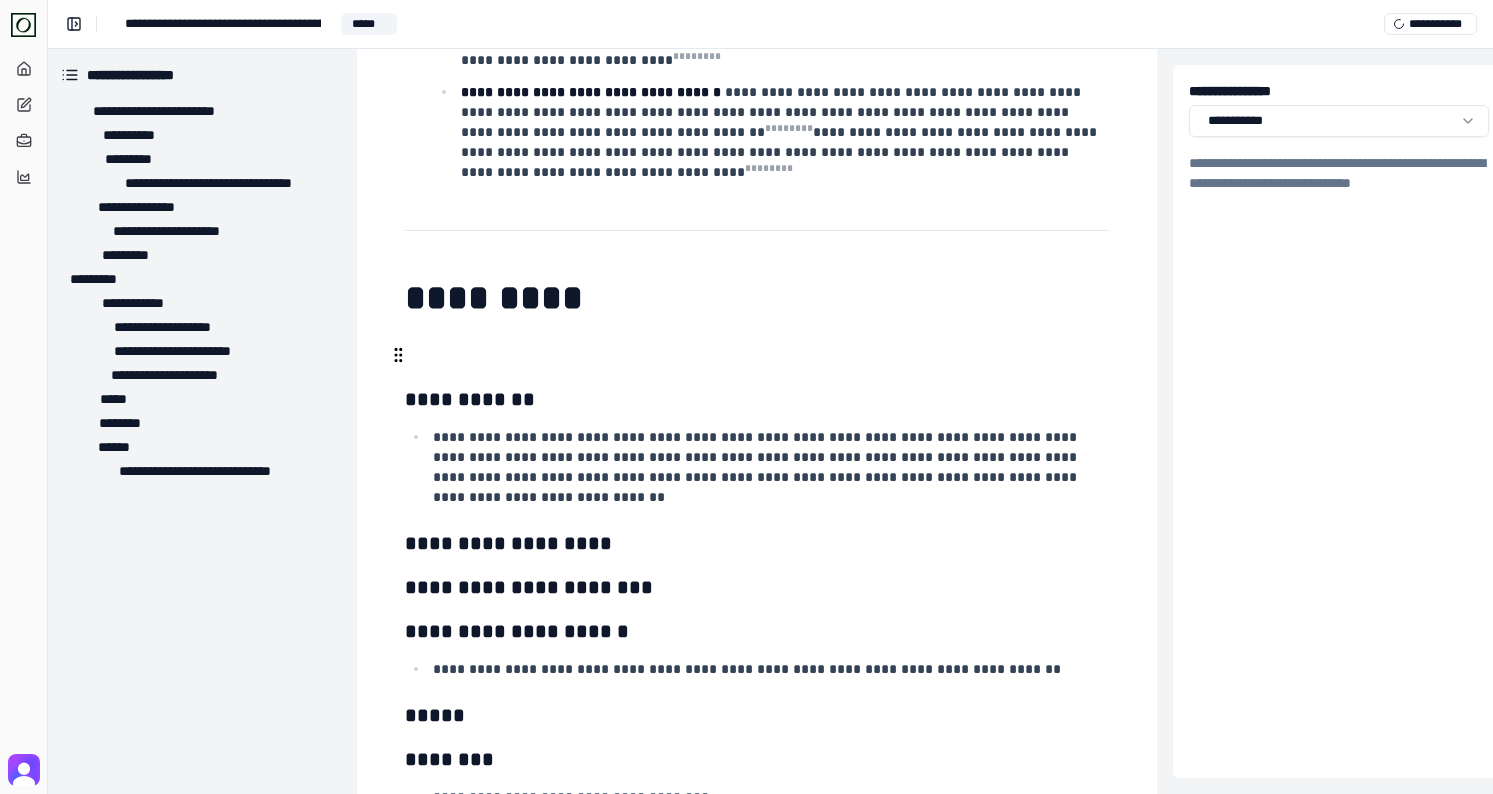 click on "**********" at bounding box center [769, 467] 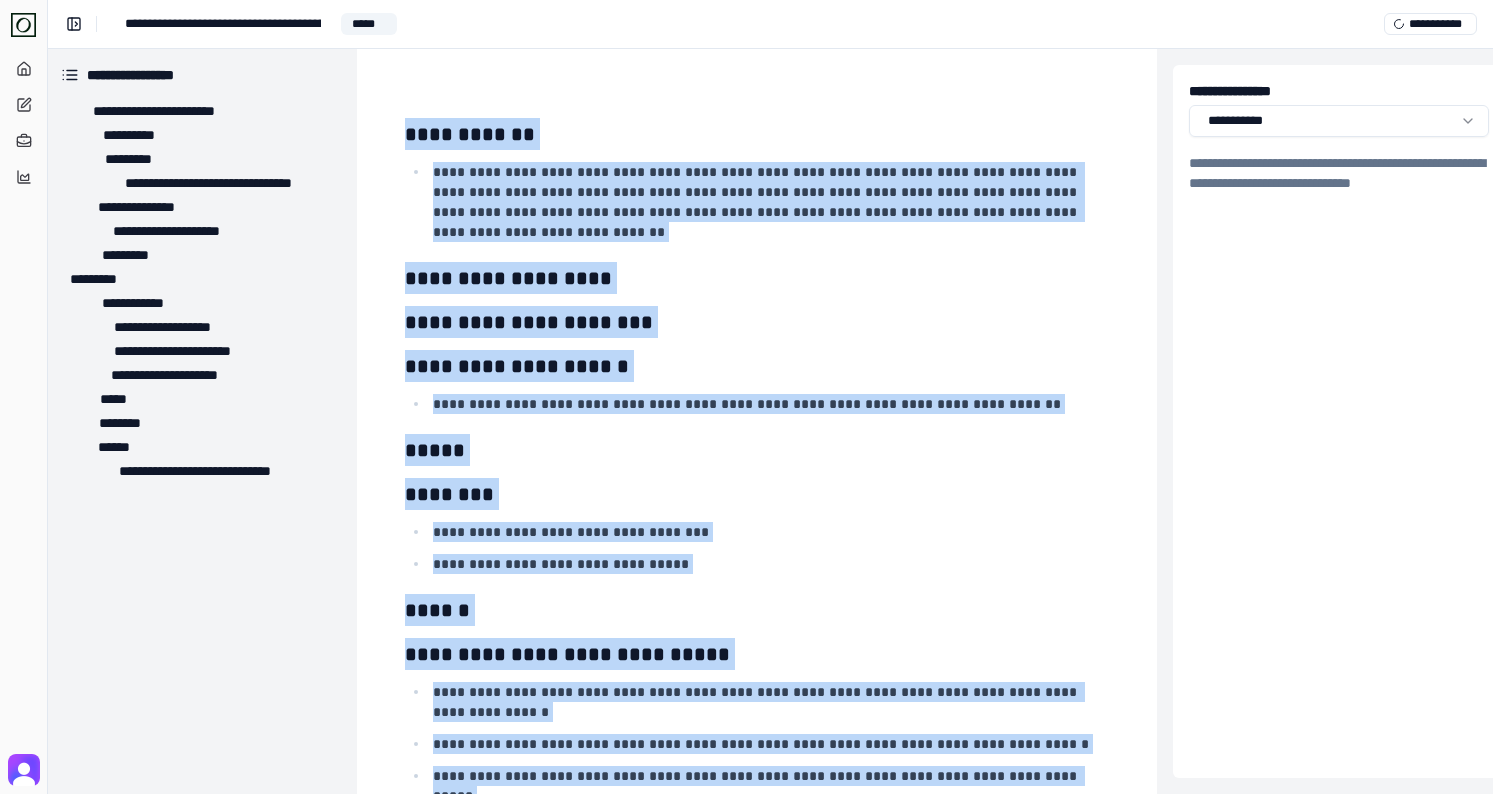 scroll, scrollTop: 3178, scrollLeft: 3, axis: both 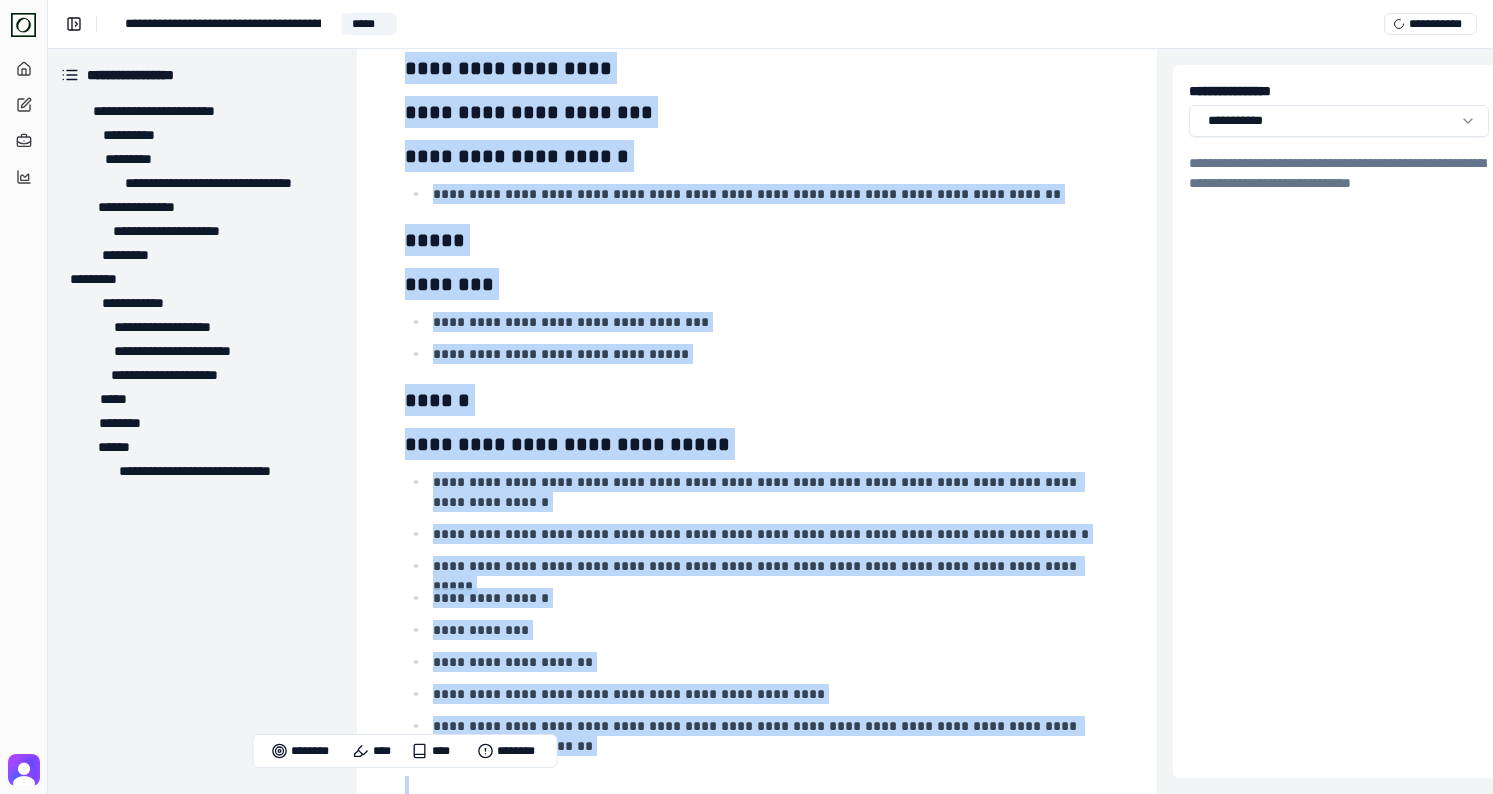 drag, startPoint x: 405, startPoint y: 201, endPoint x: 671, endPoint y: 704, distance: 569.00354 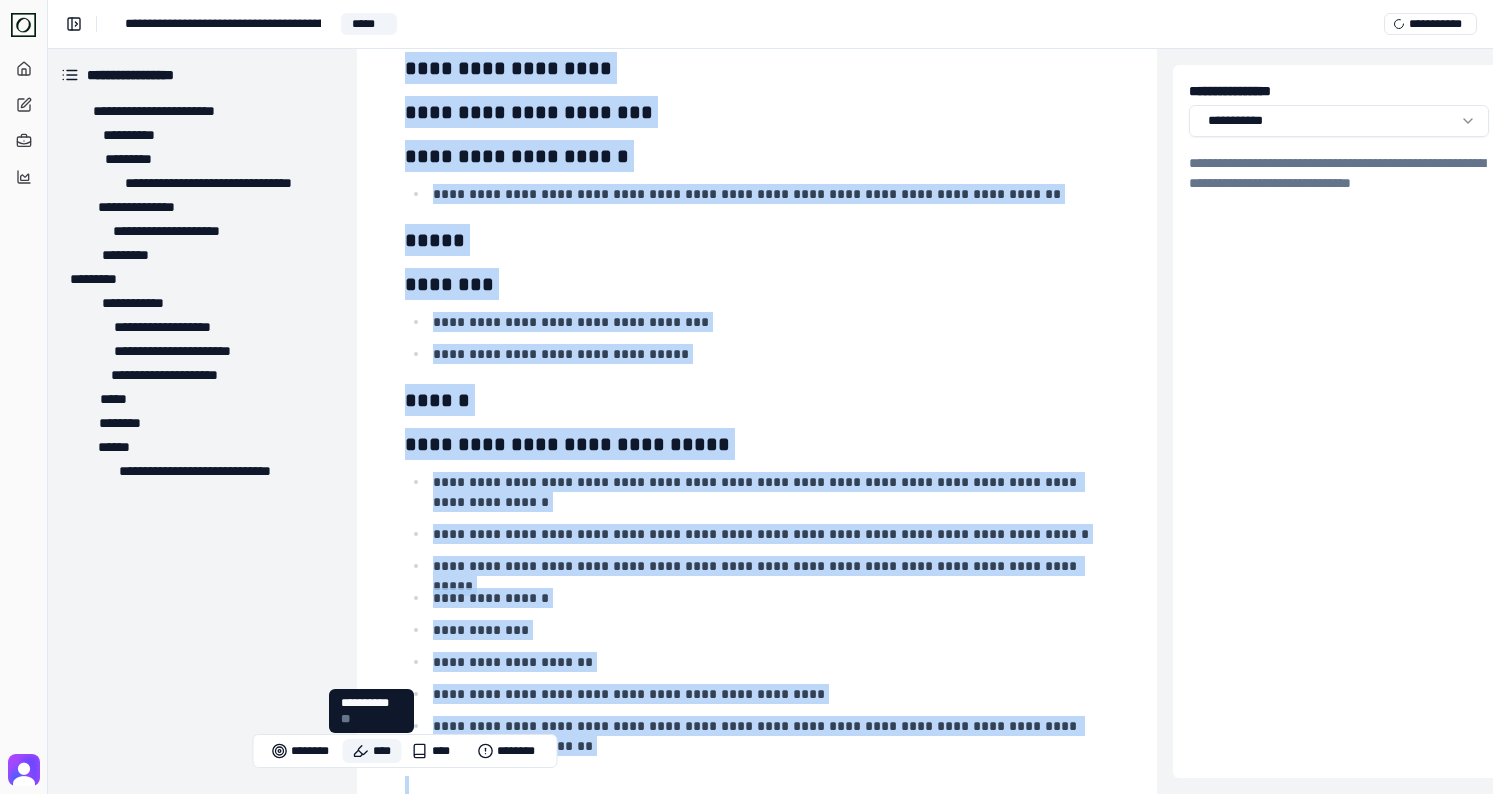 click on "****" at bounding box center (372, 751) 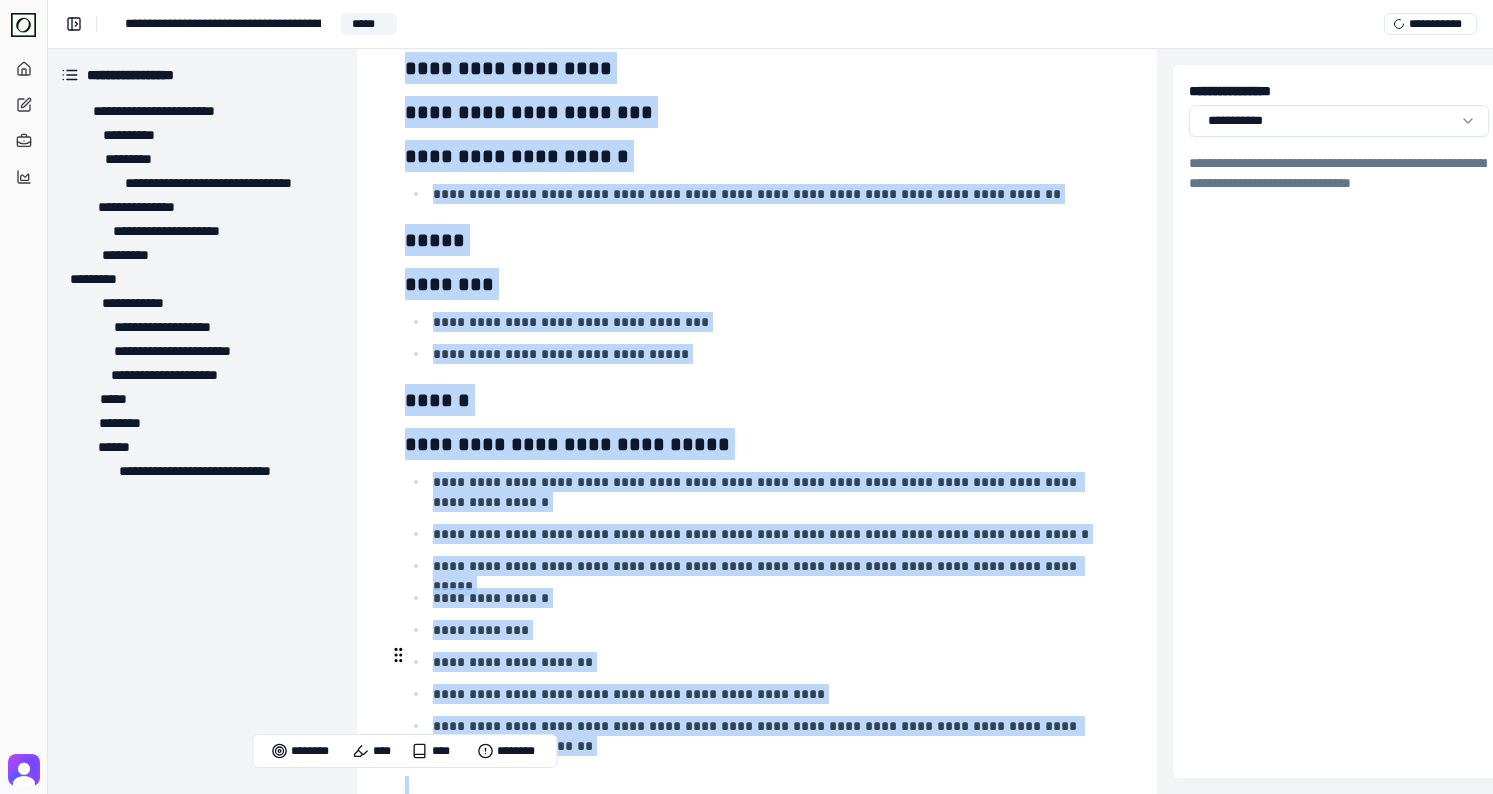 click on "**********" at bounding box center [769, 736] 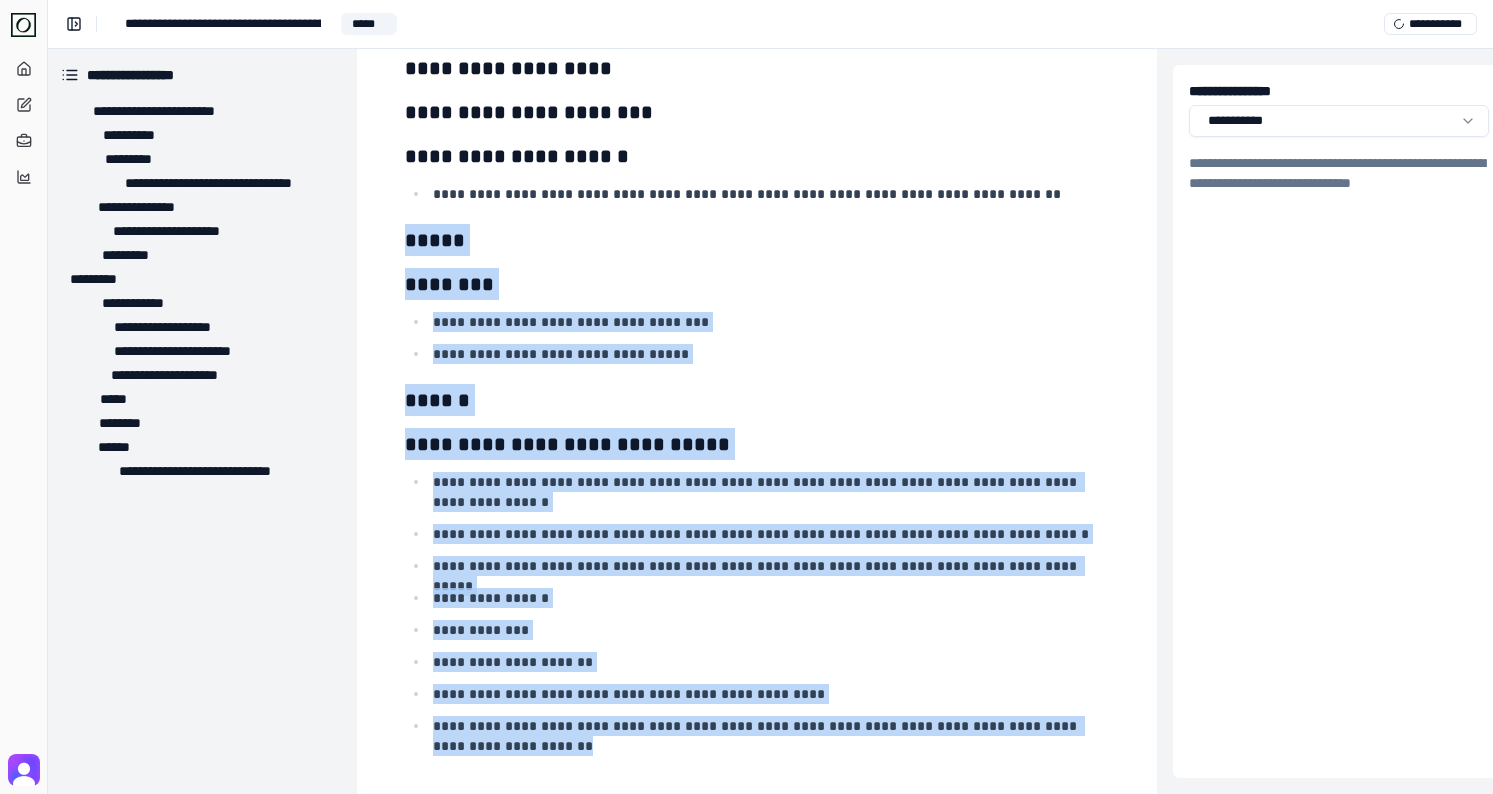 drag, startPoint x: 567, startPoint y: 681, endPoint x: 439, endPoint y: 143, distance: 553.01715 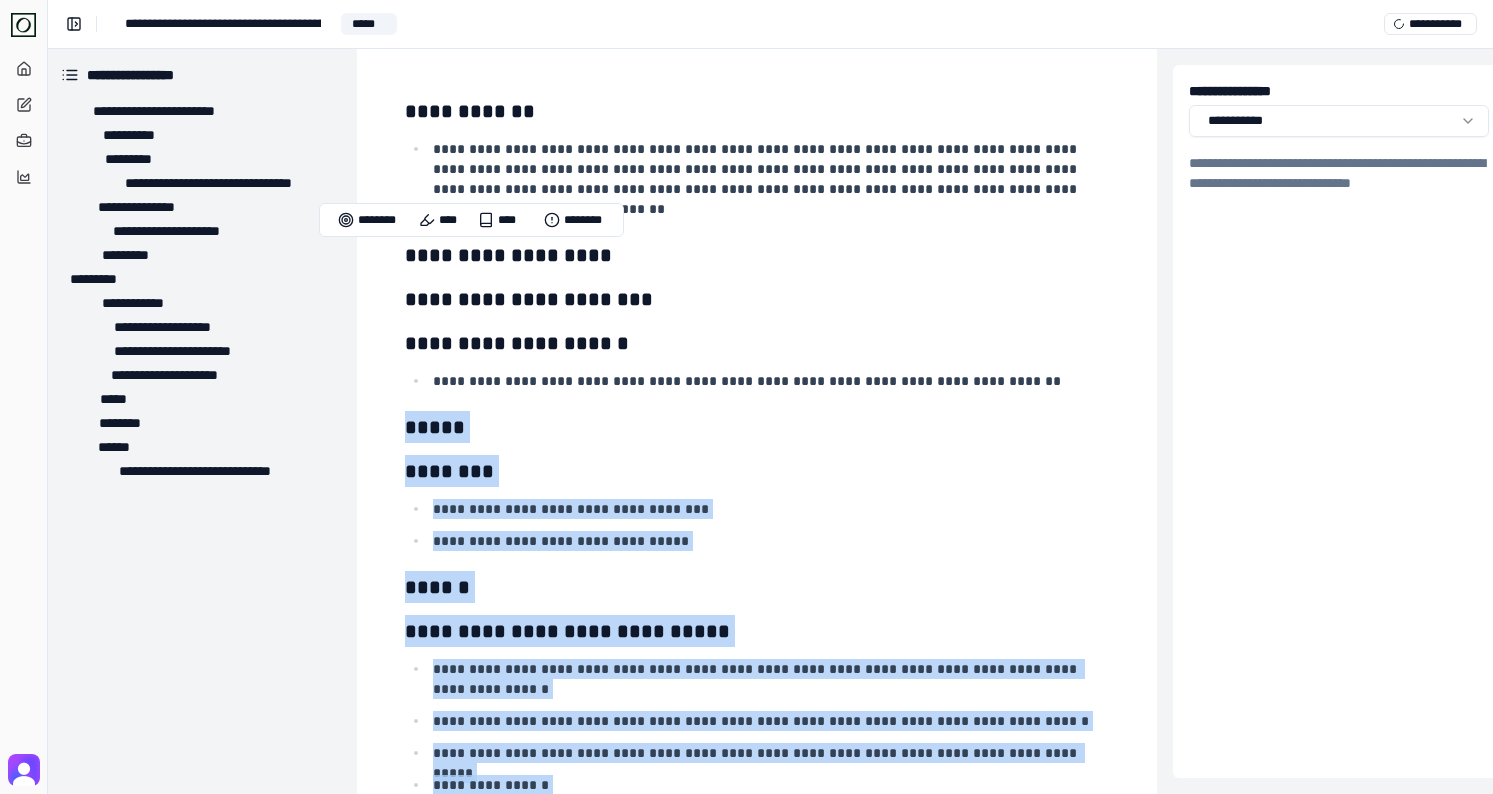 scroll, scrollTop: 2808, scrollLeft: 3, axis: both 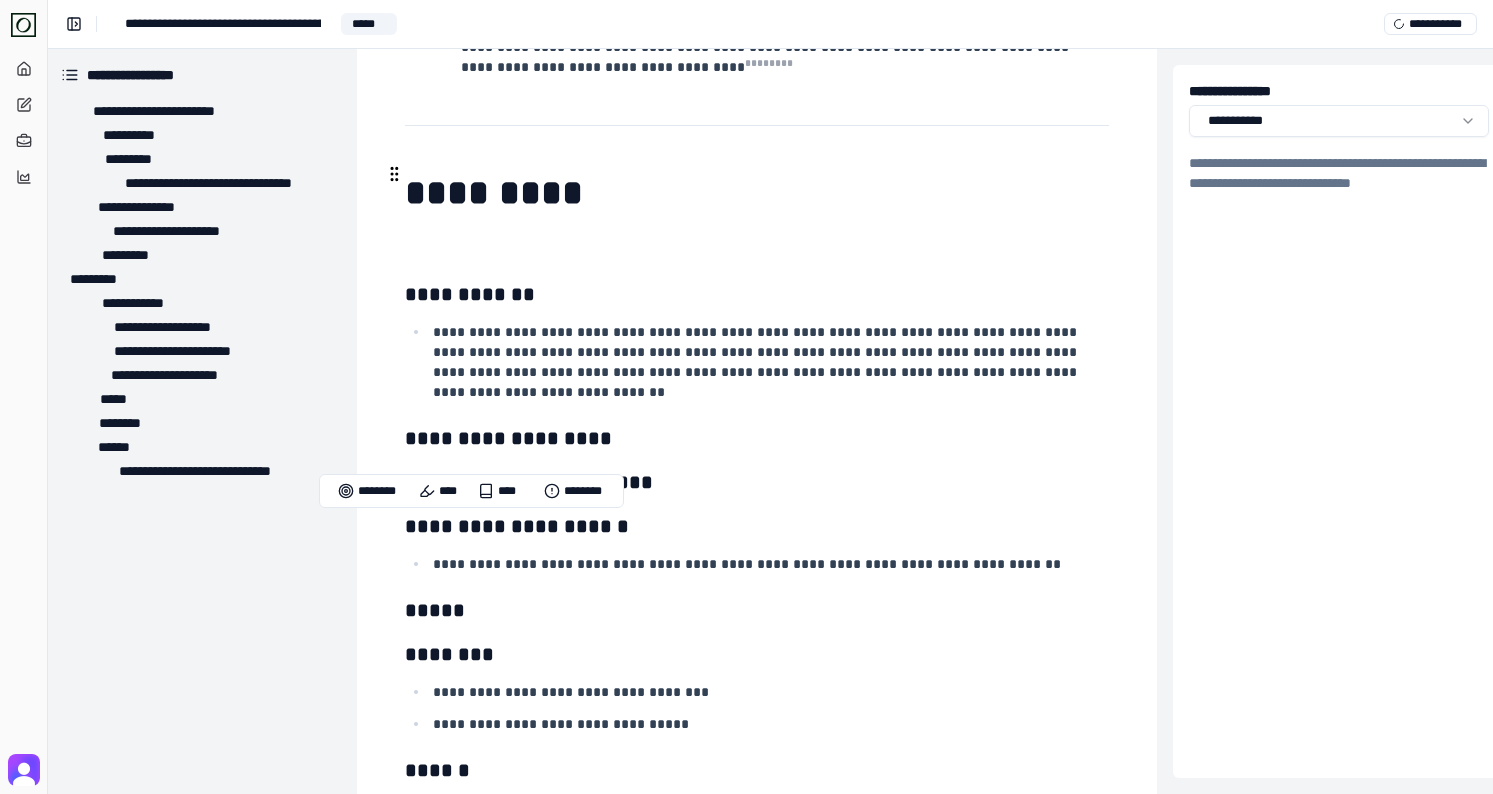 click at bounding box center [755, 256] 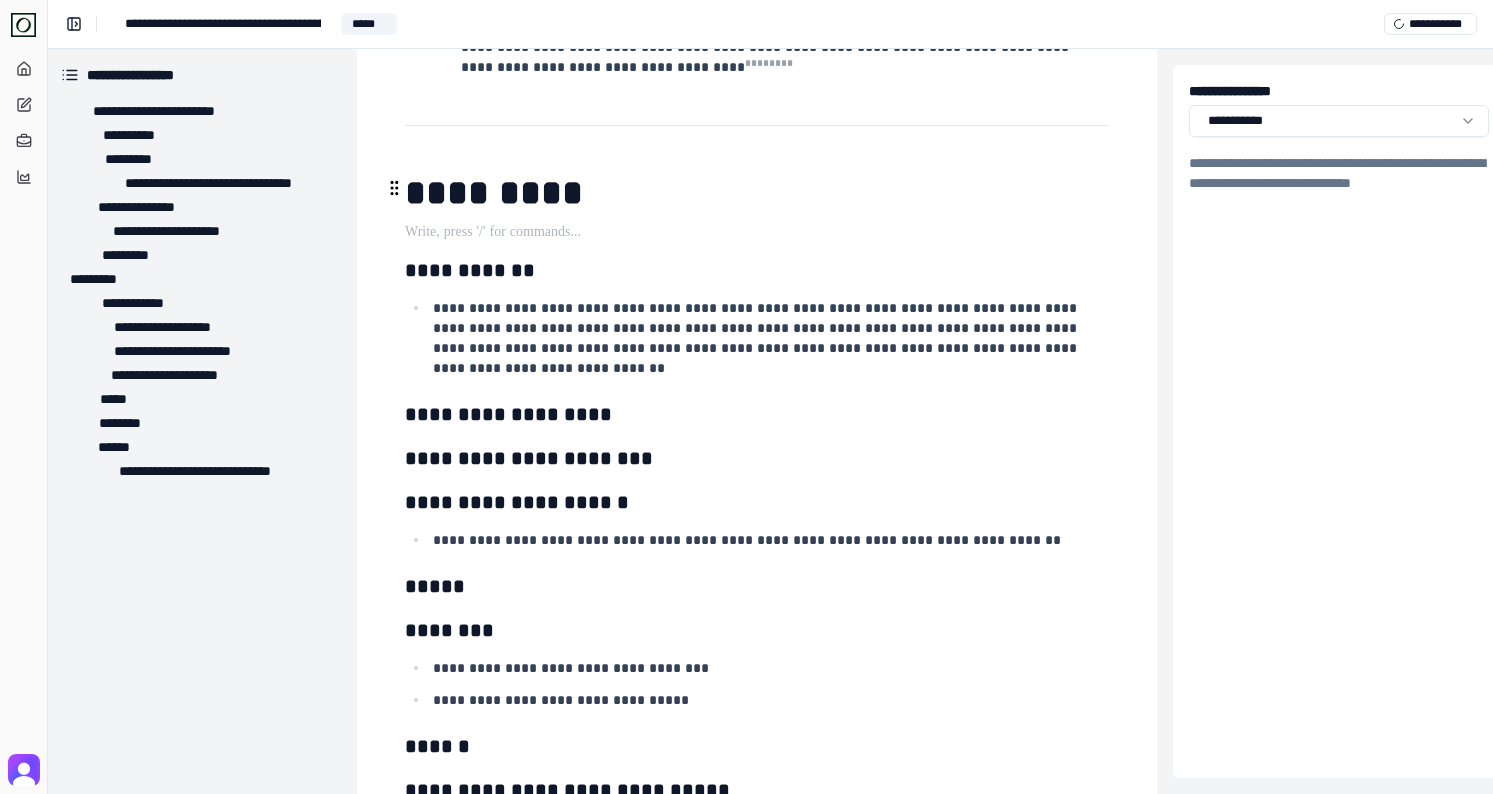 click at bounding box center (394, 188) 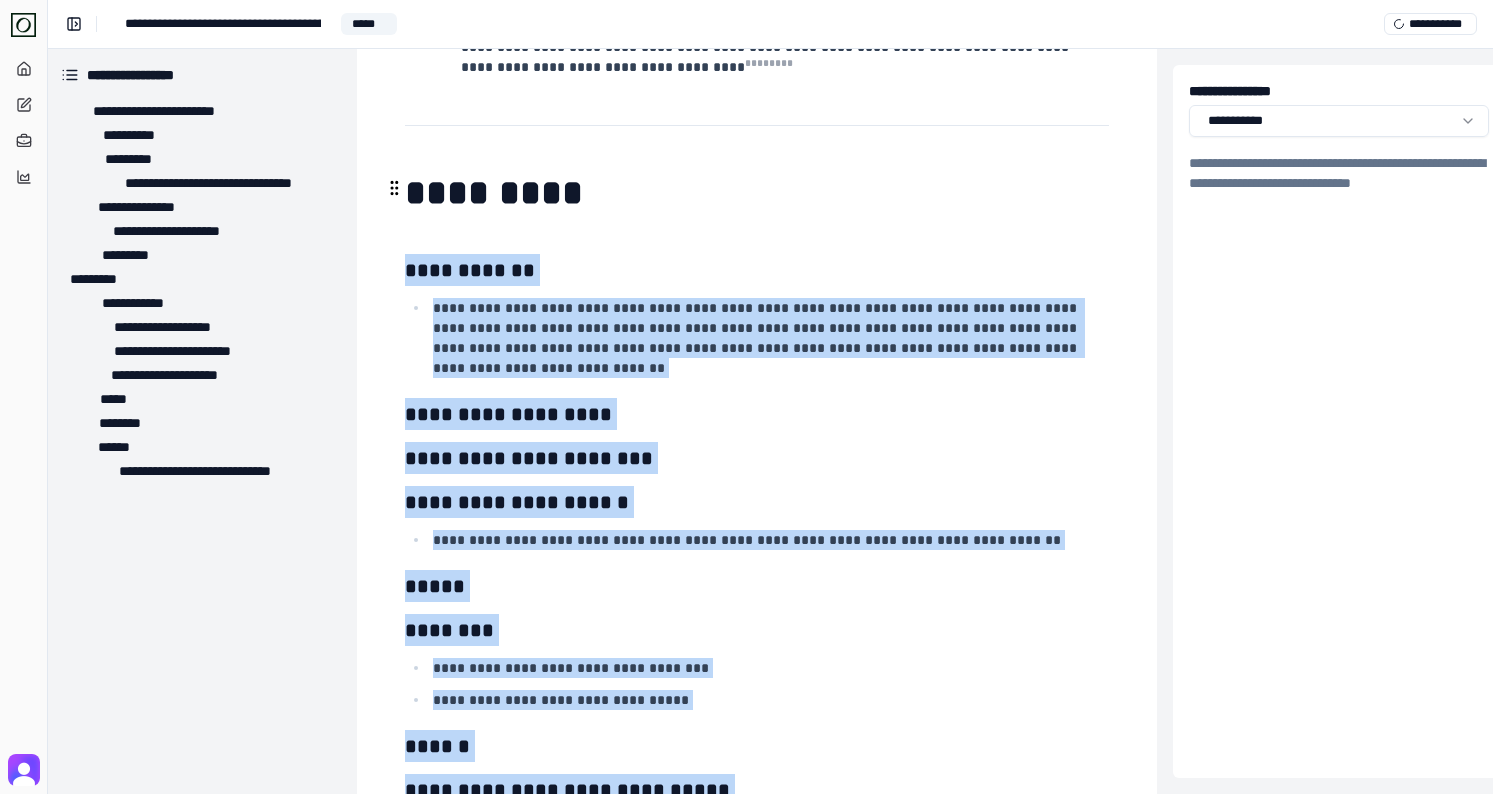 scroll, scrollTop: 3154, scrollLeft: 3, axis: both 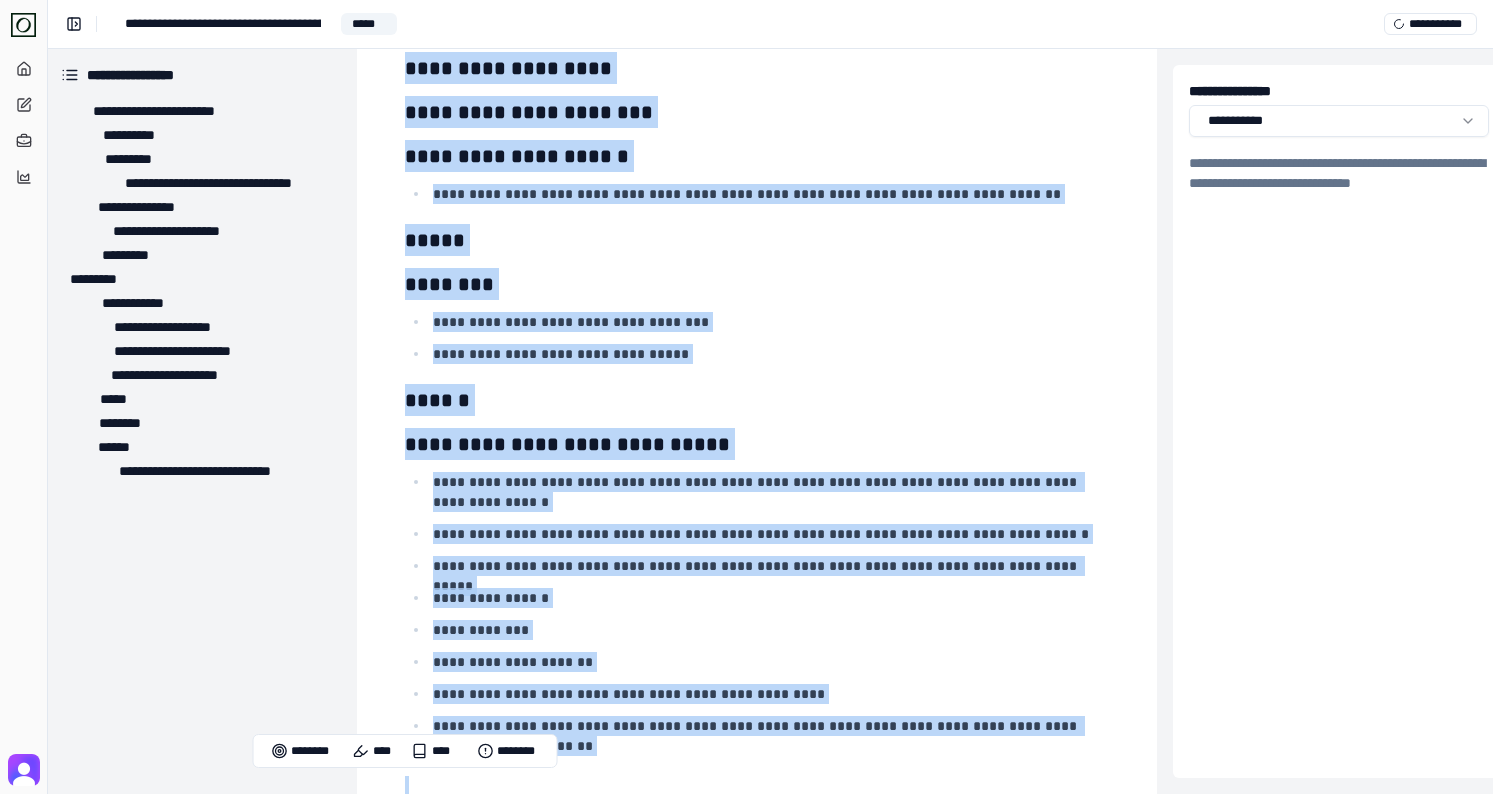 drag, startPoint x: 406, startPoint y: 189, endPoint x: 705, endPoint y: 739, distance: 626.01996 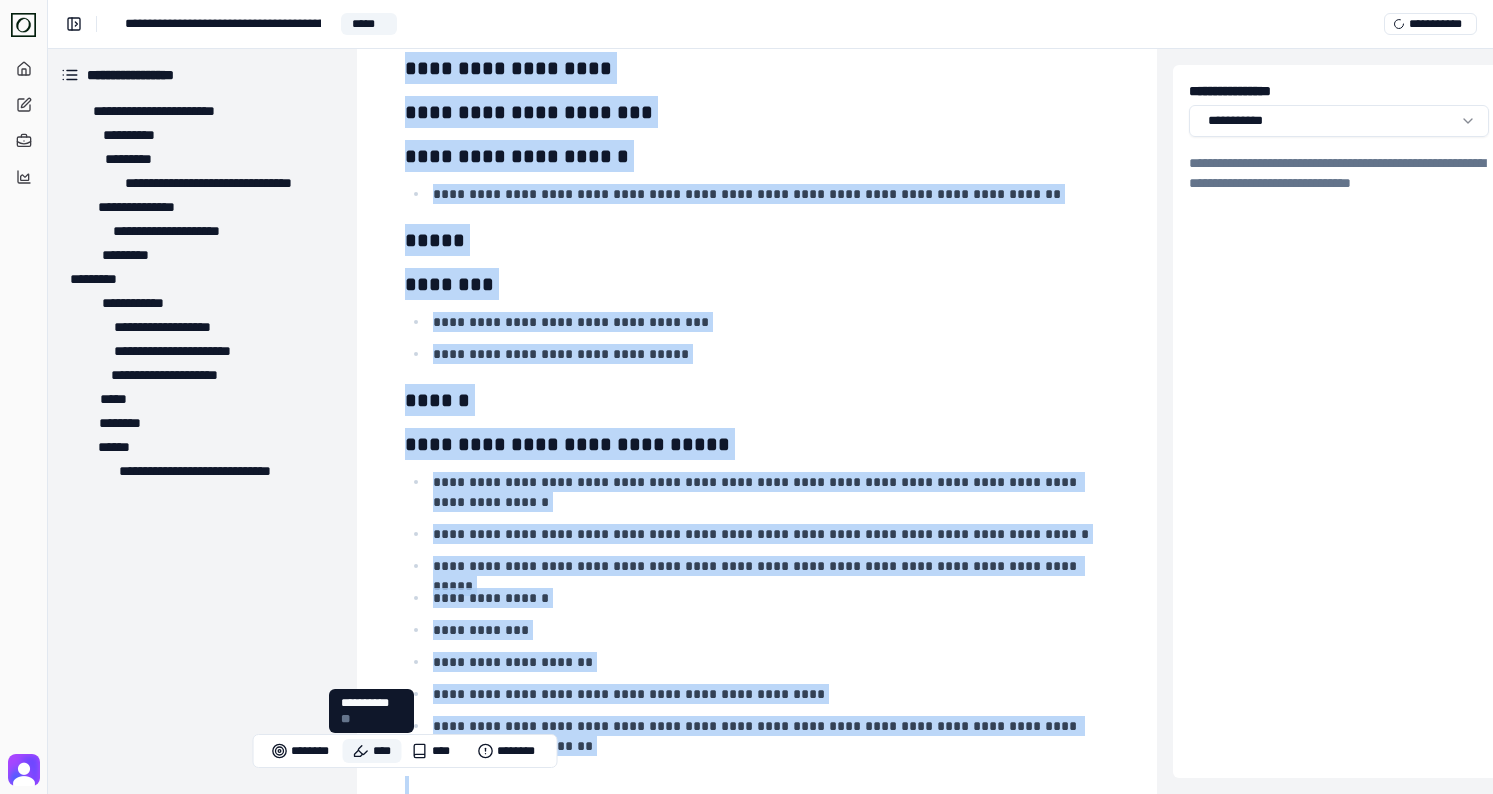 click on "****" at bounding box center [372, 751] 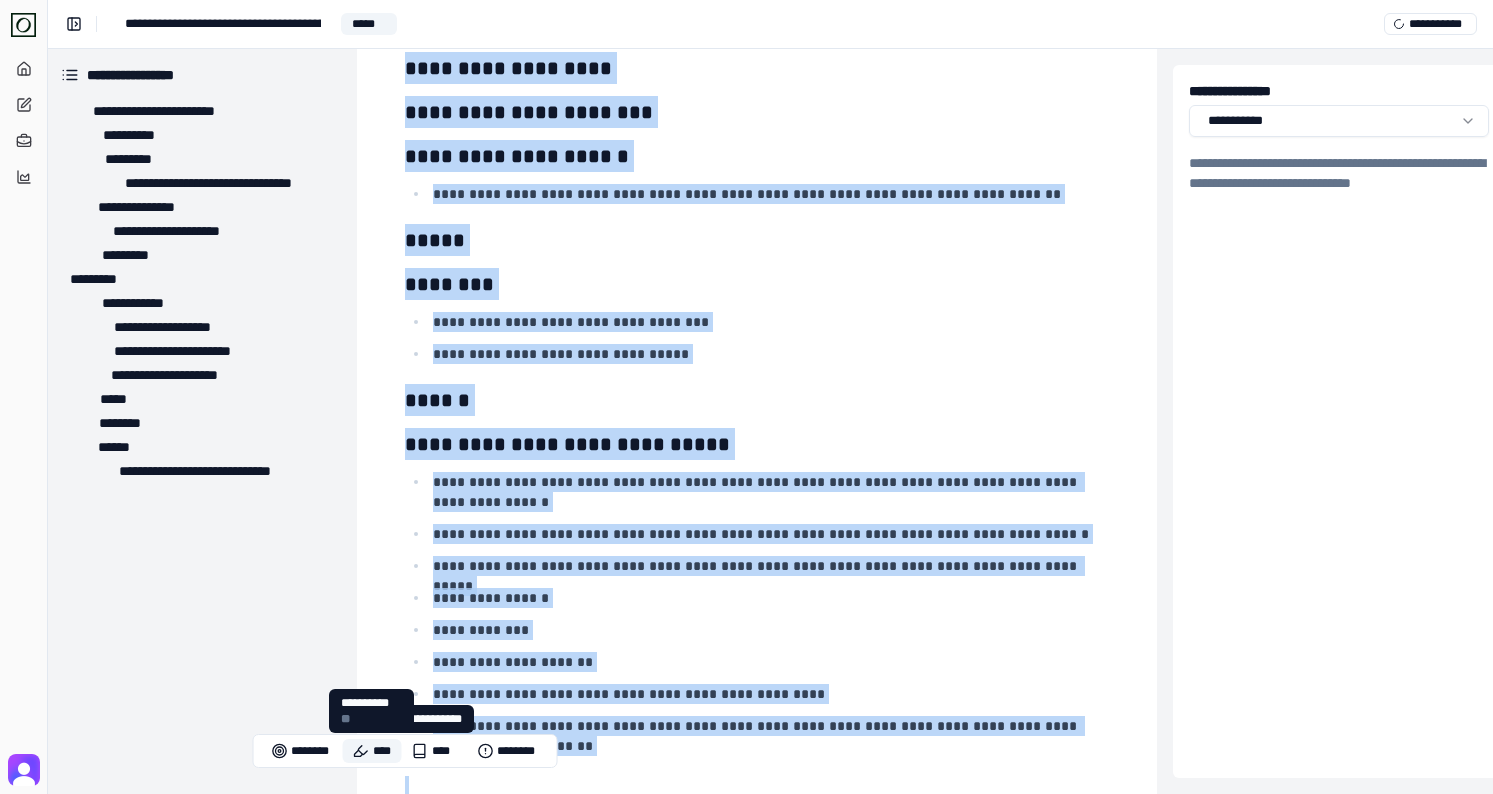 click on "****" at bounding box center [372, 751] 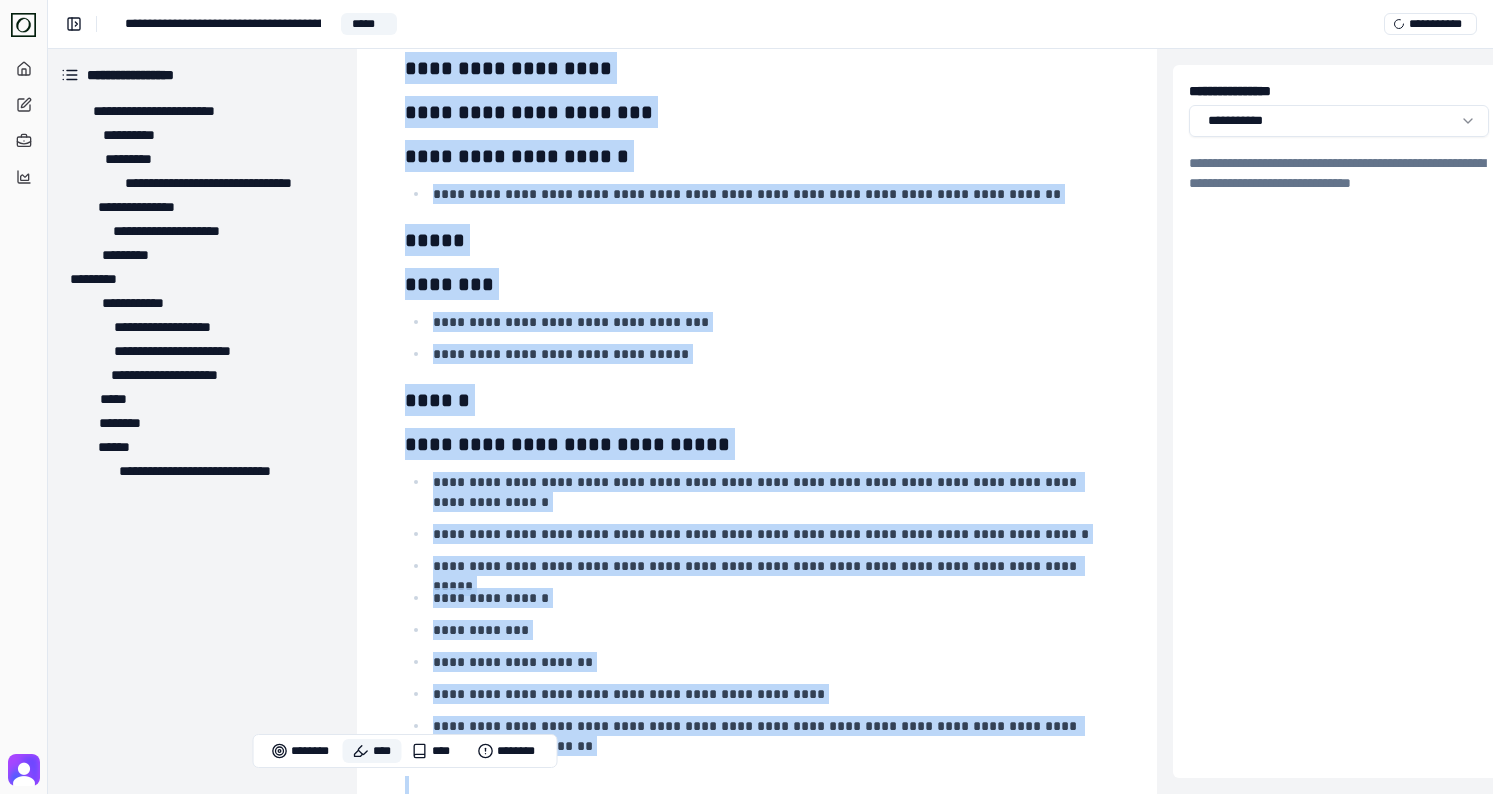type 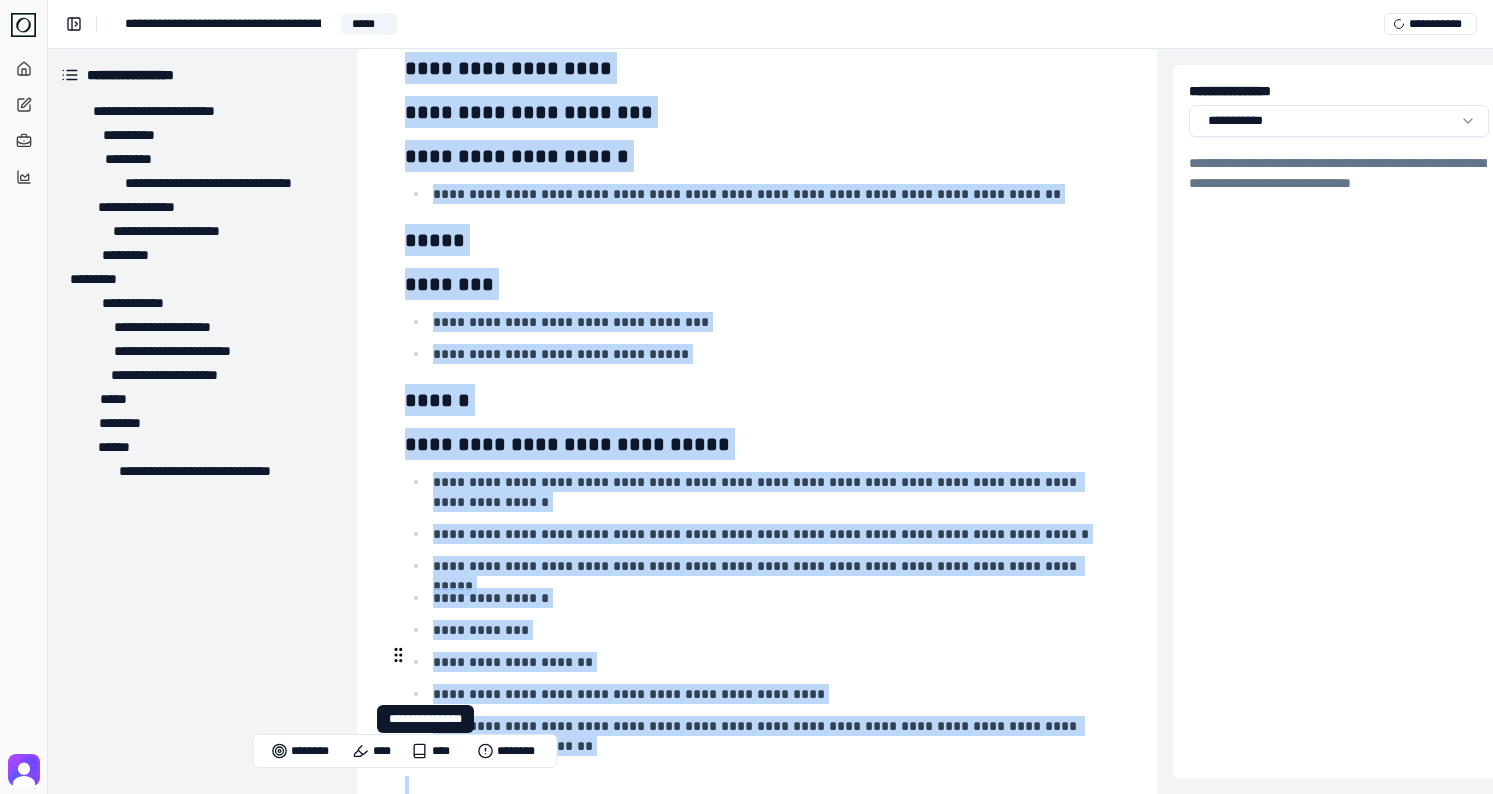 click on "**********" at bounding box center [769, 736] 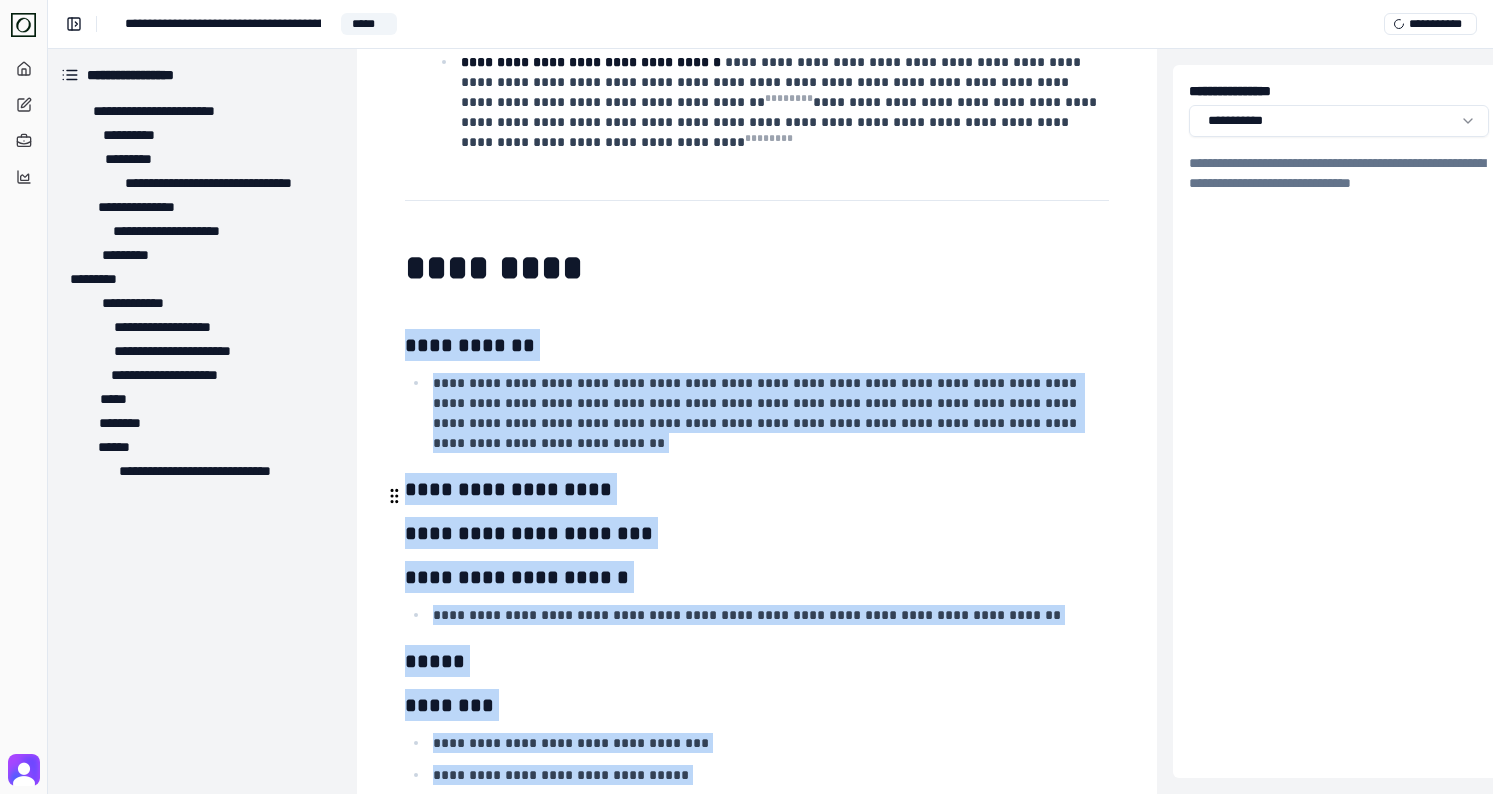 scroll, scrollTop: 3154, scrollLeft: 3, axis: both 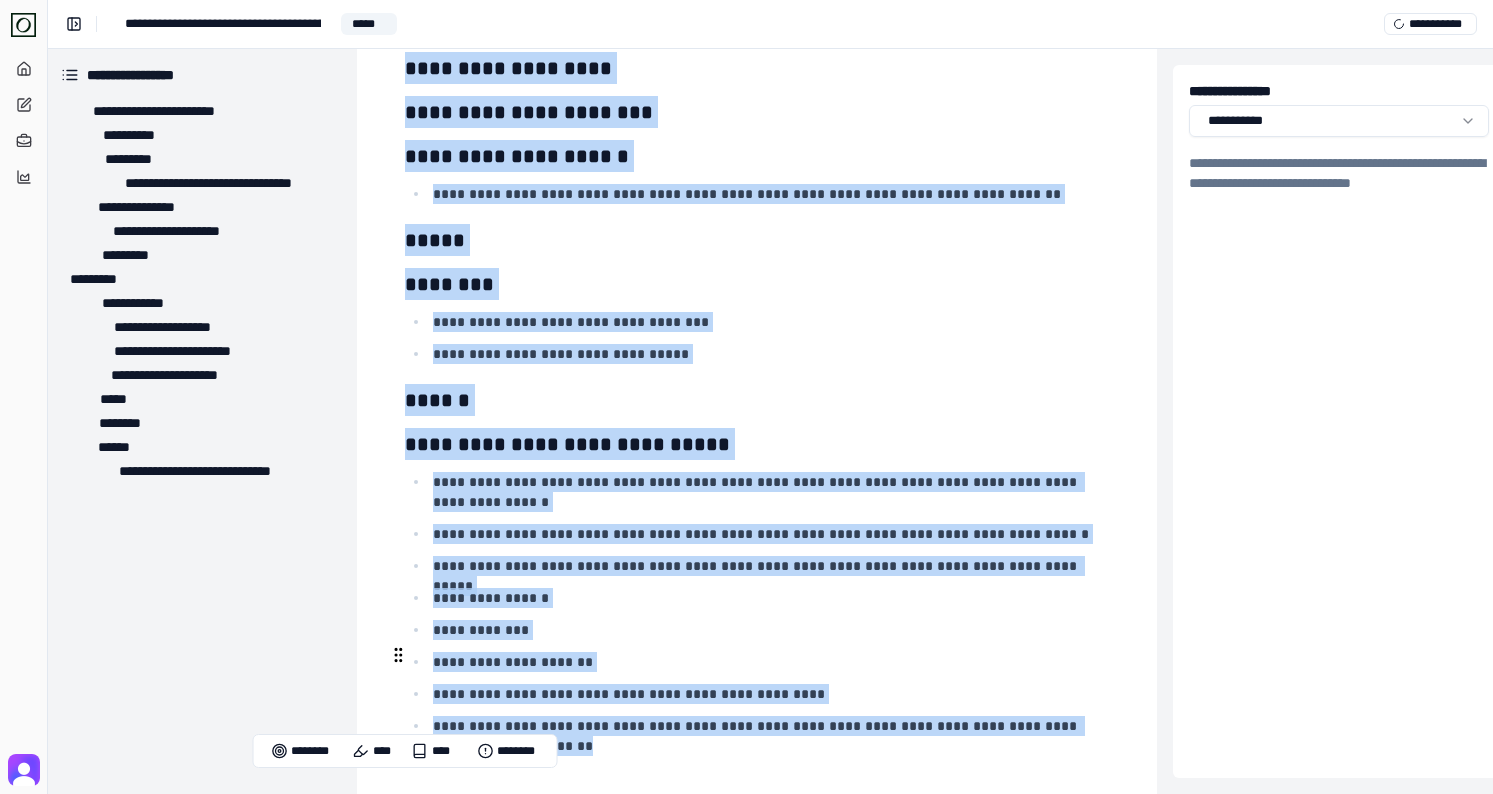 drag, startPoint x: 405, startPoint y: 264, endPoint x: 589, endPoint y: 682, distance: 456.7056 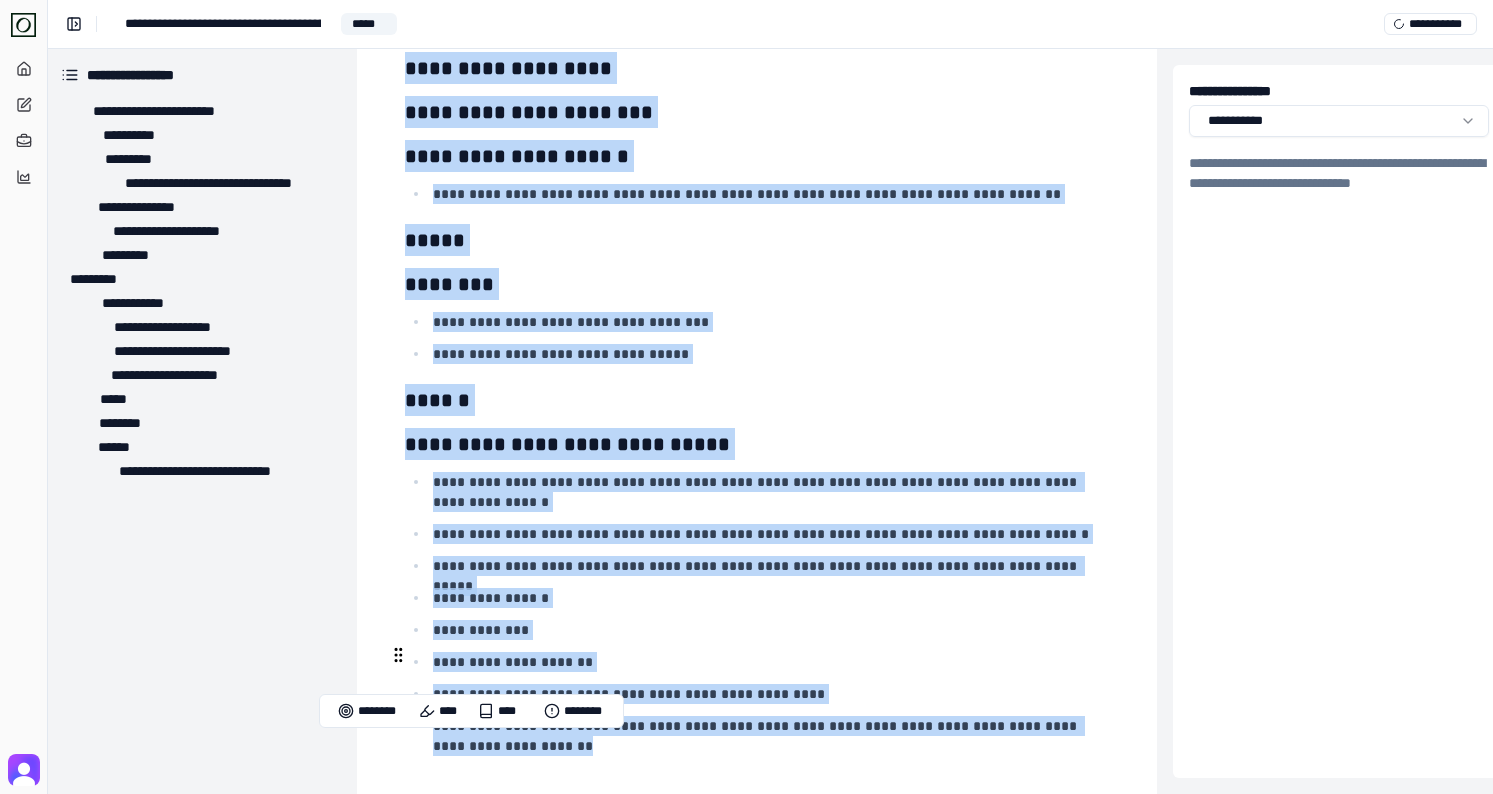 click on "**********" at bounding box center [769, 736] 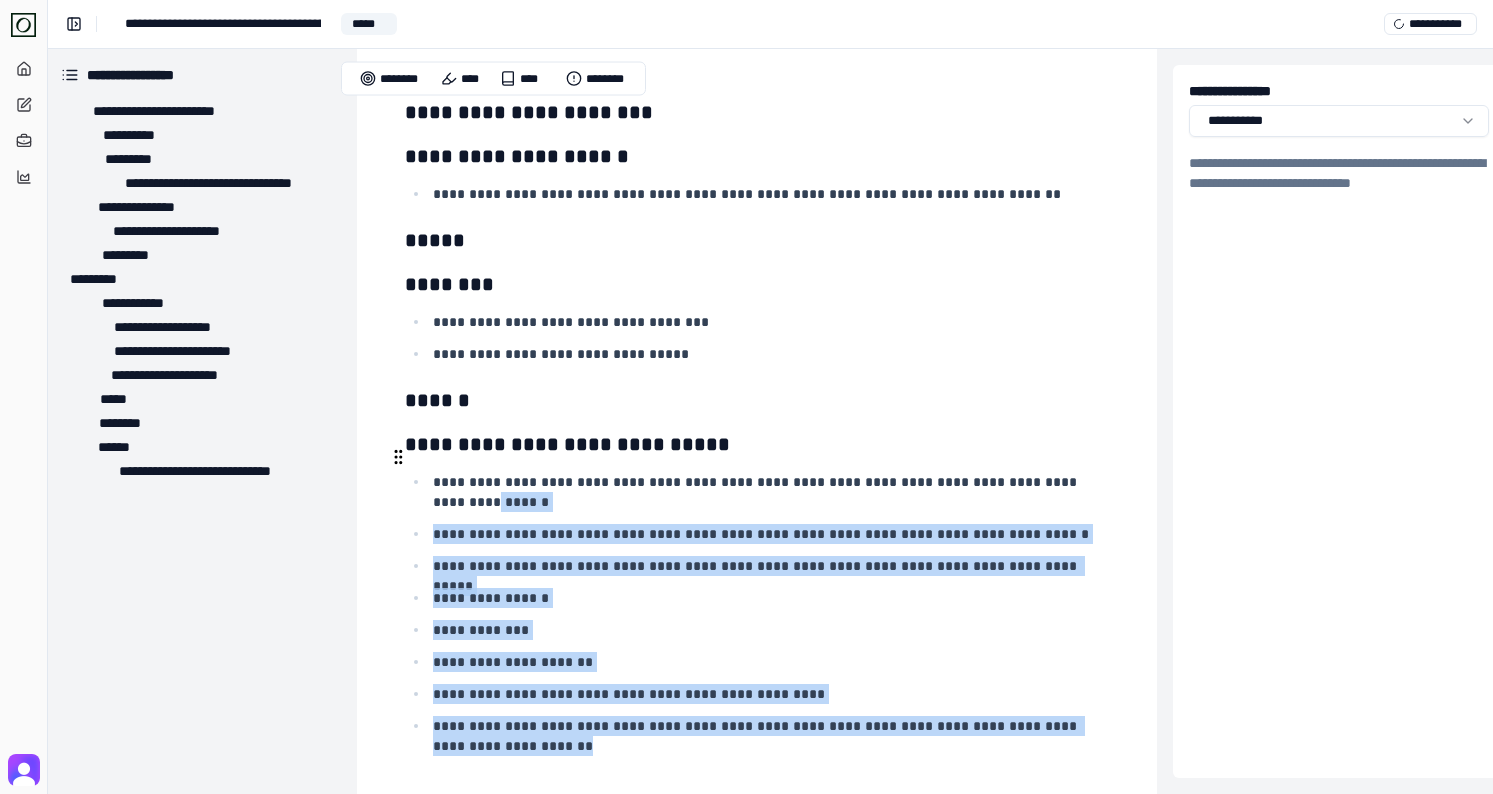 drag, startPoint x: 569, startPoint y: 680, endPoint x: 420, endPoint y: 432, distance: 289.31818 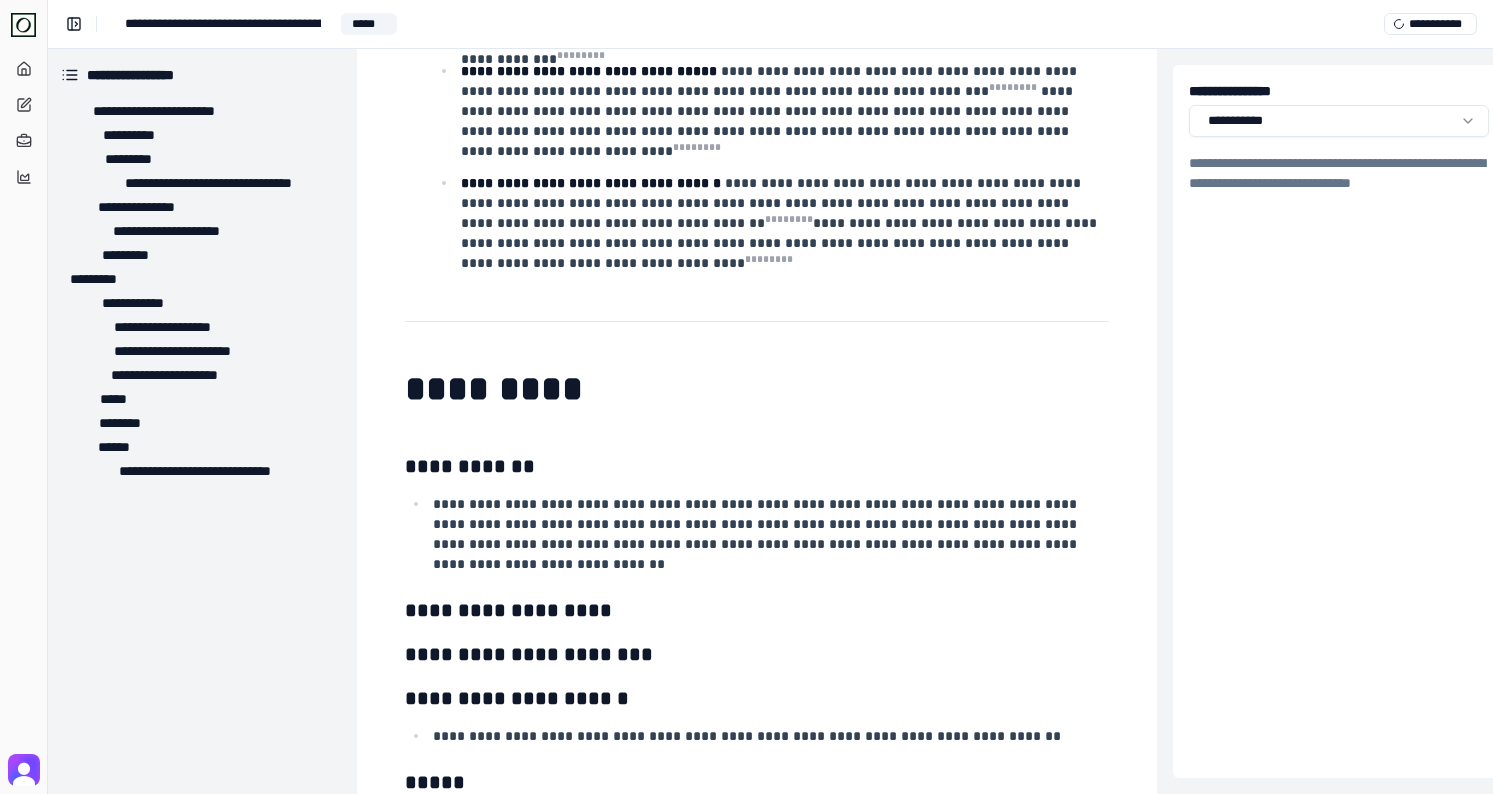 scroll, scrollTop: 2617, scrollLeft: 3, axis: both 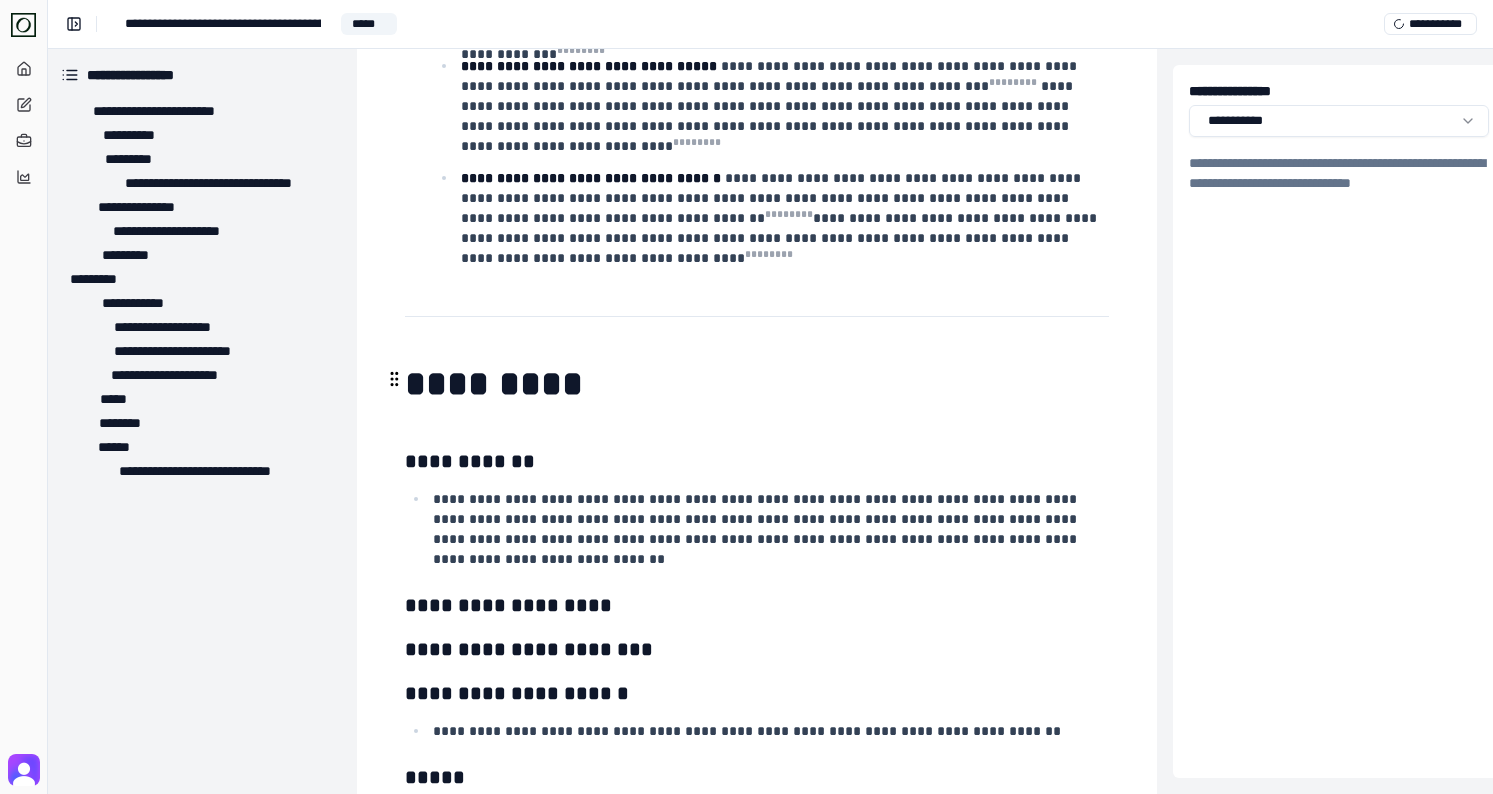 click on "**********" at bounding box center [757, 461] 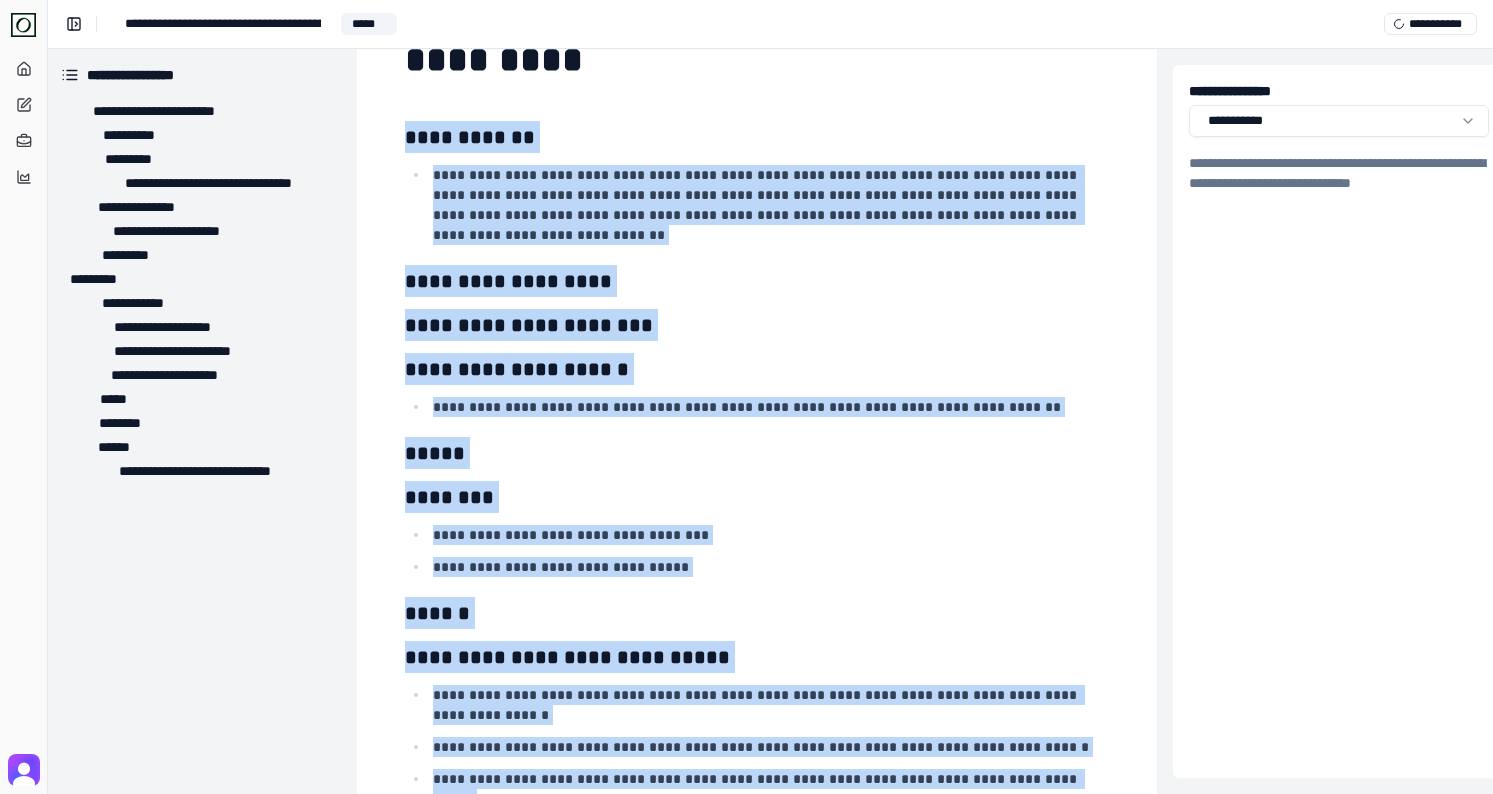 scroll, scrollTop: 3154, scrollLeft: 3, axis: both 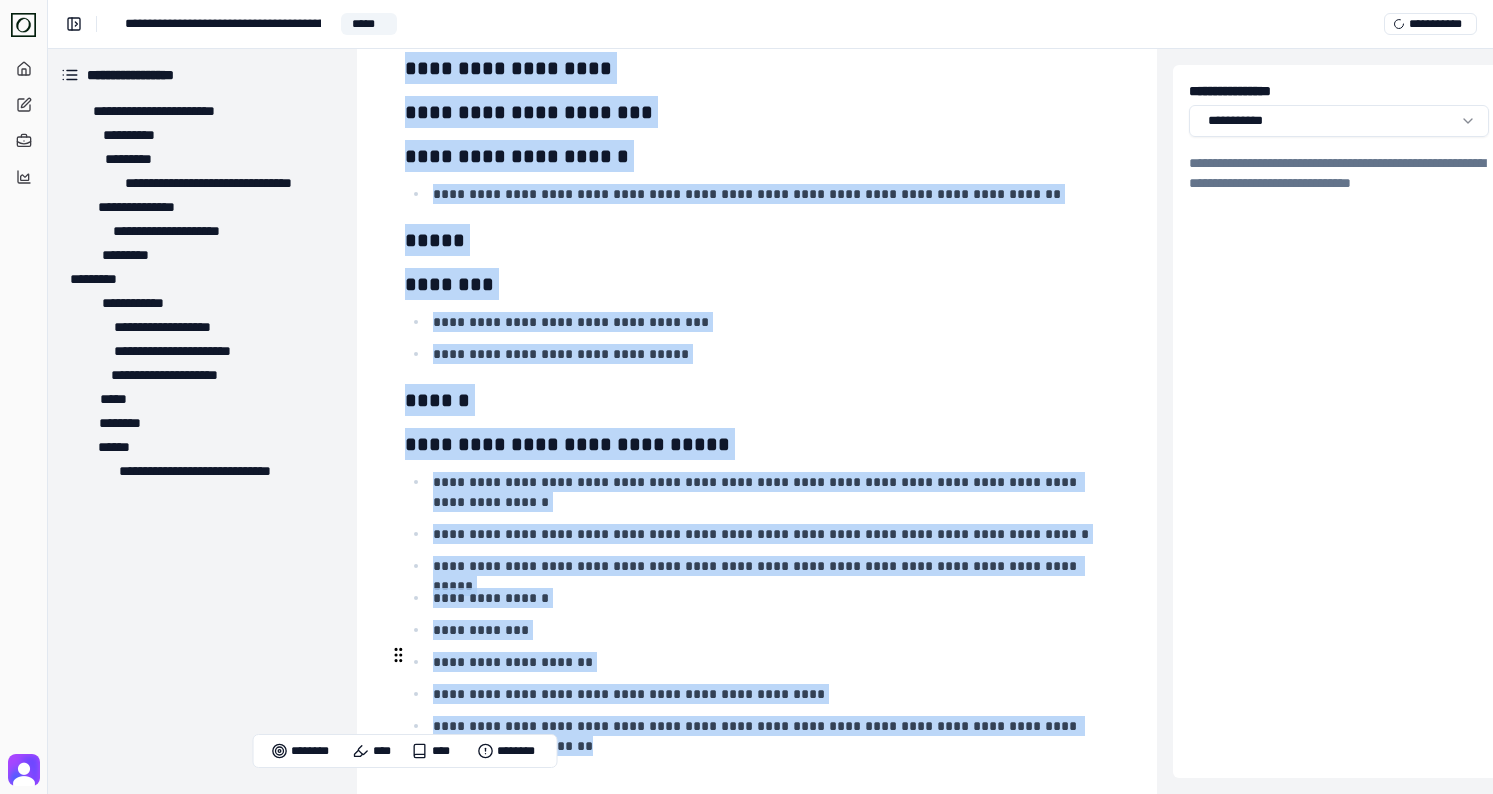 drag, startPoint x: 405, startPoint y: 377, endPoint x: 553, endPoint y: 669, distance: 327.36523 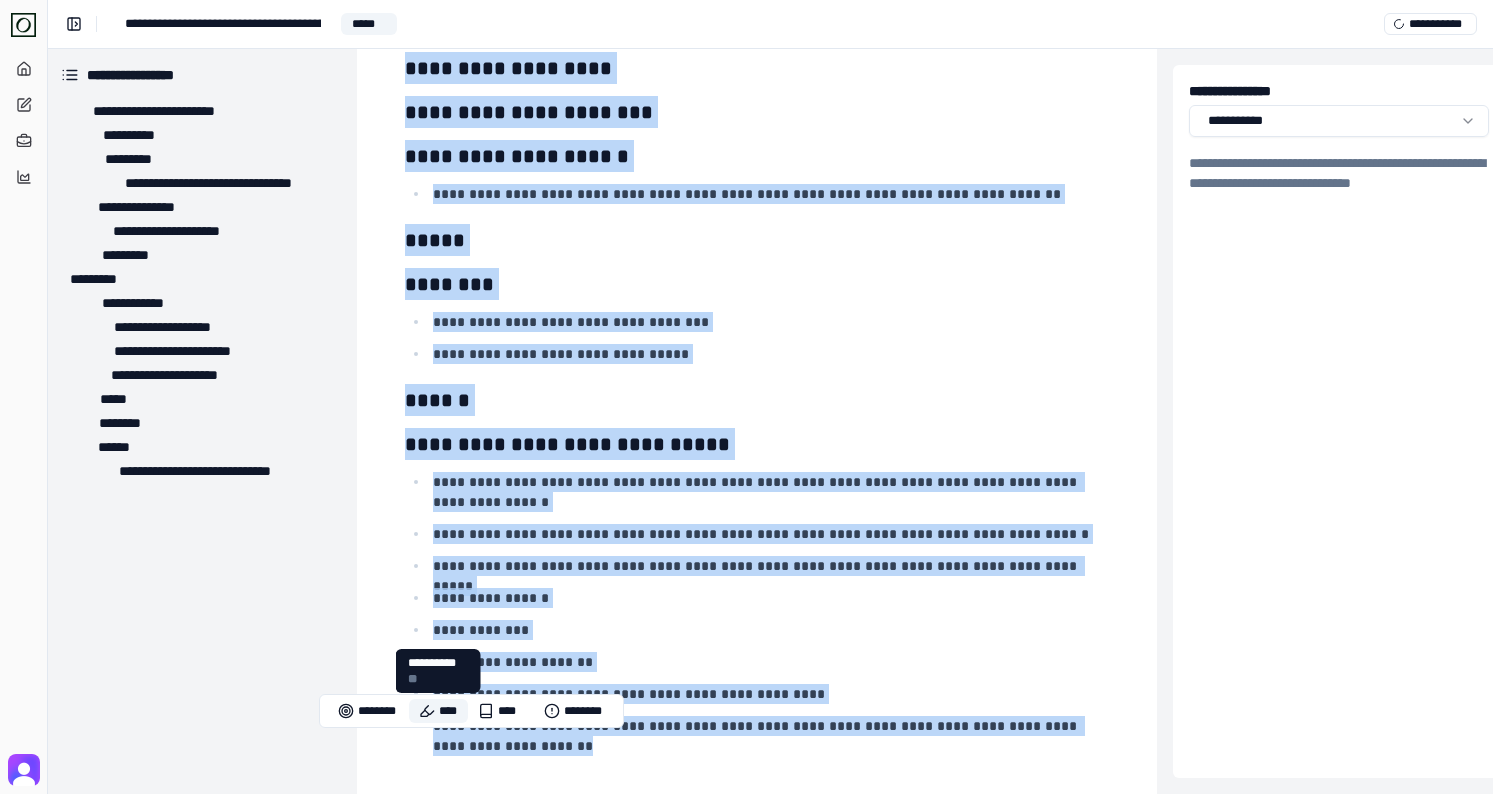 click on "****" at bounding box center (438, 711) 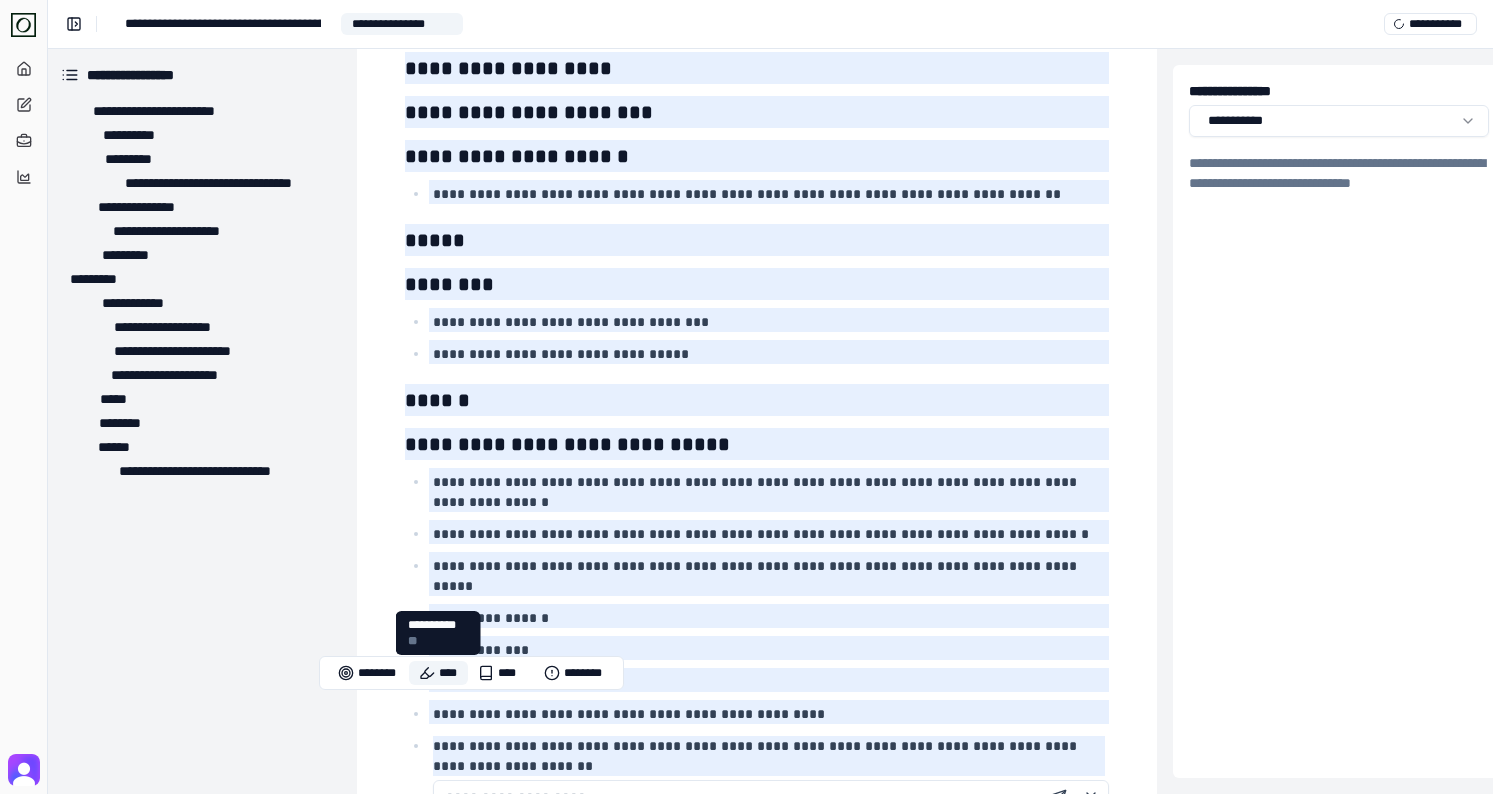 scroll, scrollTop: 3192, scrollLeft: 3, axis: both 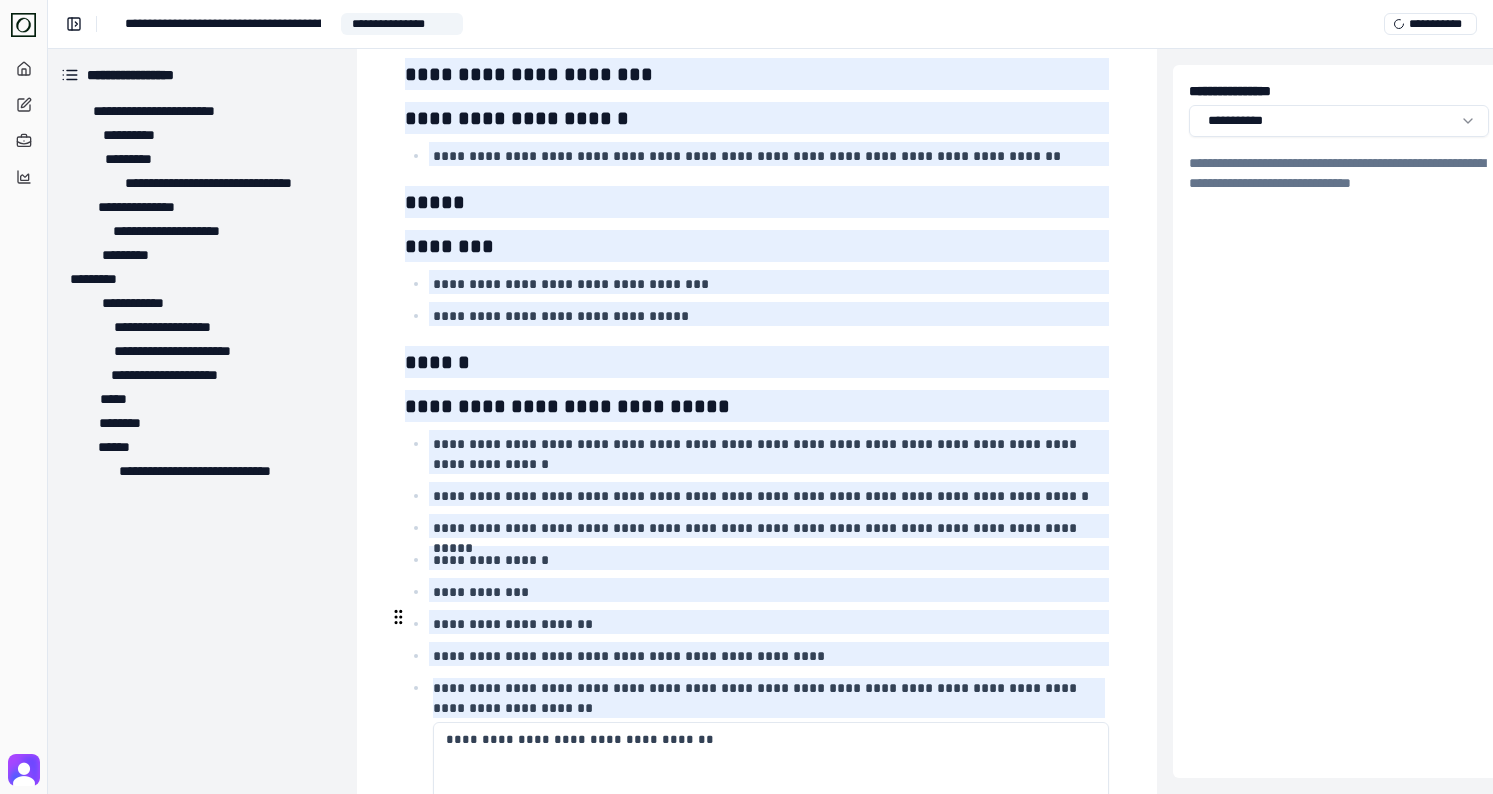 paste on "**********" 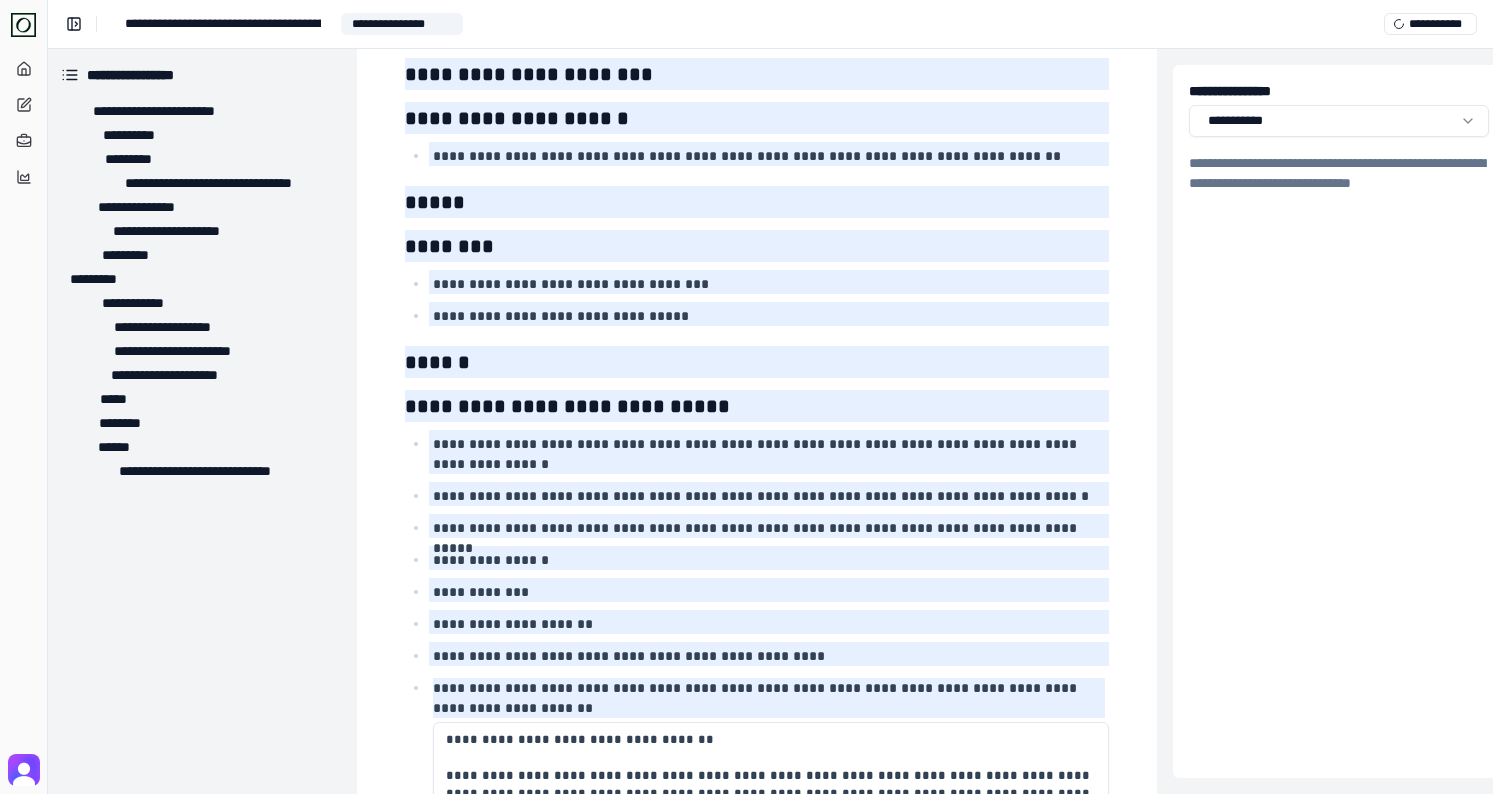 scroll, scrollTop: 24, scrollLeft: 0, axis: vertical 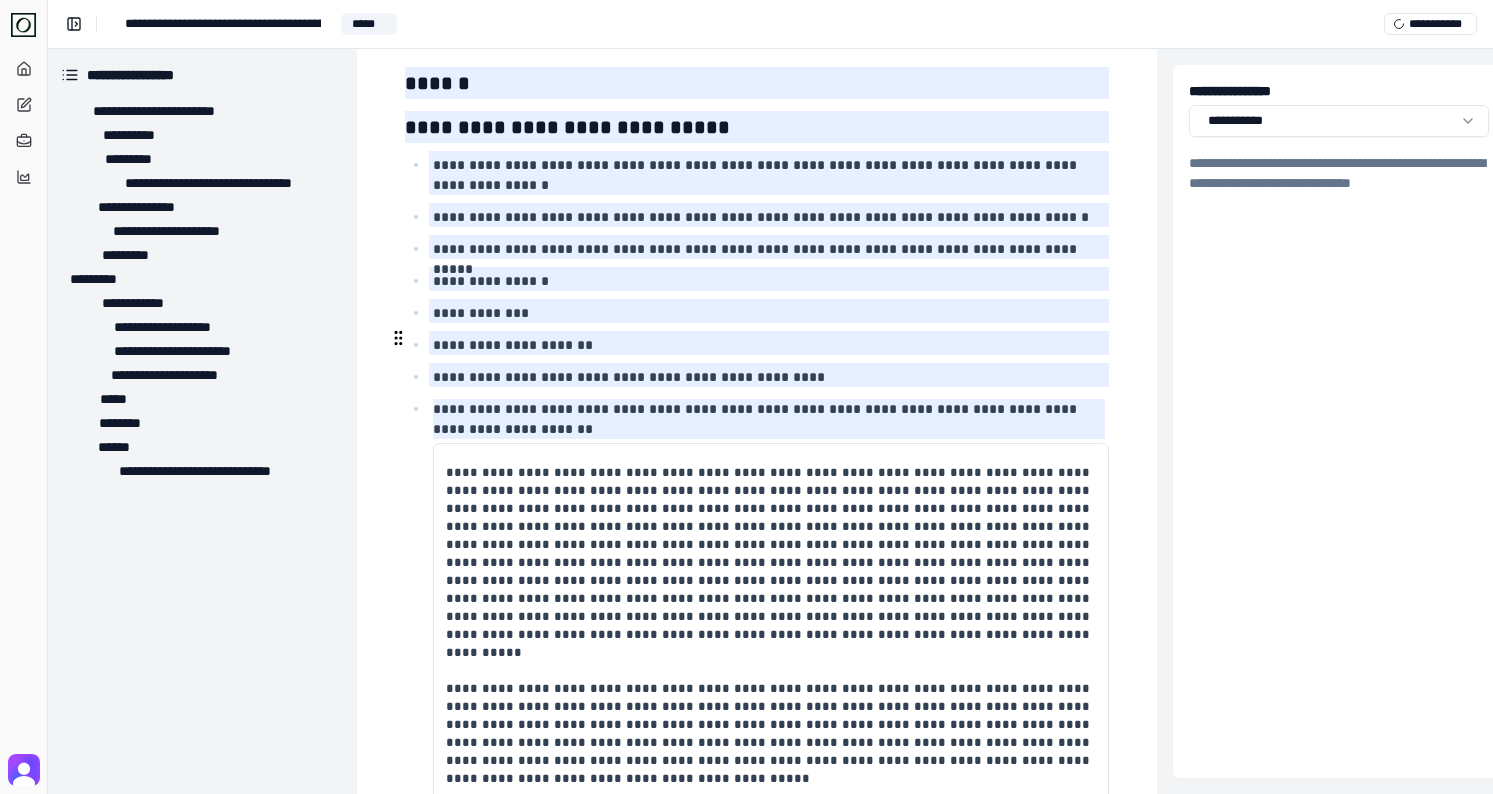 click at bounding box center (771, 732) 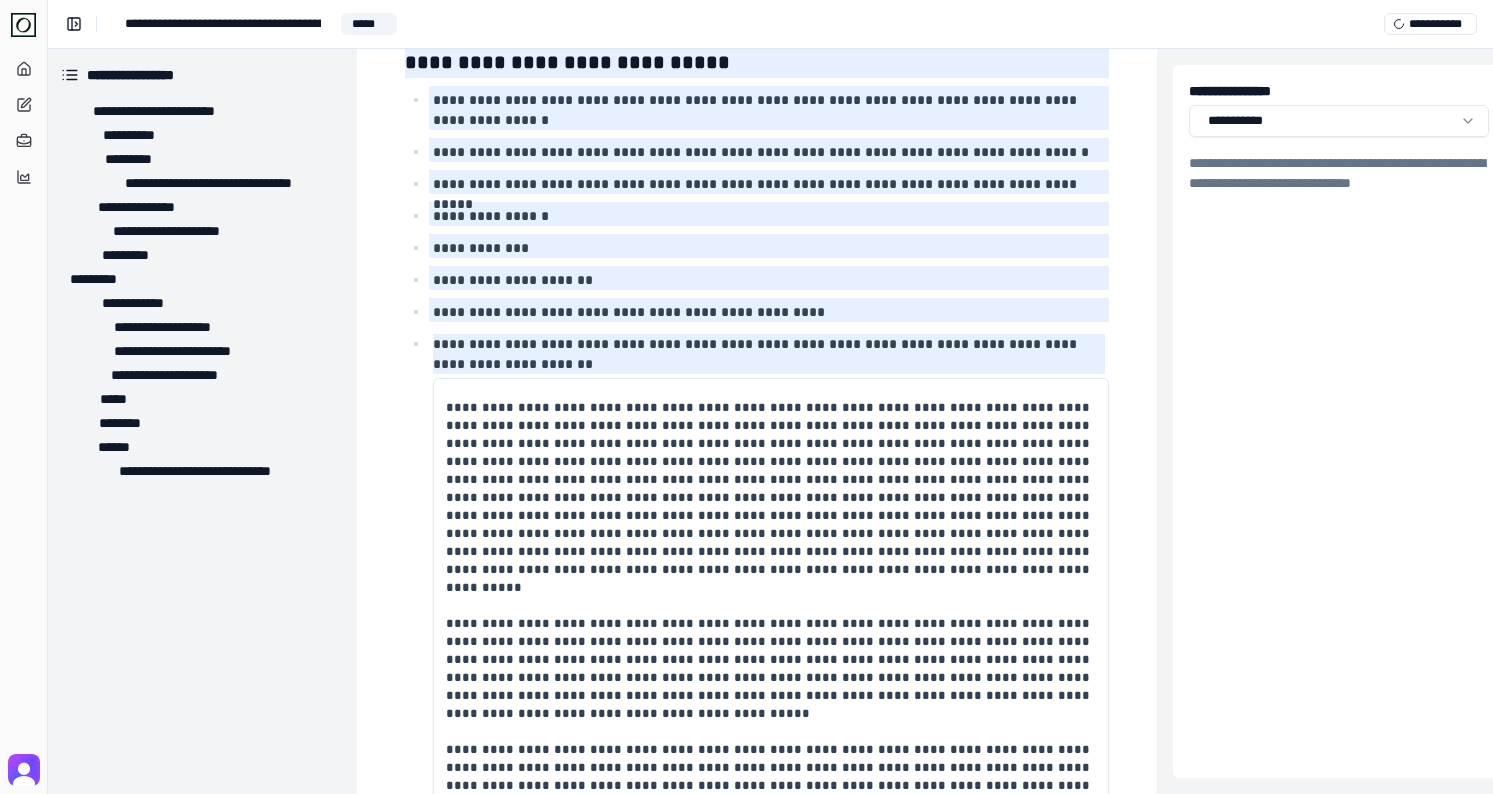 scroll, scrollTop: 3387, scrollLeft: 3, axis: both 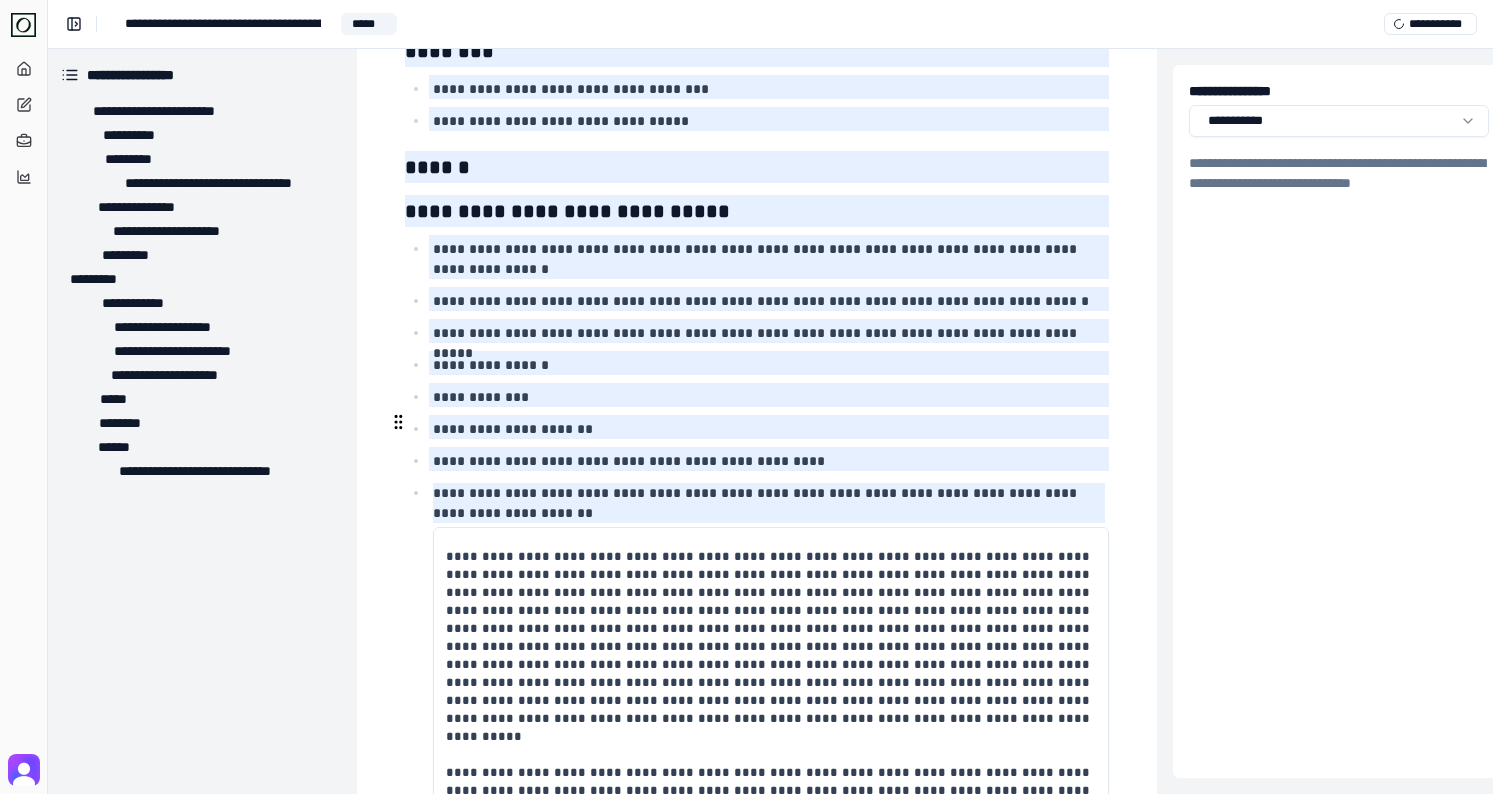click at bounding box center (771, 816) 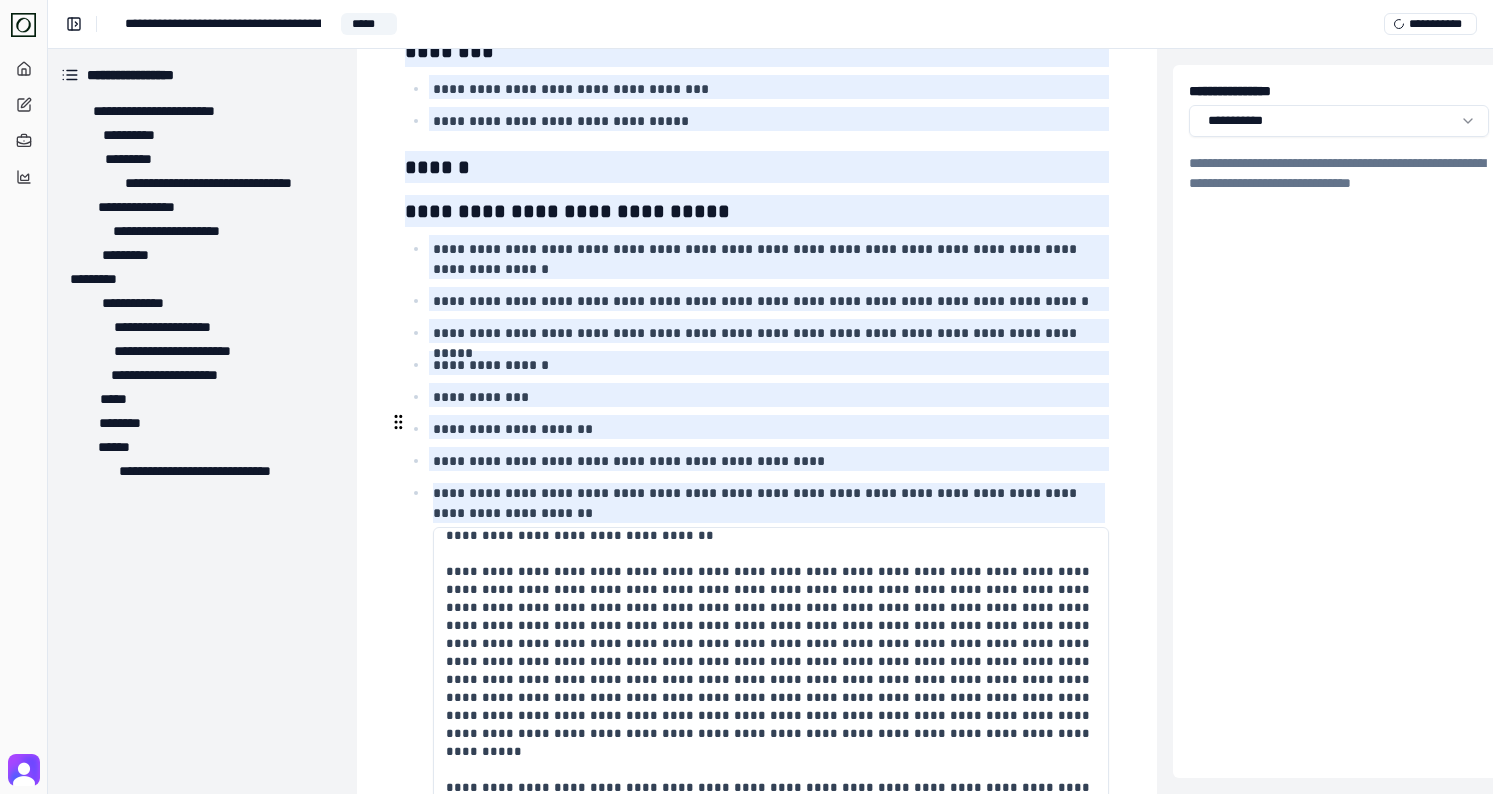 click at bounding box center [771, 816] 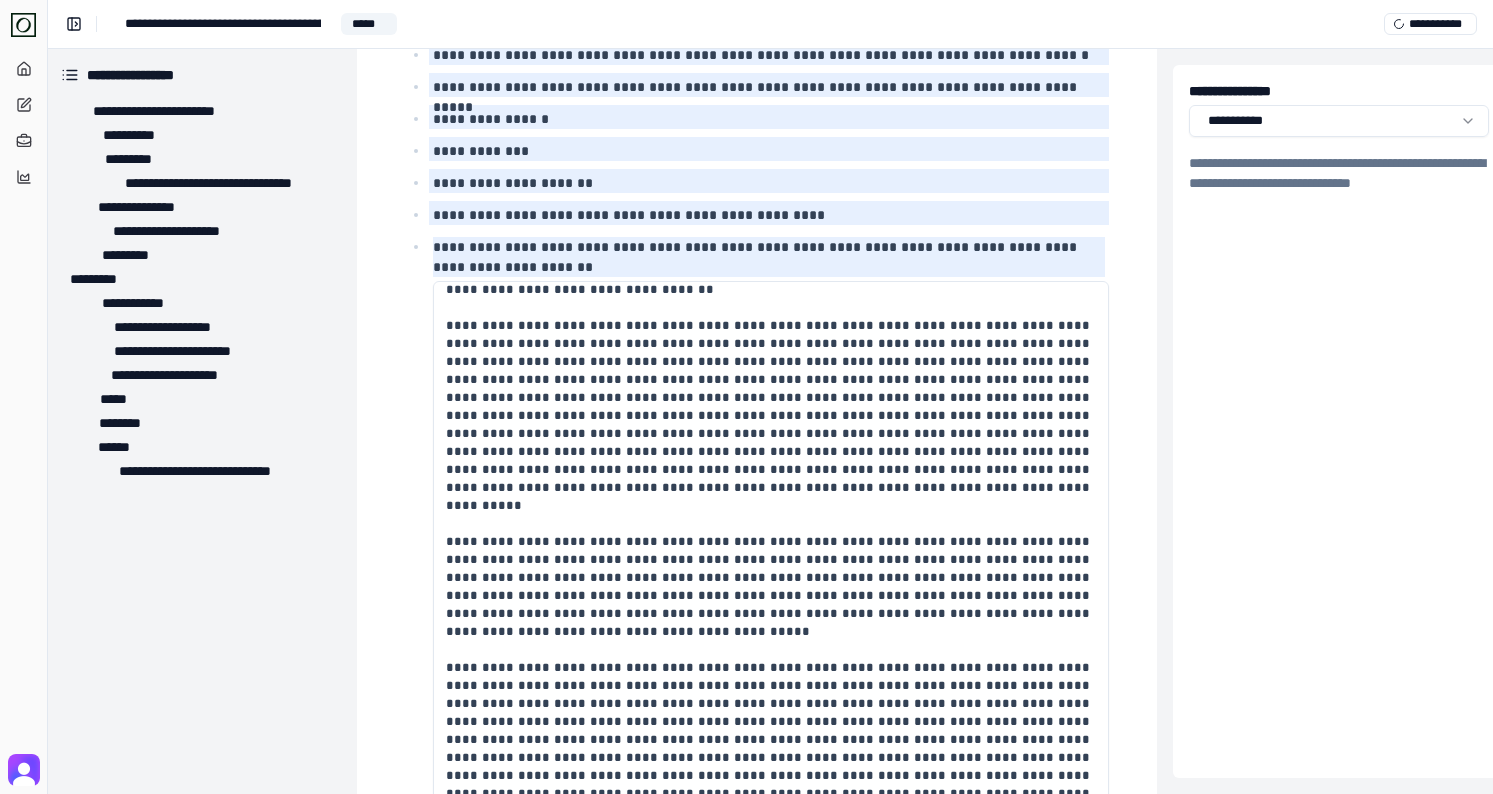 scroll, scrollTop: 3564, scrollLeft: 3, axis: both 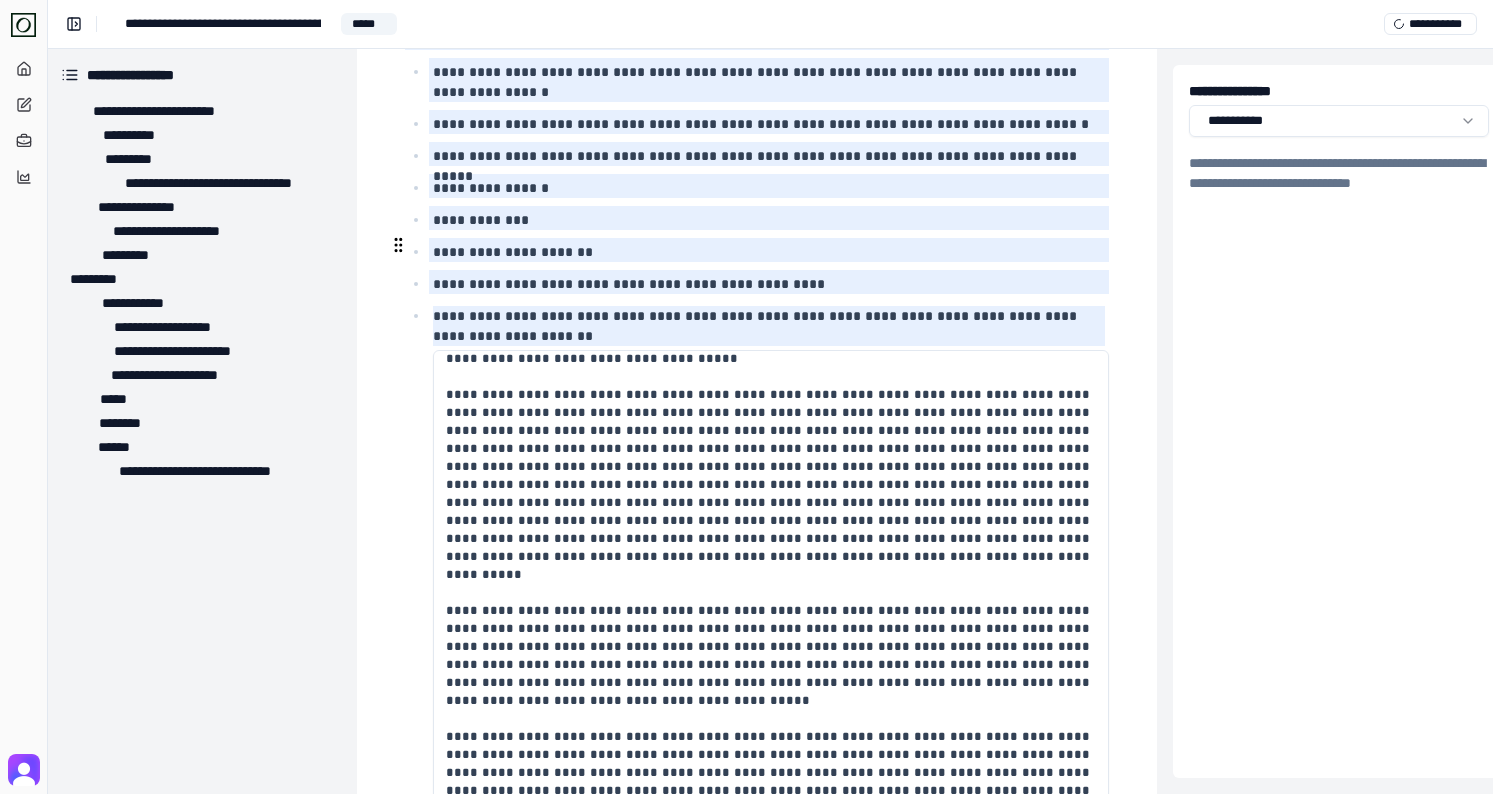 click at bounding box center [771, 639] 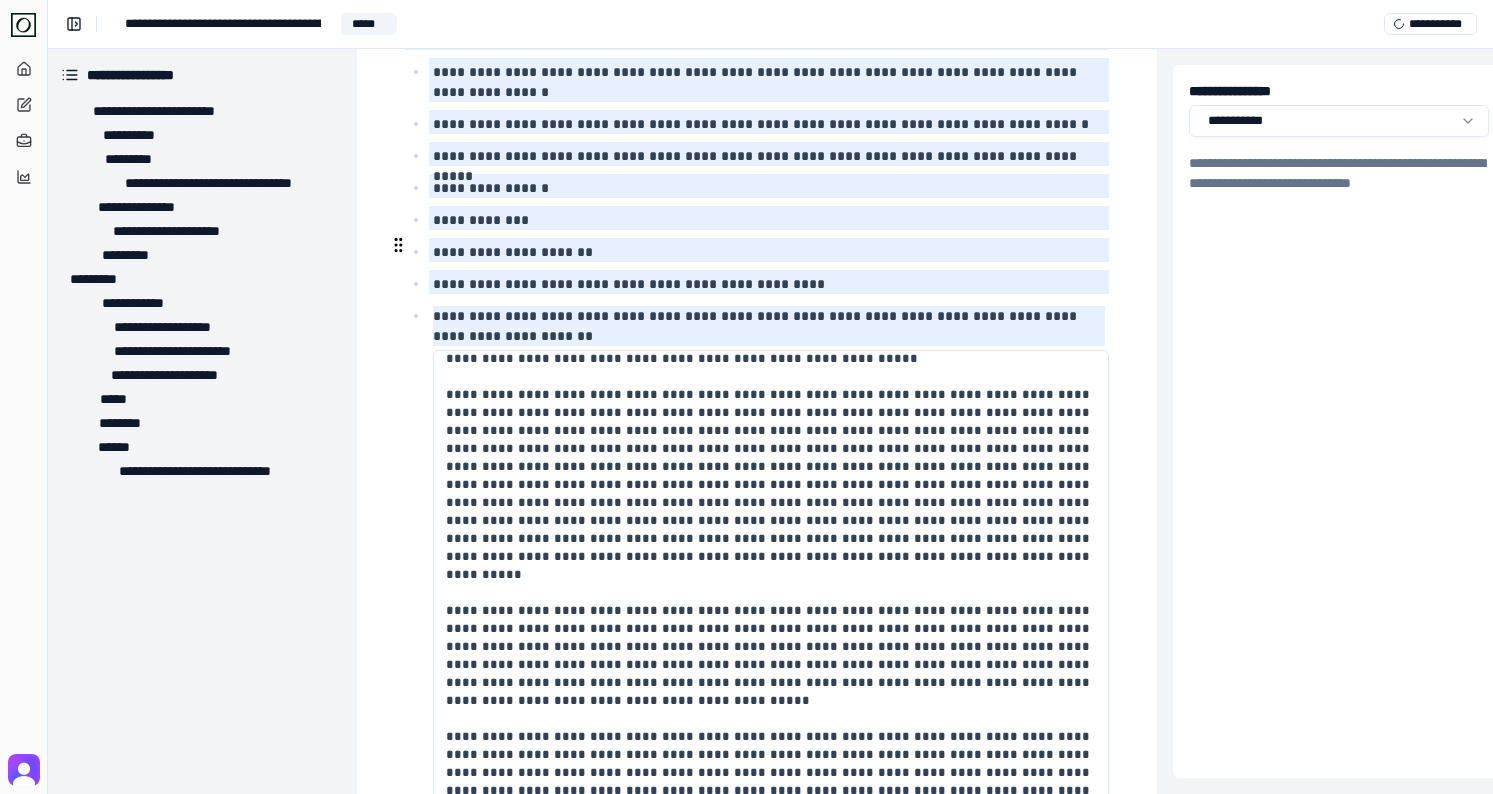 click at bounding box center (771, 639) 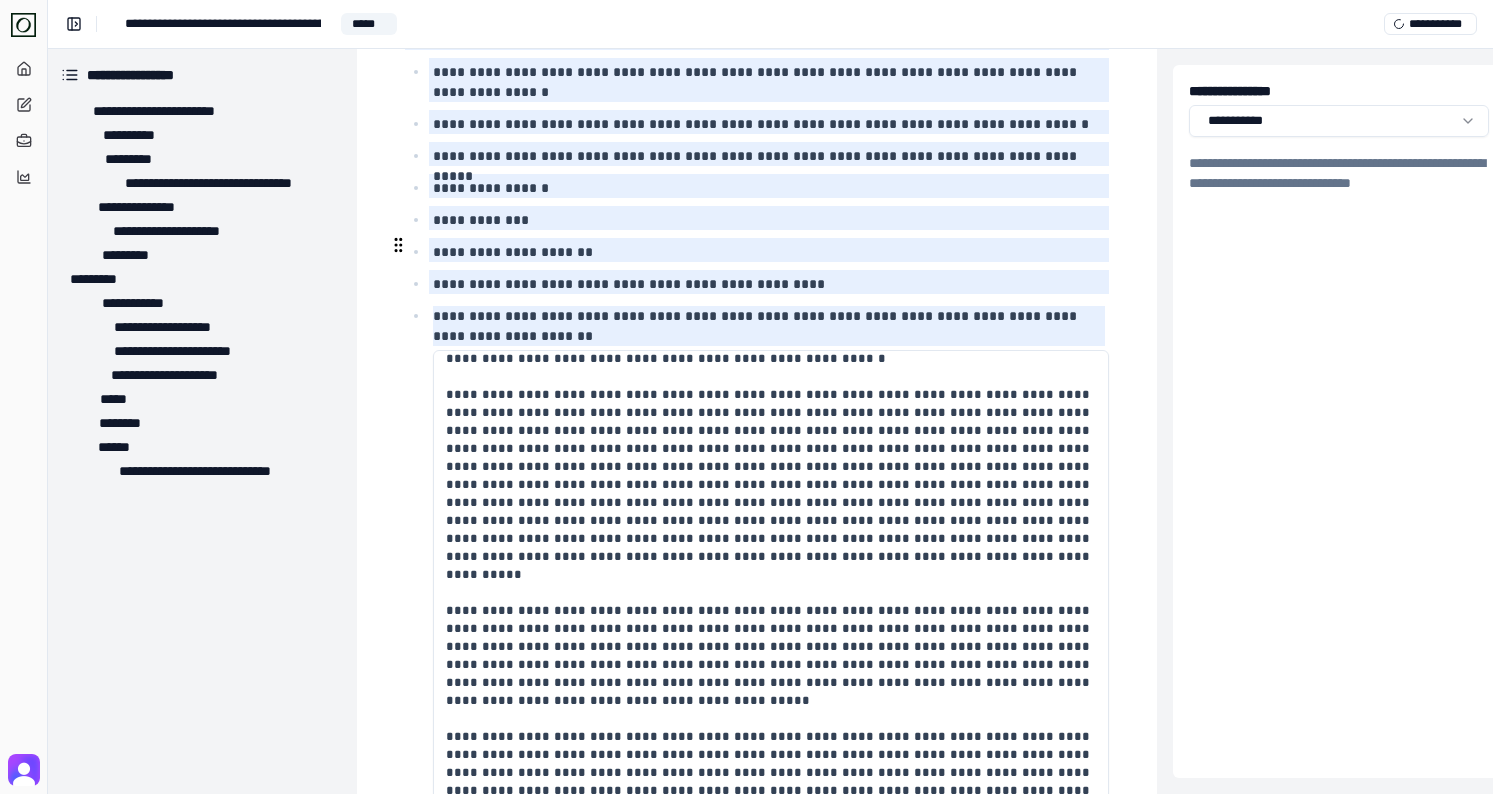 click at bounding box center (771, 639) 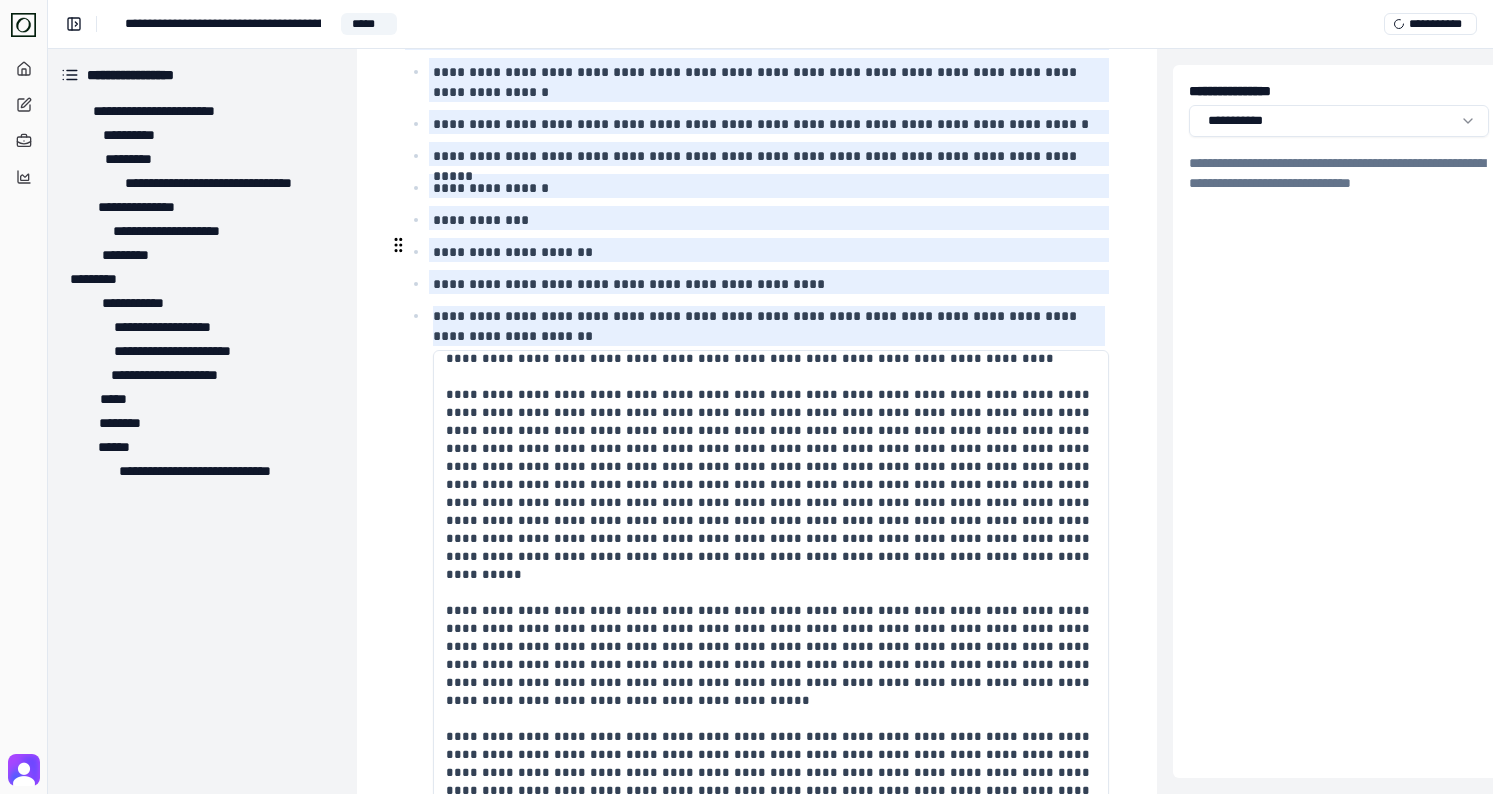 drag, startPoint x: 934, startPoint y: 293, endPoint x: 845, endPoint y: 296, distance: 89.050545 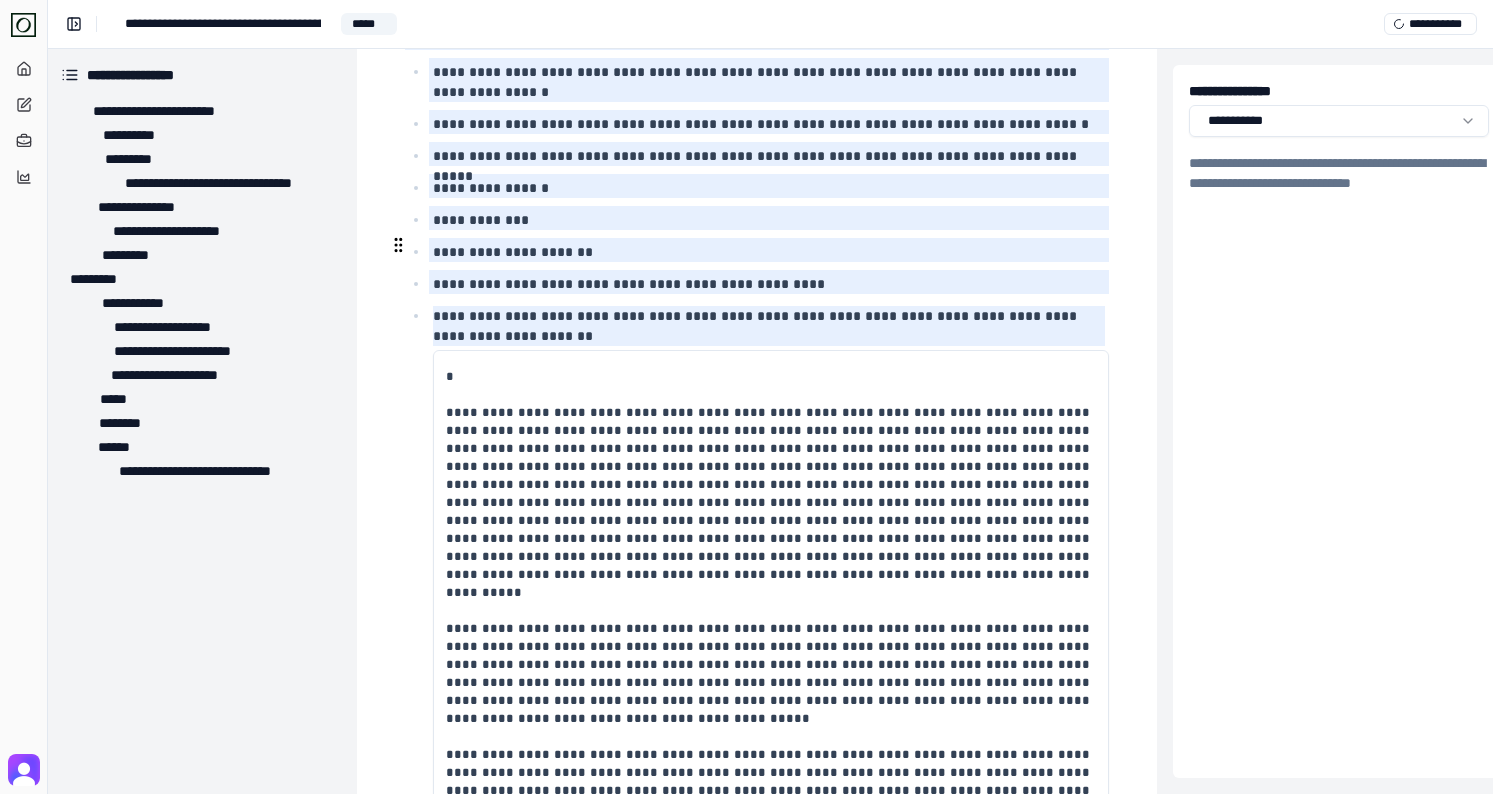 scroll, scrollTop: 45, scrollLeft: 0, axis: vertical 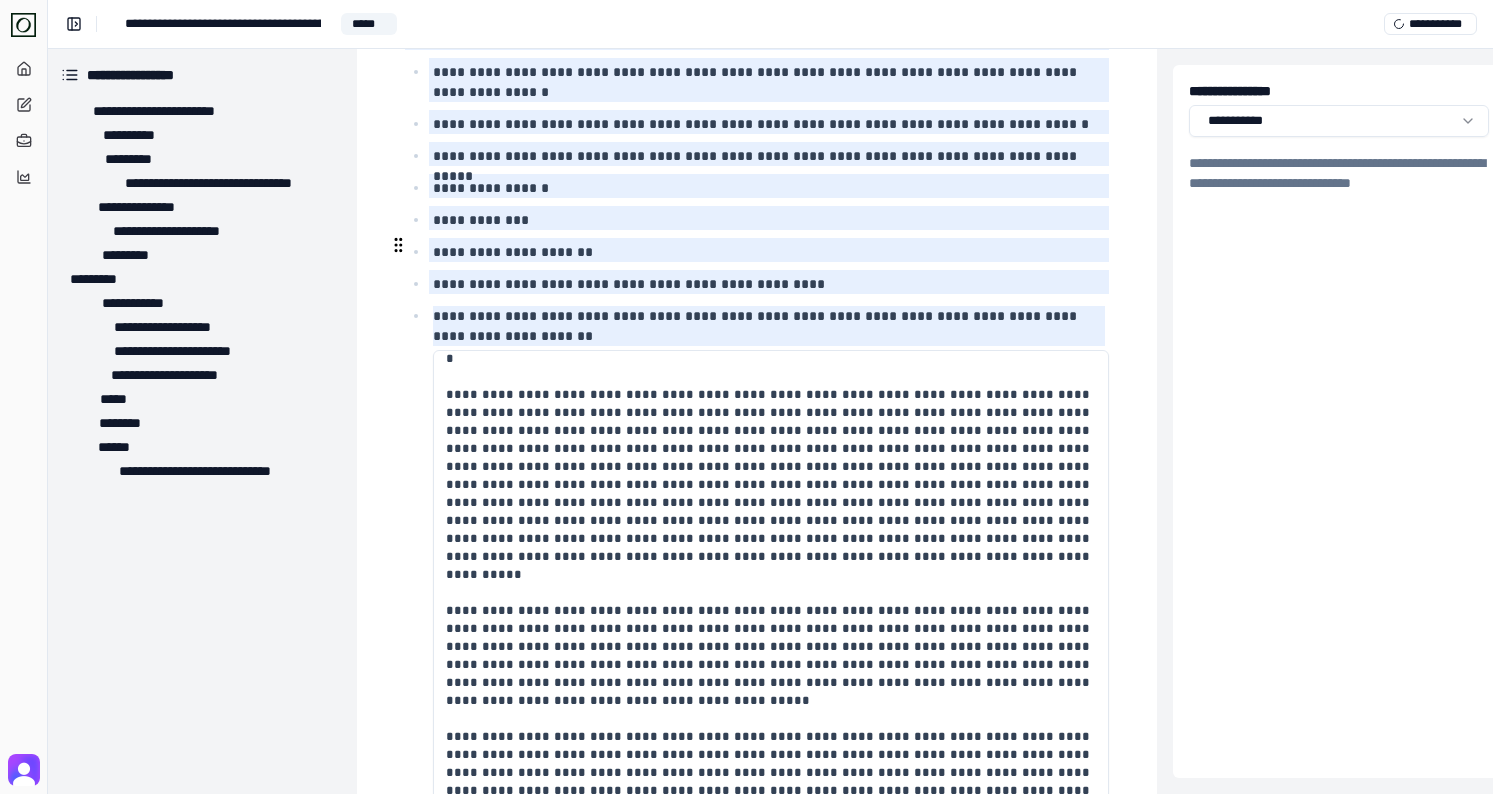 click at bounding box center [771, 655] 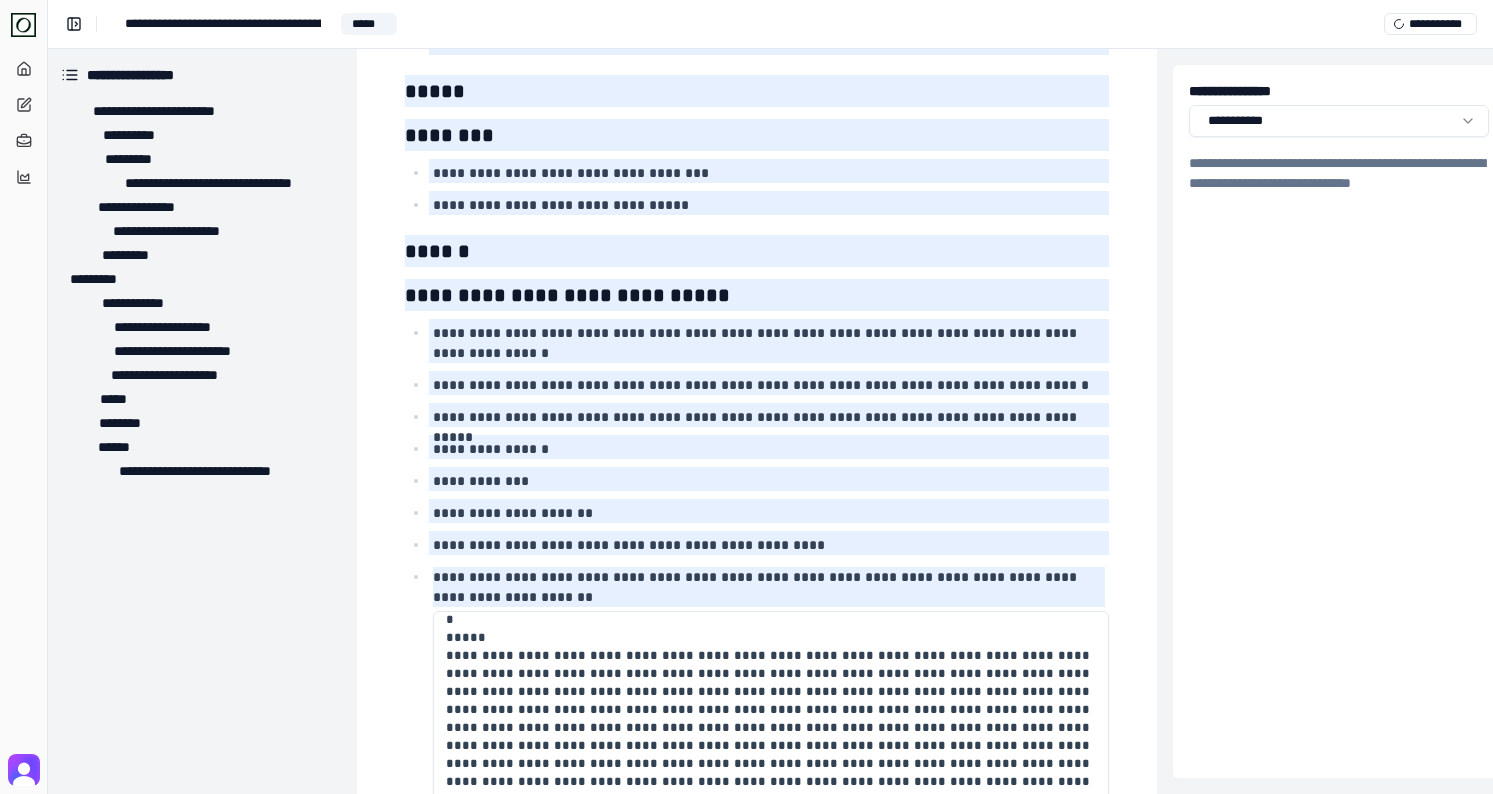 scroll, scrollTop: 3669, scrollLeft: 3, axis: both 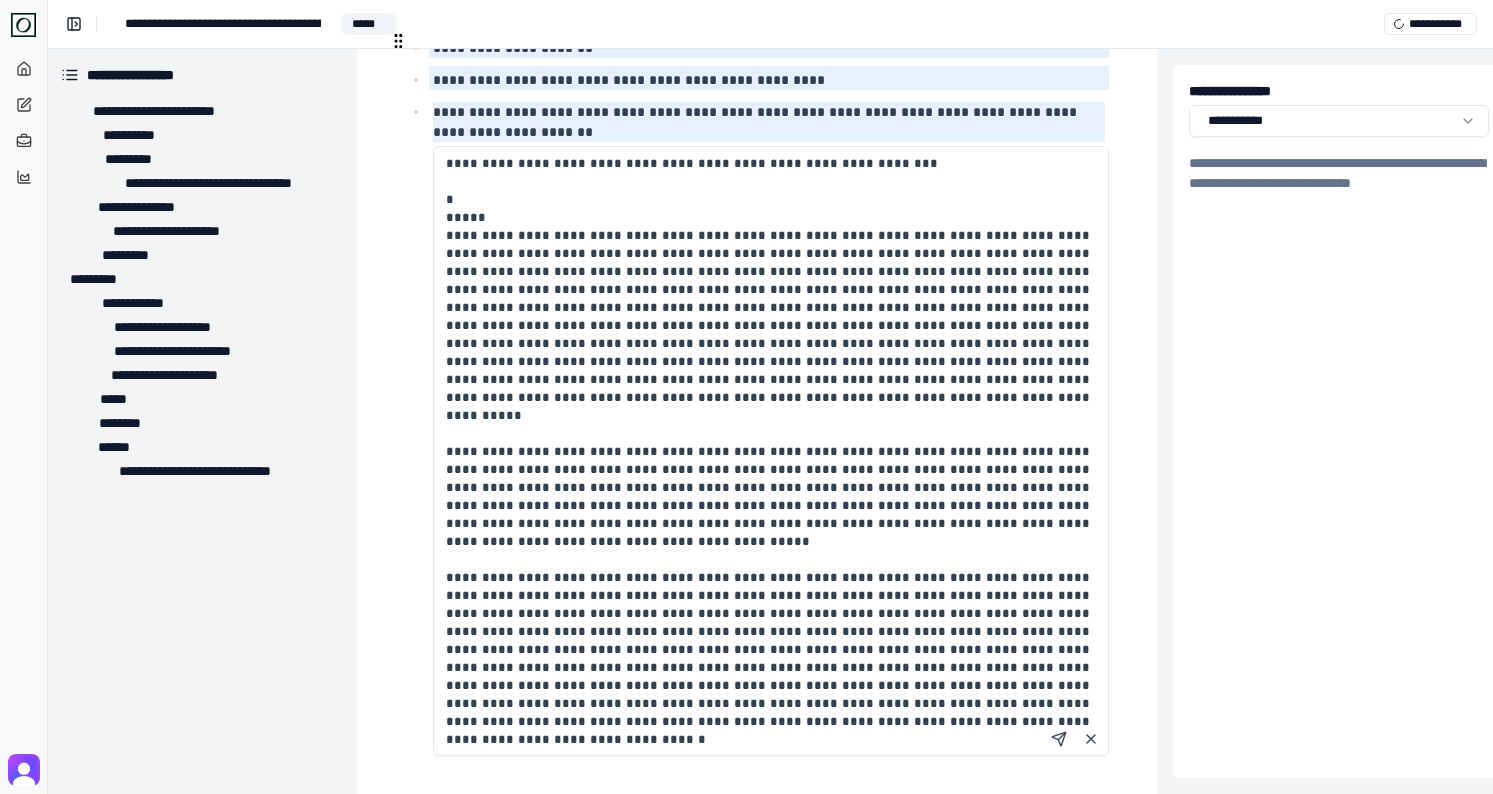click at bounding box center (771, 451) 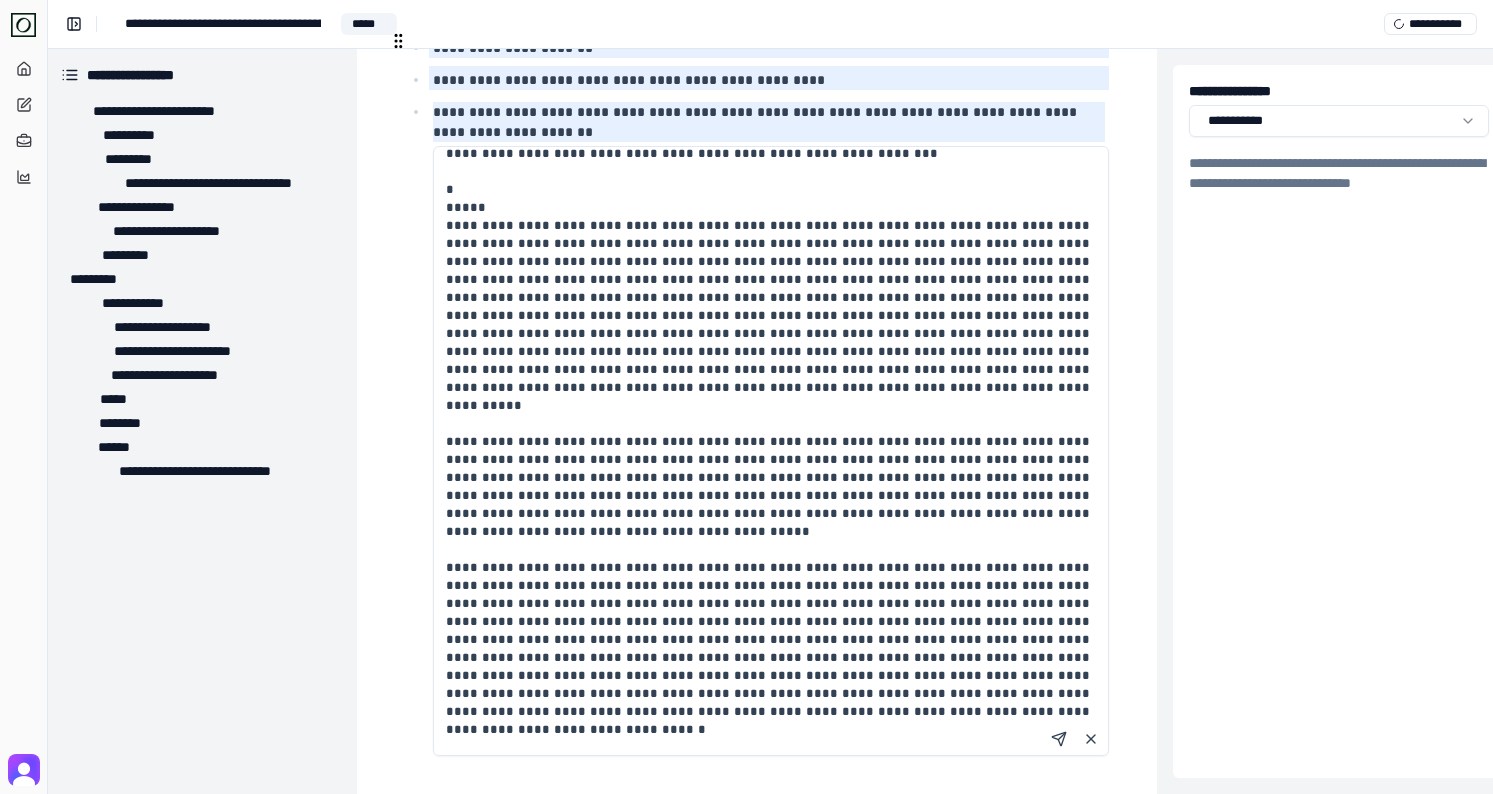 scroll, scrollTop: 62, scrollLeft: 0, axis: vertical 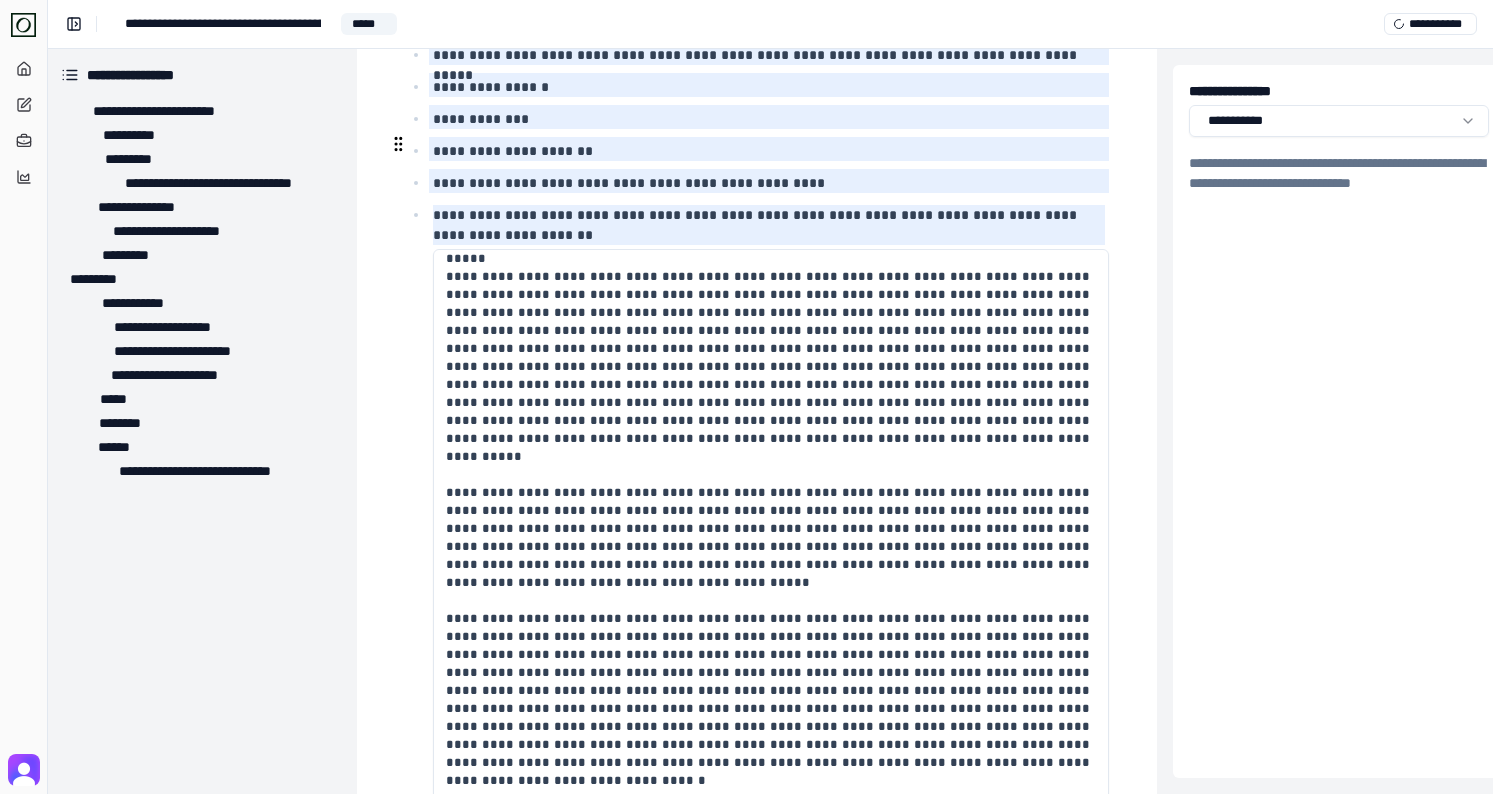 click at bounding box center [771, 554] 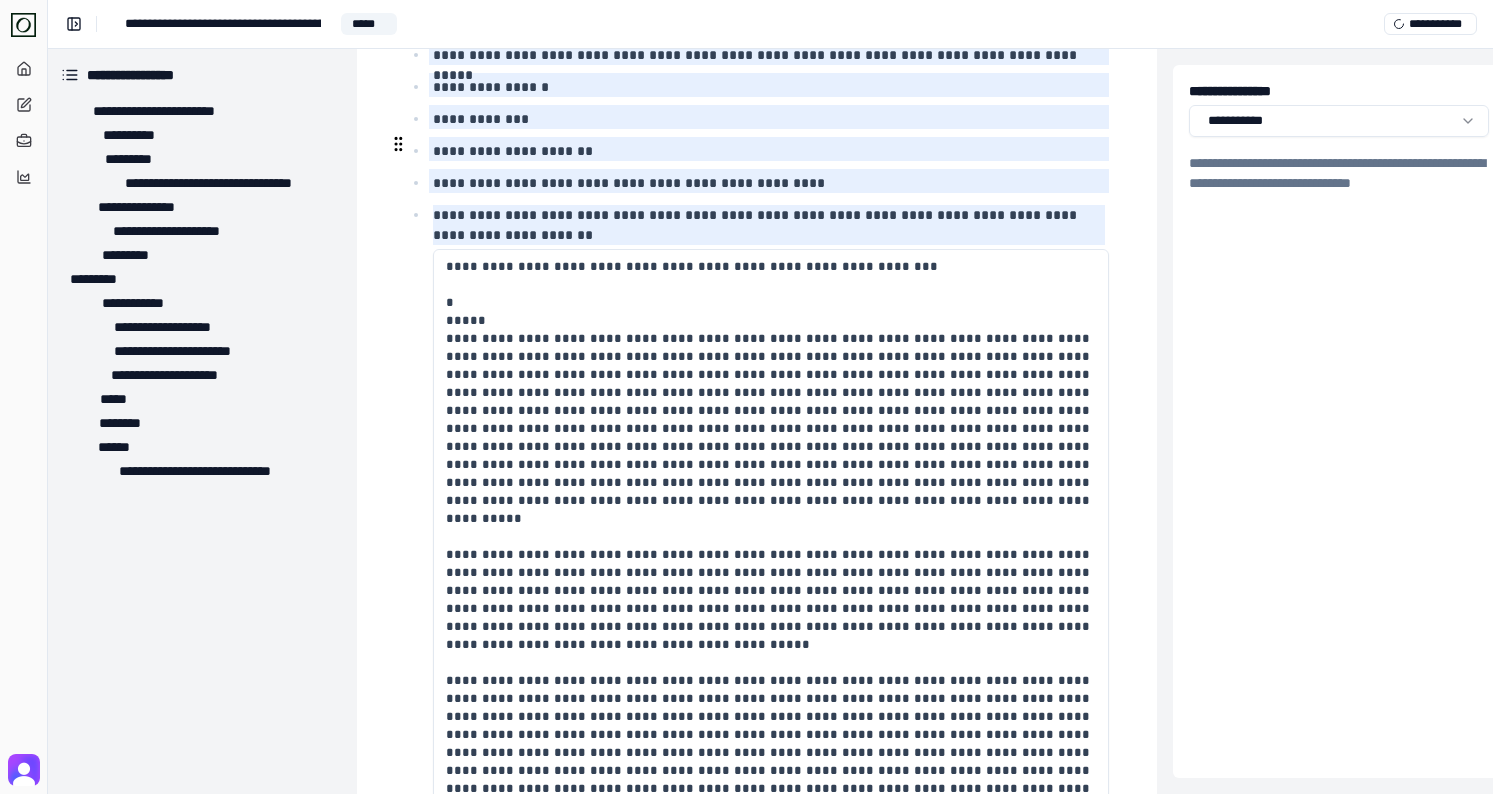 click at bounding box center (771, 554) 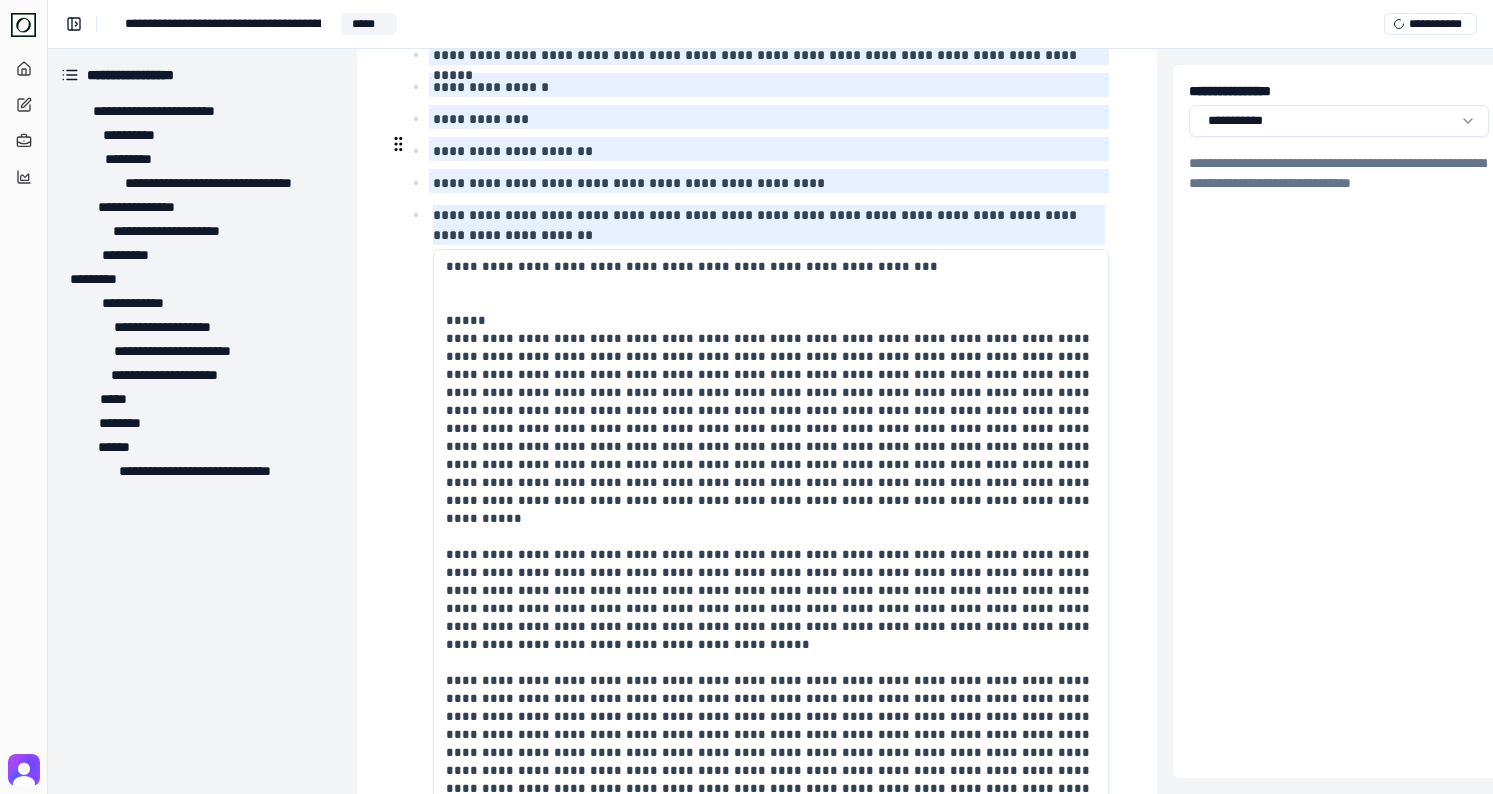 click at bounding box center [771, 554] 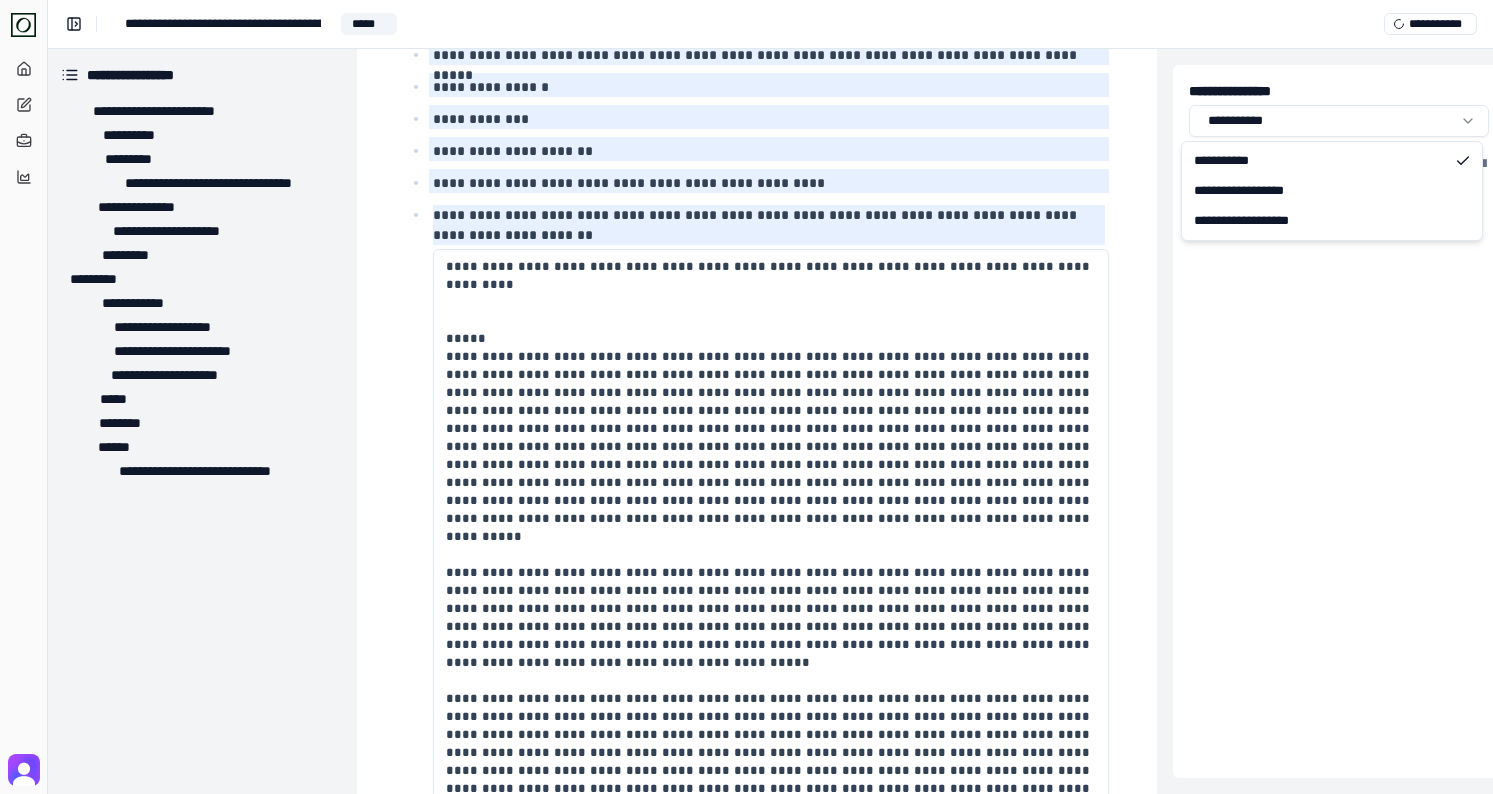 click on "**********" at bounding box center (746, 397) 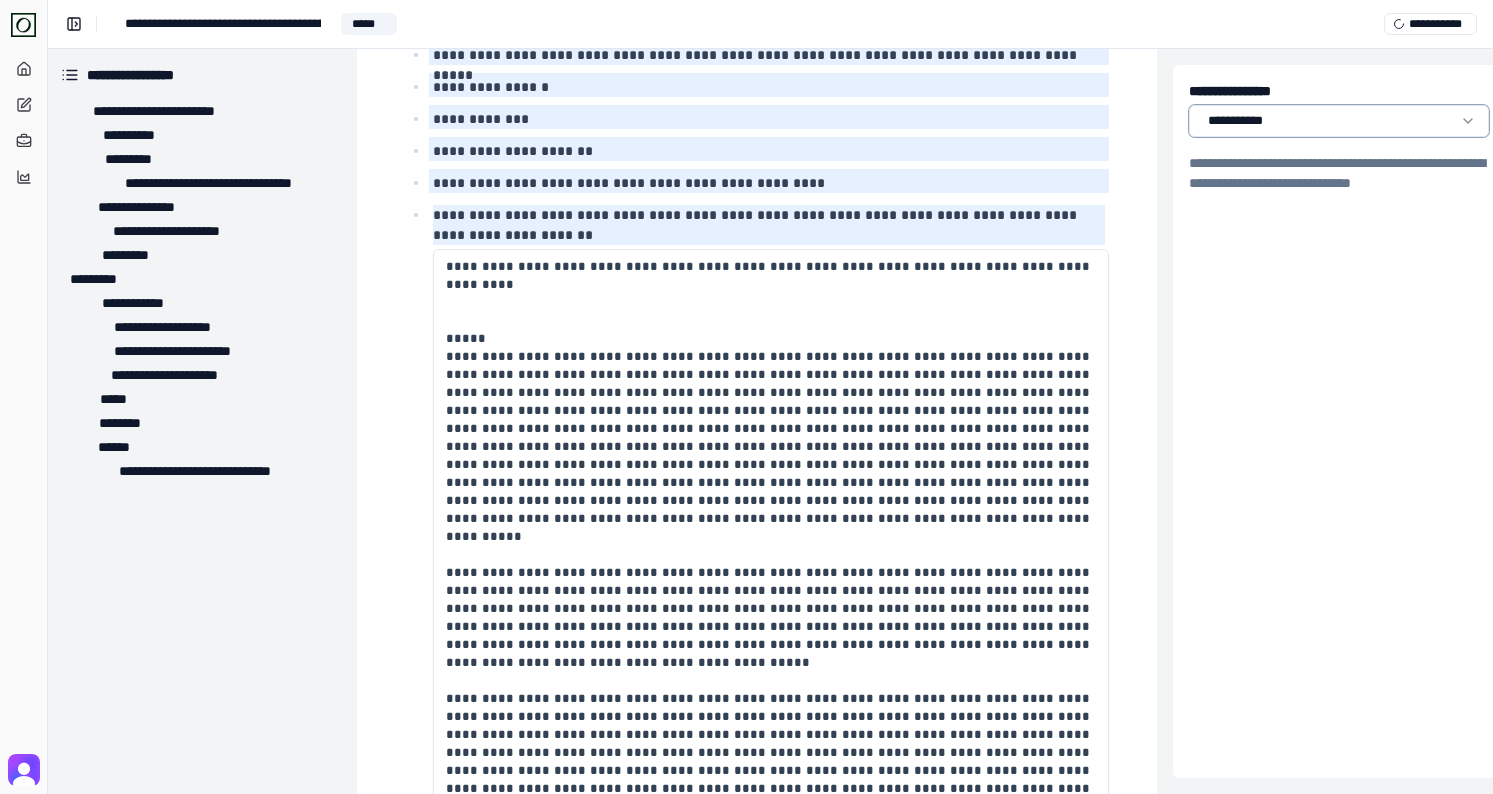 click on "**********" at bounding box center (746, 397) 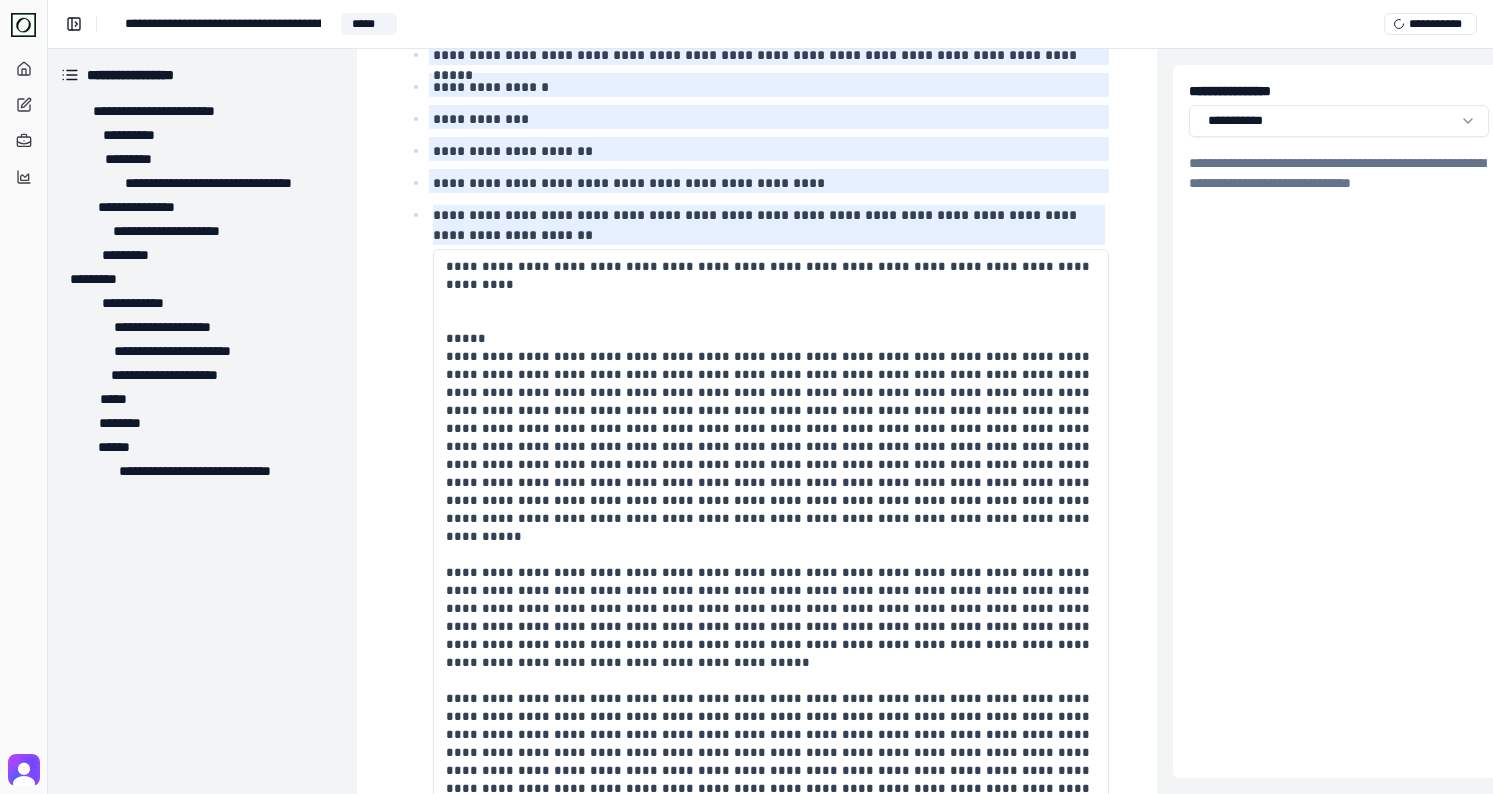 click at bounding box center (771, 554) 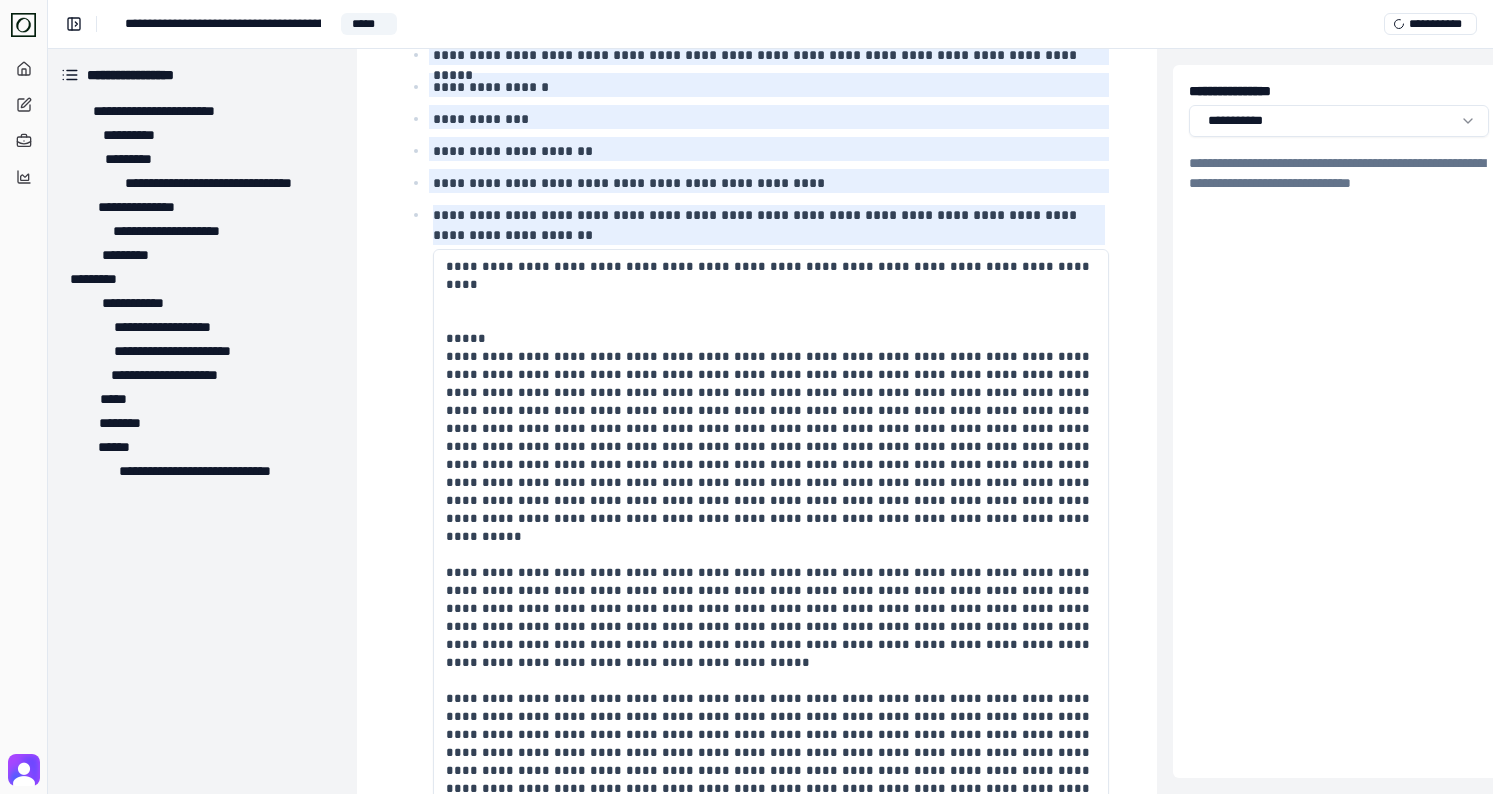 scroll, scrollTop: 3768, scrollLeft: 3, axis: both 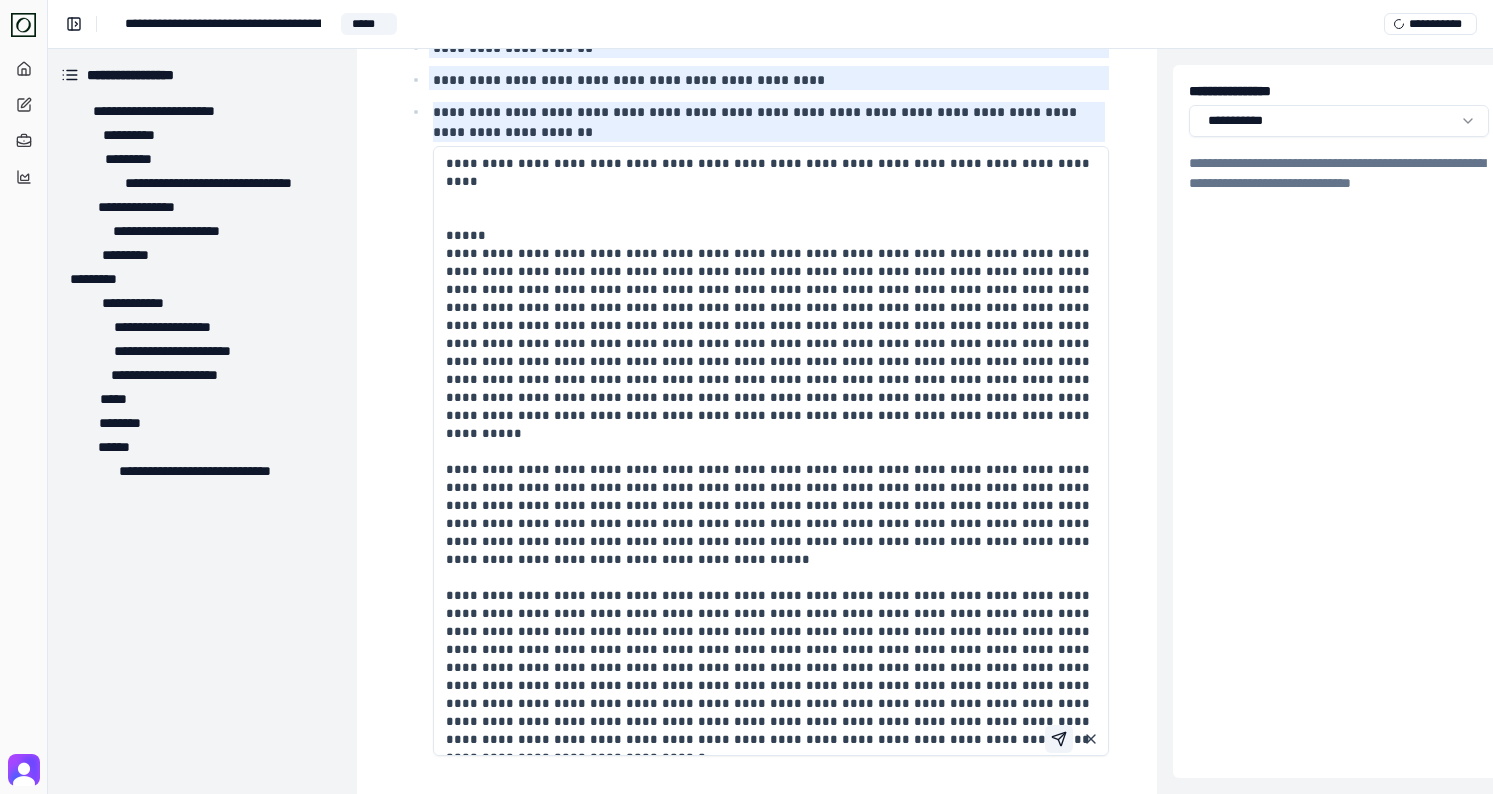 type on "**********" 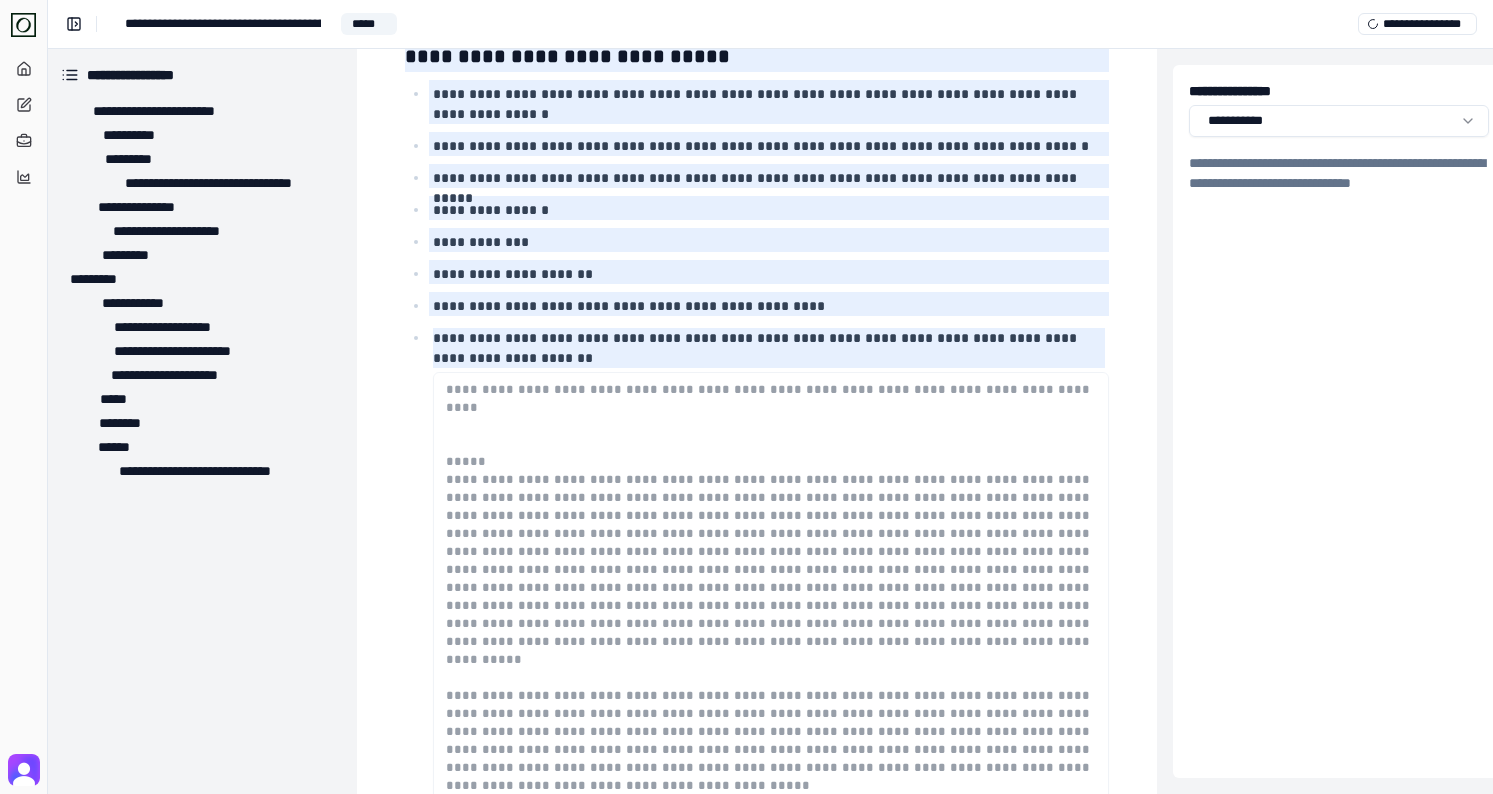 scroll, scrollTop: 3768, scrollLeft: 3, axis: both 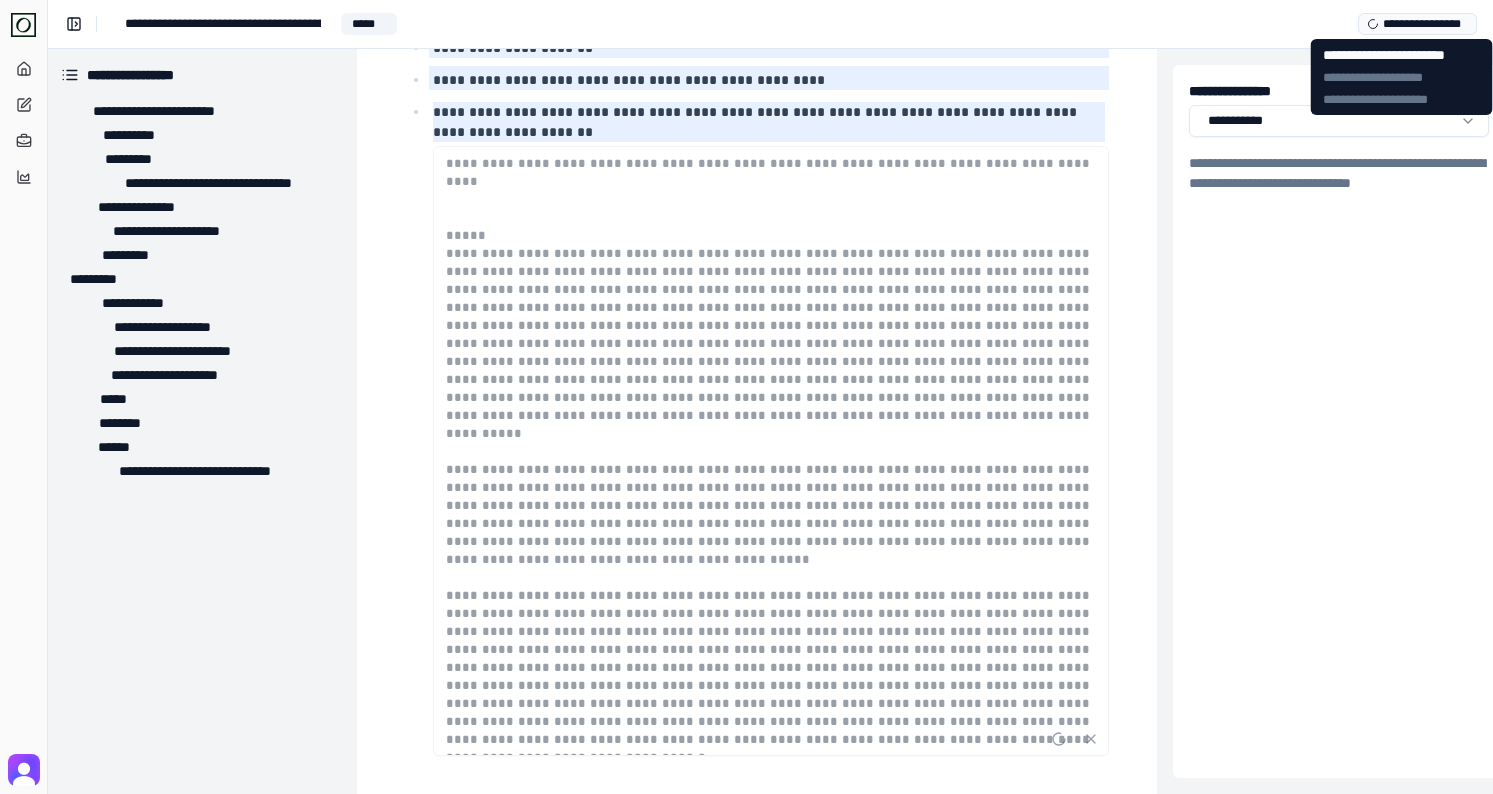 click on "**********" at bounding box center (1417, 24) 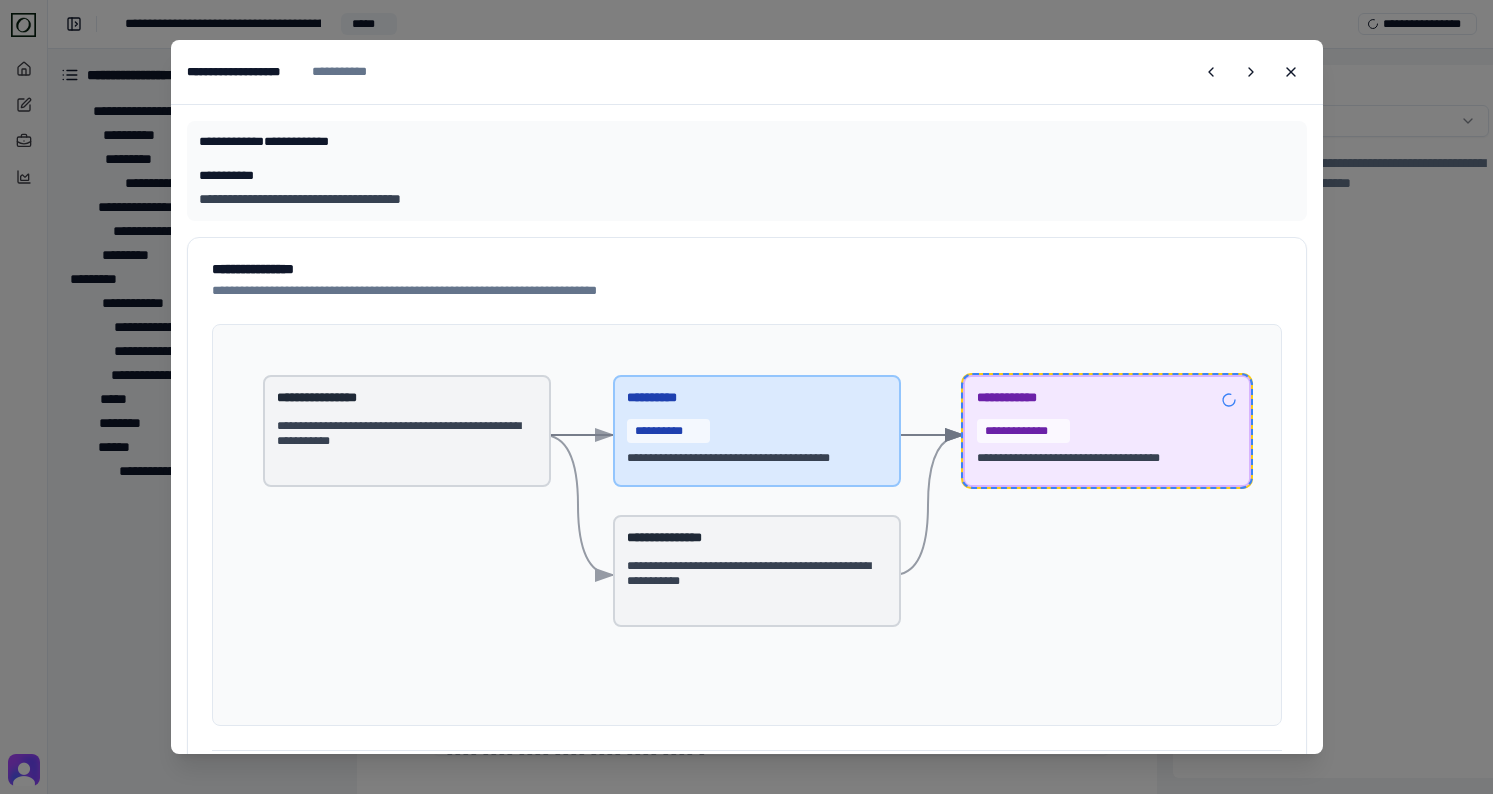 scroll, scrollTop: 95, scrollLeft: 0, axis: vertical 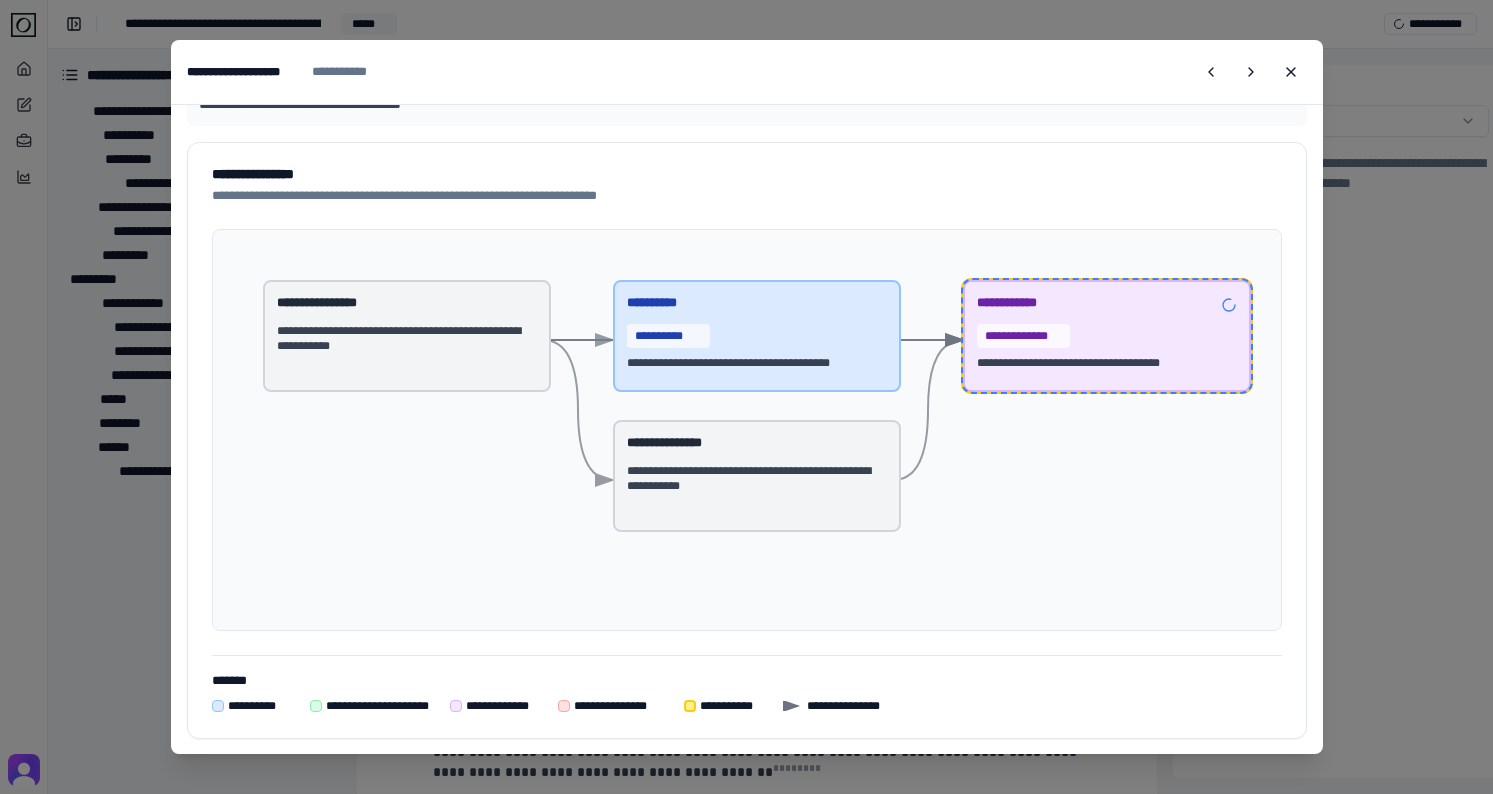 click on "**********" at bounding box center (746, 397) 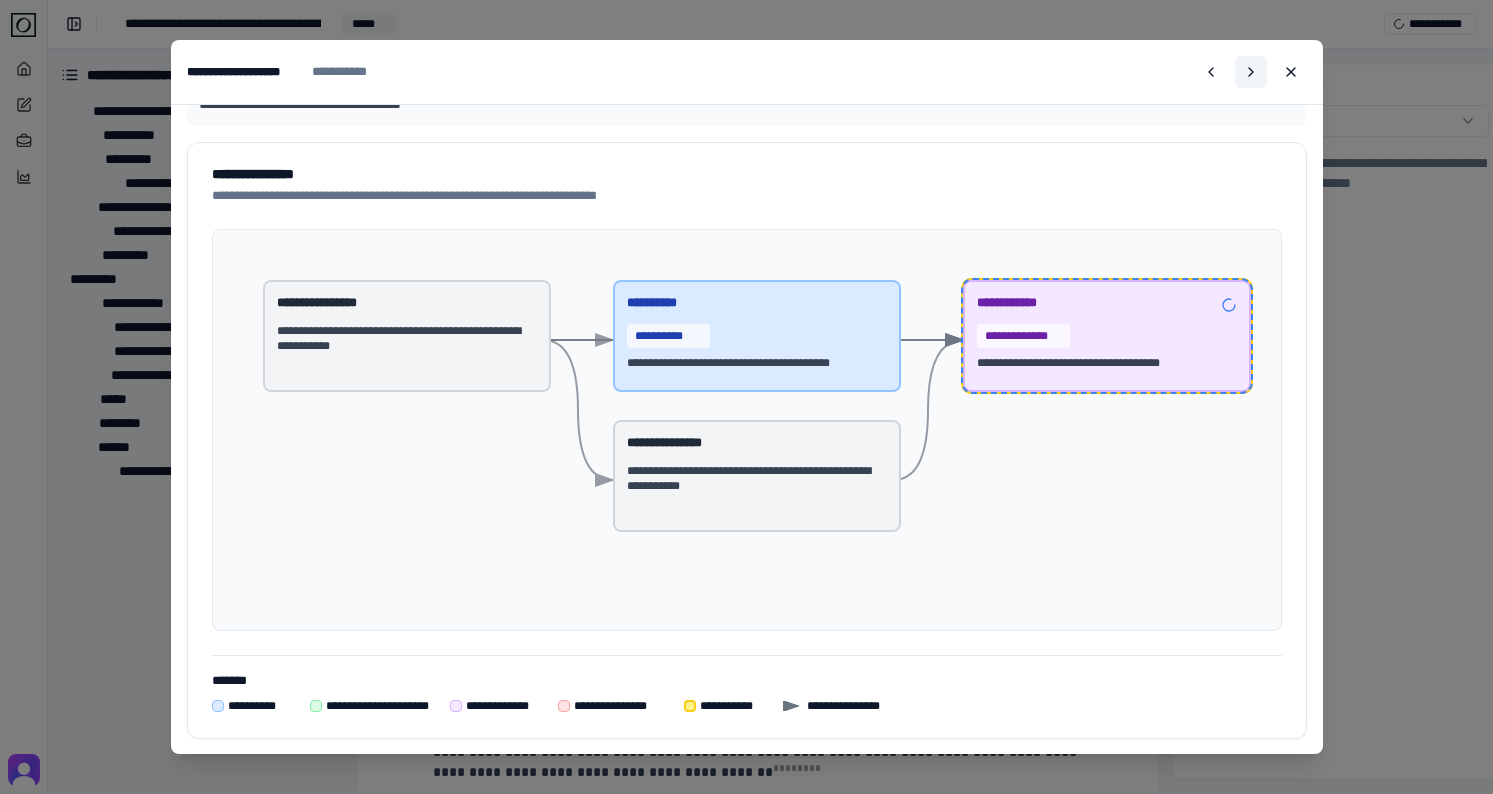 click at bounding box center (1251, 72) 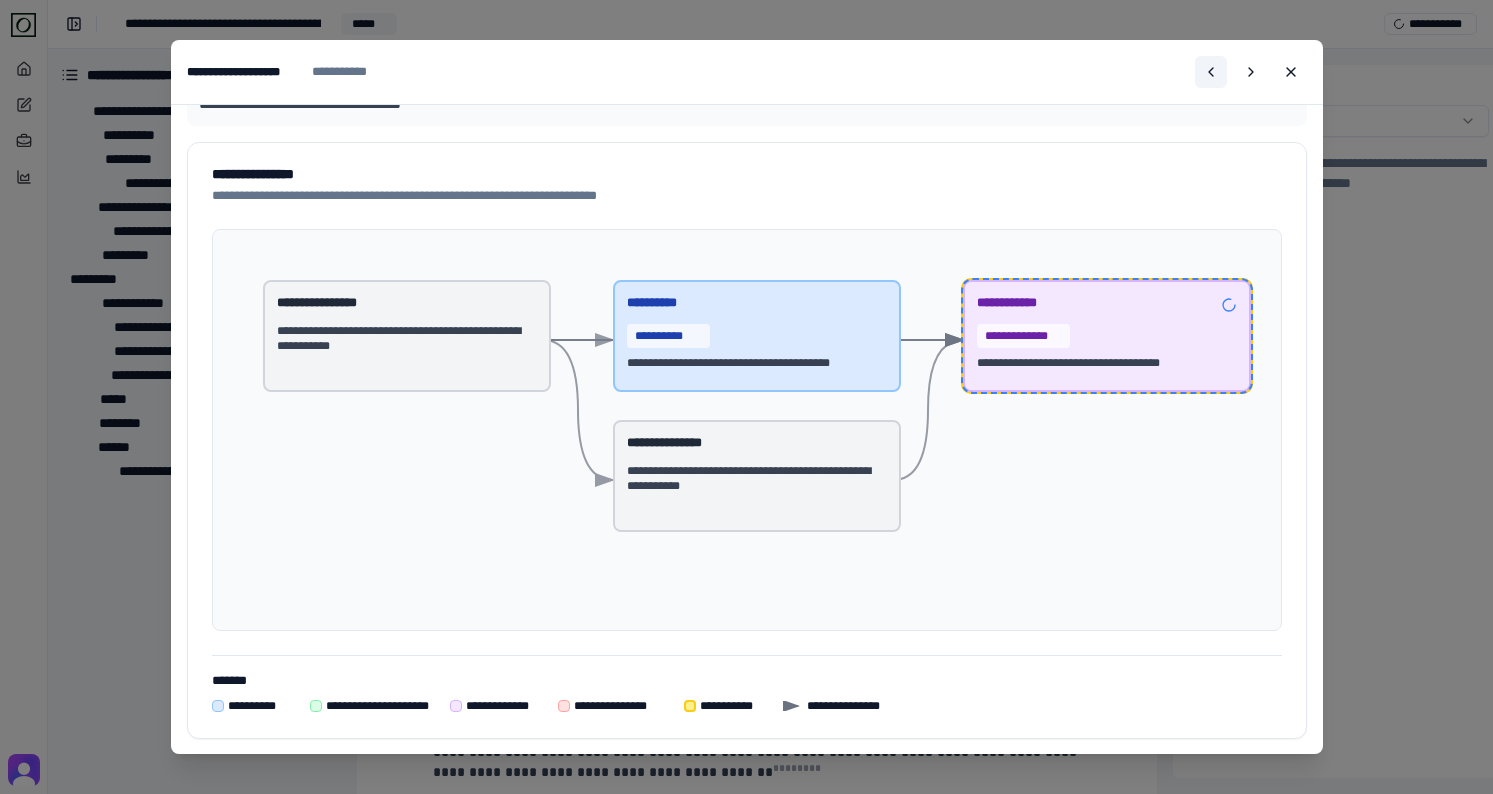 click at bounding box center [1211, 72] 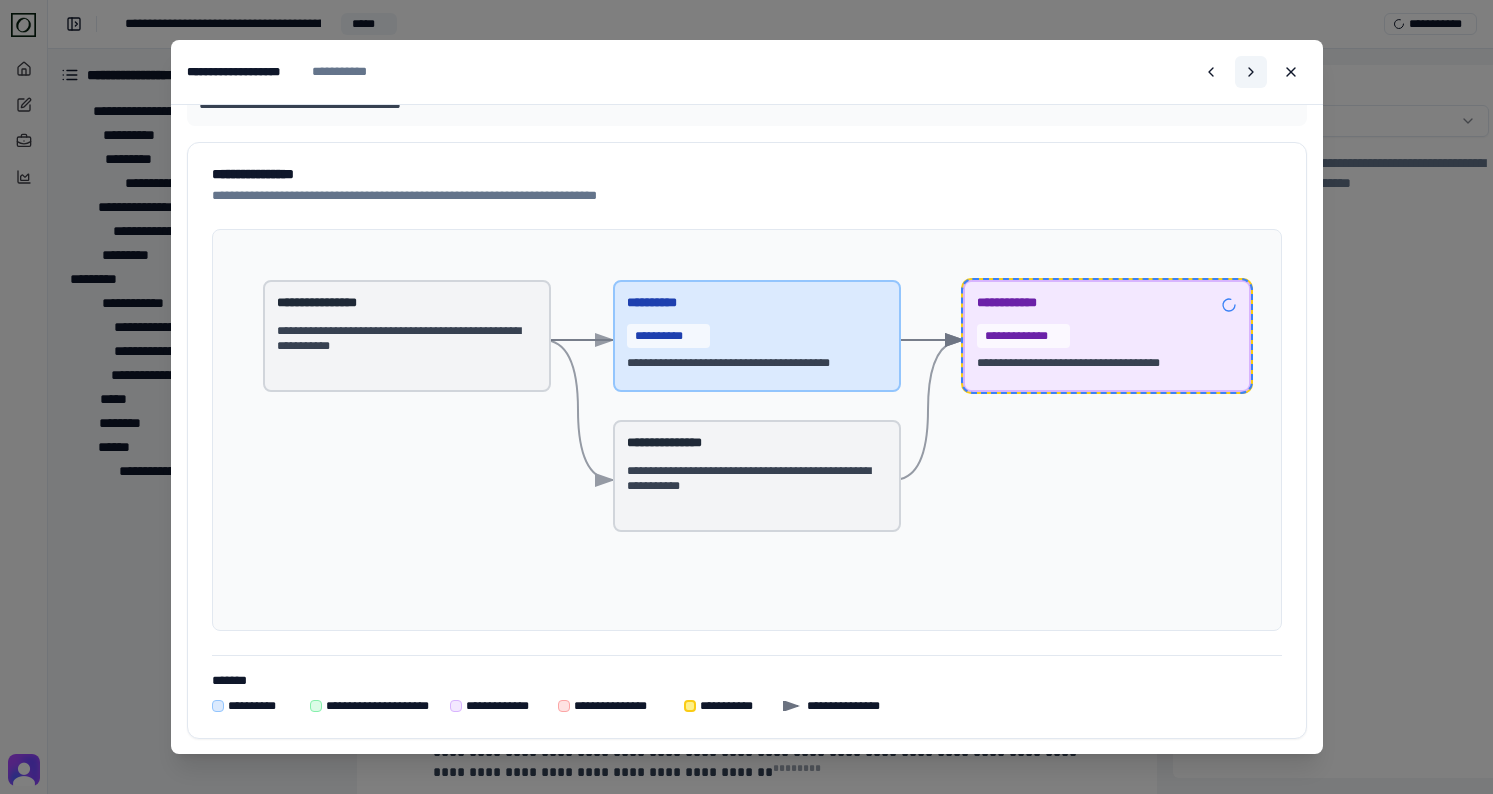 click at bounding box center (1251, 72) 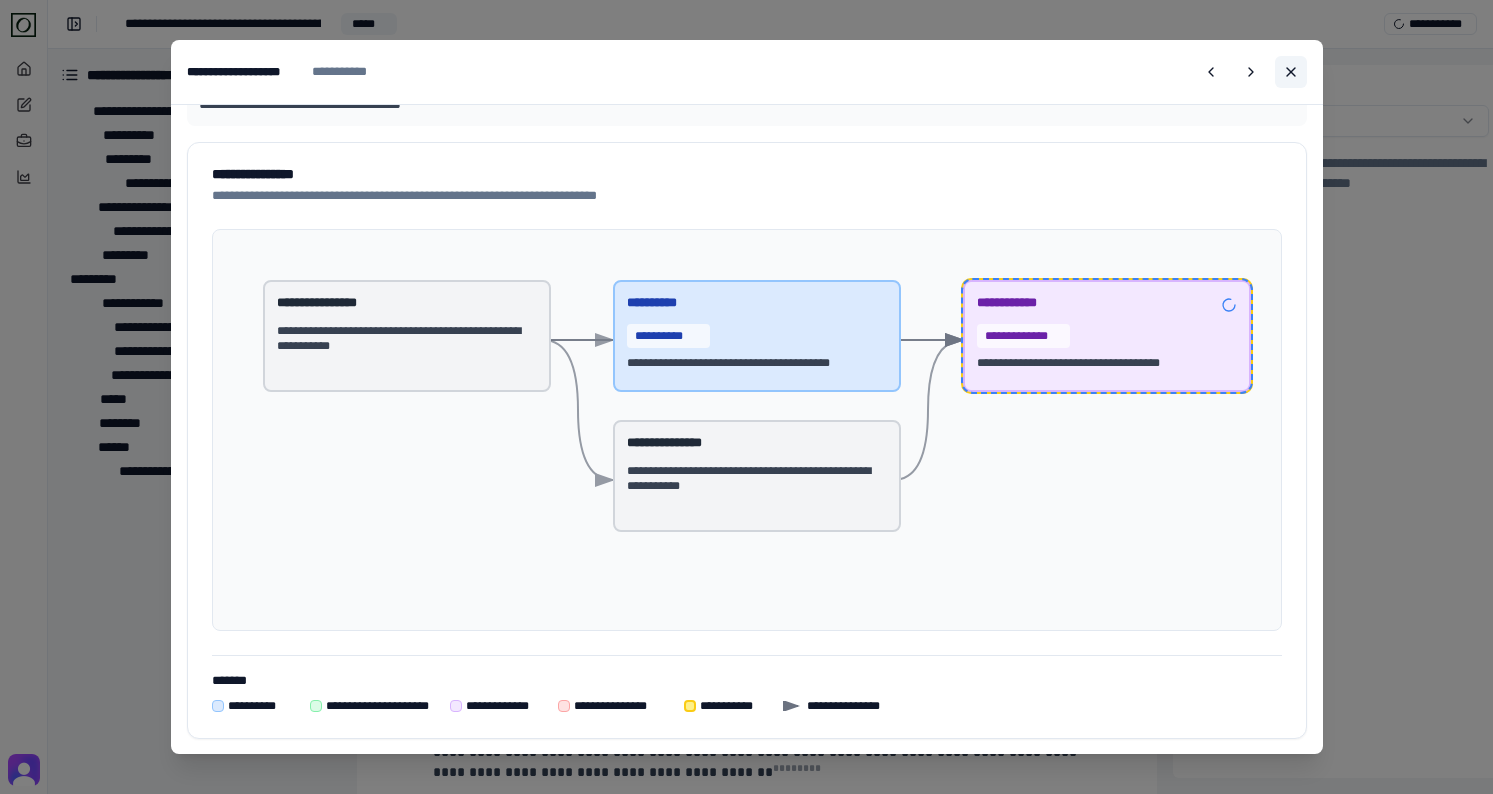 click at bounding box center [1291, 72] 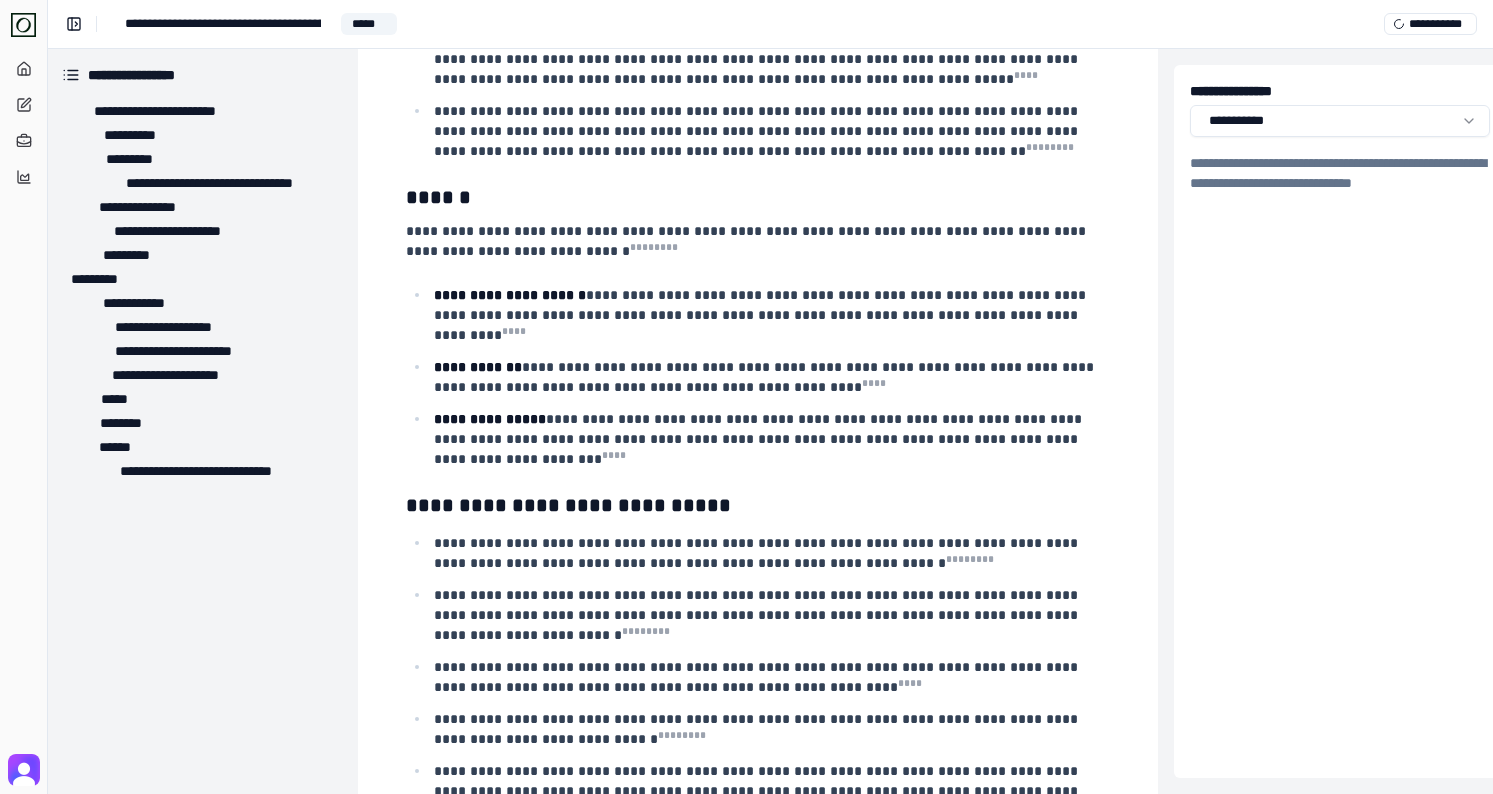scroll, scrollTop: 4488, scrollLeft: 2, axis: both 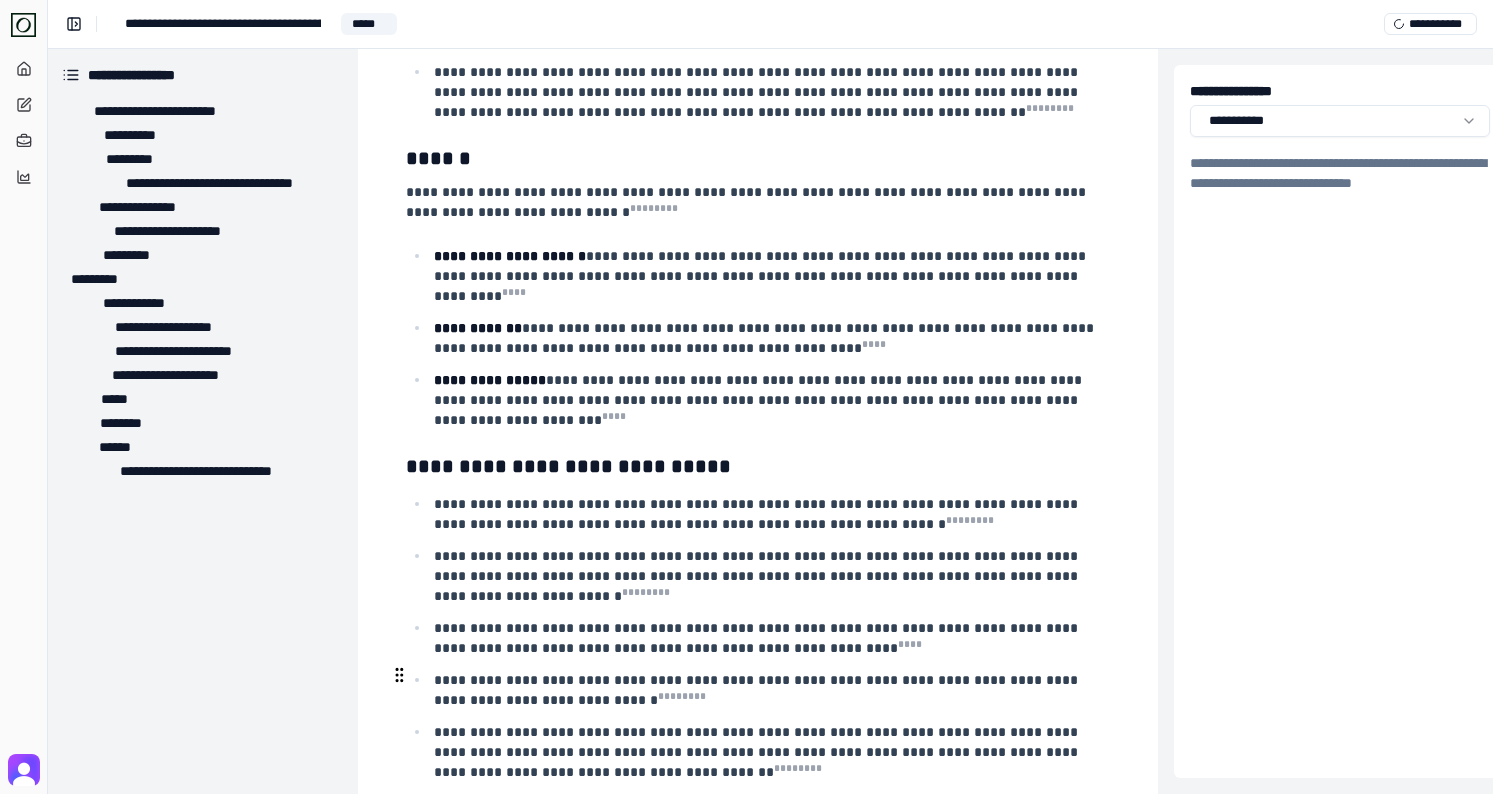 click at bounding box center [770, 816] 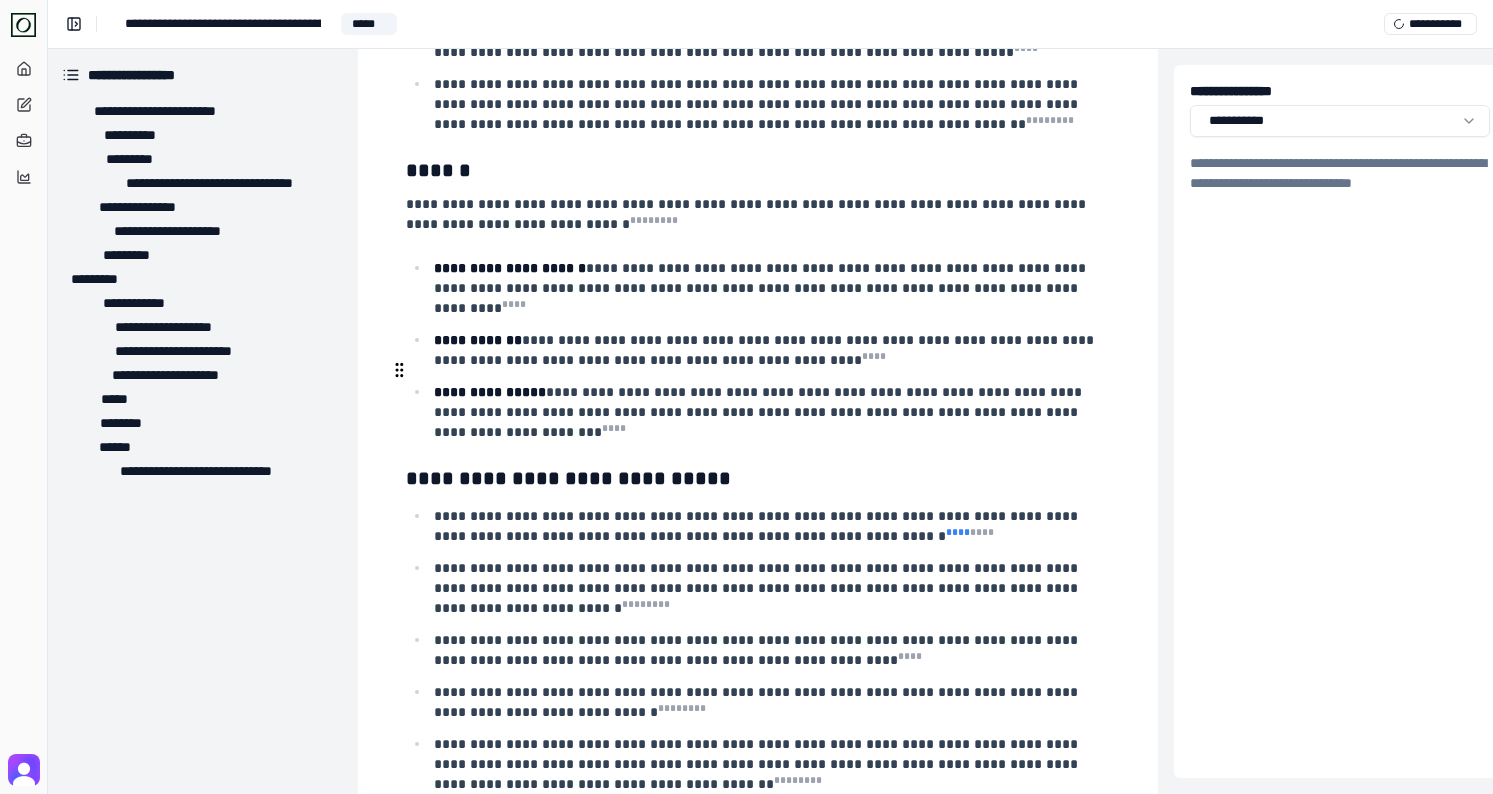 click on "* ** *" at bounding box center [958, 532] 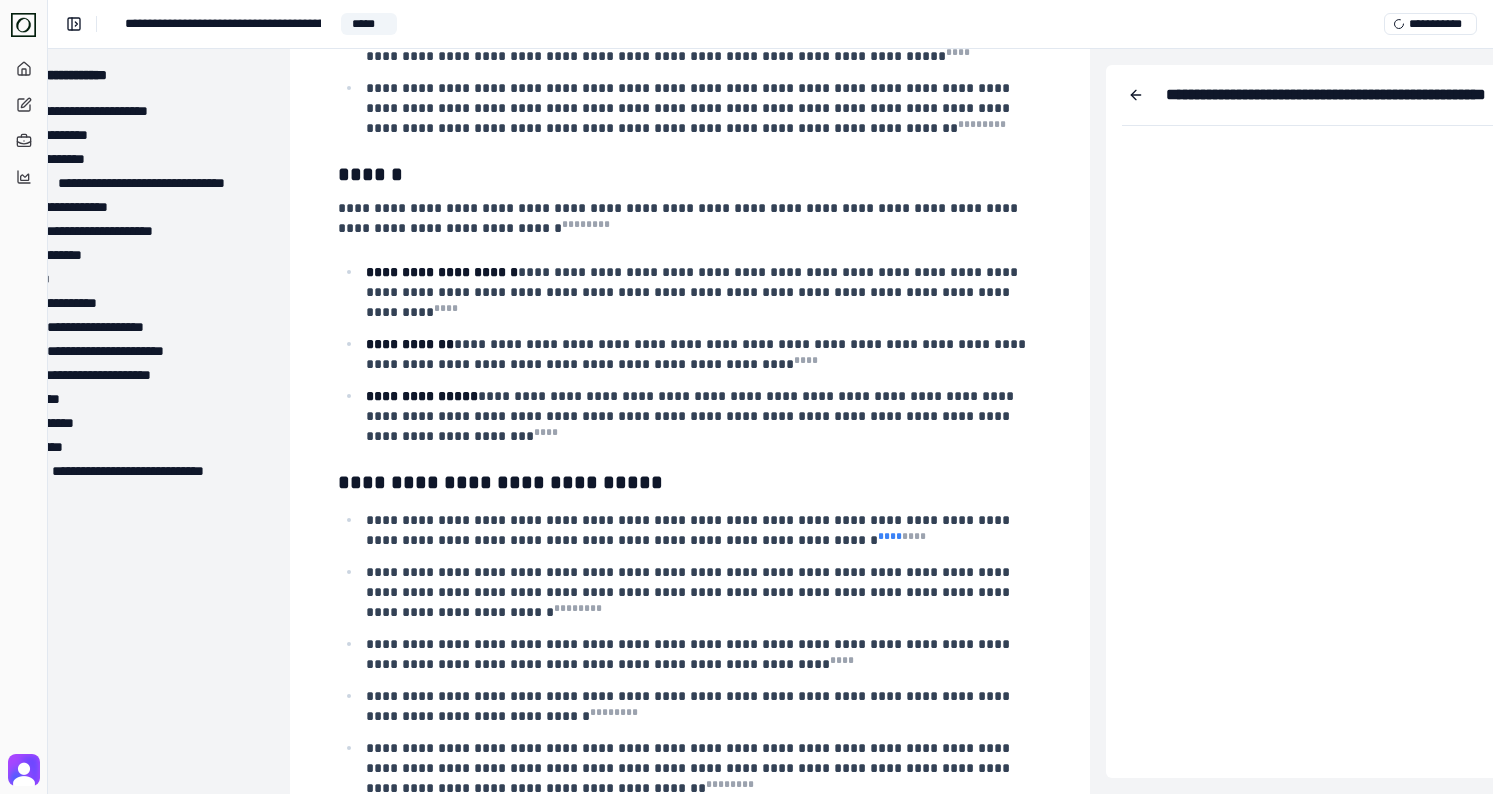 scroll, scrollTop: 4472, scrollLeft: 0, axis: vertical 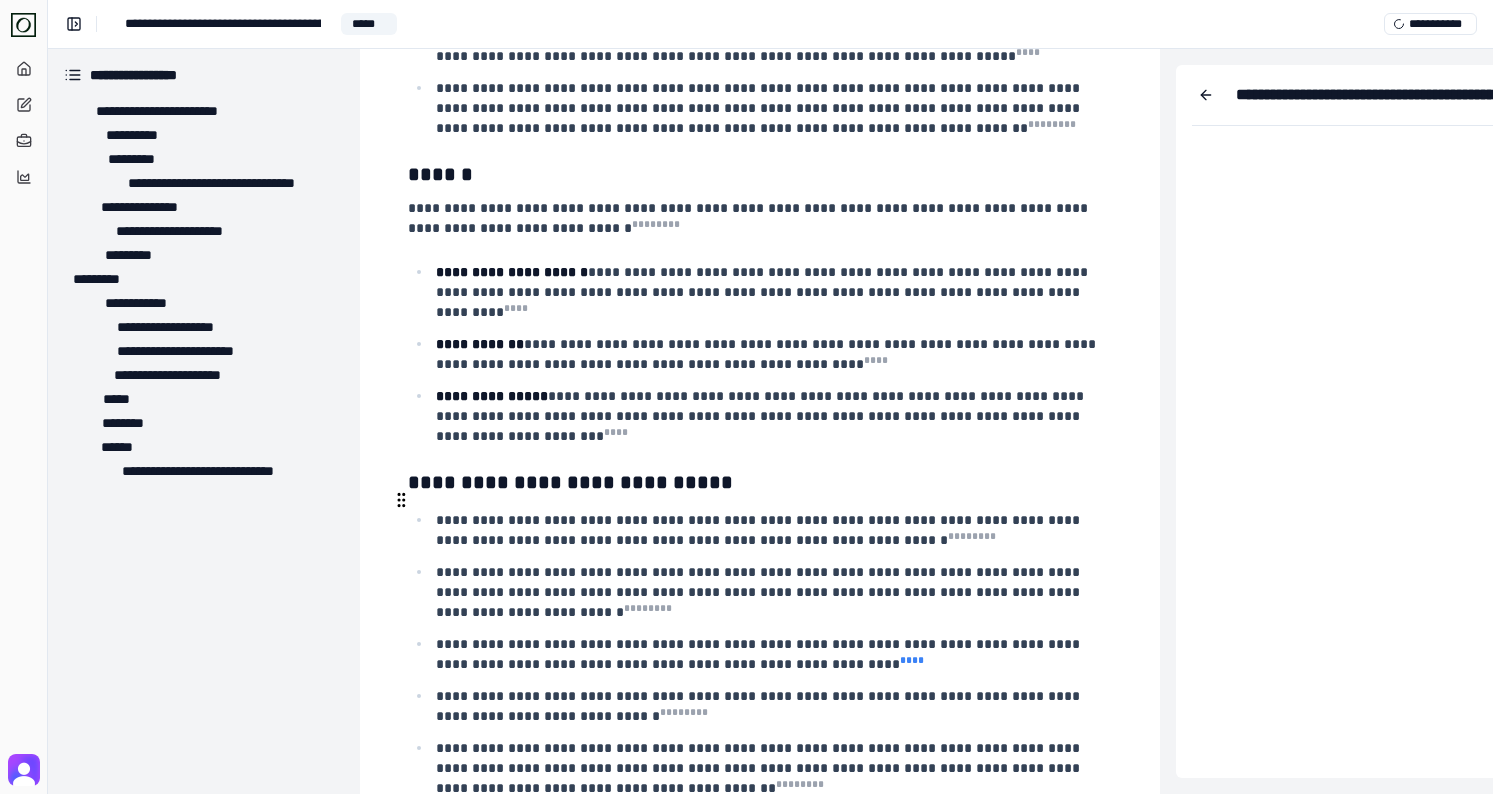 click on "* ** *" at bounding box center (912, 660) 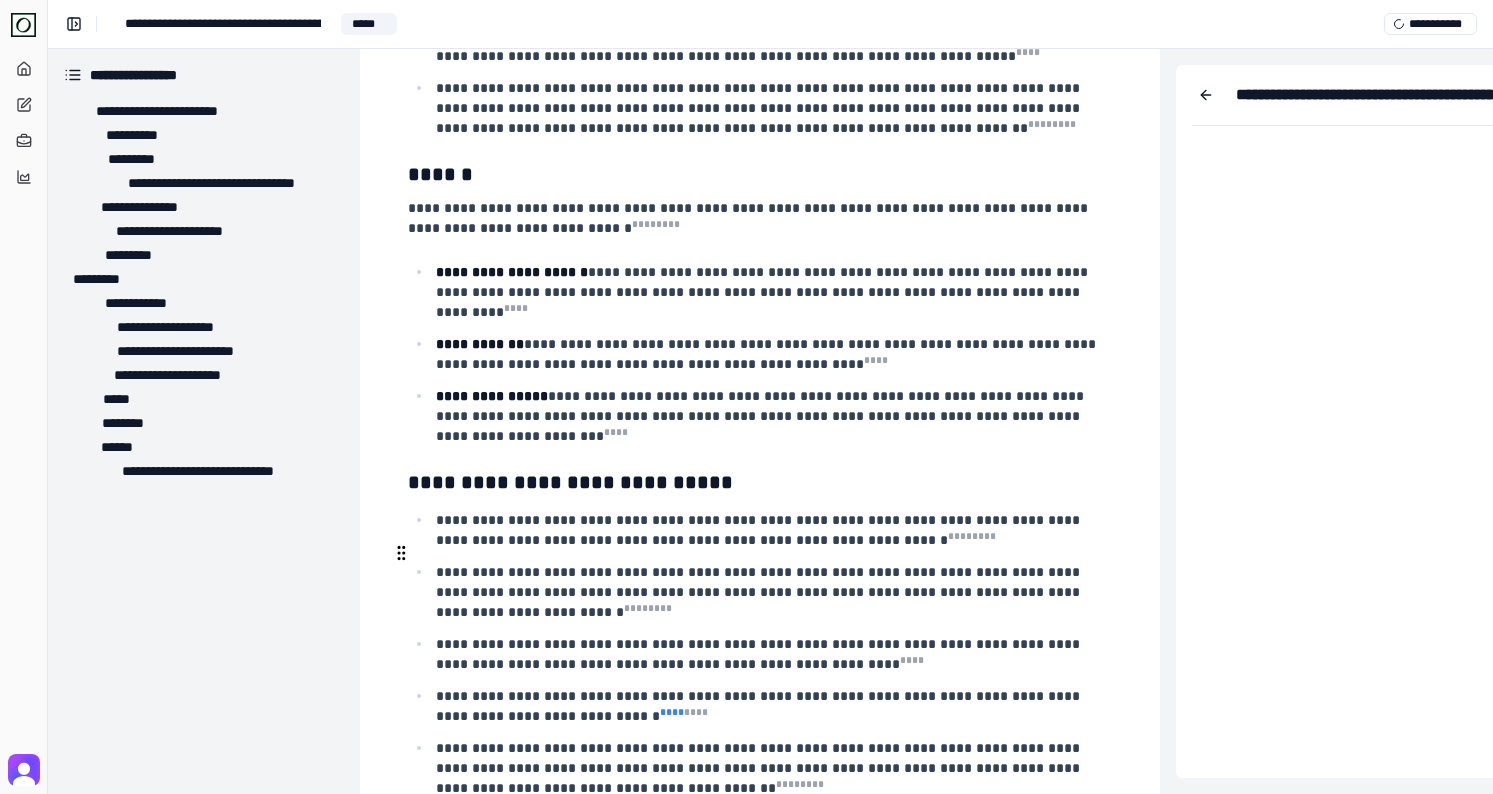 click on "* ** *" at bounding box center (672, 712) 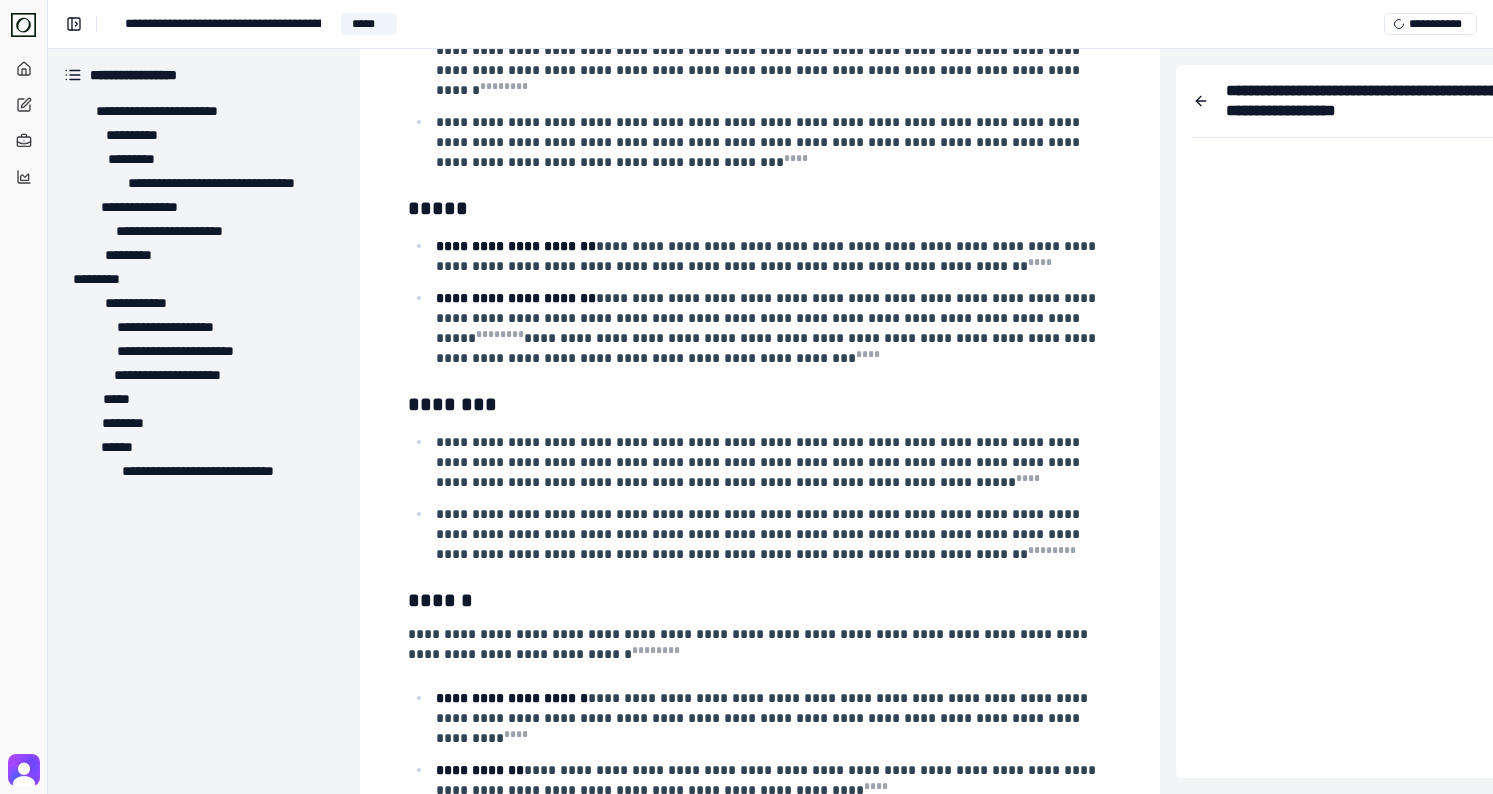 scroll, scrollTop: 4476, scrollLeft: 0, axis: vertical 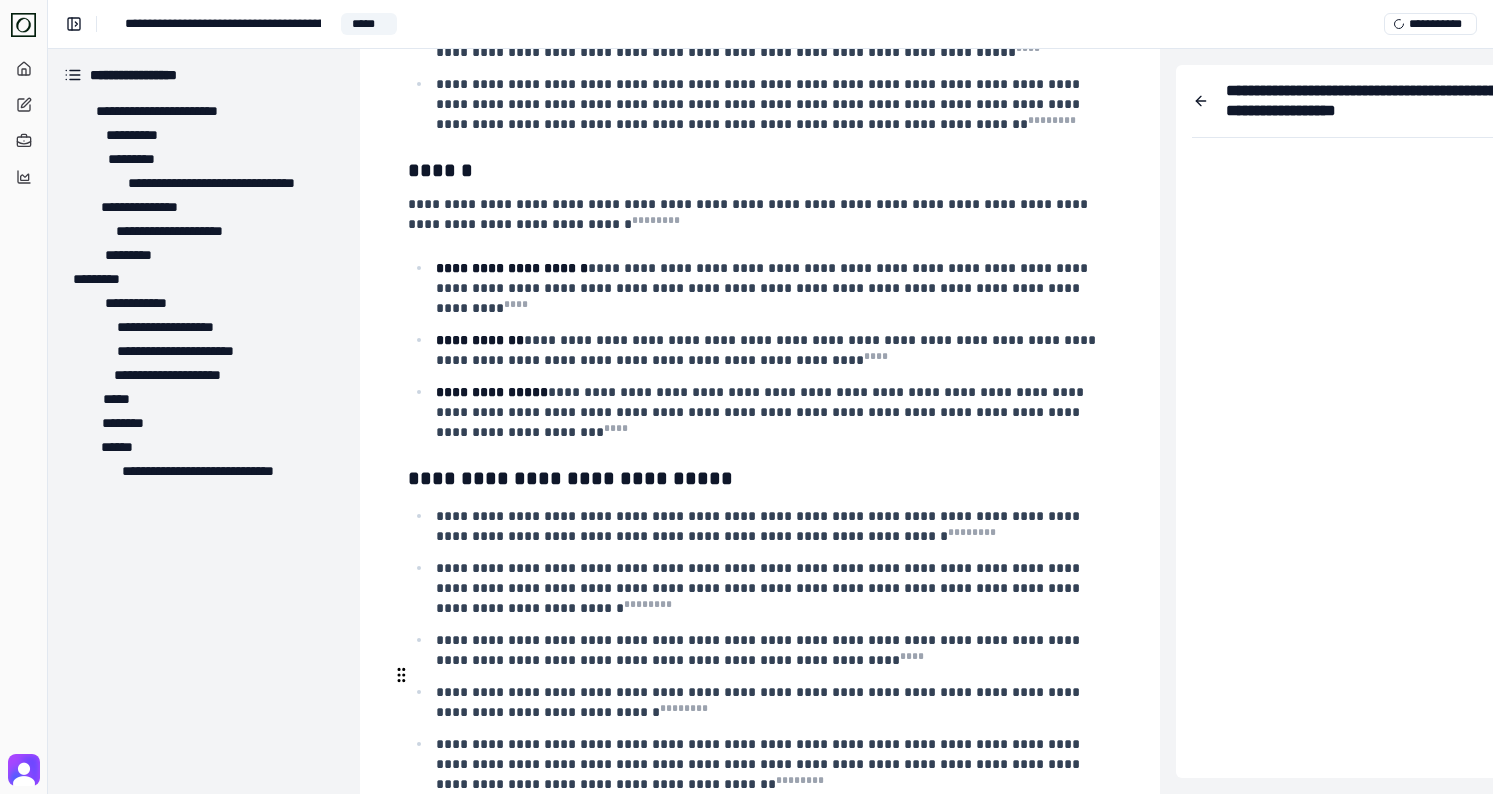 click at bounding box center (772, 816) 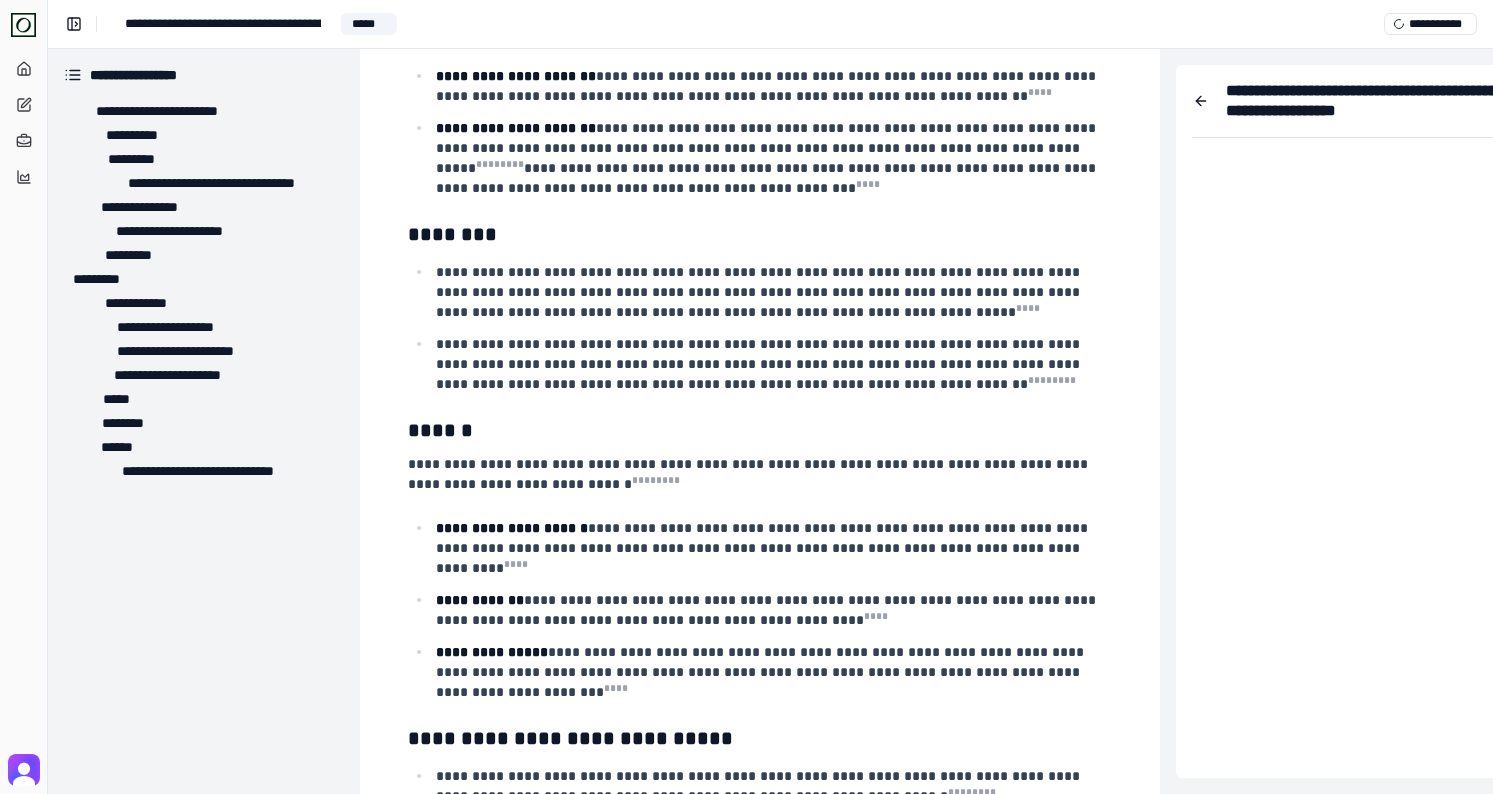 scroll, scrollTop: 4040, scrollLeft: 0, axis: vertical 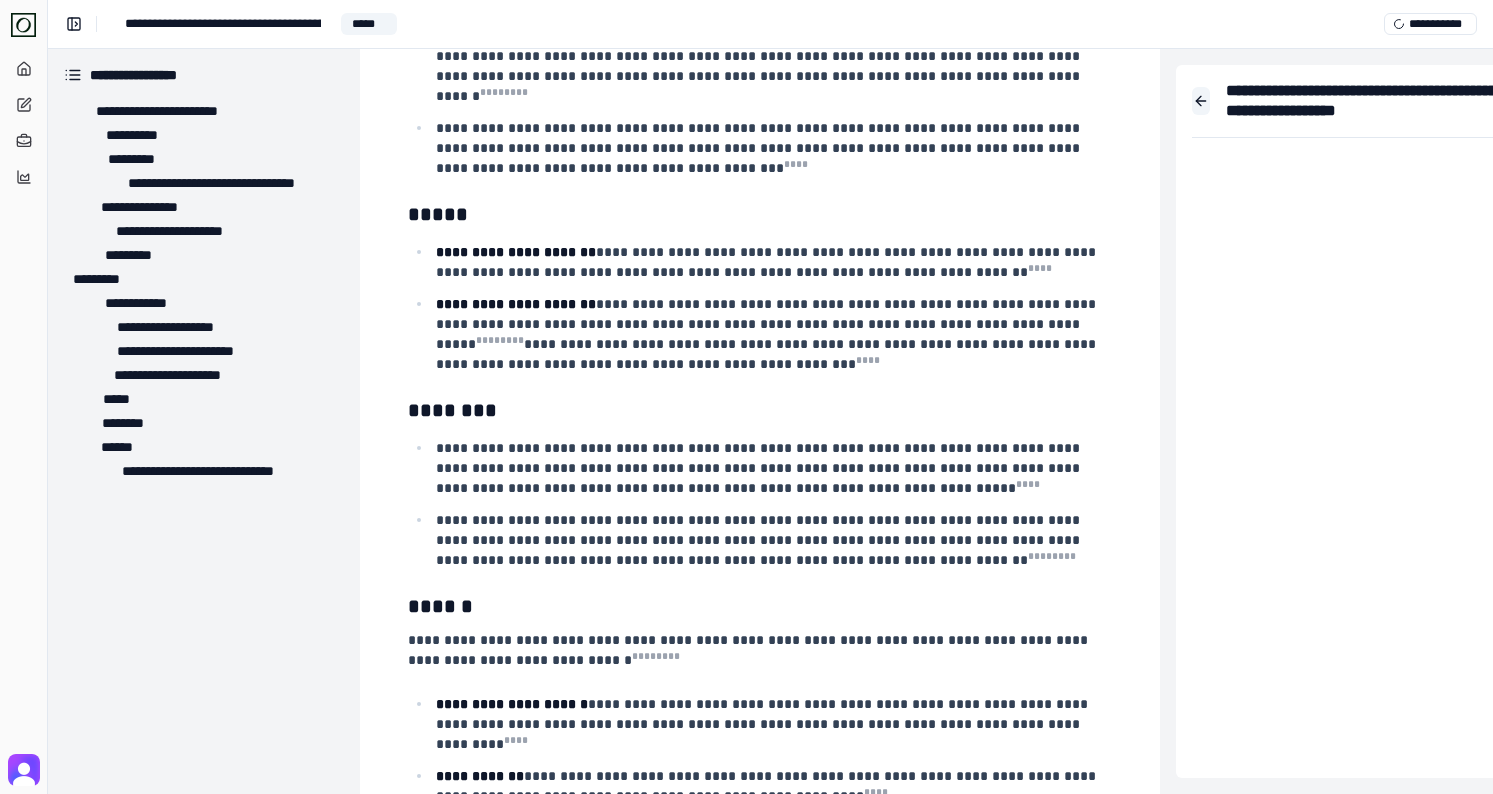 click at bounding box center [1201, 101] 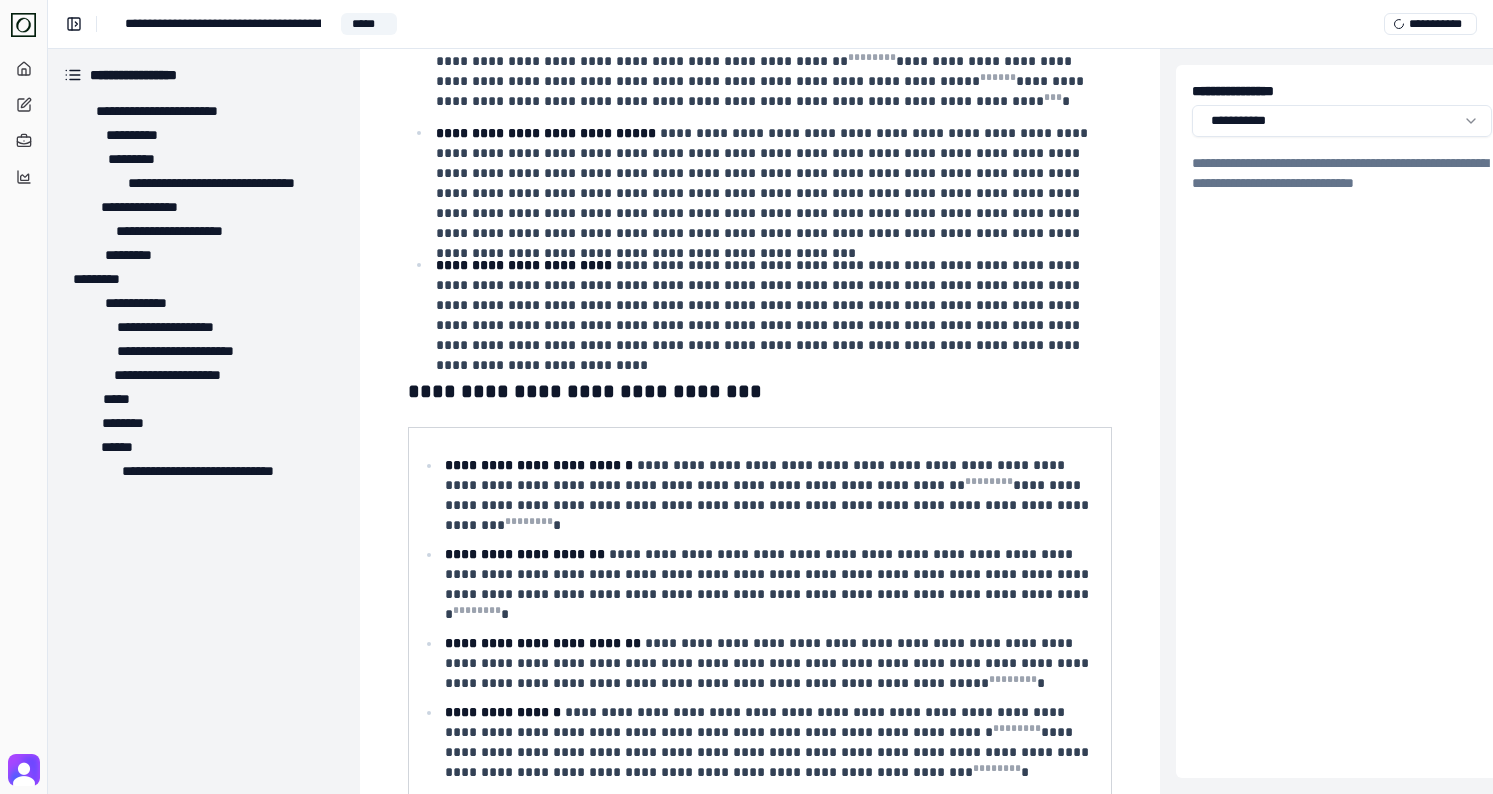 scroll, scrollTop: 1795, scrollLeft: 0, axis: vertical 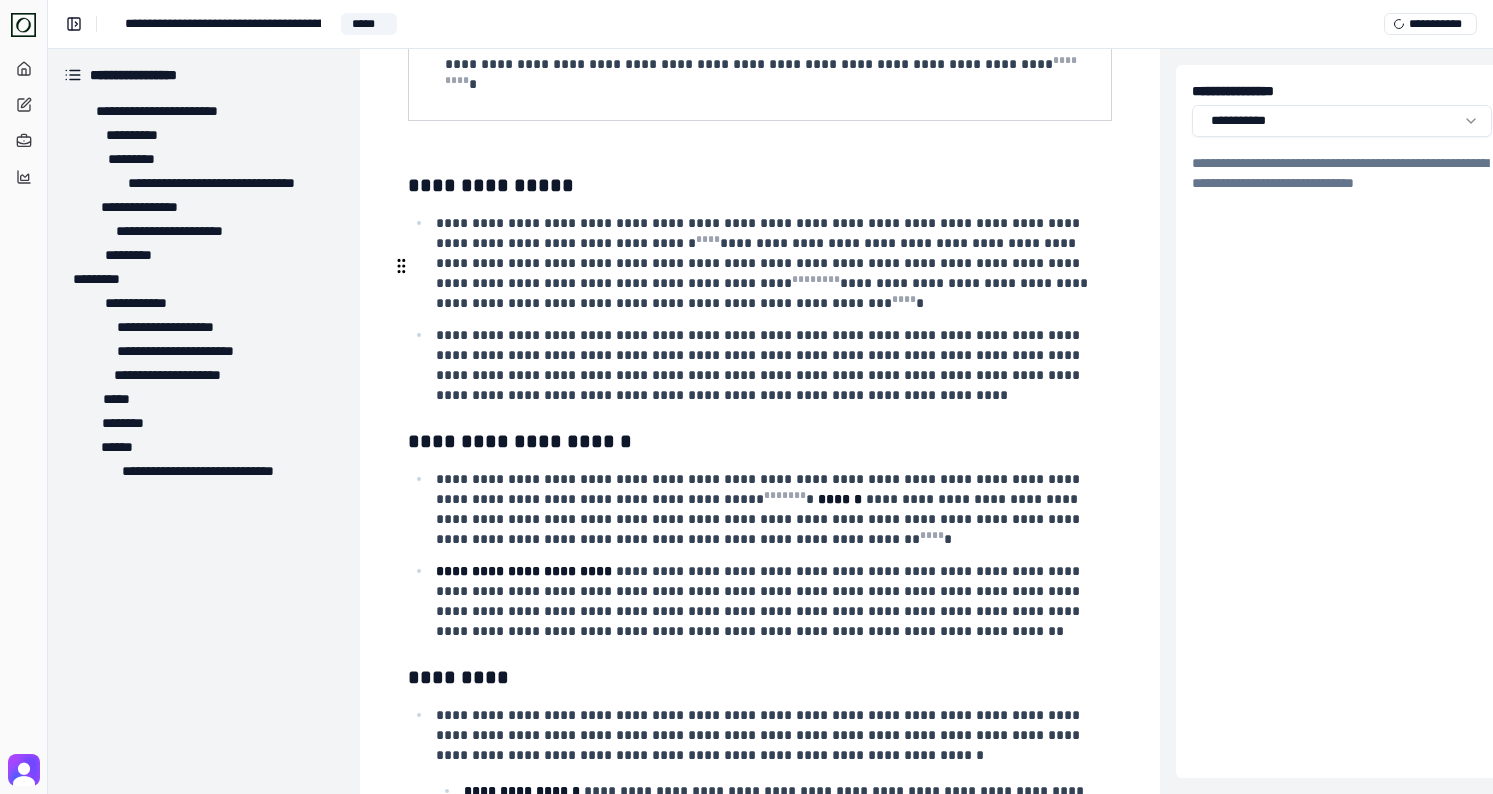 click on "**********" at bounding box center (772, 365) 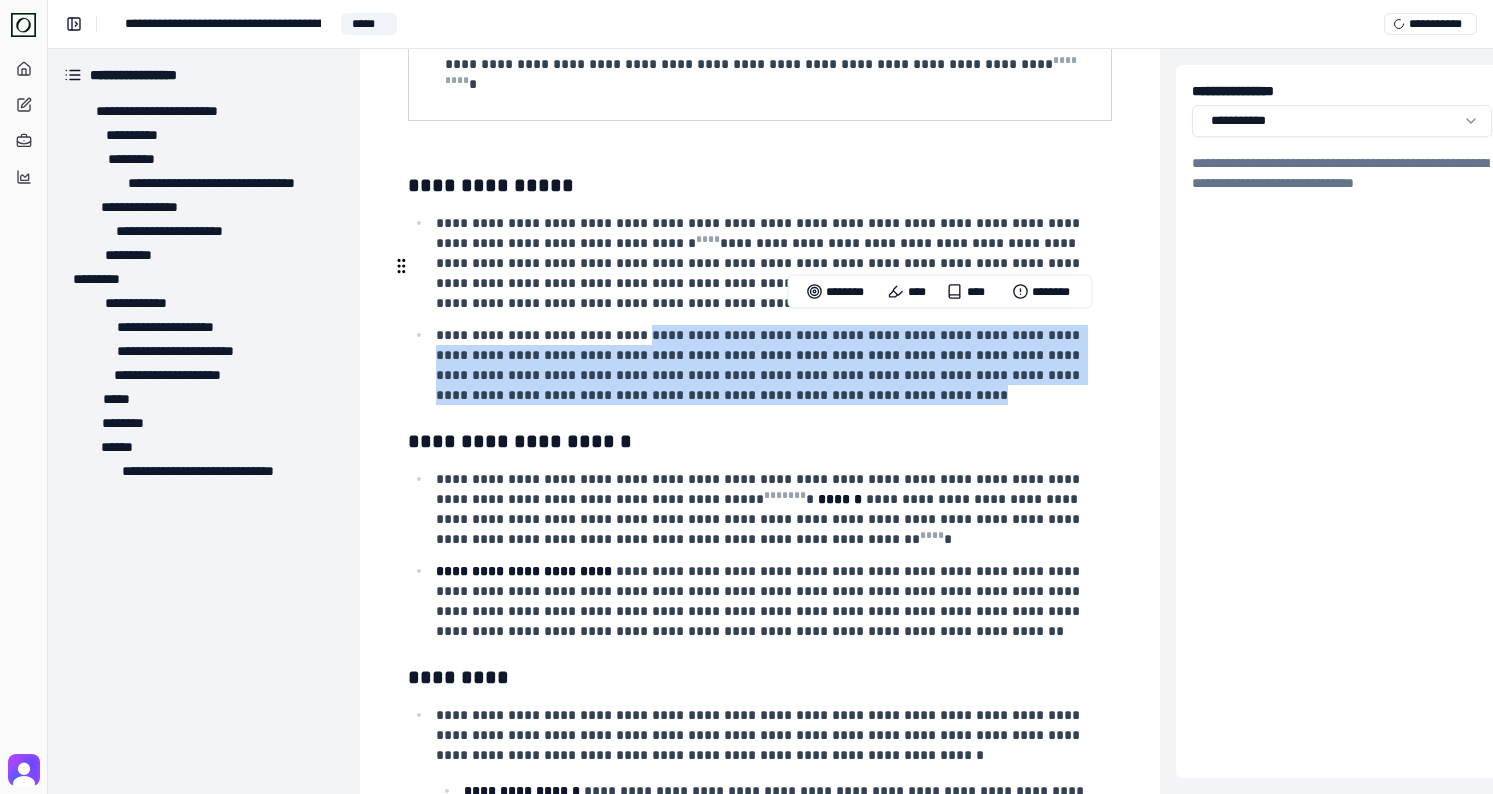 drag, startPoint x: 856, startPoint y: 328, endPoint x: 626, endPoint y: 275, distance: 236.02754 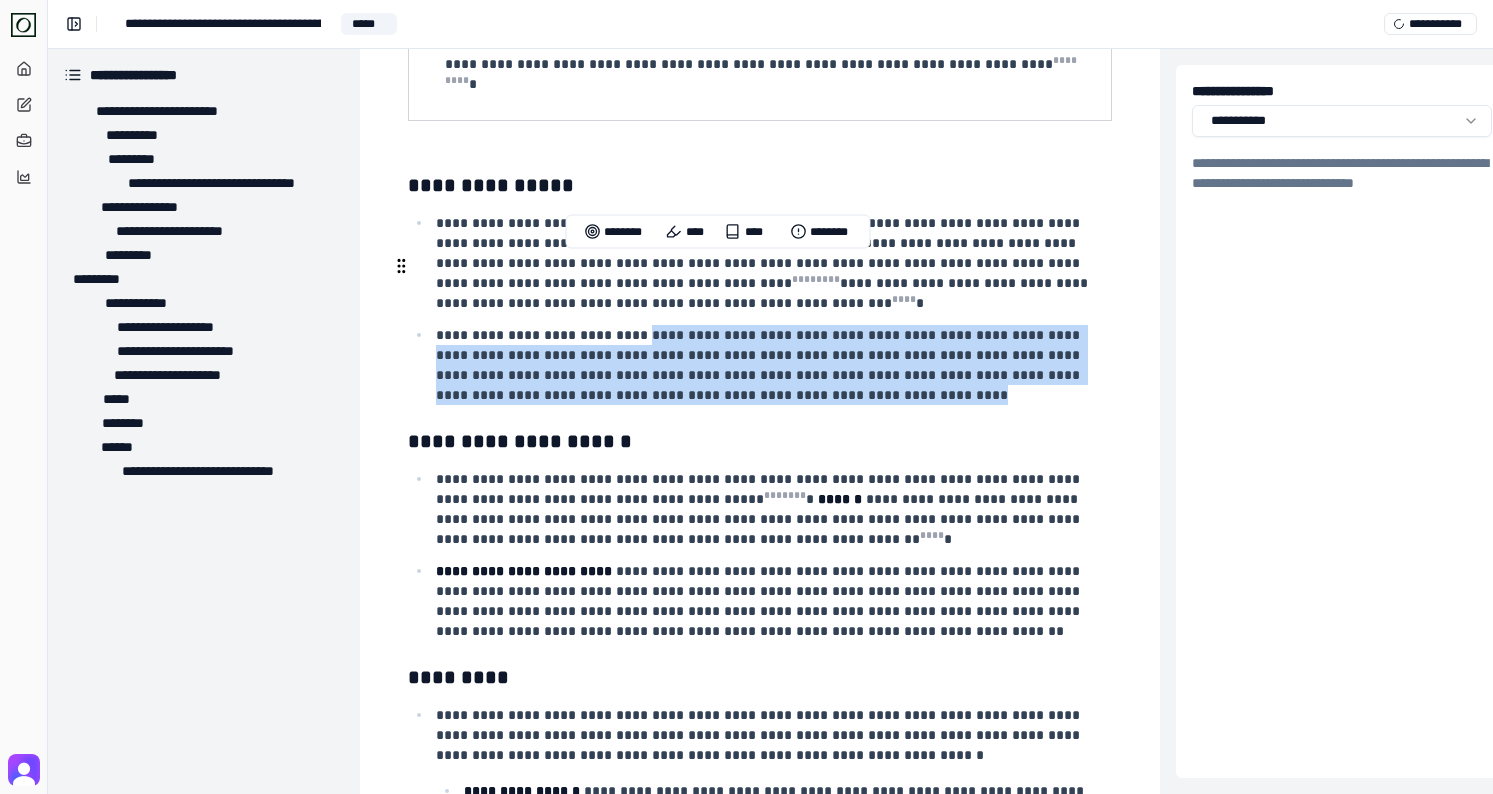 click on "**********" at bounding box center (772, 365) 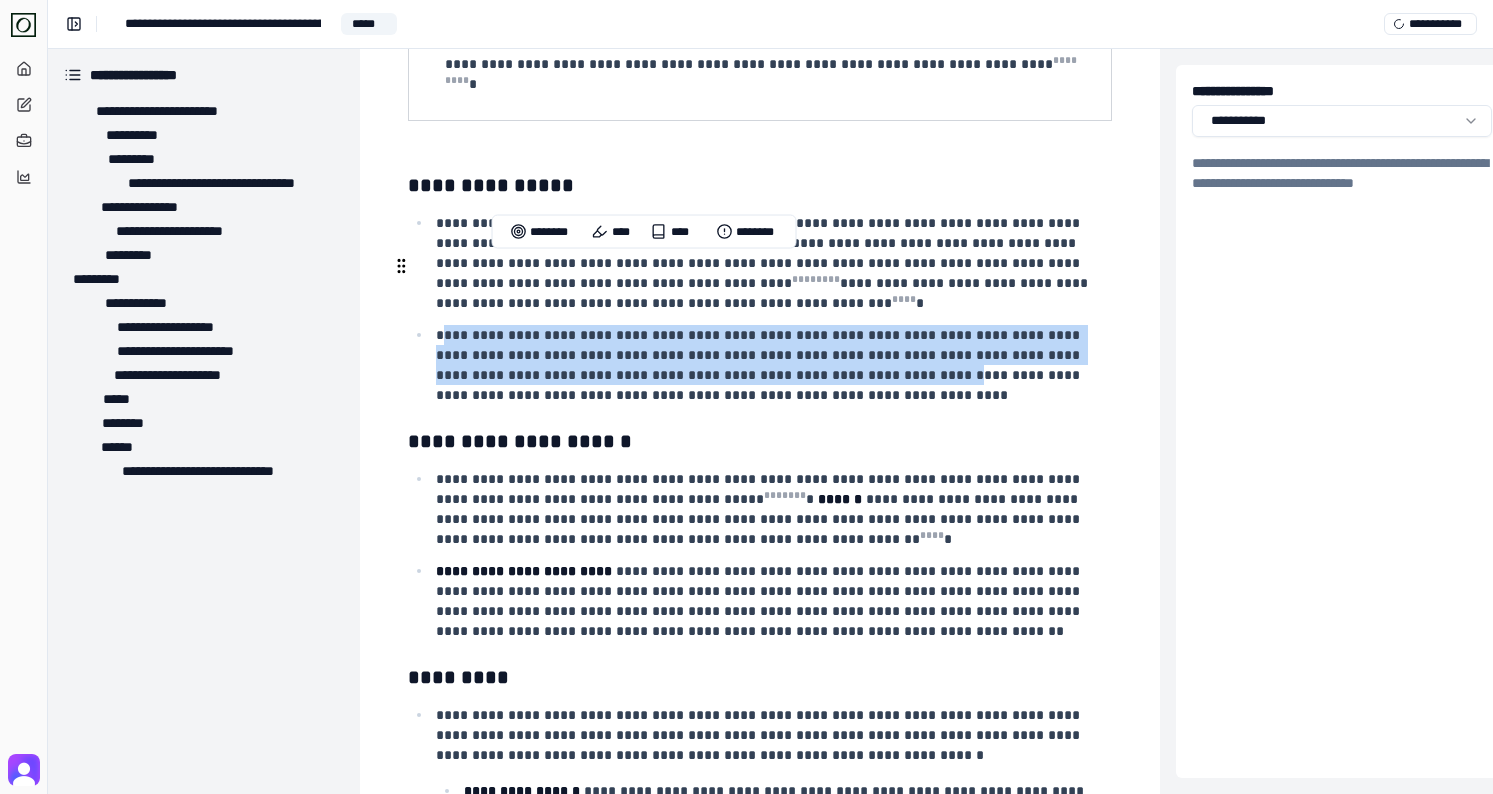 drag, startPoint x: 843, startPoint y: 316, endPoint x: 445, endPoint y: 267, distance: 401.00497 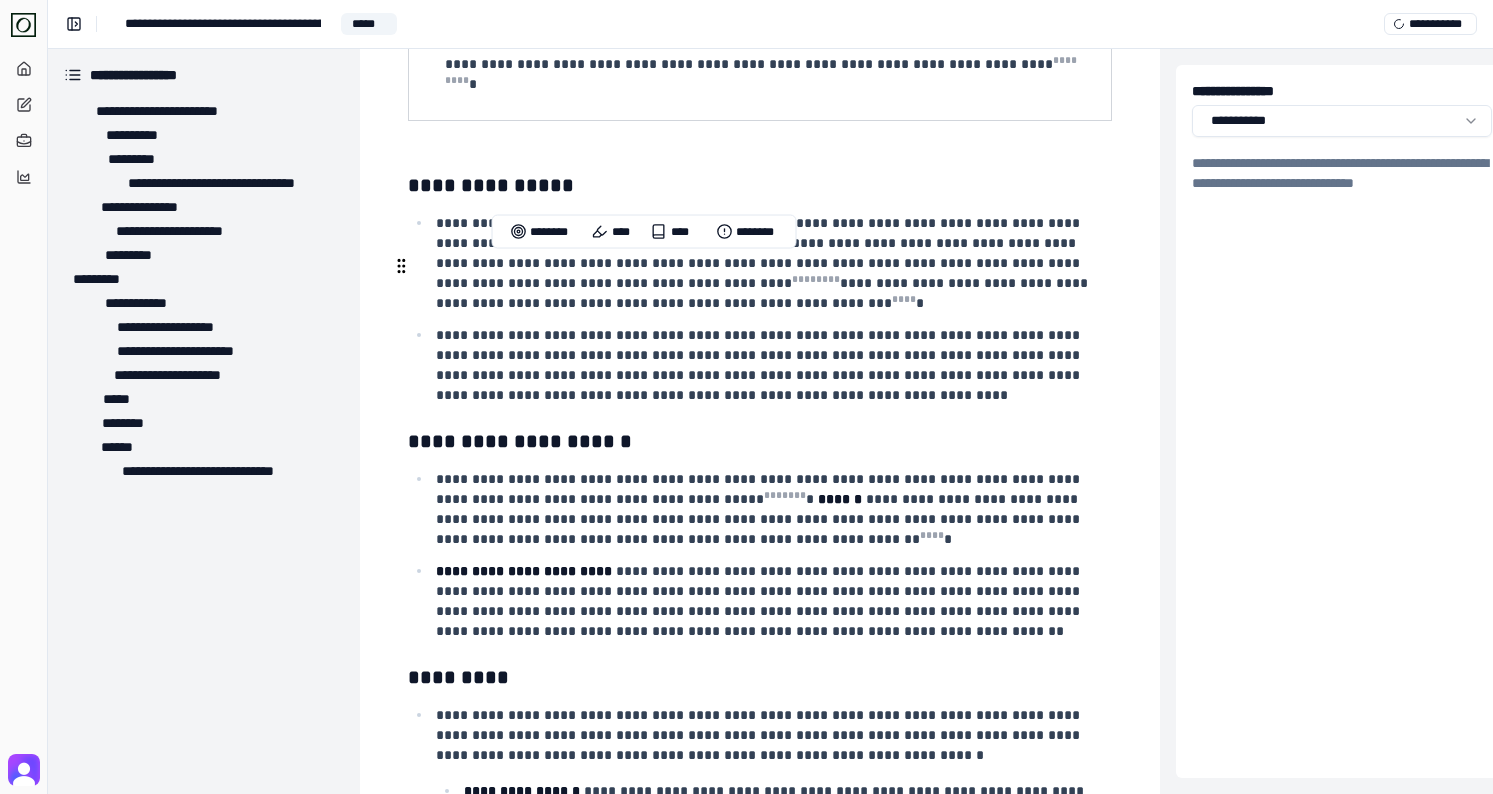 click on "**********" at bounding box center (772, 365) 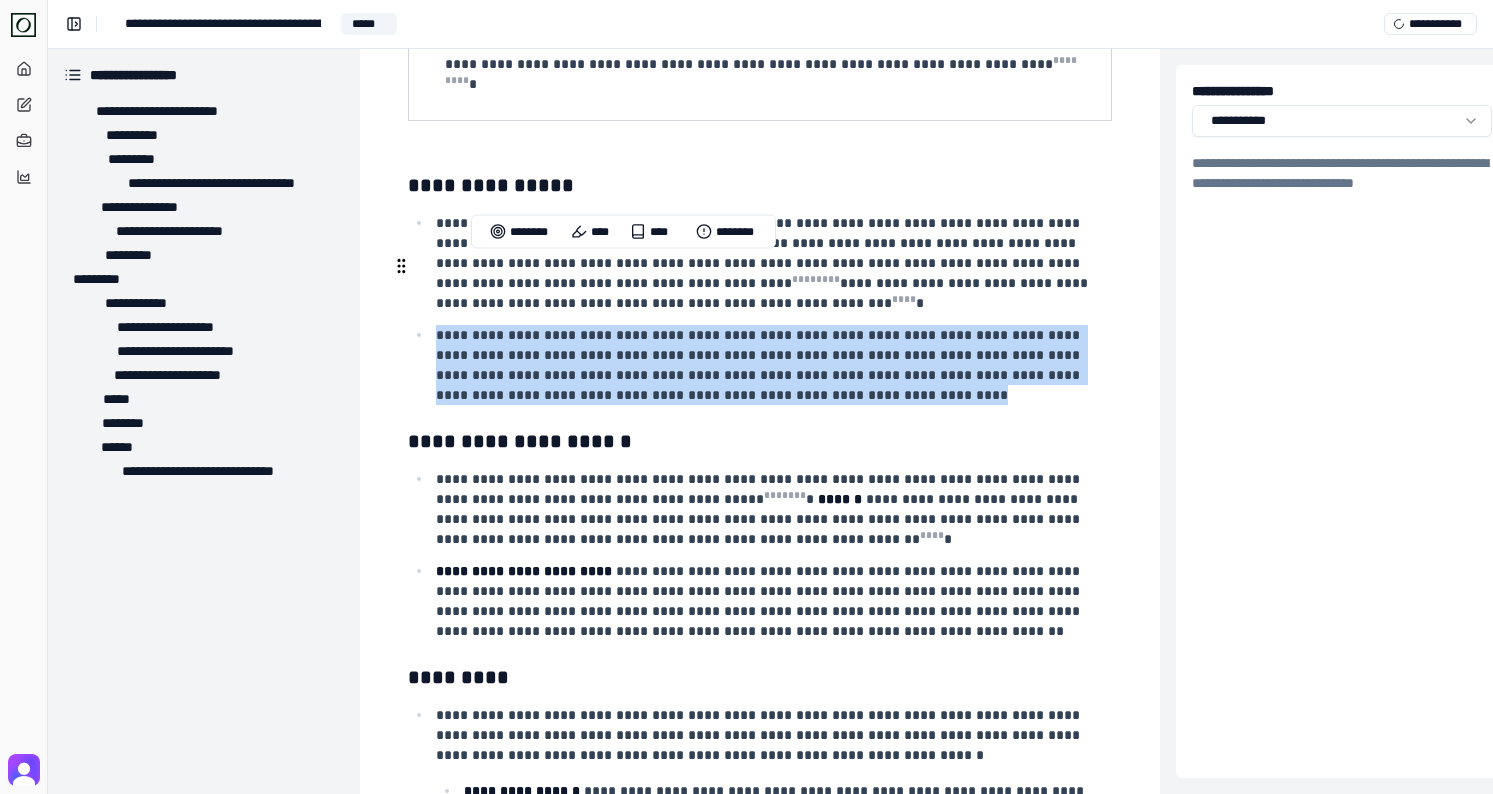 drag, startPoint x: 439, startPoint y: 266, endPoint x: 830, endPoint y: 322, distance: 394.98987 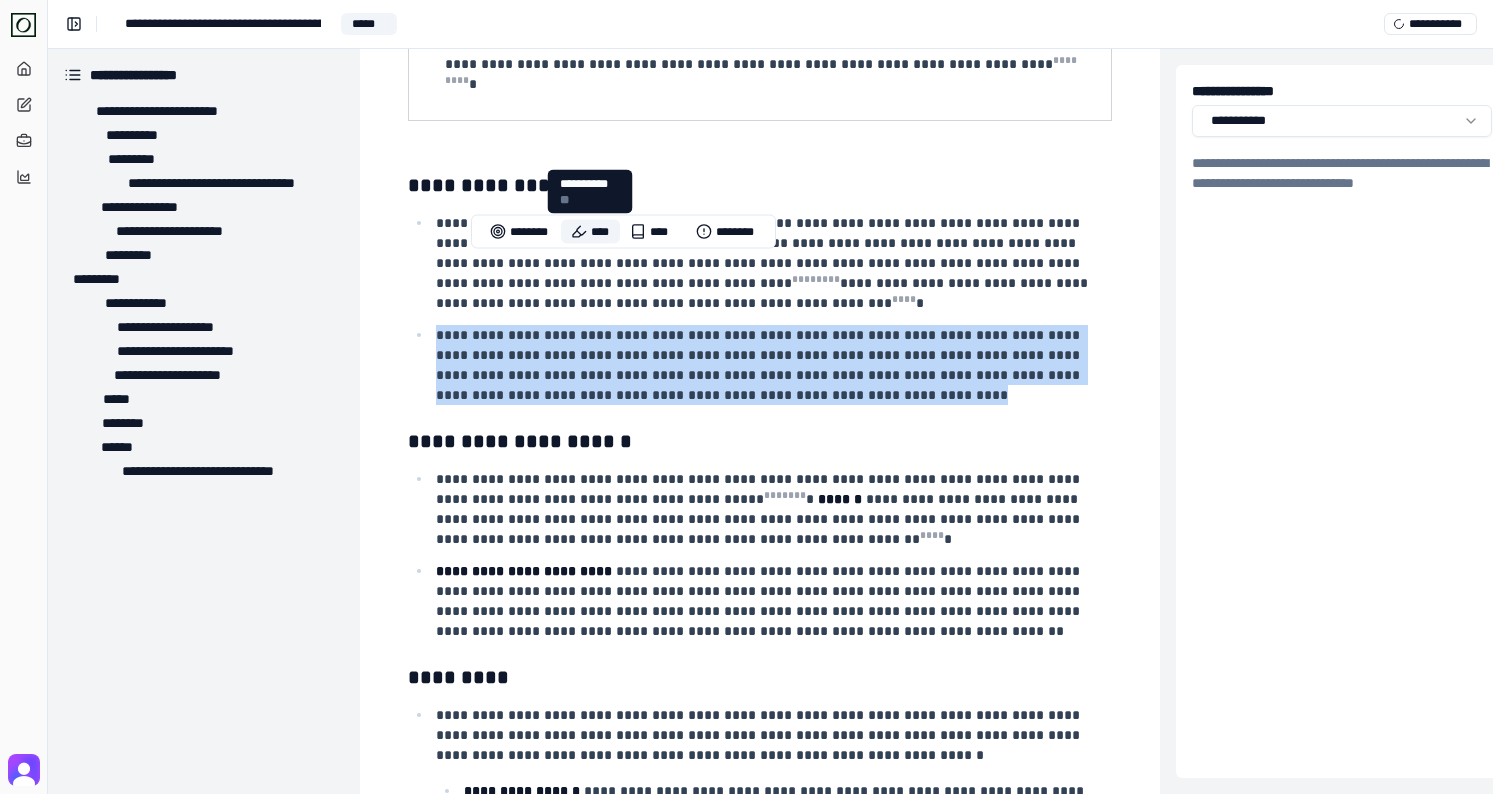 click on "****" at bounding box center [590, 232] 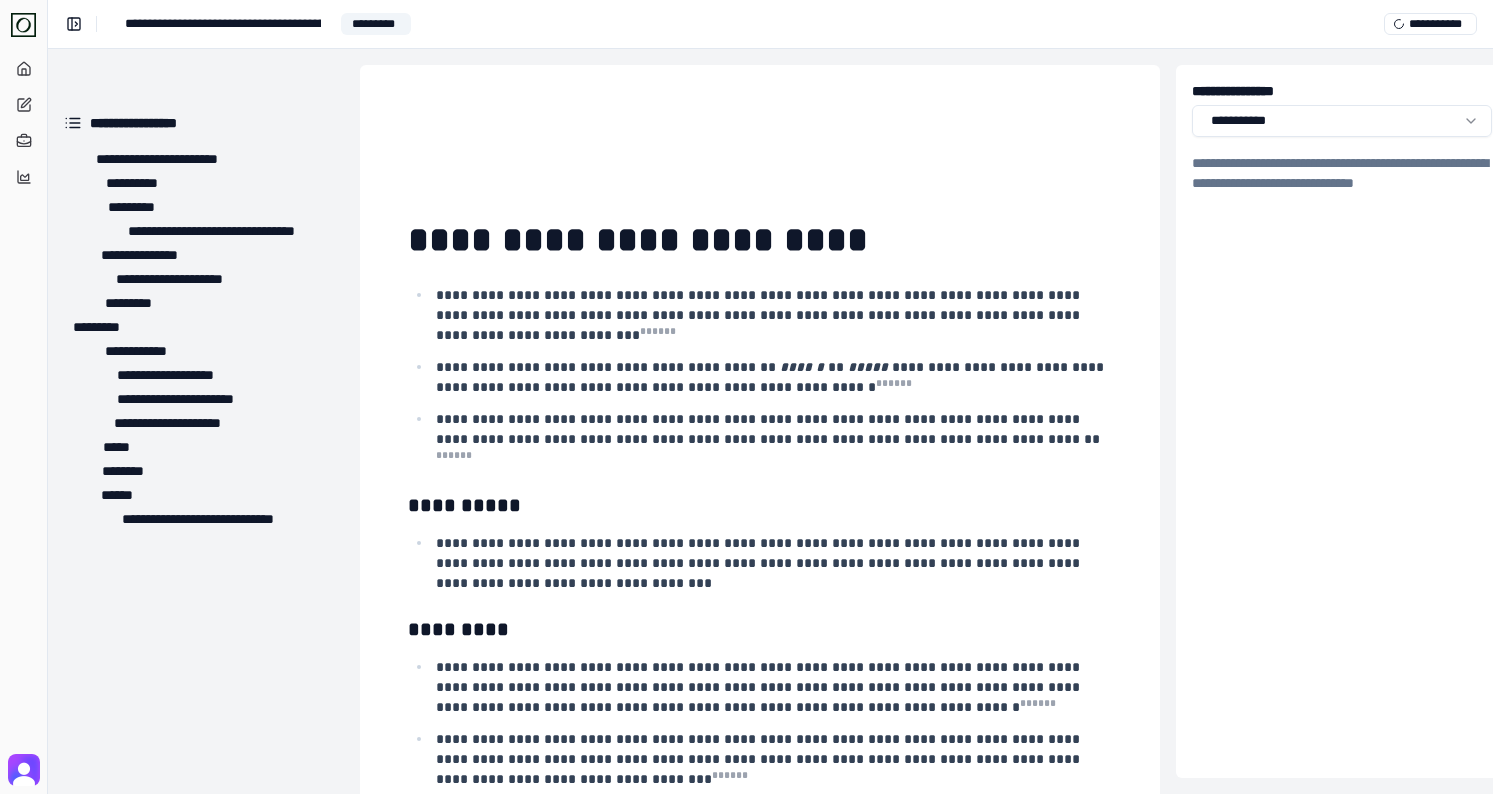 scroll, scrollTop: 0, scrollLeft: 0, axis: both 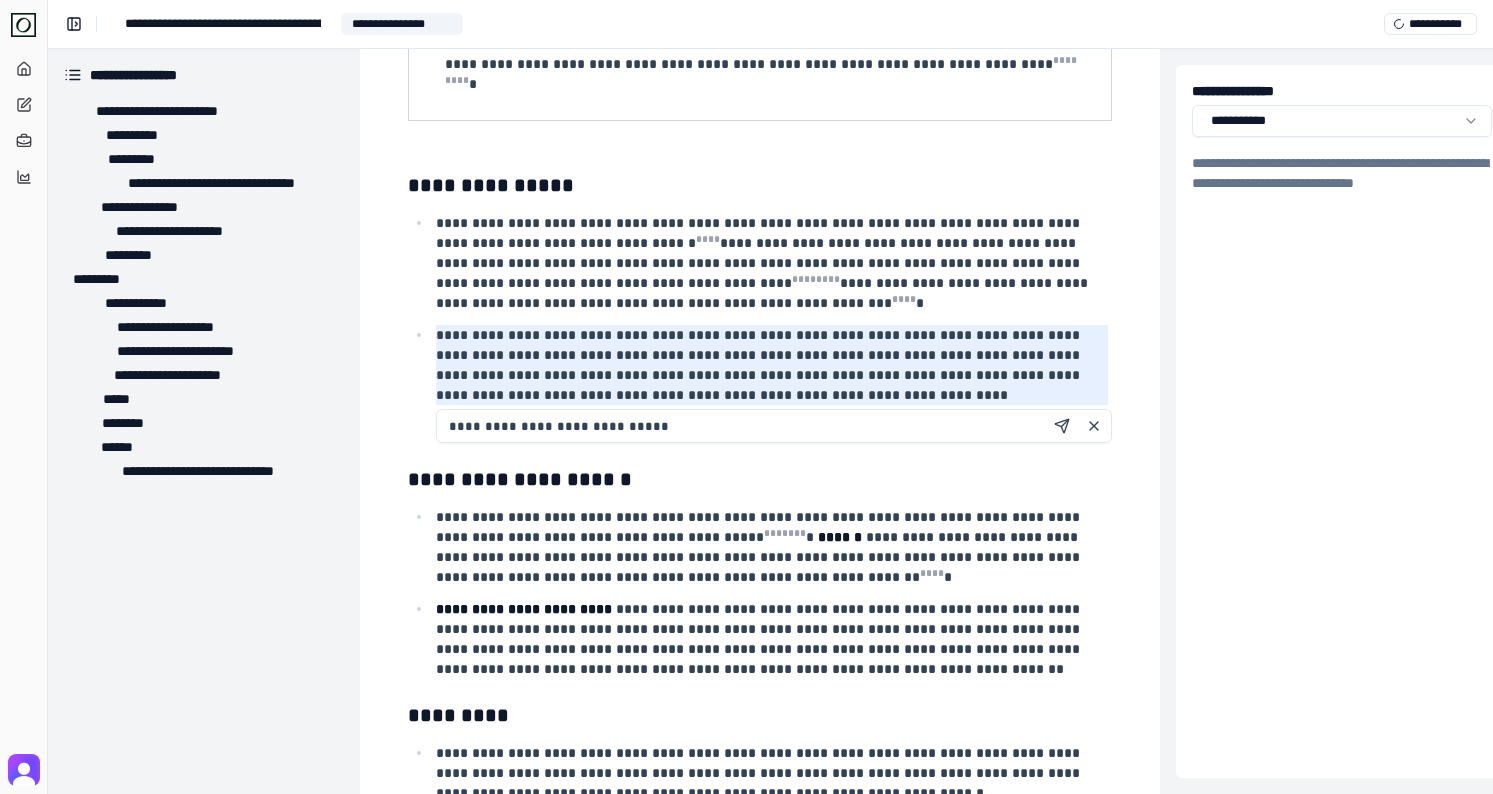 type on "**********" 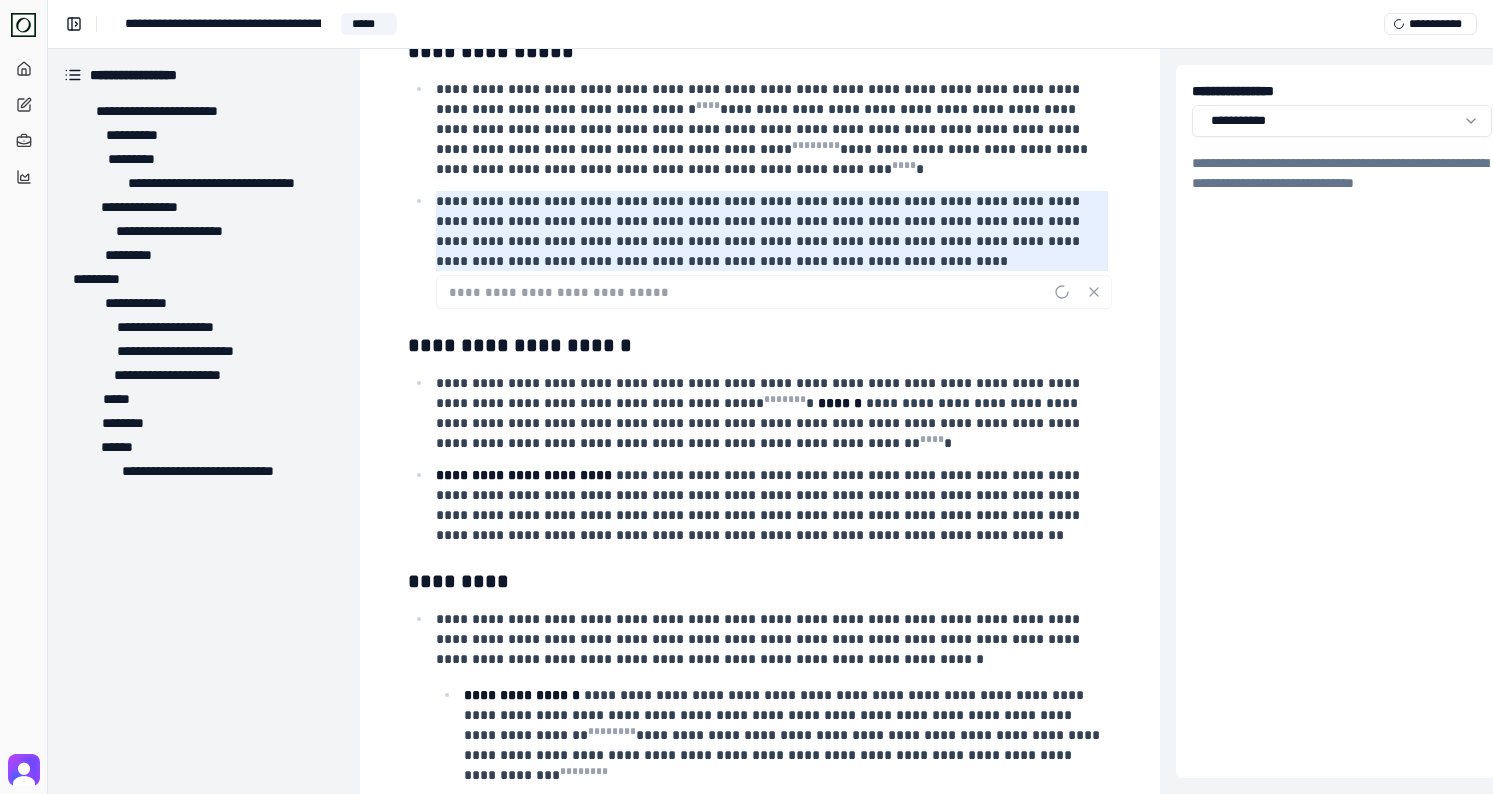 scroll, scrollTop: 1982, scrollLeft: 0, axis: vertical 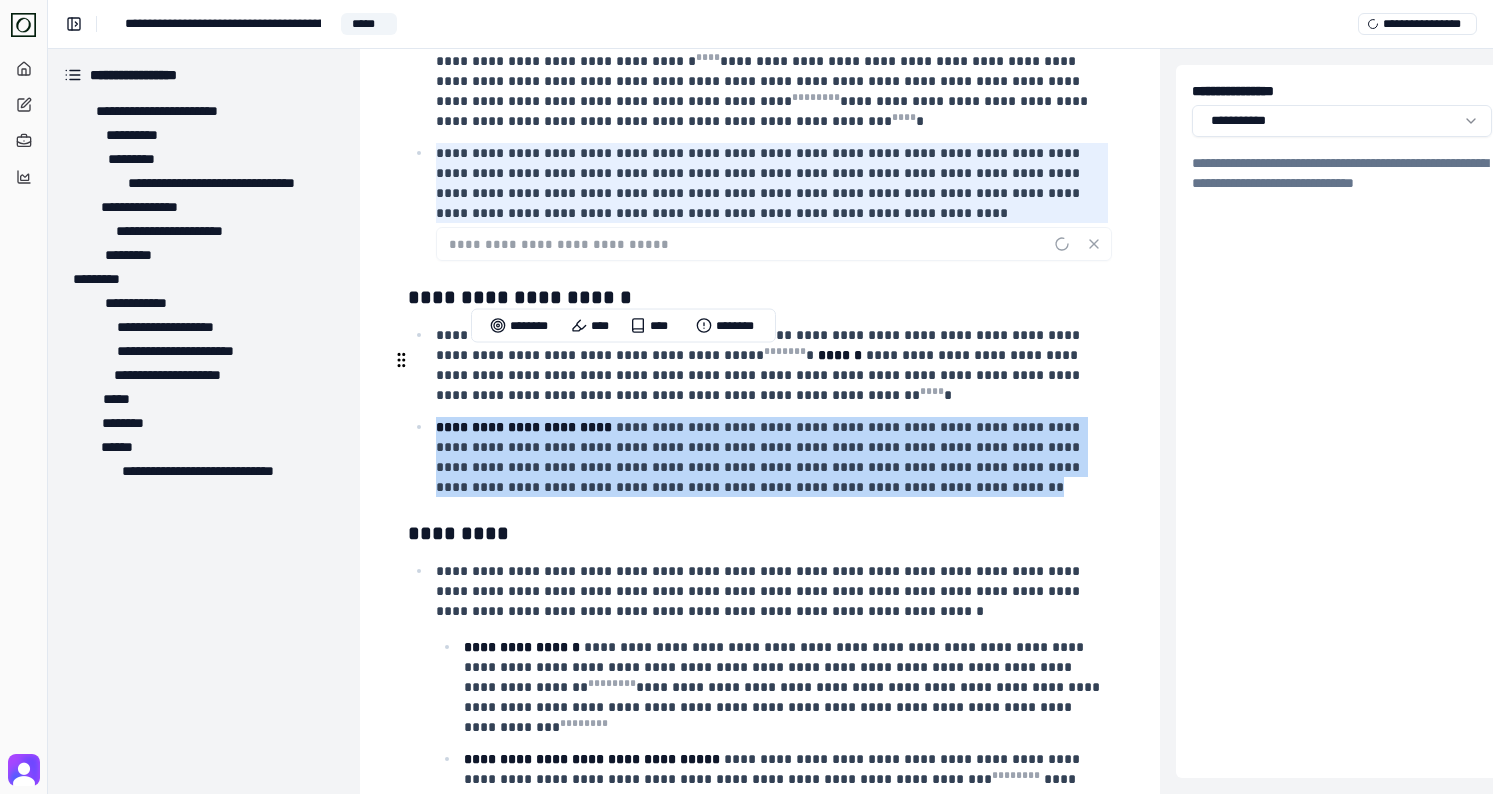 drag, startPoint x: 817, startPoint y: 425, endPoint x: 437, endPoint y: 358, distance: 385.8614 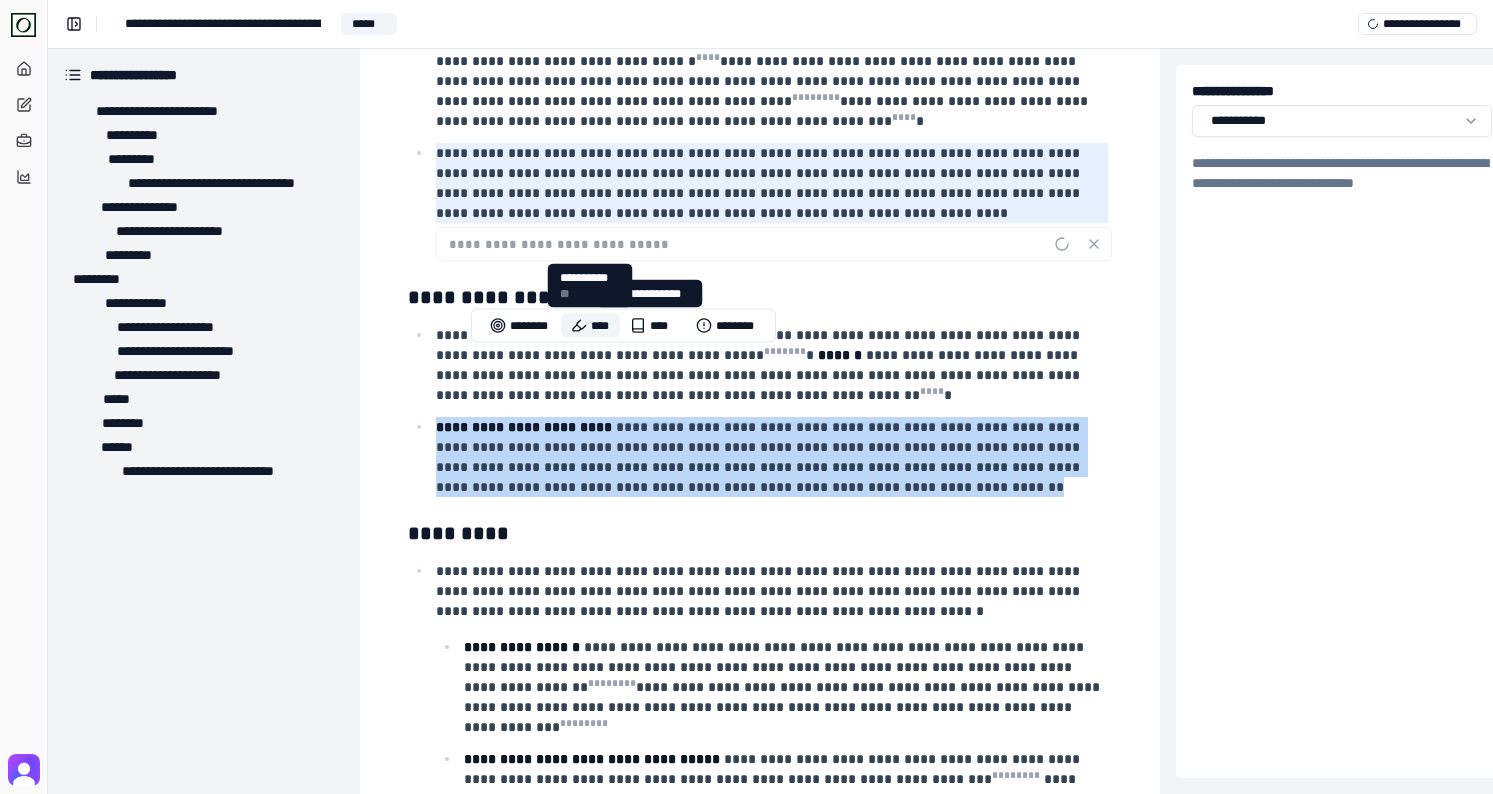 click on "****" at bounding box center (590, 326) 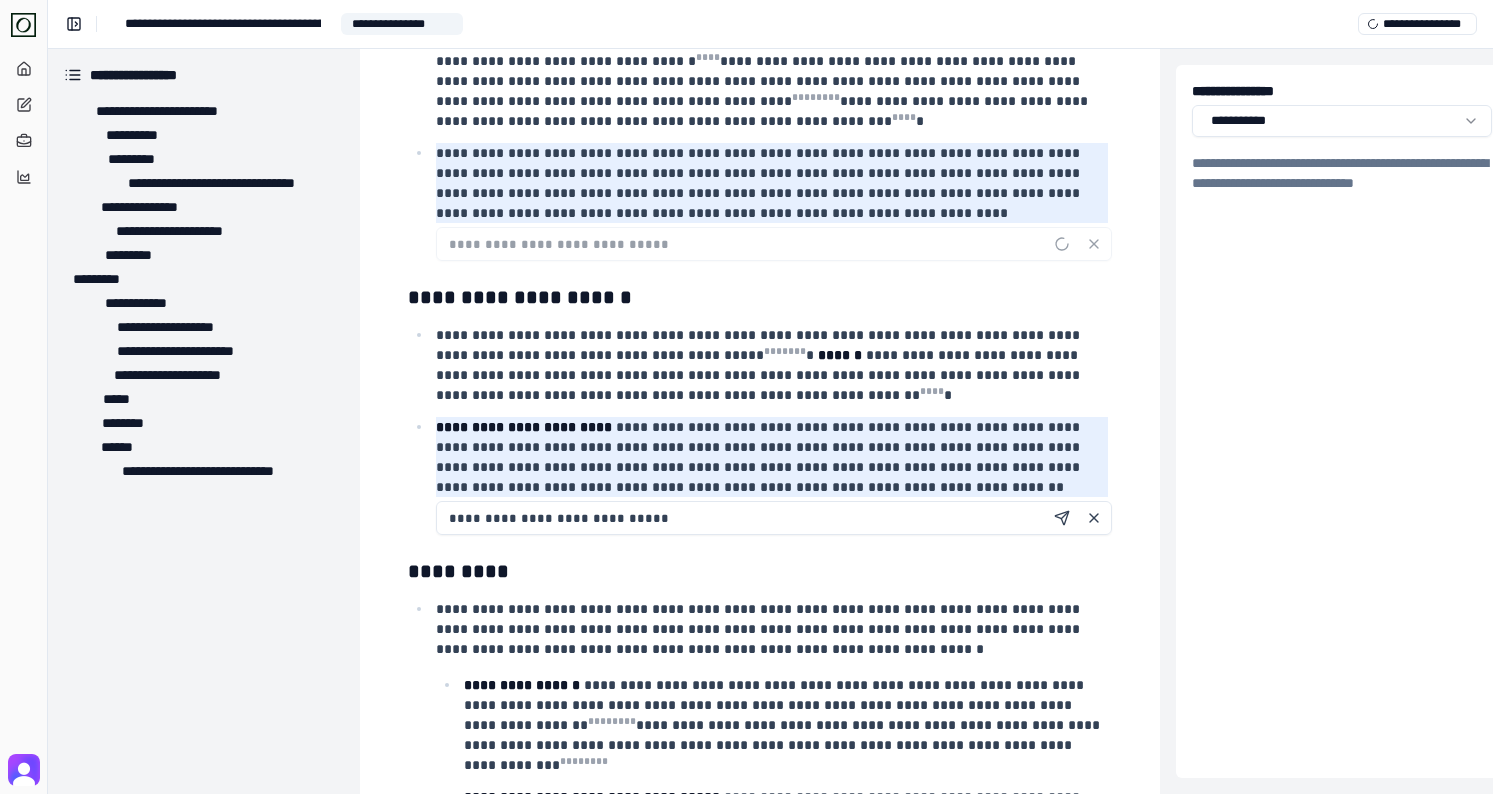 type on "**********" 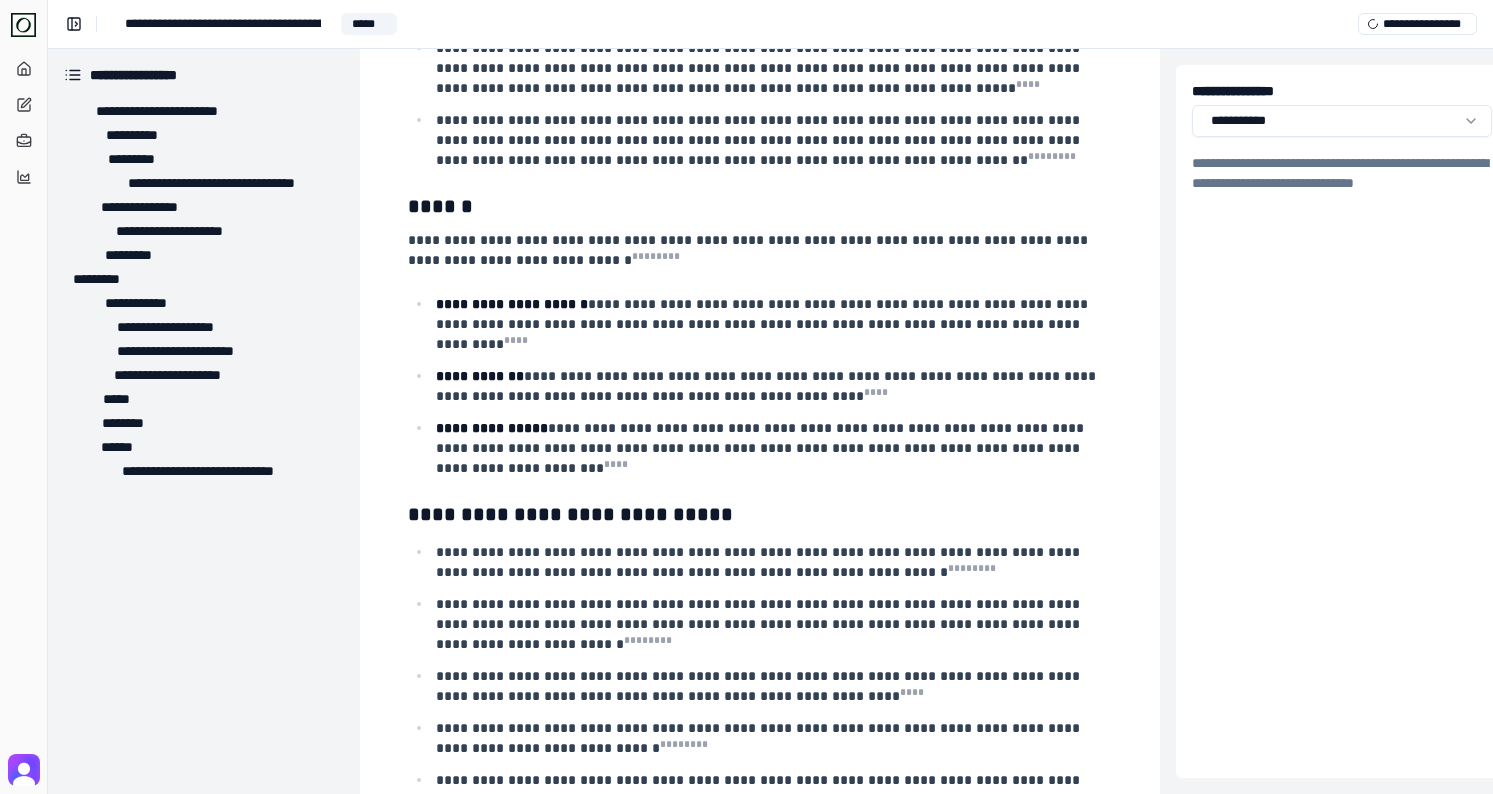 scroll, scrollTop: 4543, scrollLeft: 0, axis: vertical 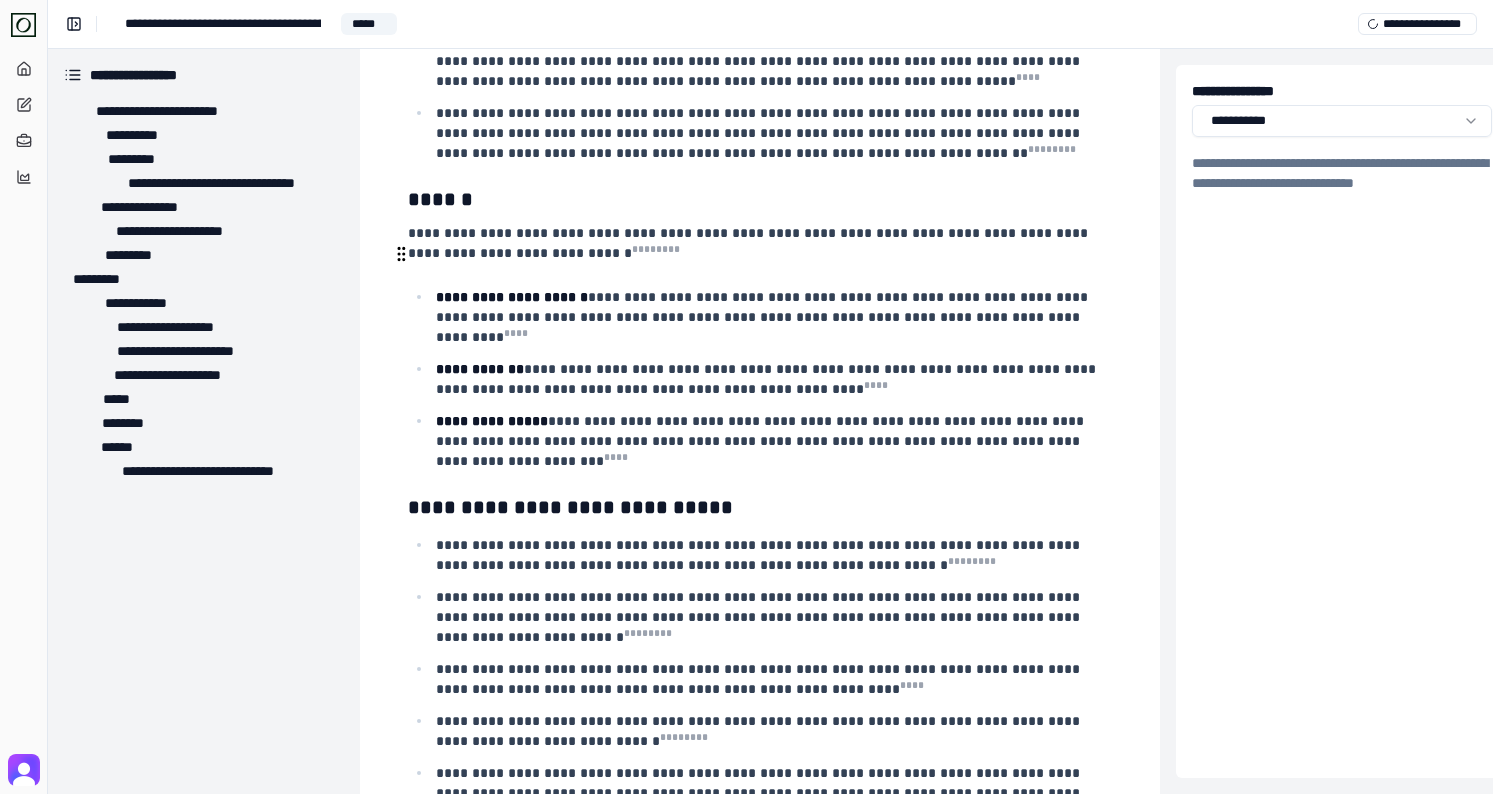 click on "**********" at bounding box center (772, 441) 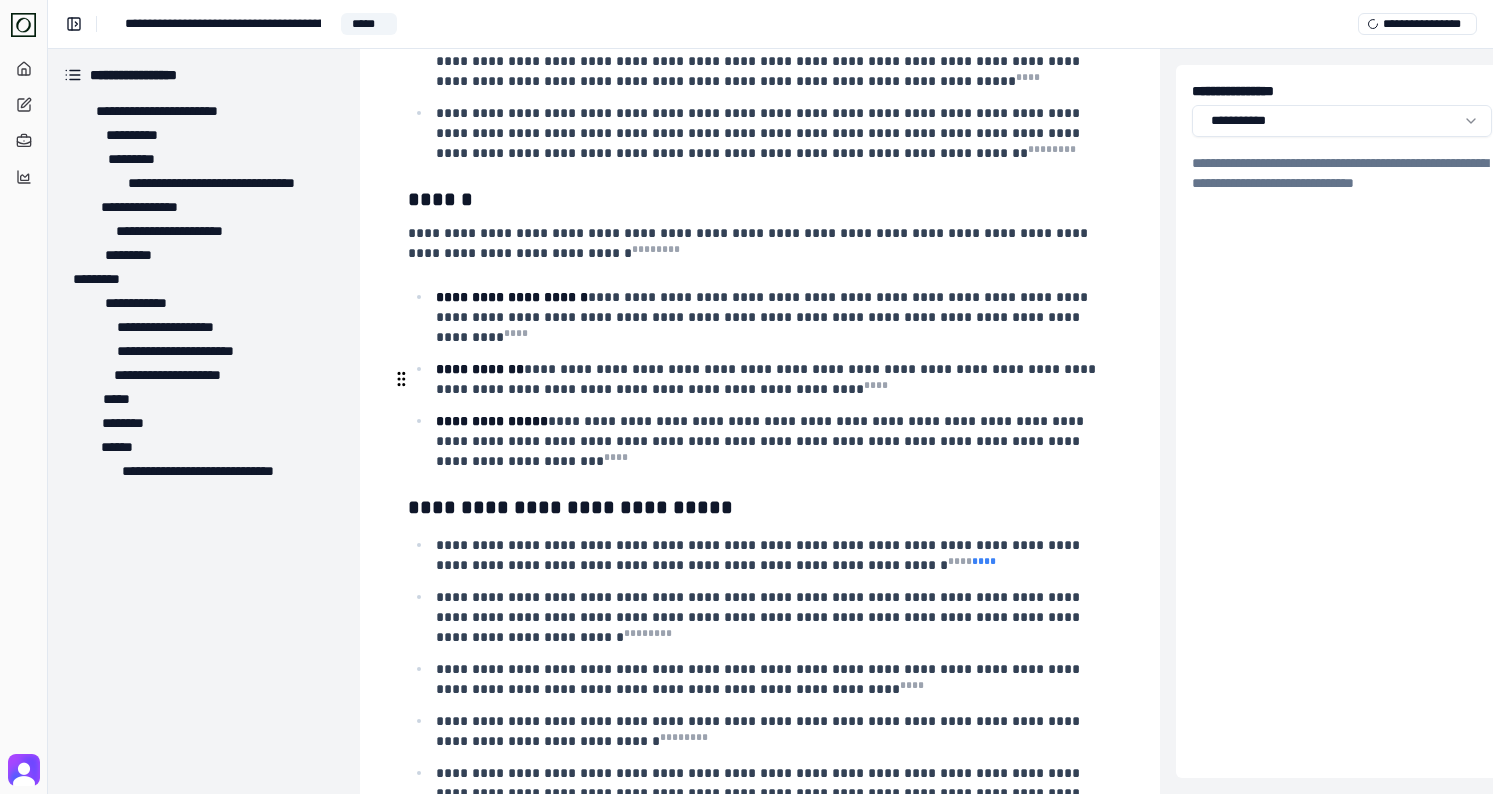 click on "* ** *" at bounding box center (984, 561) 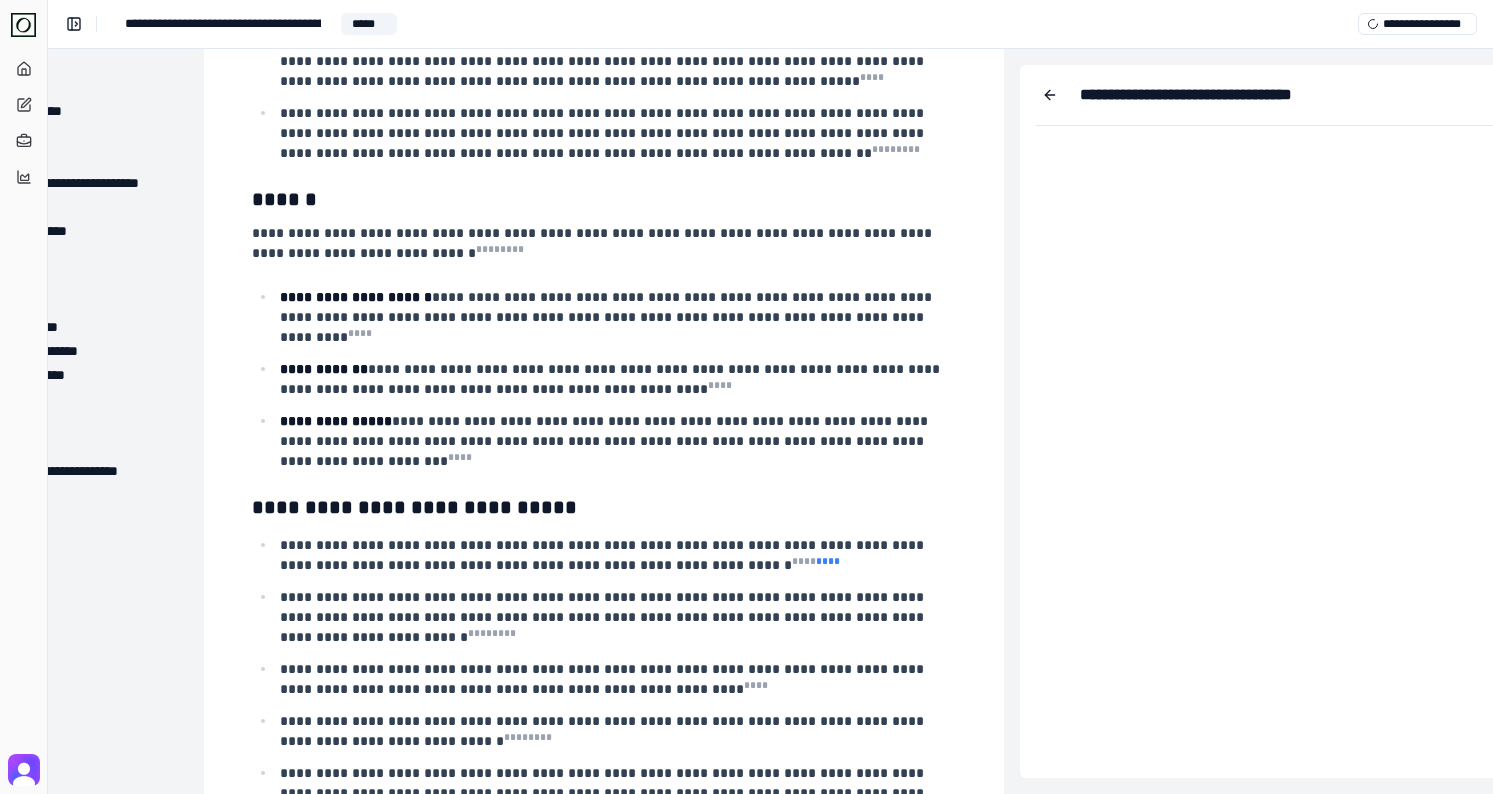 scroll, scrollTop: 4543, scrollLeft: 281, axis: both 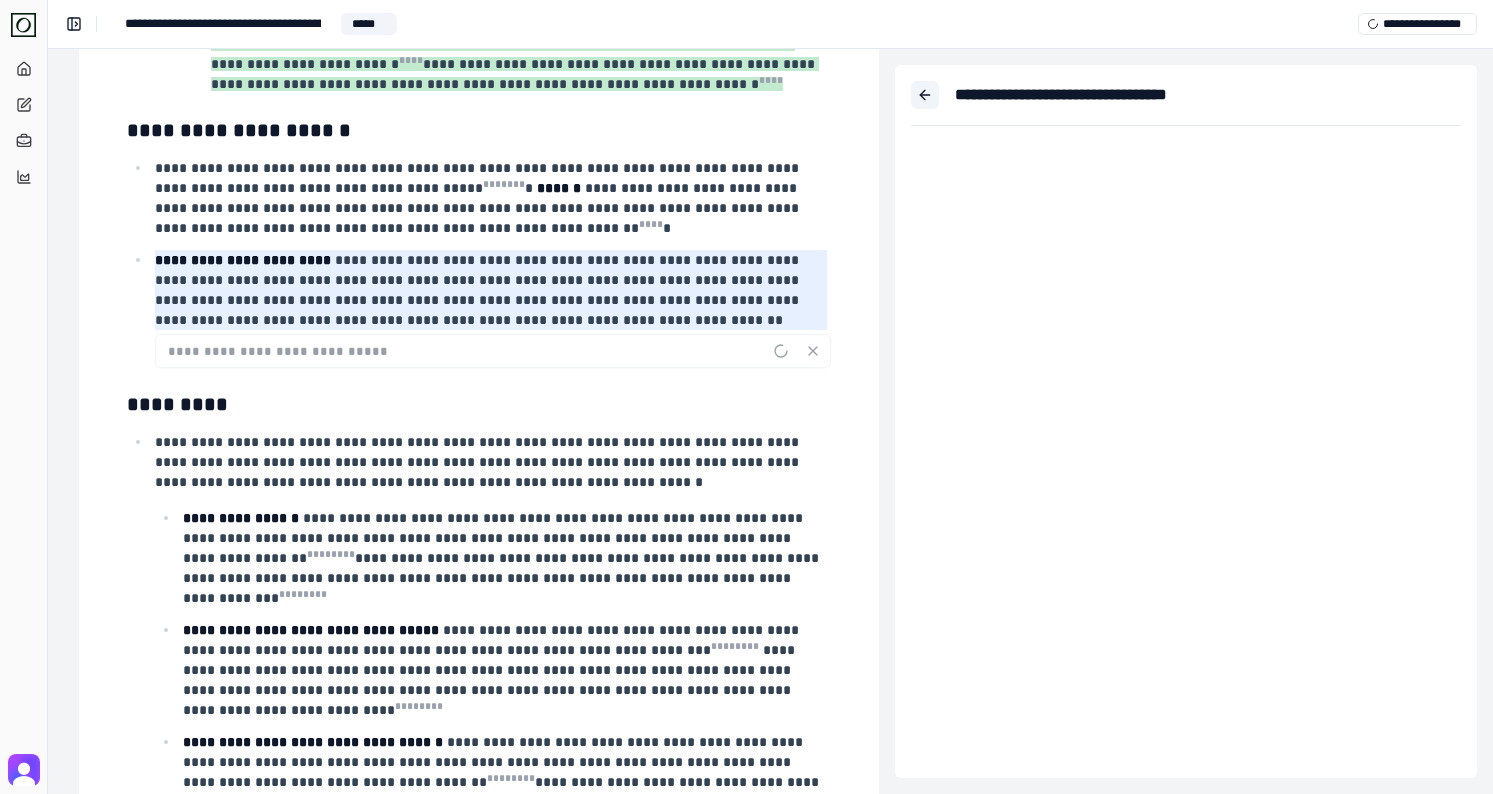 click at bounding box center (925, 95) 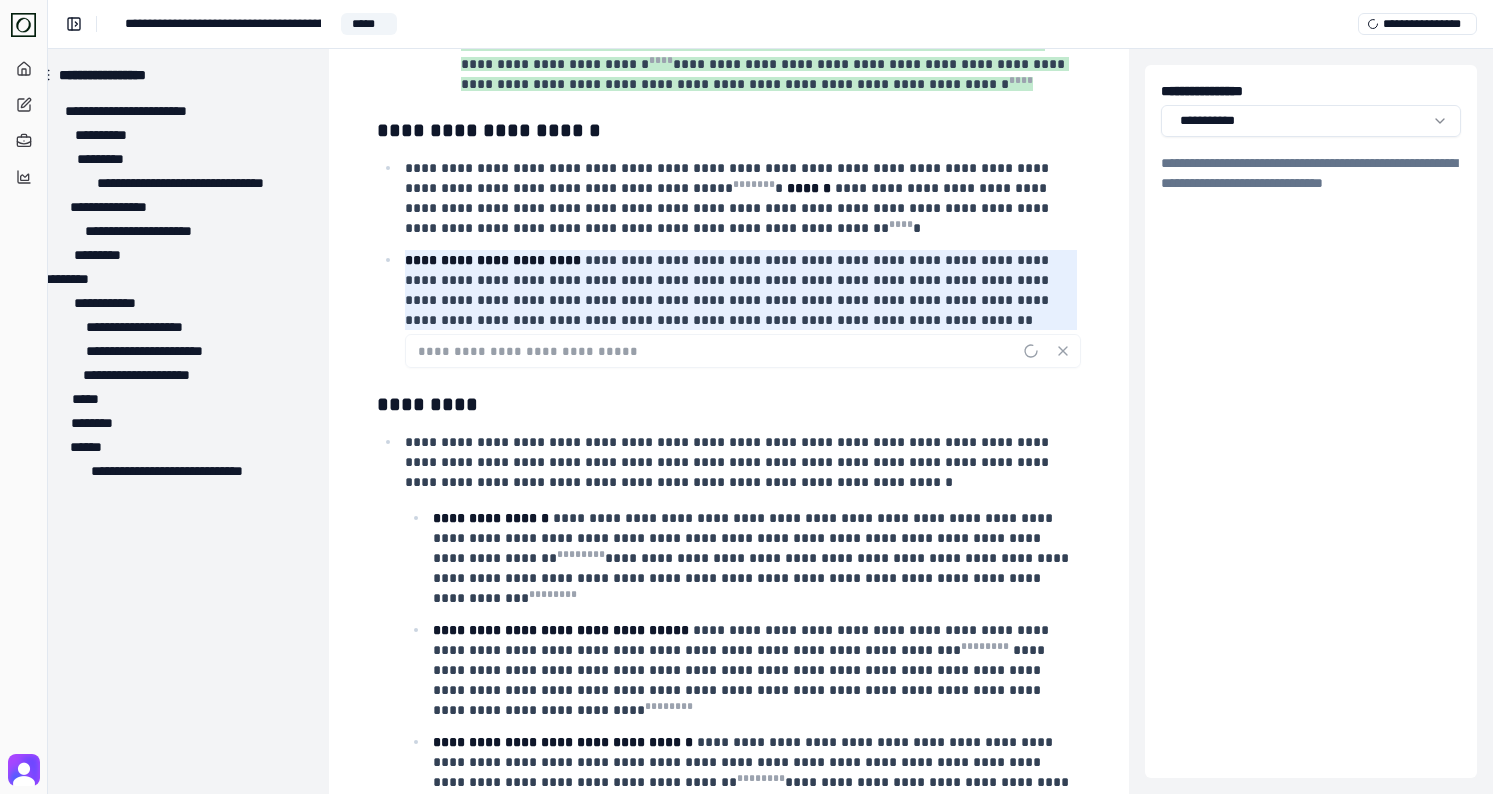 scroll, scrollTop: 2387, scrollLeft: 31, axis: both 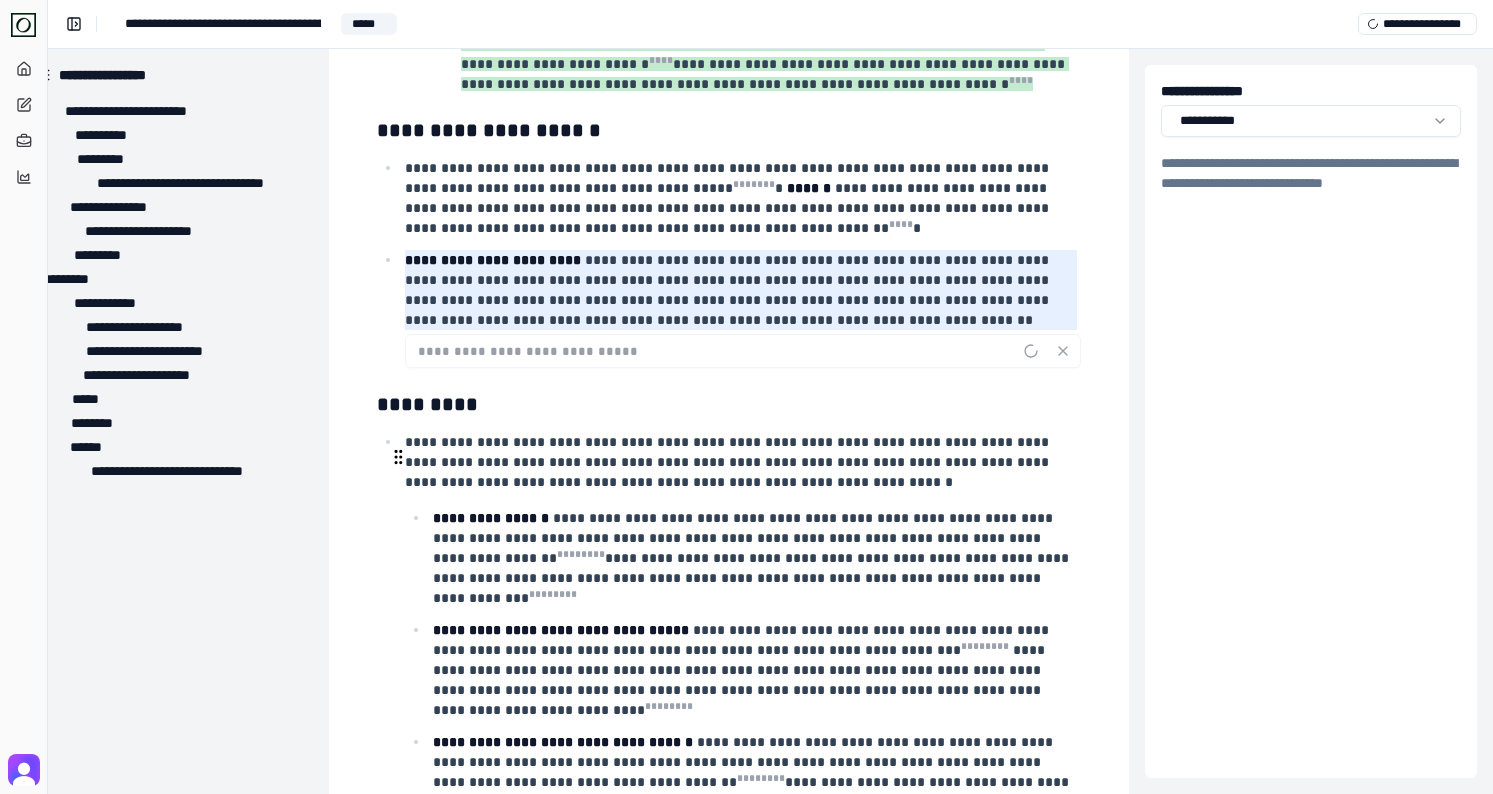 click on "**********" at bounding box center [753, 558] 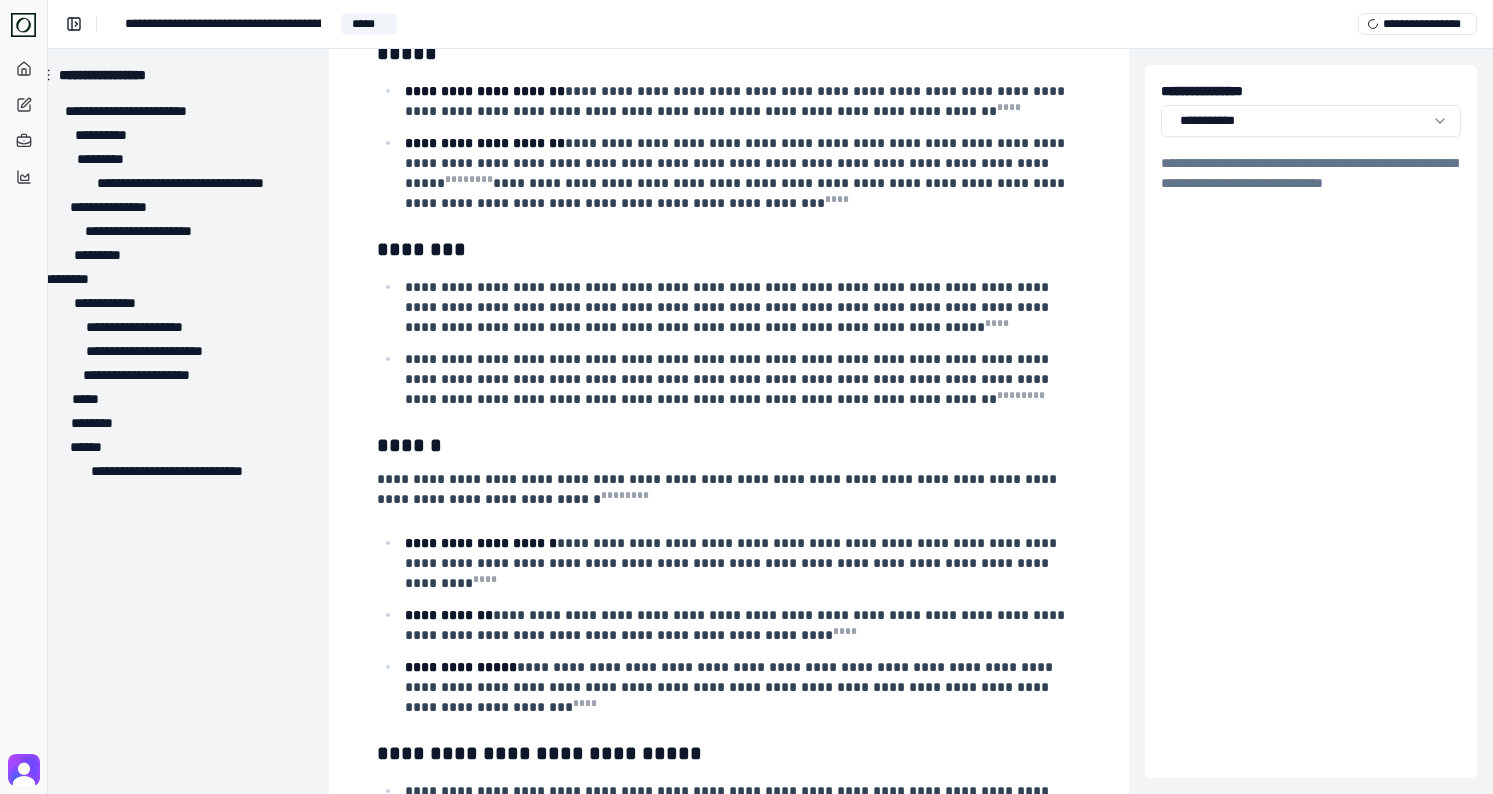 scroll, scrollTop: 4785, scrollLeft: 31, axis: both 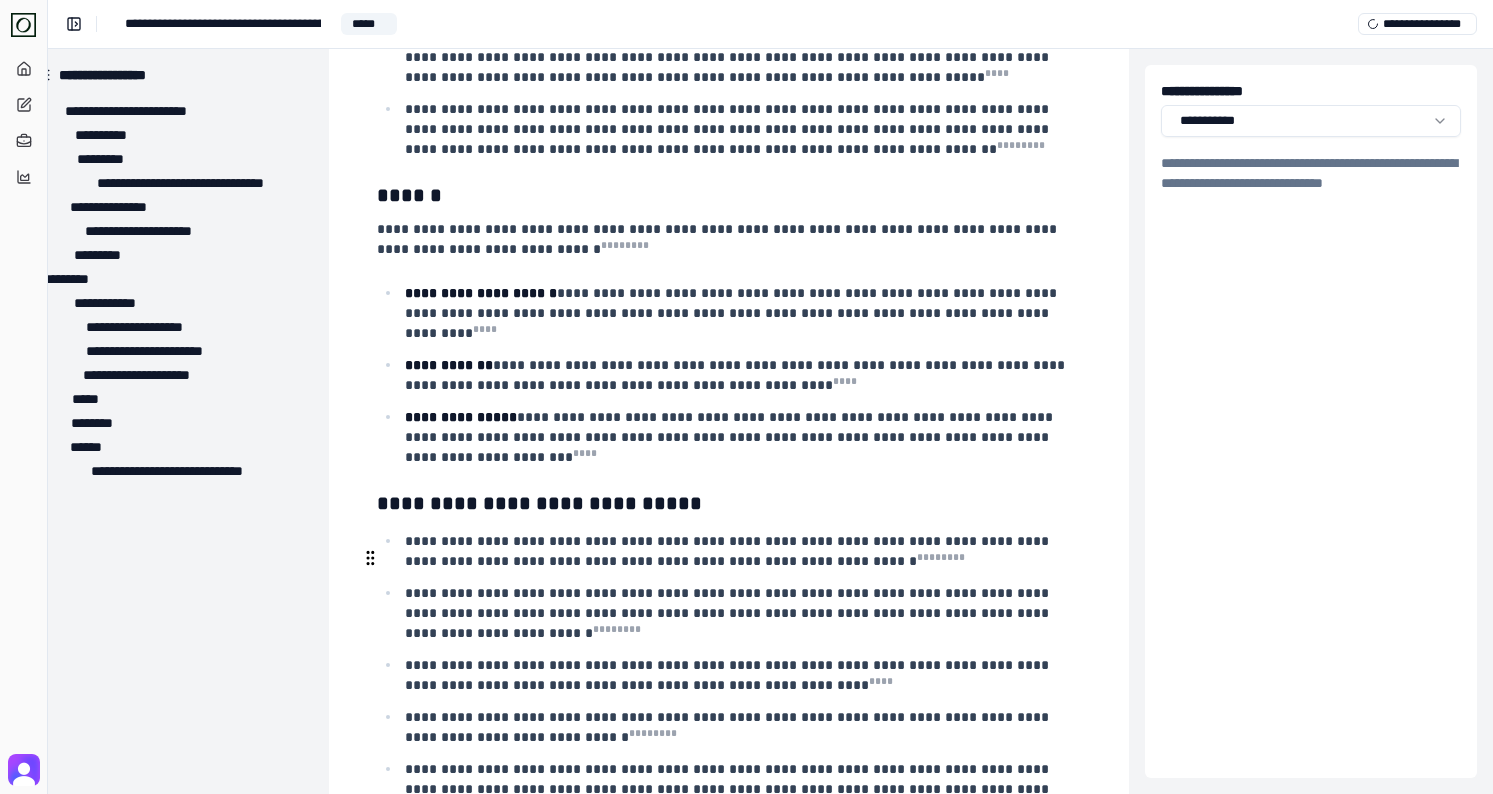 click on "**********" at bounding box center (741, 727) 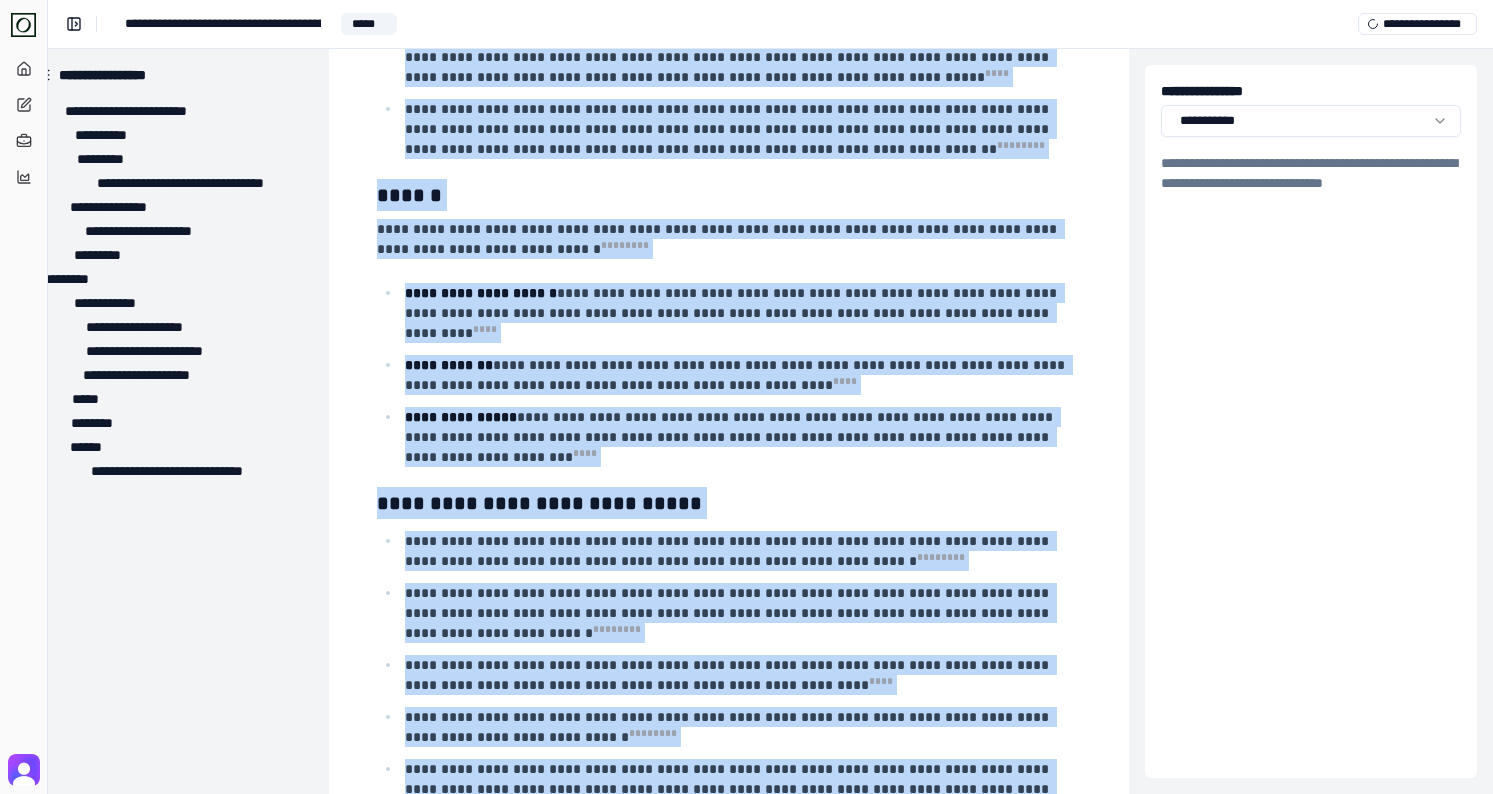 copy on "**********" 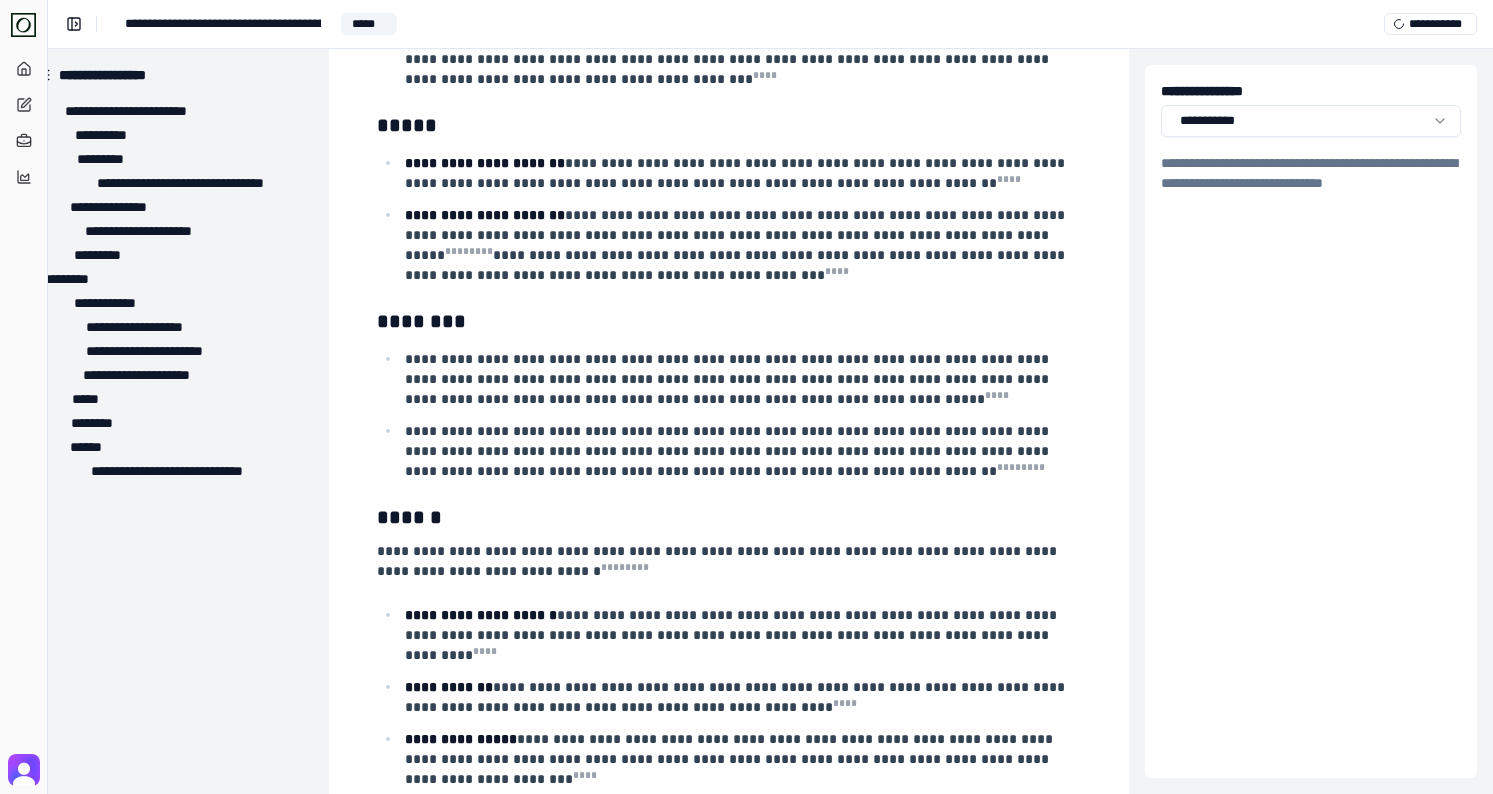 scroll, scrollTop: 5072, scrollLeft: 31, axis: both 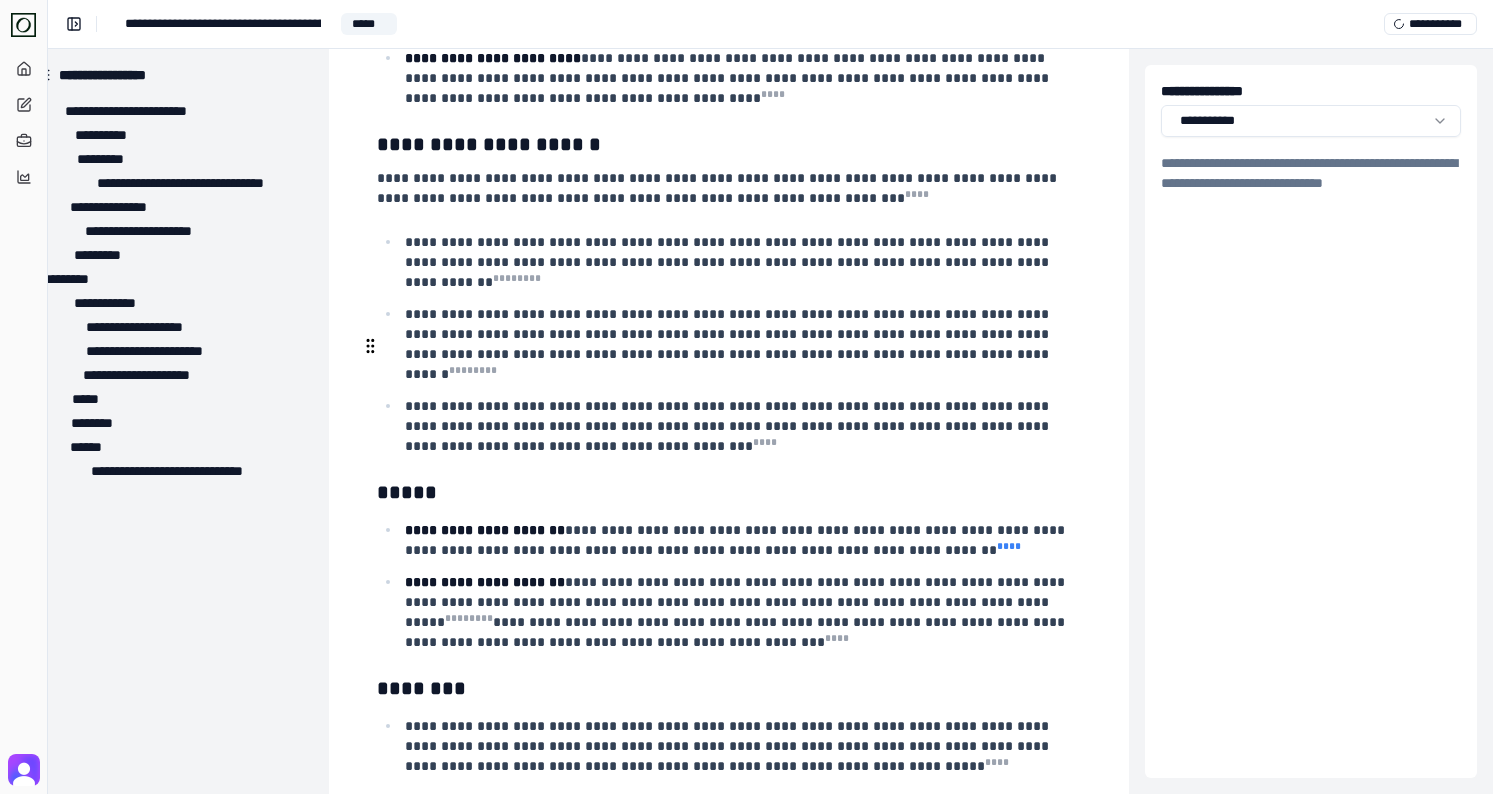 click on "* ** *" at bounding box center (1009, 546) 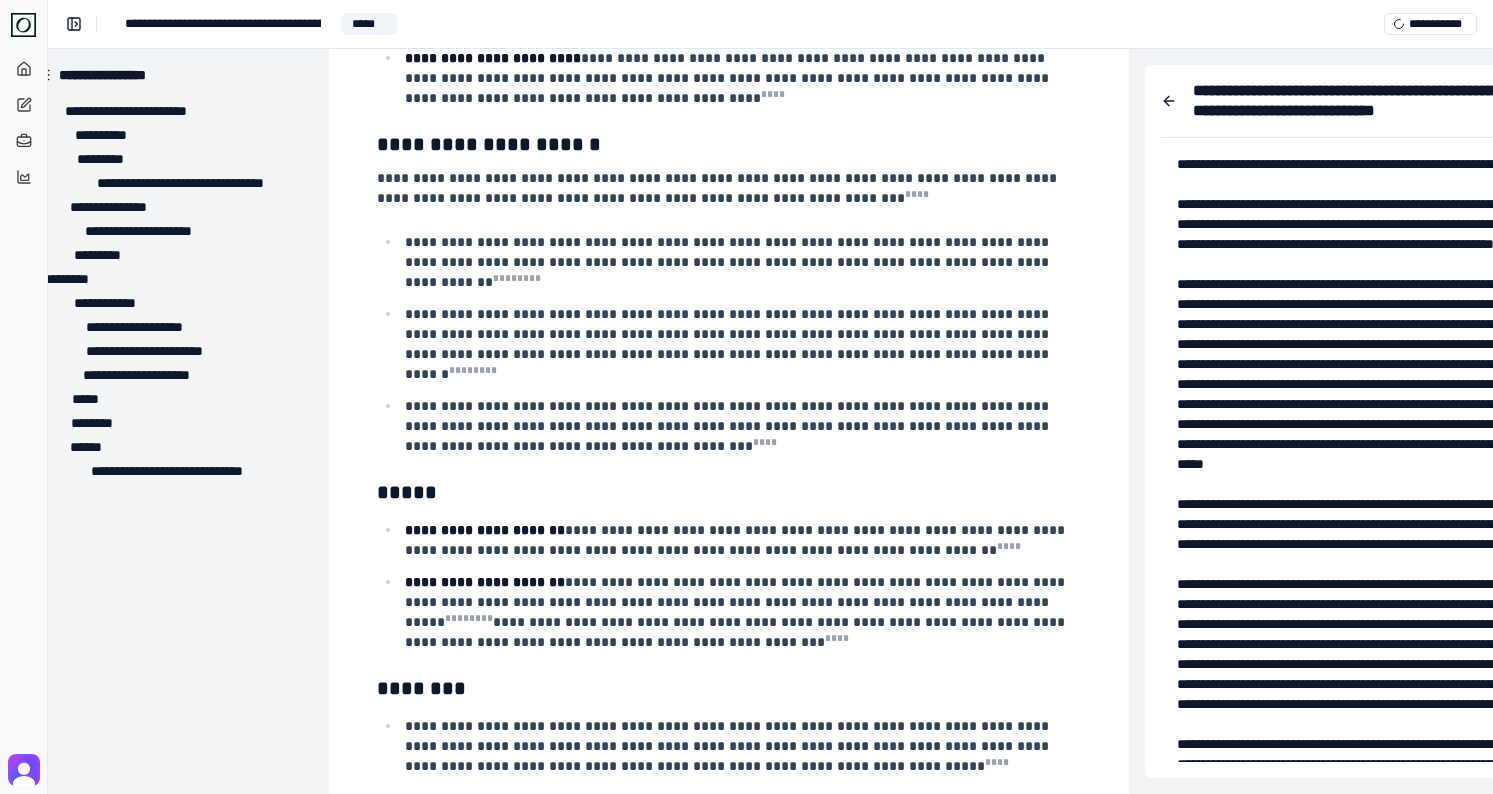 scroll, scrollTop: 4418, scrollLeft: 281, axis: both 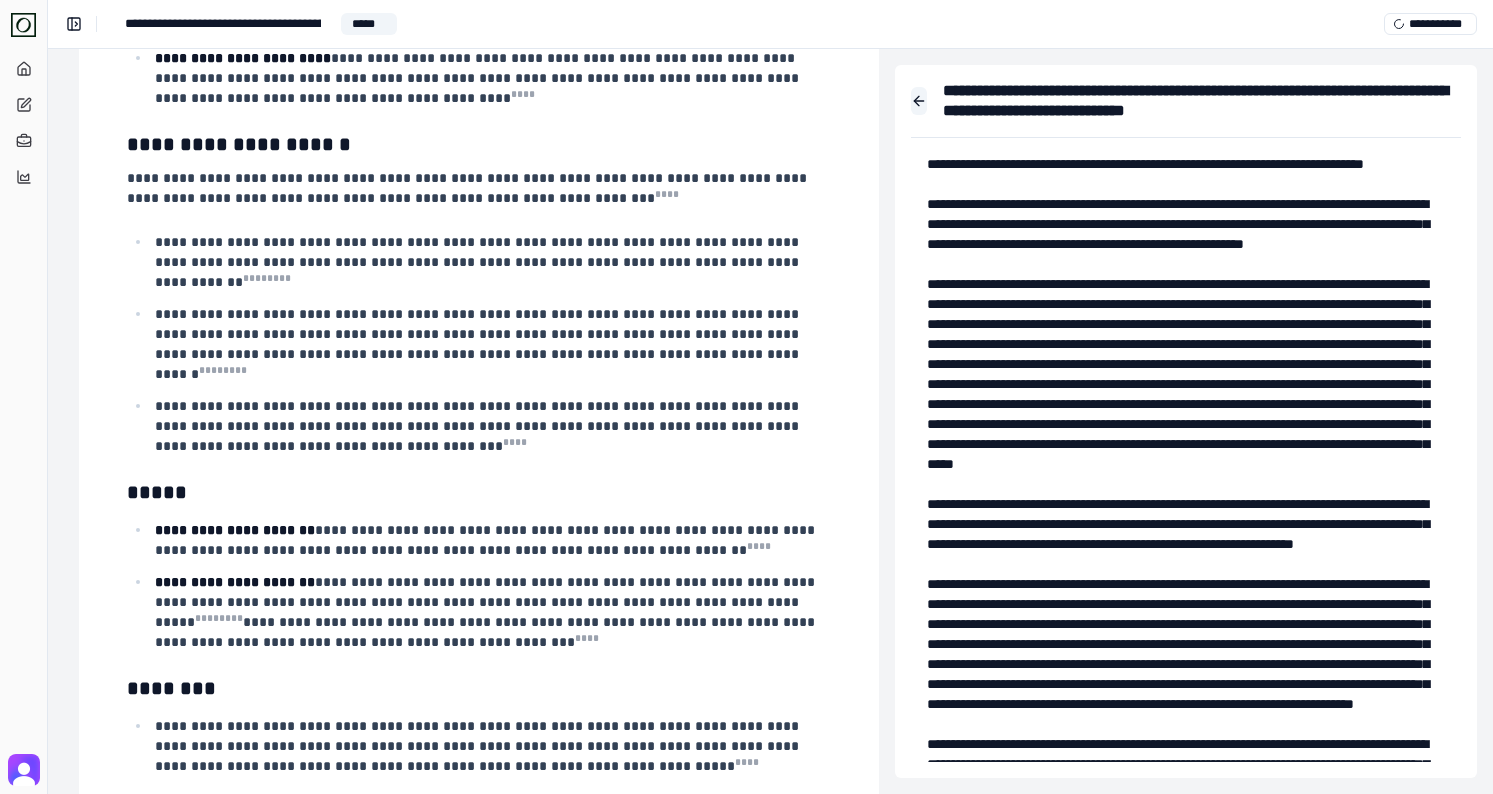 click at bounding box center [919, 101] 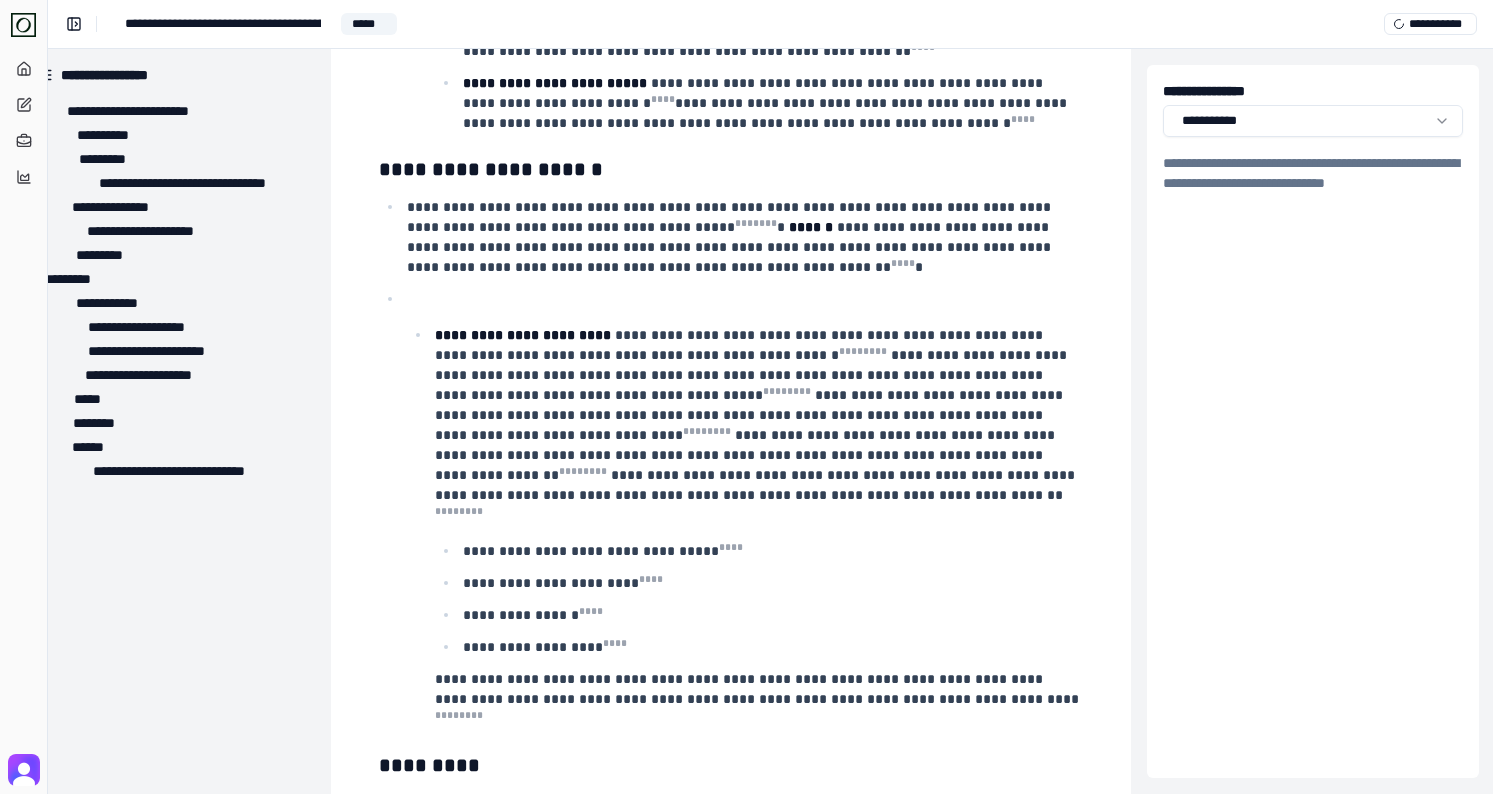 scroll, scrollTop: 2350, scrollLeft: 29, axis: both 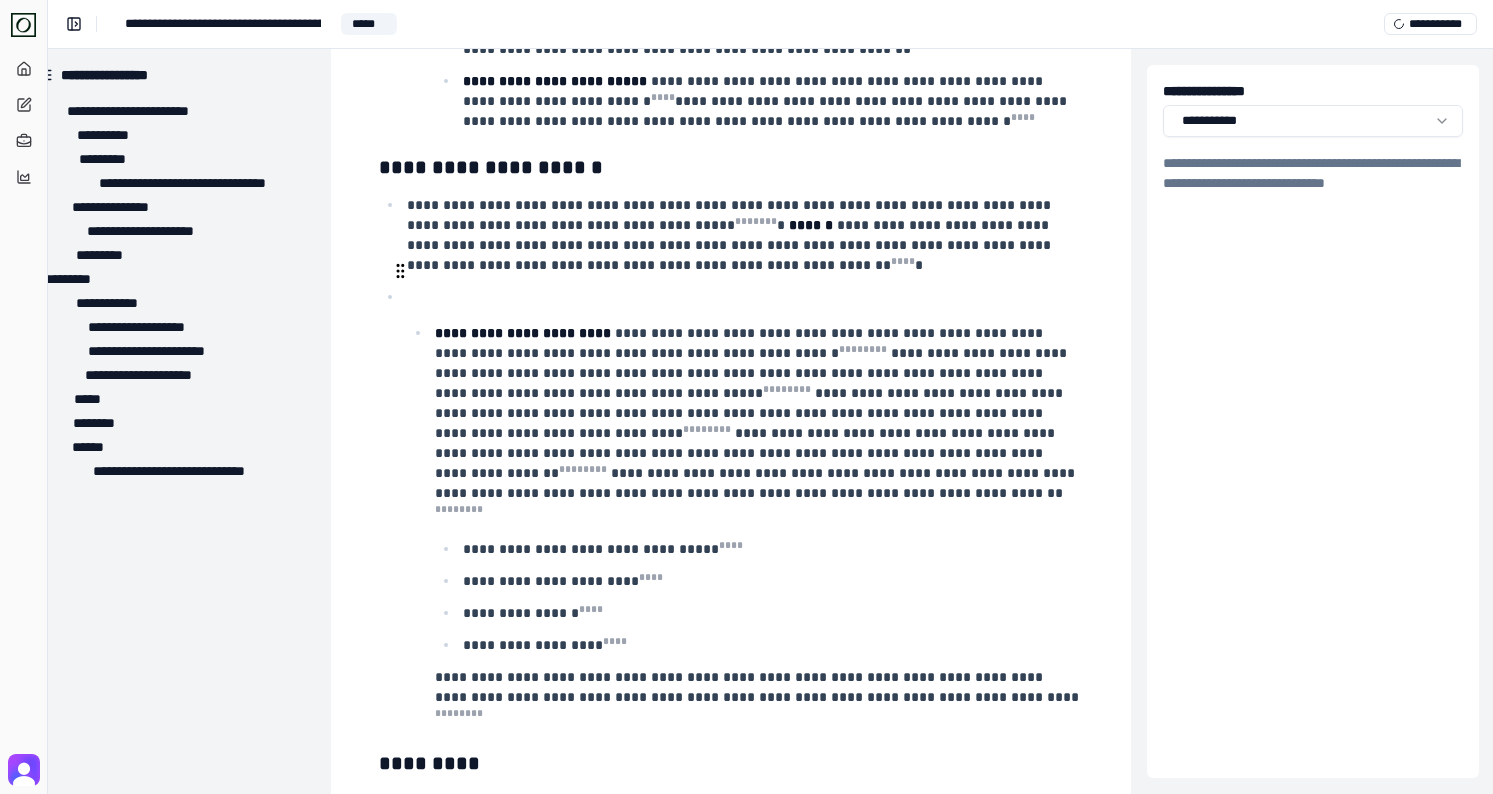 click on "**********" at bounding box center (523, 333) 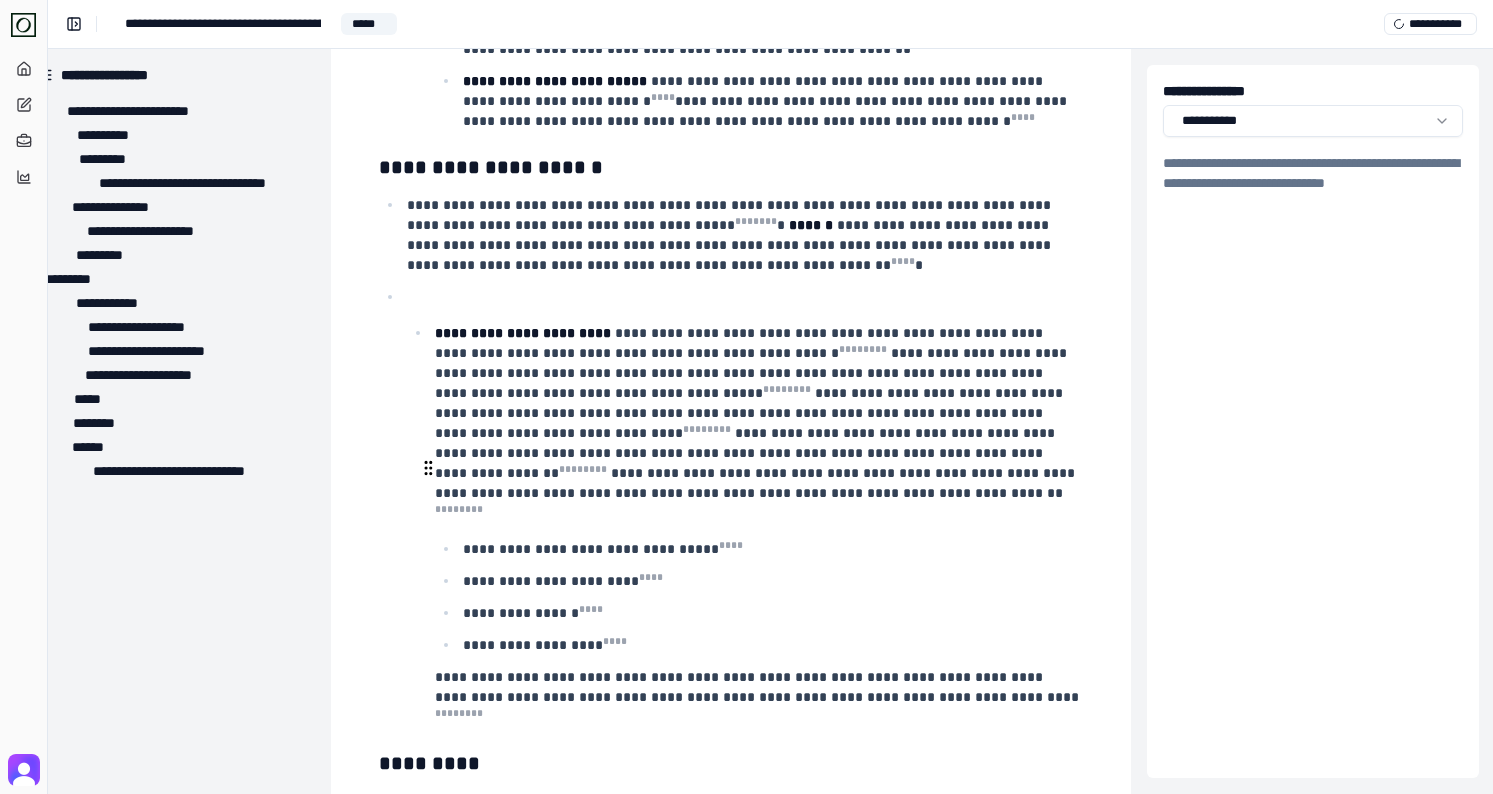 click on "**********" at bounding box center [603, 549] 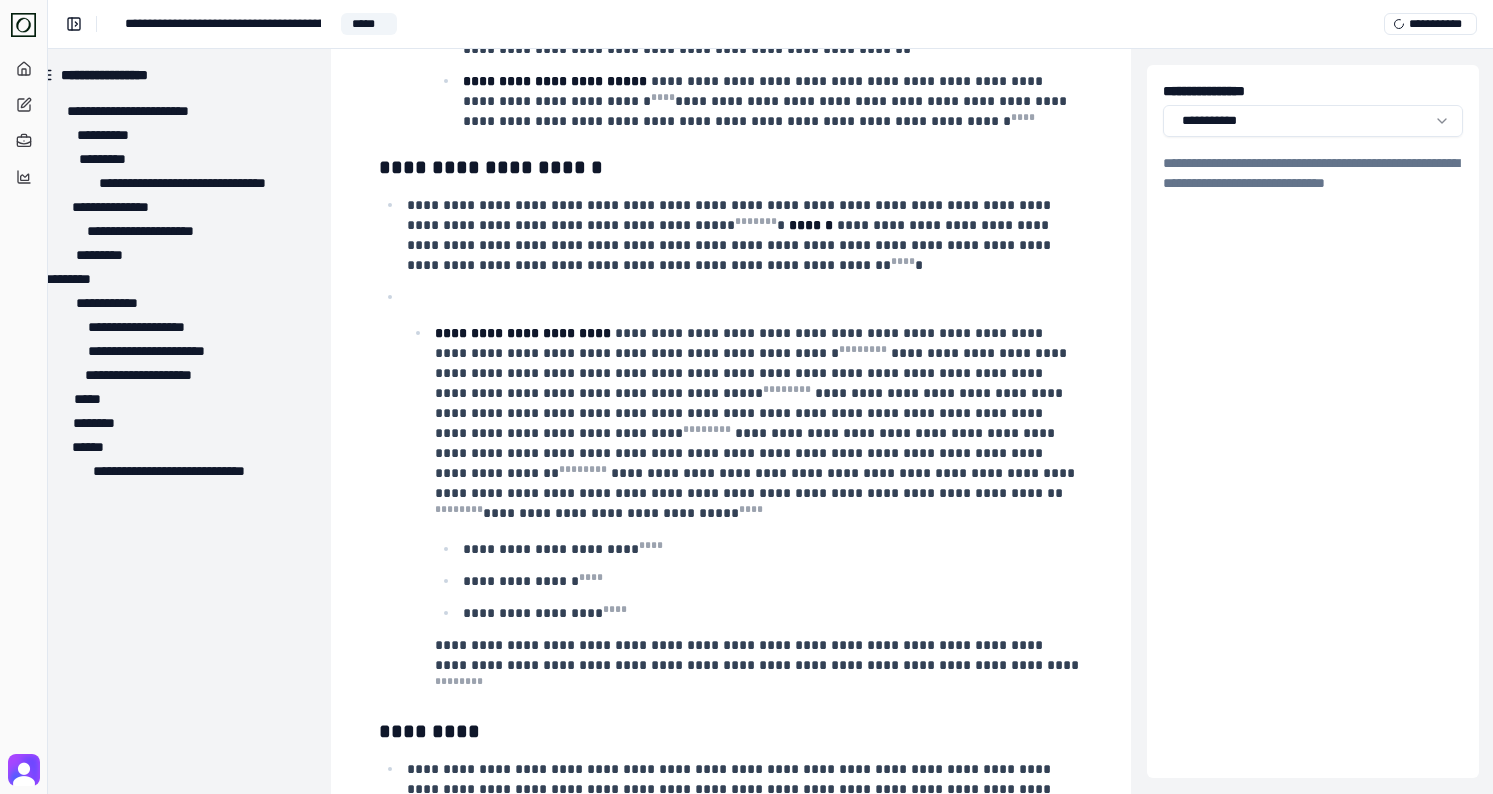 type 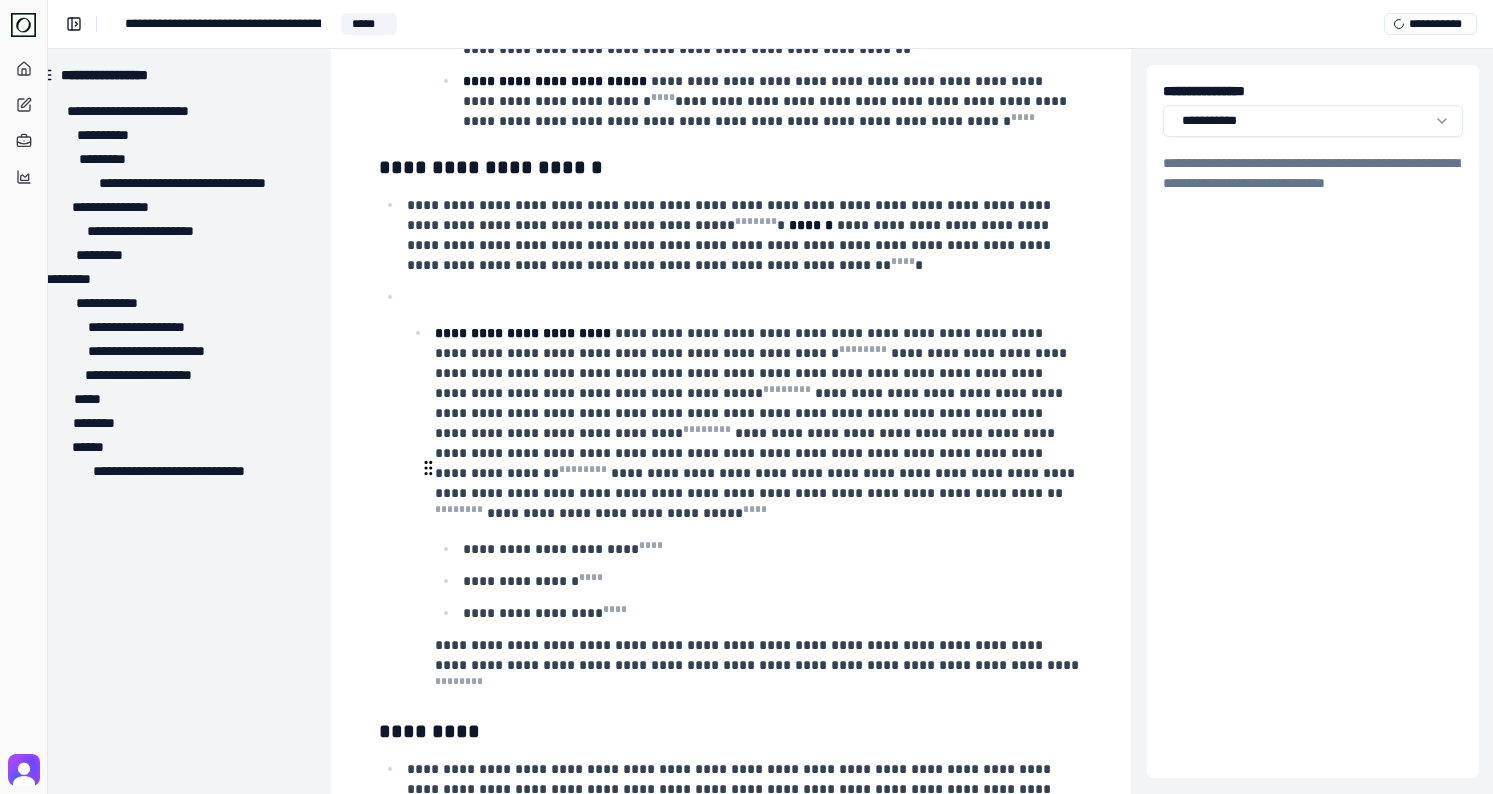 click on "**********" at bounding box center [771, 547] 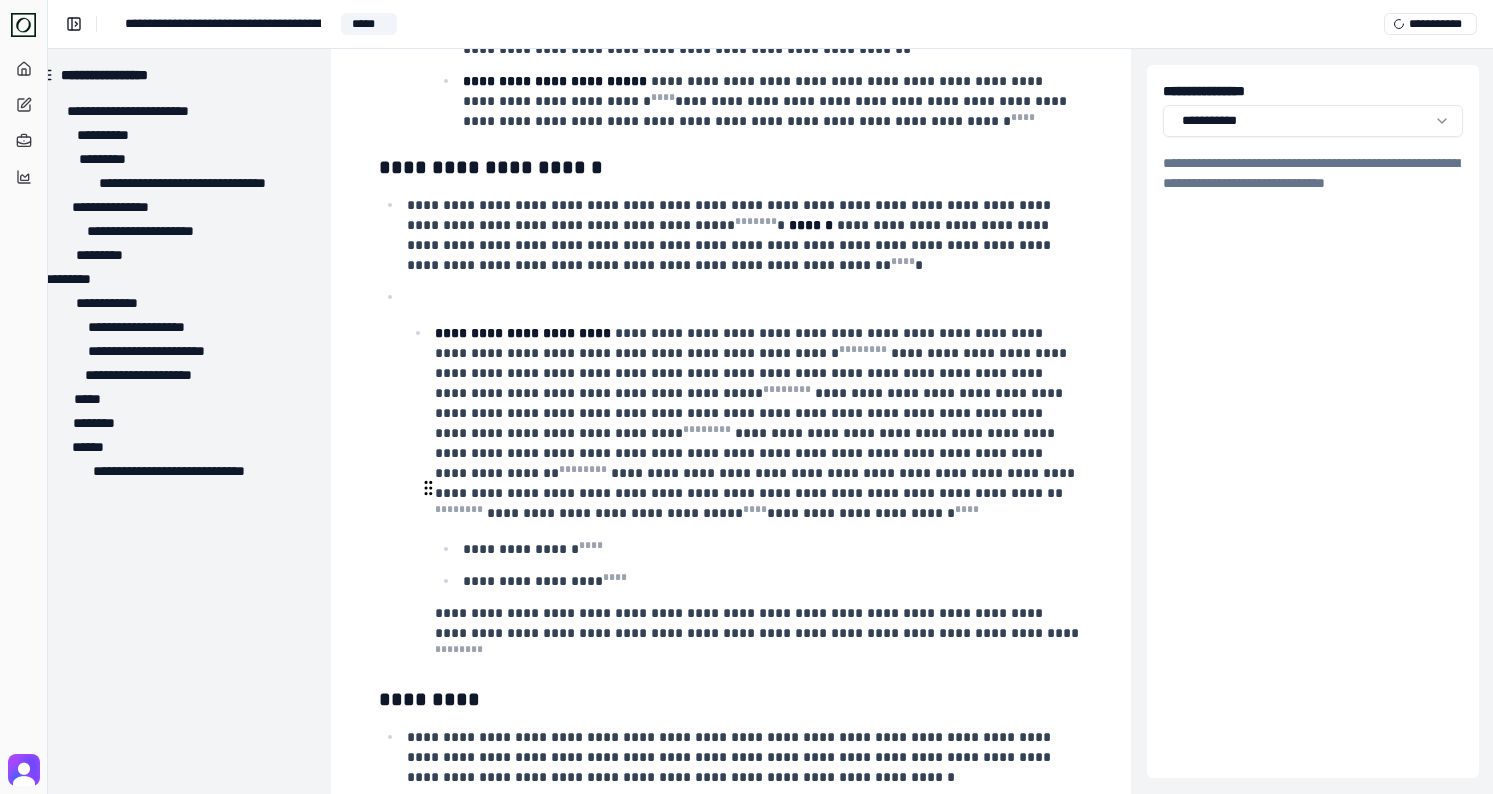 click on "**********" at bounding box center [533, 549] 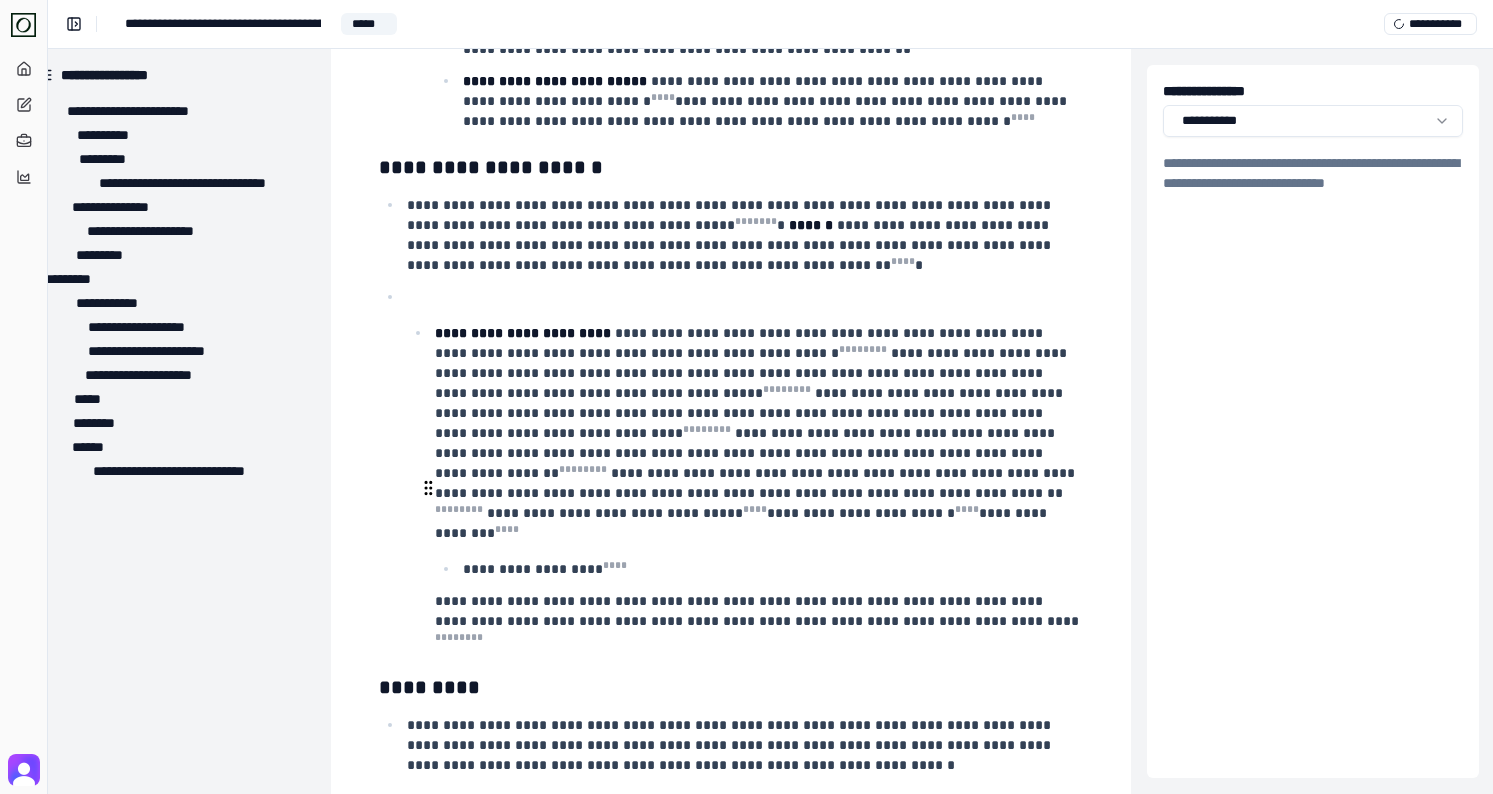 click on "**********" at bounding box center [771, 569] 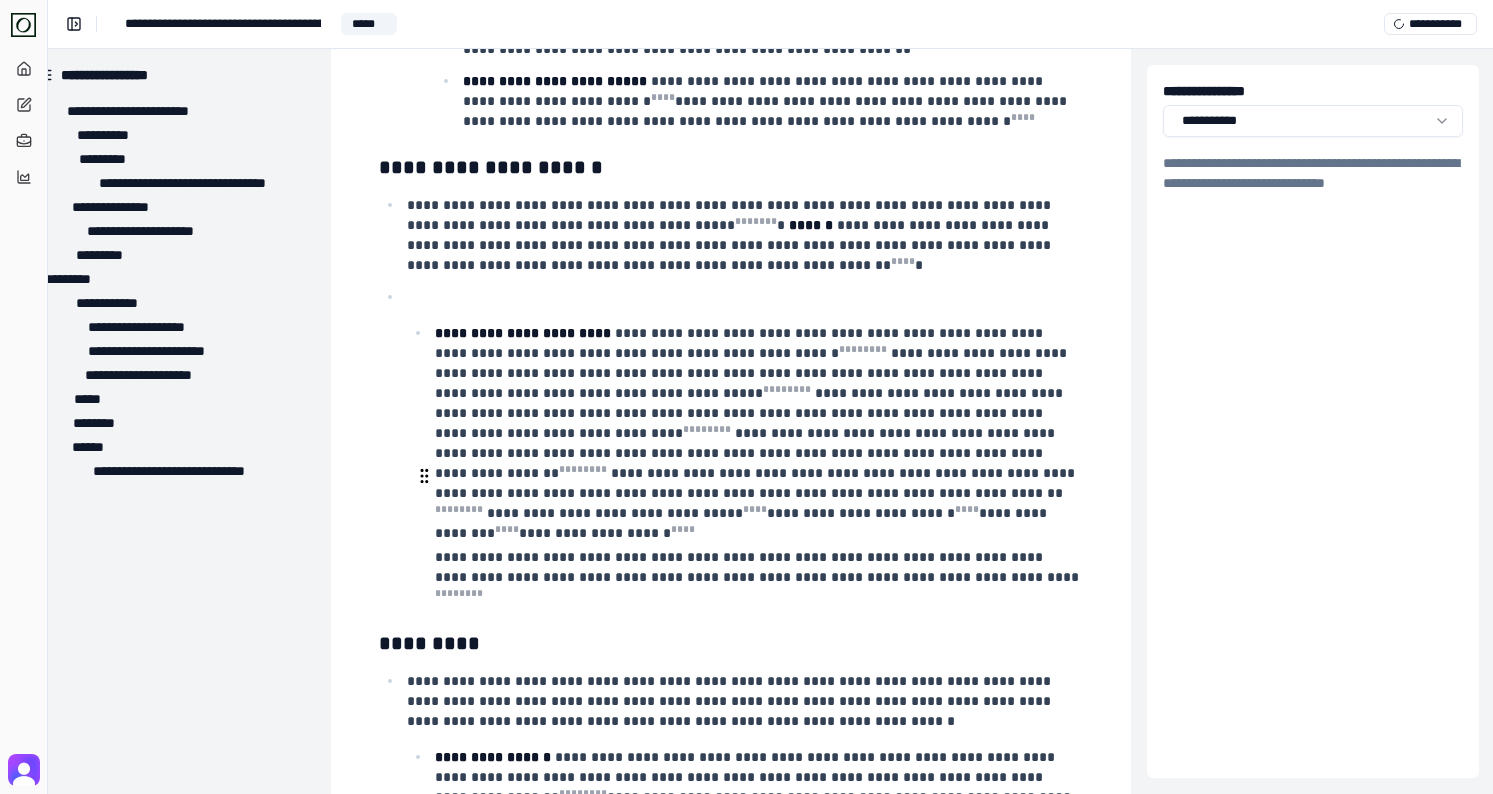 click on "**********" at bounding box center [757, 577] 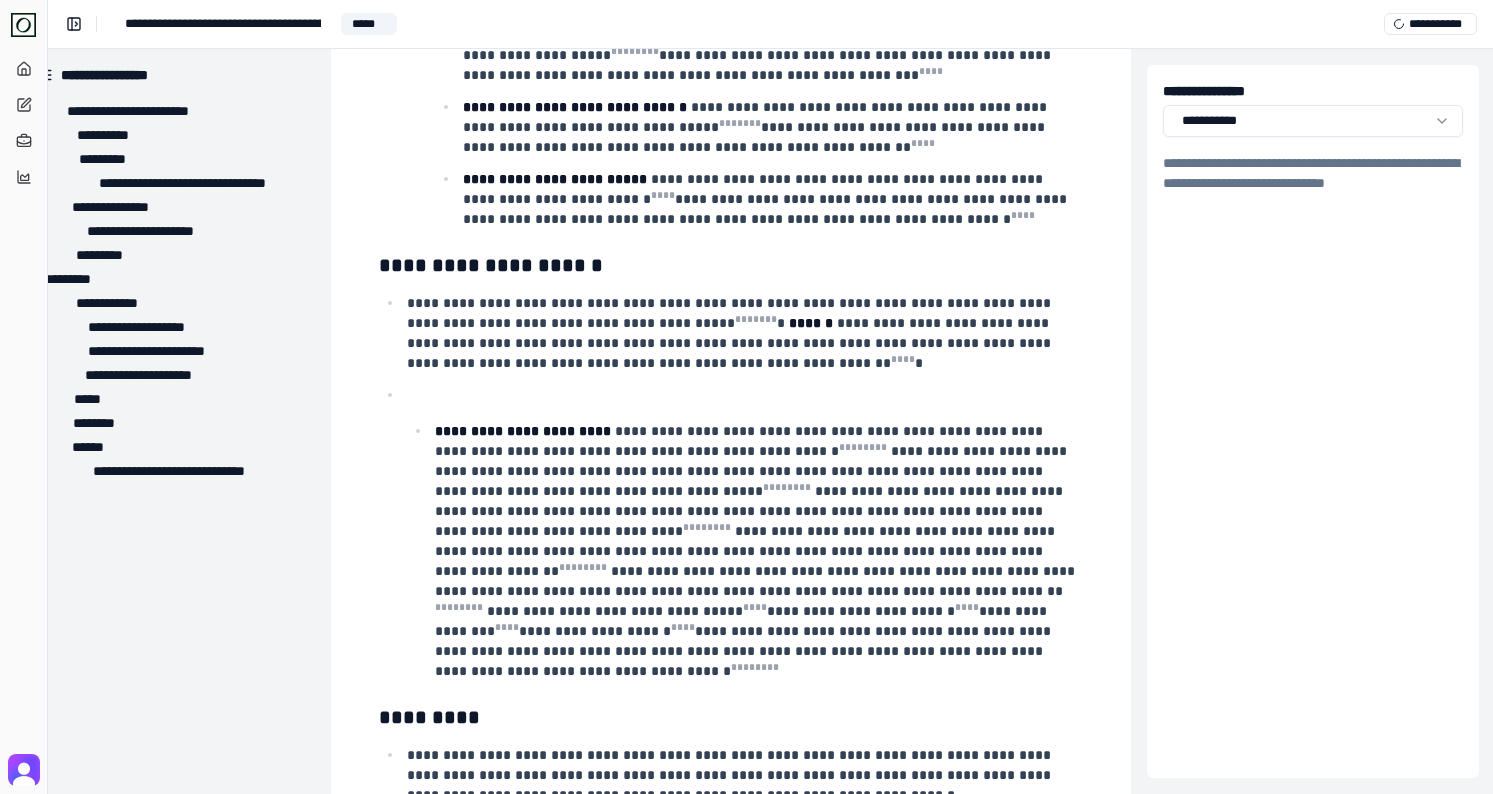 scroll, scrollTop: 2199, scrollLeft: 29, axis: both 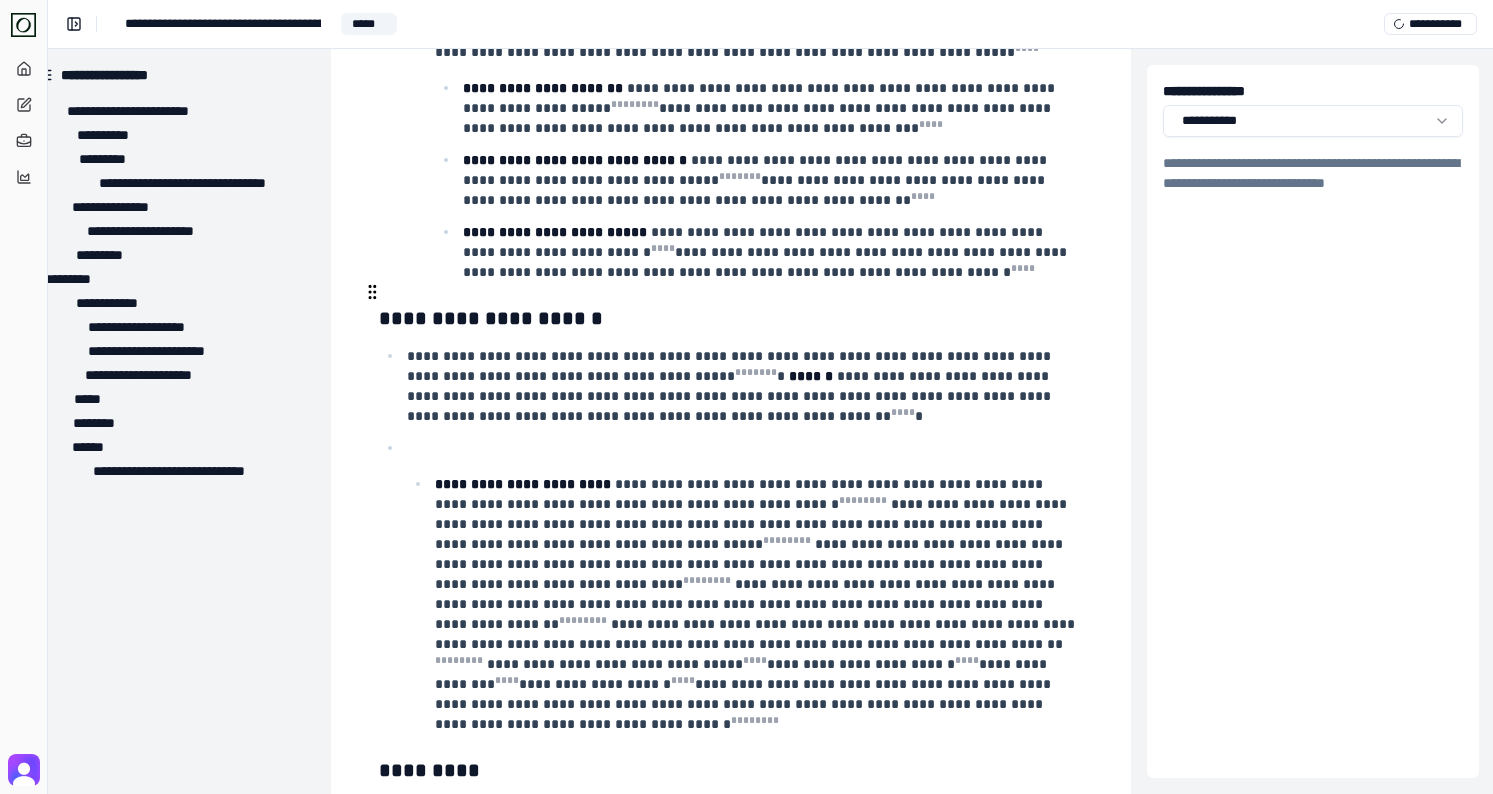 click on "**********" at bounding box center [743, 386] 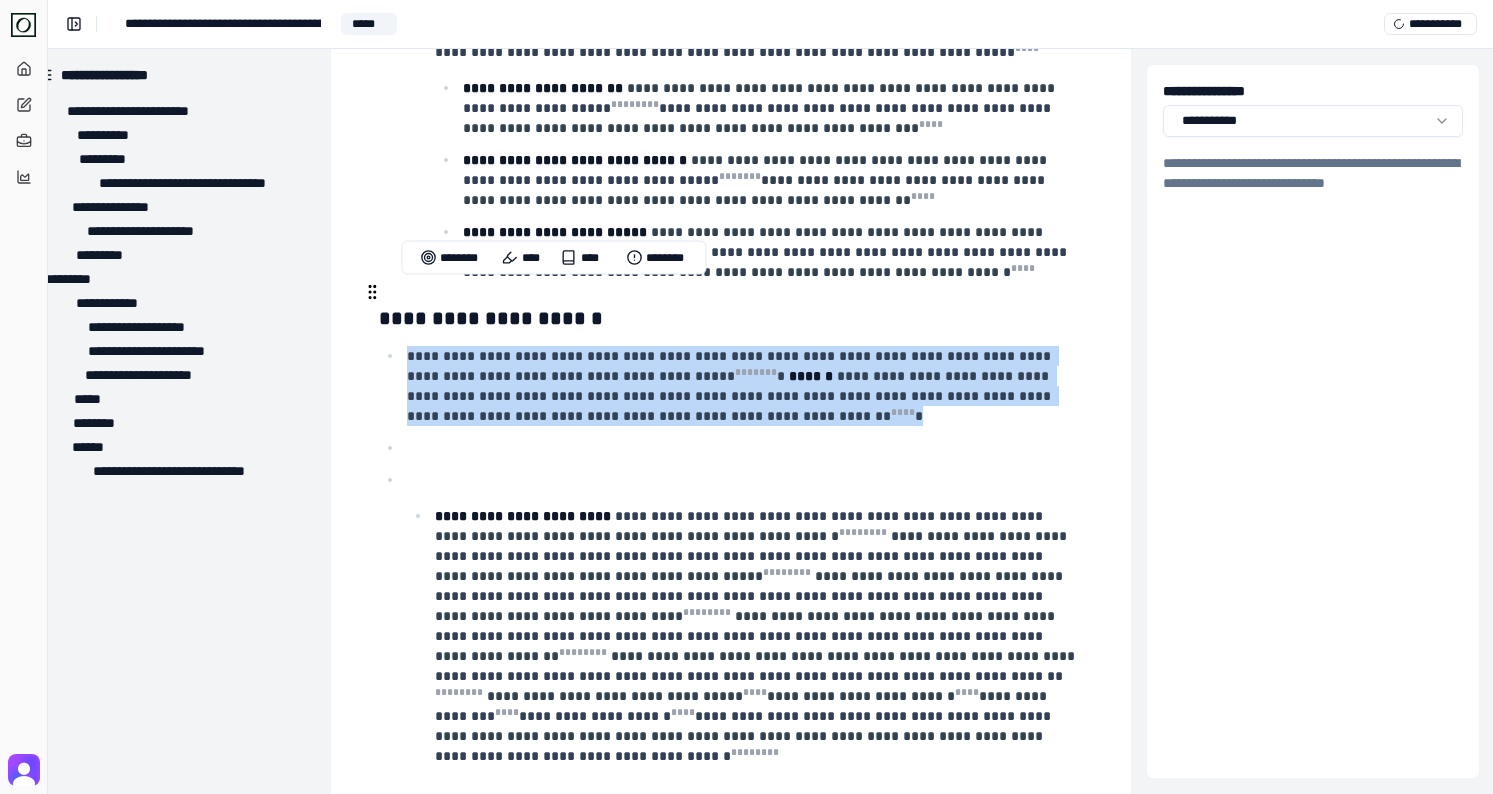 drag, startPoint x: 711, startPoint y: 348, endPoint x: 397, endPoint y: 289, distance: 319.4949 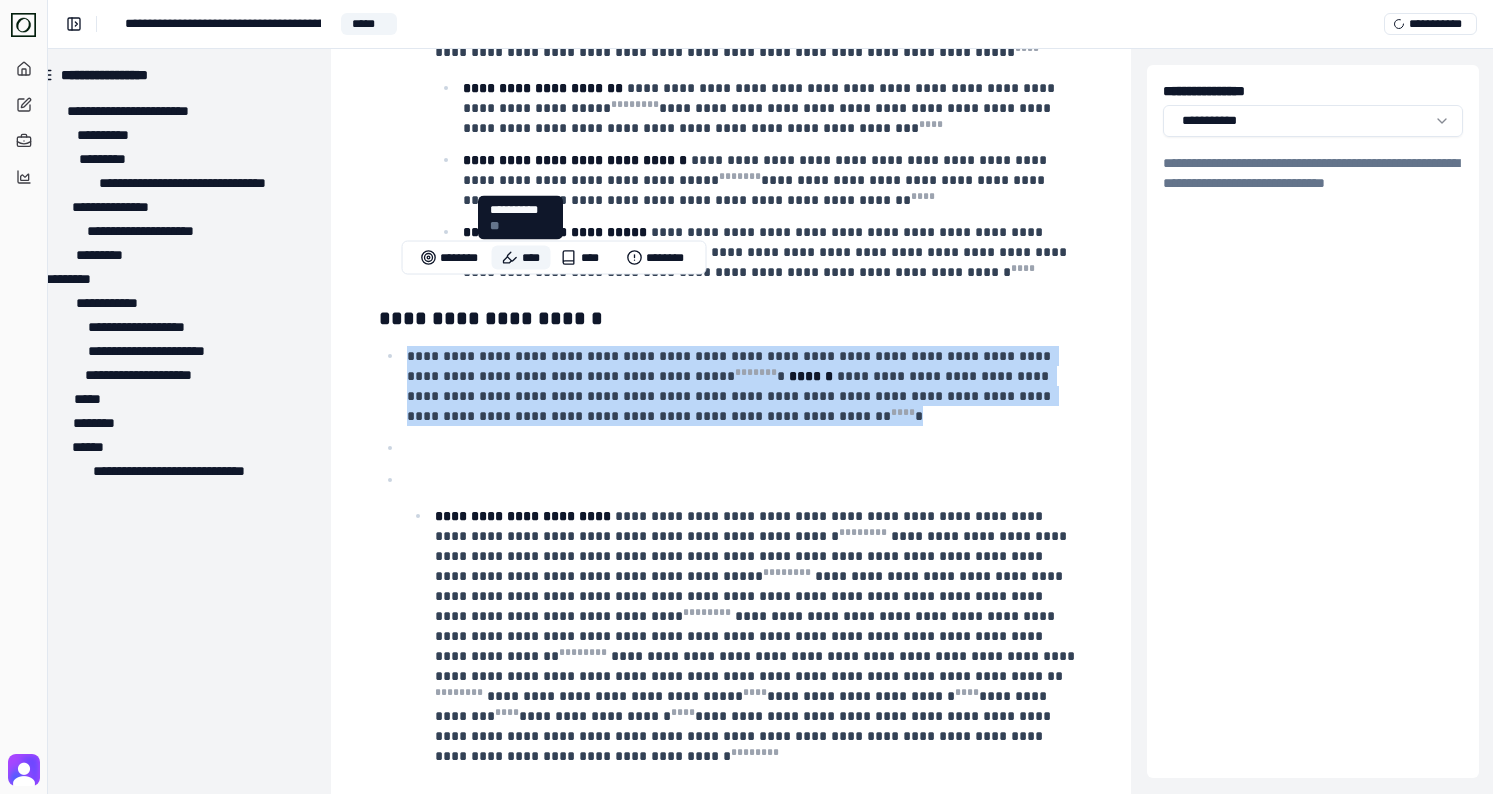 click on "****" at bounding box center [521, 258] 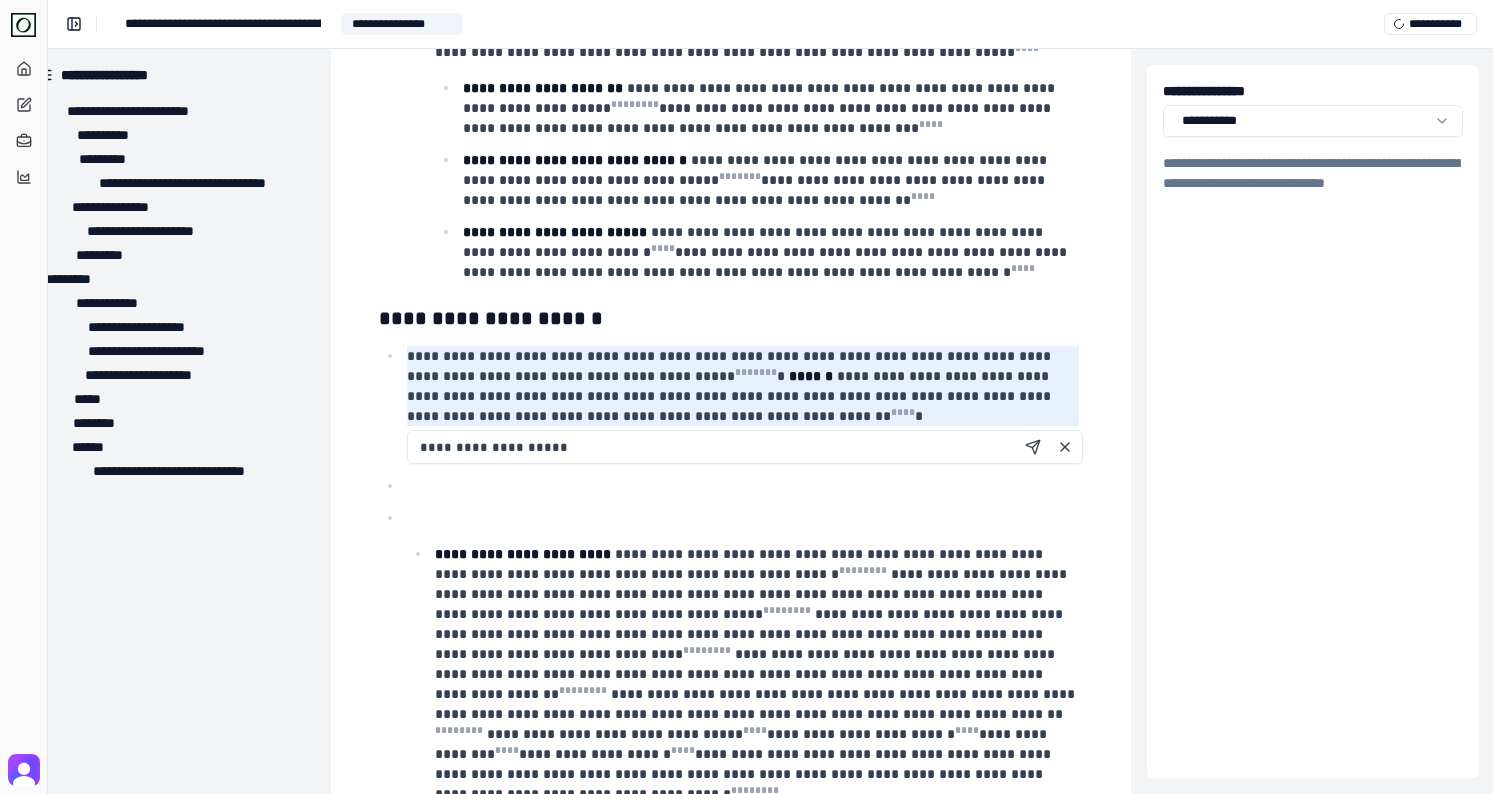 paste on "**********" 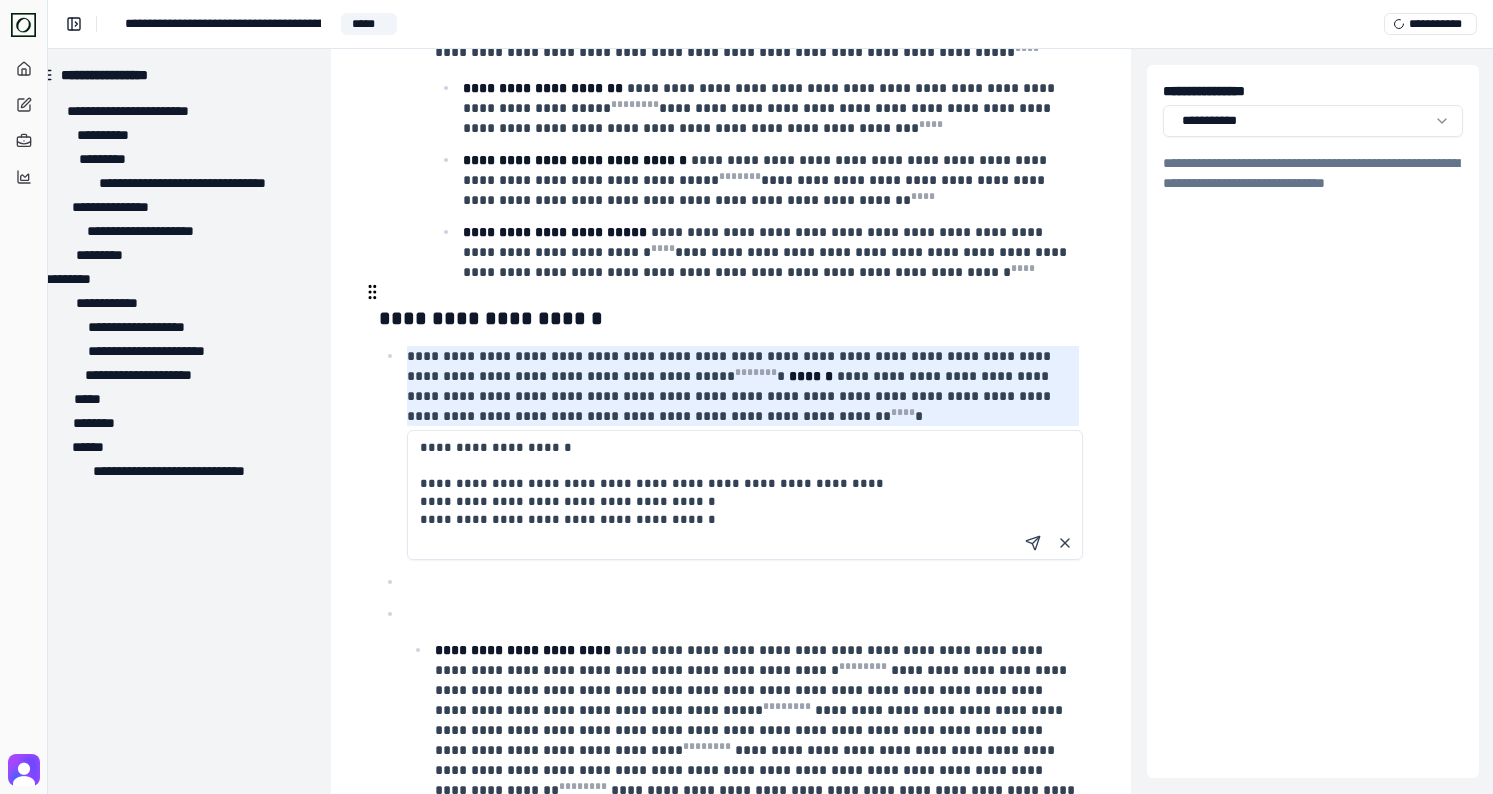 drag, startPoint x: 827, startPoint y: 414, endPoint x: 720, endPoint y: 422, distance: 107.298645 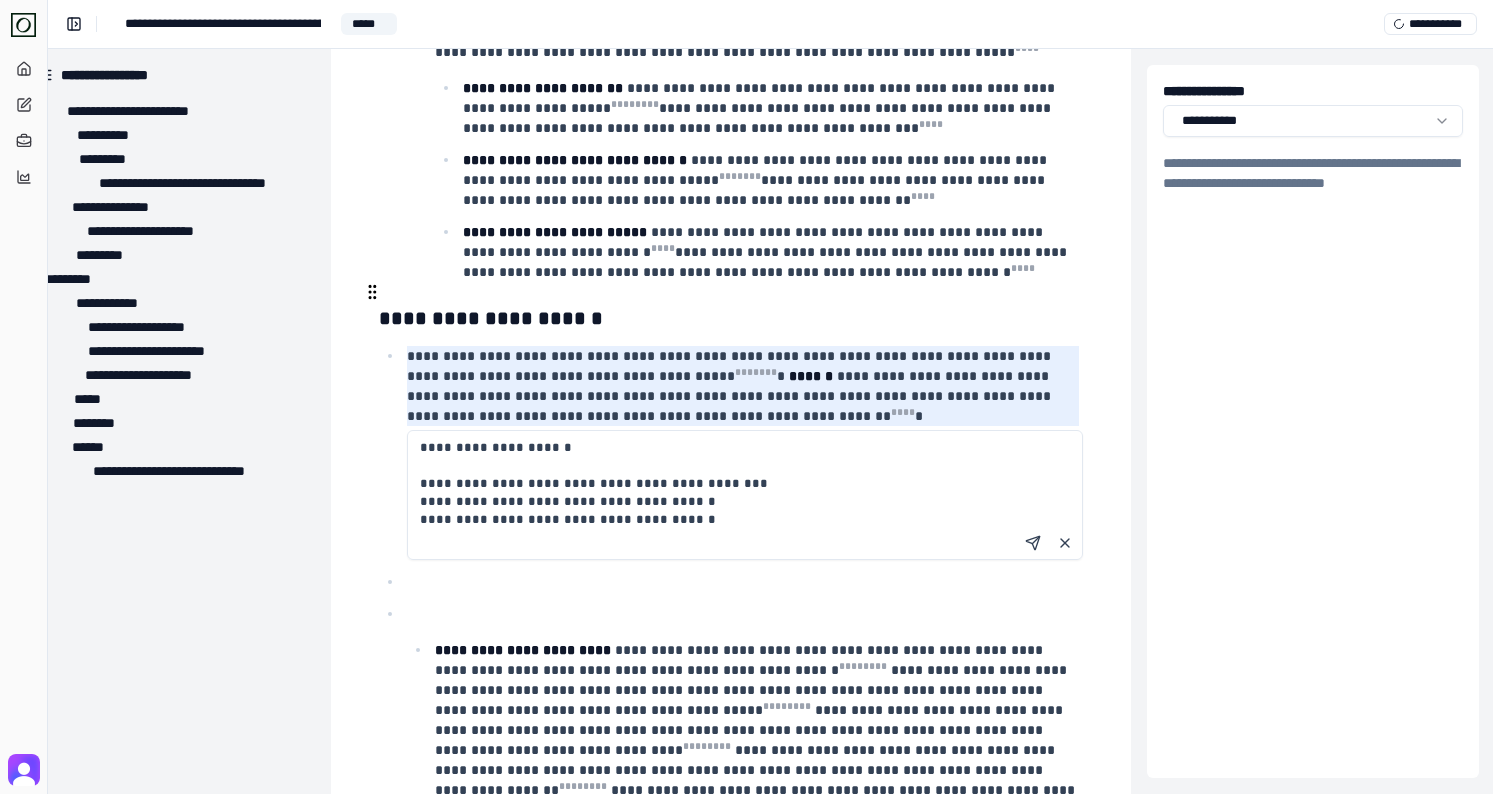 click on "**********" at bounding box center (745, 495) 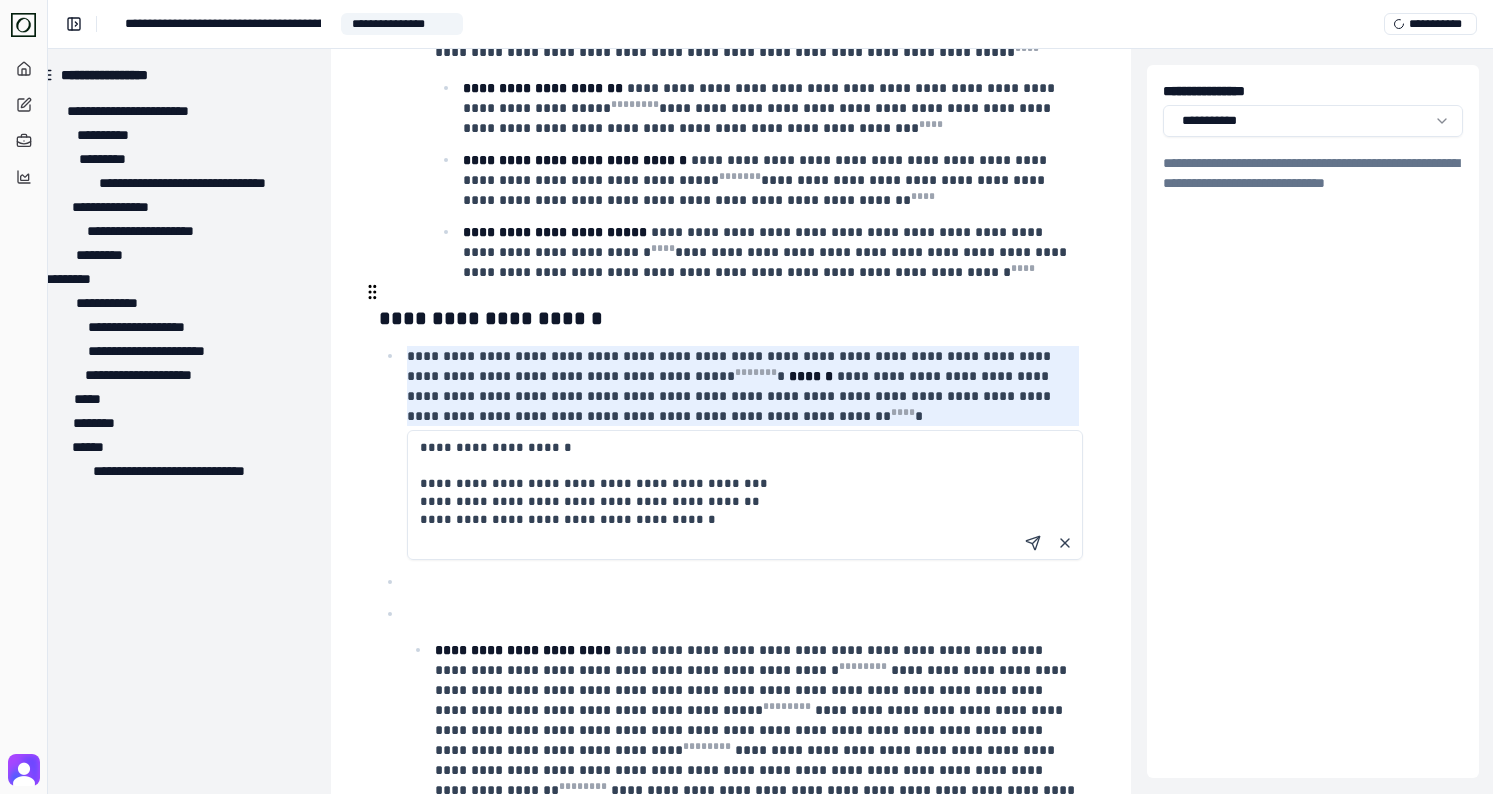 click on "**********" at bounding box center (745, 495) 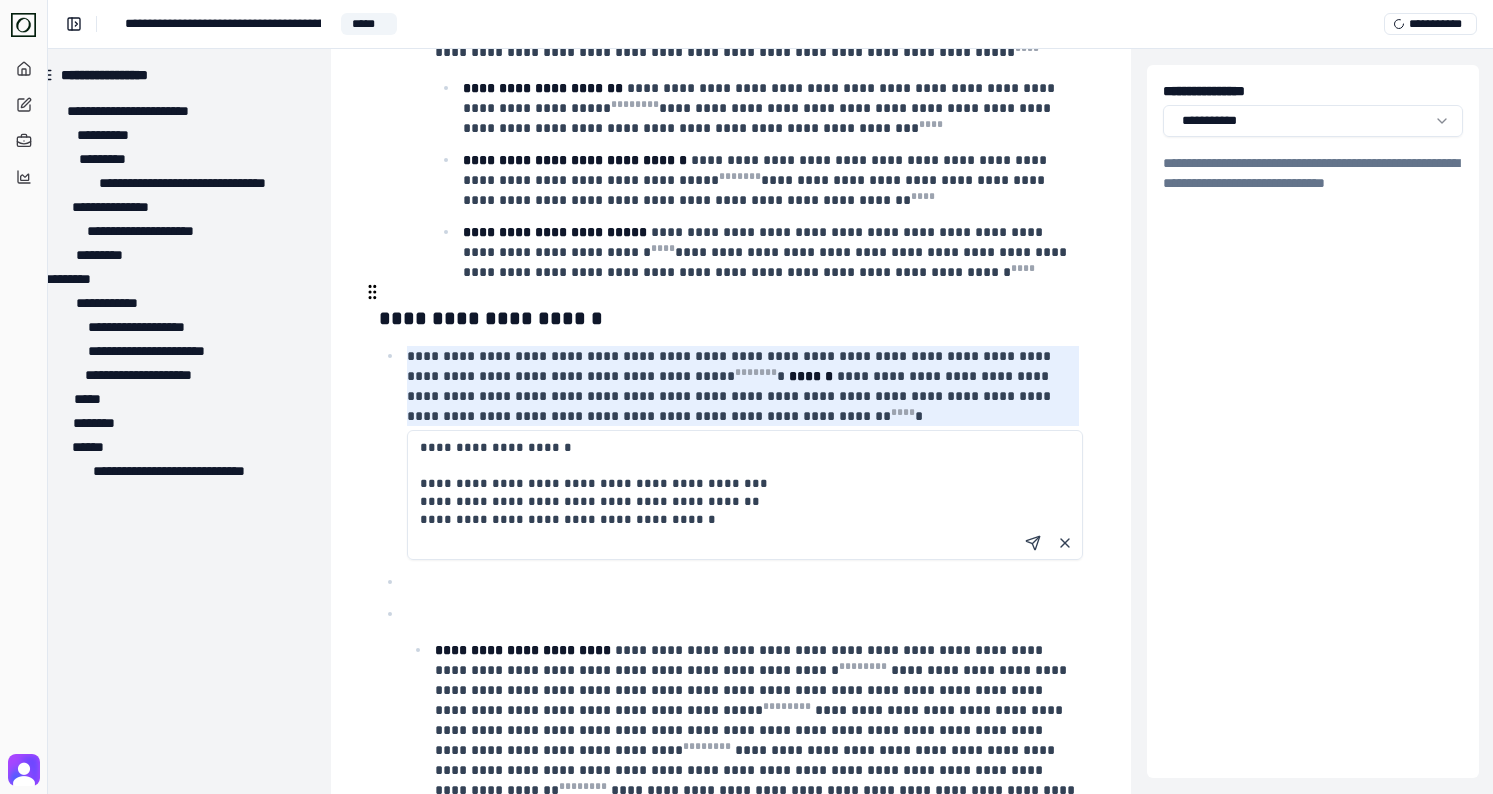 drag, startPoint x: 727, startPoint y: 440, endPoint x: 669, endPoint y: 440, distance: 58 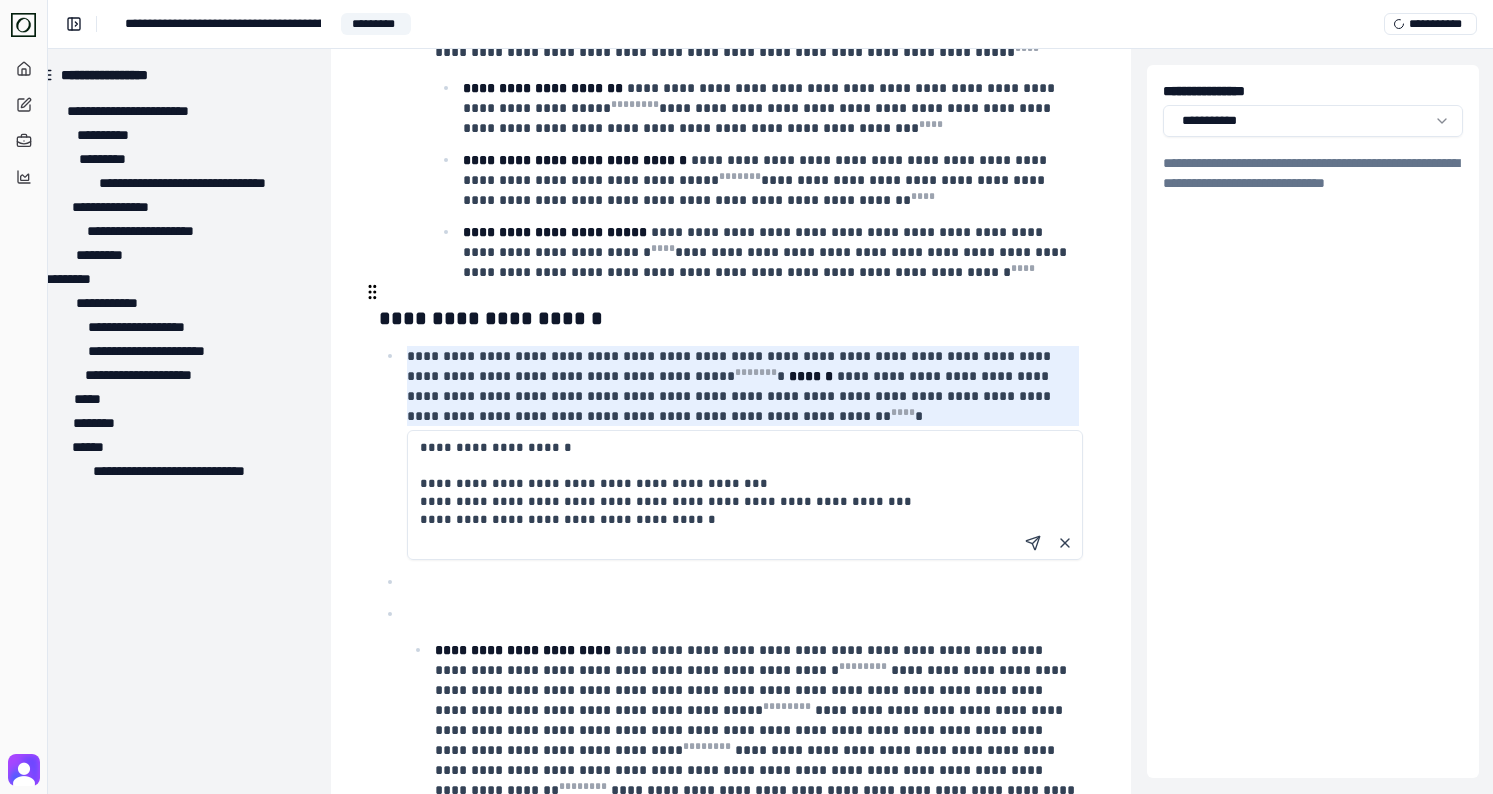 click on "**********" at bounding box center (745, 495) 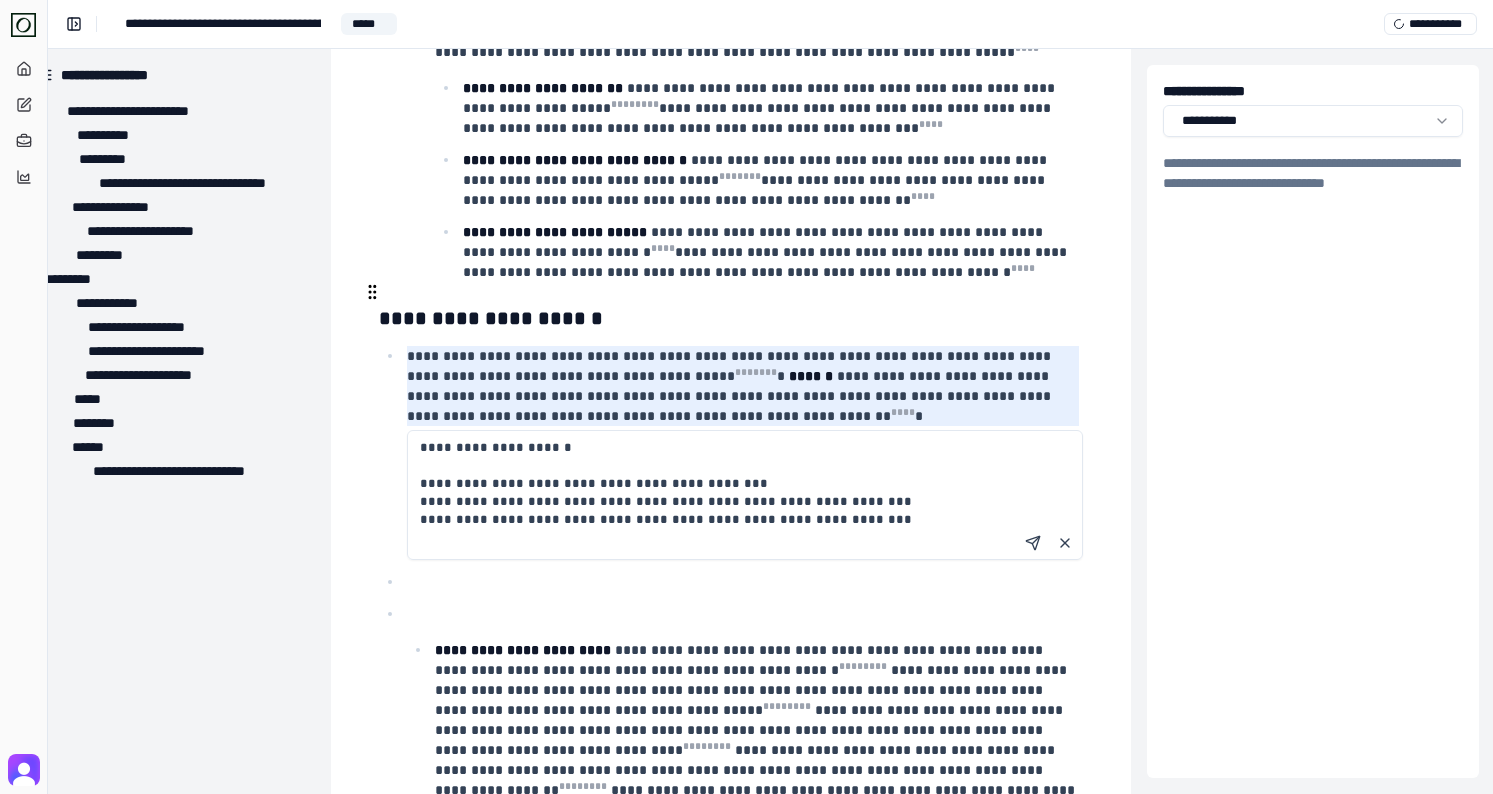 click on "**********" at bounding box center (745, 495) 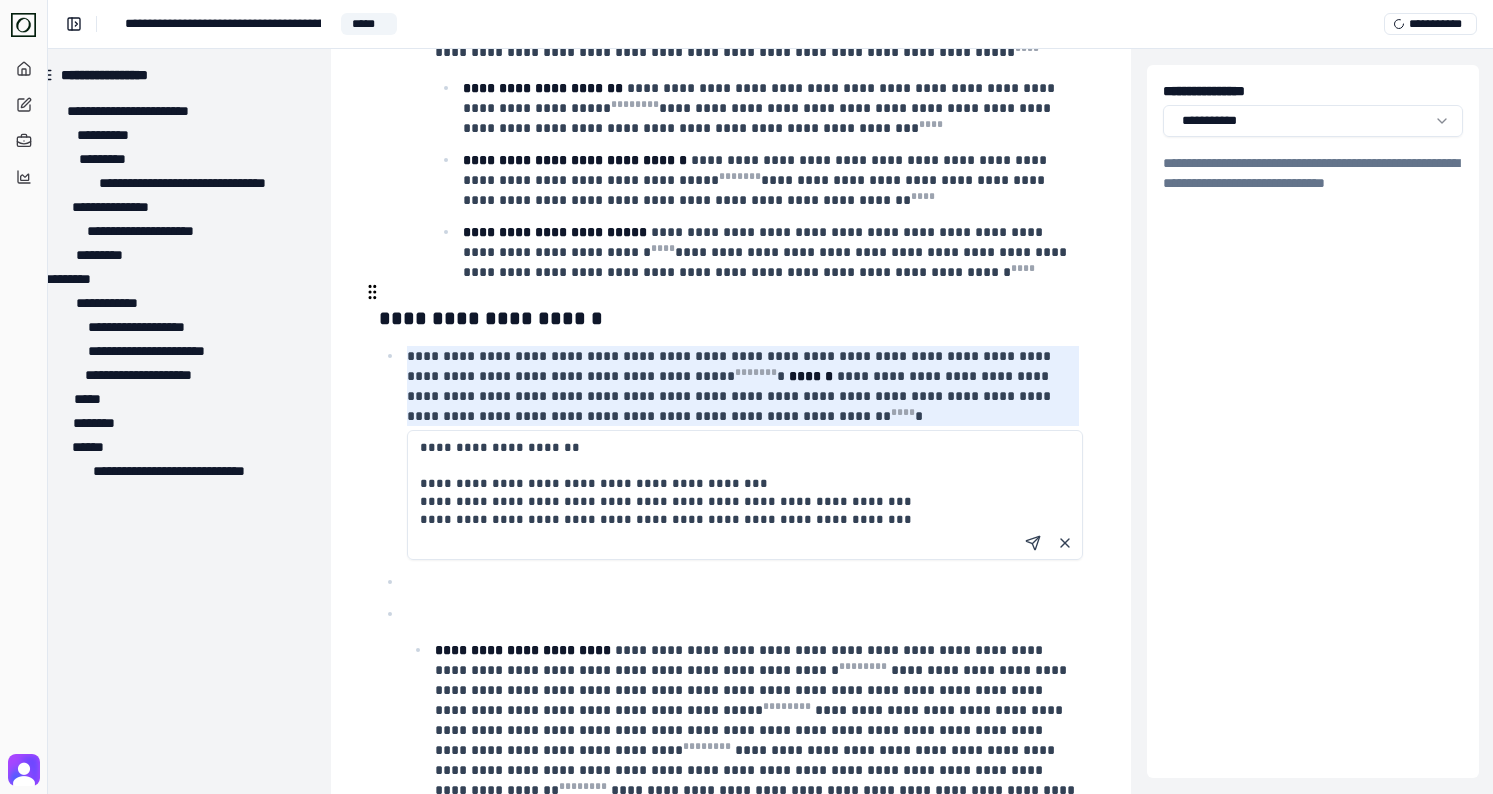 click on "**********" at bounding box center [745, 495] 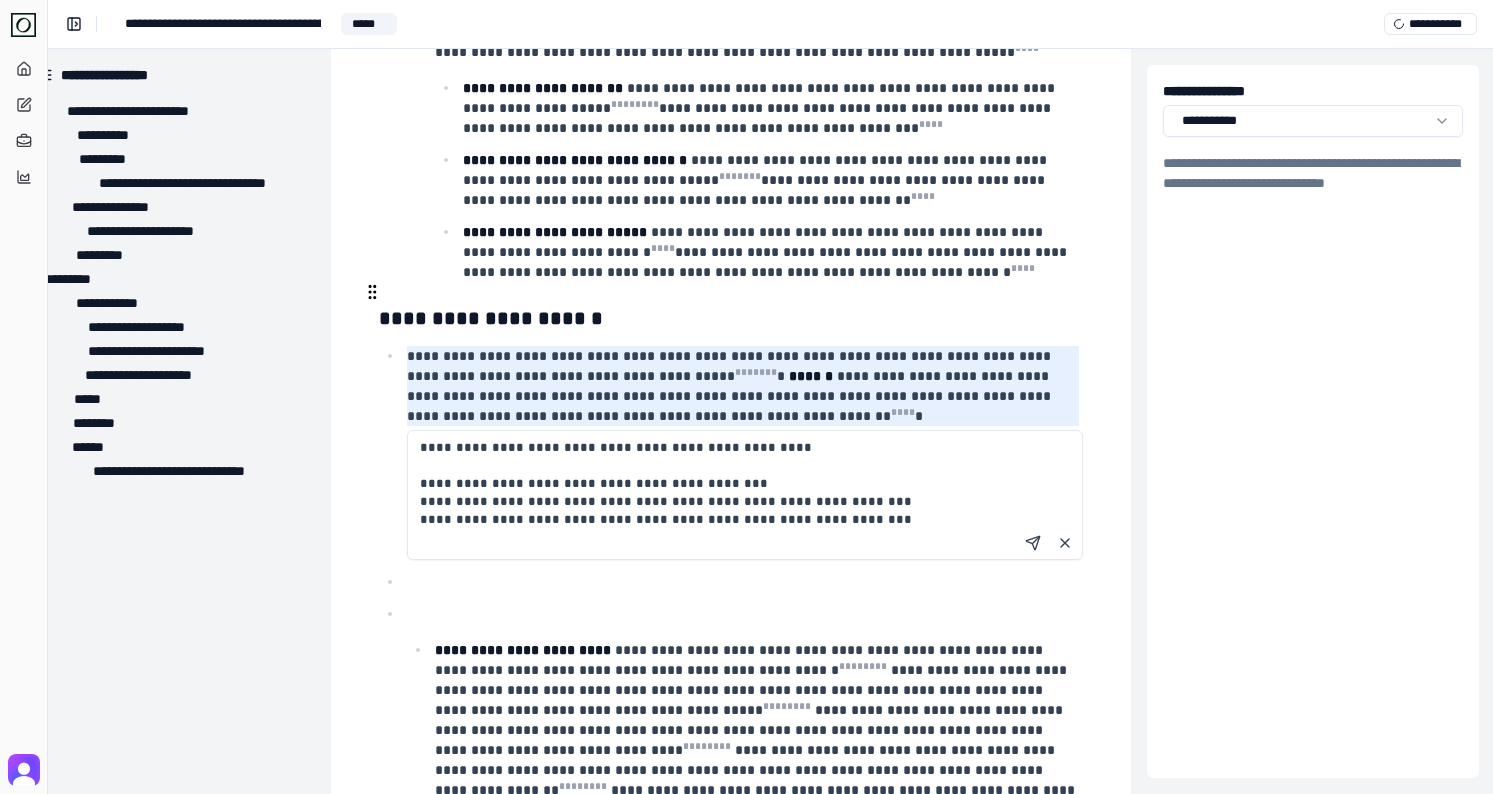 click on "**********" at bounding box center (745, 495) 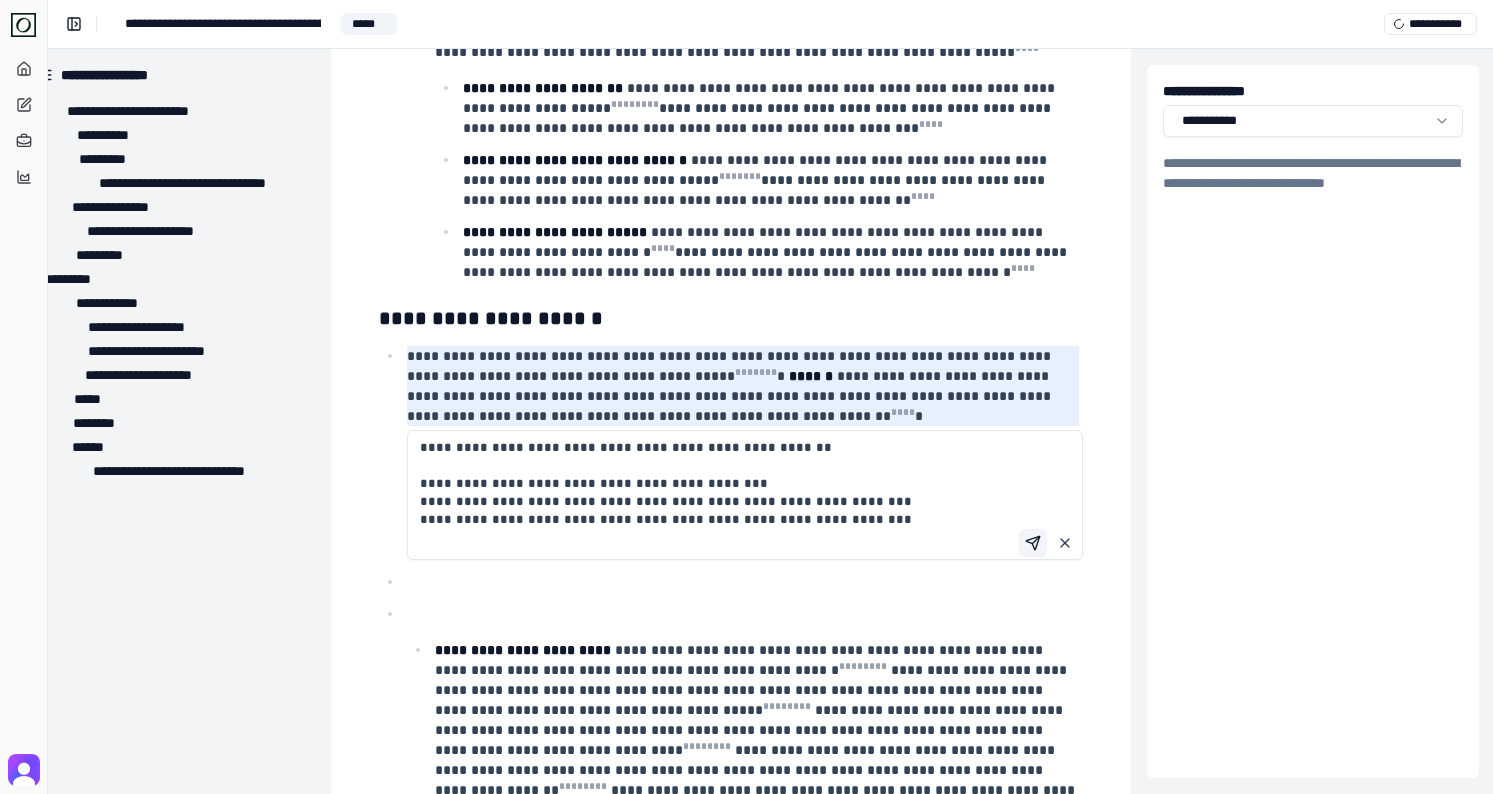 type on "**********" 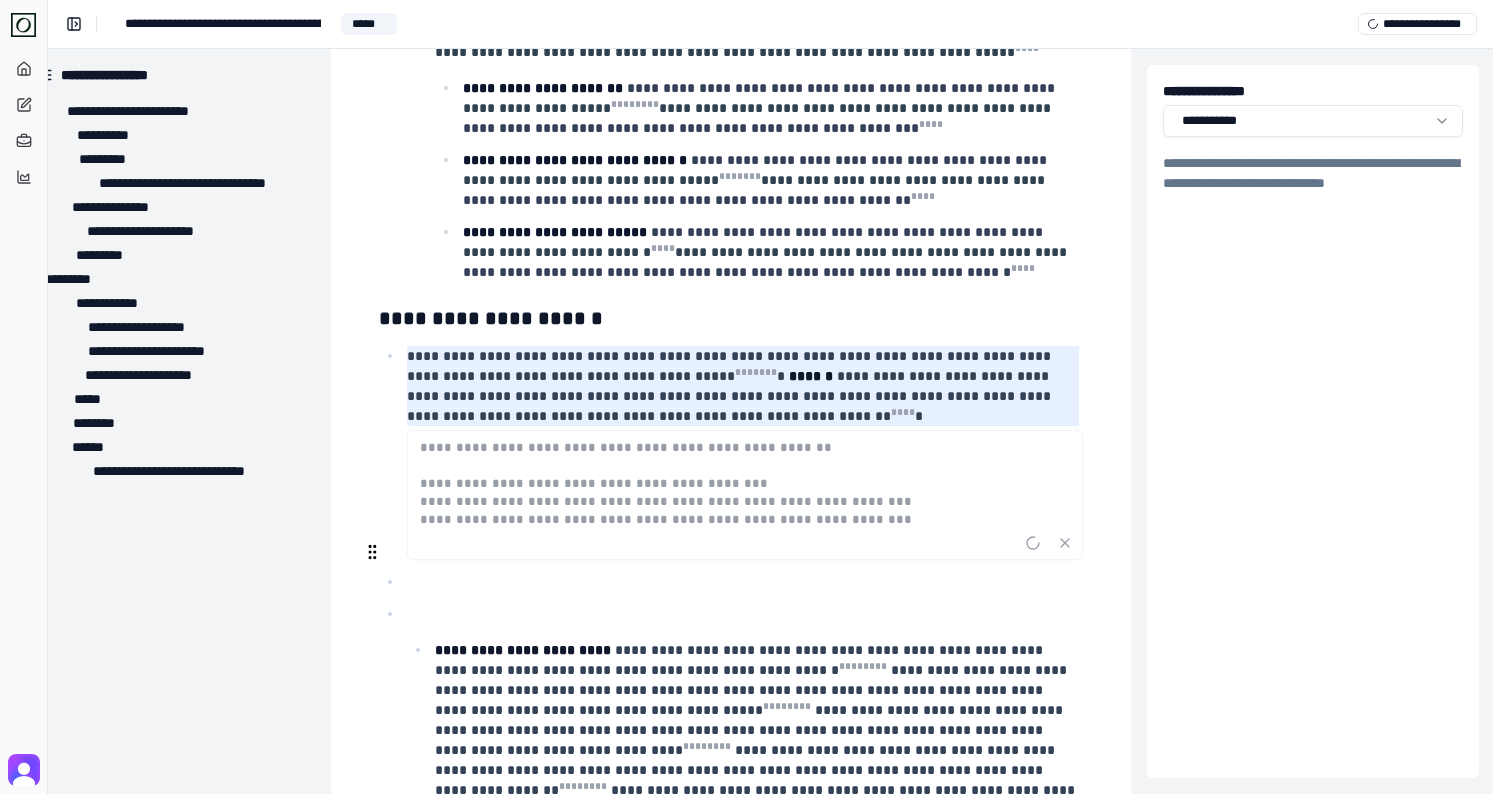 click at bounding box center [743, 614] 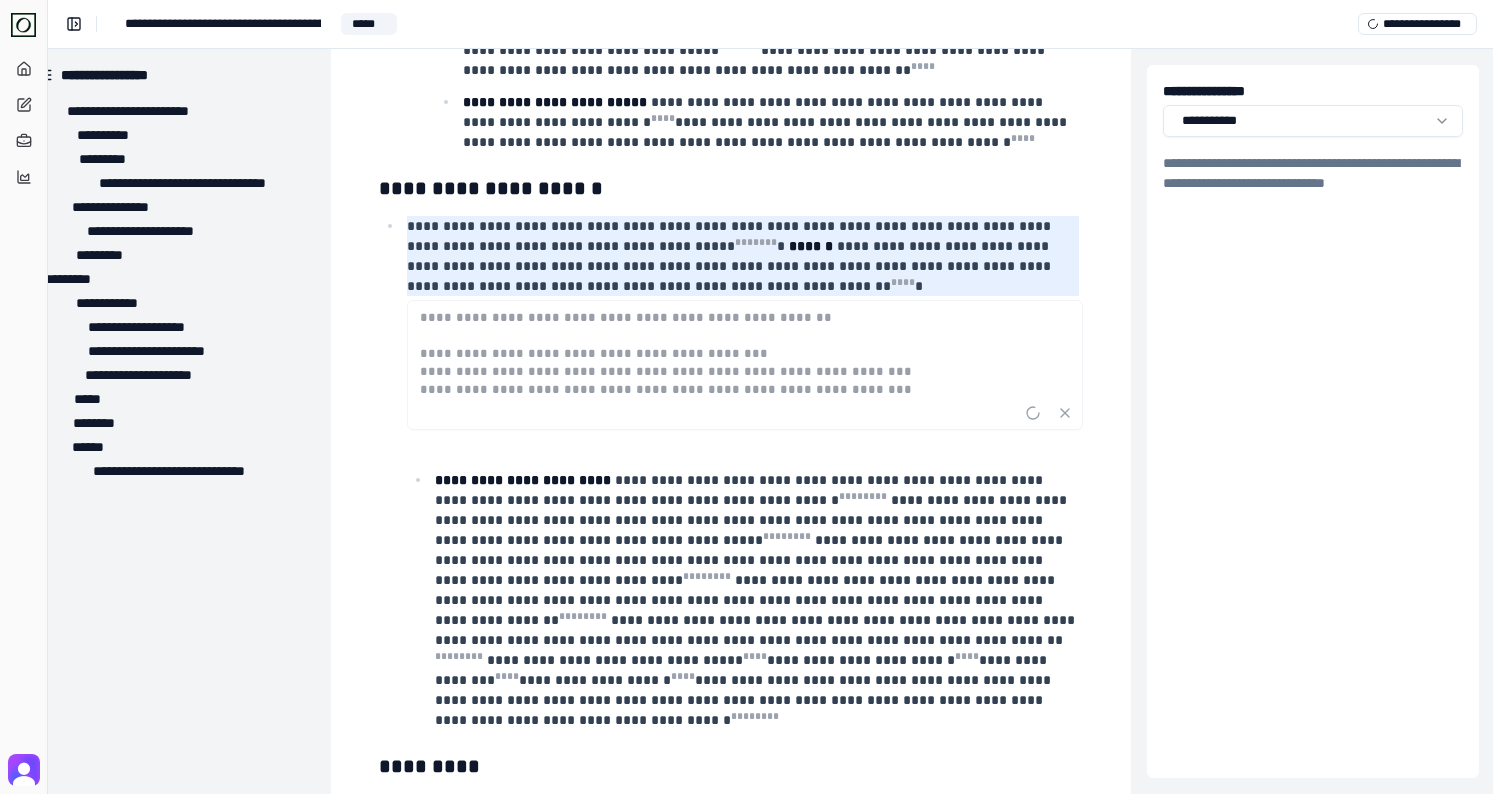 scroll, scrollTop: 2331, scrollLeft: 29, axis: both 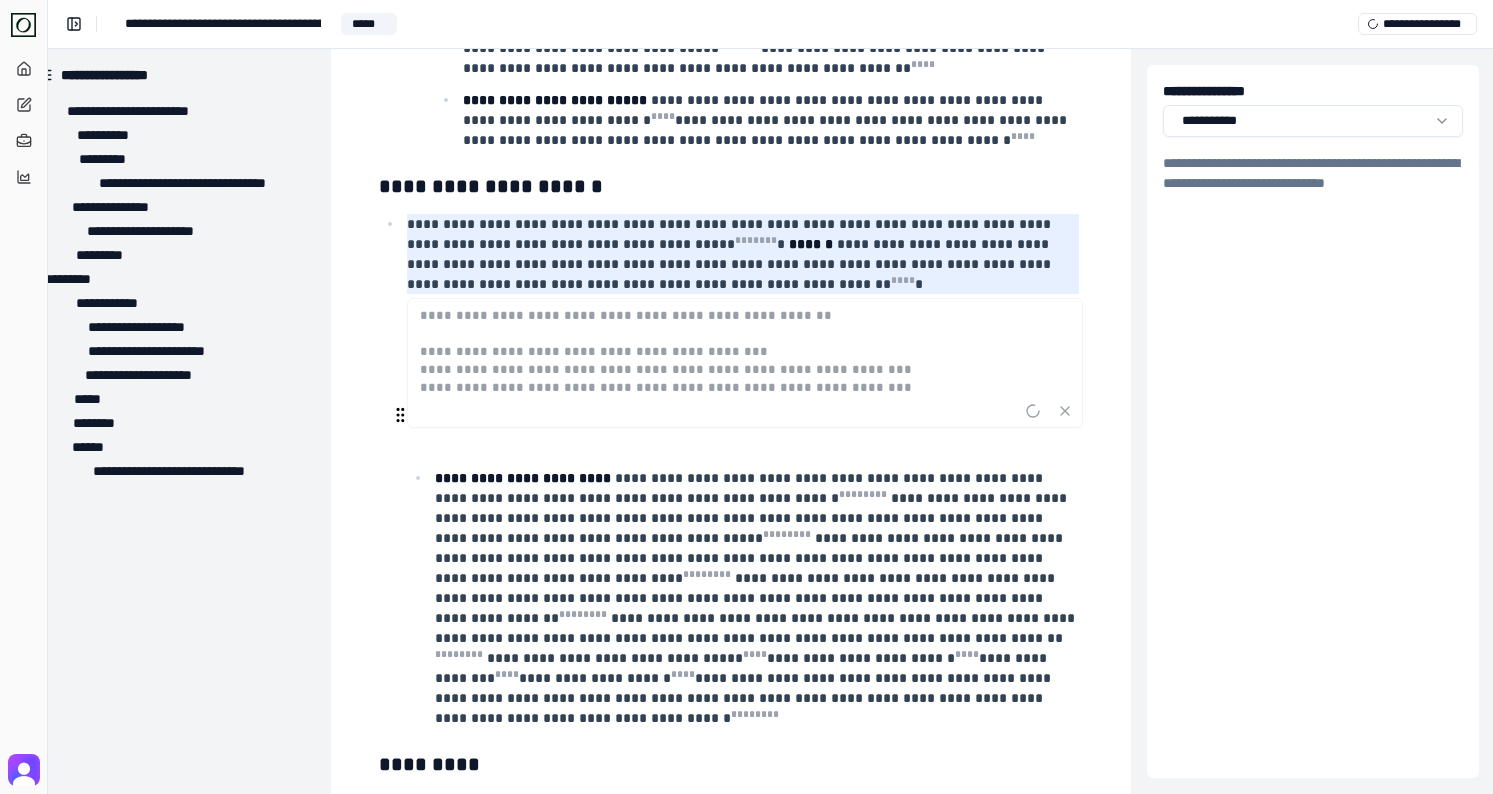 click on "**********" at bounding box center (523, 478) 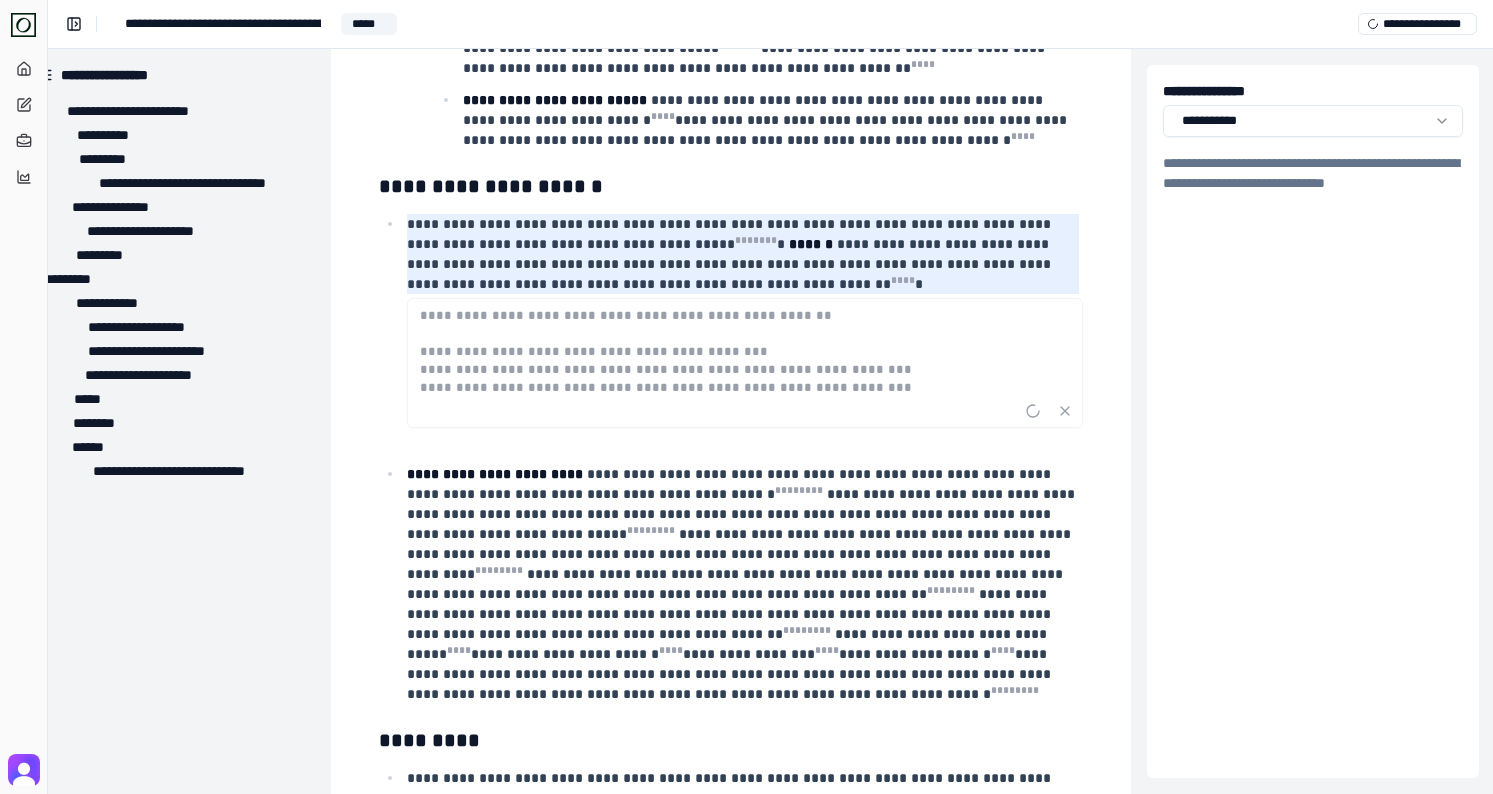 click on "**********" at bounding box center [731, 457] 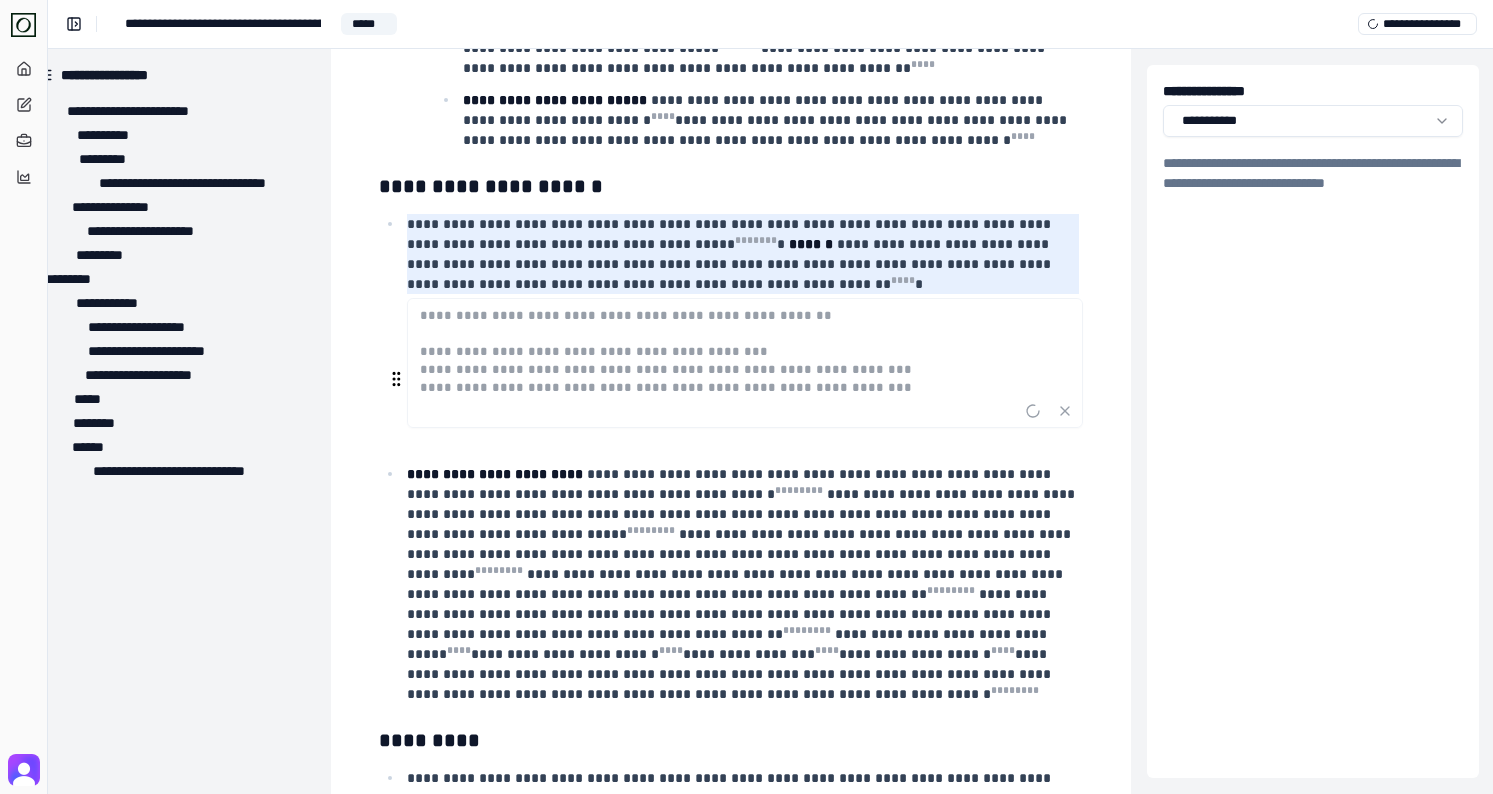 click at bounding box center [743, 442] 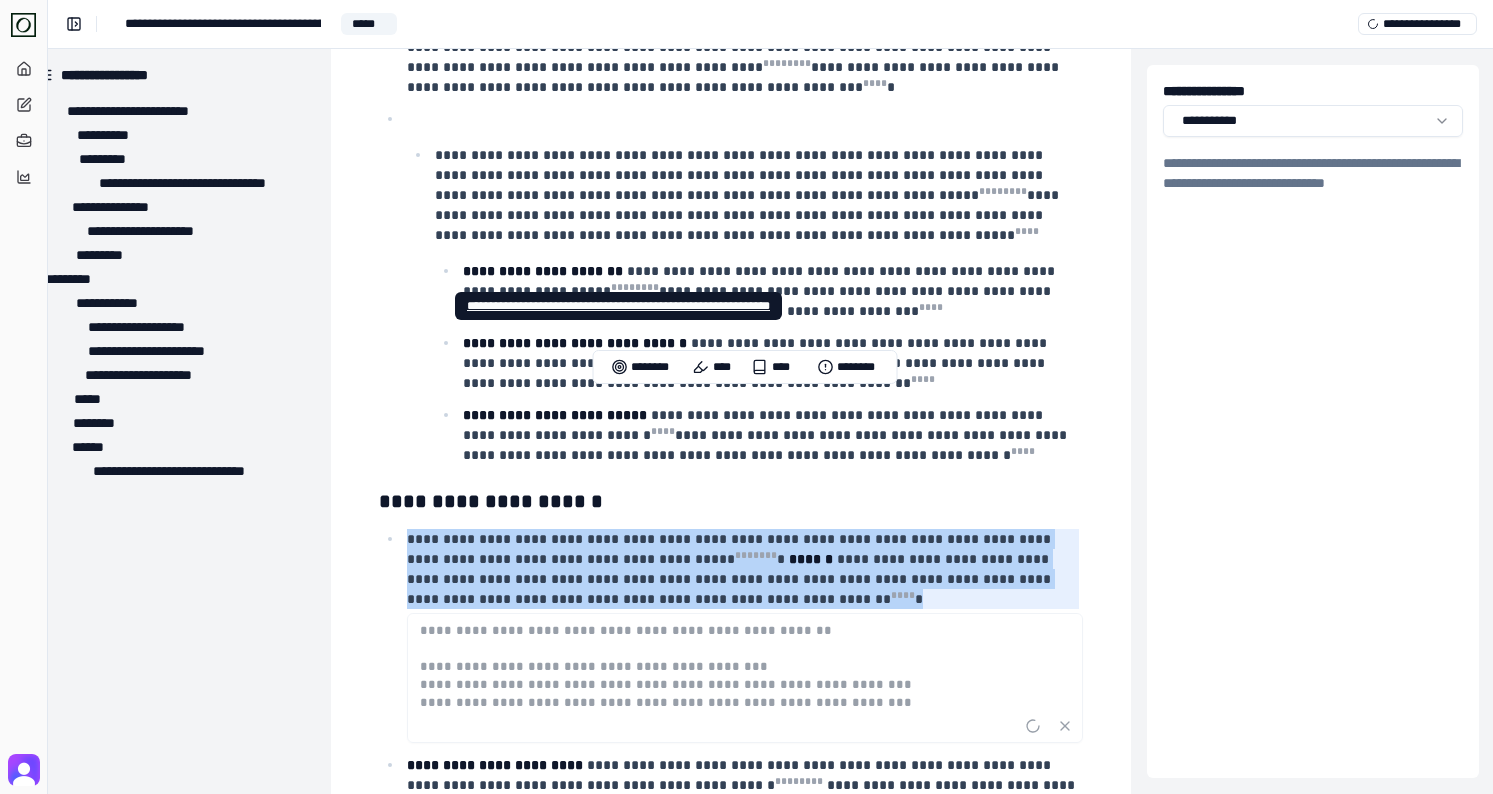 scroll, scrollTop: 1836, scrollLeft: 29, axis: both 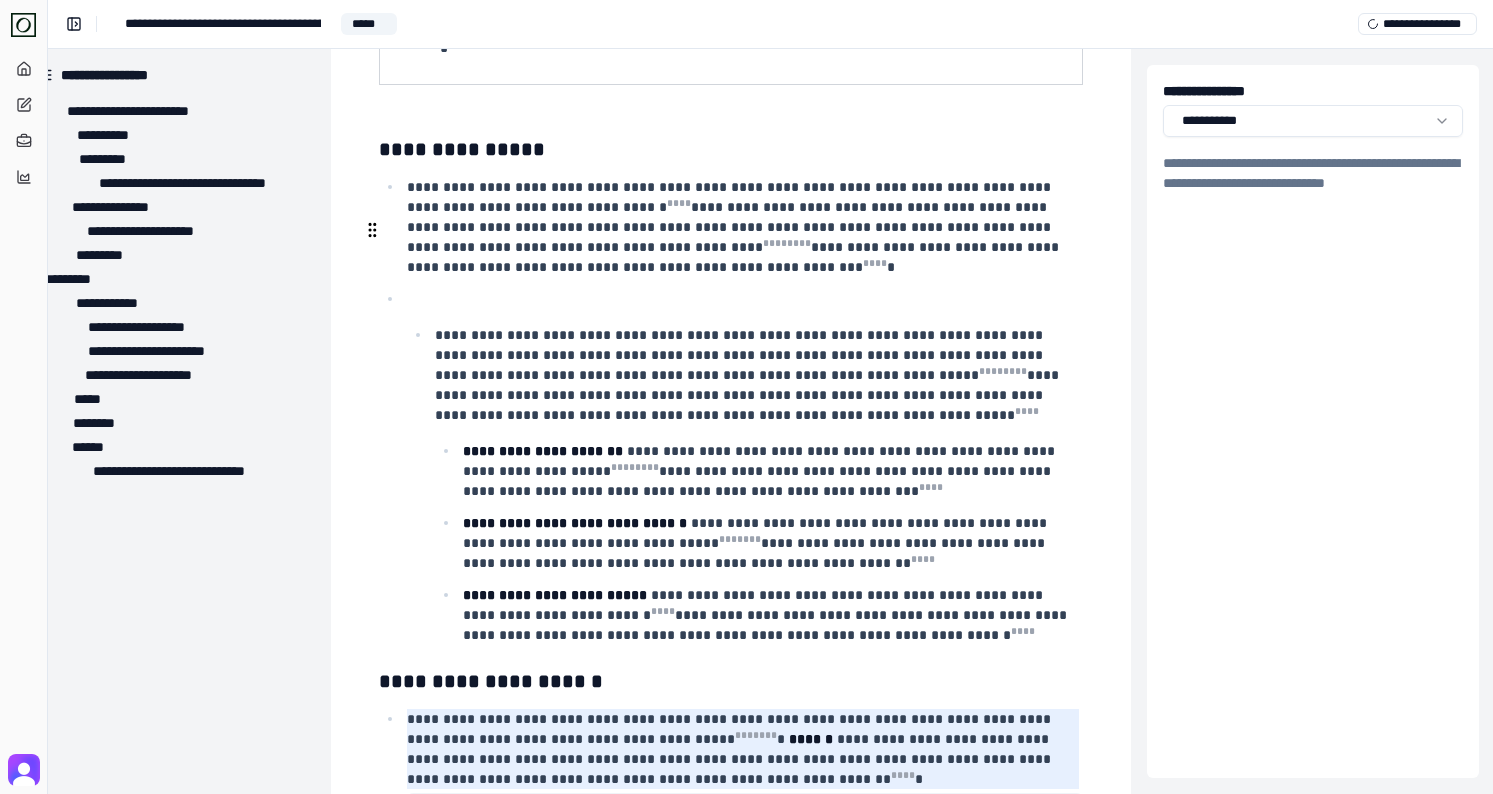 click at bounding box center (743, 299) 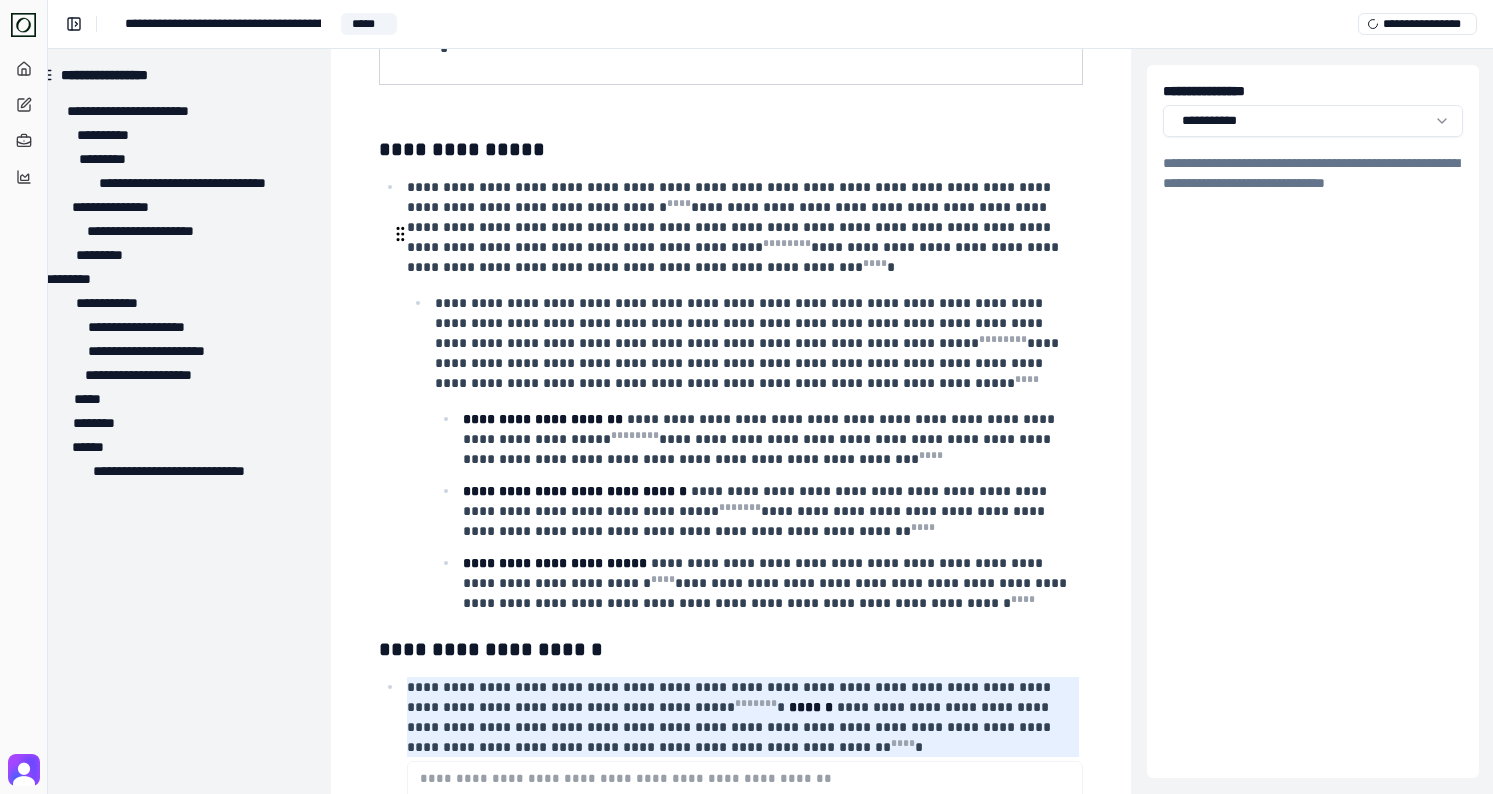 click on "**********" at bounding box center [749, 343] 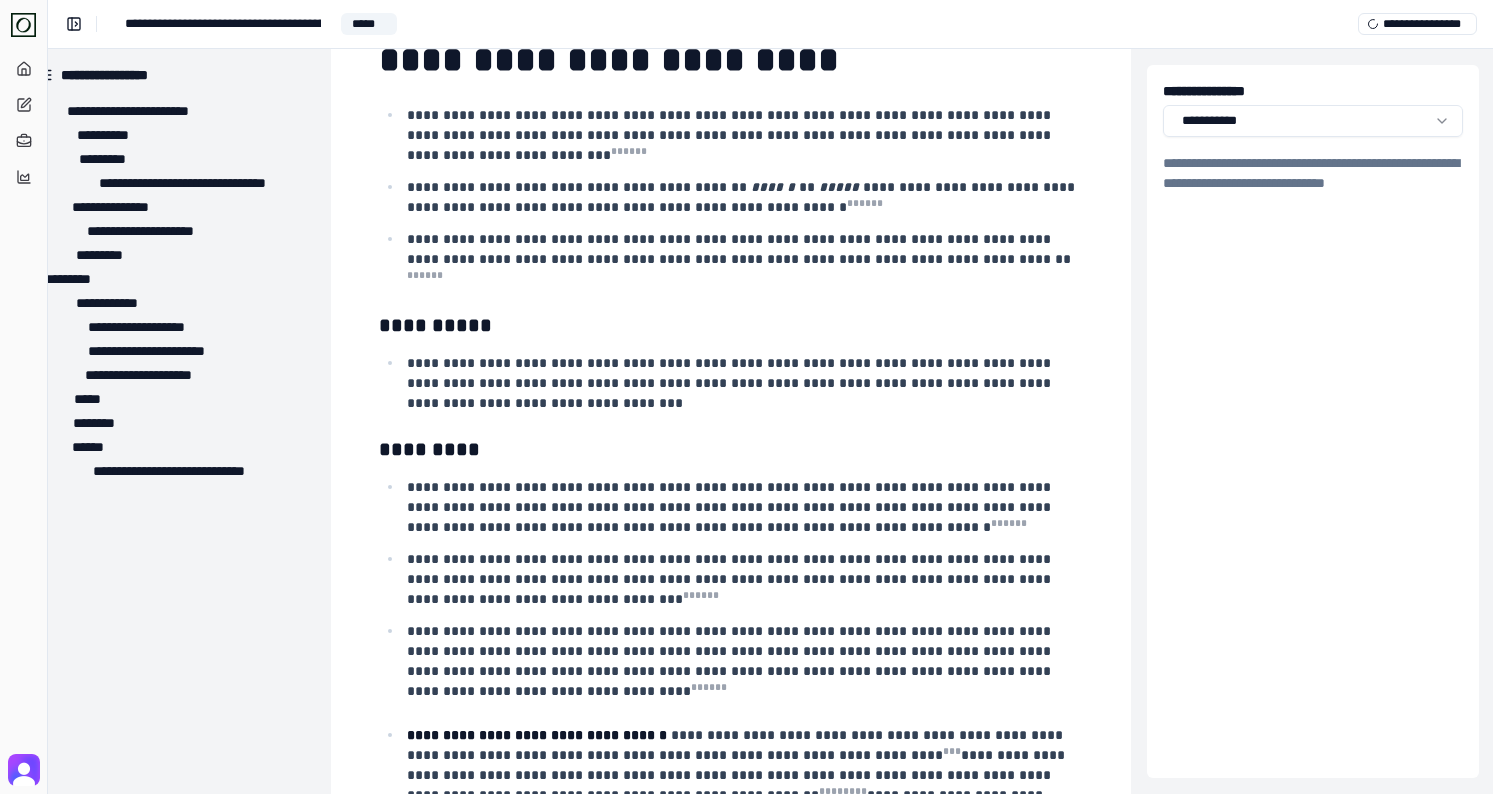 scroll, scrollTop: 0, scrollLeft: 29, axis: horizontal 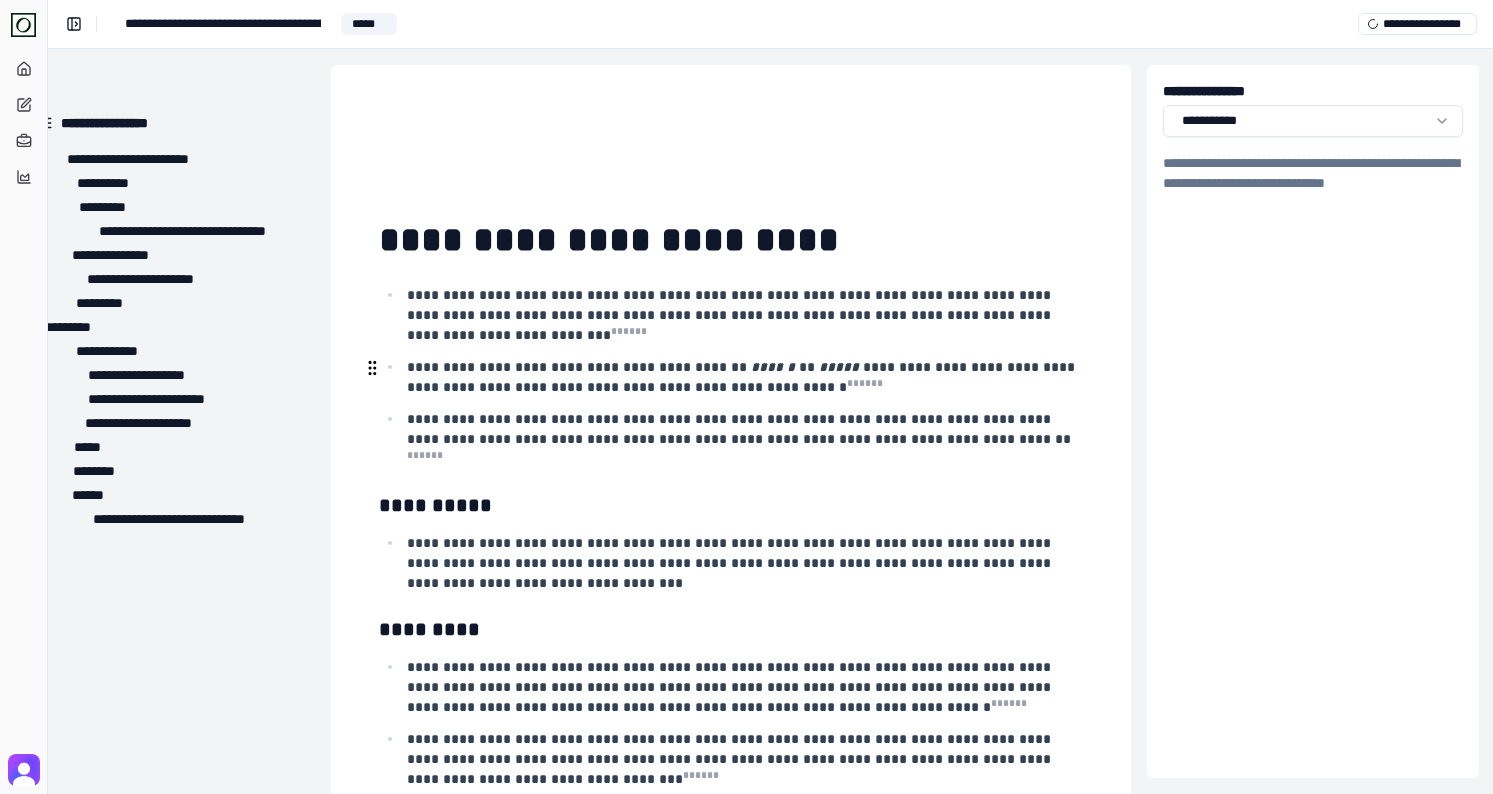 click on "**********" at bounding box center (579, 367) 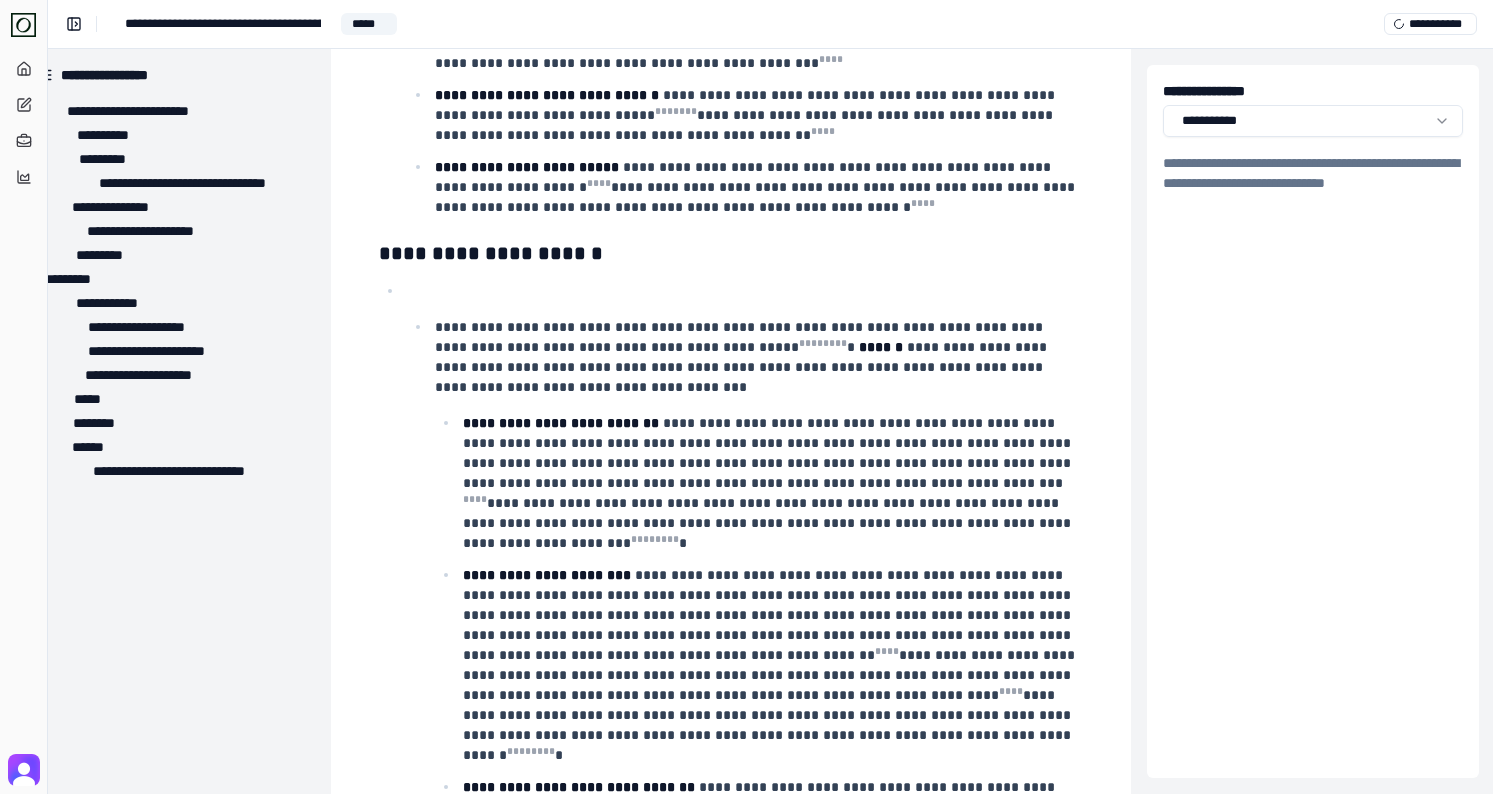 scroll, scrollTop: 2197, scrollLeft: 29, axis: both 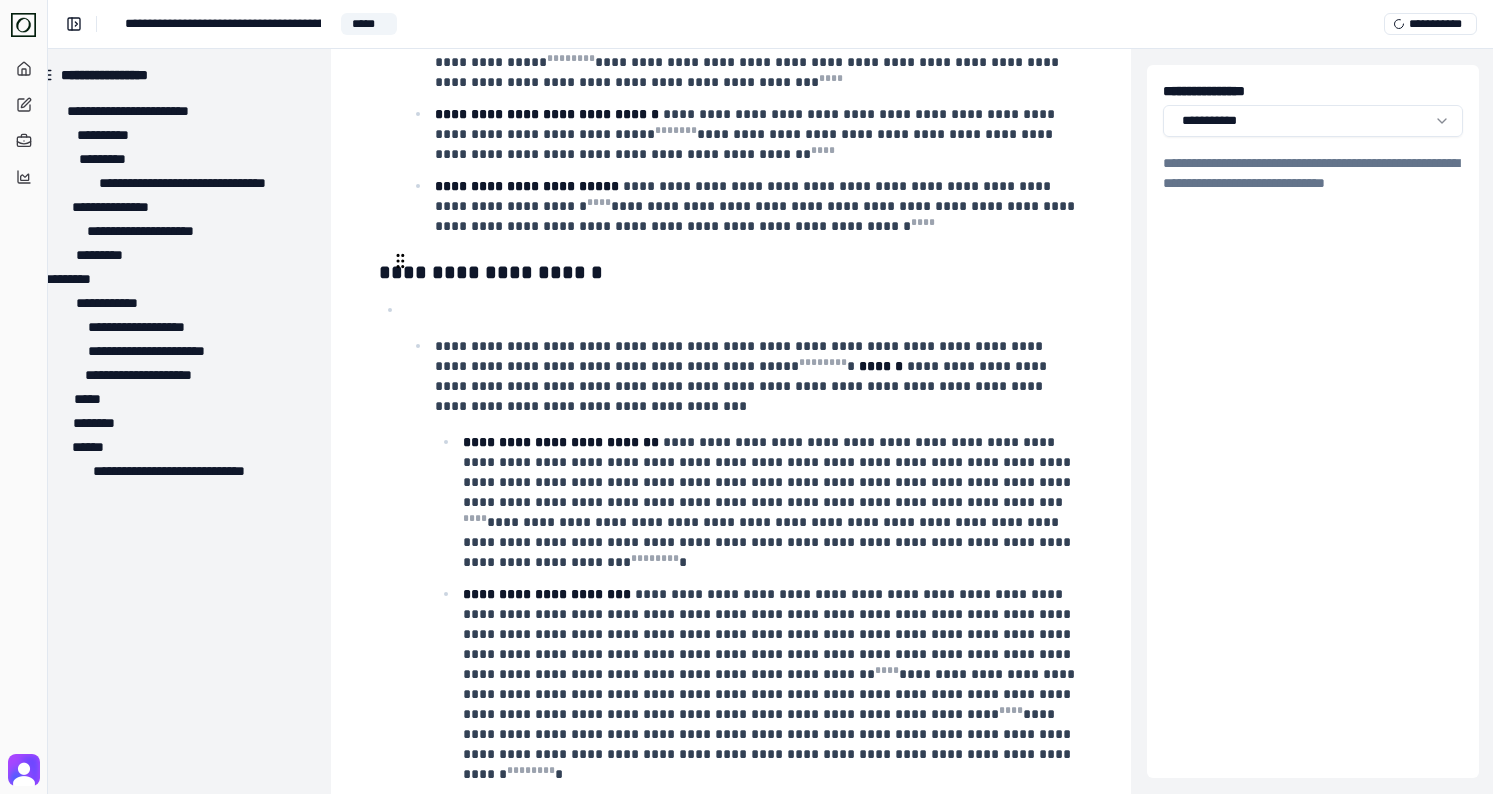 click on "**********" at bounding box center [757, 654] 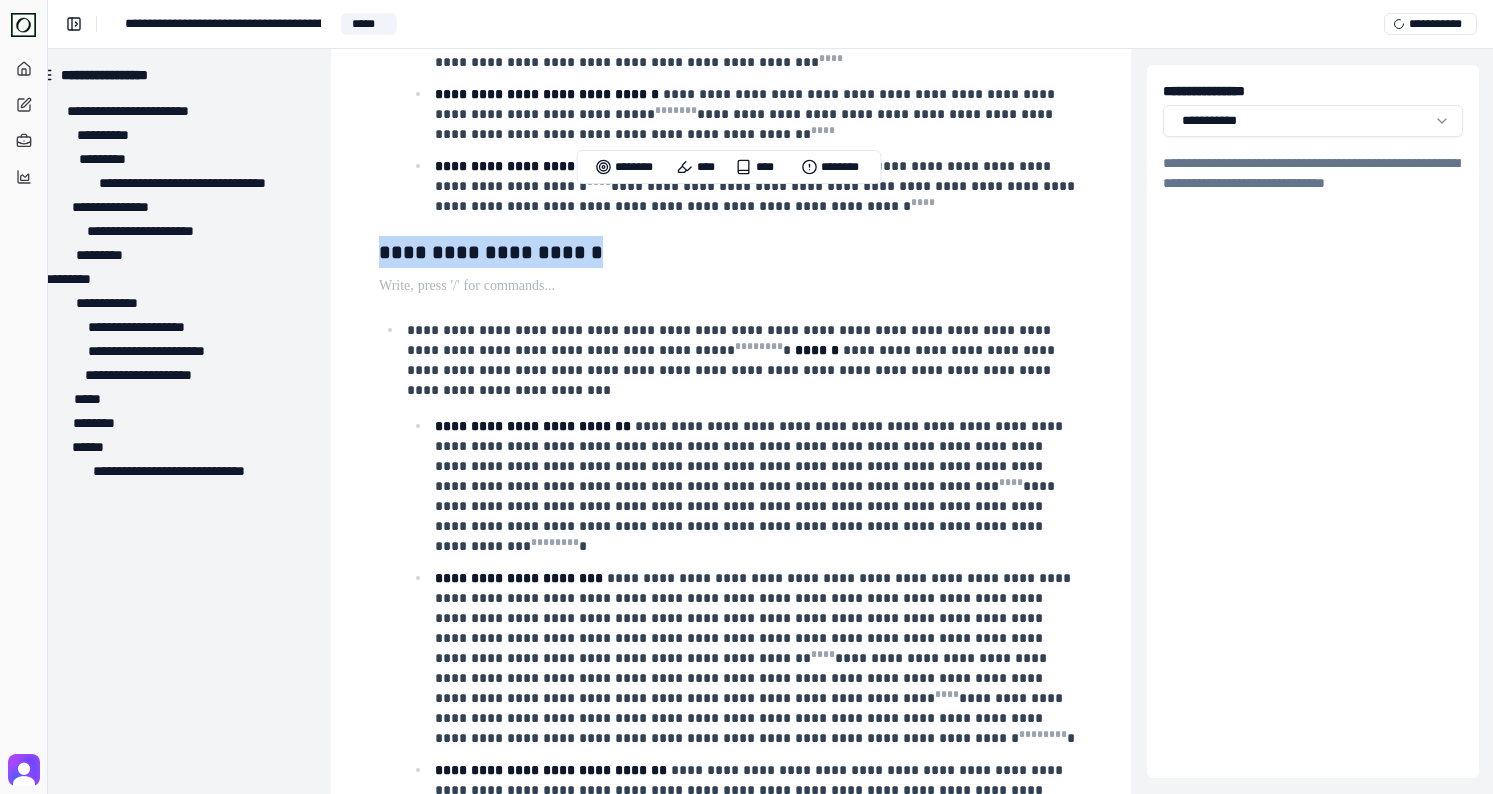 scroll, scrollTop: 2222, scrollLeft: 29, axis: both 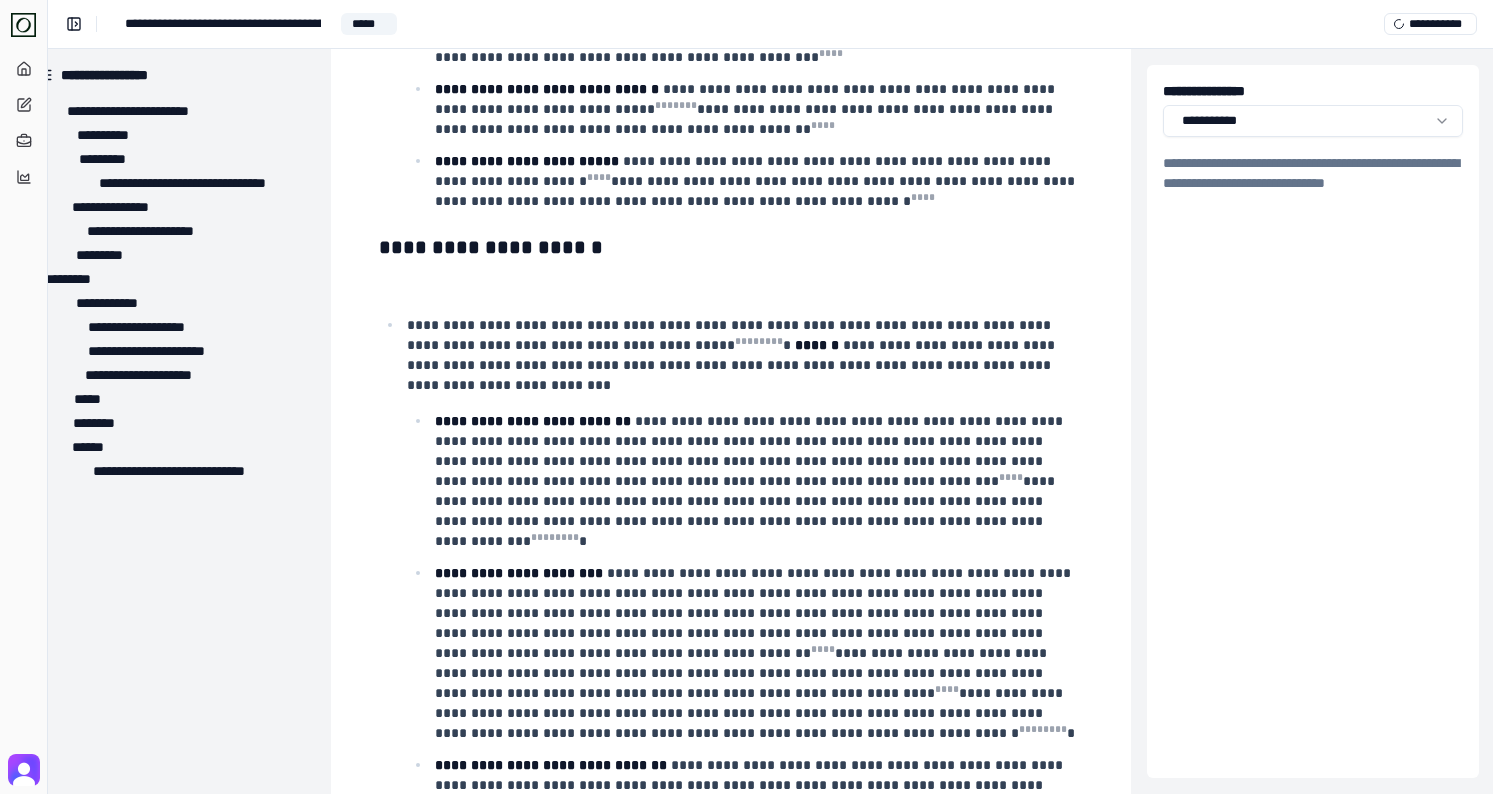 click on "**********" at bounding box center [731, 1003] 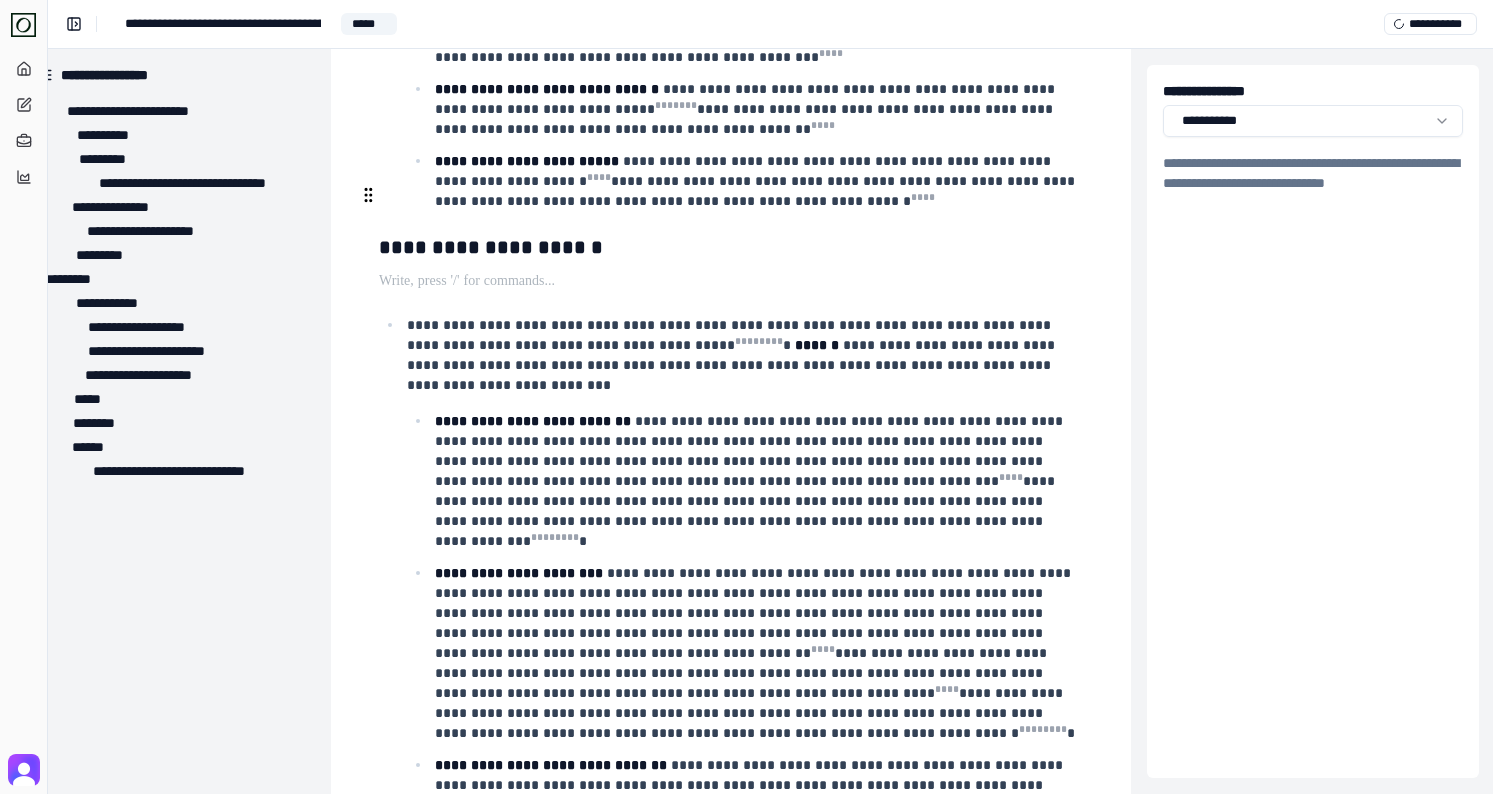 click at bounding box center [729, 281] 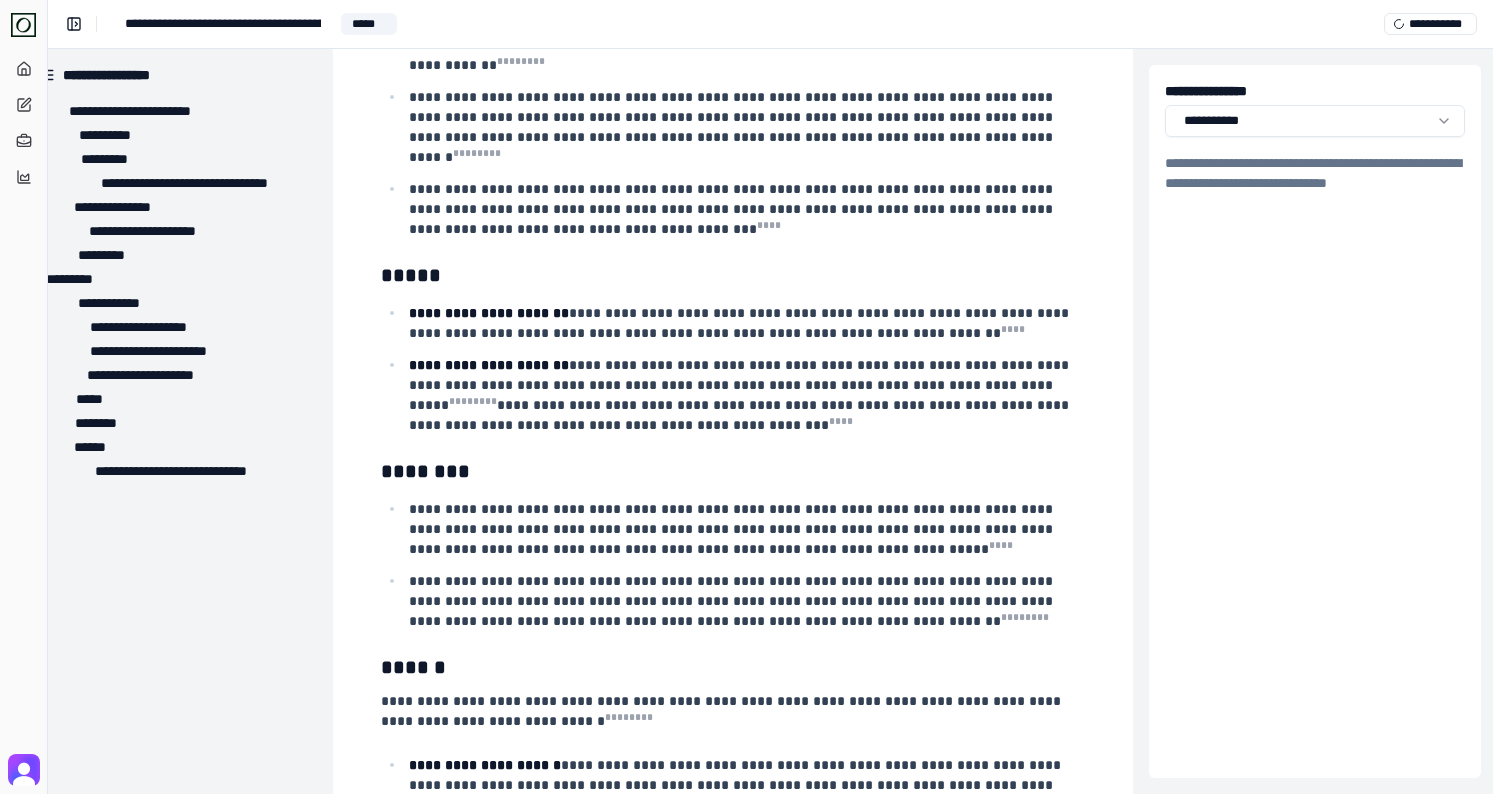 scroll, scrollTop: 5003, scrollLeft: 27, axis: both 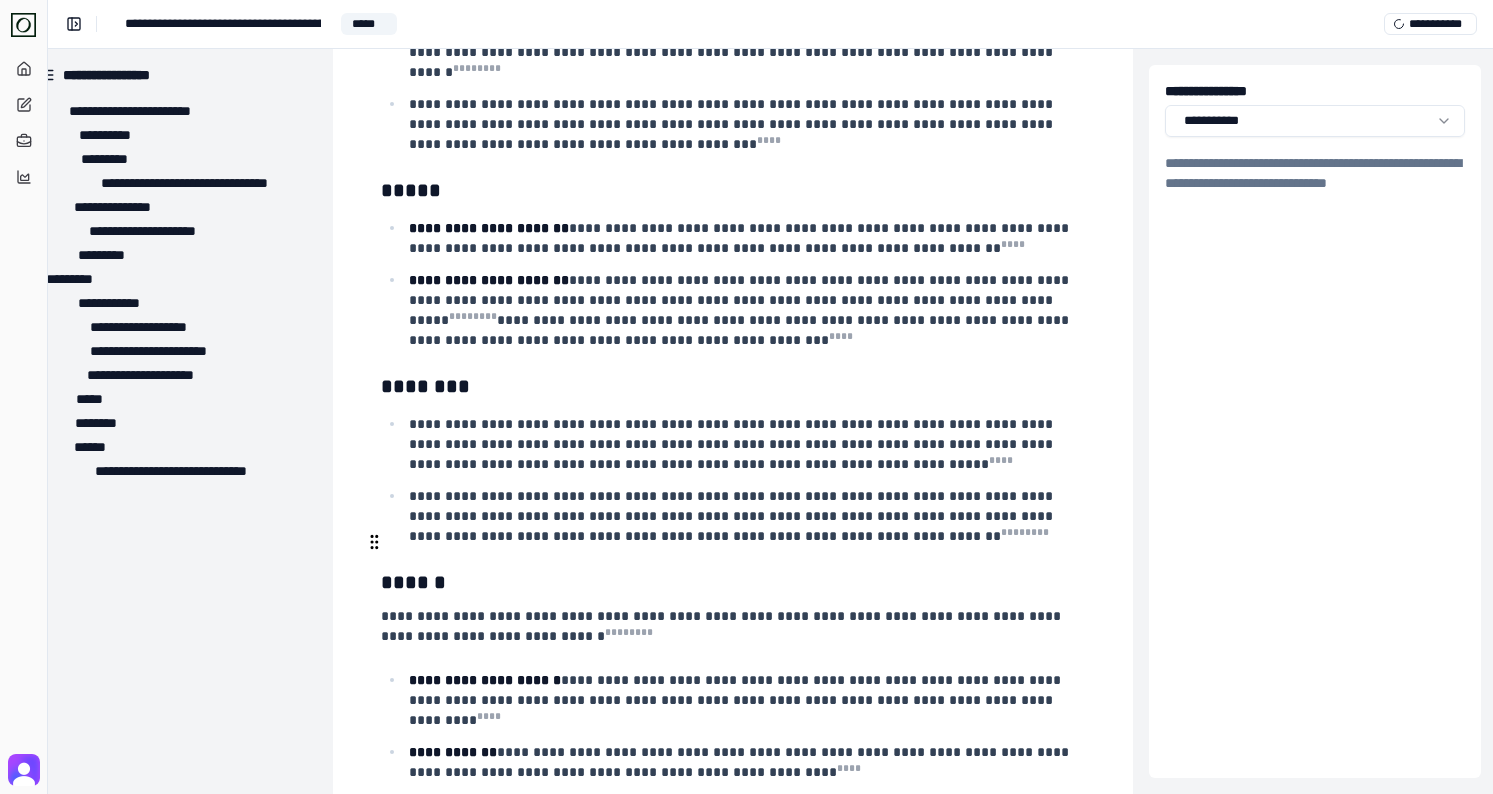 click on "**********" at bounding box center [745, 824] 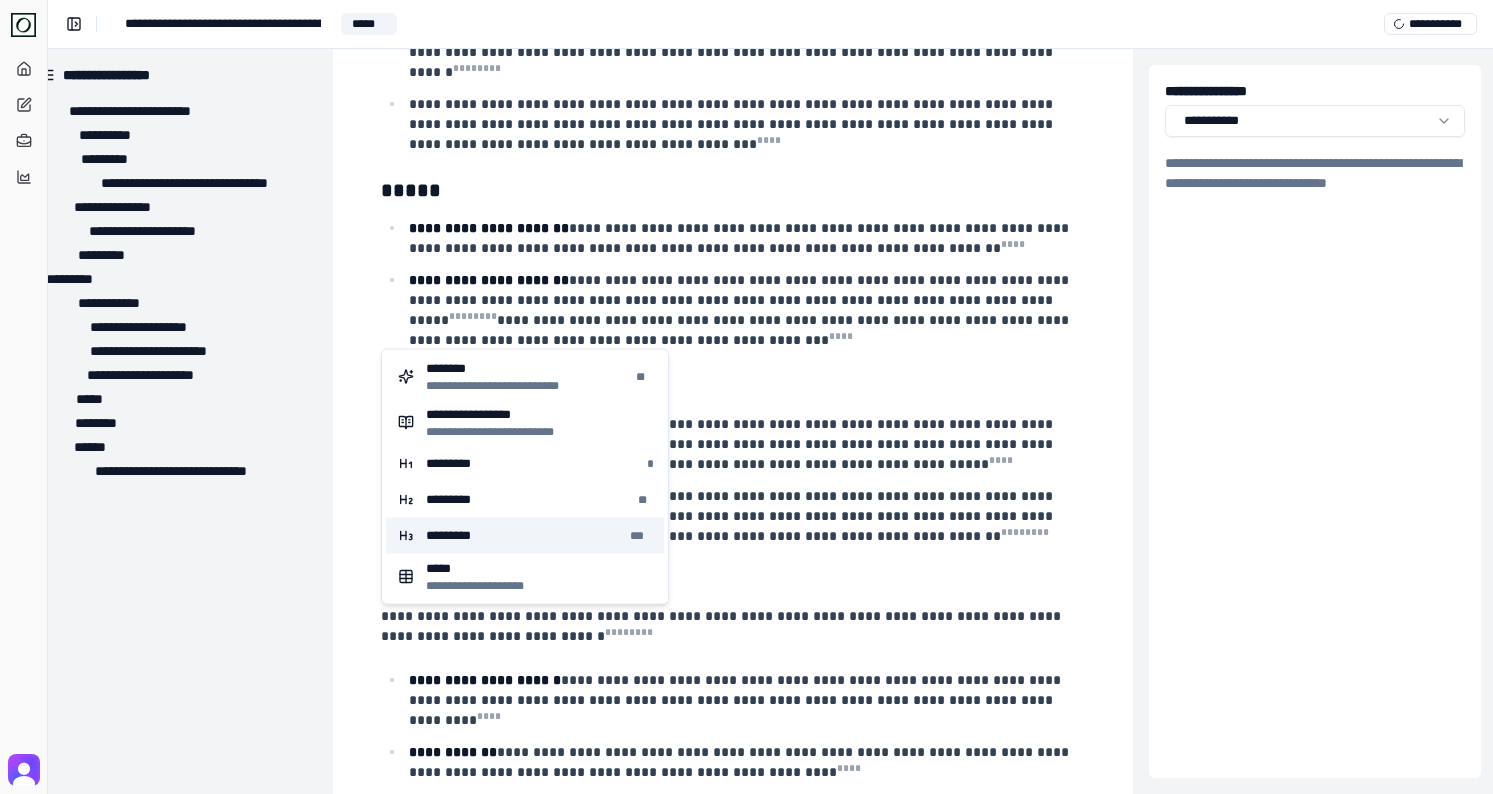 click on "********* ***" at bounding box center (525, 536) 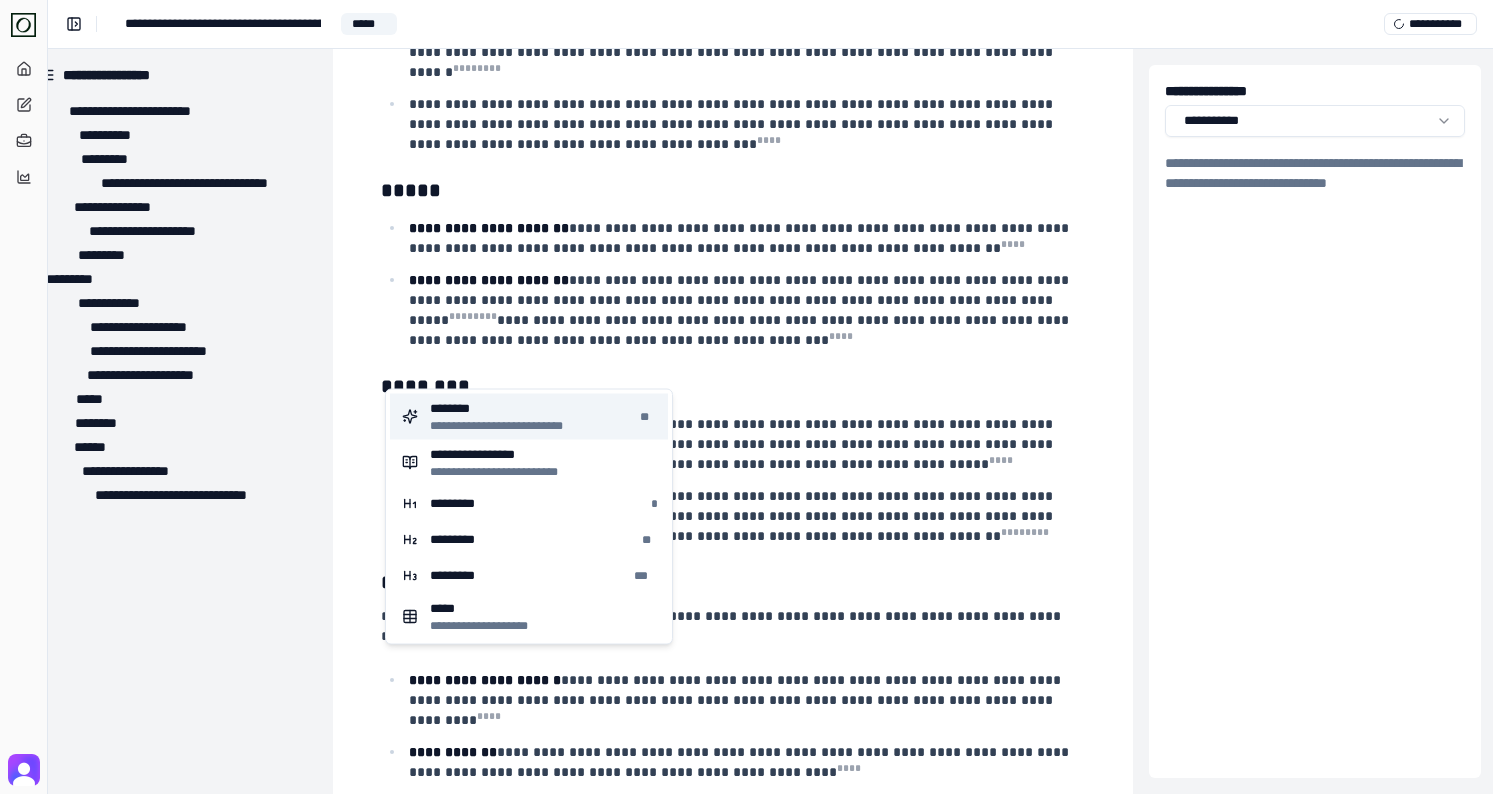 click on "********" at bounding box center [509, 409] 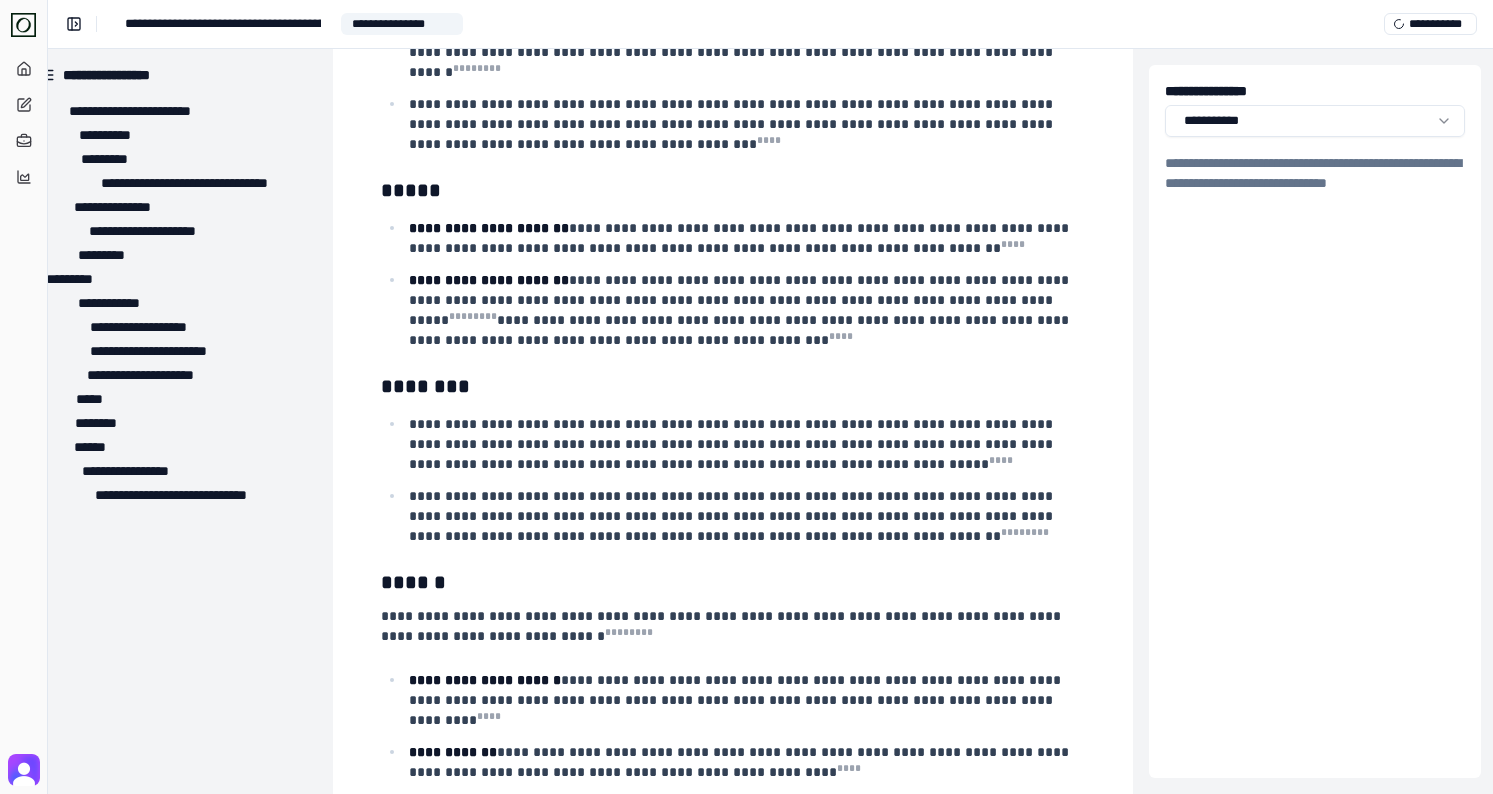scroll, scrollTop: 5034, scrollLeft: 27, axis: both 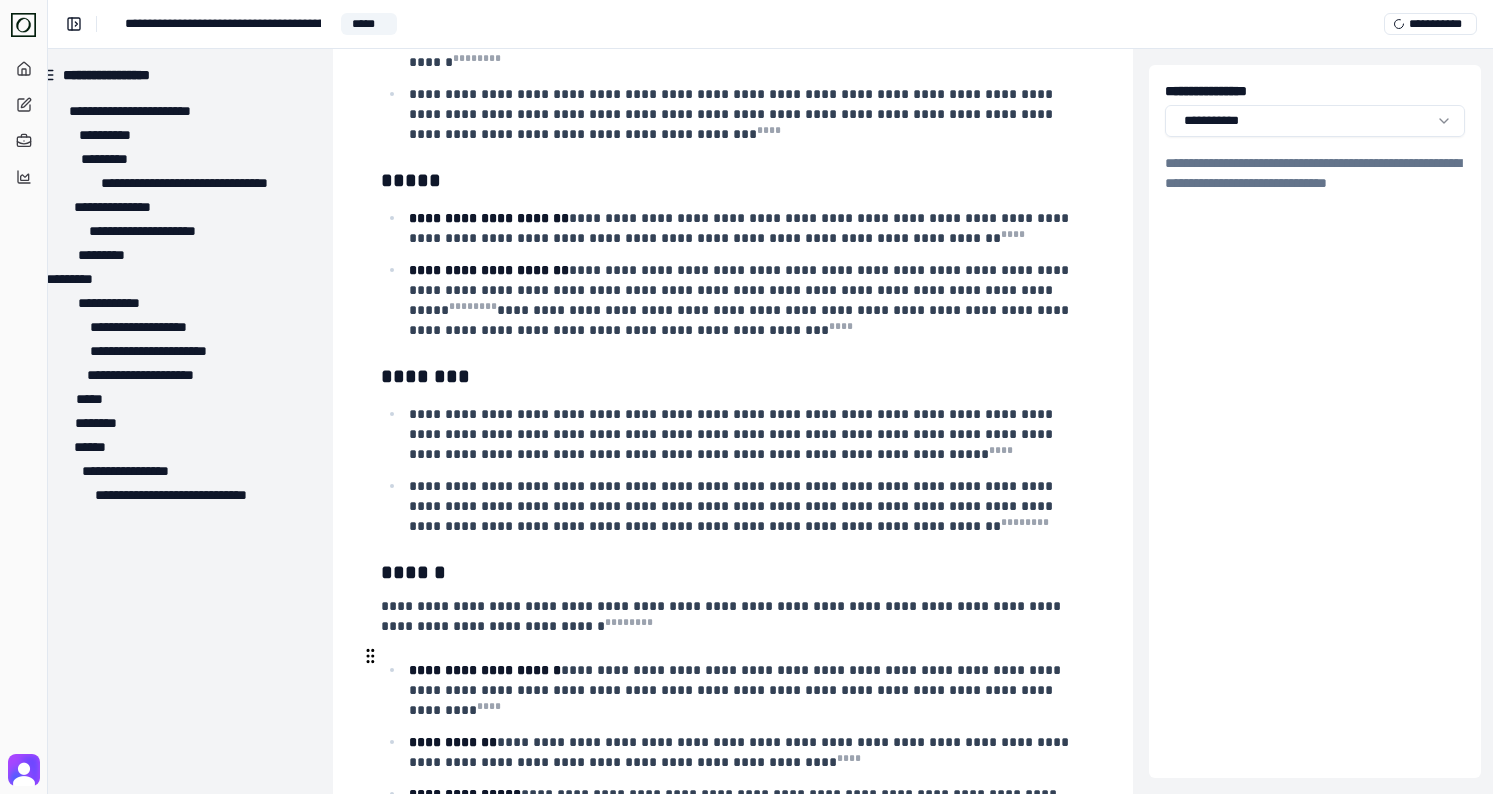 click on "**********" at bounding box center (733, 993) 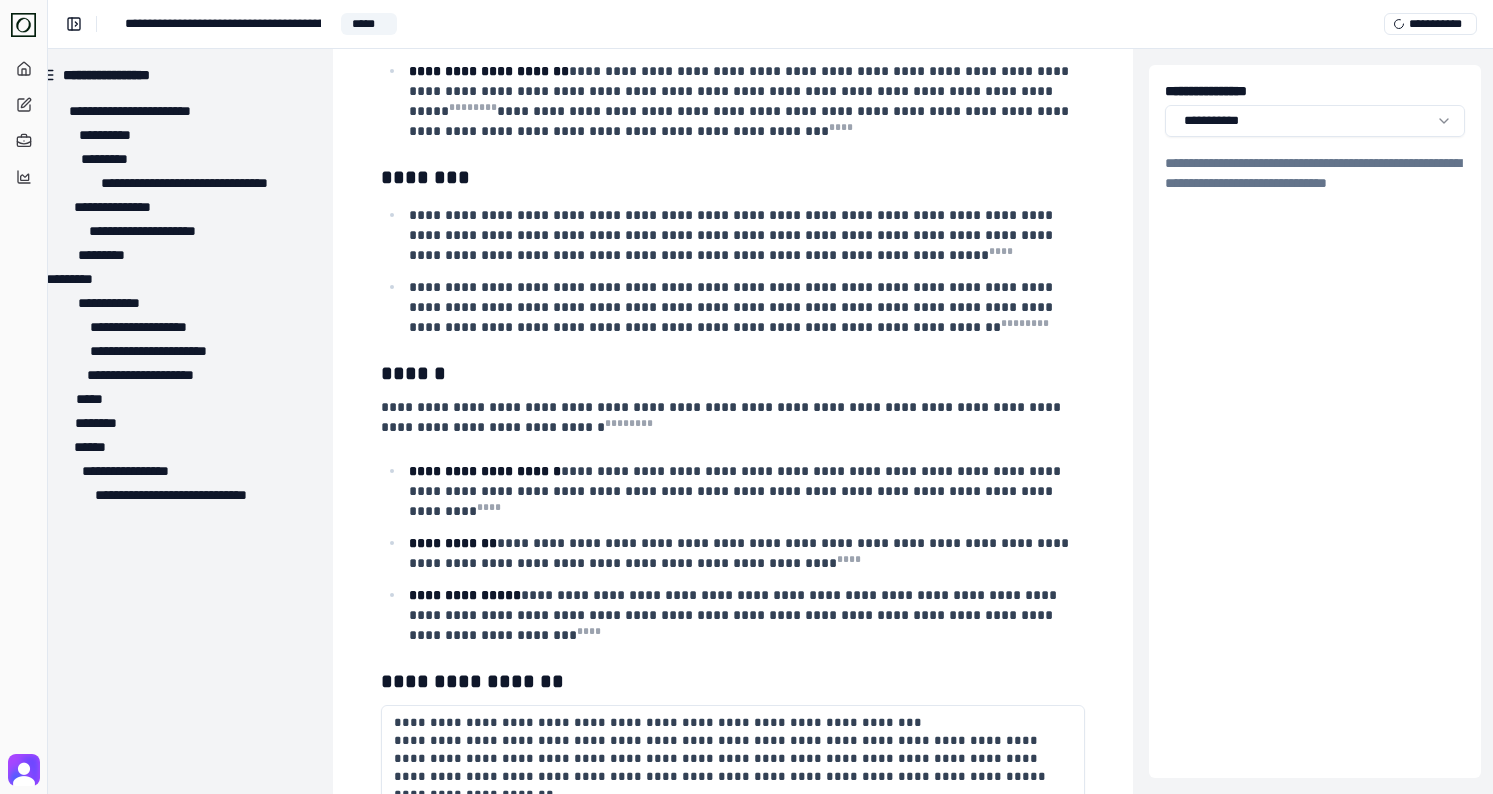 scroll, scrollTop: 5234, scrollLeft: 27, axis: both 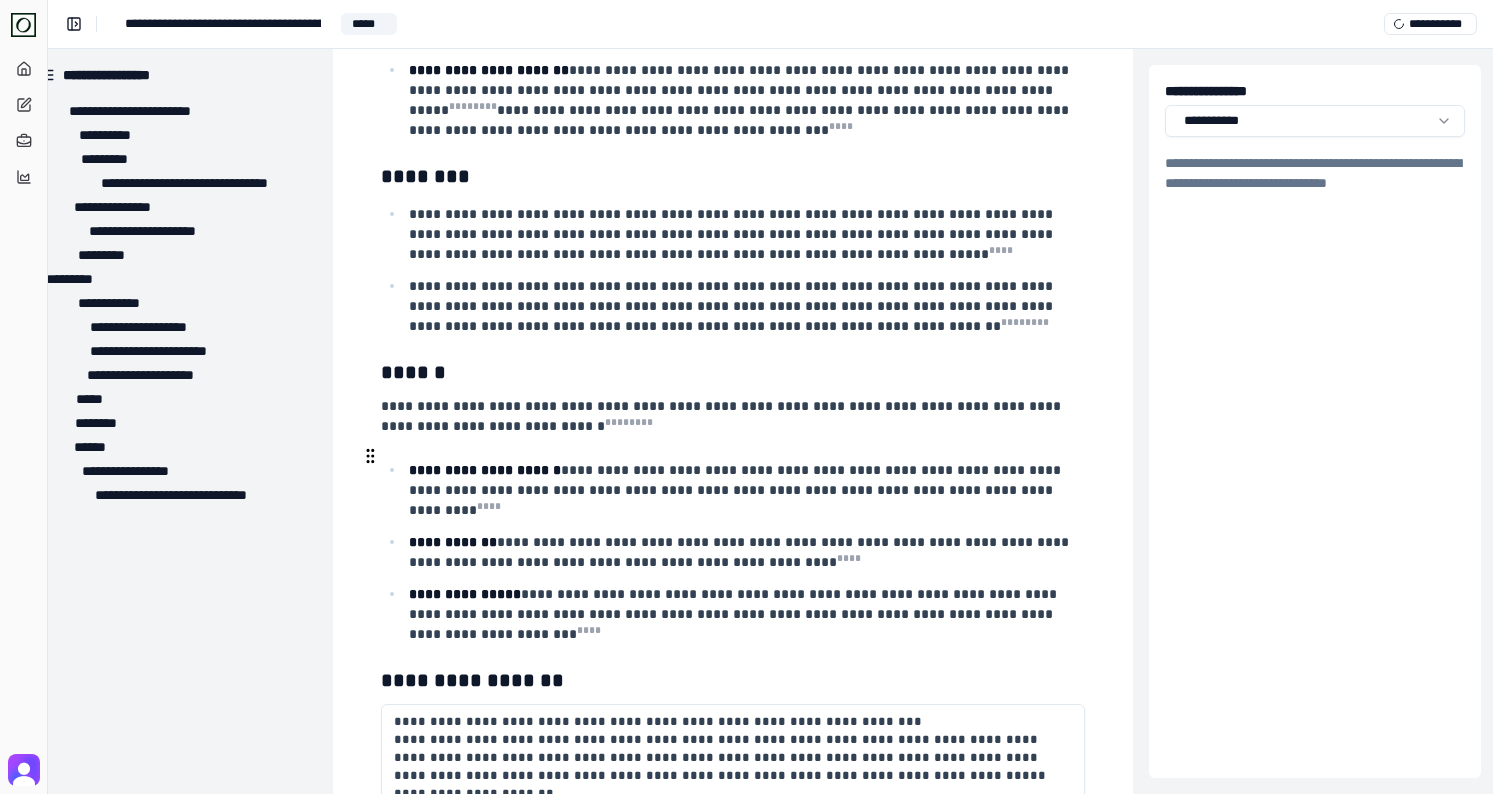 drag, startPoint x: 913, startPoint y: 498, endPoint x: 923, endPoint y: 507, distance: 13.453624 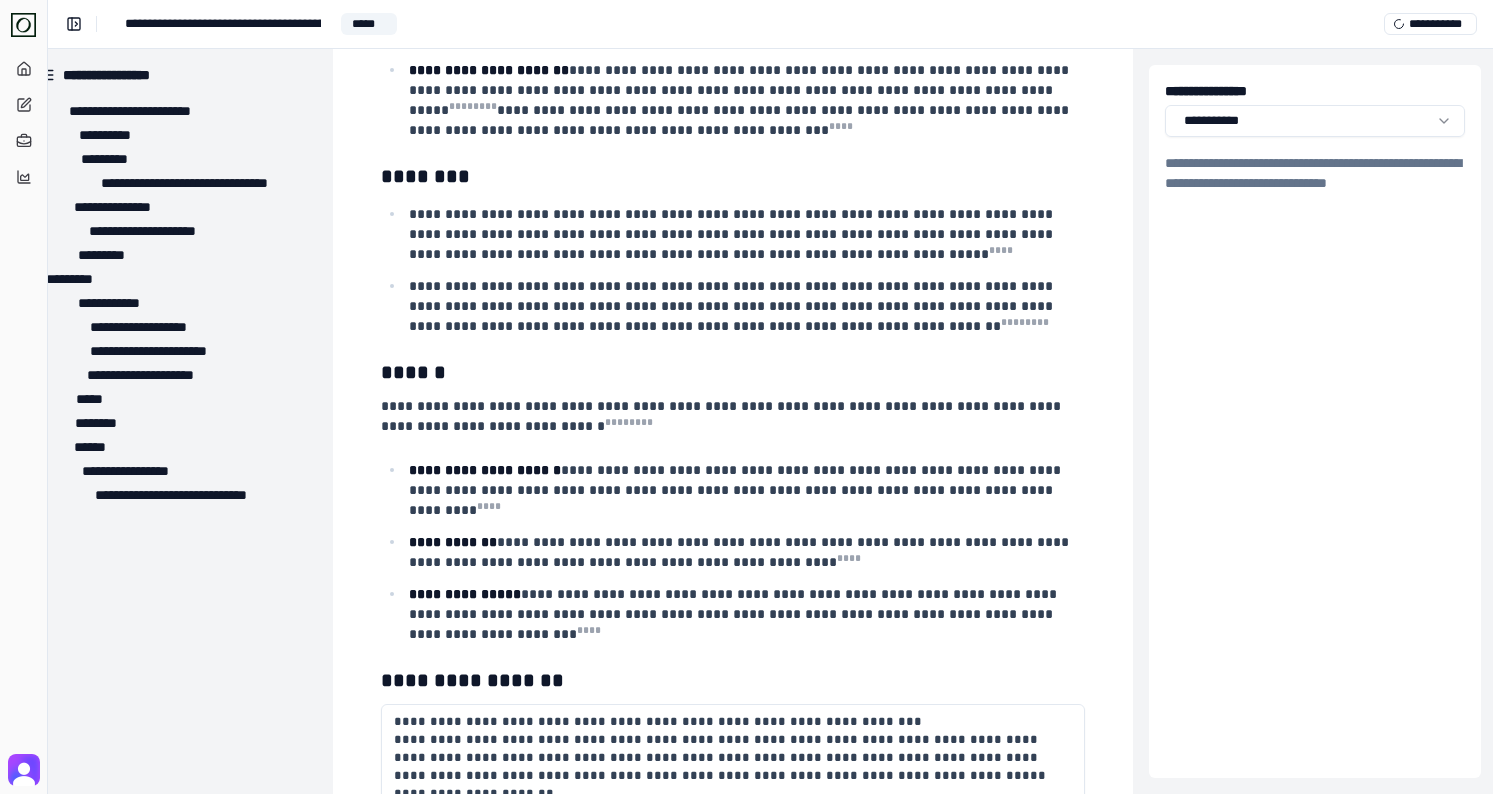 type on "**********" 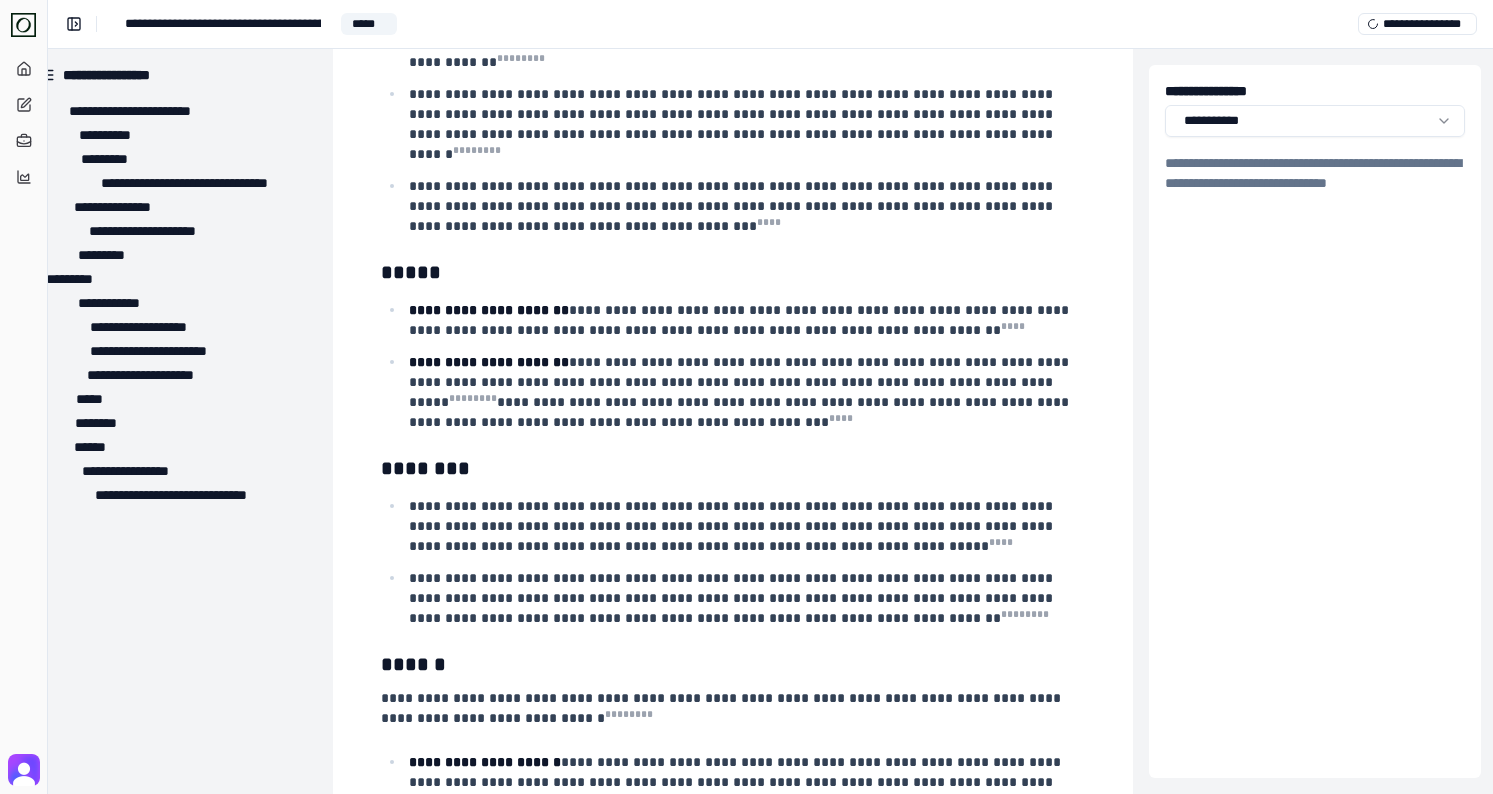 scroll, scrollTop: 4926, scrollLeft: 27, axis: both 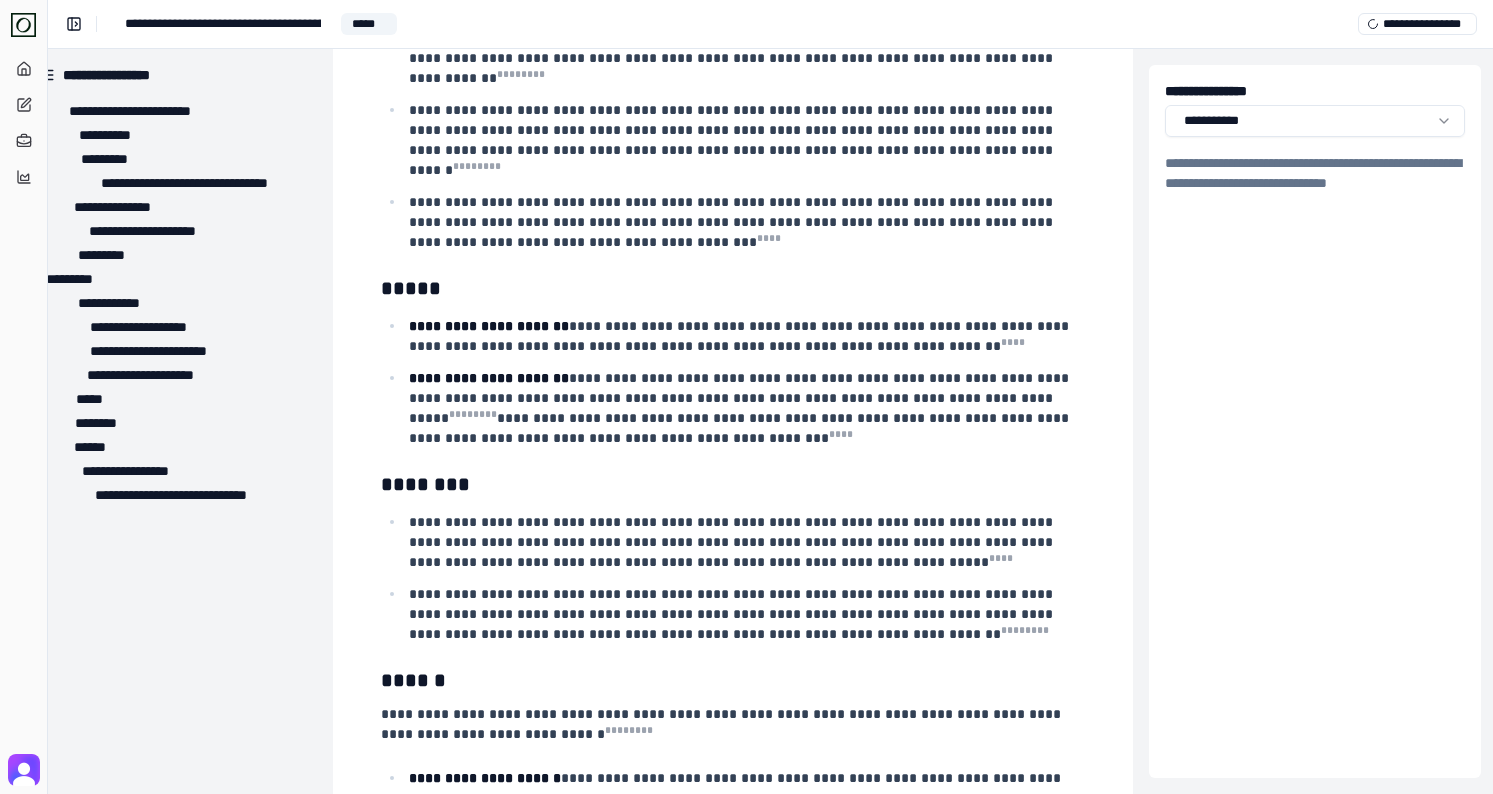 click on "**********" at bounding box center (733, 614) 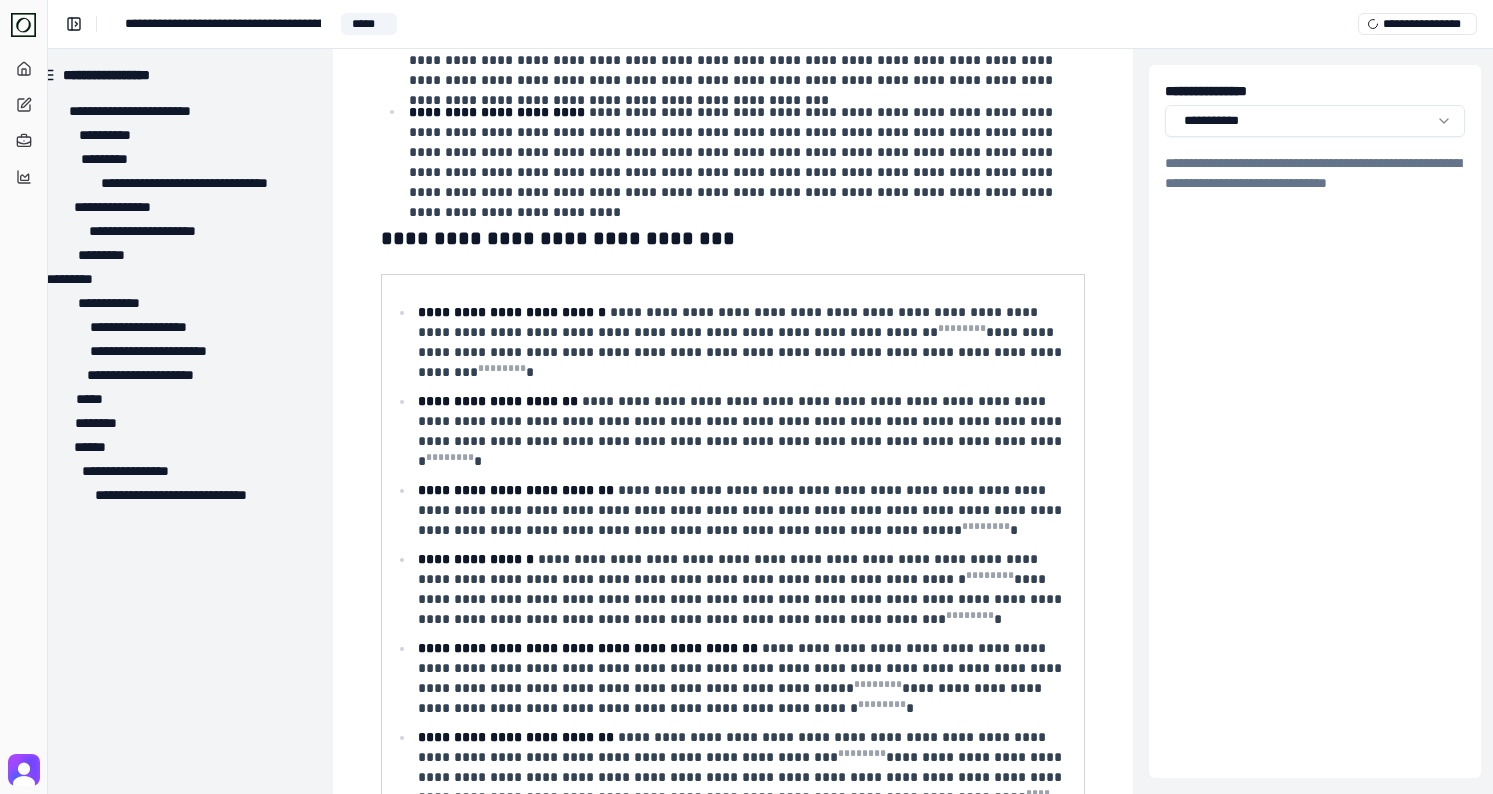 scroll, scrollTop: 1057, scrollLeft: 27, axis: both 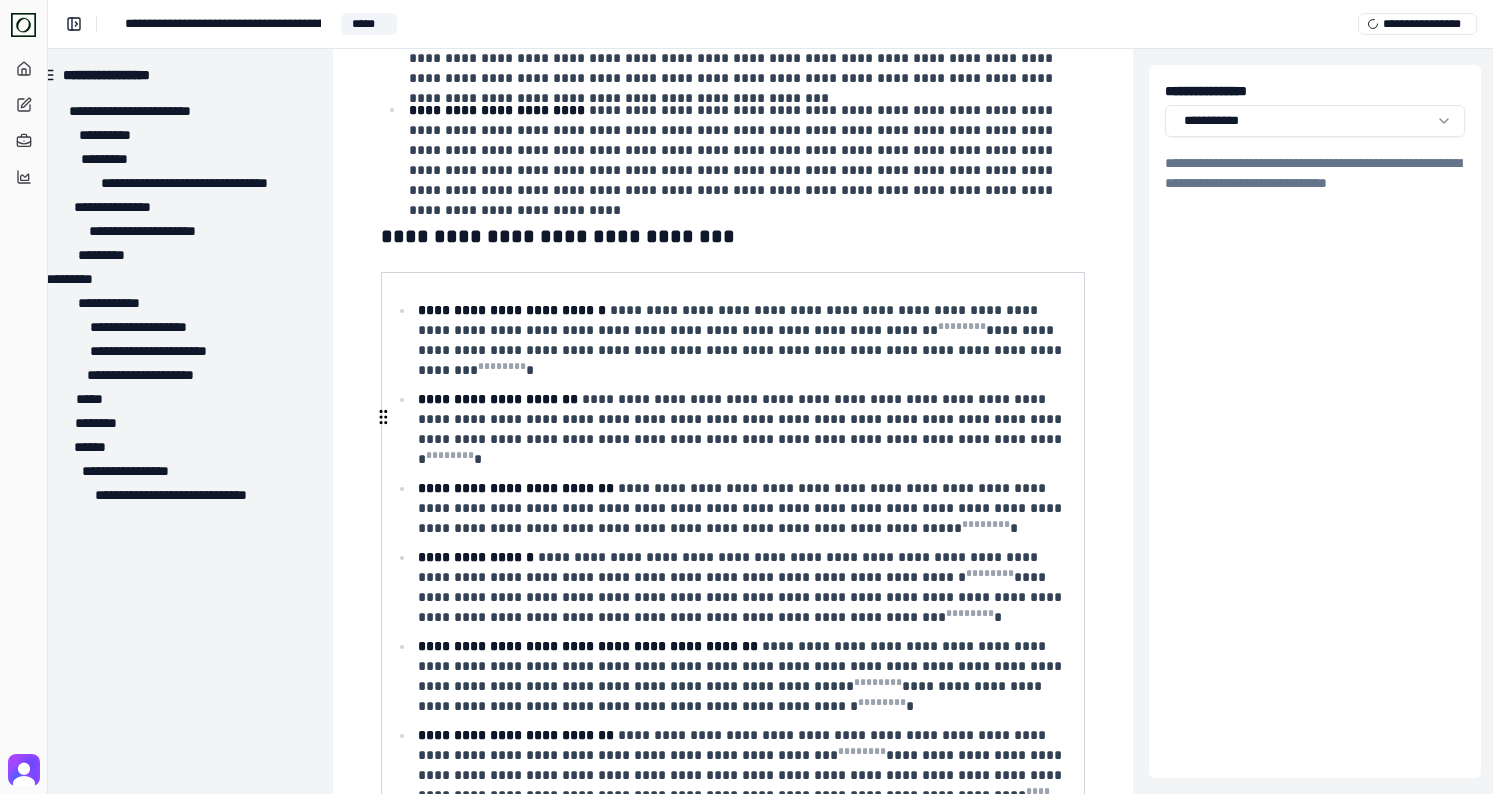 click on "**********" at bounding box center (745, 507) 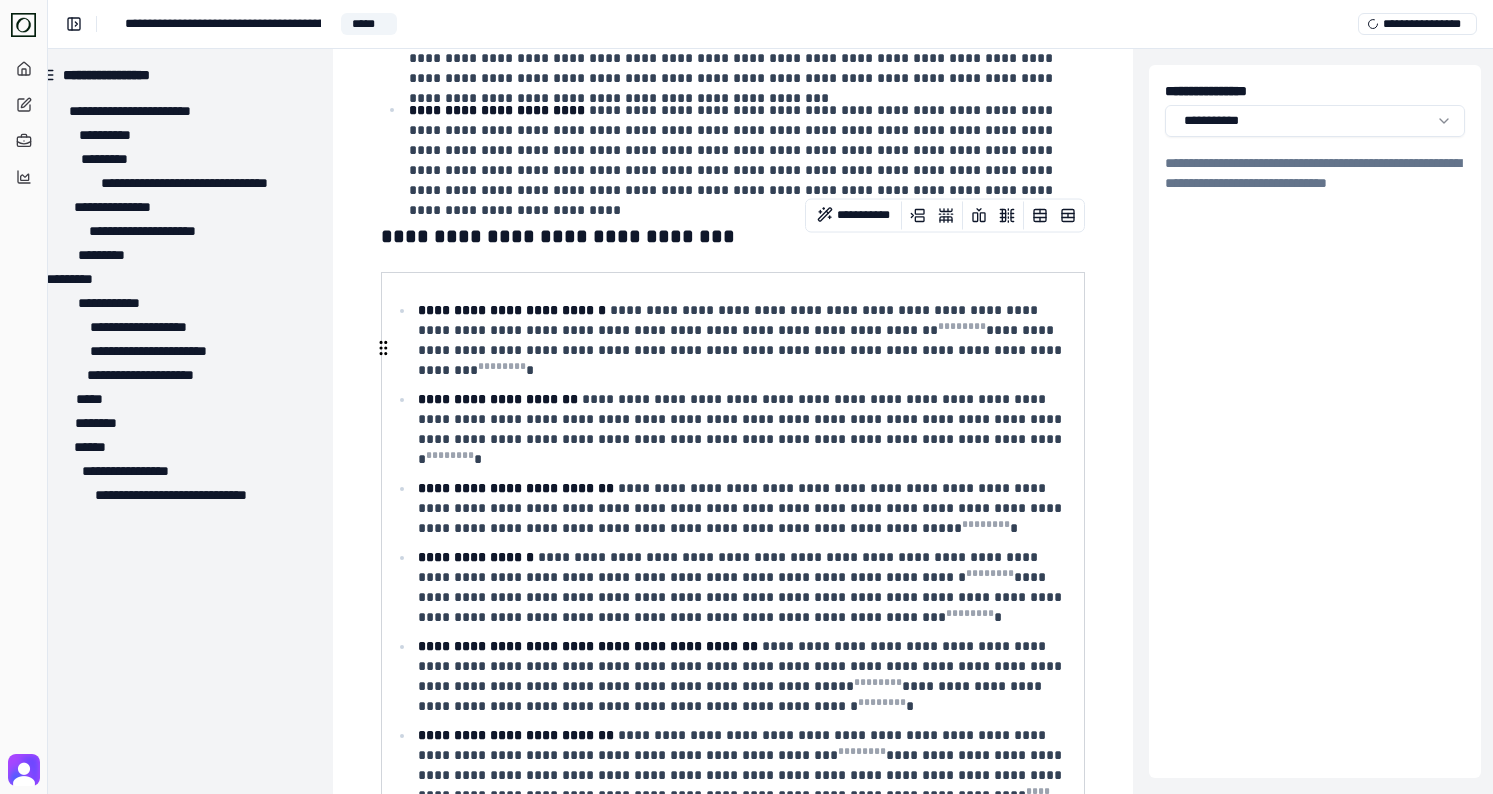 click on "**********" at bounding box center (745, 429) 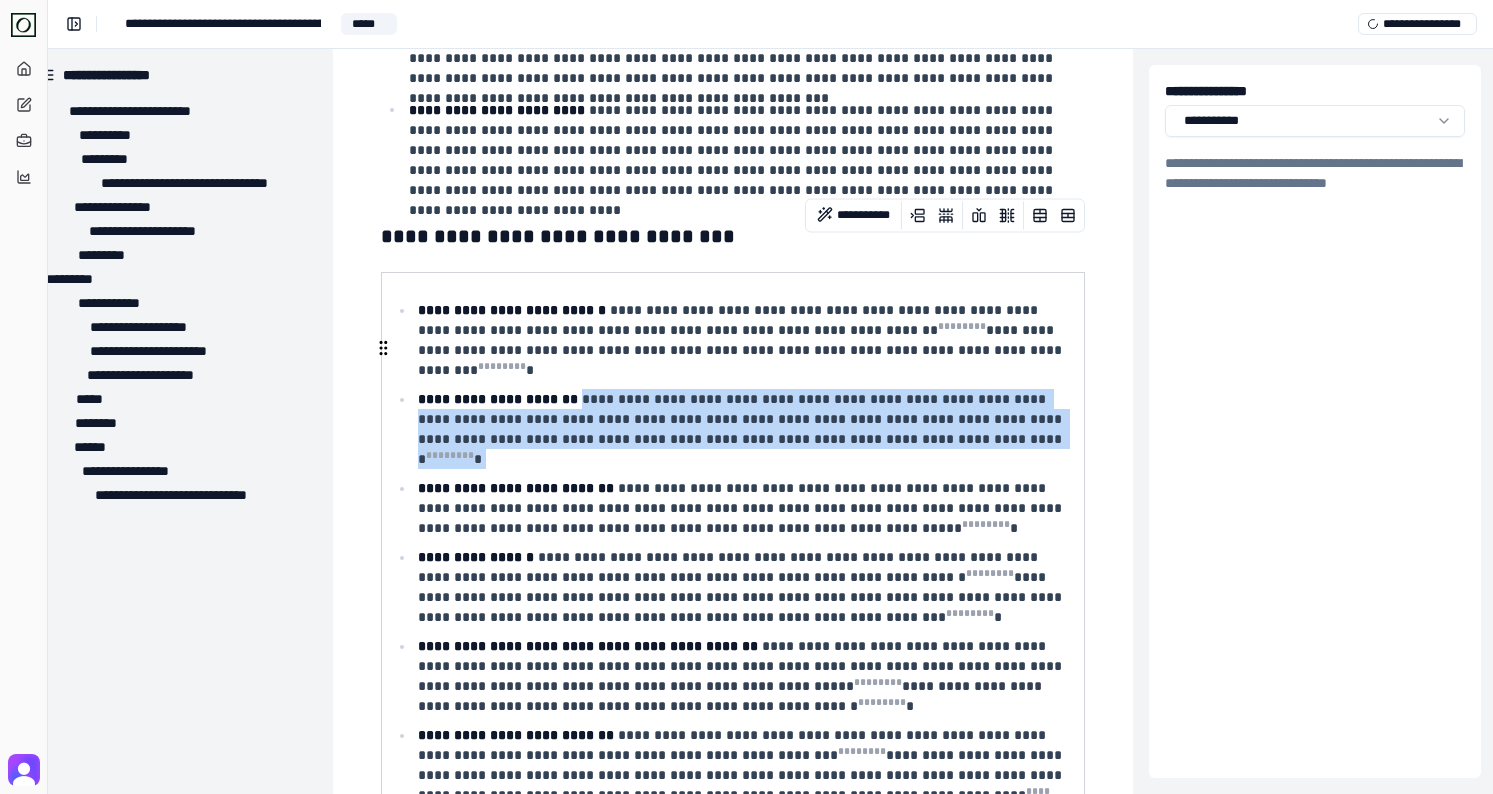 drag, startPoint x: 925, startPoint y: 382, endPoint x: 572, endPoint y: 352, distance: 354.2725 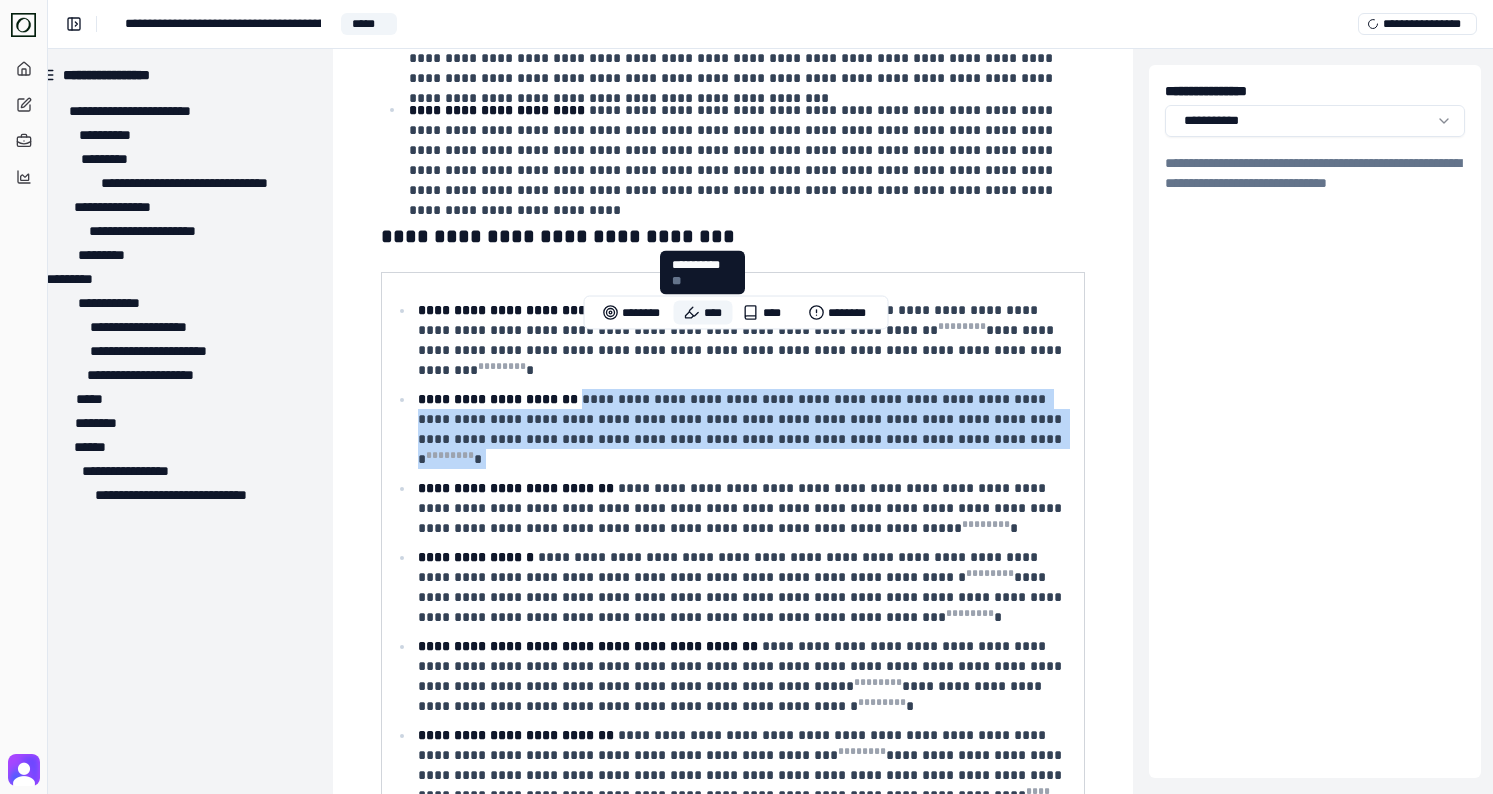 click on "****" at bounding box center [703, 313] 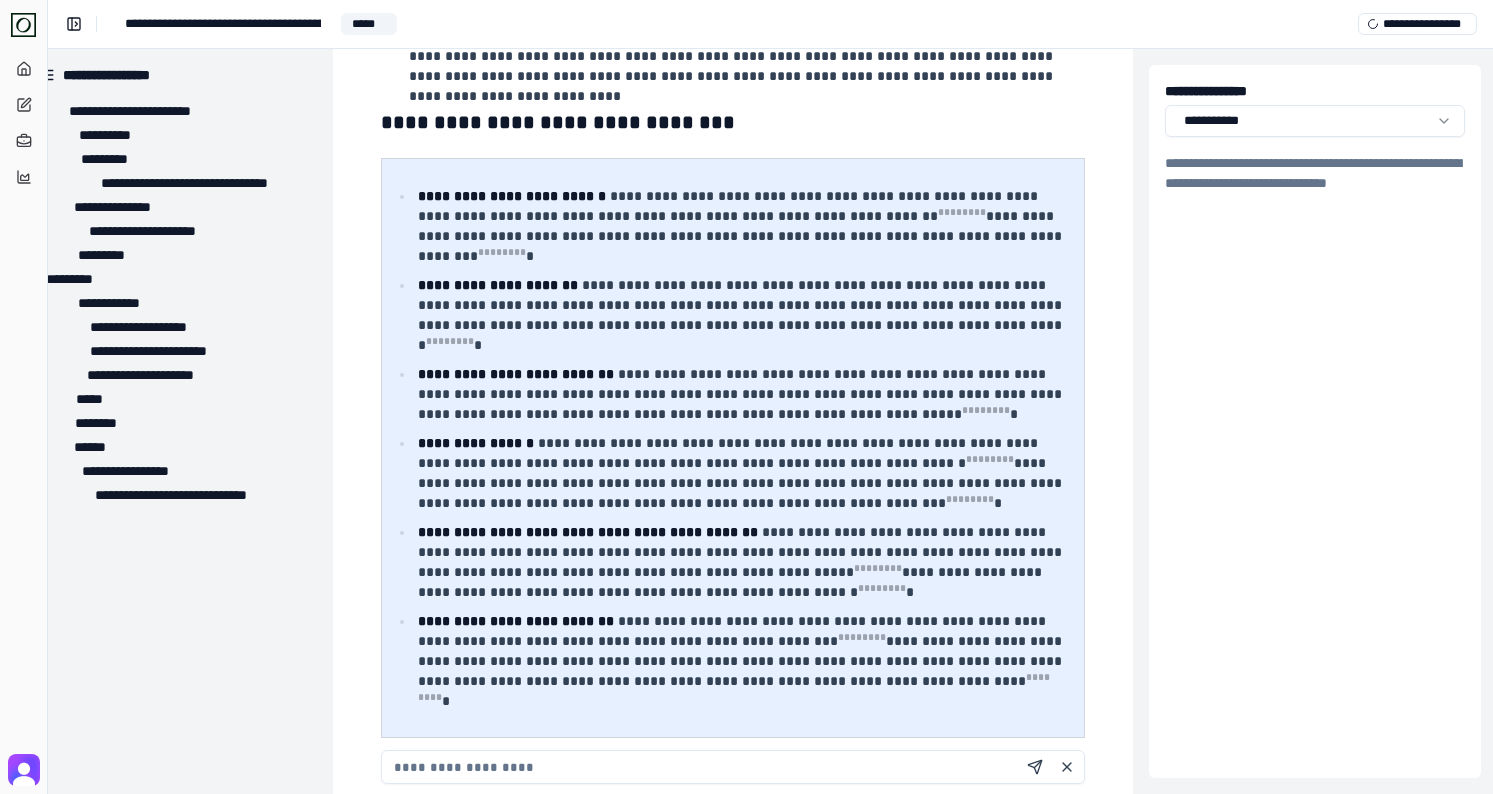 scroll, scrollTop: 1186, scrollLeft: 27, axis: both 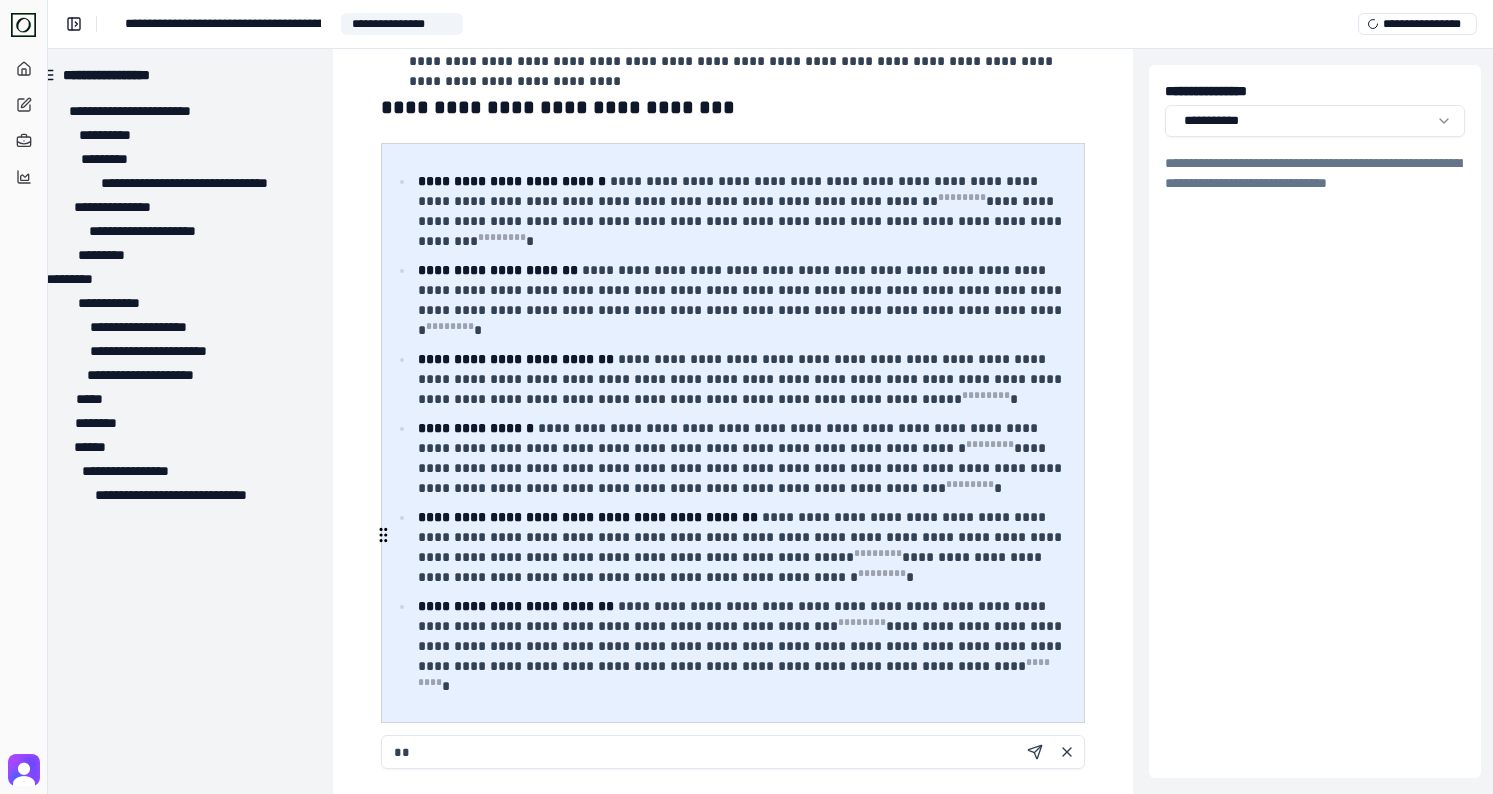 type on "*" 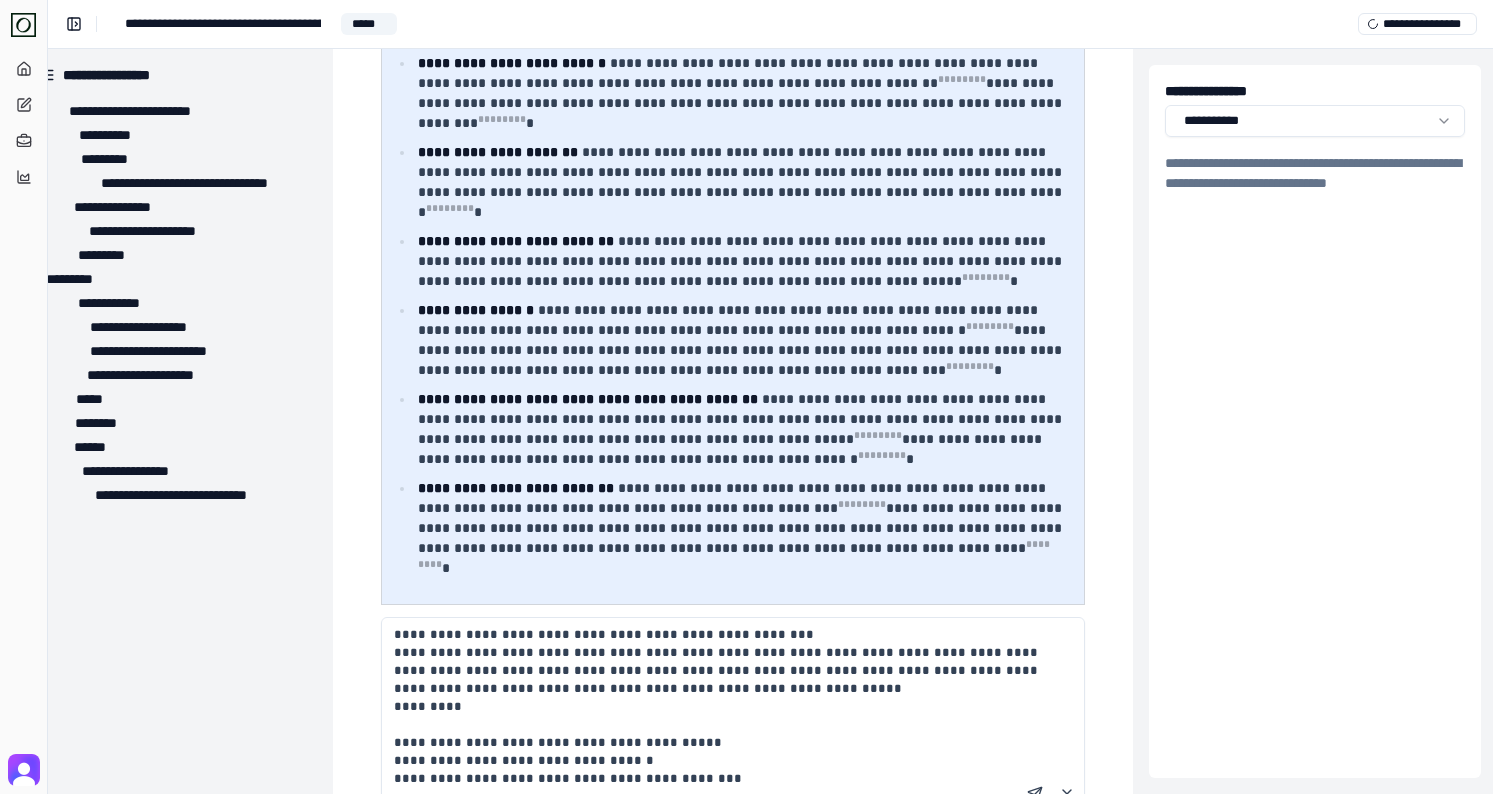 scroll, scrollTop: 1341, scrollLeft: 27, axis: both 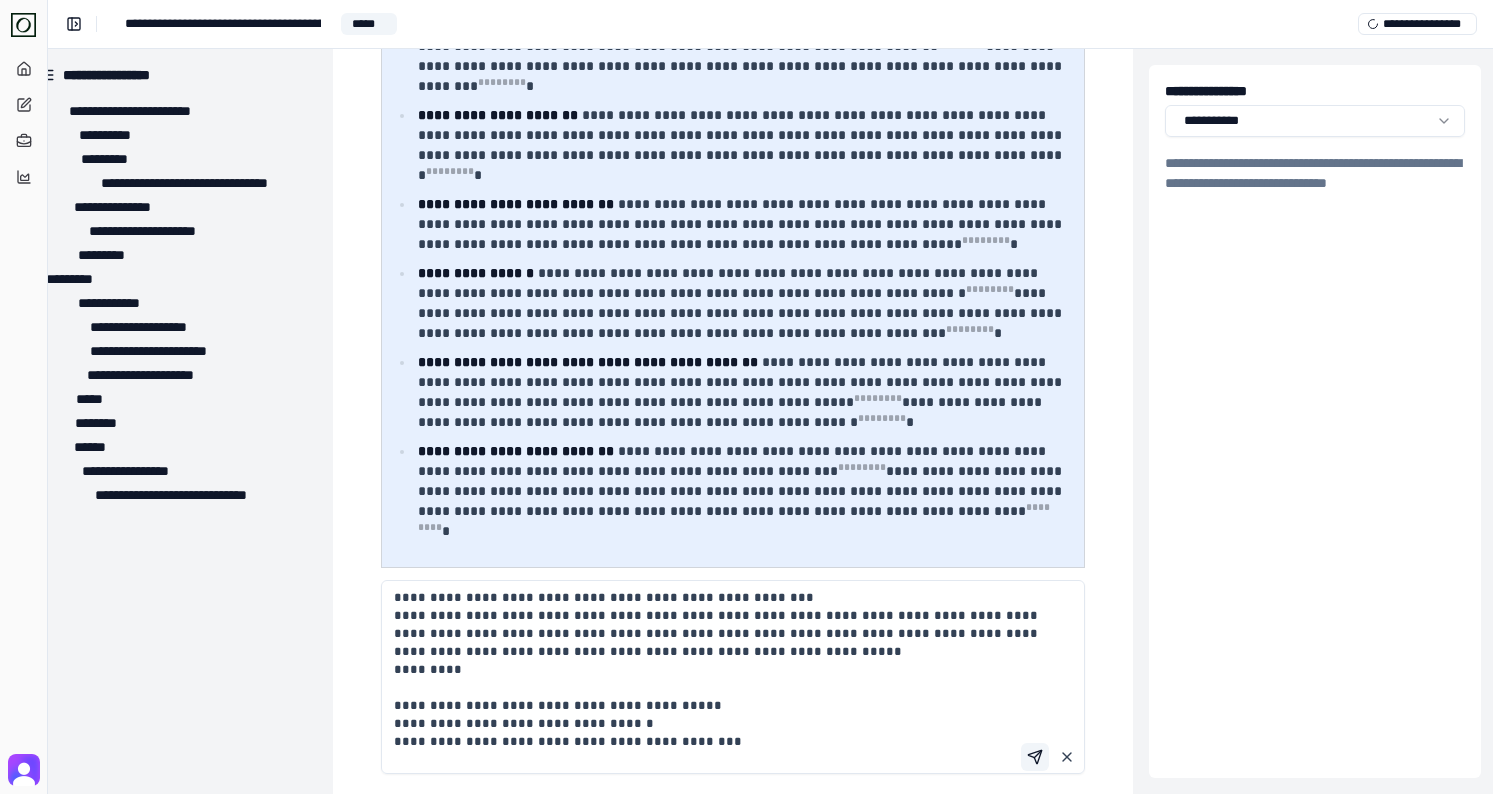 type on "**********" 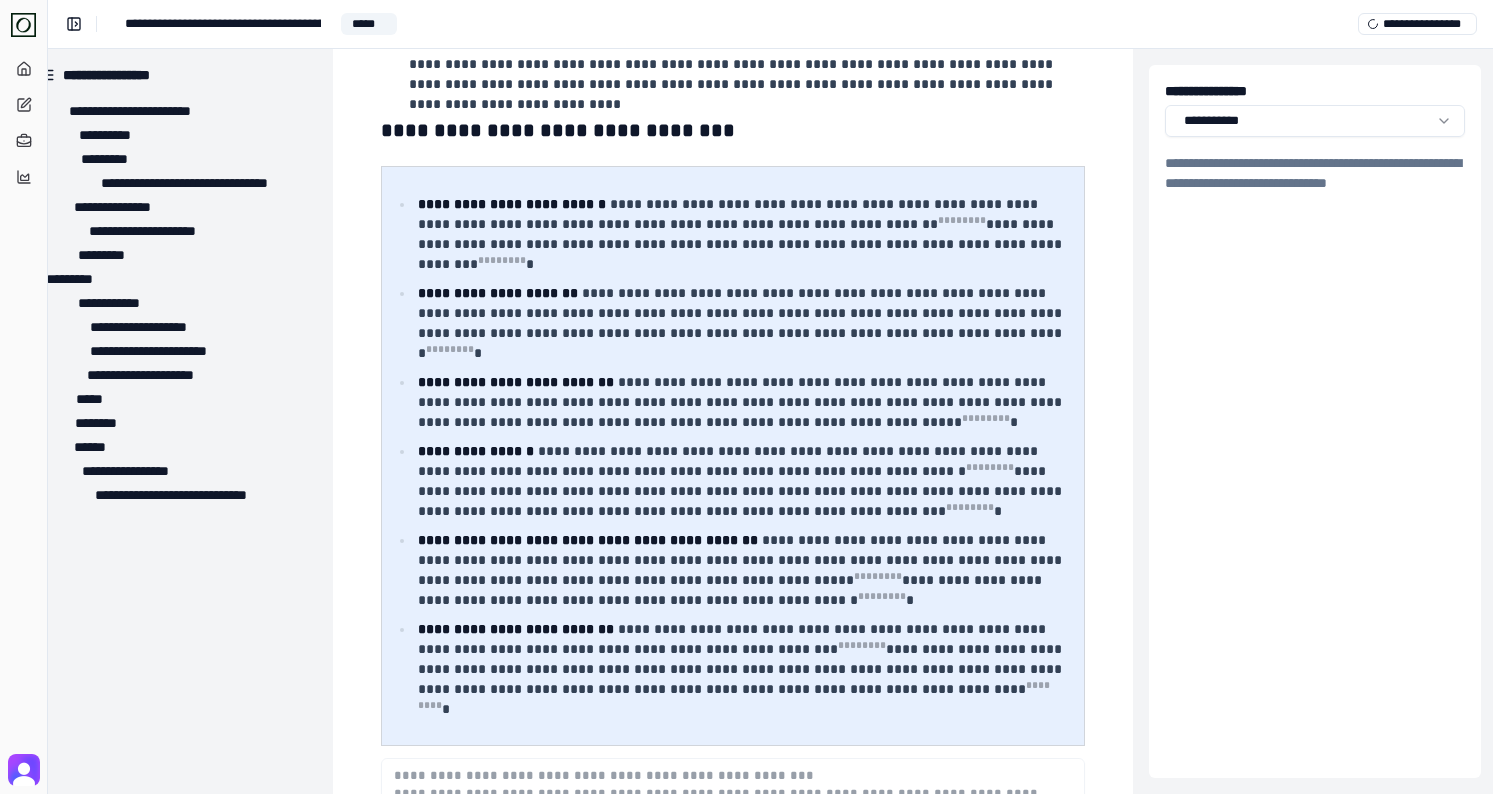 scroll, scrollTop: 1181, scrollLeft: 27, axis: both 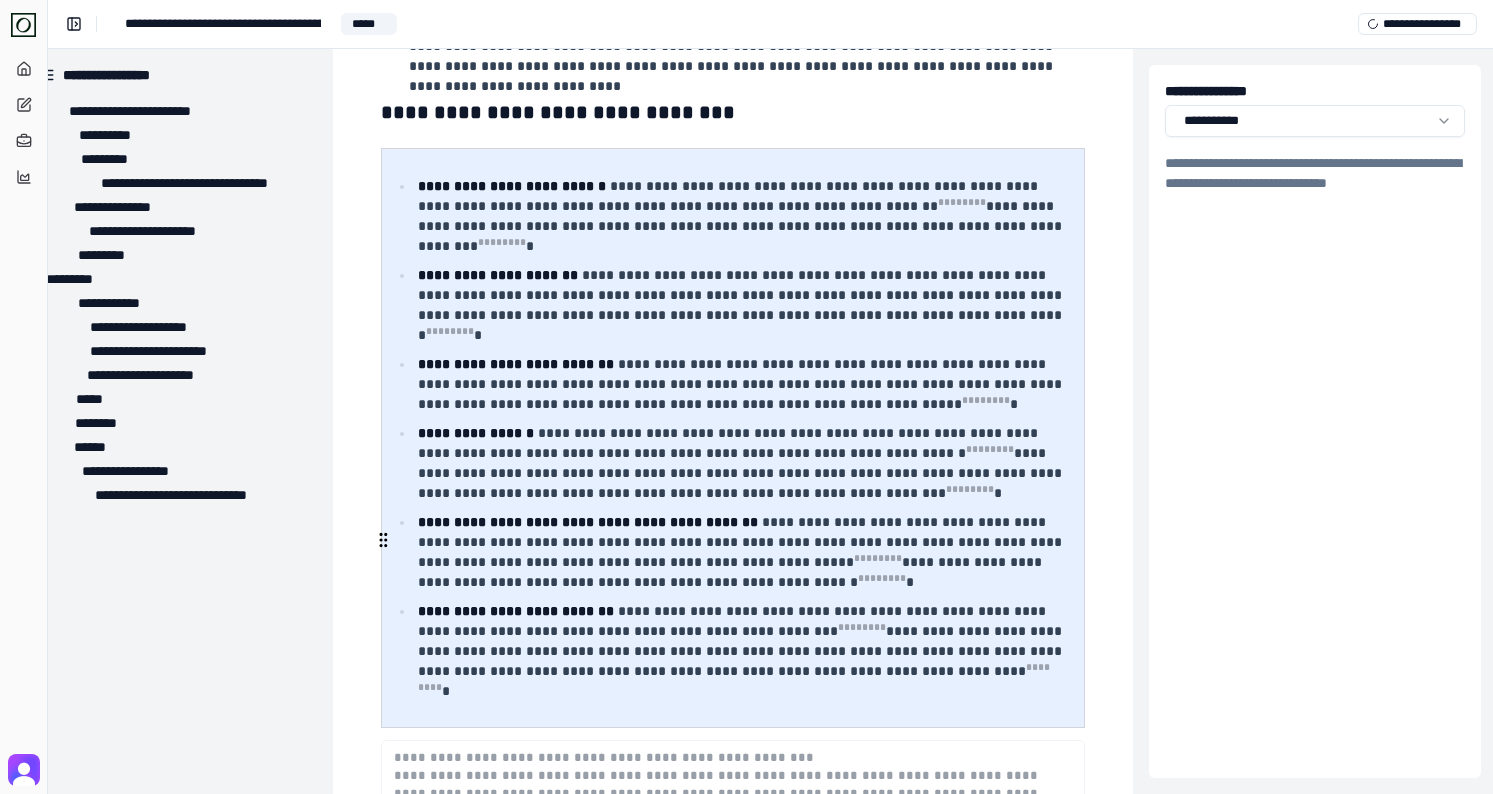 click on "**********" at bounding box center (740, 651) 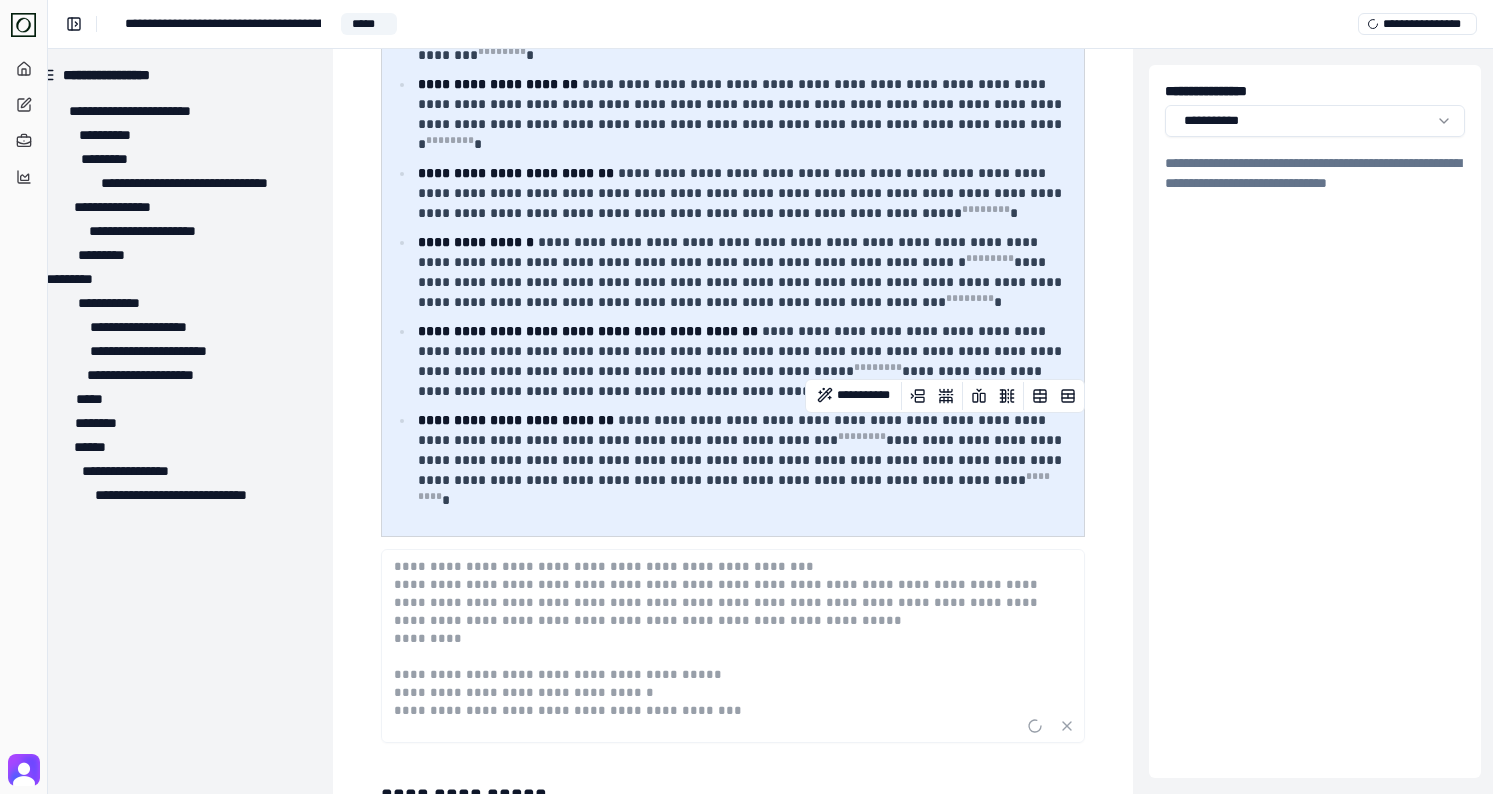 scroll, scrollTop: 1447, scrollLeft: 27, axis: both 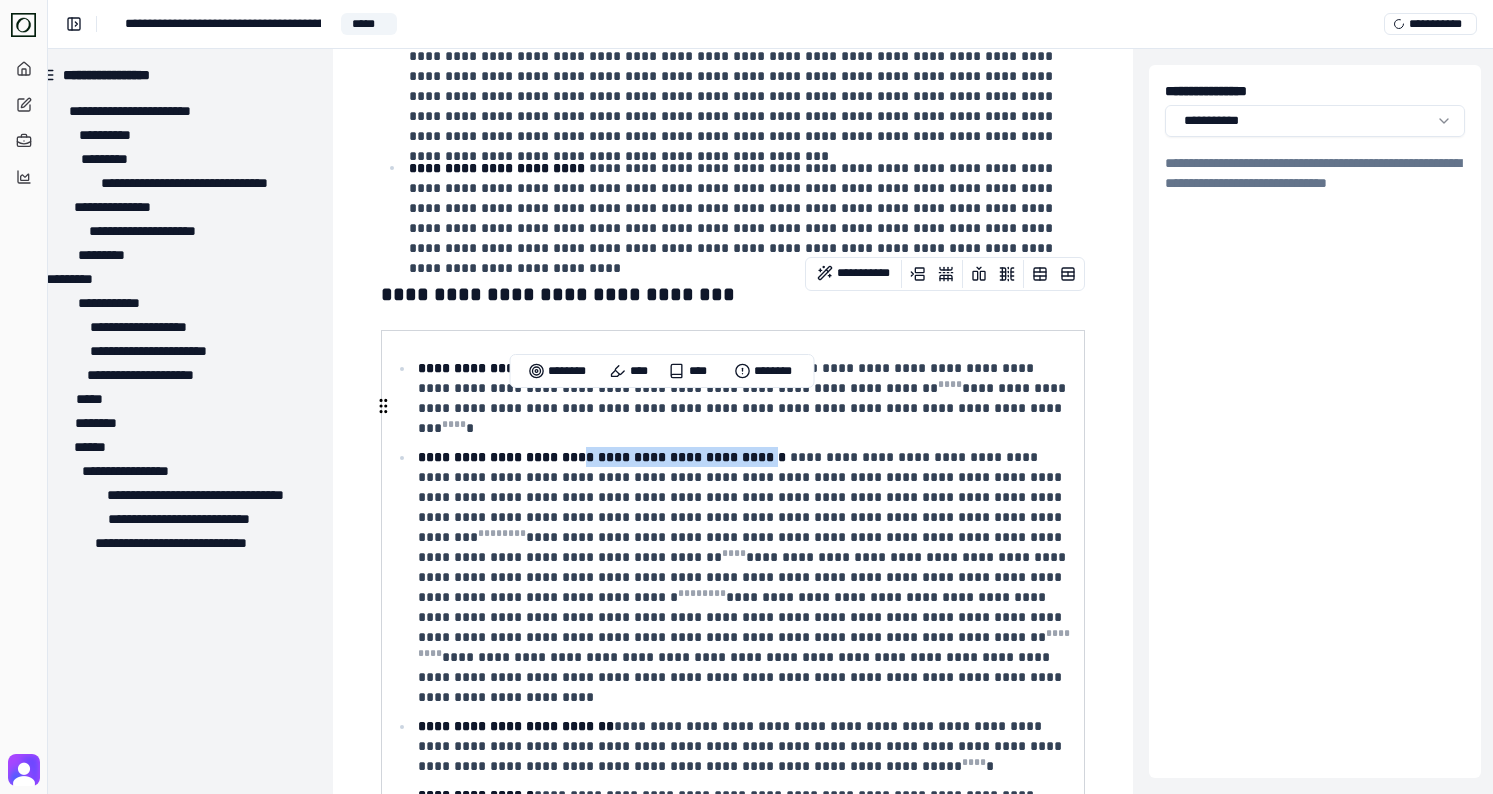 drag, startPoint x: 572, startPoint y: 404, endPoint x: 757, endPoint y: 406, distance: 185.0108 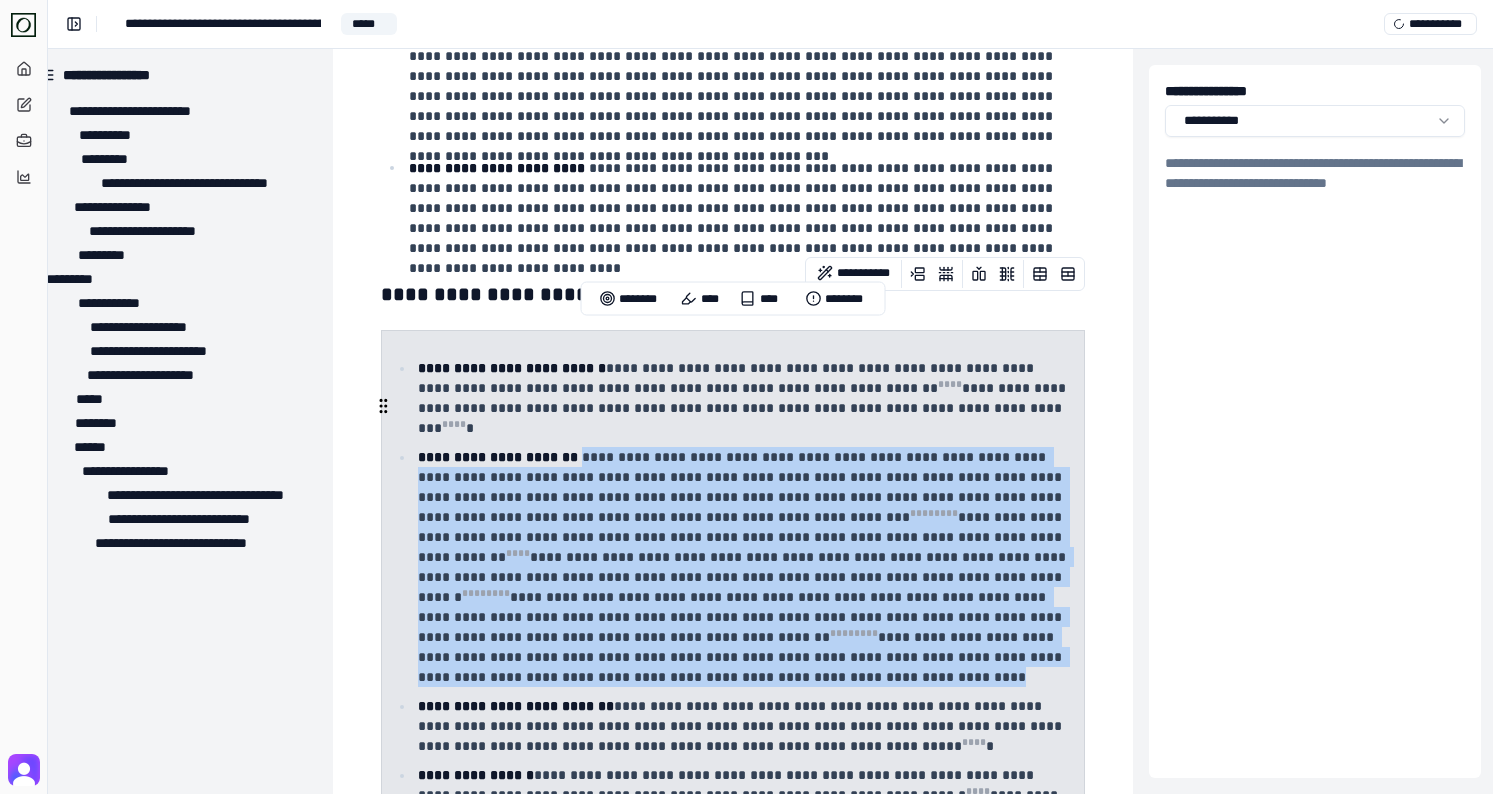 drag, startPoint x: 887, startPoint y: 606, endPoint x: 571, endPoint y: 402, distance: 376.12762 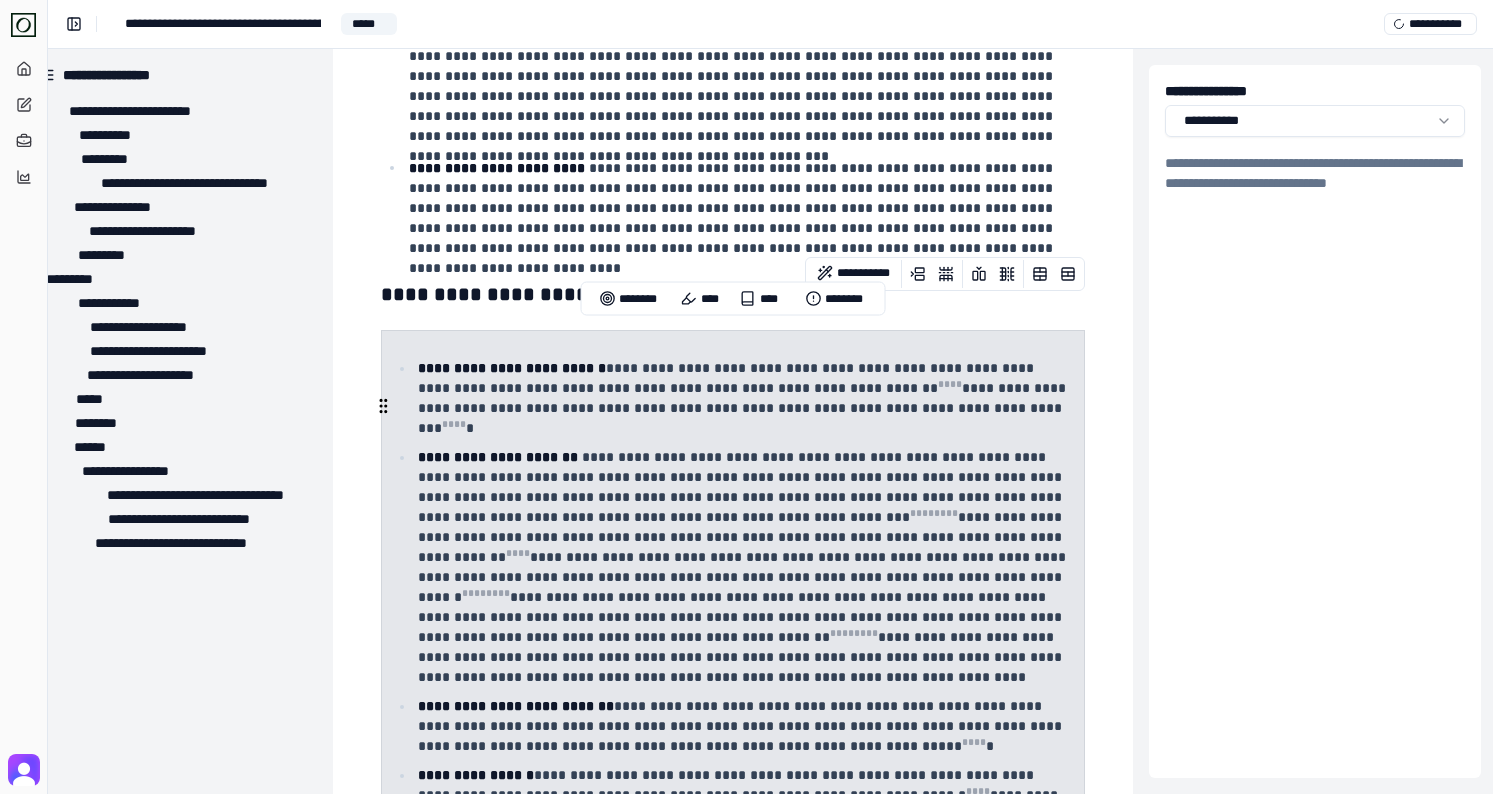 click on "**********" at bounding box center (744, 567) 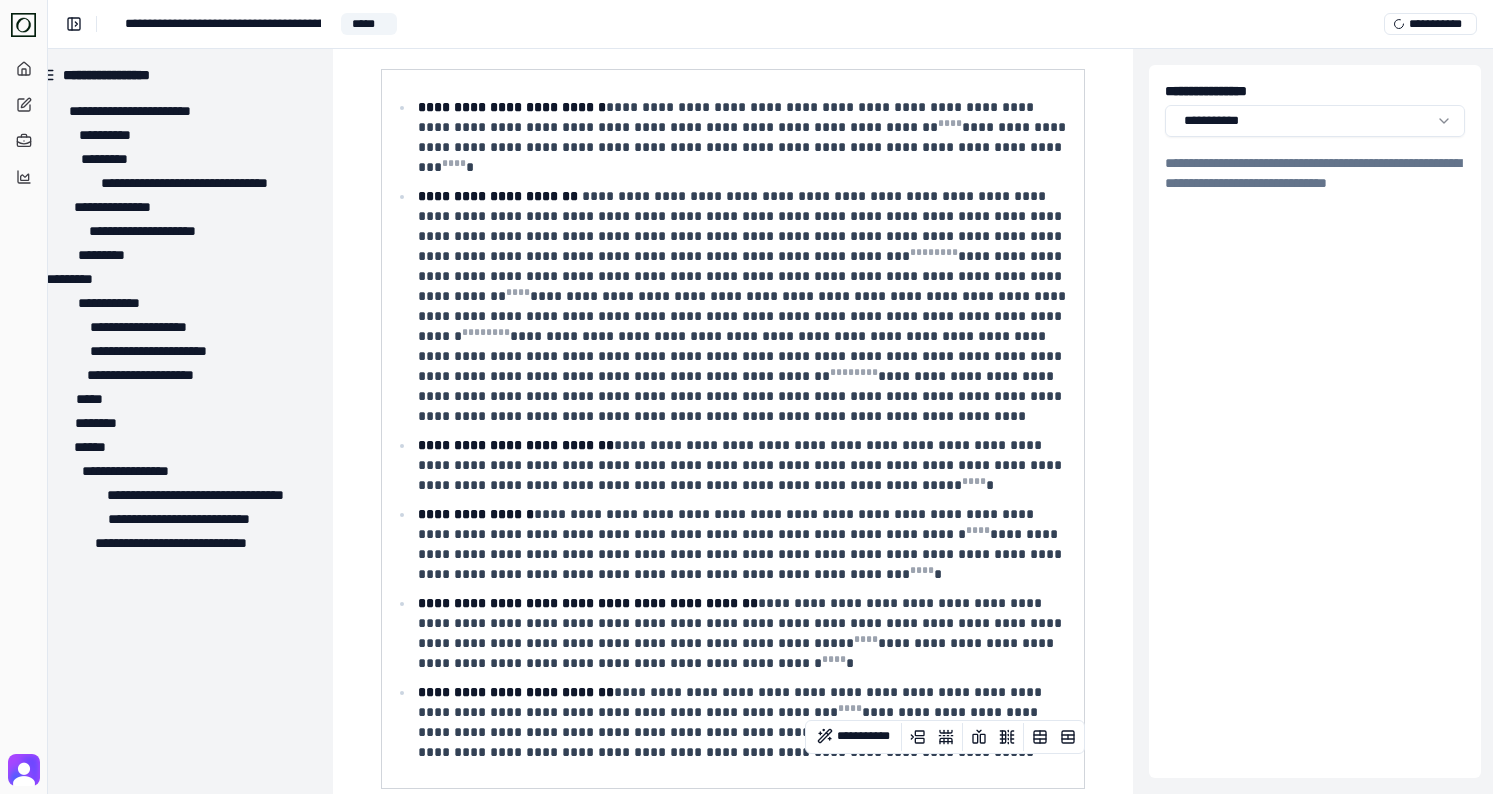 scroll, scrollTop: 1277, scrollLeft: 27, axis: both 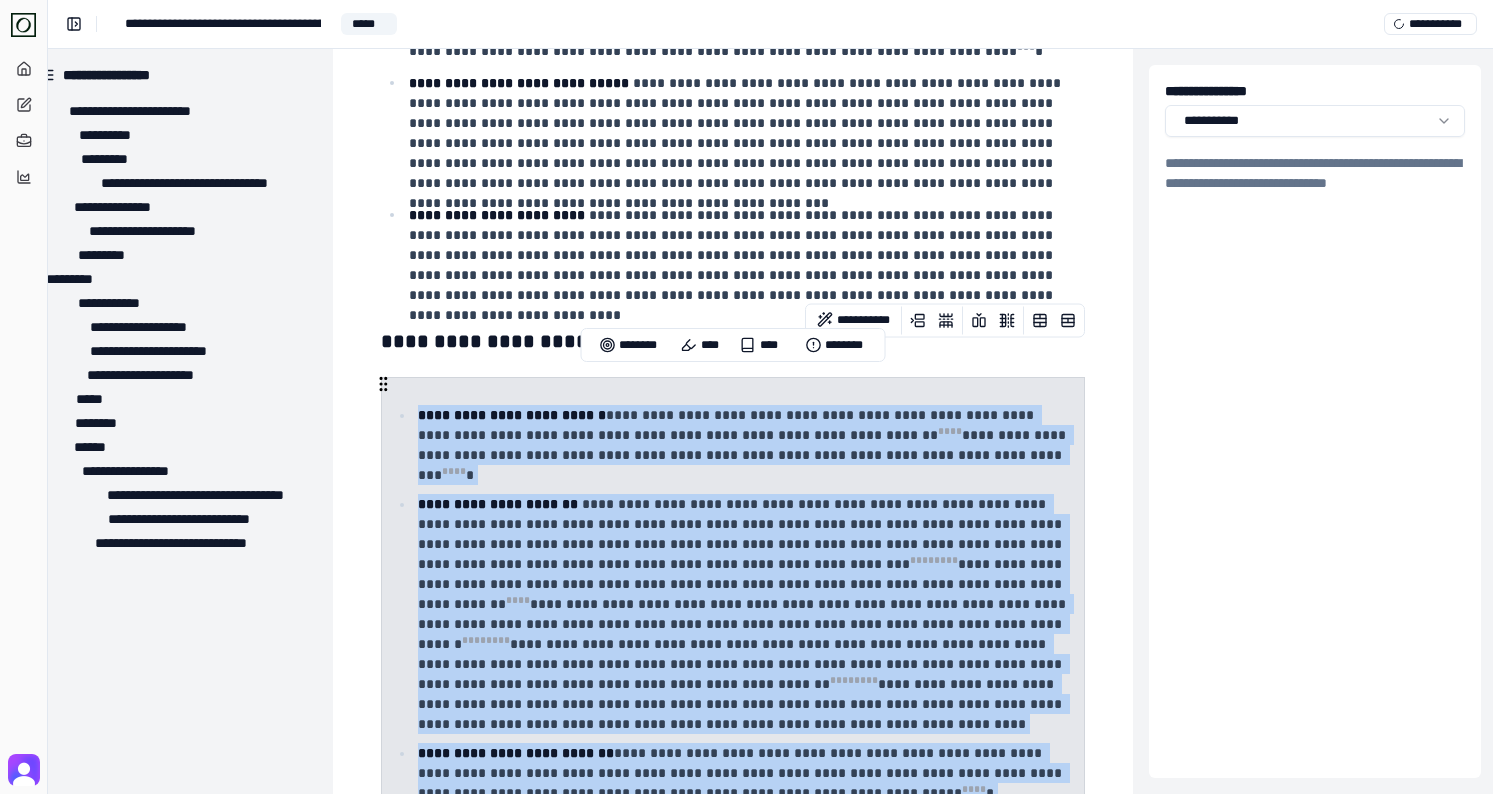 drag, startPoint x: 804, startPoint y: 666, endPoint x: 414, endPoint y: 381, distance: 483.03726 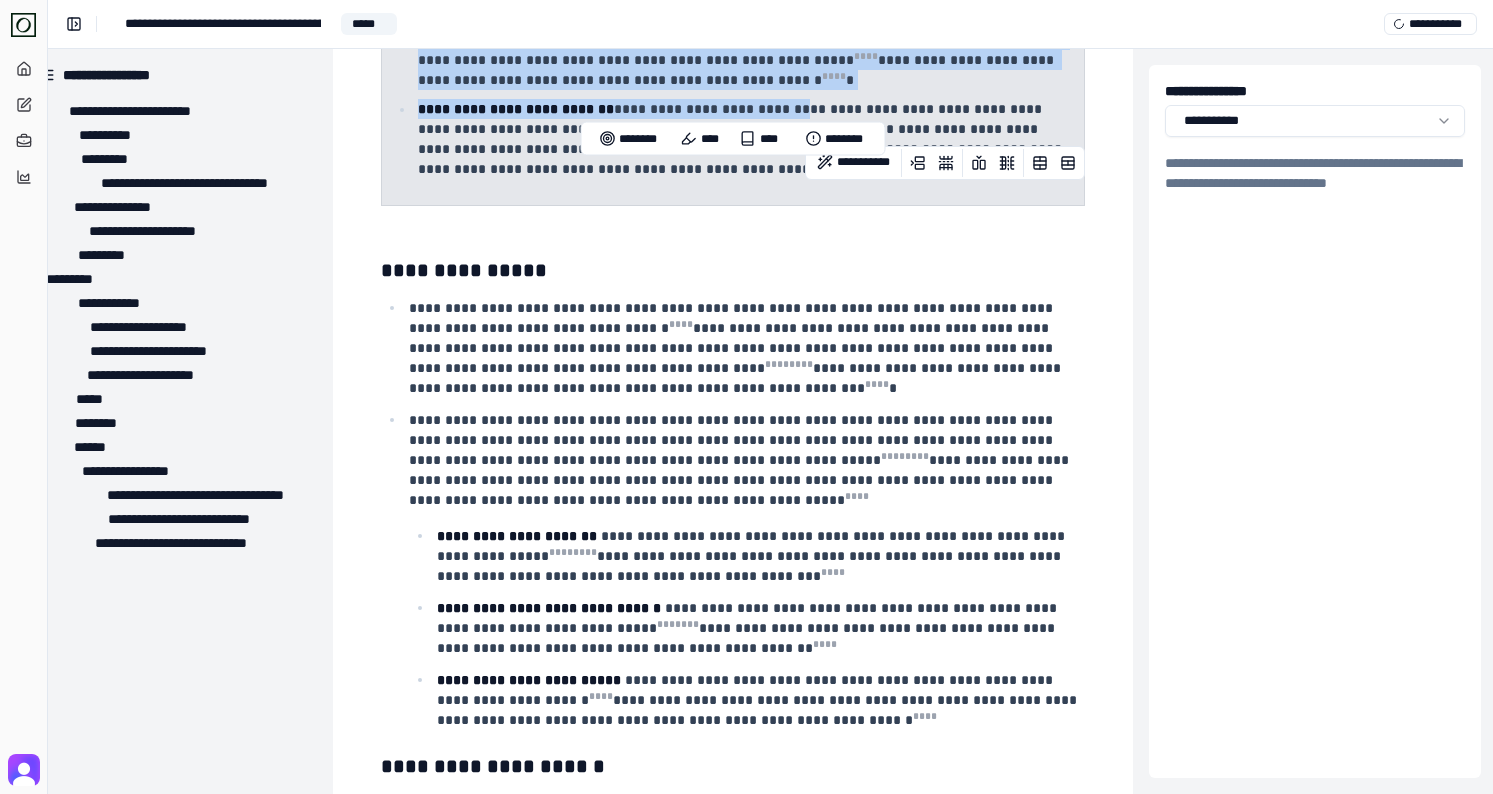 scroll, scrollTop: 1804, scrollLeft: 27, axis: both 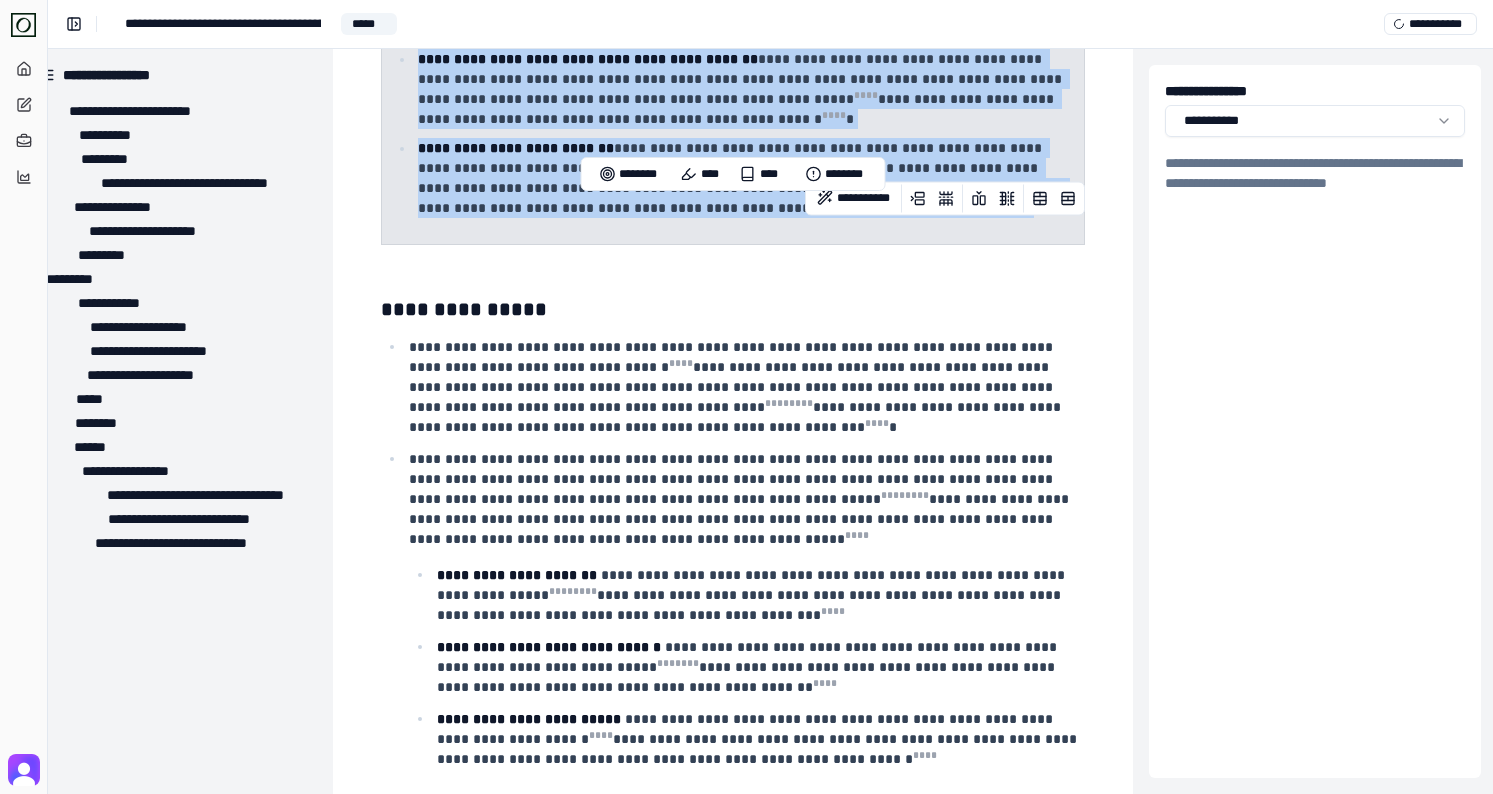 drag, startPoint x: 418, startPoint y: 382, endPoint x: 782, endPoint y: 131, distance: 442.15042 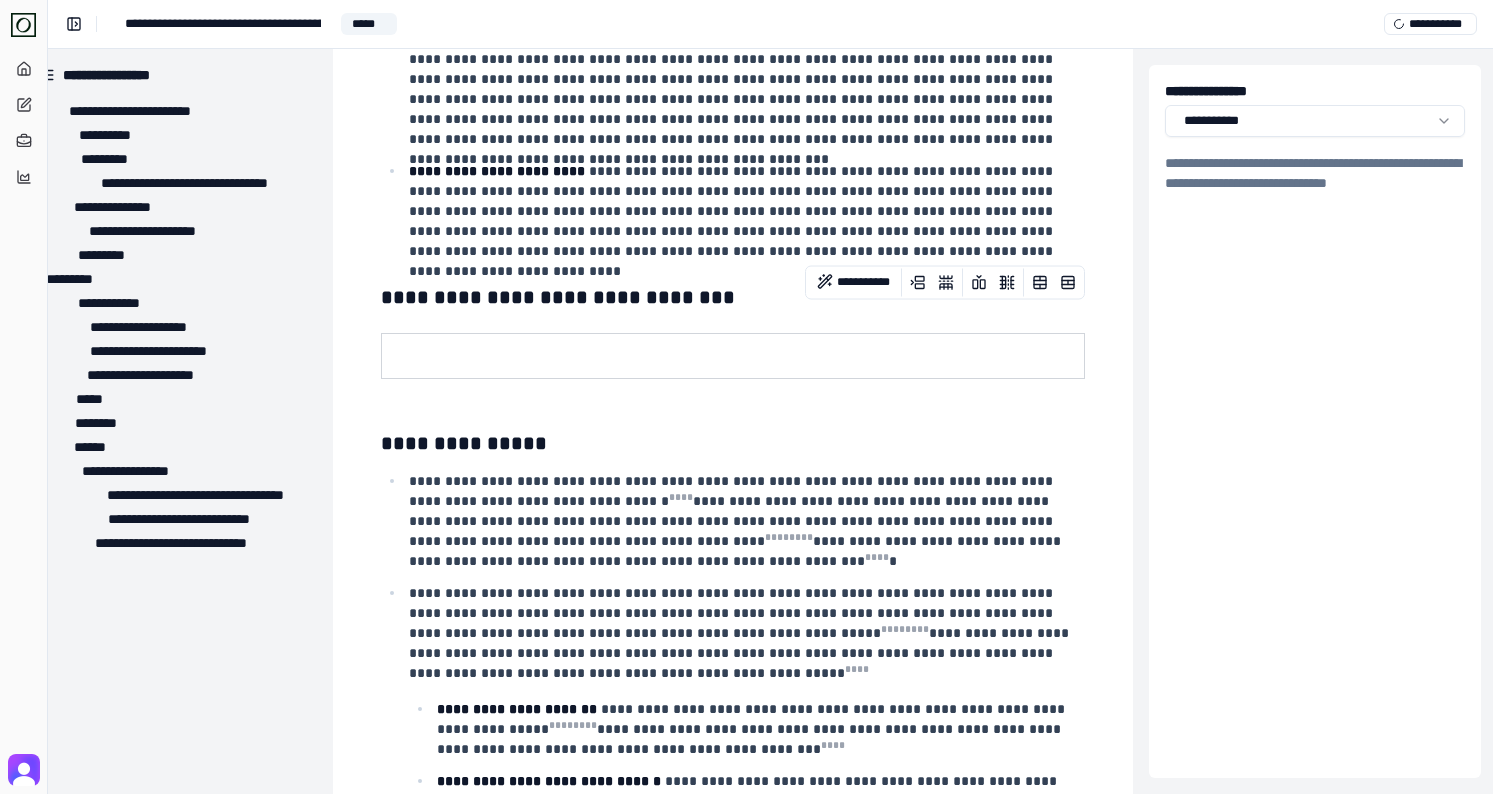 scroll, scrollTop: 962, scrollLeft: 27, axis: both 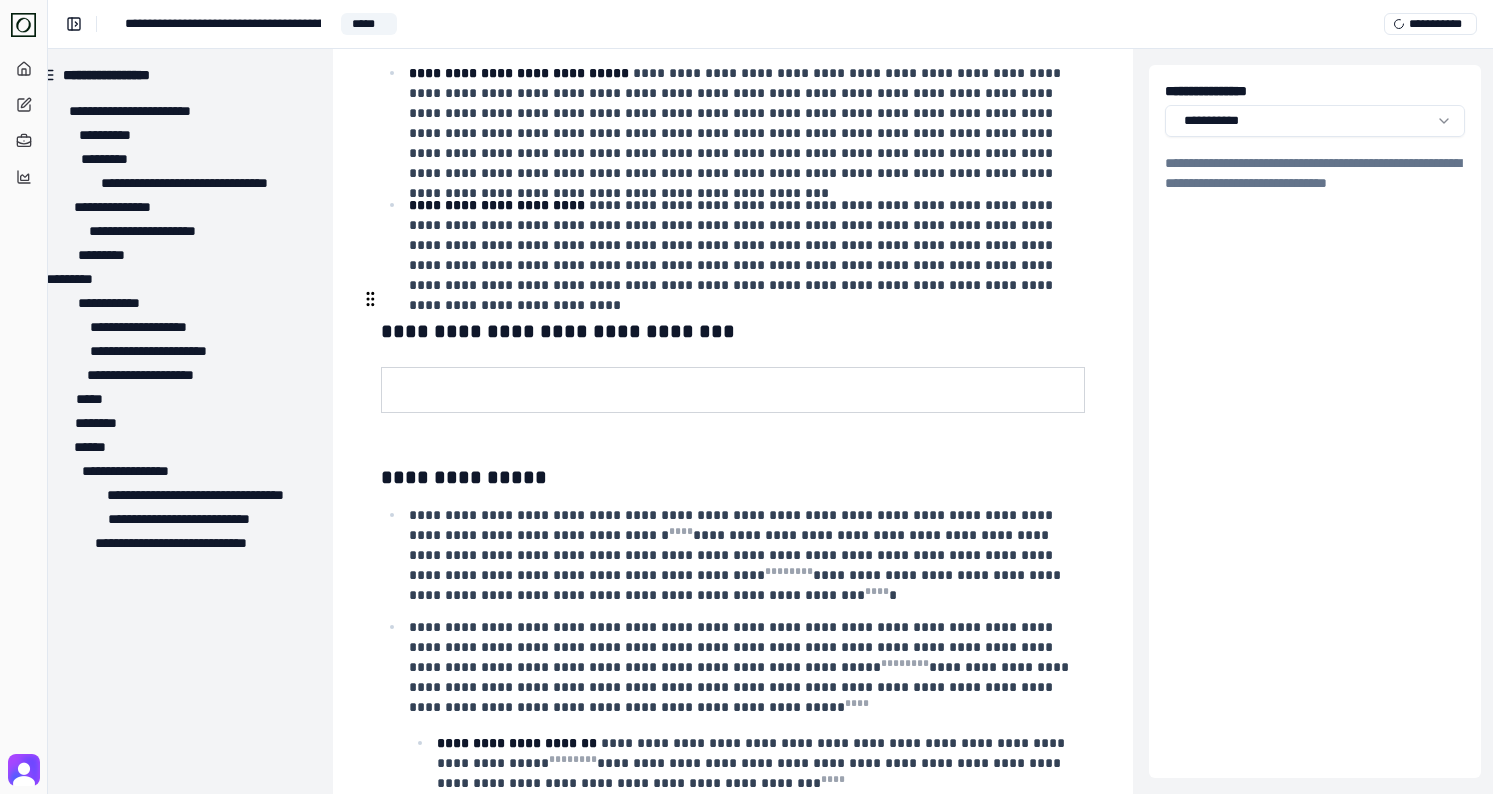 click on "**********" at bounding box center [733, 331] 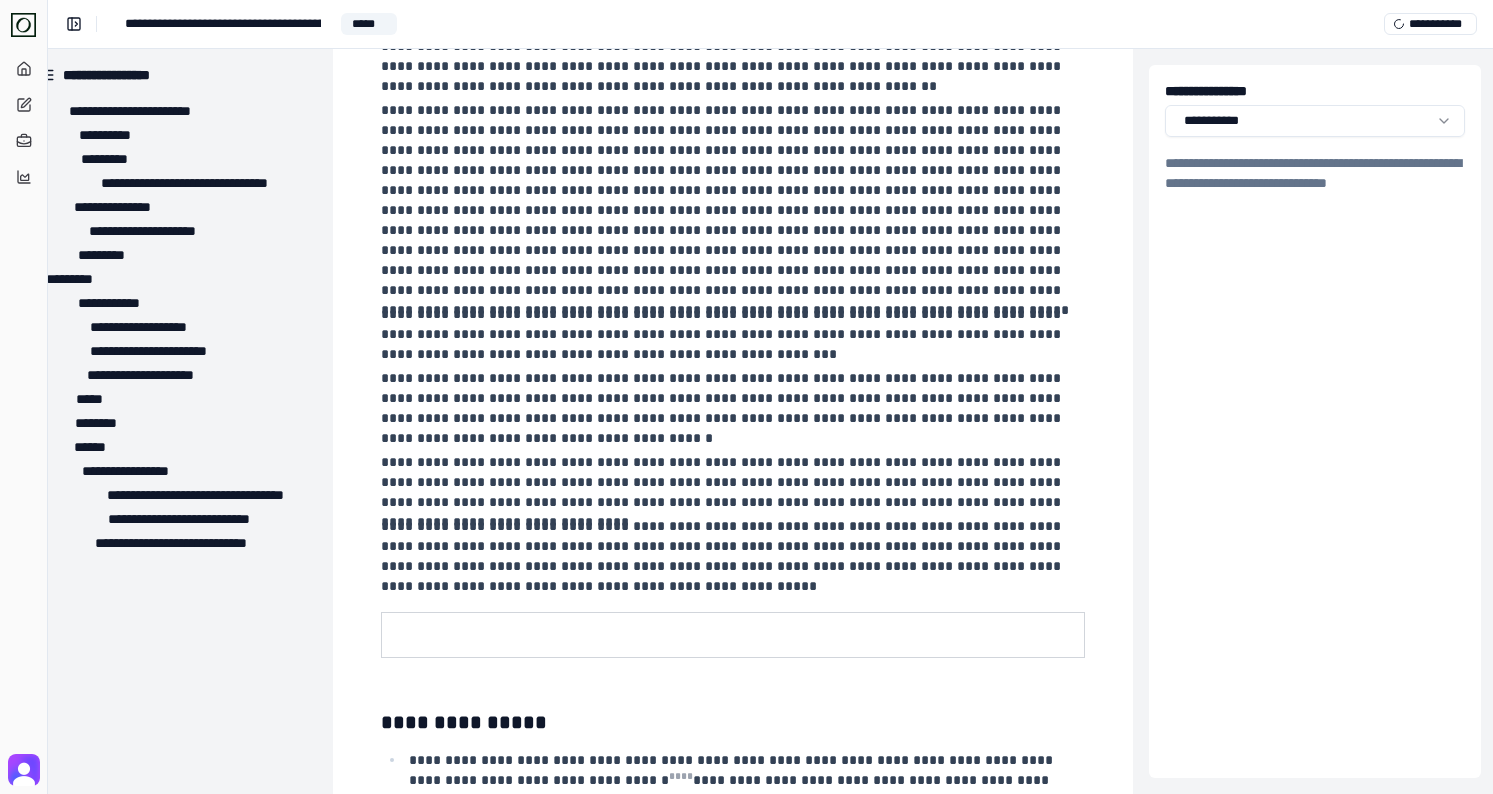 scroll, scrollTop: 1325, scrollLeft: 27, axis: both 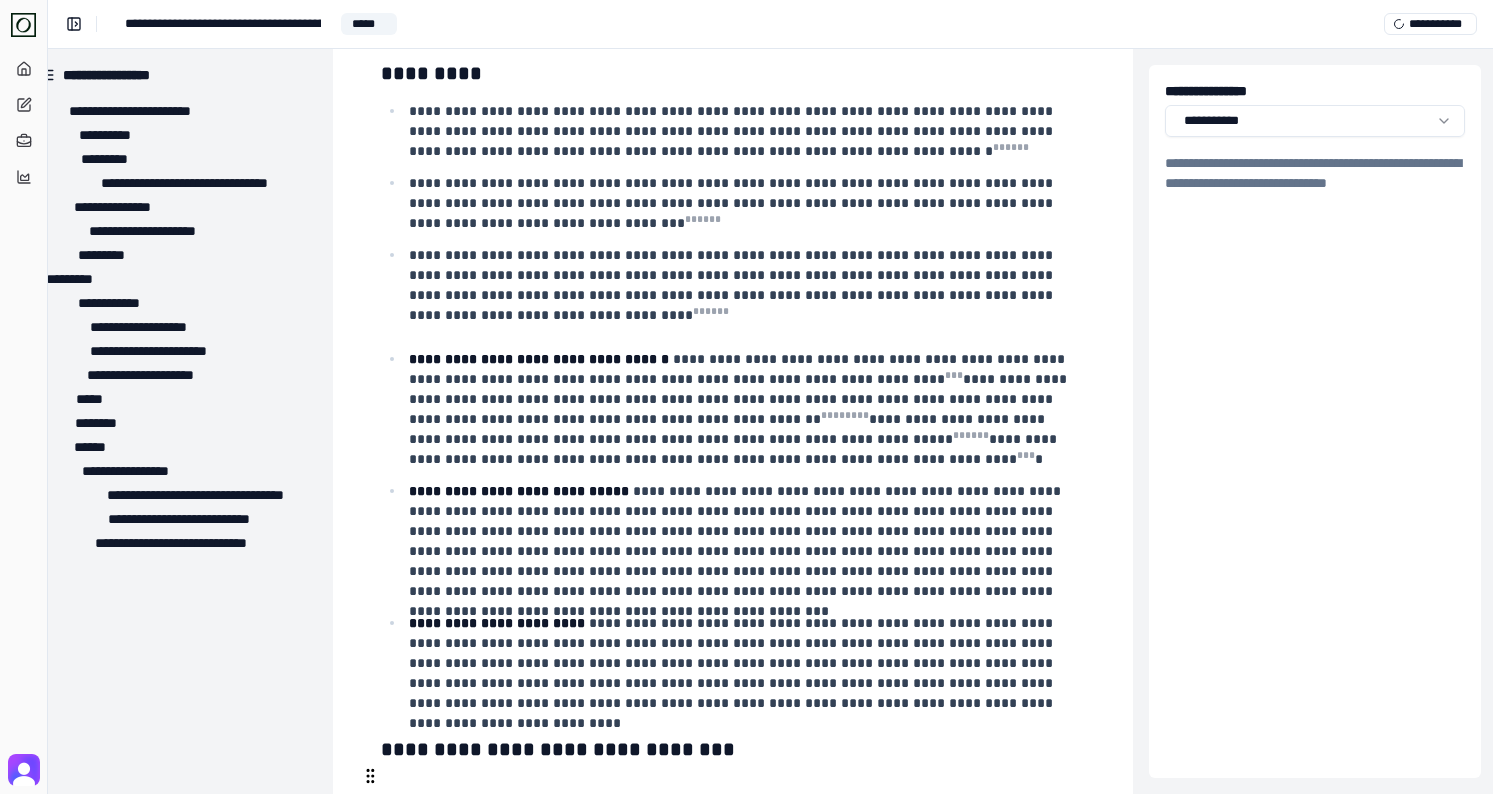 drag, startPoint x: 580, startPoint y: 543, endPoint x: 381, endPoint y: 767, distance: 299.6281 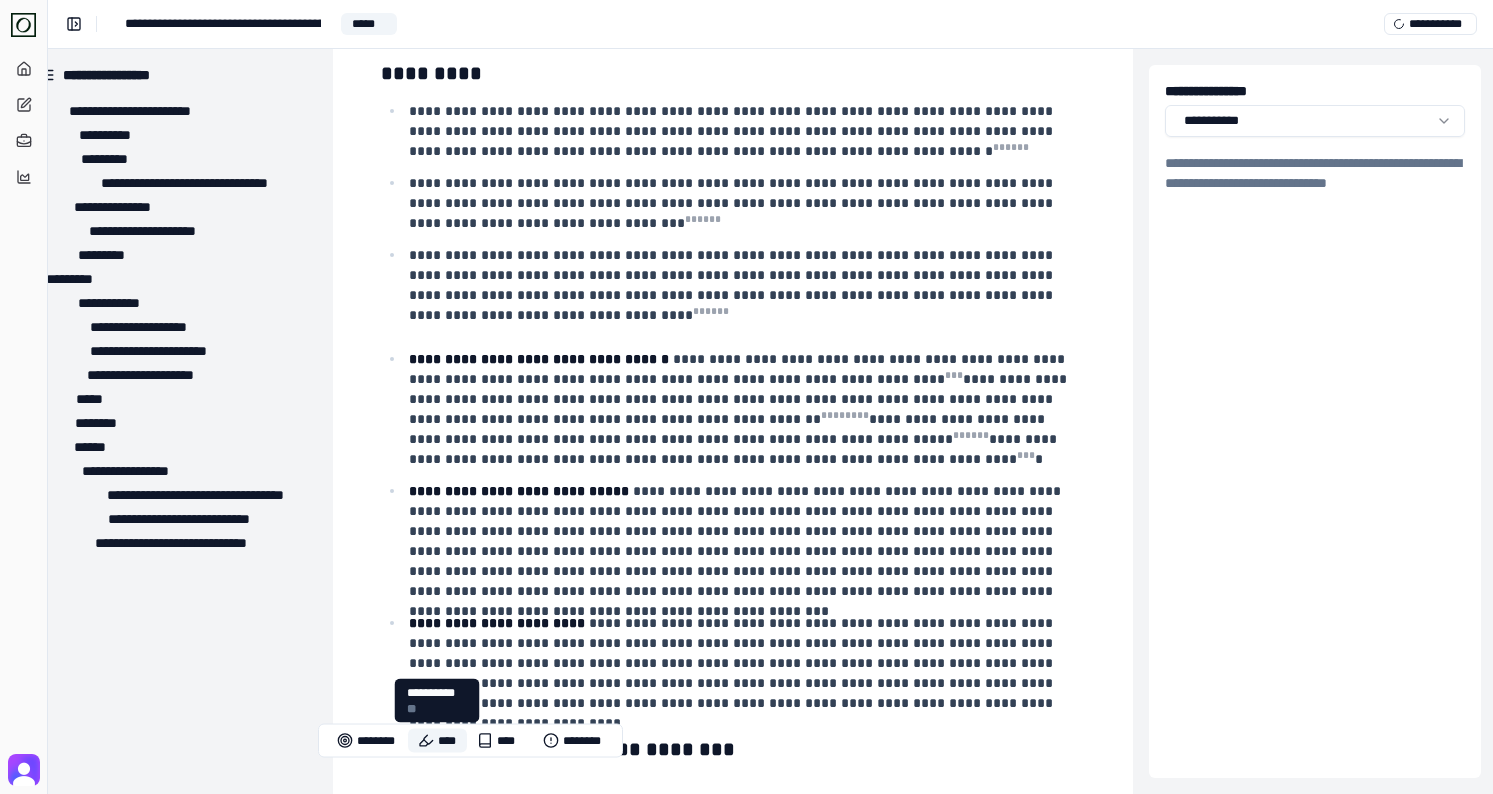 click on "****" at bounding box center (437, 741) 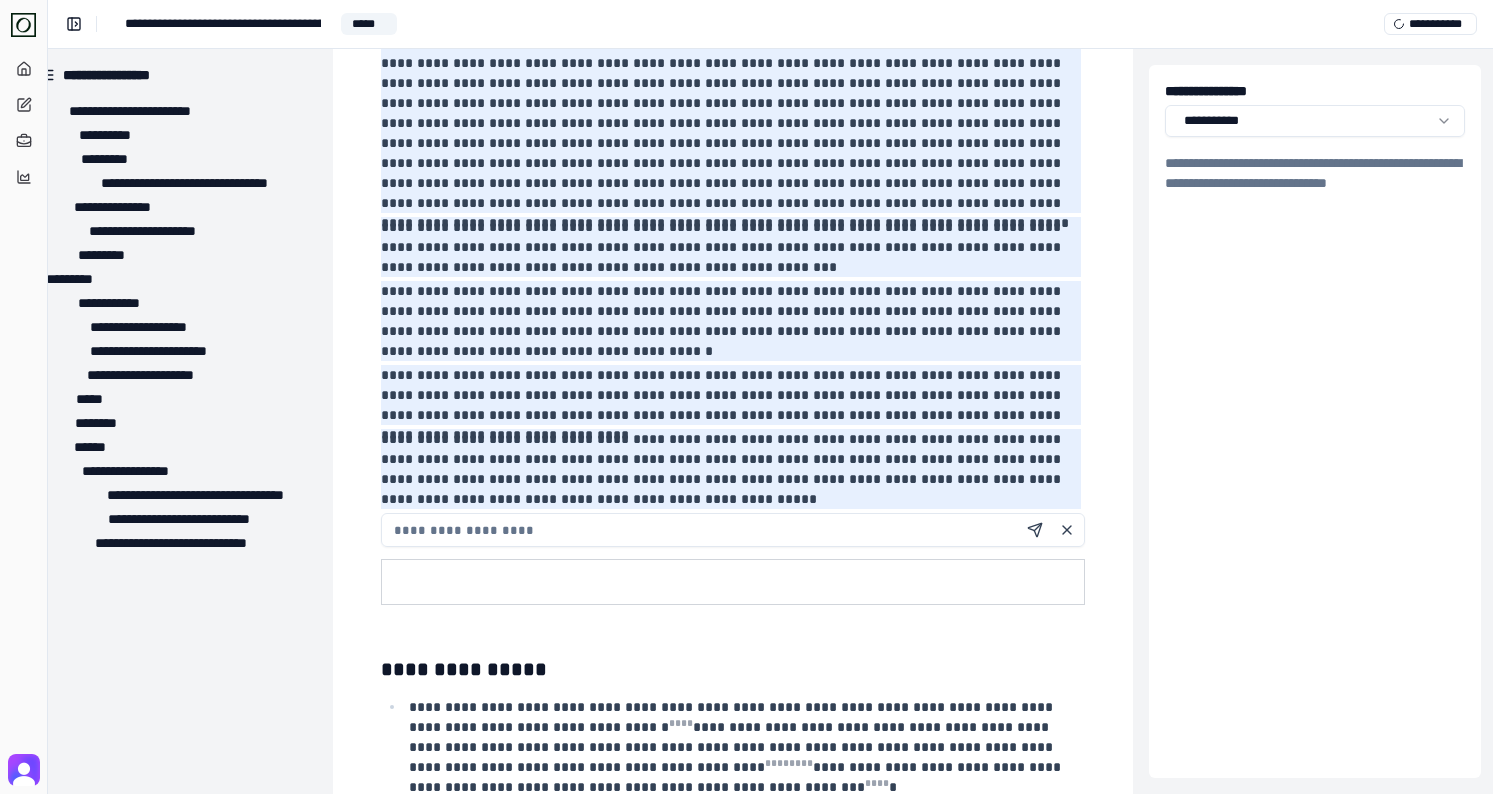 scroll, scrollTop: 1388, scrollLeft: 27, axis: both 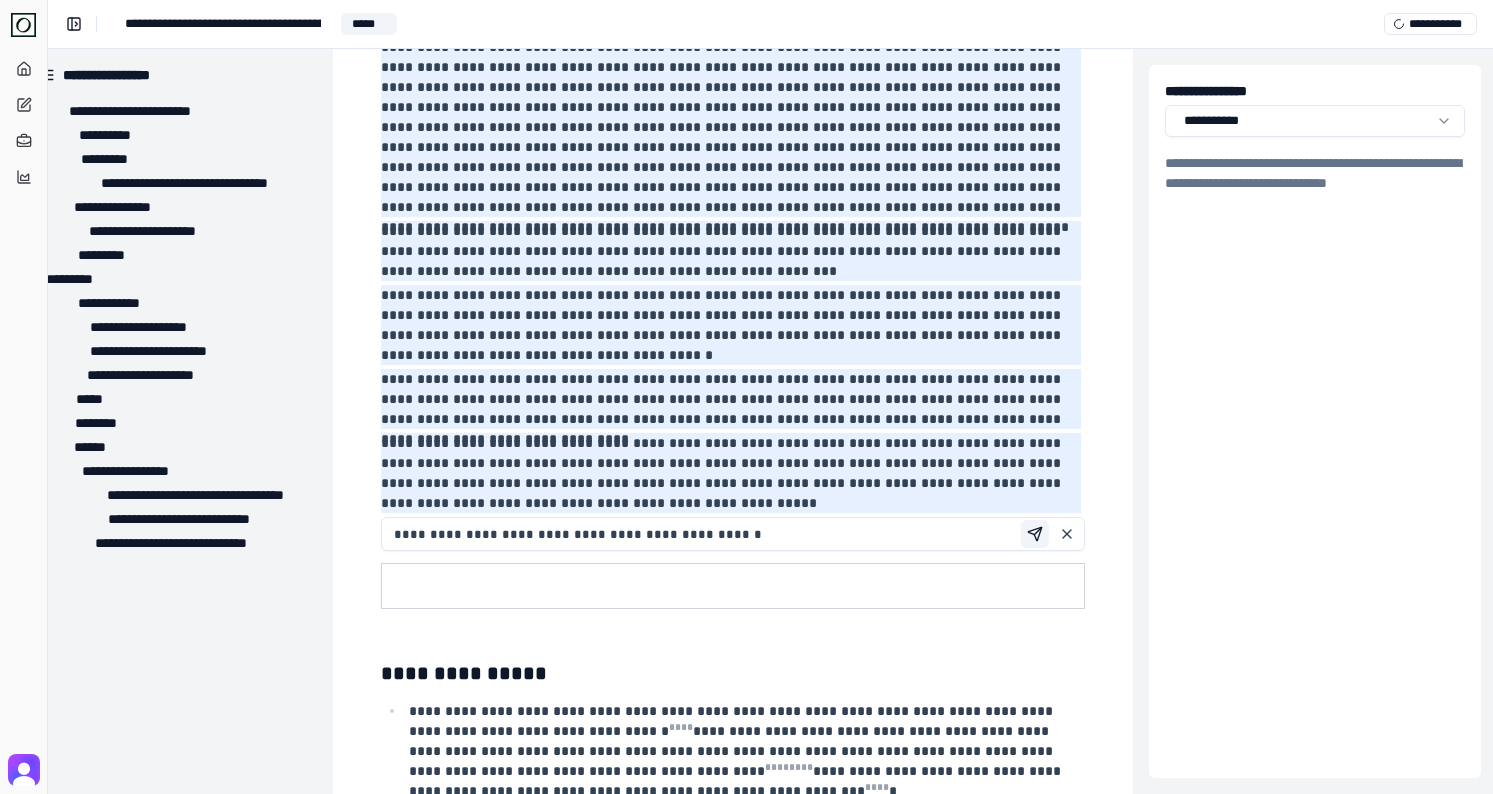 type on "**********" 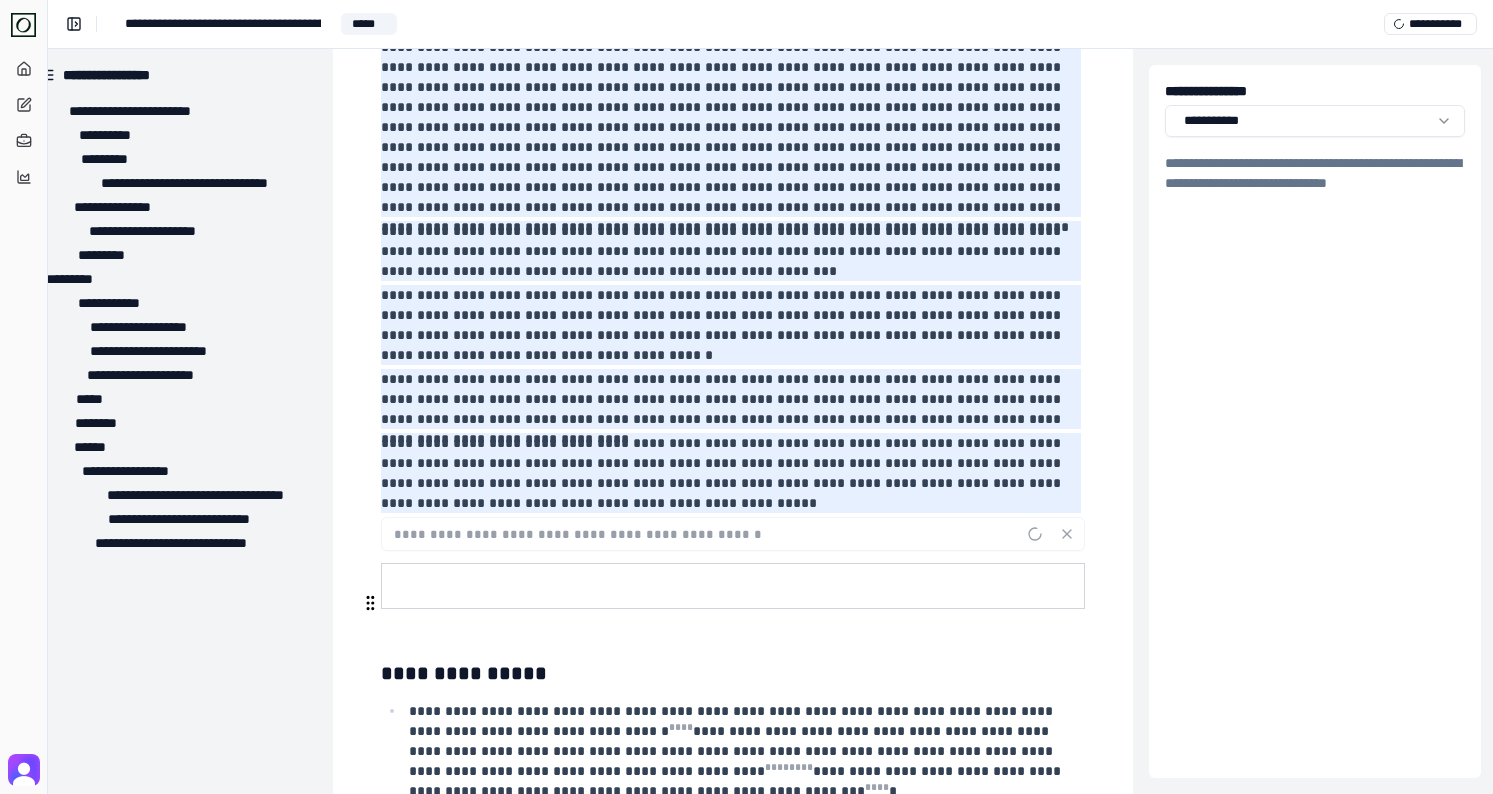 click at bounding box center [731, 635] 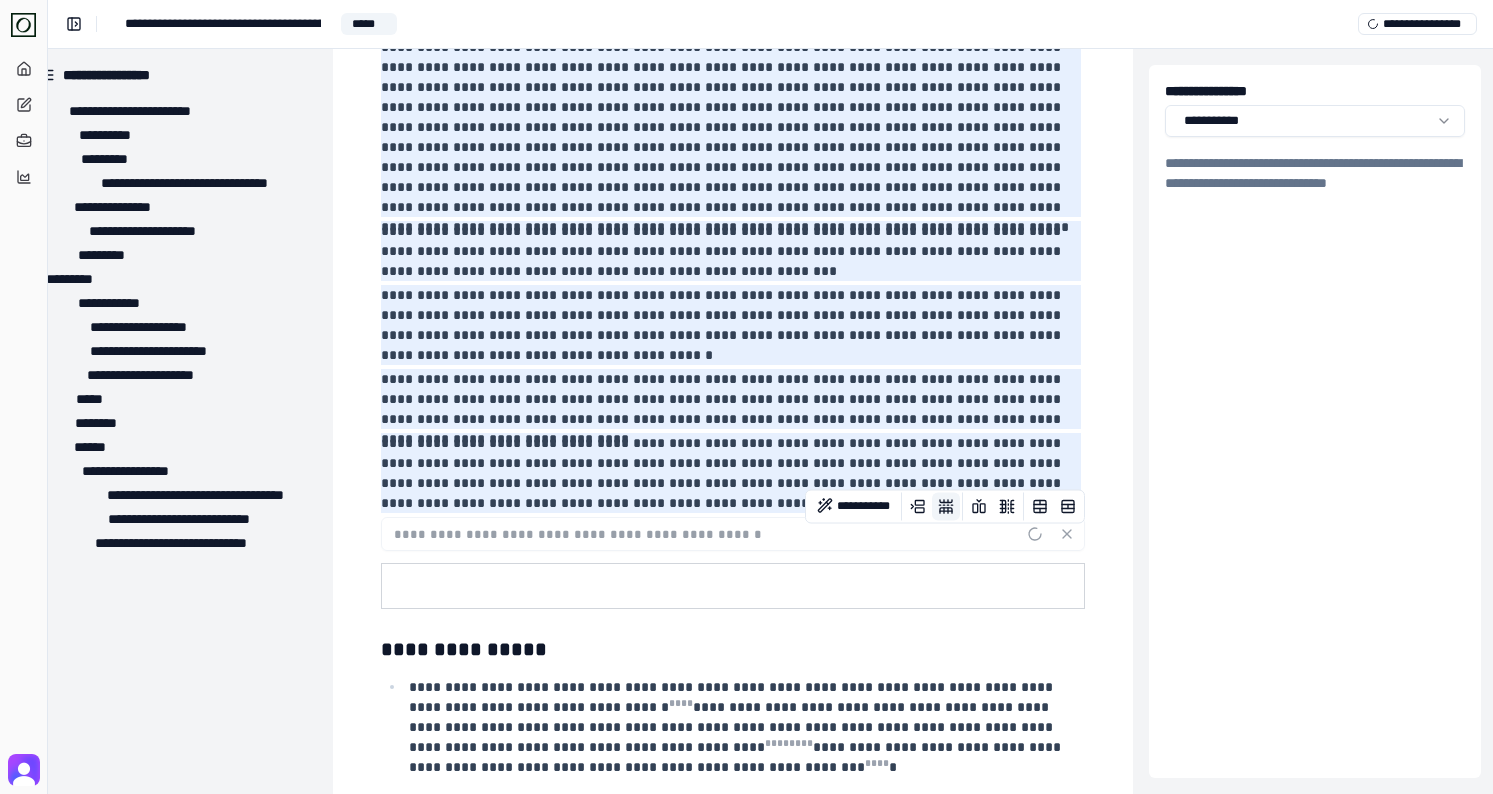click at bounding box center [946, 507] 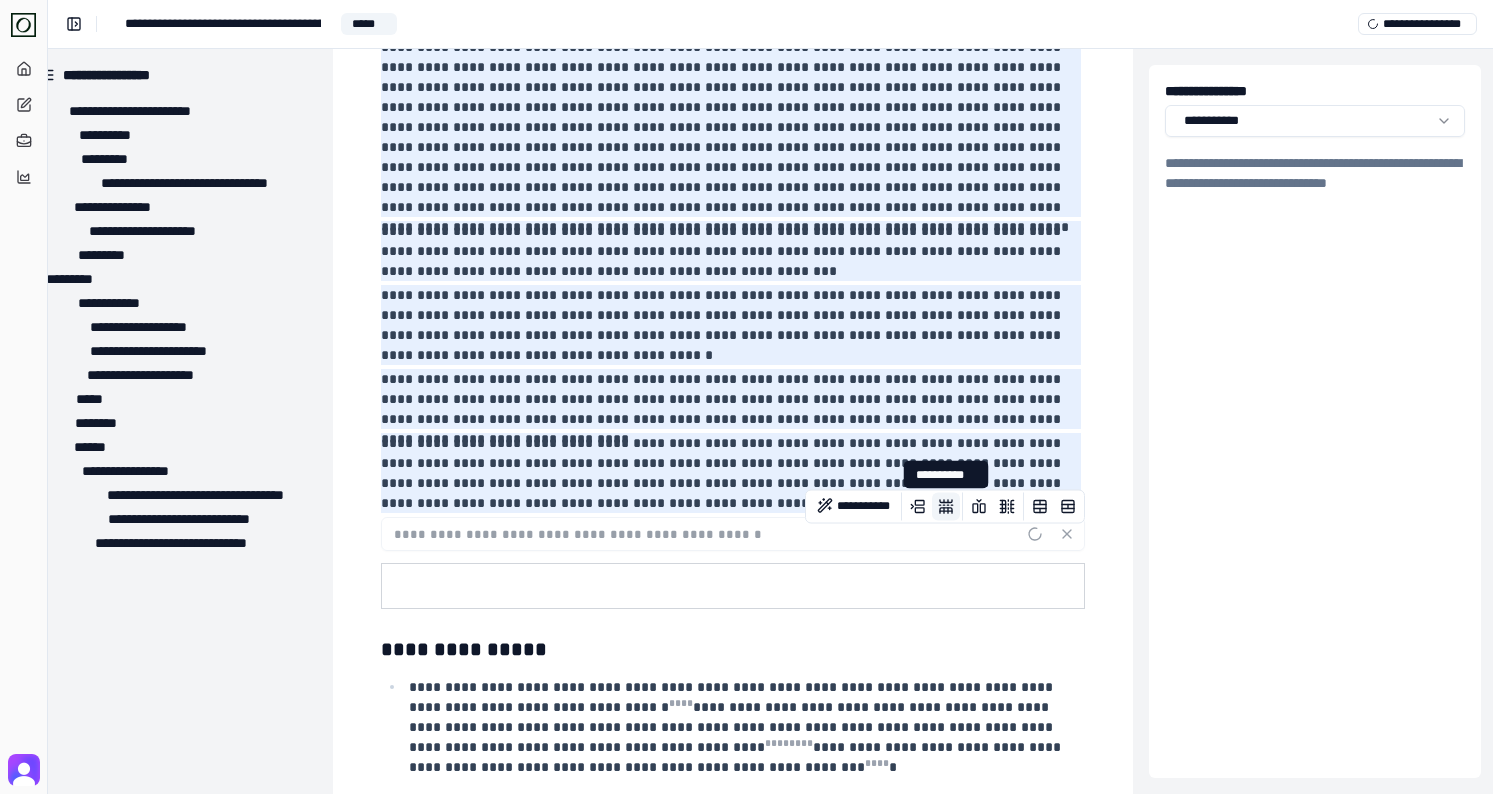 click at bounding box center (946, 507) 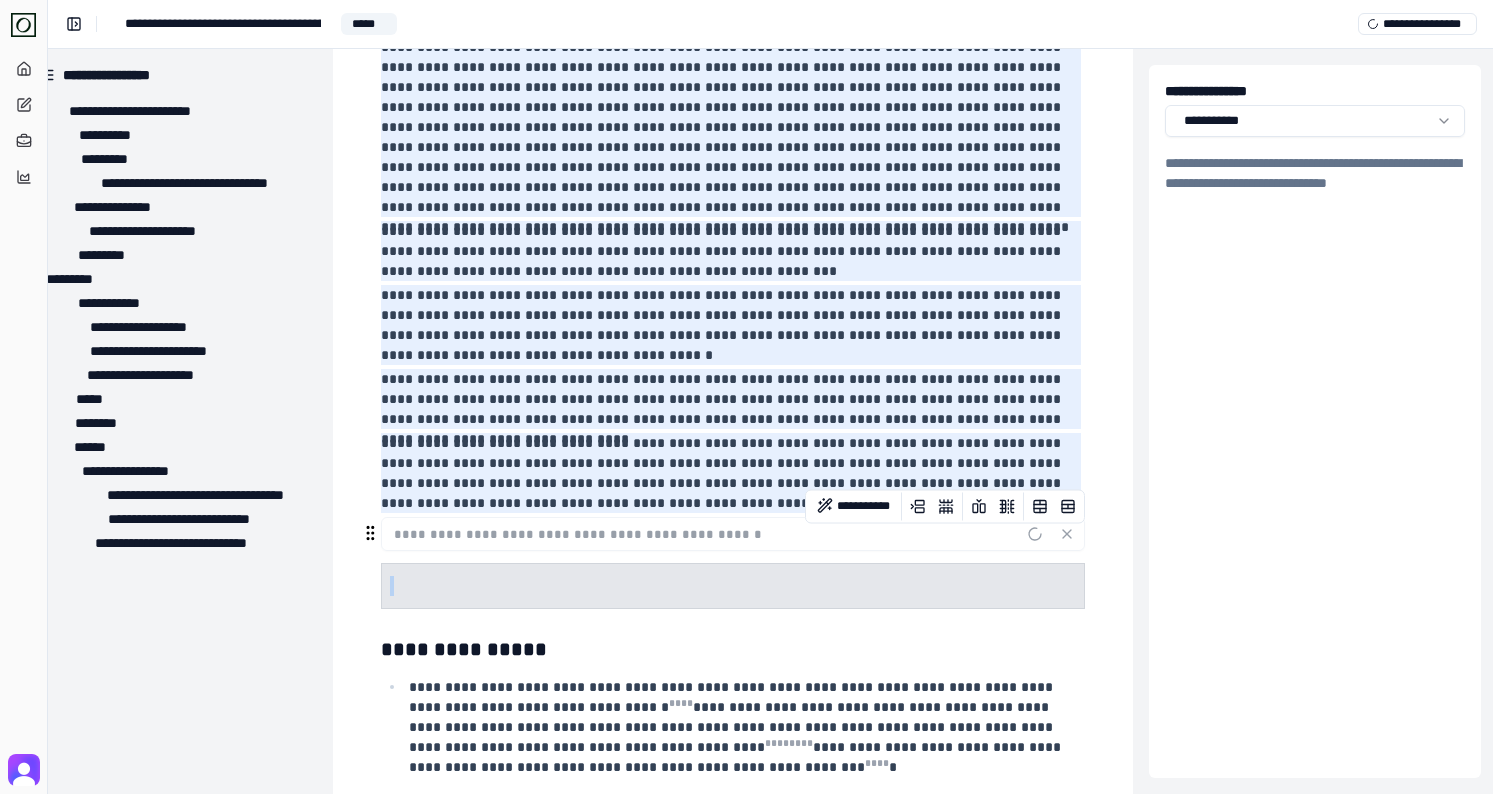 drag, startPoint x: 875, startPoint y: 563, endPoint x: 354, endPoint y: 561, distance: 521.00385 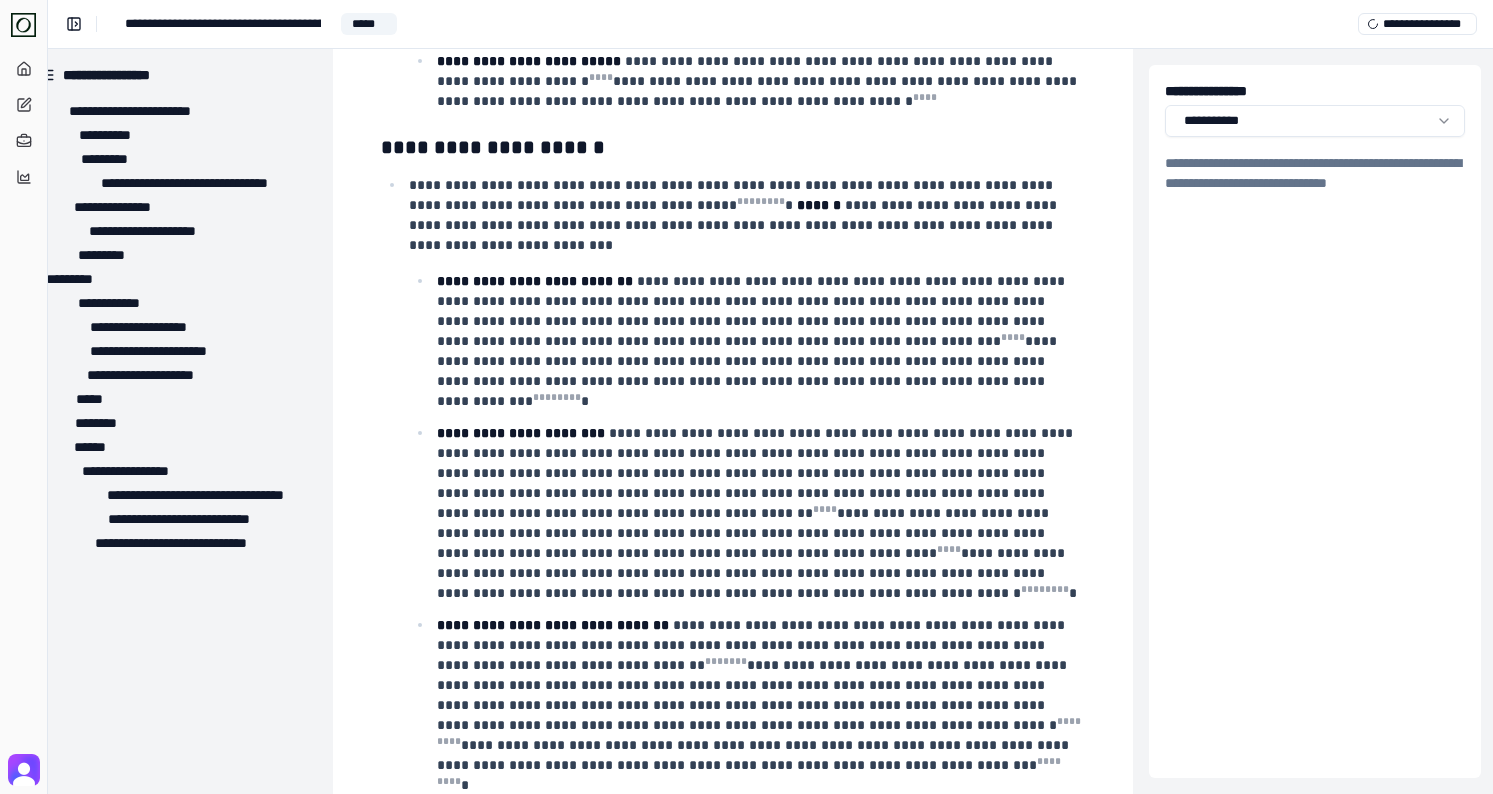 scroll, scrollTop: 2195, scrollLeft: 27, axis: both 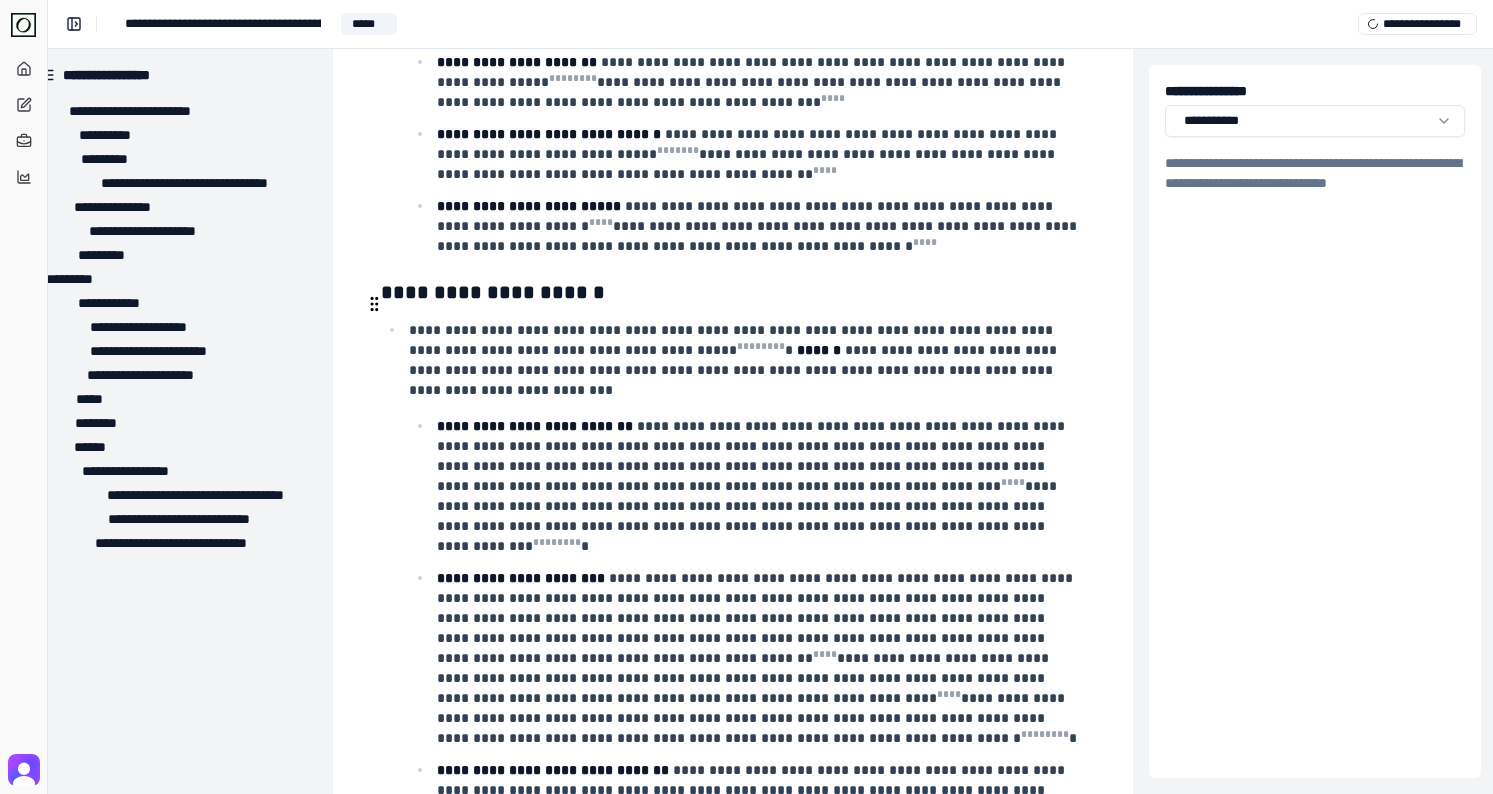 click on "**********" at bounding box center [733, 340] 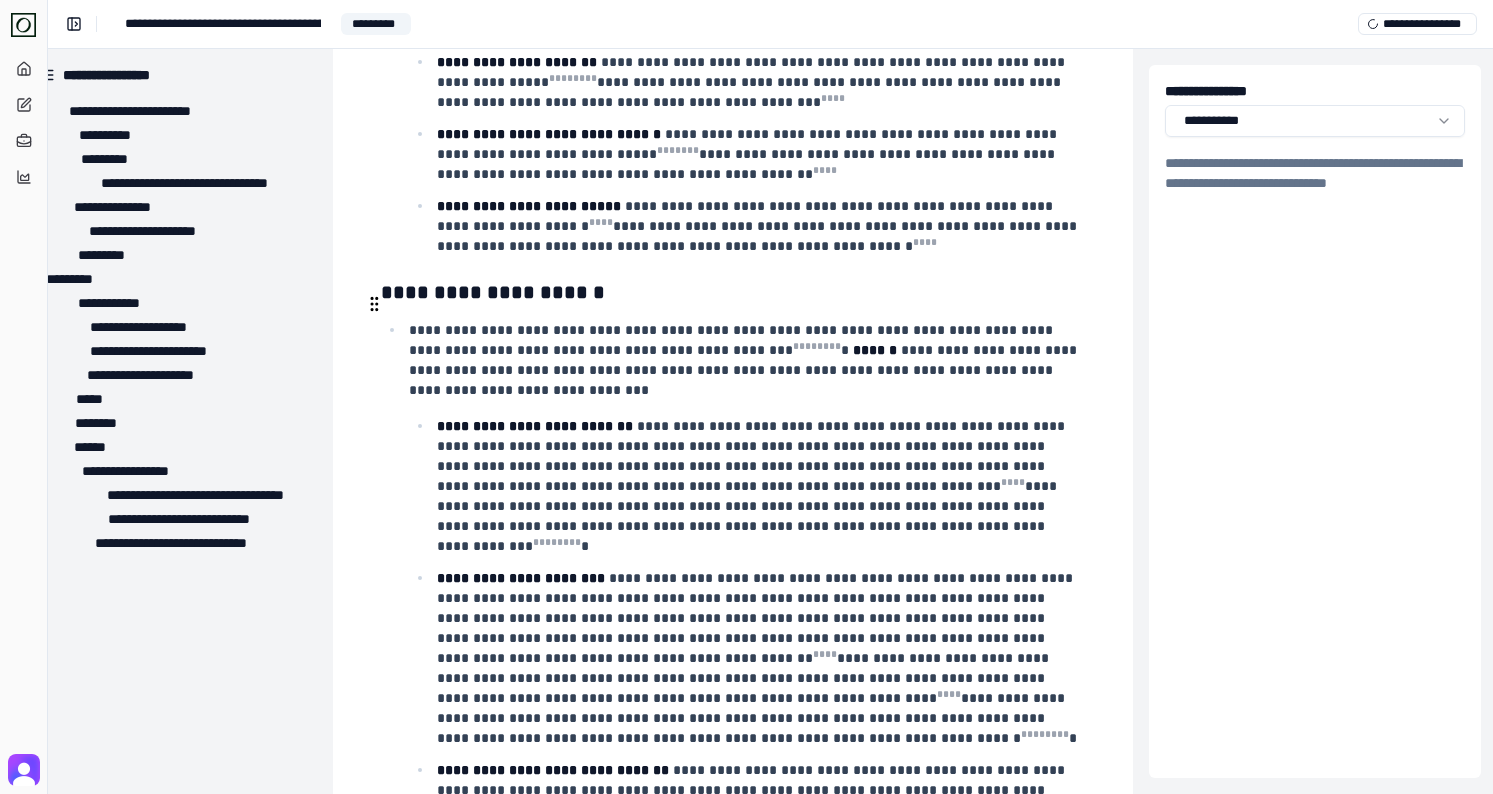click on "**********" at bounding box center (733, 340) 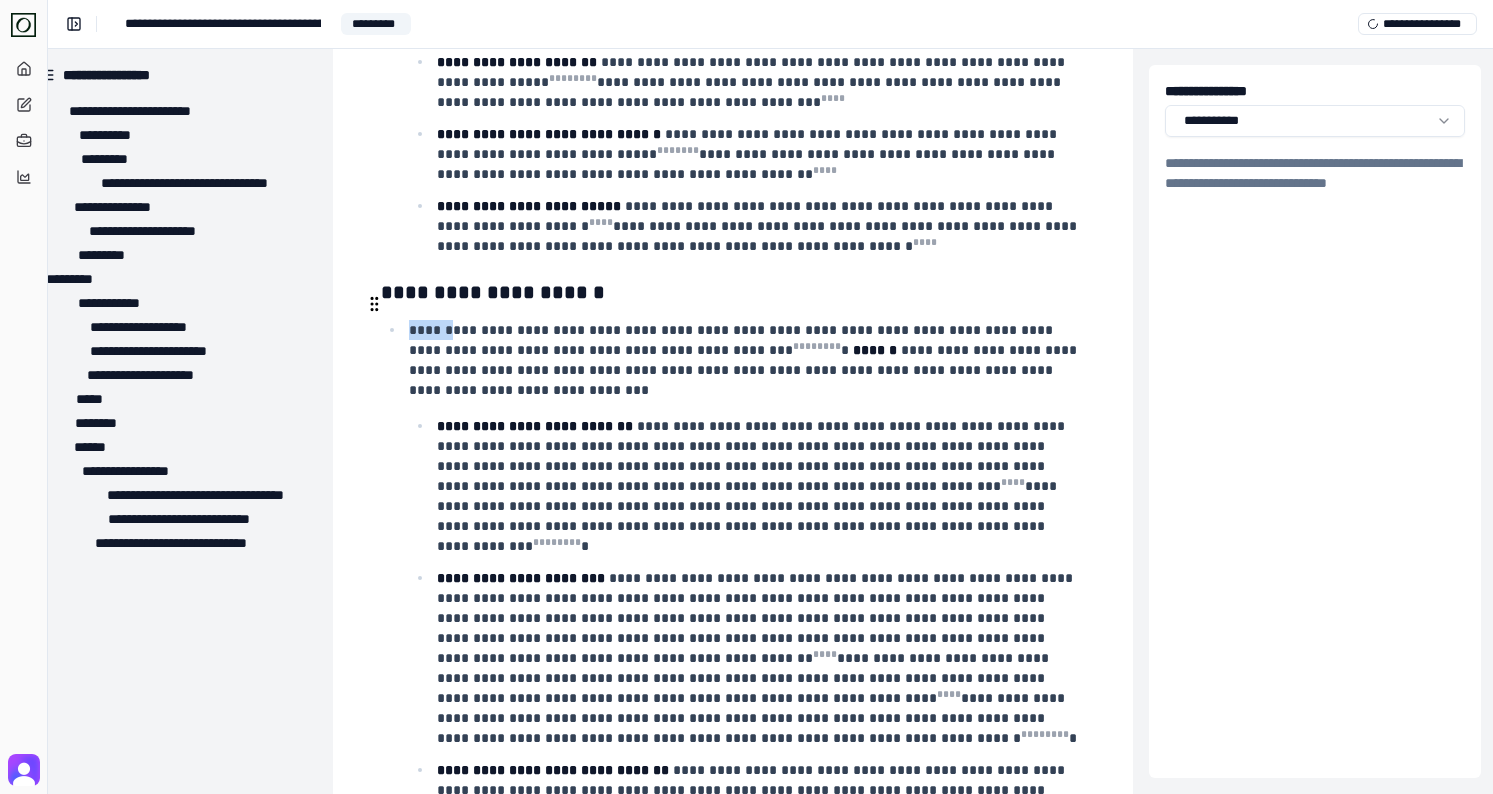 click on "**********" at bounding box center [733, 340] 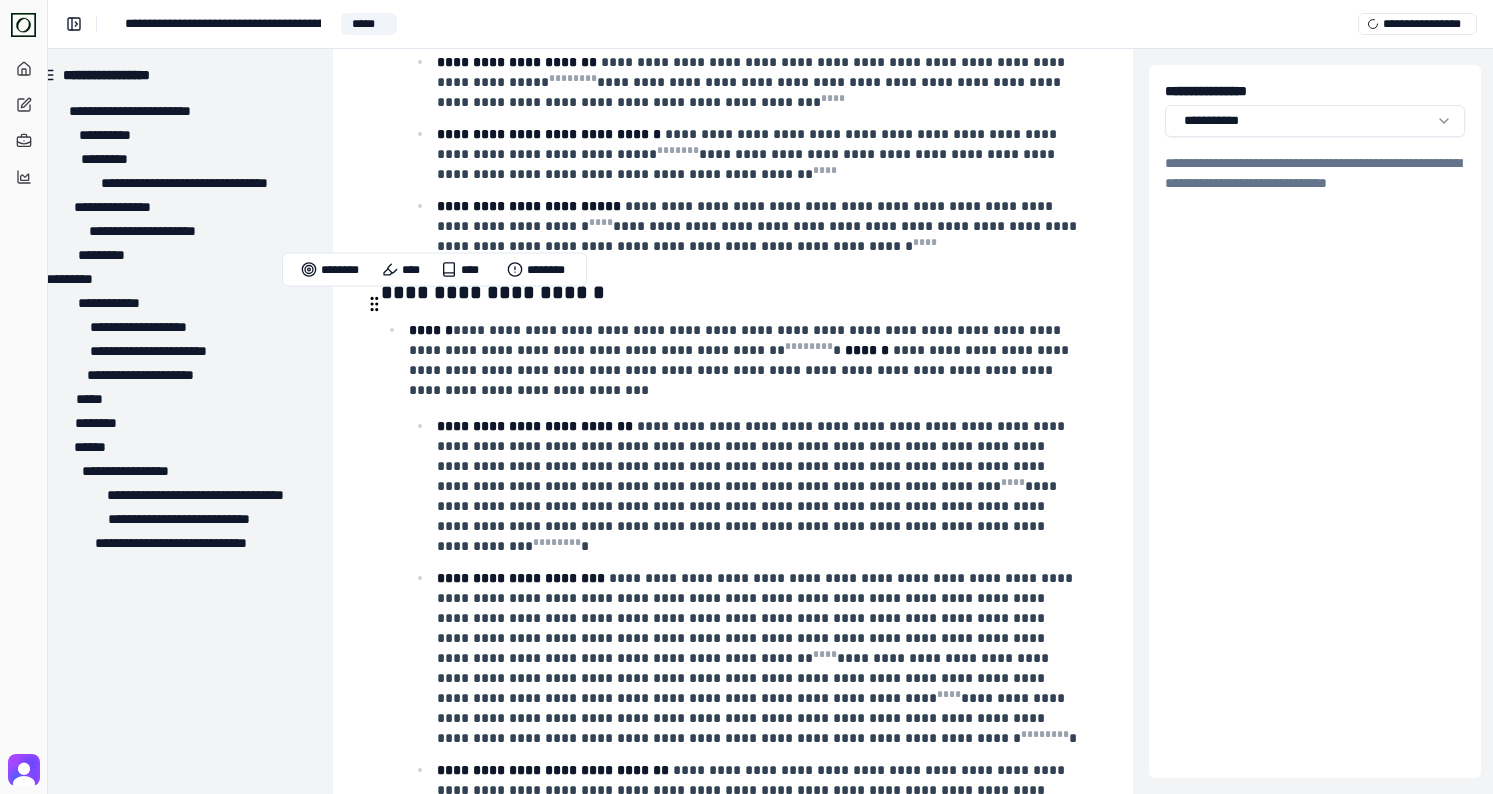 click on "******" at bounding box center [867, 350] 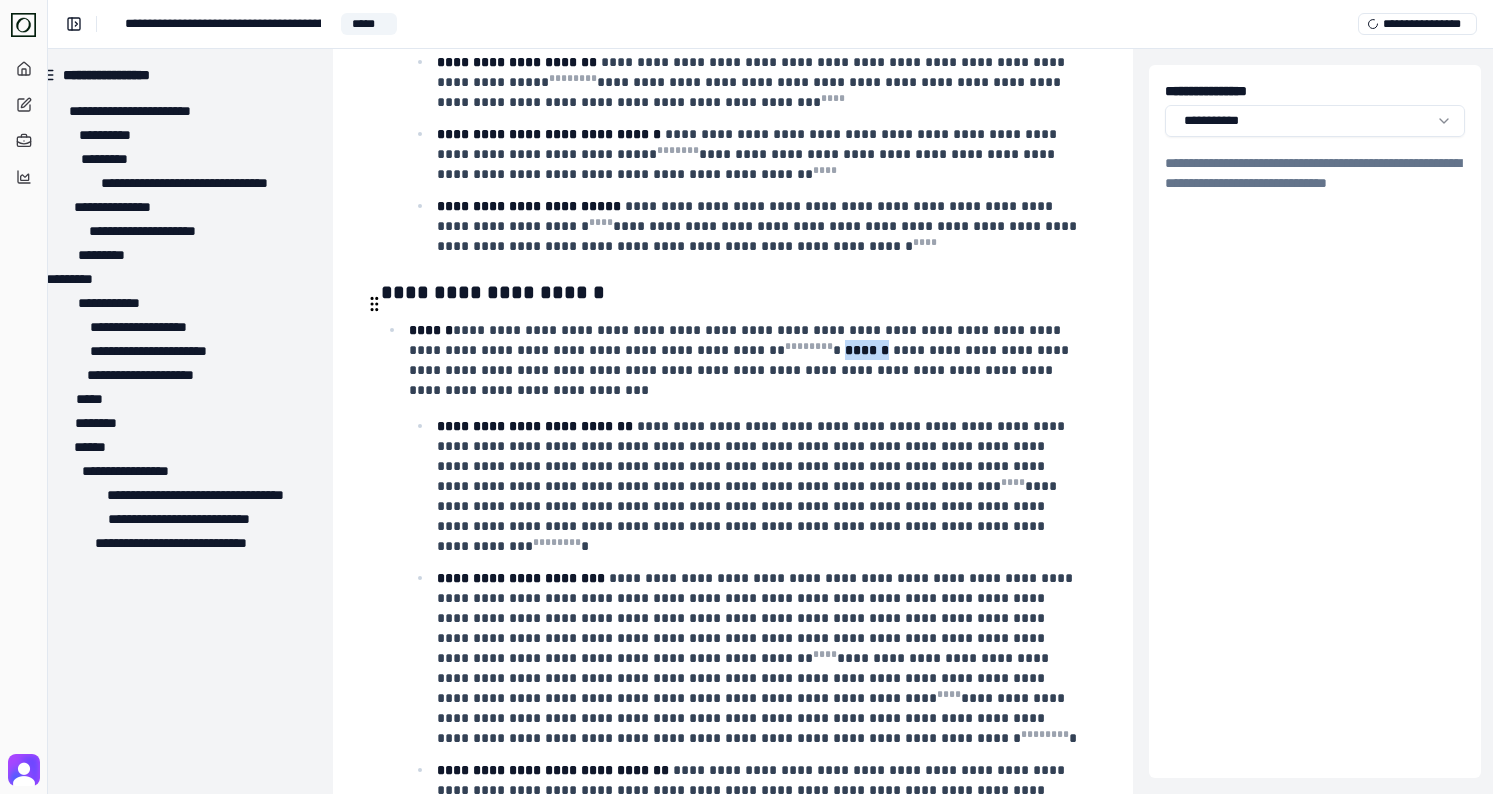 click on "******" at bounding box center [867, 350] 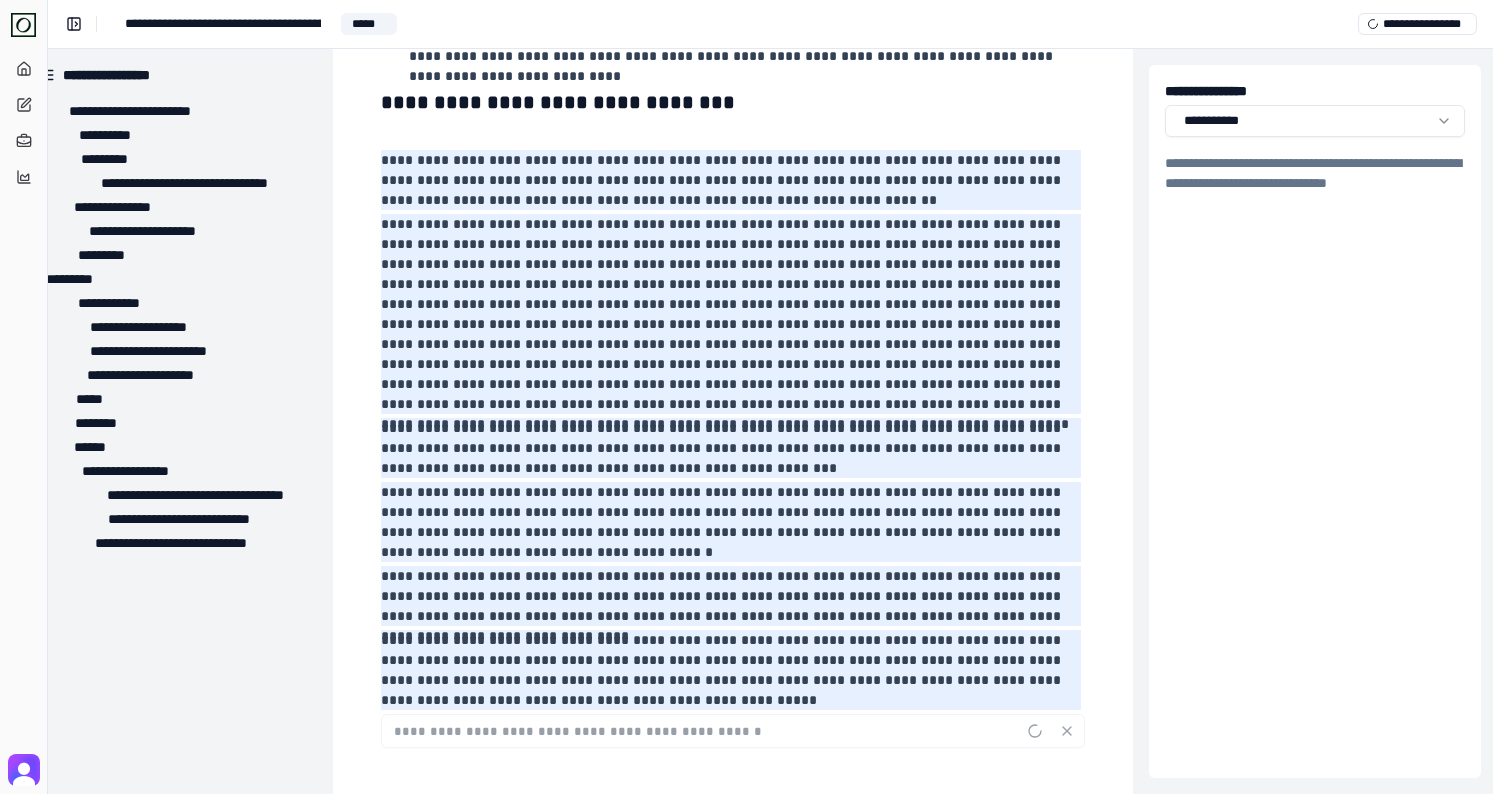 scroll, scrollTop: 1178, scrollLeft: 27, axis: both 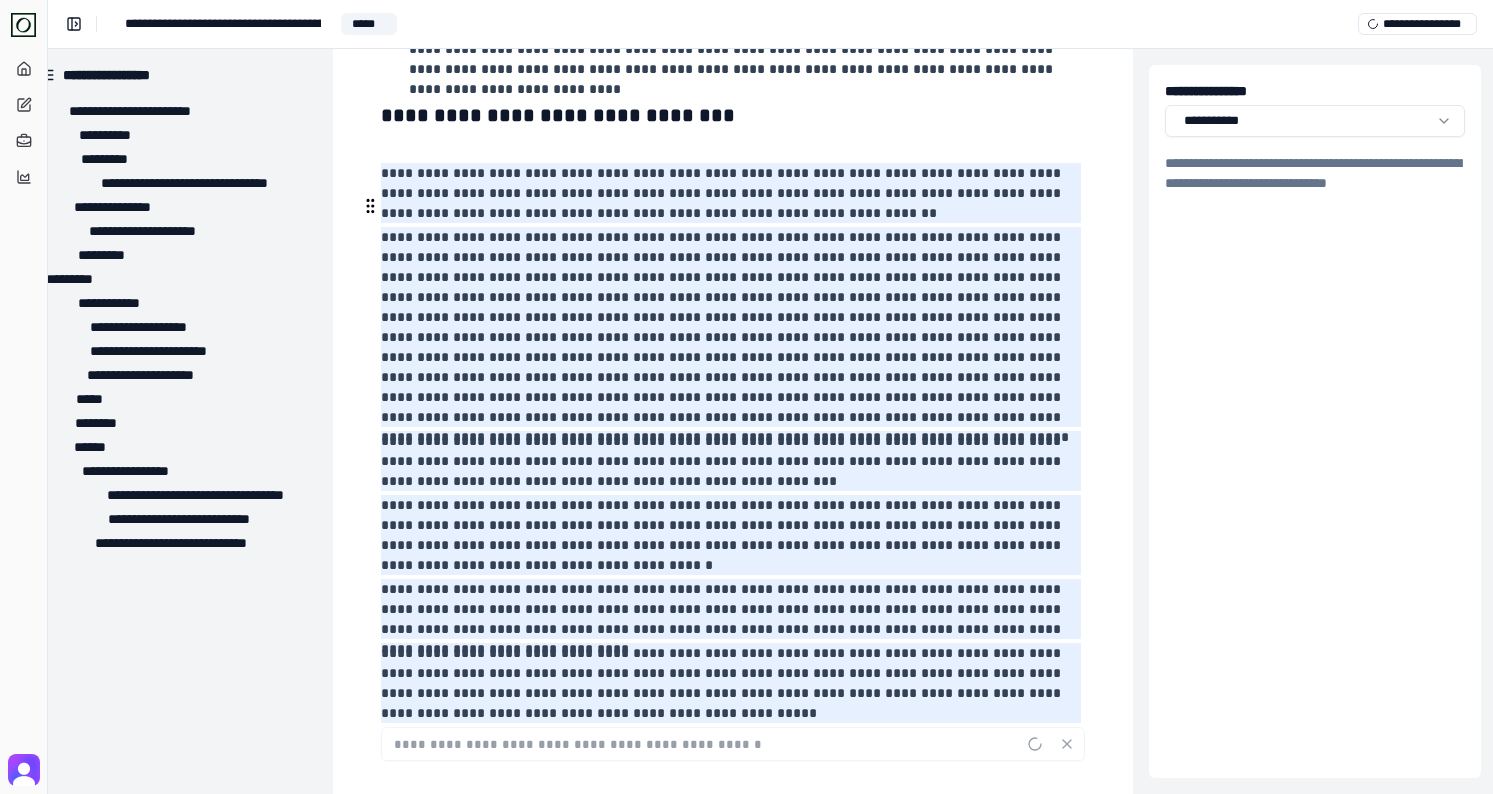click at bounding box center [731, 327] 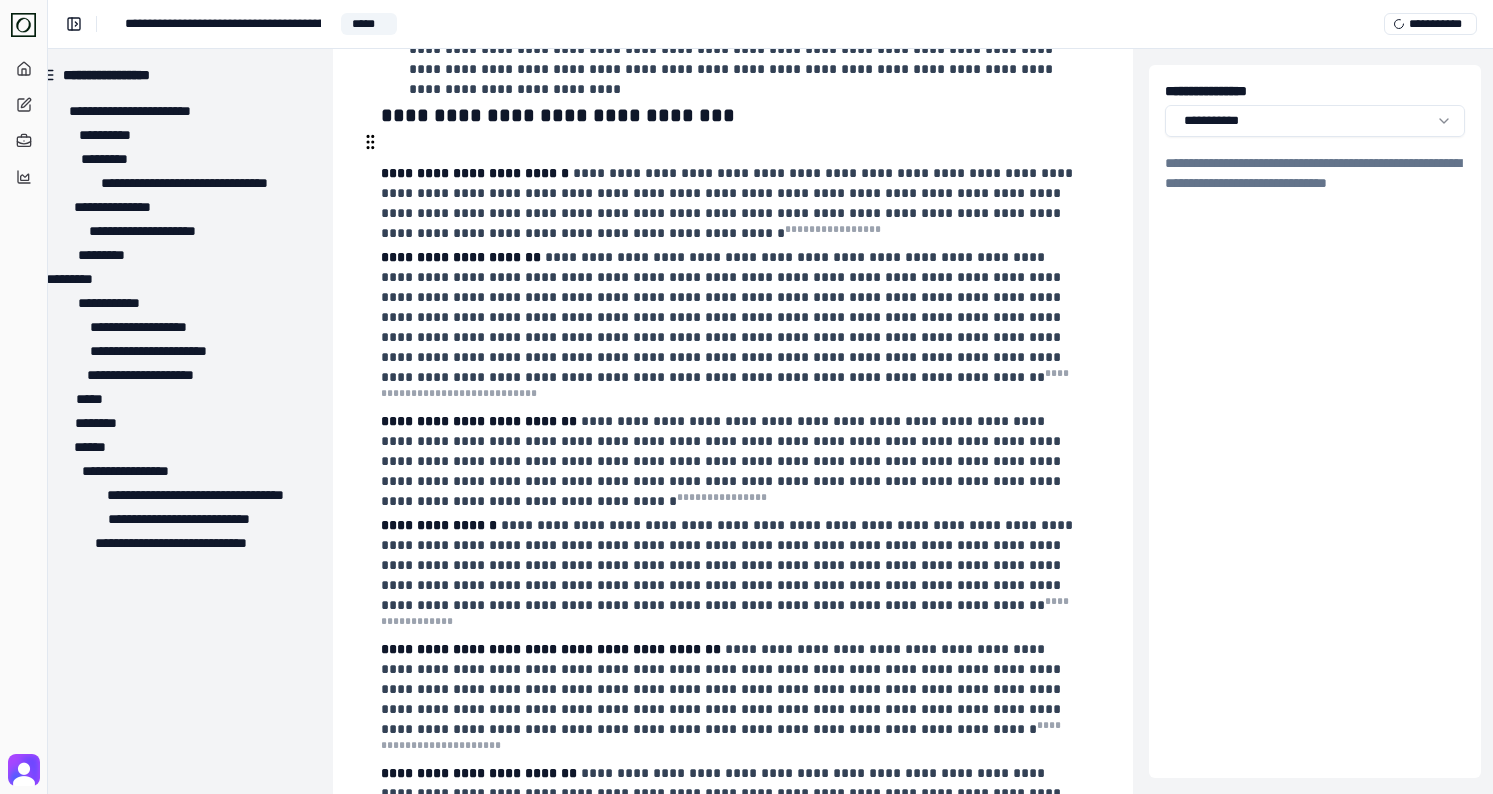 click on "**********" at bounding box center [475, 173] 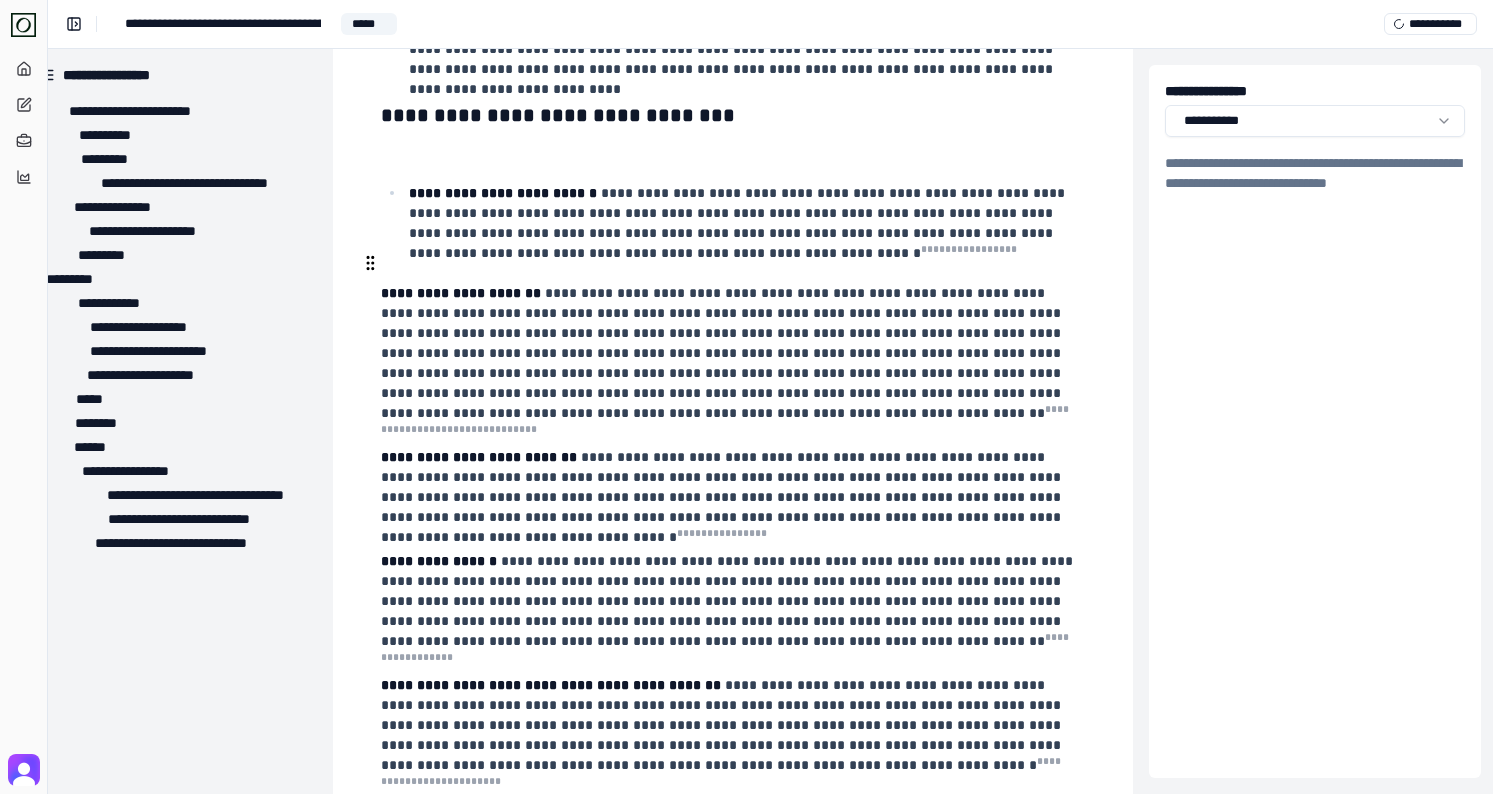 click on "**********" at bounding box center [461, 293] 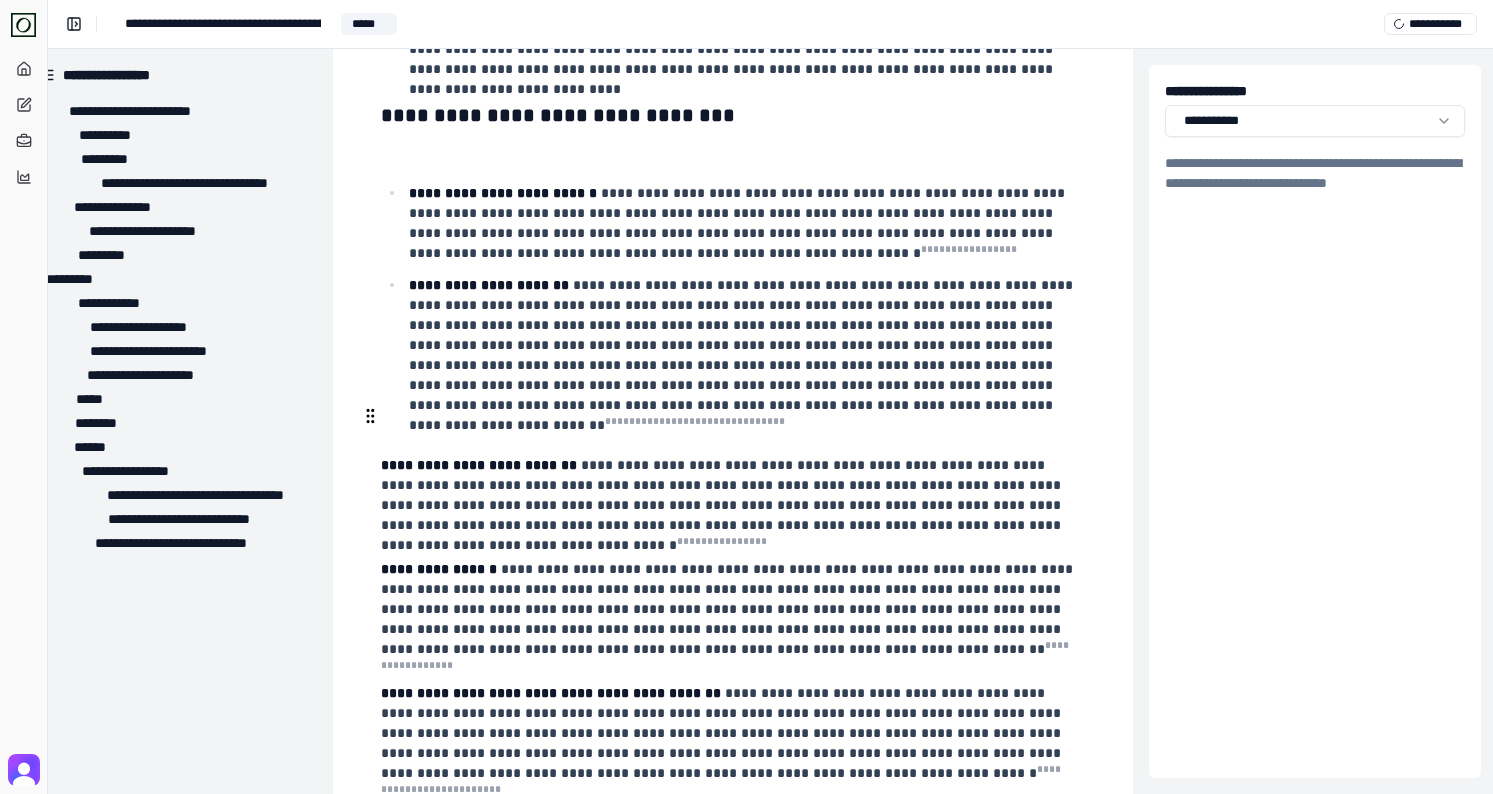 click on "**********" at bounding box center (479, 465) 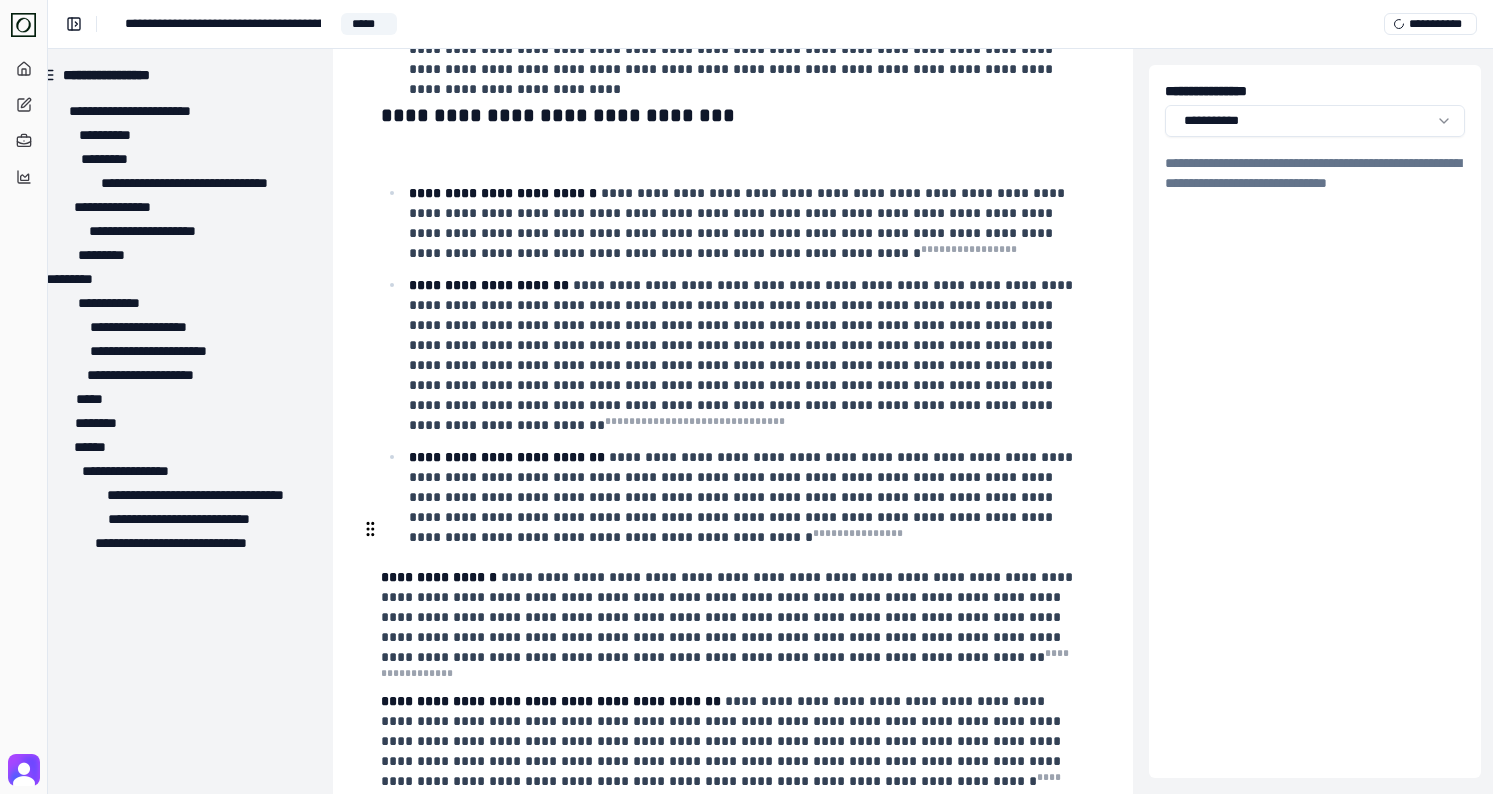 click on "**********" at bounding box center [439, 577] 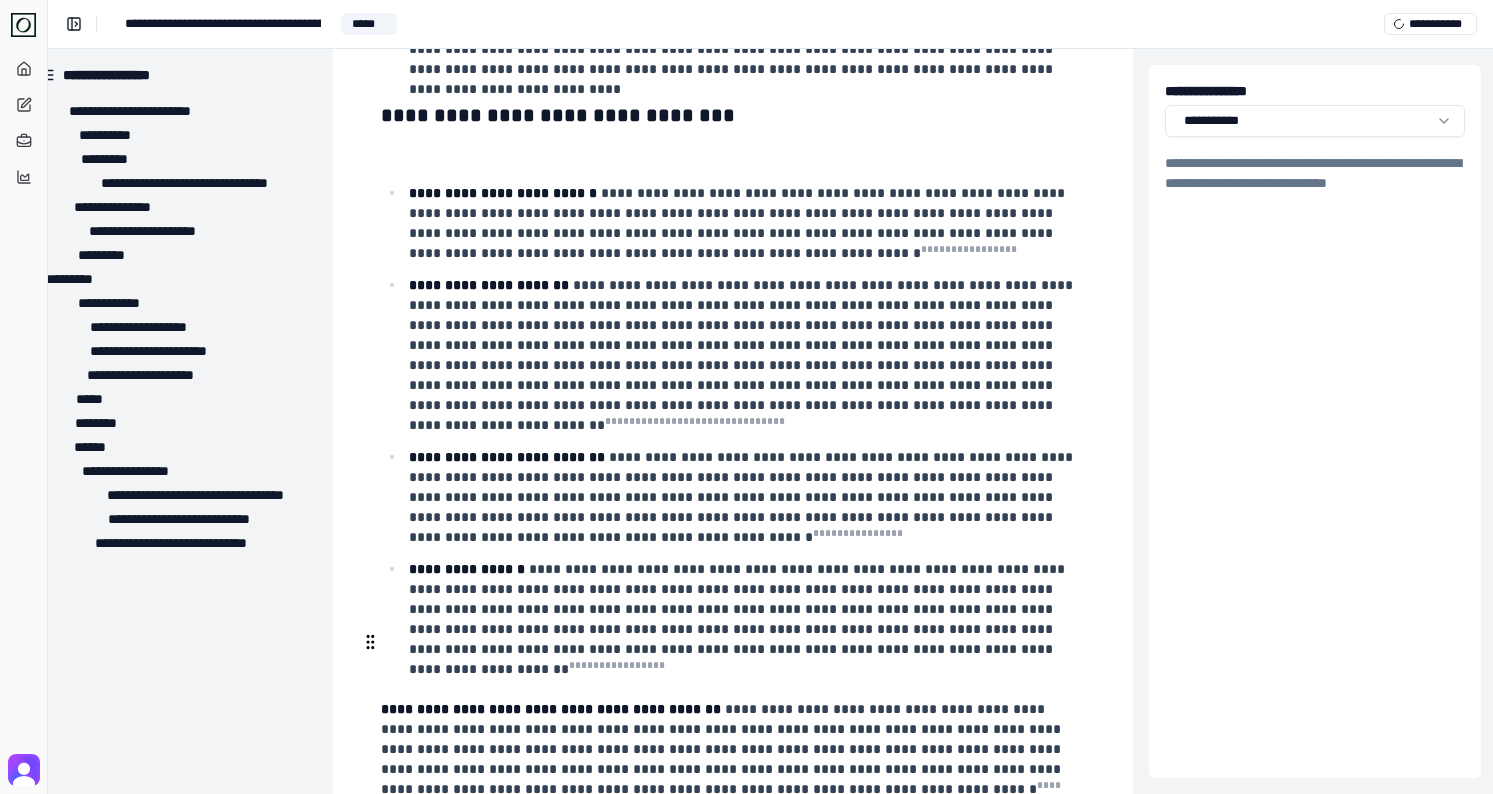 click at bounding box center (370, 642) 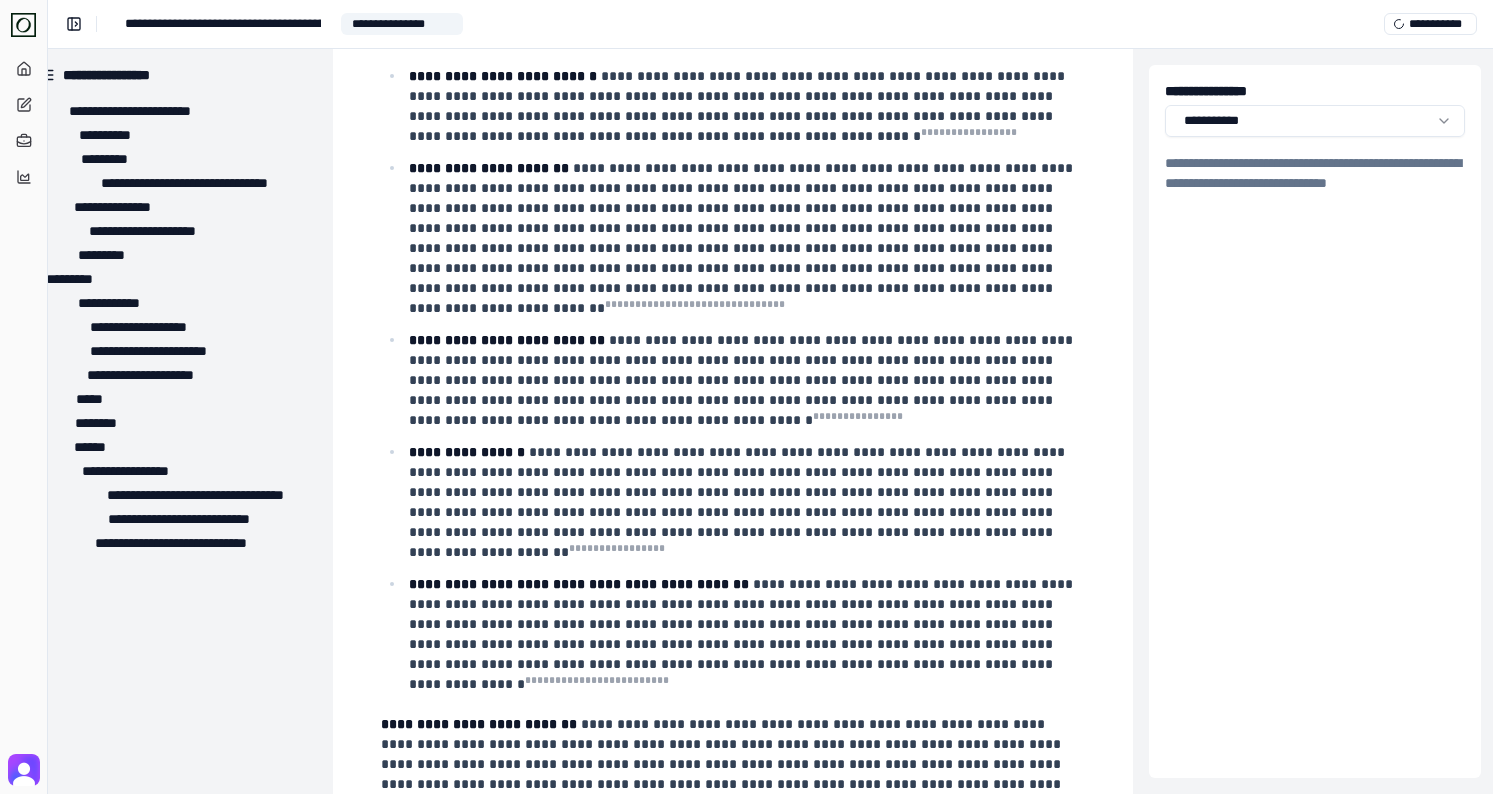 scroll, scrollTop: 1302, scrollLeft: 27, axis: both 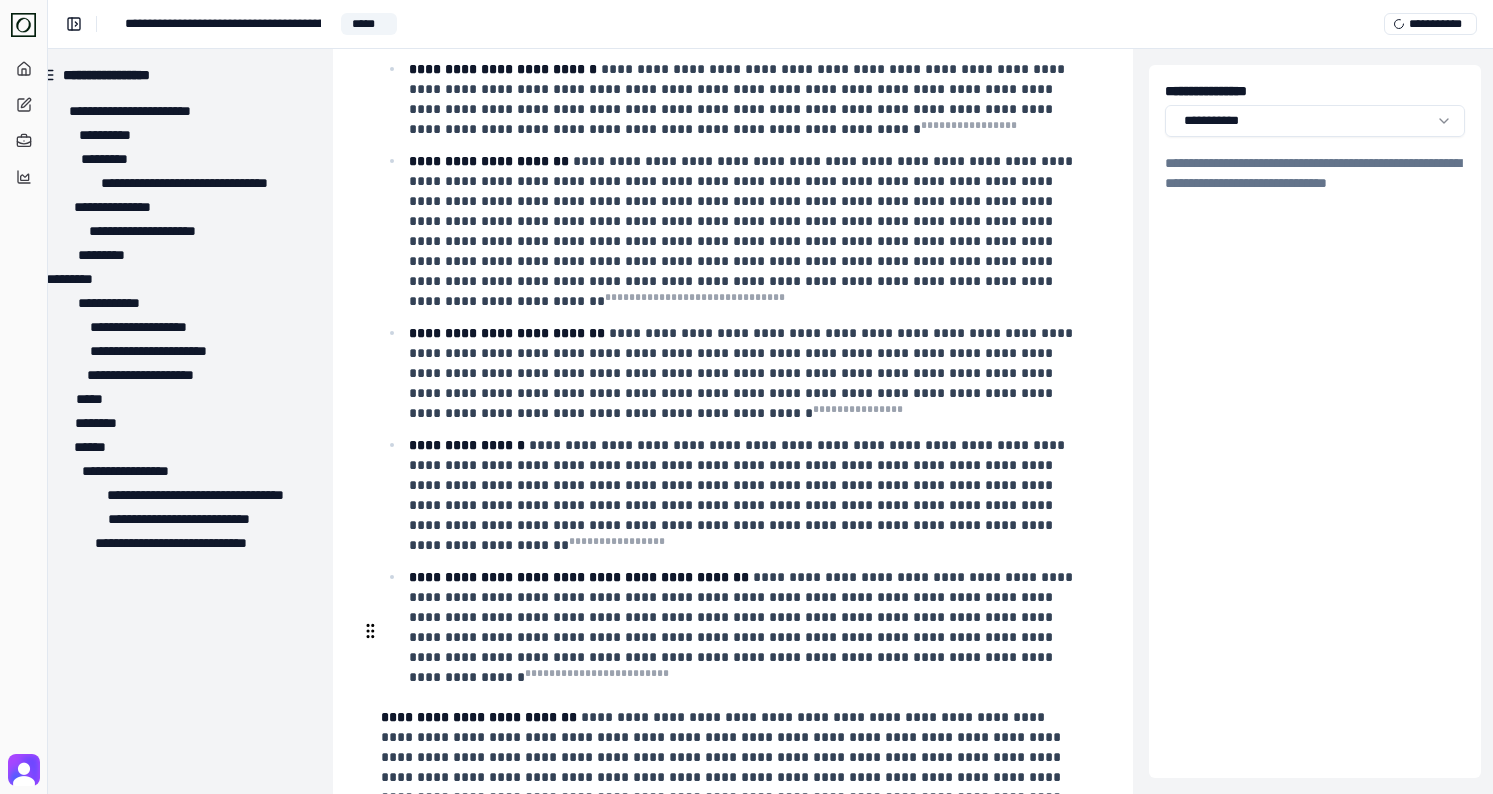 click on "**********" at bounding box center [479, 717] 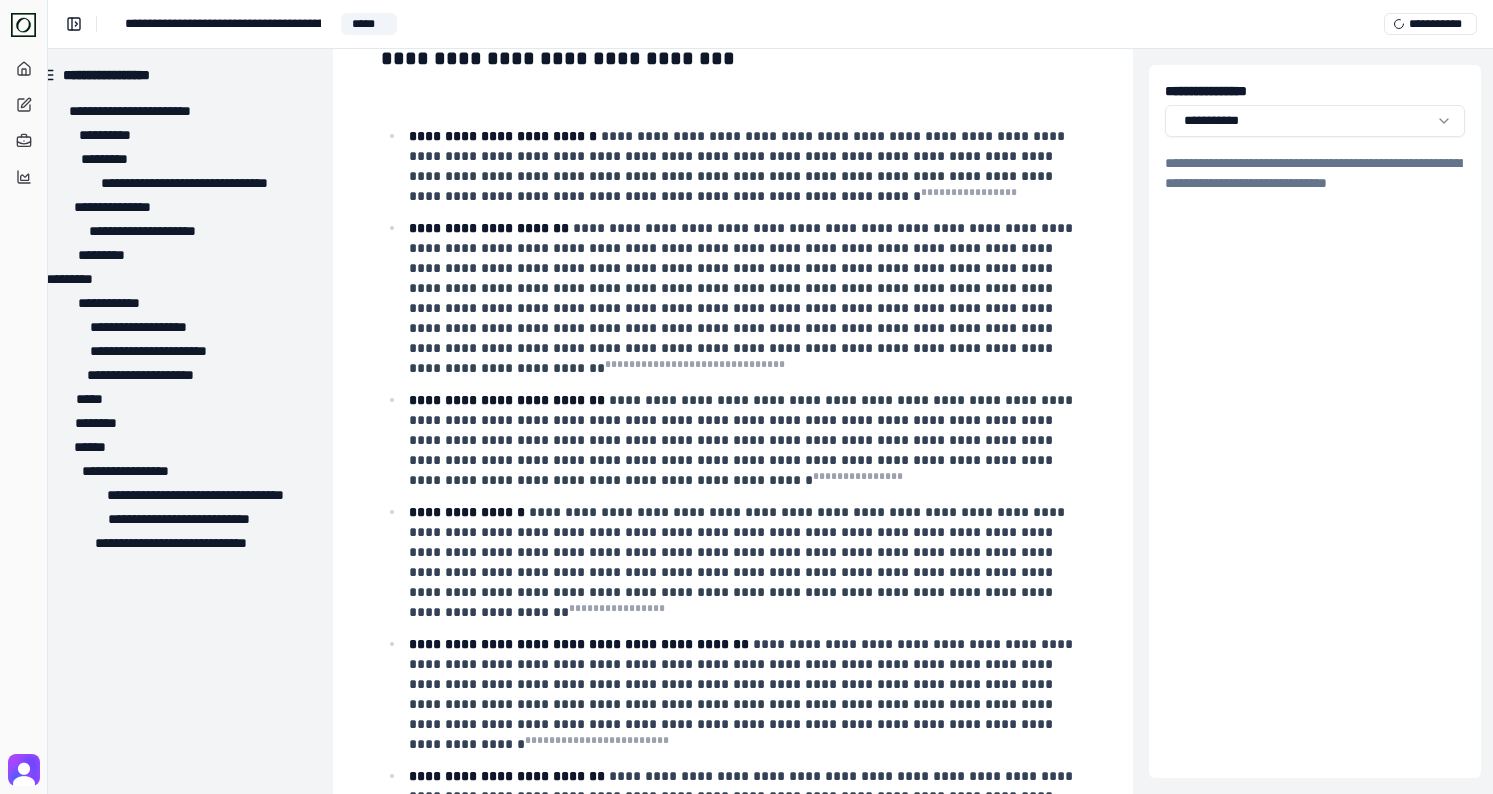 scroll, scrollTop: 1233, scrollLeft: 27, axis: both 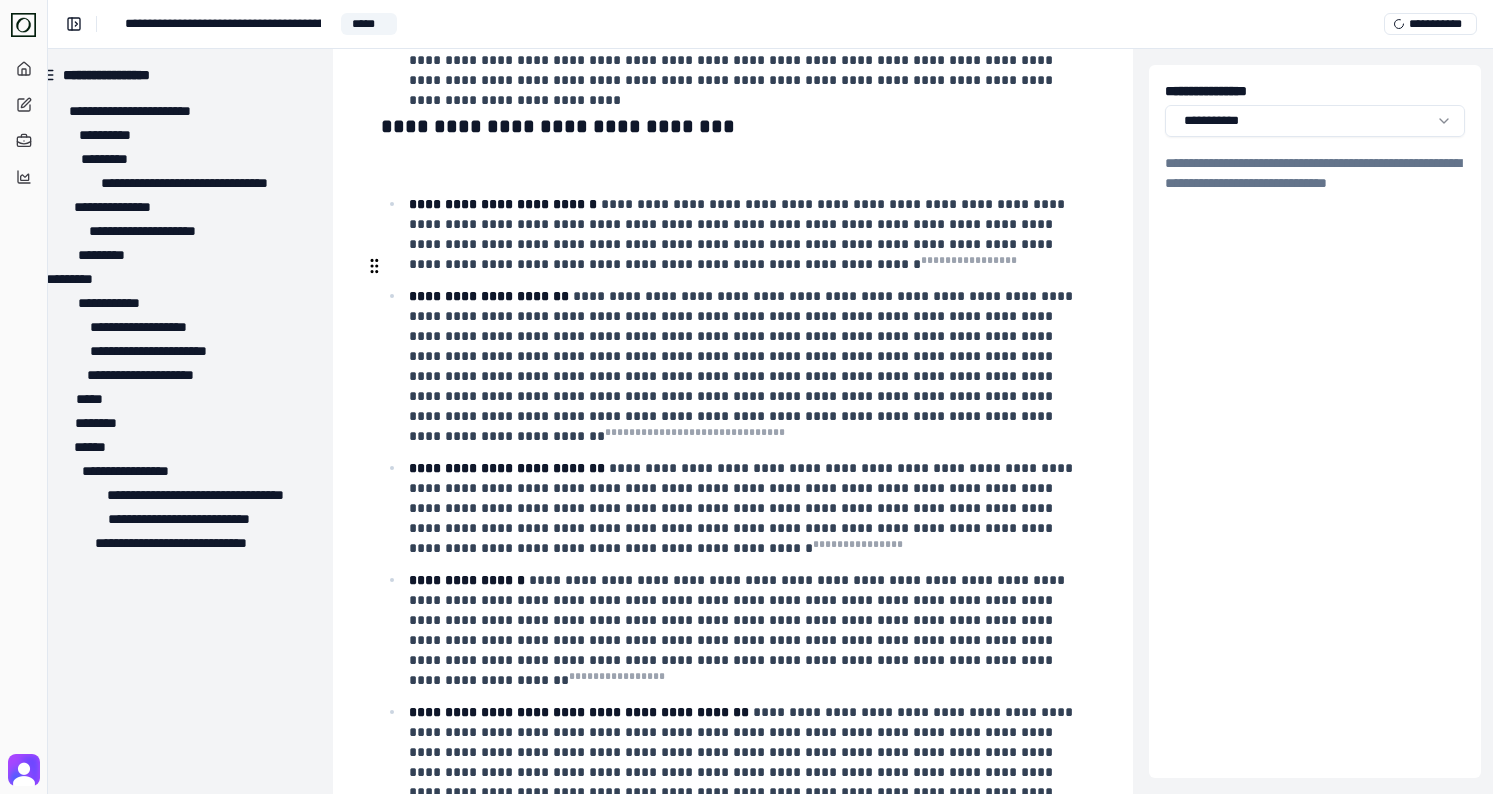 click on "**********" at bounding box center (743, 366) 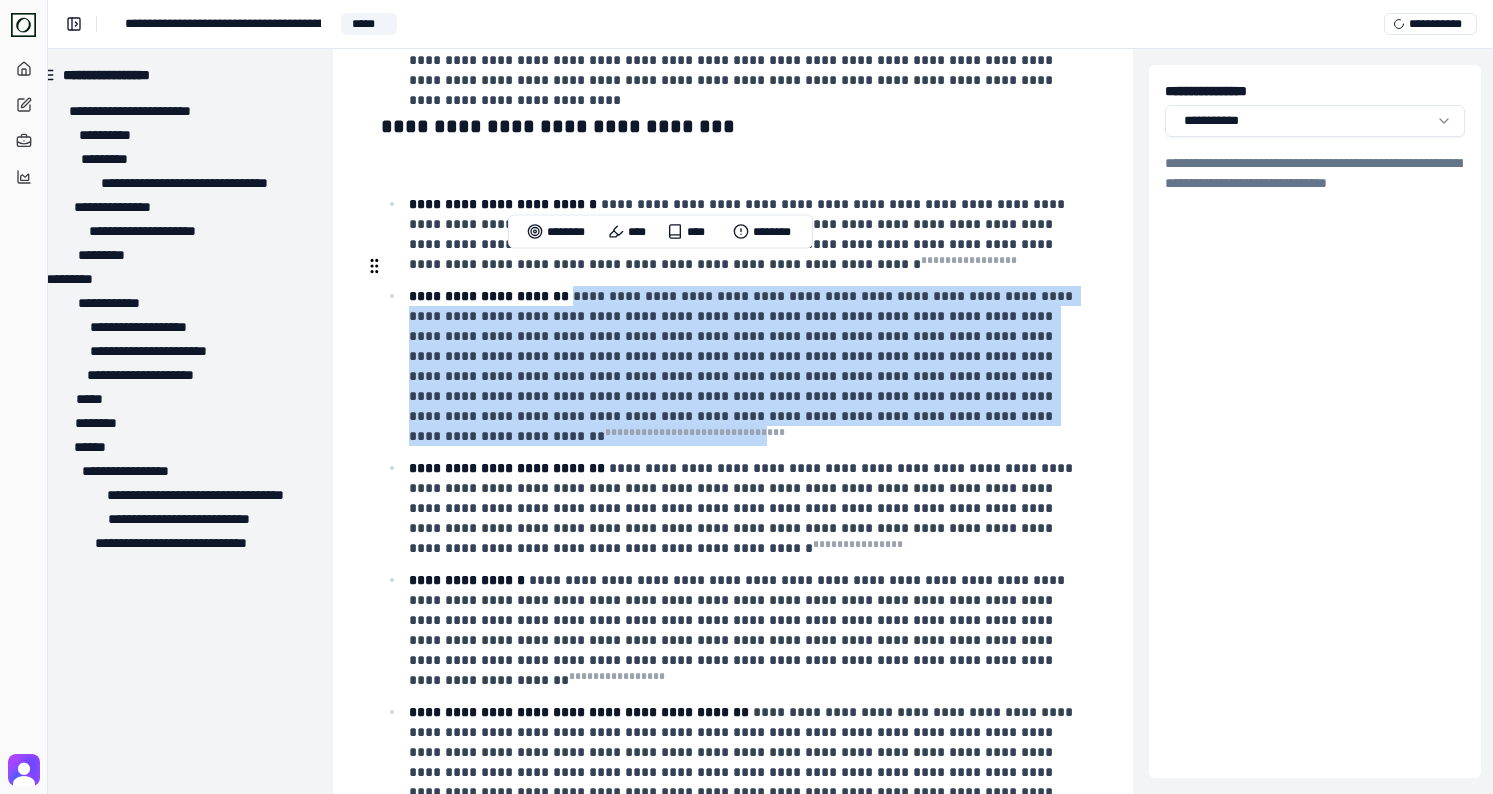 drag, startPoint x: 938, startPoint y: 383, endPoint x: 561, endPoint y: 261, distance: 396.24866 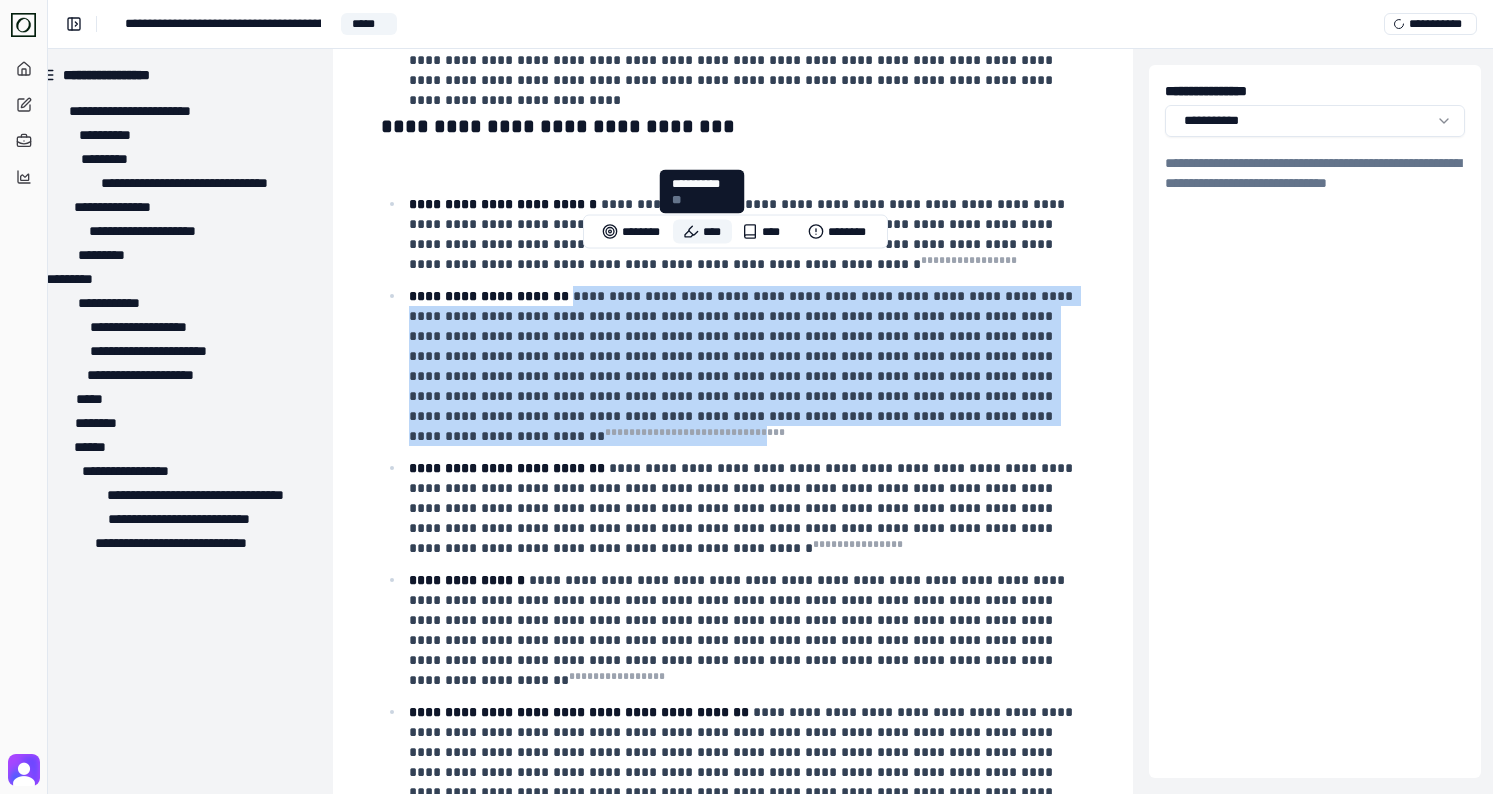 click on "****" at bounding box center [702, 232] 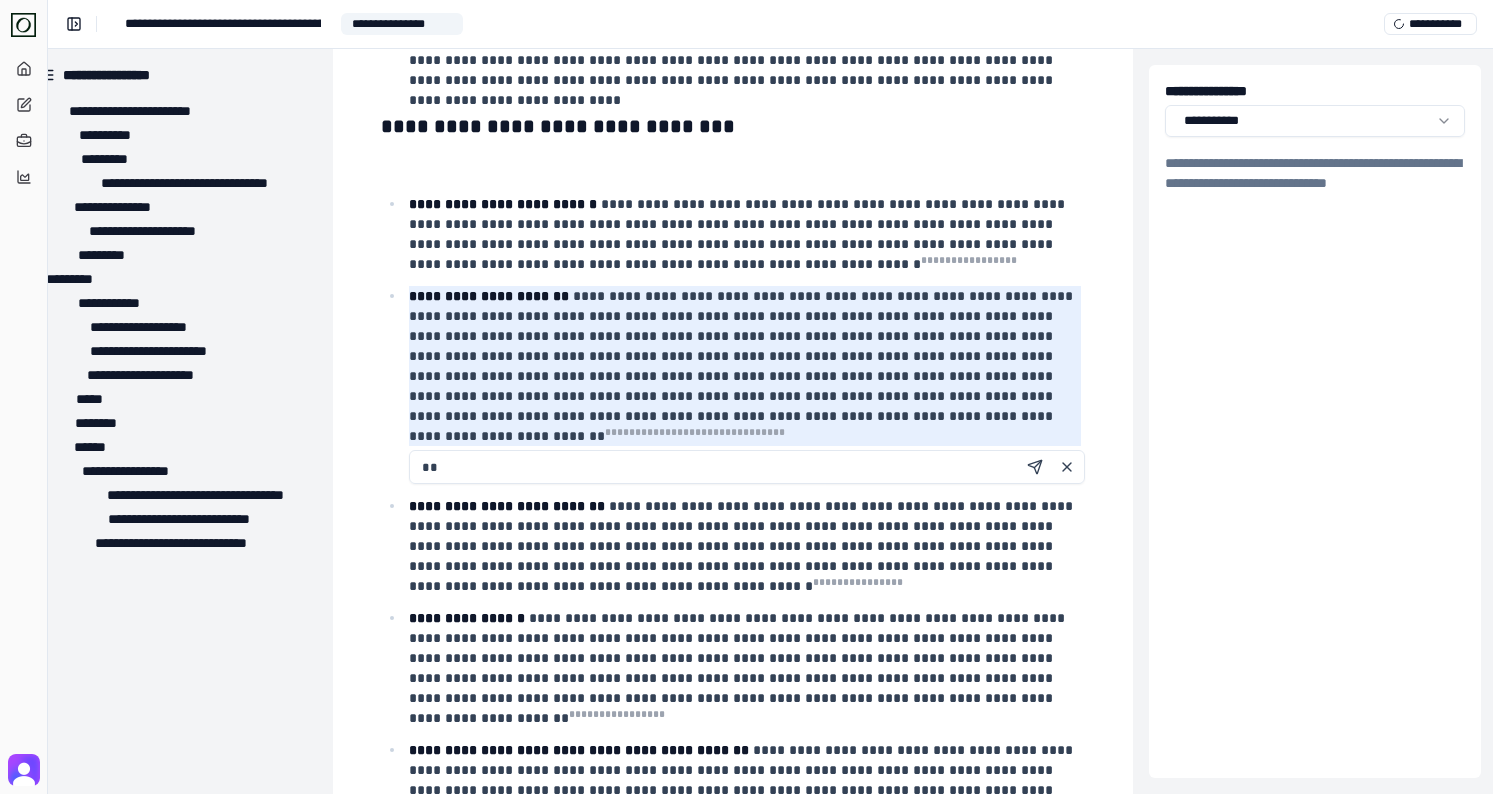 type on "*" 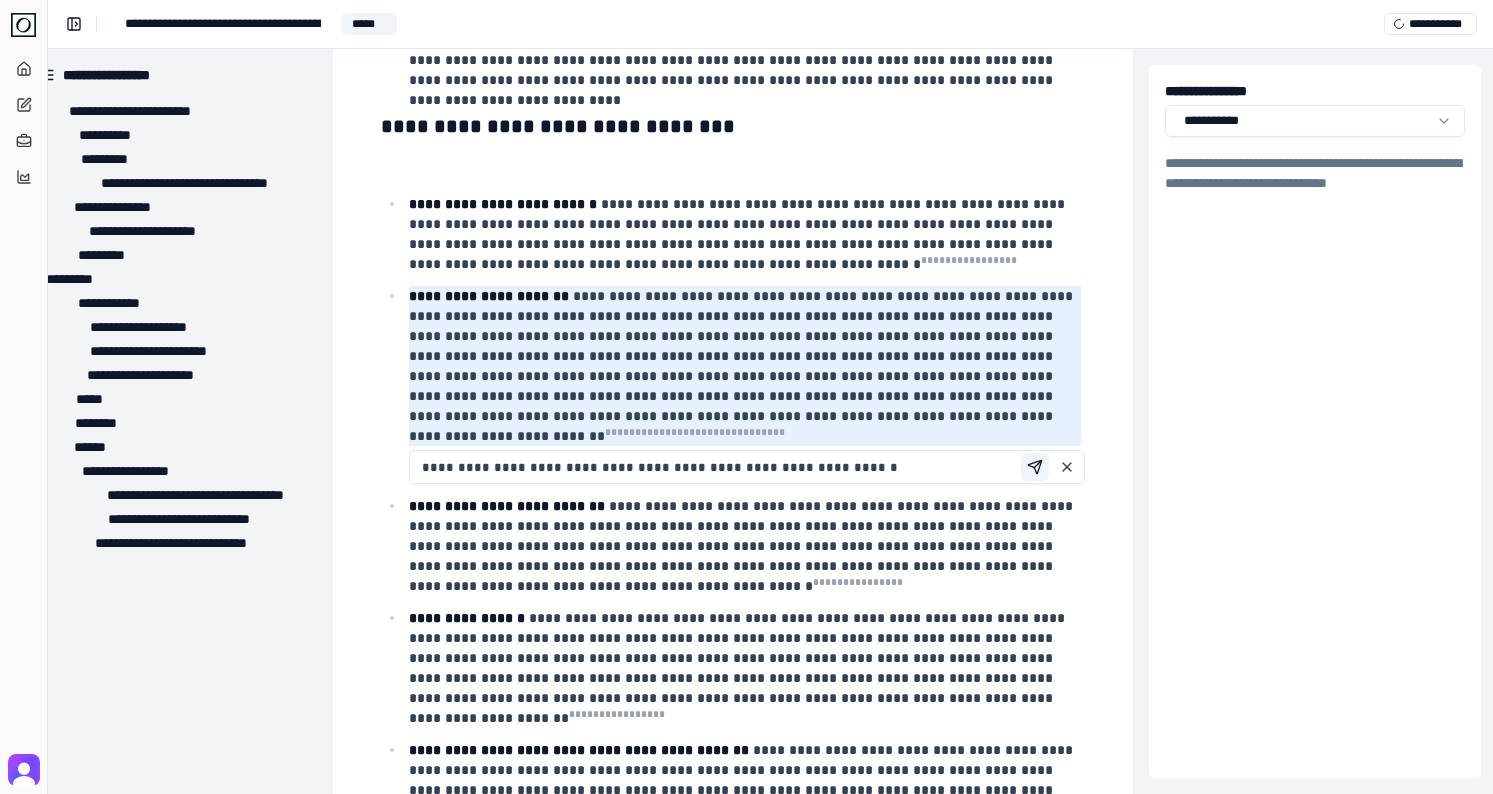 type on "**********" 